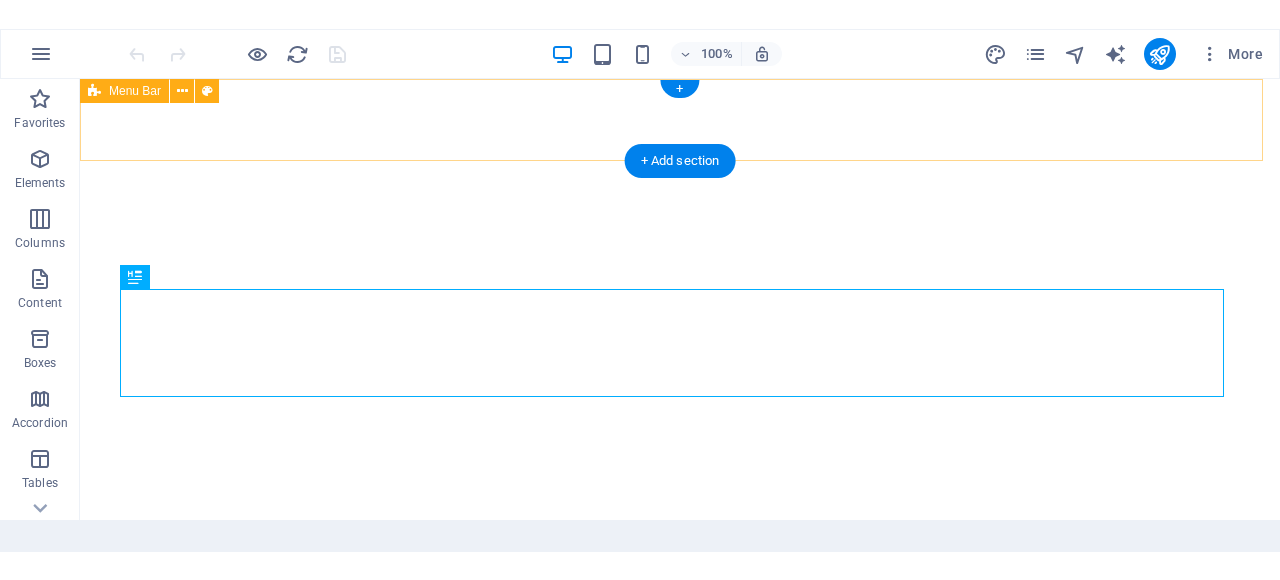 scroll, scrollTop: 0, scrollLeft: 0, axis: both 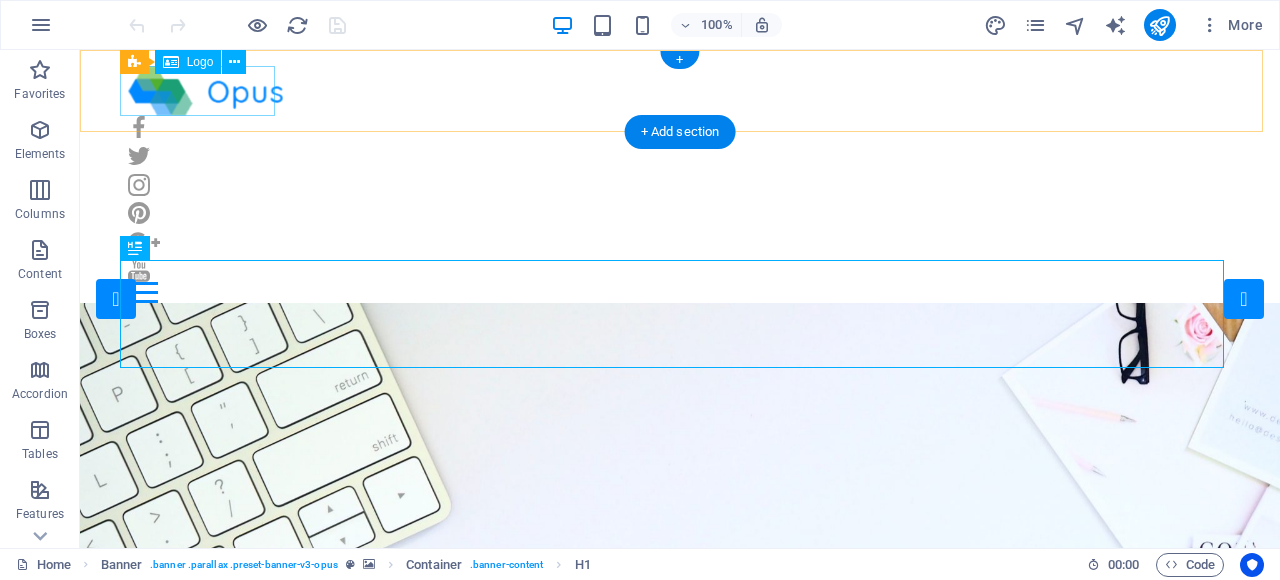 click at bounding box center [680, 91] 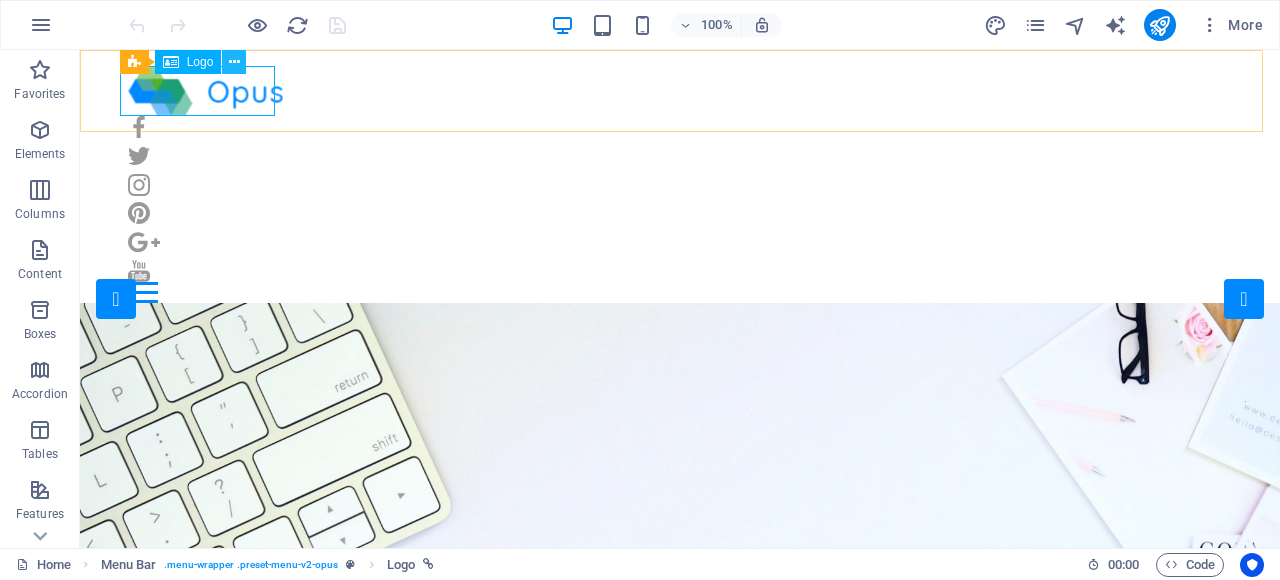 click at bounding box center (234, 62) 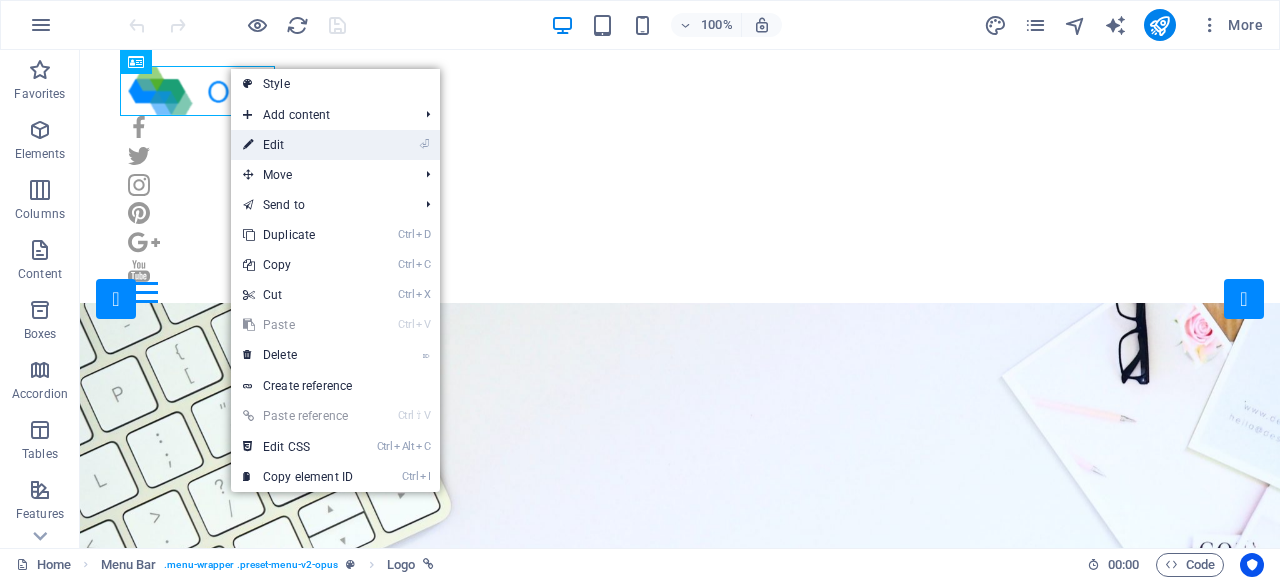 click on "⏎  Edit" at bounding box center (298, 145) 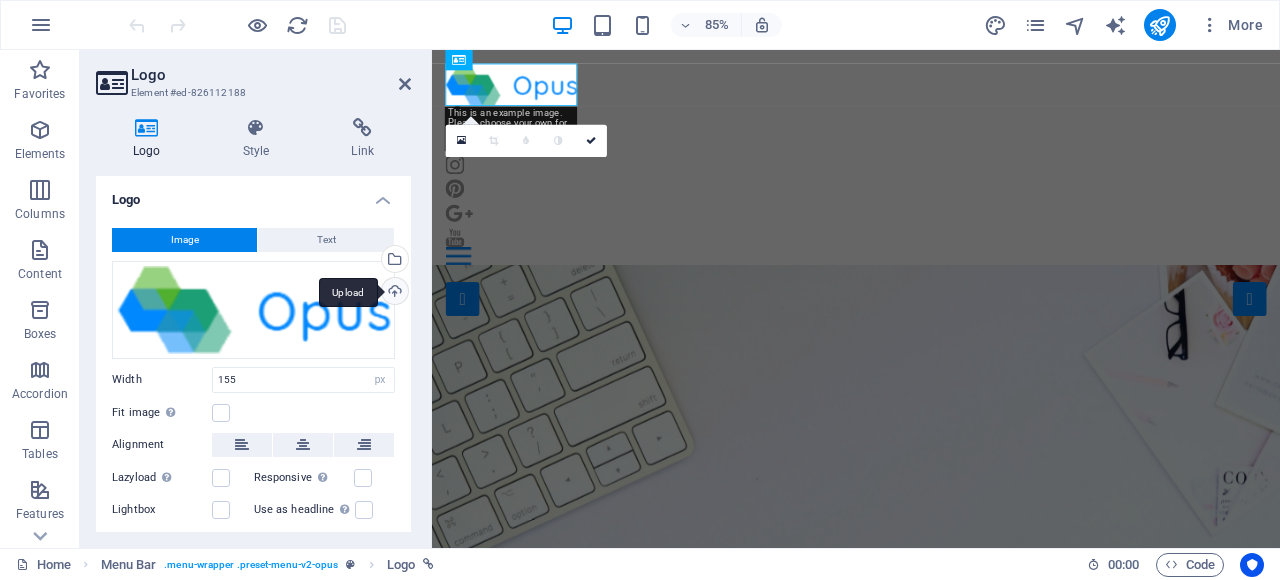 click on "Upload" at bounding box center (393, 293) 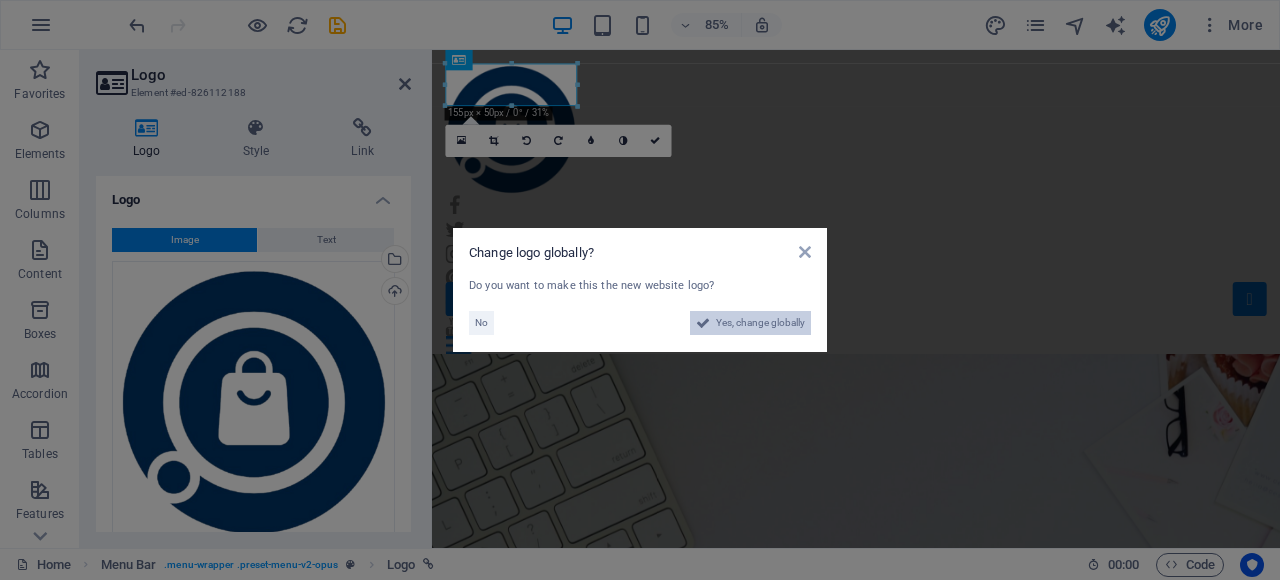 drag, startPoint x: 774, startPoint y: 320, endPoint x: 299, endPoint y: 1027, distance: 851.7476 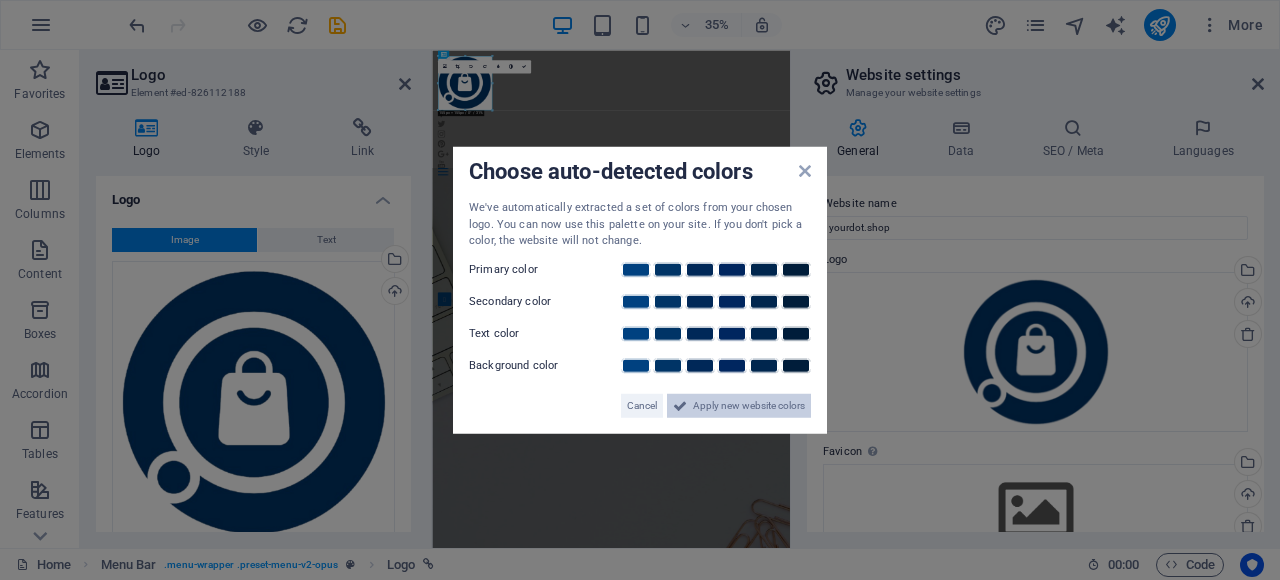 click on "Apply new website colors" at bounding box center [749, 405] 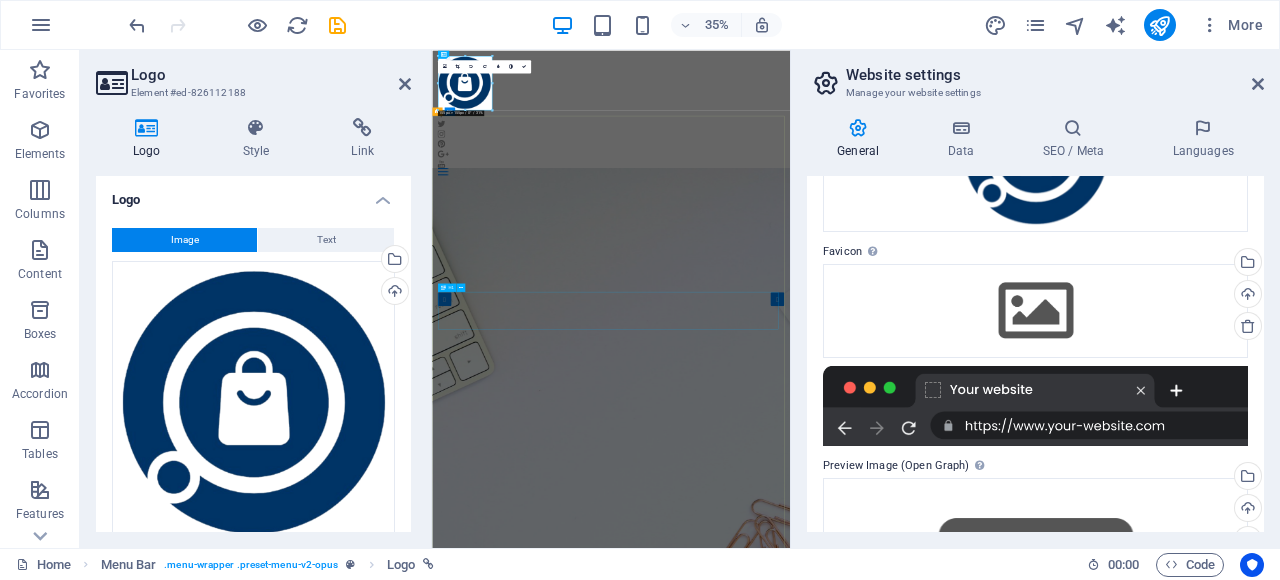 scroll, scrollTop: 0, scrollLeft: 0, axis: both 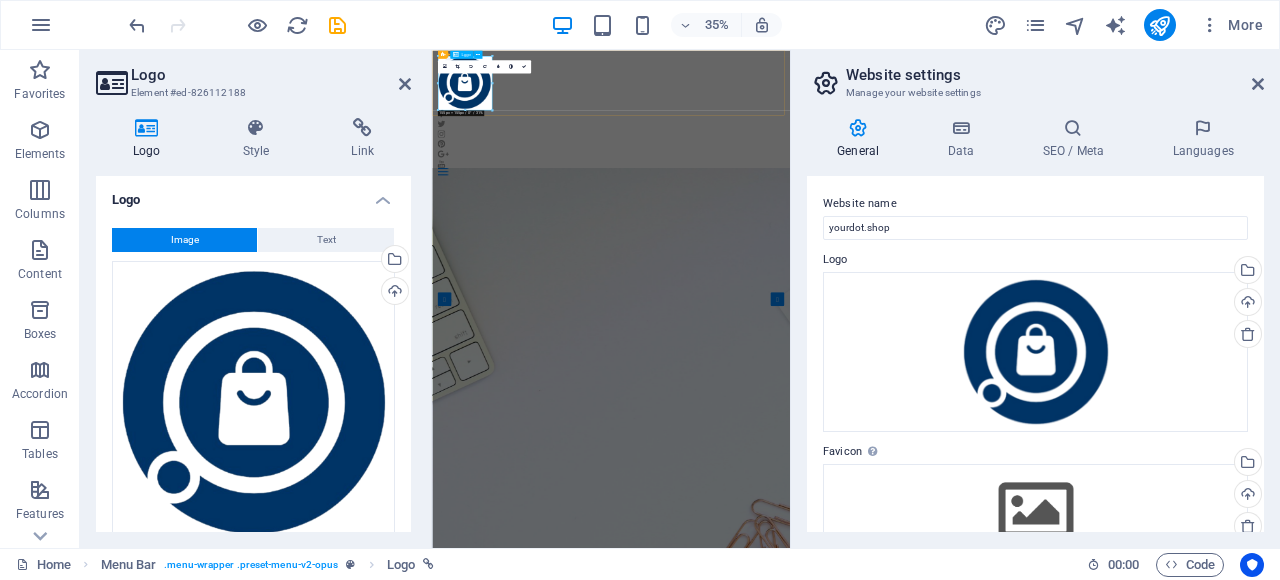 click at bounding box center [943, 143] 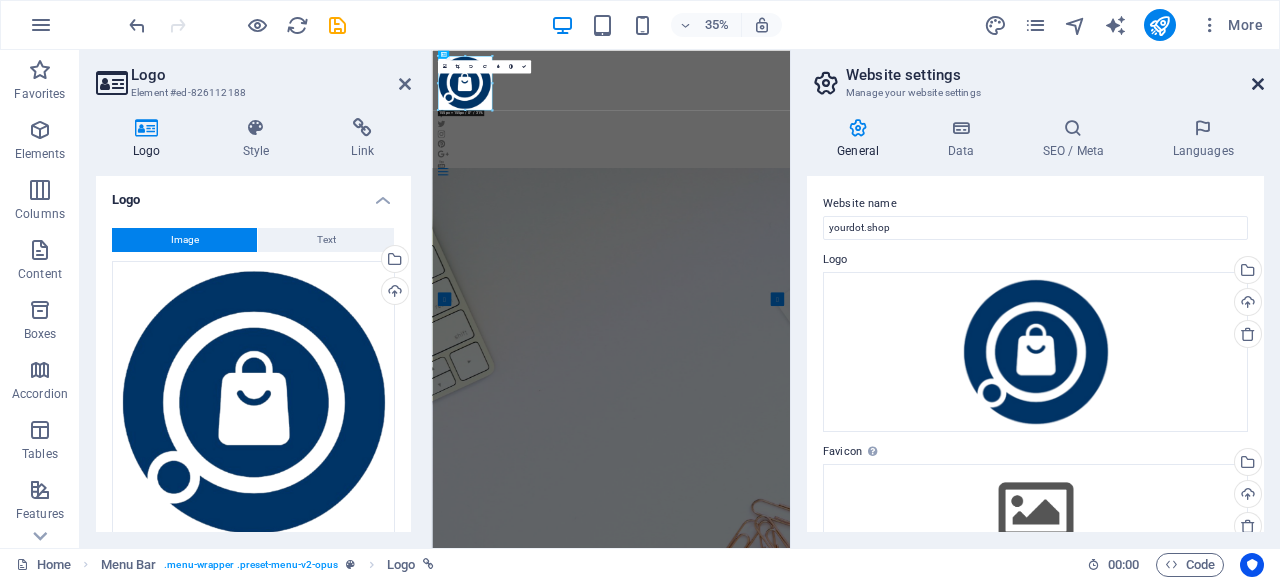 click at bounding box center (1258, 84) 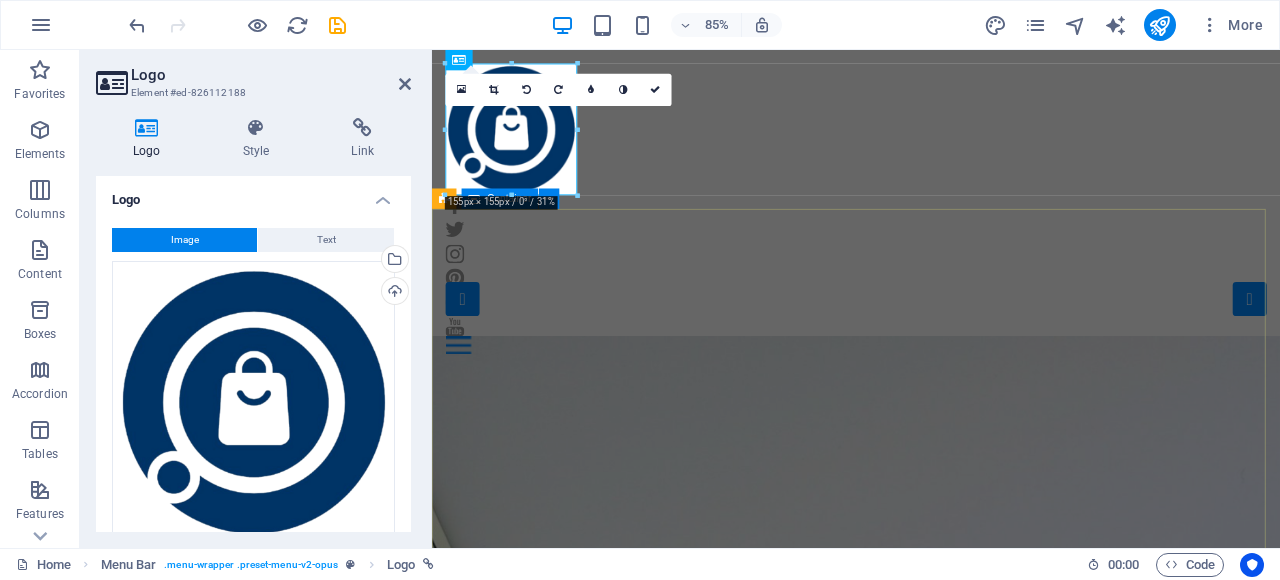 click on "Home Our Jobs Partners Testimonials Blog Contact" at bounding box center (931, 237) 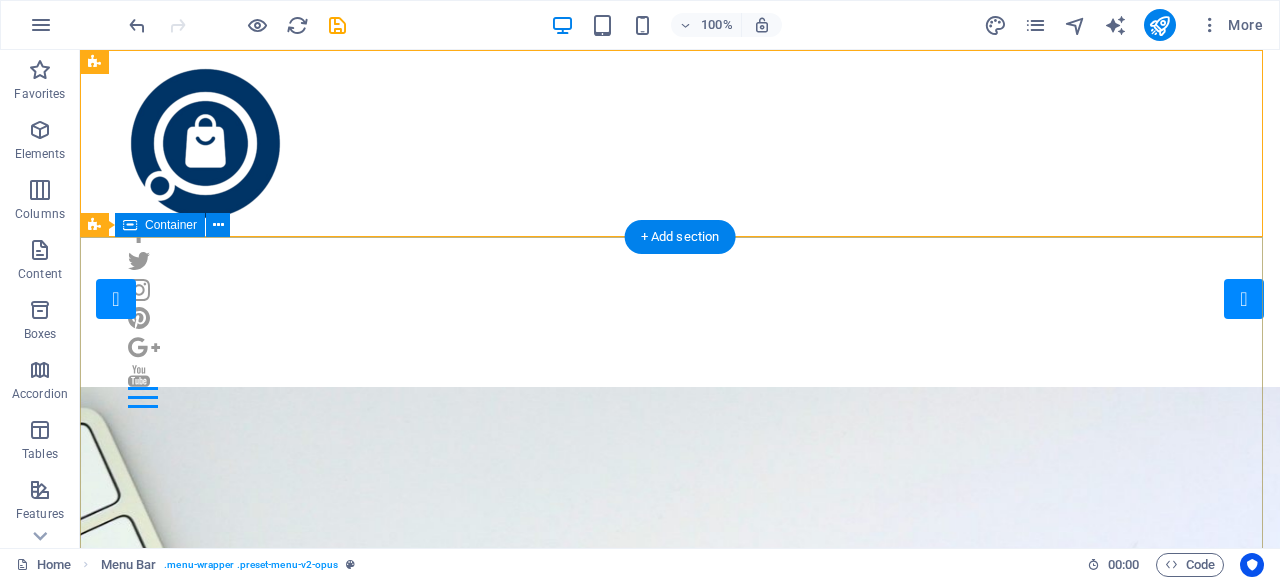click on "Finding a Job the easy way!  Go to Jobs" at bounding box center (680, 1998) 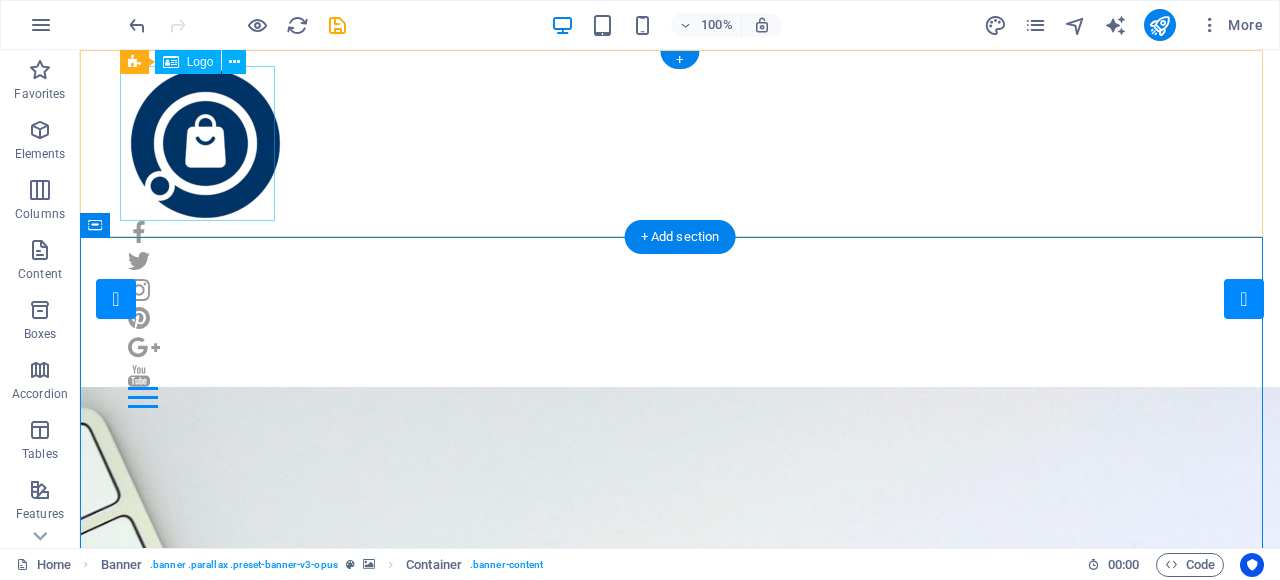 click at bounding box center (680, 143) 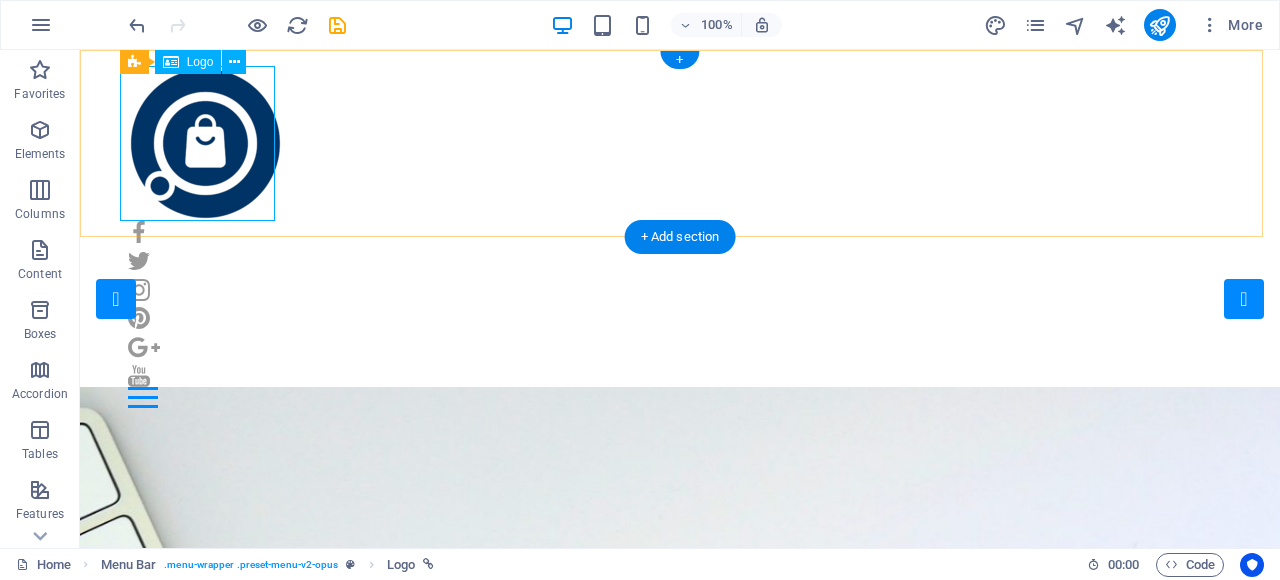 click at bounding box center (680, 143) 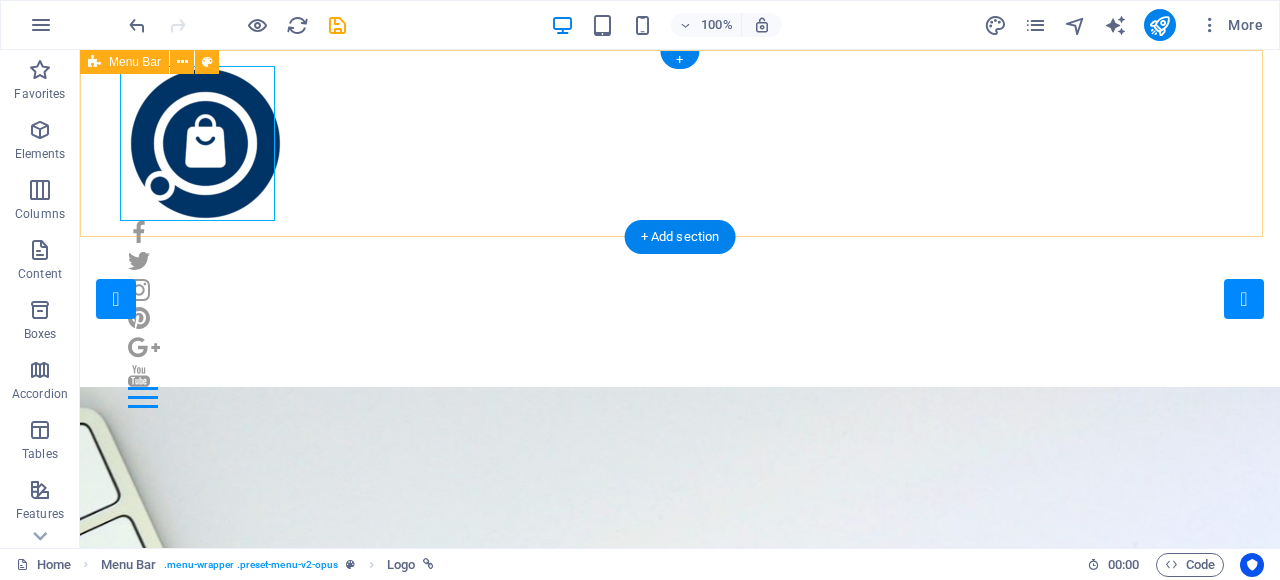 click on "Home Our Jobs Partners Testimonials Blog Contact" at bounding box center [680, 237] 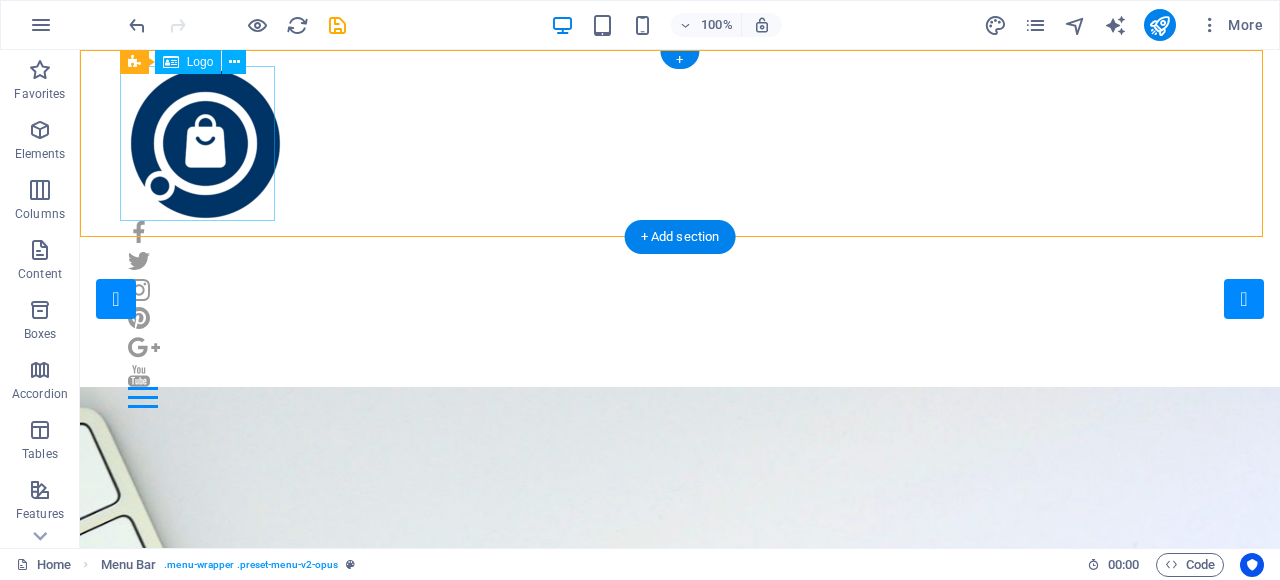 click at bounding box center (680, 143) 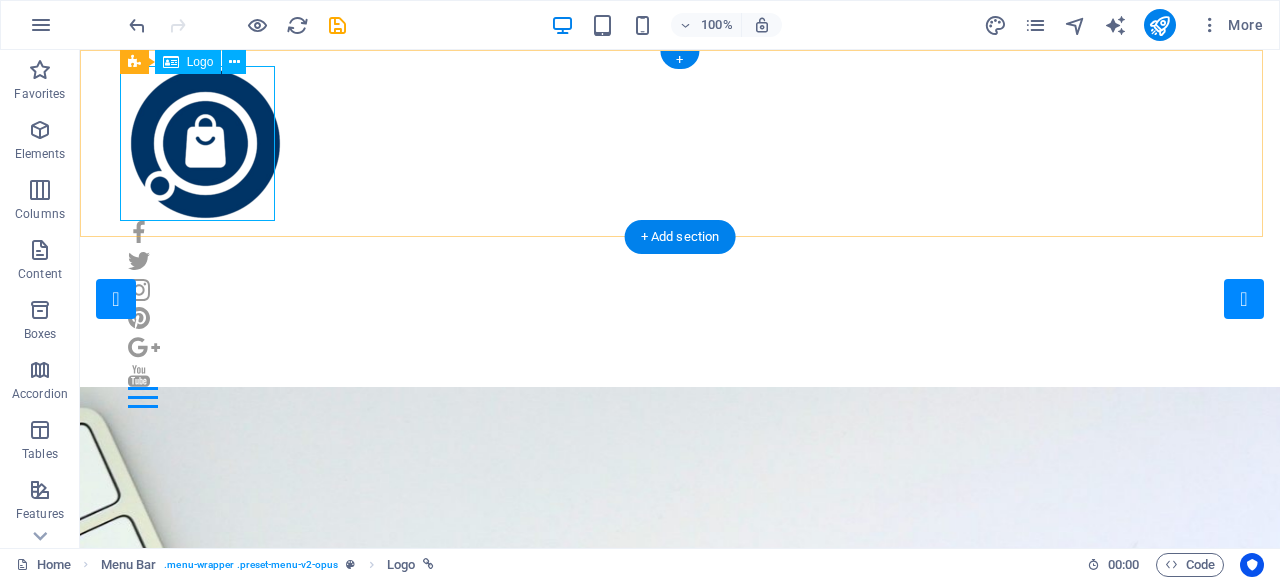 click at bounding box center [680, 143] 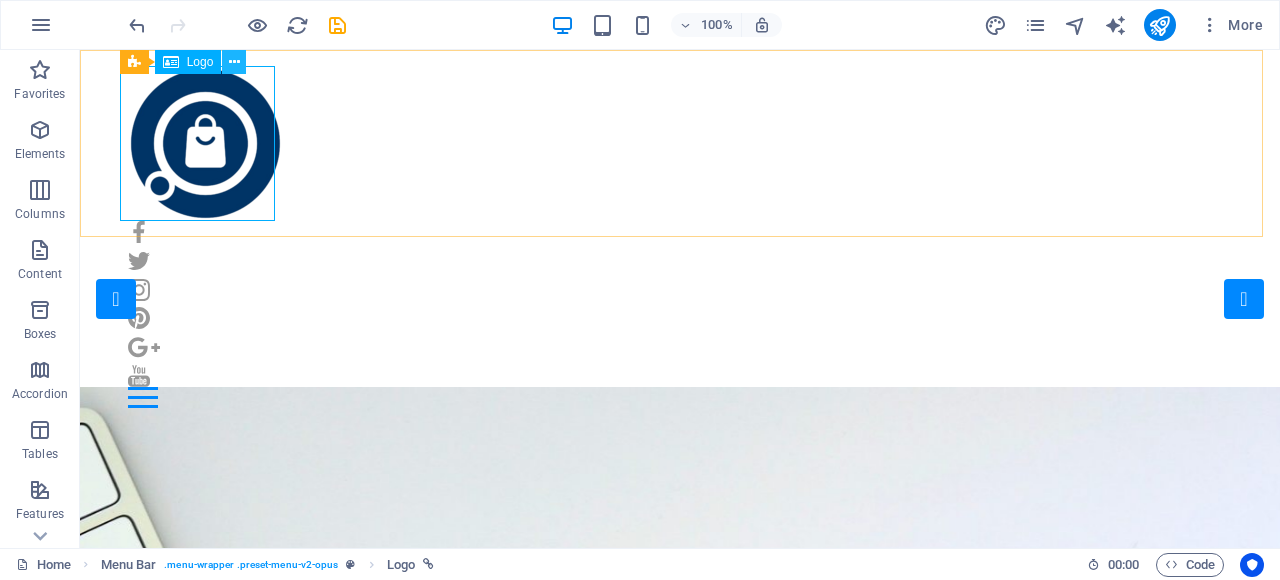 click at bounding box center (234, 62) 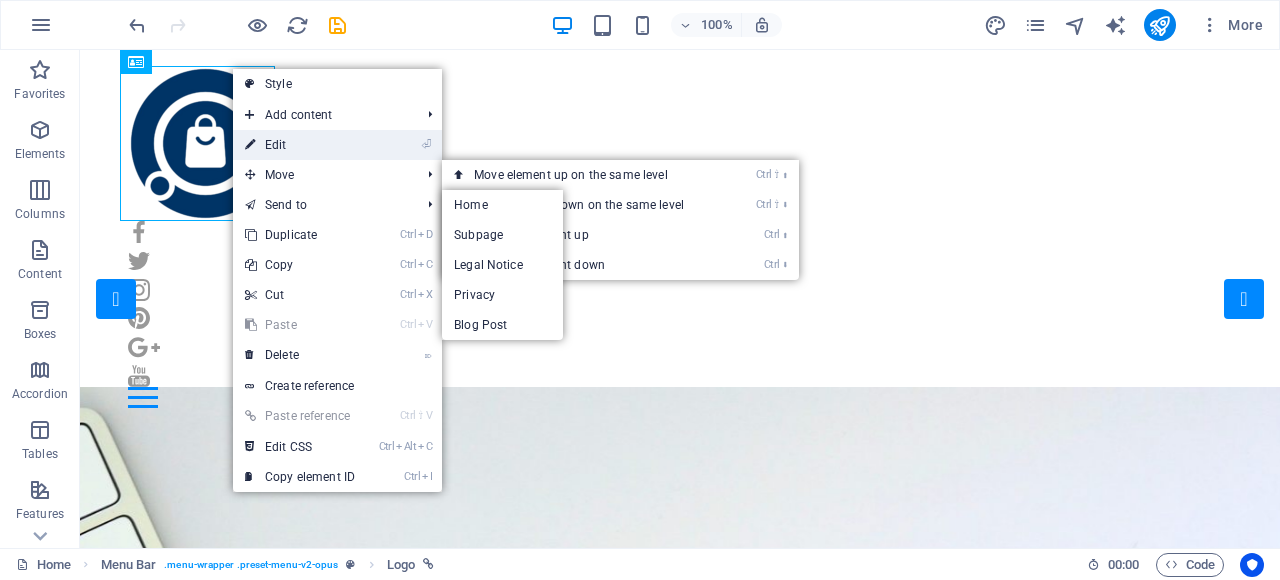 click on "⏎  Edit" at bounding box center [300, 145] 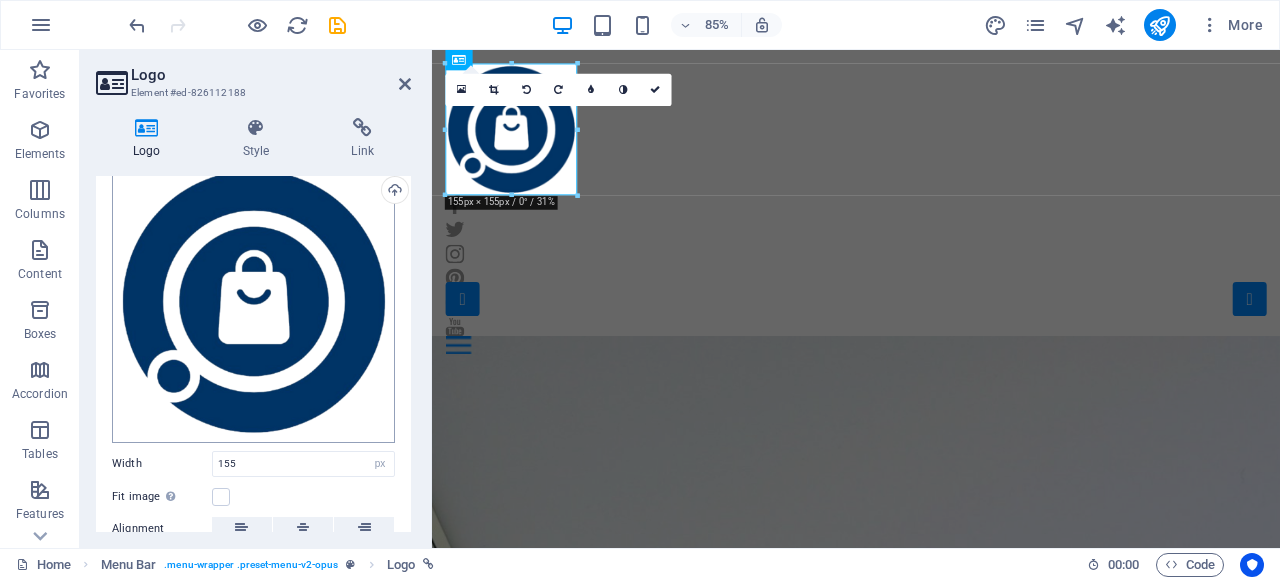 scroll, scrollTop: 200, scrollLeft: 0, axis: vertical 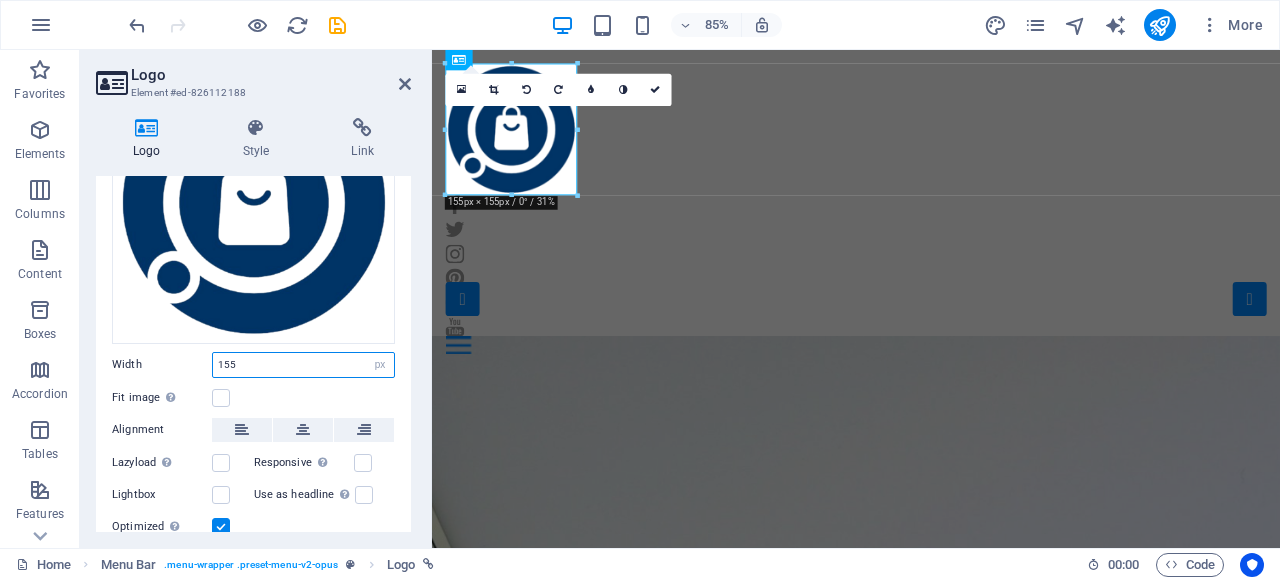 click on "Width 155 Default auto px rem % em vh vw" at bounding box center [253, 365] 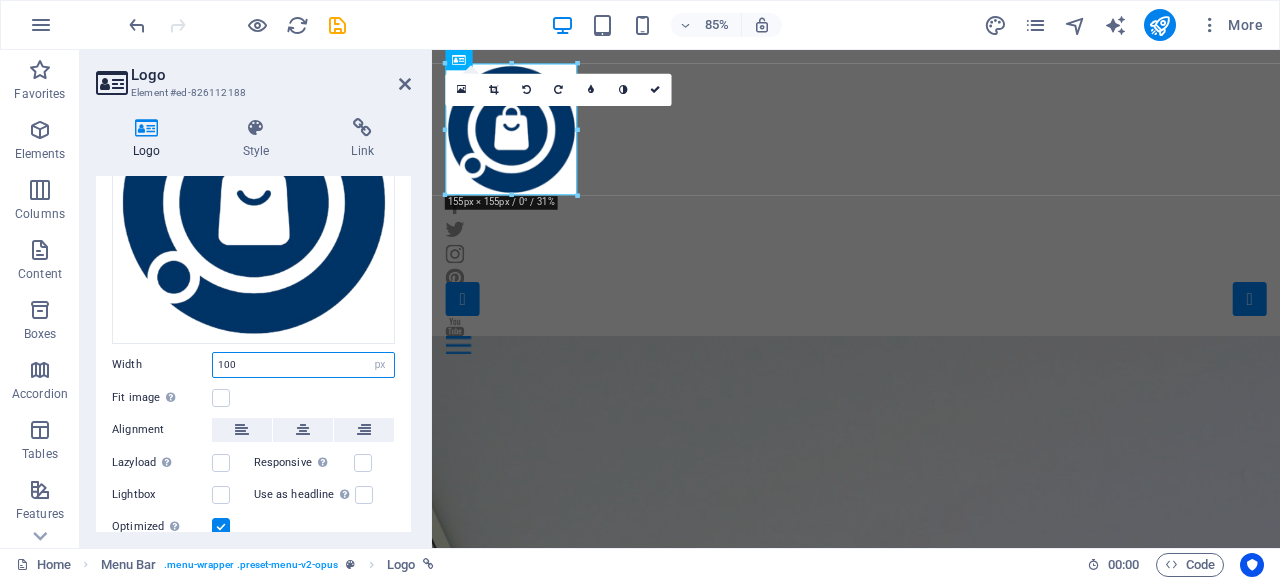 type on "100" 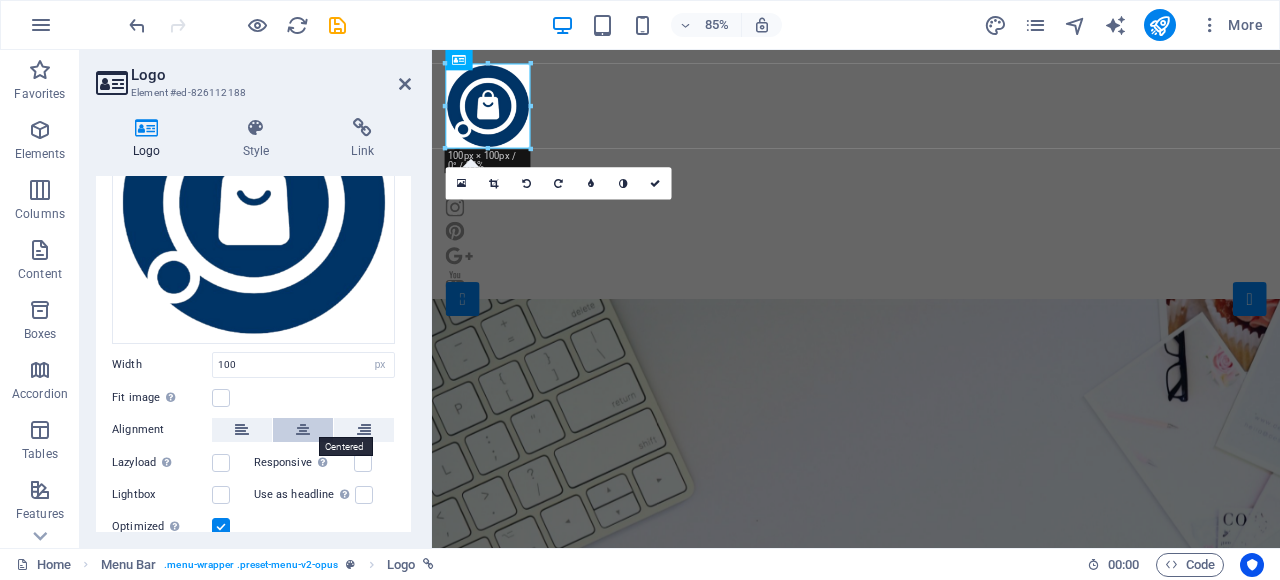 click at bounding box center [303, 430] 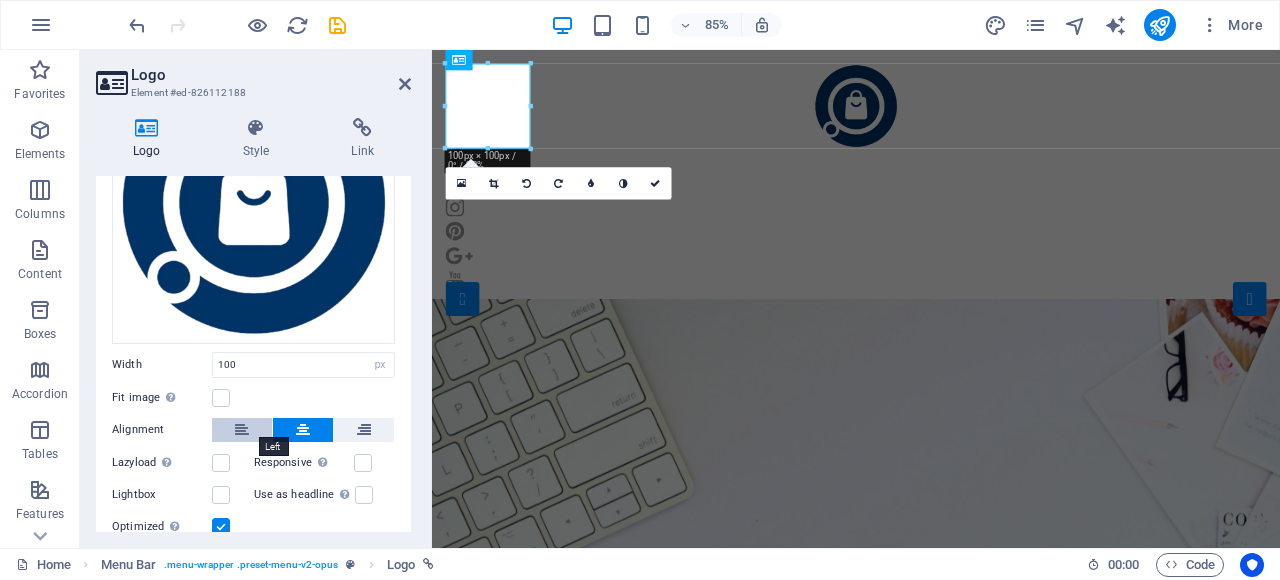 click at bounding box center (242, 430) 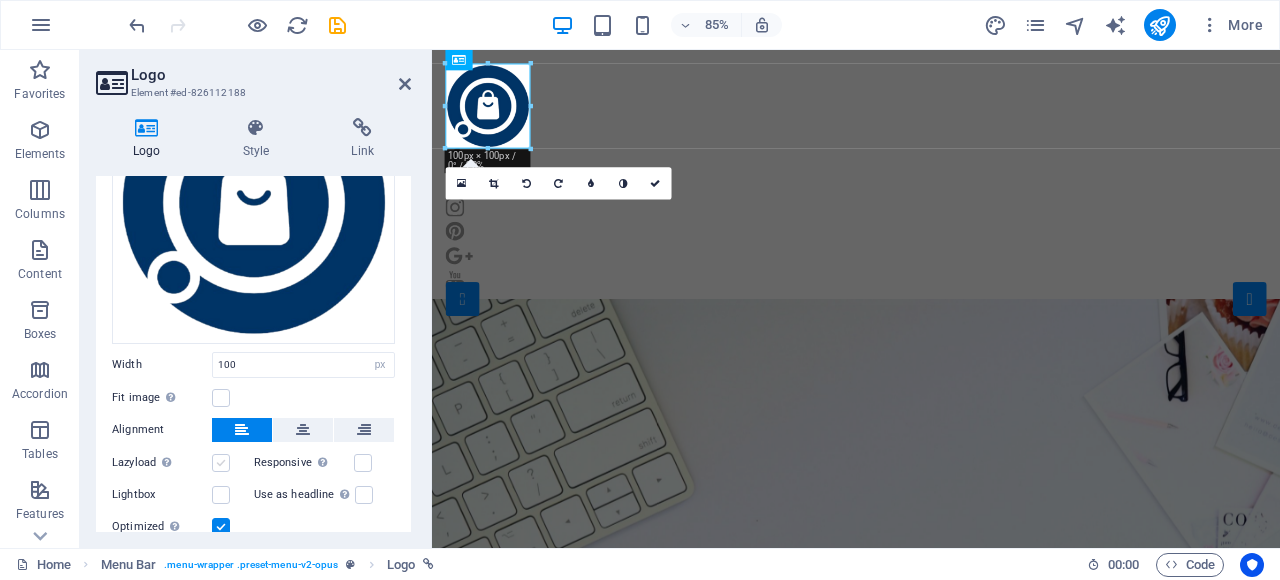 click at bounding box center [221, 463] 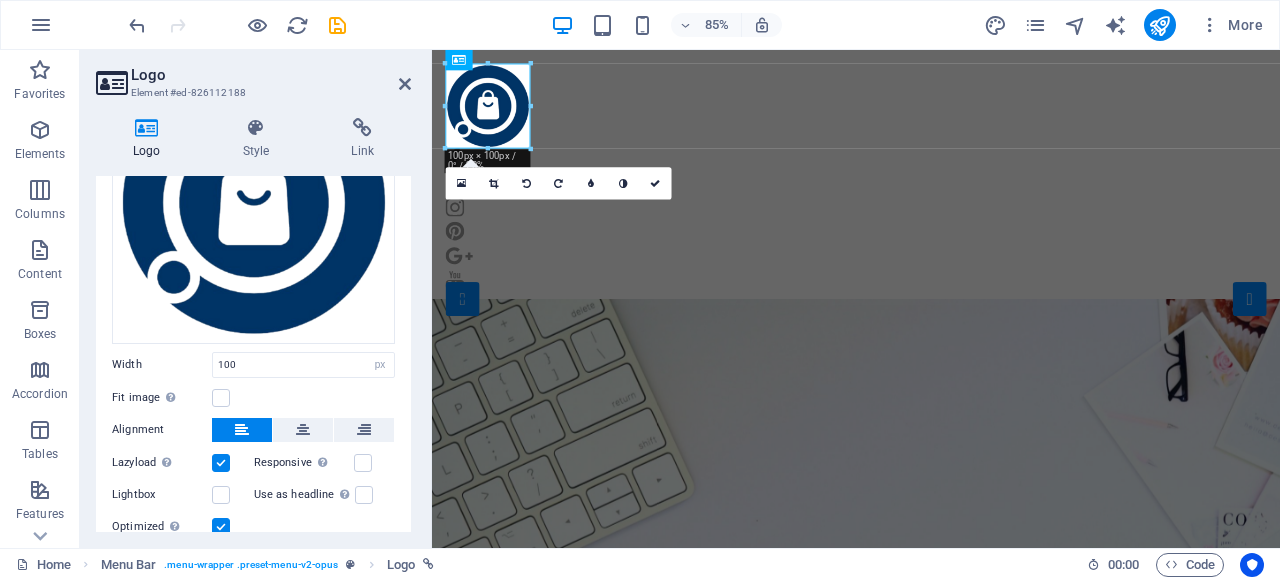 click at bounding box center (221, 463) 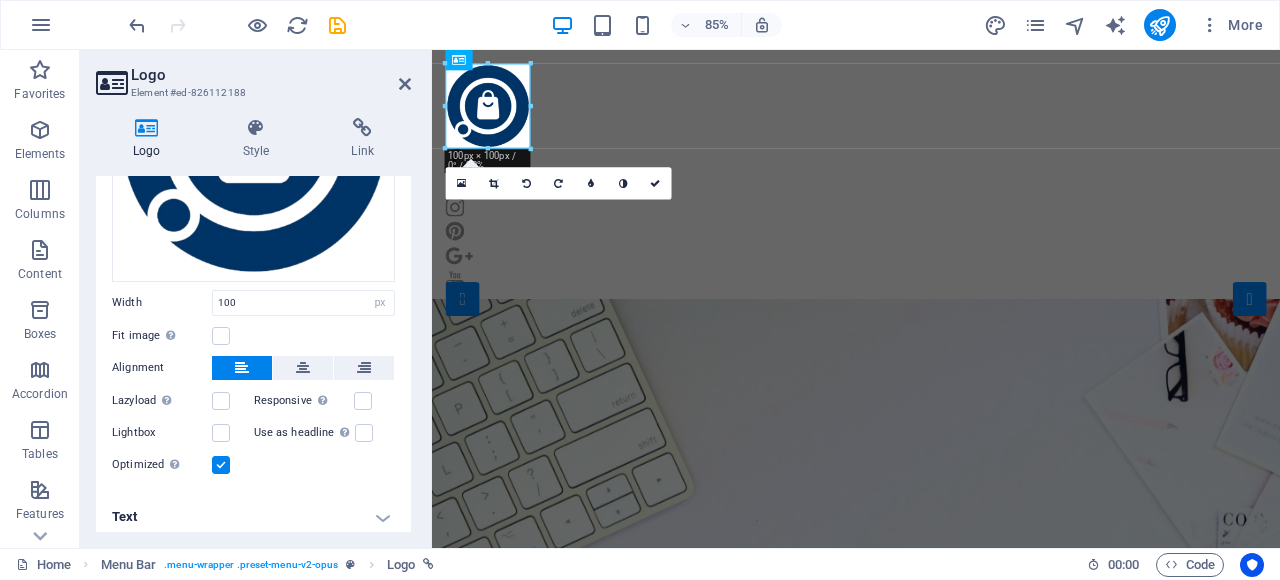 scroll, scrollTop: 266, scrollLeft: 0, axis: vertical 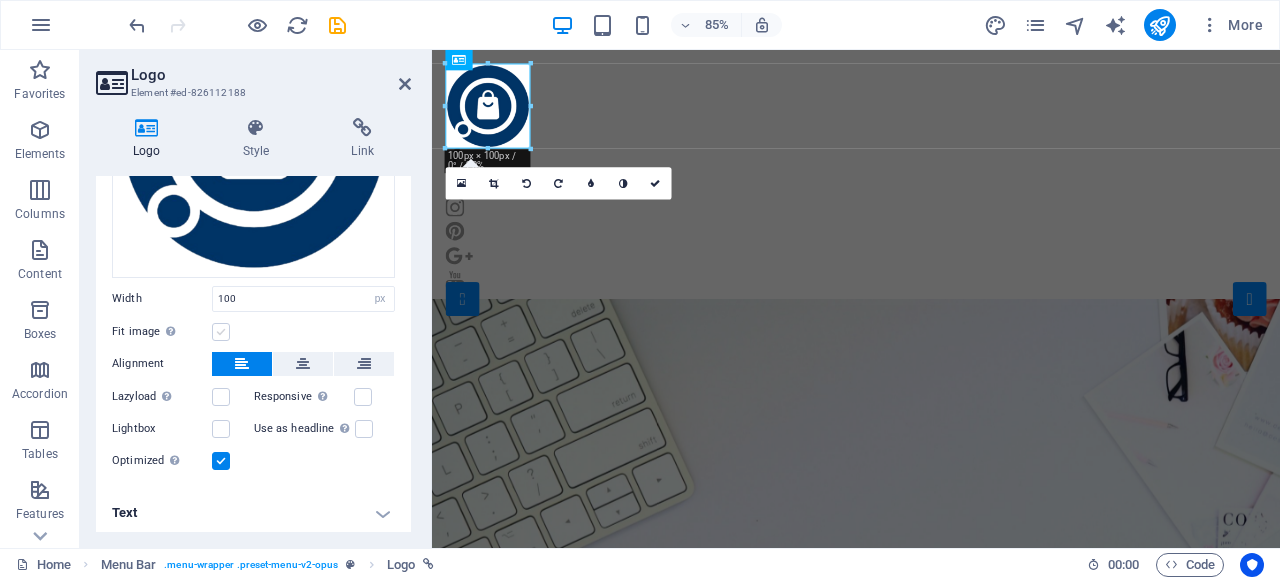click at bounding box center (221, 332) 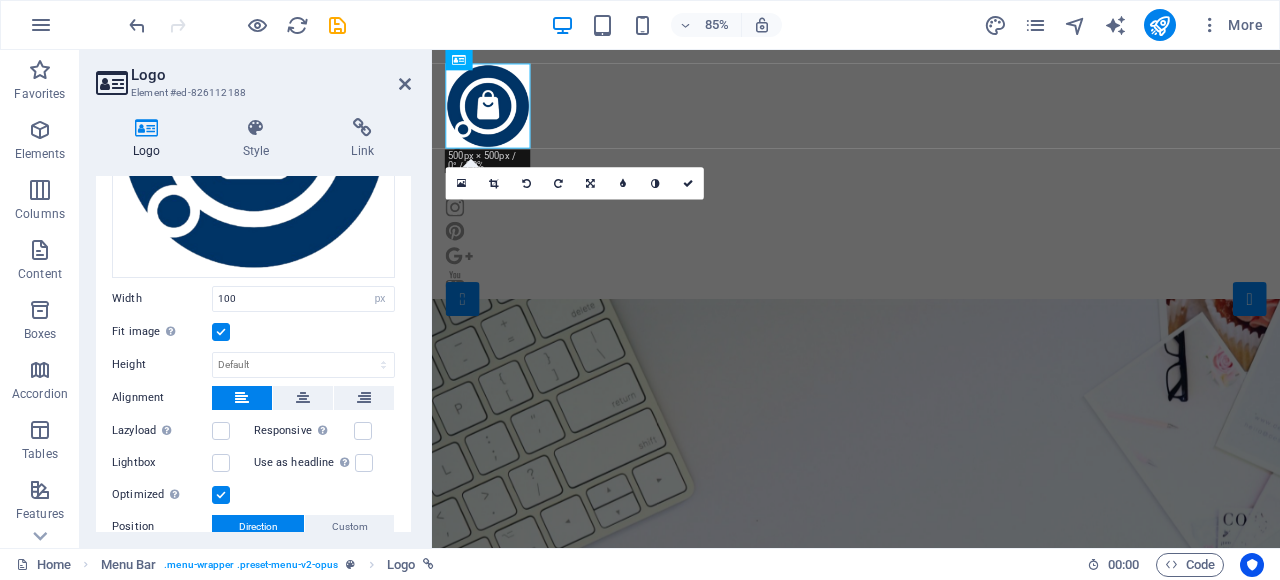 click at bounding box center [221, 332] 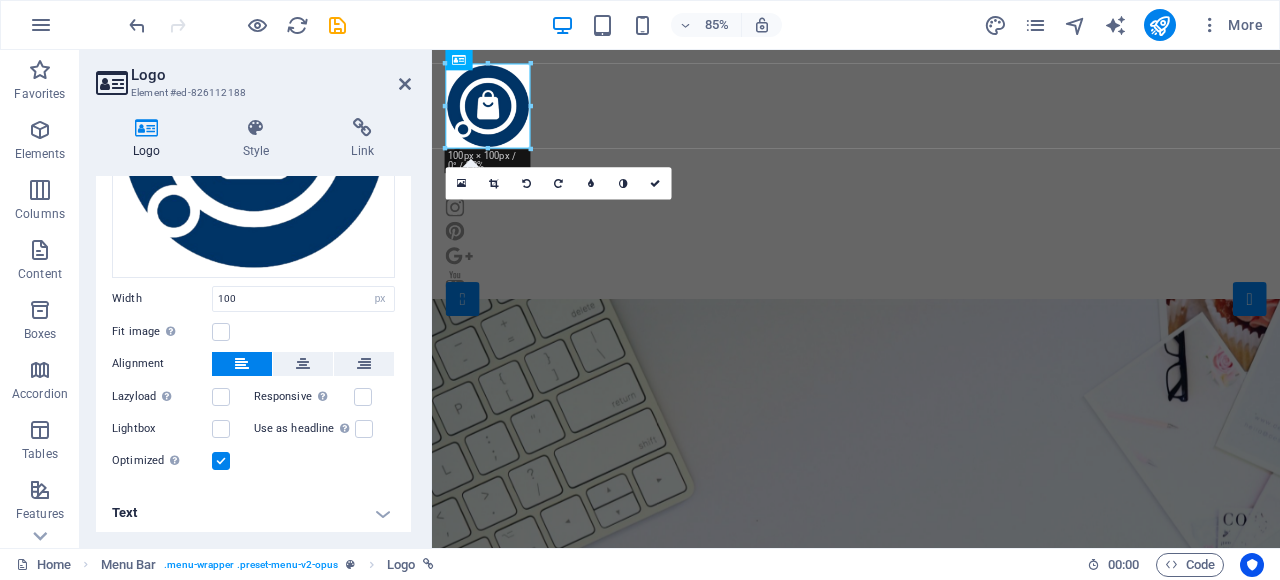 click on "Text" at bounding box center (253, 513) 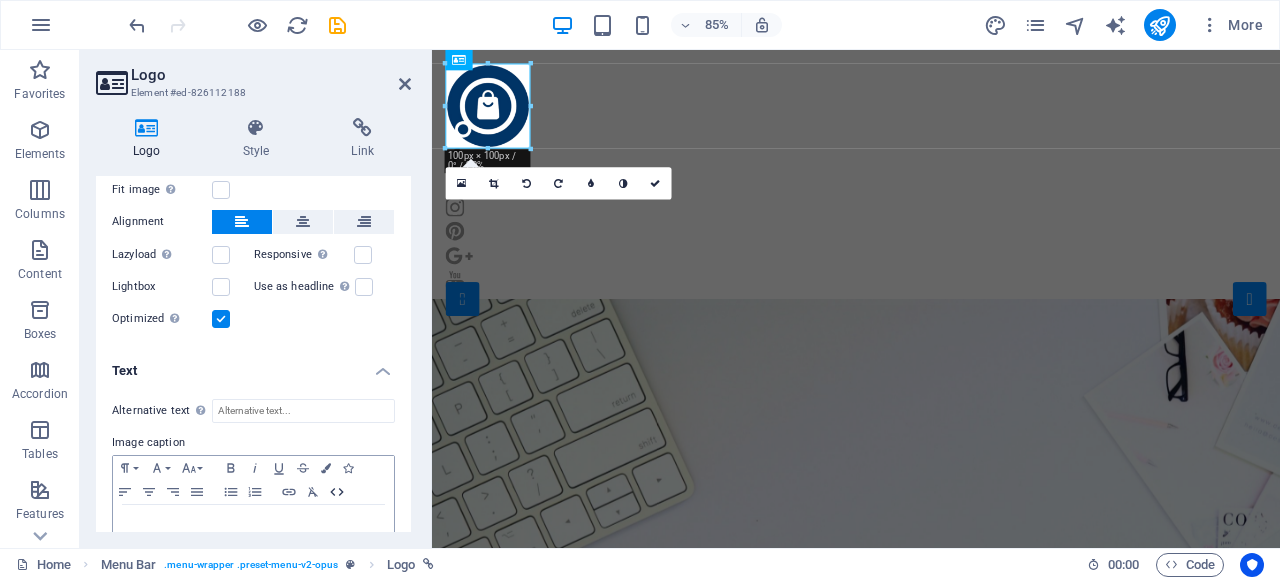 scroll, scrollTop: 453, scrollLeft: 0, axis: vertical 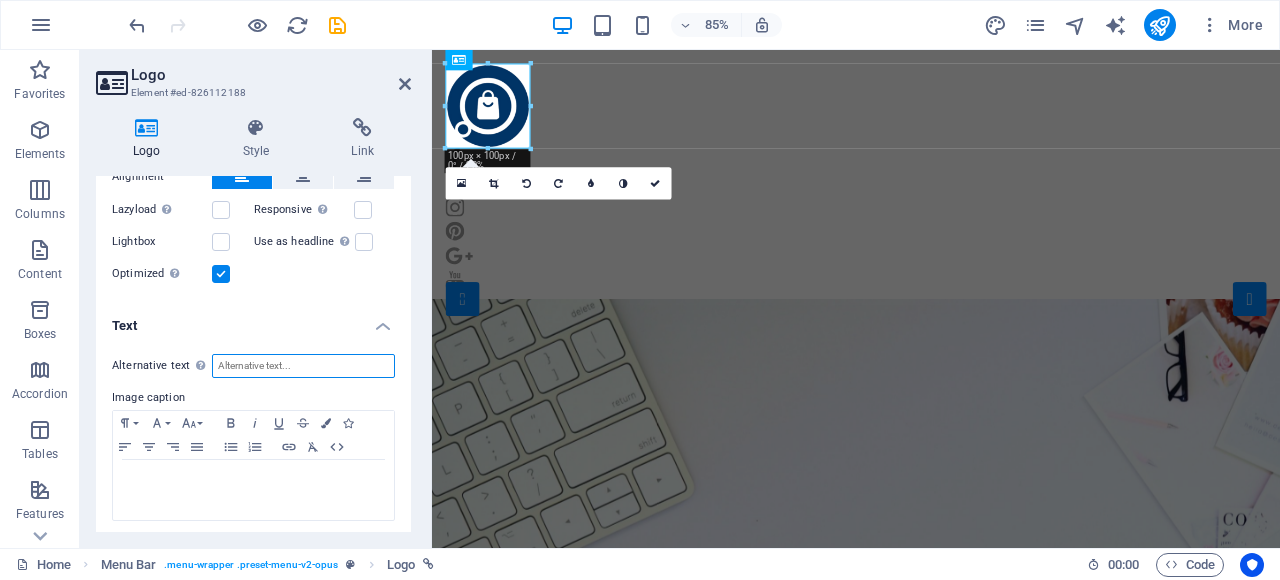 click on "Alternative text The alternative text is used by devices that cannot display images (e.g. image search engines) and should be added to every image to improve website accessibility." at bounding box center [303, 366] 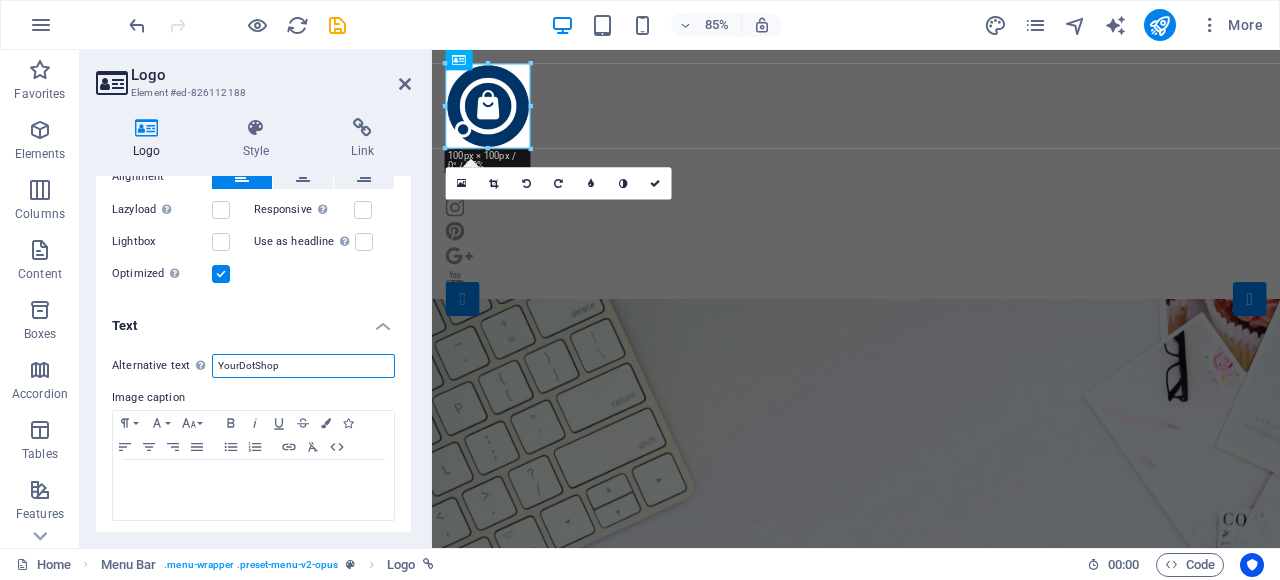 drag, startPoint x: 300, startPoint y: 361, endPoint x: 216, endPoint y: 359, distance: 84.0238 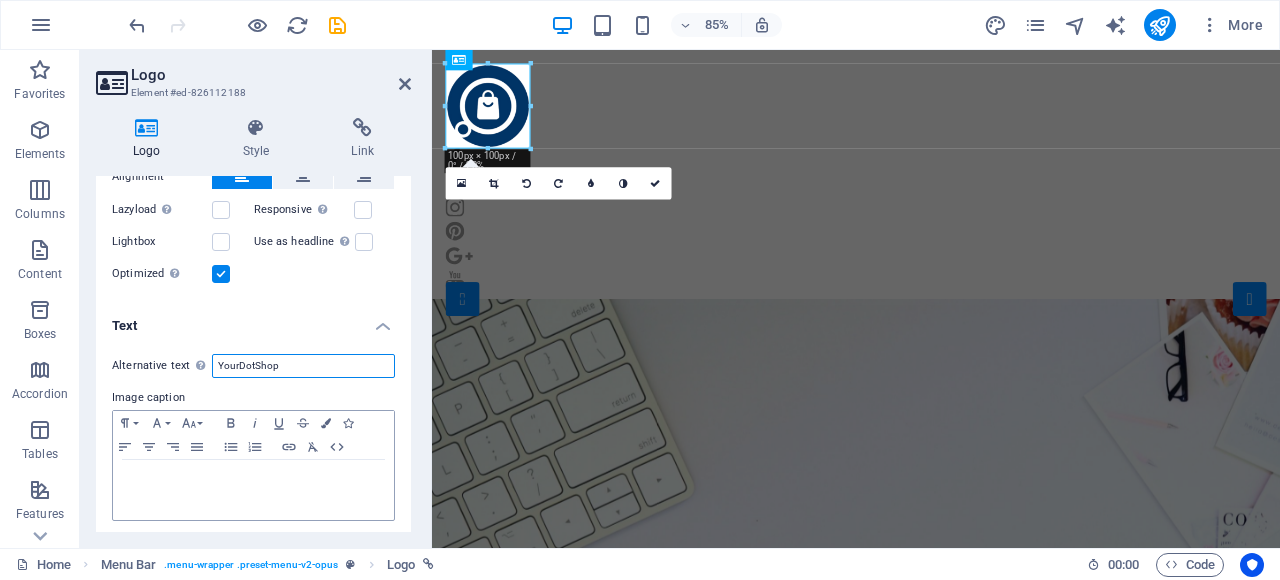 type on "YourDotShop" 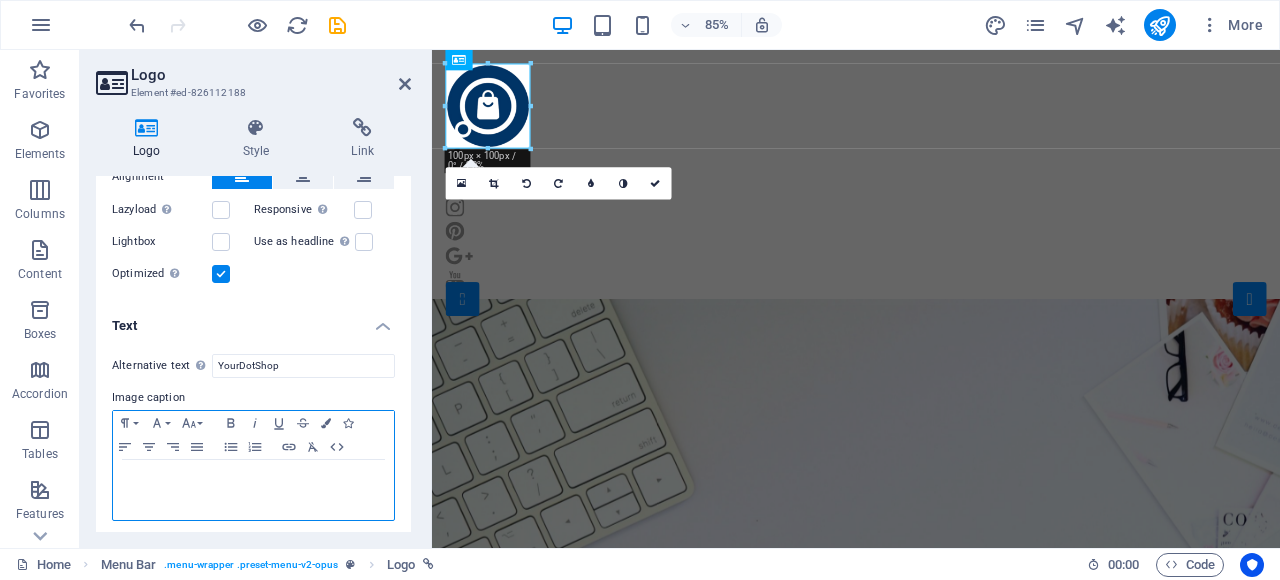click at bounding box center [253, 490] 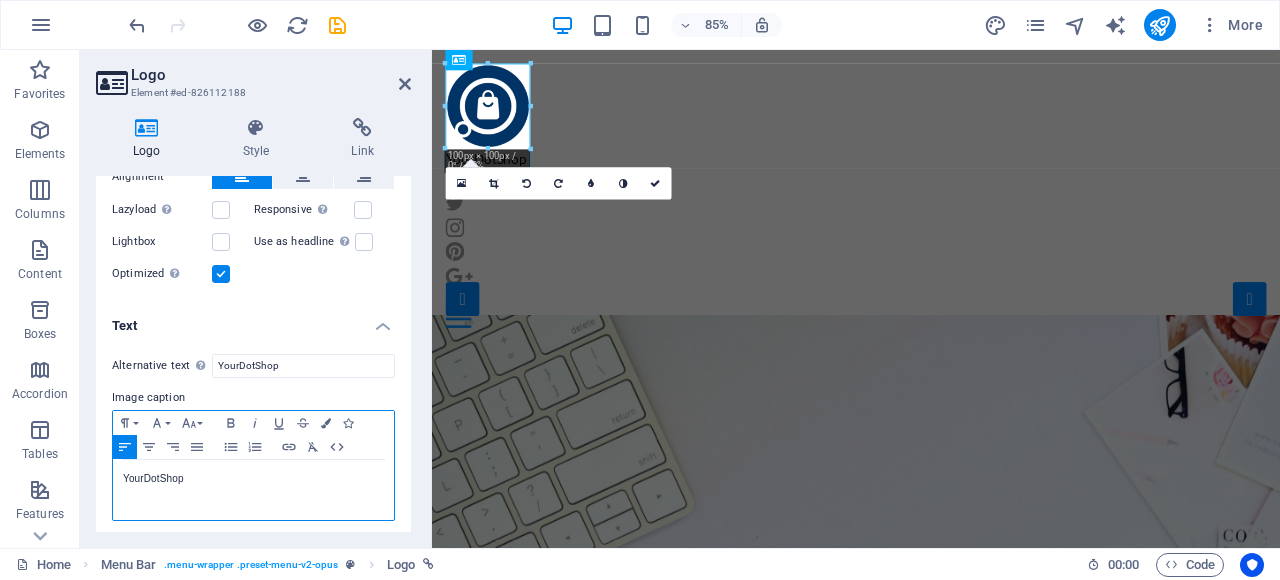 scroll, scrollTop: 0, scrollLeft: 4, axis: horizontal 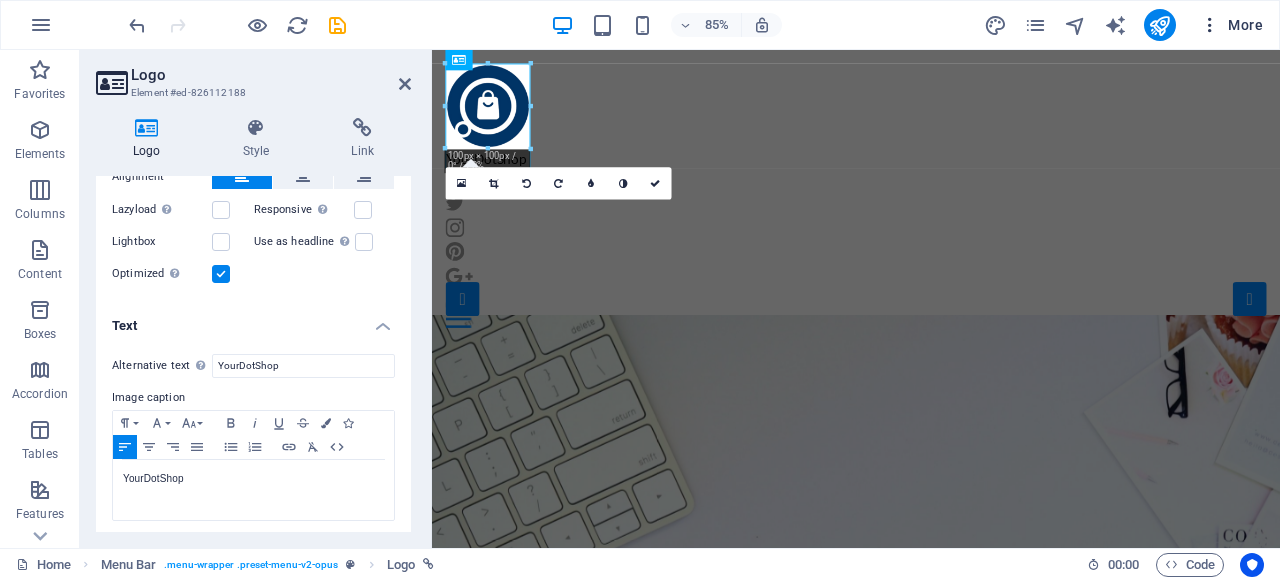 click on "More" at bounding box center [1231, 25] 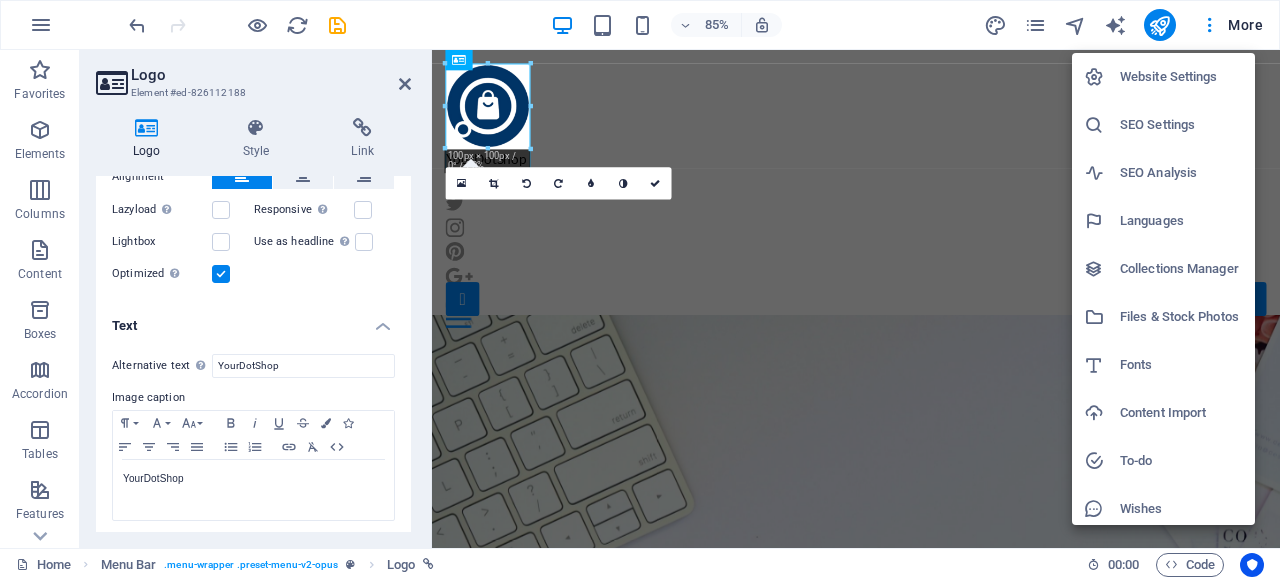 click on "SEO Settings" at bounding box center (1181, 125) 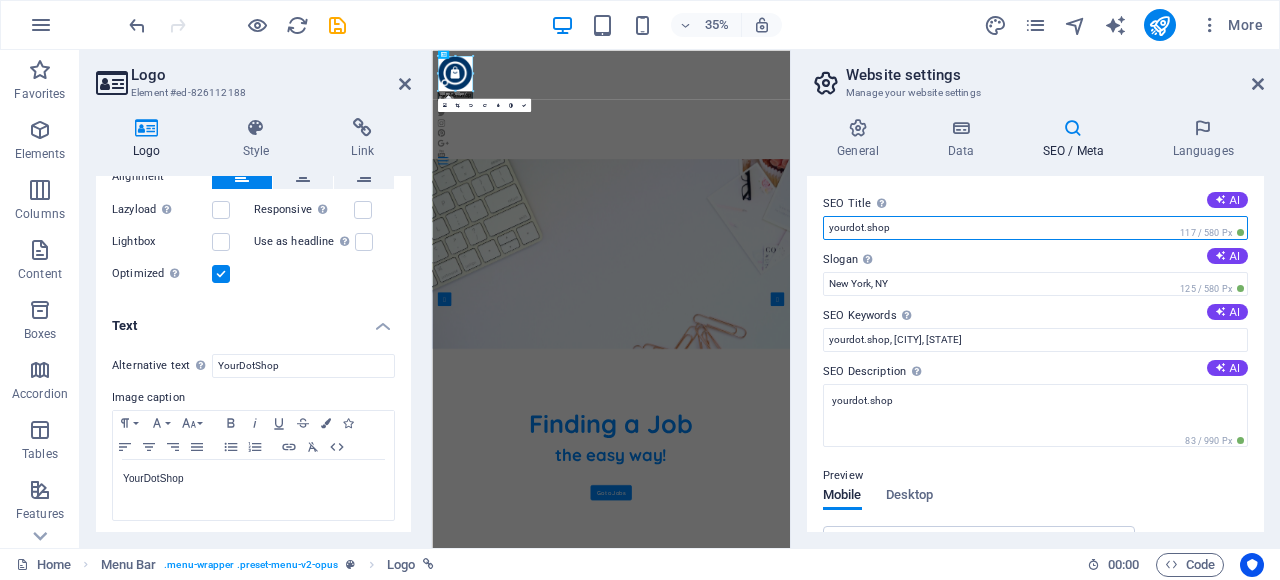 click on "SEO Title The title of your website - make it something that stands out in search engine results. AI yourdot.shop 117 / 580 Px Slogan The slogan of your website. AI New York, NY 125 / 580 Px SEO Keywords Comma-separated list of keywords representing your website. AI yourdot.shop, New York, NY SEO Description Describe the contents of your website - this is crucial for search engines and SEO! AI yourdot.shop 83 / 990 Px Preview Mobile Desktop www.example.com yourdot.shop - New York, NY yourdot.shop Settings Noindex Instruct search engines to exclude this website from search results. Responsive Determine whether the website should be responsive based on screen resolution. Meta tags Enter HTML code here that will be placed inside the  tags of your website. Please note that your website may not function if you include code with errors. Google Analytics ID Please only add the Google Analytics ID. We automatically include the ID in the tracking snippet. The Analytics ID looks similar to e.g. G-1A2B3C456" at bounding box center (1035, 354) 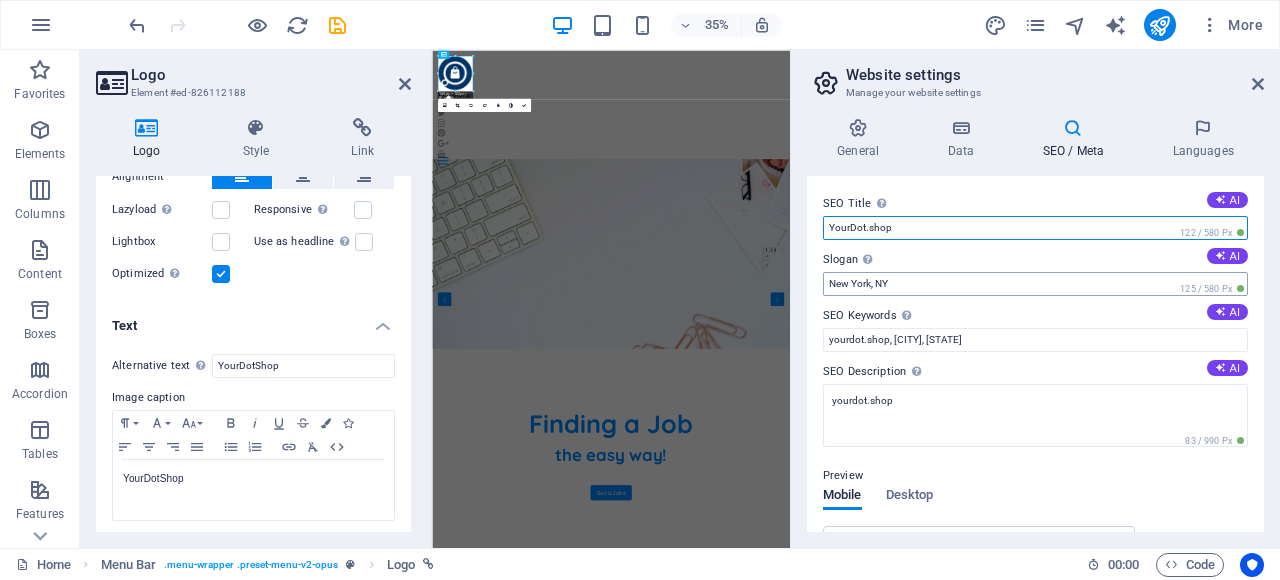 type on "YourDot.shop" 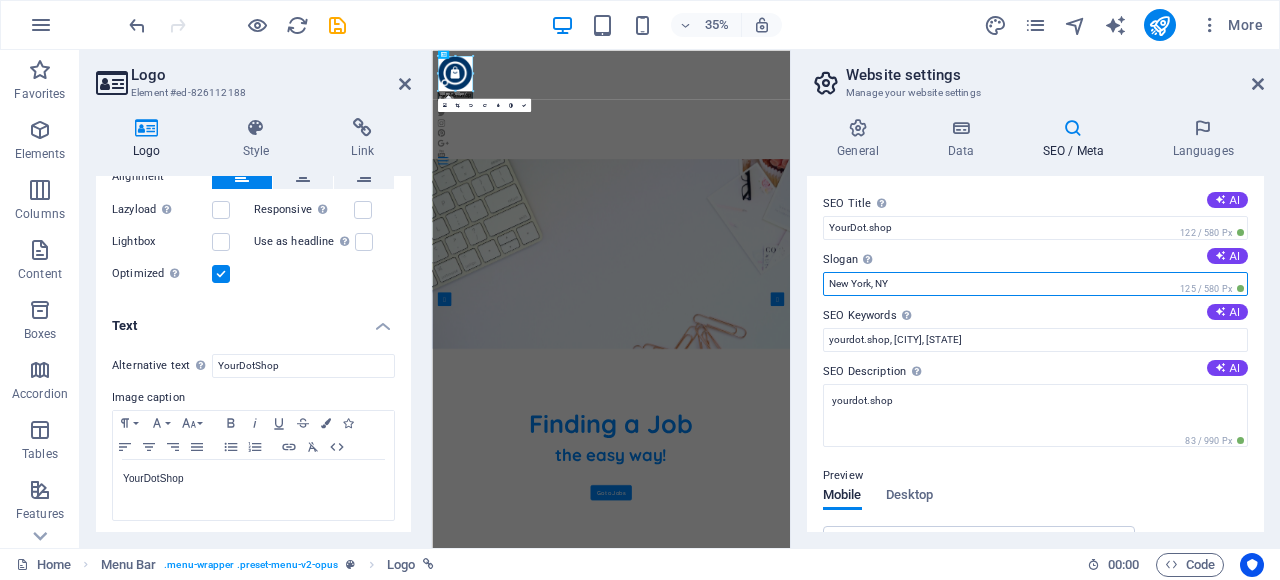 drag, startPoint x: 906, startPoint y: 281, endPoint x: 790, endPoint y: 283, distance: 116.01724 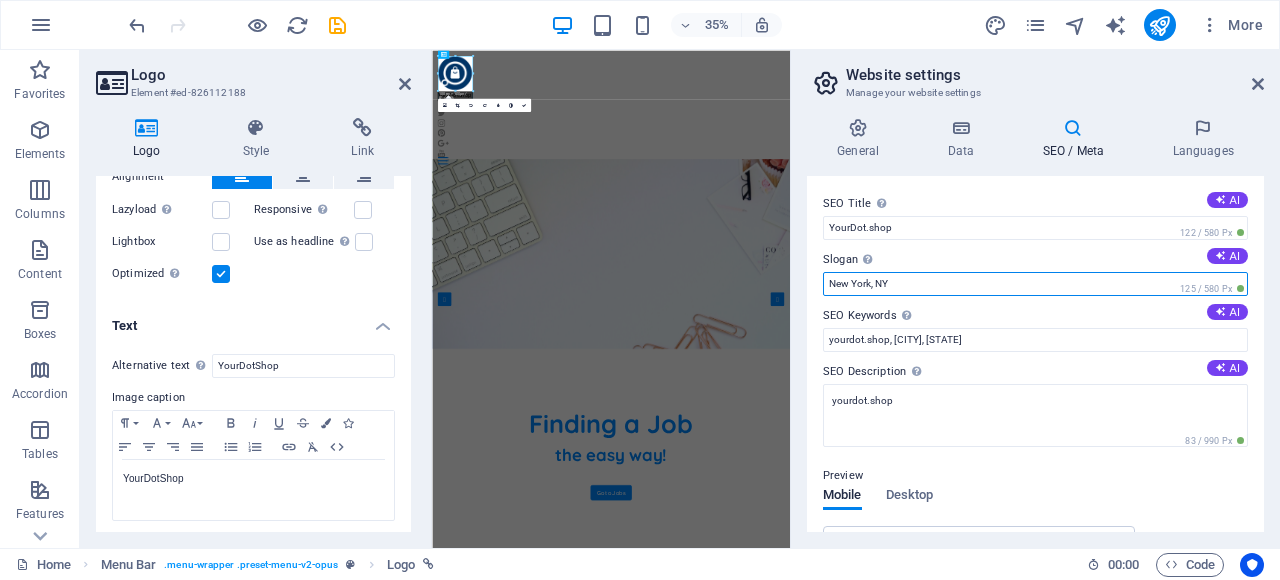 click on "Website settings Manage your website settings  General  Data  SEO / Meta  Languages Website name yourdot.shop Logo Drag files here, click to choose files or select files from Files or our free stock photos & videos Select files from the file manager, stock photos, or upload file(s) Upload Favicon Set the favicon of your website here. A favicon is a small icon shown in the browser tab next to your website title. It helps visitors identify your website. Drag files here, click to choose files or select files from Files or our free stock photos & videos Select files from the file manager, stock photos, or upload file(s) Upload Preview Image (Open Graph) This image will be shown when the website is shared on social networks Drag files here, click to choose files or select files from Files or our free stock photos & videos Select files from the file manager, stock photos, or upload file(s) Upload Contact data for this website. This can be used everywhere on the website and will update automatically. Company Street" at bounding box center (1035, 299) 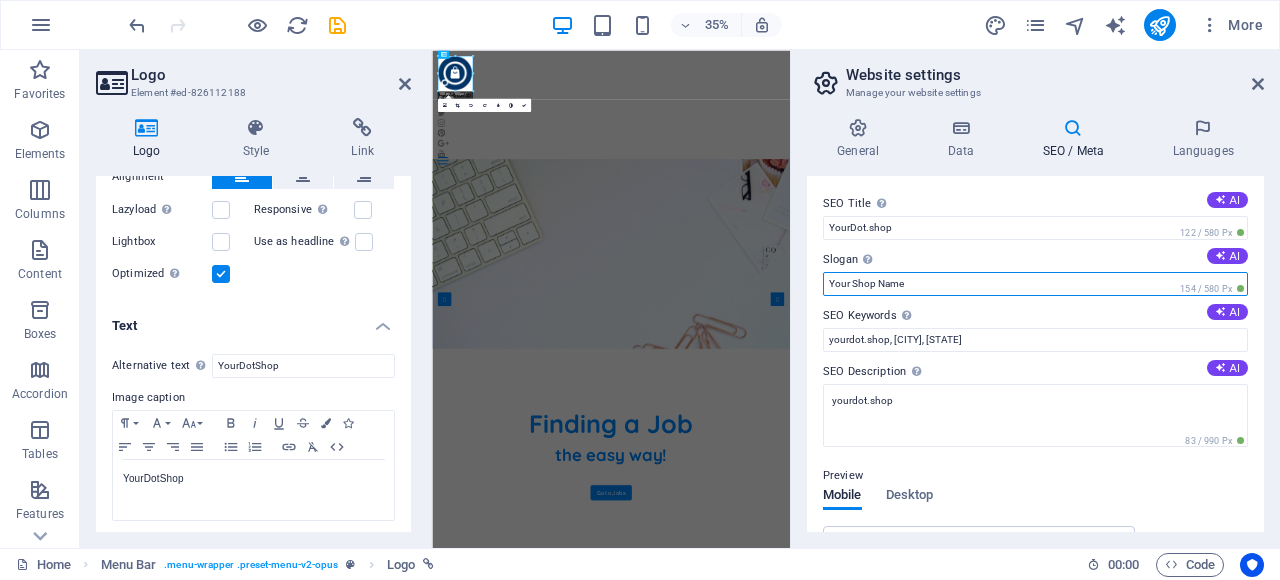 click on "Your Shop Name" at bounding box center (1035, 284) 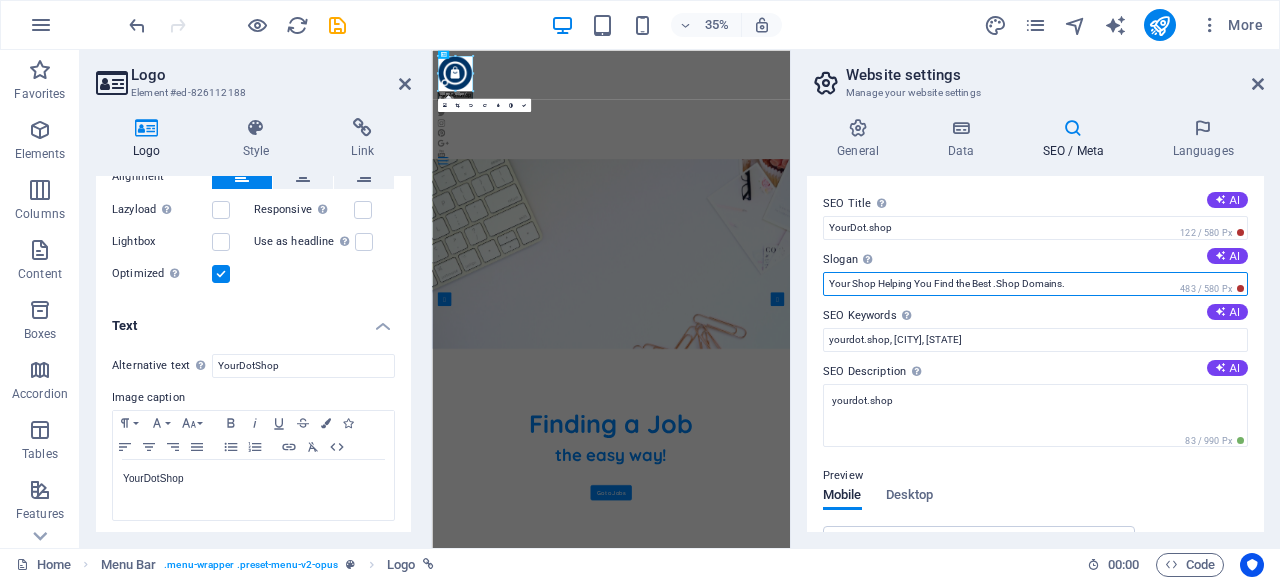 click on "Your Shop Helping You Find the Best .Shop Domains." at bounding box center (1035, 284) 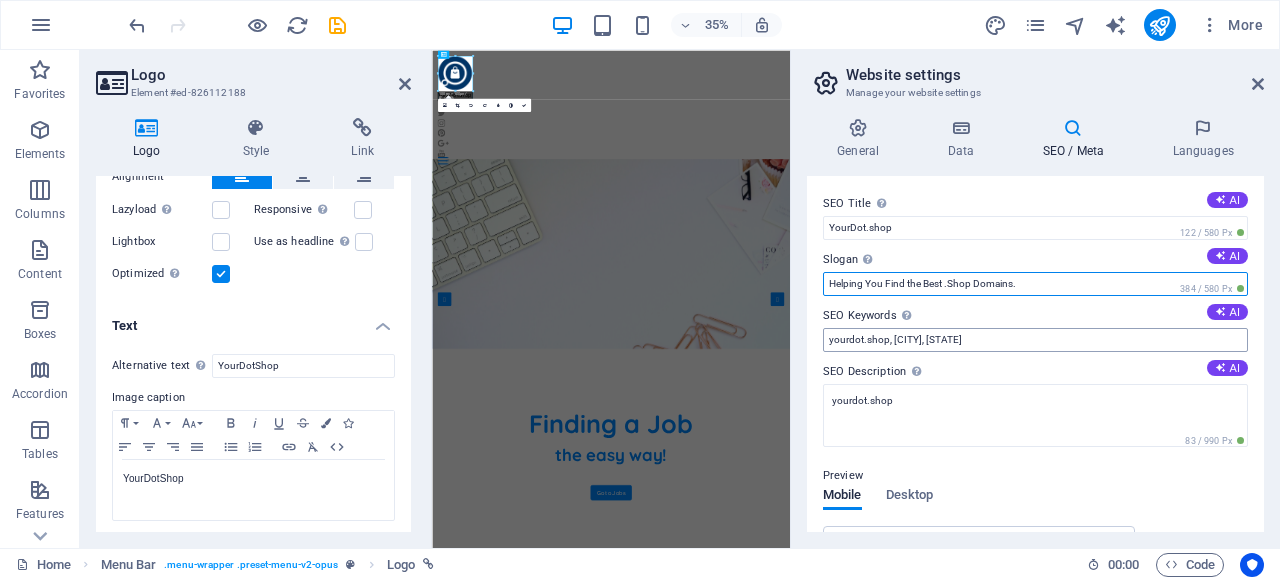 type on "Helping You Find the Best .Shop Domains." 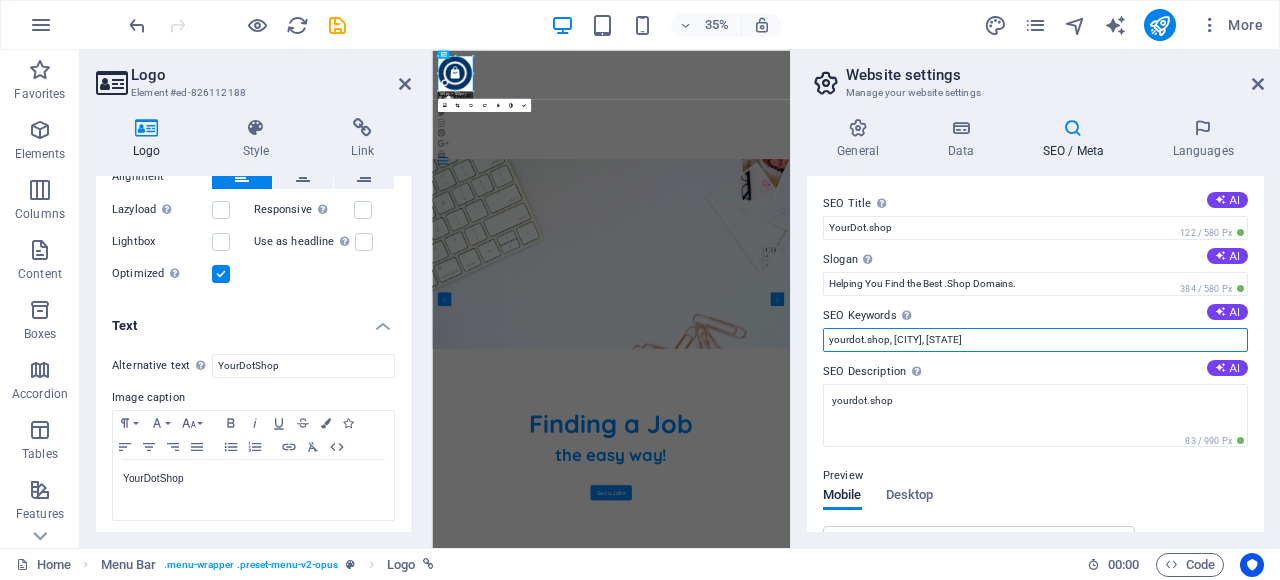 drag, startPoint x: 891, startPoint y: 341, endPoint x: 998, endPoint y: 343, distance: 107.01869 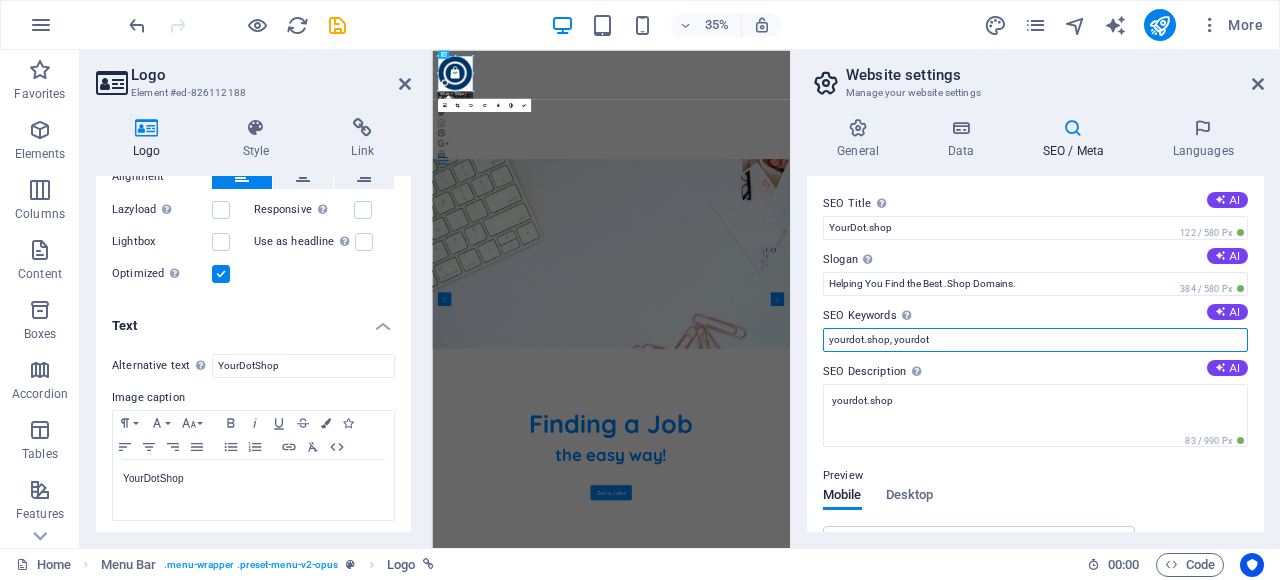 paste on "," 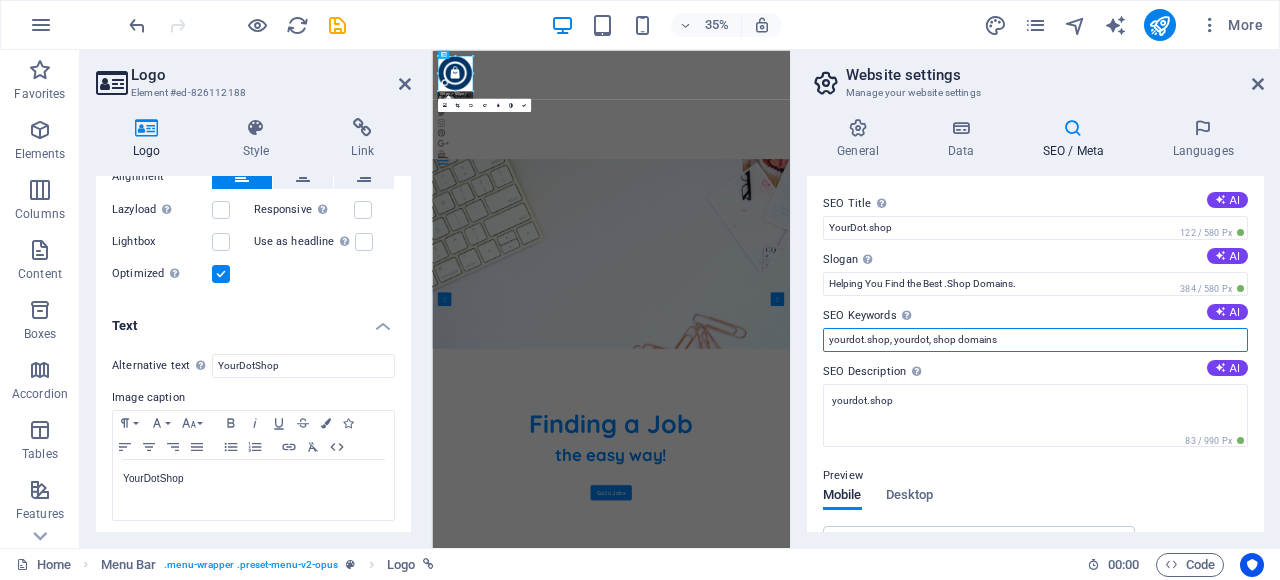 paste on "," 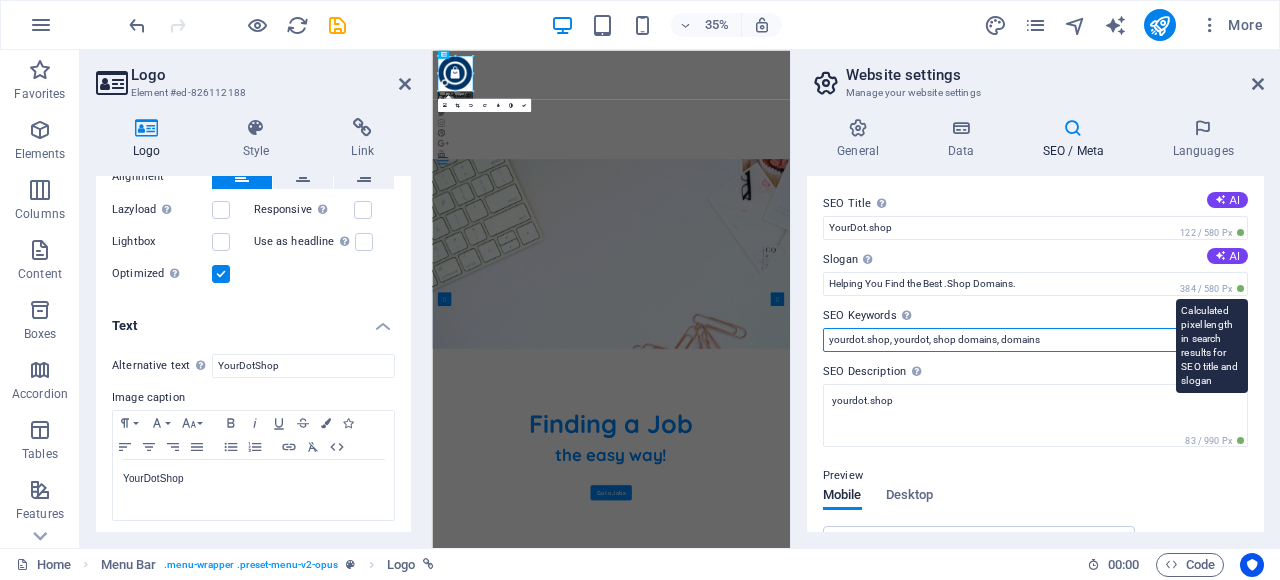 paste on "," 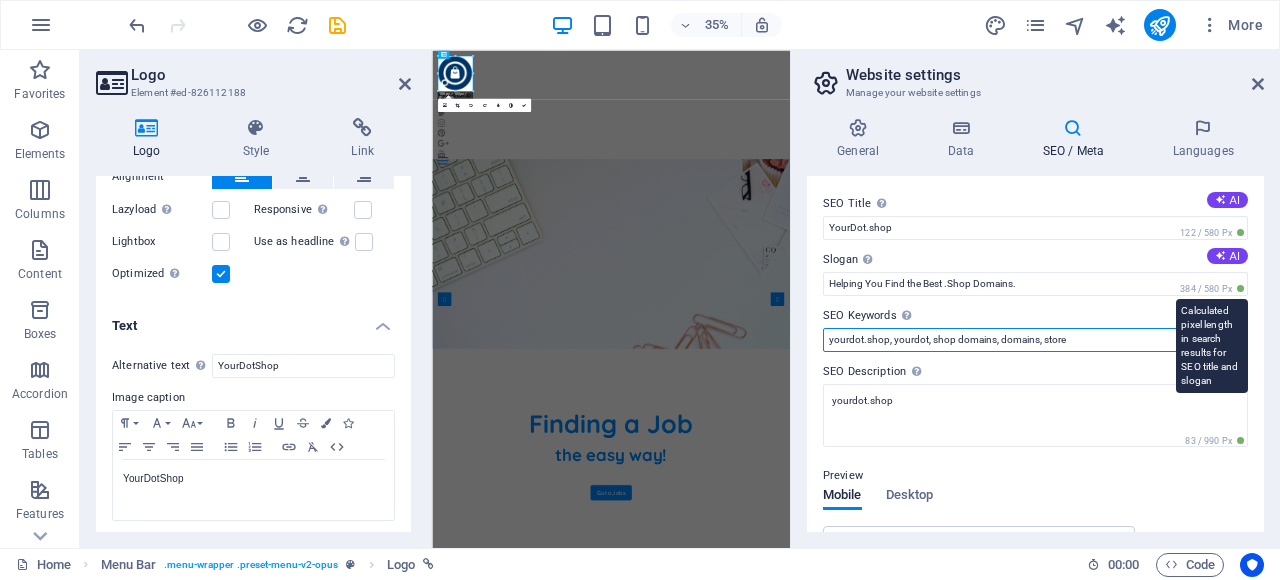 paste on "," 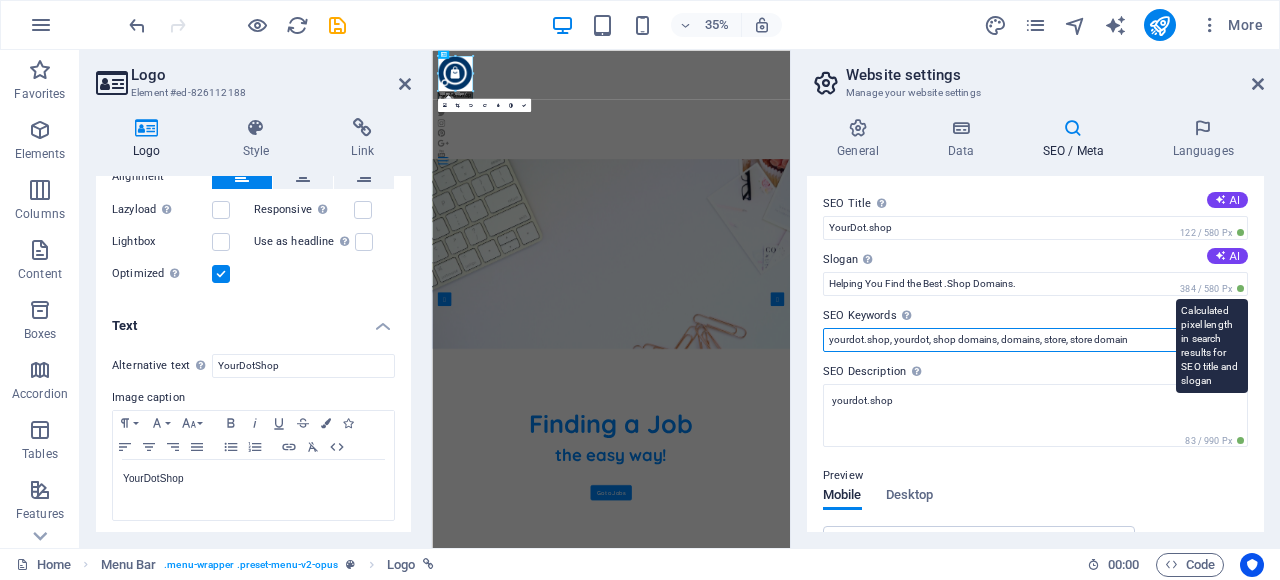 paste on "," 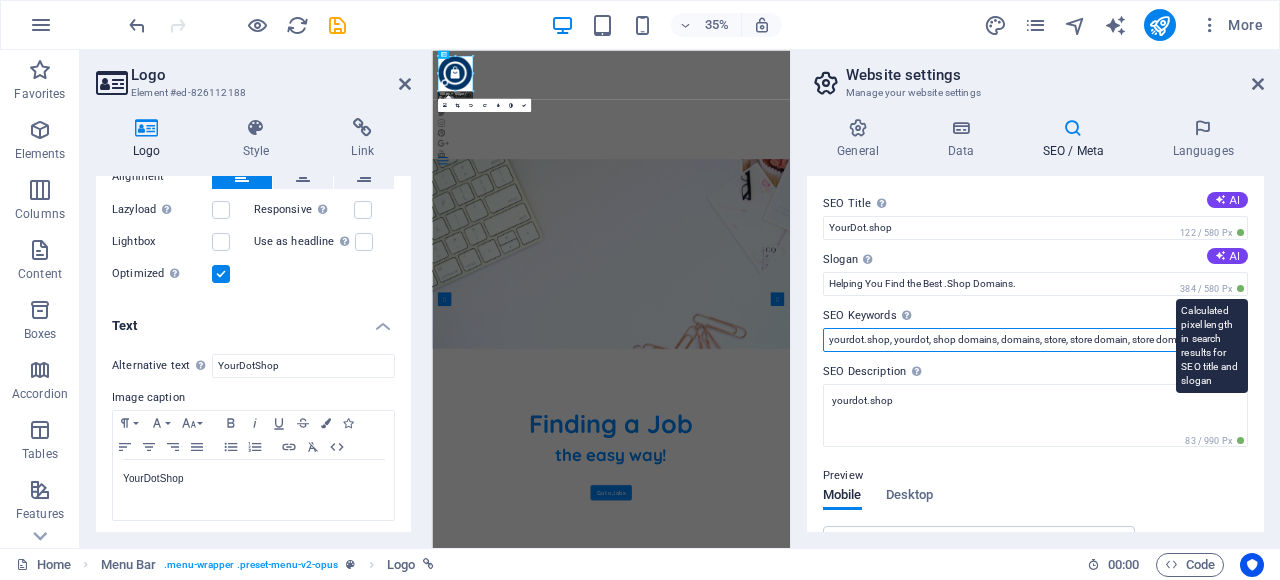 paste on "," 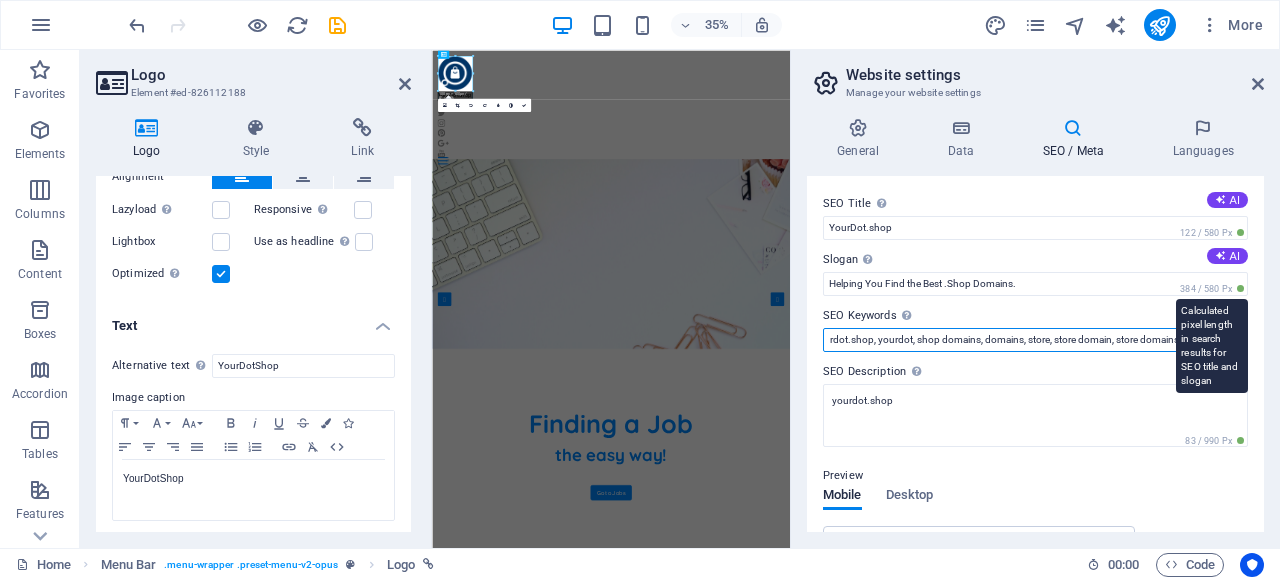 scroll, scrollTop: 0, scrollLeft: 21, axis: horizontal 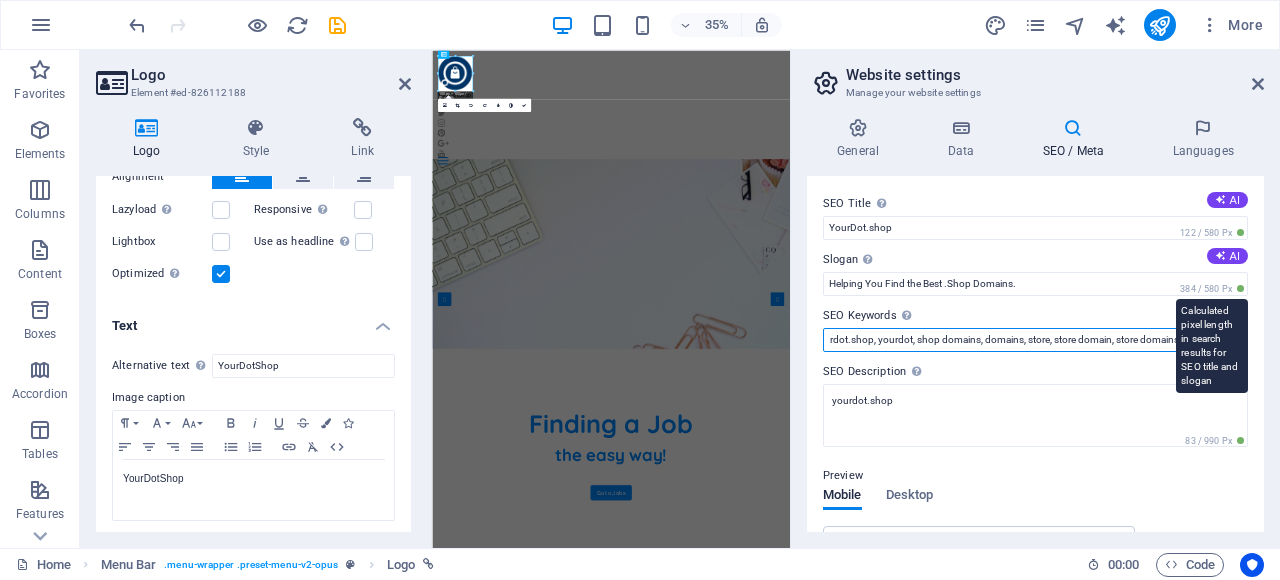 paste on "," 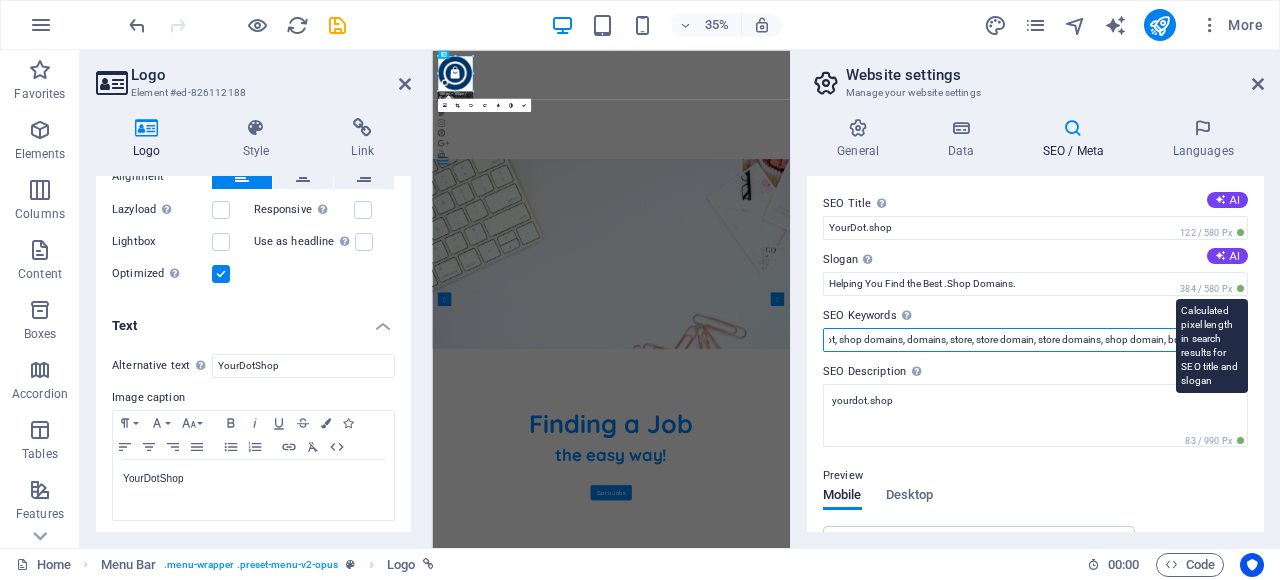 scroll, scrollTop: 0, scrollLeft: 102, axis: horizontal 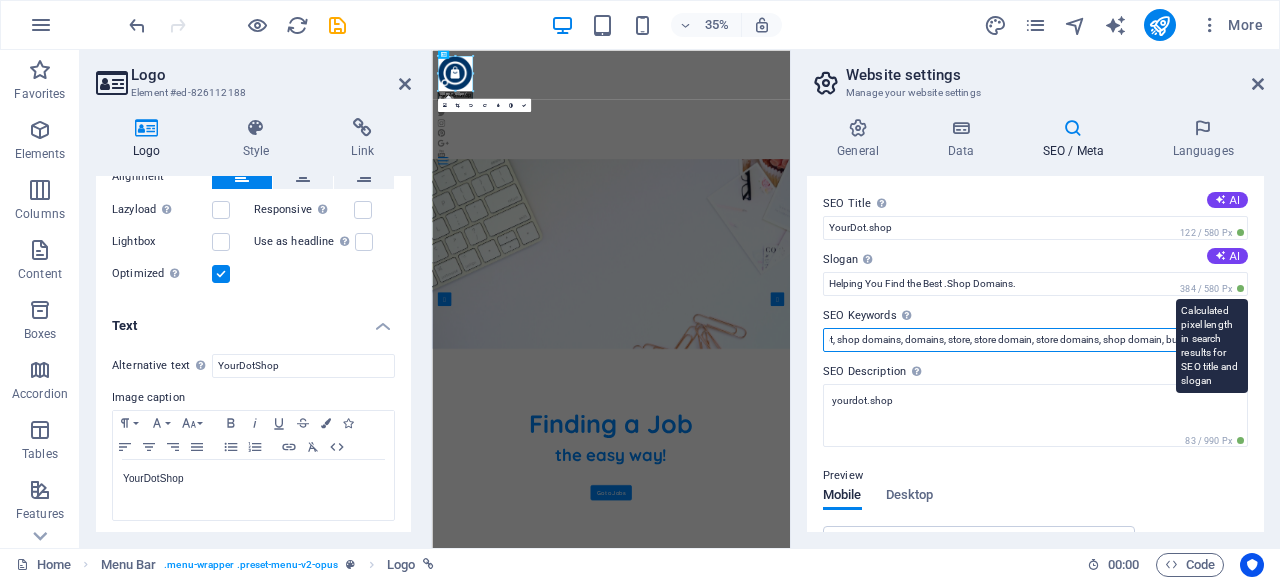 paste on "," 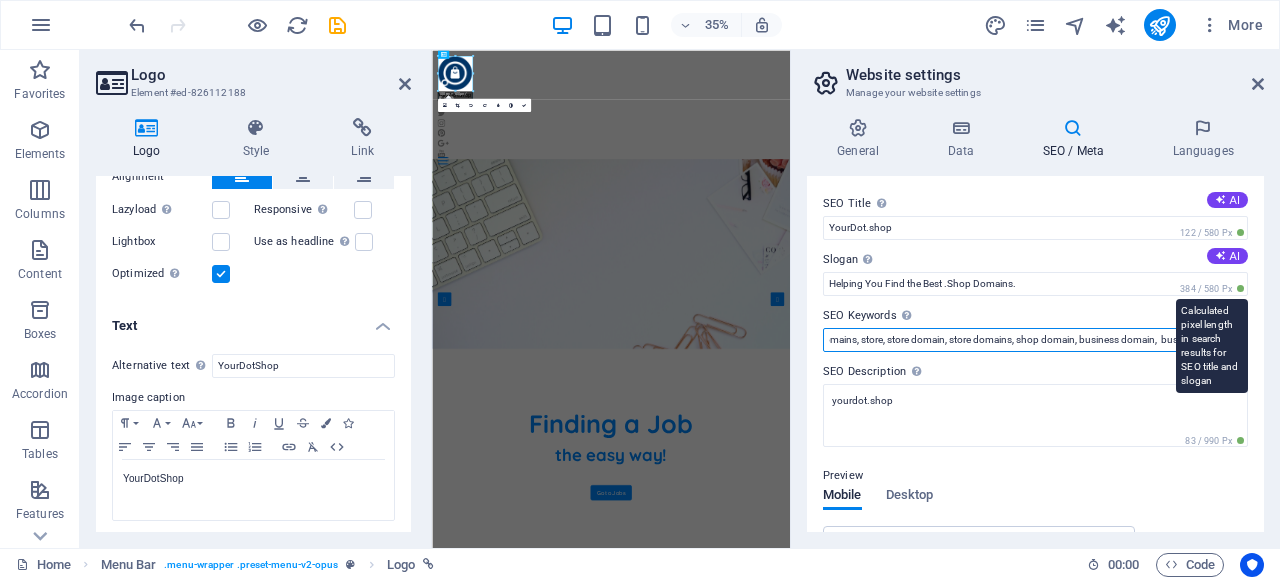 scroll, scrollTop: 0, scrollLeft: 190, axis: horizontal 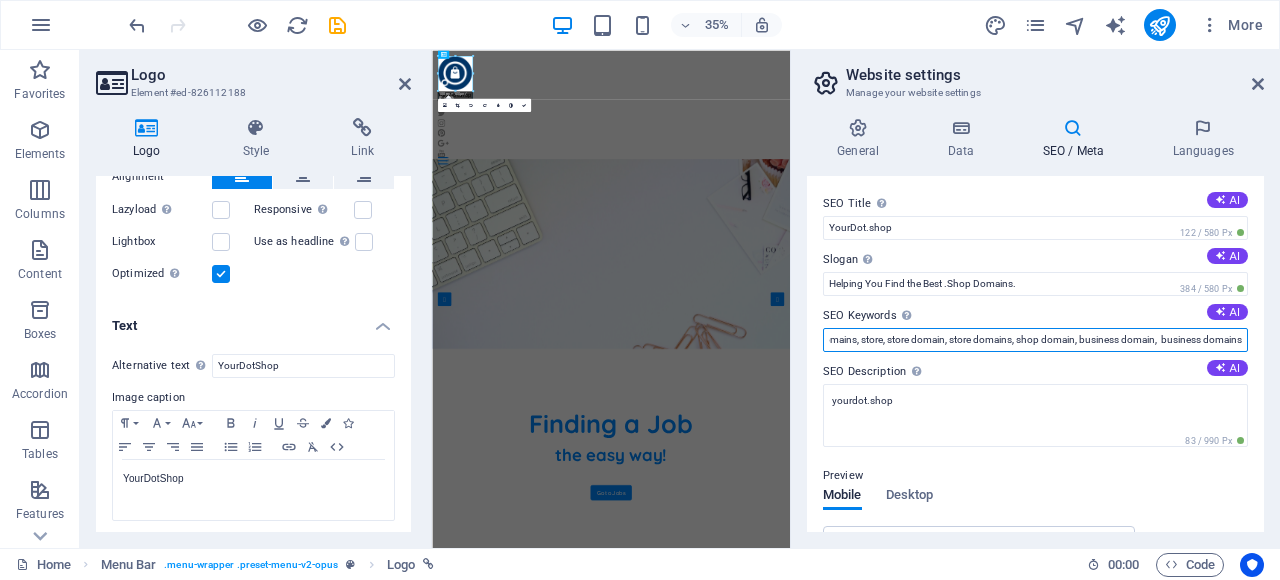 type on "yourdot.shop, yourdot, shop domains, domains, store, store domain, store domains, shop domain, business domain,  business domains" 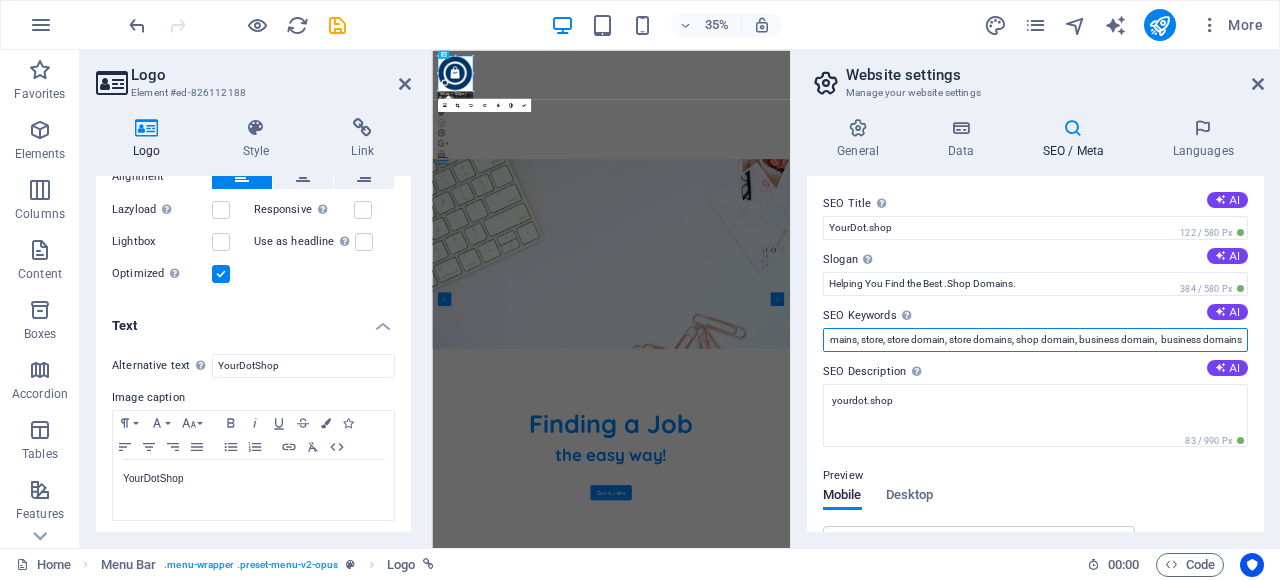 scroll, scrollTop: 0, scrollLeft: 0, axis: both 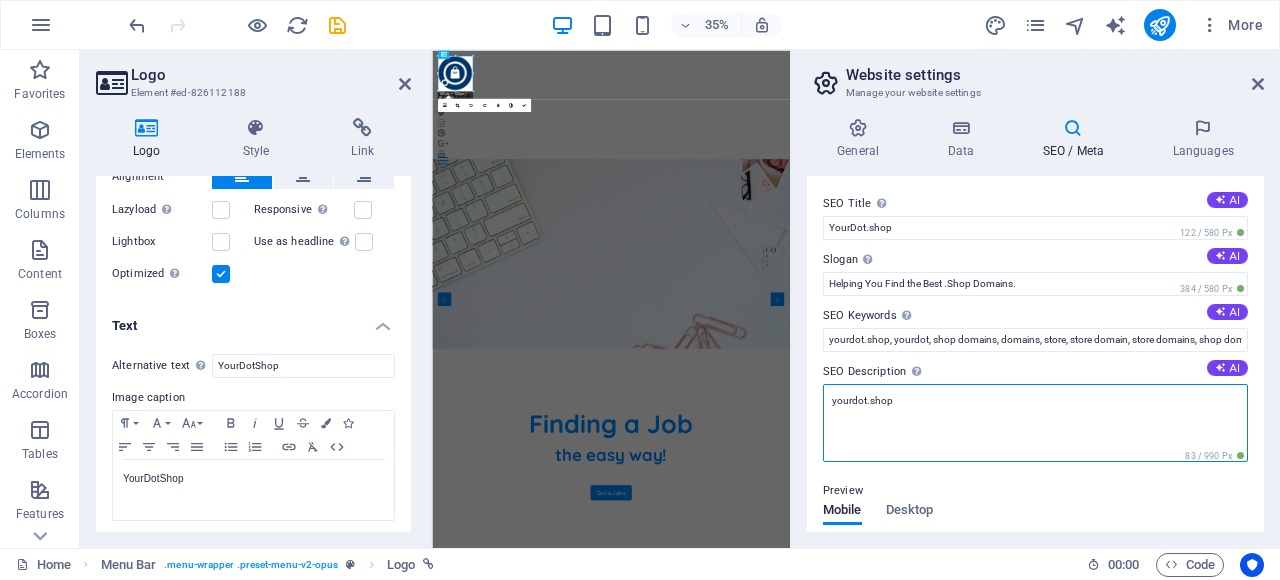 click on "yourdot.shop" at bounding box center (1035, 423) 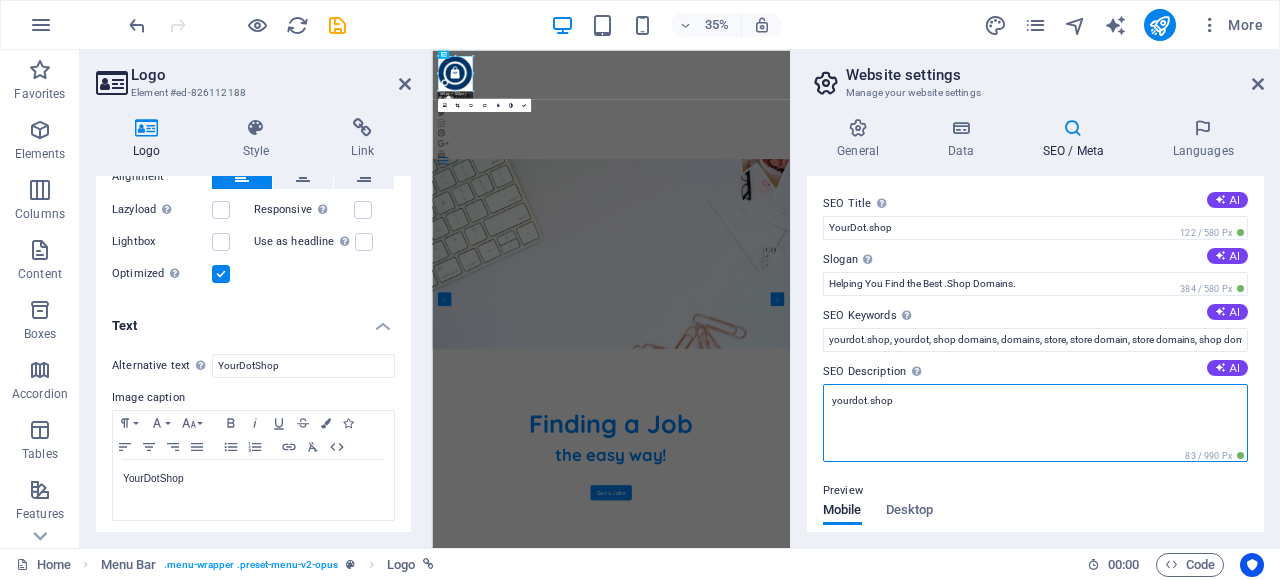 click on "yourdot.shop" at bounding box center (1035, 423) 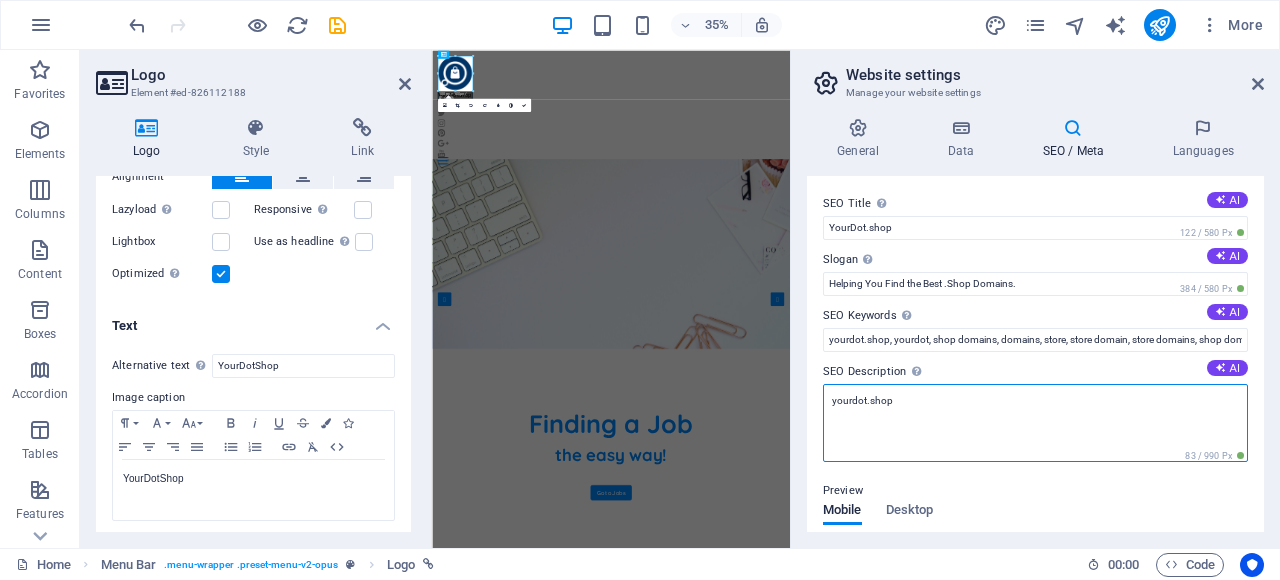 paste on "We help you find the perfect .shop domain so you can launch your store with a name you’re proud of. Simple, clear, and made just for you." 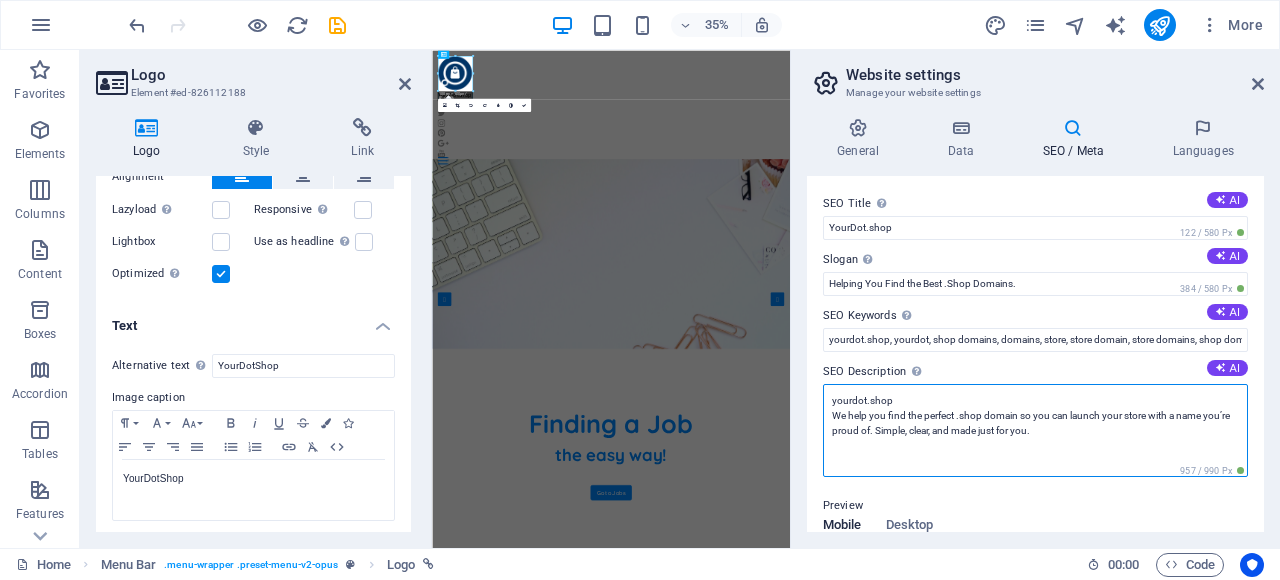 click on "yourdot.shop
We help you find the perfect .shop domain so you can launch your store with a name you’re proud of. Simple, clear, and made just for you." at bounding box center [1035, 430] 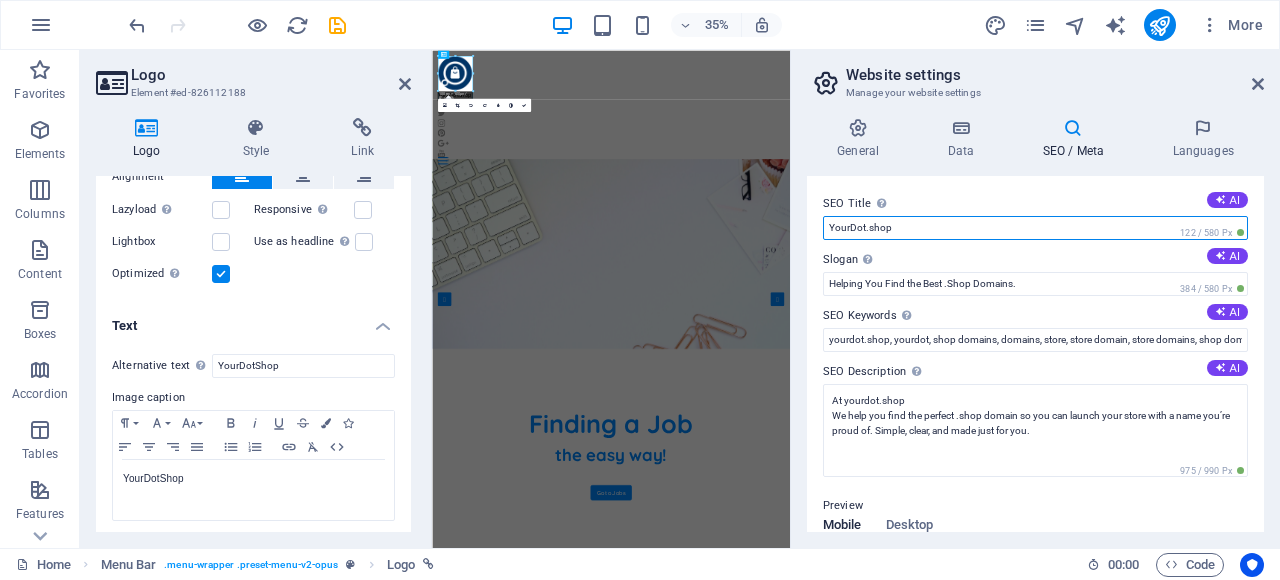 click on "YourDot.shop" at bounding box center (1035, 228) 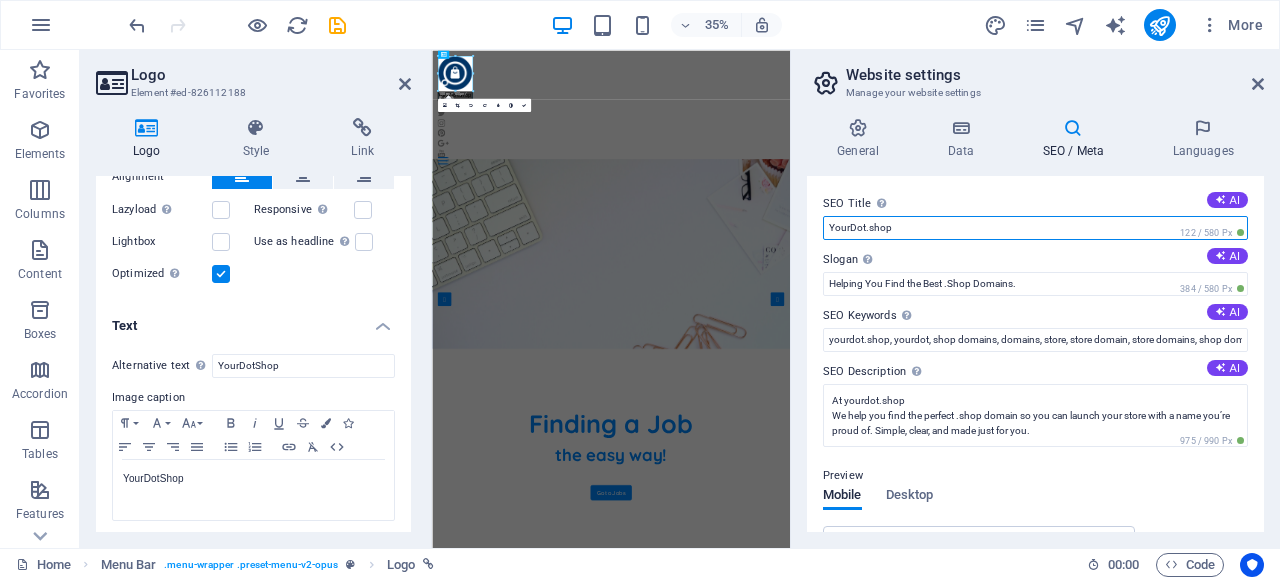 click on "YourDot.shop" at bounding box center (1035, 228) 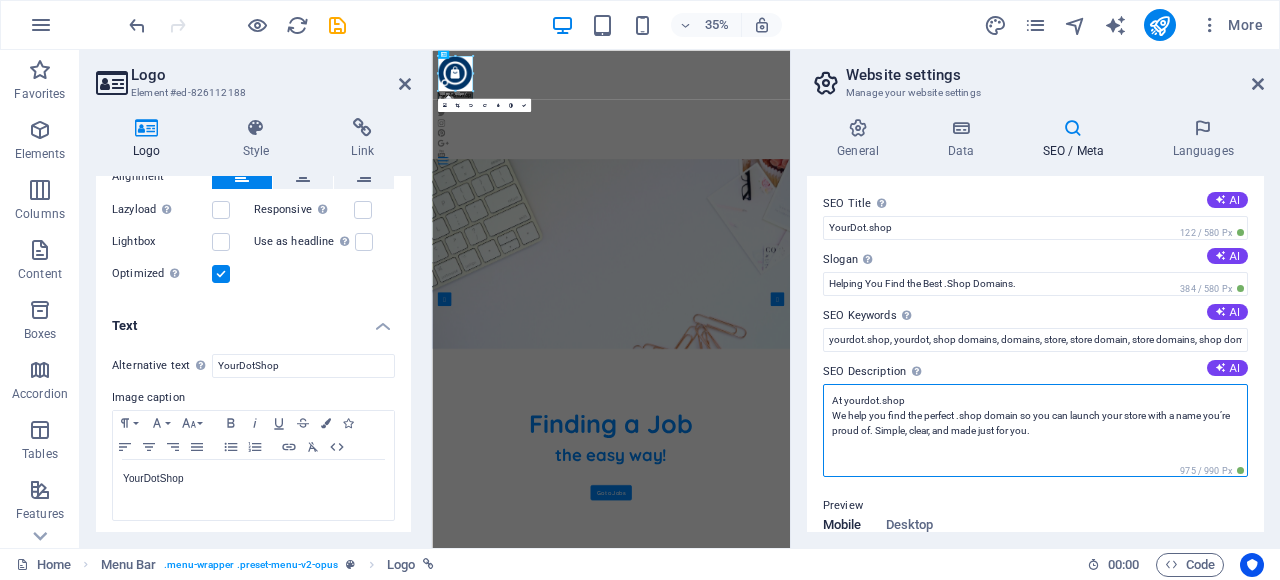 click on "At yourdot.shop
We help you find the perfect .shop domain so you can launch your store with a name you’re proud of. Simple, clear, and made just for you." at bounding box center [1035, 430] 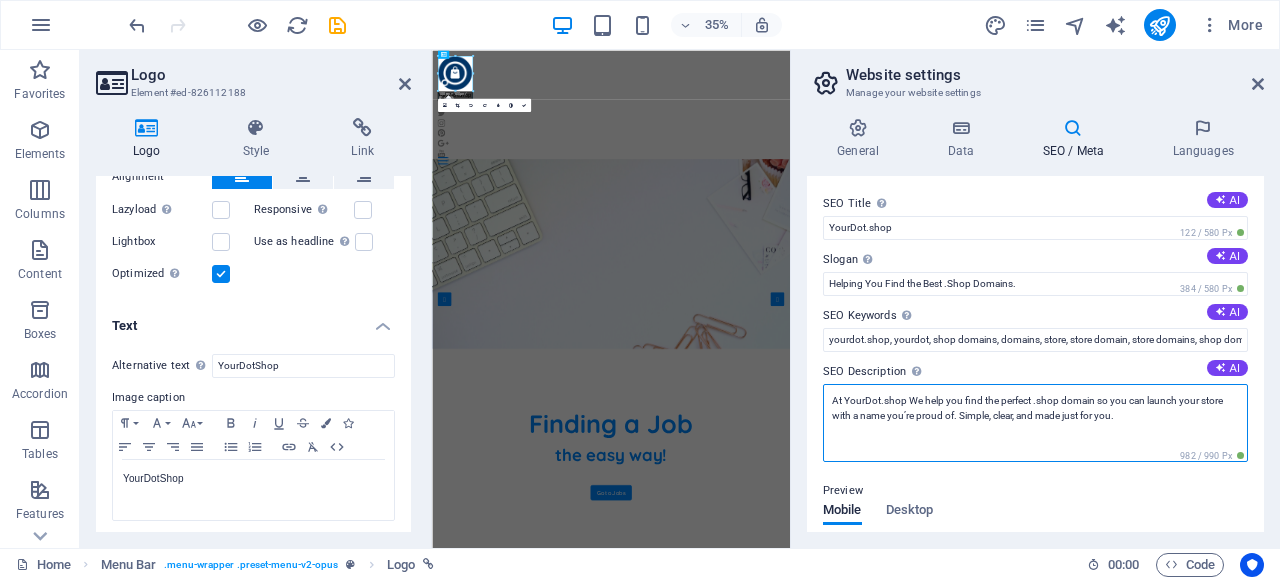 click on "At YourDot.shop We help you find the perfect .shop domain so you can launch your store with a name you’re proud of. Simple, clear, and made just for you." at bounding box center (1035, 423) 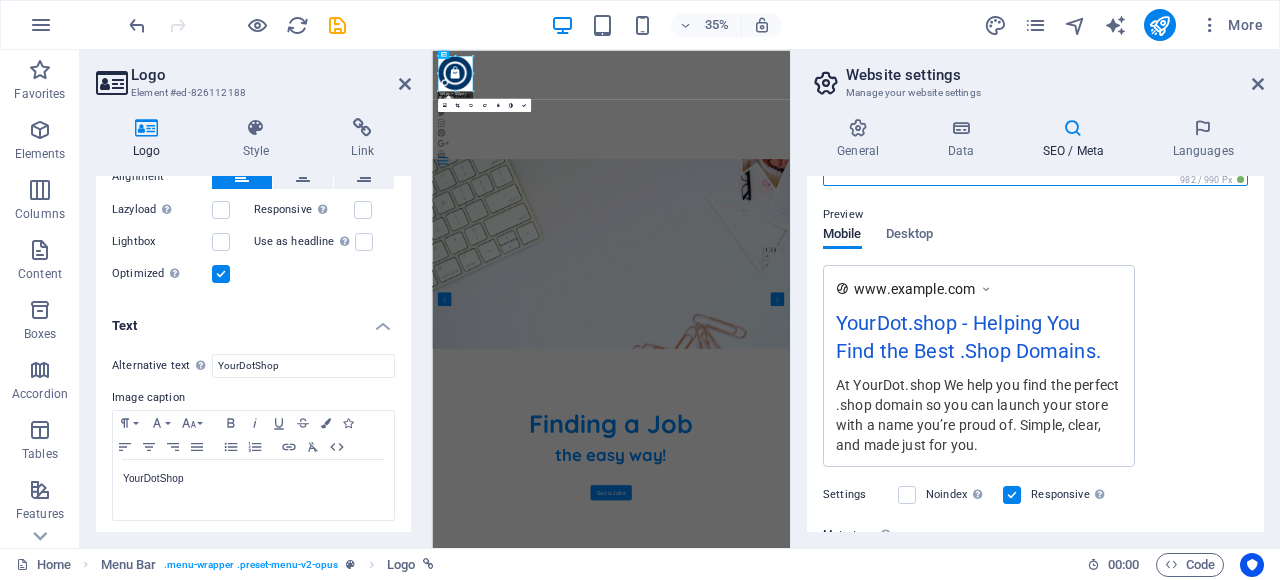 scroll, scrollTop: 300, scrollLeft: 0, axis: vertical 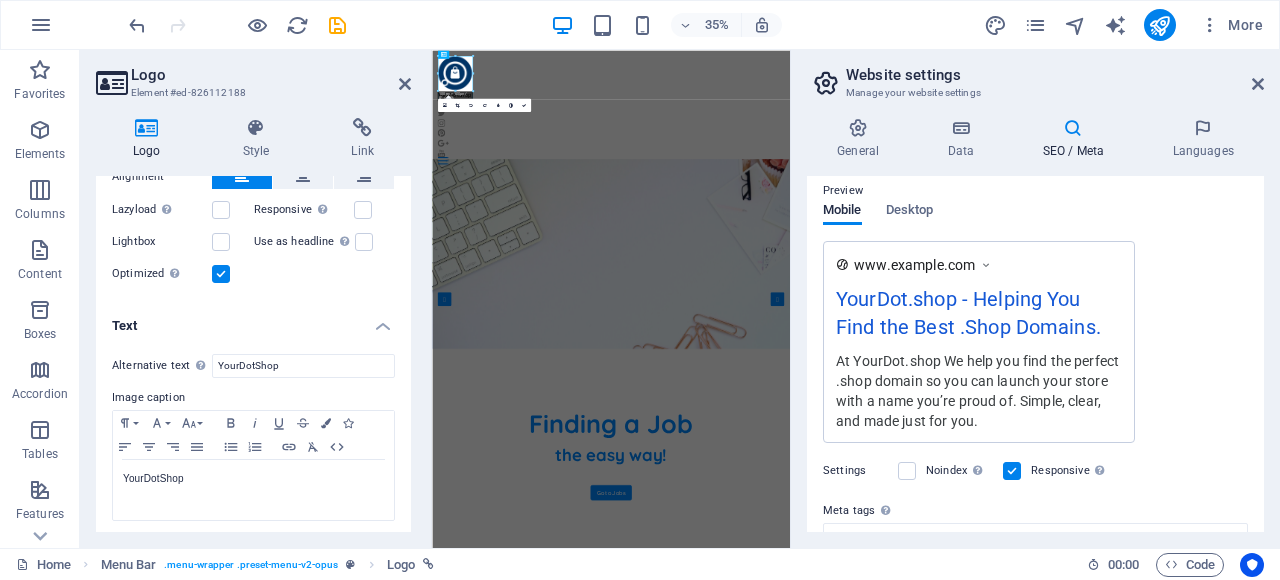 click on "www.example.com YourDot.shop - Helping You Find the Best .Shop Domains. At YourDot.shop We help you find the perfect .shop domain so you can launch your store with a name you’re proud of. Simple, clear, and made just for you." at bounding box center [1035, 342] 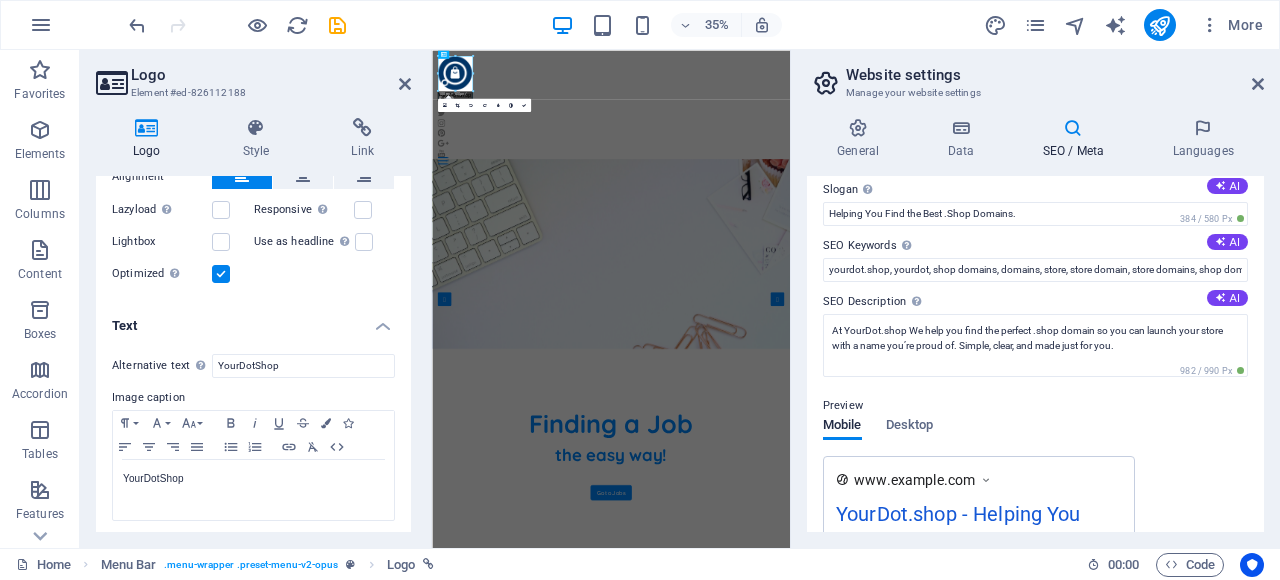scroll, scrollTop: 65, scrollLeft: 0, axis: vertical 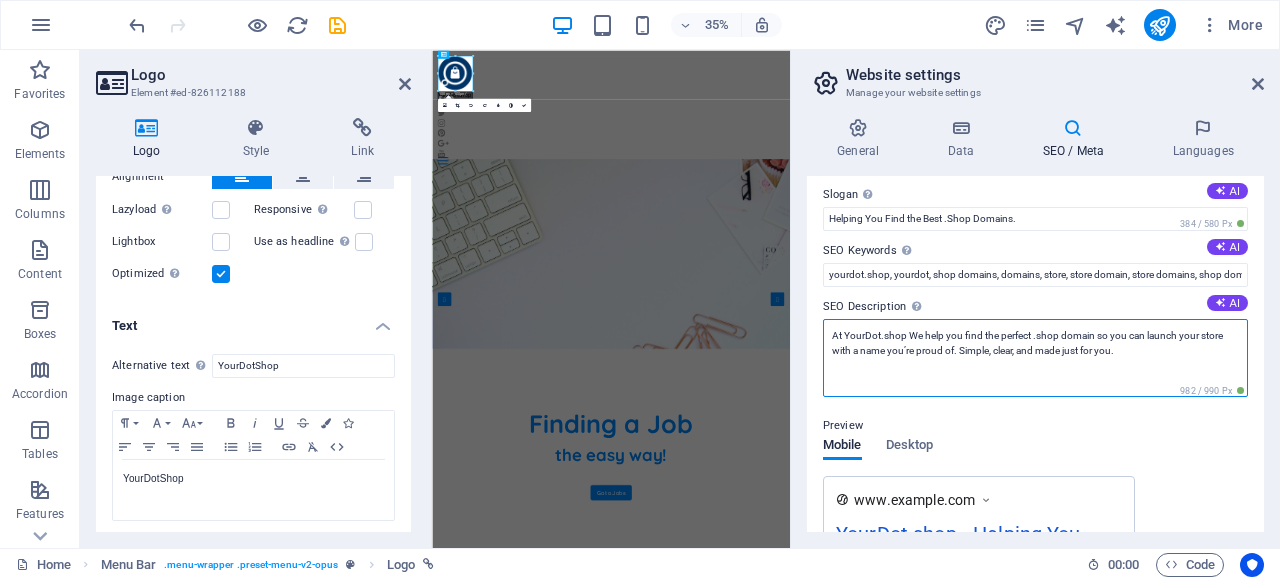 click on "At YourDot.shop We help you find the perfect .shop domain so you can launch your store with a name you’re proud of. Simple, clear, and made just for you." at bounding box center [1035, 358] 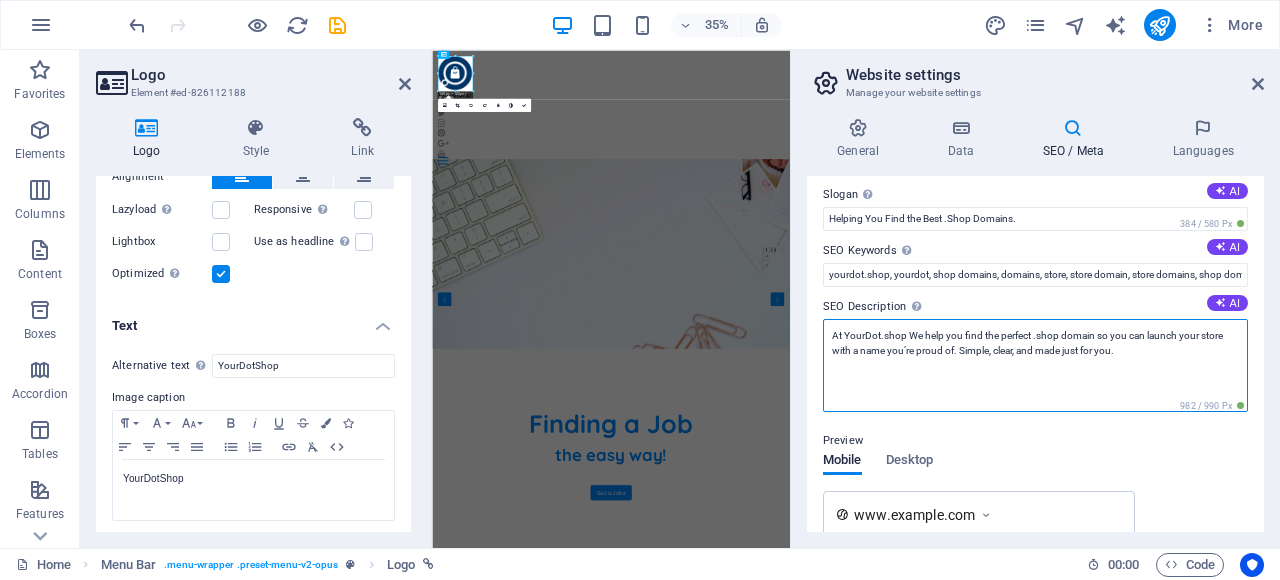 paste on "helping entrepreneurs and businesses find the perfect name for their online stores." 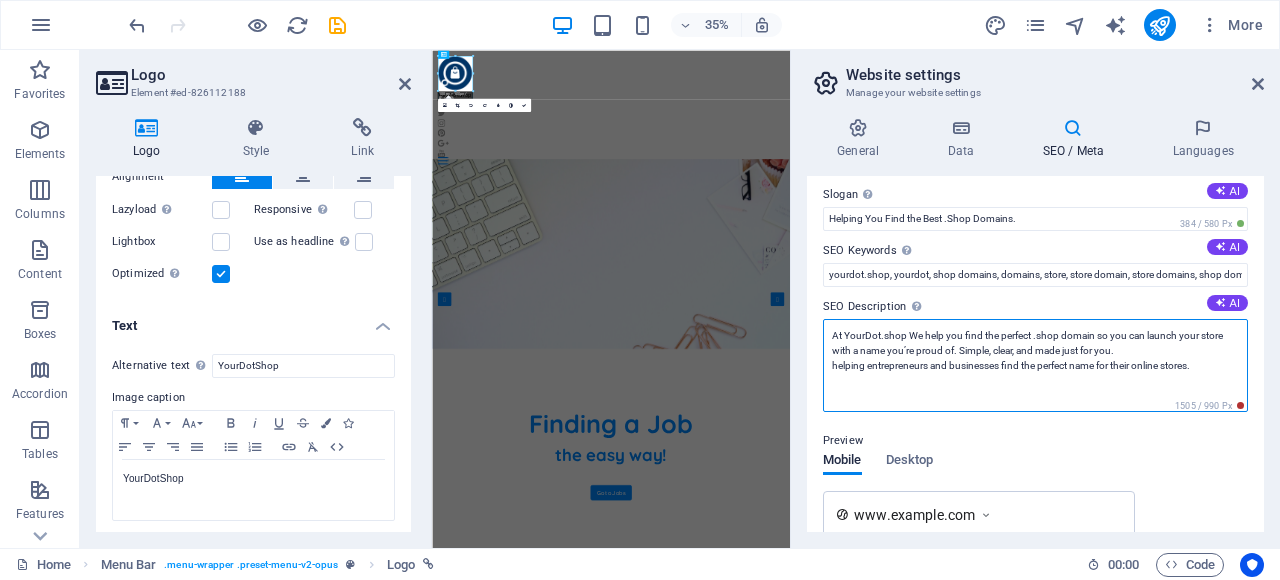 click on "At YourDot.shop We help you find the perfect .shop domain so you can launch your store with a name you’re proud of. Simple, clear, and made just for you.
helping entrepreneurs and businesses find the perfect name for their online stores." at bounding box center [1035, 365] 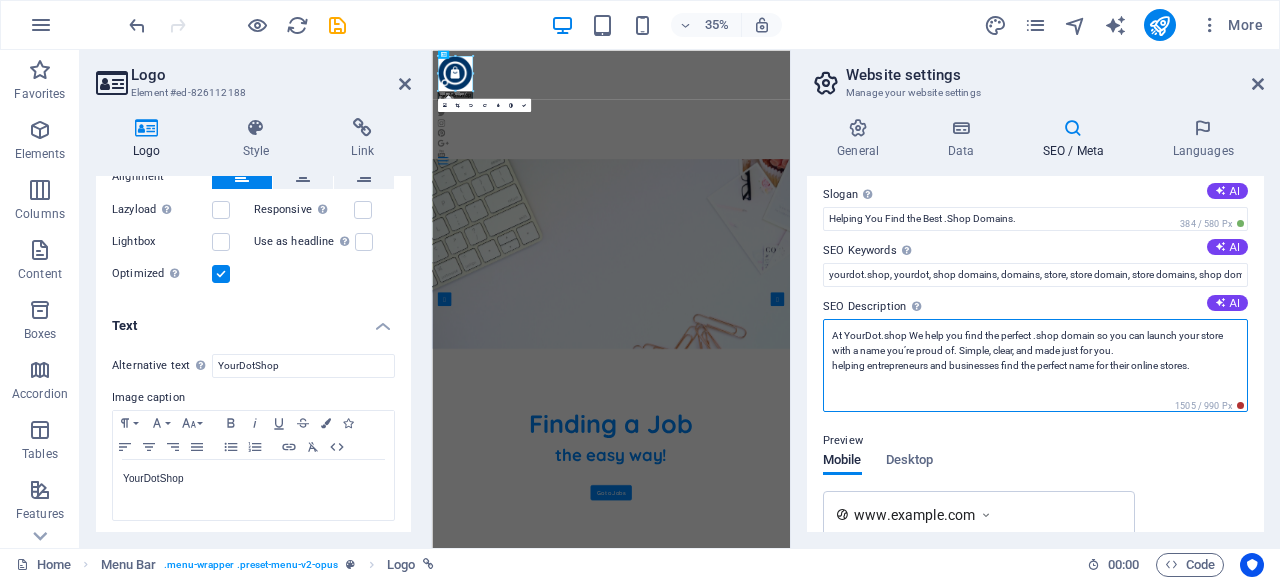 type on "At YourDot.shop We help you find the perfect .shop domain so you can launch your store with a name you’re proud of. Simple, clear, and made just for you." 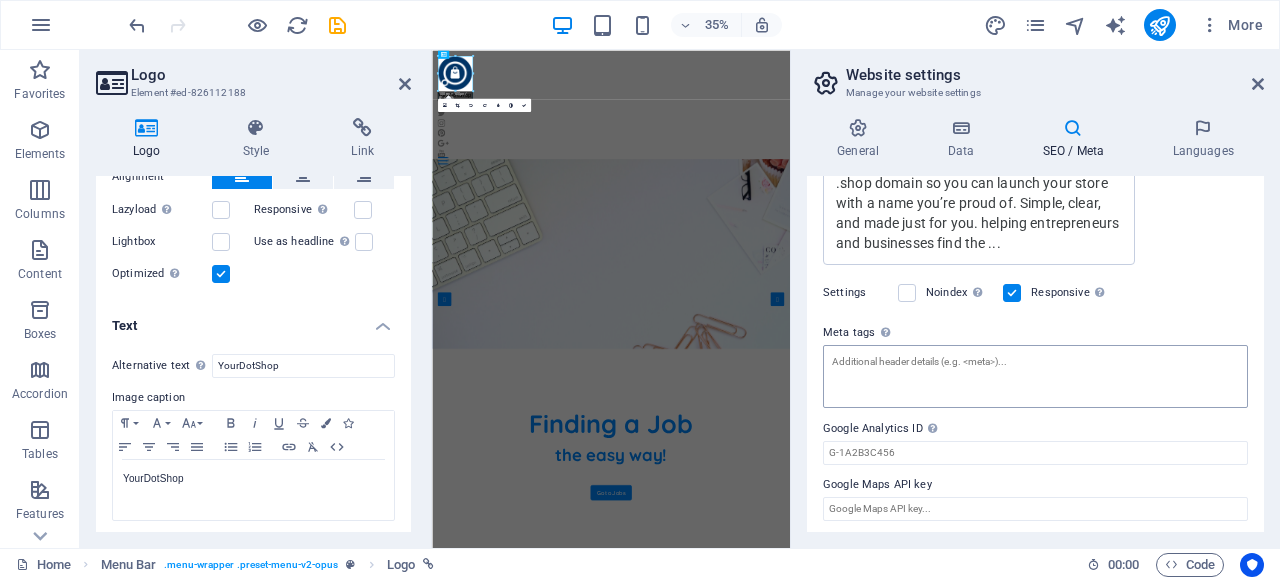 scroll, scrollTop: 500, scrollLeft: 0, axis: vertical 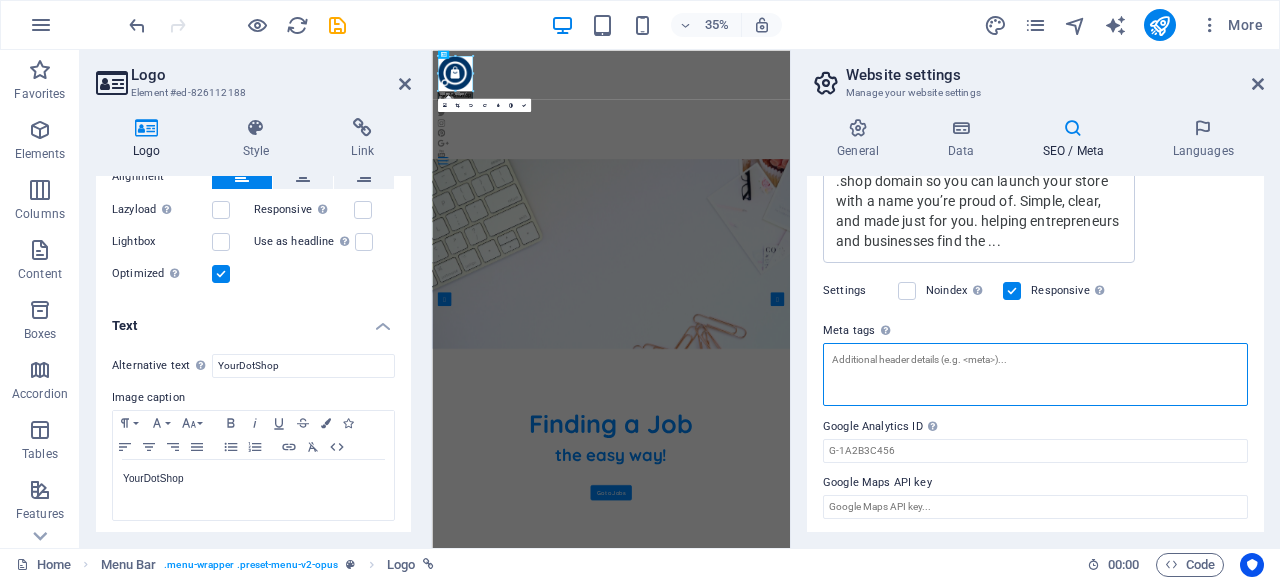 click on "Meta tags Enter HTML code here that will be placed inside the  tags of your website. Please note that your website may not function if you include code with errors." at bounding box center (1035, 374) 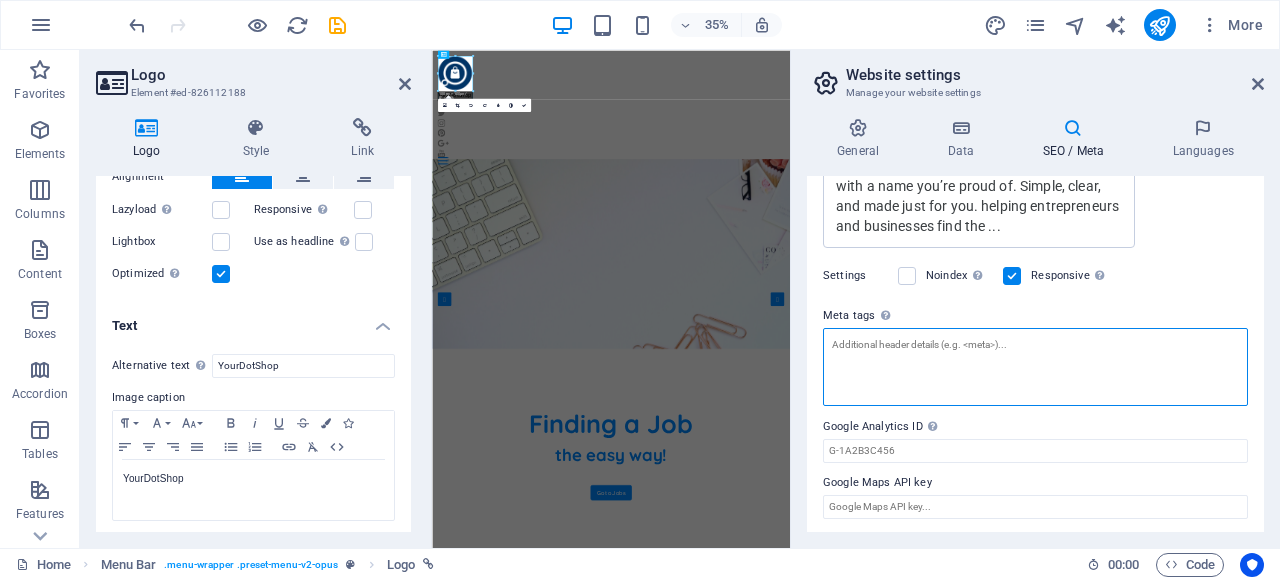 scroll, scrollTop: 486, scrollLeft: 0, axis: vertical 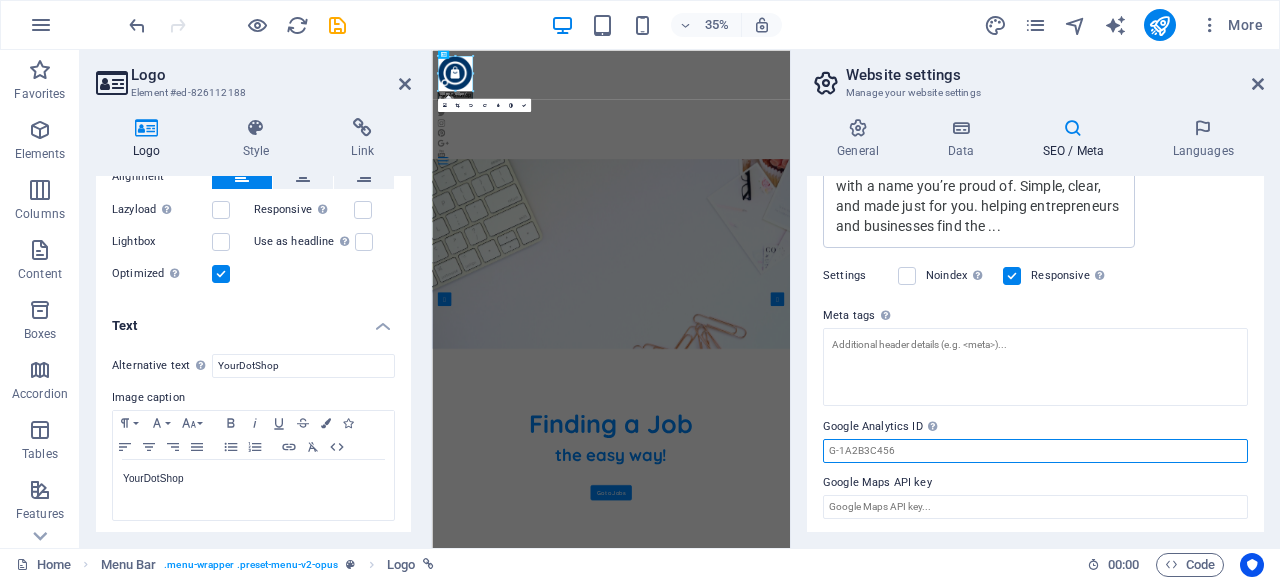 click on "Google Analytics ID Please only add the Google Analytics ID. We automatically include the ID in the tracking snippet. The Analytics ID looks similar to e.g. G-1A2B3C456" at bounding box center [1035, 451] 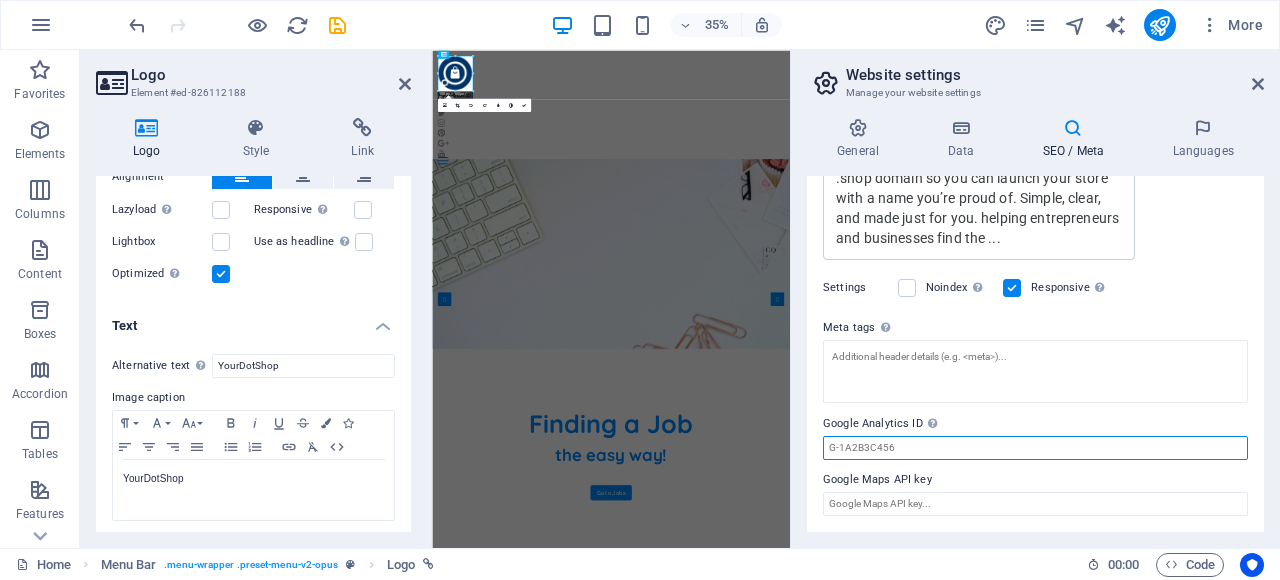 scroll, scrollTop: 485, scrollLeft: 0, axis: vertical 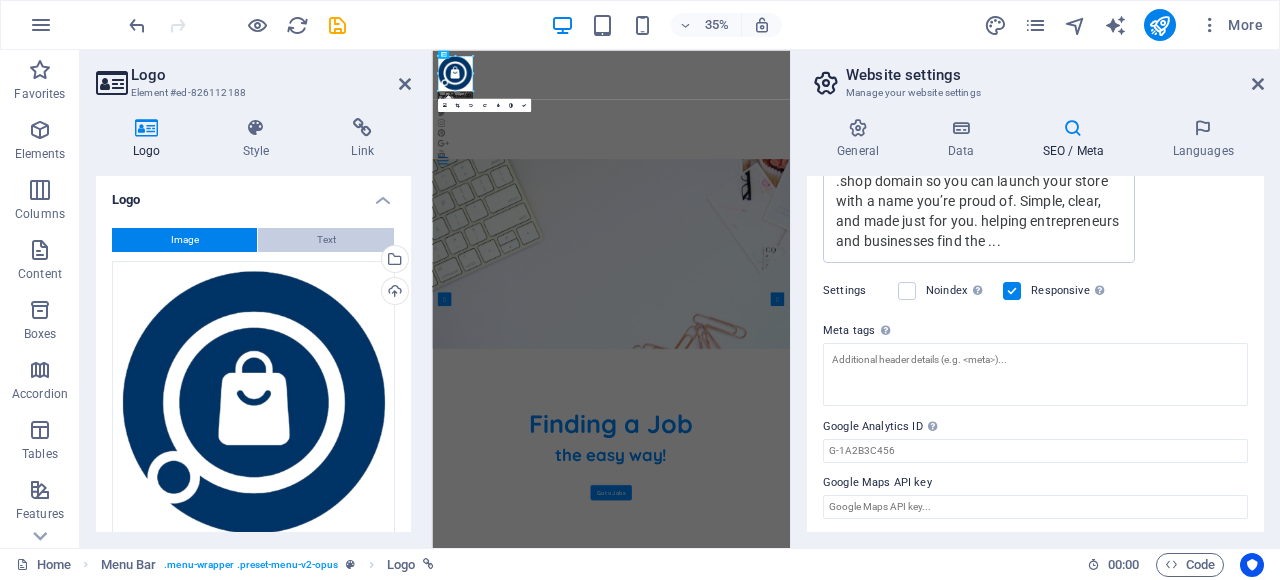 click on "Text" at bounding box center [326, 240] 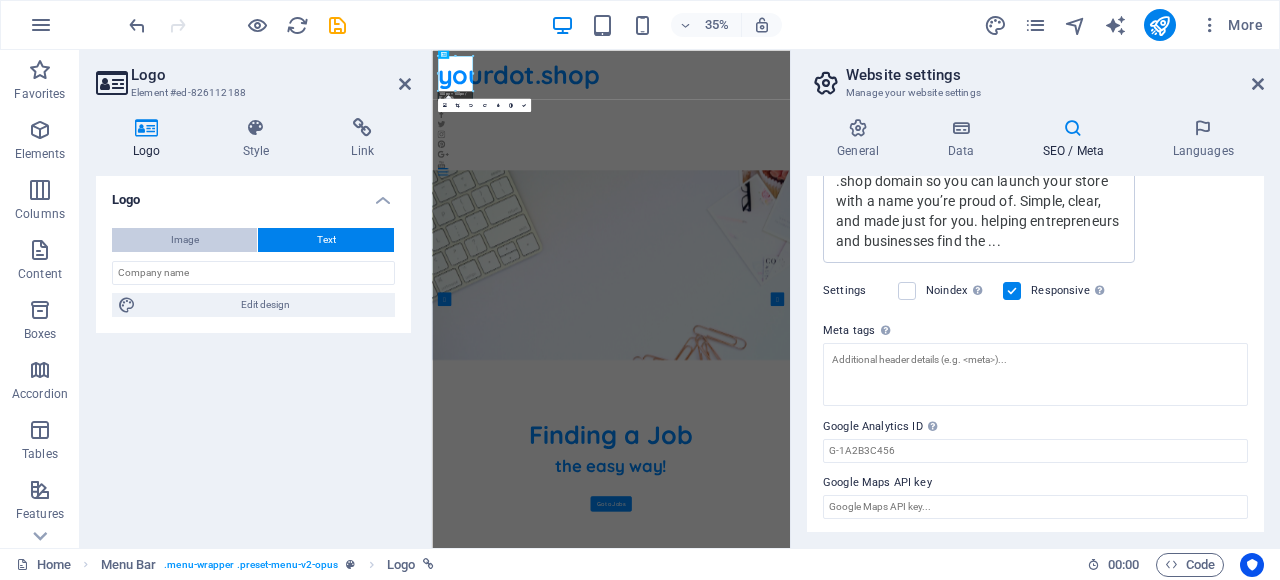 click on "Image" at bounding box center (184, 240) 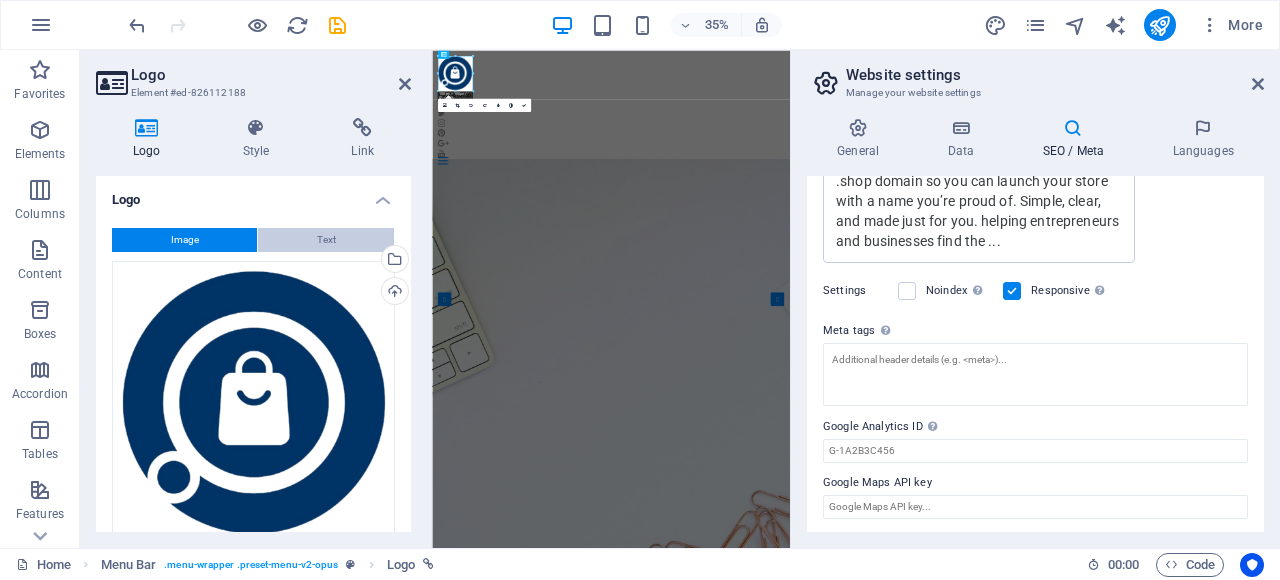 click on "Text" at bounding box center [326, 240] 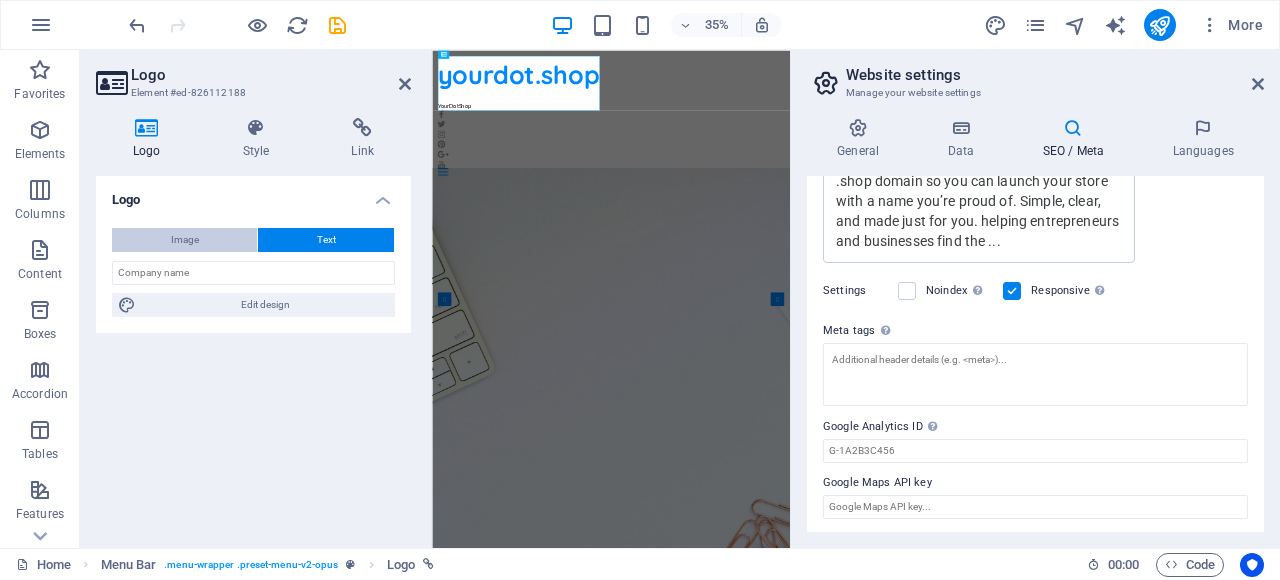 click on "Image" at bounding box center [184, 240] 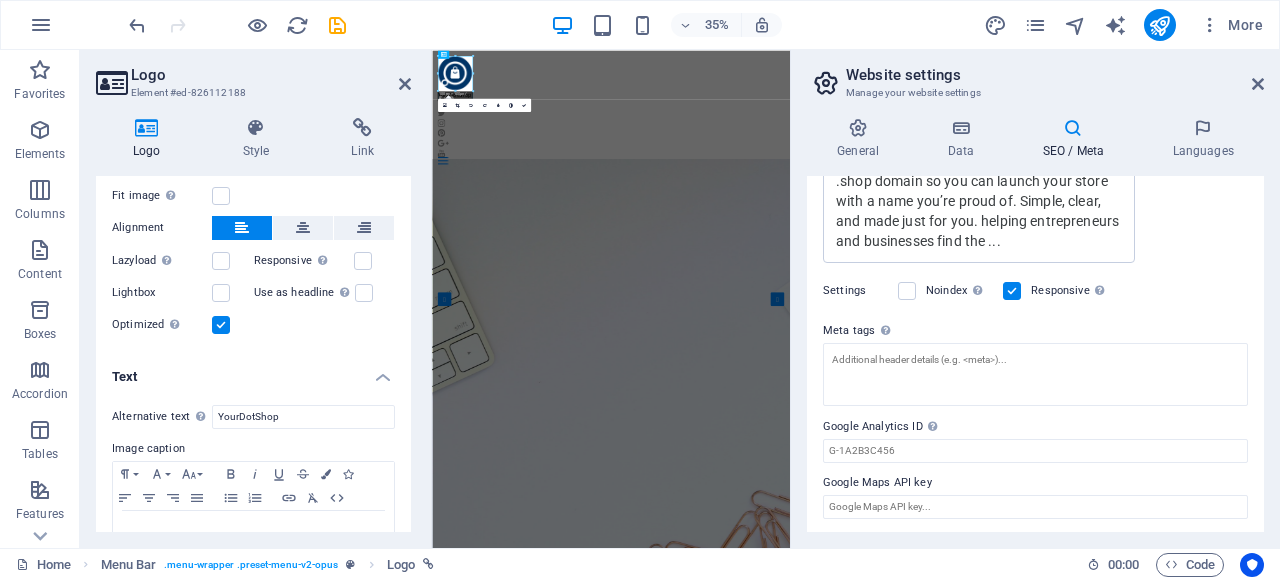 scroll, scrollTop: 453, scrollLeft: 0, axis: vertical 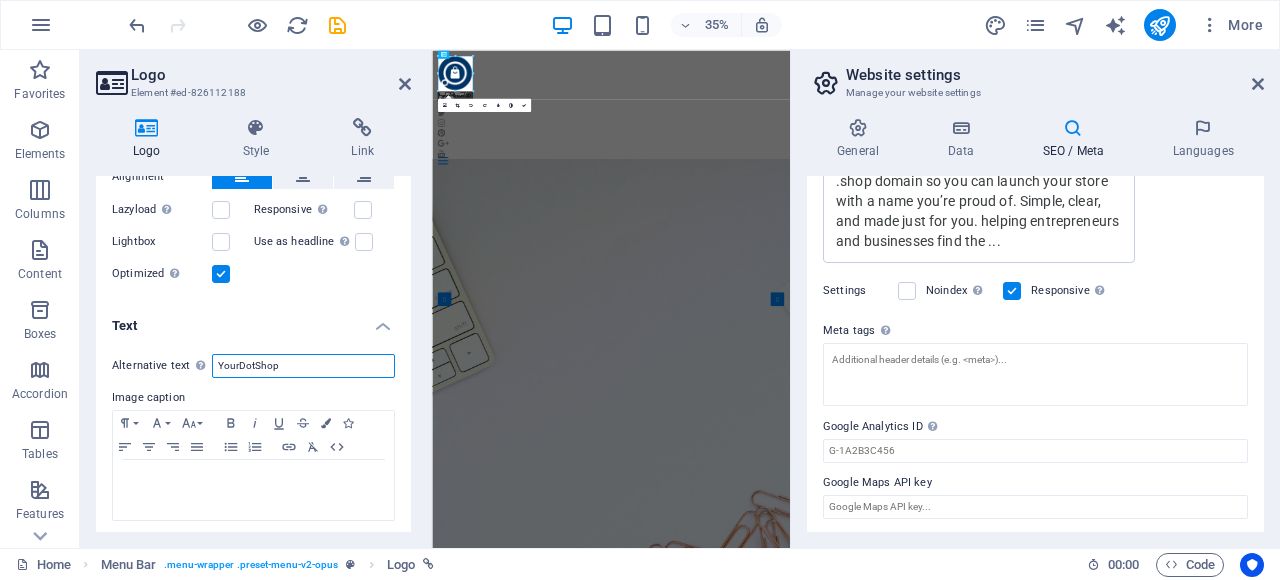 drag, startPoint x: 290, startPoint y: 365, endPoint x: 195, endPoint y: 375, distance: 95.524864 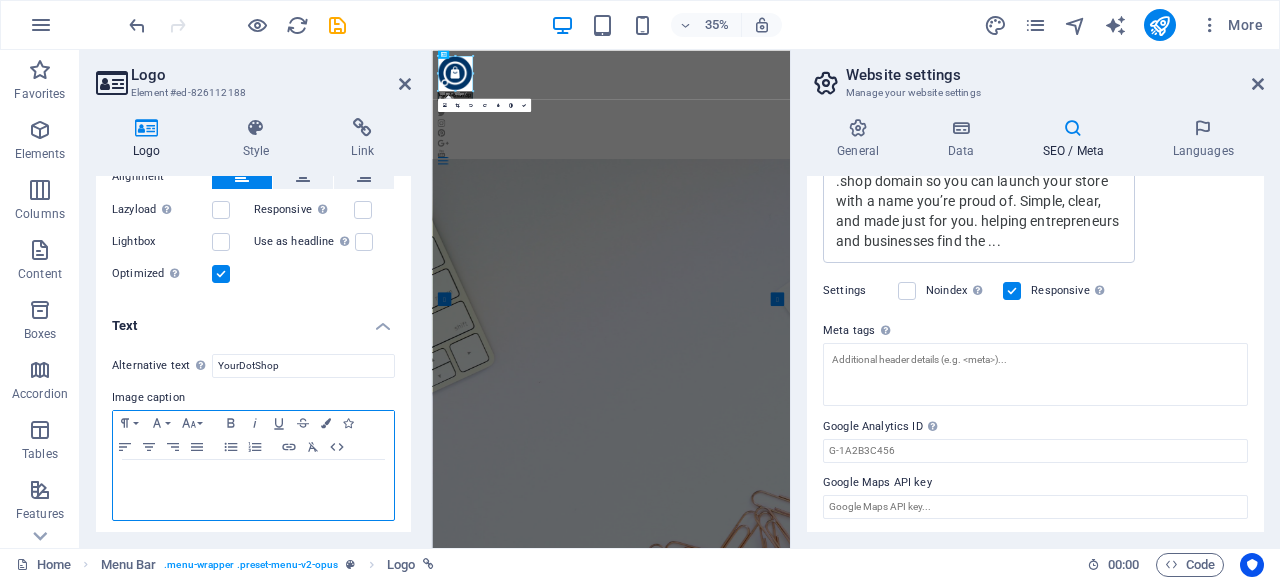 click at bounding box center [253, 479] 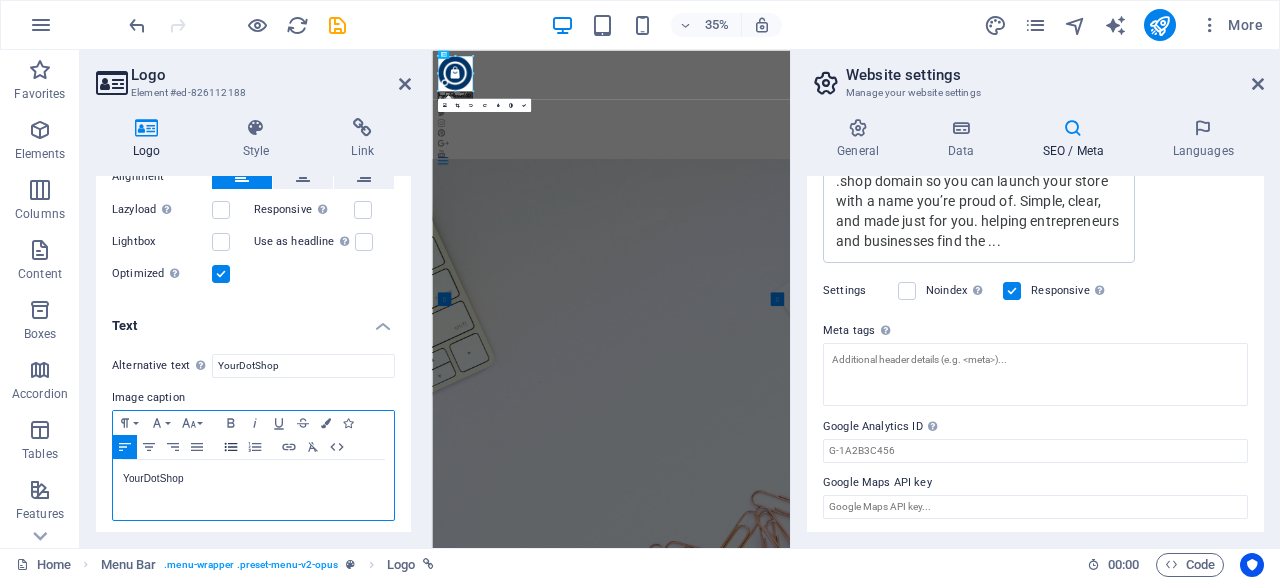 scroll, scrollTop: 0, scrollLeft: 4, axis: horizontal 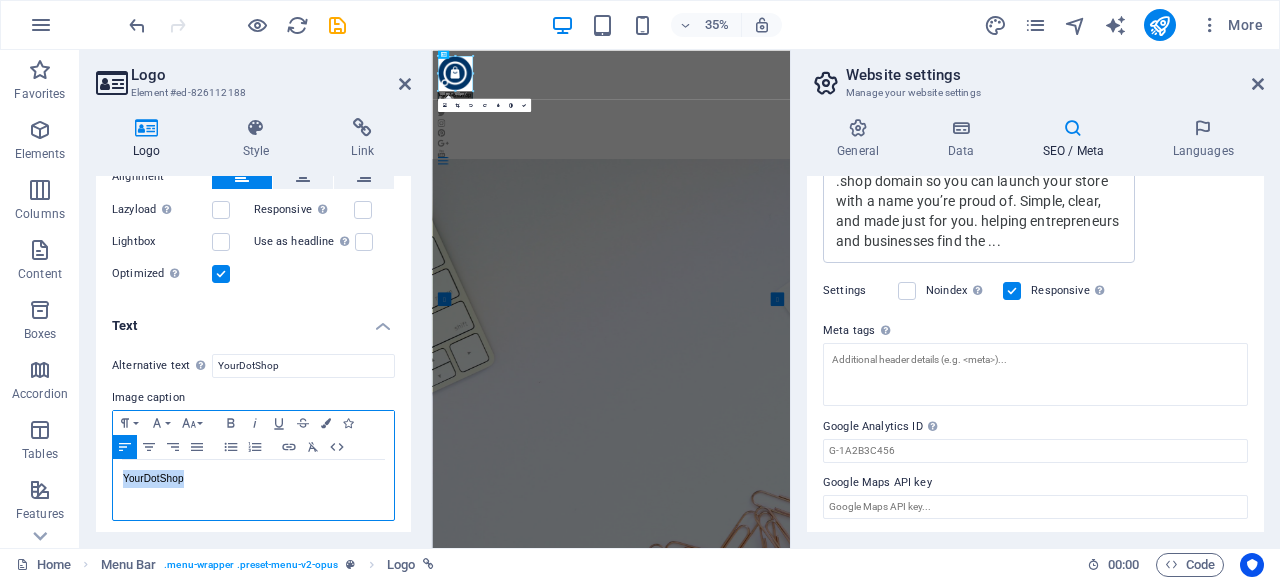 drag, startPoint x: 219, startPoint y: 471, endPoint x: 114, endPoint y: 467, distance: 105.076164 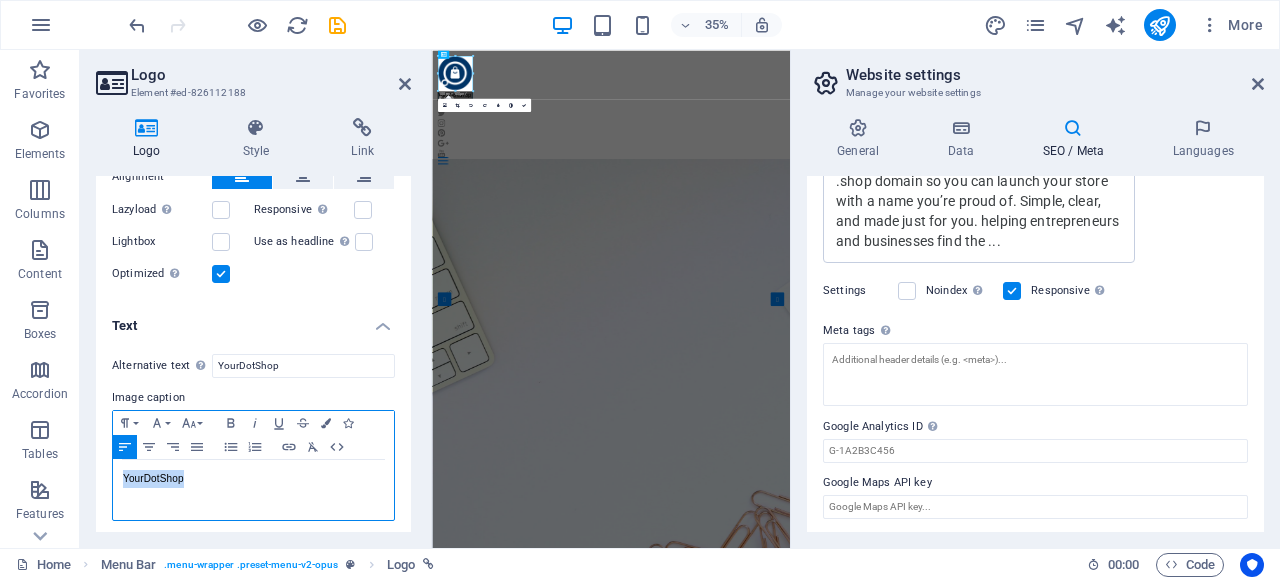 click on "YourDotShop" at bounding box center [253, 490] 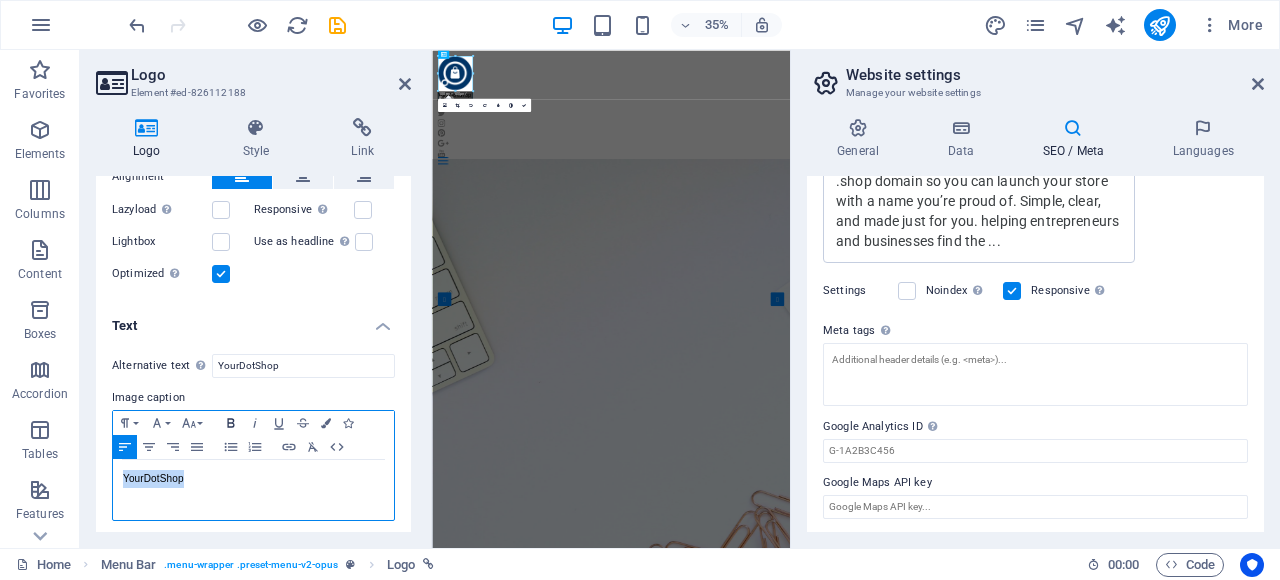 click 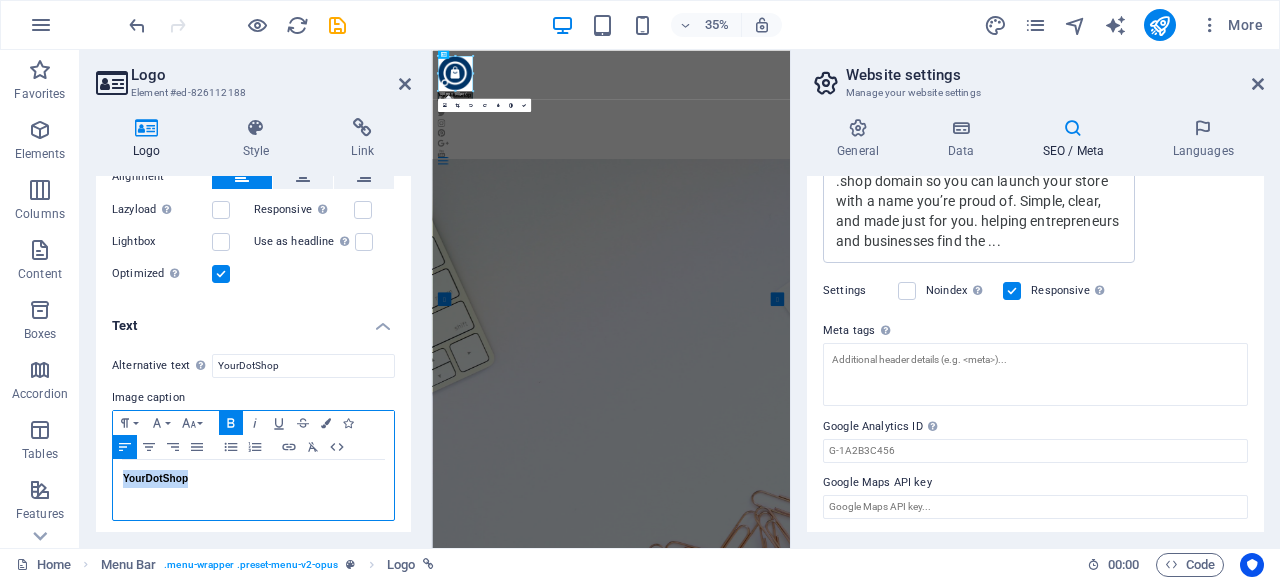 click 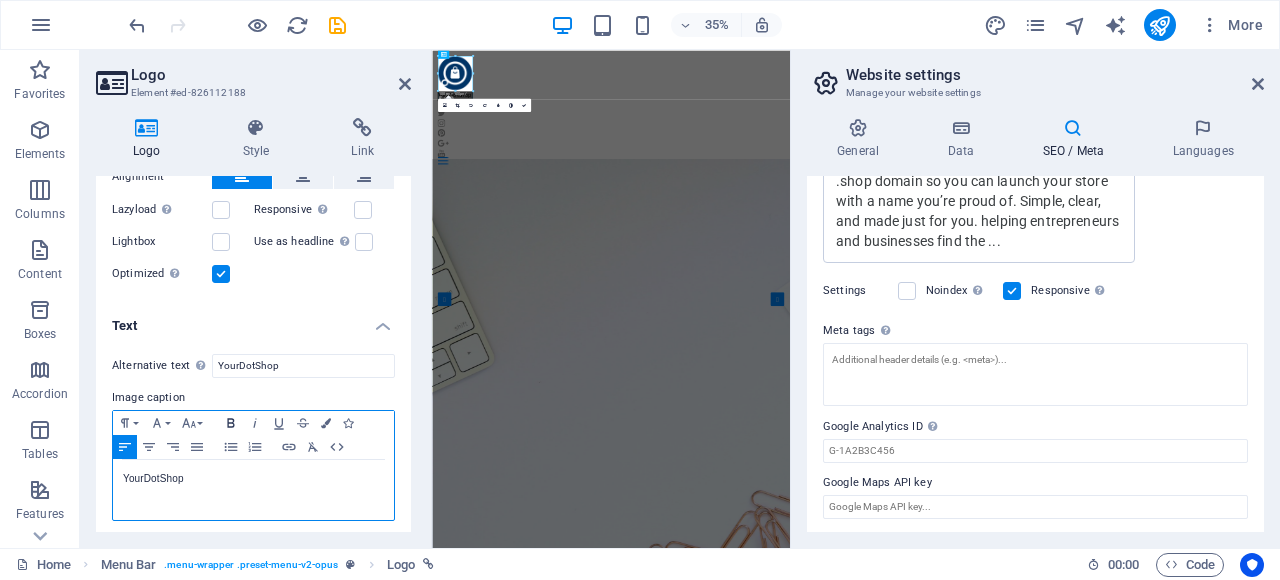 click 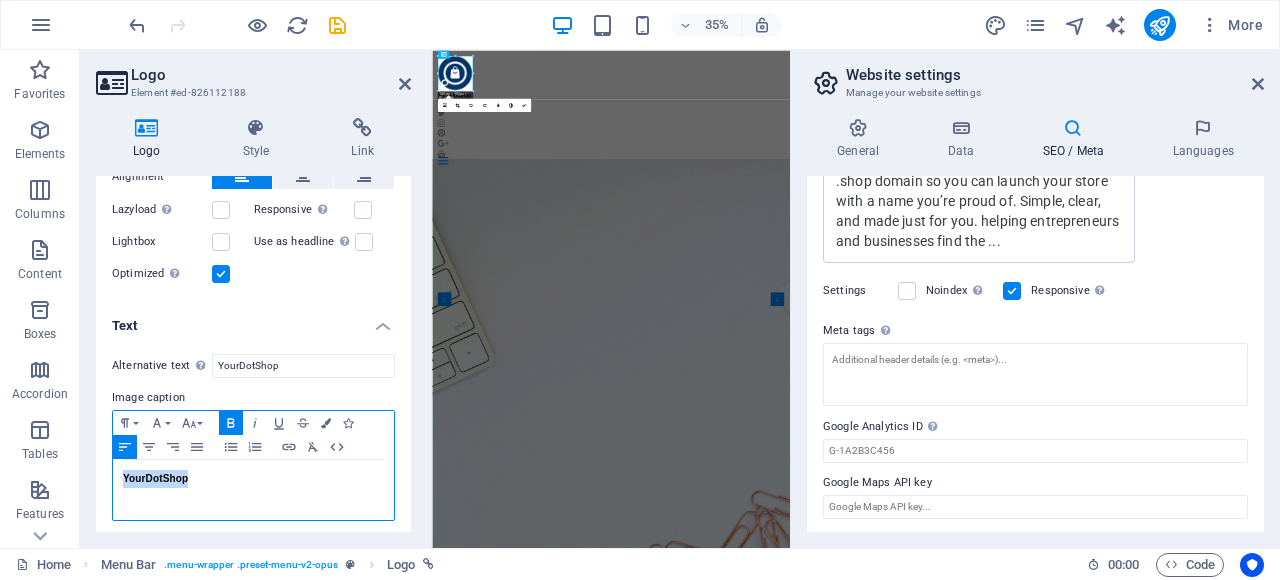 click 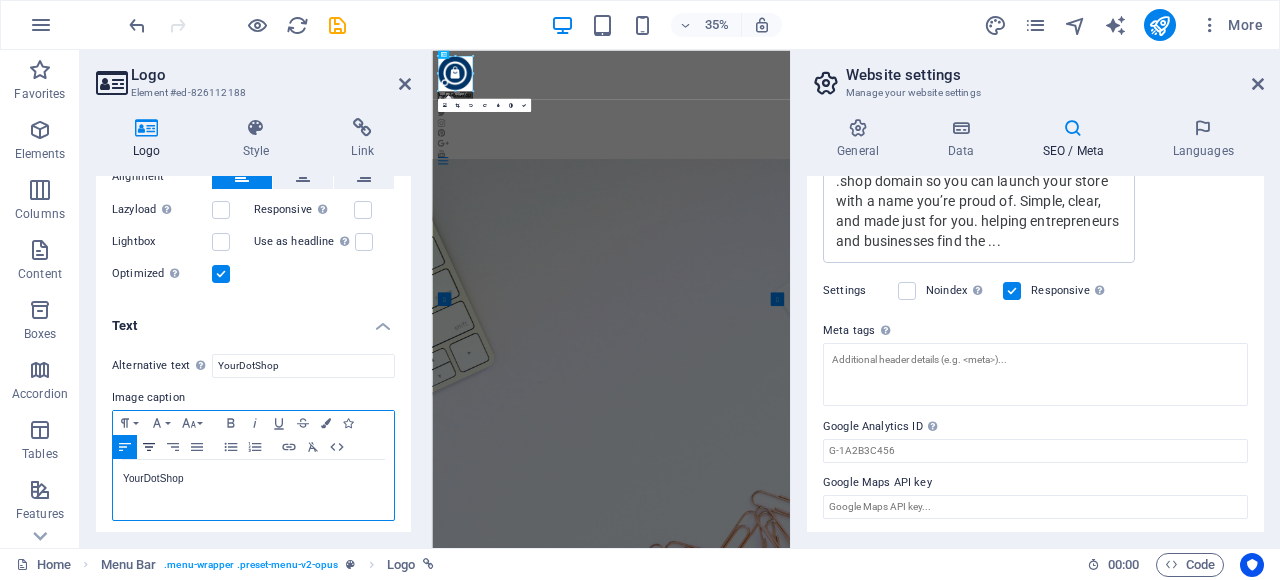 click 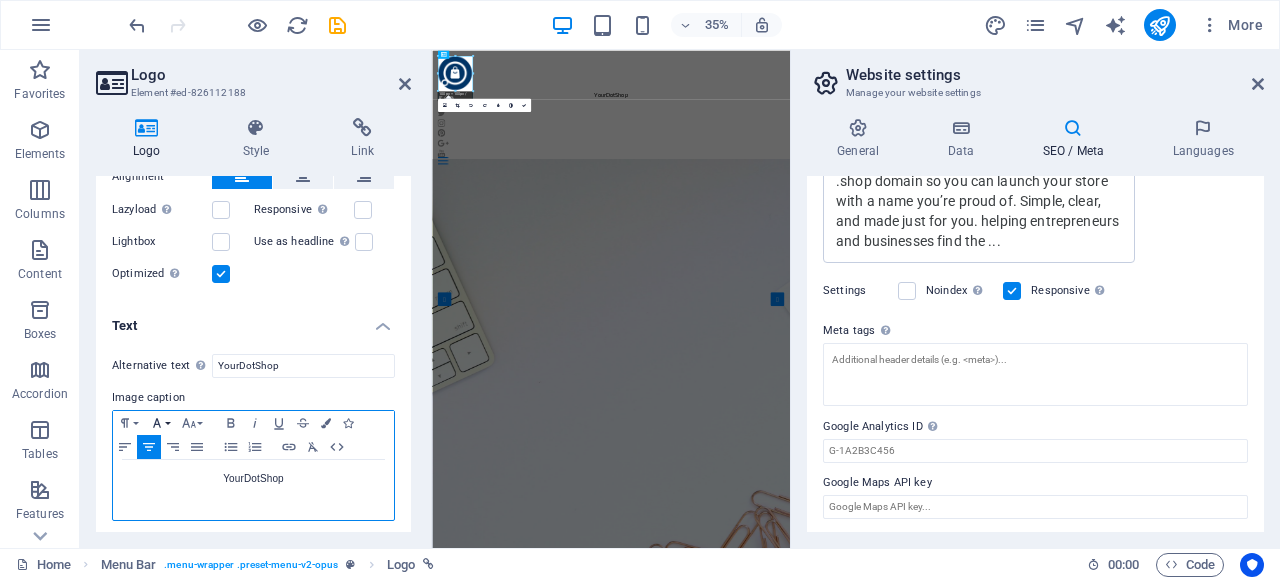 click on "Font Family" at bounding box center [161, 423] 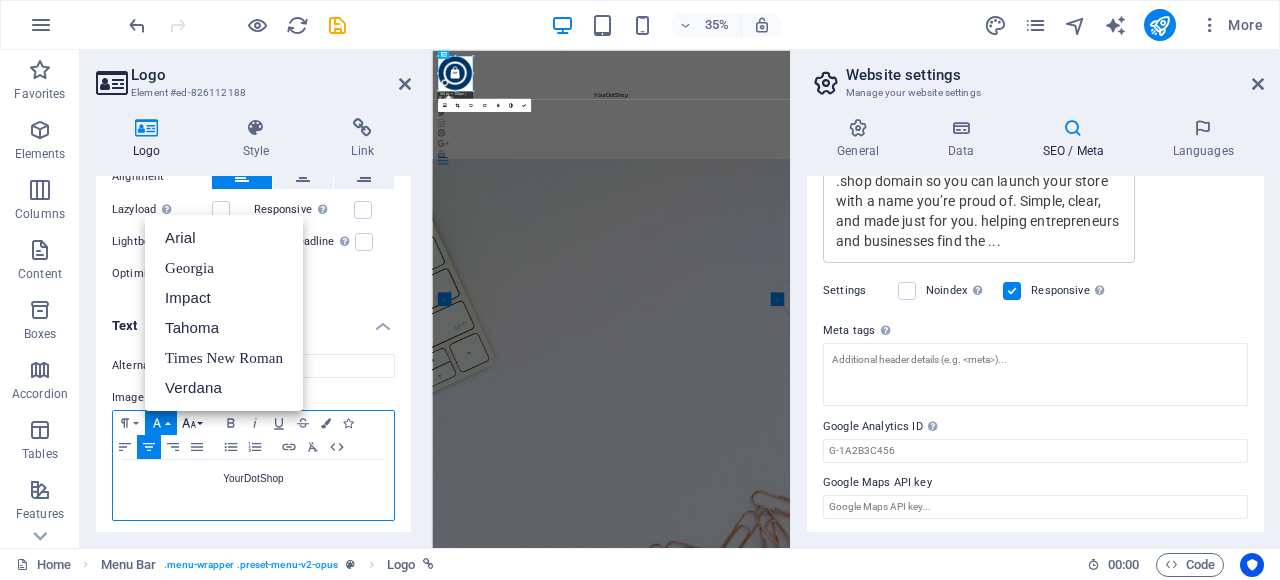 click 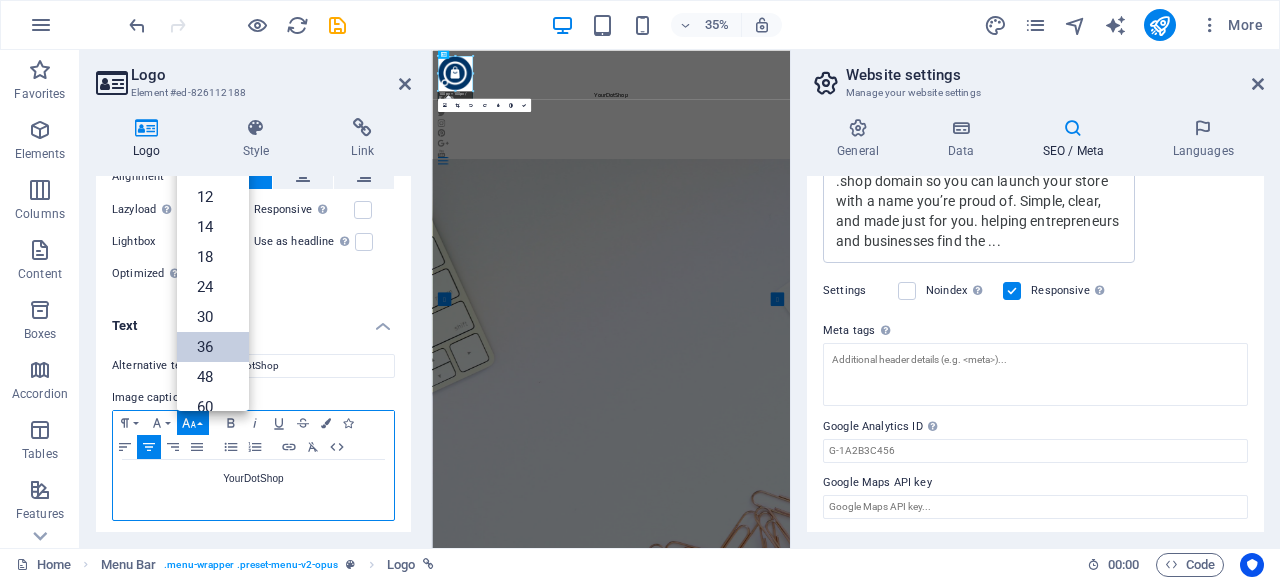 scroll, scrollTop: 161, scrollLeft: 0, axis: vertical 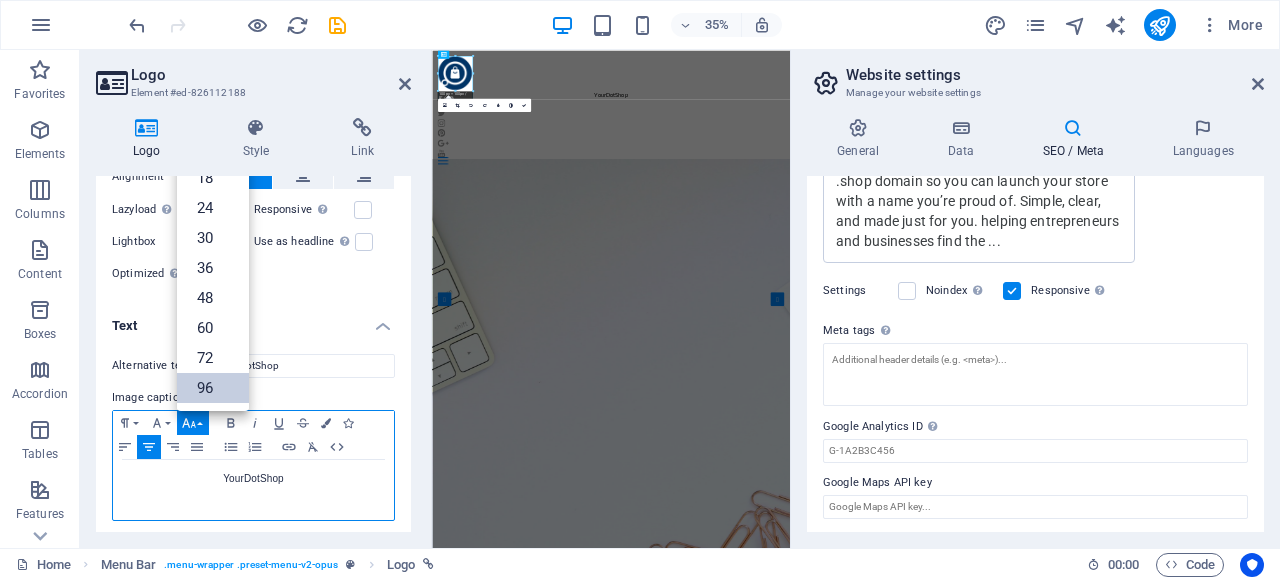 click on "96" at bounding box center (213, 388) 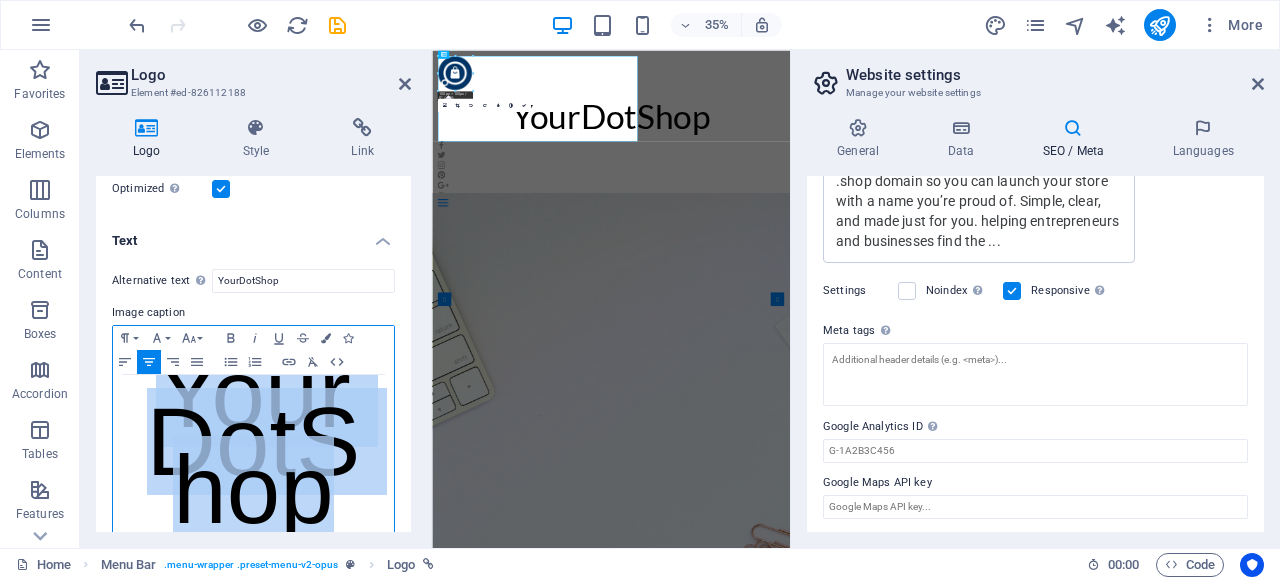 scroll, scrollTop: 553, scrollLeft: 0, axis: vertical 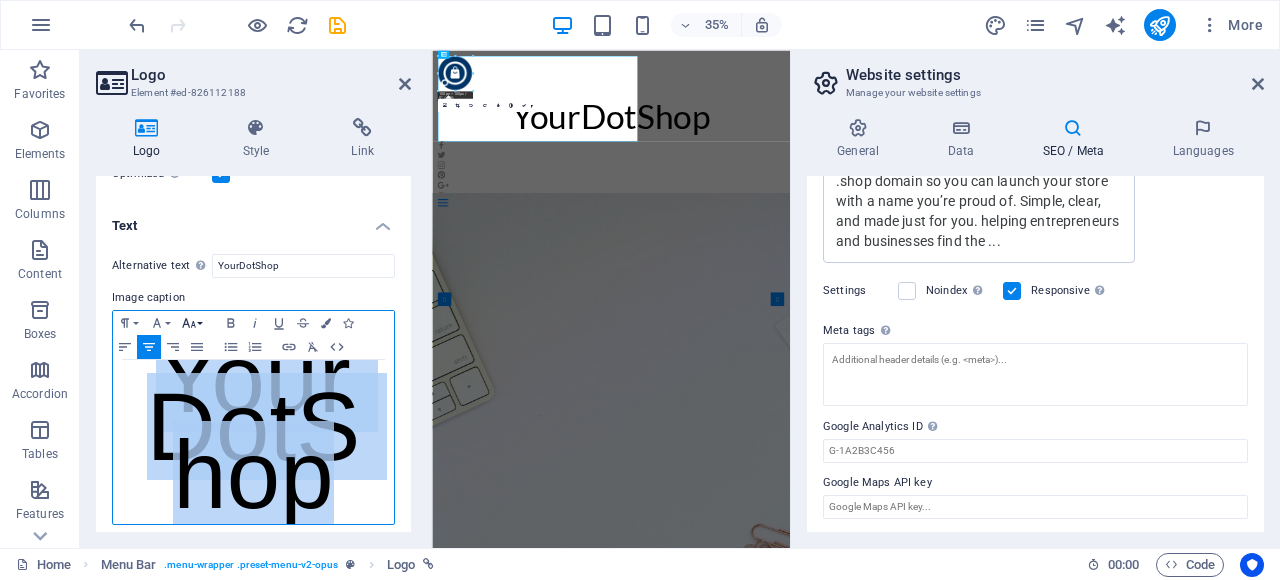 click on "Font Size" at bounding box center (193, 323) 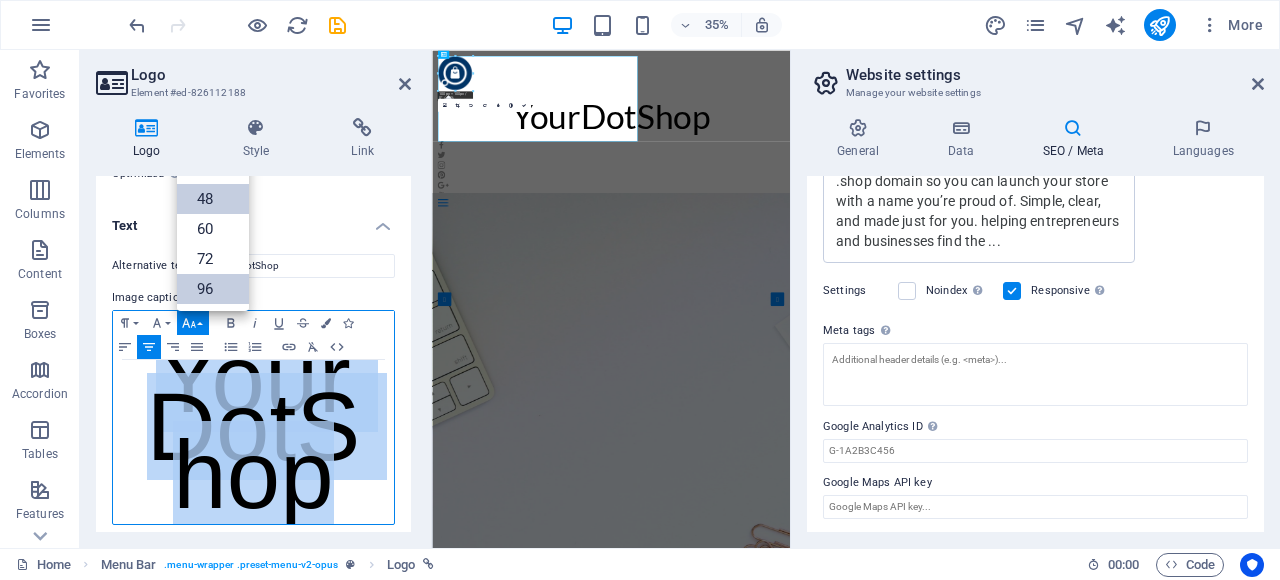 scroll, scrollTop: 0, scrollLeft: 0, axis: both 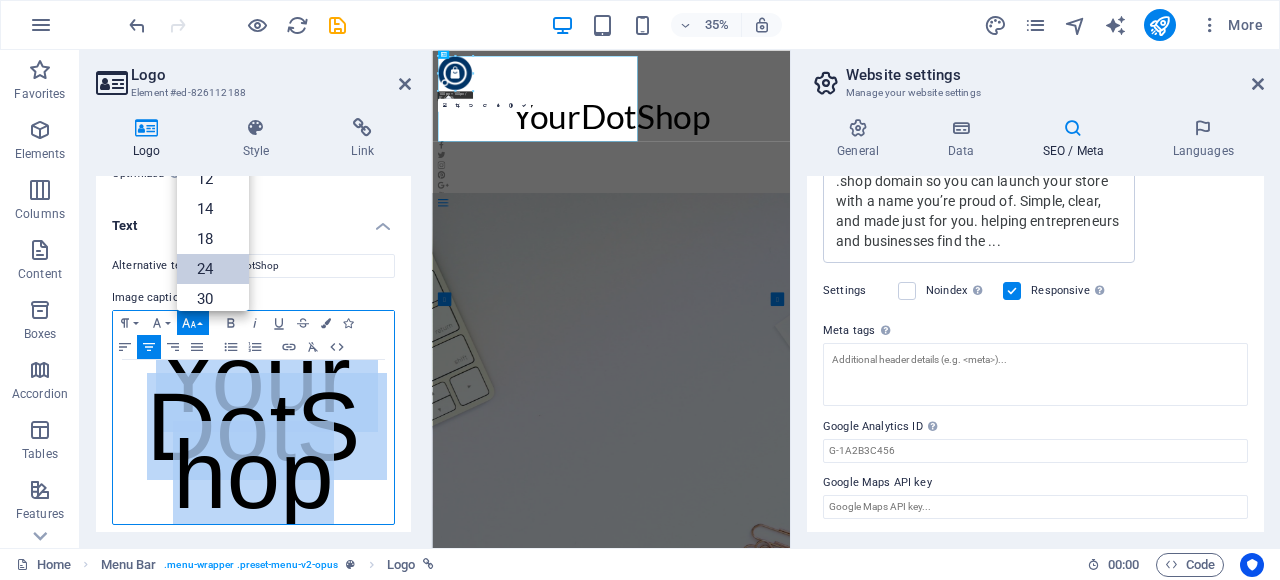 click on "24" at bounding box center (213, 269) 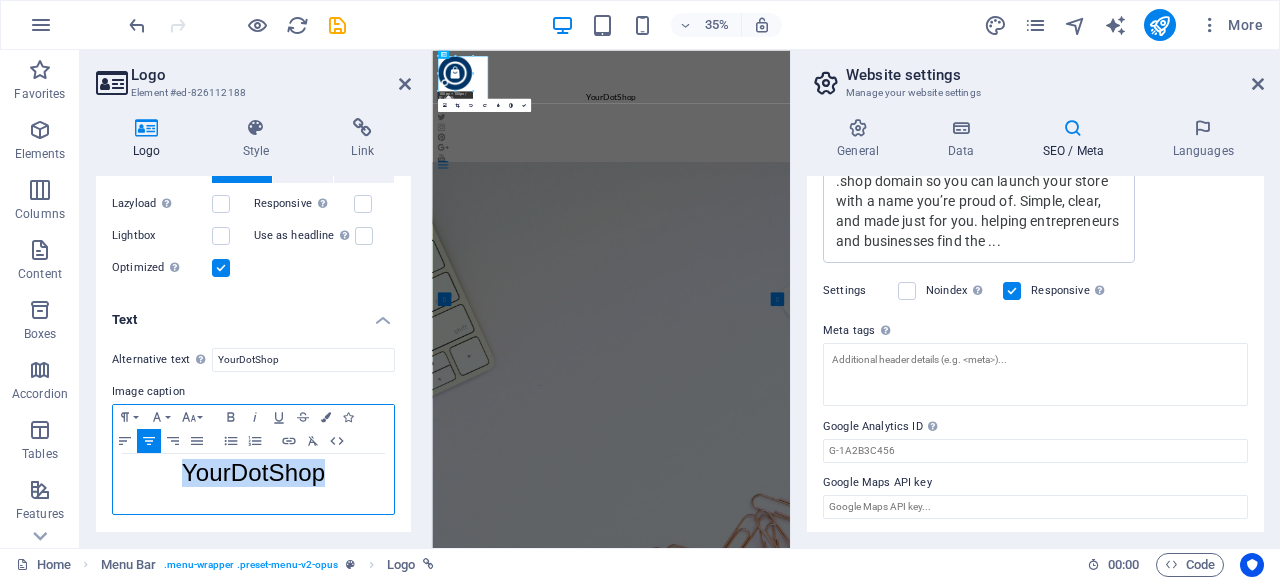 scroll, scrollTop: 453, scrollLeft: 0, axis: vertical 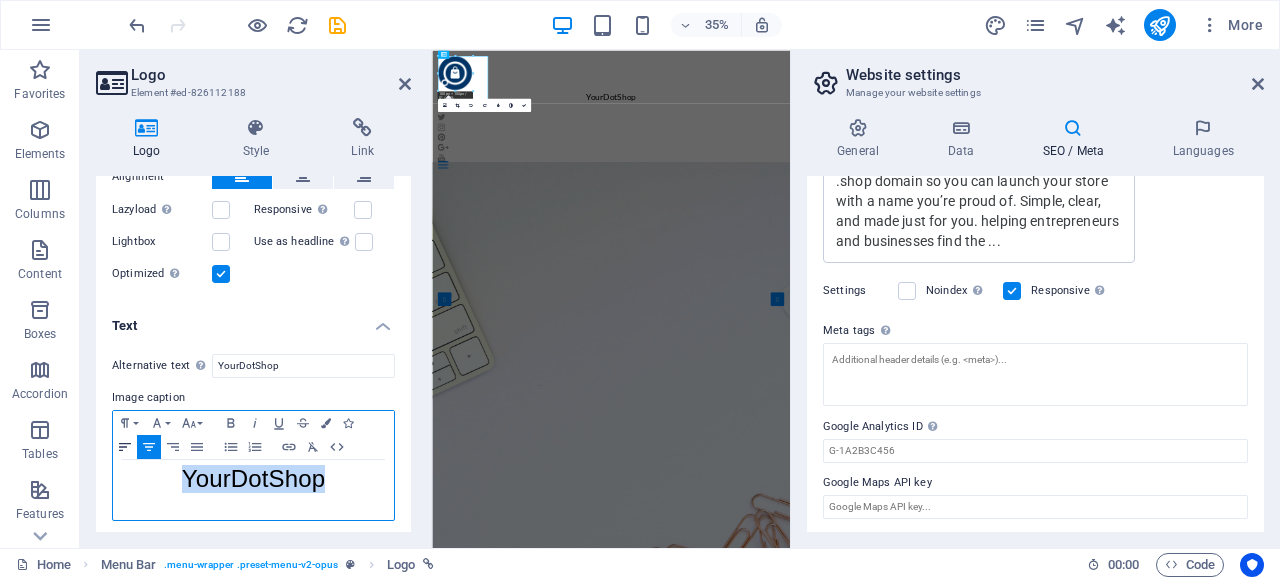 click 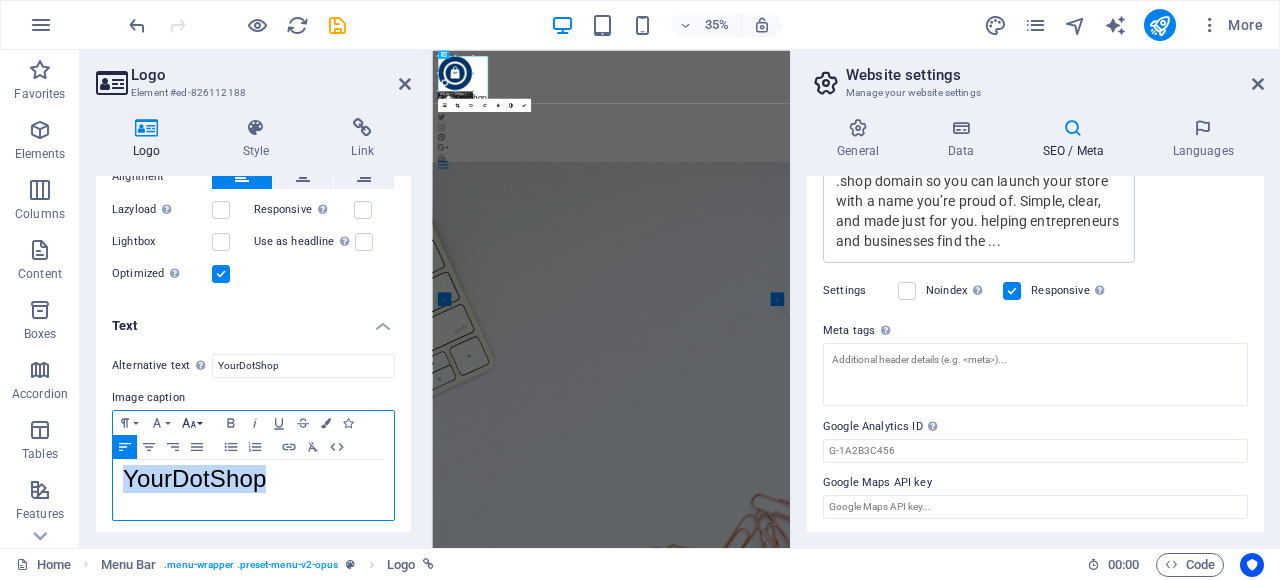 click 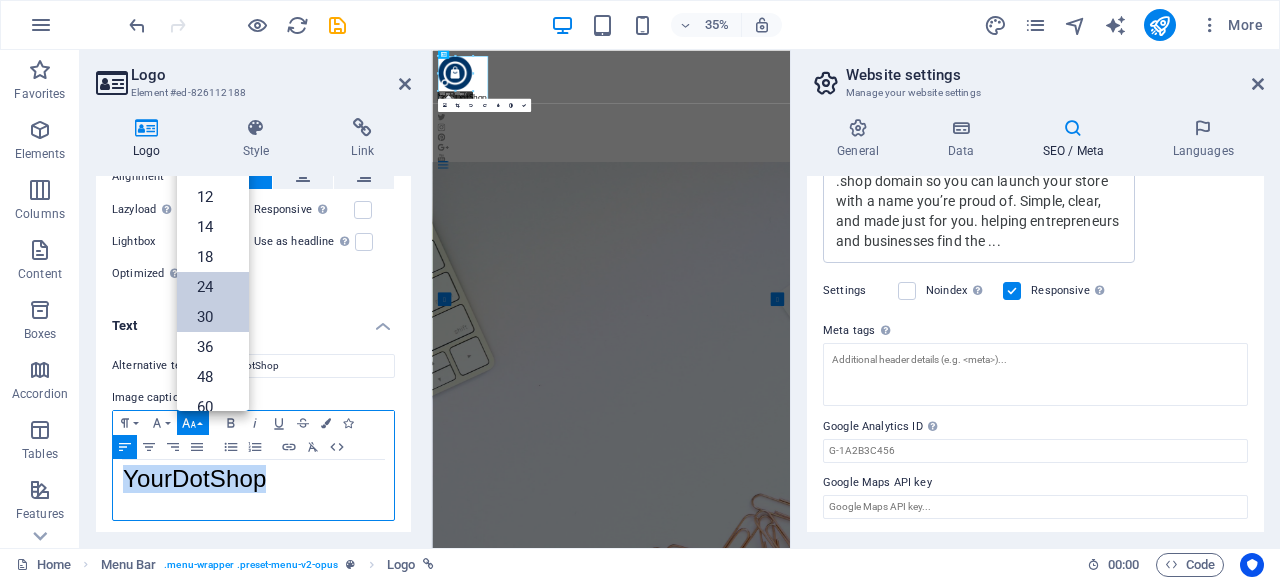 scroll, scrollTop: 60, scrollLeft: 0, axis: vertical 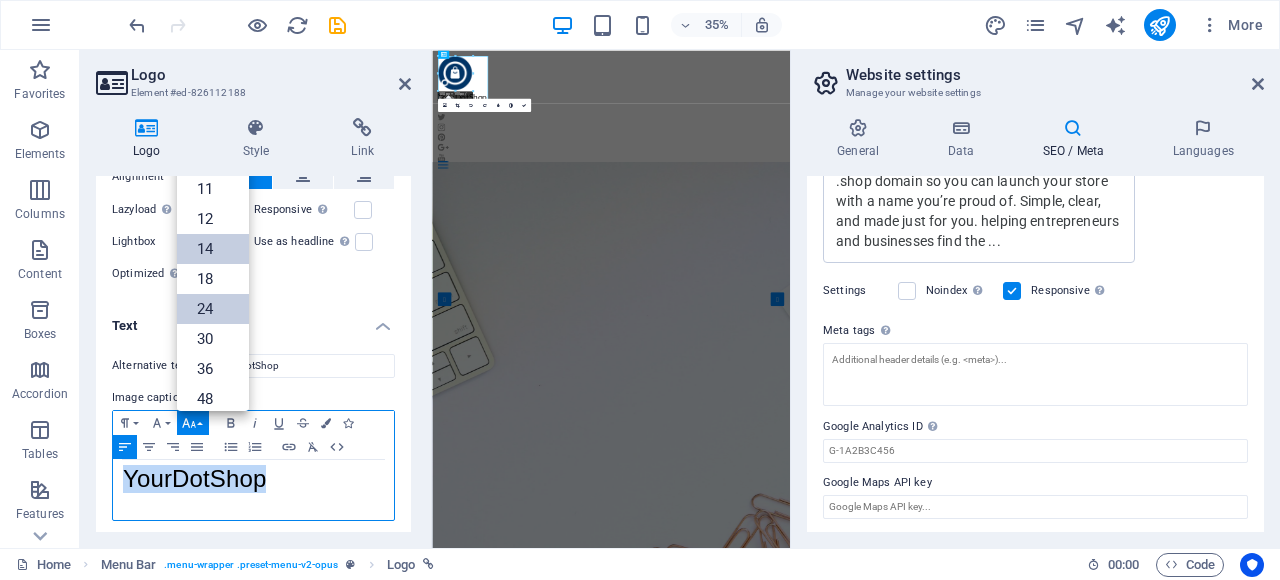 click on "14" at bounding box center [213, 249] 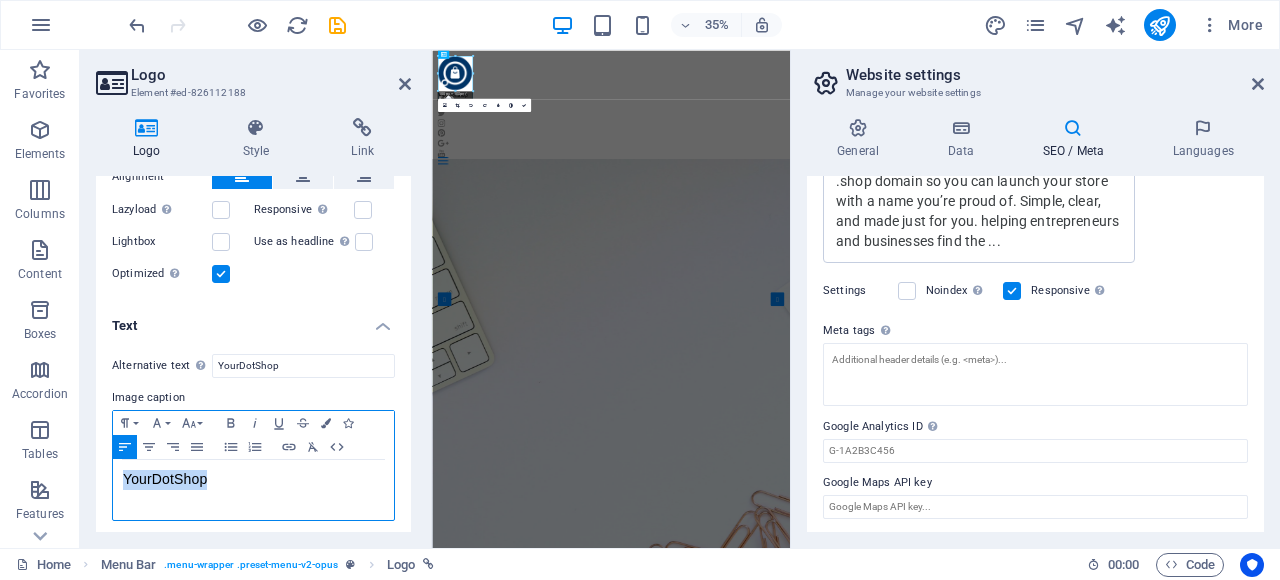 click on "Font Size" at bounding box center [193, 423] 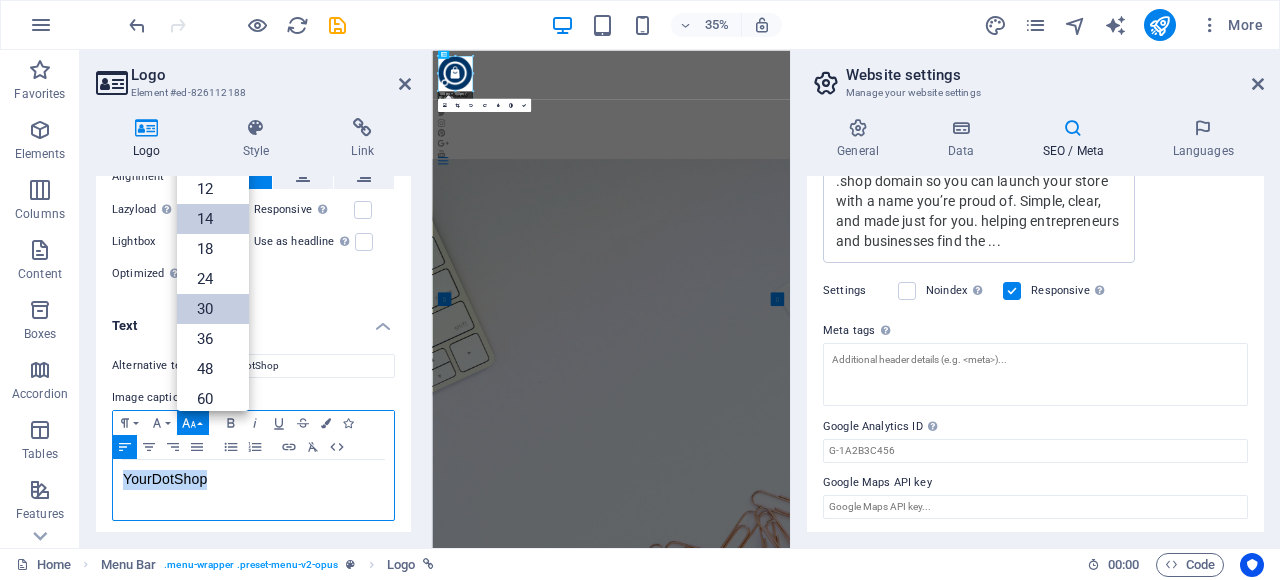 scroll, scrollTop: 61, scrollLeft: 0, axis: vertical 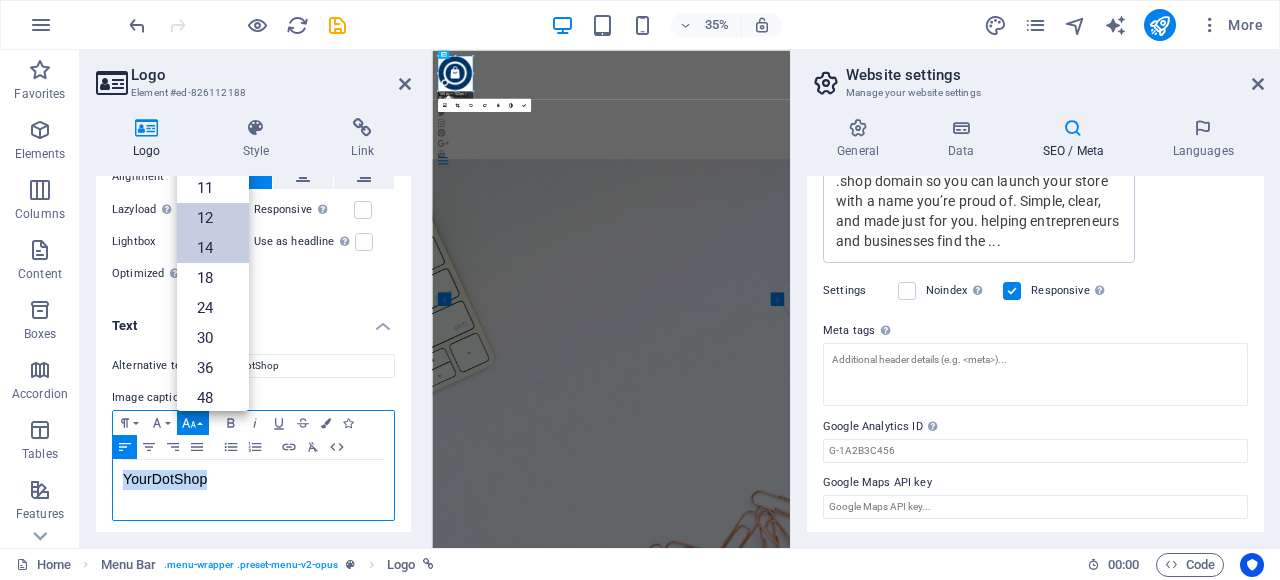 click on "12" at bounding box center [213, 218] 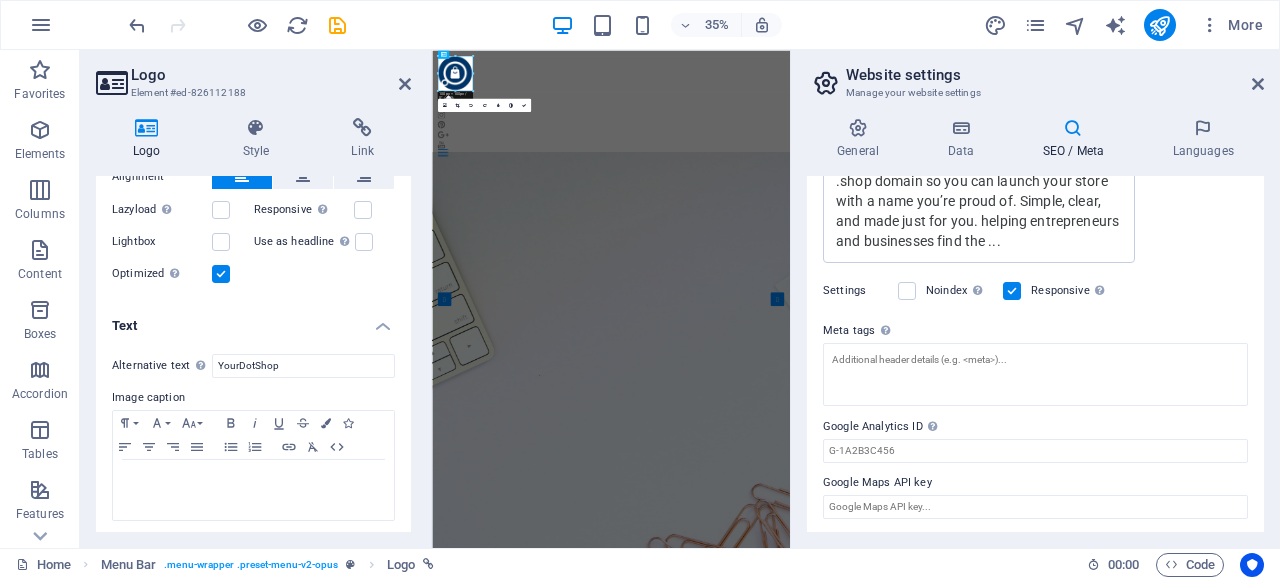 click on "Text" at bounding box center [253, 320] 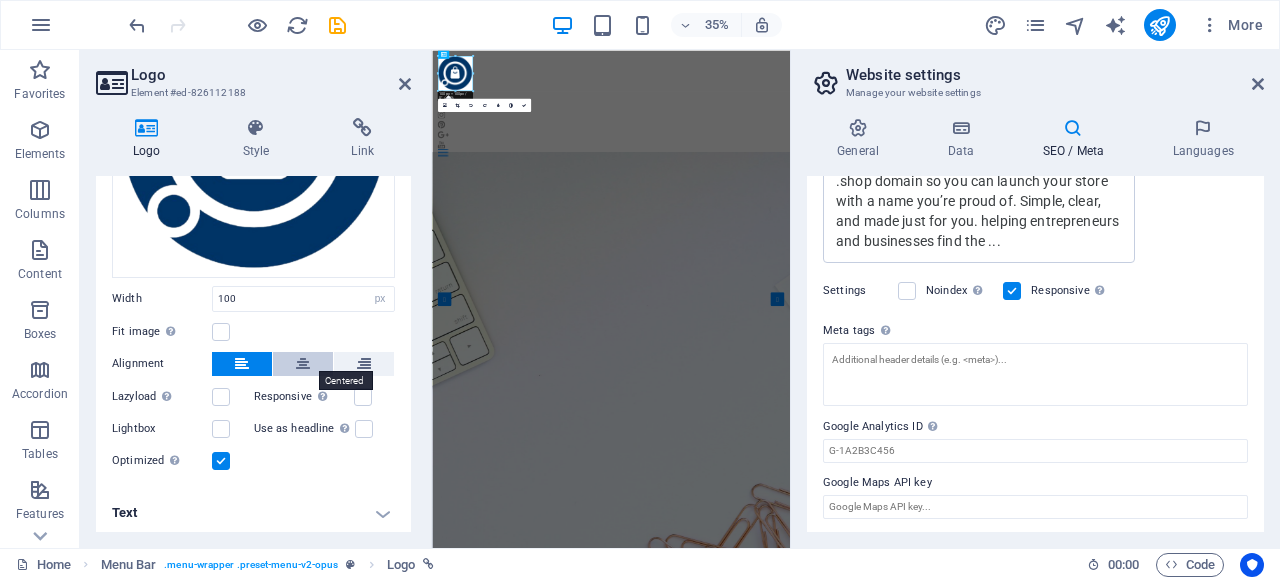 click at bounding box center (303, 364) 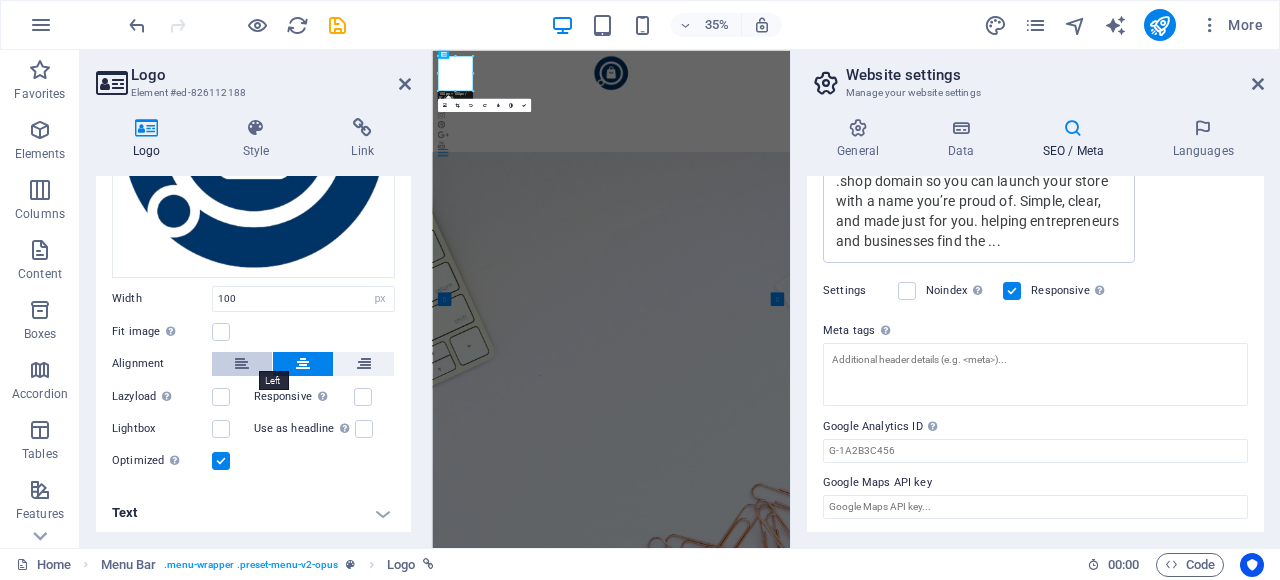 click at bounding box center (242, 364) 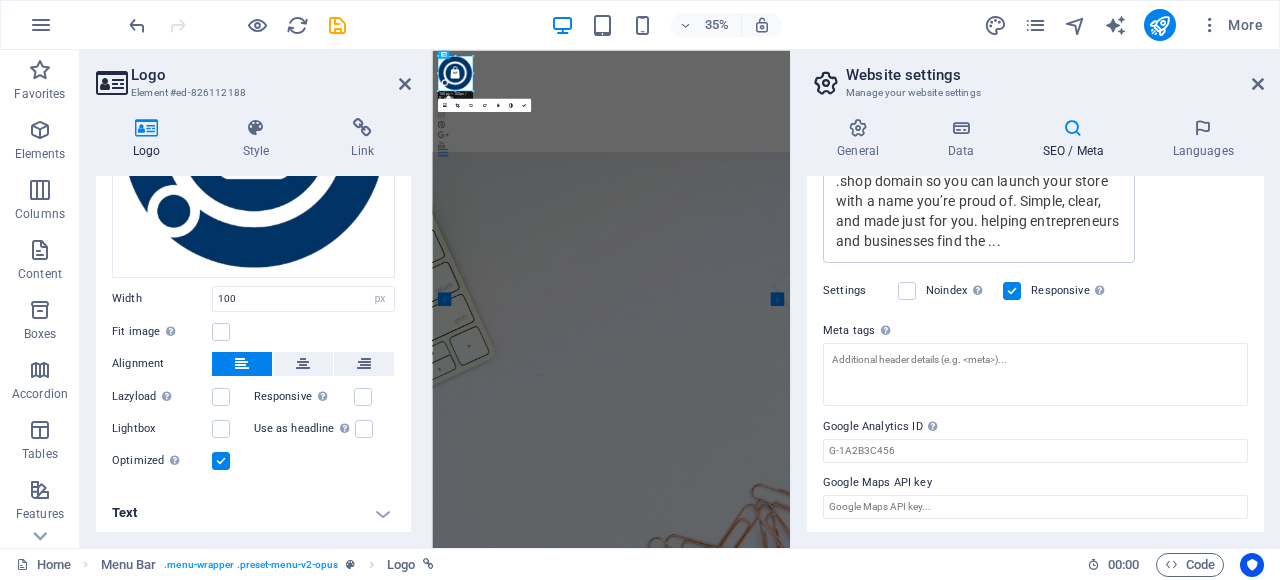 scroll, scrollTop: 0, scrollLeft: 0, axis: both 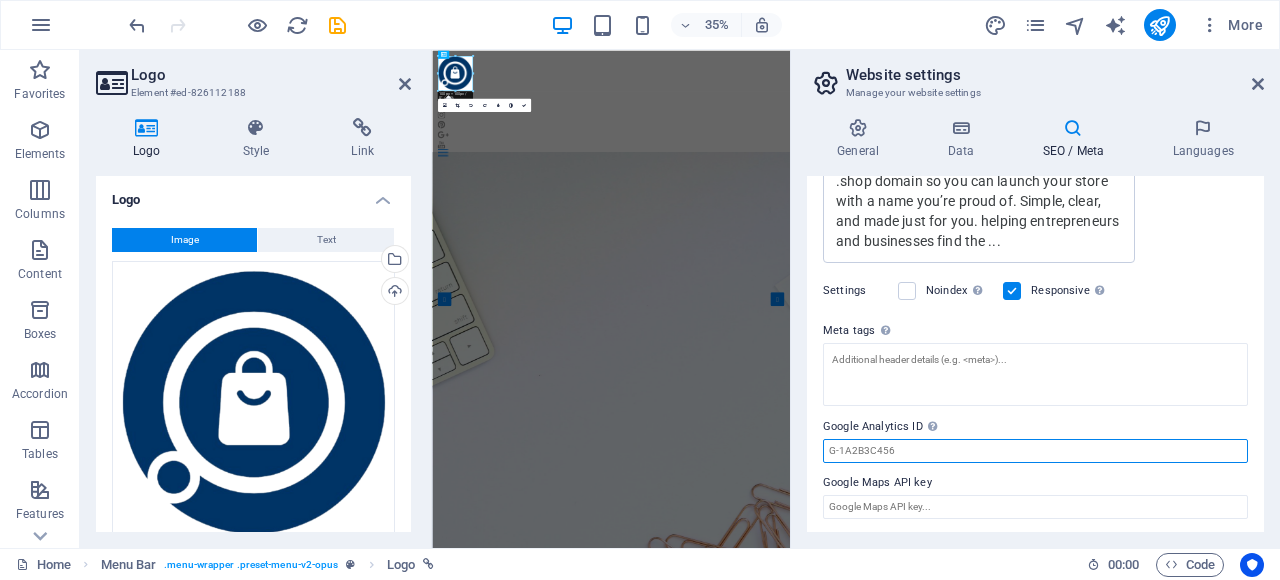 click on "Google Analytics ID Please only add the Google Analytics ID. We automatically include the ID in the tracking snippet. The Analytics ID looks similar to e.g. G-1A2B3C456" at bounding box center (1035, 451) 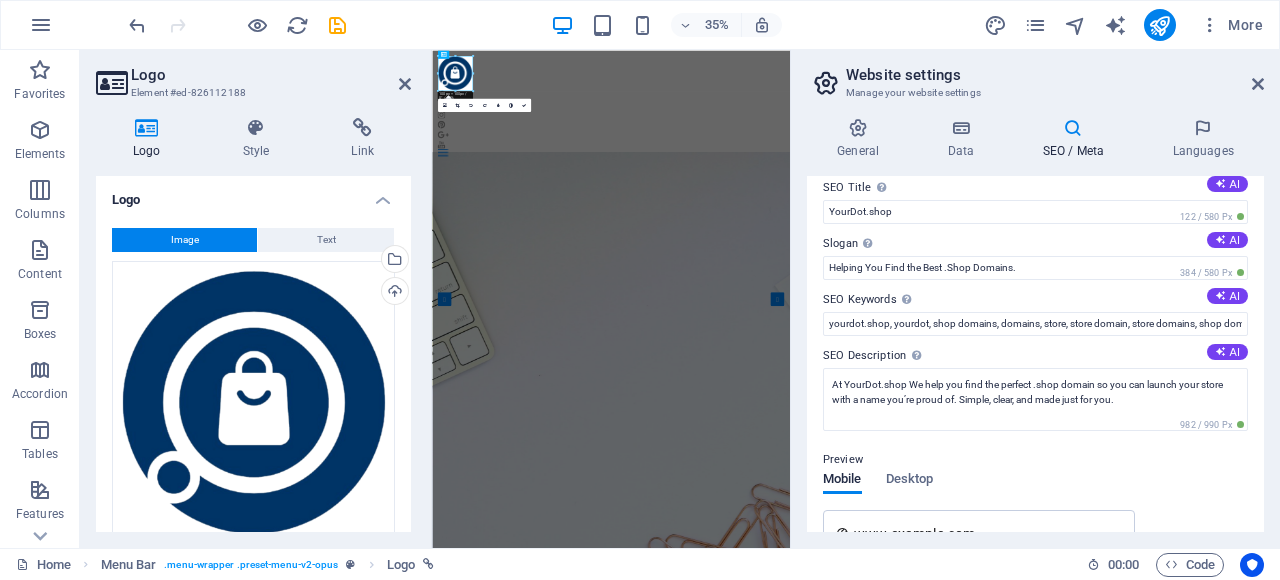 scroll, scrollTop: 0, scrollLeft: 0, axis: both 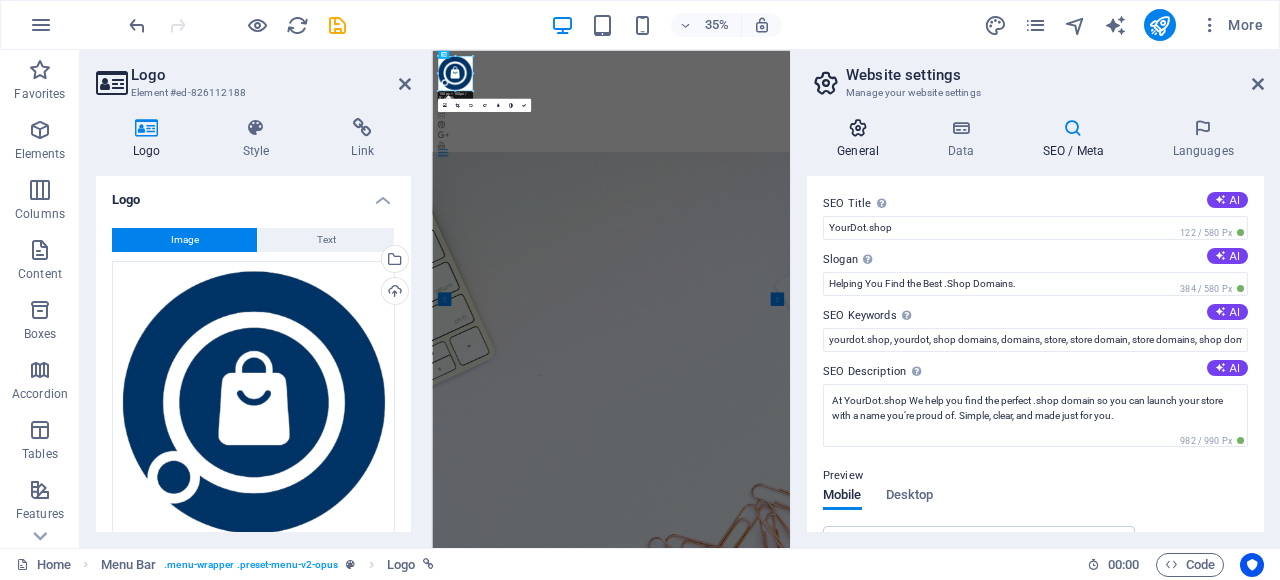 type on "G-3MZ802324F" 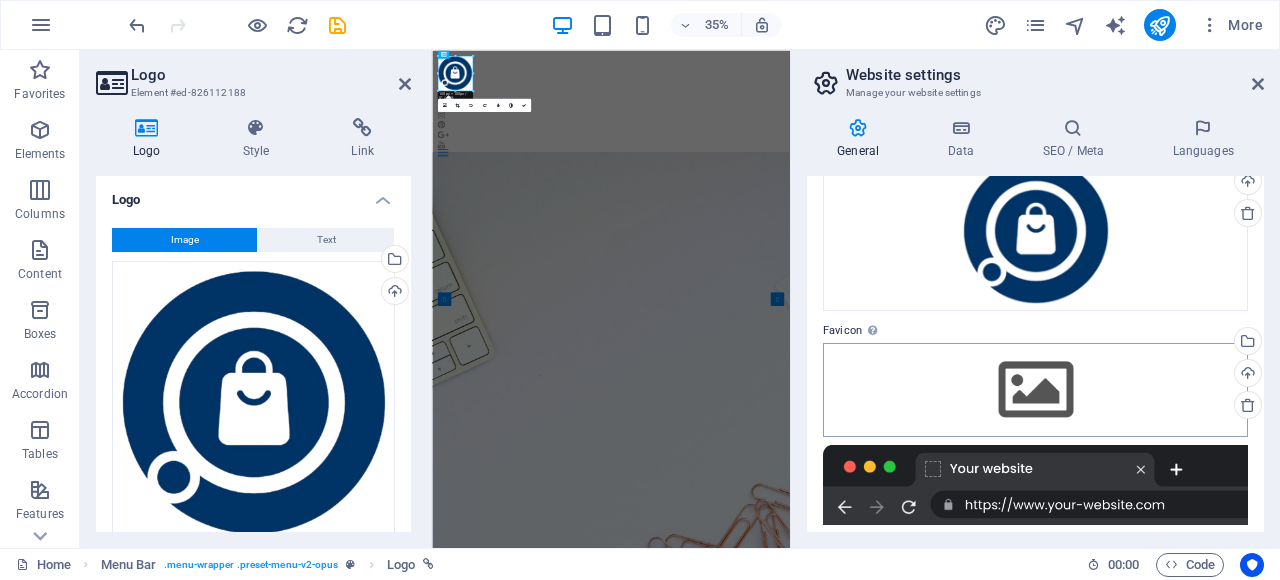 scroll, scrollTop: 200, scrollLeft: 0, axis: vertical 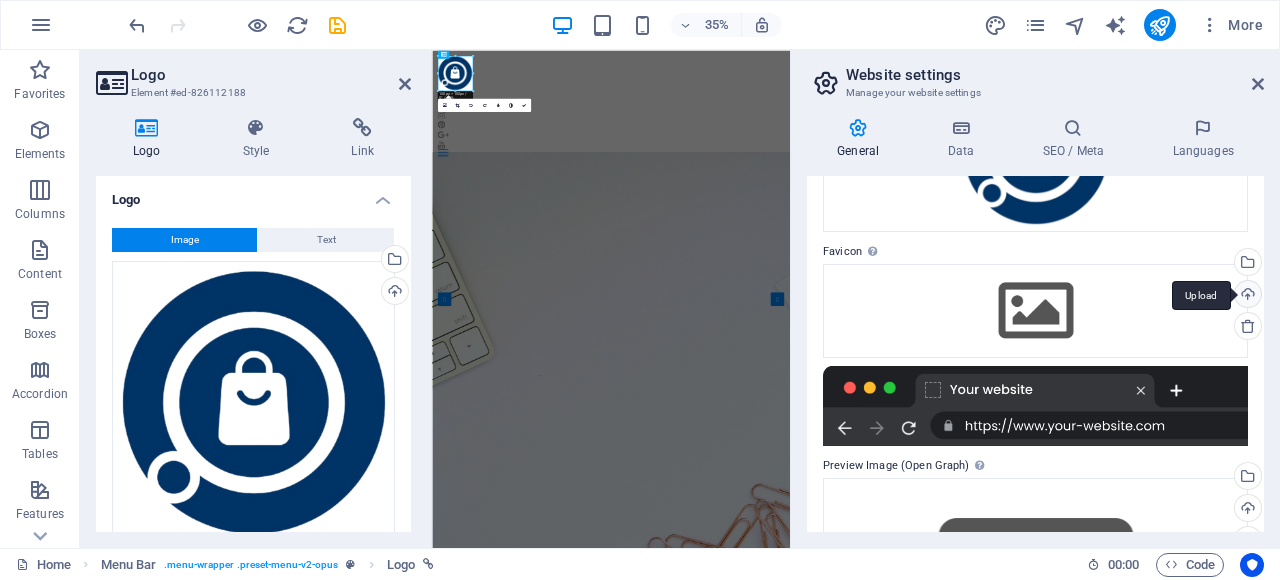 click on "Upload" at bounding box center [1246, 296] 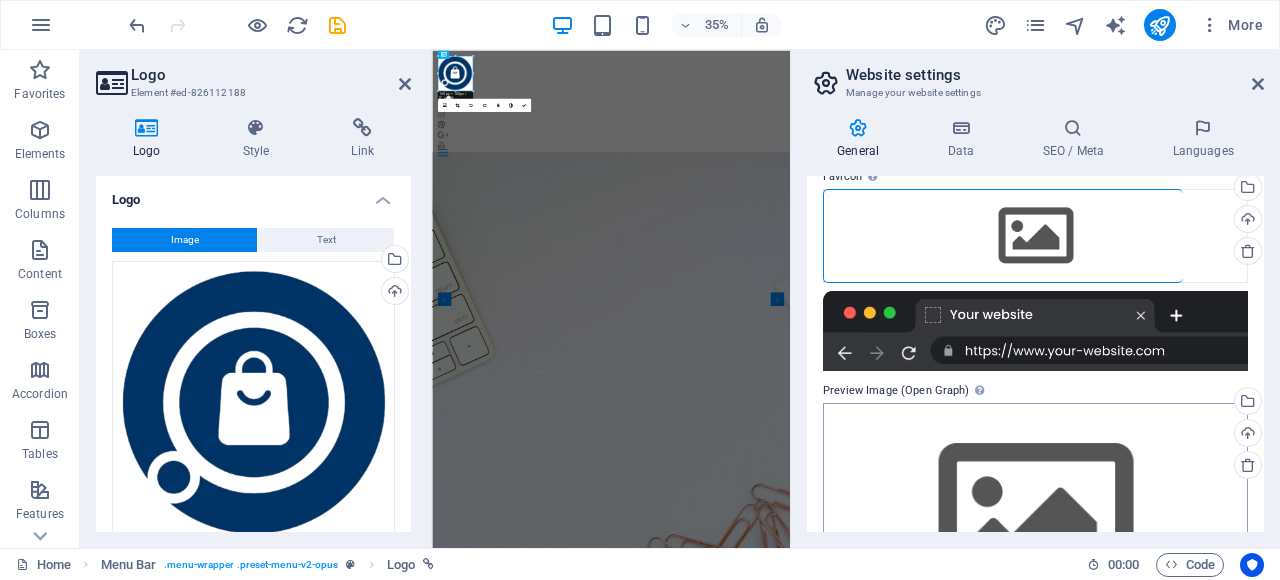 scroll, scrollTop: 391, scrollLeft: 0, axis: vertical 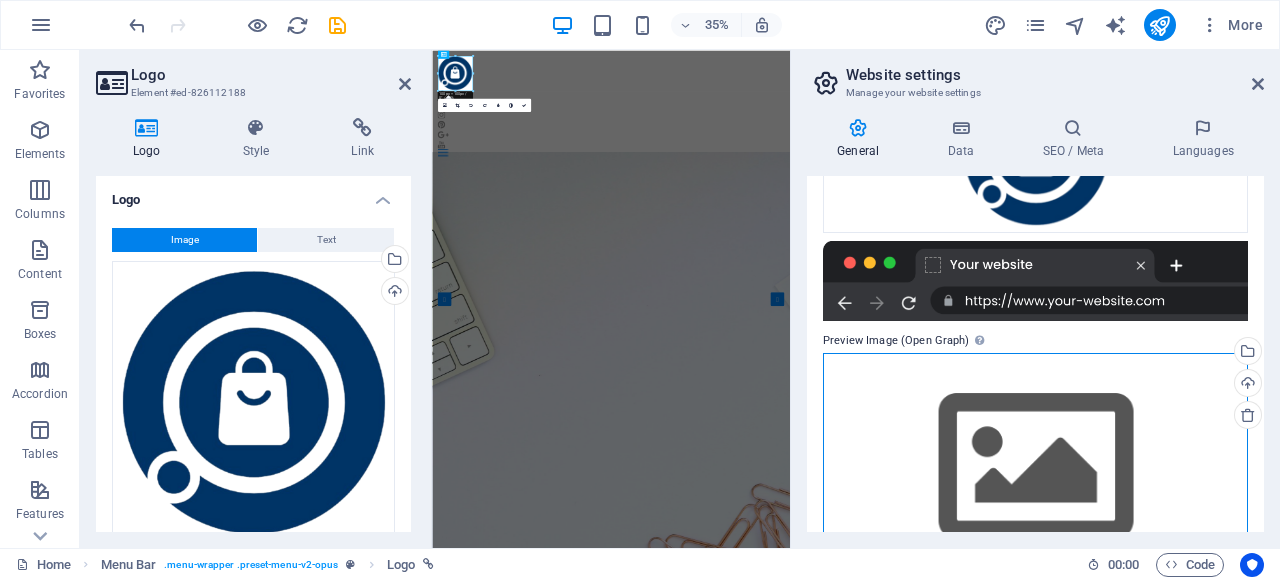 drag, startPoint x: 1041, startPoint y: 389, endPoint x: 1036, endPoint y: 401, distance: 13 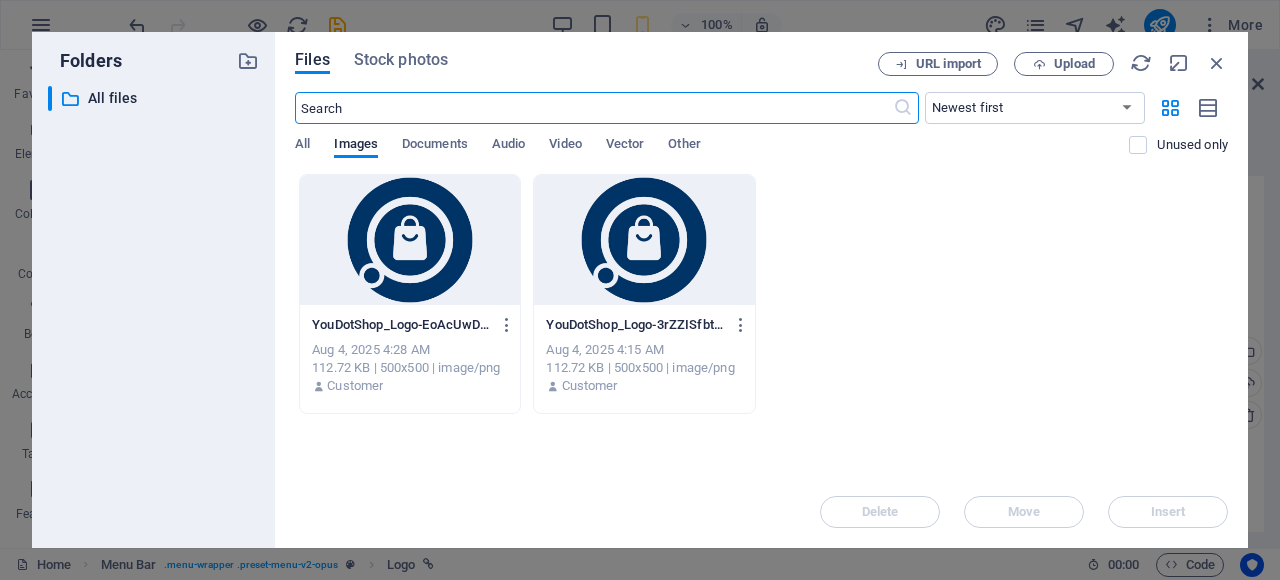 scroll, scrollTop: 456, scrollLeft: 0, axis: vertical 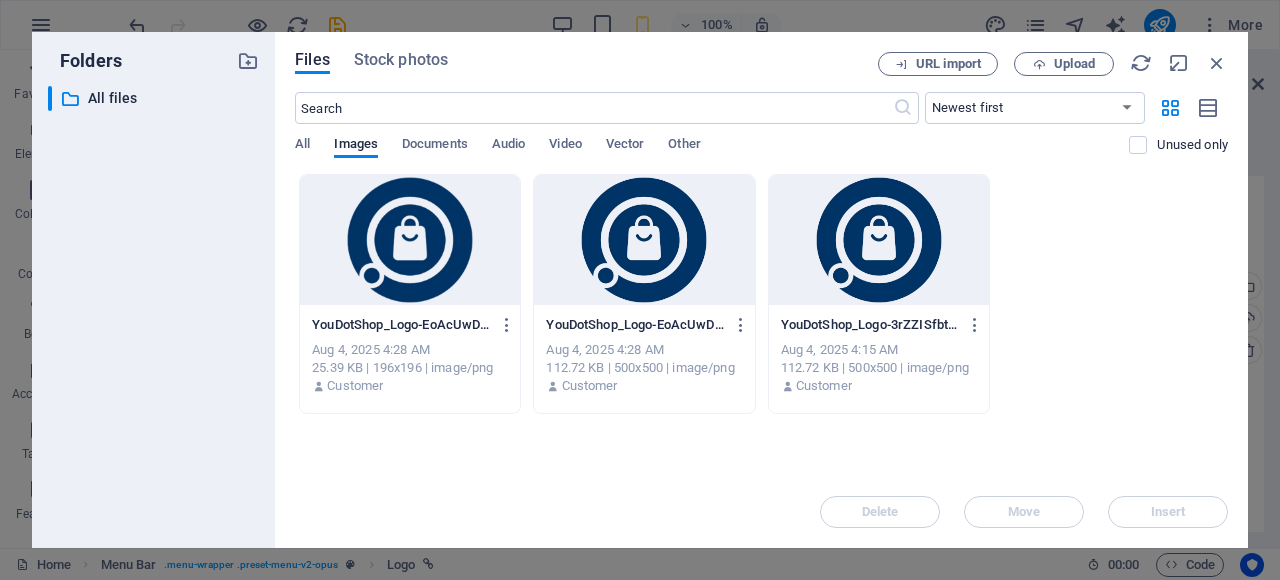click at bounding box center [644, 240] 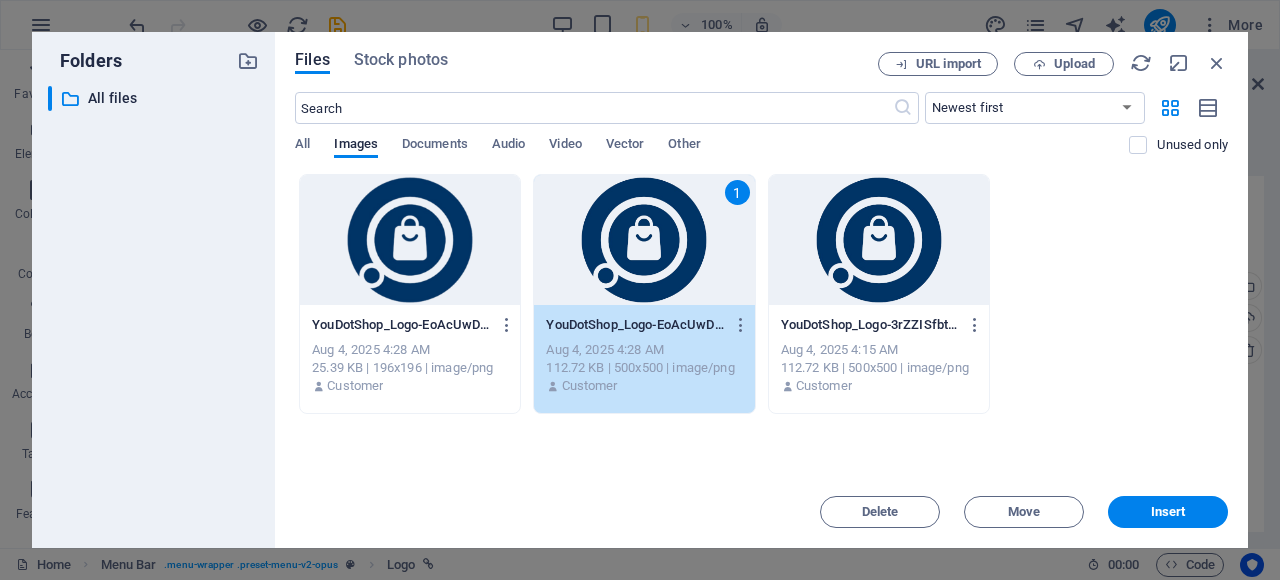 click at bounding box center (410, 240) 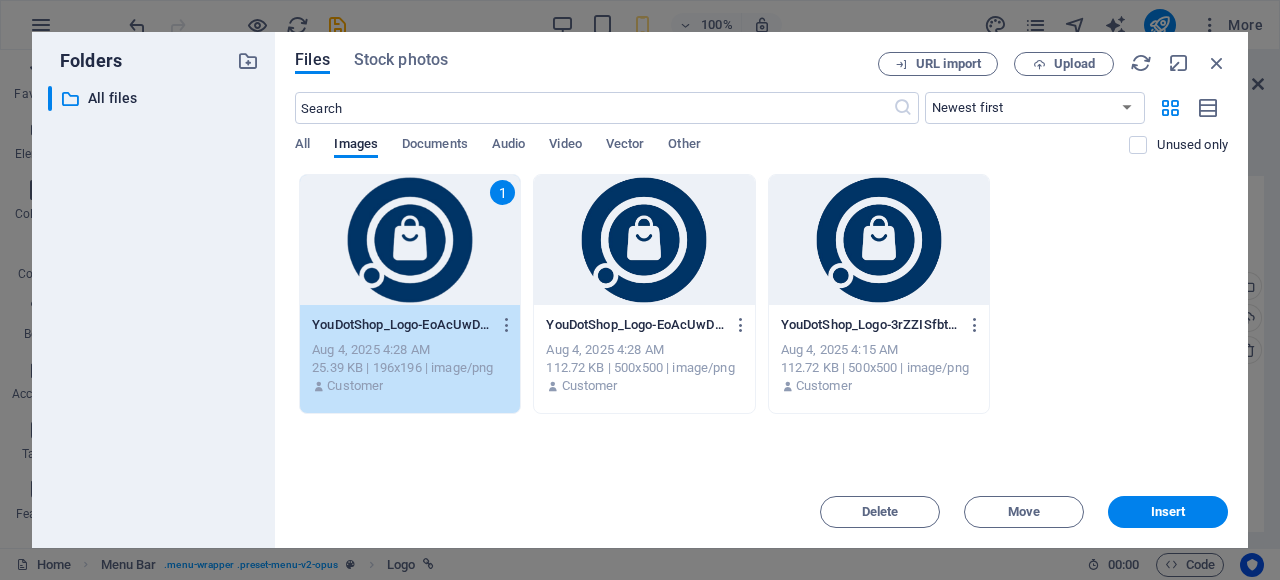 click at bounding box center [644, 240] 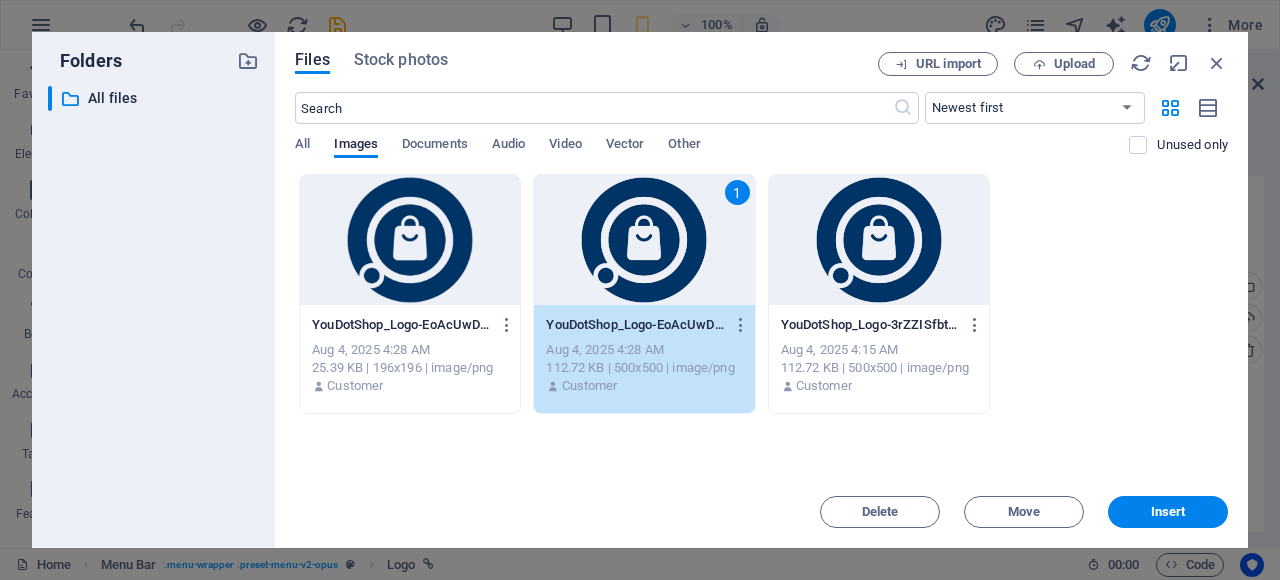 click at bounding box center [410, 240] 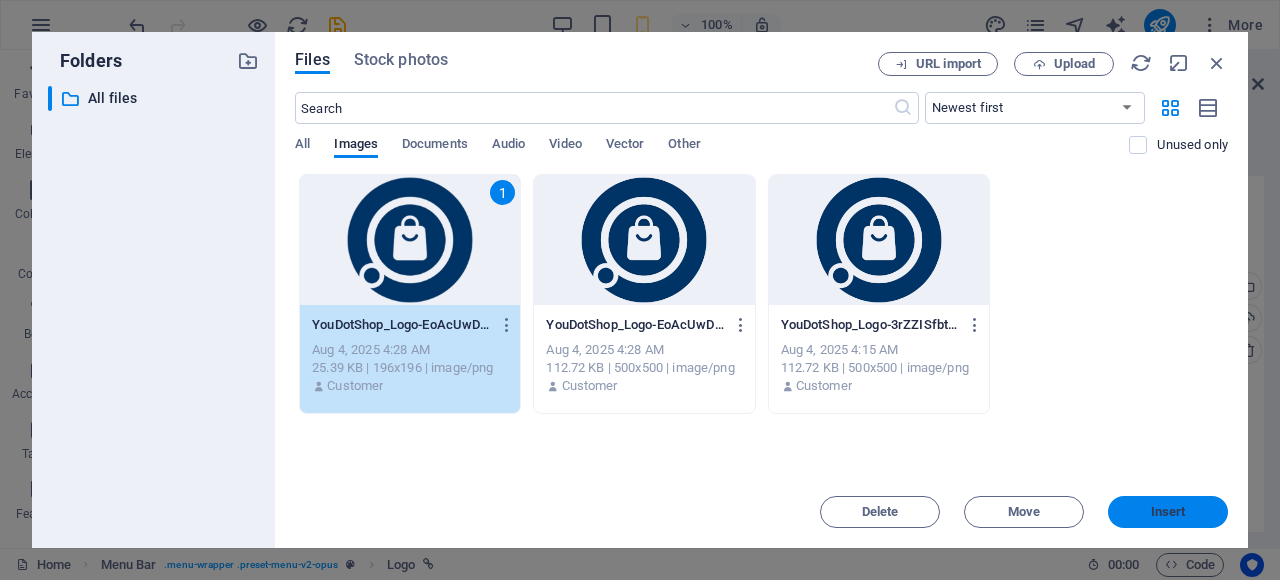 click on "Insert" at bounding box center (1168, 512) 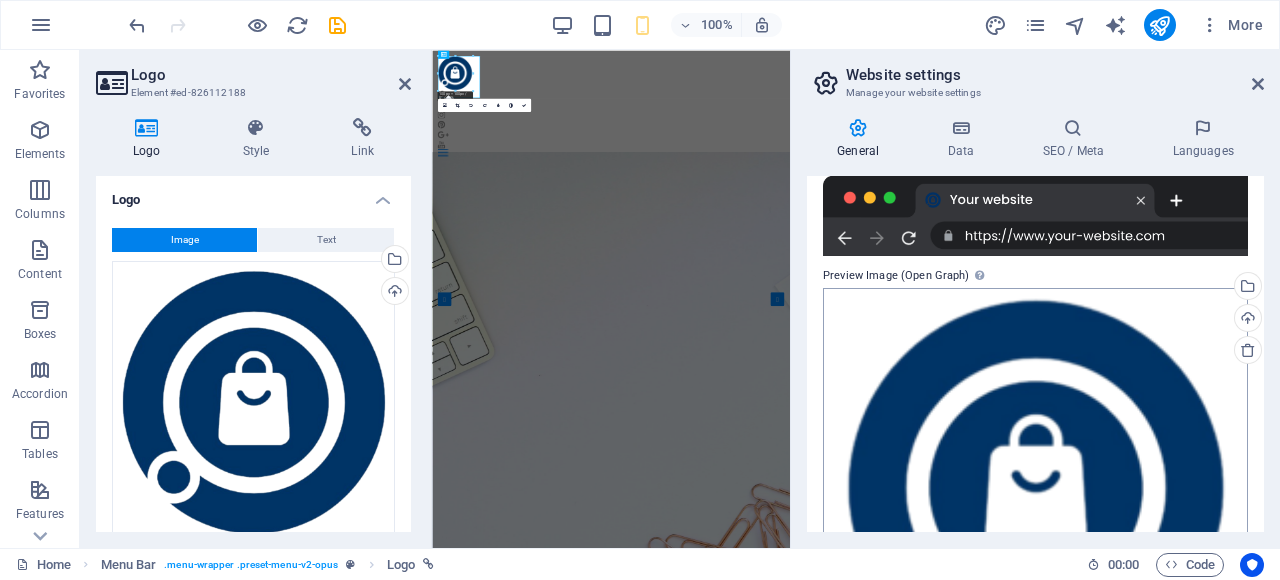 type on "100" 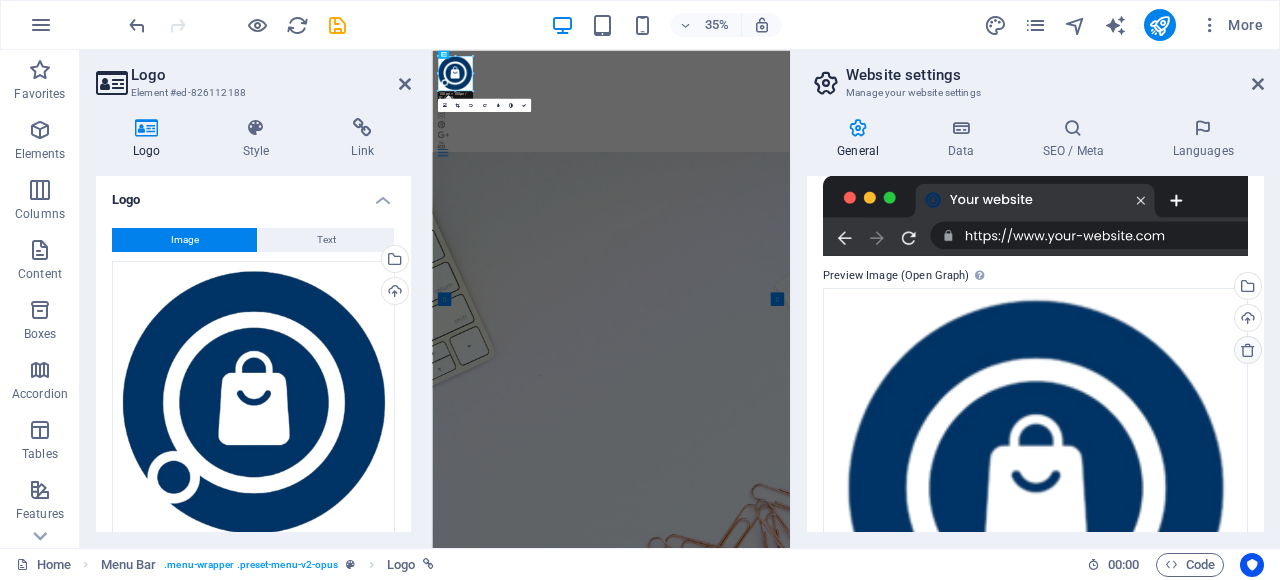 click at bounding box center (1248, 350) 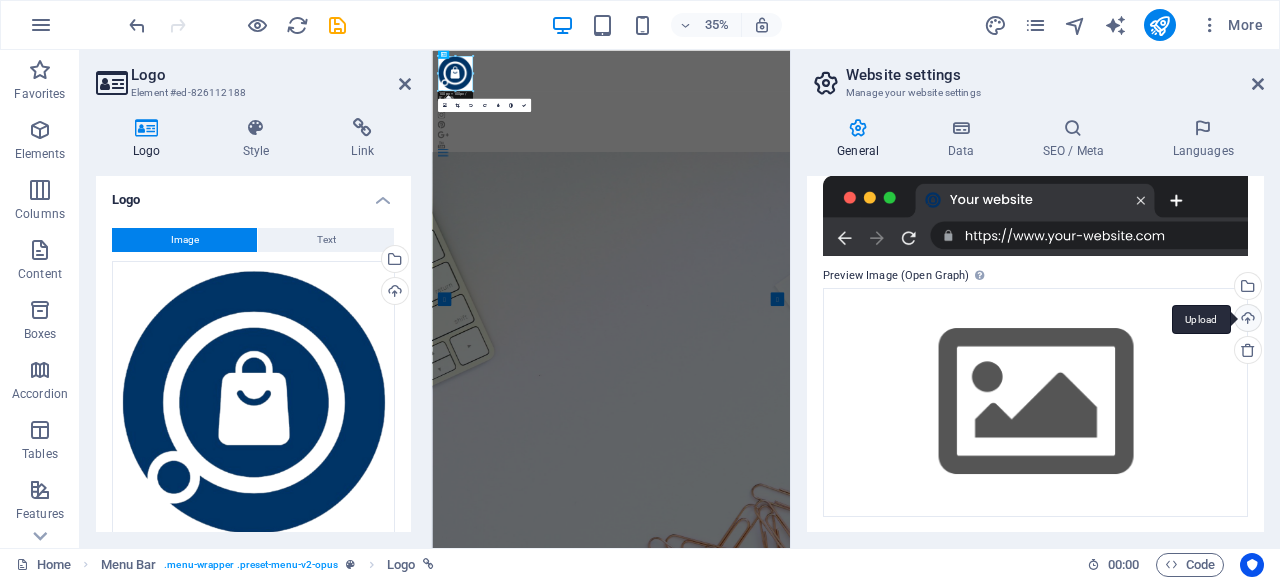 click on "Upload" at bounding box center (1246, 320) 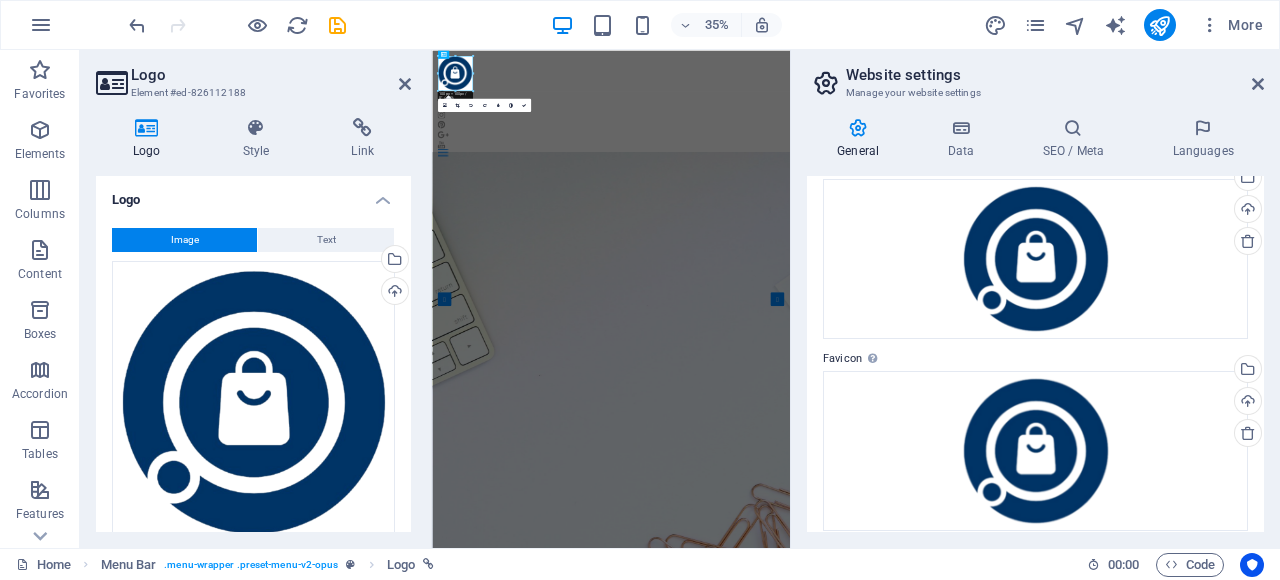 scroll, scrollTop: 0, scrollLeft: 0, axis: both 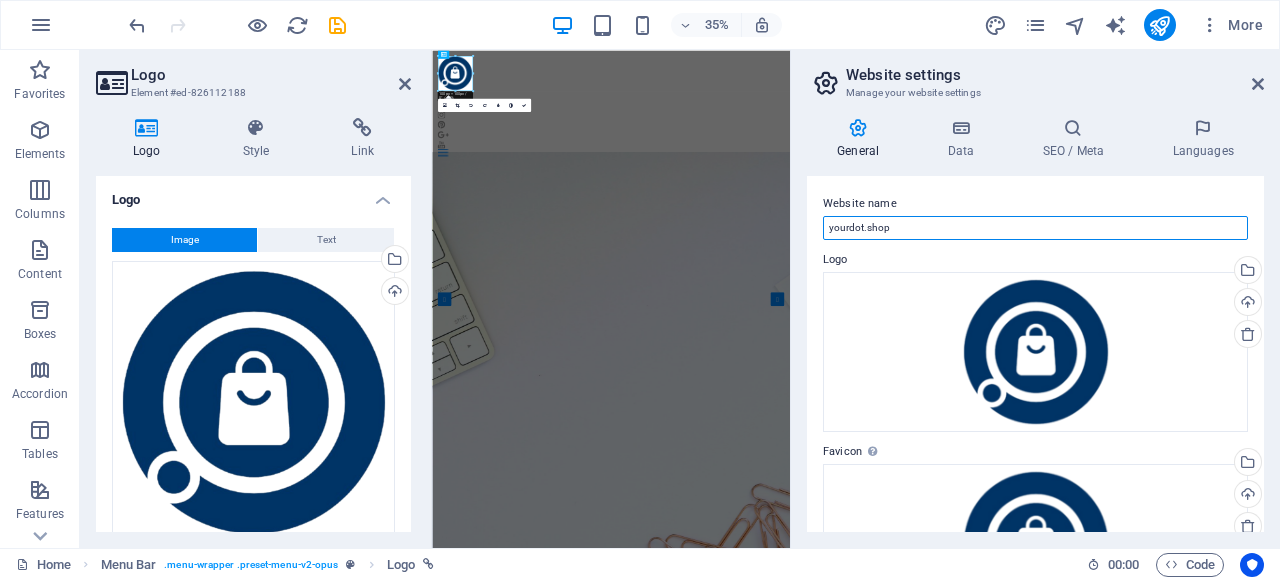 drag, startPoint x: 834, startPoint y: 230, endPoint x: 823, endPoint y: 230, distance: 11 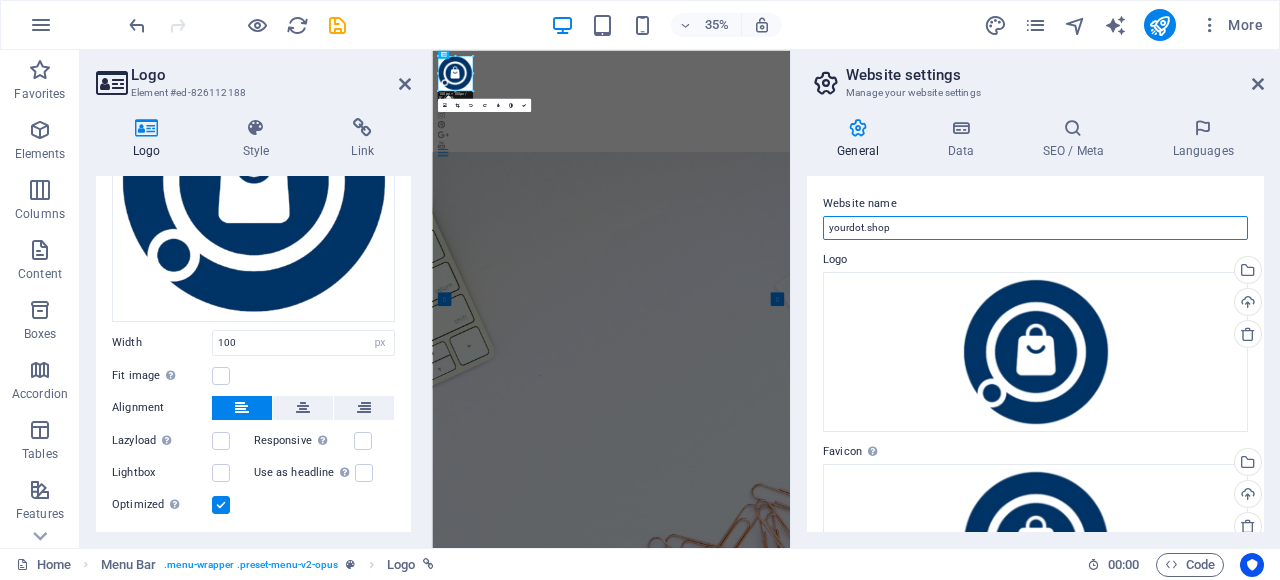scroll, scrollTop: 266, scrollLeft: 0, axis: vertical 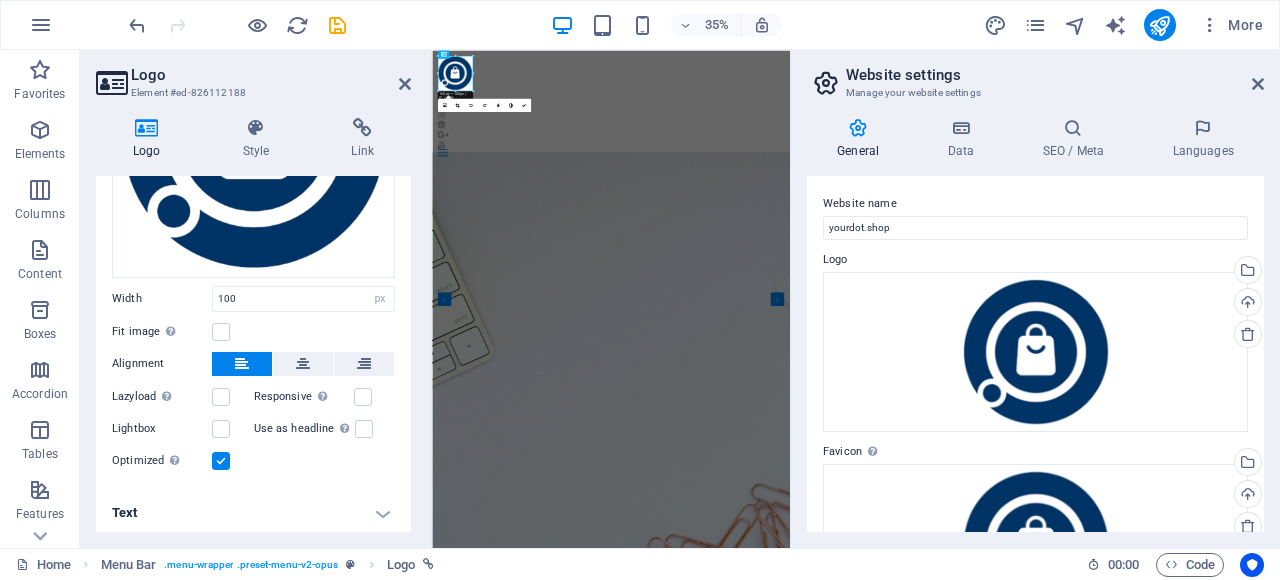 click on "Text" at bounding box center [253, 513] 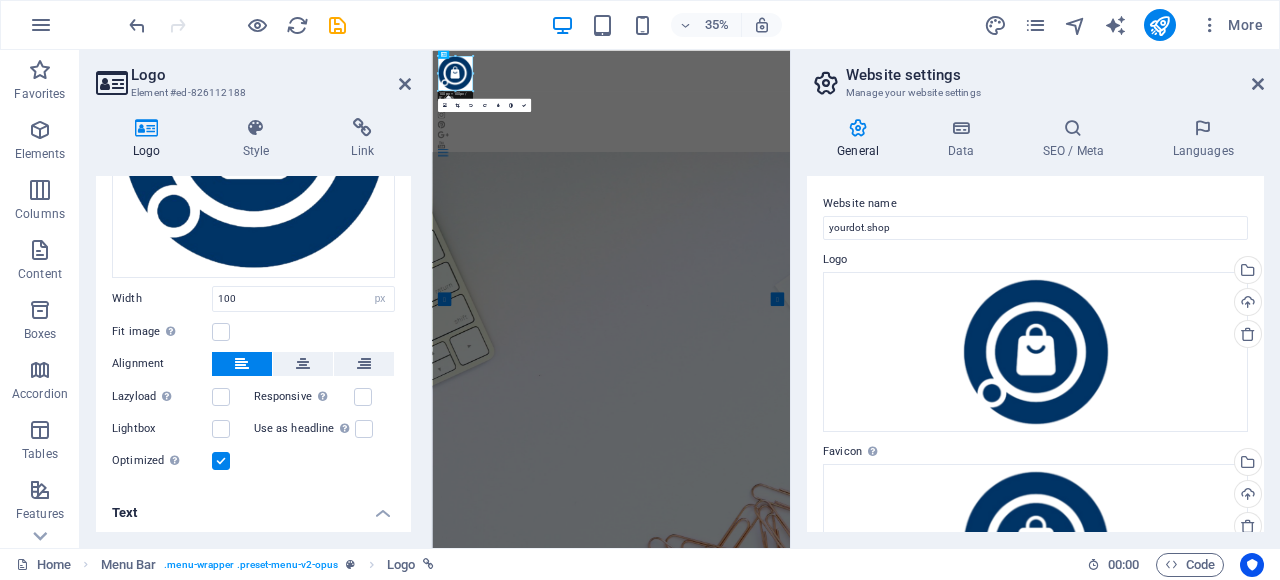scroll, scrollTop: 453, scrollLeft: 0, axis: vertical 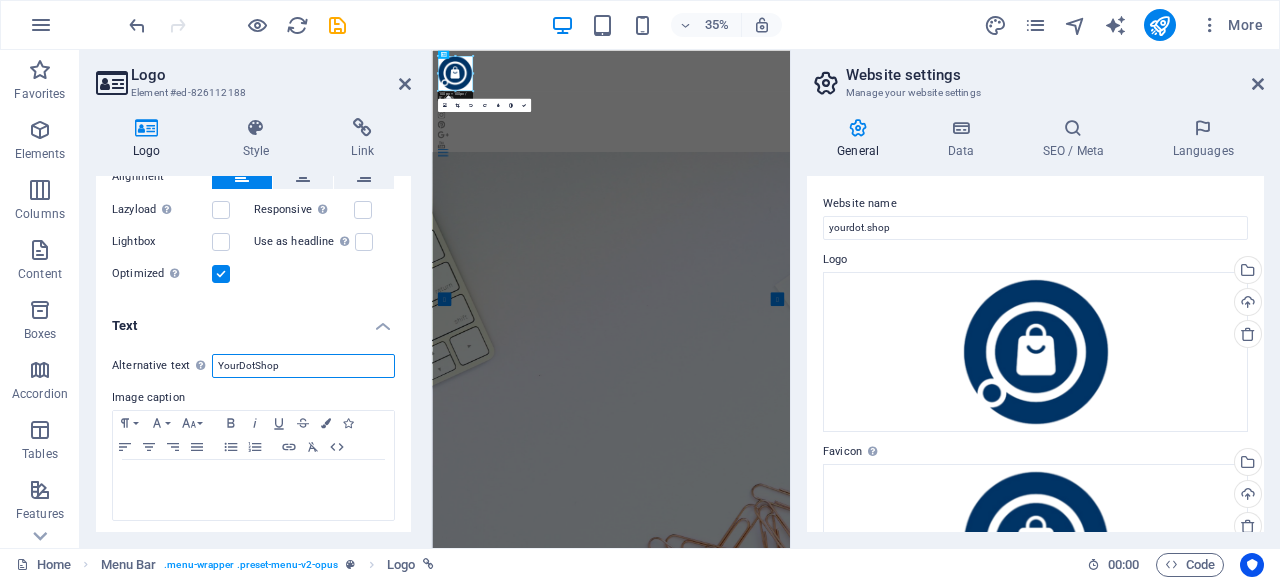 click on "YourDotShop" at bounding box center (303, 366) 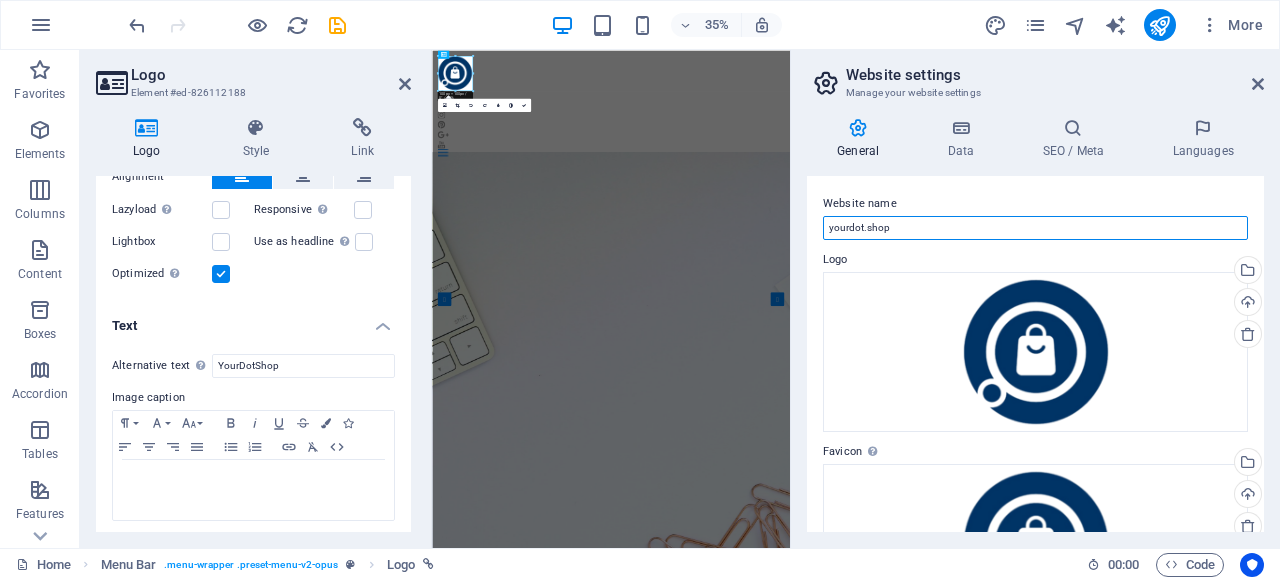 click on "yourdot.shop" at bounding box center (1035, 228) 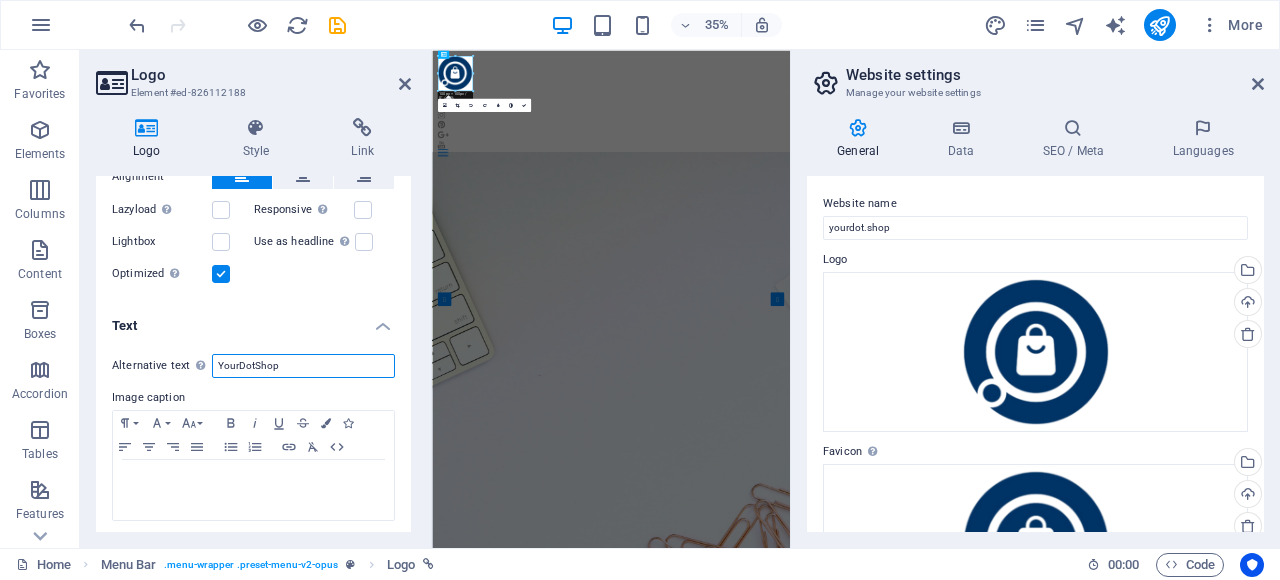 click on "YourDotShop" at bounding box center (303, 366) 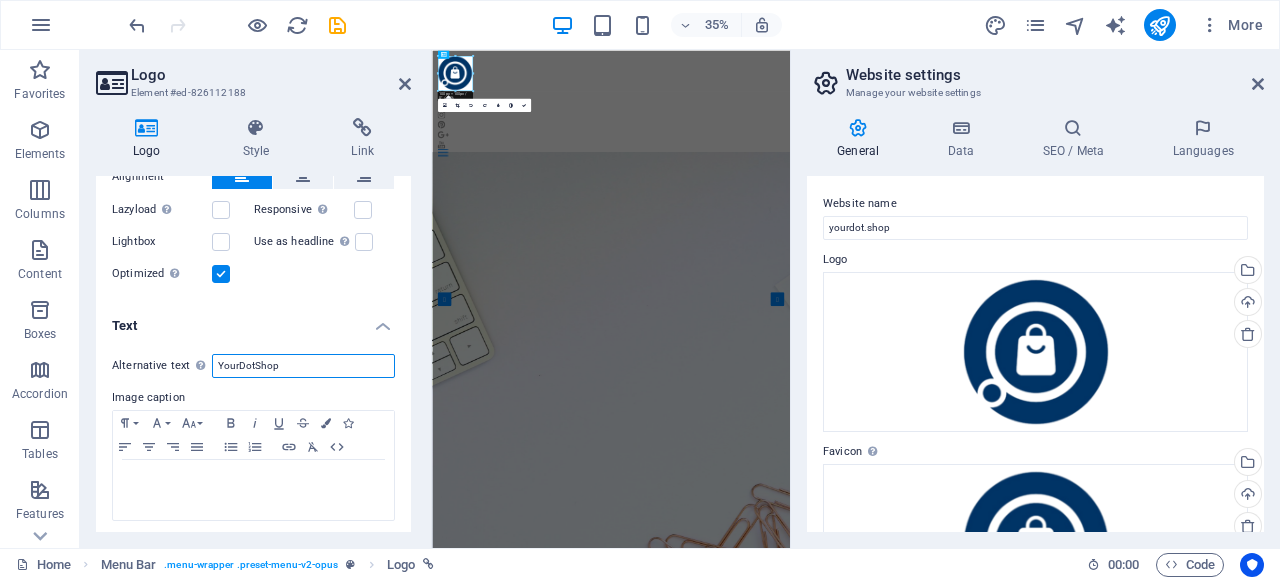 drag, startPoint x: 252, startPoint y: 360, endPoint x: 216, endPoint y: 361, distance: 36.013885 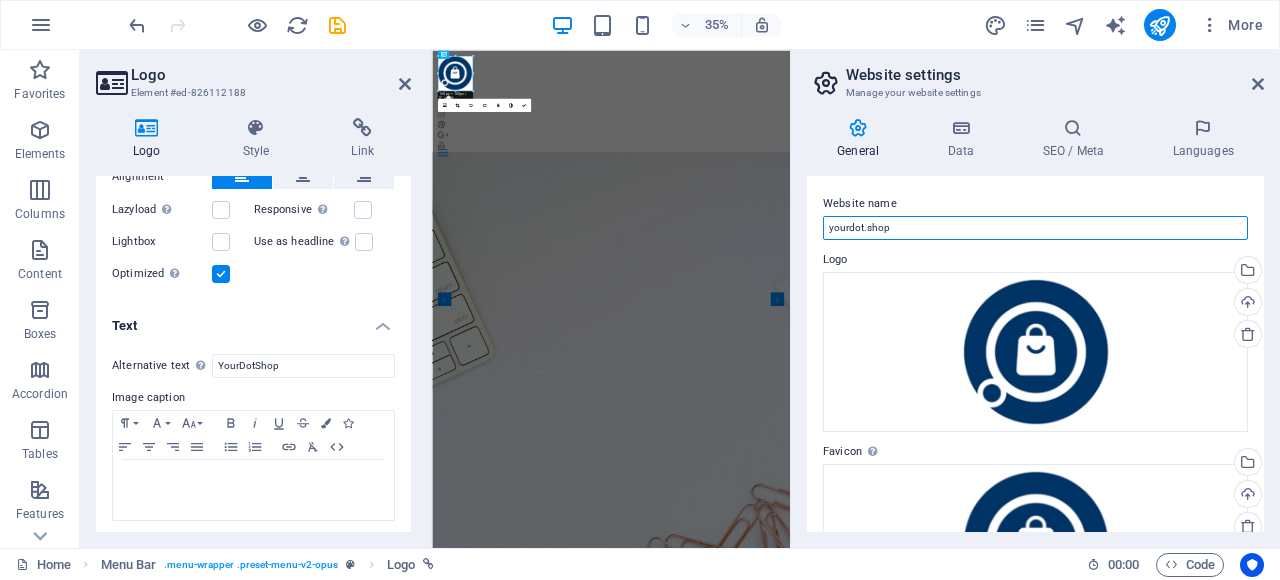 drag, startPoint x: 860, startPoint y: 227, endPoint x: 816, endPoint y: 233, distance: 44.407207 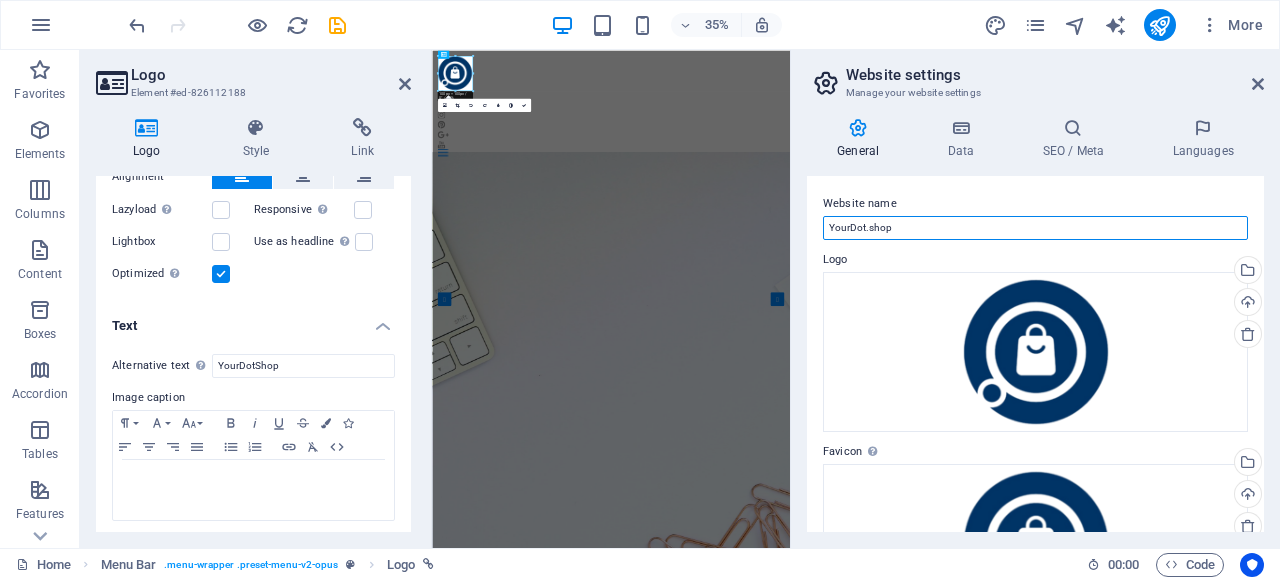 click on "YourDot.shop" at bounding box center [1035, 228] 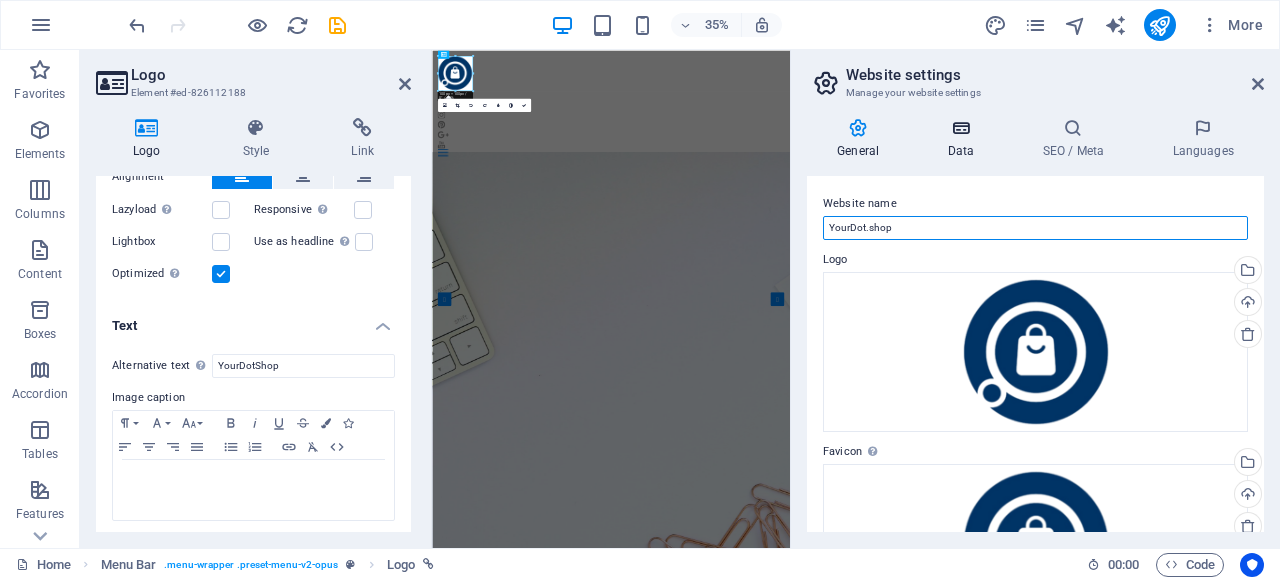 type on "YourDot.shop" 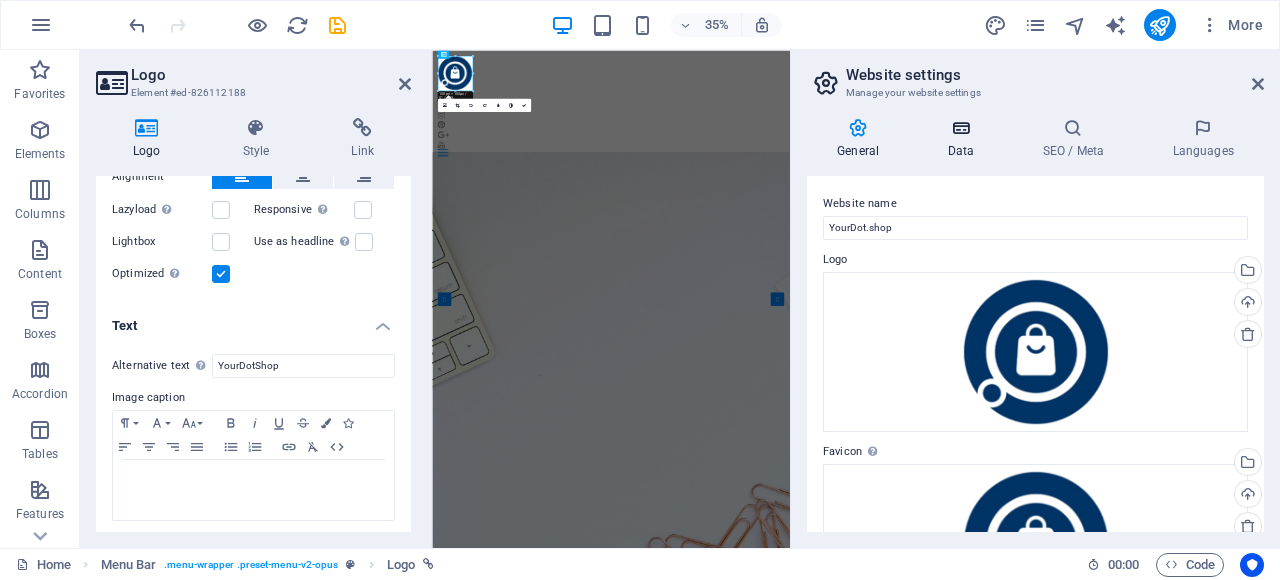 click on "Data" at bounding box center [964, 139] 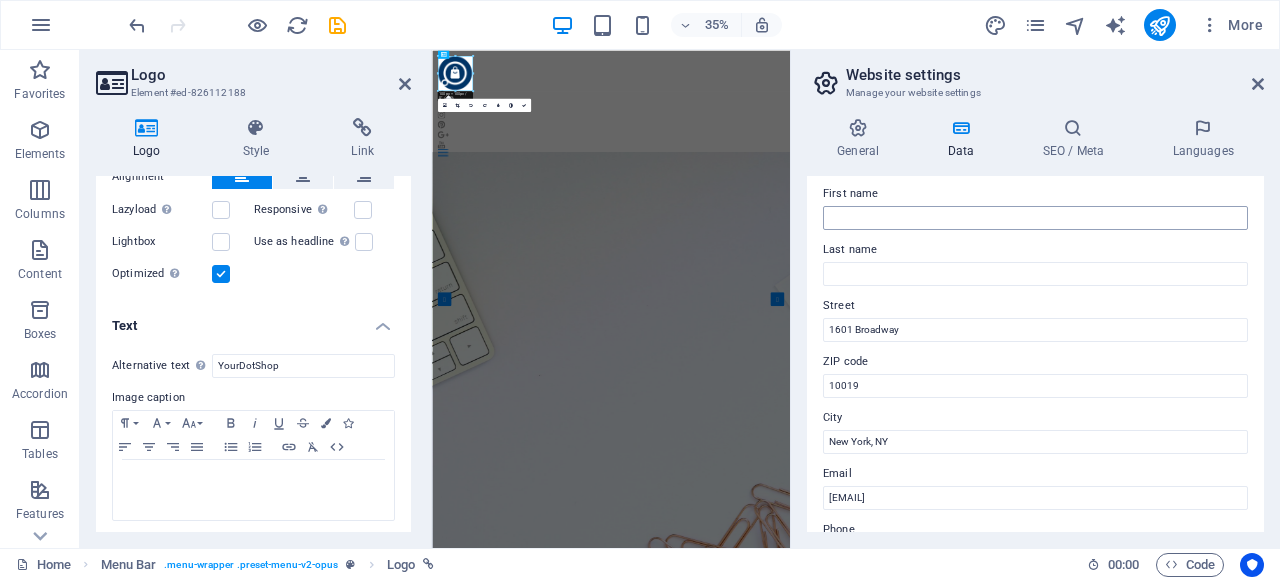 scroll, scrollTop: 200, scrollLeft: 0, axis: vertical 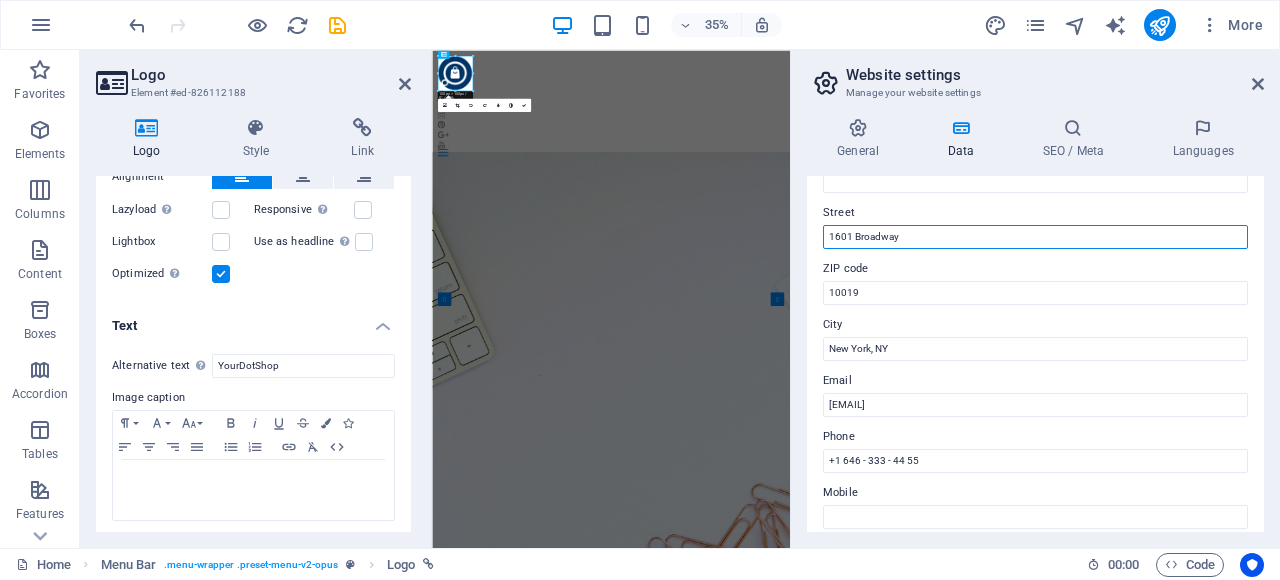 drag, startPoint x: 928, startPoint y: 233, endPoint x: 814, endPoint y: 252, distance: 115.57249 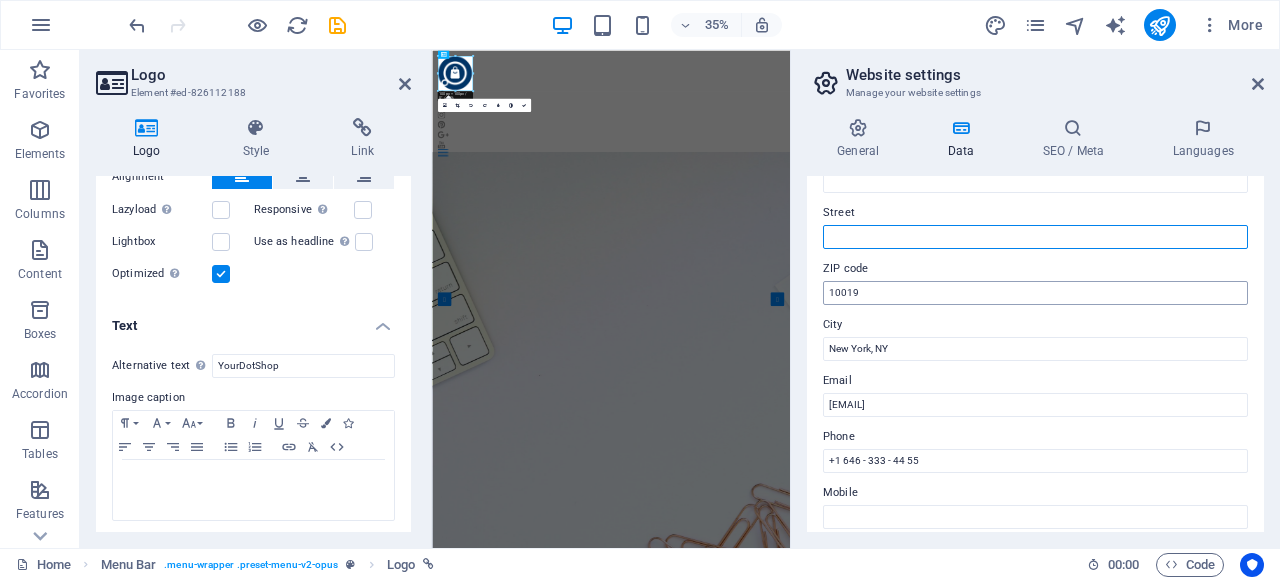type 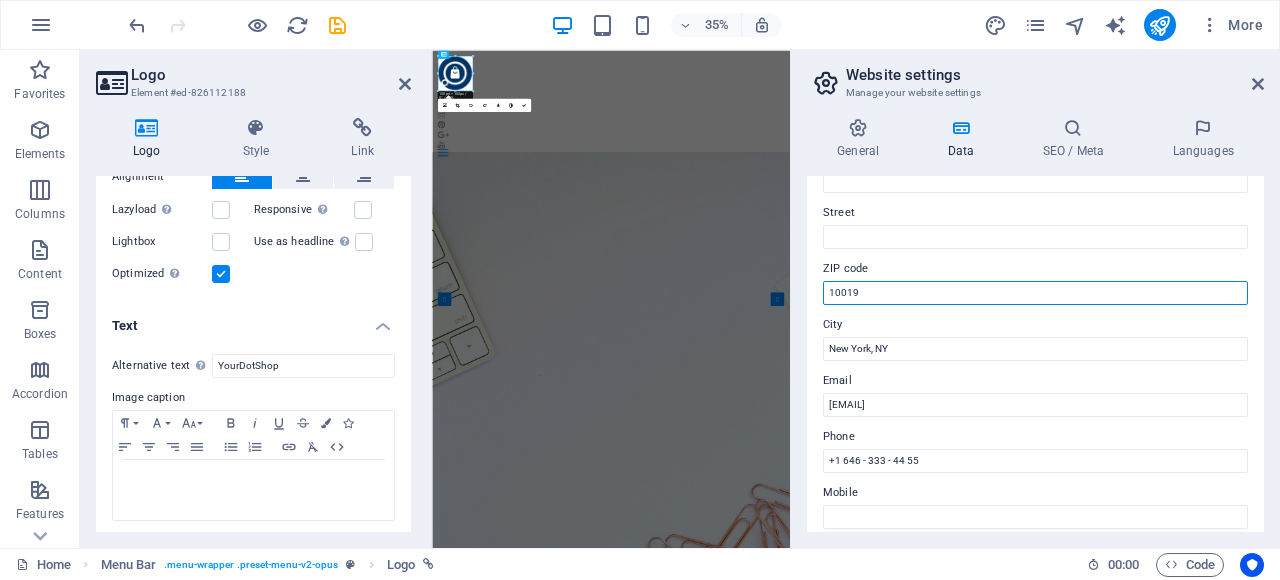 click on "10019" at bounding box center (1035, 293) 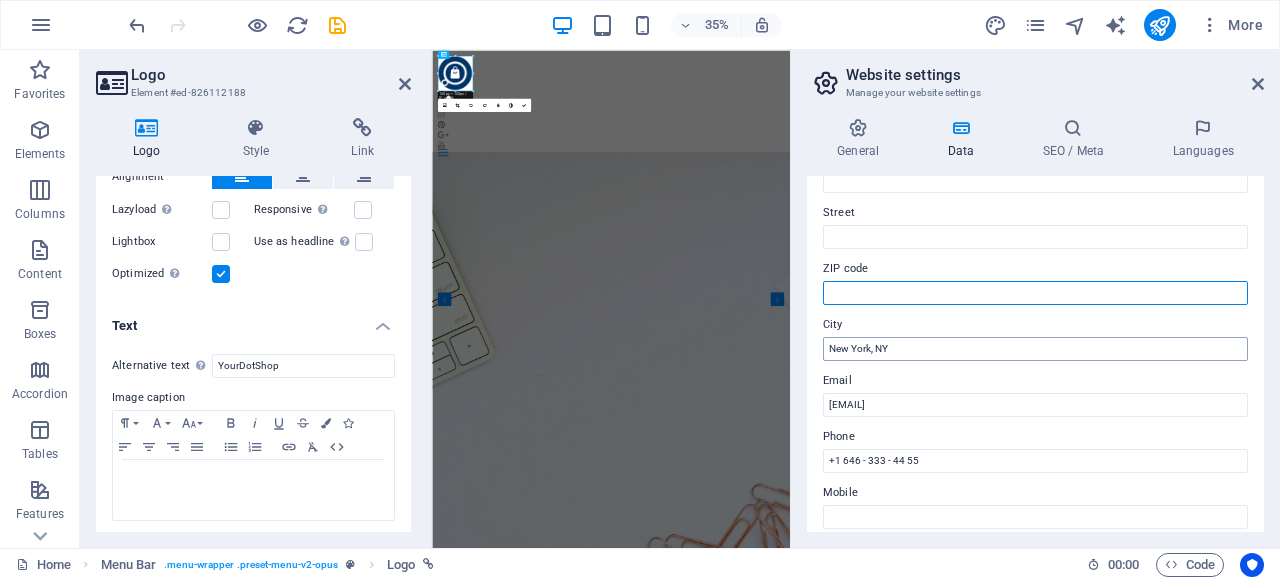 type 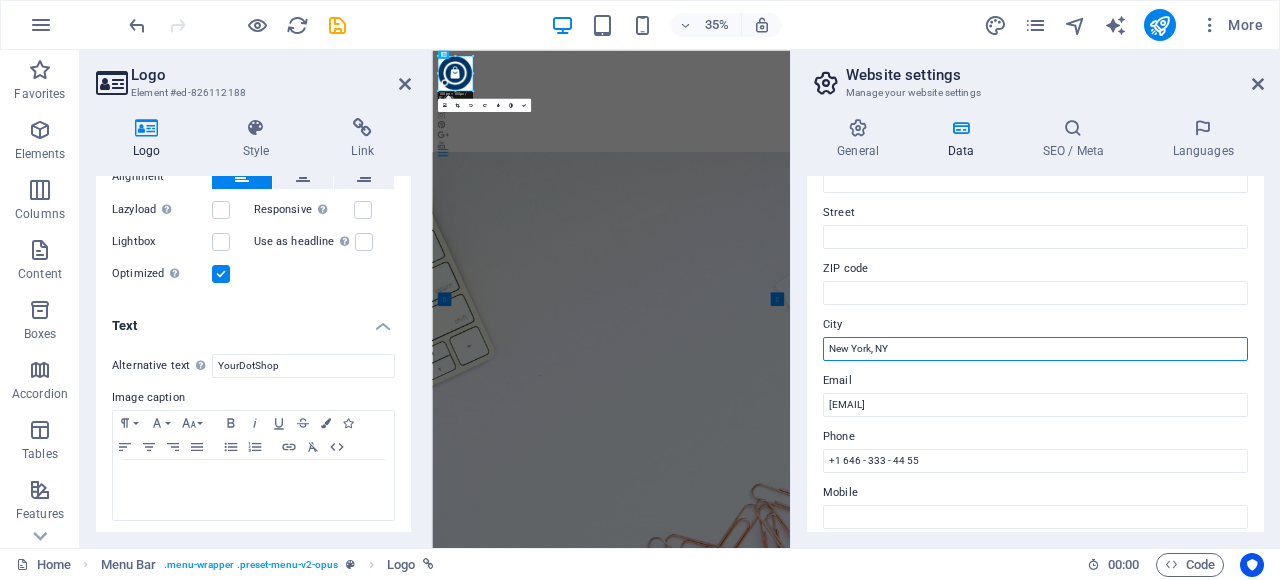 click on "New York, NY" at bounding box center (1035, 349) 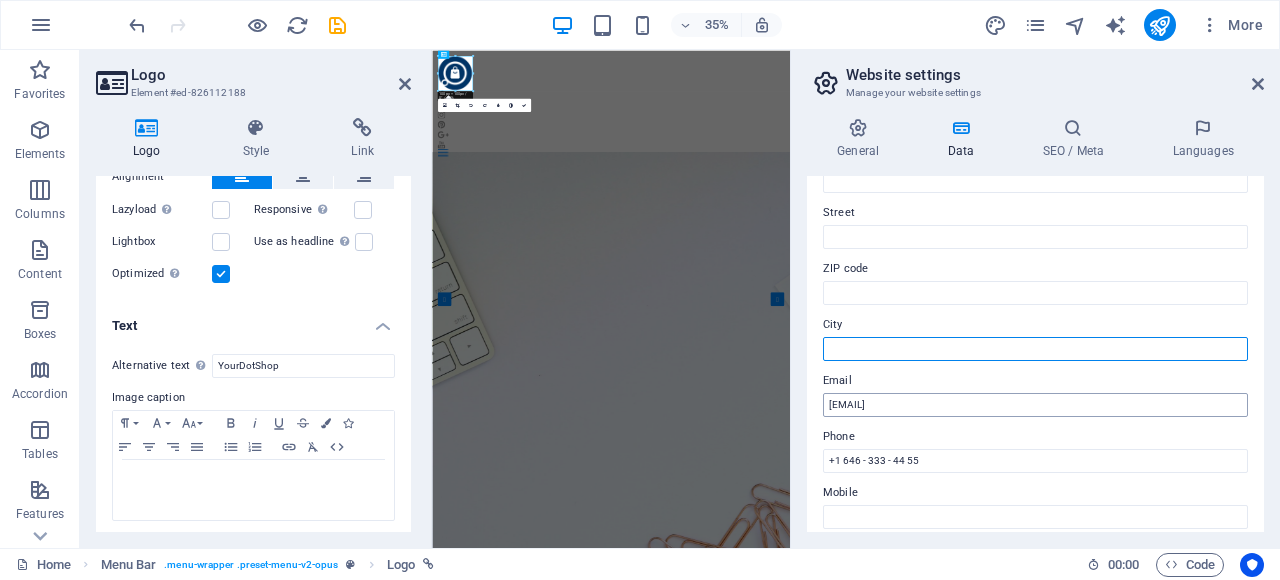 type 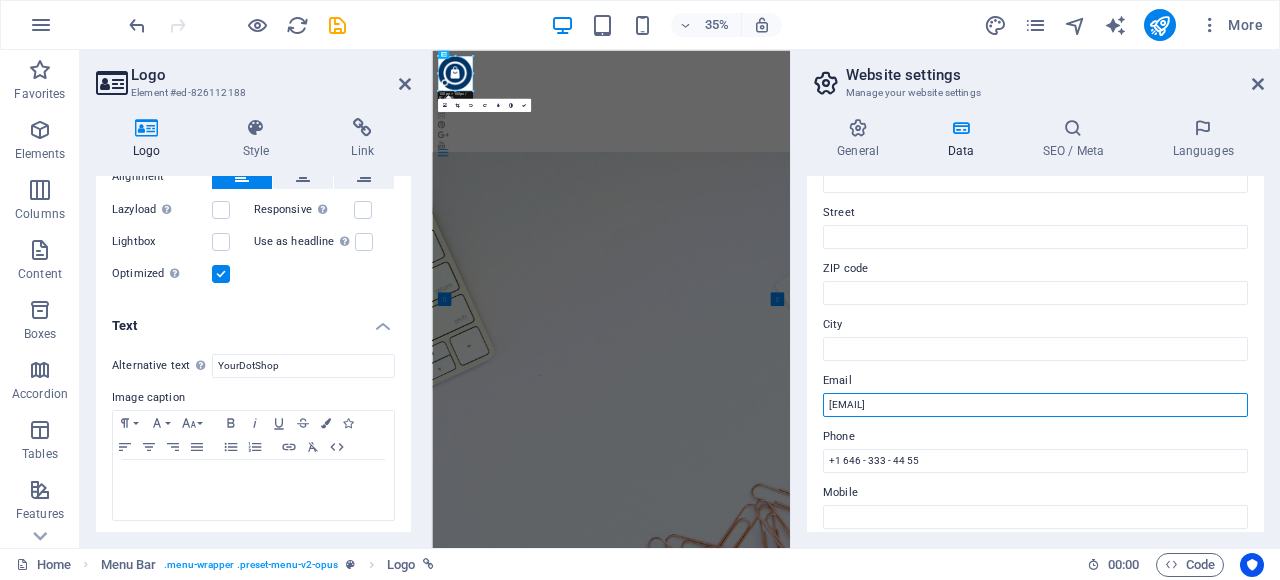 click on "[EMAIL]" at bounding box center [1035, 405] 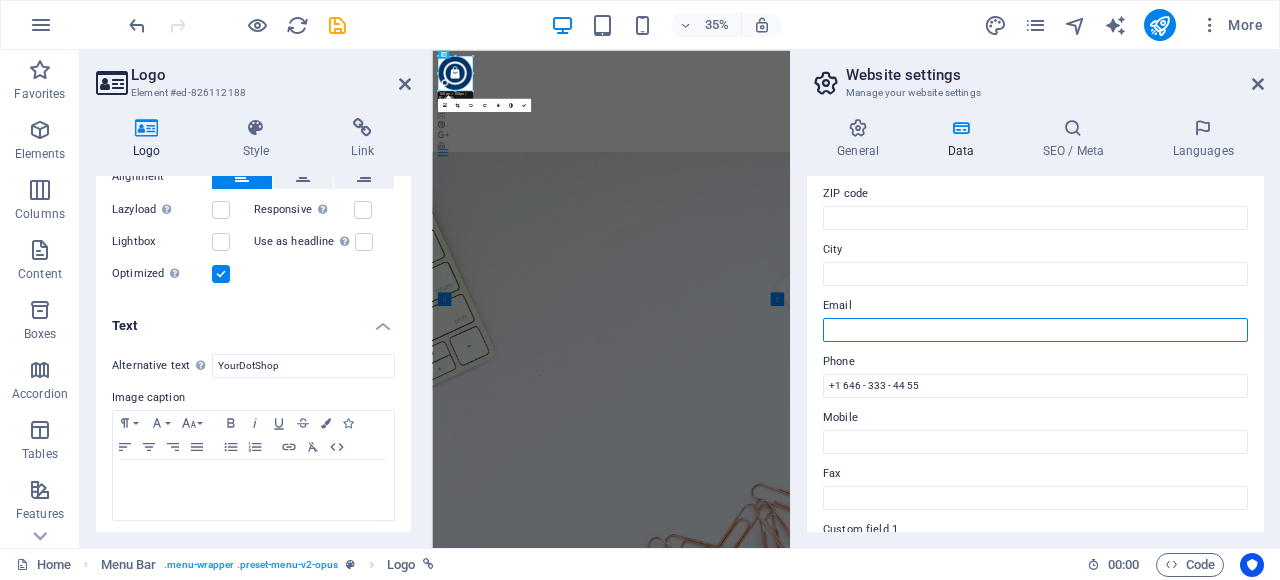 scroll, scrollTop: 300, scrollLeft: 0, axis: vertical 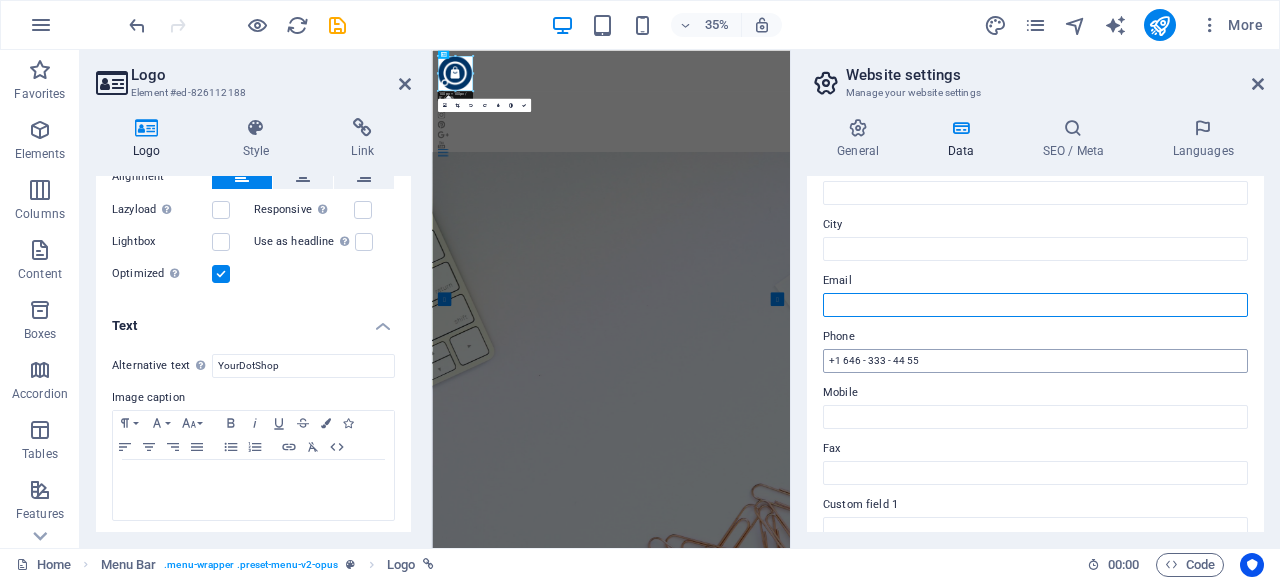 type 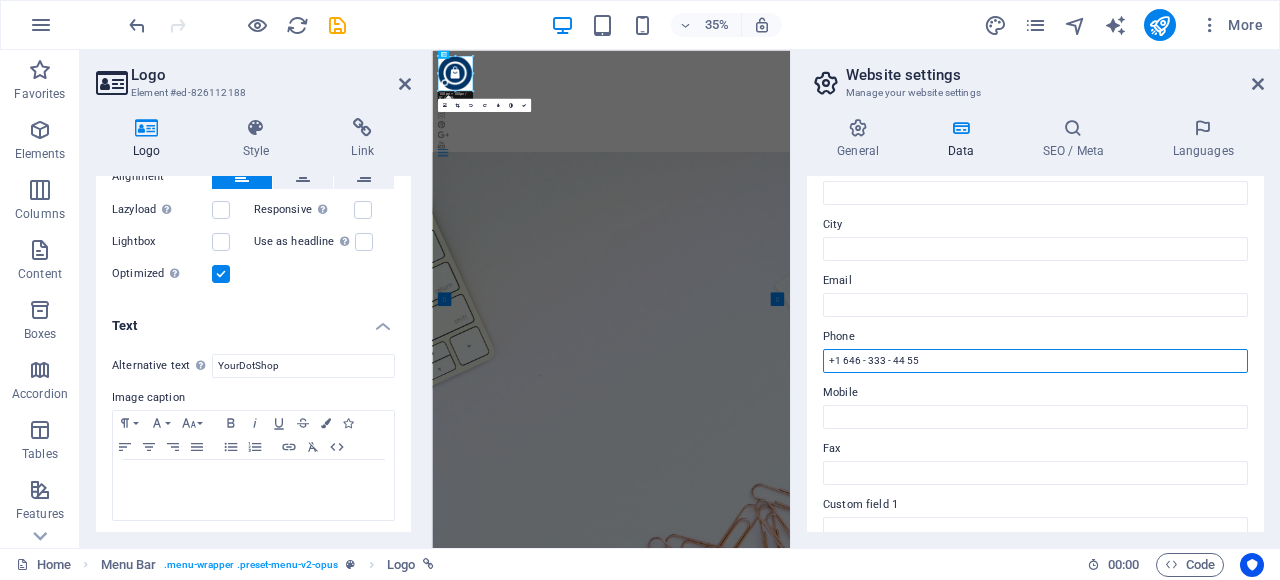 drag, startPoint x: 944, startPoint y: 357, endPoint x: 818, endPoint y: 370, distance: 126.66886 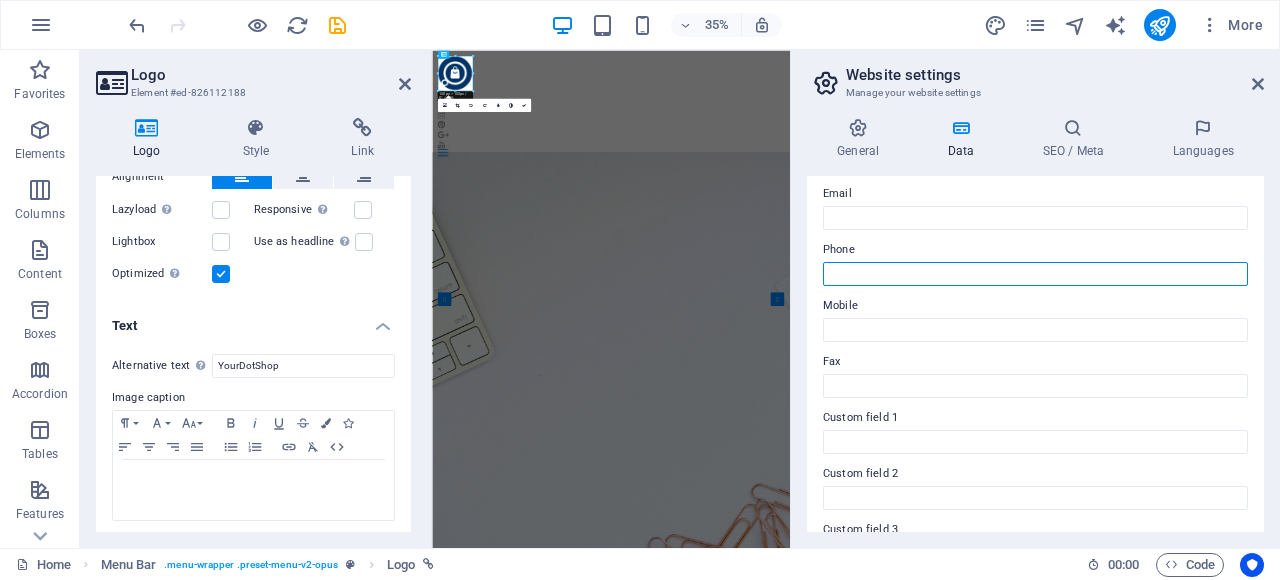 scroll, scrollTop: 204, scrollLeft: 0, axis: vertical 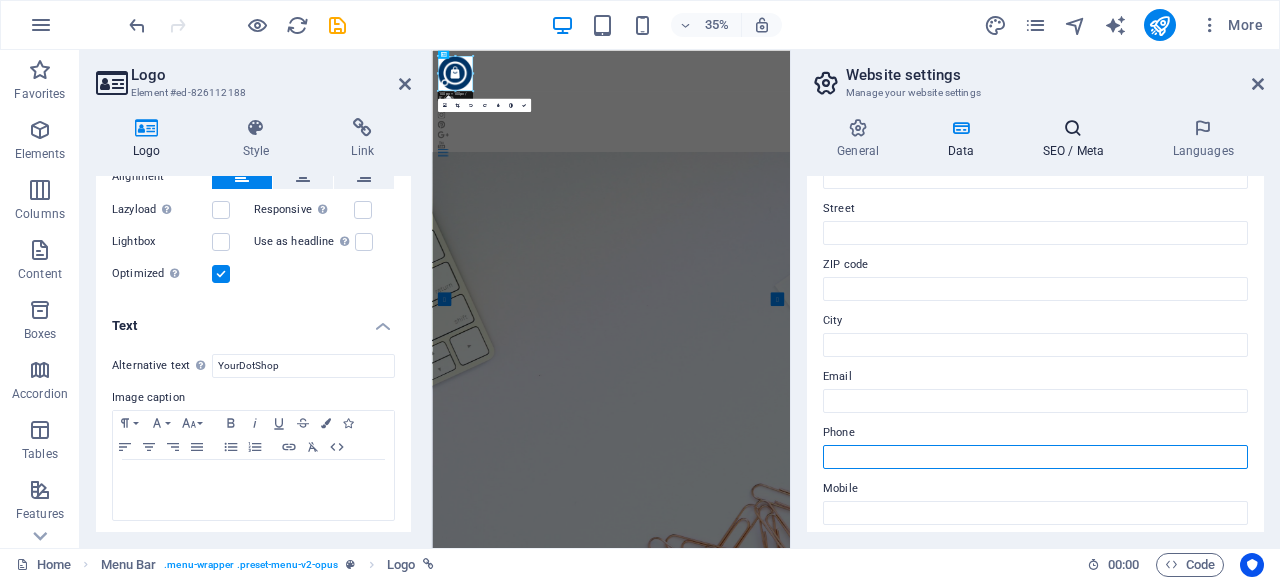 type 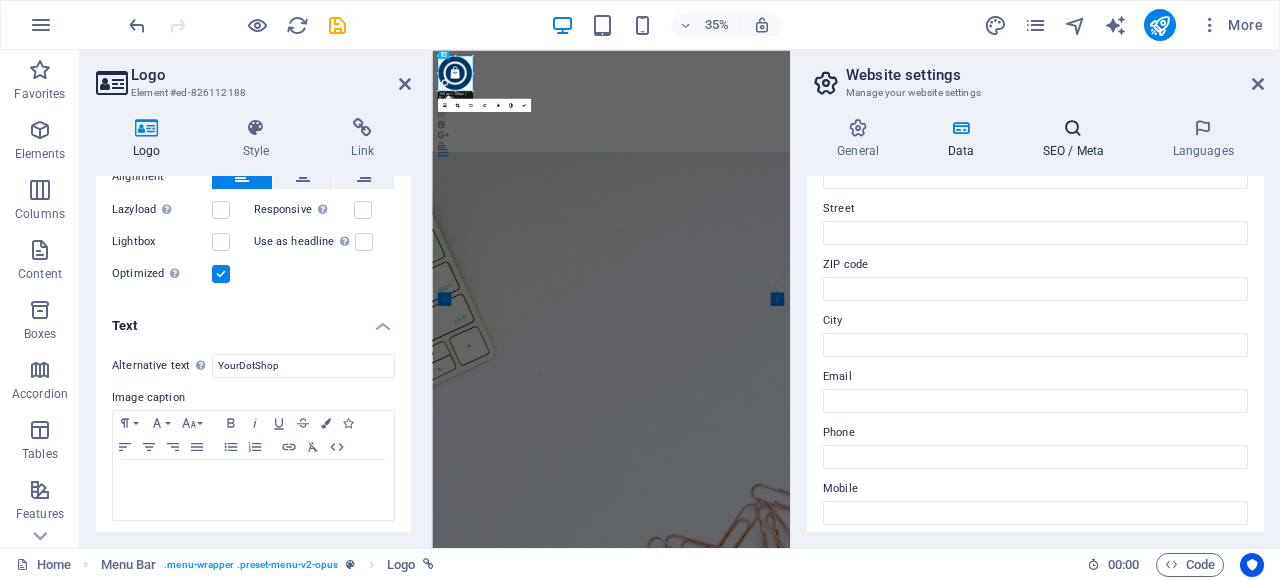 click on "SEO / Meta" at bounding box center [1077, 139] 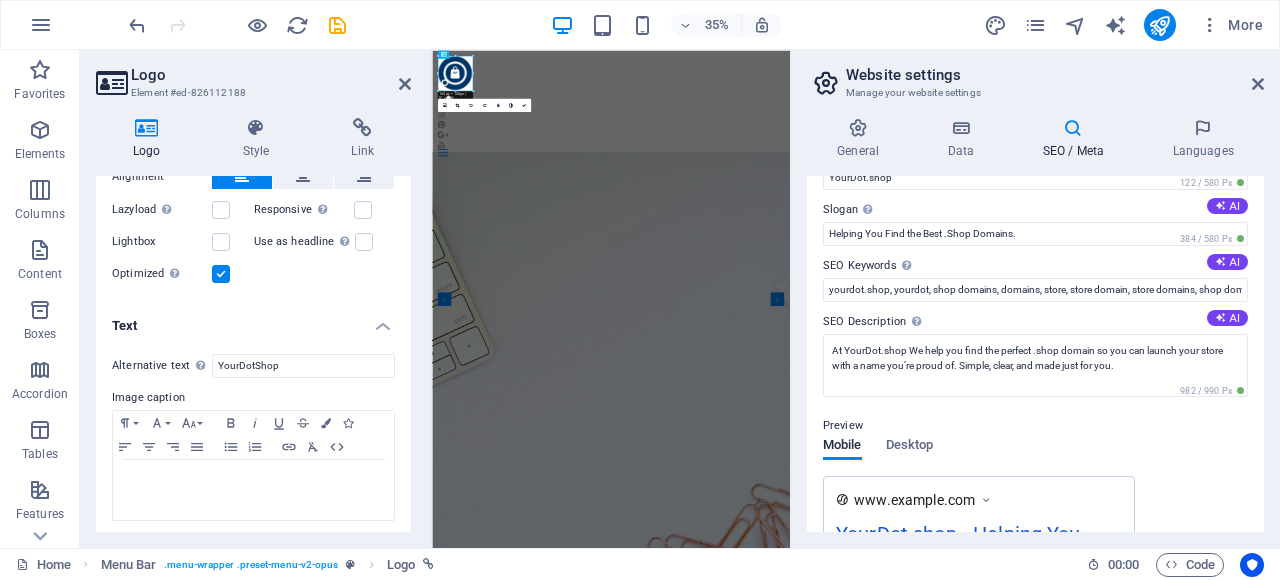 scroll, scrollTop: 0, scrollLeft: 0, axis: both 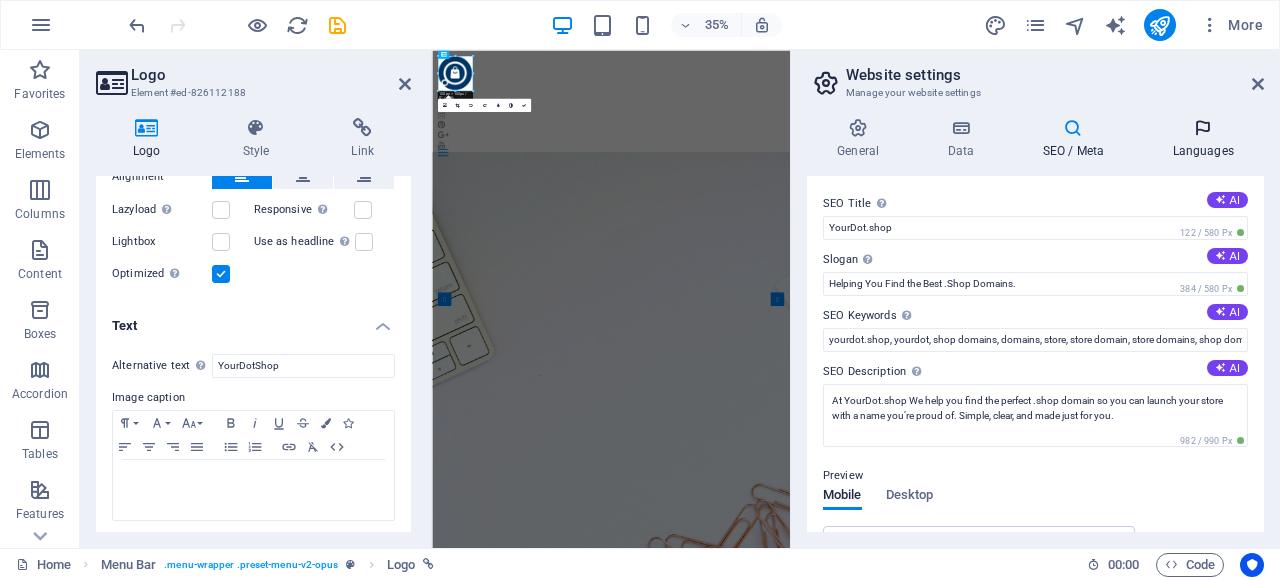 click on "Languages" at bounding box center [1203, 139] 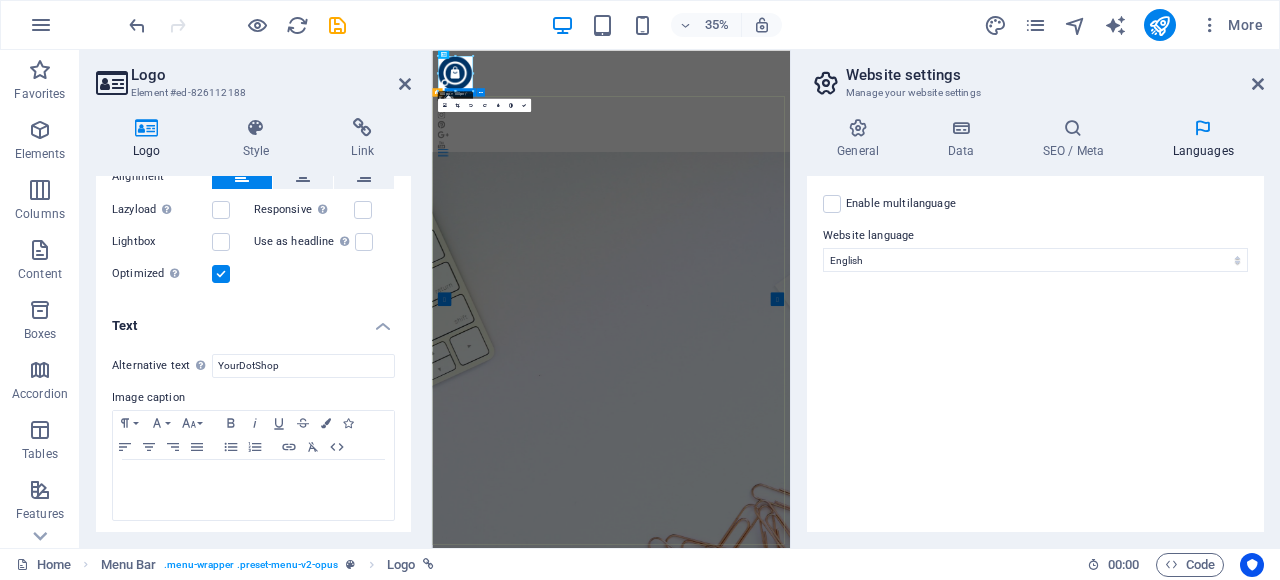 click on "Finding a Job the easy way!  Go to Jobs" at bounding box center (943, 1943) 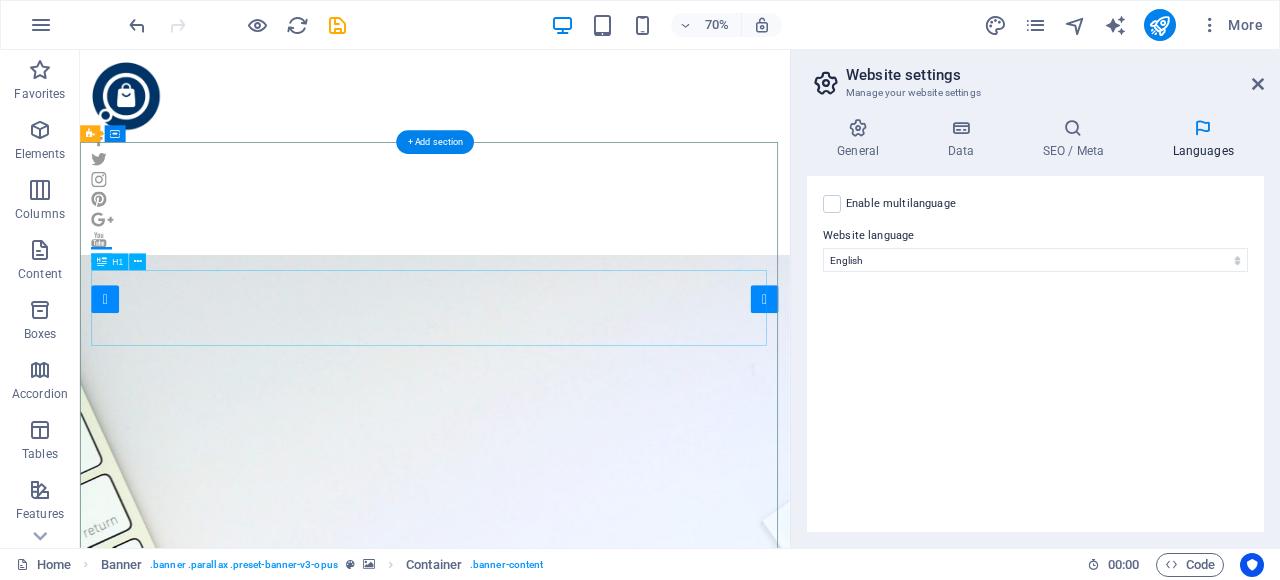 click on "Finding a Job" at bounding box center (587, 1860) 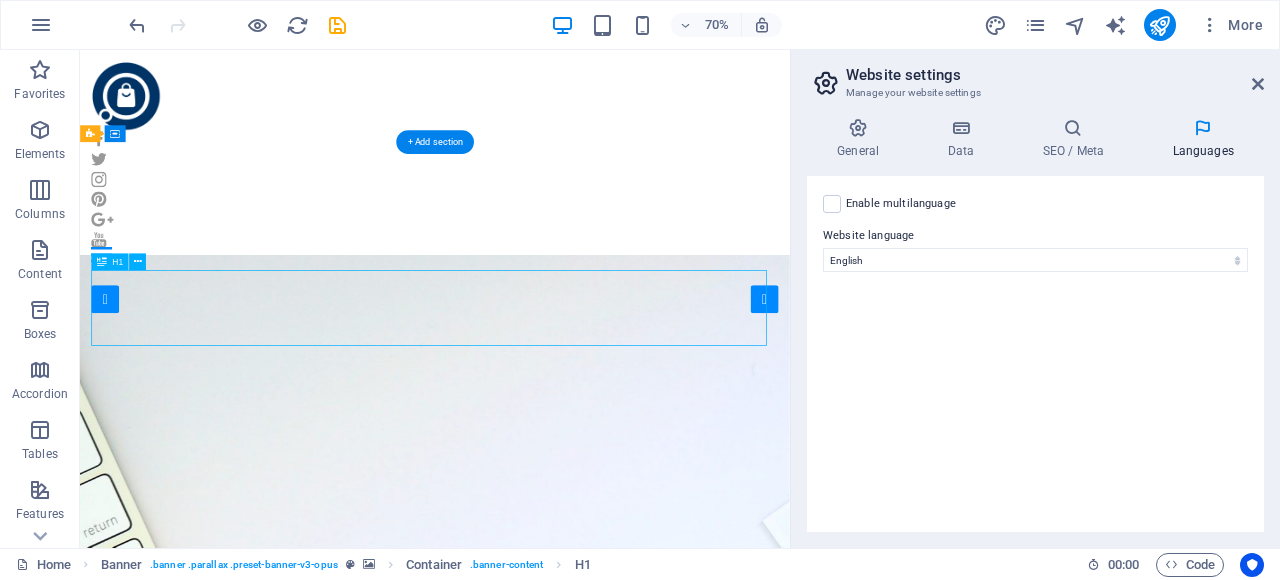 click on "Finding a Job" at bounding box center (587, 1860) 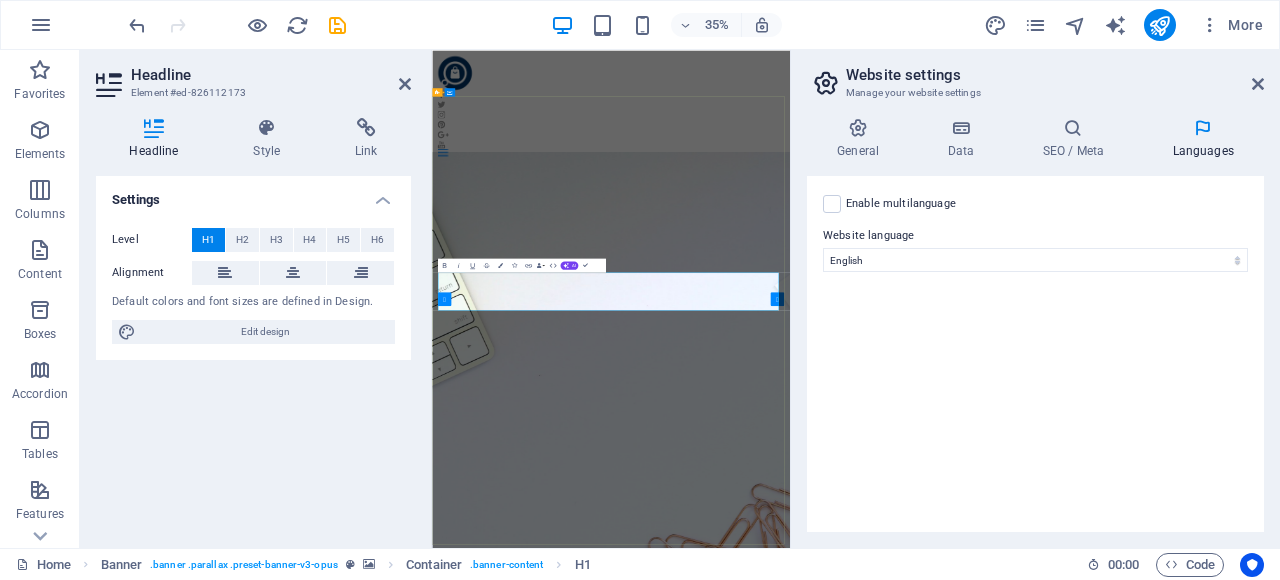 scroll, scrollTop: 0, scrollLeft: 4, axis: horizontal 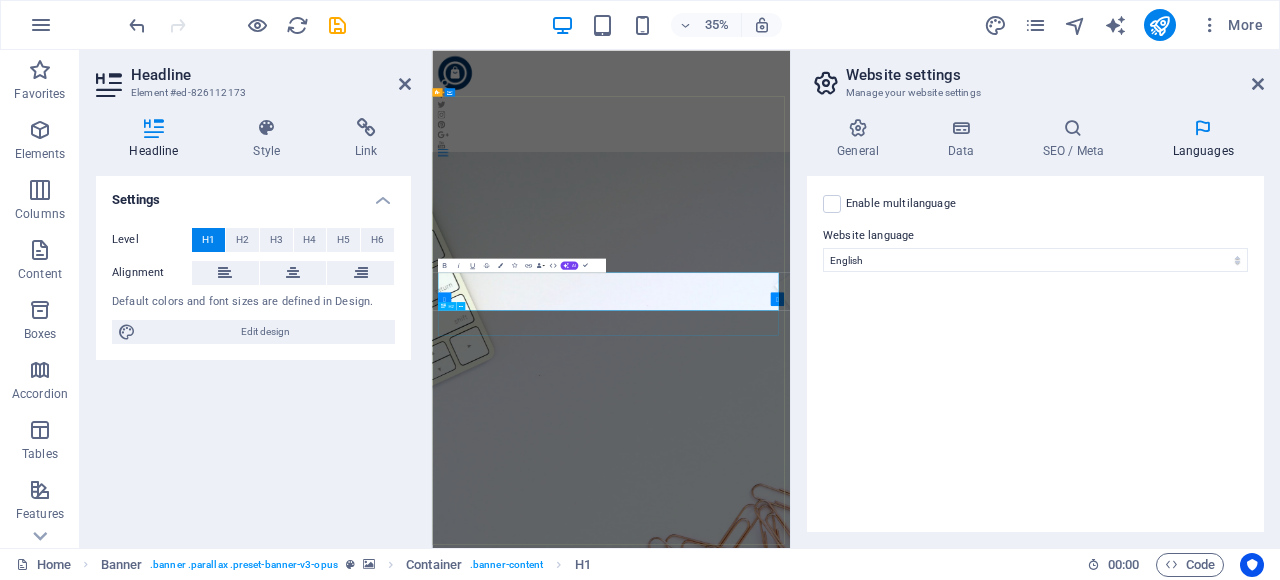 click on "the easy way!" at bounding box center (943, 1950) 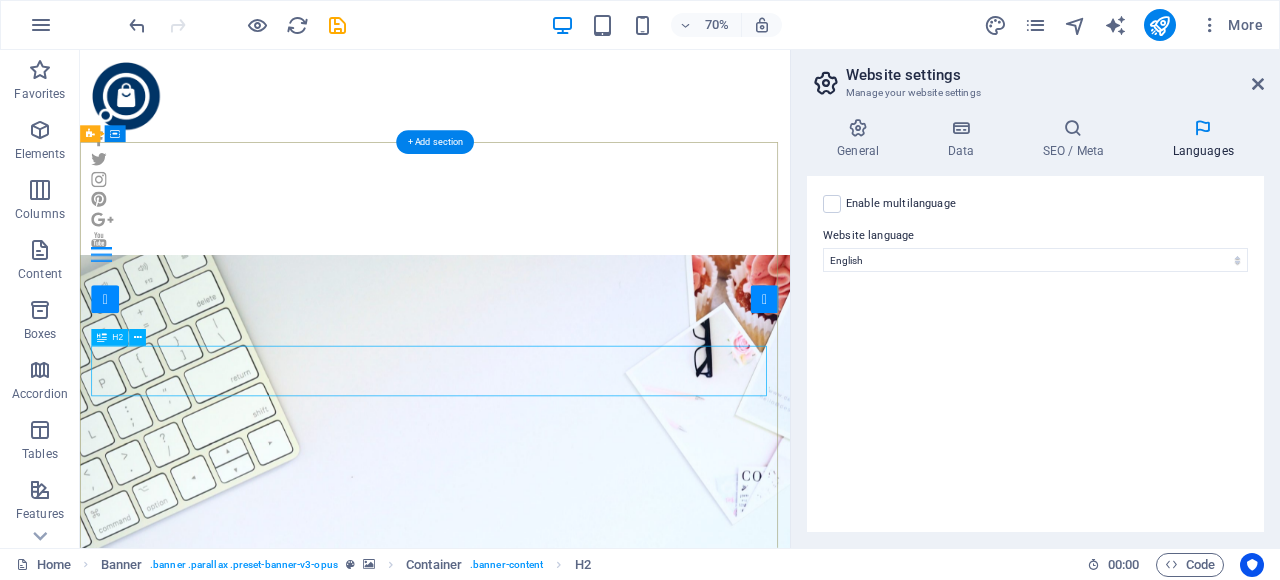 click on "the easy way!" at bounding box center (587, 1296) 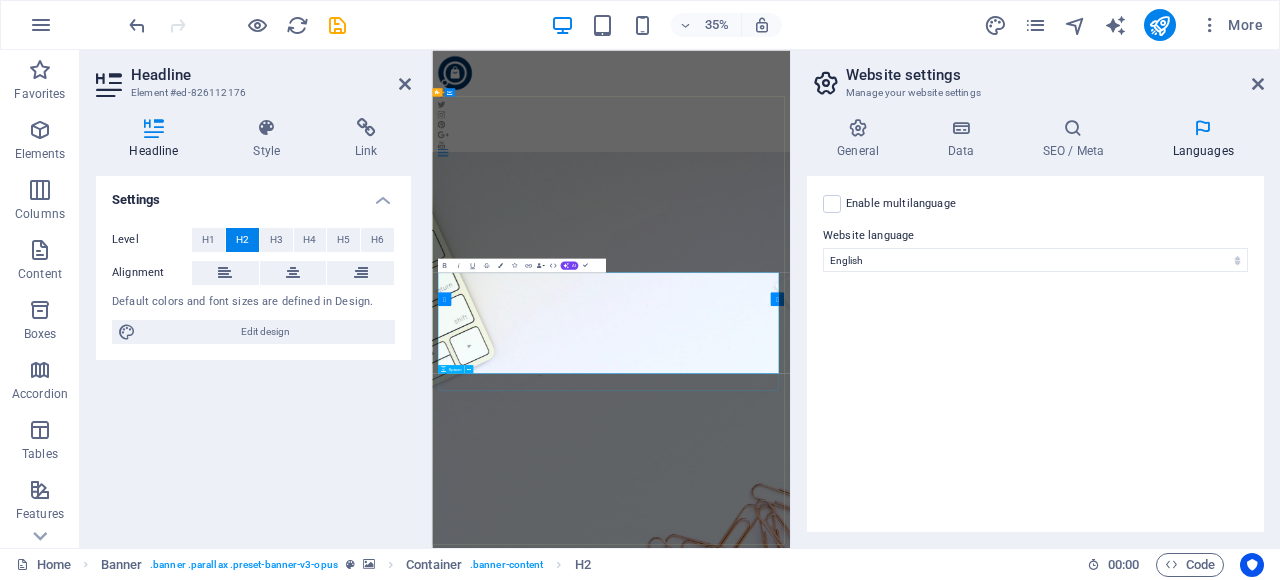 scroll, scrollTop: 905, scrollLeft: 2, axis: both 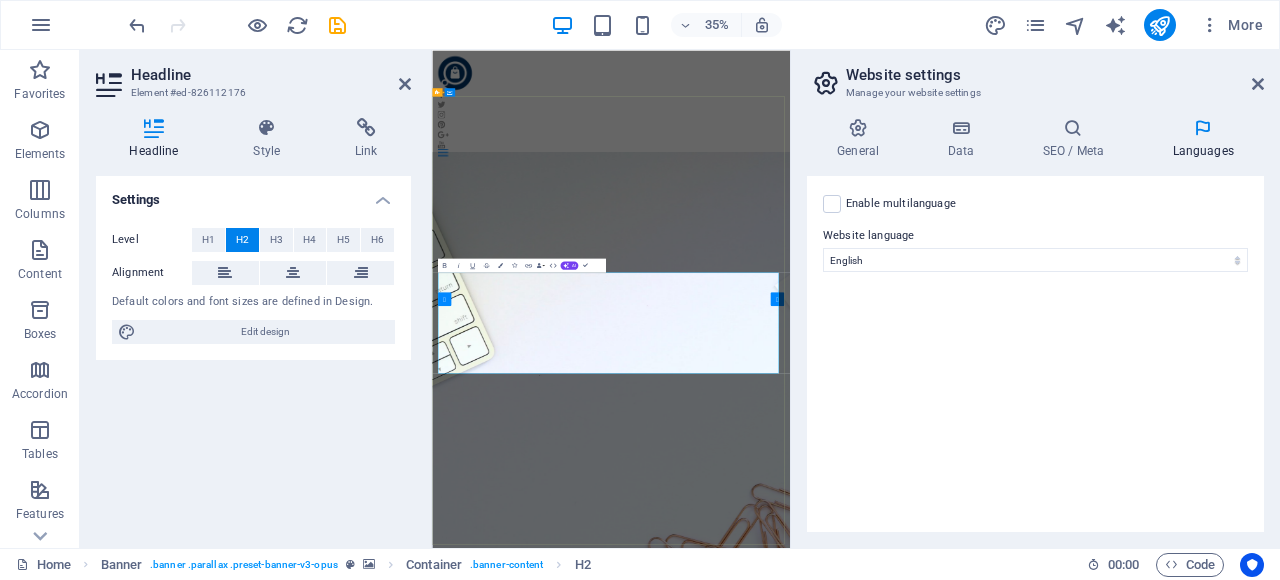 click on "Your curated marketplace for premium .shop domains, helping you find the perfect name to launch and grow your online store." at bounding box center [943, 2058] 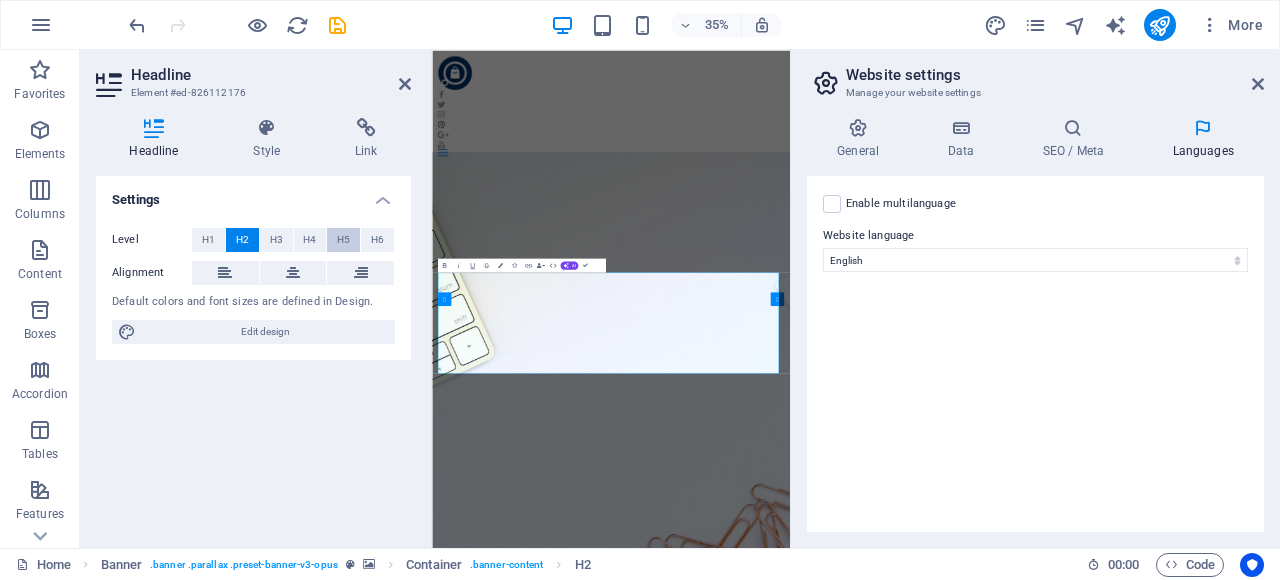 click on "H5" at bounding box center [343, 240] 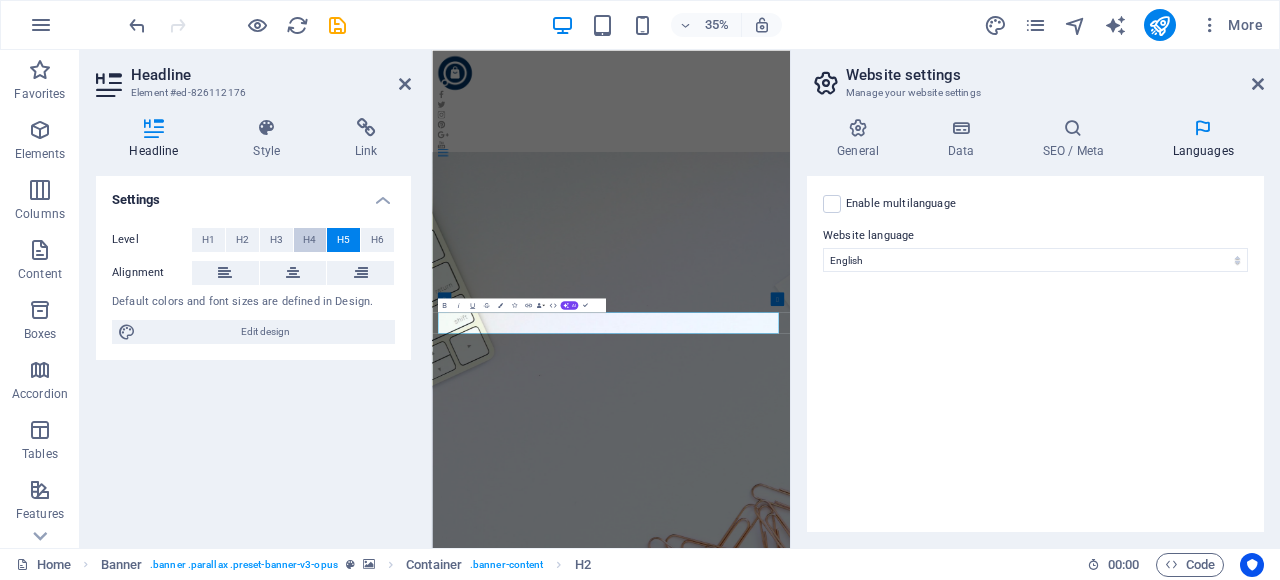click on "H4" at bounding box center [309, 240] 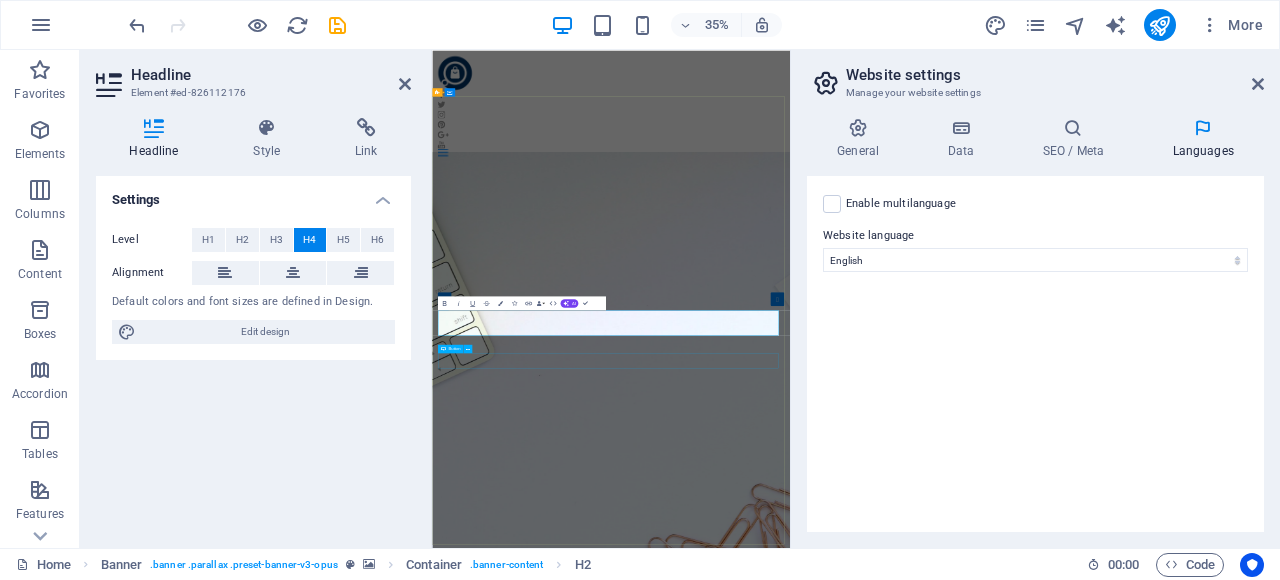 click on "Go to Jobs" at bounding box center (943, 2058) 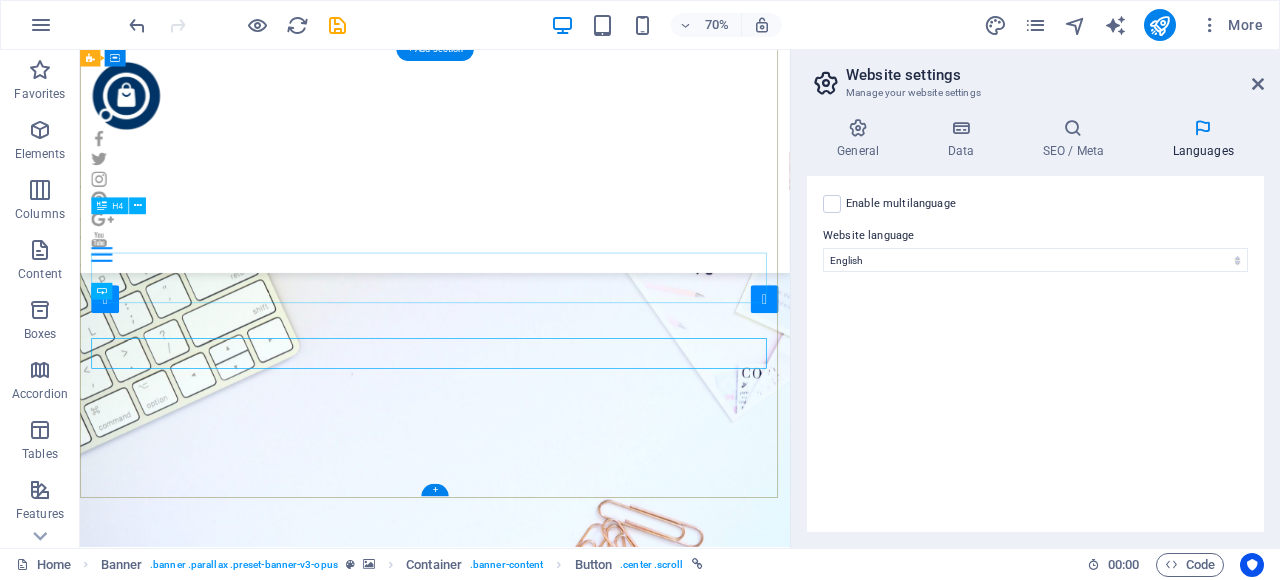 scroll, scrollTop: 200, scrollLeft: 0, axis: vertical 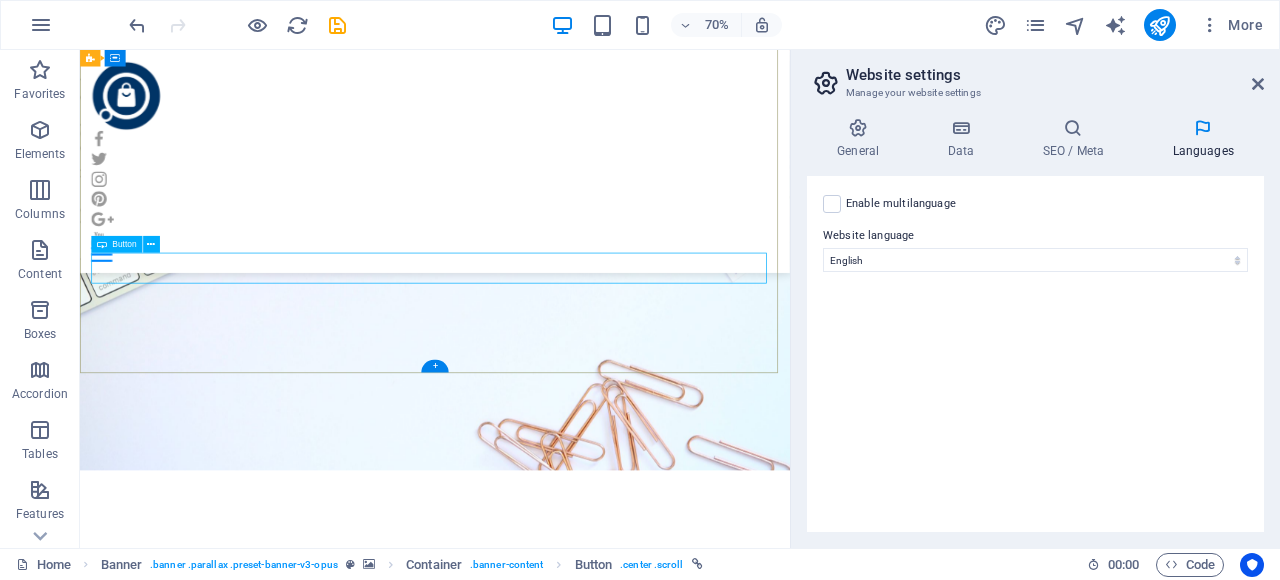 click on "Go to Jobs" at bounding box center [587, 1017] 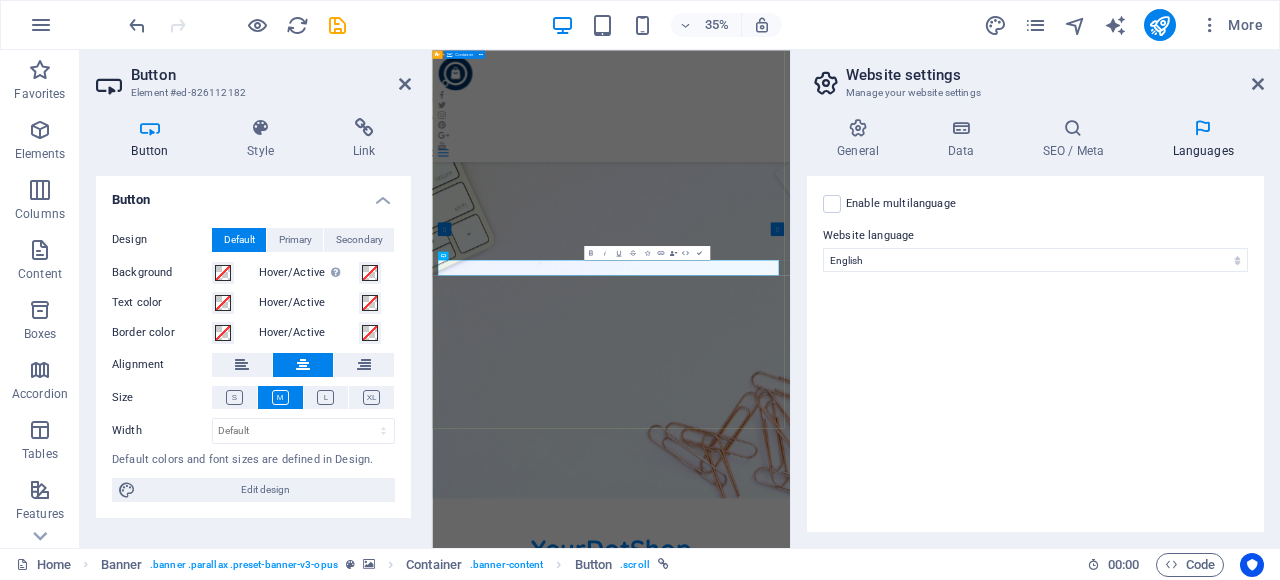 type 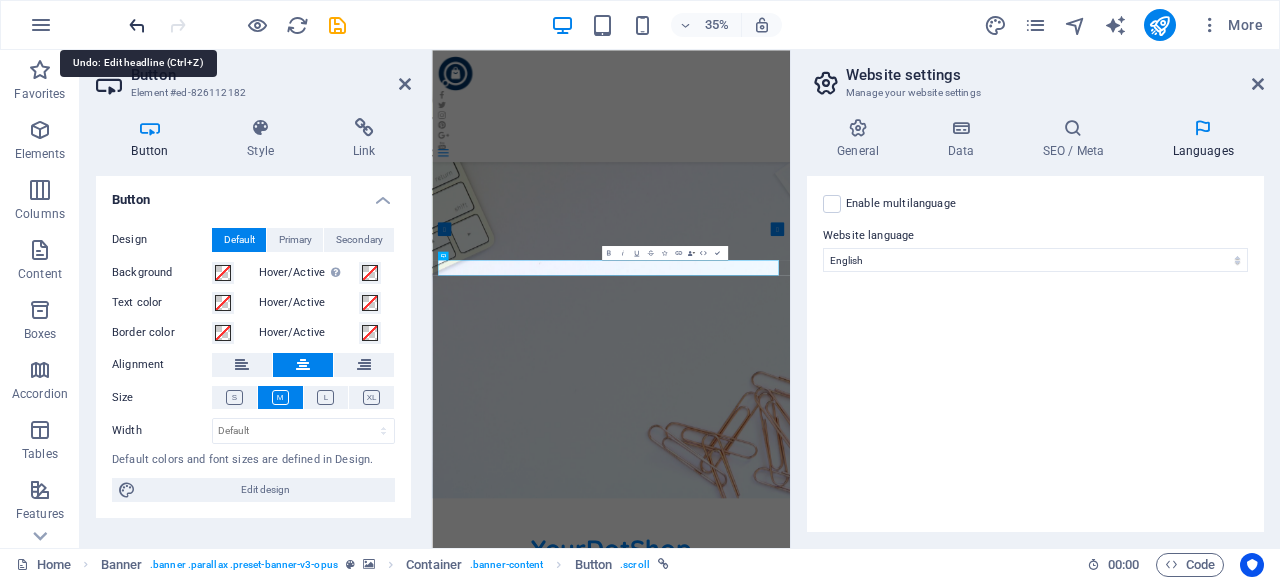 click at bounding box center [137, 25] 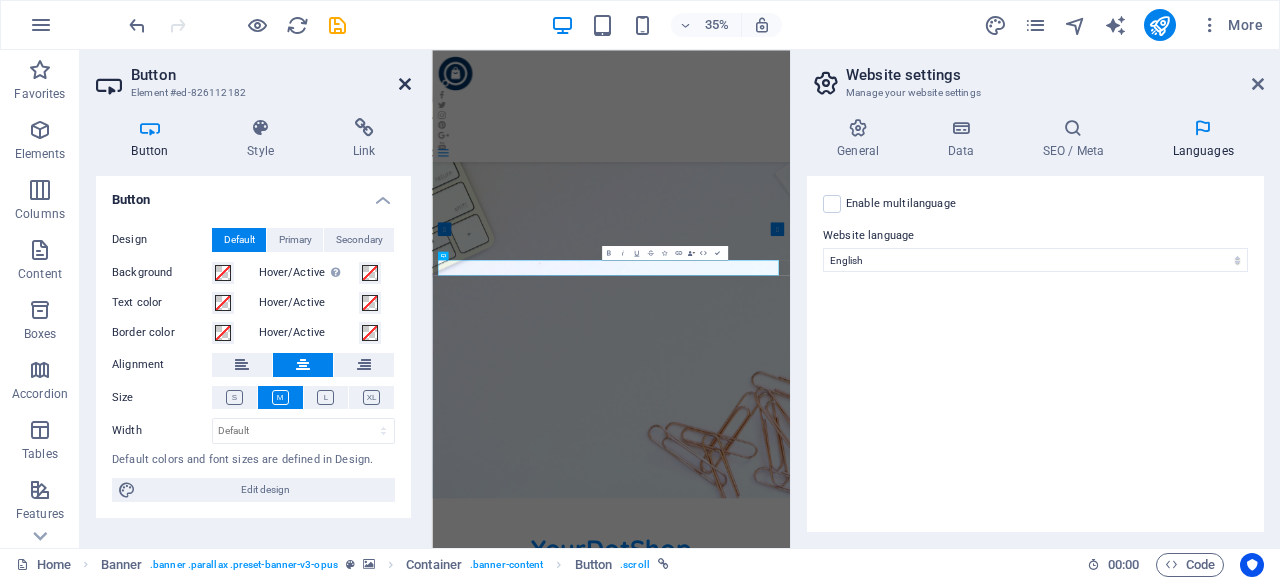 click at bounding box center (405, 84) 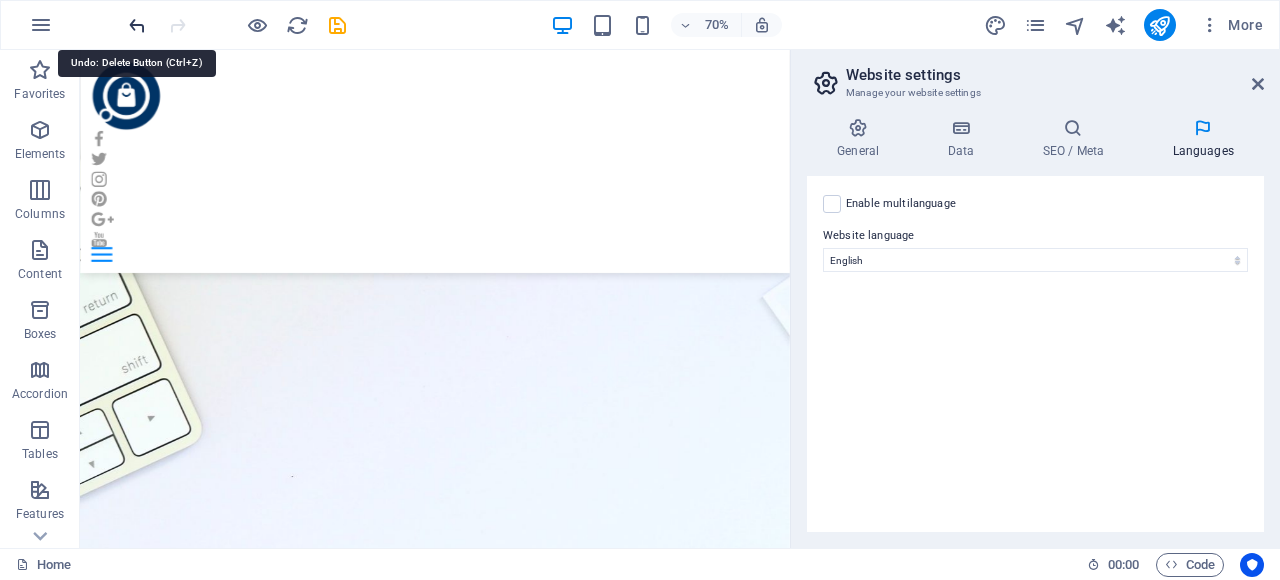 click at bounding box center (137, 25) 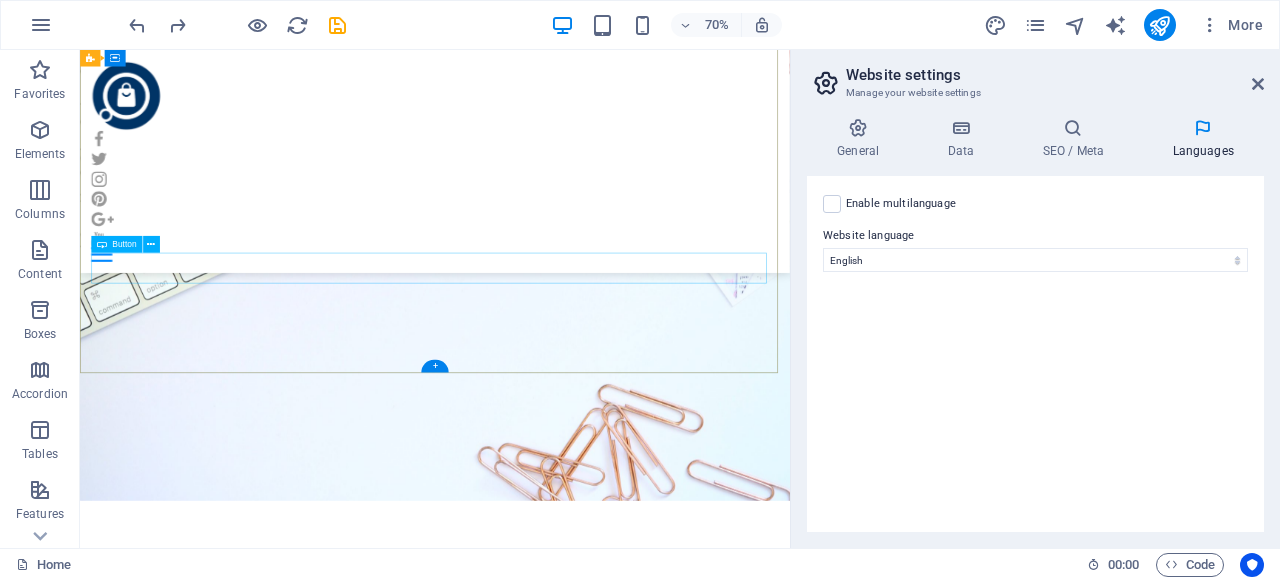 drag, startPoint x: 622, startPoint y: 374, endPoint x: 158, endPoint y: 692, distance: 562.5122 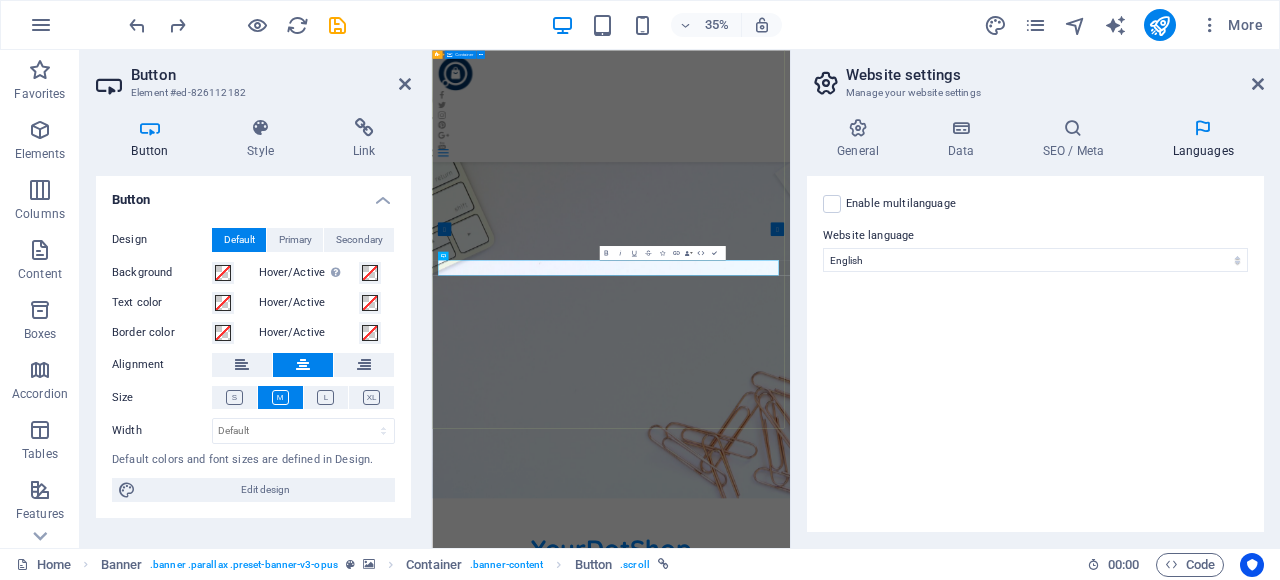 type 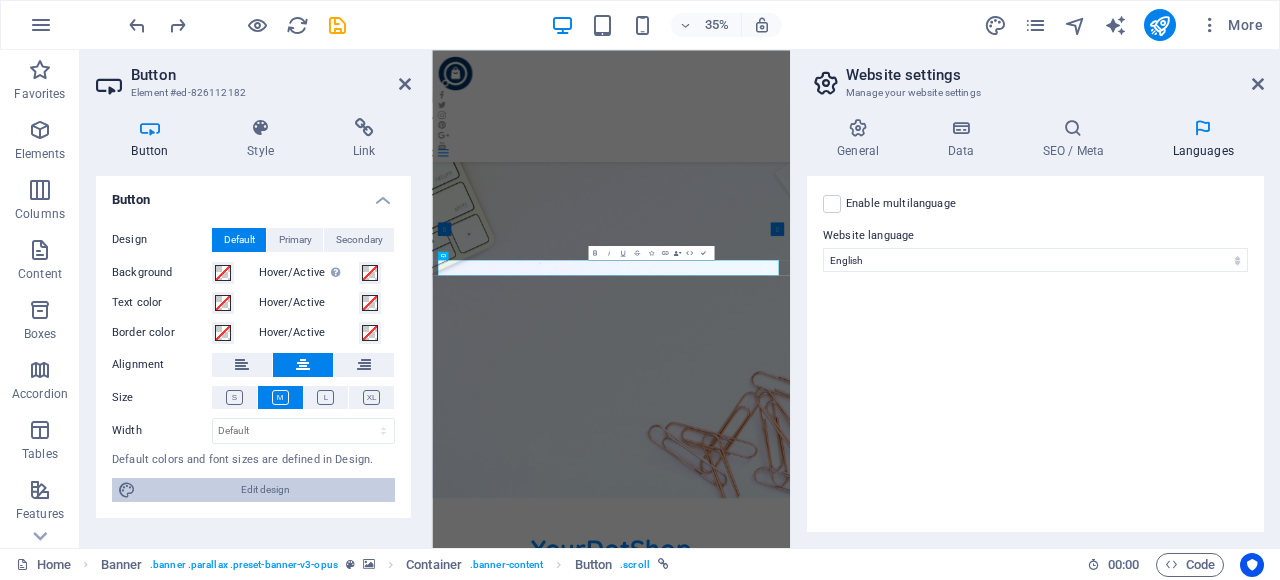 click on "Edit design" at bounding box center (265, 490) 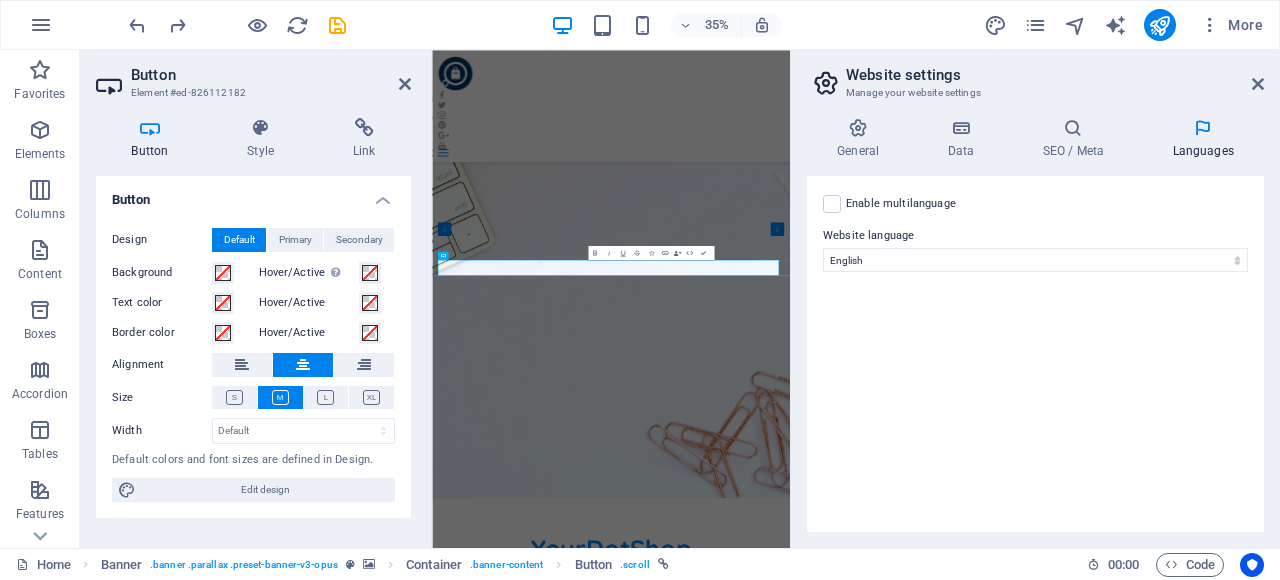 select on "px" 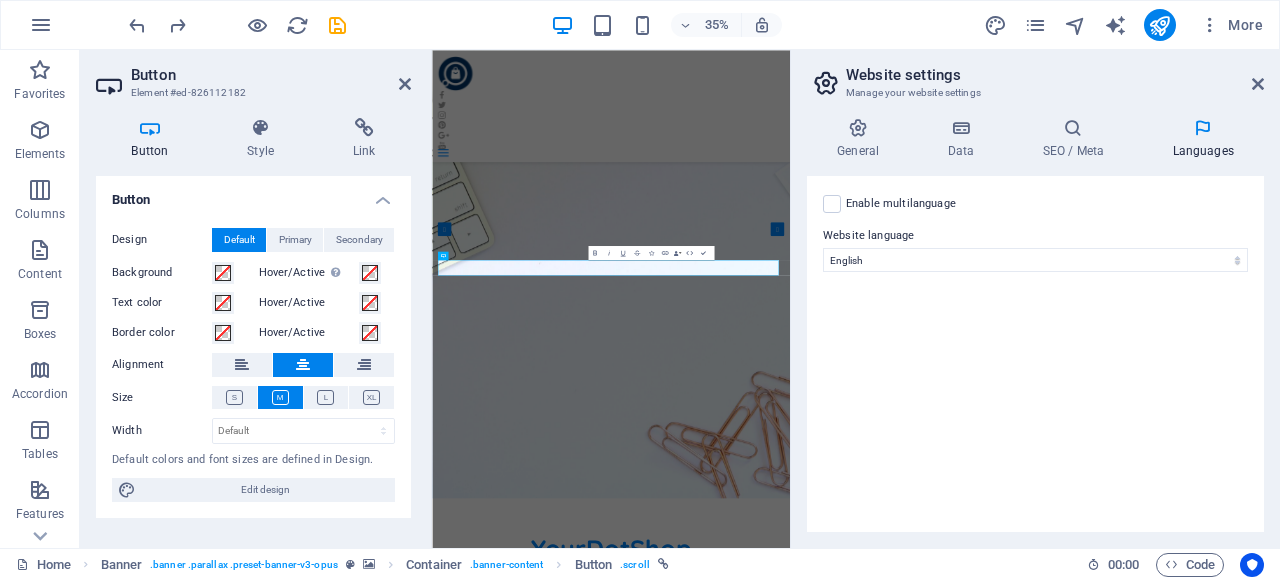 select on "400" 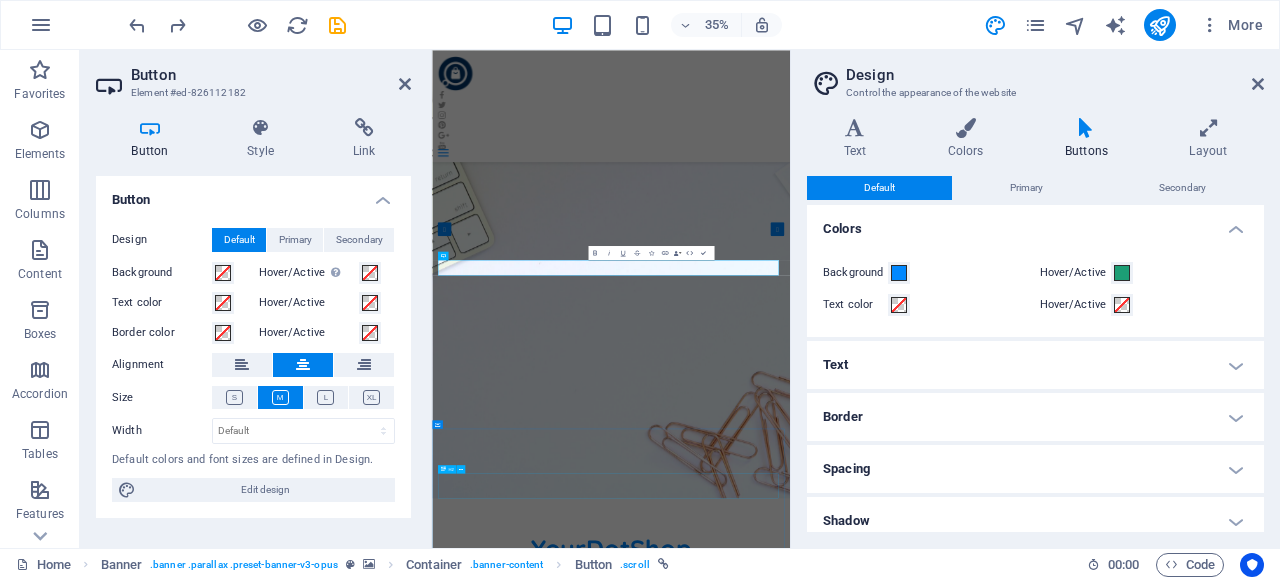 click on "Our Job Categories" at bounding box center [943, 1986] 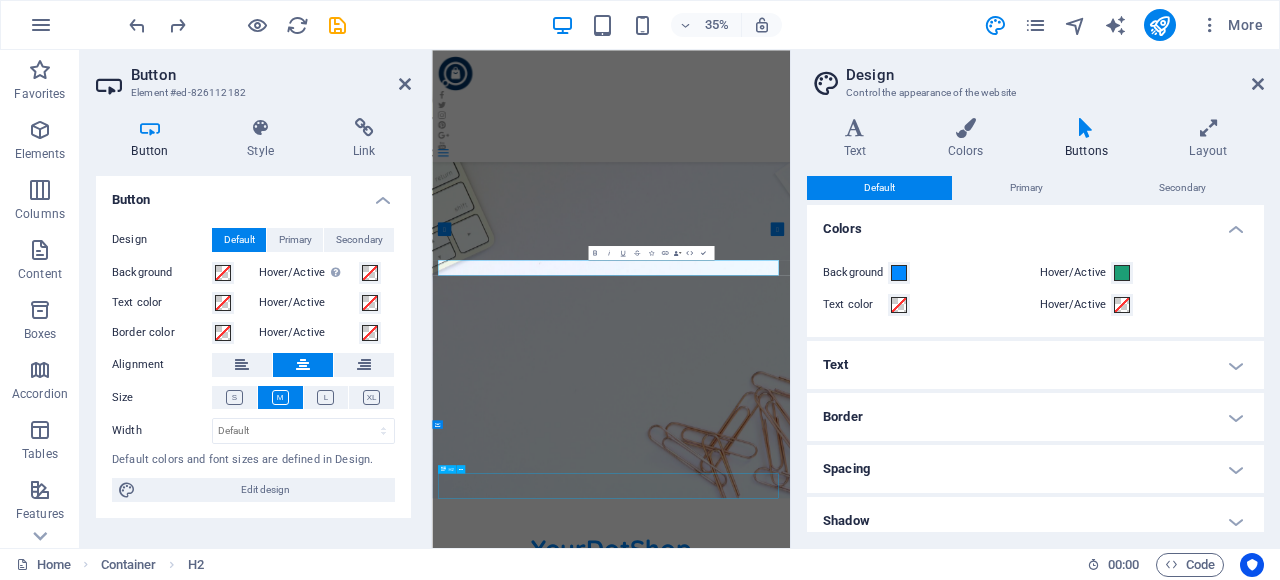 click on "Our Job Categories" at bounding box center (943, 1986) 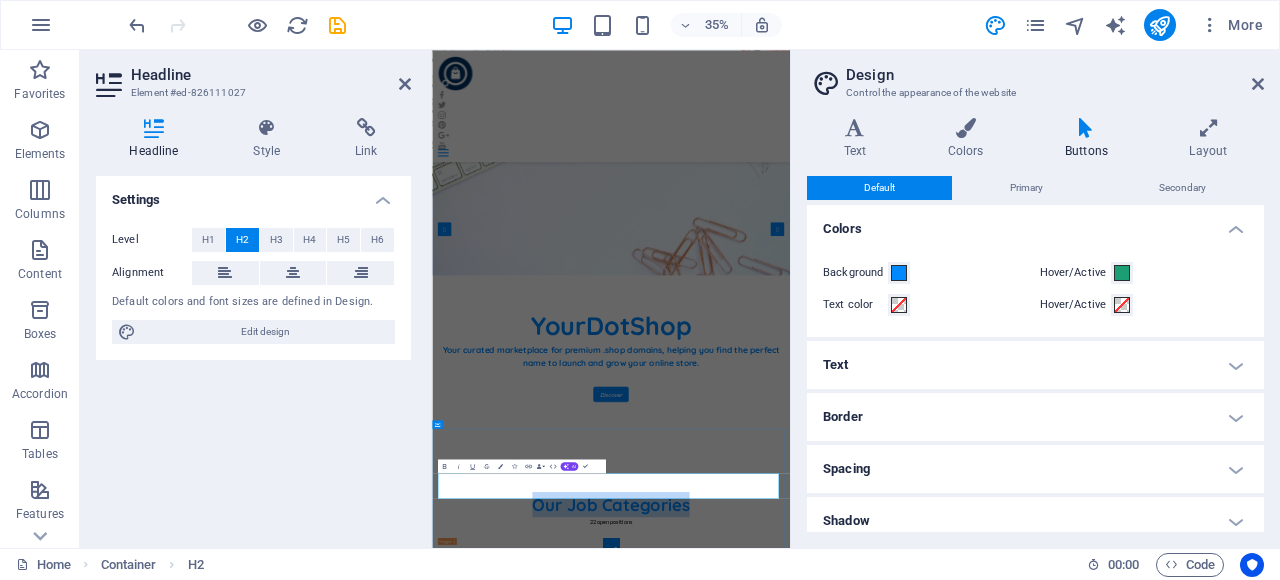 click on "Our Job Categories" at bounding box center [943, 1349] 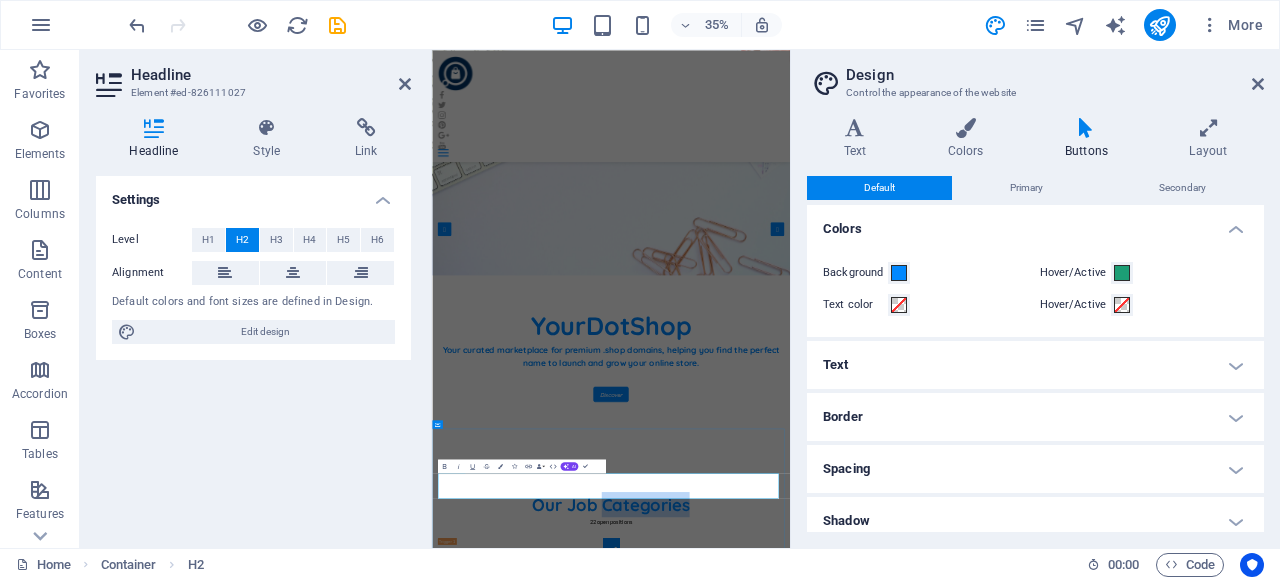 click on "Our Job Categories" at bounding box center (943, 1349) 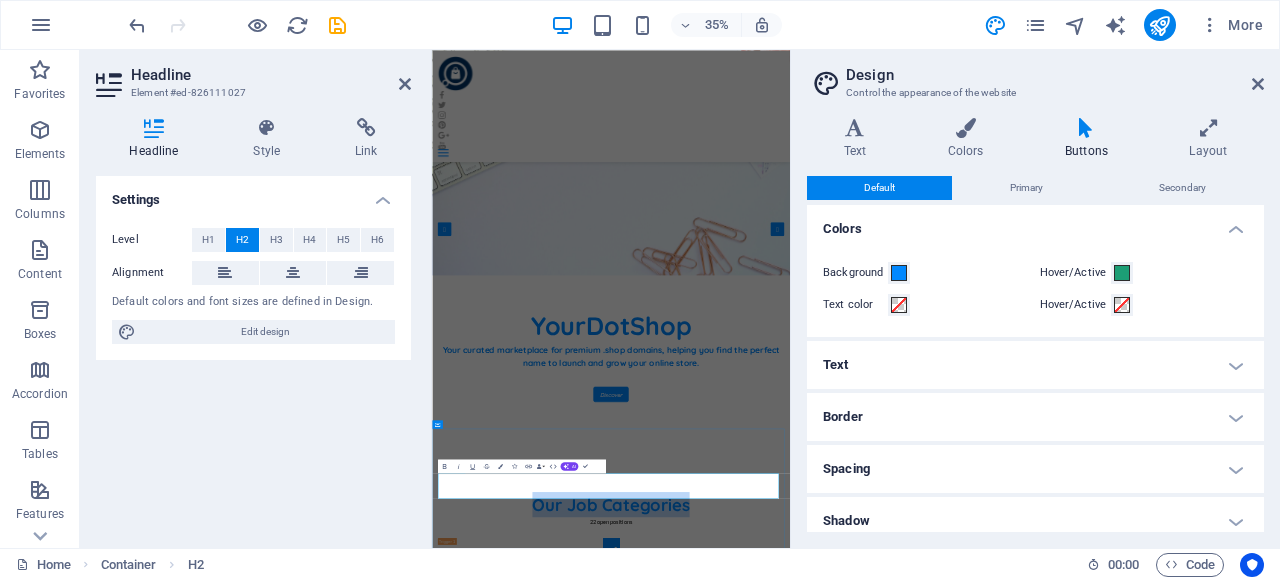 click on "Our Job Categories" at bounding box center (943, 1349) 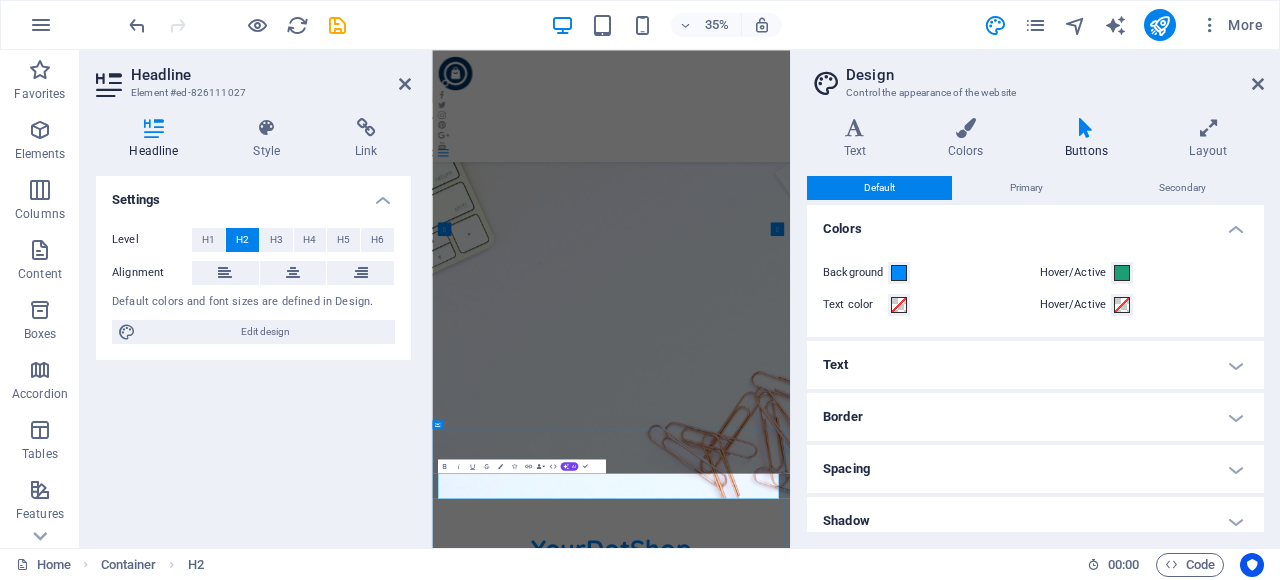 copy on ".shop Domain C" 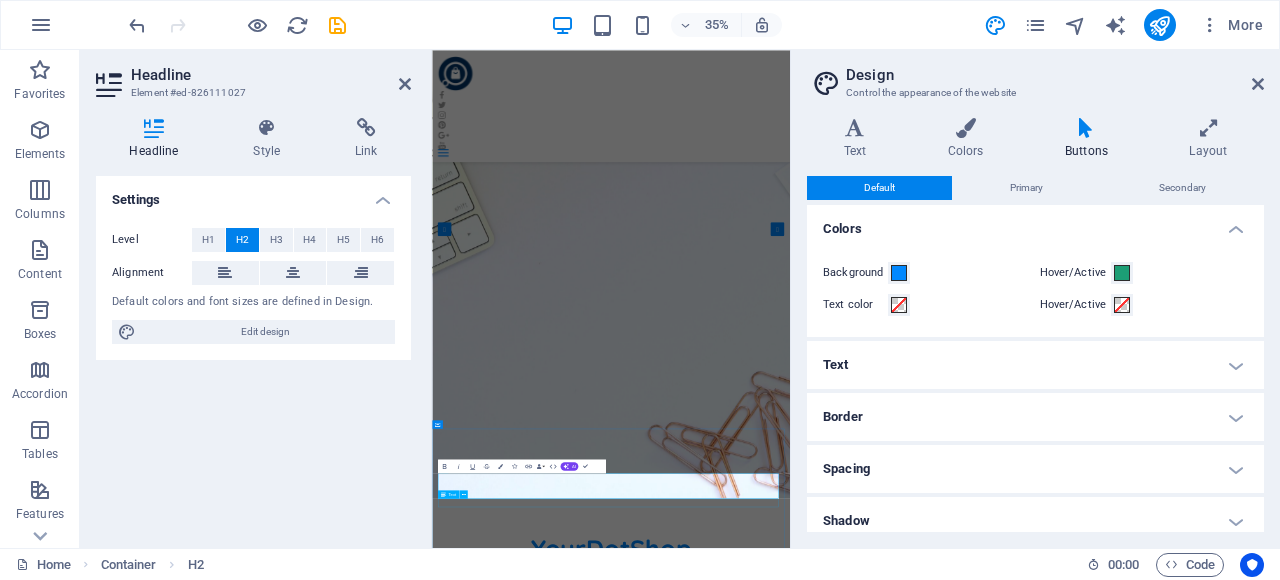 click on "22 open positions" at bounding box center [943, 2034] 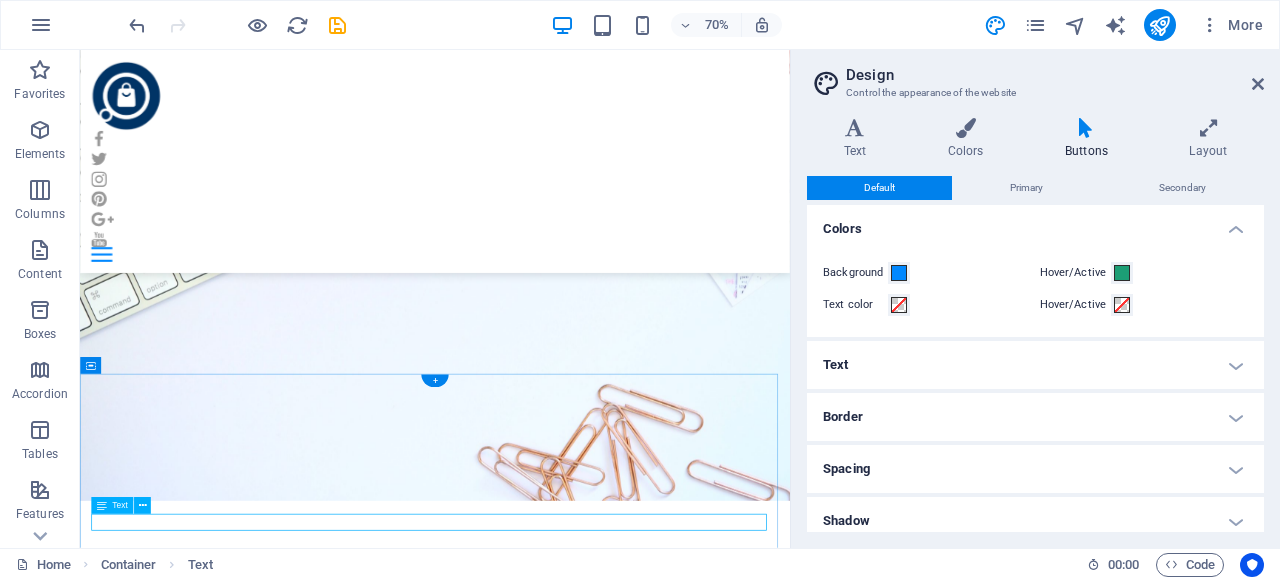 click on "22 open positions" at bounding box center [587, 1397] 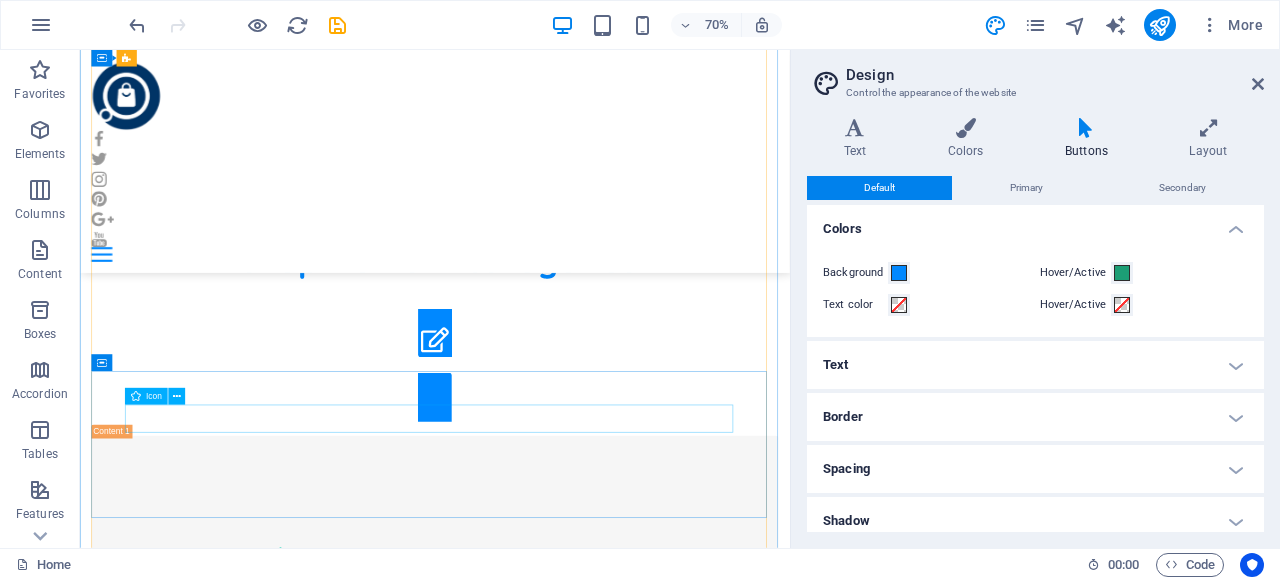 scroll, scrollTop: 1300, scrollLeft: 0, axis: vertical 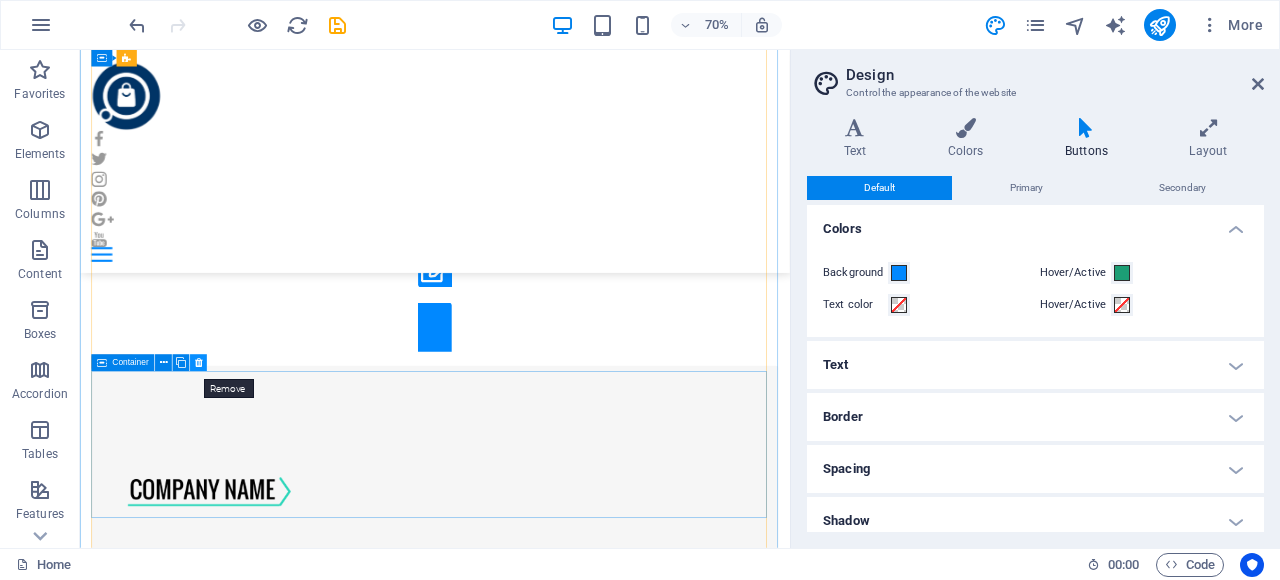 click at bounding box center [198, 363] 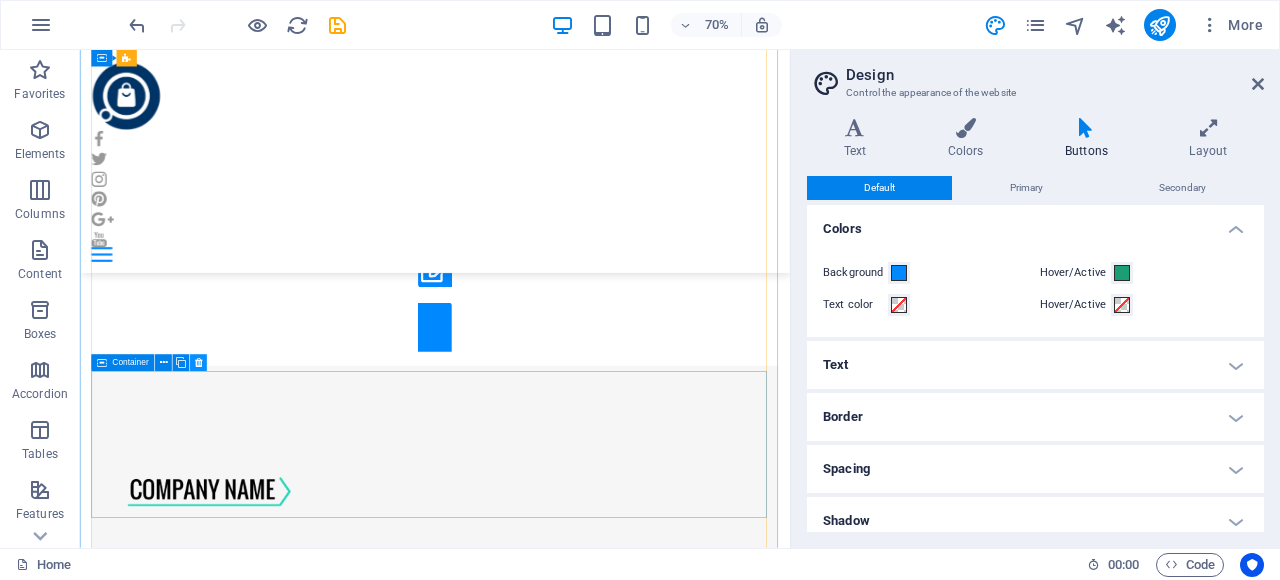click at bounding box center (198, 363) 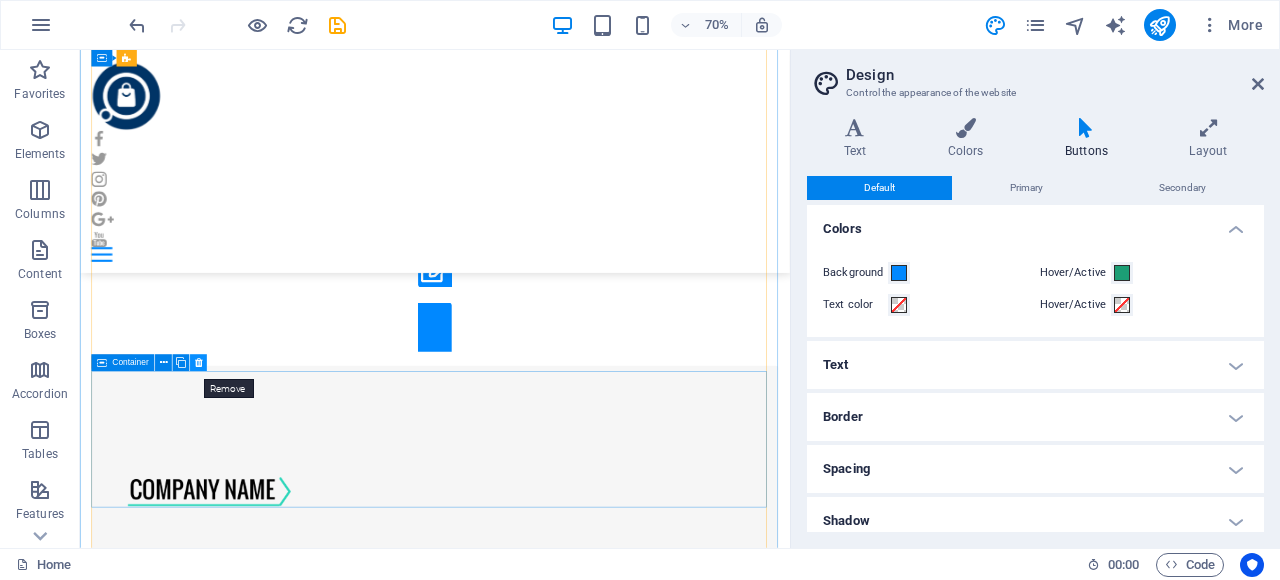 click at bounding box center (198, 363) 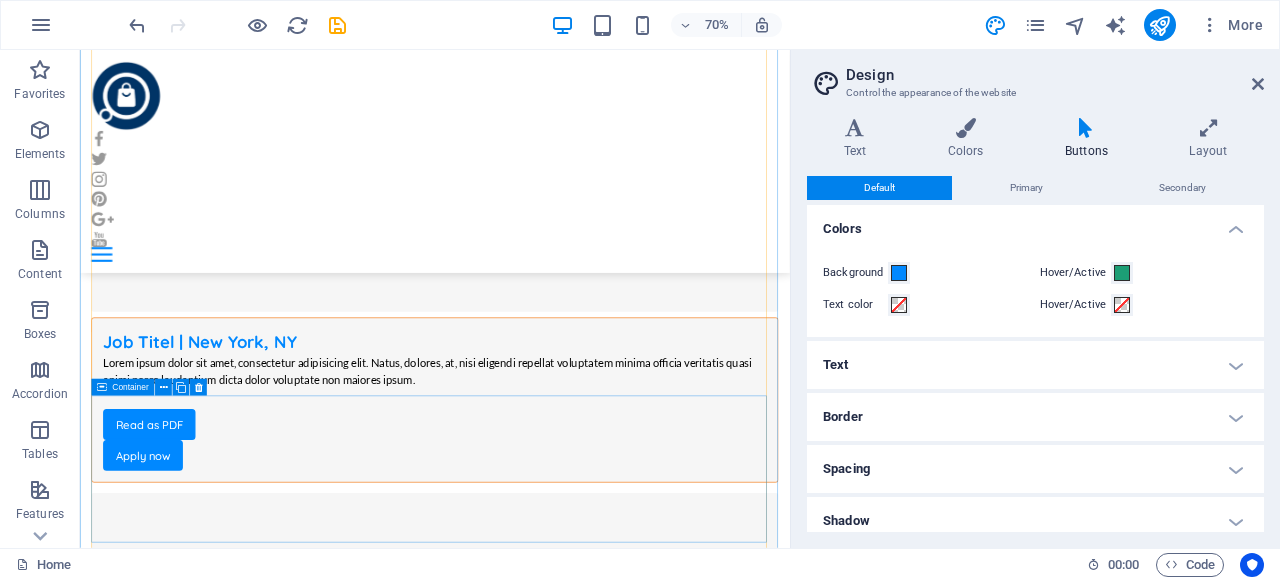 scroll, scrollTop: 2400, scrollLeft: 0, axis: vertical 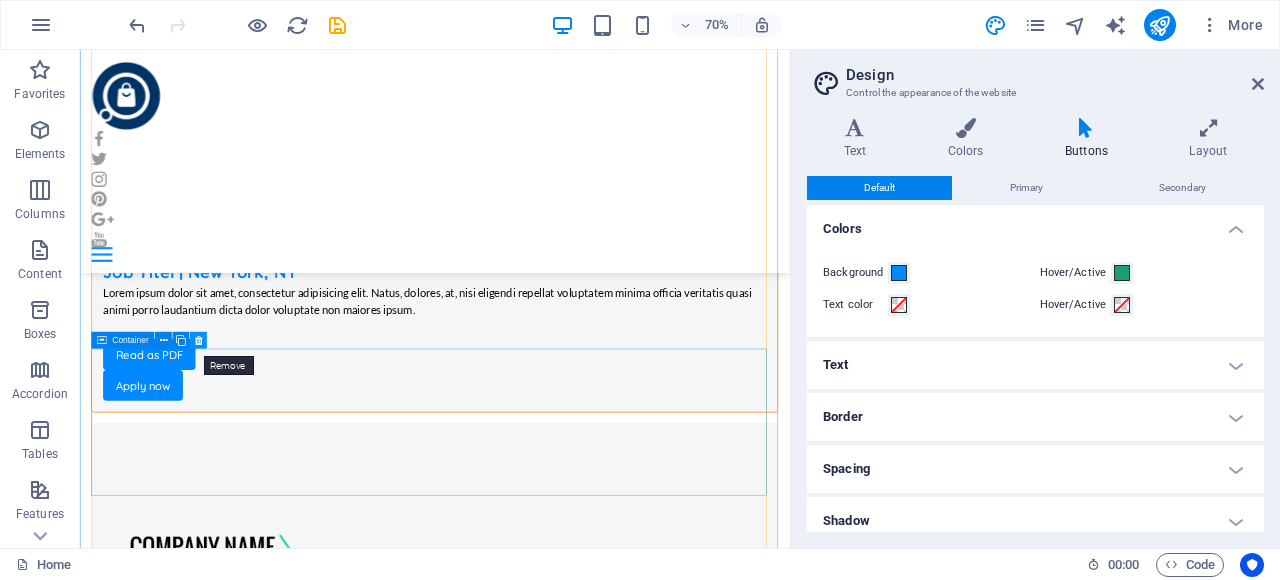 click at bounding box center [198, 340] 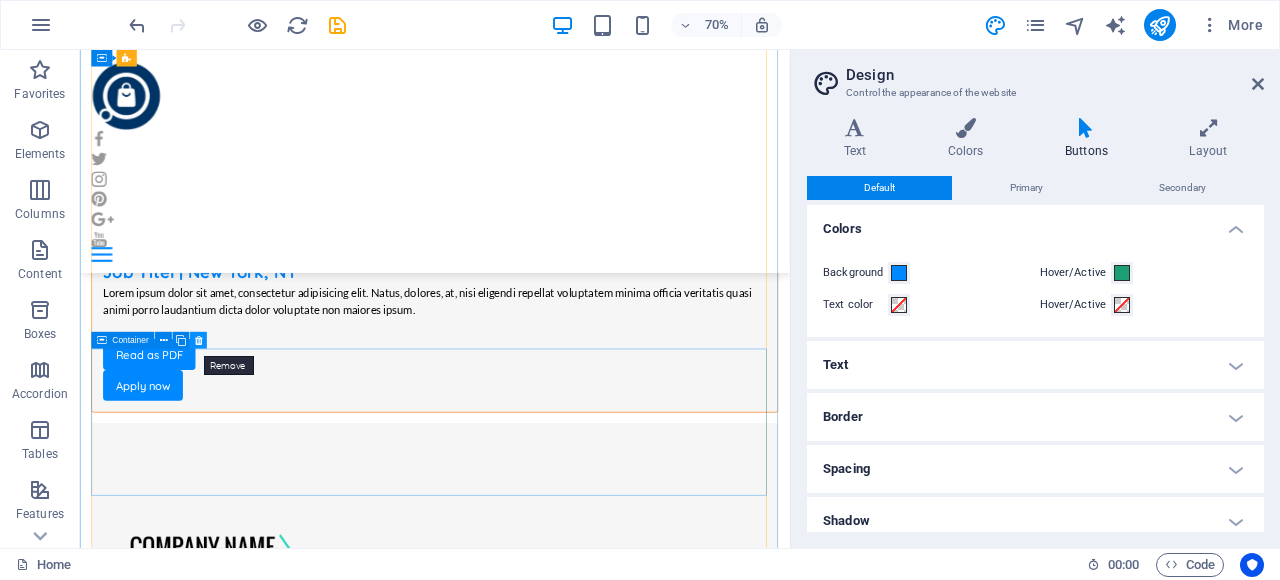click at bounding box center [198, 340] 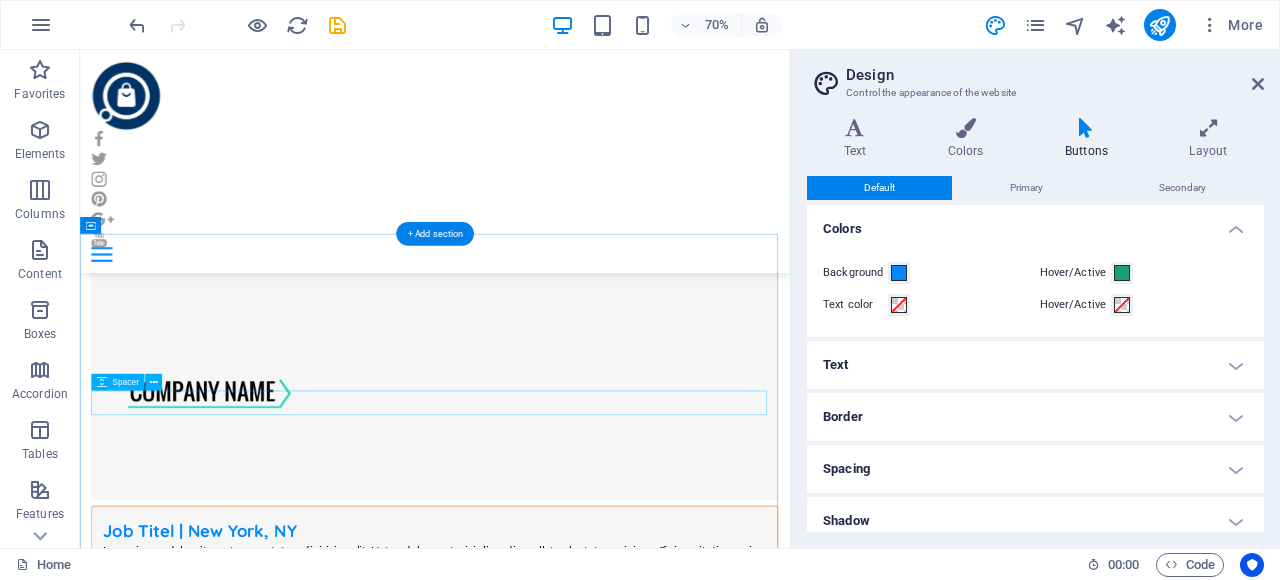 scroll, scrollTop: 3100, scrollLeft: 0, axis: vertical 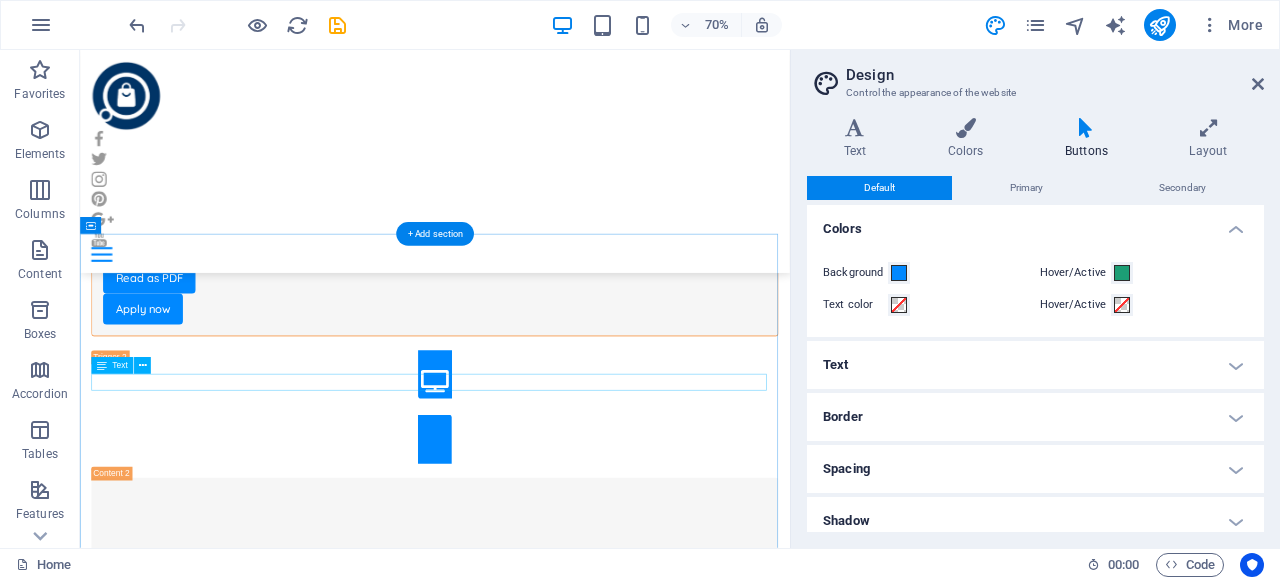 click on "We work with" at bounding box center [587, 4287] 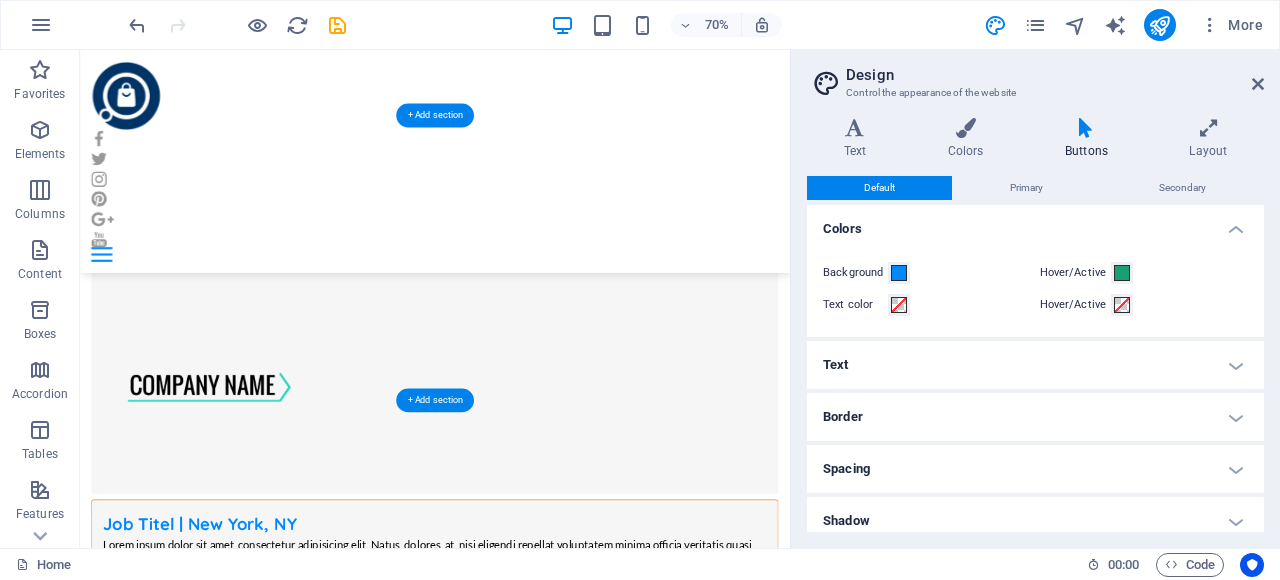 scroll, scrollTop: 3800, scrollLeft: 0, axis: vertical 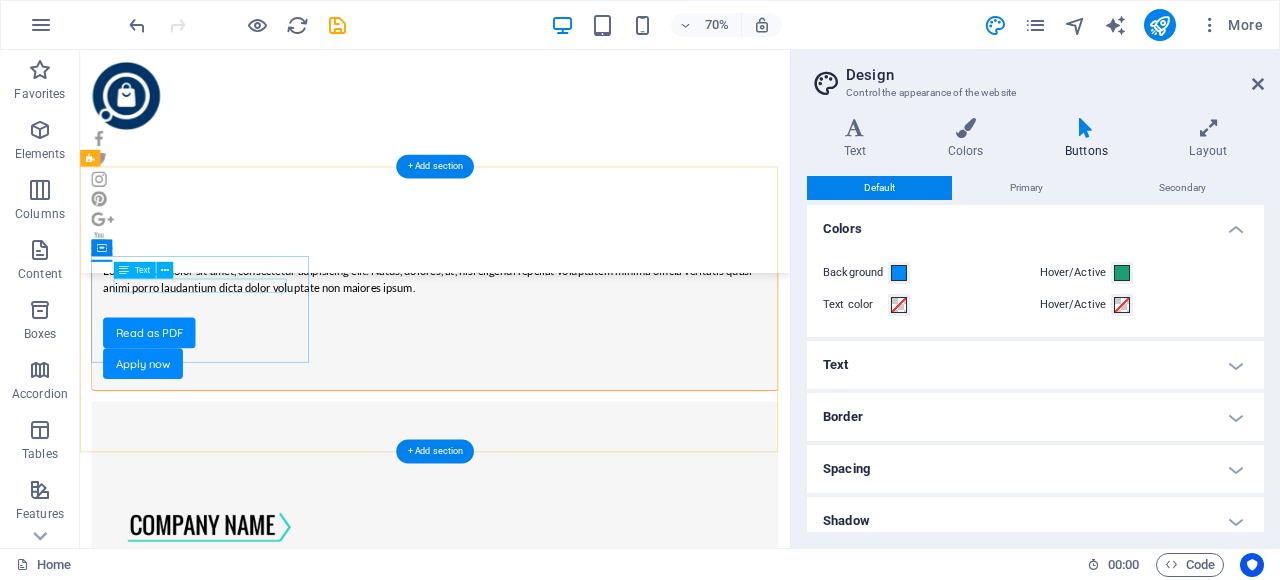 click on "Jobs" at bounding box center [587, 5388] 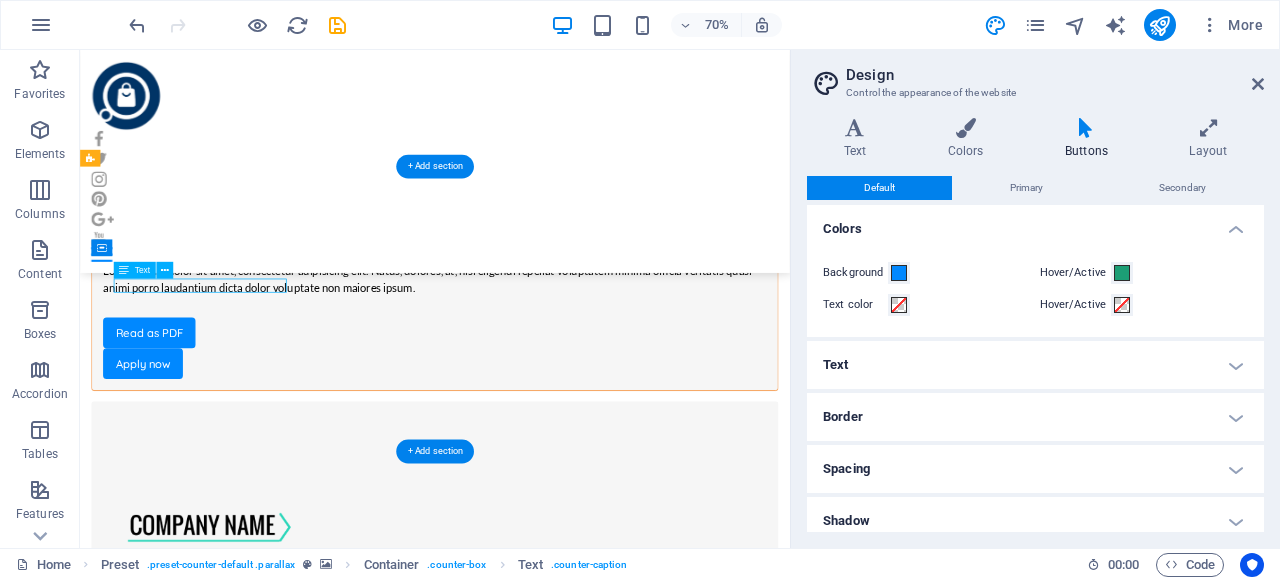 click on "Jobs" at bounding box center [587, 5388] 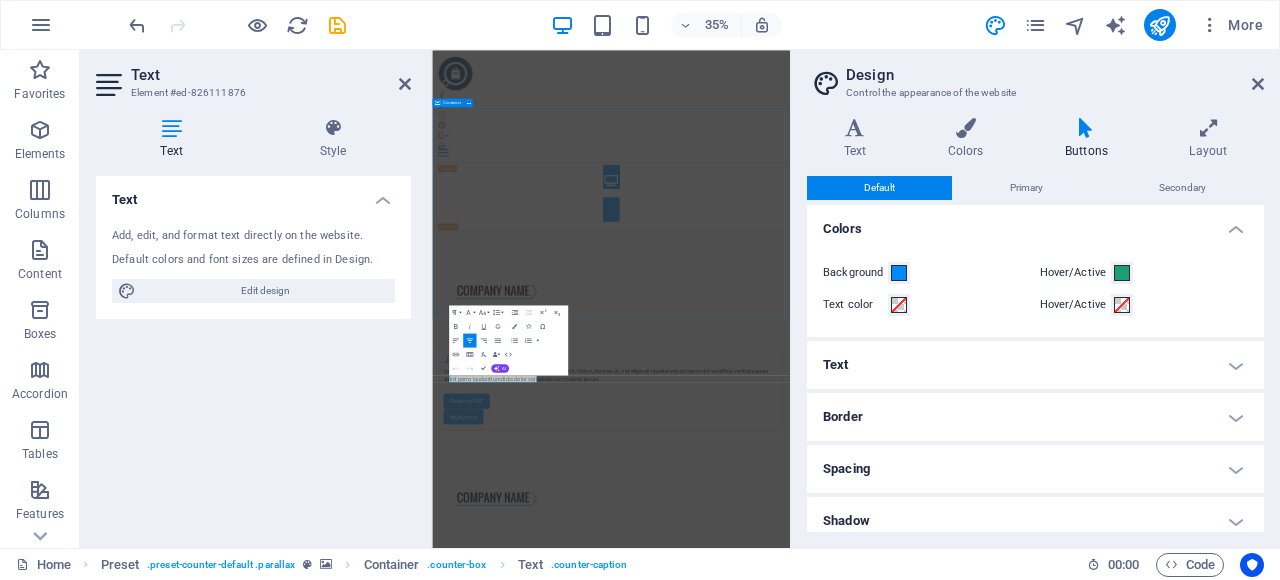 scroll, scrollTop: 3819, scrollLeft: 0, axis: vertical 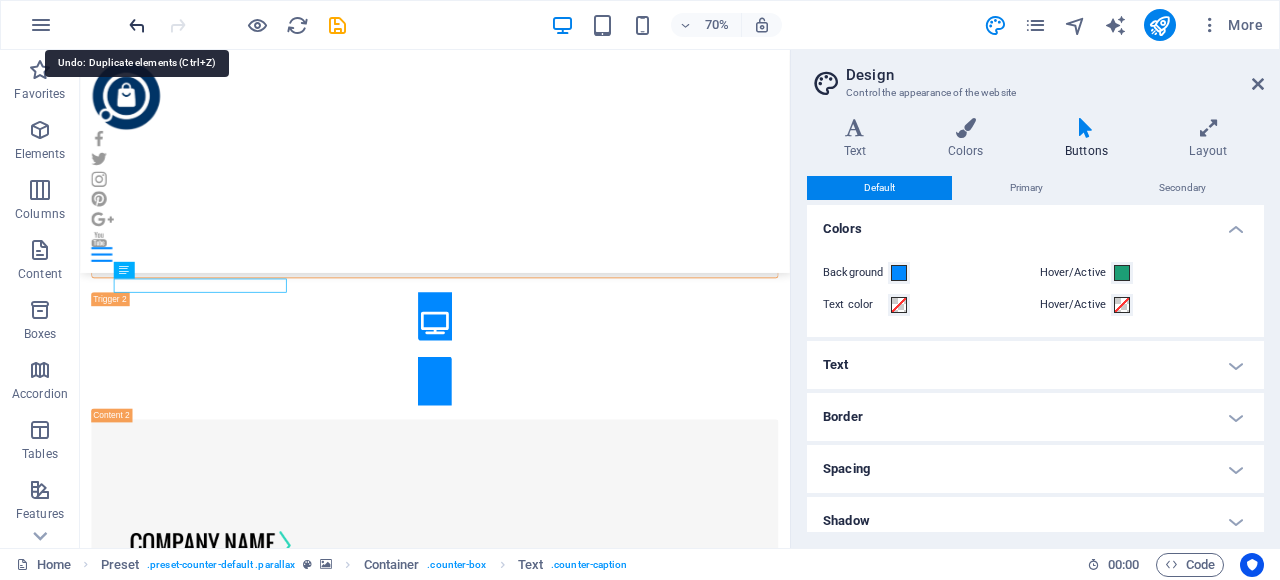 click at bounding box center [137, 25] 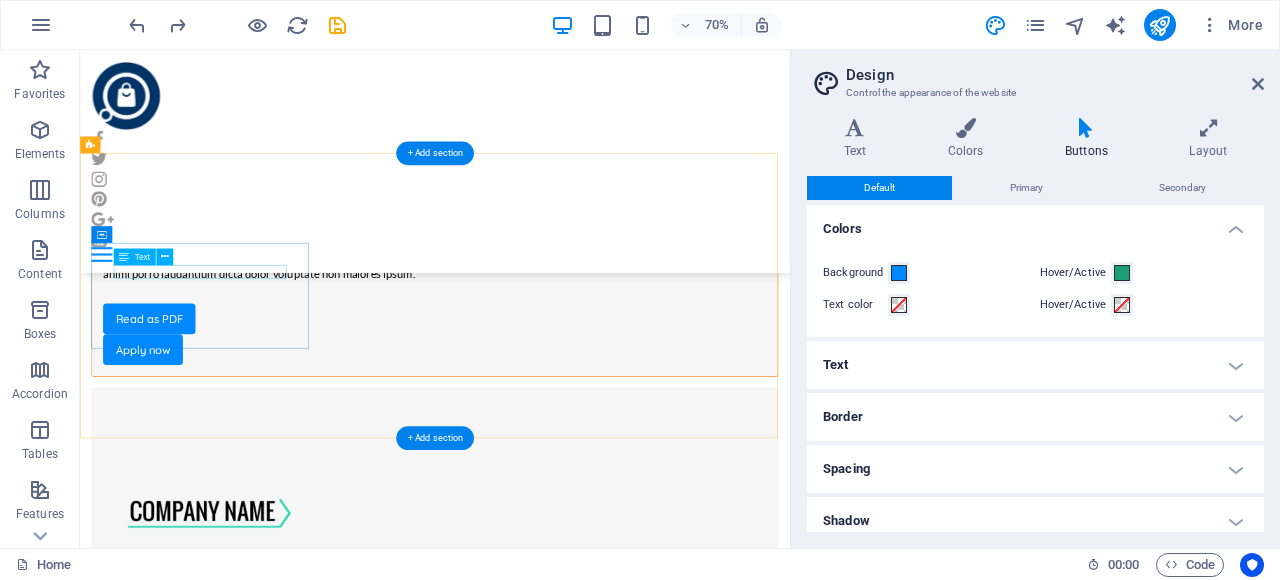 click on "Jobs" at bounding box center [587, 5369] 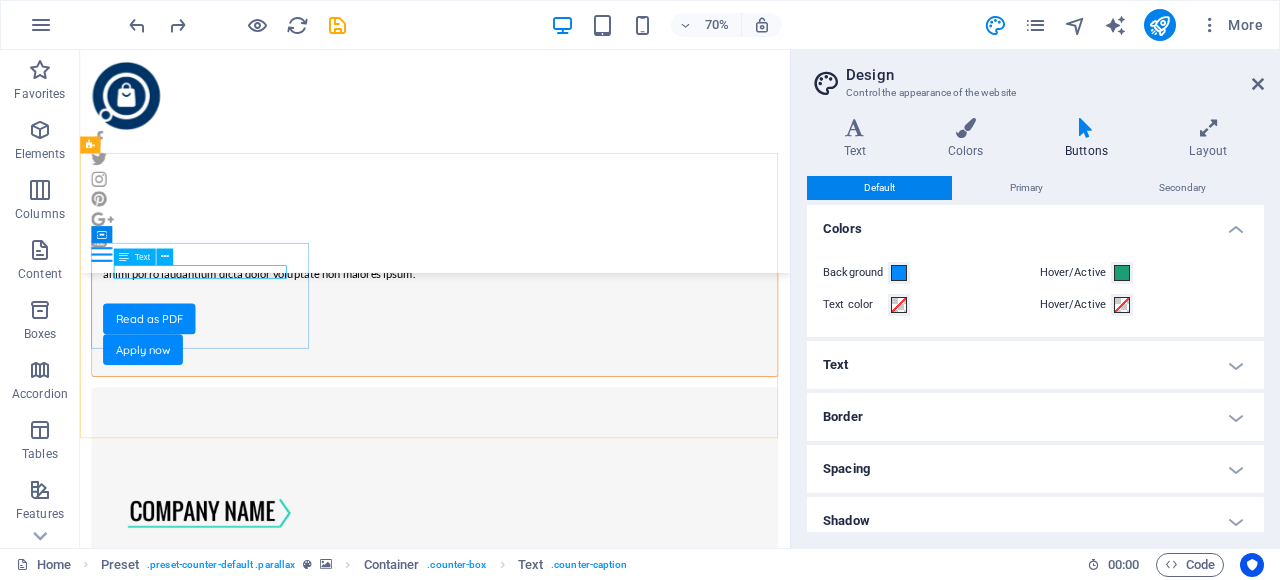 click on "Text" at bounding box center (135, 257) 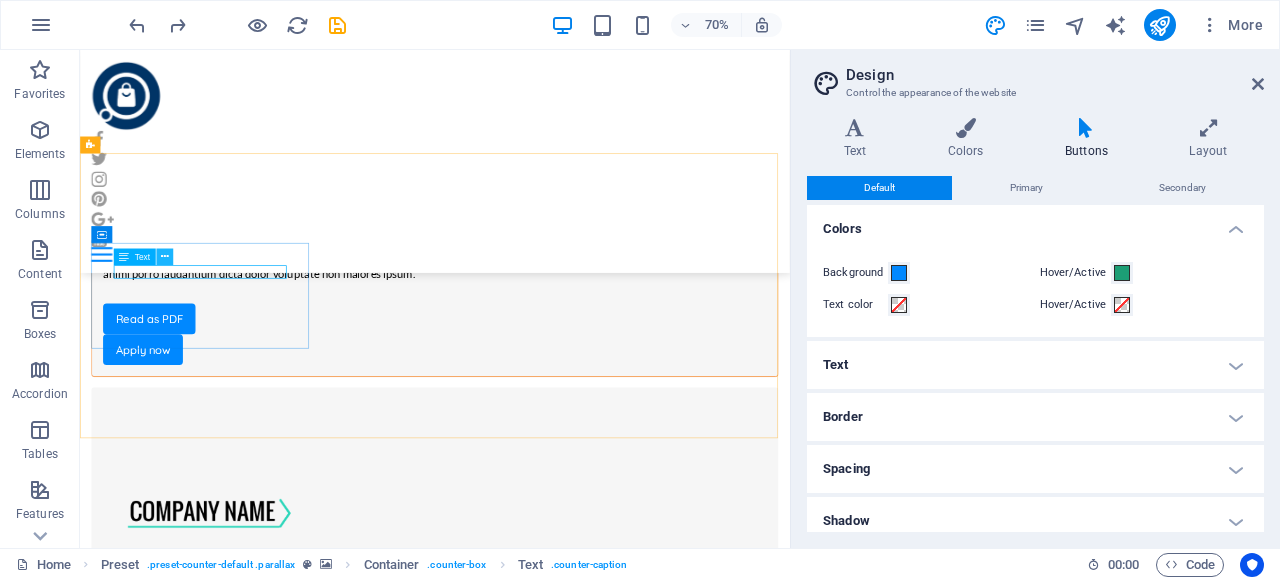click at bounding box center [165, 257] 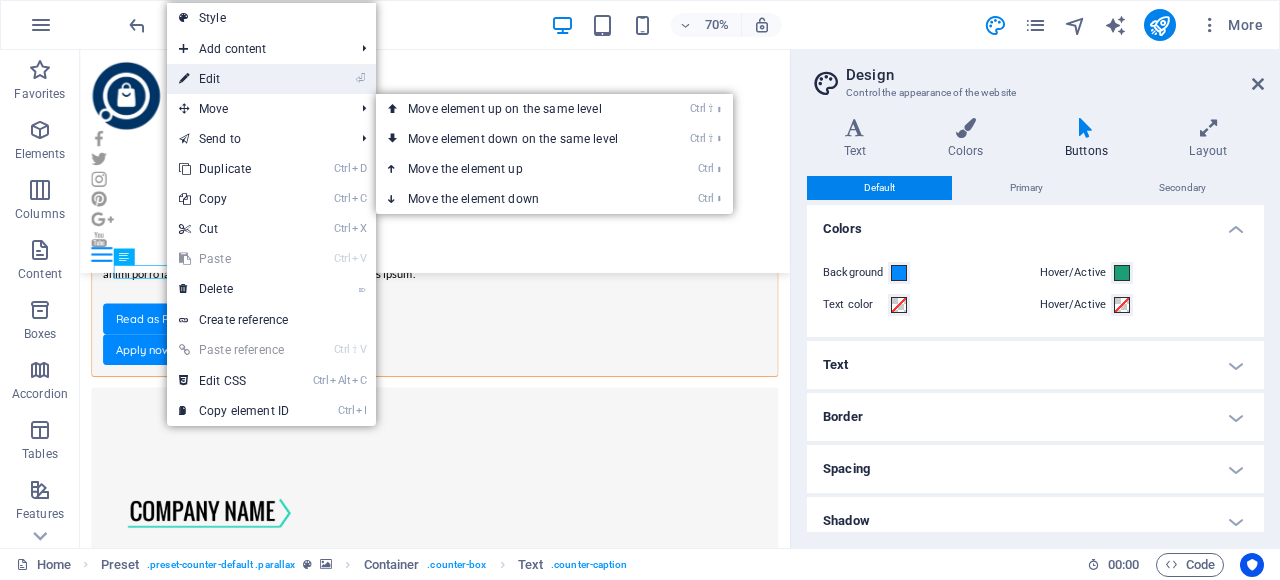 click on "⏎  Edit" at bounding box center [234, 79] 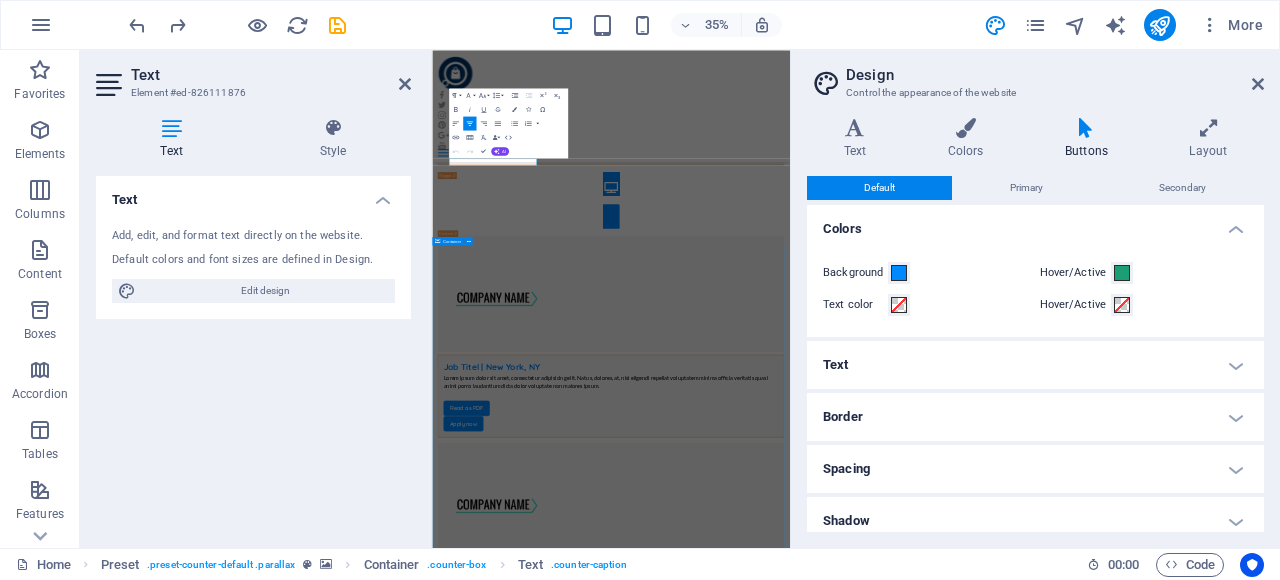 scroll, scrollTop: 4438, scrollLeft: 0, axis: vertical 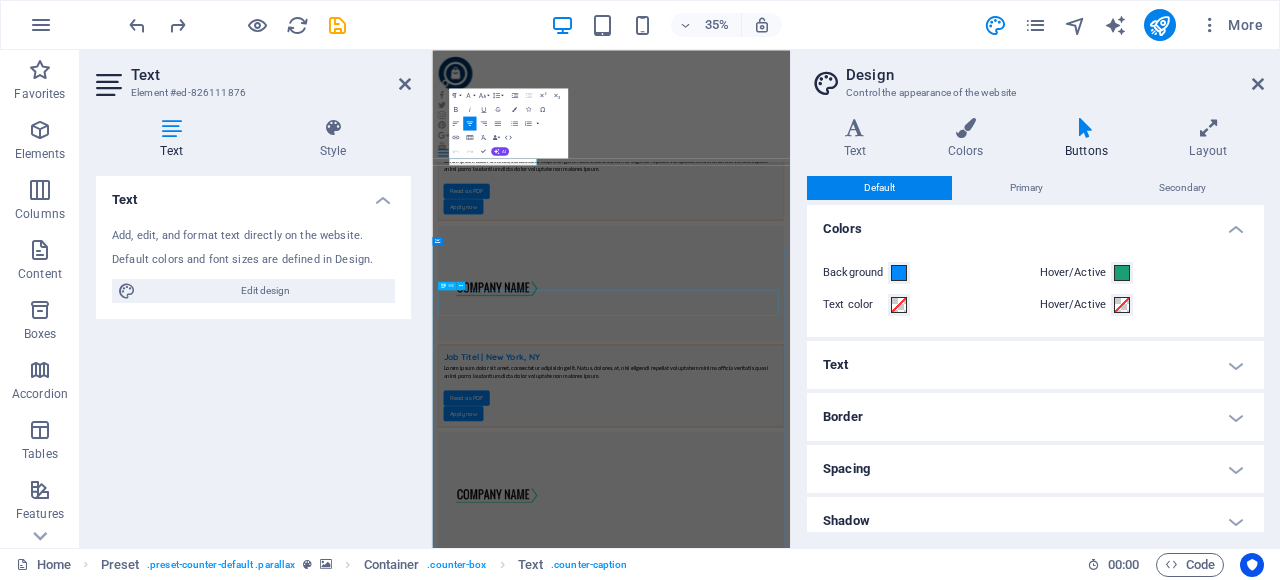type 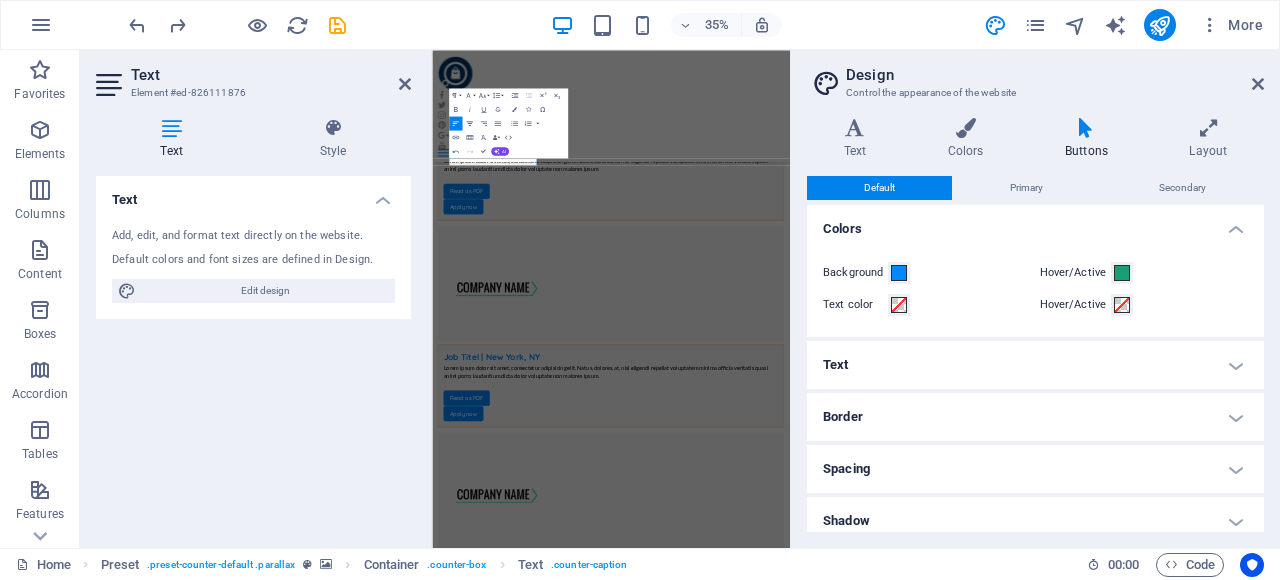 click 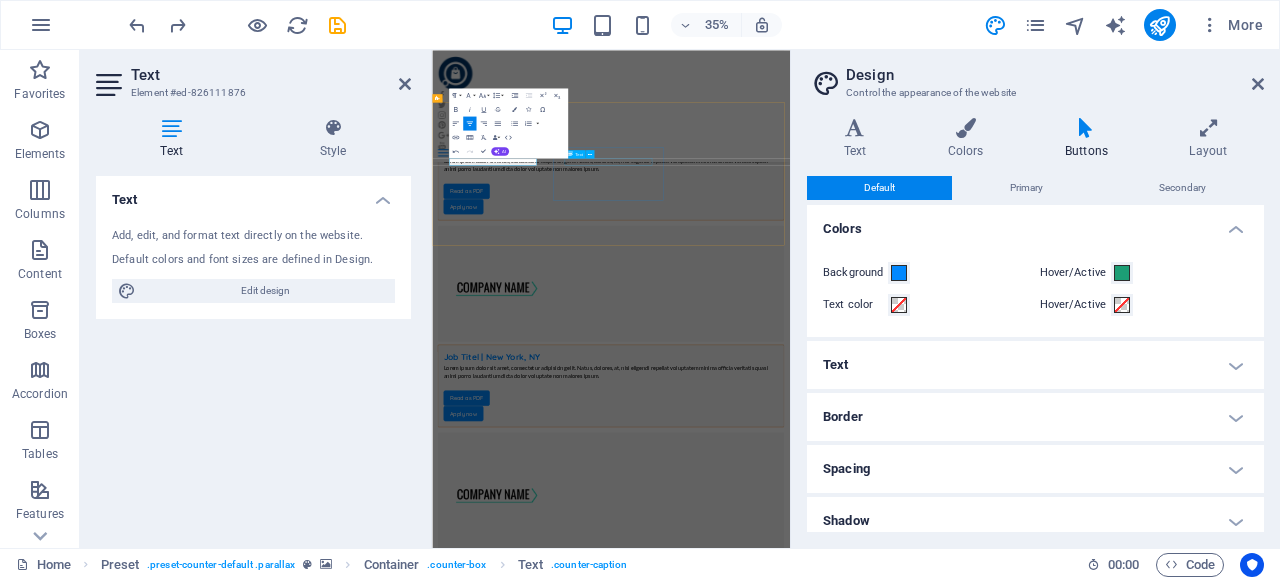 click on "Applications" at bounding box center [943, 5982] 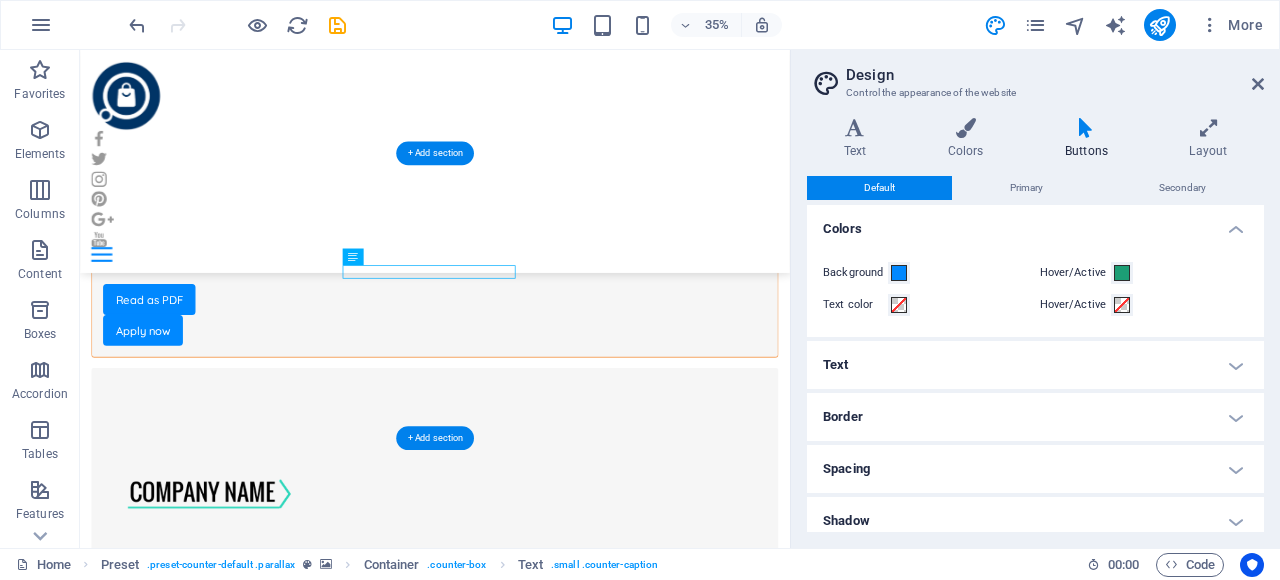 scroll, scrollTop: 3819, scrollLeft: 0, axis: vertical 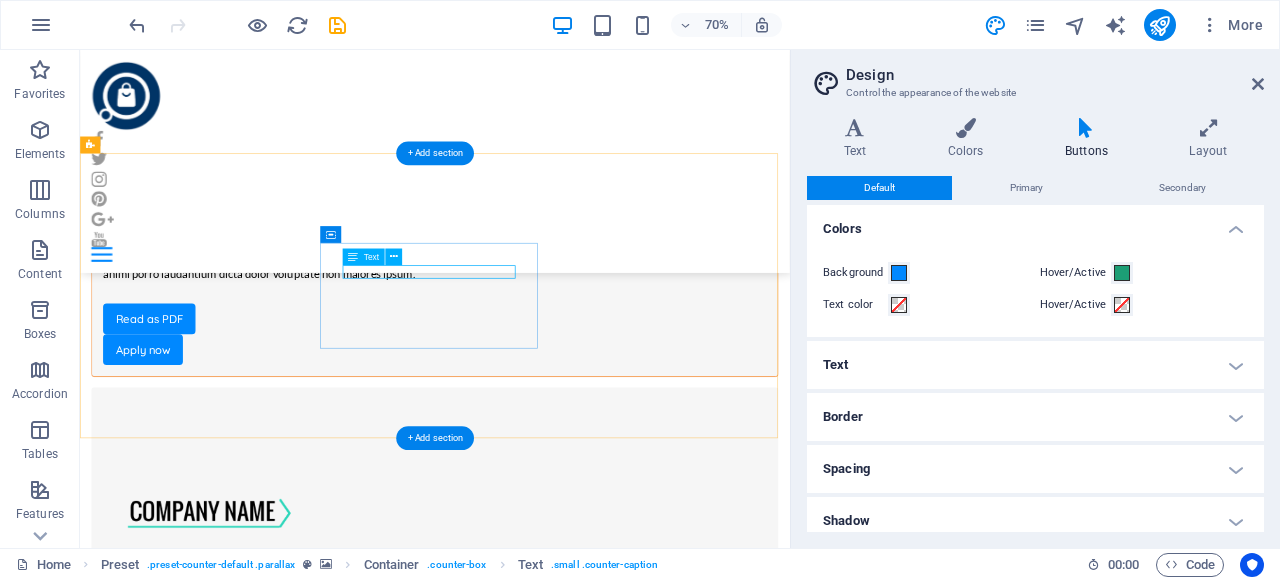 click on "Applications" at bounding box center (587, 5528) 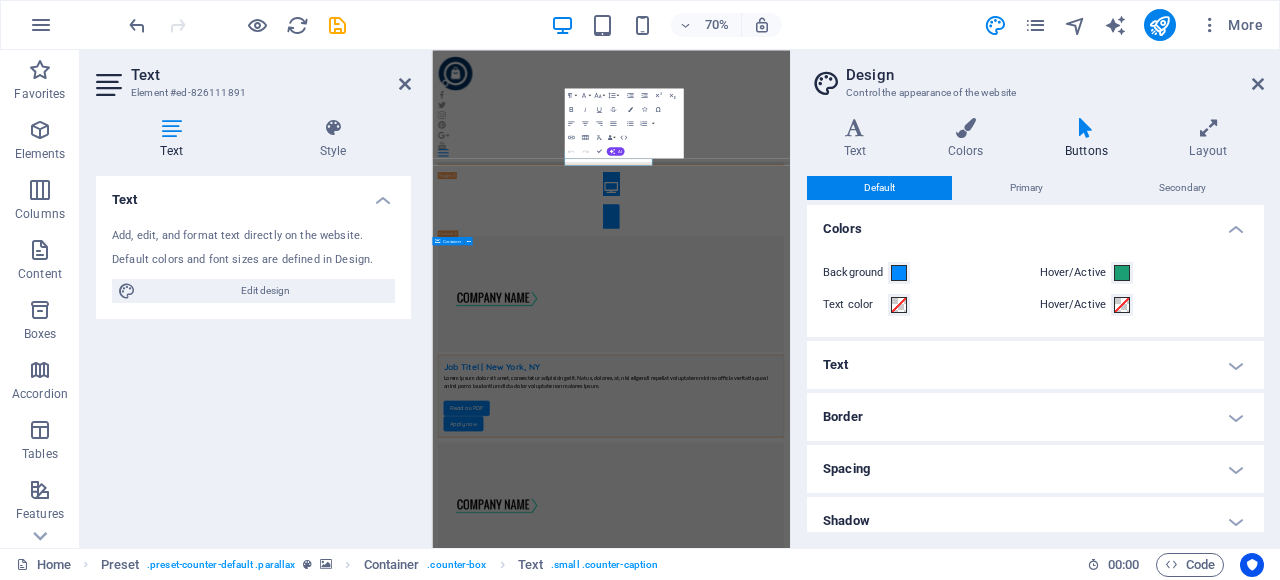scroll, scrollTop: 4438, scrollLeft: 0, axis: vertical 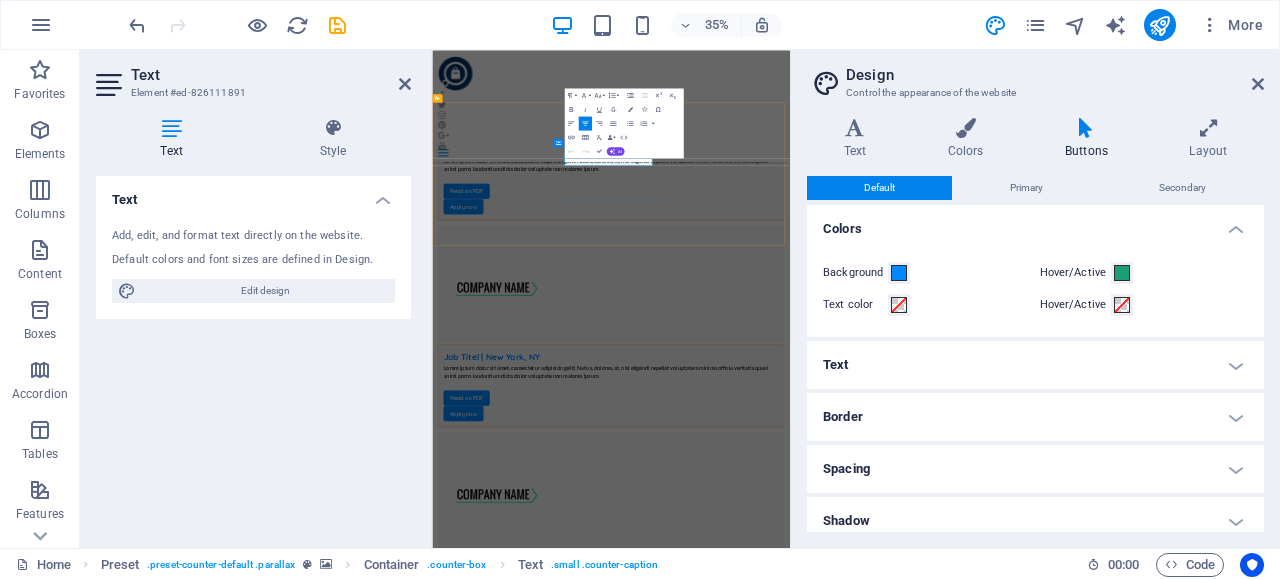 click on "Applications" at bounding box center (943, 5982) 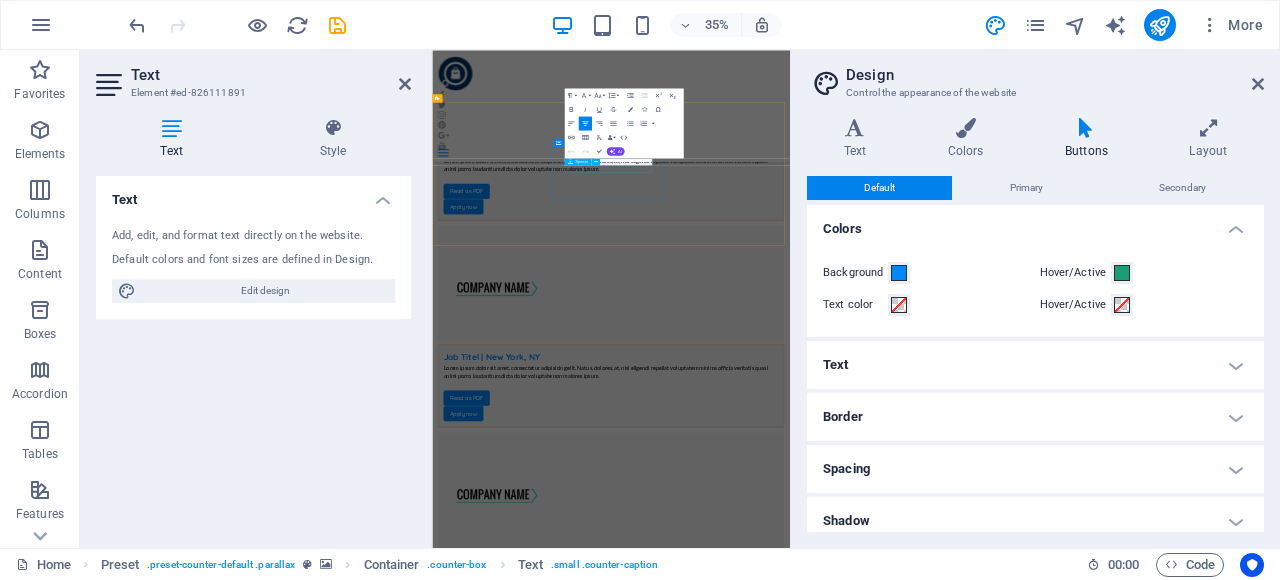 type 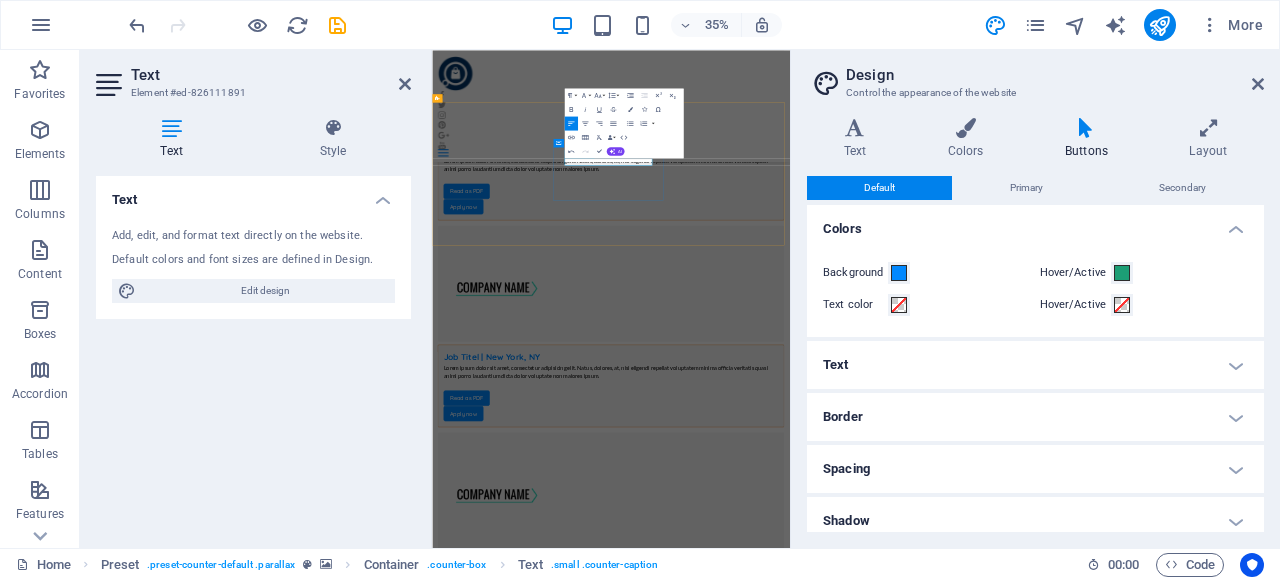 click on "Developed" at bounding box center [943, 5982] 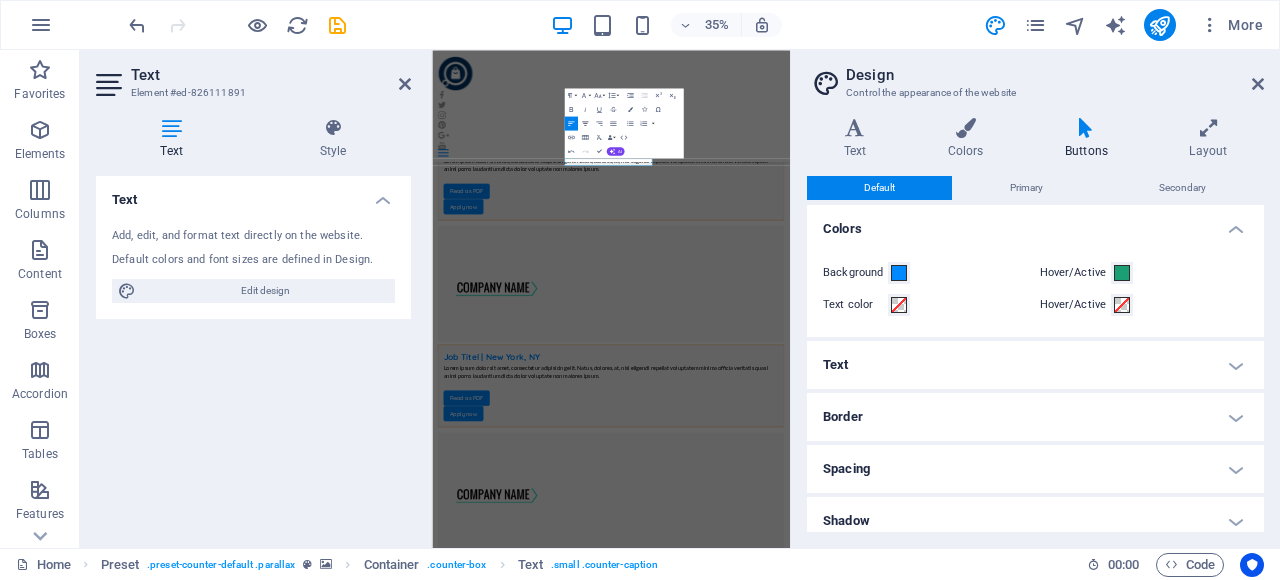 click 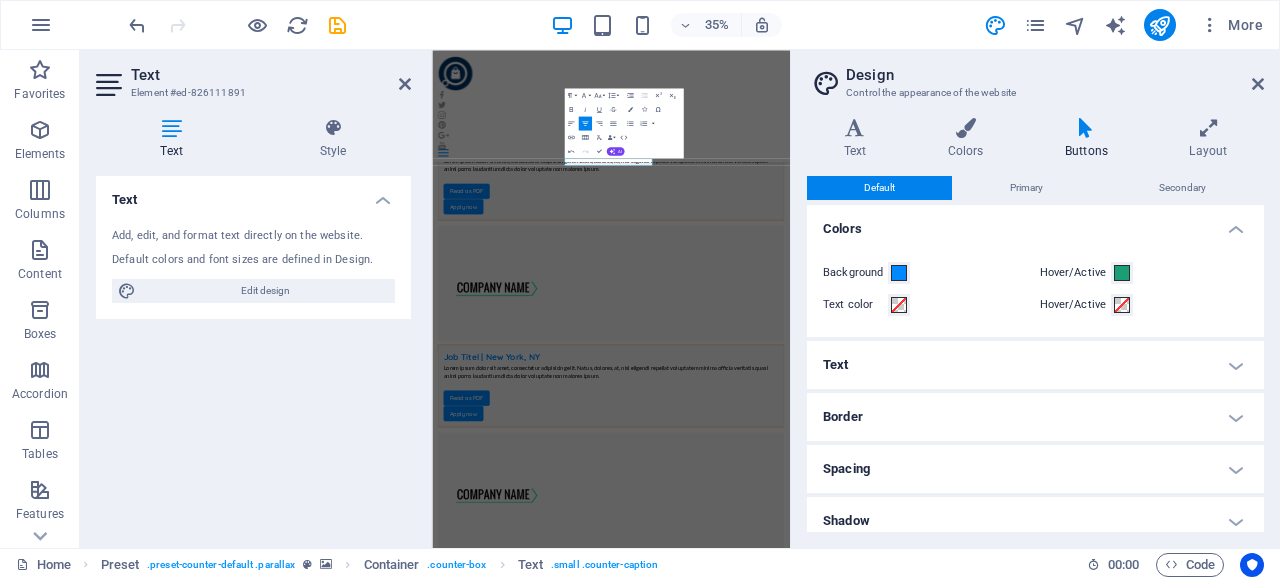 copy on "Developed" 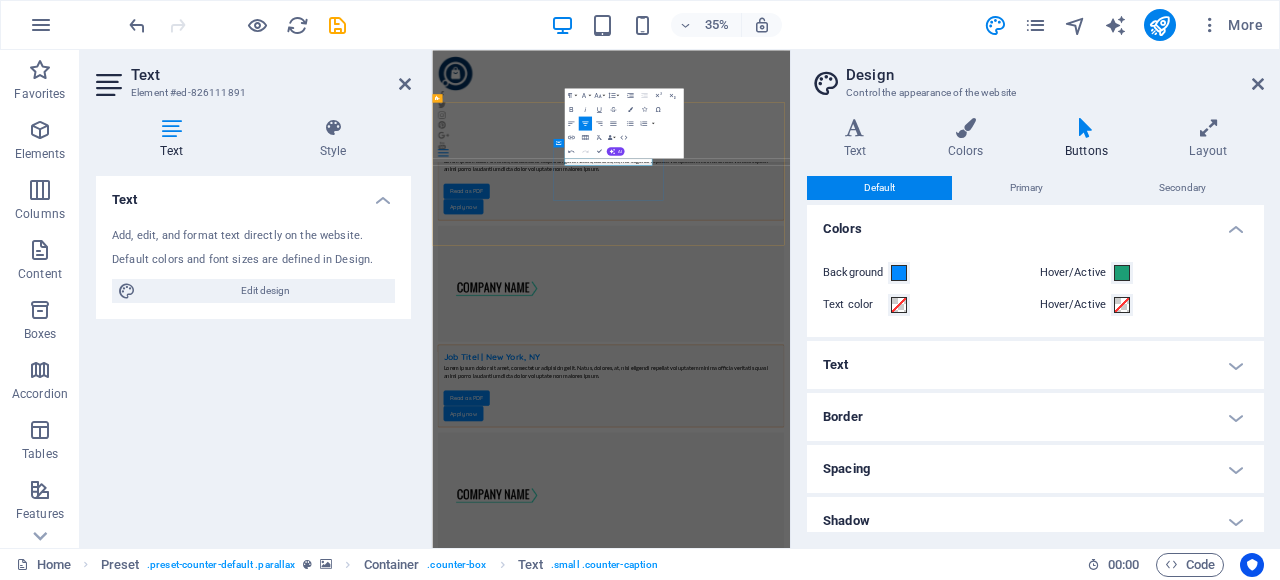 click on "Developed" at bounding box center (943, 5982) 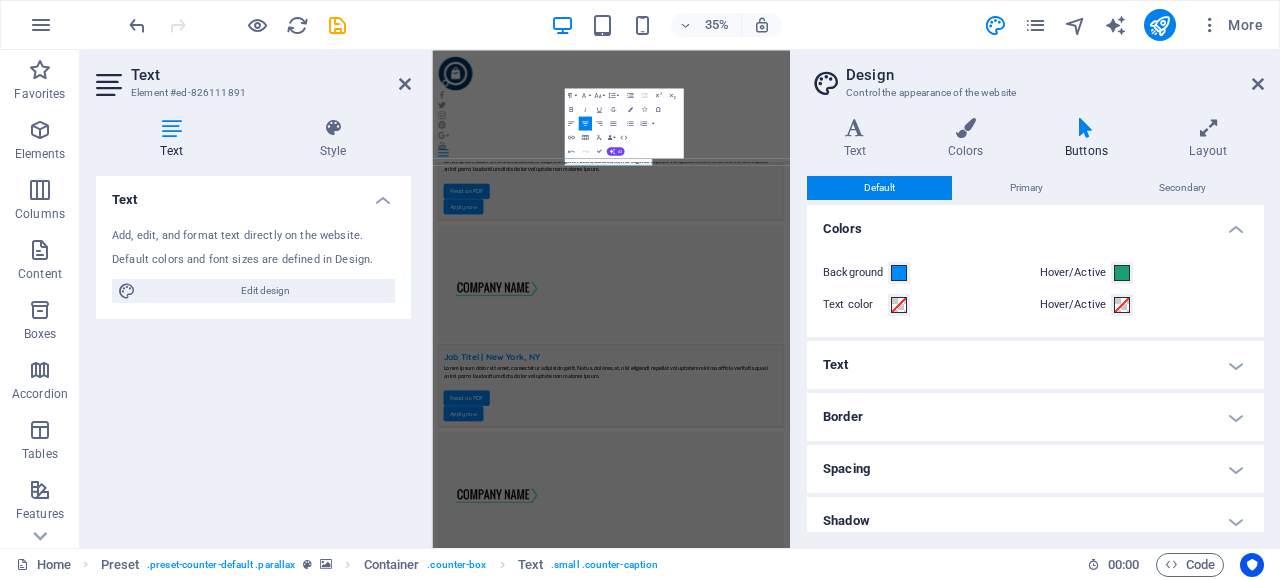 click at bounding box center (943, 5253) 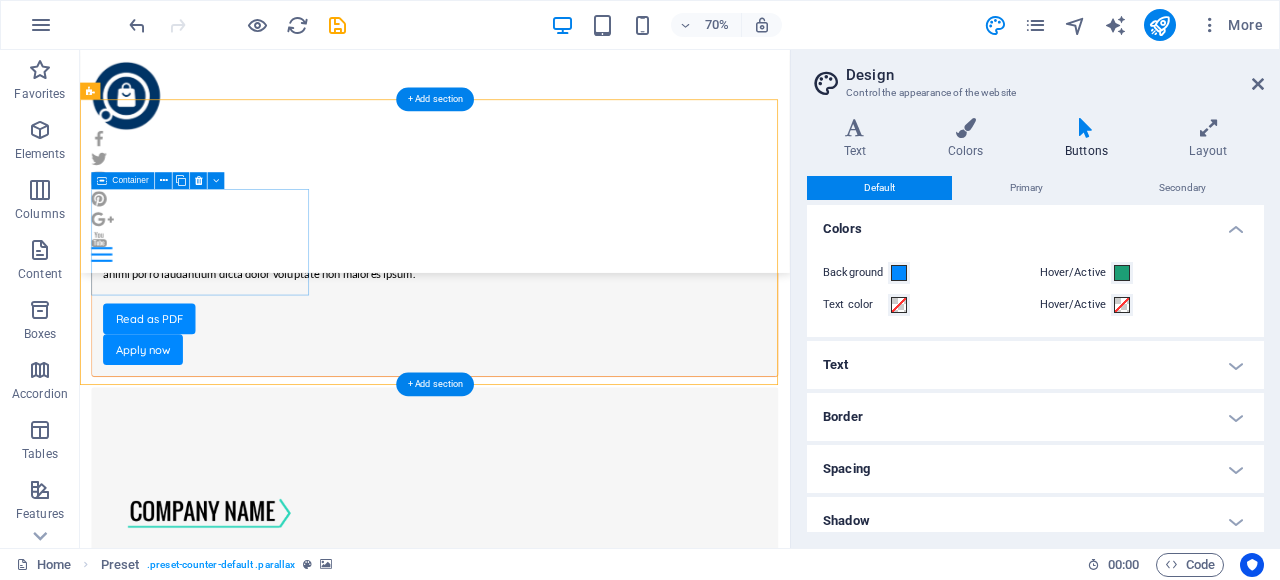 scroll, scrollTop: 4119, scrollLeft: 0, axis: vertical 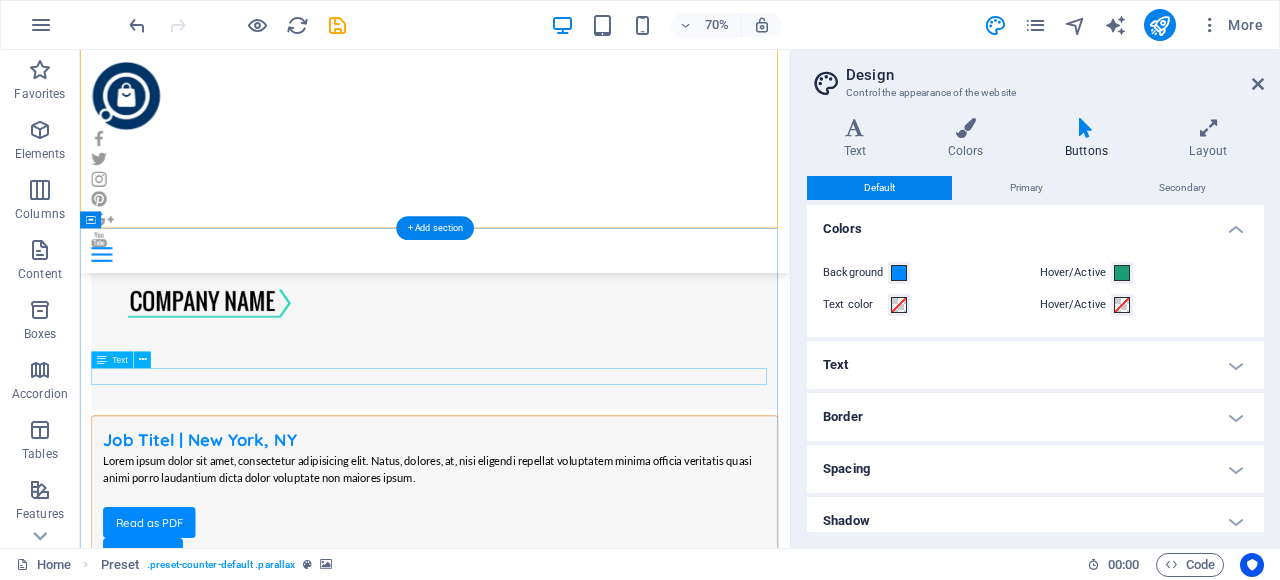 click on "What our candidates have to say" at bounding box center (587, 5837) 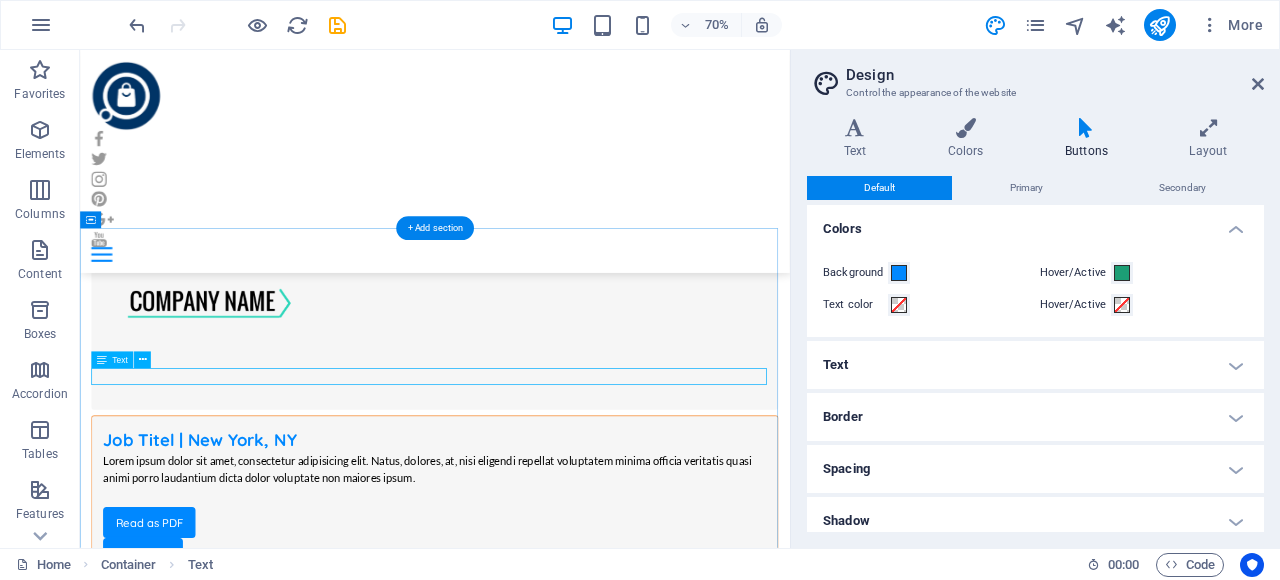 click on "What our candidates have to say" at bounding box center [587, 5837] 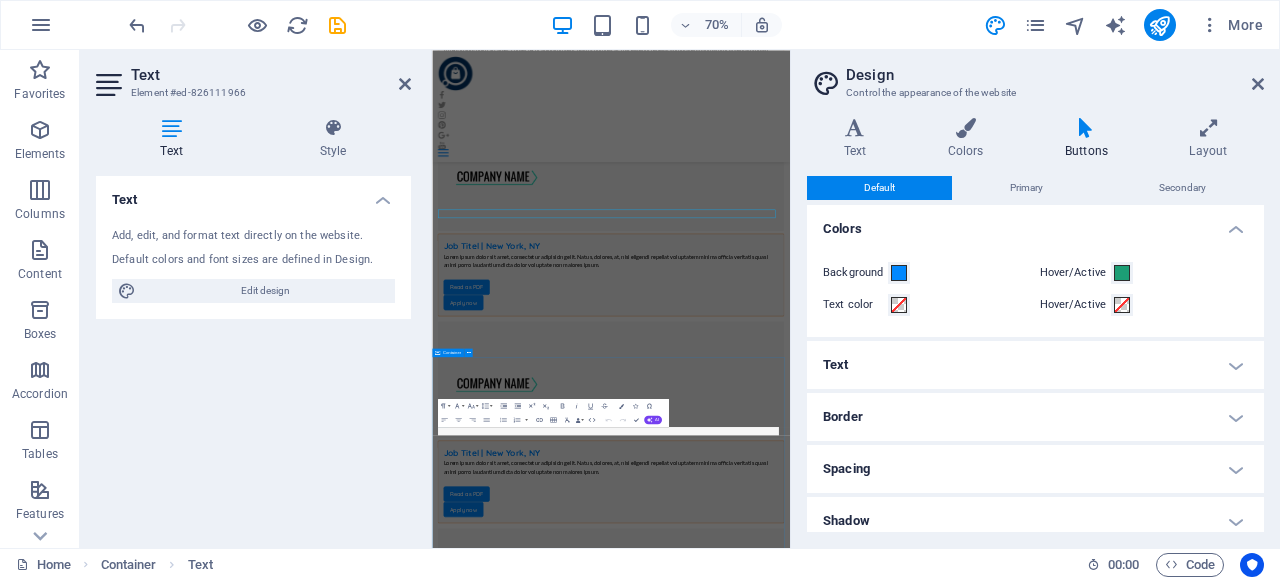 click on "Testimonials What our candidates have to say Amy Blunt Lorem ipsum dolor sit amet, consetetur sadipscing elitr, sed diam nonumy eirmod tempor invidunt ut labore et dolore magna aliquyam erat, sed diam voluptua. At vero eos et accusam et justo duo  Joe Doe Lorem ipsum dolor sit amet, consetetur sadipscing elitr, sed diam nonumy eirmod tempor invidunt ut labore et dolore magna aliquyam erat, sed diam voluptua. At vero eos et accusam et justo duo  Mark Price Lorem ipsum dolor sit amet, consetetur sadipscing elitr, sed diam nonumy eirmod tempor invidunt ut labore et dolore magna aliquyam erat, sed diam voluptua. At vero eos et accusam et justo duo  Maya Tan Lorem ipsum dolor sit amet, consetetur sadipscing elitr, sed diam nonumy eirmod tempor invidunt ut labore et dolore magna aliquyam erat, sed diam voluptua. At vero eos et accusam et justo duo  Roger Reeves Jane Miller" at bounding box center (943, 6421) 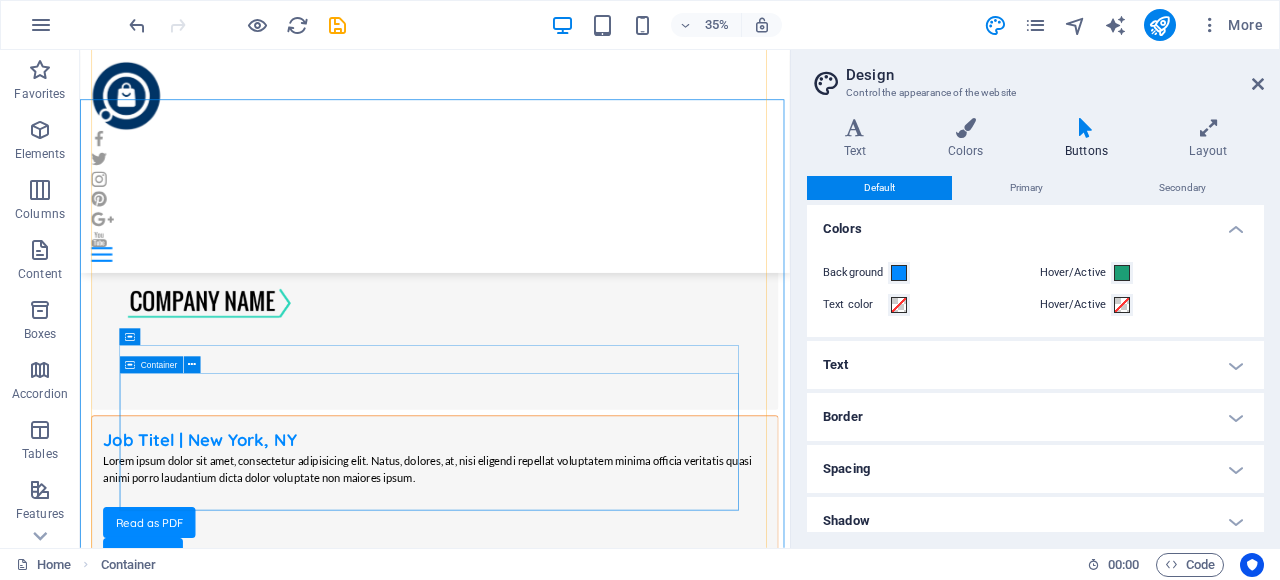 scroll, scrollTop: 4924, scrollLeft: 0, axis: vertical 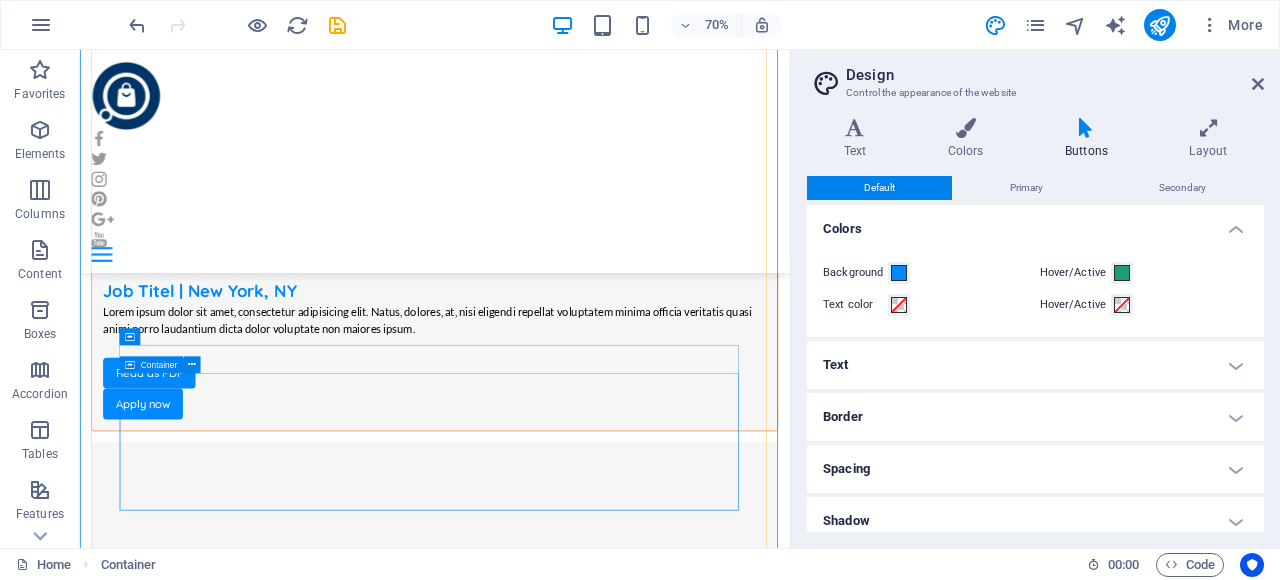 click on "Maya Tan" at bounding box center [587, 5772] 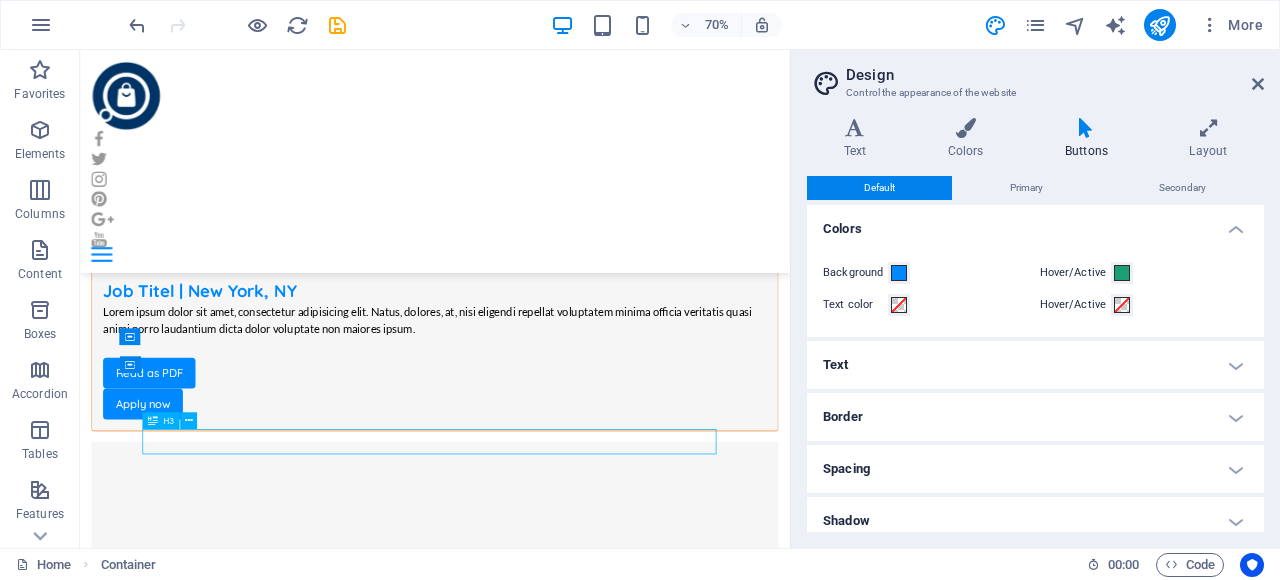 click on "Maya Tan" at bounding box center (587, 5772) 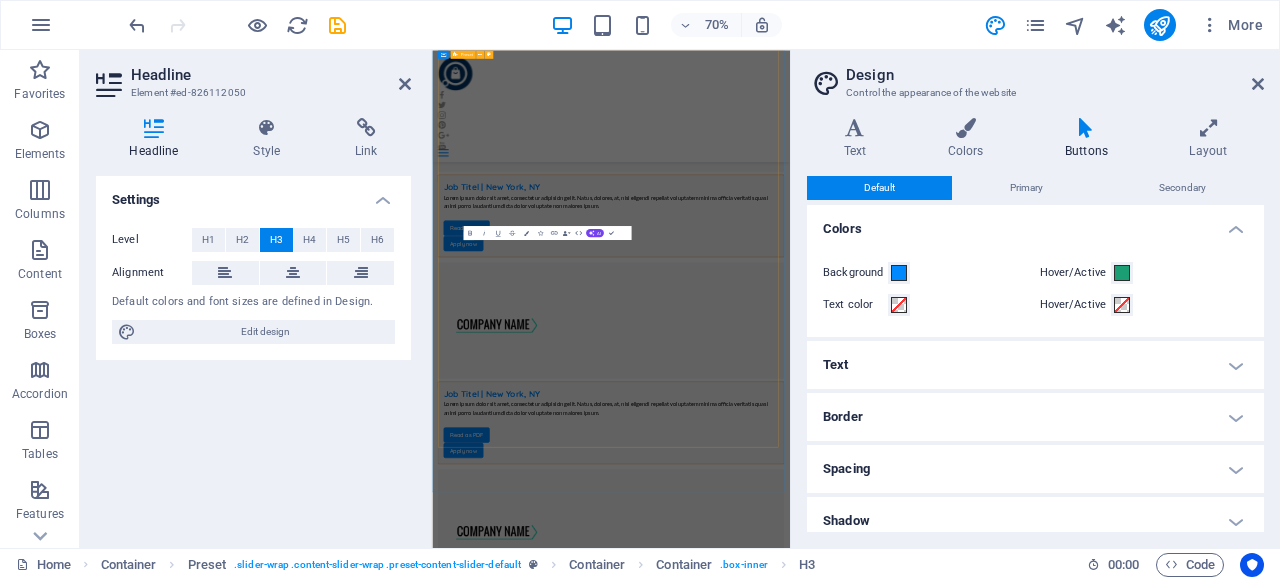 click on "Joe Doe Lorem ipsum dolor sit amet, consetetur sadipscing elitr, sed diam nonumy eirmod tempor invidunt ut labore et dolore magna aliquyam erat, sed diam voluptua. At vero eos et accusam et justo duo" at bounding box center [943, 6449] 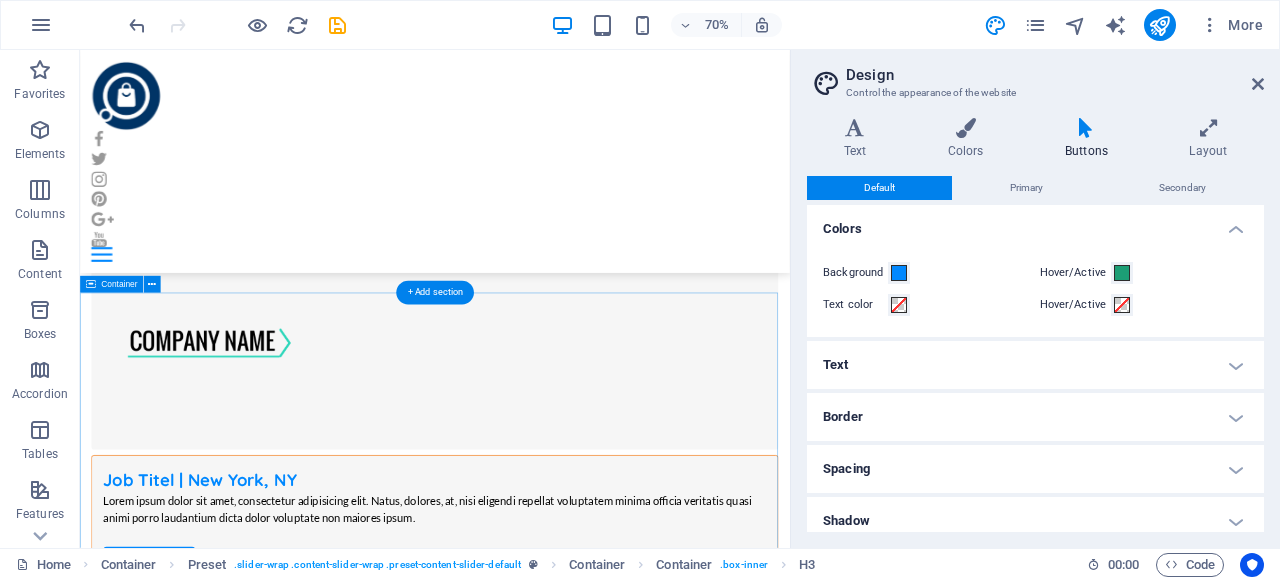 scroll, scrollTop: 4154, scrollLeft: 0, axis: vertical 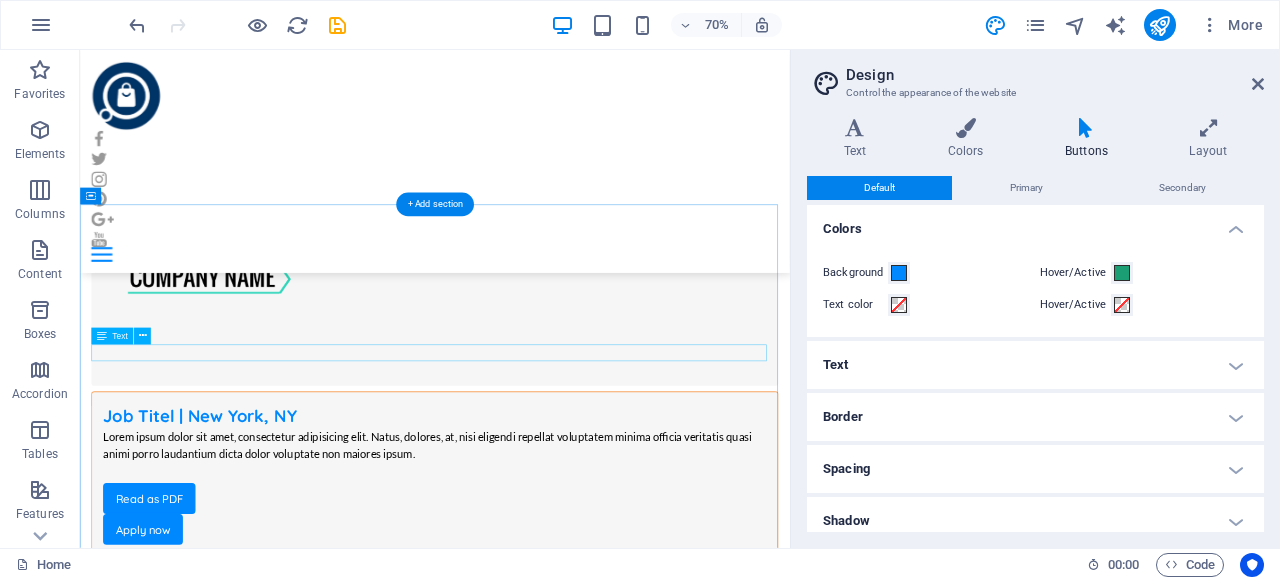 click on "What our candidates have to say" at bounding box center (587, 5802) 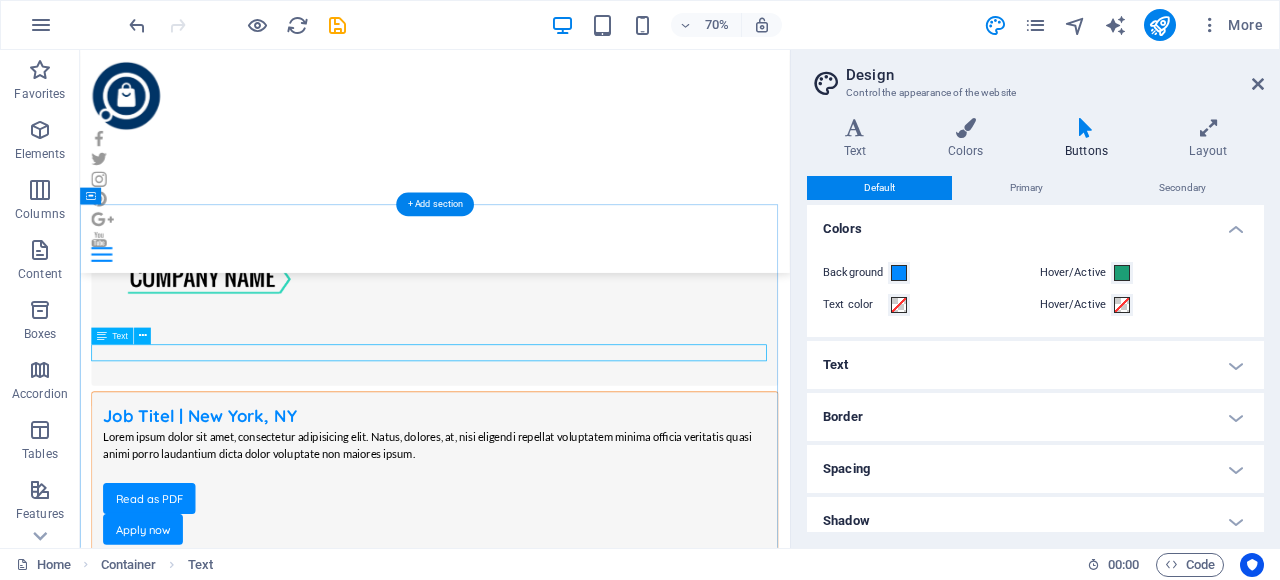 click on "What our candidates have to say" at bounding box center [587, 5802] 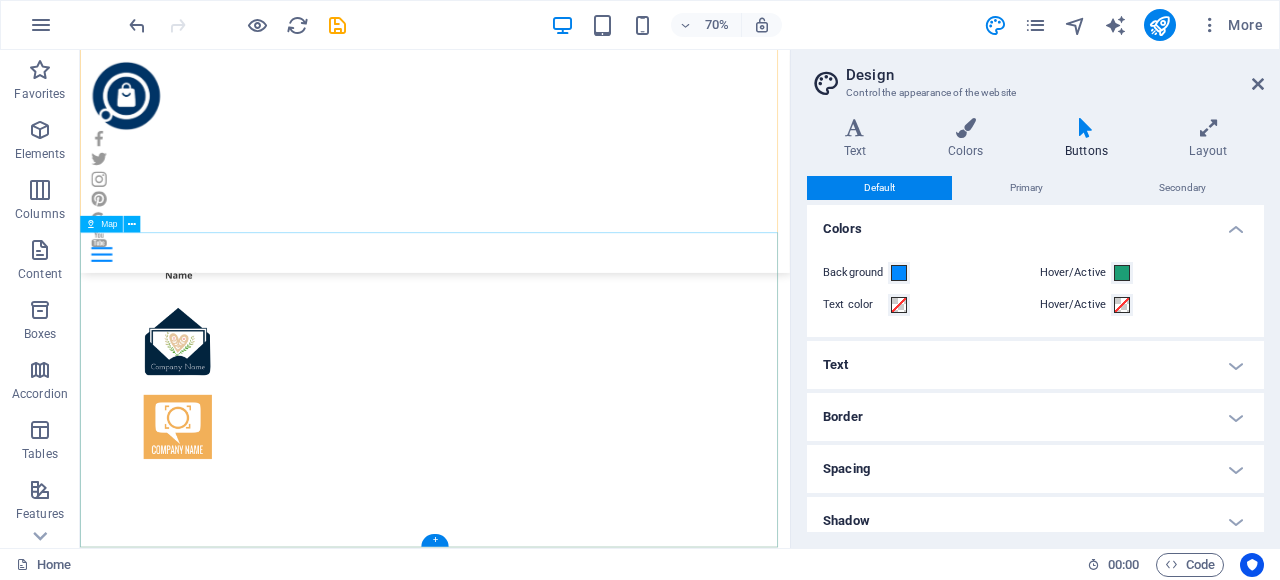 scroll, scrollTop: 7757, scrollLeft: 0, axis: vertical 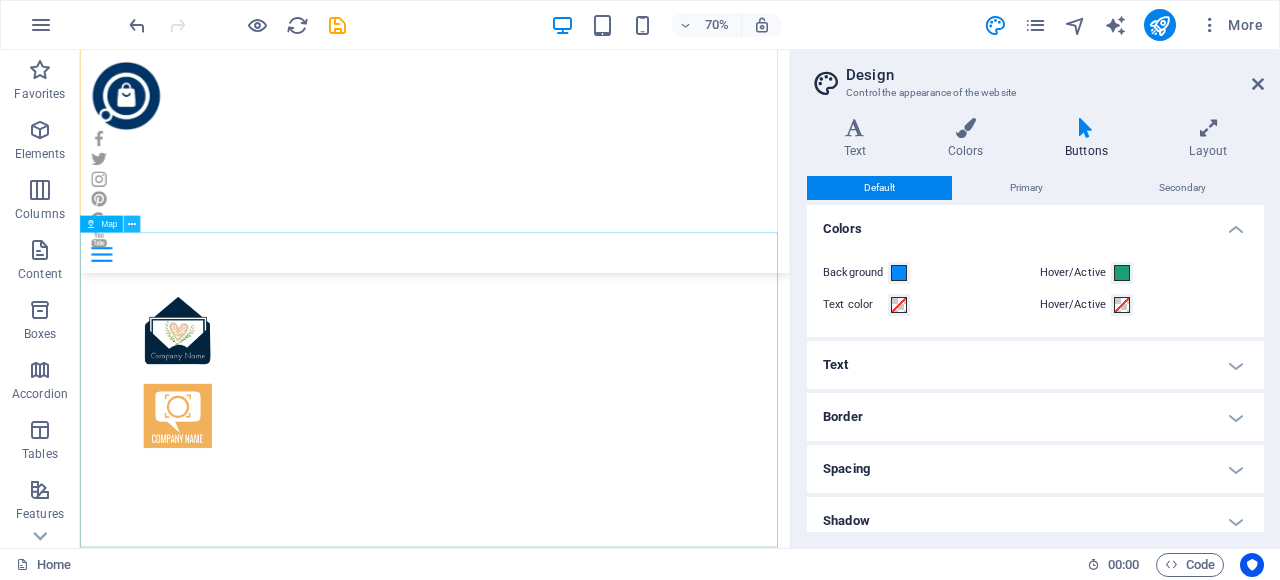 click at bounding box center (132, 224) 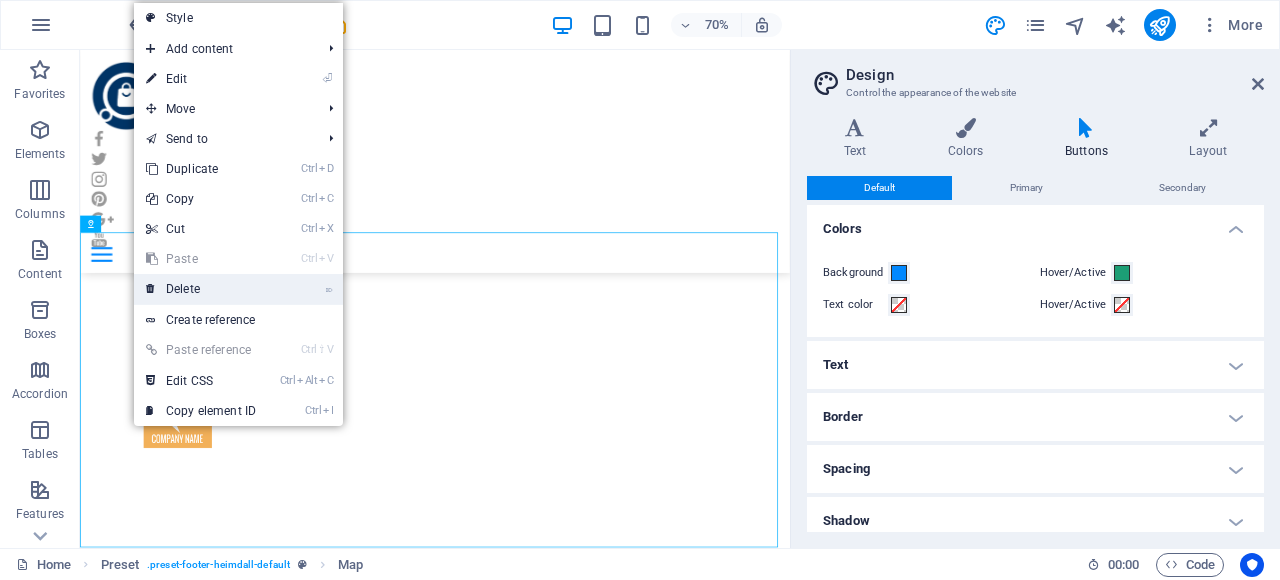 click on "⌦  Delete" at bounding box center [201, 289] 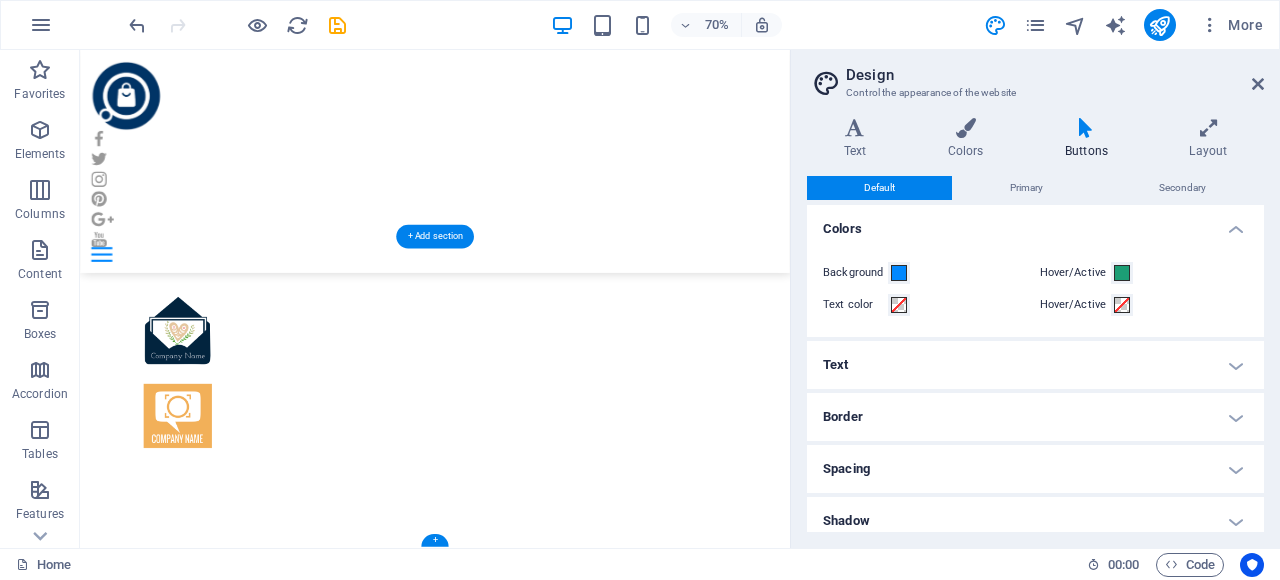 scroll, scrollTop: 7307, scrollLeft: 0, axis: vertical 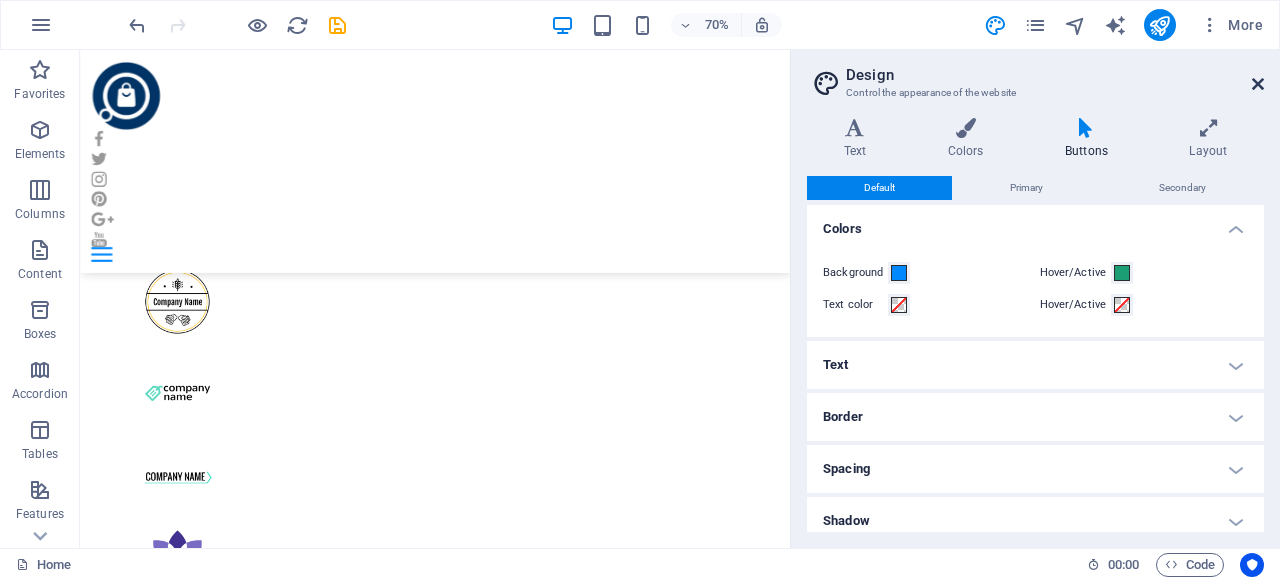 click at bounding box center [1258, 84] 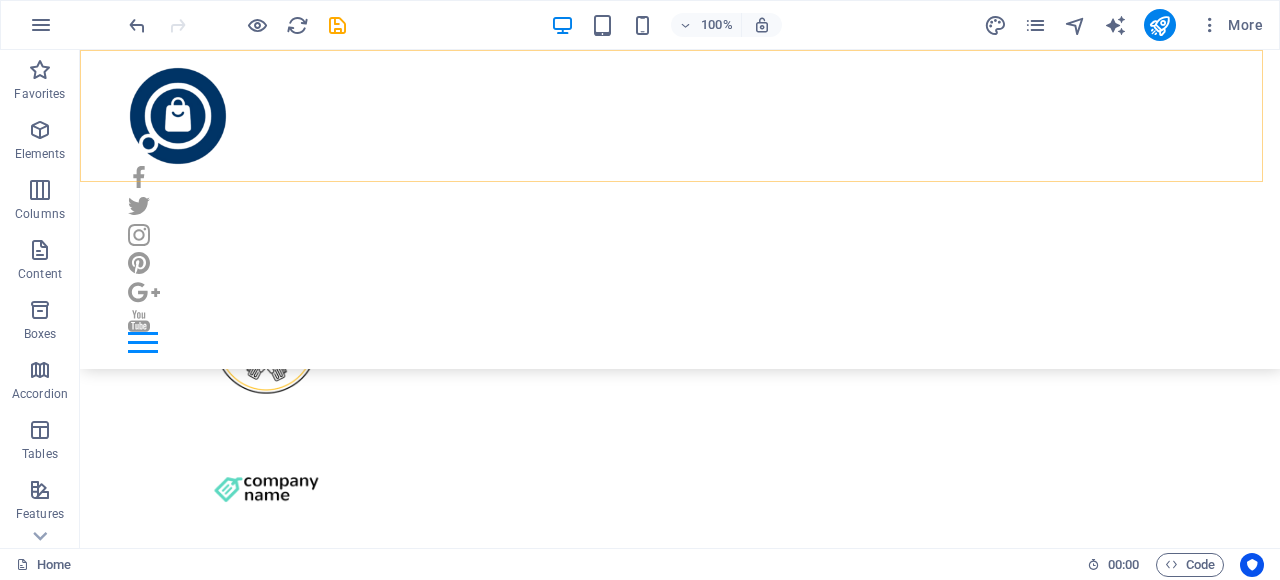 scroll, scrollTop: 7342, scrollLeft: 0, axis: vertical 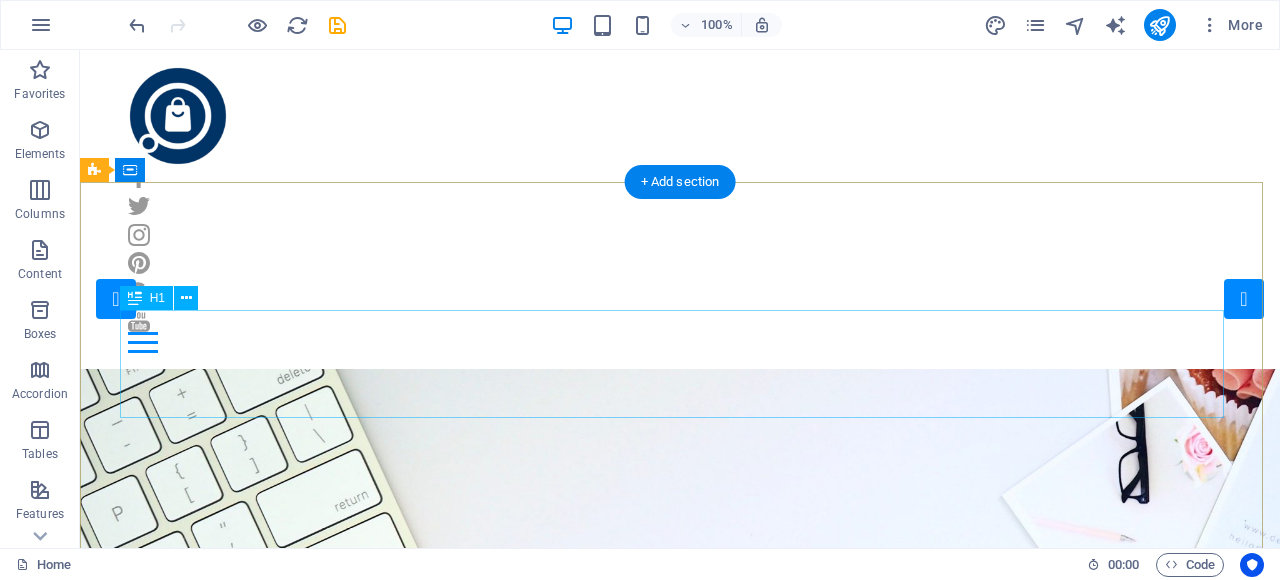 click on "YourDotShop" at bounding box center (680, 1181) 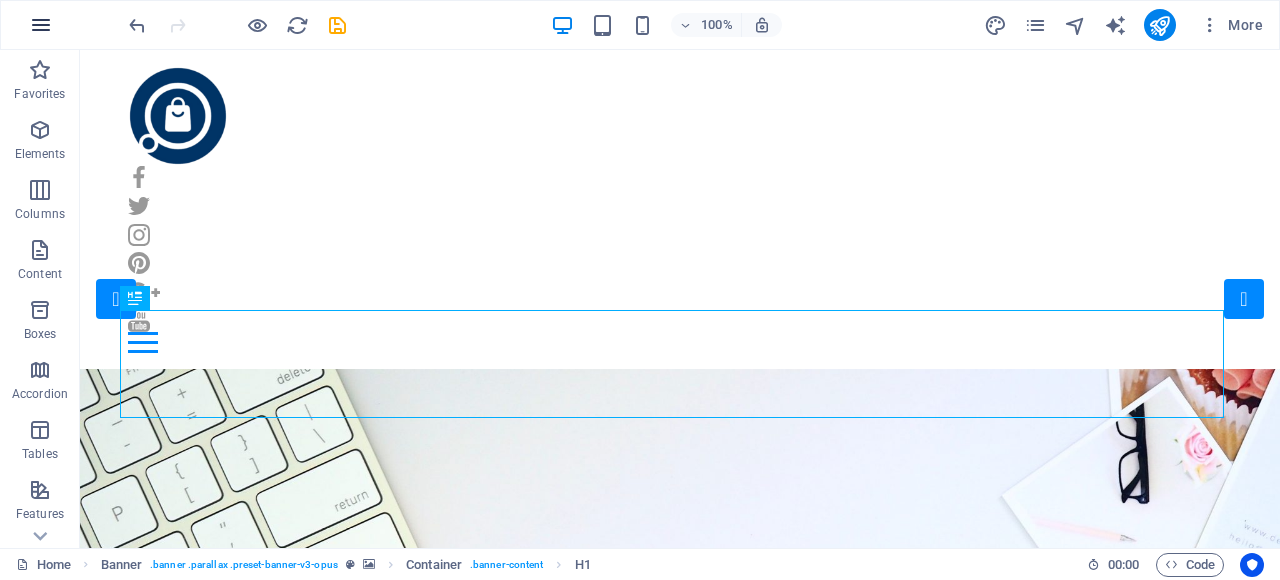 click at bounding box center [41, 25] 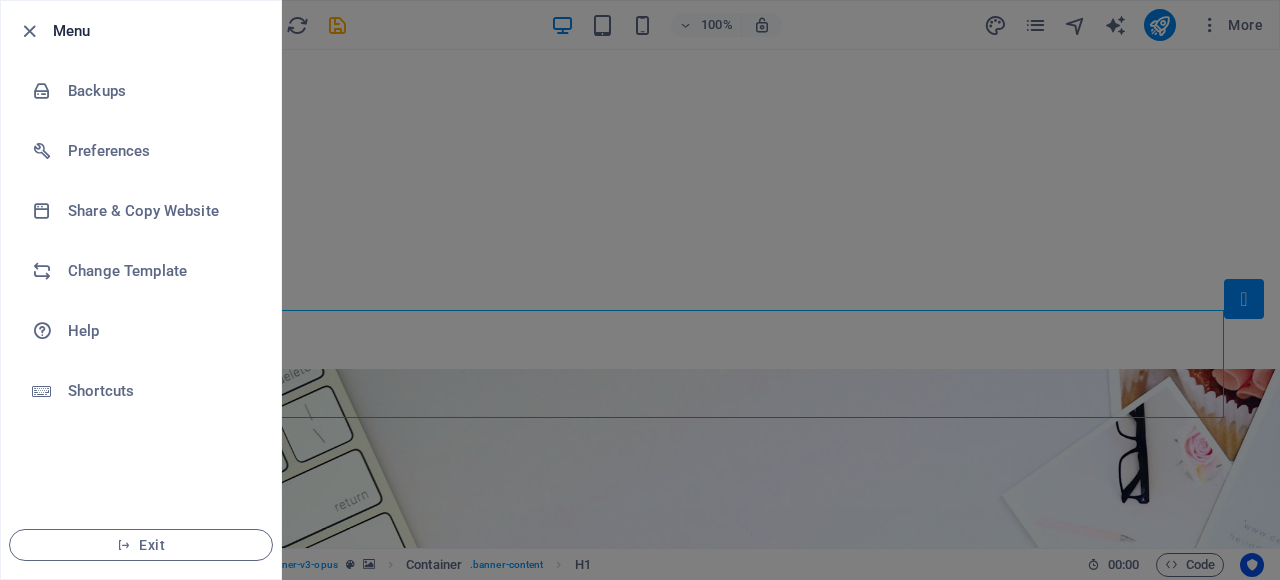 click at bounding box center (640, 290) 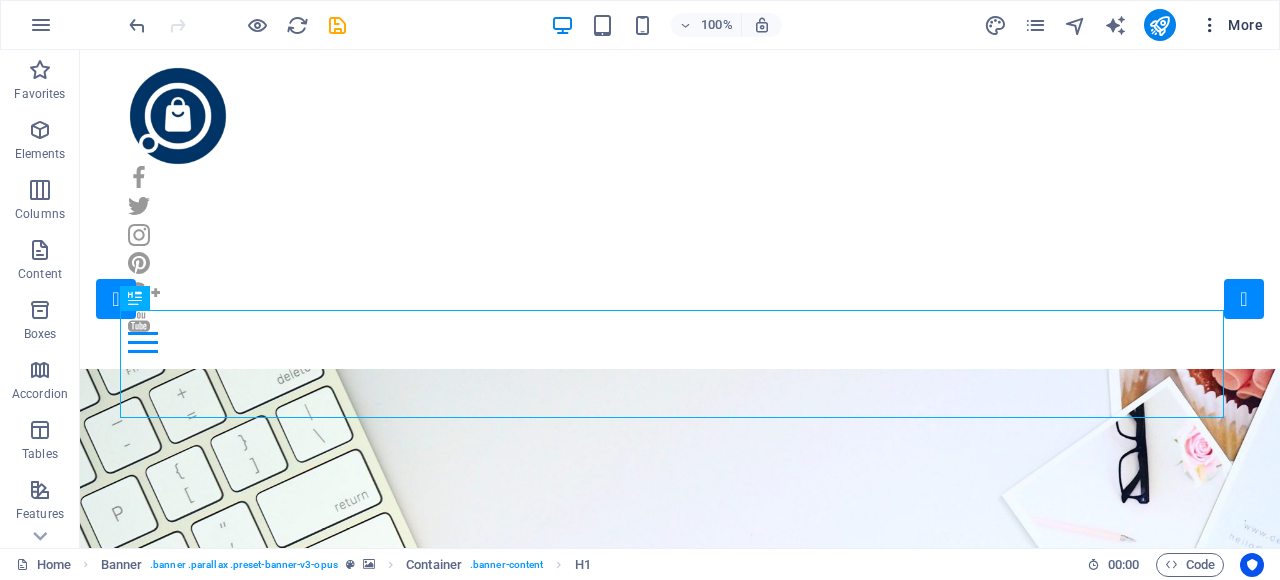 click on "More" at bounding box center (1231, 25) 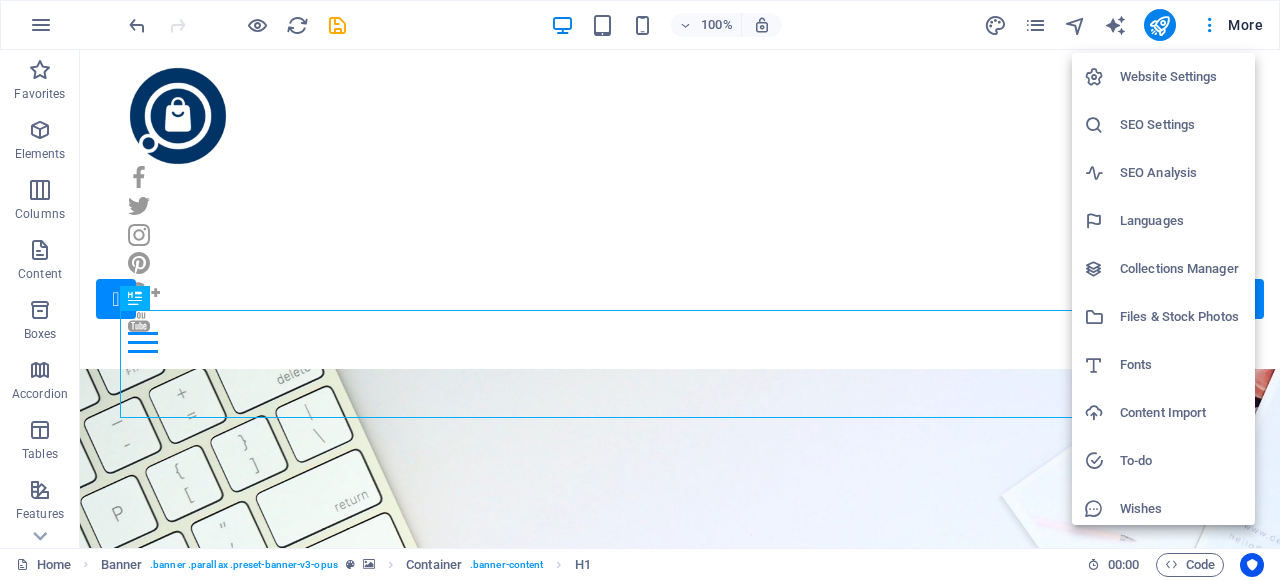 click on "Website Settings" at bounding box center [1181, 77] 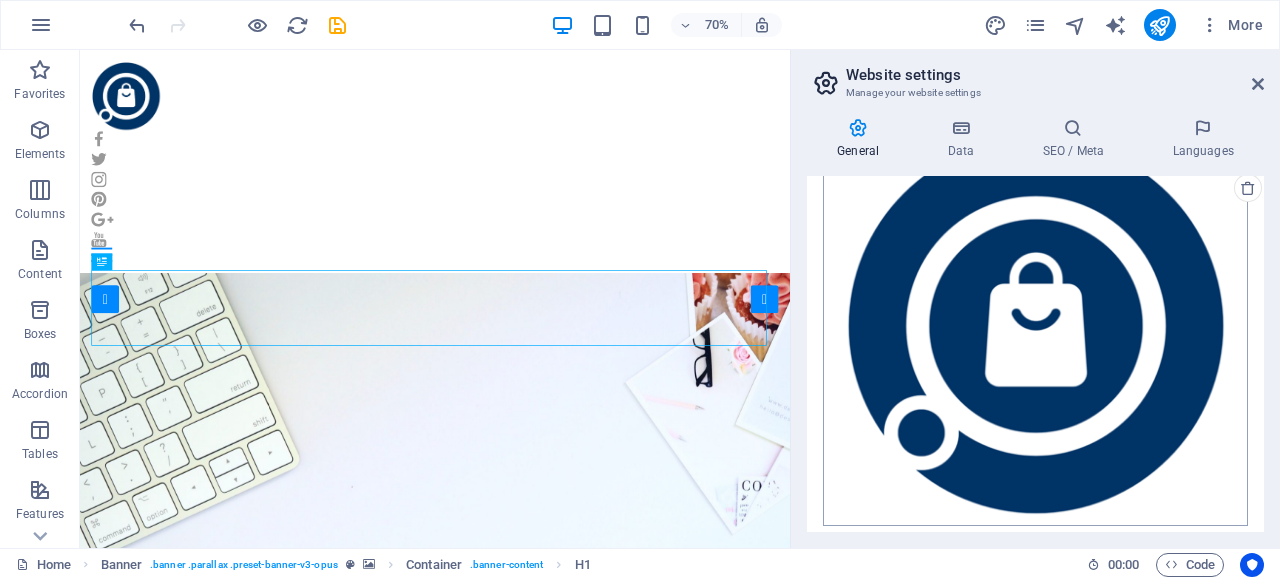 scroll, scrollTop: 627, scrollLeft: 0, axis: vertical 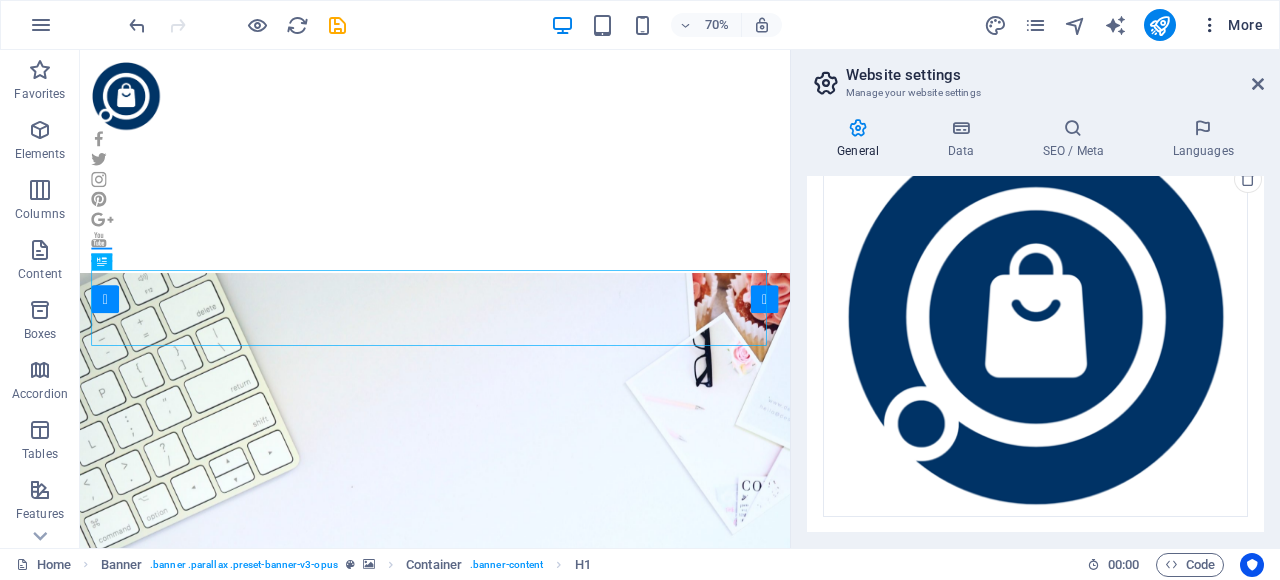 click on "More" at bounding box center [1231, 25] 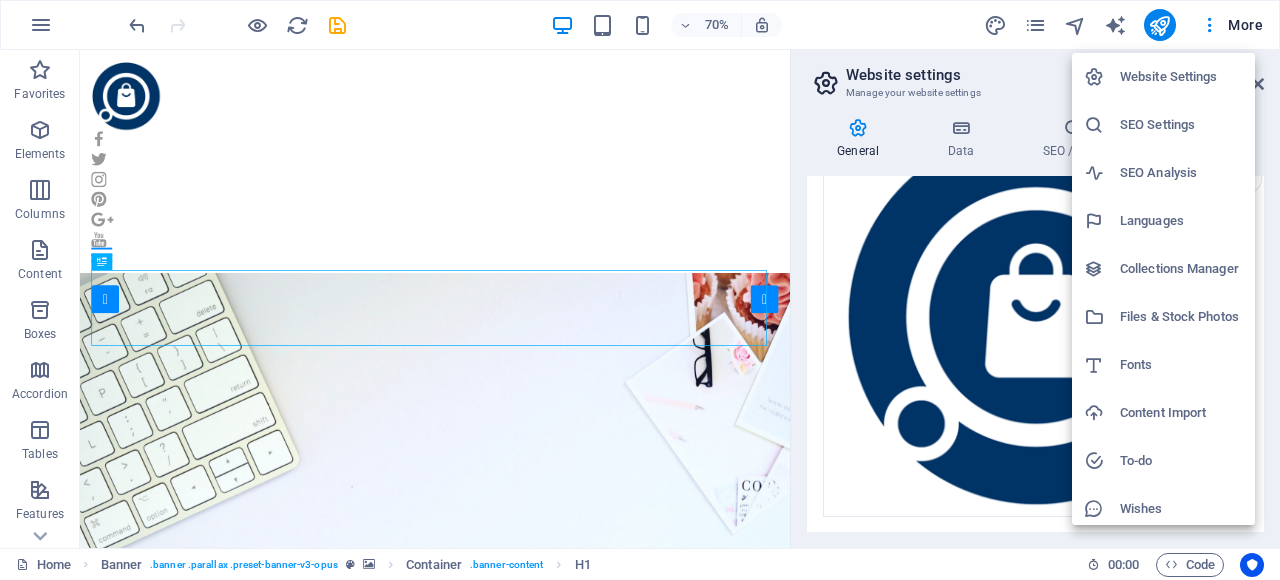 click on "Fonts" at bounding box center (1181, 365) 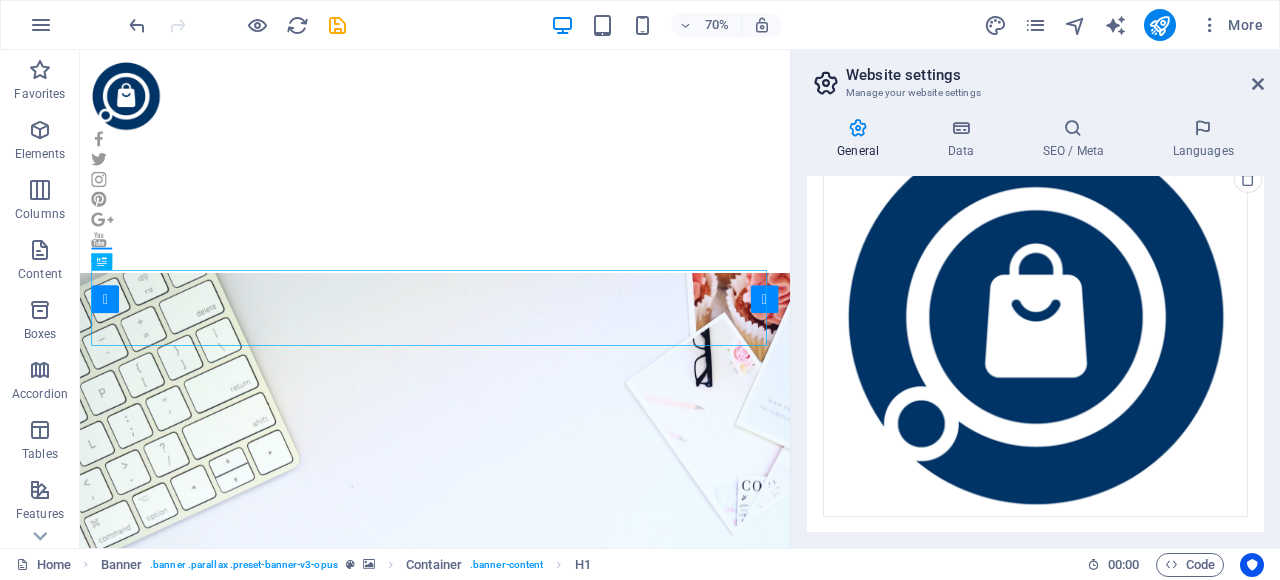 select on "popularity" 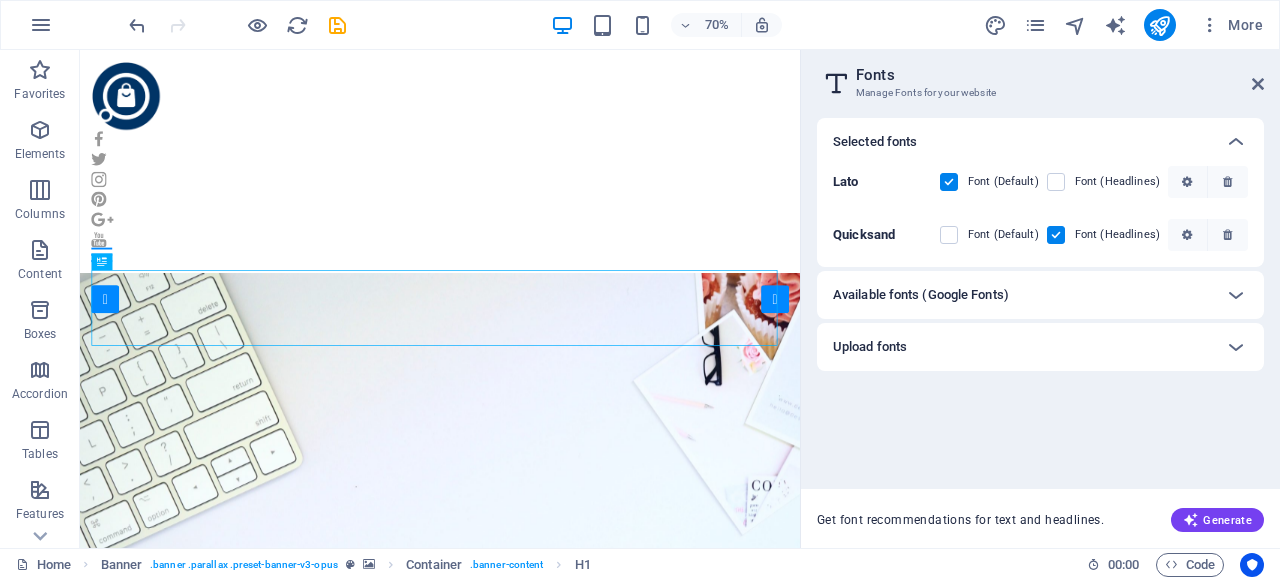 click on "Available fonts (Google Fonts)" at bounding box center (1022, 295) 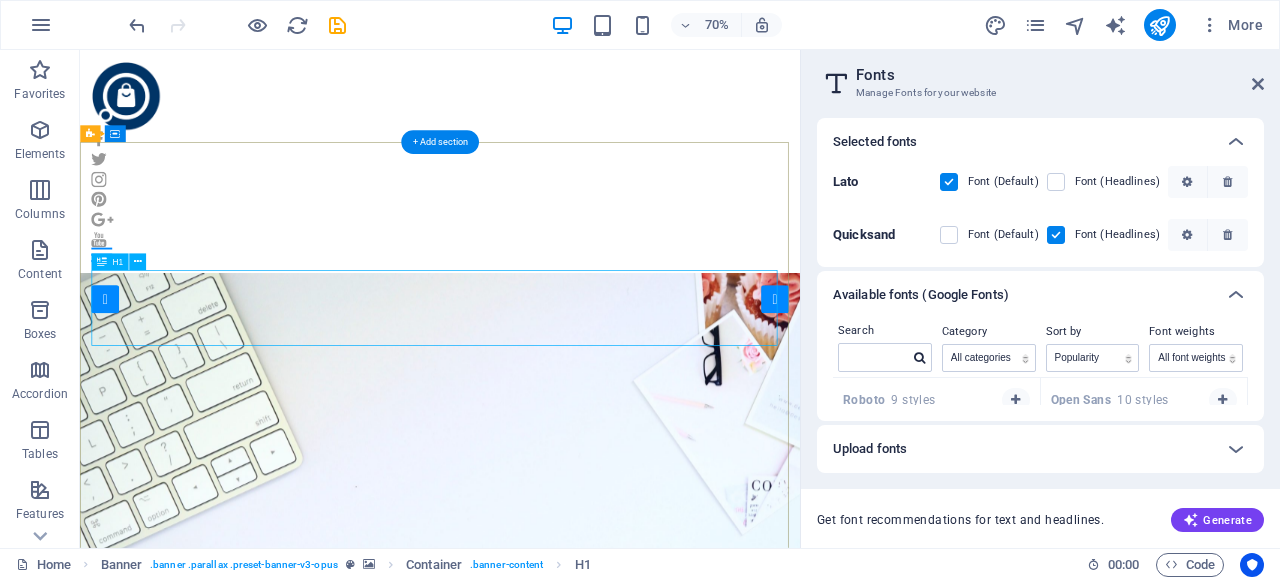 click on "YourDotShop" at bounding box center (594, 1181) 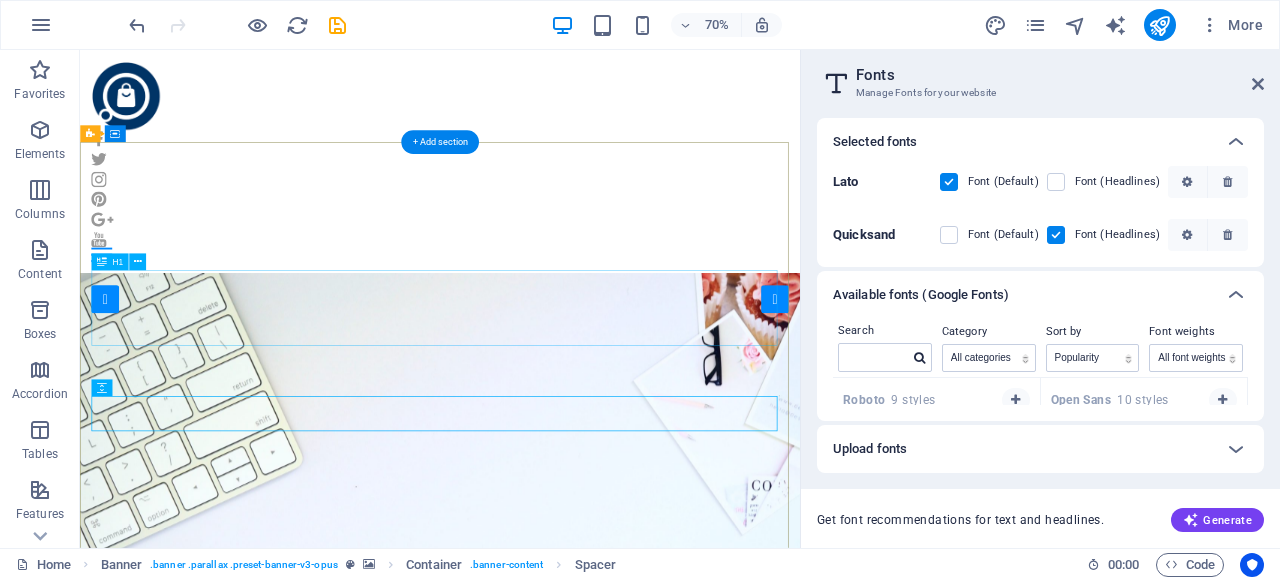 click on "YourDotShop" at bounding box center [594, 1181] 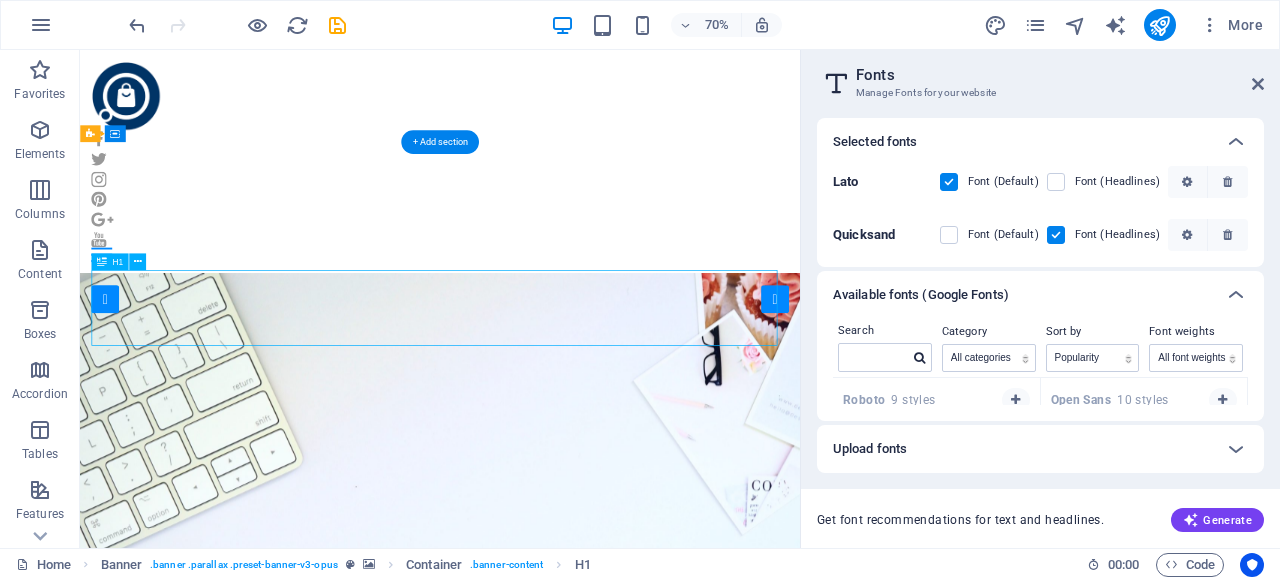 click on "YourDotShop" at bounding box center (594, 1181) 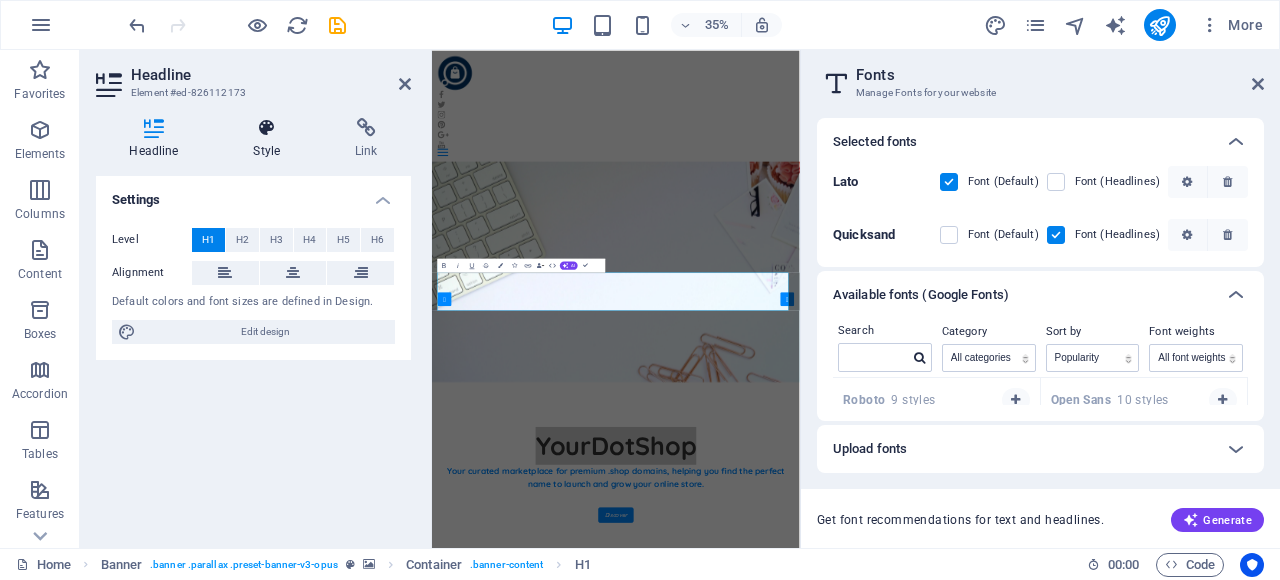click on "Style" at bounding box center [271, 139] 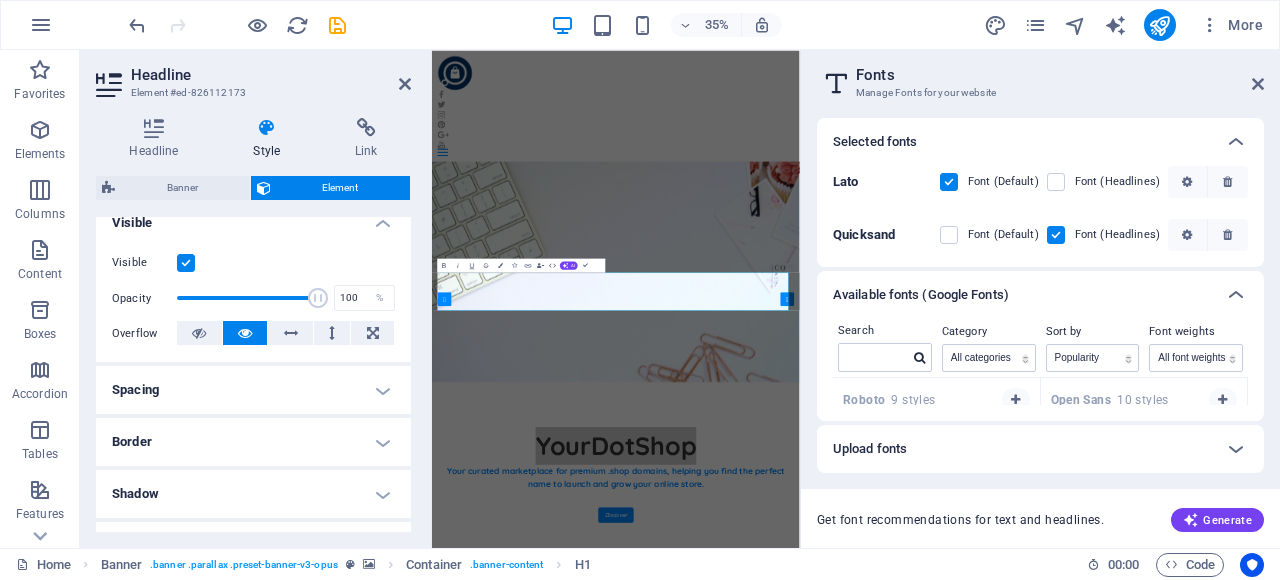 scroll, scrollTop: 300, scrollLeft: 0, axis: vertical 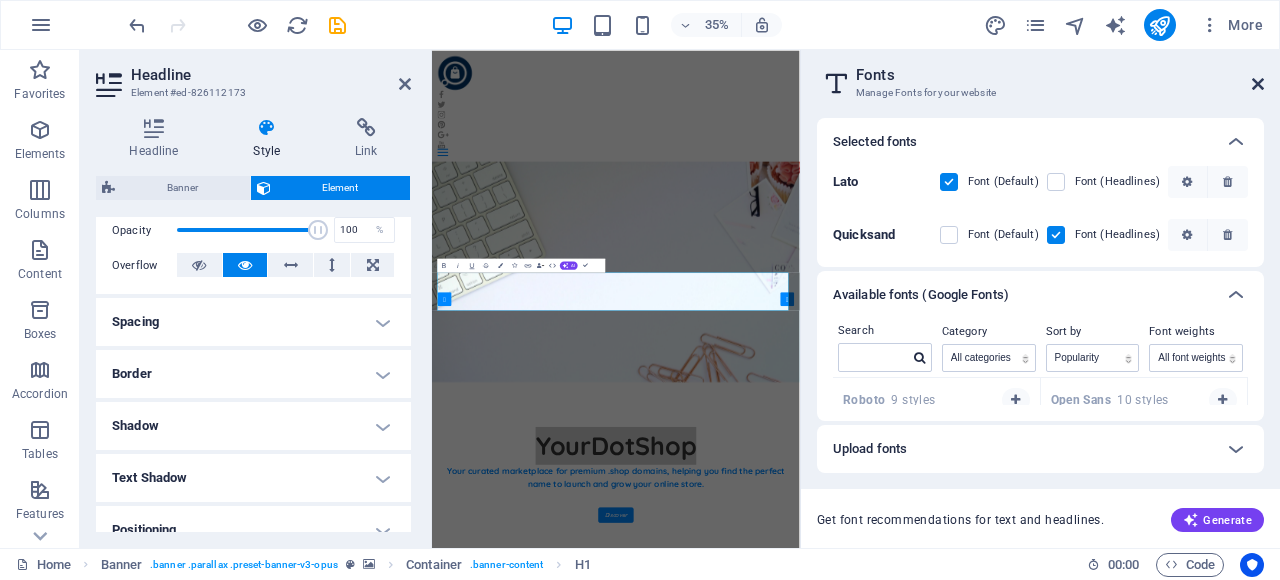 click at bounding box center (1258, 84) 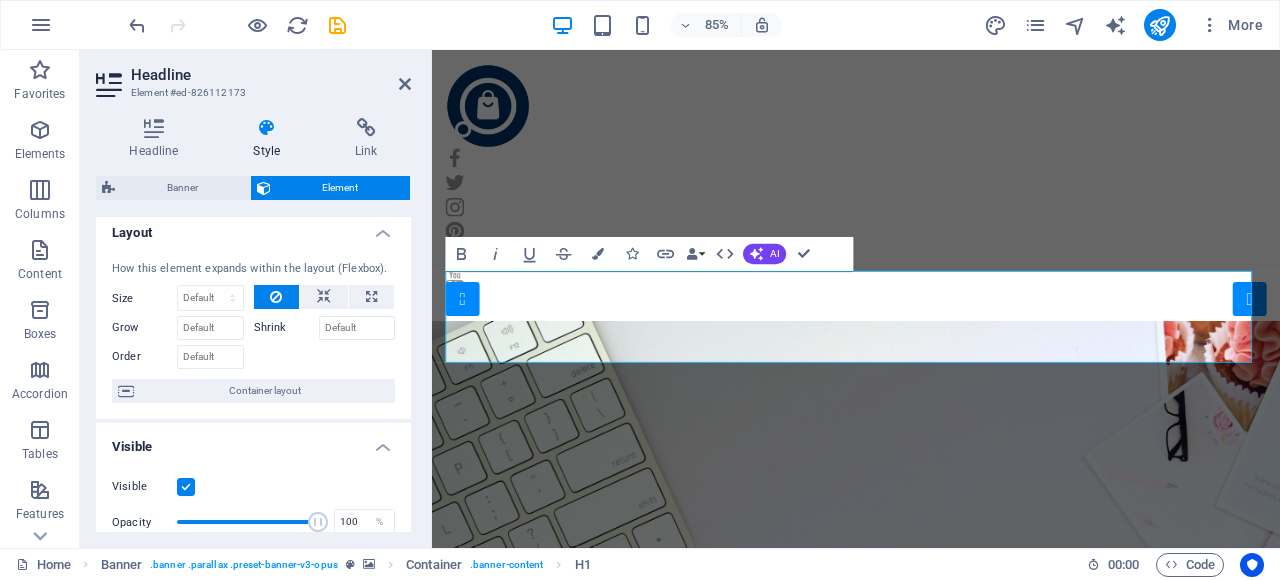 scroll, scrollTop: 0, scrollLeft: 0, axis: both 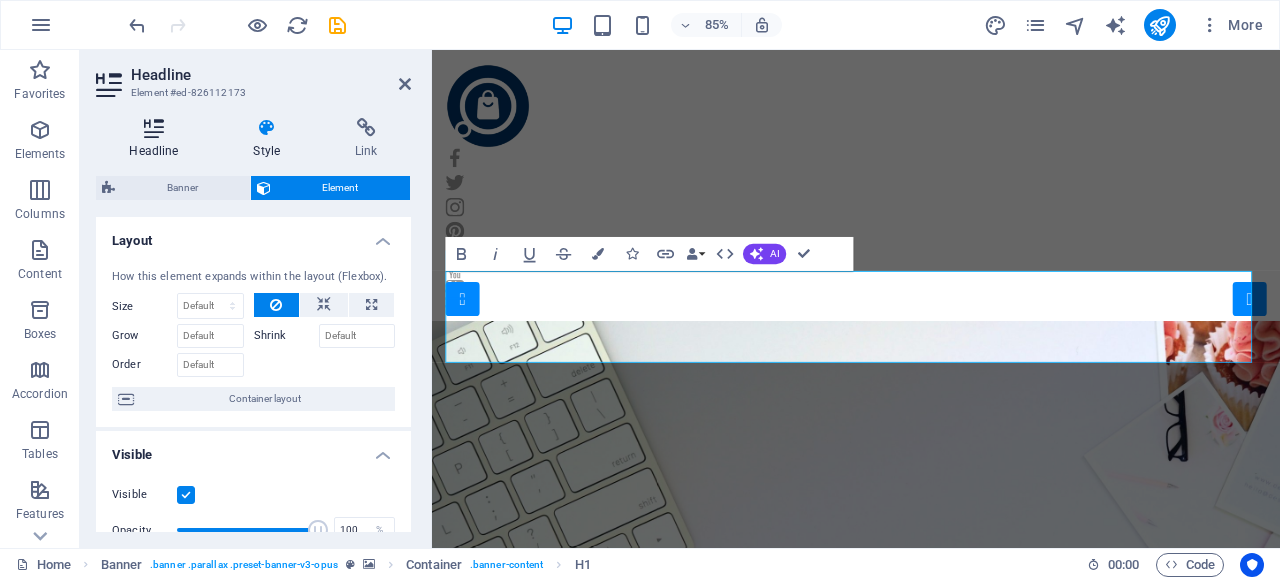 click on "Headline" at bounding box center [158, 139] 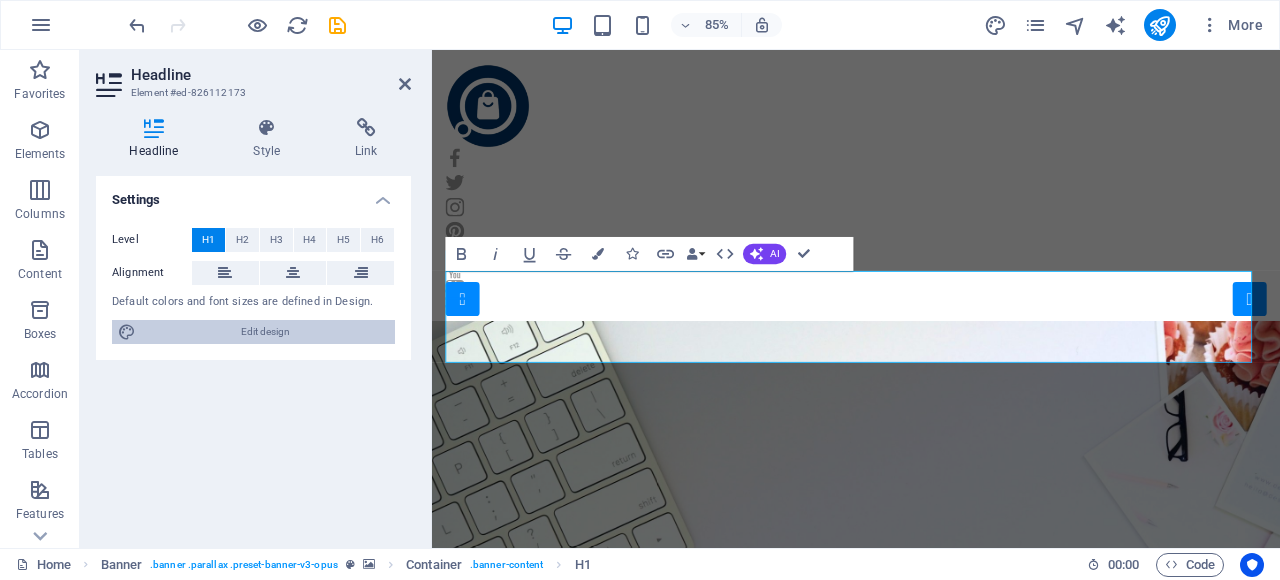 click on "Edit design" at bounding box center [265, 332] 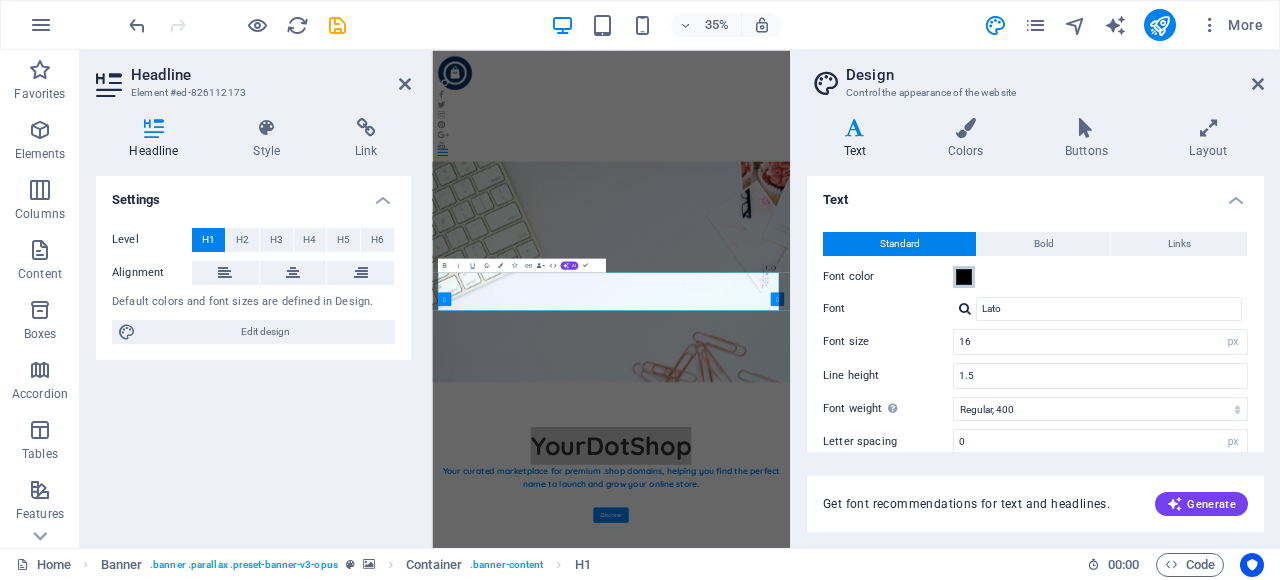 click at bounding box center [964, 277] 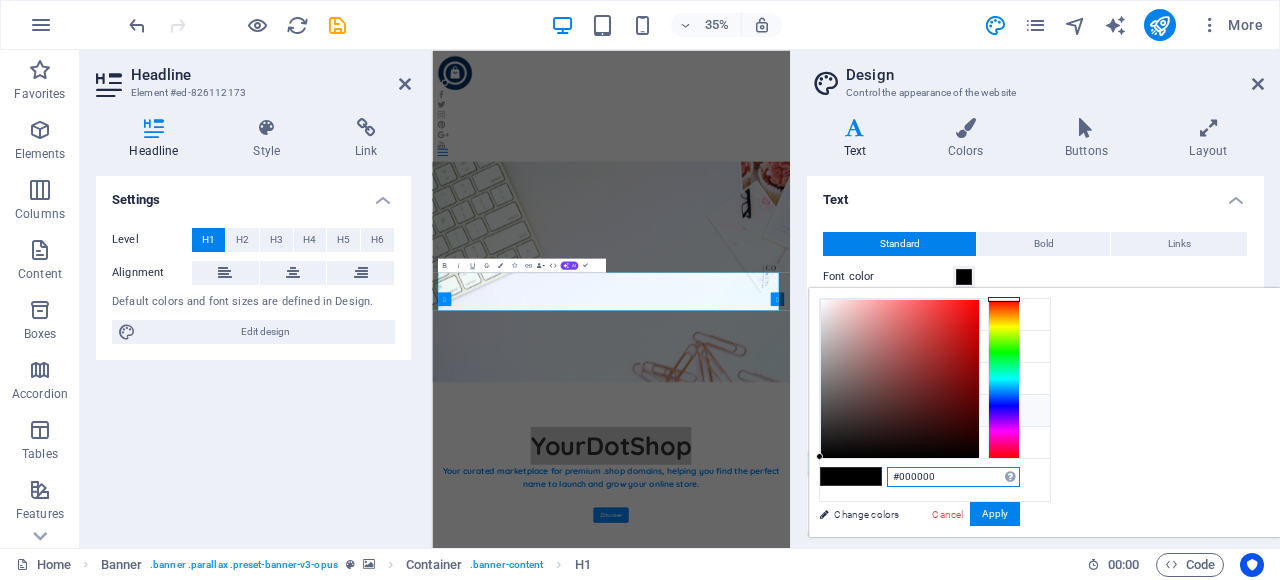 click on "#000000" at bounding box center (953, 477) 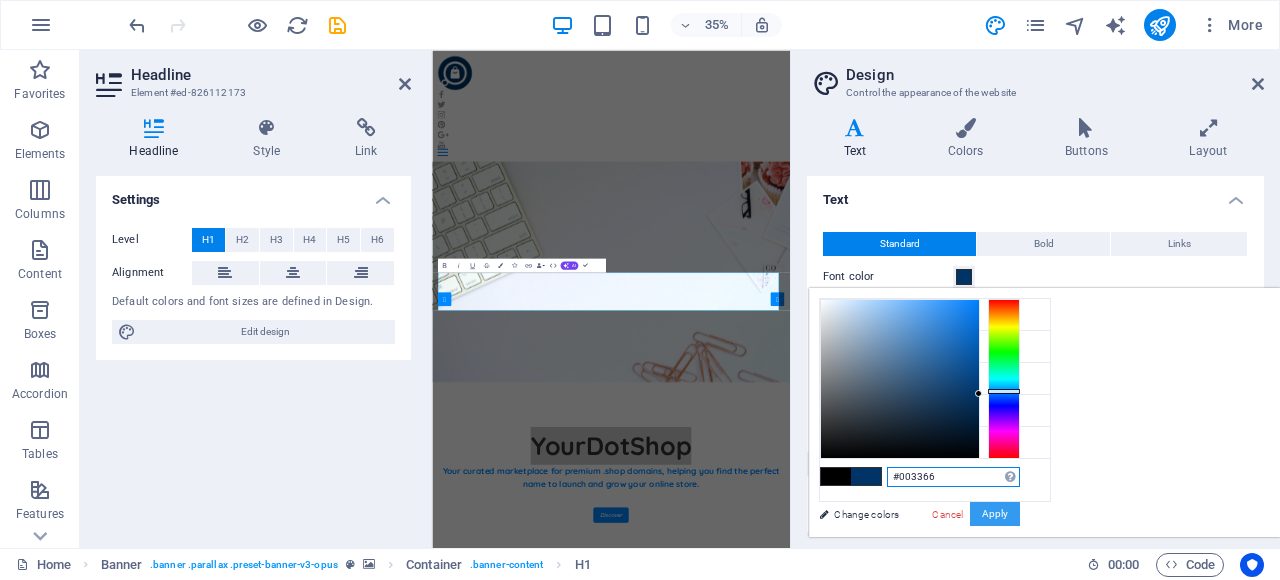 type on "#003366" 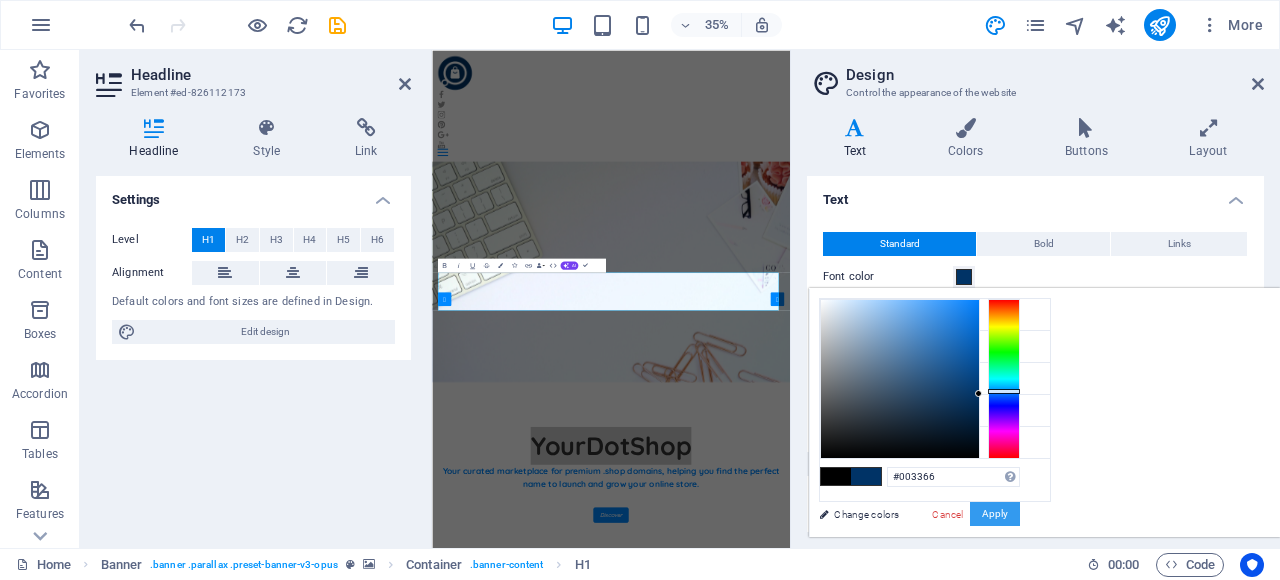 drag, startPoint x: 1253, startPoint y: 509, endPoint x: 1103, endPoint y: 531, distance: 151.60475 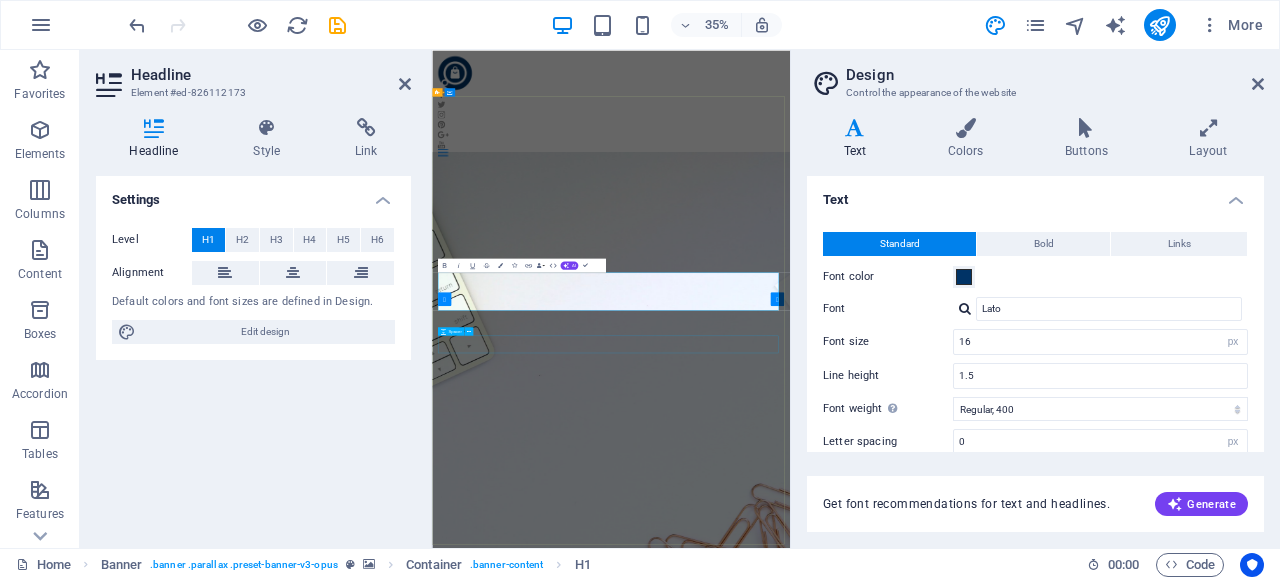 click on "Your curated marketplace for premium .shop domains, helping you find the perfect name to launch and grow your online store." at bounding box center [943, 1950] 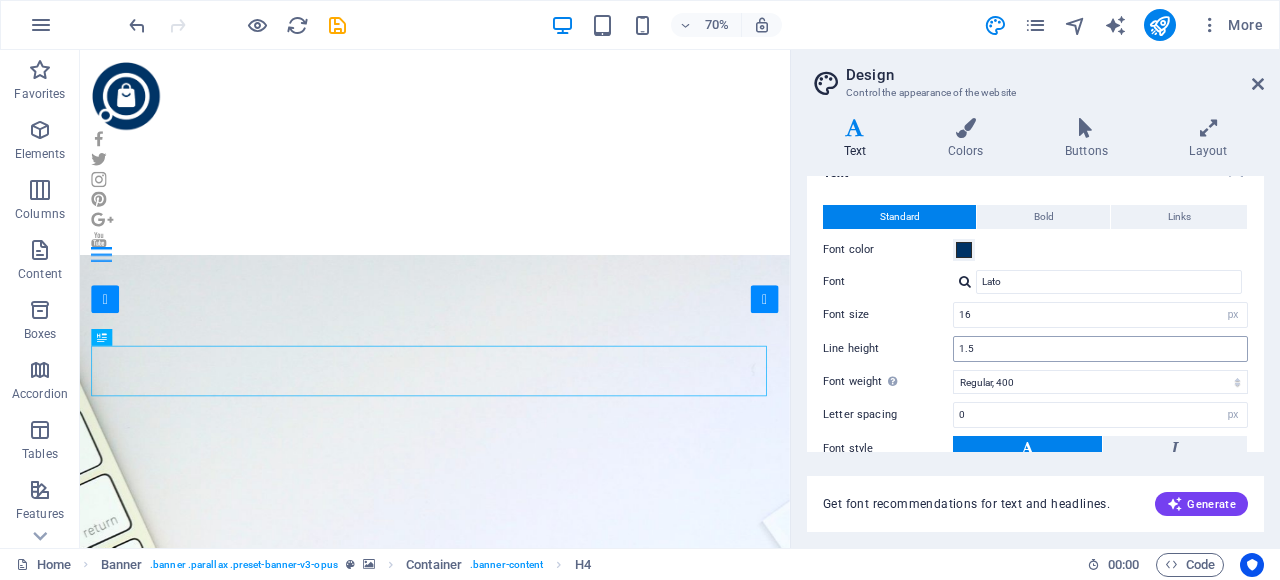 scroll, scrollTop: 0, scrollLeft: 0, axis: both 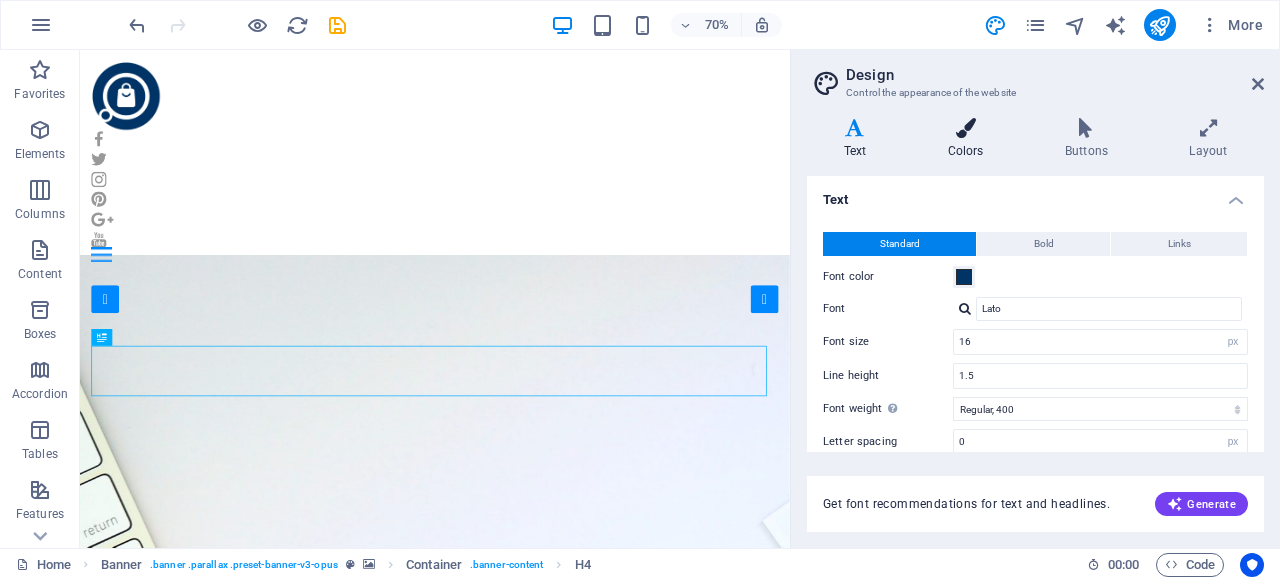 click on "Colors" at bounding box center [969, 139] 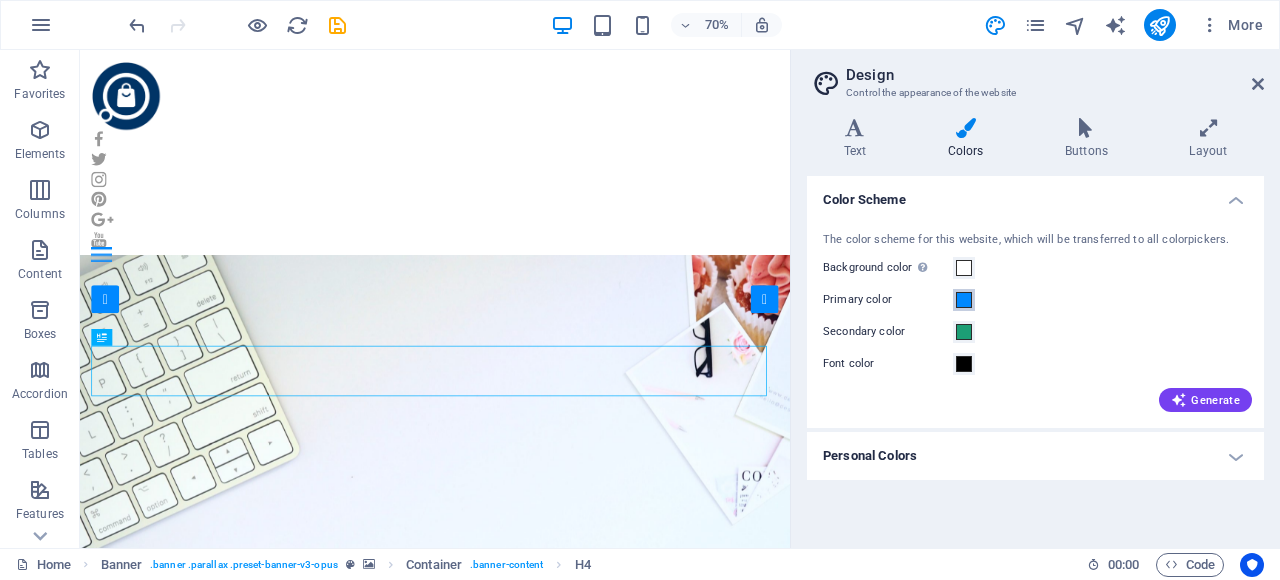 click at bounding box center (964, 300) 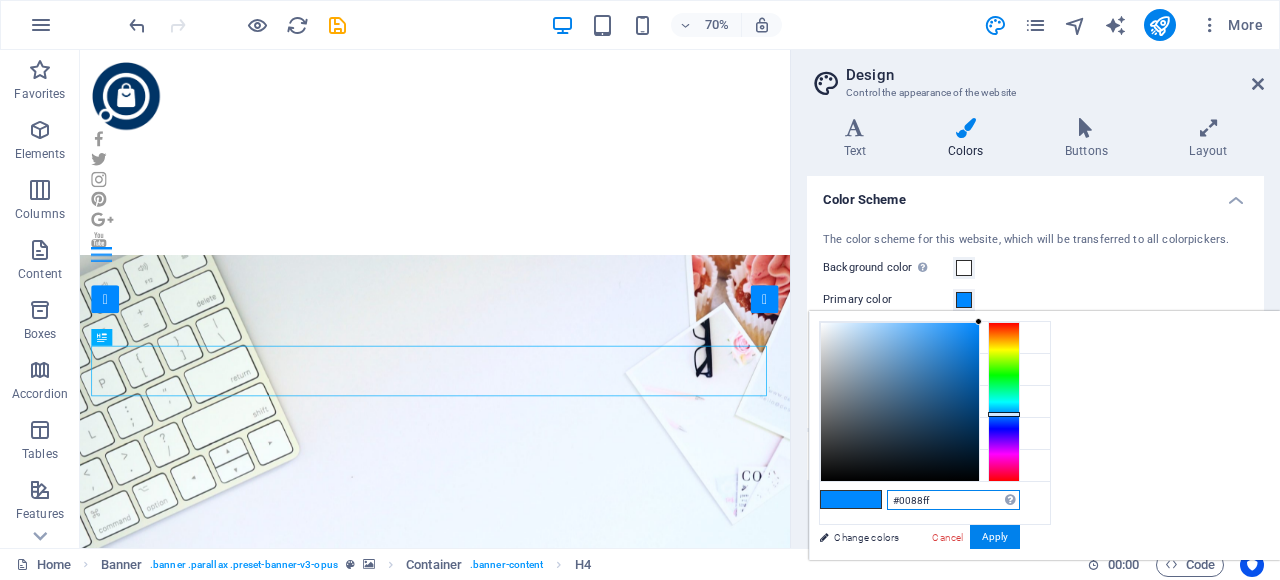 click on "#0088ff" at bounding box center [953, 500] 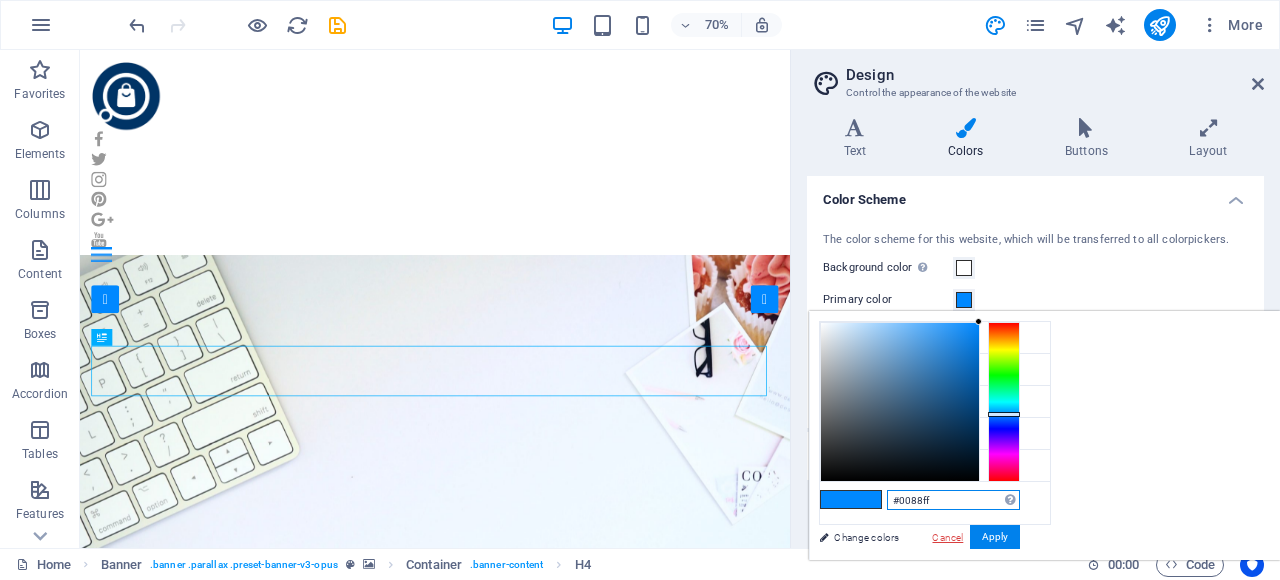 paste on "003366" 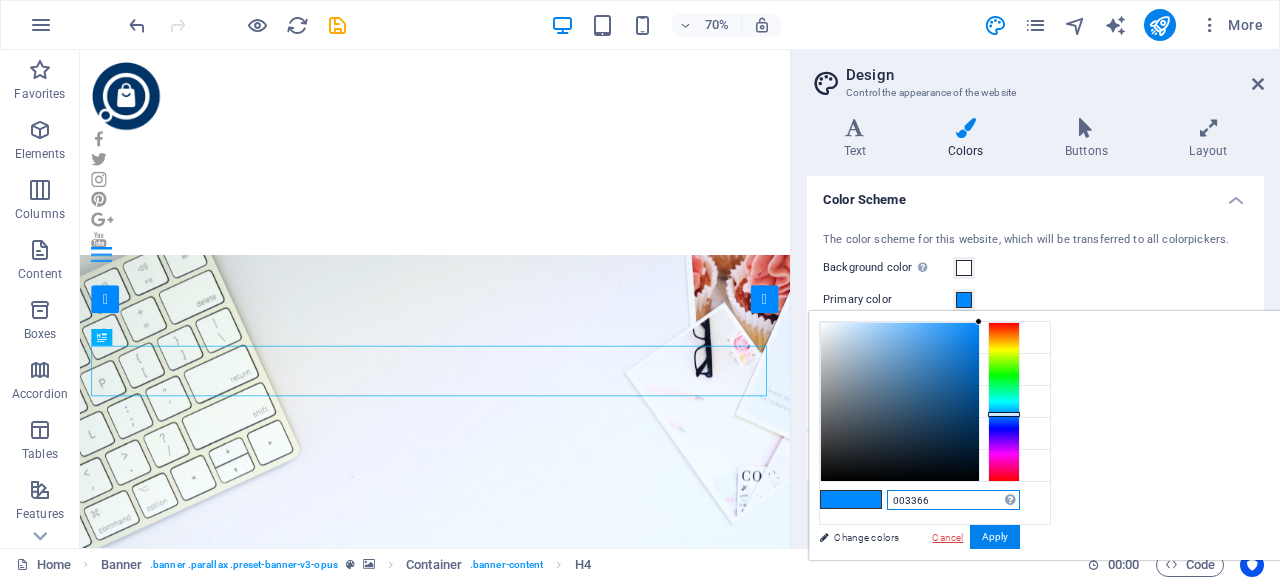 type on "#003366" 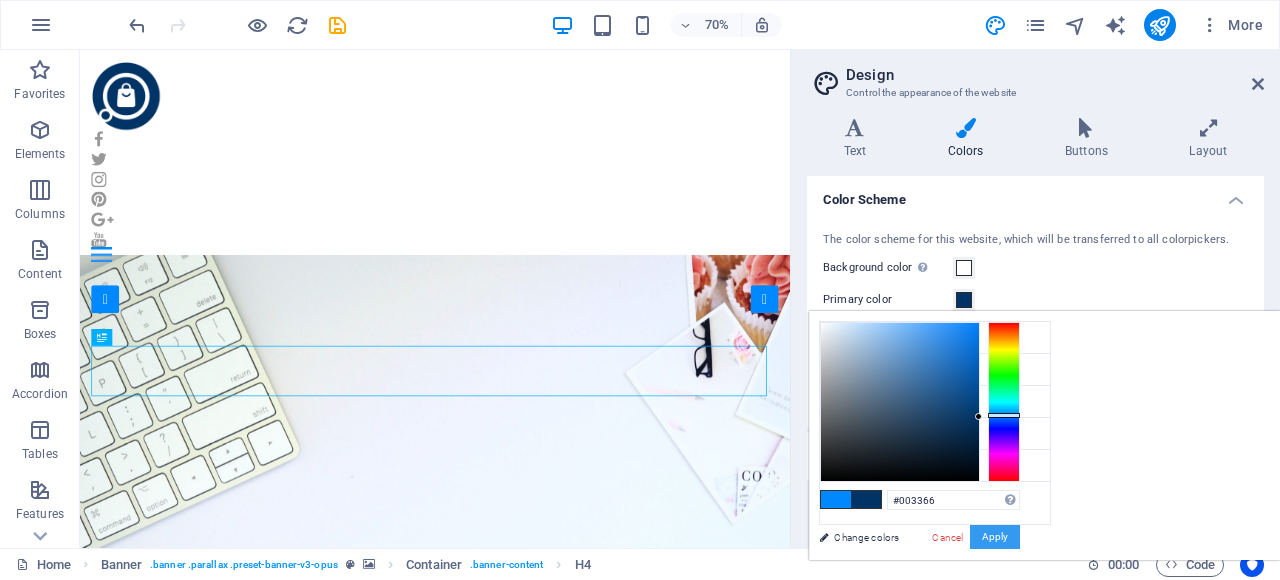 click on "Apply" at bounding box center (995, 537) 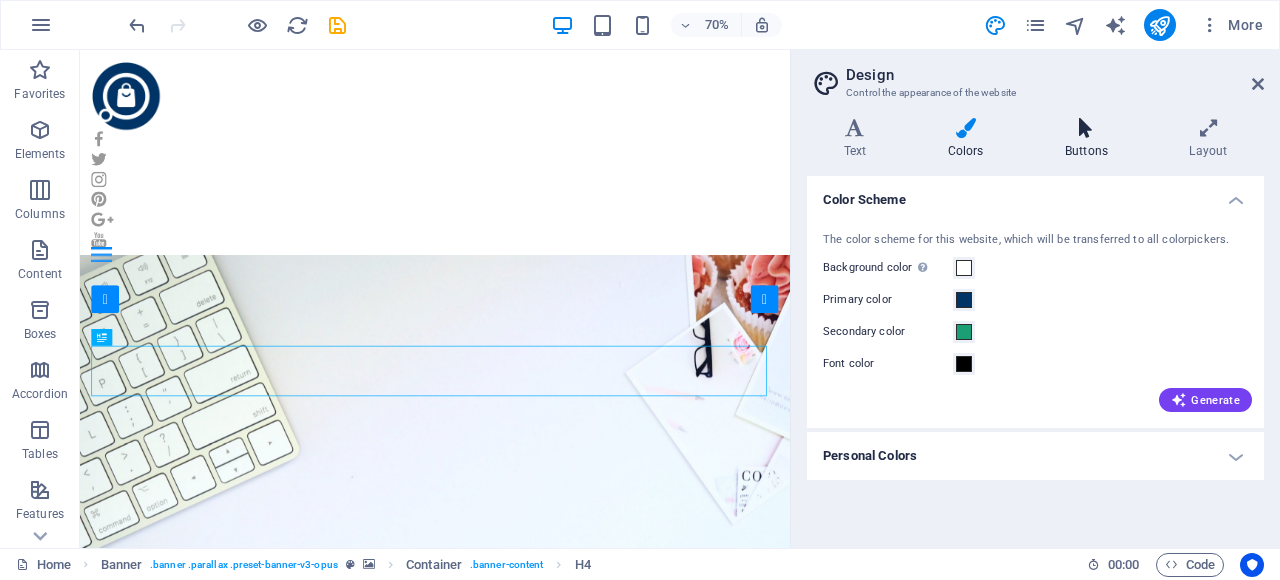 click at bounding box center (1086, 128) 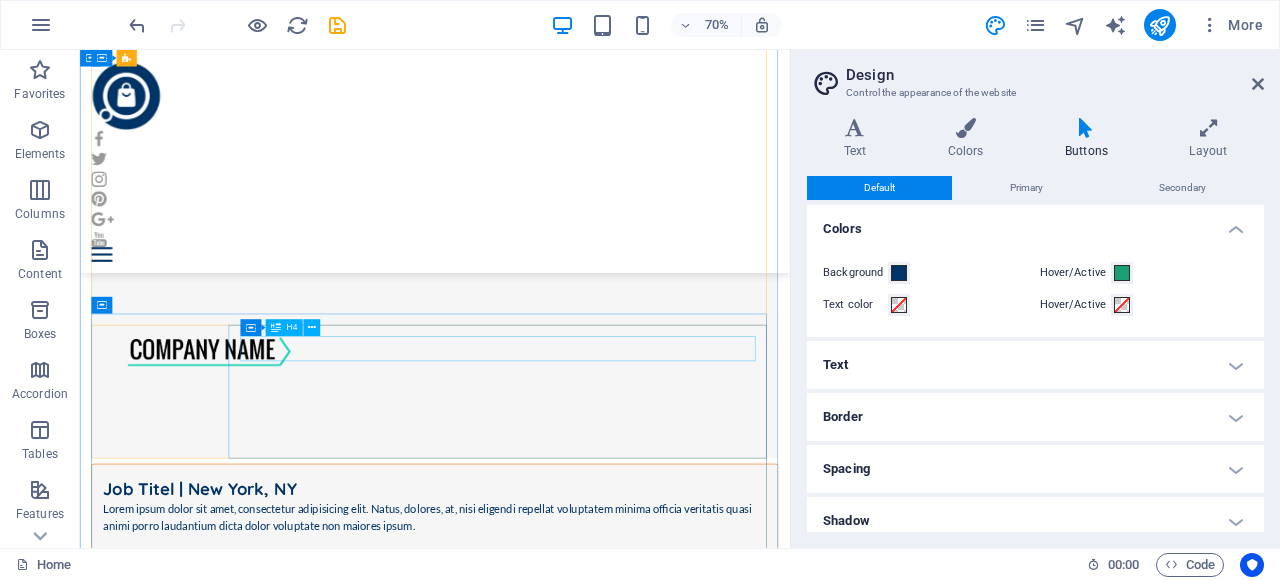 scroll, scrollTop: 1600, scrollLeft: 0, axis: vertical 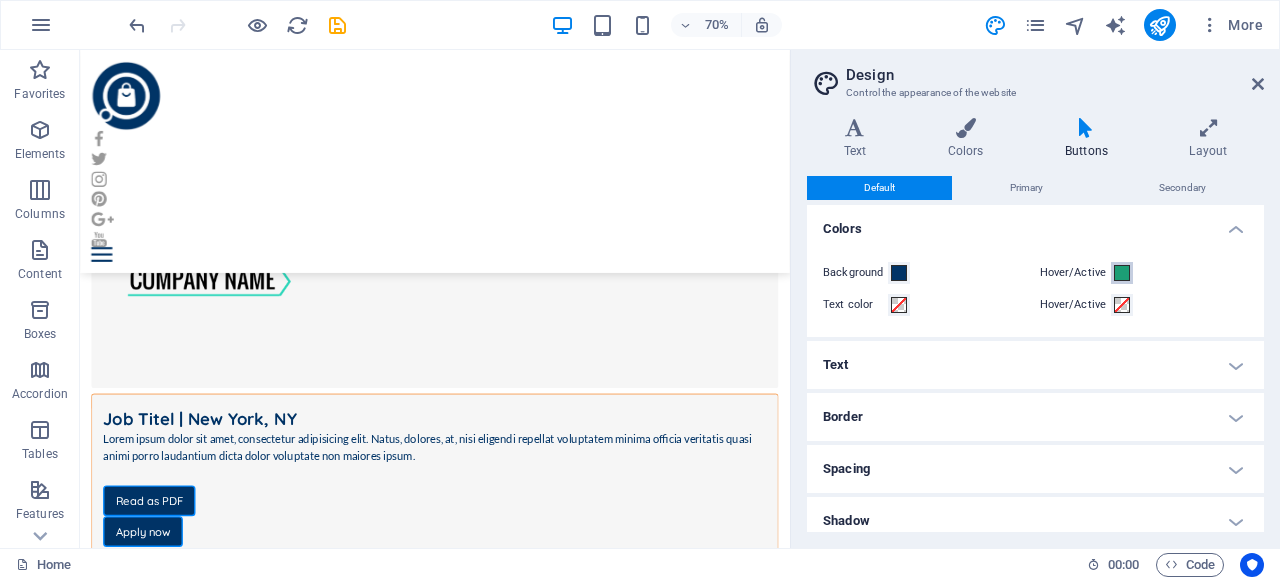 click at bounding box center [1122, 273] 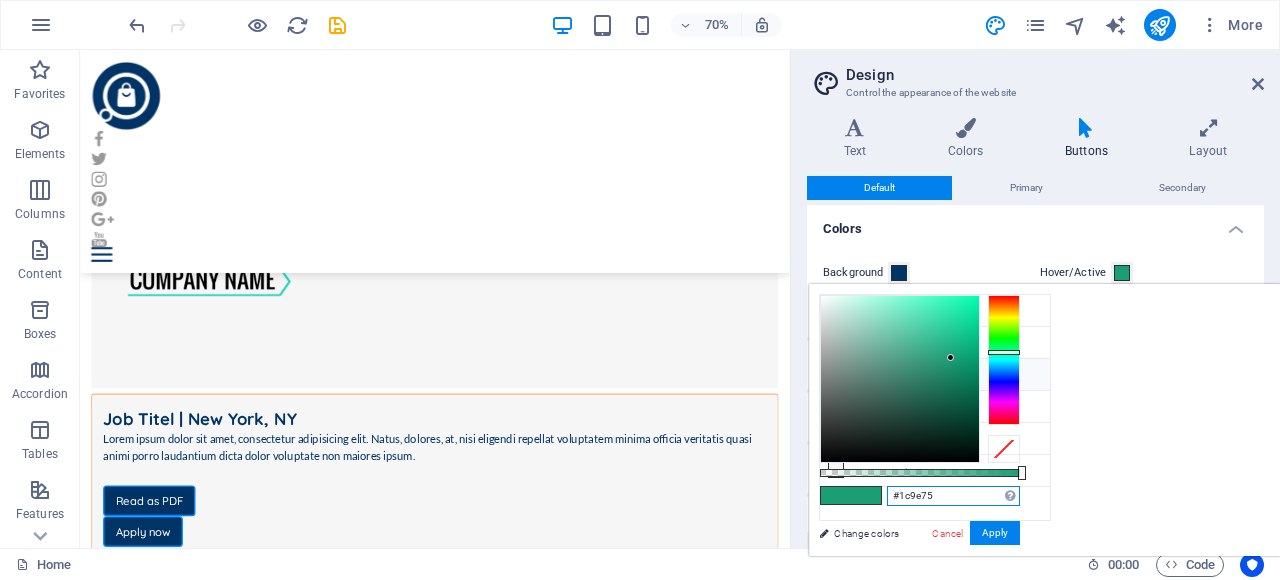 click on "#1c9e75" at bounding box center [953, 496] 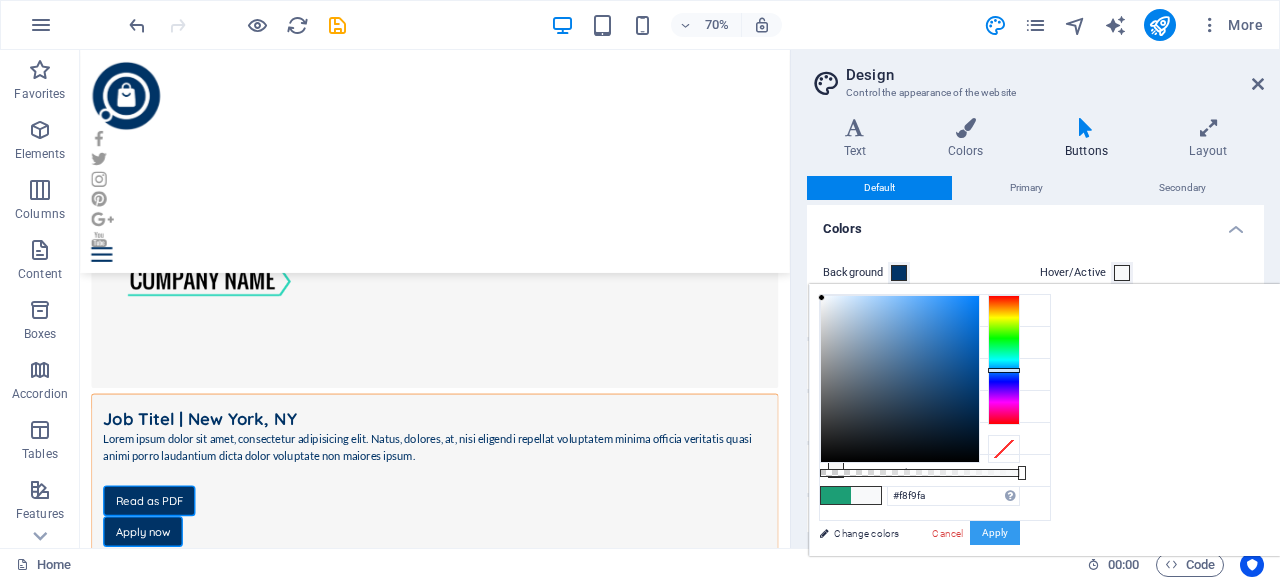 click on "Apply" at bounding box center (995, 533) 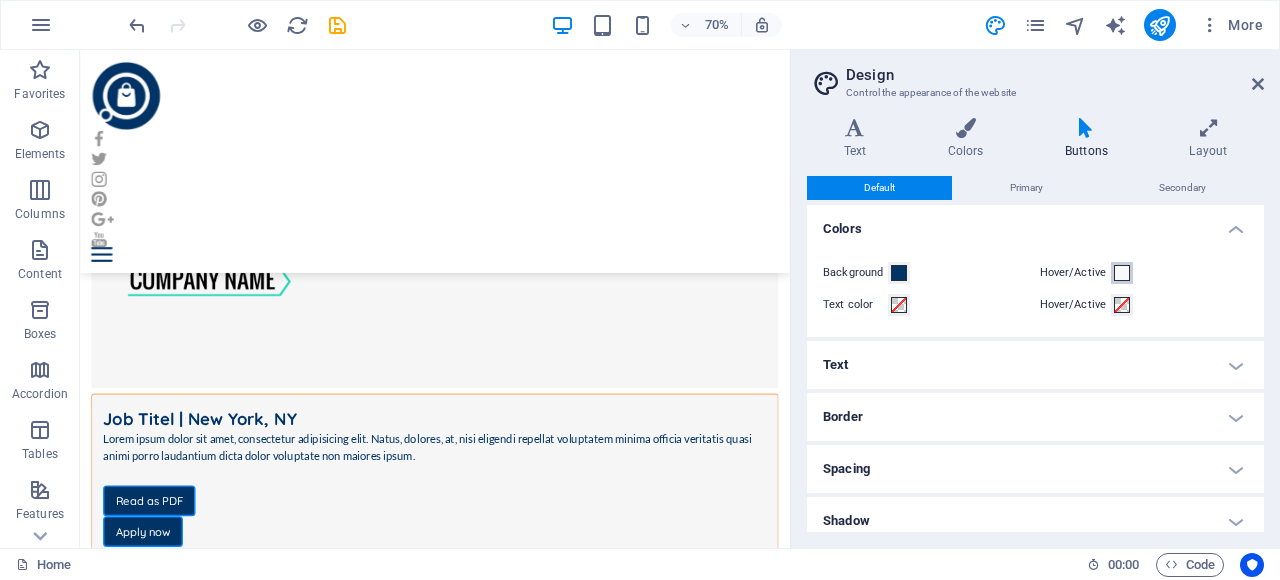 click at bounding box center [1122, 273] 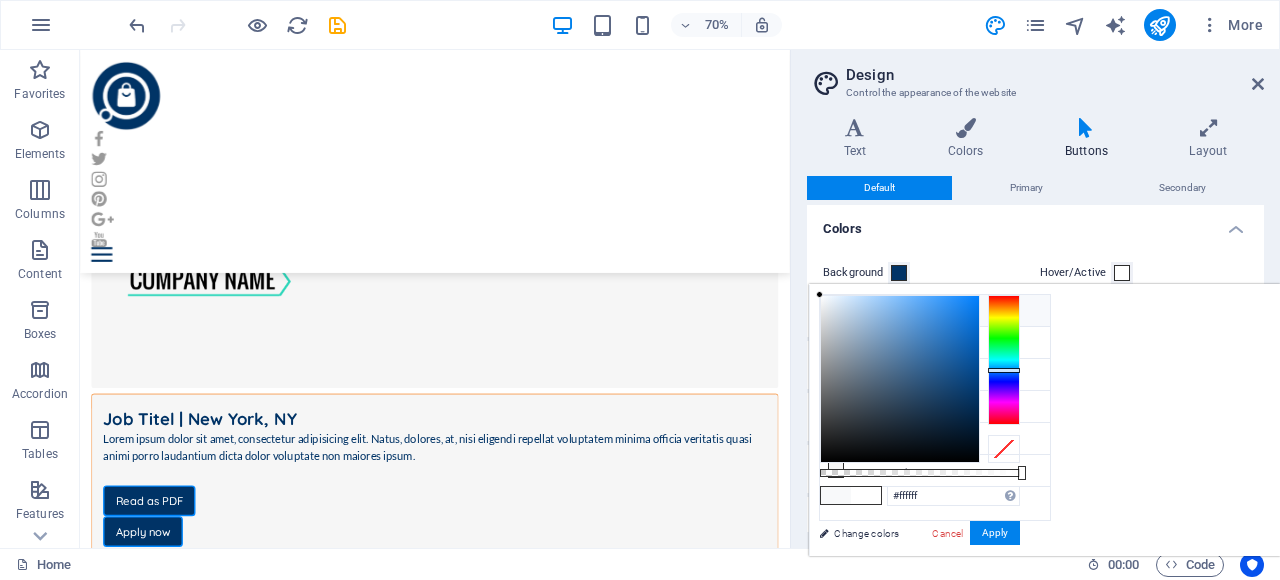 drag, startPoint x: 1080, startPoint y: 301, endPoint x: 1058, endPoint y: 288, distance: 25.553865 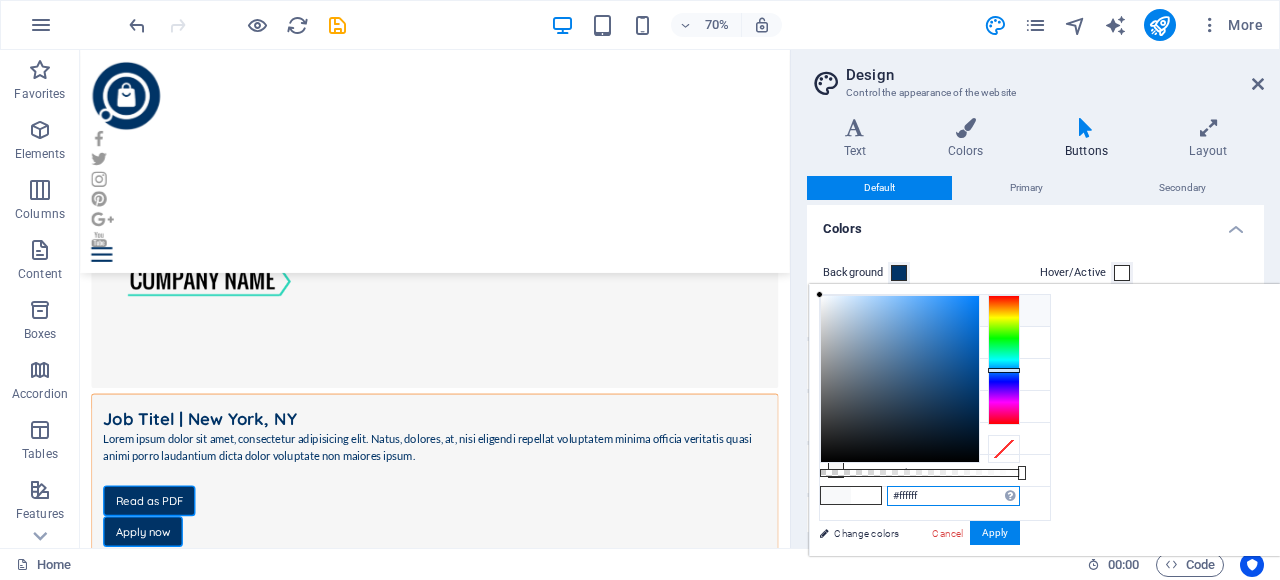 click on "#ffffff Supported formats #0852ed rgb(8, 82, 237) rgba(8, 82, 237, 90%) hsv(221,97,93) hsl(221, 93%, 48%) Cancel Apply" at bounding box center [919, 565] 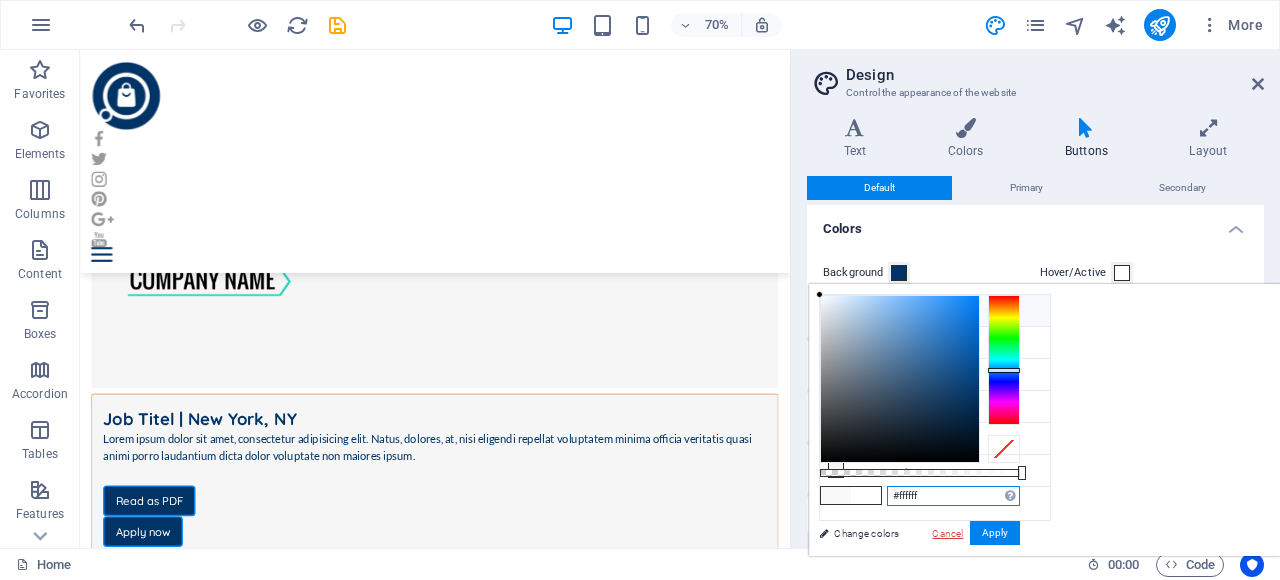 paste on "F8F9FA" 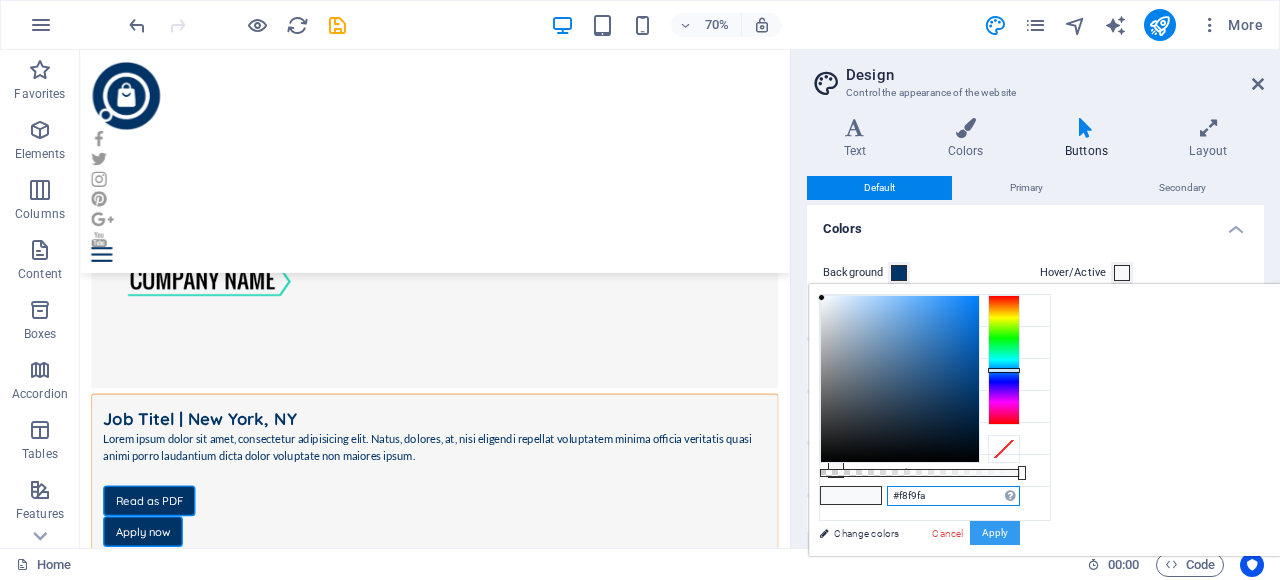 type on "#f8f9fa" 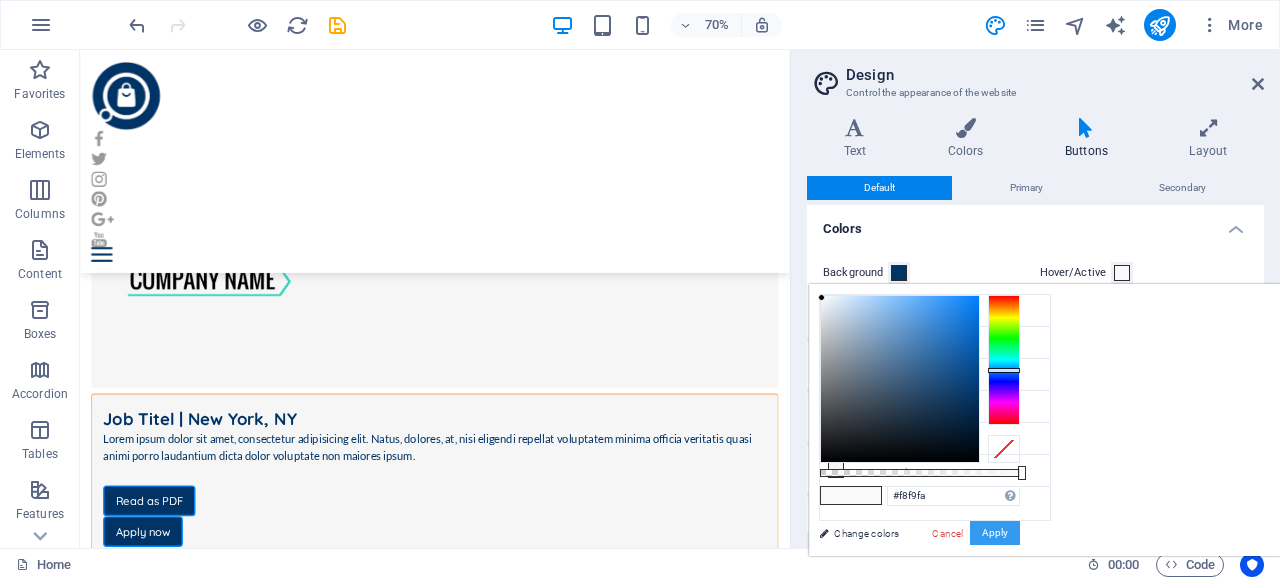 click on "Apply" at bounding box center (995, 533) 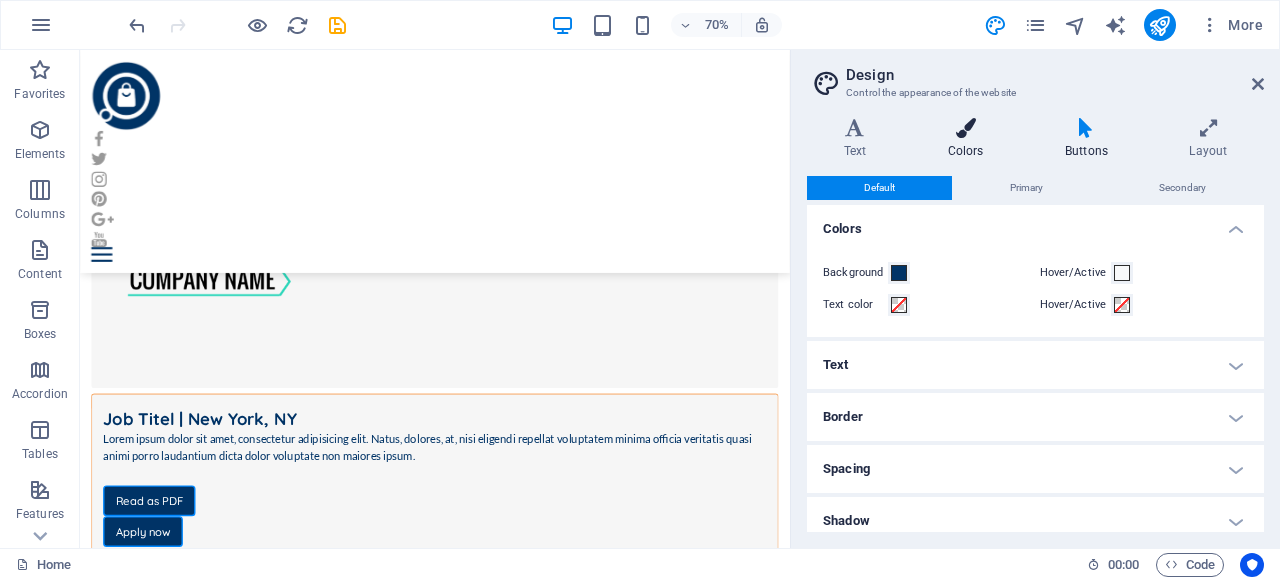 click on "Colors" at bounding box center [969, 139] 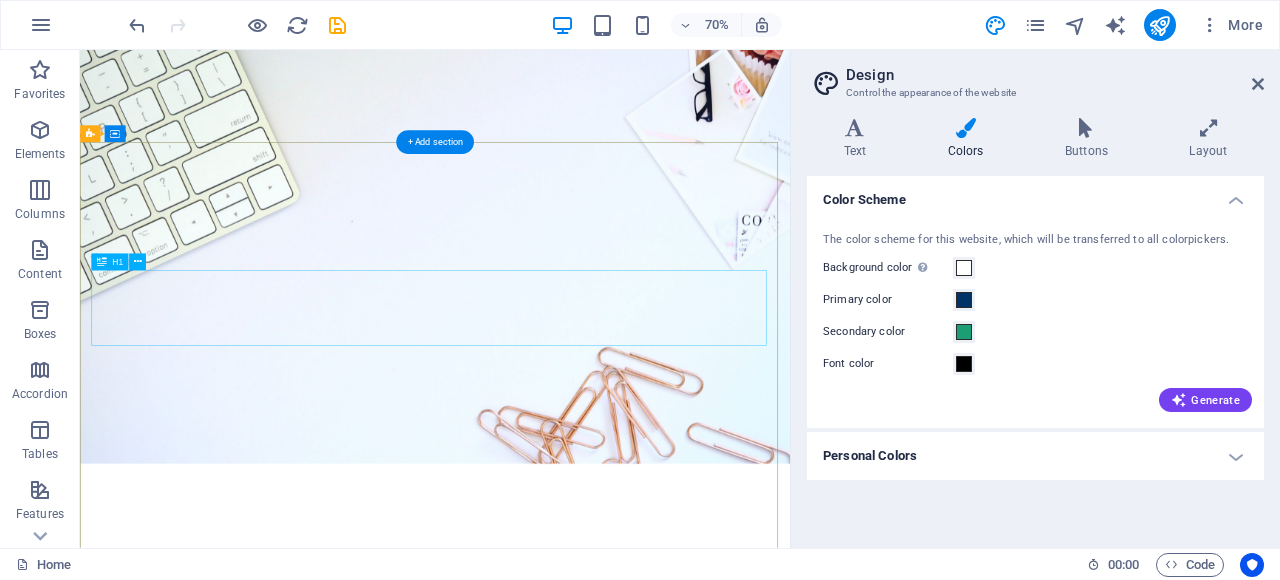 scroll, scrollTop: 0, scrollLeft: 0, axis: both 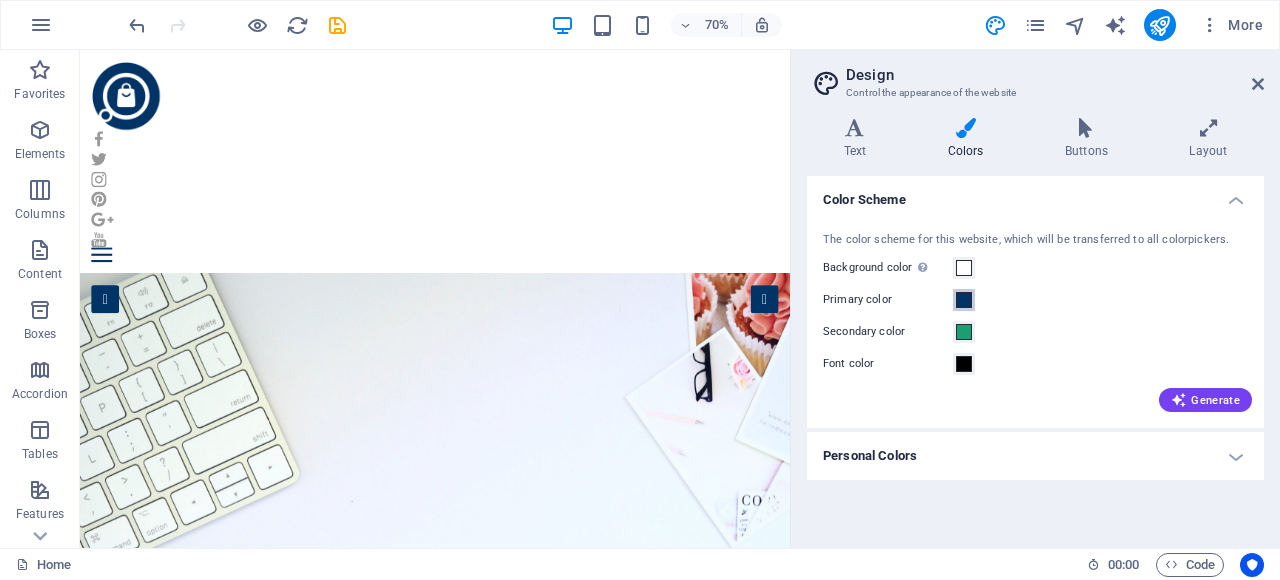 click at bounding box center (964, 300) 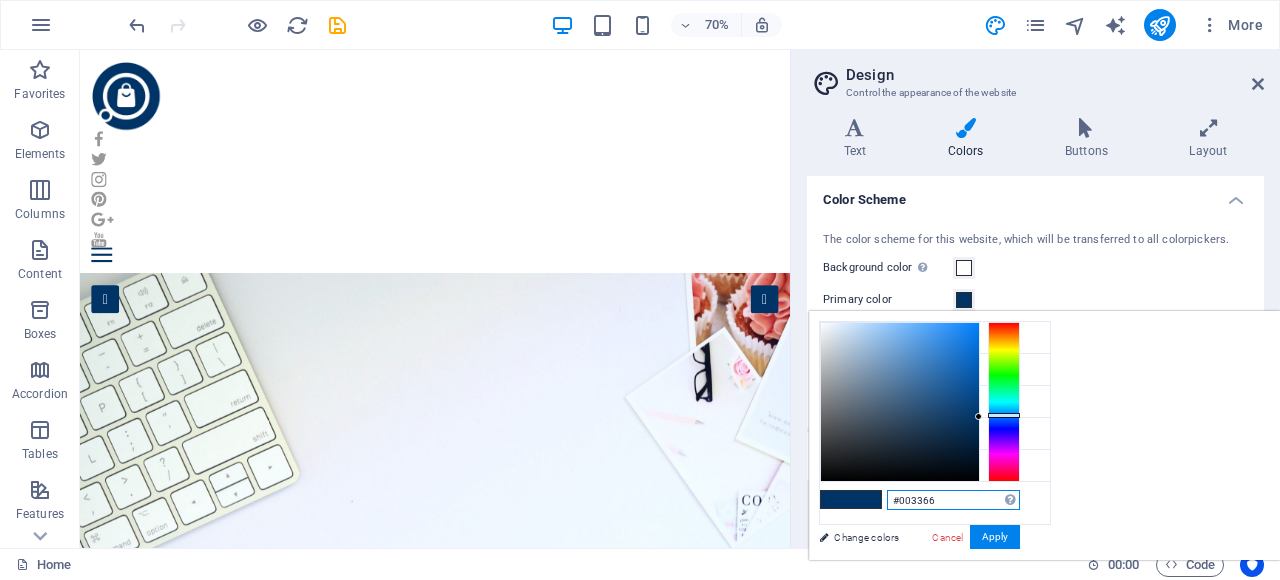 click on "#003366" at bounding box center [953, 500] 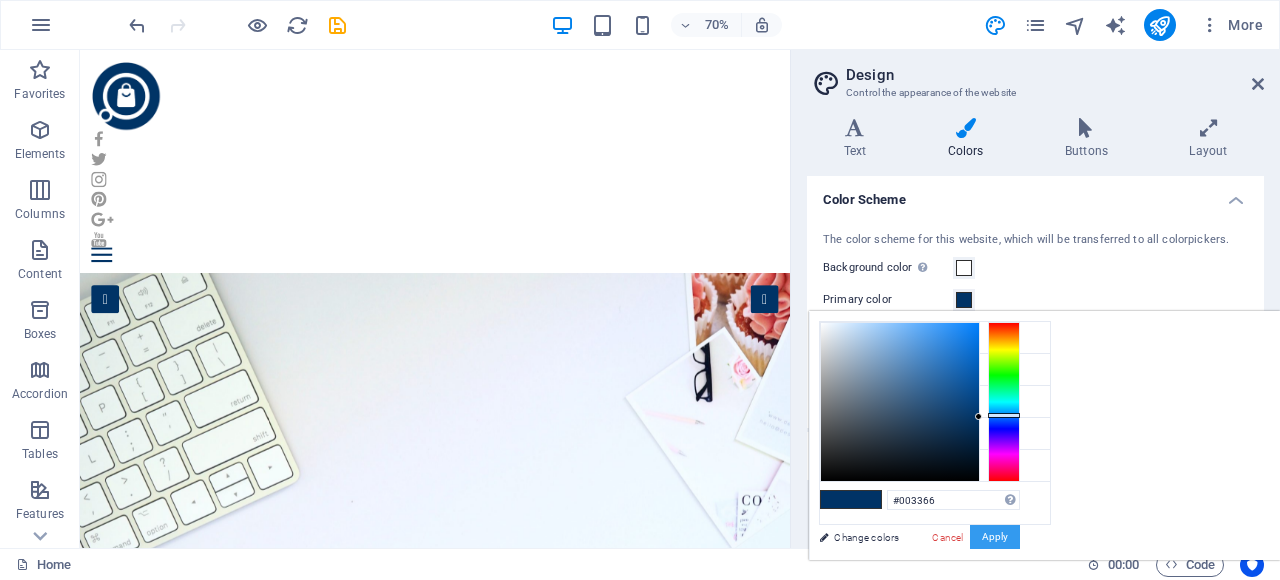 click on "Apply" at bounding box center [995, 537] 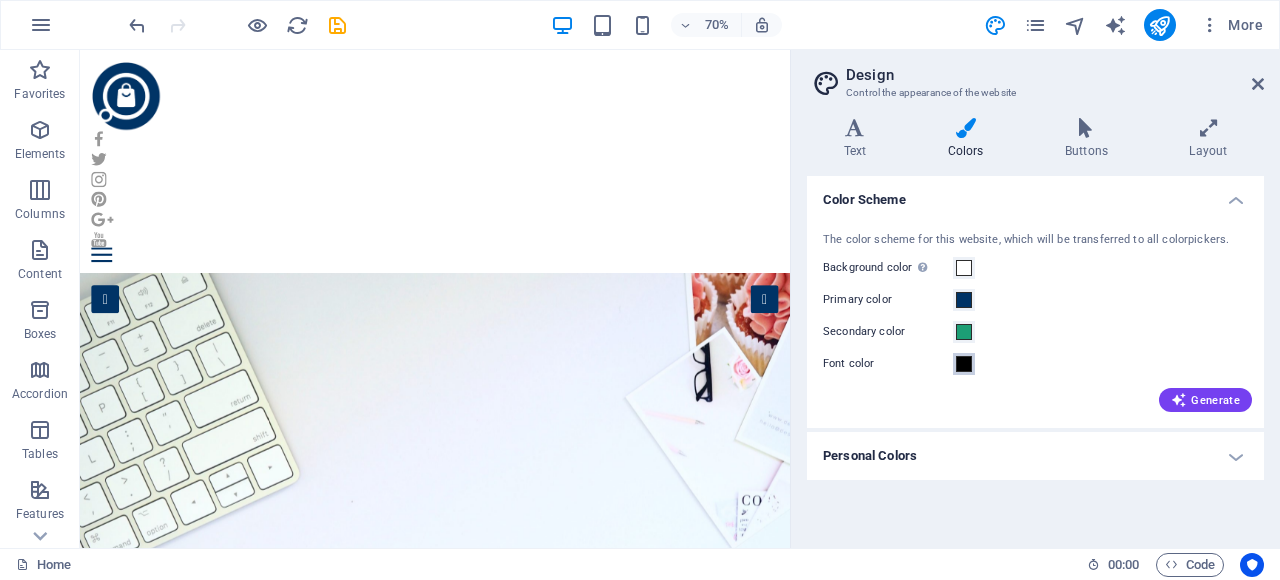 click at bounding box center (964, 364) 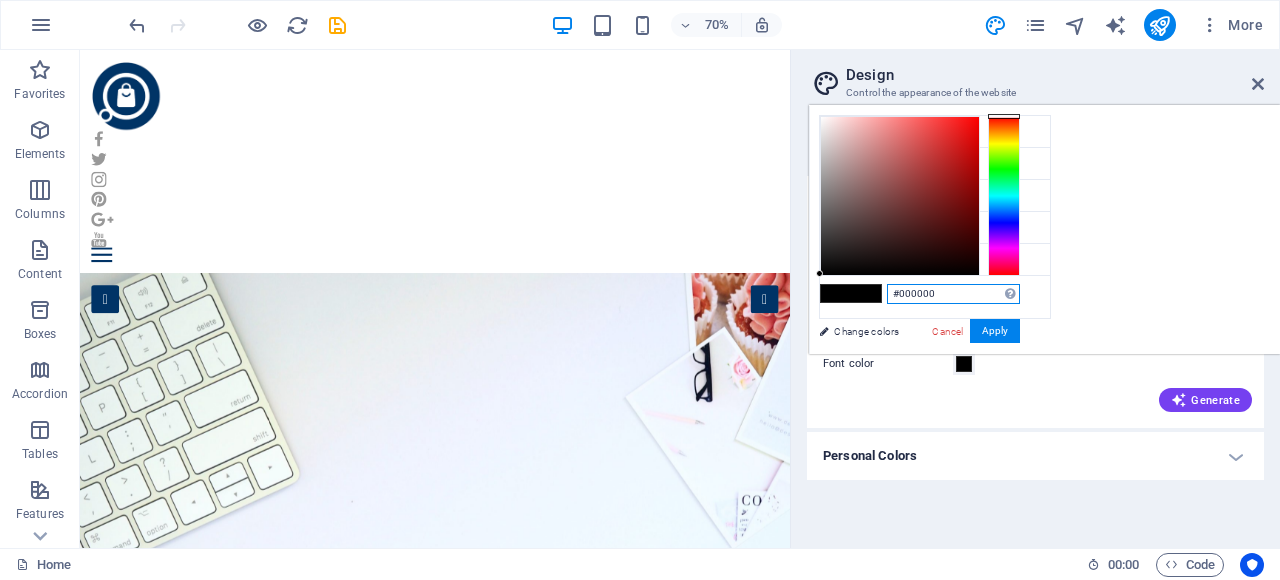 click on "#000000" at bounding box center (953, 294) 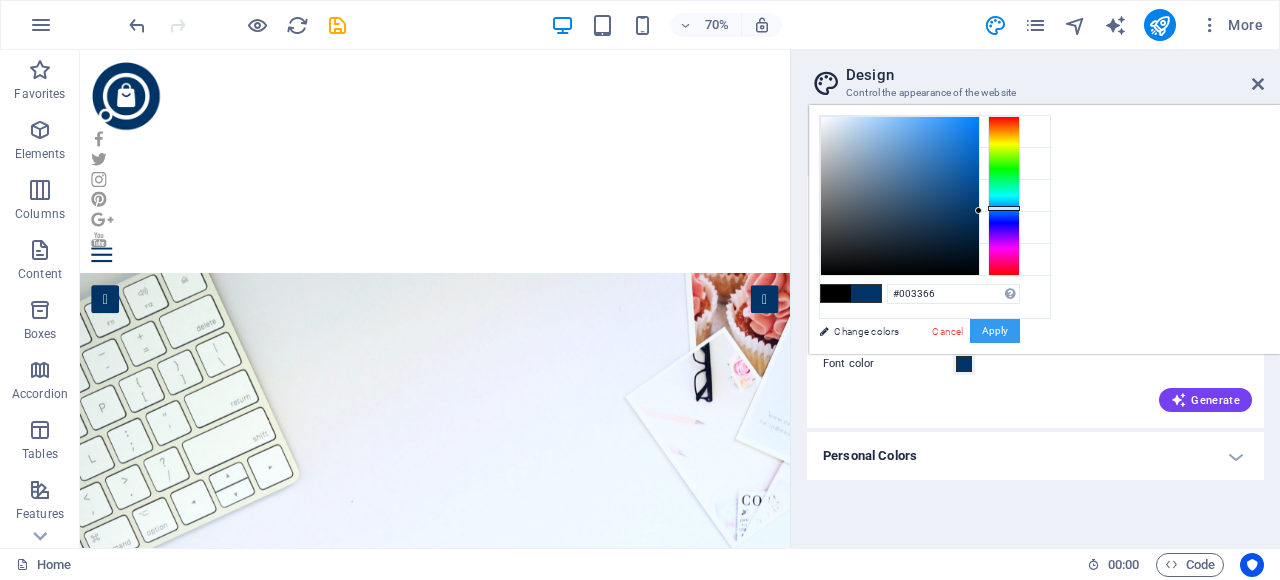 click on "Apply" at bounding box center [995, 331] 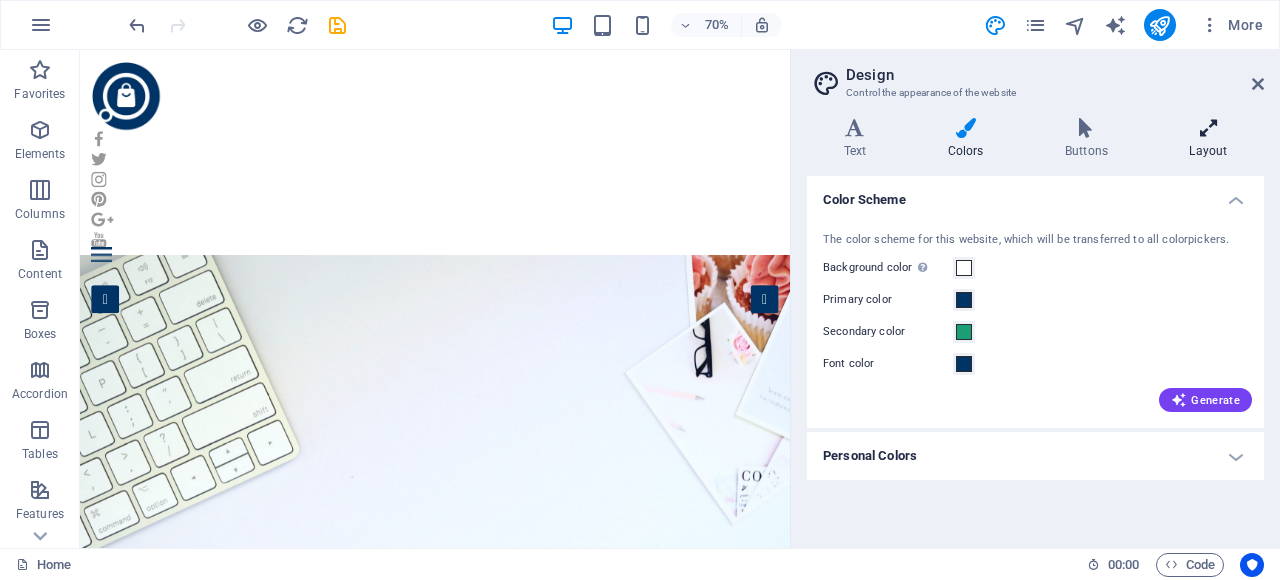 click on "Layout" at bounding box center [1208, 139] 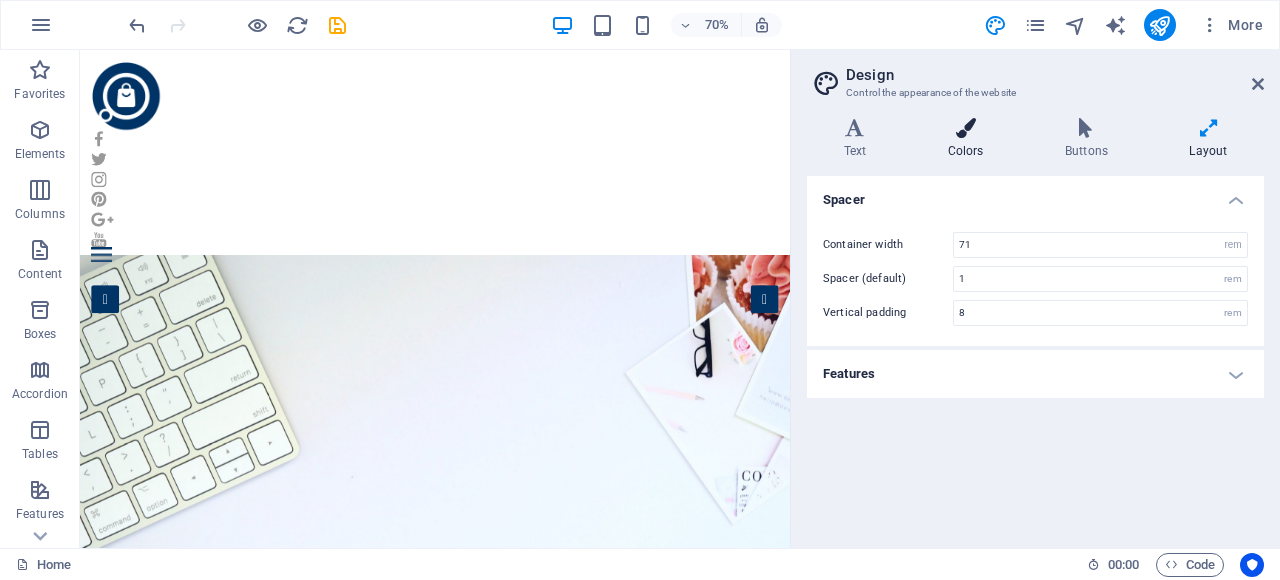 click on "Colors" at bounding box center [969, 139] 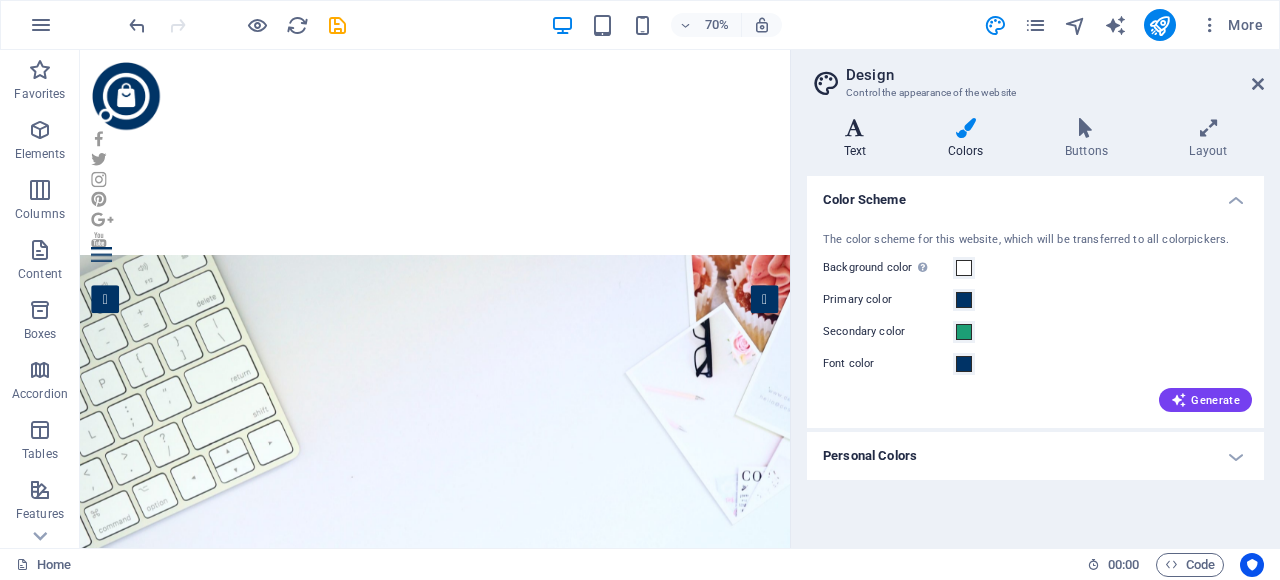 click at bounding box center [855, 128] 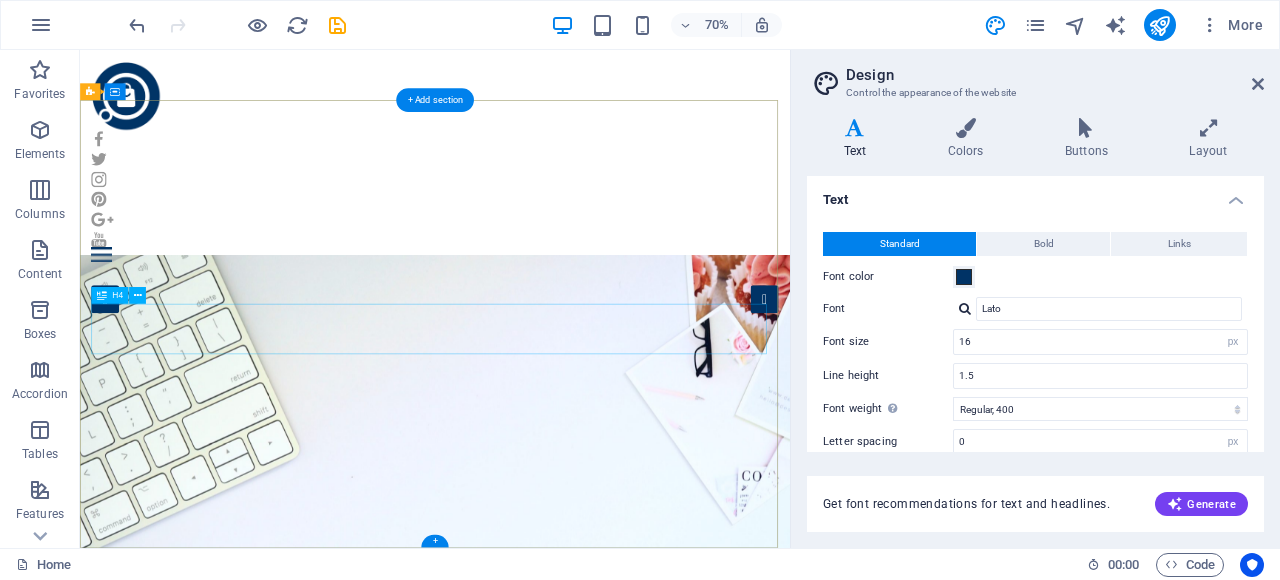 scroll, scrollTop: 500, scrollLeft: 0, axis: vertical 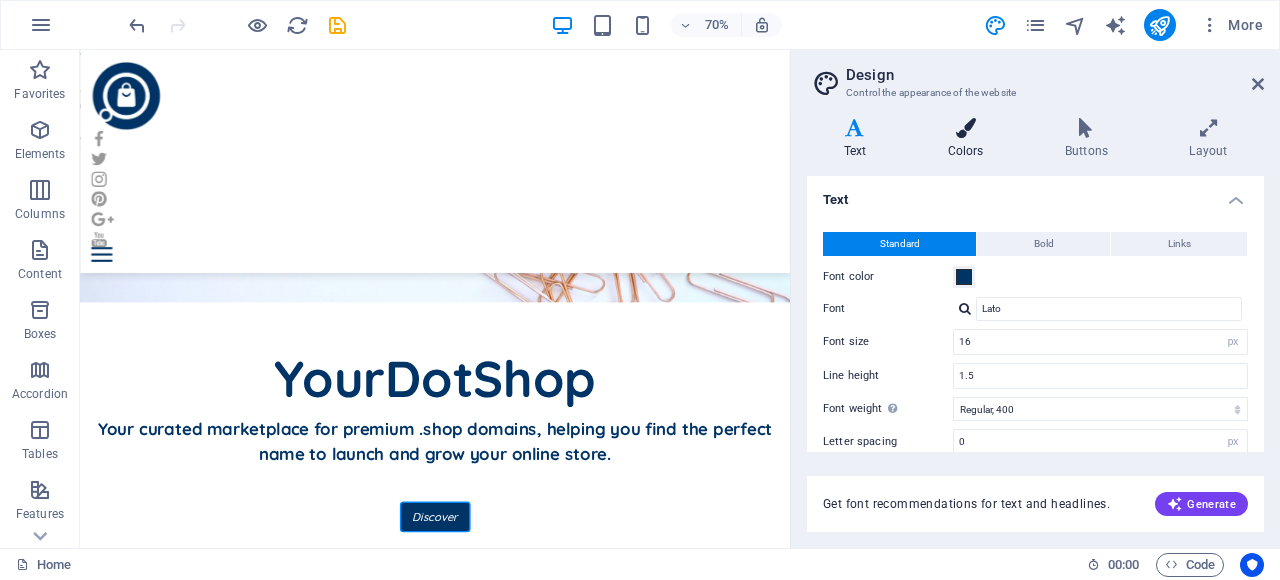 click on "Colors" at bounding box center [969, 139] 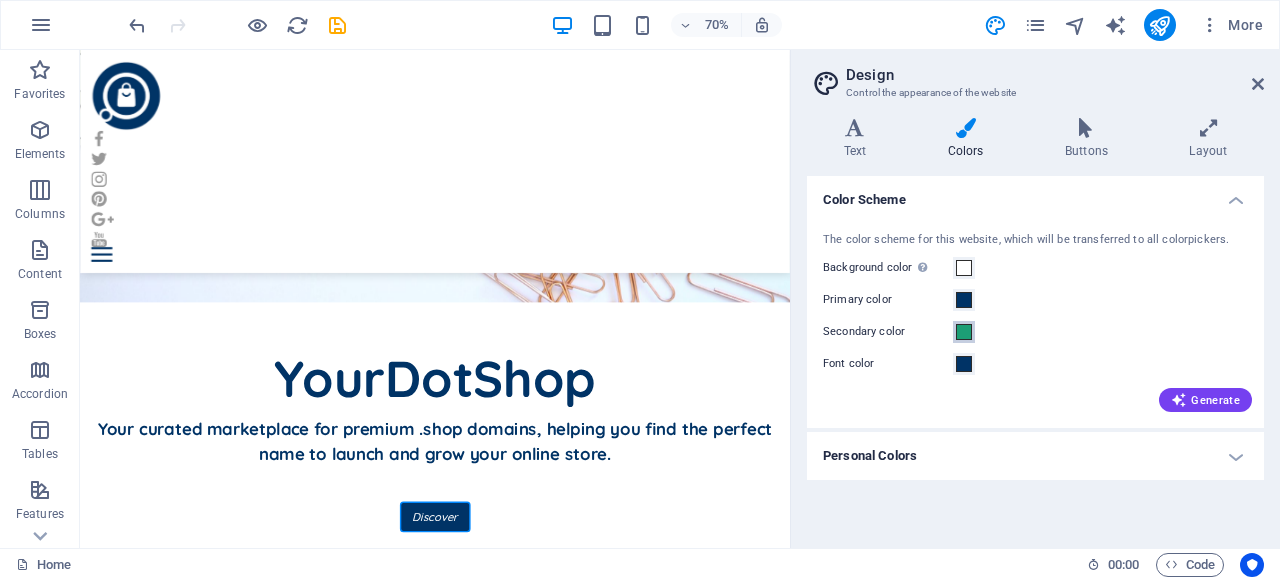 click at bounding box center (964, 332) 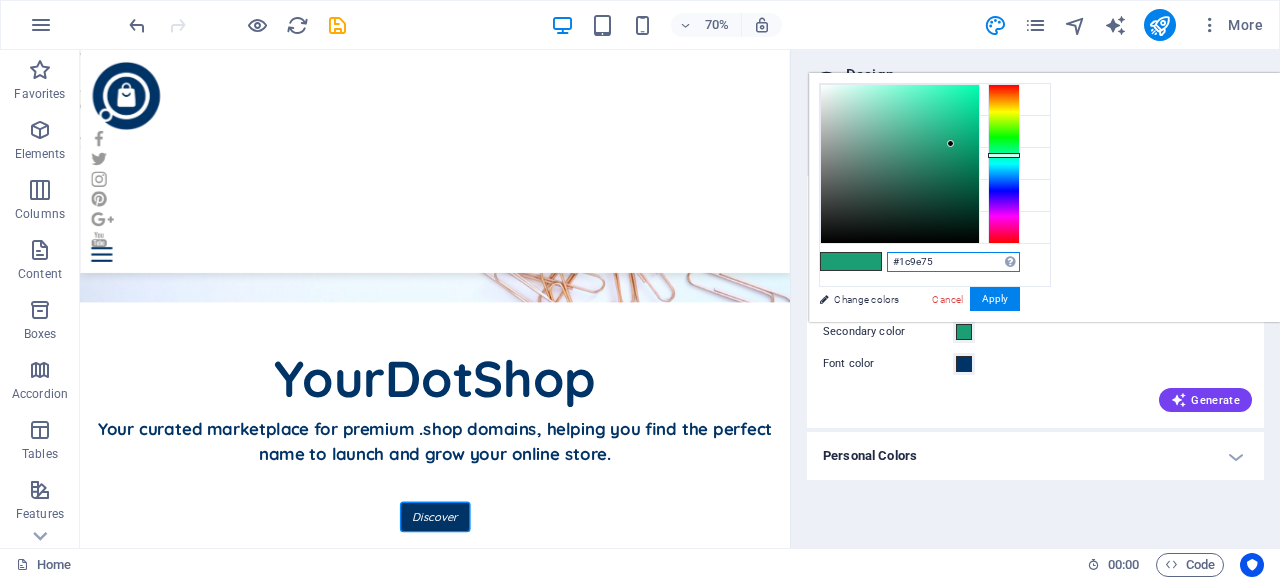 click on "#1c9e75" at bounding box center (953, 262) 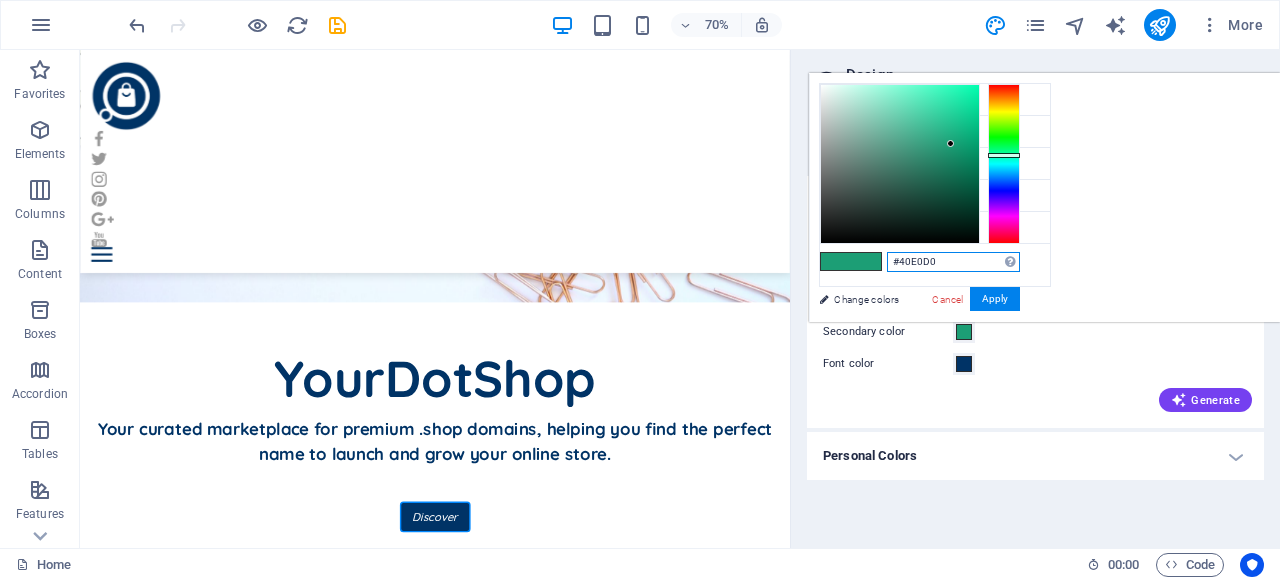type on "#40e0d0" 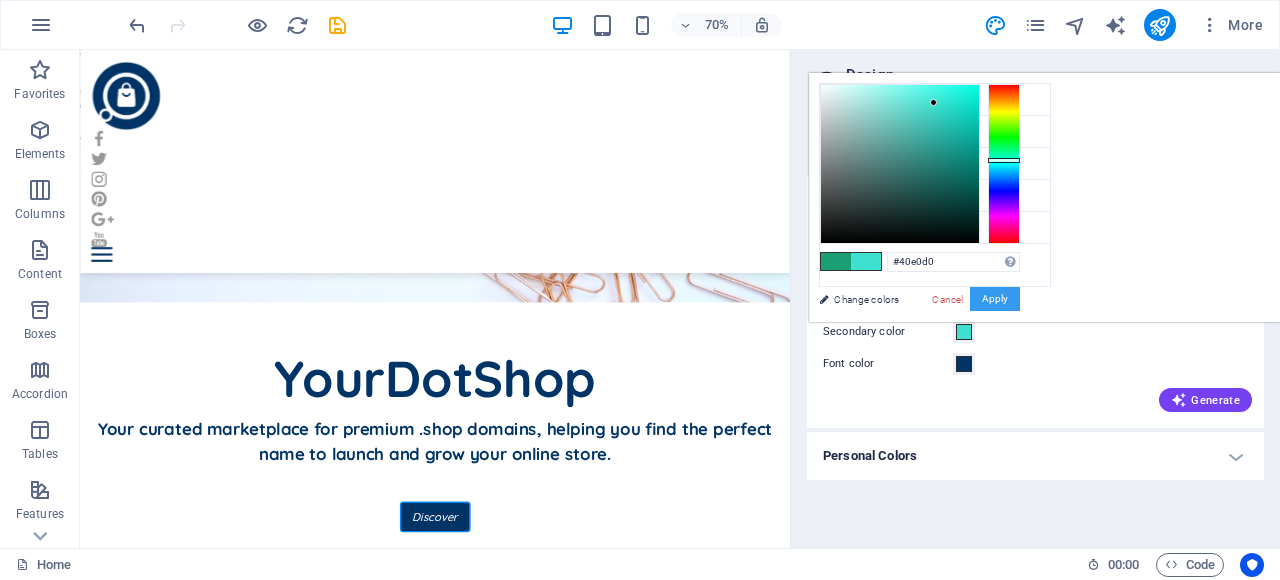 click on "Apply" at bounding box center (995, 299) 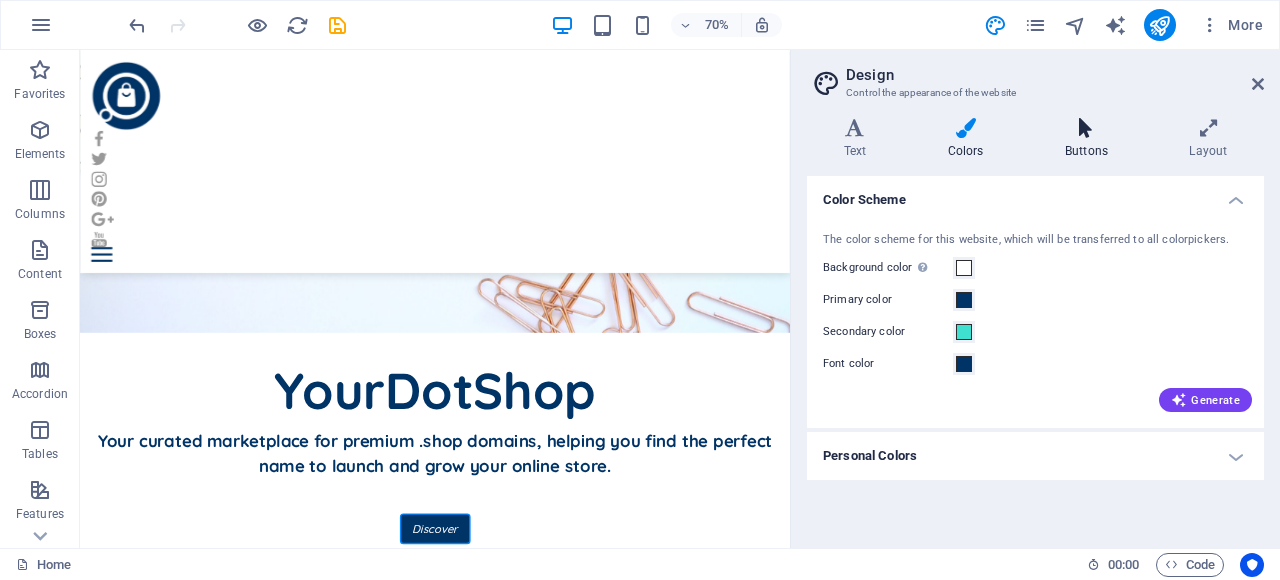 click on "Buttons" at bounding box center [1090, 139] 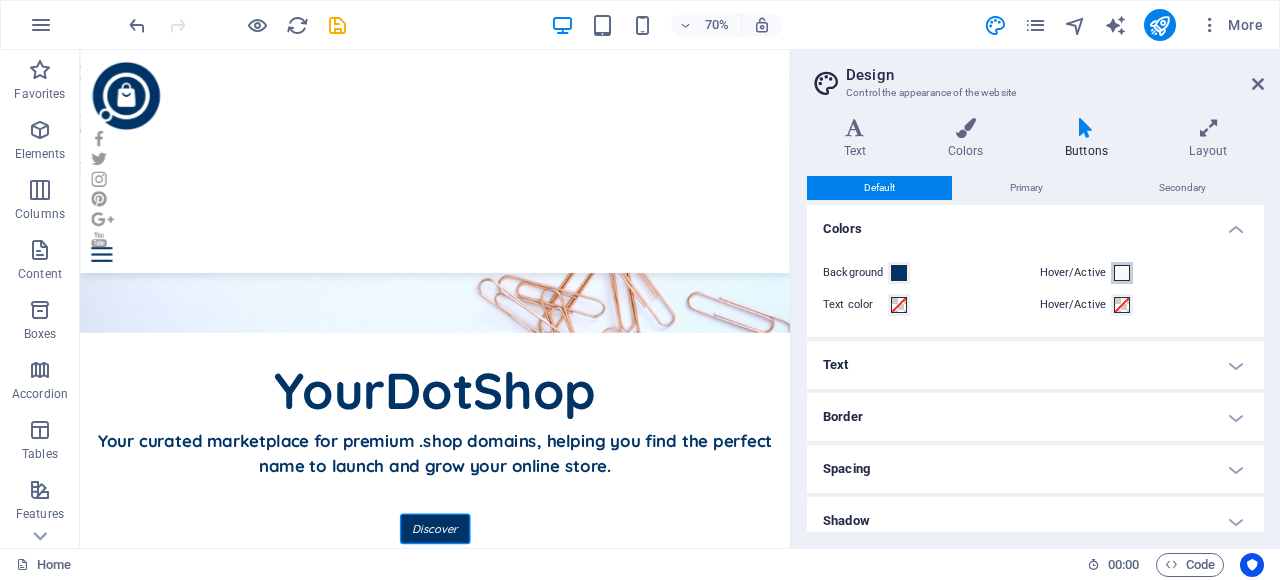 click at bounding box center [1122, 273] 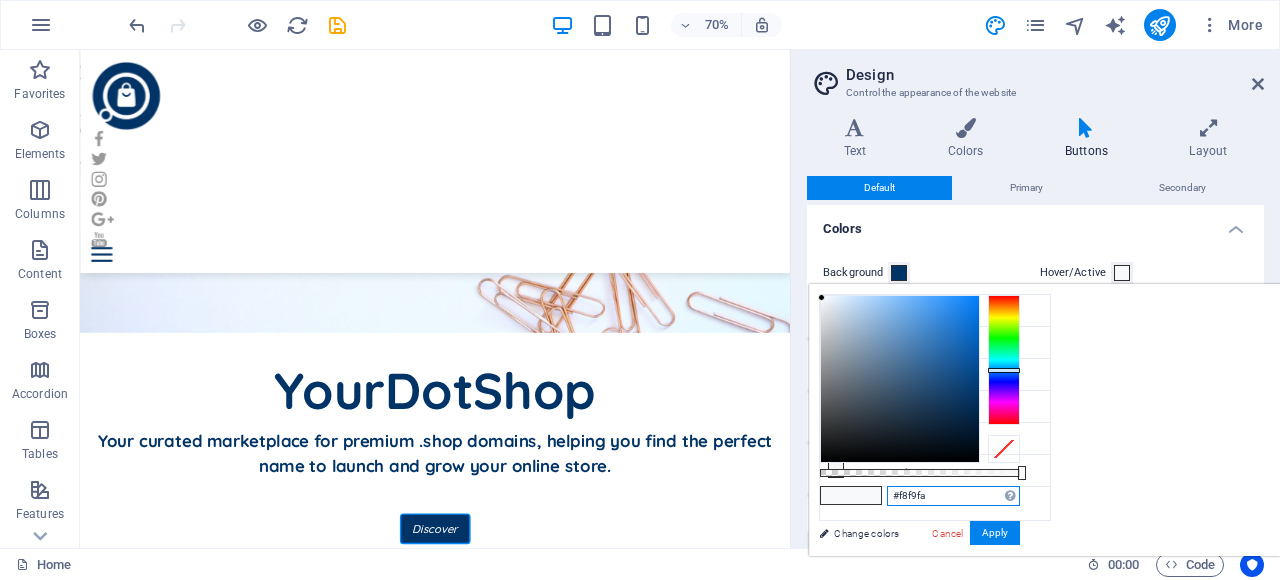 click on "#f8f9fa" at bounding box center (953, 496) 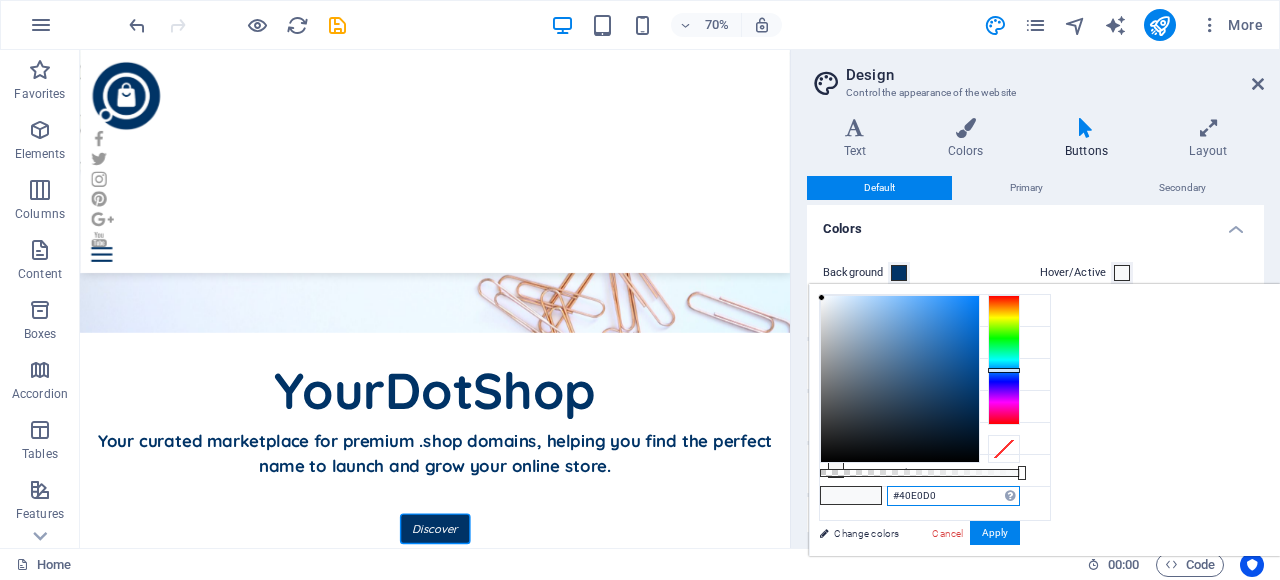 type on "#40e0d0" 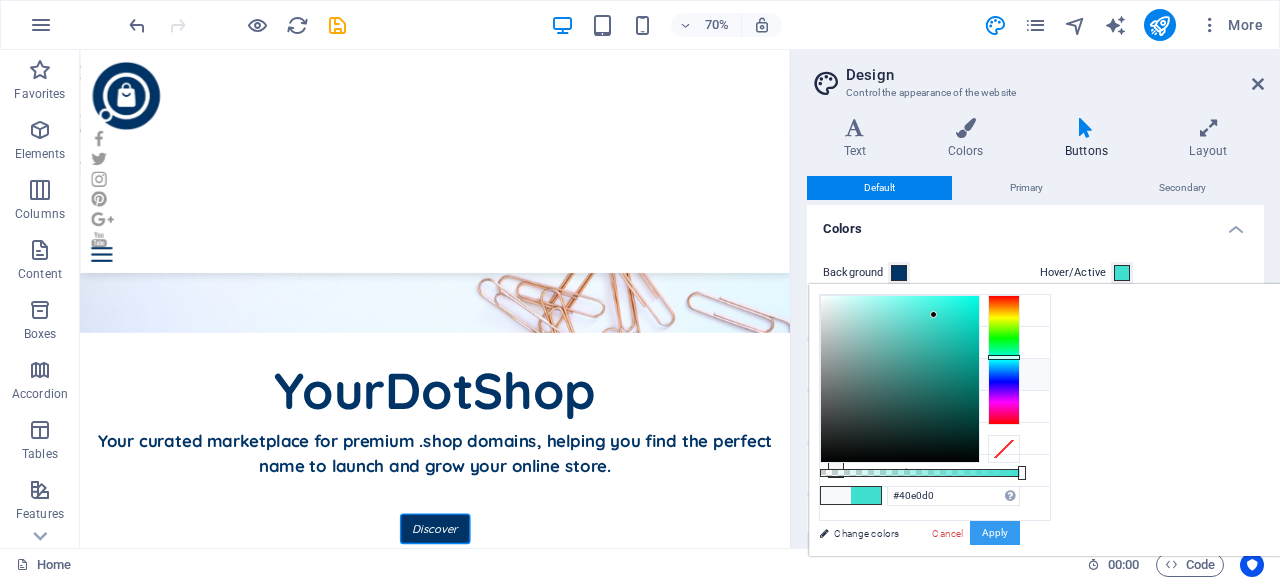 click on "Apply" at bounding box center (995, 533) 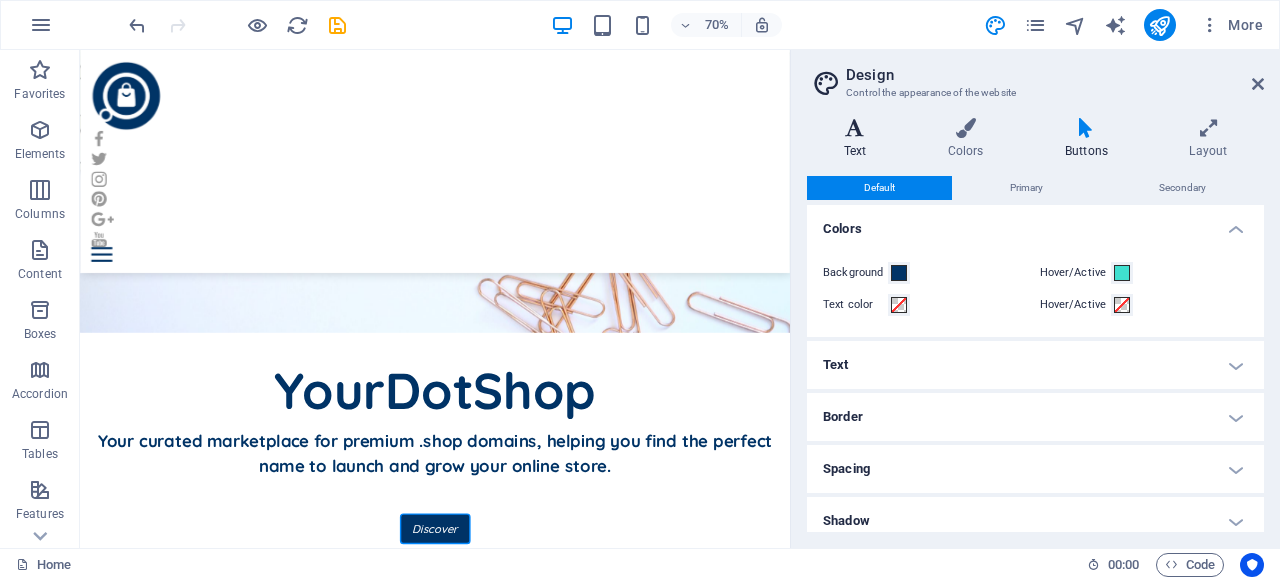 click on "Text" at bounding box center (859, 139) 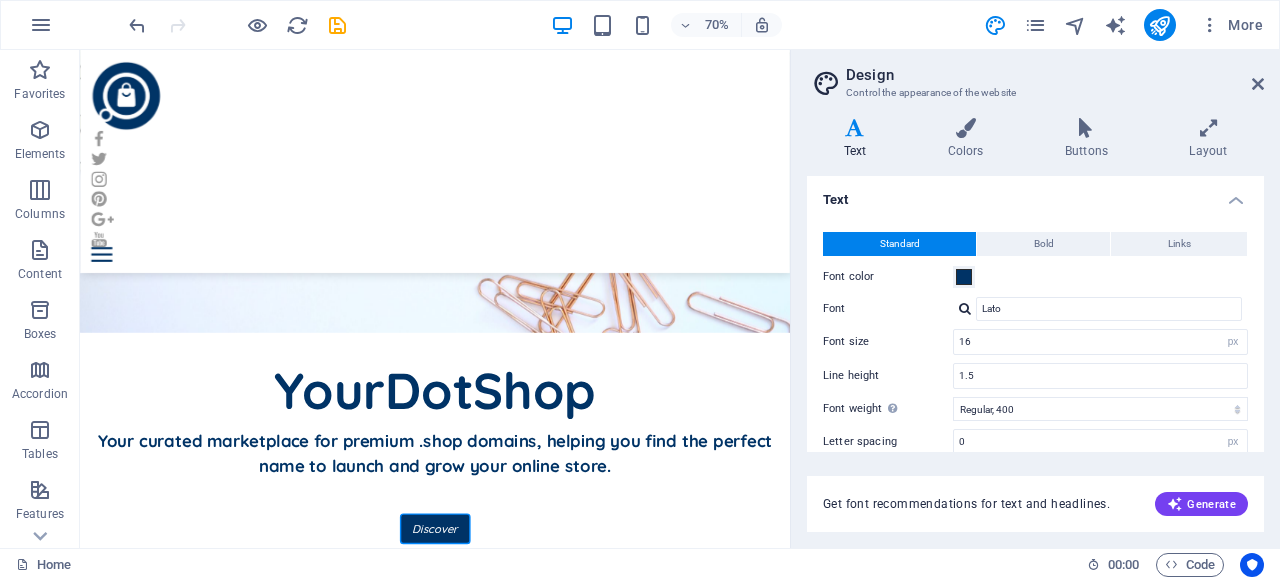 scroll, scrollTop: 176, scrollLeft: 0, axis: vertical 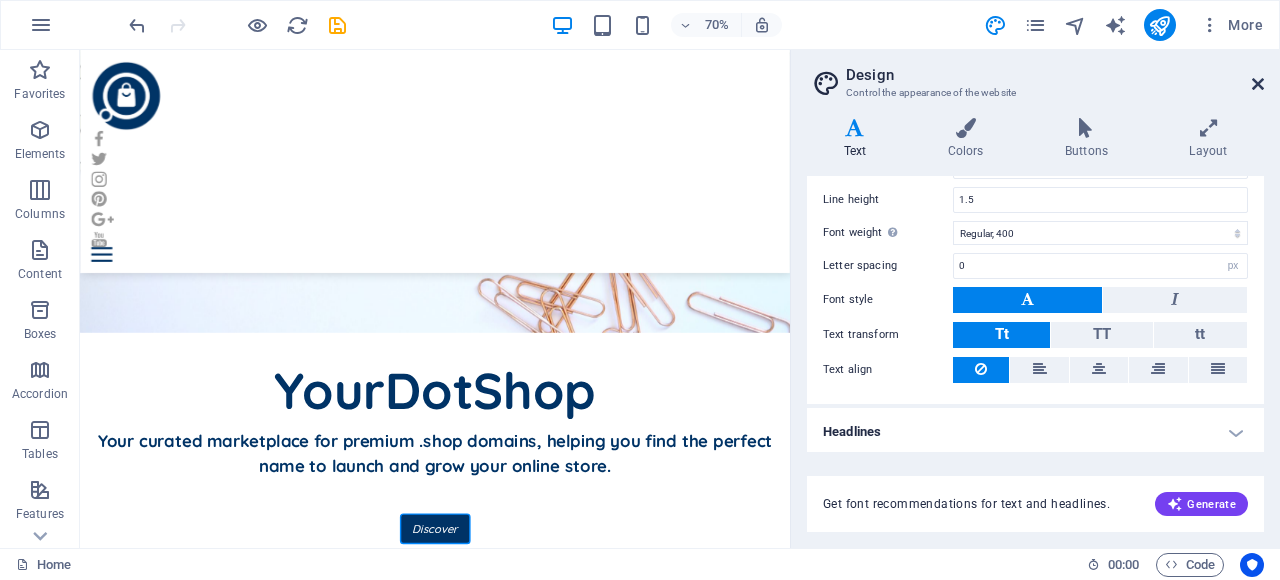 click at bounding box center [1258, 84] 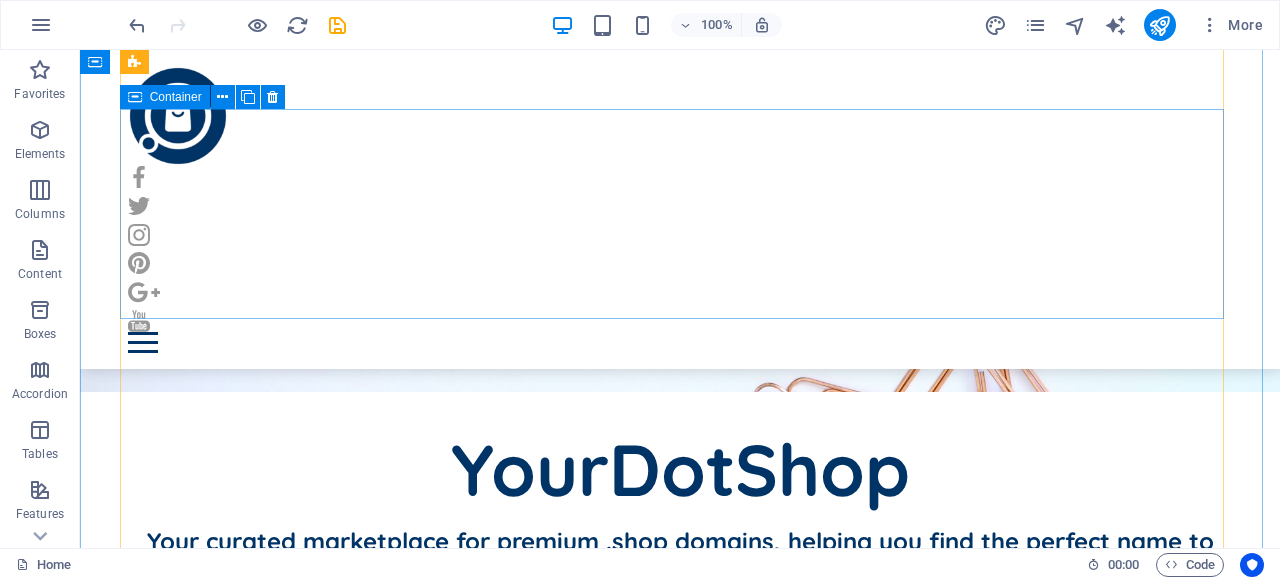 scroll, scrollTop: 1700, scrollLeft: 0, axis: vertical 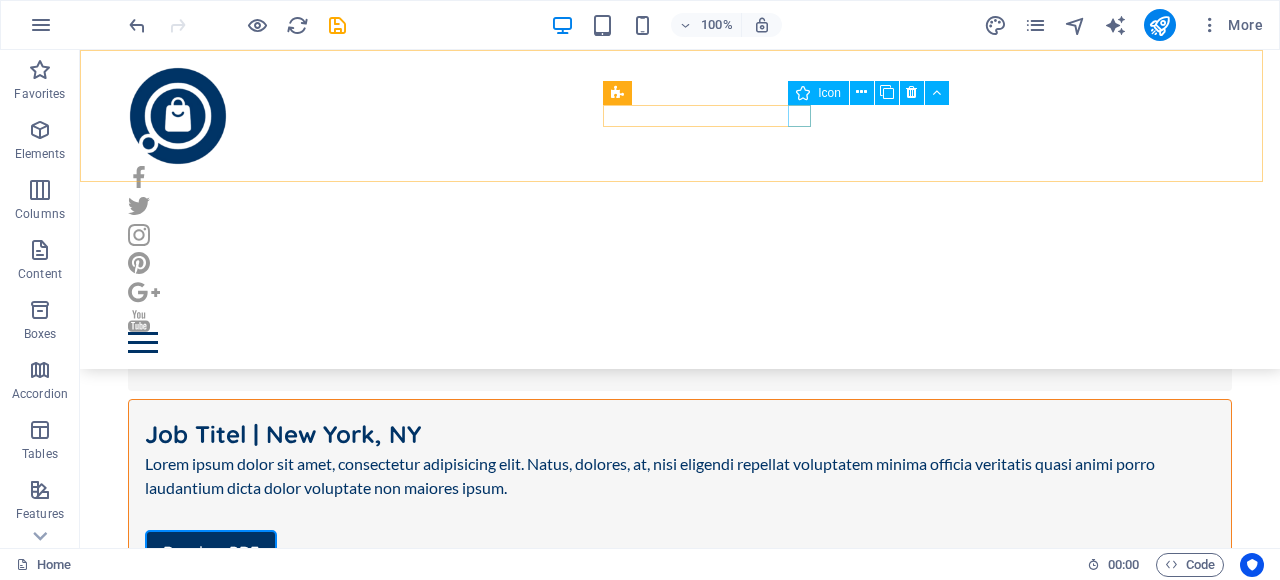click at bounding box center [680, 321] 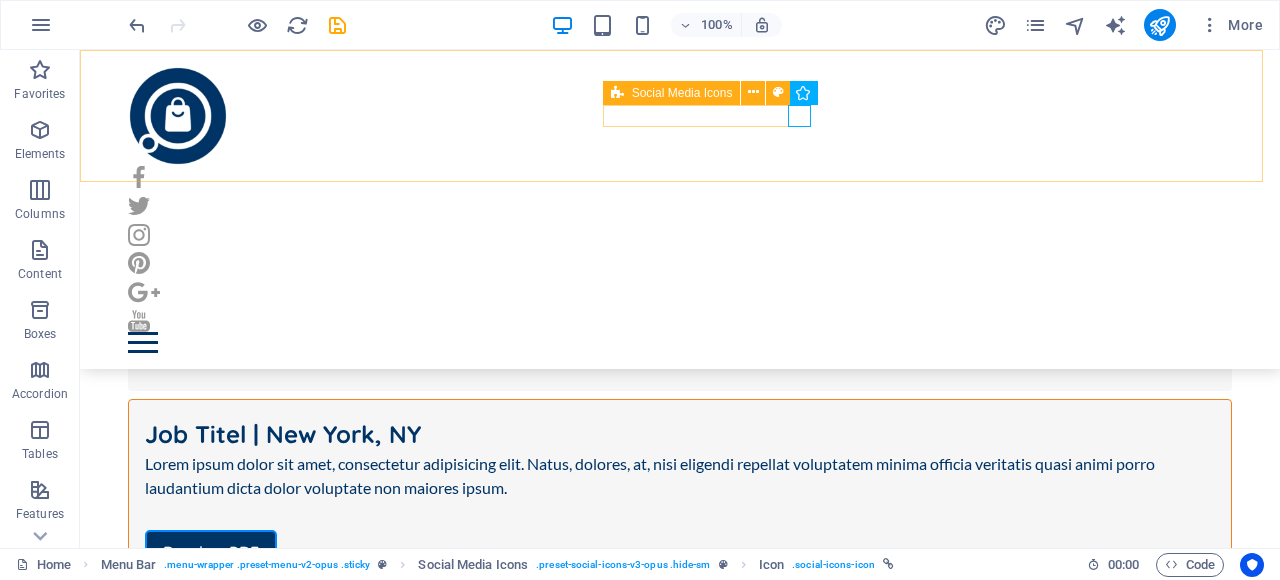 click on "Social Media Icons" at bounding box center [682, 93] 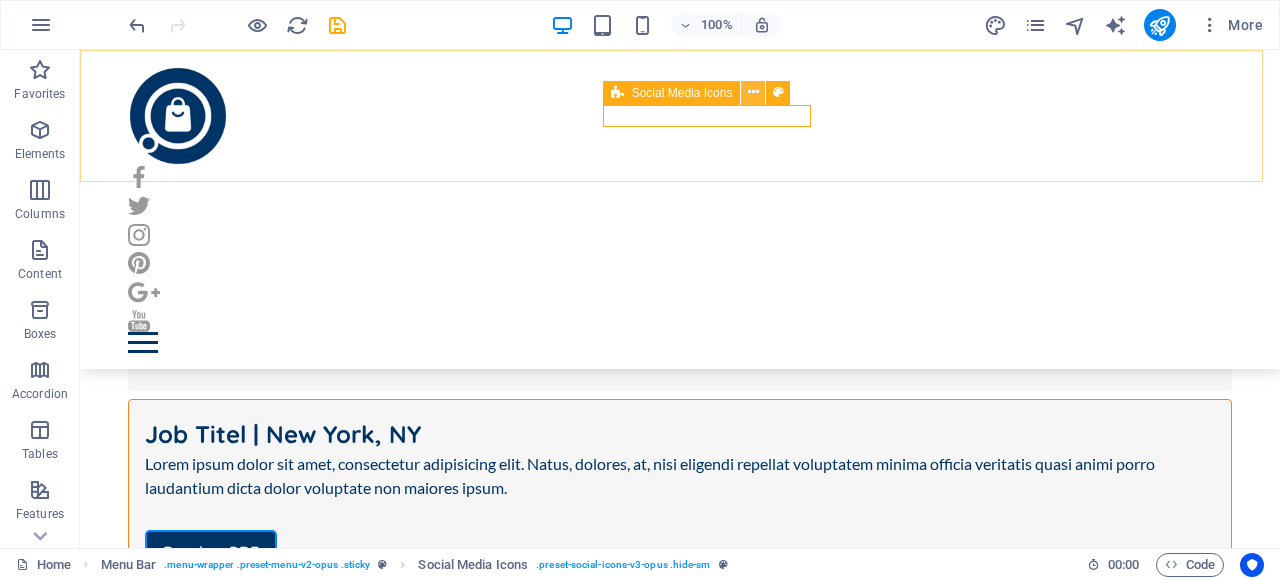 click at bounding box center [753, 92] 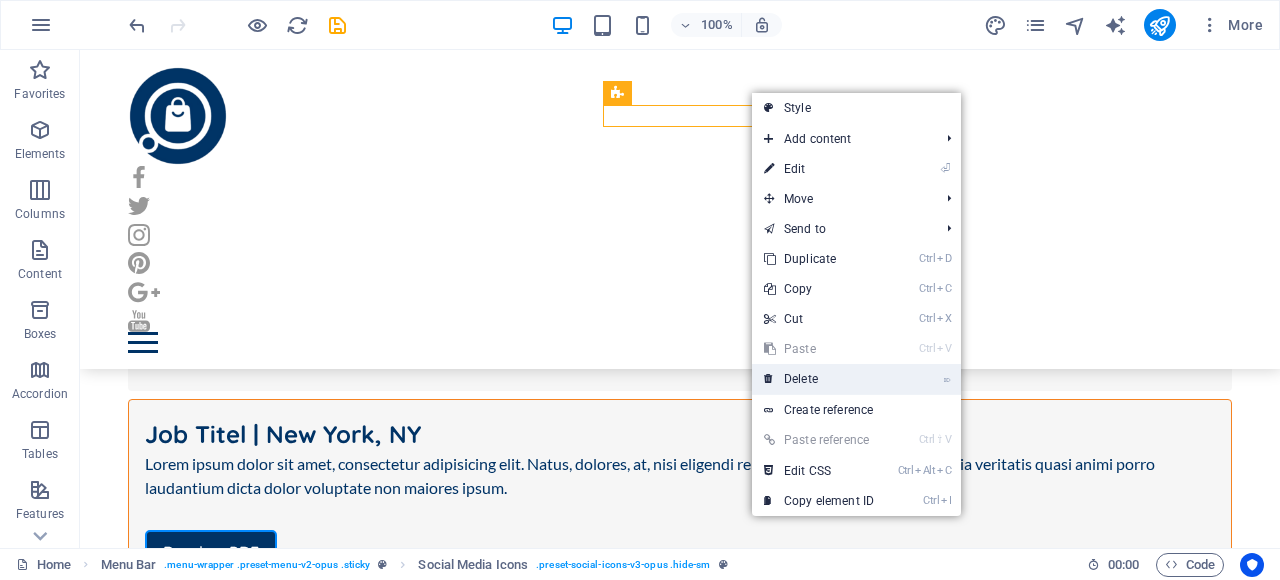 click on "⌦  Delete" at bounding box center (819, 379) 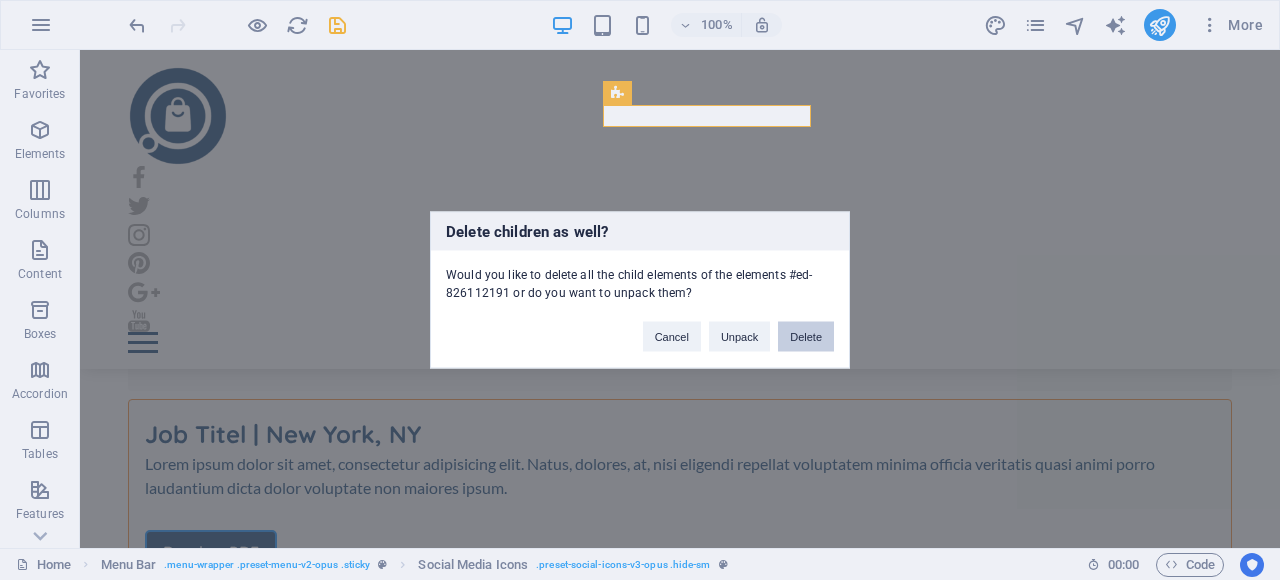 click on "Delete" at bounding box center [806, 337] 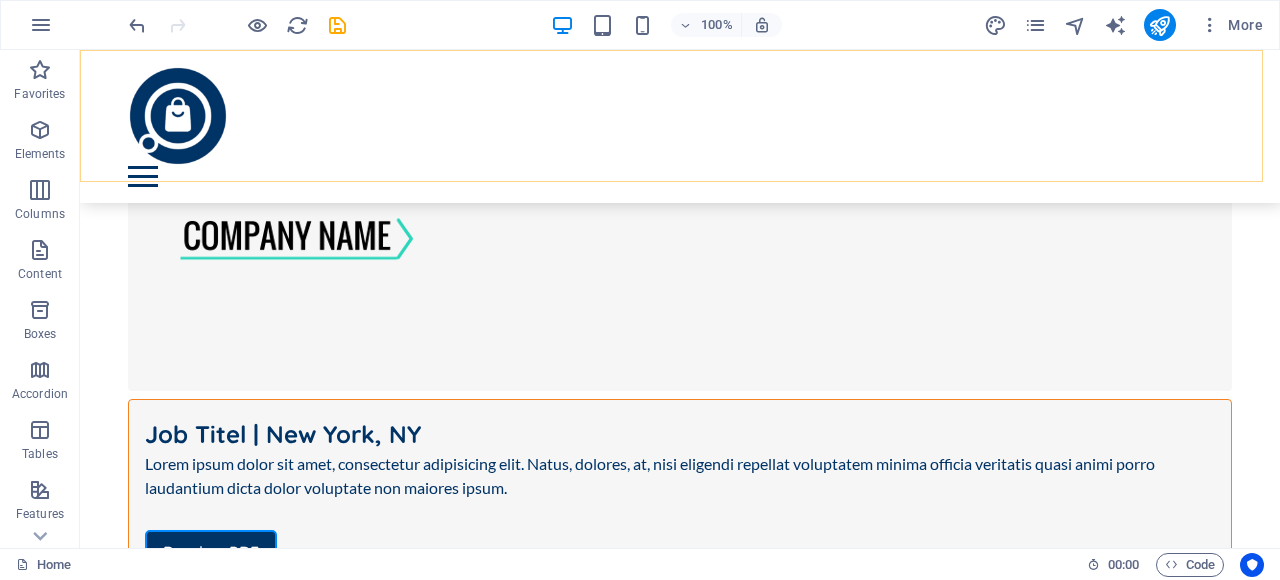 click on "Home Our Jobs Partners Testimonials Blog Contact" at bounding box center [680, 126] 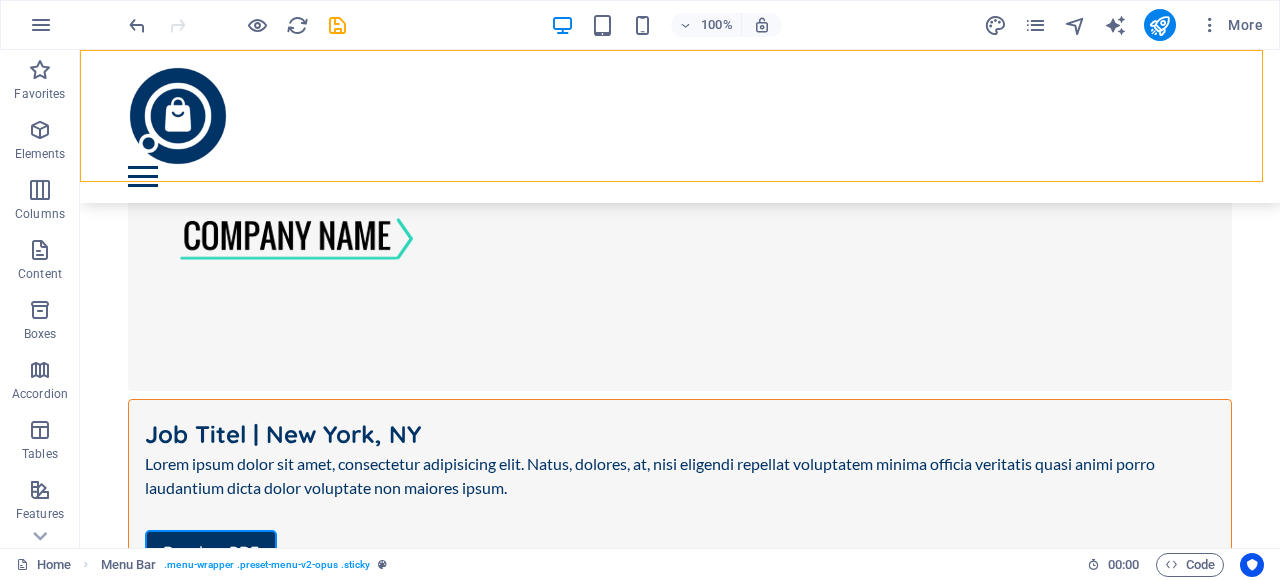 click on "Home Our Jobs Partners Testimonials Blog Contact" at bounding box center [680, 126] 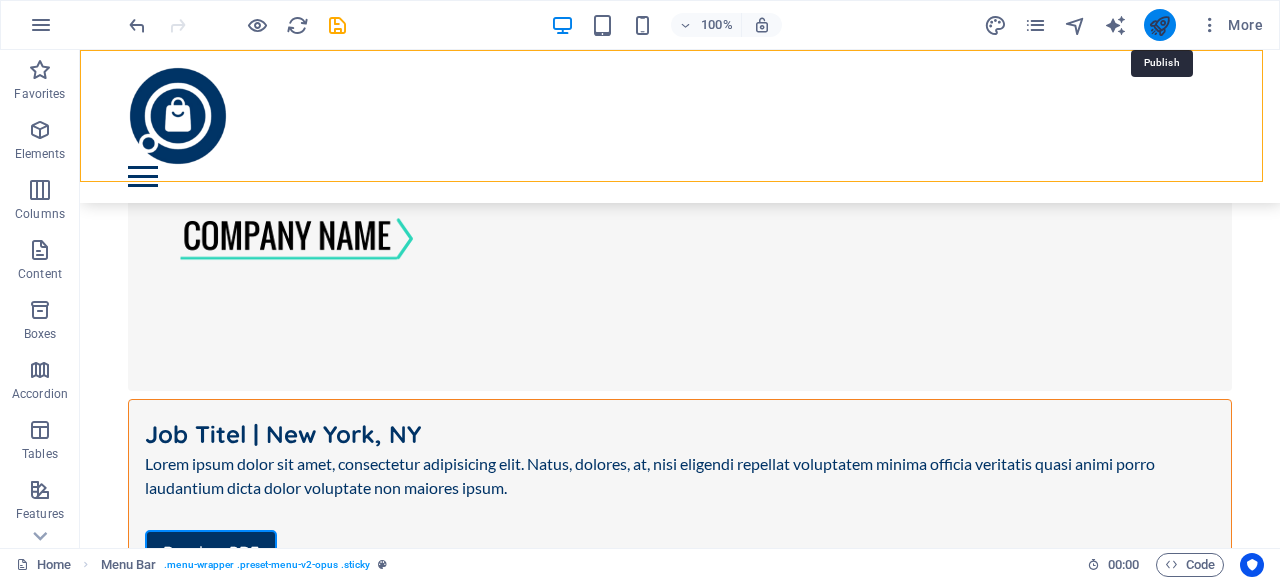 click at bounding box center [1159, 25] 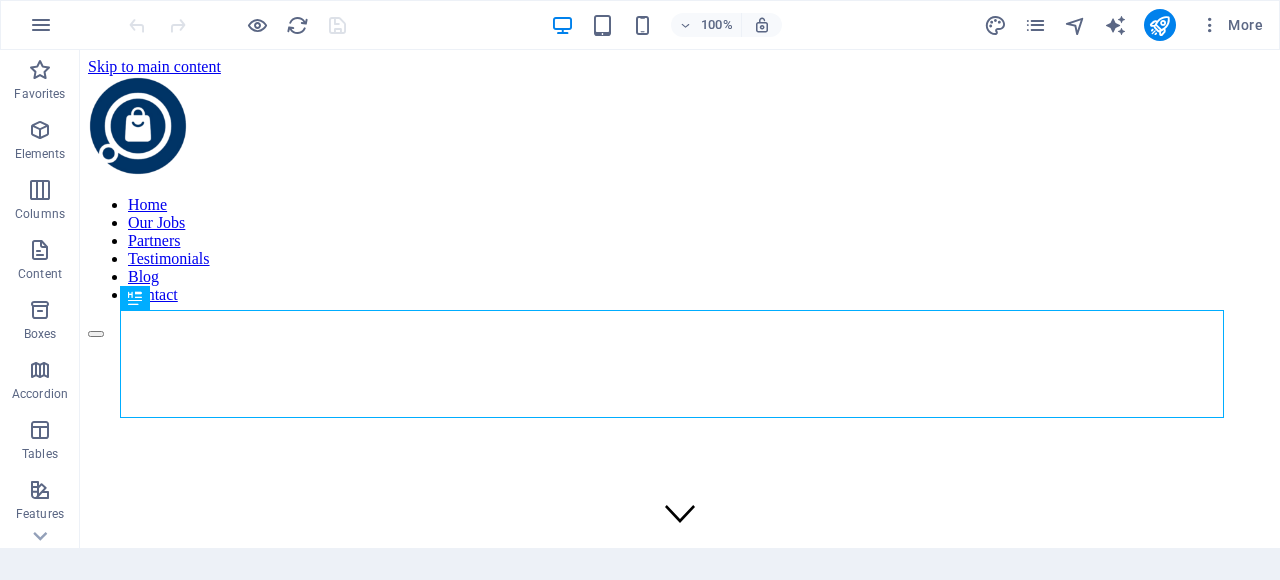 scroll, scrollTop: 0, scrollLeft: 0, axis: both 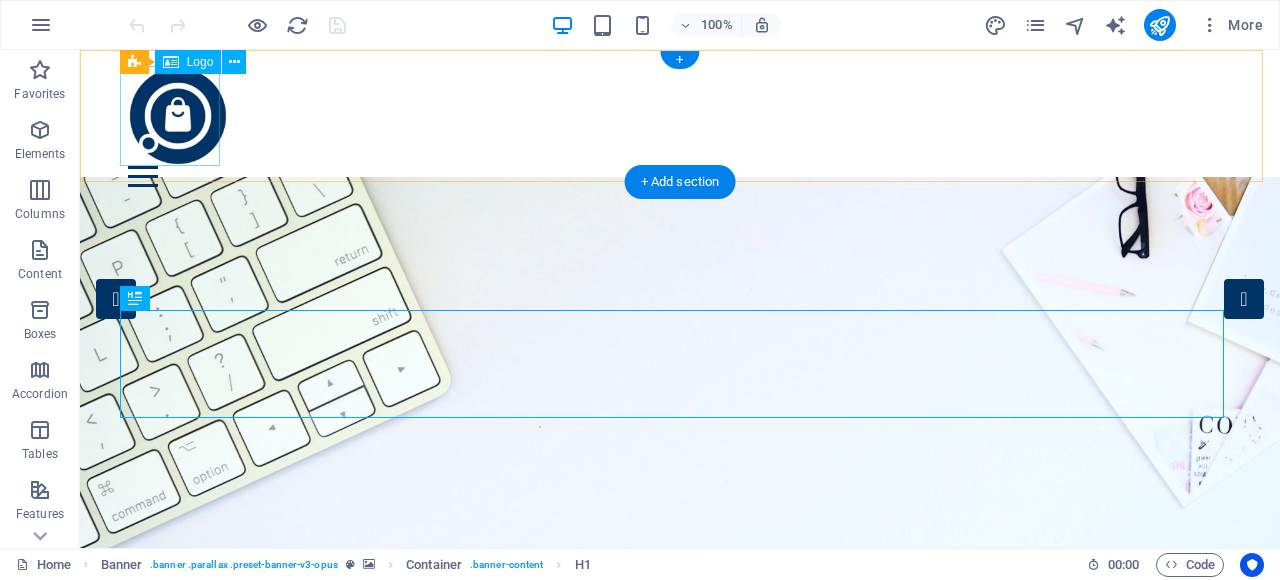 click at bounding box center (680, 116) 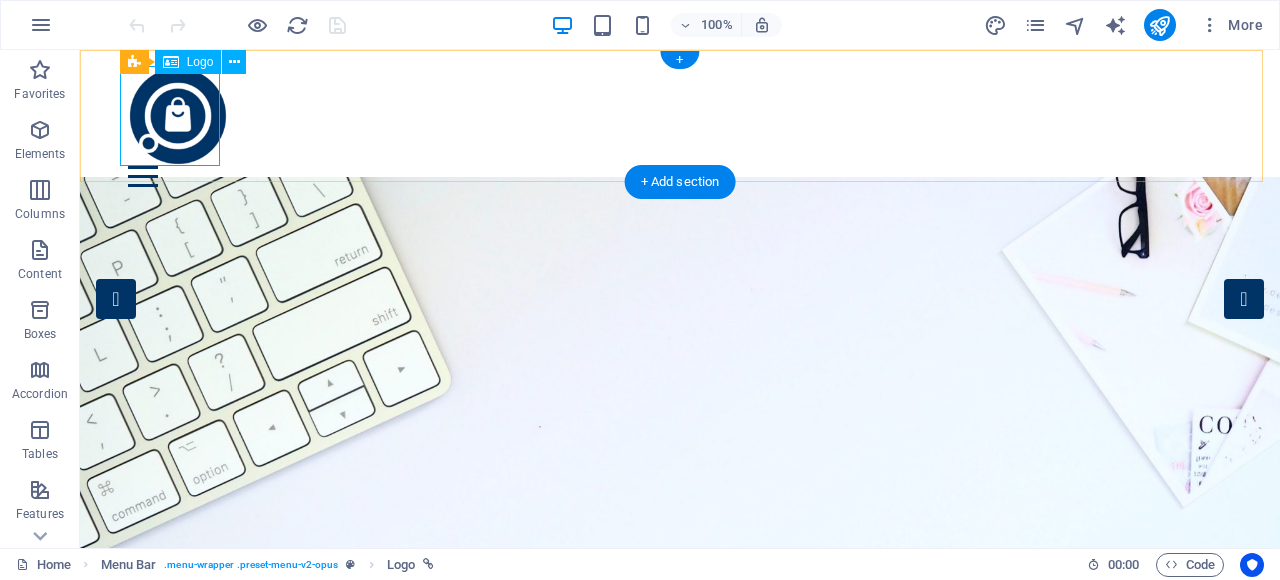 click at bounding box center (680, 116) 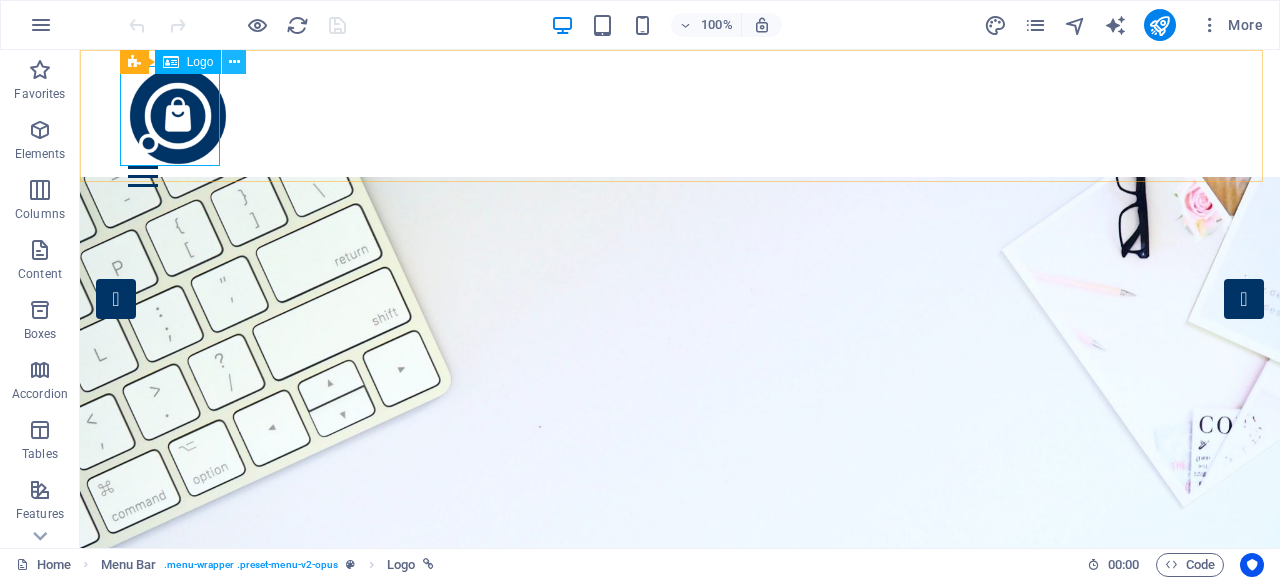 click at bounding box center (234, 62) 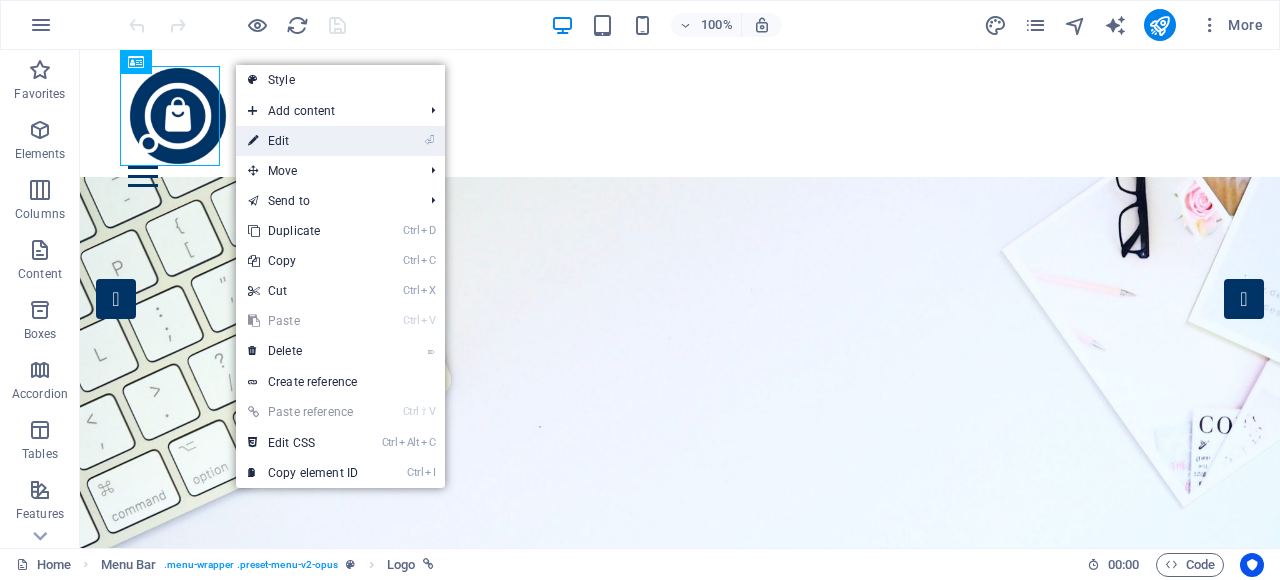 click on "⏎  Edit" at bounding box center [303, 141] 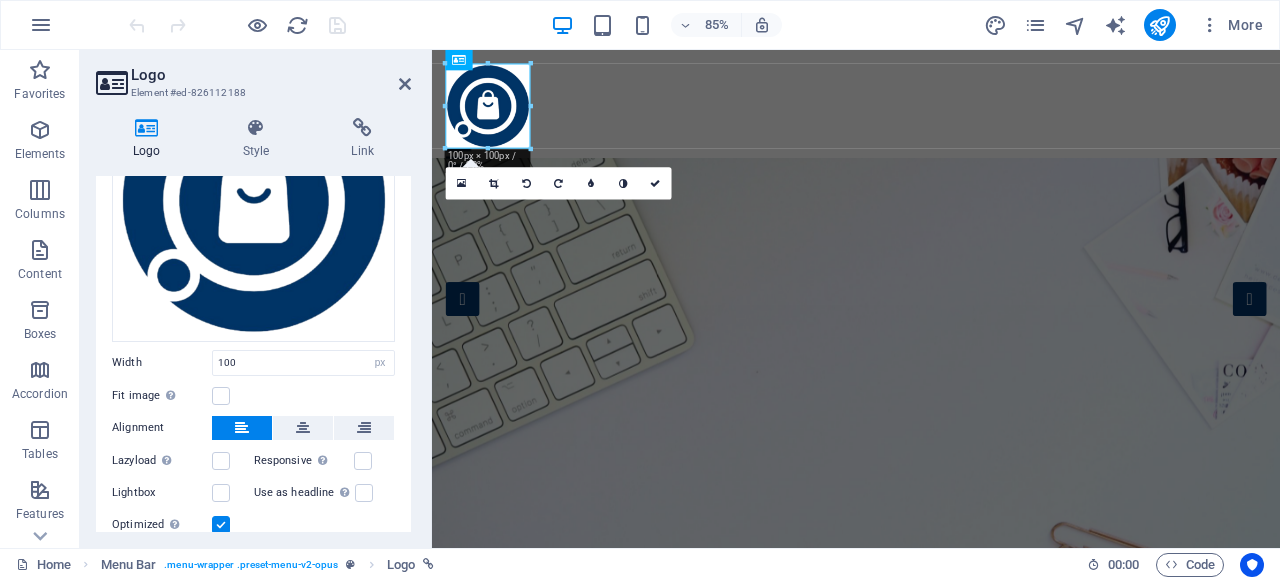 scroll, scrollTop: 266, scrollLeft: 0, axis: vertical 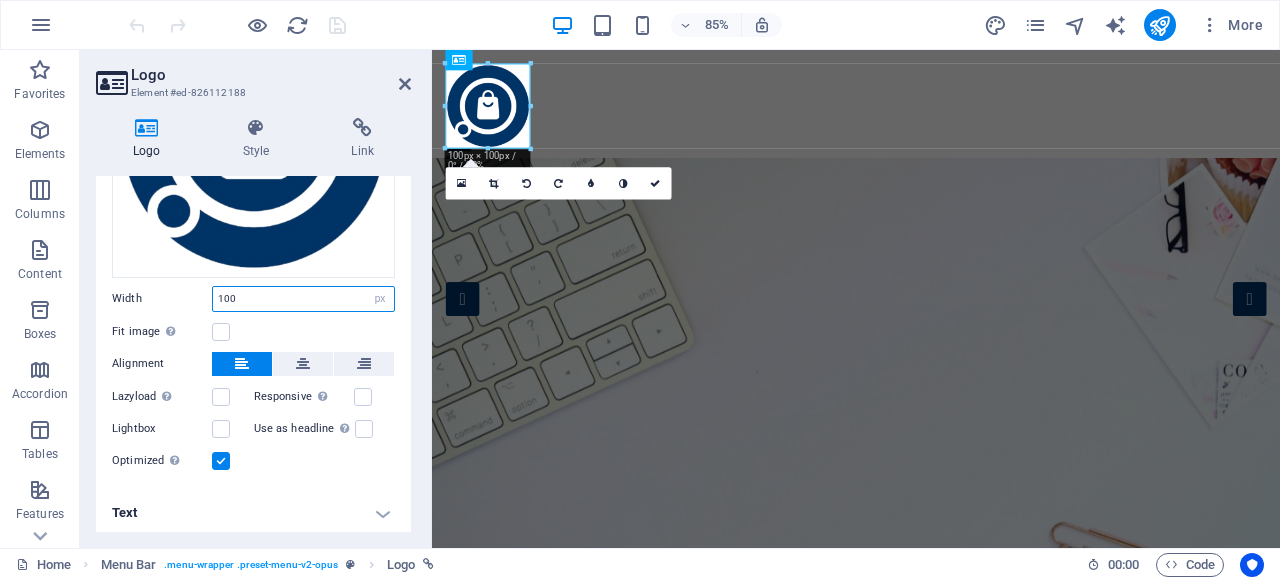 drag, startPoint x: 262, startPoint y: 303, endPoint x: 217, endPoint y: 301, distance: 45.044422 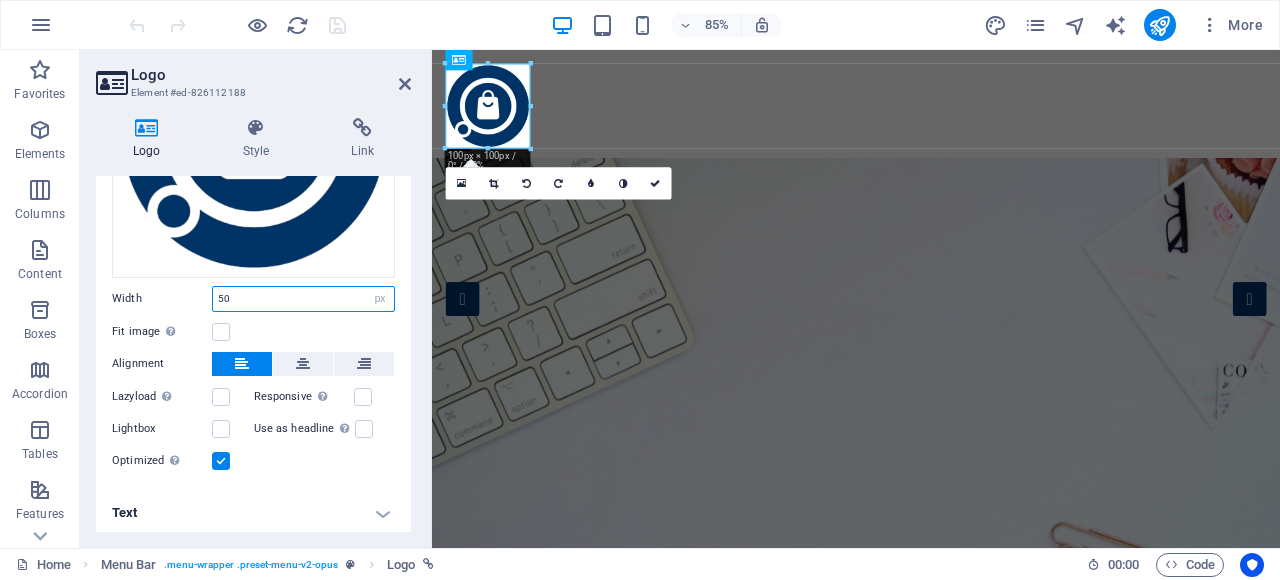 type on "50" 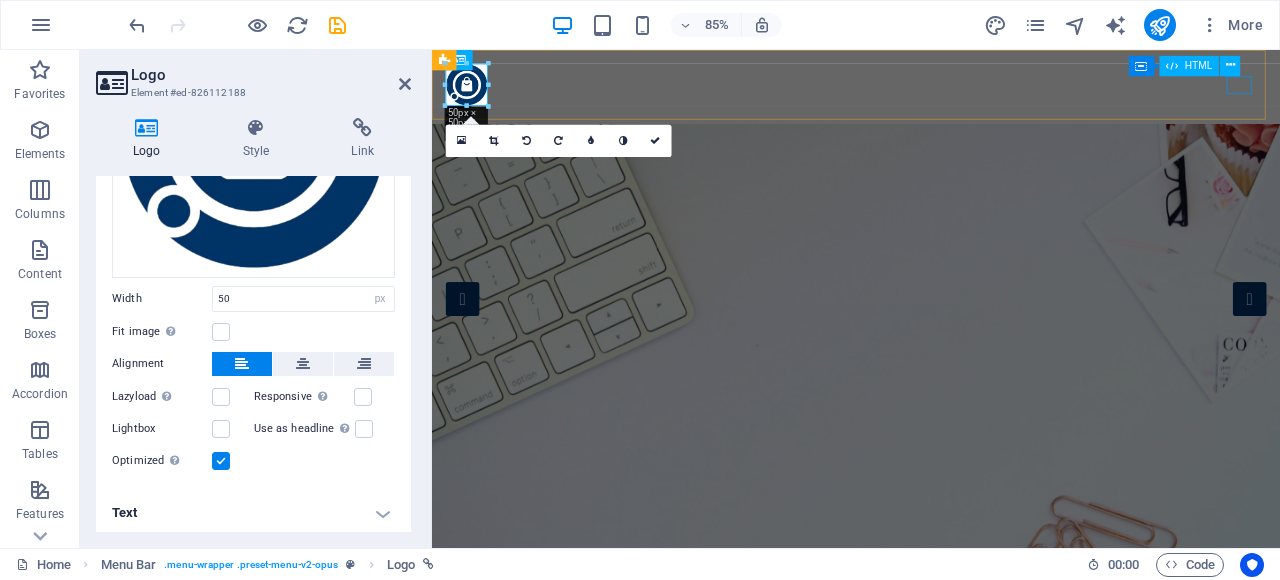 click at bounding box center (931, 126) 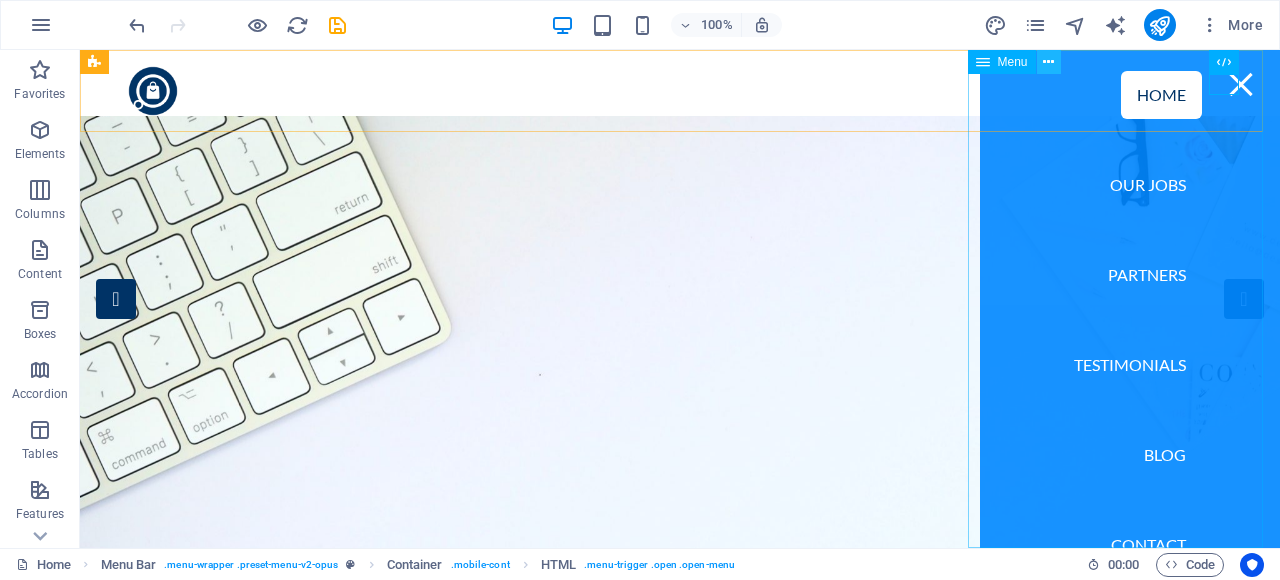 click at bounding box center [1048, 62] 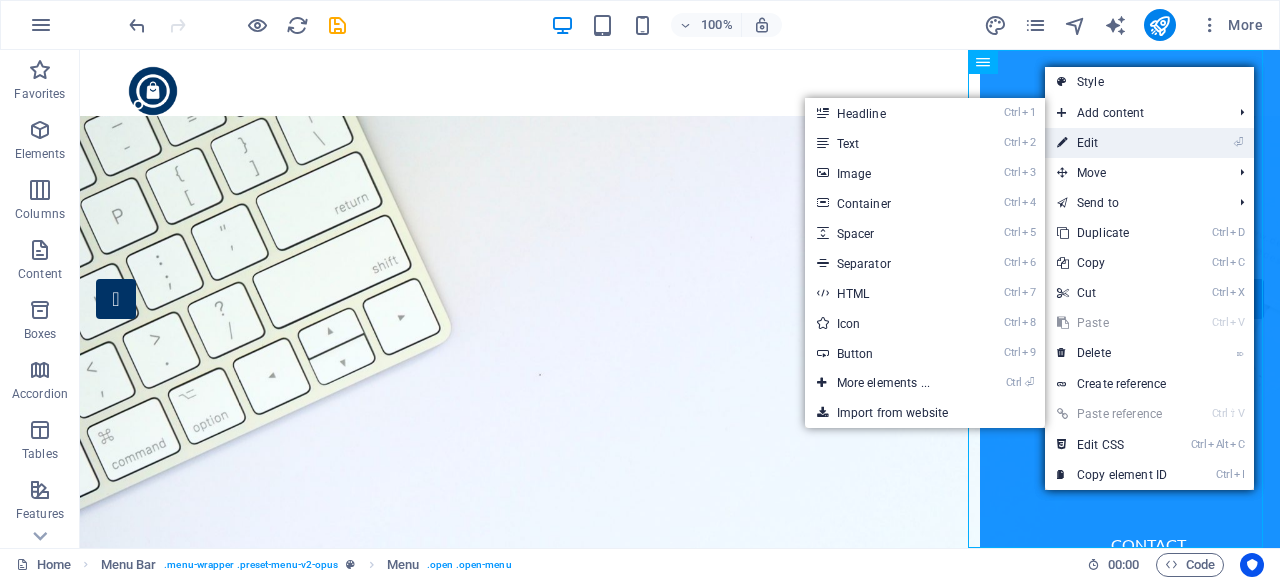 drag, startPoint x: 1108, startPoint y: 147, endPoint x: 792, endPoint y: 110, distance: 318.15875 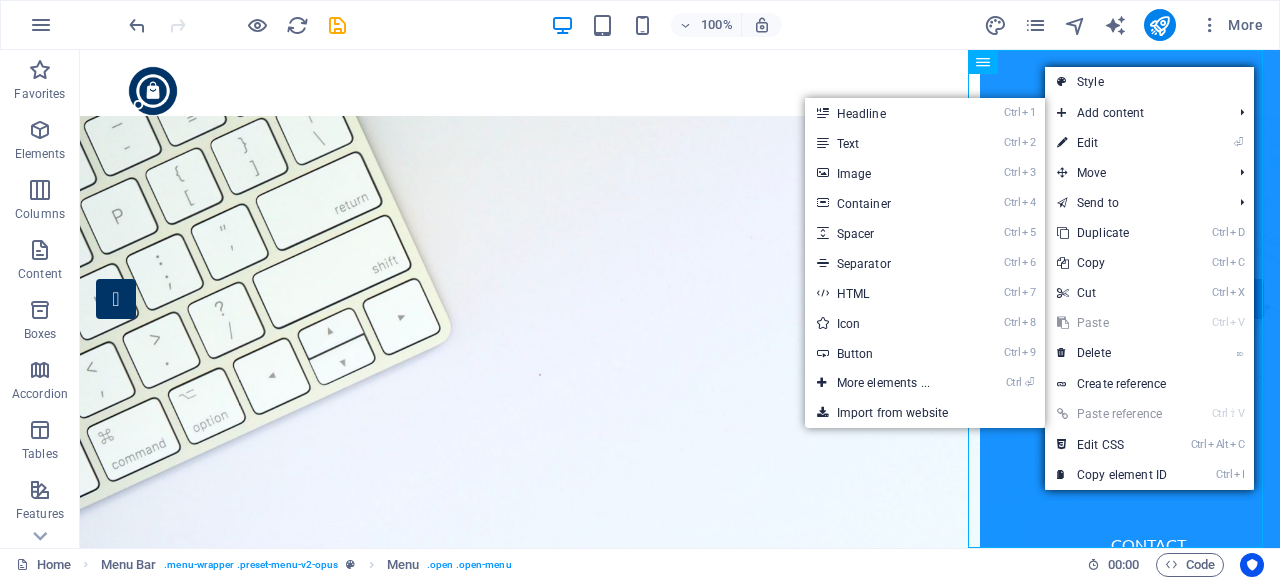 select 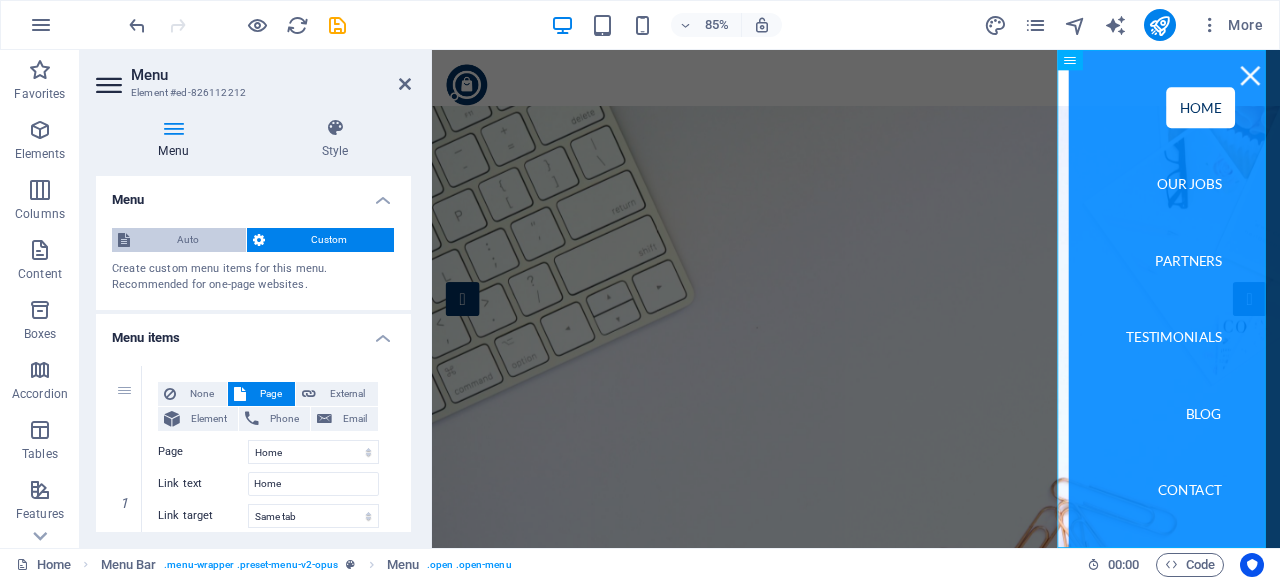 click on "Auto" at bounding box center (188, 240) 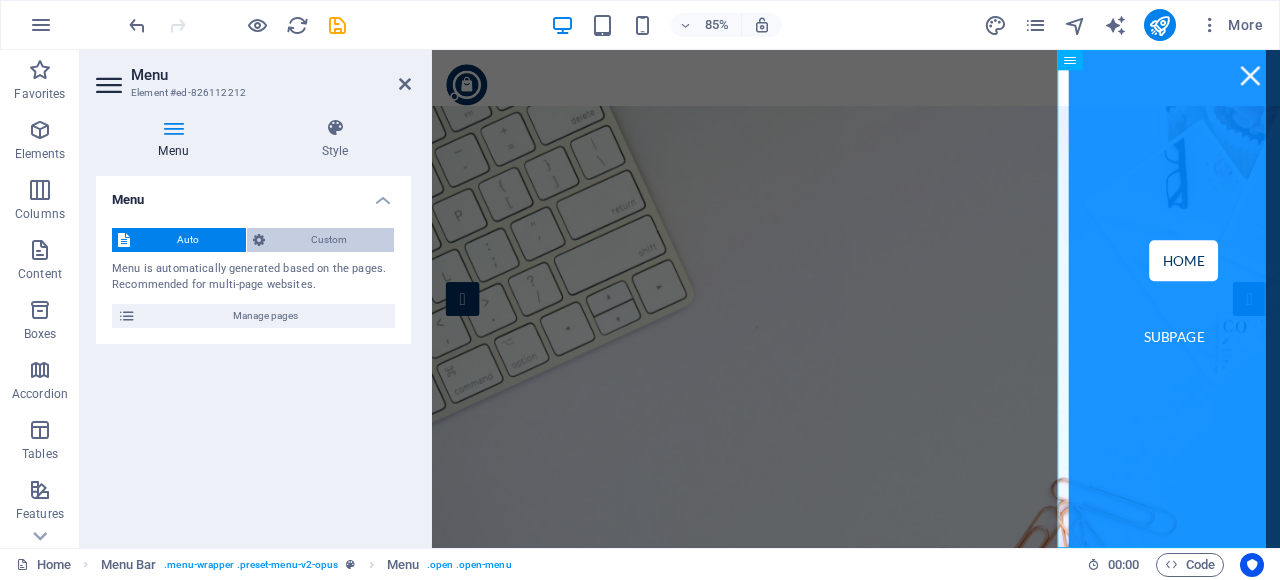 click on "Custom" at bounding box center [330, 240] 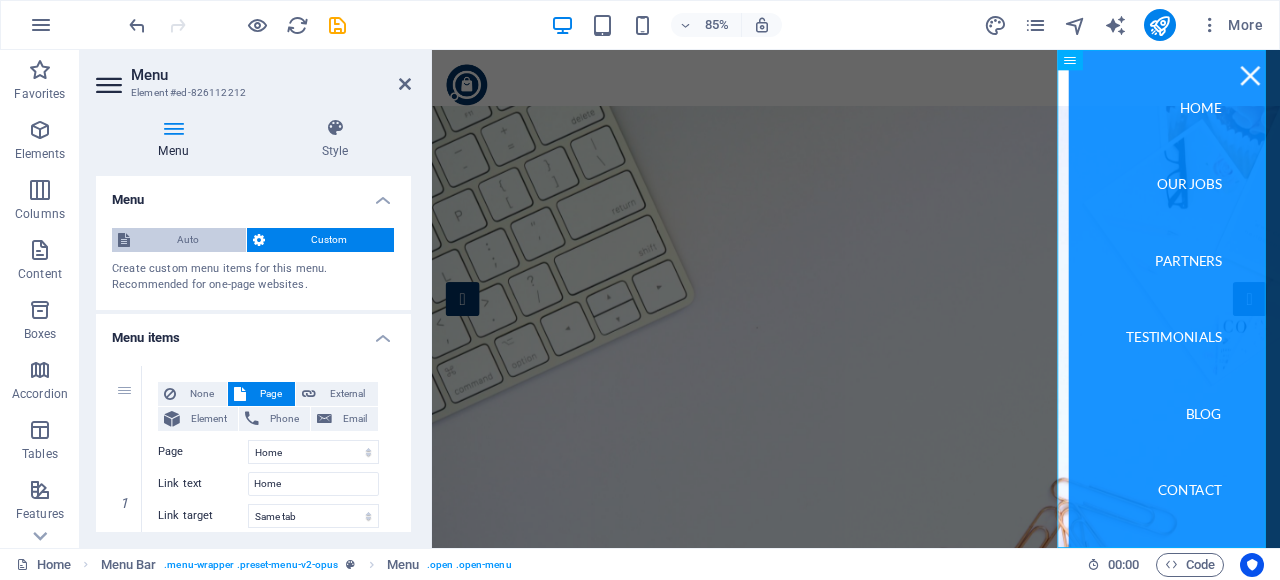 click on "Auto" at bounding box center (188, 240) 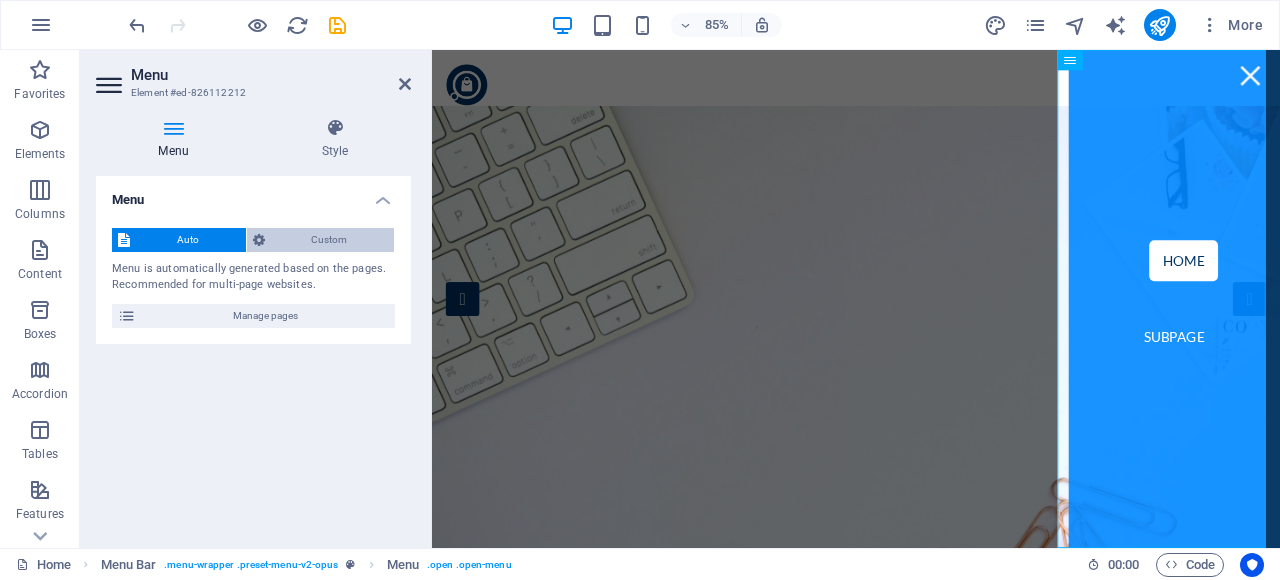 click on "Custom" at bounding box center [330, 240] 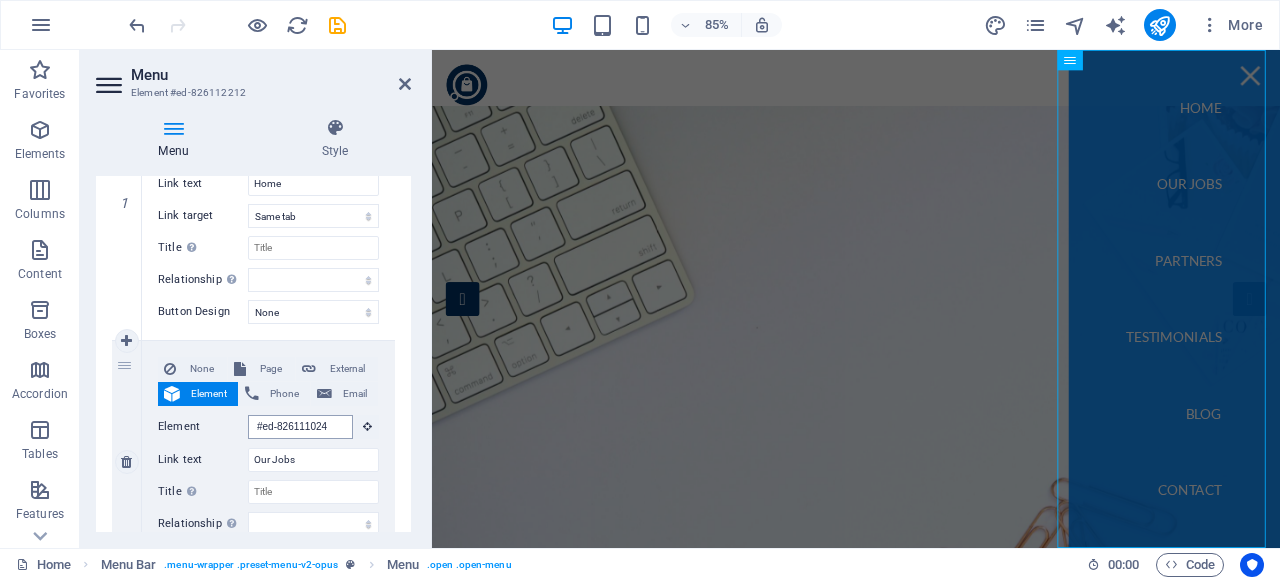 scroll, scrollTop: 500, scrollLeft: 0, axis: vertical 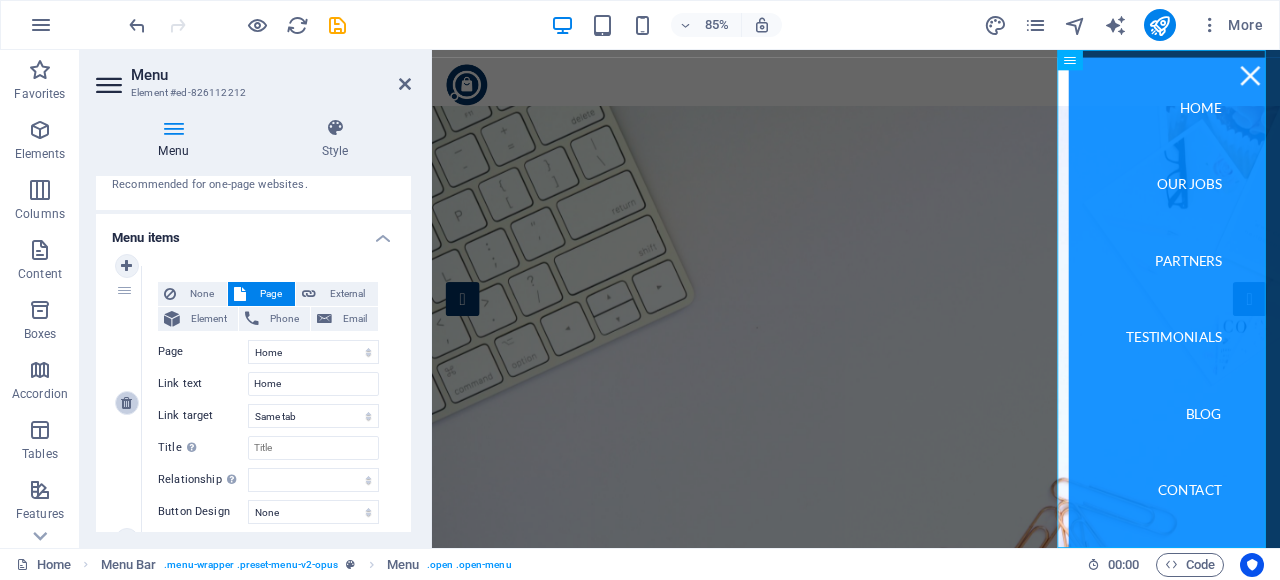 click at bounding box center (126, 403) 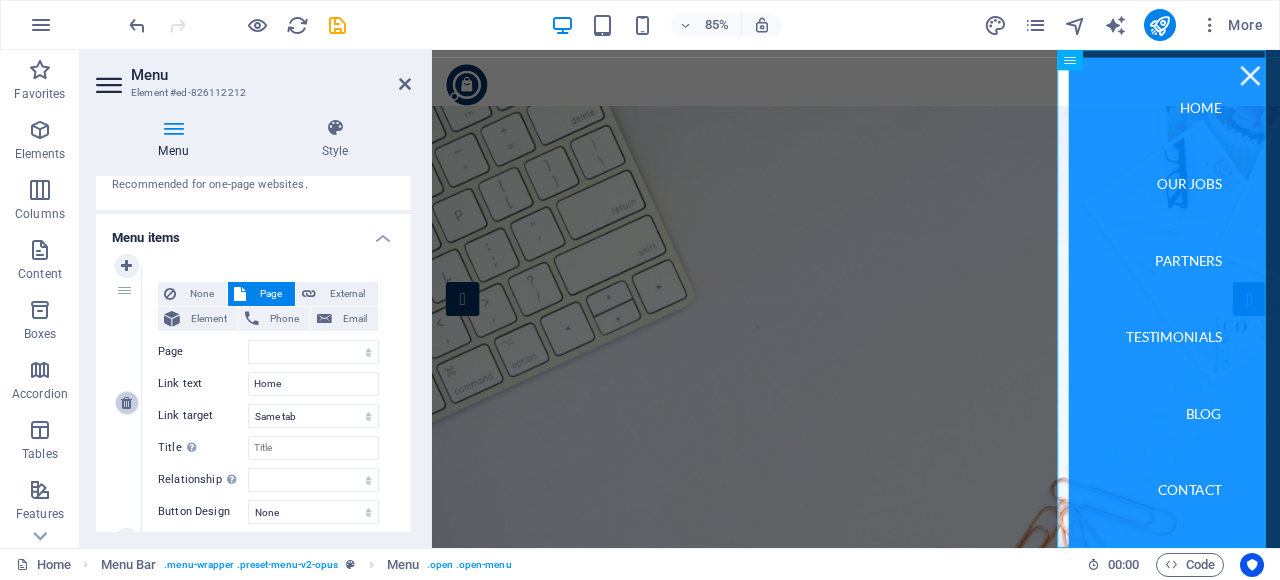 type on "#ed-826111024" 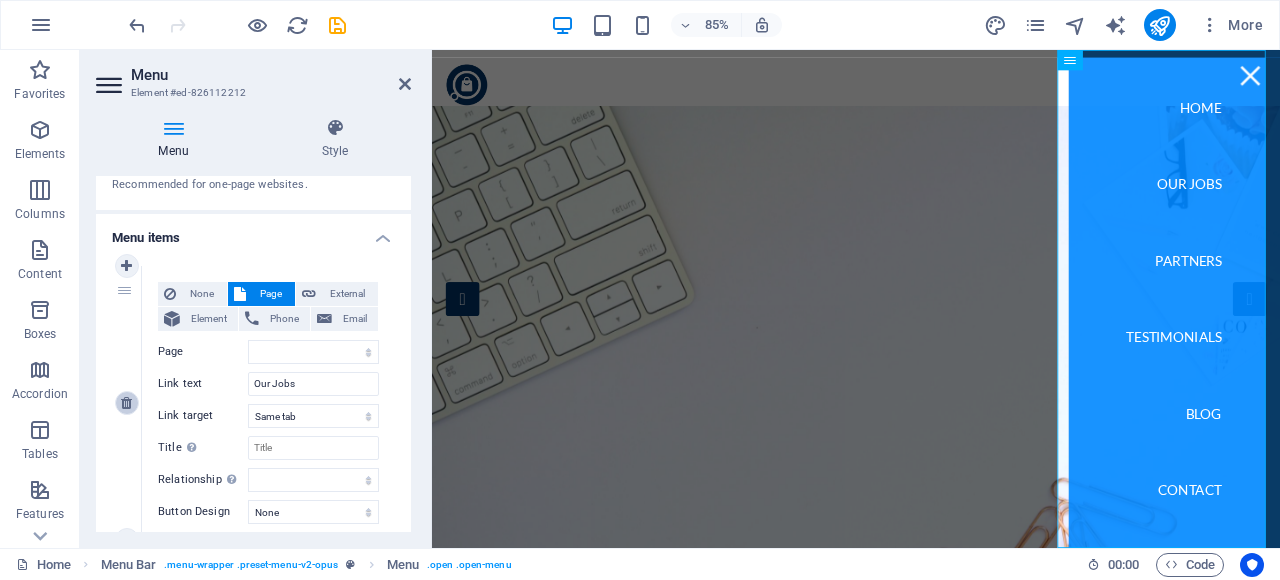 type on "#ed-826111912" 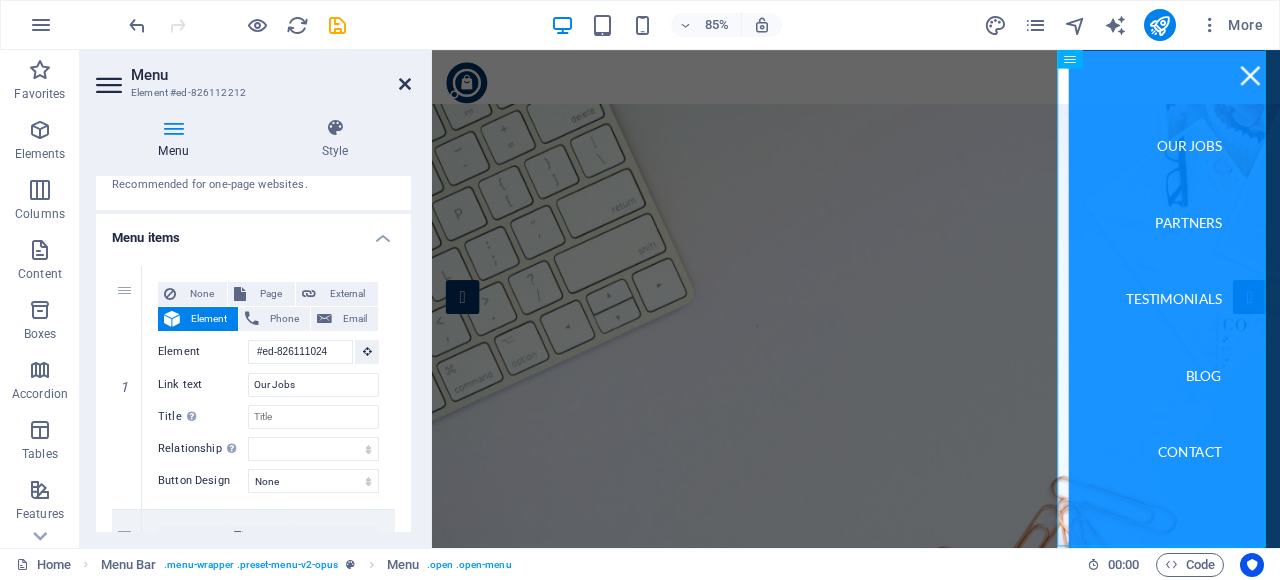 scroll, scrollTop: 0, scrollLeft: 0, axis: both 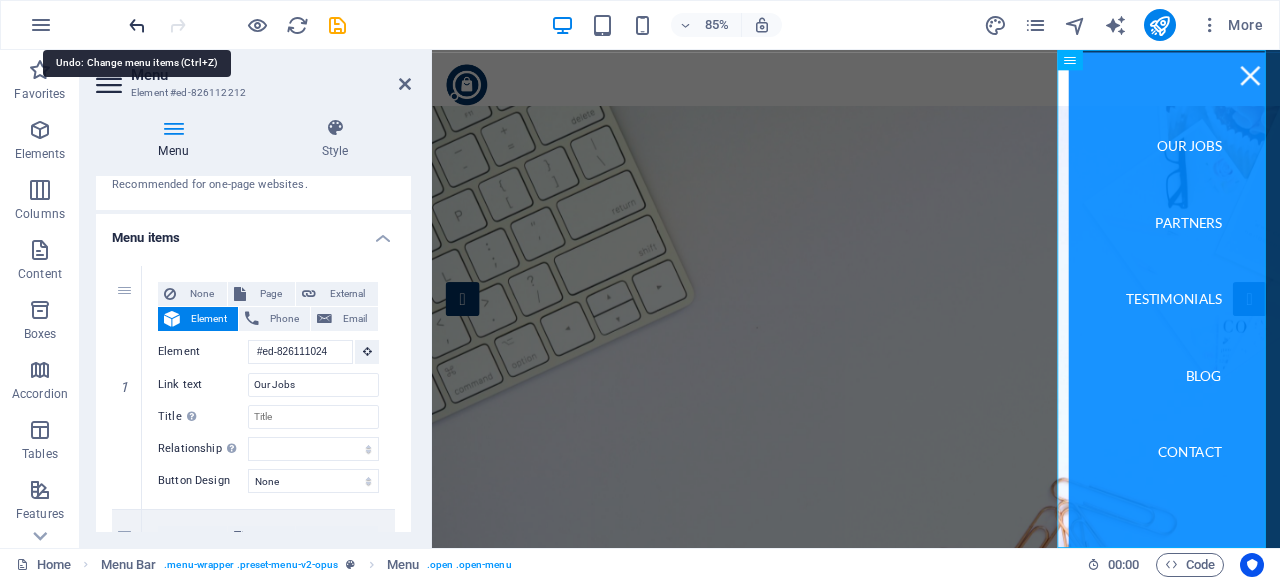 click at bounding box center [137, 25] 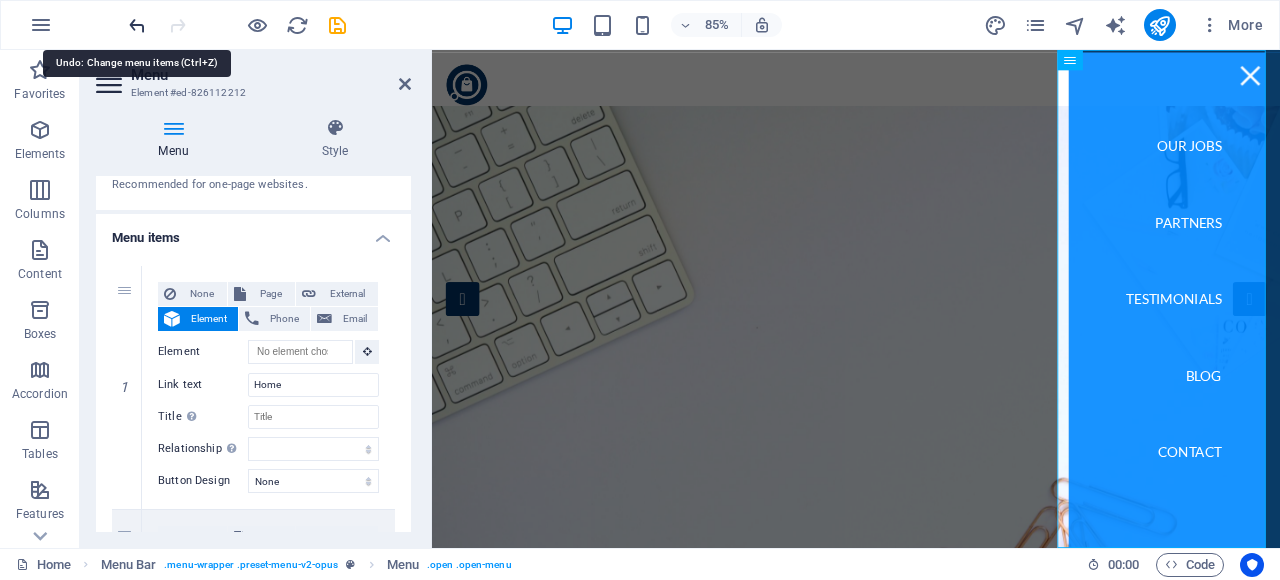 select 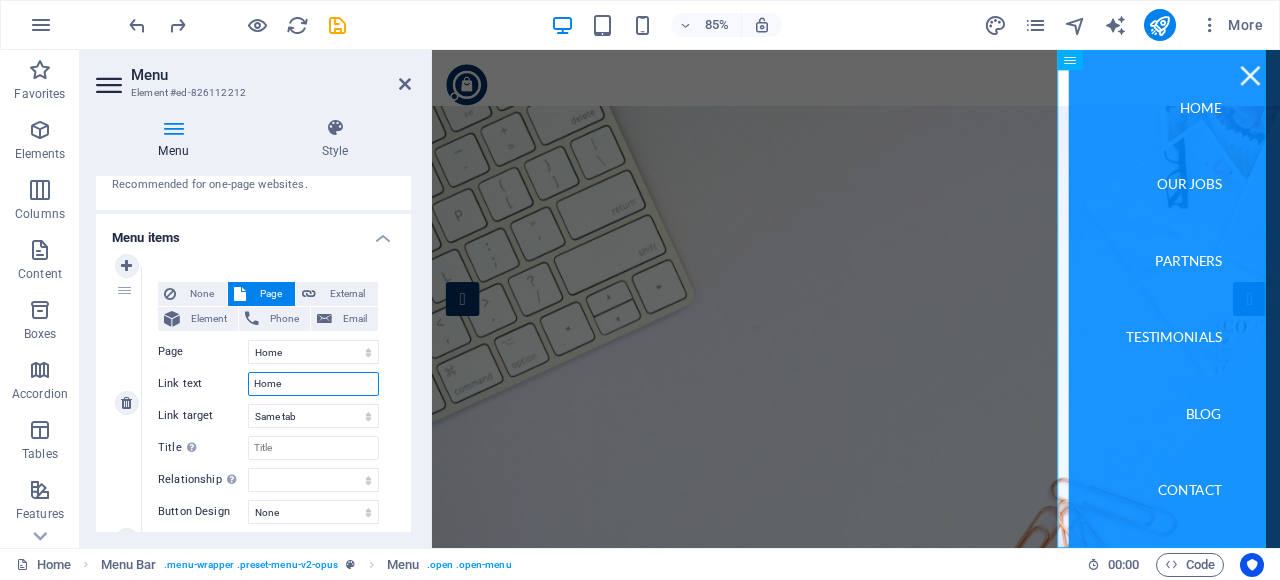 drag, startPoint x: 308, startPoint y: 384, endPoint x: 254, endPoint y: 381, distance: 54.08327 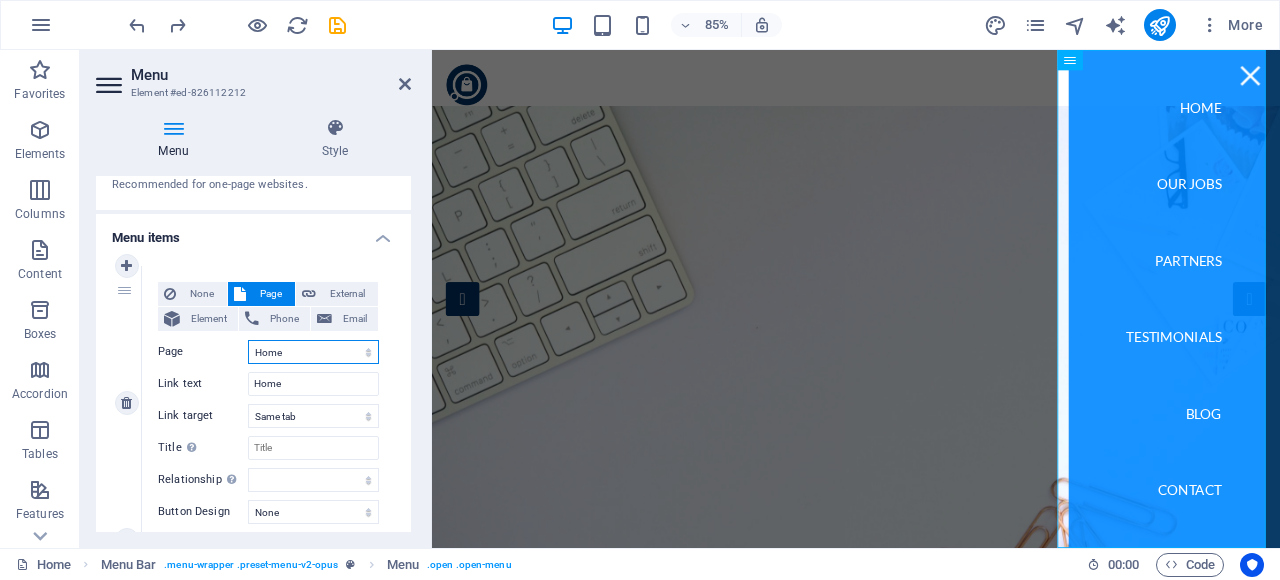click on "Home Subpage Legal Notice Privacy" at bounding box center [313, 352] 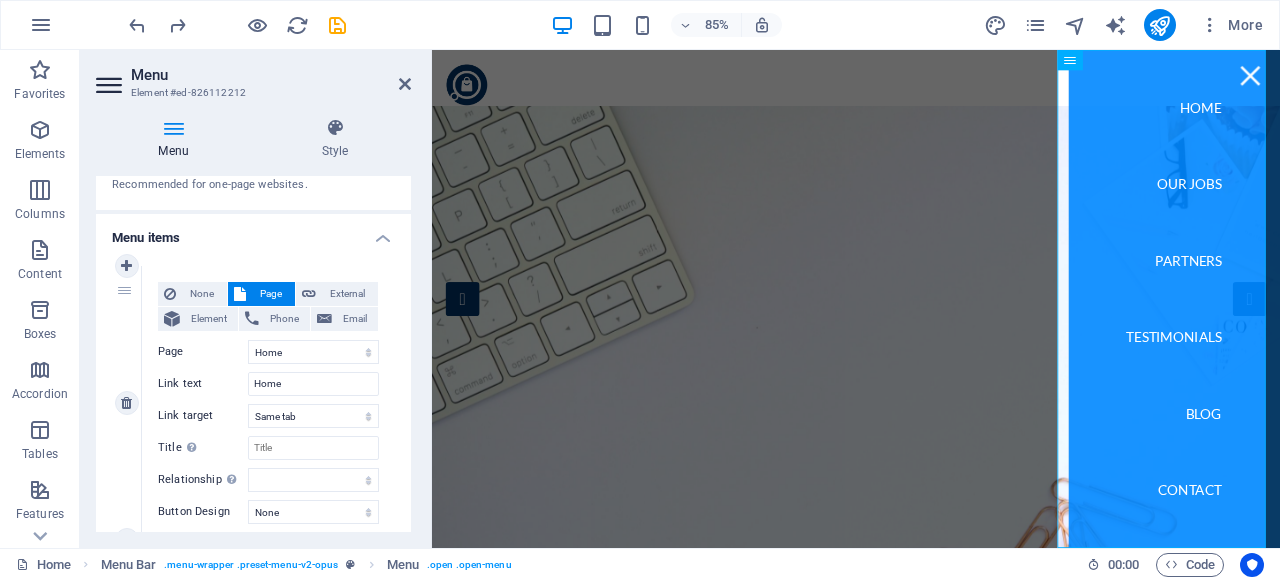click on "Page" at bounding box center [203, 352] 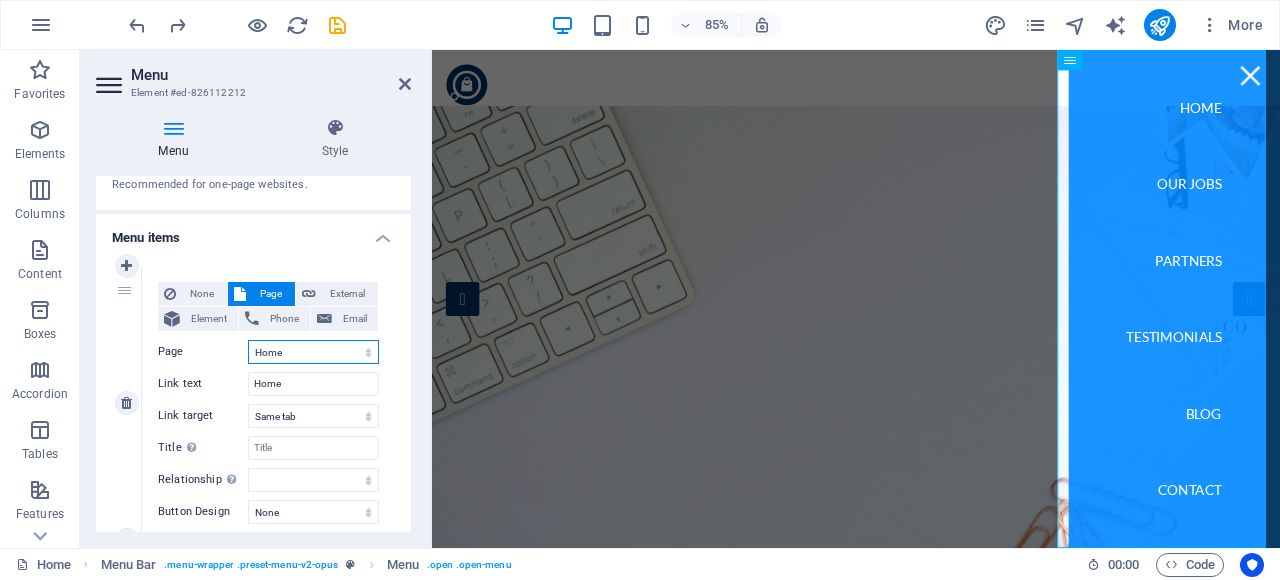 click on "Home Subpage Legal Notice Privacy" at bounding box center [313, 352] 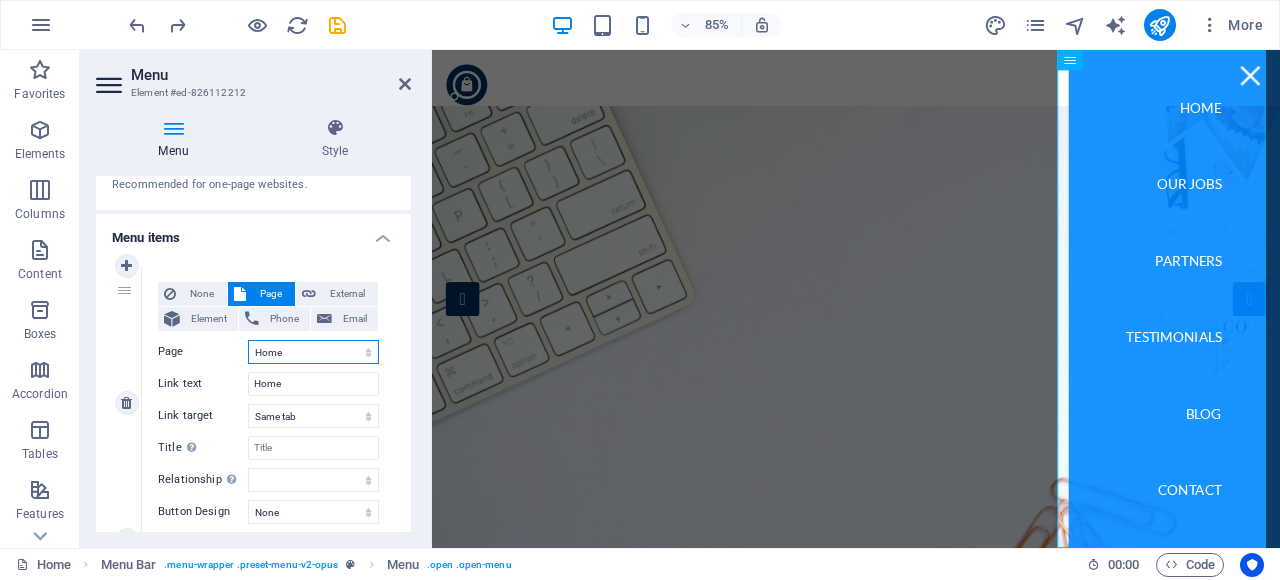 scroll, scrollTop: 200, scrollLeft: 0, axis: vertical 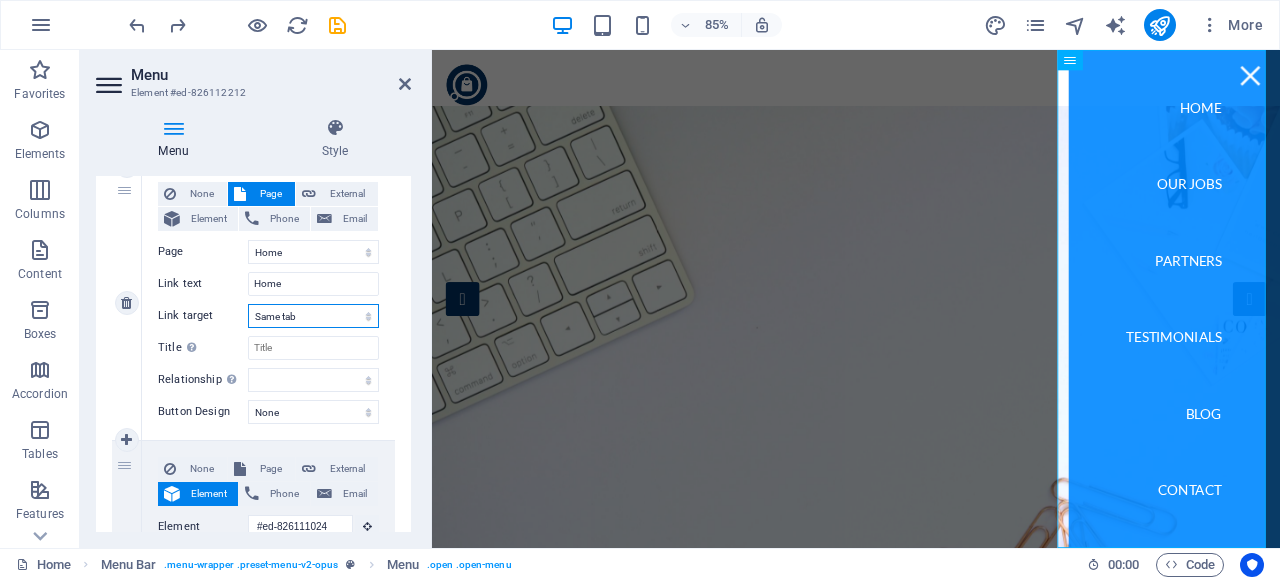 click on "New tab Same tab Overlay" at bounding box center [313, 316] 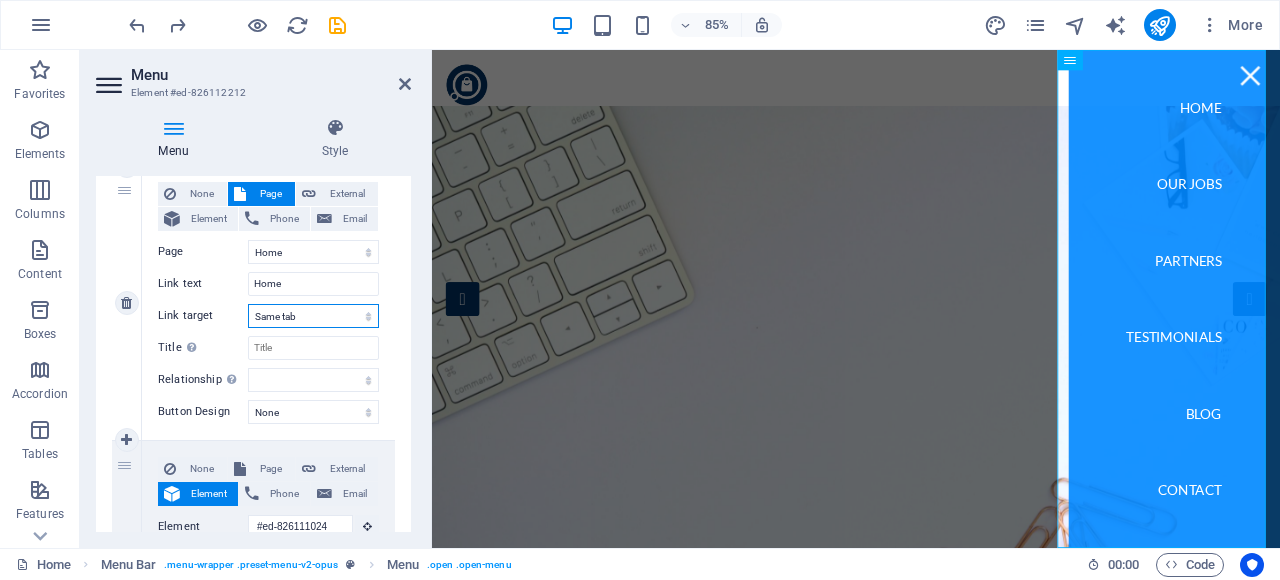 click on "New tab Same tab Overlay" at bounding box center (313, 316) 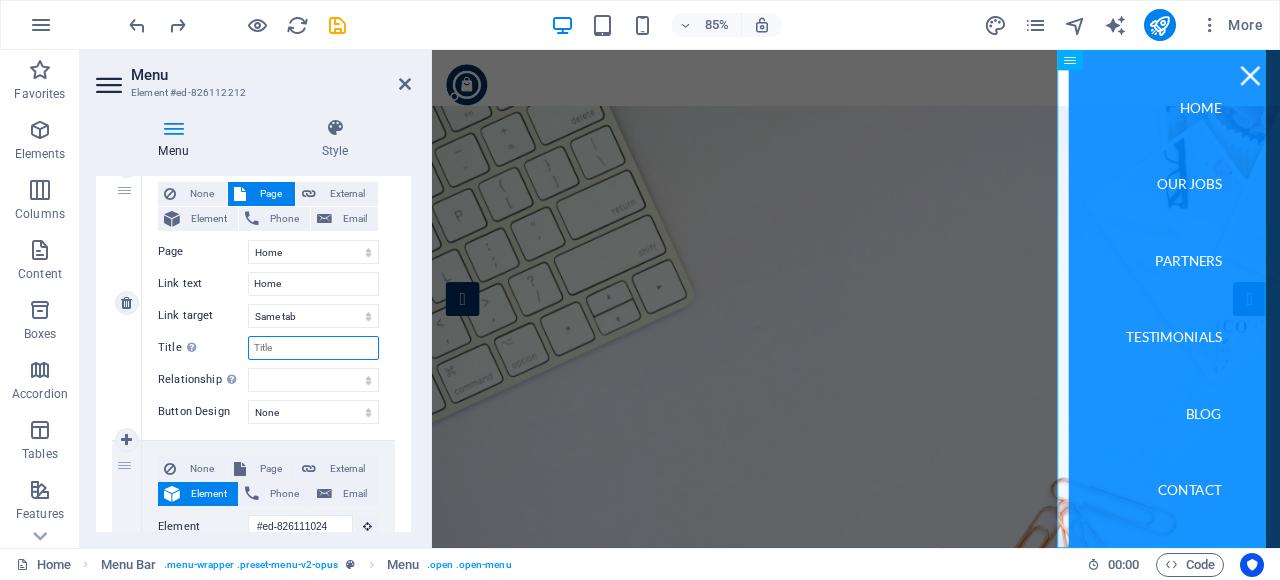 click on "Title Additional link description, should not be the same as the link text. The title is most often shown as a tooltip text when the mouse moves over the element. Leave empty if uncertain." at bounding box center [313, 348] 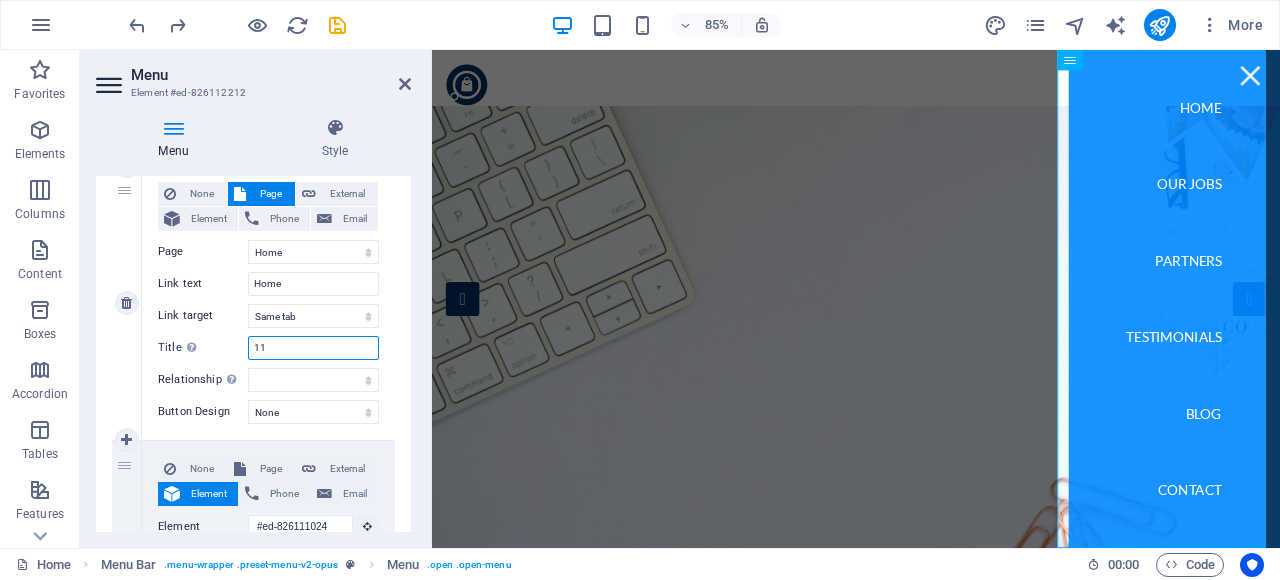 type on "111" 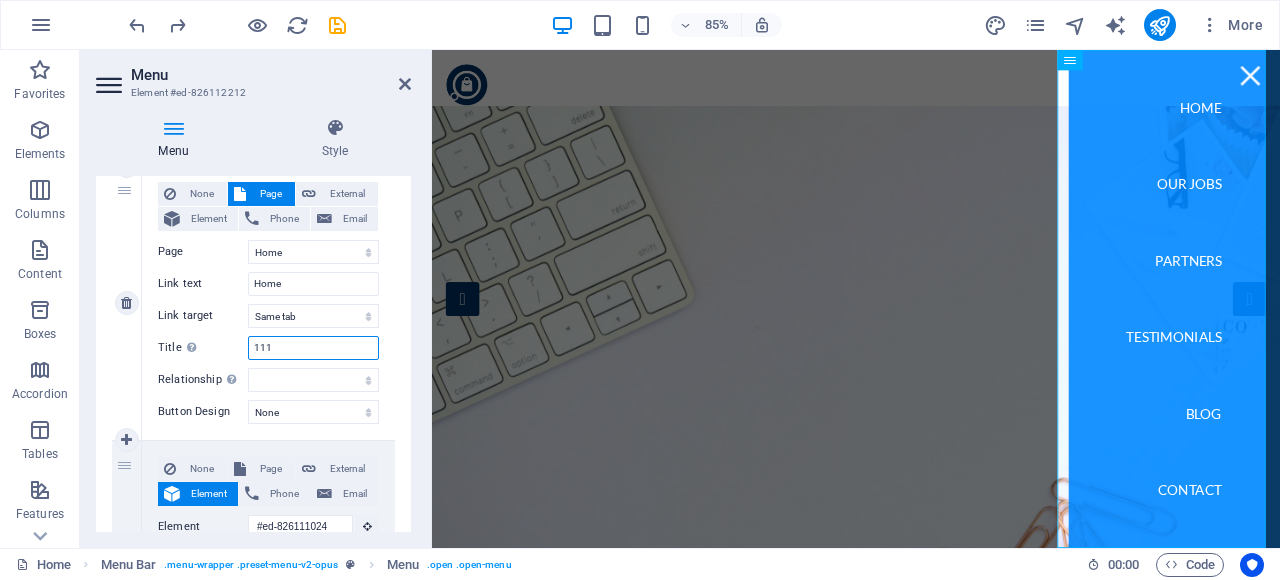 select 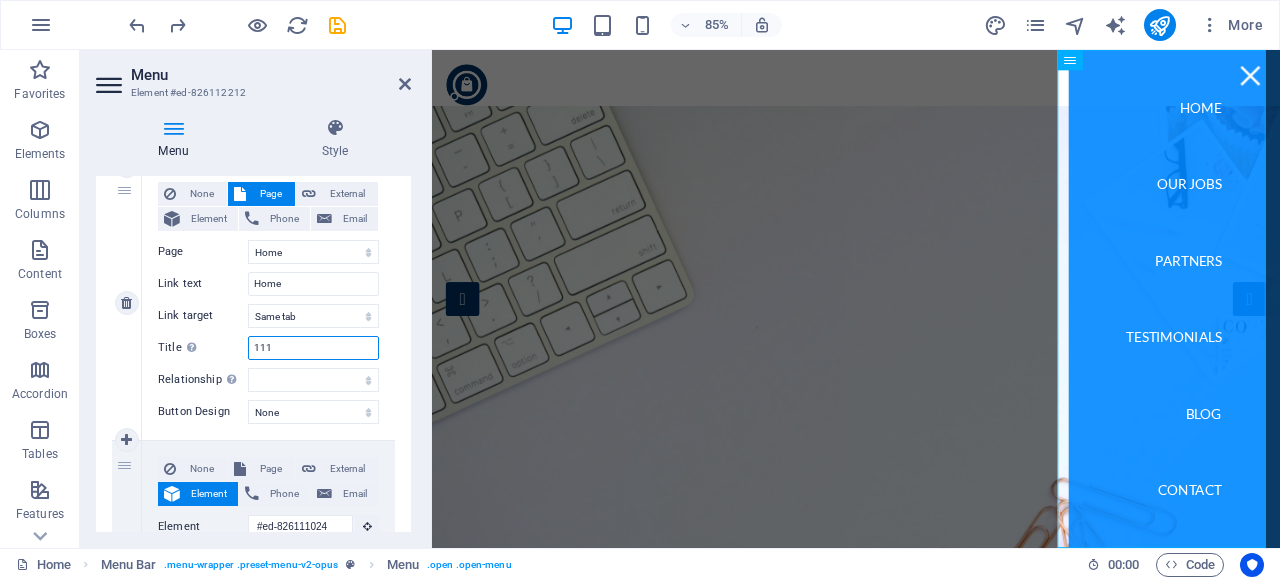 select 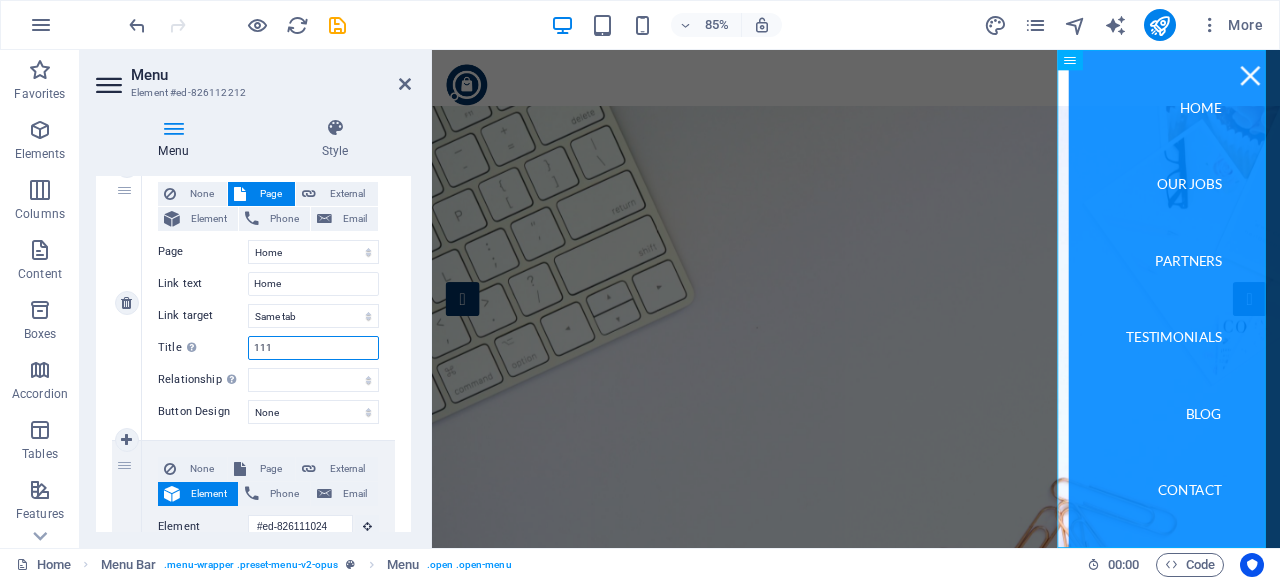 type on "111" 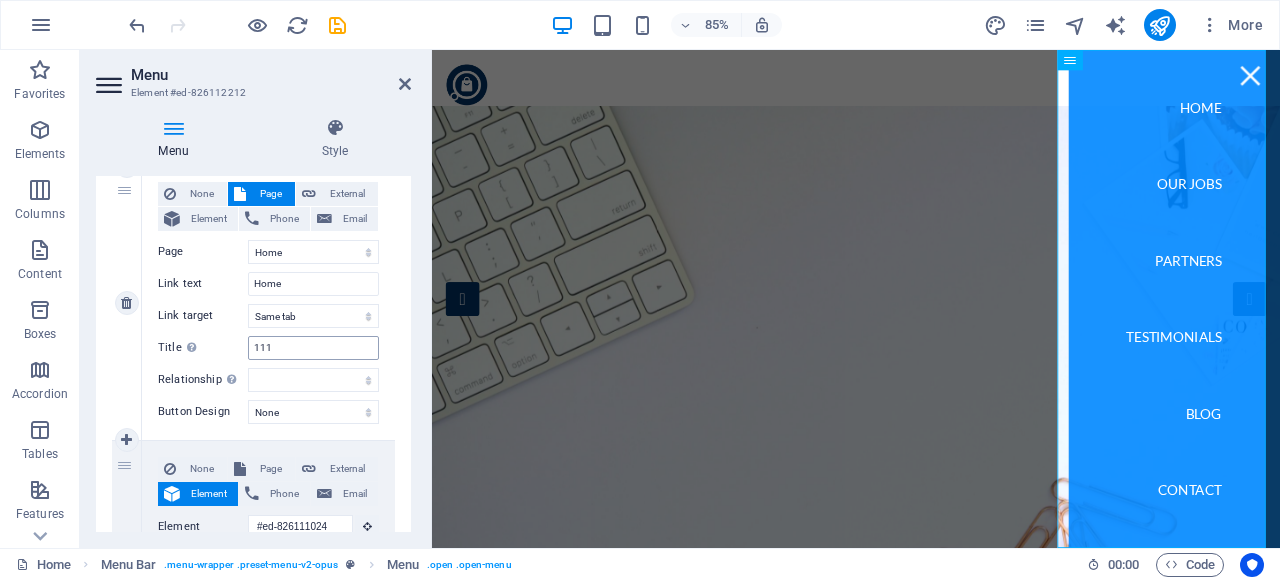 drag, startPoint x: 222, startPoint y: 349, endPoint x: 262, endPoint y: 346, distance: 40.112343 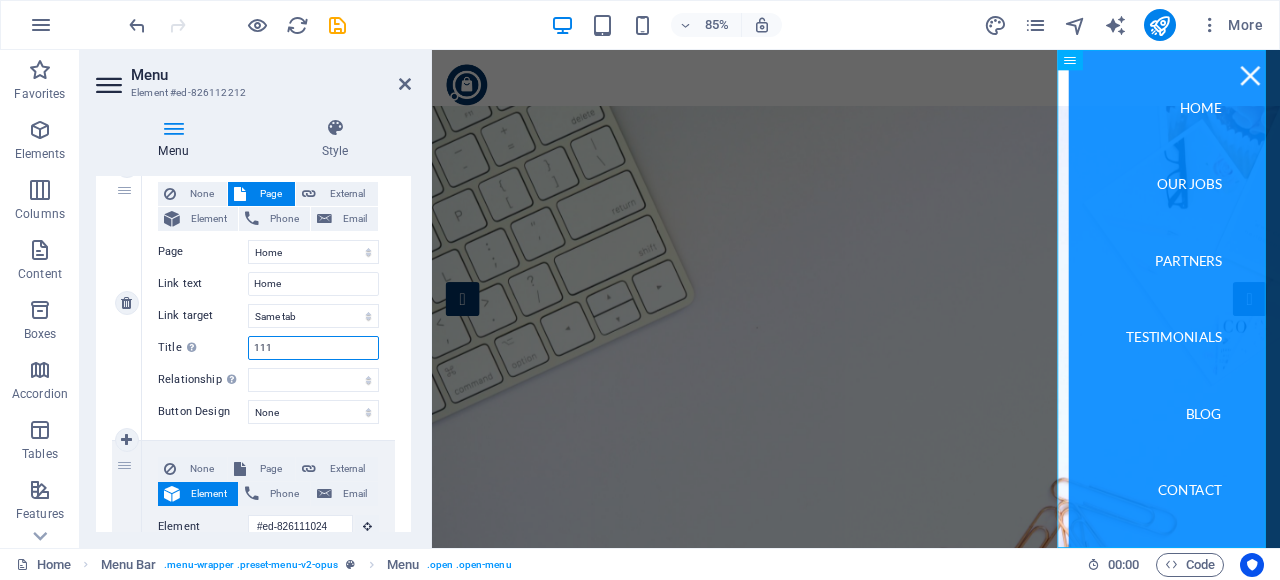click on "111" at bounding box center [313, 348] 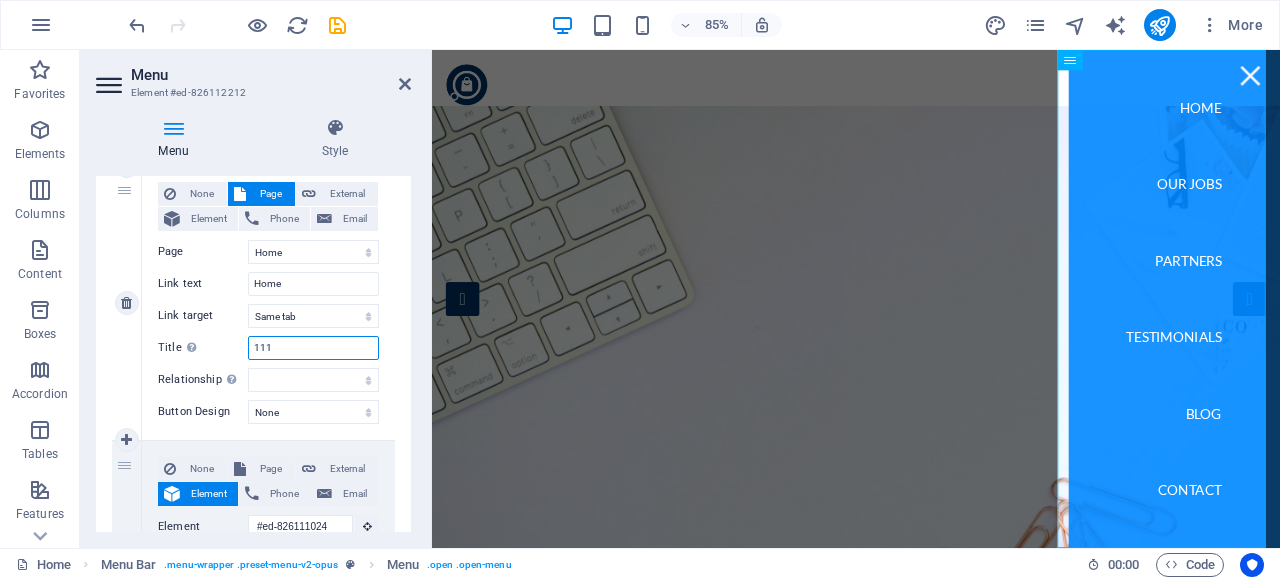 type 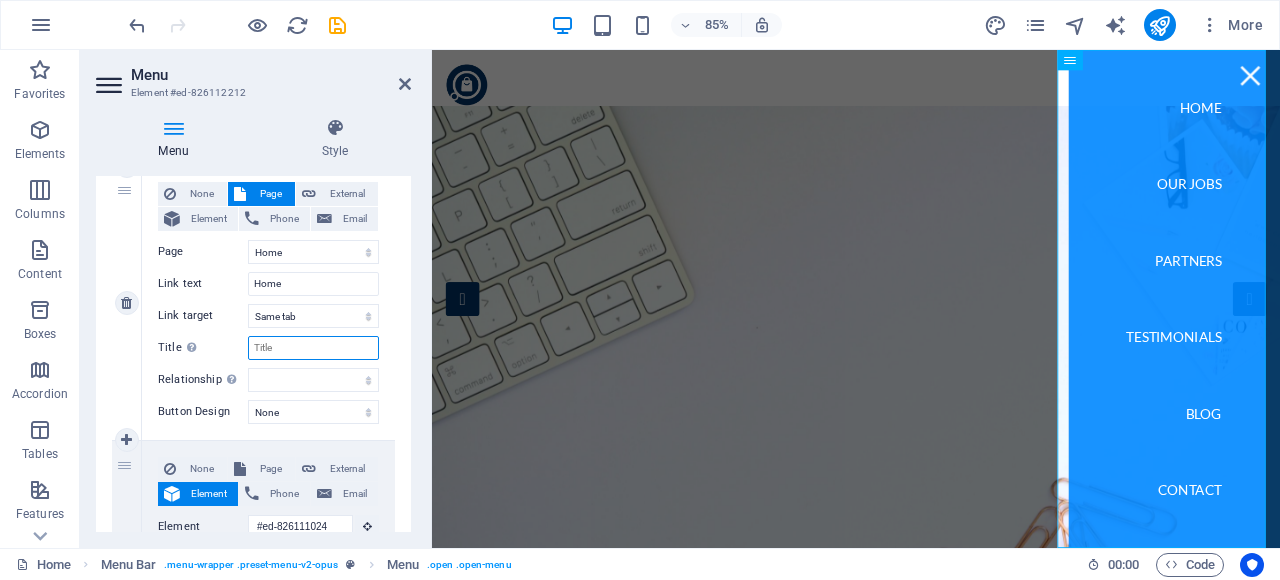 select 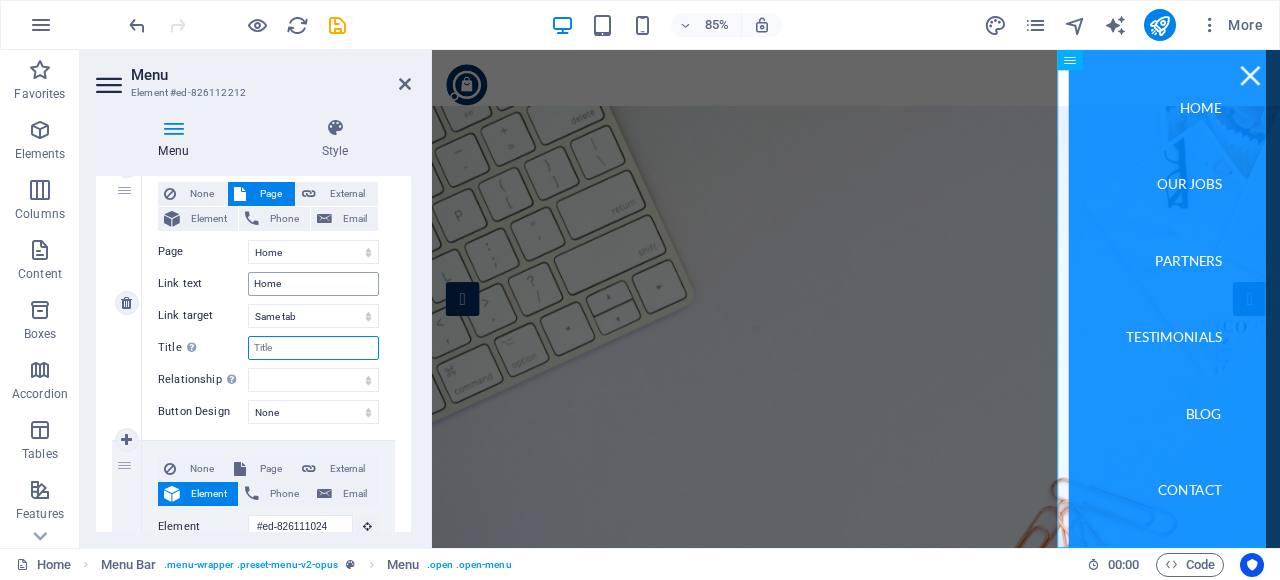 type 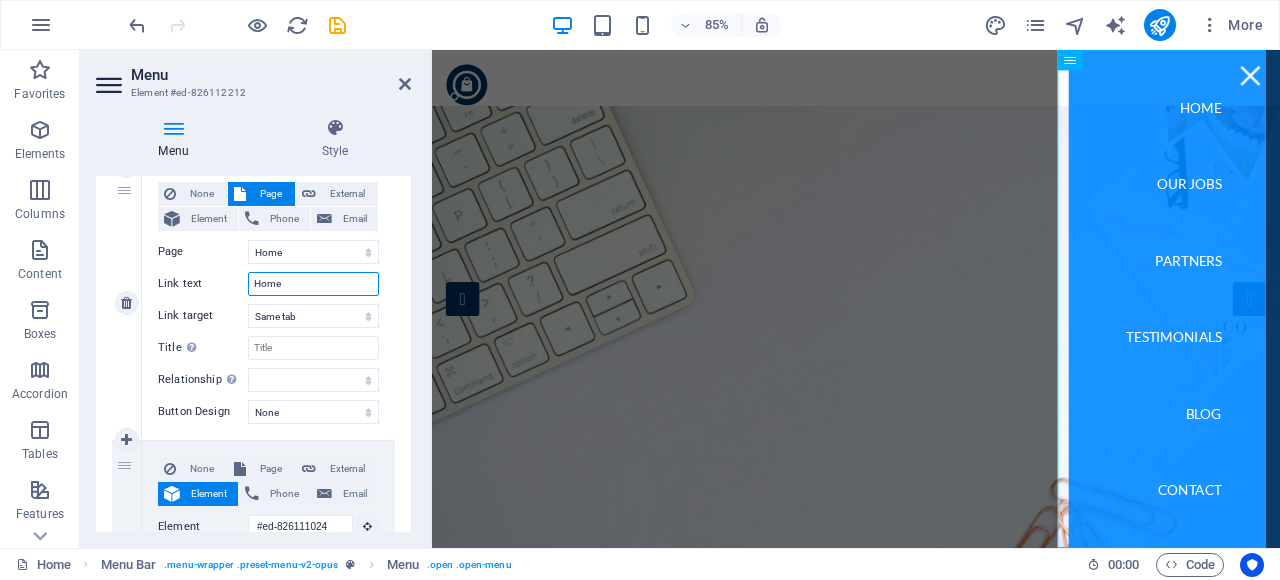 drag, startPoint x: 306, startPoint y: 283, endPoint x: 224, endPoint y: 278, distance: 82.1523 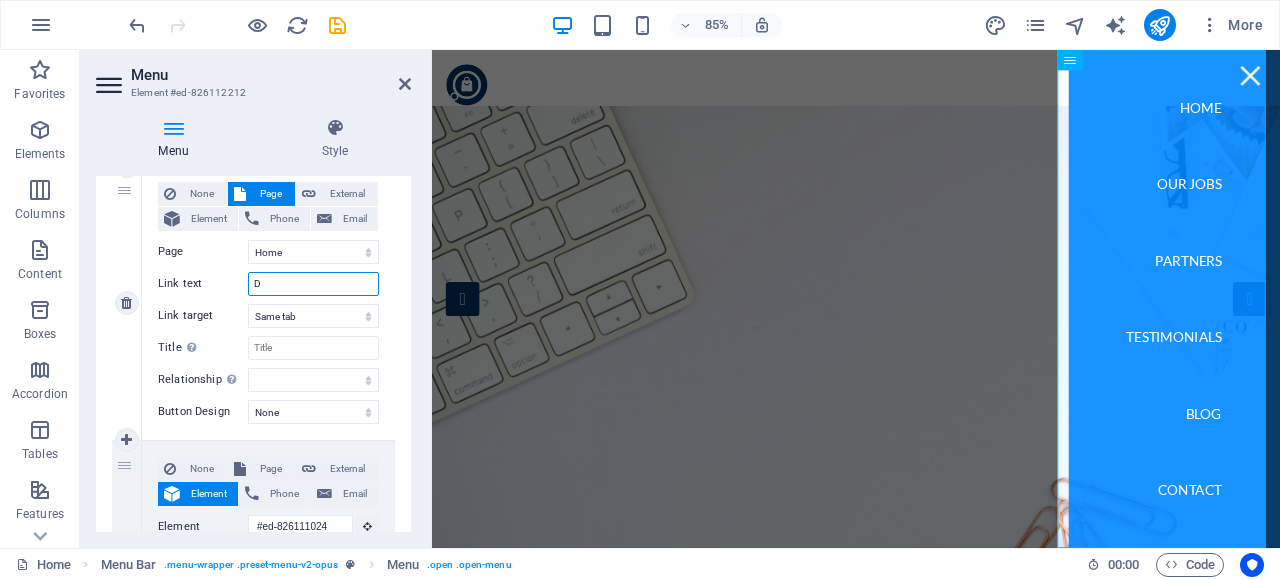 type on "DF" 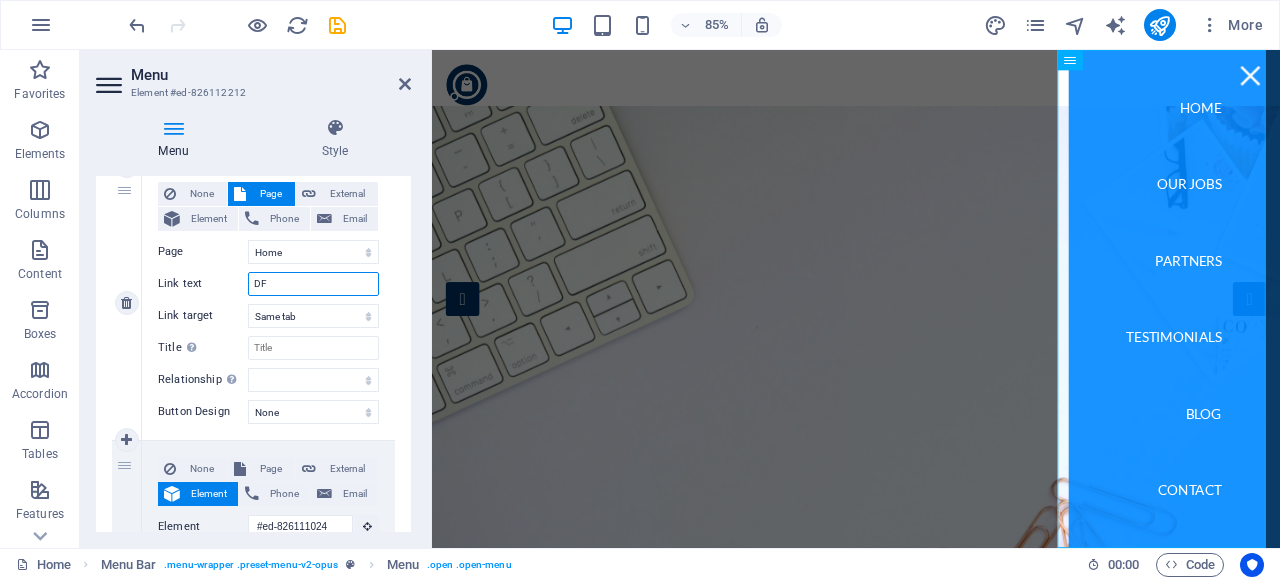 select 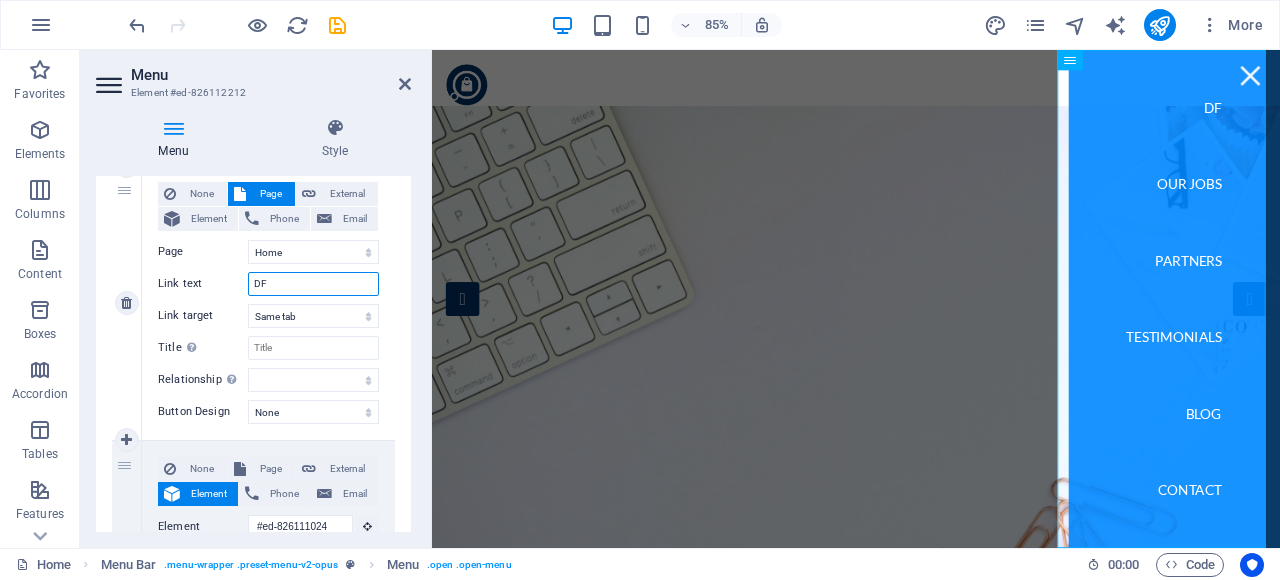 type on "Home" 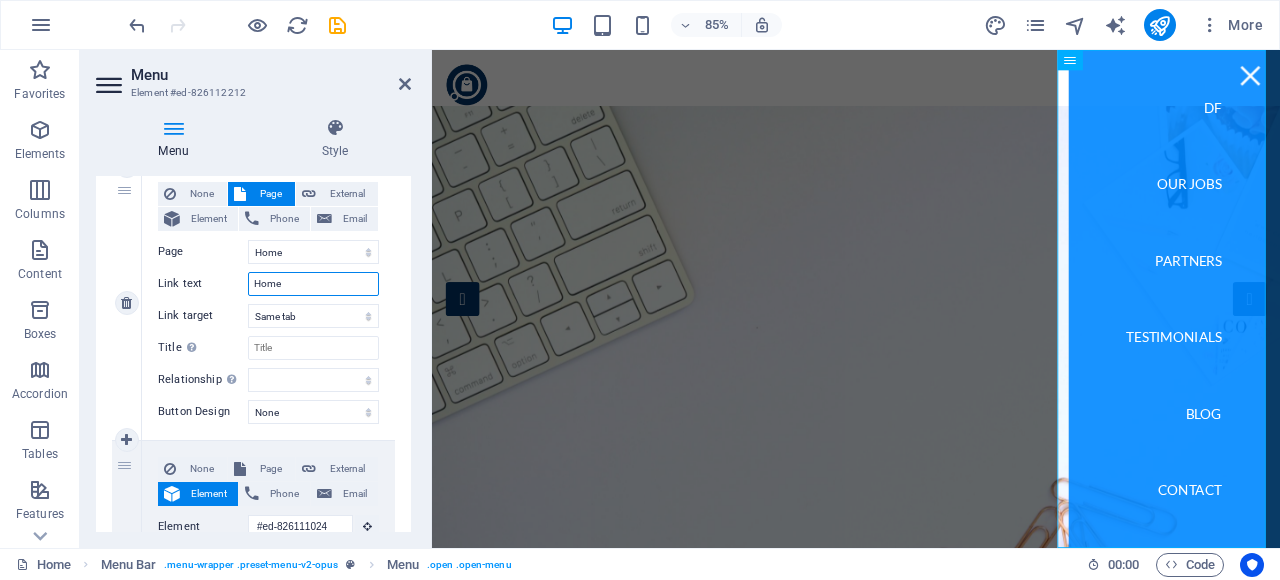 select 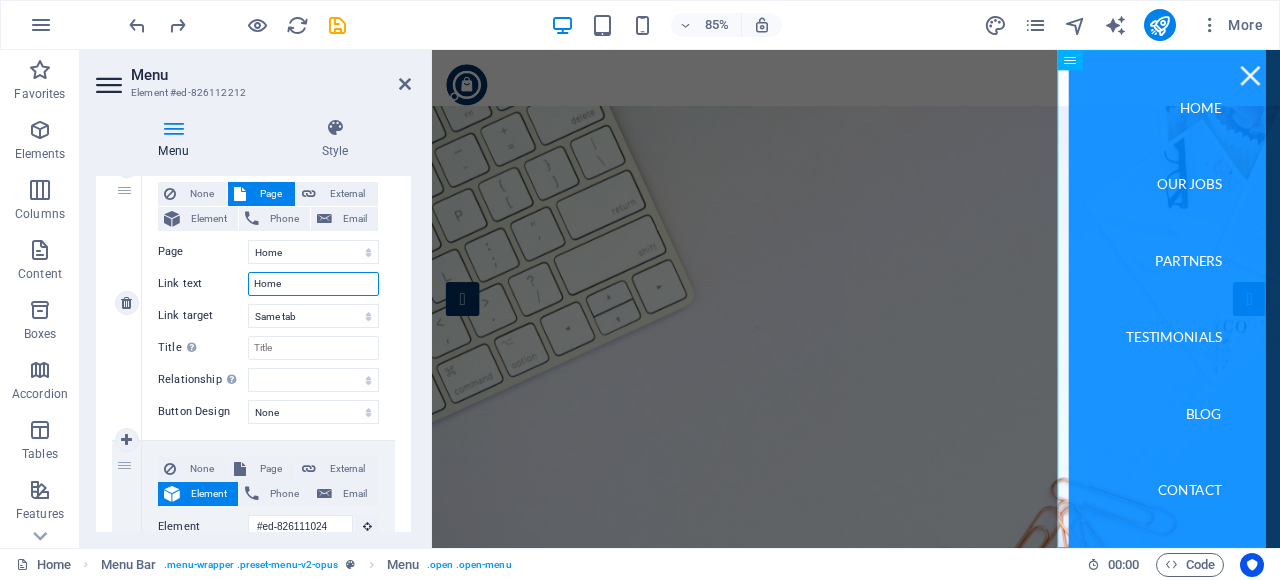 type on "HomeD" 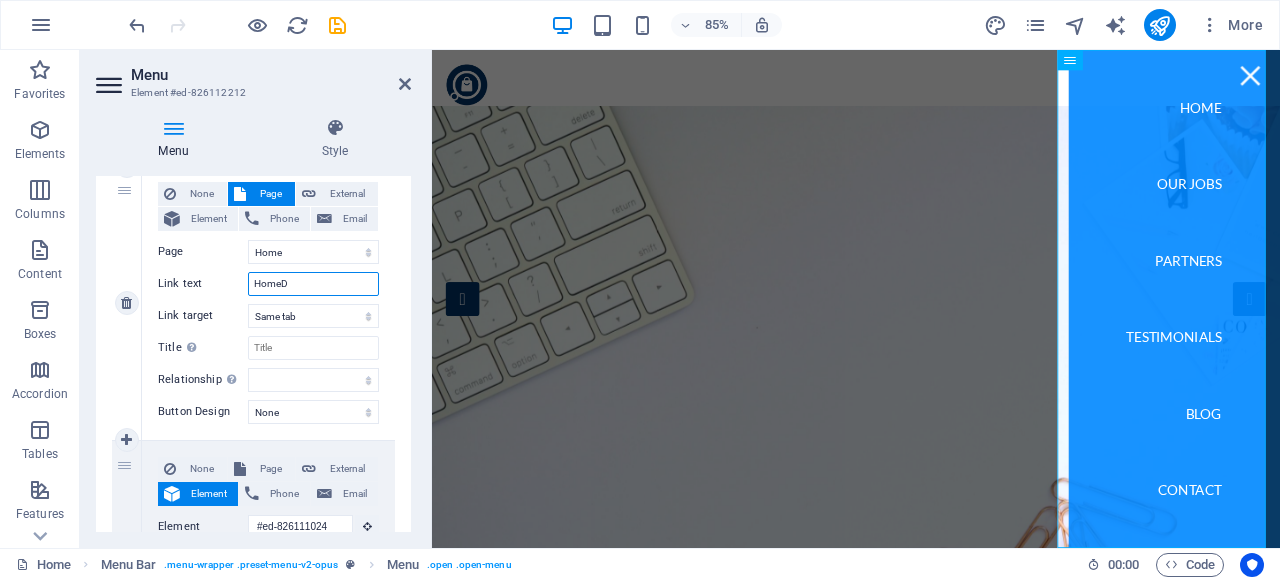 select 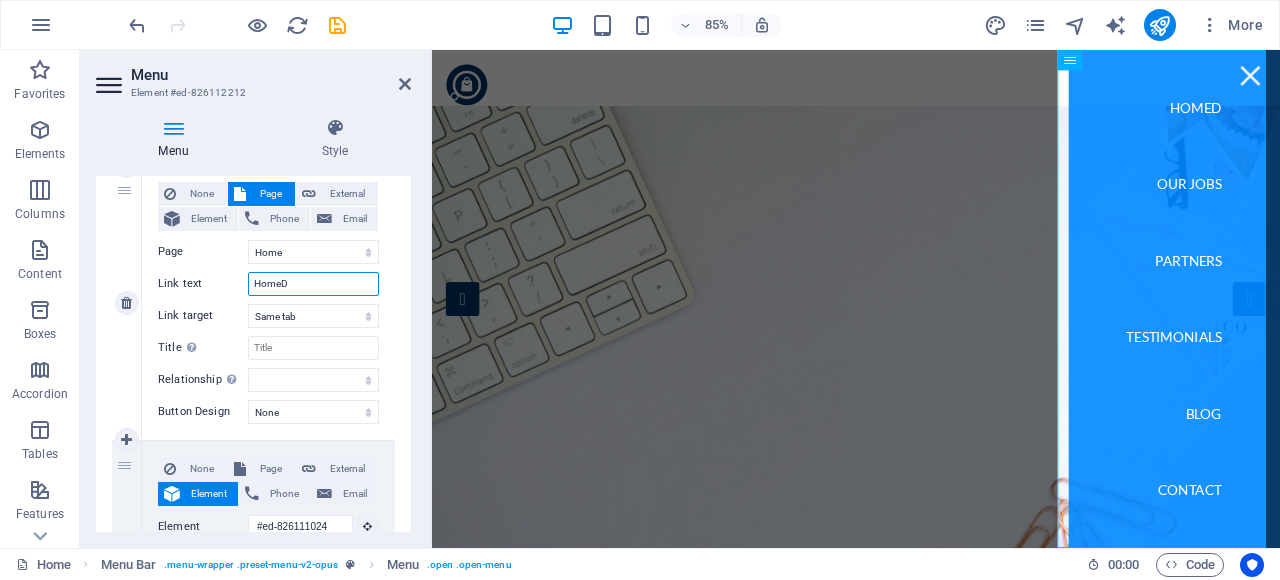 click on "HomeD" at bounding box center (313, 284) 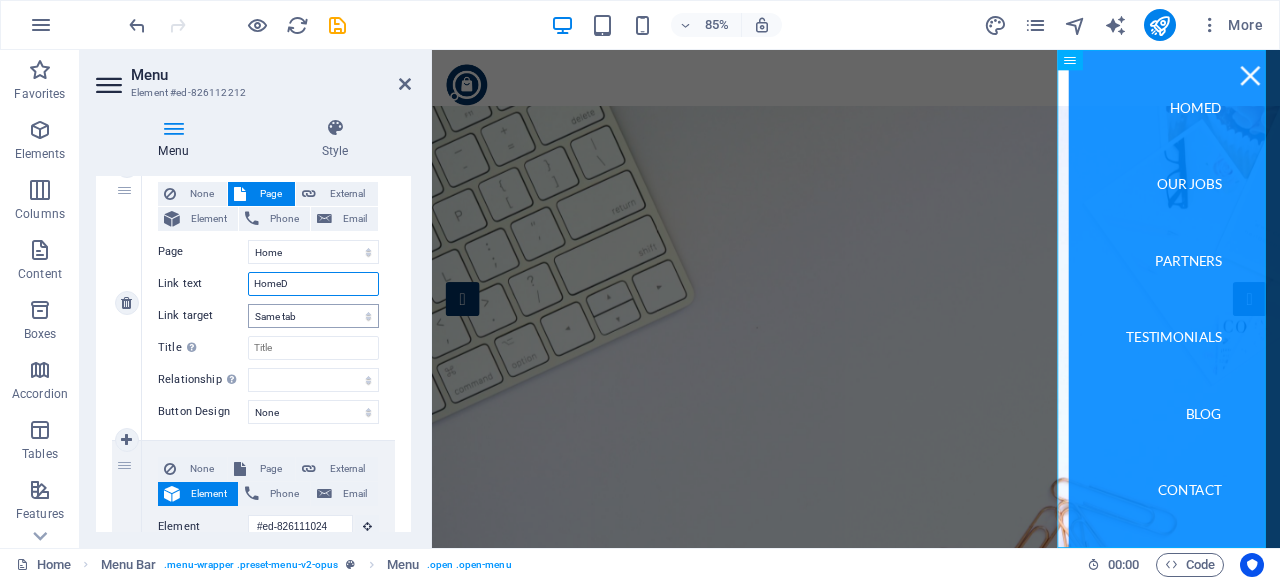 type on "D" 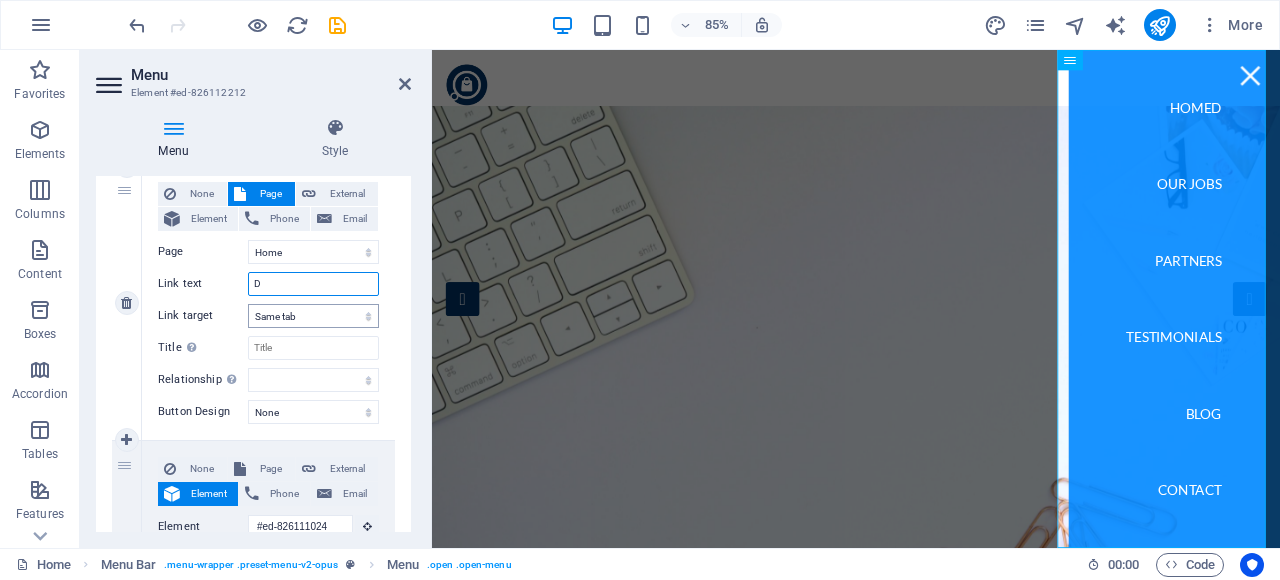 select 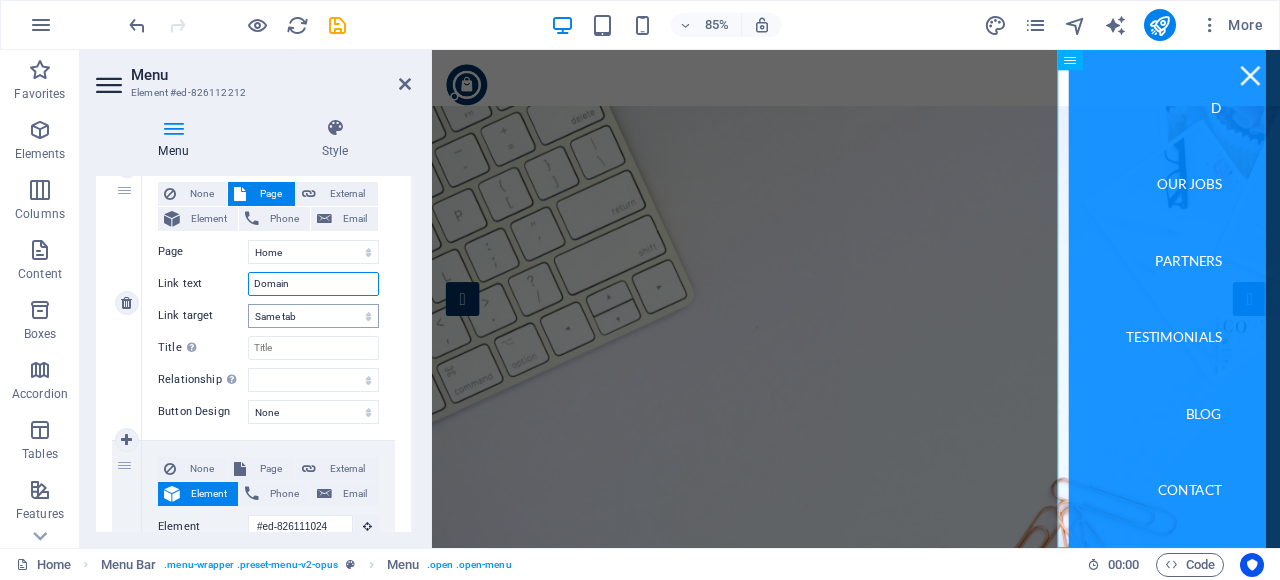type on "Domains" 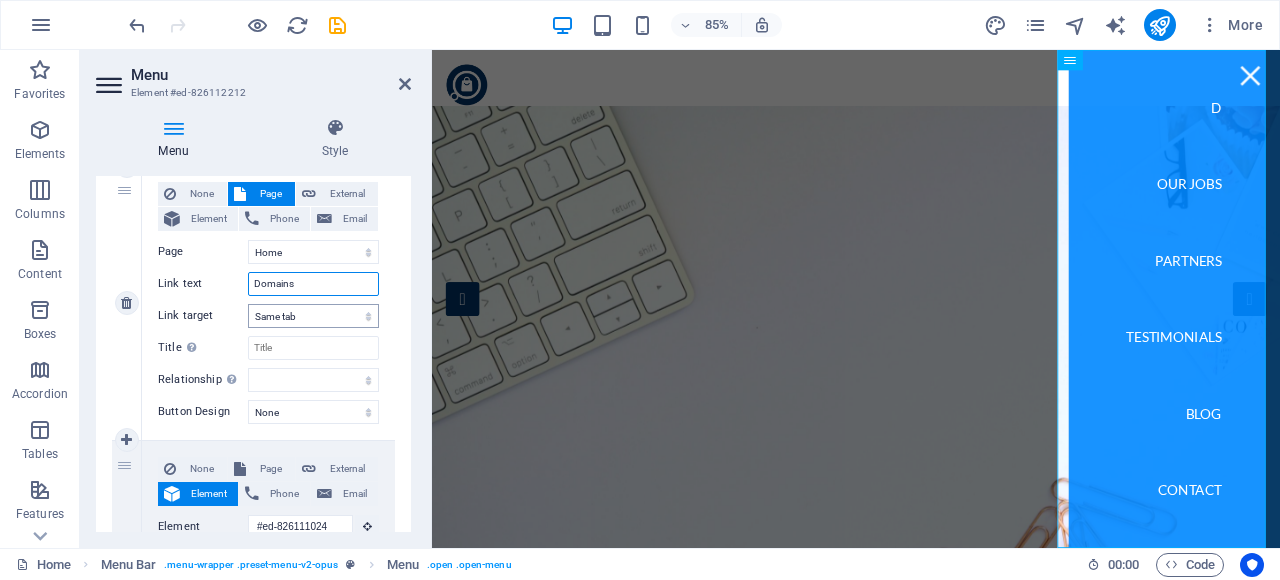 select 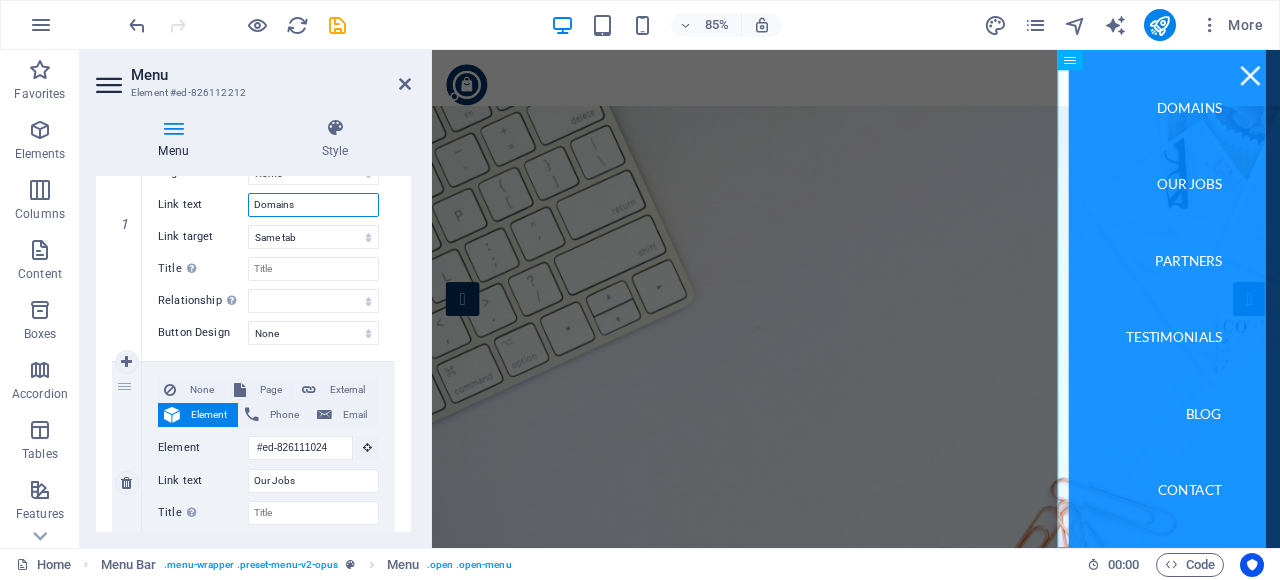scroll, scrollTop: 400, scrollLeft: 0, axis: vertical 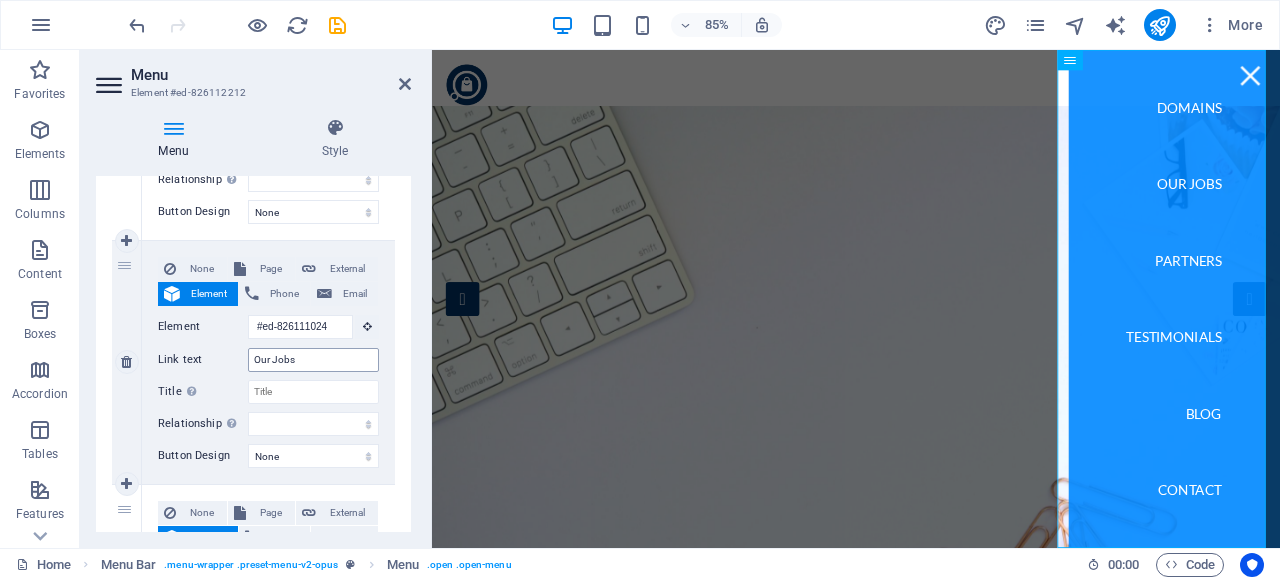 type on "Domains" 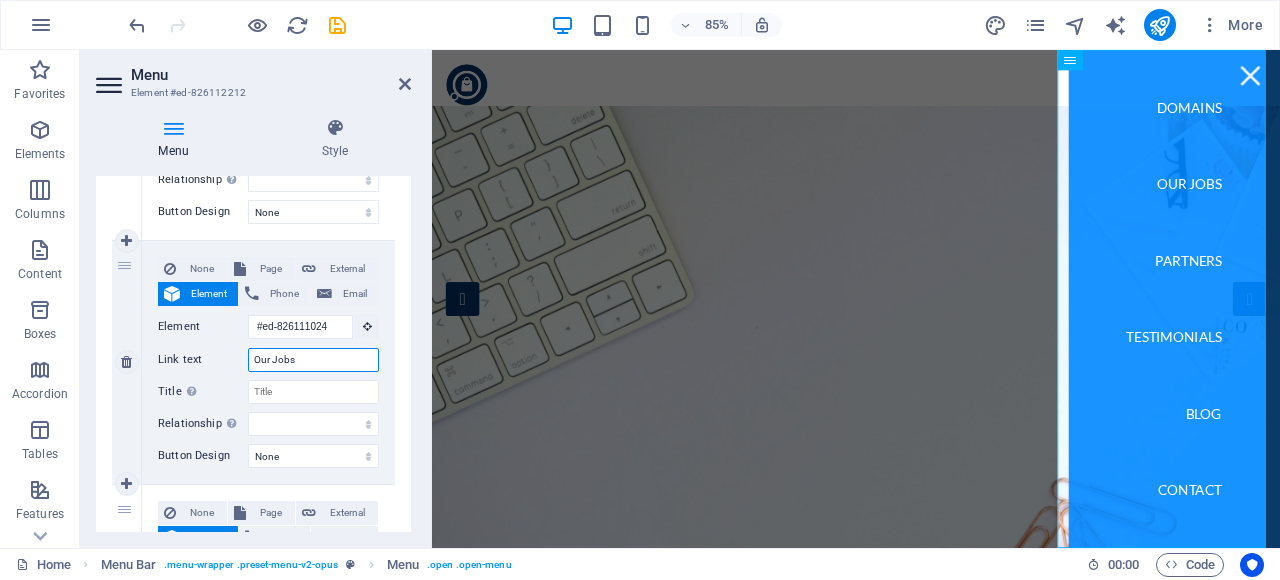 click on "Our Jobs" at bounding box center (313, 360) 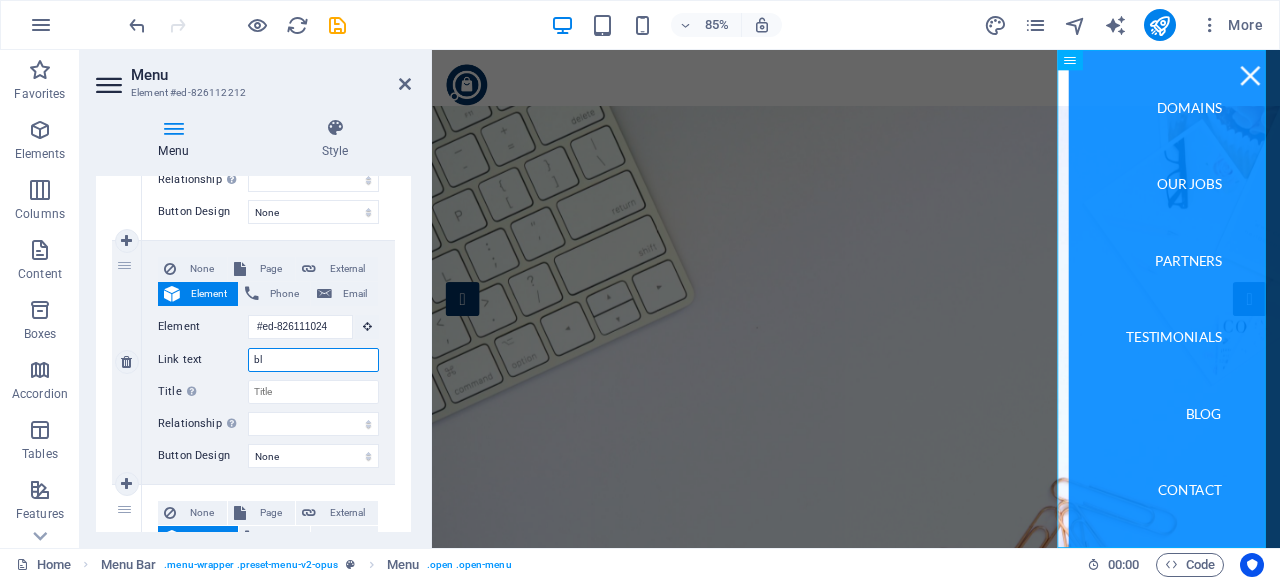 type on "blo" 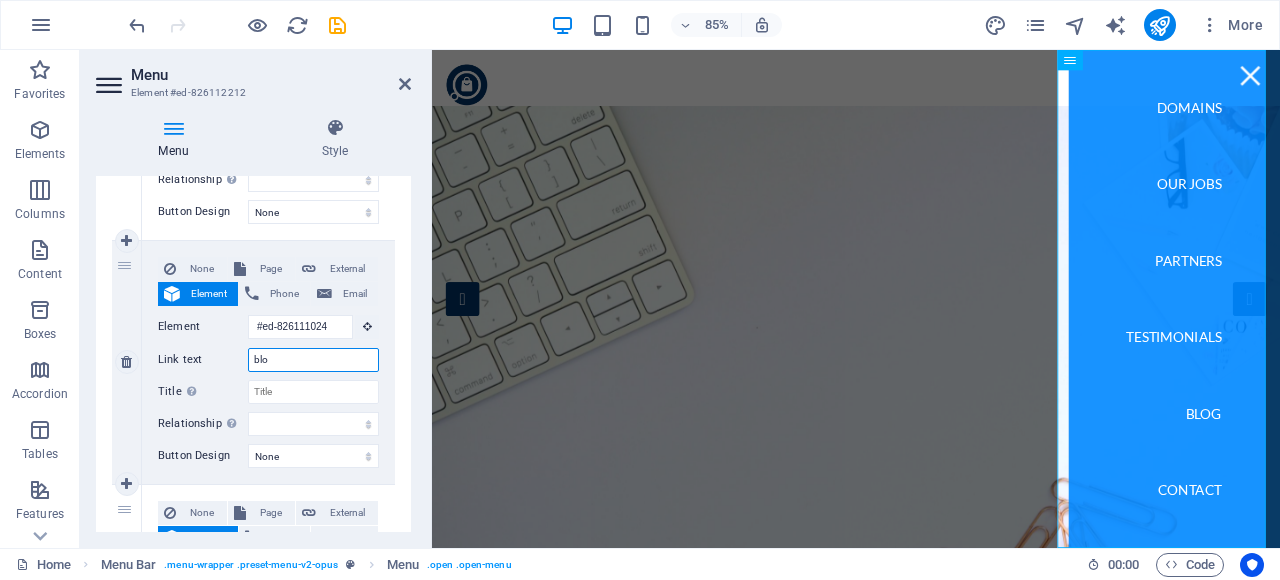 select 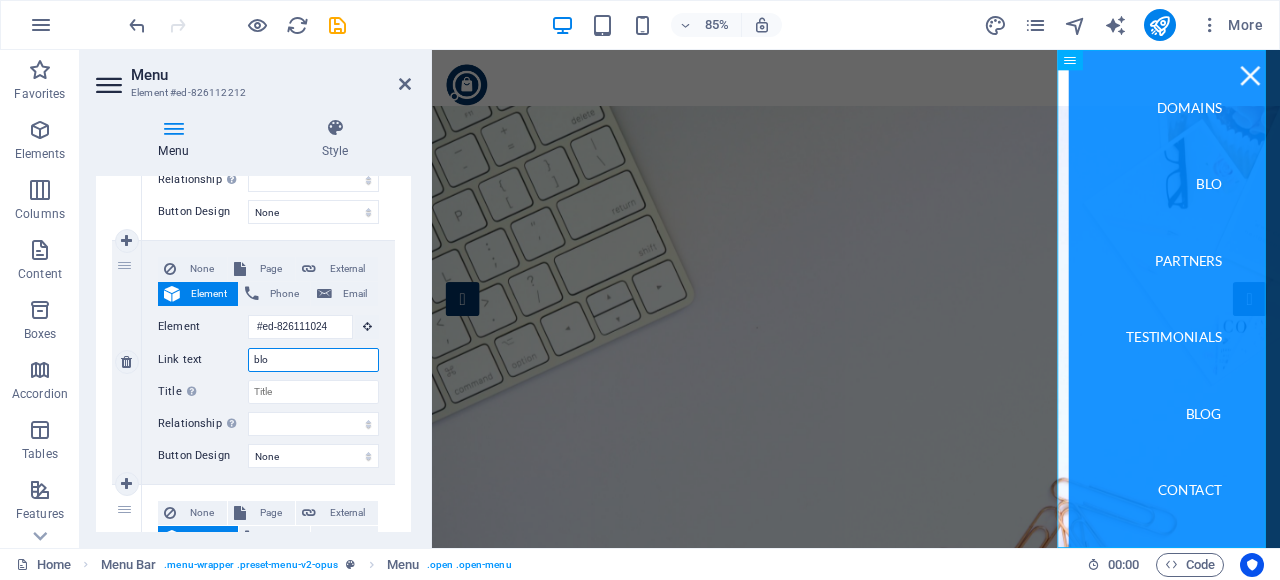 type on "blog" 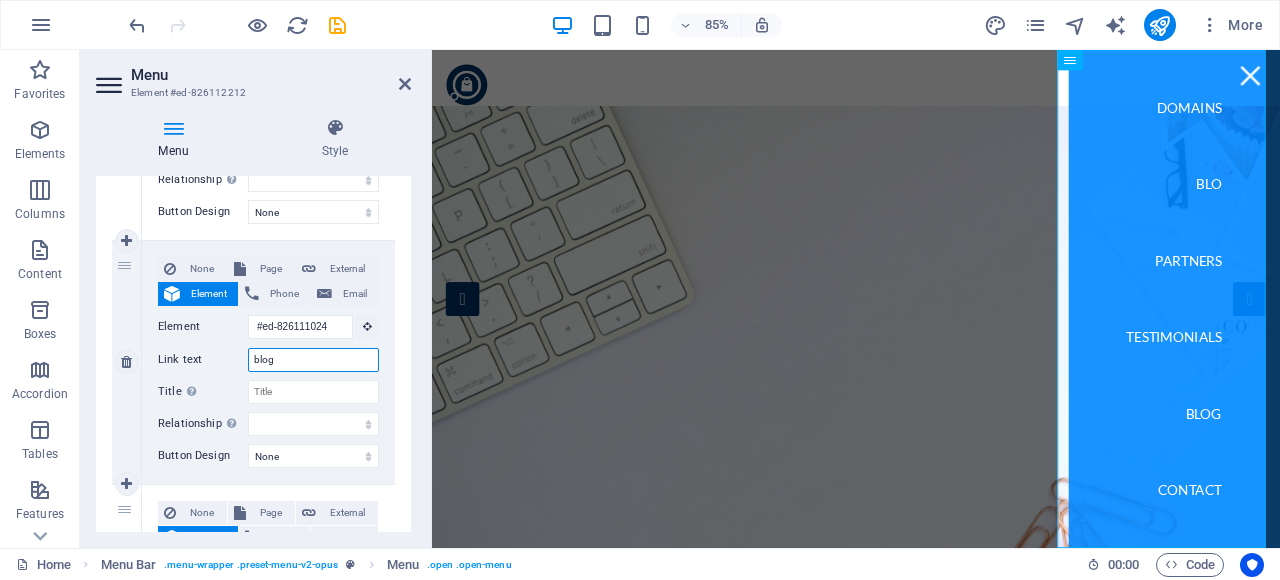 select 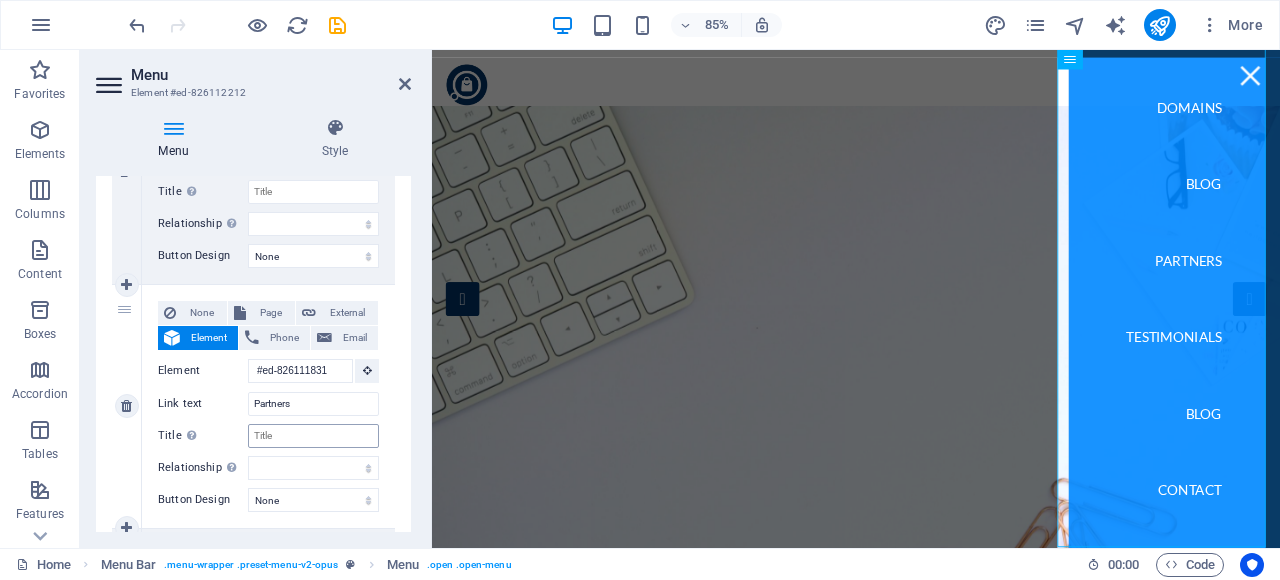 scroll, scrollTop: 700, scrollLeft: 0, axis: vertical 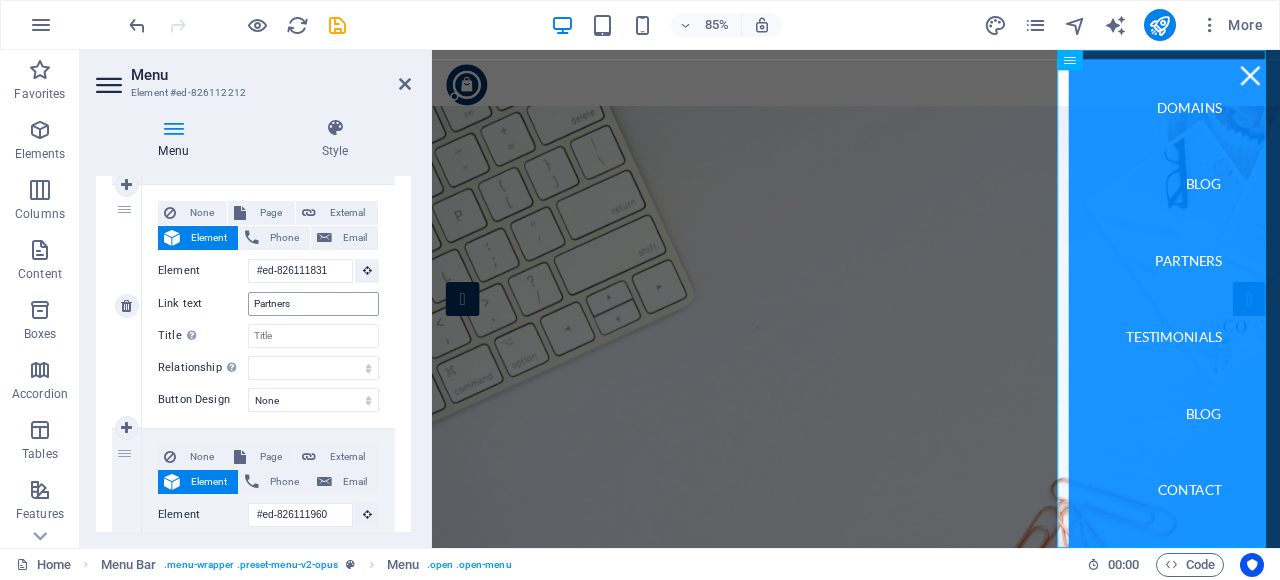 type on "blog" 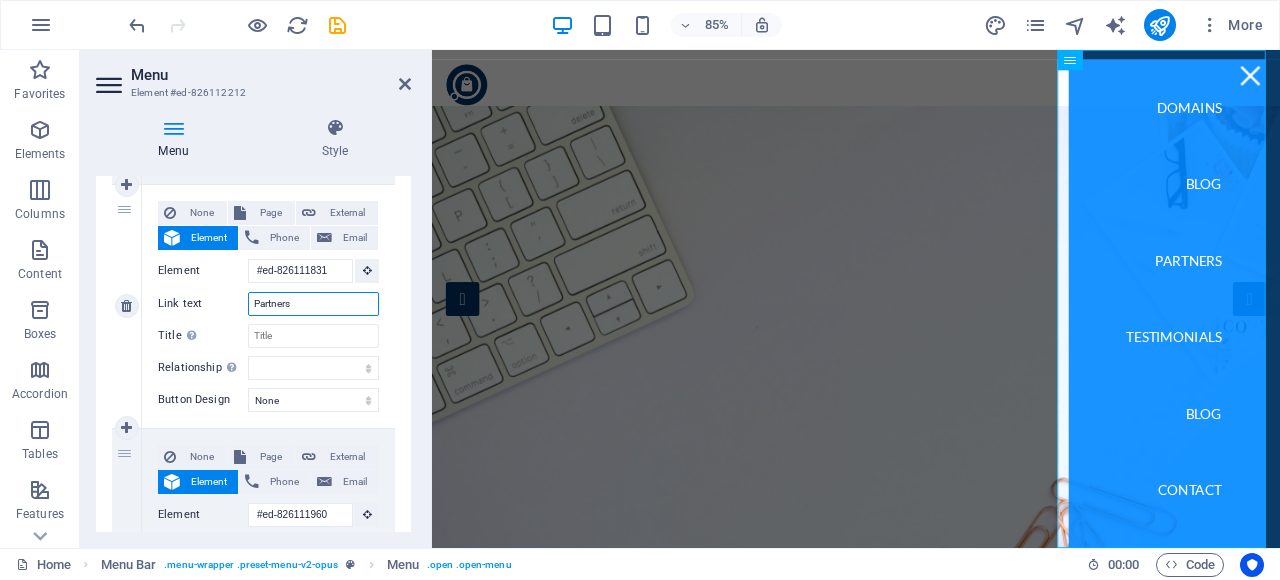 click on "Partners" at bounding box center (313, 304) 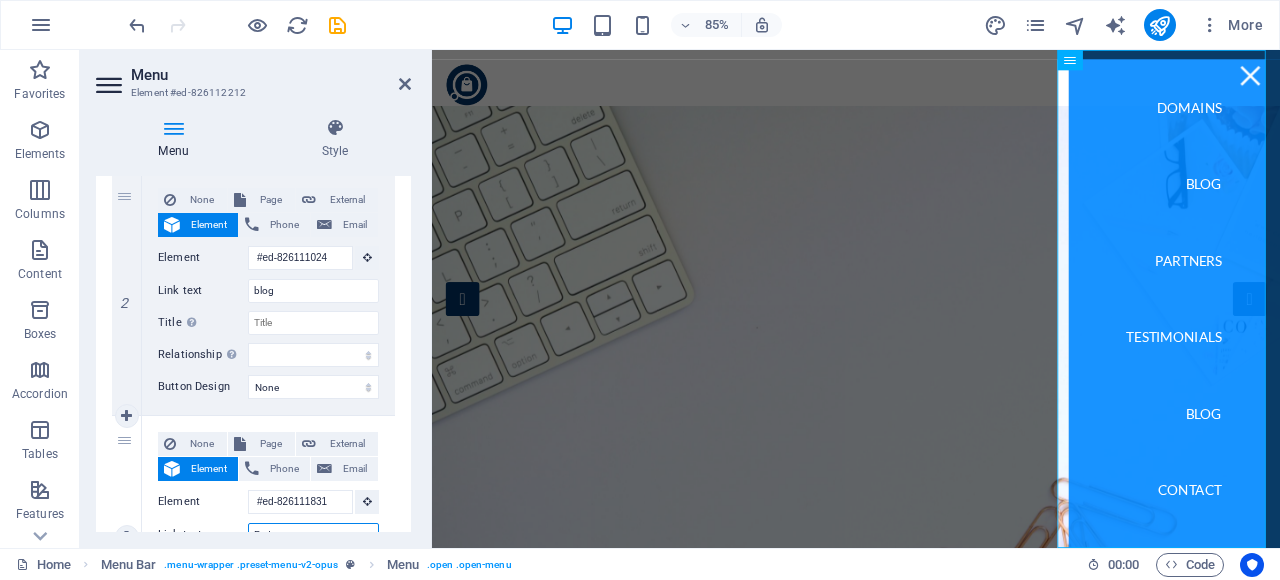 scroll, scrollTop: 300, scrollLeft: 0, axis: vertical 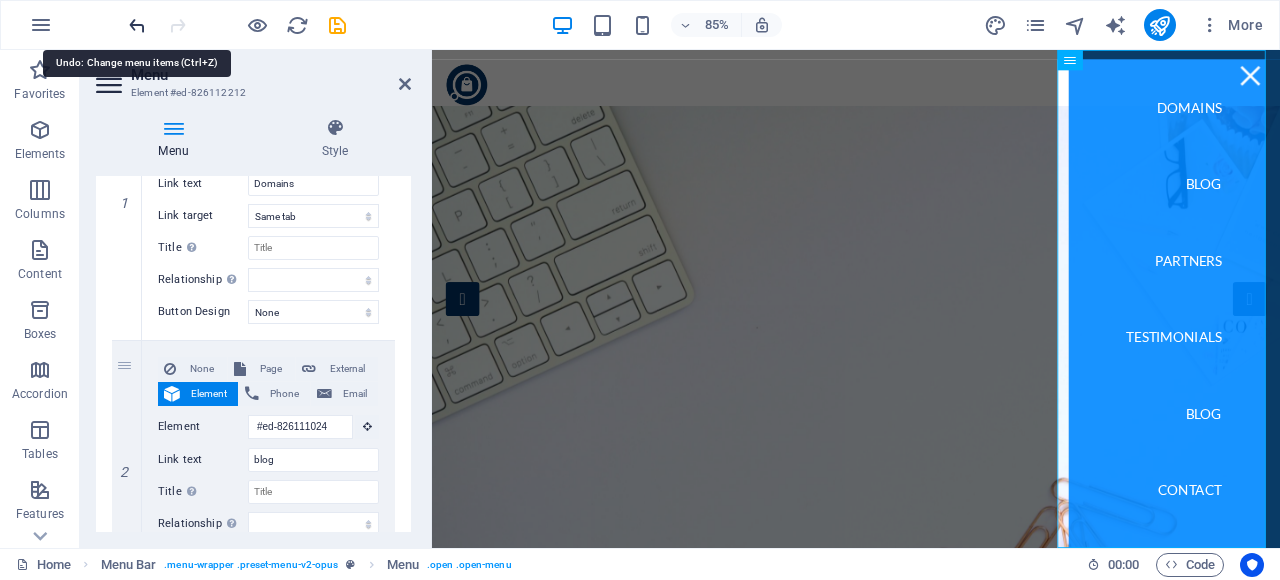 click at bounding box center [137, 25] 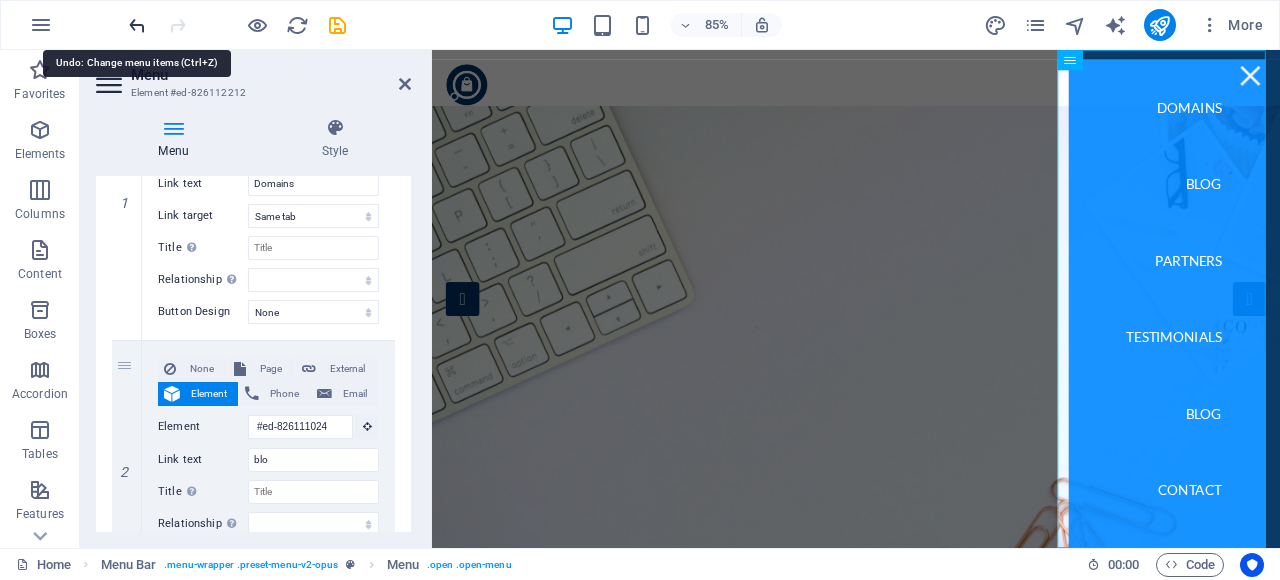 select 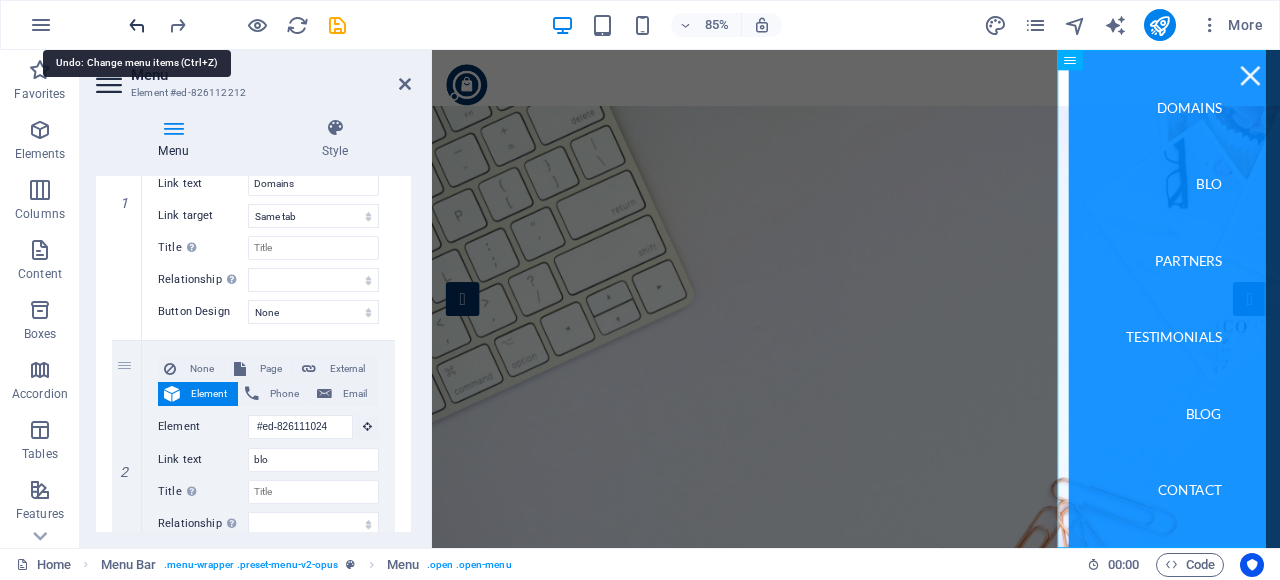 click at bounding box center [137, 25] 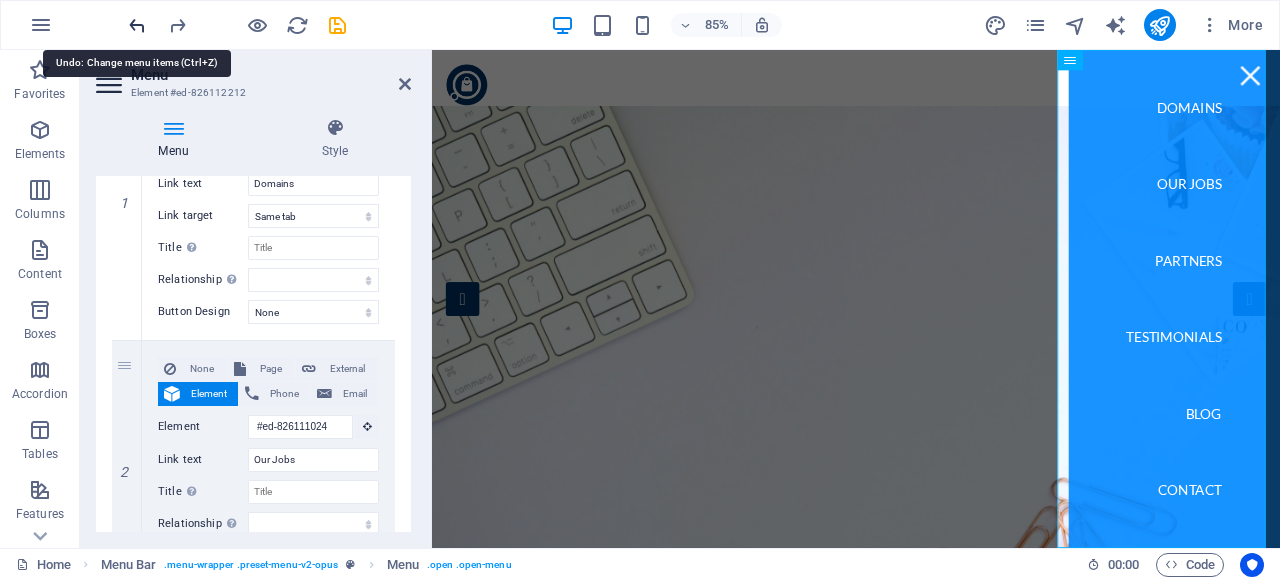 click at bounding box center (137, 25) 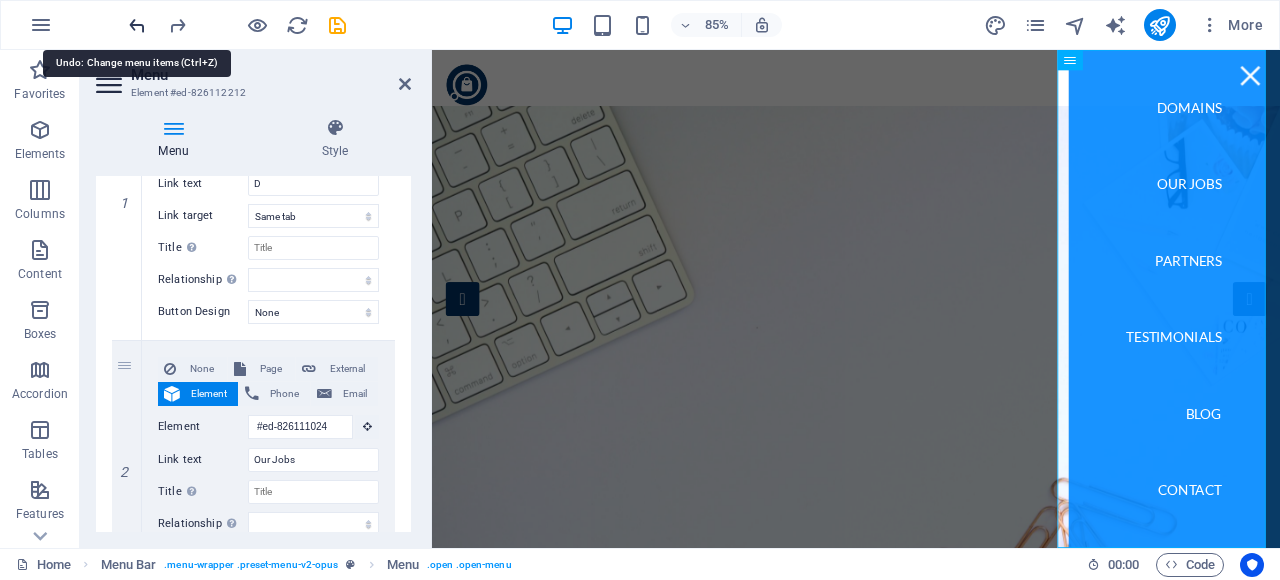 select 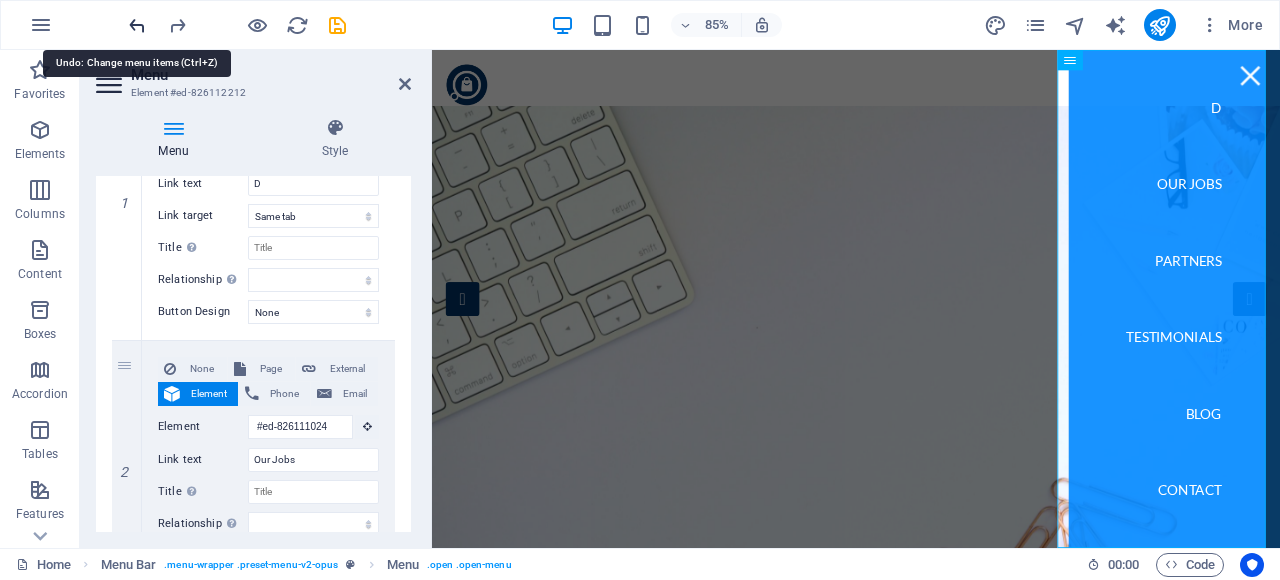 click at bounding box center (137, 25) 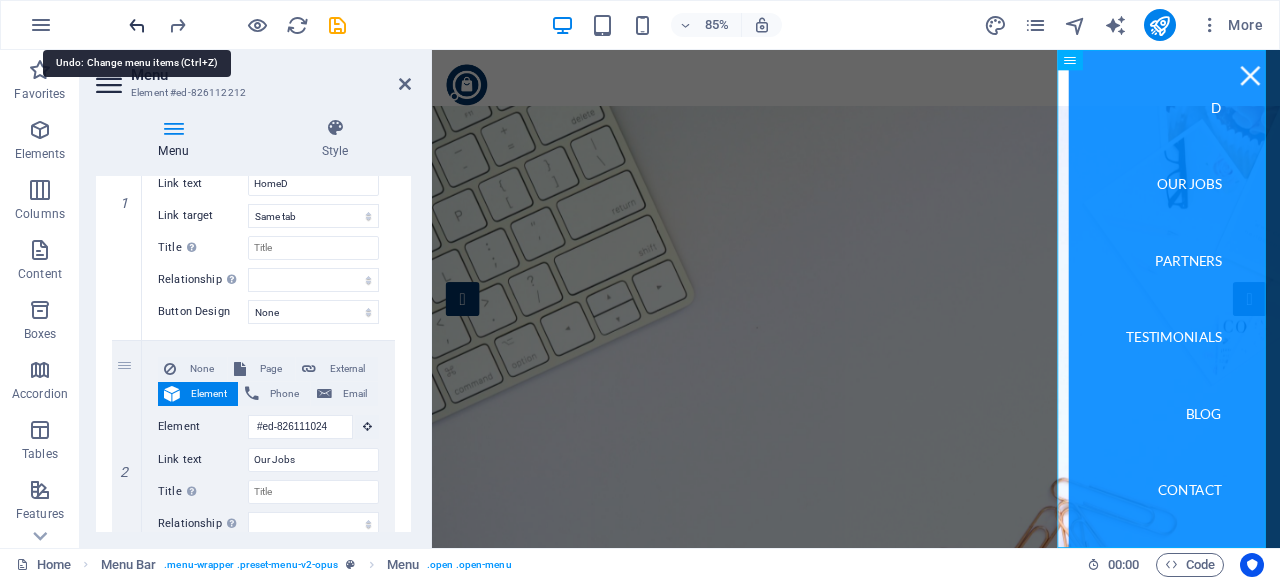select 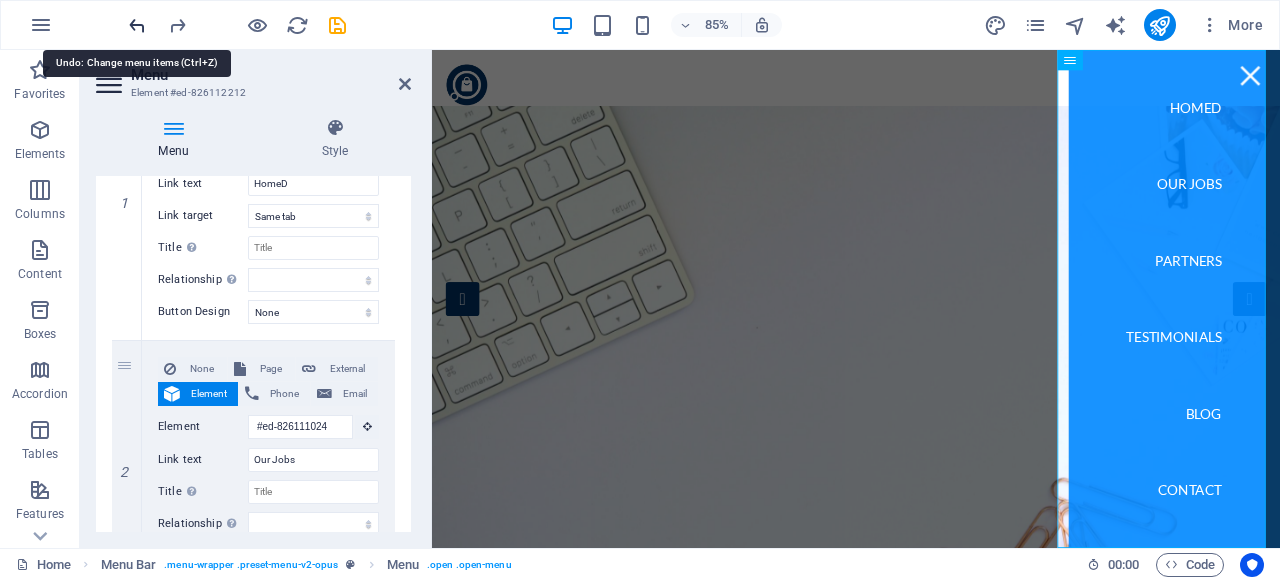 click at bounding box center (137, 25) 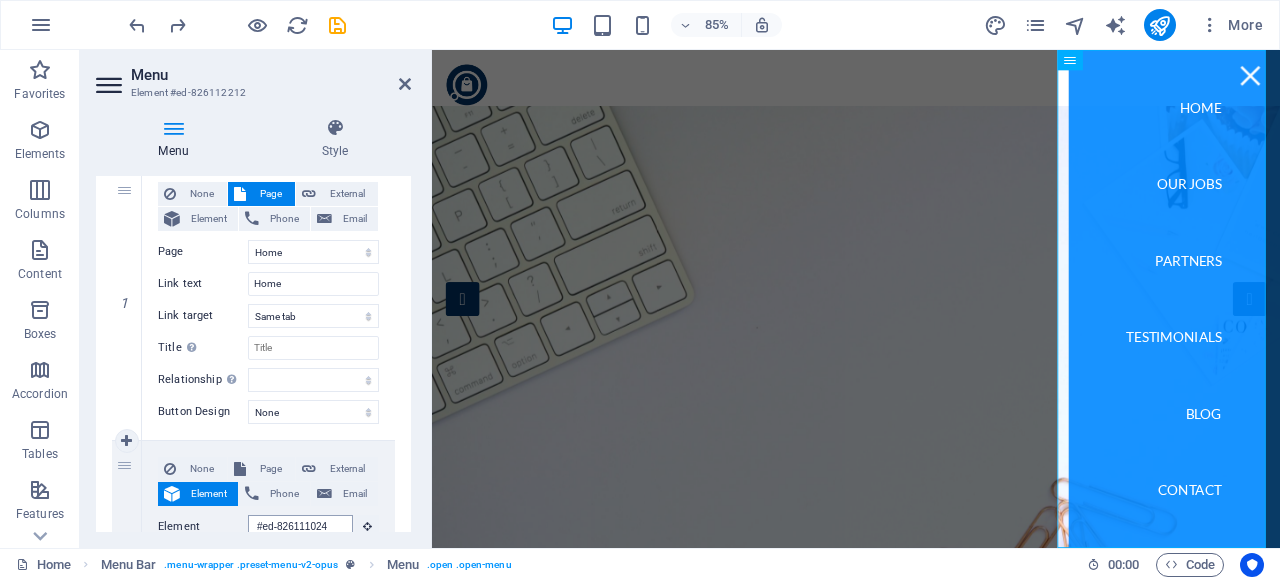 scroll, scrollTop: 392, scrollLeft: 0, axis: vertical 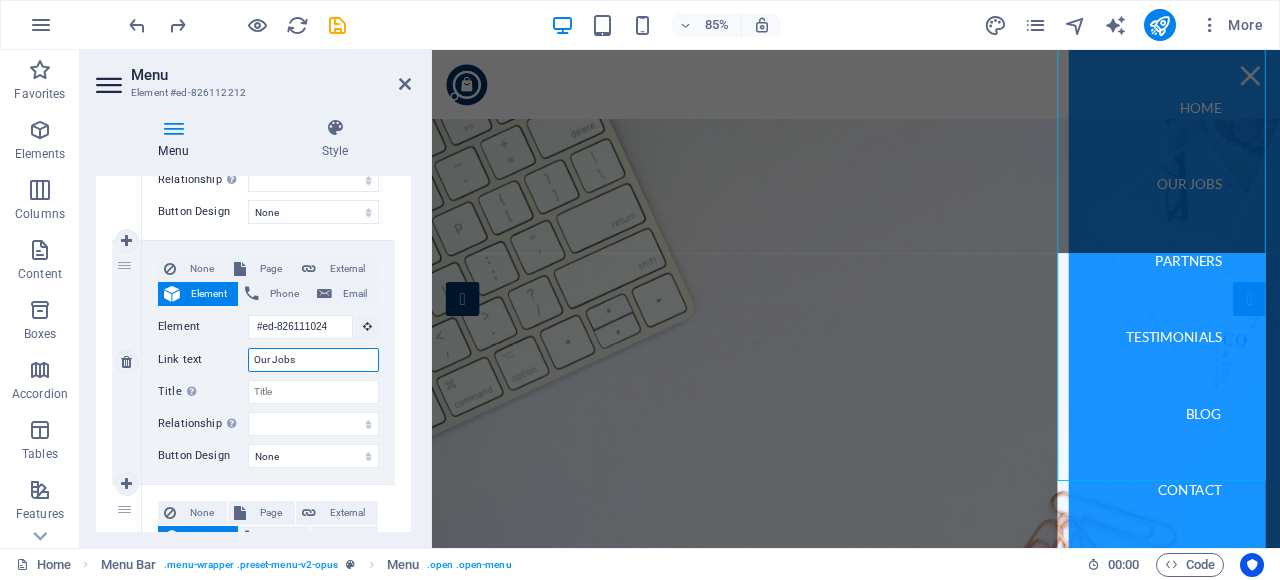 click on "Our Jobs" at bounding box center [313, 360] 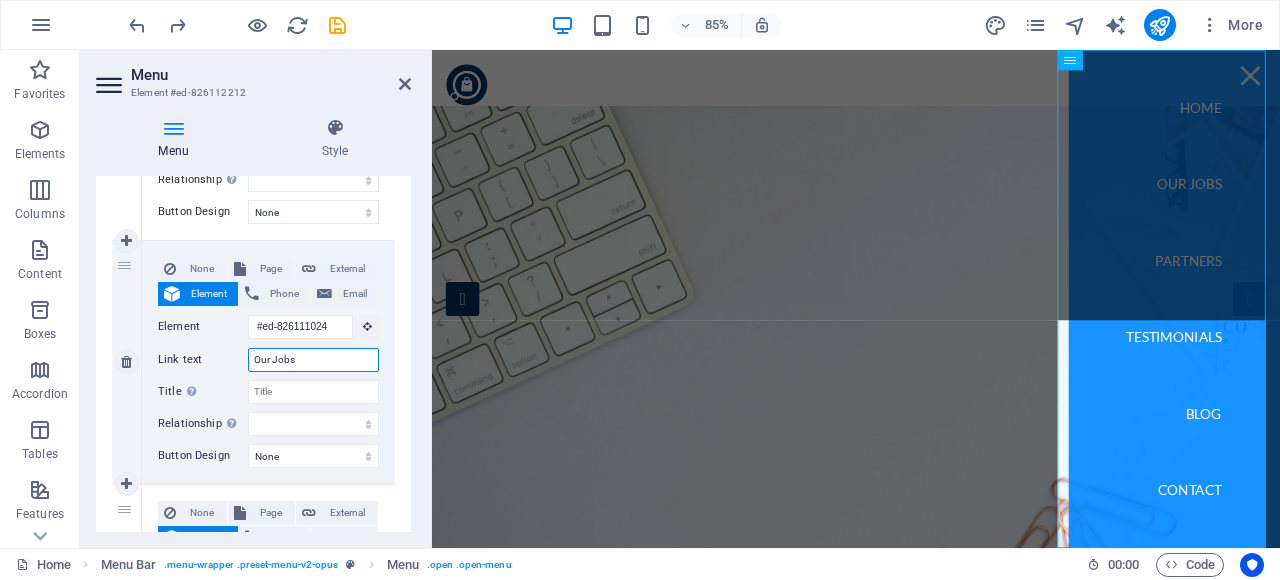 click on "Our Jobs" at bounding box center [313, 360] 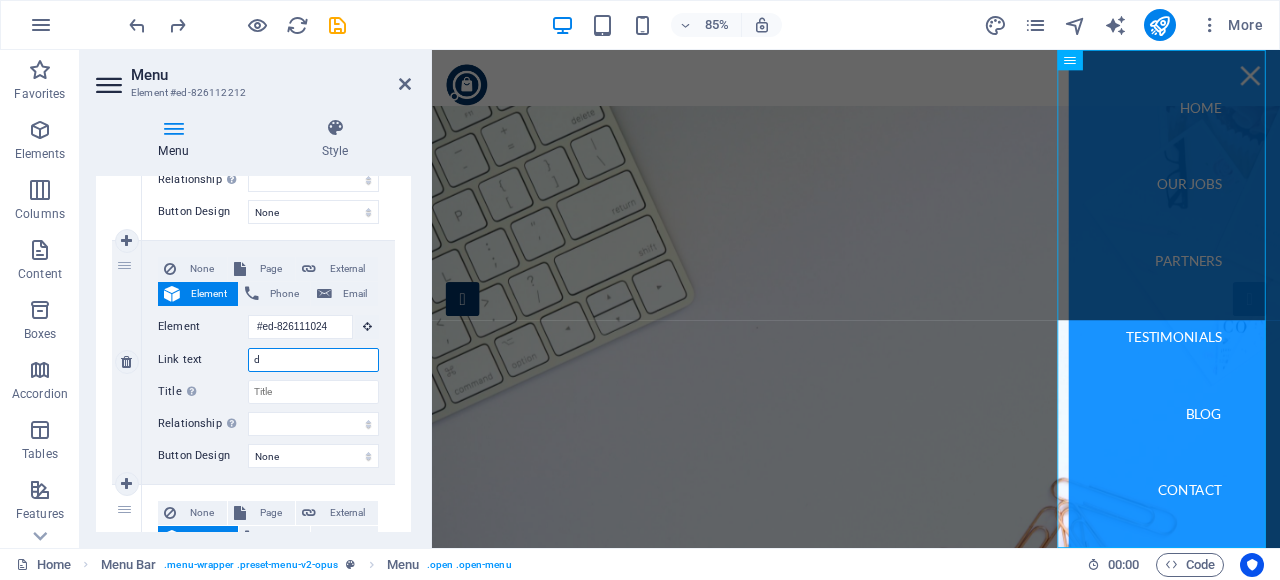 select 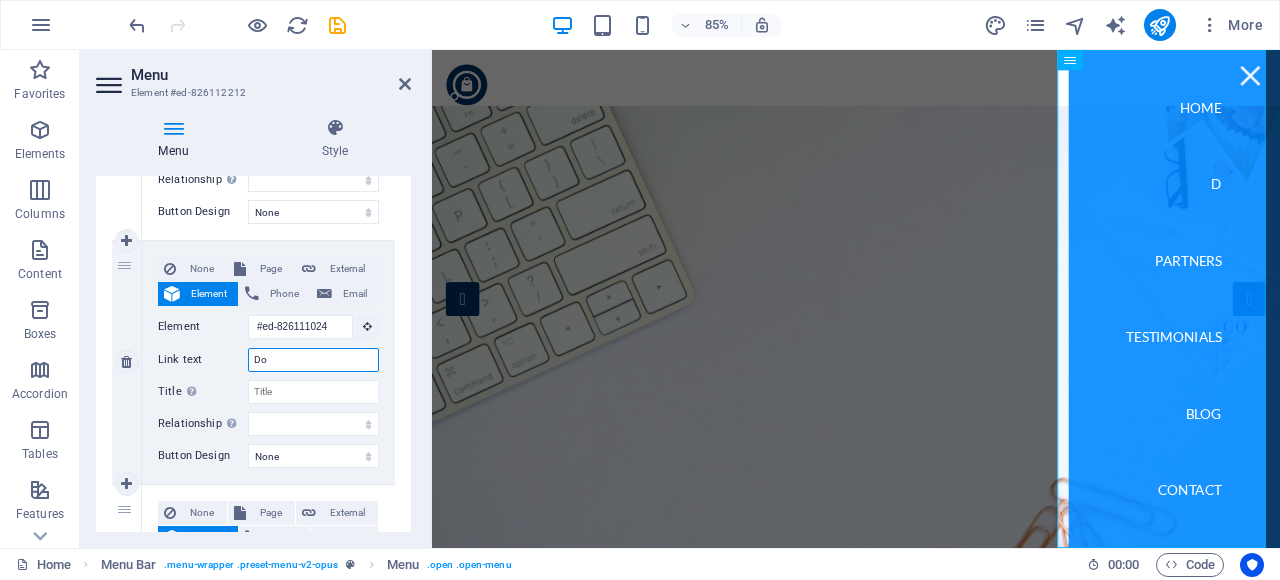 type on "Dom" 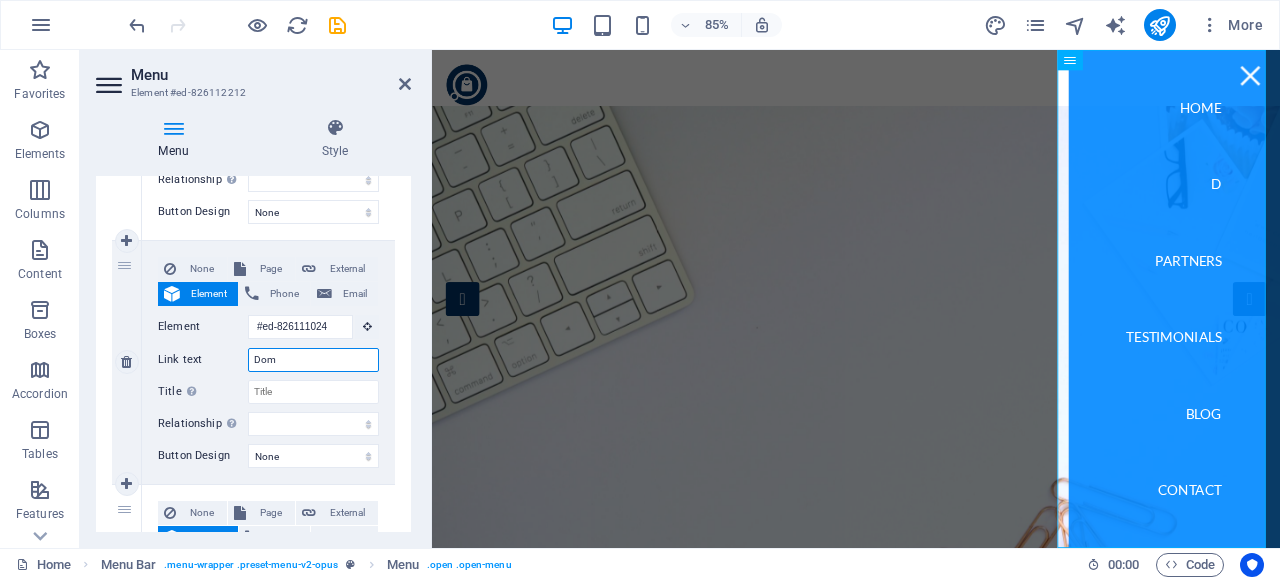 select 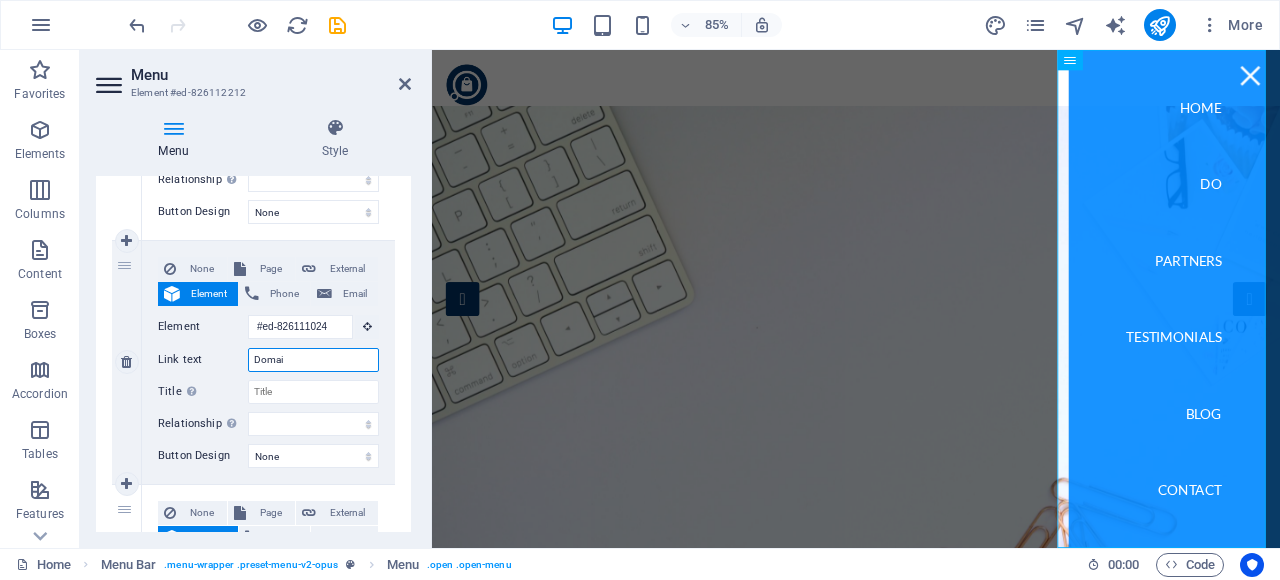 type on "Domain" 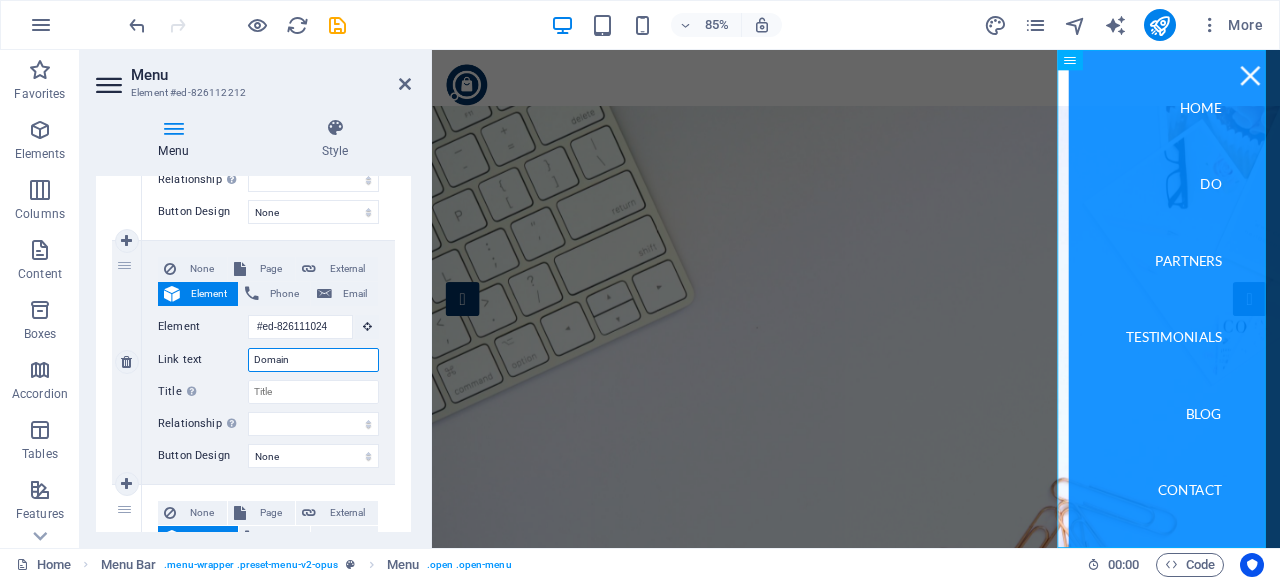 select 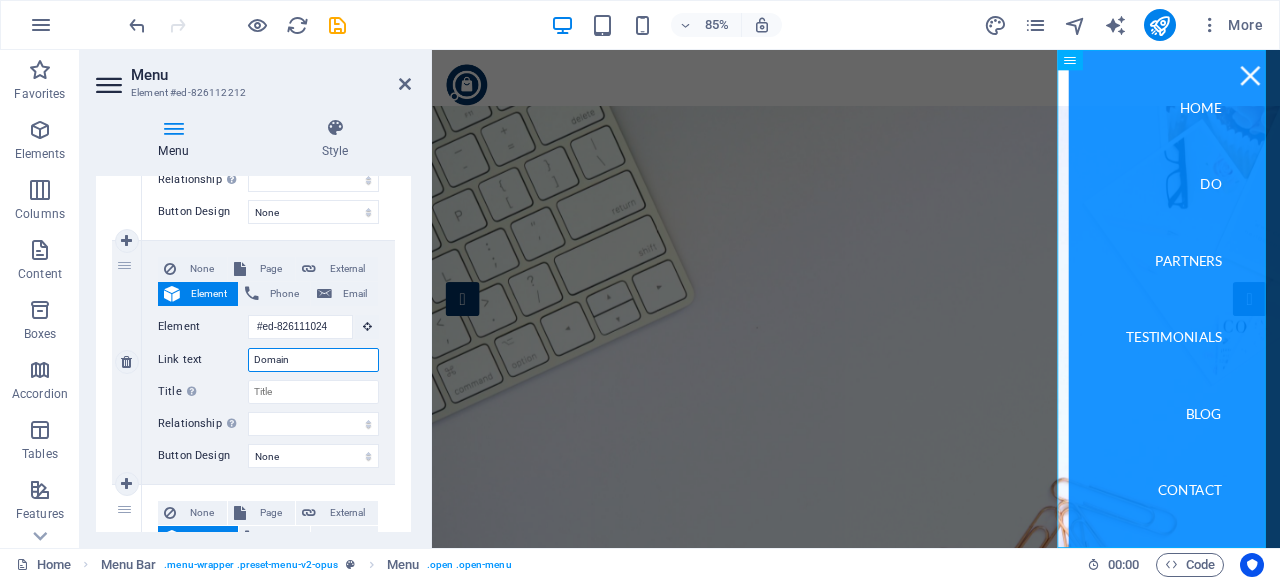 select 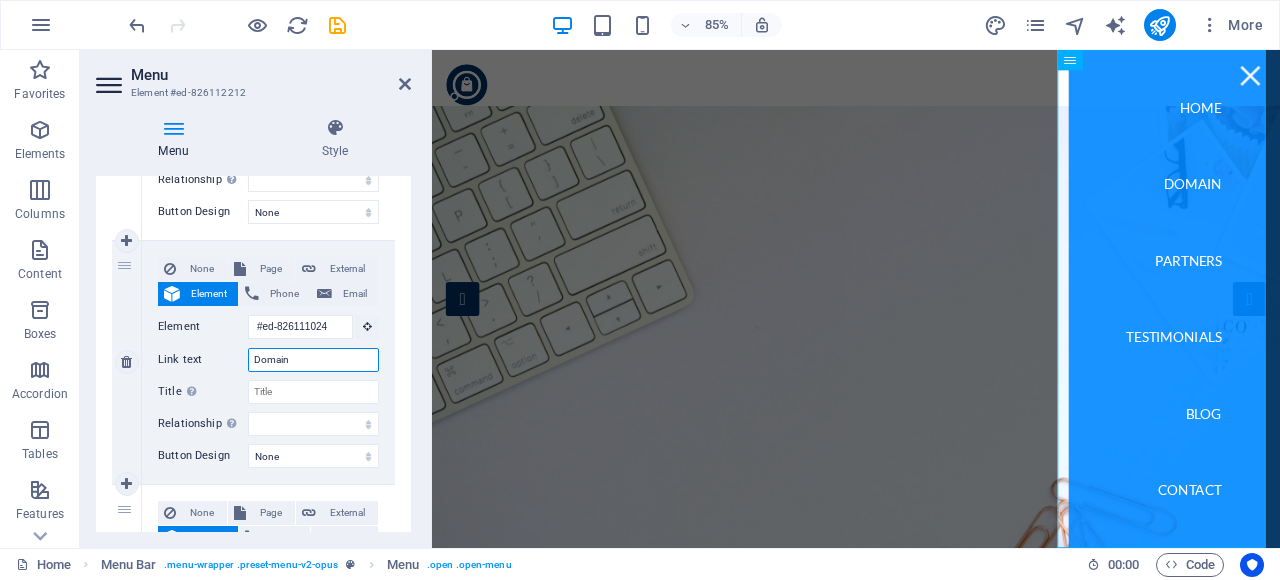 select 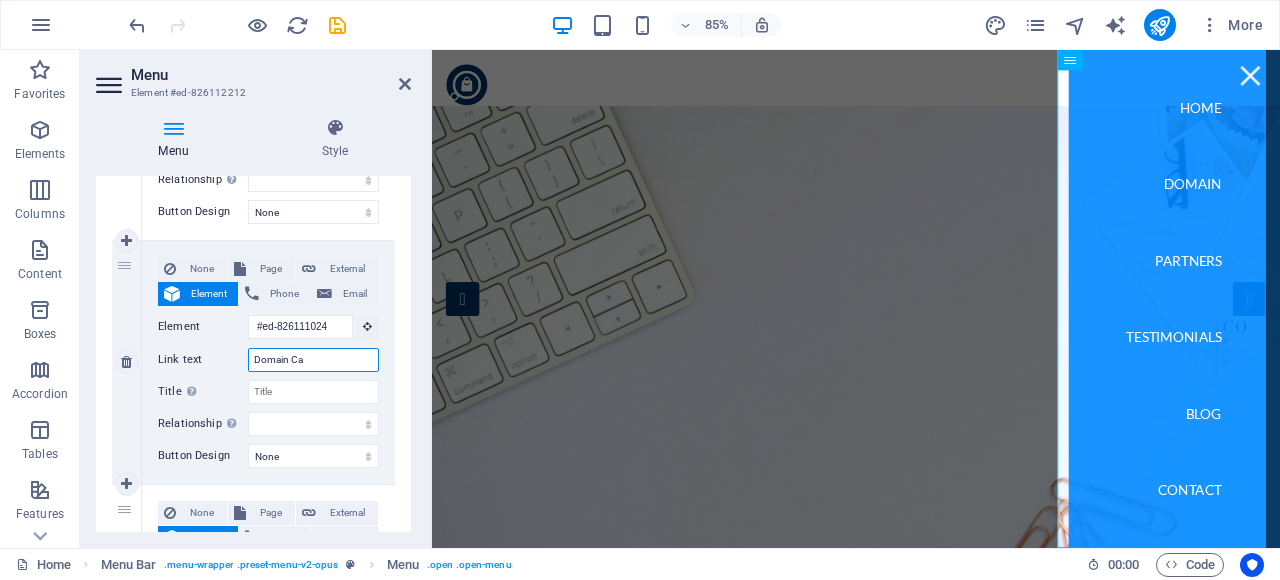 type on "Domain Cat" 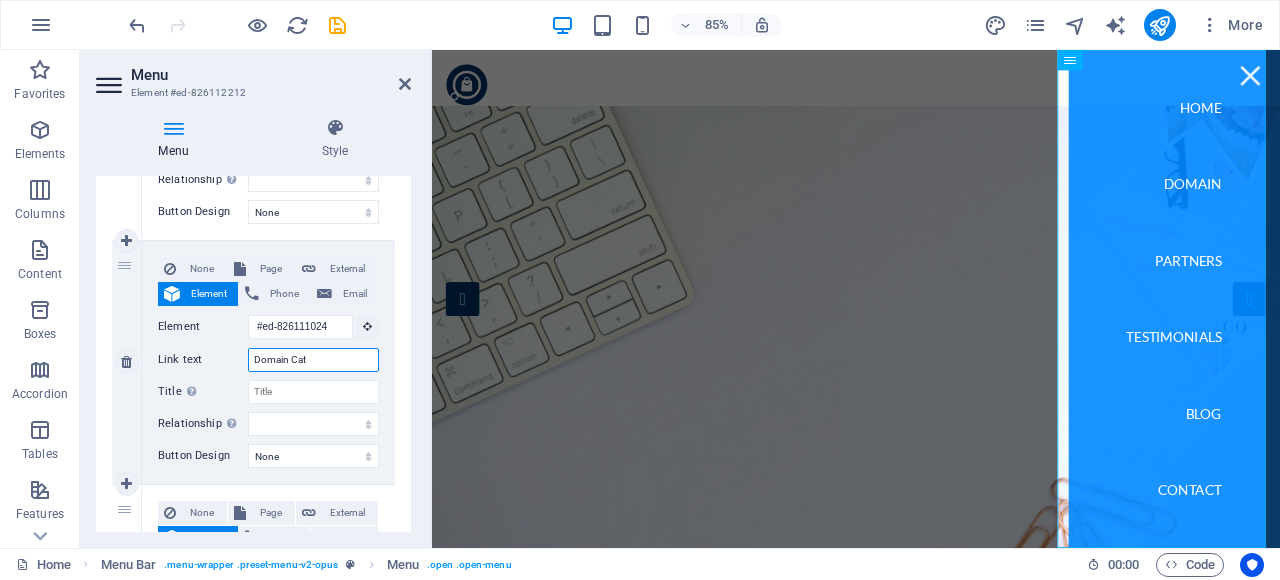 select 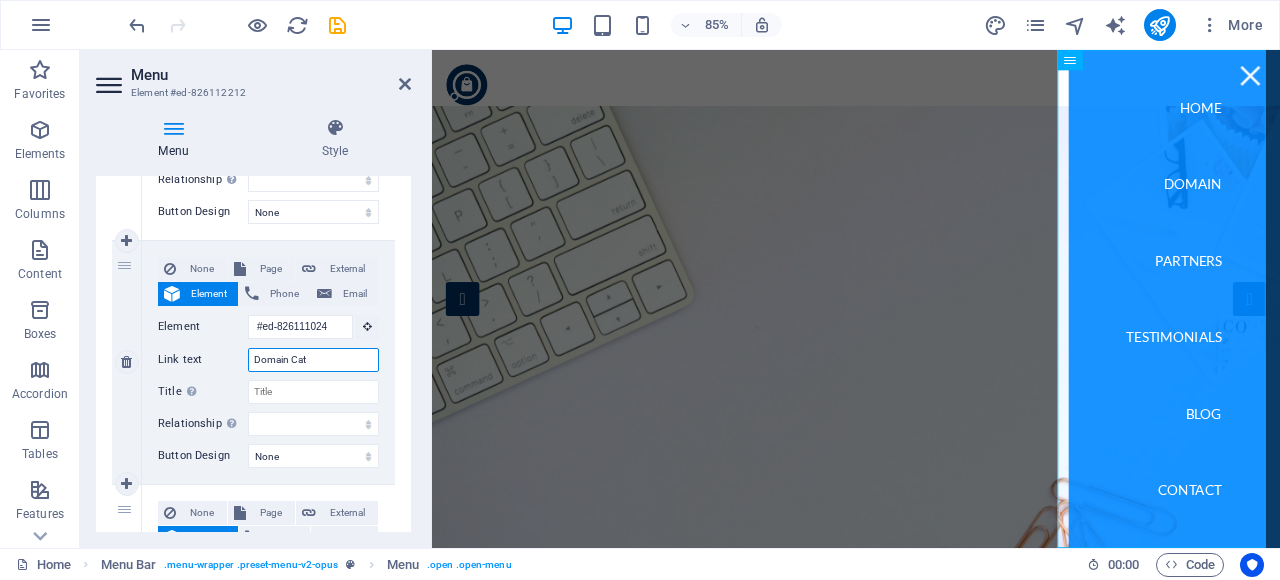 select 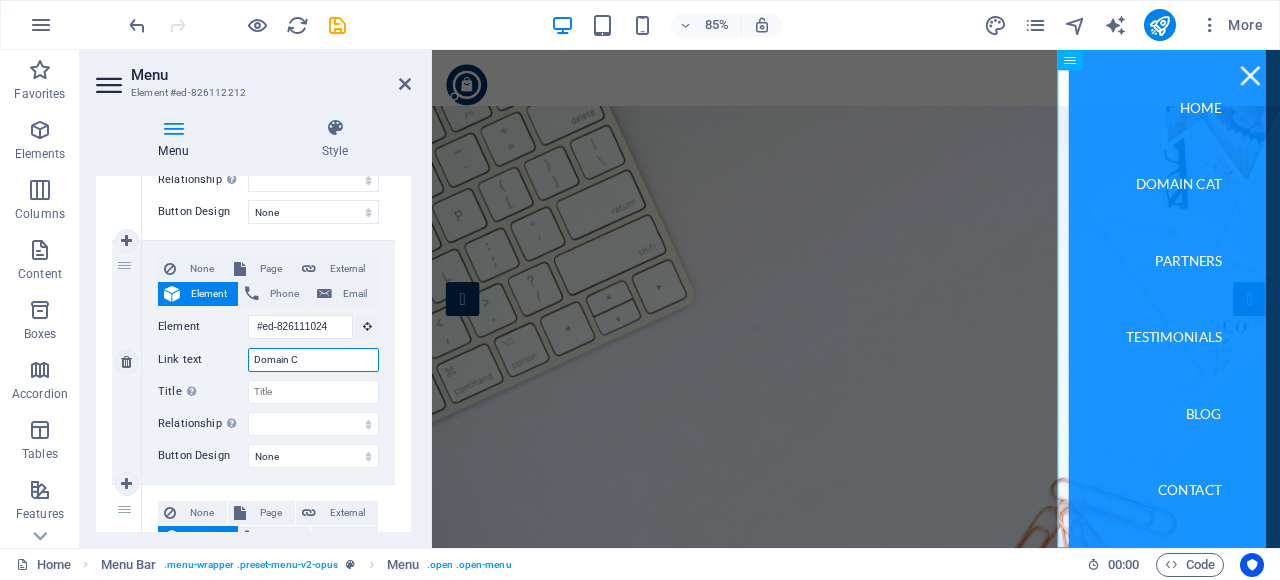 type on "Domain" 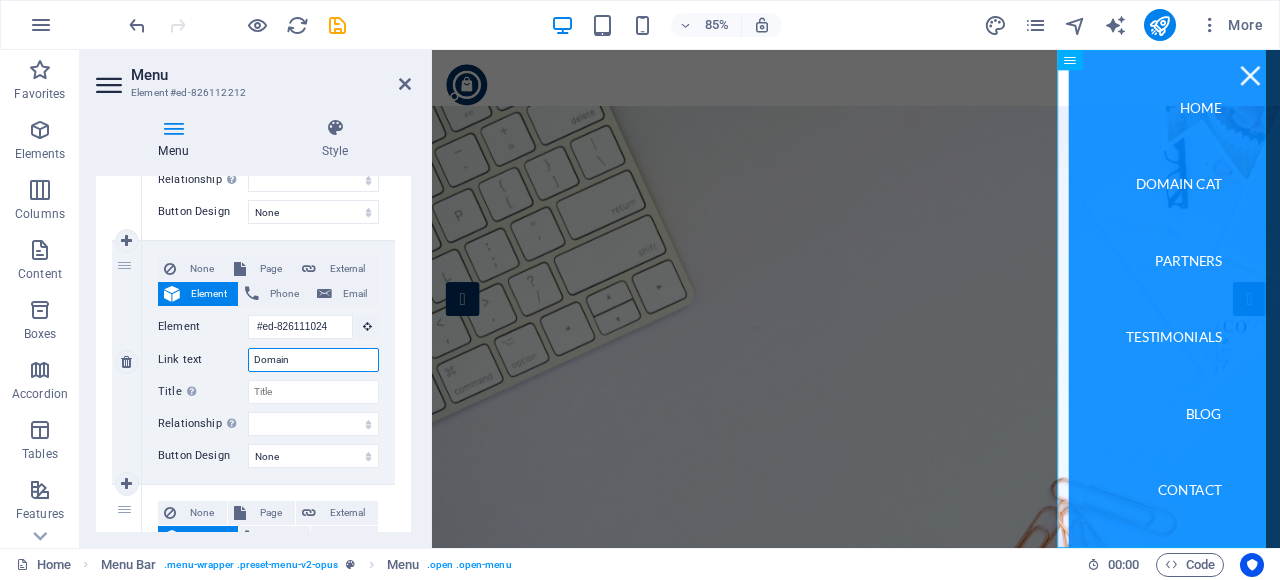 select 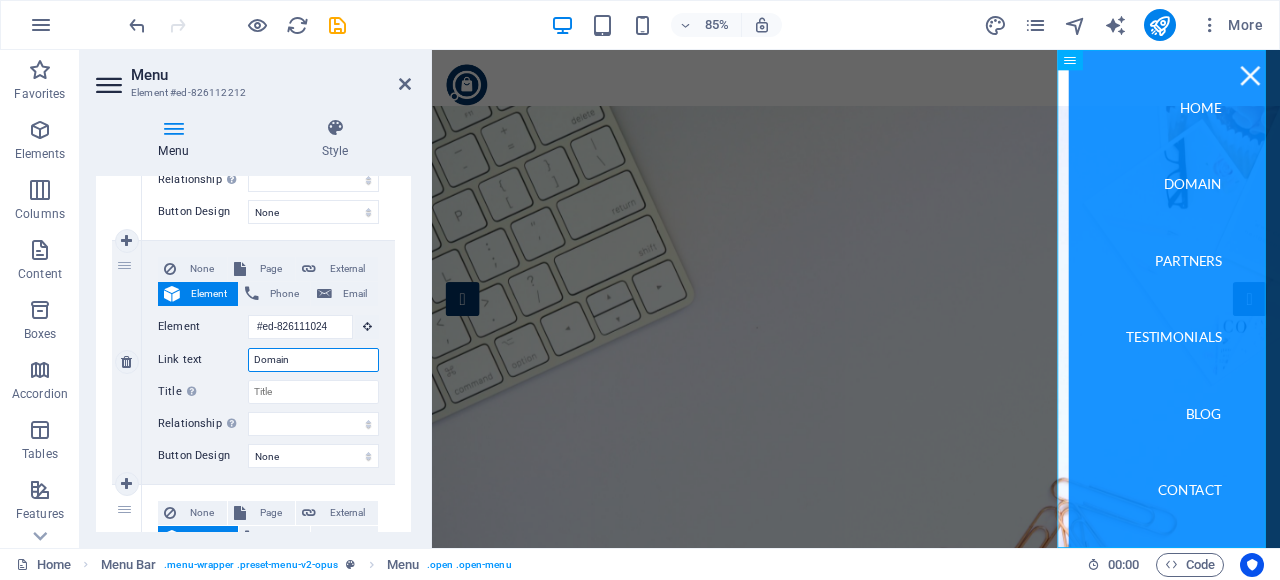 type on "Domains" 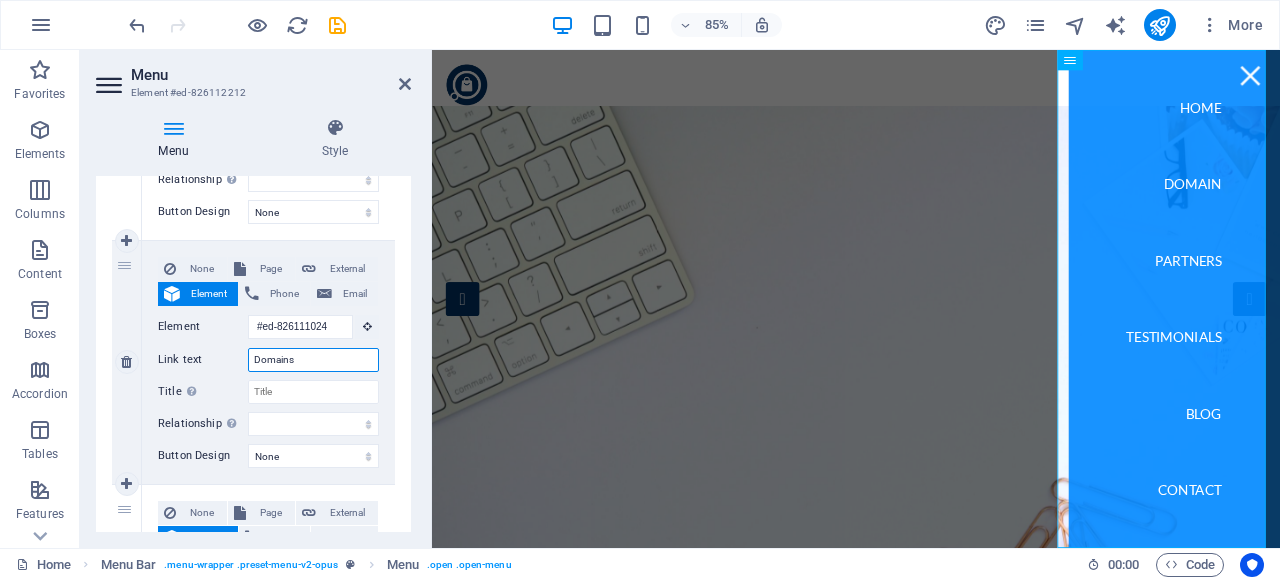 select 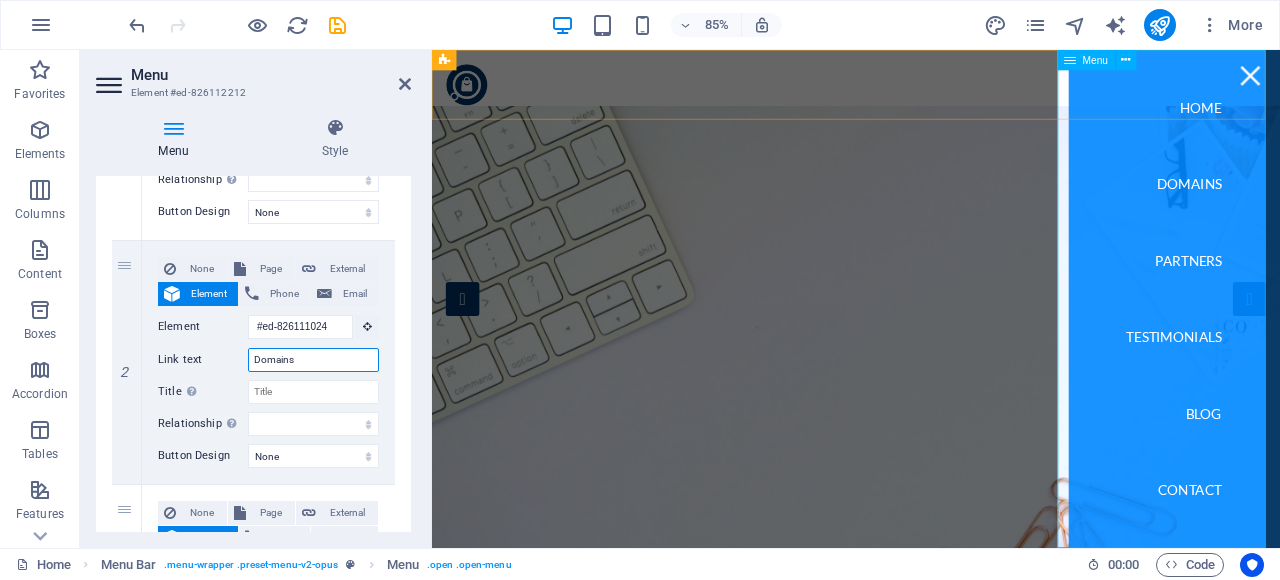 type on "Domains" 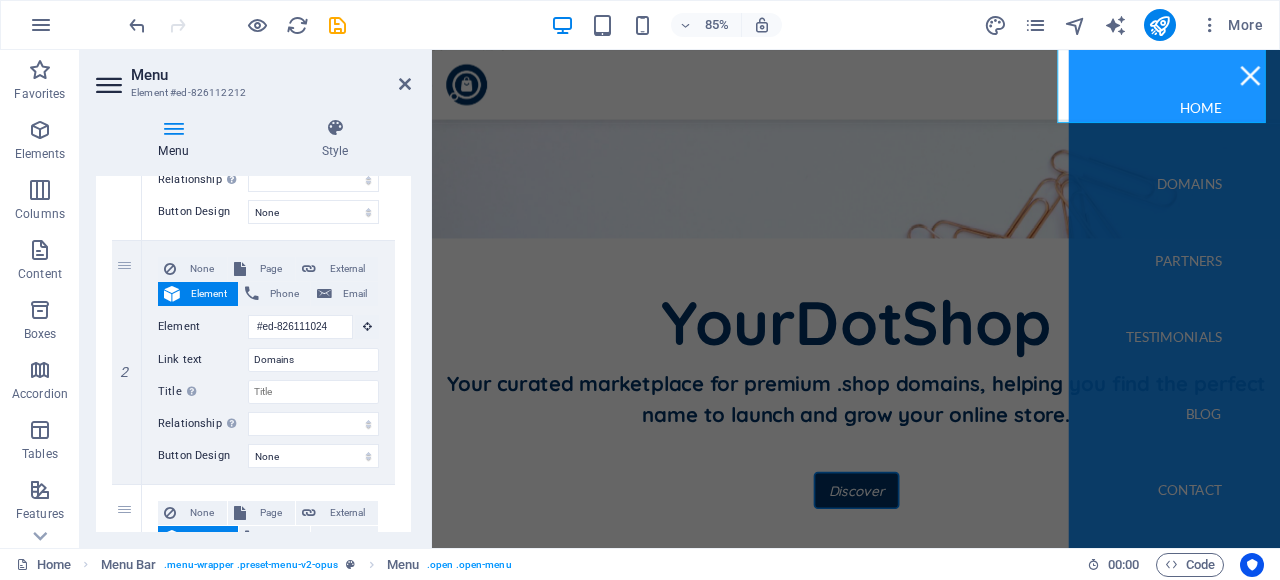 scroll, scrollTop: 500, scrollLeft: 0, axis: vertical 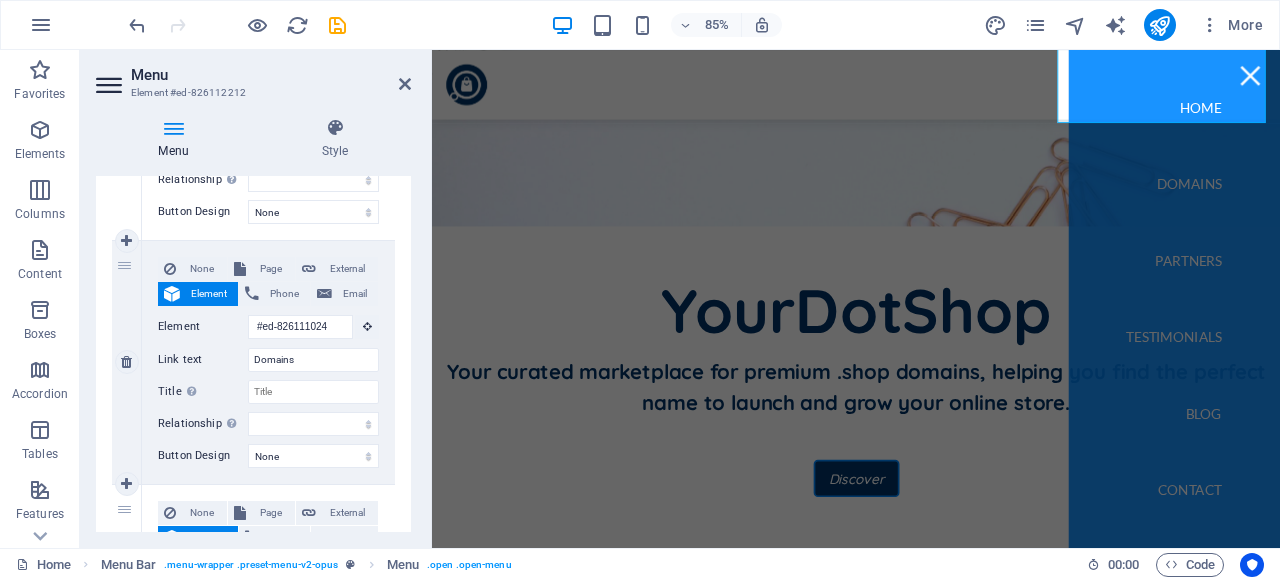 click on "Relationship Sets the  relationship of this link to the link target . For example, the value "nofollow" instructs search engines not to follow the link. Can be left empty." at bounding box center [203, 424] 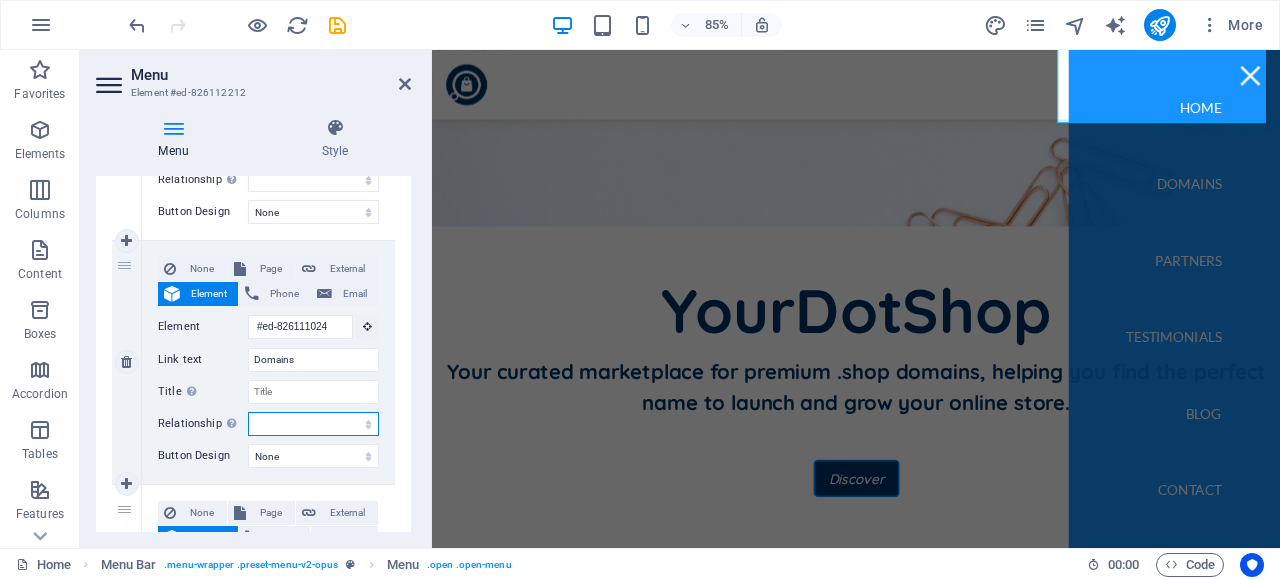 click on "alternate author bookmark external help license next nofollow noreferrer noopener prev search tag" at bounding box center (313, 424) 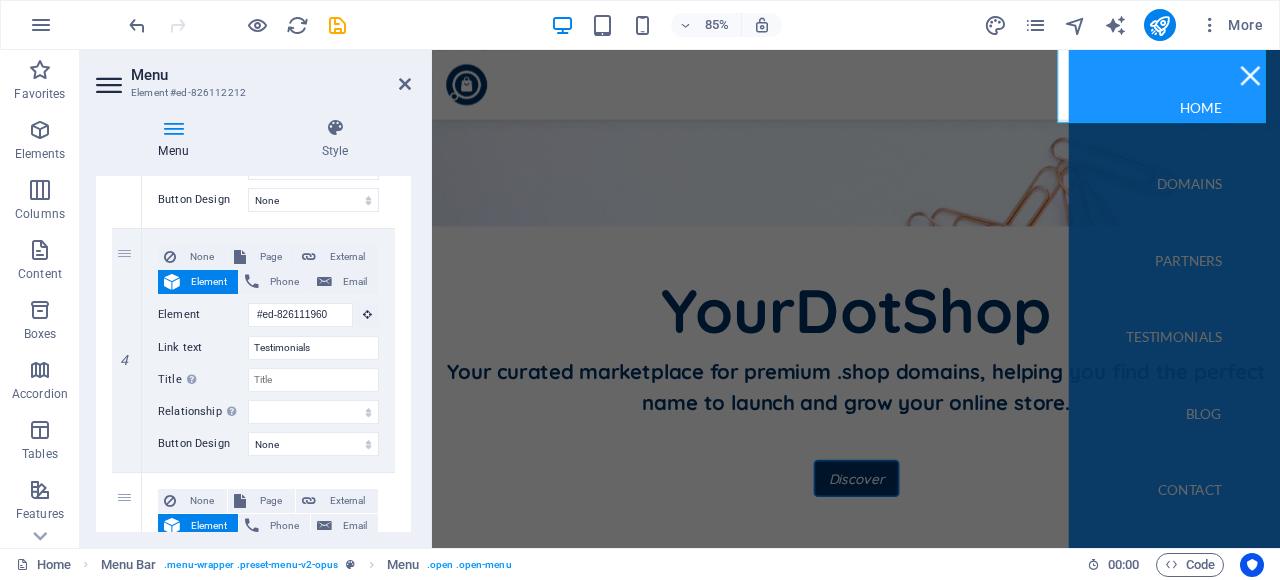 scroll, scrollTop: 1381, scrollLeft: 0, axis: vertical 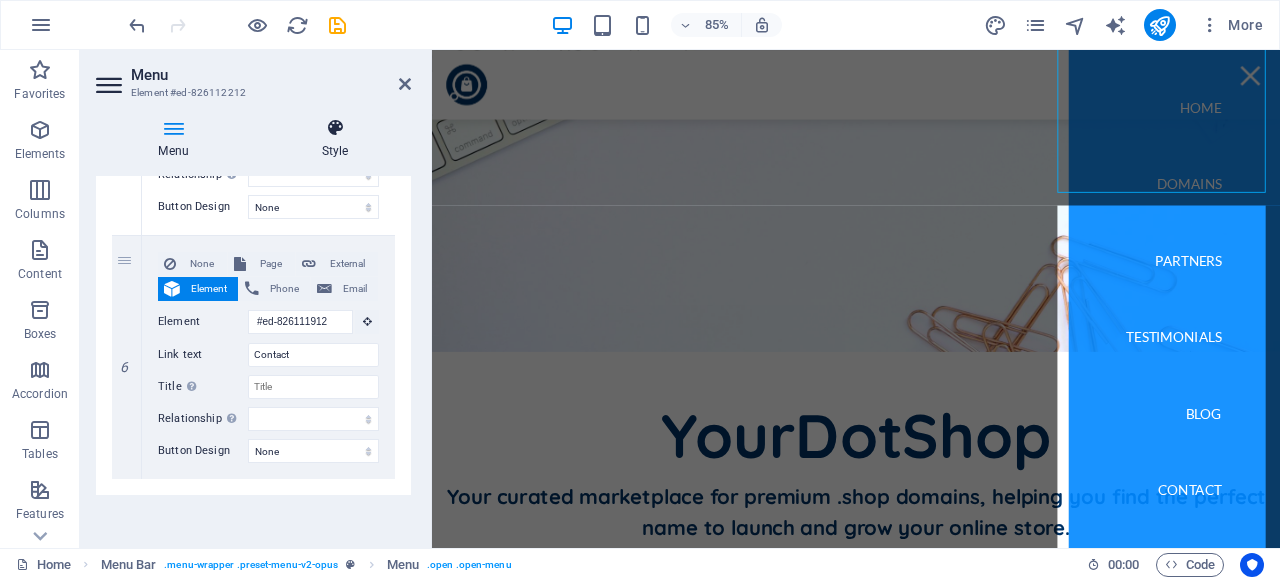 click at bounding box center (335, 128) 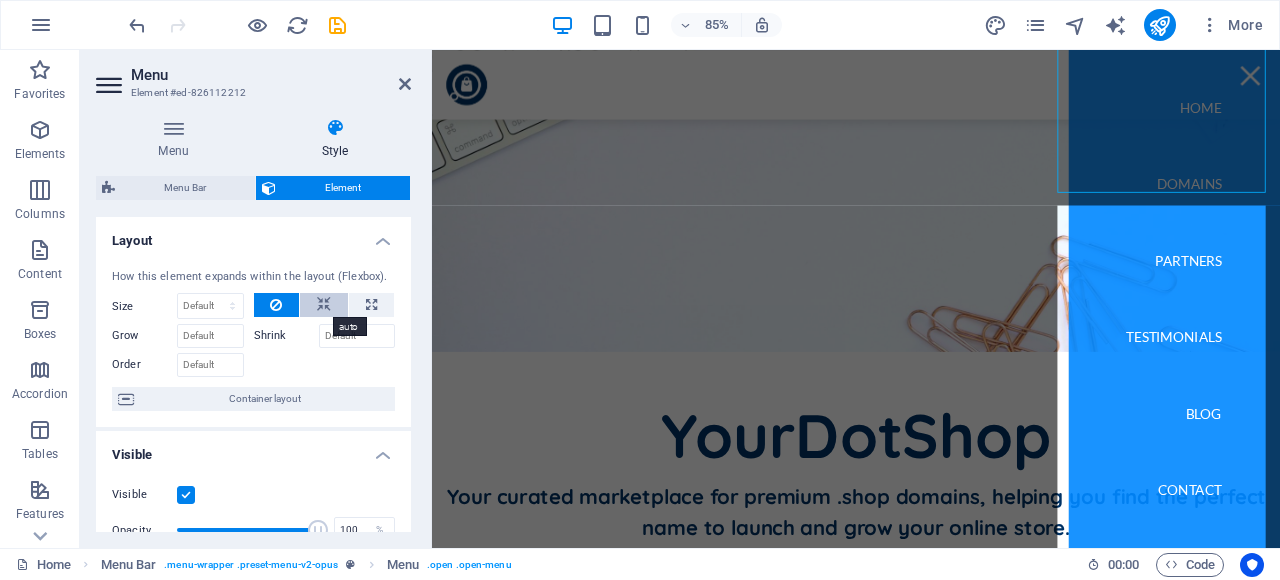 click at bounding box center (324, 305) 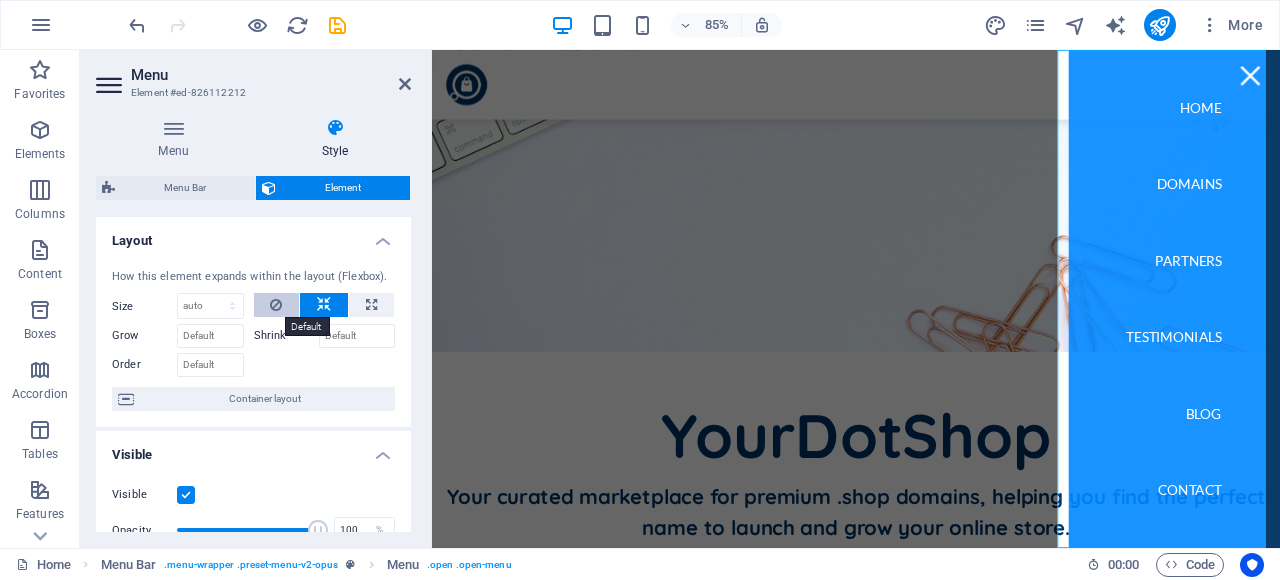 click at bounding box center (277, 305) 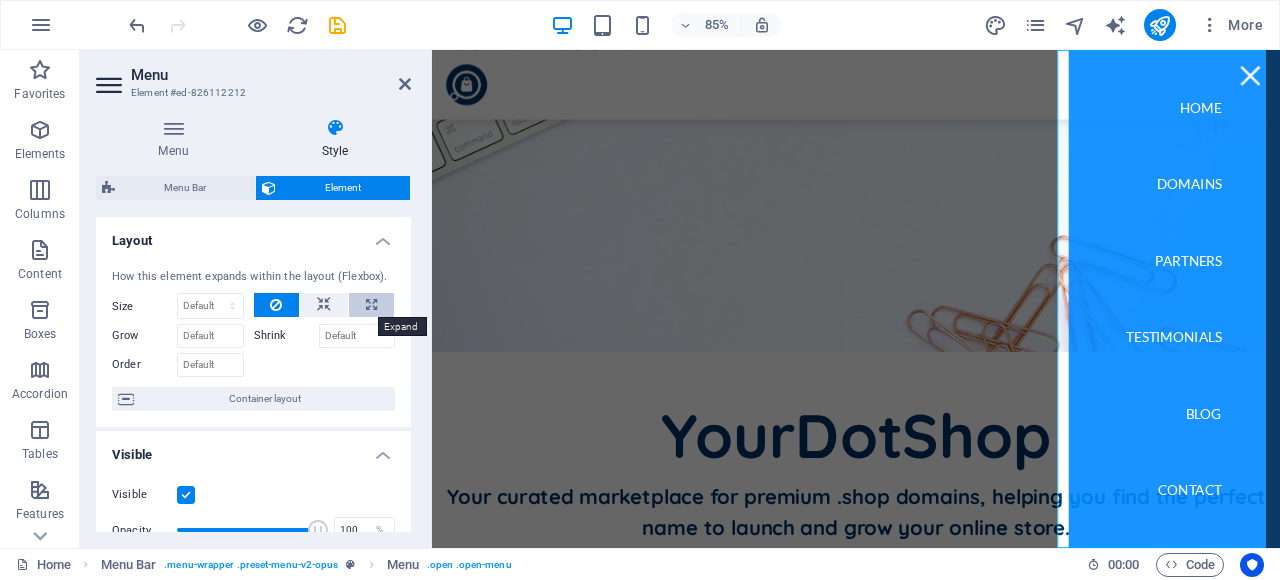 click at bounding box center [371, 305] 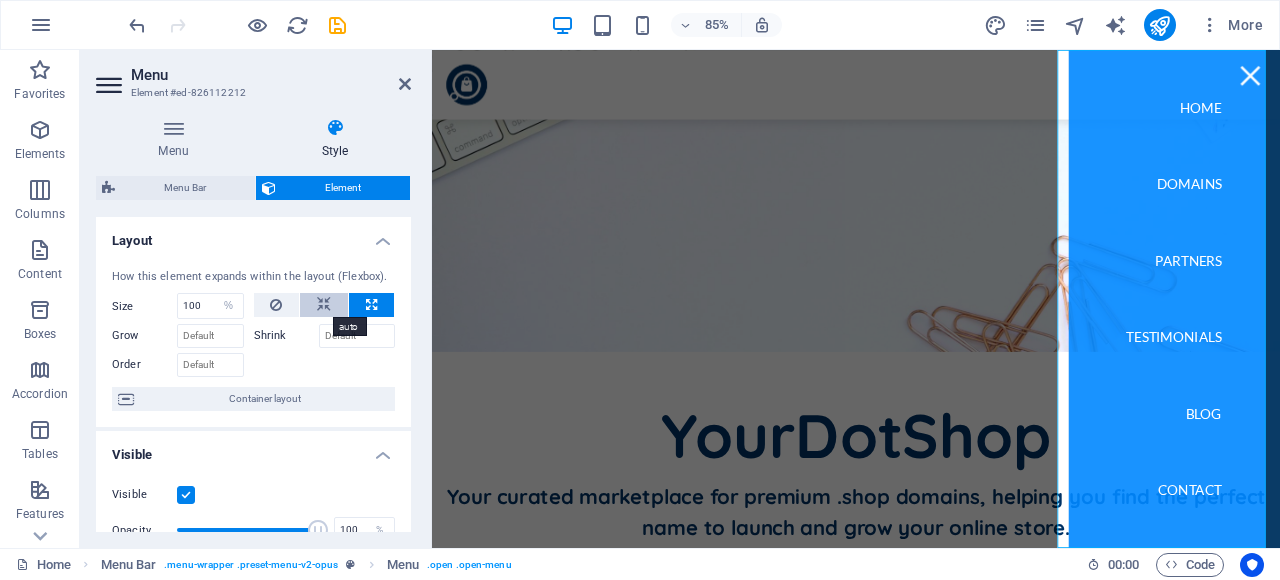 click at bounding box center (324, 305) 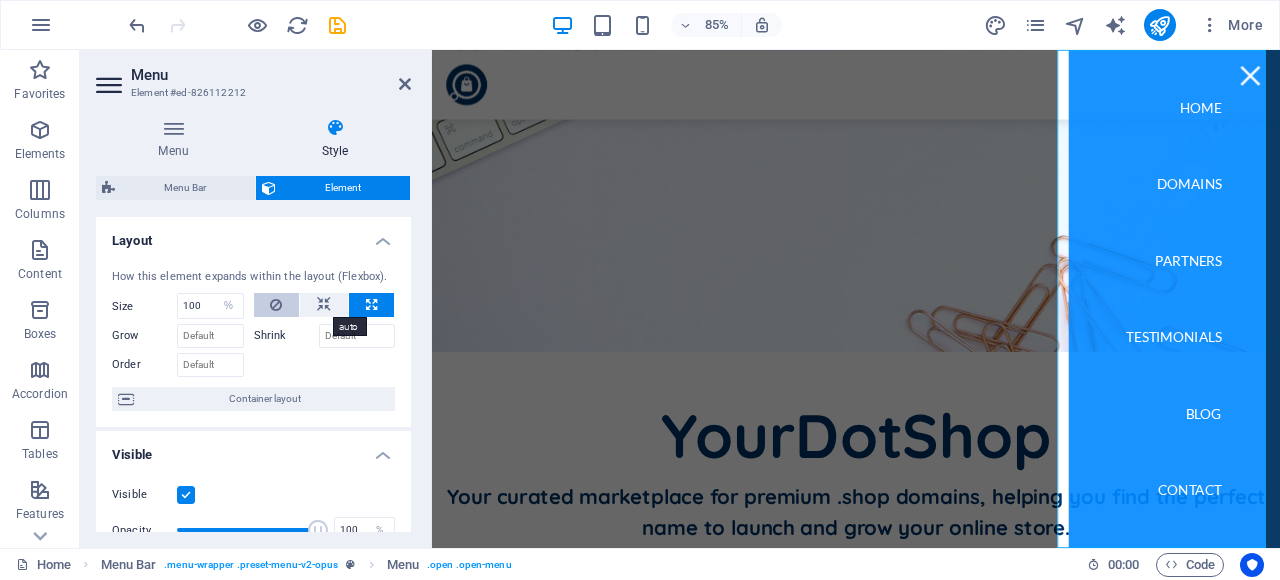 type 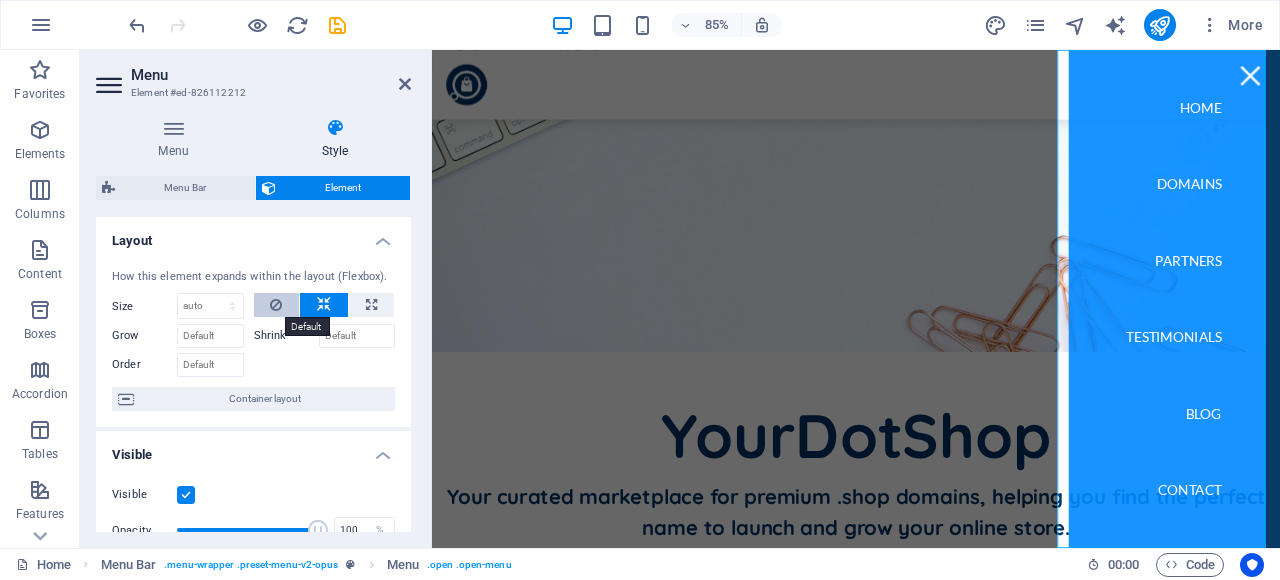 click at bounding box center (276, 305) 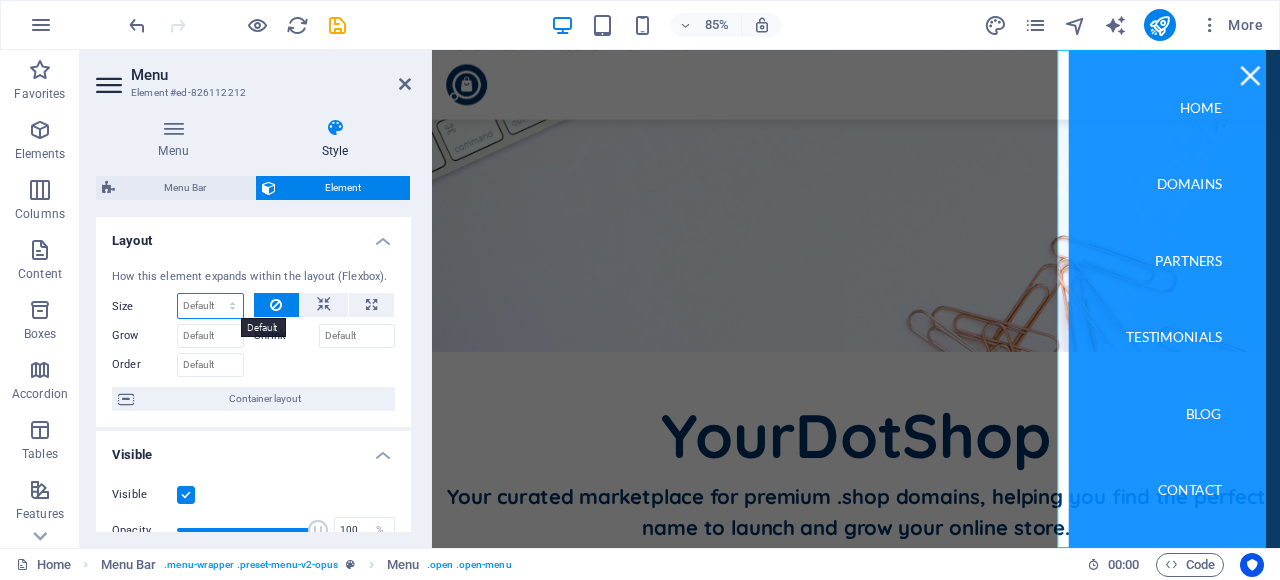 click on "Default auto px % 1/1 1/2 1/3 1/4 1/5 1/6 1/7 1/8 1/9 1/10" at bounding box center (210, 306) 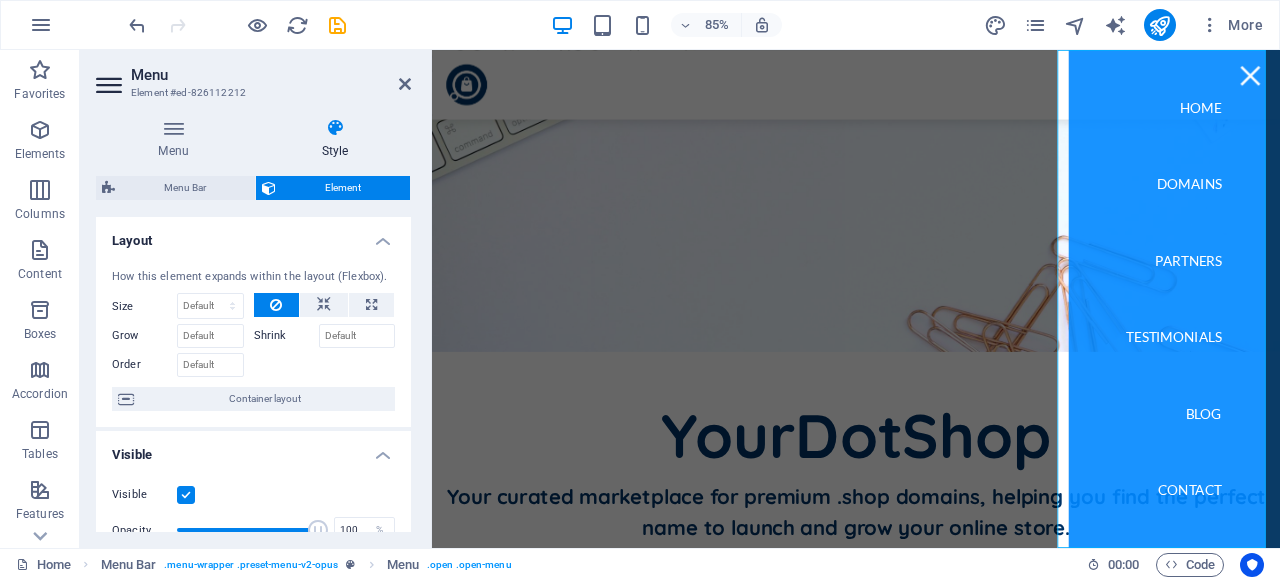 click at bounding box center [325, 362] 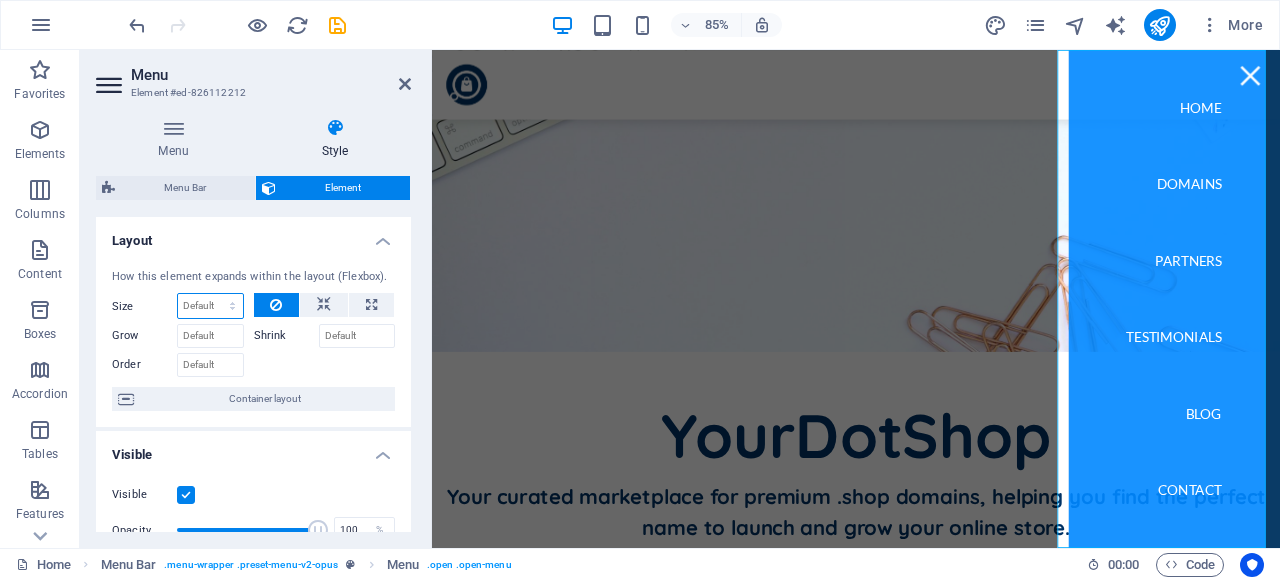 click on "Default auto px % 1/1 1/2 1/3 1/4 1/5 1/6 1/7 1/8 1/9 1/10" at bounding box center [210, 306] 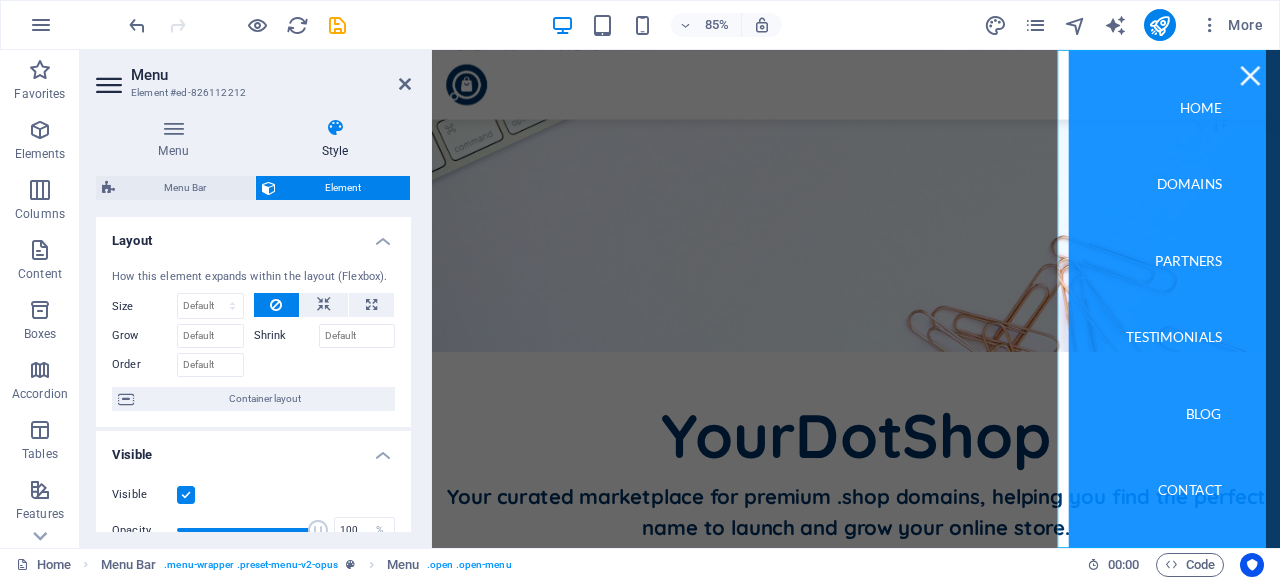 click at bounding box center [325, 362] 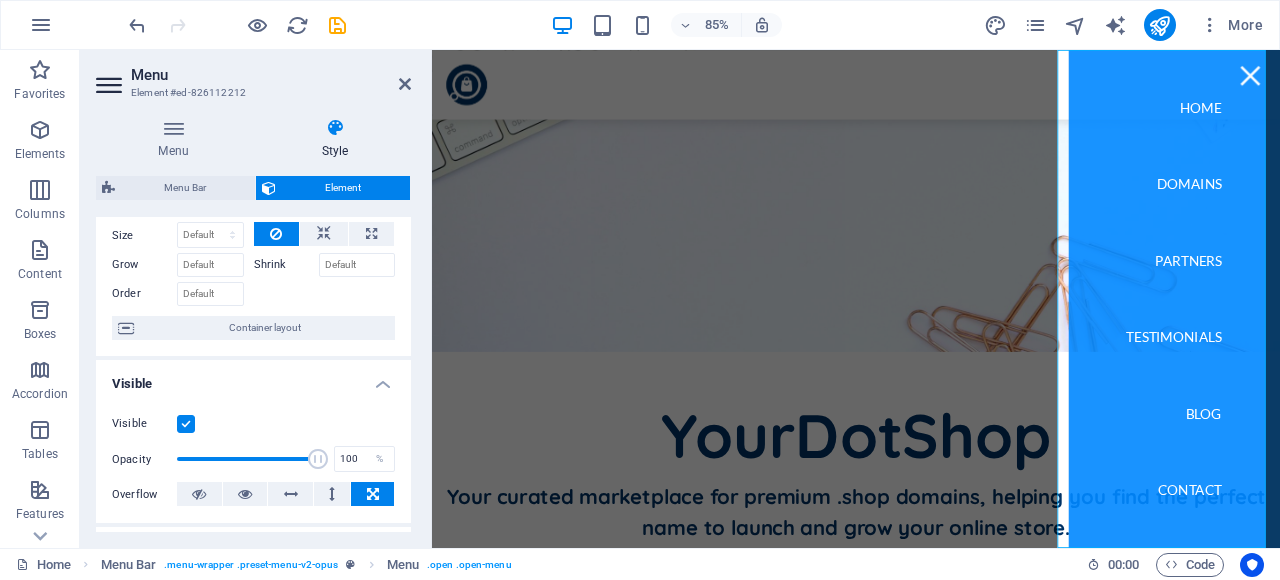 scroll, scrollTop: 100, scrollLeft: 0, axis: vertical 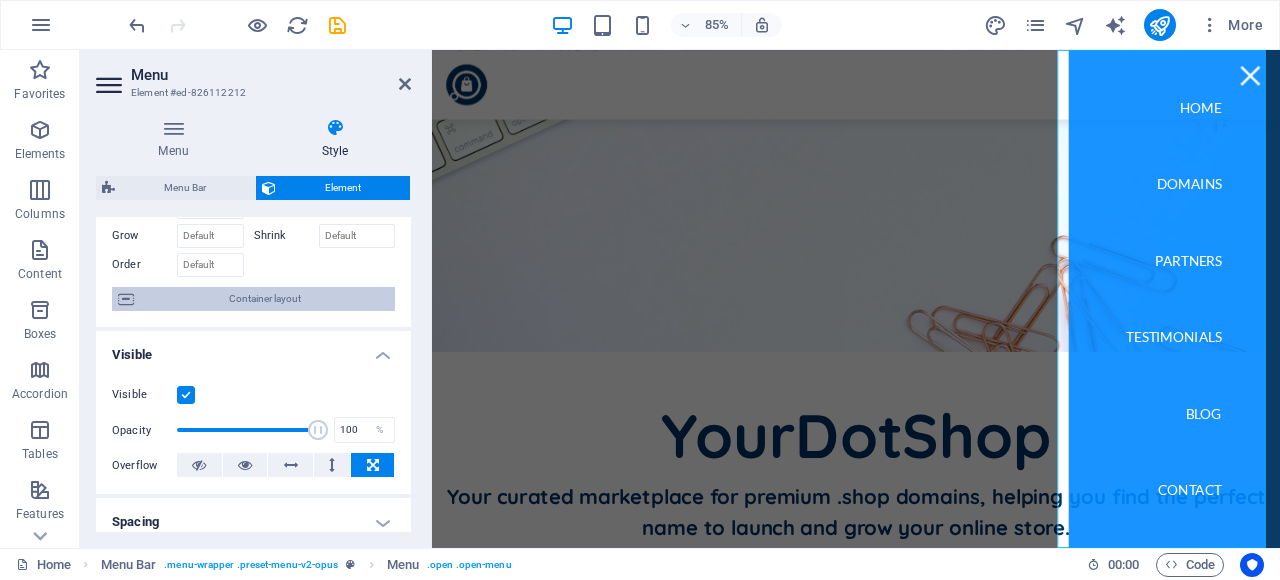 click on "Container layout" at bounding box center (264, 299) 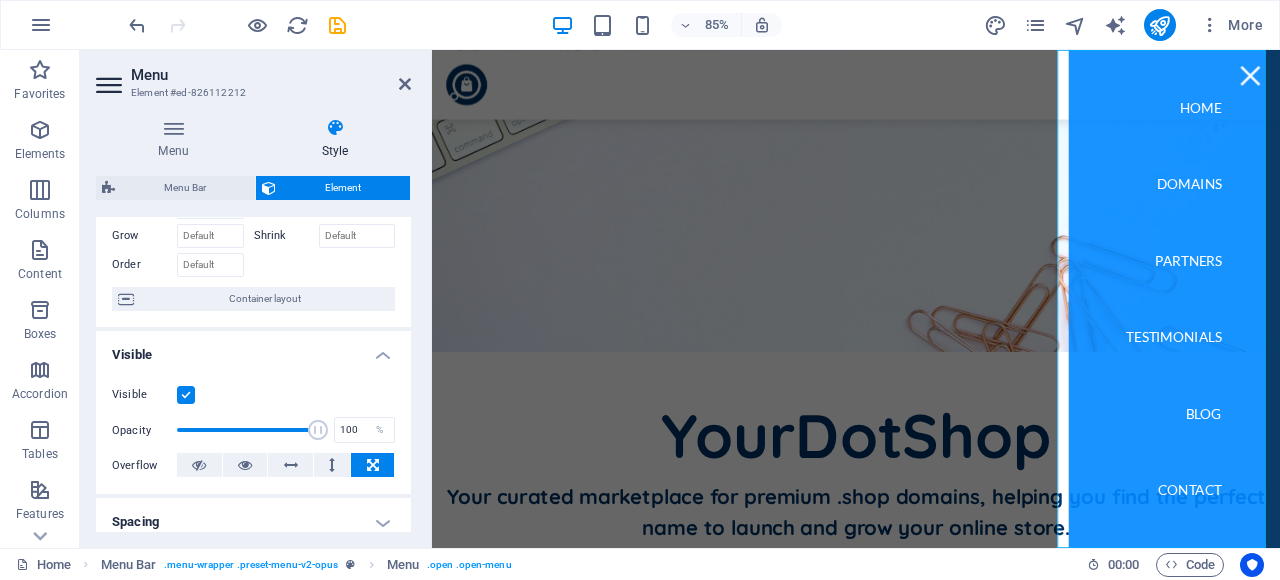 select on "header" 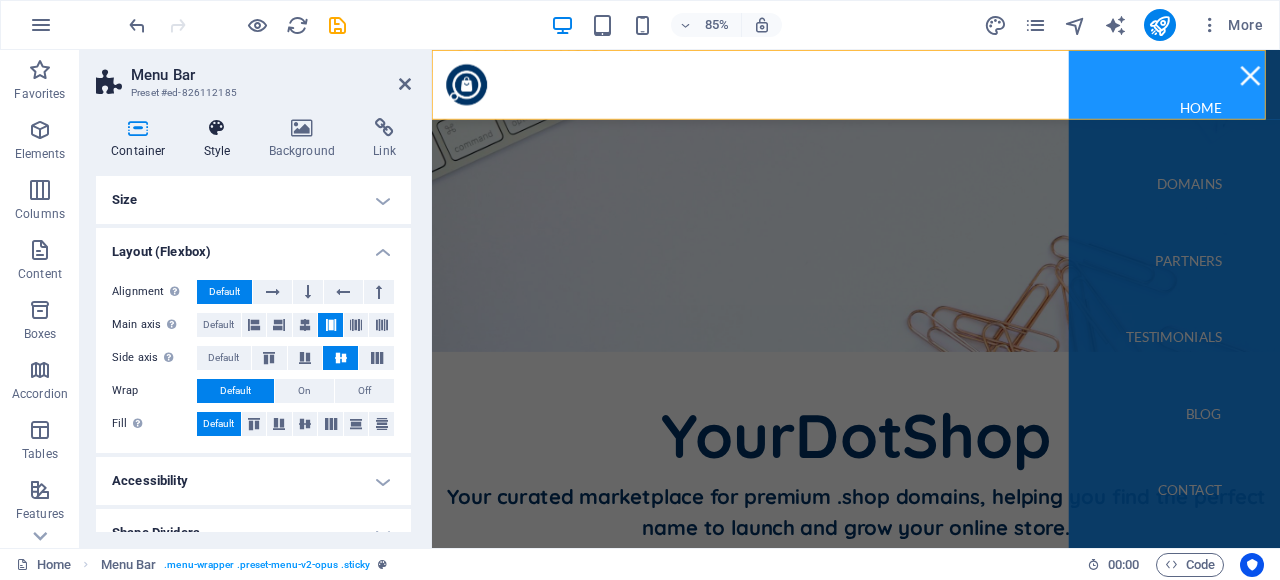 click on "Style" at bounding box center [221, 139] 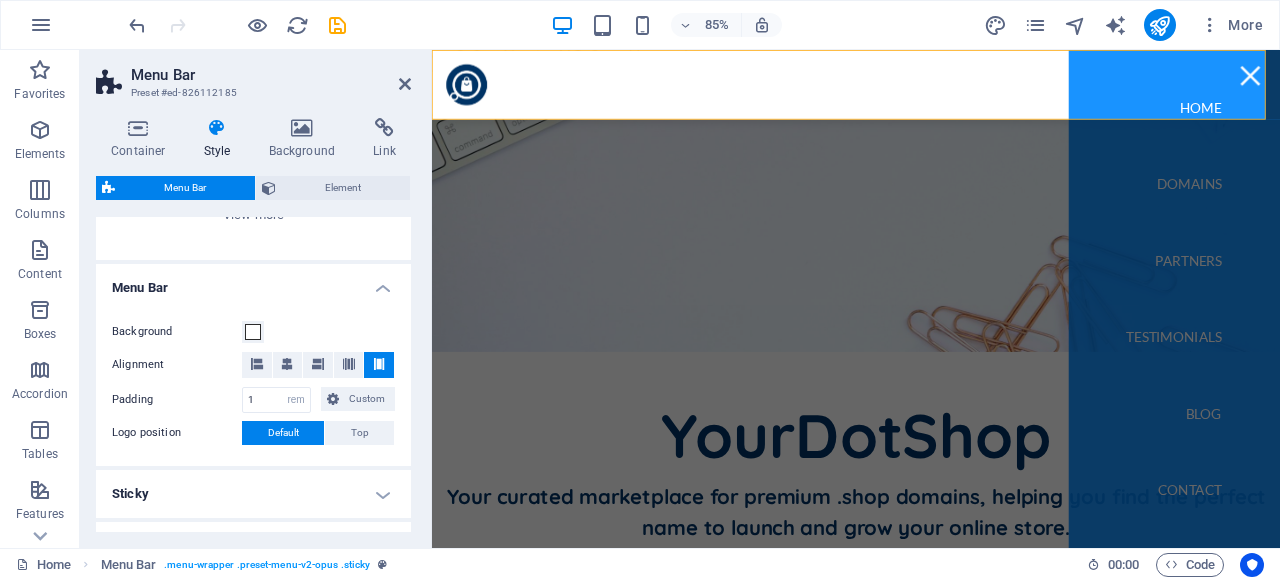 scroll, scrollTop: 300, scrollLeft: 0, axis: vertical 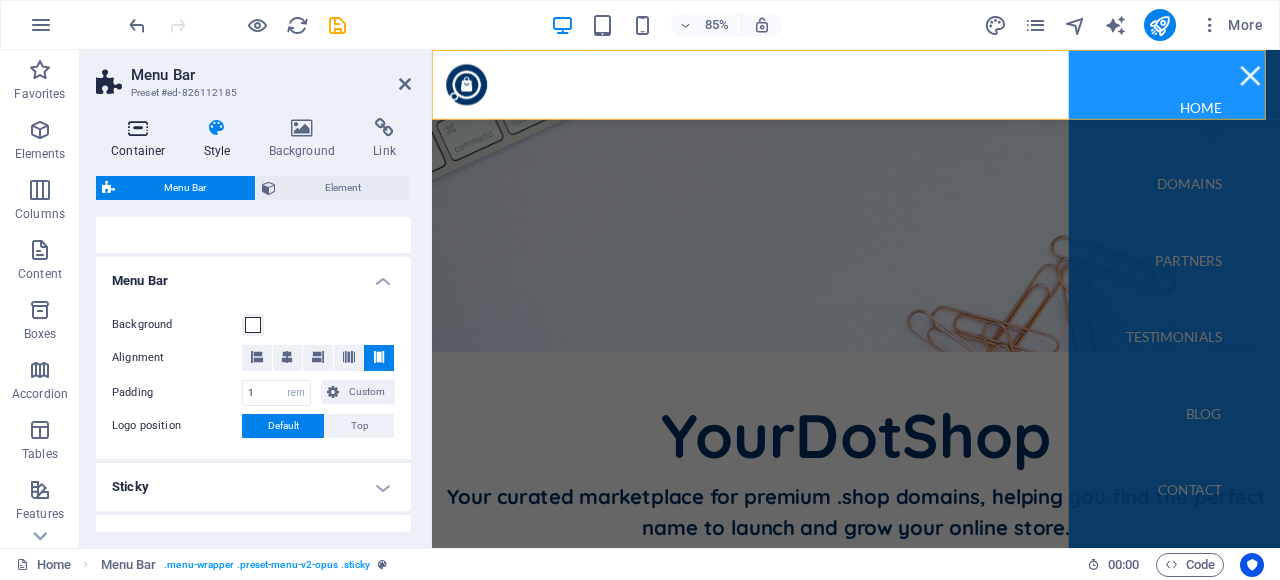 click on "Container" at bounding box center (142, 139) 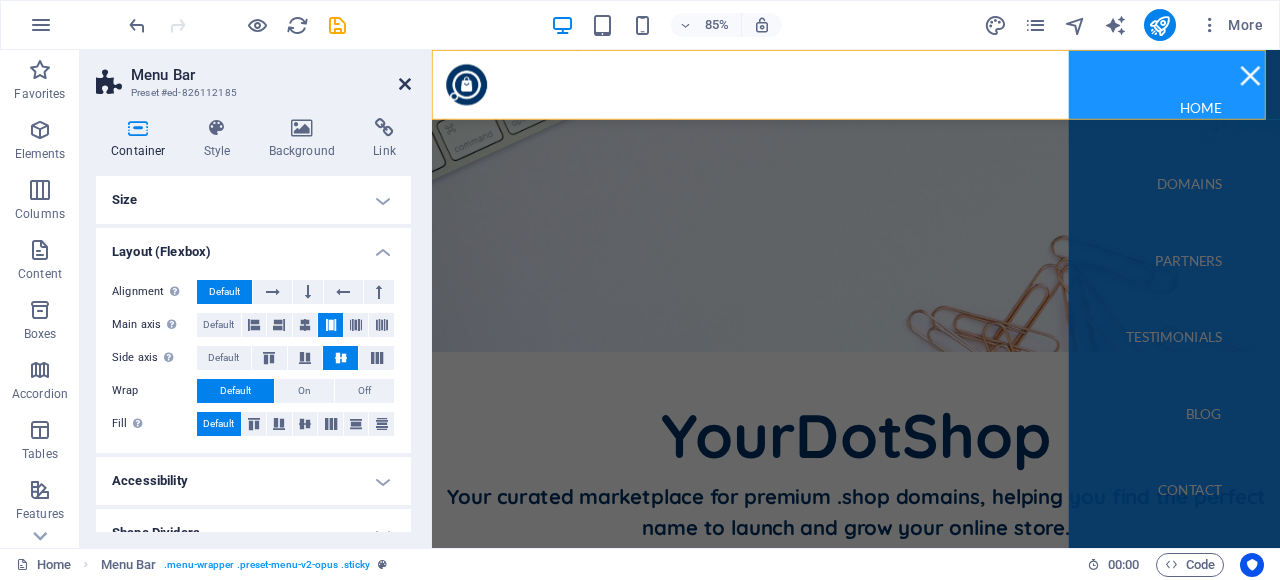 click at bounding box center (405, 84) 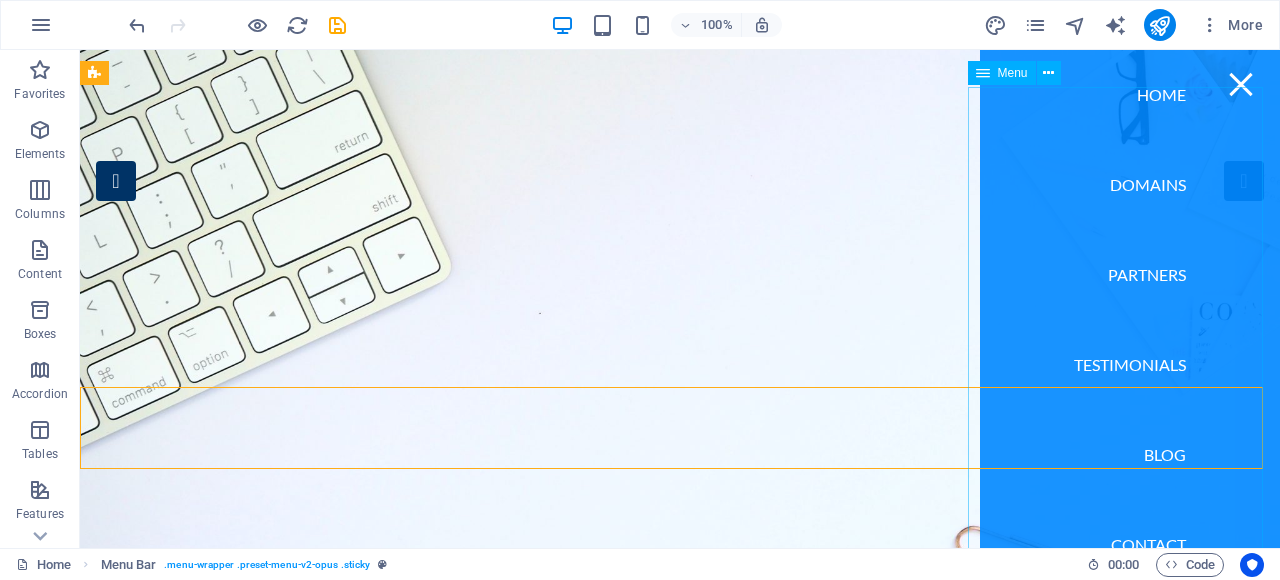scroll, scrollTop: 0, scrollLeft: 0, axis: both 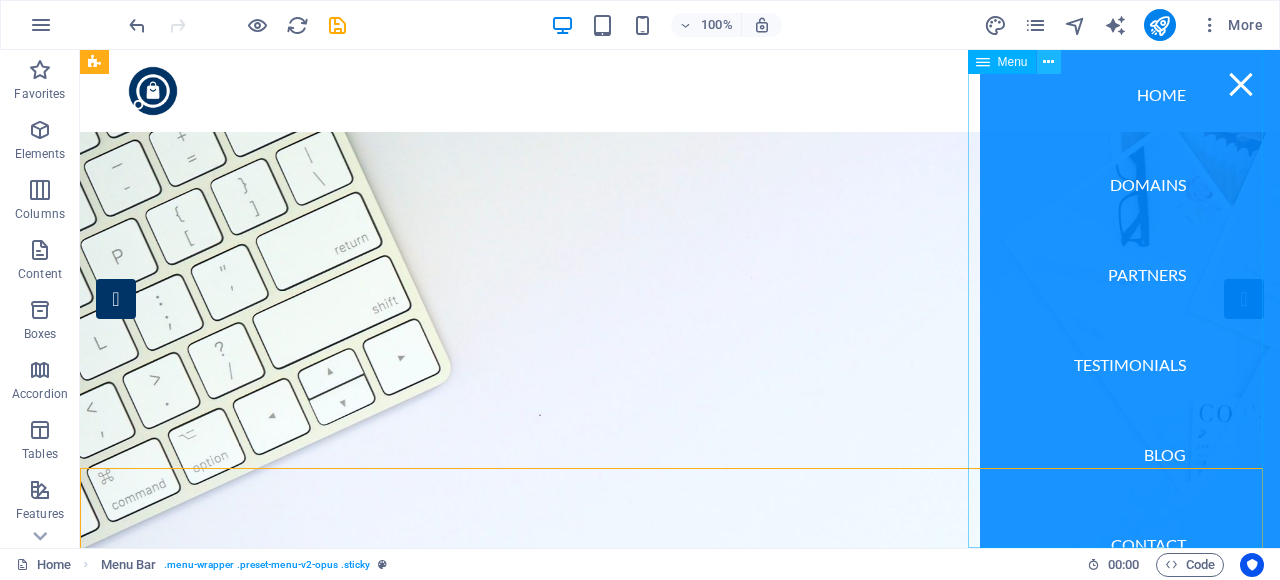 click at bounding box center (1048, 62) 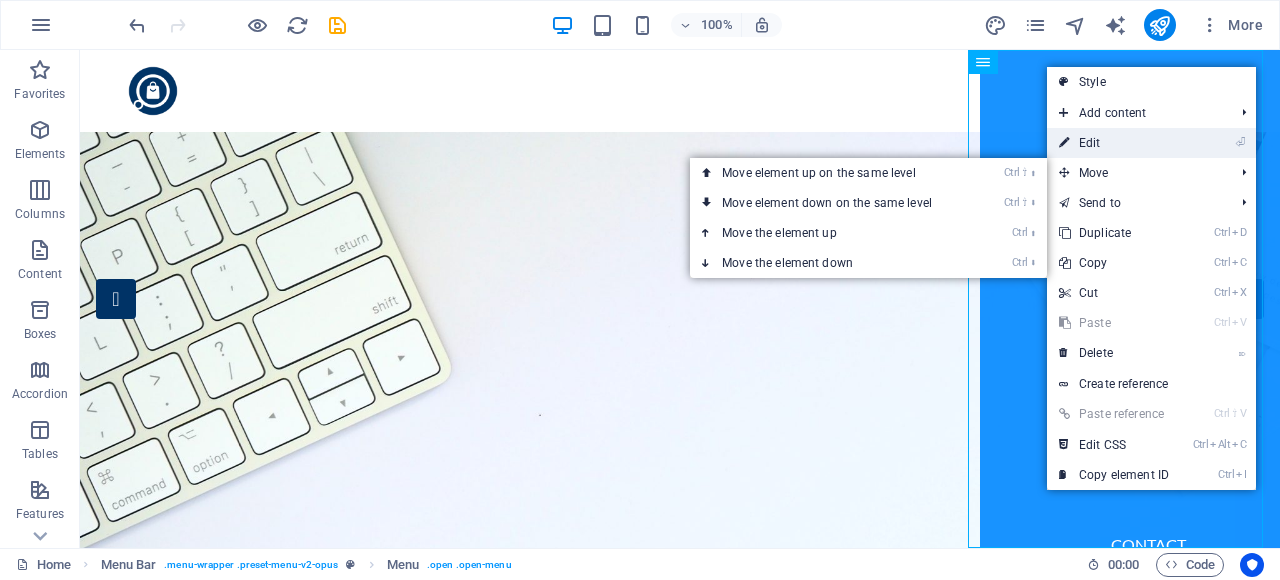 click on "⏎  Edit" at bounding box center [1114, 143] 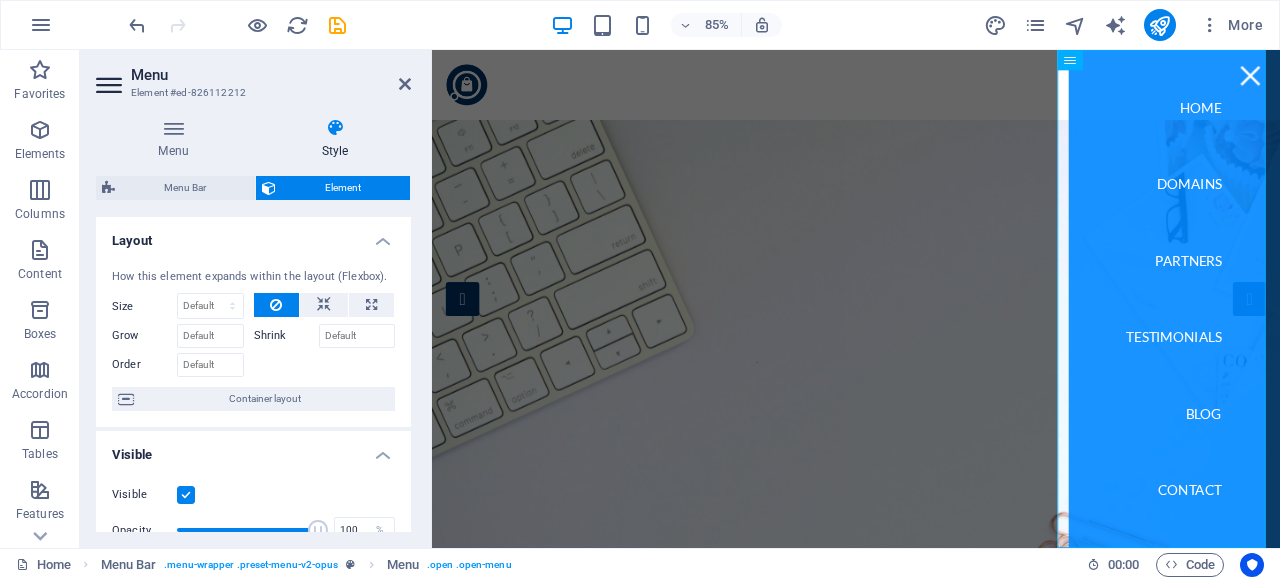 click on "Style" at bounding box center [335, 139] 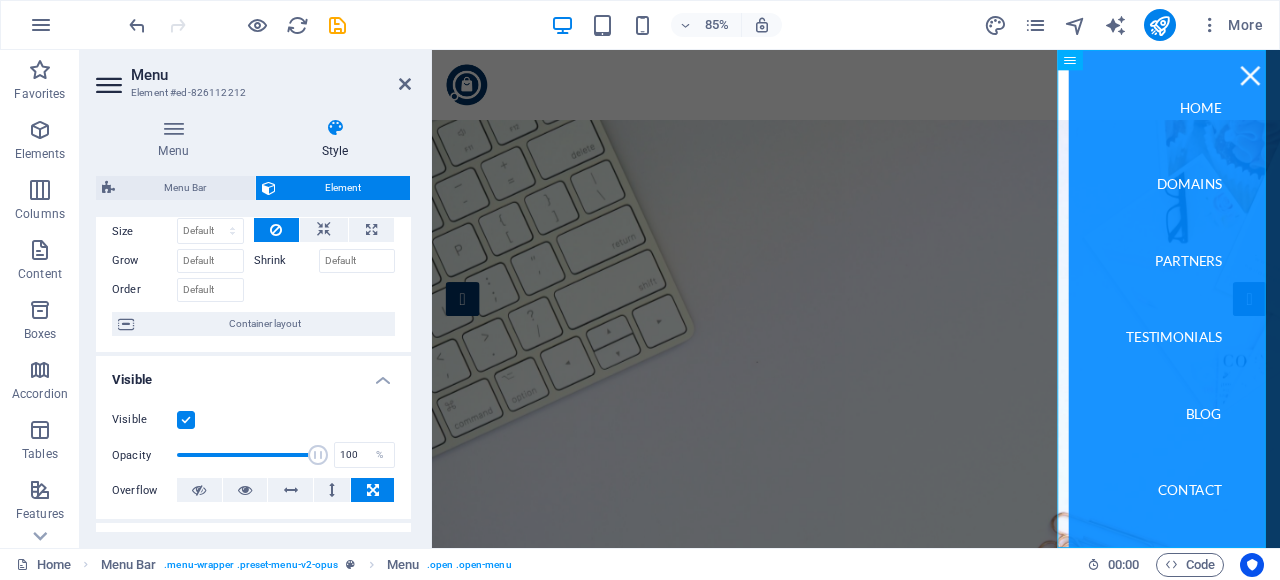 scroll, scrollTop: 200, scrollLeft: 0, axis: vertical 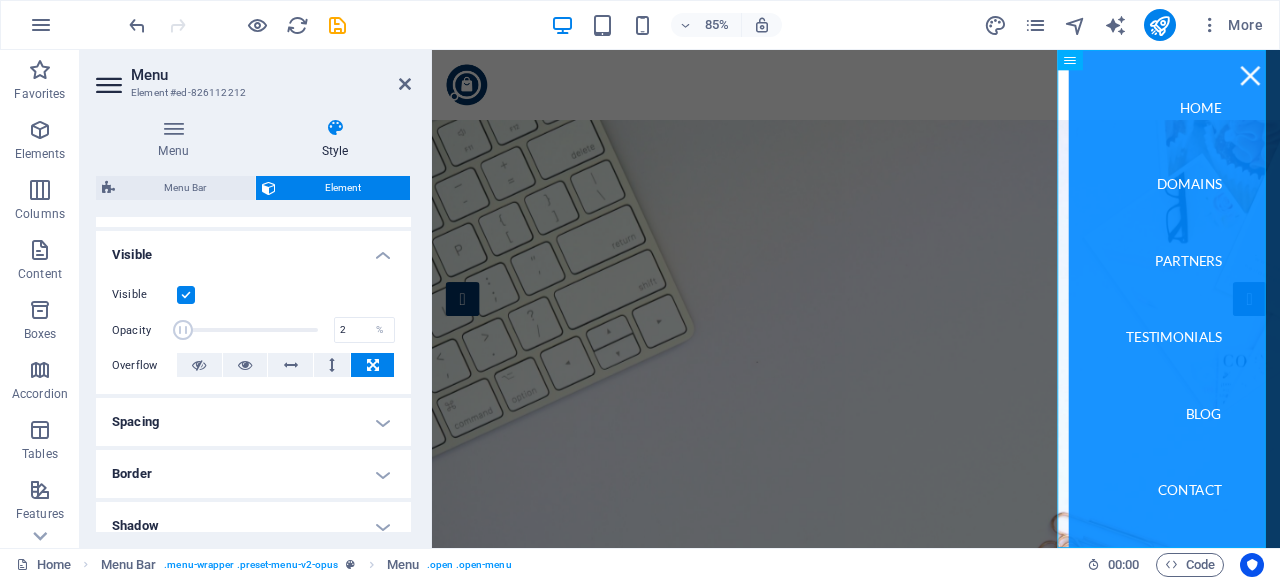drag, startPoint x: 282, startPoint y: 331, endPoint x: 178, endPoint y: 318, distance: 104.80935 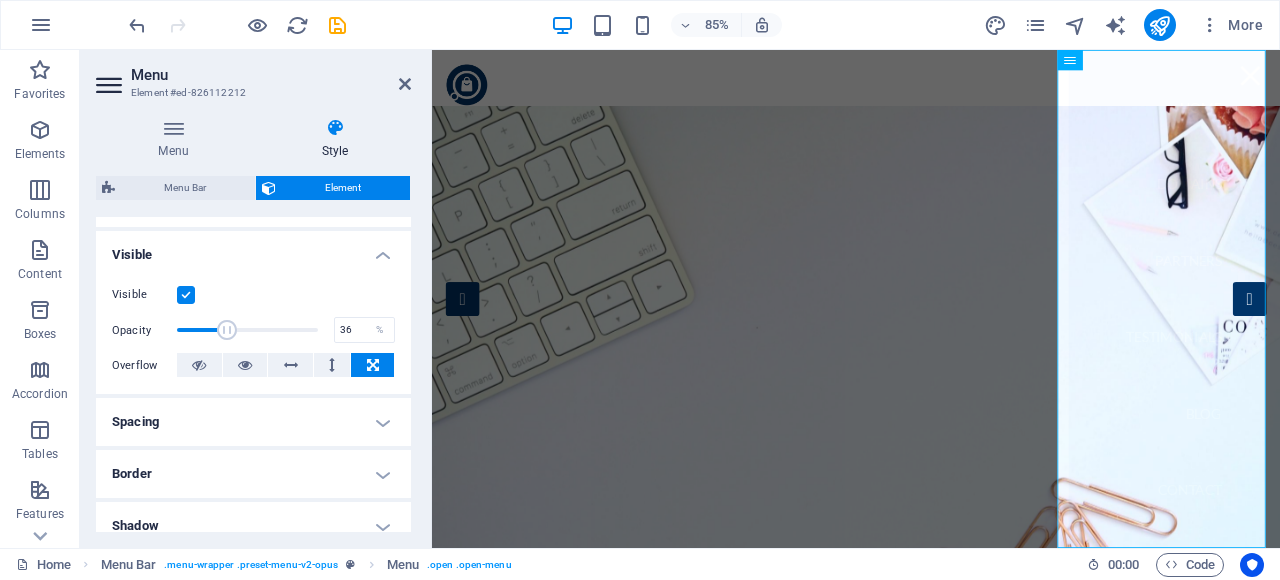 click at bounding box center [247, 330] 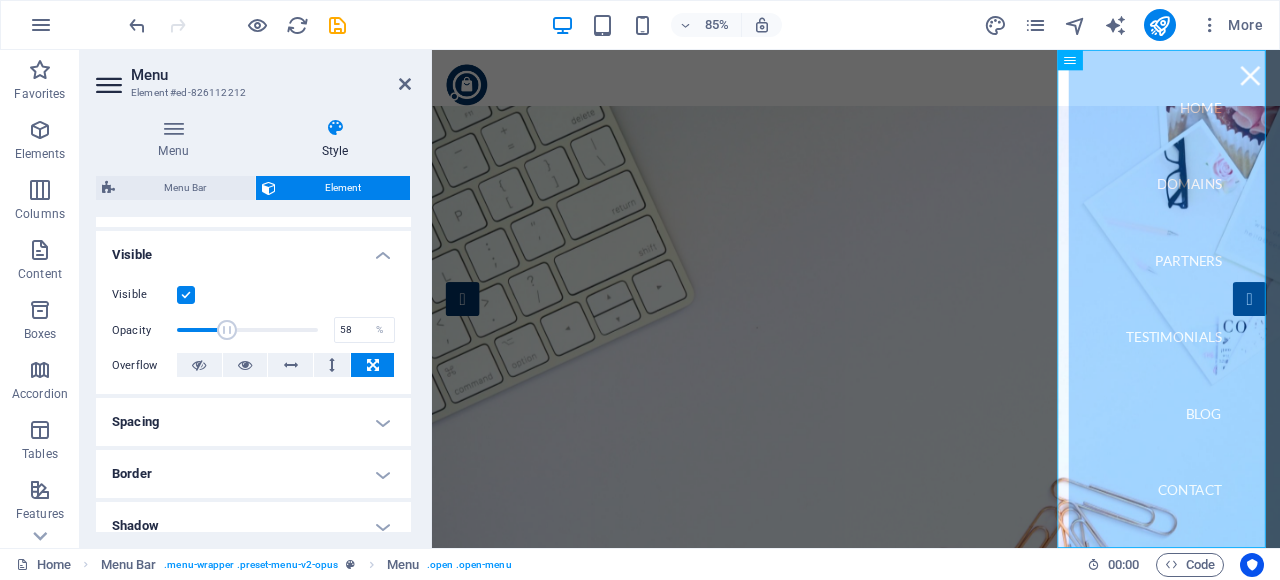 drag, startPoint x: 254, startPoint y: 329, endPoint x: 270, endPoint y: 326, distance: 16.27882 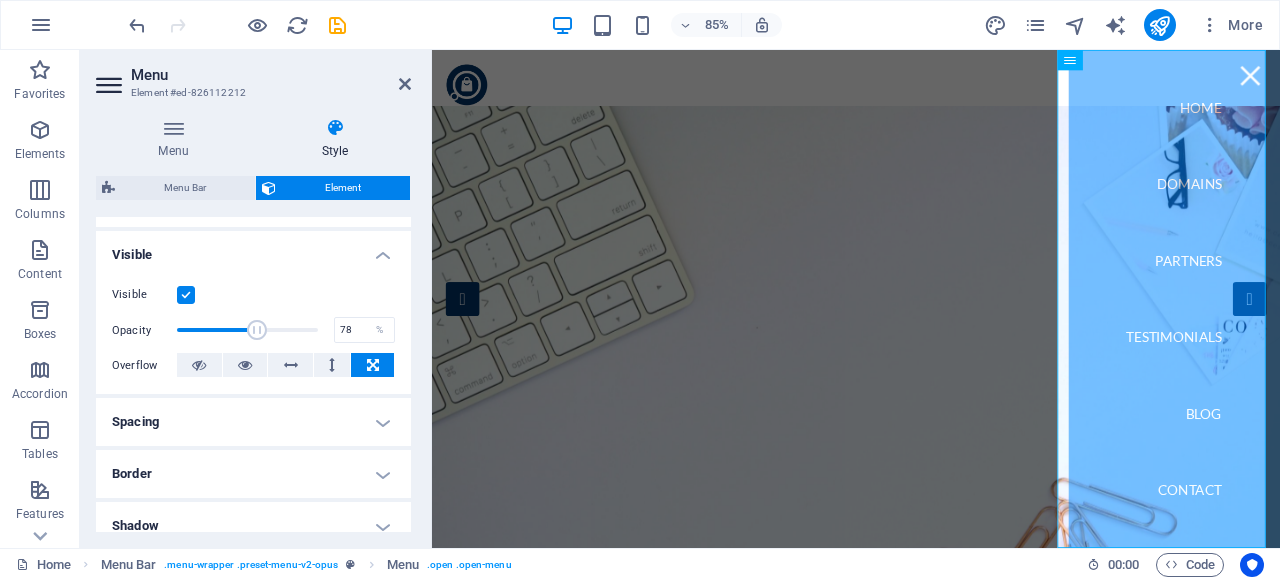 type on "80" 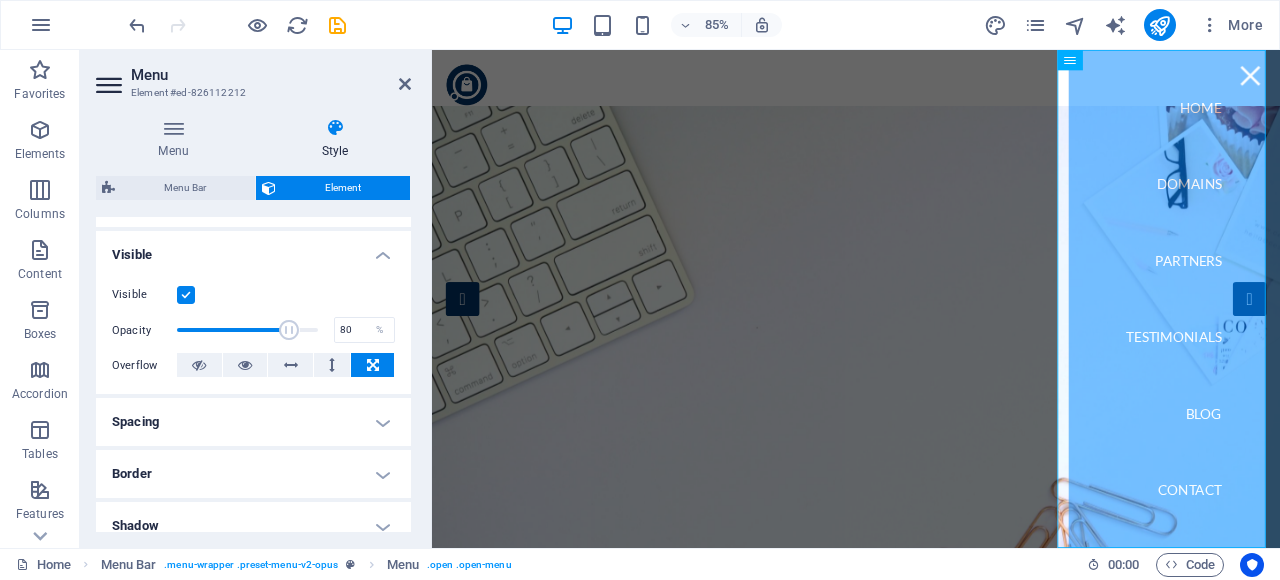 click at bounding box center [247, 330] 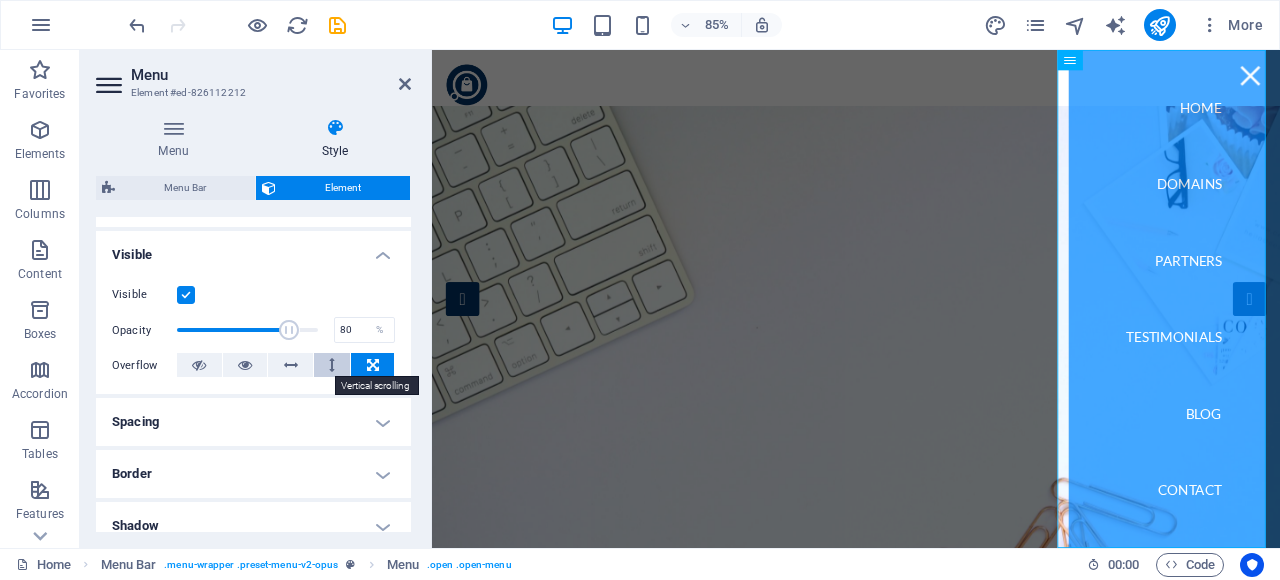 click at bounding box center [332, 365] 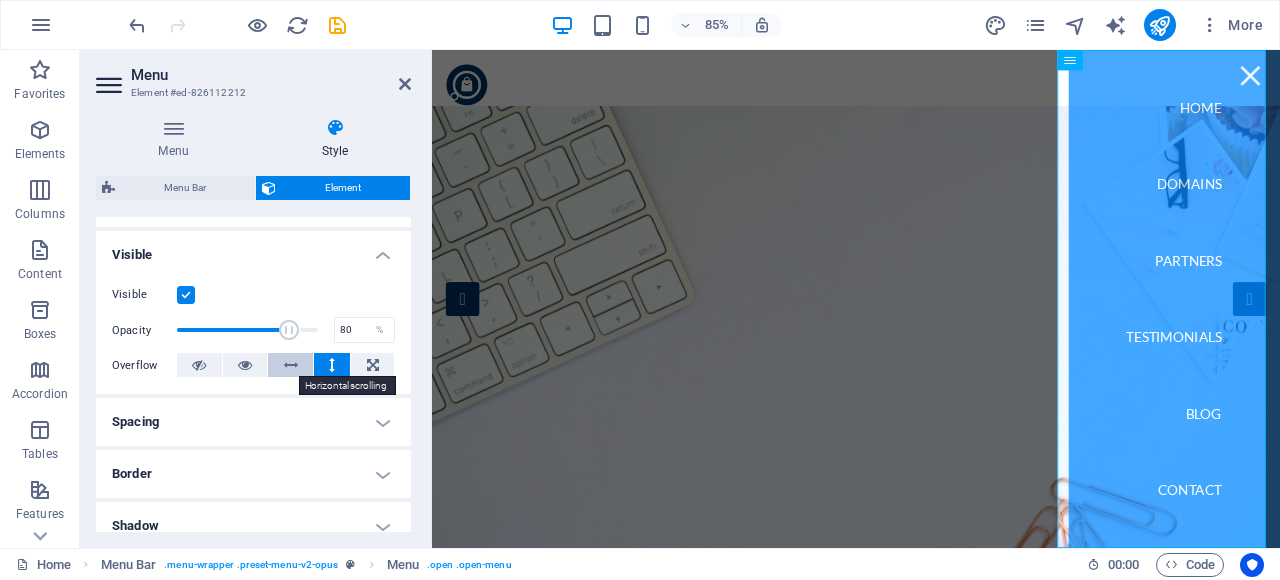 click at bounding box center [290, 365] 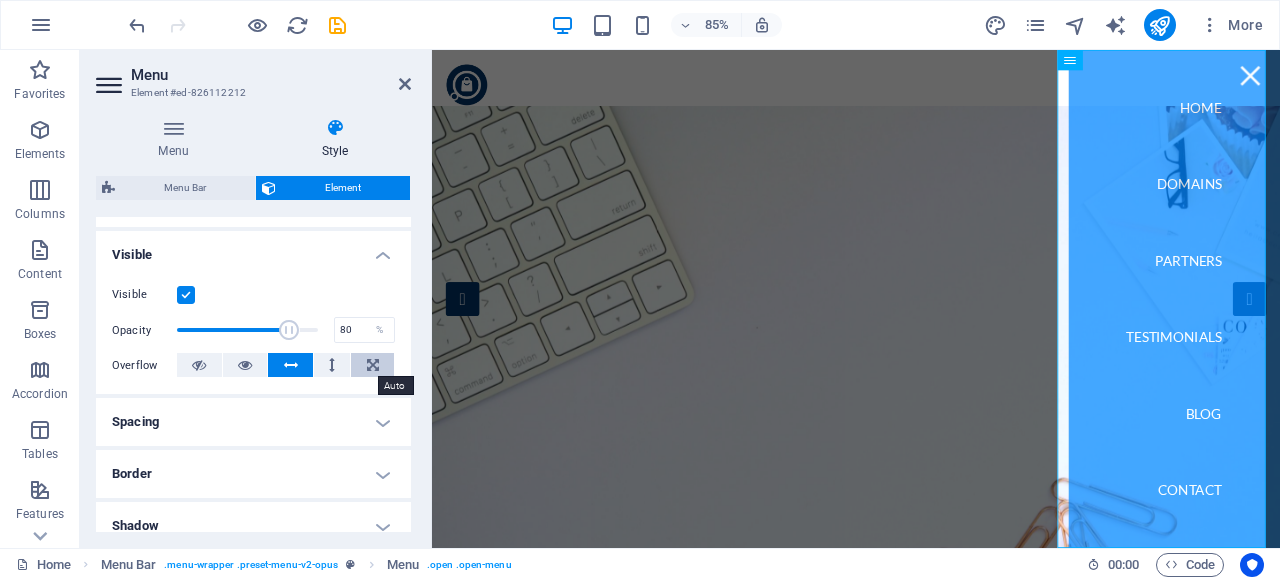click at bounding box center [373, 365] 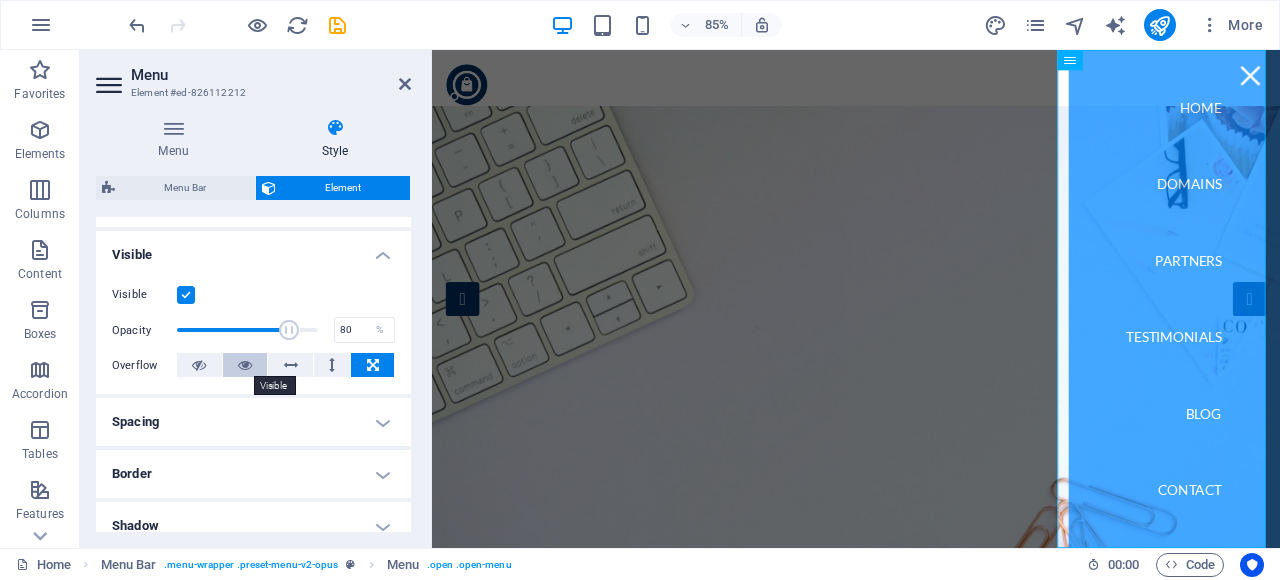 click at bounding box center [245, 365] 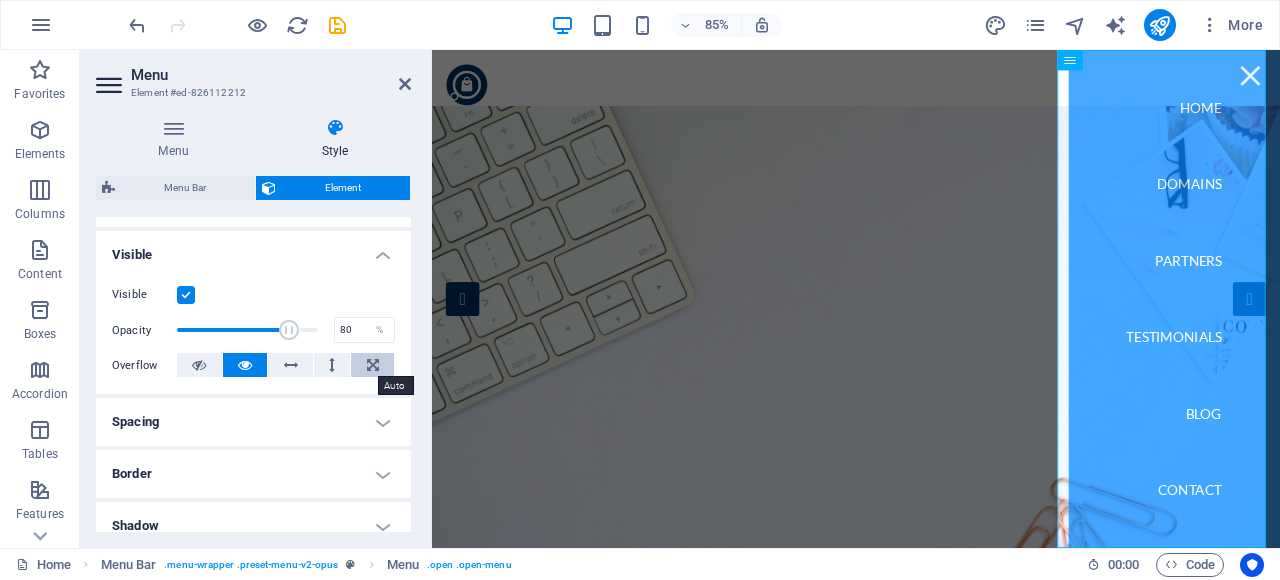 click at bounding box center (373, 365) 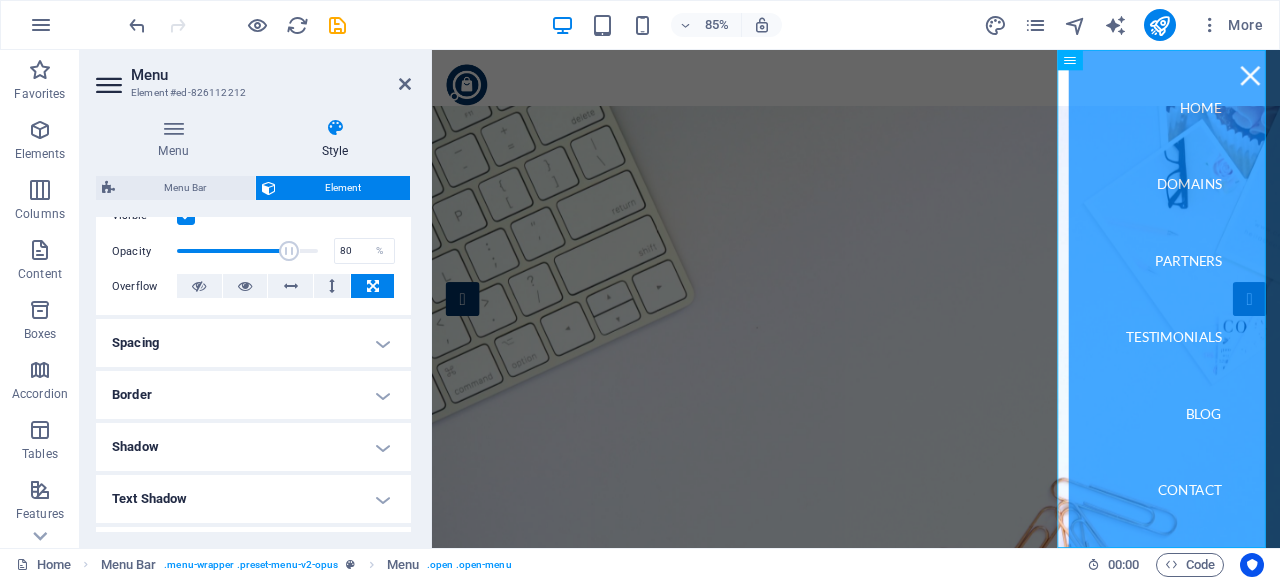 scroll, scrollTop: 300, scrollLeft: 0, axis: vertical 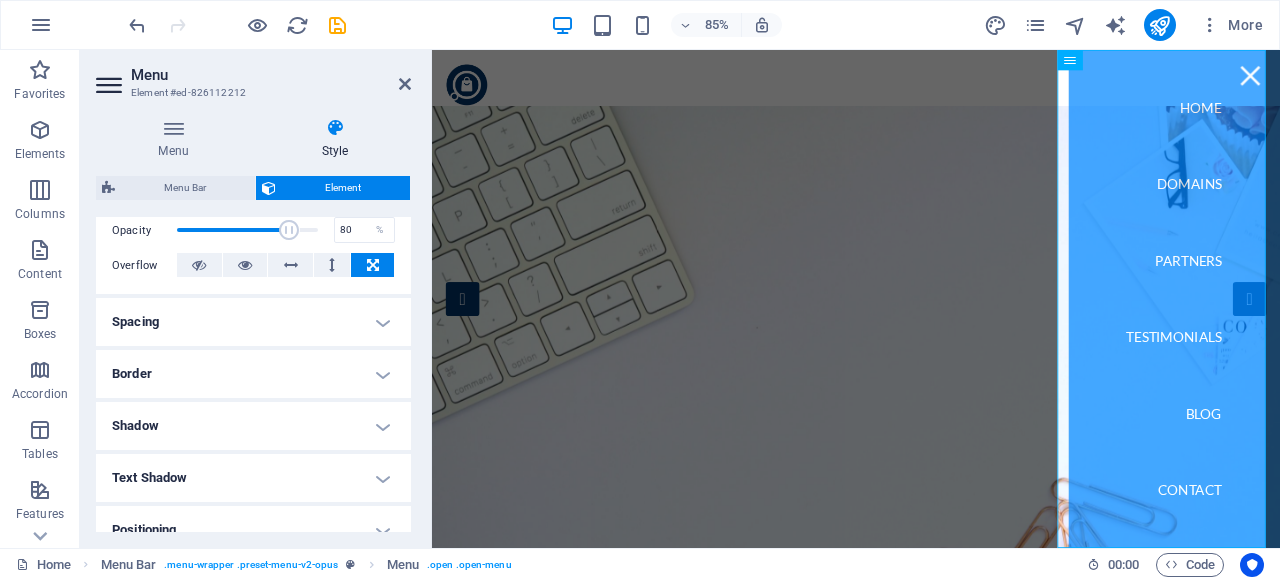 click on "Spacing" at bounding box center (253, 322) 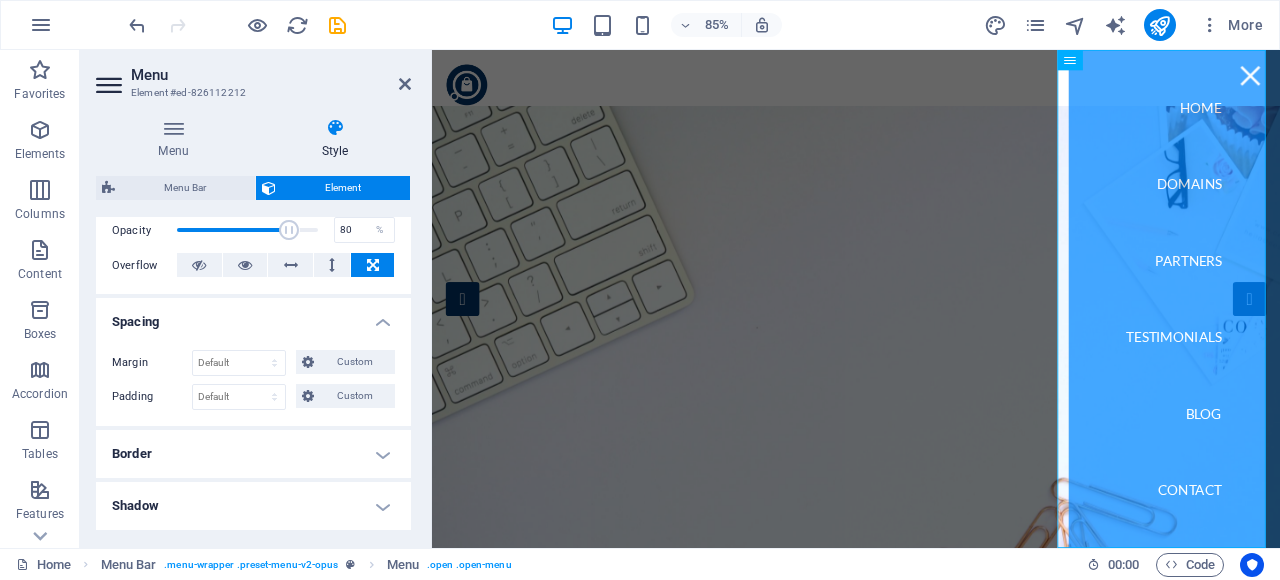 scroll, scrollTop: 500, scrollLeft: 0, axis: vertical 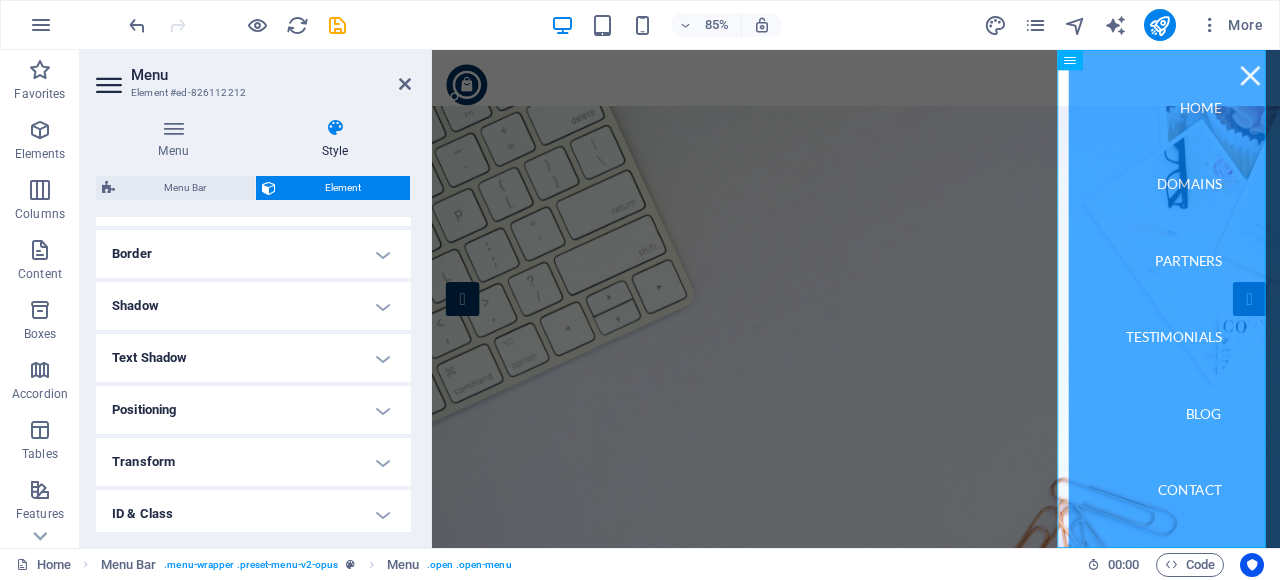 click on "Border" at bounding box center (253, 254) 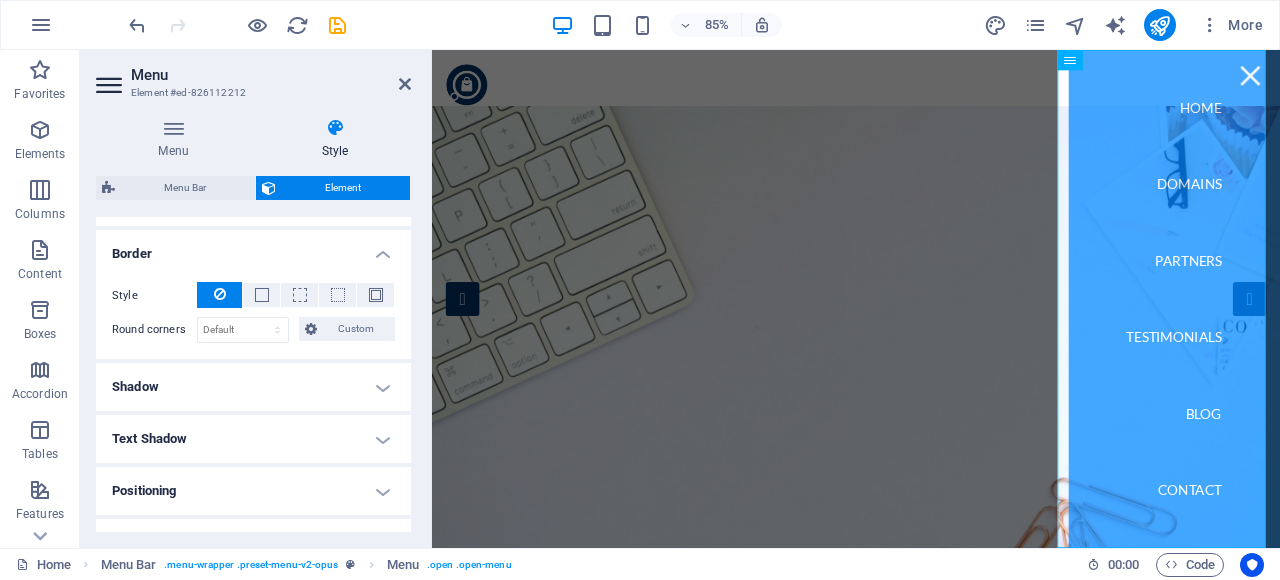 click on "Shadow" at bounding box center [253, 387] 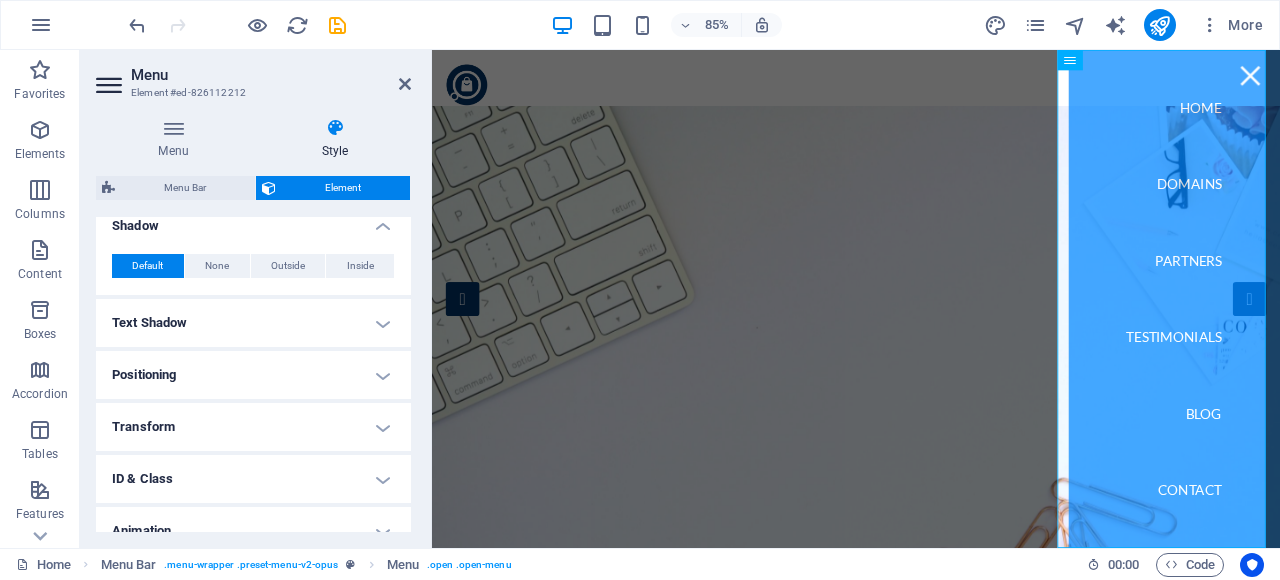 scroll, scrollTop: 700, scrollLeft: 0, axis: vertical 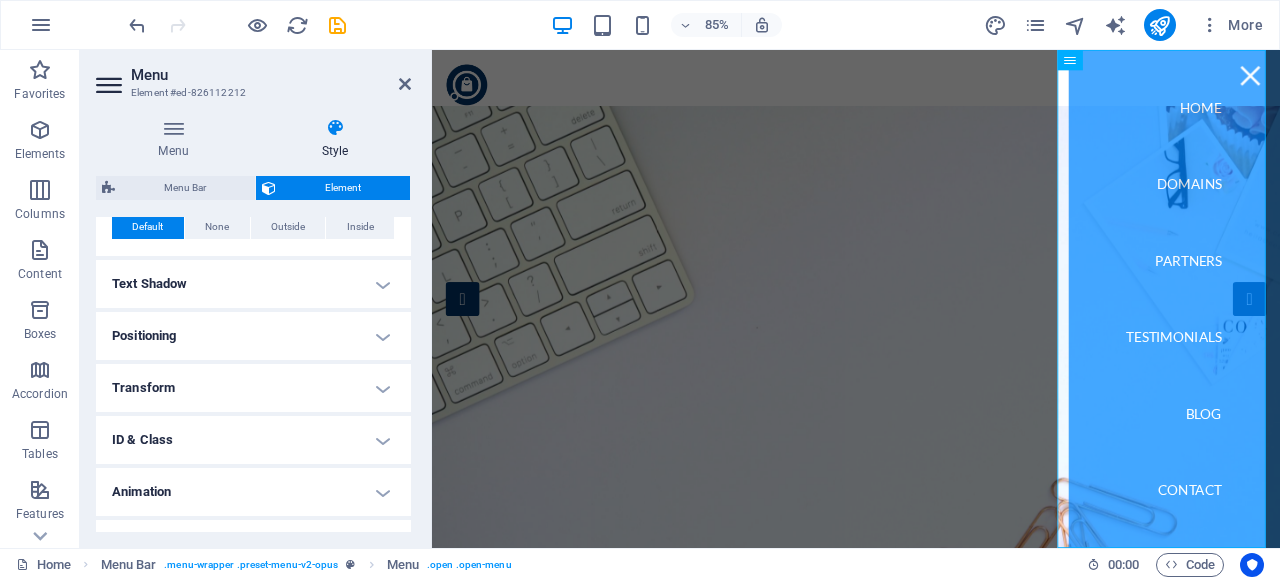 click on "Text Shadow" at bounding box center [253, 284] 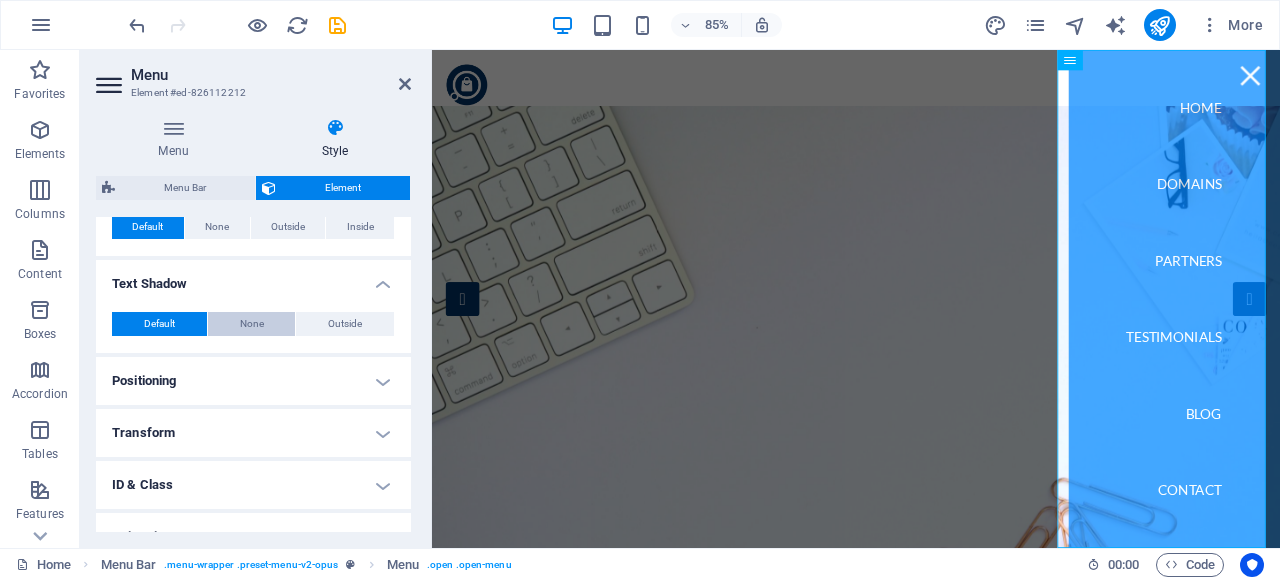 scroll, scrollTop: 777, scrollLeft: 0, axis: vertical 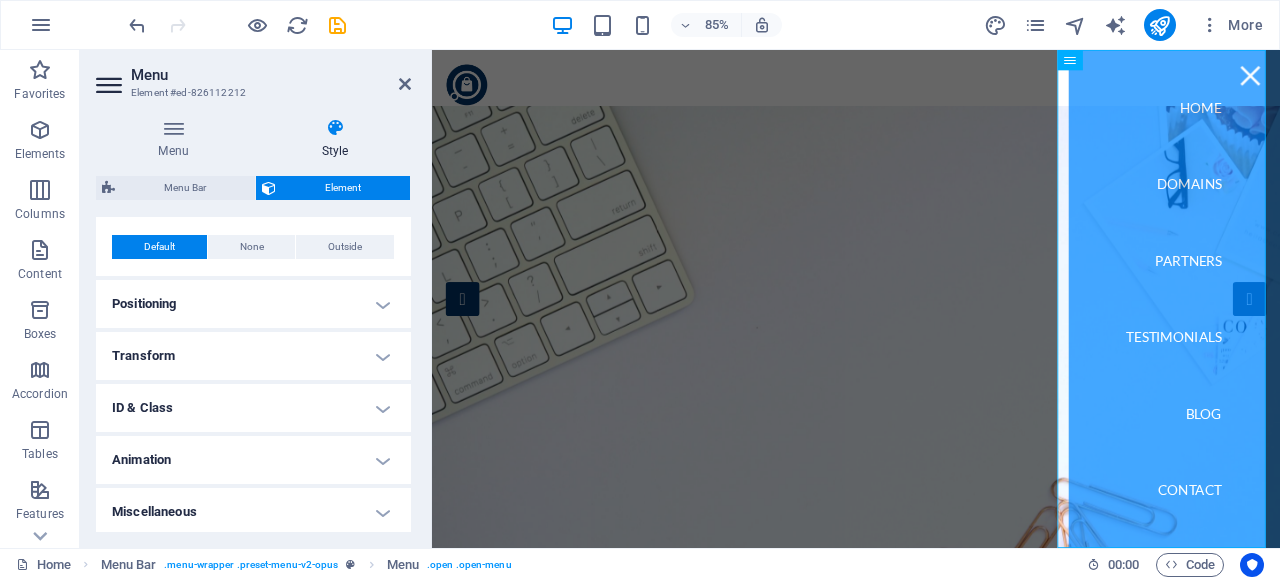click on "Positioning" at bounding box center [253, 304] 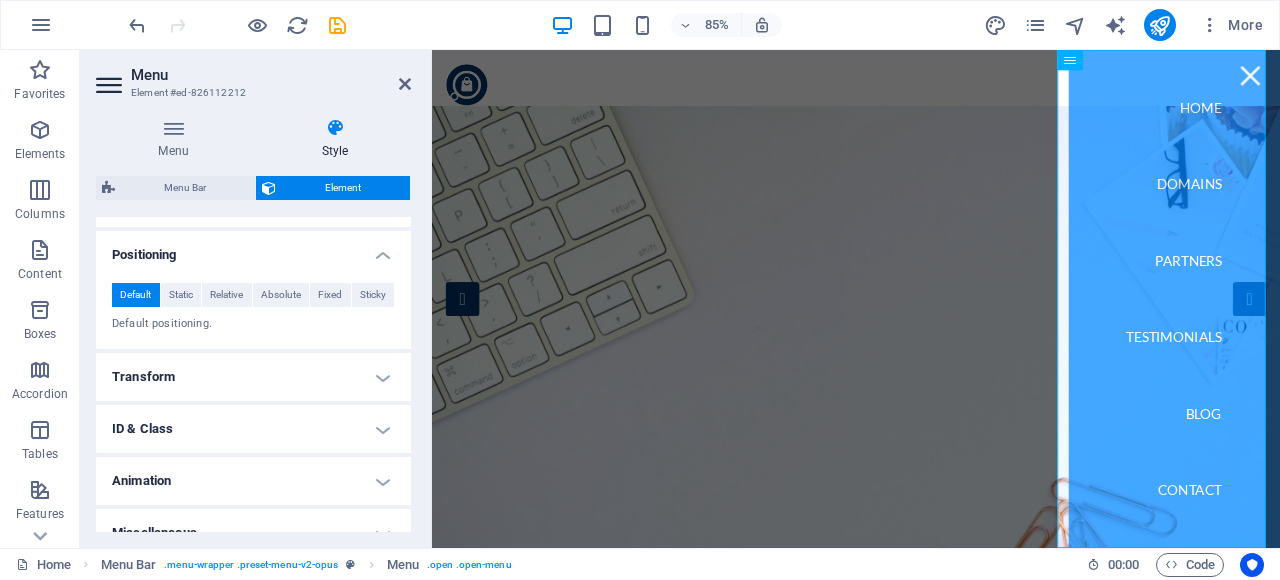 scroll, scrollTop: 847, scrollLeft: 0, axis: vertical 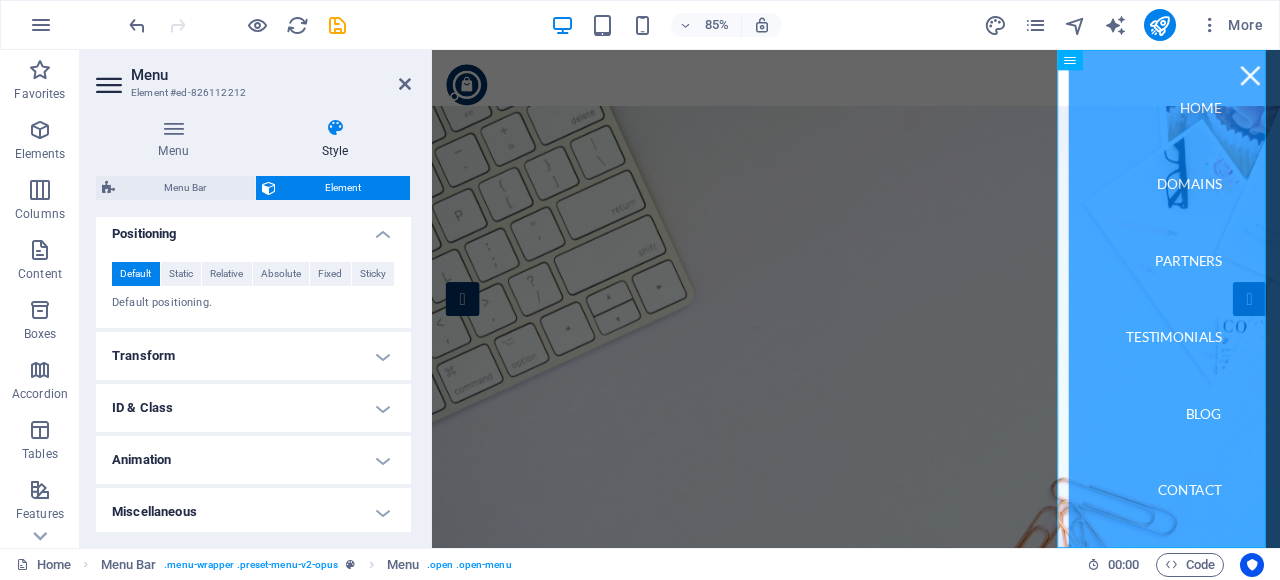 click on "Miscellaneous" at bounding box center (253, 512) 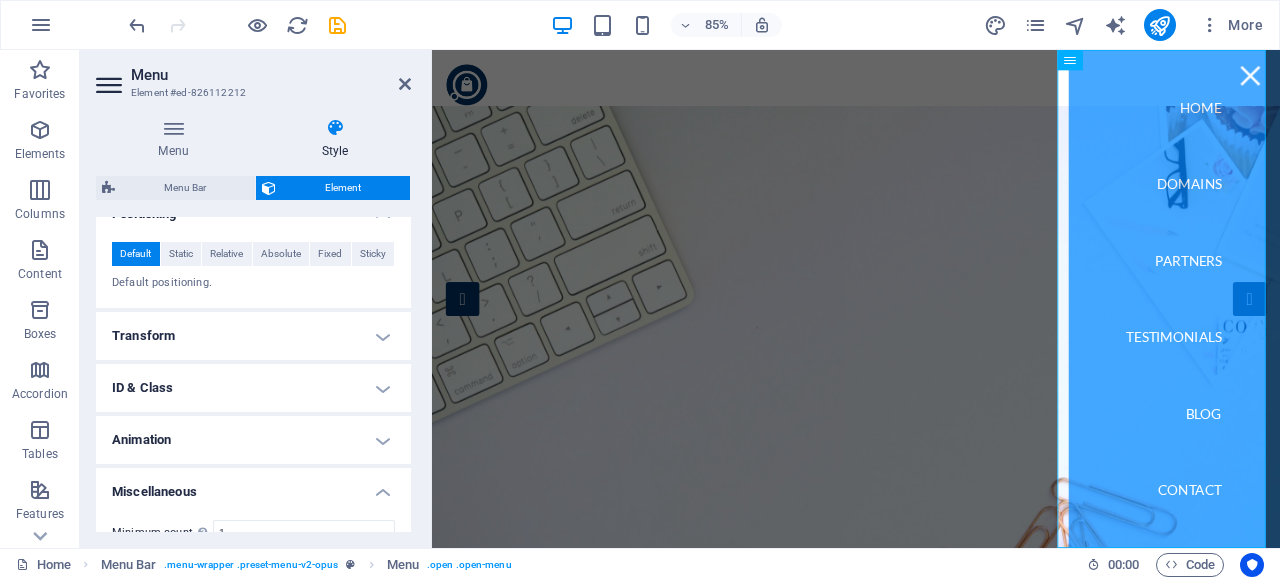 scroll, scrollTop: 970, scrollLeft: 0, axis: vertical 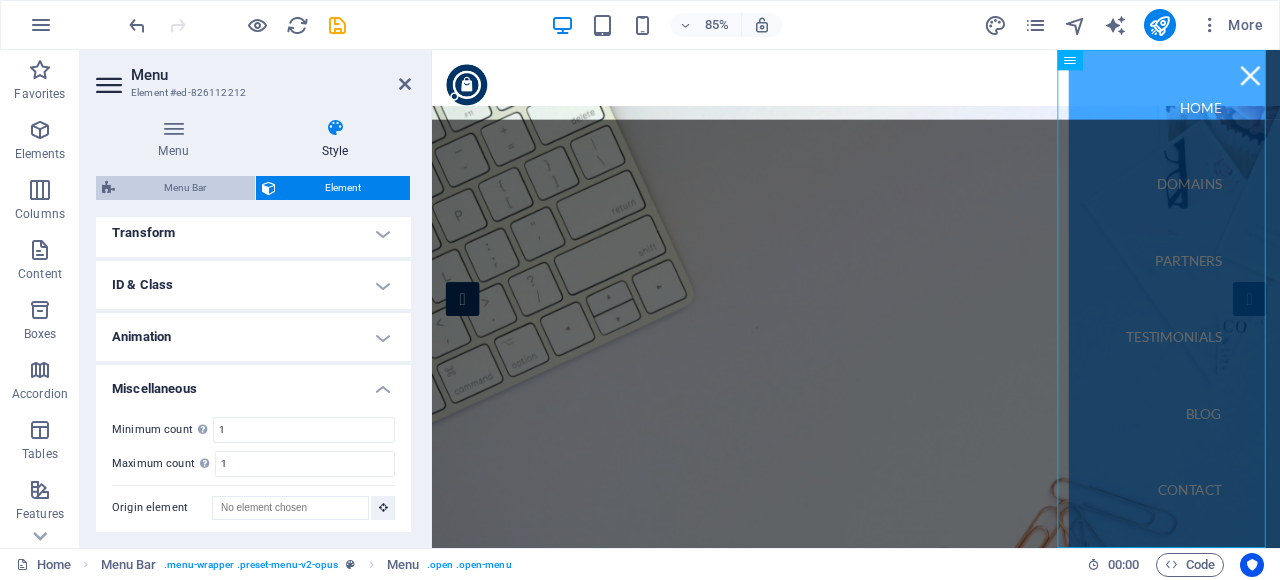 click on "Menu Bar" at bounding box center (185, 188) 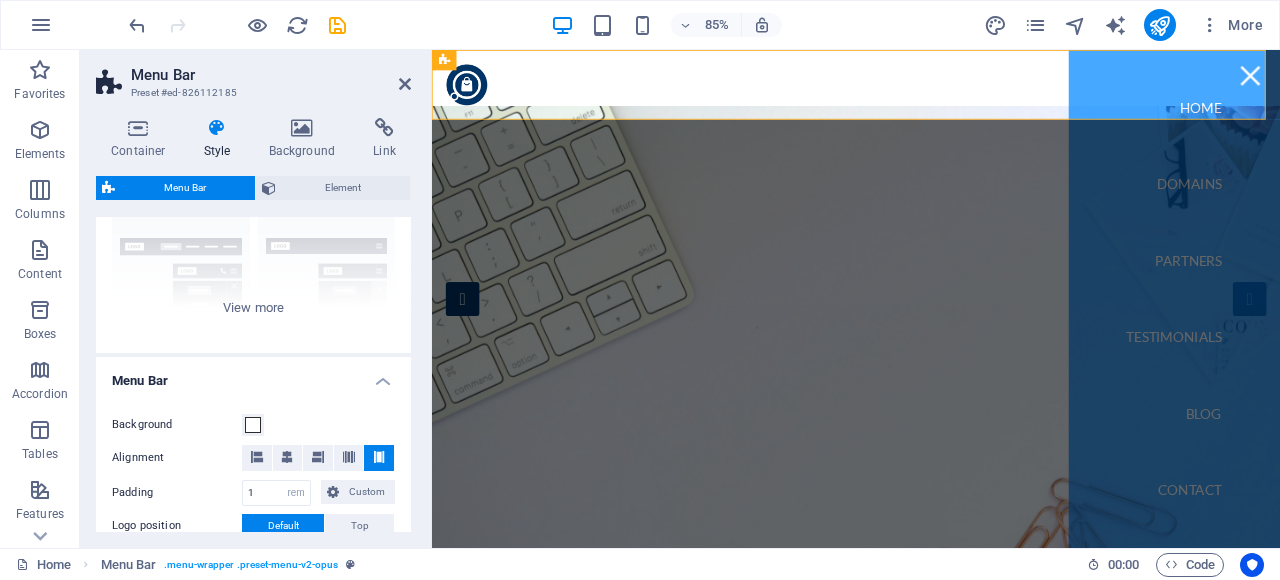 scroll, scrollTop: 300, scrollLeft: 0, axis: vertical 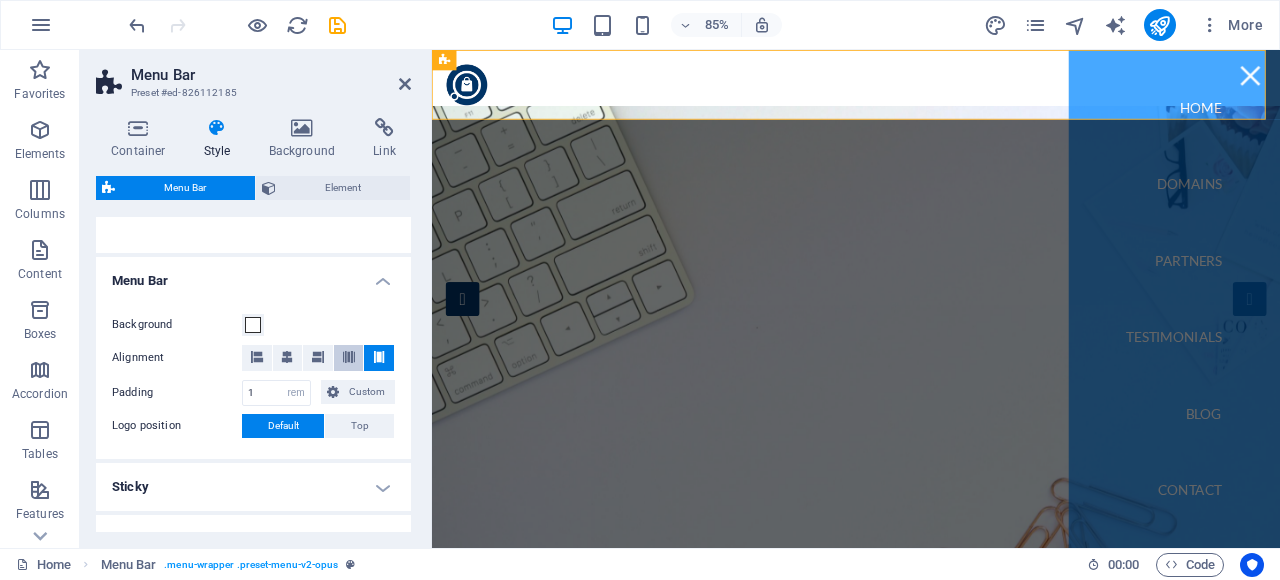 click at bounding box center (349, 358) 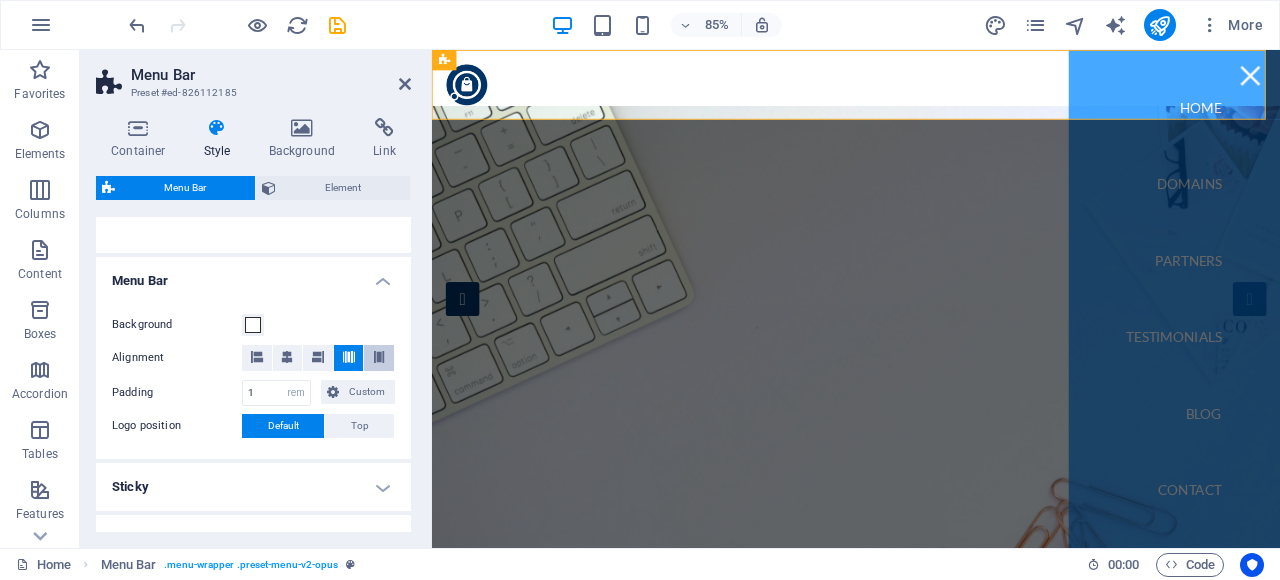 click at bounding box center [379, 357] 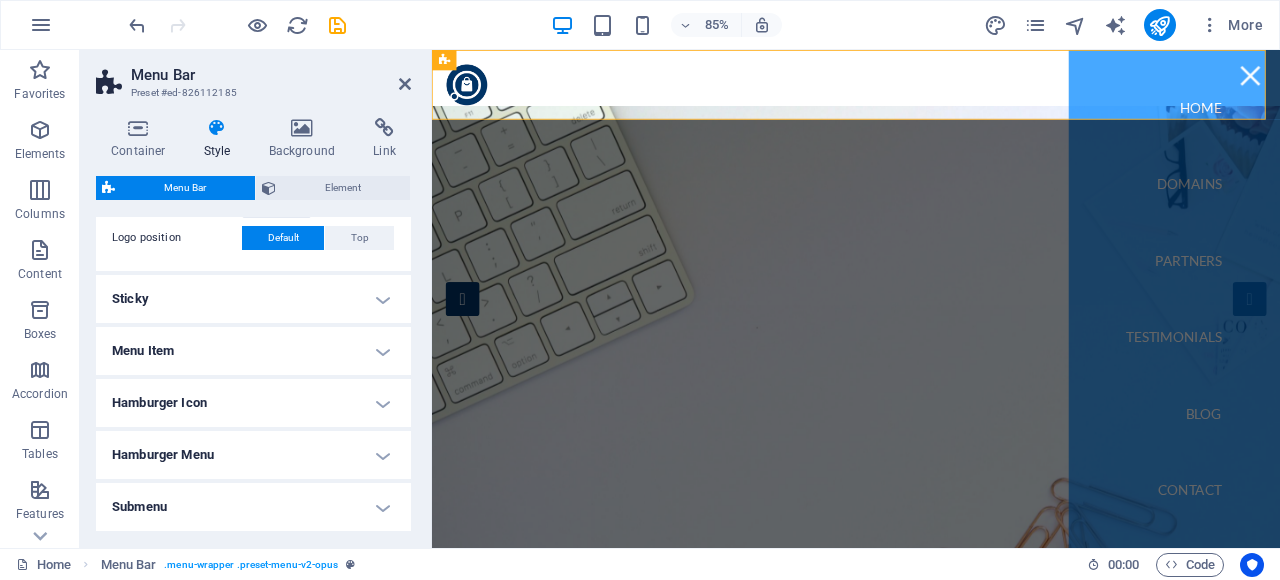 scroll, scrollTop: 466, scrollLeft: 0, axis: vertical 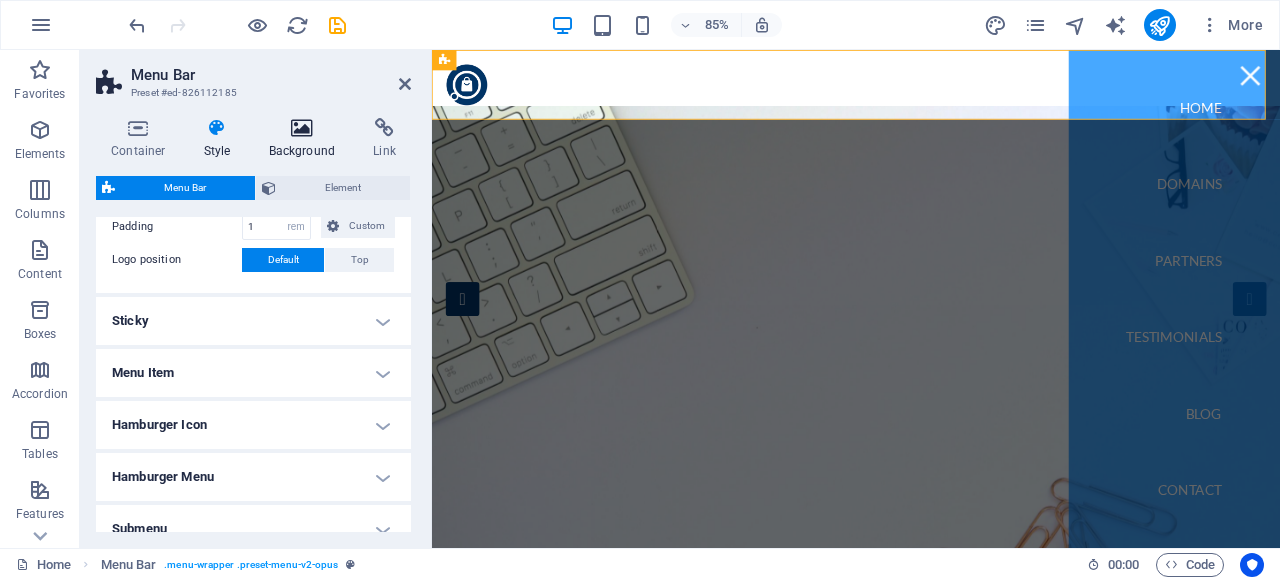 click on "Background" at bounding box center (306, 139) 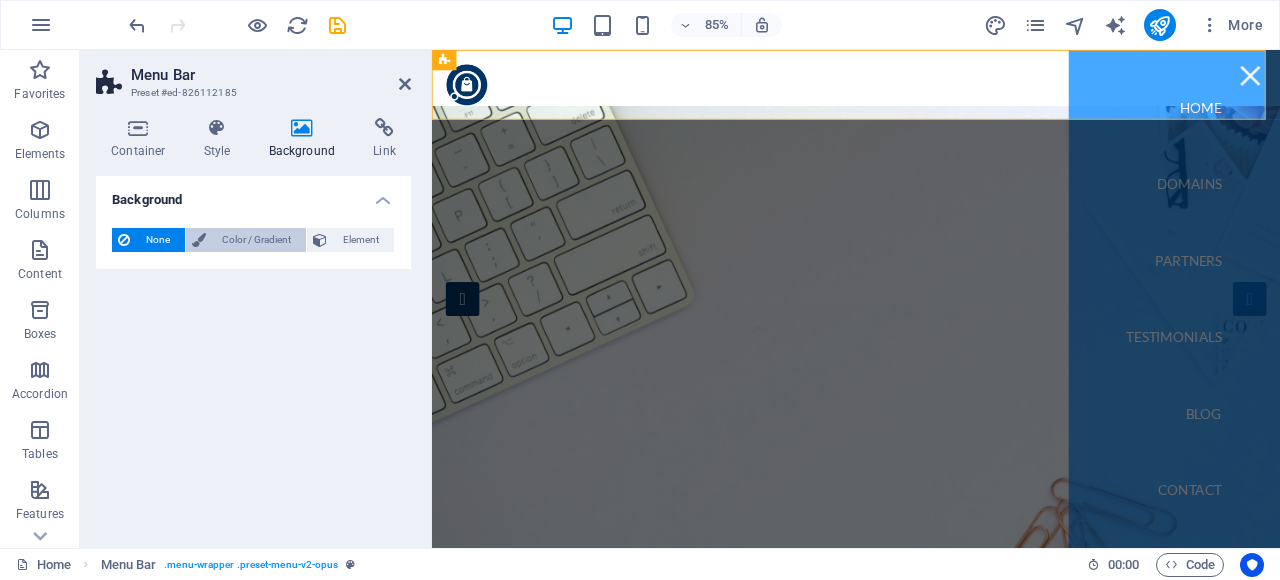 click on "Color / Gradient" at bounding box center (256, 240) 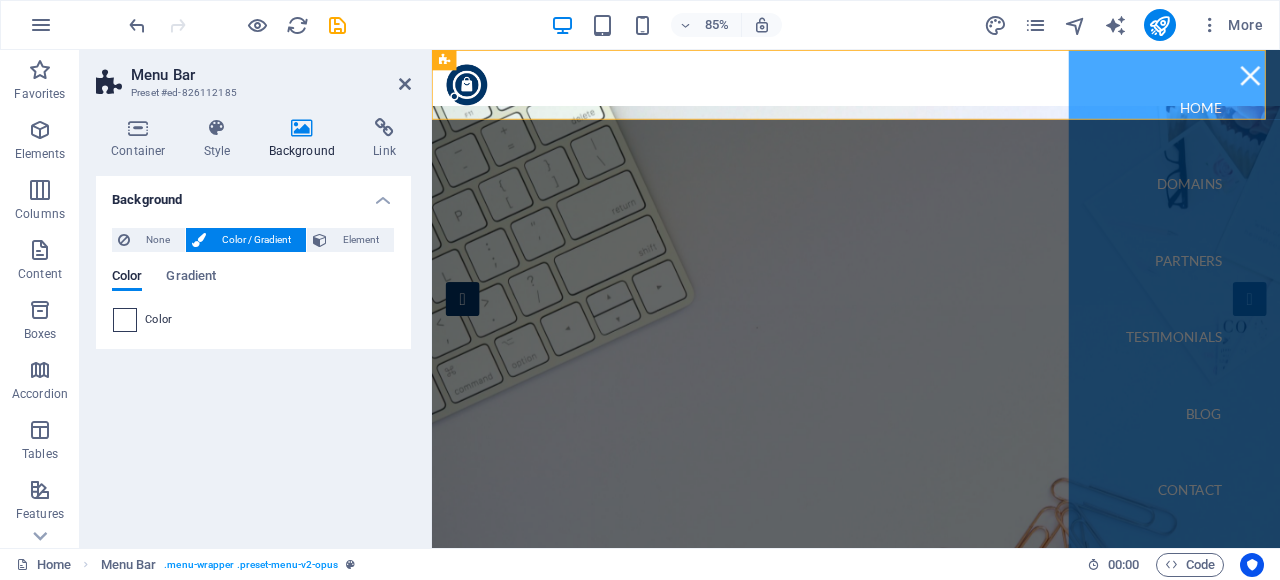 click at bounding box center (125, 320) 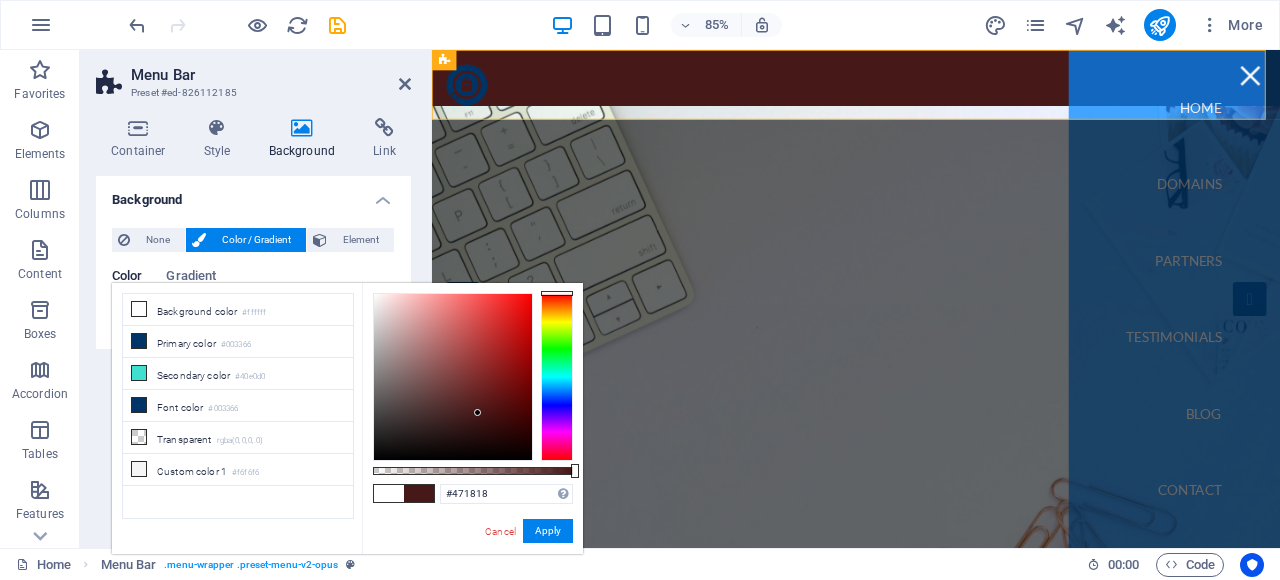 click at bounding box center (453, 377) 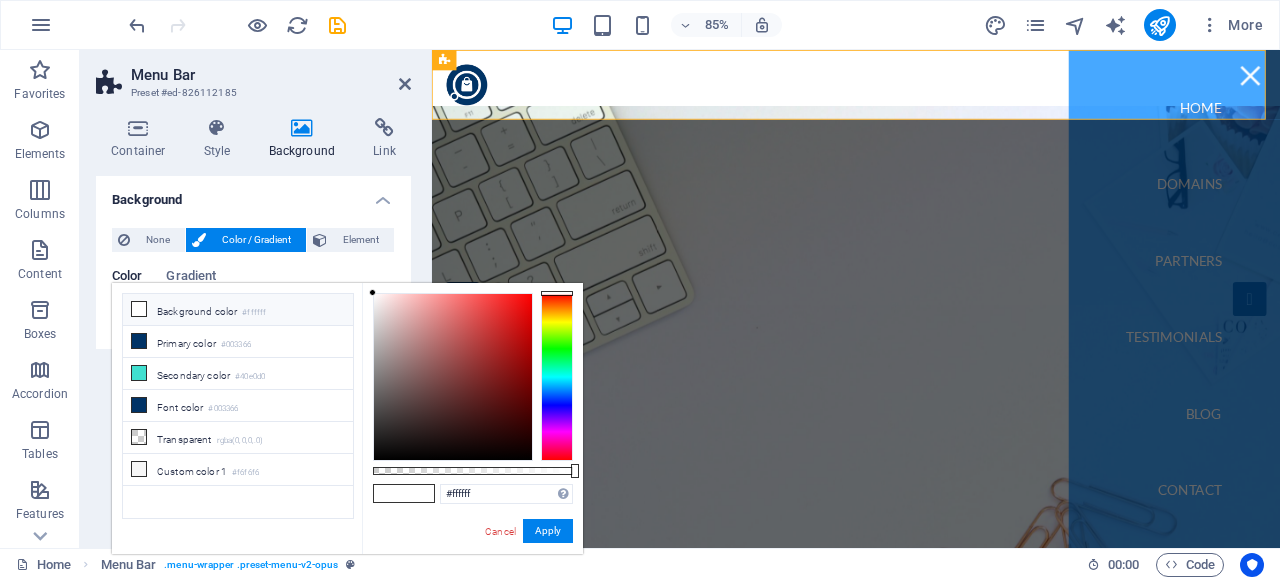 drag, startPoint x: 380, startPoint y: 297, endPoint x: 368, endPoint y: 270, distance: 29.546574 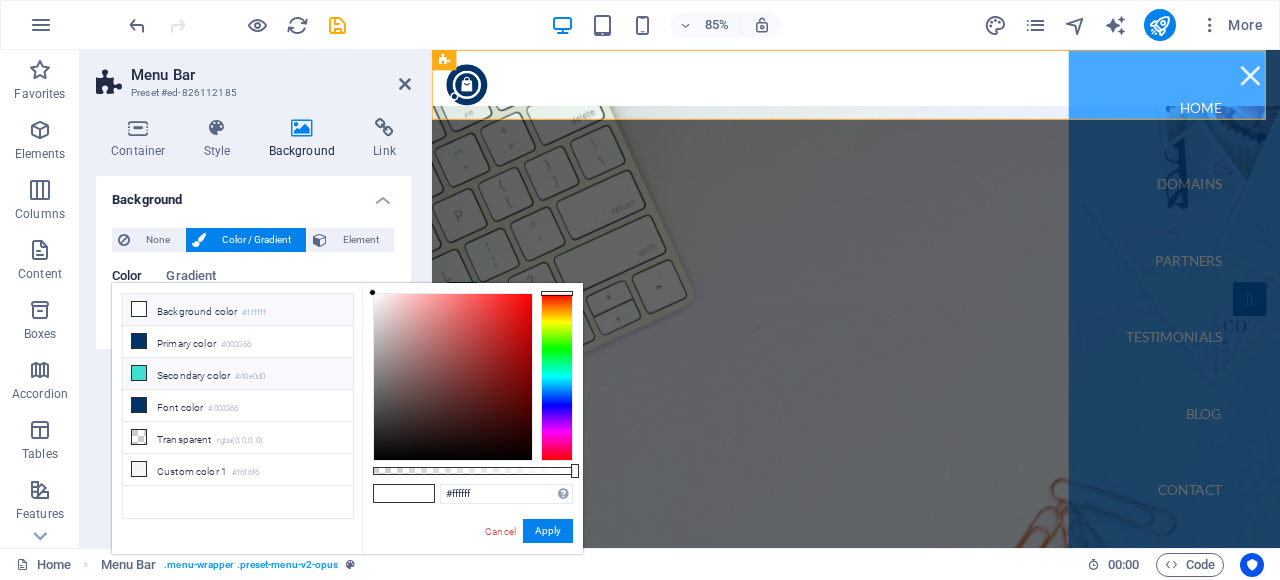 click on "Secondary color
#40e0d0" at bounding box center (238, 374) 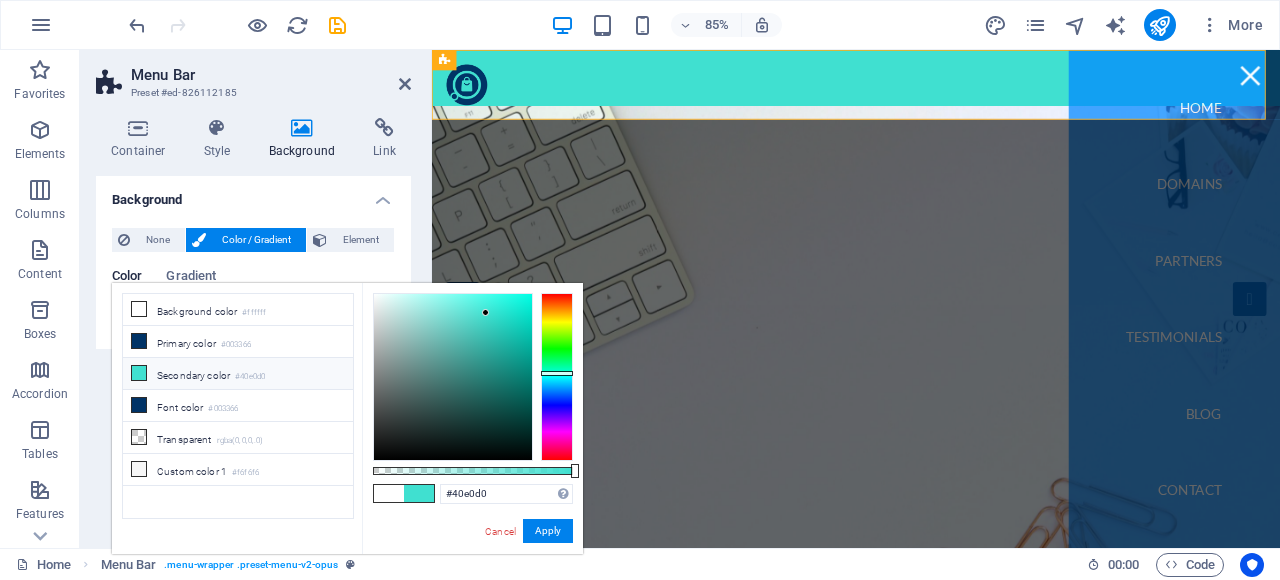 click at bounding box center [453, 377] 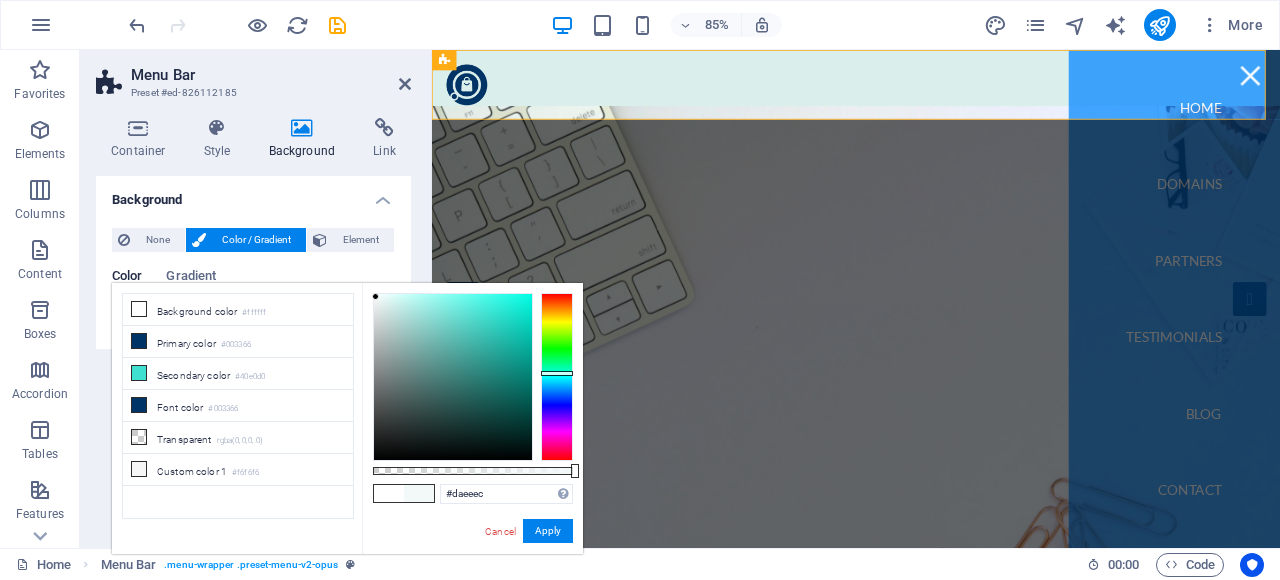 drag, startPoint x: 376, startPoint y: 297, endPoint x: 362, endPoint y: 285, distance: 18.439089 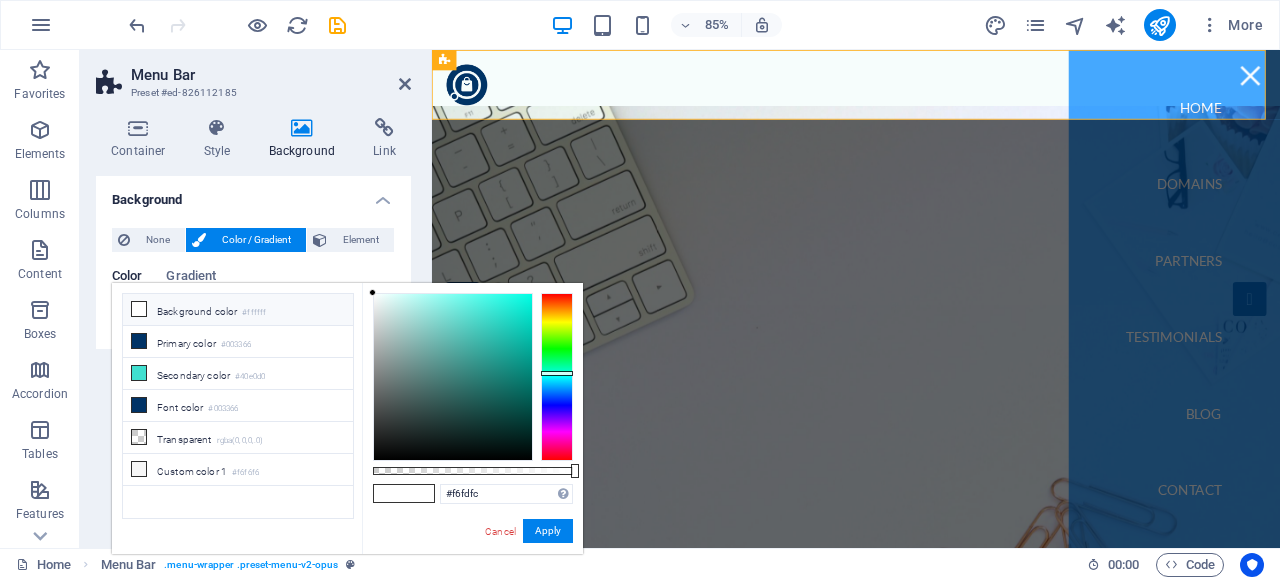 drag, startPoint x: 364, startPoint y: 282, endPoint x: 352, endPoint y: 269, distance: 17.691807 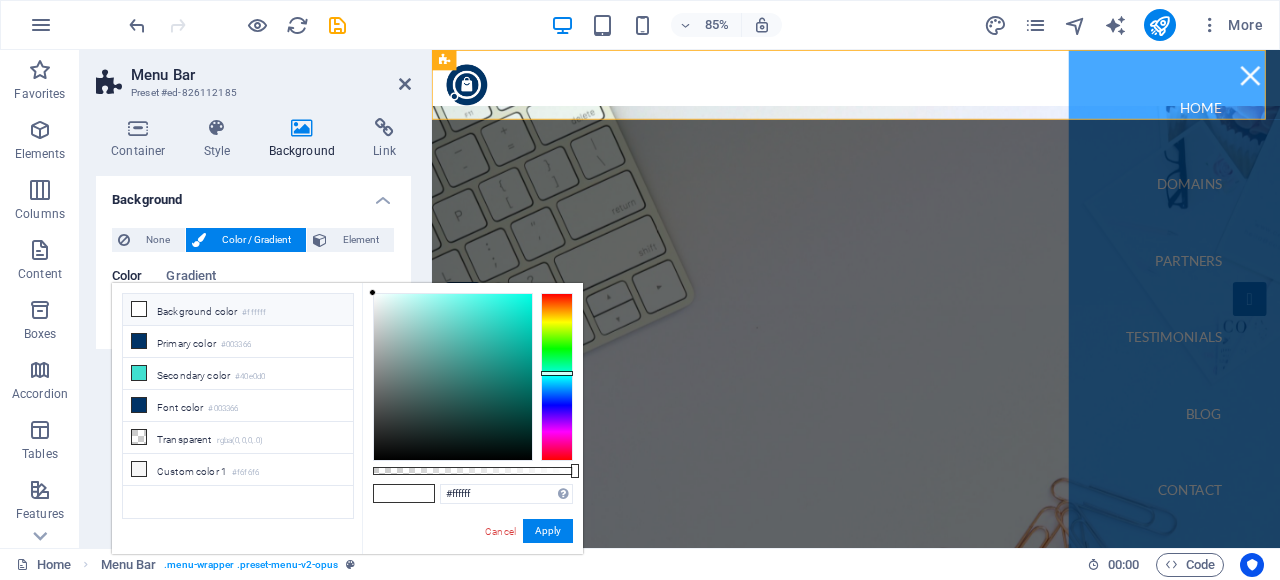 click on "Color Gradient" at bounding box center (253, 288) 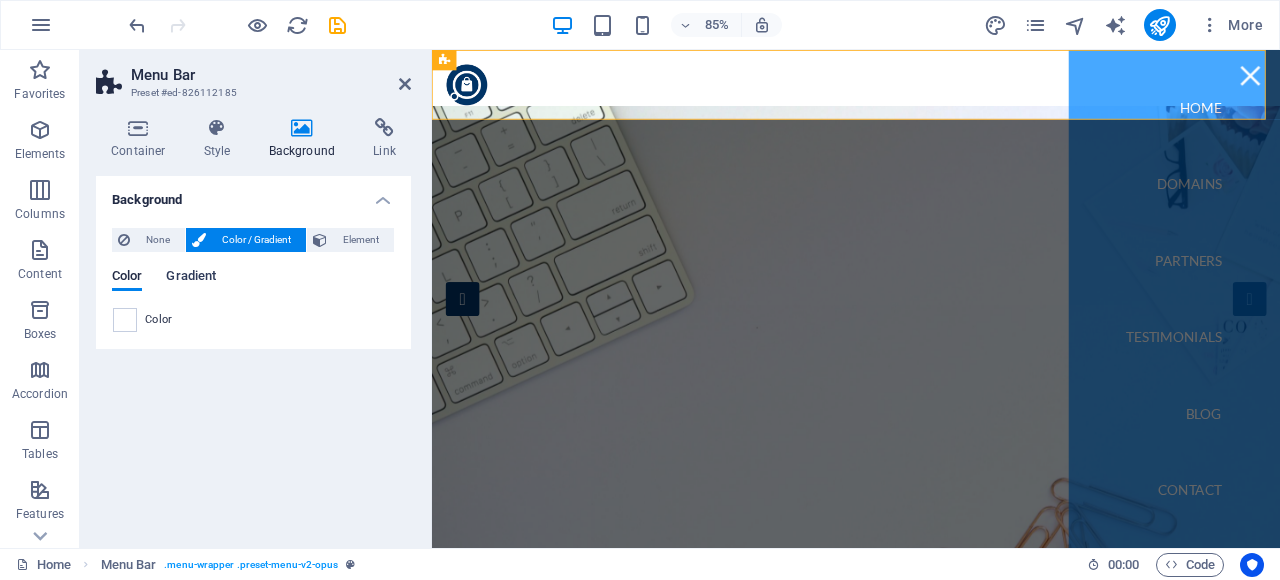 click on "Gradient" at bounding box center (191, 278) 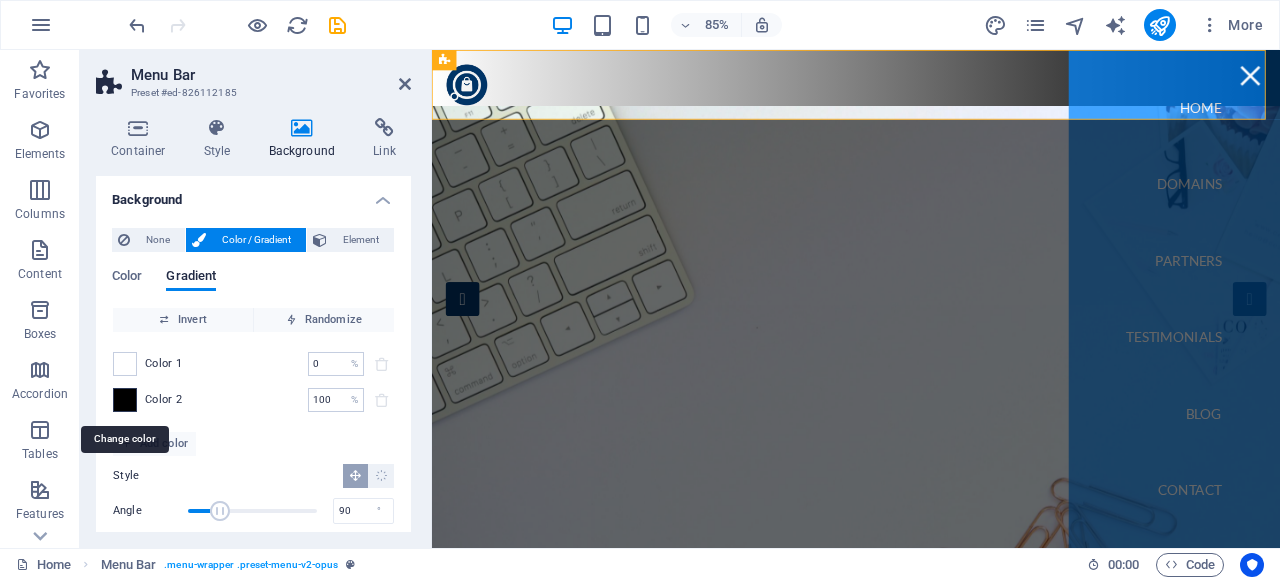 click at bounding box center [125, 400] 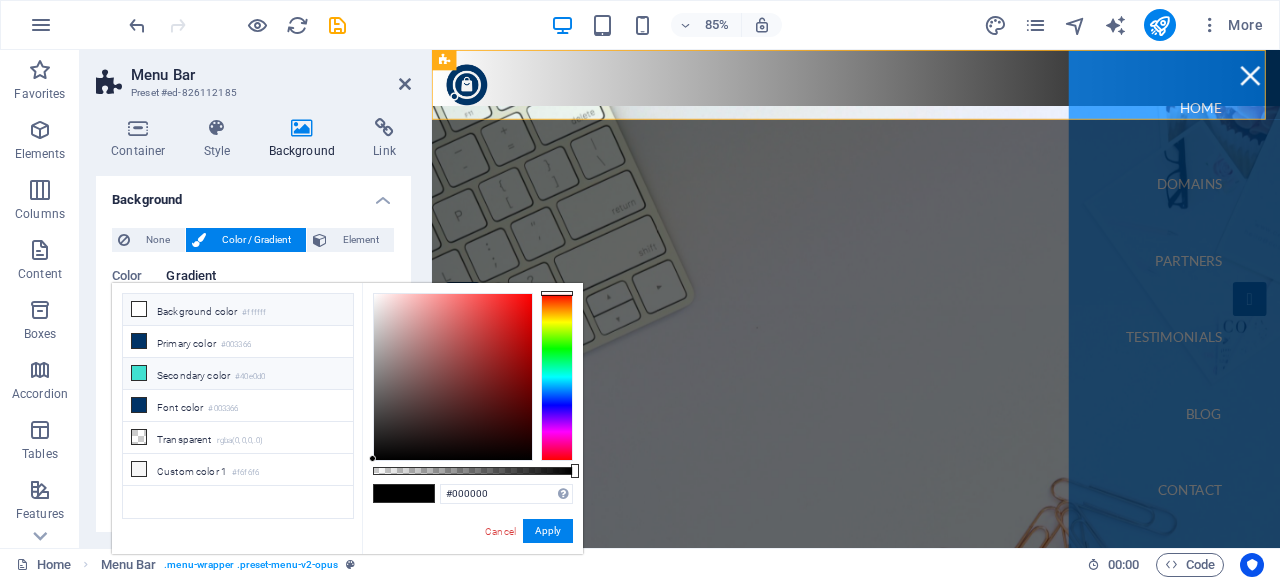 click on "Secondary color
#40e0d0" at bounding box center [238, 374] 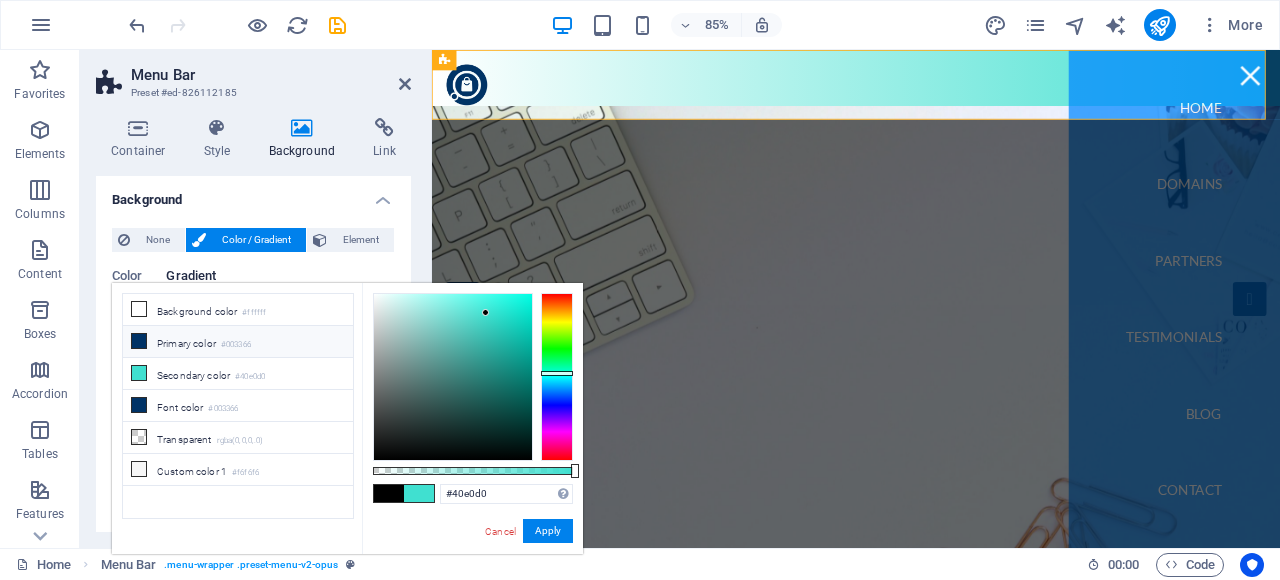 click on "Primary color
#003366" at bounding box center [238, 342] 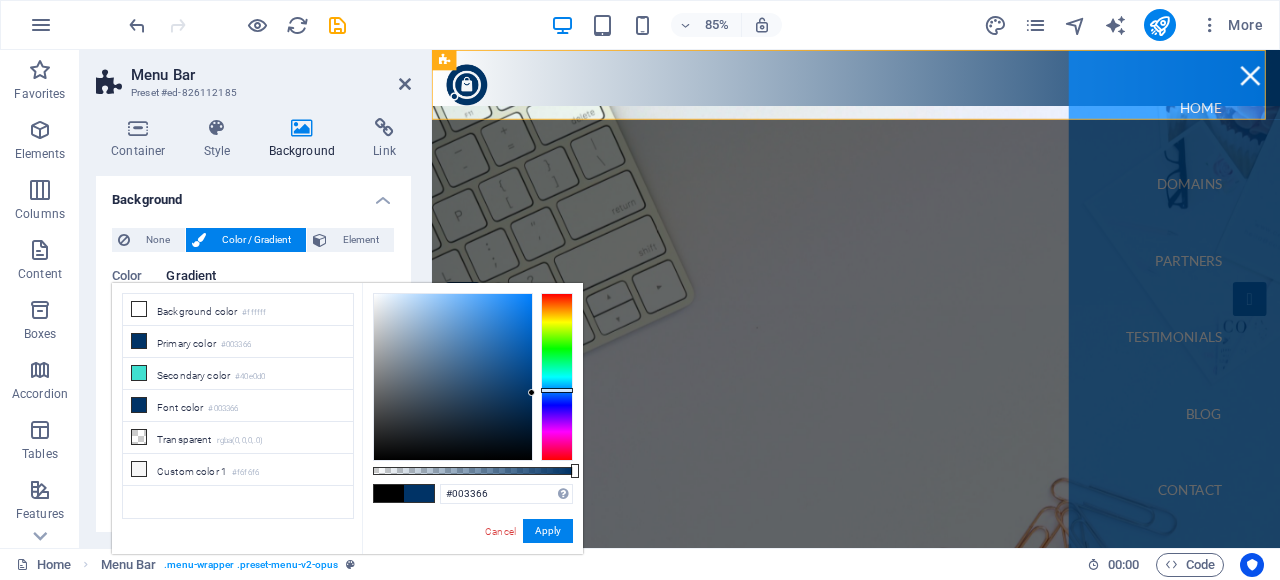 click on "Color Gradient Color Invert Randomize Color 1 0 % ​ Color 2 100 % ​ Add color Style Angle 90 ° Duration Duration of the background animation. A value of "0" disables the animation 0 s" at bounding box center [253, 413] 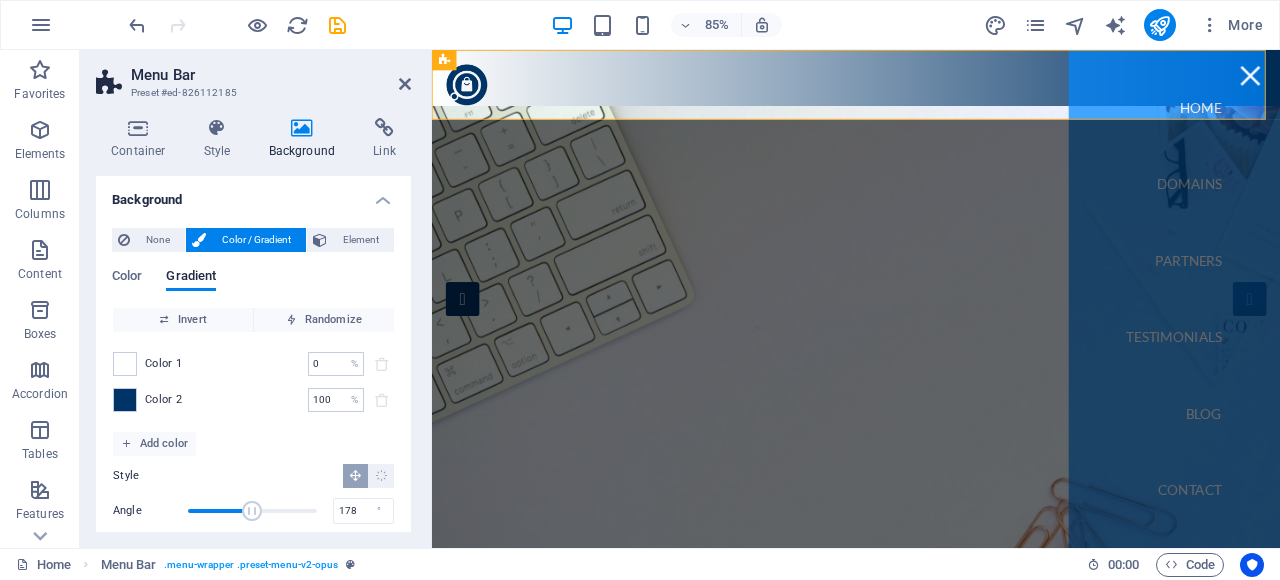 drag, startPoint x: 222, startPoint y: 507, endPoint x: 250, endPoint y: 507, distance: 28 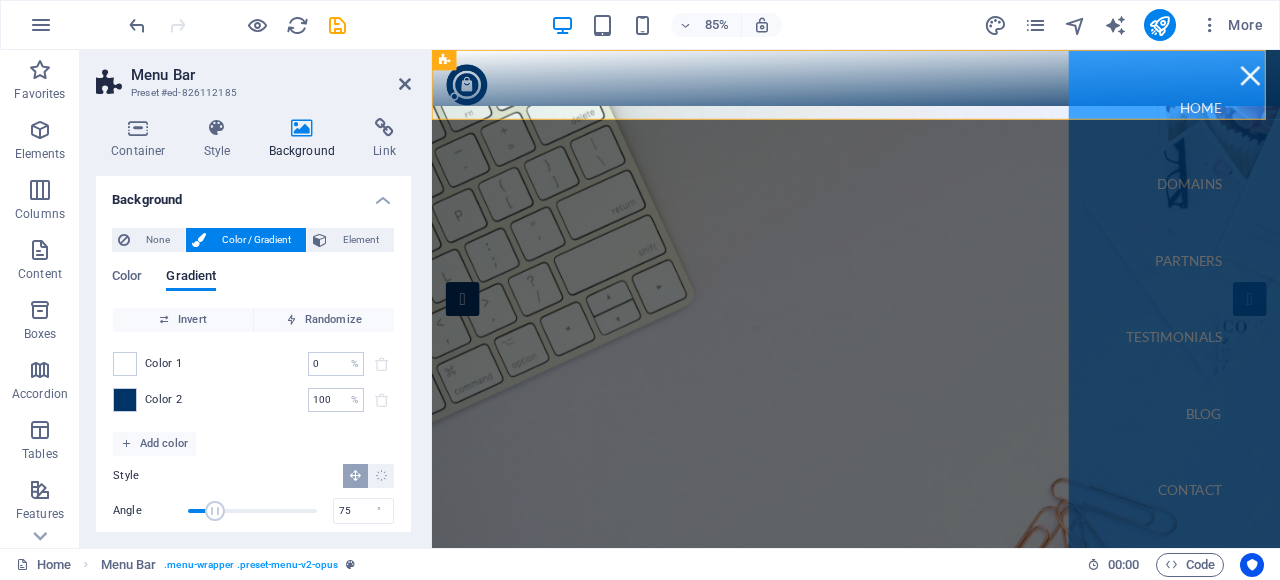 drag, startPoint x: 234, startPoint y: 507, endPoint x: 214, endPoint y: 507, distance: 20 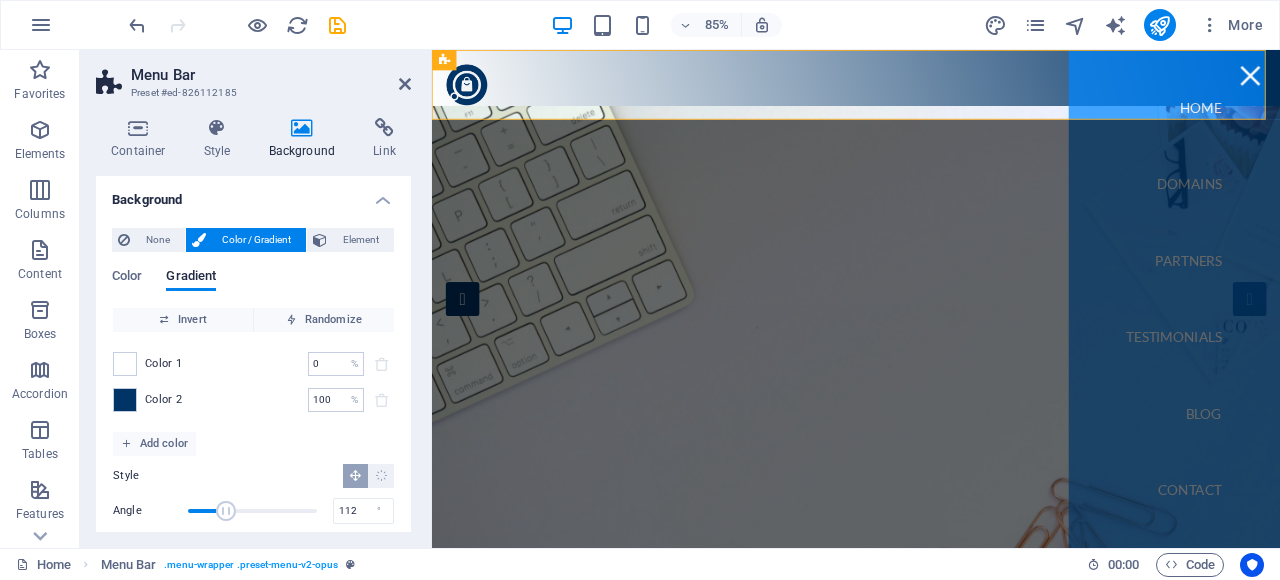 type on "115" 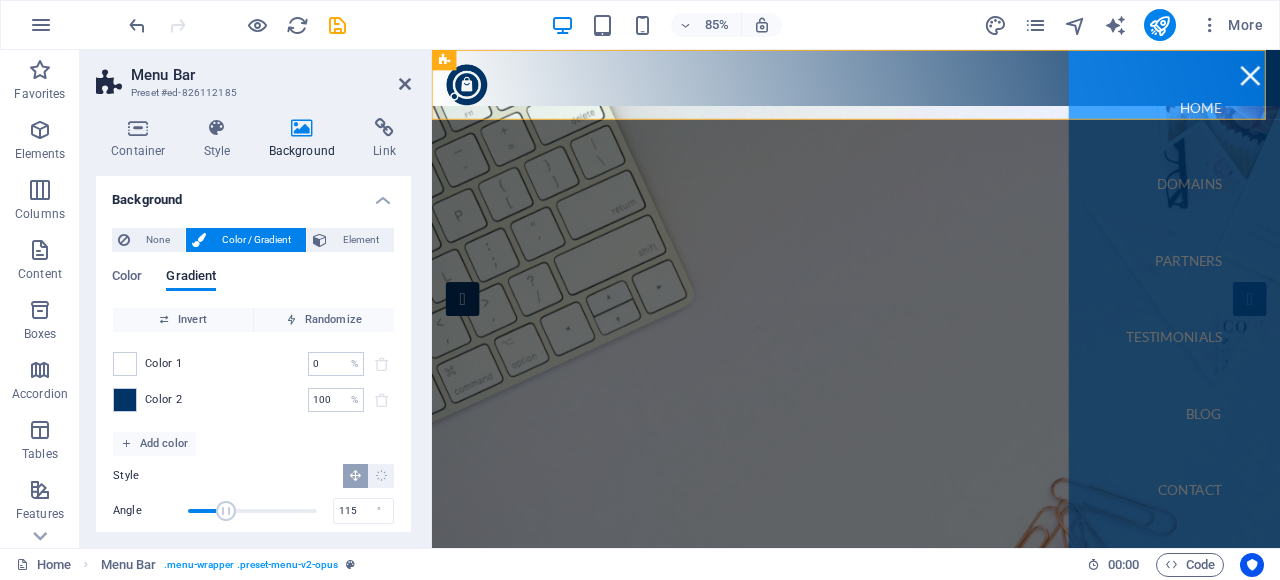 click at bounding box center [226, 511] 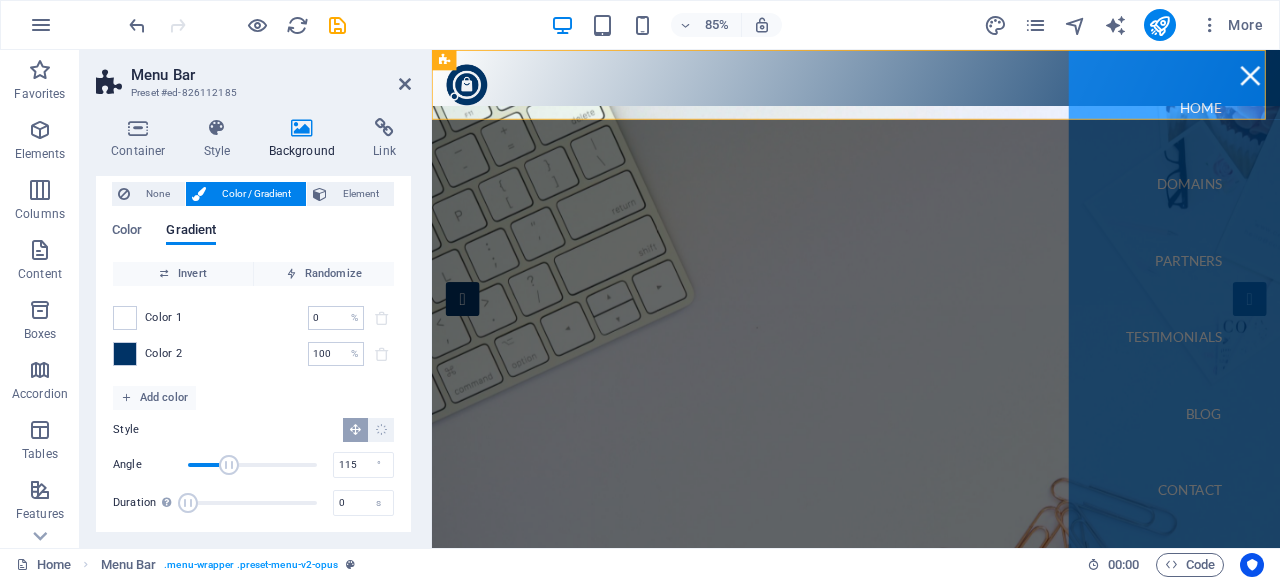 scroll, scrollTop: 56, scrollLeft: 0, axis: vertical 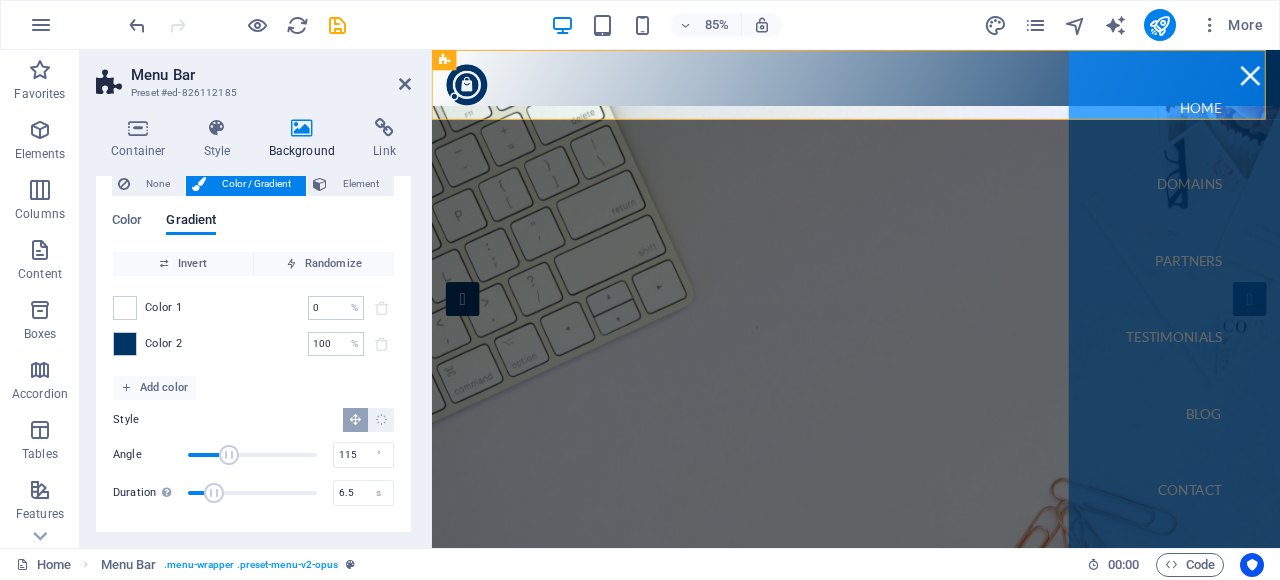 drag, startPoint x: 194, startPoint y: 492, endPoint x: 215, endPoint y: 491, distance: 21.023796 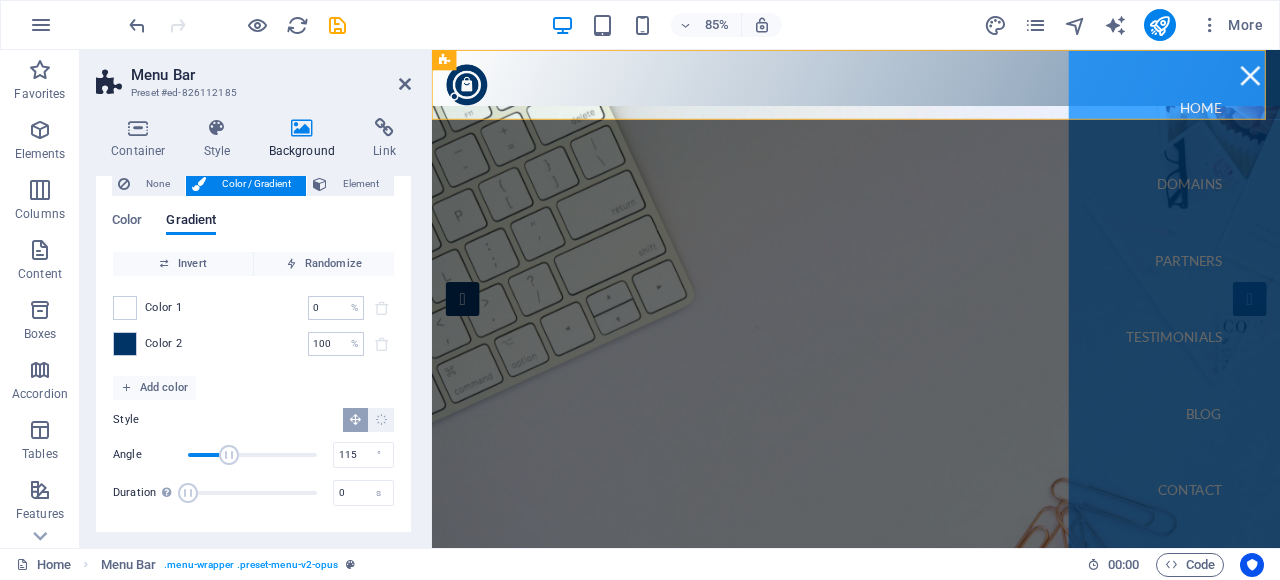 drag, startPoint x: 212, startPoint y: 491, endPoint x: 139, endPoint y: 494, distance: 73.061615 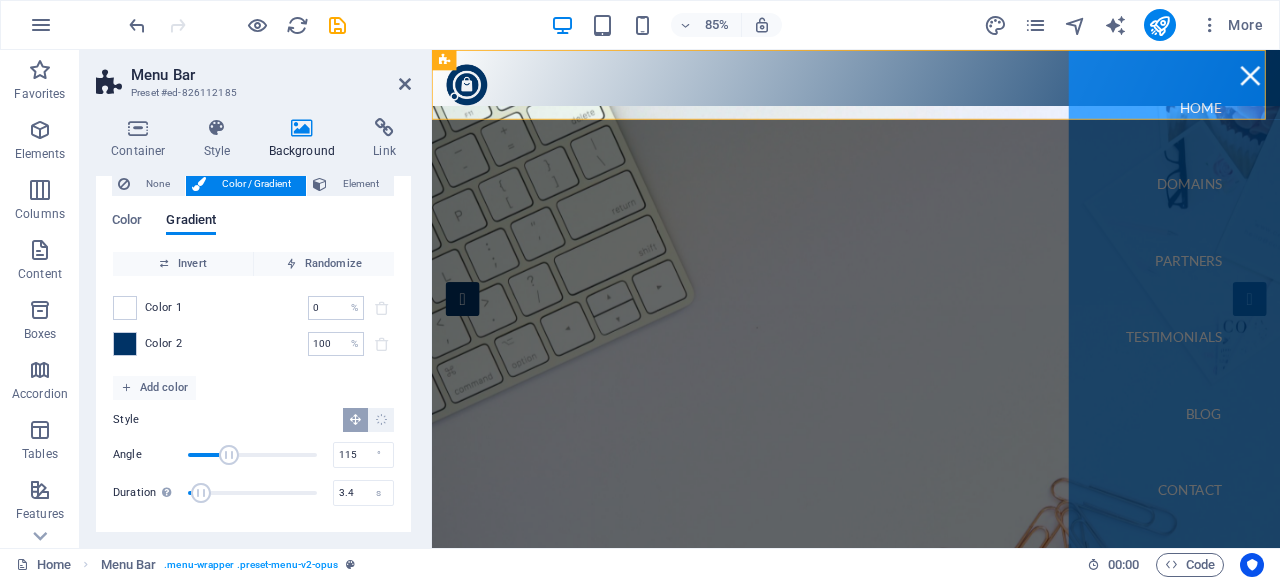 click at bounding box center [201, 493] 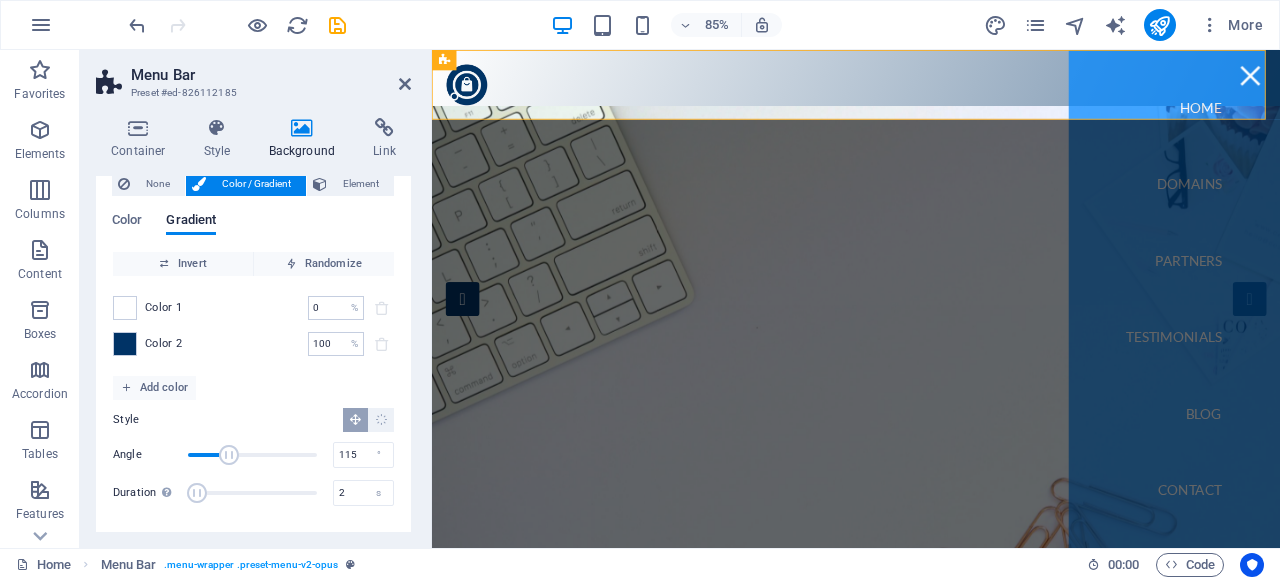click at bounding box center (197, 493) 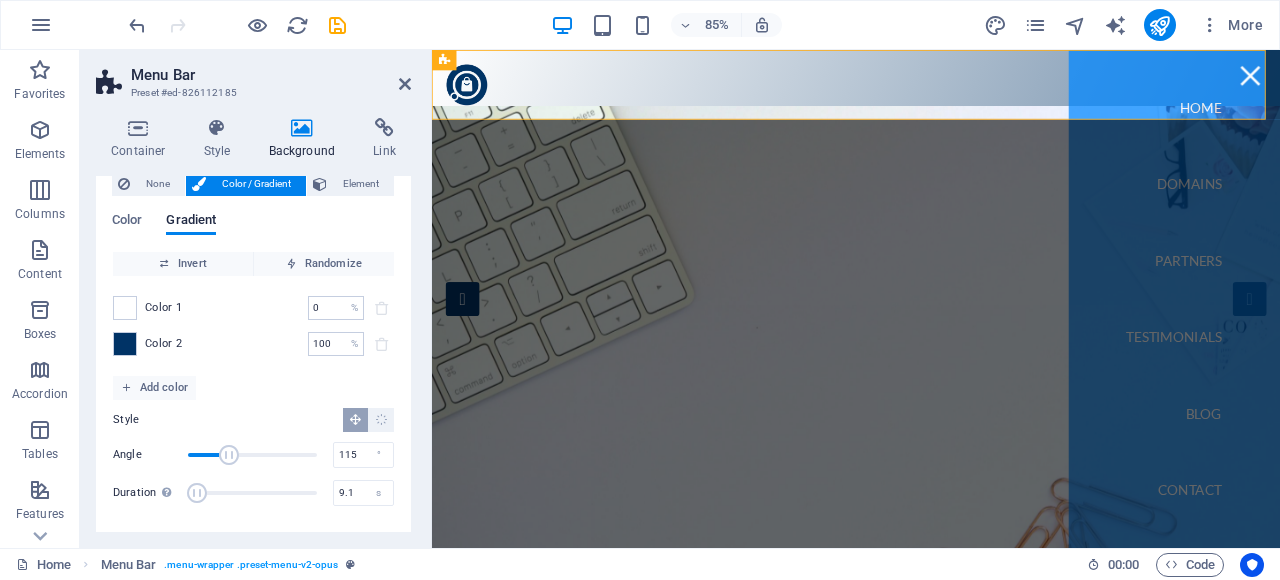 click at bounding box center [252, 493] 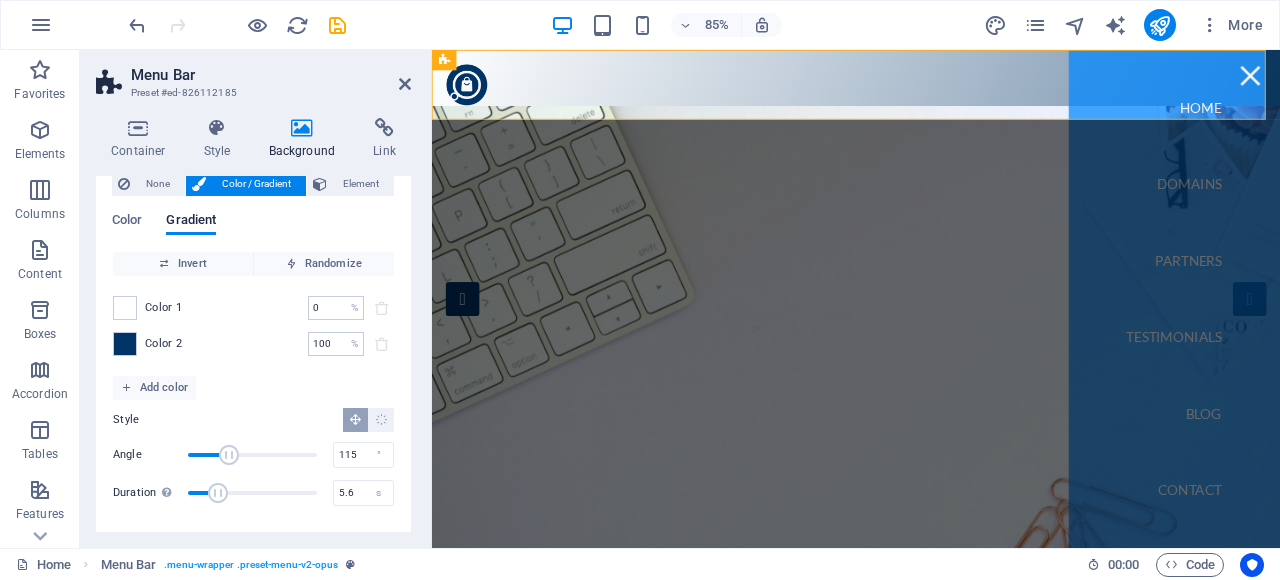 type on "5.3" 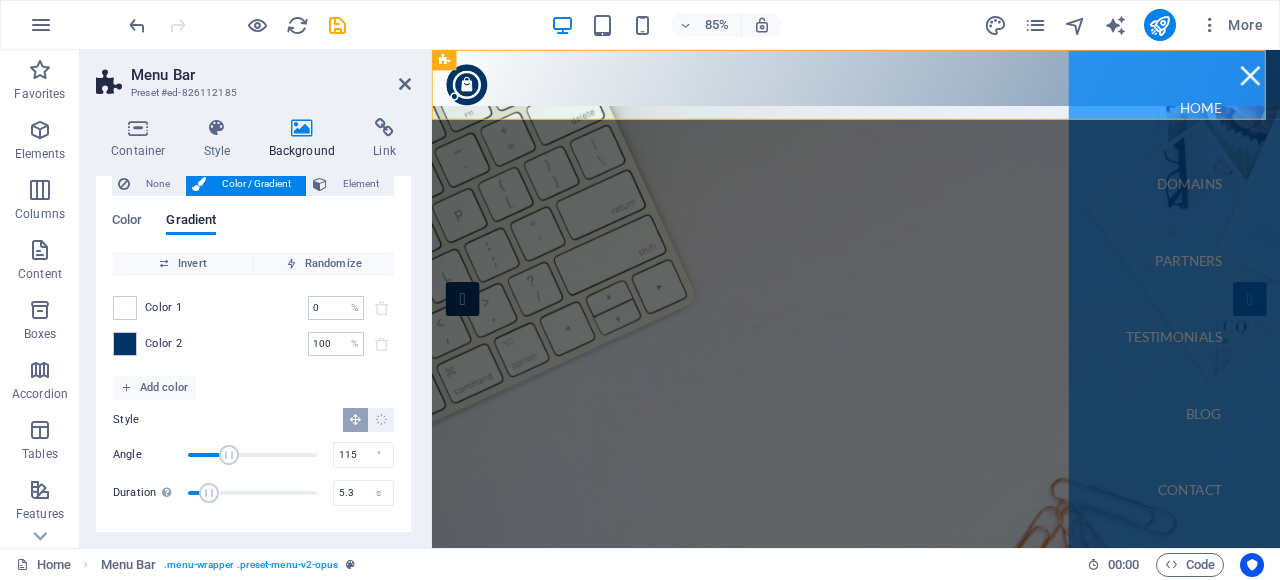 drag, startPoint x: 222, startPoint y: 491, endPoint x: 210, endPoint y: 491, distance: 12 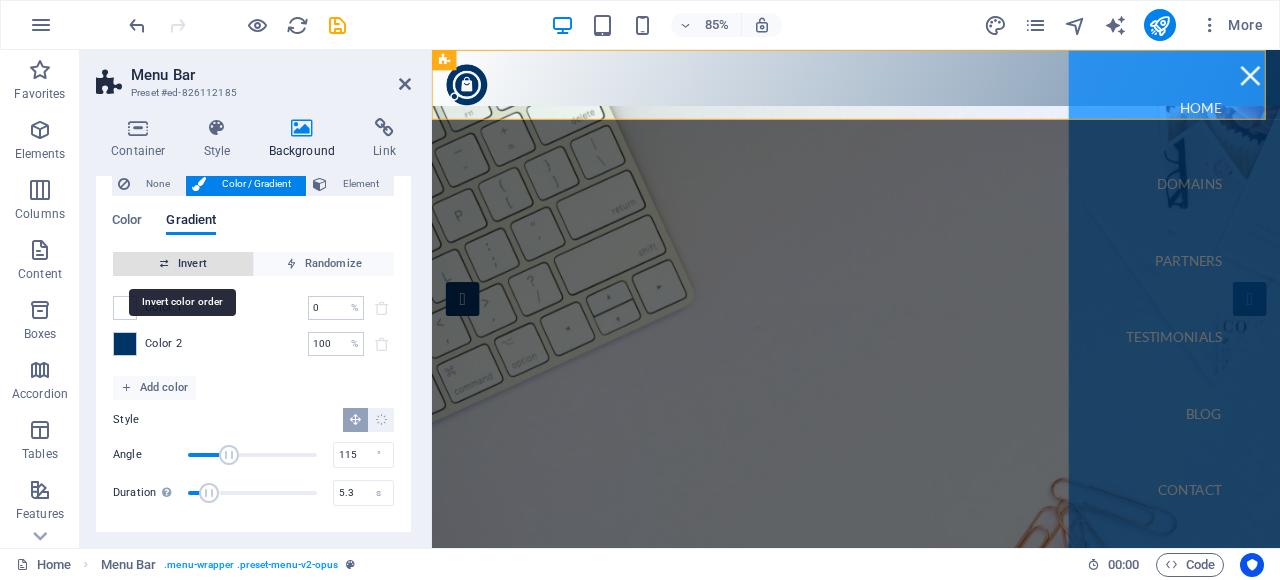 click on "Invert" at bounding box center (183, 264) 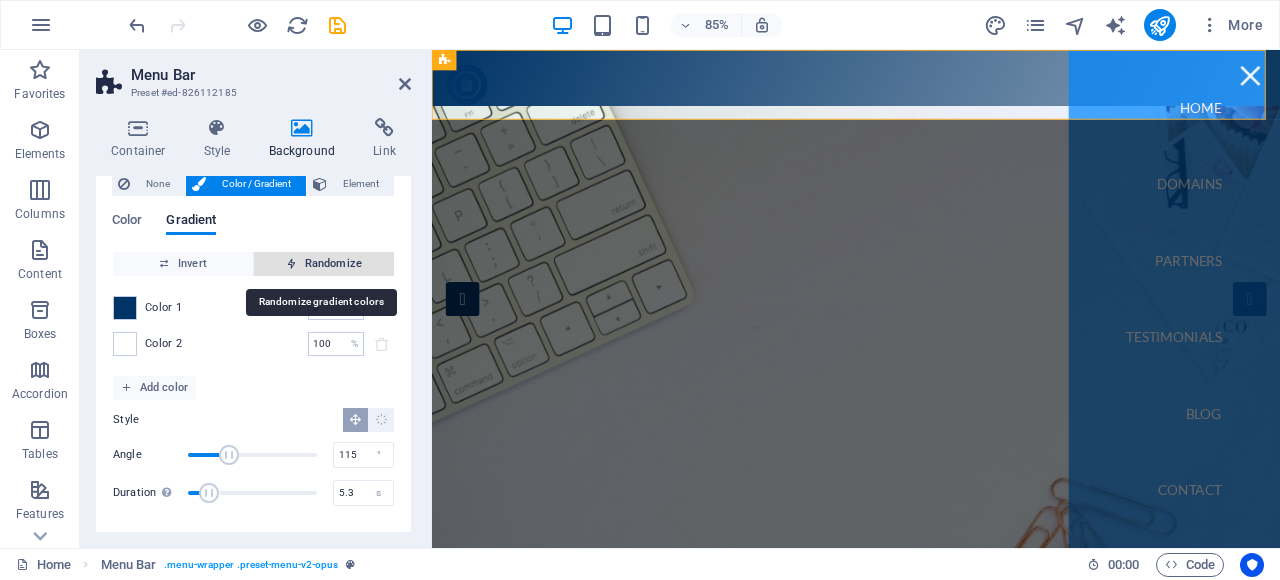 click on "Randomize" at bounding box center (324, 264) 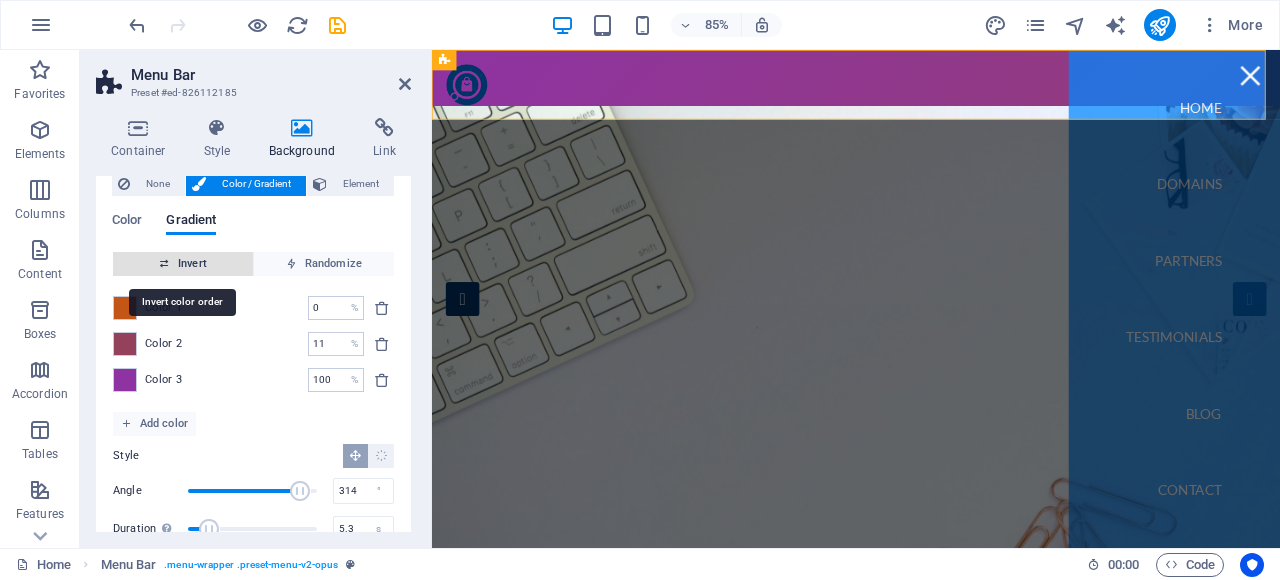 click on "Invert" at bounding box center (183, 264) 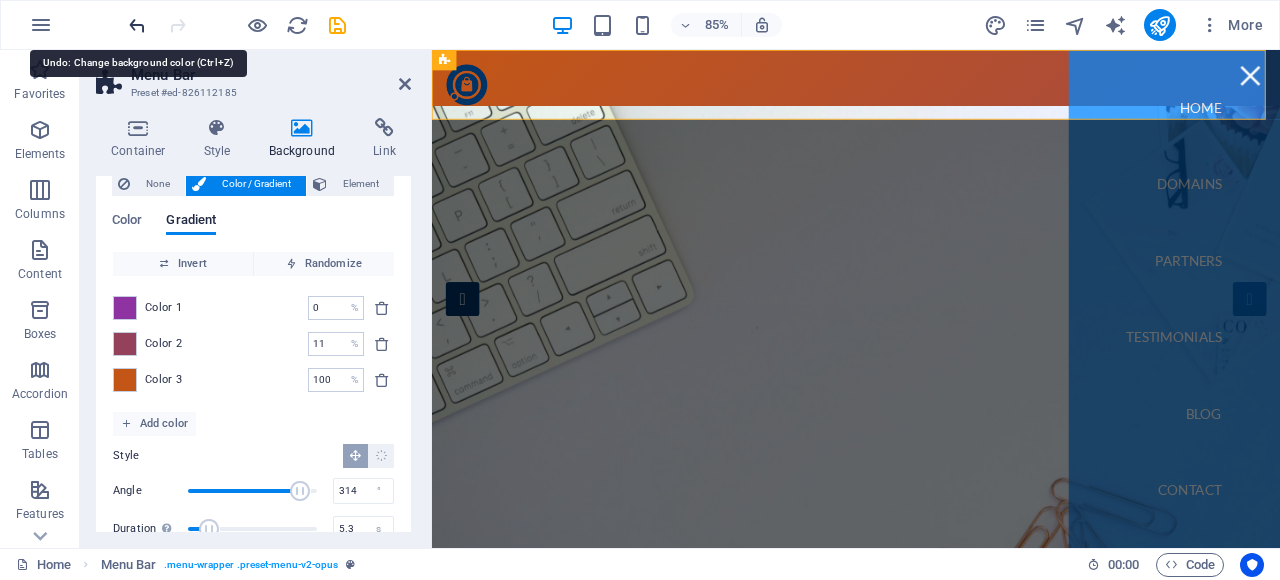 click at bounding box center (137, 25) 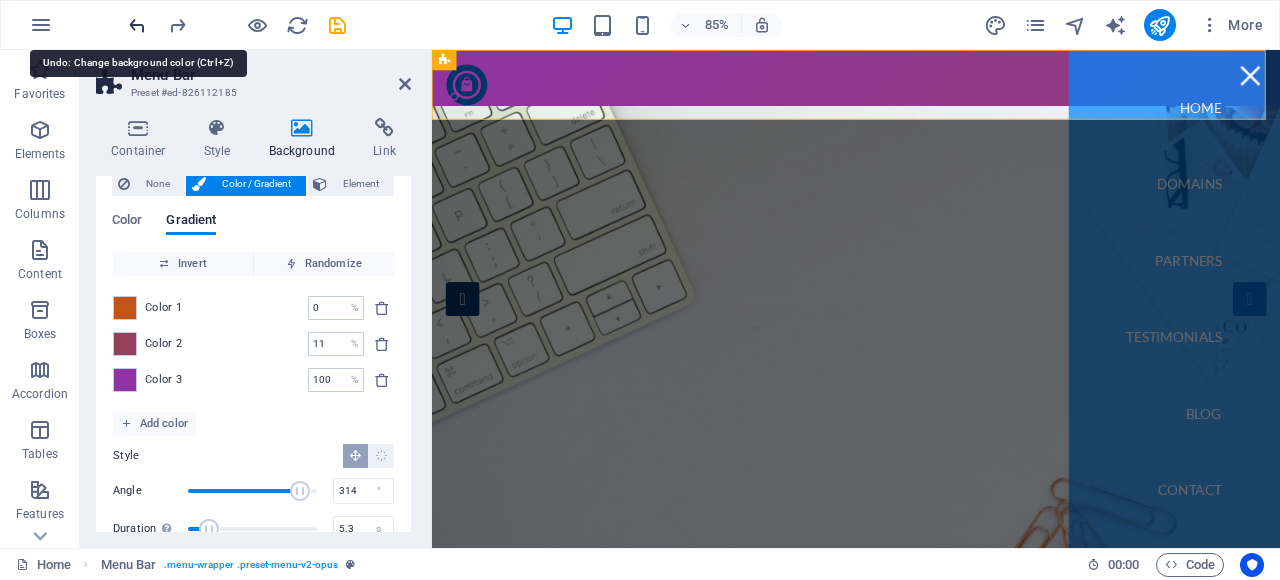 click at bounding box center (137, 25) 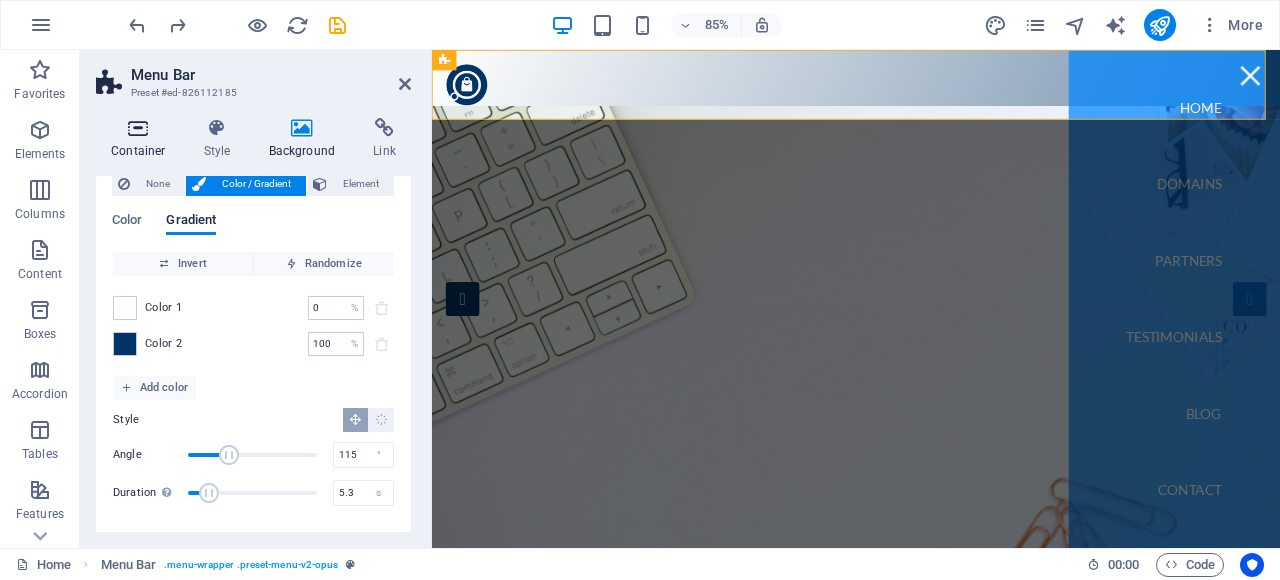 click on "Container" at bounding box center (142, 139) 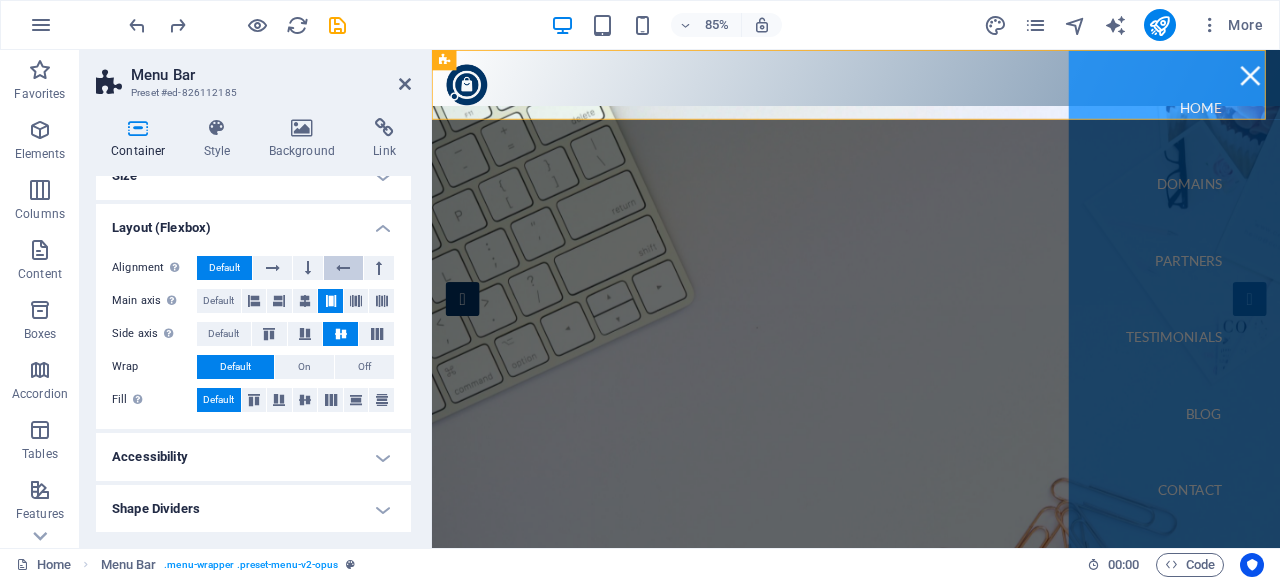 scroll, scrollTop: 0, scrollLeft: 0, axis: both 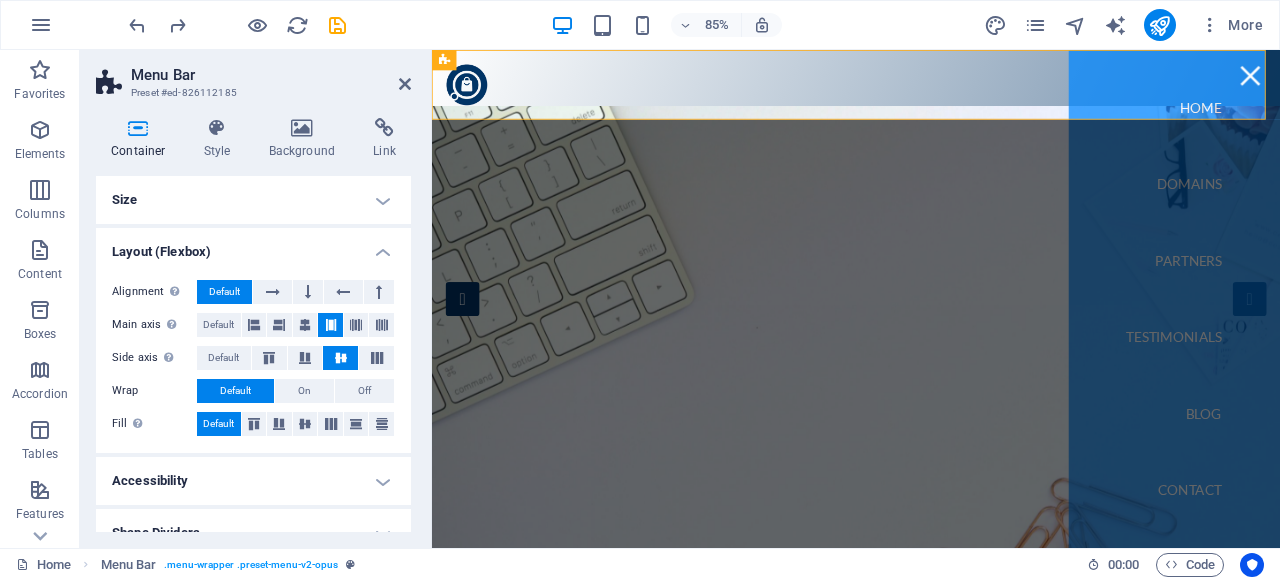 click on "Size" at bounding box center (253, 200) 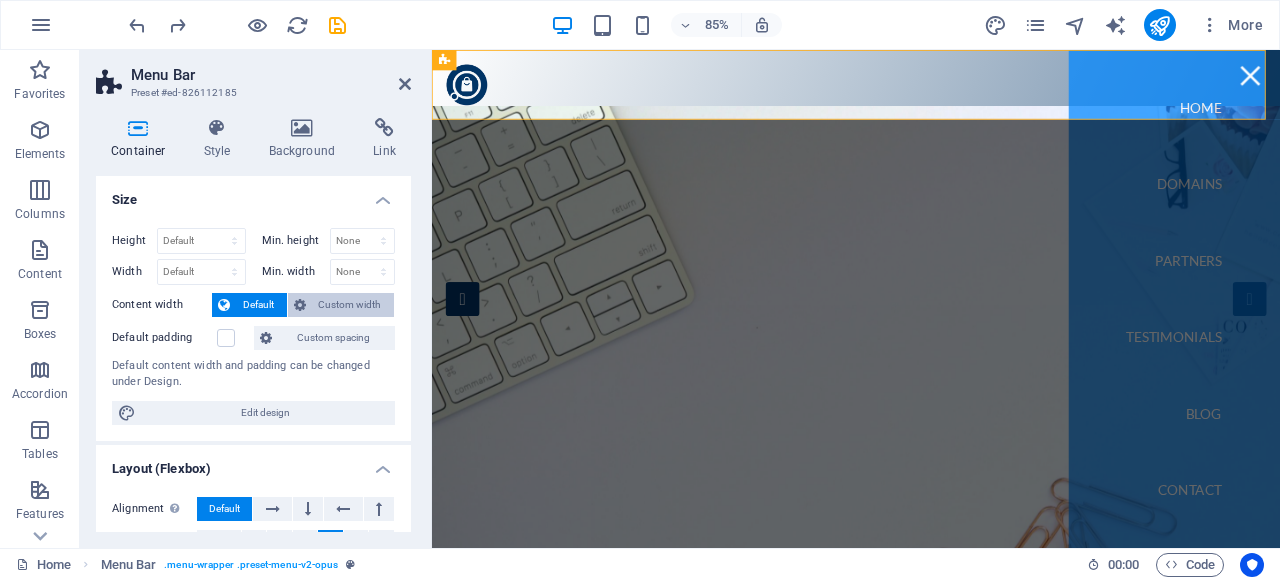click on "Custom width" at bounding box center [341, 305] 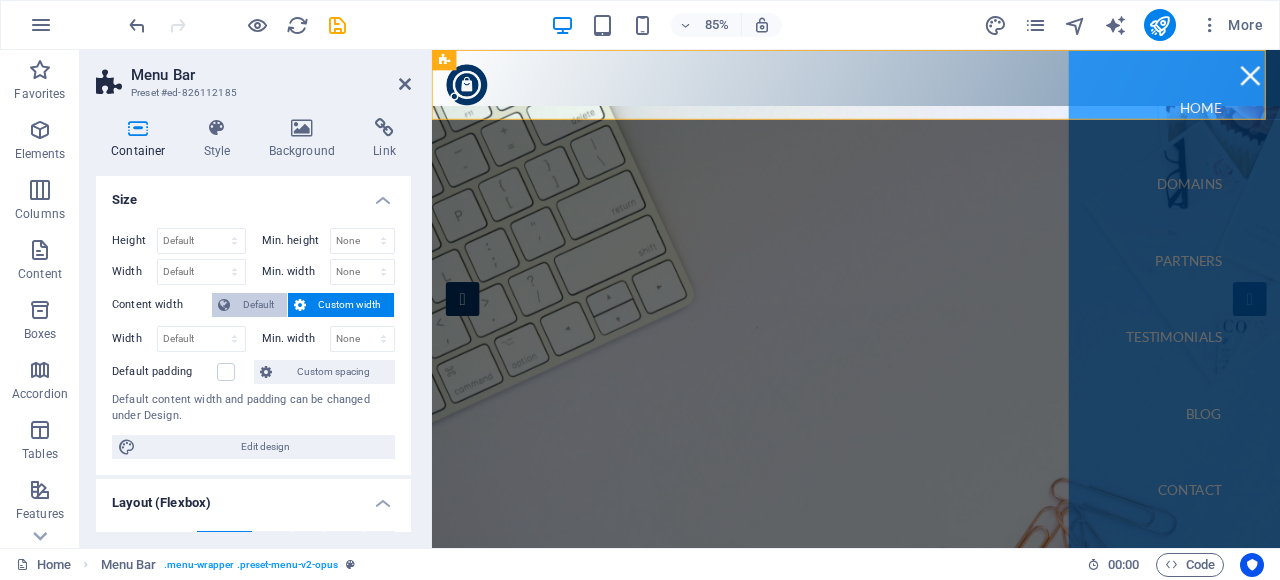 click on "Default" at bounding box center [258, 305] 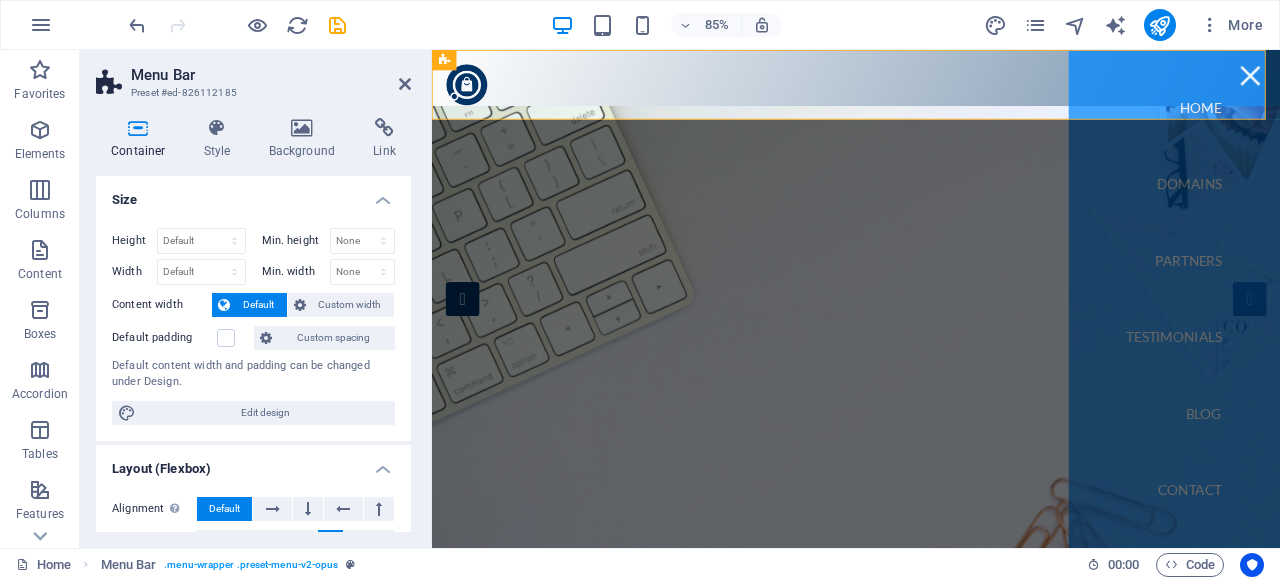 scroll, scrollTop: 100, scrollLeft: 0, axis: vertical 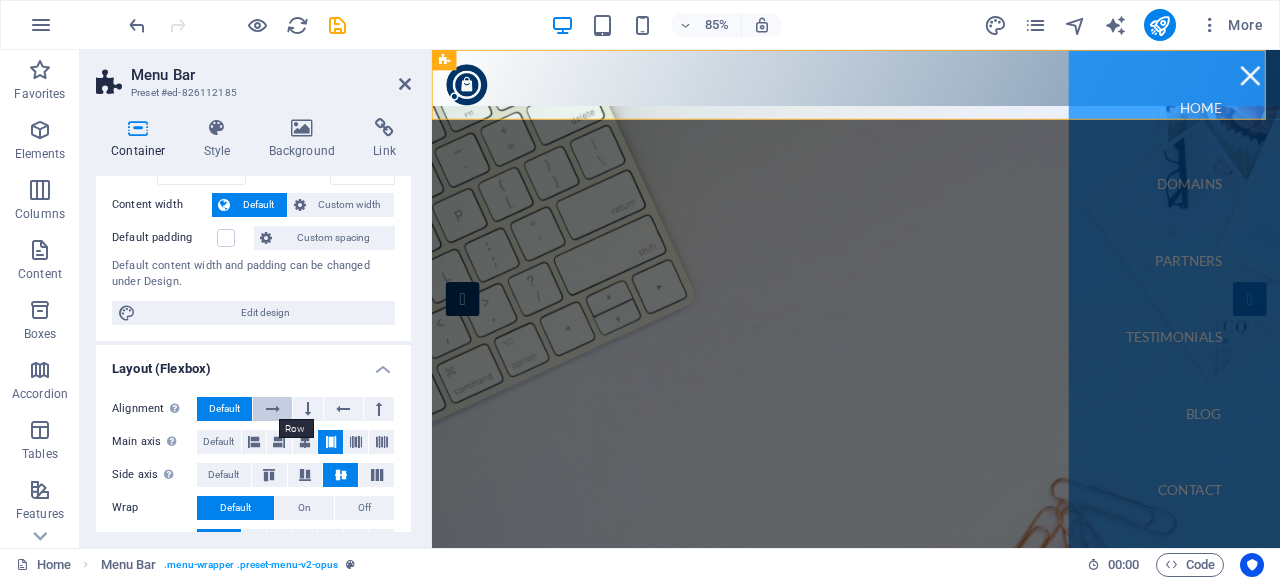 click at bounding box center [273, 409] 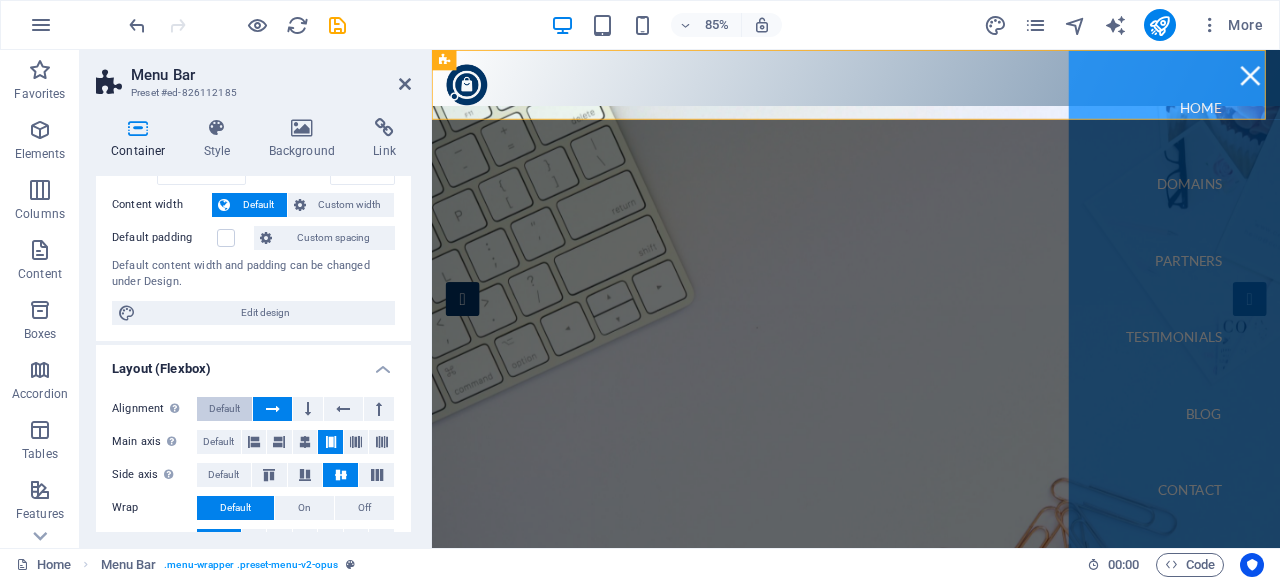 click on "Default" at bounding box center [224, 409] 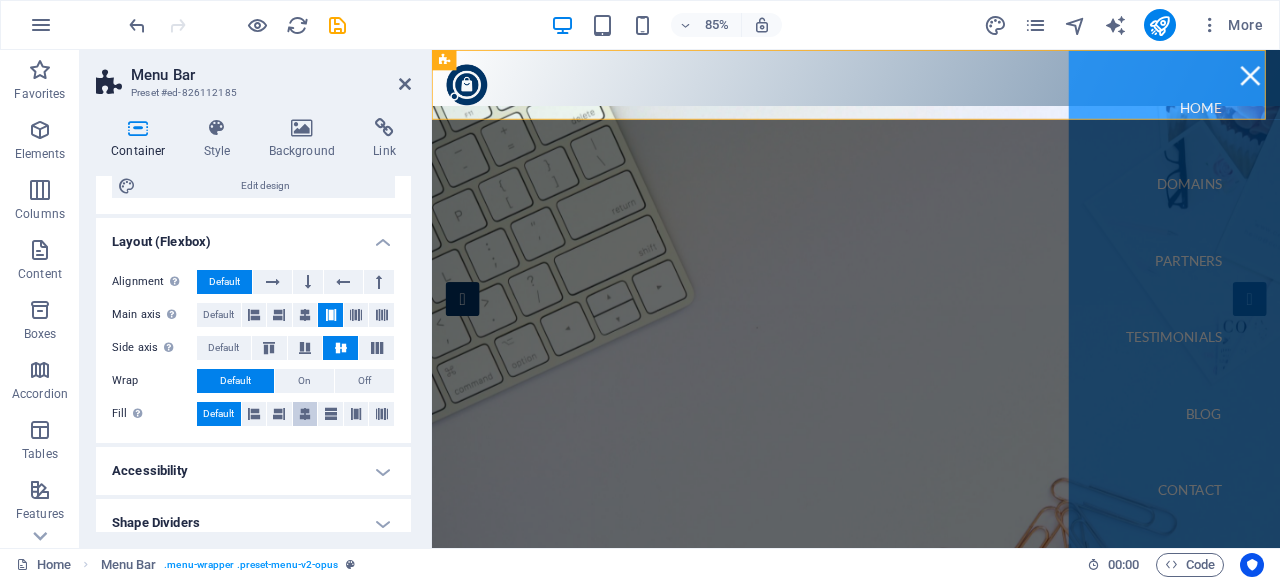 scroll, scrollTop: 240, scrollLeft: 0, axis: vertical 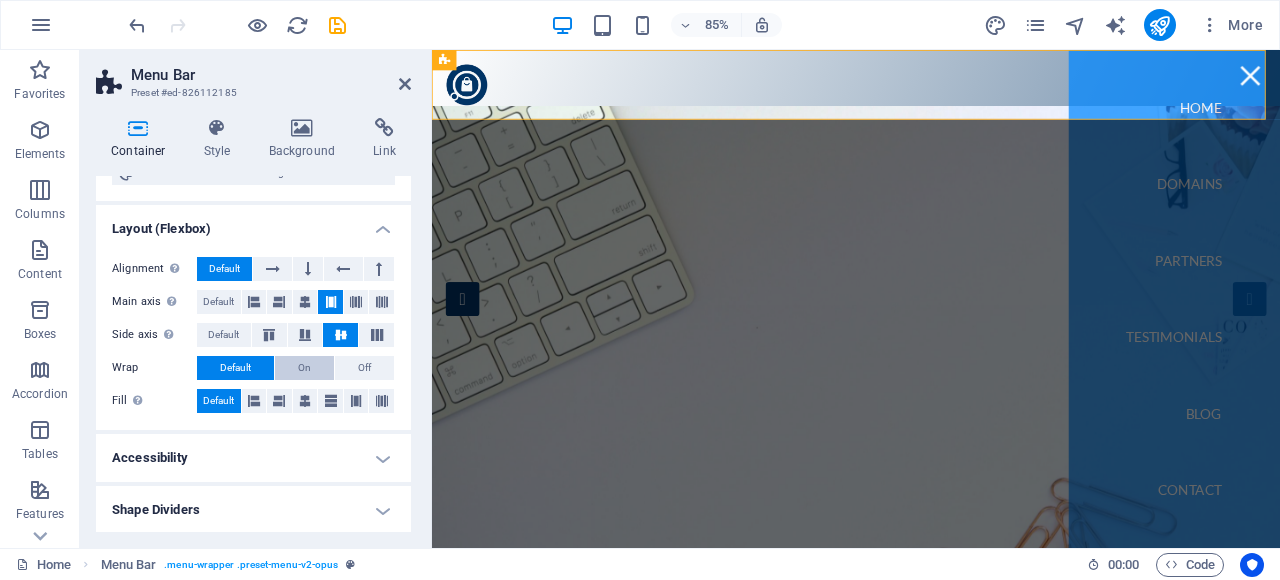 click on "On" at bounding box center (304, 368) 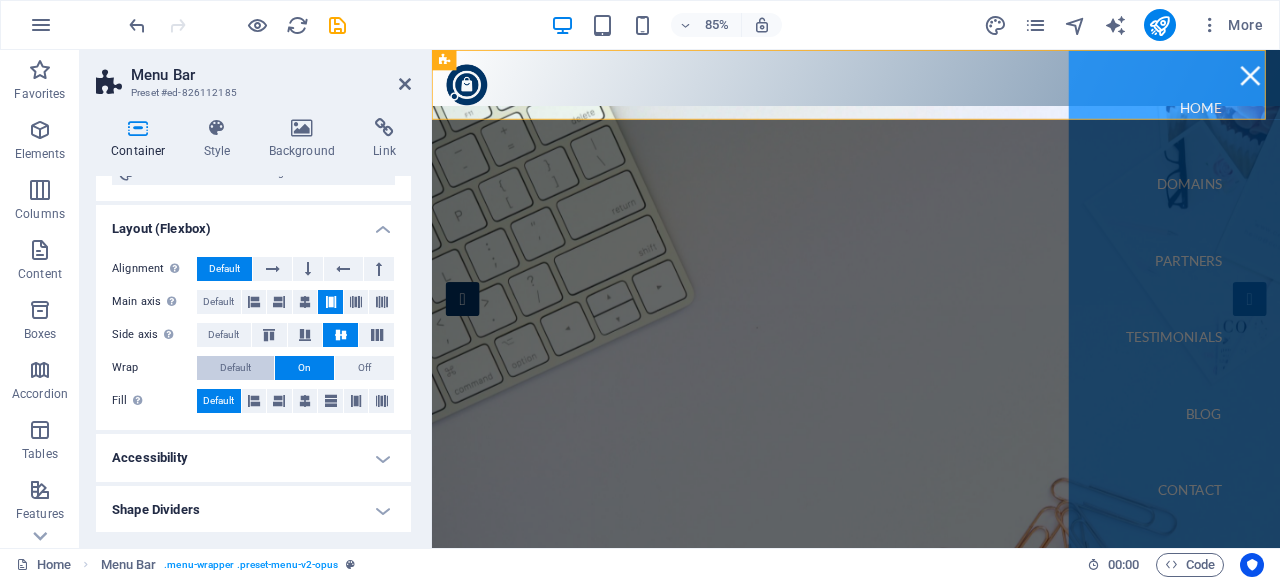 click on "Default" at bounding box center (235, 368) 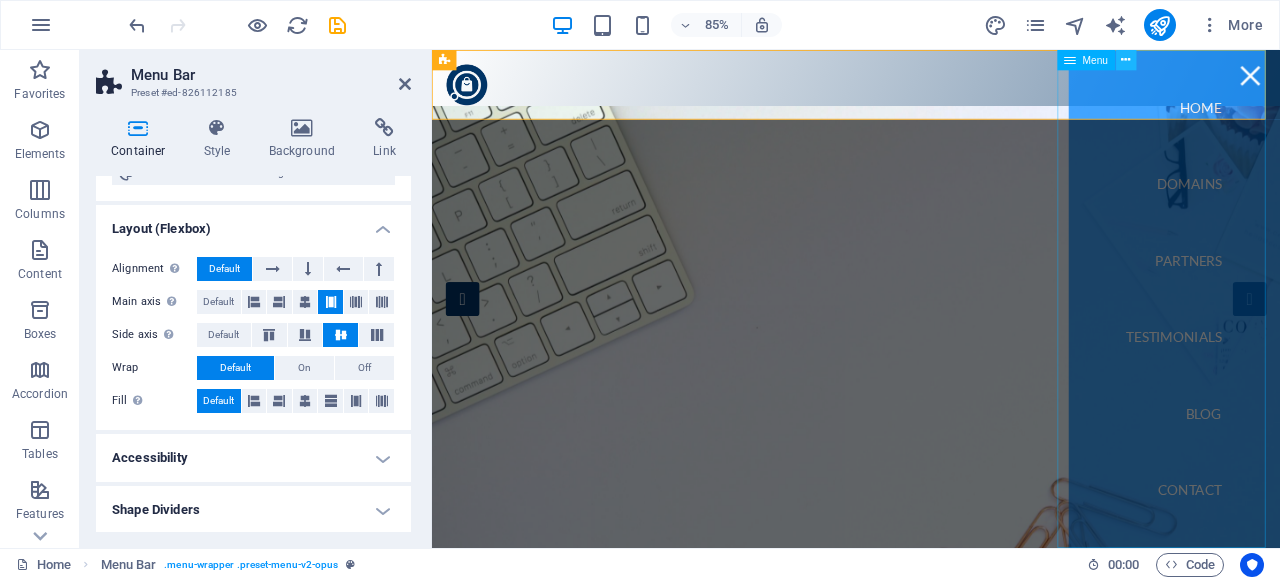 click at bounding box center (1126, 60) 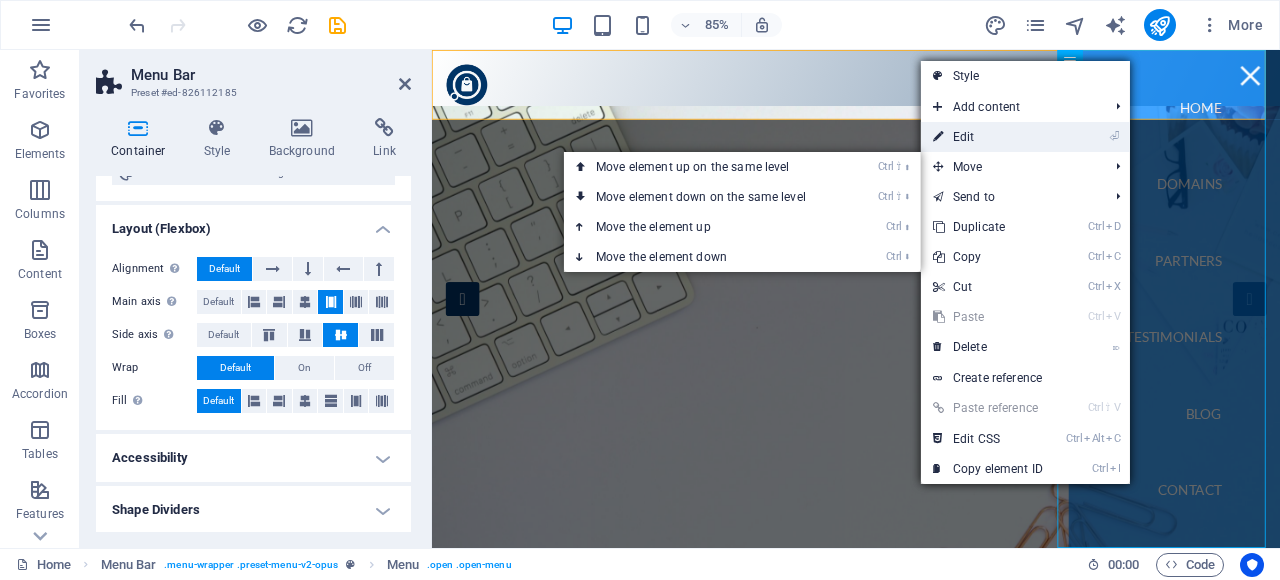 drag, startPoint x: 993, startPoint y: 132, endPoint x: 658, endPoint y: 98, distance: 336.72095 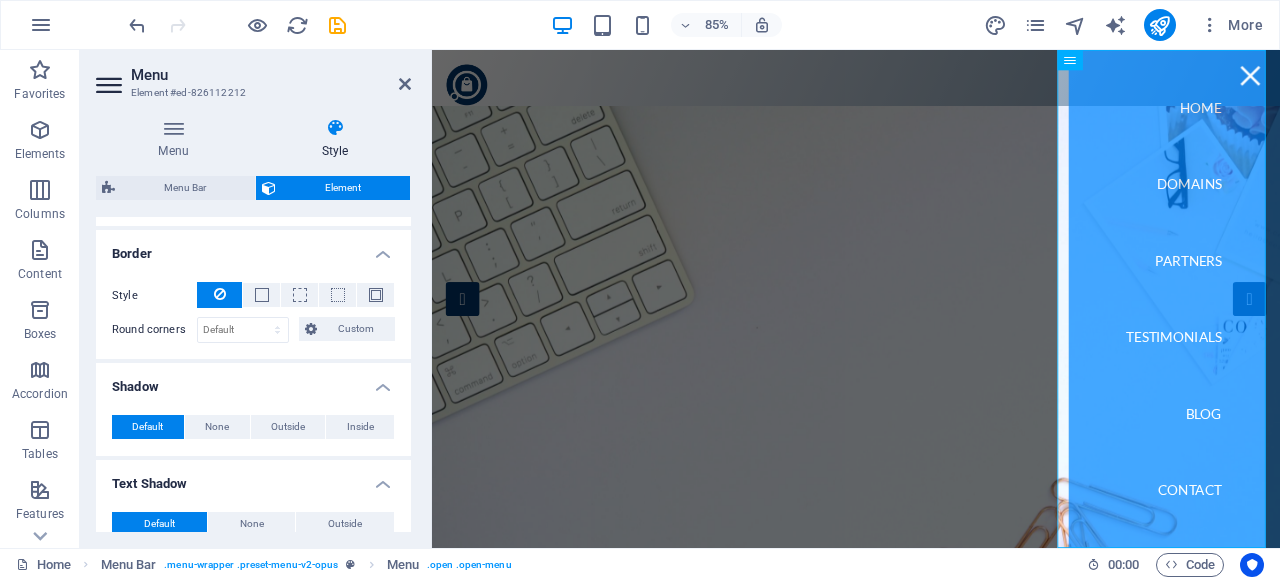 scroll, scrollTop: 970, scrollLeft: 0, axis: vertical 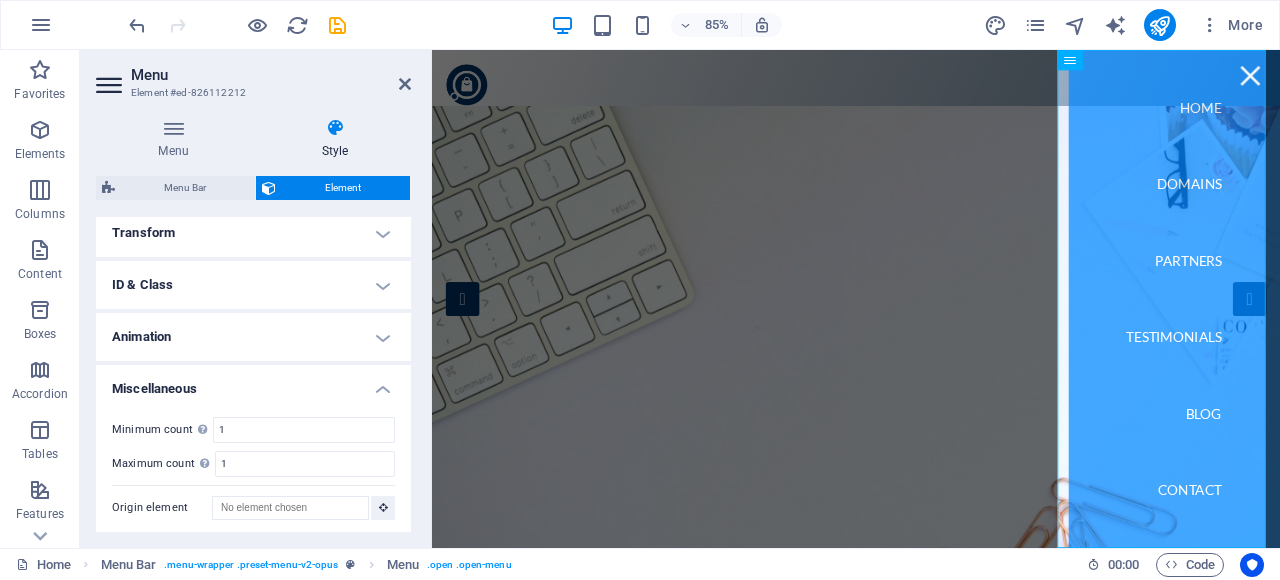 click on "Animation" at bounding box center (253, 337) 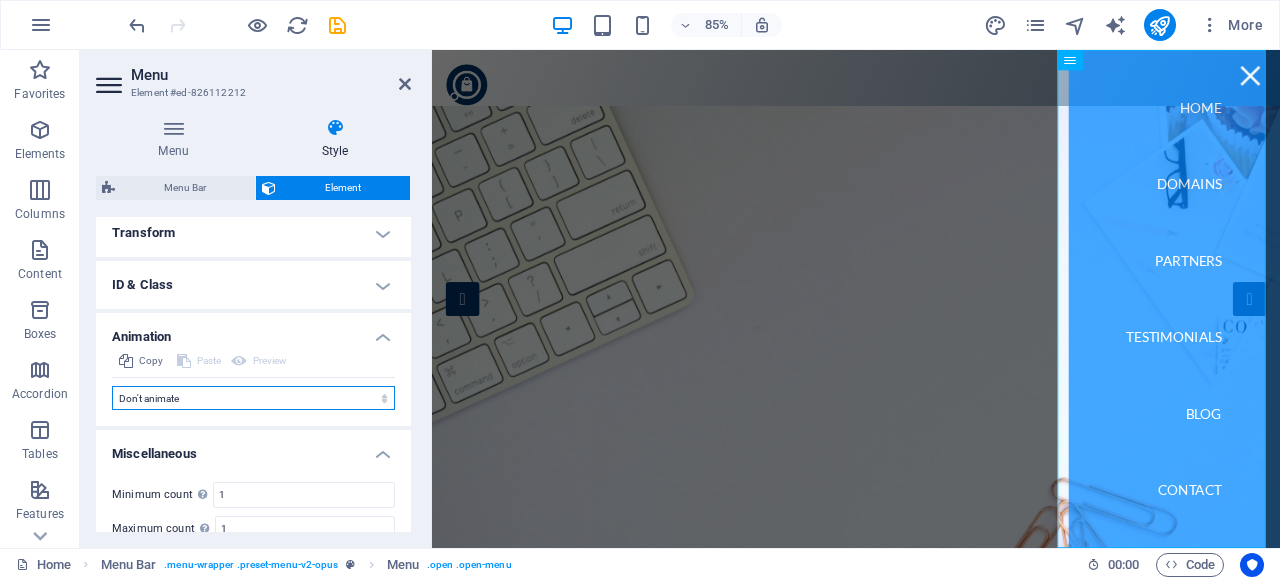click on "Don't animate Show / Hide Slide up/down Zoom in/out Slide left to right Slide right to left Slide top to bottom Slide bottom to top Pulse Blink Open as overlay" at bounding box center [253, 398] 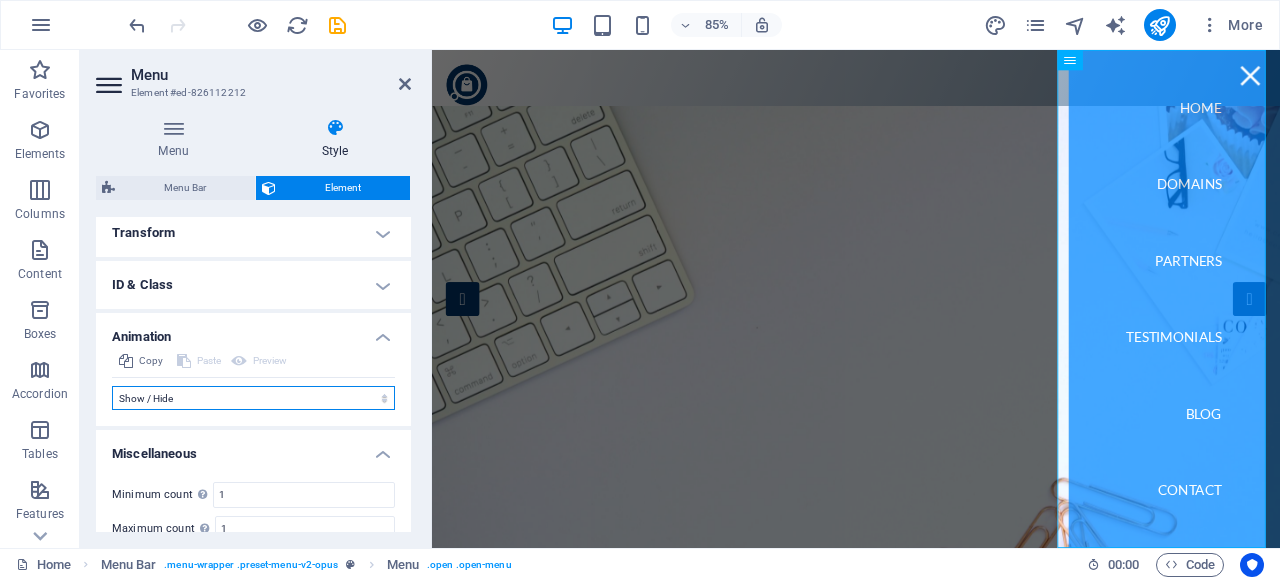 click on "Don't animate Show / Hide Slide up/down Zoom in/out Slide left to right Slide right to left Slide top to bottom Slide bottom to top Pulse Blink Open as overlay" at bounding box center [253, 398] 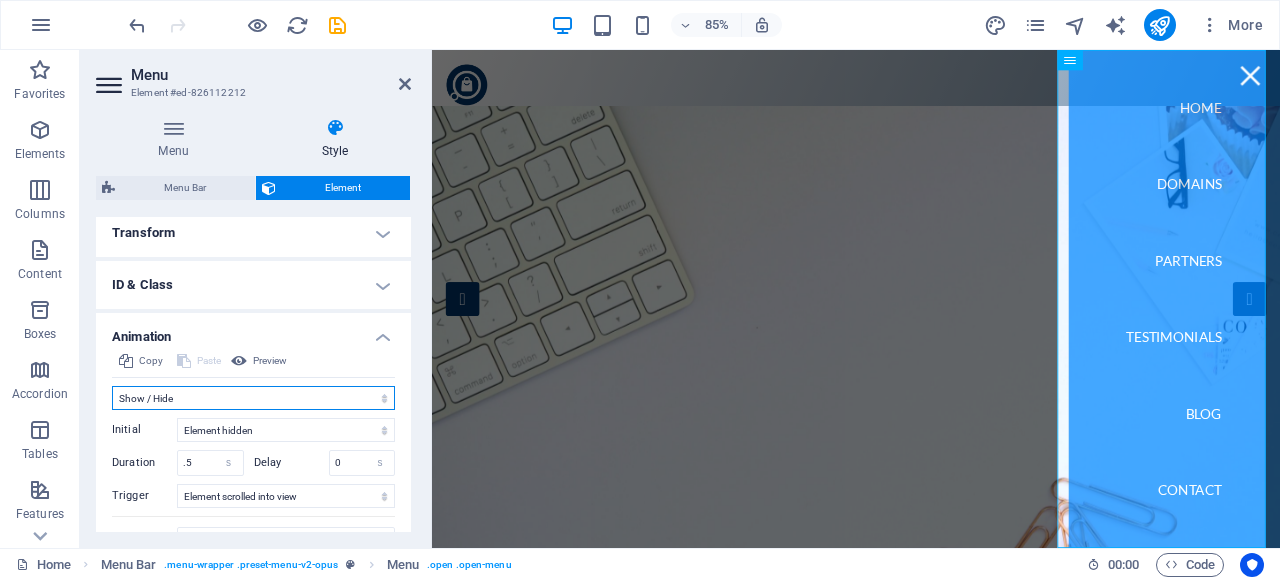 click on "Don't animate Show / Hide Slide up/down Zoom in/out Slide left to right Slide right to left Slide top to bottom Slide bottom to top Pulse Blink Open as overlay" at bounding box center (253, 398) 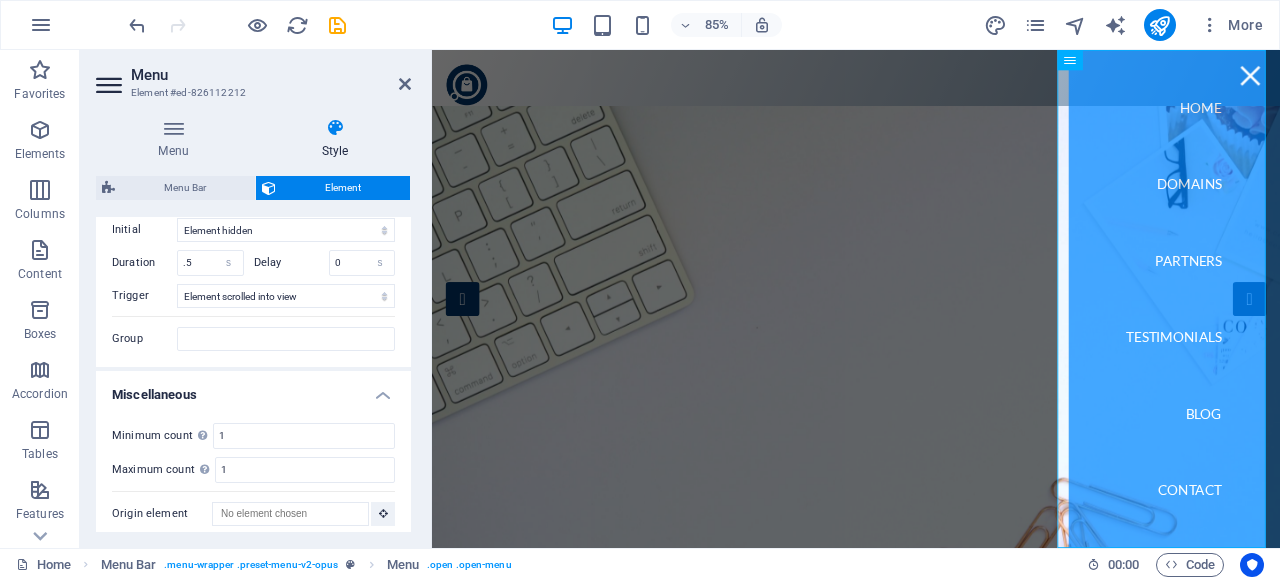 scroll, scrollTop: 1070, scrollLeft: 0, axis: vertical 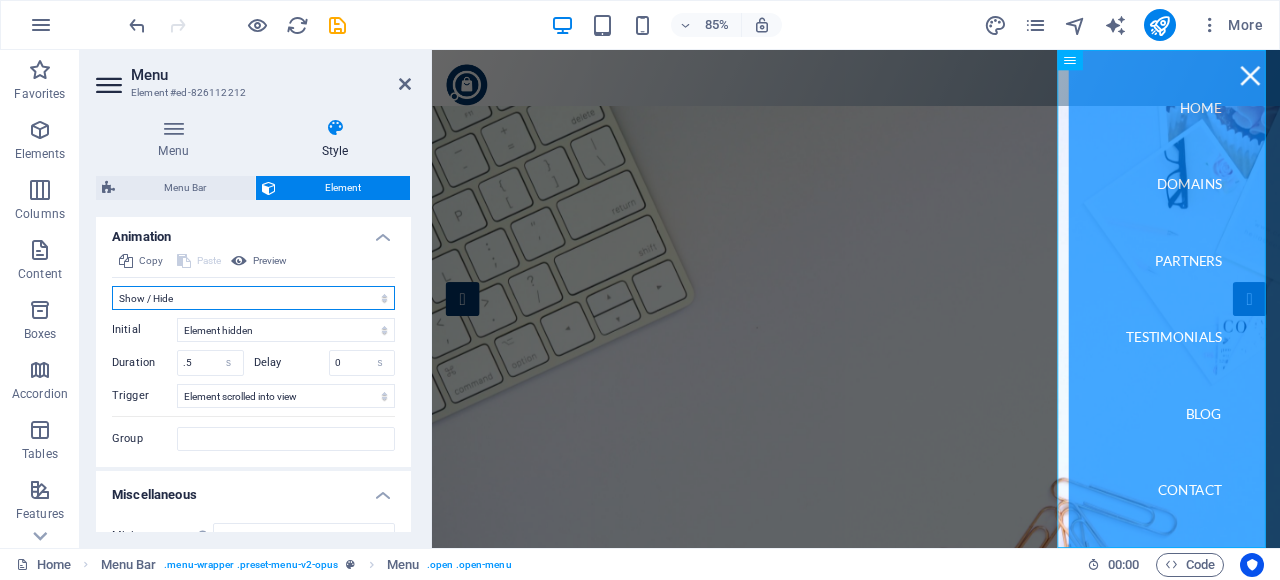 click on "Don't animate Show / Hide Slide up/down Zoom in/out Slide left to right Slide right to left Slide top to bottom Slide bottom to top Pulse Blink Open as overlay" at bounding box center [253, 298] 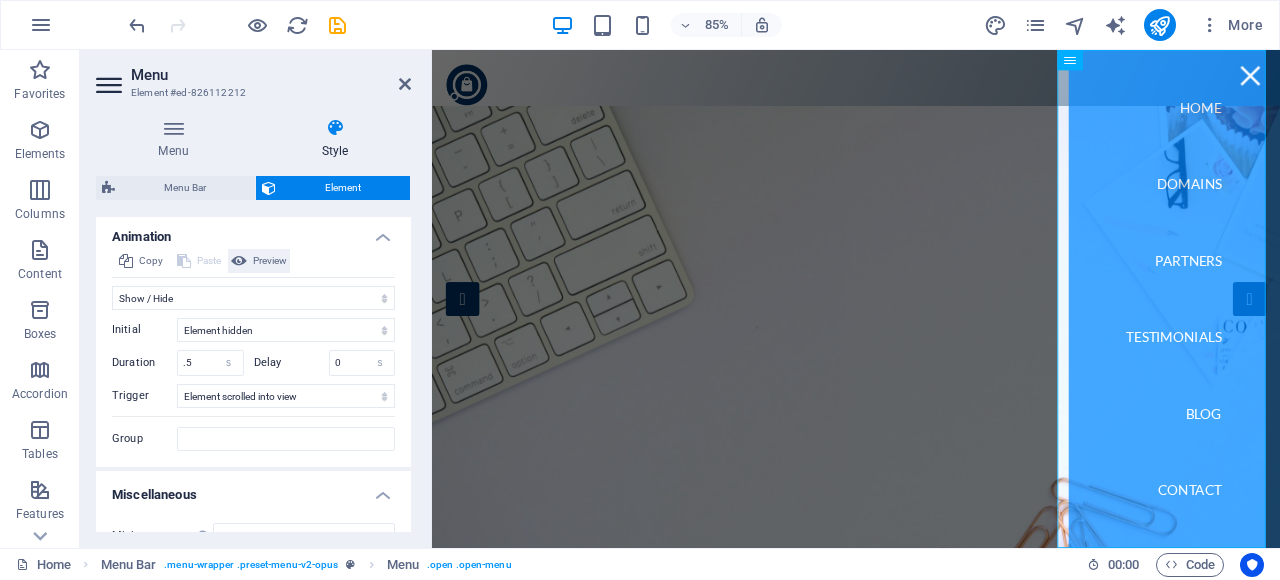 click on "Preview" at bounding box center (270, 261) 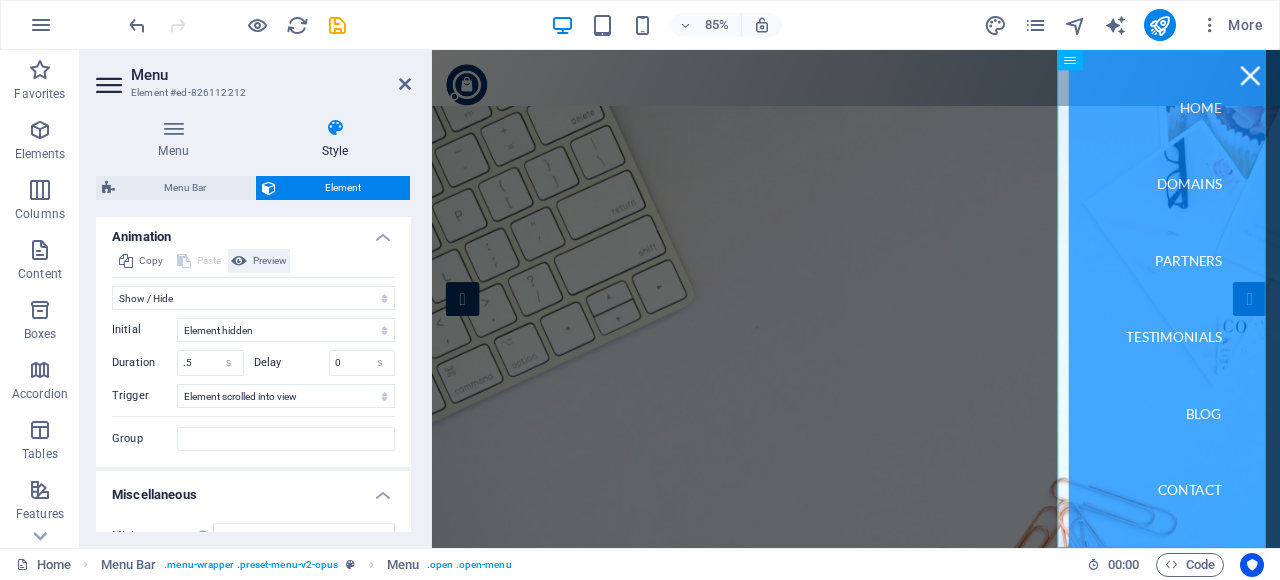 click on "Preview" at bounding box center (270, 261) 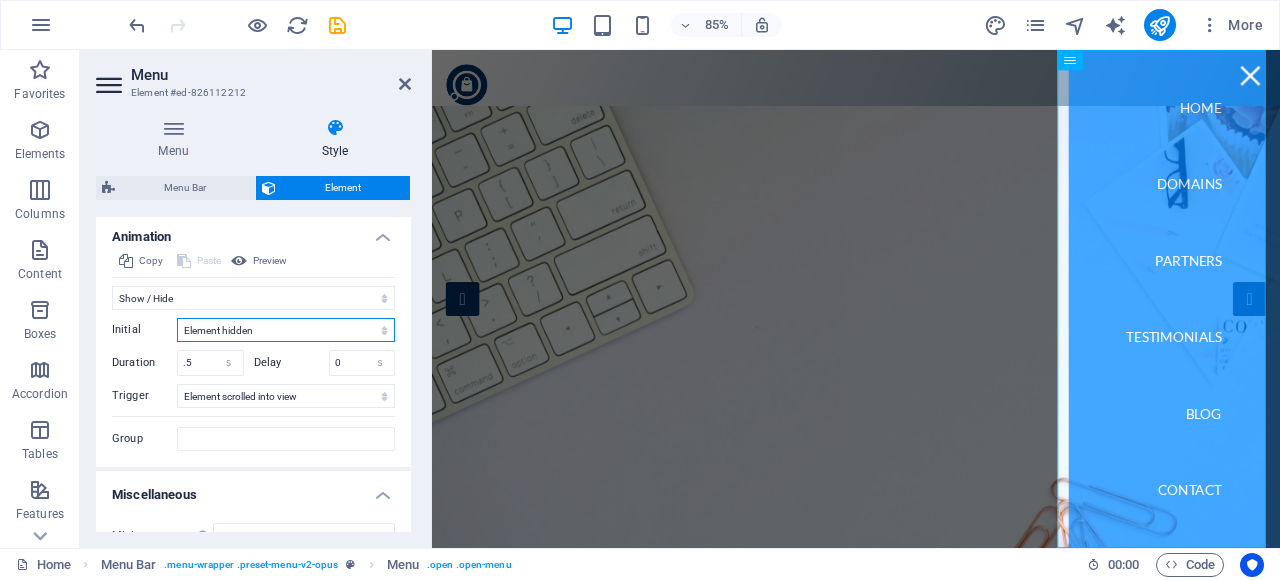click on "Element hidden Element shown" at bounding box center [286, 330] 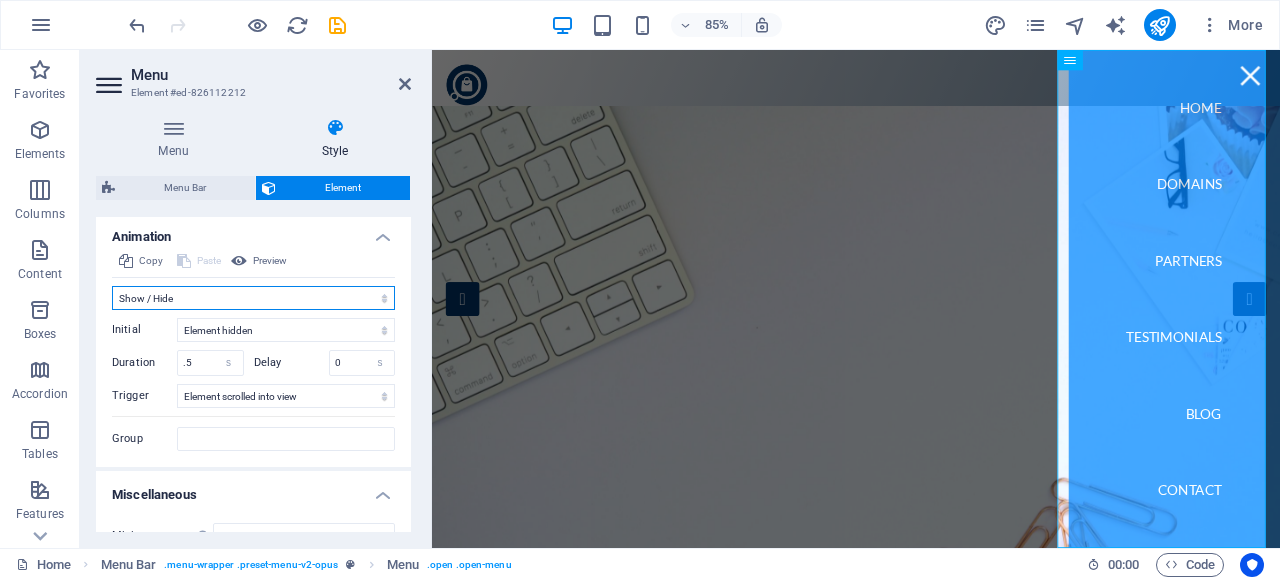 click on "Don't animate Show / Hide Slide up/down Zoom in/out Slide left to right Slide right to left Slide top to bottom Slide bottom to top Pulse Blink Open as overlay" at bounding box center (253, 298) 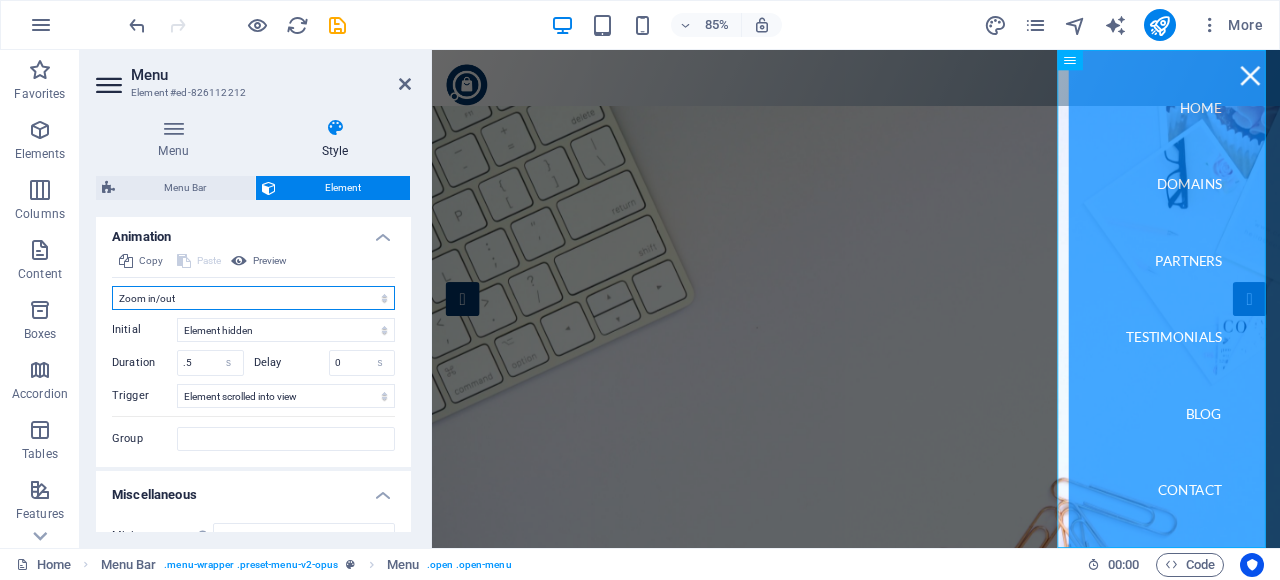 click on "Don't animate Show / Hide Slide up/down Zoom in/out Slide left to right Slide right to left Slide top to bottom Slide bottom to top Pulse Blink Open as overlay" at bounding box center [253, 298] 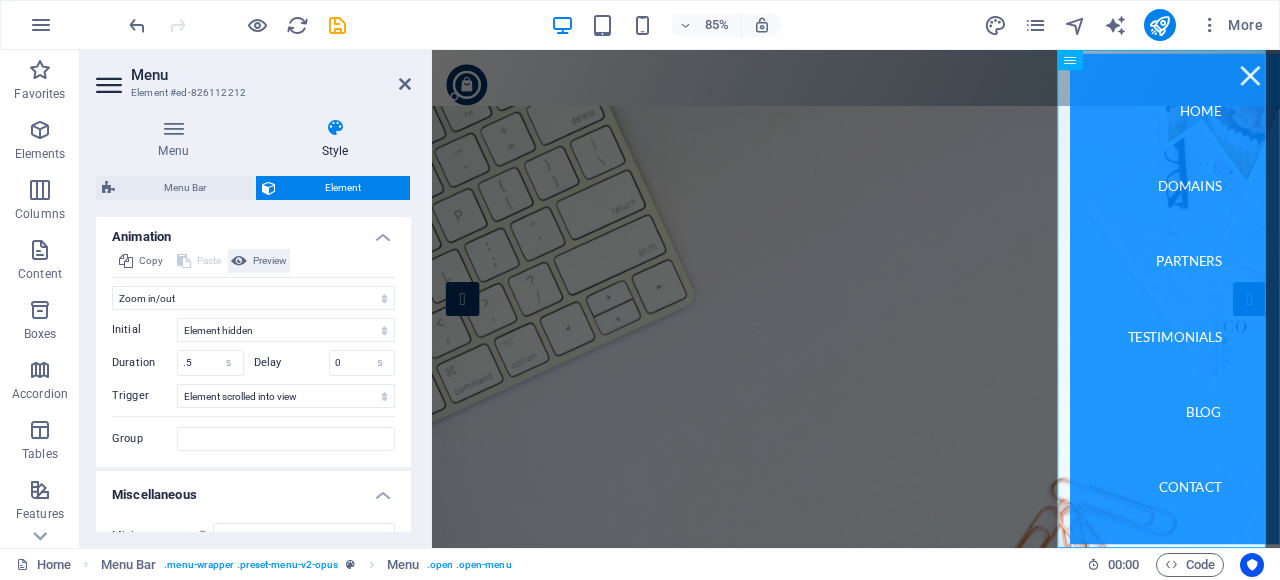 click on "Preview" at bounding box center (270, 261) 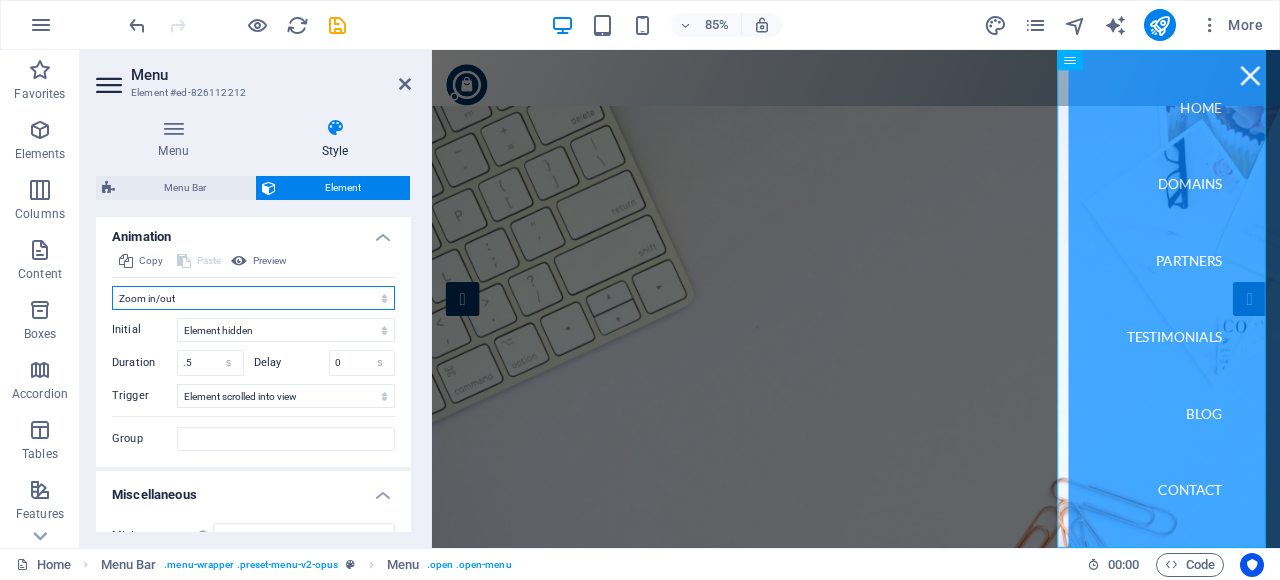 click on "Don't animate Show / Hide Slide up/down Zoom in/out Slide left to right Slide right to left Slide top to bottom Slide bottom to top Pulse Blink Open as overlay" at bounding box center [253, 298] 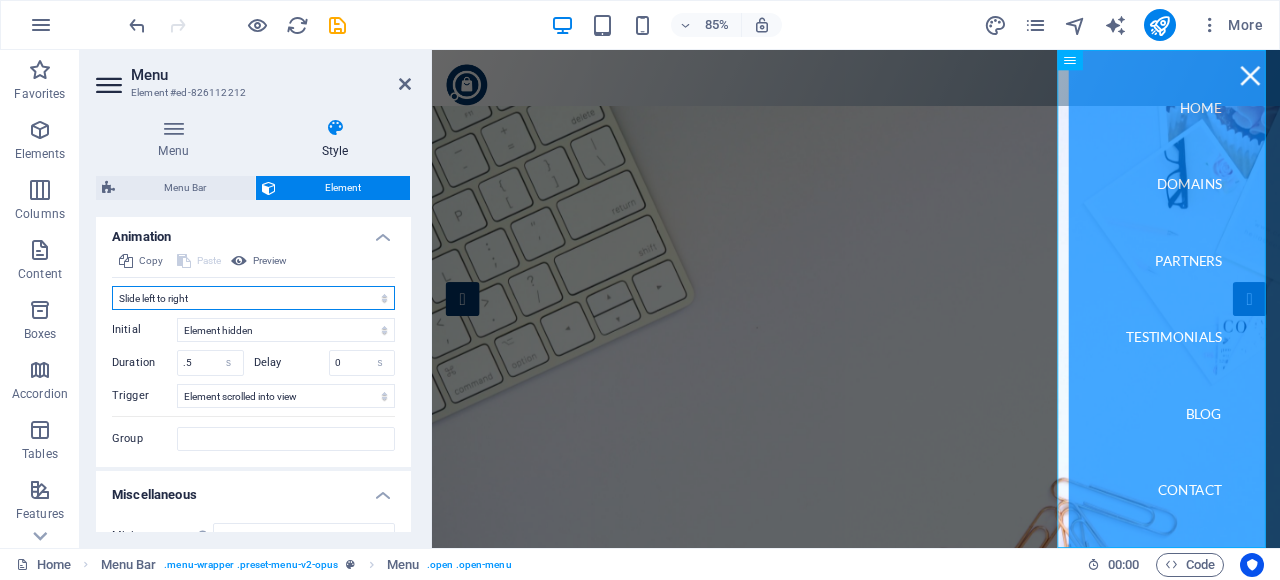 click on "Don't animate Show / Hide Slide up/down Zoom in/out Slide left to right Slide right to left Slide top to bottom Slide bottom to top Pulse Blink Open as overlay" at bounding box center (253, 298) 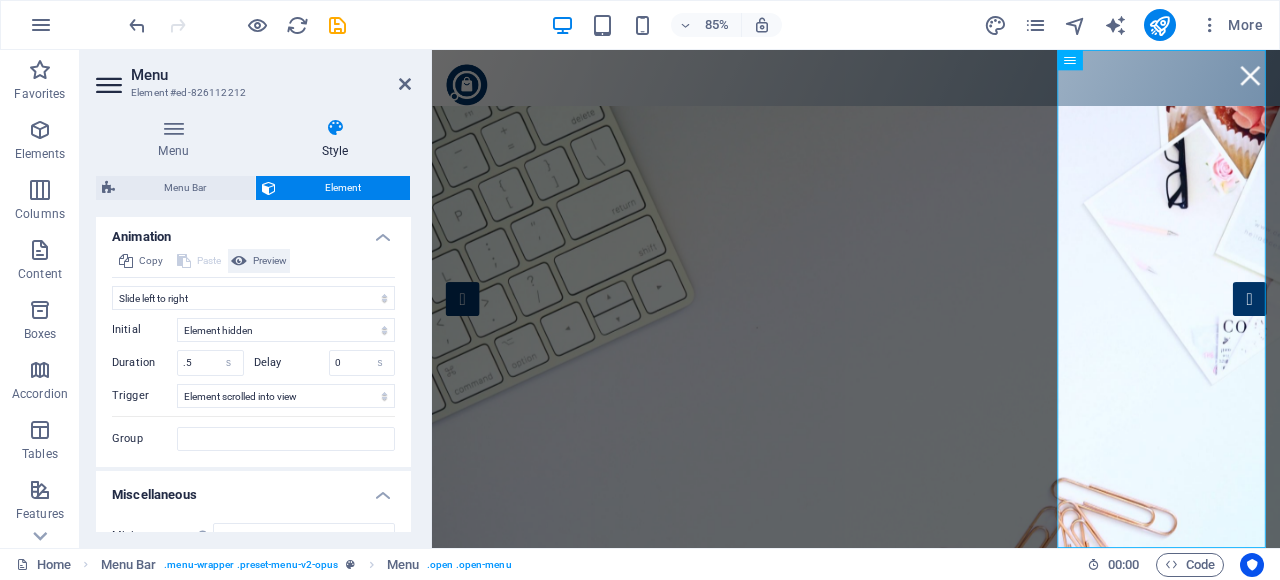 click on "Preview" at bounding box center [270, 261] 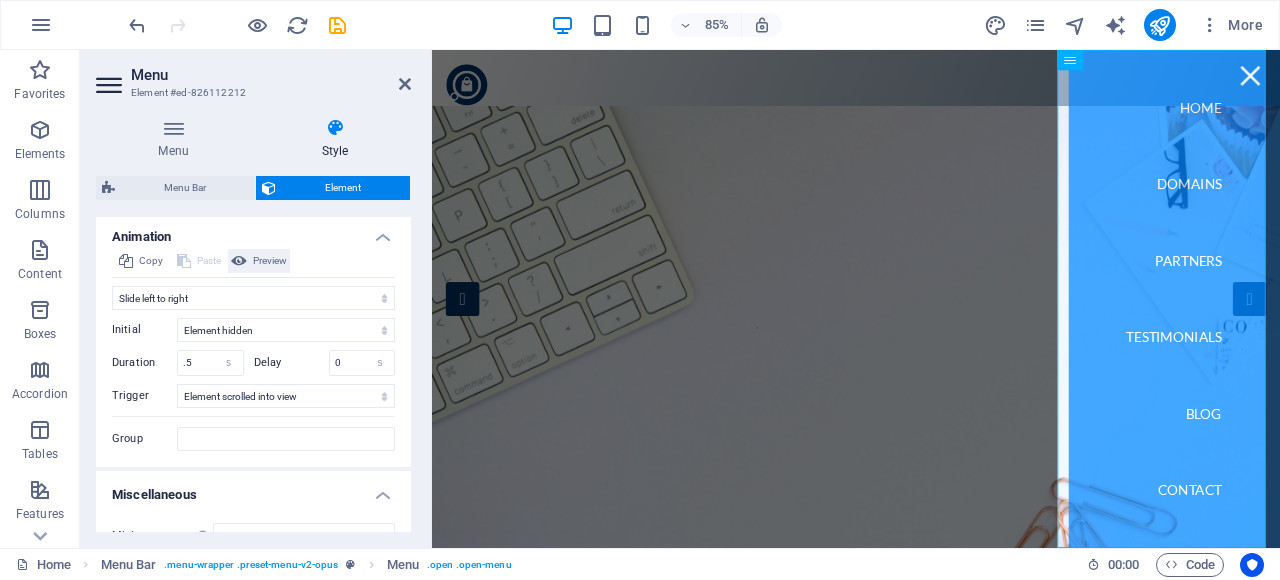 click on "Preview" at bounding box center [270, 261] 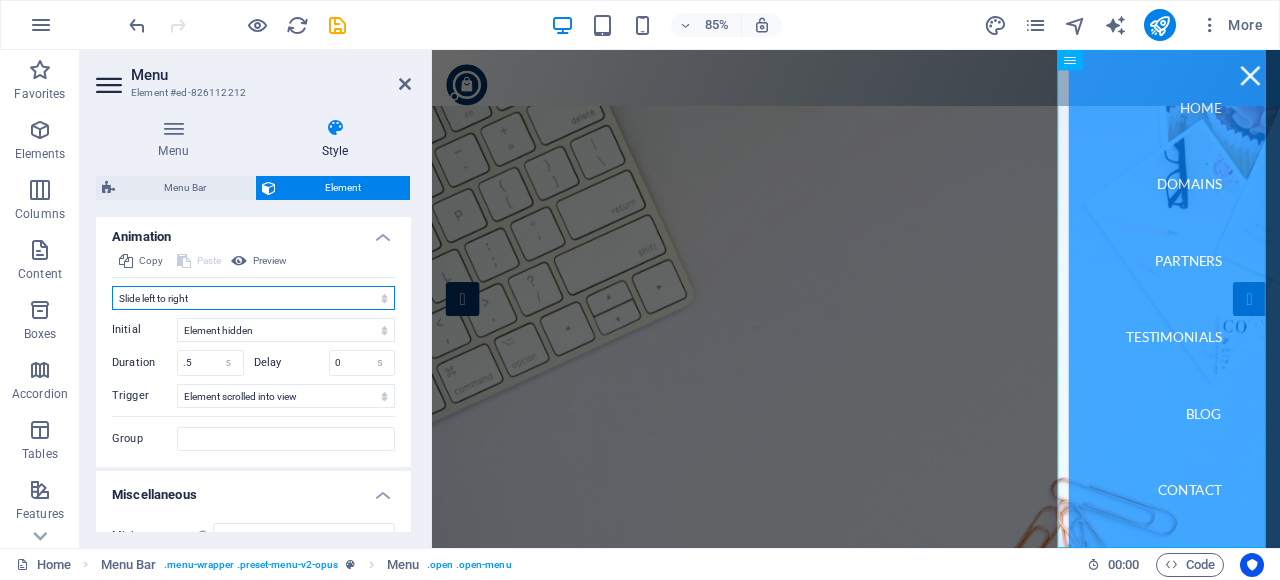 click on "Don't animate Show / Hide Slide up/down Zoom in/out Slide left to right Slide right to left Slide top to bottom Slide bottom to top Pulse Blink Open as overlay" at bounding box center [253, 298] 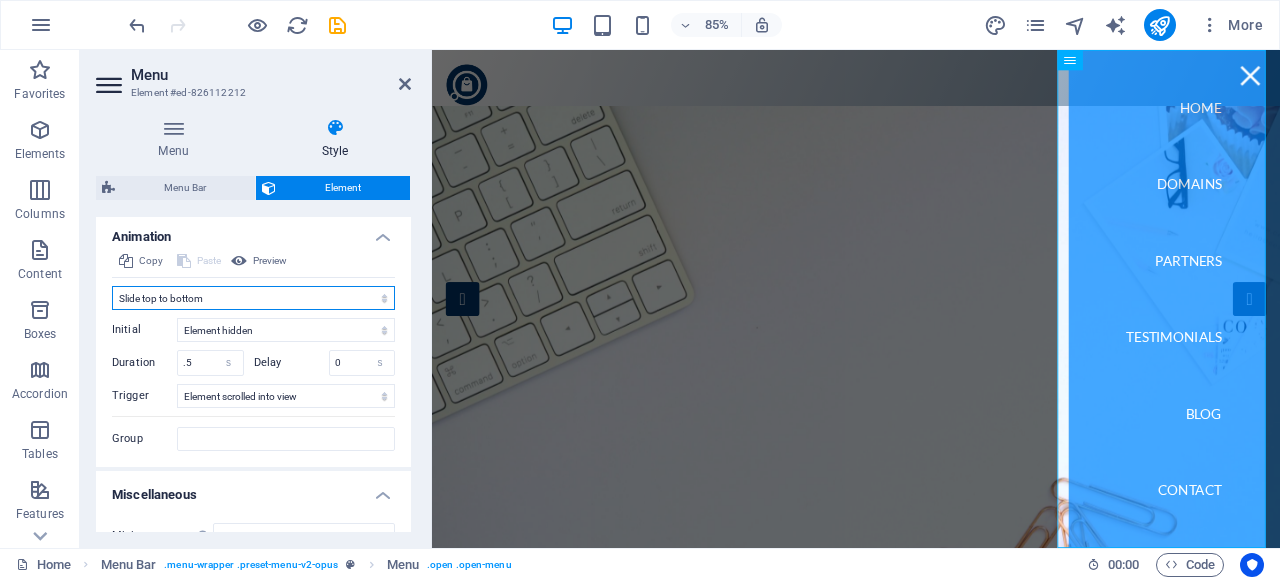 click on "Don't animate Show / Hide Slide up/down Zoom in/out Slide left to right Slide right to left Slide top to bottom Slide bottom to top Pulse Blink Open as overlay" at bounding box center (253, 298) 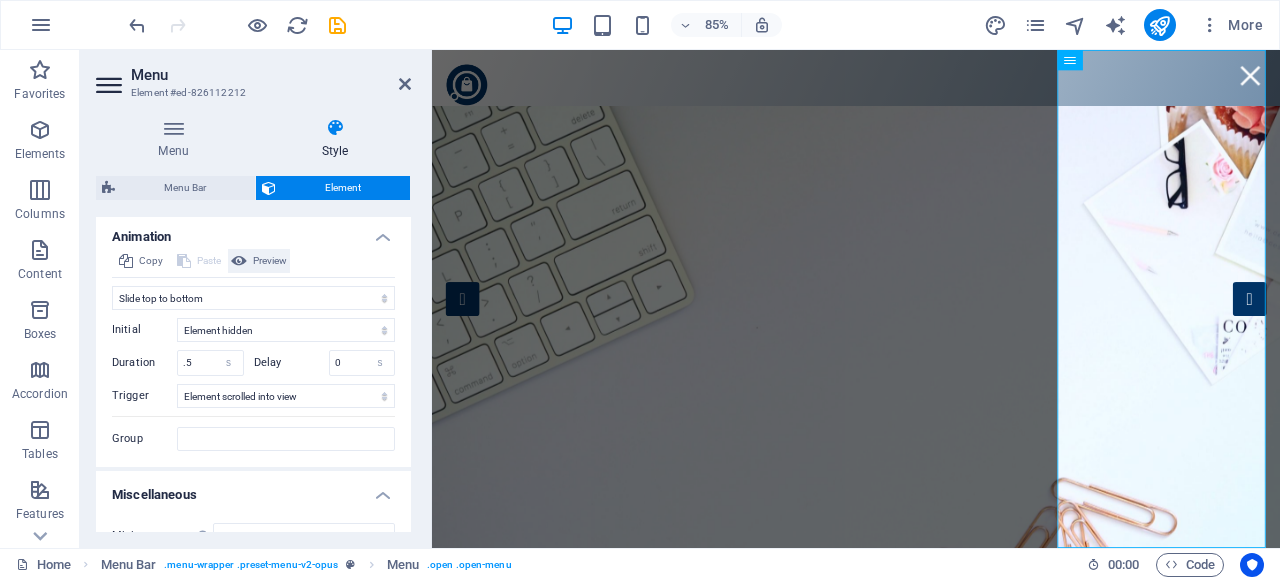 click on "Preview" at bounding box center [270, 261] 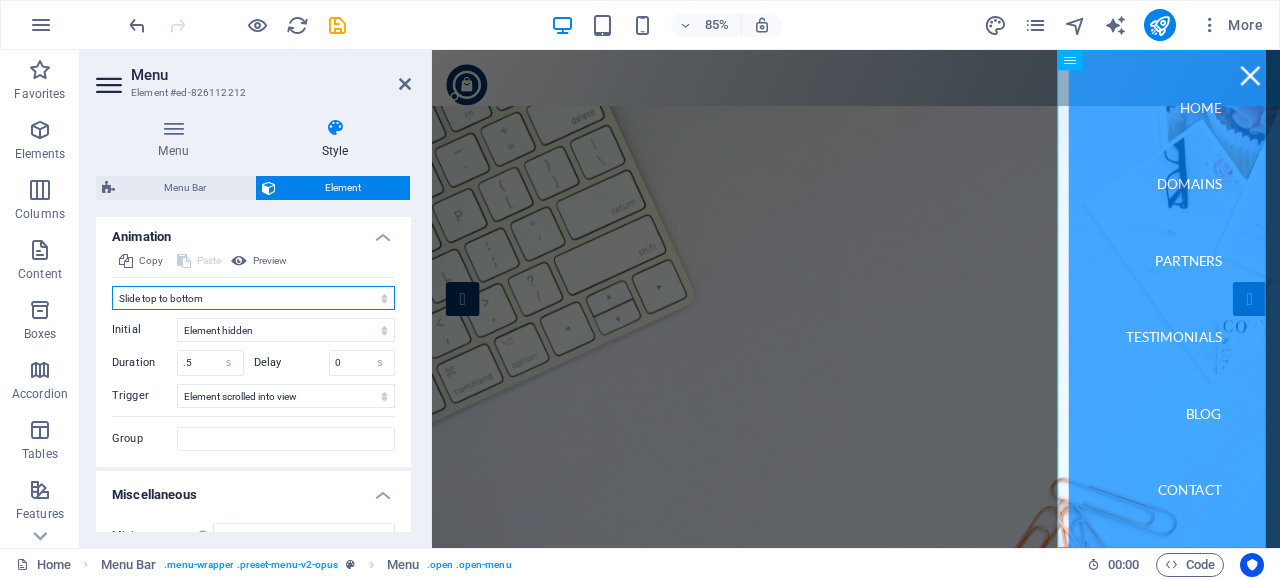 click on "Don't animate Show / Hide Slide up/down Zoom in/out Slide left to right Slide right to left Slide top to bottom Slide bottom to top Pulse Blink Open as overlay" at bounding box center [253, 298] 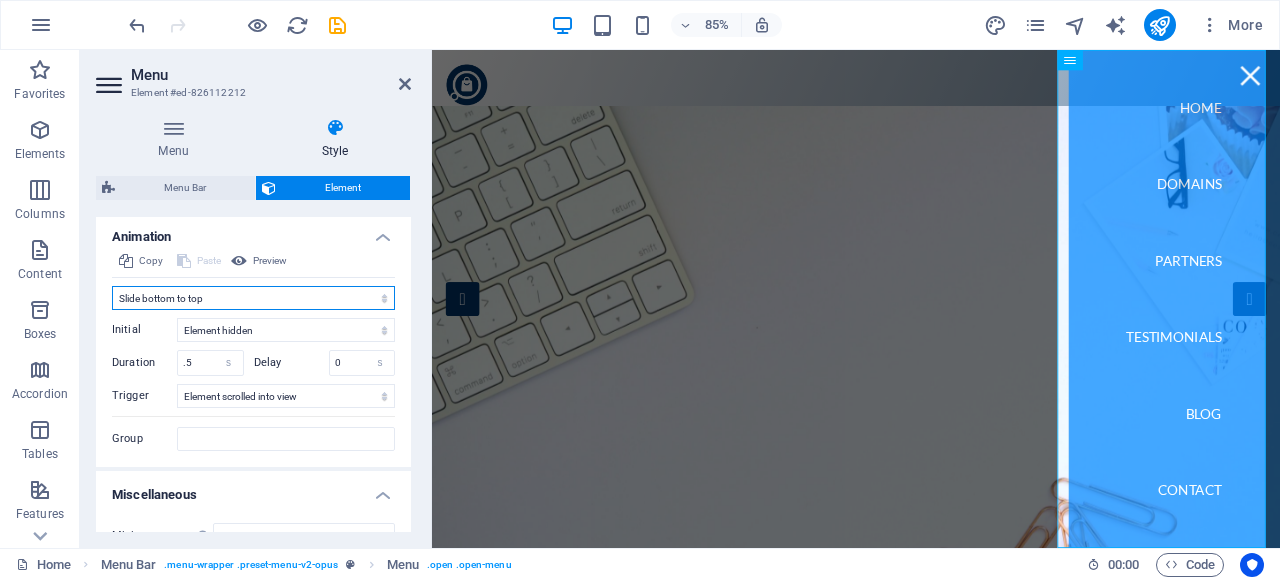 click on "Don't animate Show / Hide Slide up/down Zoom in/out Slide left to right Slide right to left Slide top to bottom Slide bottom to top Pulse Blink Open as overlay" at bounding box center (253, 298) 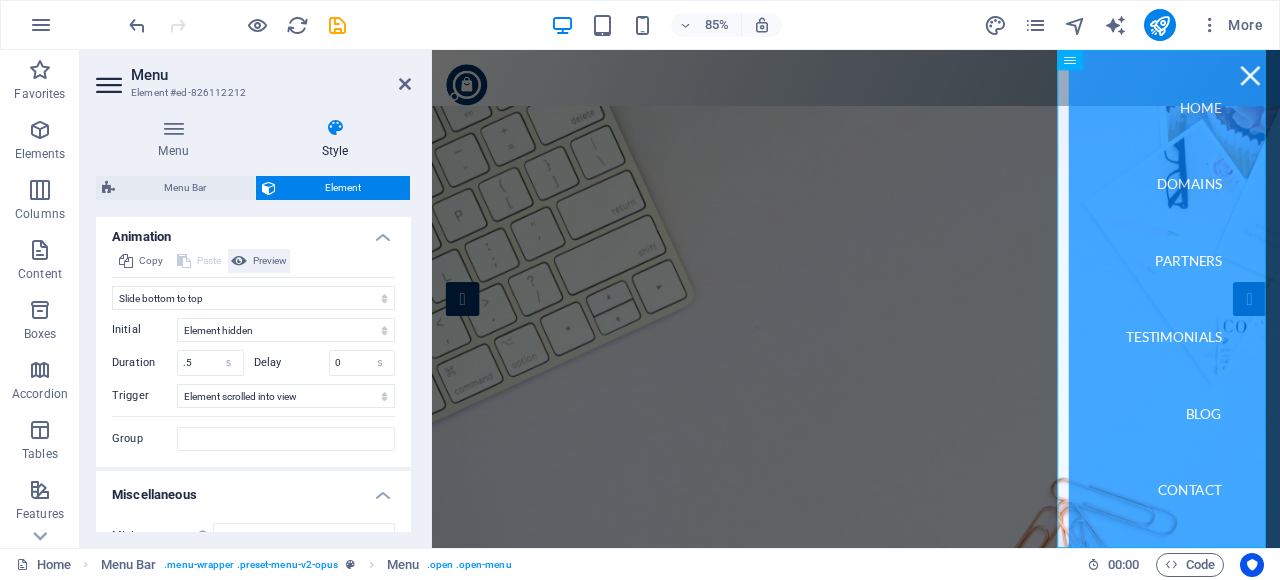 click on "Preview" at bounding box center [270, 261] 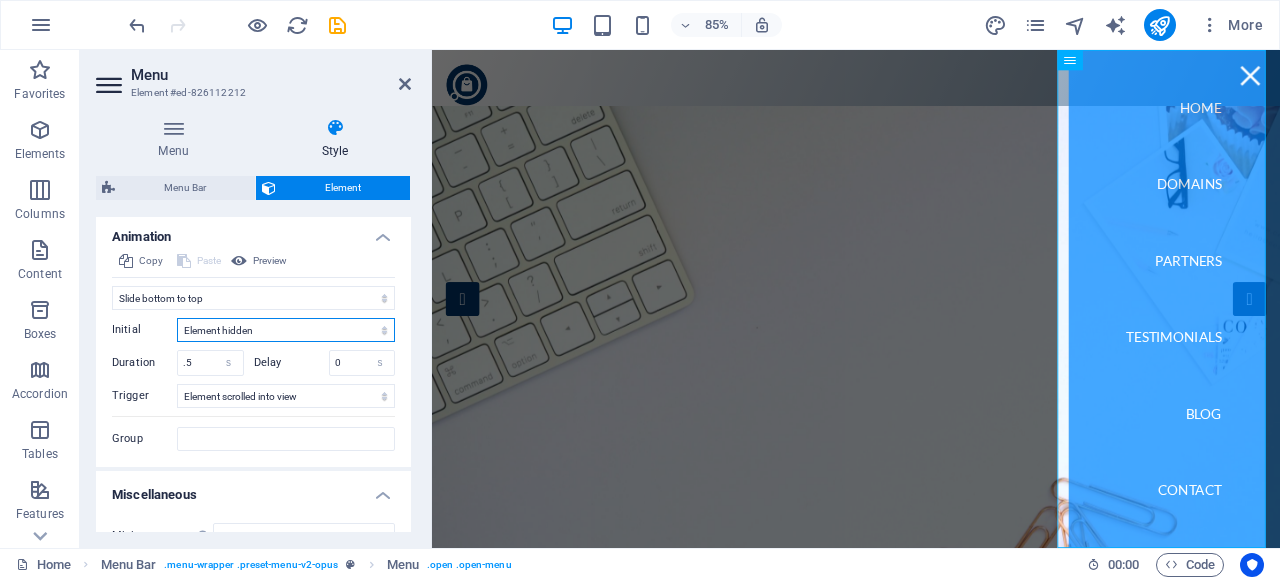 click on "Element hidden Element shown" at bounding box center (286, 330) 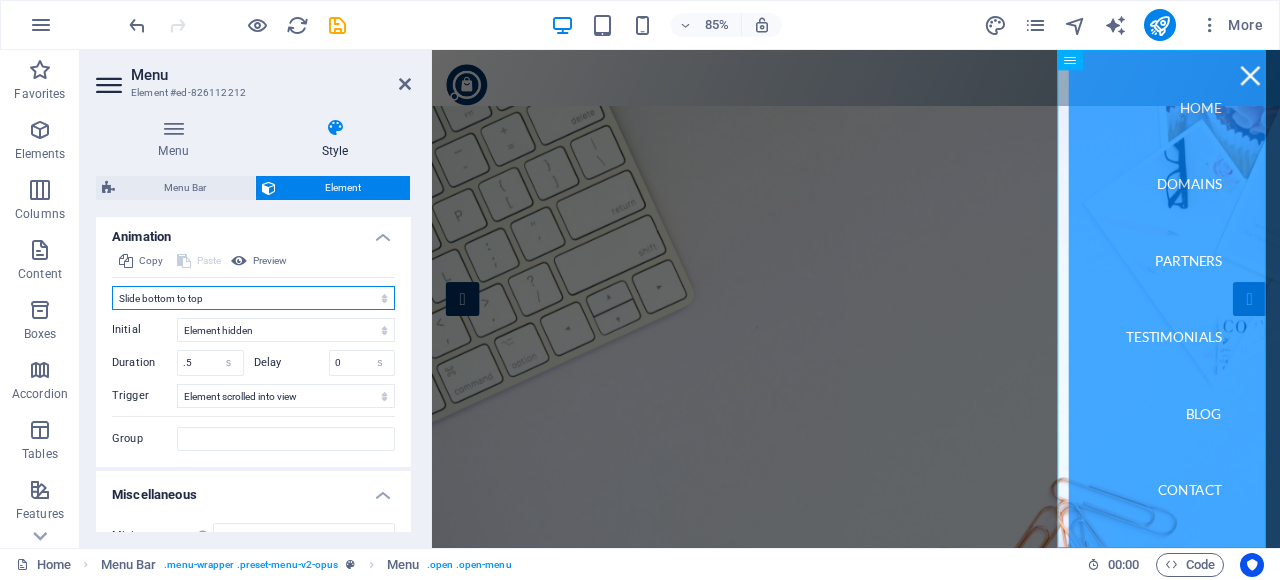 click on "Don't animate Show / Hide Slide up/down Zoom in/out Slide left to right Slide right to left Slide top to bottom Slide bottom to top Pulse Blink Open as overlay" at bounding box center [253, 298] 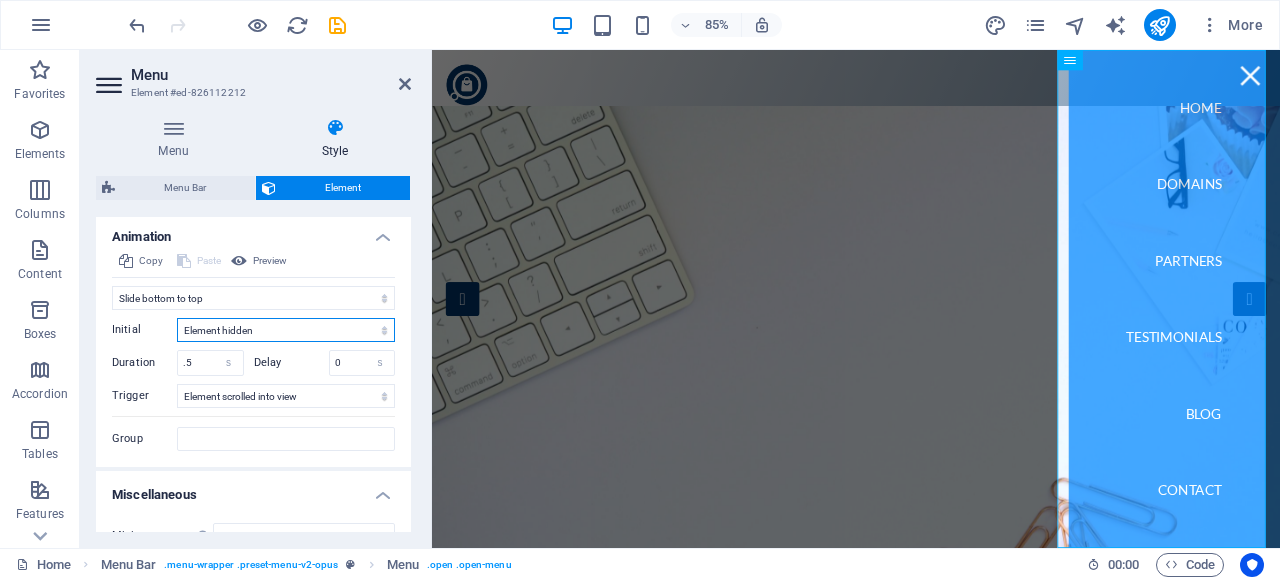 click on "Element hidden Element shown" at bounding box center [286, 330] 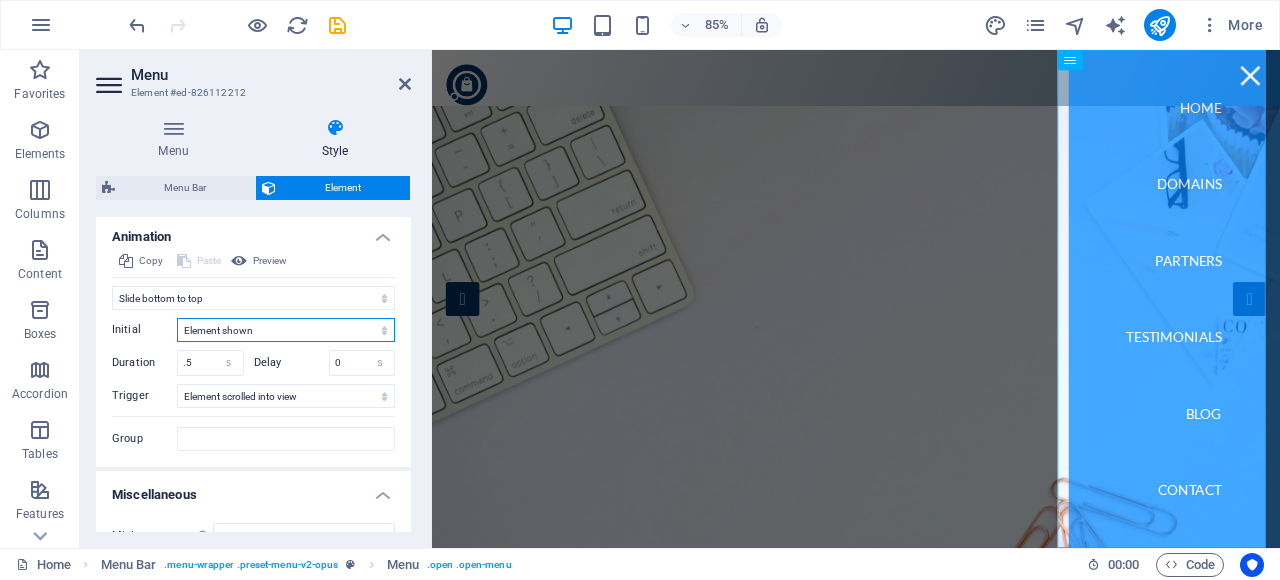 click on "Element hidden Element shown" at bounding box center (286, 330) 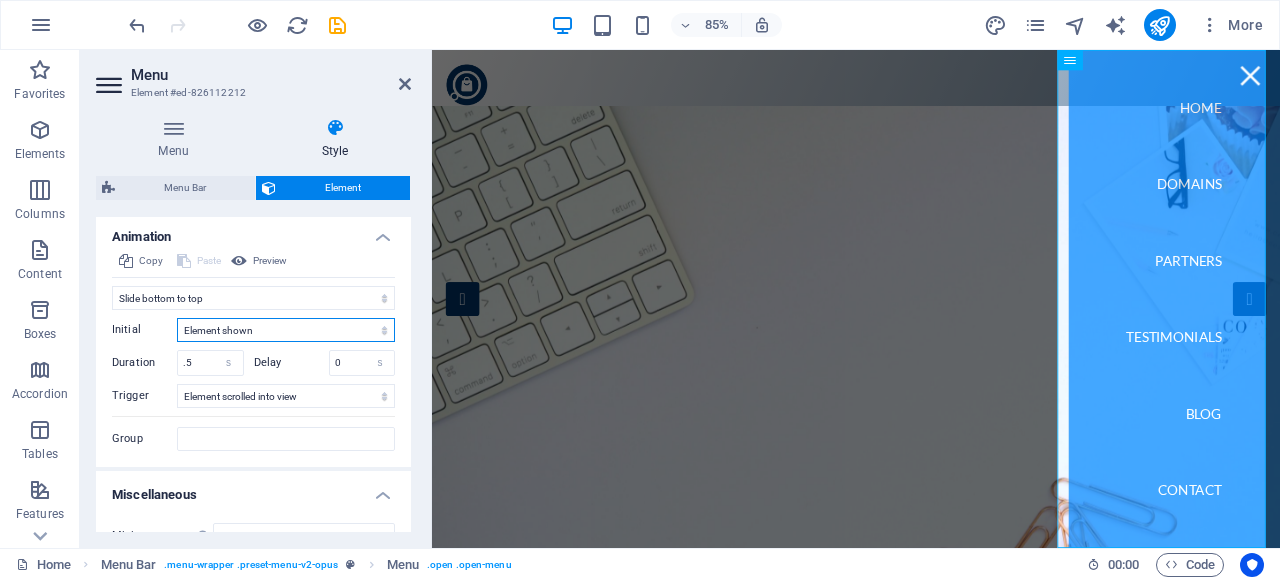 click on "Element hidden Element shown" at bounding box center [286, 330] 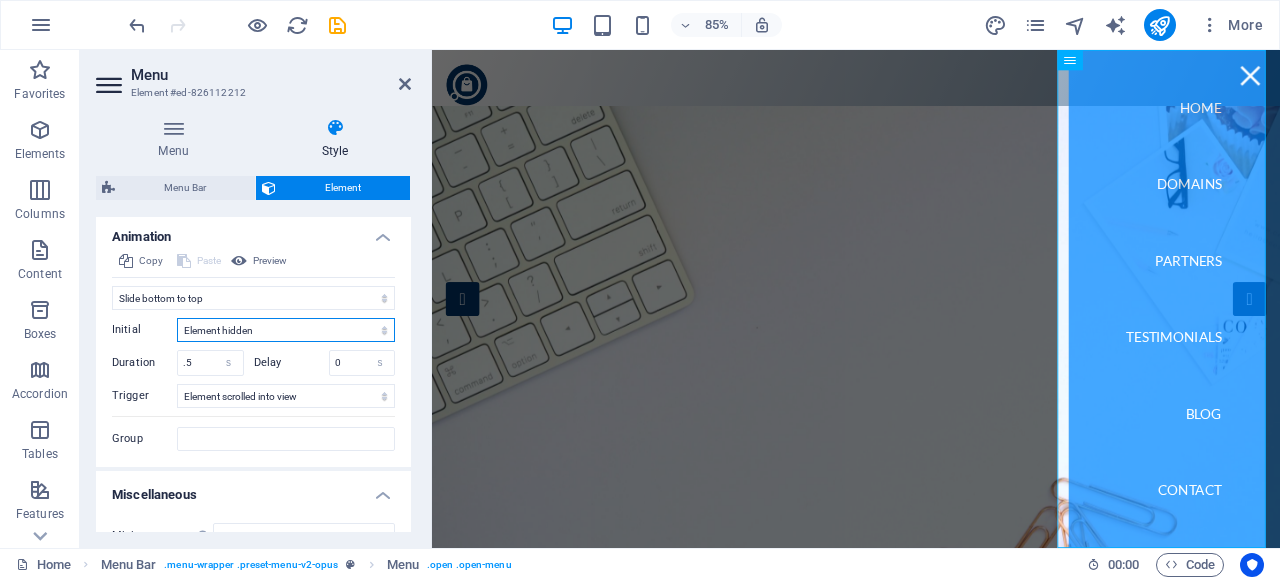 click on "Element hidden Element shown" at bounding box center (286, 330) 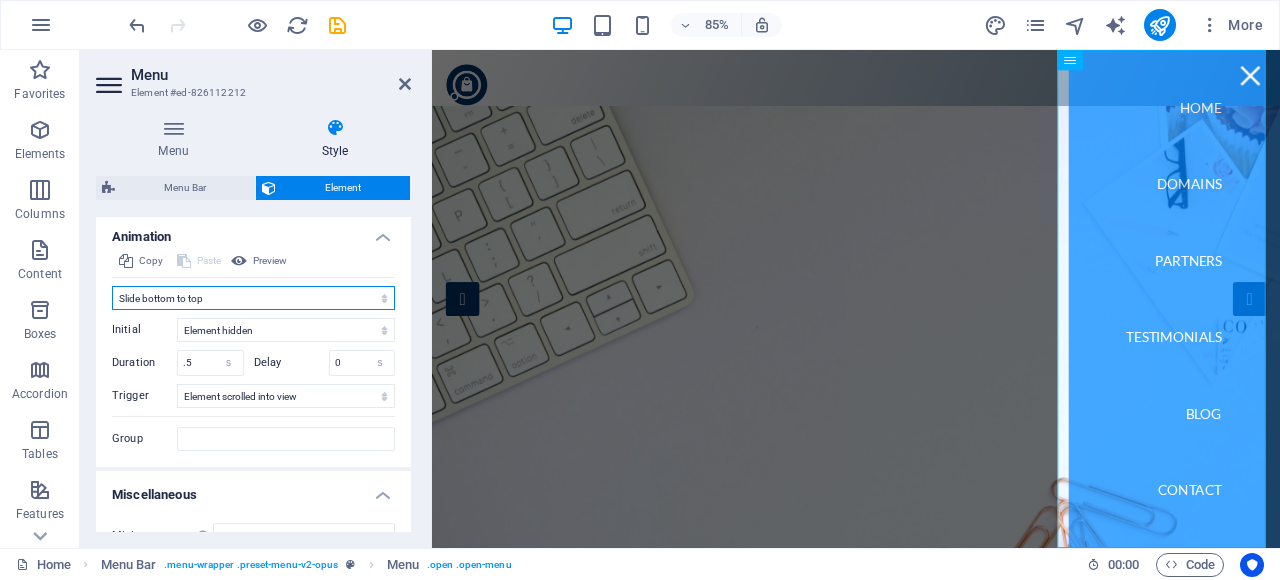 click on "Don't animate Show / Hide Slide up/down Zoom in/out Slide left to right Slide right to left Slide top to bottom Slide bottom to top Pulse Blink Open as overlay" at bounding box center (253, 298) 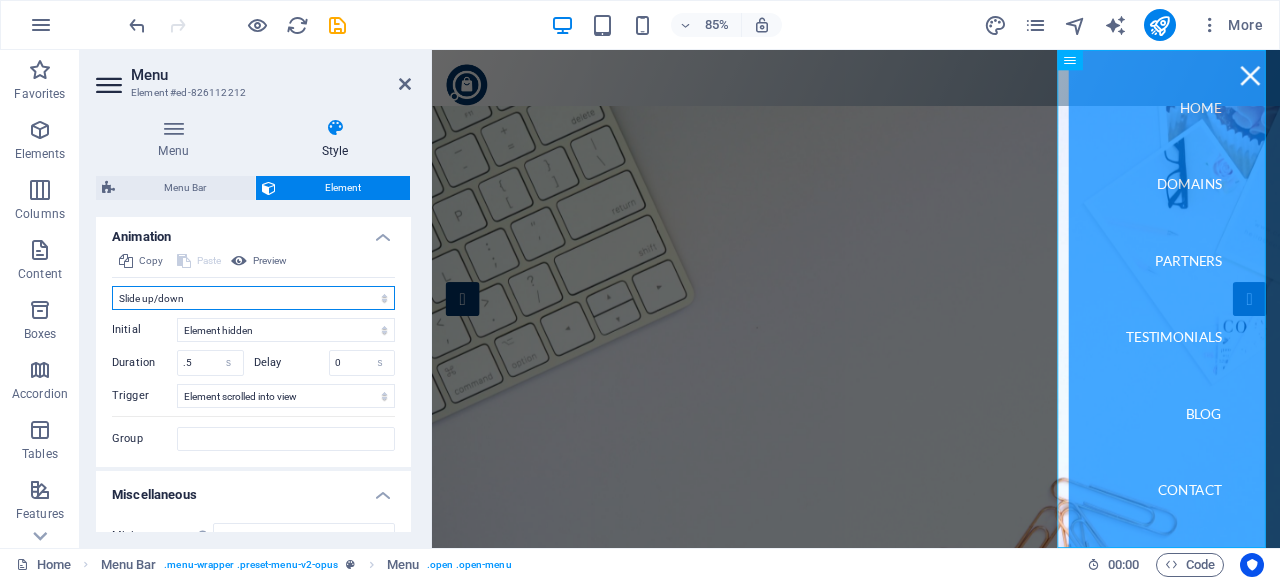 click on "Don't animate Show / Hide Slide up/down Zoom in/out Slide left to right Slide right to left Slide top to bottom Slide bottom to top Pulse Blink Open as overlay" at bounding box center (253, 298) 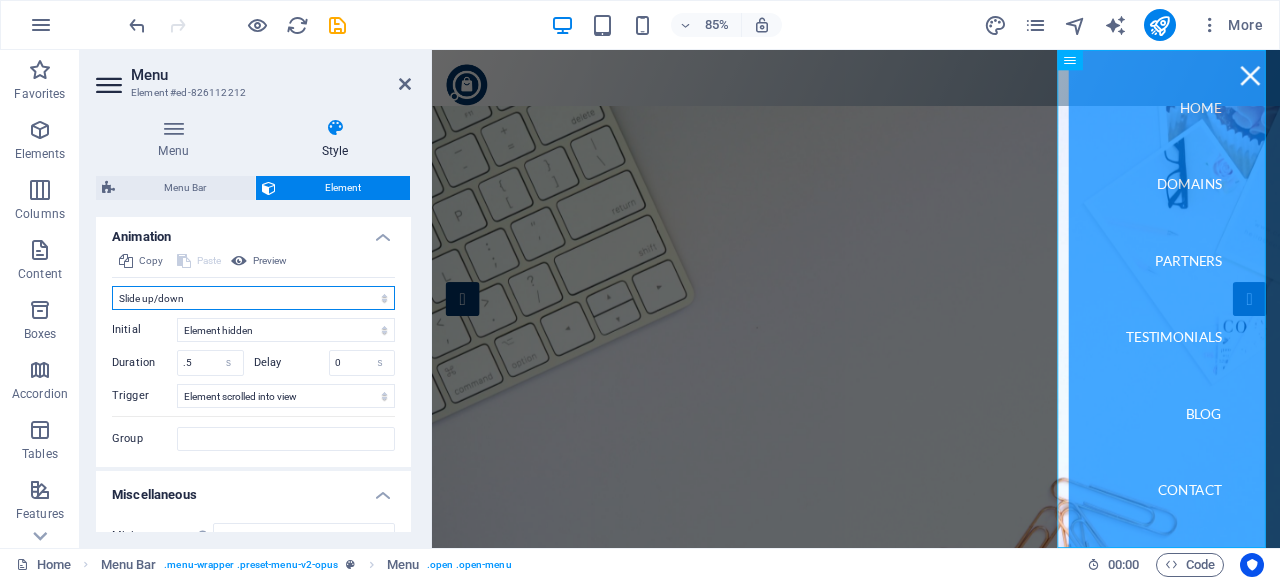 click on "Don't animate Show / Hide Slide up/down Zoom in/out Slide left to right Slide right to left Slide top to bottom Slide bottom to top Pulse Blink Open as overlay" at bounding box center [253, 298] 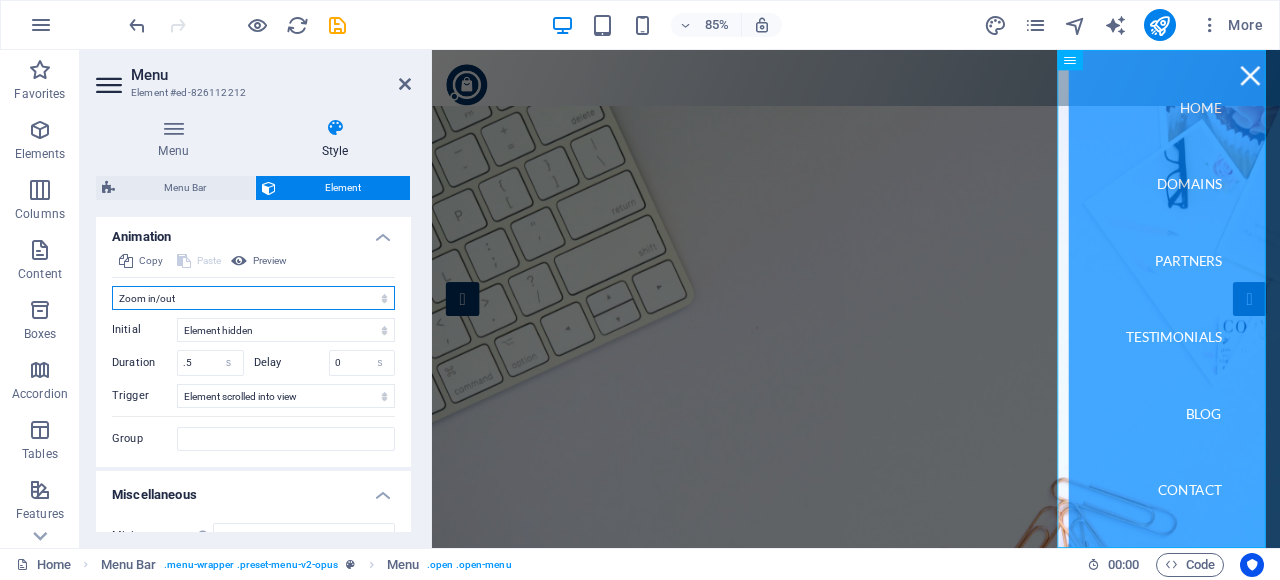 click on "Don't animate Show / Hide Slide up/down Zoom in/out Slide left to right Slide right to left Slide top to bottom Slide bottom to top Pulse Blink Open as overlay" at bounding box center (253, 298) 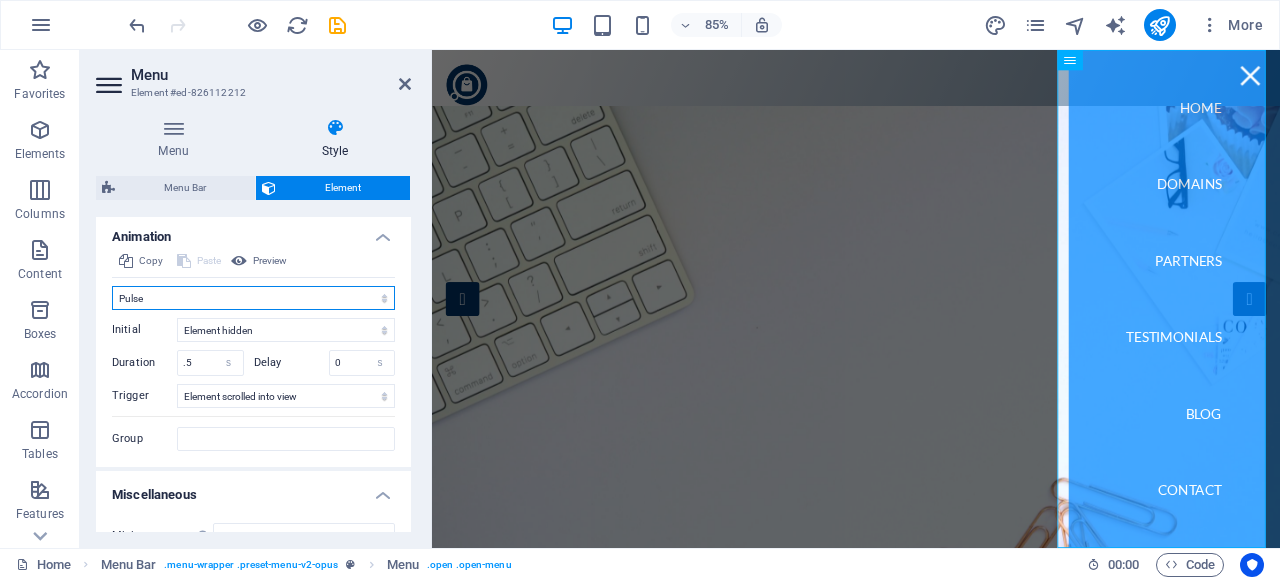 click on "Don't animate Show / Hide Slide up/down Zoom in/out Slide left to right Slide right to left Slide top to bottom Slide bottom to top Pulse Blink Open as overlay" at bounding box center (253, 298) 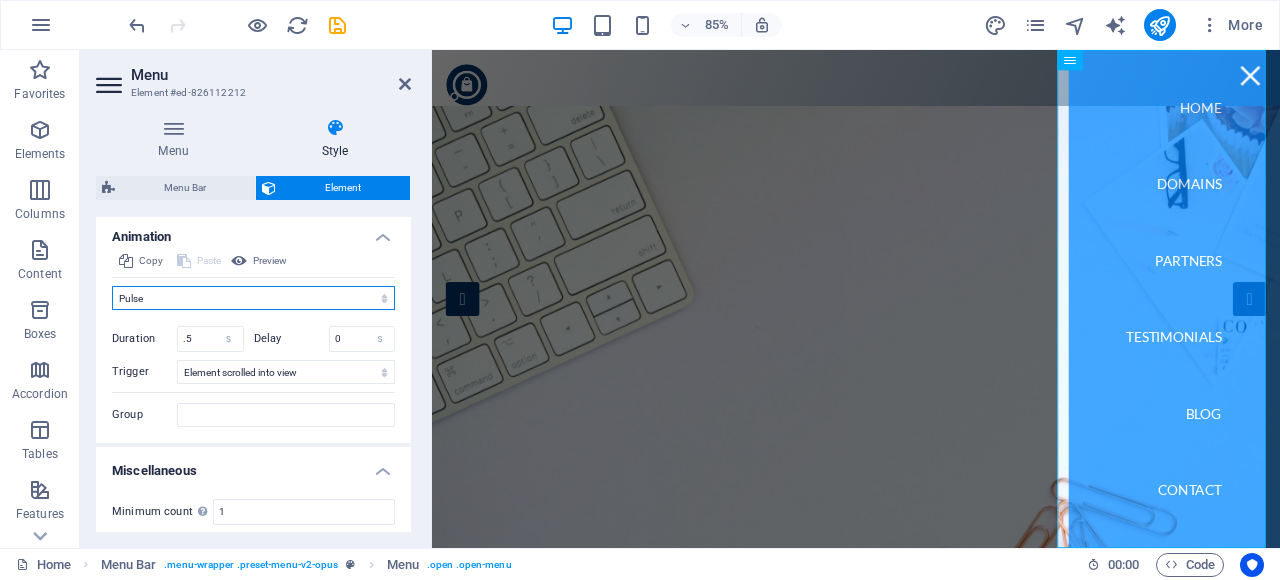 click on "Don't animate Show / Hide Slide up/down Zoom in/out Slide left to right Slide right to left Slide top to bottom Slide bottom to top Pulse Blink Open as overlay" at bounding box center [253, 298] 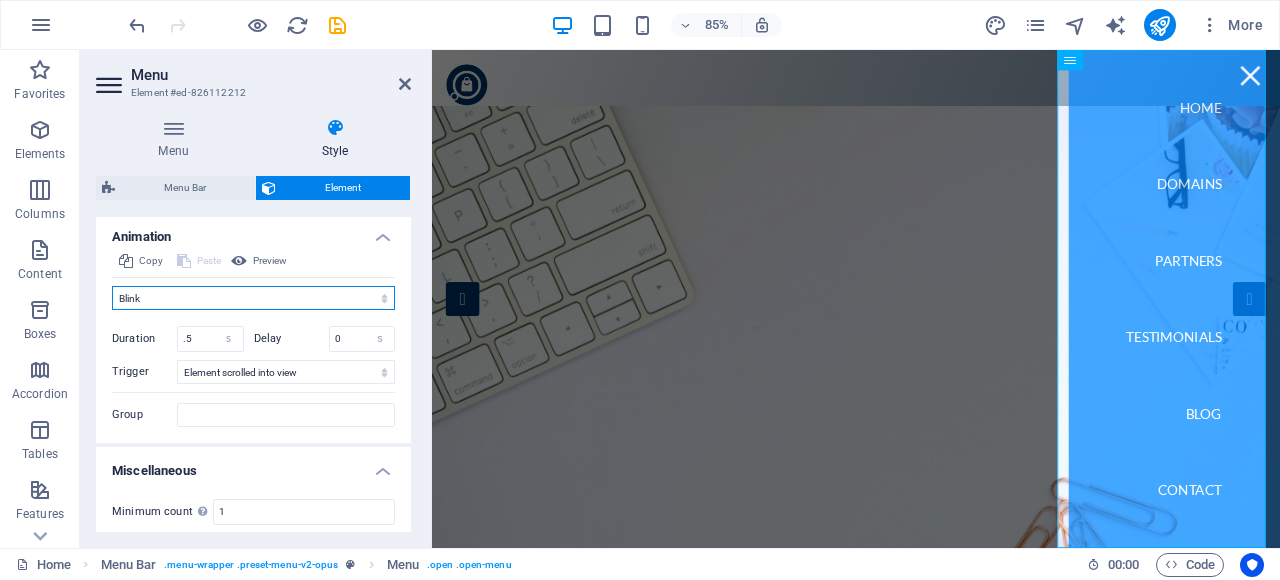 click on "Don't animate Show / Hide Slide up/down Zoom in/out Slide left to right Slide right to left Slide top to bottom Slide bottom to top Pulse Blink Open as overlay" at bounding box center (253, 298) 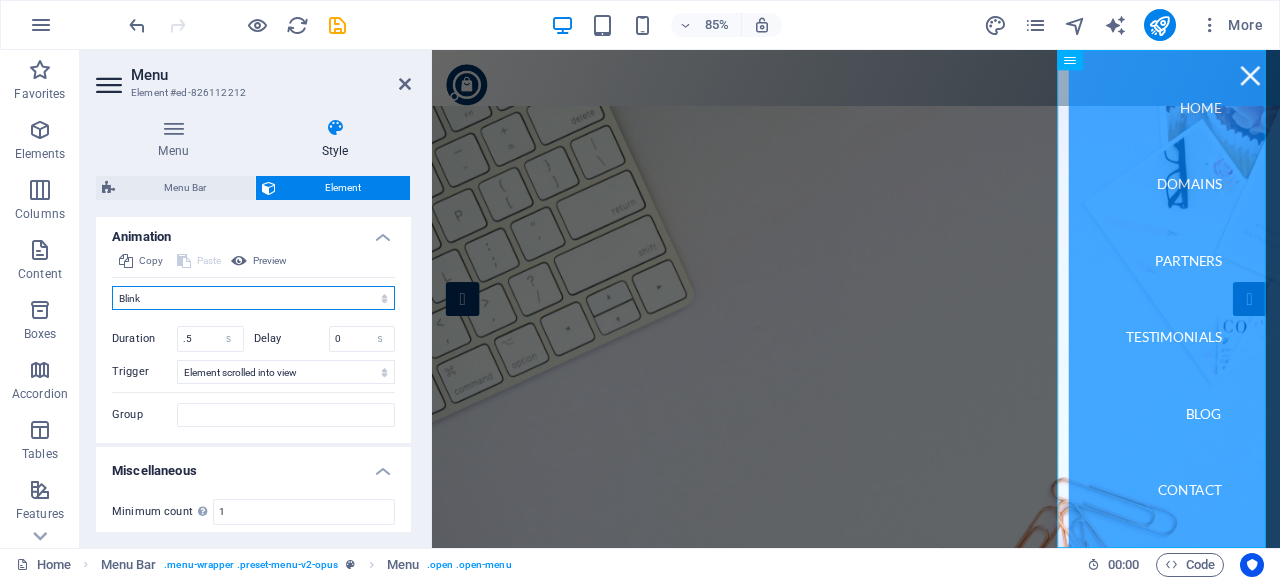 click on "Don't animate Show / Hide Slide up/down Zoom in/out Slide left to right Slide right to left Slide top to bottom Slide bottom to top Pulse Blink Open as overlay" at bounding box center (253, 298) 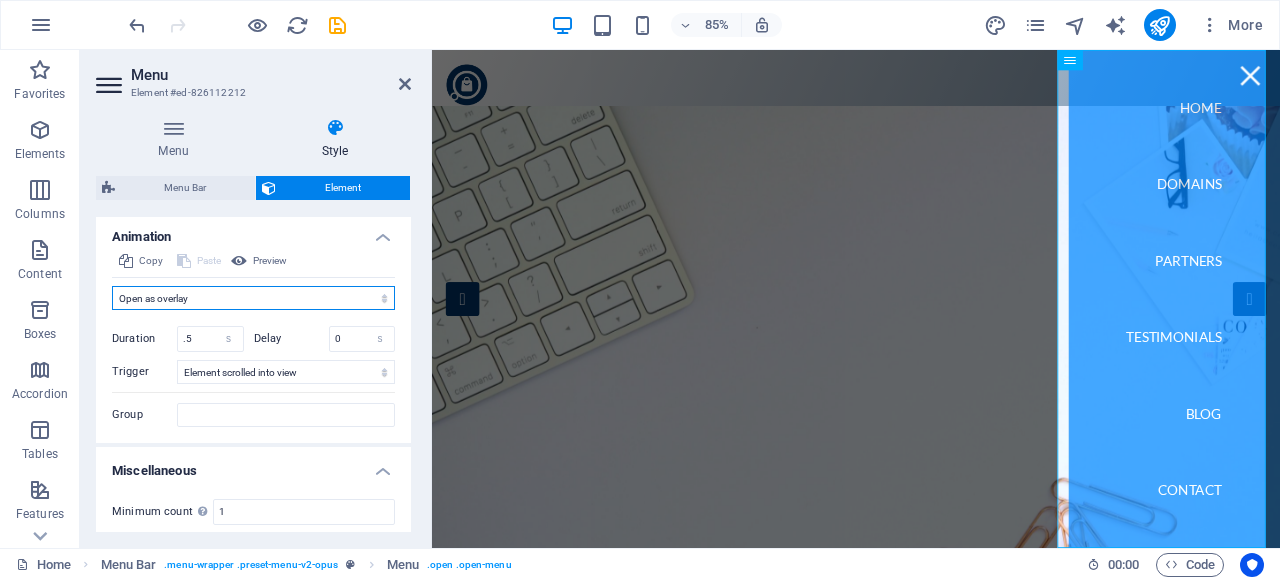 click on "Don't animate Show / Hide Slide up/down Zoom in/out Slide left to right Slide right to left Slide top to bottom Slide bottom to top Pulse Blink Open as overlay" at bounding box center [253, 298] 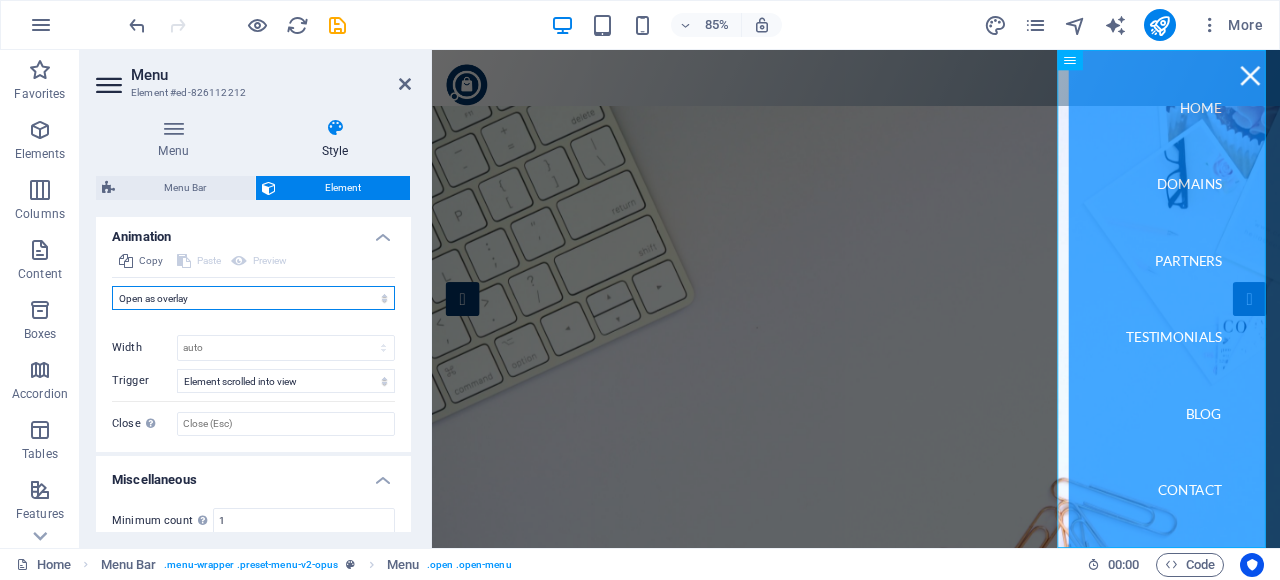 drag, startPoint x: 267, startPoint y: 285, endPoint x: 266, endPoint y: 295, distance: 10.049875 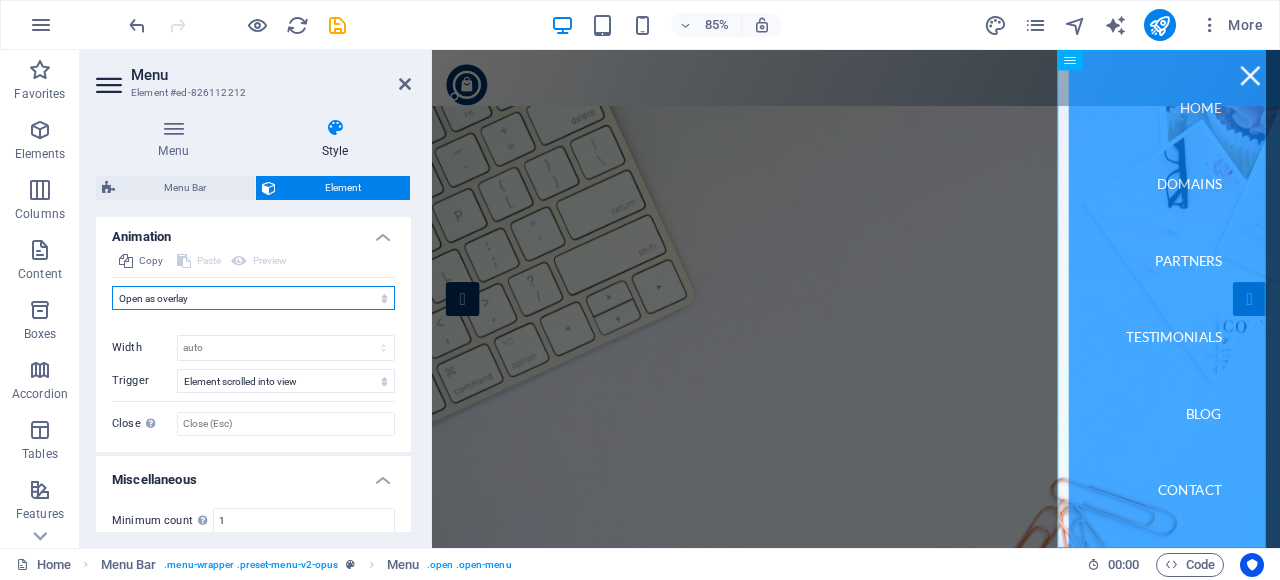click on "Don't animate Show / Hide Slide up/down Zoom in/out Slide left to right Slide right to left Slide top to bottom Slide bottom to top Pulse Blink Open as overlay" at bounding box center [253, 298] 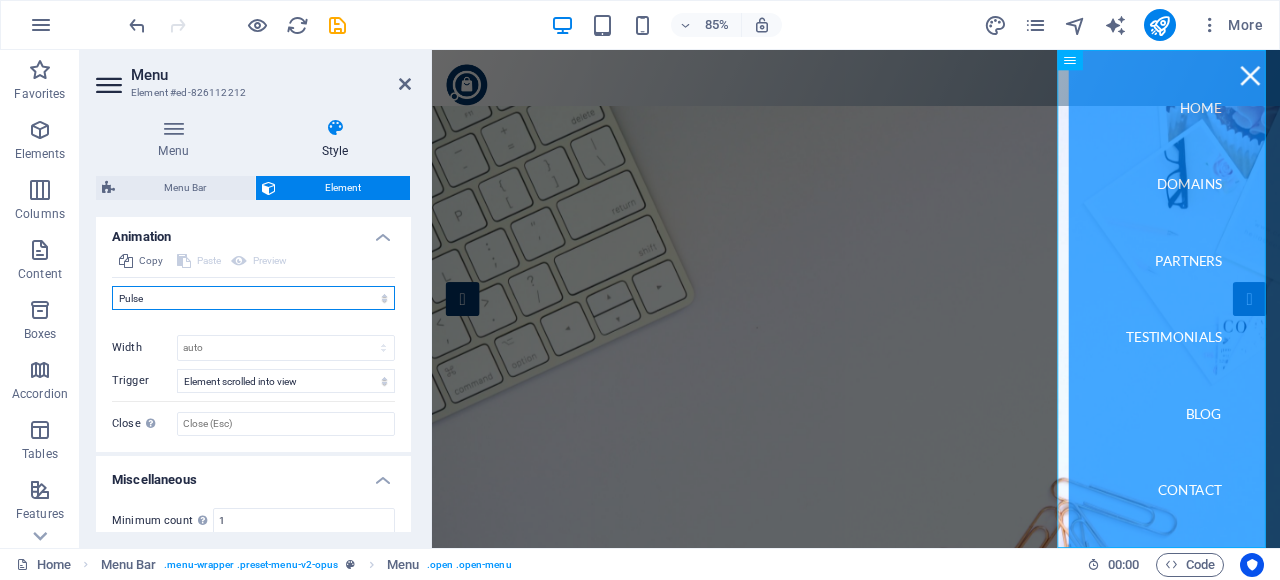 click on "Don't animate Show / Hide Slide up/down Zoom in/out Slide left to right Slide right to left Slide top to bottom Slide bottom to top Pulse Blink Open as overlay" at bounding box center [253, 298] 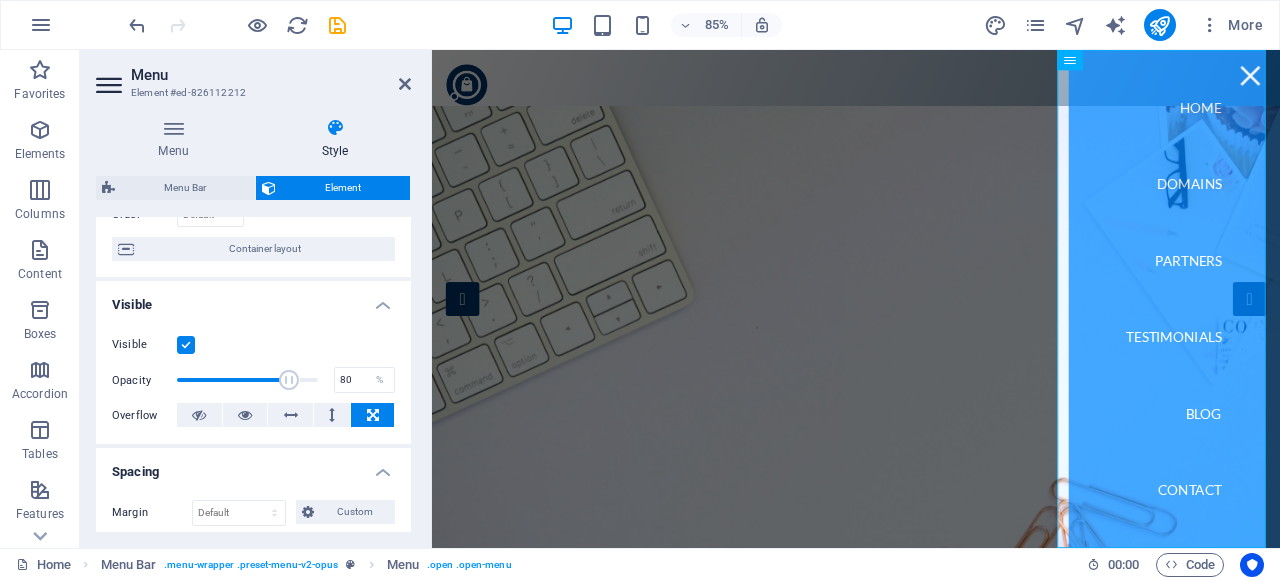 scroll, scrollTop: 50, scrollLeft: 0, axis: vertical 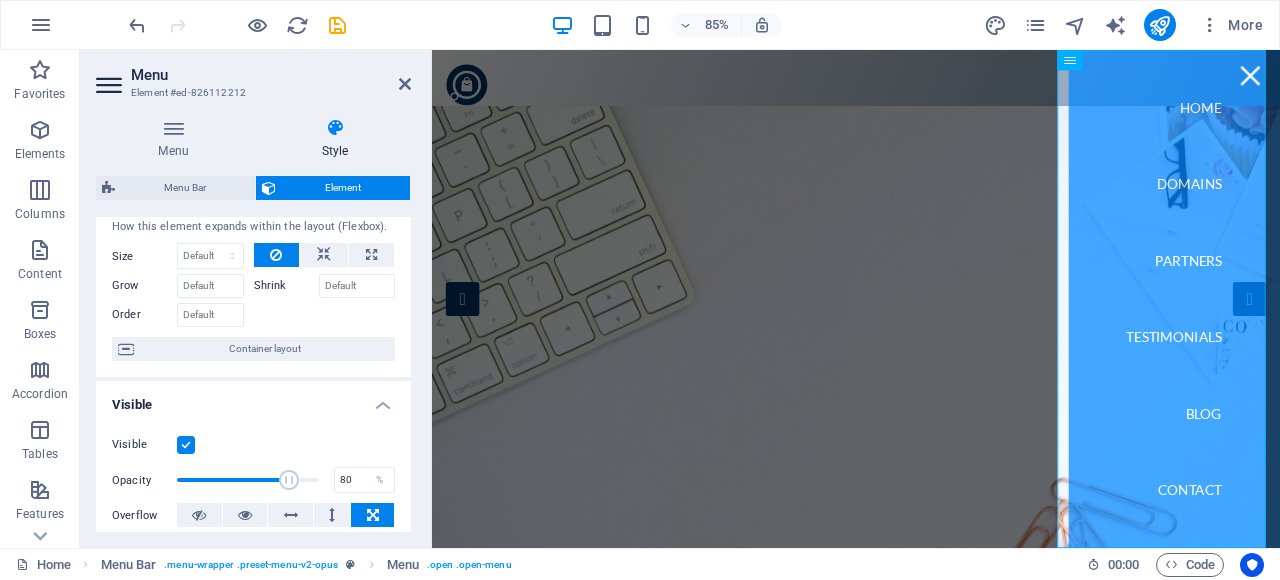 click at bounding box center [186, 445] 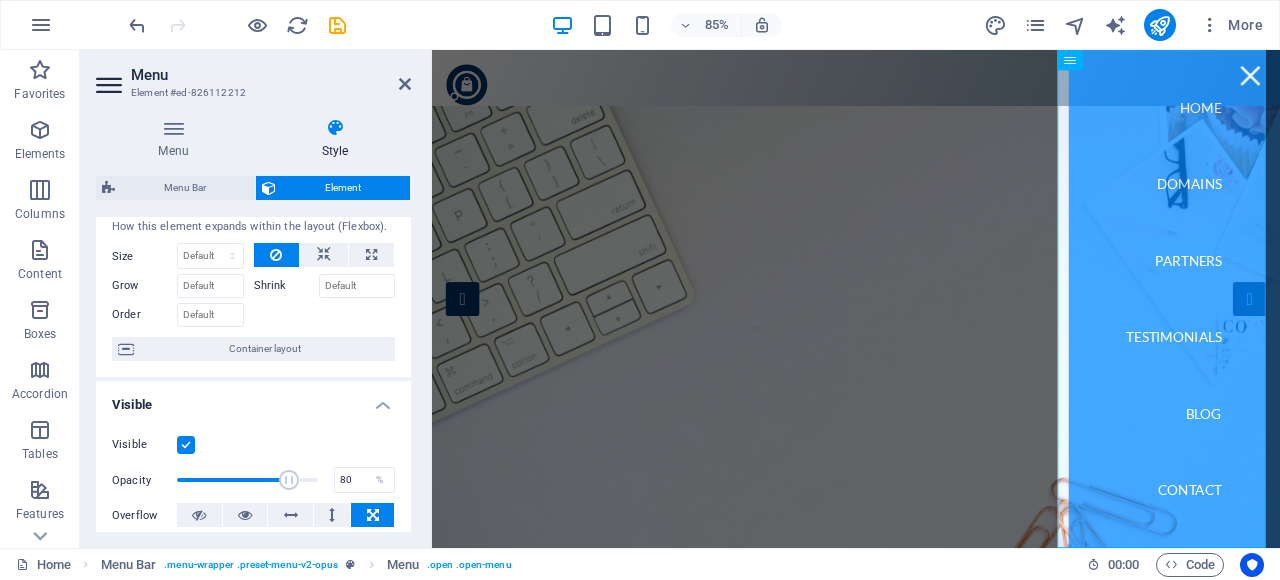 click on "Visible" at bounding box center (0, 0) 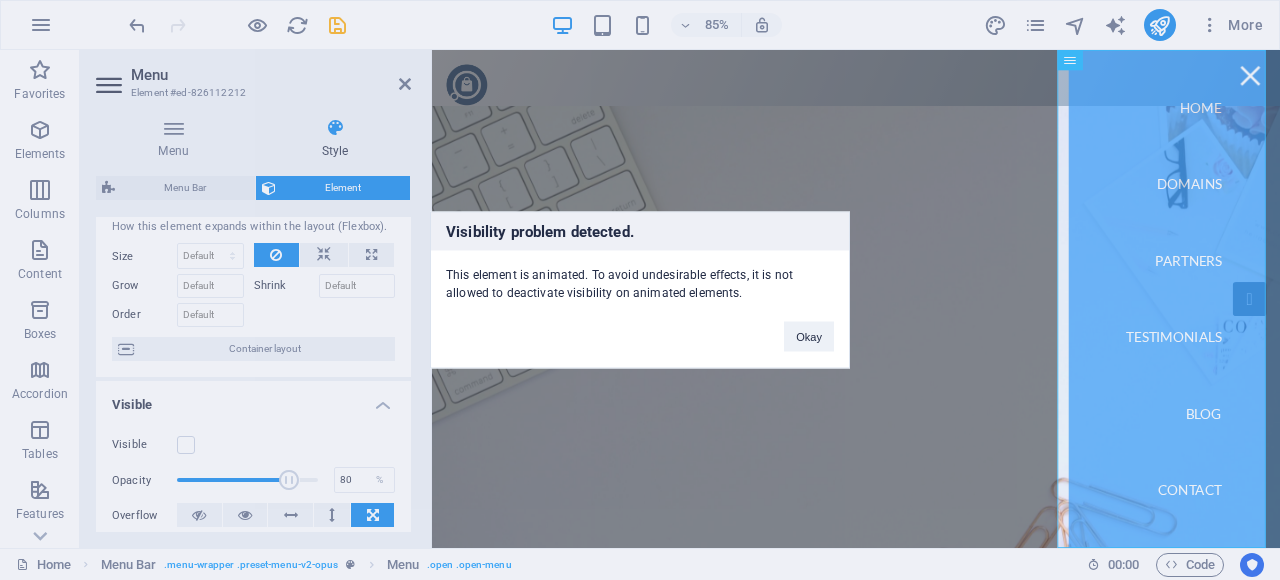 click on "Visibility problem detected. This element is animated. To avoid undesirable effects, it is not allowed to deactivate visibility on animated elements. Okay" at bounding box center (640, 290) 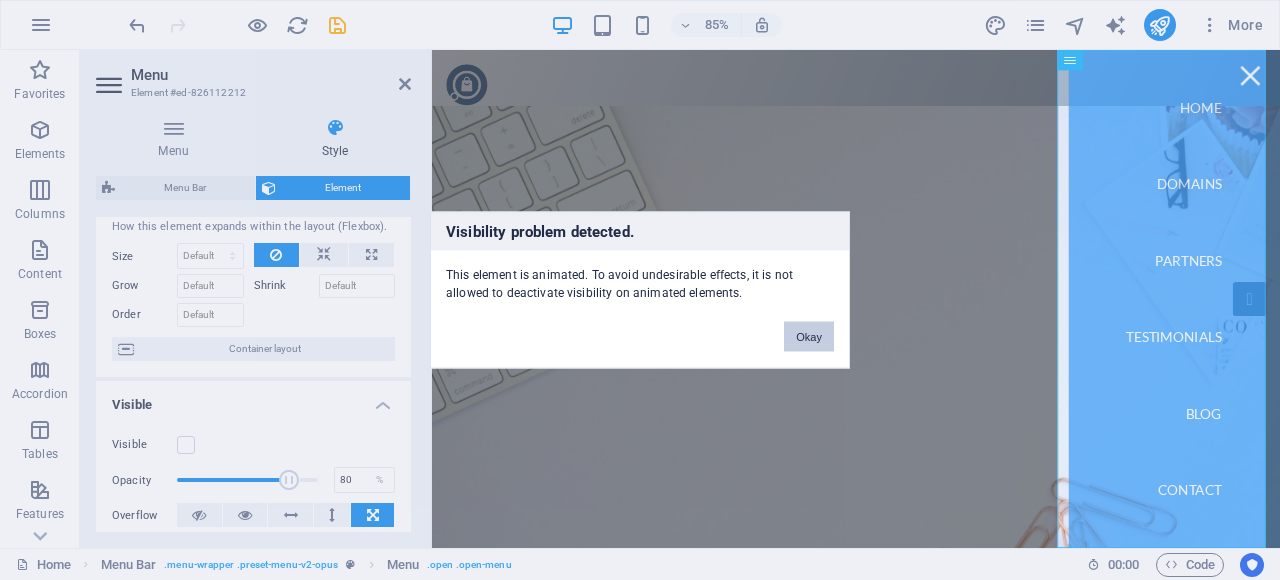 drag, startPoint x: 810, startPoint y: 331, endPoint x: 443, endPoint y: 330, distance: 367.00137 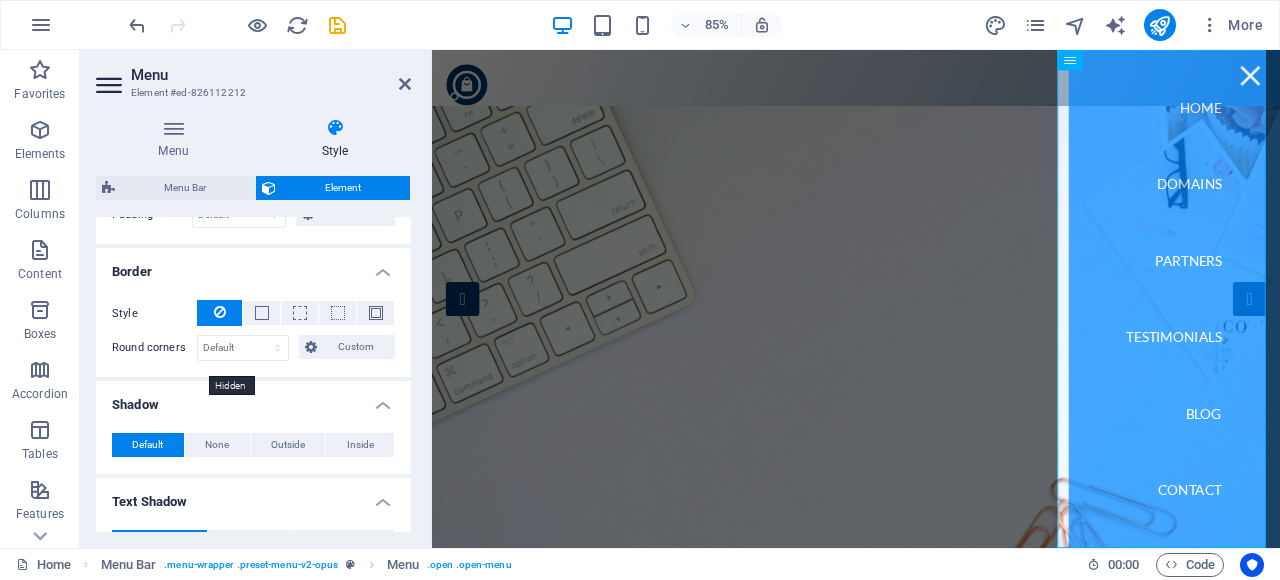 scroll, scrollTop: 500, scrollLeft: 0, axis: vertical 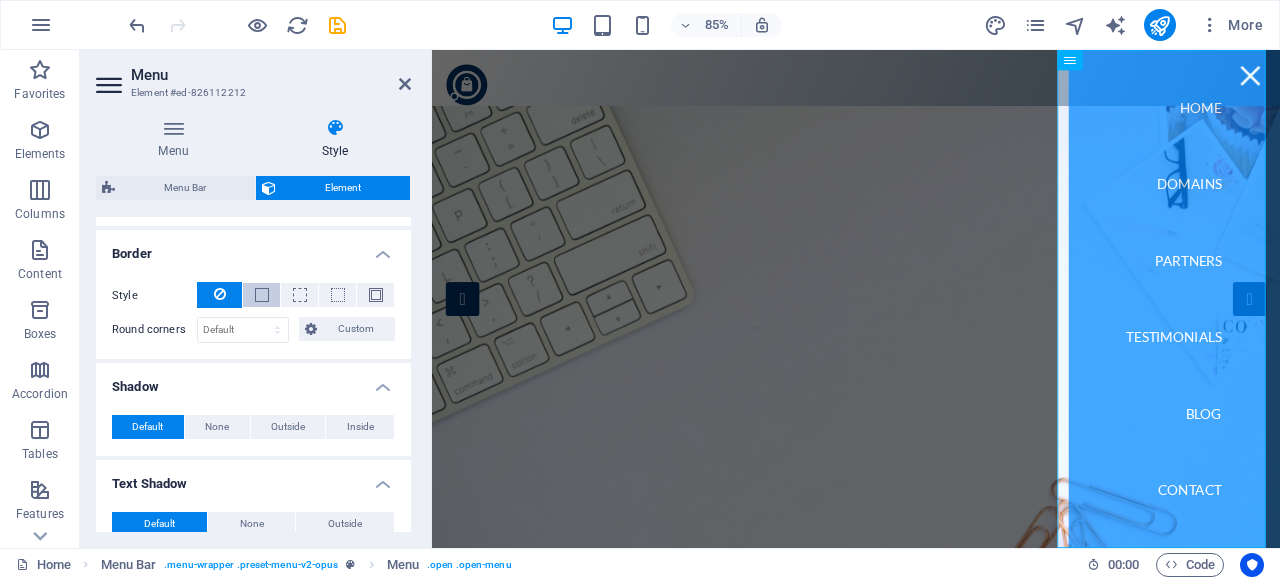 click at bounding box center [261, 295] 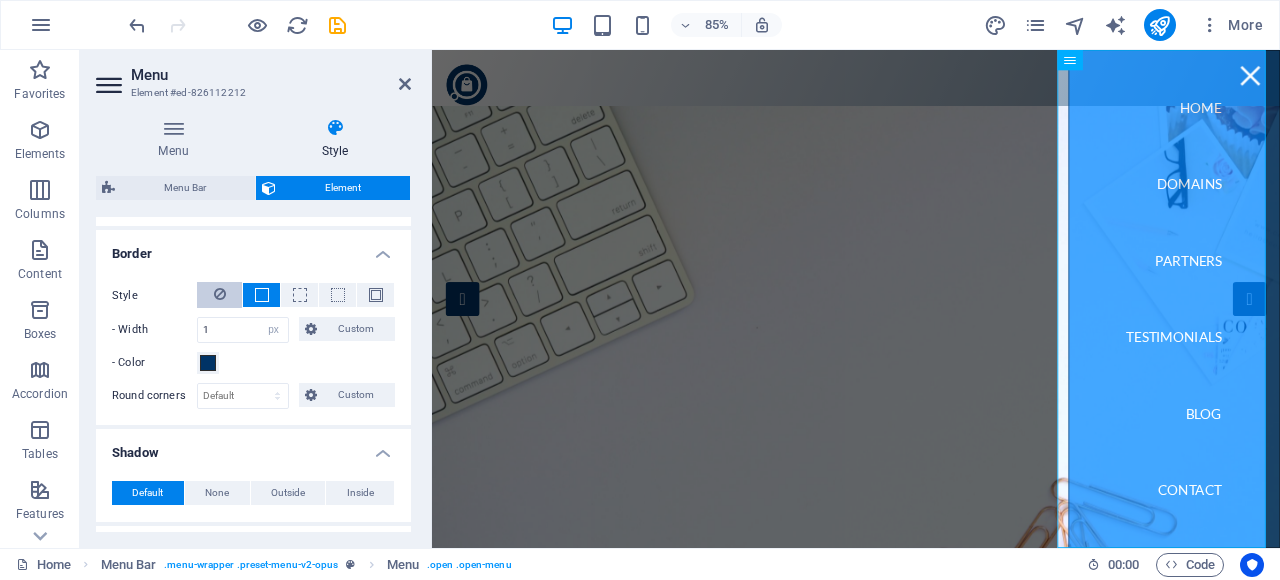 click at bounding box center (219, 295) 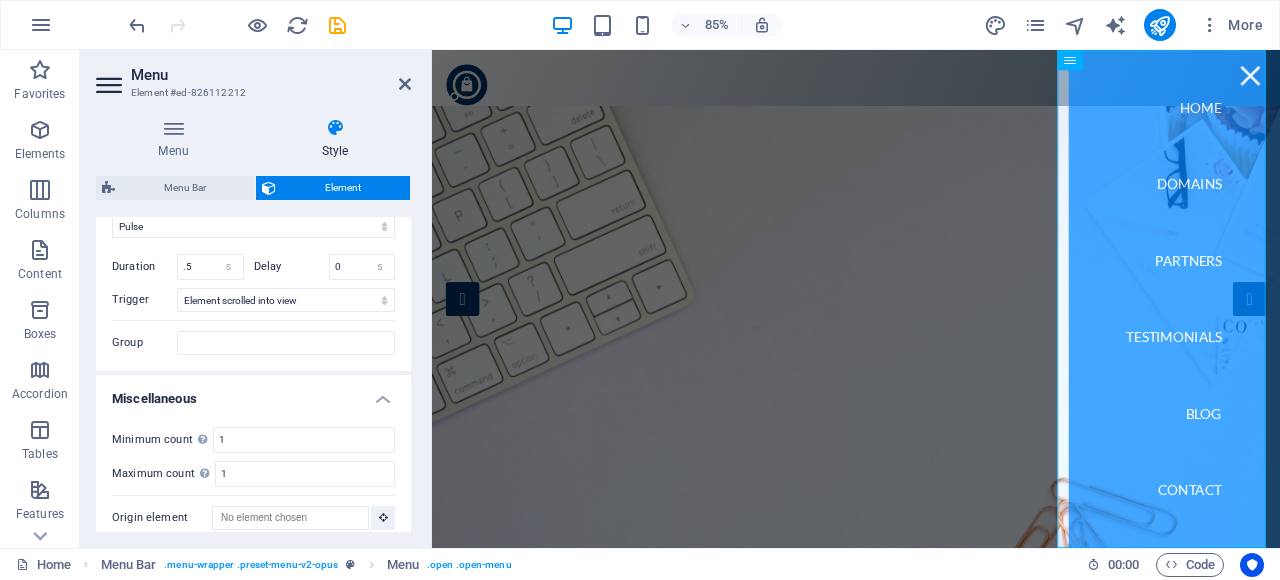 scroll, scrollTop: 1150, scrollLeft: 0, axis: vertical 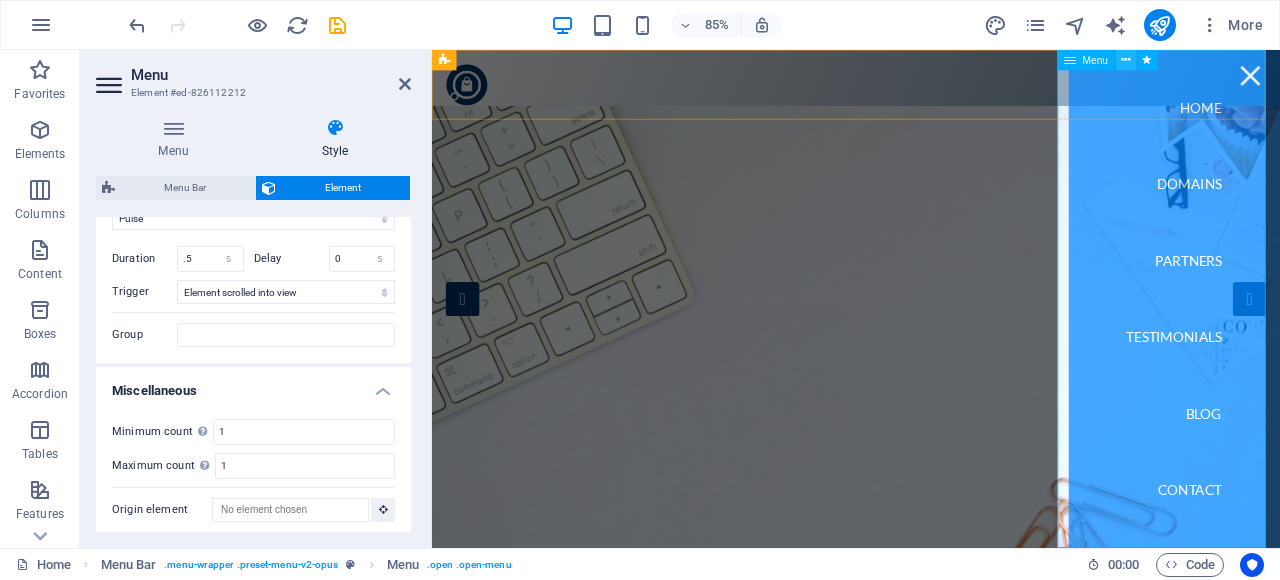 click at bounding box center (1126, 60) 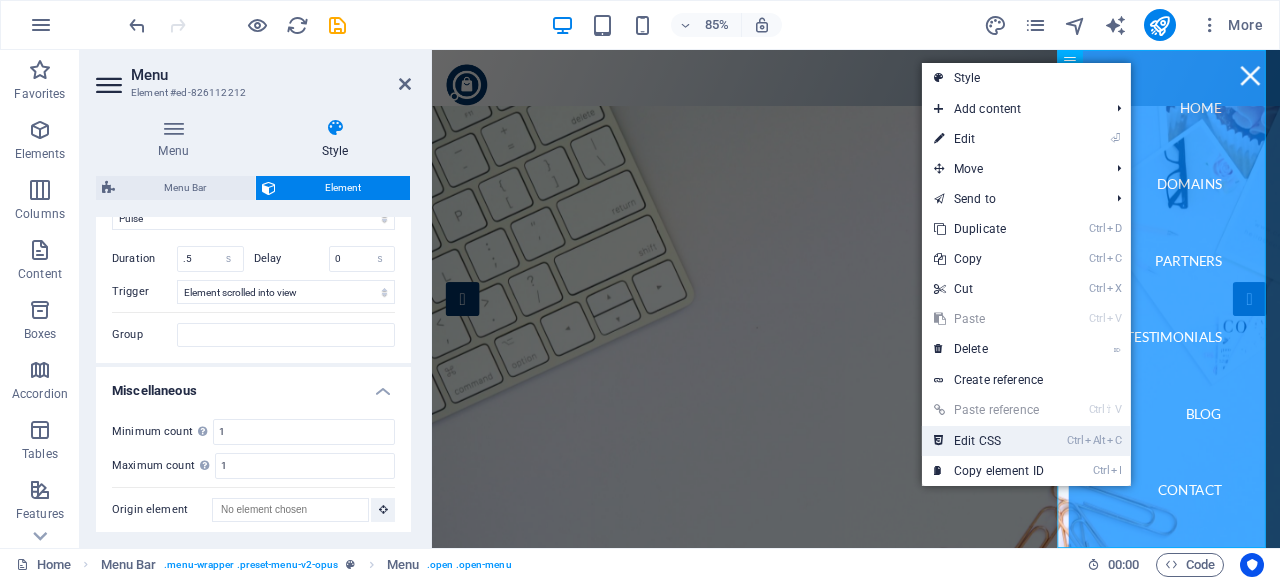 click on "Ctrl Alt C  Edit CSS" at bounding box center (989, 441) 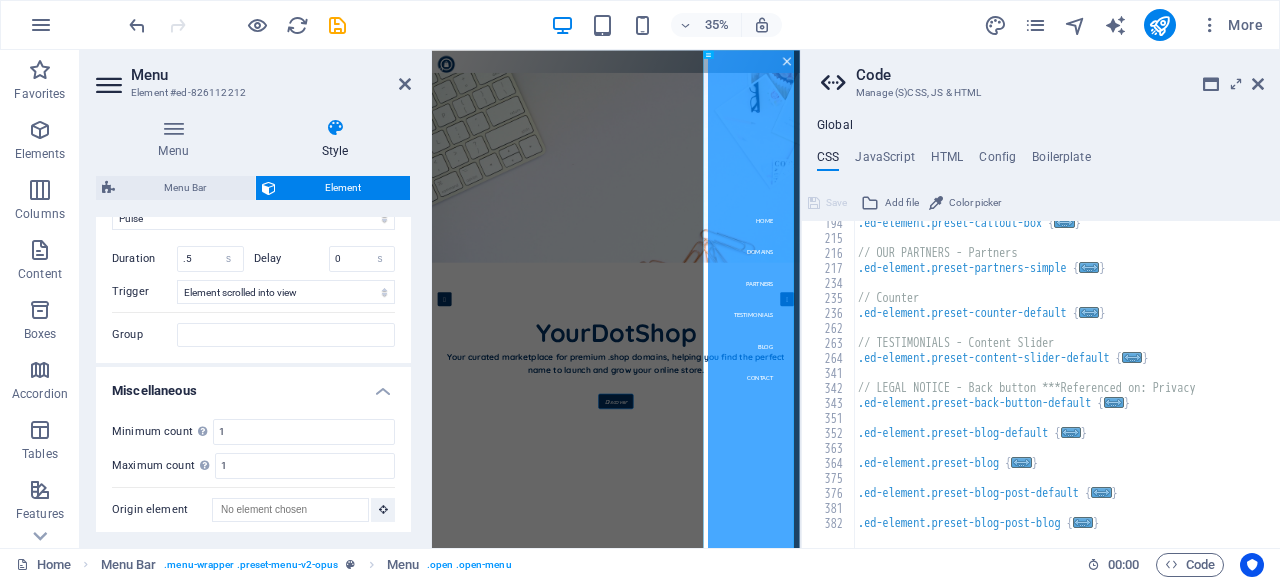 scroll, scrollTop: 694, scrollLeft: 0, axis: vertical 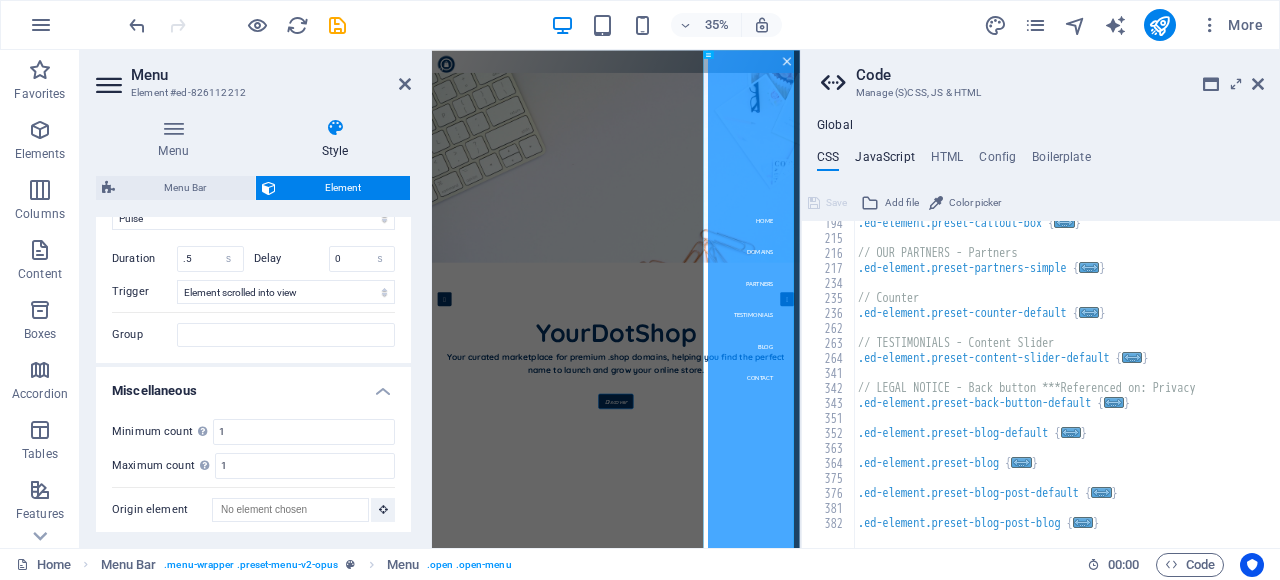 click on "JavaScript" at bounding box center [884, 161] 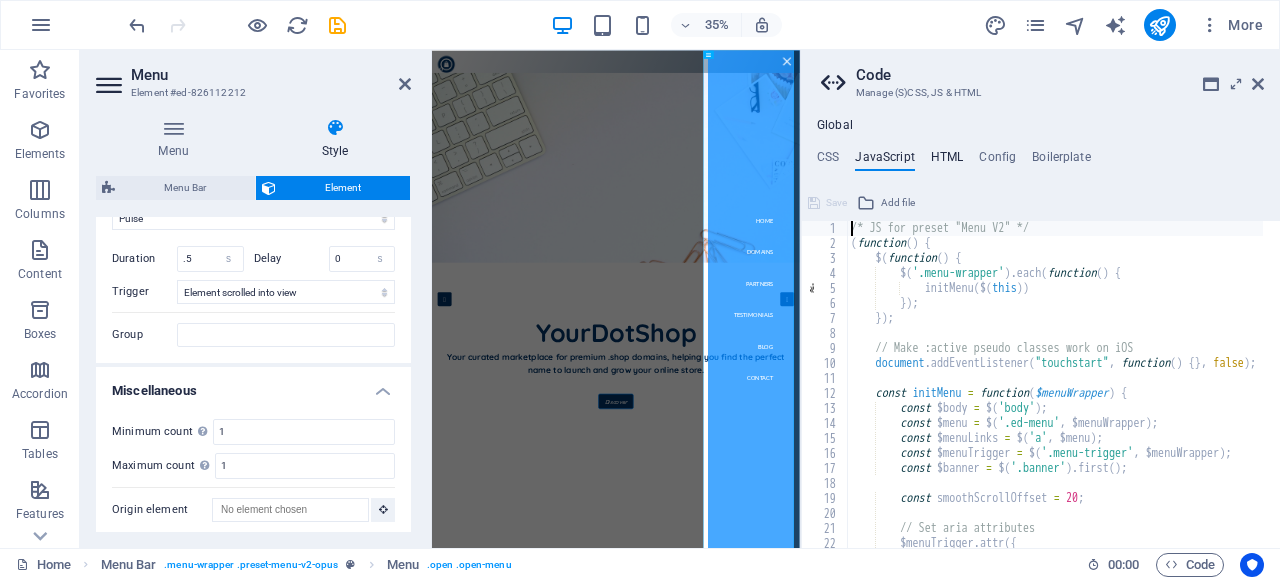 click on "HTML" at bounding box center [947, 161] 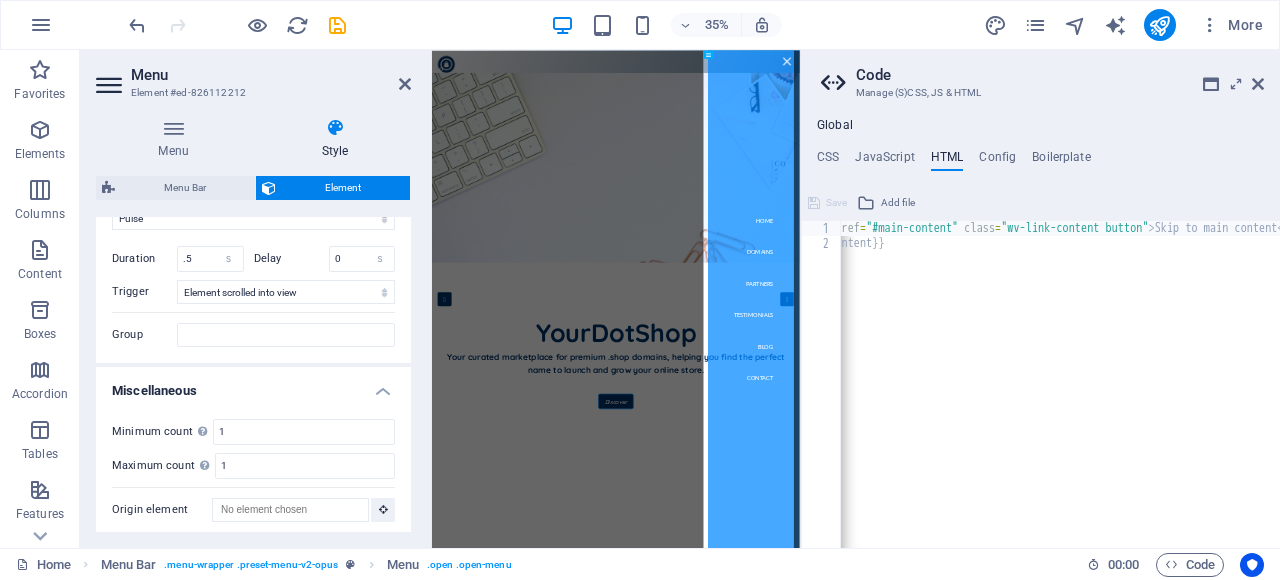 scroll, scrollTop: 0, scrollLeft: 100, axis: horizontal 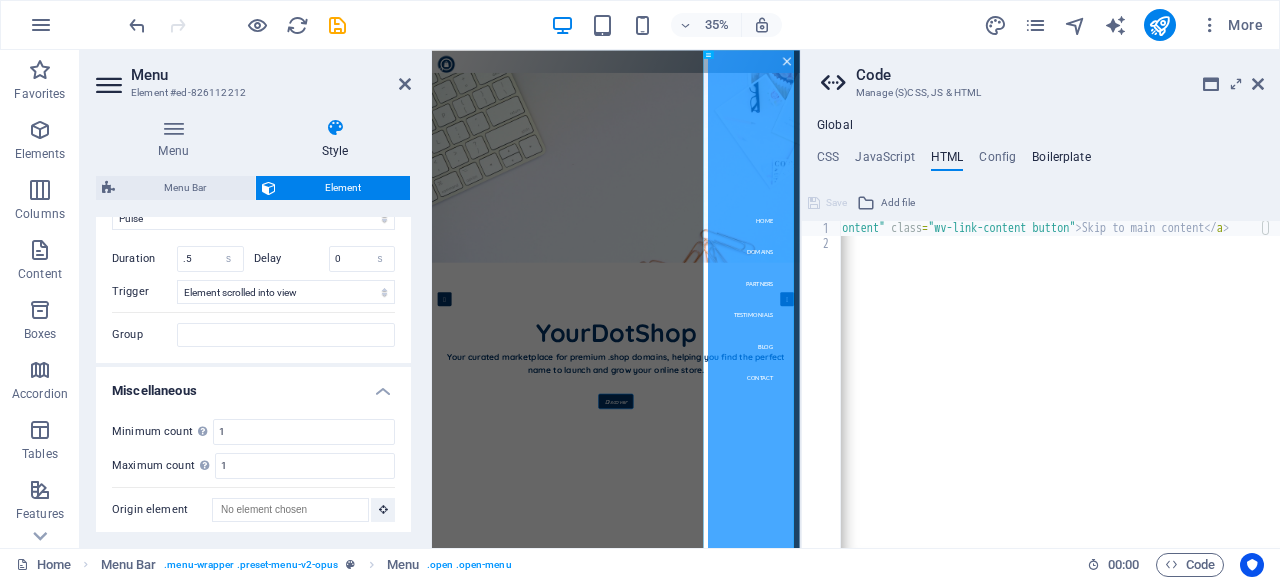 click on "Boilerplate" at bounding box center [1061, 161] 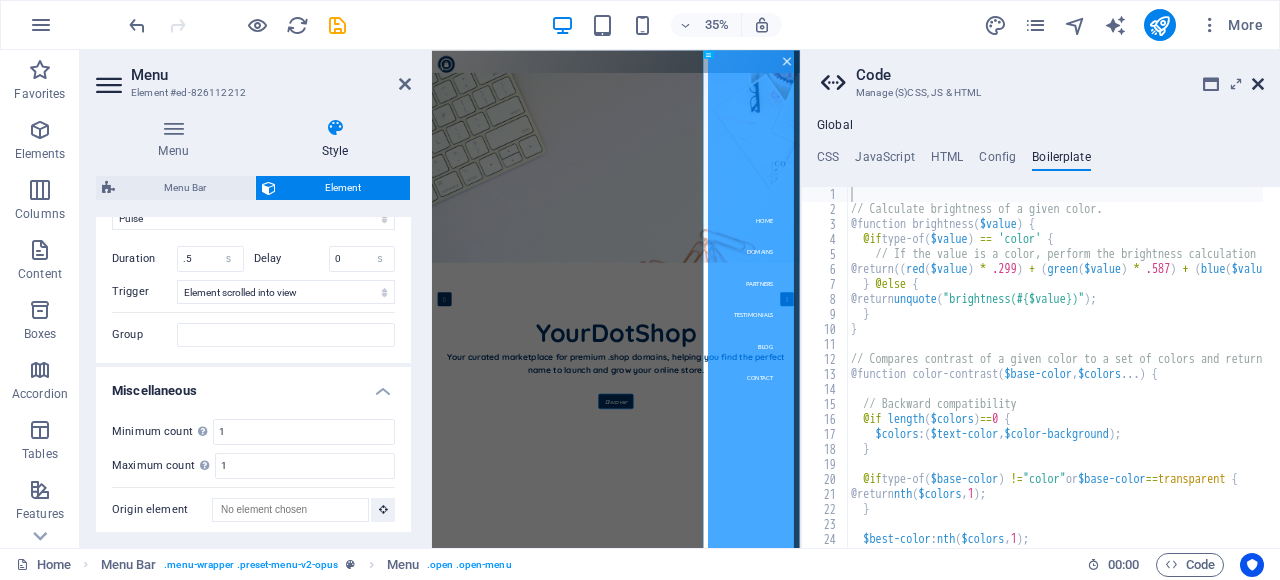 click at bounding box center (1258, 84) 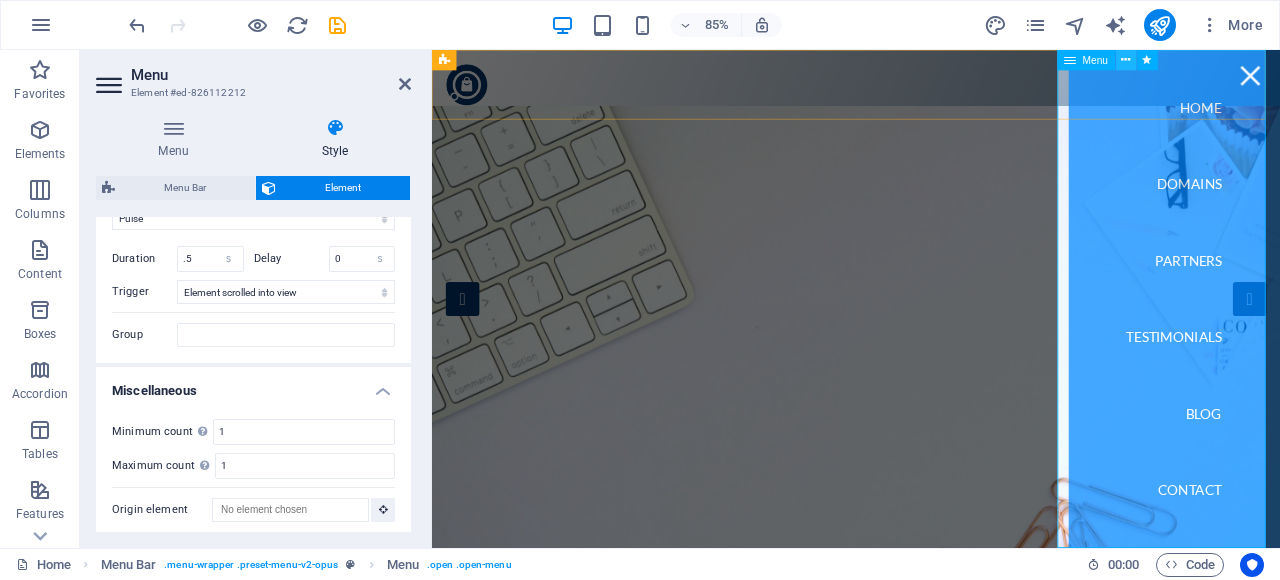 click at bounding box center (1125, 60) 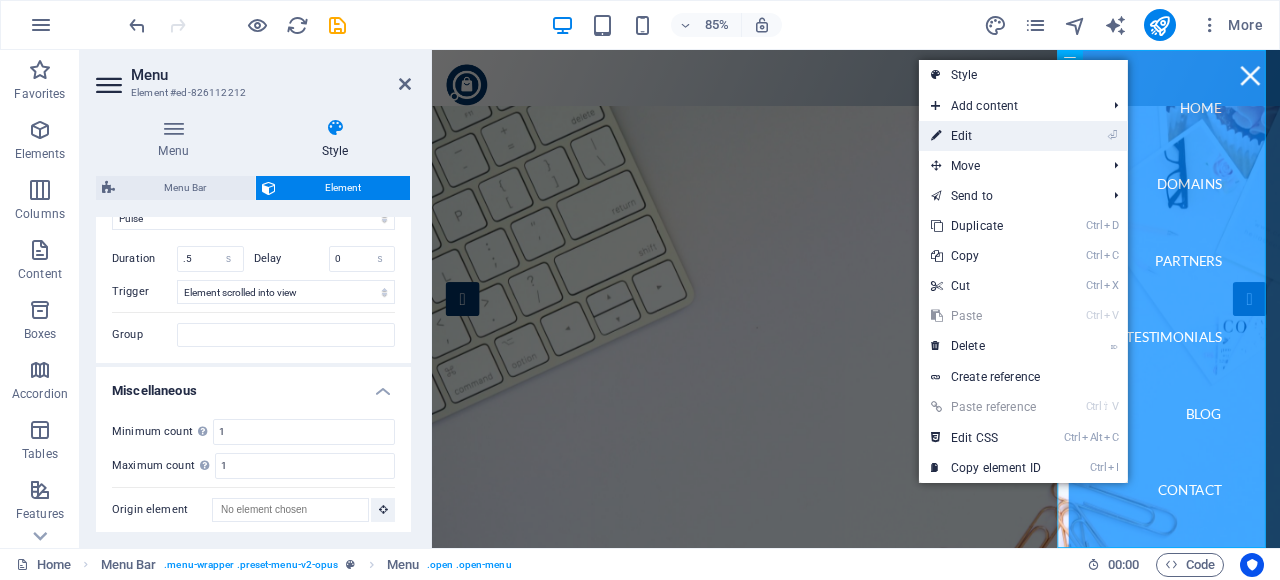 click on "⏎  Edit" at bounding box center (986, 136) 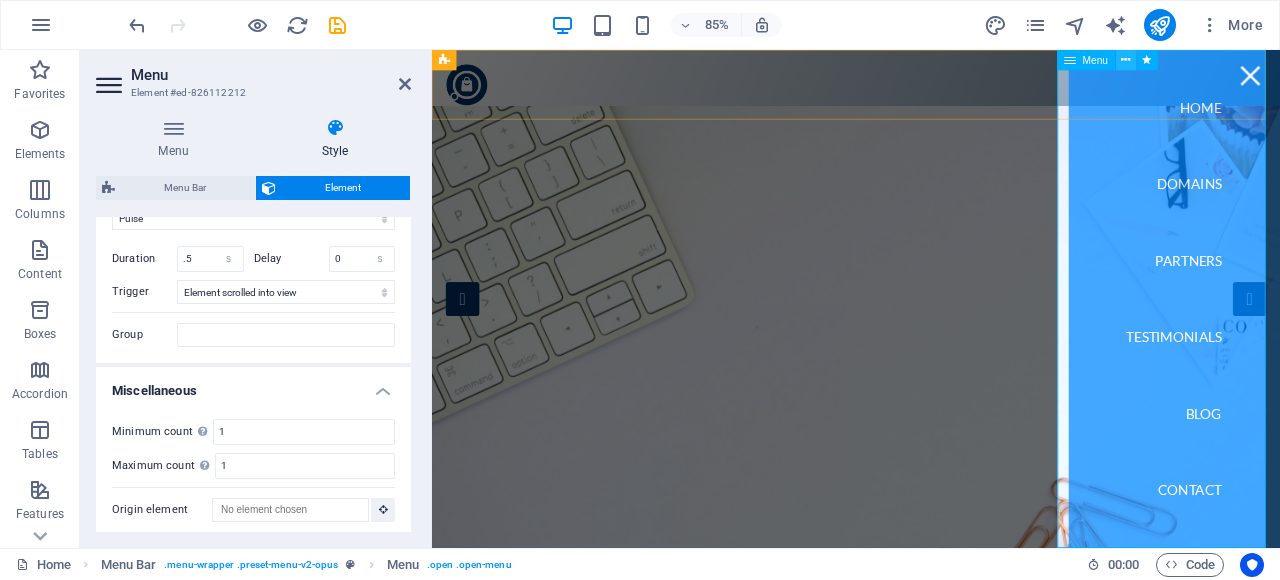 click at bounding box center [1125, 60] 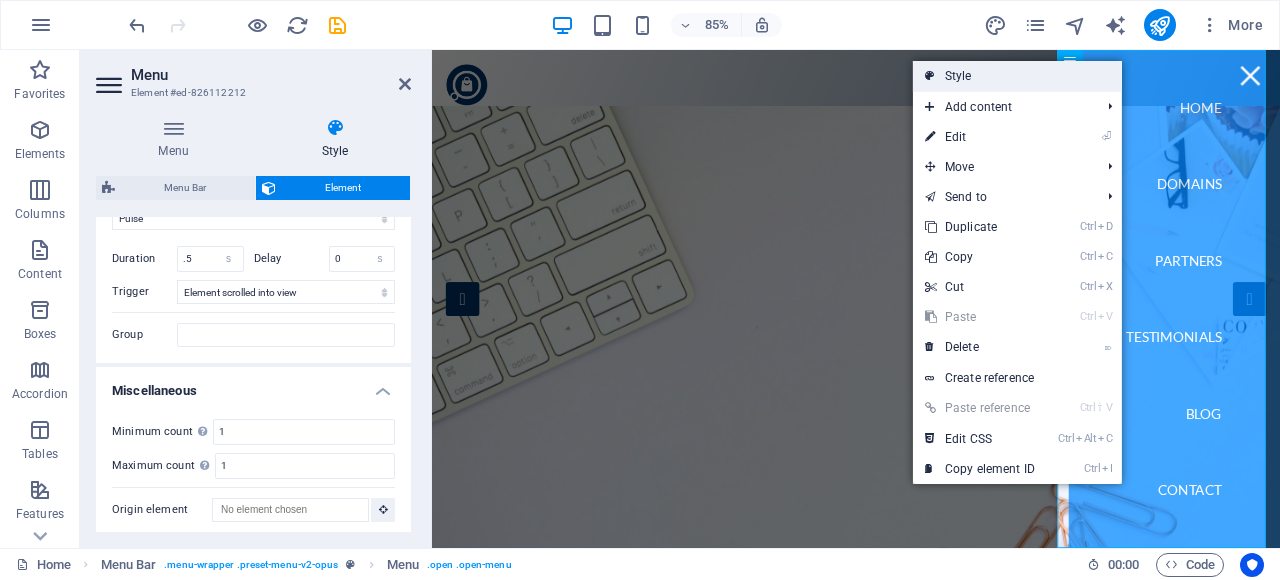 drag, startPoint x: 1053, startPoint y: 81, endPoint x: 729, endPoint y: 34, distance: 327.3912 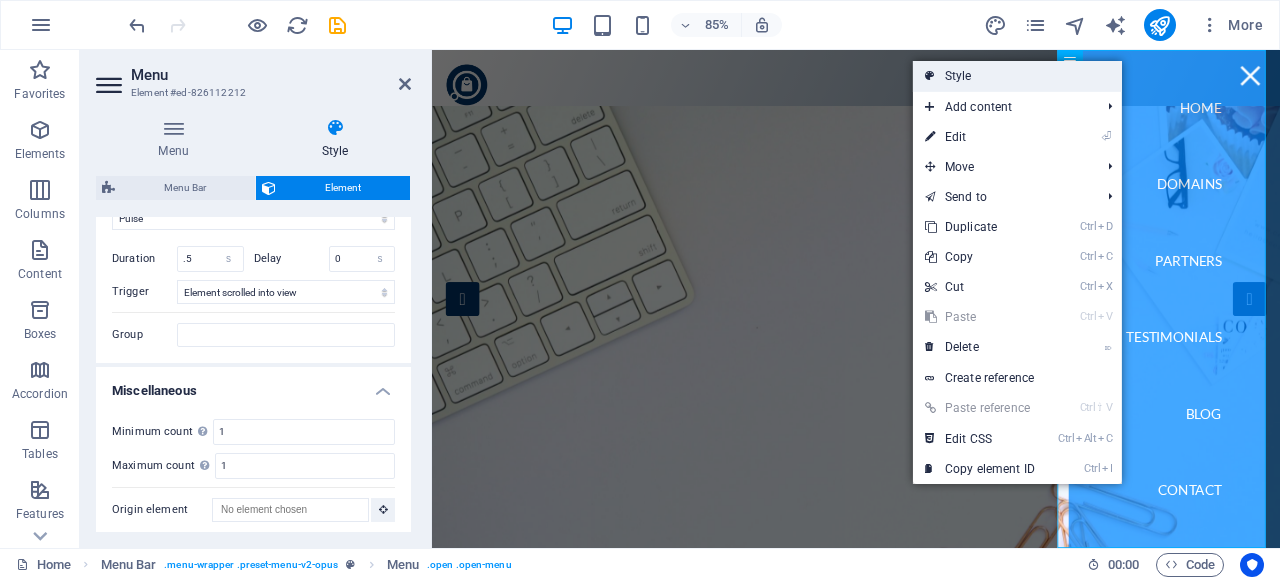 click on "Style" at bounding box center [1017, 76] 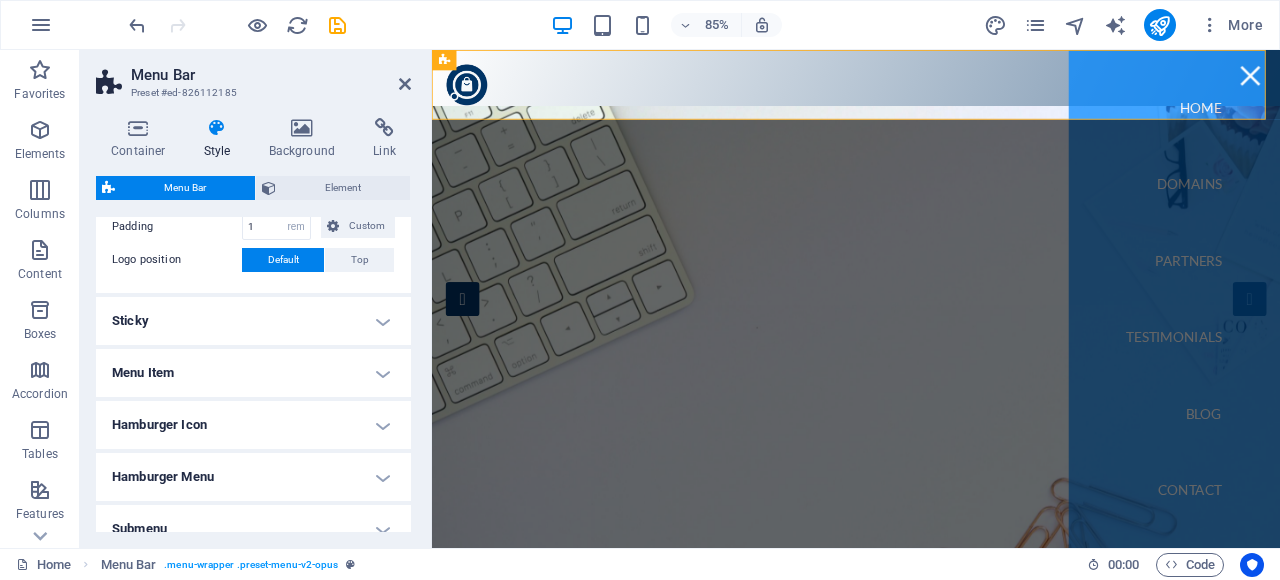 scroll, scrollTop: 566, scrollLeft: 0, axis: vertical 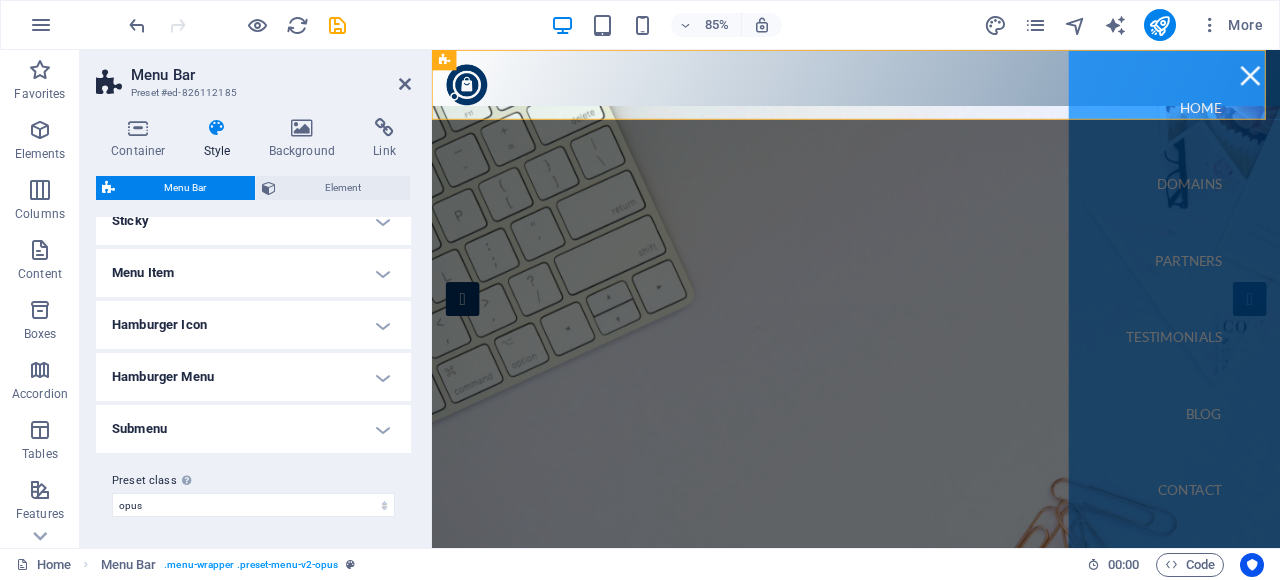 click on "Submenu" at bounding box center (253, 429) 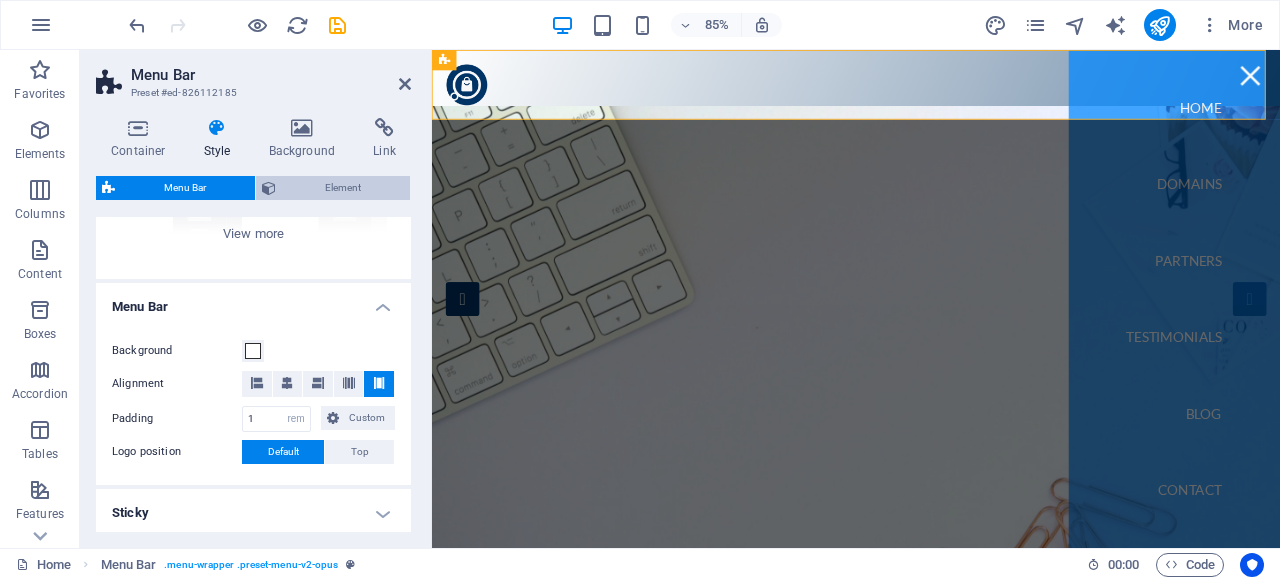 scroll, scrollTop: 74, scrollLeft: 0, axis: vertical 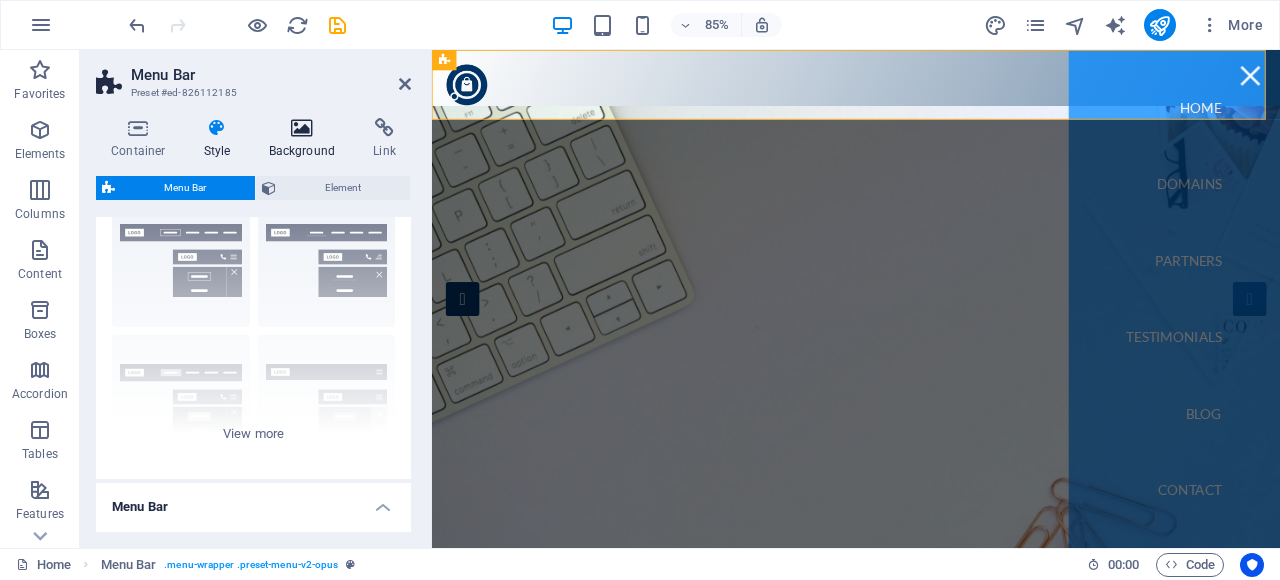 click at bounding box center (302, 128) 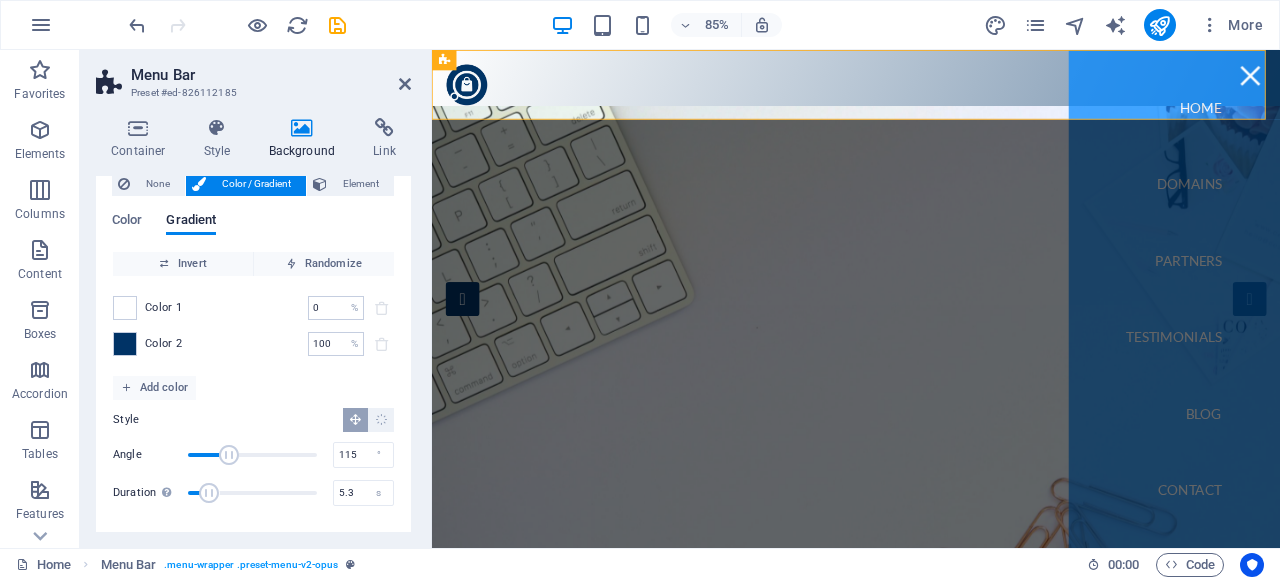 scroll, scrollTop: 0, scrollLeft: 0, axis: both 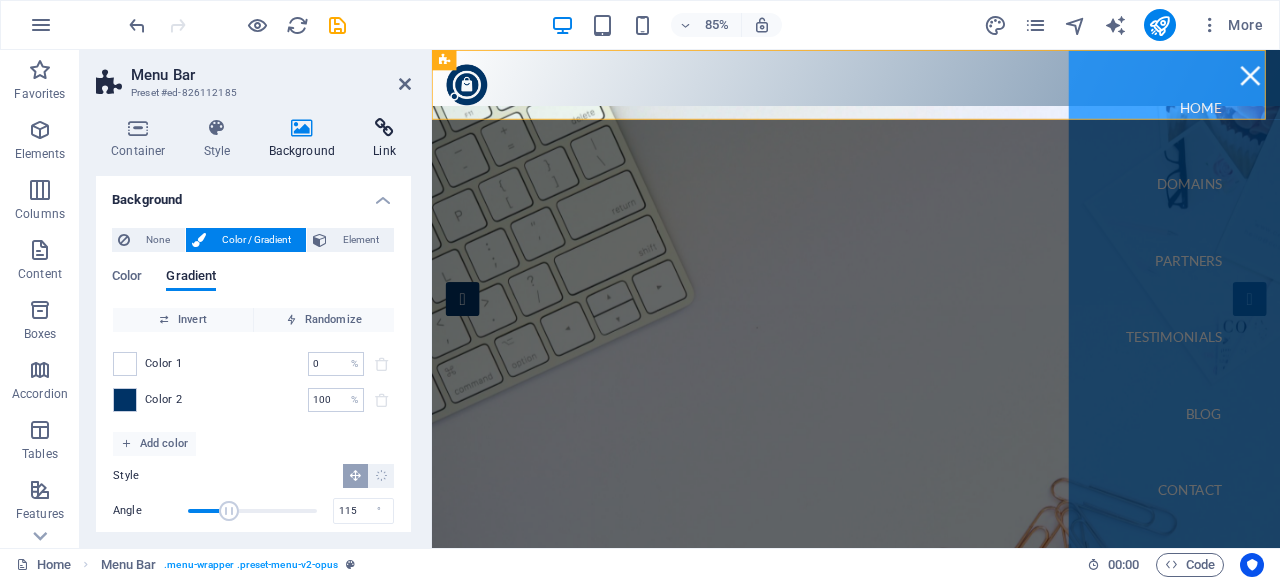 click at bounding box center (384, 128) 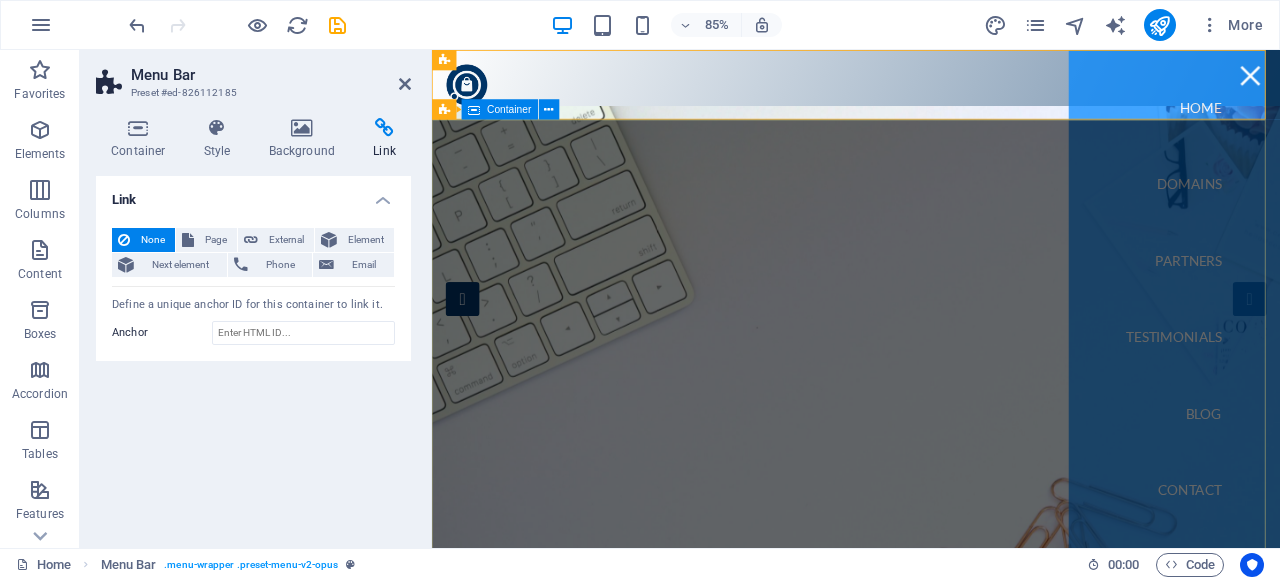 click on "YourDotShop Your curated marketplace for premium .shop domains, helping you find the perfect name to launch and grow your online store.  Discover" at bounding box center (931, 939) 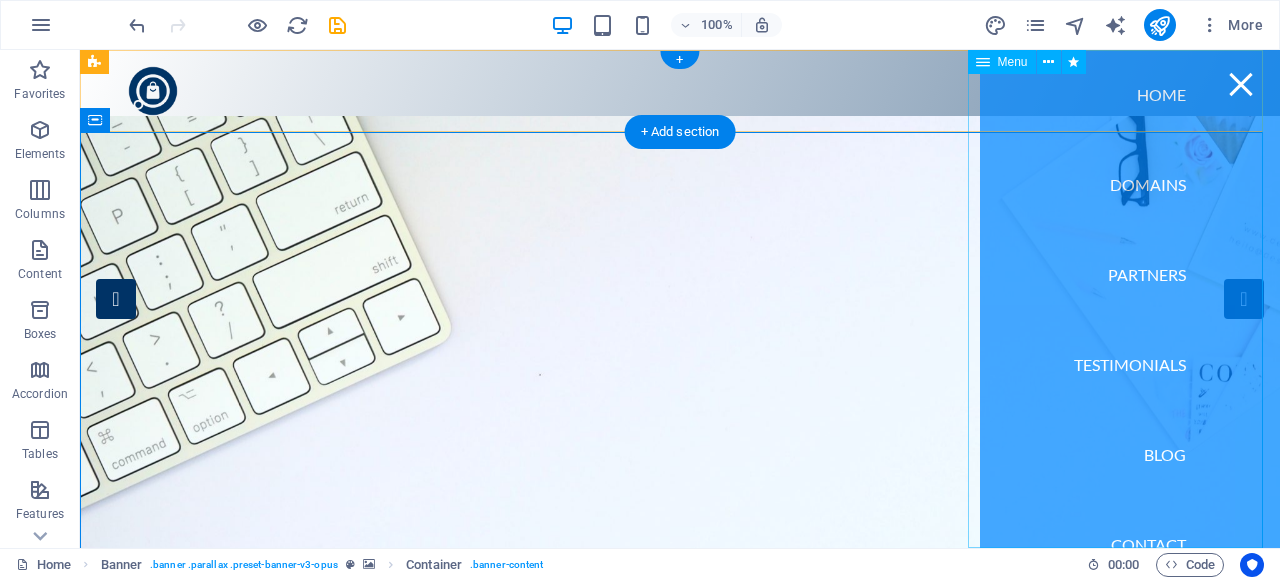 scroll, scrollTop: 26, scrollLeft: 0, axis: vertical 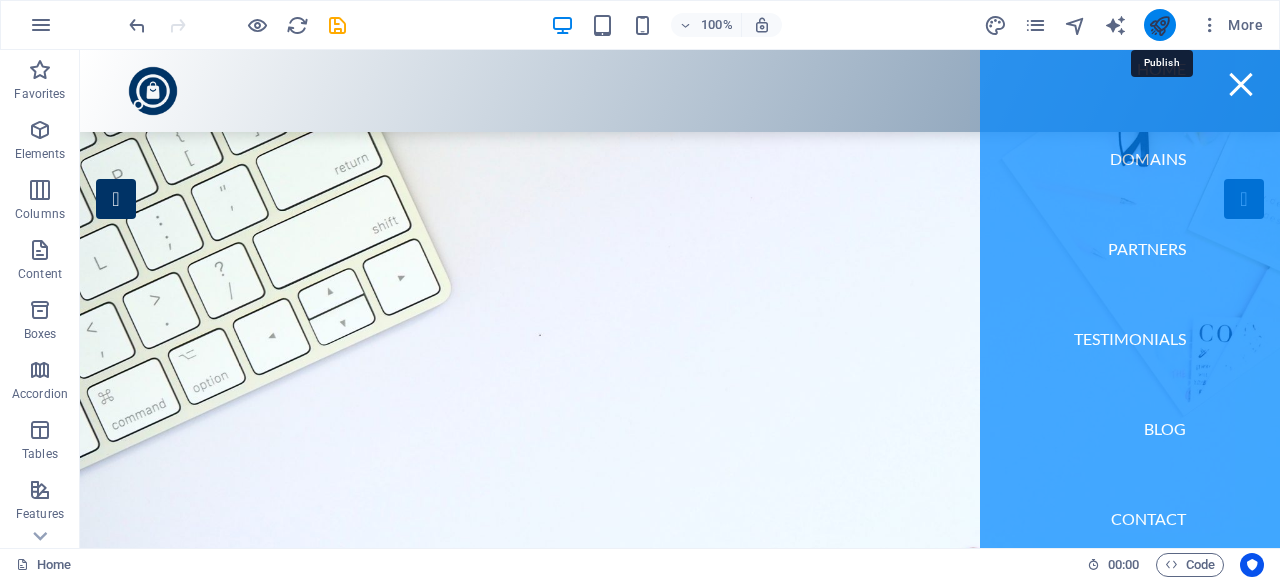 click at bounding box center [1159, 25] 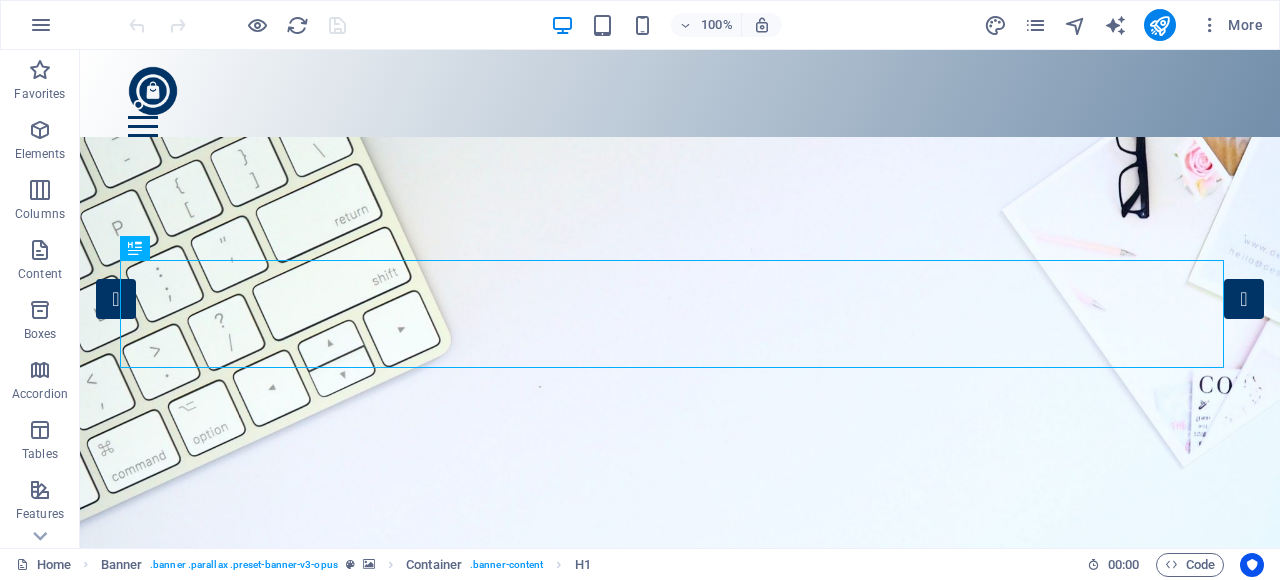 scroll, scrollTop: 0, scrollLeft: 0, axis: both 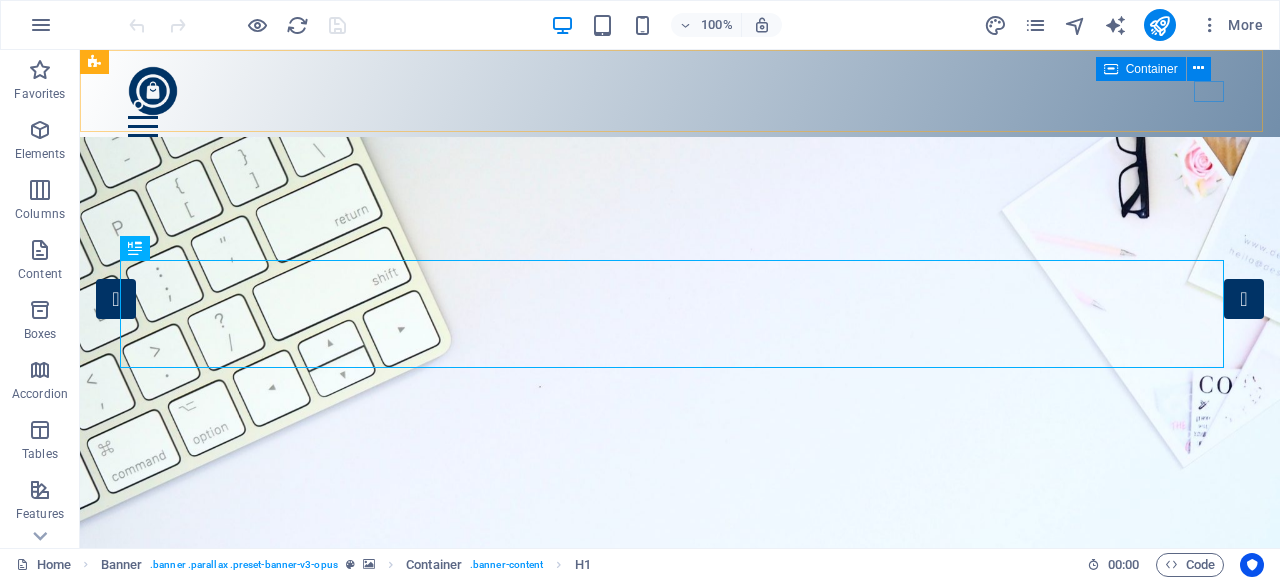 click at bounding box center (1111, 69) 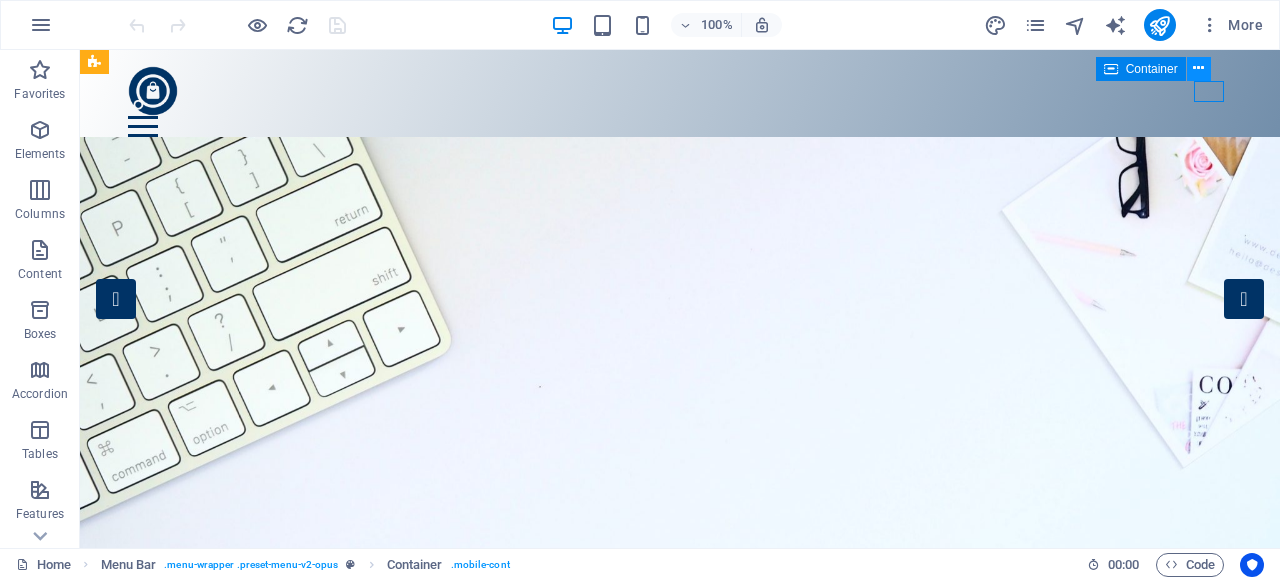 click at bounding box center [1198, 68] 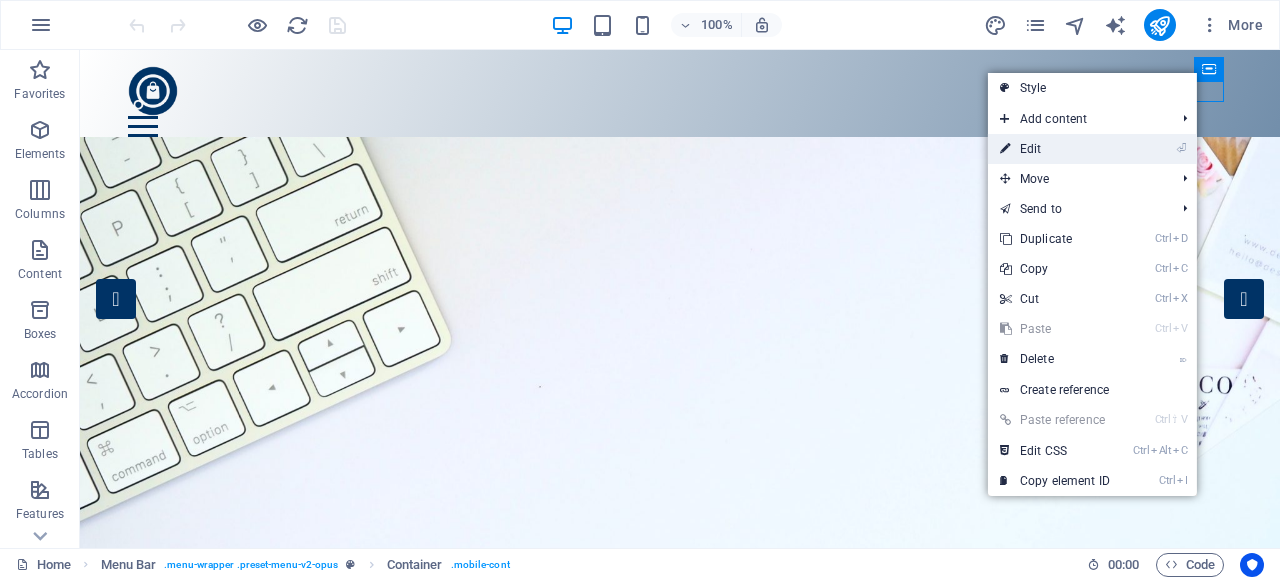 click on "⏎  Edit" at bounding box center (1055, 149) 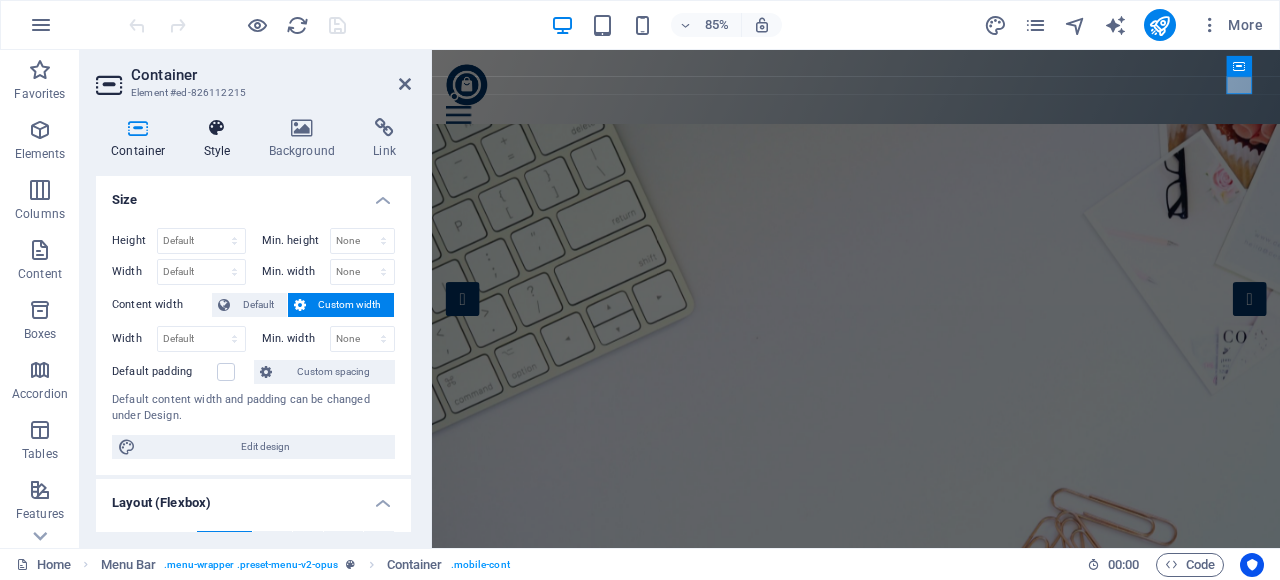click on "Style" at bounding box center [221, 139] 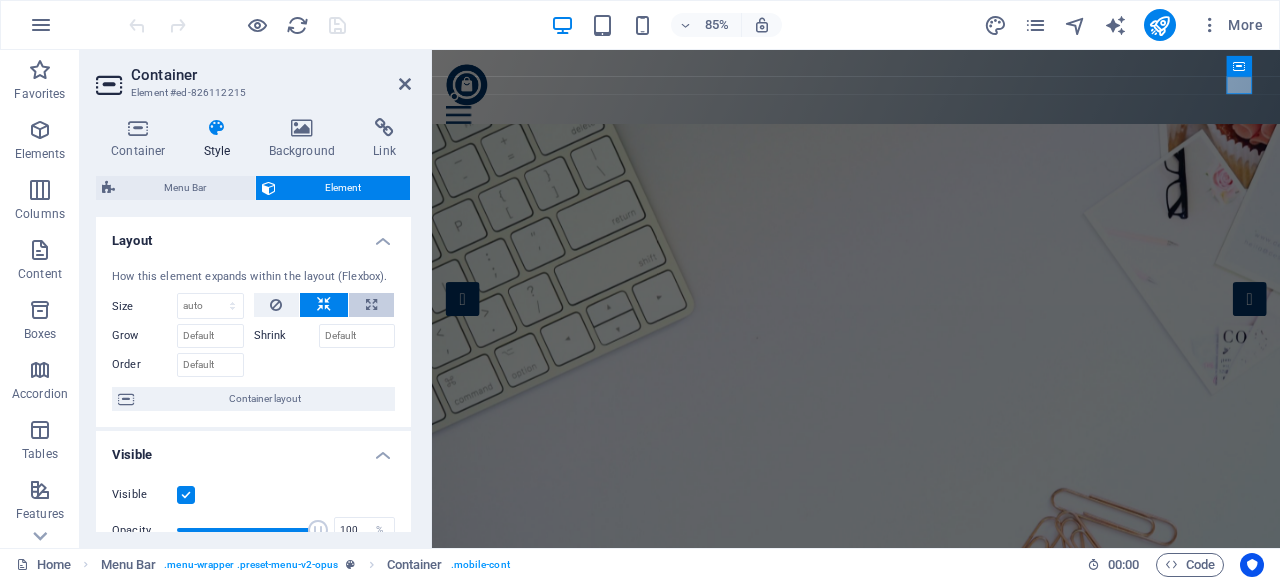 click at bounding box center (371, 305) 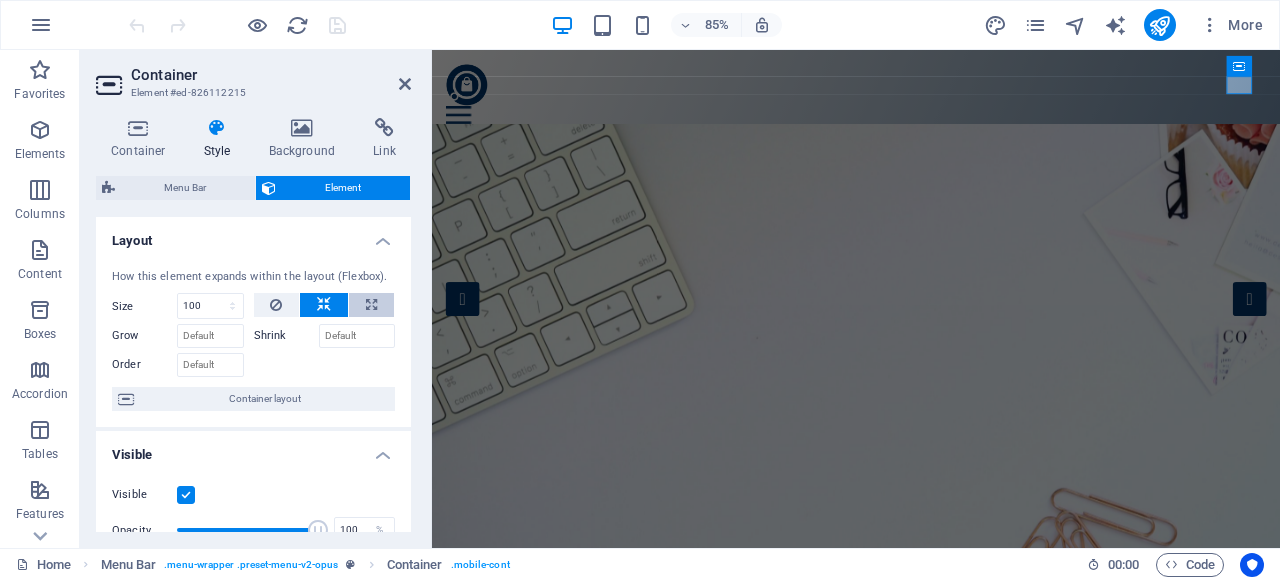 select on "%" 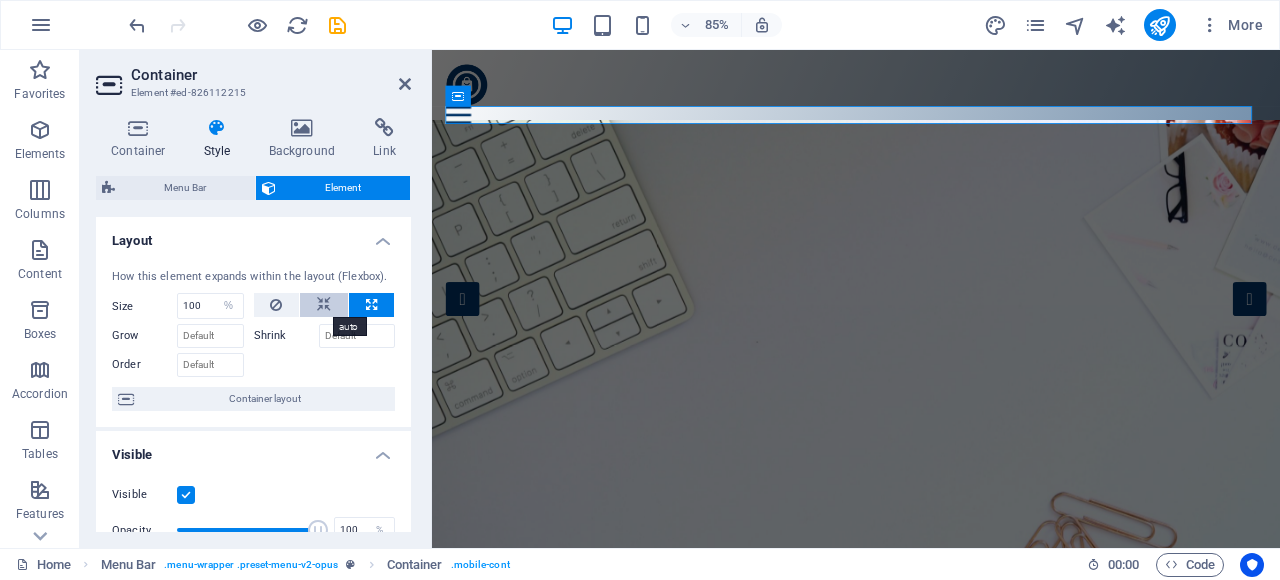 click at bounding box center [324, 305] 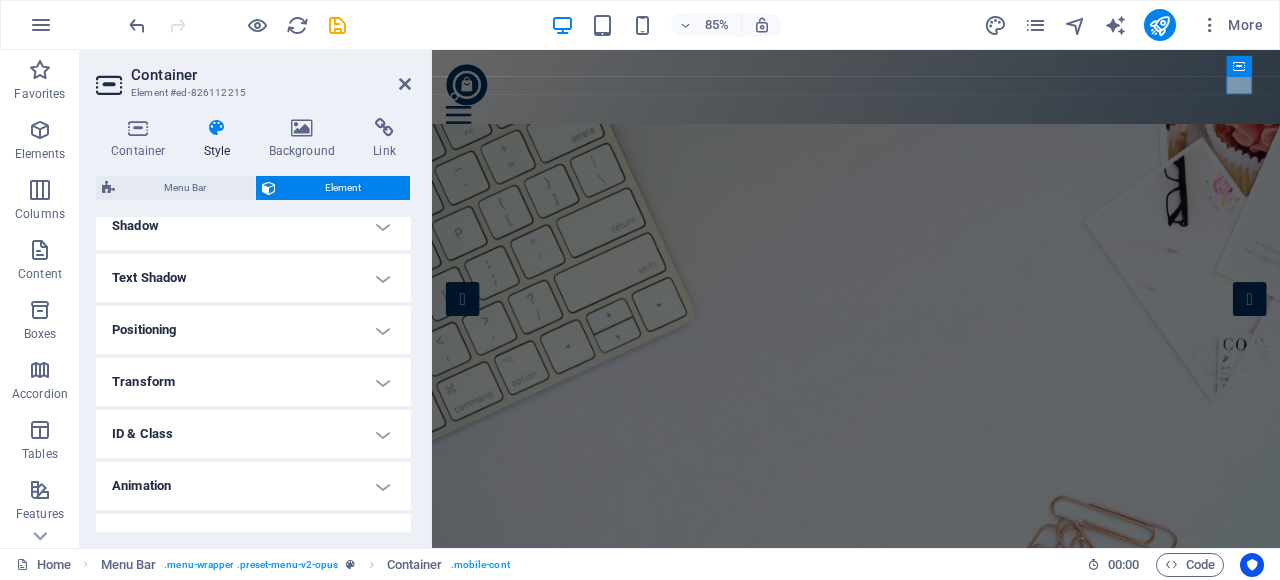 scroll, scrollTop: 529, scrollLeft: 0, axis: vertical 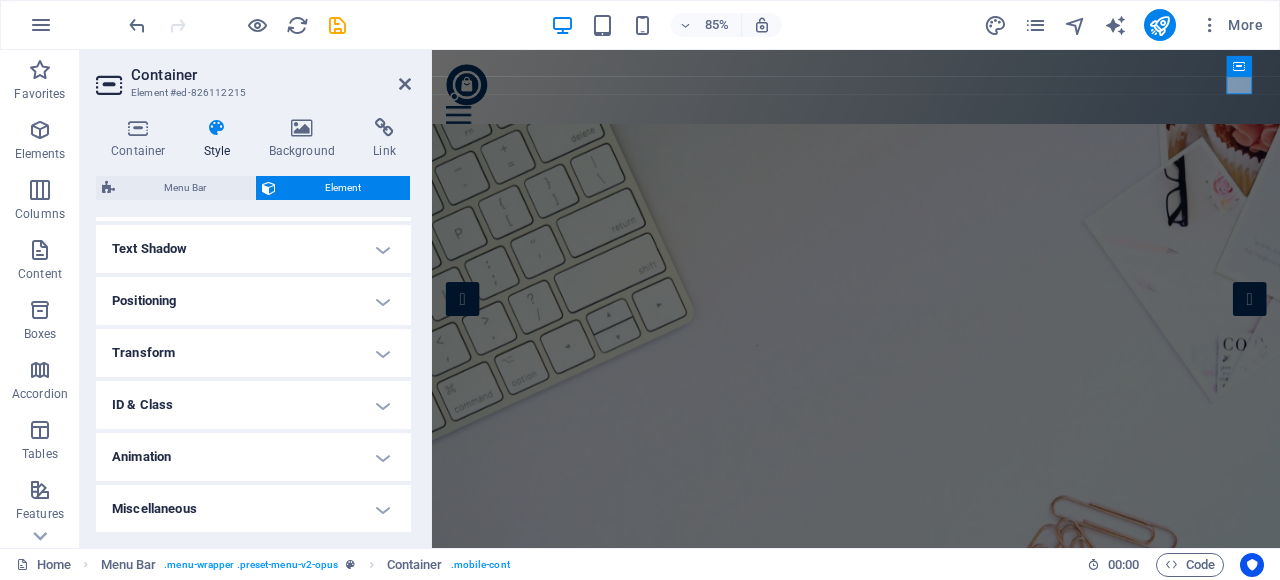 click on "Animation" at bounding box center (253, 457) 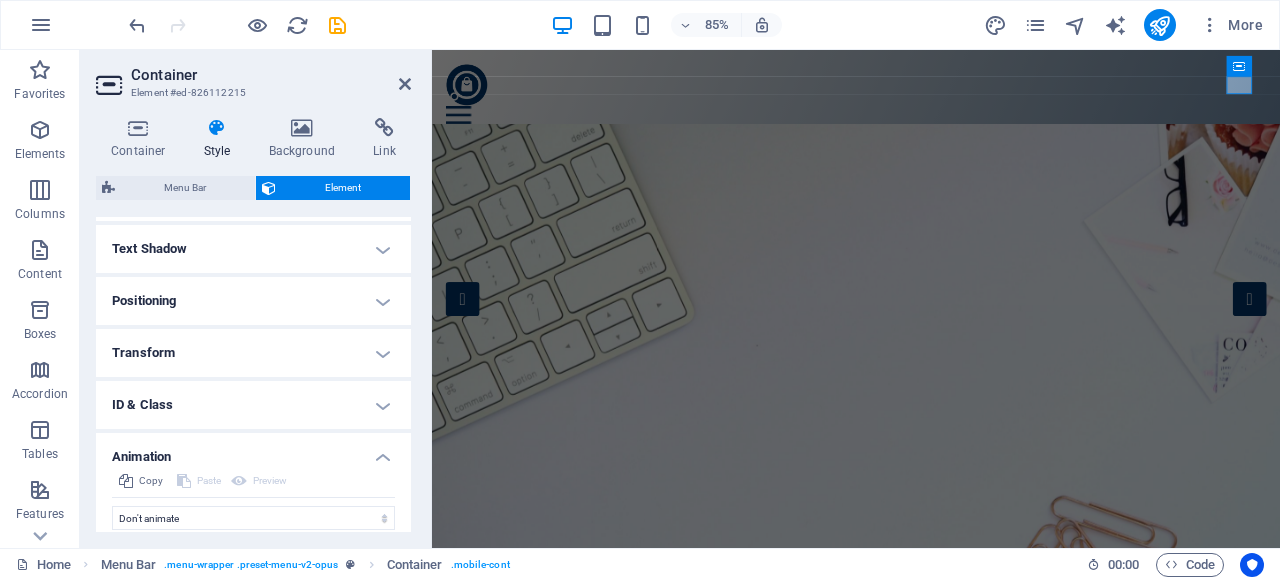 scroll, scrollTop: 594, scrollLeft: 0, axis: vertical 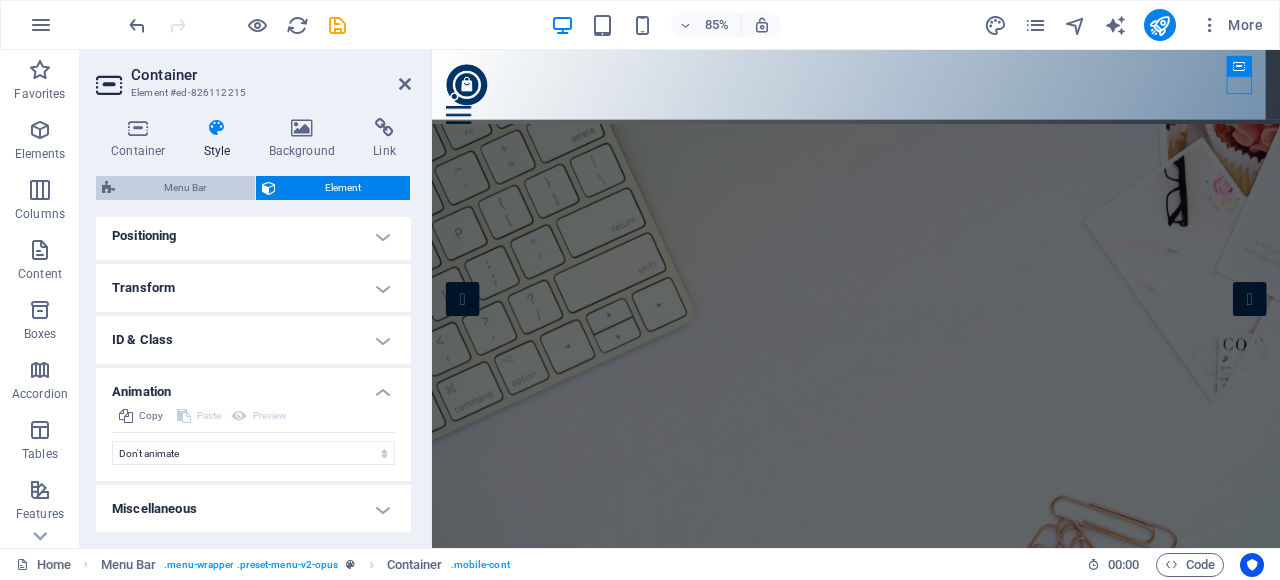 click on "Menu Bar" at bounding box center (185, 188) 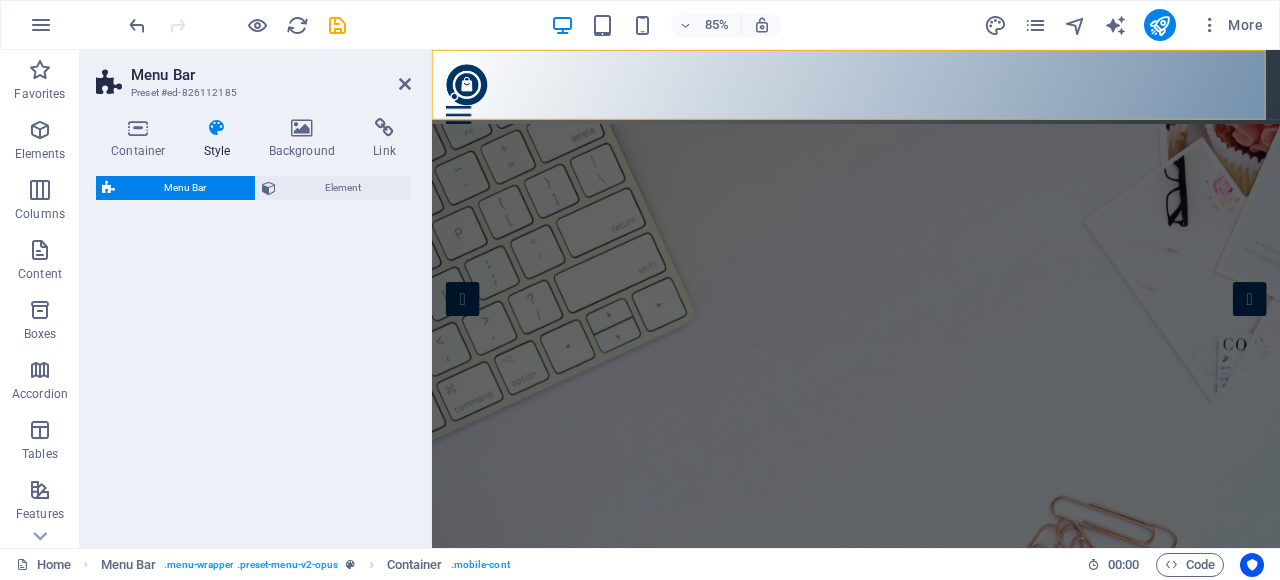 click on "YourDotShop Your curated marketplace for premium .shop domains, helping you find the perfect name to launch and grow your online store.  Discover" at bounding box center [931, 960] 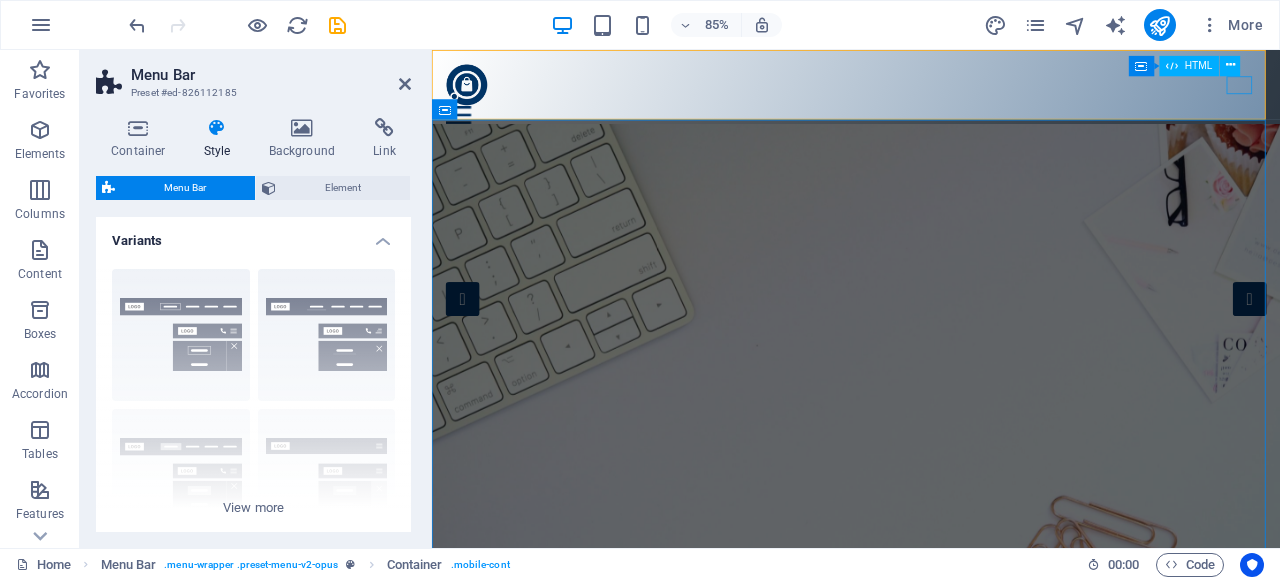 click at bounding box center [931, 126] 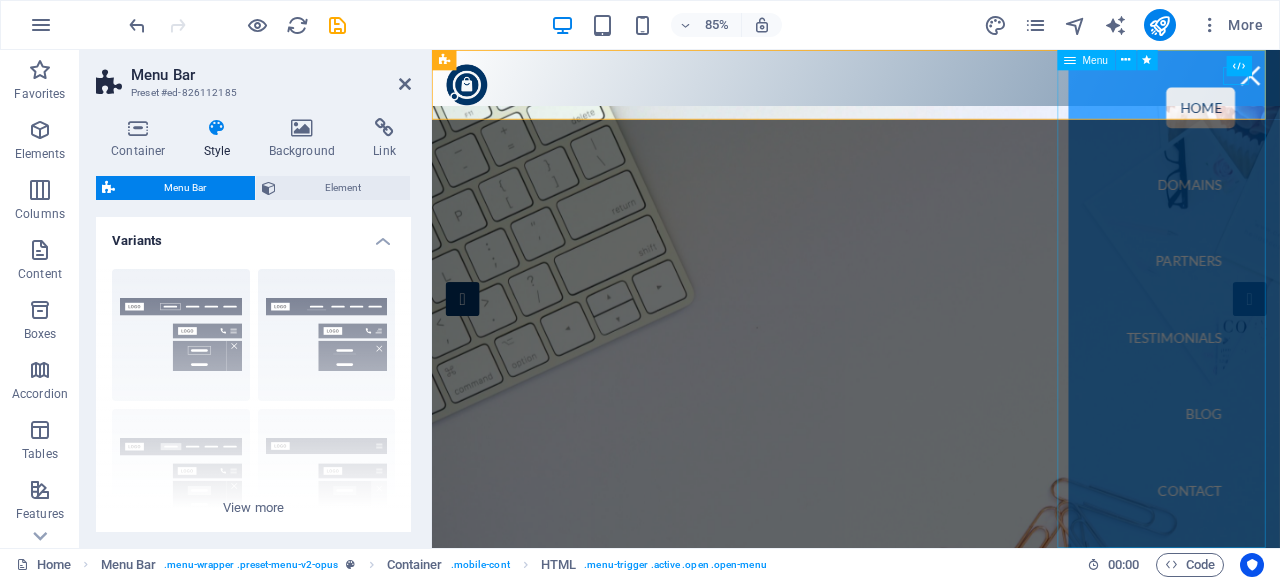 click at bounding box center (1125, 60) 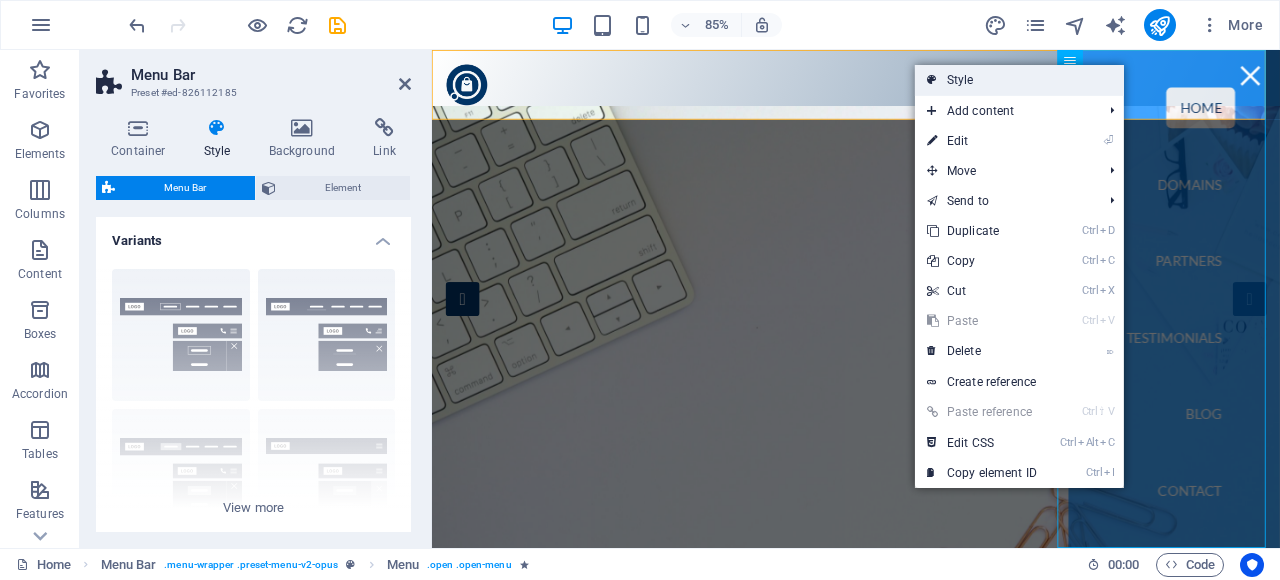 click on "Style" at bounding box center (1019, 80) 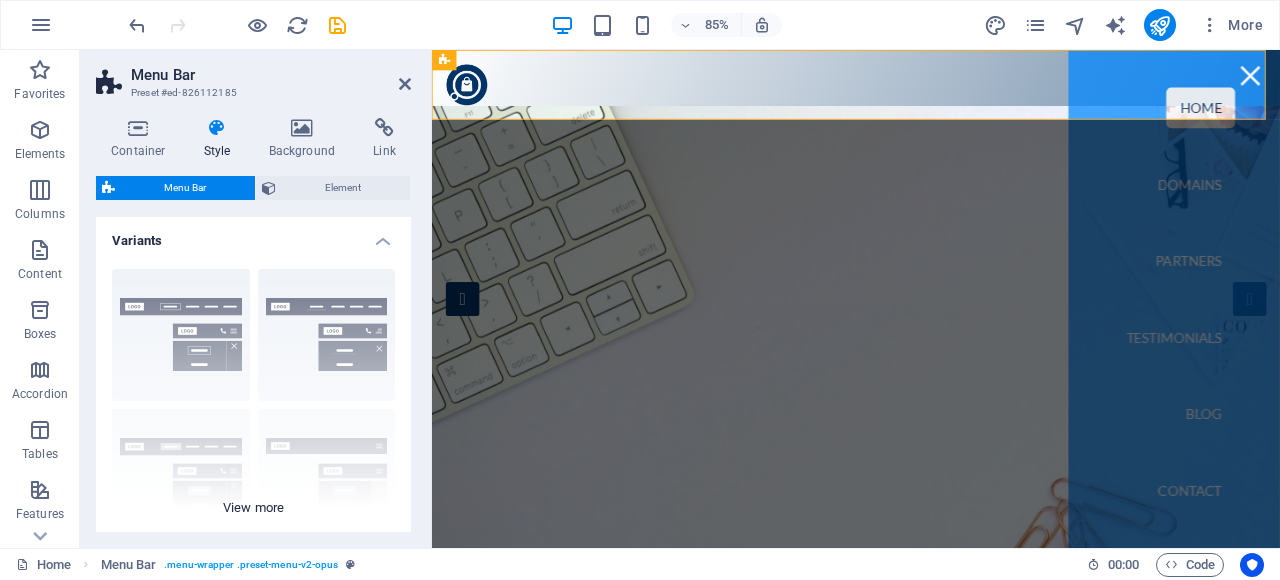 click on "Border Centered Default Fixed Loki Trigger Wide XXL" at bounding box center [253, 403] 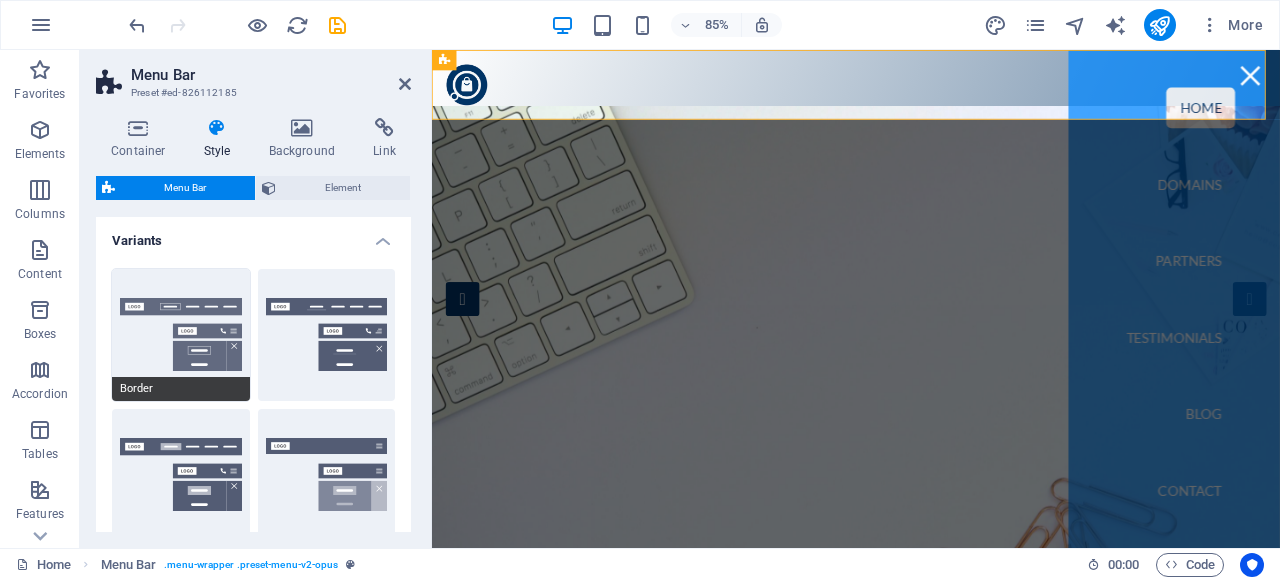 click on "Border" at bounding box center [181, 335] 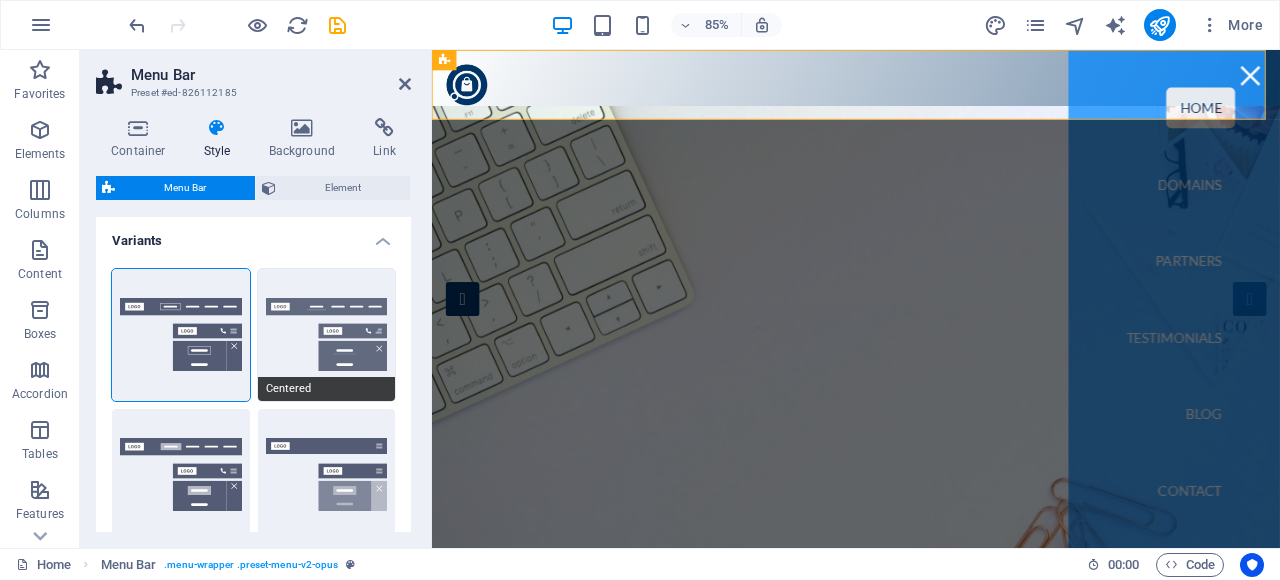 click on "Centered" at bounding box center (327, 335) 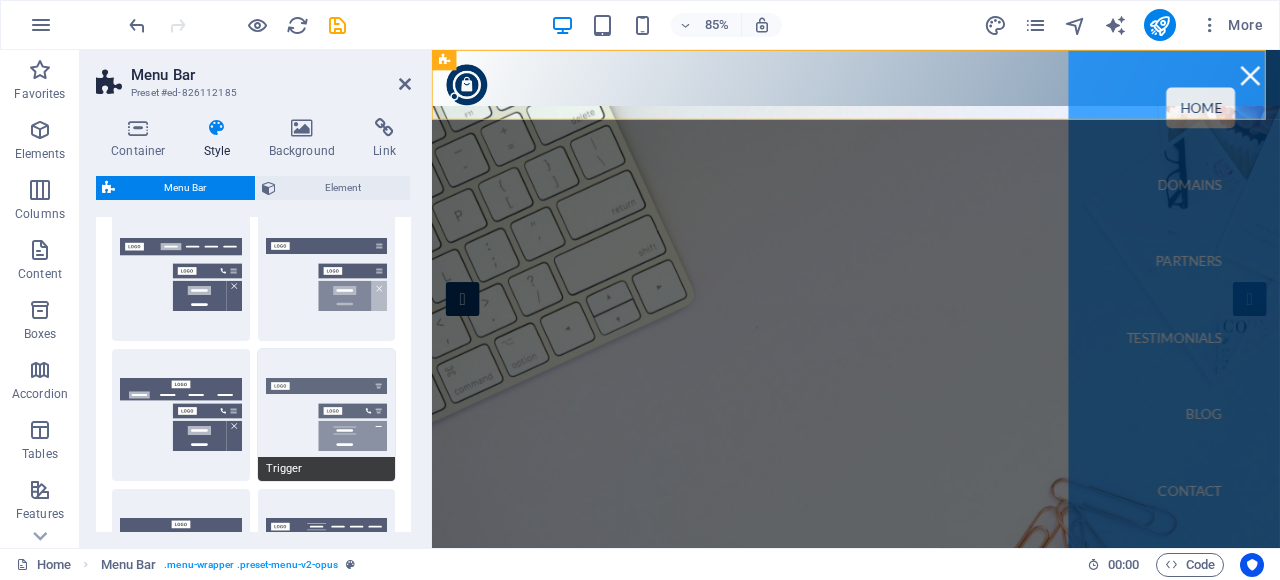 scroll, scrollTop: 300, scrollLeft: 0, axis: vertical 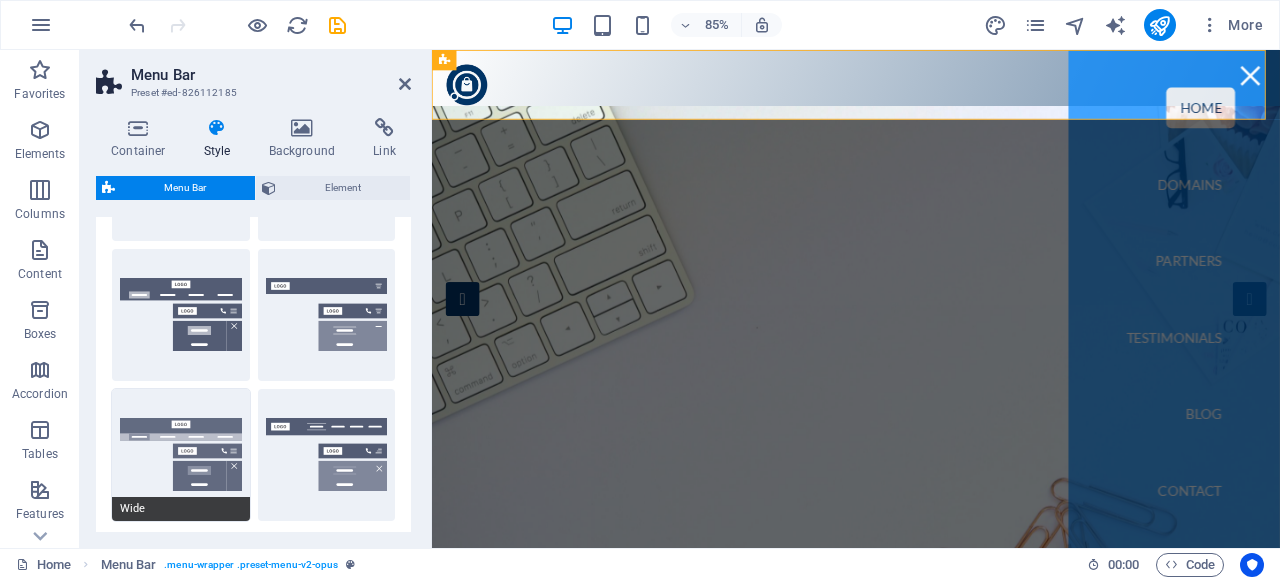 click on "Wide" at bounding box center (181, 455) 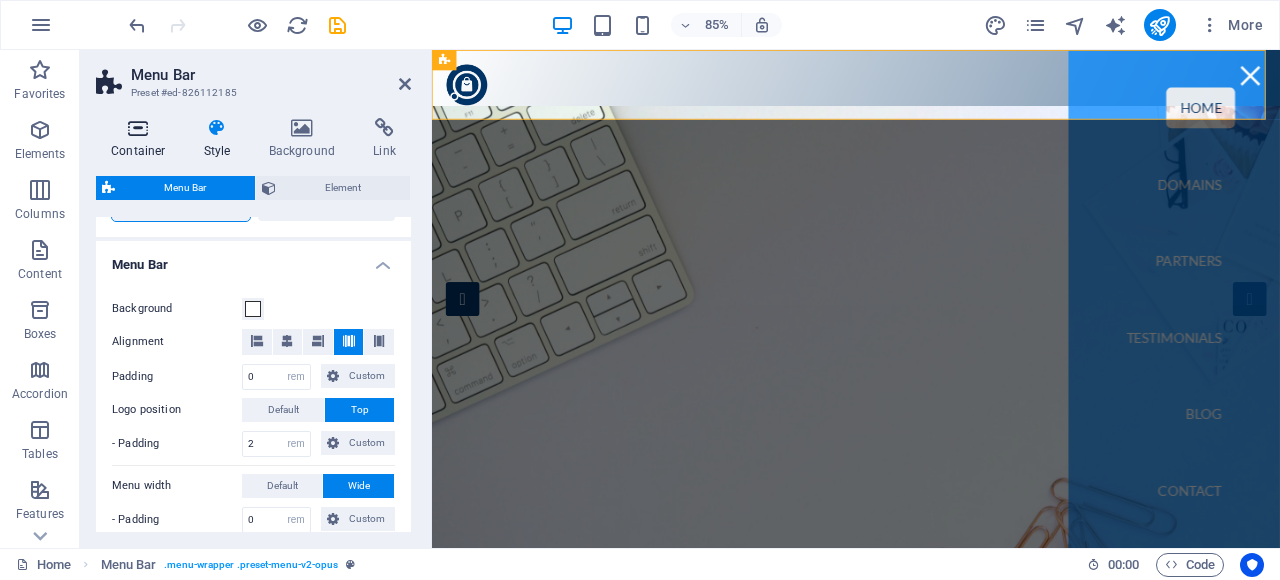 scroll, scrollTop: 800, scrollLeft: 0, axis: vertical 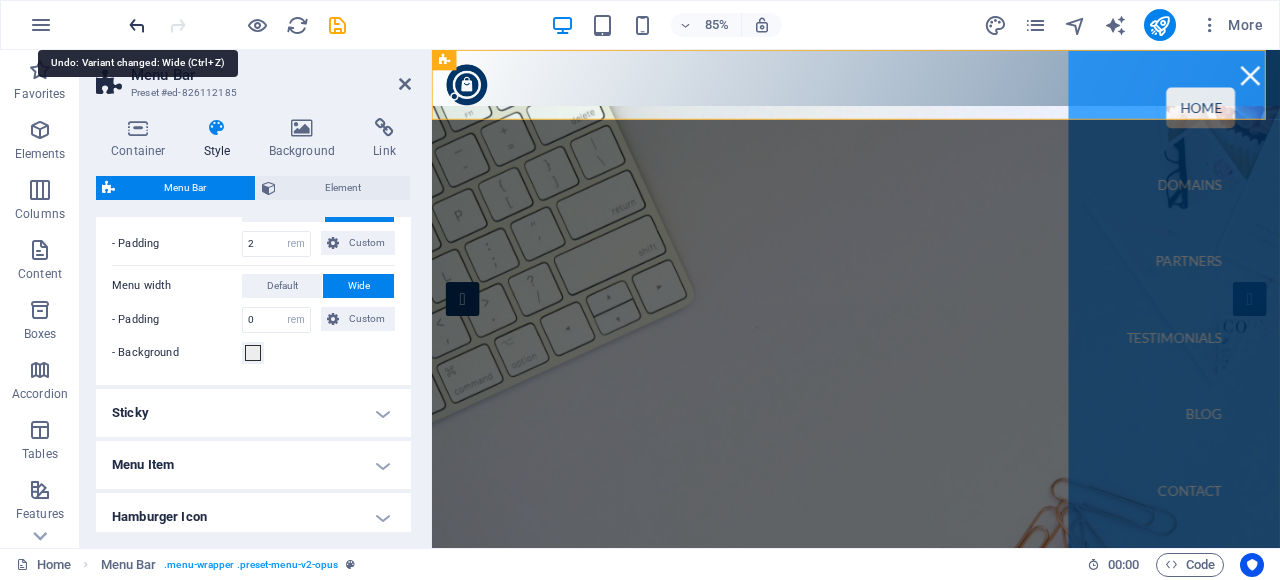 click at bounding box center (137, 25) 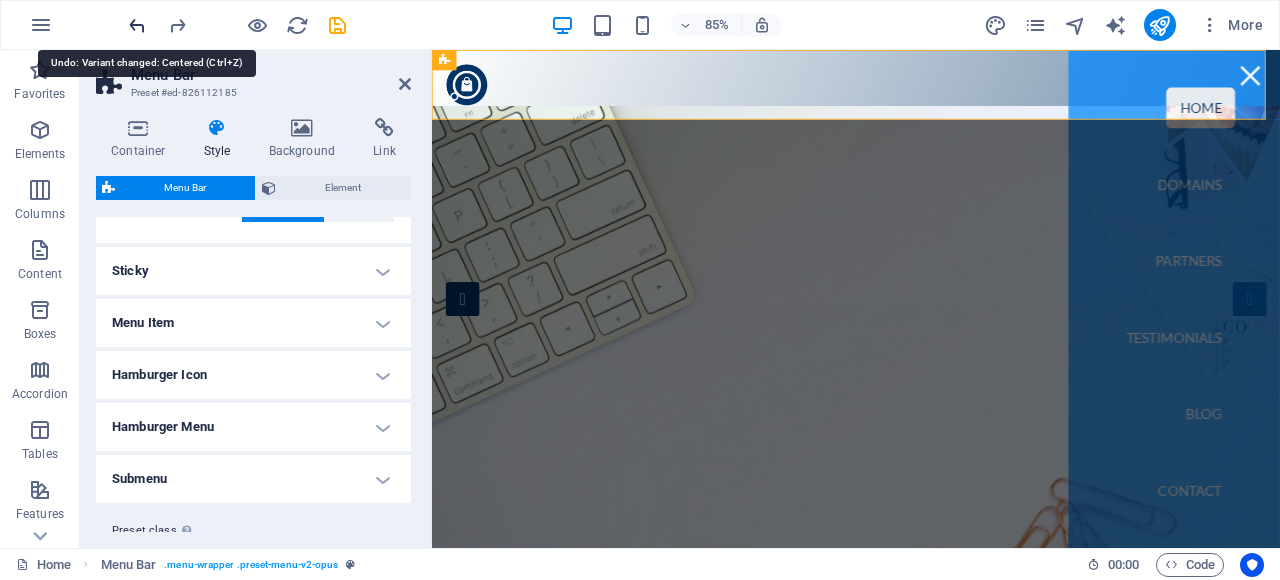 type on "1" 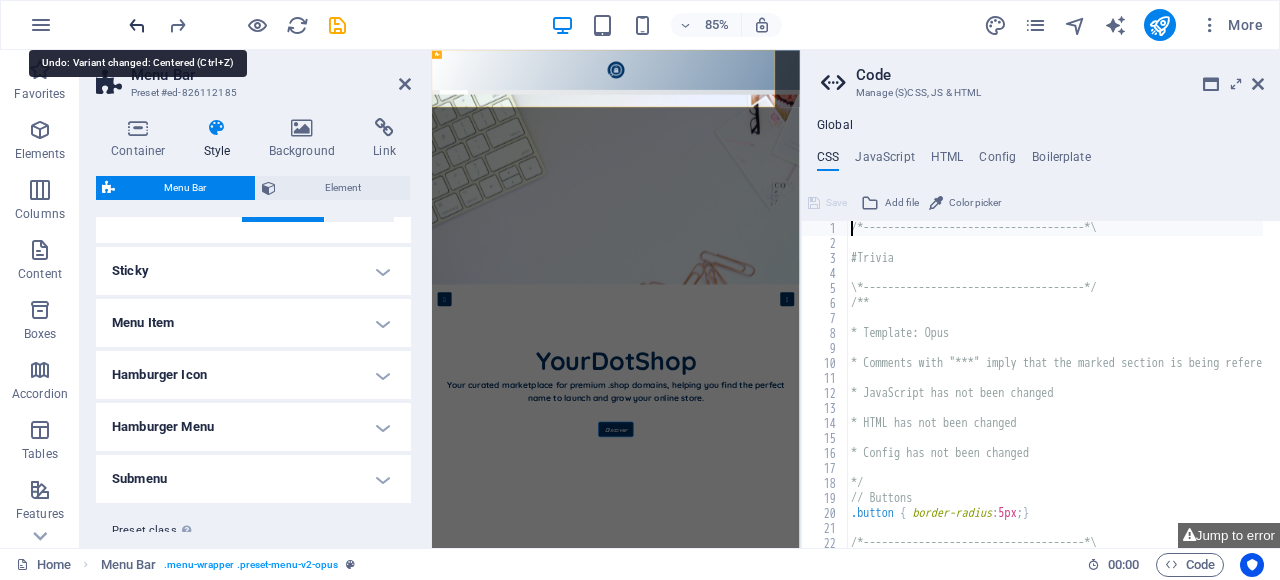 click at bounding box center (137, 25) 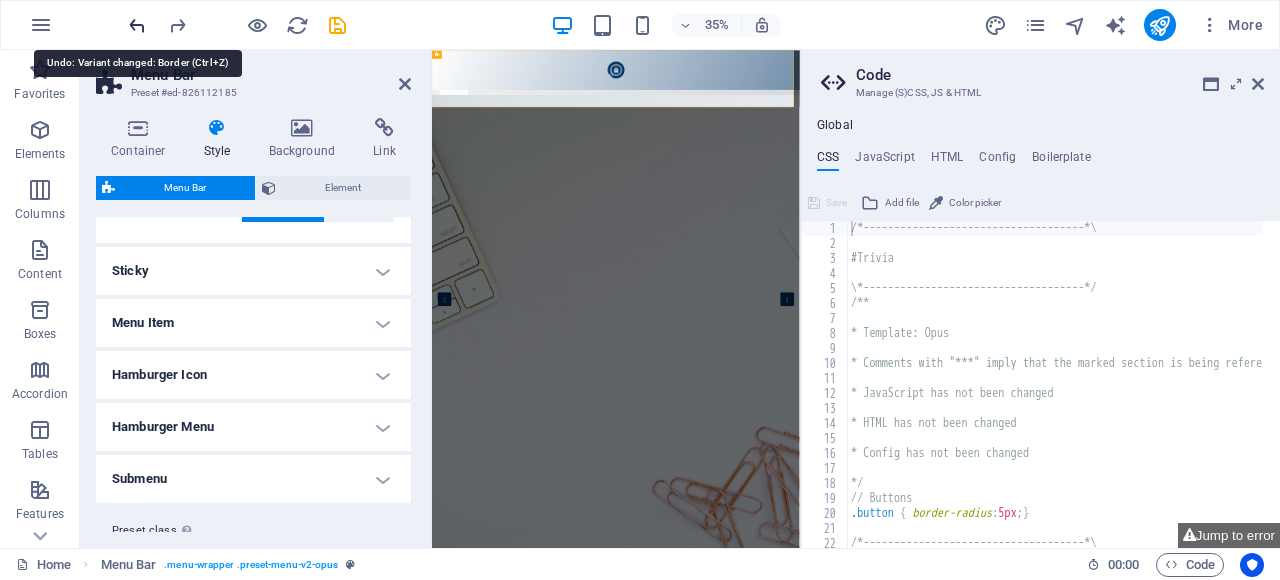 click at bounding box center [137, 25] 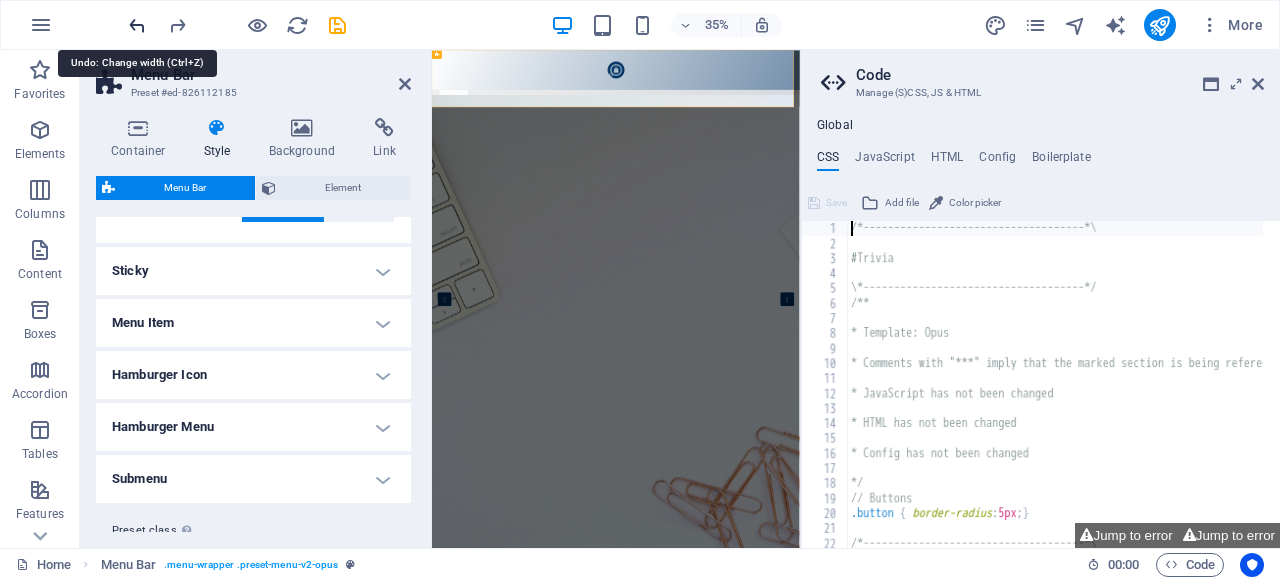 click at bounding box center (137, 25) 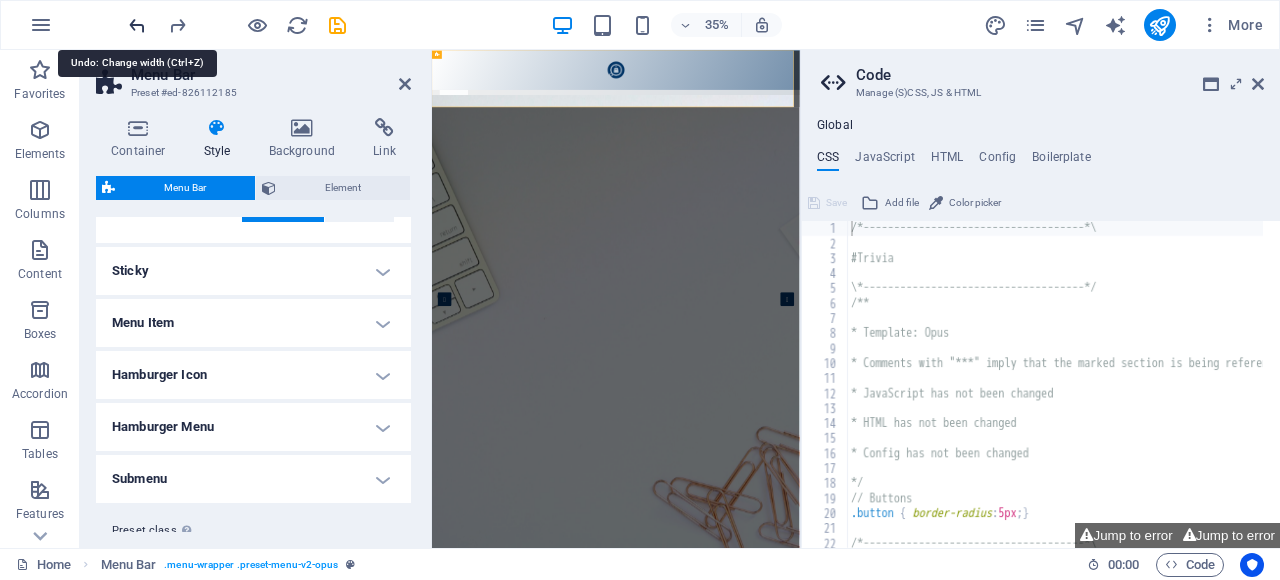 click at bounding box center [137, 25] 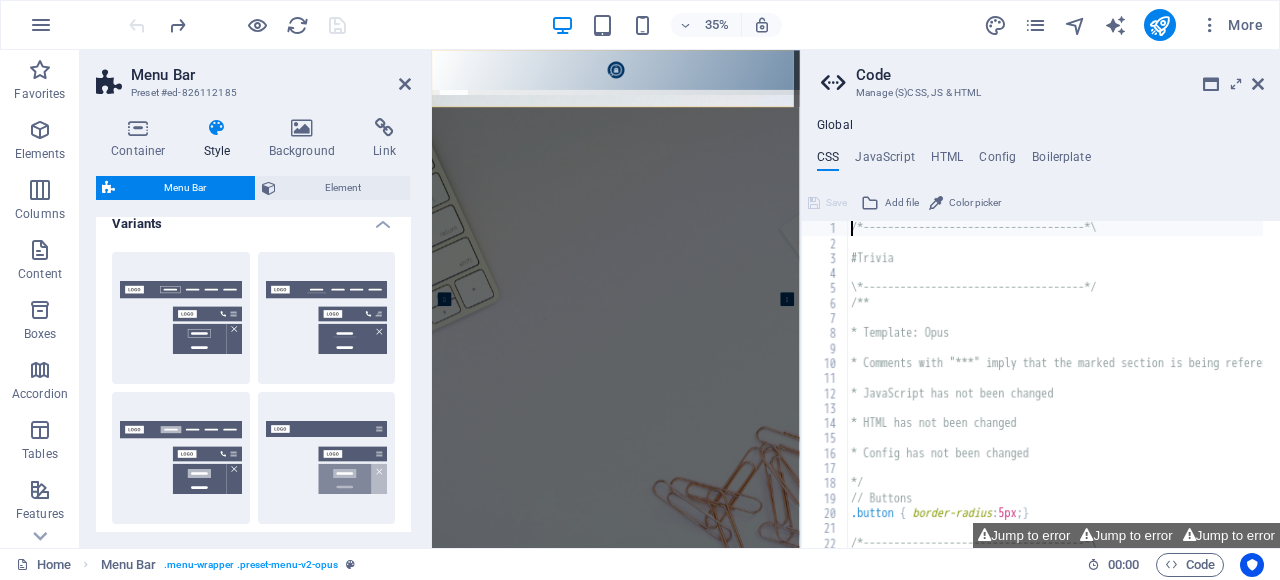scroll, scrollTop: 0, scrollLeft: 0, axis: both 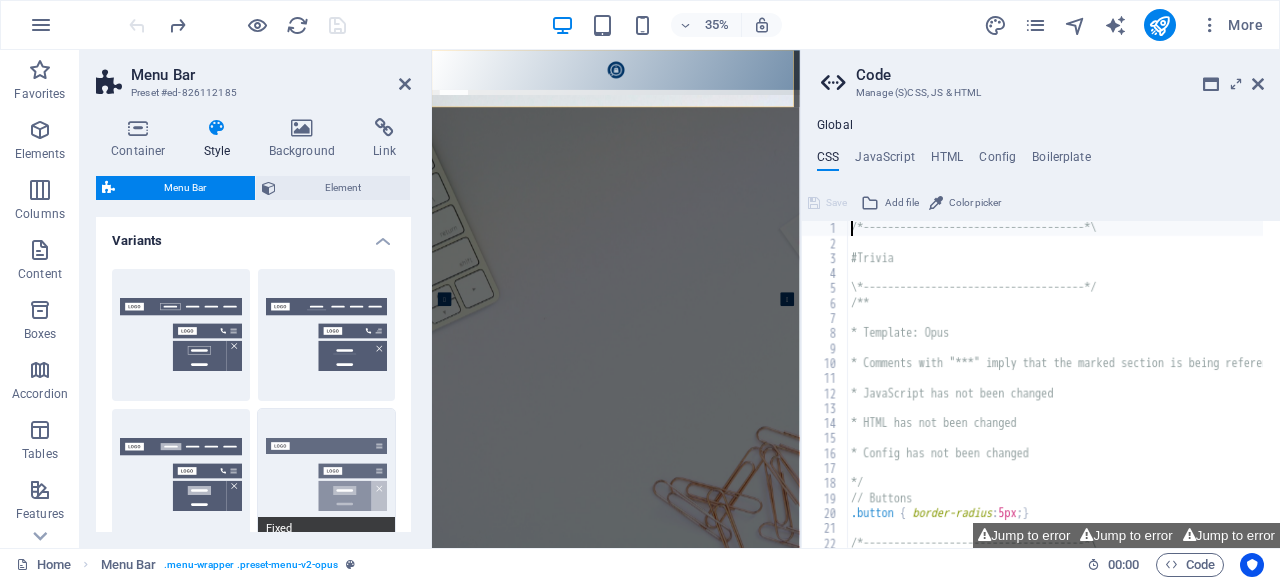 click on "Fixed" at bounding box center (327, 475) 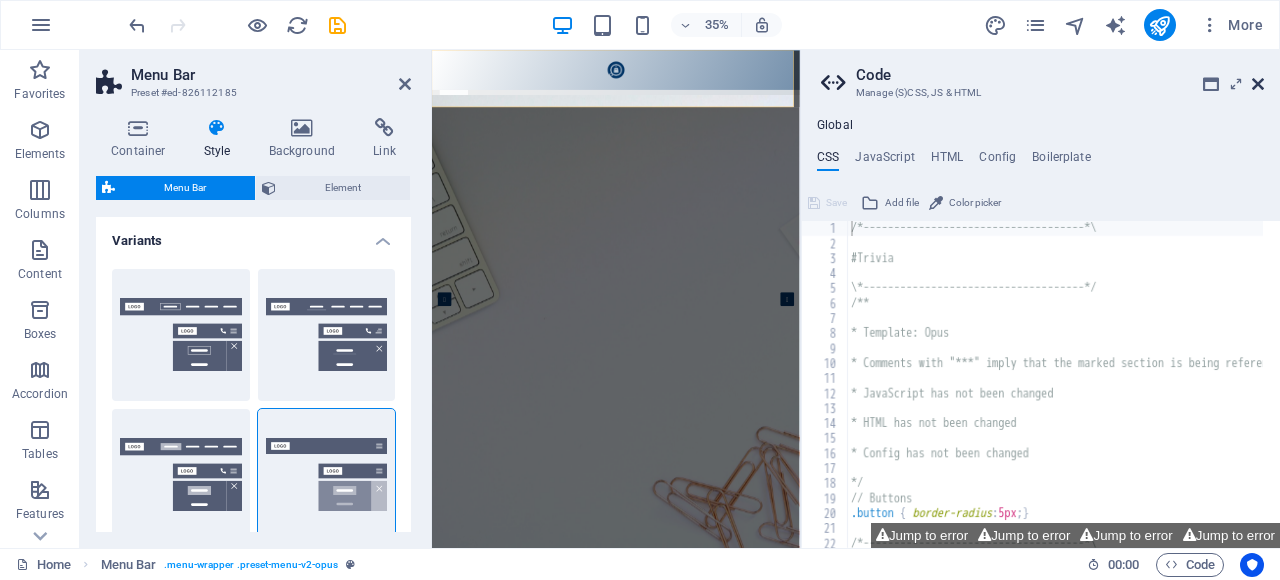 click at bounding box center [1258, 84] 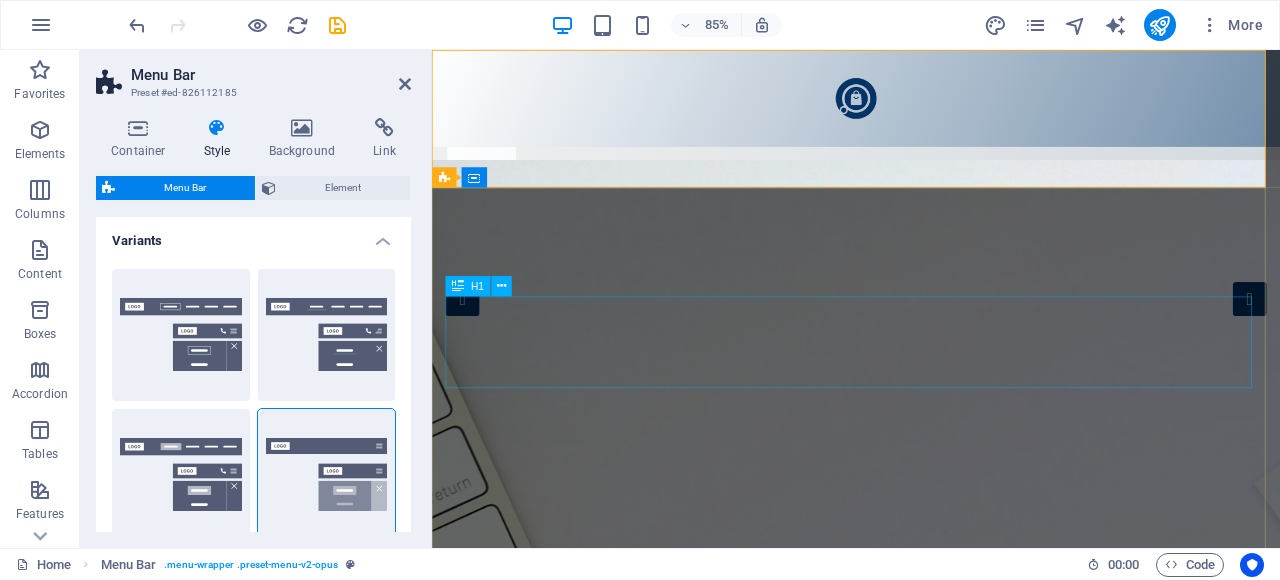 click on "YourDotShop" at bounding box center [931, 1703] 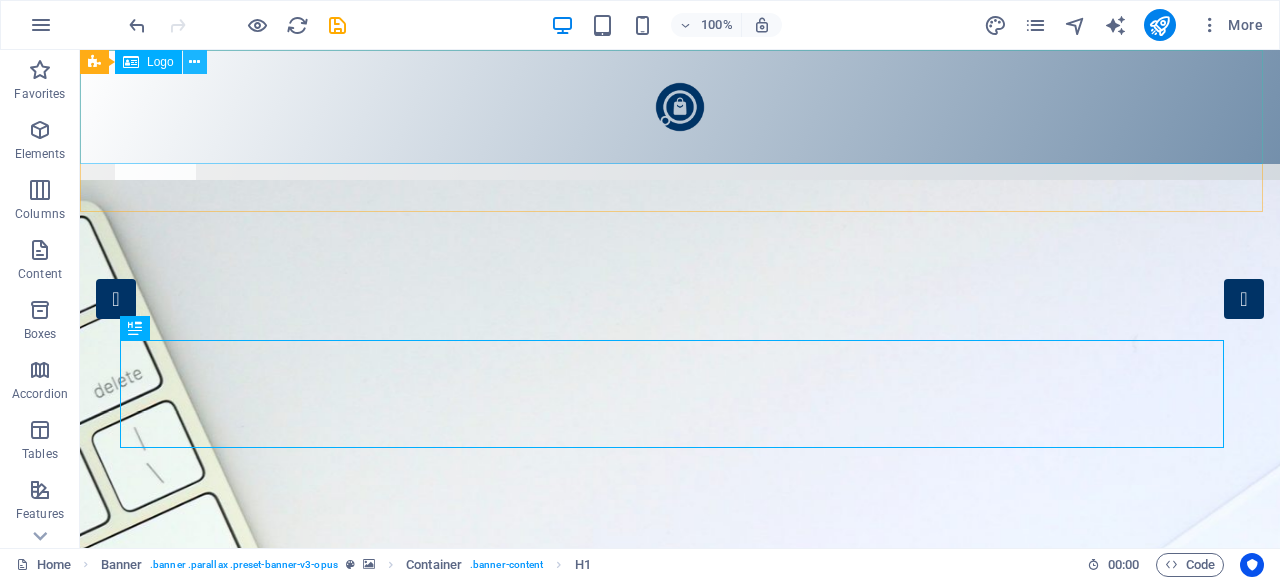 click at bounding box center (194, 62) 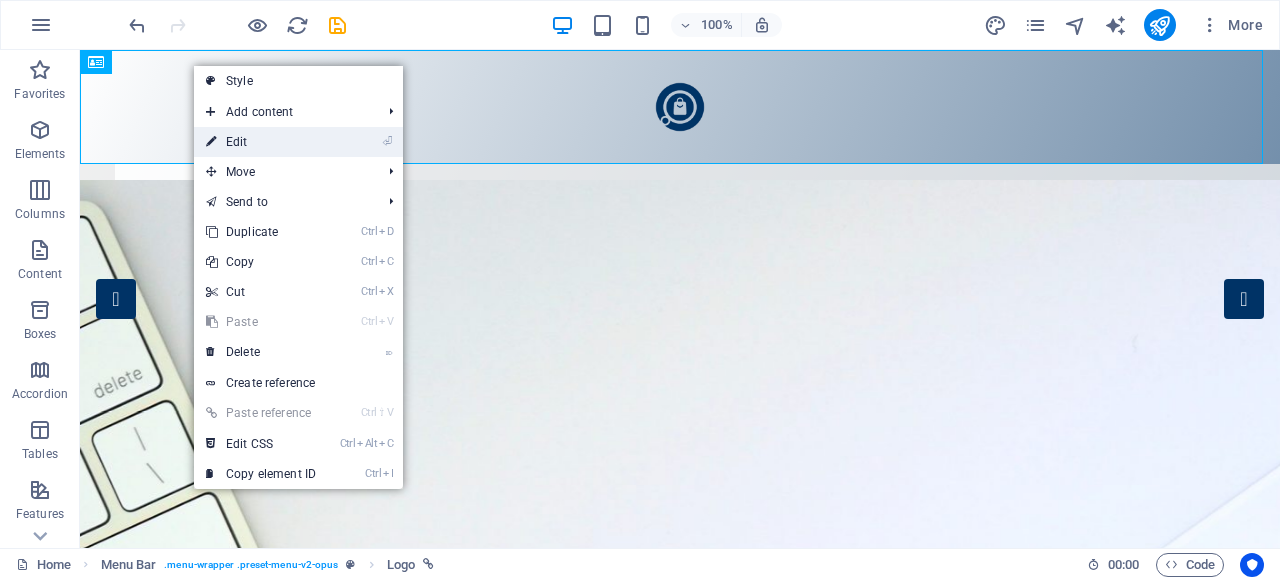 click on "⏎  Edit" at bounding box center [261, 142] 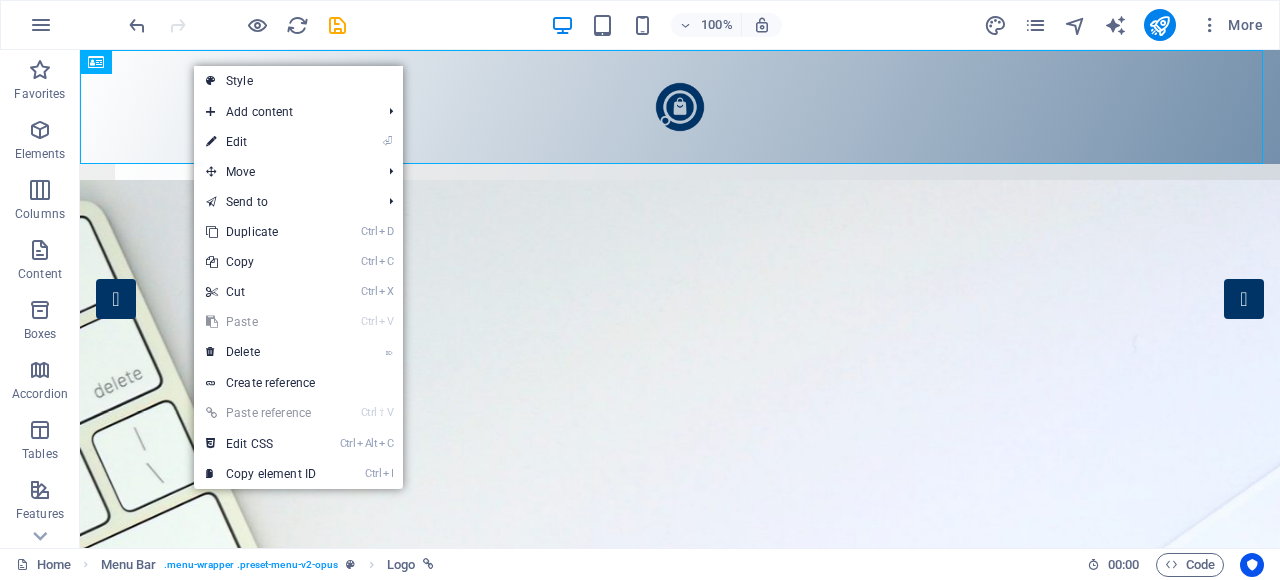 select on "px" 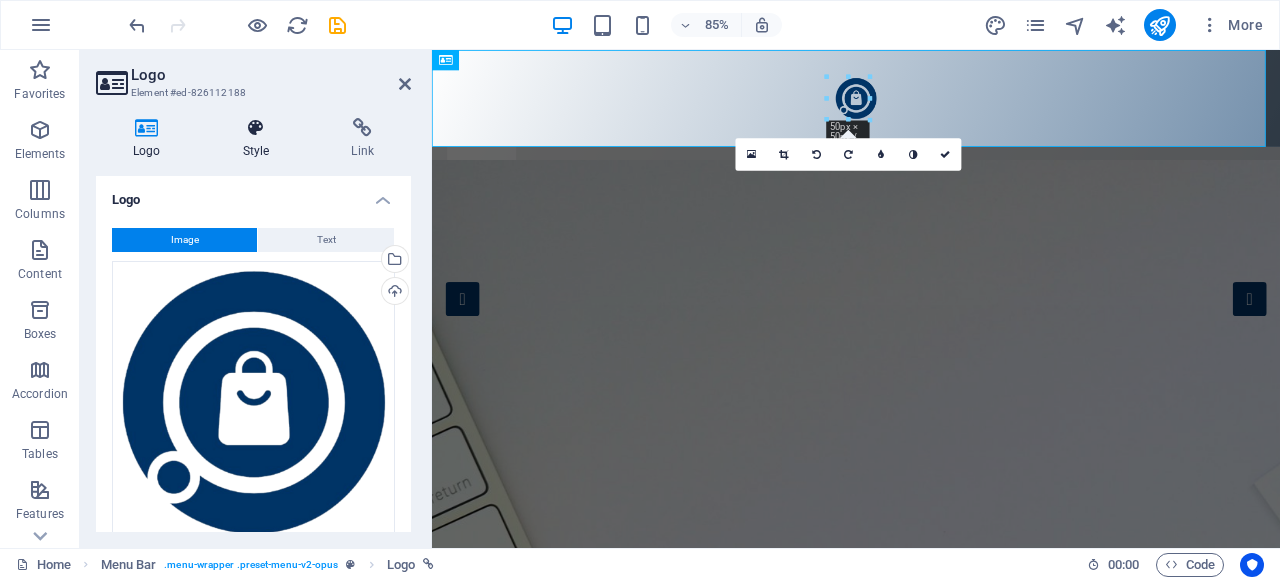 click on "Style" at bounding box center (260, 139) 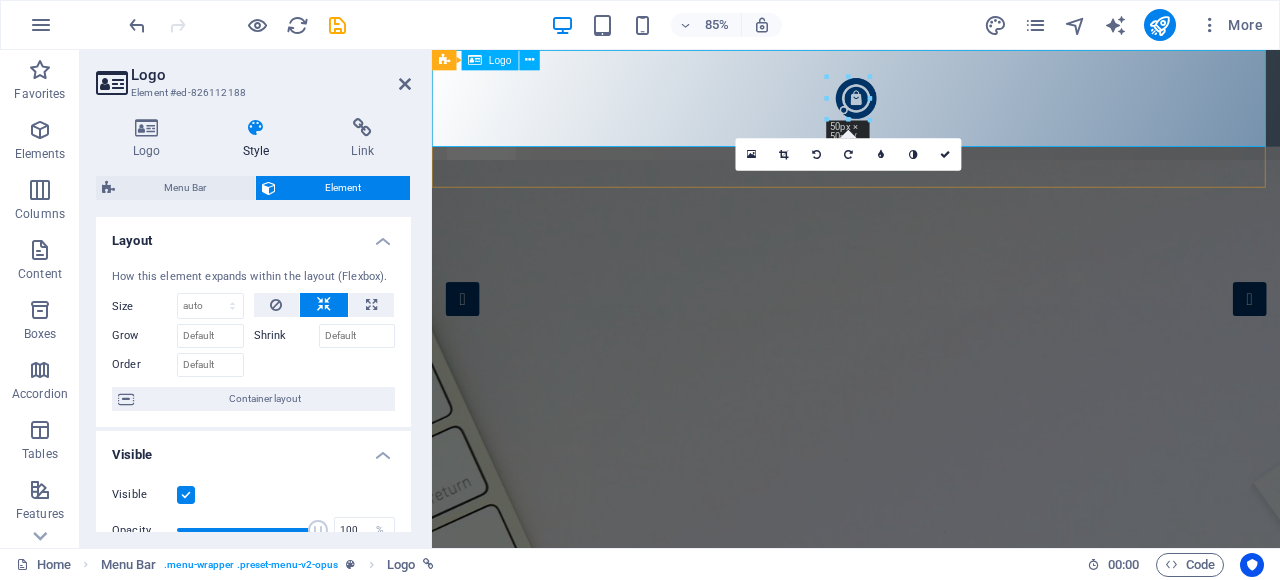 click at bounding box center [931, 107] 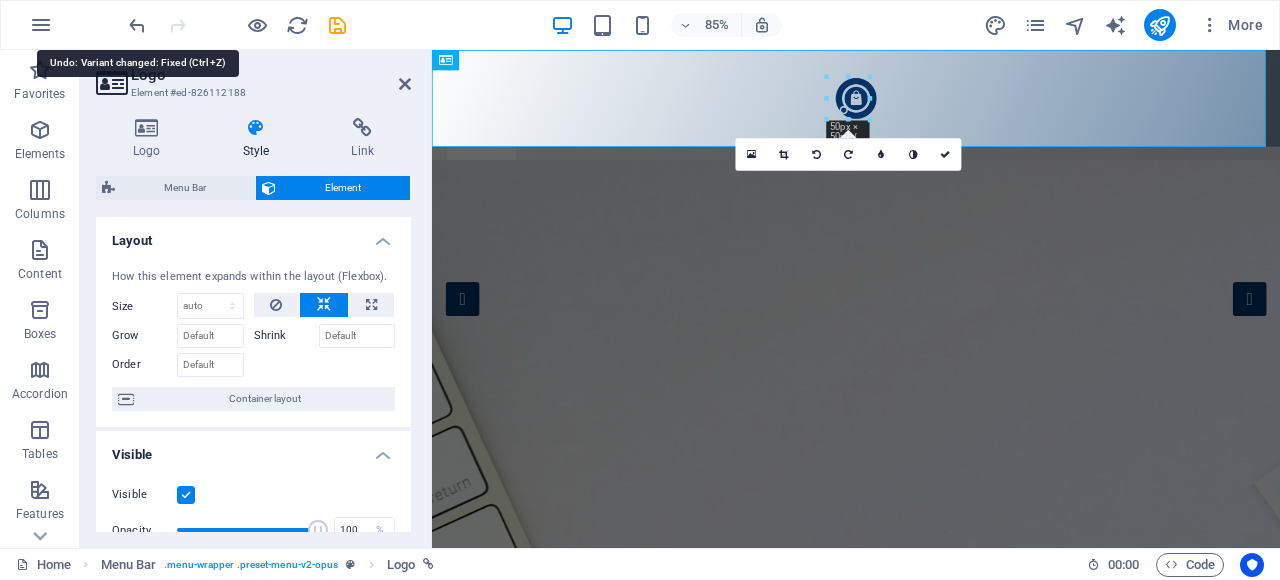 click at bounding box center (137, 25) 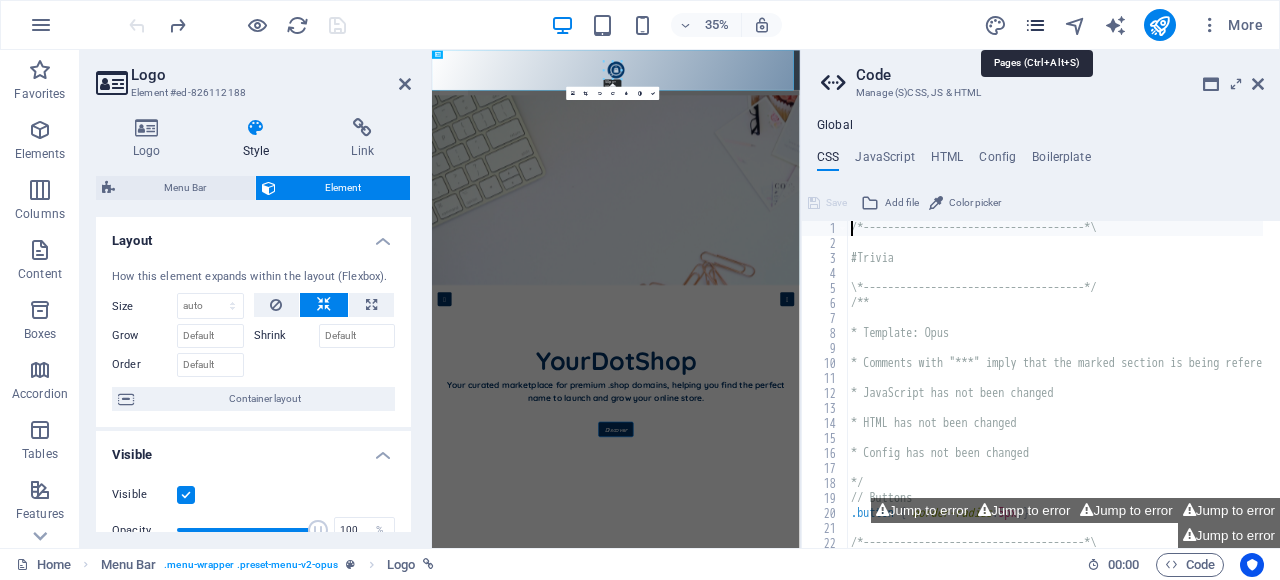 click at bounding box center (1035, 25) 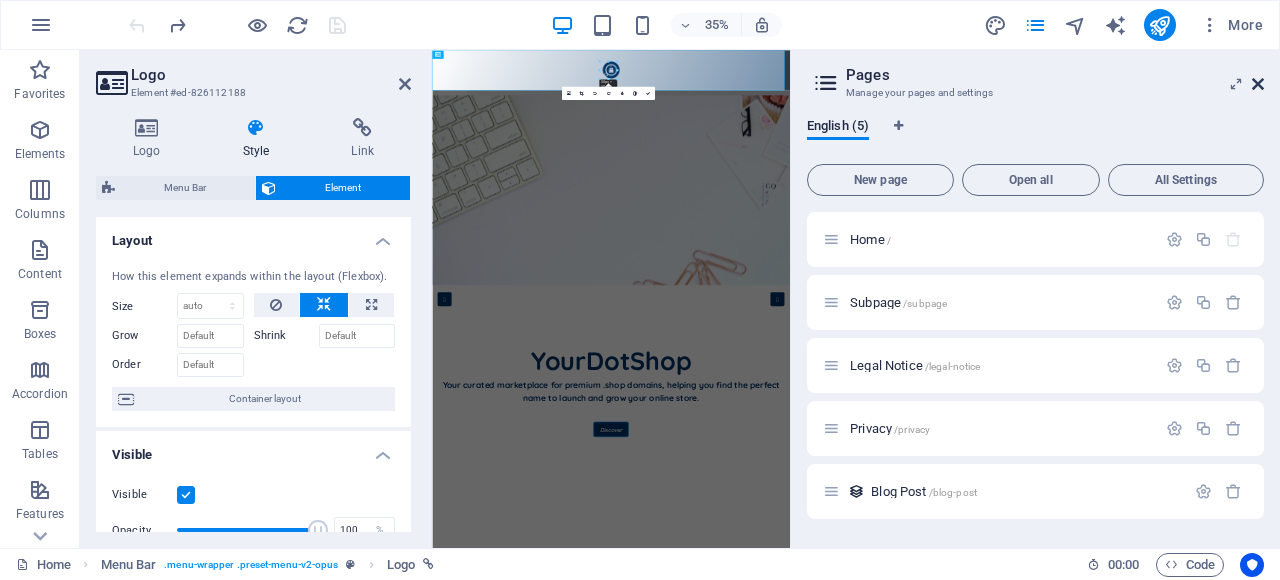 drag, startPoint x: 1258, startPoint y: 86, endPoint x: 970, endPoint y: 41, distance: 291.49442 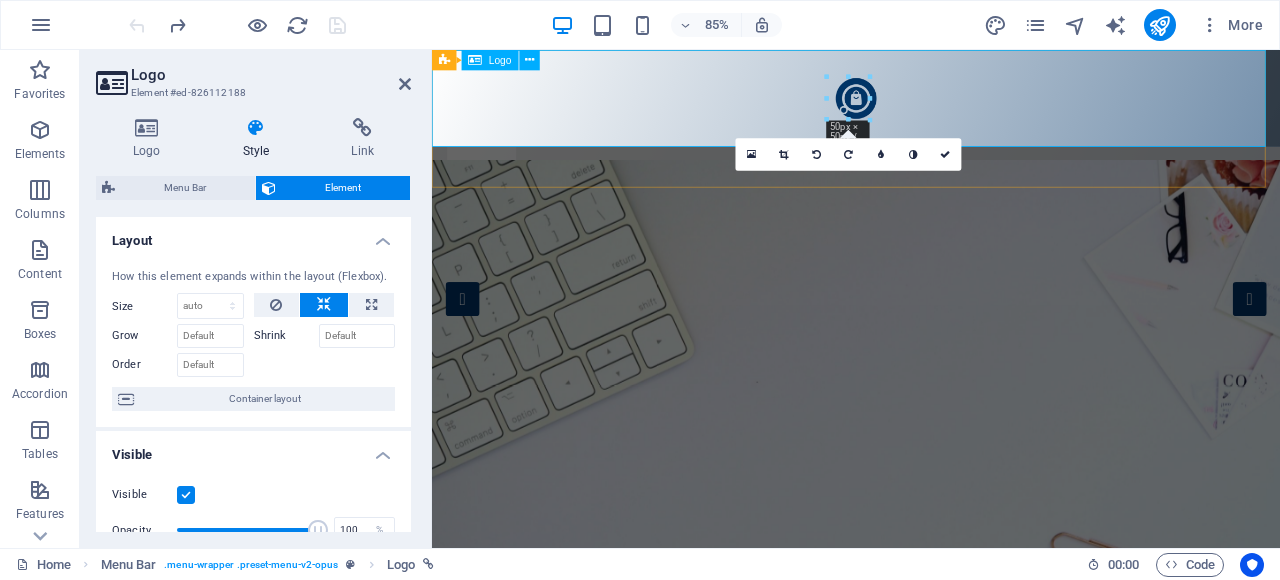click at bounding box center (931, 107) 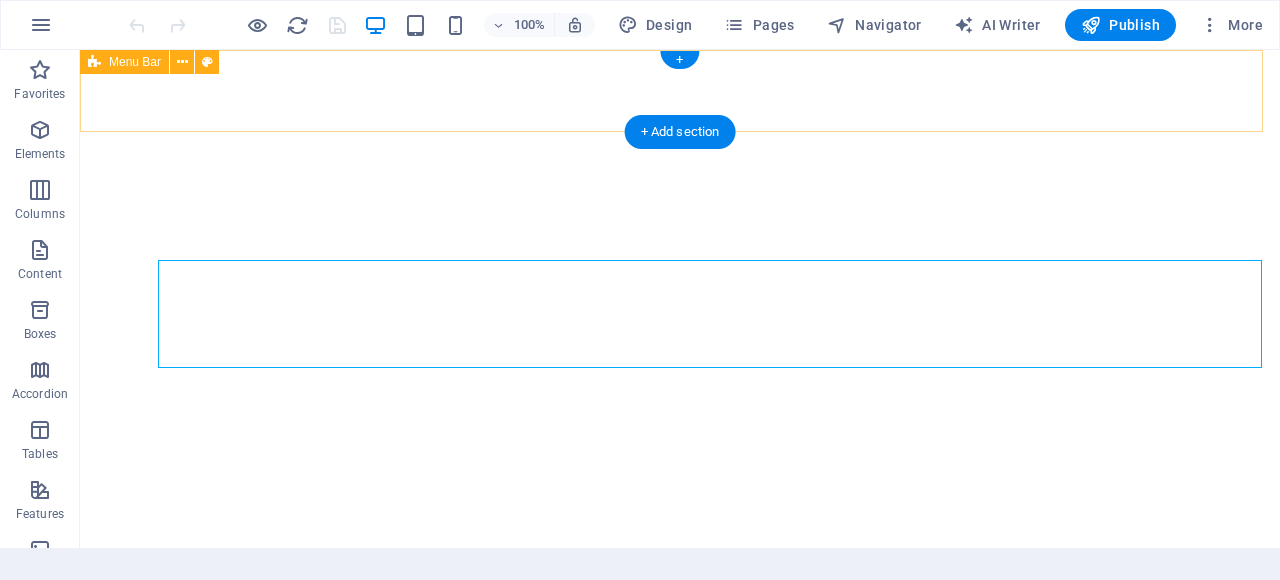 scroll, scrollTop: 0, scrollLeft: 0, axis: both 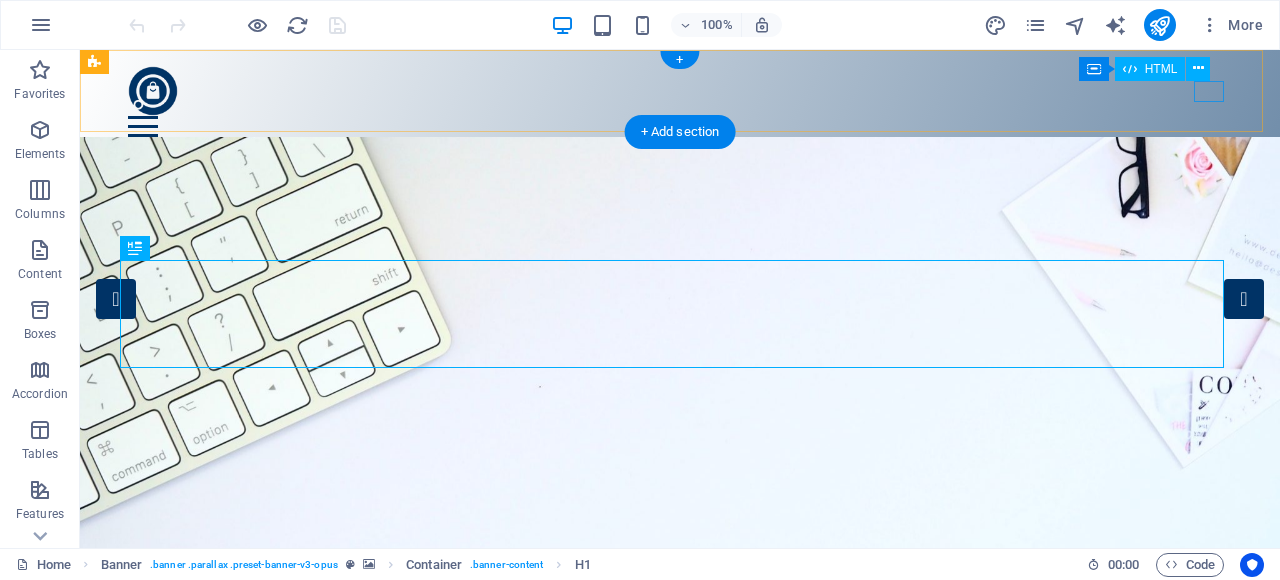 click at bounding box center (680, 126) 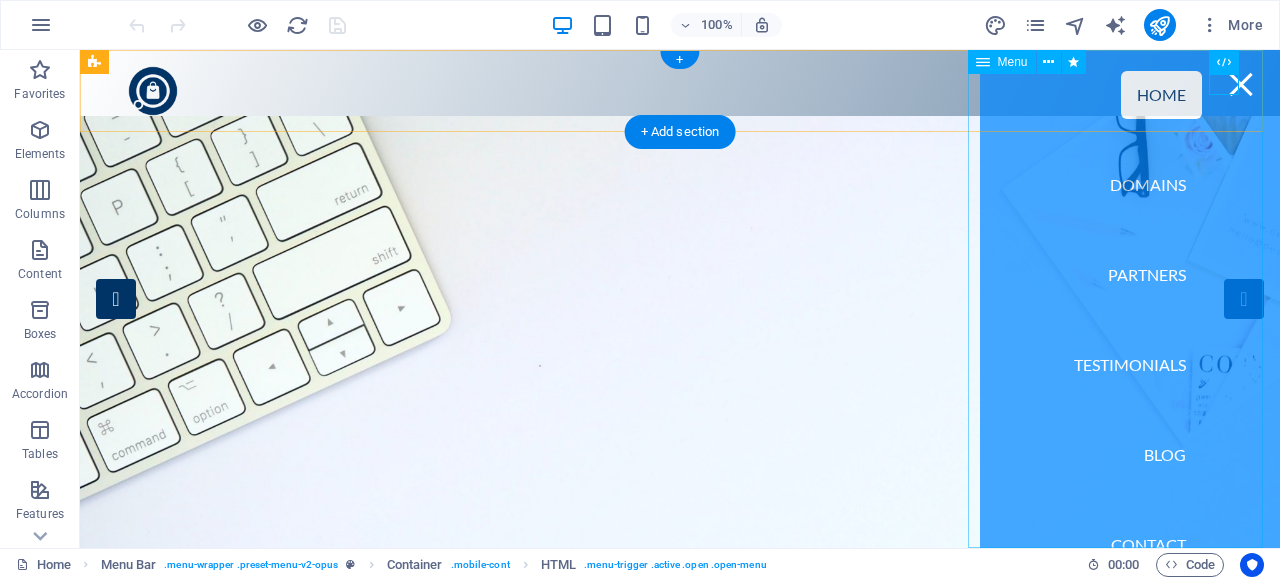 click on "Home Domains Partners Testimonials Blog Contact" at bounding box center [1130, 299] 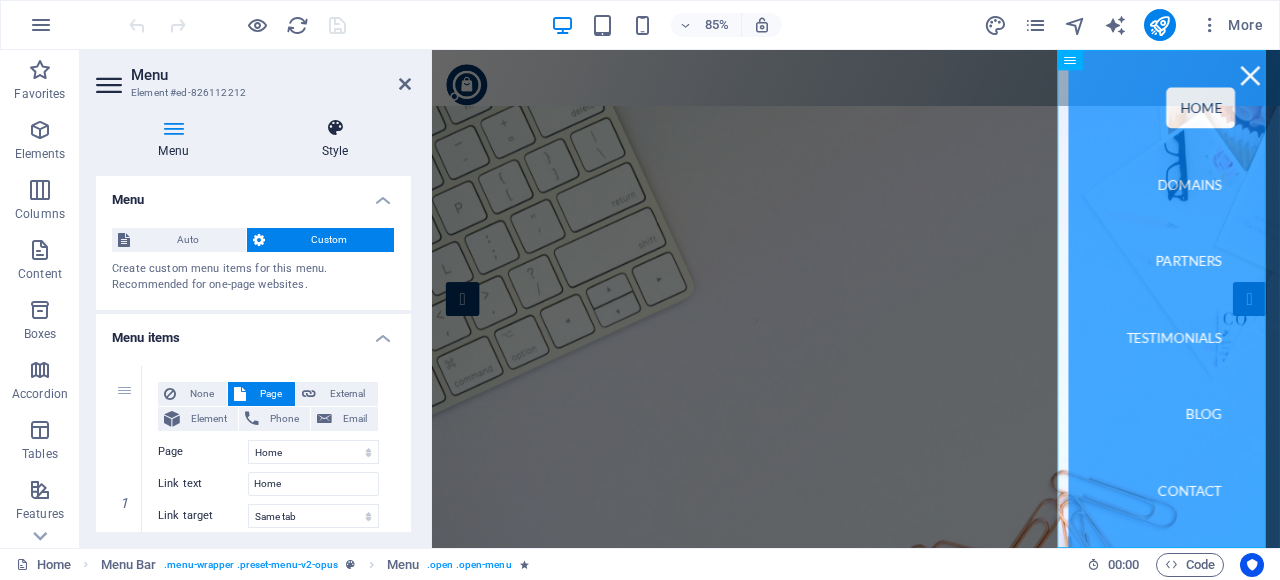 click on "Style" at bounding box center (335, 139) 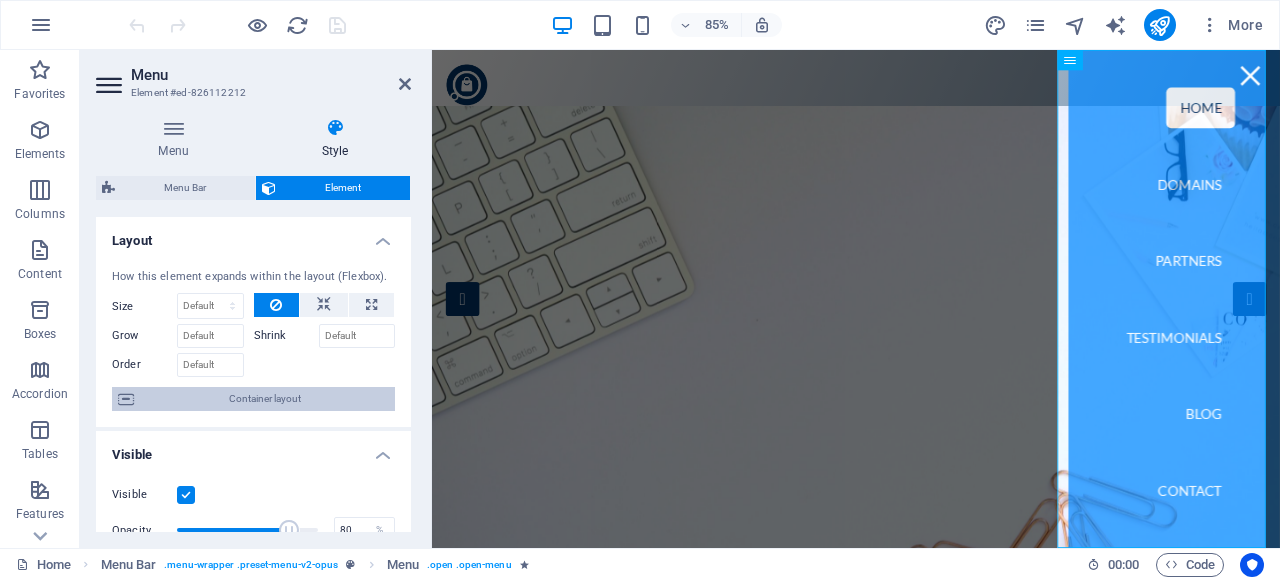 click on "Container layout" at bounding box center [264, 399] 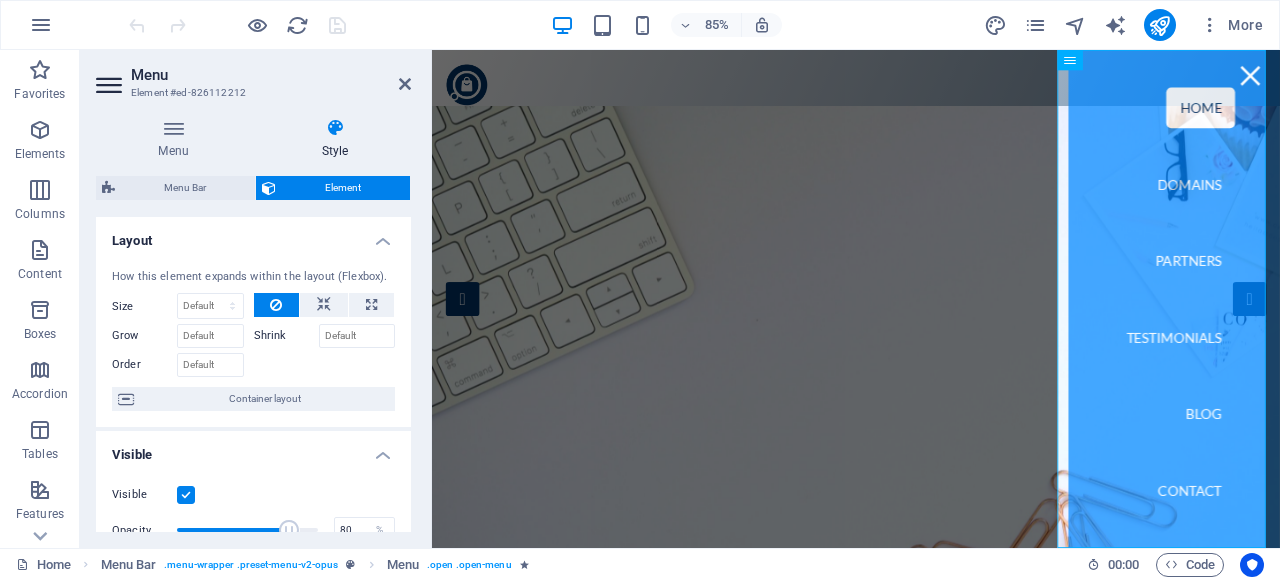 select on "header" 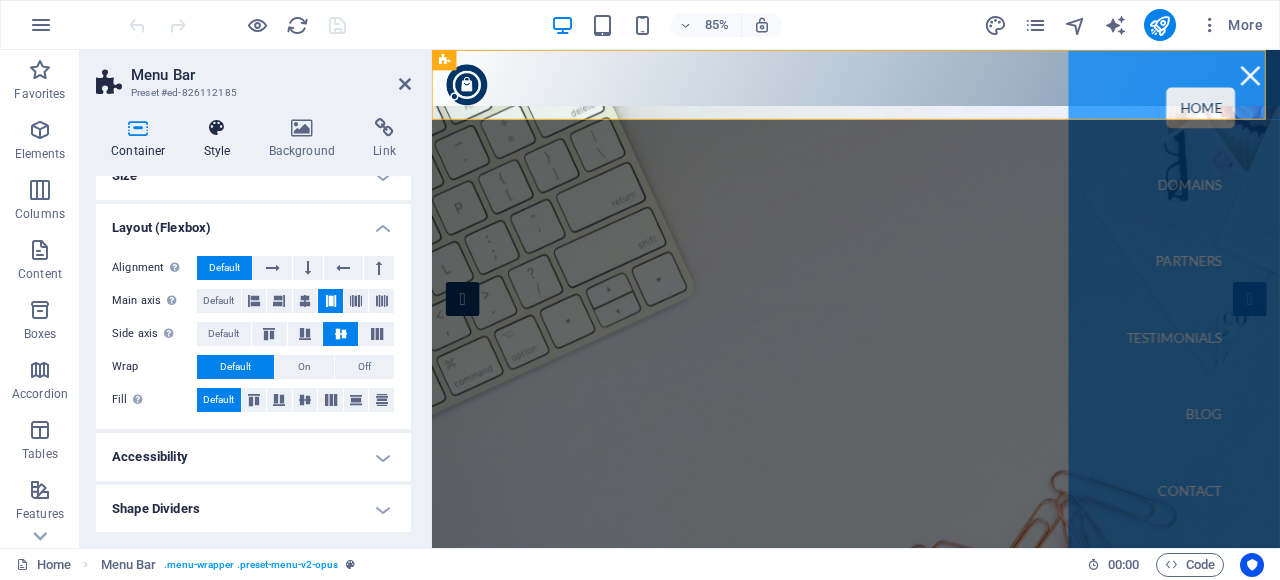 scroll, scrollTop: 0, scrollLeft: 0, axis: both 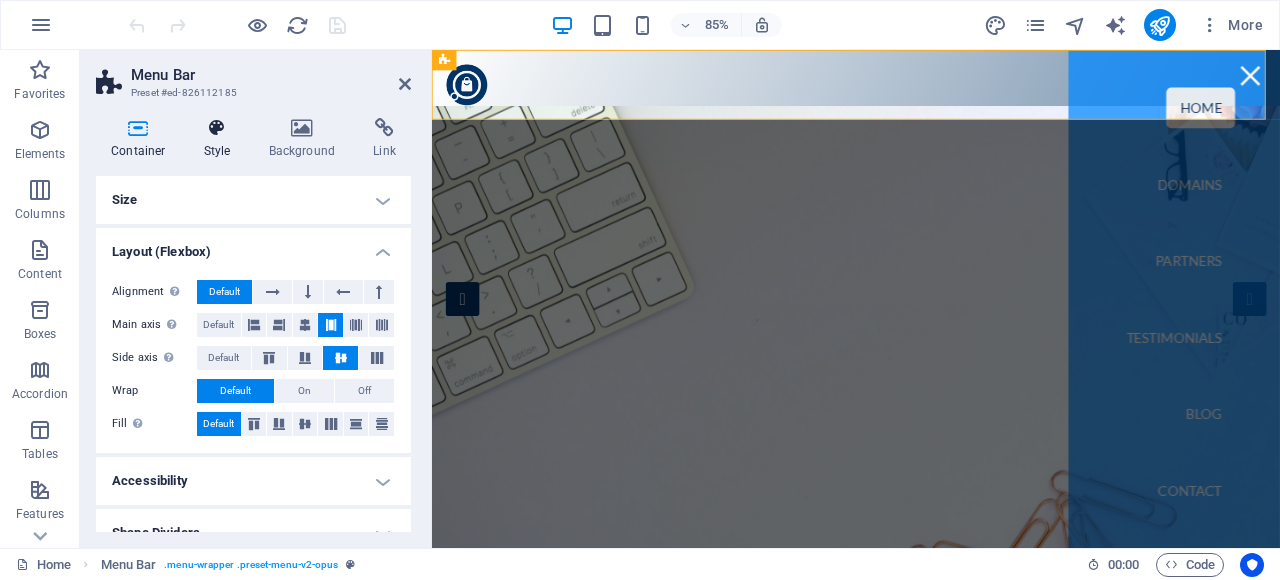 click on "Style" at bounding box center (221, 139) 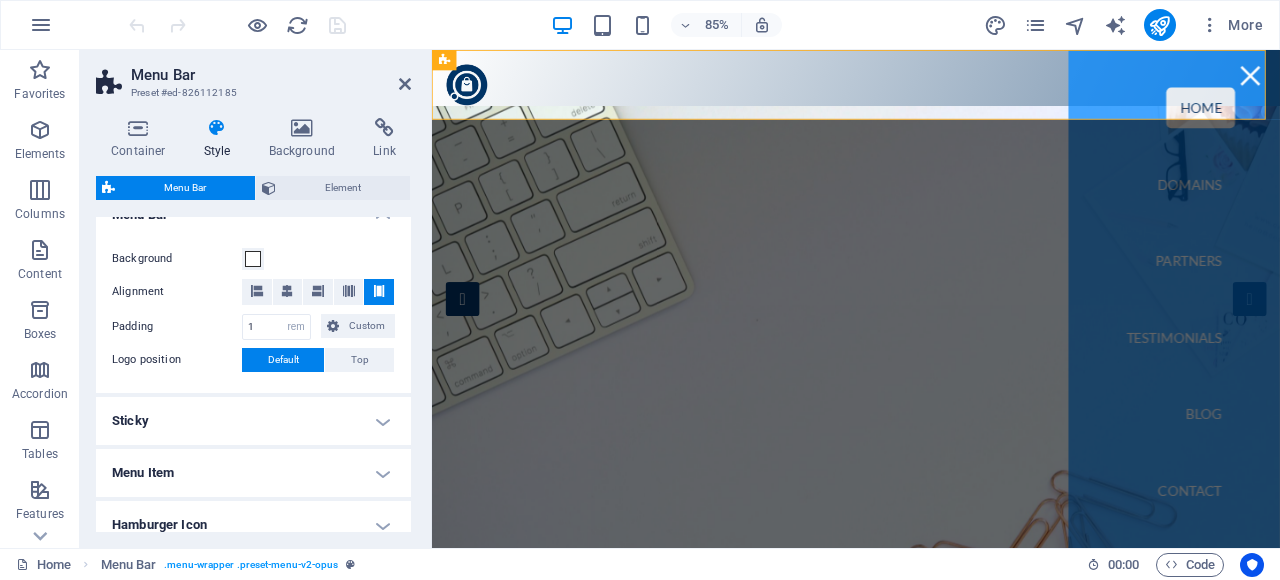 scroll, scrollTop: 566, scrollLeft: 0, axis: vertical 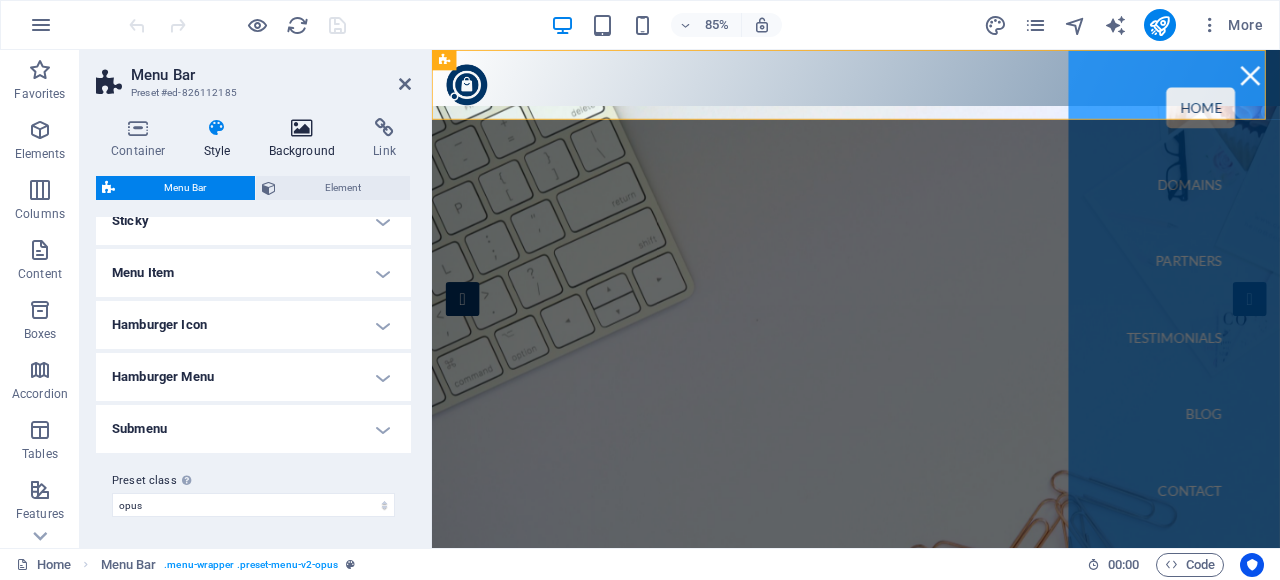 click at bounding box center (302, 128) 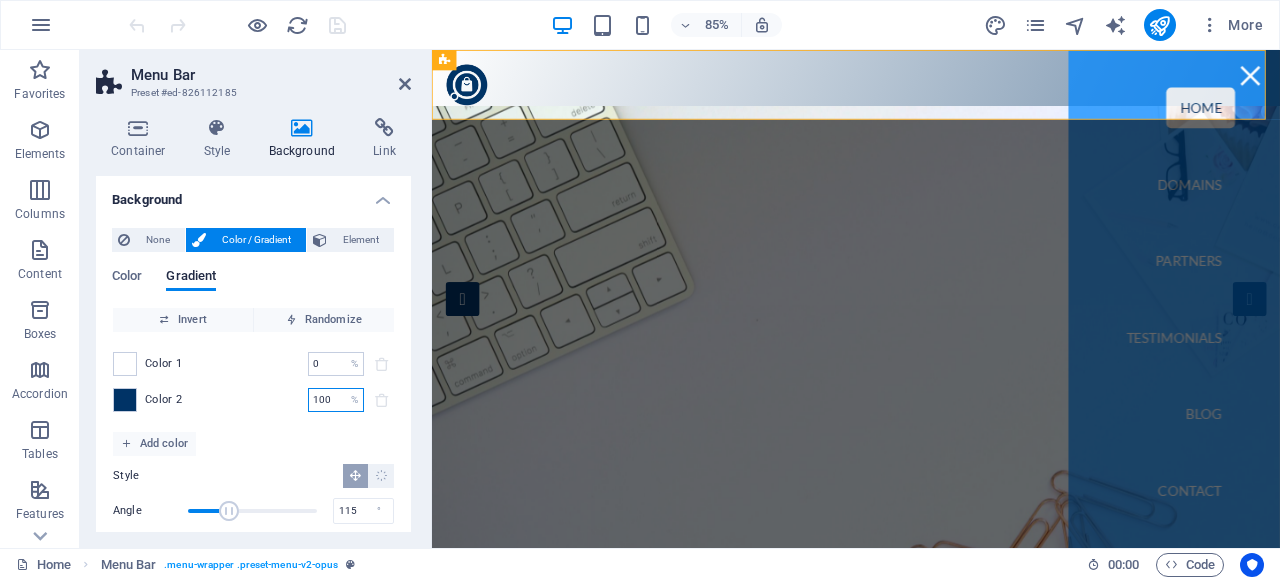 drag, startPoint x: 328, startPoint y: 399, endPoint x: 296, endPoint y: 401, distance: 32.06244 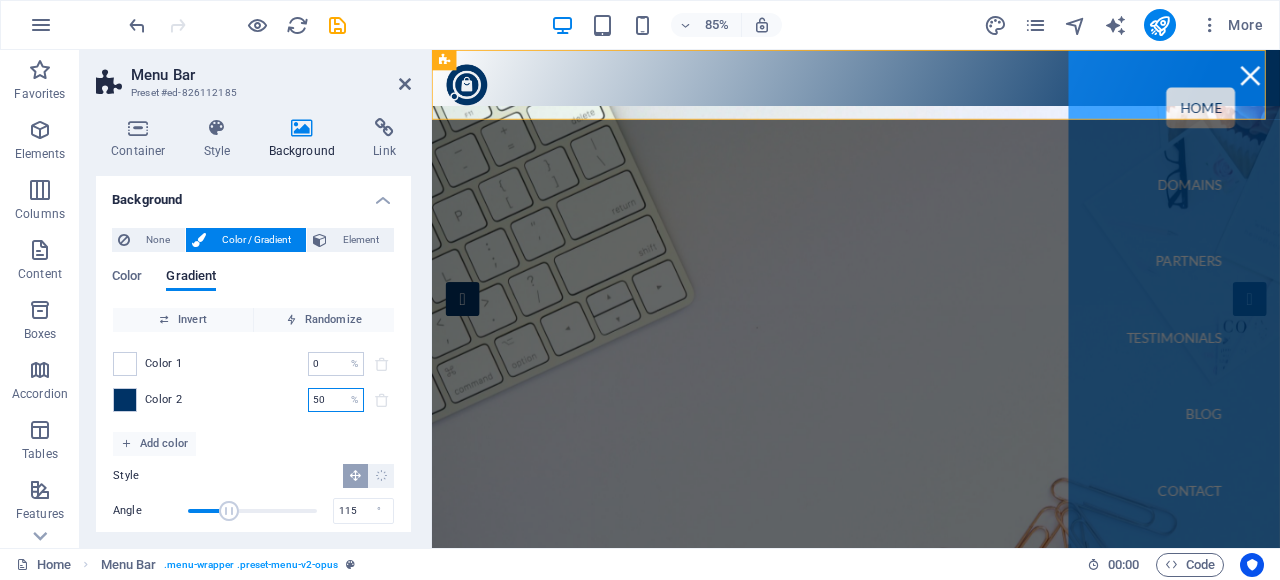 drag, startPoint x: 323, startPoint y: 397, endPoint x: 298, endPoint y: 394, distance: 25.179358 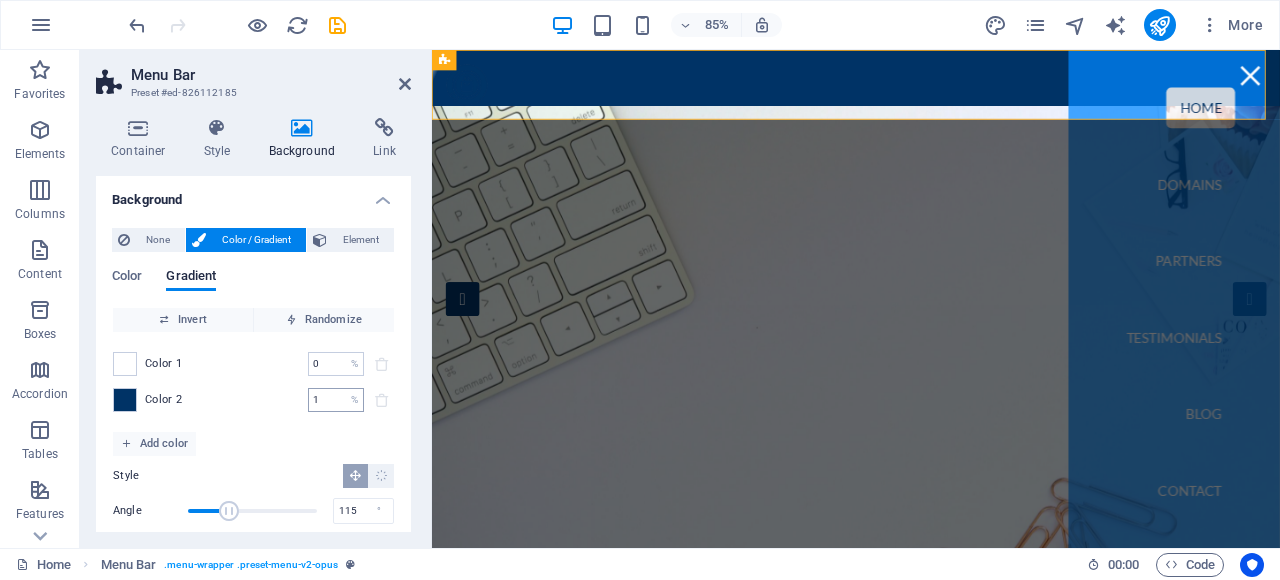 click on "1" at bounding box center [325, 400] 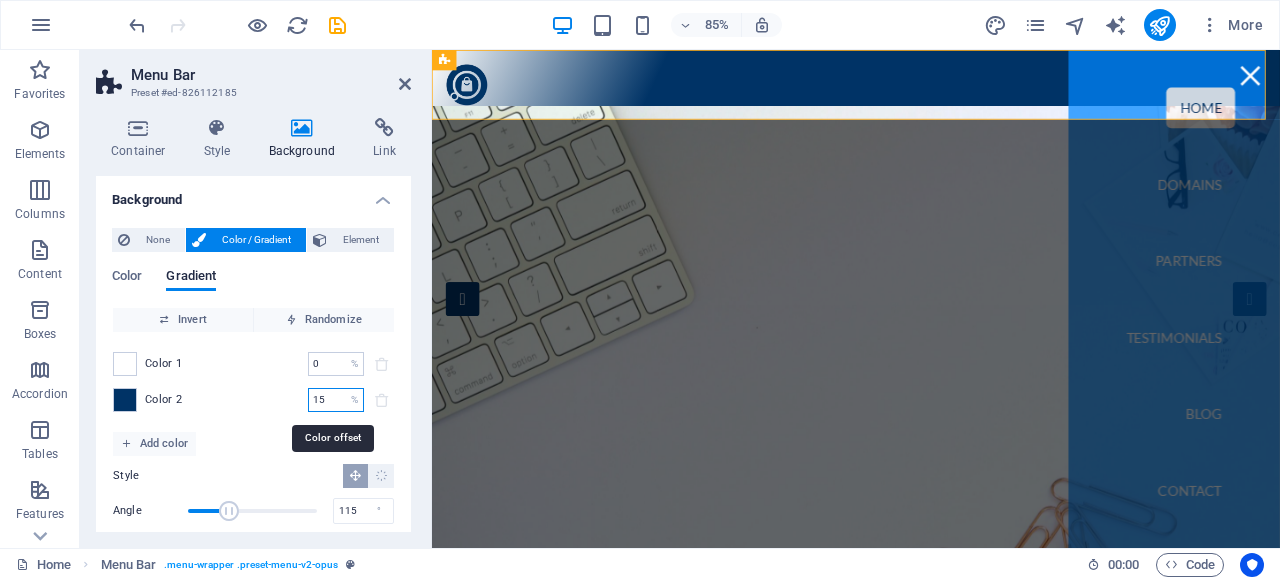click on "15" at bounding box center [325, 400] 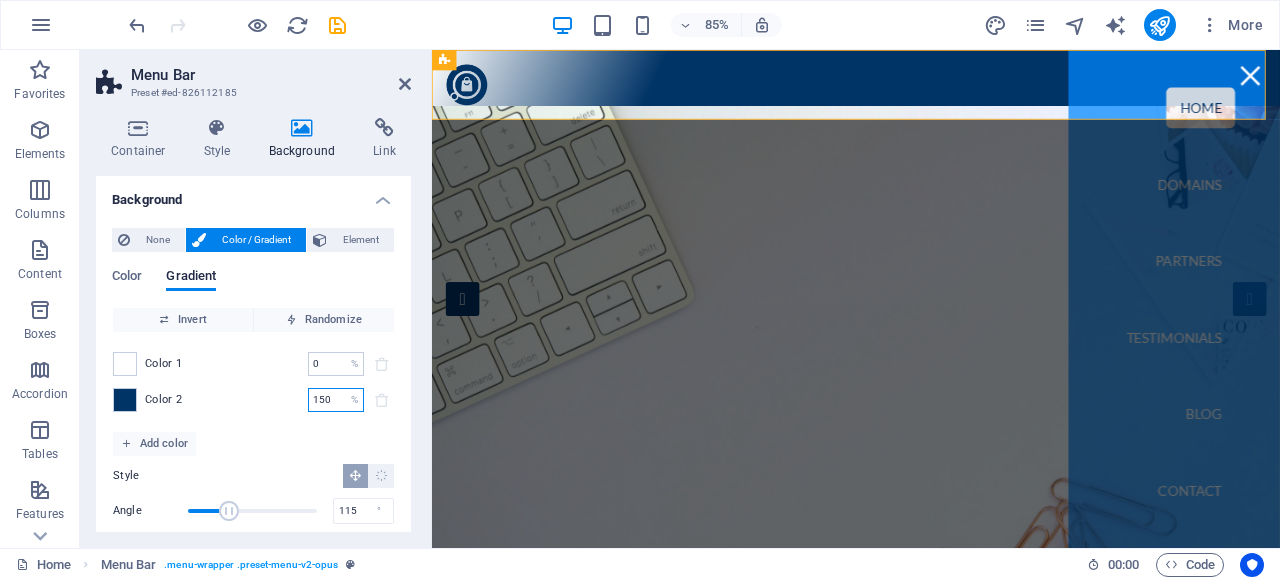 type on "150" 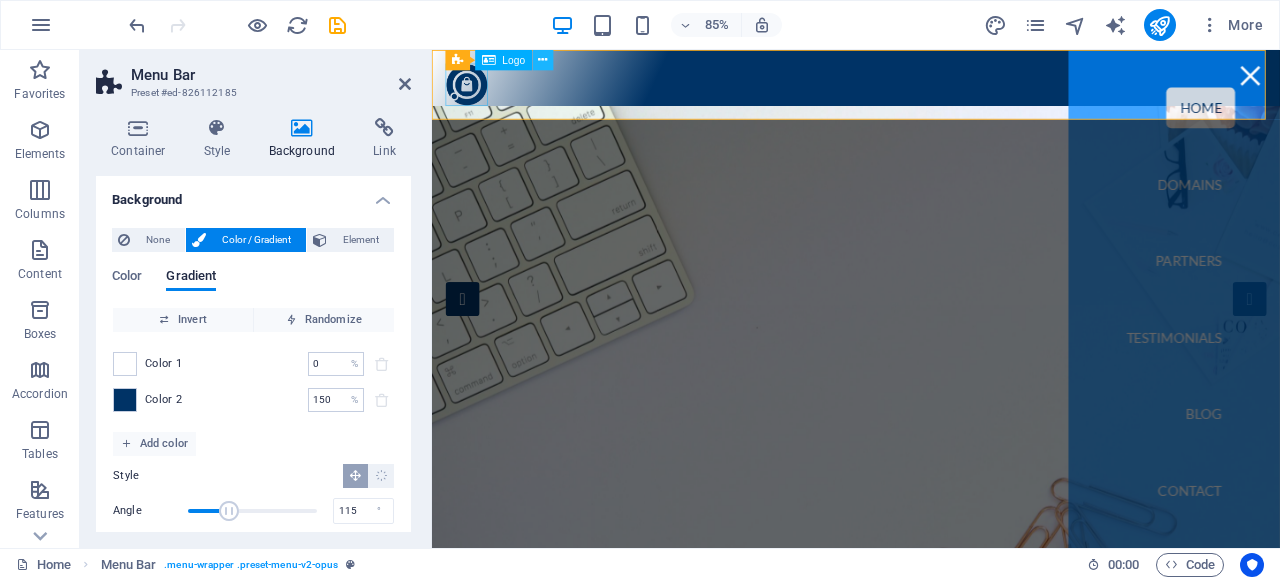click at bounding box center (542, 60) 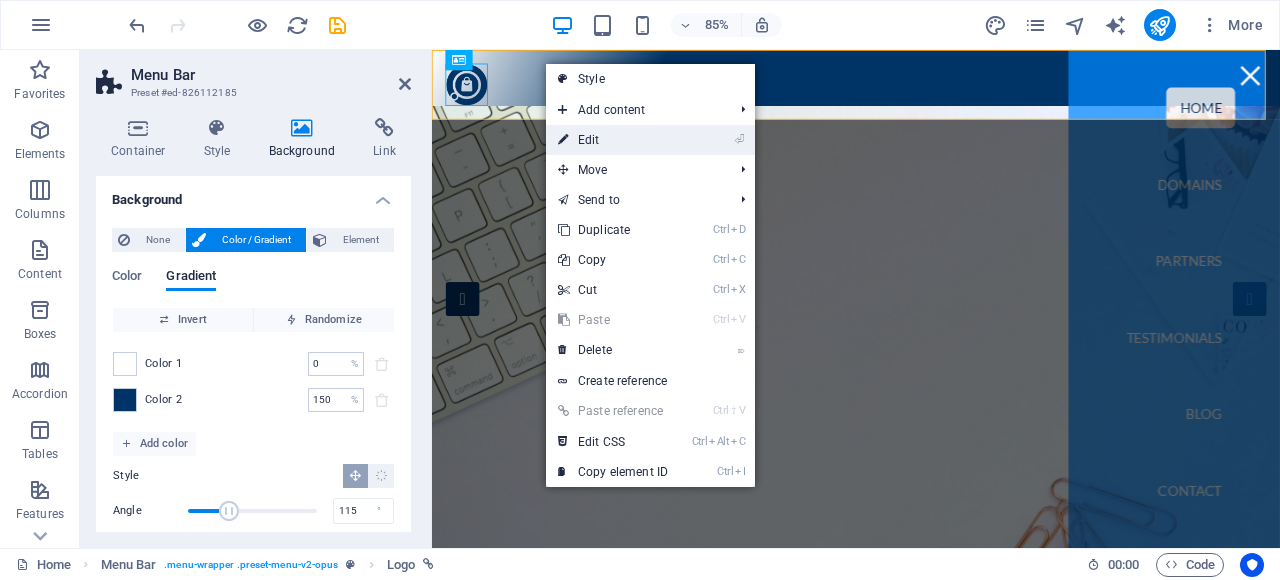 click on "⏎  Edit" at bounding box center [613, 140] 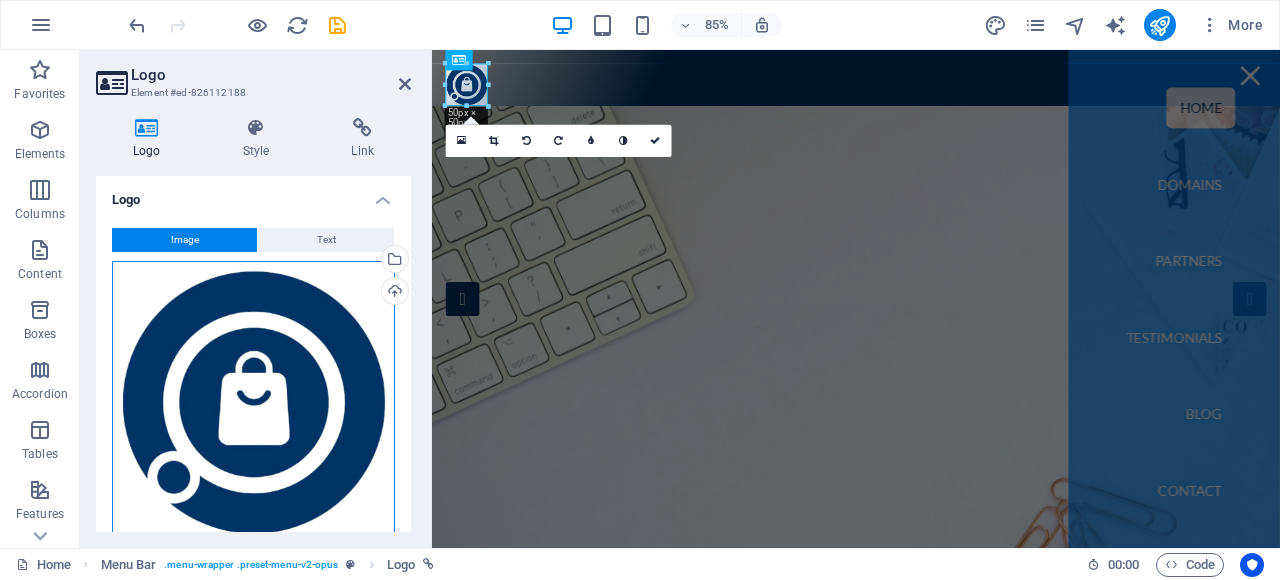 click on "Drag files here, click to choose files or select files from Files or our free stock photos & videos" at bounding box center [253, 402] 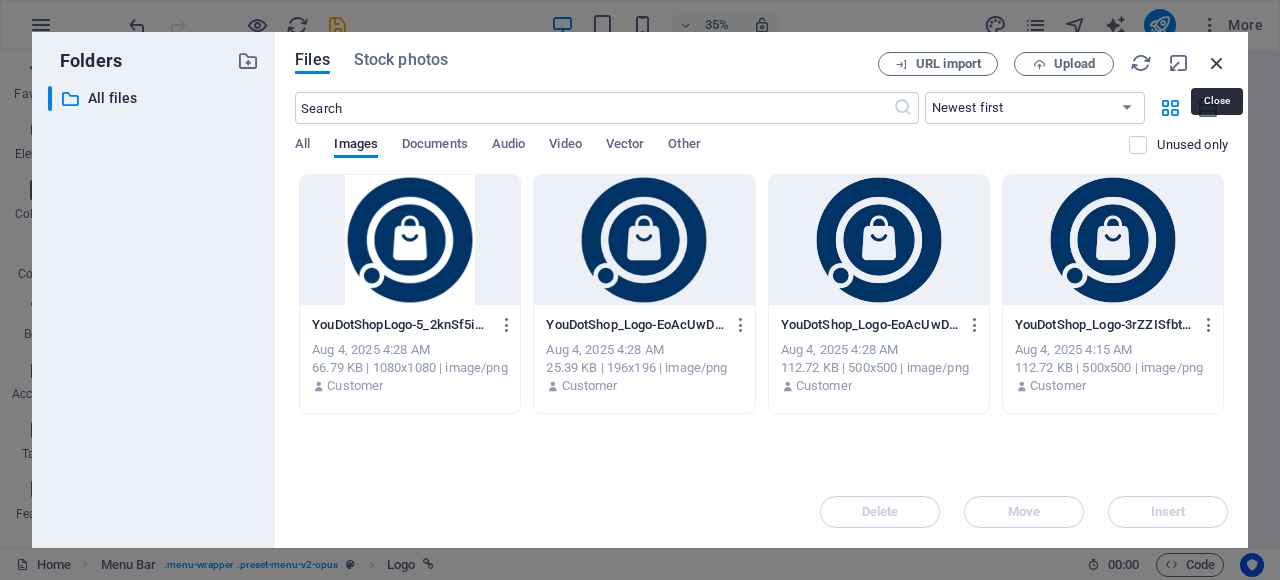 click at bounding box center [1217, 63] 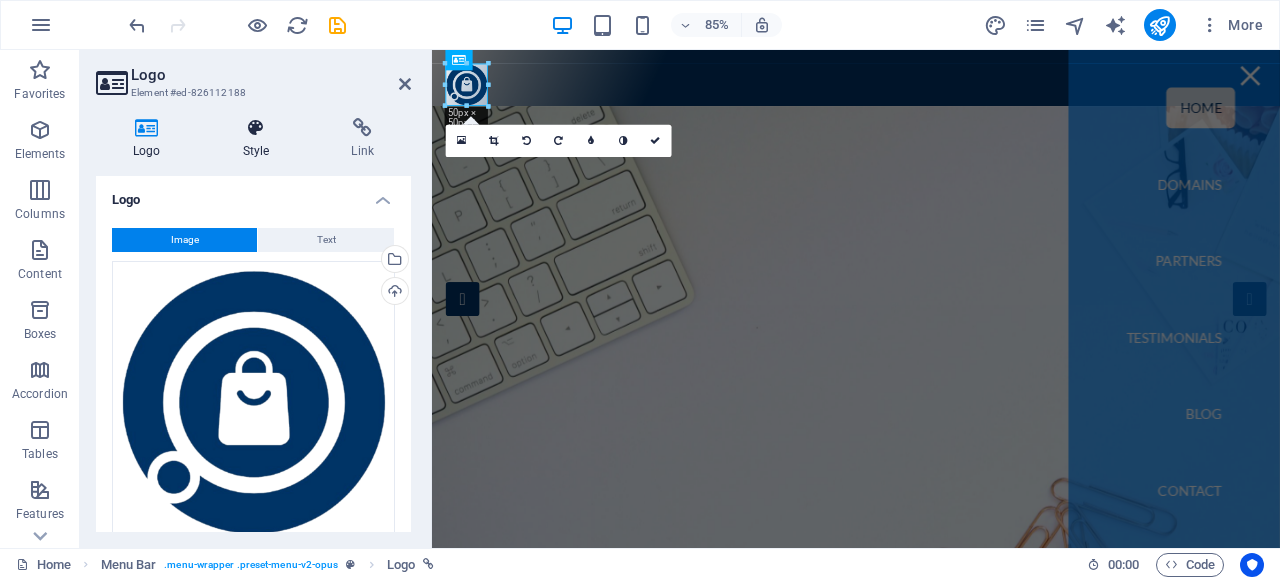 click on "Style" at bounding box center (260, 139) 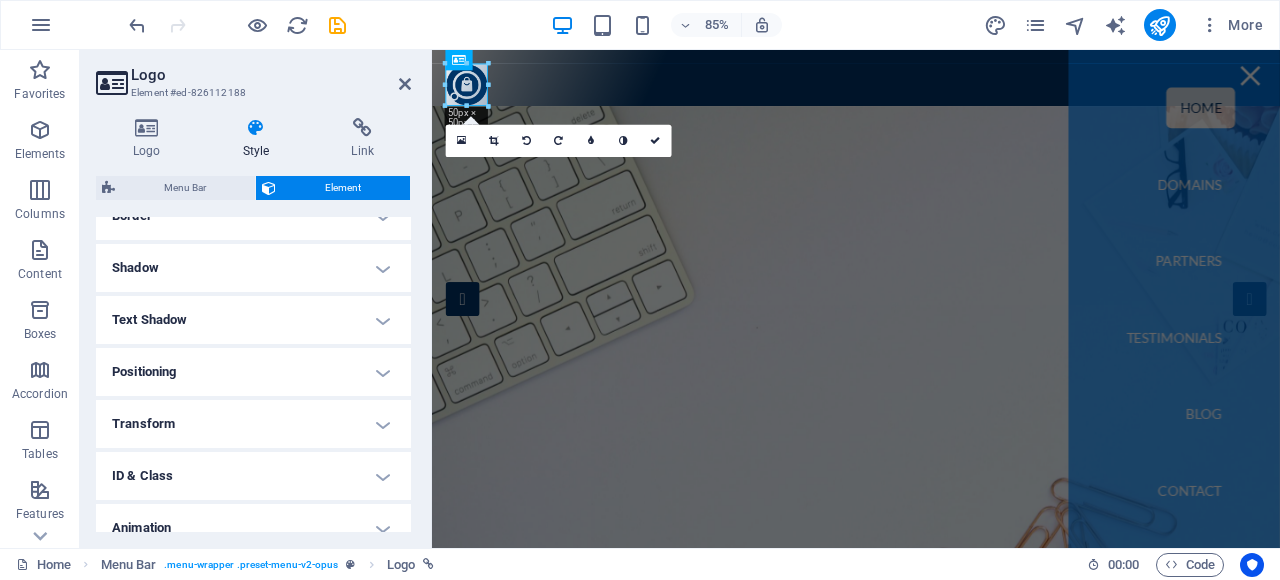 scroll, scrollTop: 0, scrollLeft: 0, axis: both 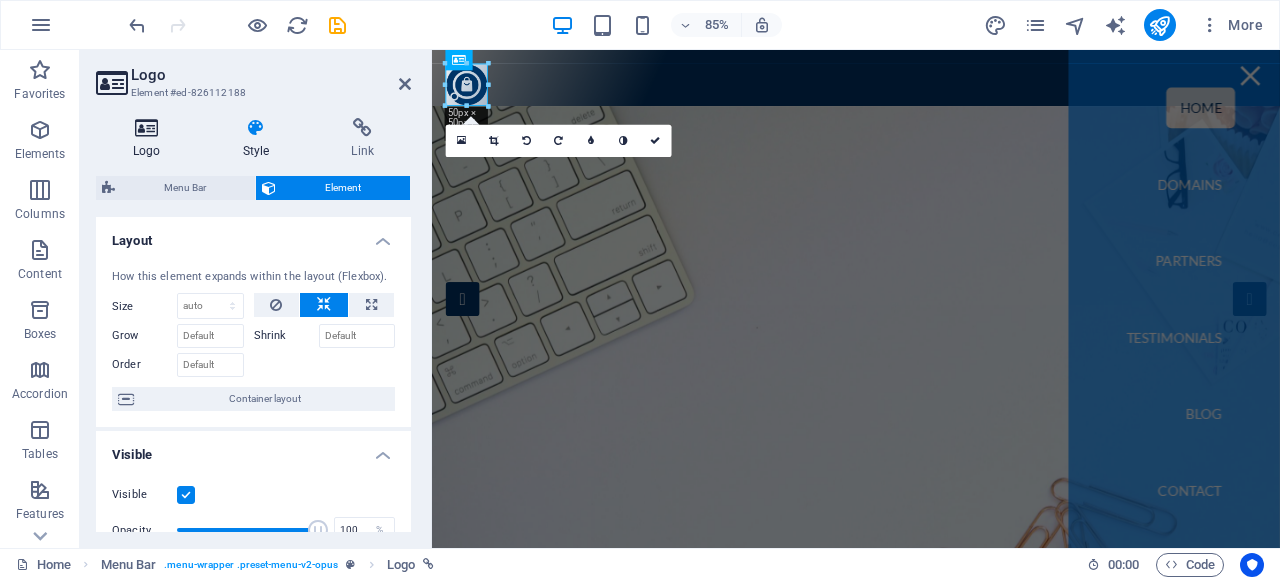 click on "Logo" at bounding box center (151, 139) 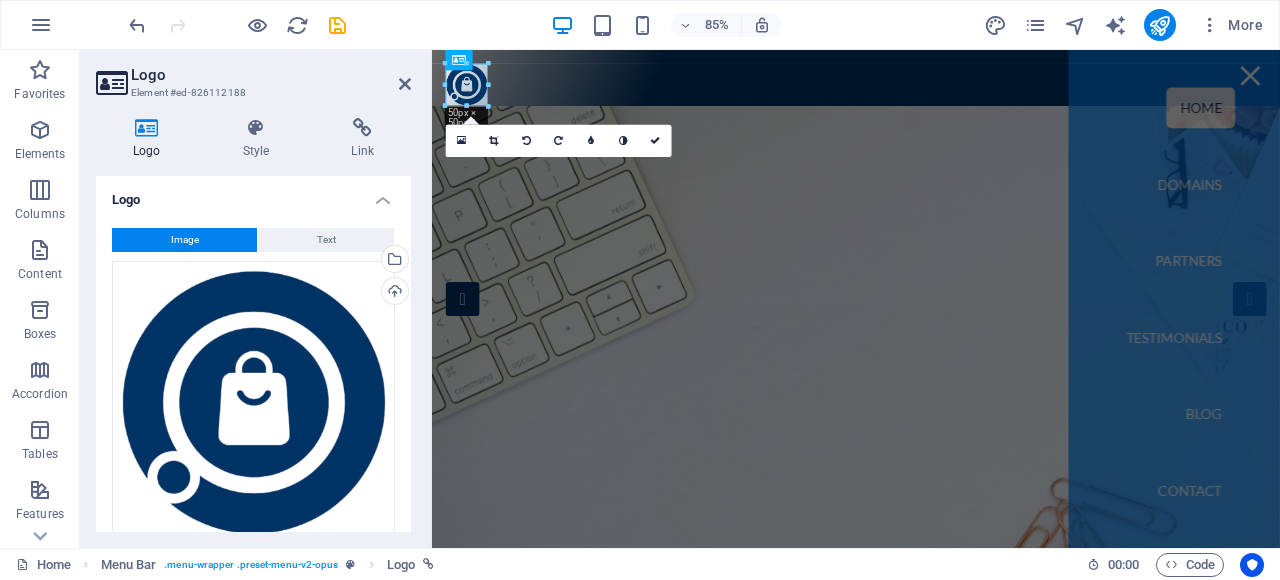scroll, scrollTop: 266, scrollLeft: 0, axis: vertical 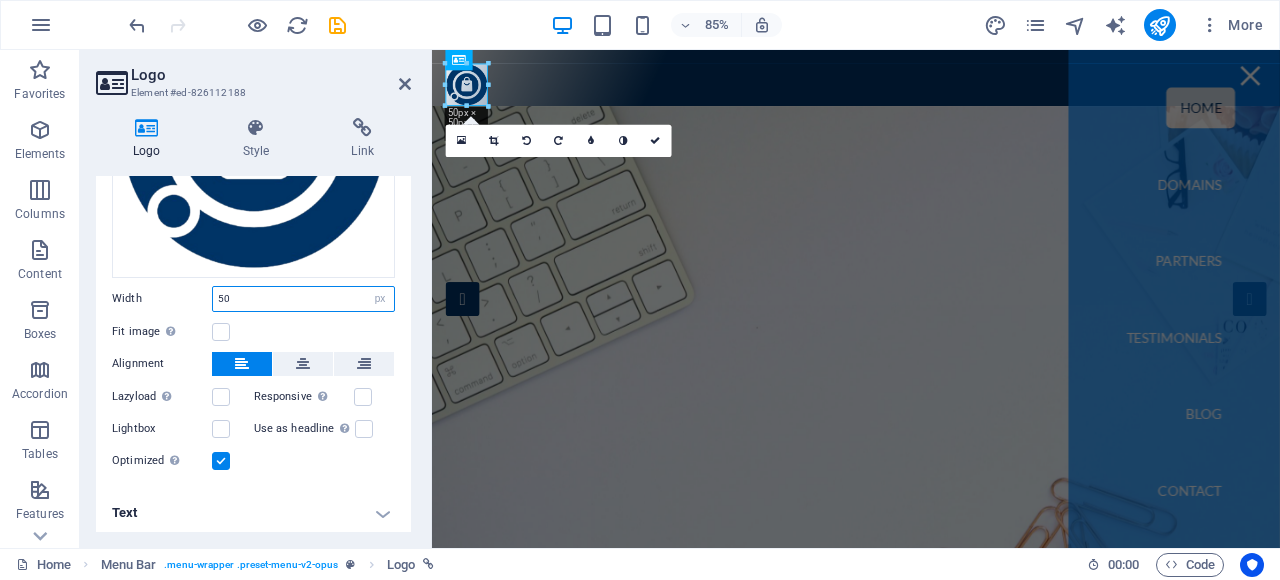click on "Width 50 Default auto px rem % em vh vw" at bounding box center (253, 299) 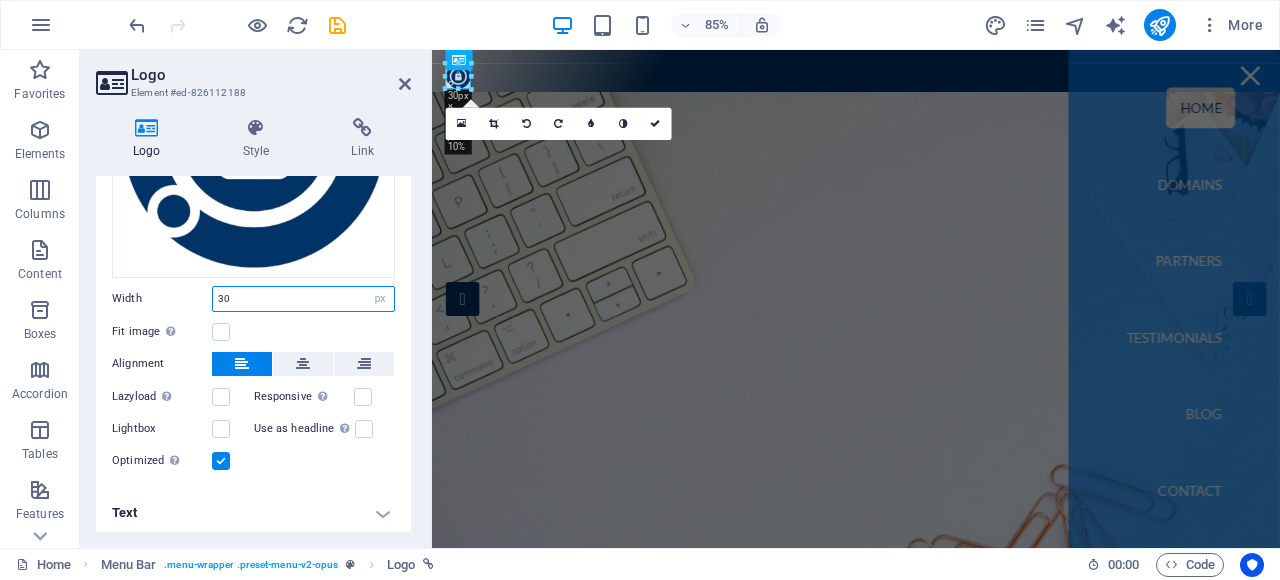 type on "30" 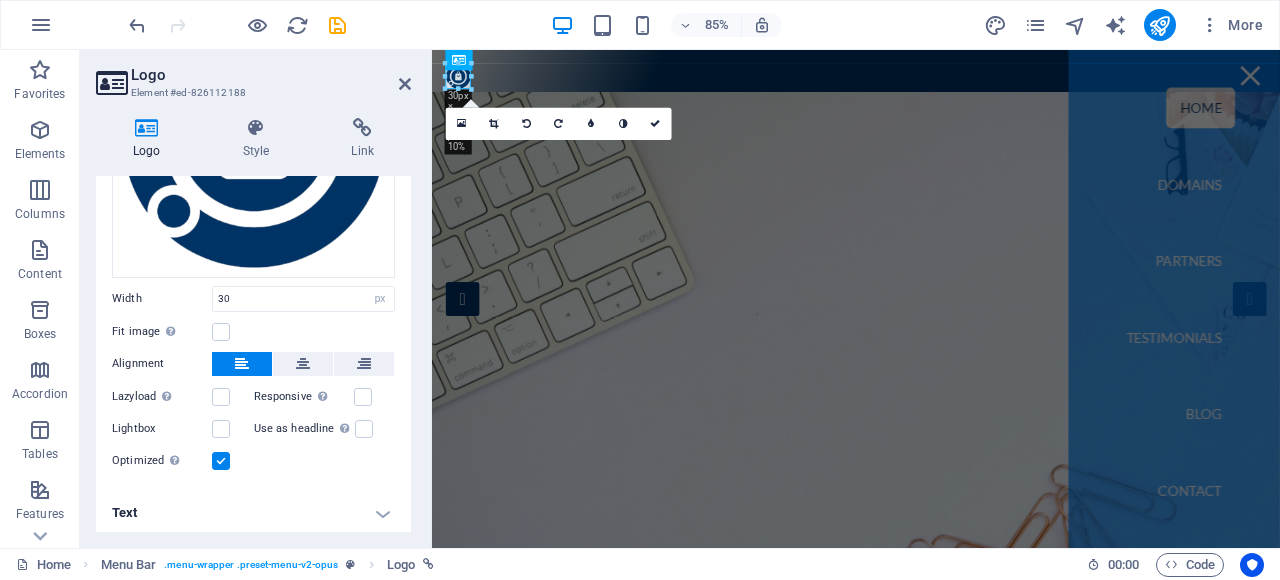 click on "Width" at bounding box center (162, 298) 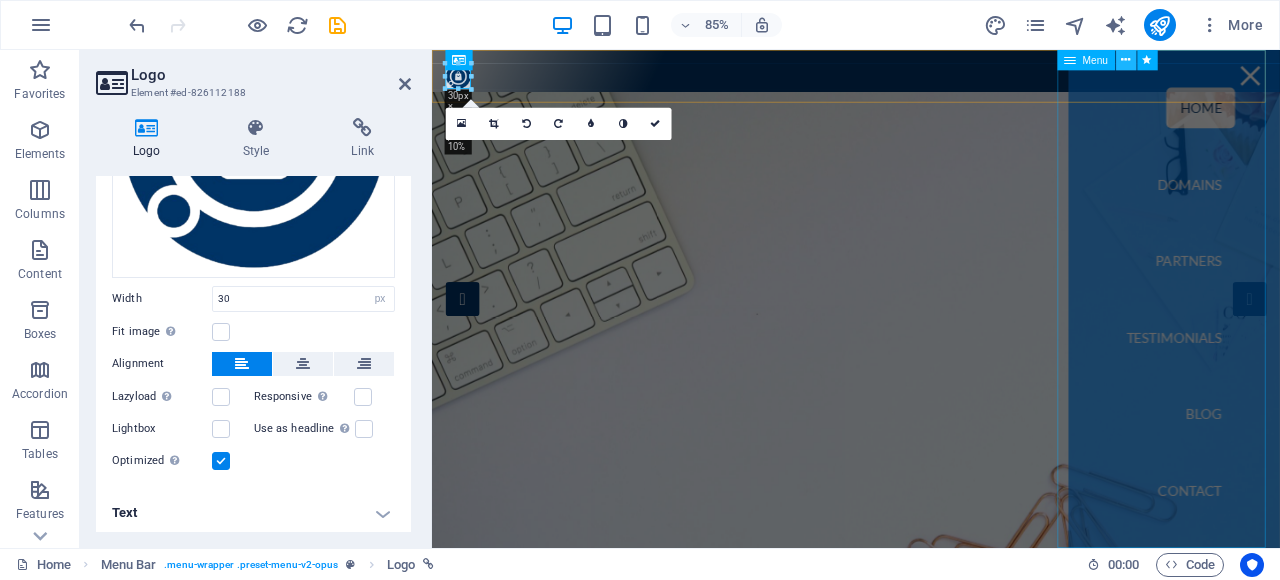 click at bounding box center (1125, 60) 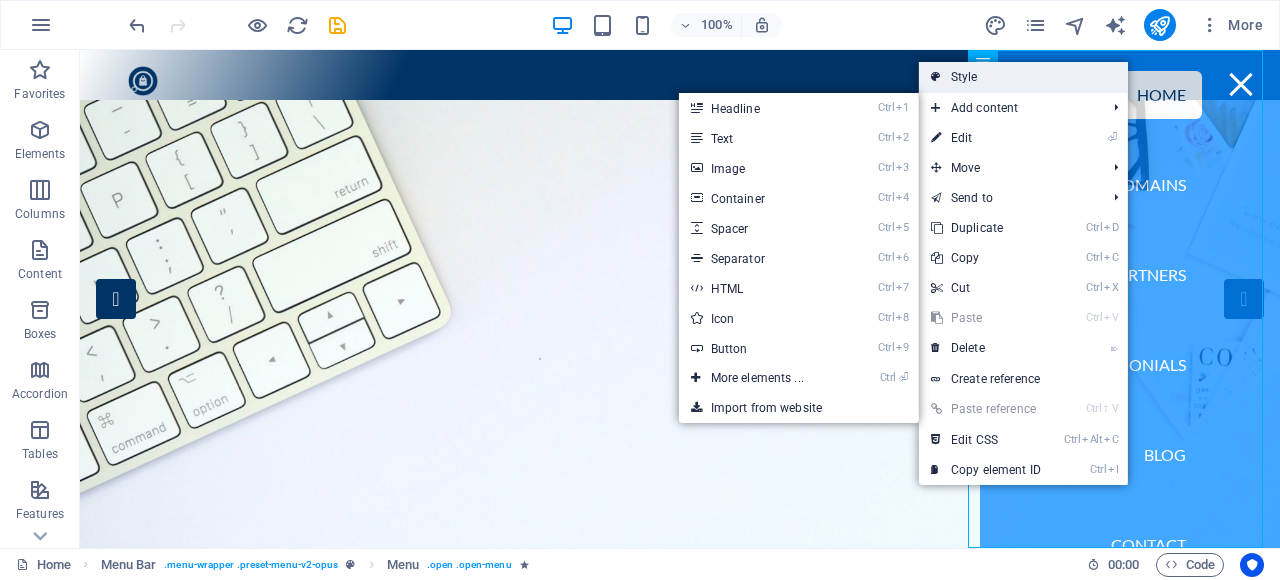 click on "Style" at bounding box center [1023, 77] 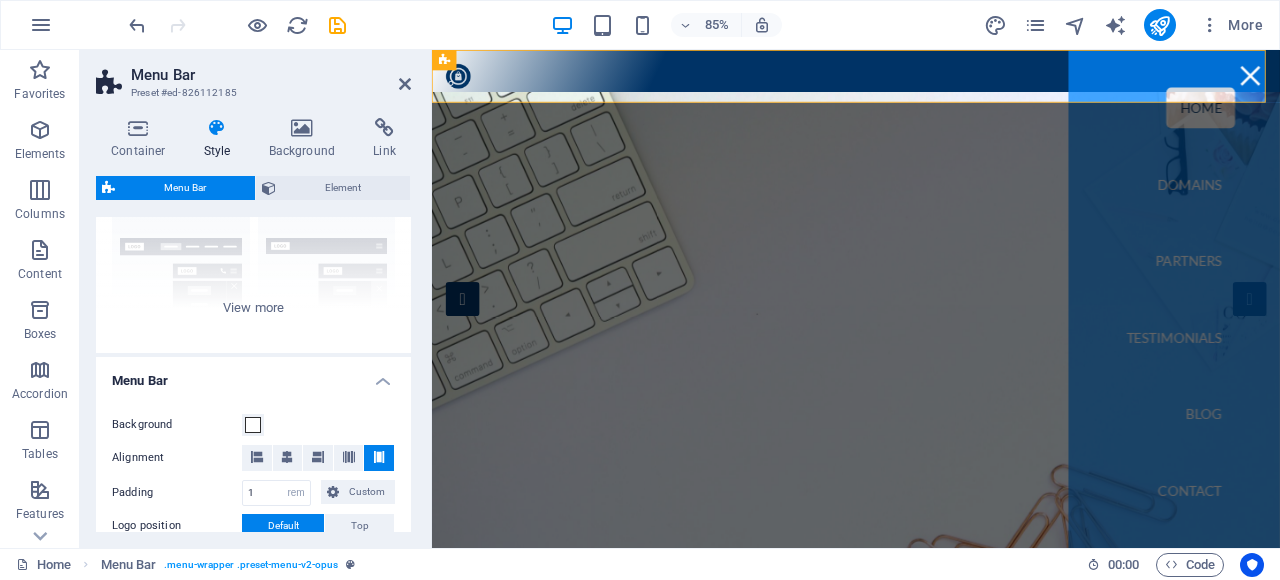 scroll, scrollTop: 300, scrollLeft: 0, axis: vertical 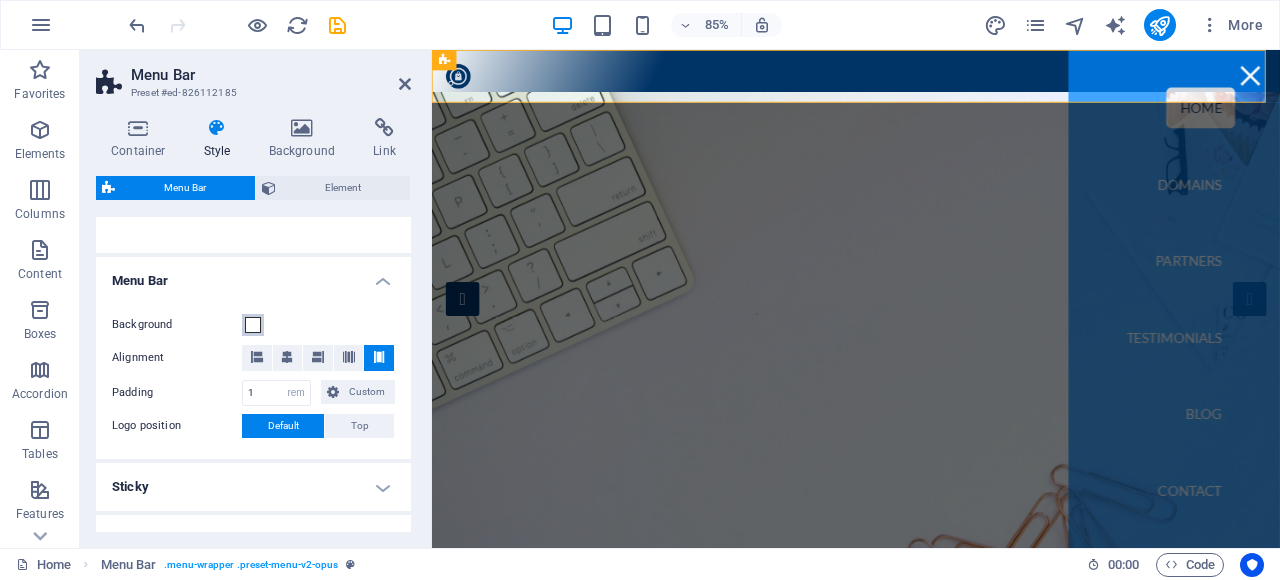 click at bounding box center (253, 325) 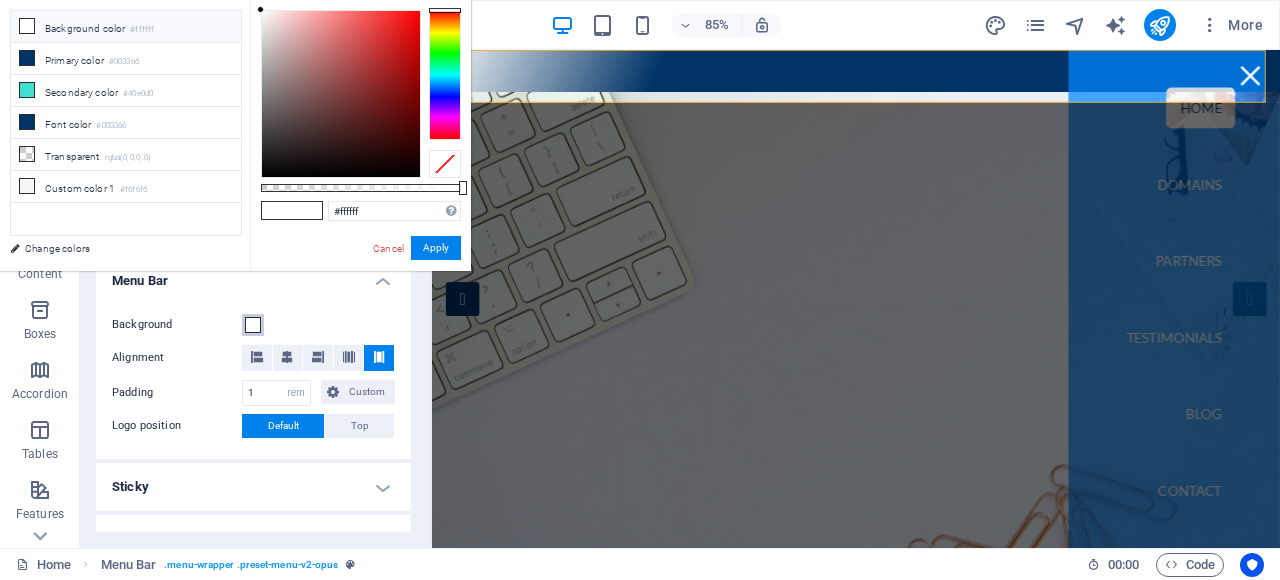 click at bounding box center [341, 94] 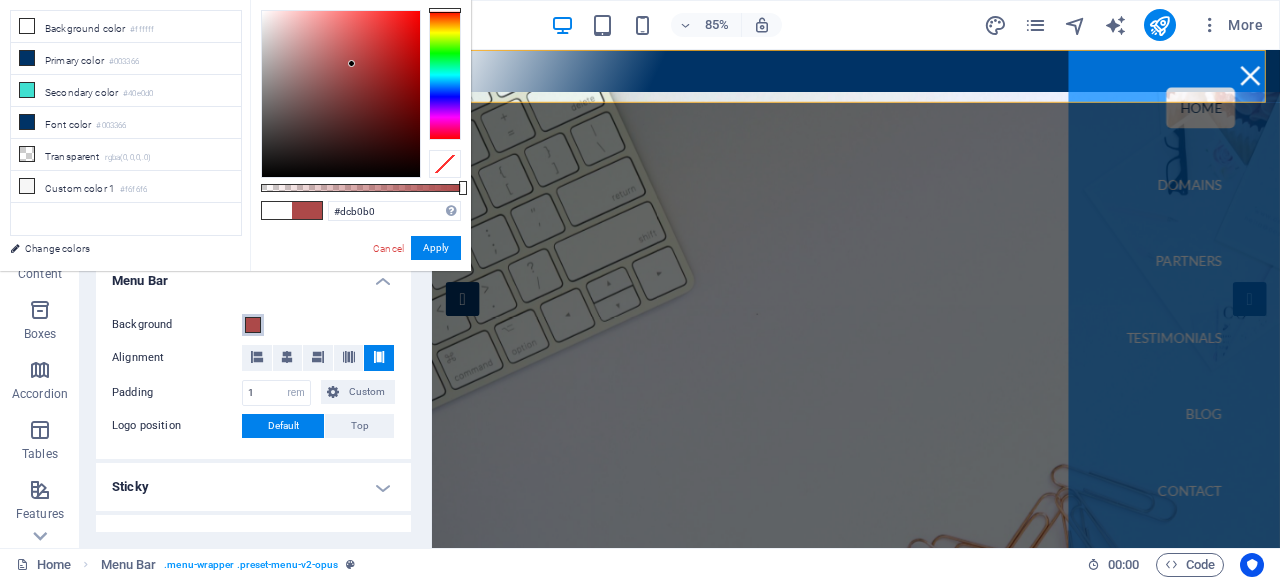 click at bounding box center (341, 94) 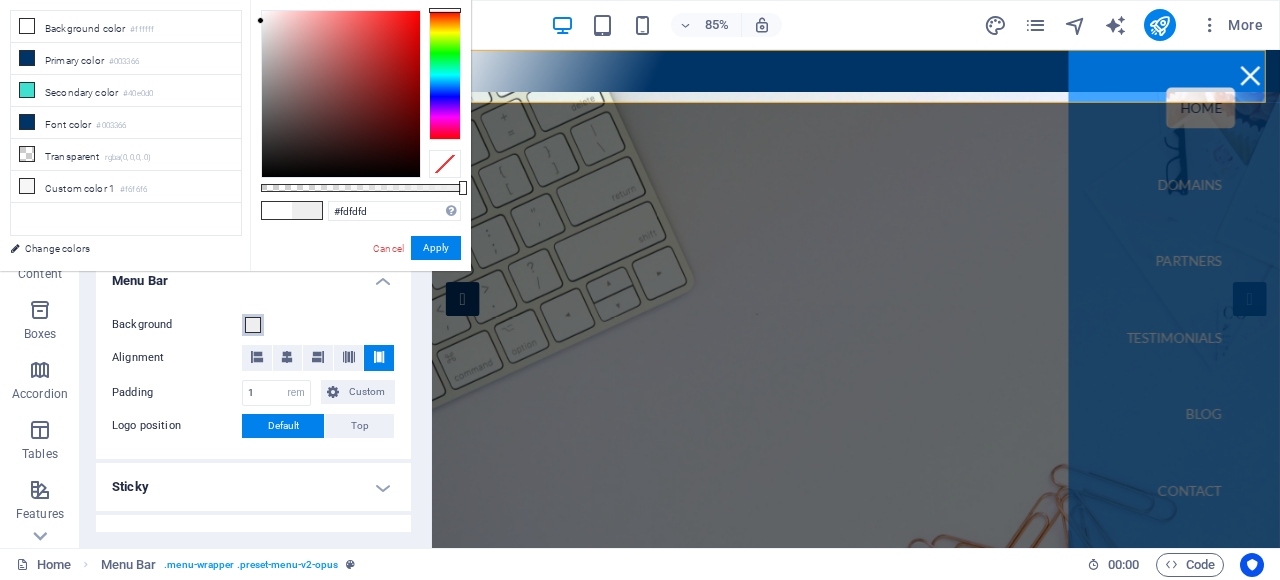 type on "#ffffff" 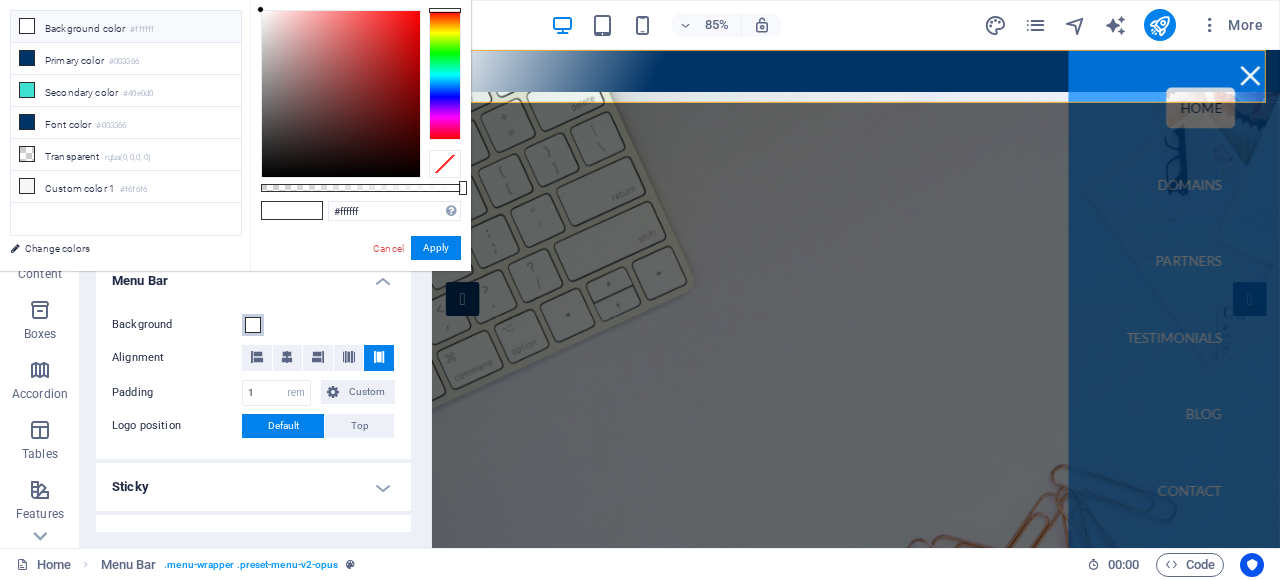 drag, startPoint x: 272, startPoint y: 20, endPoint x: 258, endPoint y: -6, distance: 29.529646 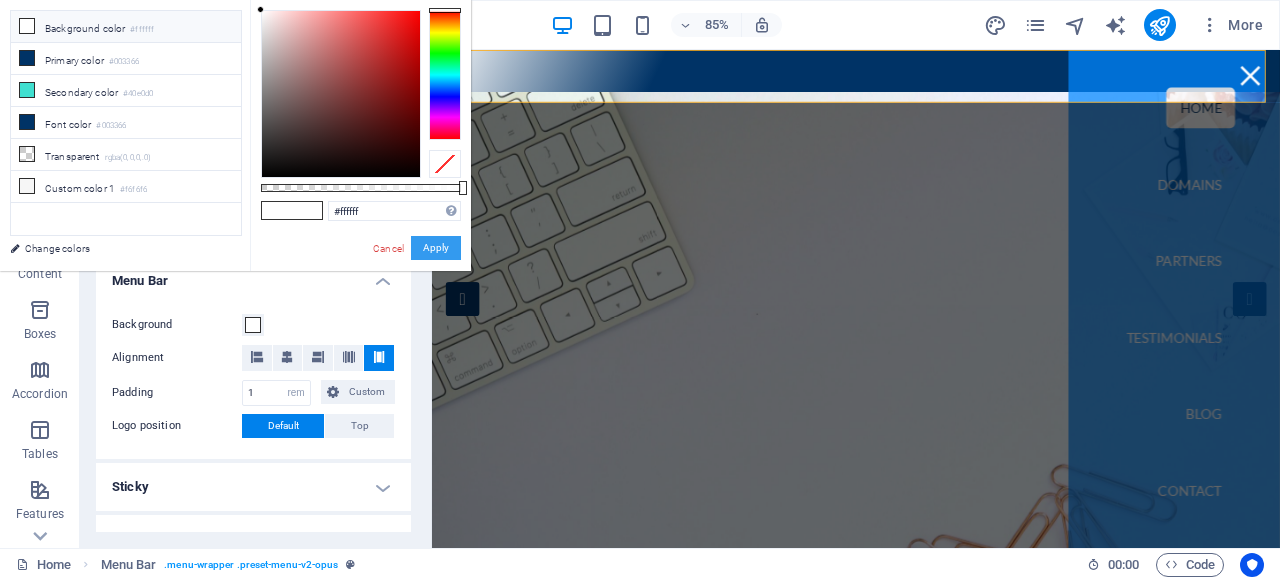 click on "Apply" at bounding box center (436, 248) 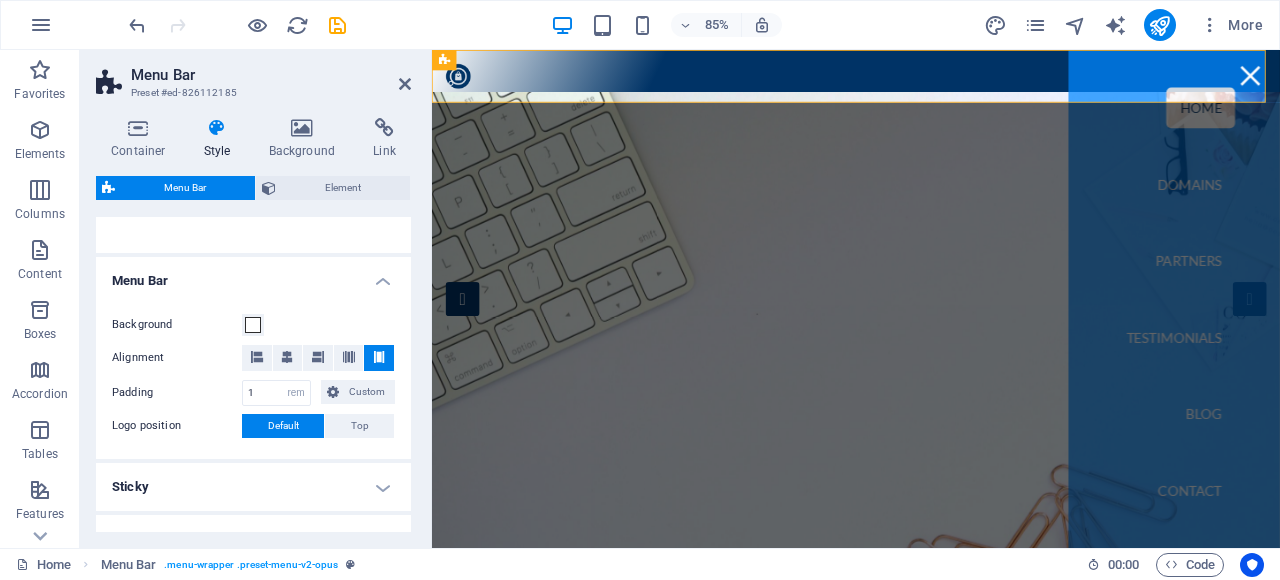 scroll, scrollTop: 400, scrollLeft: 0, axis: vertical 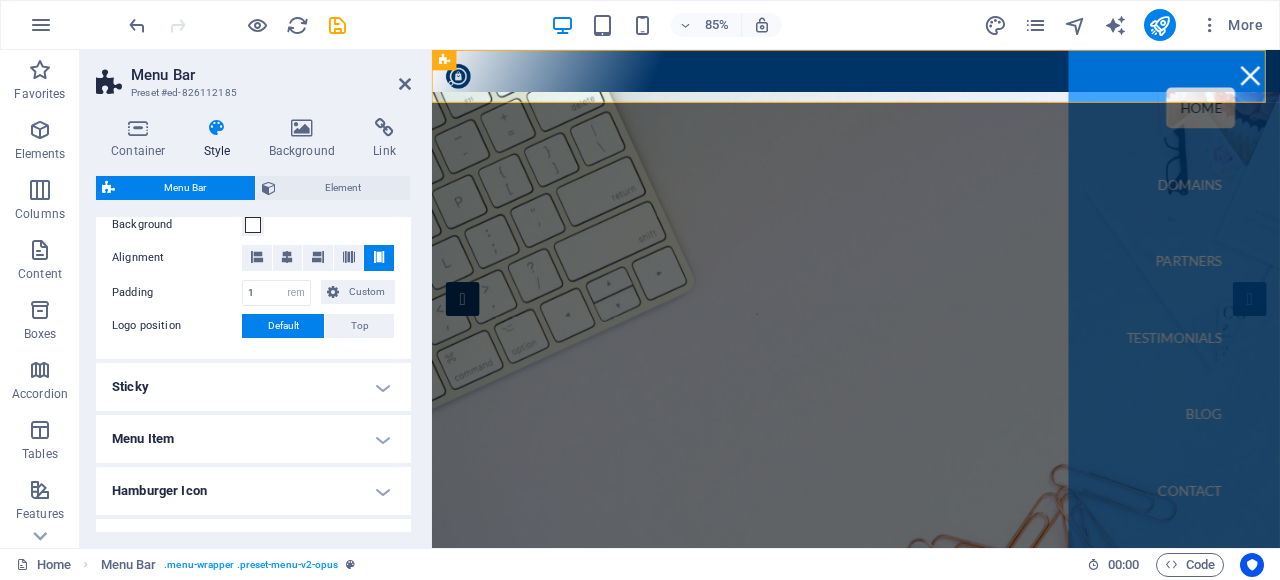 click on "Sticky" at bounding box center [253, 387] 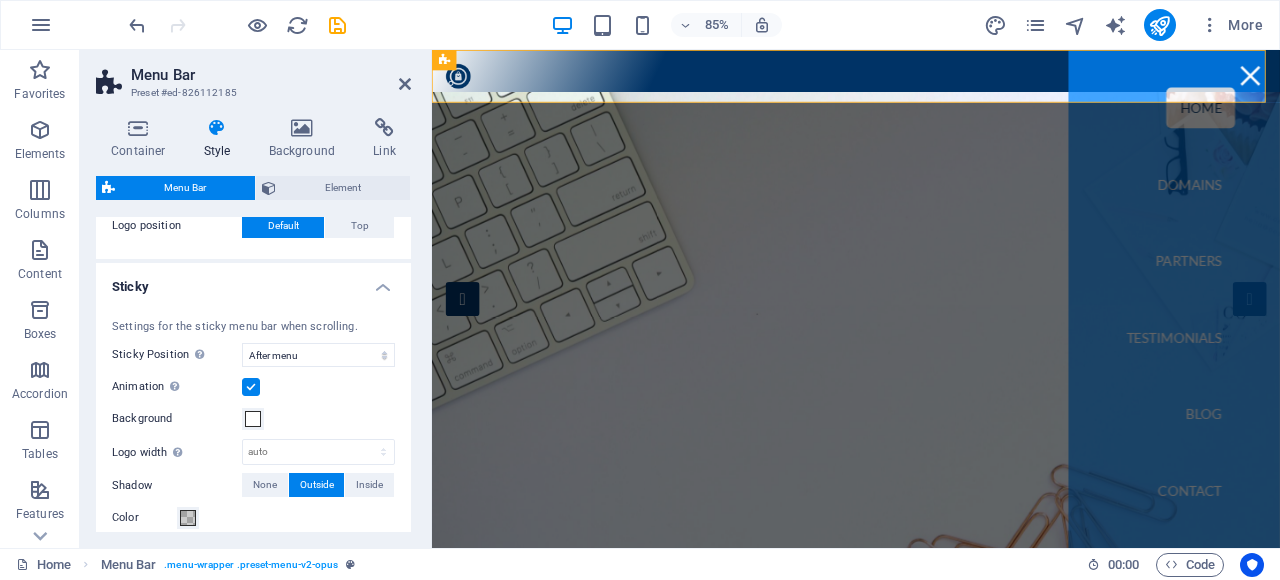 scroll, scrollTop: 600, scrollLeft: 0, axis: vertical 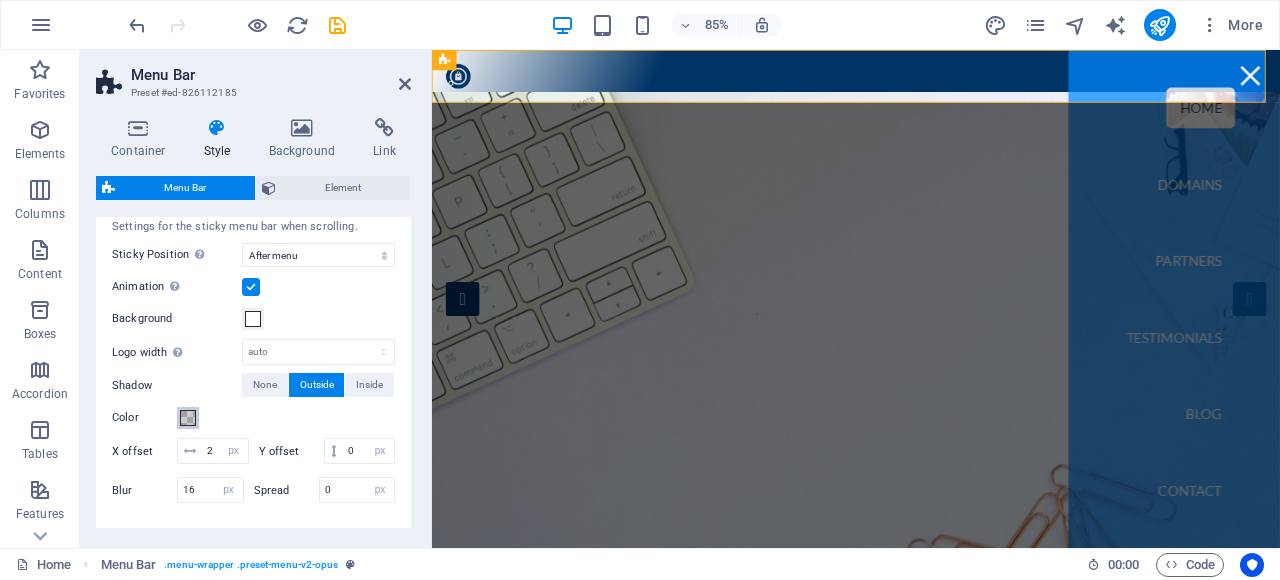 click at bounding box center (188, 418) 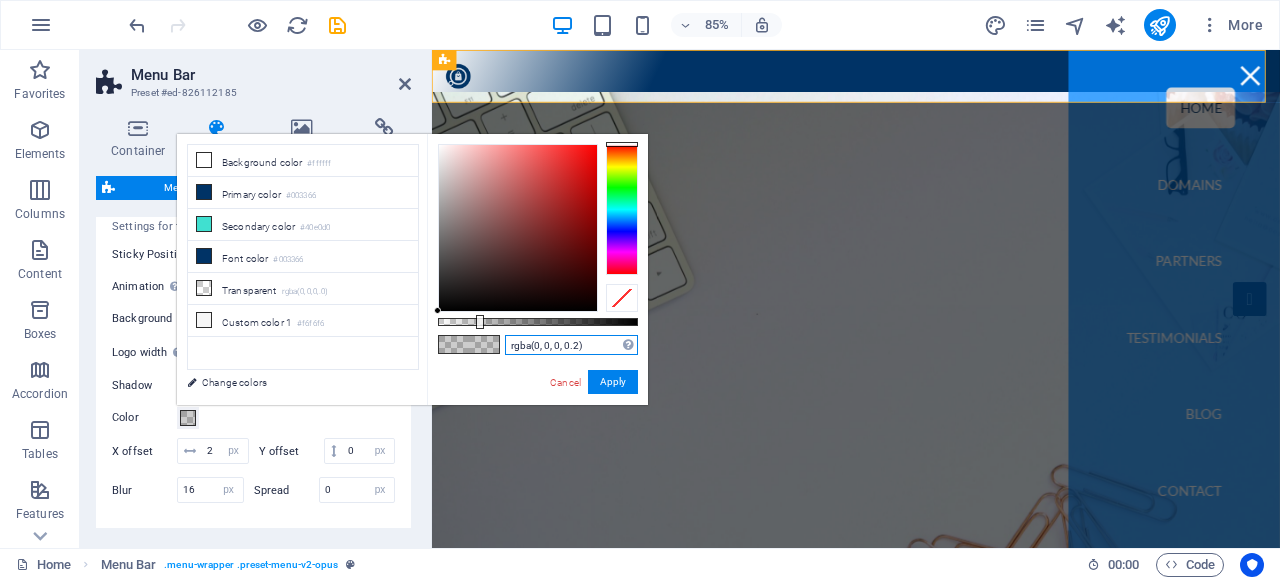 click on "rgba(0, 0, 0, 0.2)" at bounding box center (571, 345) 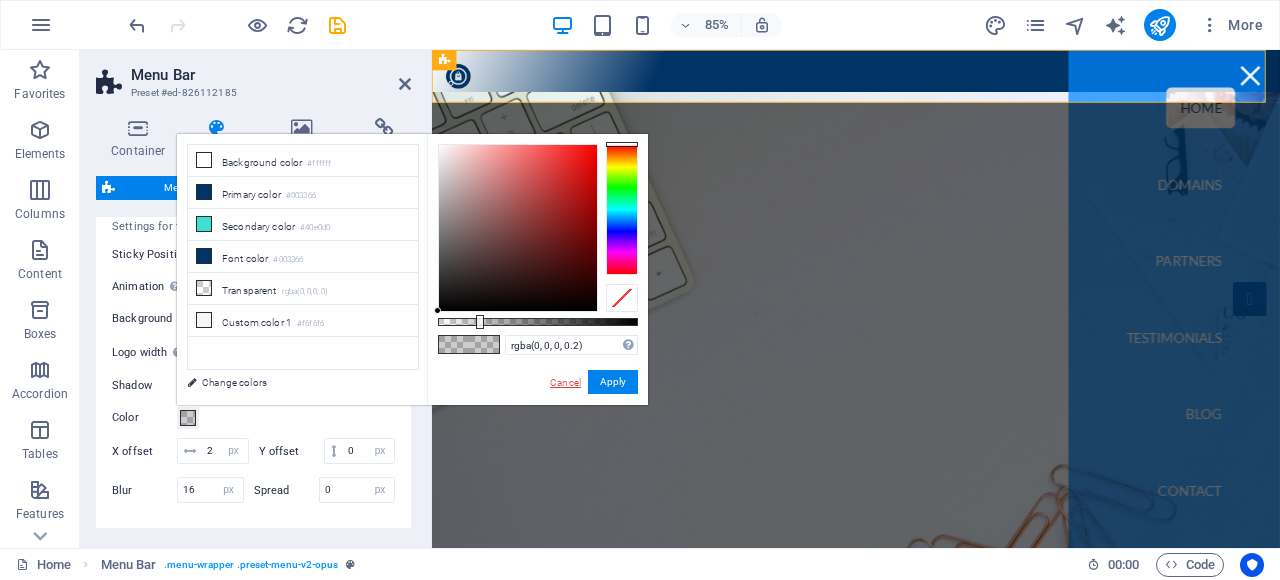 click on "Cancel" at bounding box center [565, 382] 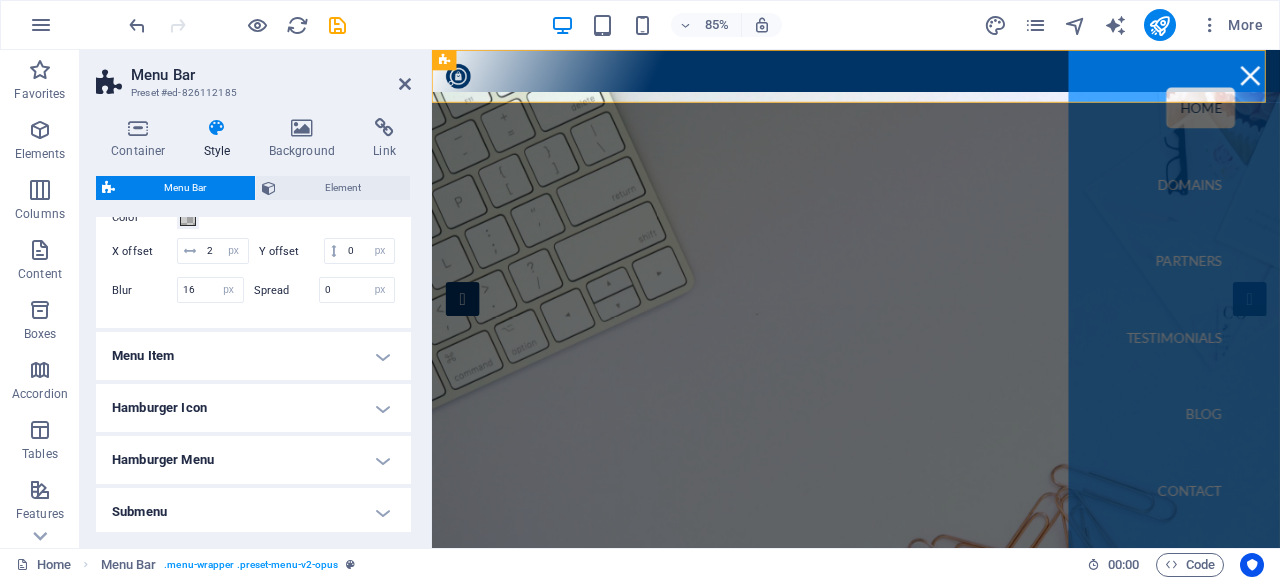 scroll, scrollTop: 881, scrollLeft: 0, axis: vertical 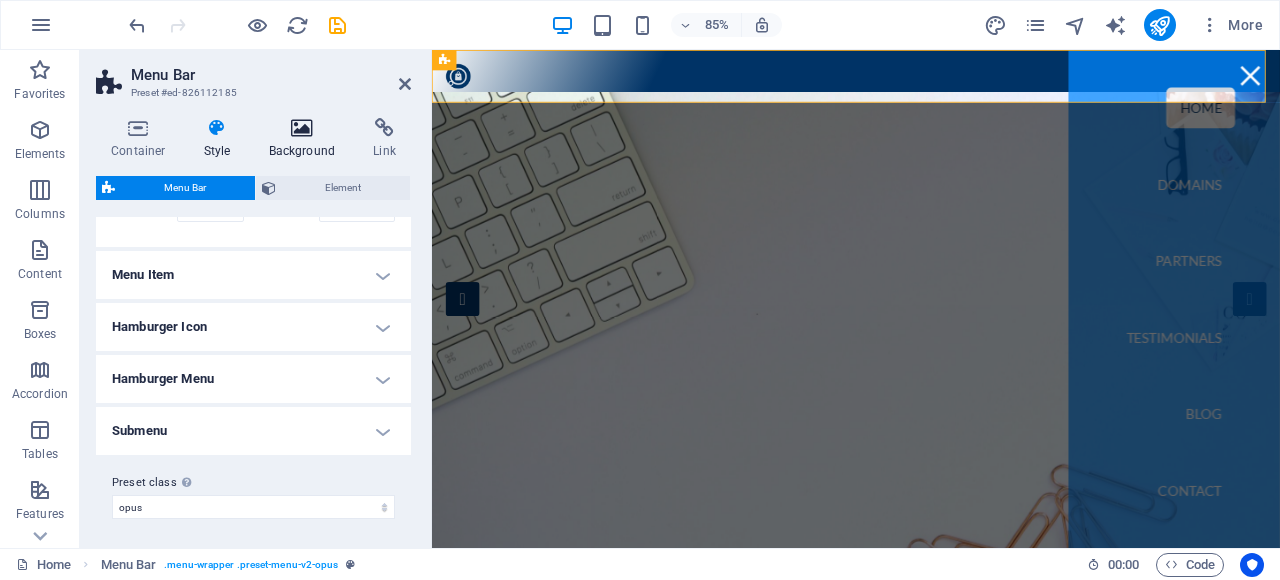 click on "Background" at bounding box center (306, 139) 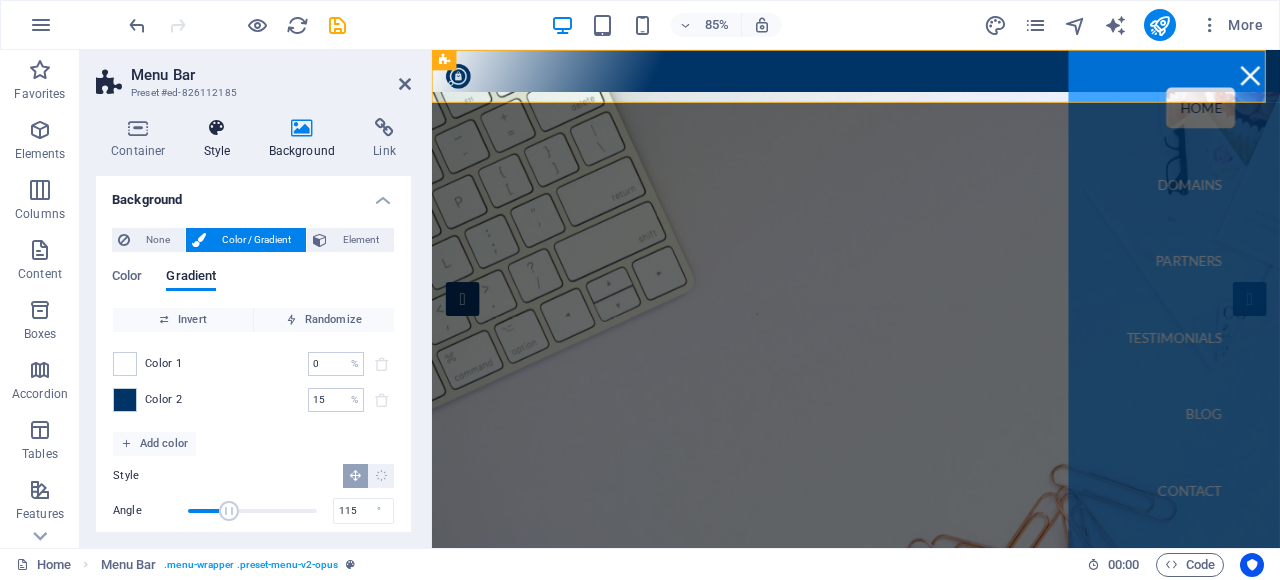click on "Style" at bounding box center (221, 139) 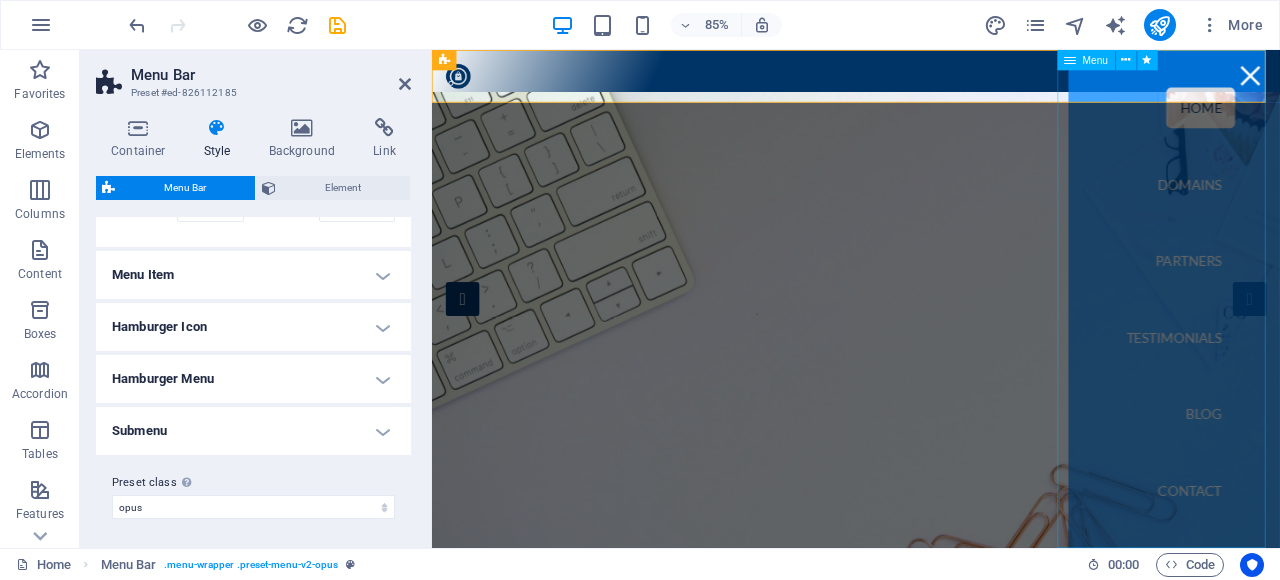 drag, startPoint x: 1402, startPoint y: 182, endPoint x: 1607, endPoint y: 163, distance: 205.8786 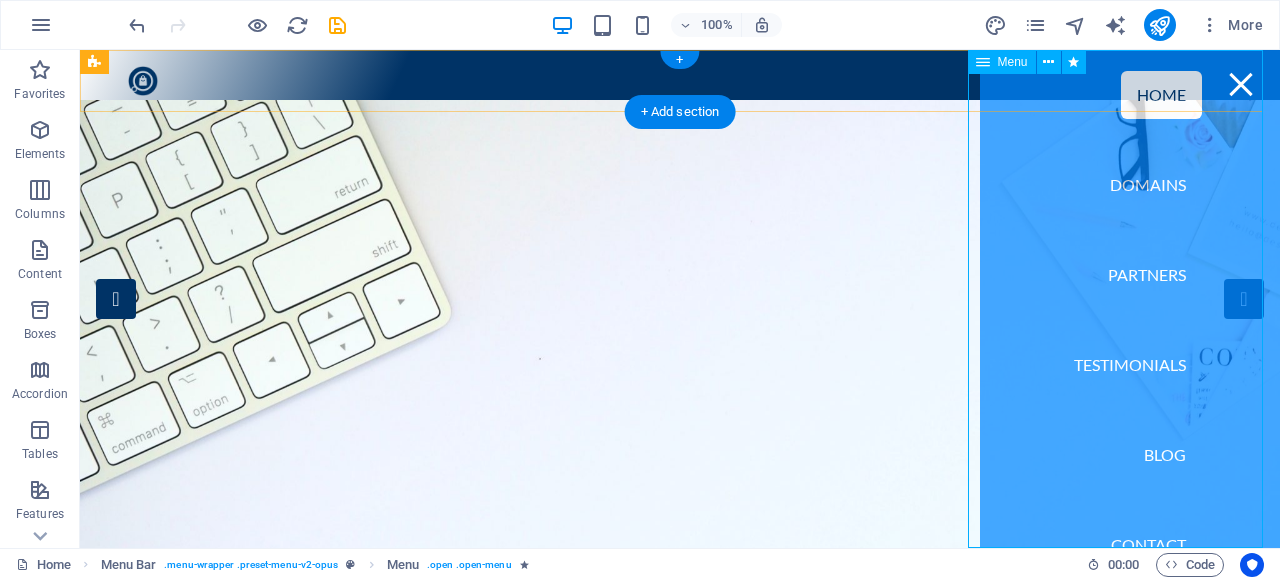 click on "Home Domains Partners Testimonials Blog Contact" at bounding box center (1130, 299) 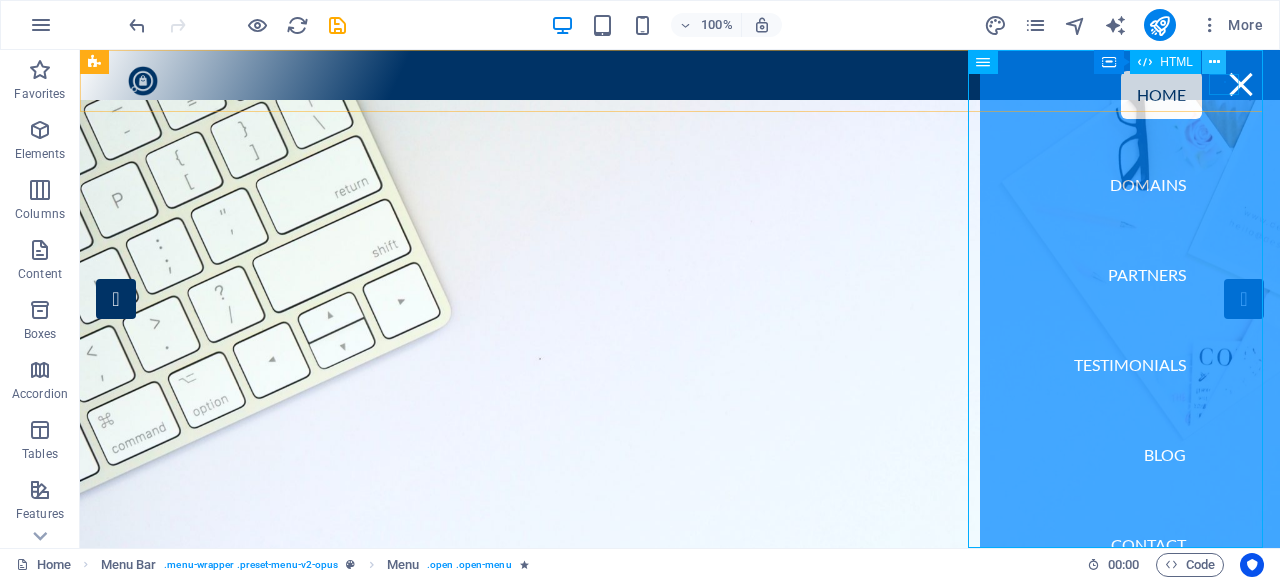 click at bounding box center [1214, 62] 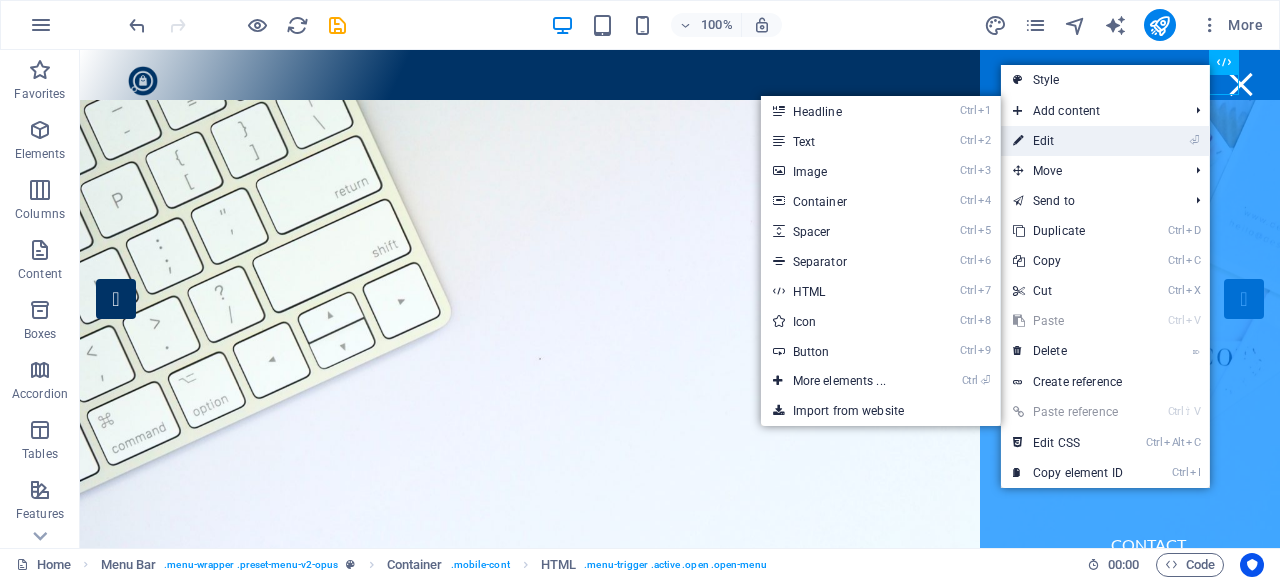 click on "⏎  Edit" at bounding box center (1068, 141) 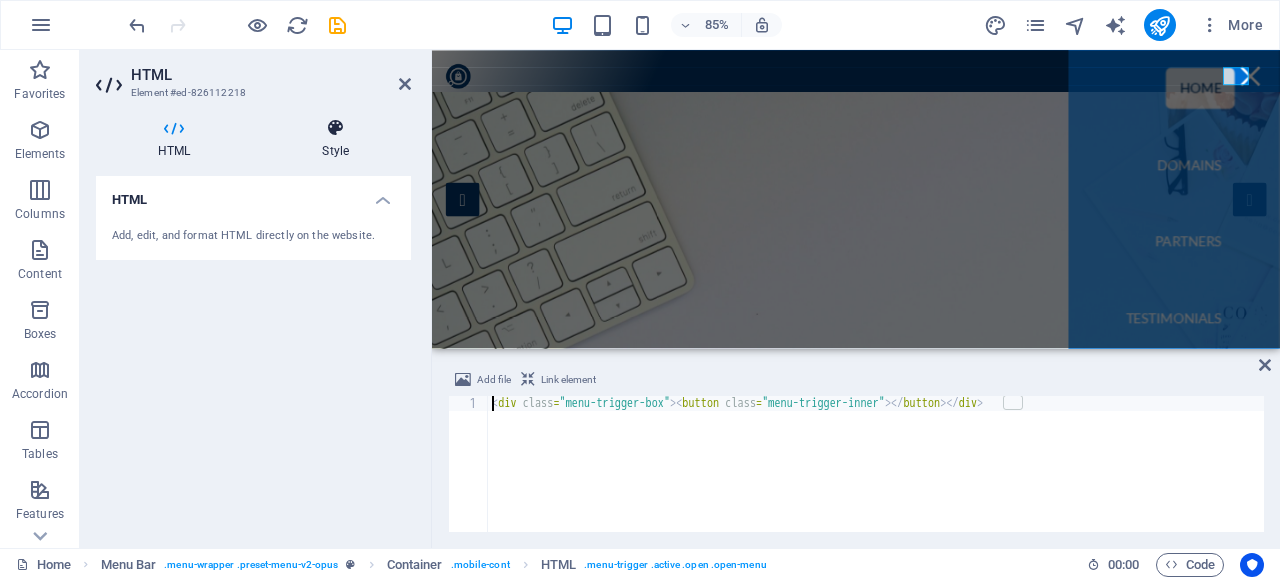 click on "Style" at bounding box center (335, 139) 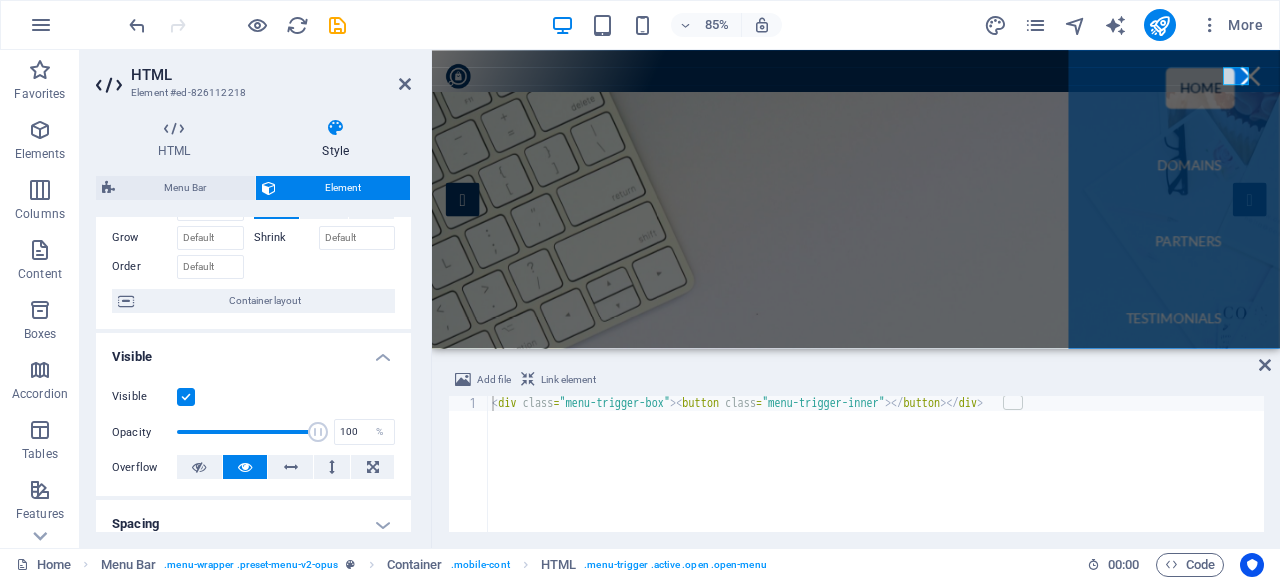 scroll, scrollTop: 100, scrollLeft: 0, axis: vertical 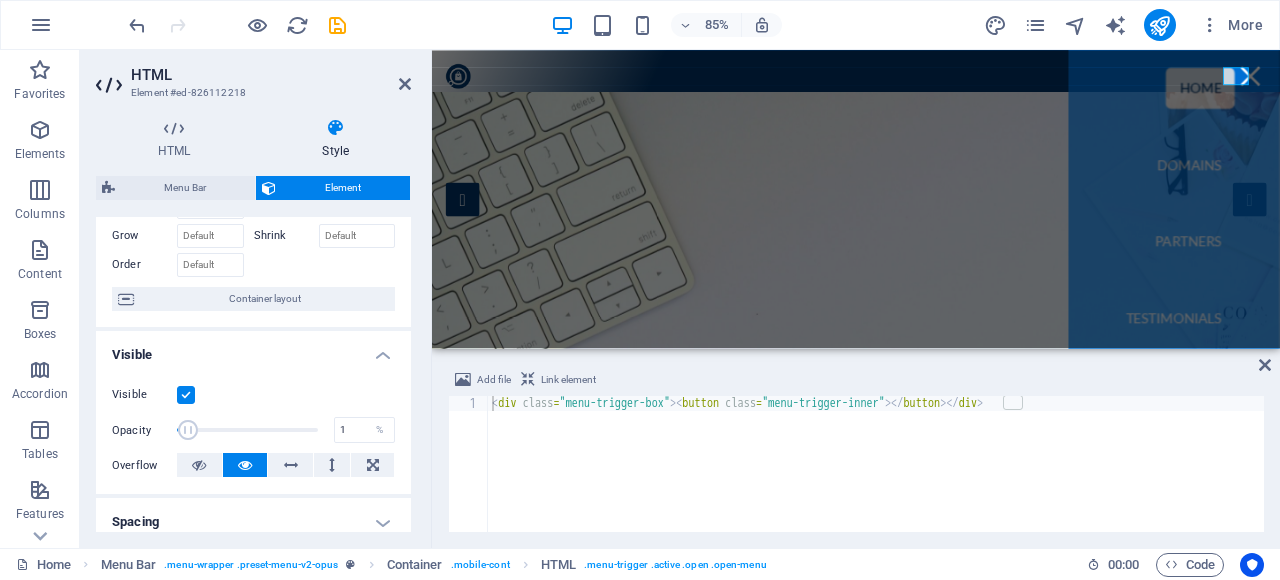 drag, startPoint x: 249, startPoint y: 429, endPoint x: 174, endPoint y: 425, distance: 75.10659 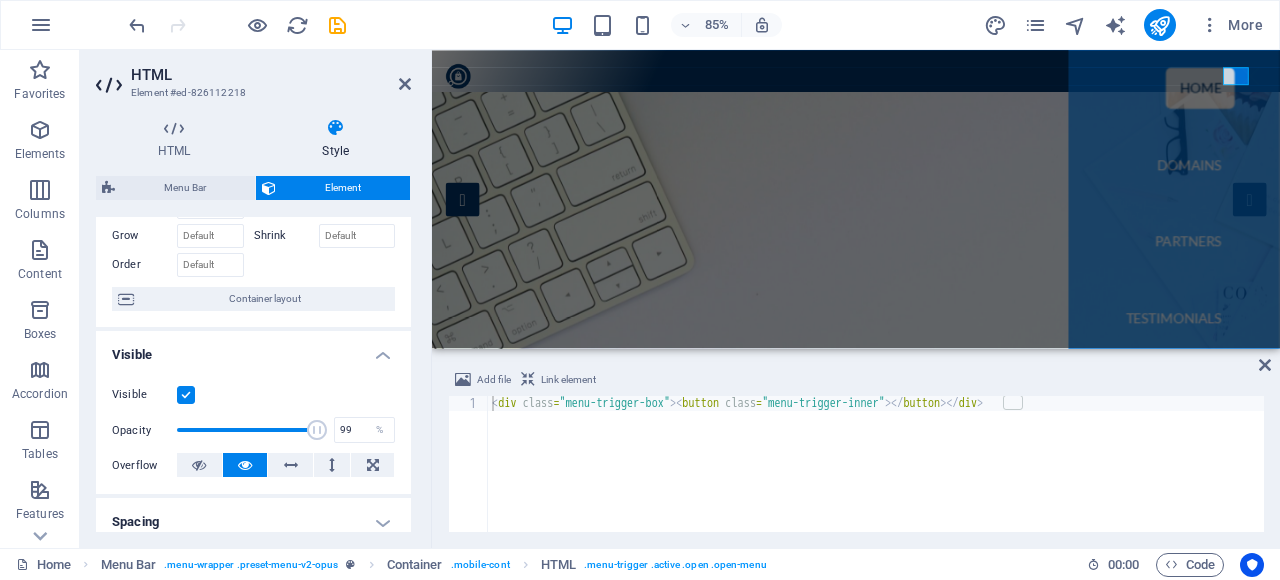 drag, startPoint x: 200, startPoint y: 419, endPoint x: 313, endPoint y: 420, distance: 113.004425 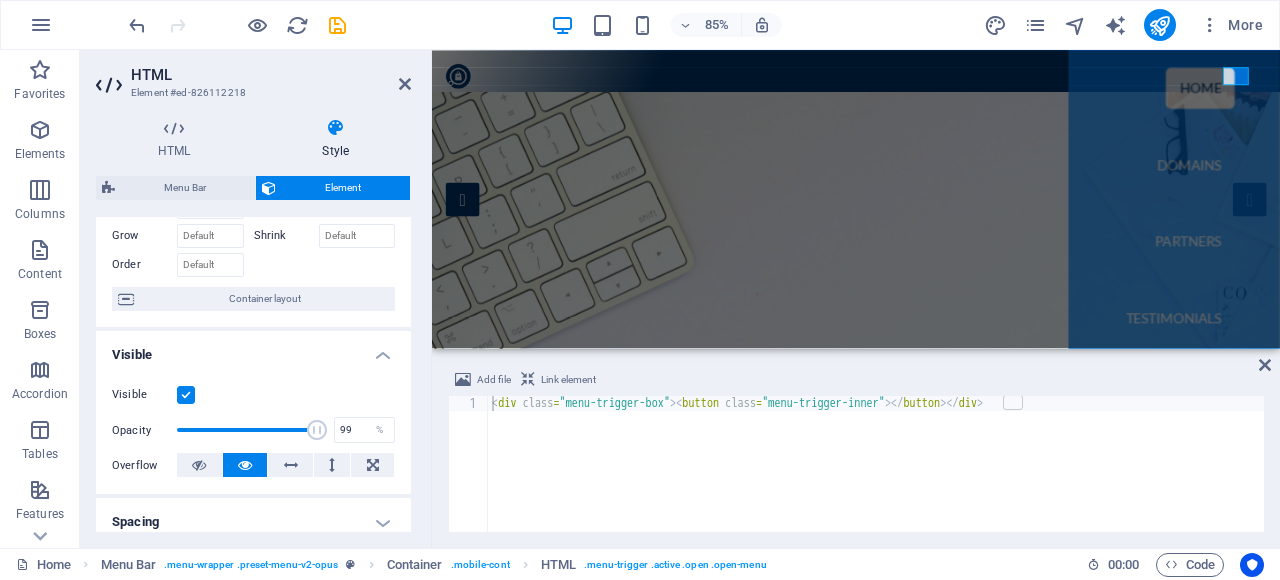 click at bounding box center [247, 430] 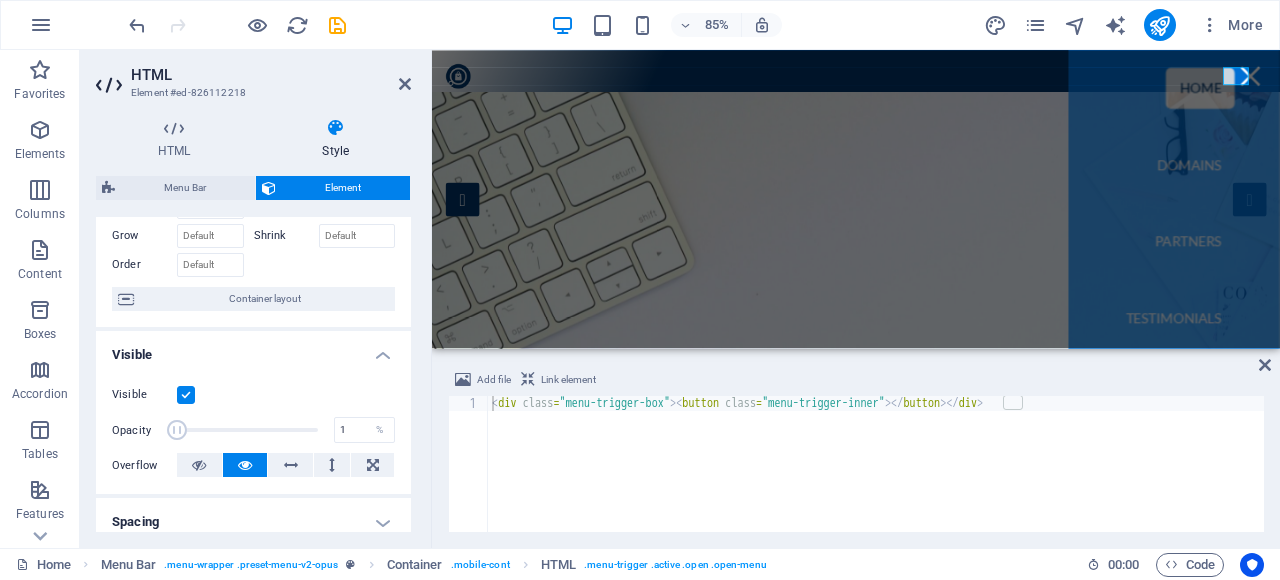 drag, startPoint x: 302, startPoint y: 431, endPoint x: 155, endPoint y: 432, distance: 147.0034 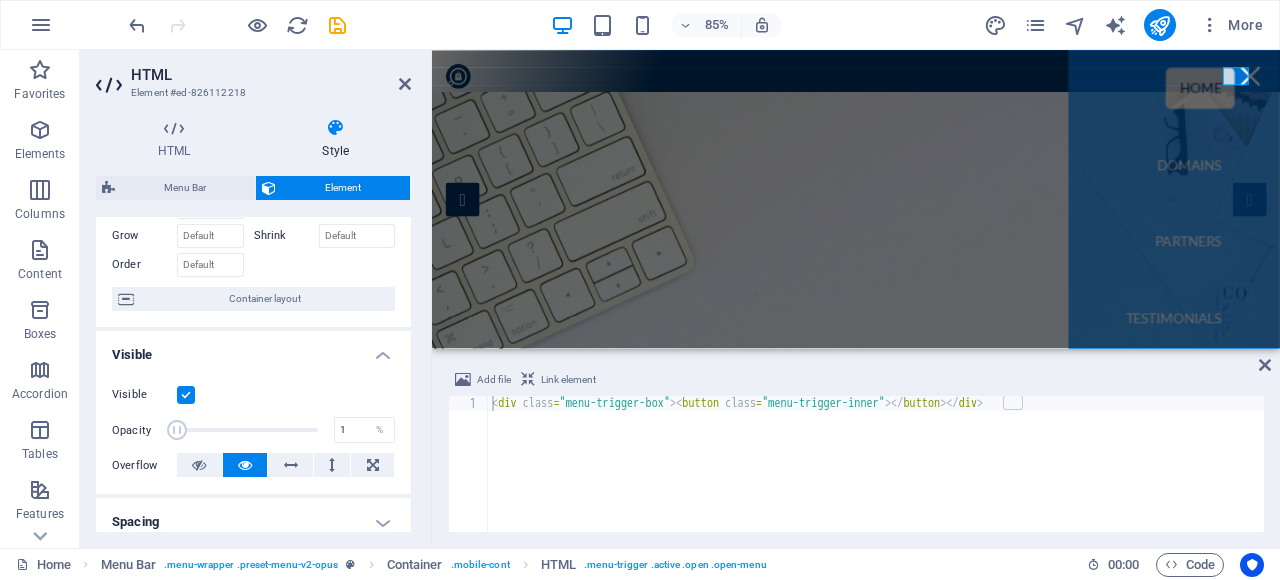 click on "Opacity 1 %" at bounding box center (253, 430) 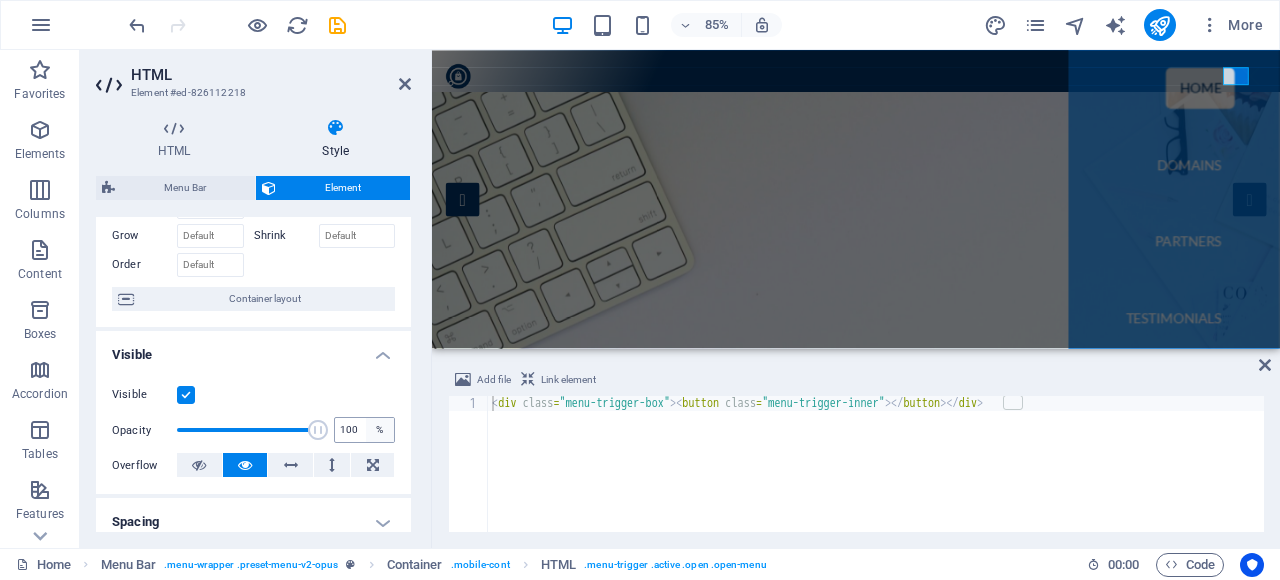 drag, startPoint x: 188, startPoint y: 431, endPoint x: 364, endPoint y: 427, distance: 176.04546 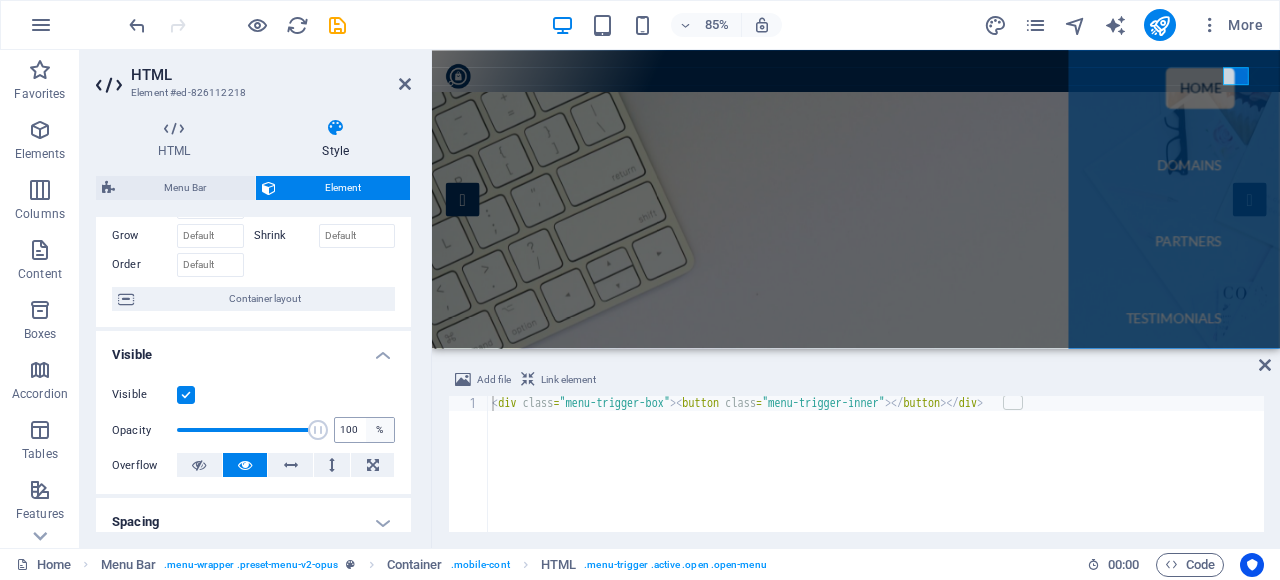 click on "Opacity 100 %" at bounding box center (253, 430) 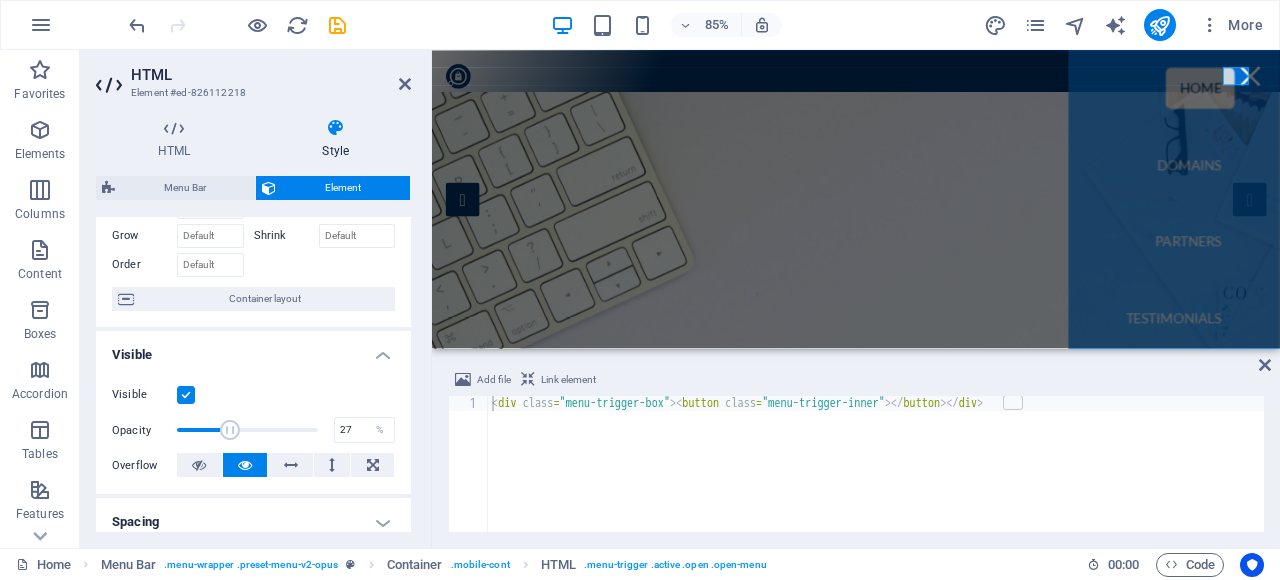 drag, startPoint x: 250, startPoint y: 431, endPoint x: 172, endPoint y: 436, distance: 78.160095 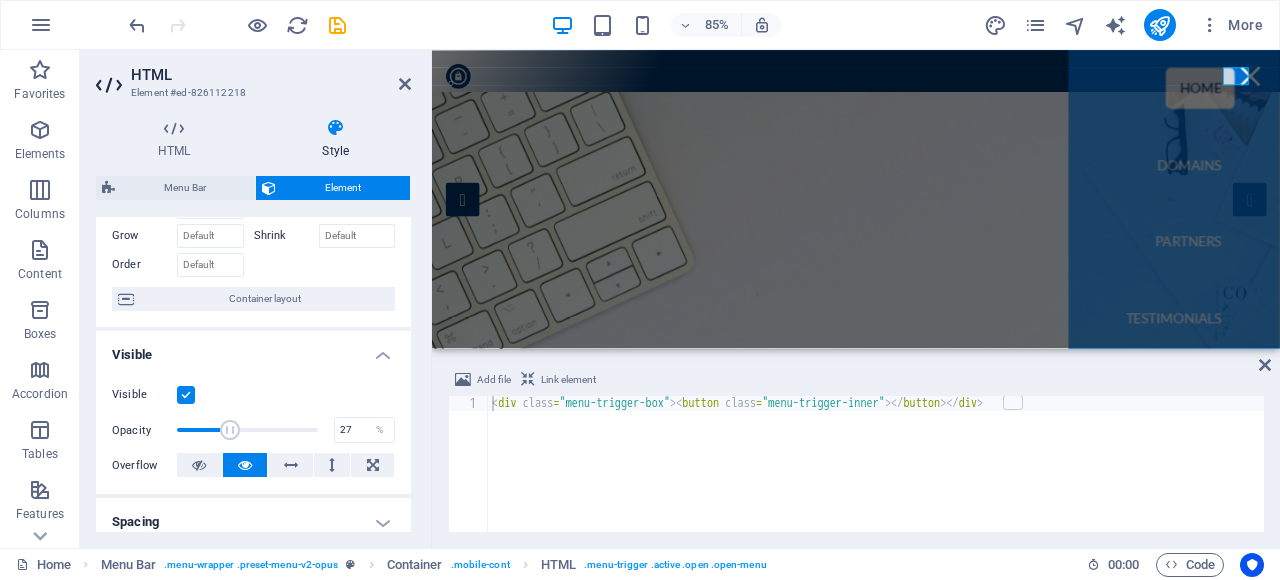 click at bounding box center [247, 430] 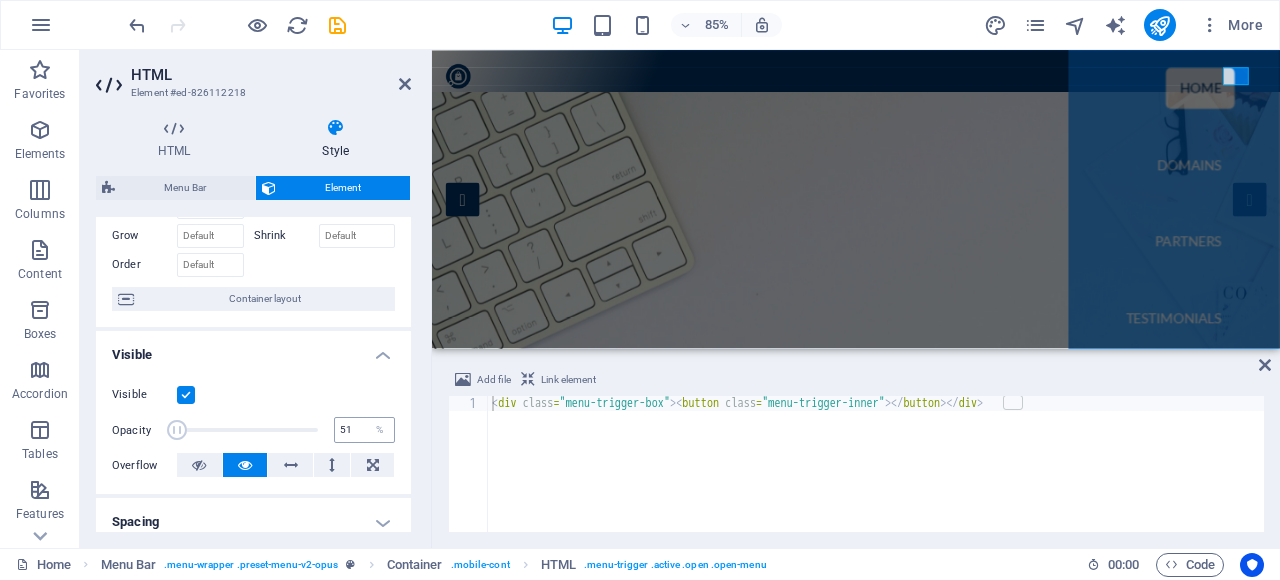 type on "100" 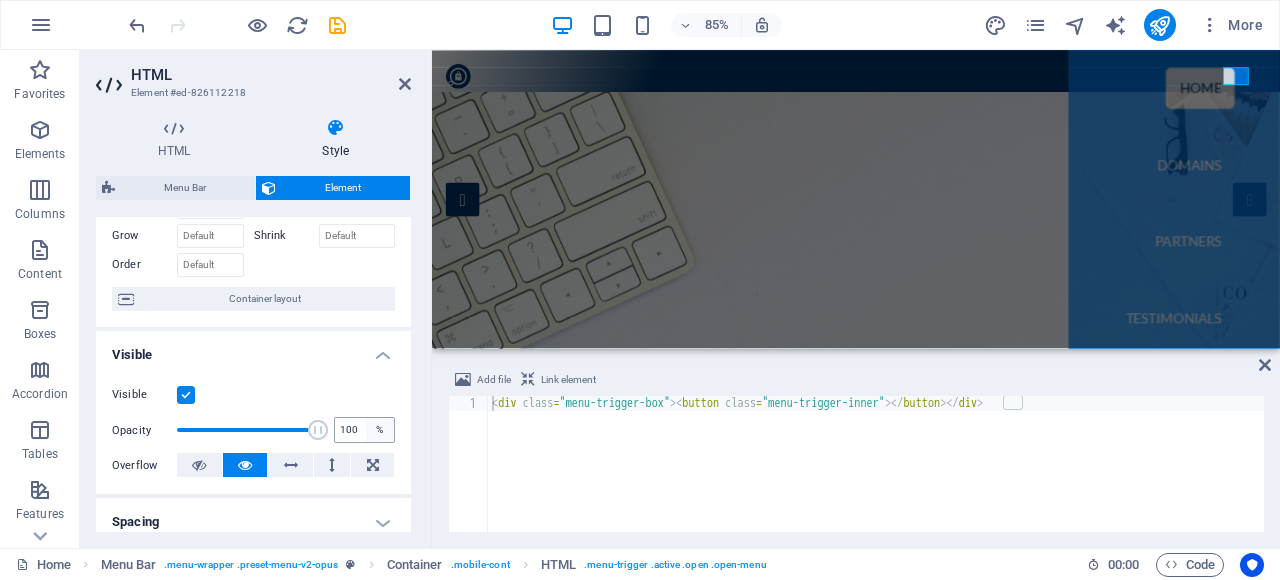 drag, startPoint x: 192, startPoint y: 427, endPoint x: 371, endPoint y: 419, distance: 179.17868 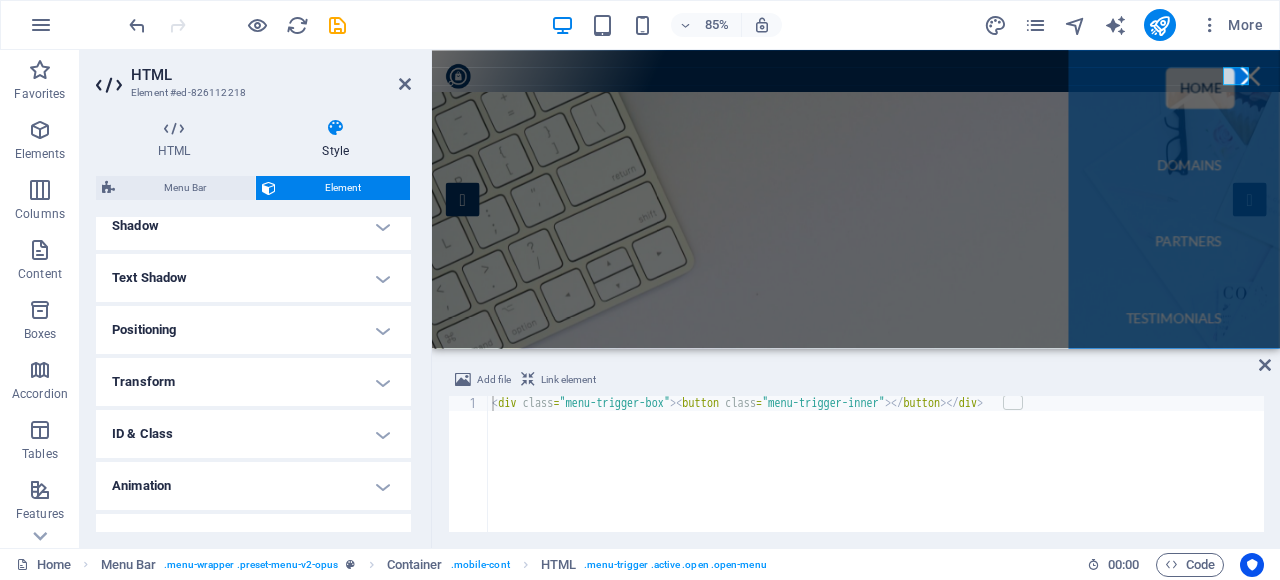 scroll, scrollTop: 529, scrollLeft: 0, axis: vertical 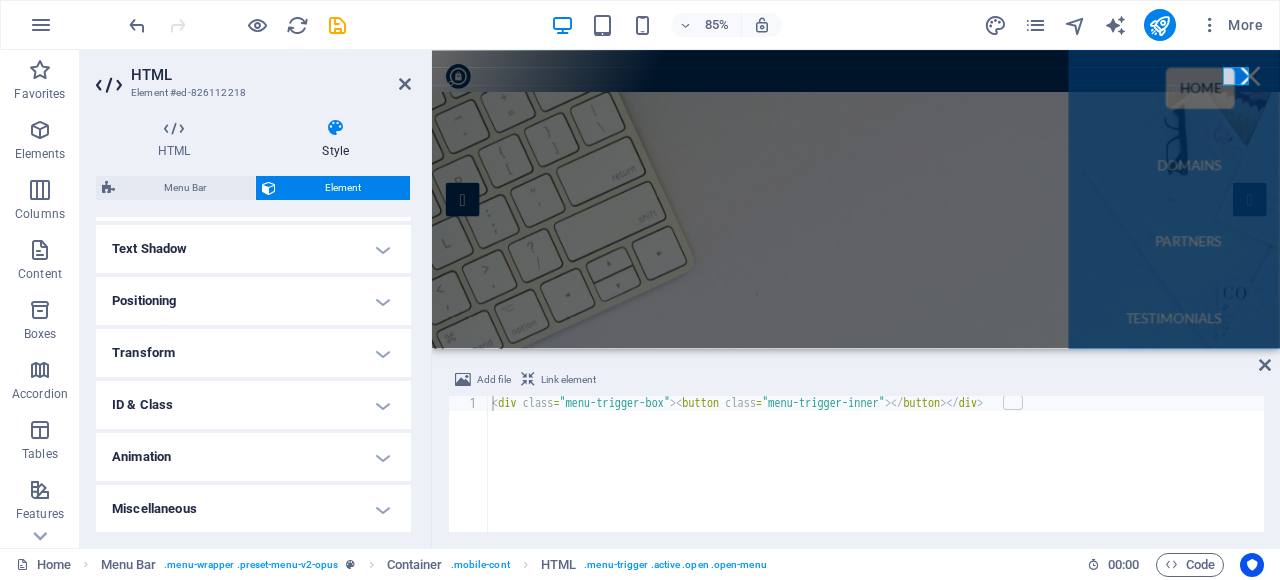 click on "Animation" at bounding box center [253, 457] 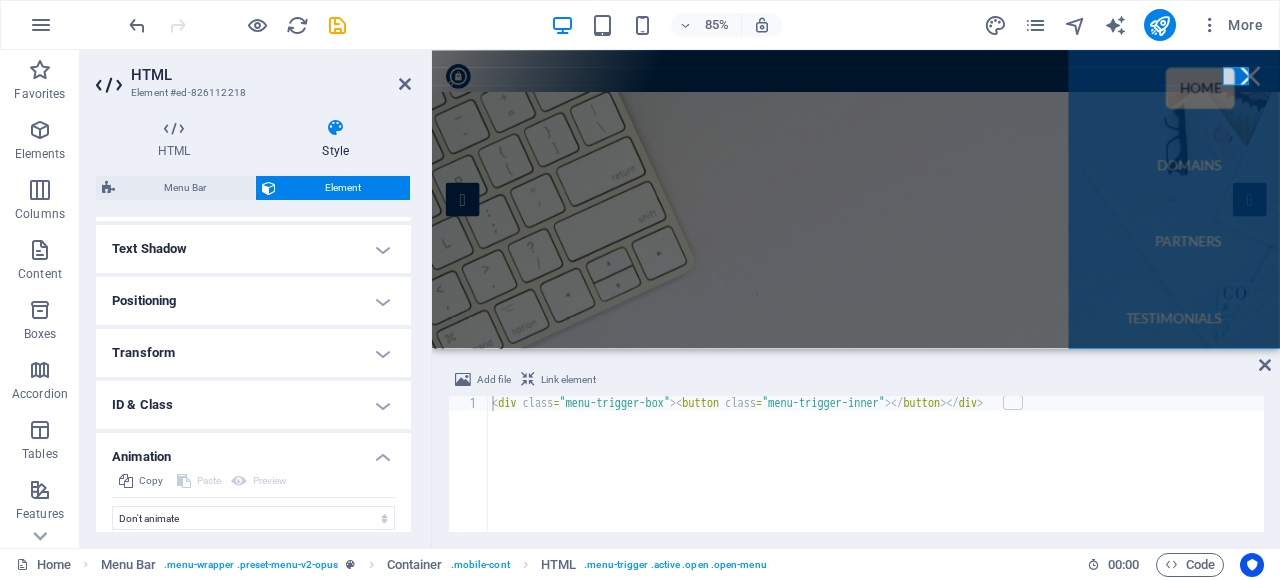 scroll, scrollTop: 594, scrollLeft: 0, axis: vertical 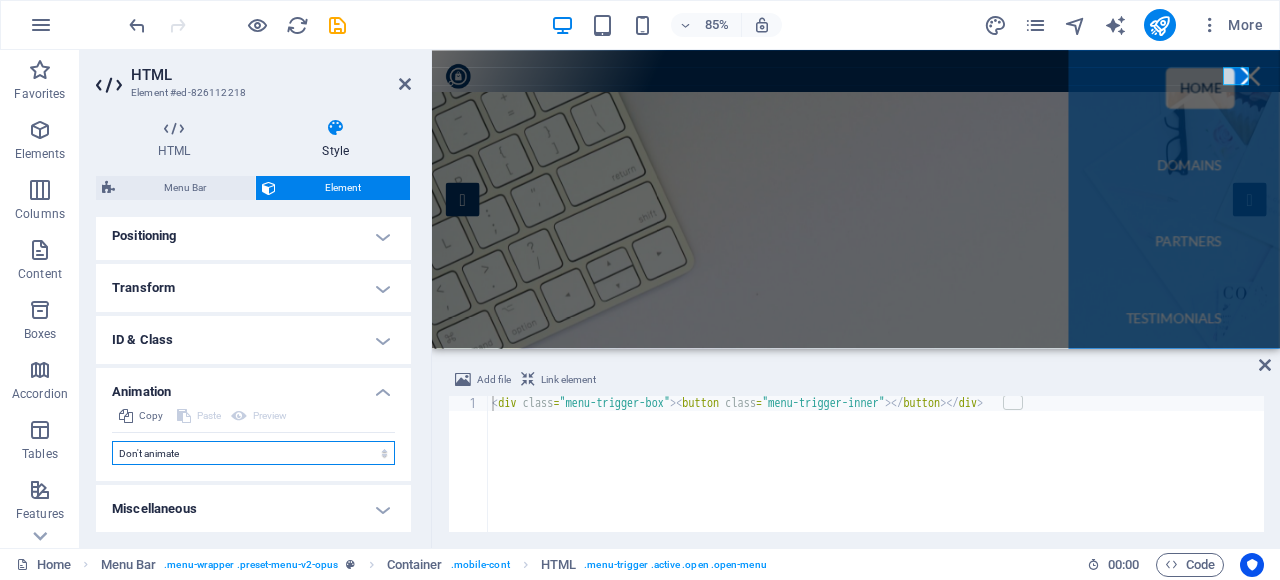 click on "Don't animate Show / Hide Slide up/down Zoom in/out Slide left to right Slide right to left Slide top to bottom Slide bottom to top Pulse Blink Open as overlay" at bounding box center [253, 453] 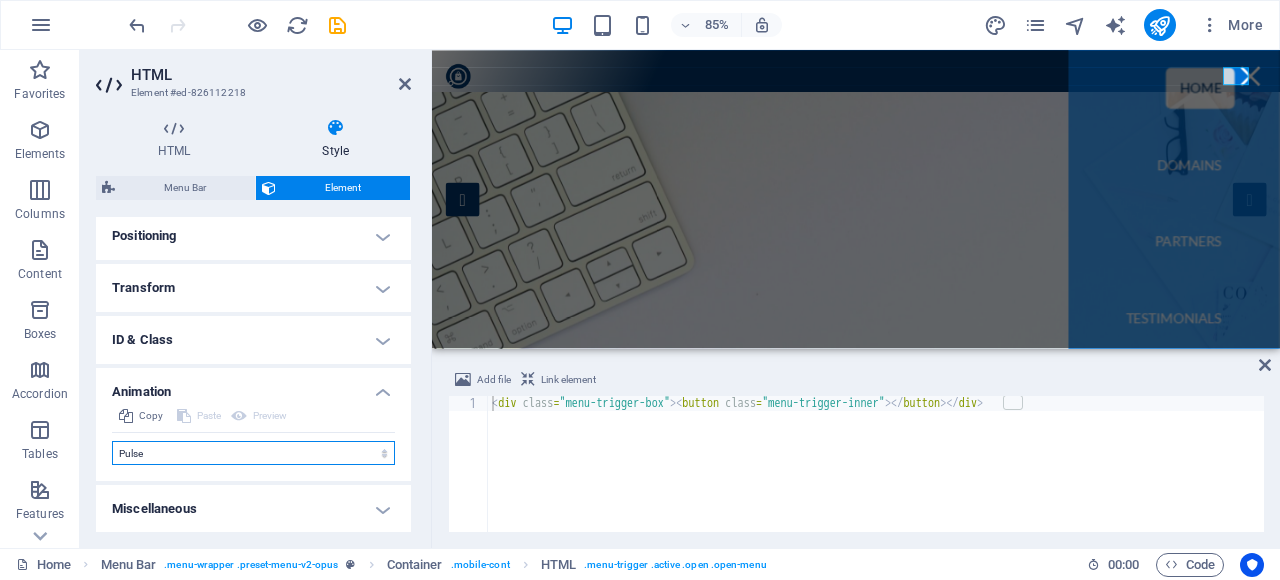 click on "Don't animate Show / Hide Slide up/down Zoom in/out Slide left to right Slide right to left Slide top to bottom Slide bottom to top Pulse Blink Open as overlay" at bounding box center (253, 453) 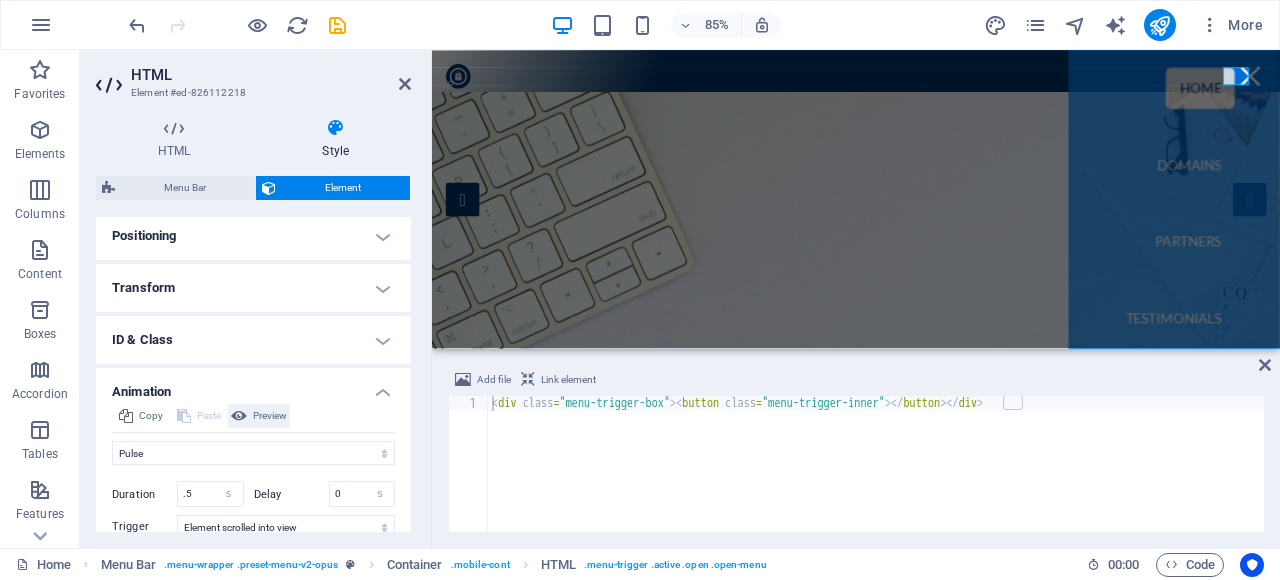 click on "Preview" at bounding box center [270, 416] 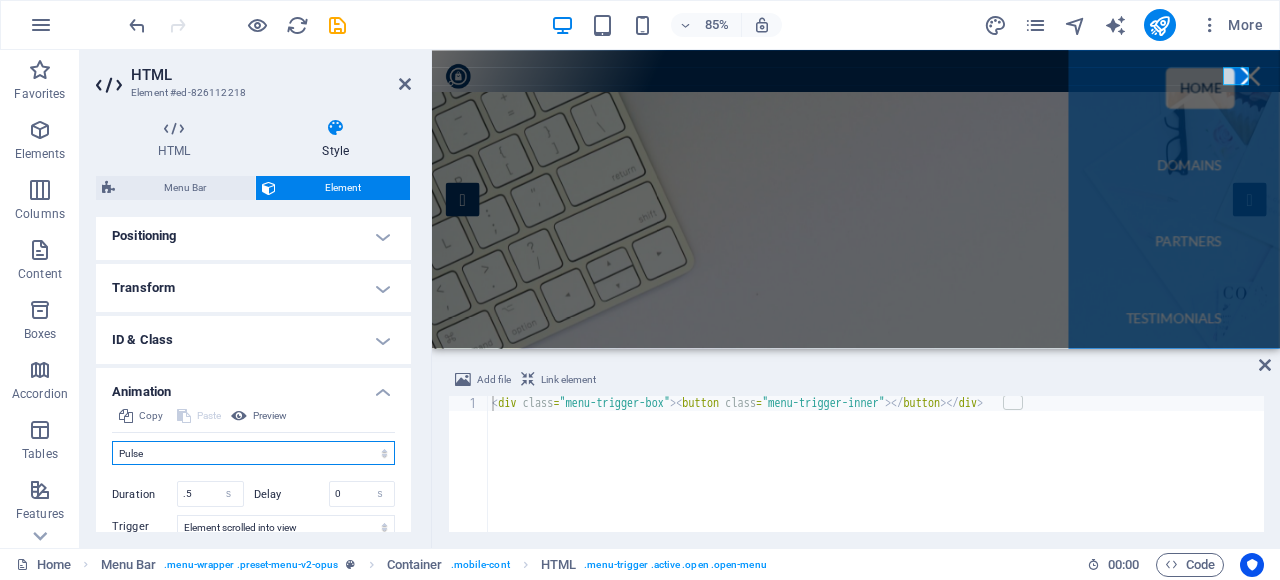 click on "Don't animate Show / Hide Slide up/down Zoom in/out Slide left to right Slide right to left Slide top to bottom Slide bottom to top Pulse Blink Open as overlay" at bounding box center (253, 453) 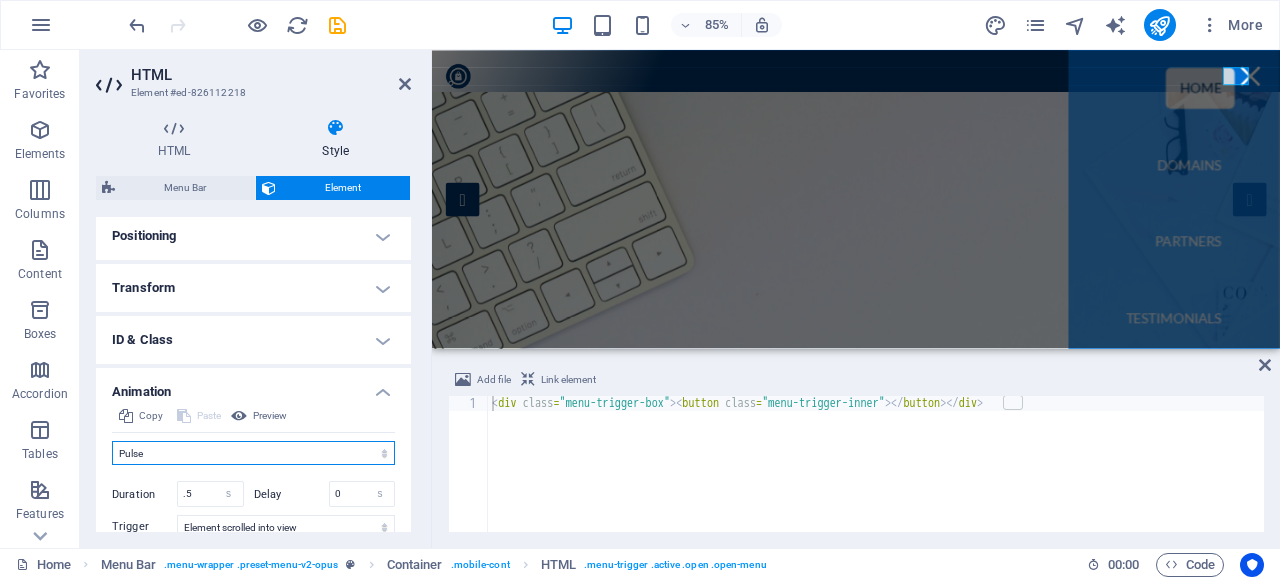 select on "none" 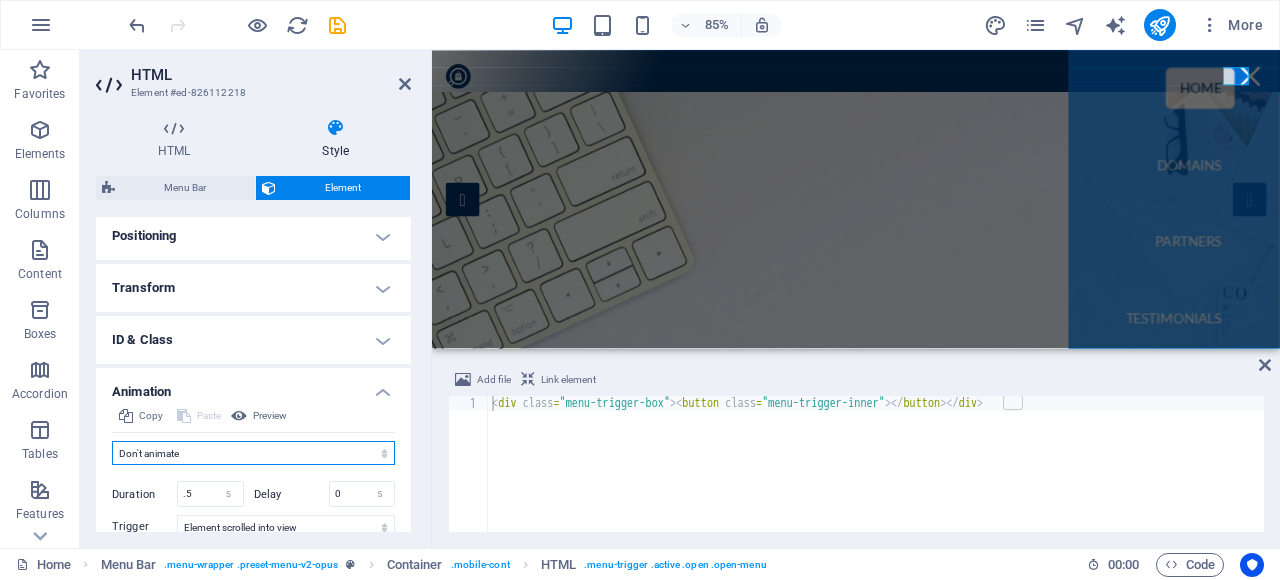 click on "Don't animate Show / Hide Slide up/down Zoom in/out Slide left to right Slide right to left Slide top to bottom Slide bottom to top Pulse Blink Open as overlay" at bounding box center (253, 453) 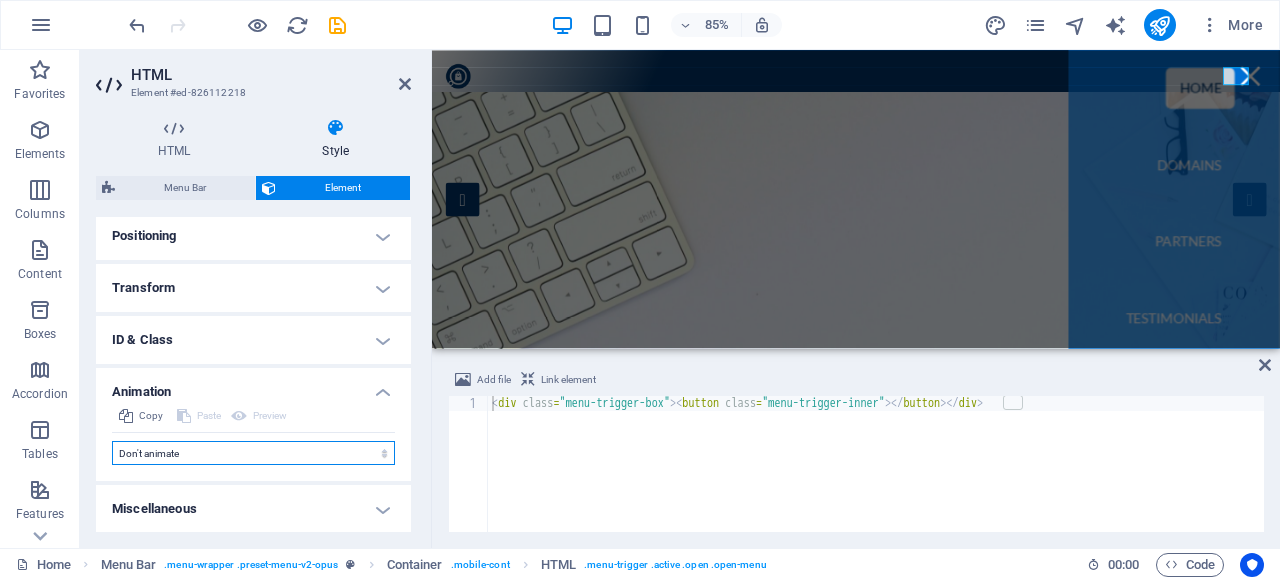 scroll, scrollTop: 0, scrollLeft: 0, axis: both 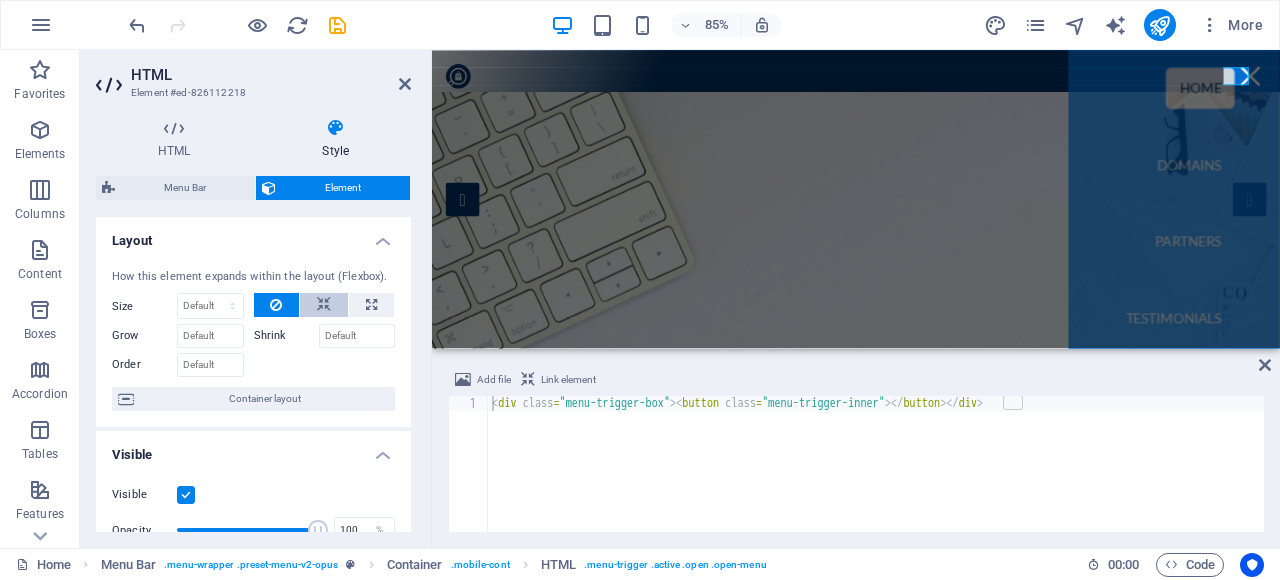 click at bounding box center (324, 305) 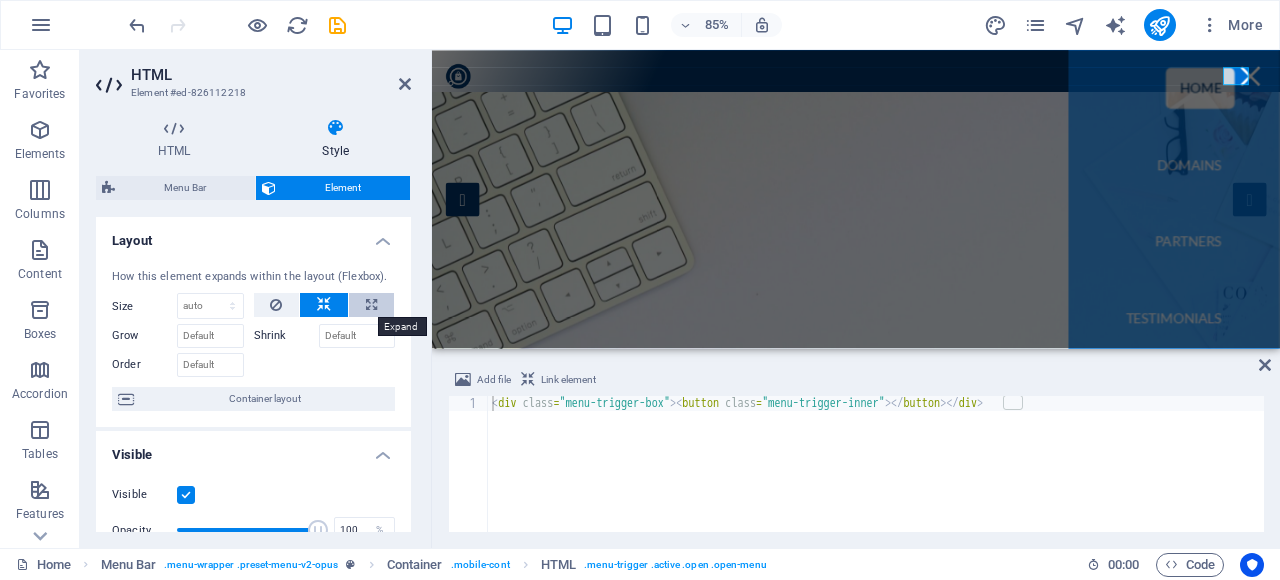 drag, startPoint x: 366, startPoint y: 303, endPoint x: 349, endPoint y: 305, distance: 17.117243 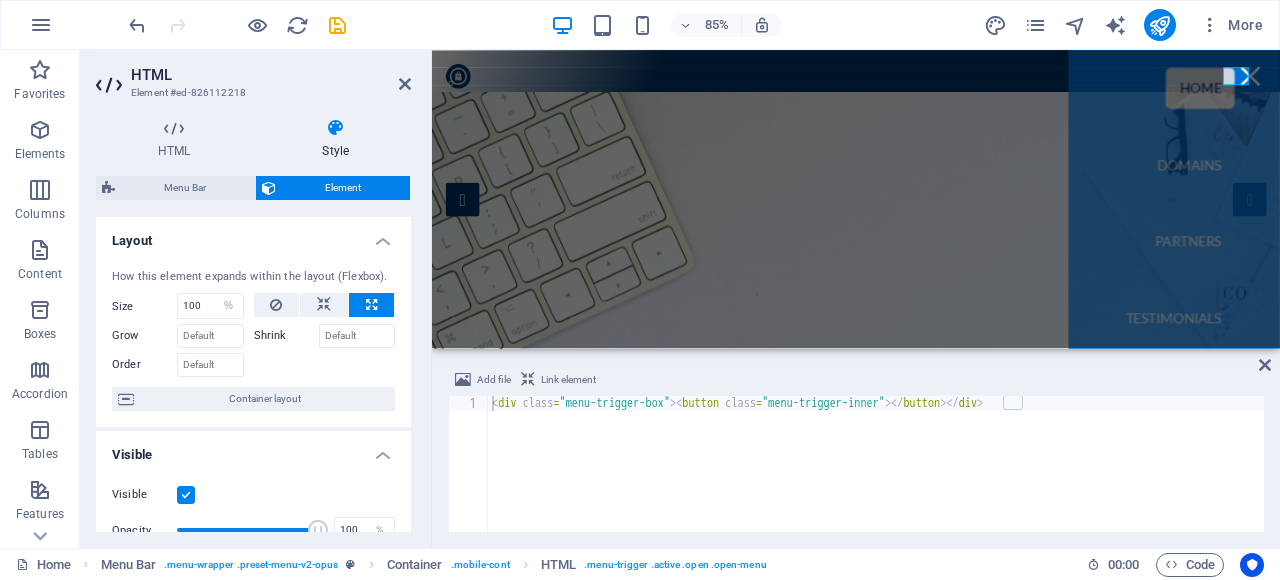 click at bounding box center (276, 305) 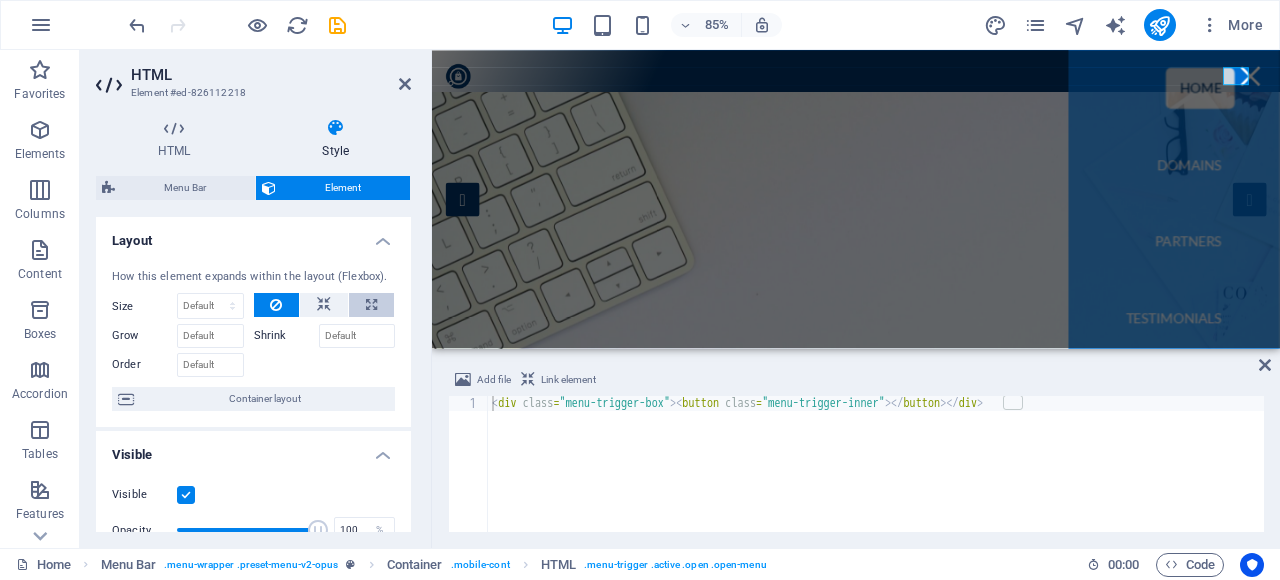 click at bounding box center [371, 305] 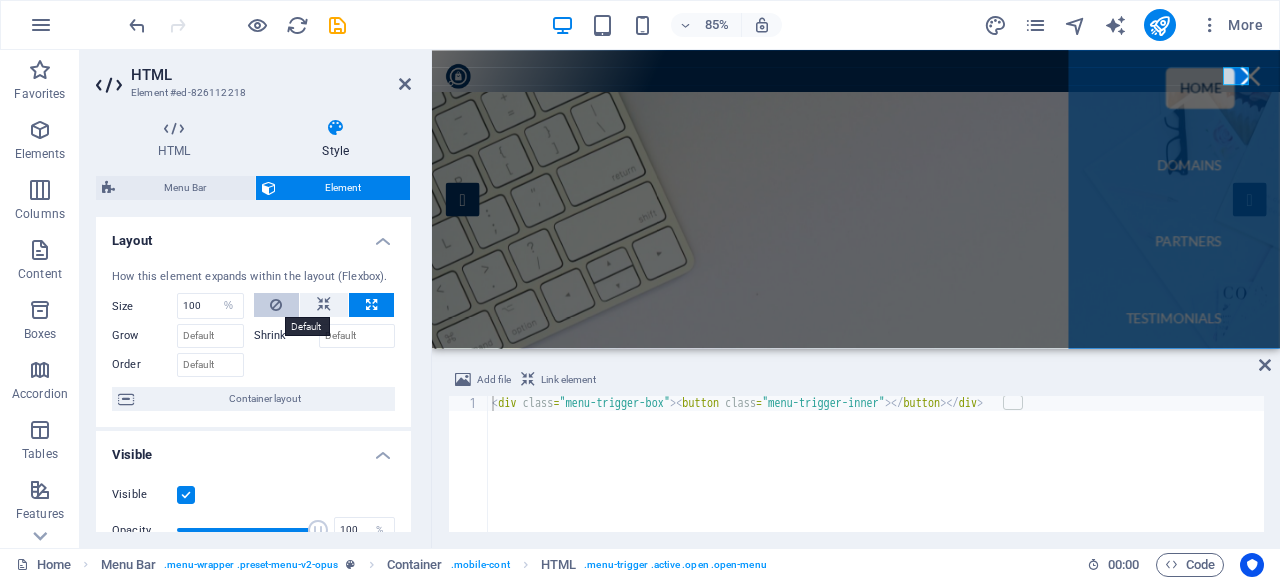 click at bounding box center (277, 305) 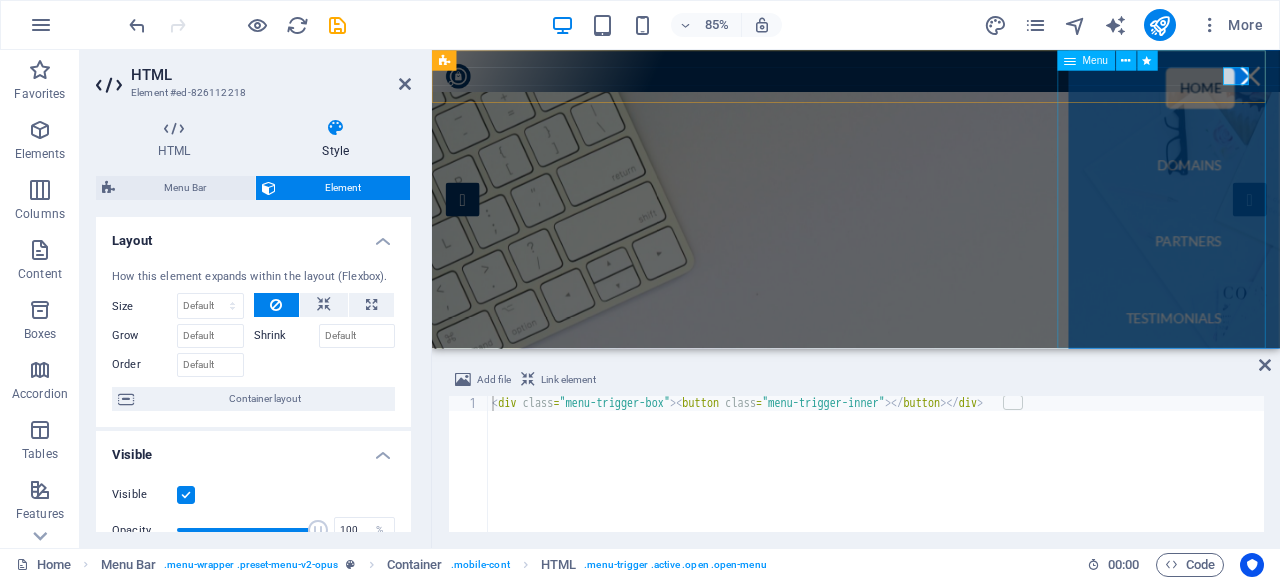 click on "Home Domains Partners Testimonials Blog Contact" at bounding box center [1306, 225] 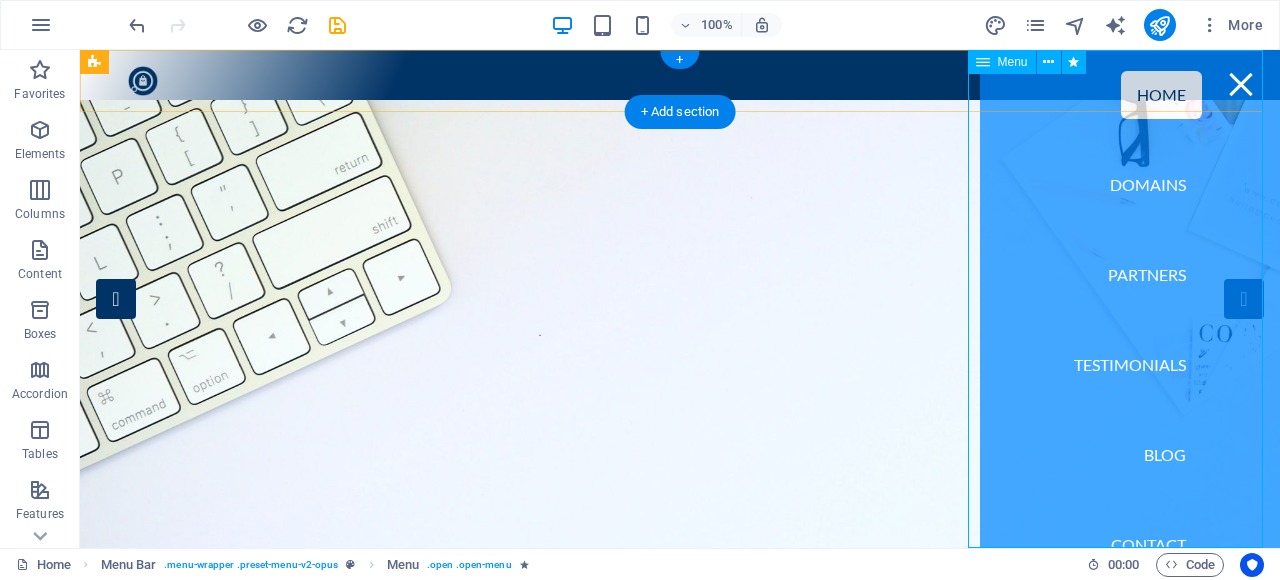 scroll, scrollTop: 26, scrollLeft: 0, axis: vertical 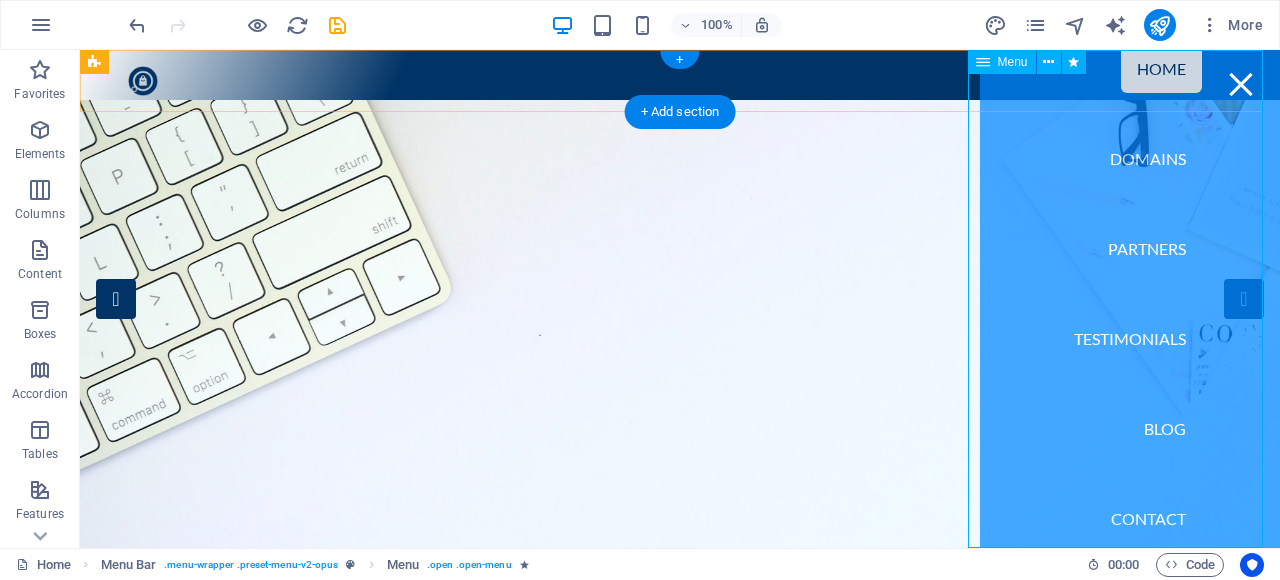click on "Home Domains Partners Testimonials Blog Contact" at bounding box center [1130, 299] 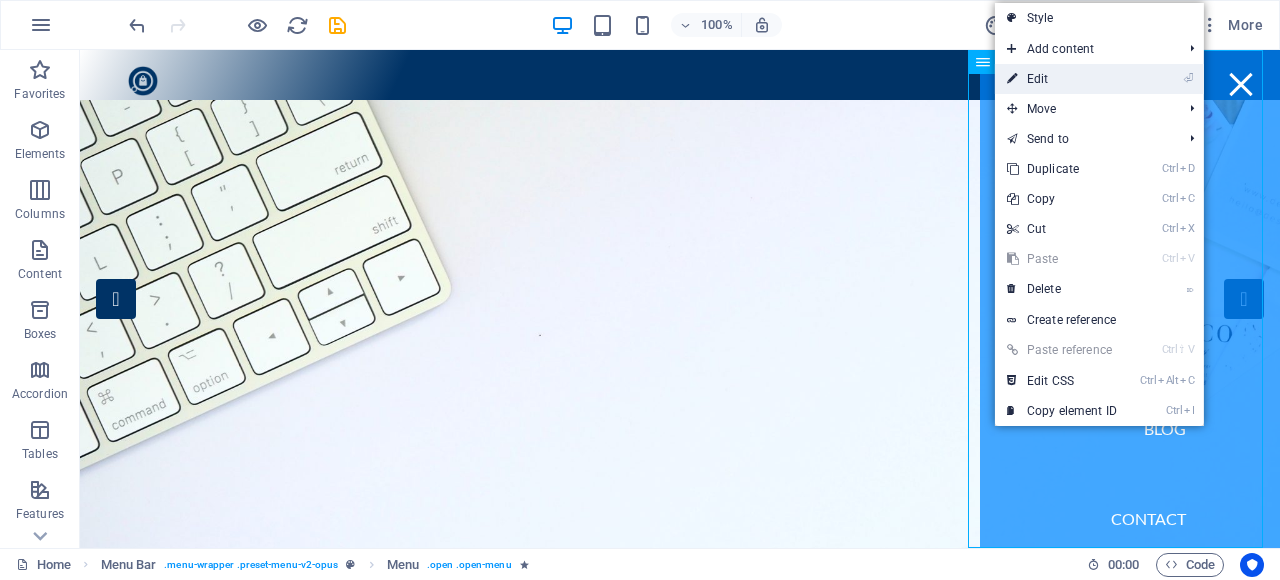 drag, startPoint x: 1078, startPoint y: 77, endPoint x: 763, endPoint y: 30, distance: 318.48706 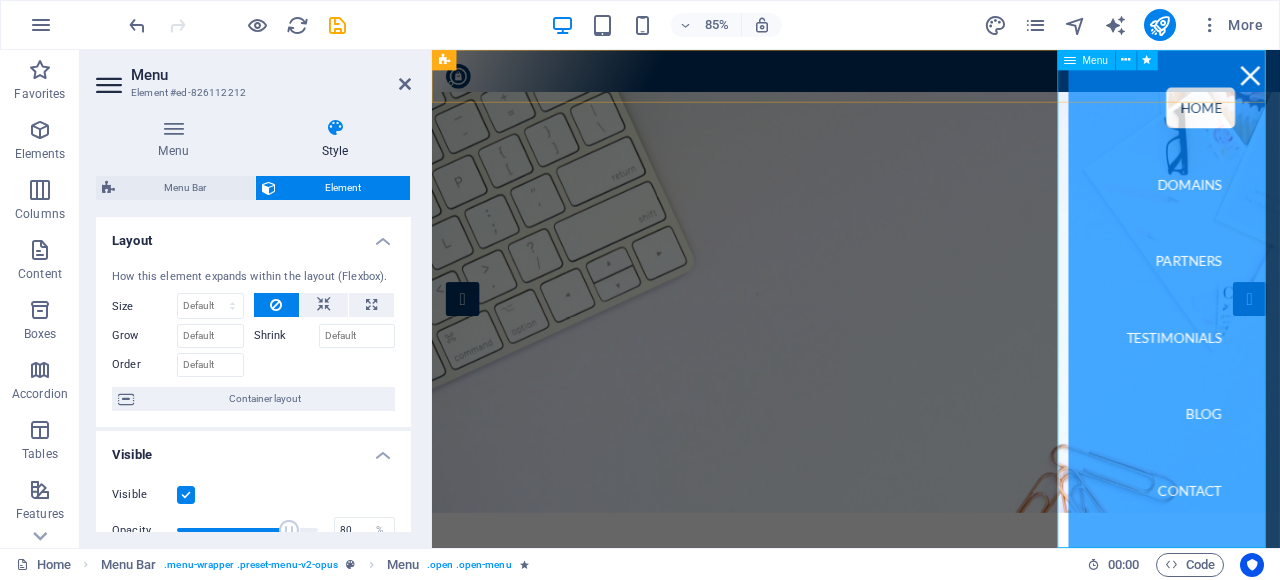 scroll, scrollTop: 0, scrollLeft: 0, axis: both 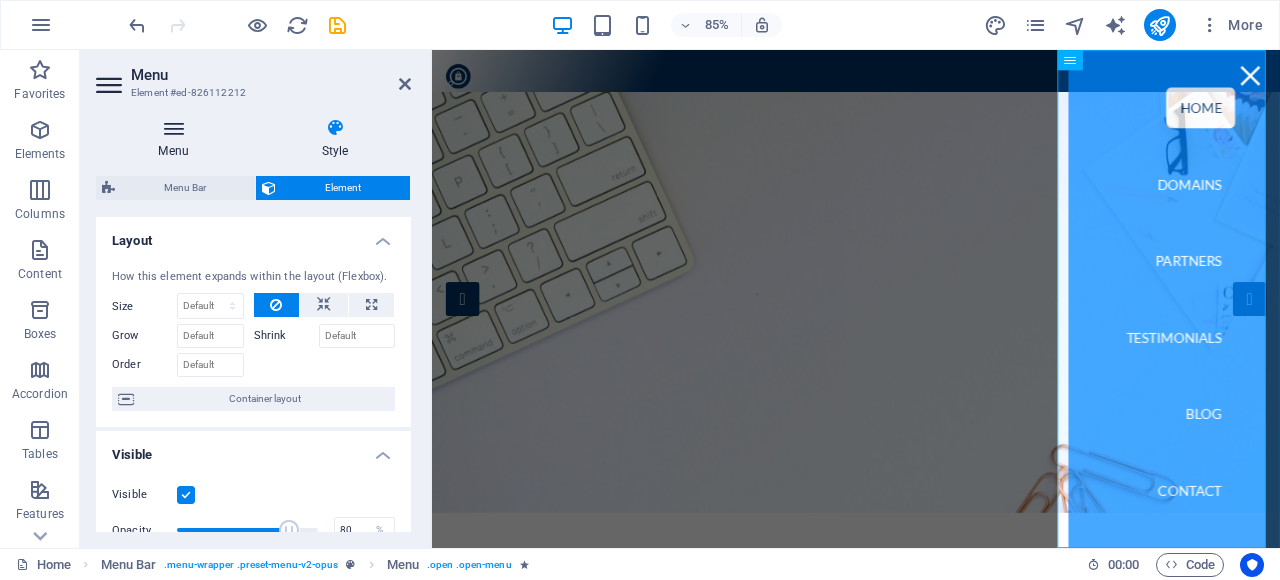 click on "Menu" at bounding box center [177, 139] 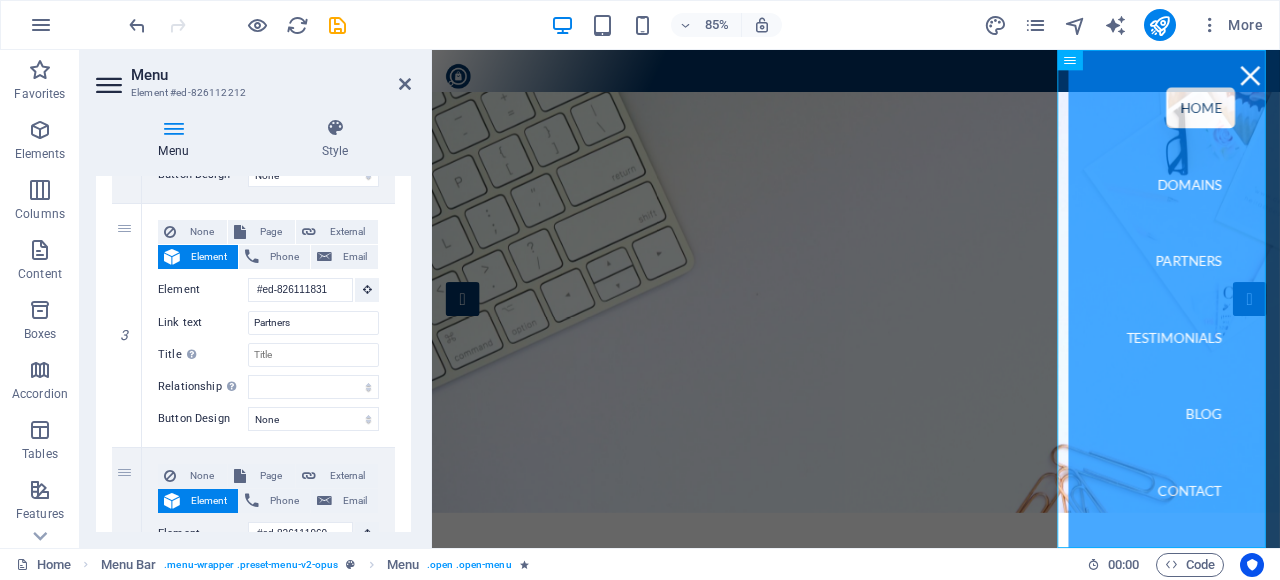 scroll, scrollTop: 0, scrollLeft: 0, axis: both 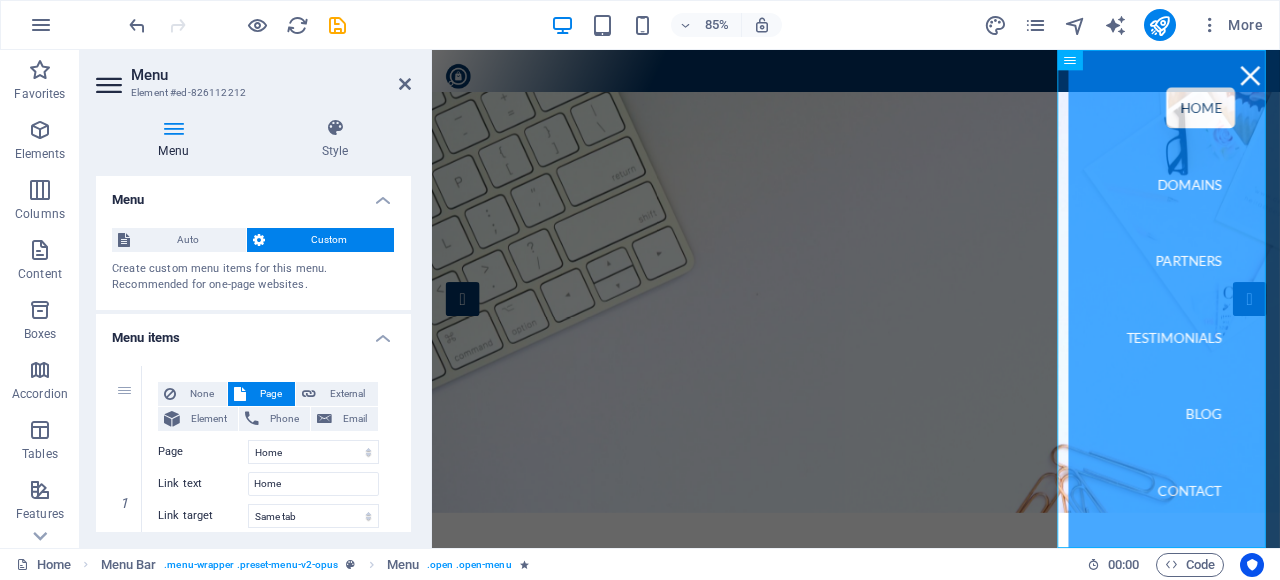 click on "Menu" at bounding box center (253, 194) 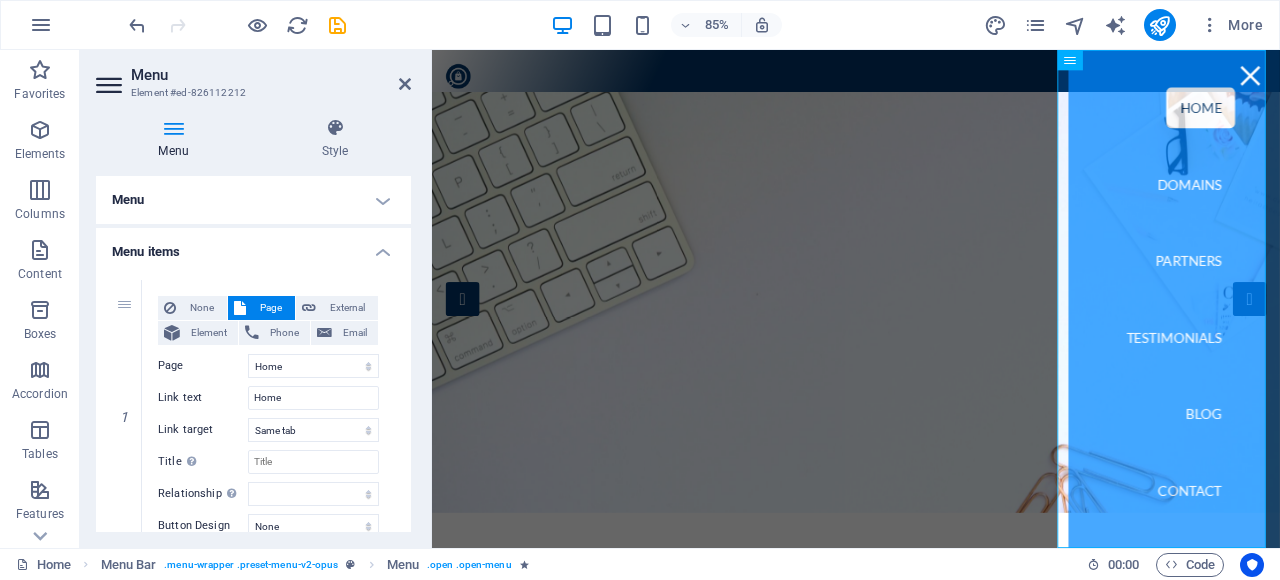 click on "Menu items" at bounding box center (253, 246) 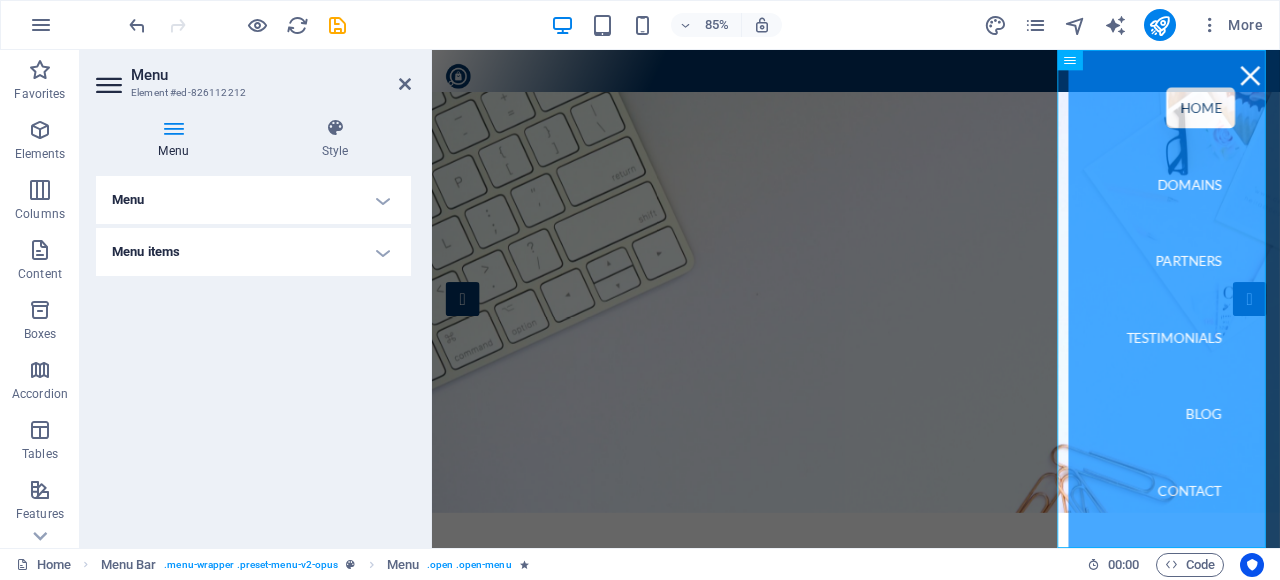 click on "Menu" at bounding box center [253, 200] 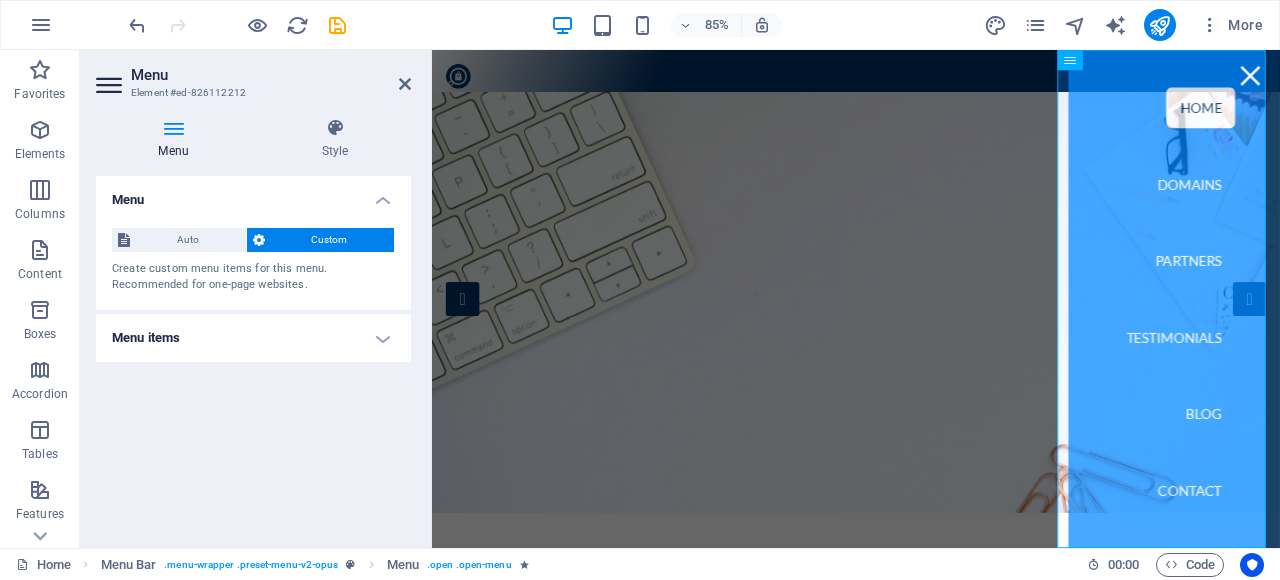 click on "Custom" at bounding box center (330, 240) 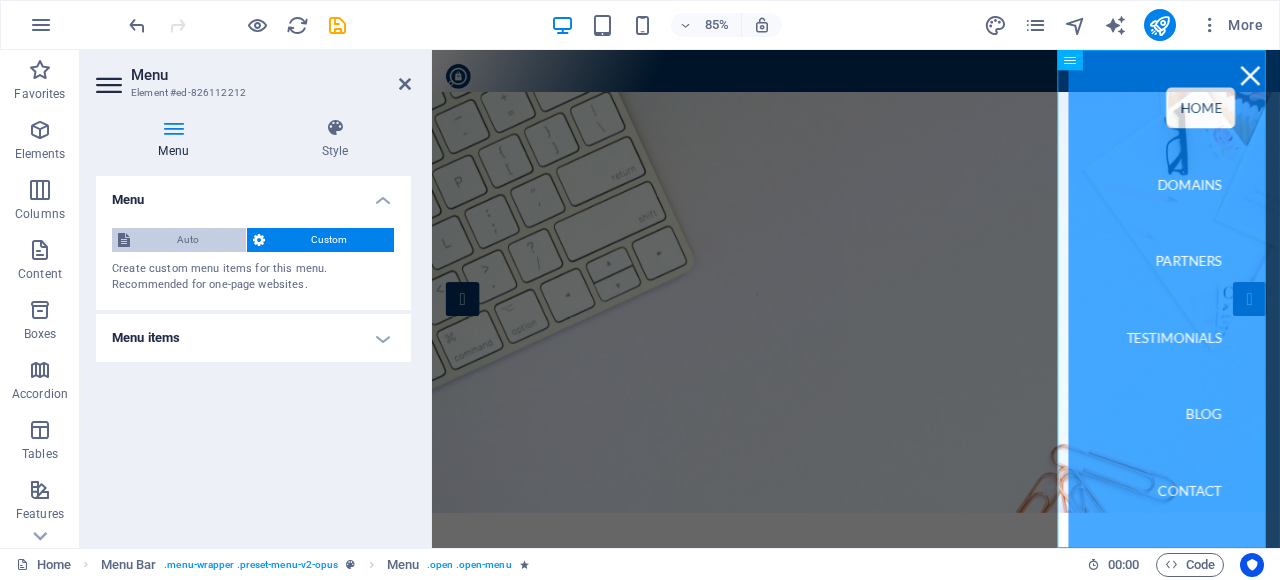 click on "Auto" at bounding box center [188, 240] 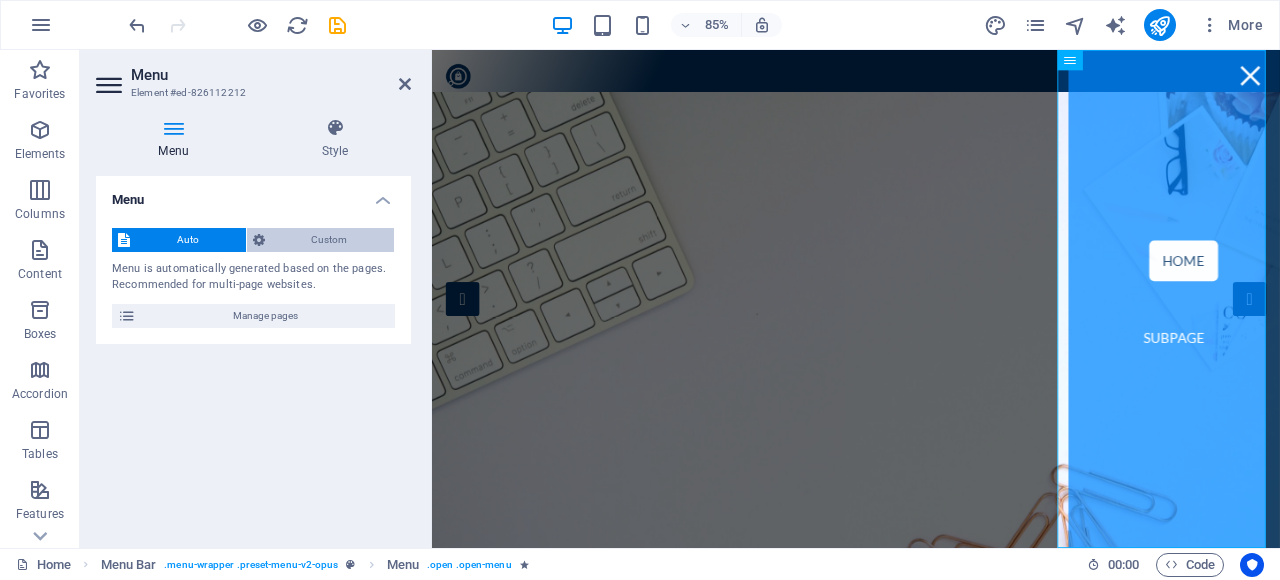 click on "Custom" at bounding box center [330, 240] 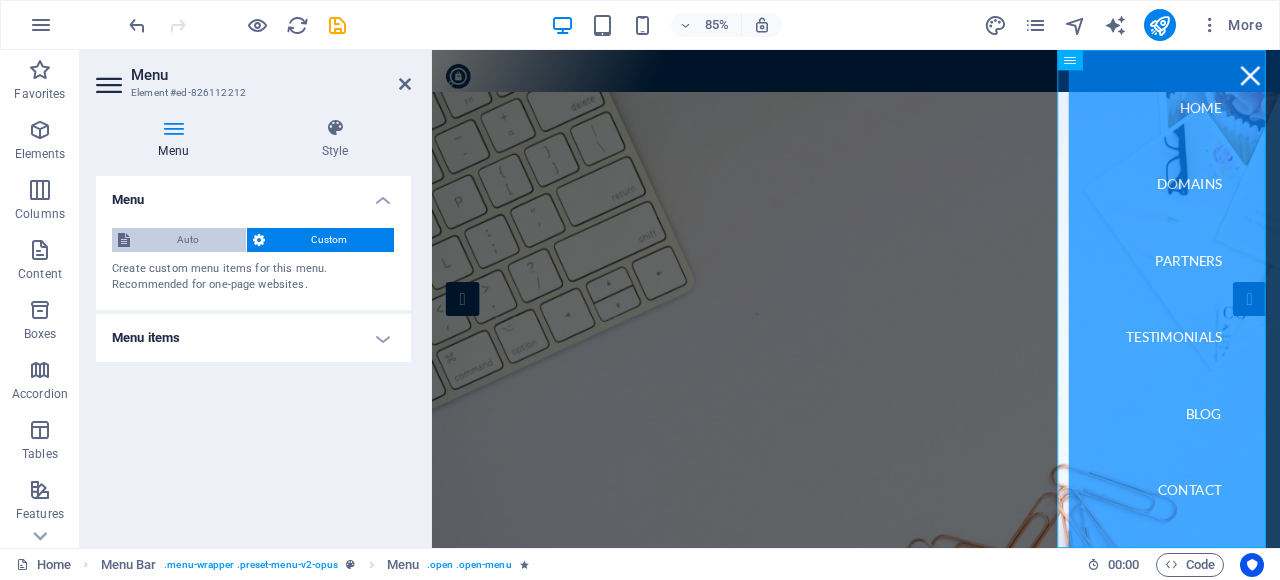 click on "Auto" at bounding box center [188, 240] 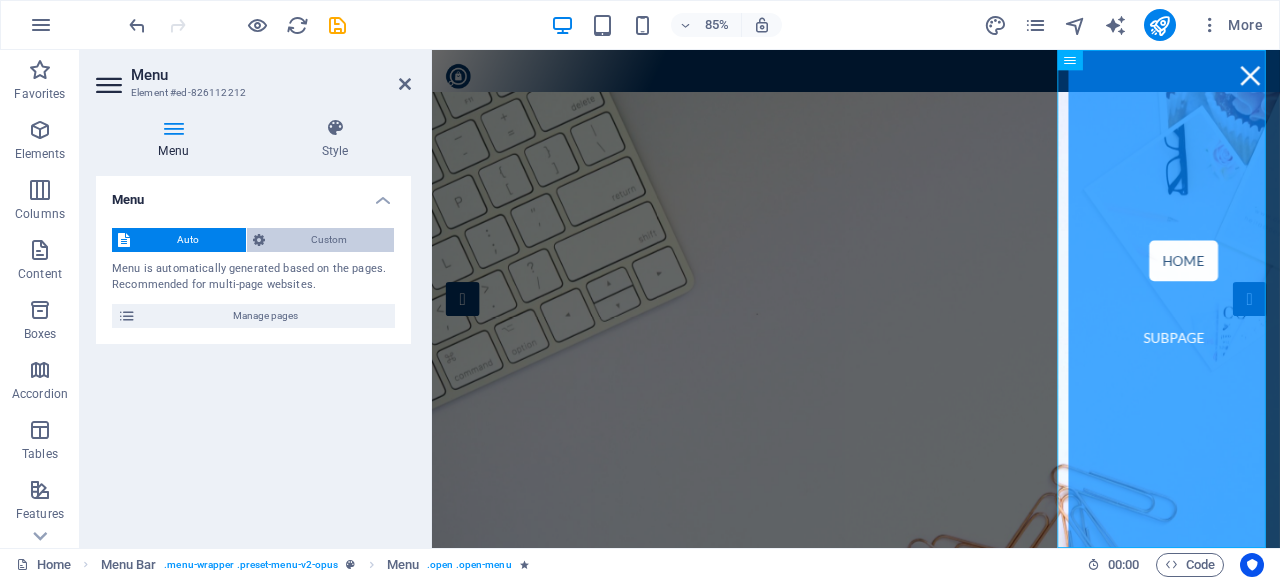 click on "Custom" at bounding box center [330, 240] 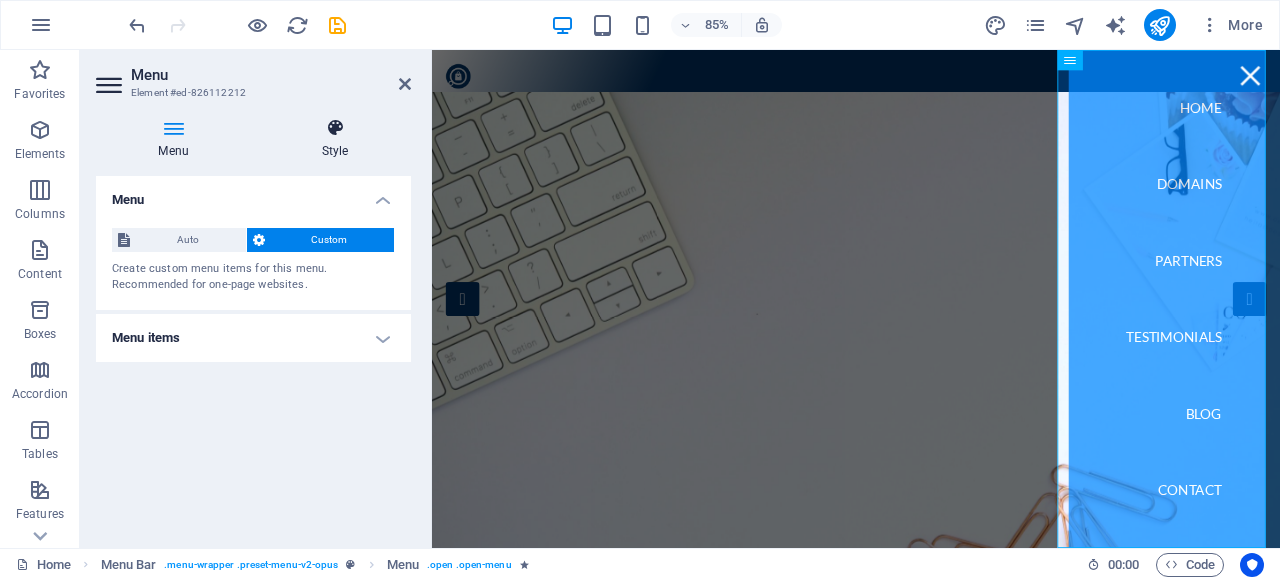click on "Style" at bounding box center (335, 139) 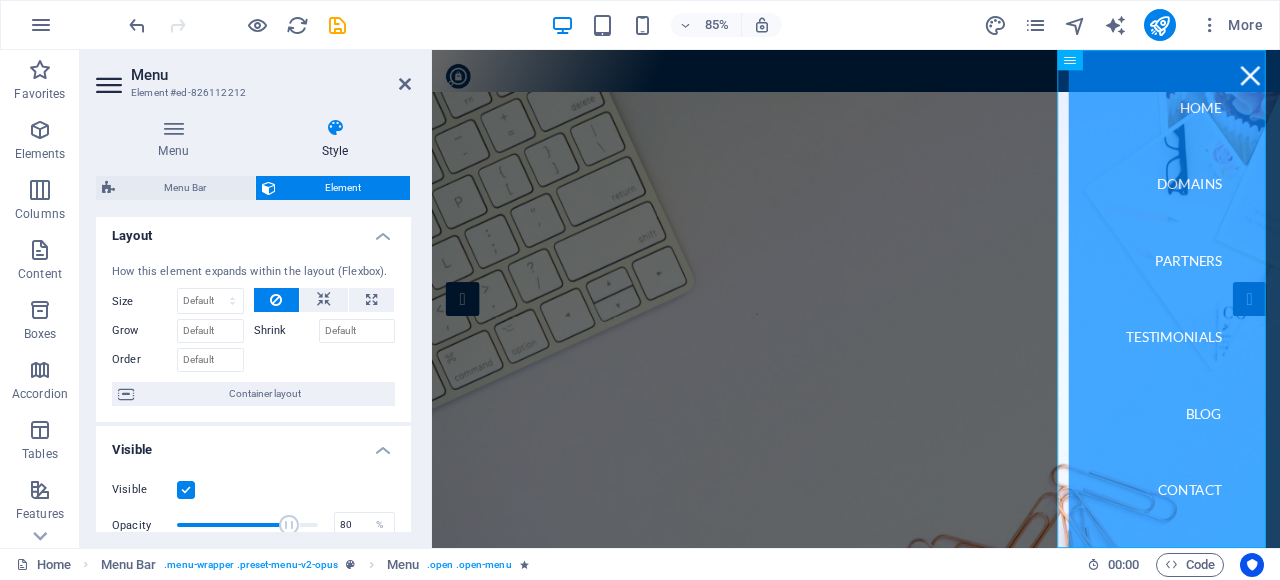 scroll, scrollTop: 0, scrollLeft: 0, axis: both 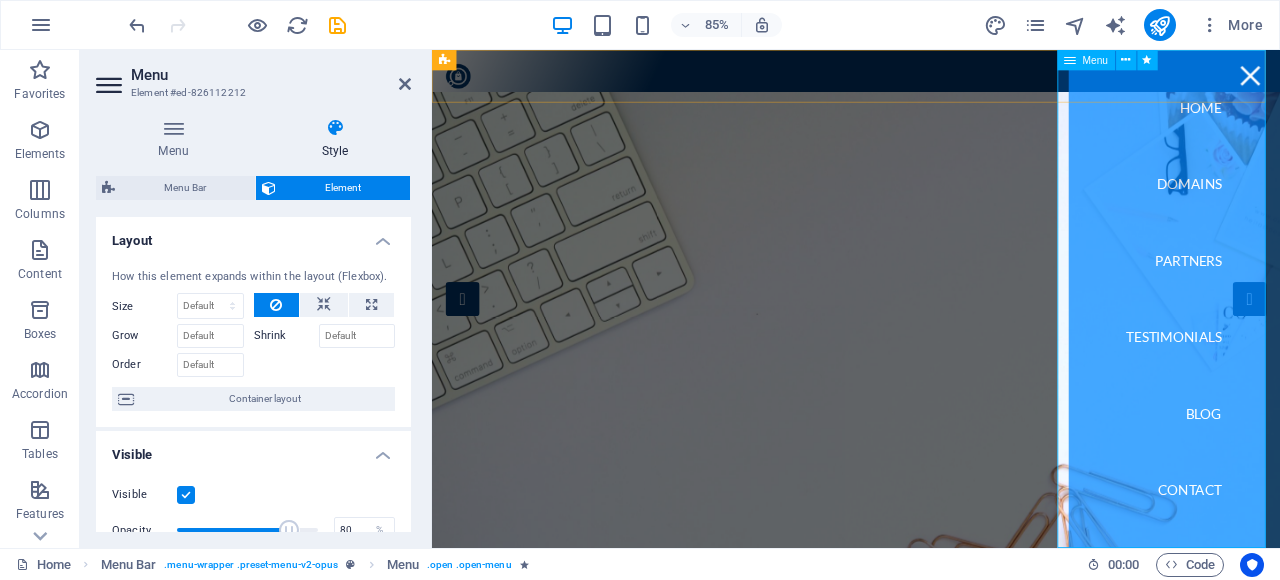 click at bounding box center (1070, 60) 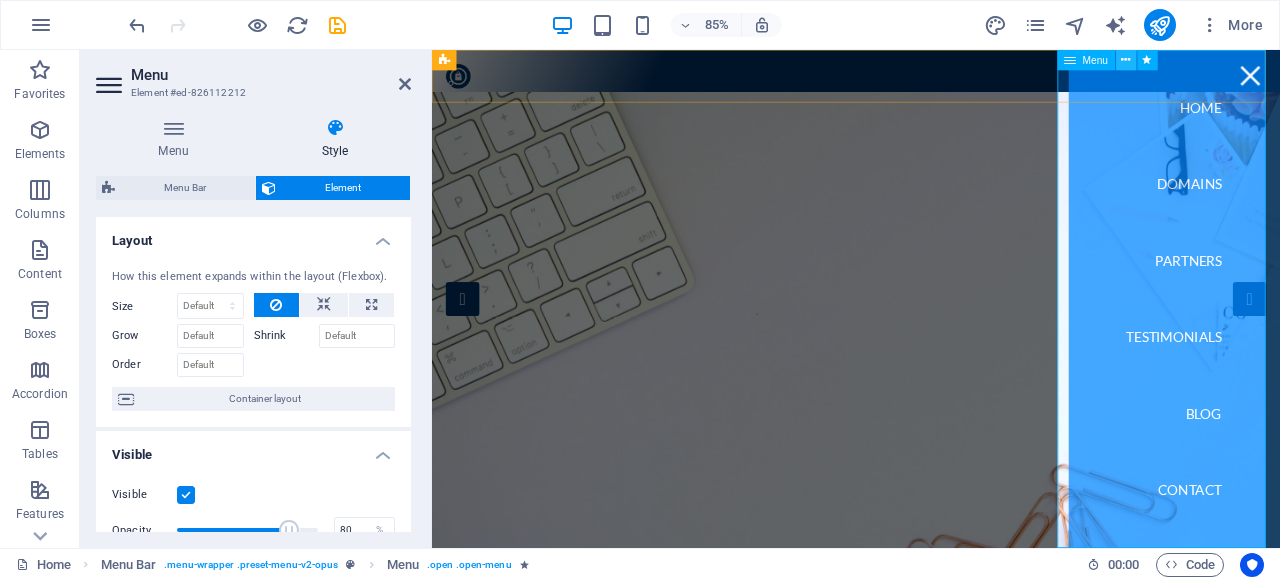 click at bounding box center (1125, 60) 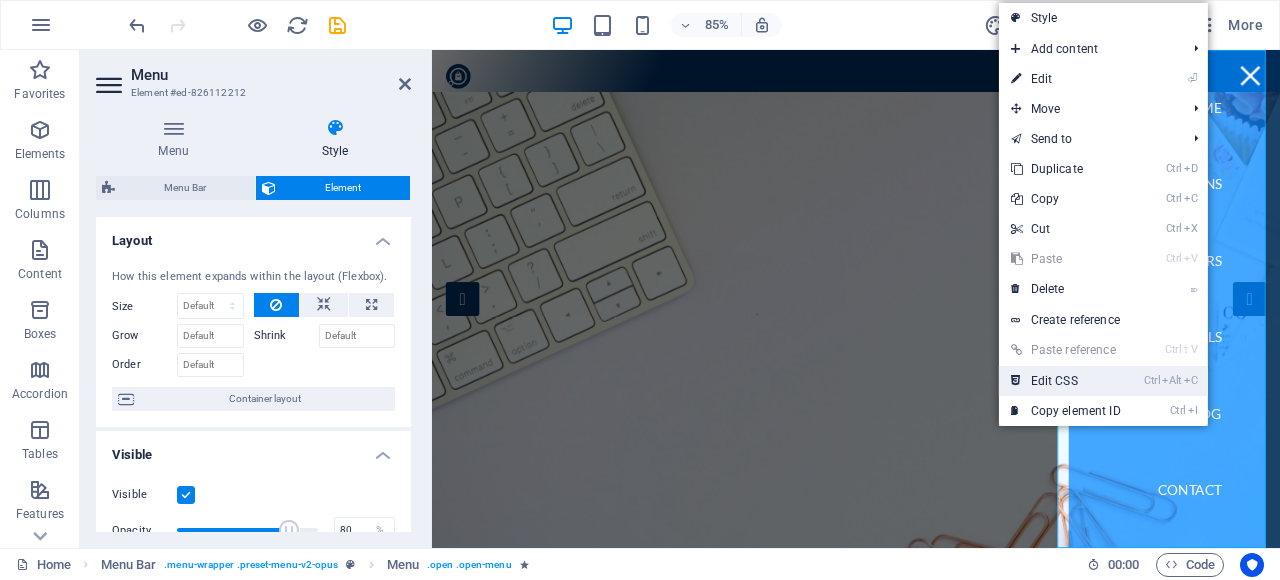 click on "Ctrl Alt C  Edit CSS" at bounding box center (1103, 381) 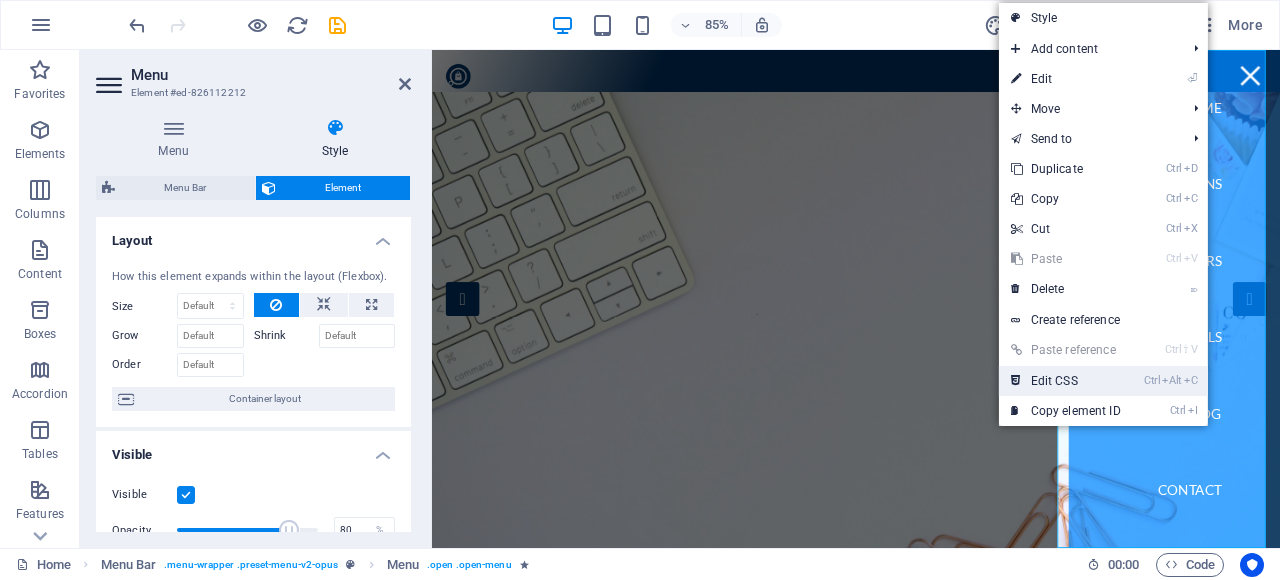 click on "Ctrl Alt C  Edit CSS" at bounding box center [1066, 381] 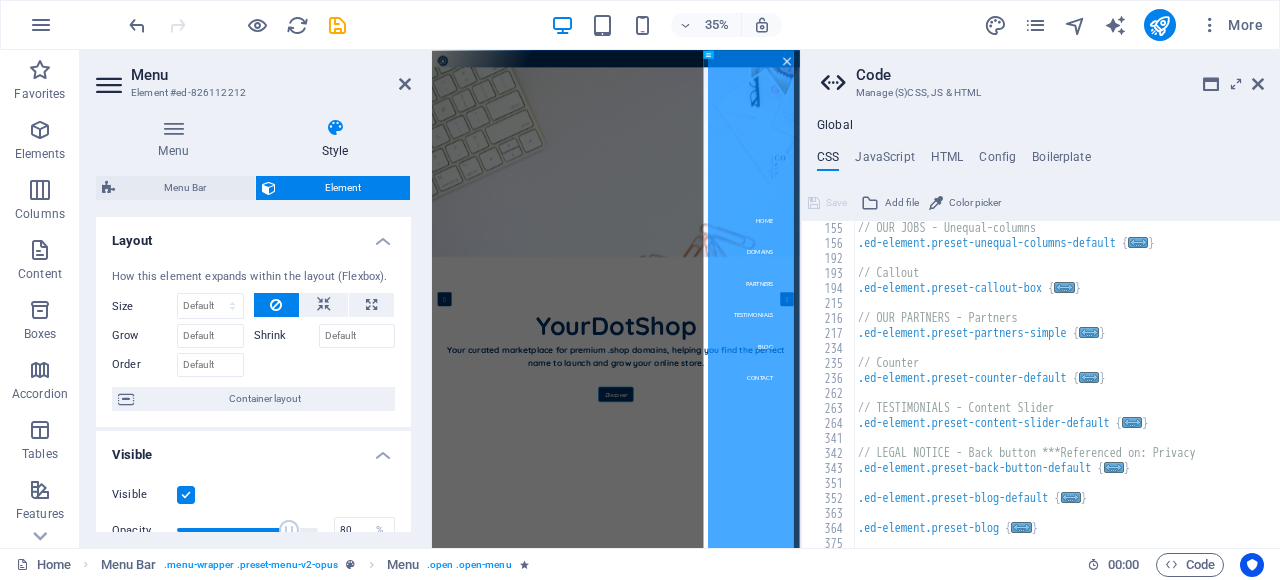 scroll, scrollTop: 694, scrollLeft: 0, axis: vertical 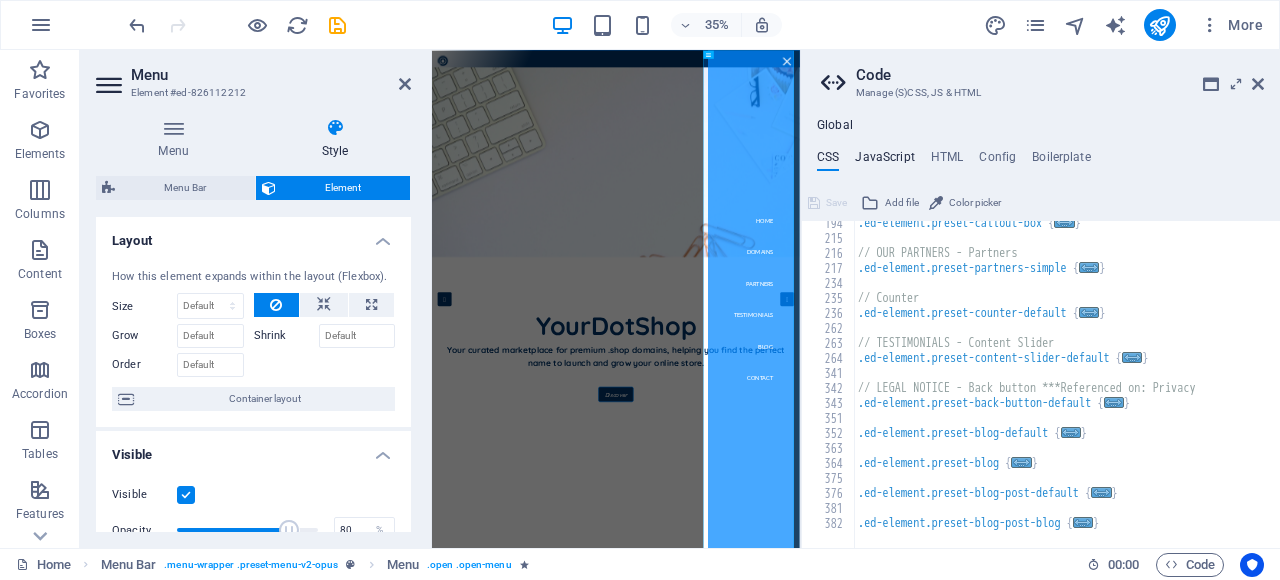 click on "JavaScript" at bounding box center [884, 161] 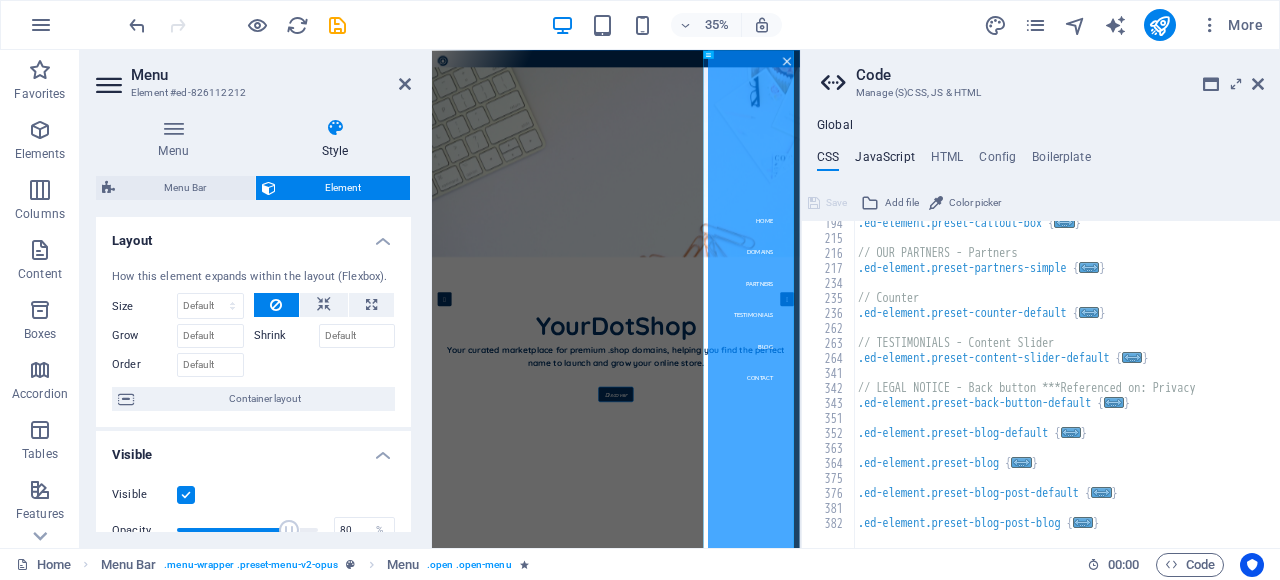 type on "/* JS for preset "Menu V2" */" 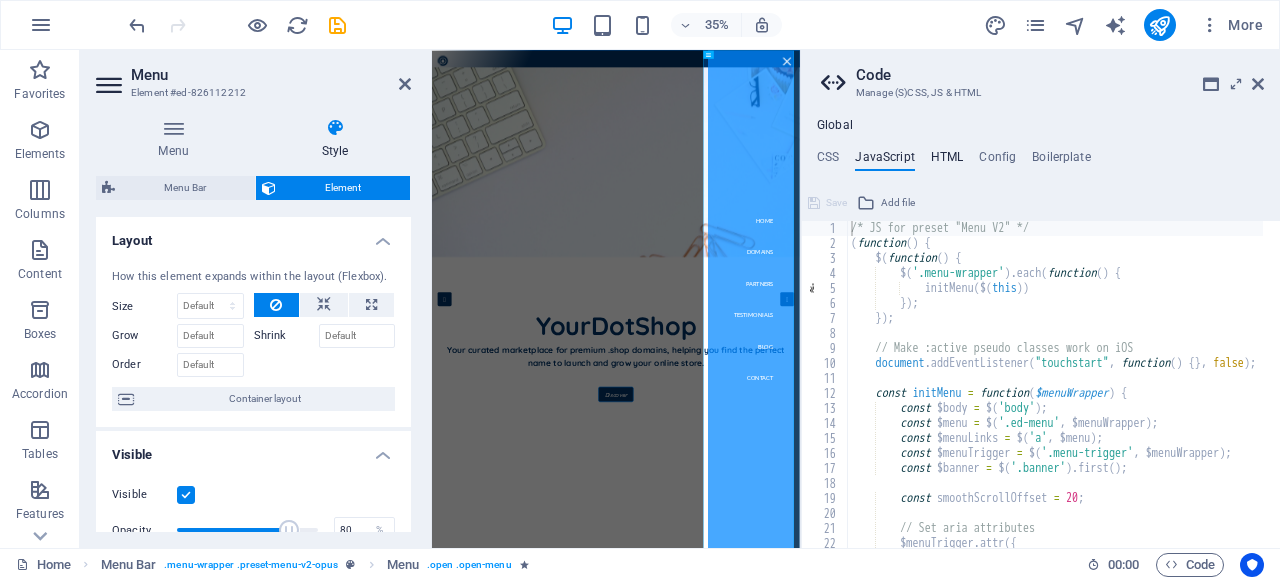 click on "HTML" at bounding box center (947, 161) 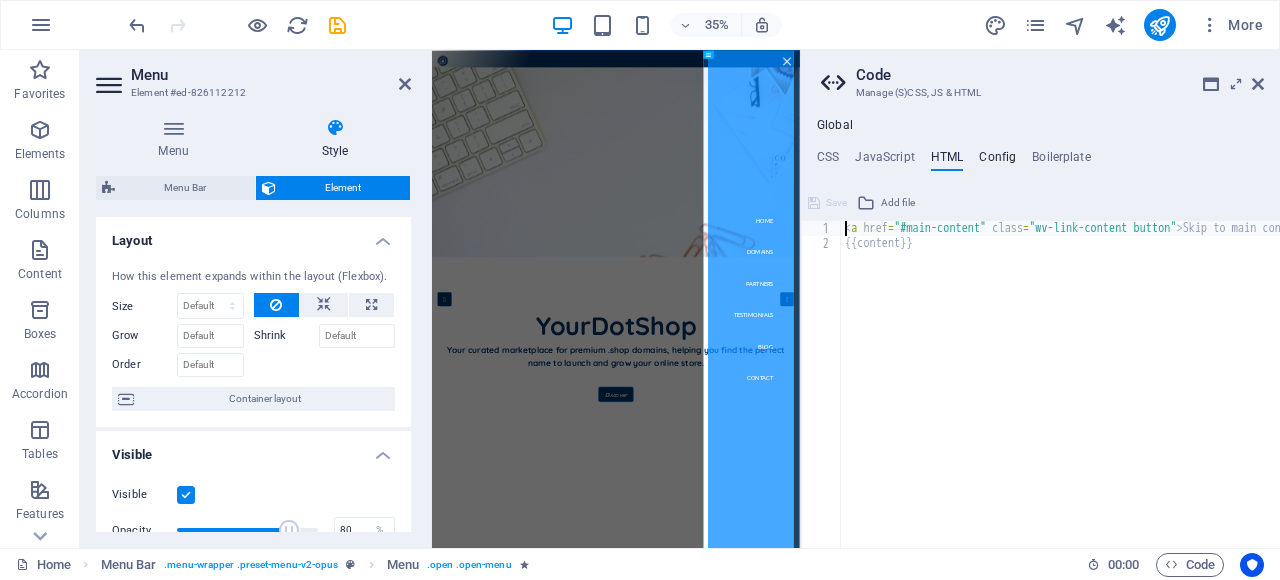 click on "Config" at bounding box center [997, 161] 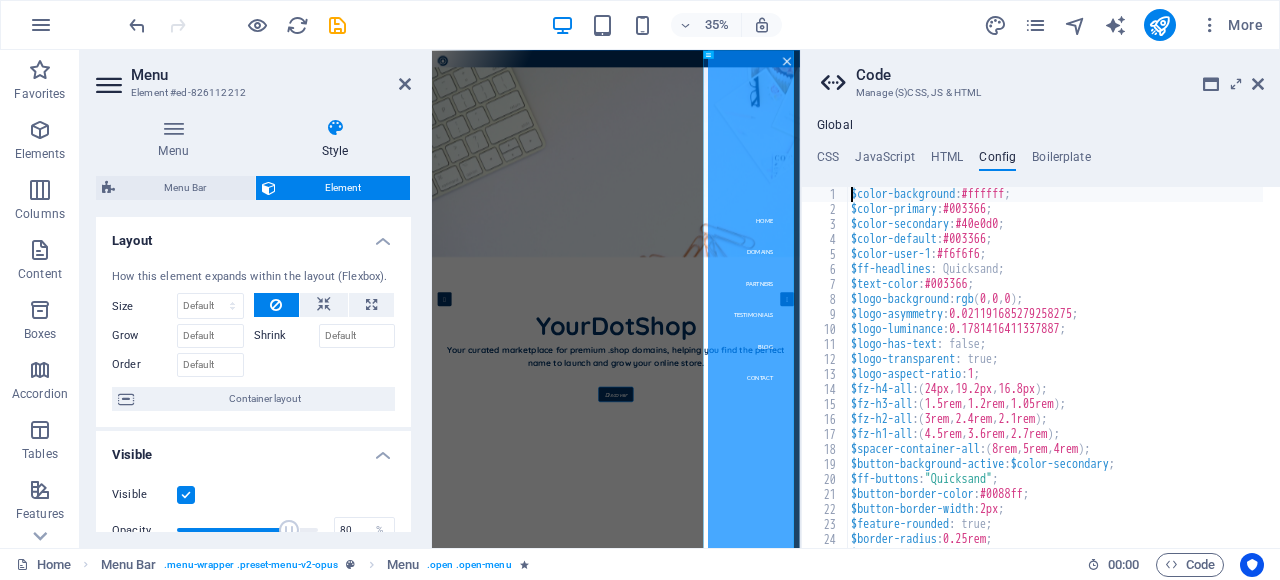 click on "$color-background :  #ffffff ; $color-primary :  #003366 ; $color-secondary :  #40e0d0 ; $color-default :  #003366 ; $color-user-1 :  #f6f6f6 ; $ff-headlines : Quicksand; $text-color :  #003366 ; $logo-background :  rgb ( 0 , 0 , 0 ) ; $logo-asymmetry :  0.021191685279258275 ; $logo-luminance :  0.1781416411337887 ; $logo-has-text : false; $logo-transparent : true; $logo-aspect-ratio :  1 ; $fz-h4-all :  ( 24px ,  19.2px ,  16.8px ) ; $fz-h3-all :  ( 1.5rem ,  1.2rem ,  1.05rem ) ; $fz-h2-all :  ( 3rem ,  2.4rem ,  2.1rem ) ; $fz-h1-all :  ( 4.5rem ,  3.6rem ,  2.7rem ) ; $spacer-container-all :  ( 8rem ,  5rem ,  4rem ) ; $button-background-active :  $color-secondary ; $ff-buttons :  "Quicksand" ; $button-border-color :  #0088ff ; $button-border-width :  2px ; $feature-rounded : true; $border-radius :  0.25rem ; $content-width :  71rem ; $font-default : Lato;" at bounding box center (1055, 382) 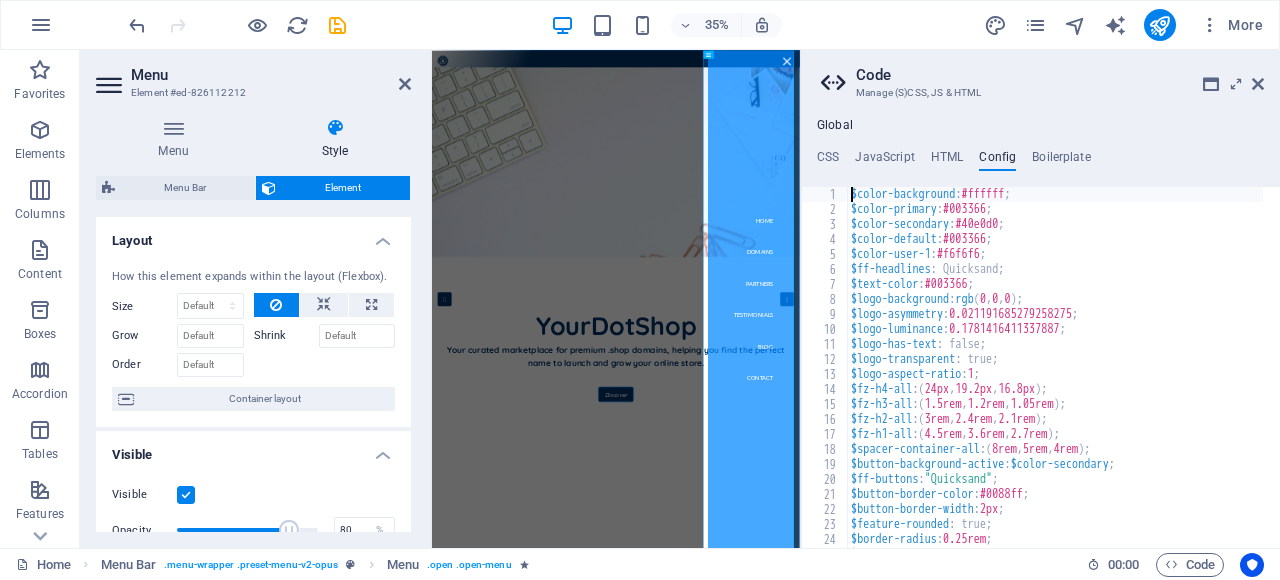 type on "$color-secondary: #40e0d0;" 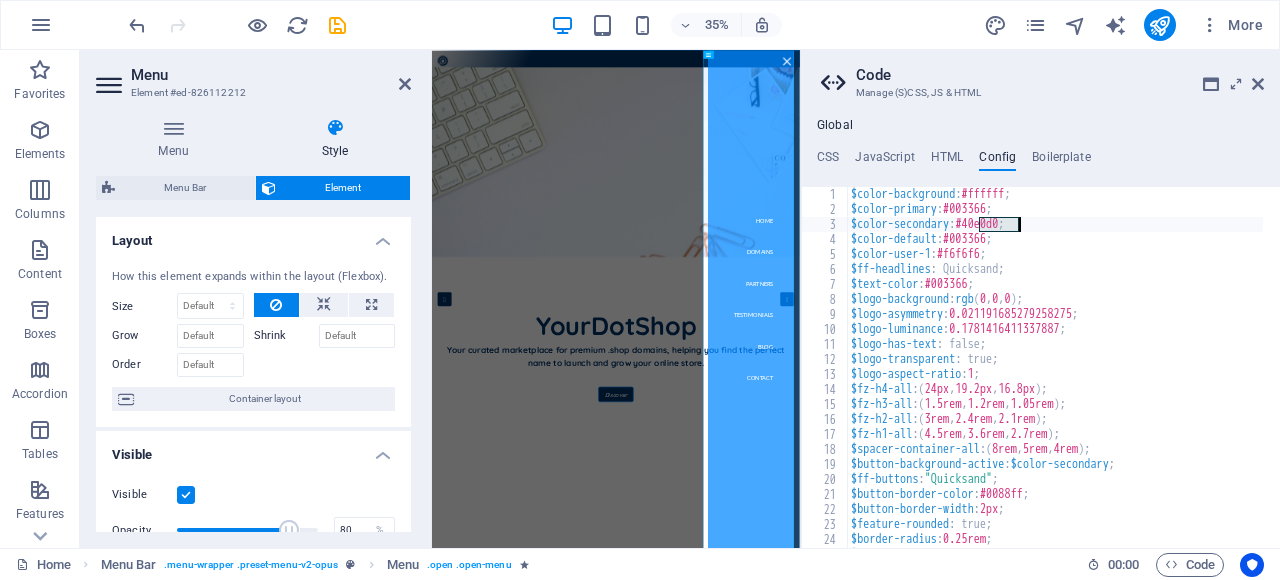 click on "$color-background :  #ffffff ; $color-primary :  #003366 ; $color-secondary :  #40e0d0 ; $color-default :  #003366 ; $color-user-1 :  #f6f6f6 ; $ff-headlines : Quicksand; $text-color :  #003366 ; $logo-background :  rgb ( 0 , 0 , 0 ) ; $logo-asymmetry :  0.021191685279258275 ; $logo-luminance :  0.1781416411337887 ; $logo-has-text : false; $logo-transparent : true; $logo-aspect-ratio :  1 ; $fz-h4-all :  ( 24px ,  19.2px ,  16.8px ) ; $fz-h3-all :  ( 1.5rem ,  1.2rem ,  1.05rem ) ; $fz-h2-all :  ( 3rem ,  2.4rem ,  2.1rem ) ; $fz-h1-all :  ( 4.5rem ,  3.6rem ,  2.7rem ) ; $spacer-container-all :  ( 8rem ,  5rem ,  4rem ) ; $button-background-active :  $color-secondary ; $ff-buttons :  "Quicksand" ; $button-border-color :  #0088ff ; $button-border-width :  2px ; $feature-rounded : true; $border-radius :  0.25rem ; $content-width :  71rem ; $font-default : Lato;" at bounding box center [1055, 382] 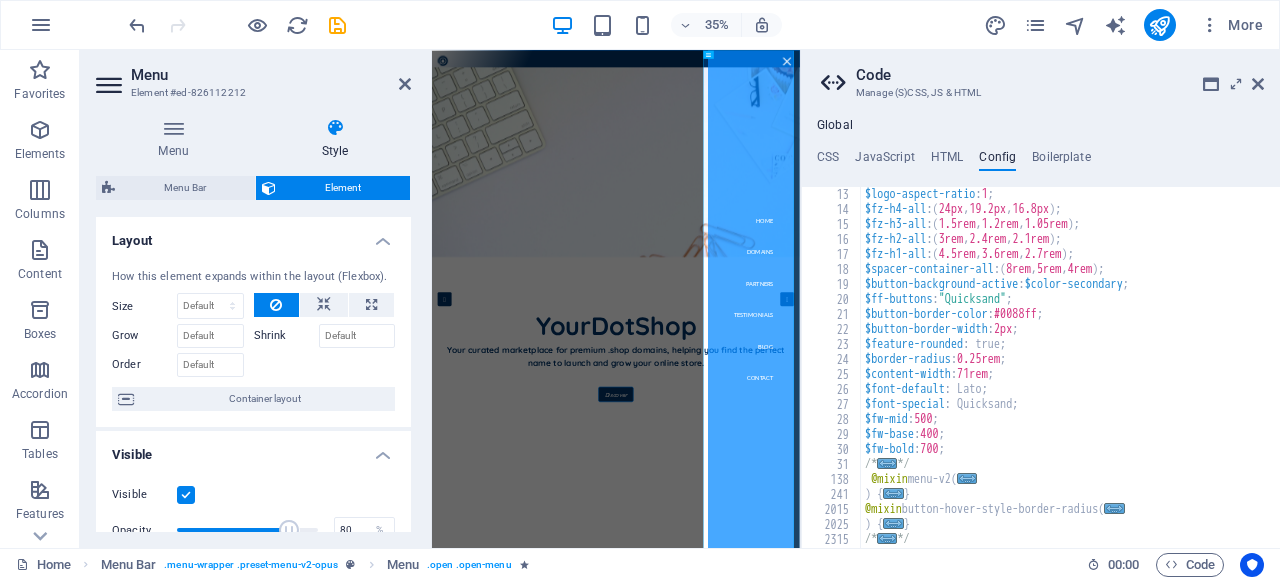 scroll, scrollTop: 180, scrollLeft: 0, axis: vertical 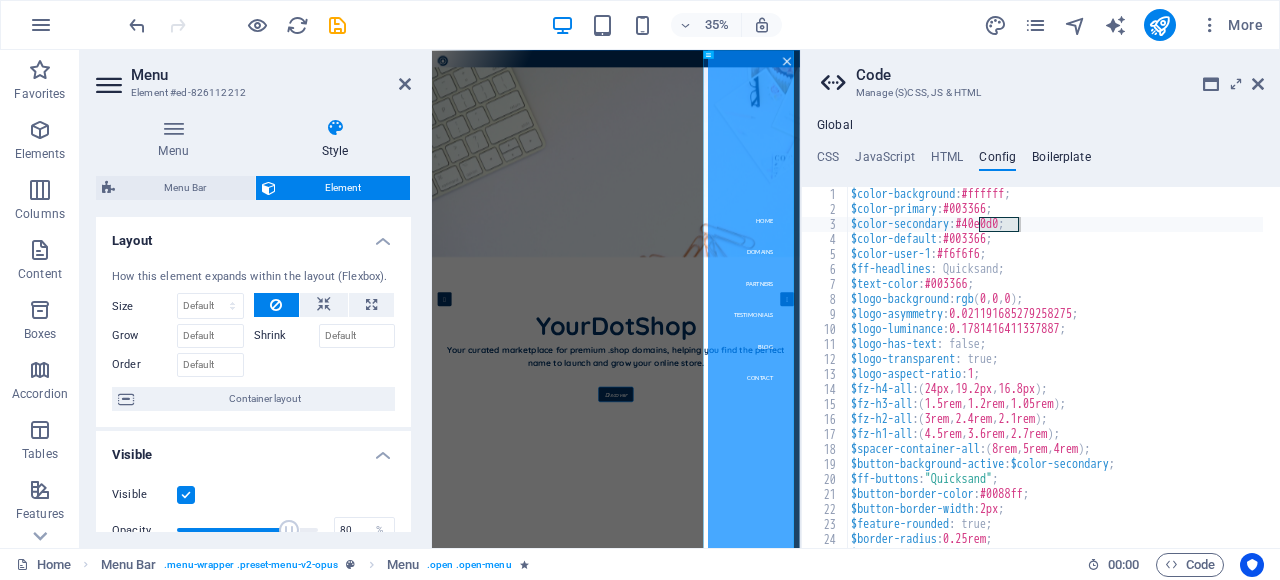click on "Boilerplate" at bounding box center (1061, 161) 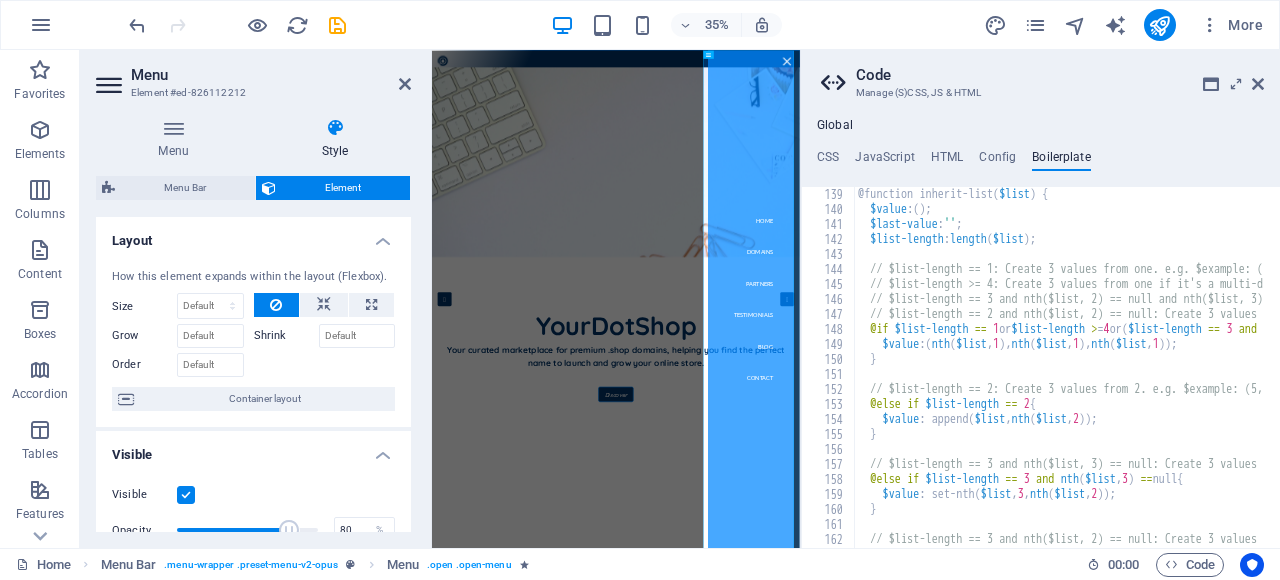 scroll, scrollTop: 1096, scrollLeft: 0, axis: vertical 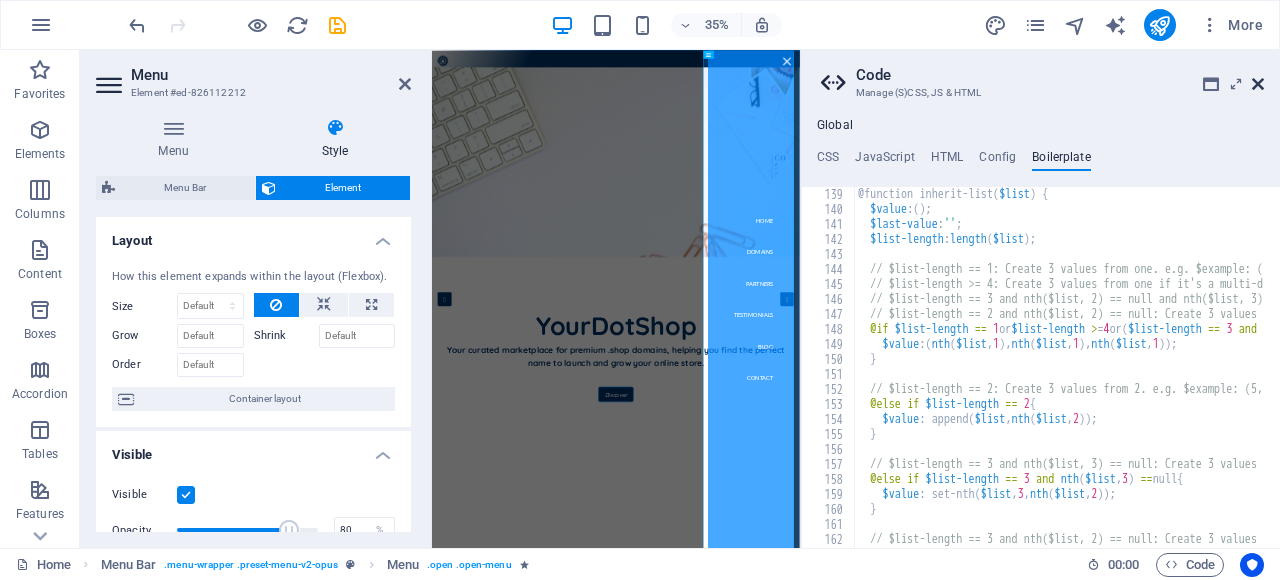 click at bounding box center (1258, 84) 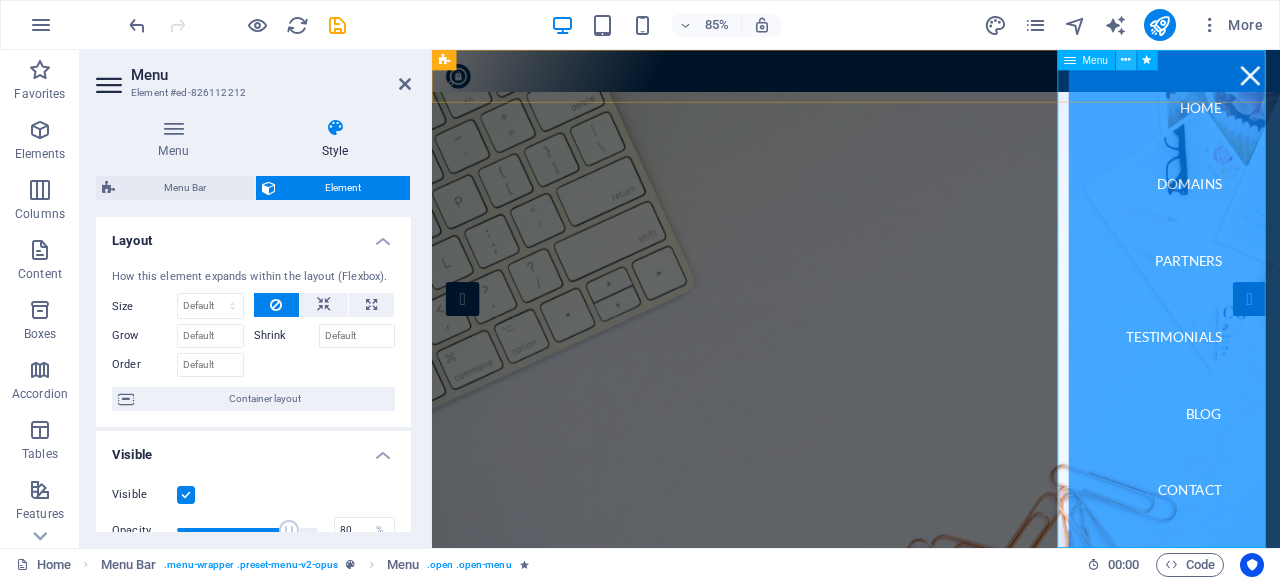 click at bounding box center (1125, 60) 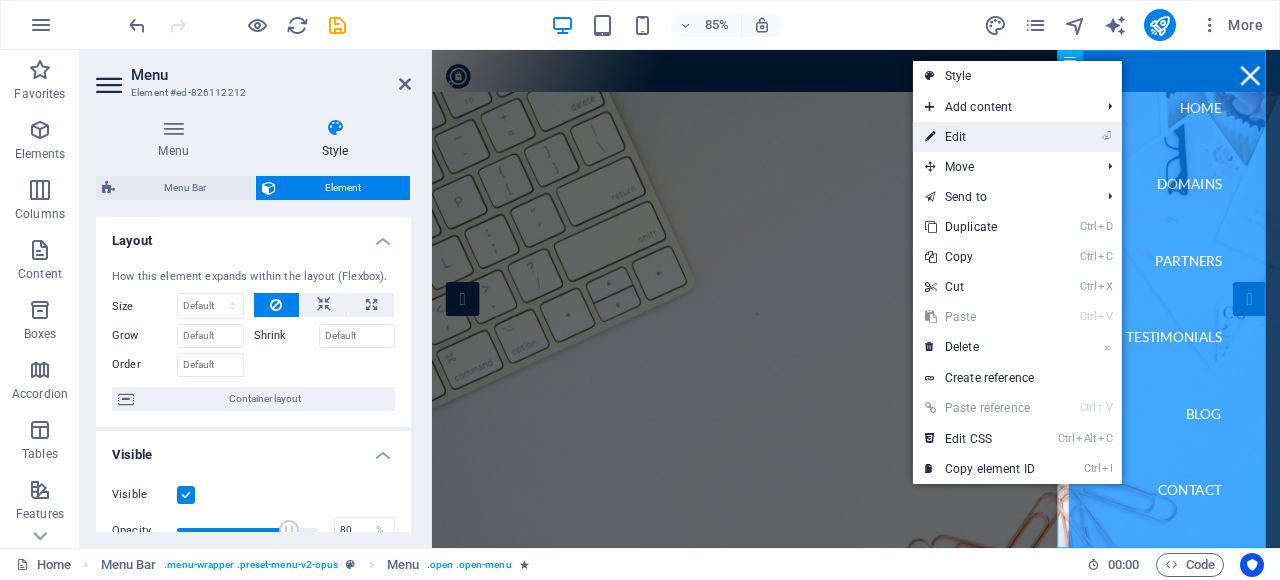 click on "⏎  Edit" at bounding box center [980, 137] 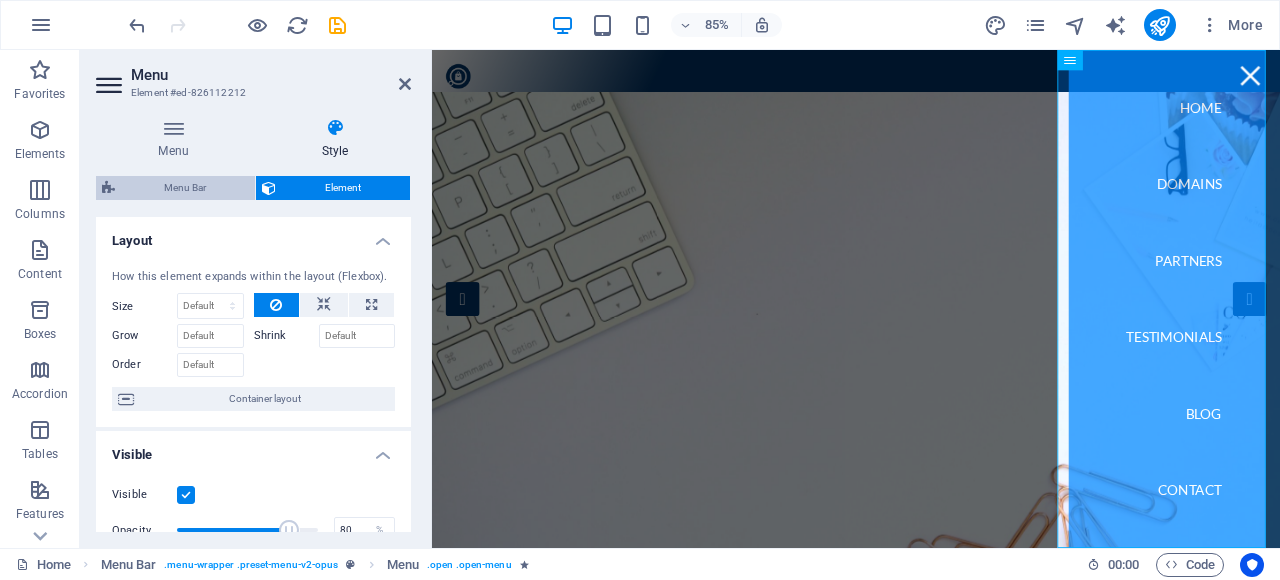 click on "Menu Bar" at bounding box center [185, 188] 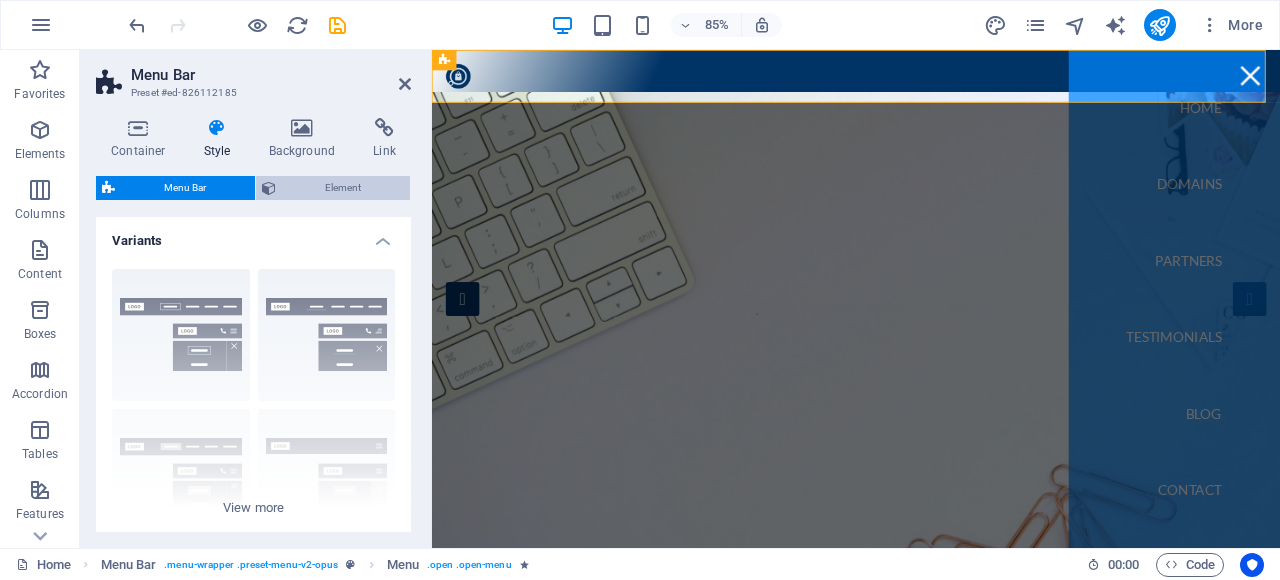 click on "Element" at bounding box center (343, 188) 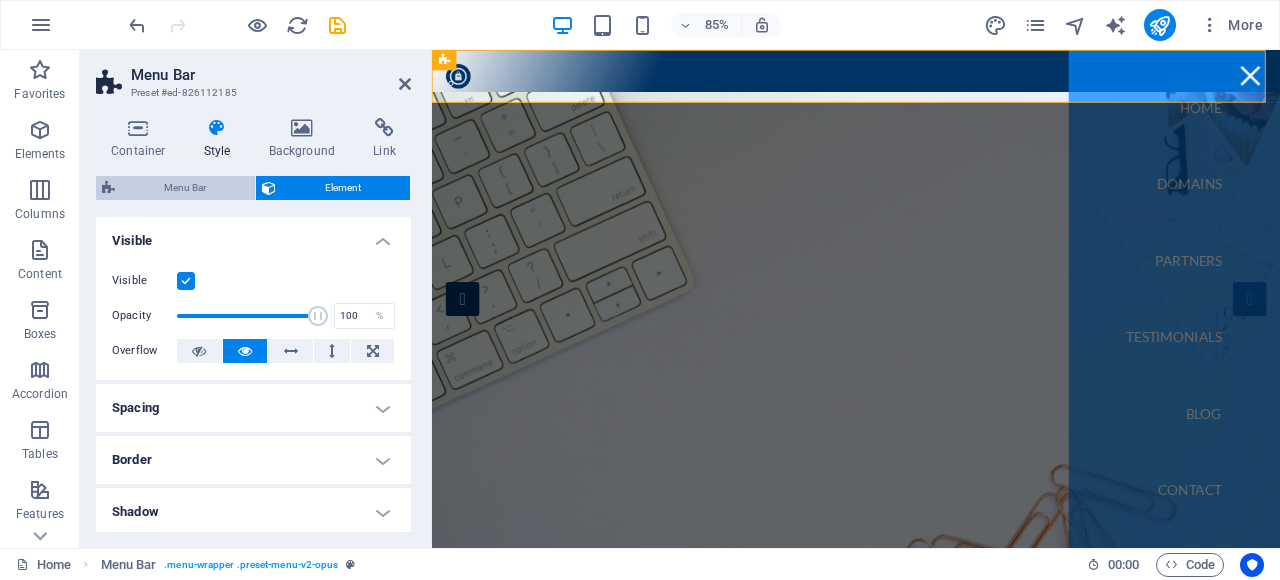 click on "Menu Bar" at bounding box center [185, 188] 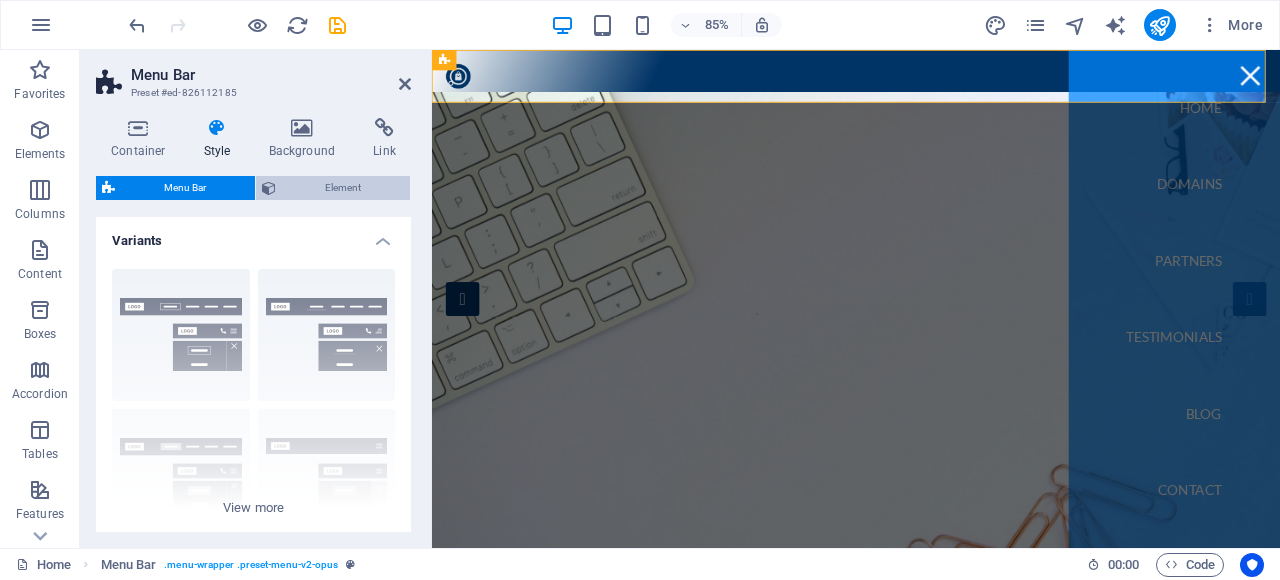 click on "Element" at bounding box center (343, 188) 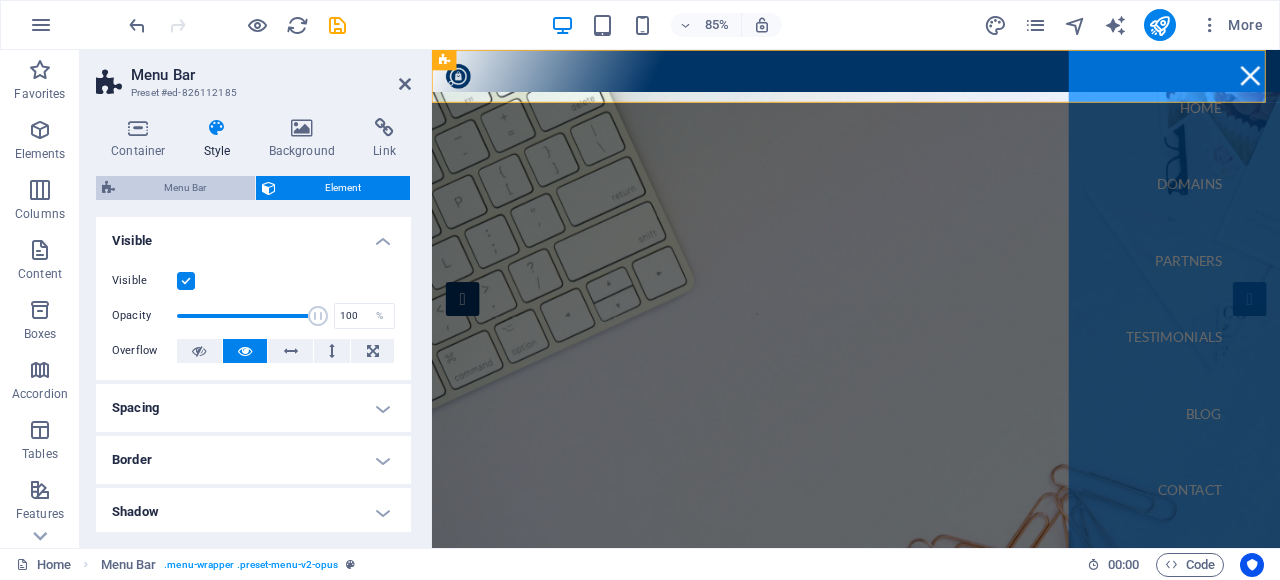 click on "Menu Bar" at bounding box center (185, 188) 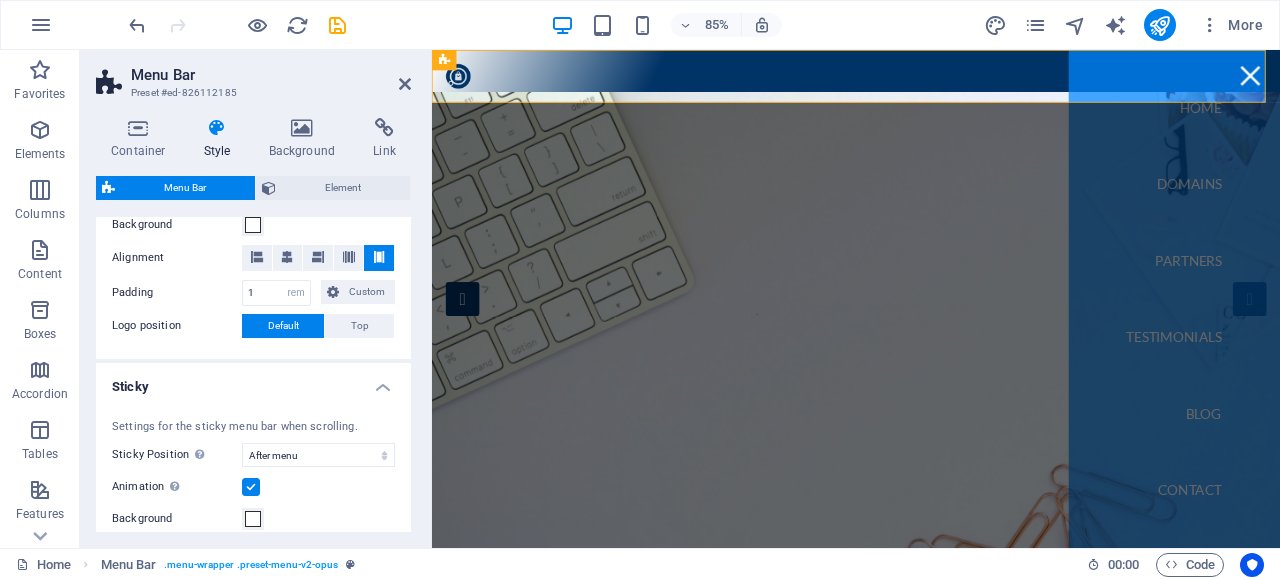 scroll, scrollTop: 500, scrollLeft: 0, axis: vertical 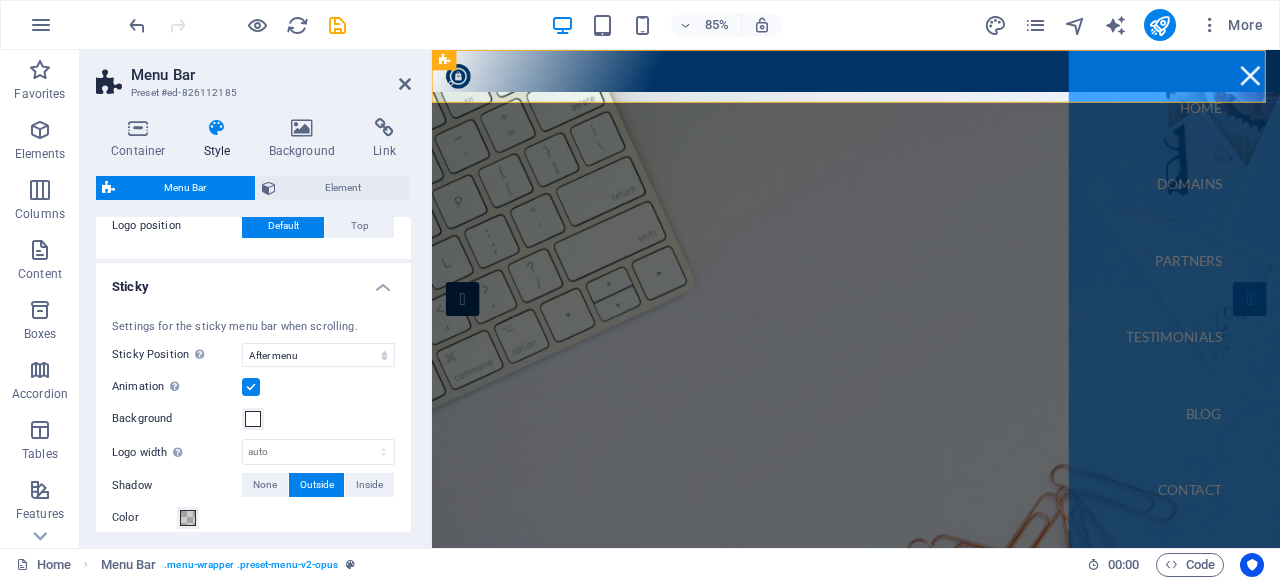 click at bounding box center (251, 387) 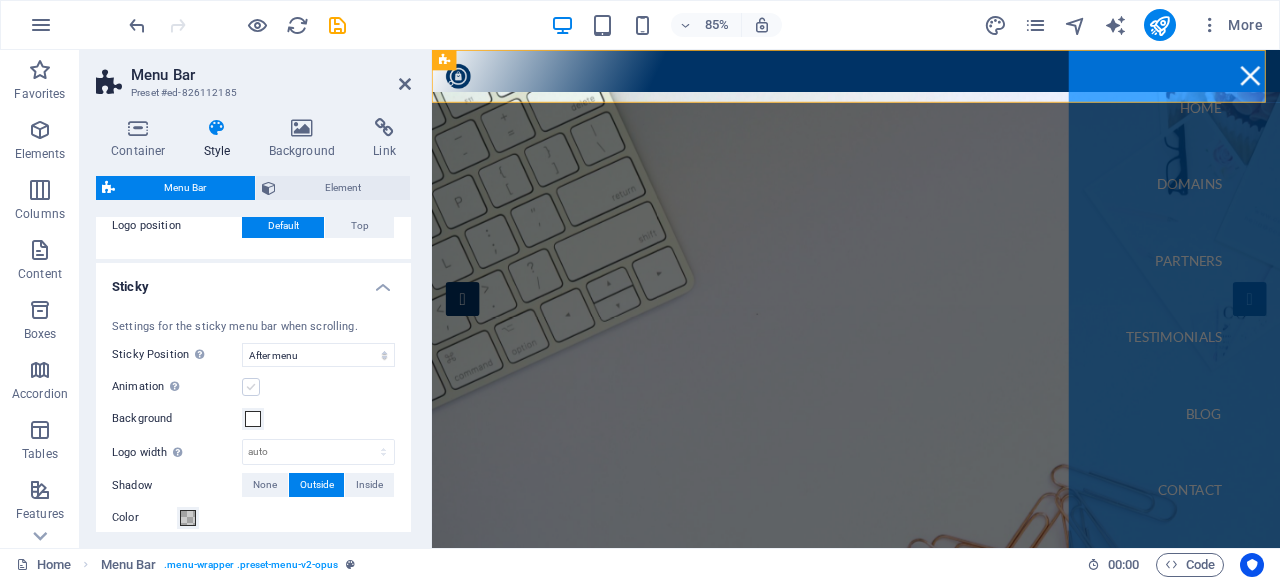 click at bounding box center [251, 387] 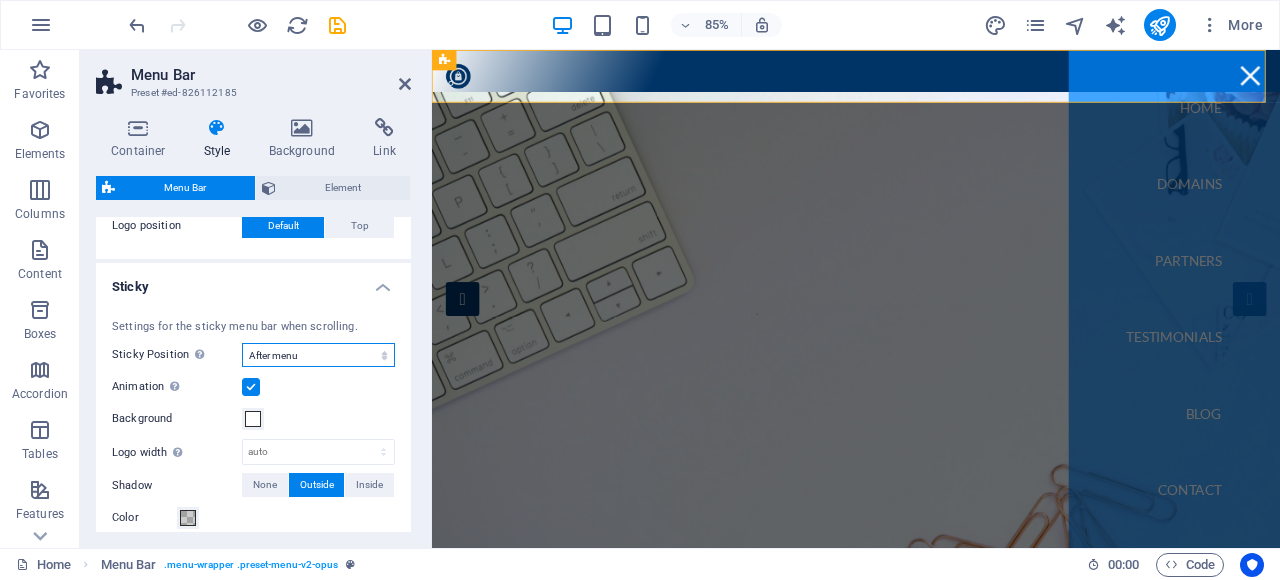 click on "Off Instant After menu After banner When scrolling up" at bounding box center [318, 355] 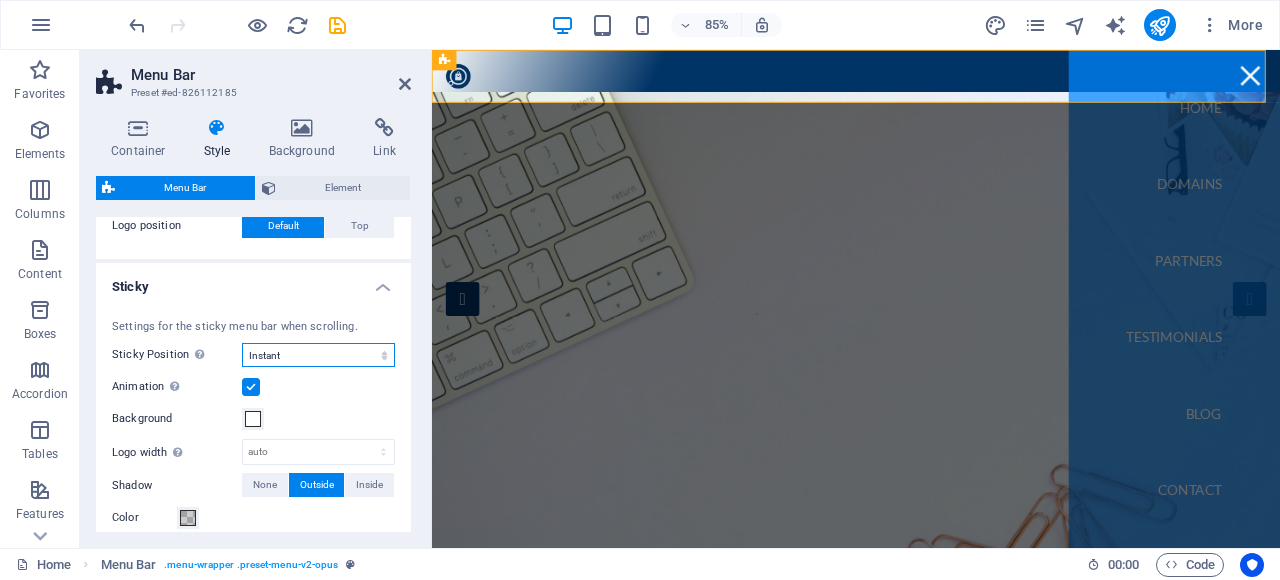 click on "Off Instant After menu After banner When scrolling up" at bounding box center (318, 355) 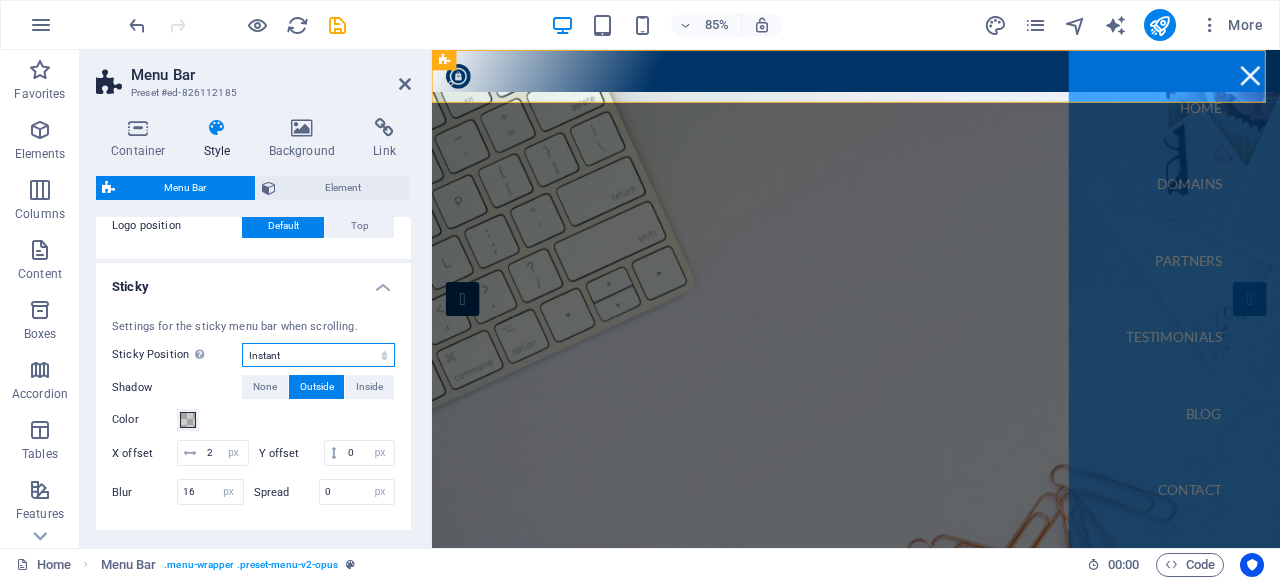 click on "Off Instant After menu After banner When scrolling up" at bounding box center (318, 355) 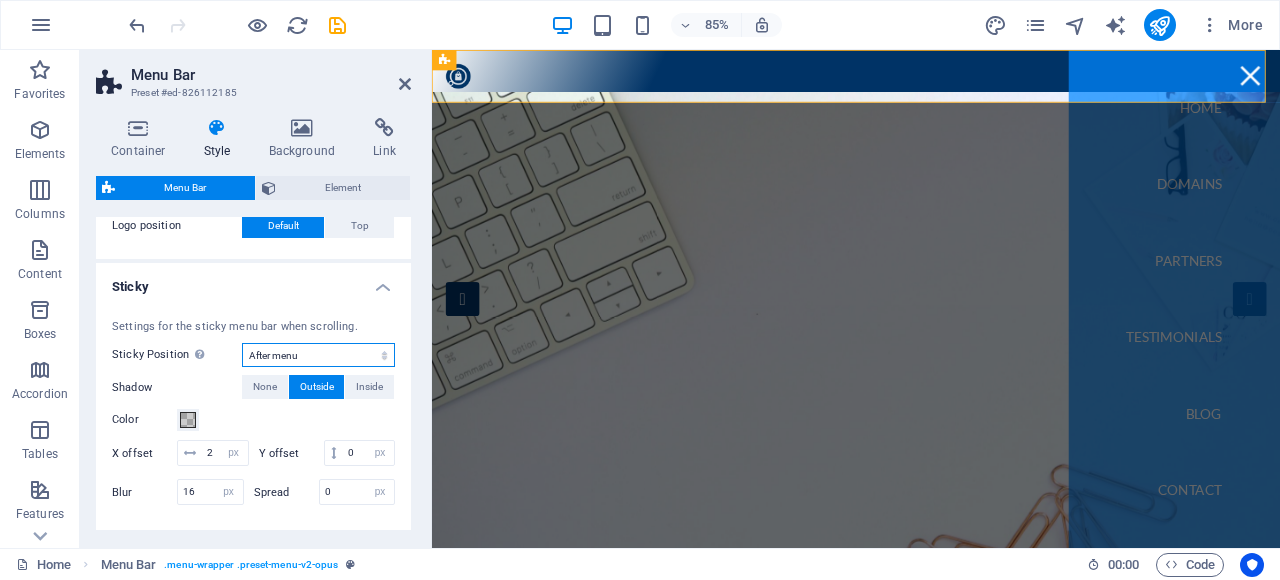 click on "Off Instant After menu After banner When scrolling up" at bounding box center [318, 355] 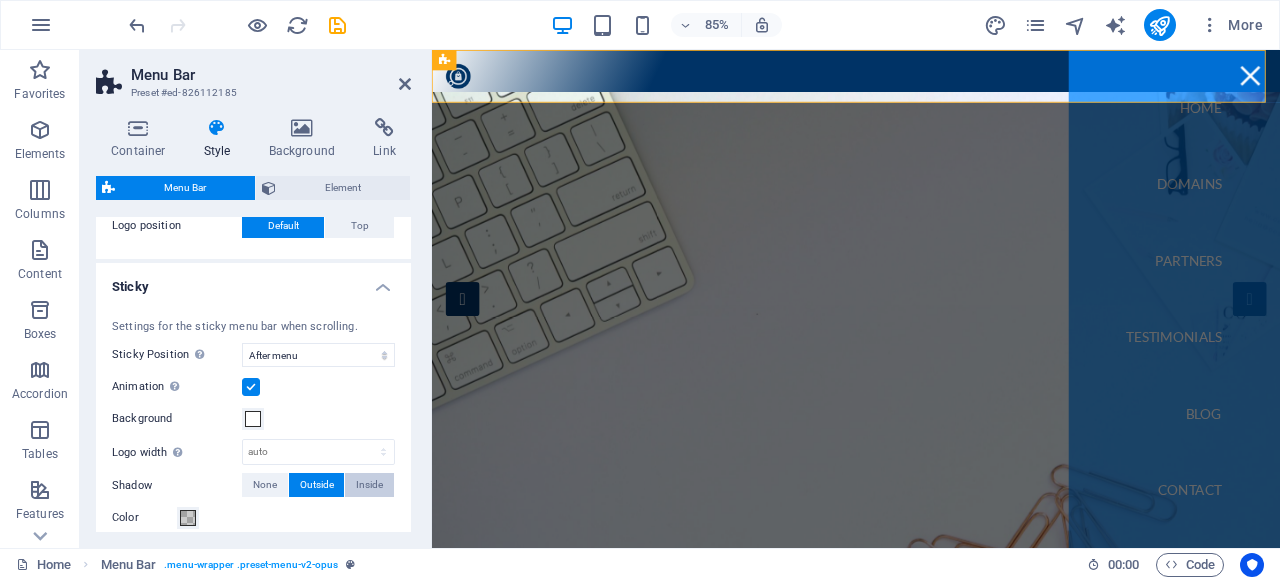click on "Inside" at bounding box center [369, 485] 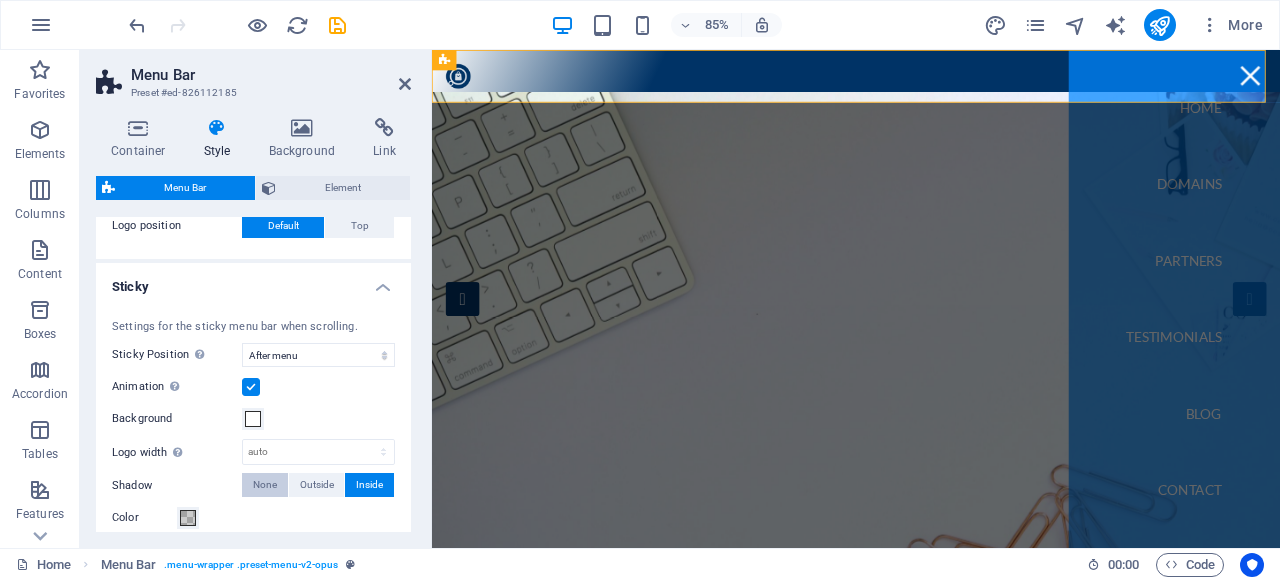 click on "None" at bounding box center (265, 485) 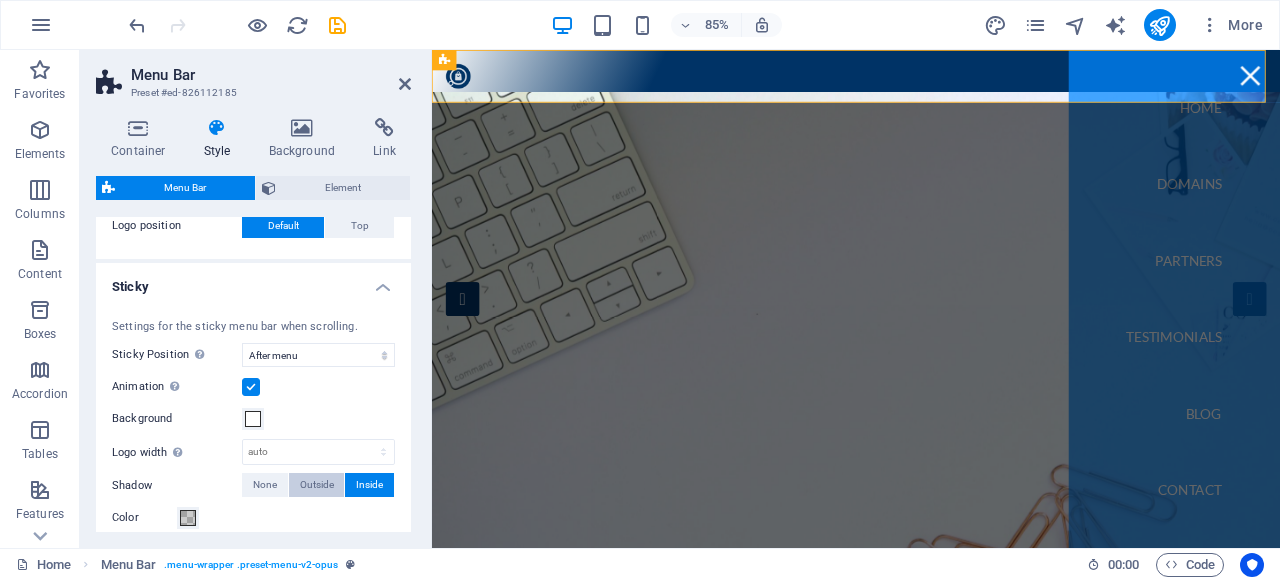 type on "0" 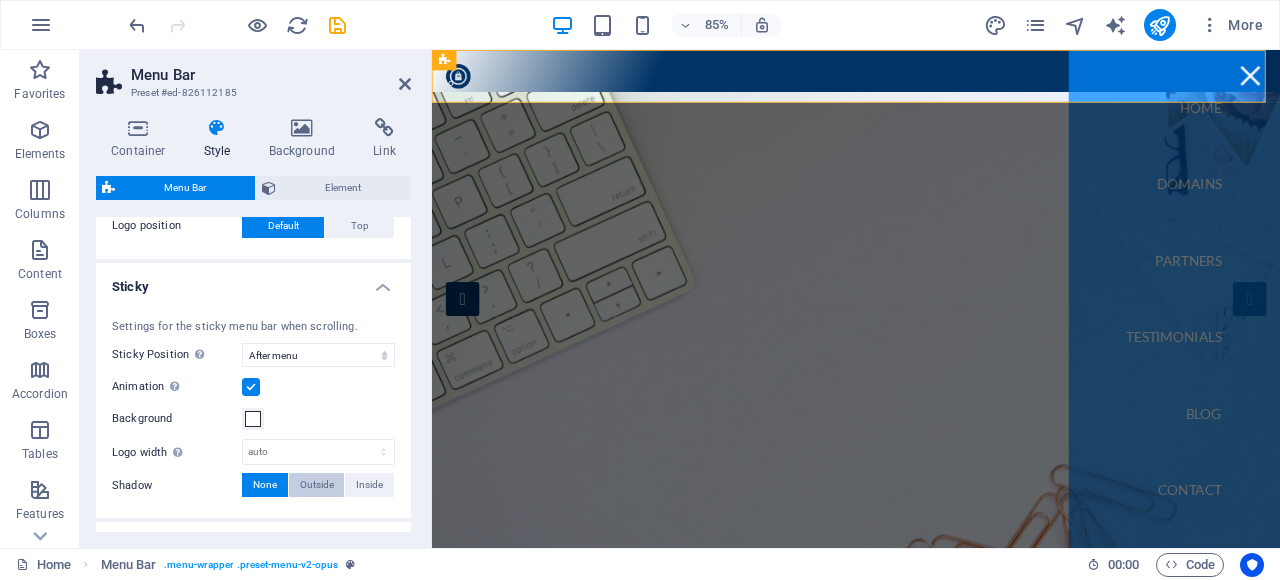 click on "Outside" at bounding box center [317, 485] 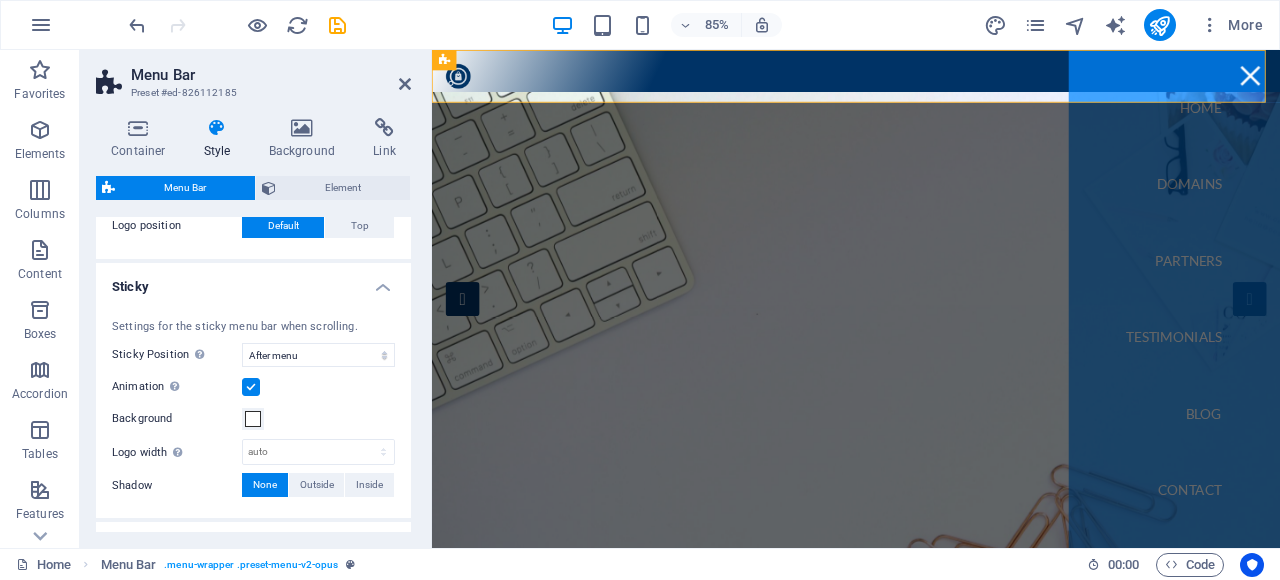 type on "2" 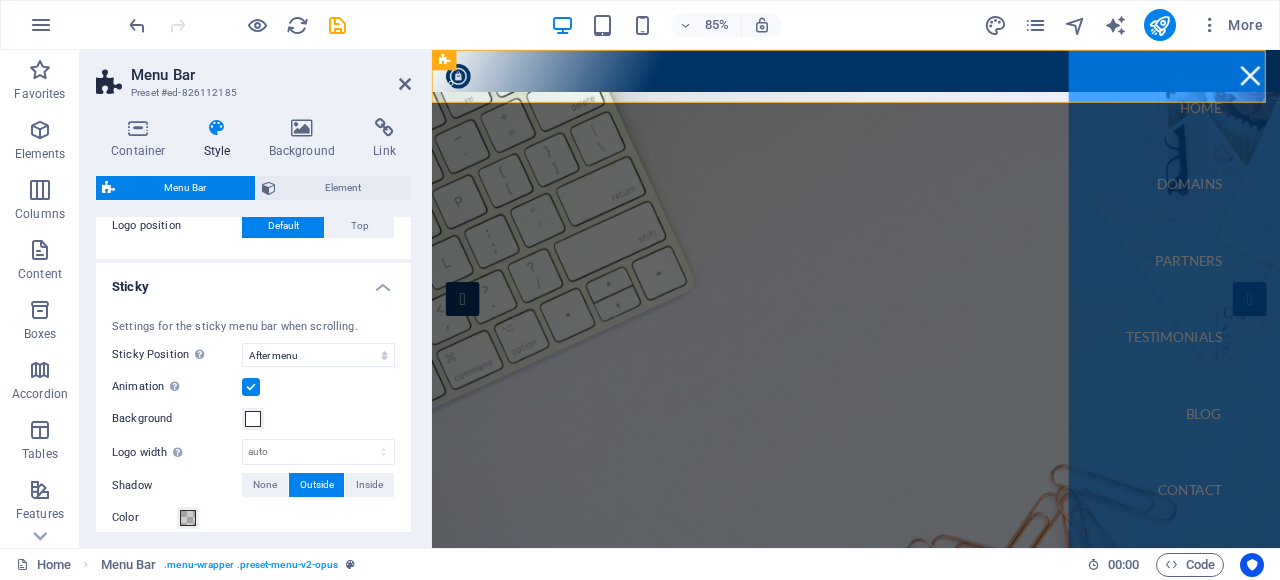 scroll, scrollTop: 881, scrollLeft: 0, axis: vertical 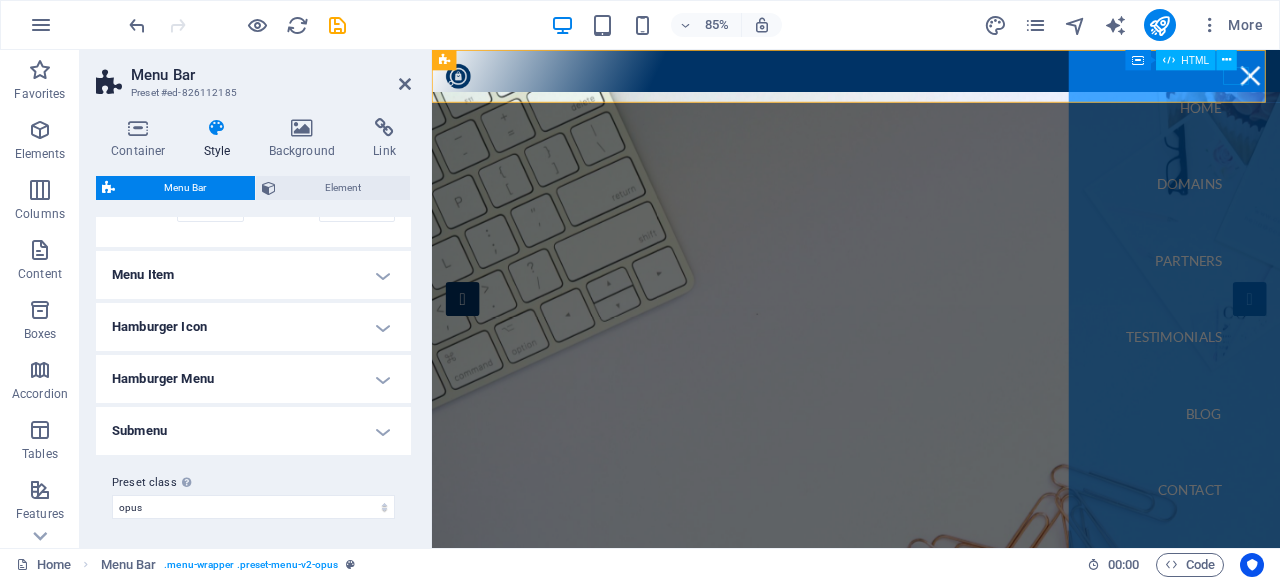 click at bounding box center (1395, 80) 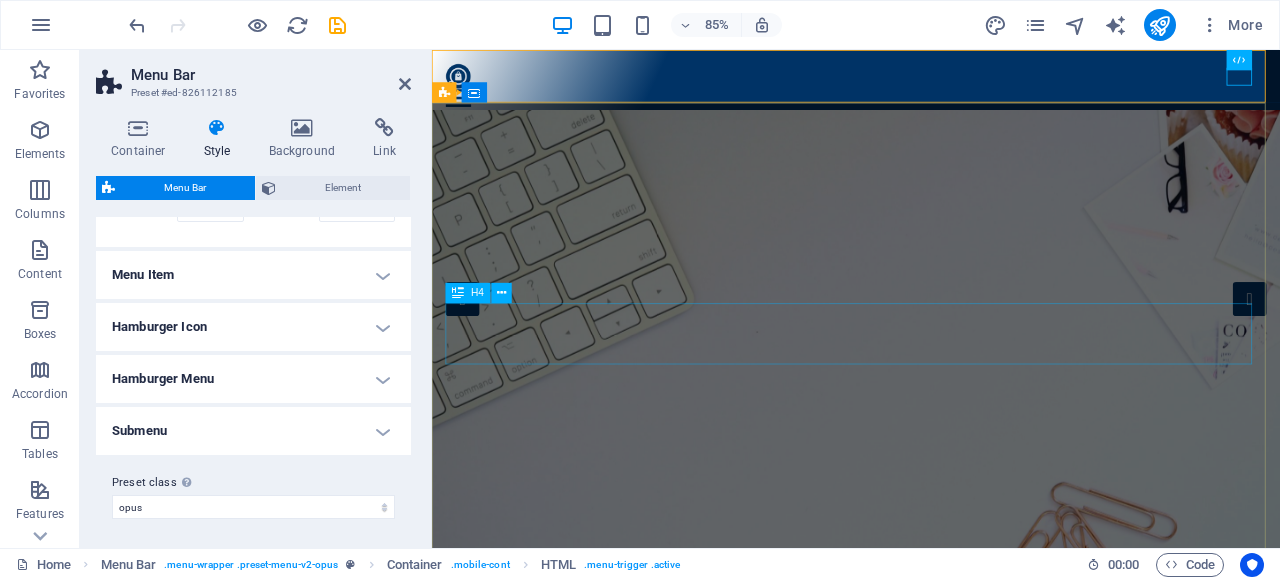 click on "Your curated marketplace for premium .shop domains, helping you find the perfect name to launch and grow your online store." at bounding box center (931, 947) 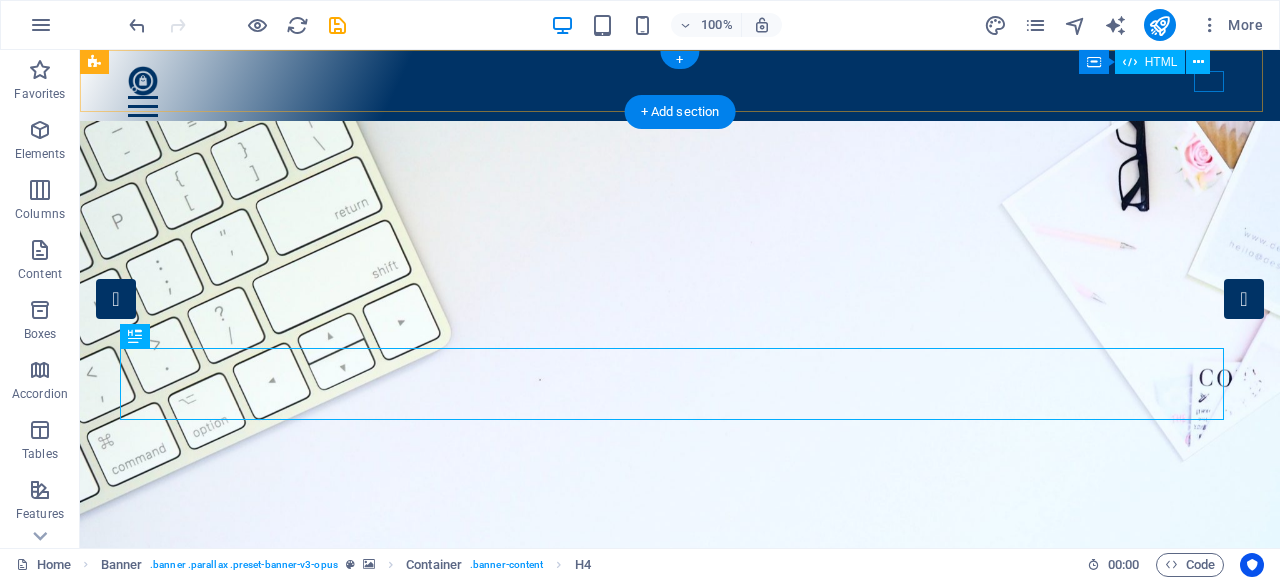 click at bounding box center (680, 106) 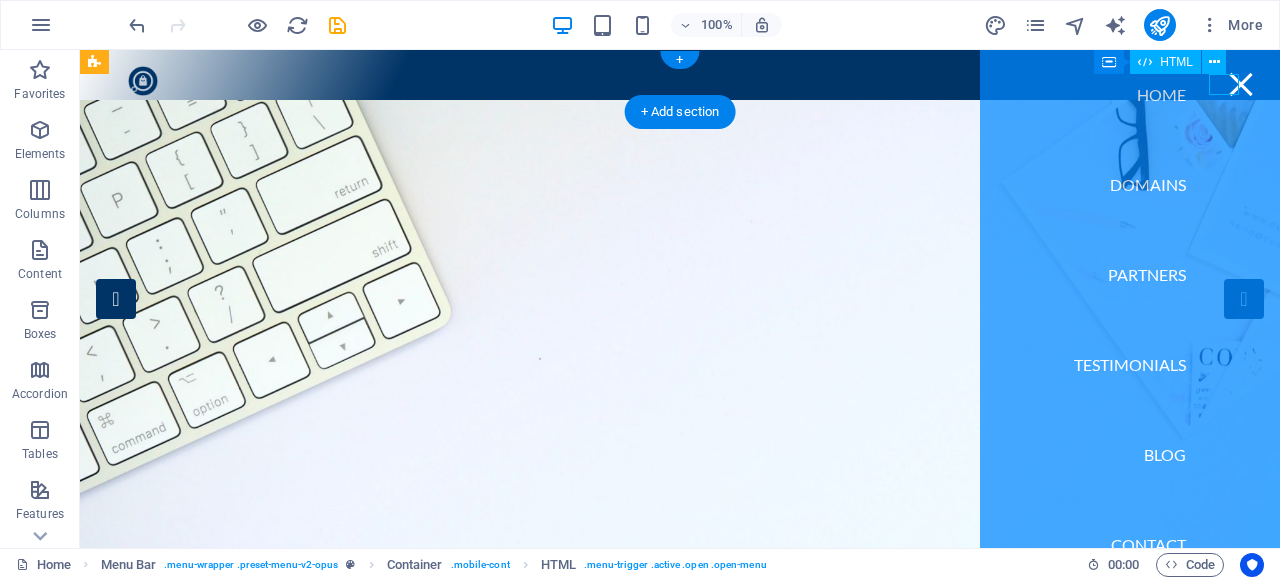 click at bounding box center [1241, 84] 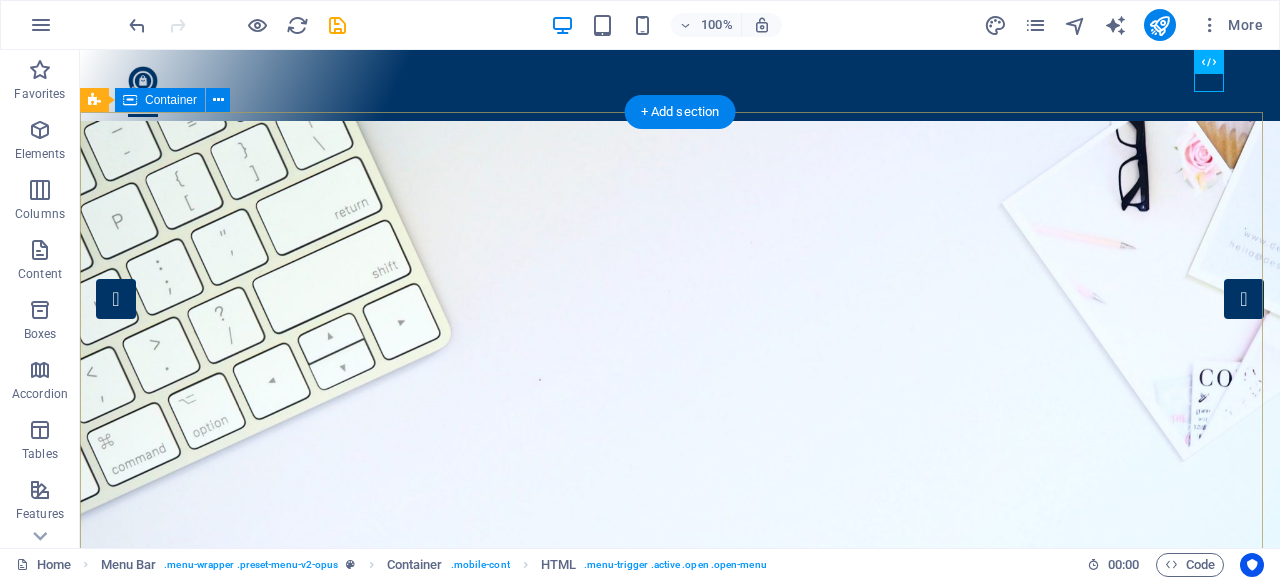 click on "YourDotShop Your curated marketplace for premium .shop domains, helping you find the perfect name to launch and grow your online store.  Discover" at bounding box center [680, 940] 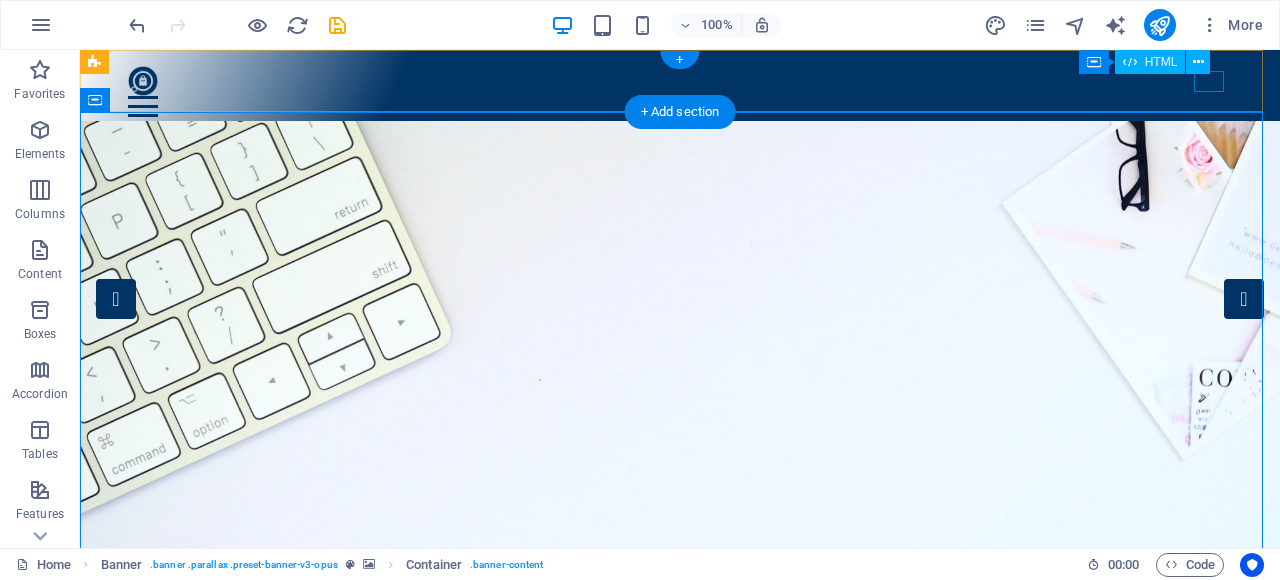click at bounding box center [680, 106] 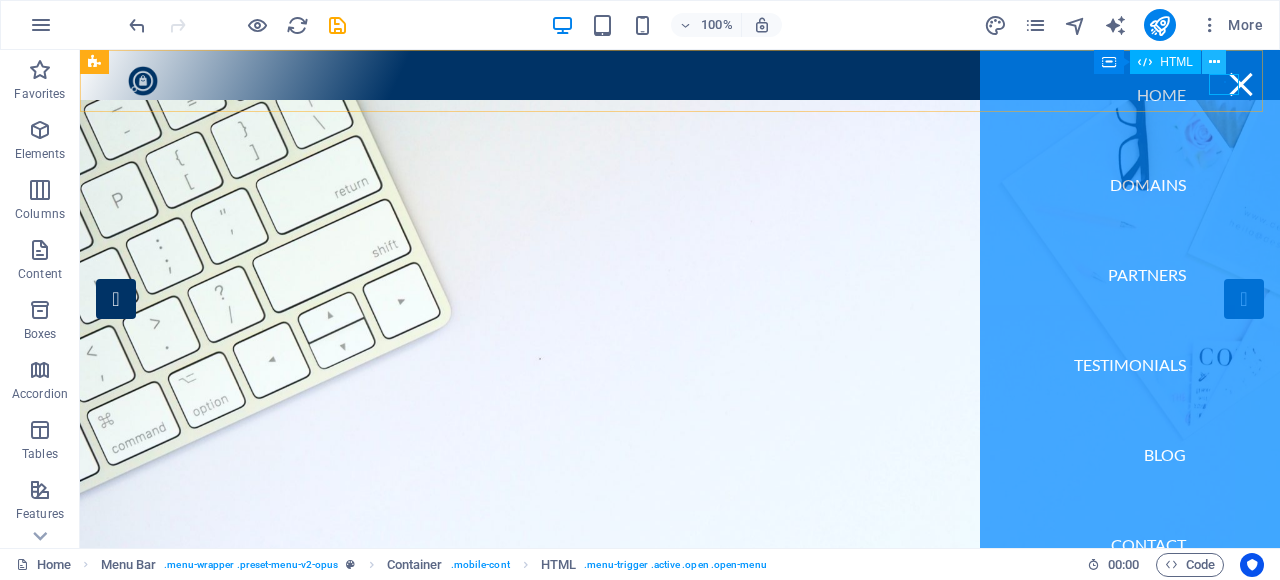 click at bounding box center [1214, 62] 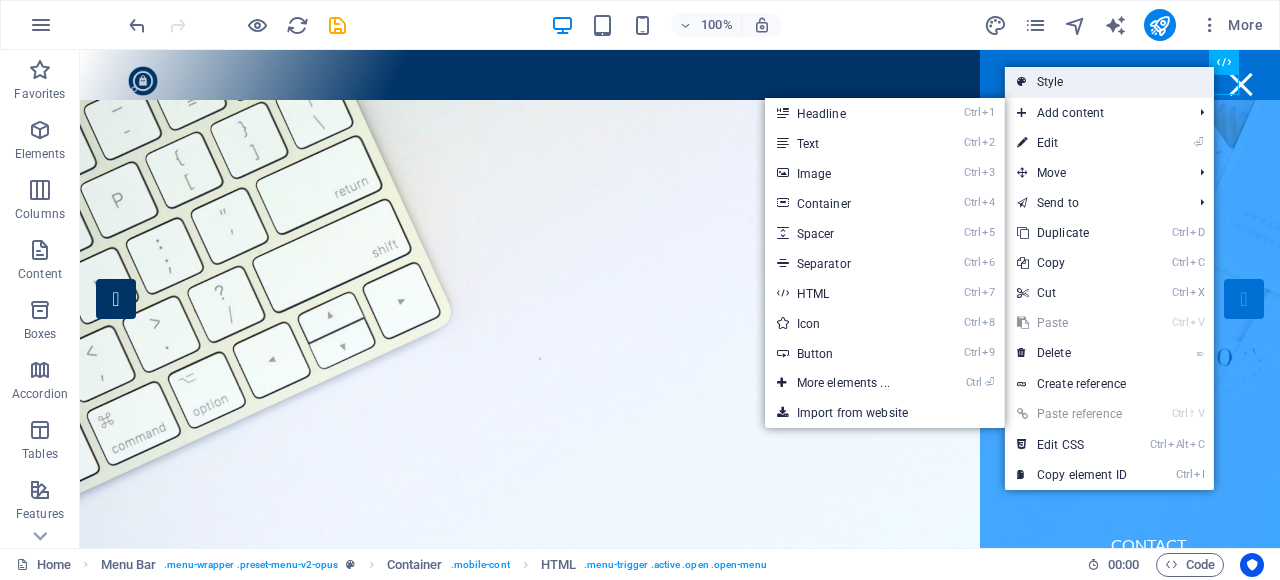 drag, startPoint x: 1064, startPoint y: 78, endPoint x: 742, endPoint y: 31, distance: 325.41205 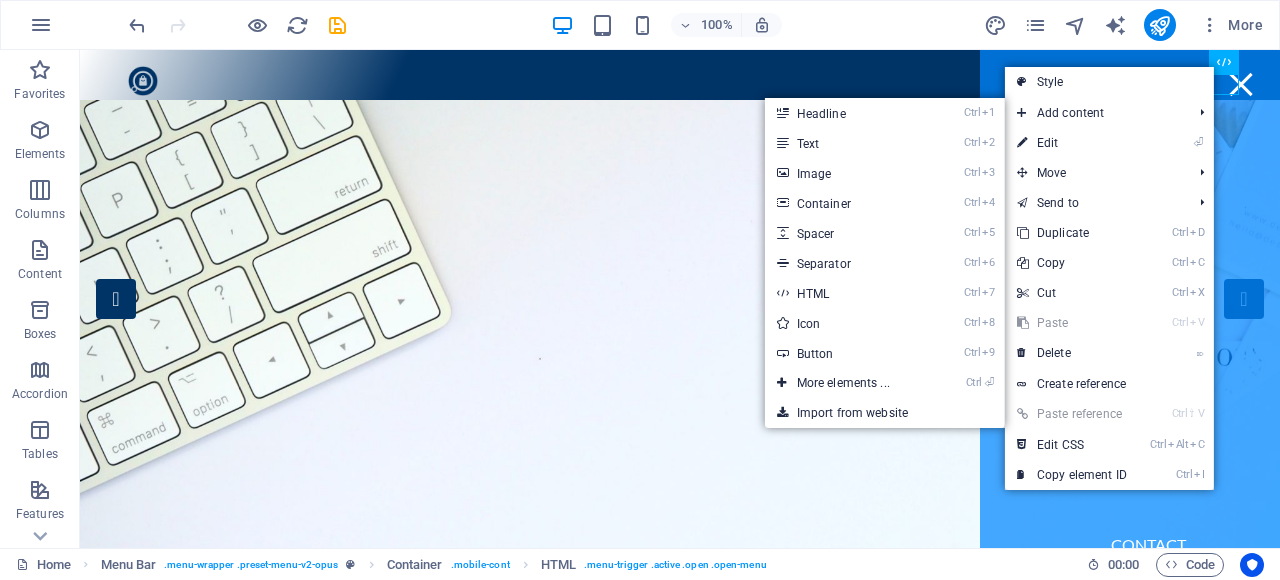 select on "rem" 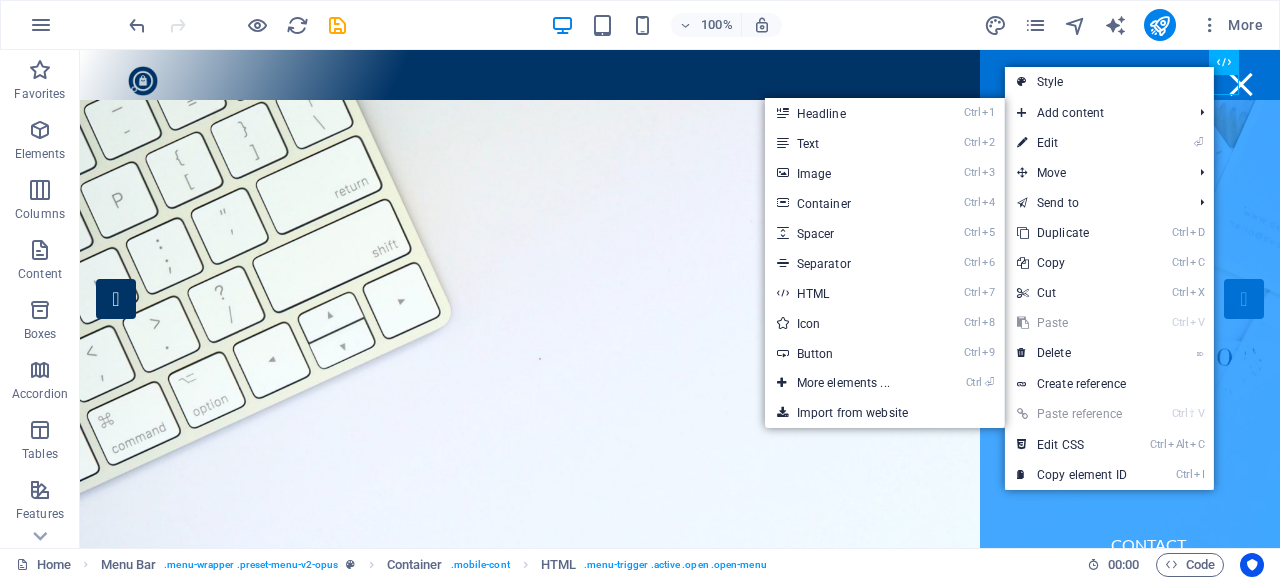 select on "sticky_menu" 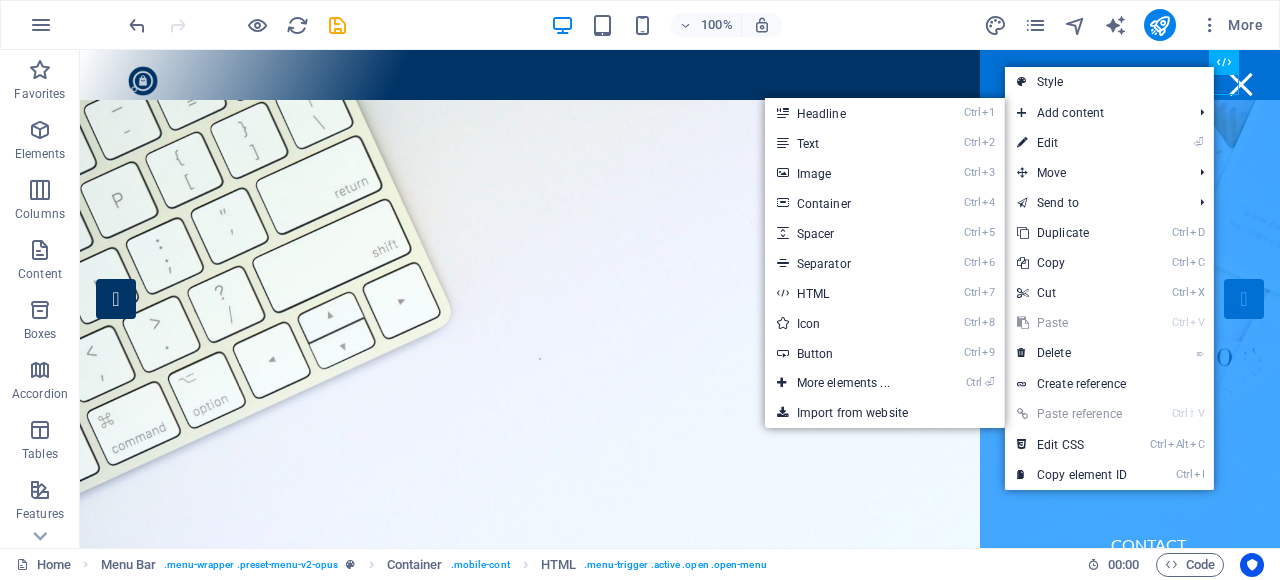 select on "px" 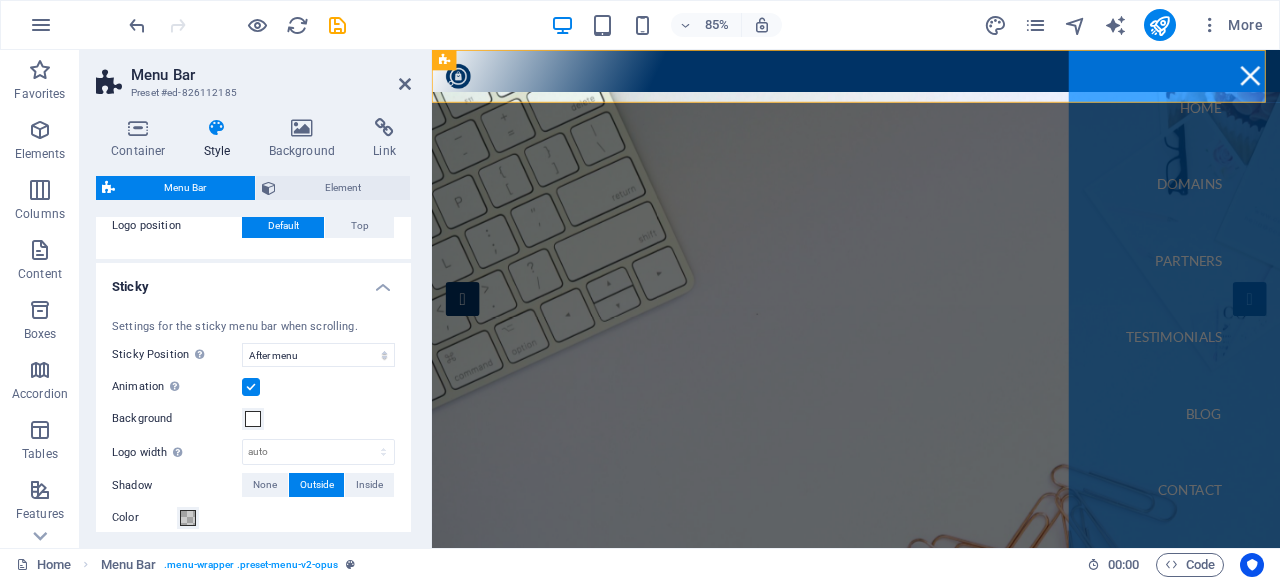 scroll, scrollTop: 300, scrollLeft: 0, axis: vertical 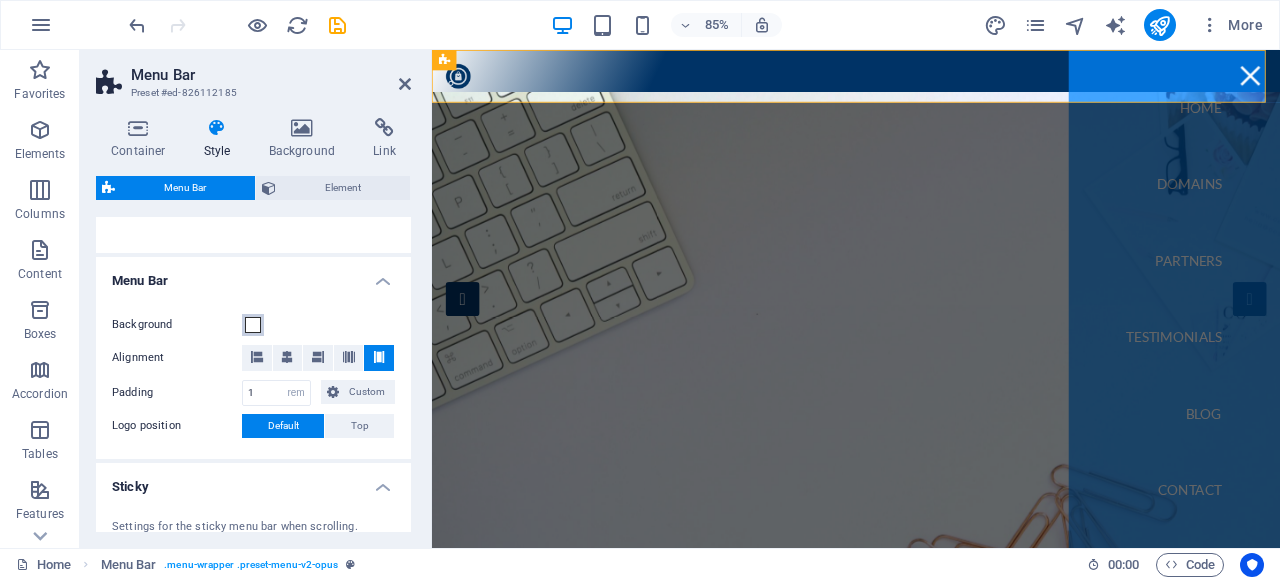 click at bounding box center [253, 325] 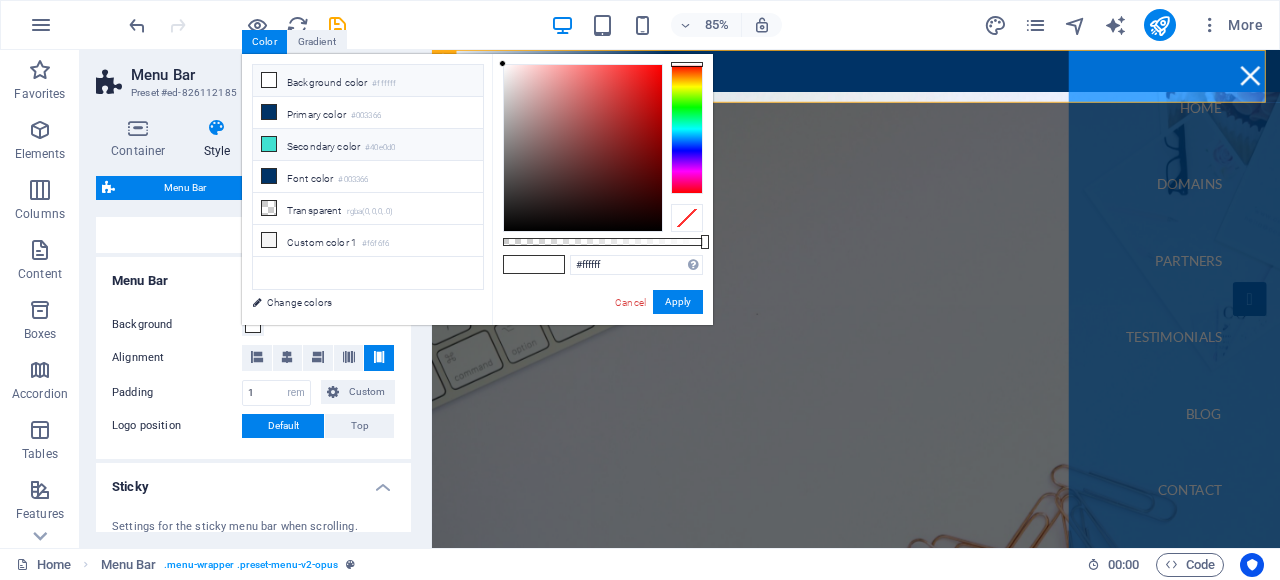 click on "#40e0d0" at bounding box center [380, 148] 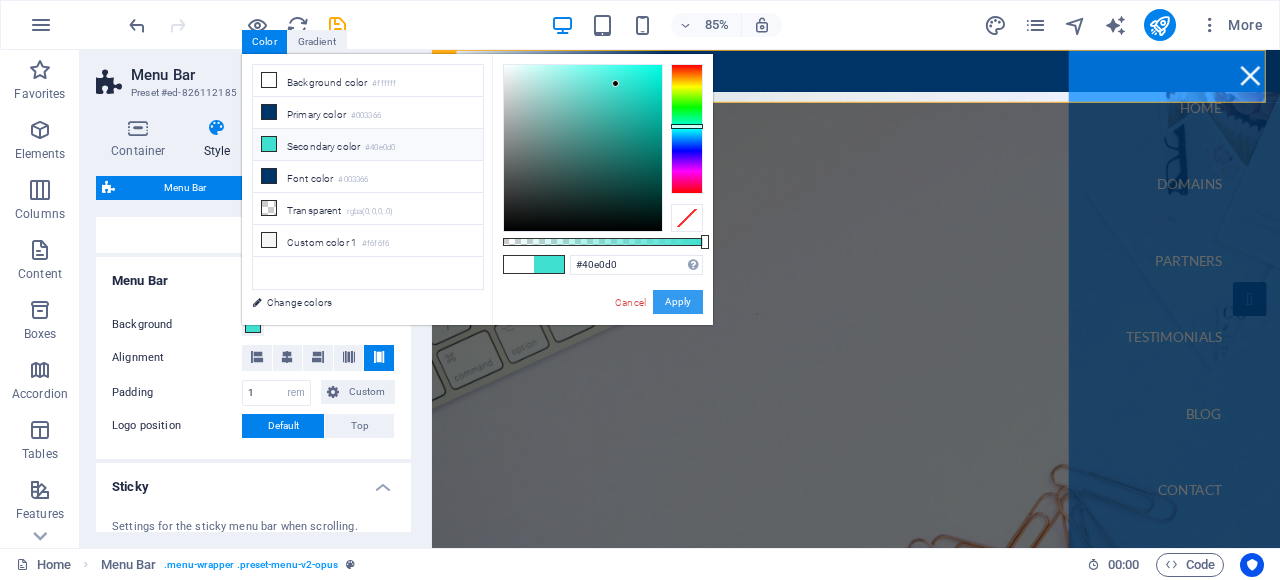 drag, startPoint x: 678, startPoint y: 303, endPoint x: 744, endPoint y: 214, distance: 110.80163 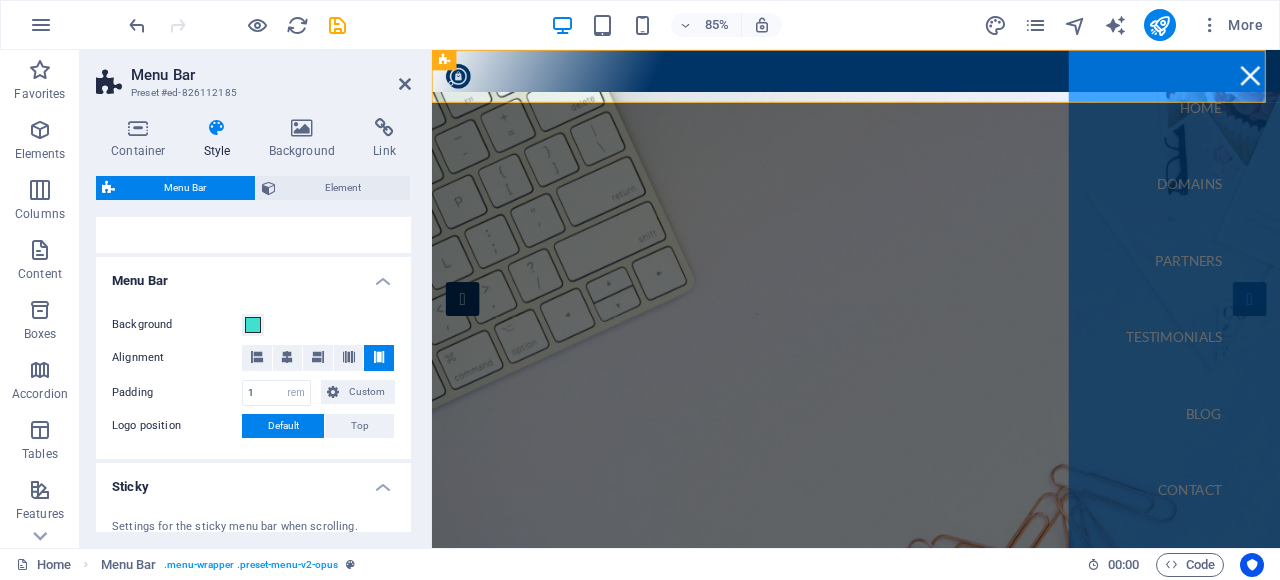 click at bounding box center [1395, 80] 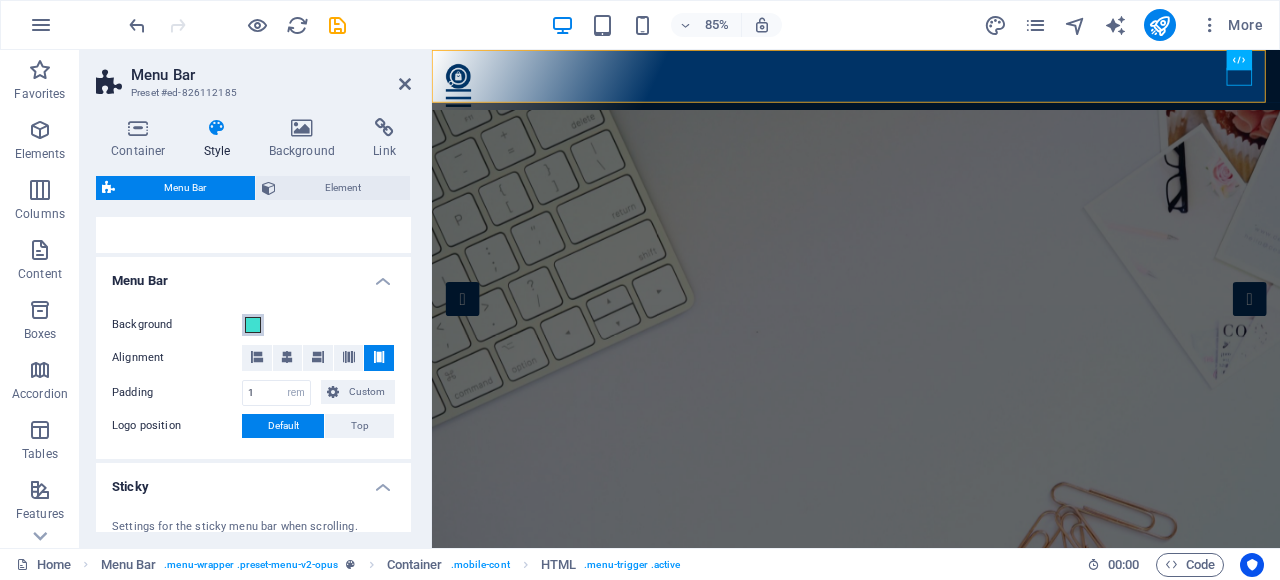 click at bounding box center [253, 325] 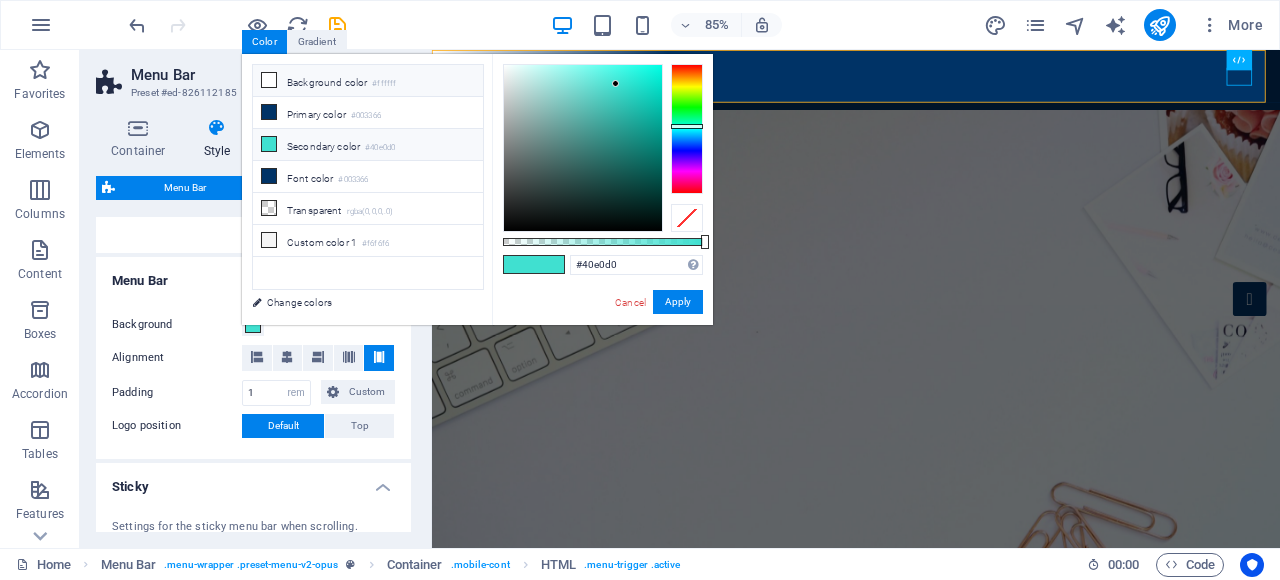 click on "Background color
#ffffff" at bounding box center [368, 81] 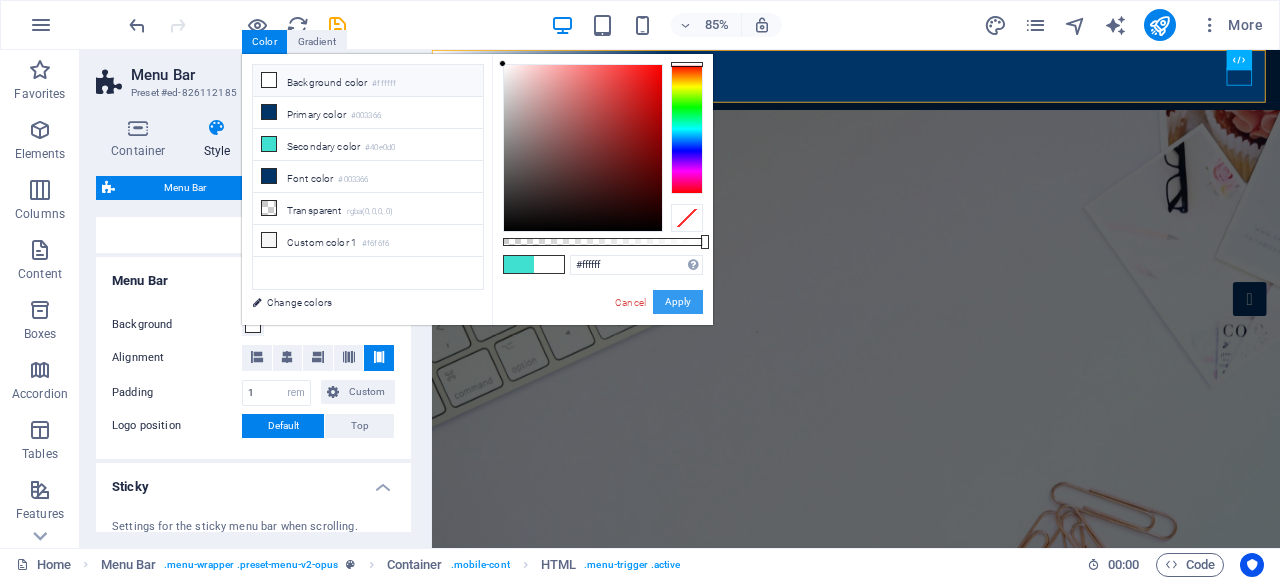 click on "Apply" at bounding box center (678, 302) 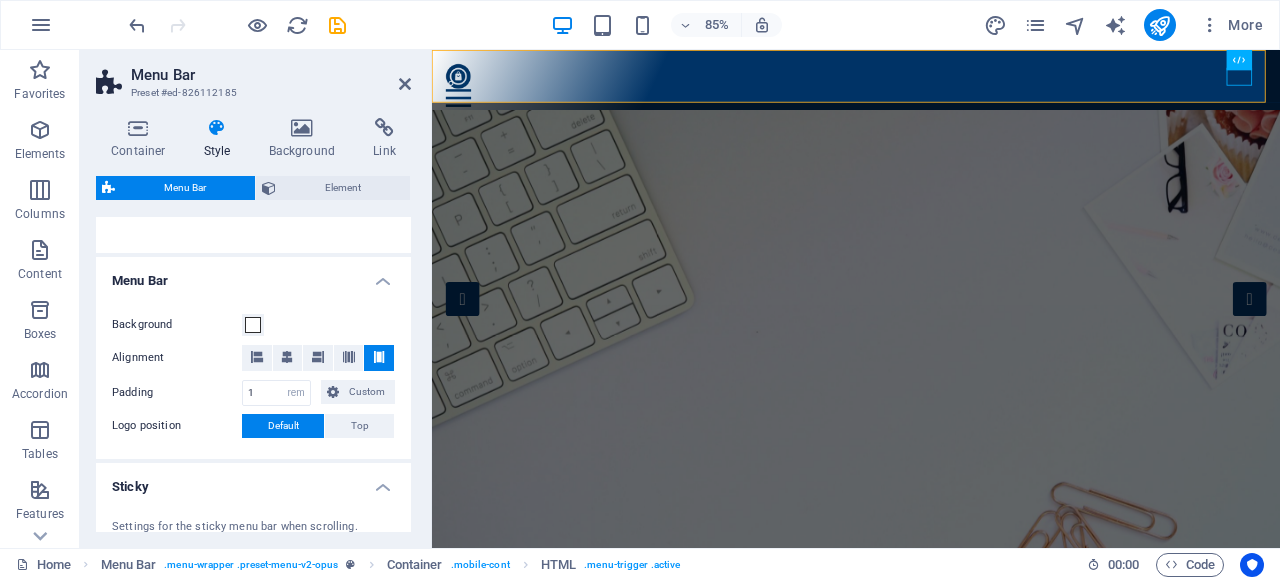 scroll, scrollTop: 500, scrollLeft: 0, axis: vertical 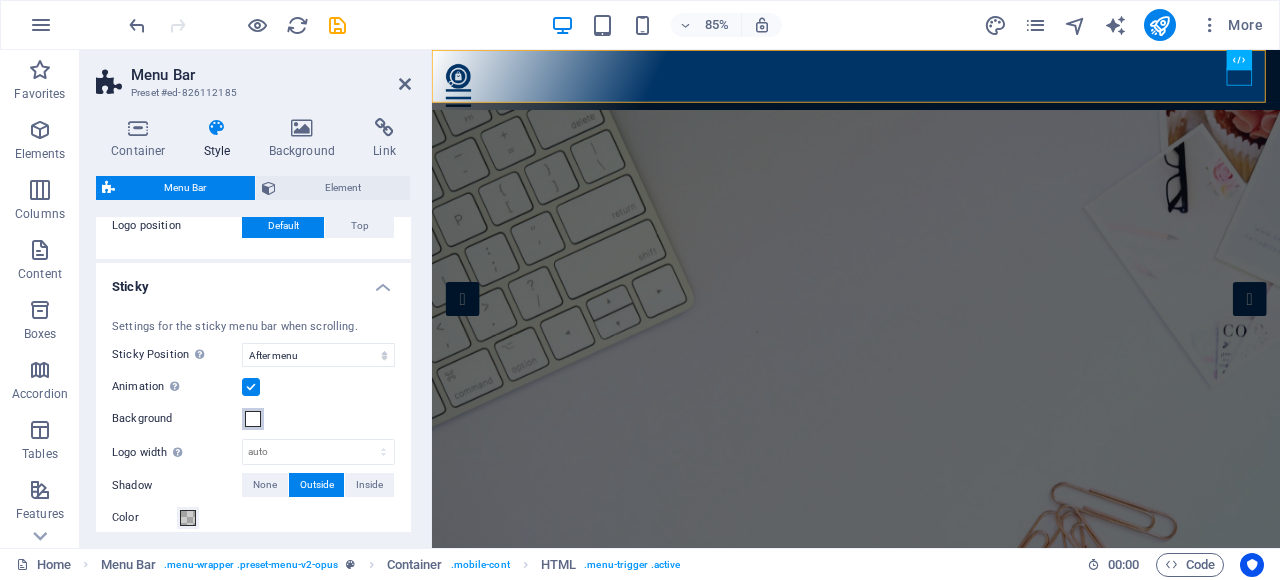 click at bounding box center (253, 419) 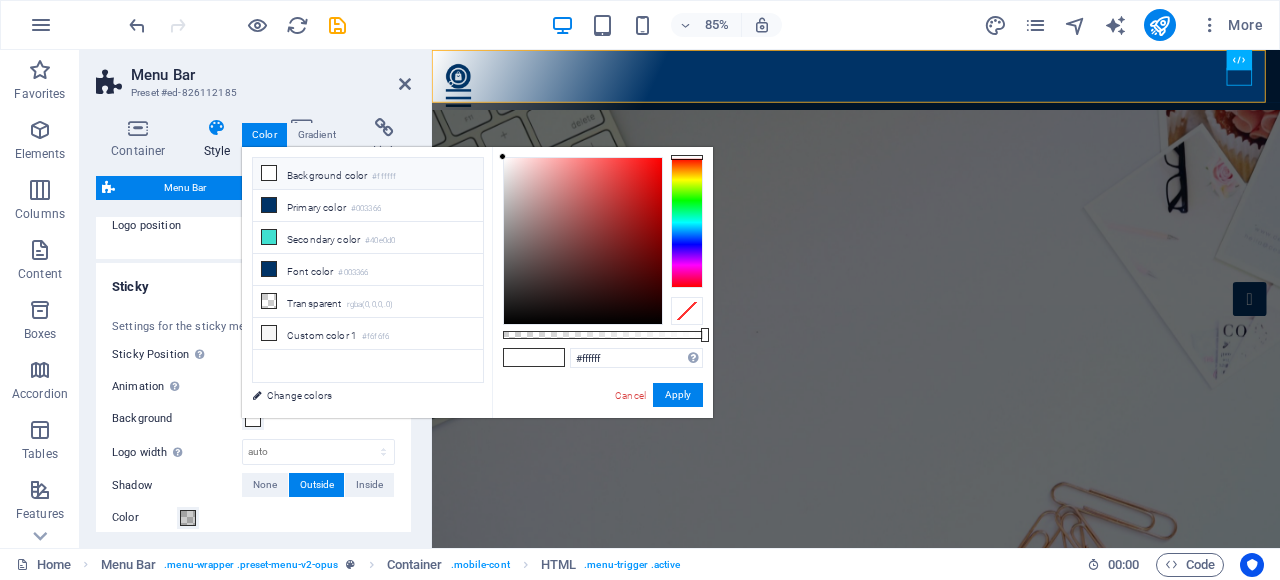 click on "Background color
#ffffff" at bounding box center [368, 174] 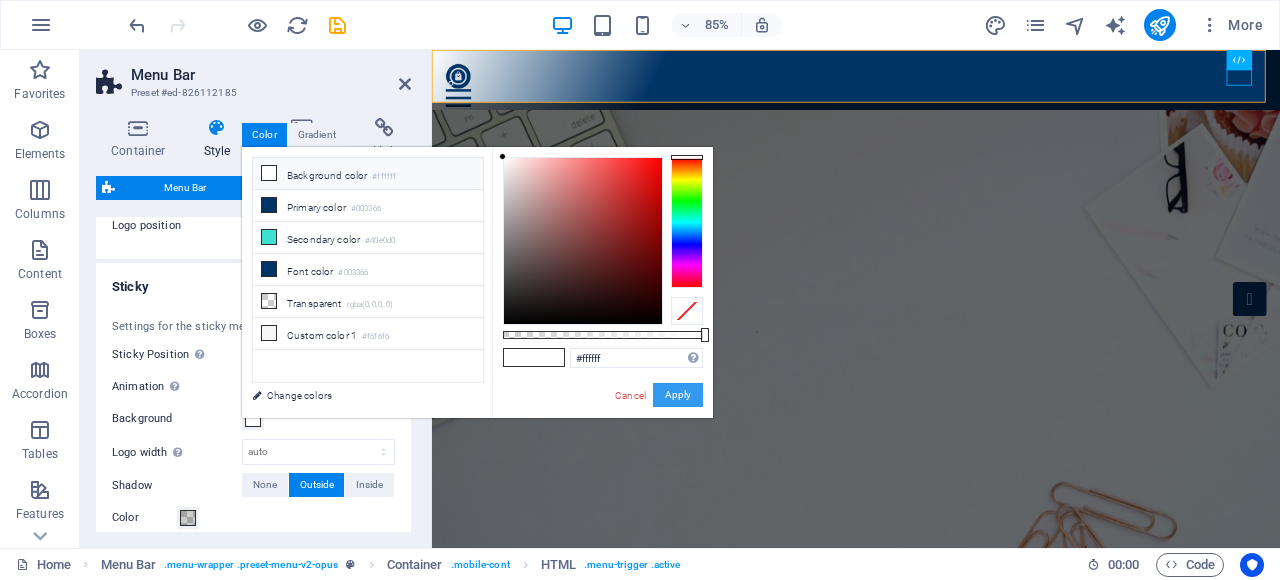 click on "Apply" at bounding box center [678, 395] 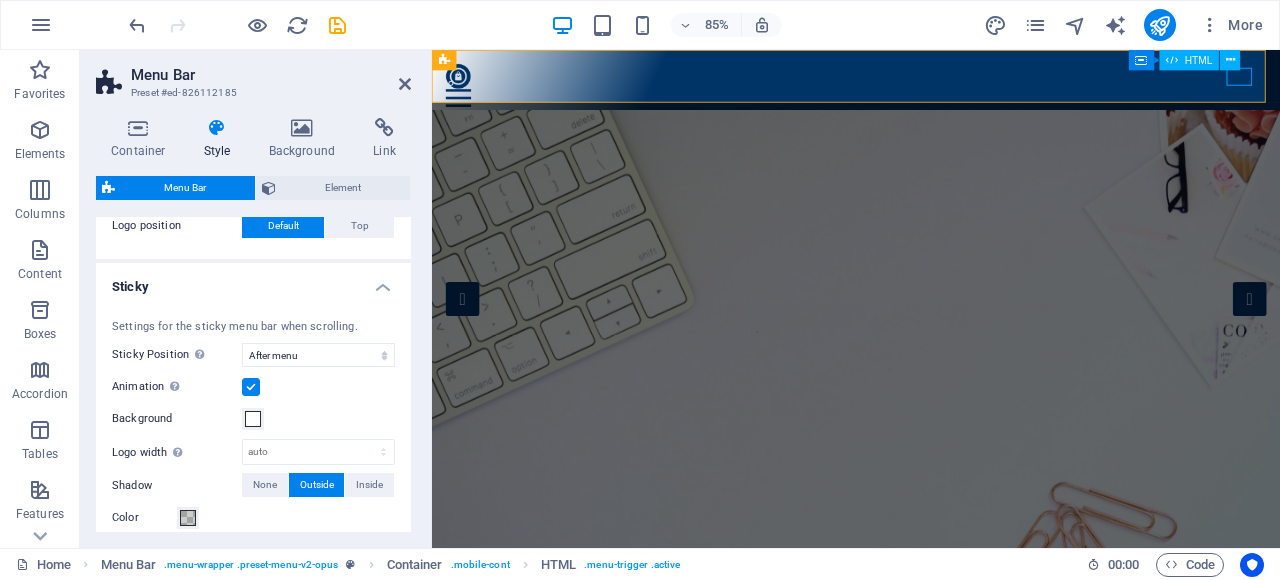 click at bounding box center [931, 106] 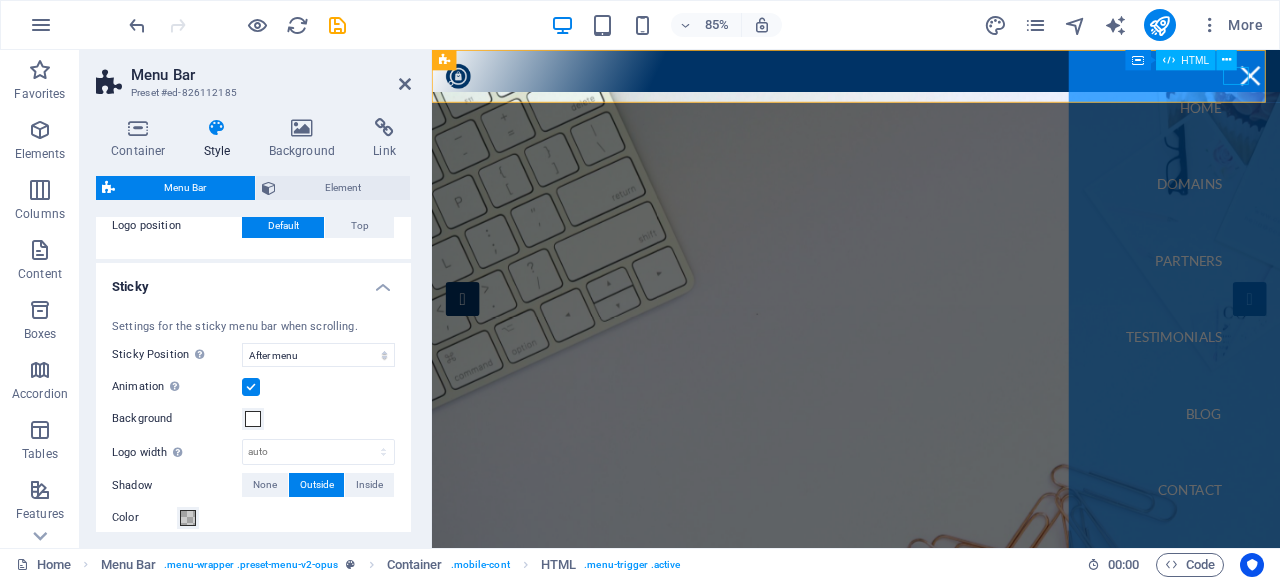 click at bounding box center (1395, 80) 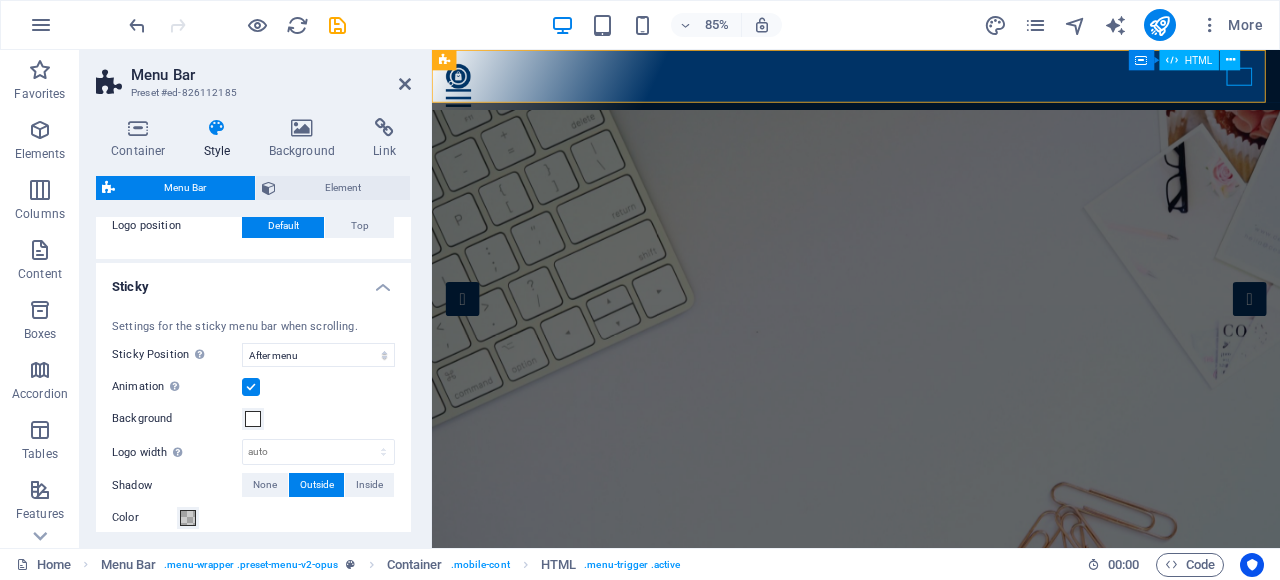click at bounding box center [931, 106] 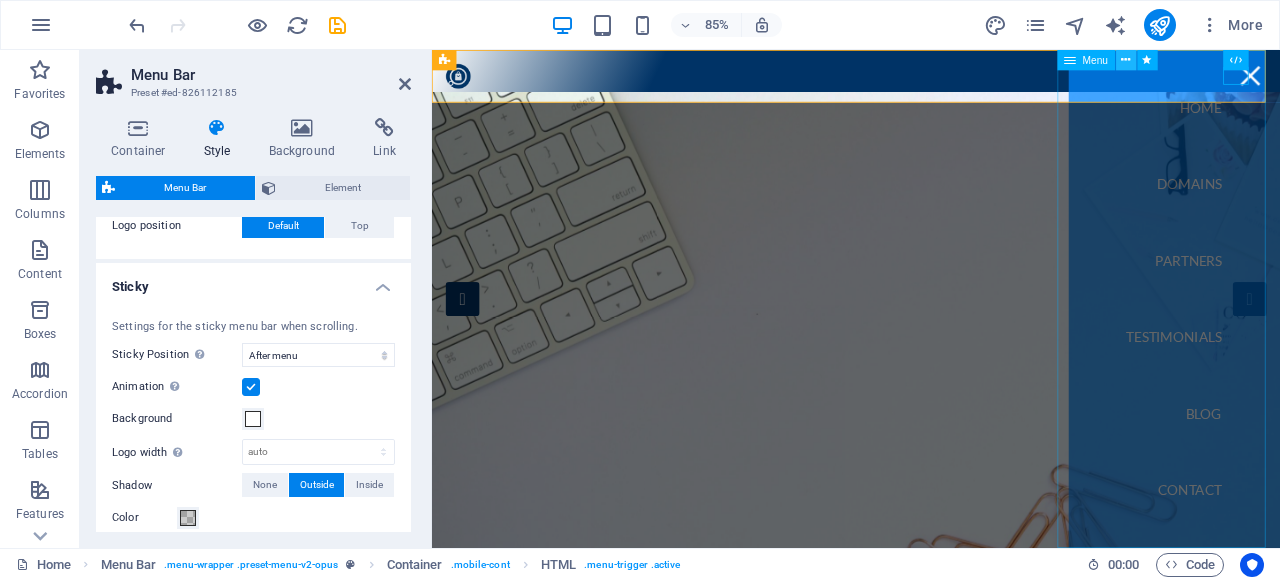click at bounding box center (1126, 60) 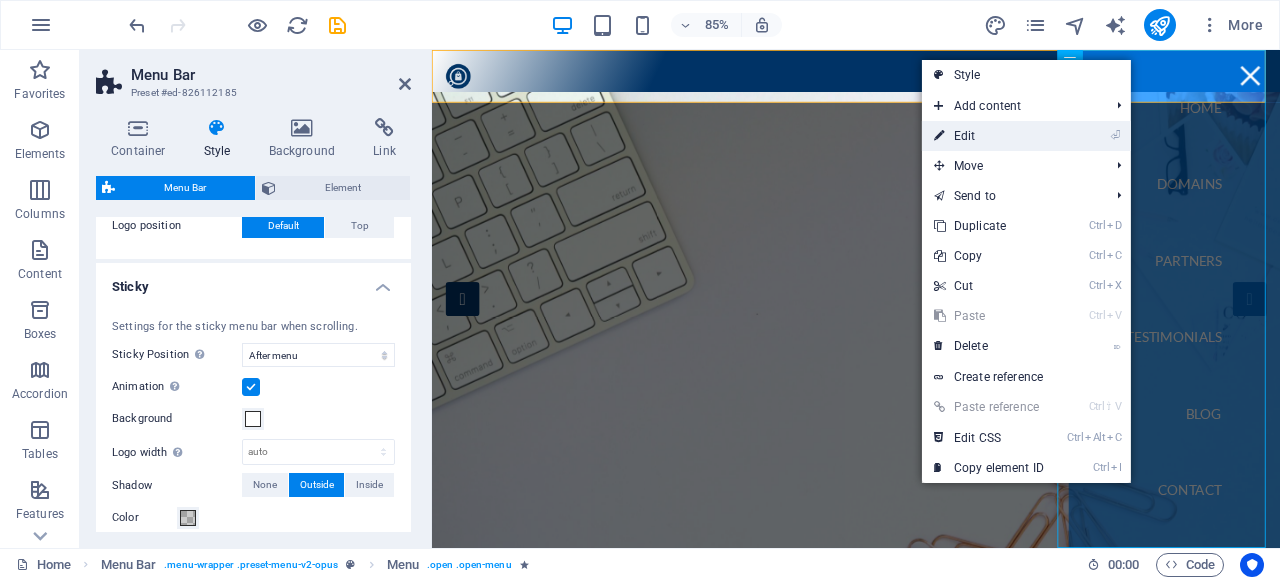 click on "⏎  Edit" at bounding box center (989, 136) 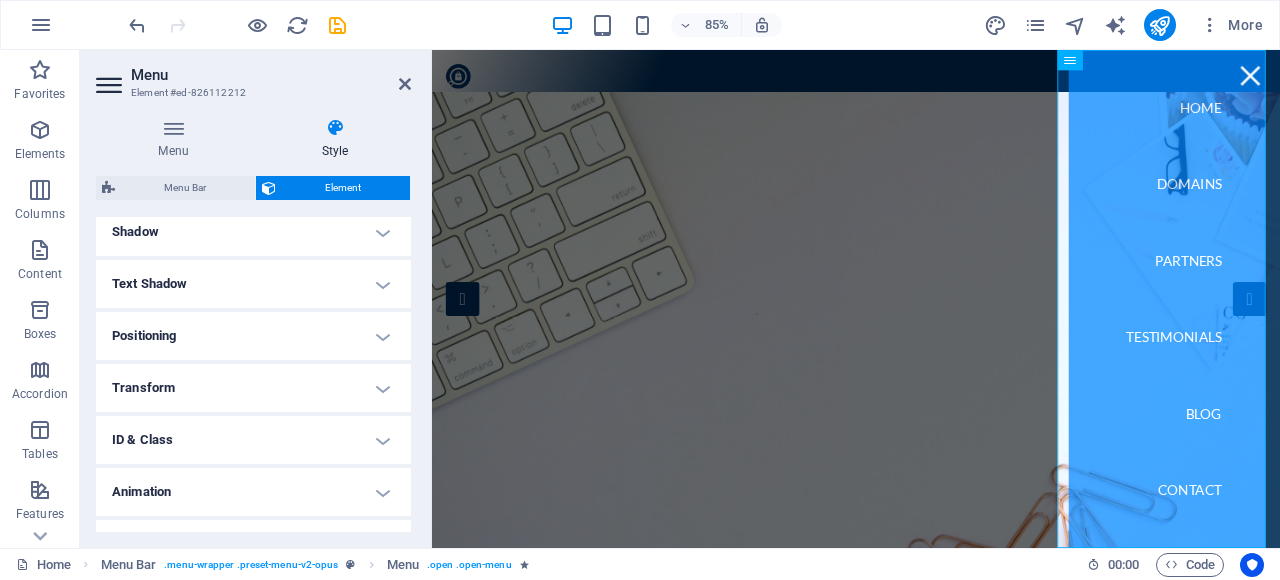 scroll, scrollTop: 0, scrollLeft: 0, axis: both 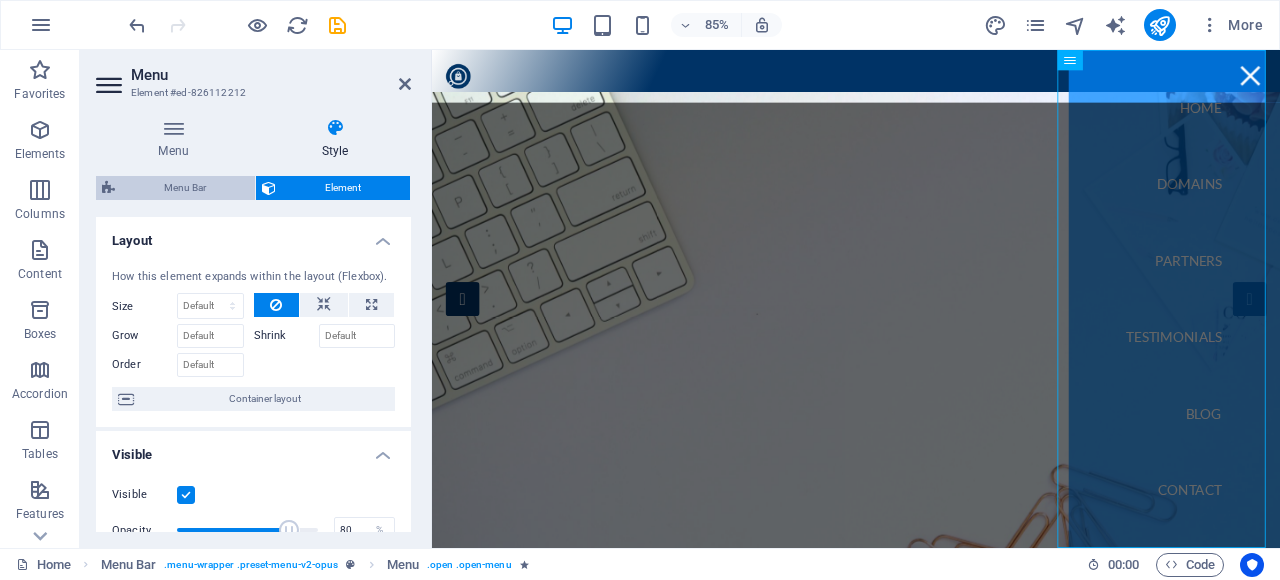 click on "Menu Bar" at bounding box center [185, 188] 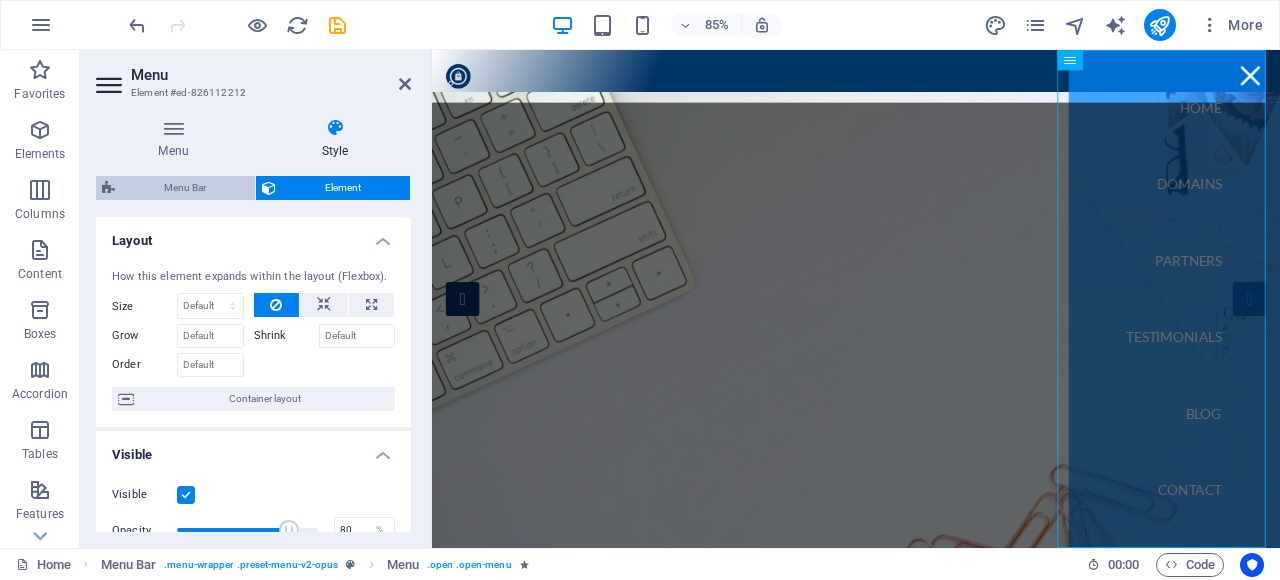 select on "rem" 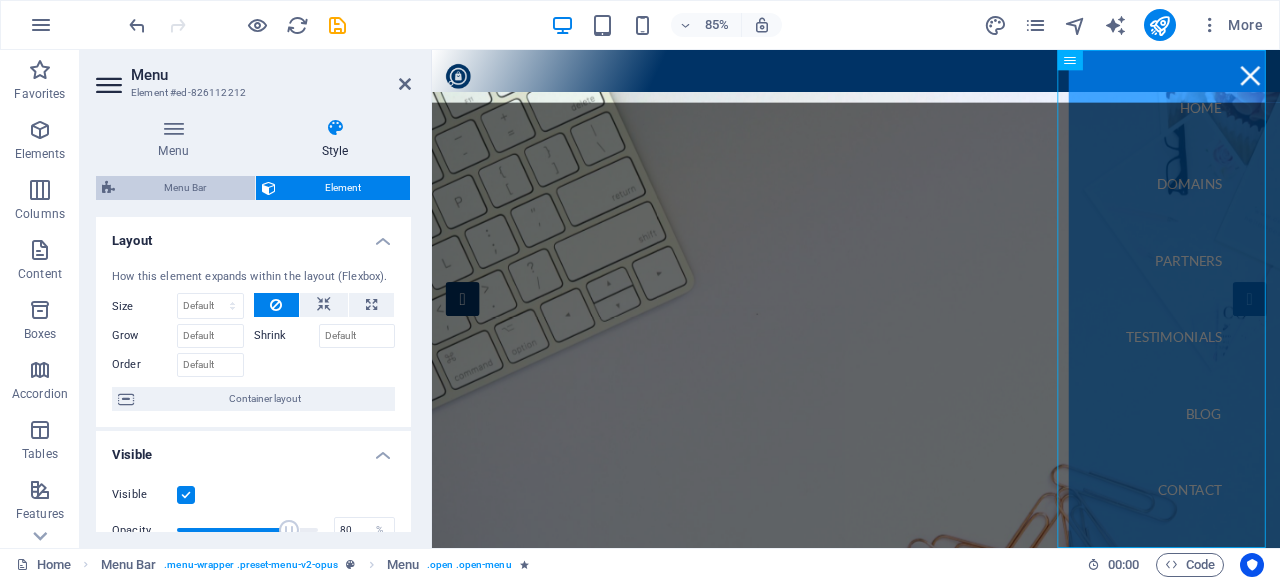 select on "sticky_menu" 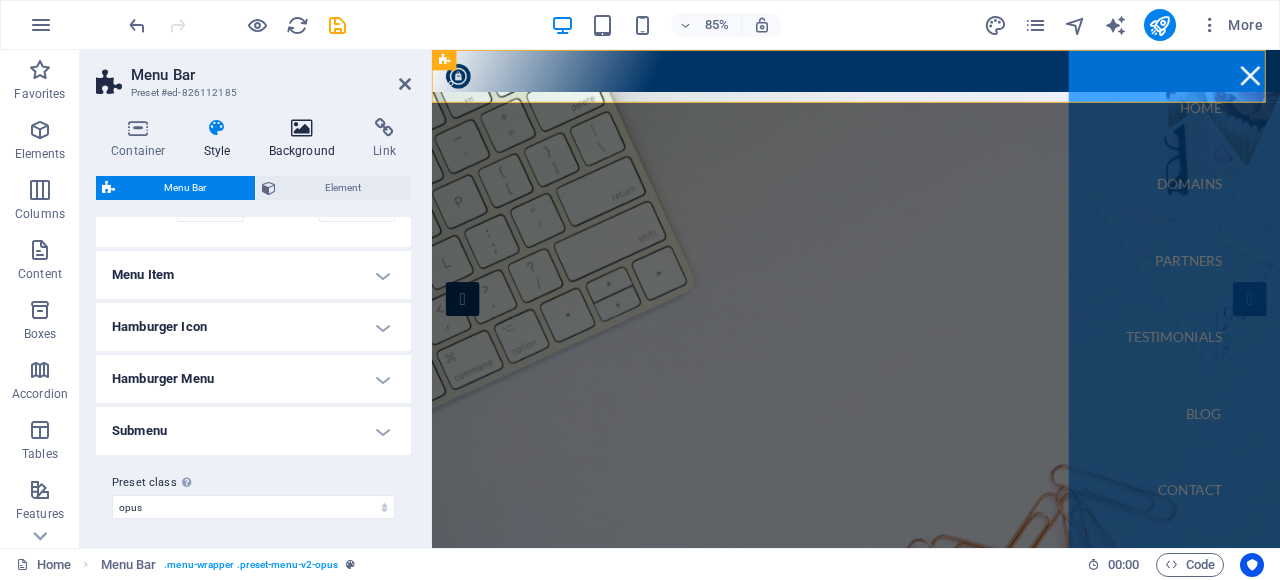 scroll, scrollTop: 0, scrollLeft: 0, axis: both 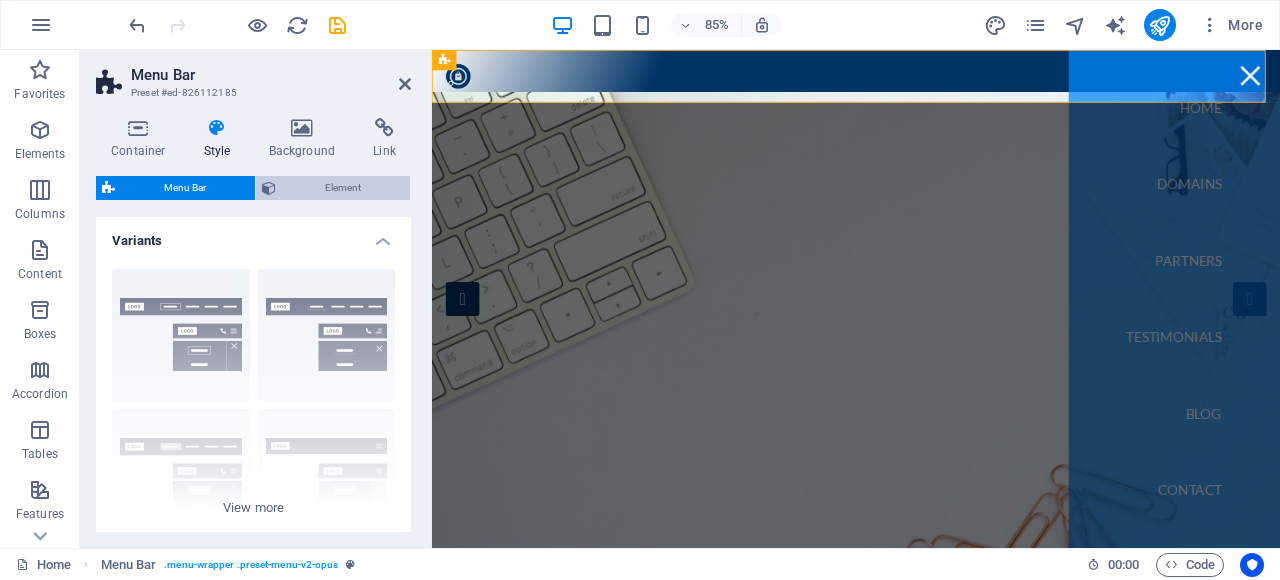 click on "Element" at bounding box center [343, 188] 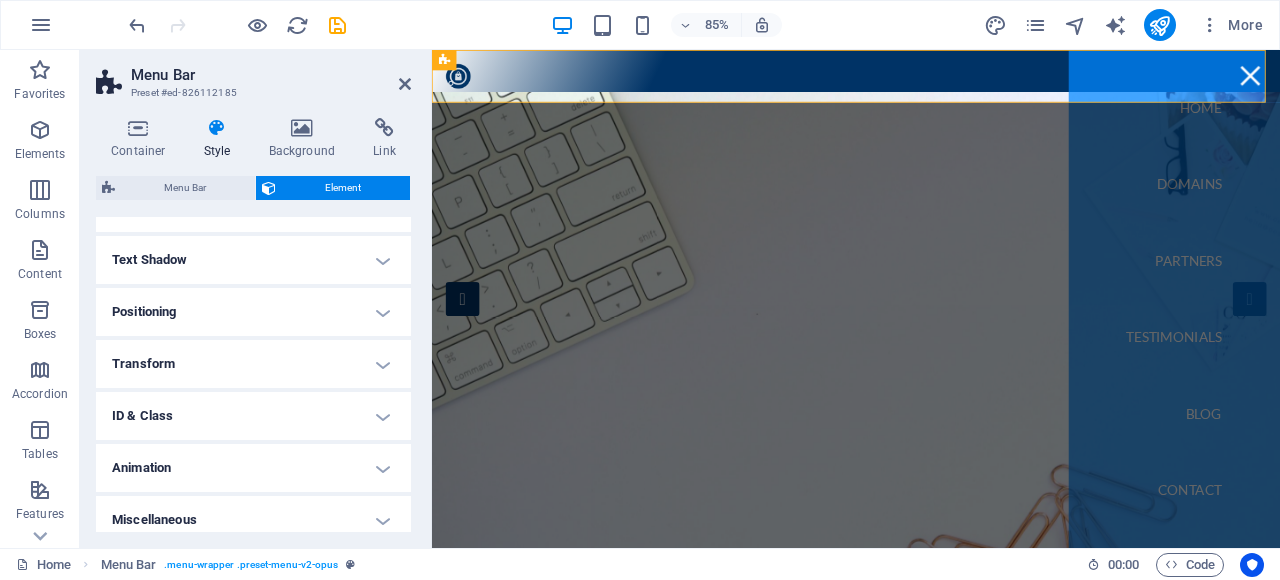 scroll, scrollTop: 315, scrollLeft: 0, axis: vertical 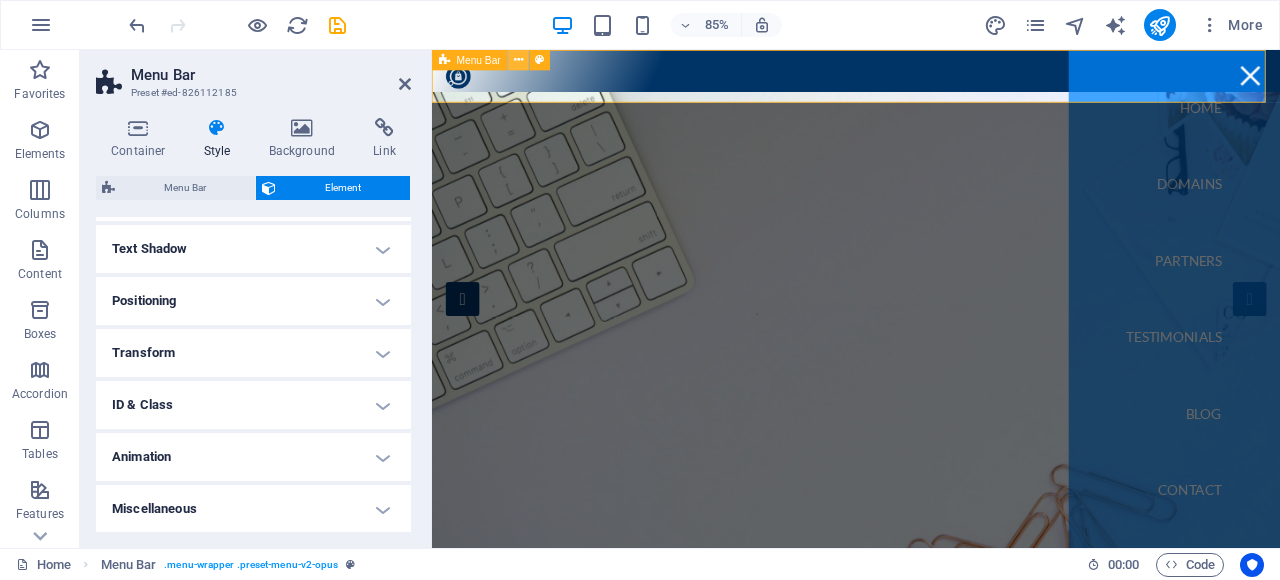 click at bounding box center [518, 60] 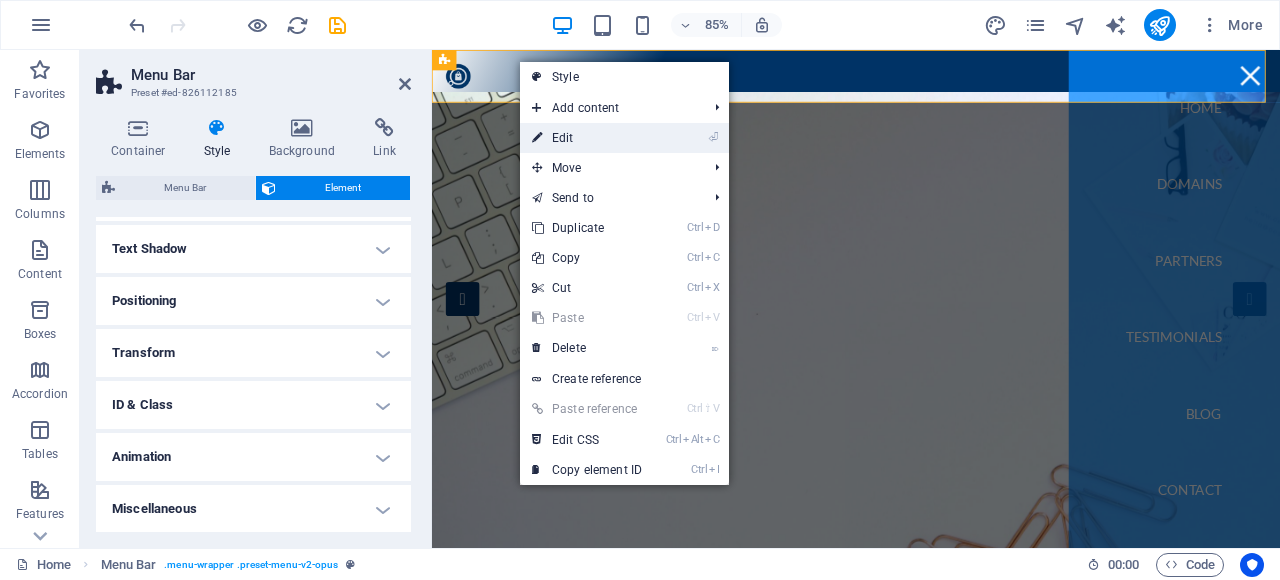 click on "⏎  Edit" at bounding box center (587, 138) 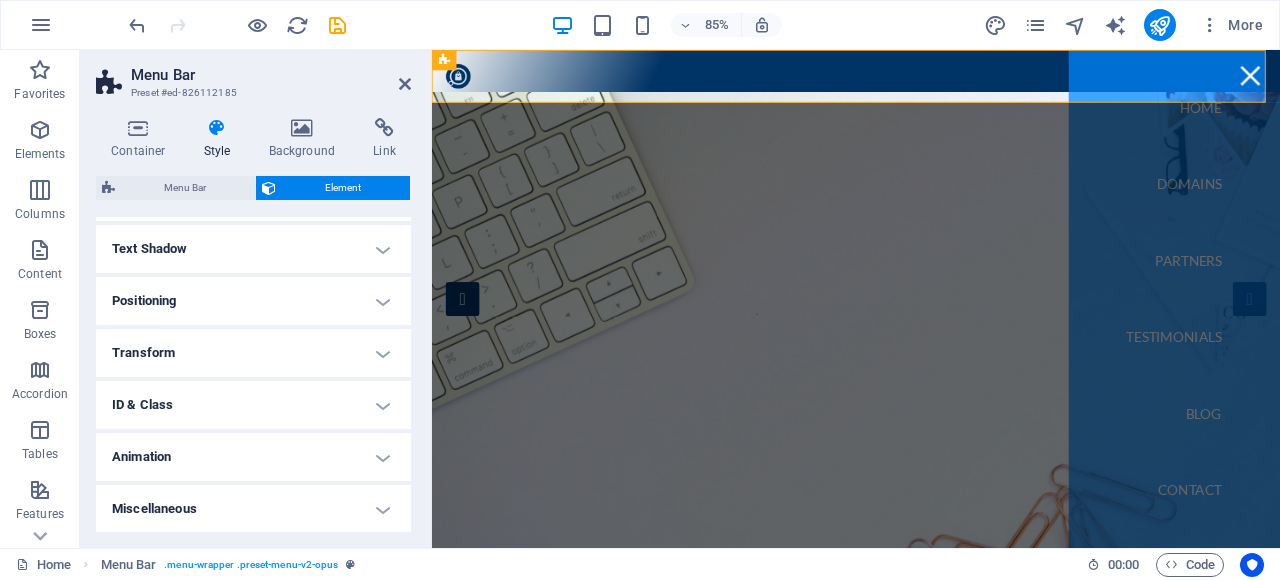 scroll, scrollTop: 0, scrollLeft: 0, axis: both 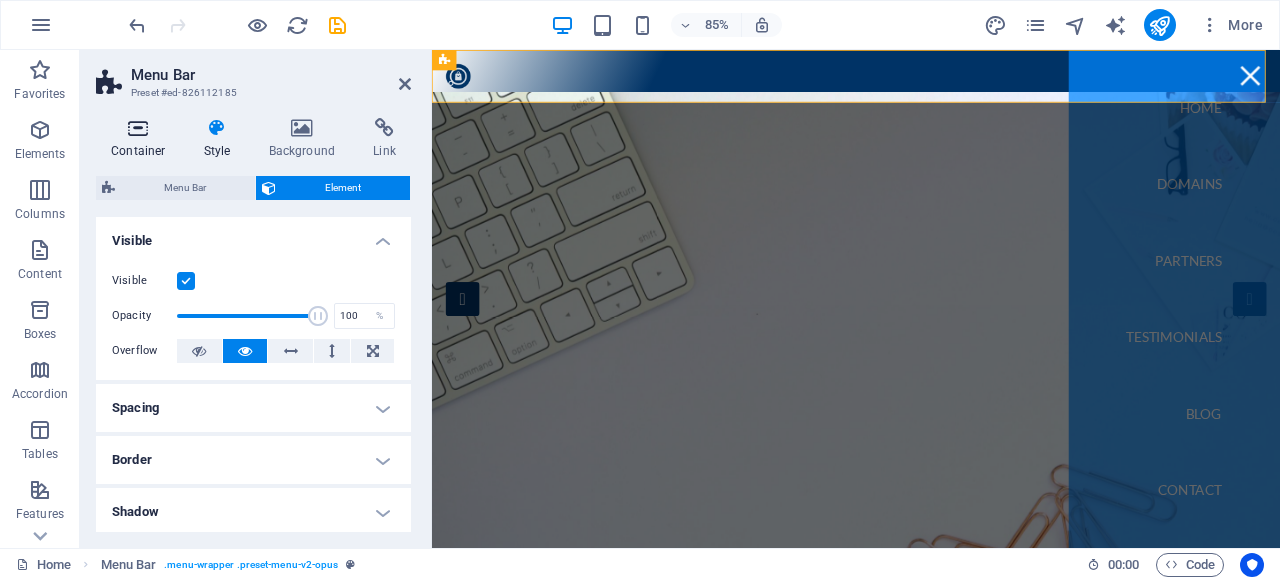 click on "Container" at bounding box center (142, 139) 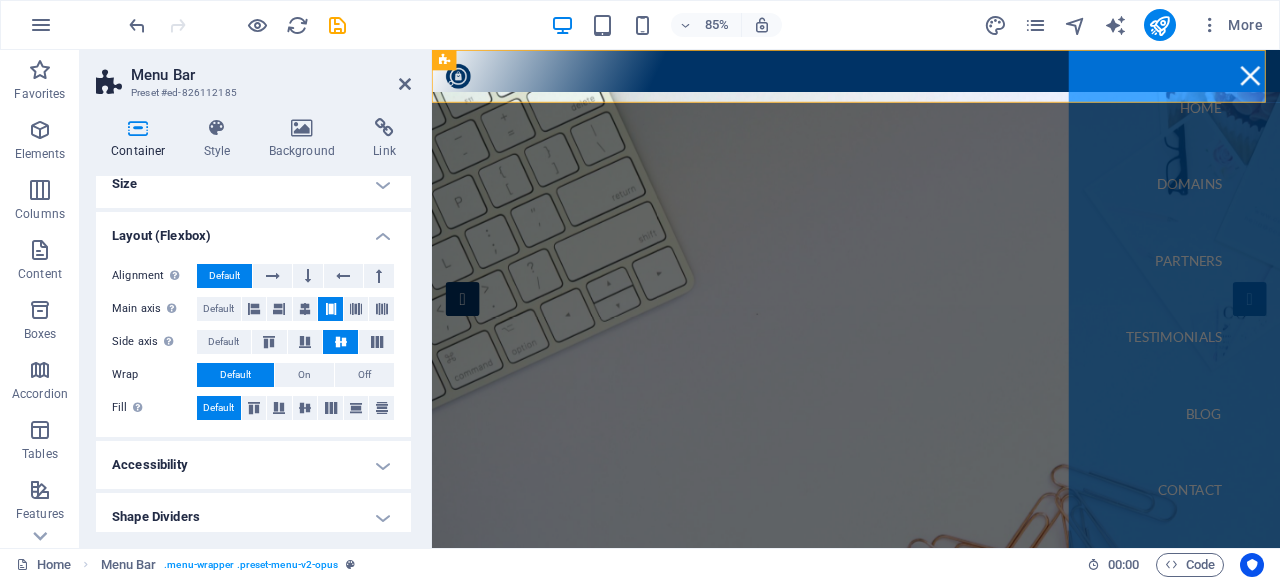 scroll, scrollTop: 0, scrollLeft: 0, axis: both 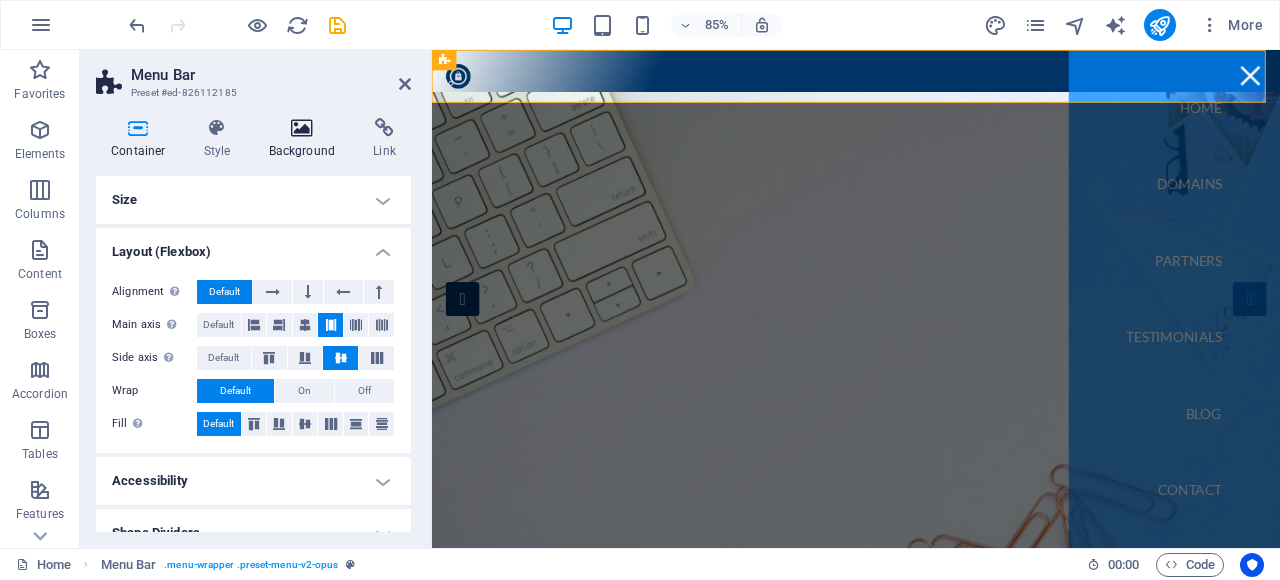 click on "Background" at bounding box center [306, 139] 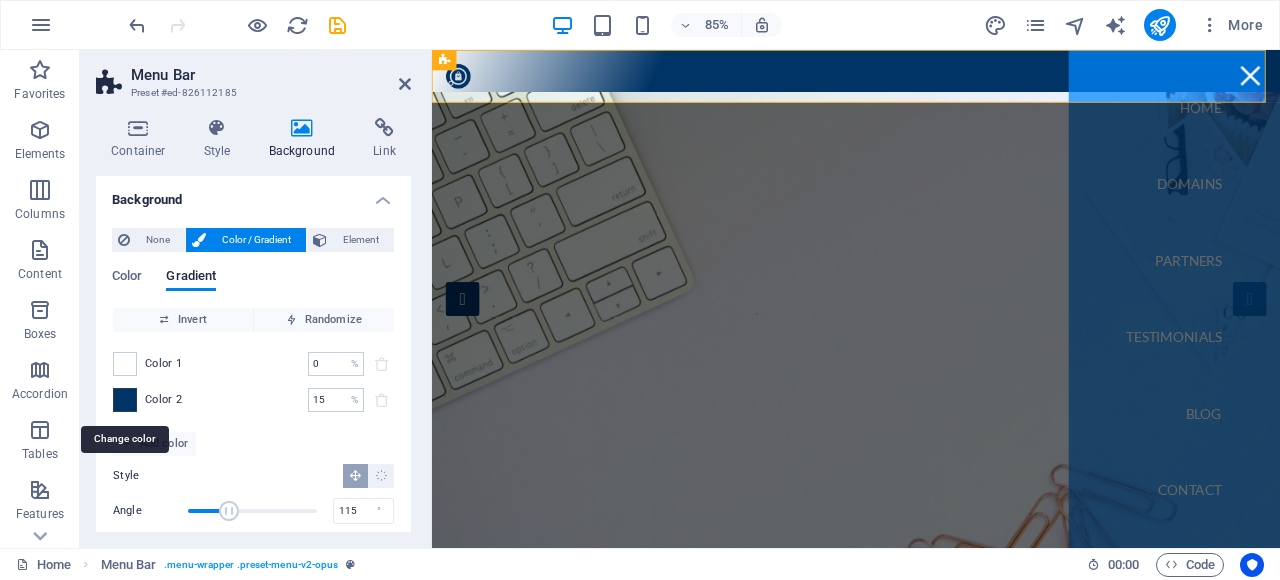 click at bounding box center [125, 400] 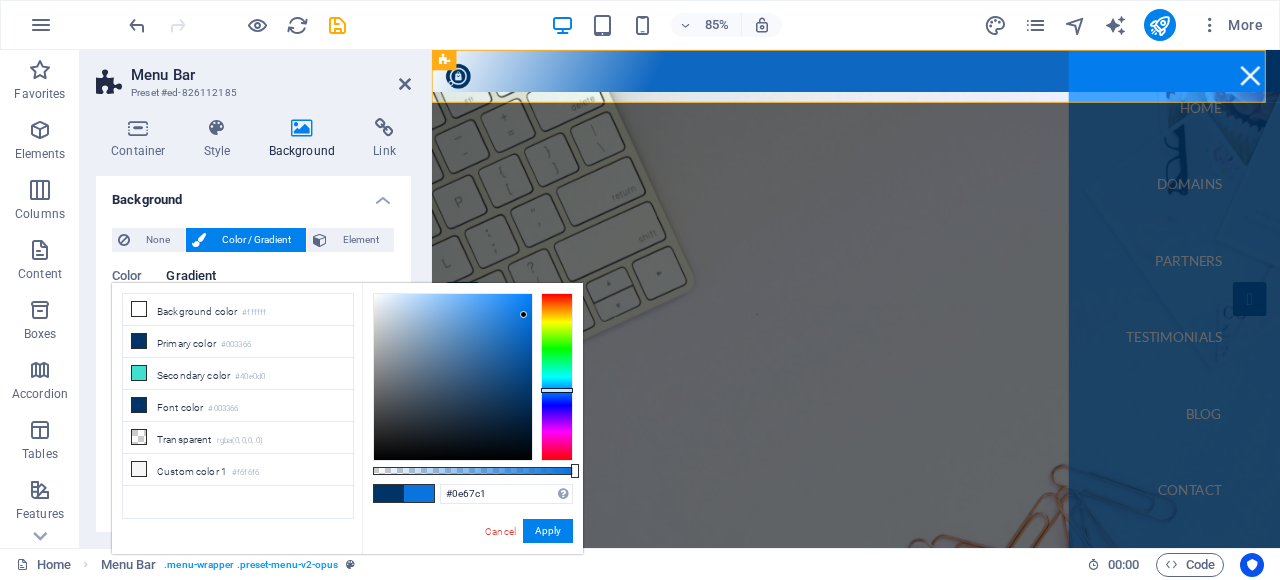 click at bounding box center (453, 377) 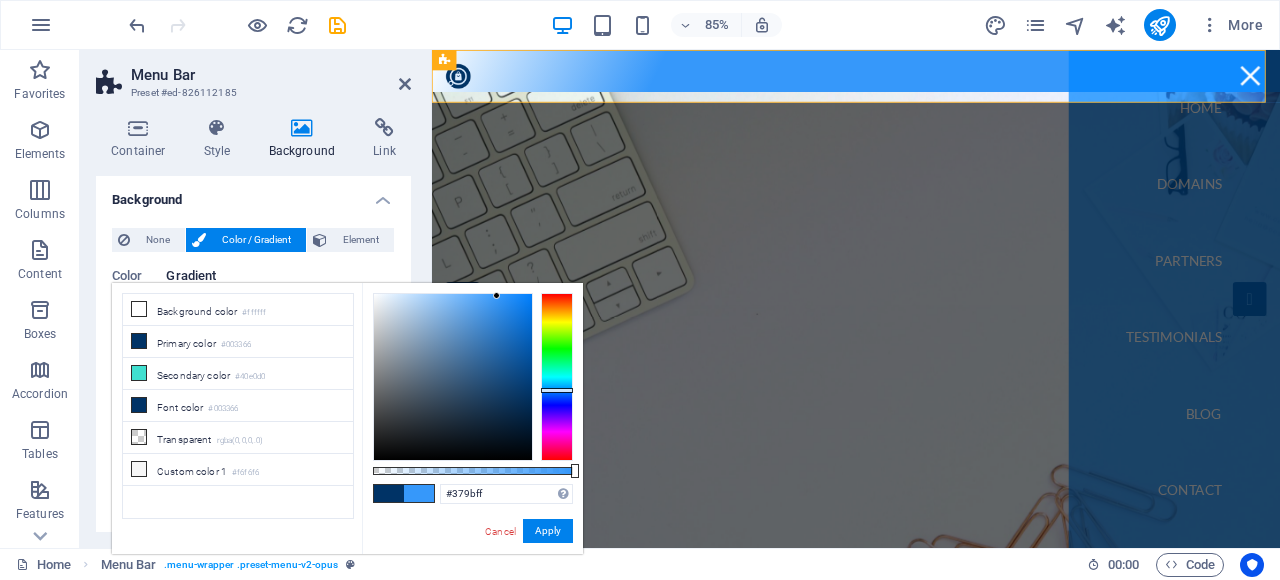 type on "#399cff" 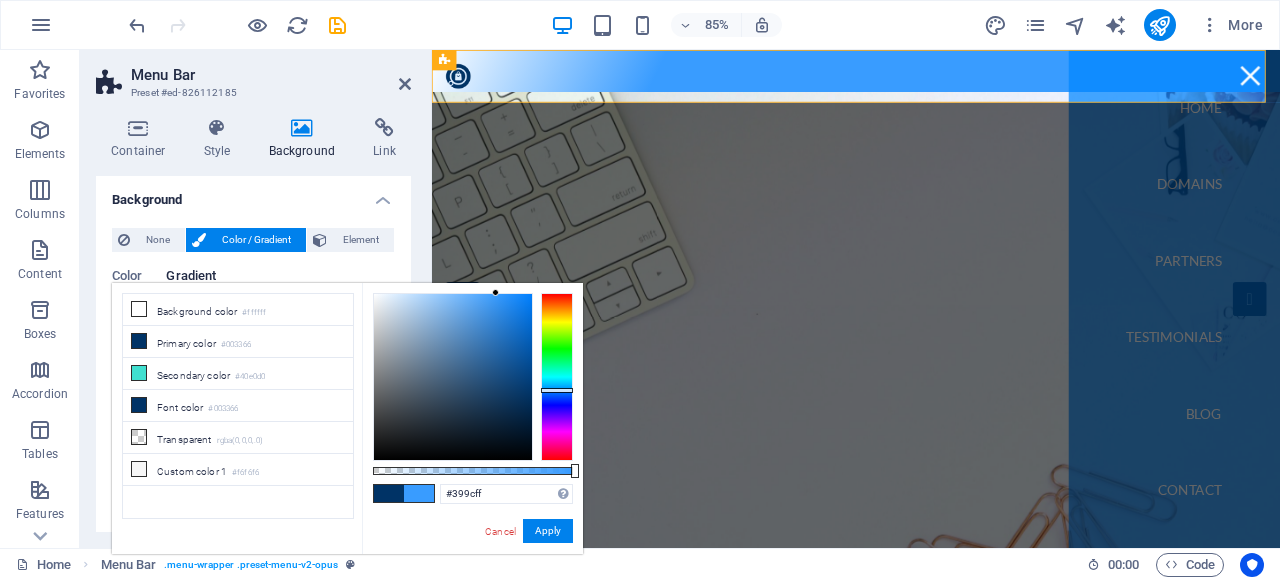 drag, startPoint x: 450, startPoint y: 307, endPoint x: 73, endPoint y: 270, distance: 378.8113 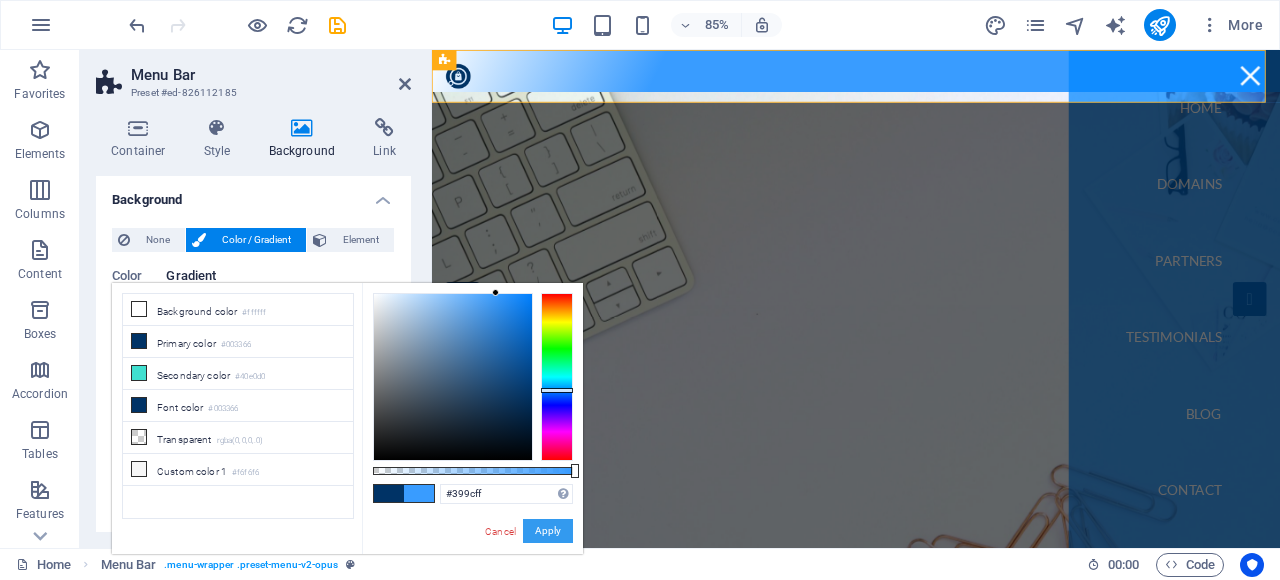 click on "Apply" at bounding box center (548, 531) 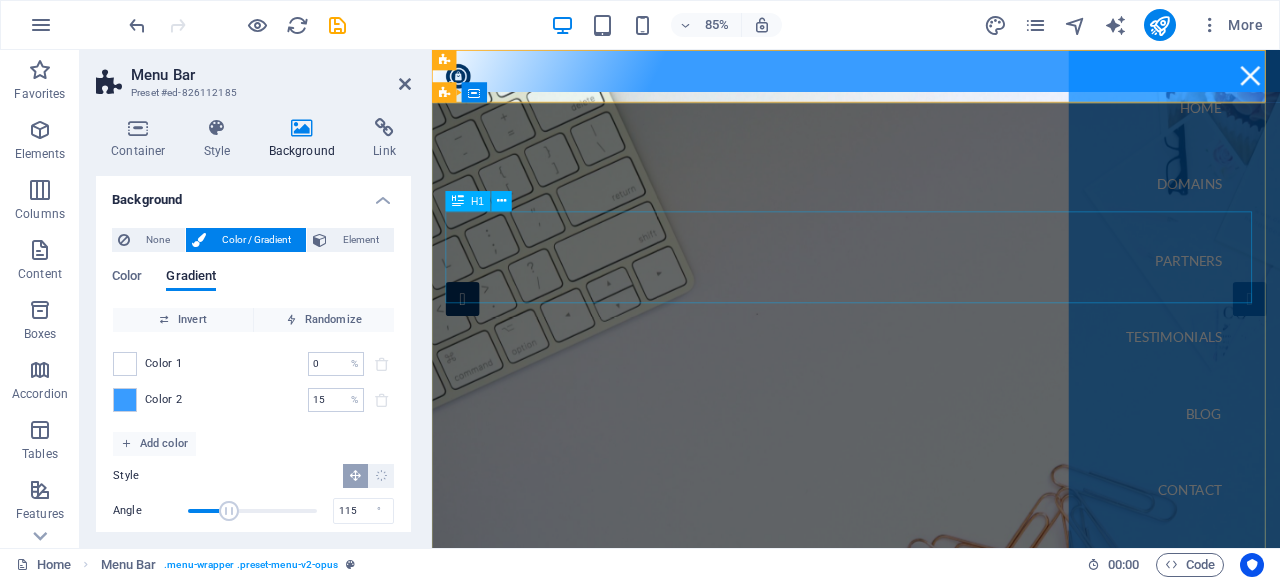 click on "YourDotShop" at bounding box center (931, 836) 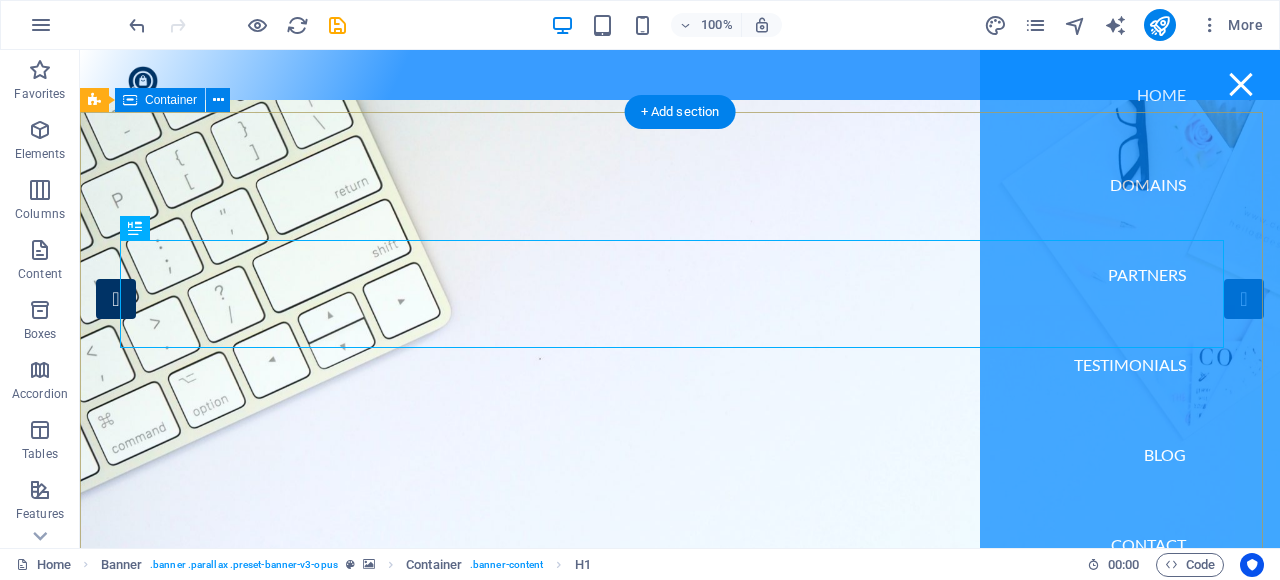 click on "YourDotShop Your curated marketplace for premium .shop domains, helping you find the perfect name to launch and grow your online store.  Discover" at bounding box center [680, 919] 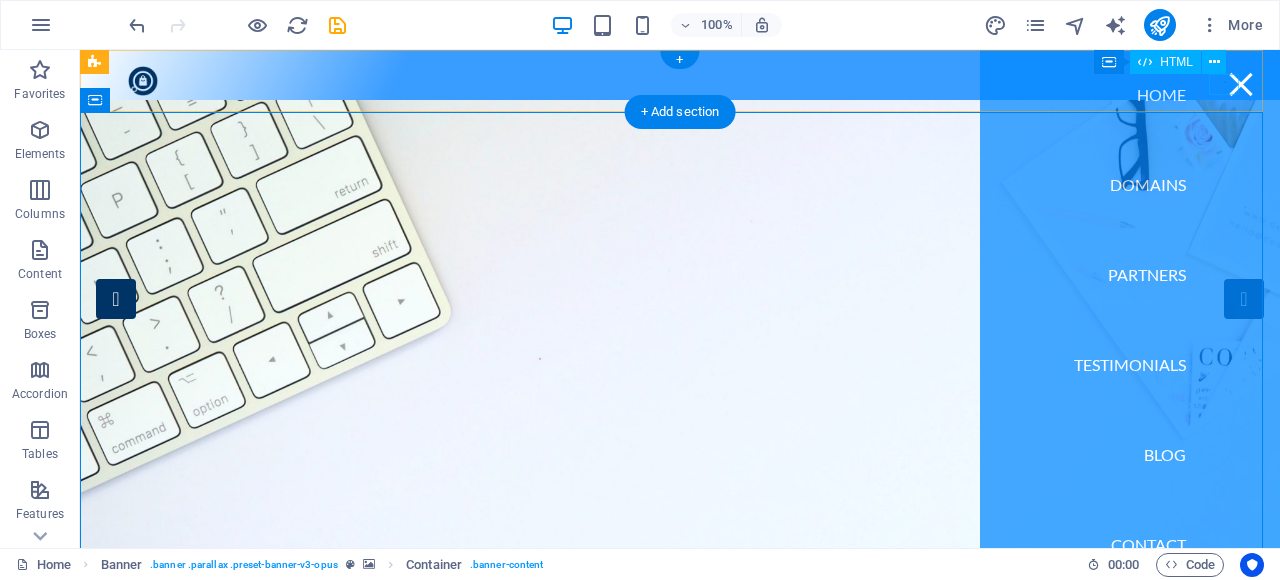 click at bounding box center [1241, 84] 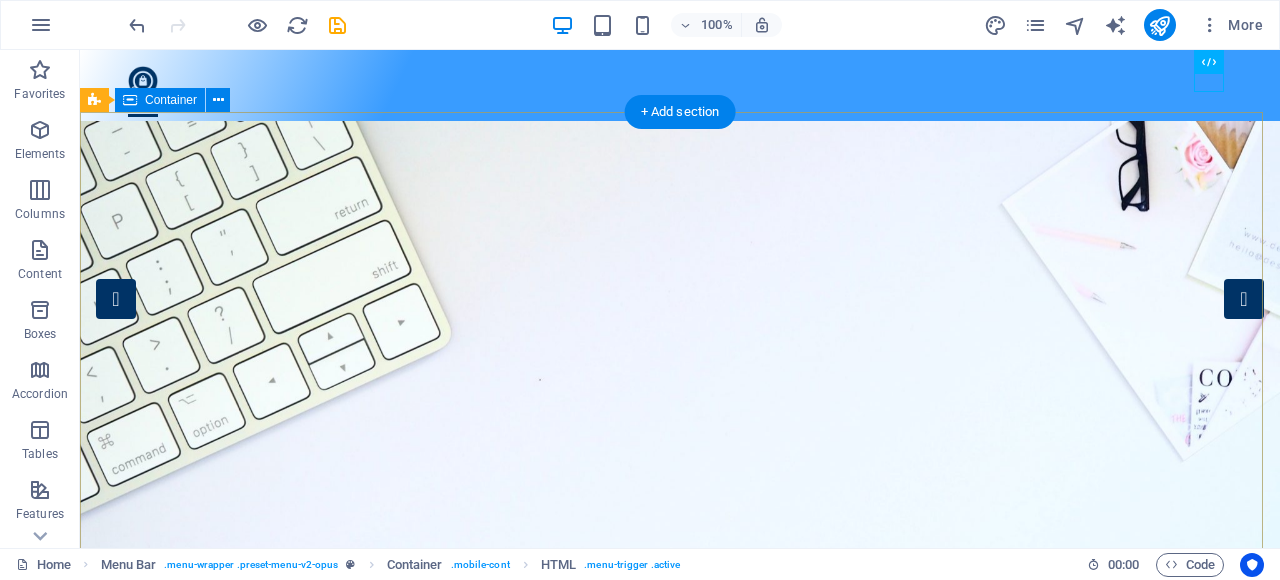 click on "YourDotShop Your curated marketplace for premium .shop domains, helping you find the perfect name to launch and grow your online store.  Discover" at bounding box center [680, 940] 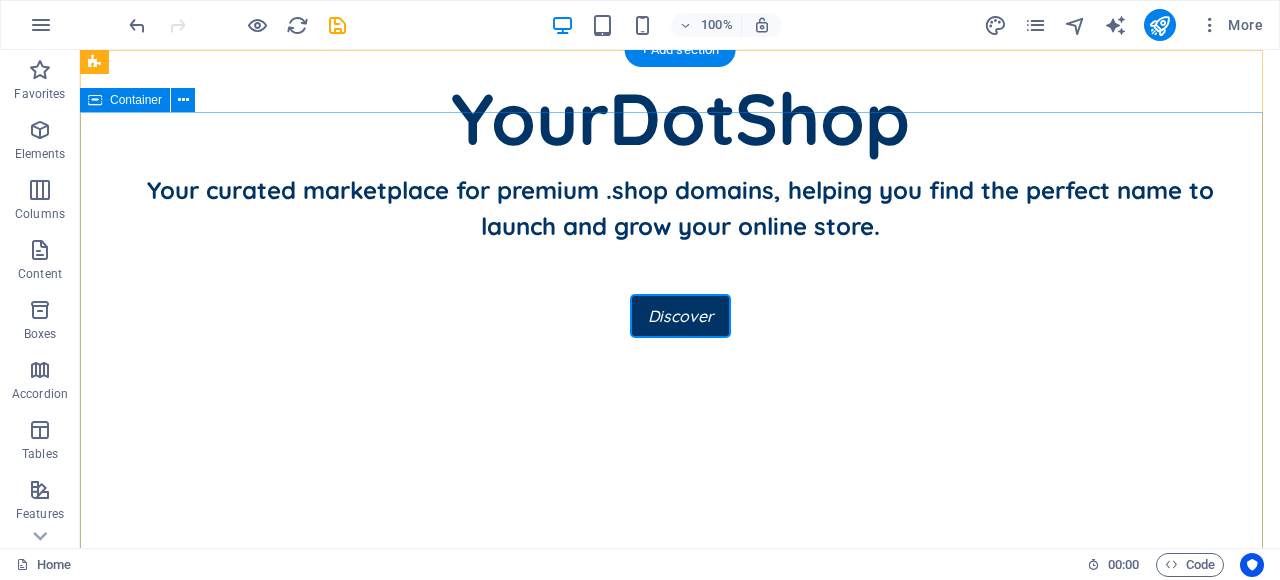 scroll, scrollTop: 0, scrollLeft: 0, axis: both 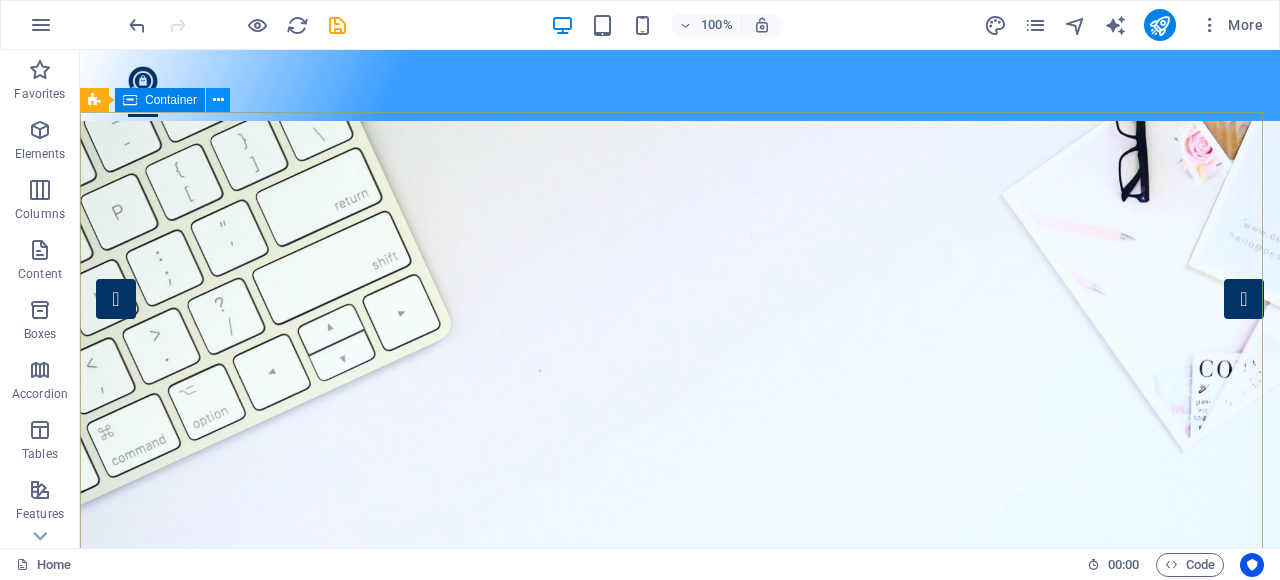 click at bounding box center (218, 100) 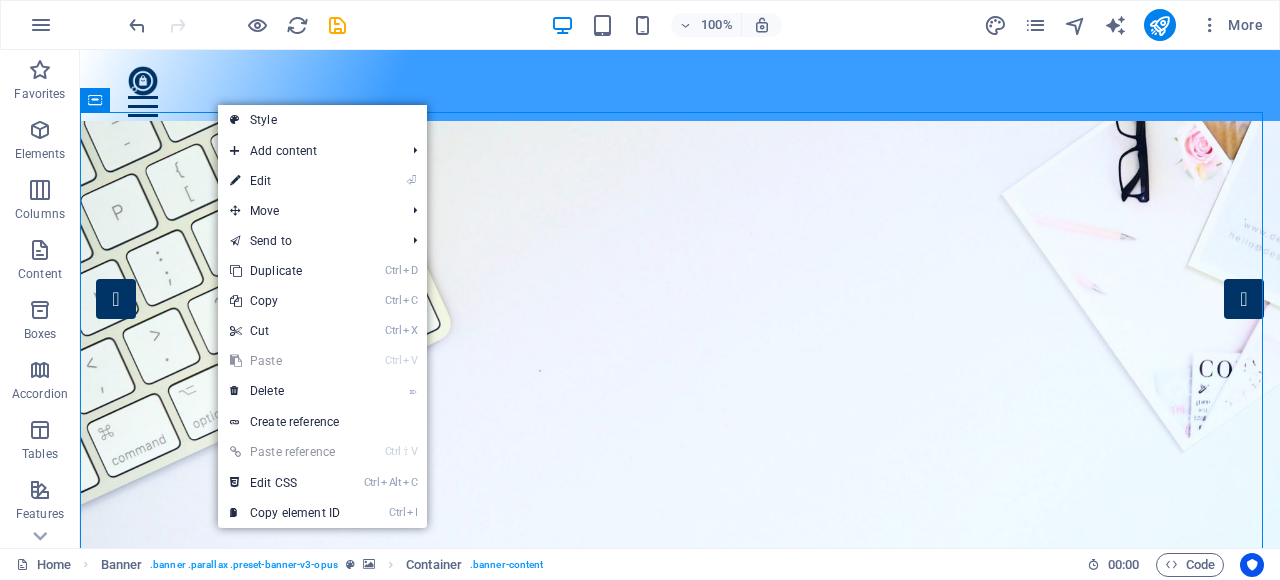 click on "⏎  Edit" at bounding box center (285, 181) 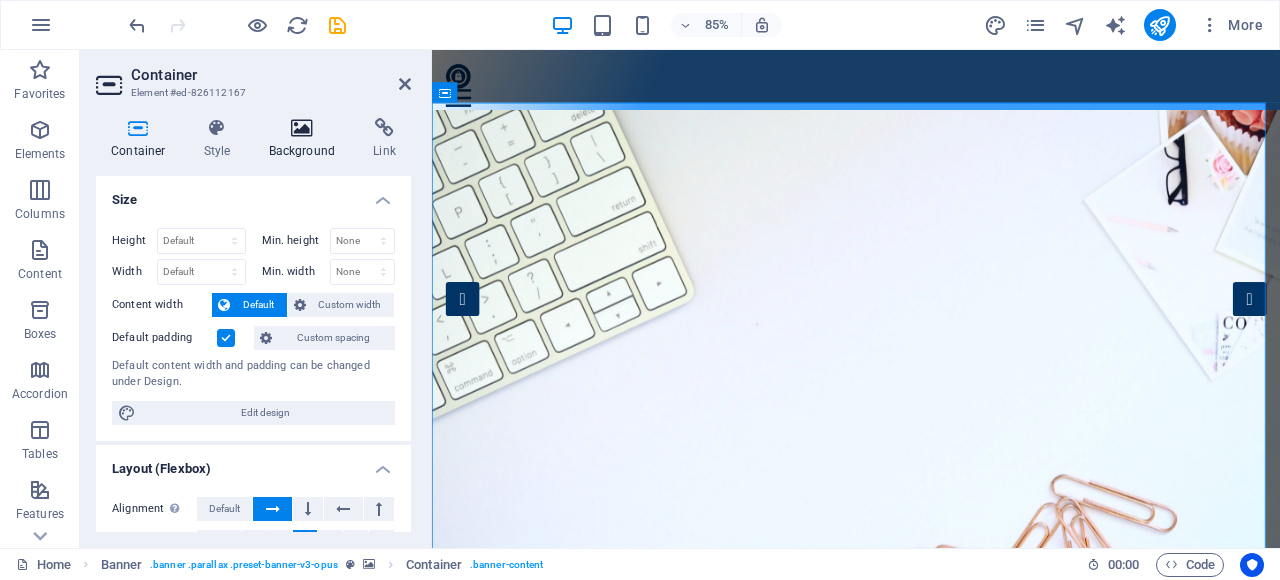 click at bounding box center [302, 128] 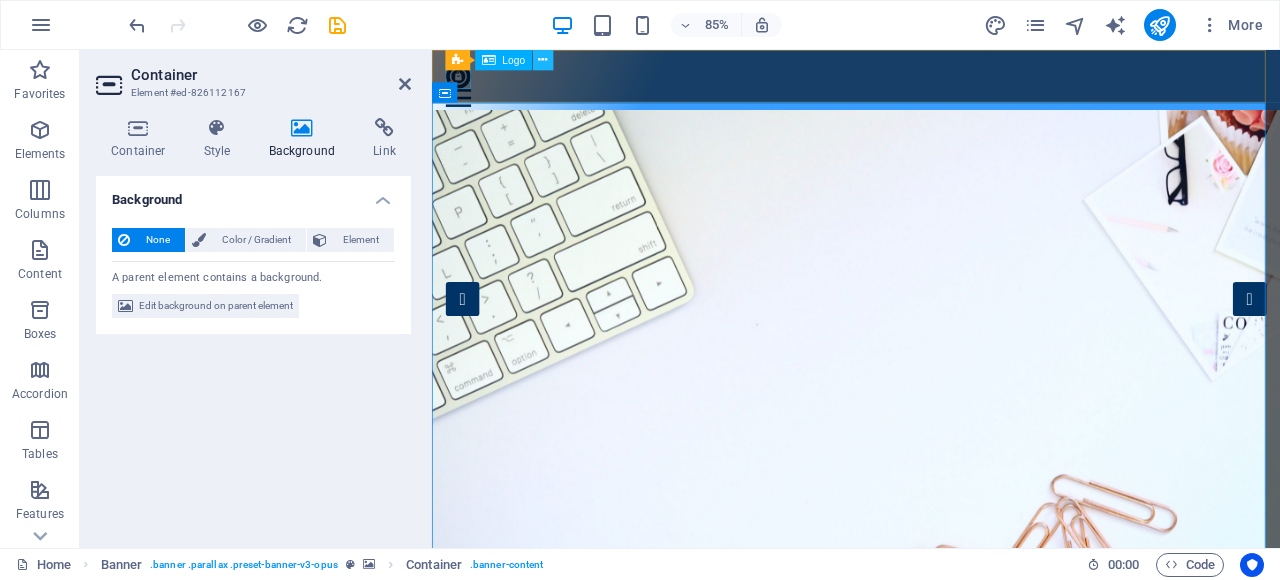 click at bounding box center [543, 60] 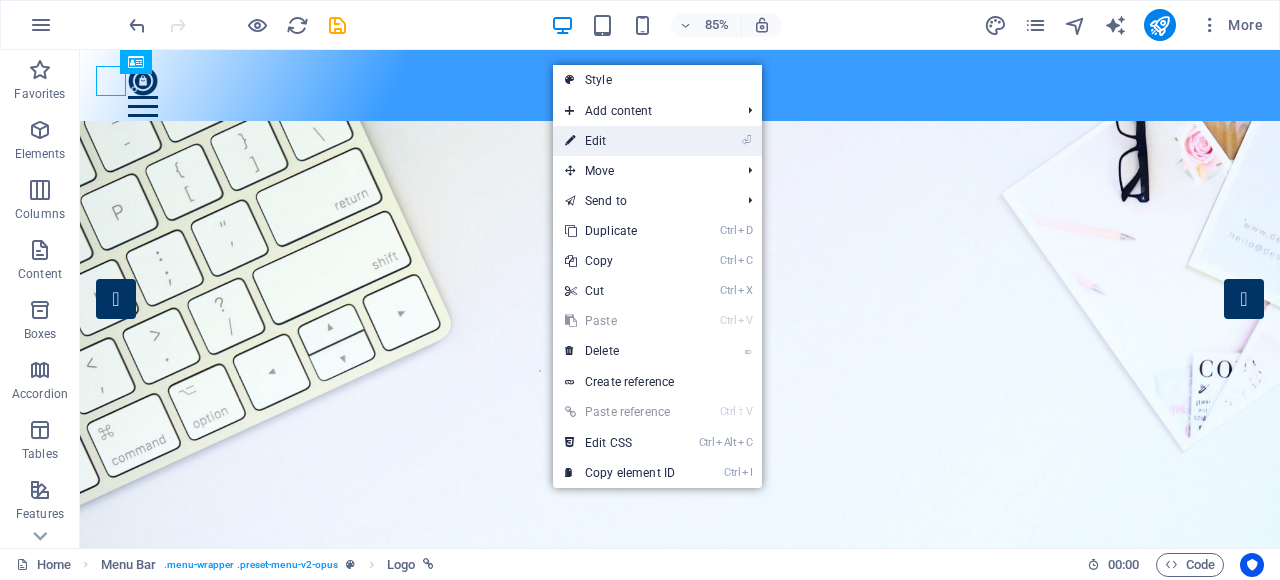 click on "⏎  Edit" at bounding box center (620, 141) 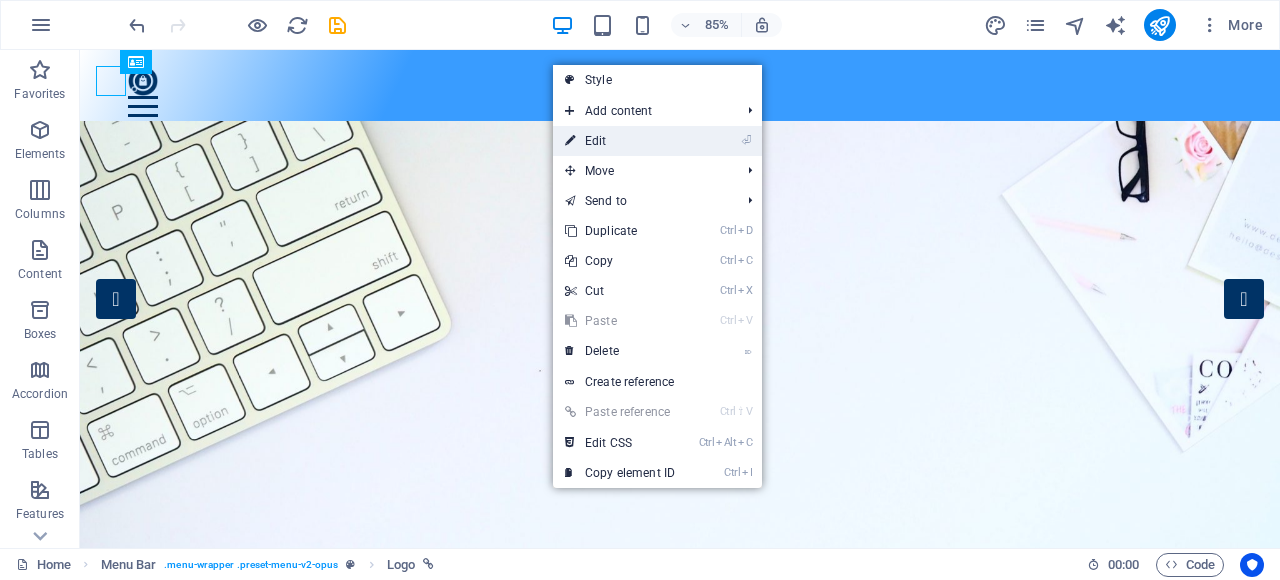 select on "px" 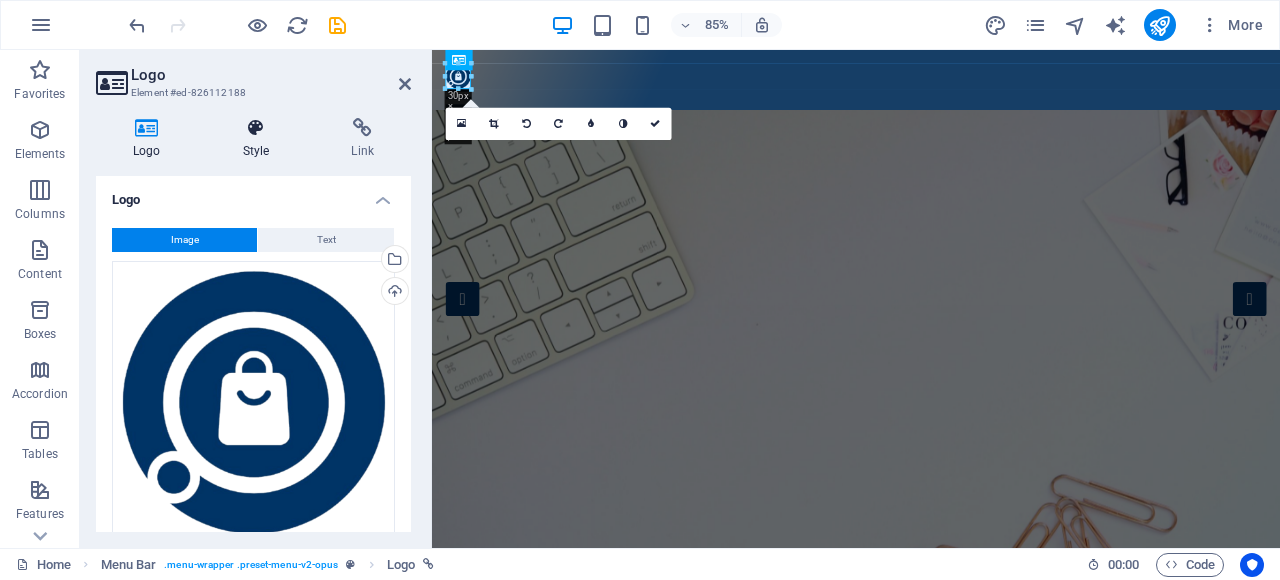 click on "Style" at bounding box center (260, 139) 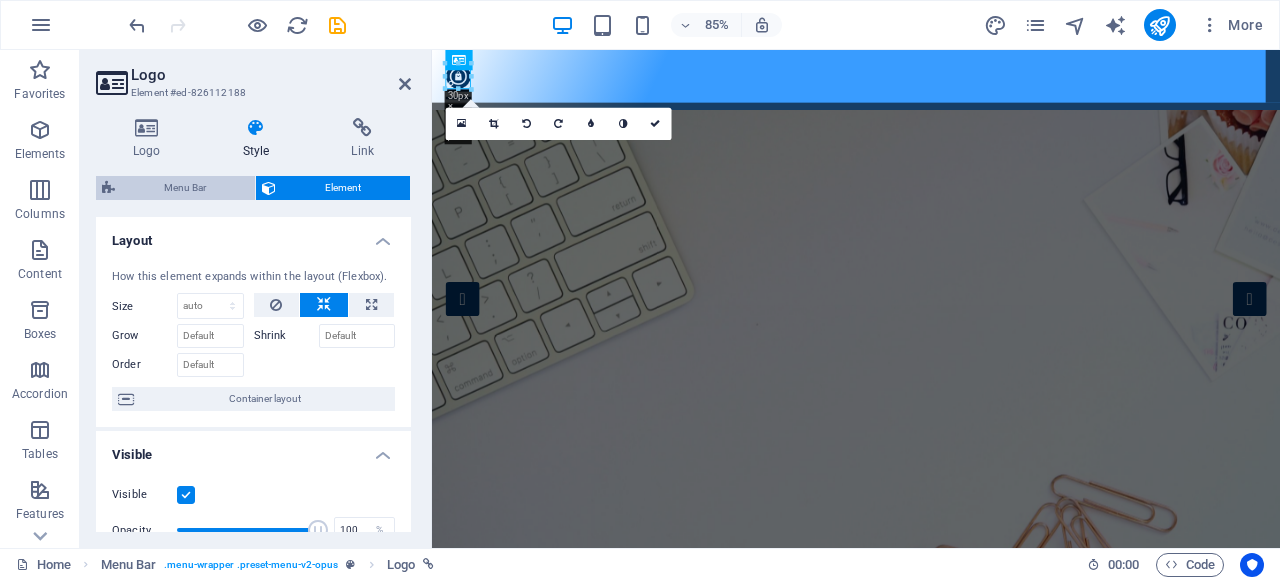 click on "Menu Bar" at bounding box center [185, 188] 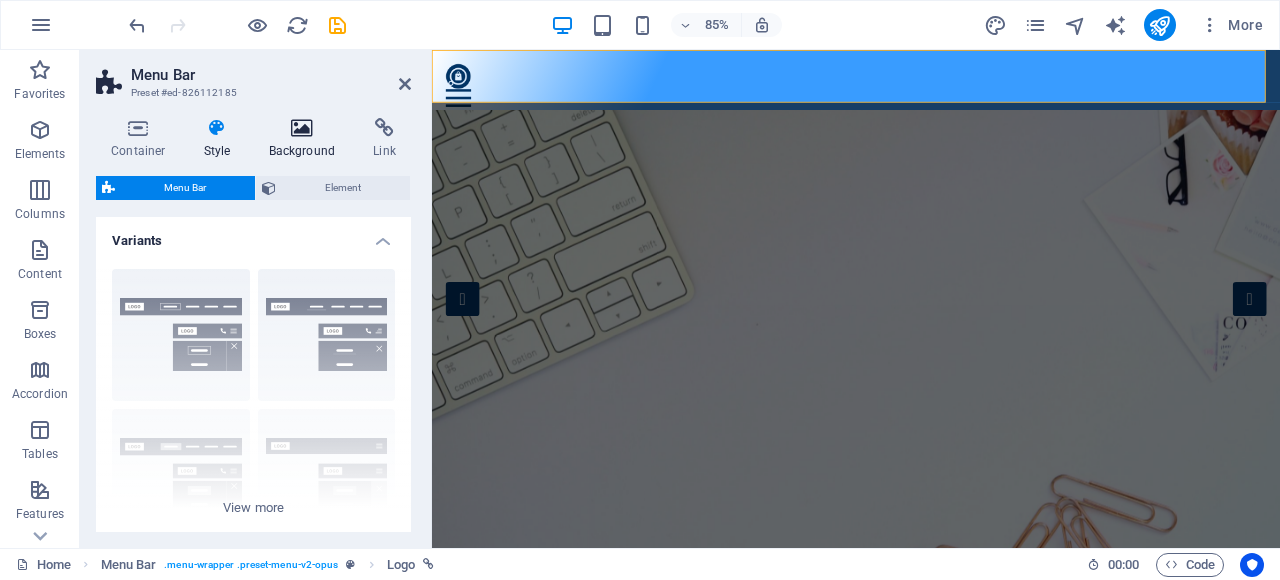 click on "Background" at bounding box center (306, 139) 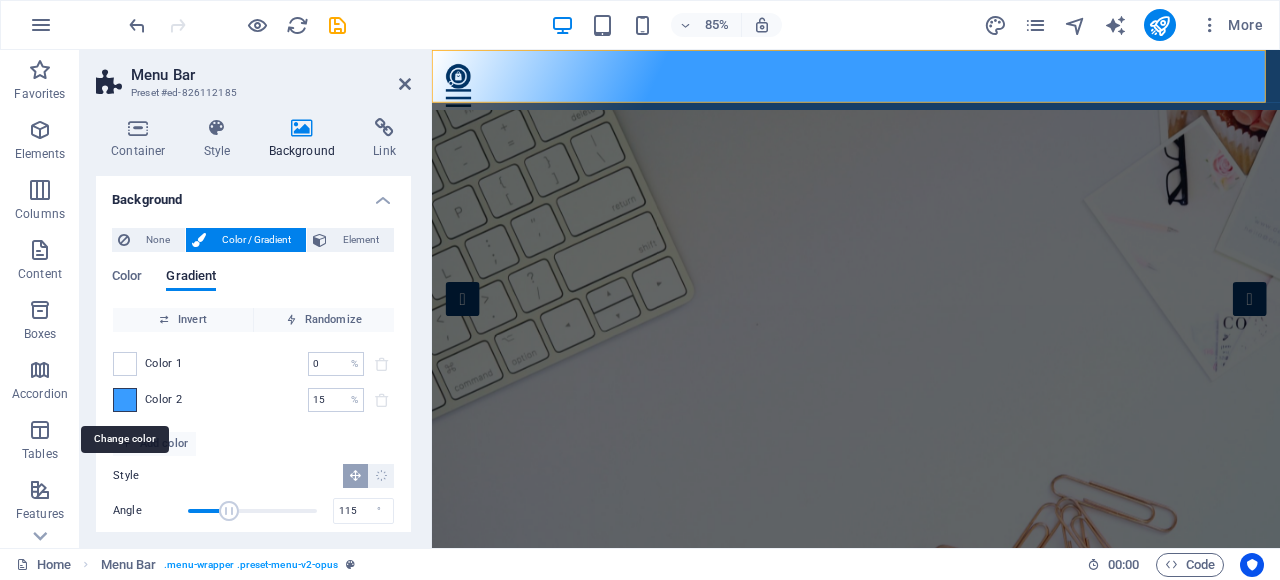 click at bounding box center (125, 400) 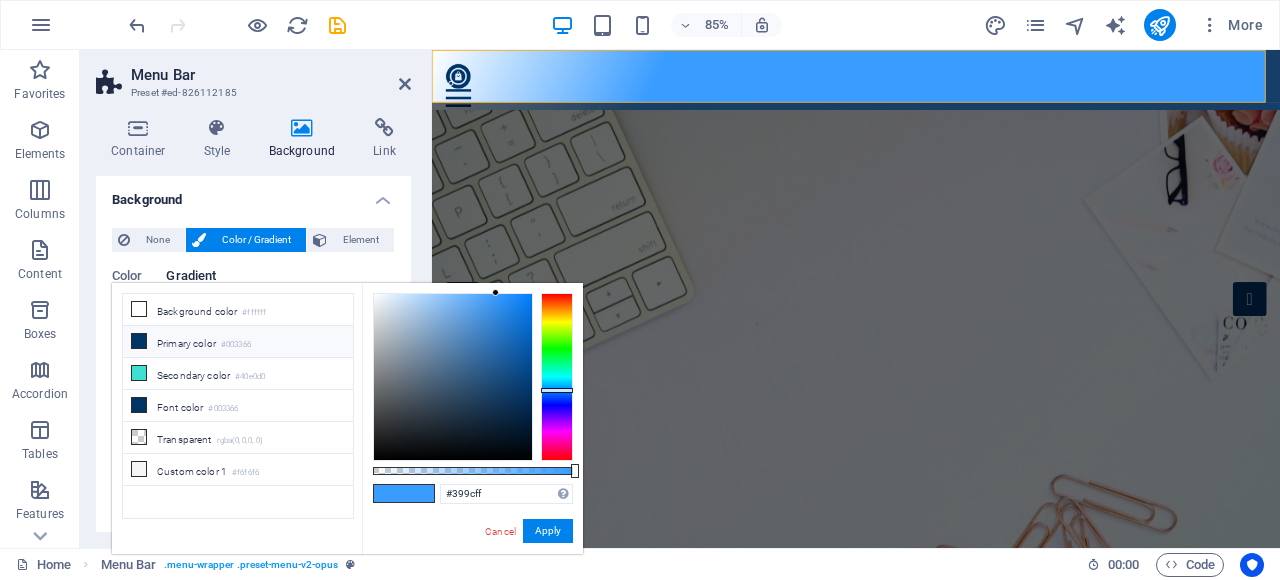 click on "Primary color
#003366" at bounding box center (238, 342) 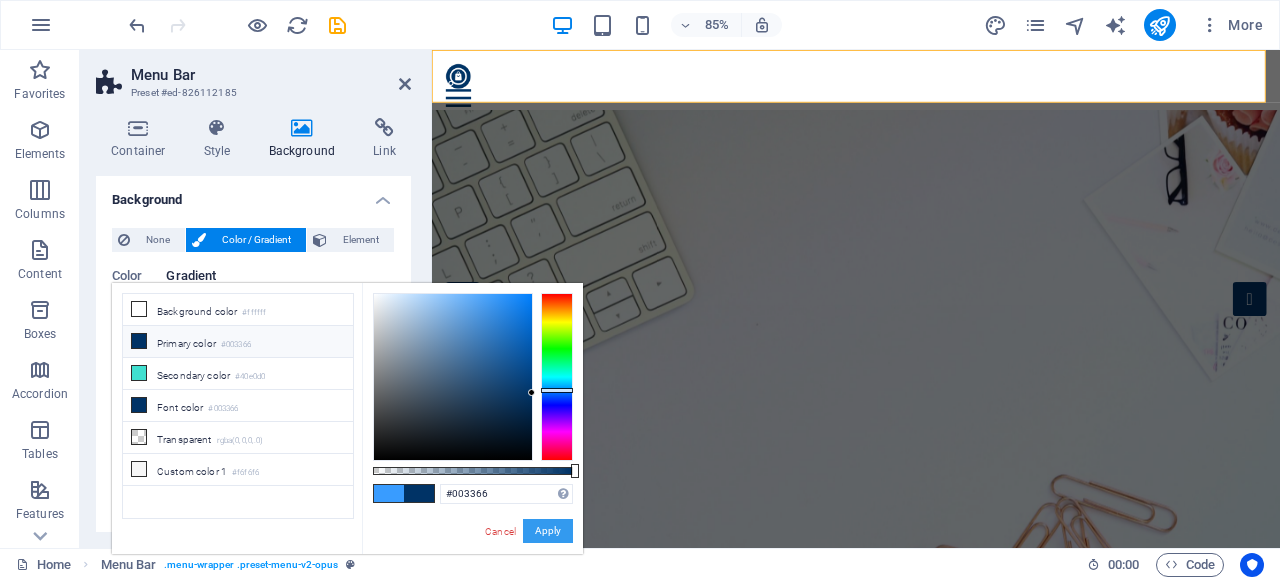 click on "Apply" at bounding box center (548, 531) 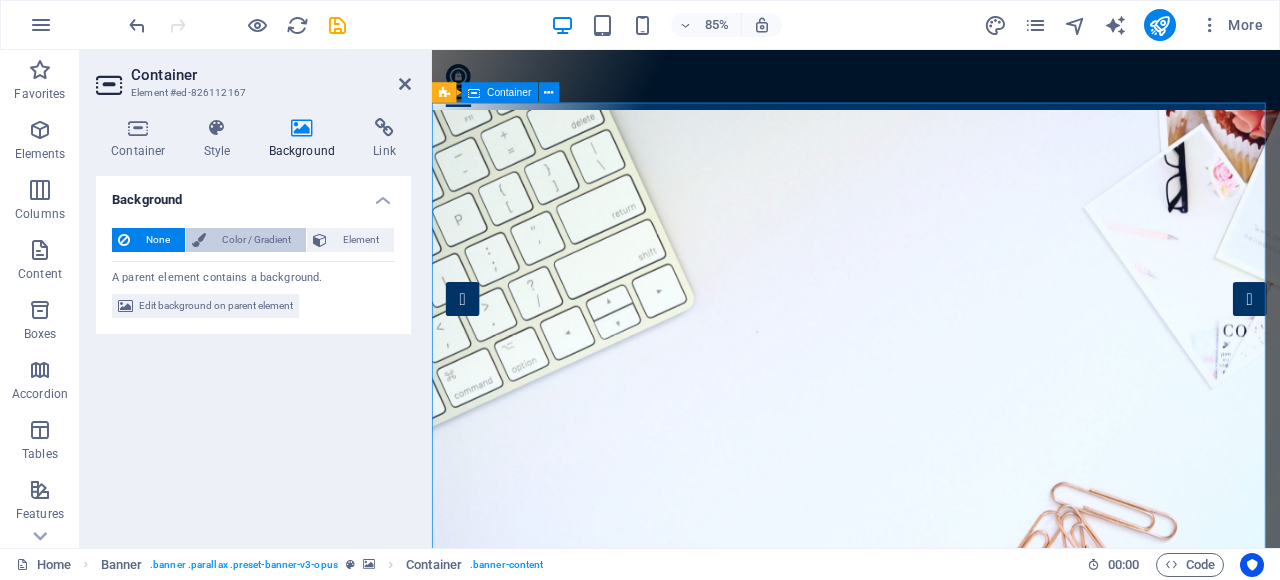 click on "Color / Gradient" at bounding box center (256, 240) 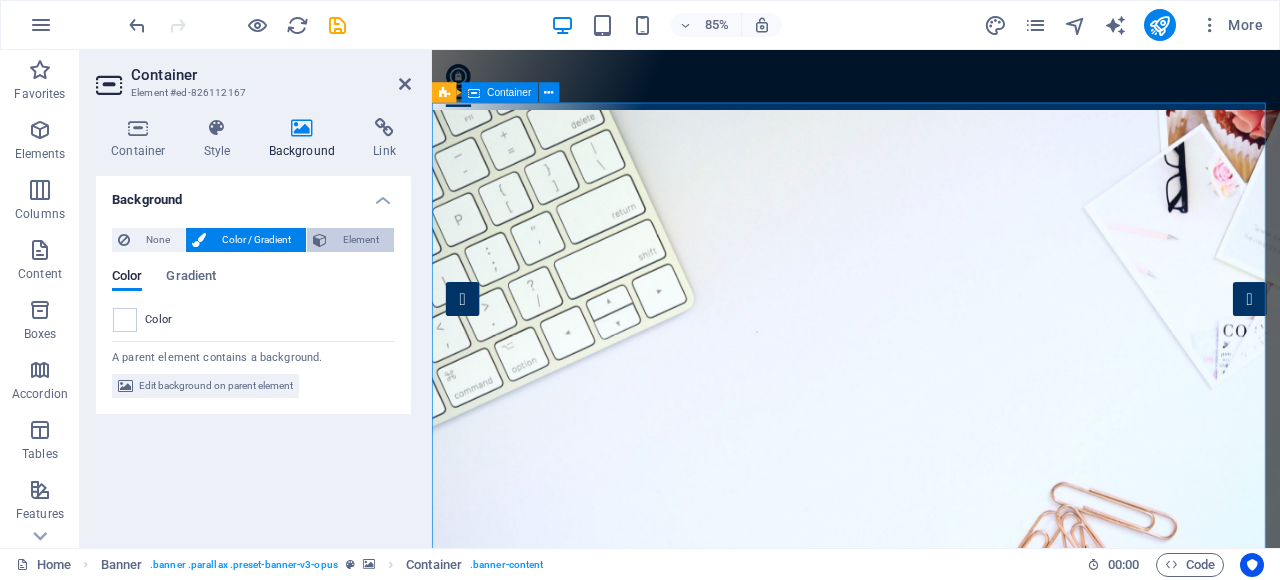 click on "Element" at bounding box center (360, 240) 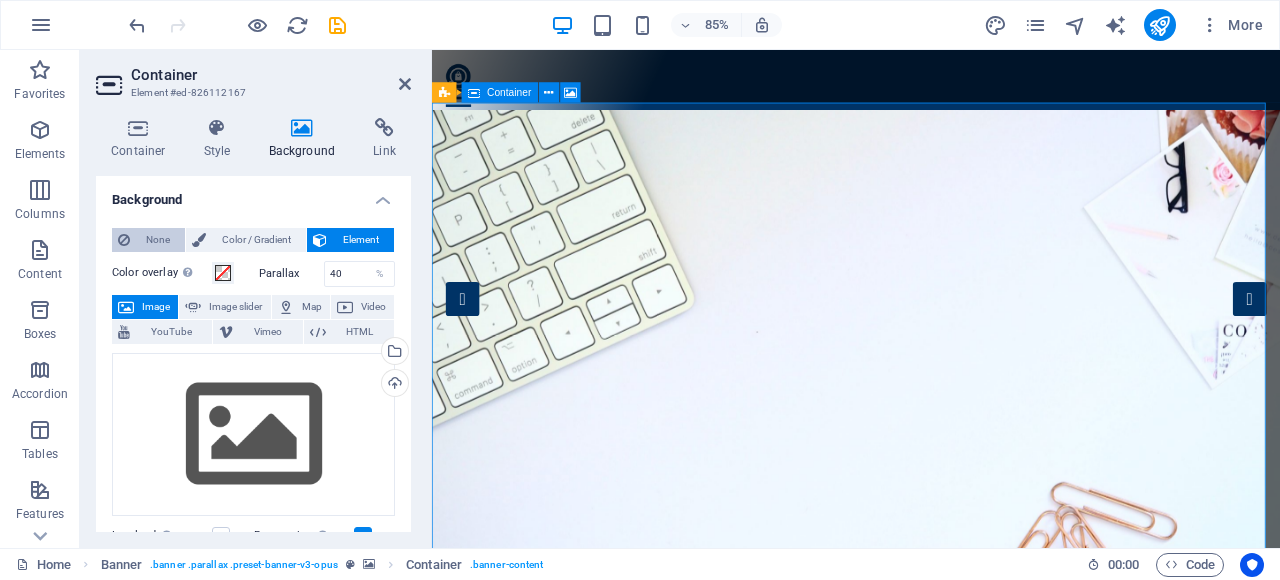 click on "None" at bounding box center [157, 240] 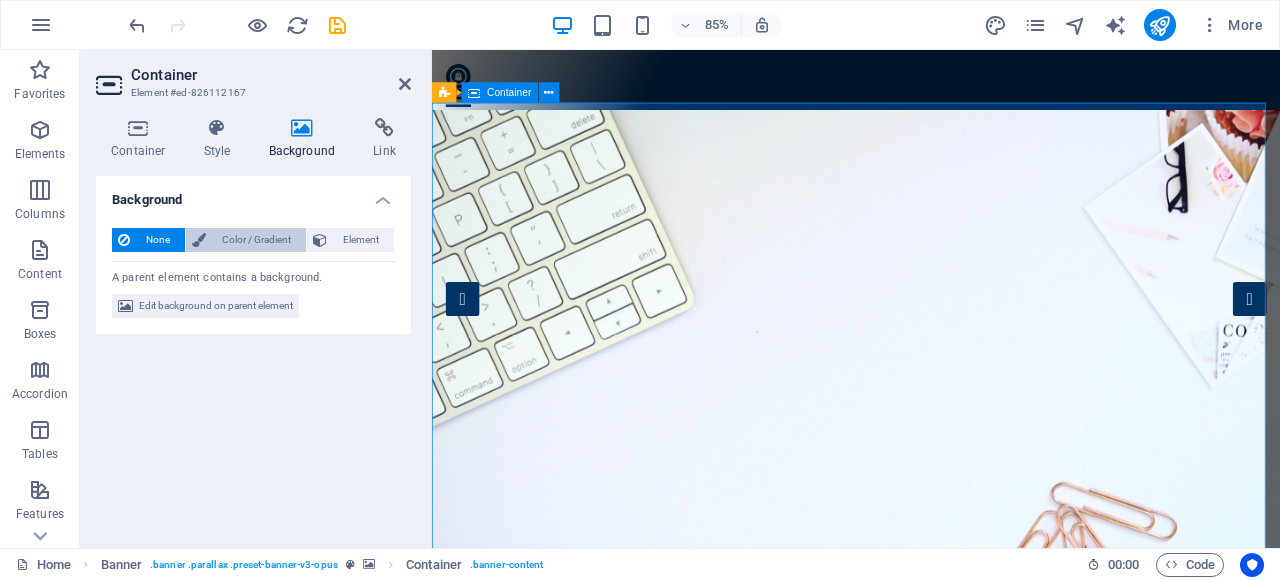 click on "Color / Gradient" at bounding box center [256, 240] 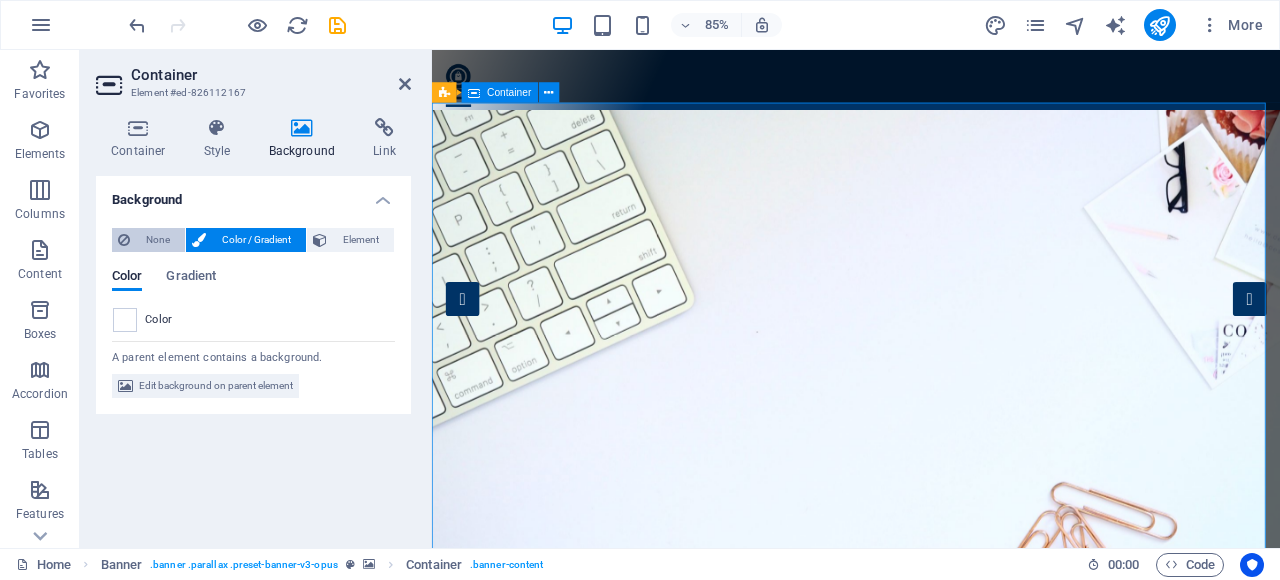 click on "None" at bounding box center [157, 240] 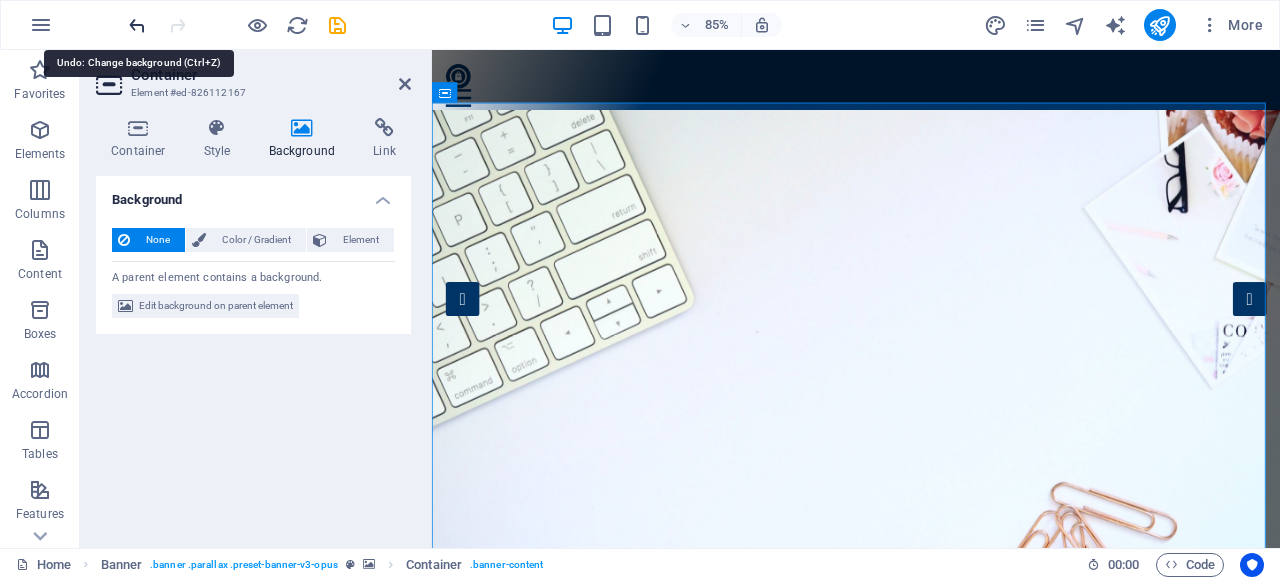click at bounding box center [137, 25] 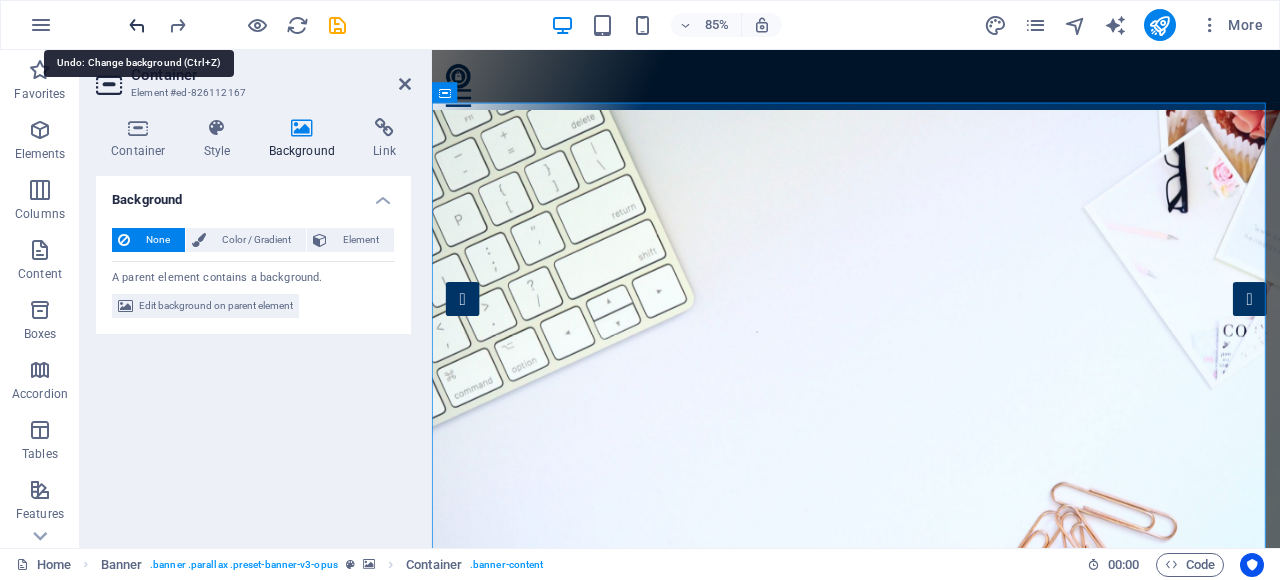 click at bounding box center [137, 25] 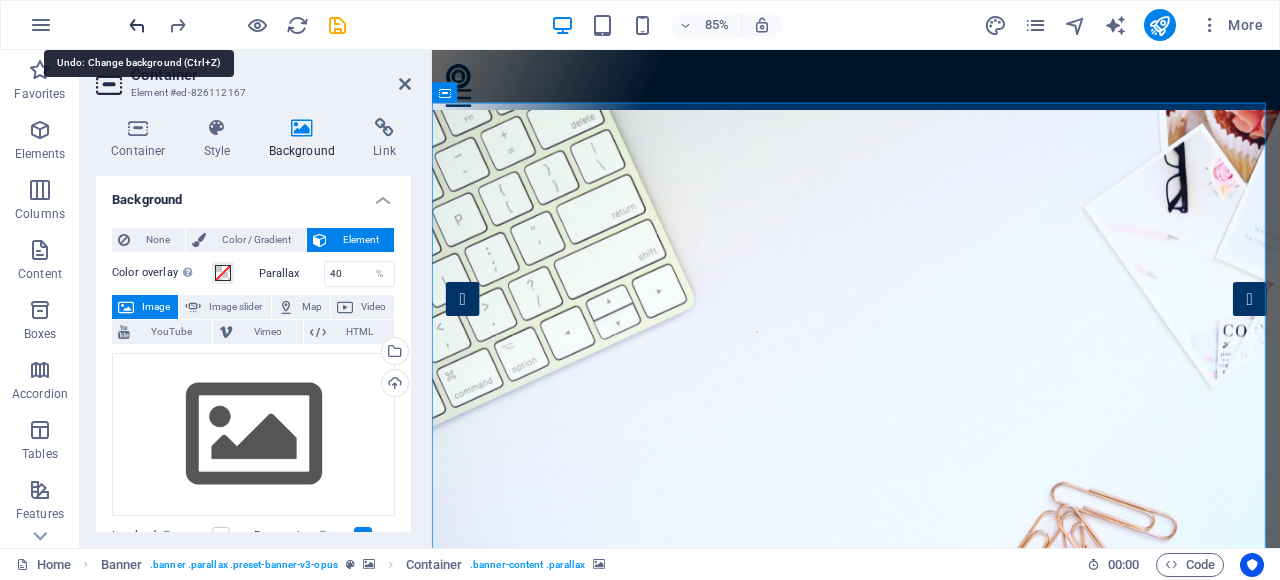 click at bounding box center (137, 25) 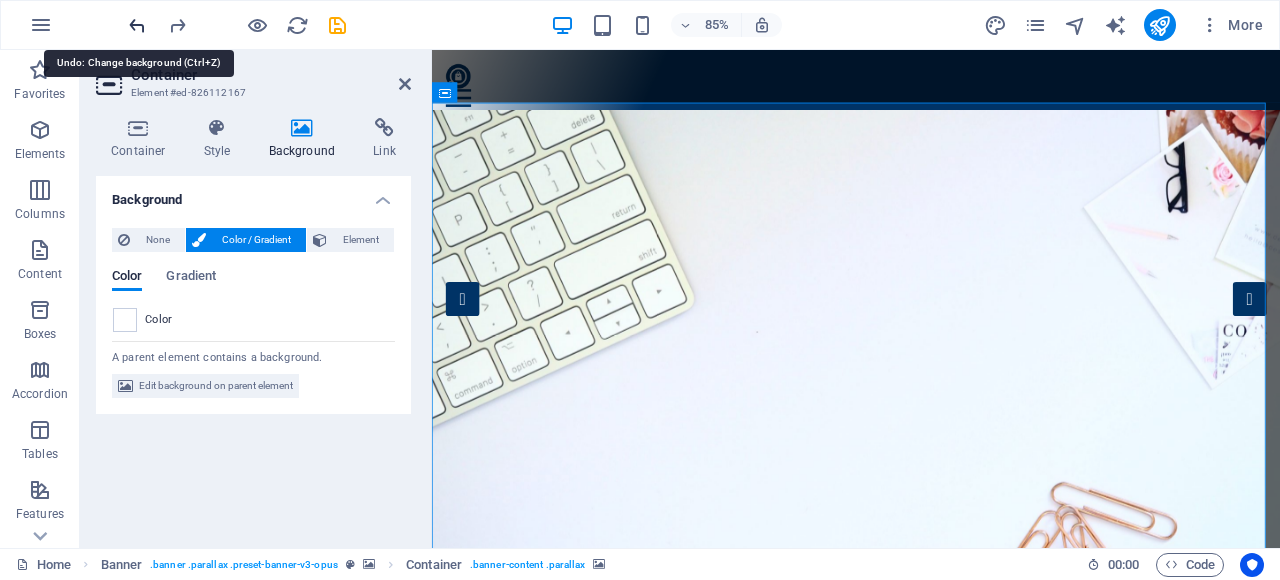 click at bounding box center [137, 25] 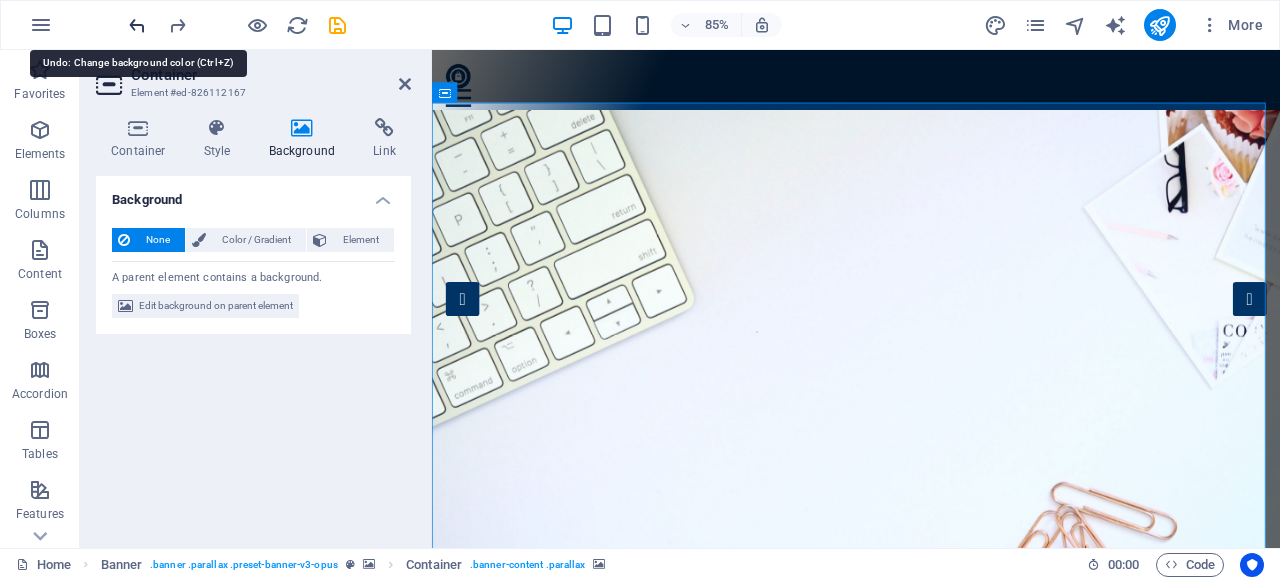 click at bounding box center (137, 25) 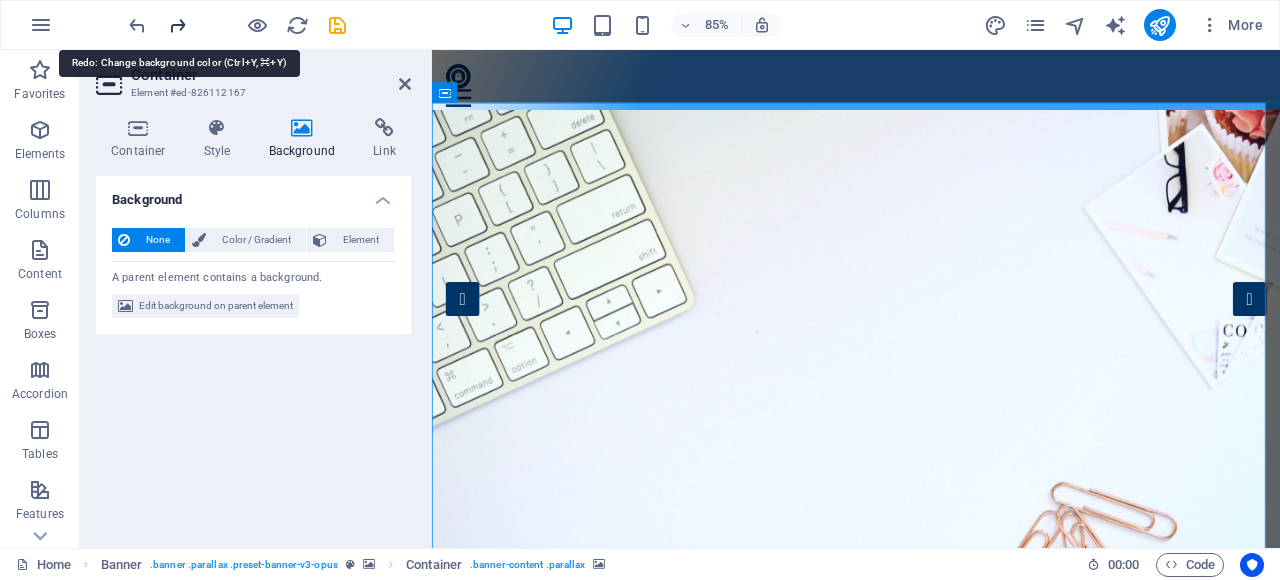 click at bounding box center (177, 25) 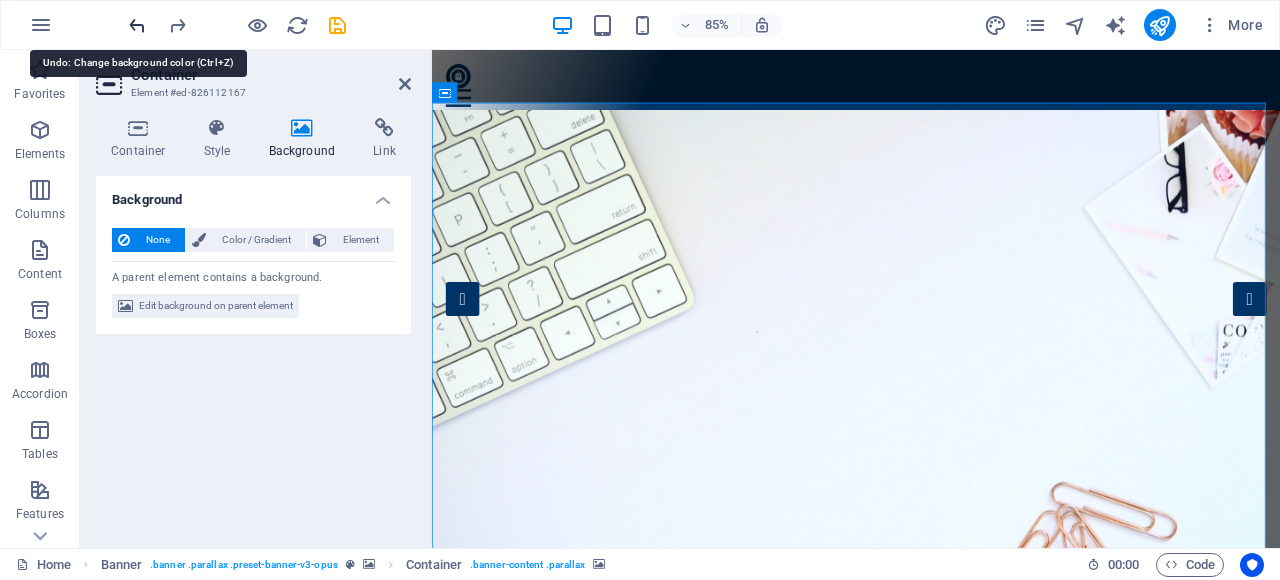 click at bounding box center [137, 25] 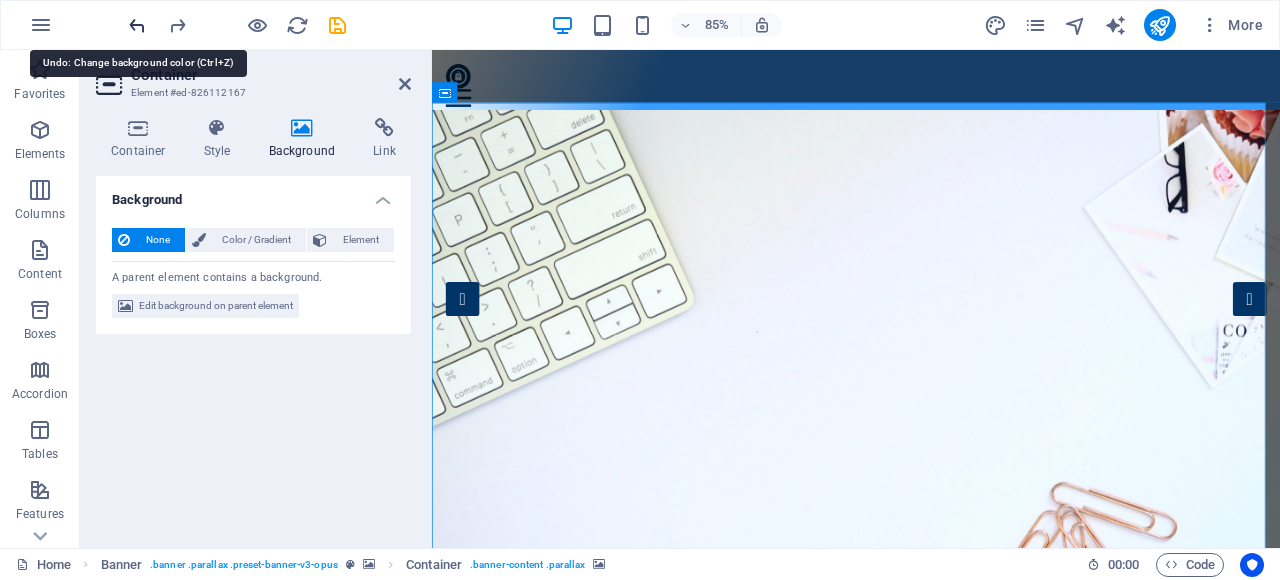 click at bounding box center [137, 25] 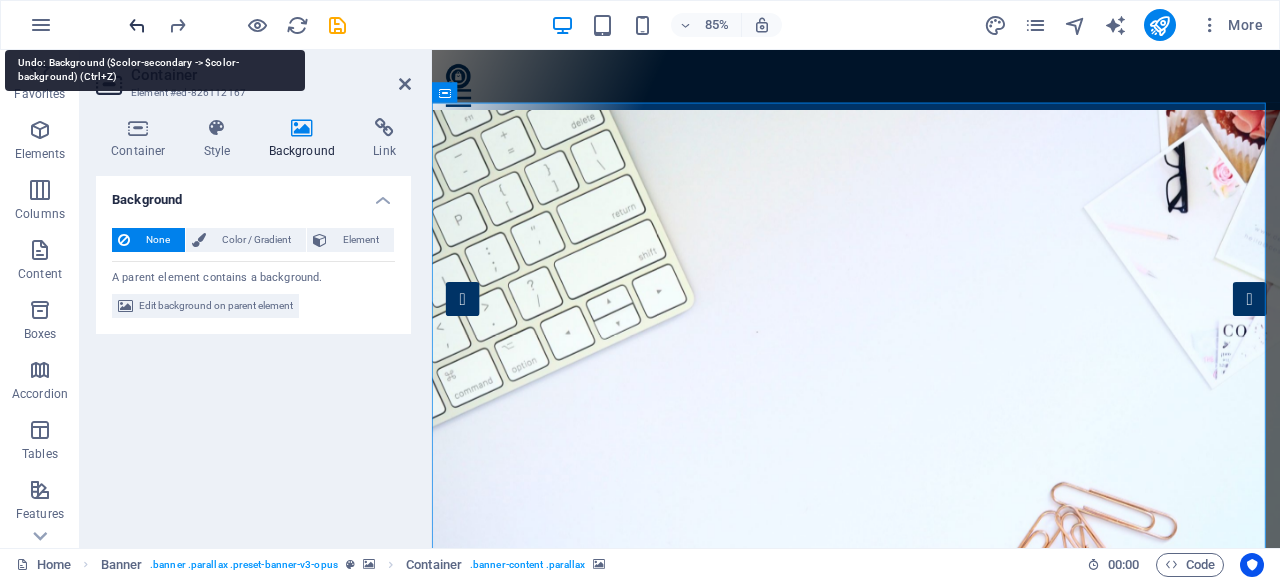 click at bounding box center [137, 25] 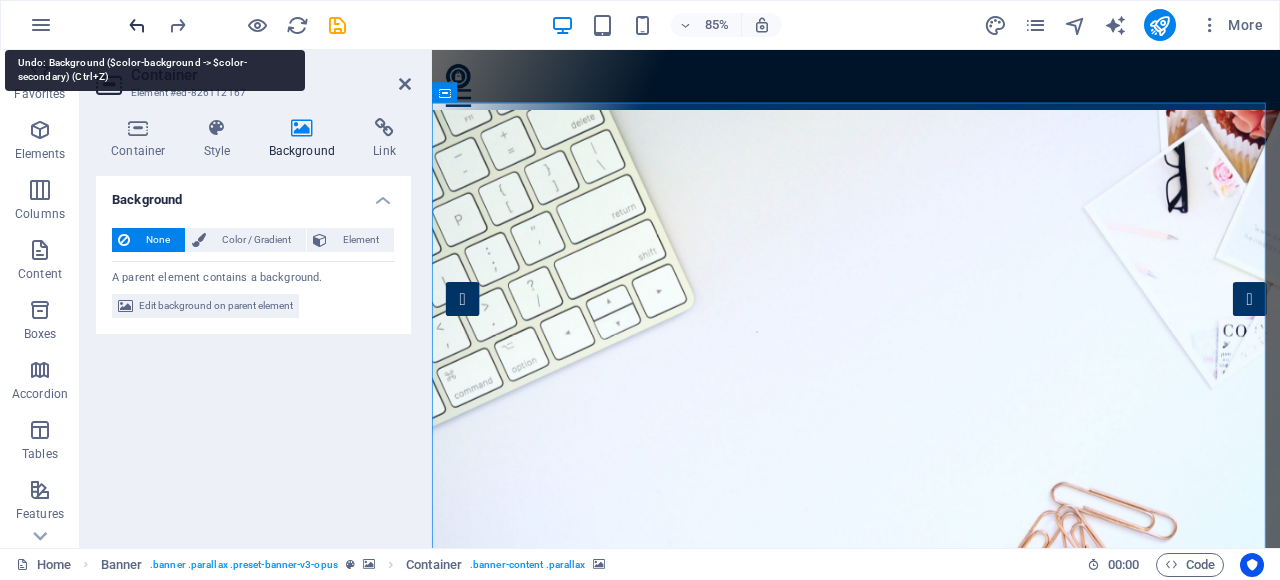 click at bounding box center [137, 25] 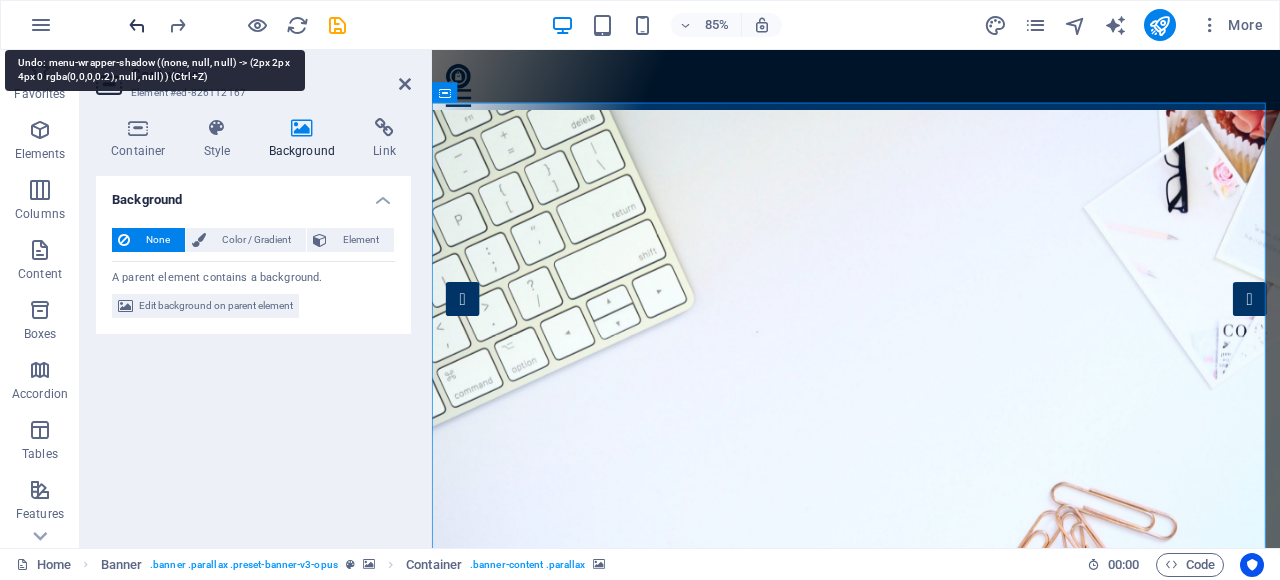 click at bounding box center [137, 25] 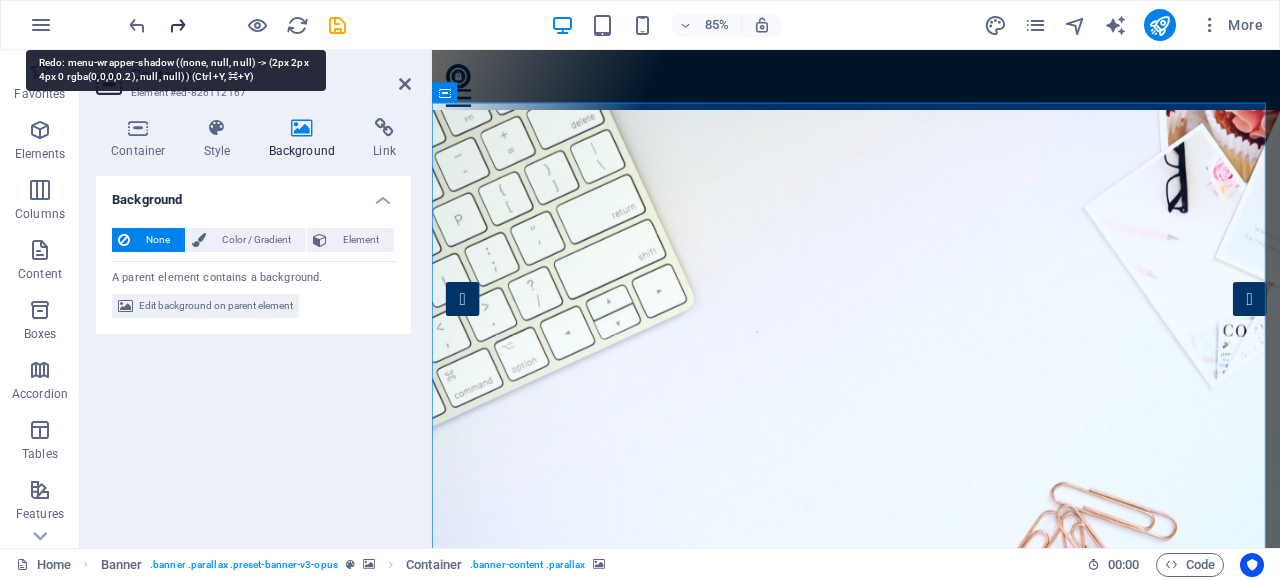 click at bounding box center (177, 25) 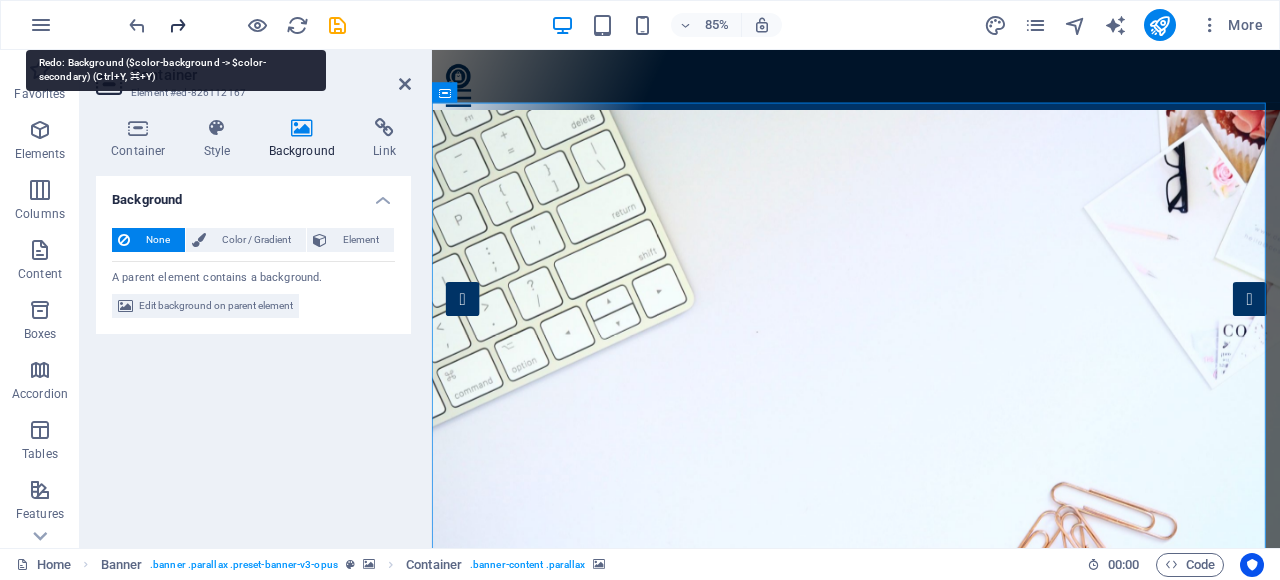 click at bounding box center (177, 25) 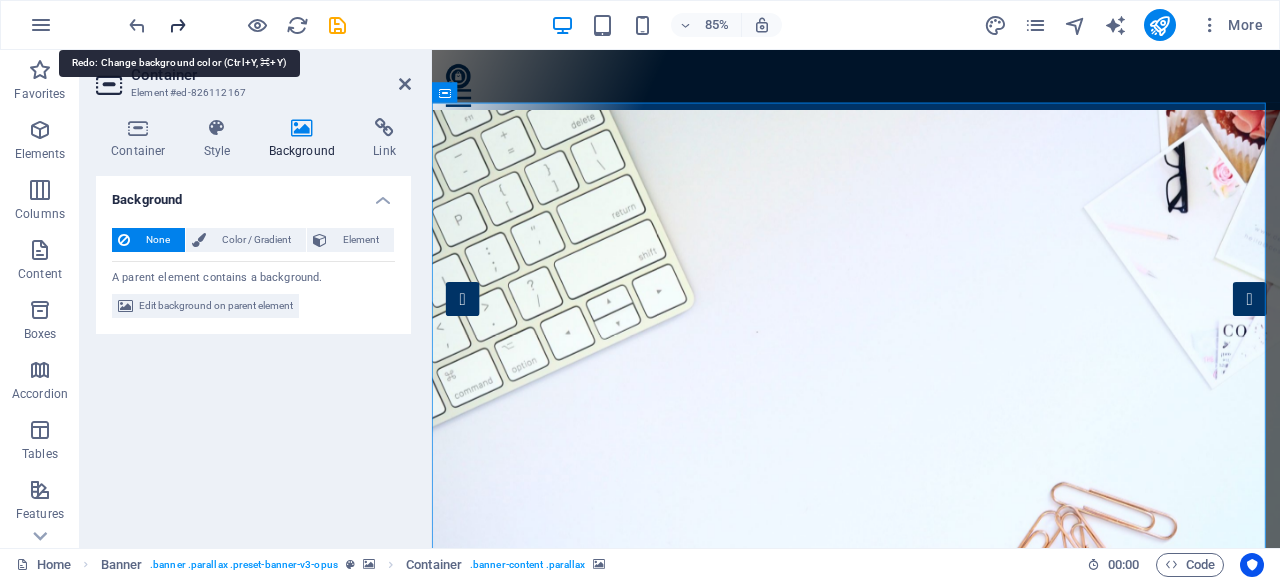 click at bounding box center (177, 25) 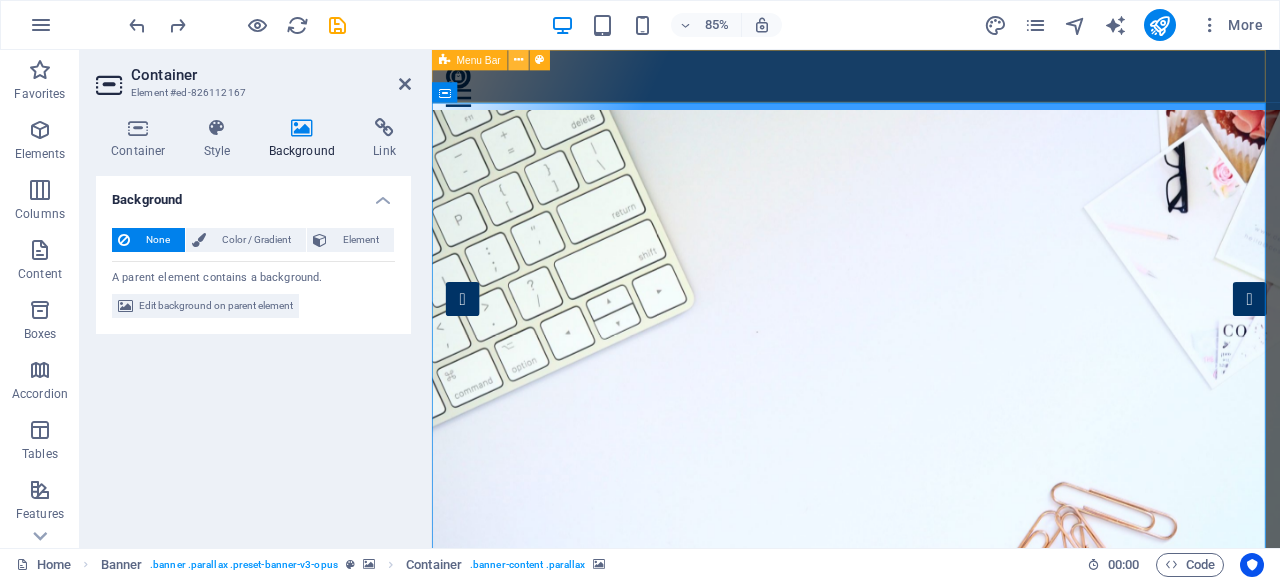 click at bounding box center [518, 60] 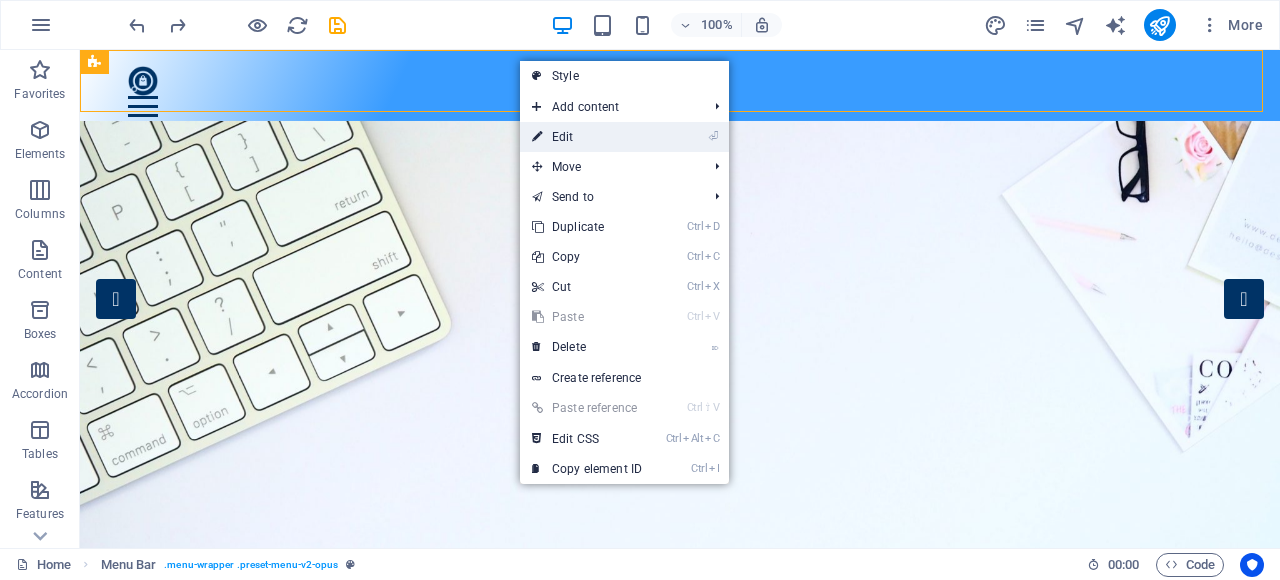 click on "⏎  Edit" at bounding box center (587, 137) 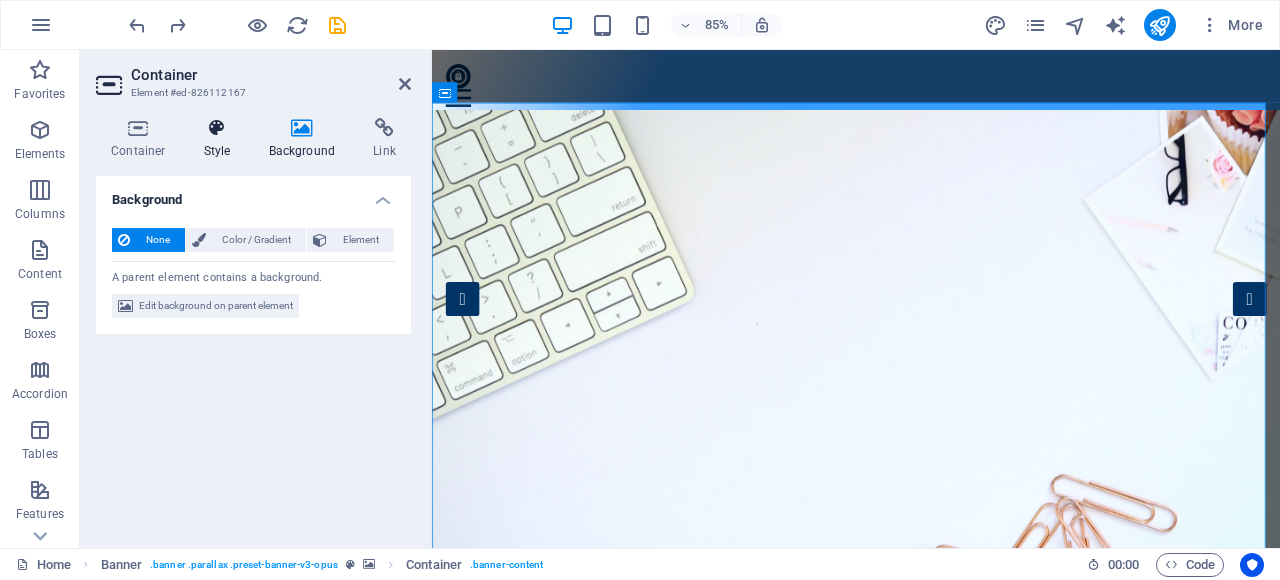 click on "Style" at bounding box center [221, 139] 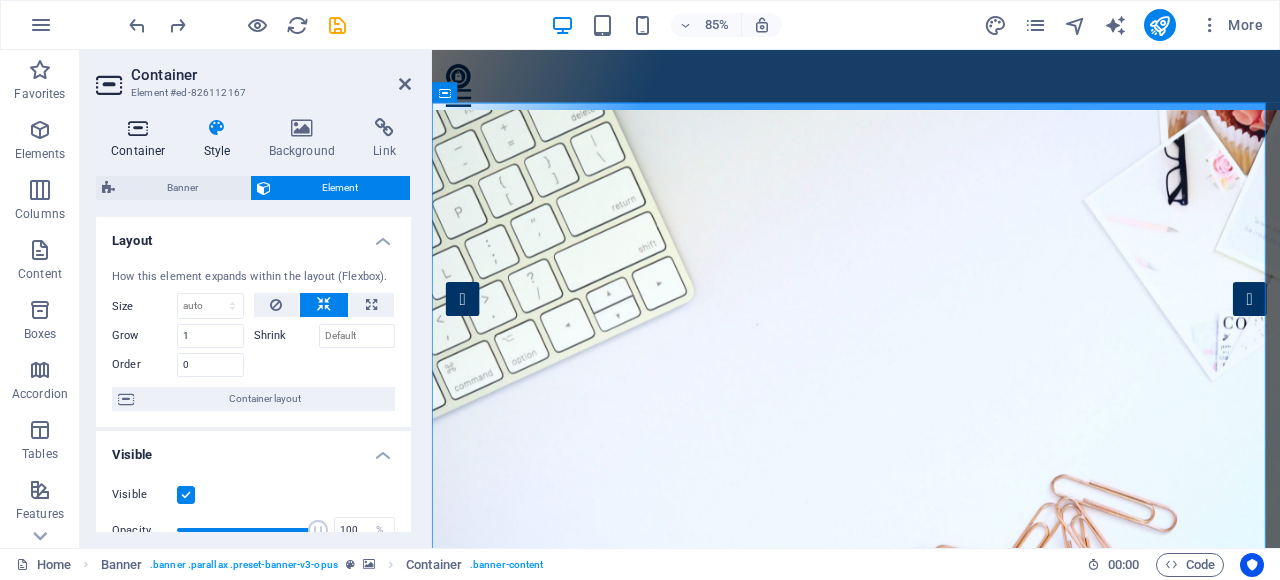 click on "Container" at bounding box center [142, 139] 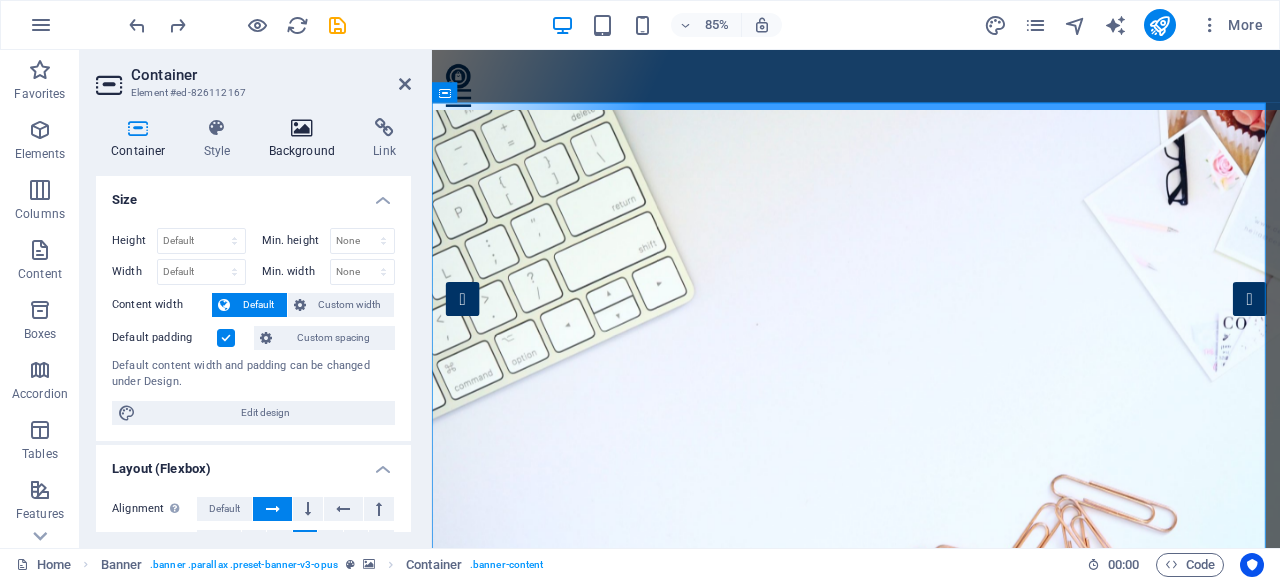 click on "Background" at bounding box center (306, 139) 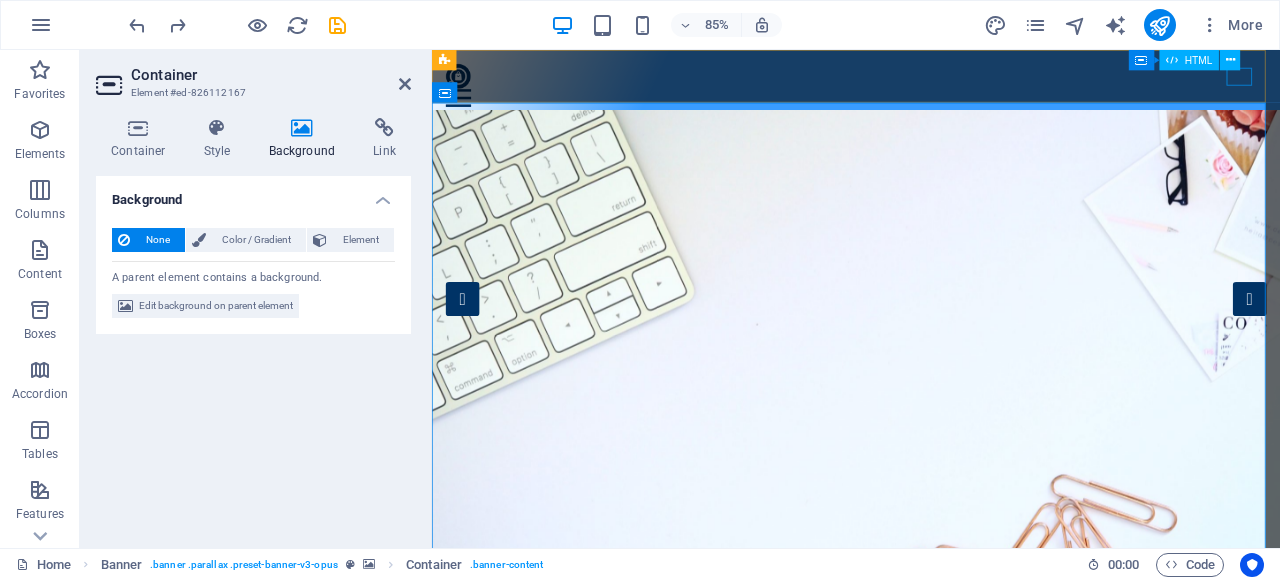 click at bounding box center (931, 106) 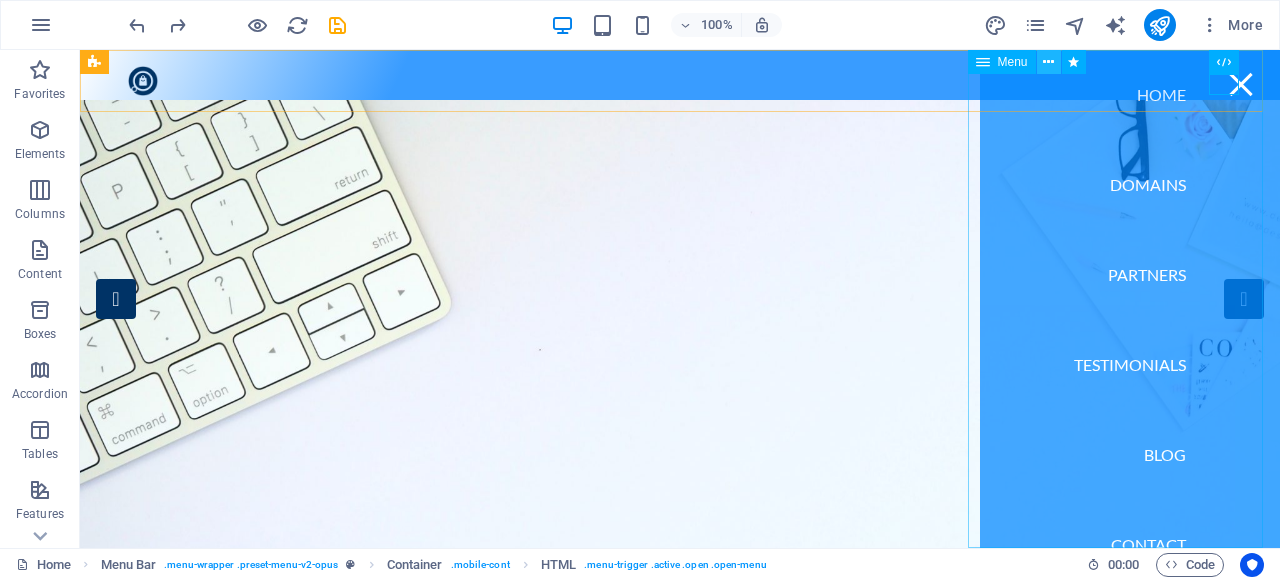 click at bounding box center (1048, 62) 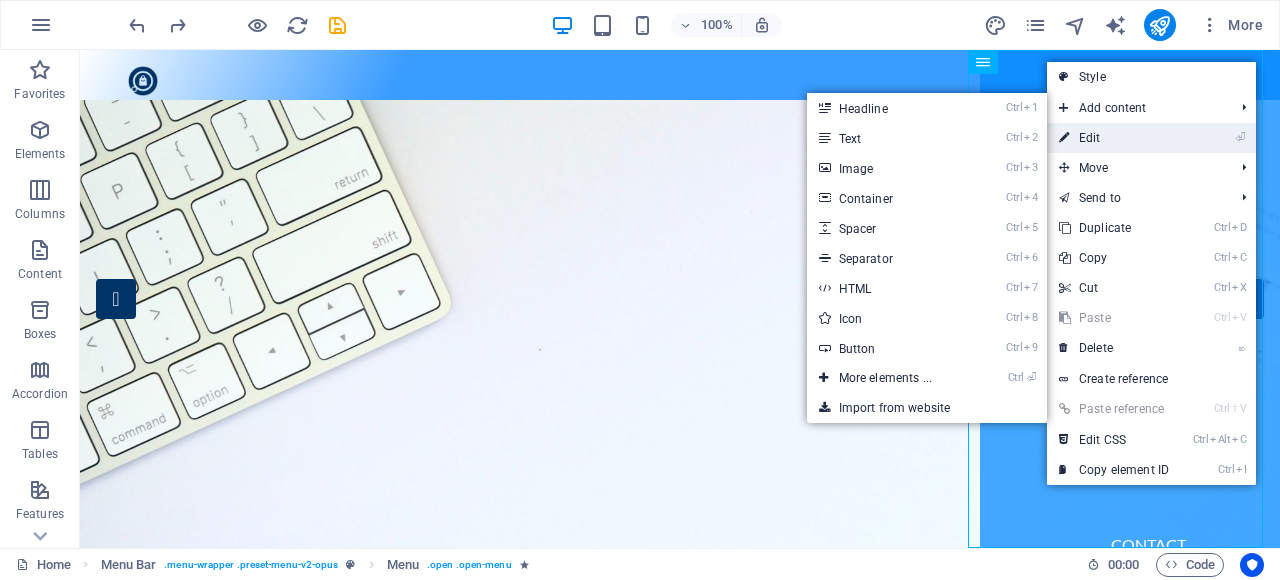 click on "⏎  Edit" at bounding box center (1114, 138) 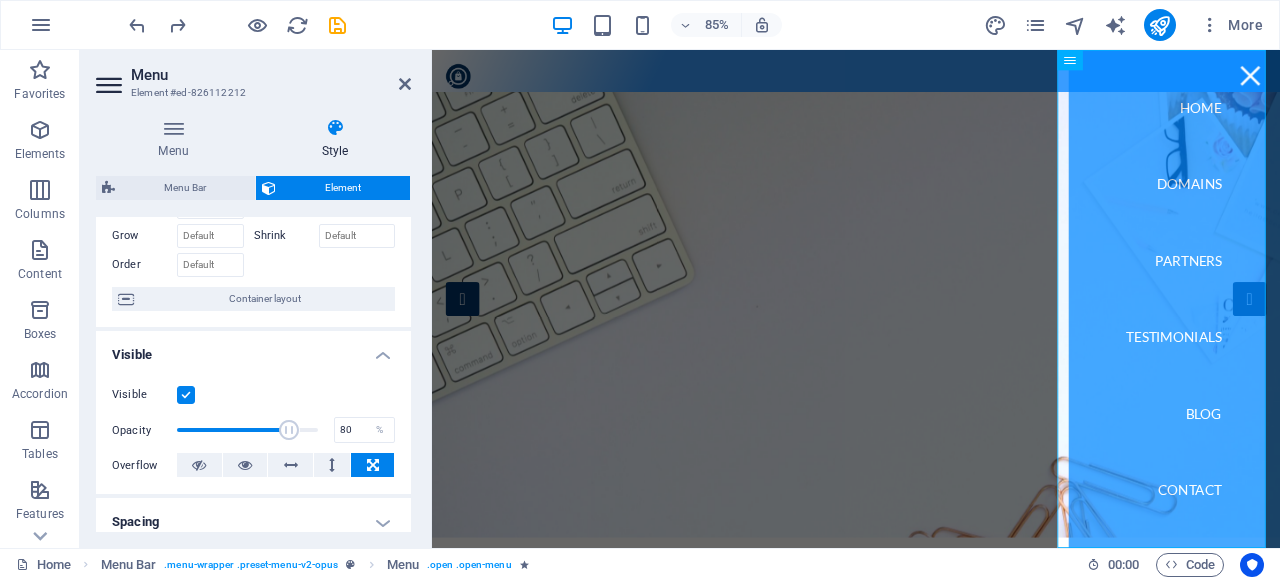 scroll, scrollTop: 0, scrollLeft: 0, axis: both 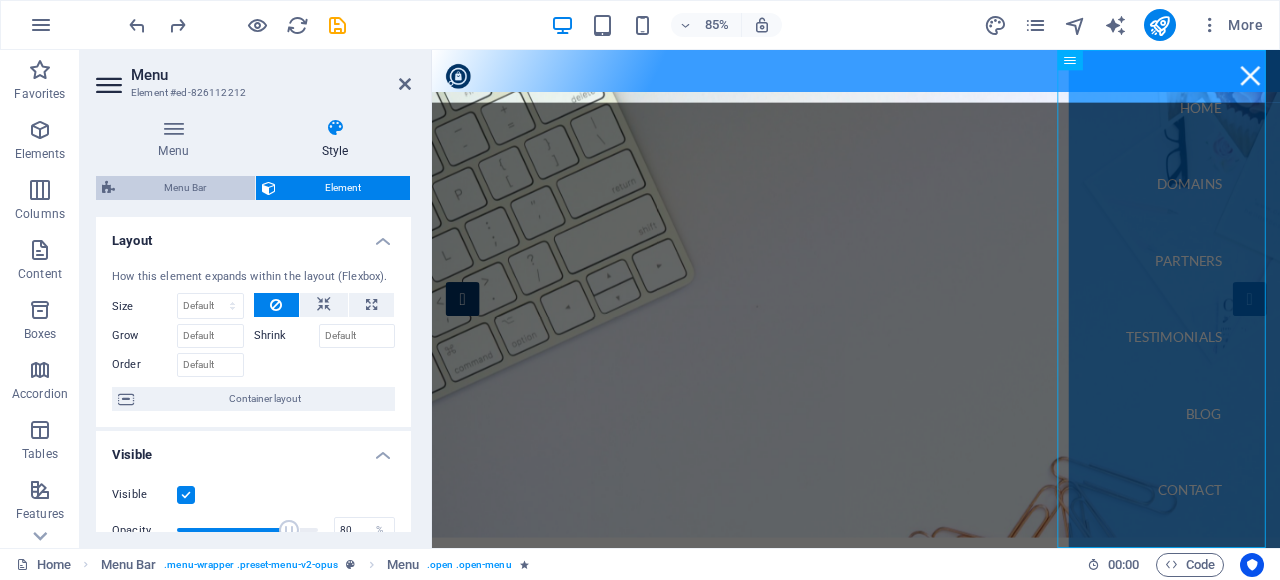 click on "Menu Bar" at bounding box center [185, 188] 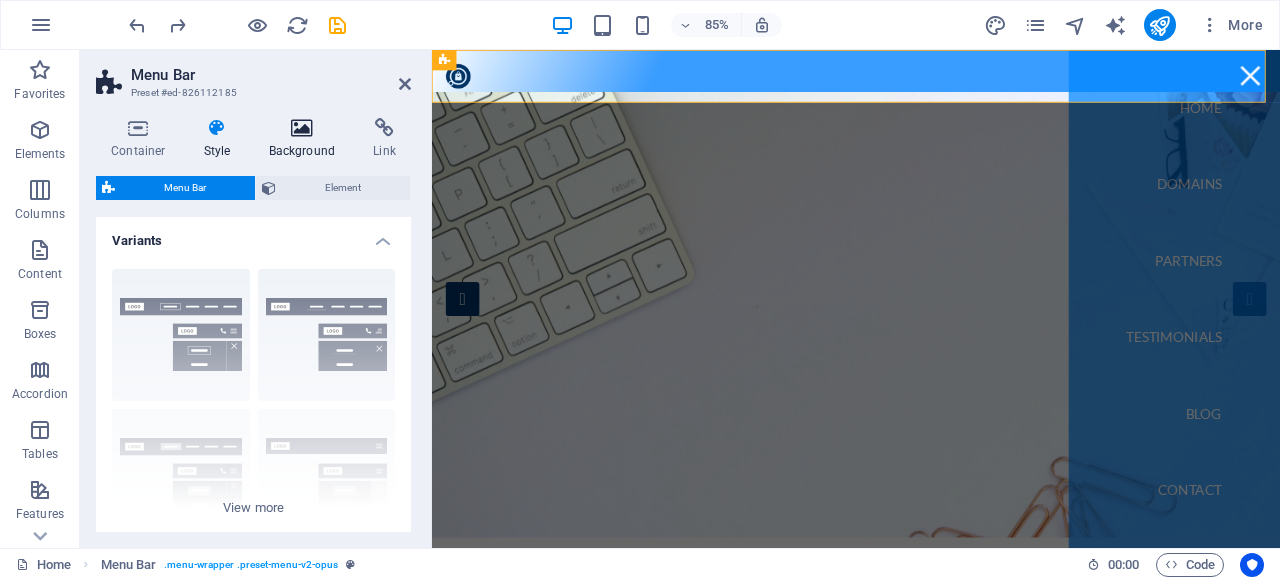 click at bounding box center (302, 128) 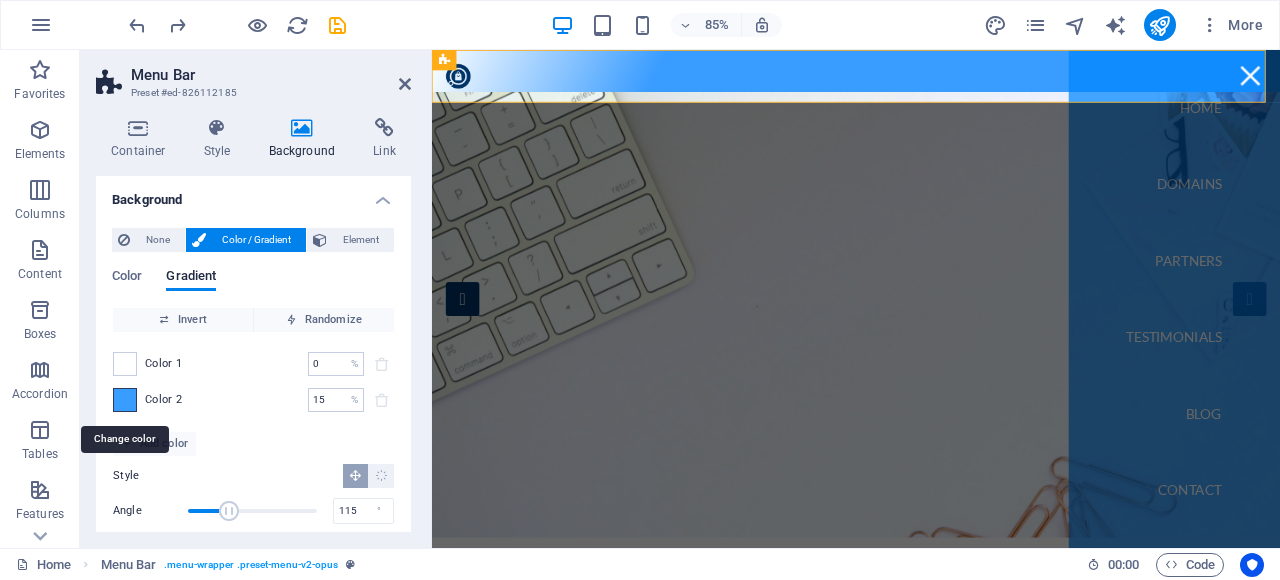 click at bounding box center (125, 400) 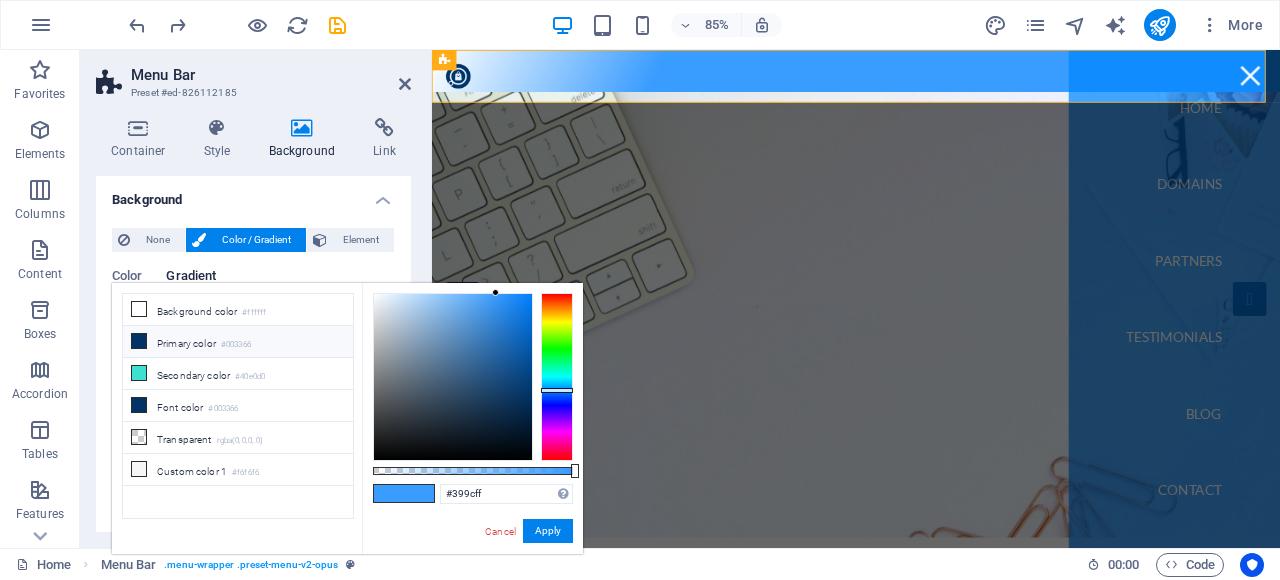 click on "Primary color
#003366" at bounding box center [238, 342] 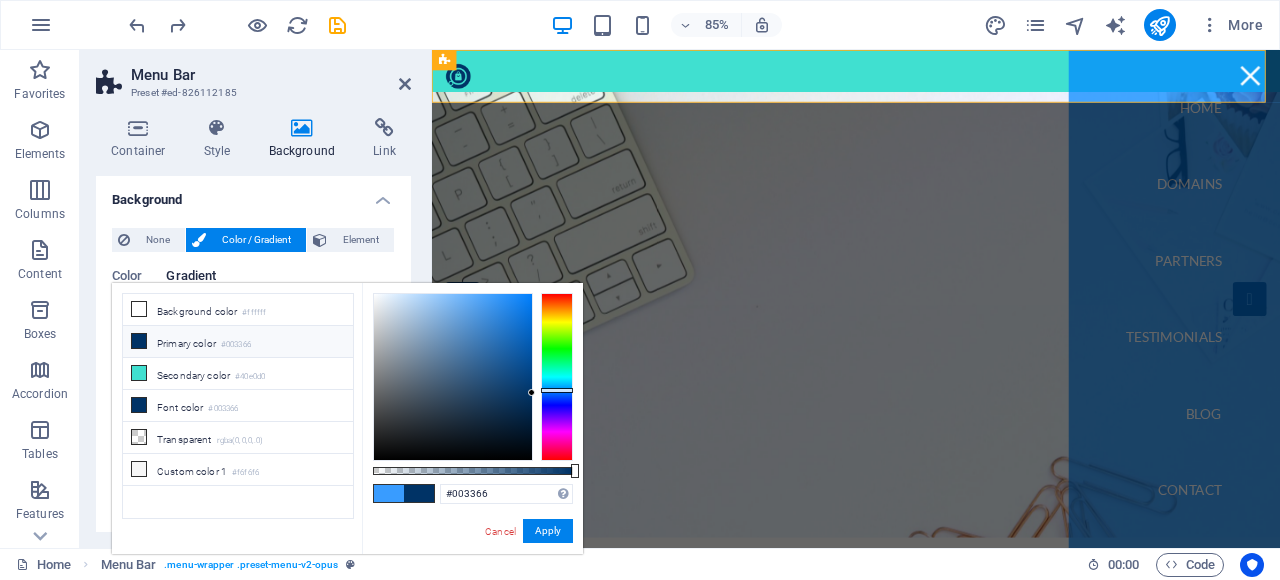click on "#003366" at bounding box center [236, 345] 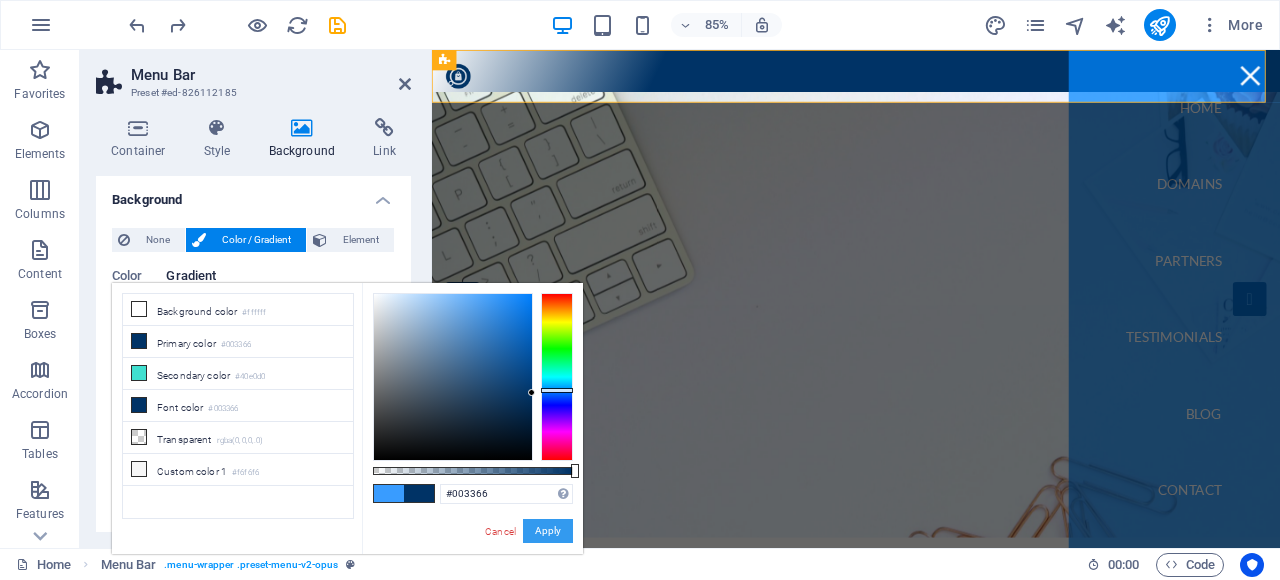 click on "Apply" at bounding box center (548, 531) 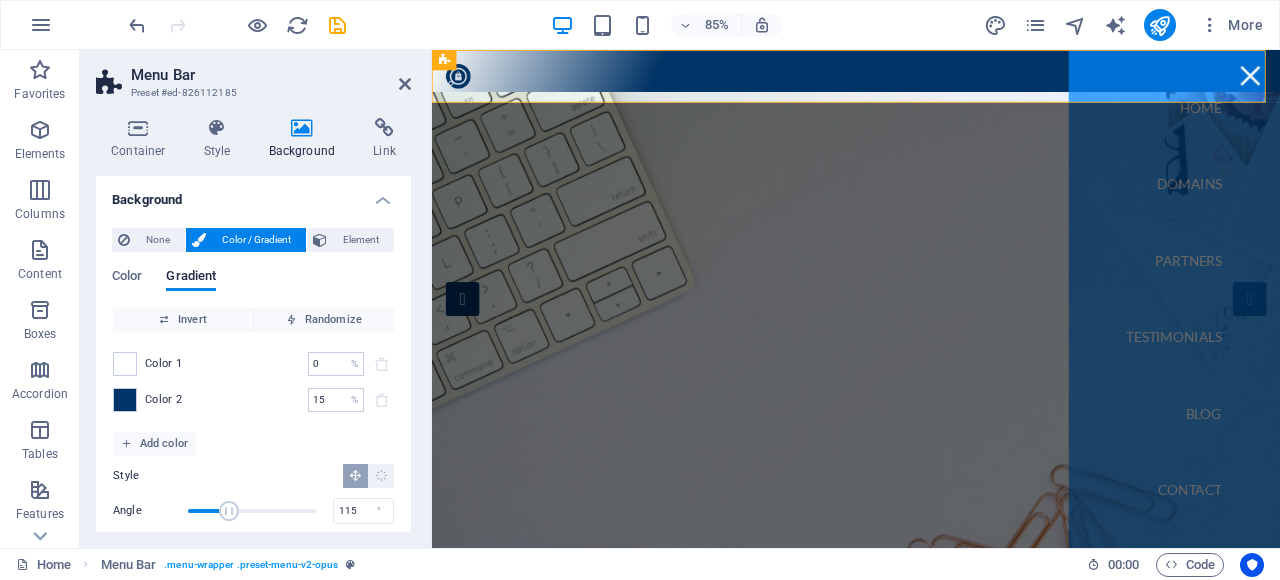 scroll, scrollTop: 56, scrollLeft: 0, axis: vertical 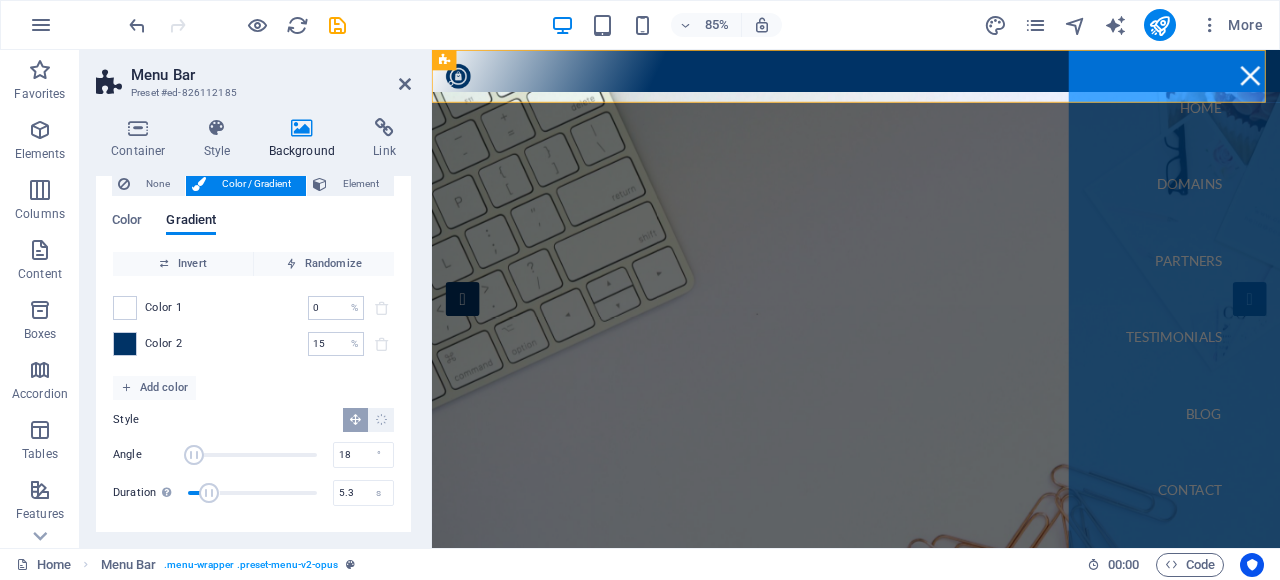 drag, startPoint x: 226, startPoint y: 454, endPoint x: 194, endPoint y: 454, distance: 32 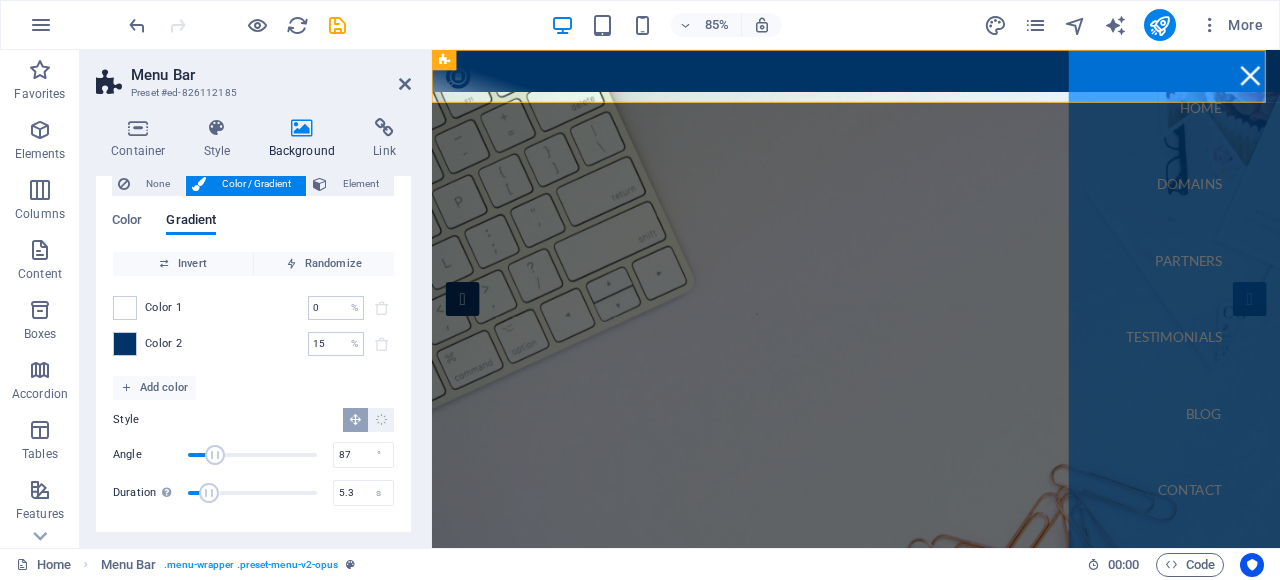 drag, startPoint x: 200, startPoint y: 451, endPoint x: 218, endPoint y: 453, distance: 18.110771 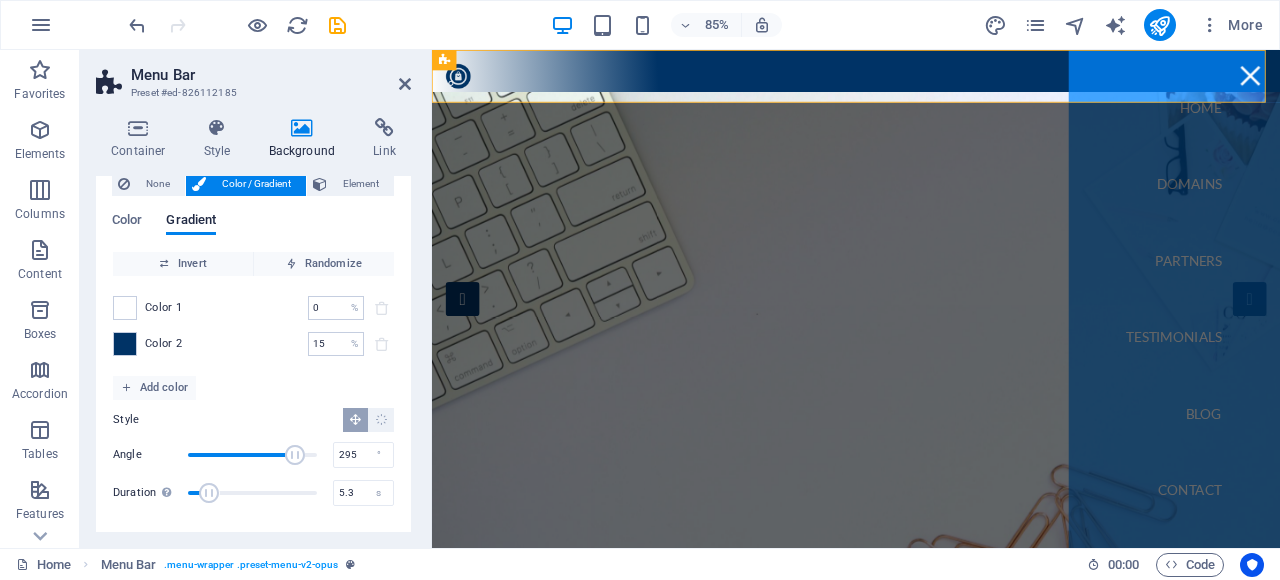 drag, startPoint x: 222, startPoint y: 457, endPoint x: 290, endPoint y: 450, distance: 68.359344 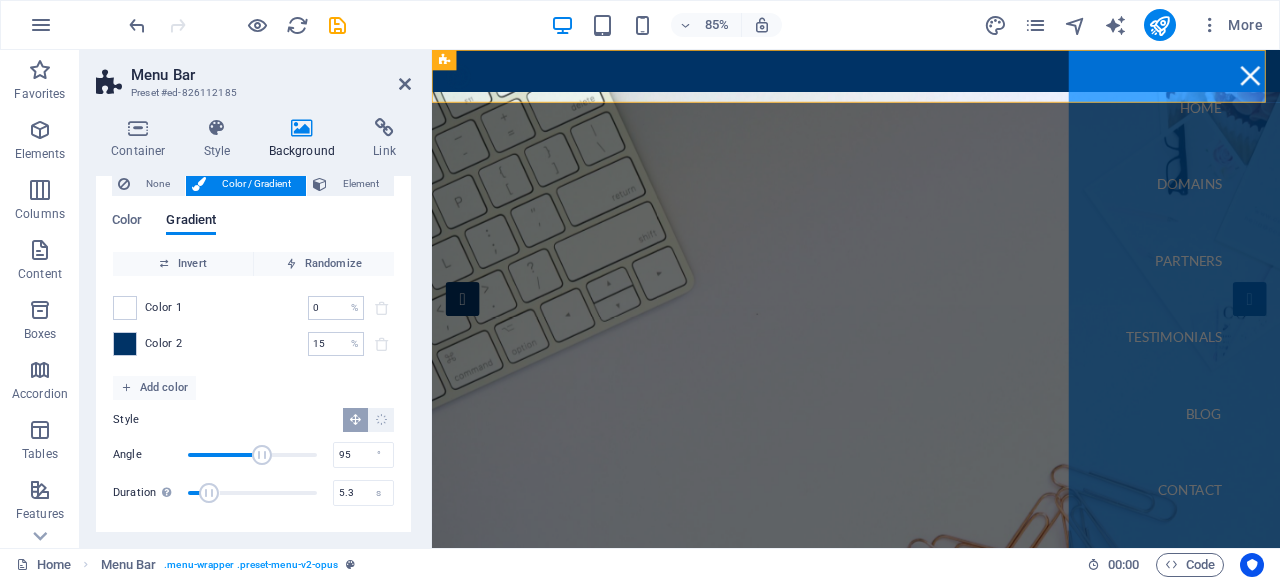 drag, startPoint x: 284, startPoint y: 450, endPoint x: 314, endPoint y: 357, distance: 97.71899 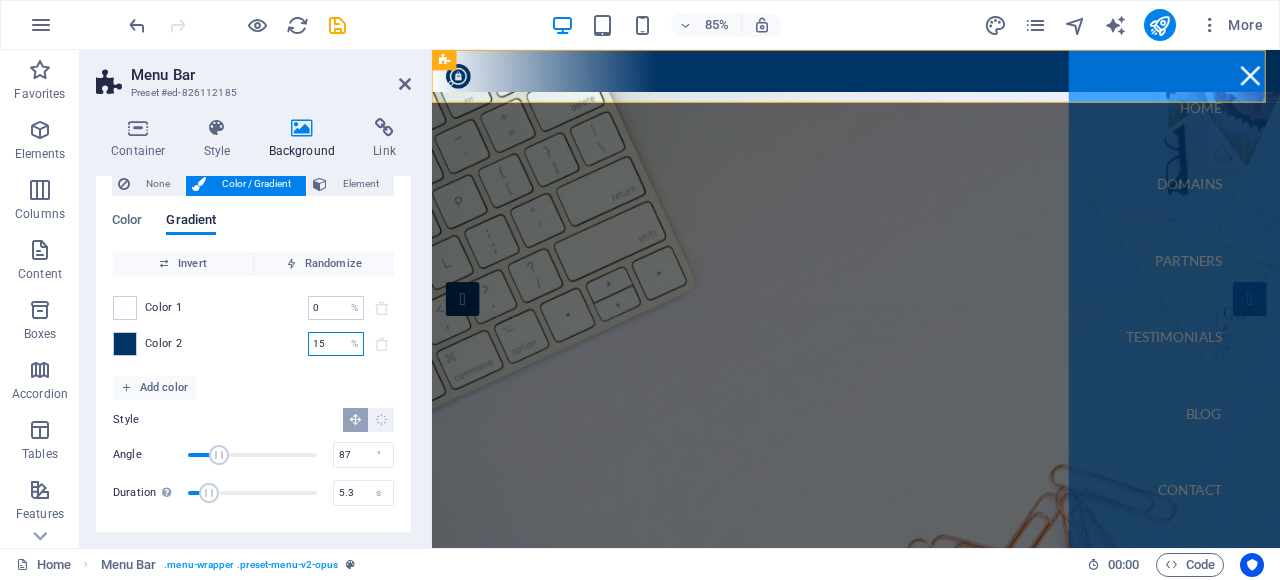 drag, startPoint x: 332, startPoint y: 347, endPoint x: 296, endPoint y: 347, distance: 36 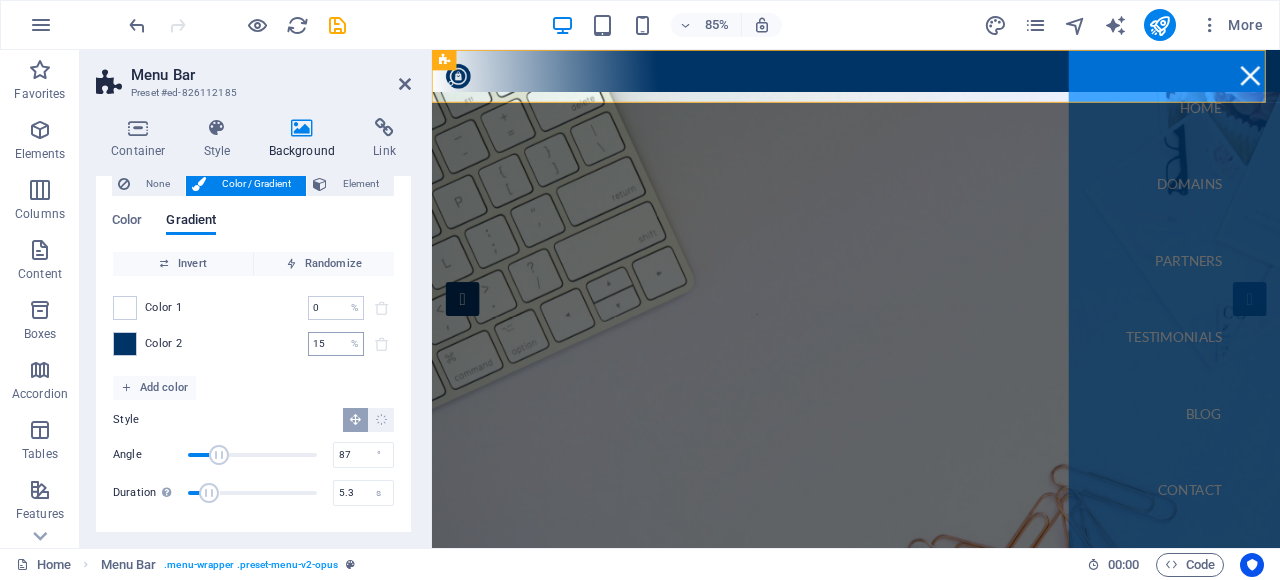 click on "15" at bounding box center [325, 344] 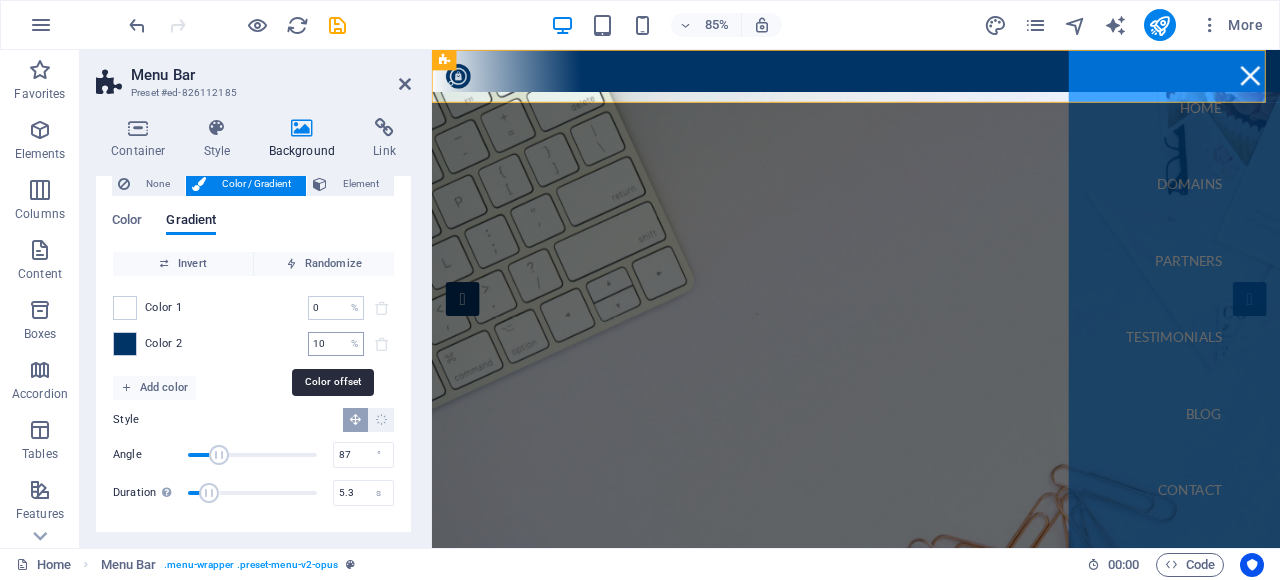 click on "10" at bounding box center [325, 344] 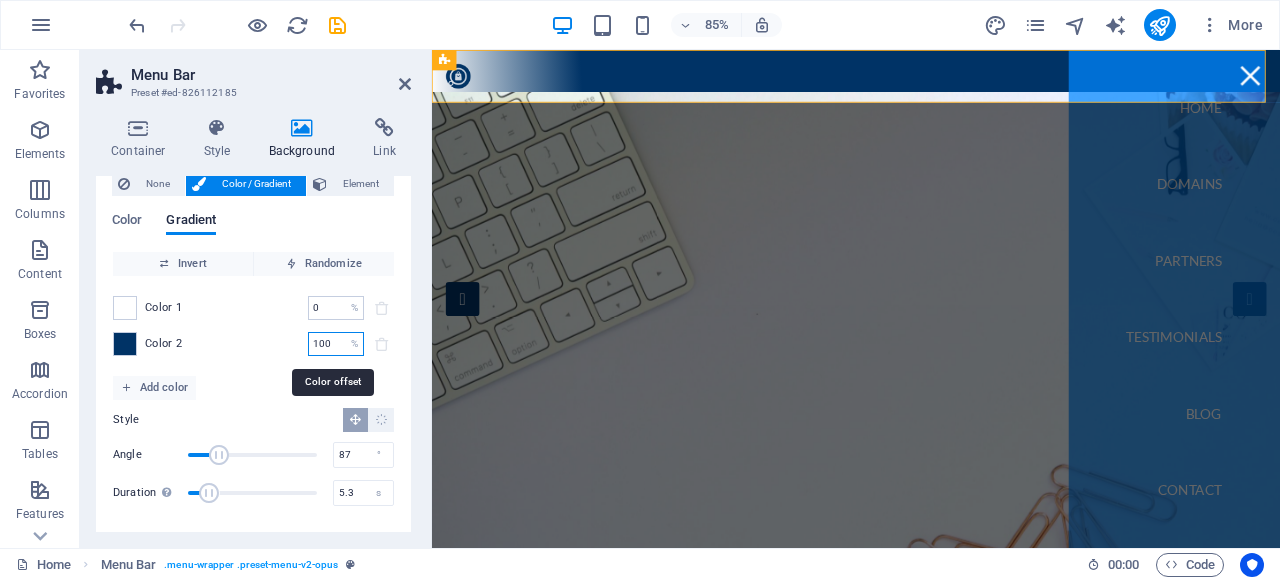 type on "100" 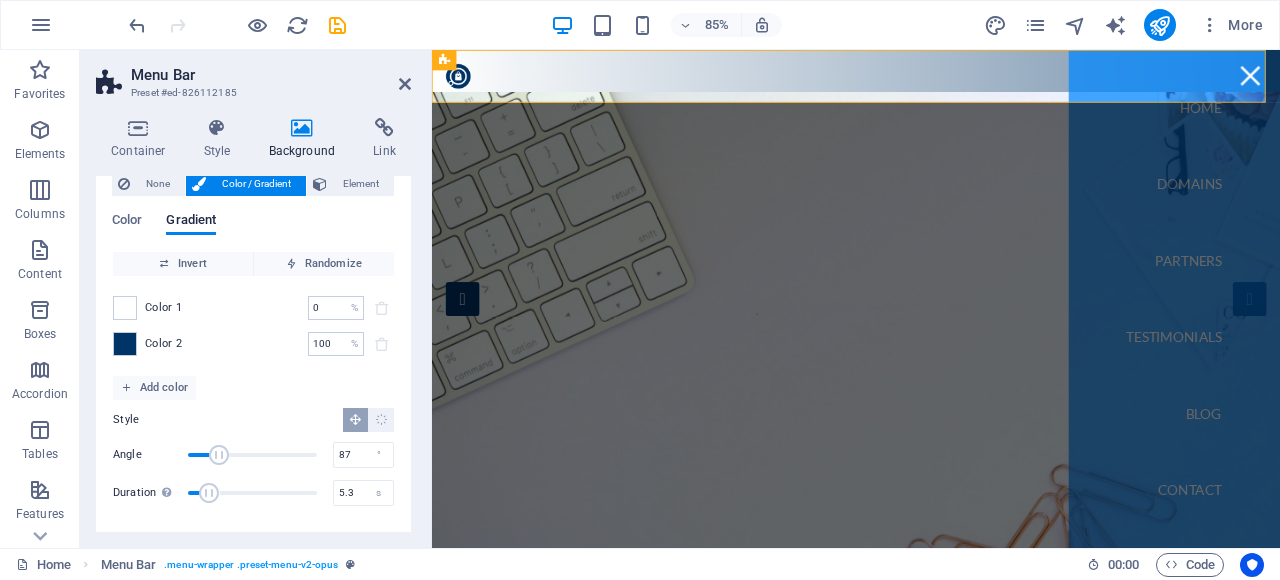 click on "Color 2 100 % ​" at bounding box center (253, 344) 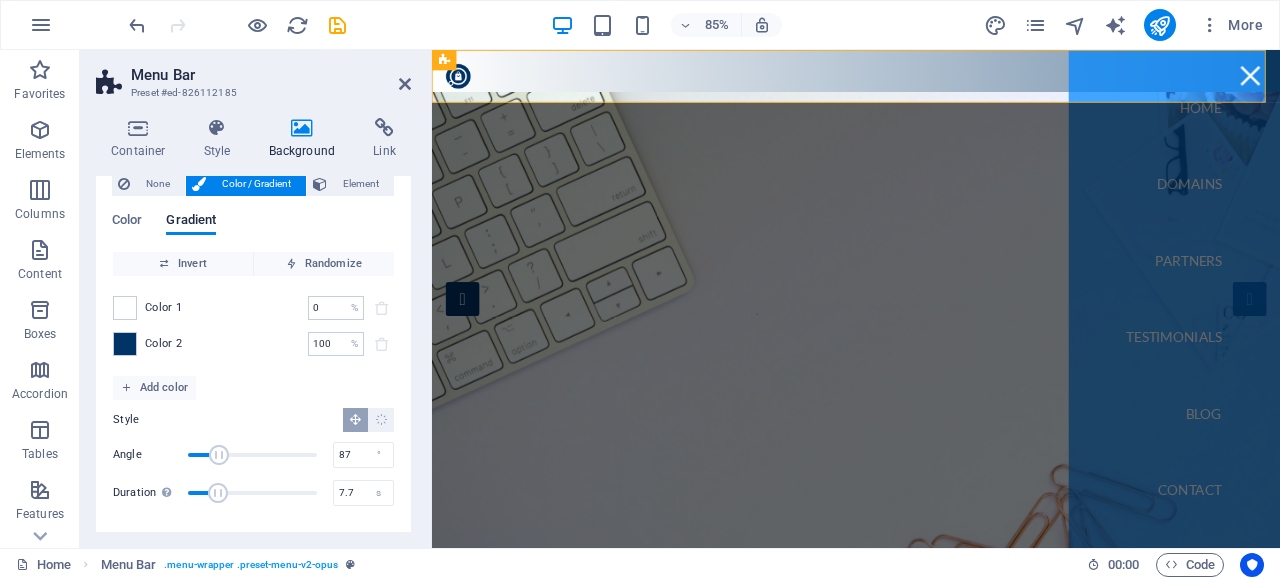 click at bounding box center (218, 493) 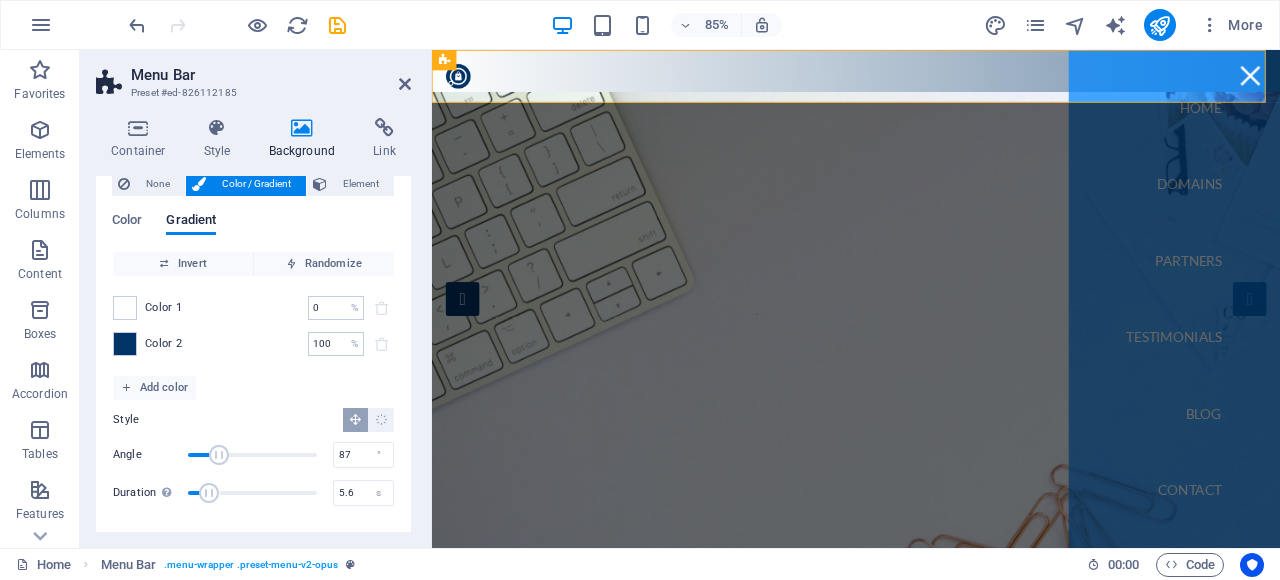 type on "4.4" 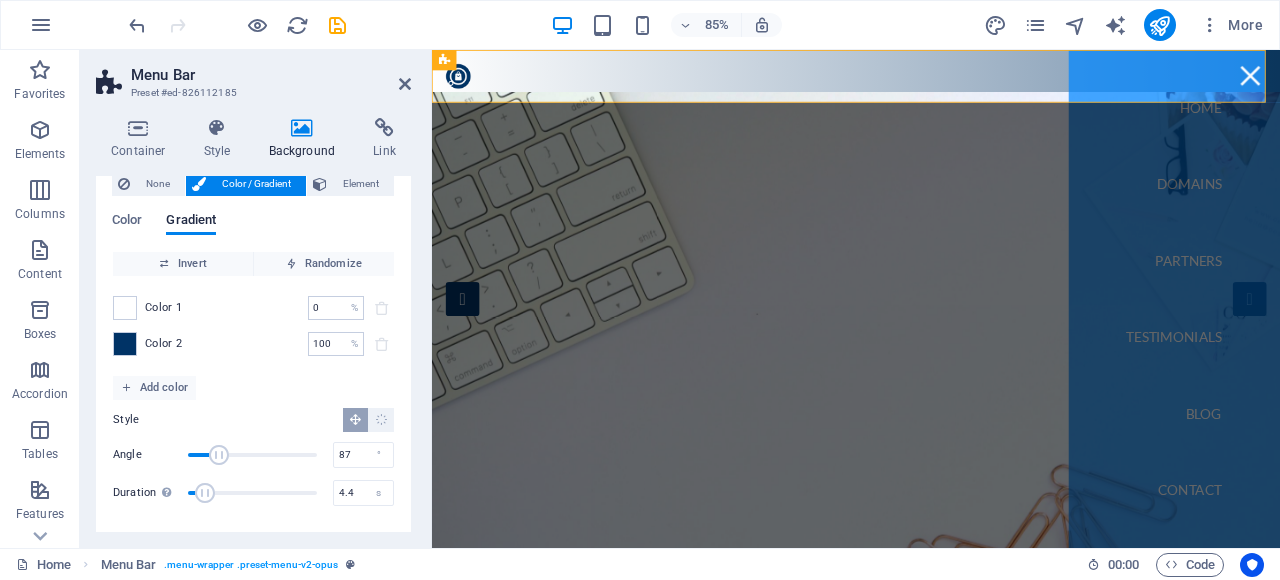 click at bounding box center [205, 493] 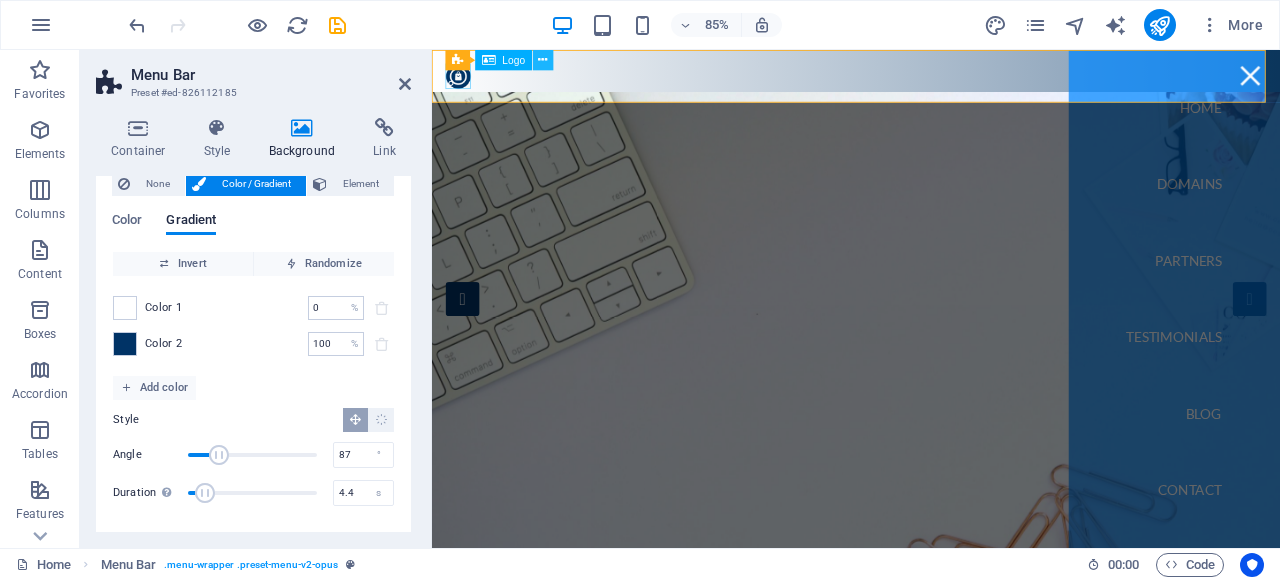click at bounding box center [542, 60] 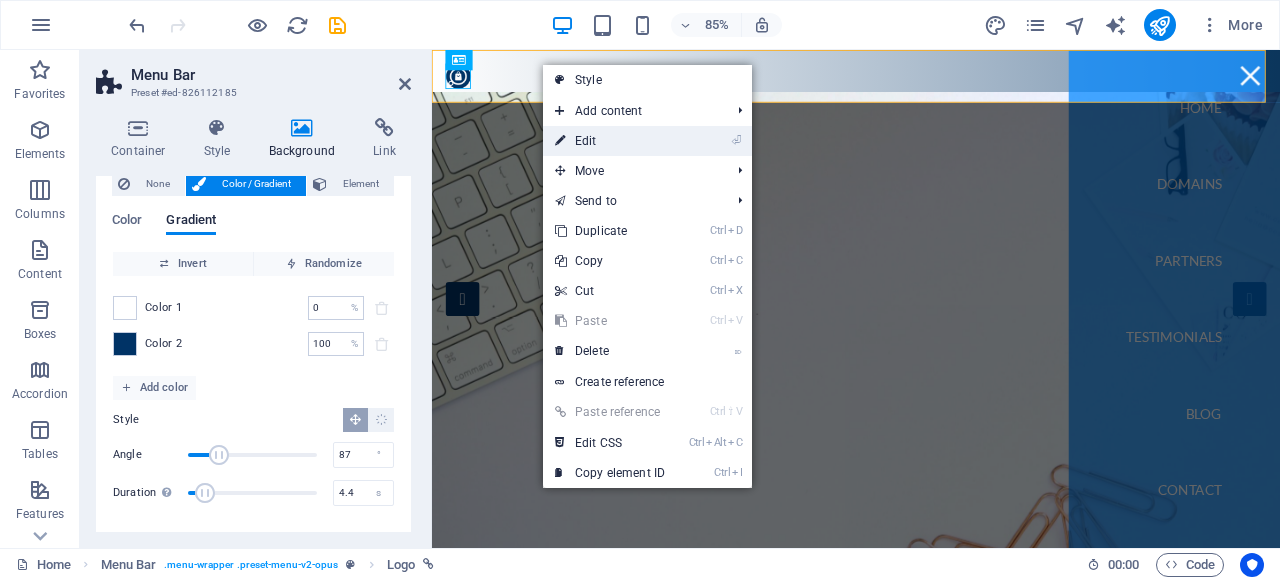 drag, startPoint x: 600, startPoint y: 110, endPoint x: 596, endPoint y: 137, distance: 27.294687 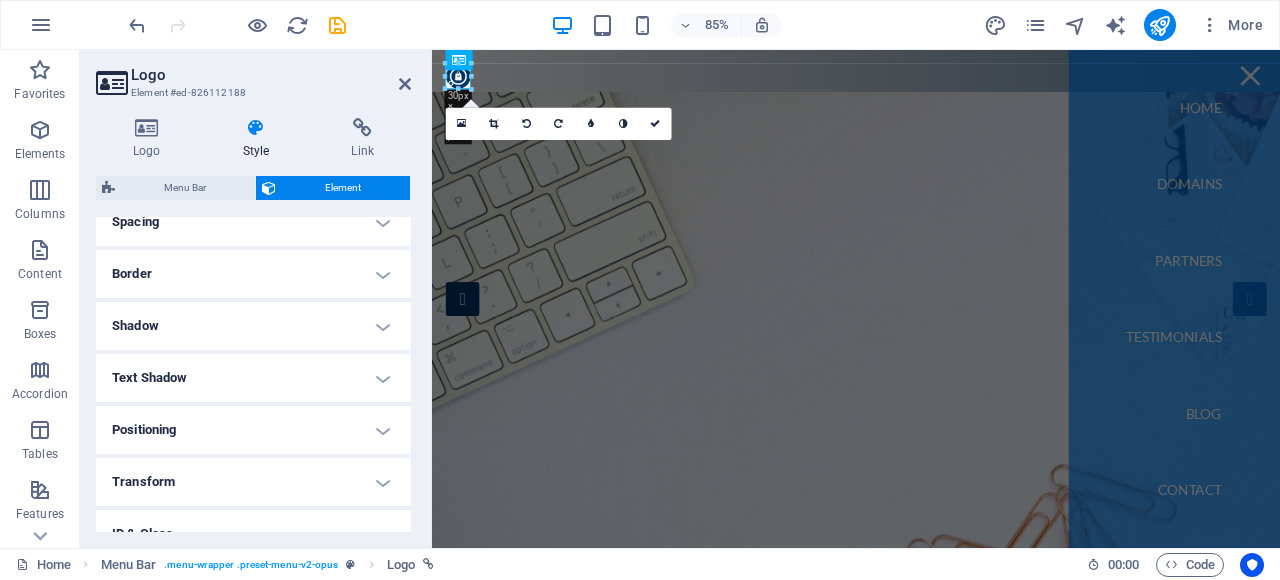 scroll, scrollTop: 529, scrollLeft: 0, axis: vertical 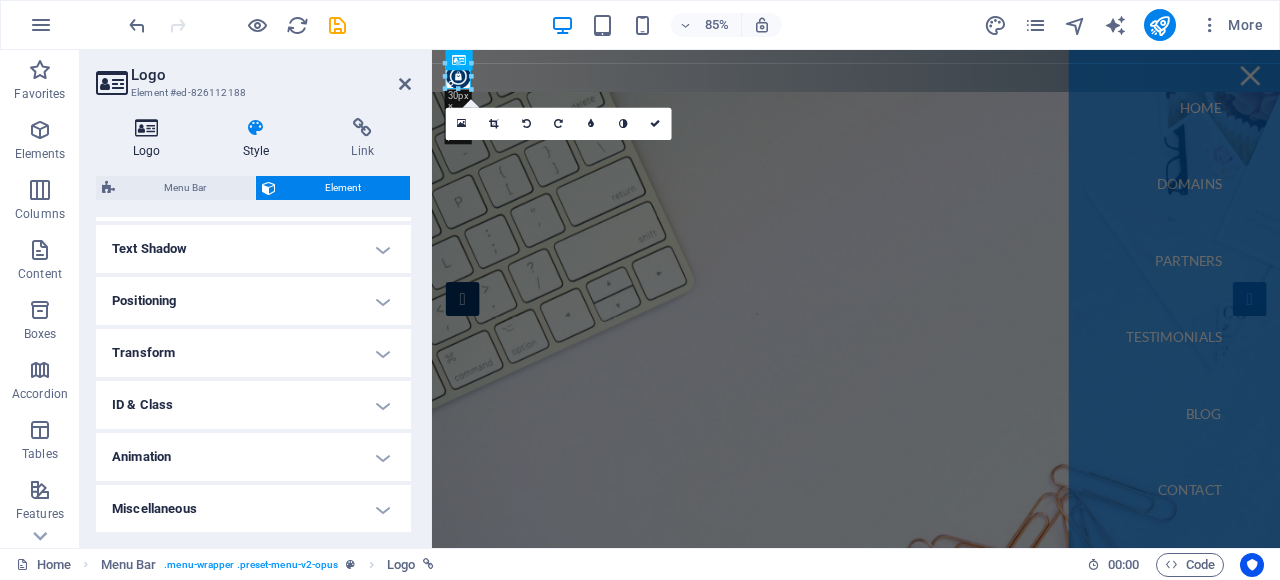 click at bounding box center (147, 128) 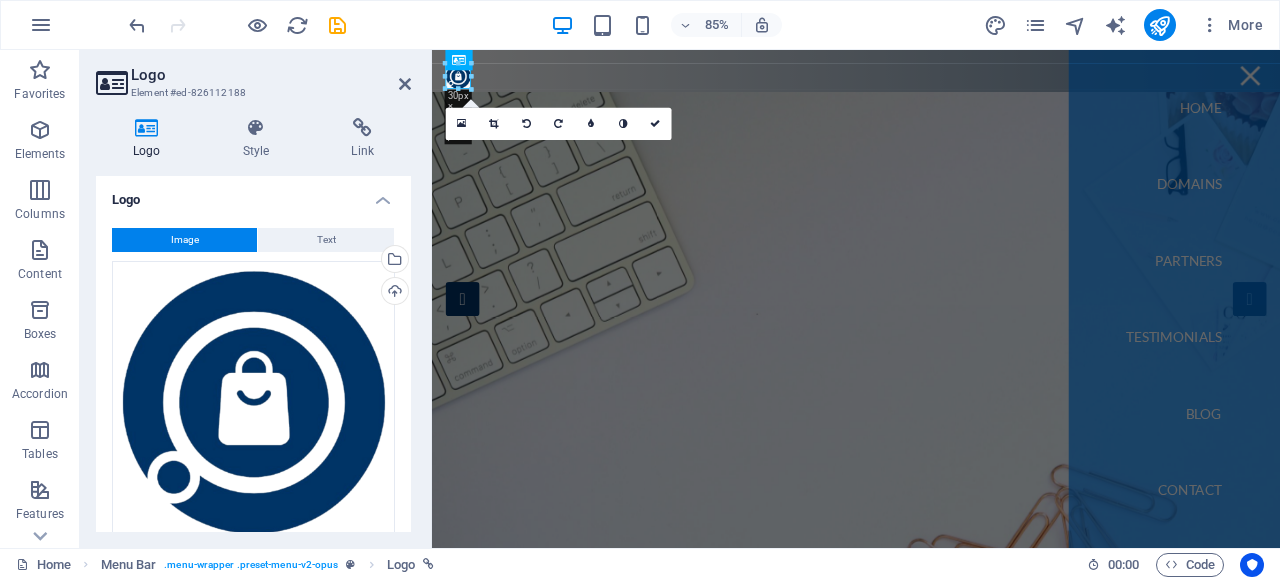 scroll, scrollTop: 266, scrollLeft: 0, axis: vertical 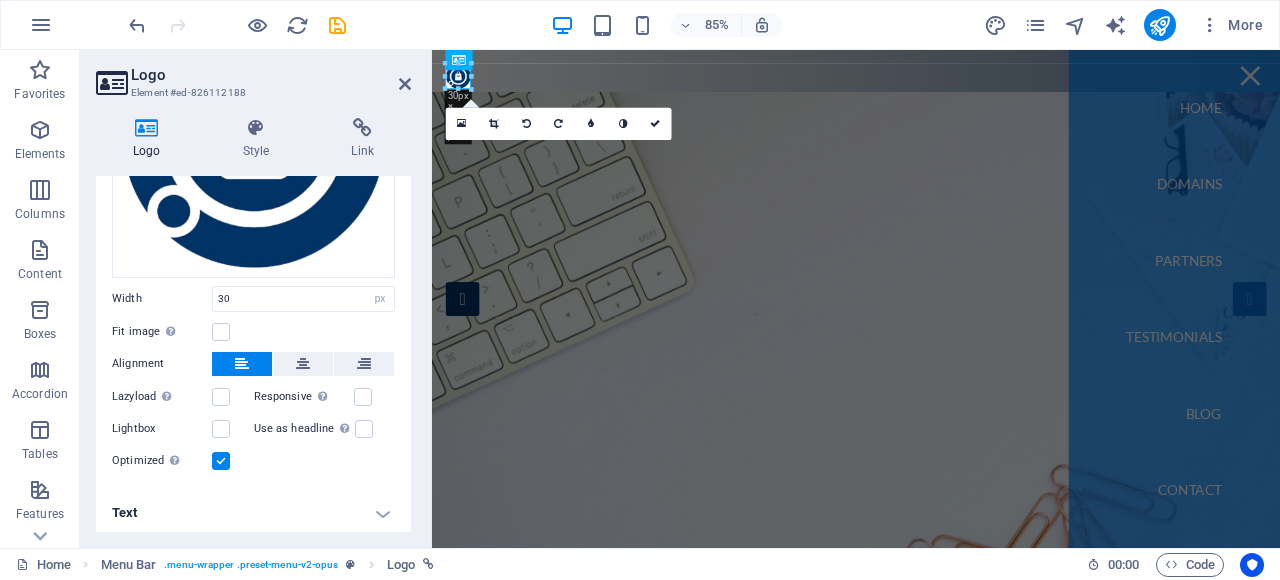 click on "Text" at bounding box center (253, 513) 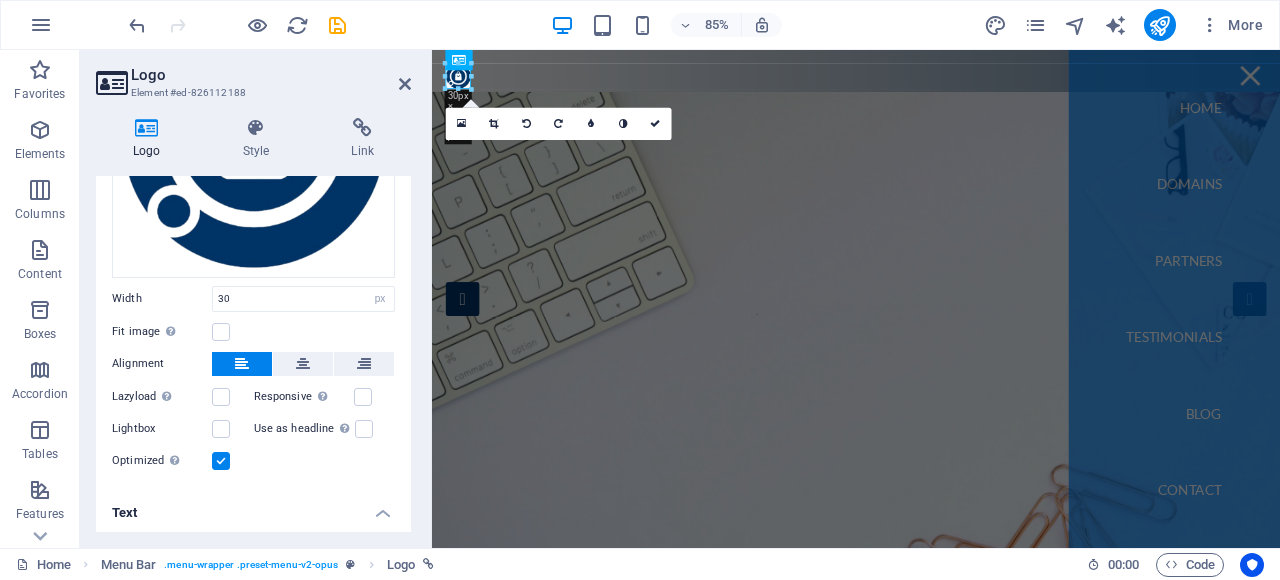 scroll, scrollTop: 453, scrollLeft: 0, axis: vertical 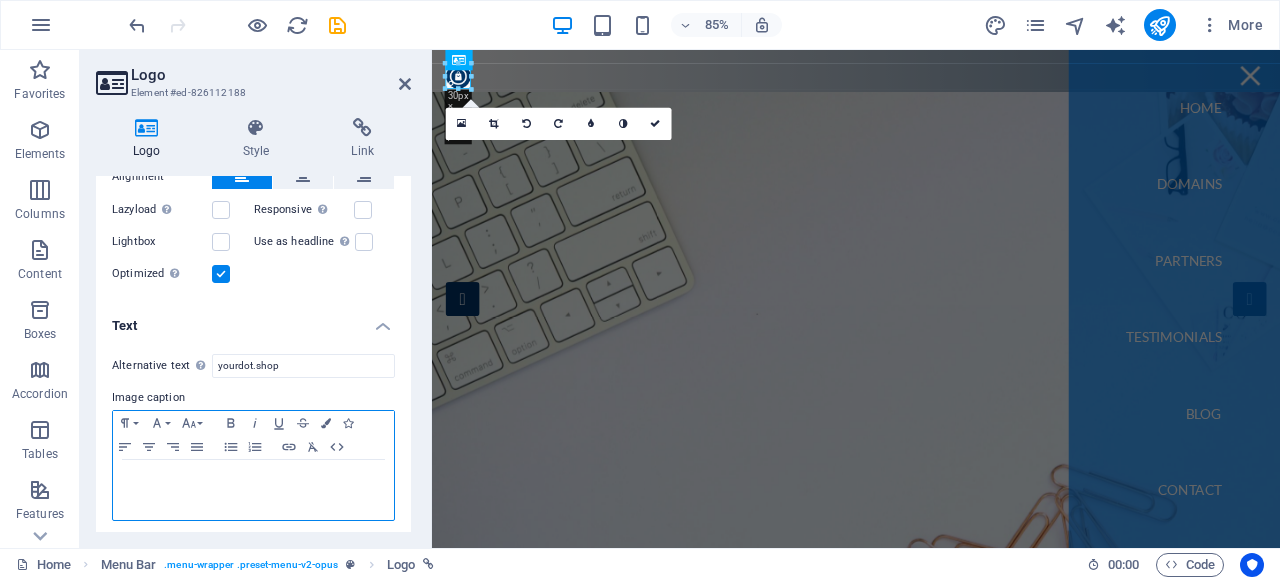 click at bounding box center (253, 479) 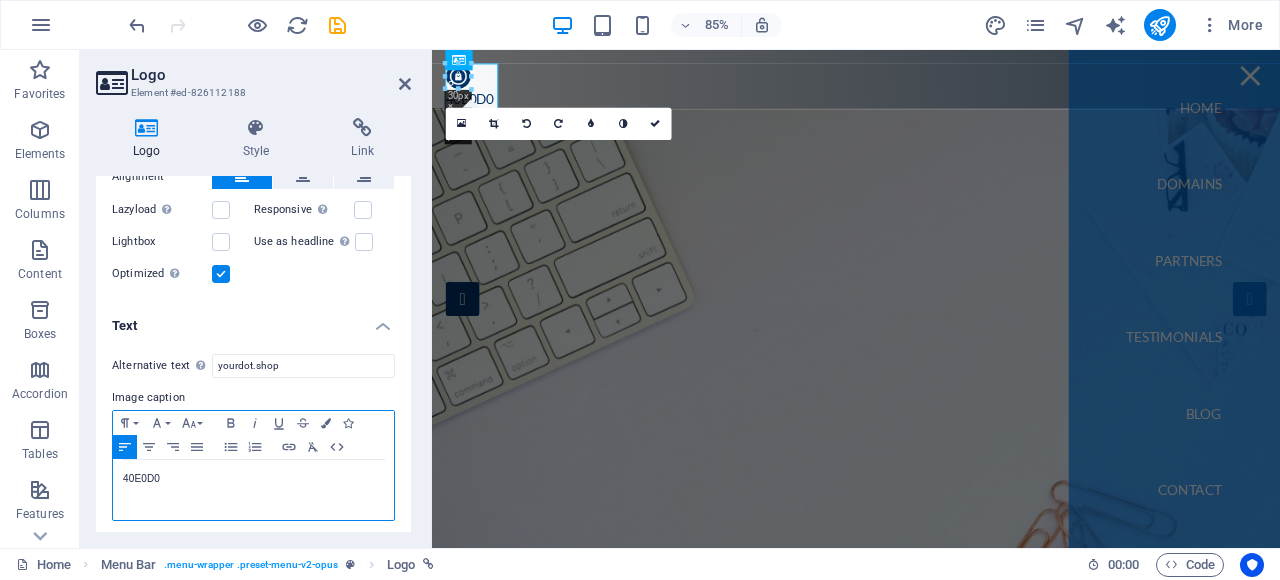 type 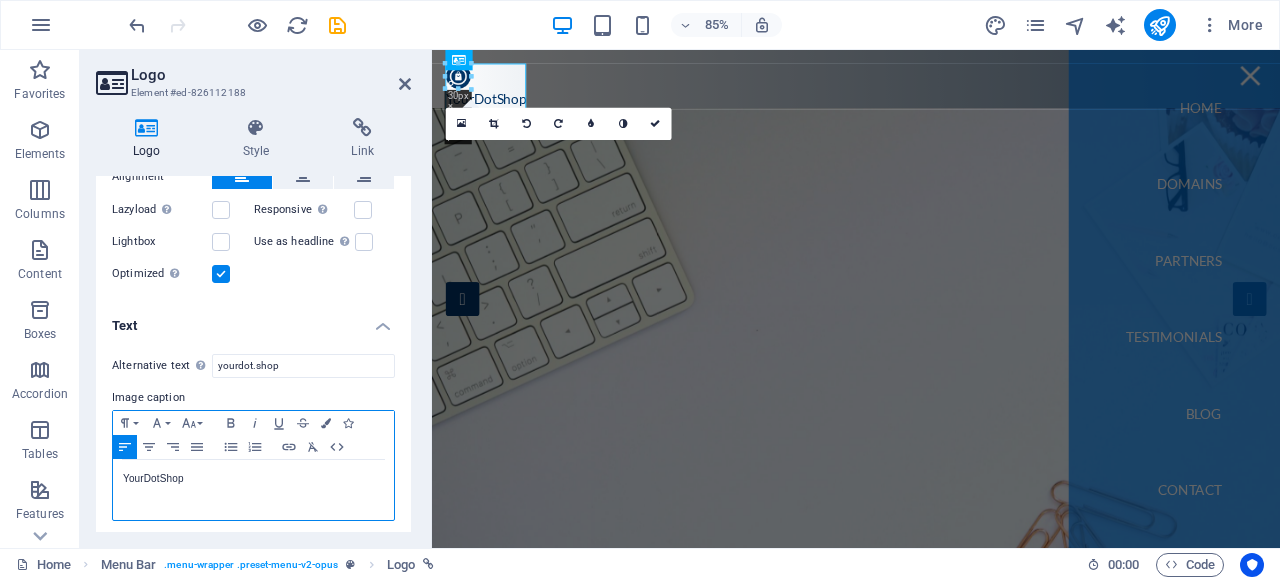 drag, startPoint x: 219, startPoint y: 481, endPoint x: 192, endPoint y: 475, distance: 27.658634 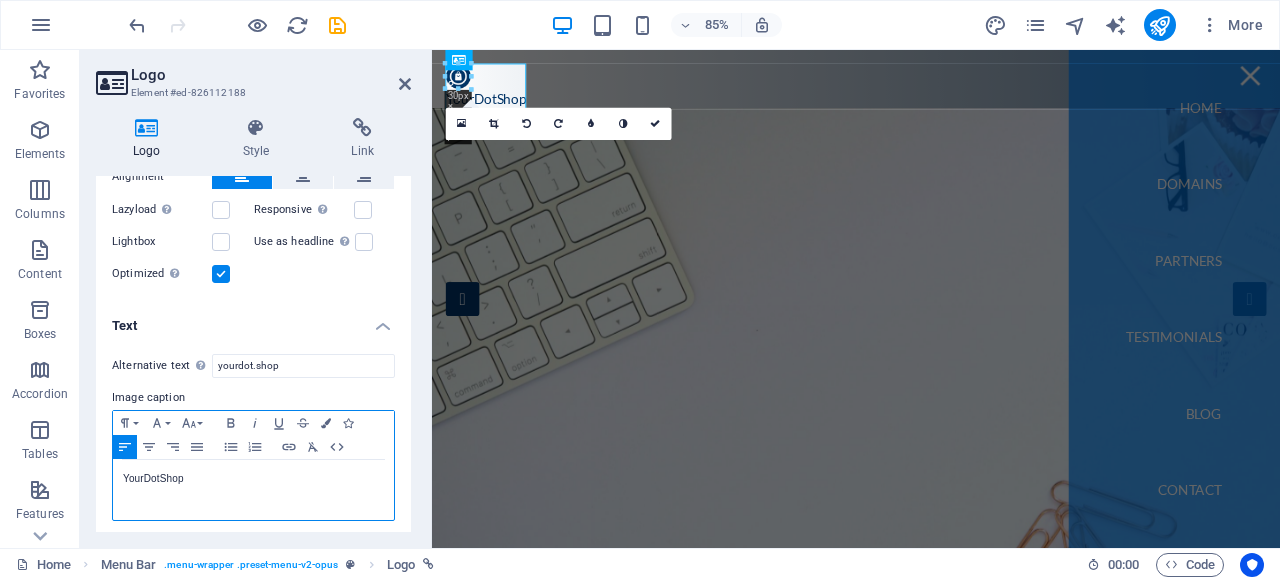 click on "YourDotShop" at bounding box center (253, 490) 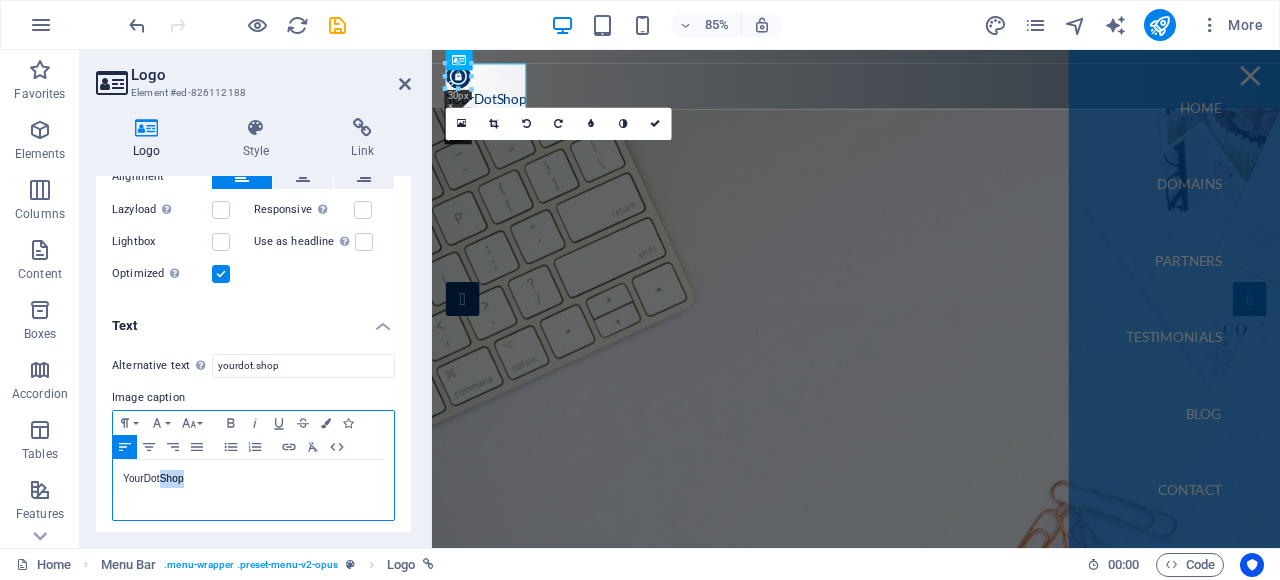 drag, startPoint x: 192, startPoint y: 475, endPoint x: 160, endPoint y: 471, distance: 32.24903 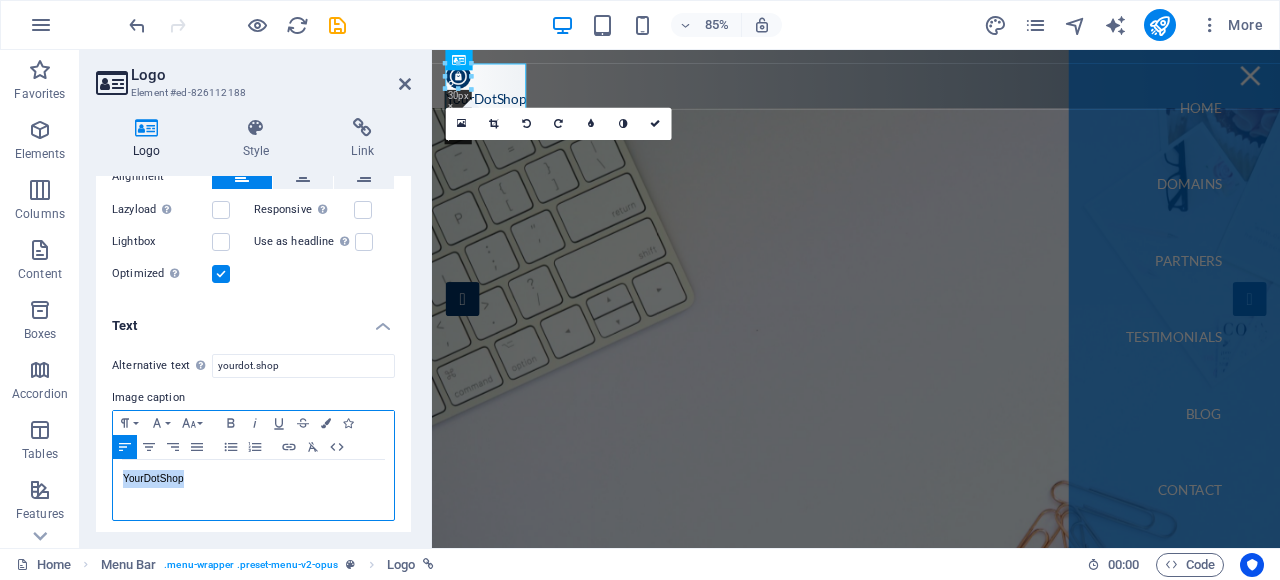 click on "YourDotShop" at bounding box center [253, 479] 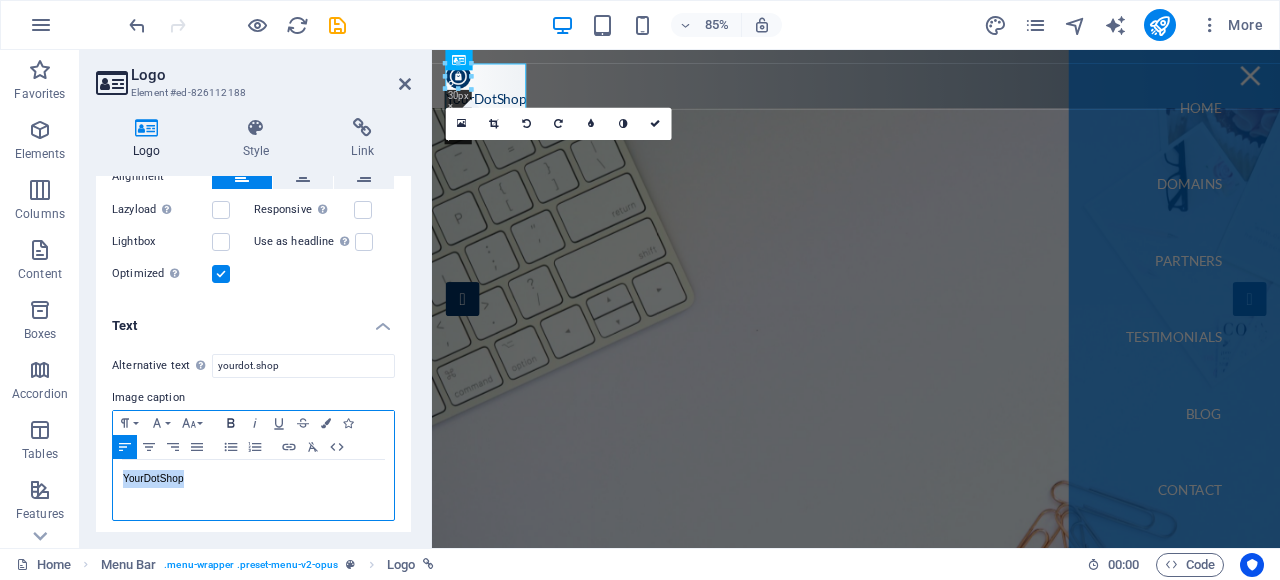 click 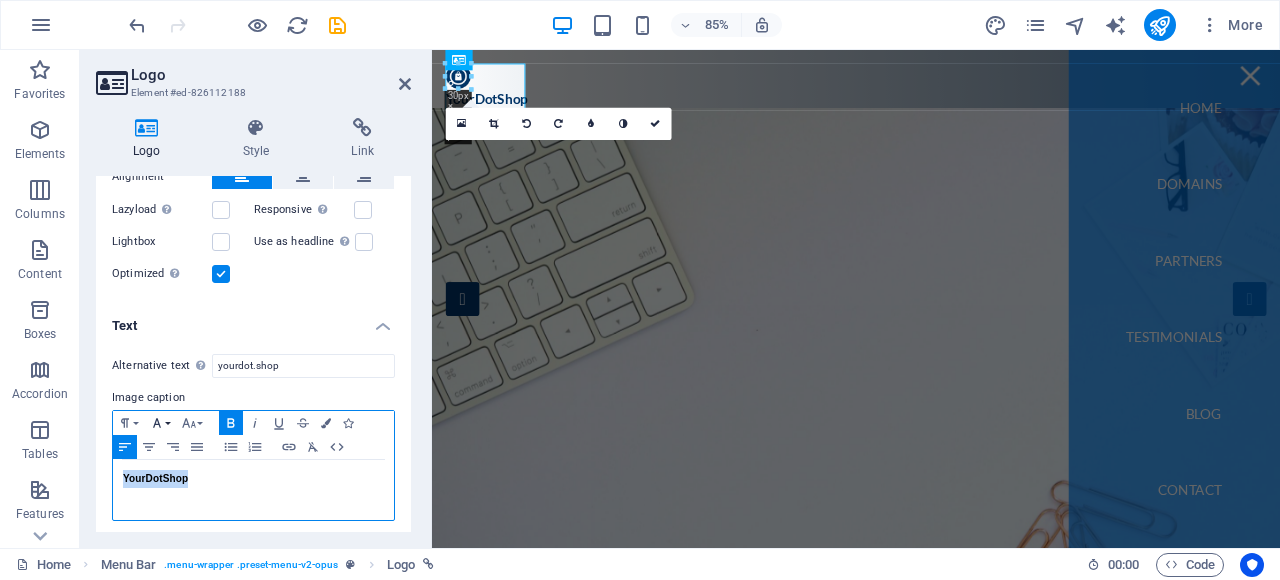 click on "Font Family" at bounding box center [161, 423] 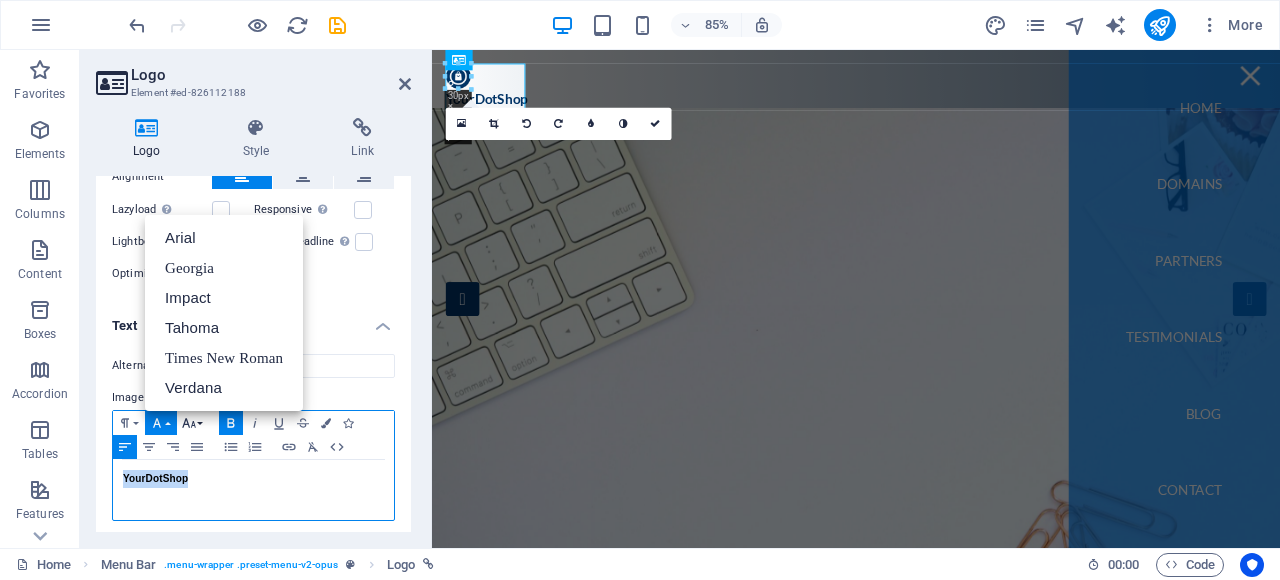 click 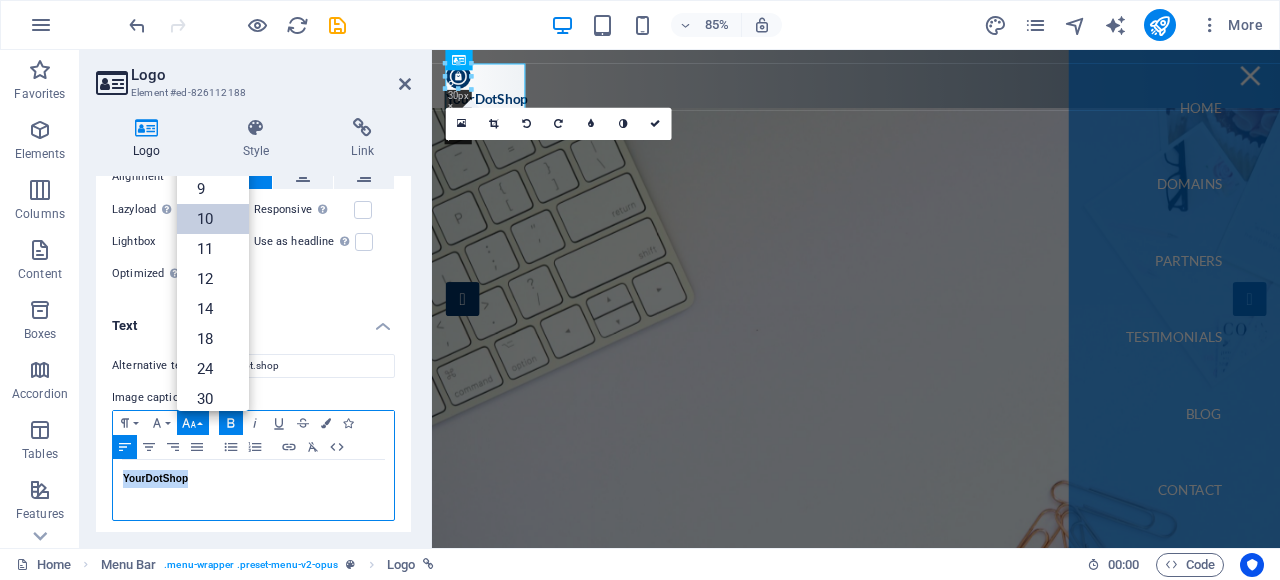 scroll, scrollTop: 82, scrollLeft: 0, axis: vertical 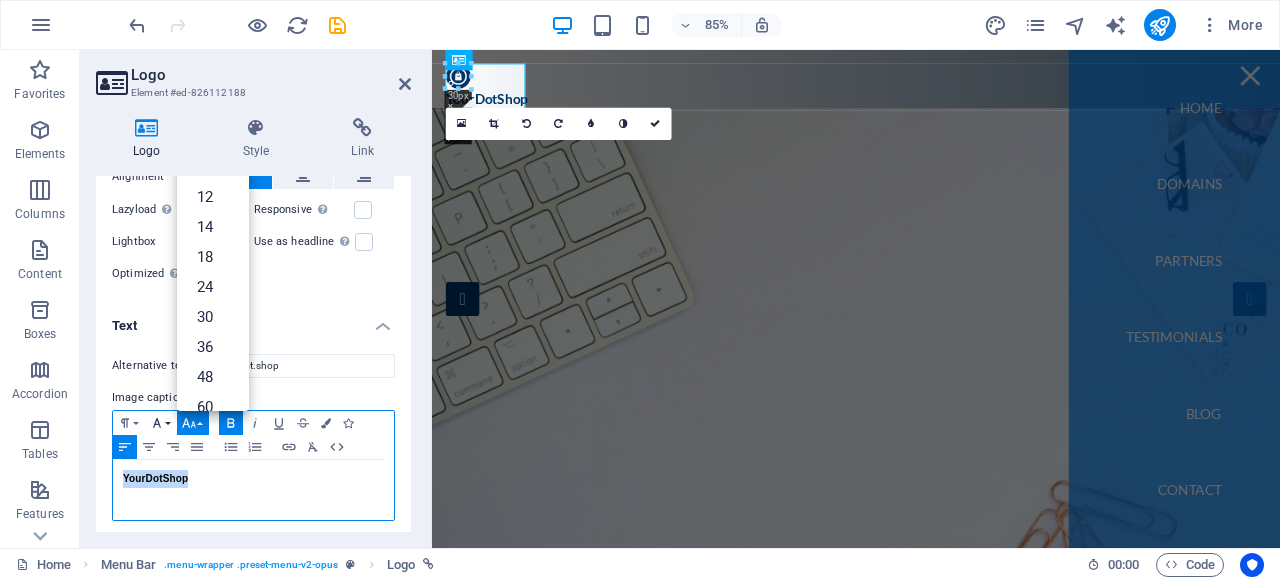 click on "Font Family" at bounding box center [161, 423] 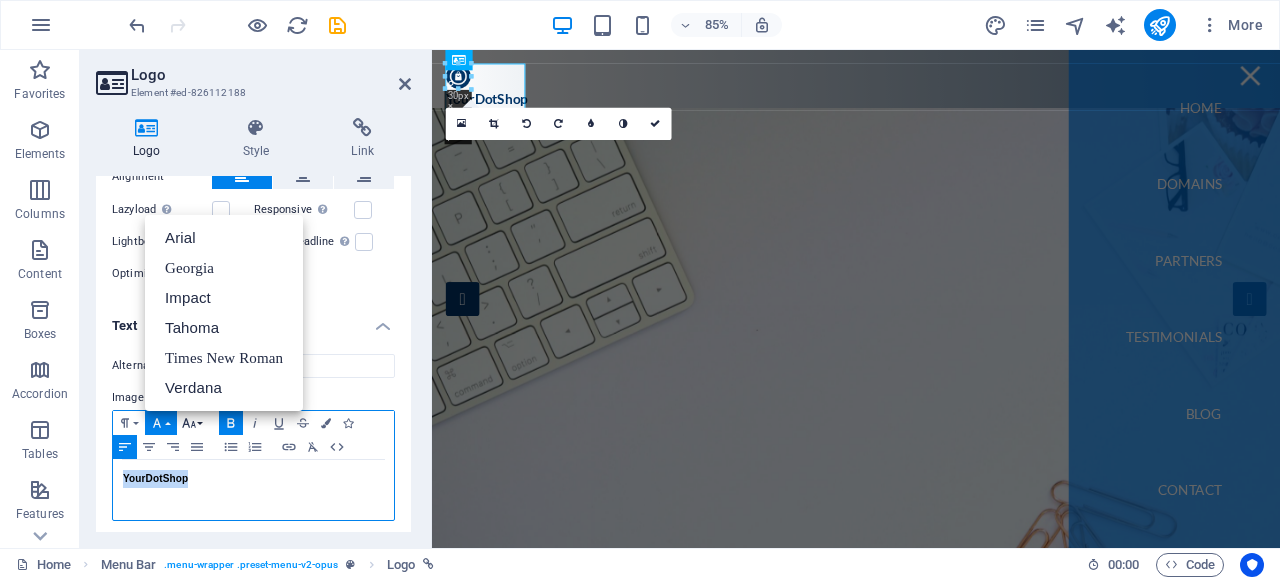click 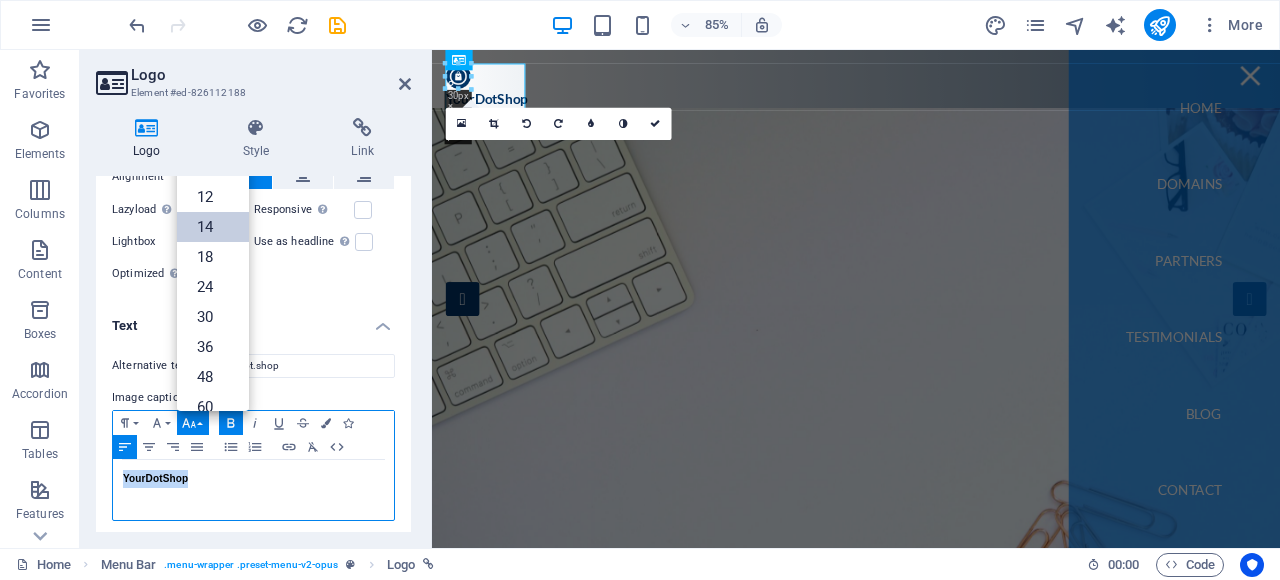 click on "14" at bounding box center (213, 227) 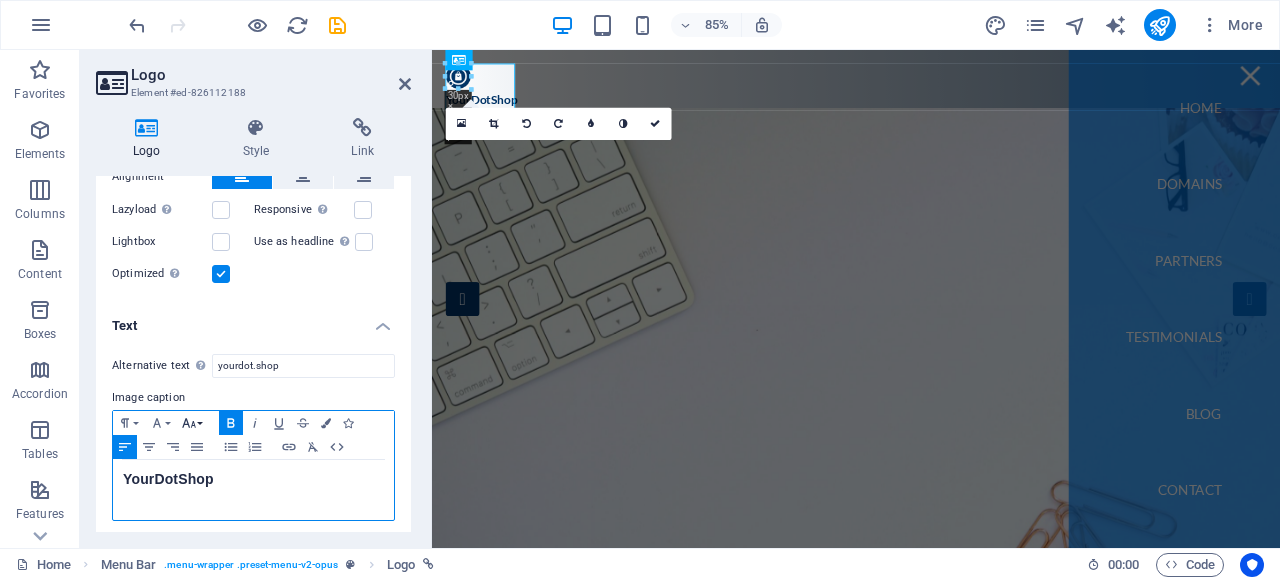 click 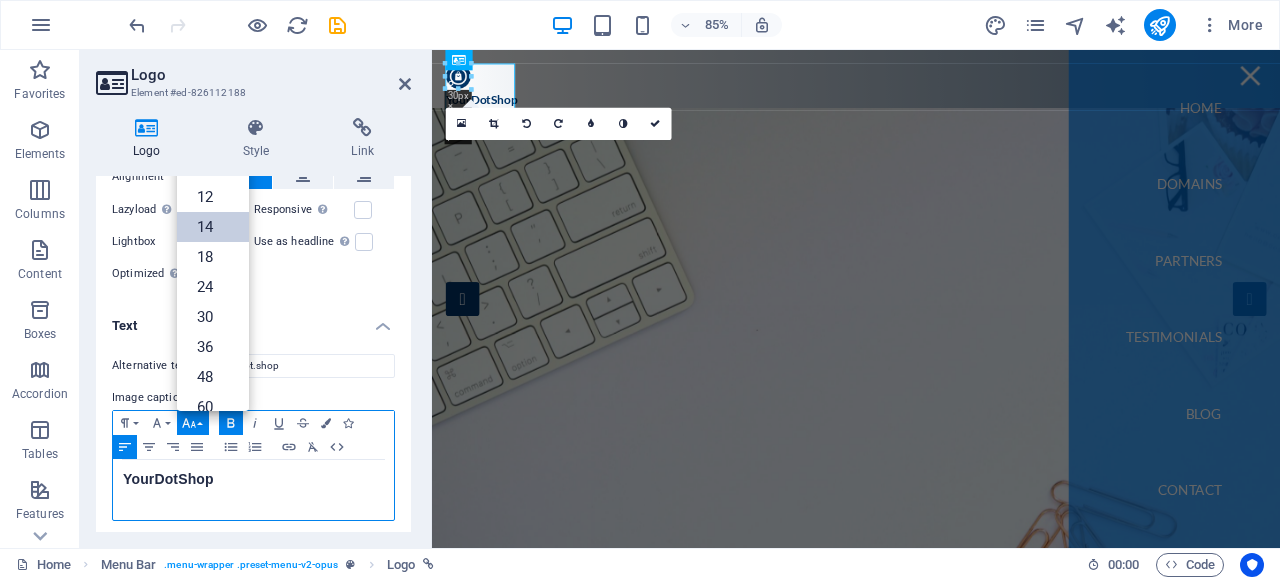 scroll, scrollTop: 0, scrollLeft: 0, axis: both 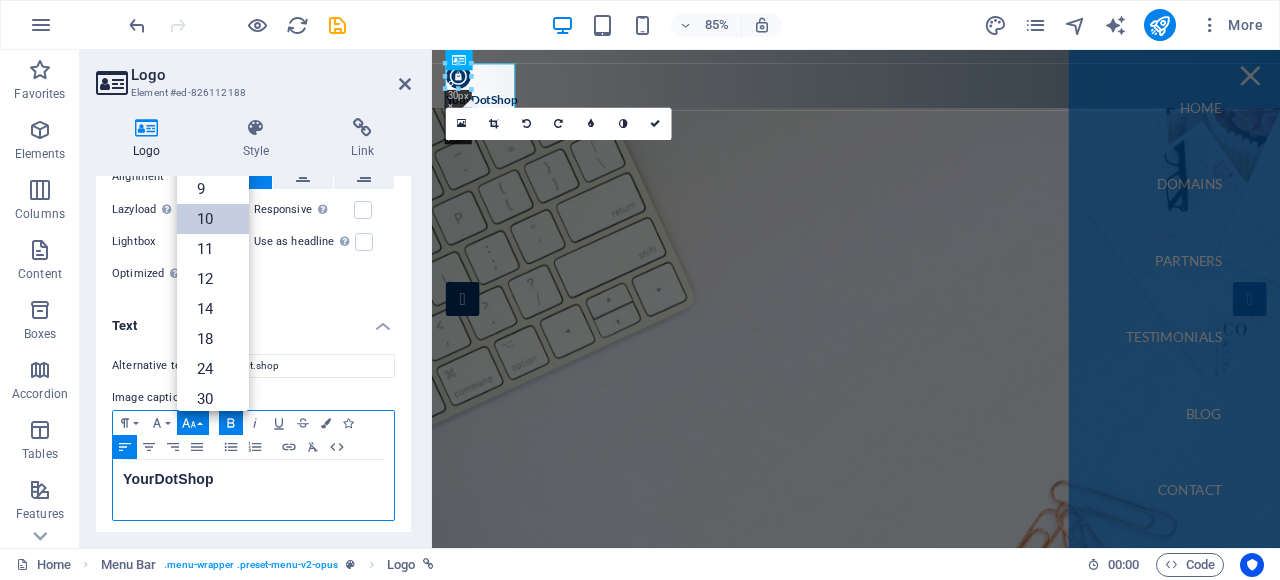click on "10" at bounding box center (213, 219) 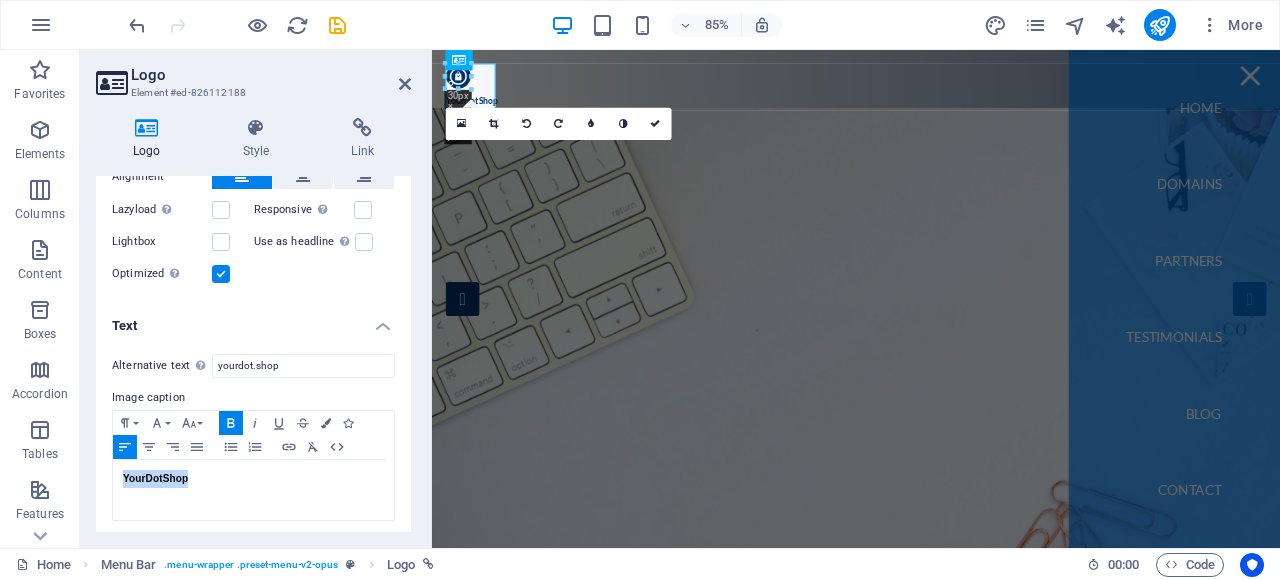 click on "Image caption" at bounding box center (253, 398) 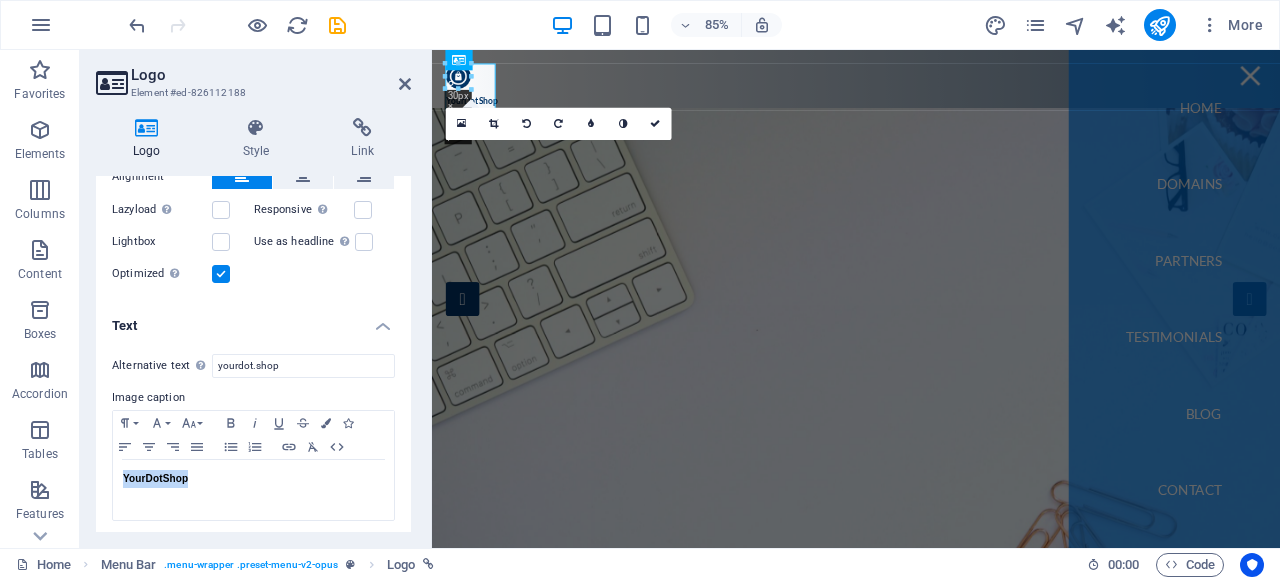 click on "Discover" at bounding box center (931, 1058) 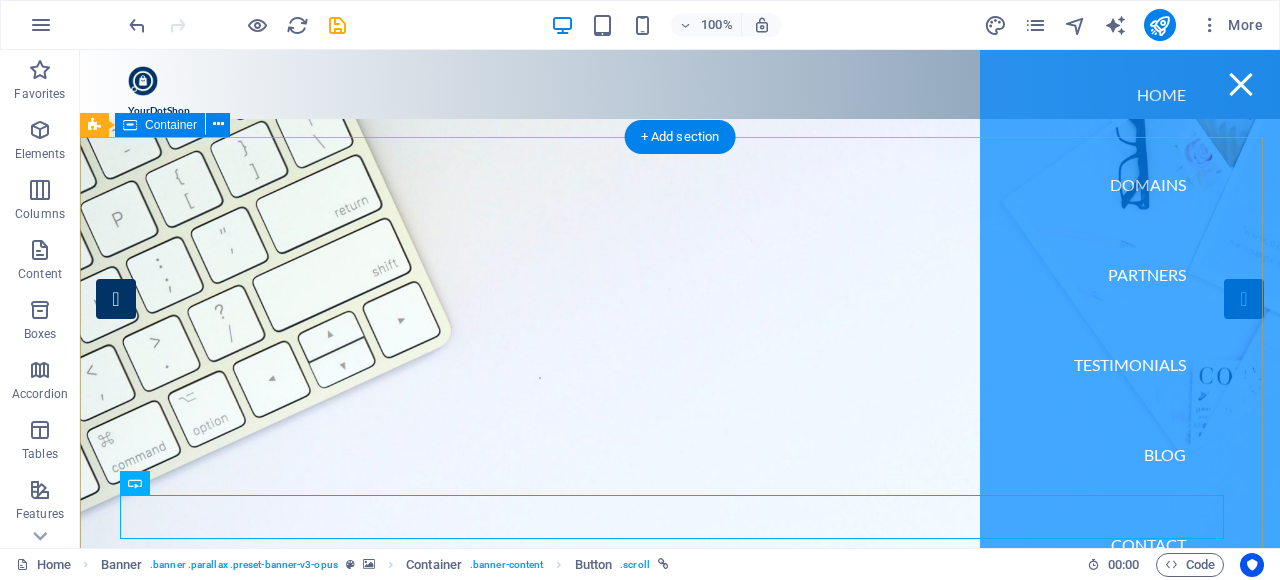 click on "YourDotShop Your curated marketplace for premium .shop domains, helping you find the perfect name to launch and grow your online store.  Discover" at bounding box center [680, 943] 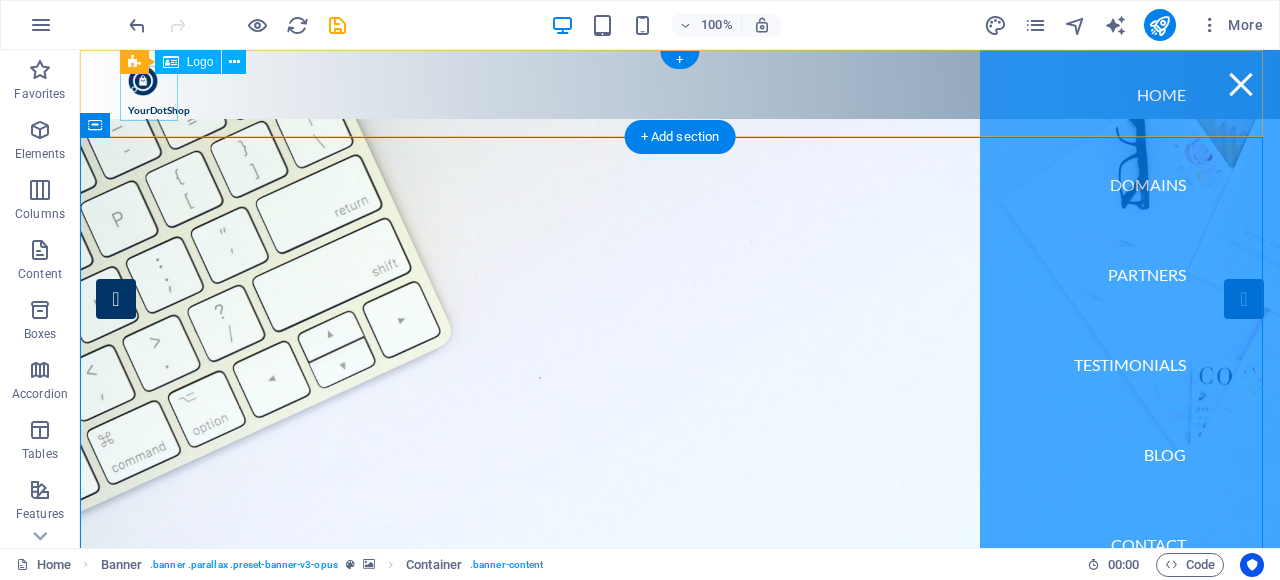 click on "YourDotShop" at bounding box center (680, 93) 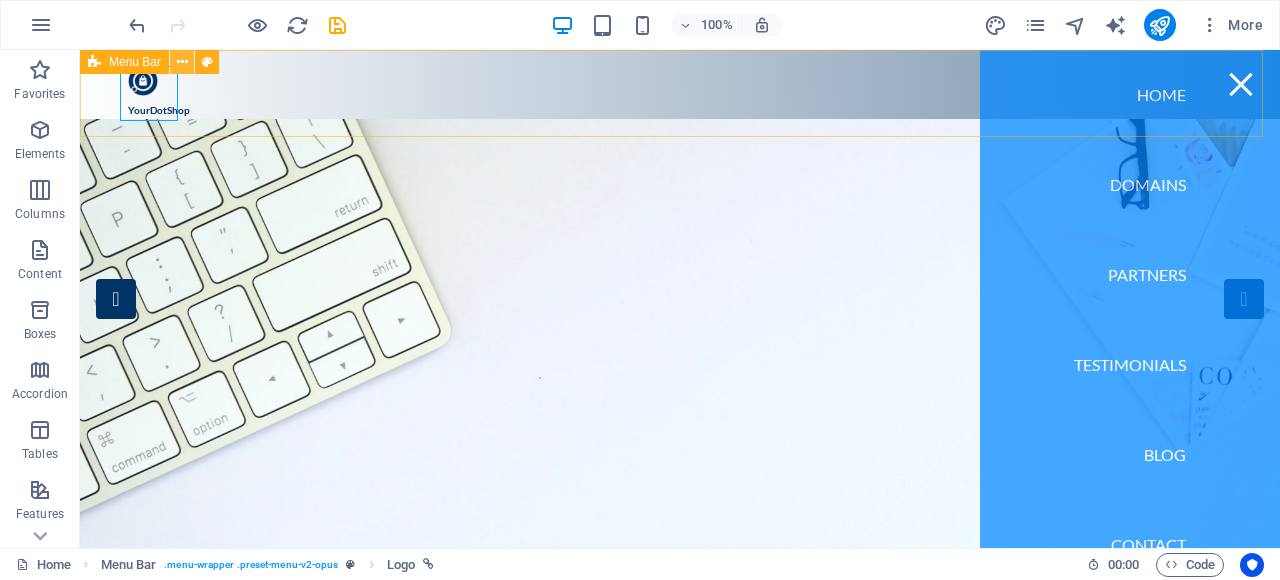 click at bounding box center [182, 62] 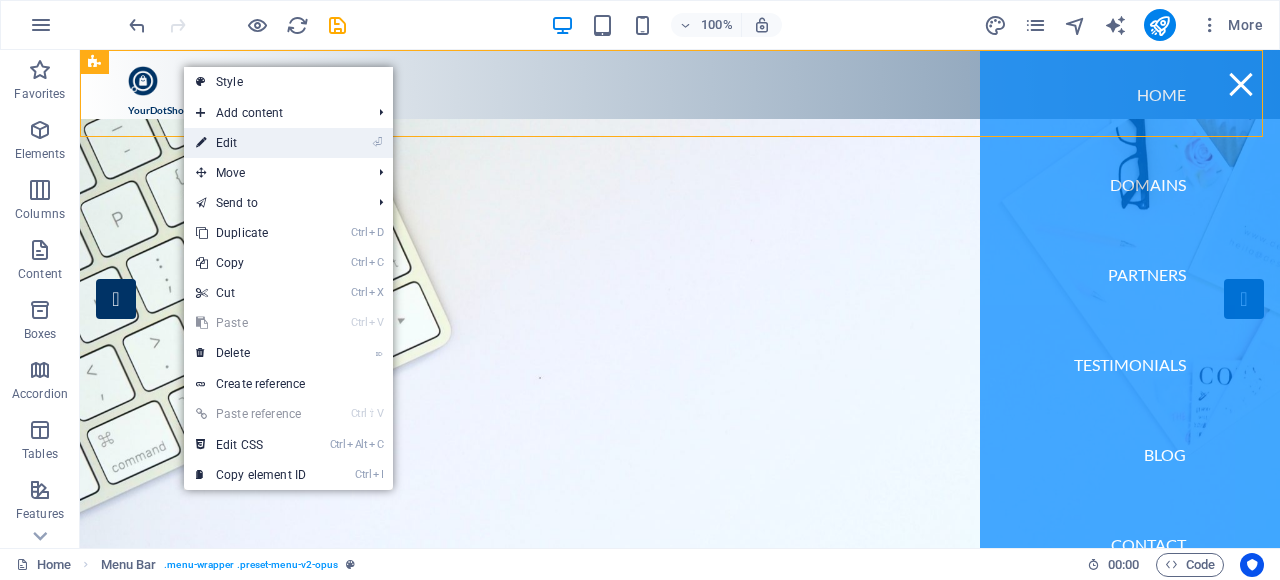 click on "⏎  Edit" at bounding box center (251, 143) 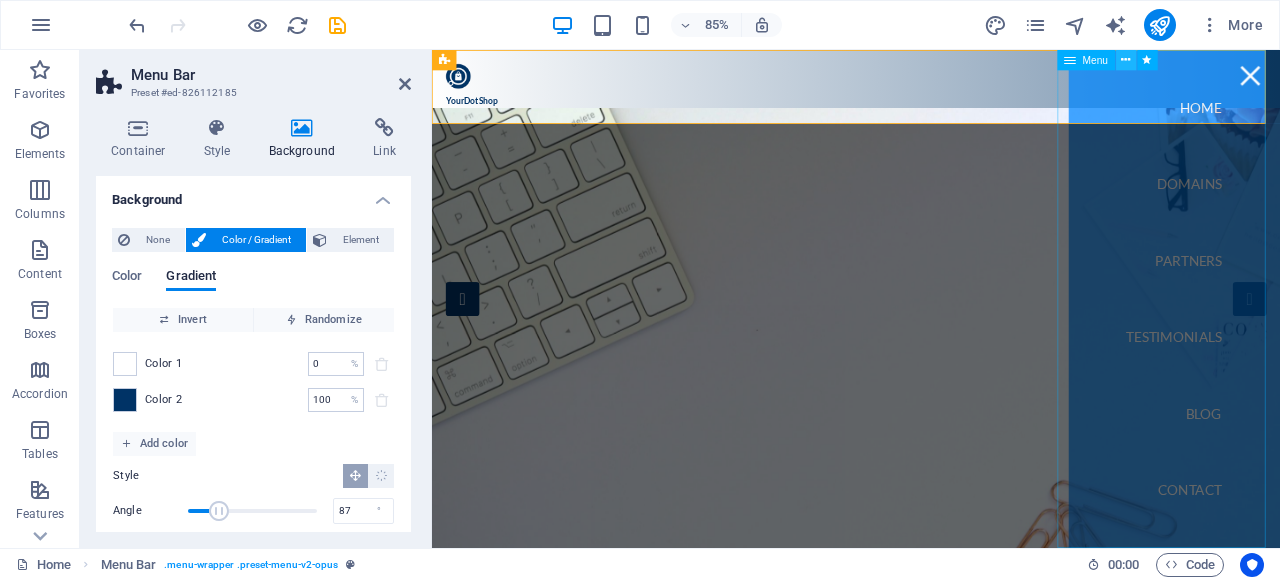 click at bounding box center (1125, 60) 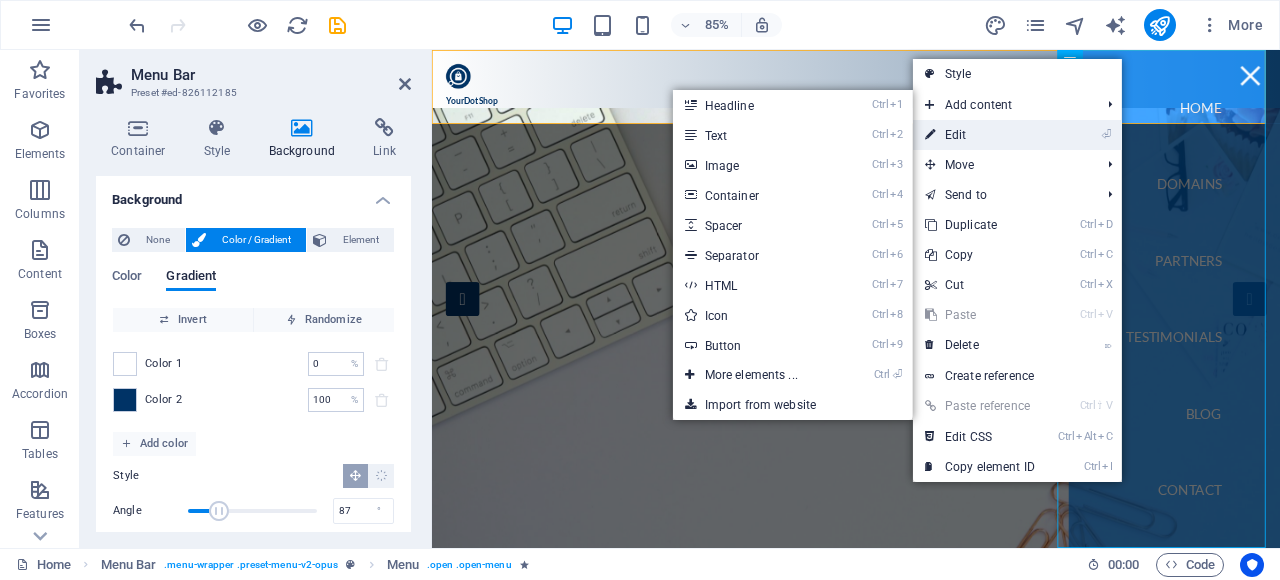 click on "⏎  Edit" at bounding box center [980, 135] 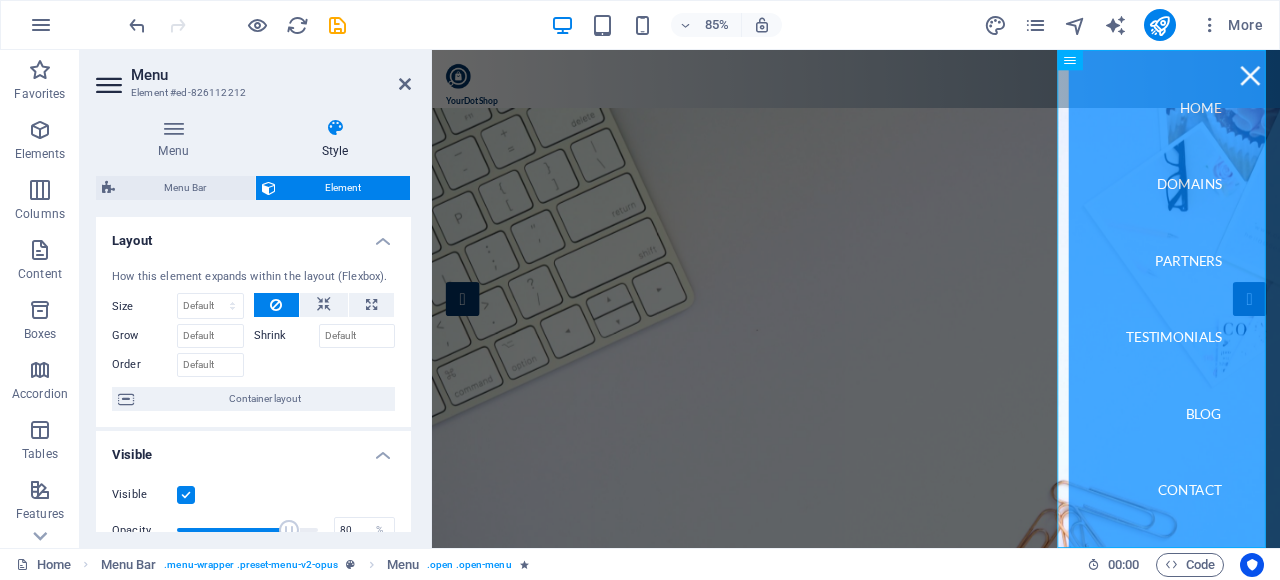 scroll, scrollTop: 200, scrollLeft: 0, axis: vertical 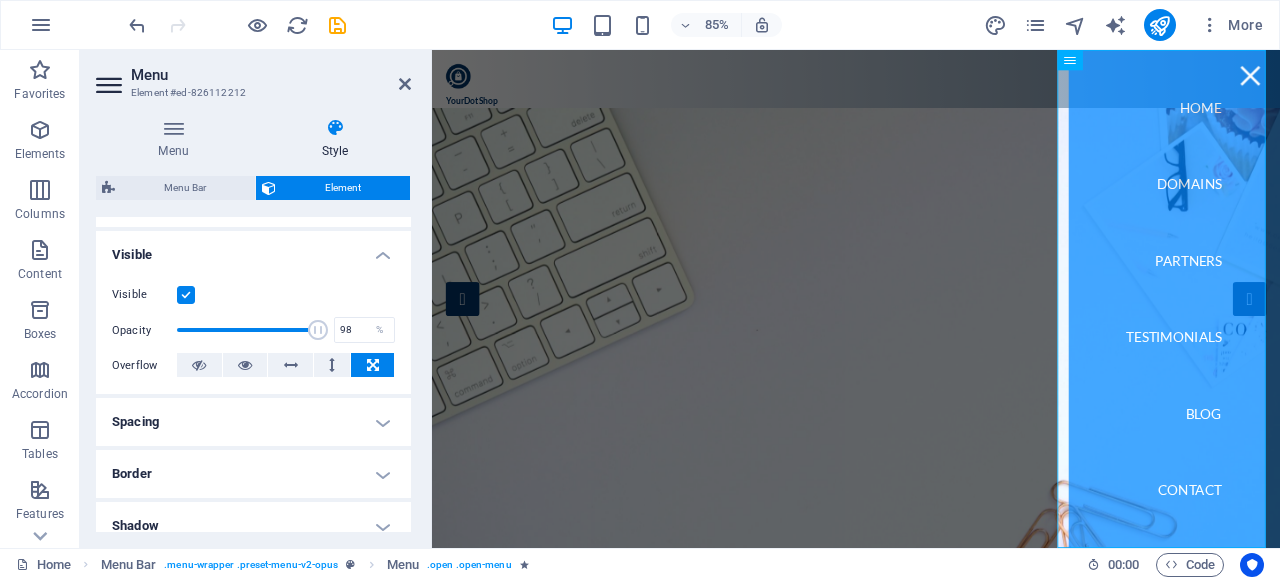 type on "100" 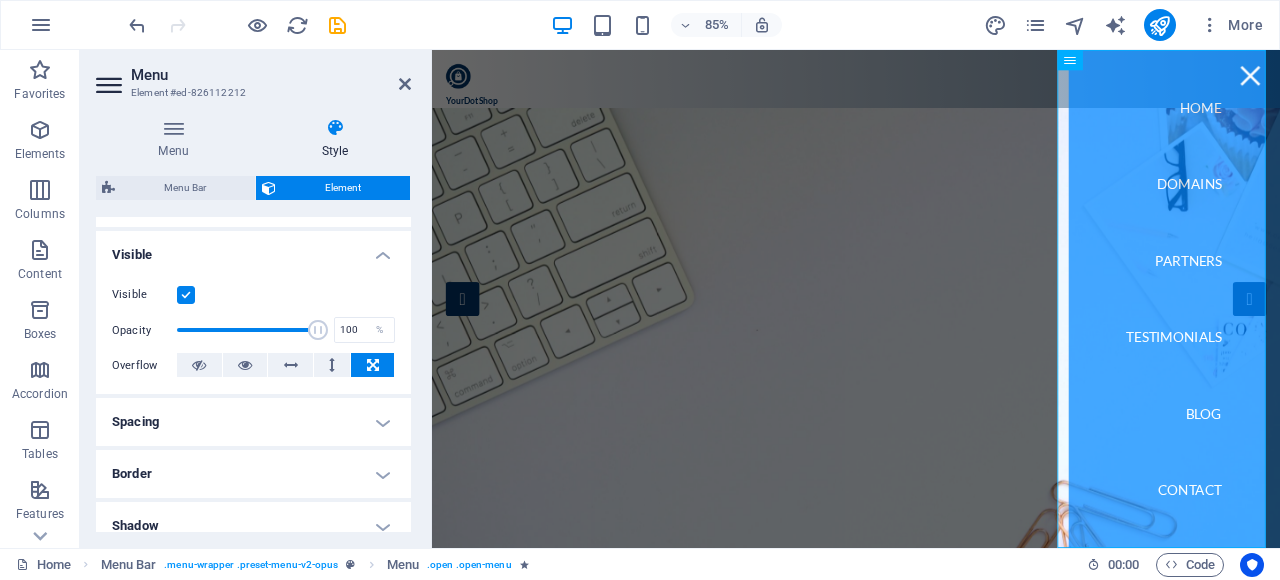 drag, startPoint x: 292, startPoint y: 329, endPoint x: 324, endPoint y: 329, distance: 32 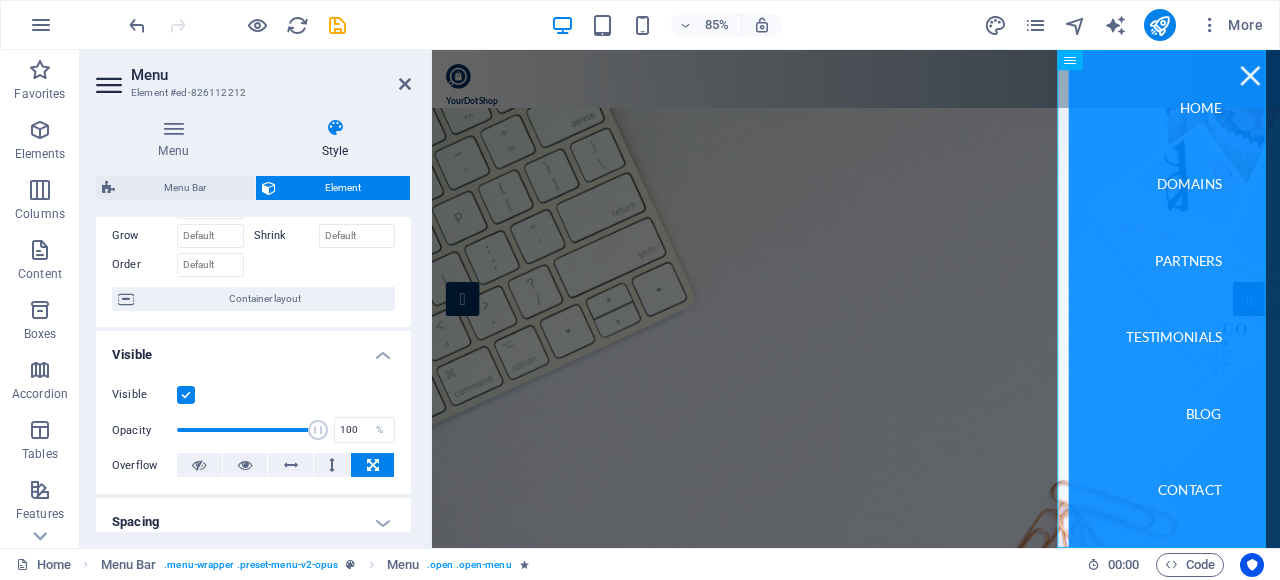 scroll, scrollTop: 0, scrollLeft: 0, axis: both 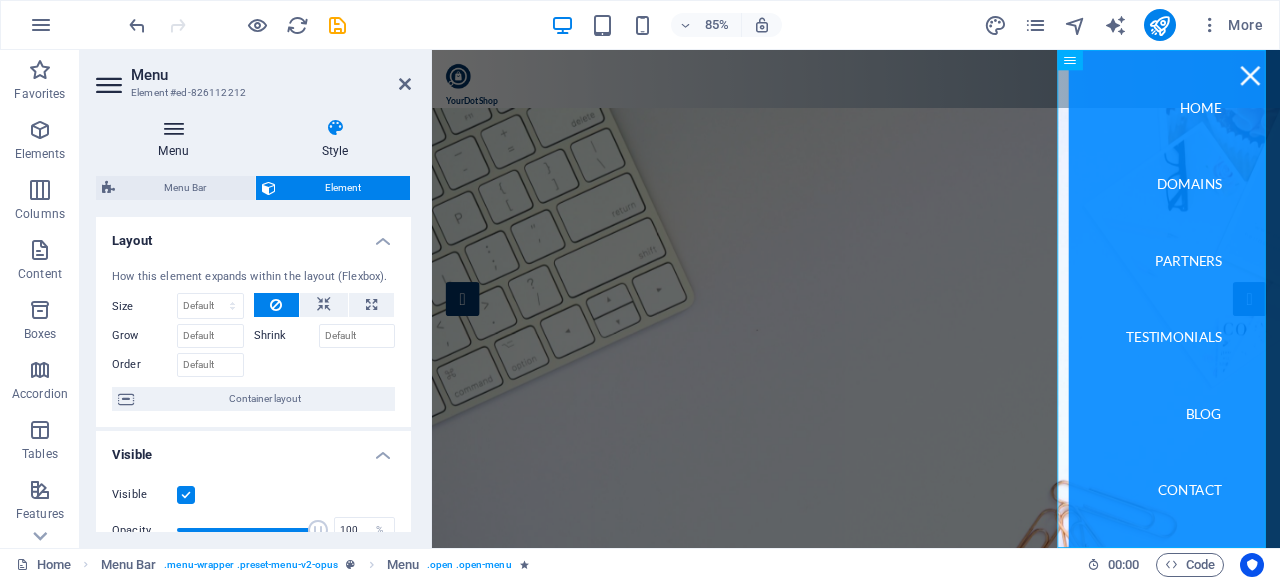 click at bounding box center [173, 128] 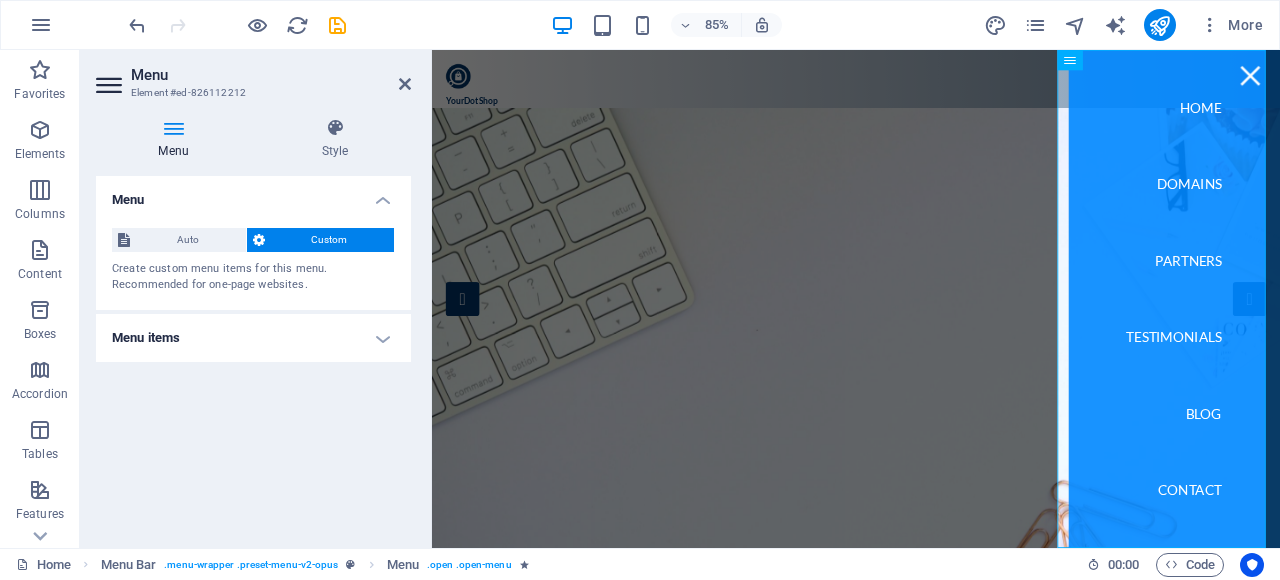 click on "Custom" at bounding box center (330, 240) 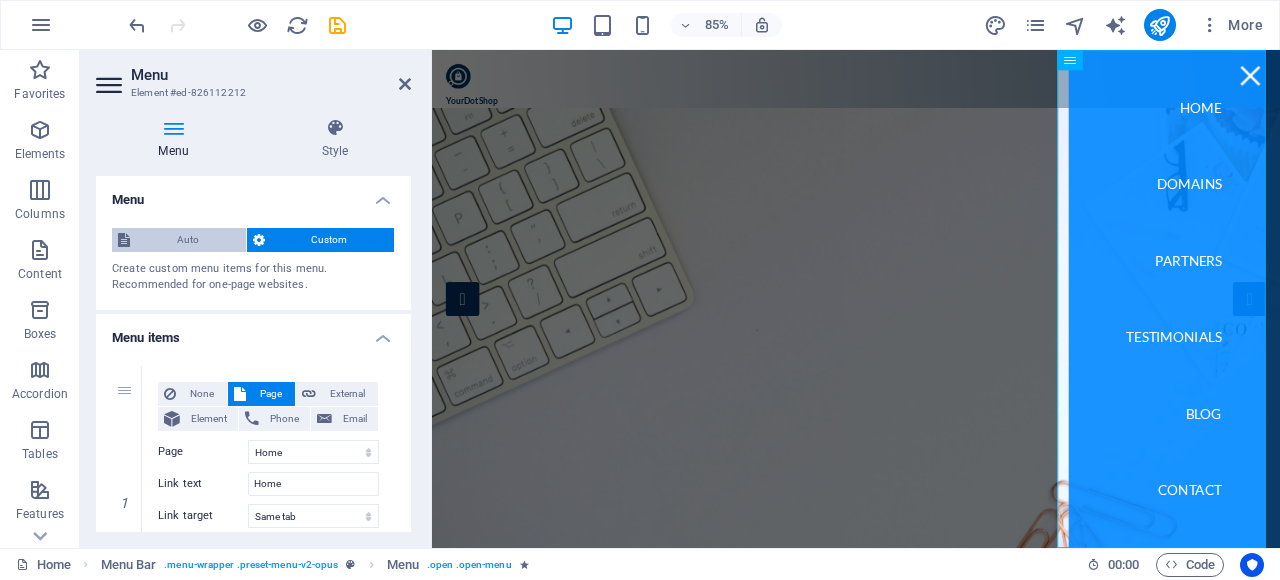 click on "Auto" at bounding box center (188, 240) 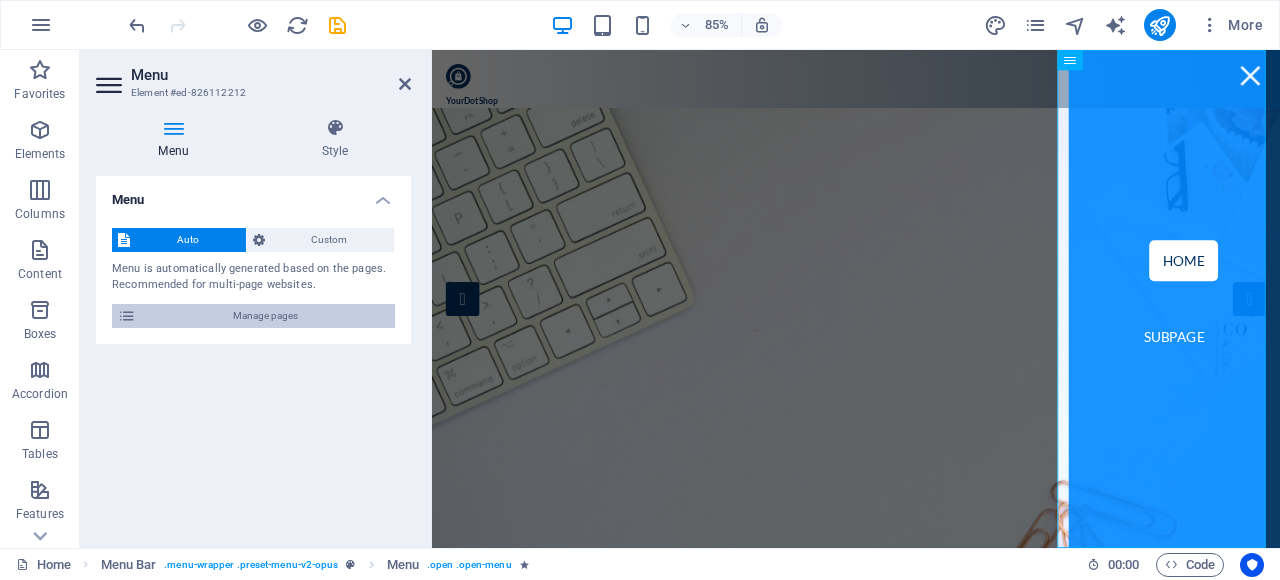 click on "Manage pages" at bounding box center [265, 316] 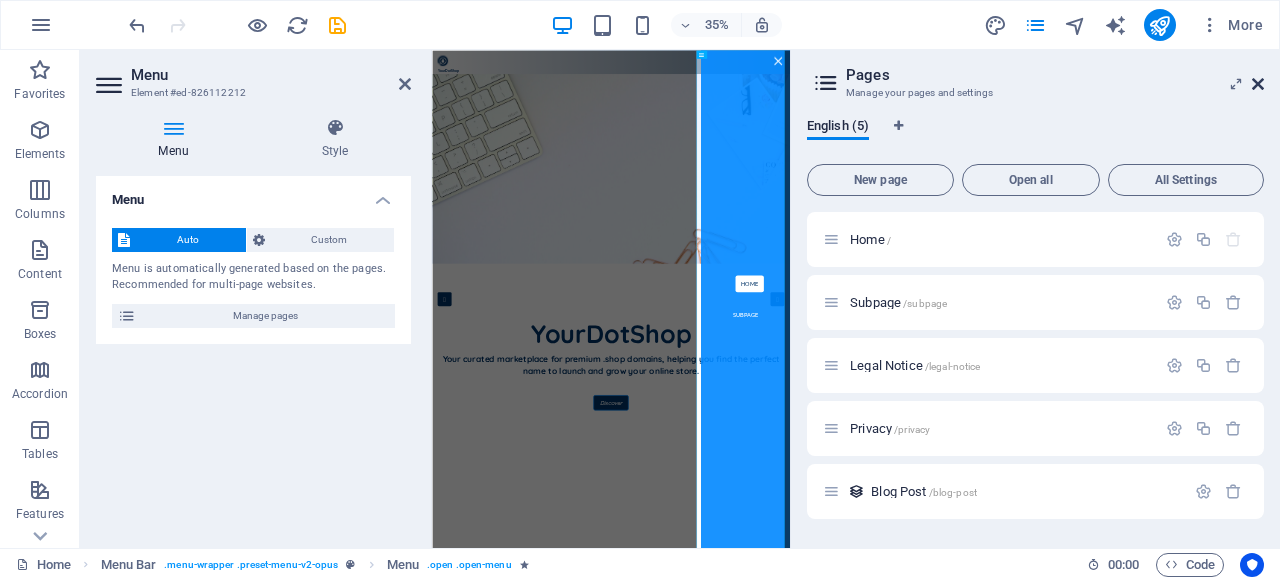 click at bounding box center [1258, 84] 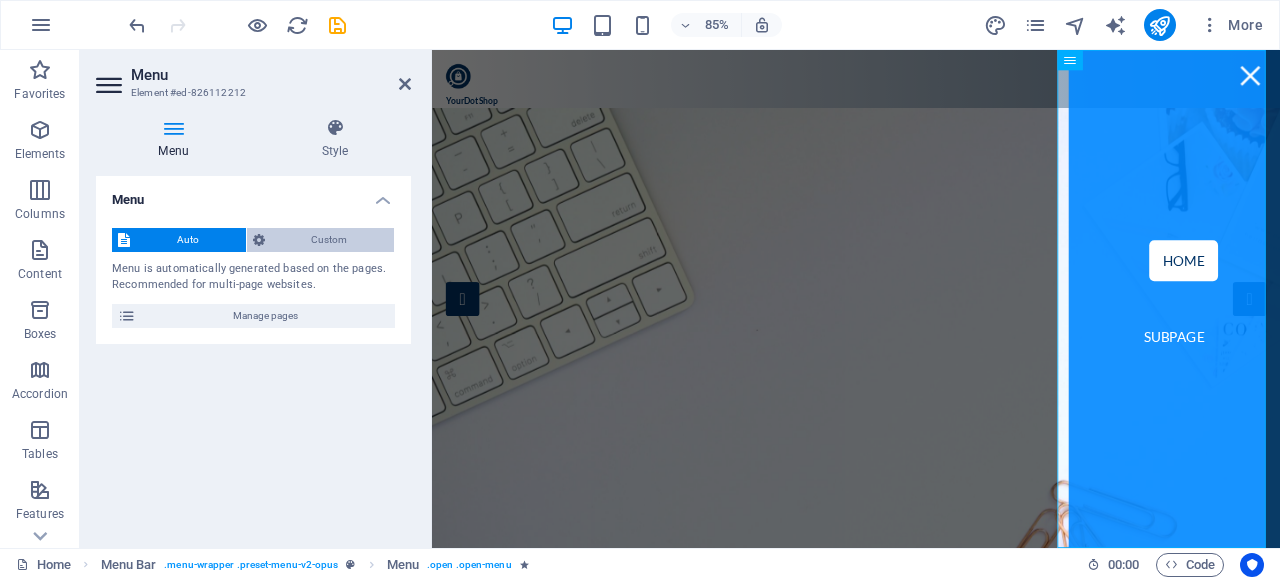 click on "Custom" at bounding box center [330, 240] 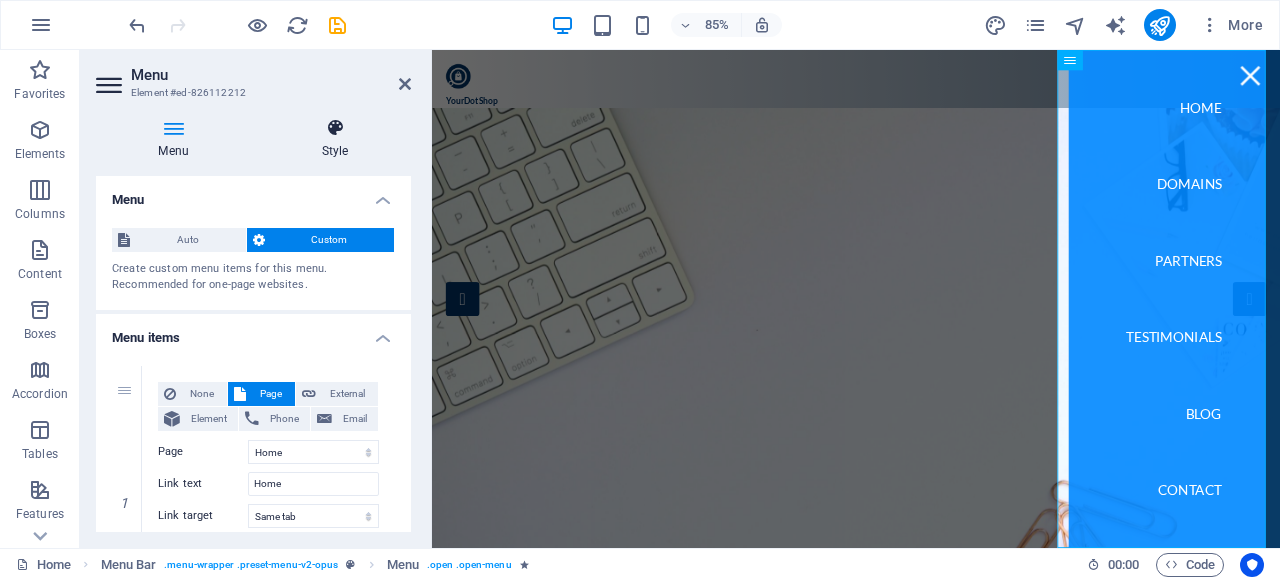 click on "Style" at bounding box center (335, 139) 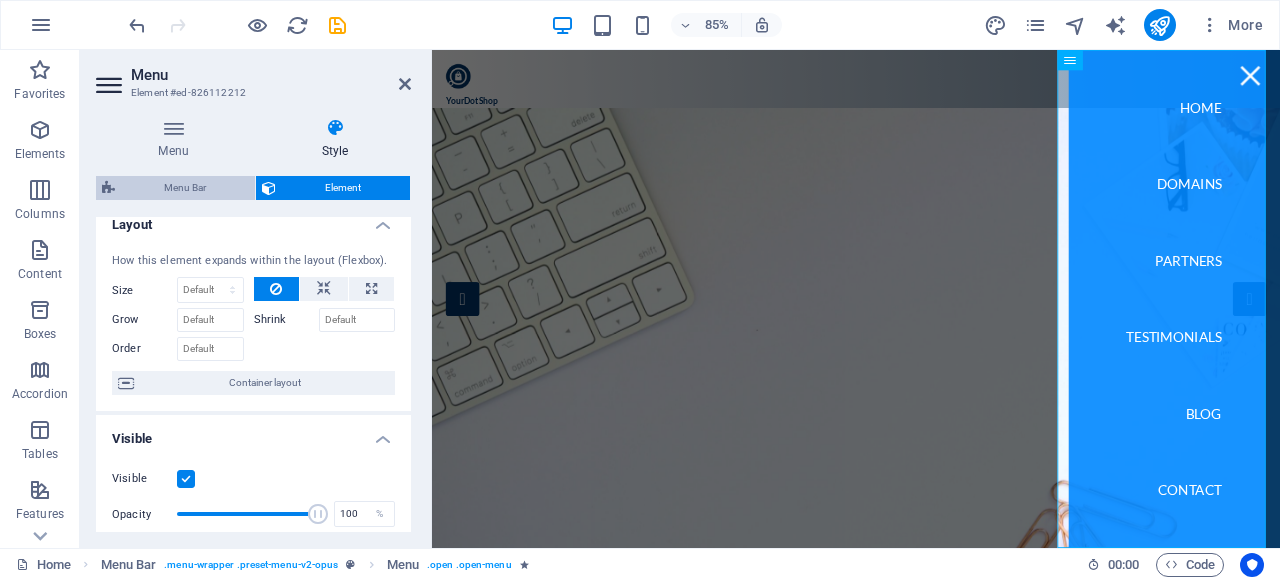 scroll, scrollTop: 0, scrollLeft: 0, axis: both 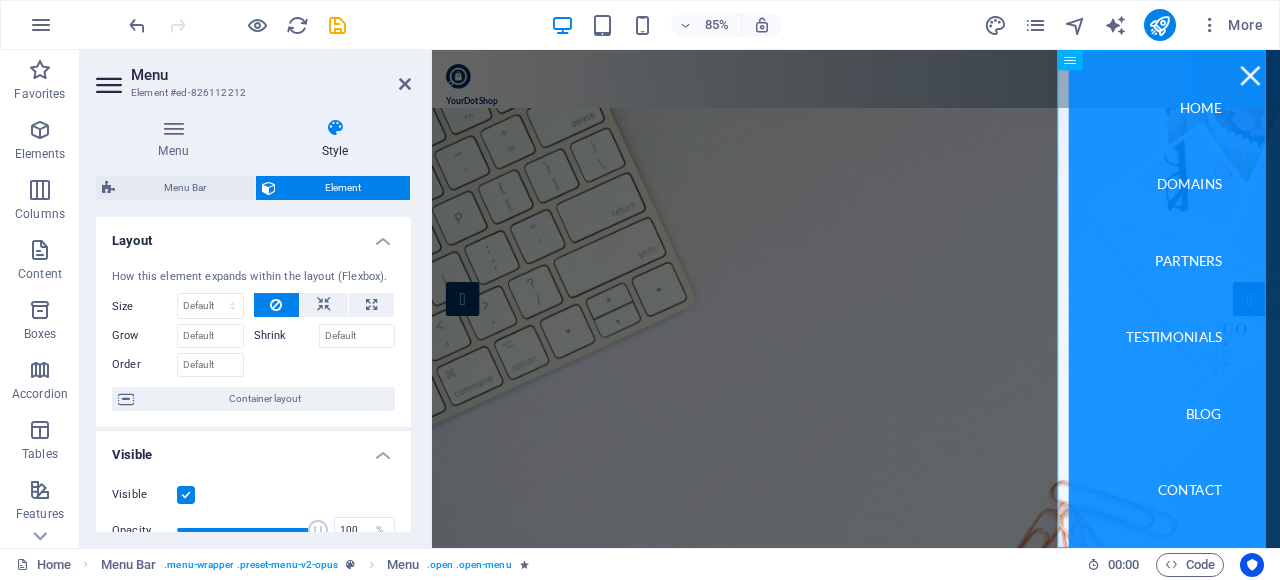 click at bounding box center (111, 85) 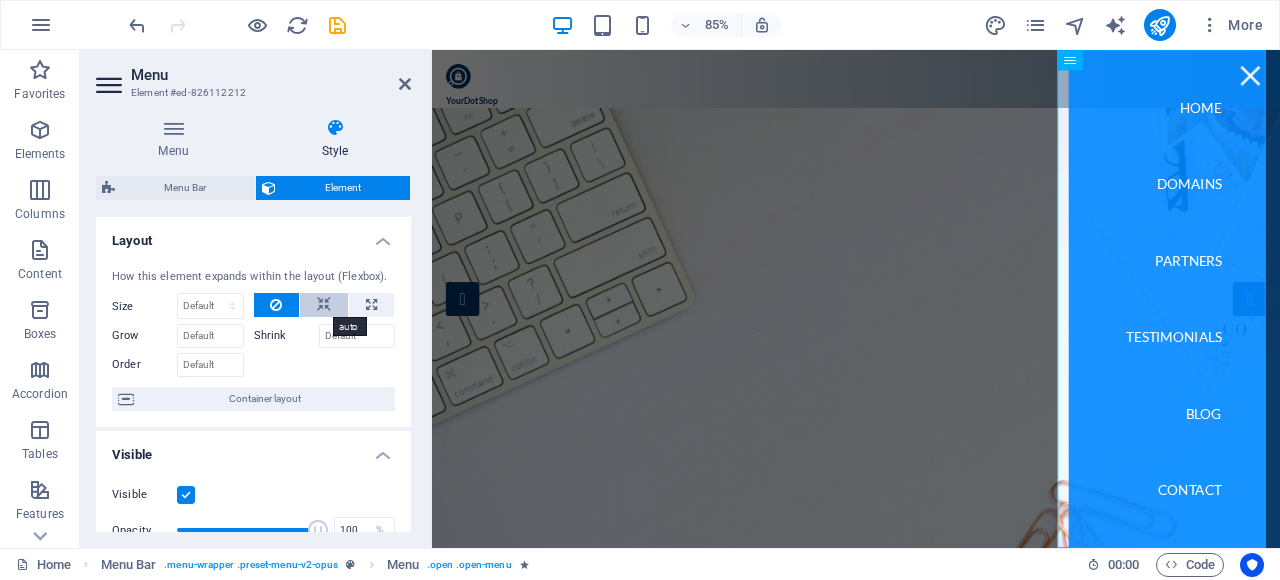 click at bounding box center [324, 305] 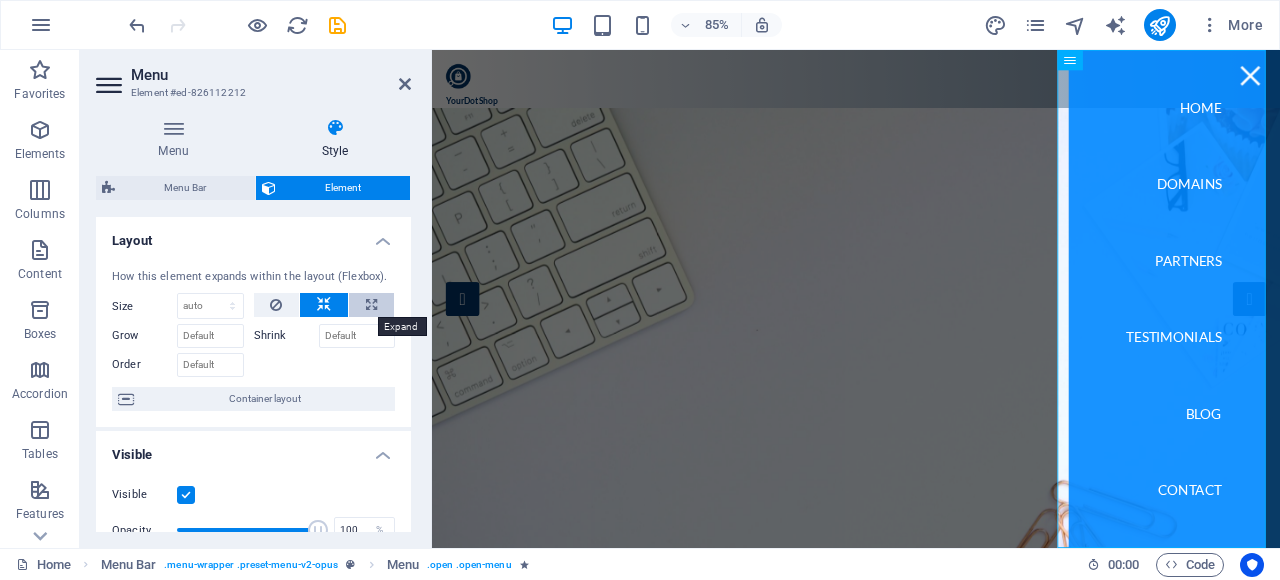 click at bounding box center (371, 305) 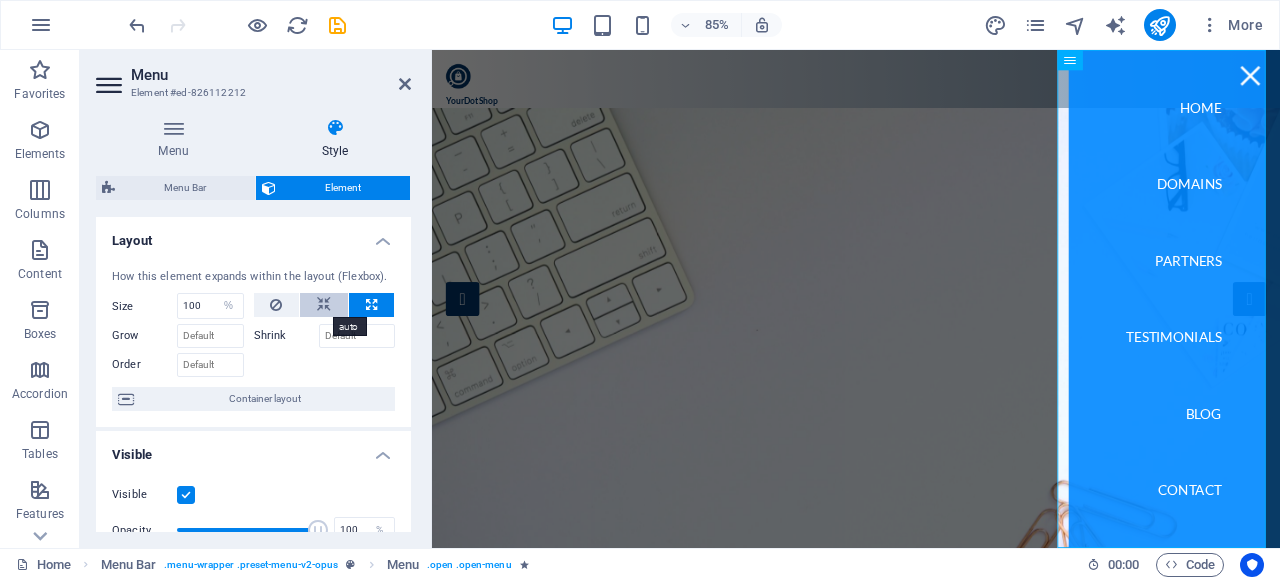 click at bounding box center (324, 305) 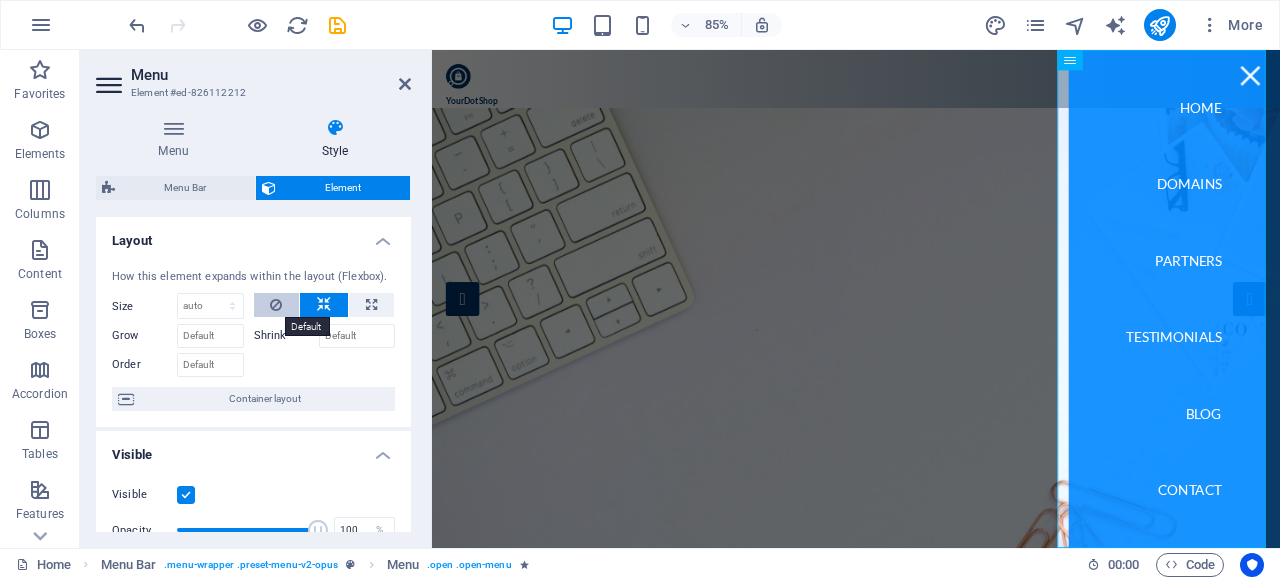 click at bounding box center [276, 305] 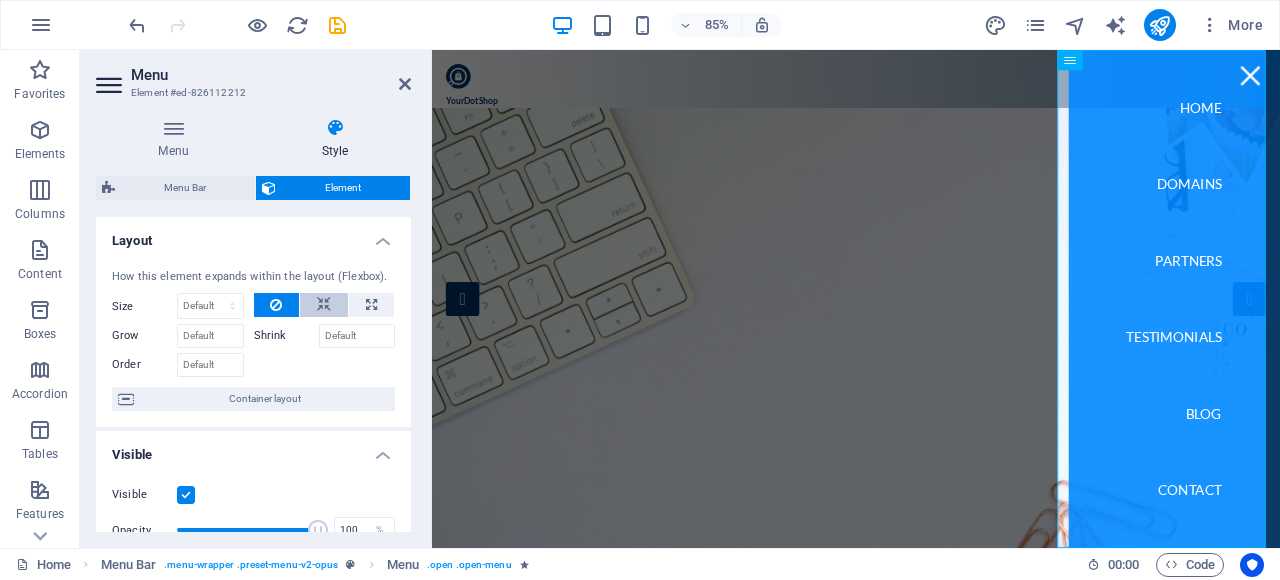 click at bounding box center (324, 305) 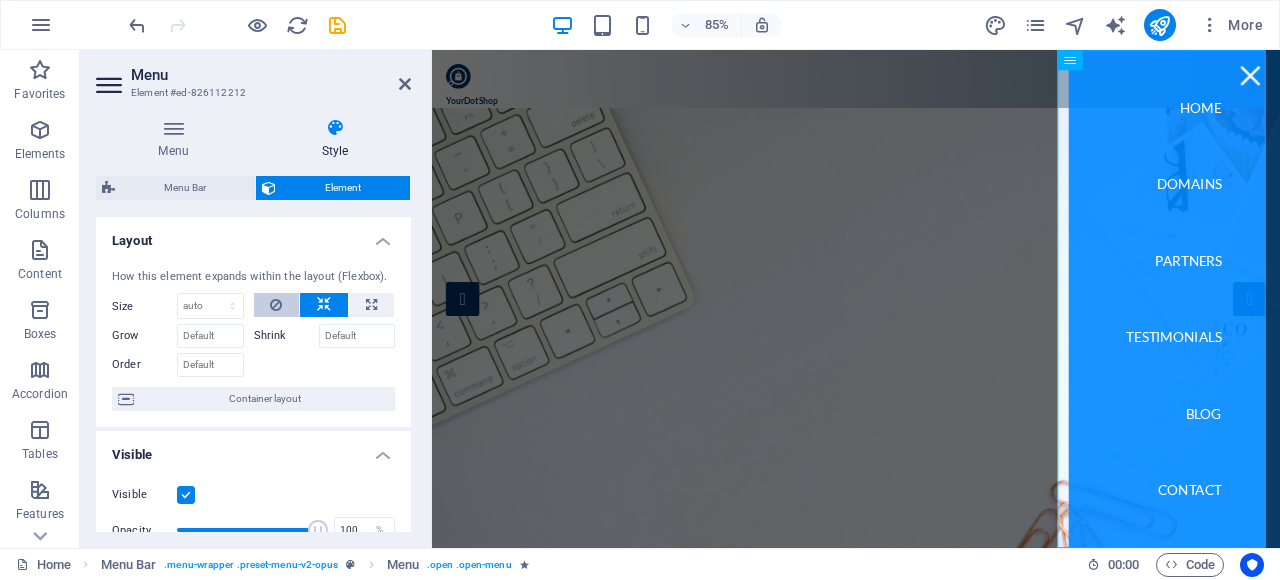 click at bounding box center (277, 305) 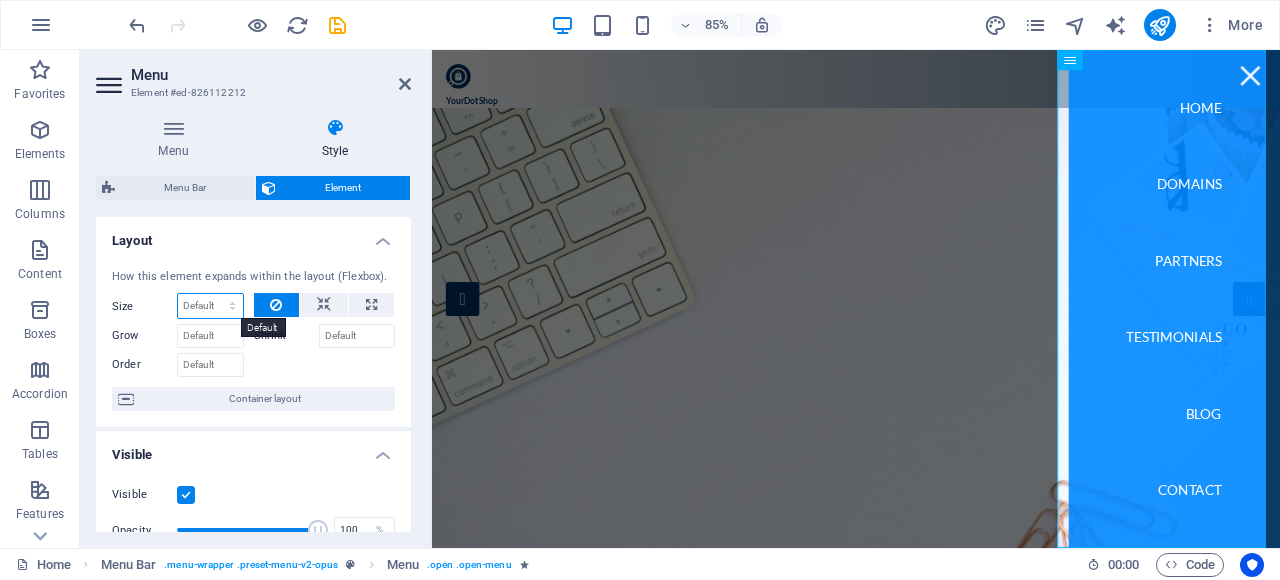 click on "Default auto px % 1/1 1/2 1/3 1/4 1/5 1/6 1/7 1/8 1/9 1/10" at bounding box center (210, 306) 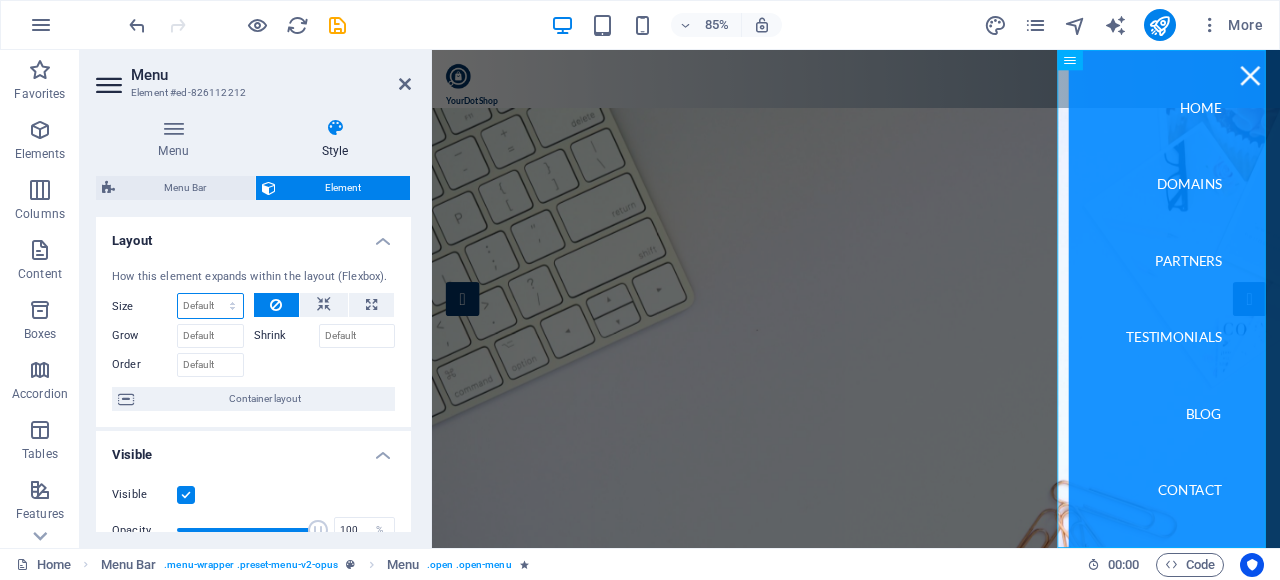 click on "Default auto px % 1/1 1/2 1/3 1/4 1/5 1/6 1/7 1/8 1/9 1/10" at bounding box center [210, 306] 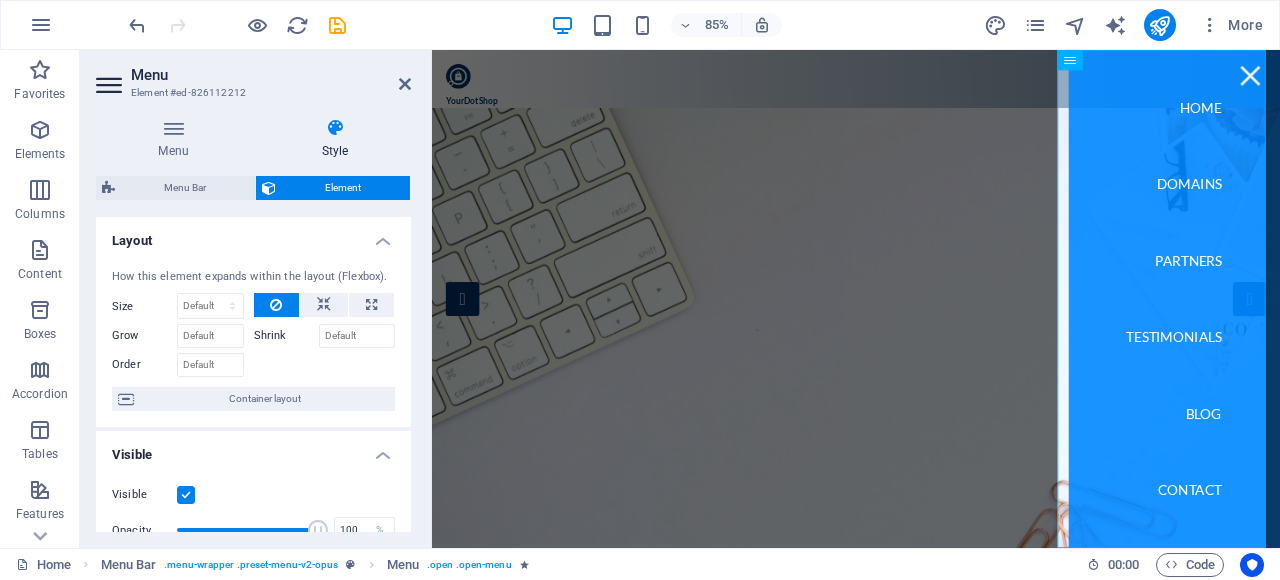 click on "How this element expands within the layout (Flexbox). Size Default auto px % 1/1 1/2 1/3 1/4 1/5 1/6 1/7 1/8 1/9 1/10 Grow Shrink Order Container layout" at bounding box center [253, 340] 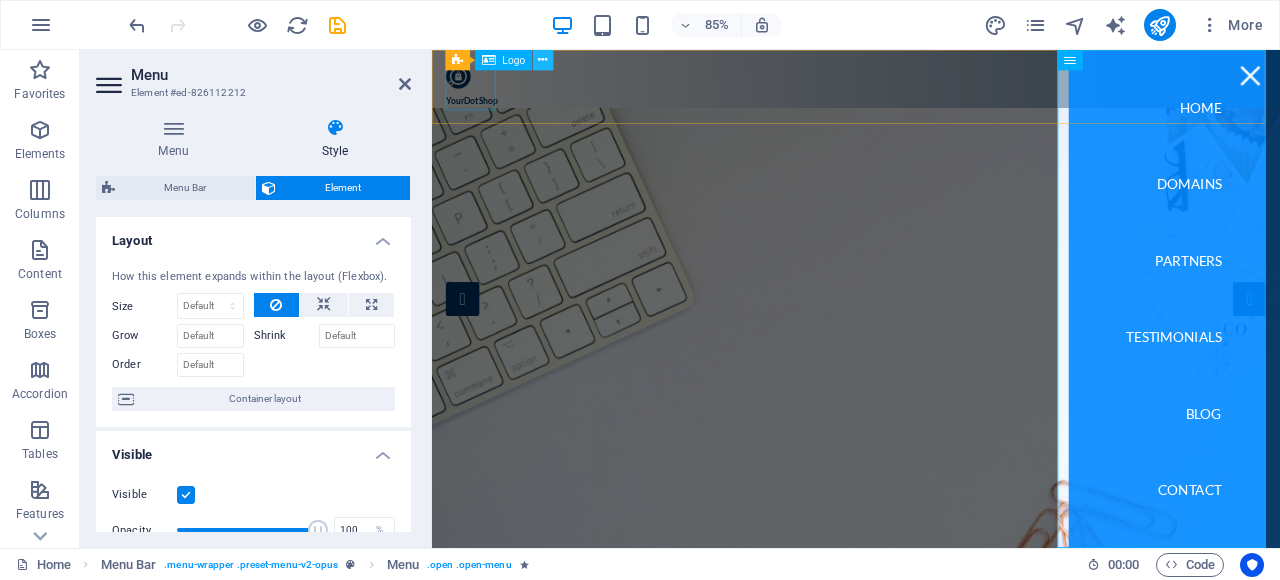 click at bounding box center (542, 60) 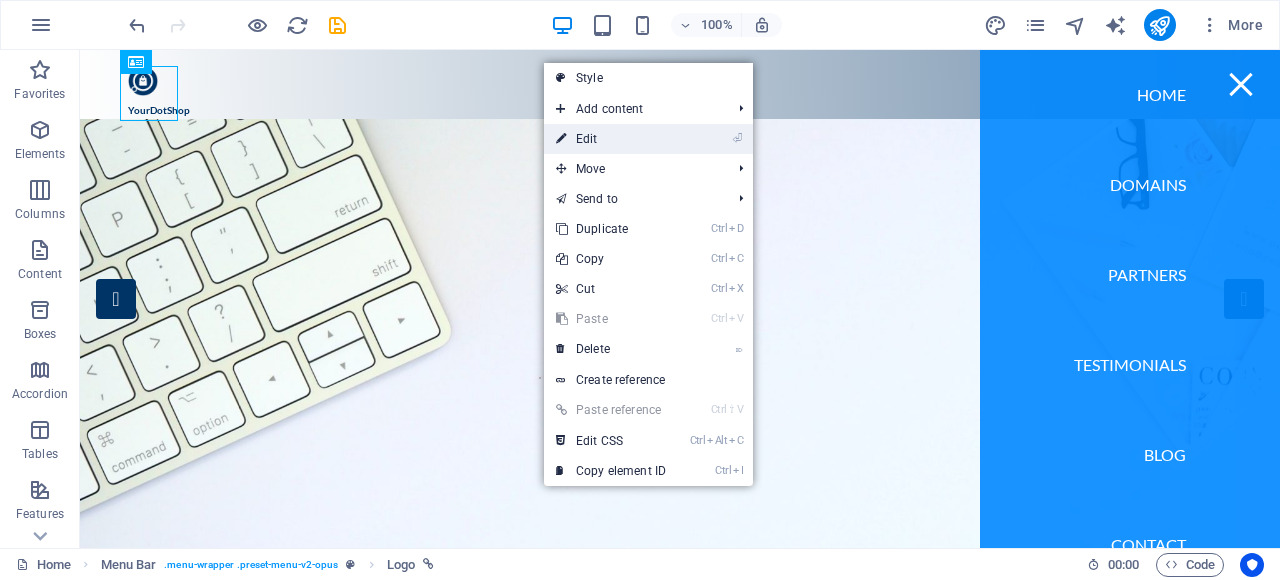 click on "⏎  Edit" at bounding box center (611, 139) 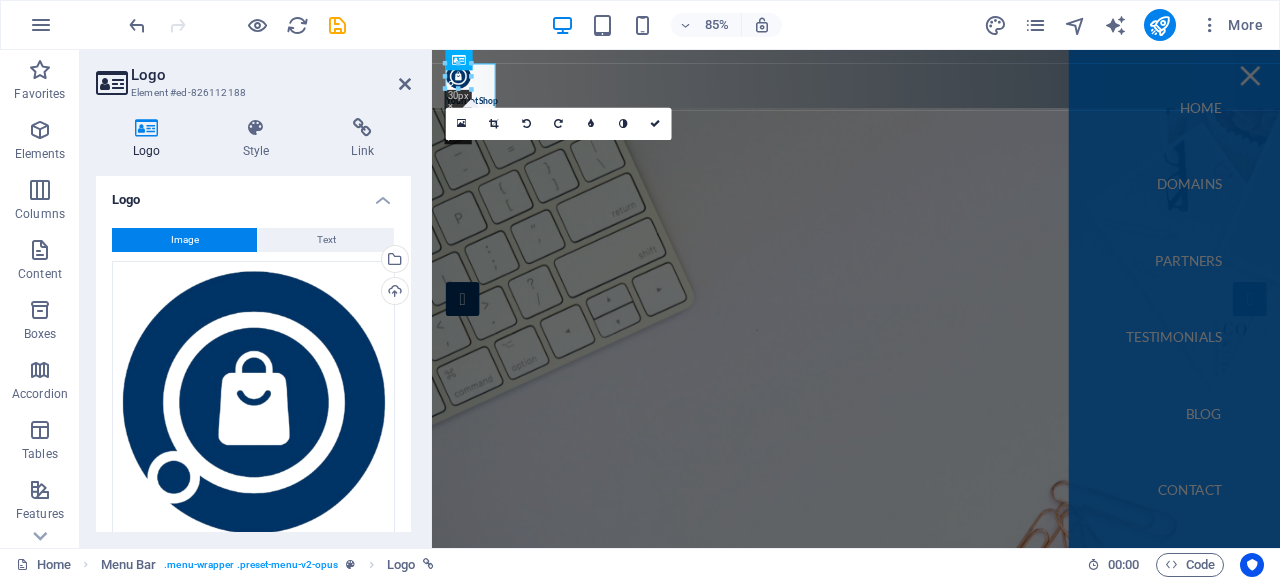 scroll, scrollTop: 453, scrollLeft: 0, axis: vertical 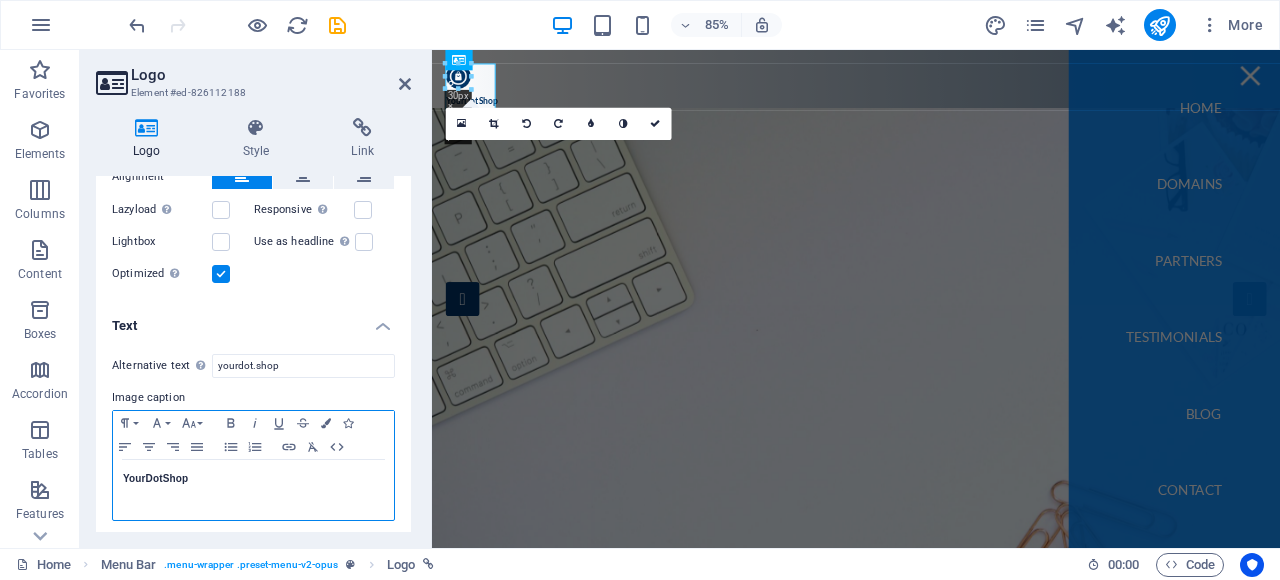 click on "YourDotShop" at bounding box center (253, 490) 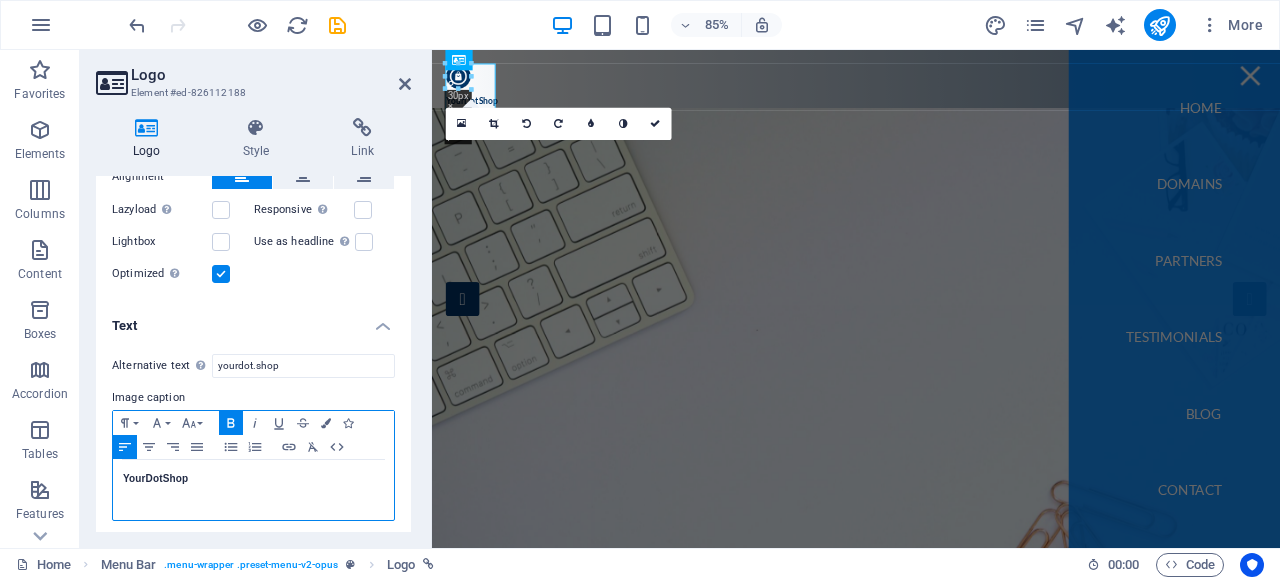 click on "YourDotShop" at bounding box center (253, 479) 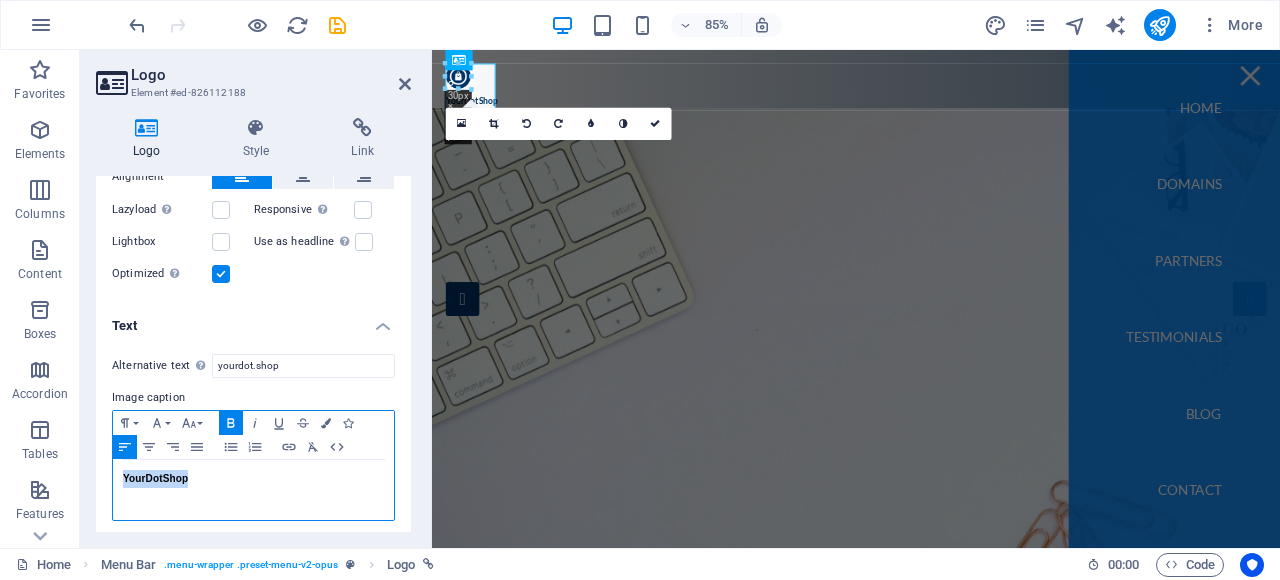 click on "YourDotShop" at bounding box center [253, 479] 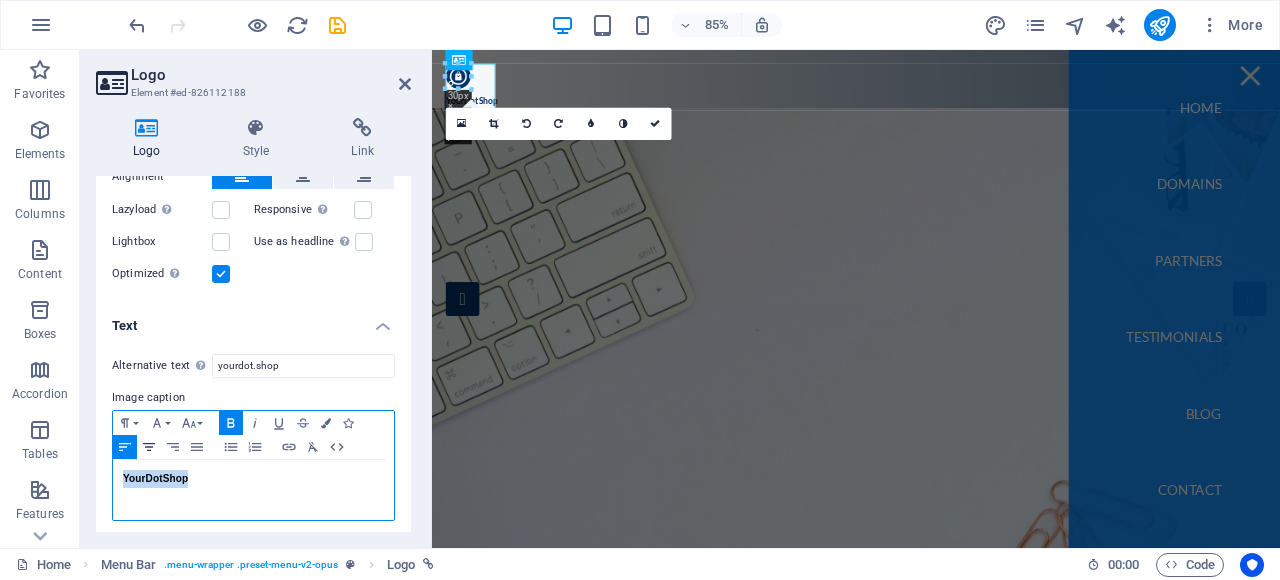 click 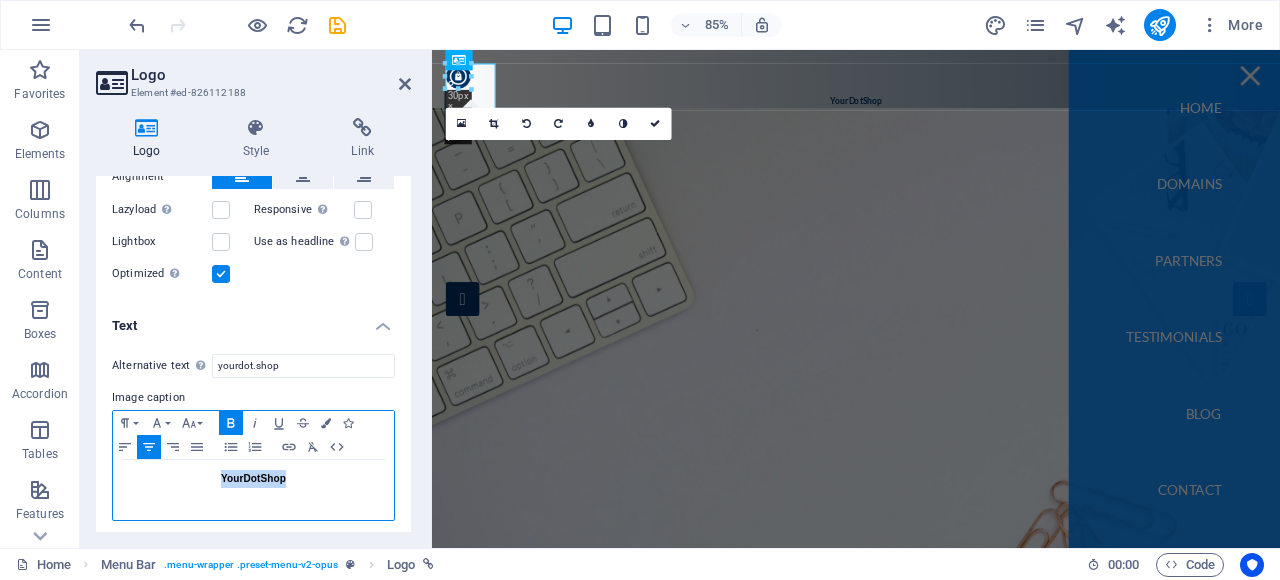 click on "YourDotShop" at bounding box center [253, 490] 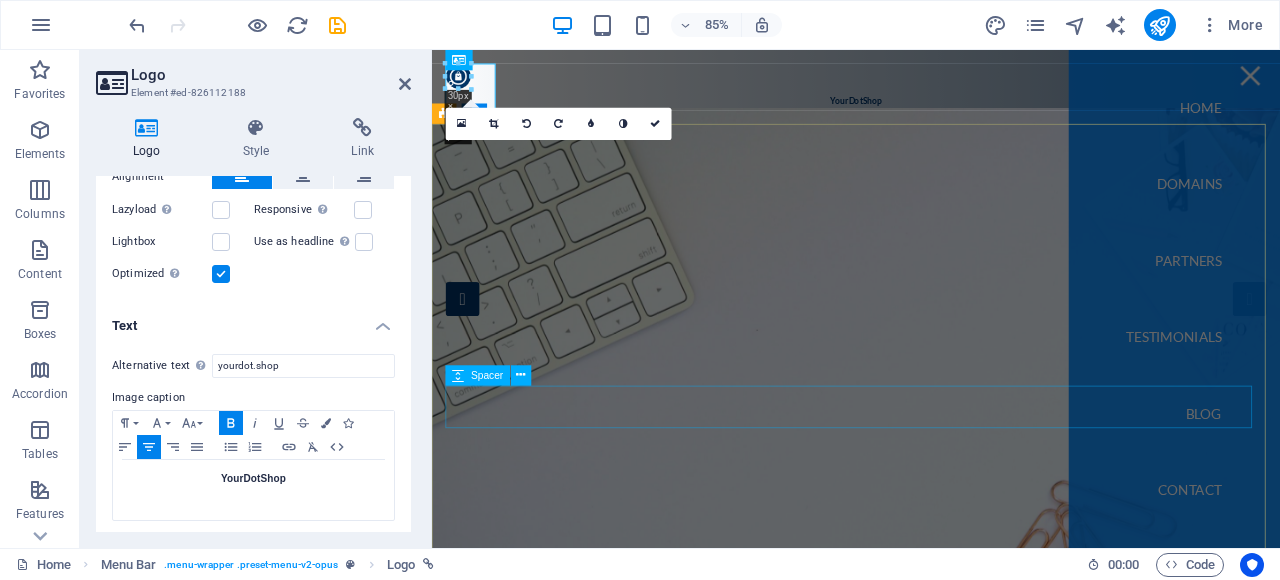 click at bounding box center [931, 1011] 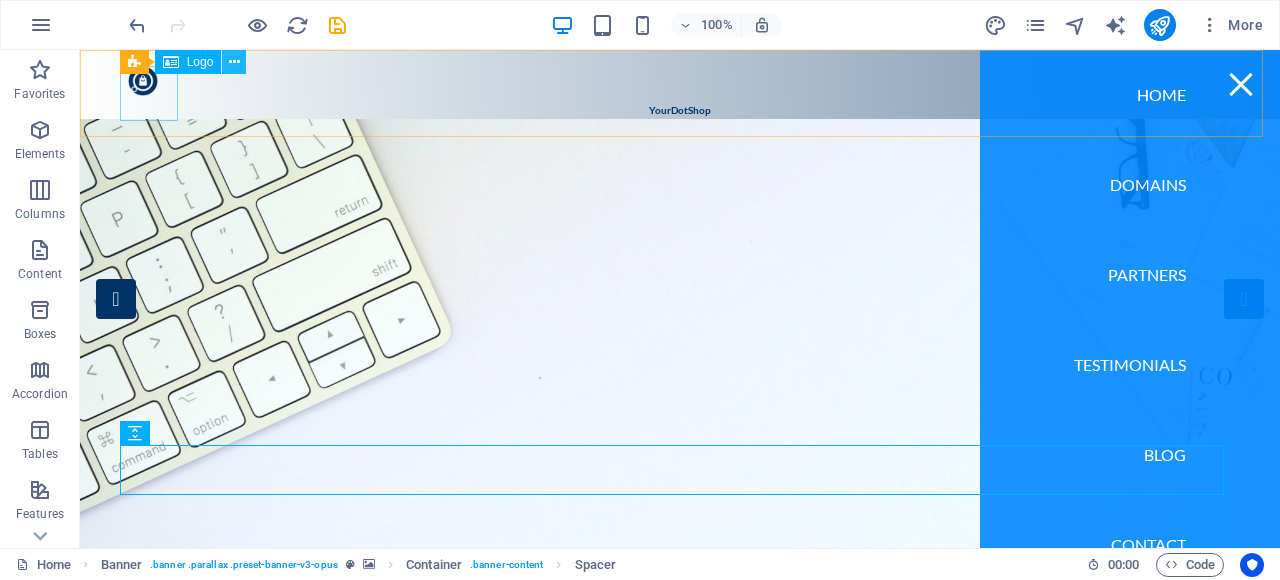 click at bounding box center (234, 62) 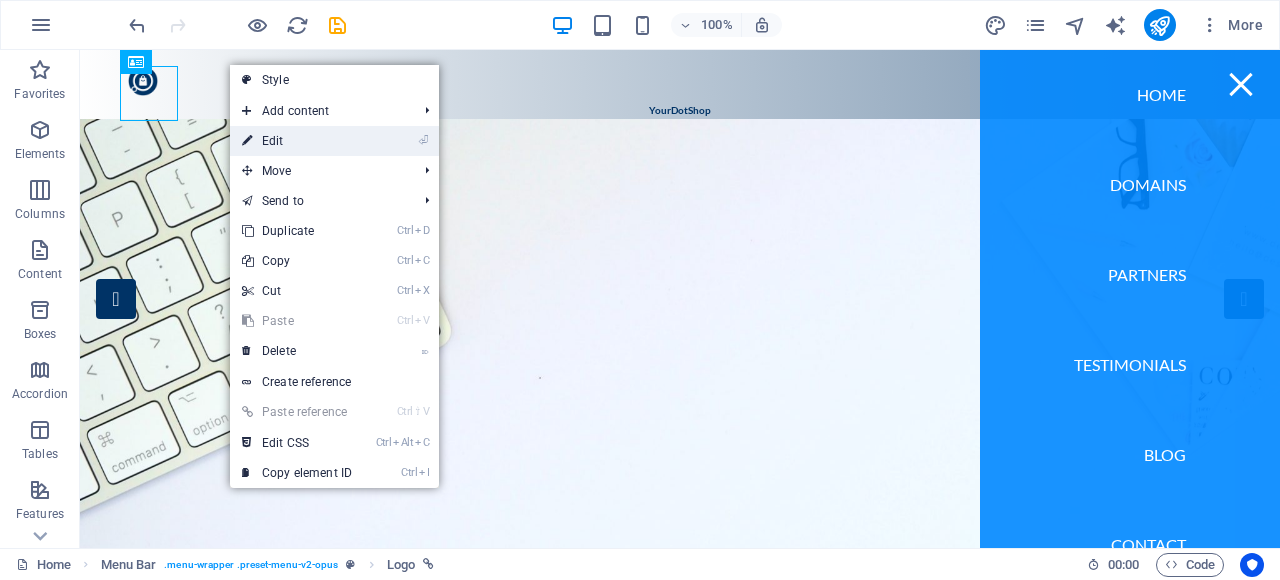click on "⏎  Edit" at bounding box center (297, 141) 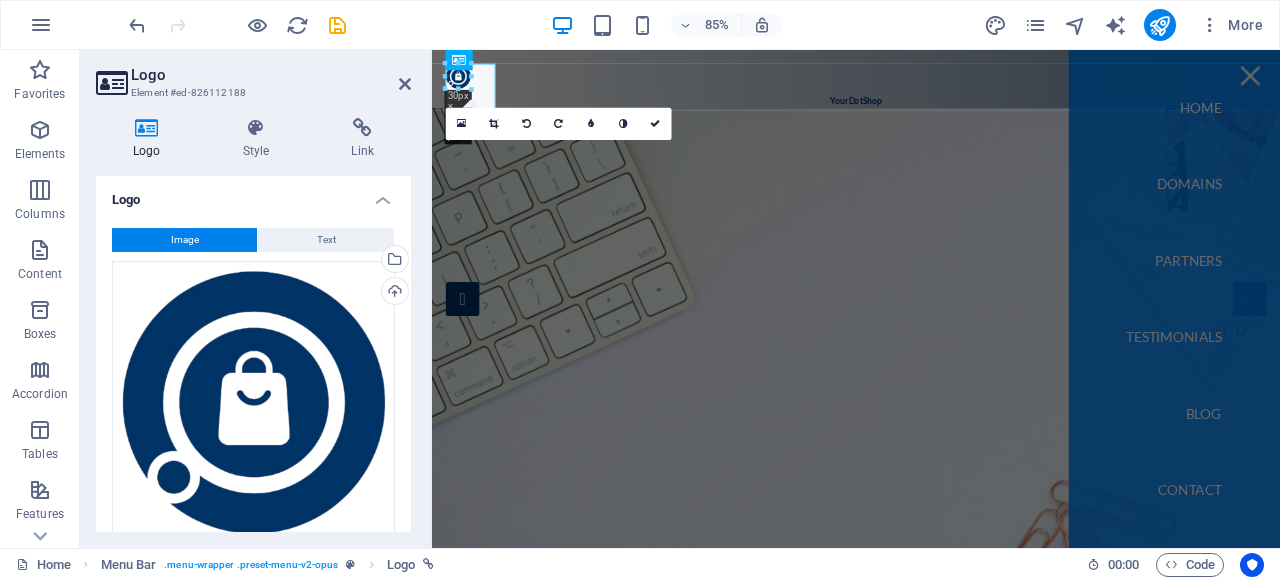 scroll, scrollTop: 453, scrollLeft: 0, axis: vertical 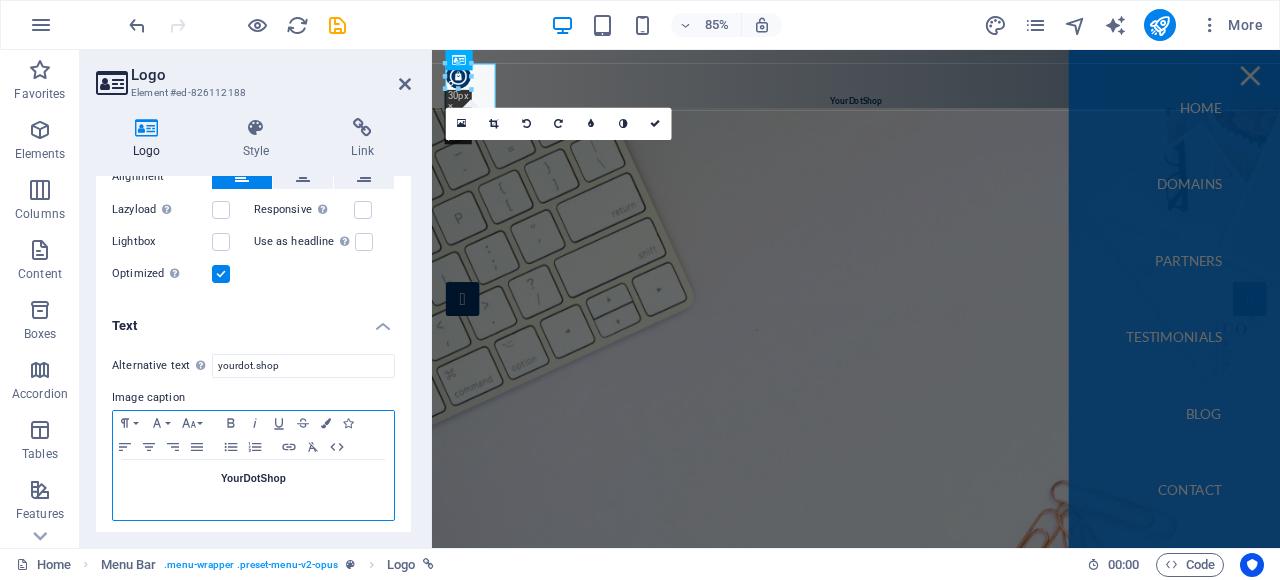 click on "YourDotShop" at bounding box center (253, 478) 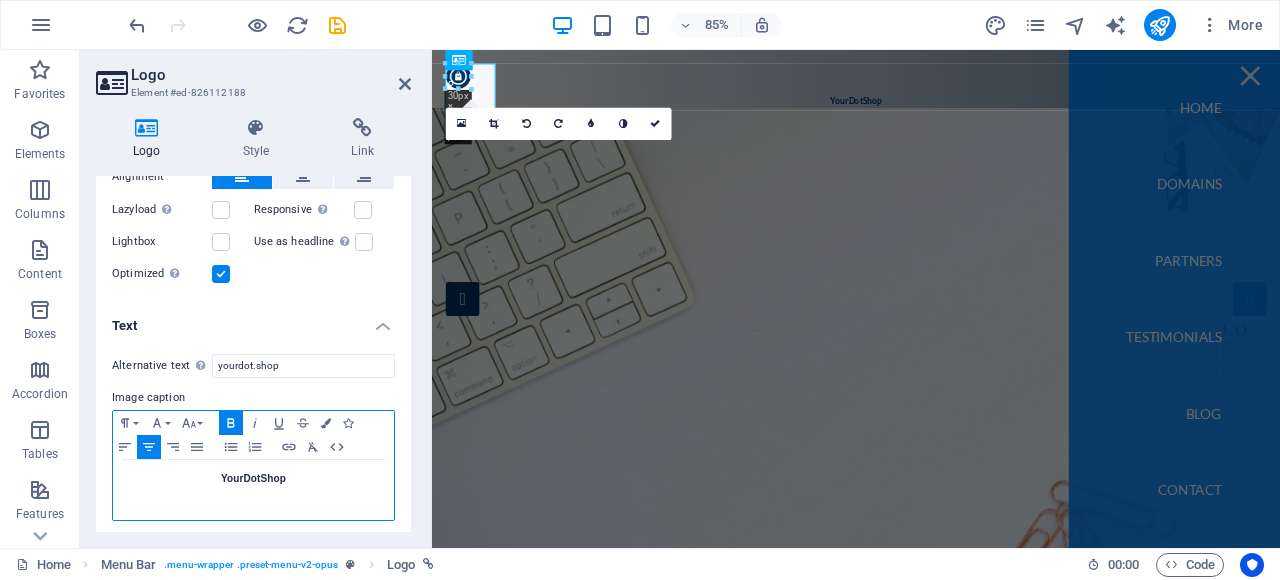click on "YourDotShop" at bounding box center (253, 478) 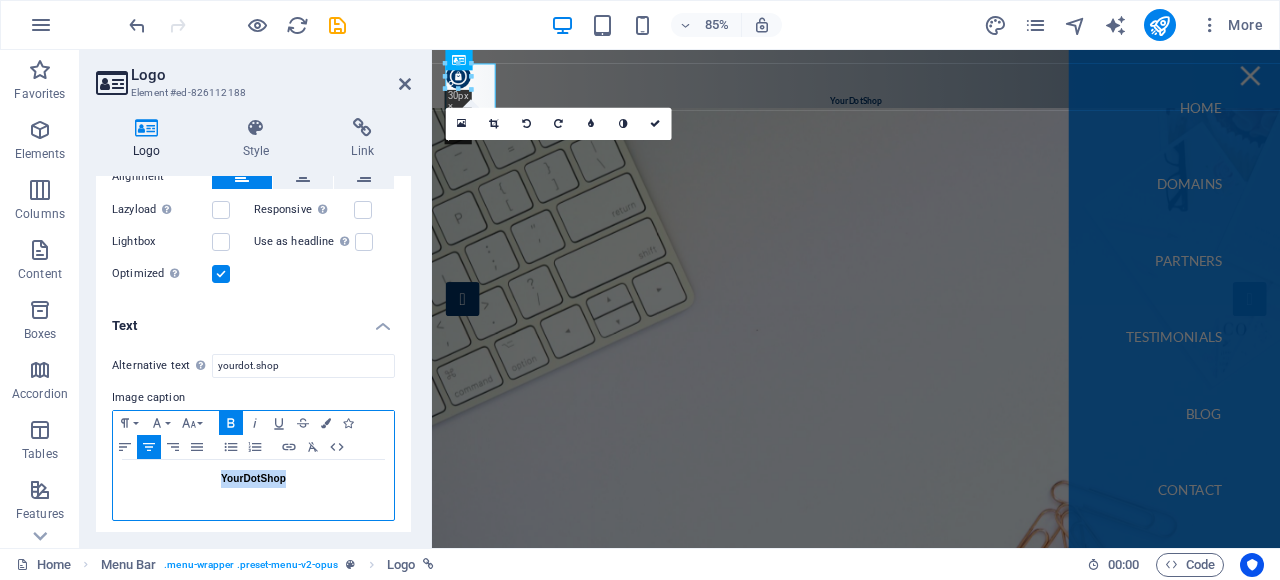 click on "YourDotShop" at bounding box center [253, 478] 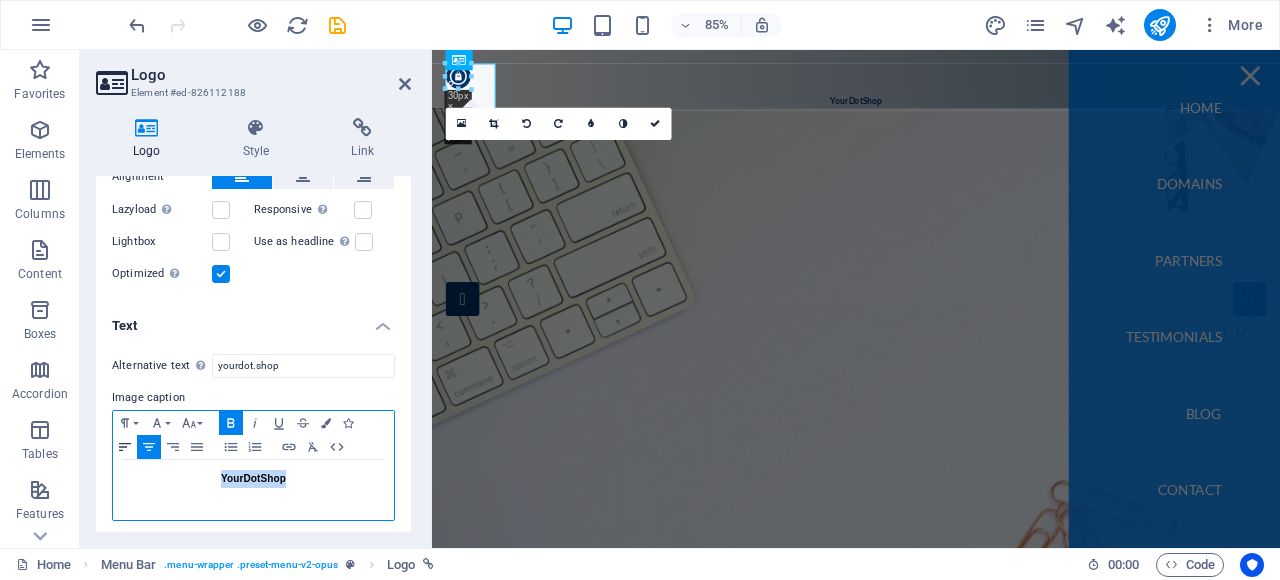 click 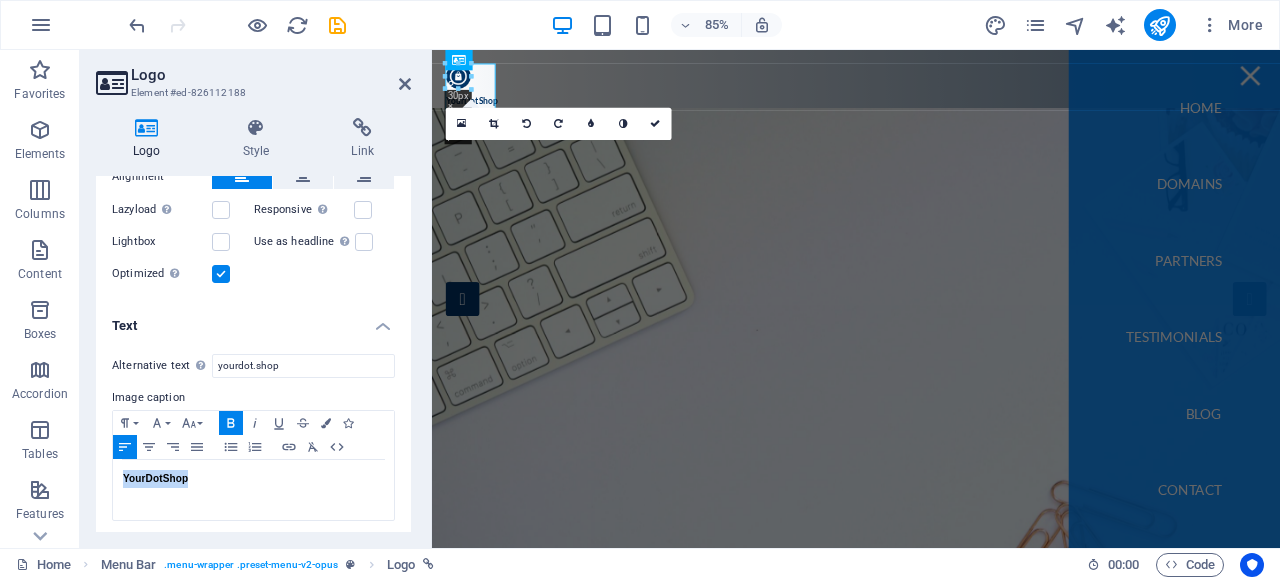click on "Text" at bounding box center (253, 320) 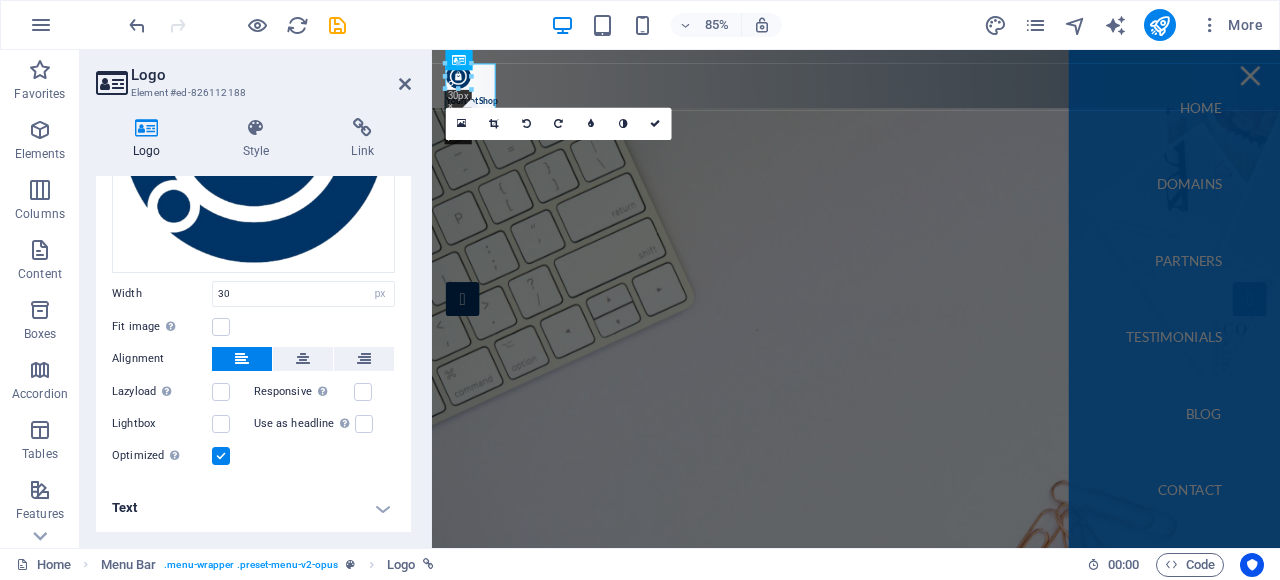 scroll, scrollTop: 266, scrollLeft: 0, axis: vertical 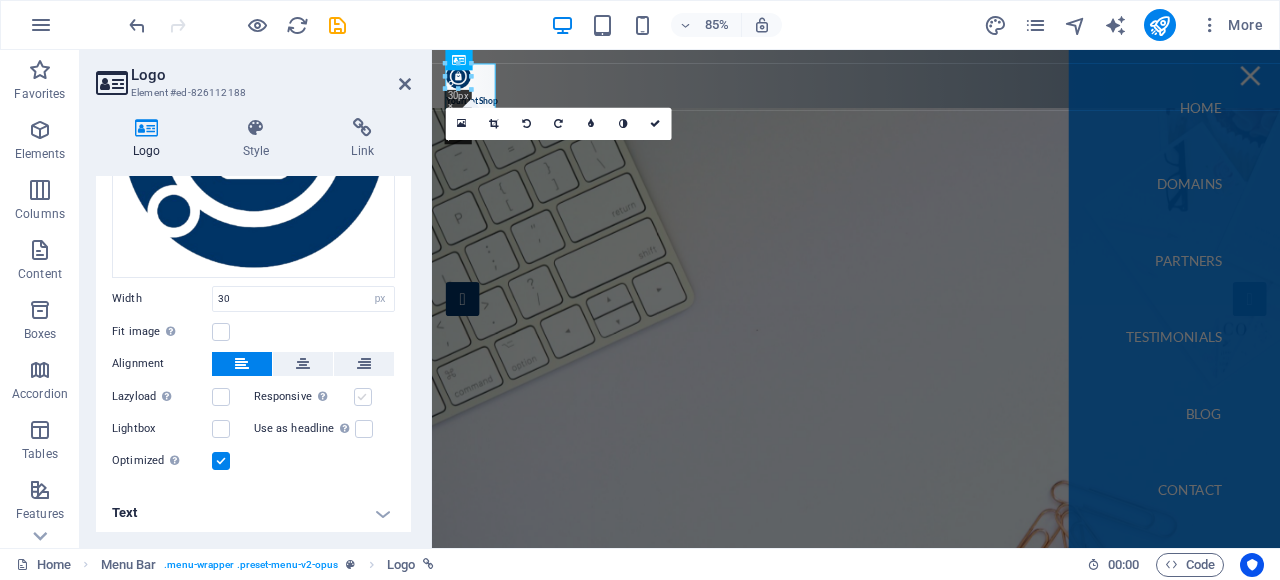 click at bounding box center [363, 397] 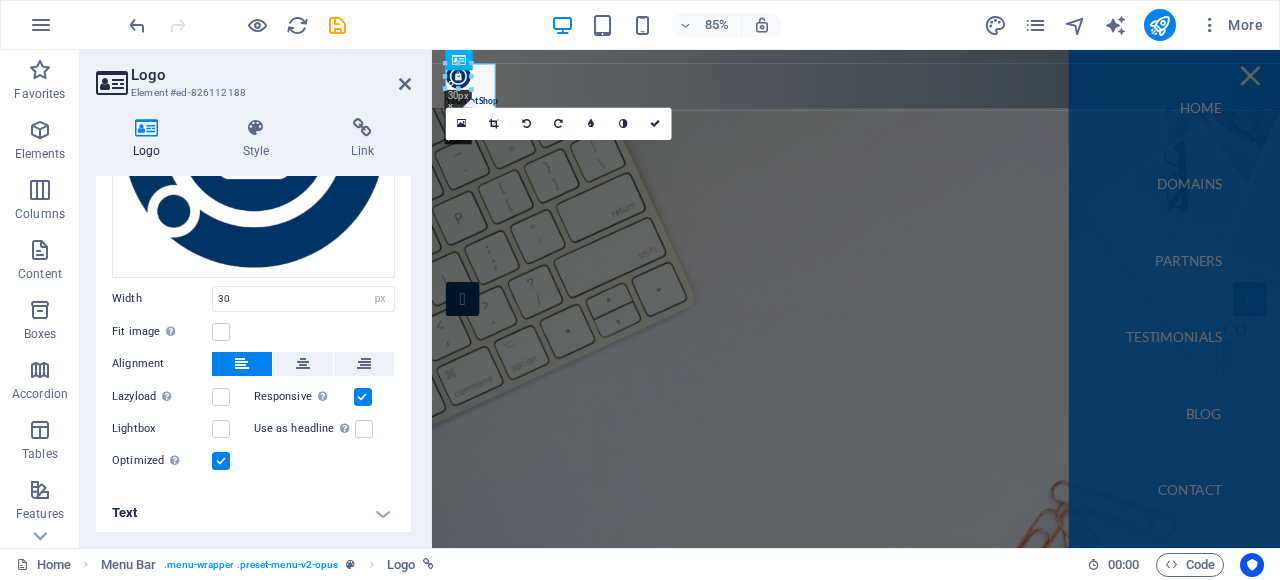click at bounding box center [363, 397] 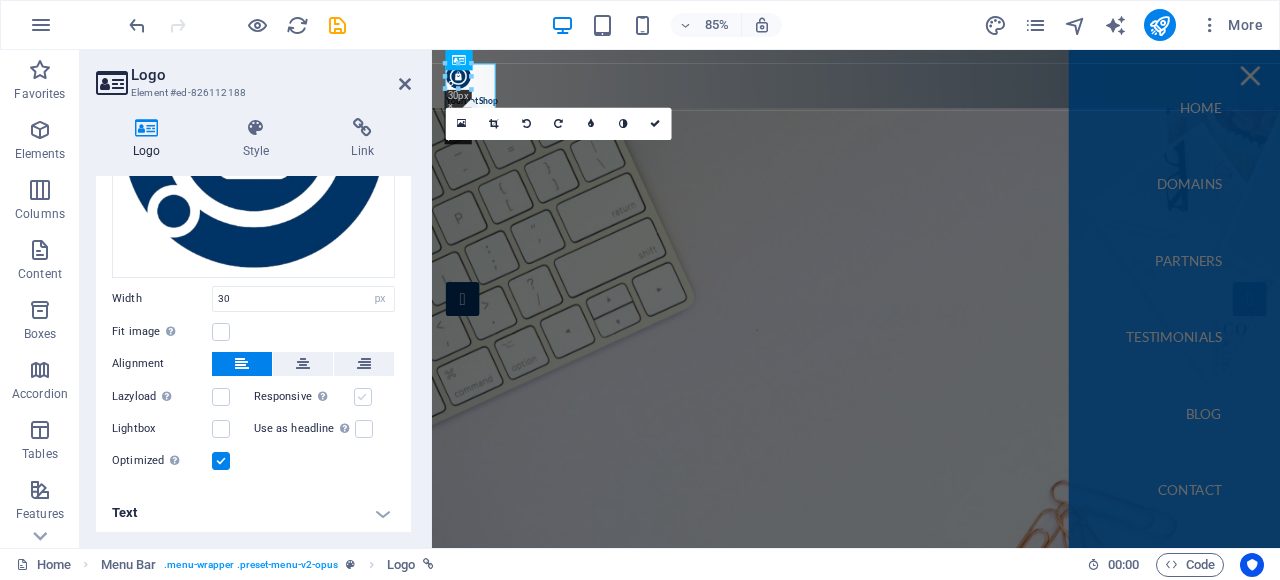 click at bounding box center (363, 397) 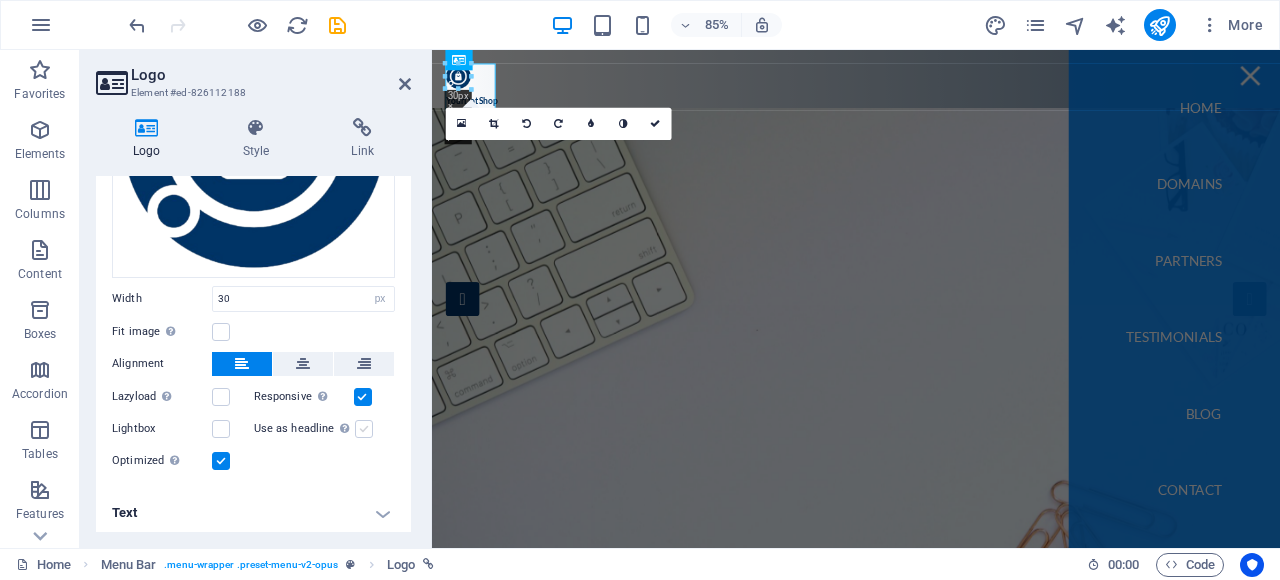 click at bounding box center [363, 397] 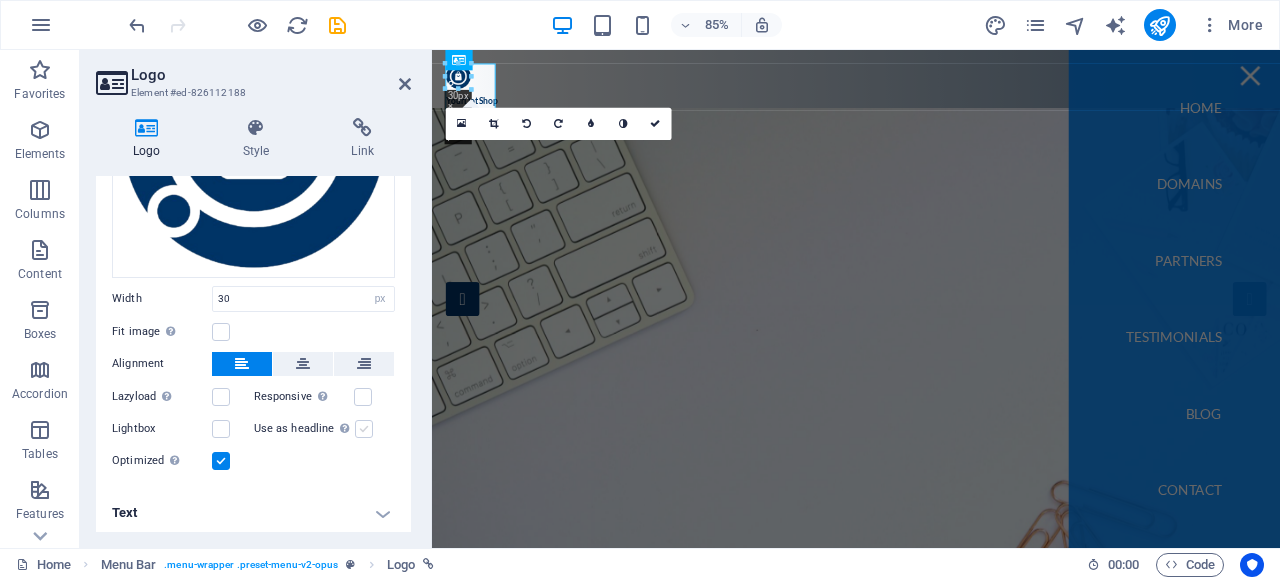 click at bounding box center (364, 429) 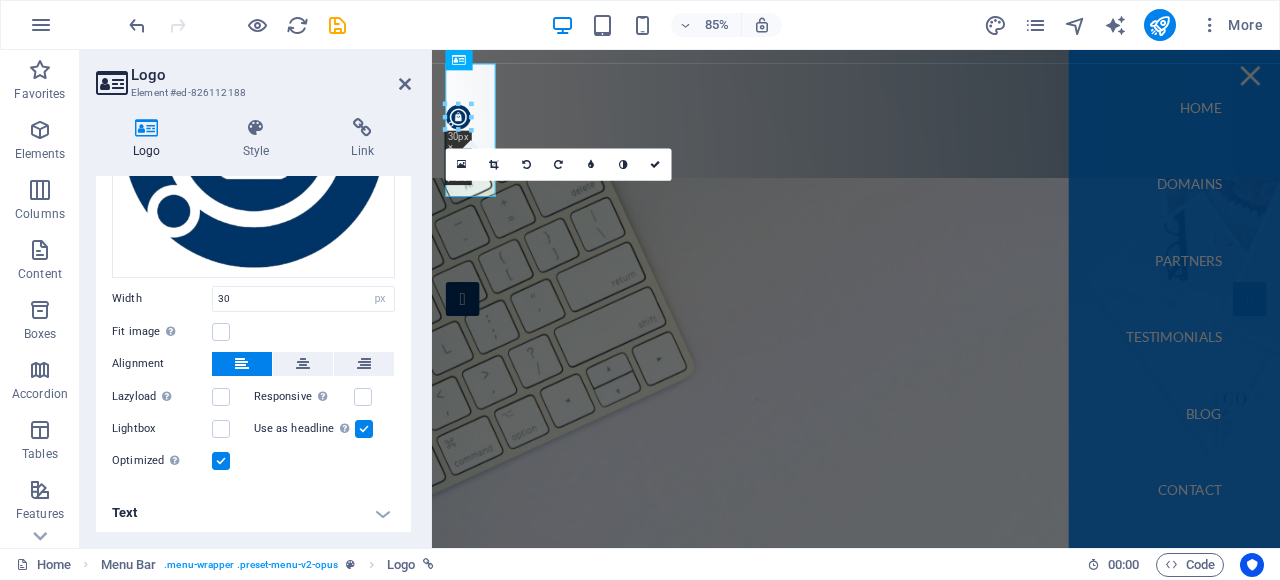 click at bounding box center (364, 429) 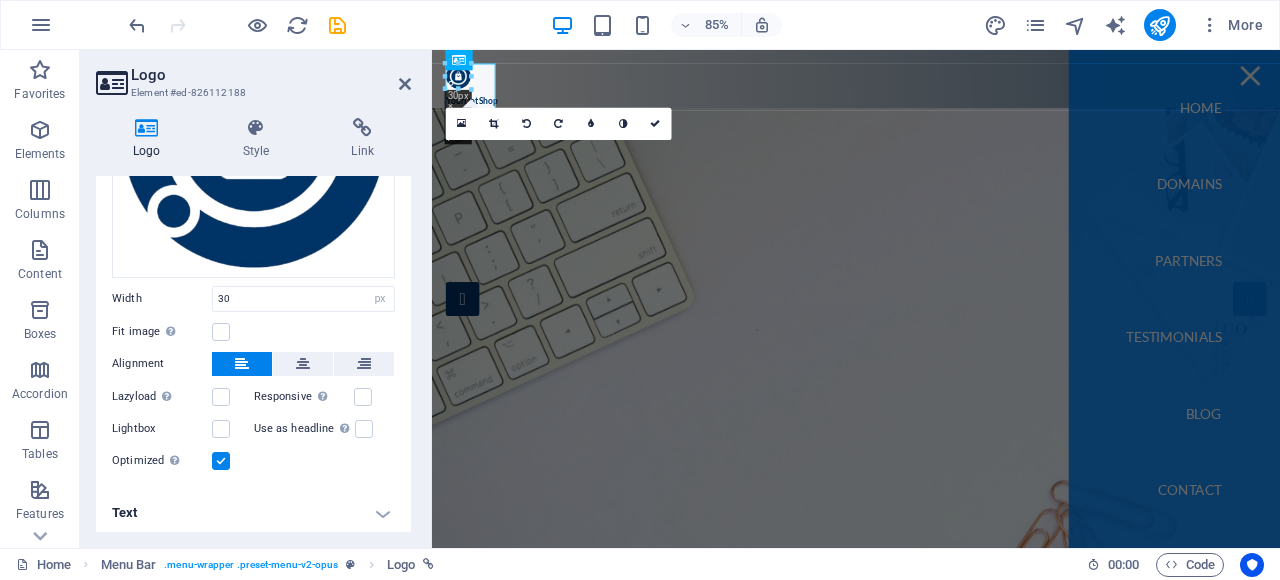 click on "Lightbox" at bounding box center (183, 429) 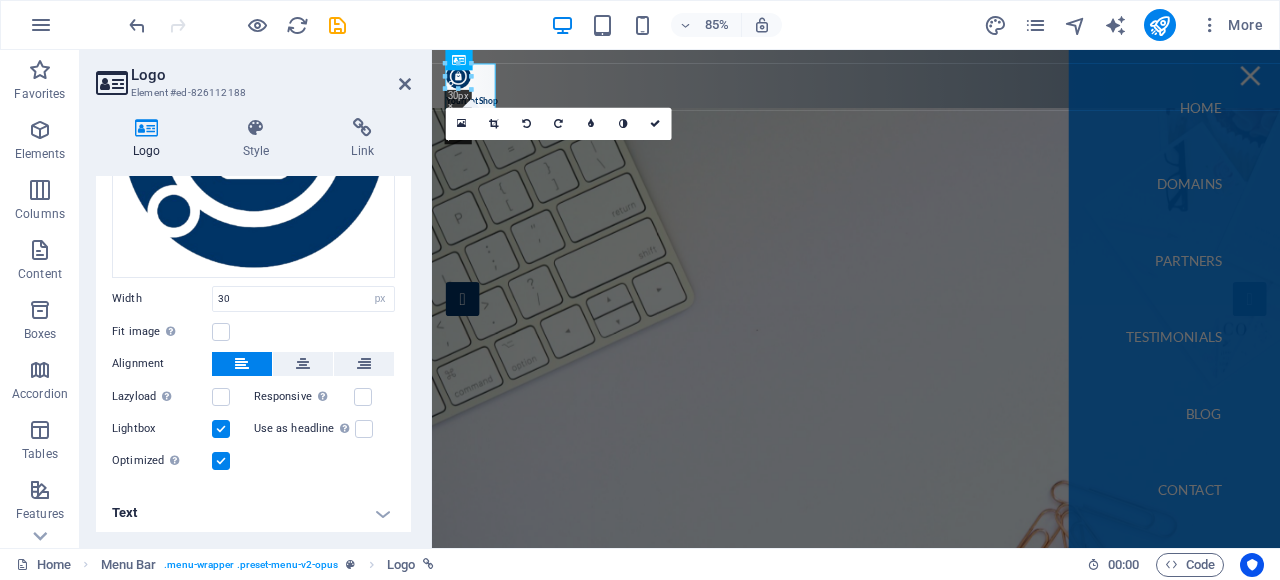 click at bounding box center [221, 429] 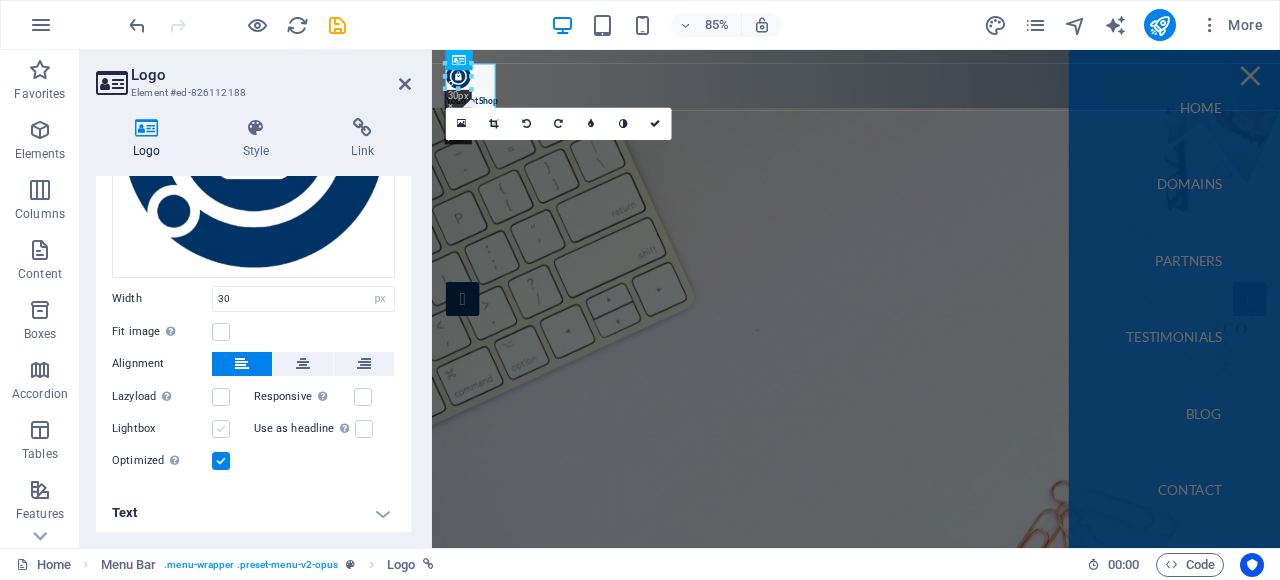 click at bounding box center (221, 429) 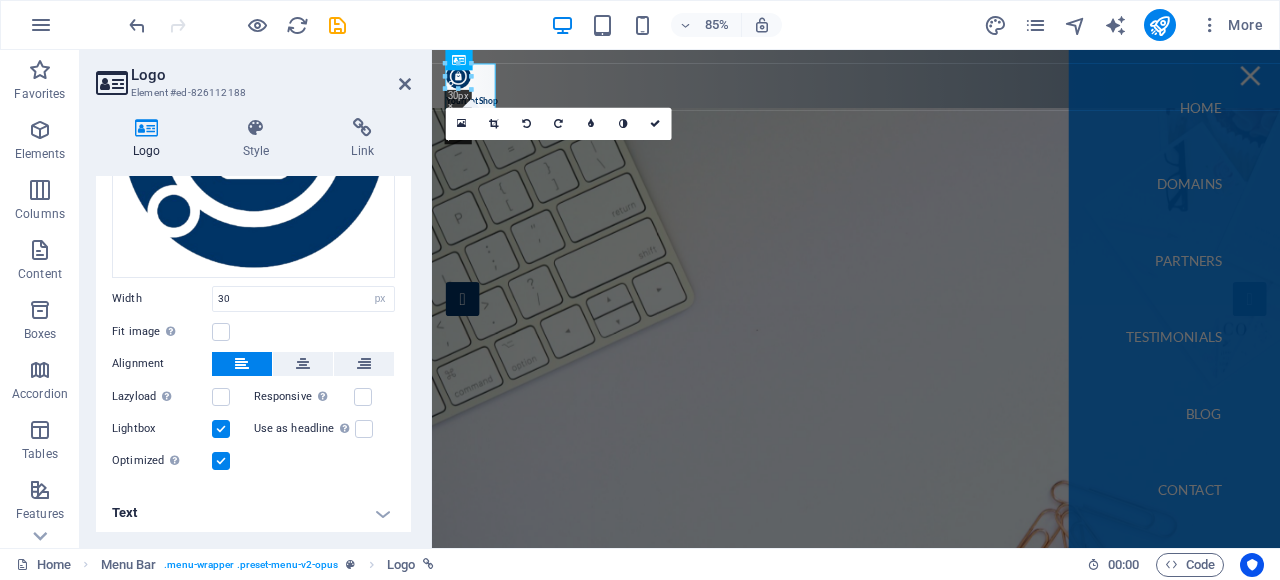 click at bounding box center (221, 429) 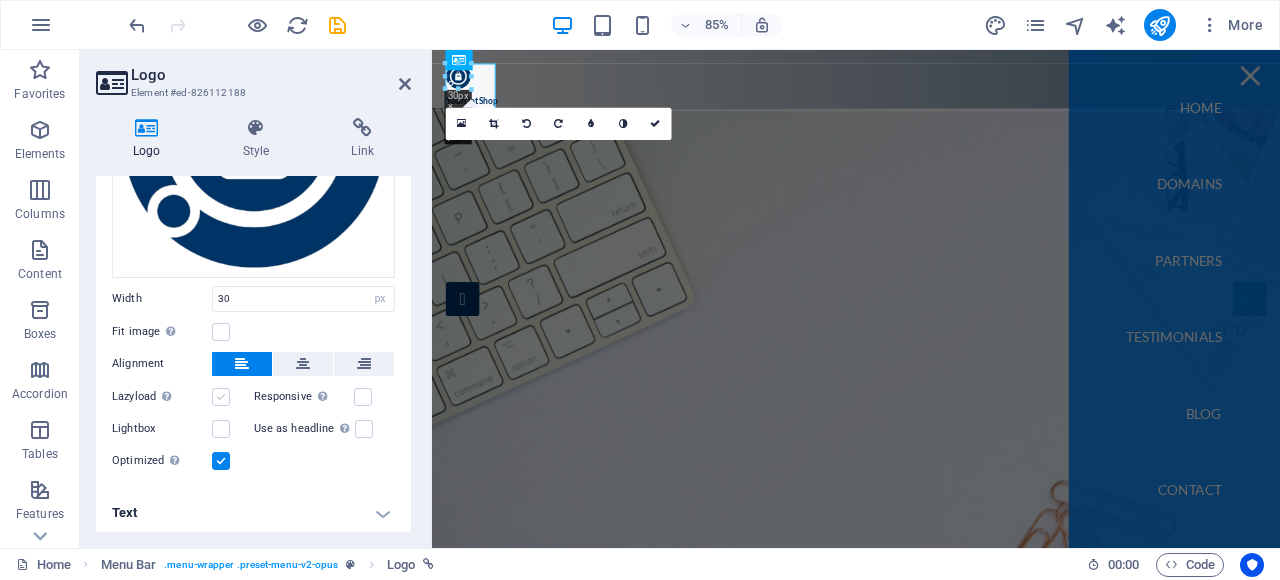 click at bounding box center [221, 397] 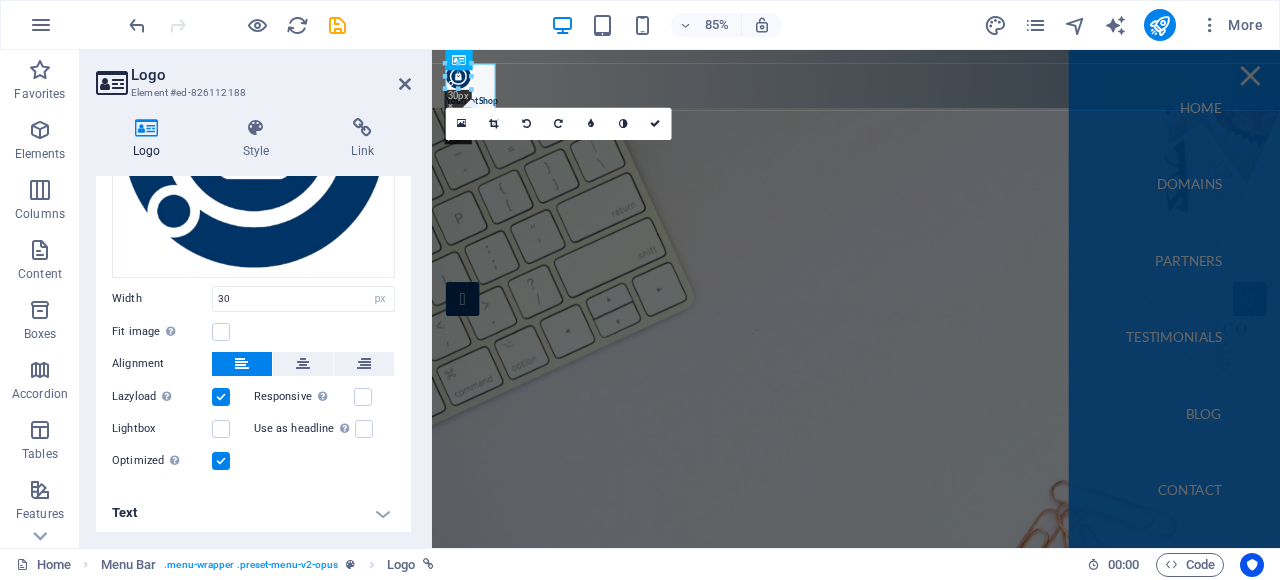 click at bounding box center [221, 397] 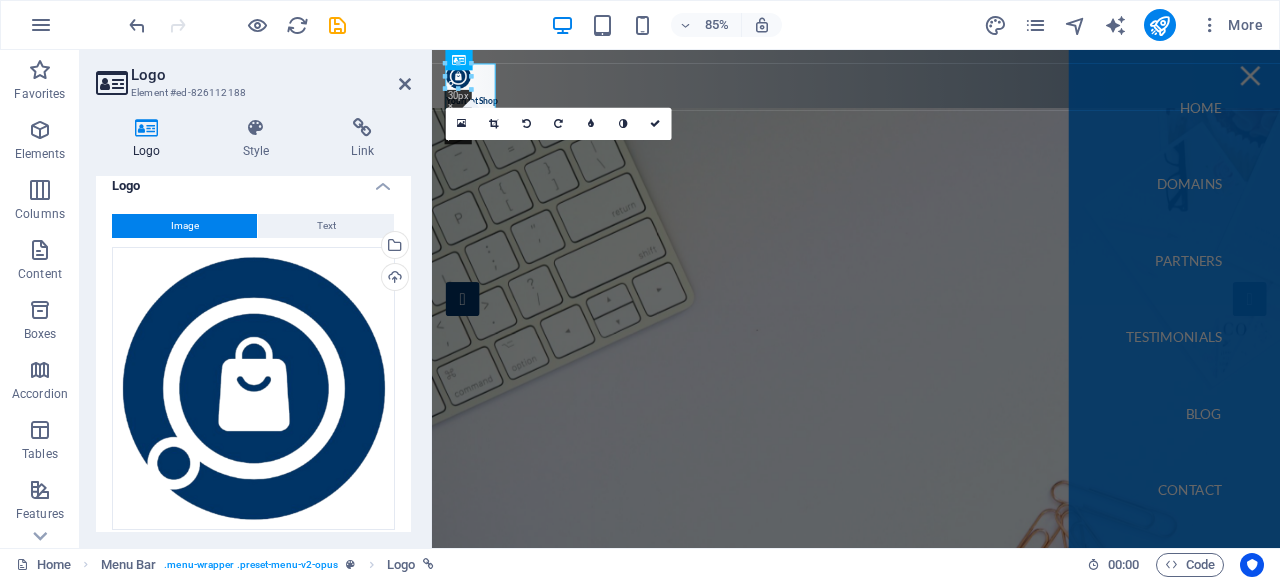scroll, scrollTop: 0, scrollLeft: 0, axis: both 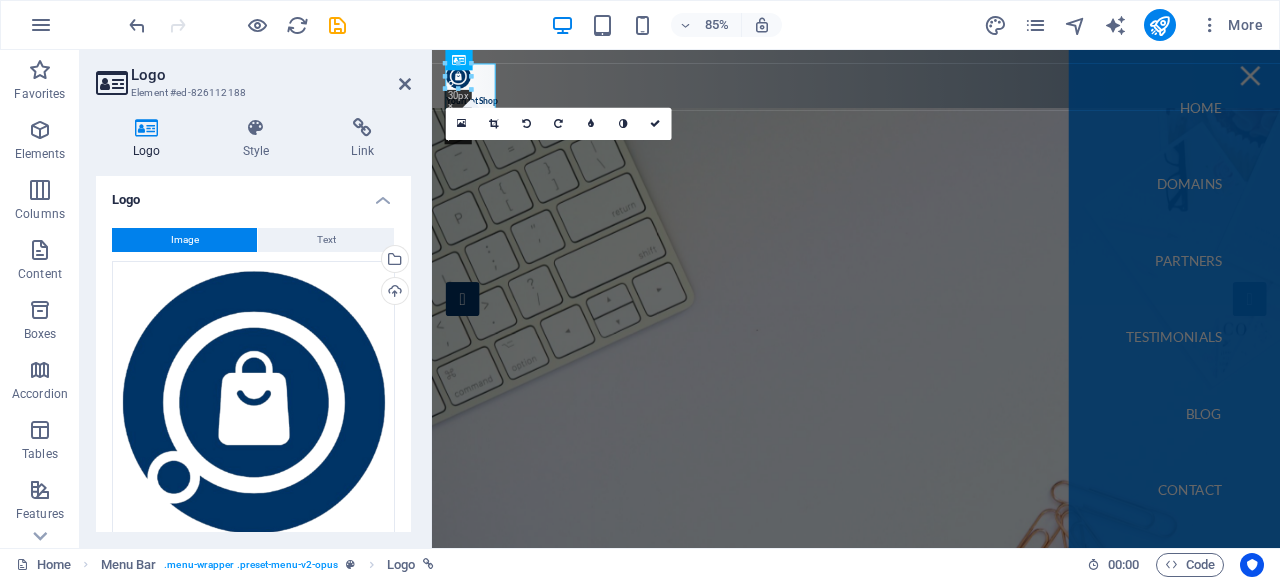 click on "Logo" at bounding box center (253, 194) 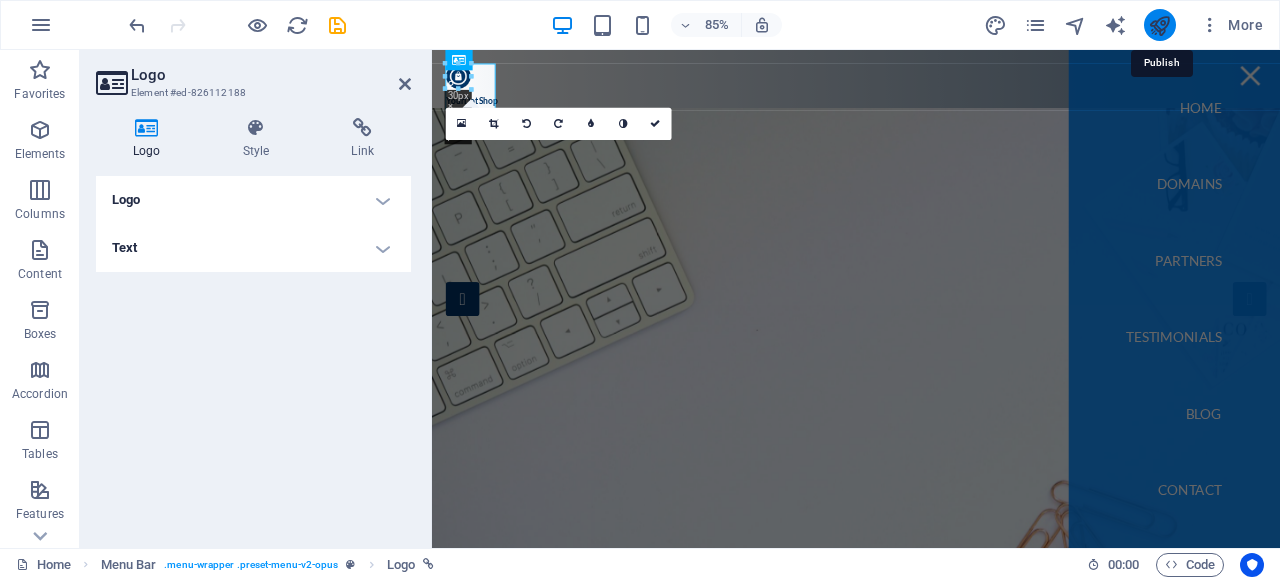 click at bounding box center [1159, 25] 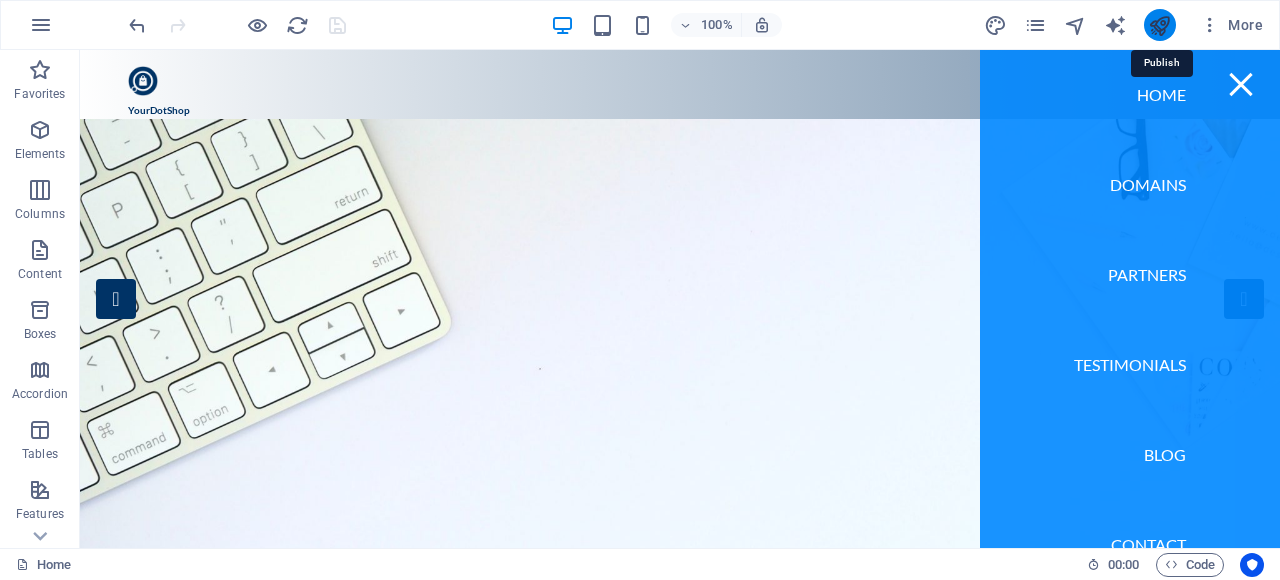 click at bounding box center [1159, 25] 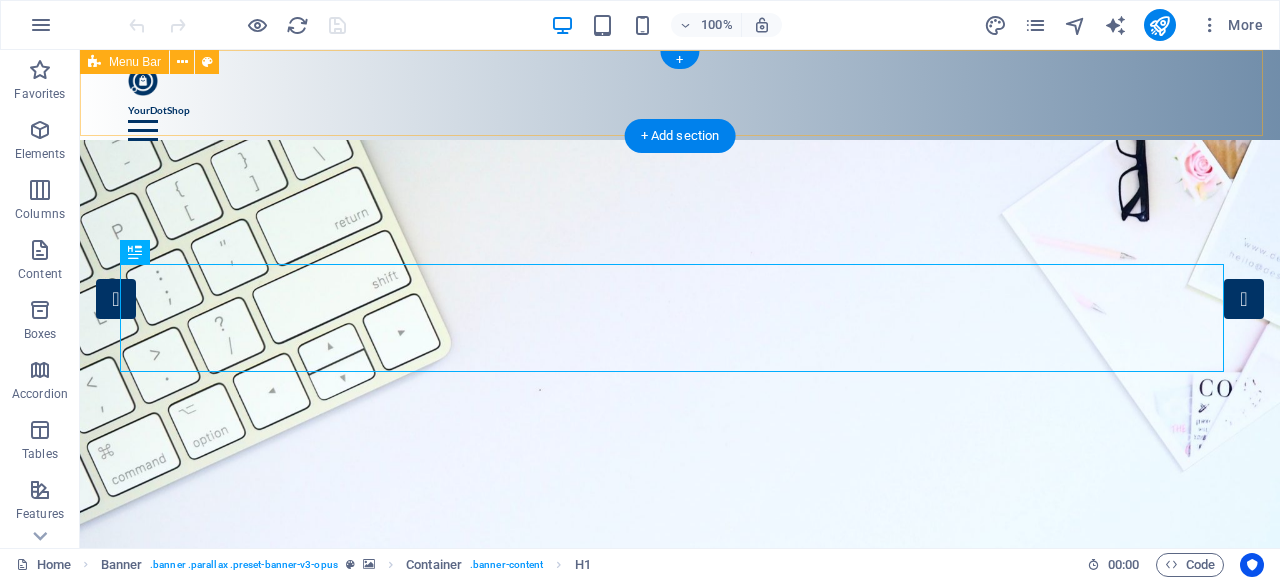 scroll, scrollTop: 0, scrollLeft: 0, axis: both 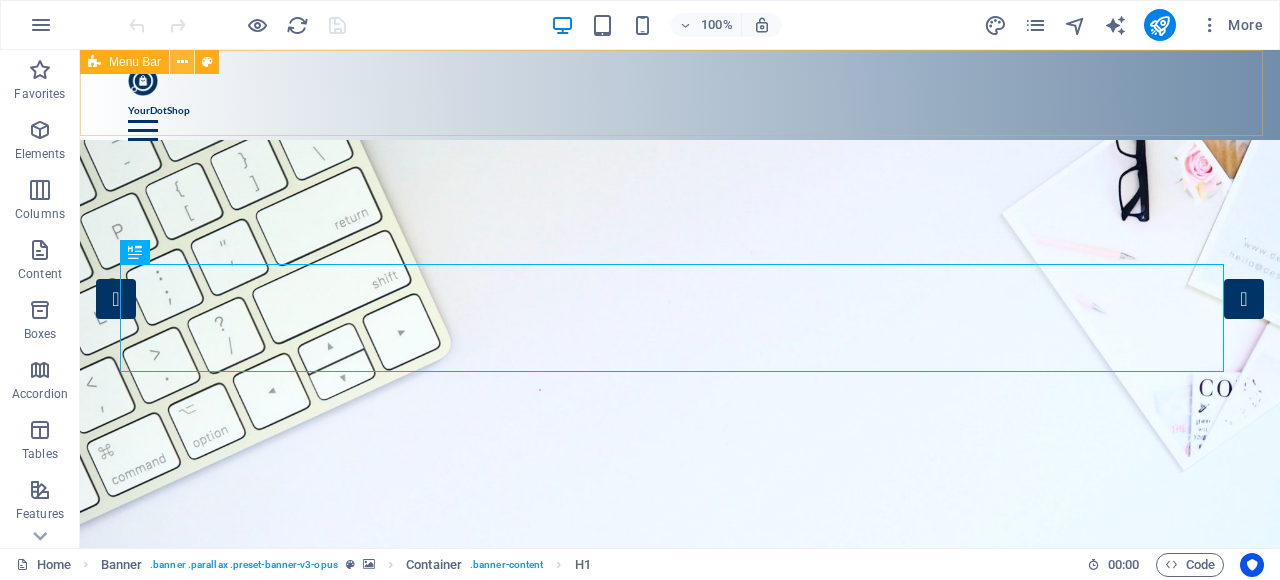 click at bounding box center [182, 62] 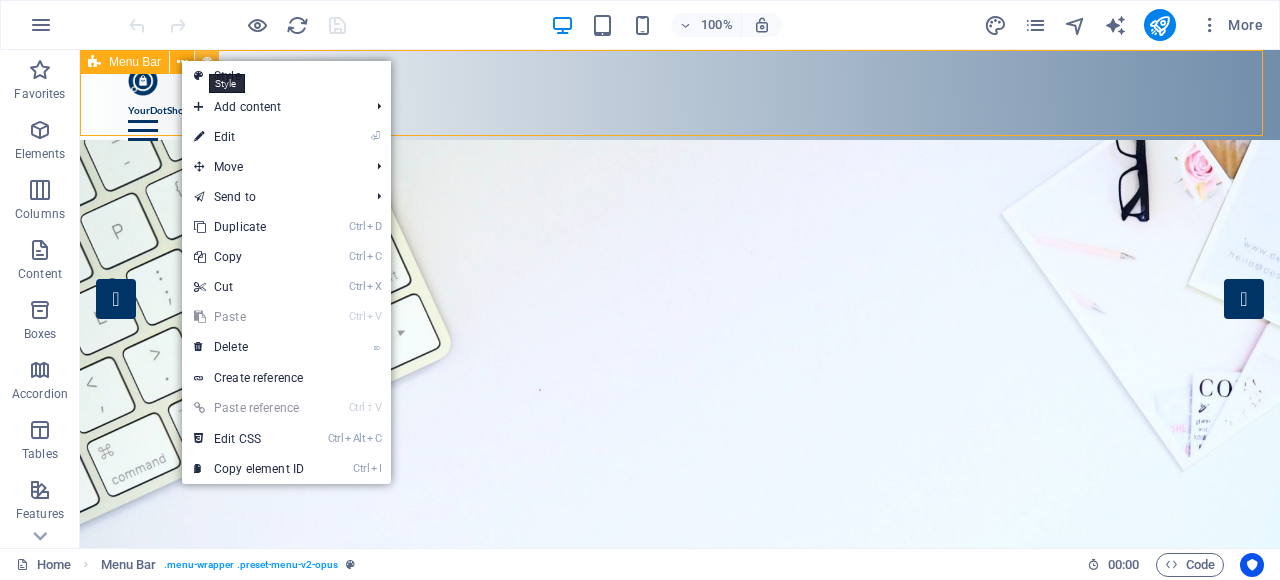 drag, startPoint x: 206, startPoint y: 56, endPoint x: 6, endPoint y: 285, distance: 304.0411 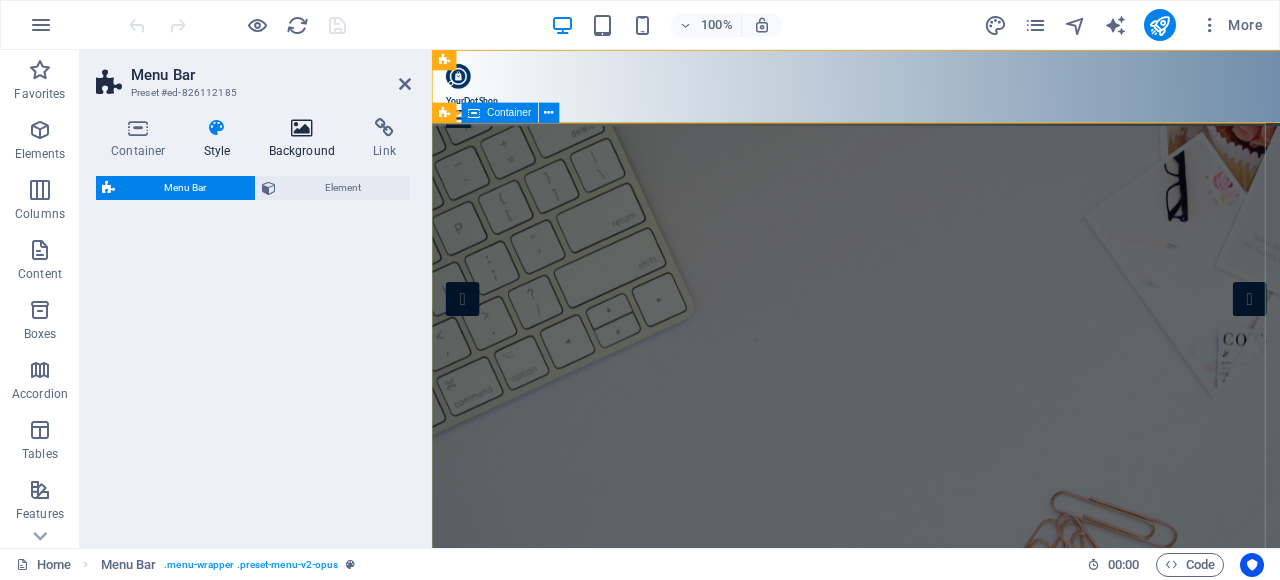 click on "Background" at bounding box center (306, 139) 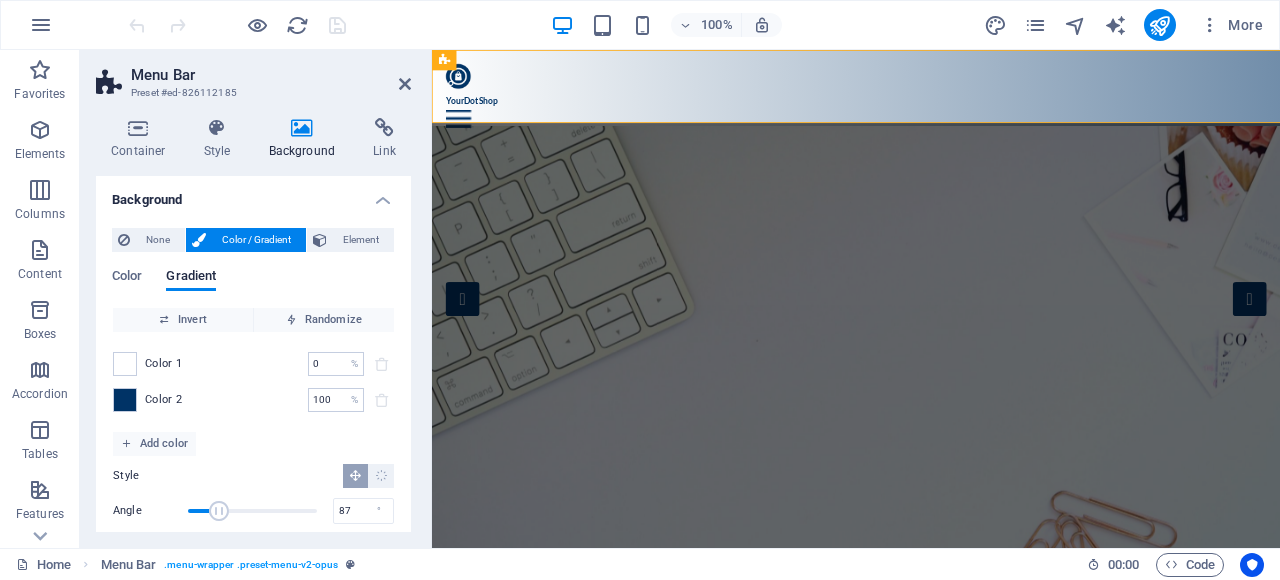 click at bounding box center [302, 128] 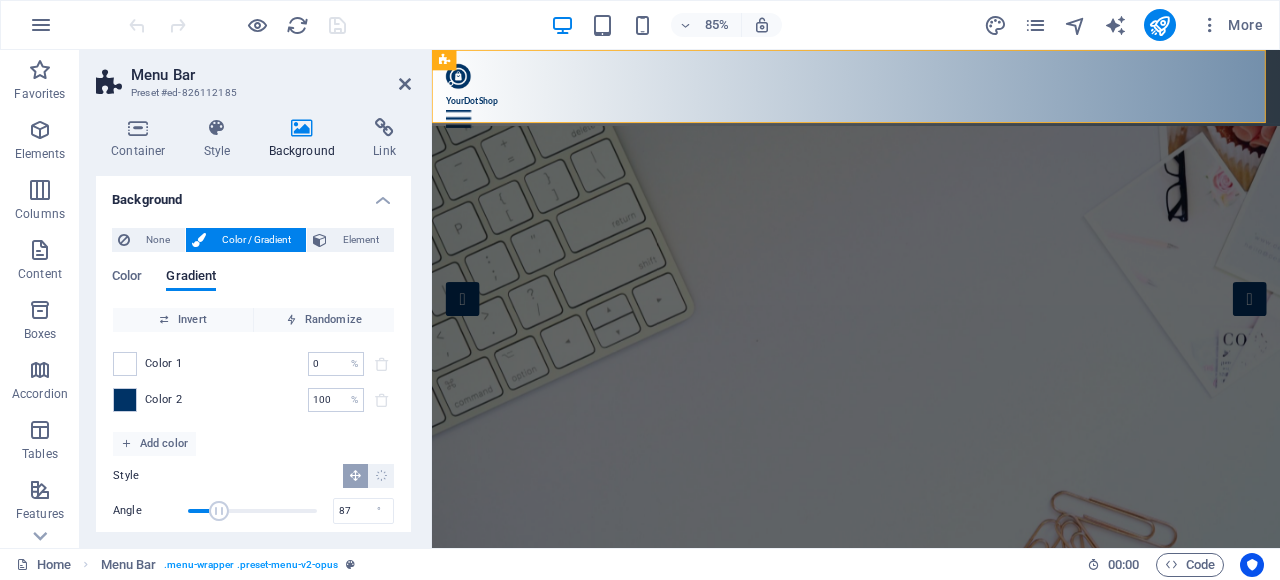 scroll, scrollTop: 56, scrollLeft: 0, axis: vertical 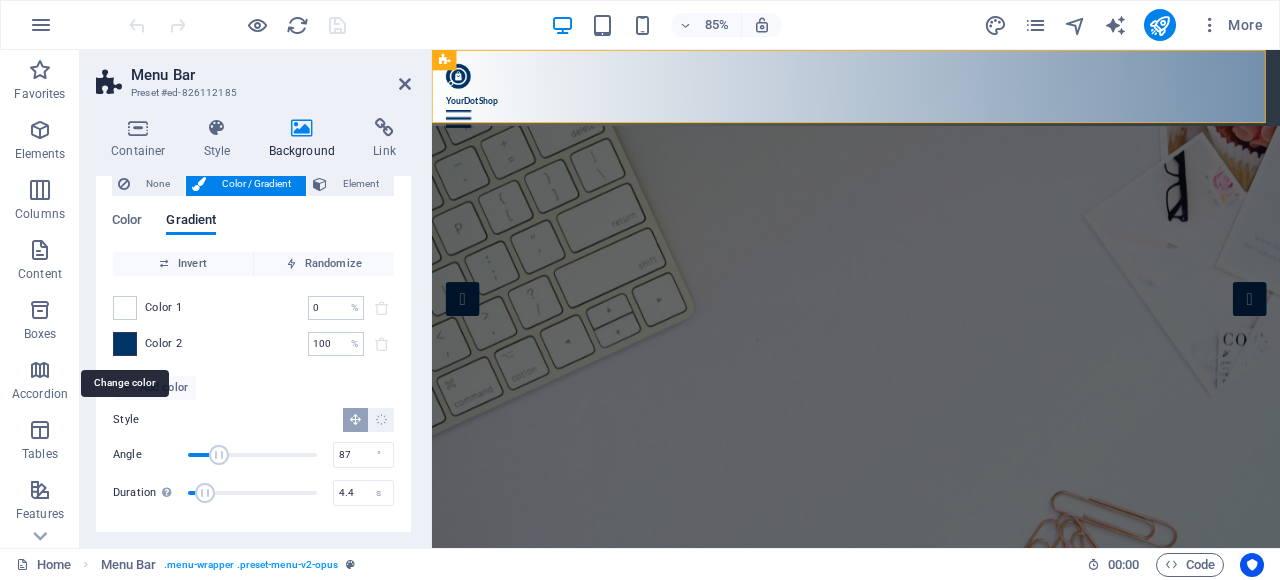 click at bounding box center [125, 344] 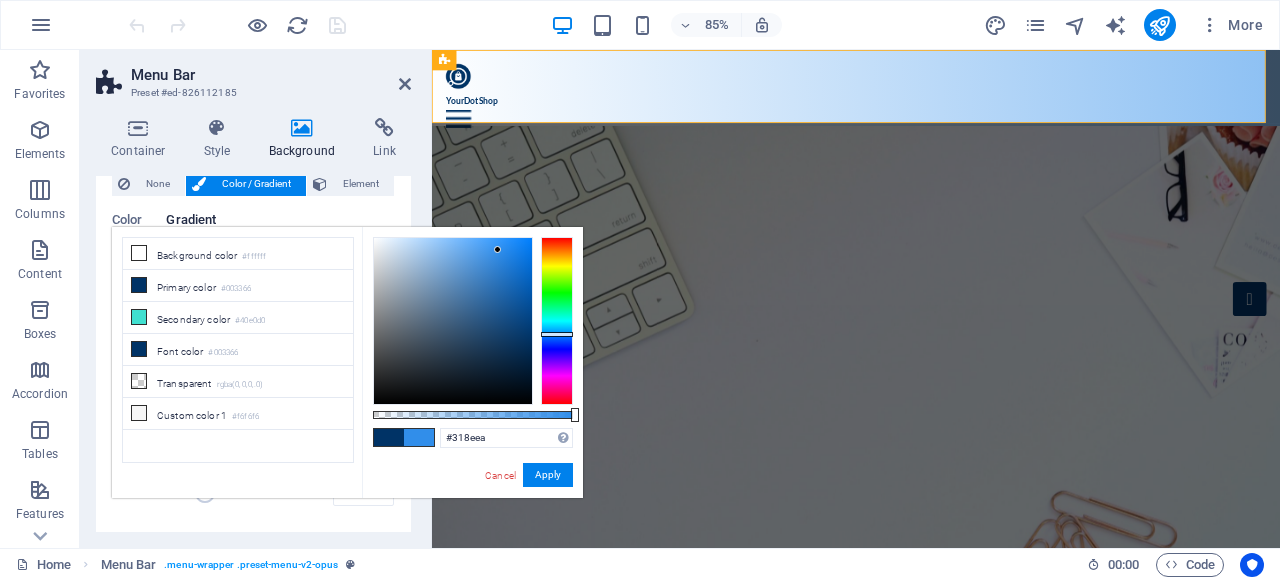 click at bounding box center (453, 321) 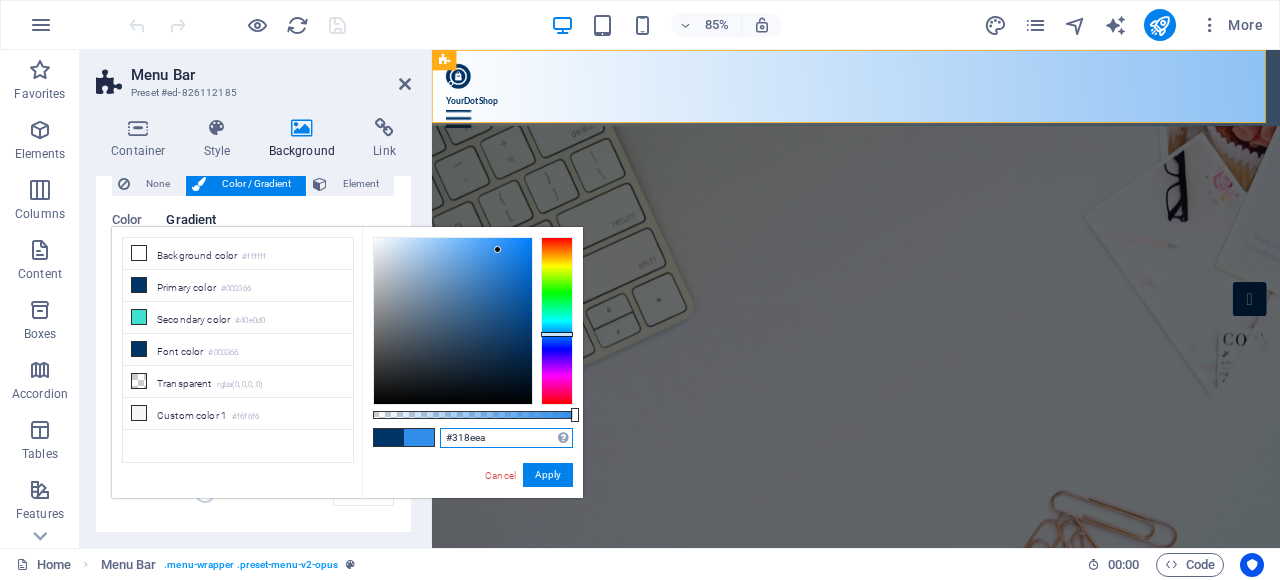 click on "#318eea" at bounding box center [506, 438] 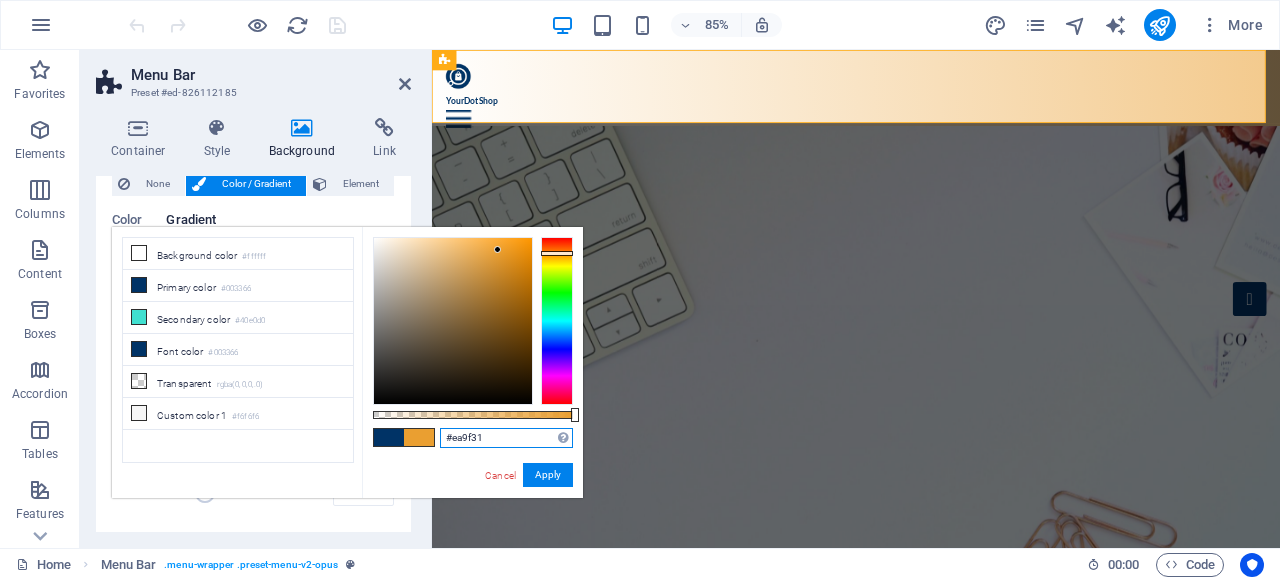 click on "#ea9f31" at bounding box center (506, 438) 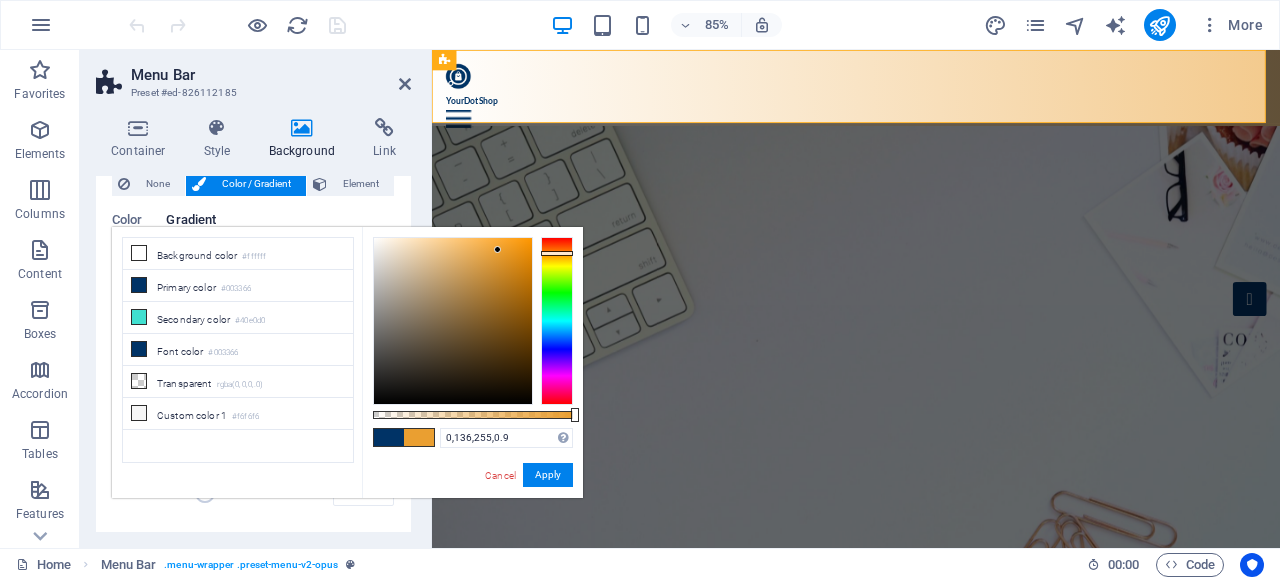 click on "0,136,255,0.9 Supported formats #0852ed rgb(8, 82, 237) rgba(8, 82, 237, 90%) hsv(221,97,93) hsl(221, 93%, 48%) Cancel Apply" at bounding box center [472, 507] 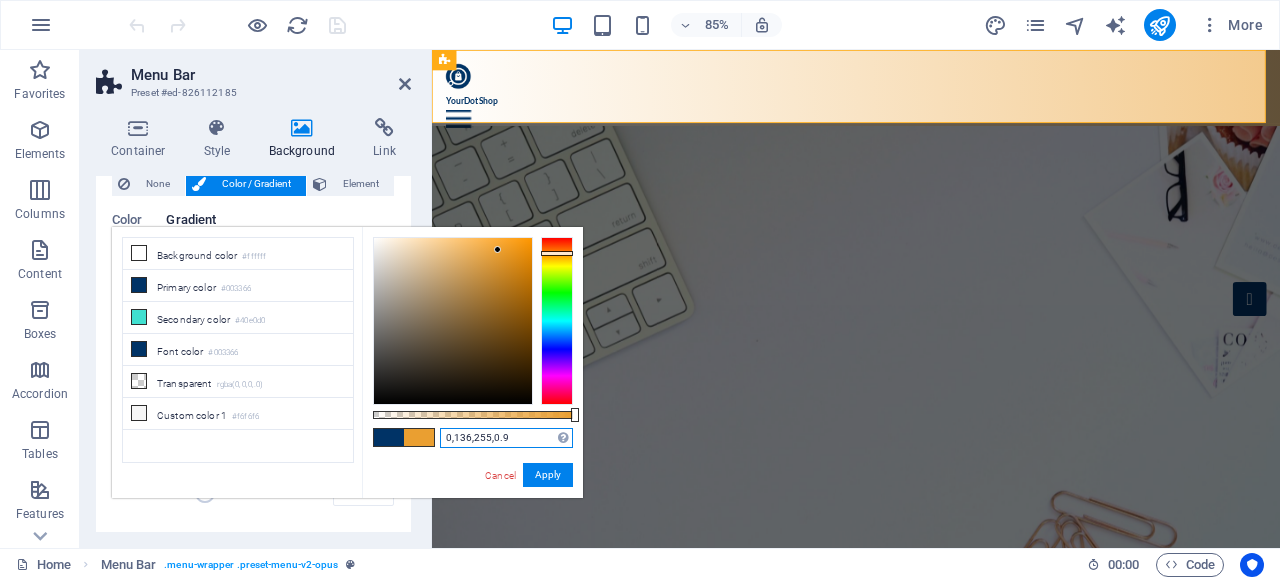 click on "0,136,255,0.9" at bounding box center [506, 438] 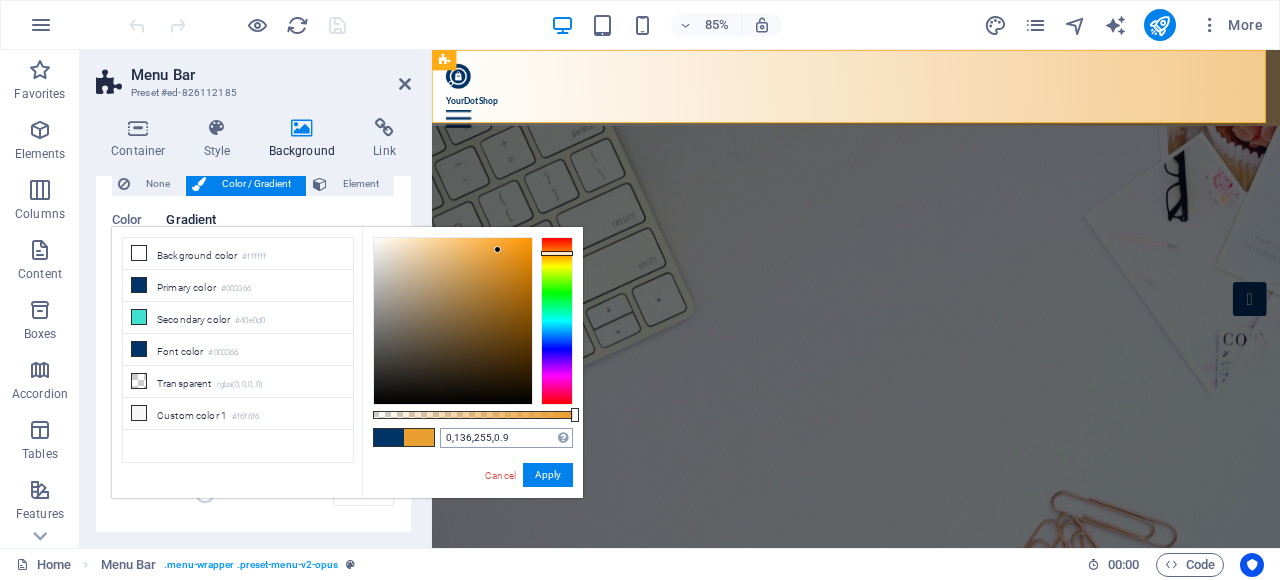 drag, startPoint x: 466, startPoint y: 453, endPoint x: 498, endPoint y: 434, distance: 37.215588 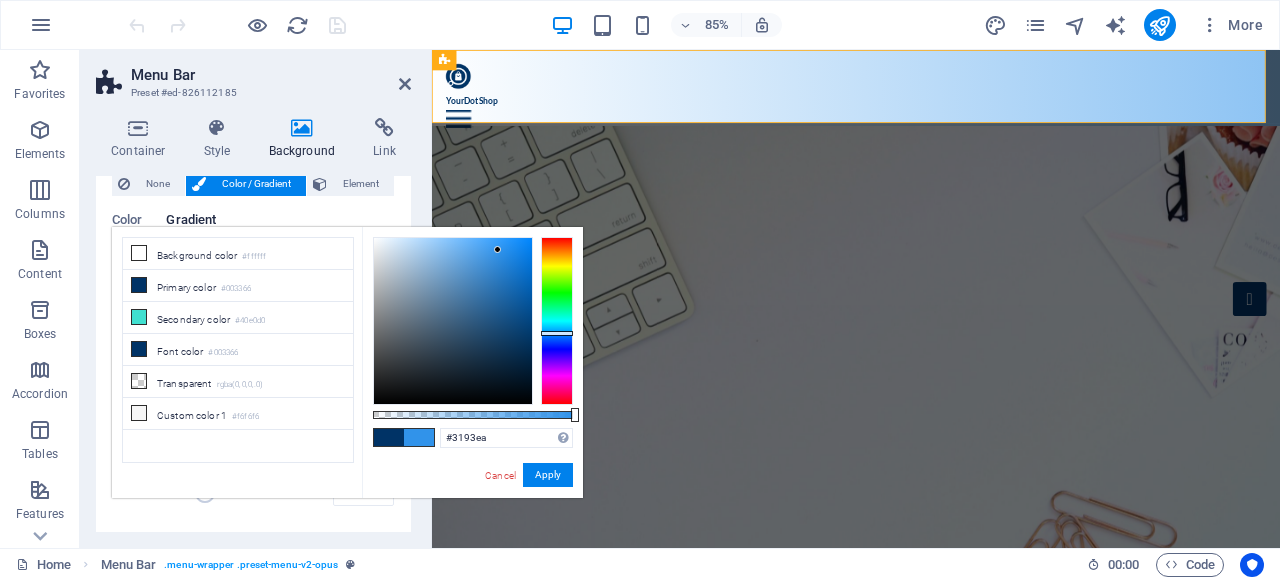 click at bounding box center (557, 321) 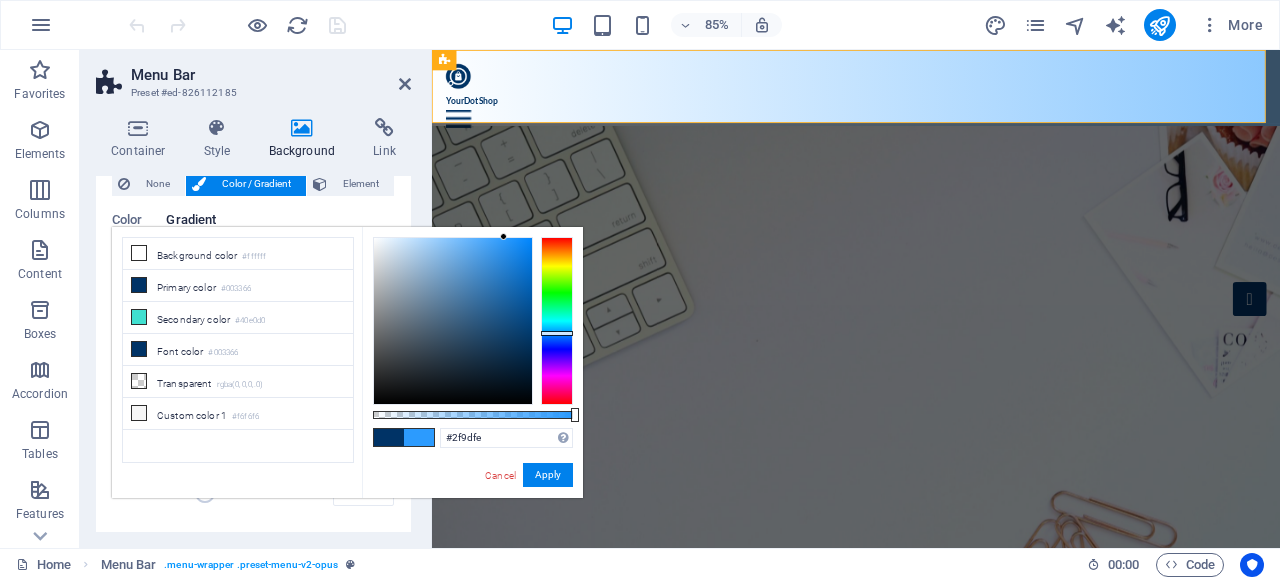 drag, startPoint x: 495, startPoint y: 248, endPoint x: 510, endPoint y: 260, distance: 19.209373 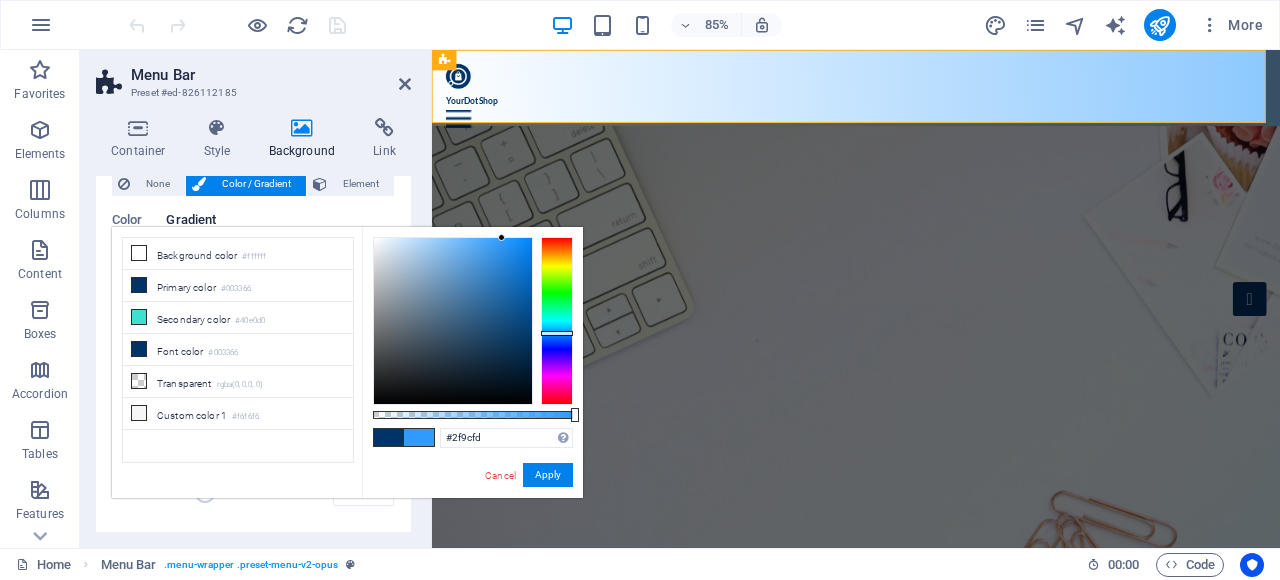 click at bounding box center [557, 333] 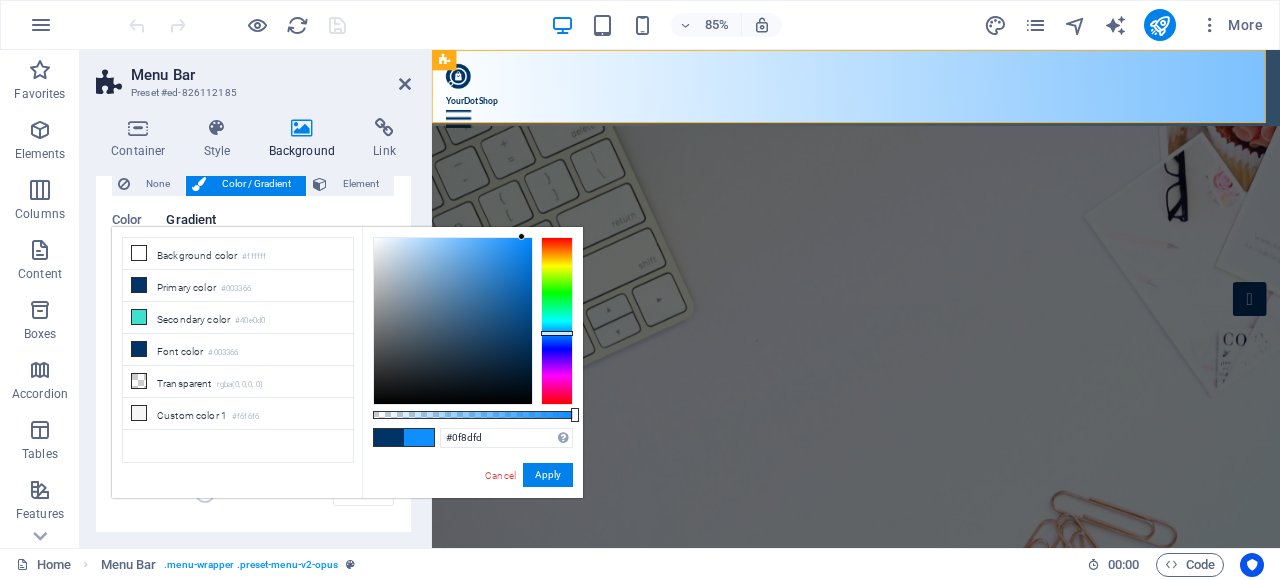 type on "#0f8cfb" 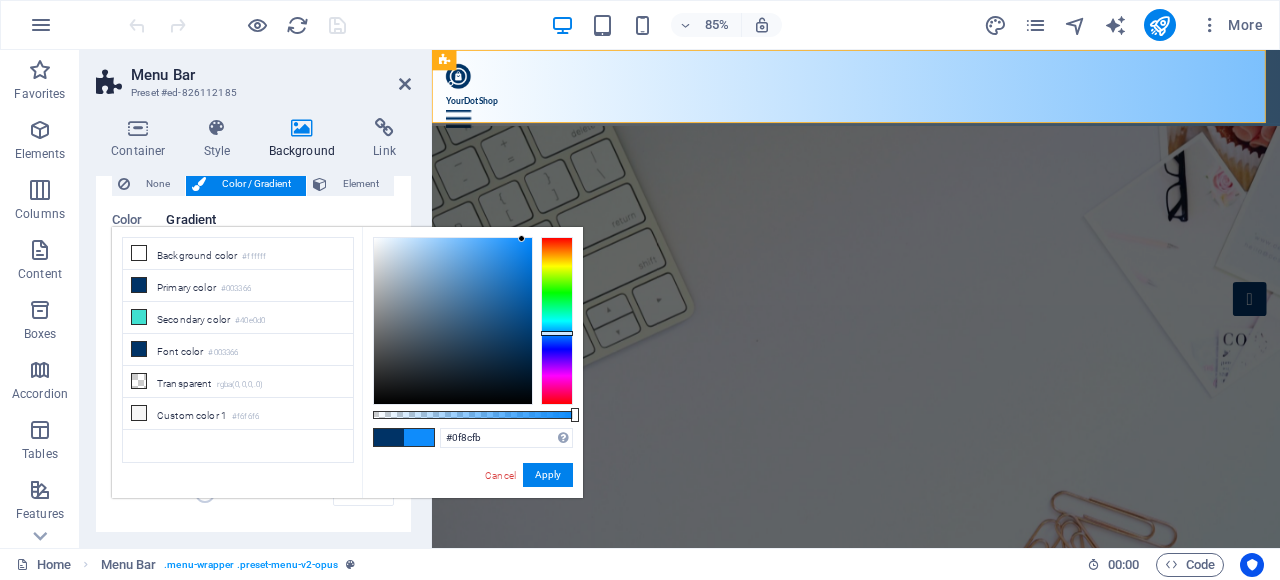 drag, startPoint x: 484, startPoint y: 263, endPoint x: 522, endPoint y: 239, distance: 44.94441 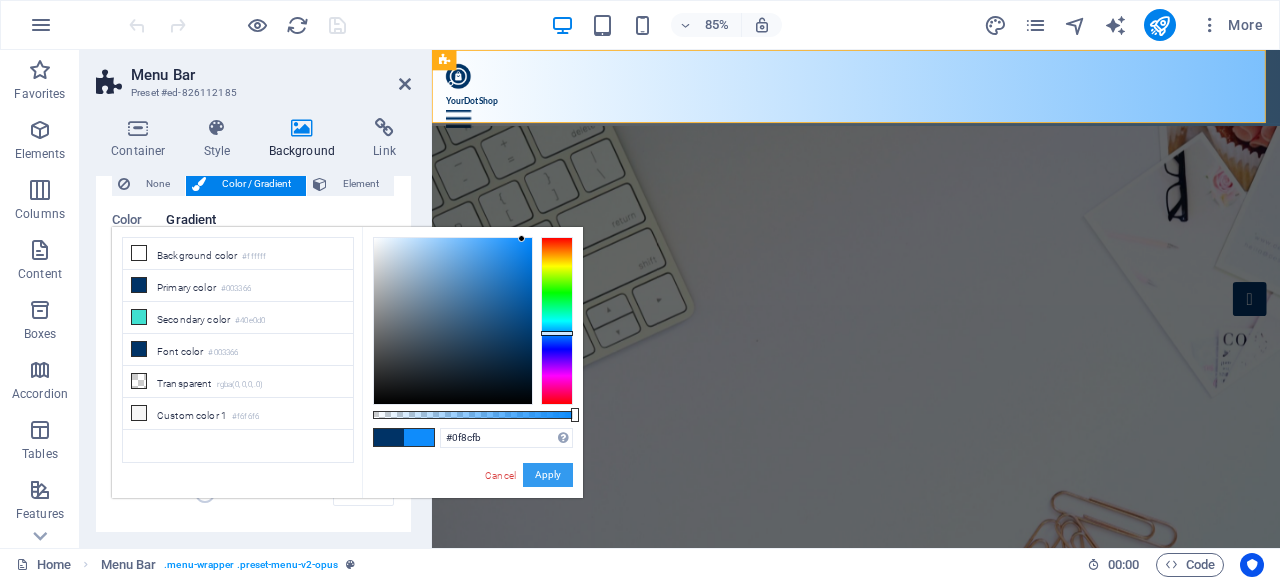 click on "Apply" at bounding box center (548, 475) 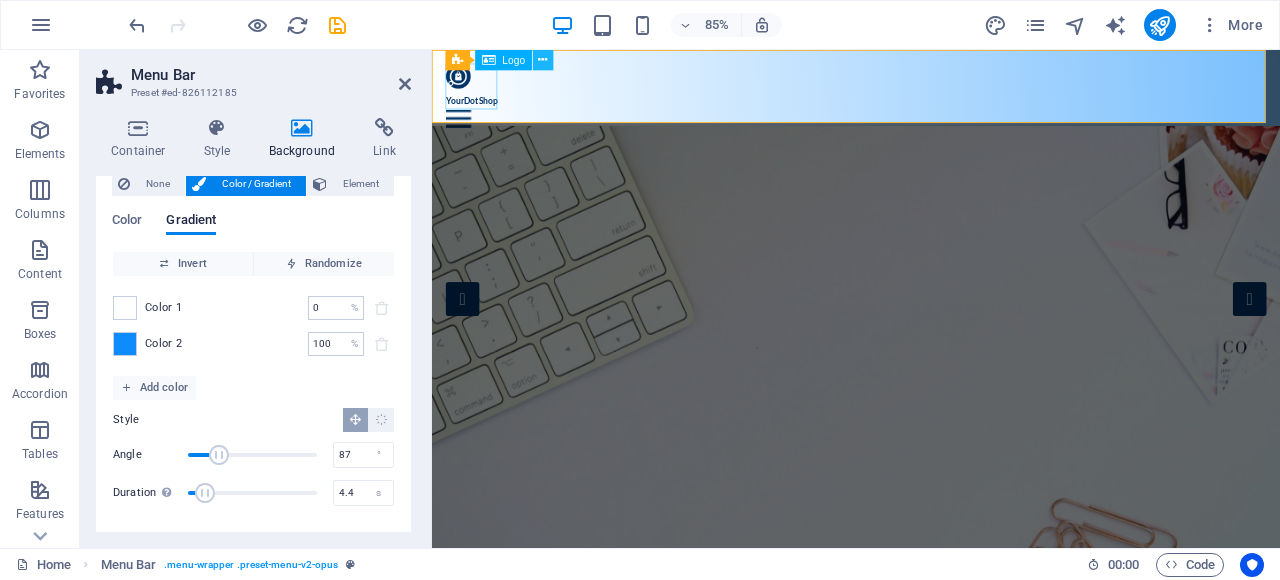click at bounding box center (542, 60) 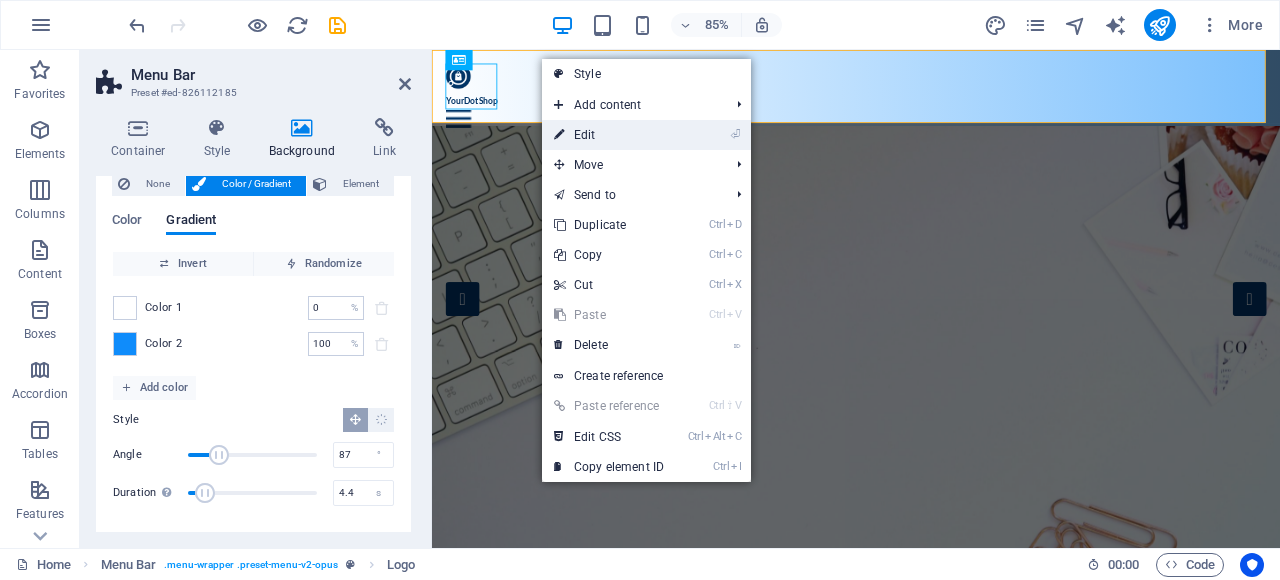 click on "⏎  Edit" at bounding box center (609, 135) 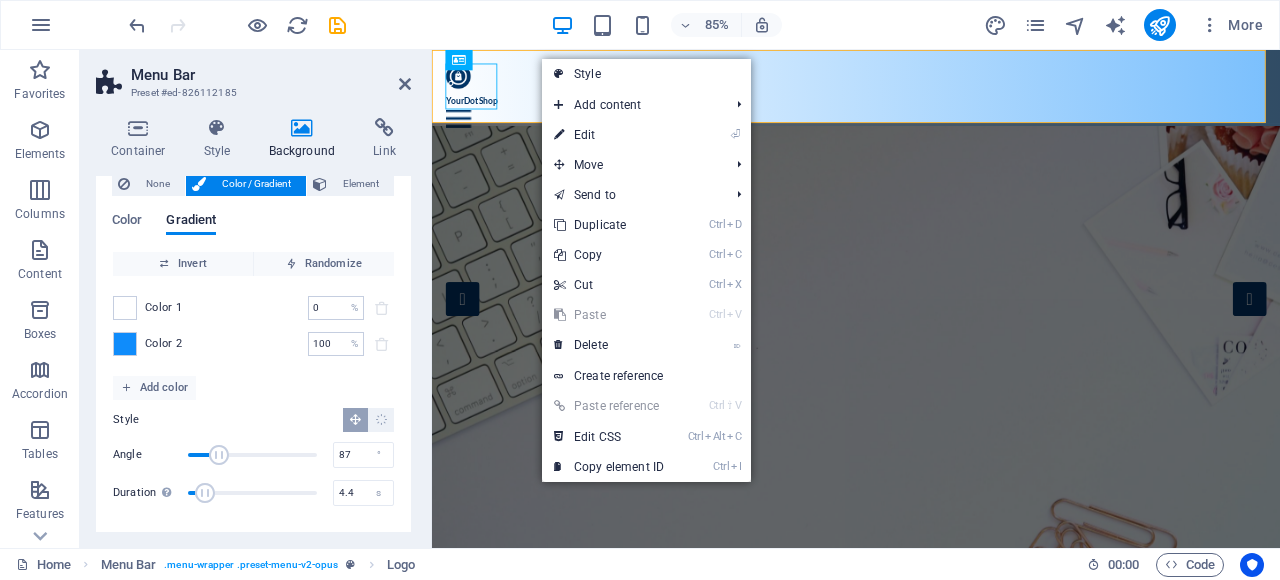 select on "px" 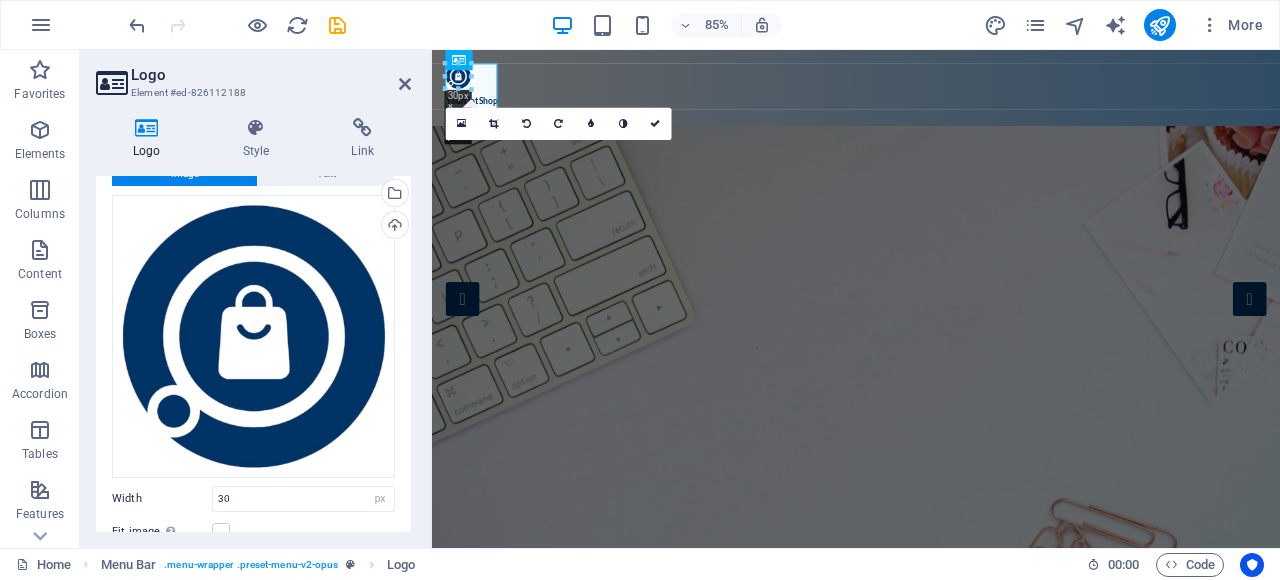 scroll, scrollTop: 266, scrollLeft: 0, axis: vertical 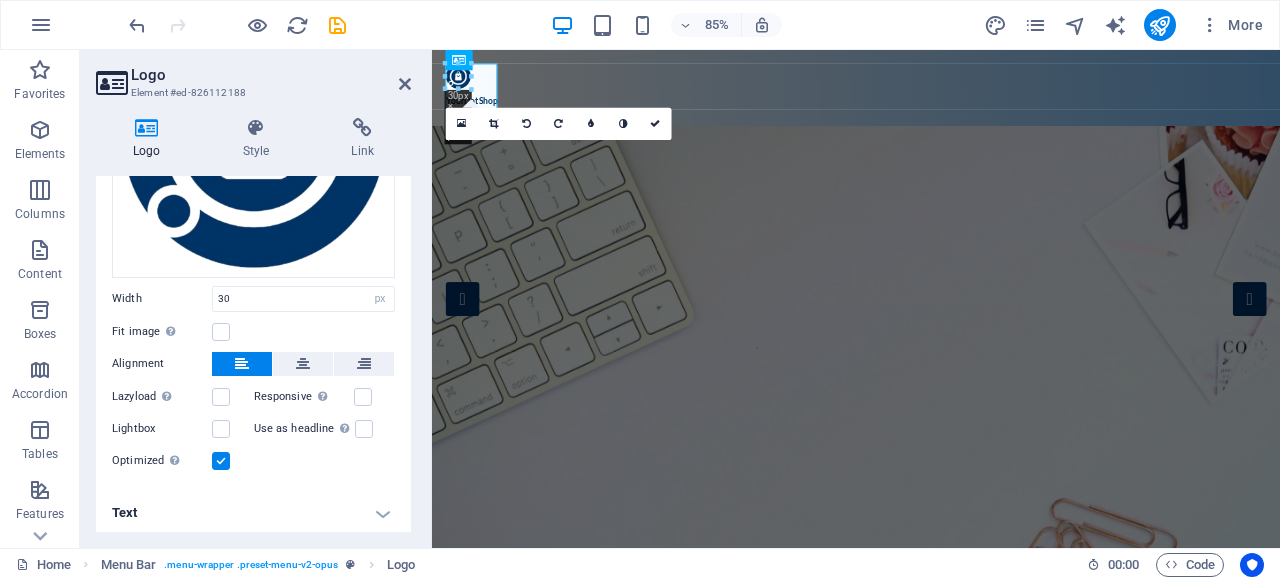 click on "Text" at bounding box center [253, 513] 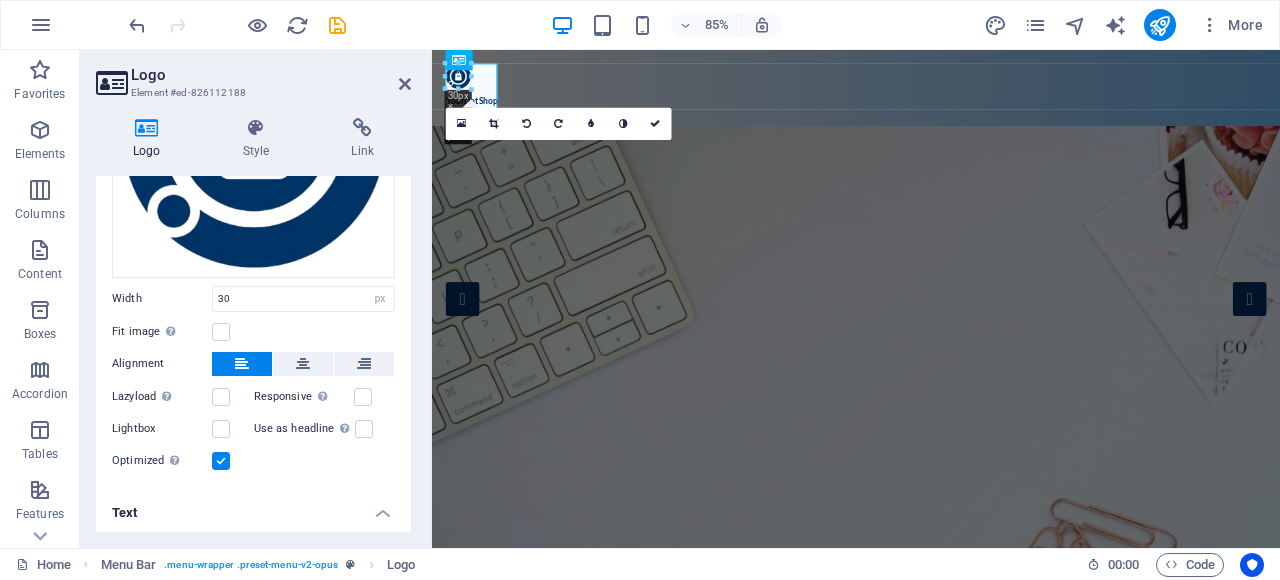 scroll, scrollTop: 453, scrollLeft: 0, axis: vertical 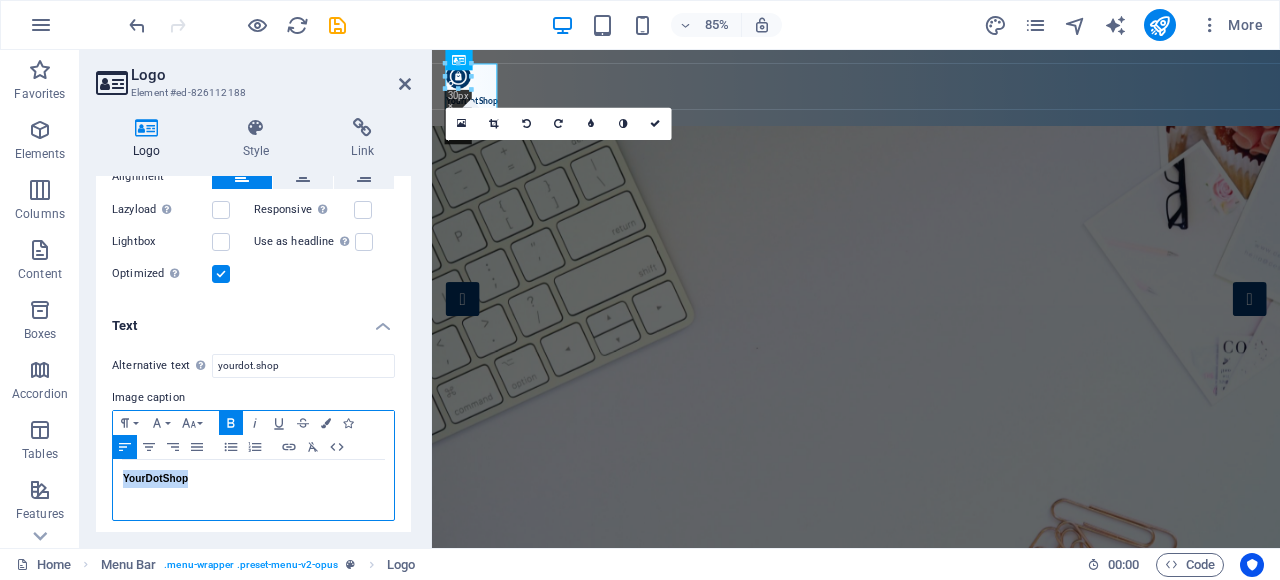 drag, startPoint x: 207, startPoint y: 479, endPoint x: 110, endPoint y: 472, distance: 97.25225 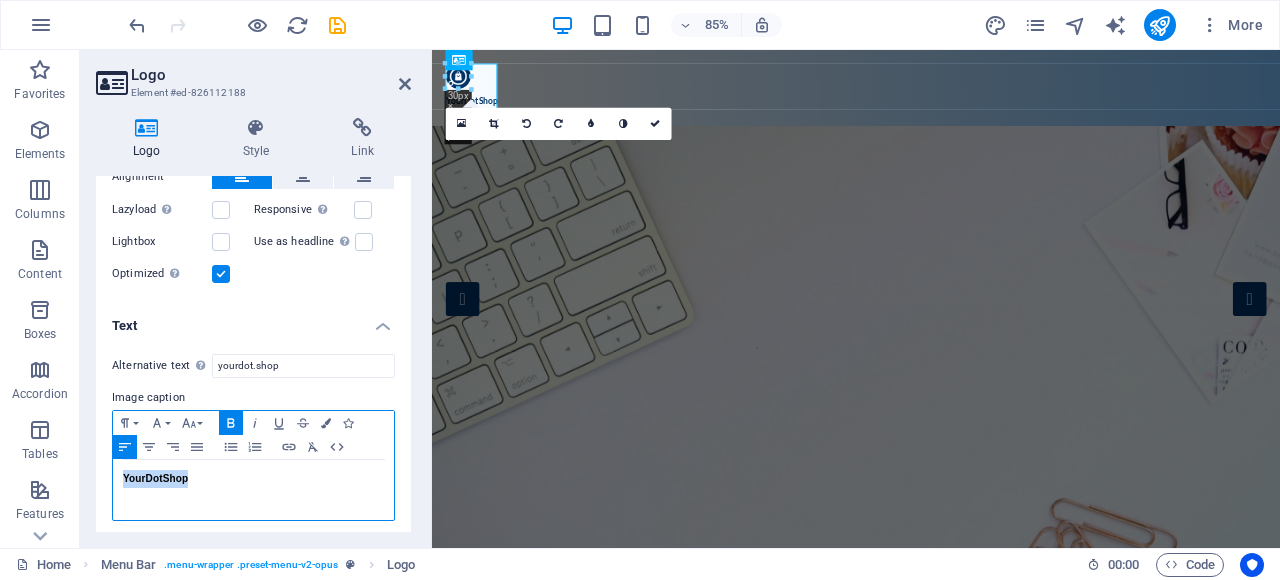 click on "Alternative text The alternative text is used by devices that cannot display images (e.g. image search engines) and should be added to every image to improve website accessibility. yourdot.shop Image caption Paragraph Format Normal Heading 1 Heading 2 Heading 3 Heading 4 Heading 5 Heading 6 Code Font Family Arial Georgia Impact Tahoma Times New Roman Verdana Font Size 8 9 10 11 12 14 18 24 30 36 48 60 72 96 Bold Italic Underline Strikethrough Colors Icons Align Left Align Center Align Right Align Justify Unordered List Ordered List Insert Link Clear Formatting HTML YourDotShop" at bounding box center [253, 438] 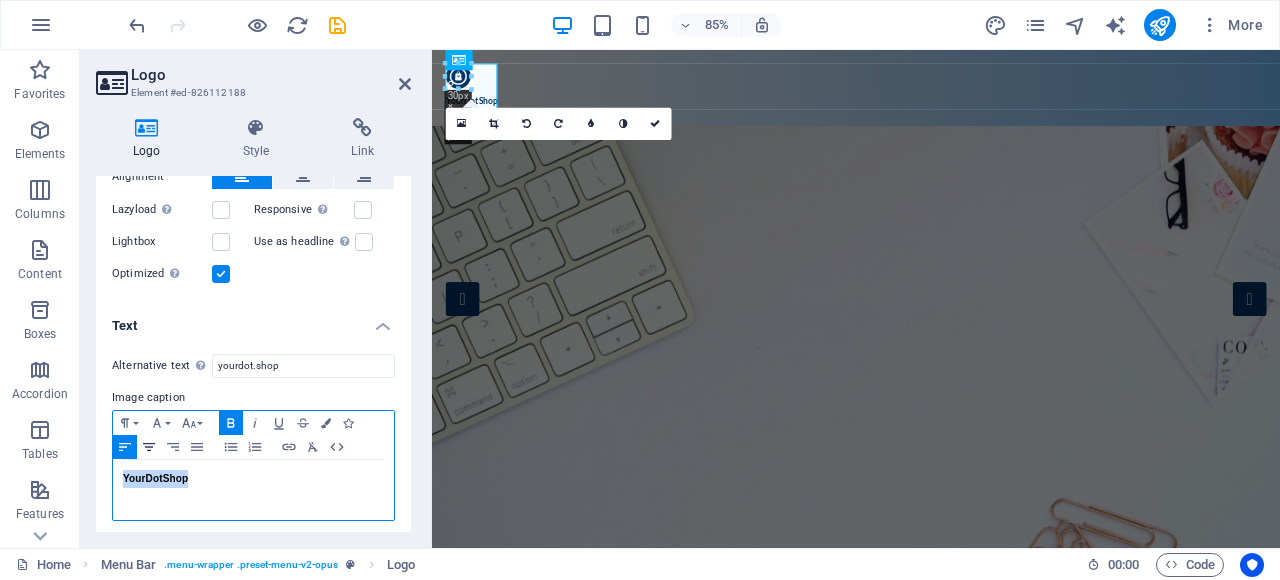 click 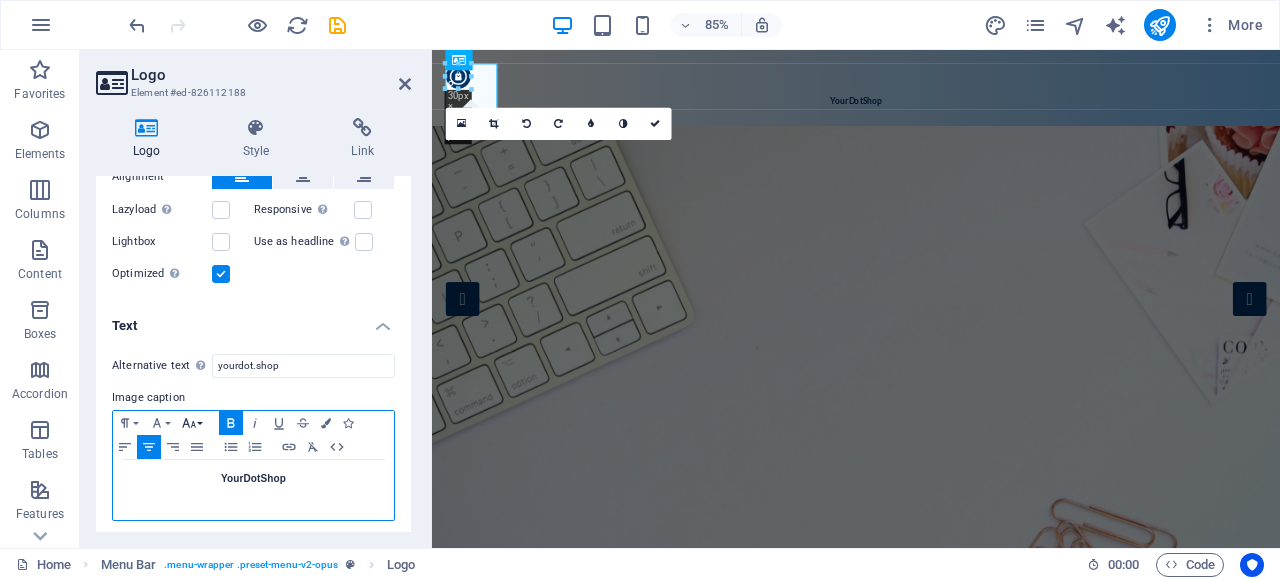 click 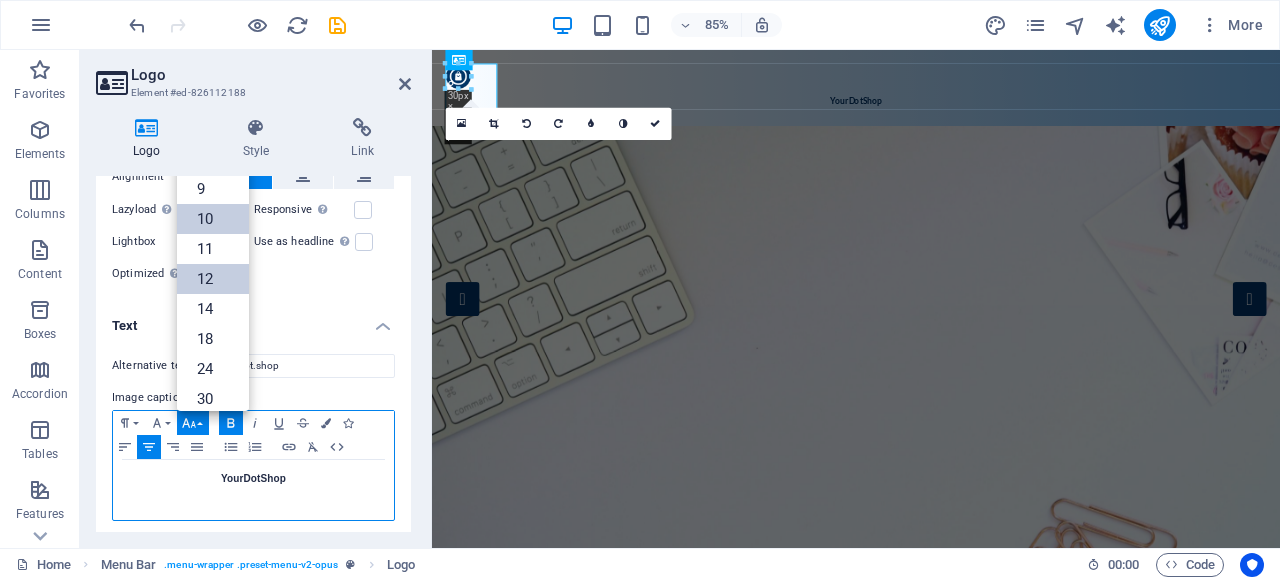 scroll, scrollTop: 0, scrollLeft: 0, axis: both 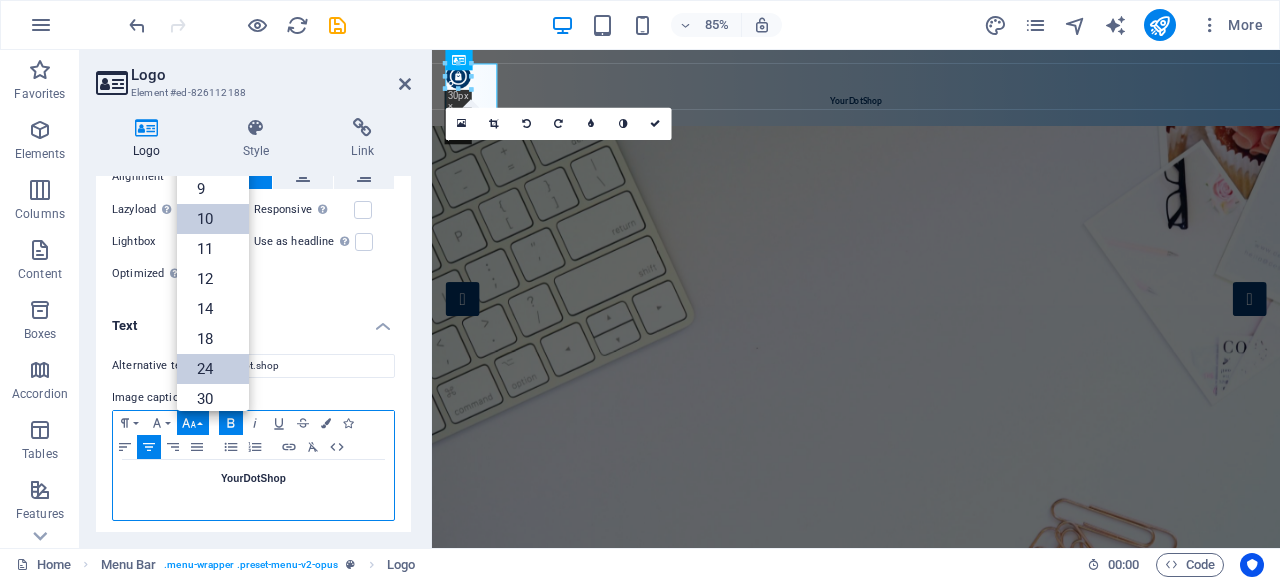 click on "24" at bounding box center (213, 369) 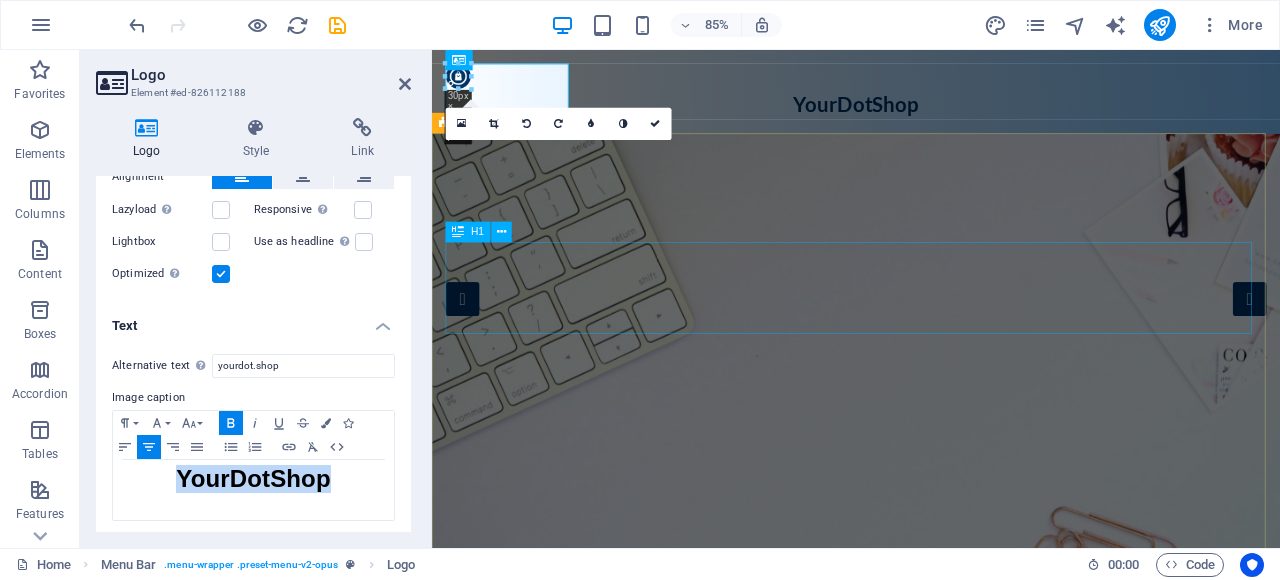 click on "YourDotShop" at bounding box center (931, 893) 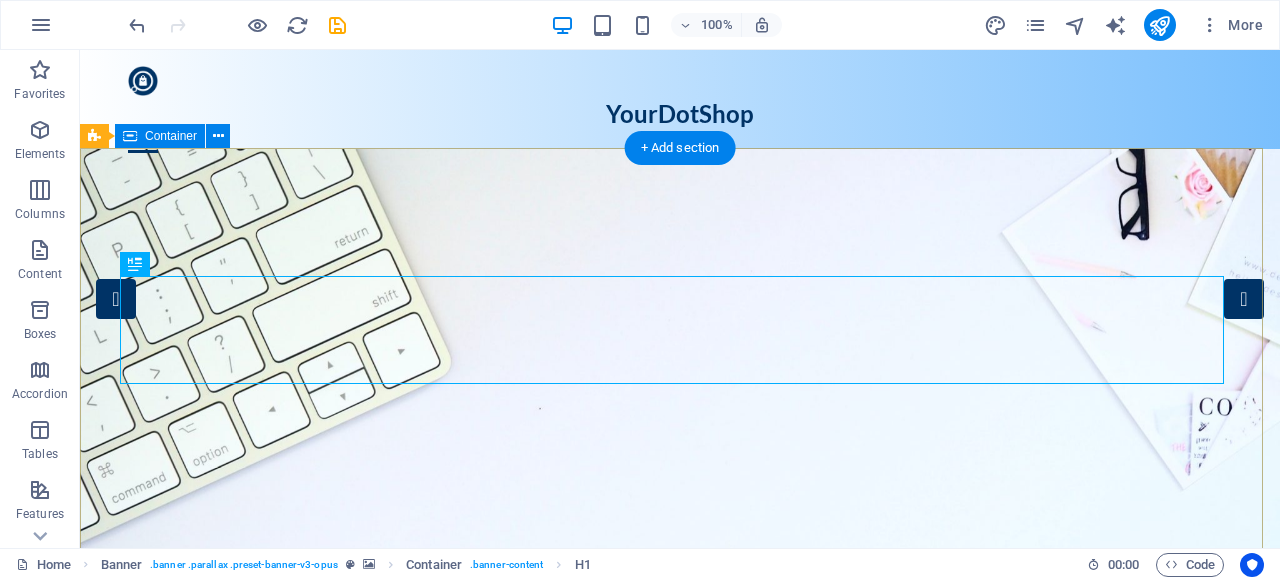 drag, startPoint x: 522, startPoint y: 219, endPoint x: 496, endPoint y: 218, distance: 26.019224 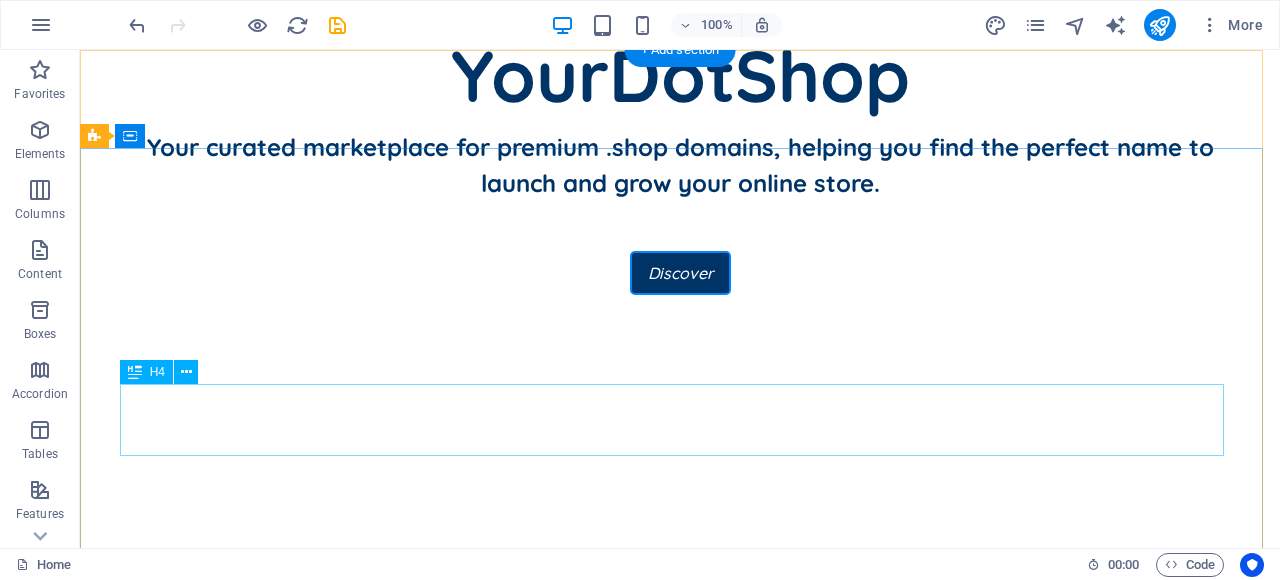 scroll, scrollTop: 0, scrollLeft: 0, axis: both 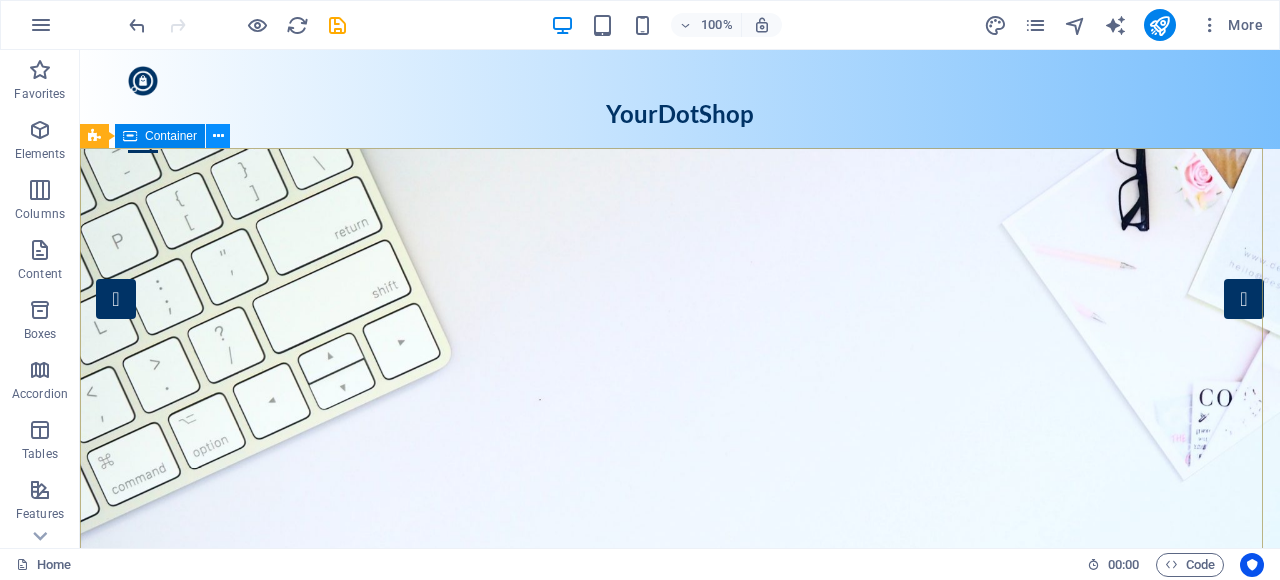 click at bounding box center (218, 136) 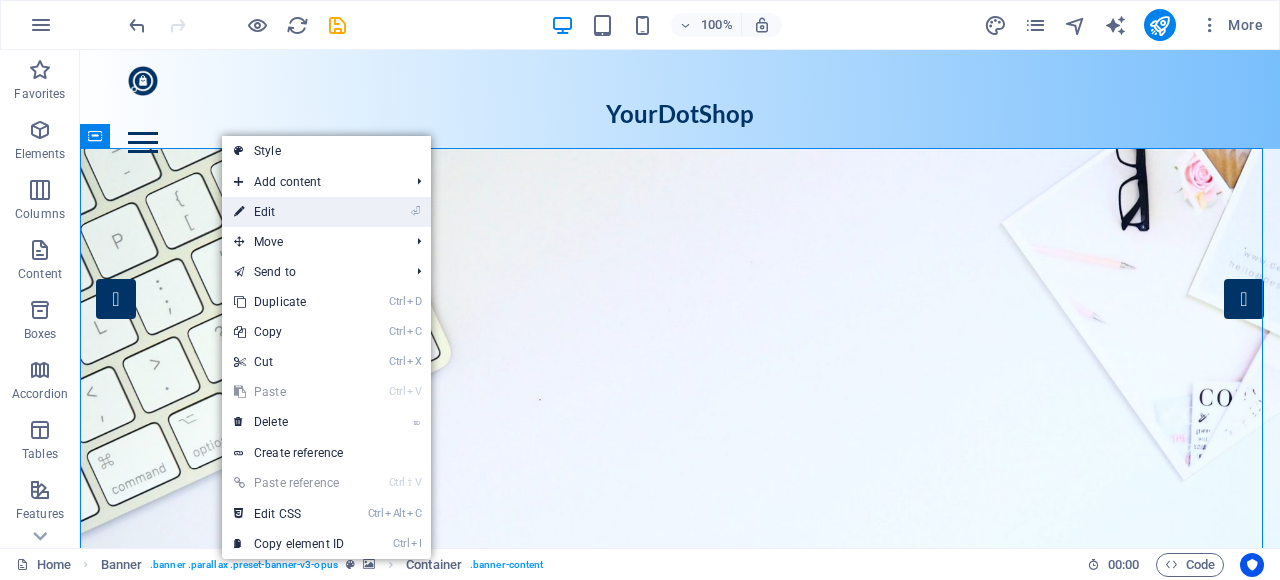 click on "⏎  Edit" at bounding box center [326, 212] 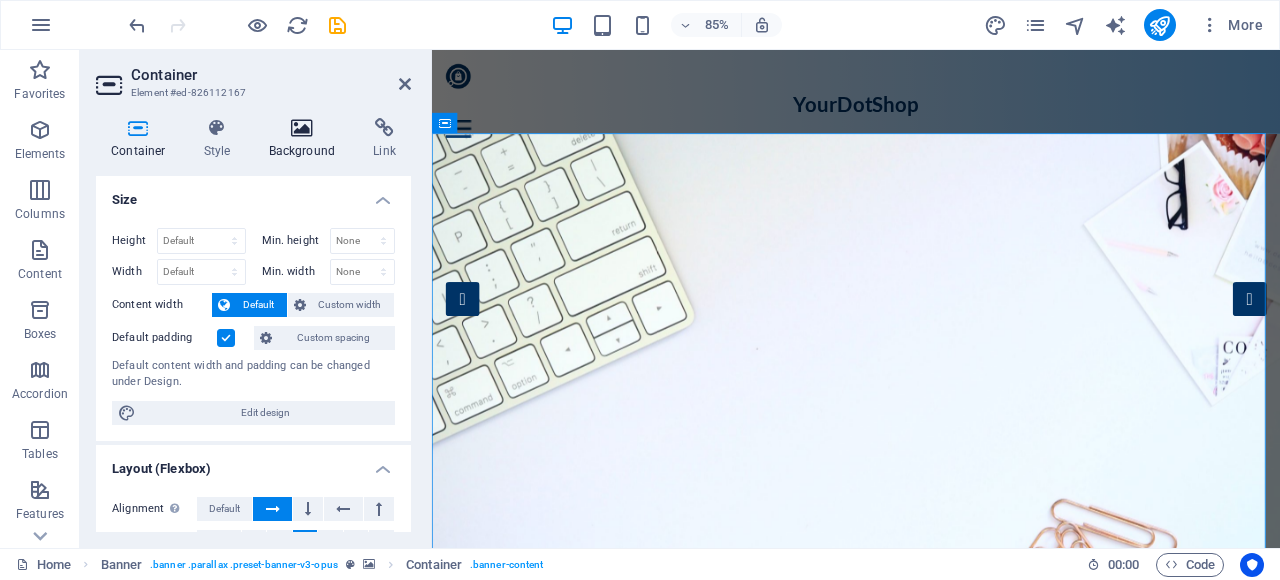 click at bounding box center (302, 128) 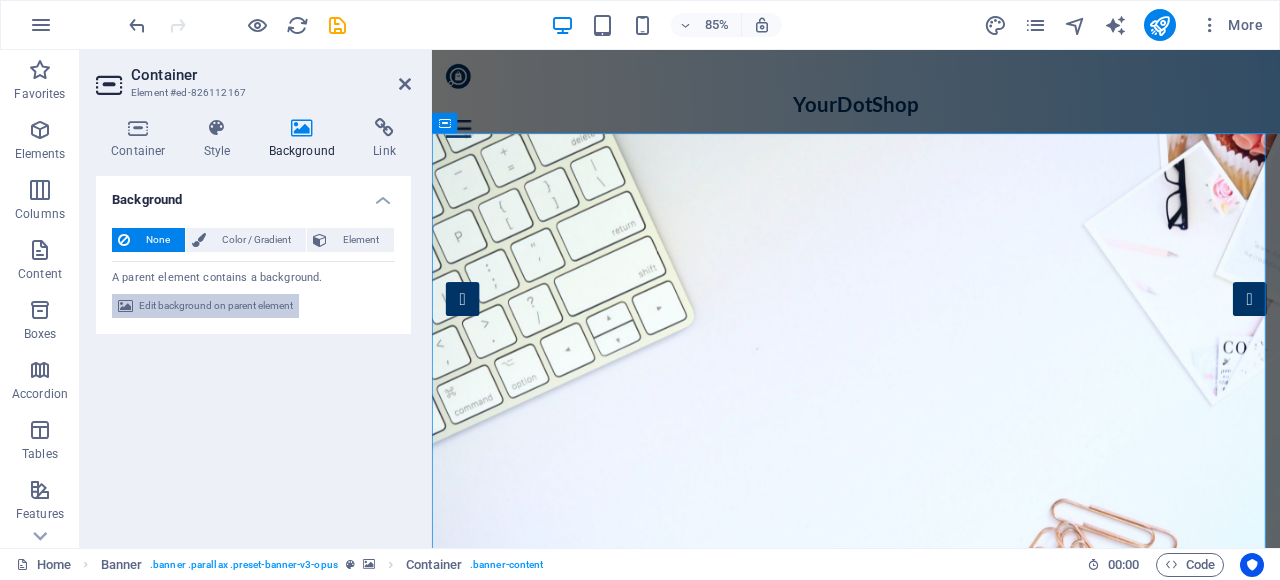 click on "Edit background on parent element" at bounding box center [216, 306] 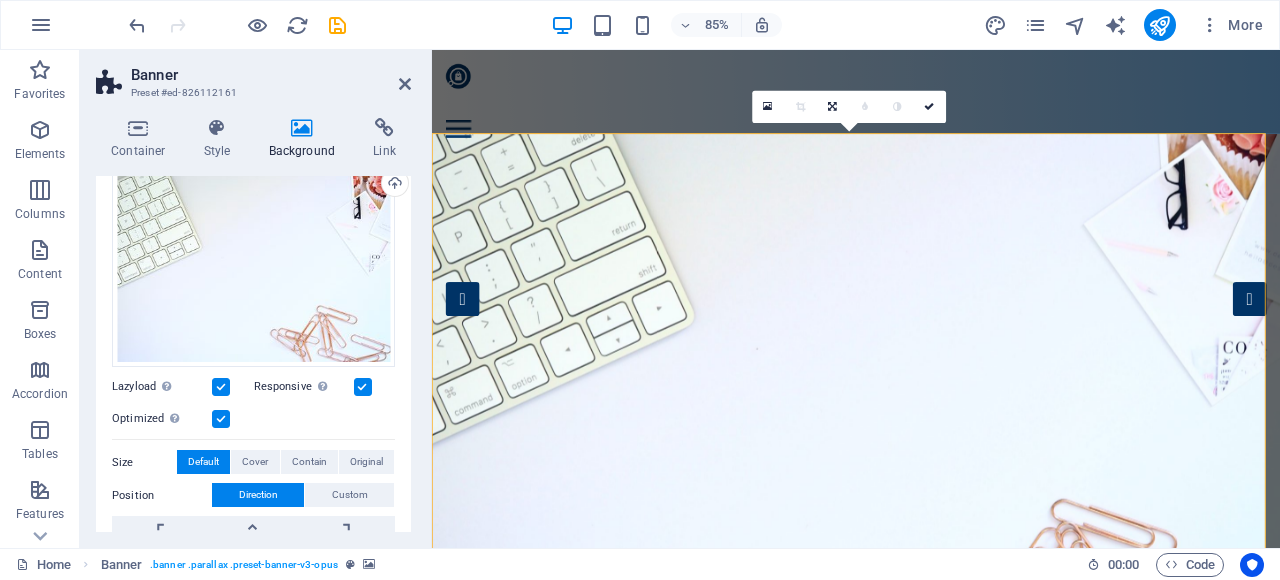 scroll, scrollTop: 300, scrollLeft: 0, axis: vertical 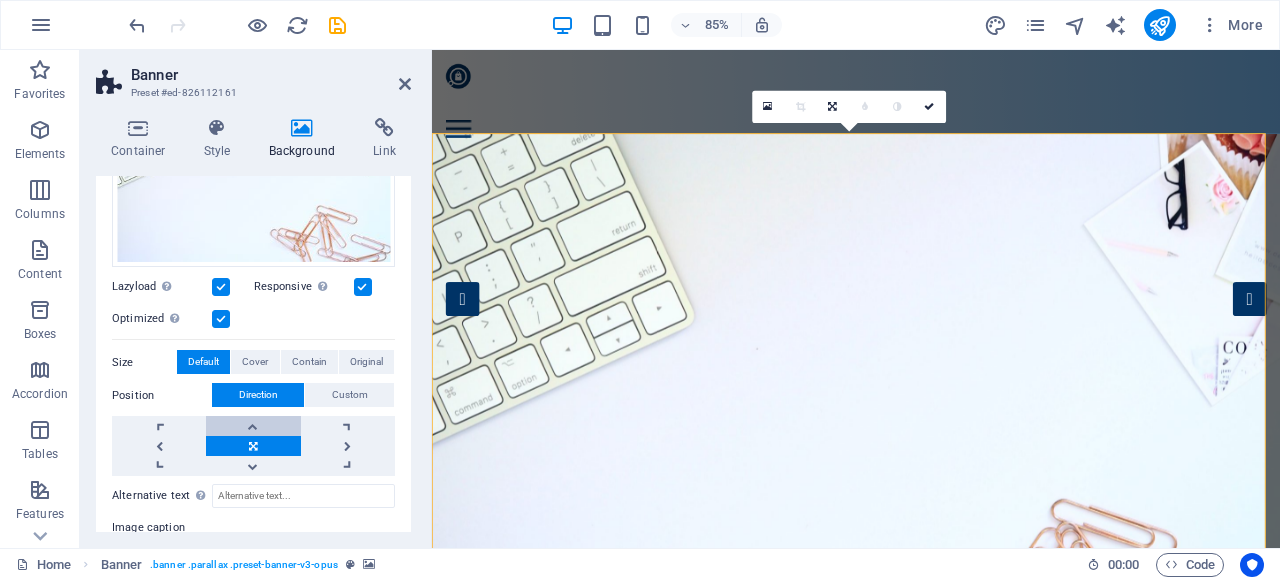 click at bounding box center (253, 426) 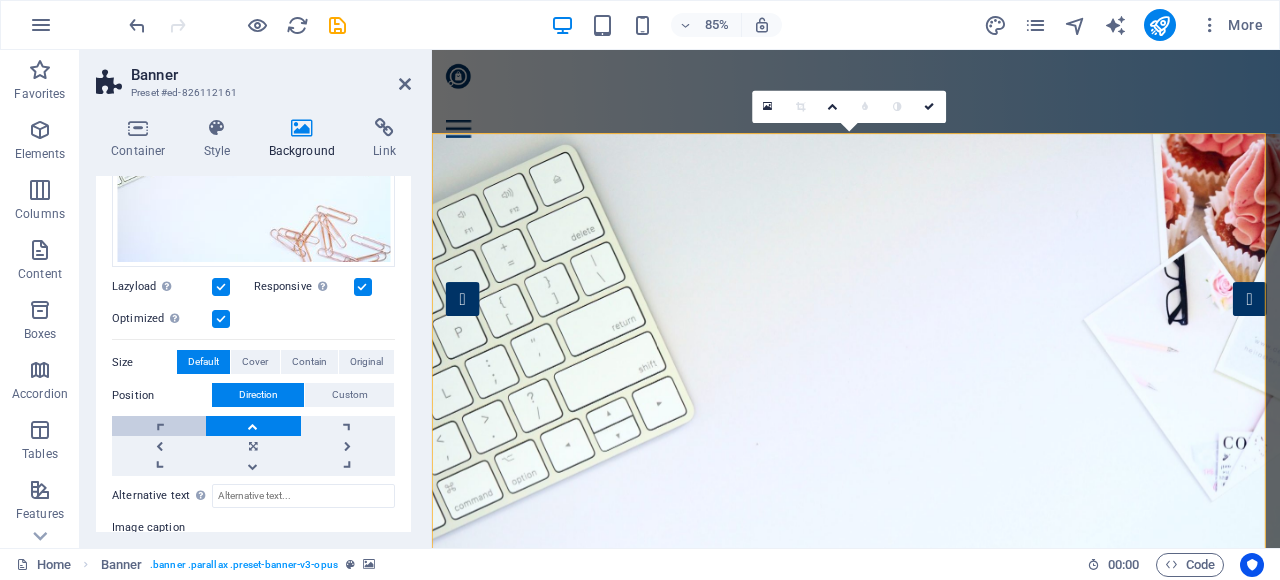 click at bounding box center [159, 426] 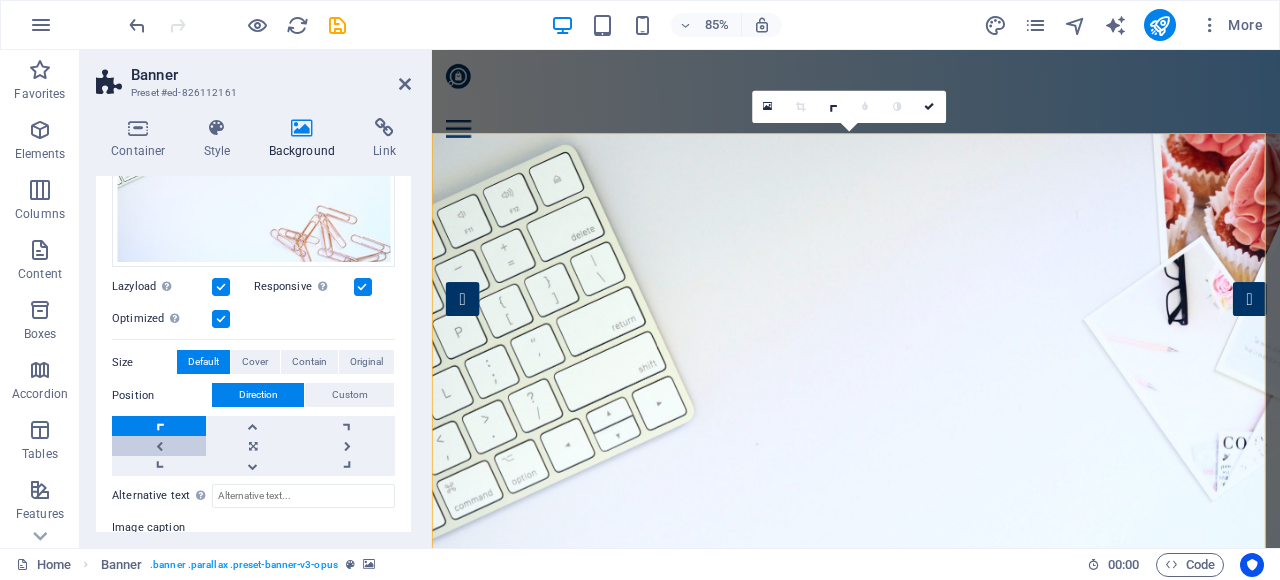 click at bounding box center (159, 446) 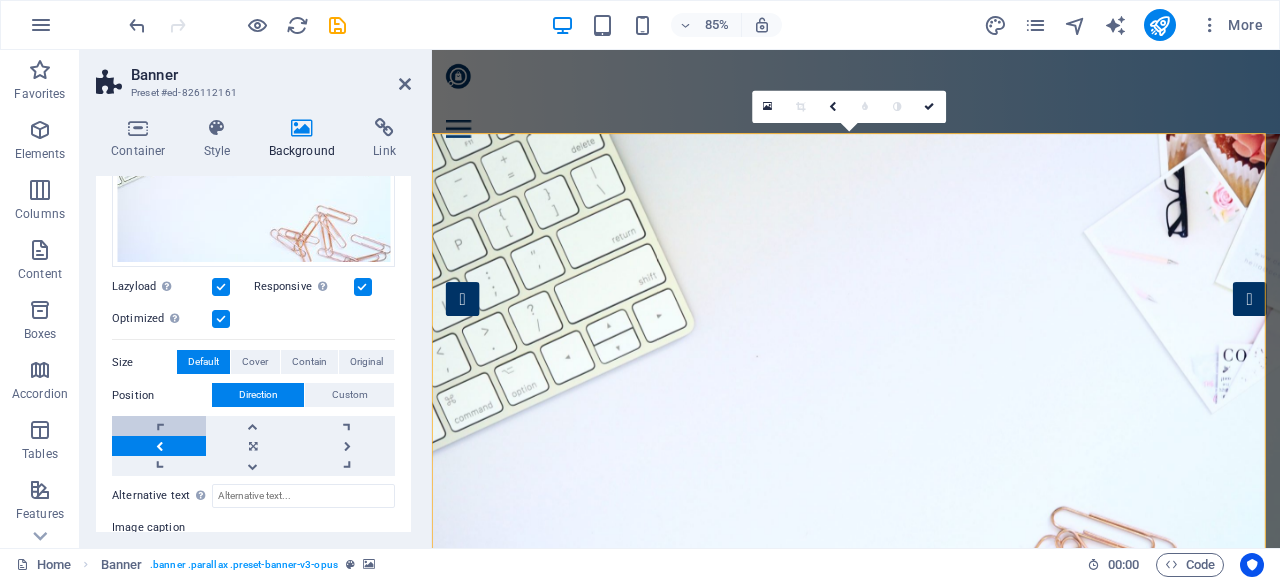 click at bounding box center (159, 426) 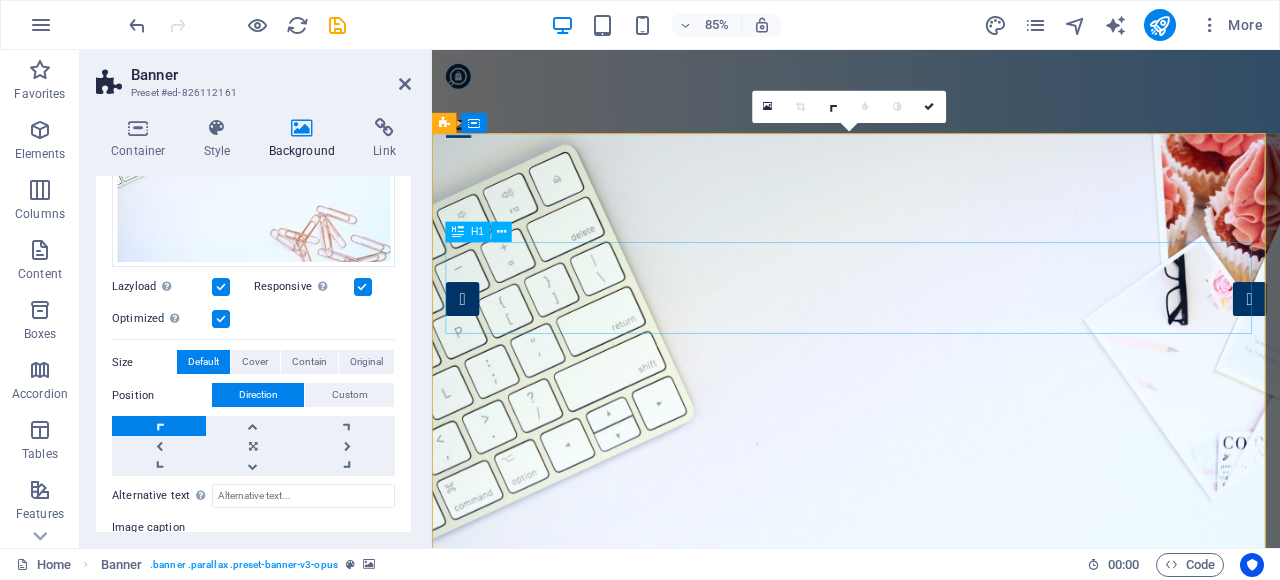 click on "YourDotShop" at bounding box center (931, 893) 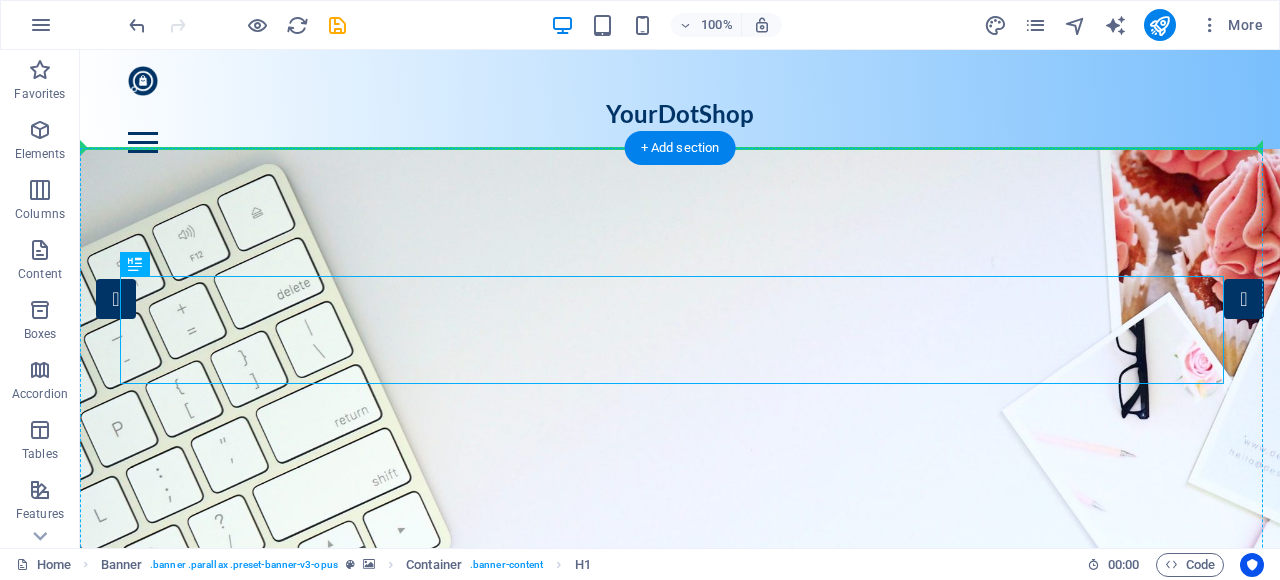 drag, startPoint x: 571, startPoint y: 337, endPoint x: 851, endPoint y: 211, distance: 307.04398 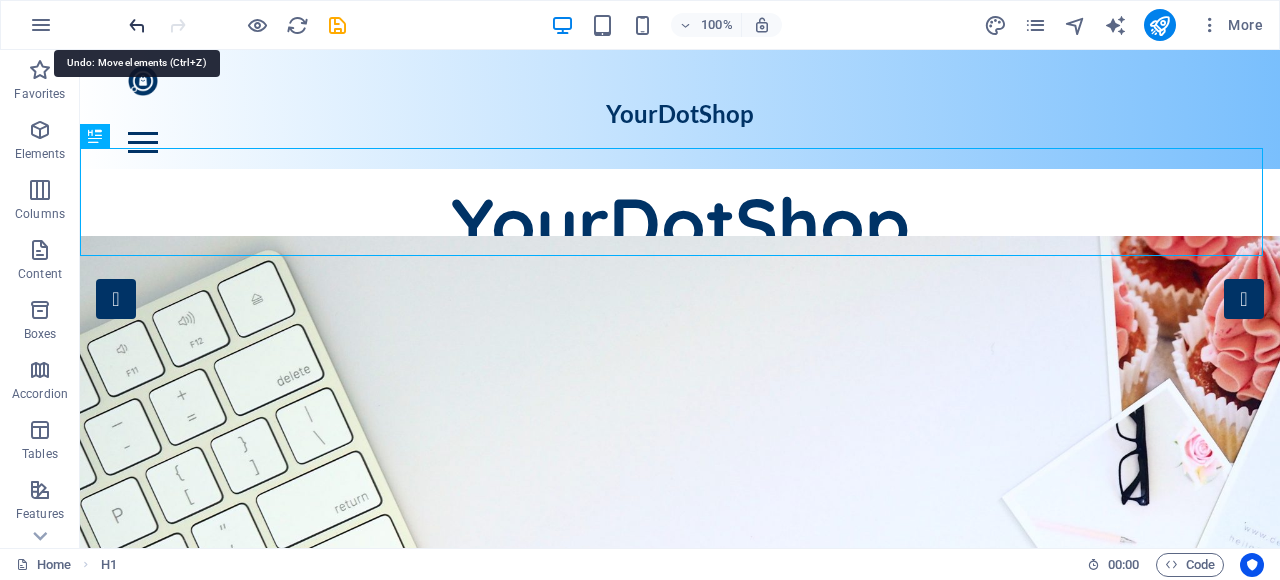 click at bounding box center [137, 25] 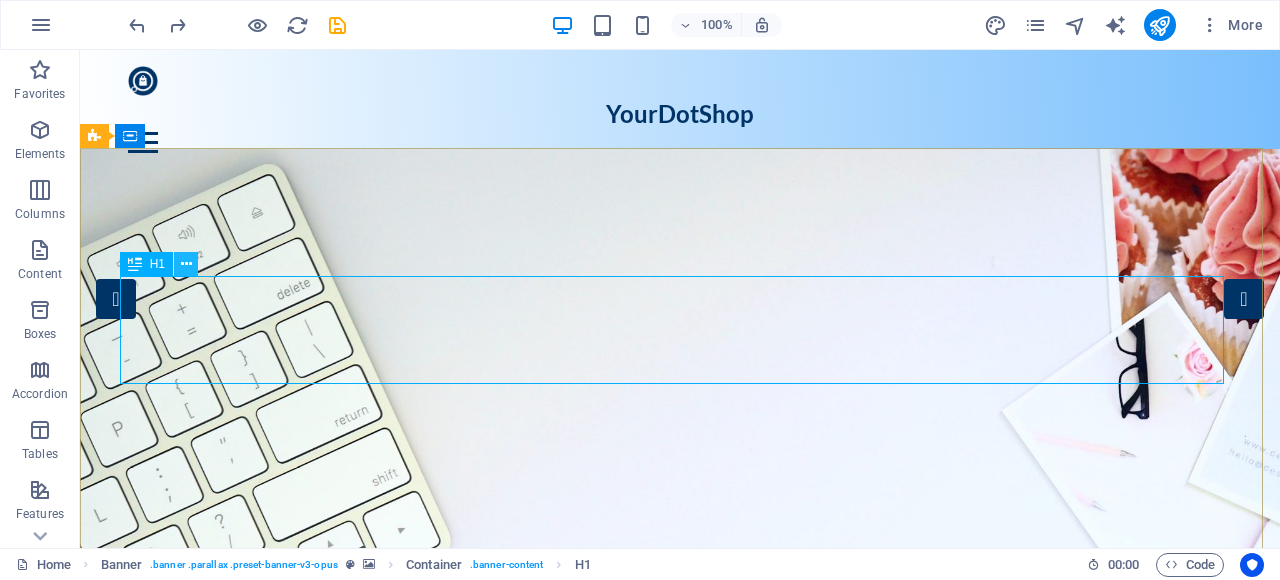 click at bounding box center [186, 264] 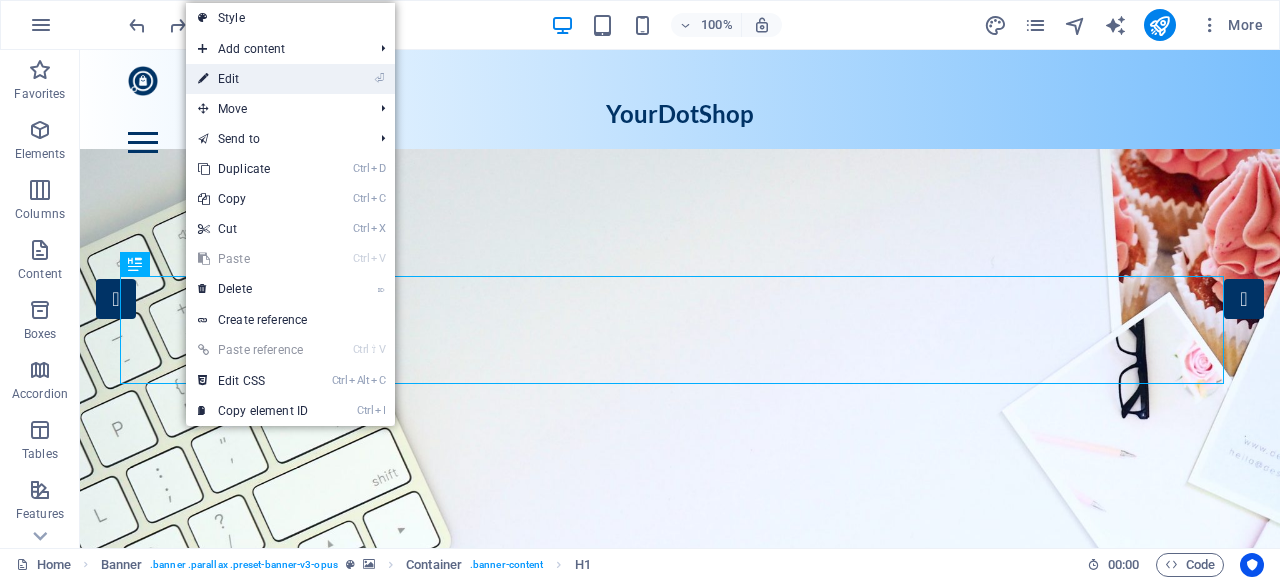 click on "⏎  Edit" at bounding box center [253, 79] 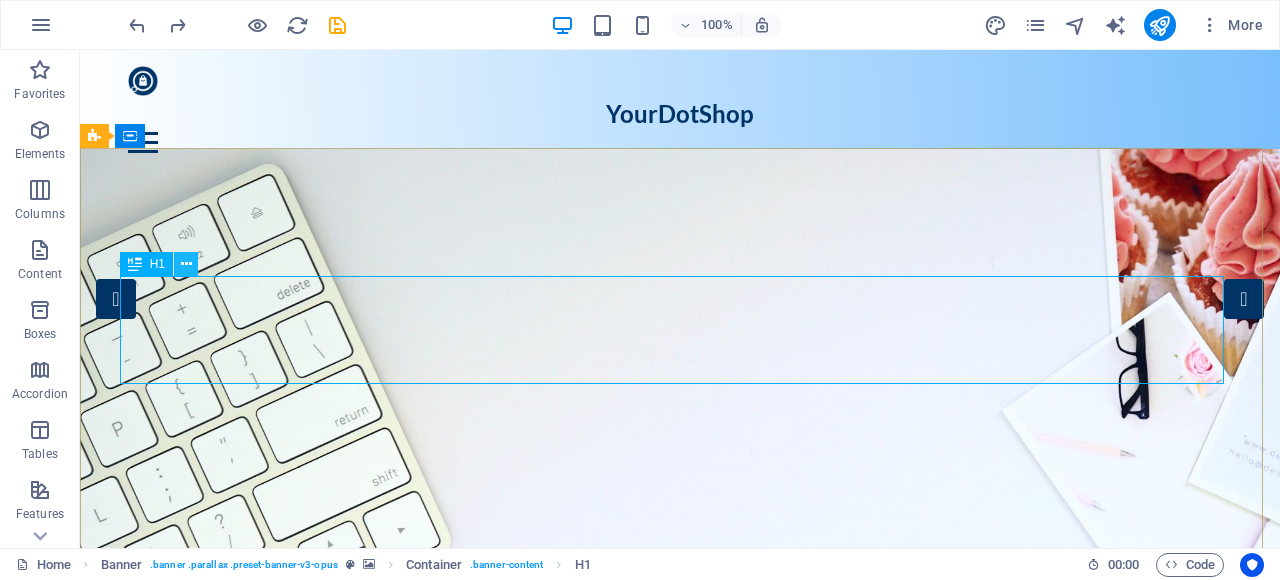 click at bounding box center (186, 264) 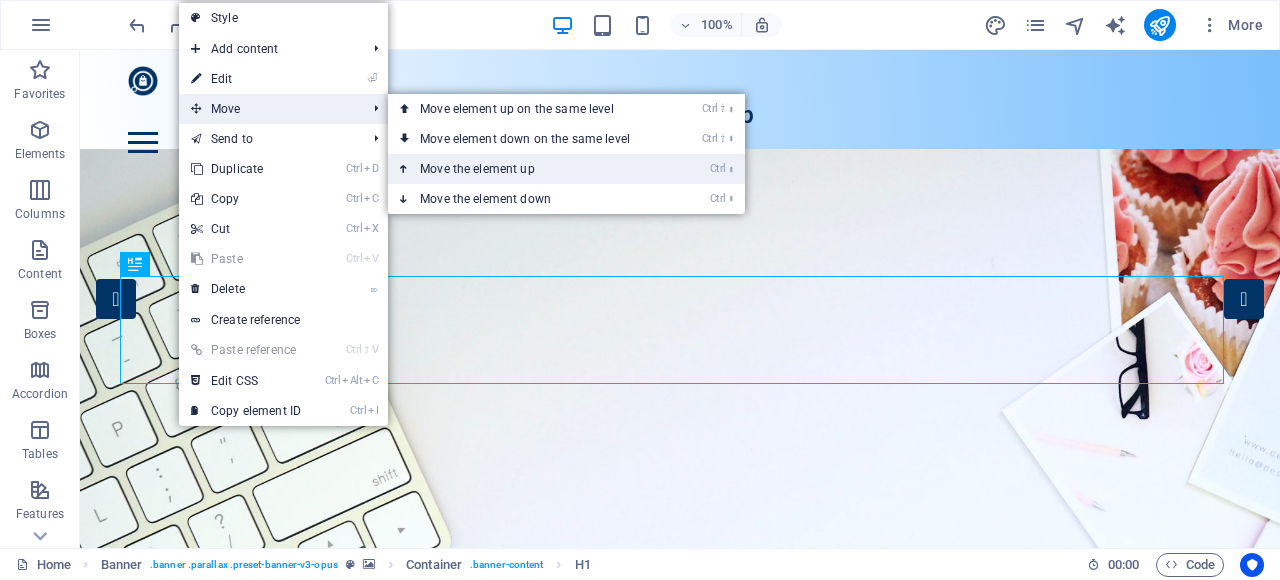 drag, startPoint x: 487, startPoint y: 171, endPoint x: 407, endPoint y: 120, distance: 94.873604 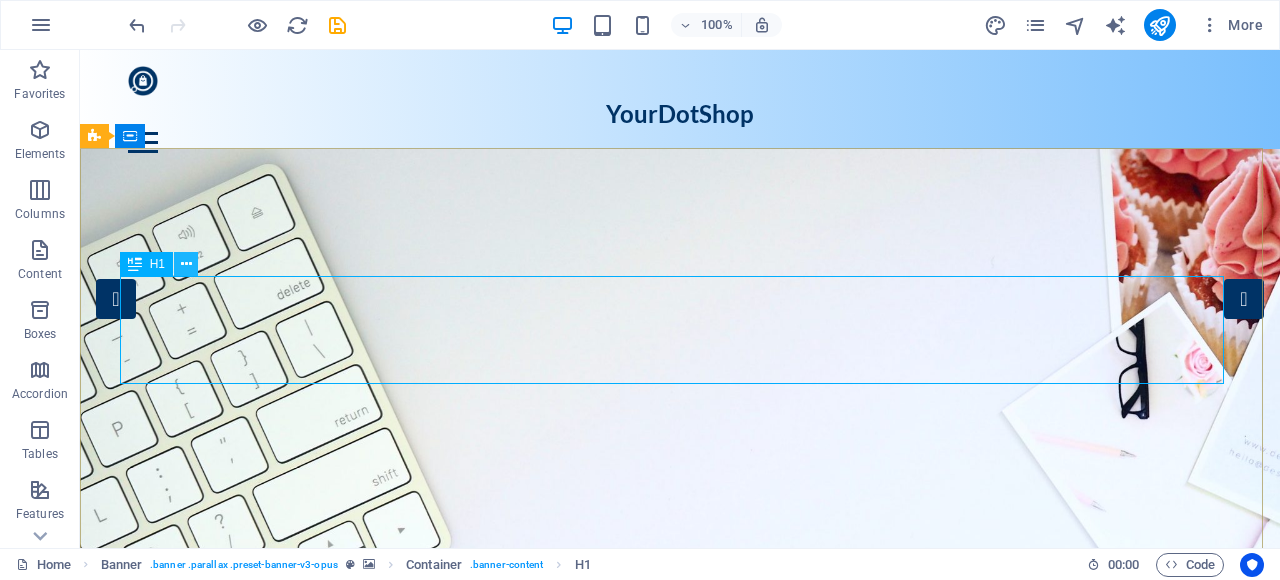 click at bounding box center (186, 264) 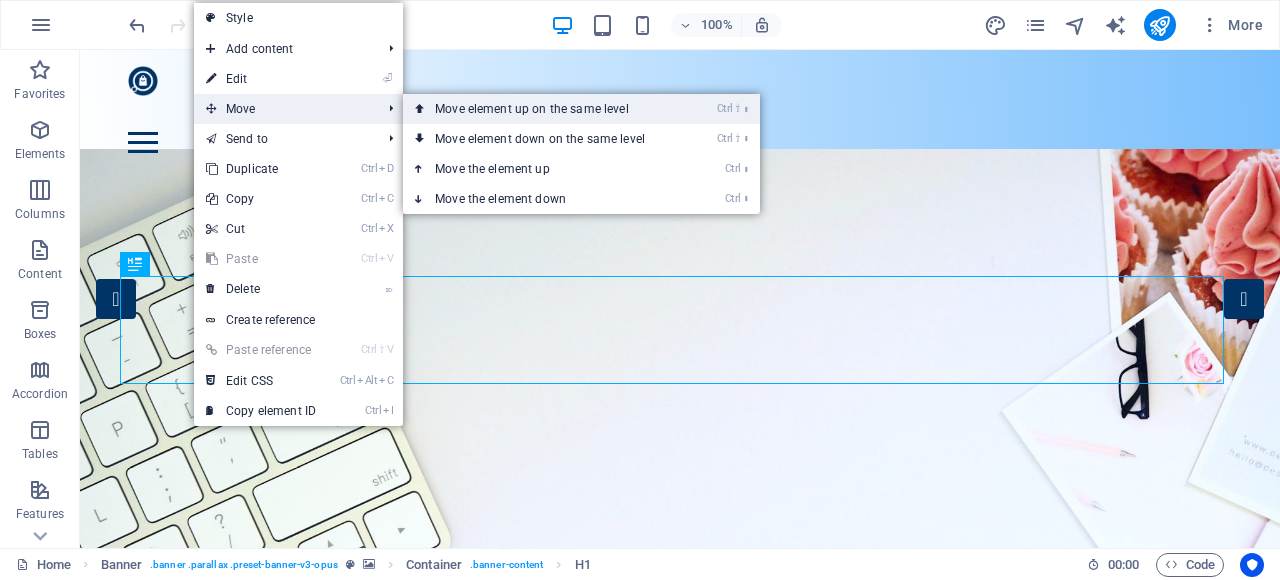 click on "Ctrl ⇧ ⬆  Move element up on the same level" at bounding box center (544, 109) 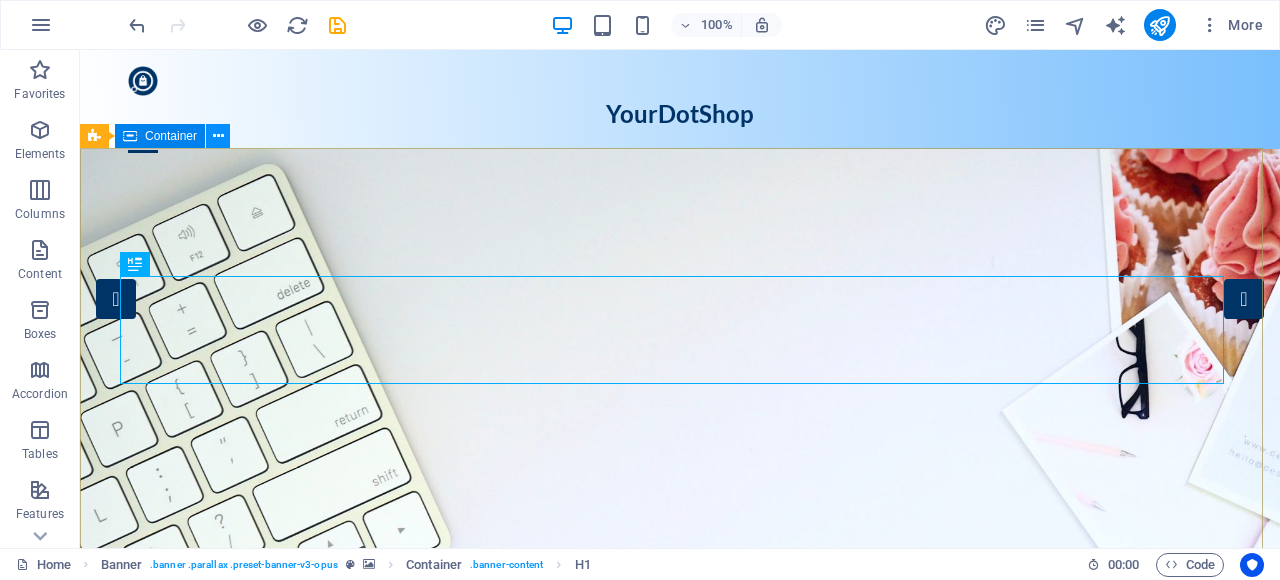 click at bounding box center [218, 136] 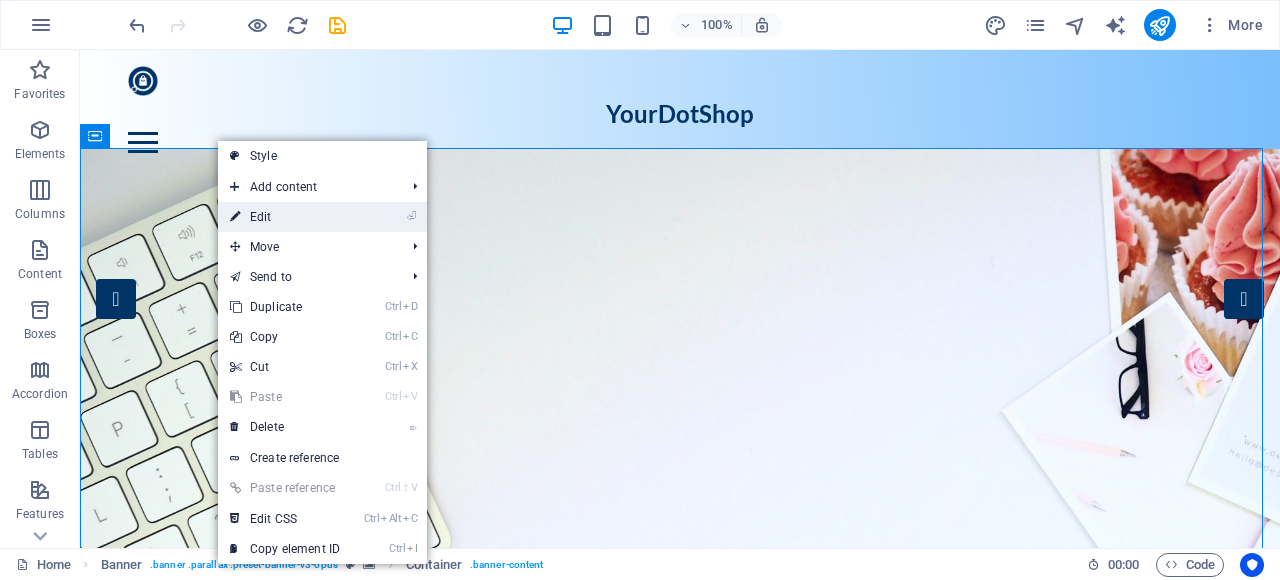click on "⏎  Edit" at bounding box center (285, 217) 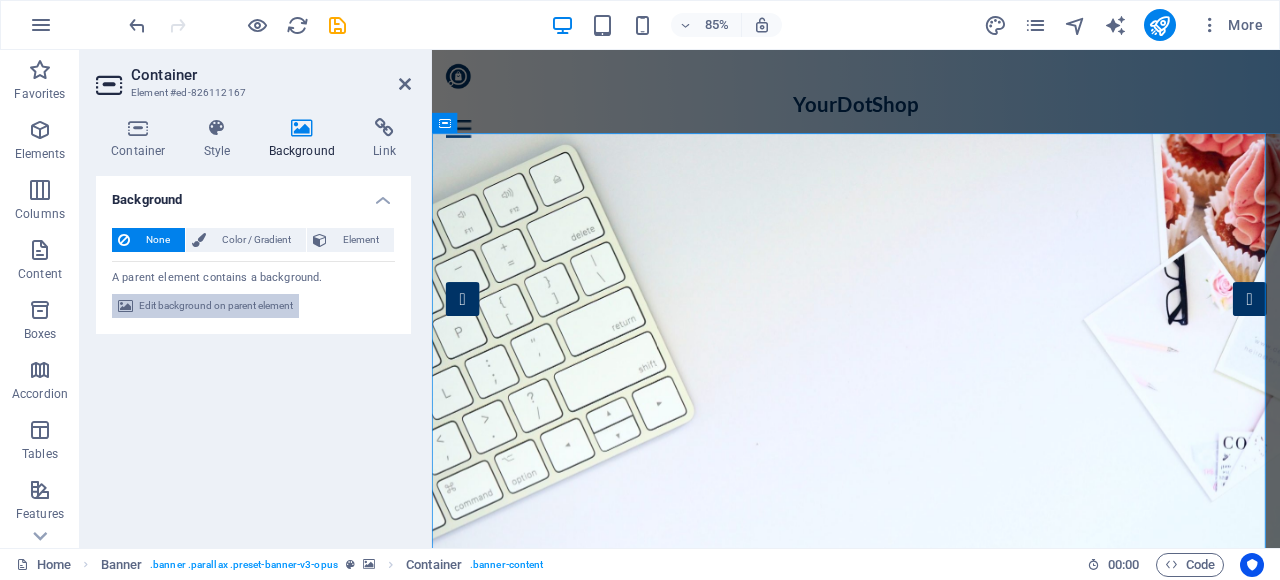 click on "Edit background on parent element" at bounding box center (216, 306) 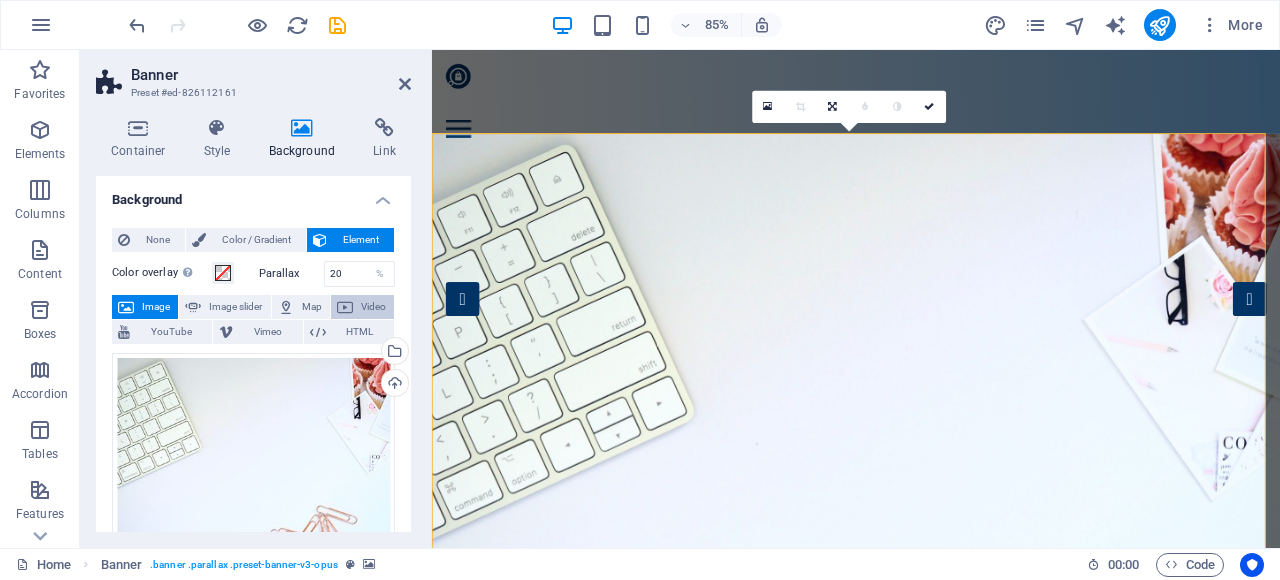 click on "Video" at bounding box center (373, 307) 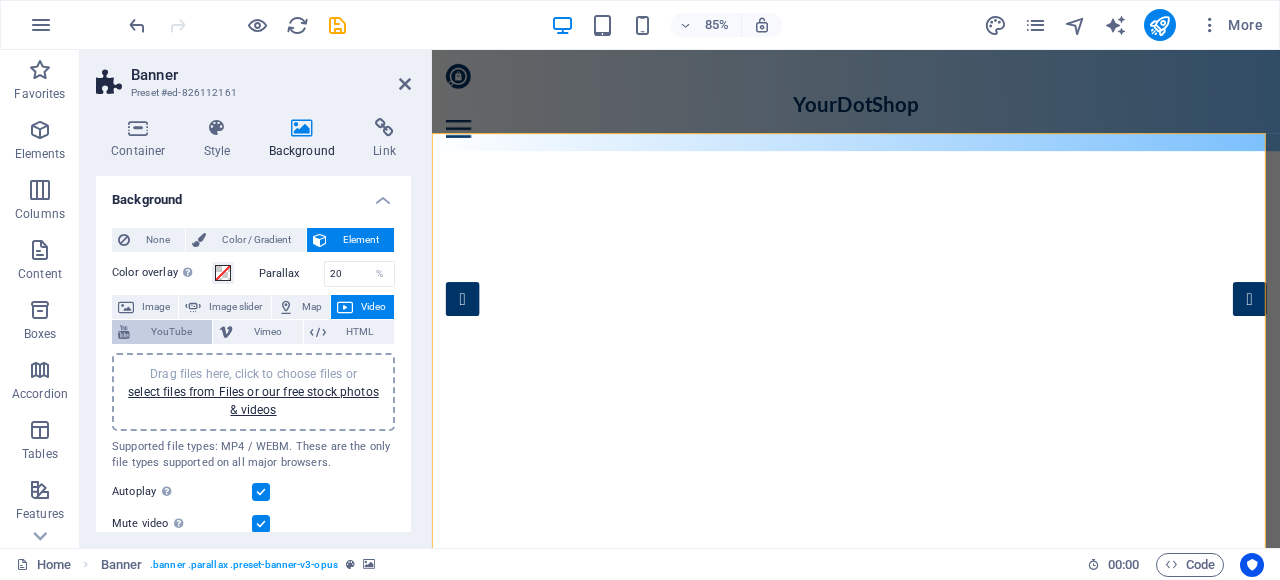 click on "YouTube" at bounding box center [171, 332] 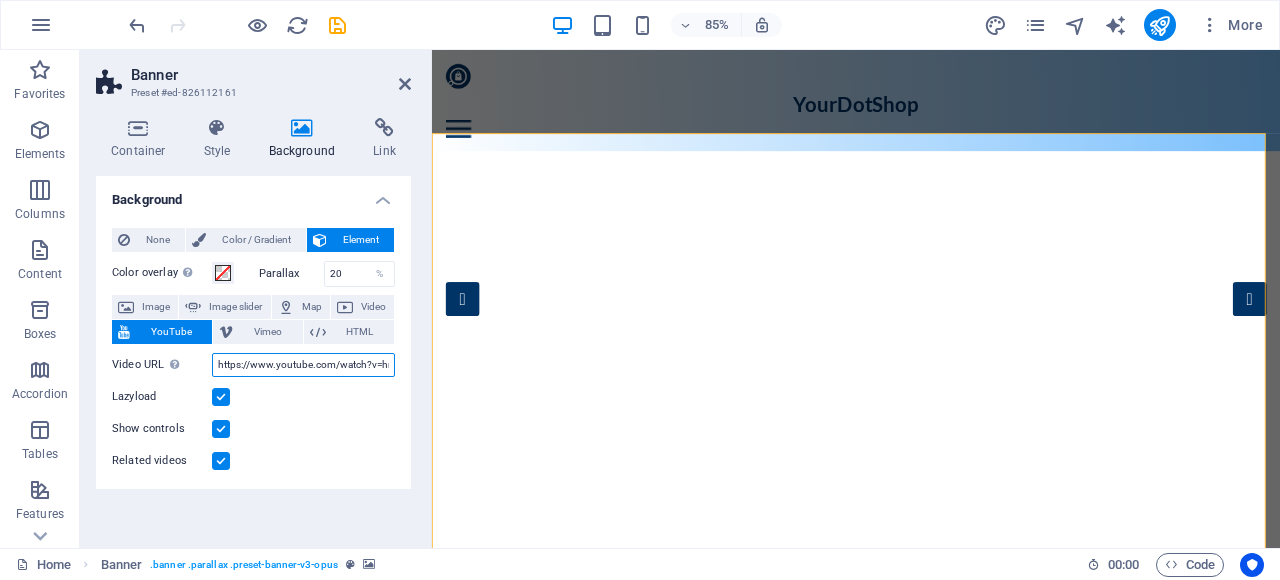click on "https://www.youtube.com/watch?v=hnoviHgPHkY" at bounding box center [303, 365] 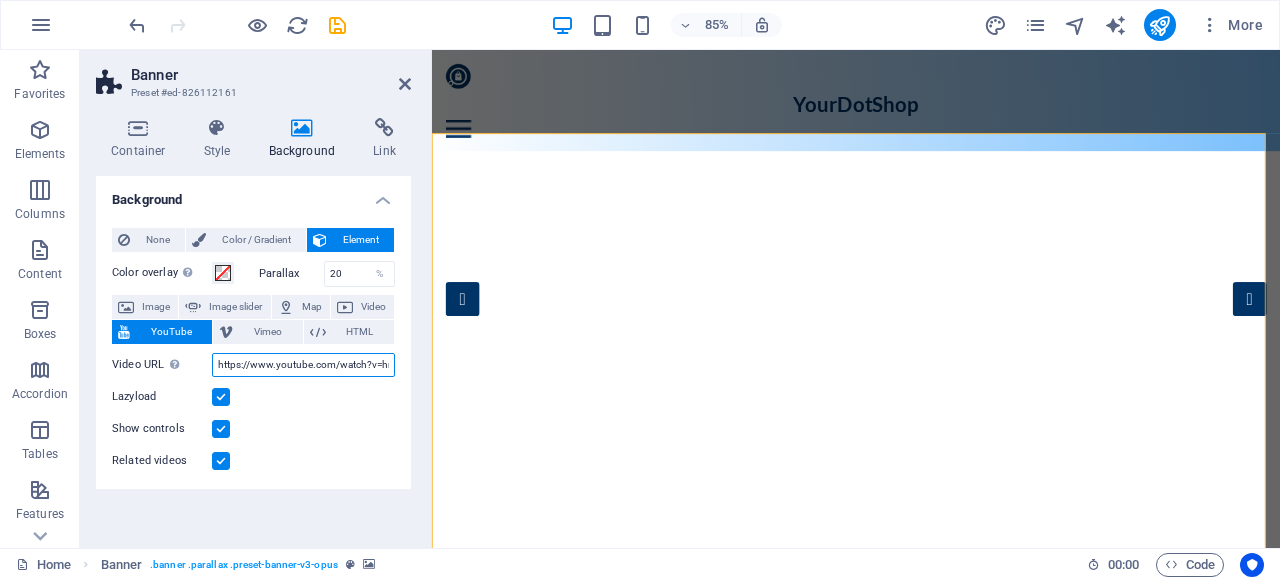click on "https://www.youtube.com/watch?v=hnoviHgPHkY" at bounding box center [303, 365] 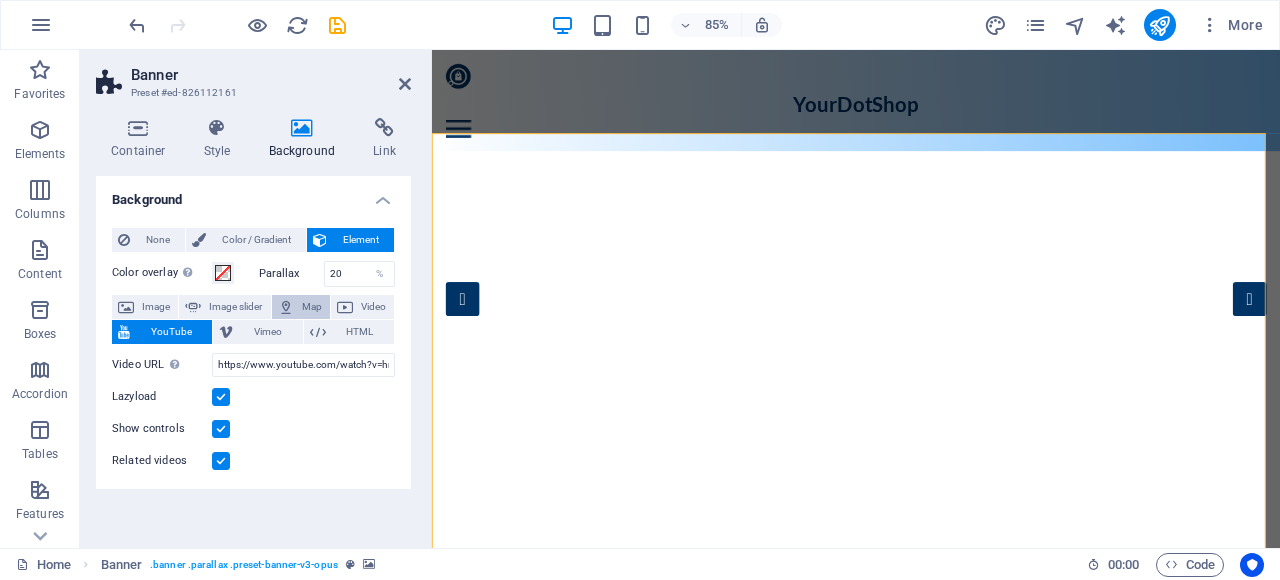 click on "Map" at bounding box center [301, 307] 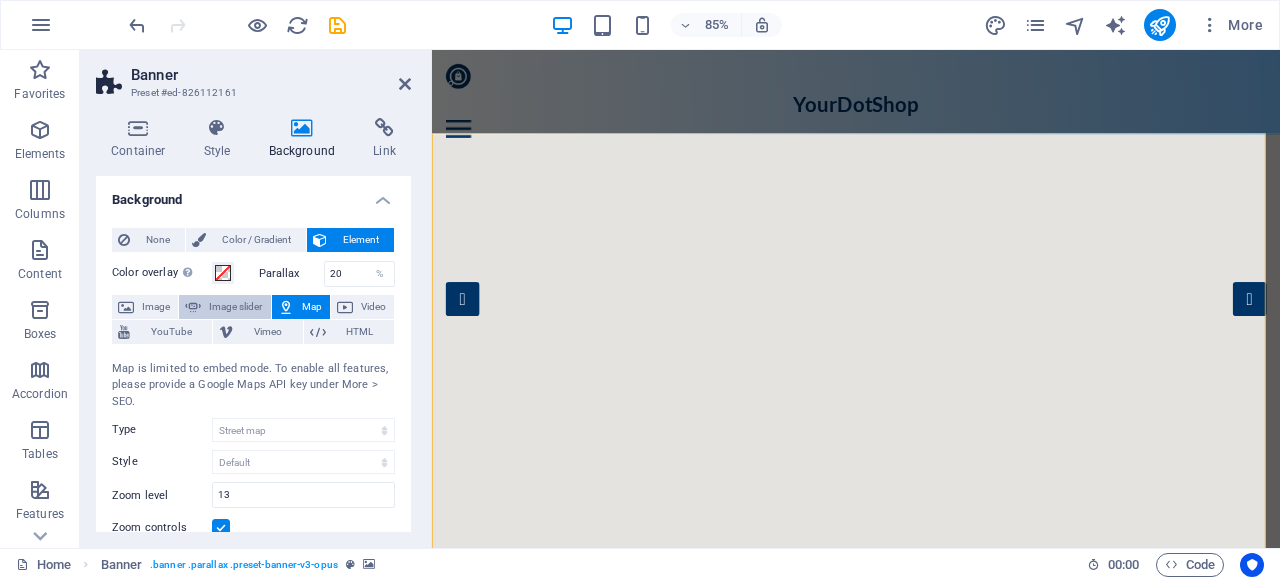 click on "Image slider" at bounding box center [235, 307] 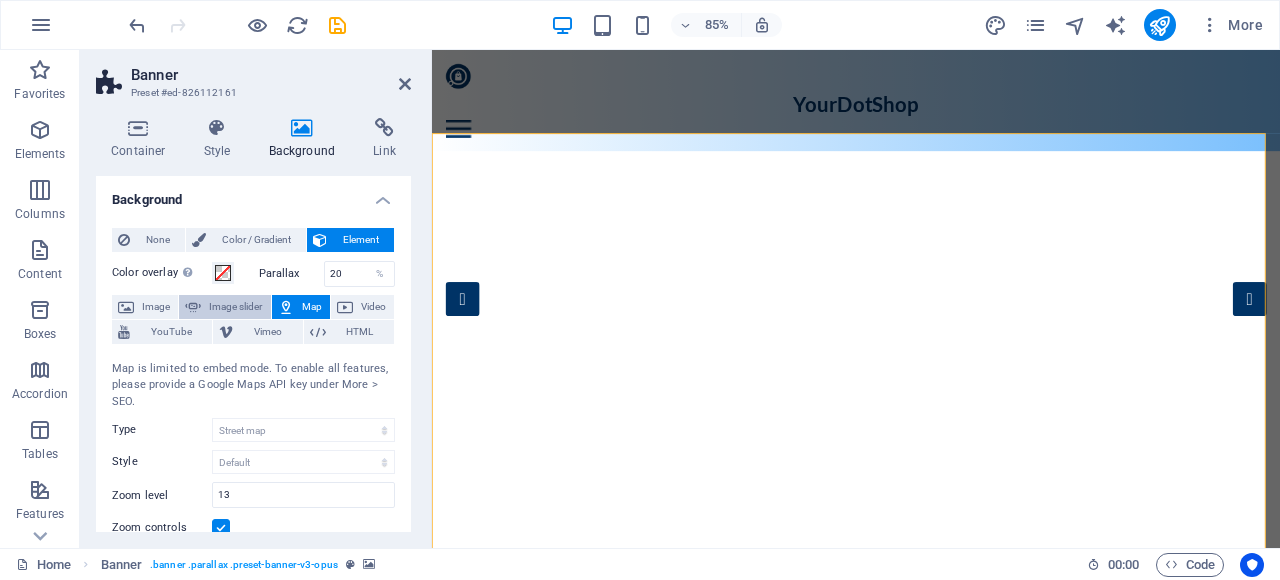 select on "ms" 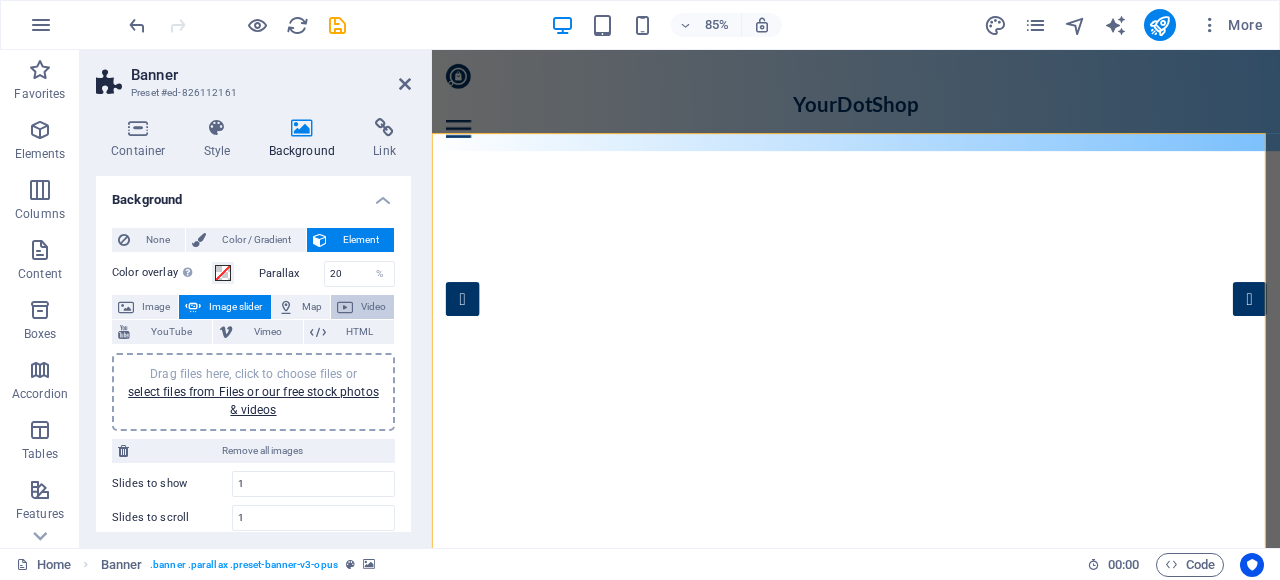 click on "Video" at bounding box center (362, 307) 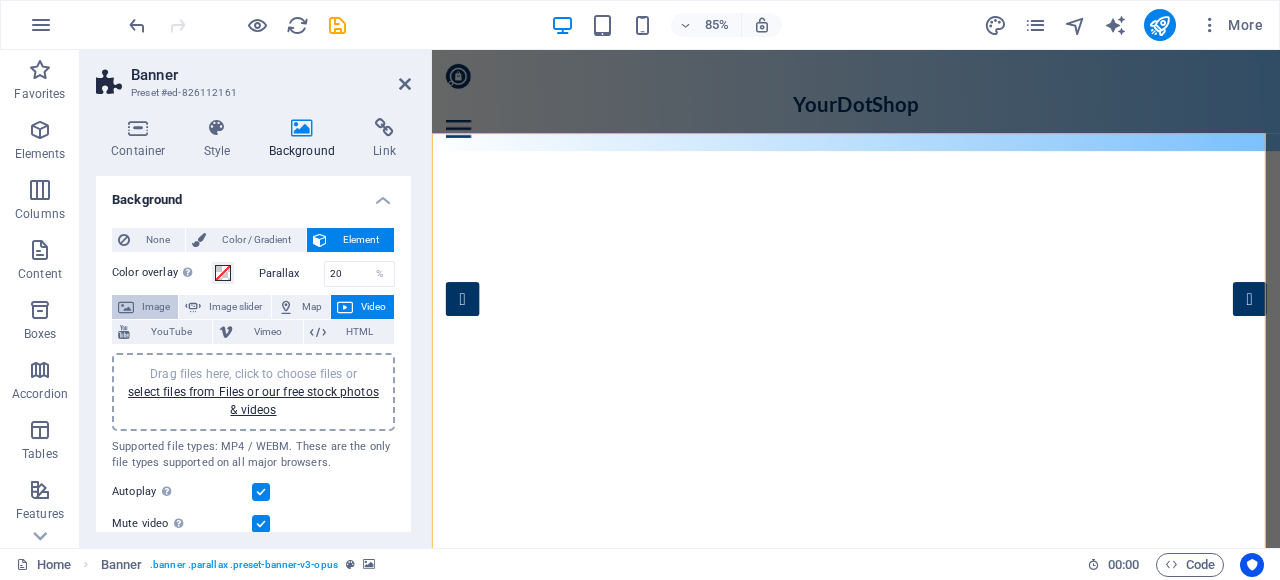click on "Image" at bounding box center (156, 307) 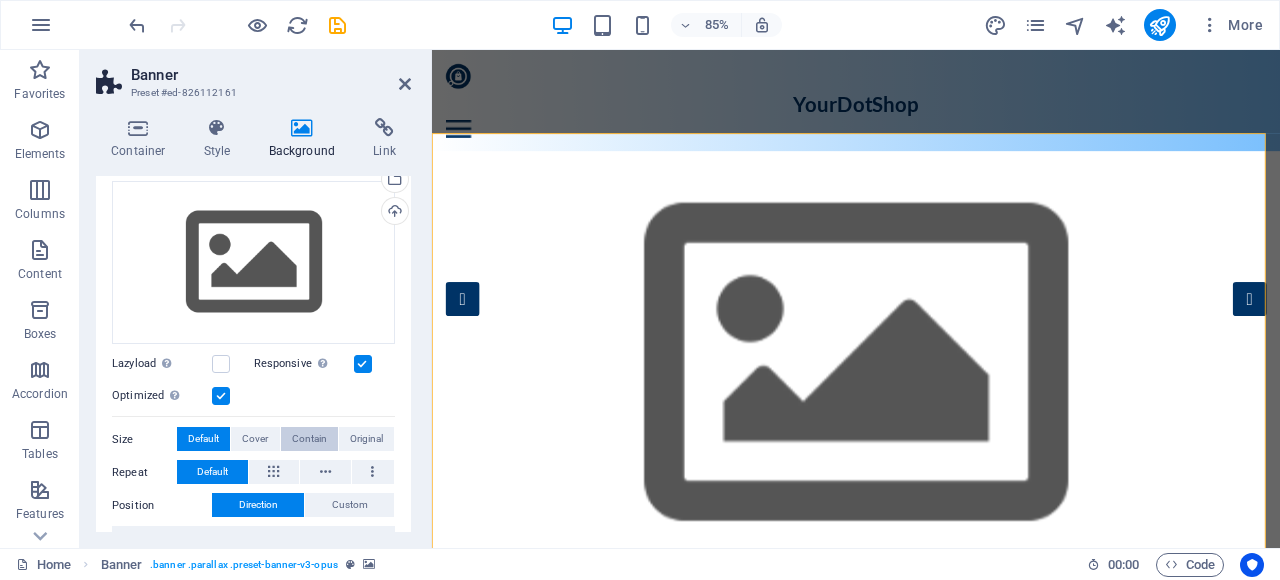 scroll, scrollTop: 133, scrollLeft: 0, axis: vertical 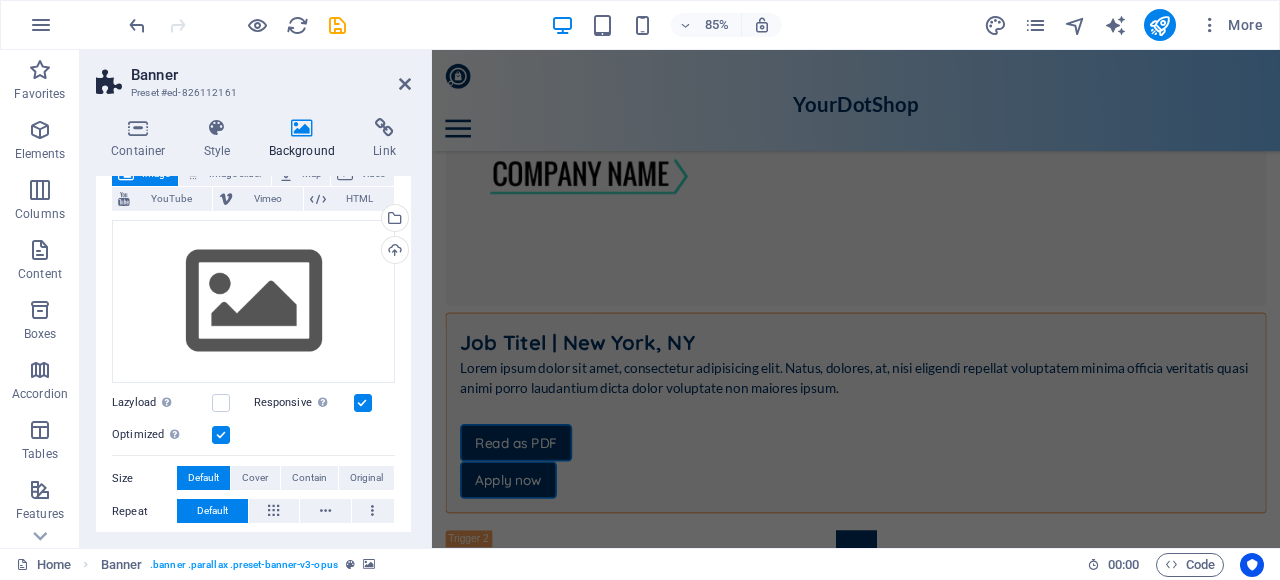 click at bounding box center (931, 3438) 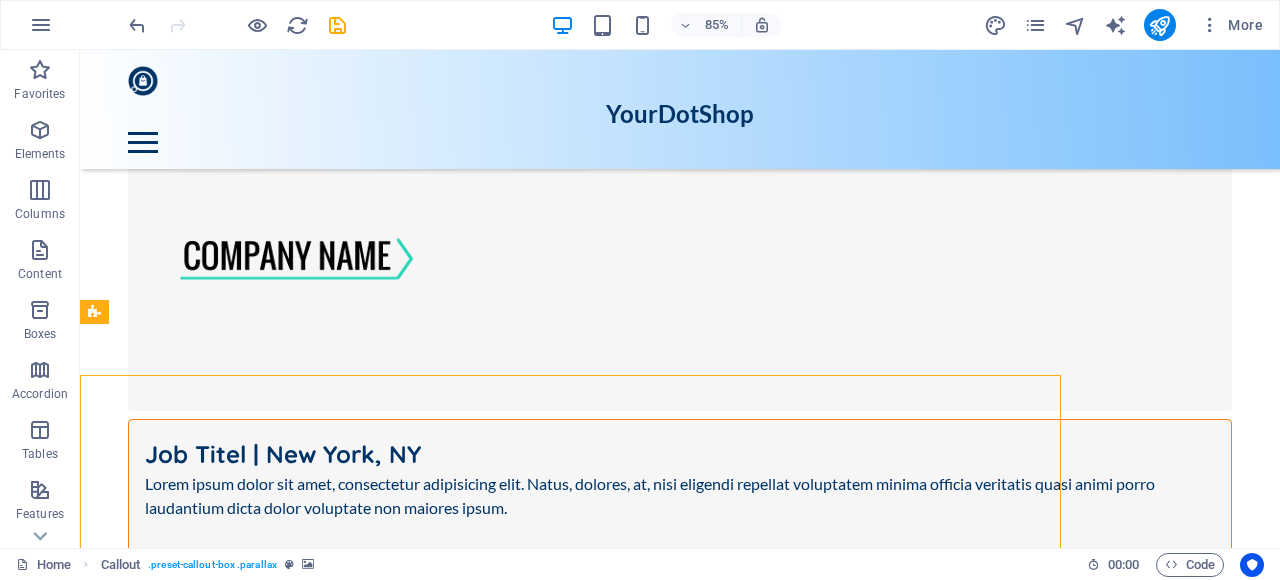scroll, scrollTop: 2756, scrollLeft: 0, axis: vertical 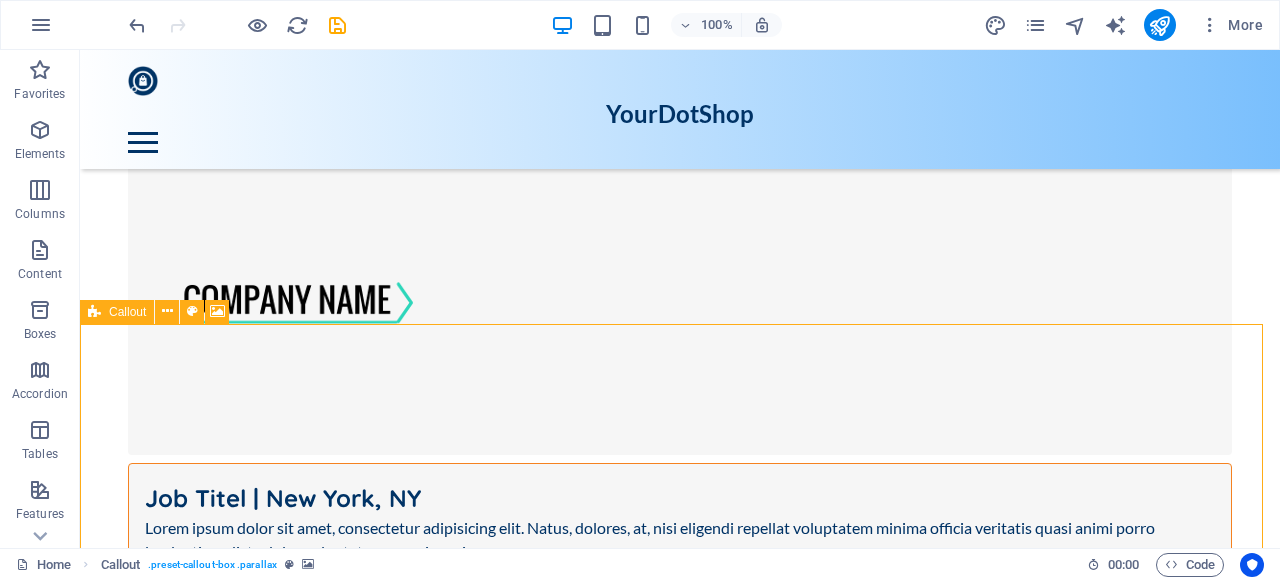click at bounding box center [217, 311] 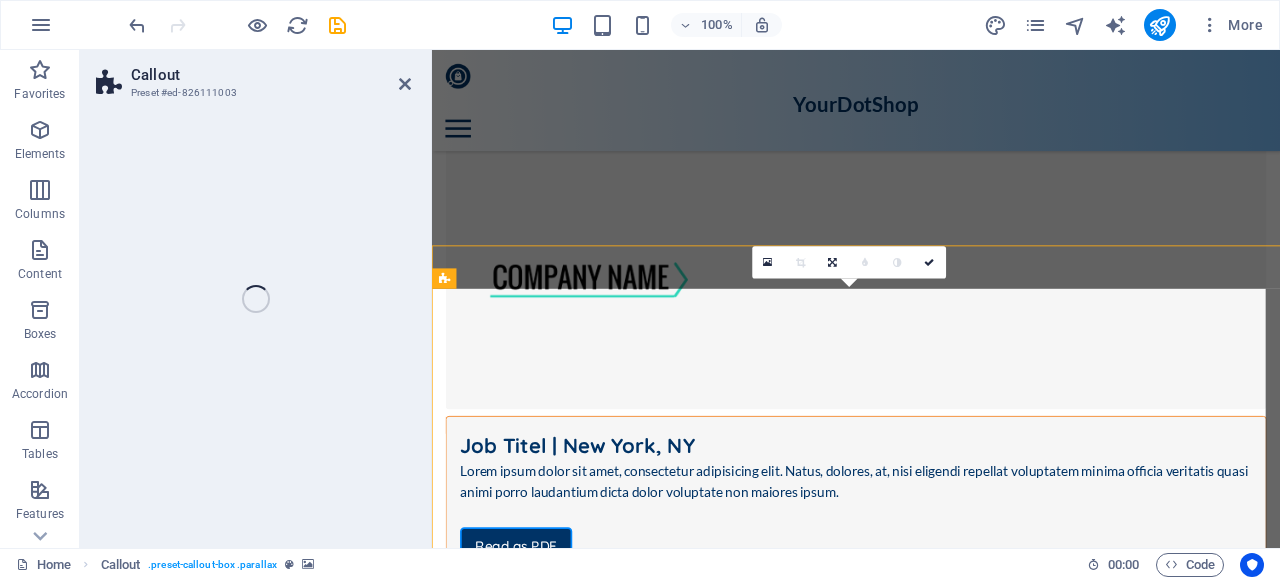 scroll, scrollTop: 2800, scrollLeft: 0, axis: vertical 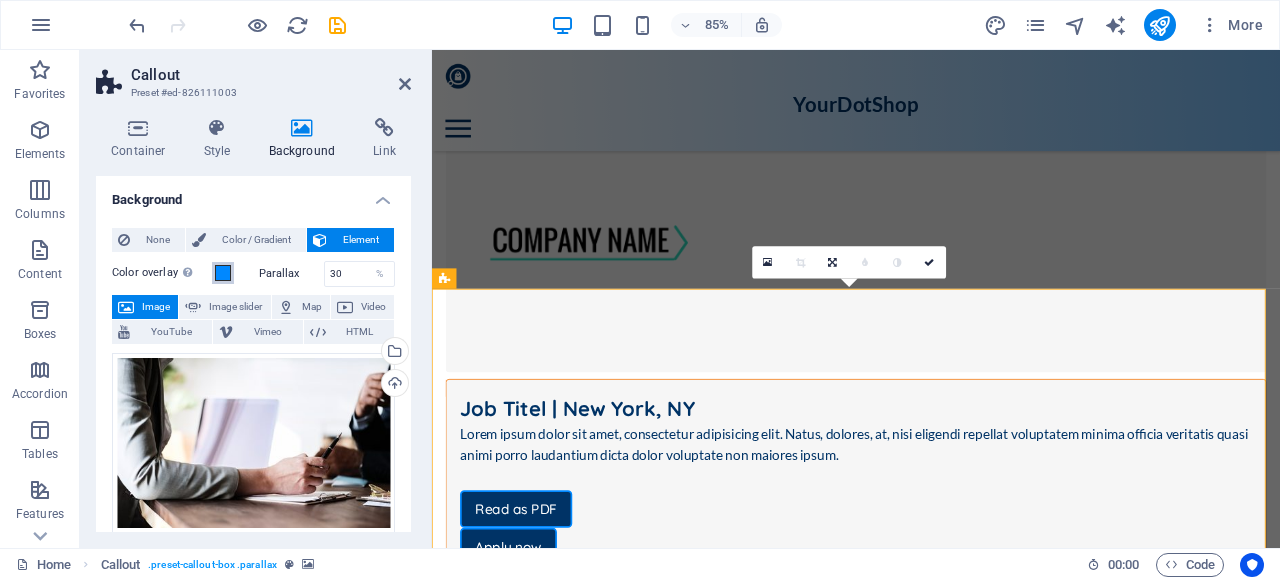 click at bounding box center (223, 273) 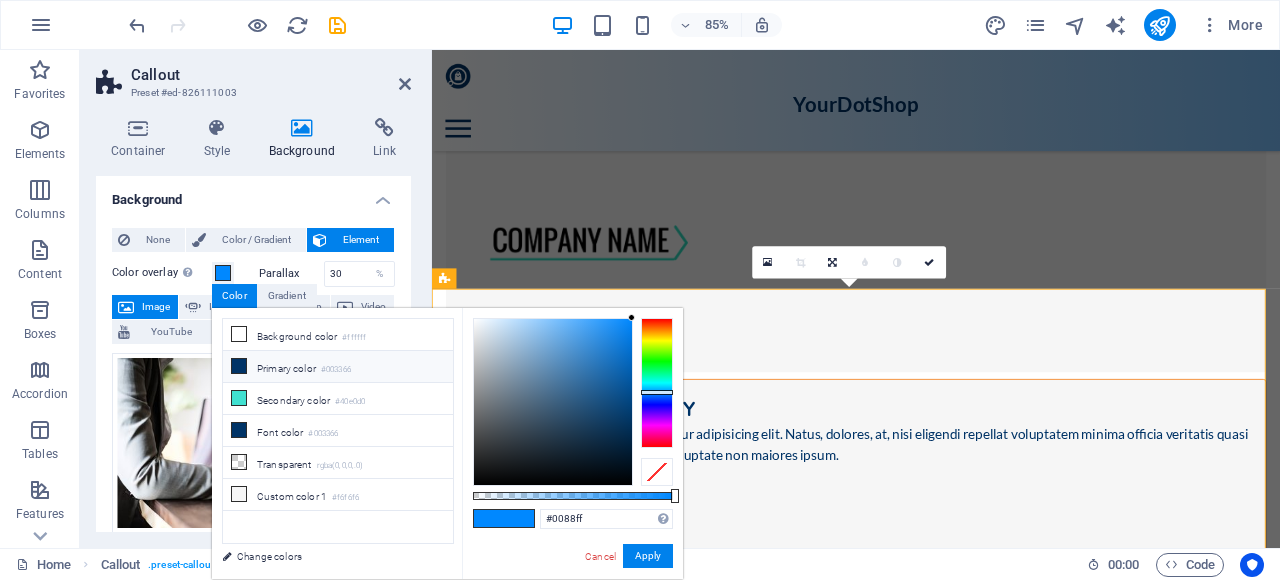 click on "Primary color
#003366" at bounding box center [338, 367] 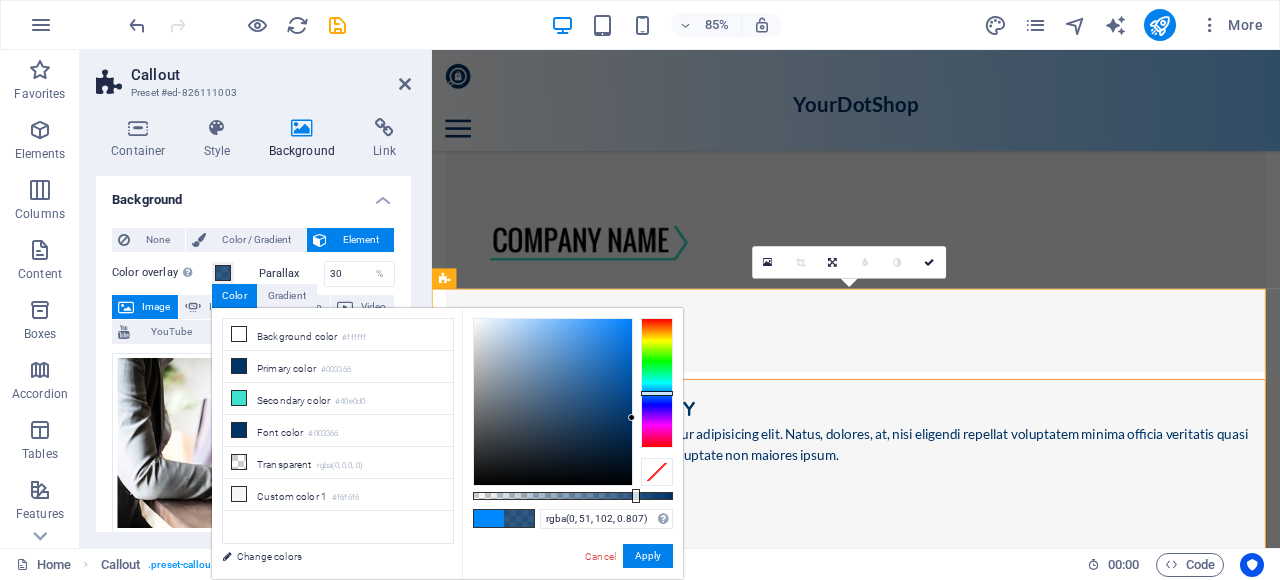 drag, startPoint x: 653, startPoint y: 495, endPoint x: 631, endPoint y: 497, distance: 22.090721 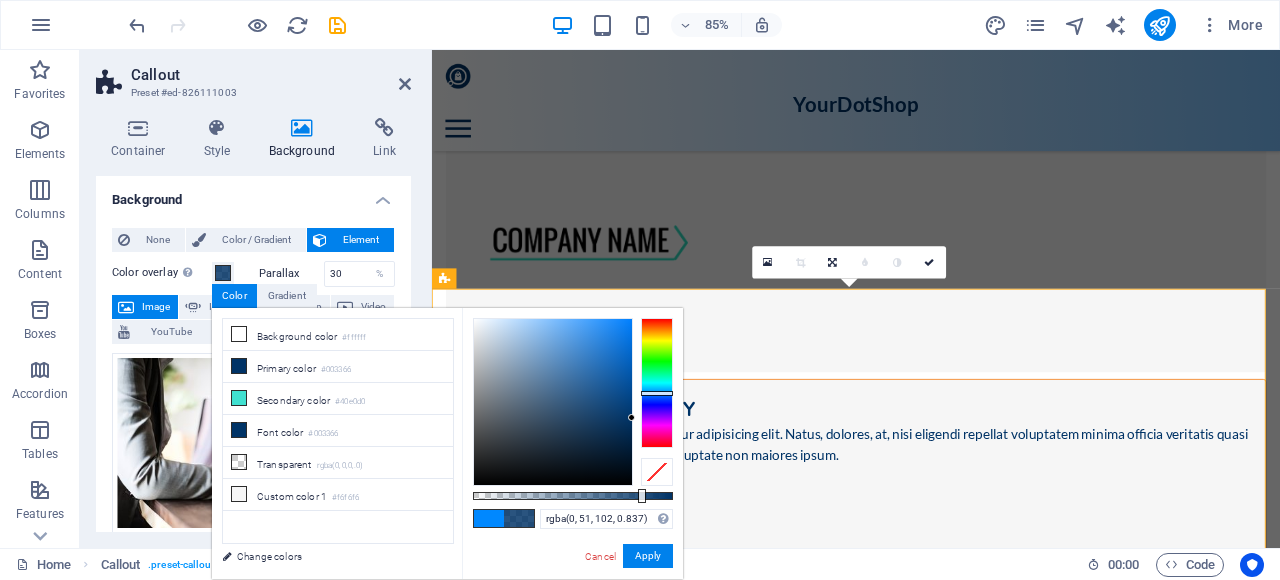 type on "rgba(0, 51, 102, 0.867)" 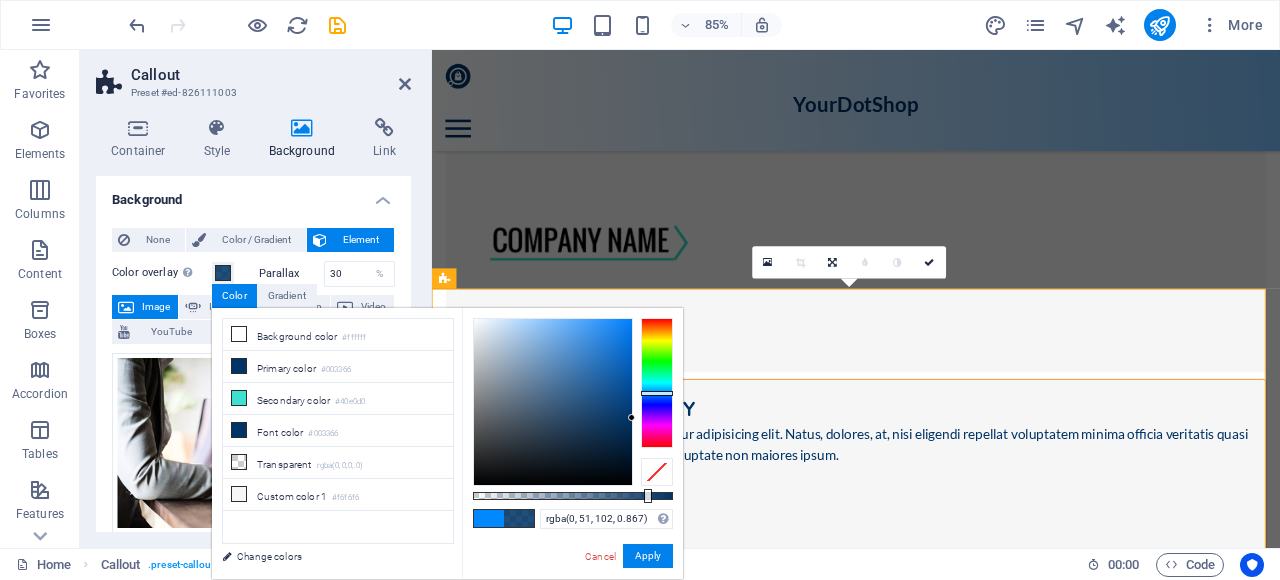click at bounding box center [648, 496] 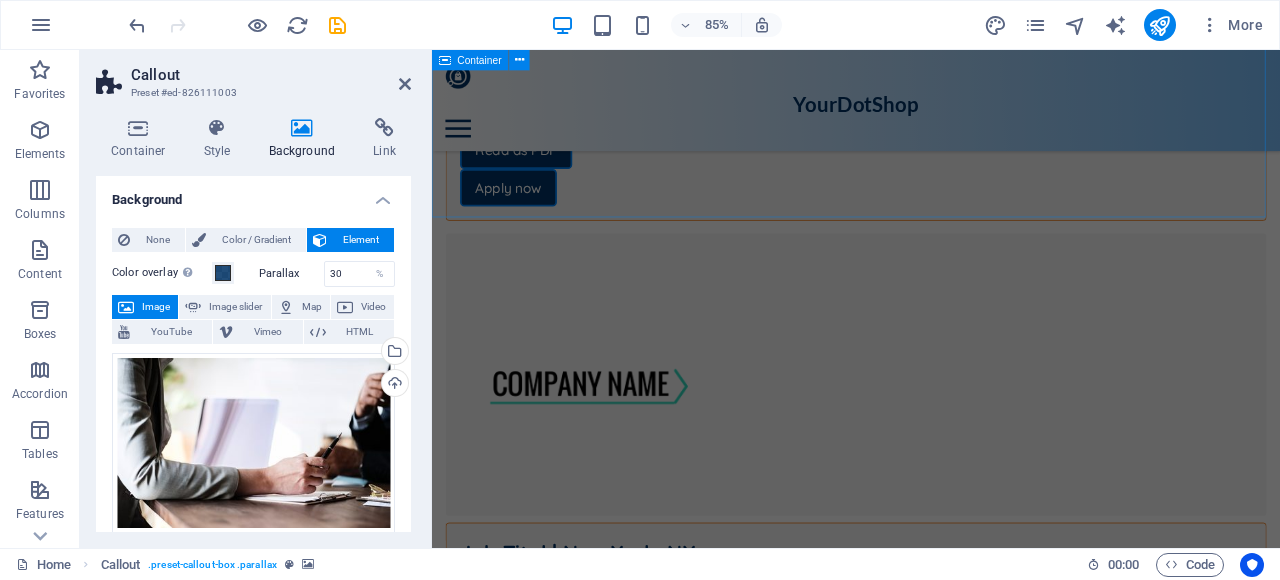 scroll, scrollTop: 3900, scrollLeft: 0, axis: vertical 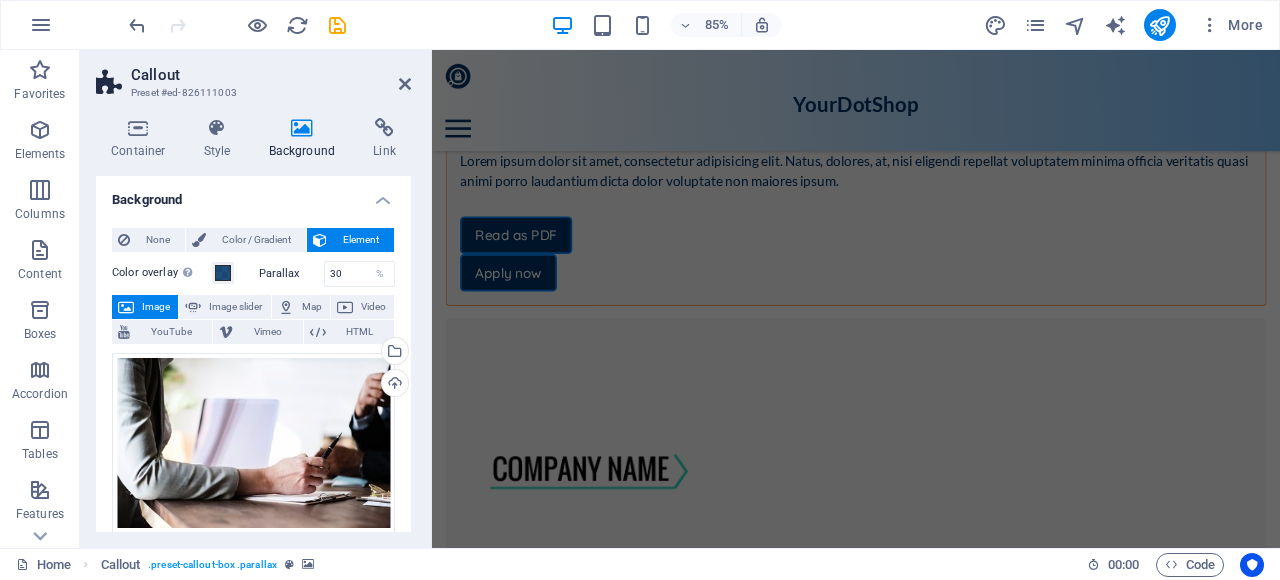 click at bounding box center [931, 4651] 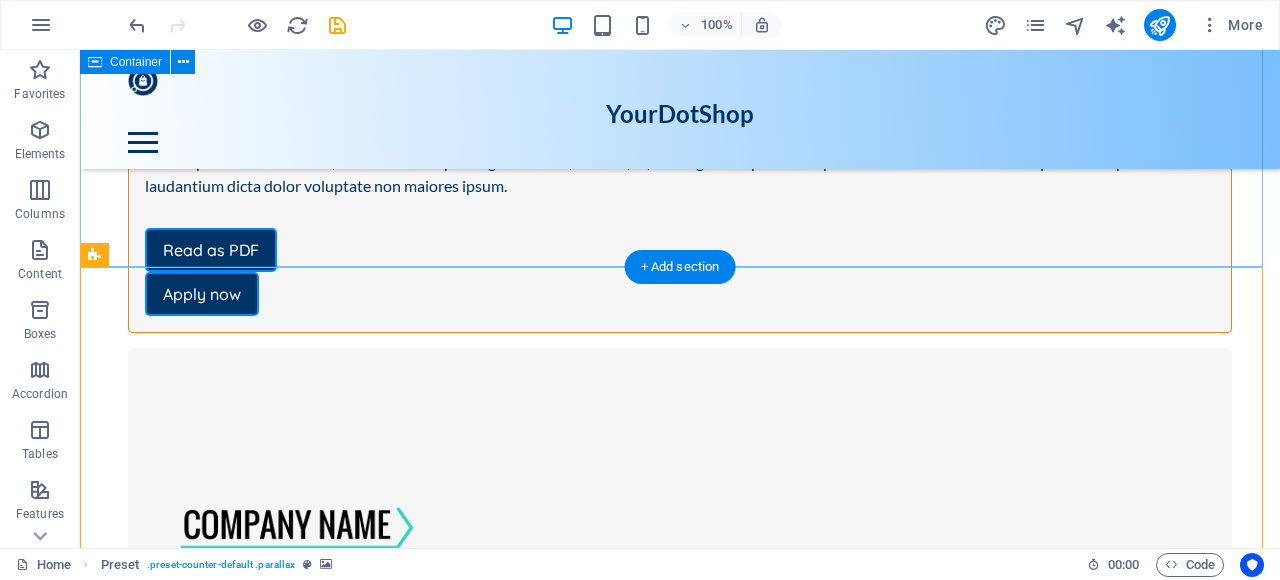 scroll, scrollTop: 3868, scrollLeft: 0, axis: vertical 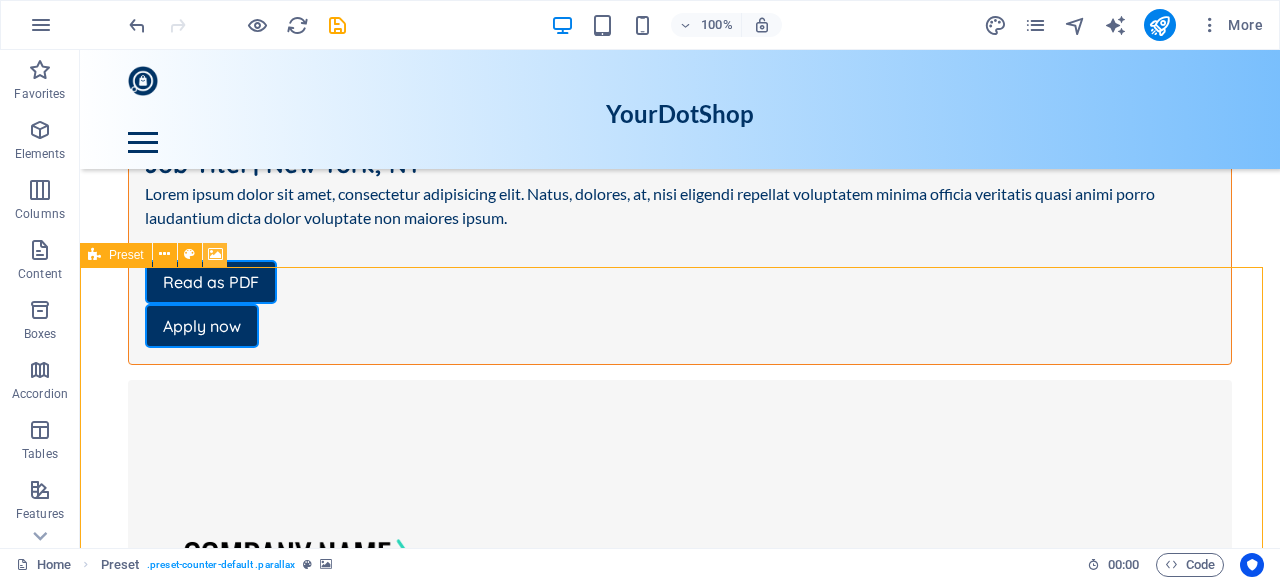 click at bounding box center [215, 254] 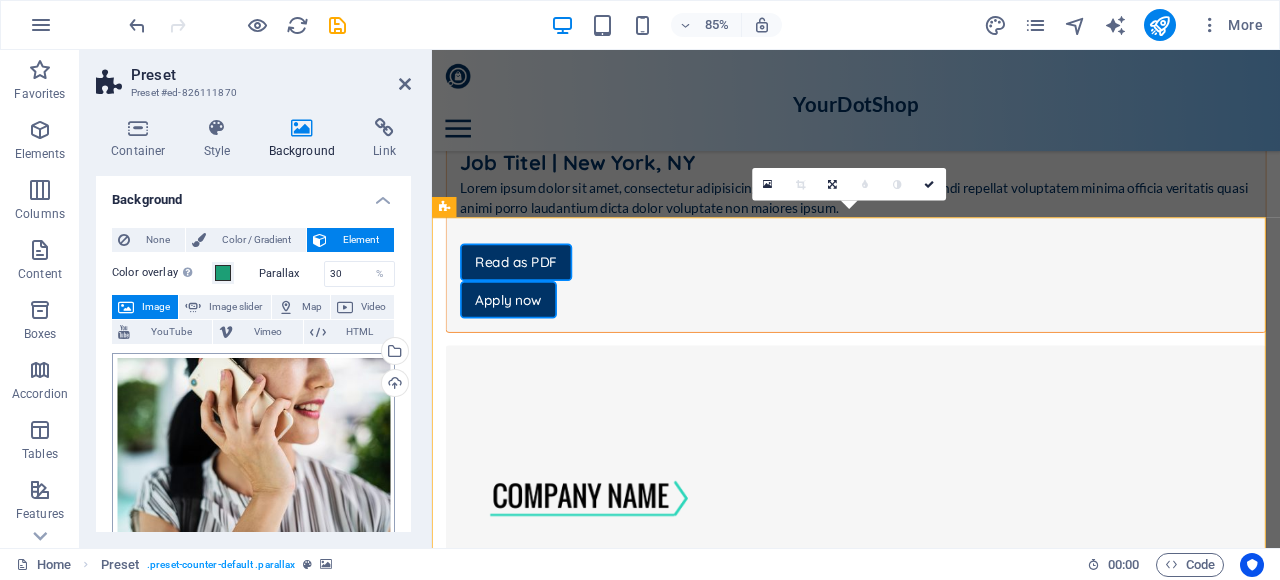 scroll, scrollTop: 3900, scrollLeft: 0, axis: vertical 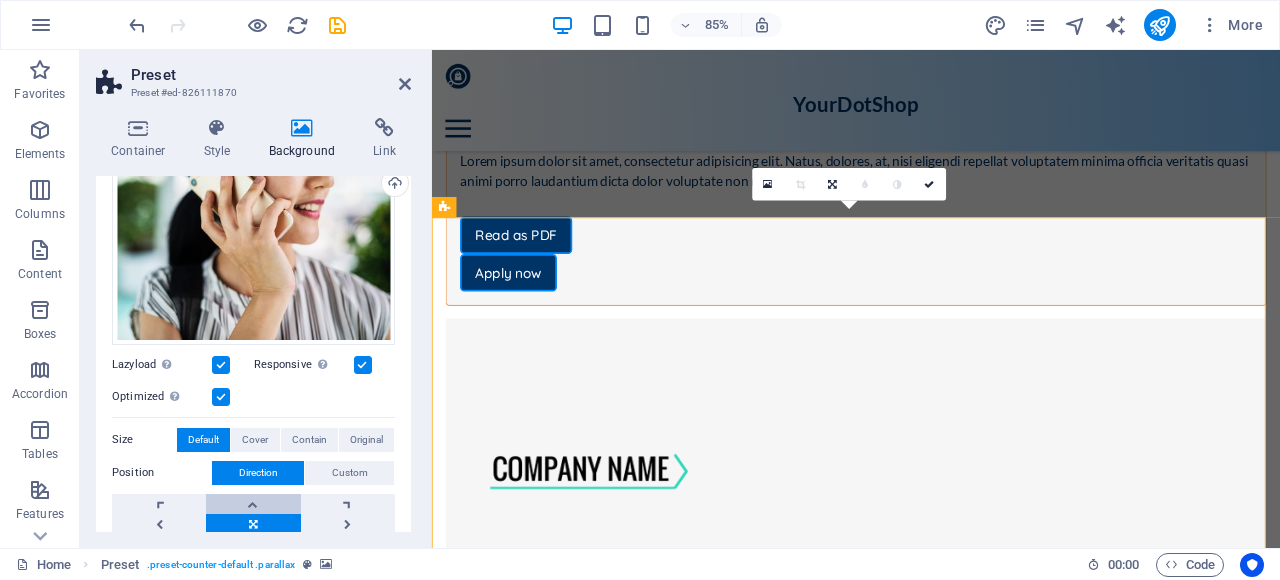 click at bounding box center [253, 504] 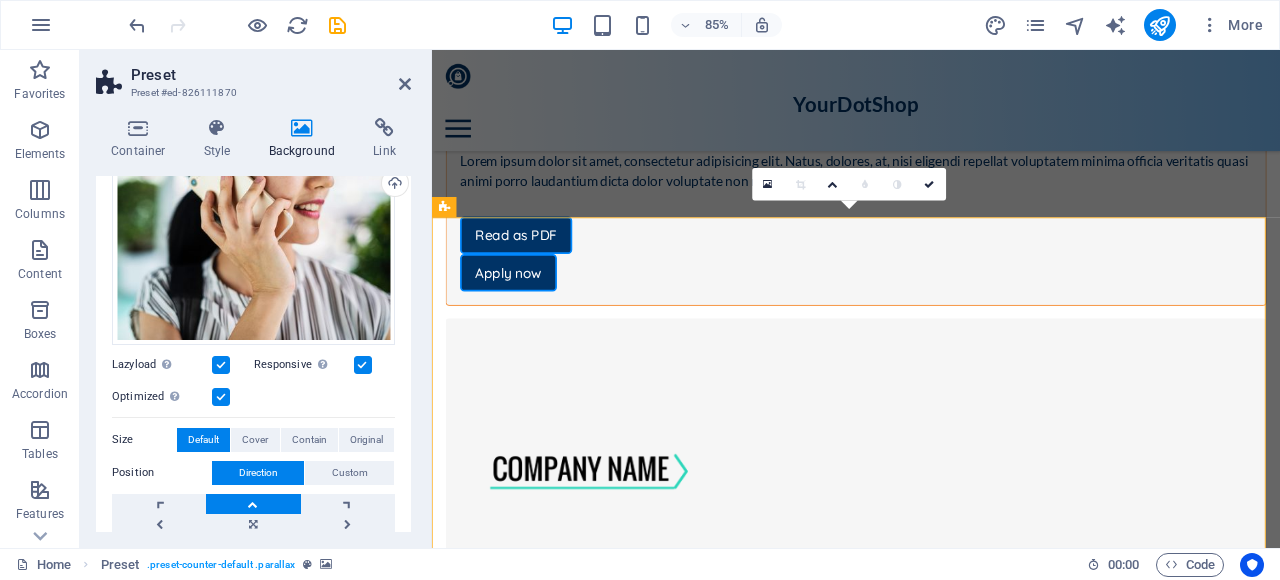 click at bounding box center (253, 544) 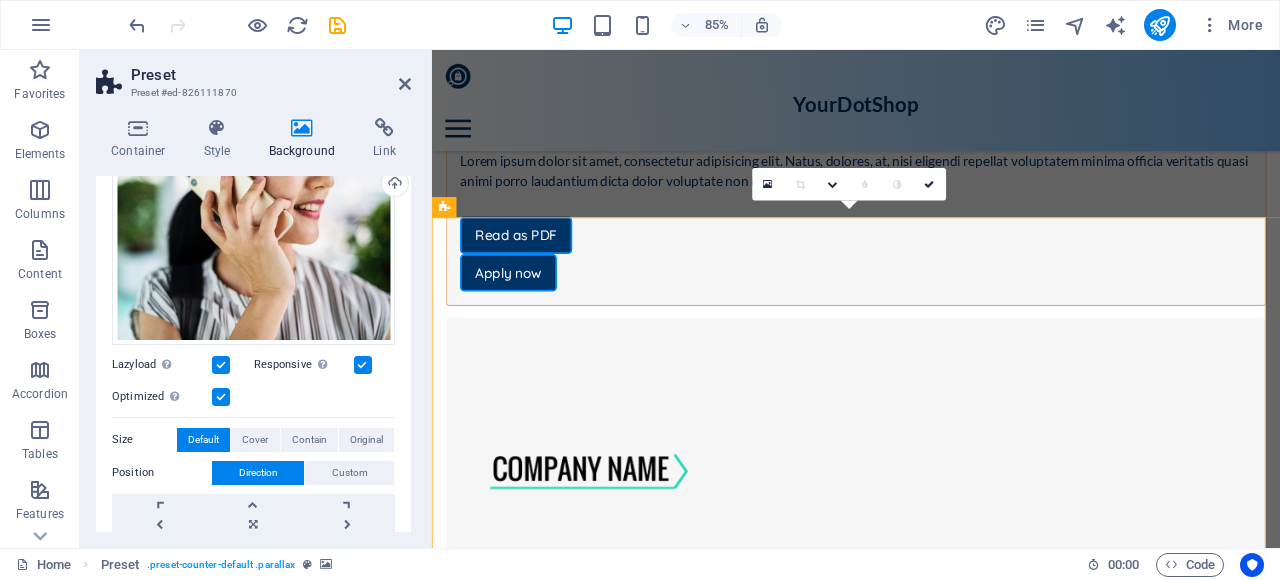 scroll, scrollTop: 100, scrollLeft: 0, axis: vertical 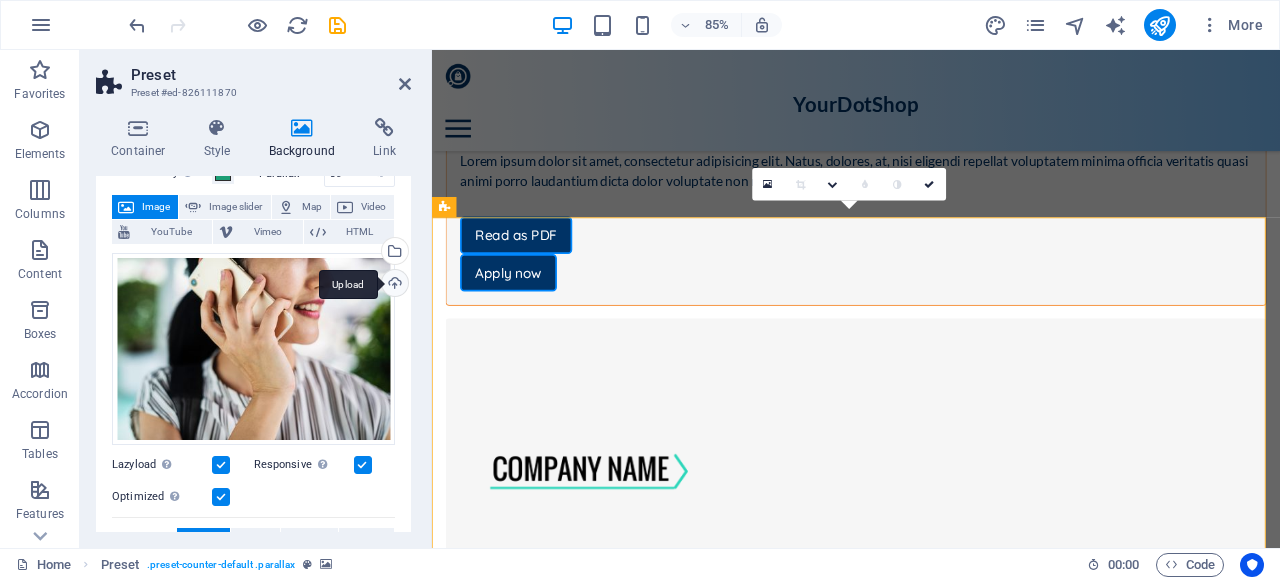 click on "Upload" at bounding box center [393, 285] 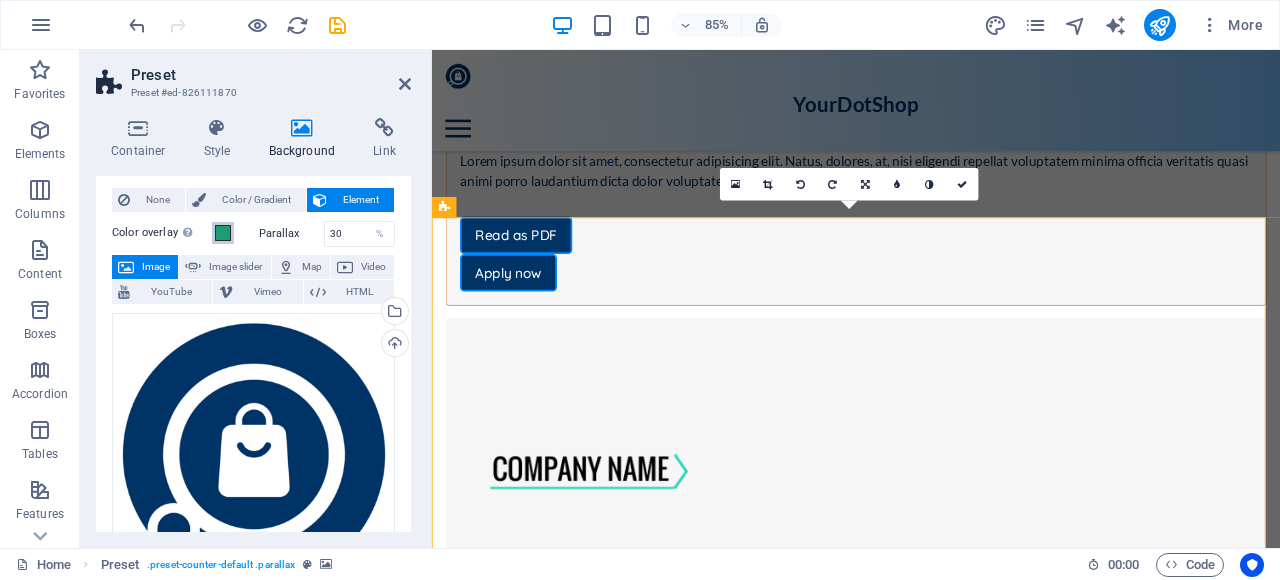 scroll, scrollTop: 0, scrollLeft: 0, axis: both 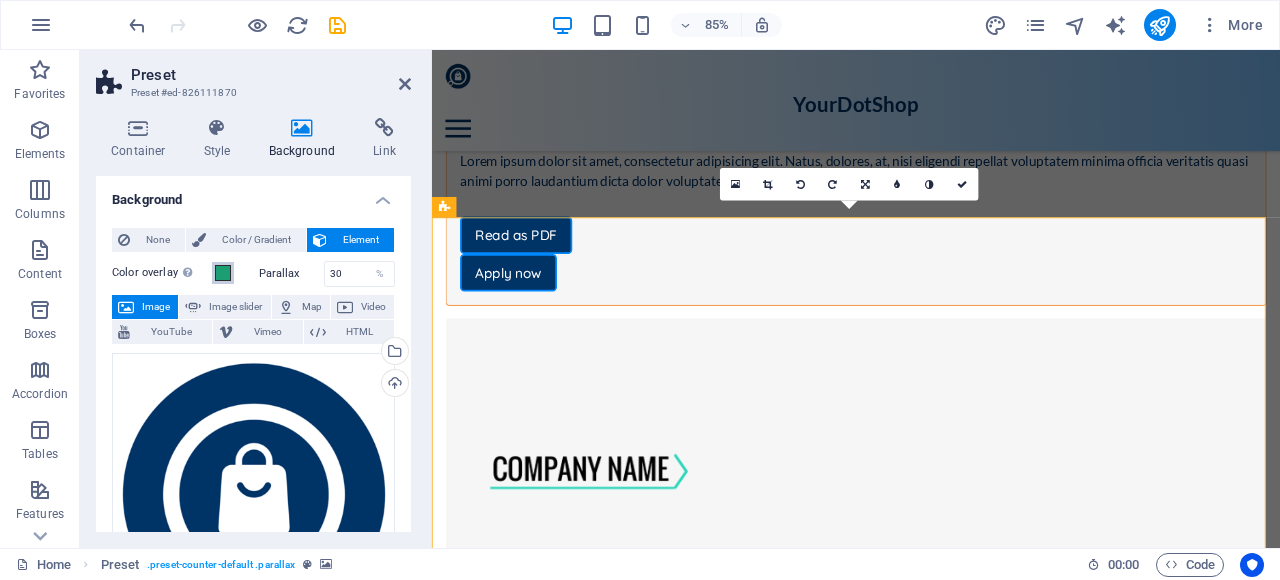click at bounding box center (223, 273) 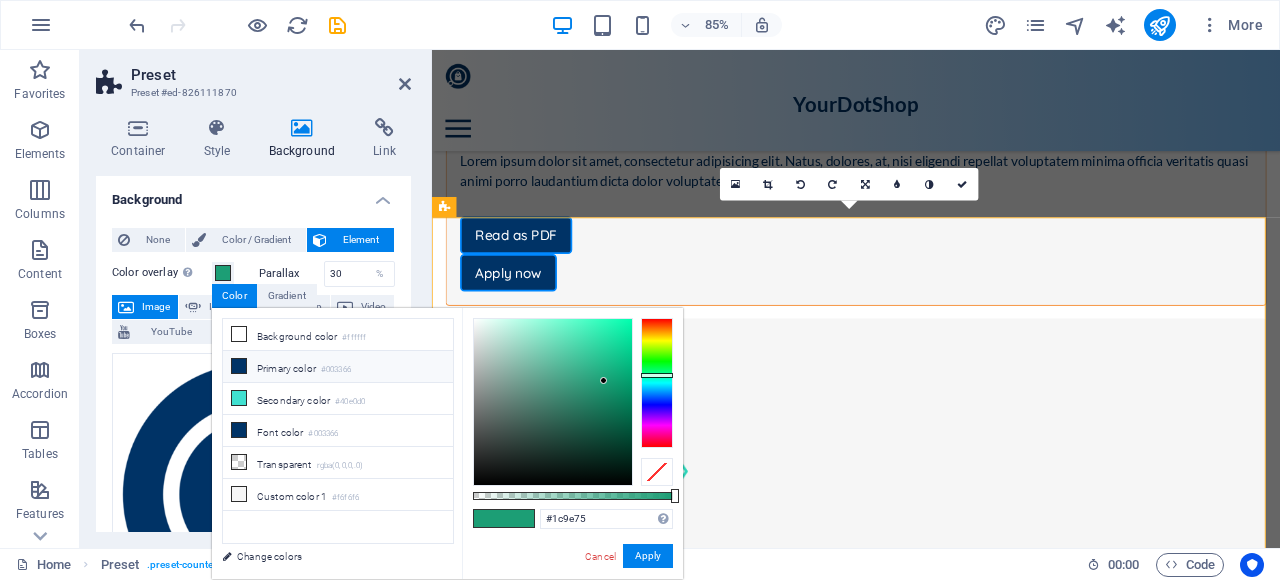 click on "Primary color
#003366" at bounding box center [338, 367] 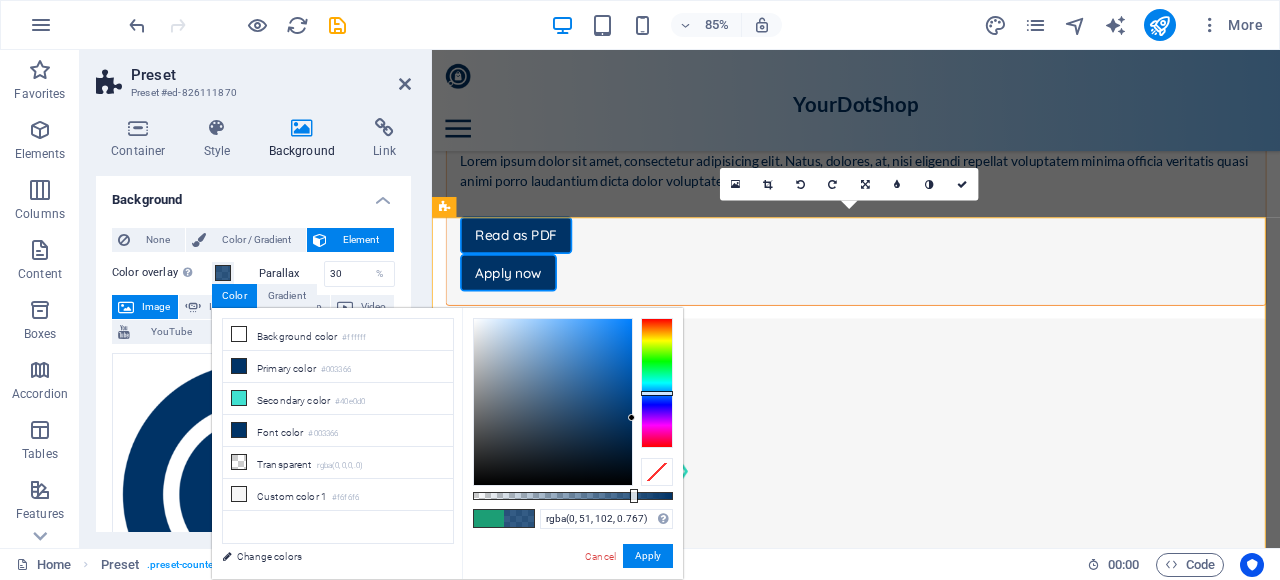 drag, startPoint x: 670, startPoint y: 493, endPoint x: 613, endPoint y: 499, distance: 57.31492 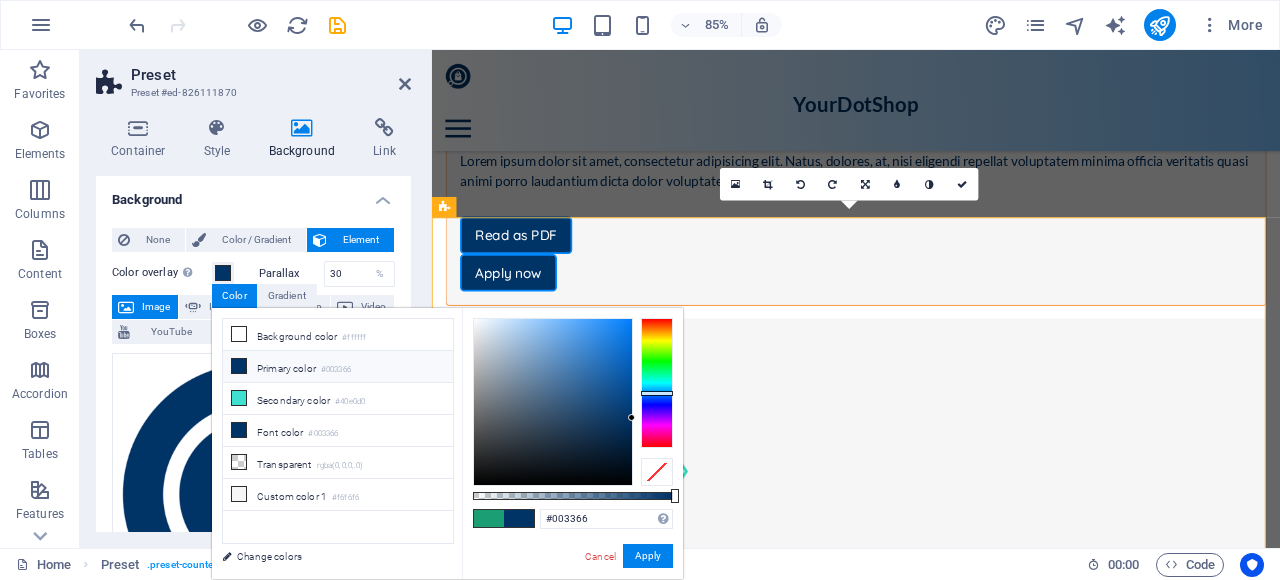 drag, startPoint x: 607, startPoint y: 496, endPoint x: 686, endPoint y: 489, distance: 79.30952 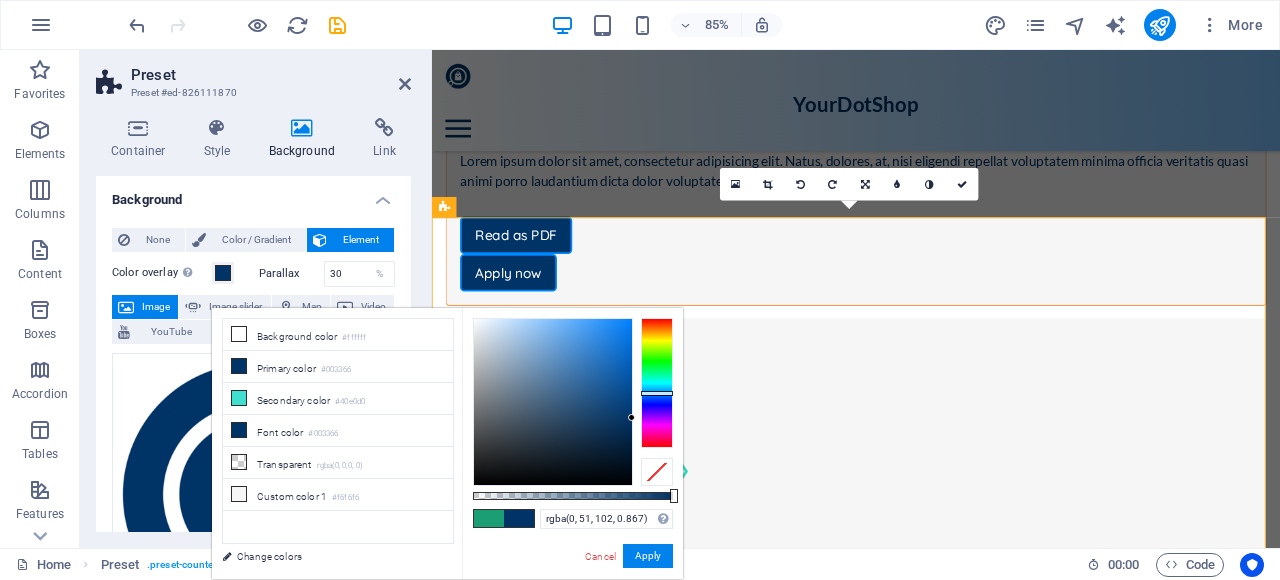 type on "#003366" 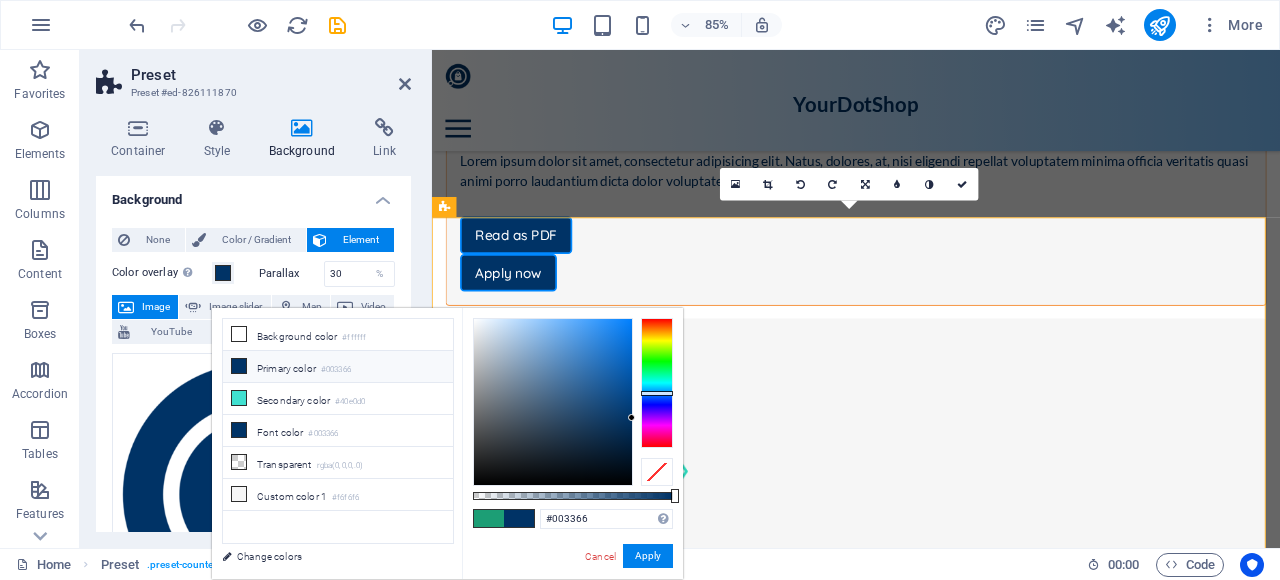 drag, startPoint x: 664, startPoint y: 496, endPoint x: 679, endPoint y: 497, distance: 15.033297 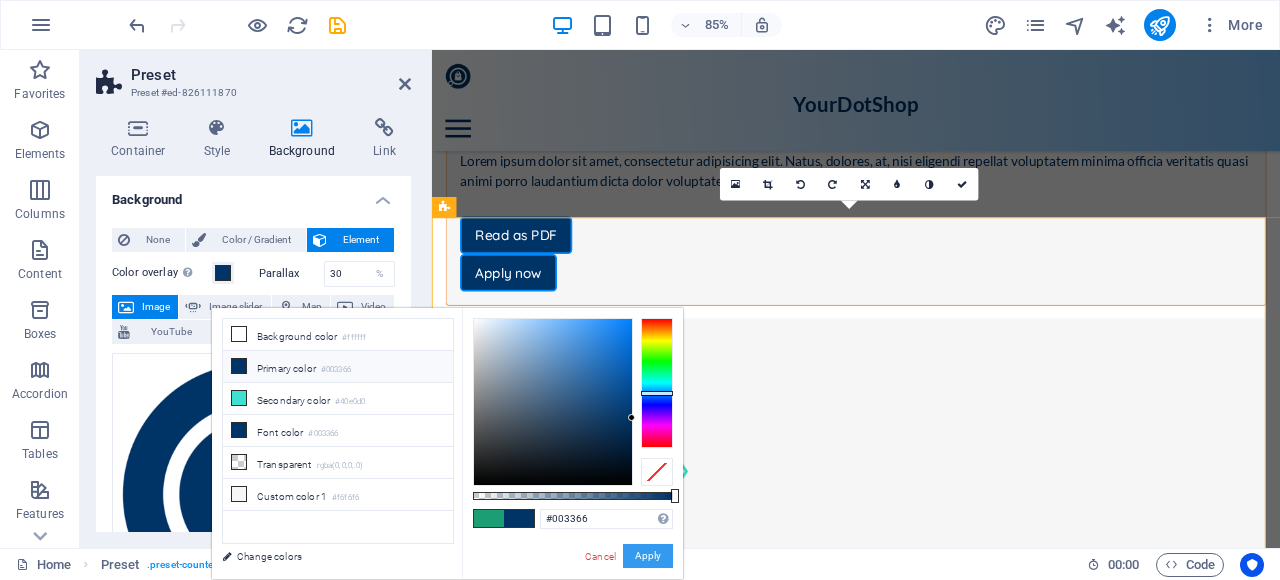 click on "Apply" at bounding box center (648, 556) 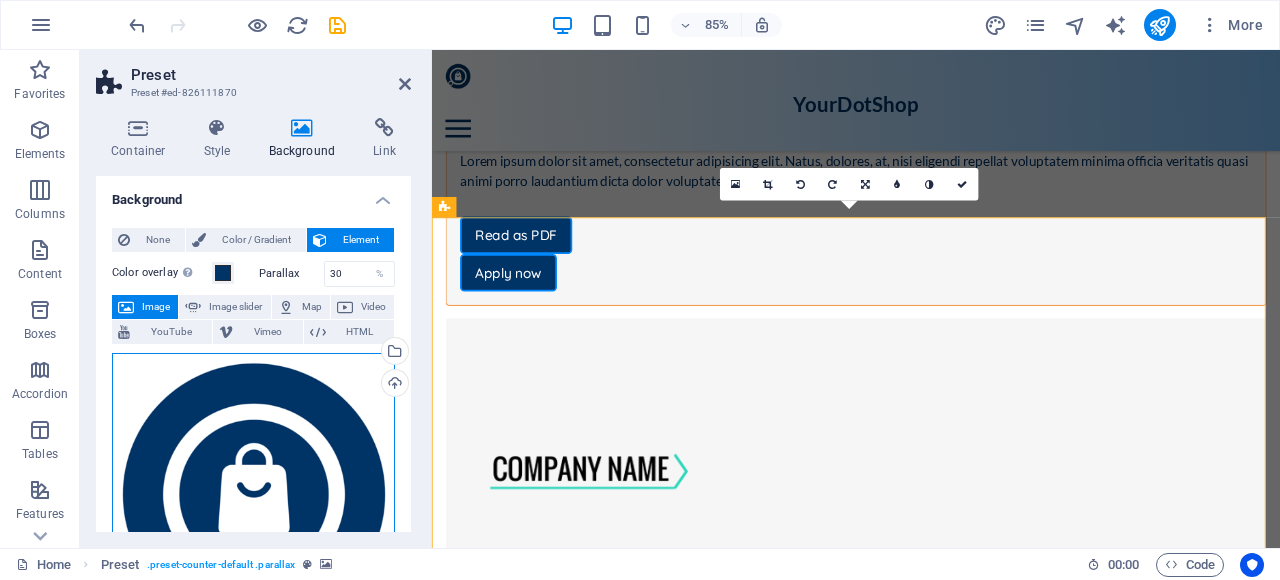 click on "Drag files here, click to choose files or select files from Files or our free stock photos & videos" at bounding box center [253, 494] 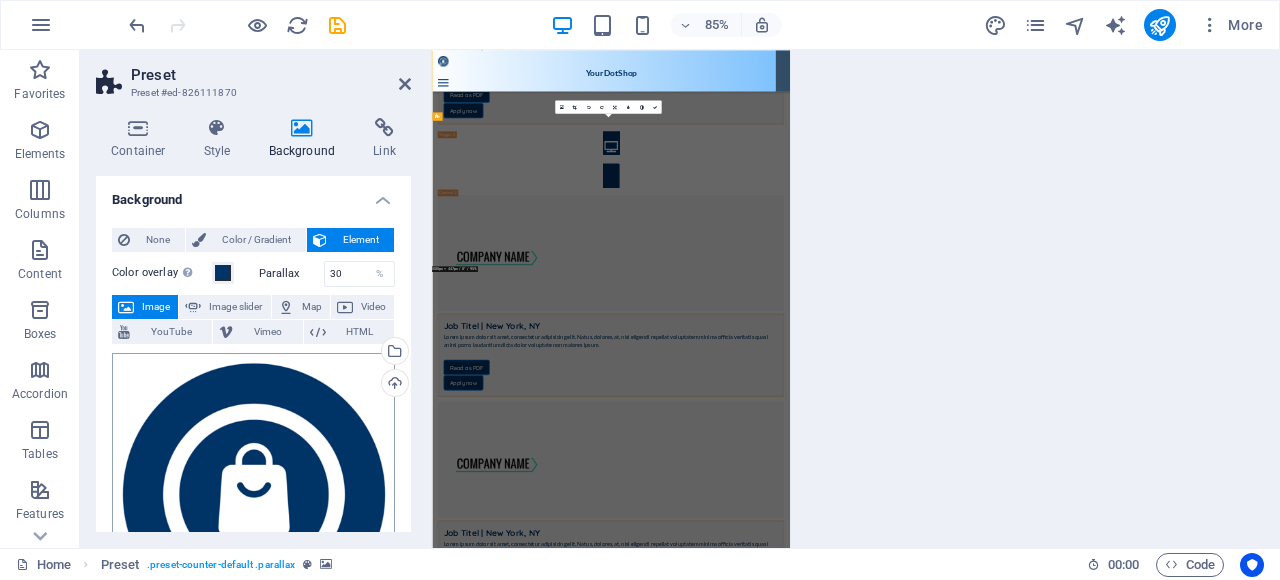 scroll, scrollTop: 4387, scrollLeft: 0, axis: vertical 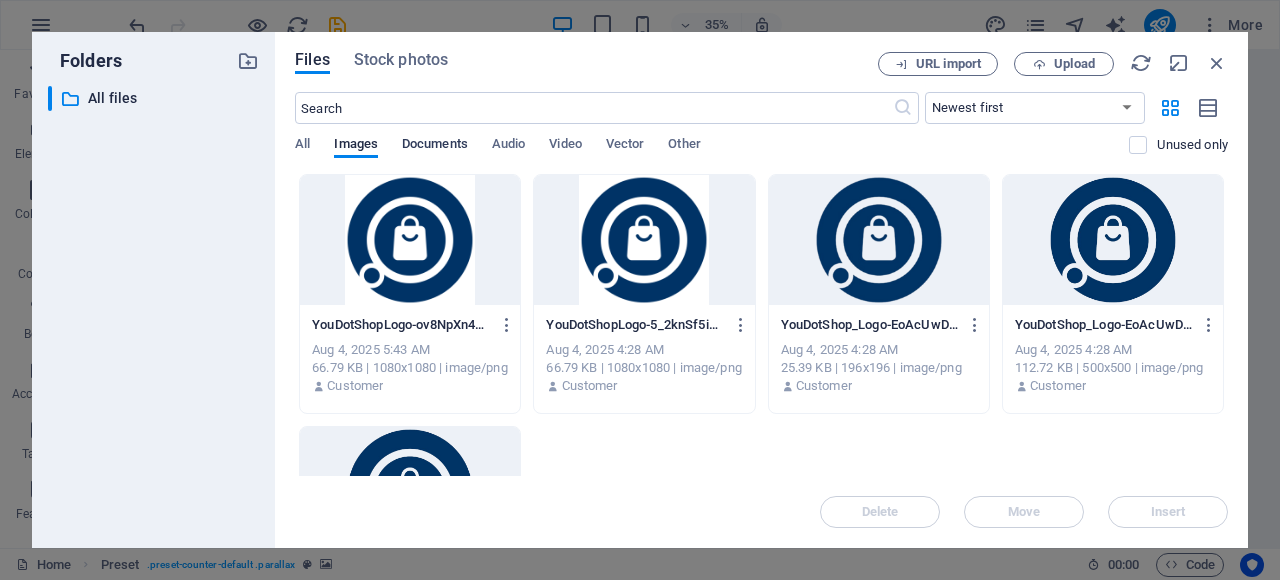 click on "Documents" at bounding box center [435, 146] 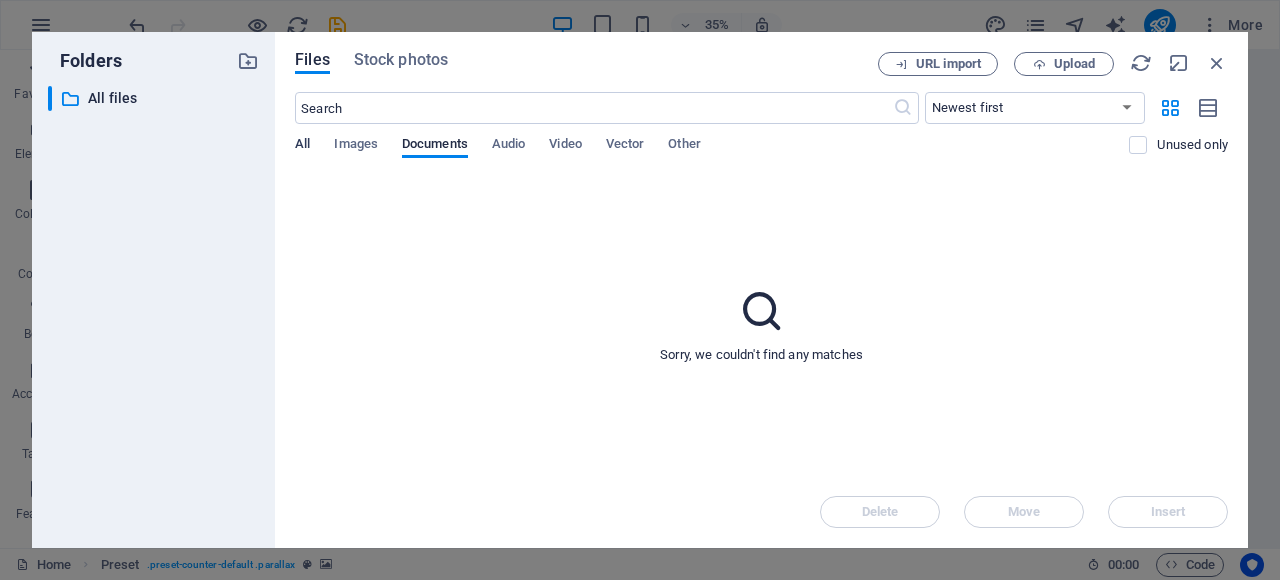click on "All" at bounding box center [302, 146] 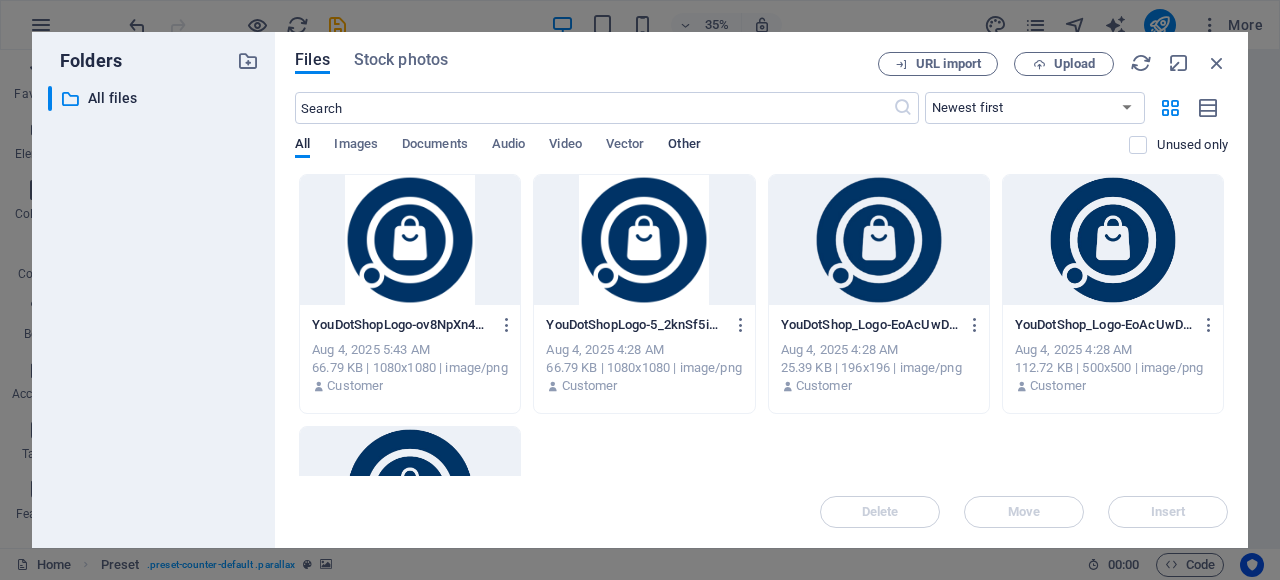 click on "Other" at bounding box center [684, 146] 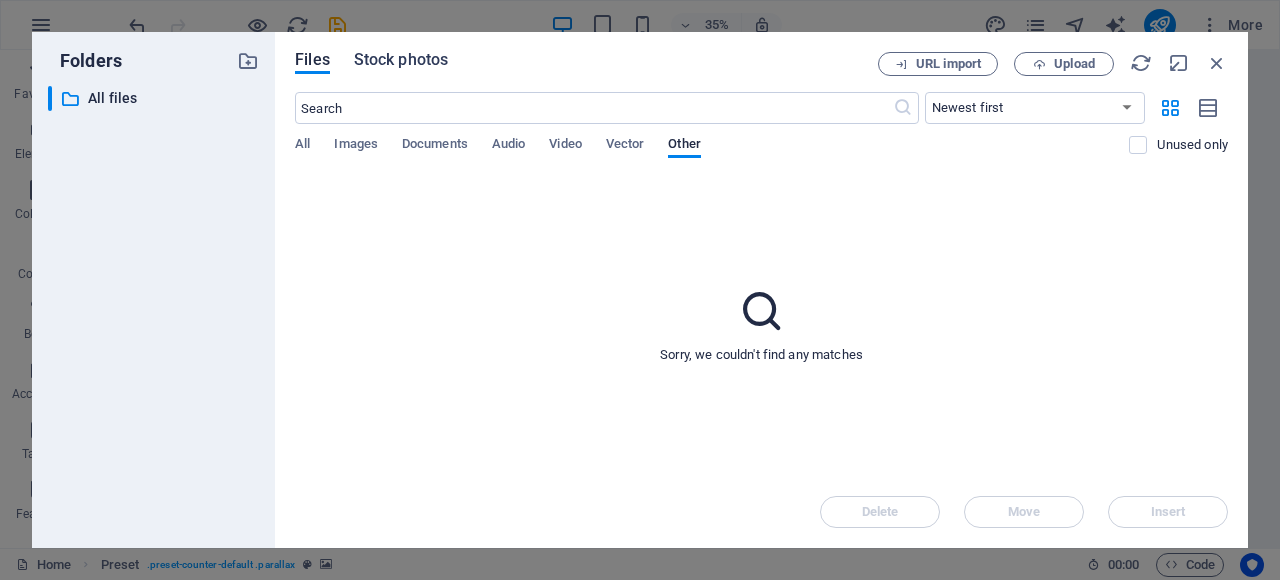 click on "Stock photos" at bounding box center (401, 60) 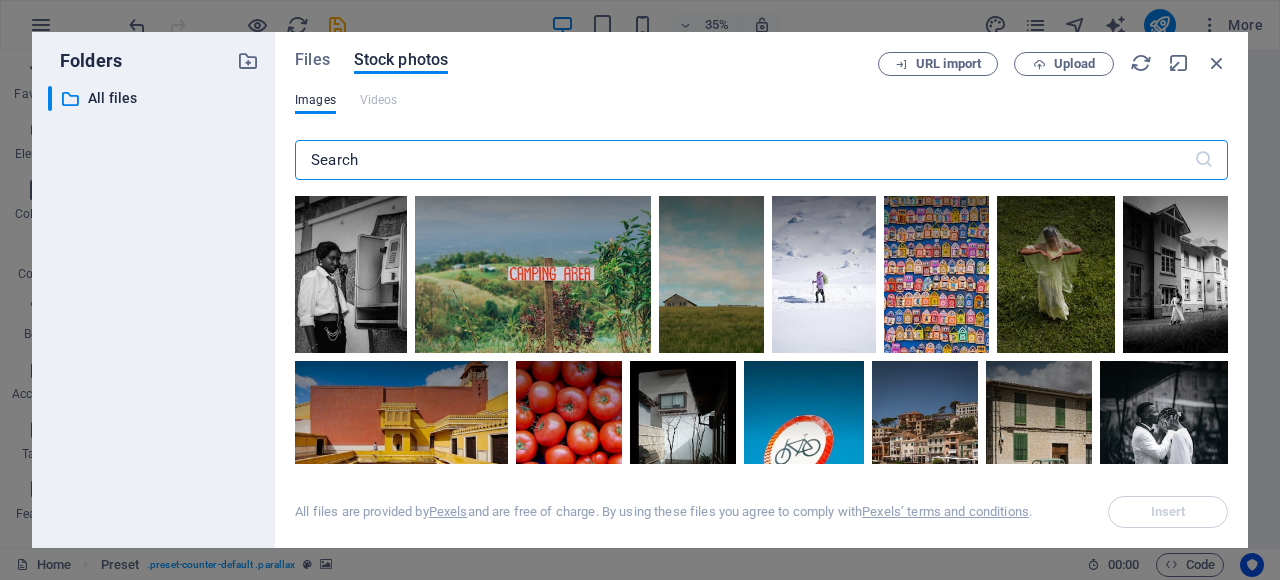 click at bounding box center (744, 160) 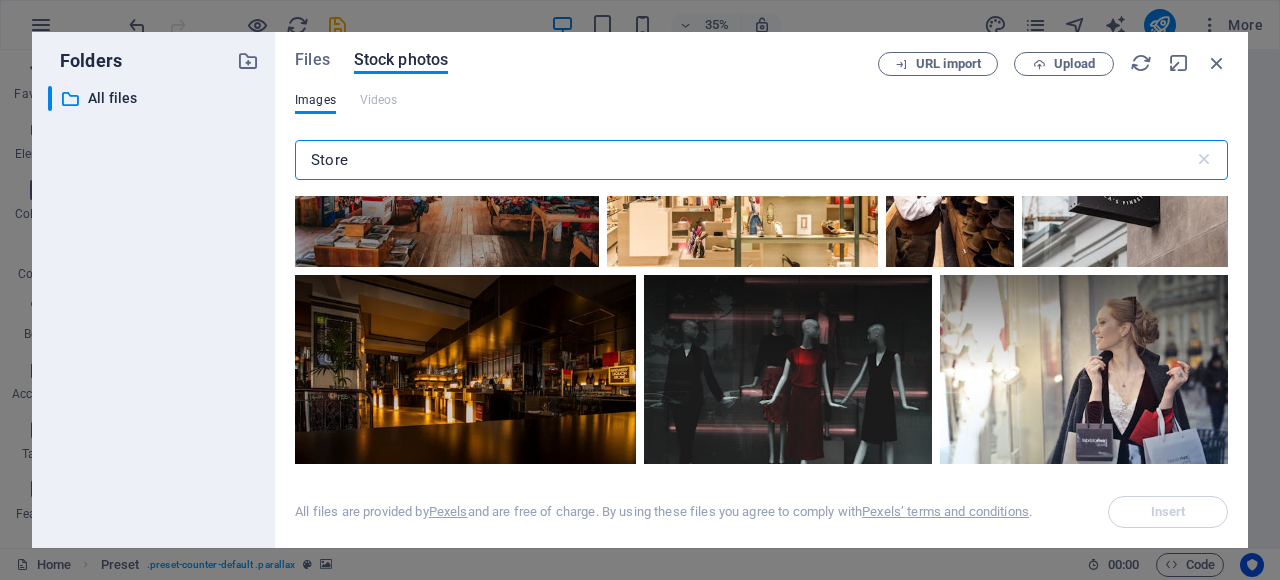 scroll, scrollTop: 800, scrollLeft: 0, axis: vertical 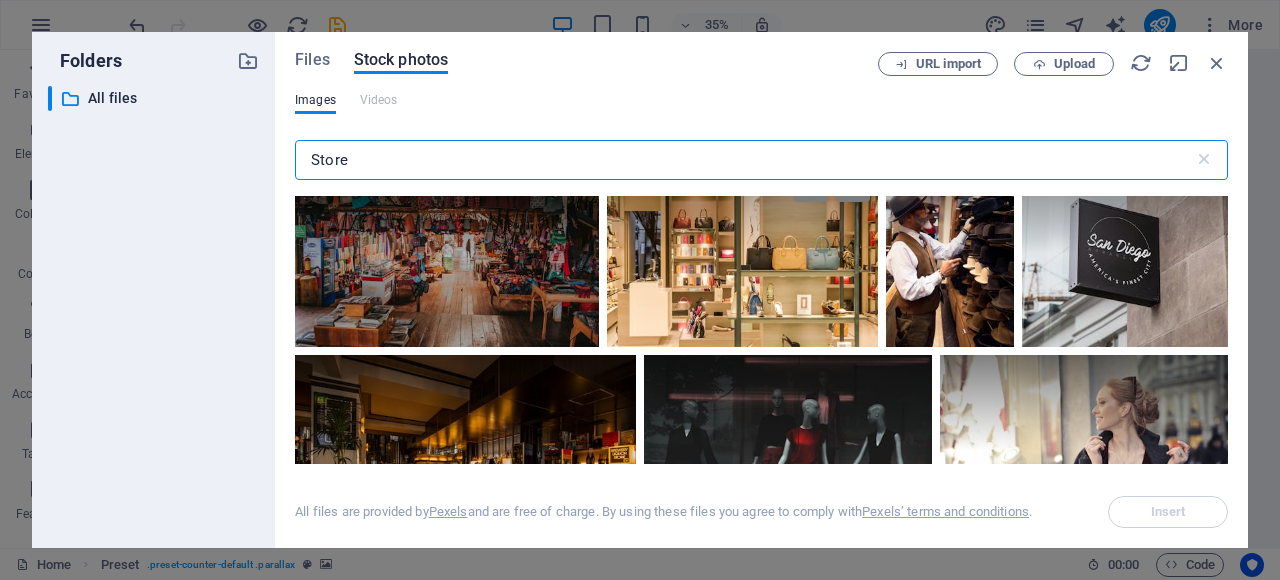 type on "Store" 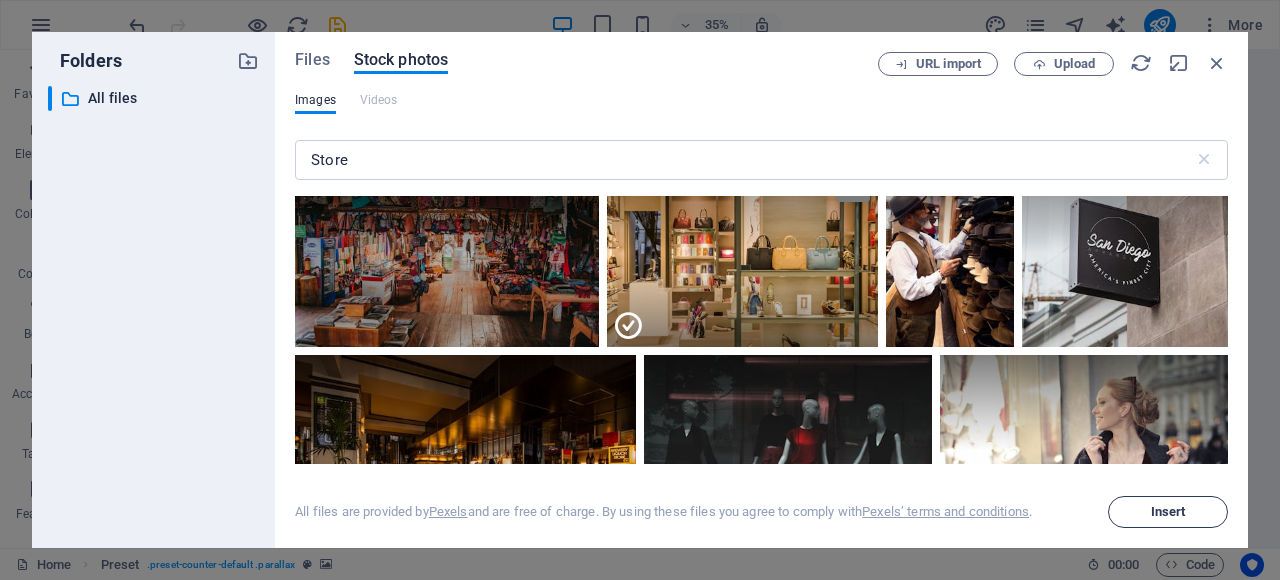 click on "Insert" at bounding box center [1168, 512] 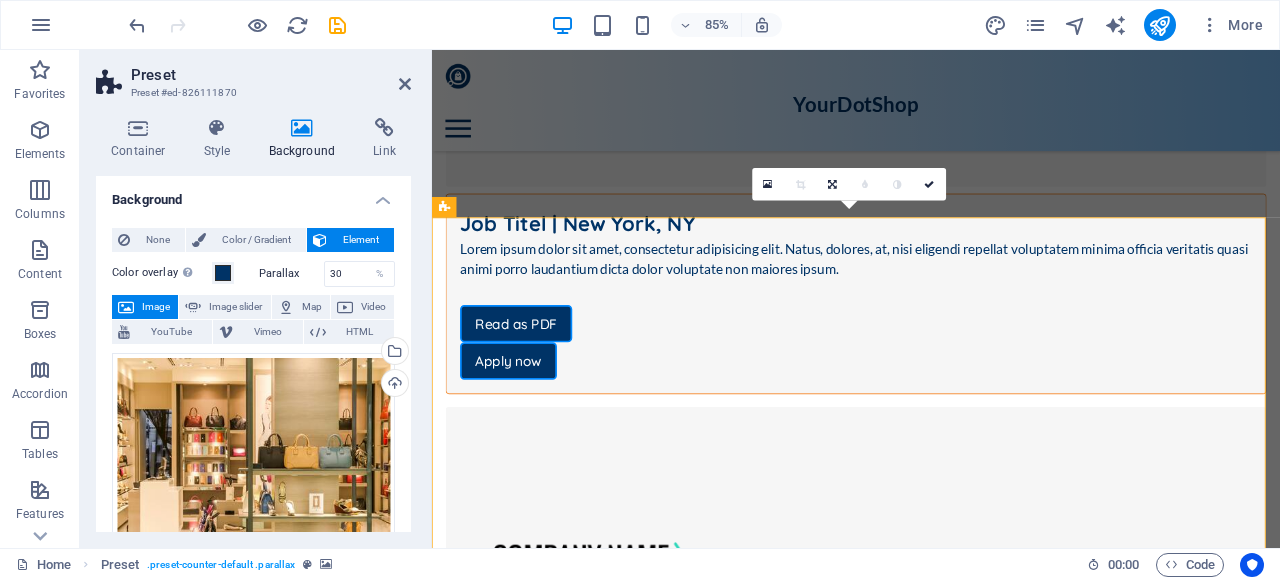 scroll, scrollTop: 3900, scrollLeft: 0, axis: vertical 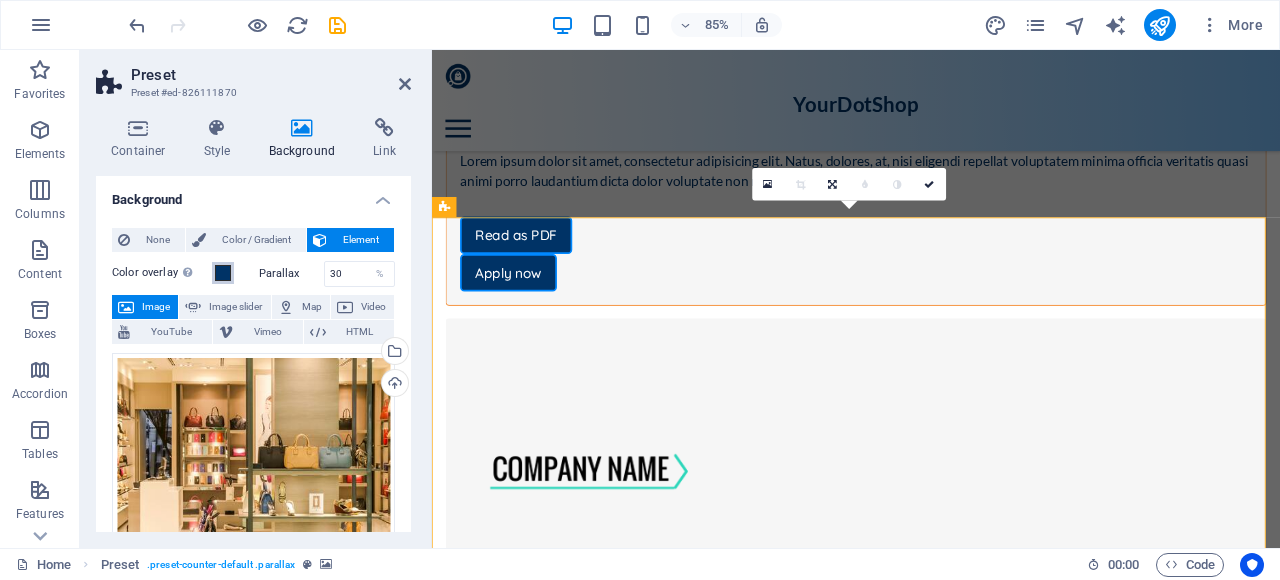 click at bounding box center (223, 273) 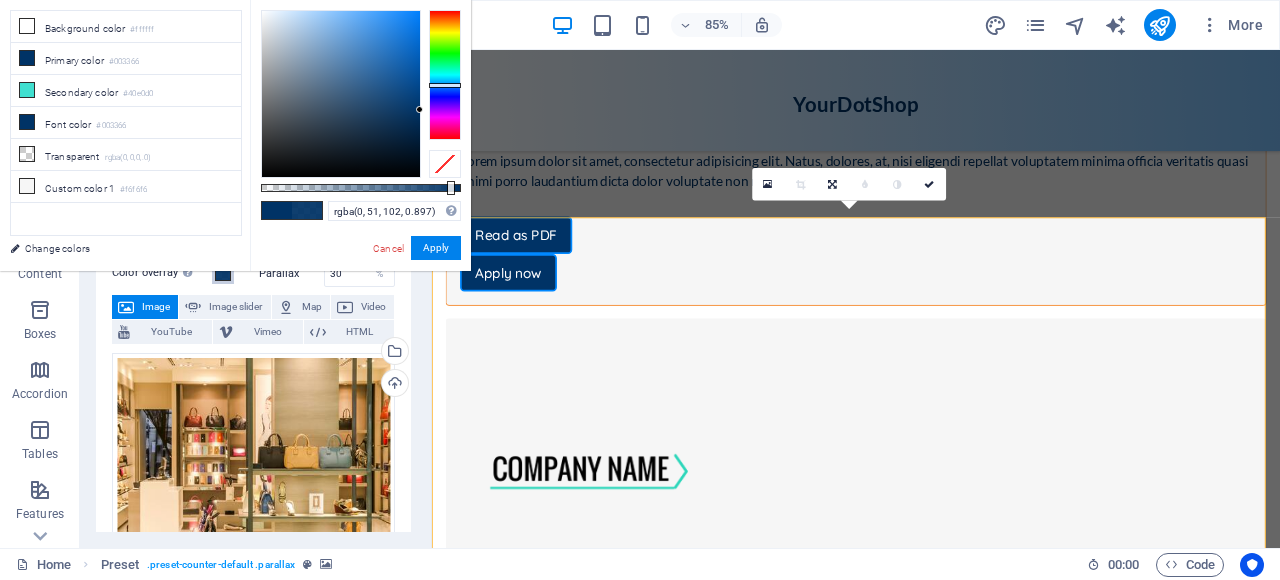 drag, startPoint x: 458, startPoint y: 185, endPoint x: 436, endPoint y: 185, distance: 22 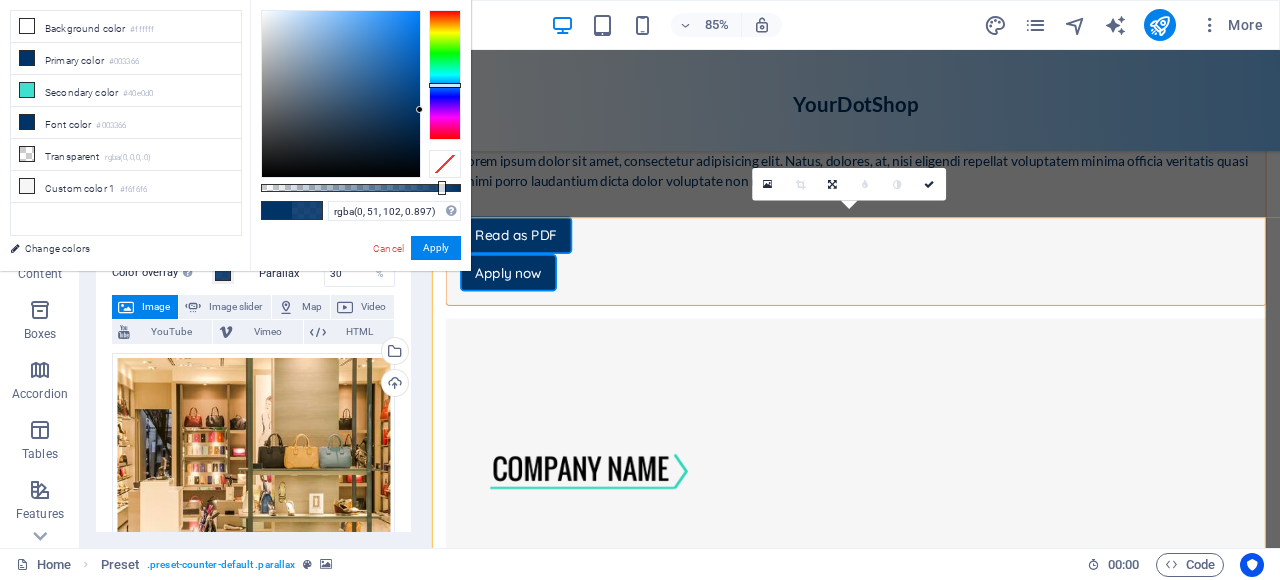 click on "rgba(0, 51, 102, 0.897) Supported formats #0852ed rgb(8, 82, 237) rgba(8, 82, 237, 90%) hsv(221,97,93) hsl(221, 93%, 48%) Cancel Apply" at bounding box center (360, 280) 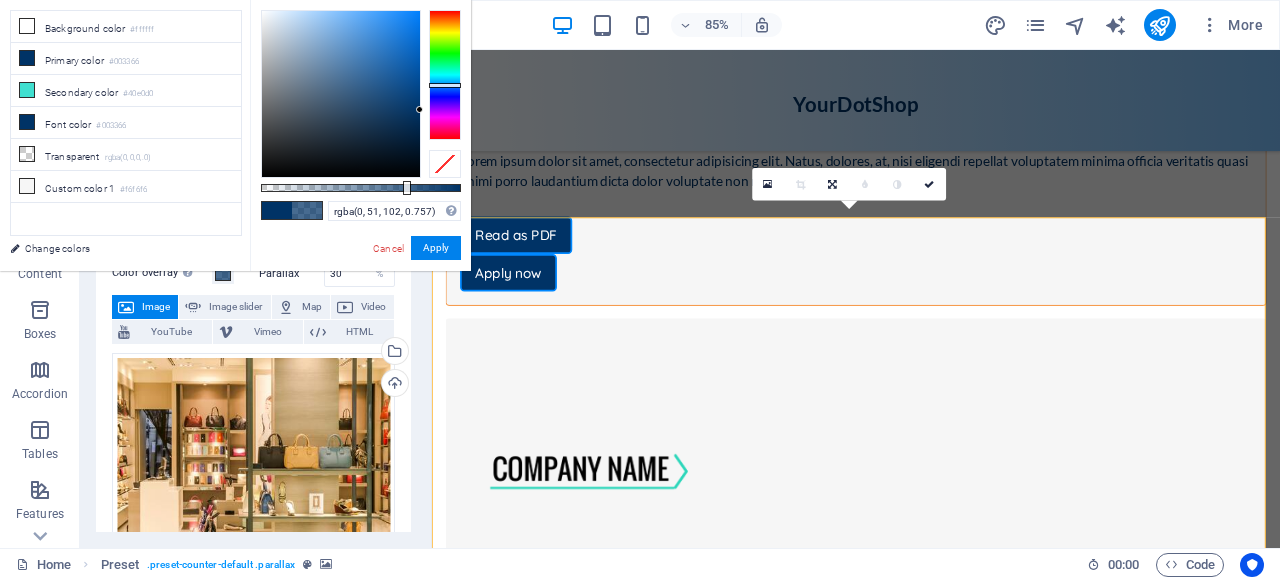type on "rgba(0, 51, 102, 0.717)" 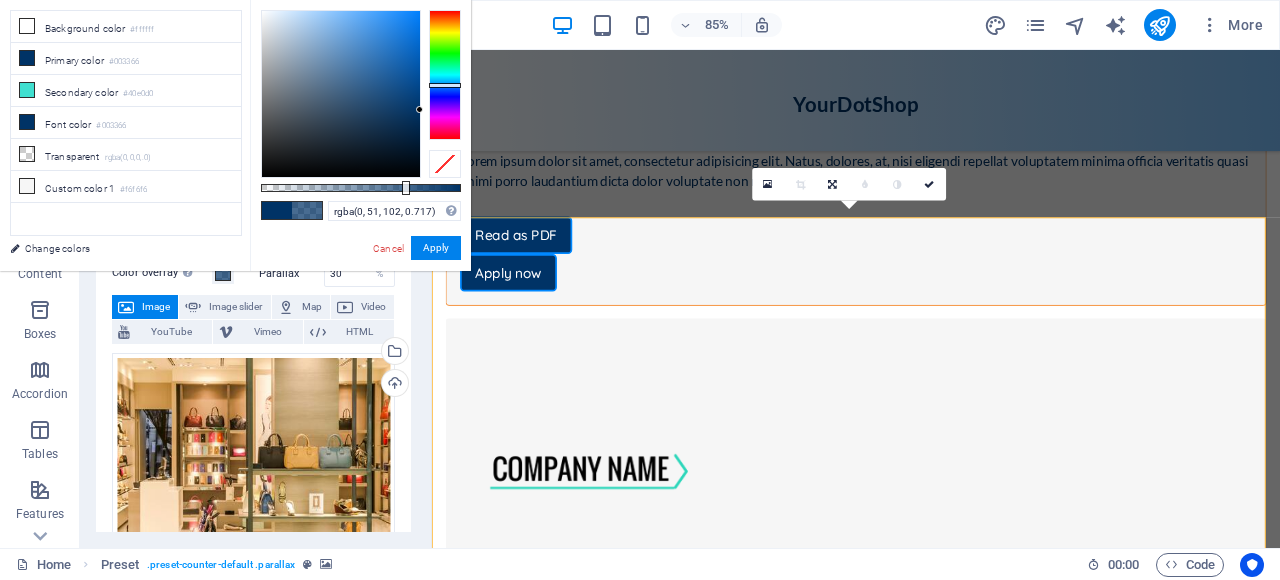 drag, startPoint x: 437, startPoint y: 187, endPoint x: 431, endPoint y: 178, distance: 10.816654 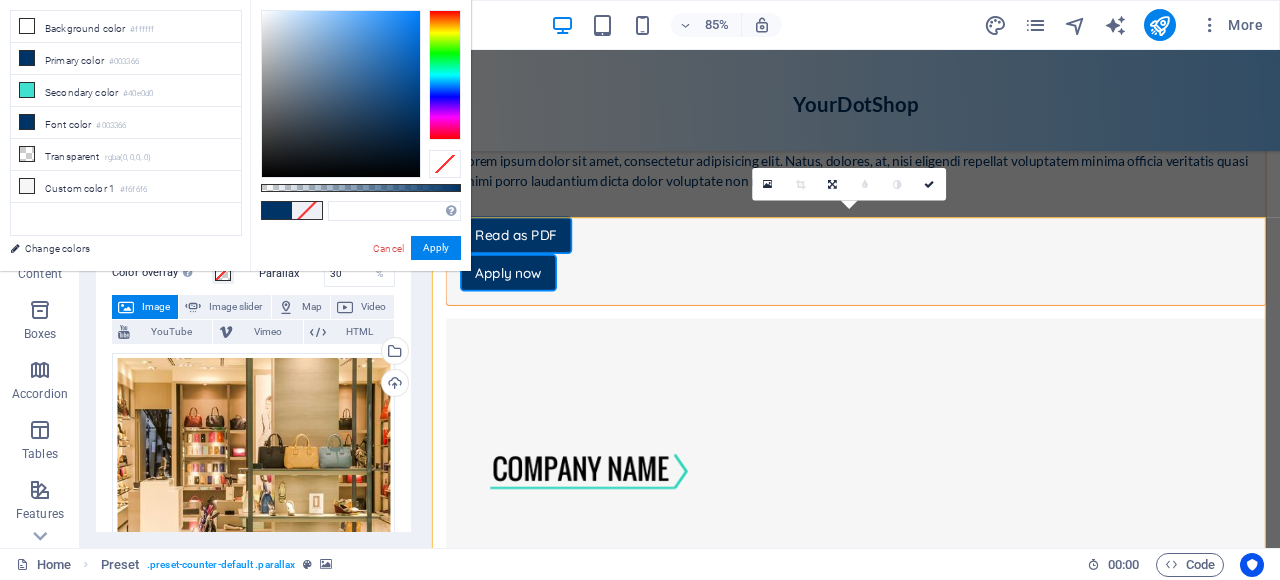 click on "Supported formats #0852ed rgb(8, 82, 237) rgba(8, 82, 237, 90%) hsv(221,97,93) hsl(221, 93%, 48%) Cancel Apply" at bounding box center [360, 280] 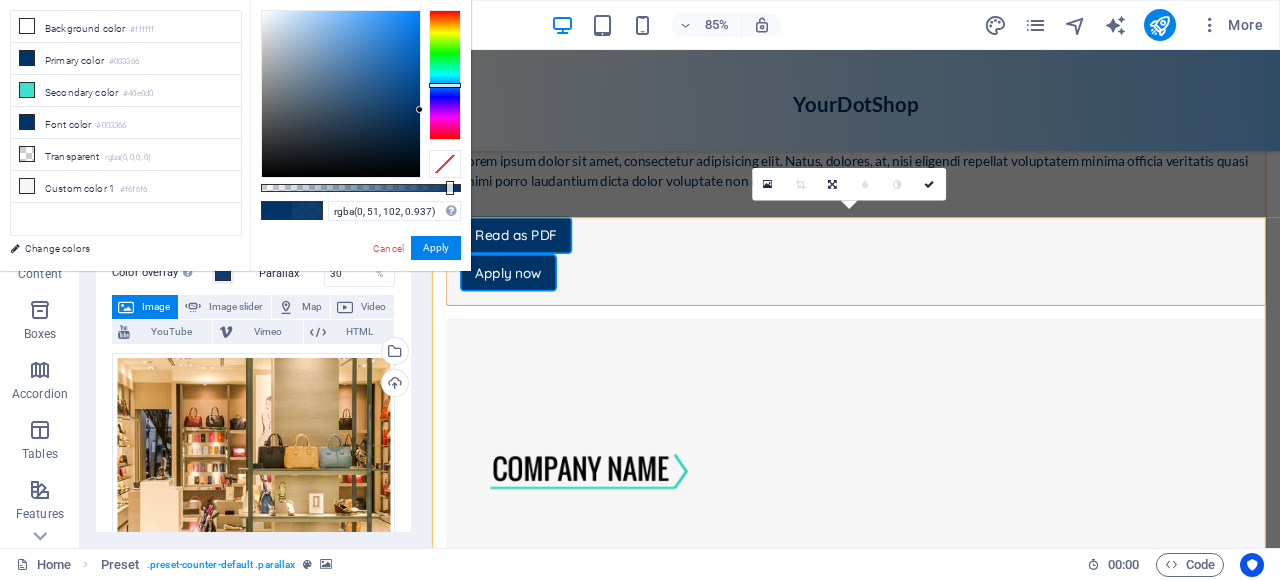 type on "rgba(0, 51, 102, 0.952)" 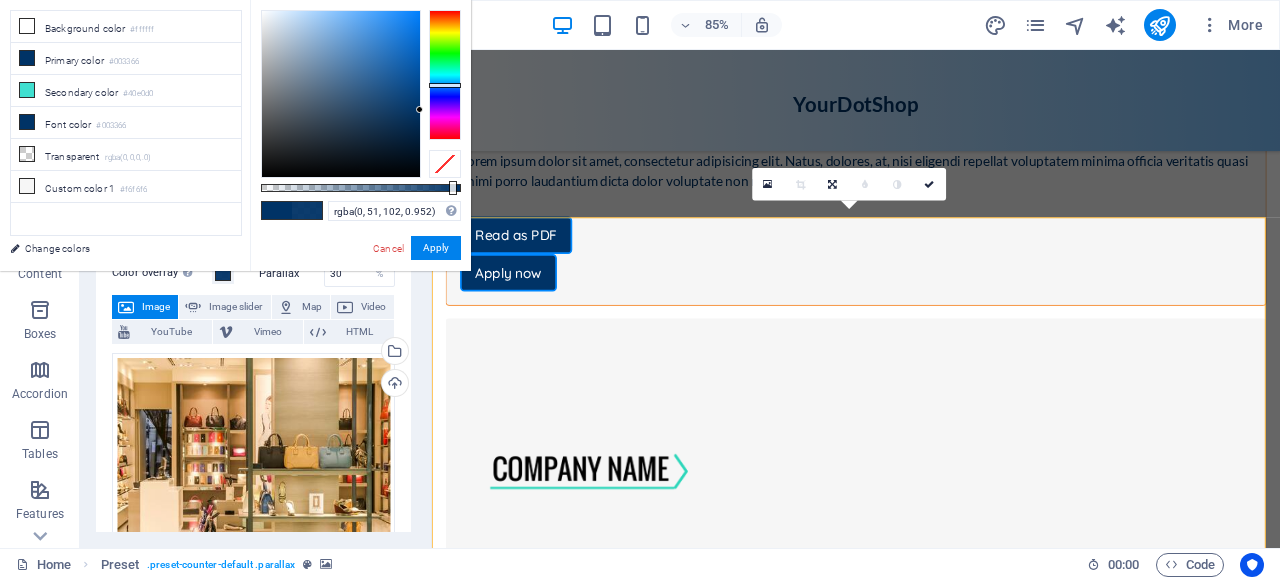 click at bounding box center (453, 188) 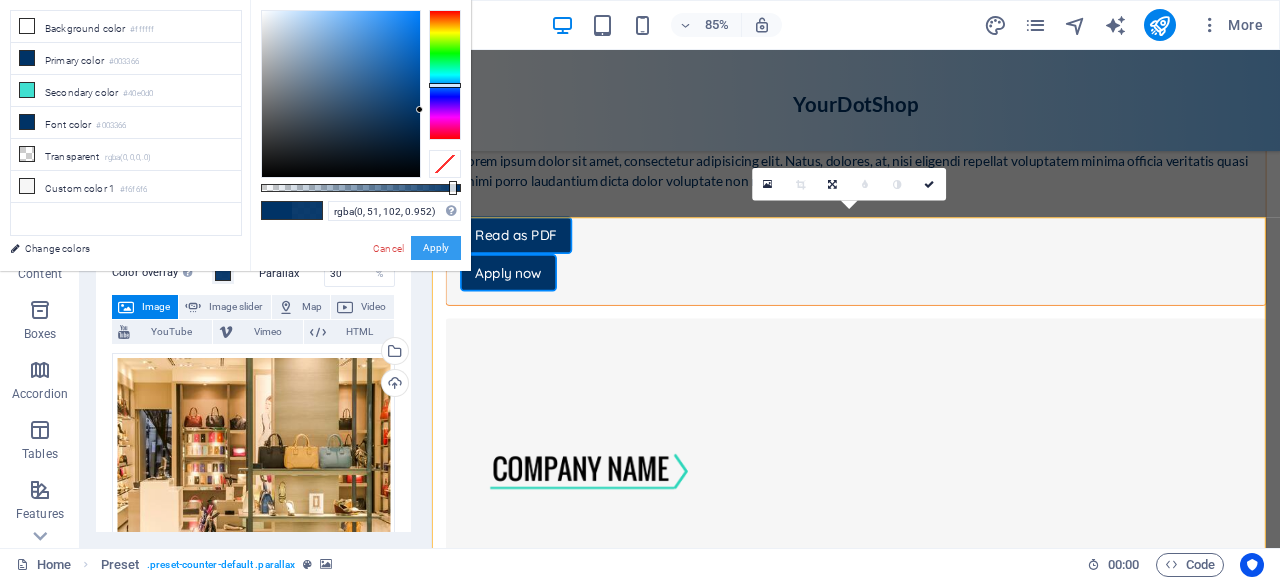 click on "Apply" at bounding box center (436, 248) 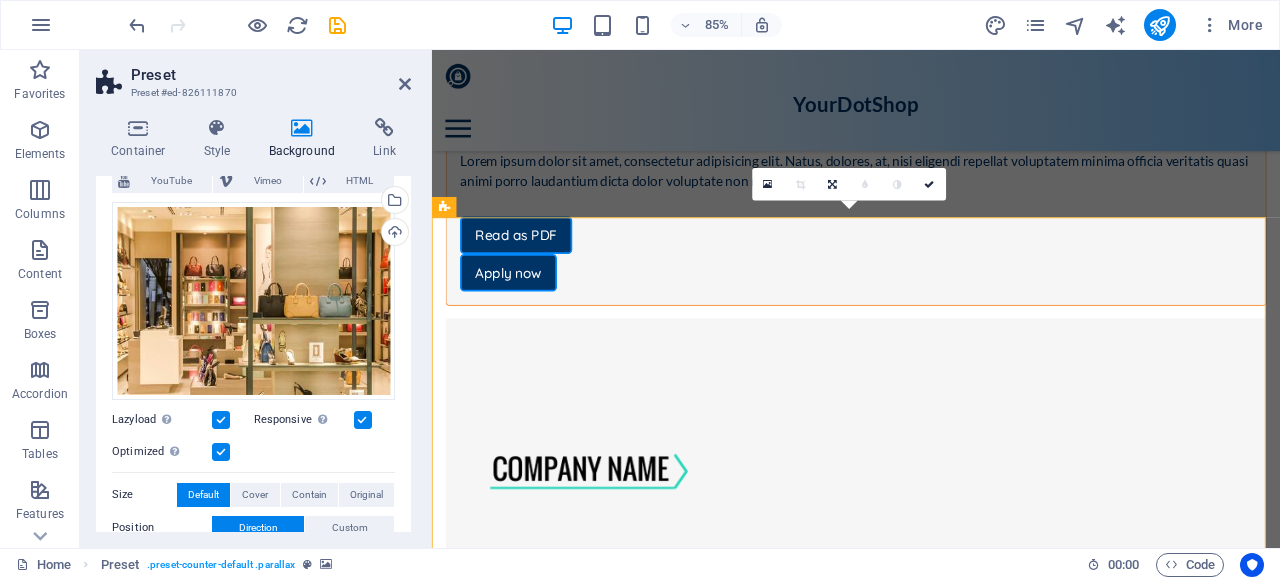 scroll, scrollTop: 200, scrollLeft: 0, axis: vertical 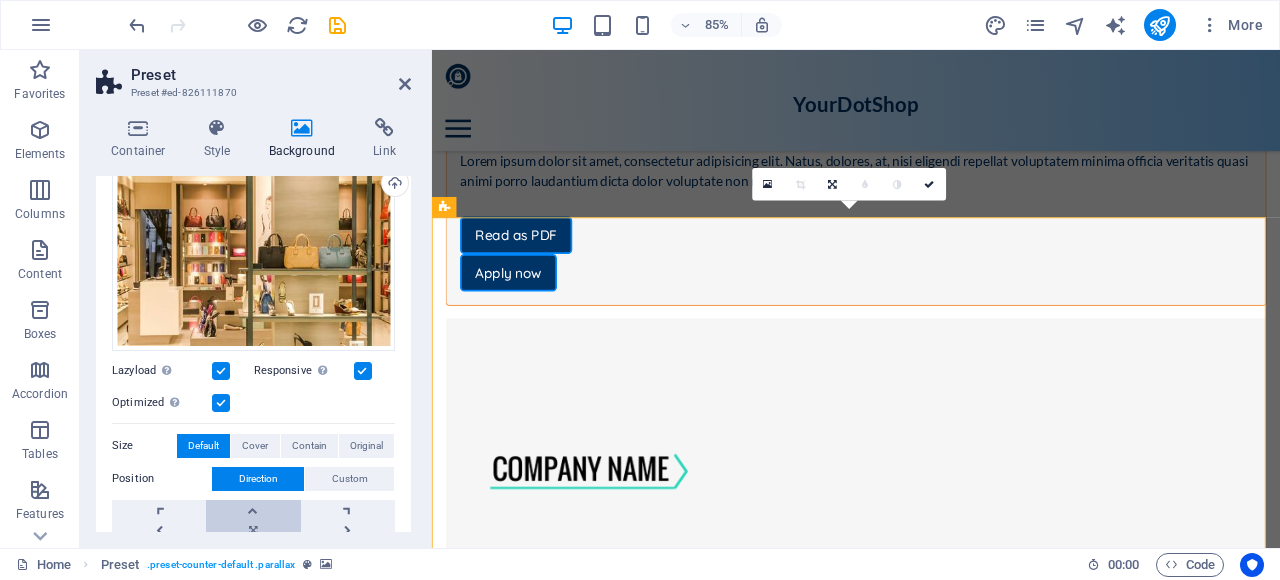 click at bounding box center [253, 530] 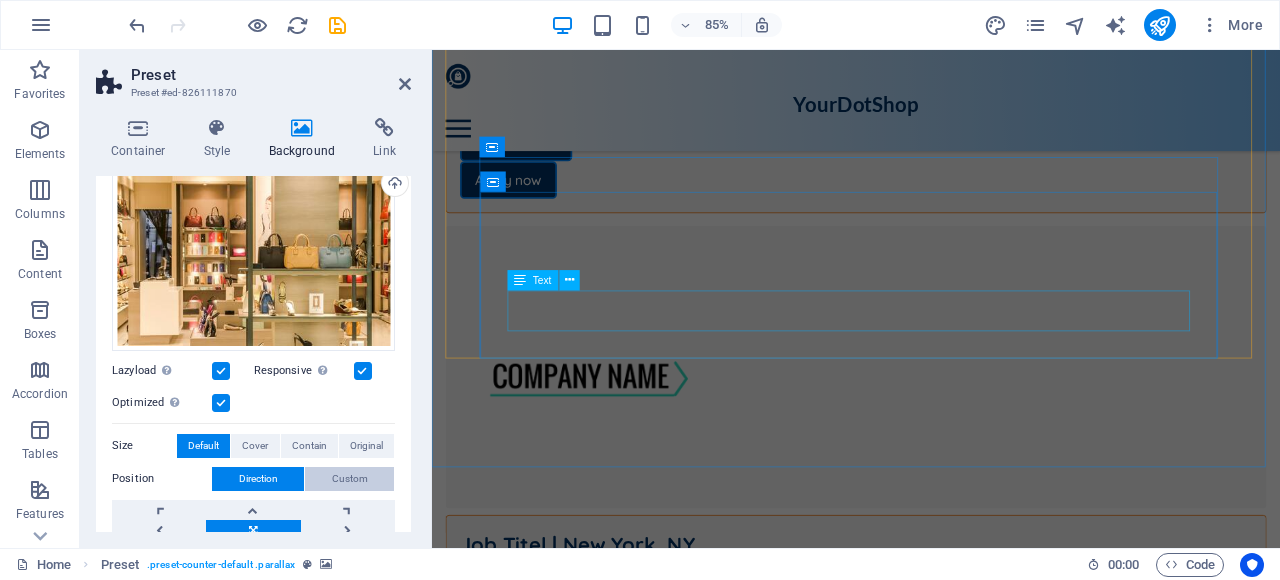 scroll, scrollTop: 5800, scrollLeft: 0, axis: vertical 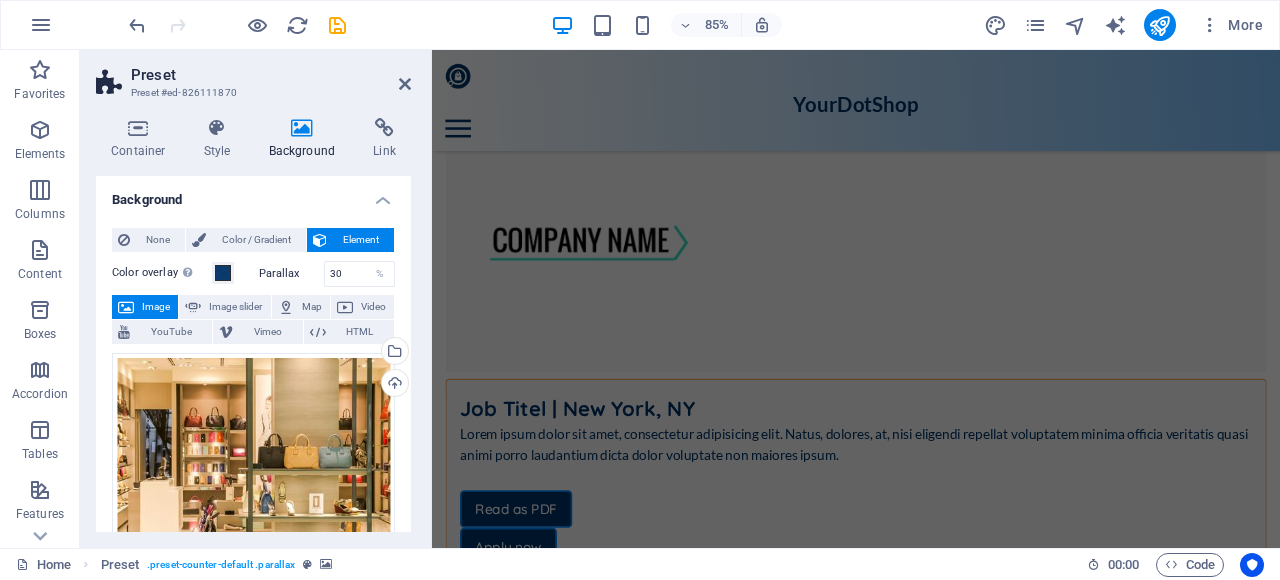 click at bounding box center [931, 3516] 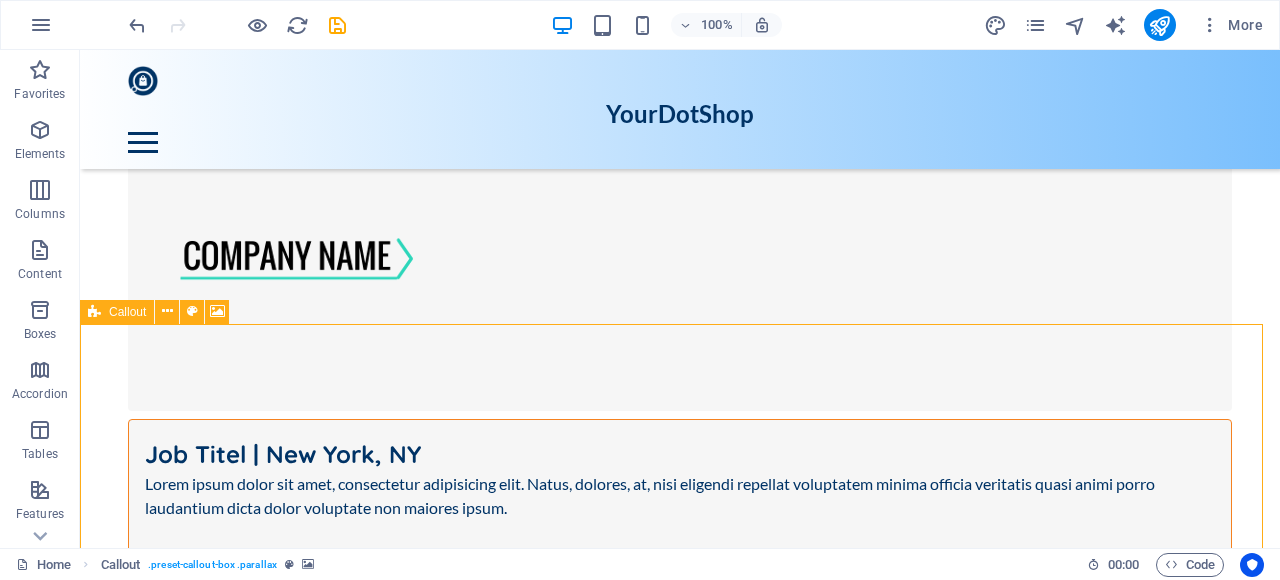 scroll, scrollTop: 2756, scrollLeft: 0, axis: vertical 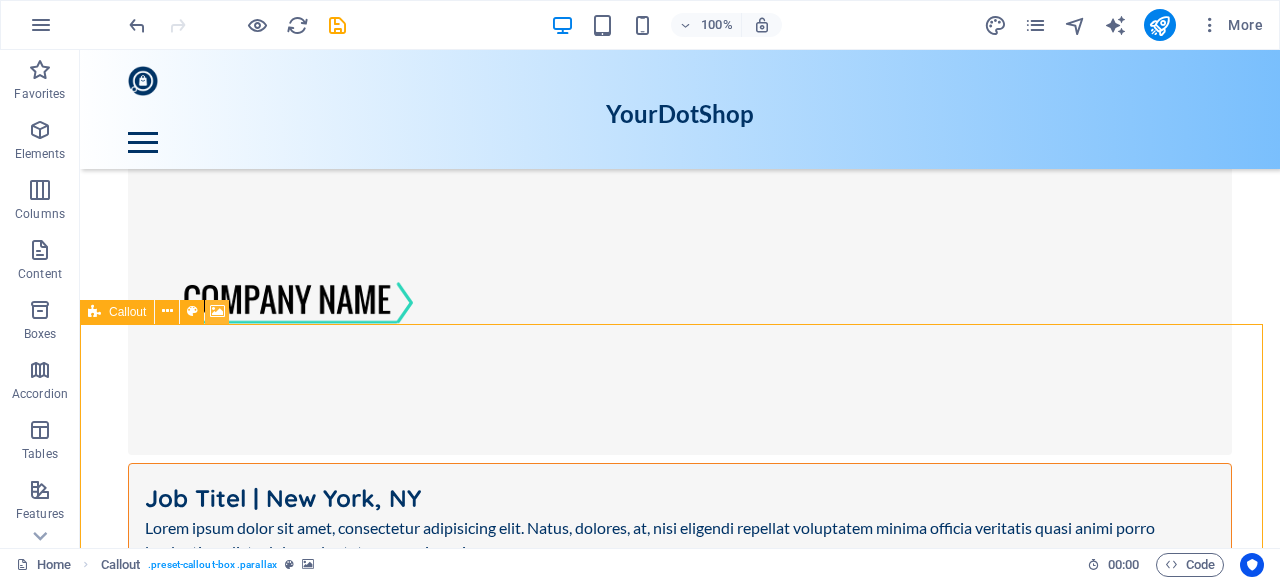 click at bounding box center [217, 311] 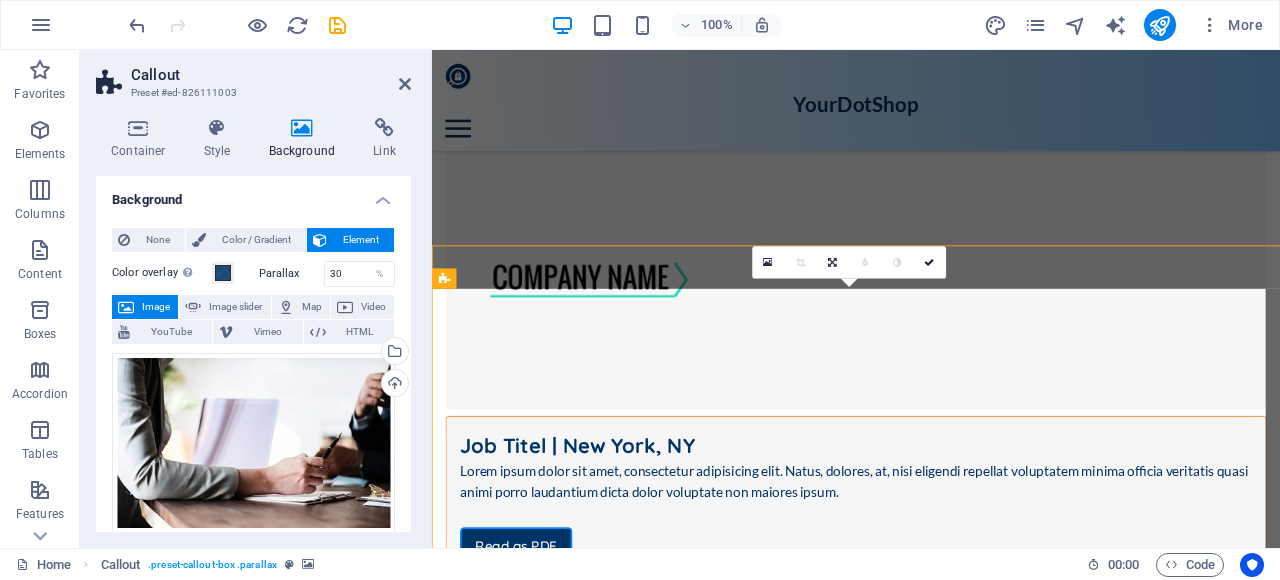 scroll, scrollTop: 2800, scrollLeft: 0, axis: vertical 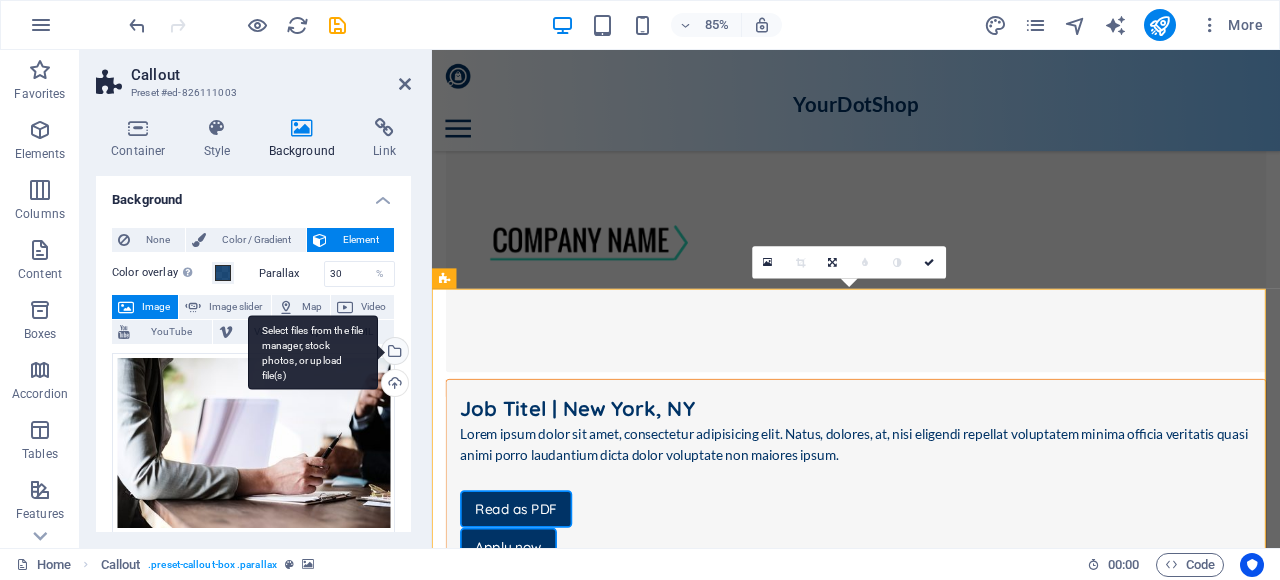 click on "Select files from the file manager, stock photos, or upload file(s)" at bounding box center [393, 353] 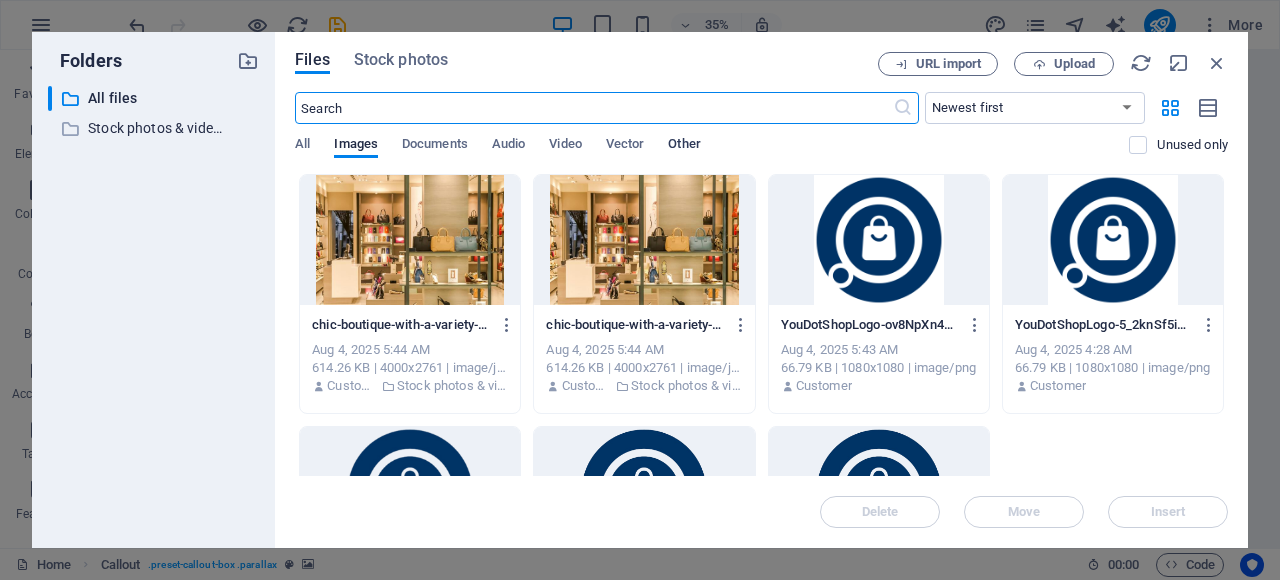 click on "Other" at bounding box center (684, 146) 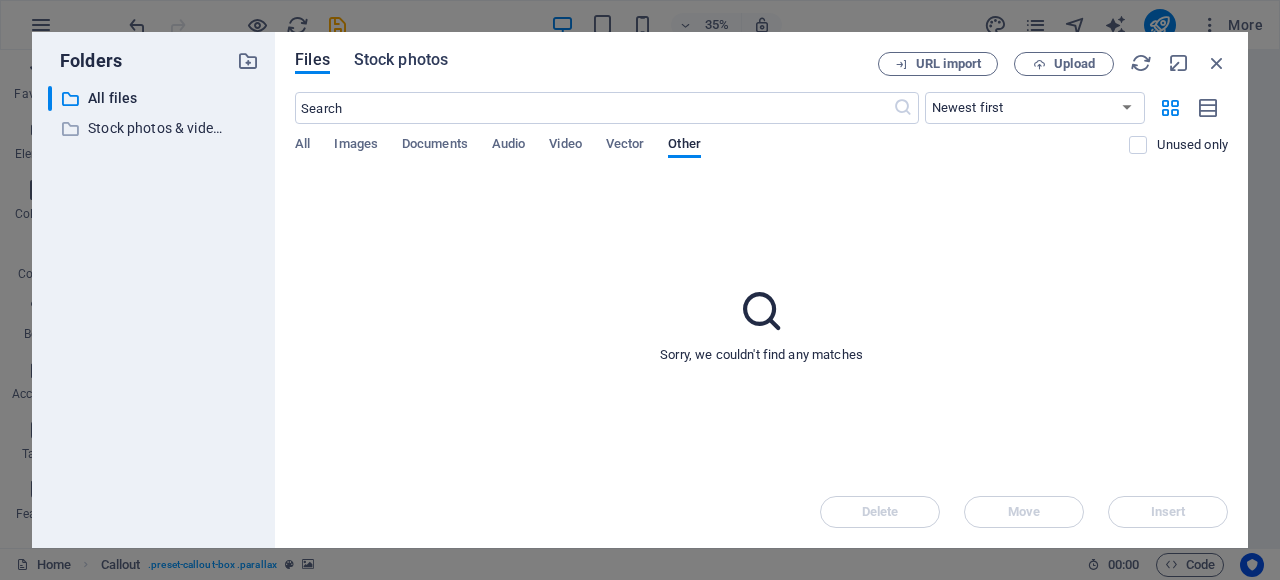 click on "Stock photos" at bounding box center [401, 60] 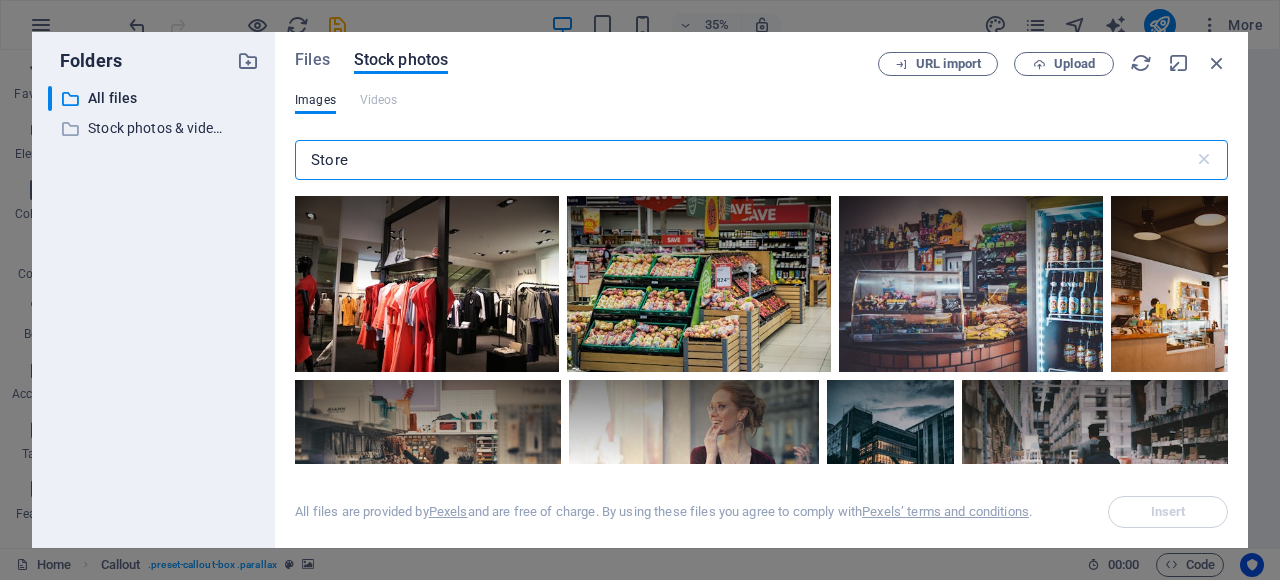 click on "Store" at bounding box center [744, 160] 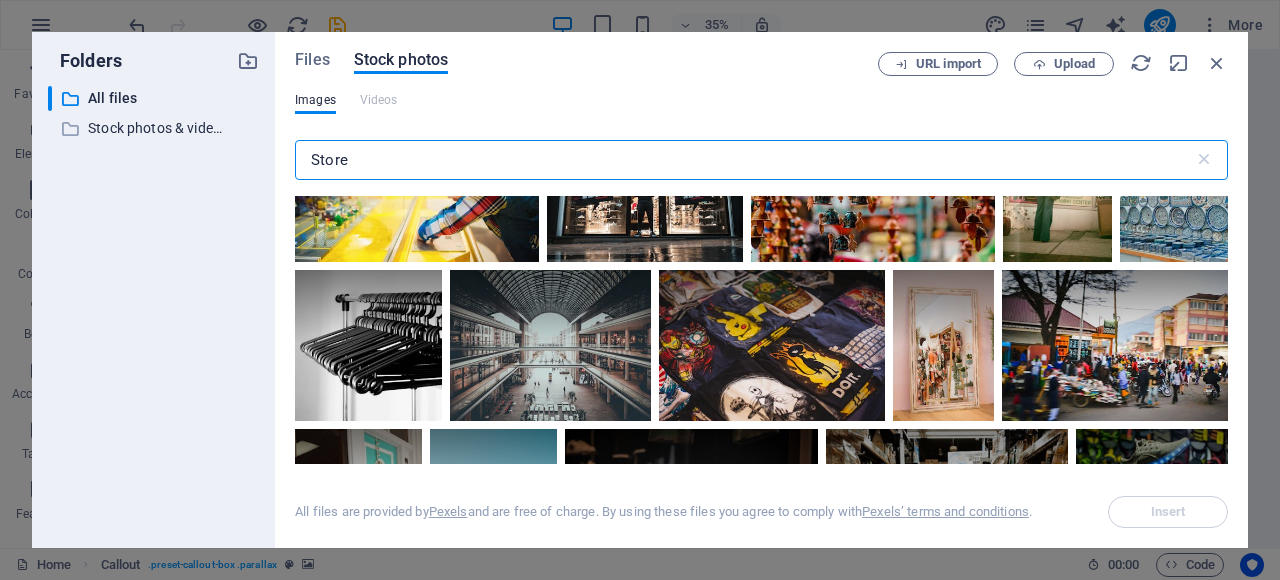 scroll, scrollTop: 3300, scrollLeft: 0, axis: vertical 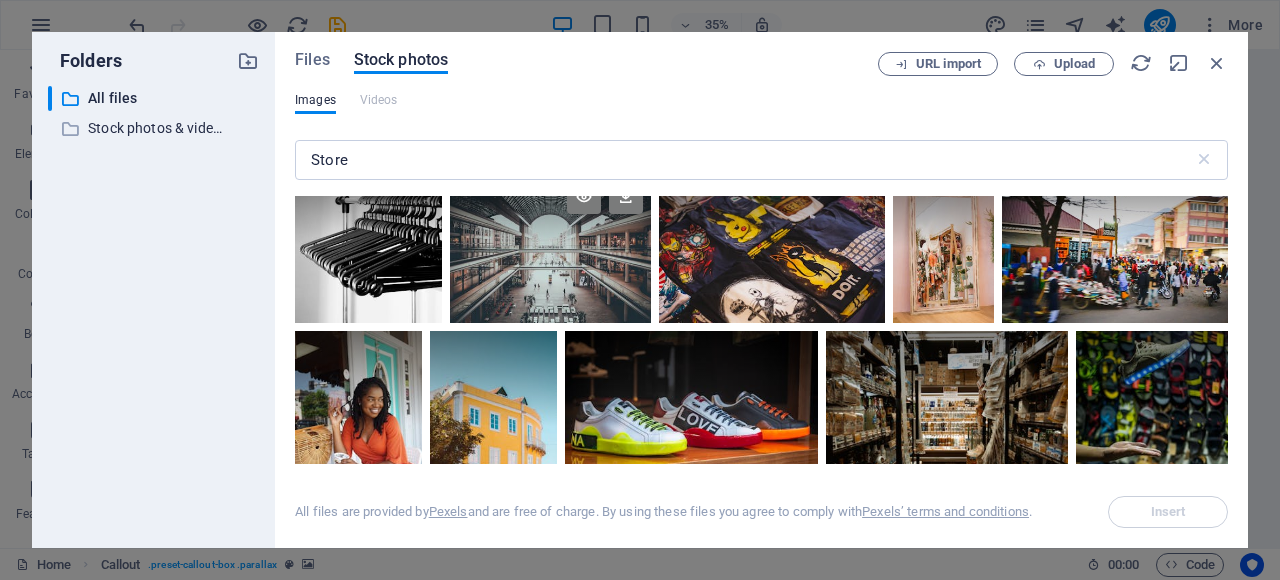 click at bounding box center [550, 247] 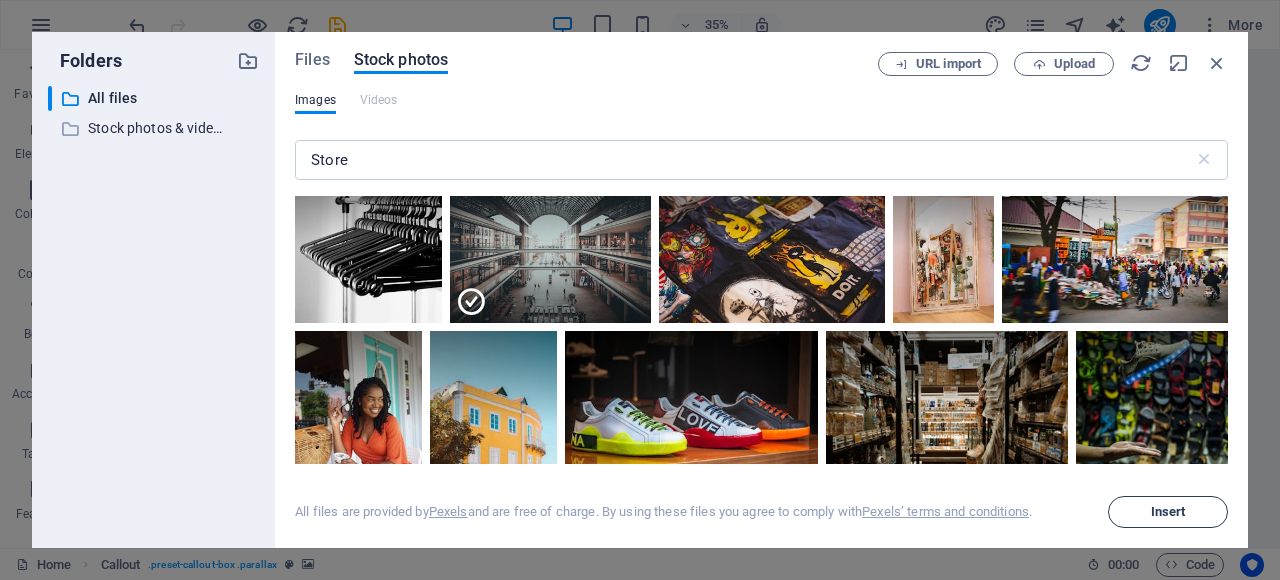 click on "Insert" at bounding box center (1168, 512) 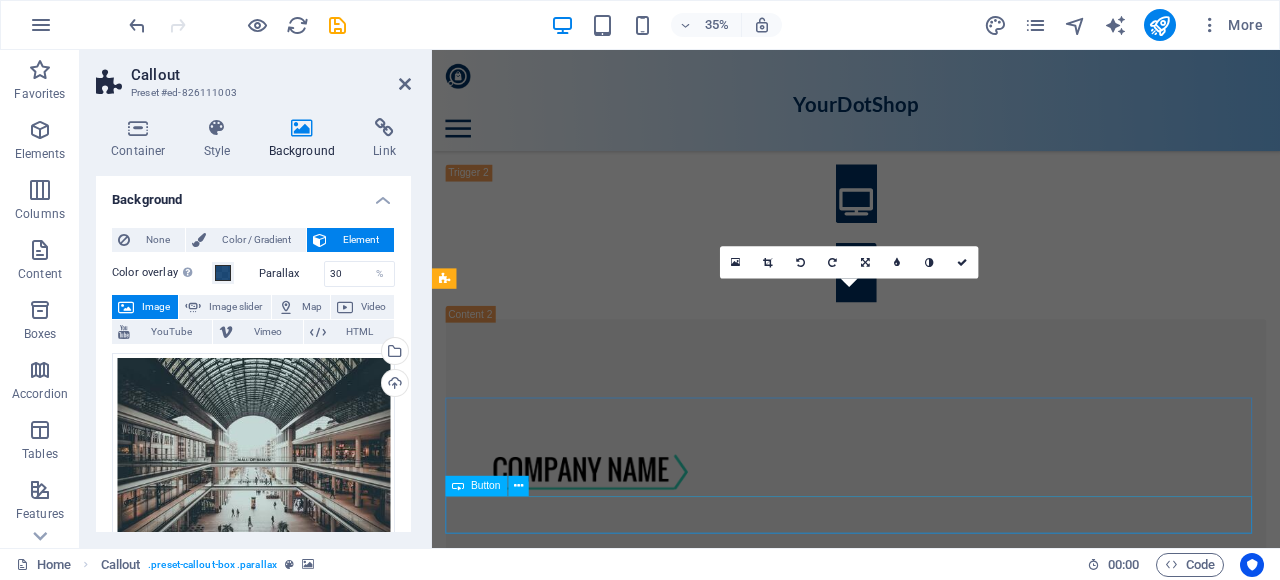 scroll, scrollTop: 2800, scrollLeft: 0, axis: vertical 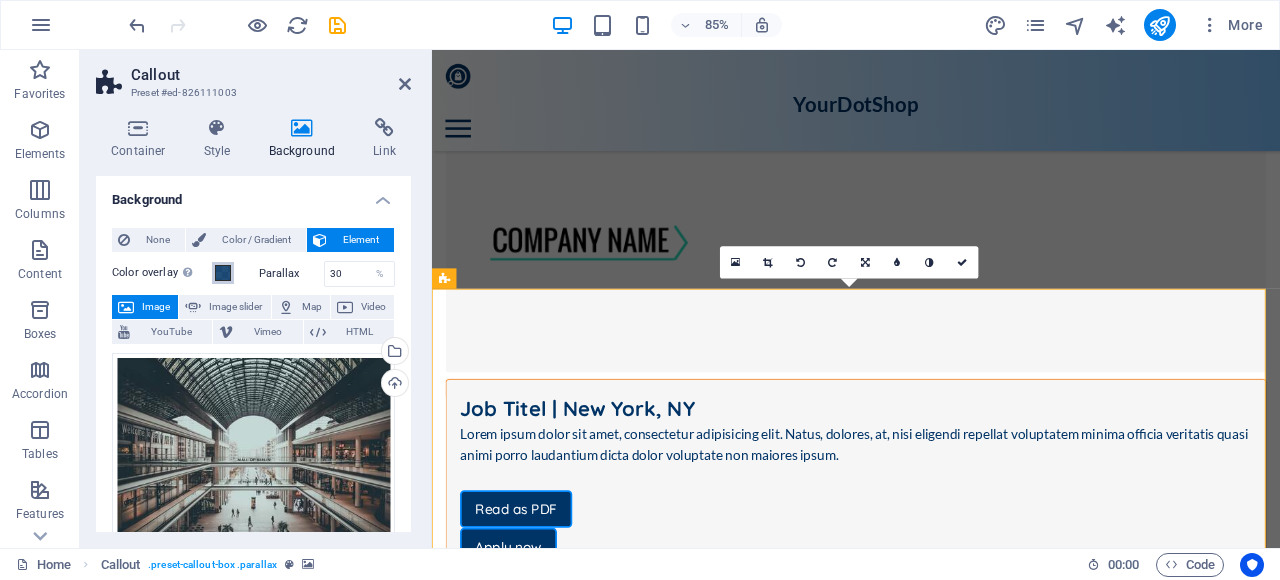 click at bounding box center [223, 273] 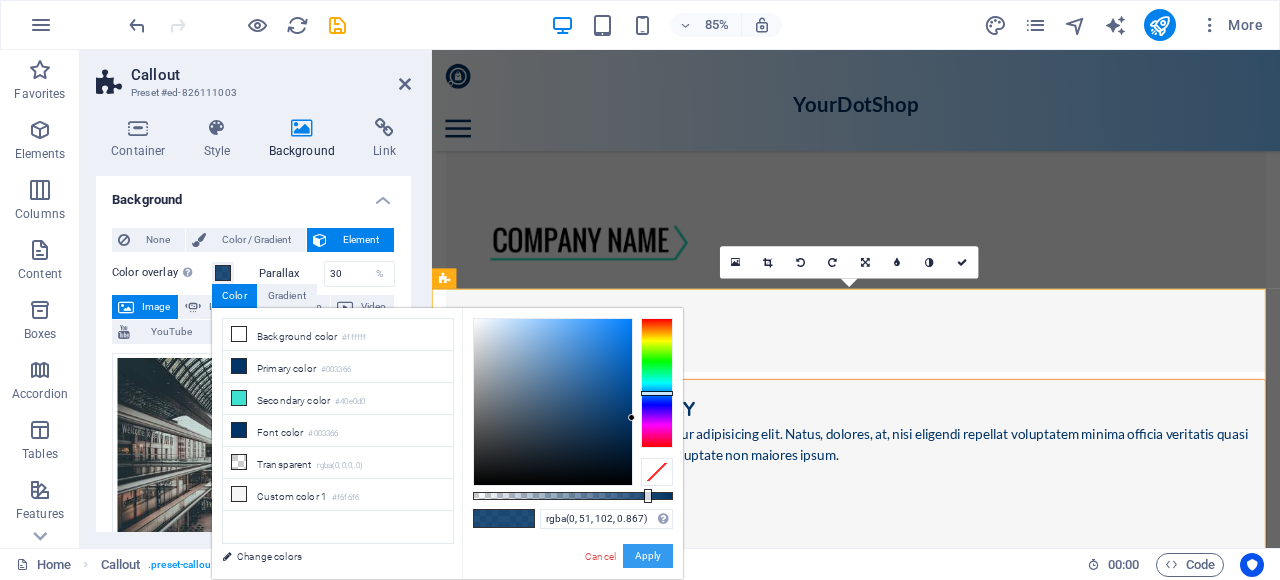 click on "Apply" at bounding box center (648, 556) 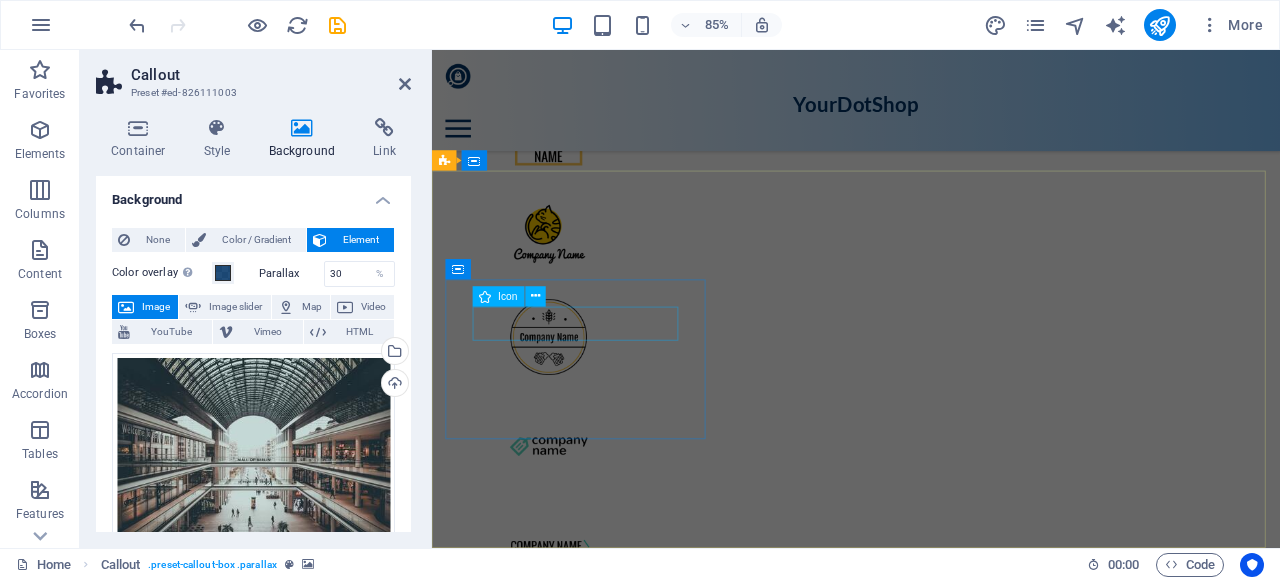 scroll, scrollTop: 7562, scrollLeft: 0, axis: vertical 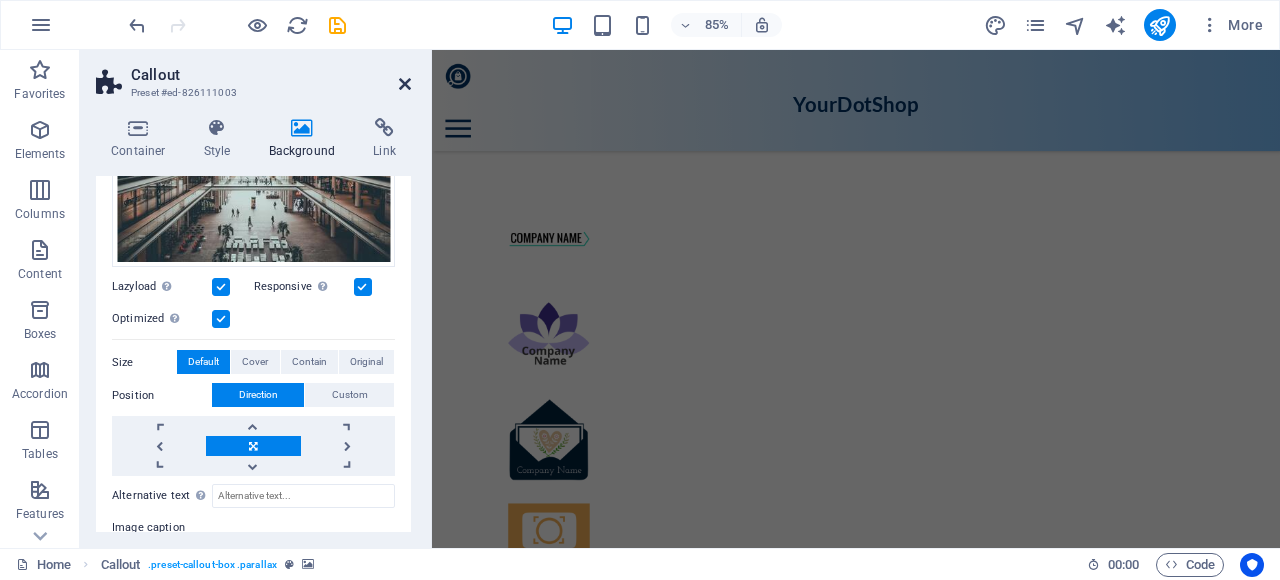 click at bounding box center [405, 84] 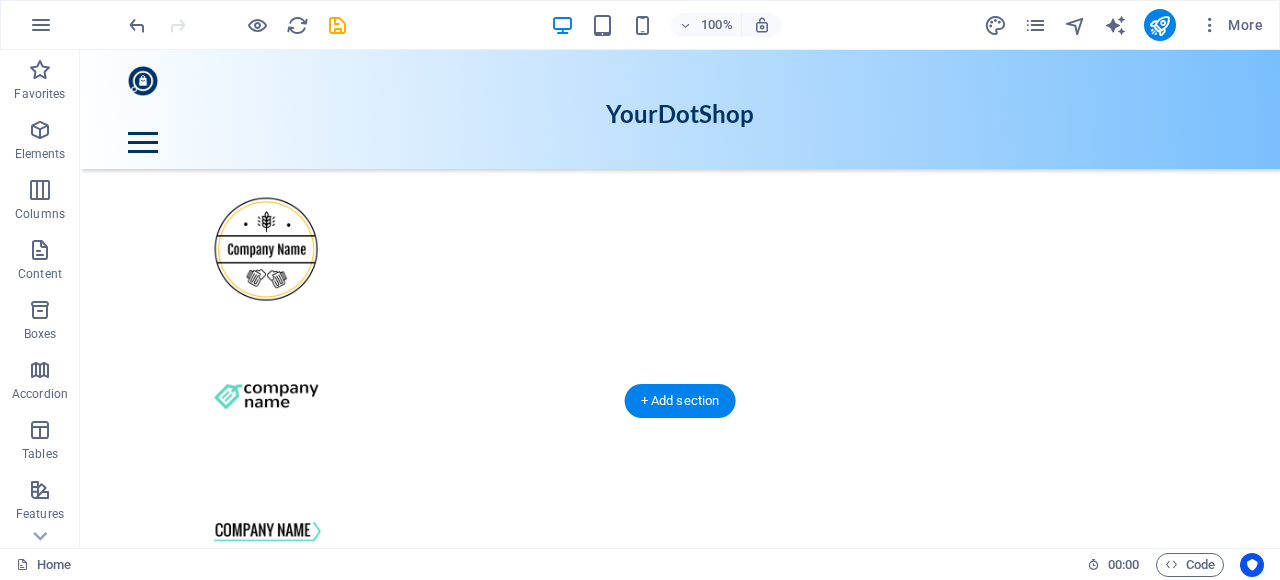 scroll, scrollTop: 7538, scrollLeft: 0, axis: vertical 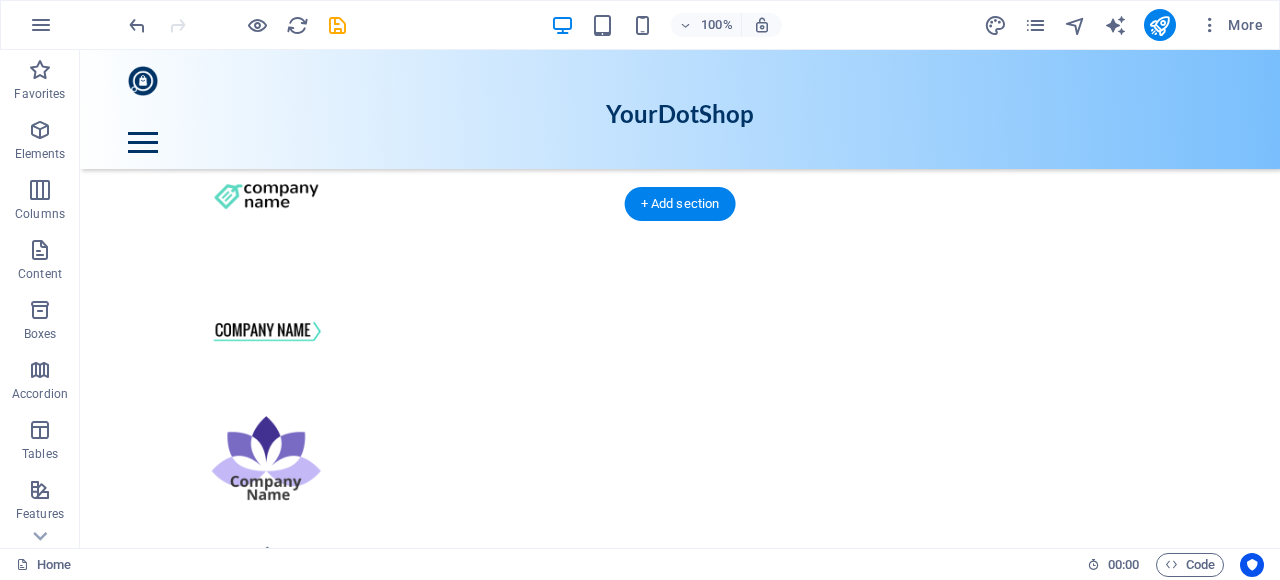 click at bounding box center [680, 5680] 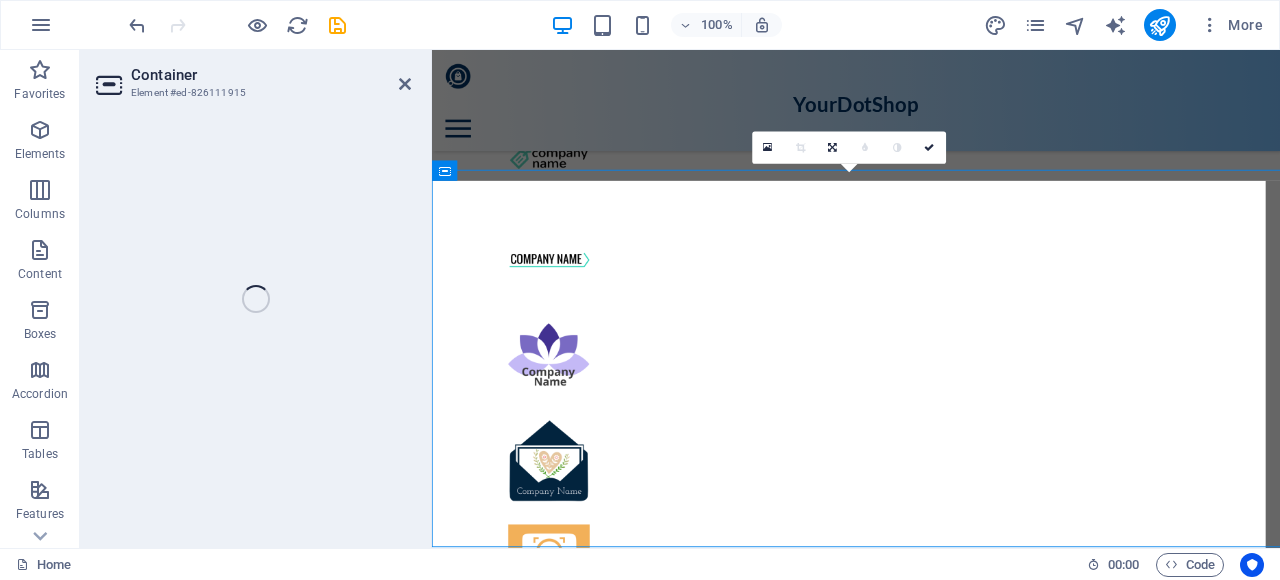 scroll, scrollTop: 7550, scrollLeft: 0, axis: vertical 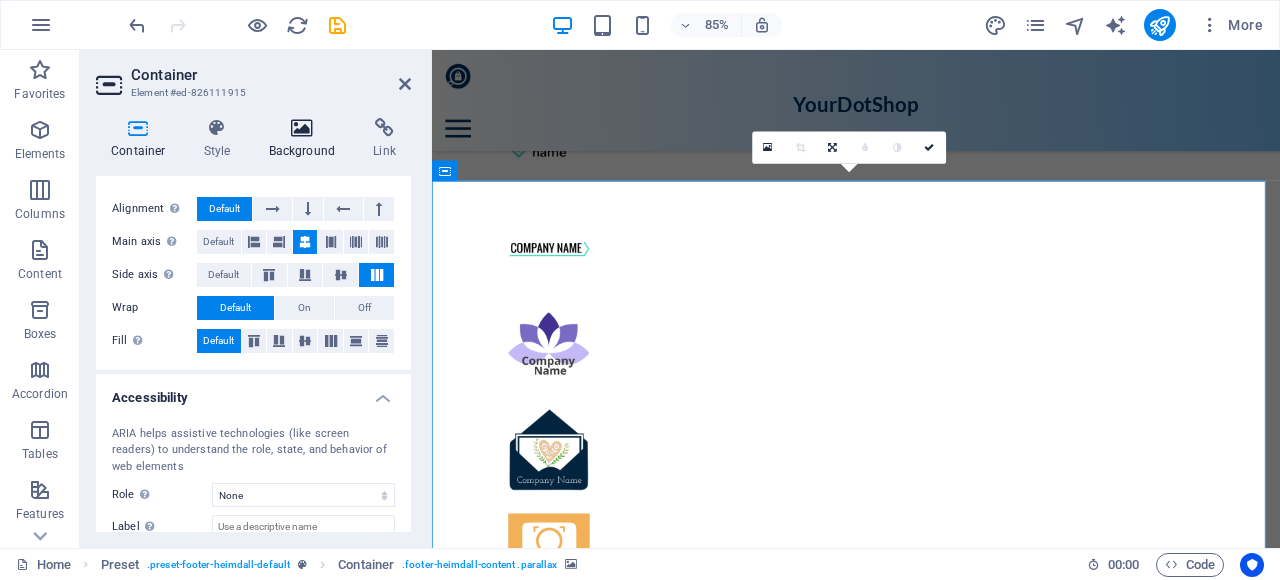 click at bounding box center [302, 128] 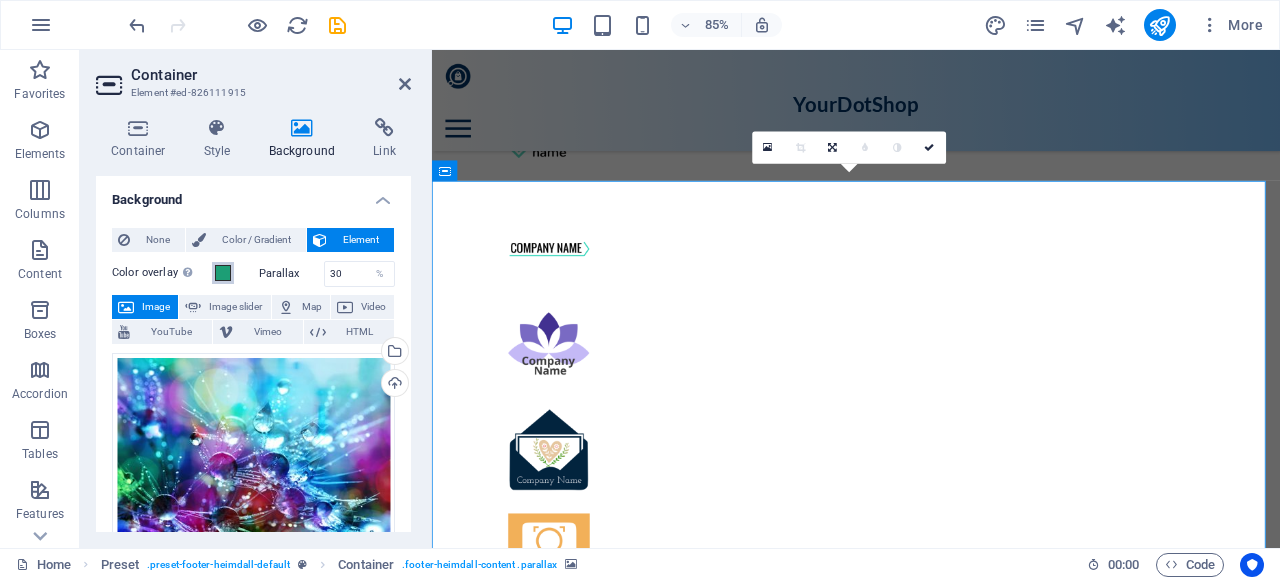 click at bounding box center (223, 273) 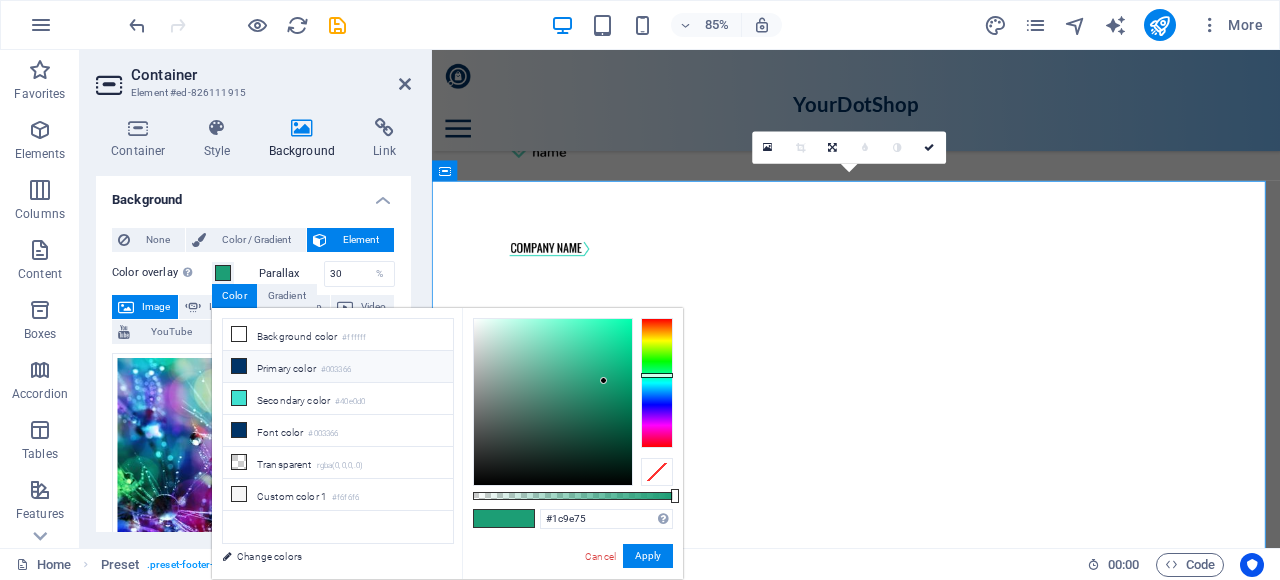 click on "Primary color
#003366" at bounding box center (338, 367) 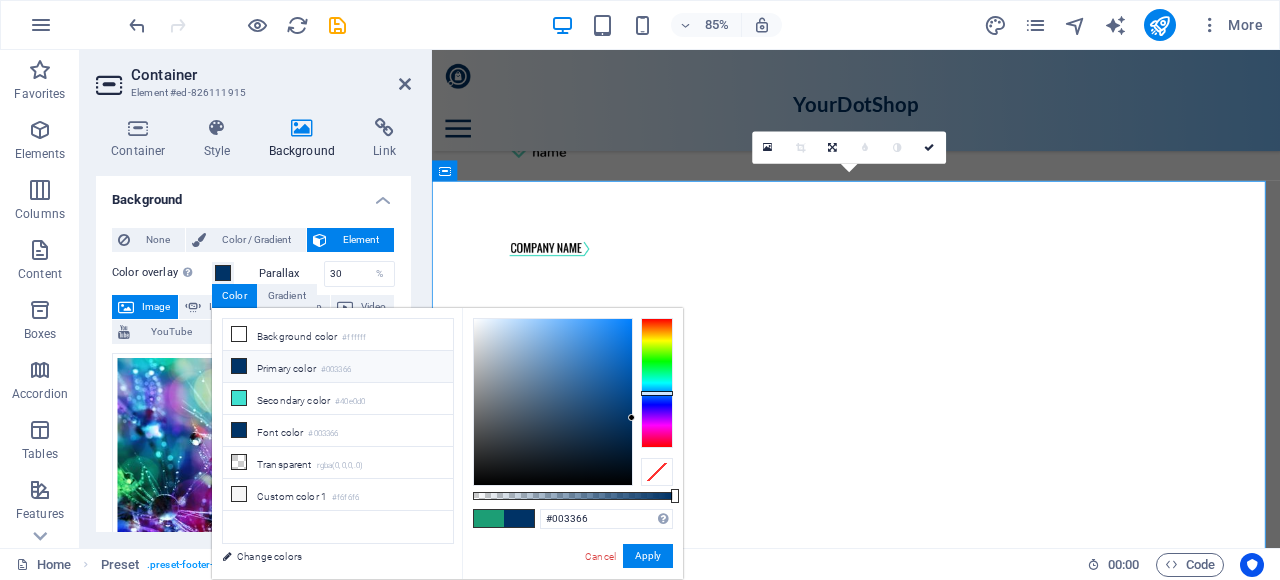 click at bounding box center (573, 496) 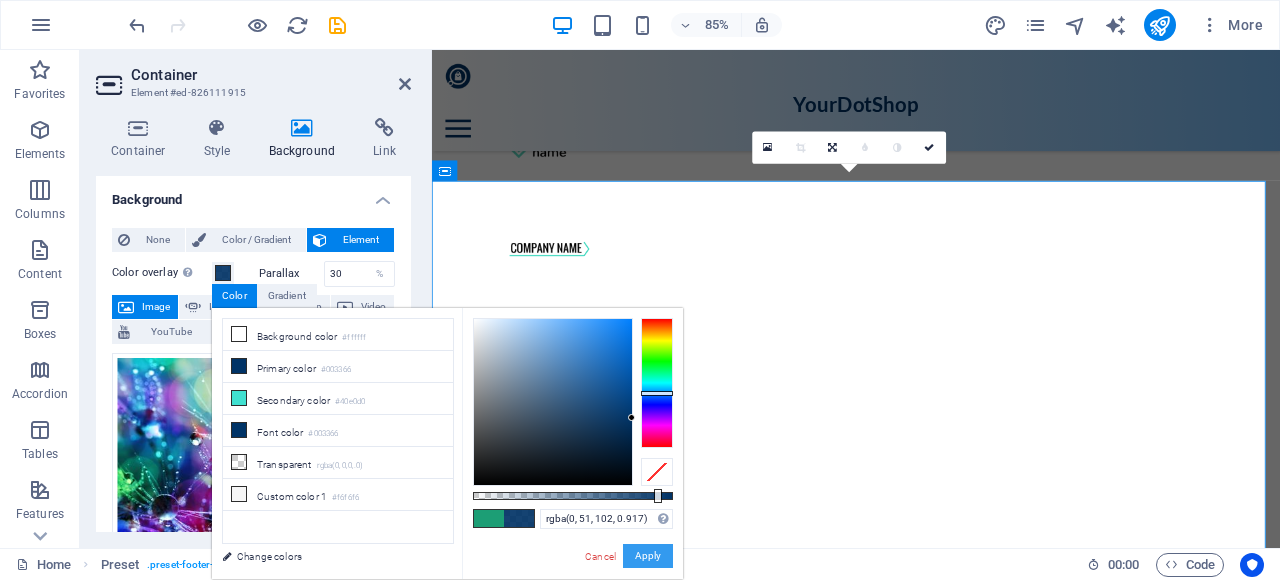 click on "Apply" at bounding box center (648, 556) 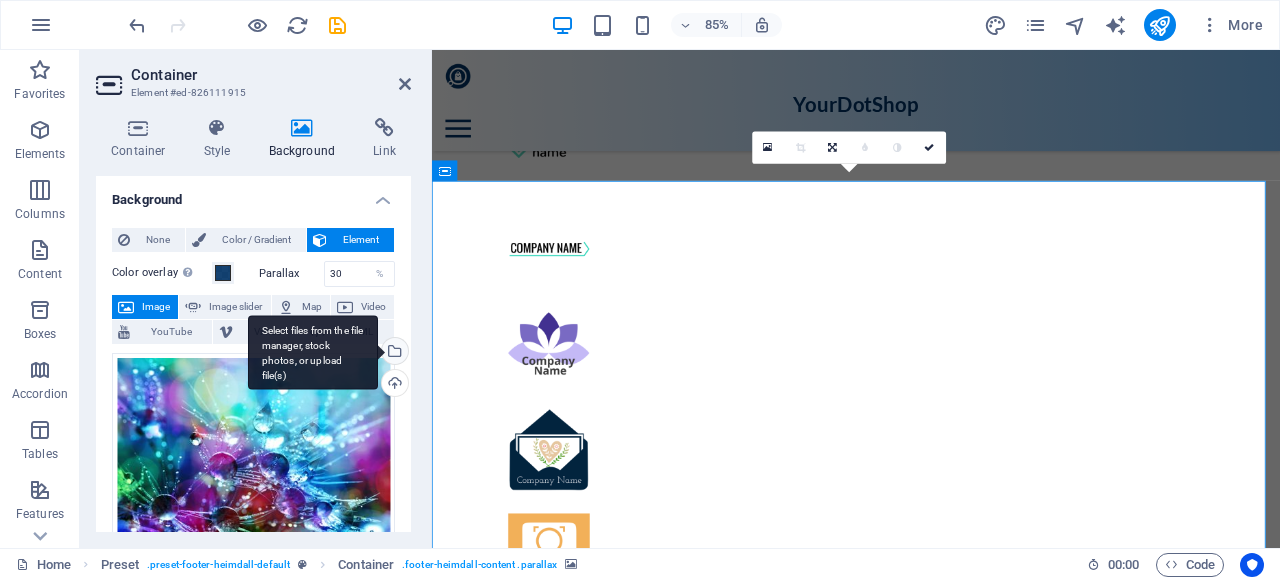 click on "Select files from the file manager, stock photos, or upload file(s)" at bounding box center [393, 353] 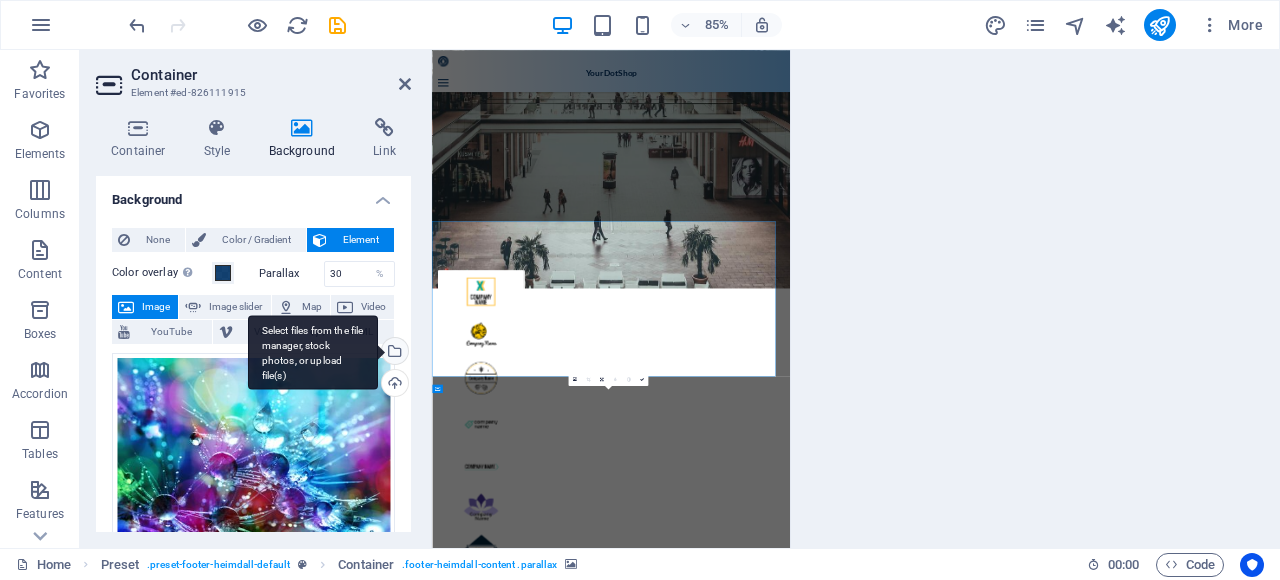 scroll, scrollTop: 7216, scrollLeft: 0, axis: vertical 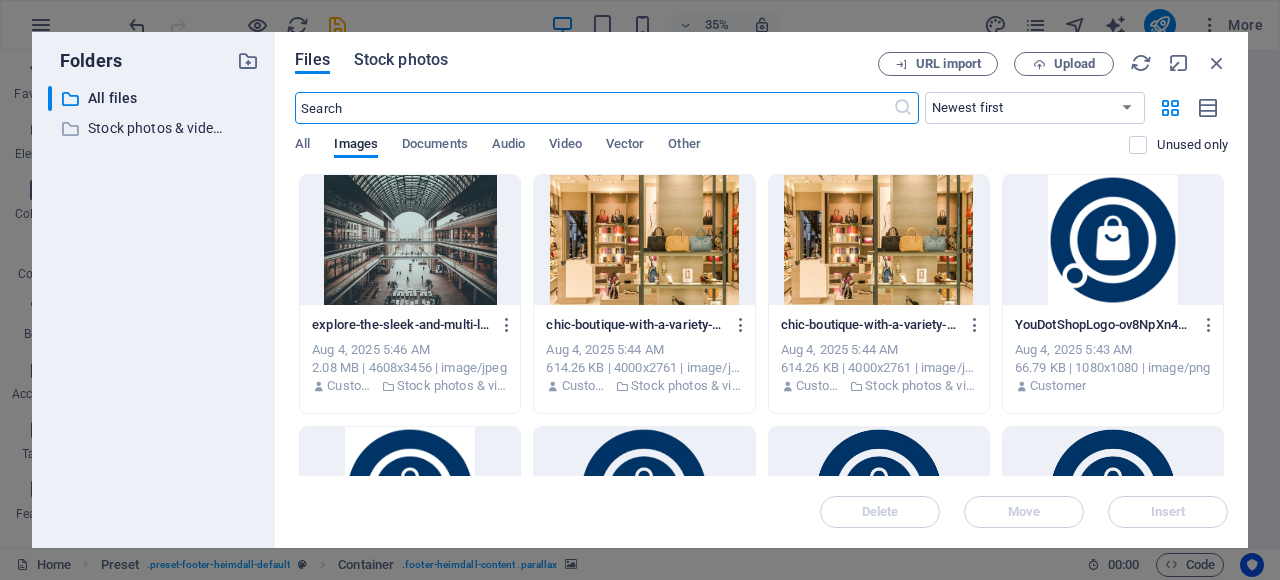 click on "Stock photos" at bounding box center (401, 60) 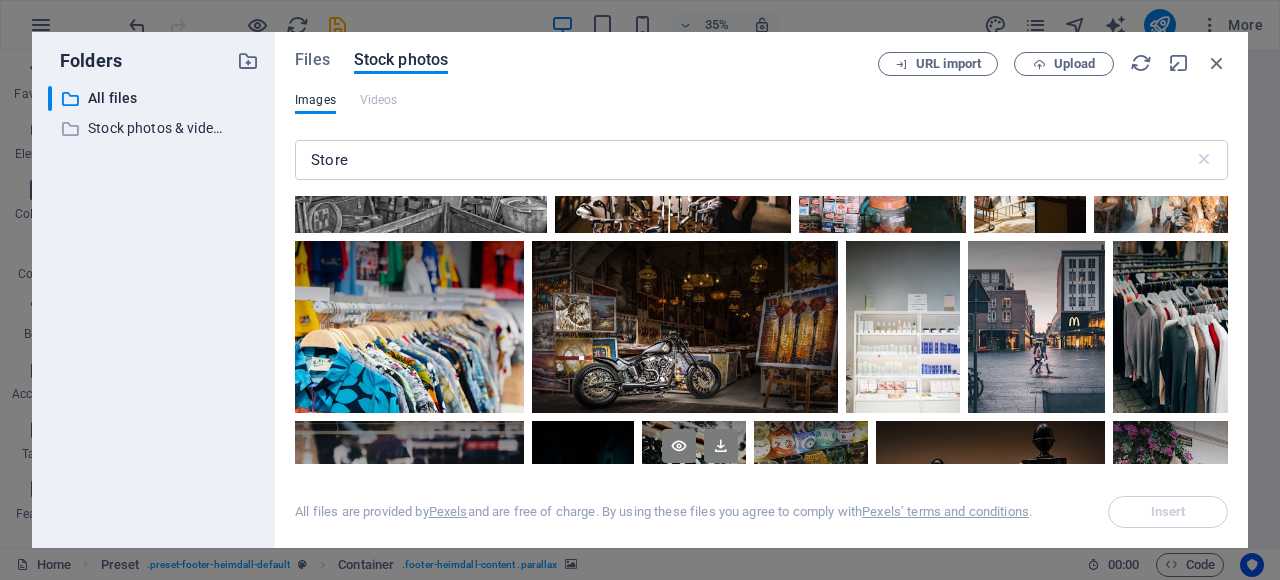 scroll, scrollTop: 5600, scrollLeft: 0, axis: vertical 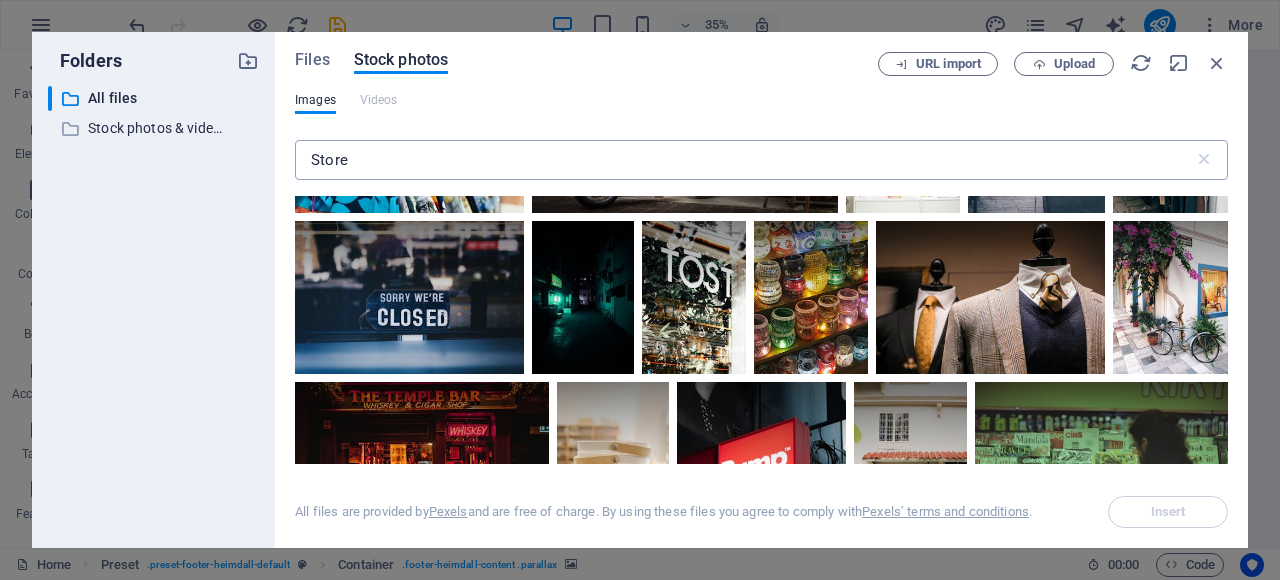 click on "Store" at bounding box center (744, 160) 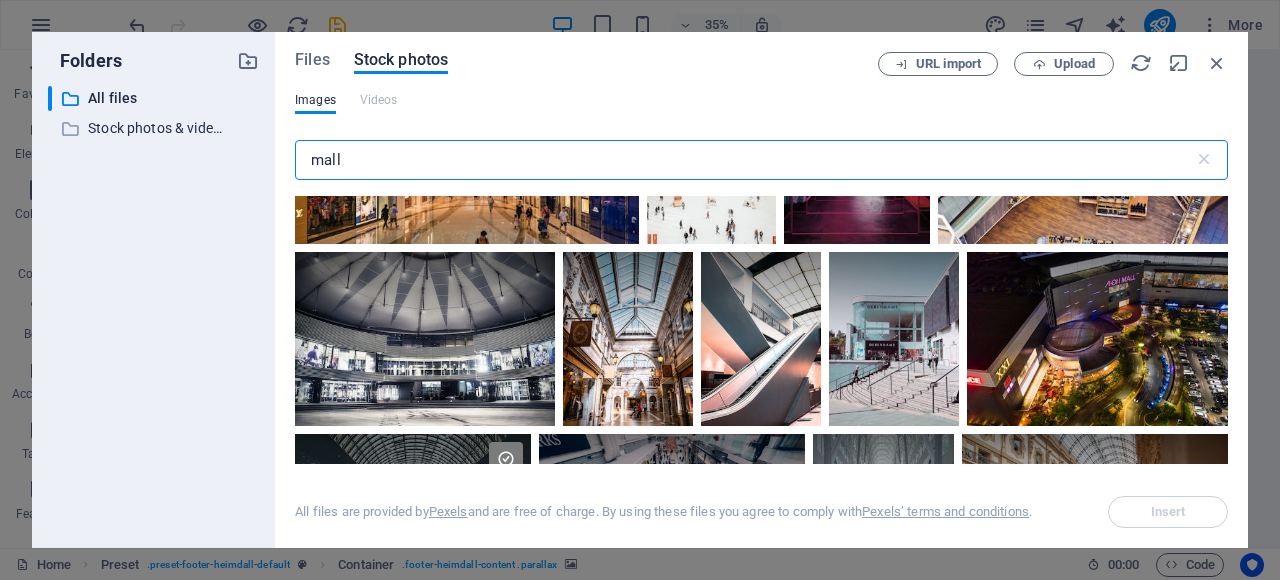 scroll, scrollTop: 300, scrollLeft: 0, axis: vertical 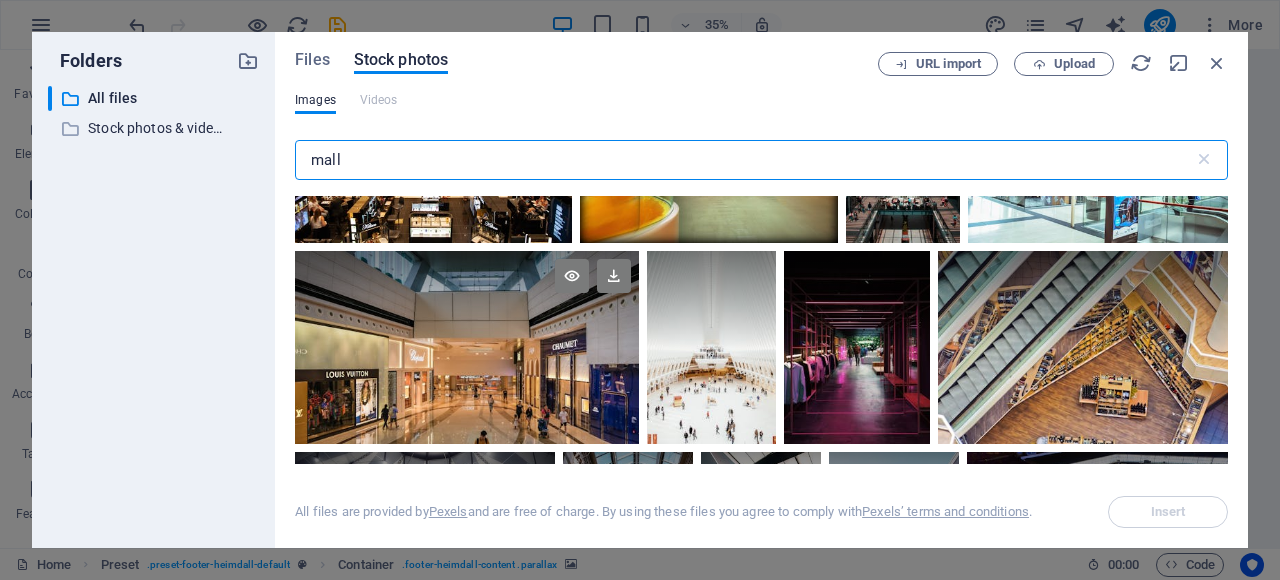 type on "mall" 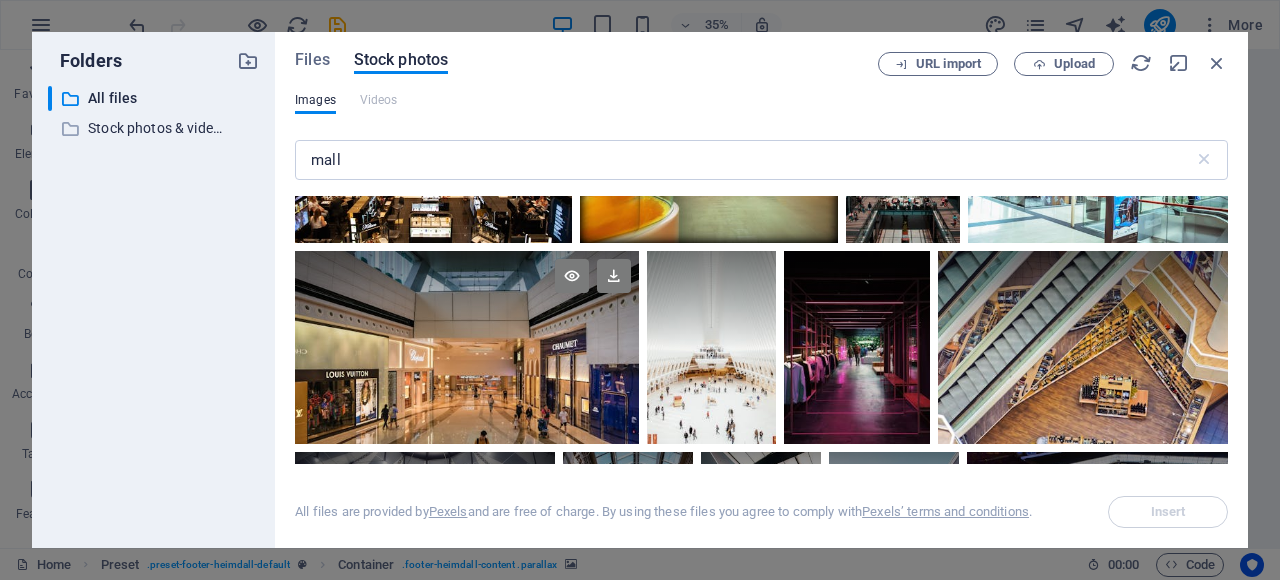 click at bounding box center (467, 348) 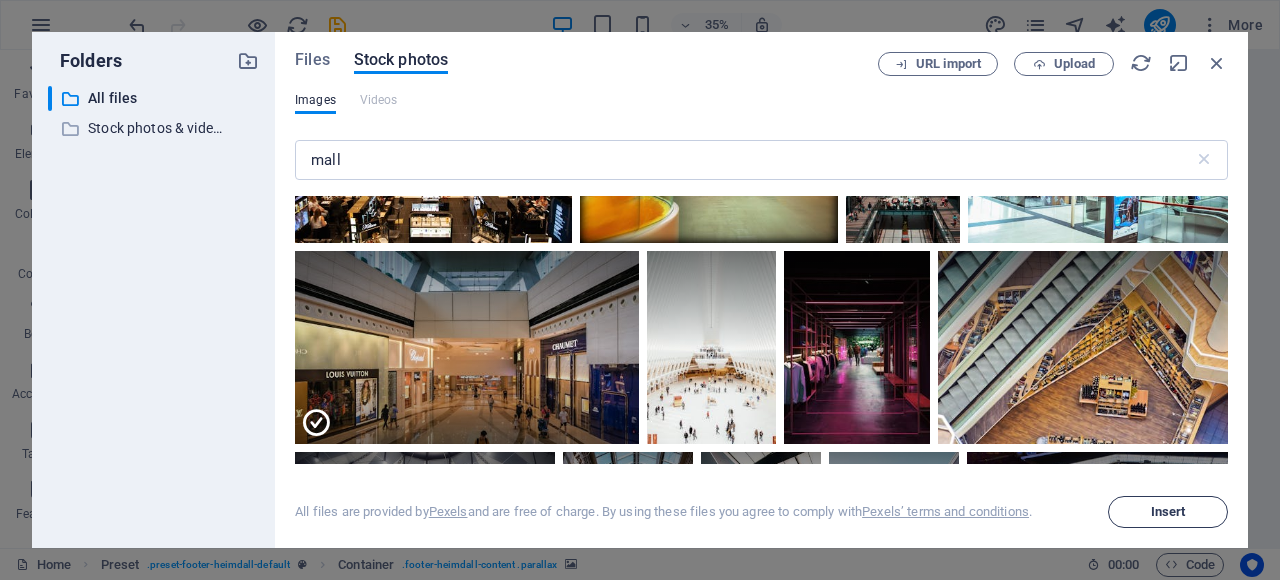 click on "Insert" at bounding box center (1168, 512) 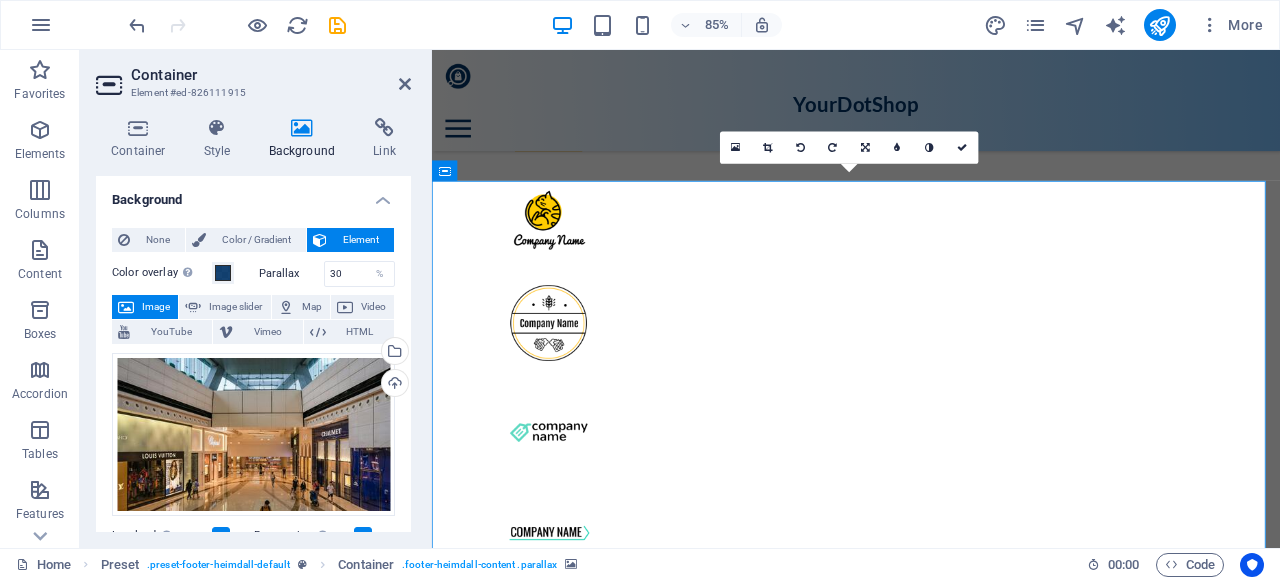 scroll, scrollTop: 7550, scrollLeft: 0, axis: vertical 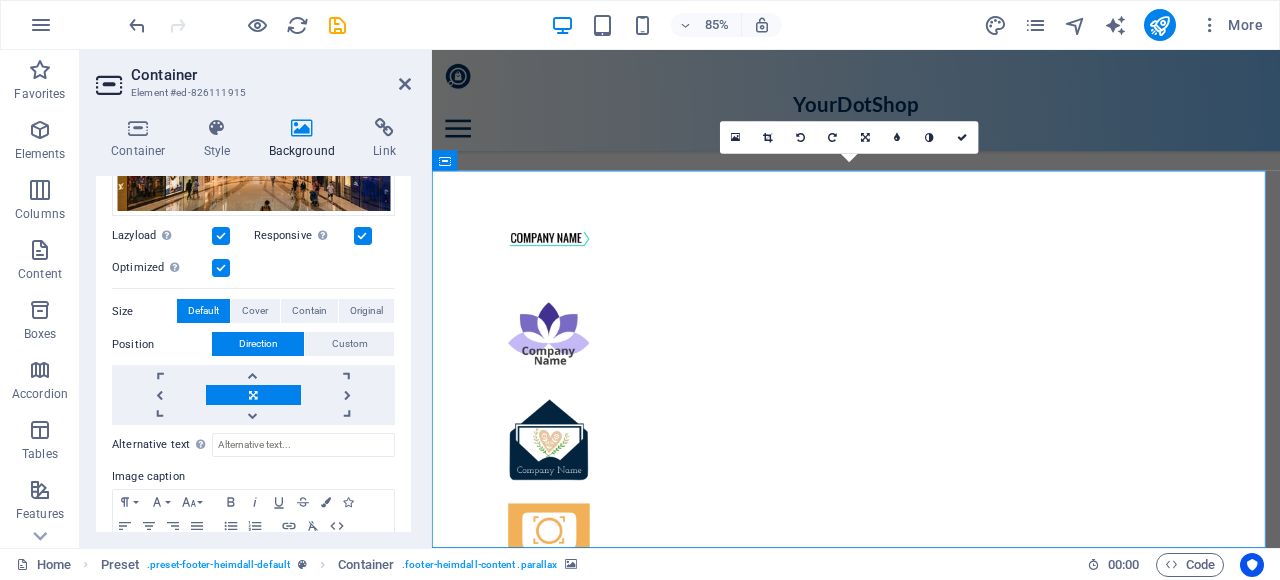 click at bounding box center (931, 5653) 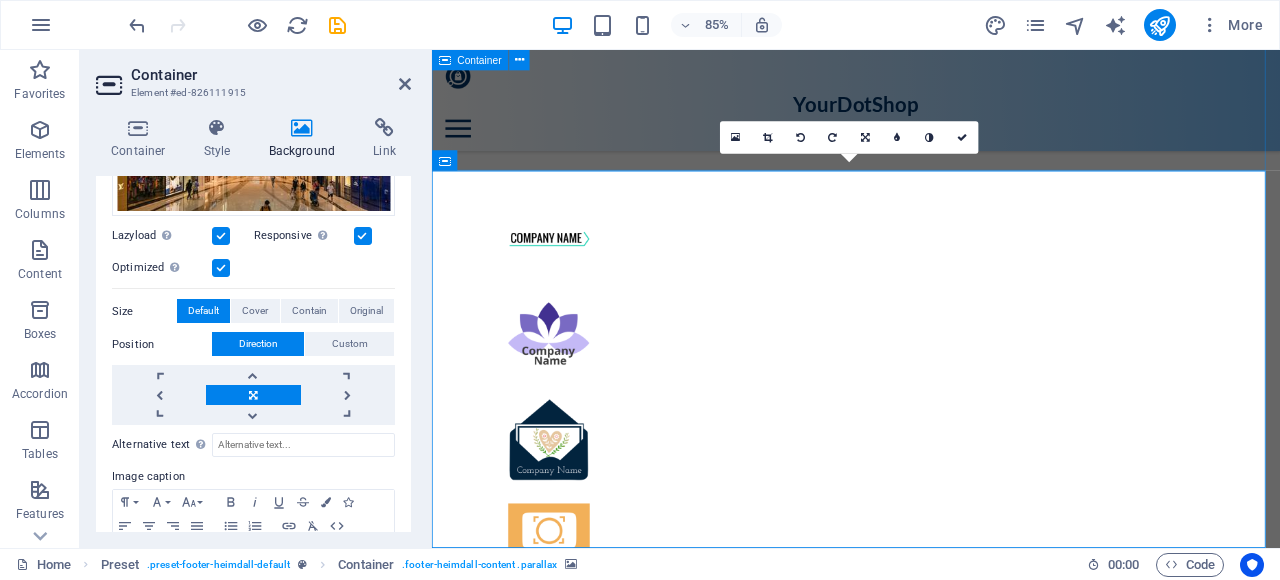 click on "Blog We keep you up to date How to write your CV Tipps 09/12/2019 Turpis imperdiet? Sem sollicitudin phasellus sollicitudin est, lacus porttitor cursus aenean sagittis lobortis! Hendrerit etiam porta hendrerit massa gravida justo ac cubilia. We are expanding! News 09/11/2019 Facilisis taciti lectus pharetra, volutpat feugiat arcu eu suspendisse nec id phasellus. Velit quisque hendrerit commodo duis senectus cubilia mauris sit.  How to get an Interview Tipps 09/10/2019 Magna vel eget commodo taciti etiam elementum urna sit, laoreet porttitor placerat odio tempor lectus, ullamcorper gravida consequat augue duis sagittis.   Previous Next" at bounding box center (931, 4503) 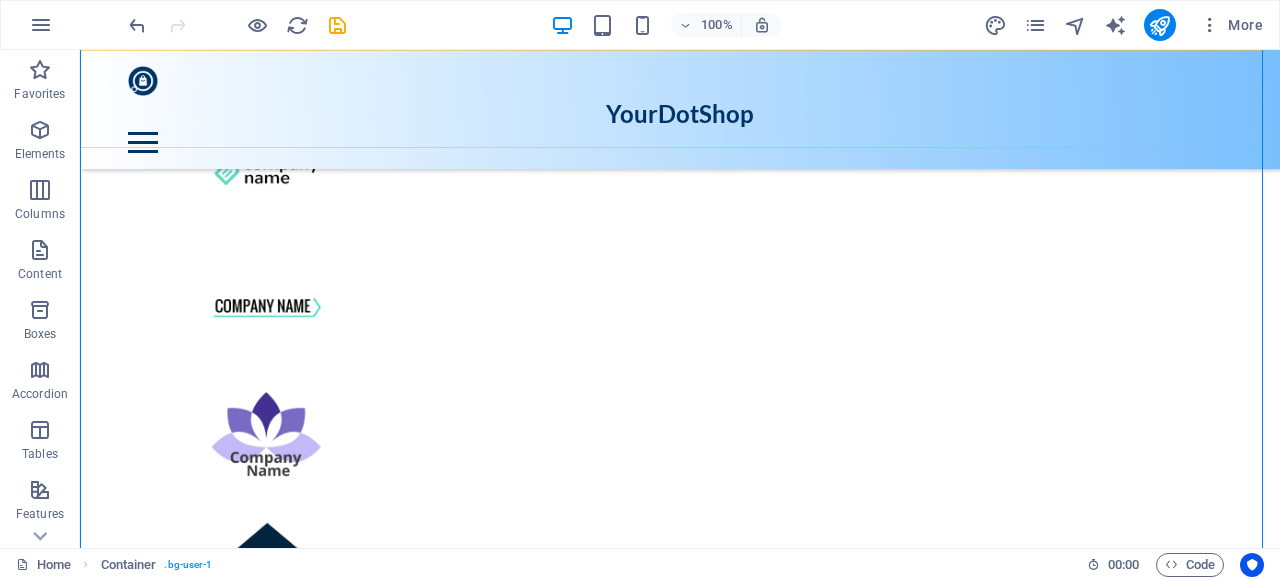 scroll, scrollTop: 6736, scrollLeft: 0, axis: vertical 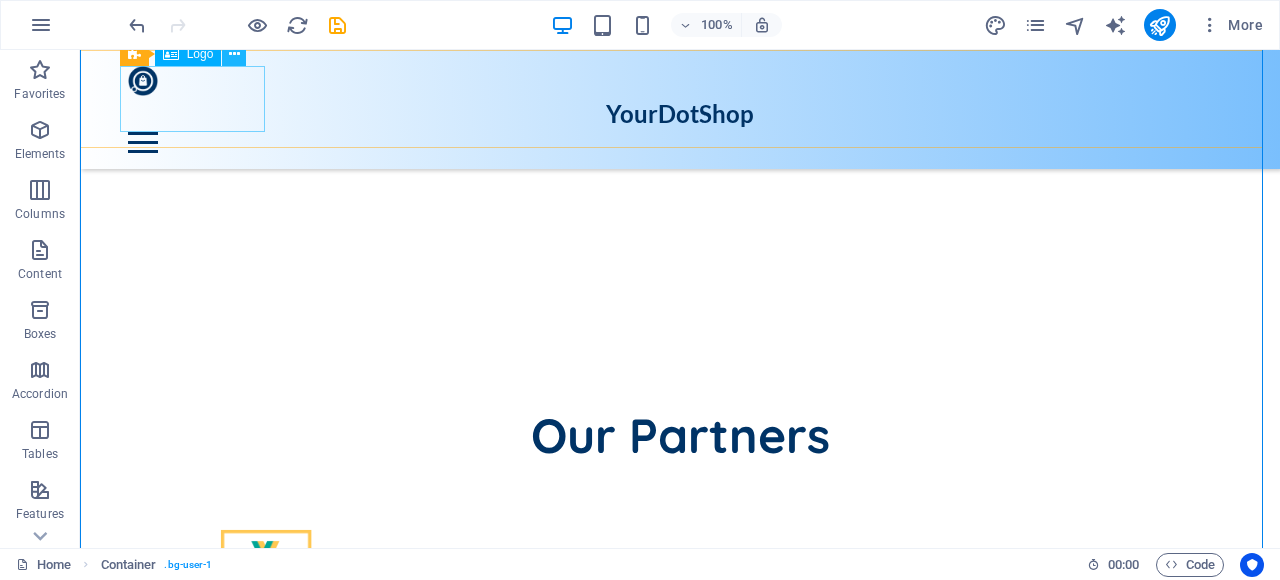 click at bounding box center [234, 54] 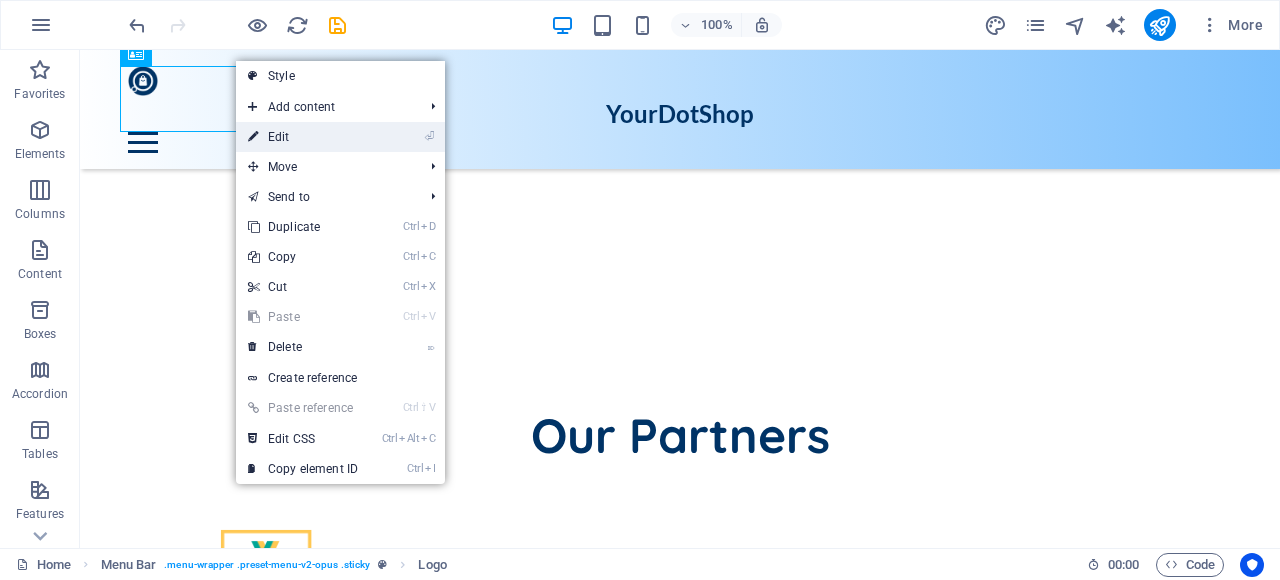 click on "⏎  Edit" at bounding box center [303, 137] 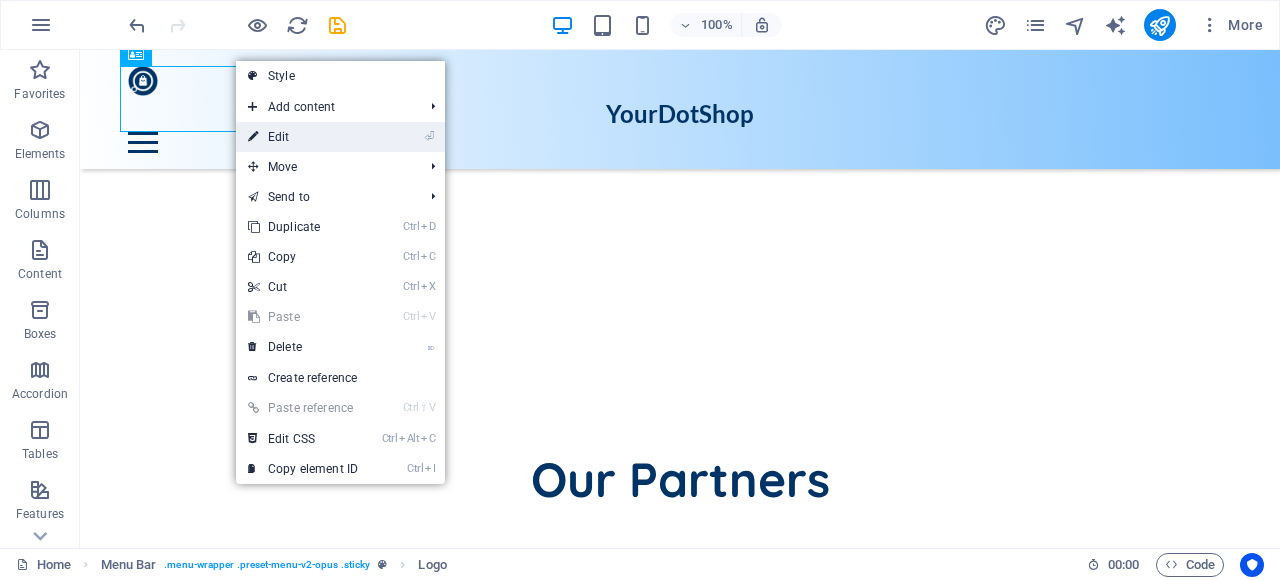 select on "px" 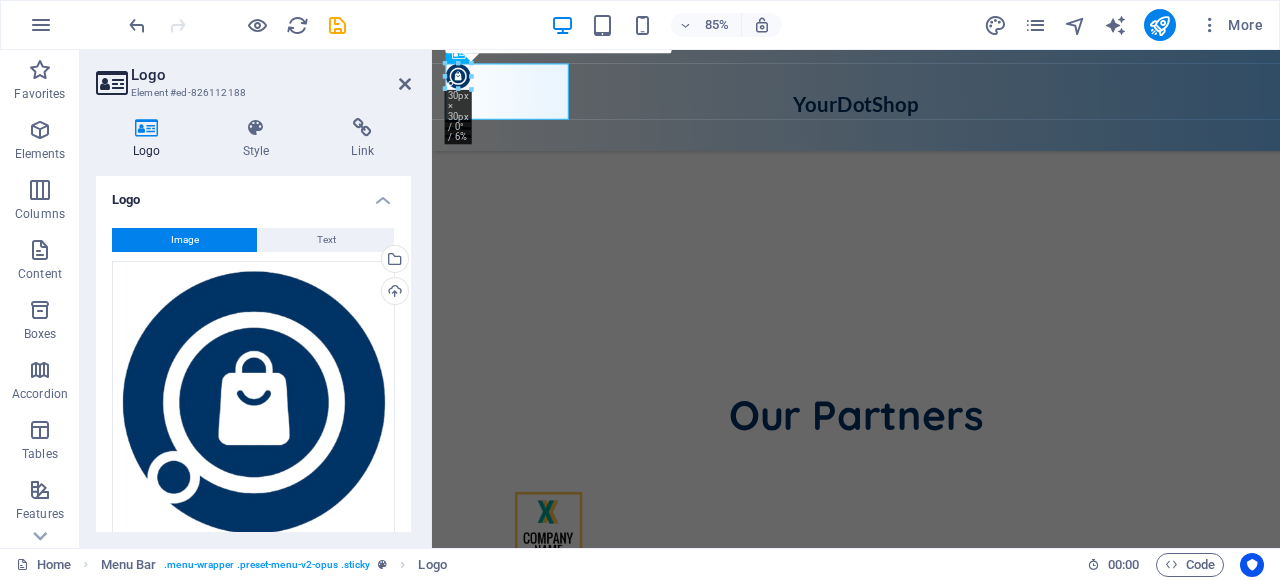 scroll, scrollTop: 6748, scrollLeft: 0, axis: vertical 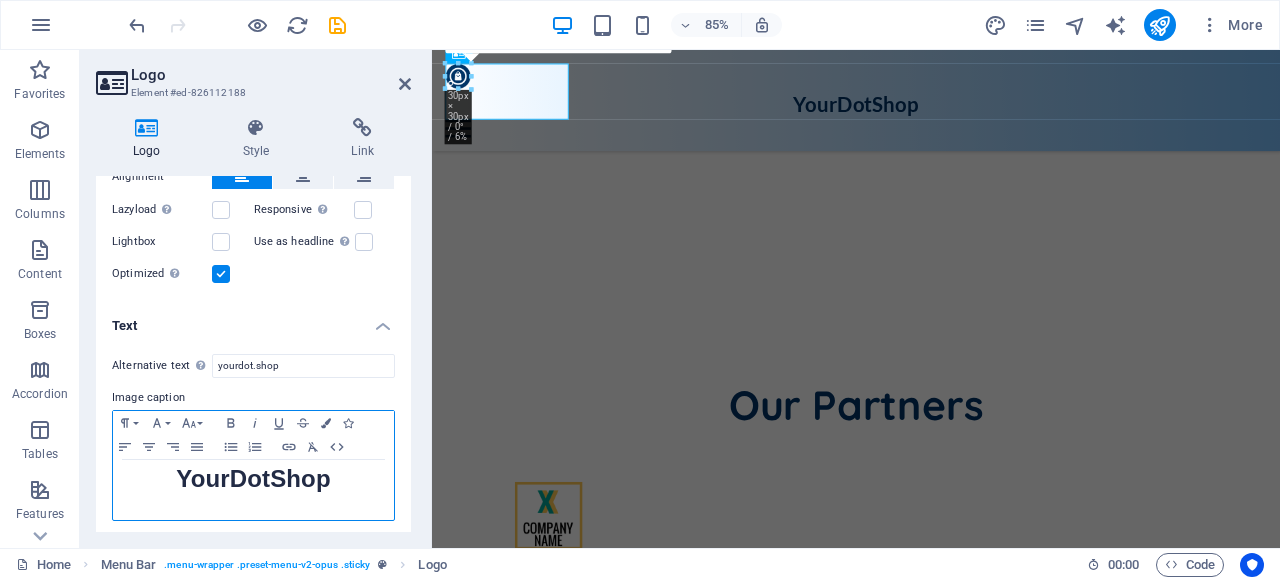 click on "YourDotShop" at bounding box center (253, 481) 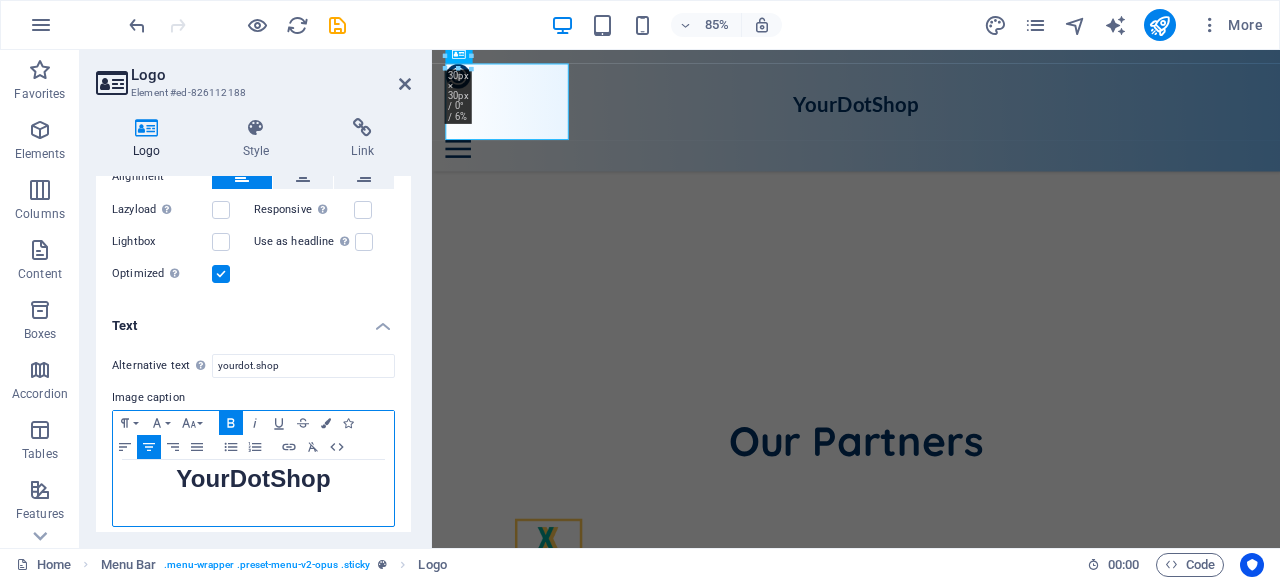scroll, scrollTop: 6772, scrollLeft: 0, axis: vertical 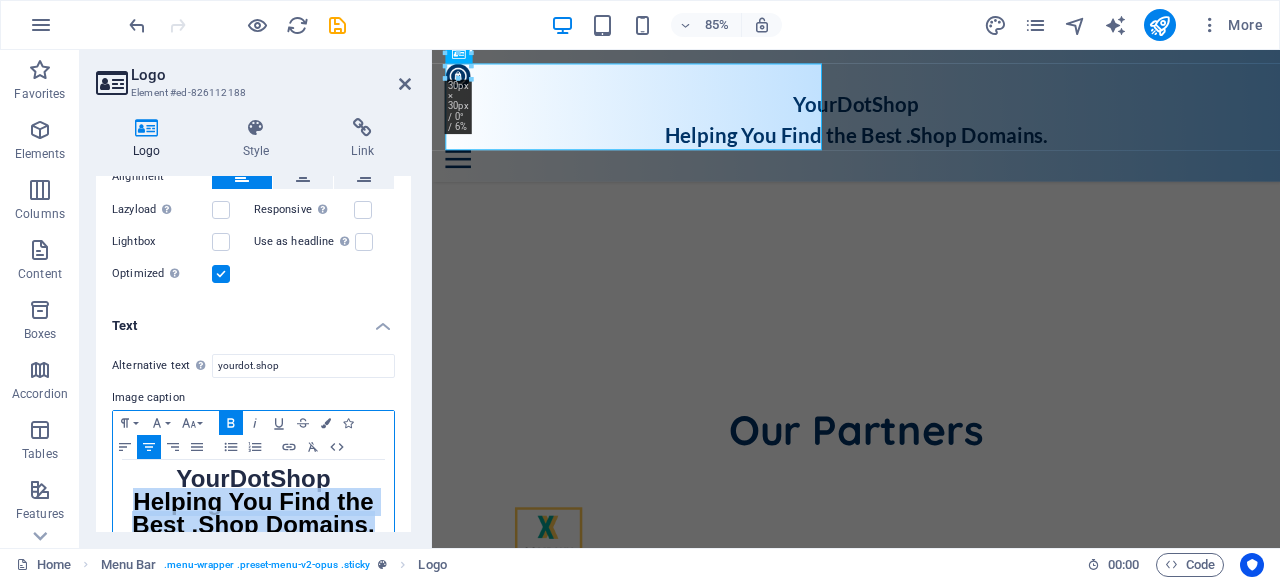 click on "Helping You Find the Best .Shop Domains." at bounding box center (253, 513) 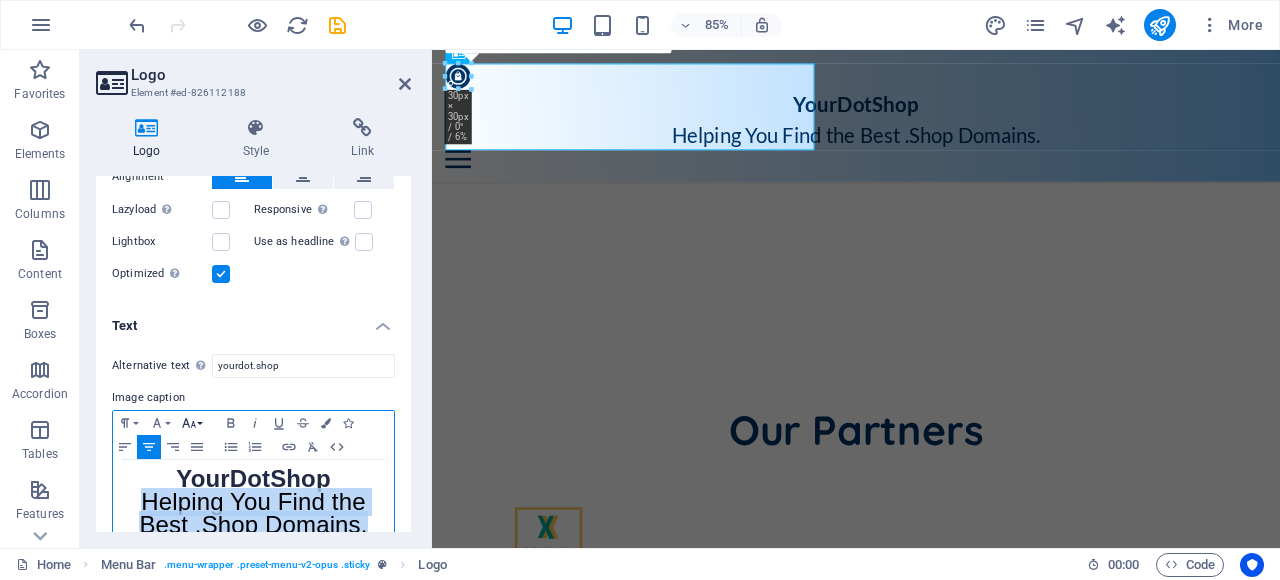 click 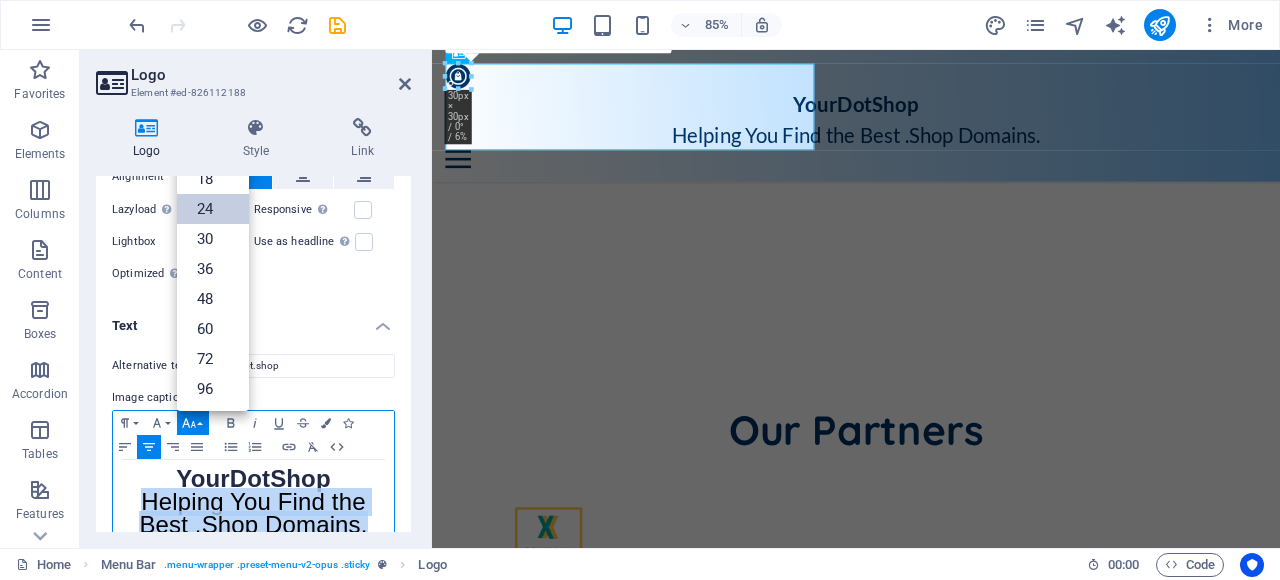 scroll, scrollTop: 0, scrollLeft: 0, axis: both 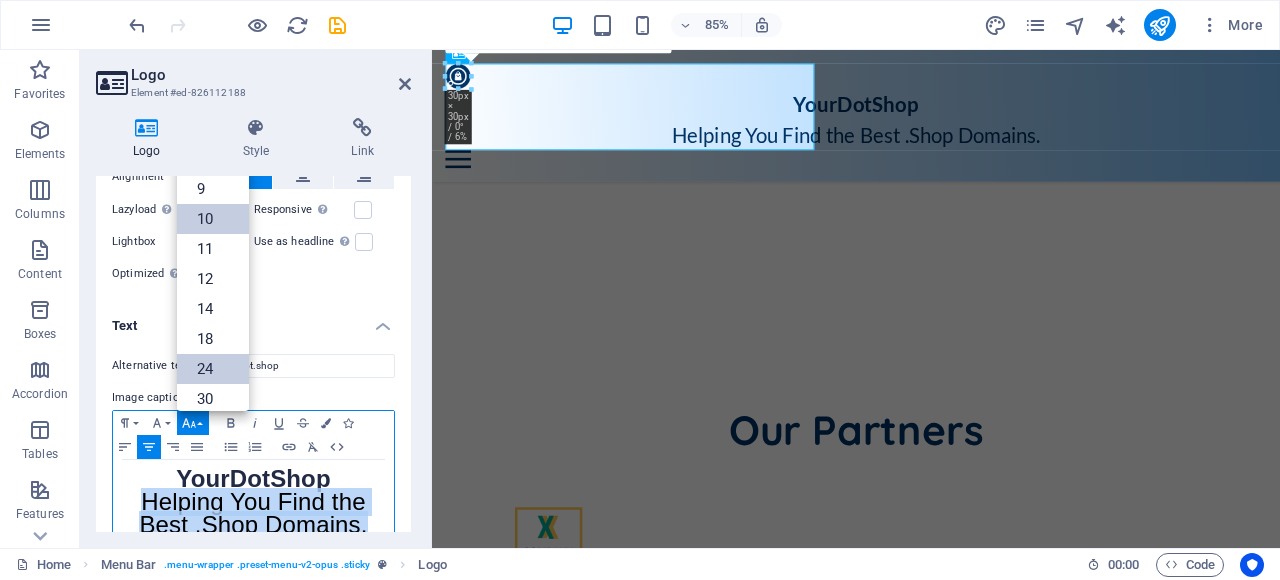 click on "10" at bounding box center (213, 219) 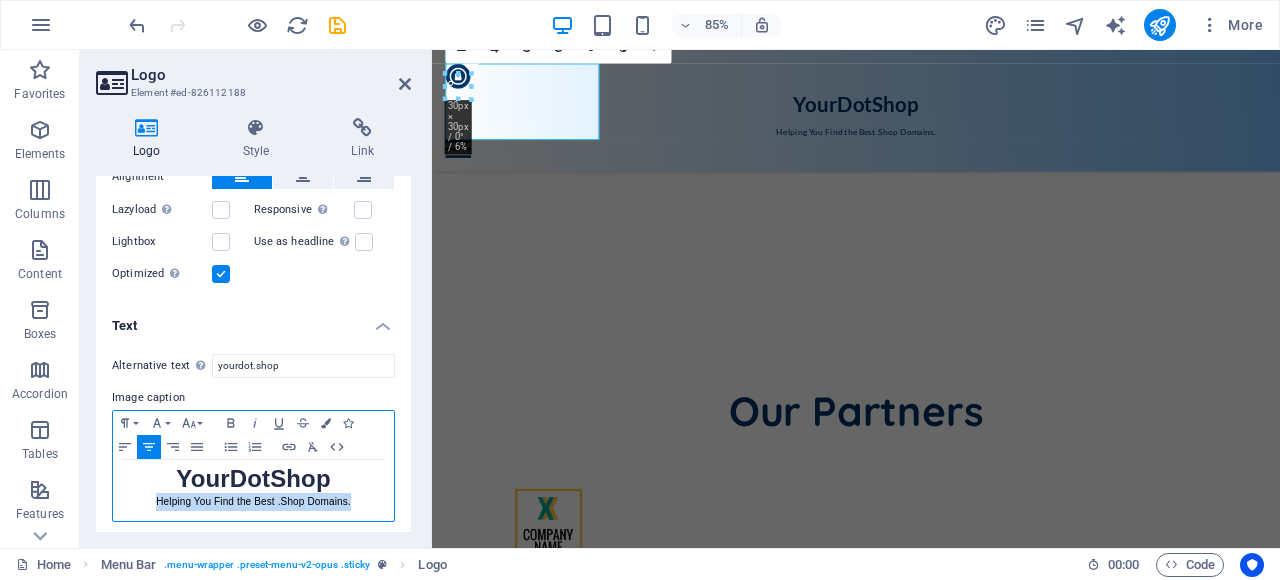 scroll, scrollTop: 6772, scrollLeft: 0, axis: vertical 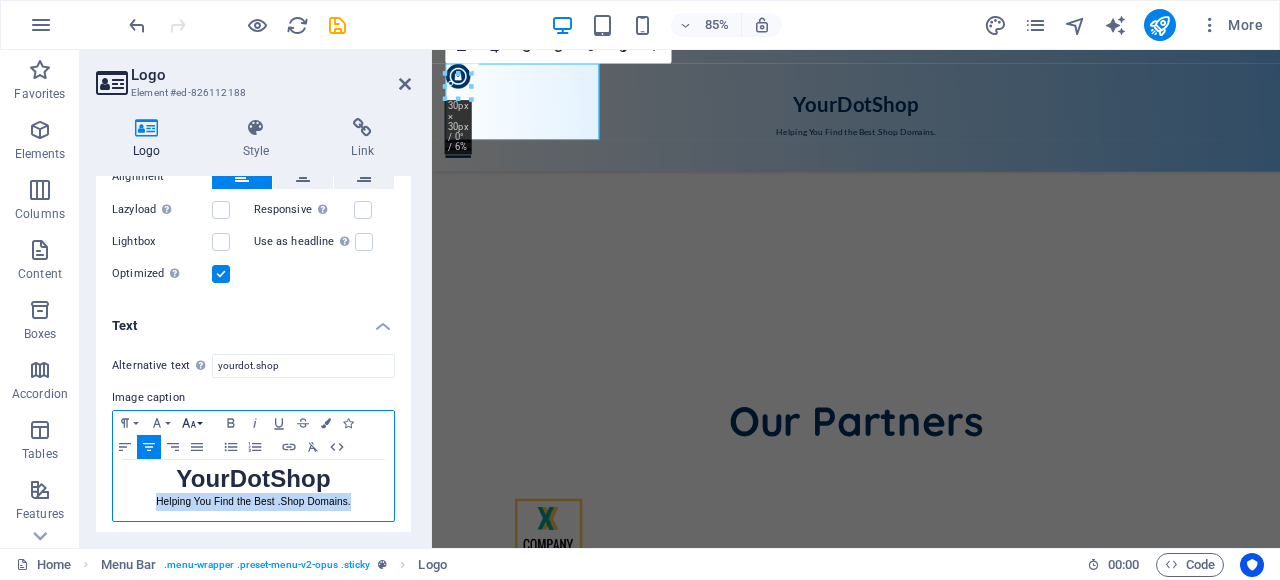 click on "Font Size" at bounding box center (193, 423) 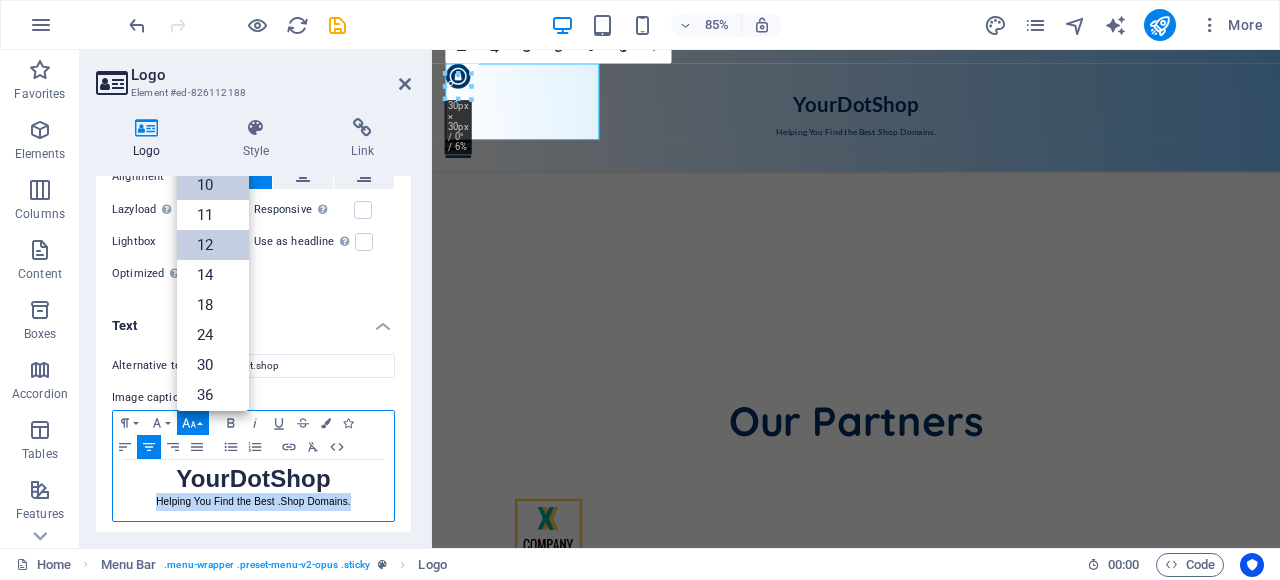 scroll, scrollTop: 0, scrollLeft: 0, axis: both 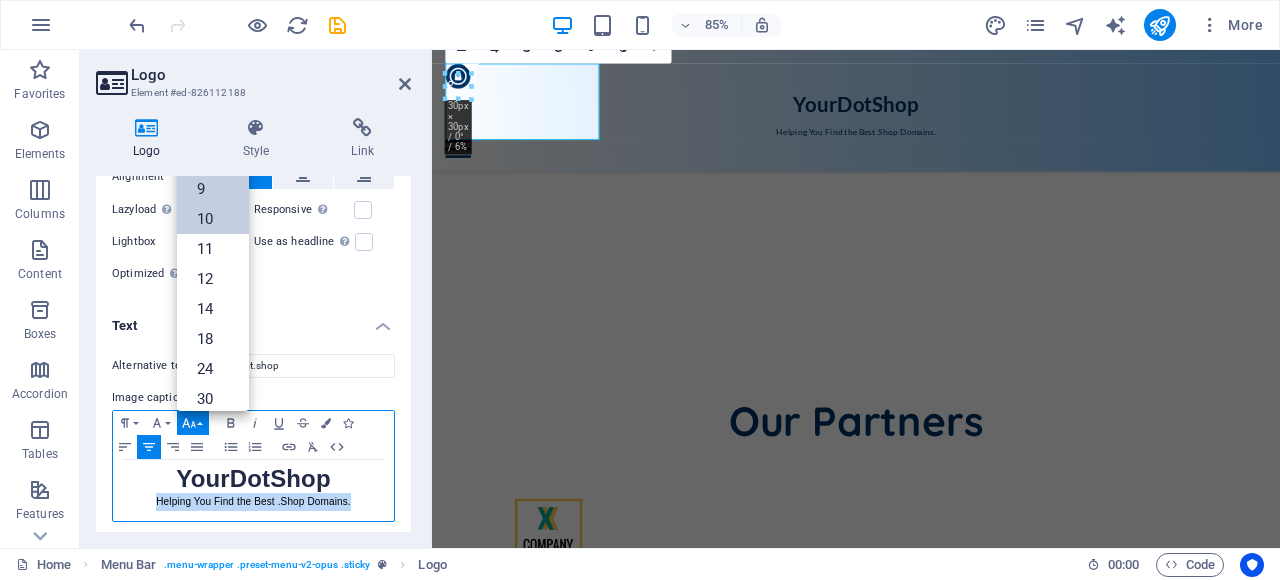click on "9" at bounding box center (213, 189) 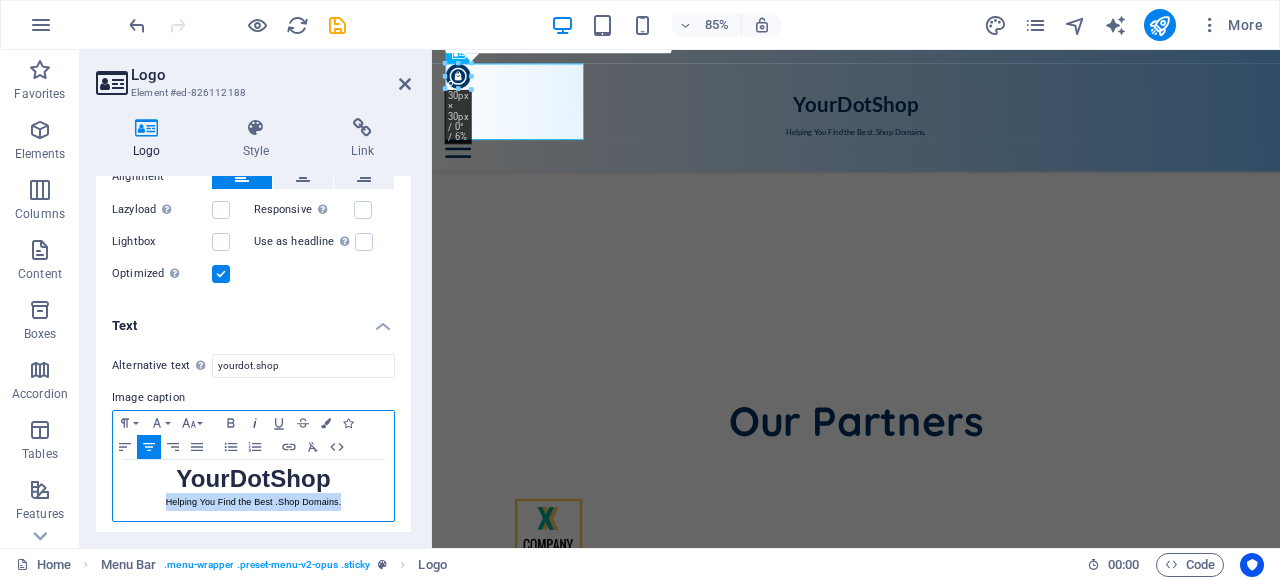 click 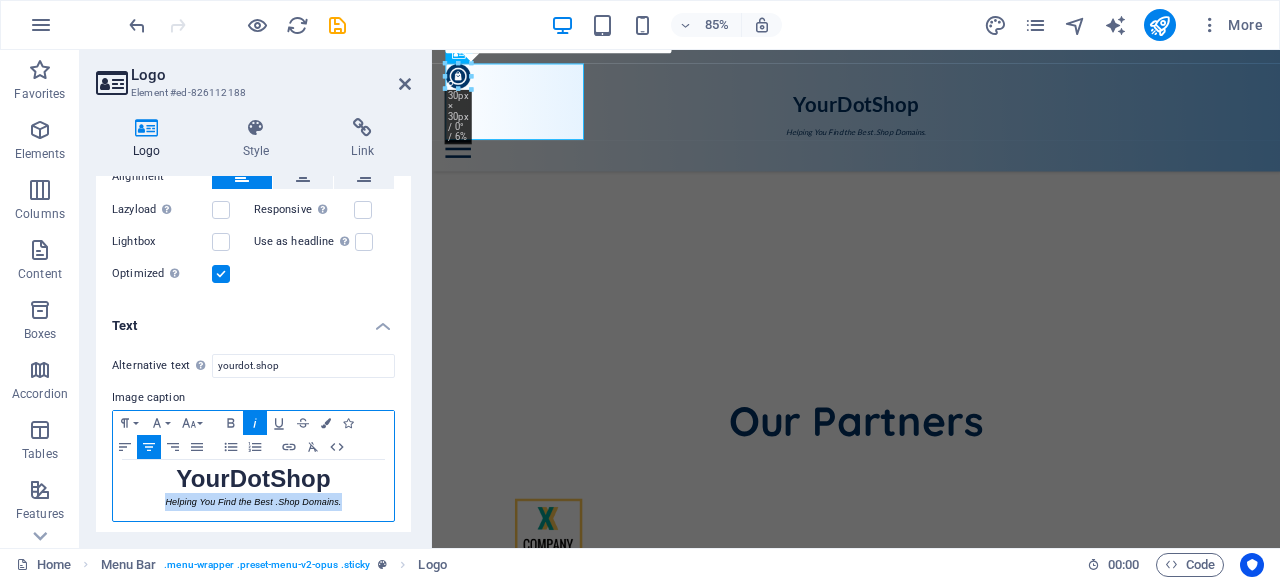 click on "Helping You Find the Best .Shop Domains." at bounding box center [253, 502] 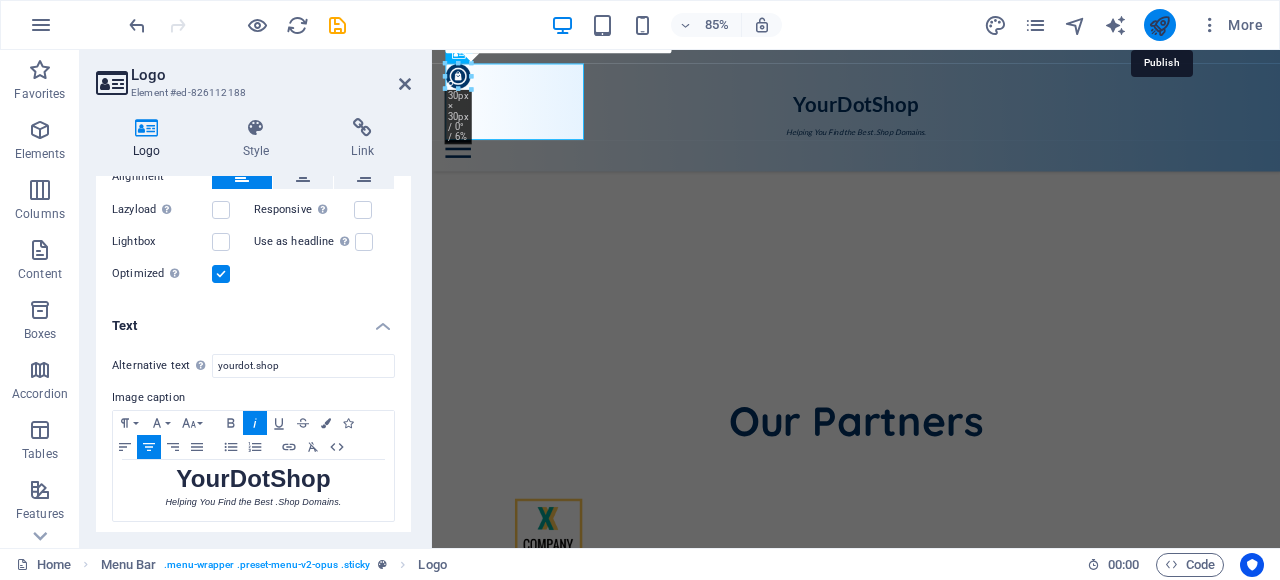 click at bounding box center [1159, 25] 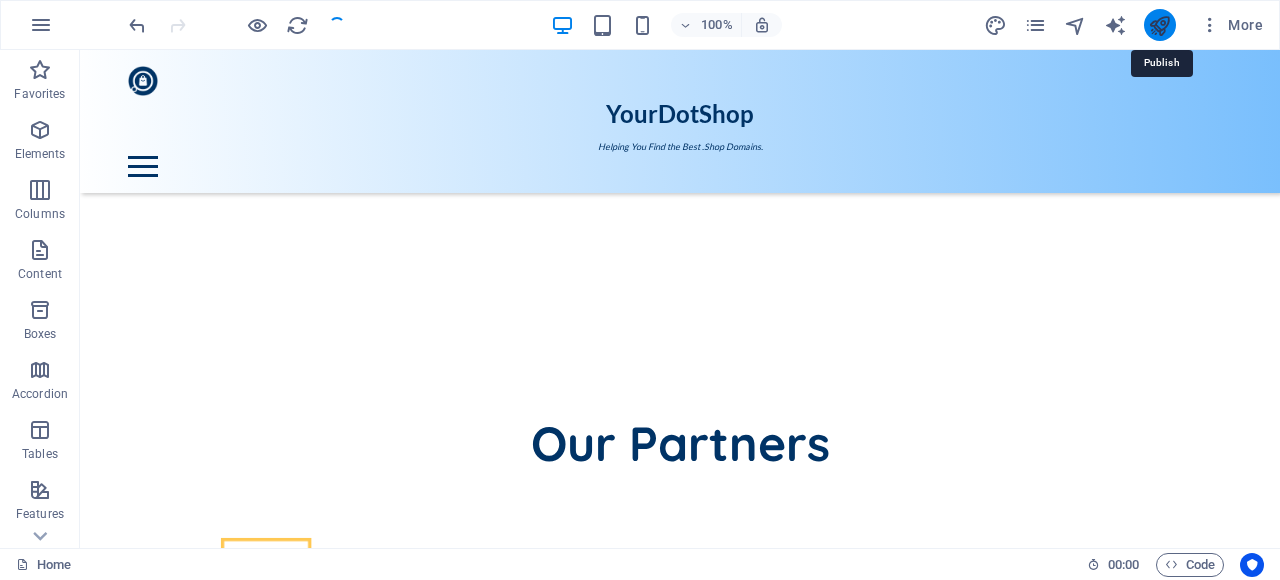 scroll, scrollTop: 6760, scrollLeft: 0, axis: vertical 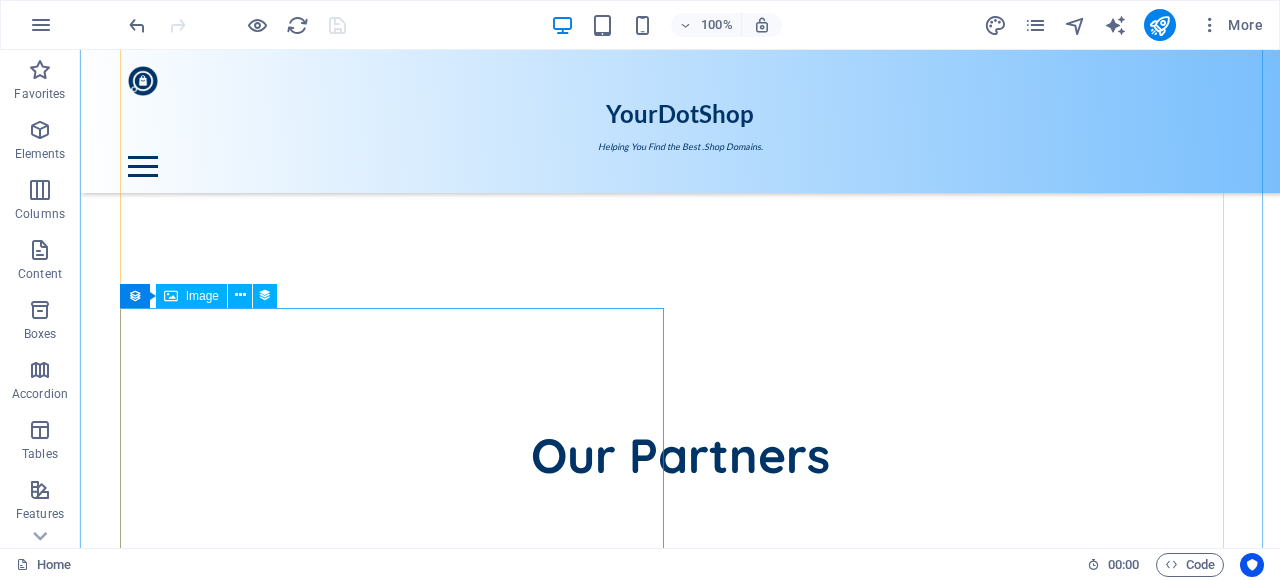 click at bounding box center [680, 5735] 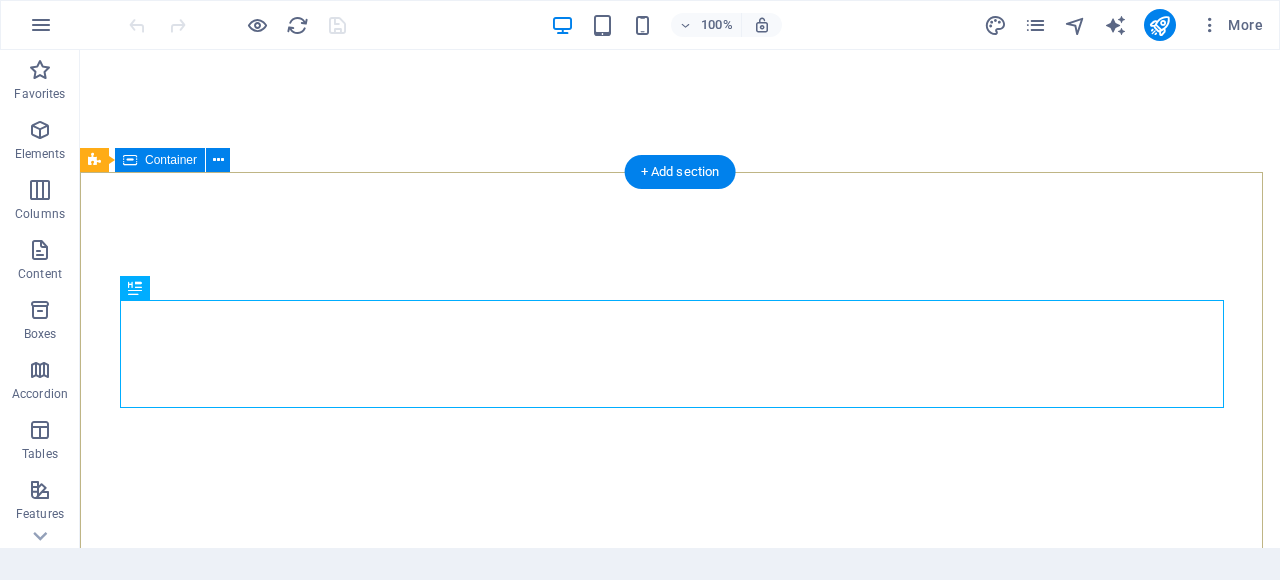 scroll, scrollTop: 0, scrollLeft: 0, axis: both 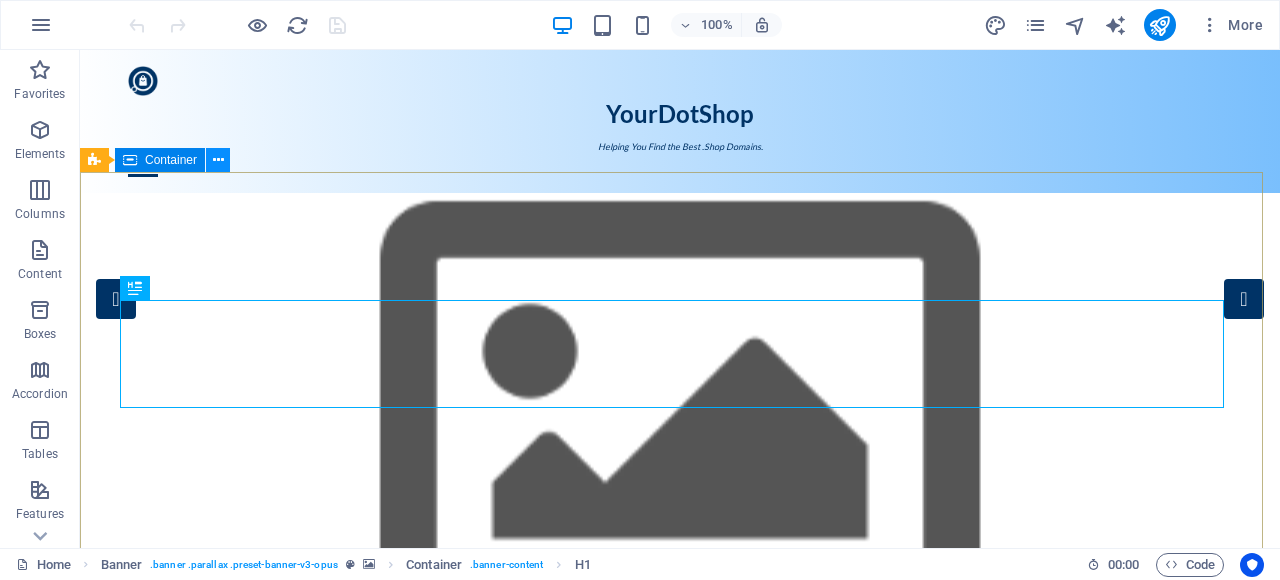 click at bounding box center (218, 160) 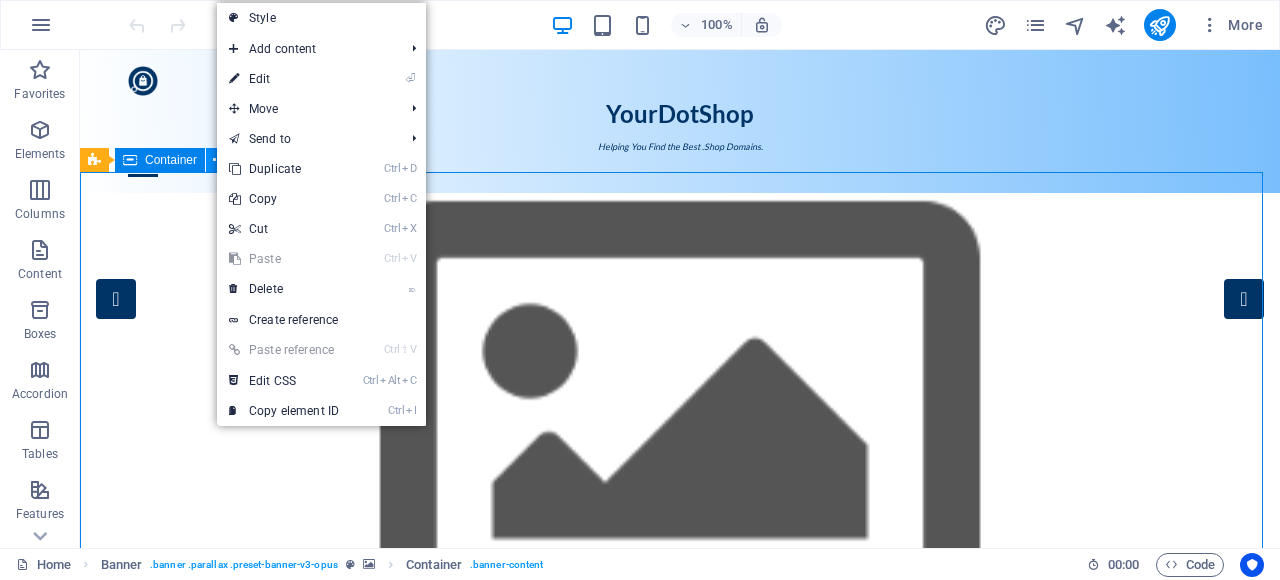 scroll, scrollTop: 0, scrollLeft: 0, axis: both 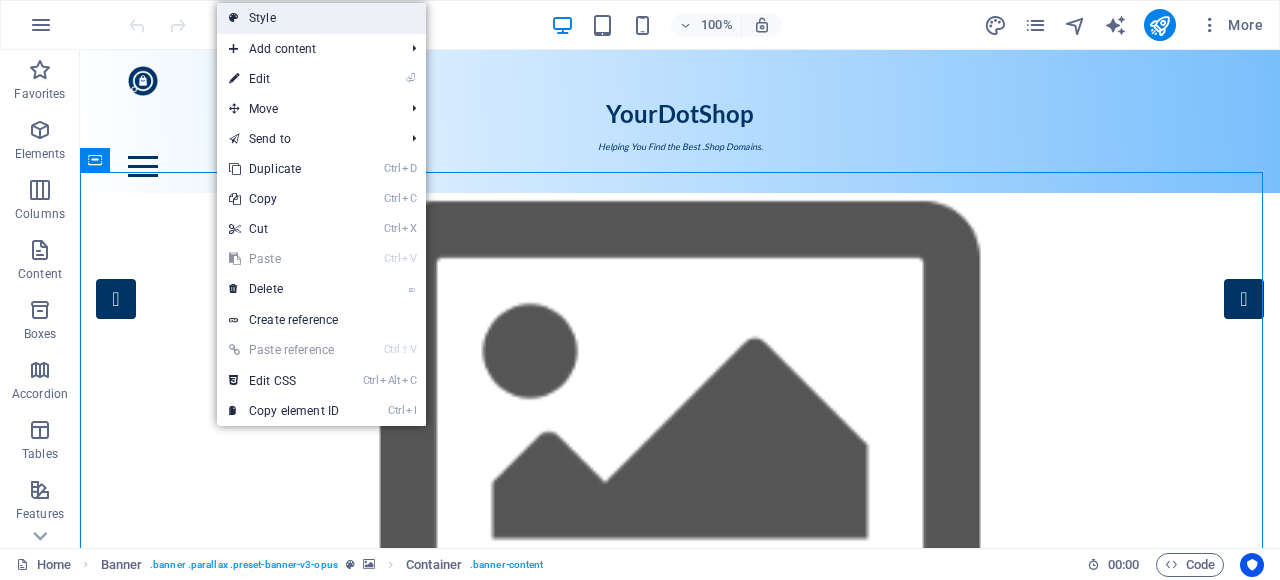 click on "Style" at bounding box center (321, 18) 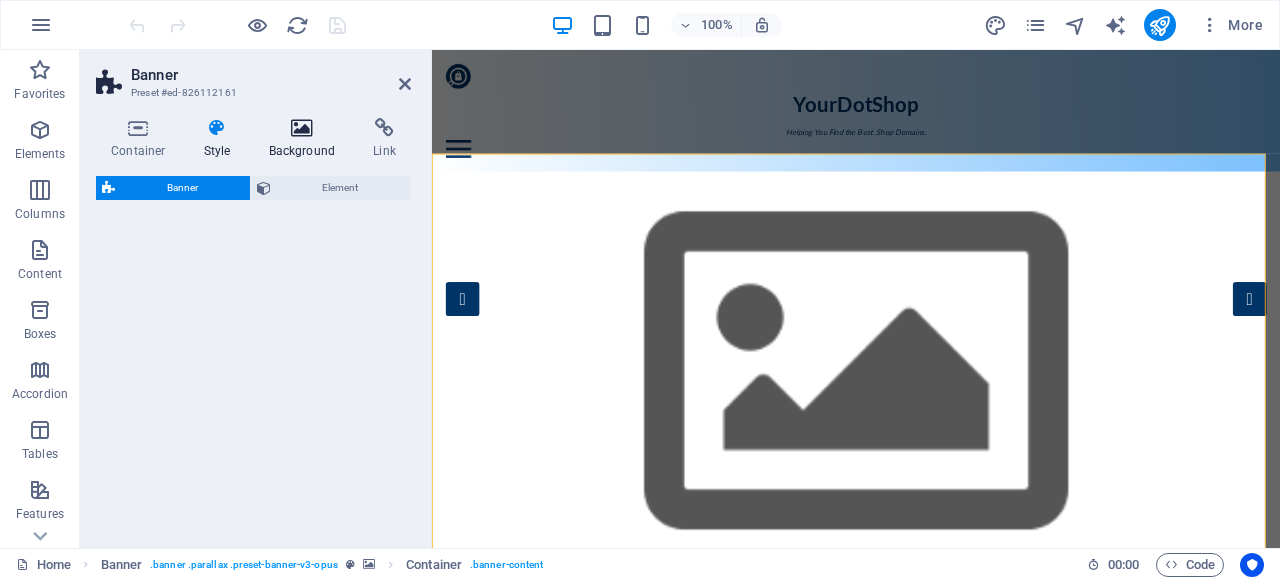 click on "Background" at bounding box center (306, 139) 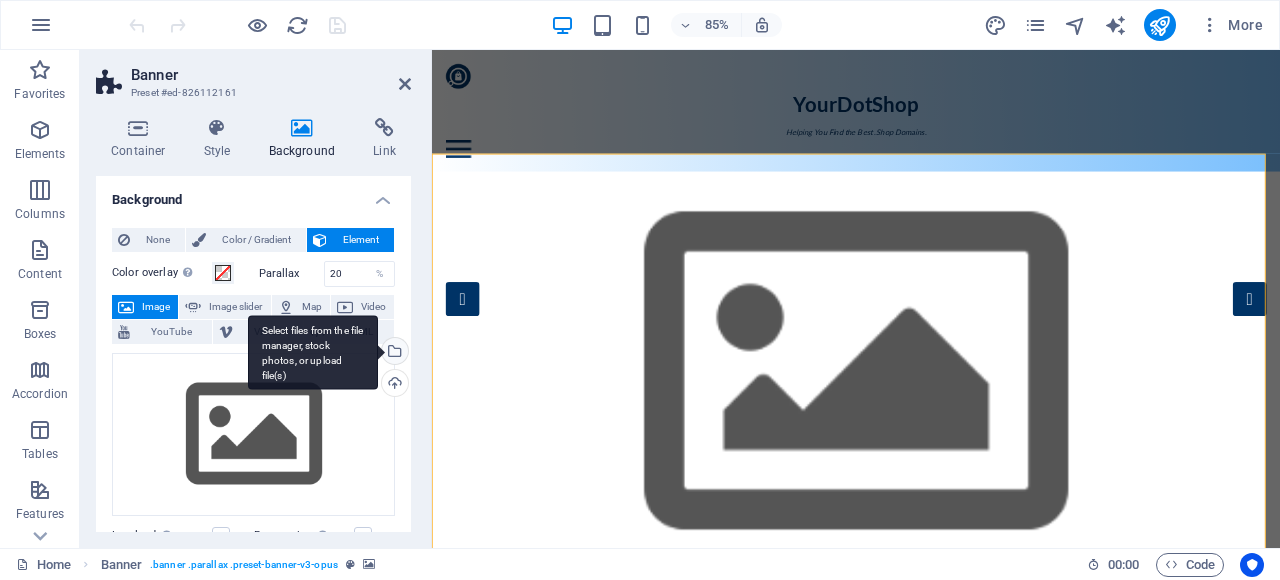 click on "Select files from the file manager, stock photos, or upload file(s)" at bounding box center (393, 353) 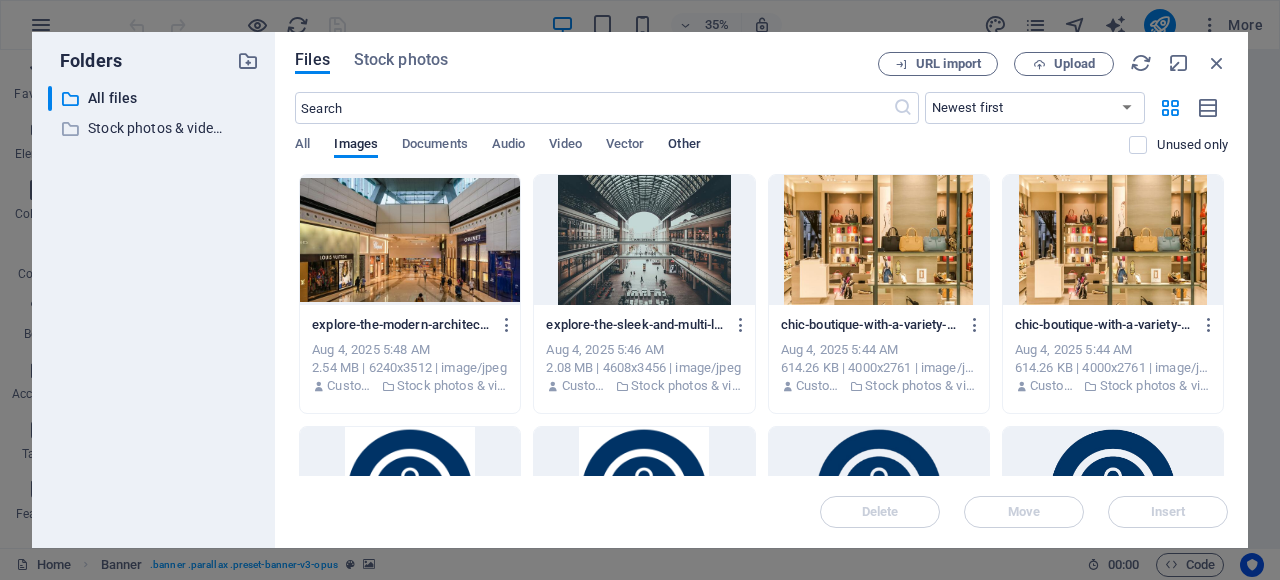 click on "Other" at bounding box center [684, 146] 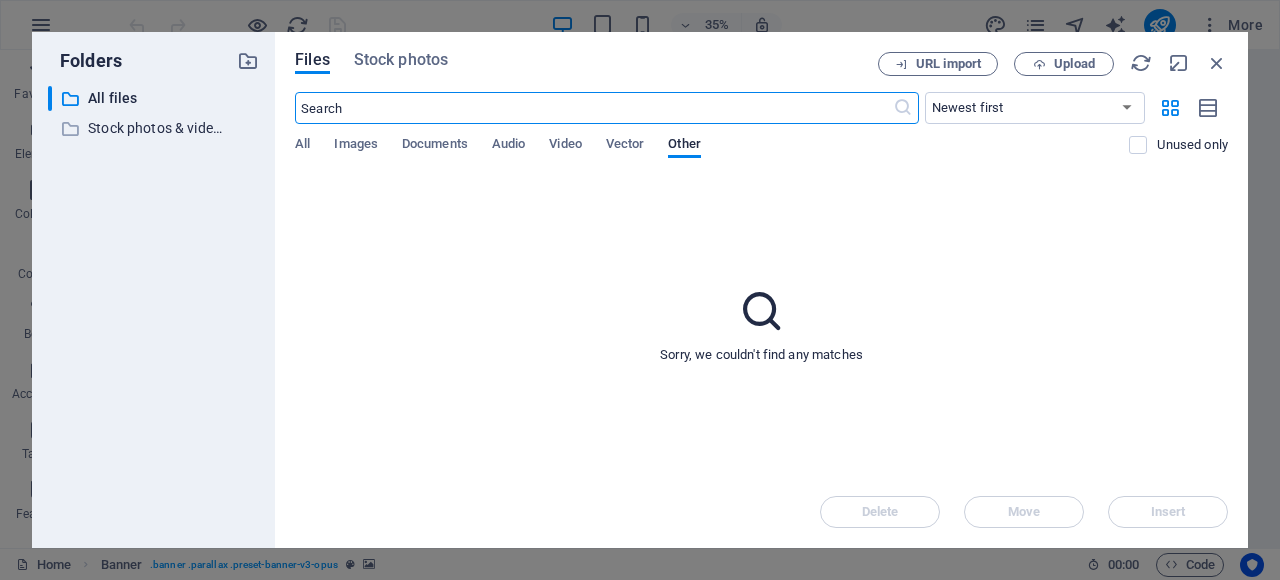 click at bounding box center (593, 108) 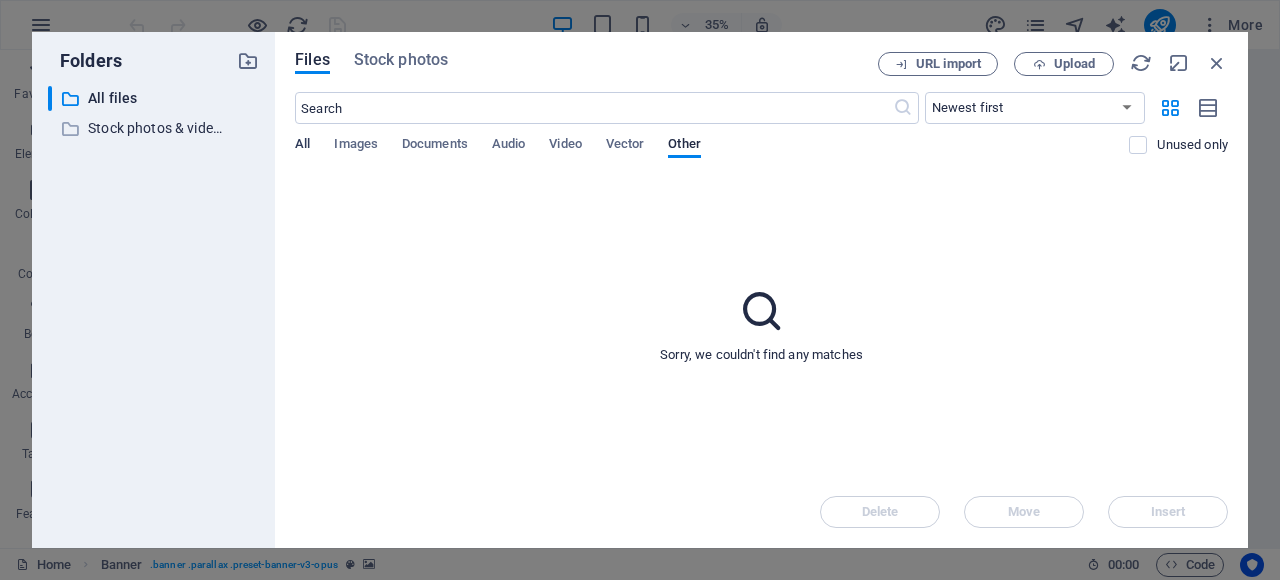 click on "All" at bounding box center (302, 146) 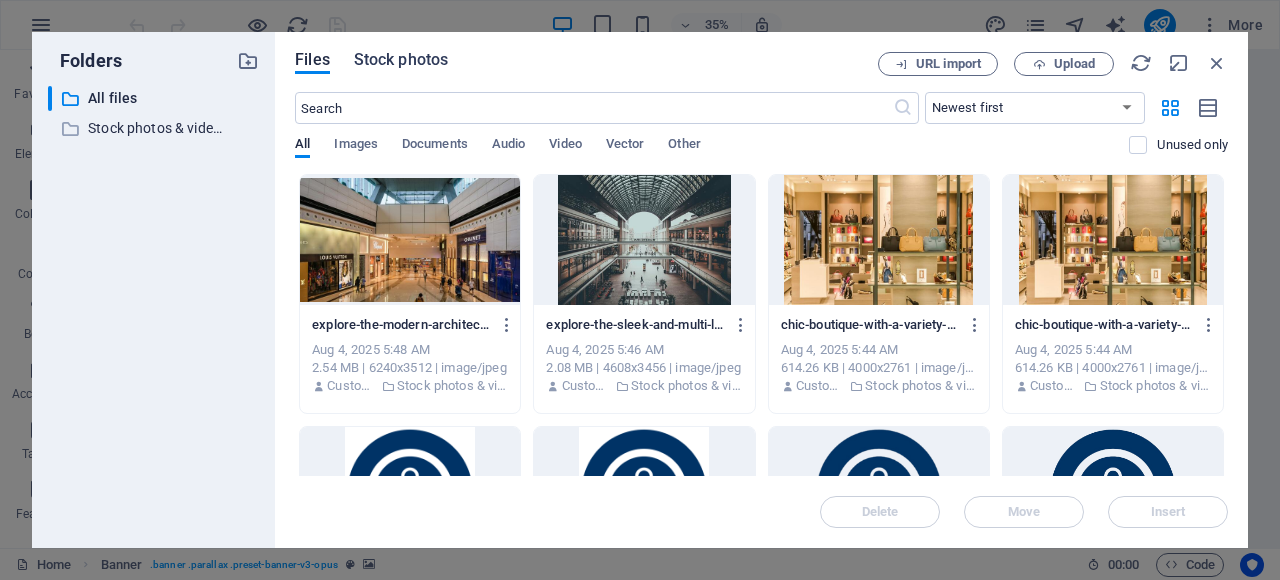click on "Stock photos" at bounding box center [401, 60] 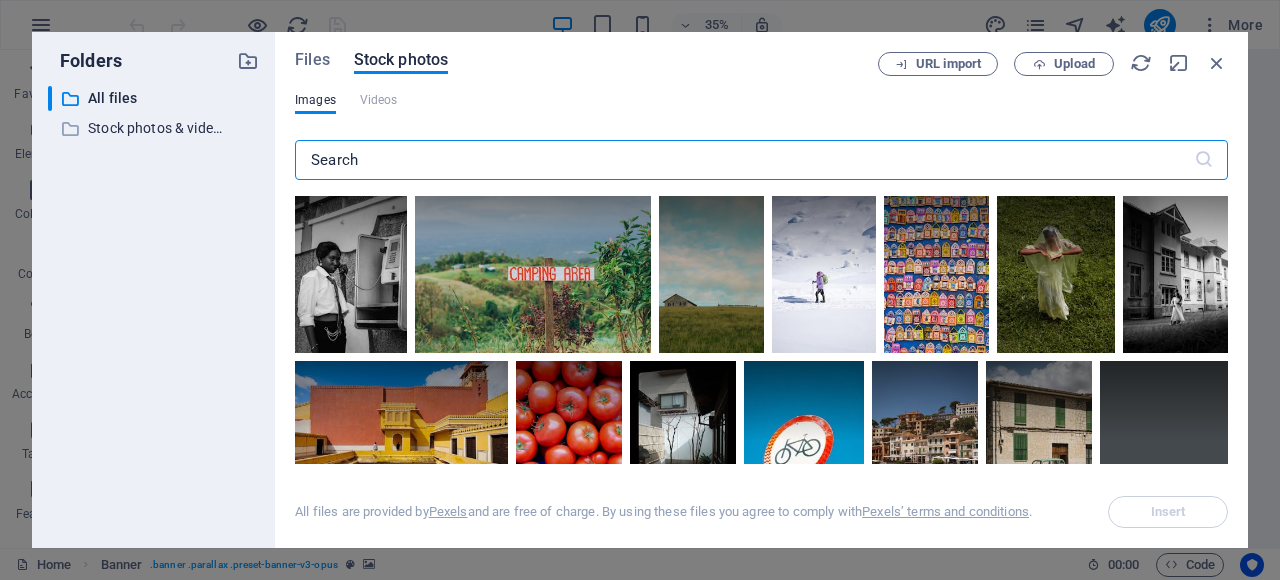 click on "Videos" at bounding box center (379, 100) 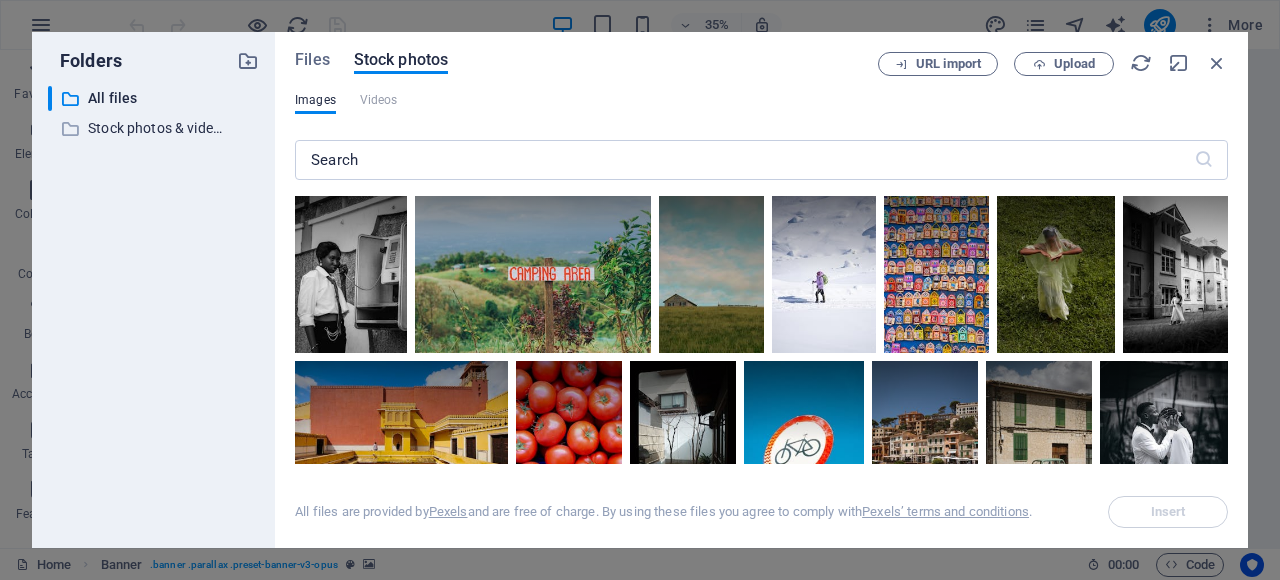 click on "Videos" at bounding box center [379, 100] 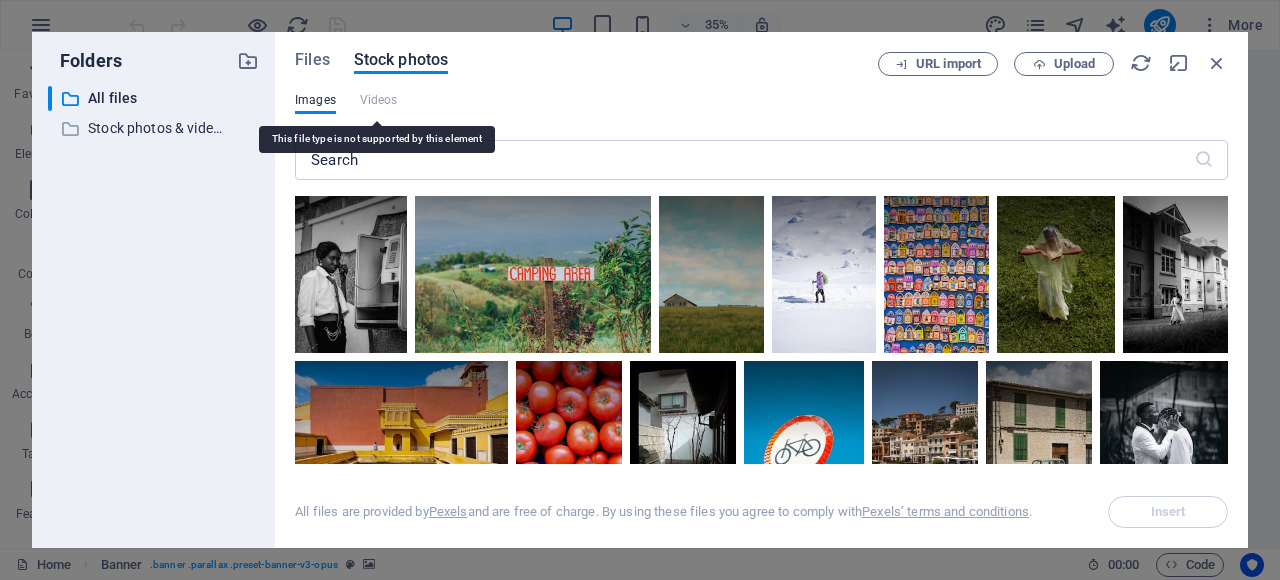 click on "Videos" at bounding box center [379, 100] 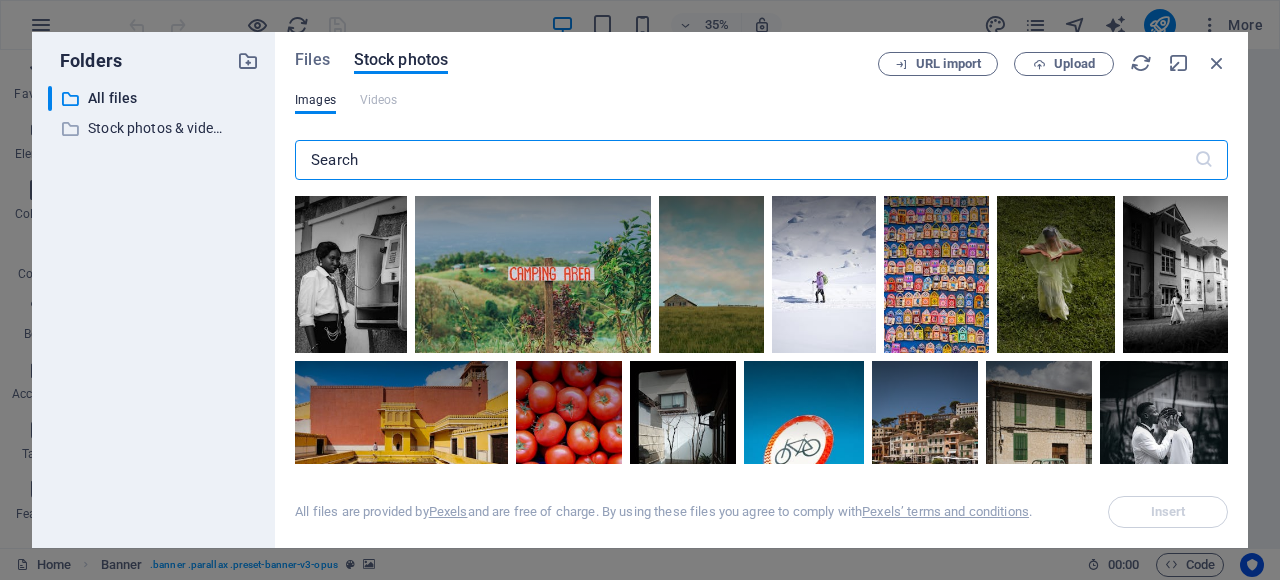 click at bounding box center [744, 160] 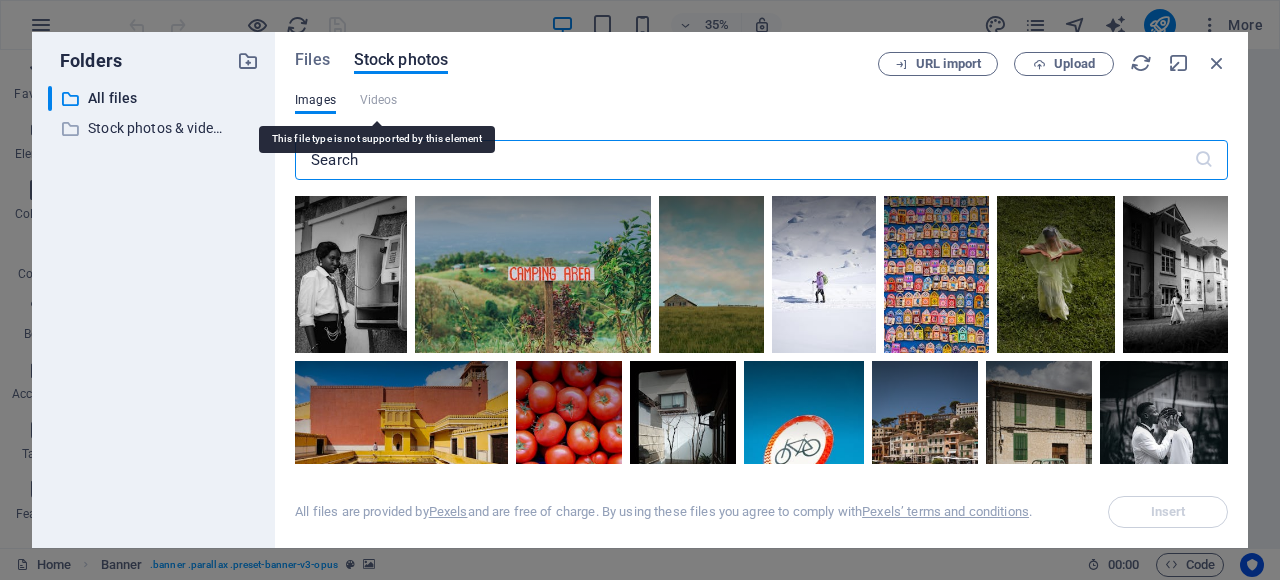 click on "Videos" at bounding box center [379, 100] 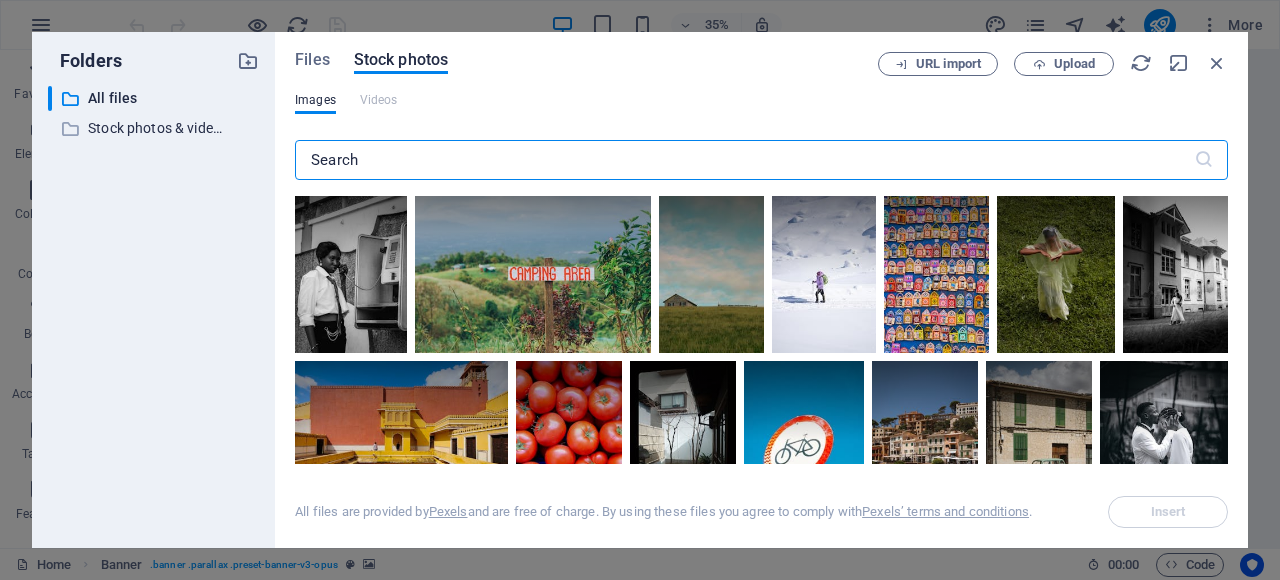 click at bounding box center (744, 160) 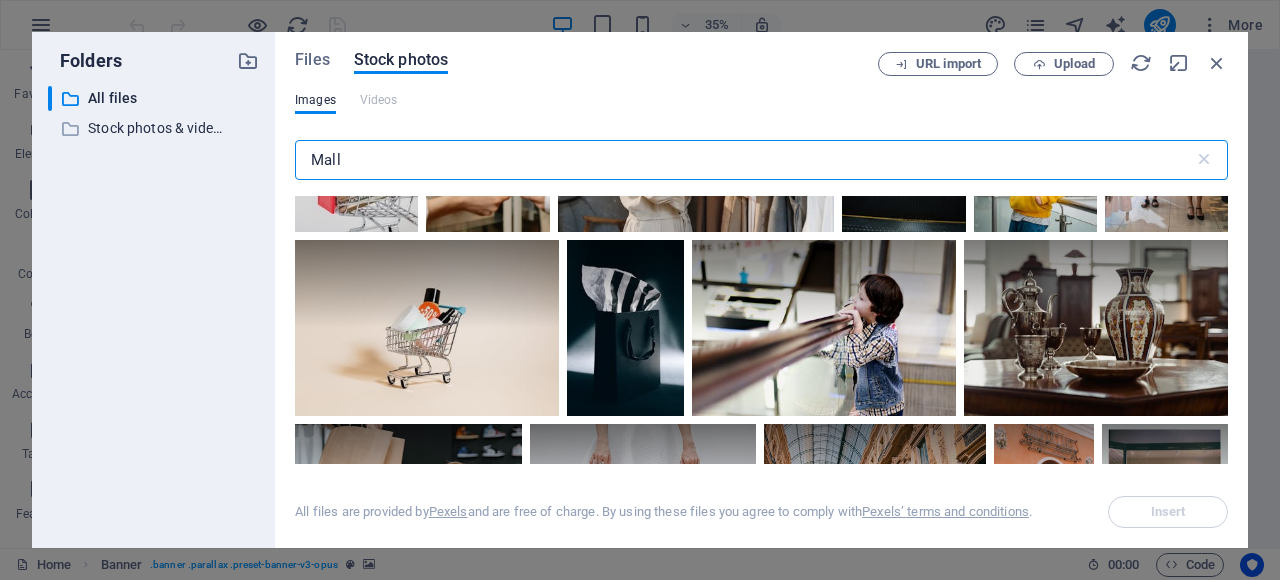 scroll, scrollTop: 5500, scrollLeft: 0, axis: vertical 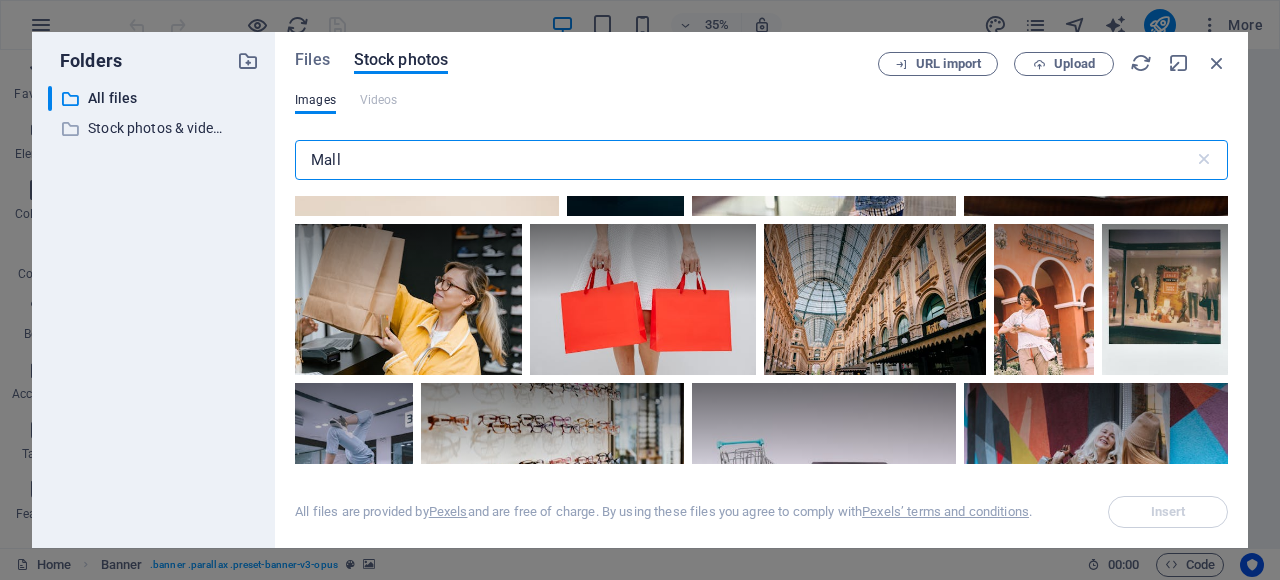 click on "Mall" at bounding box center [744, 160] 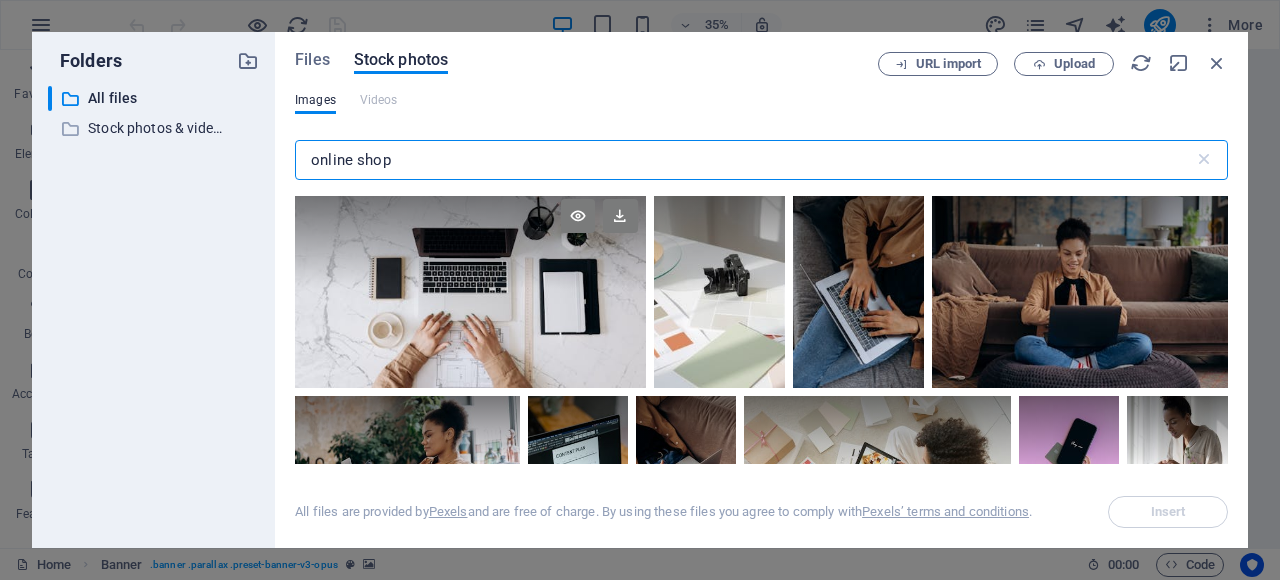 scroll, scrollTop: 1100, scrollLeft: 0, axis: vertical 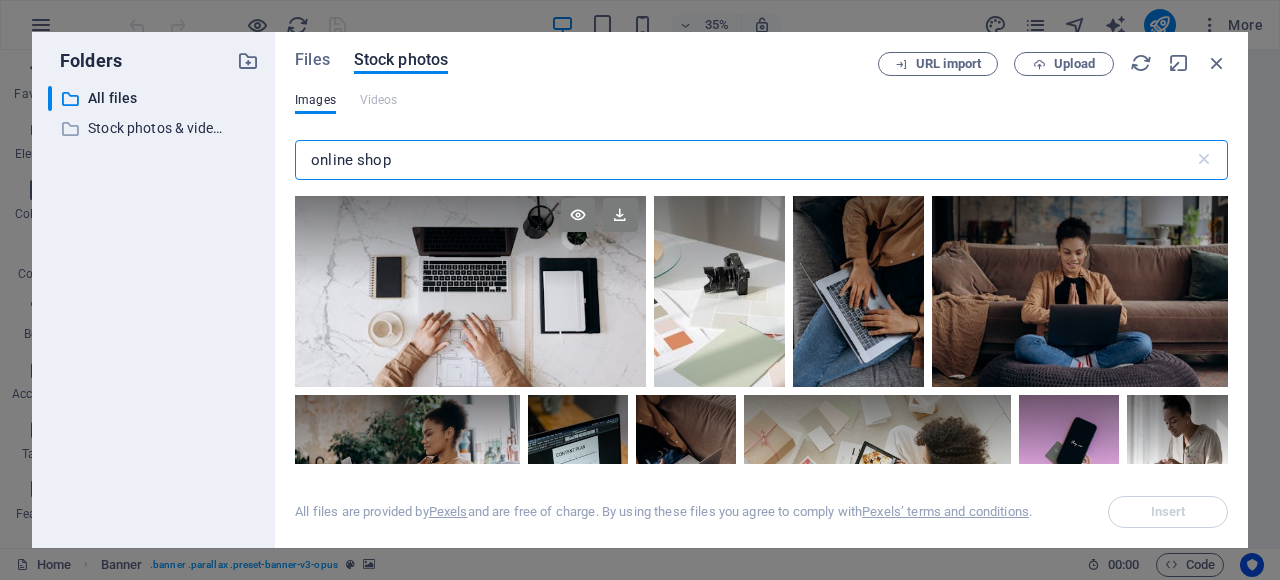 type on "online shop" 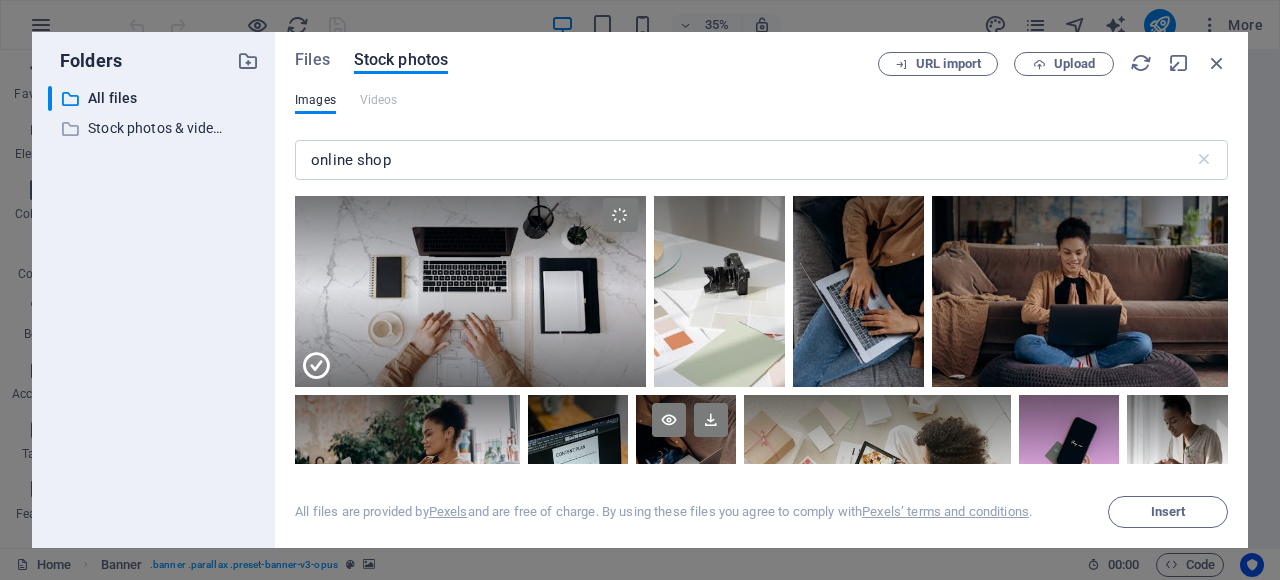 scroll, scrollTop: 1300, scrollLeft: 0, axis: vertical 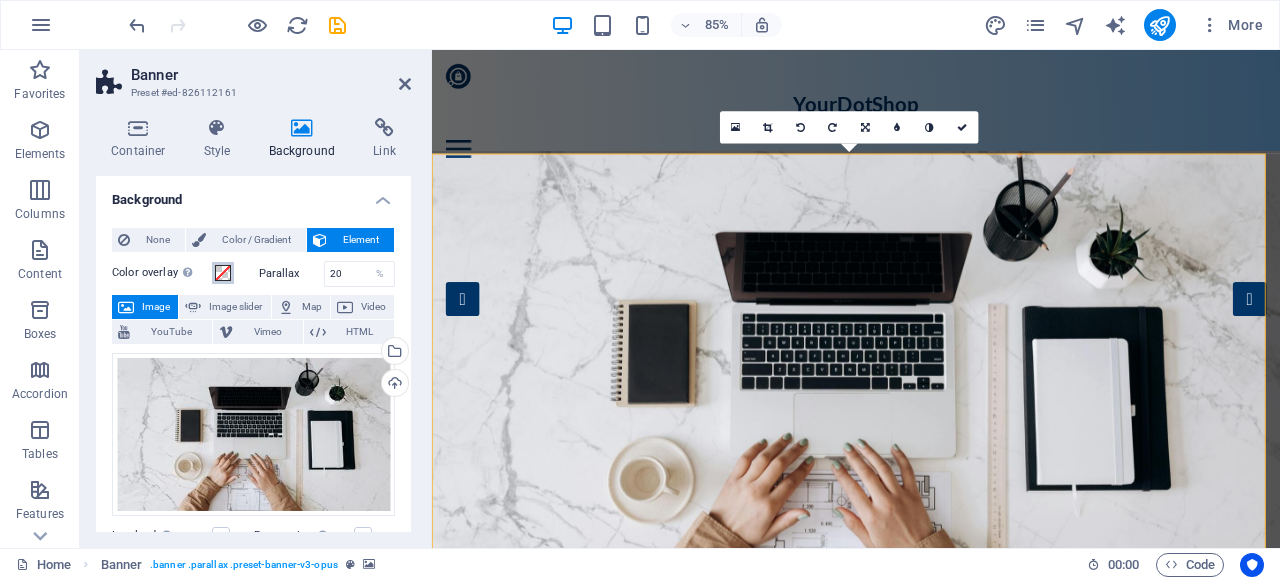 click at bounding box center [223, 273] 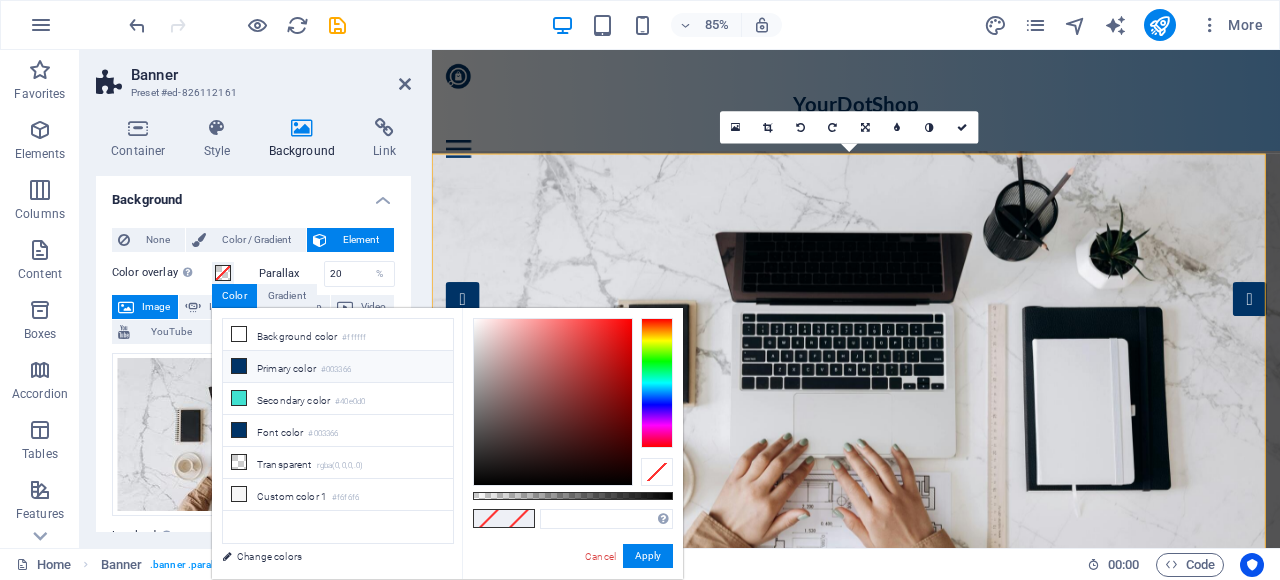 click on "Primary color
#003366" at bounding box center [338, 367] 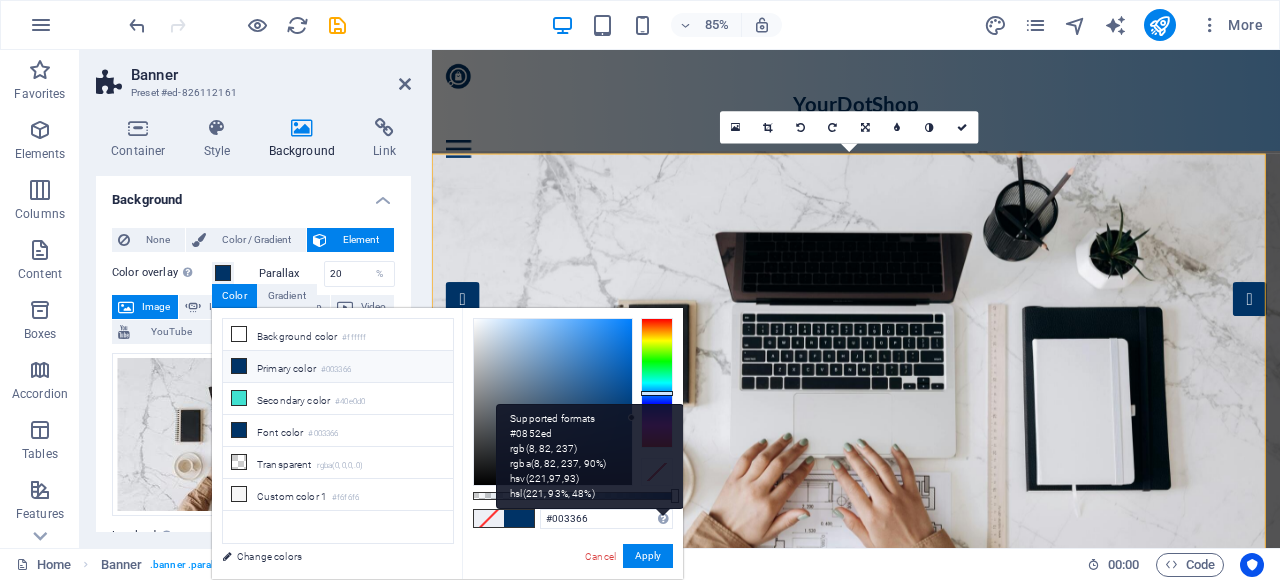 drag, startPoint x: 670, startPoint y: 497, endPoint x: 642, endPoint y: 494, distance: 28.160255 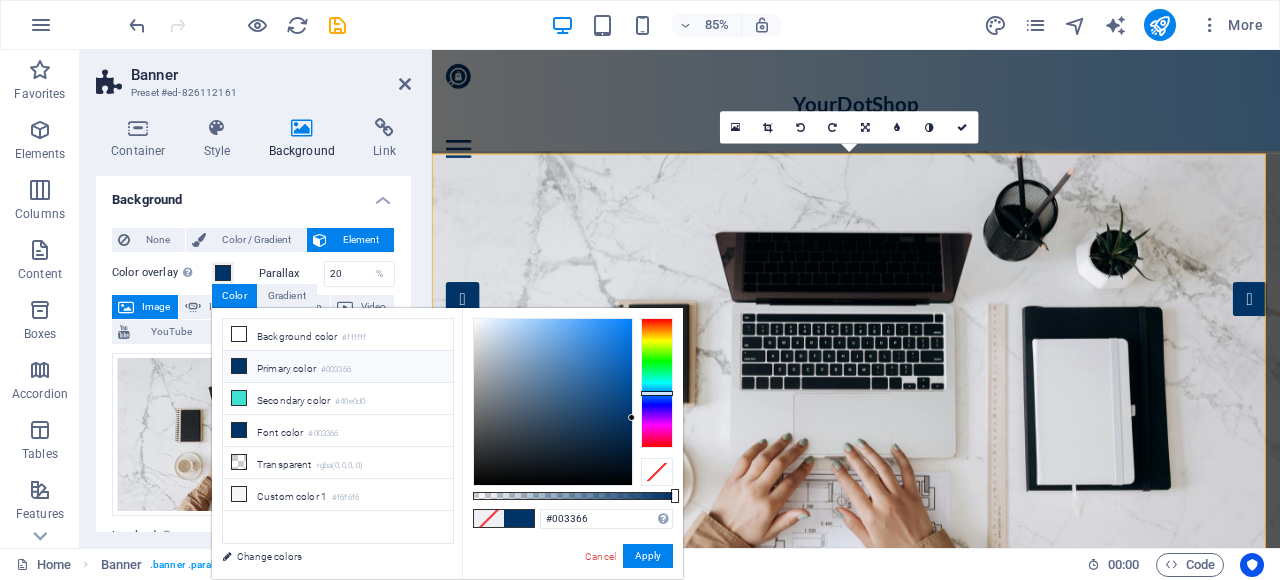 click at bounding box center [573, 496] 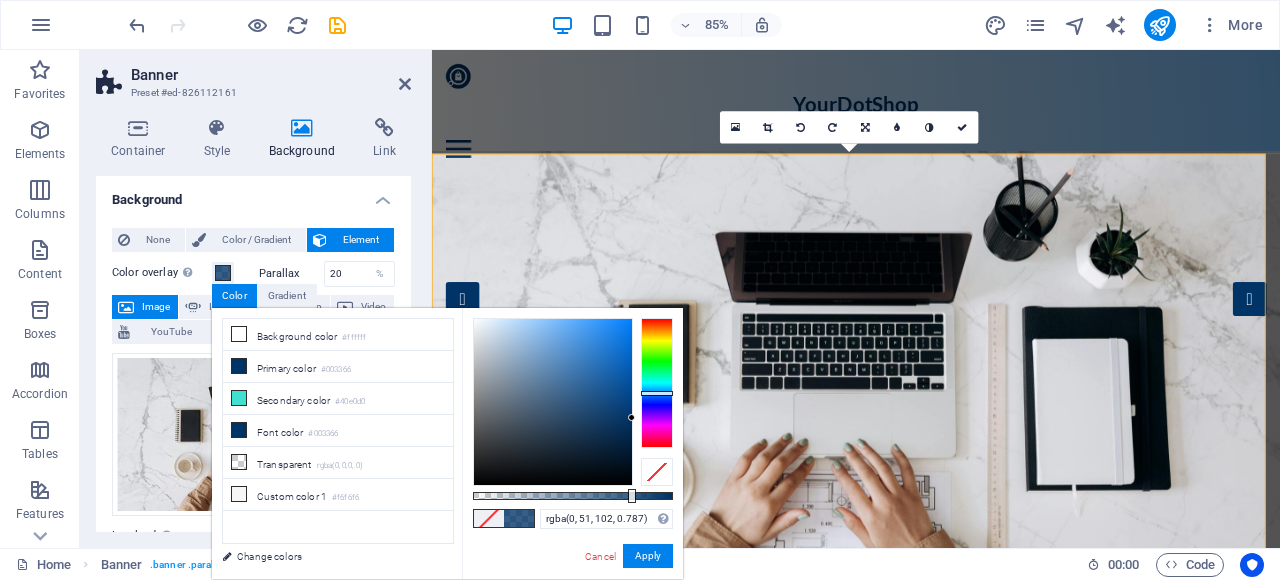 drag, startPoint x: 644, startPoint y: 494, endPoint x: 630, endPoint y: 495, distance: 14.035668 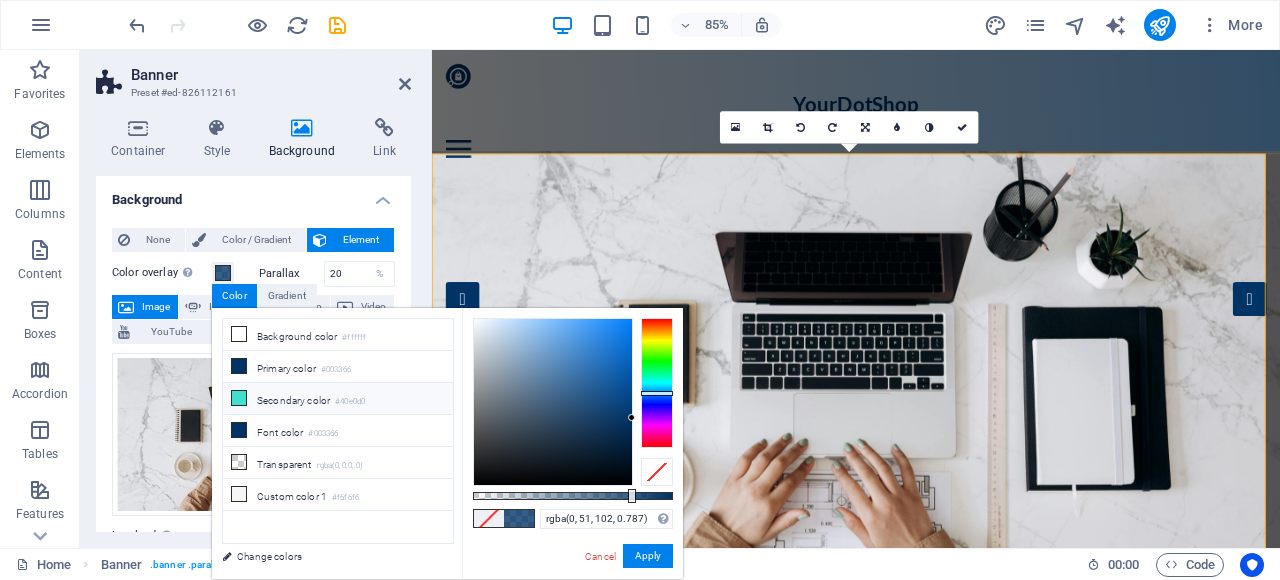 click on "Secondary color
#40e0d0" at bounding box center [338, 399] 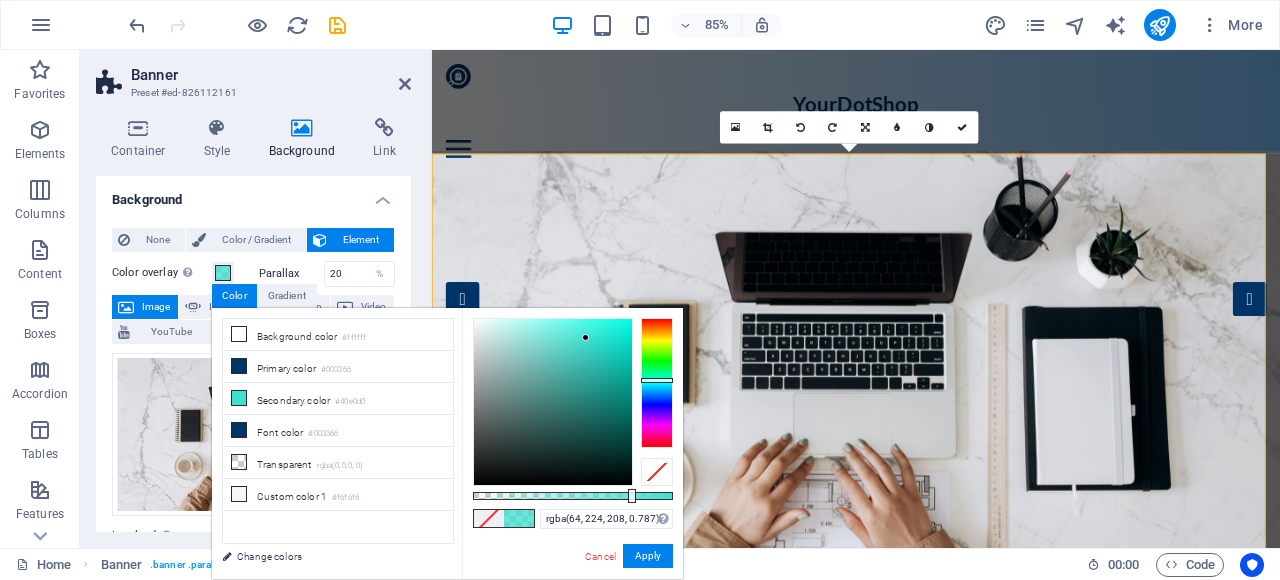 drag, startPoint x: 657, startPoint y: 496, endPoint x: 616, endPoint y: 480, distance: 44.011364 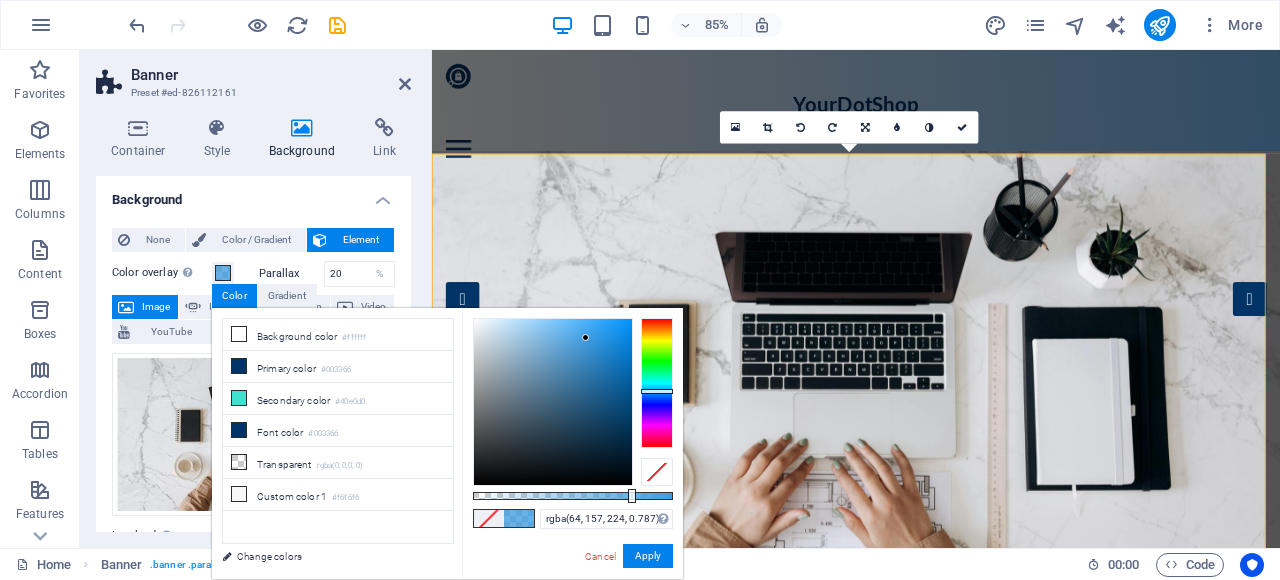 click at bounding box center (657, 391) 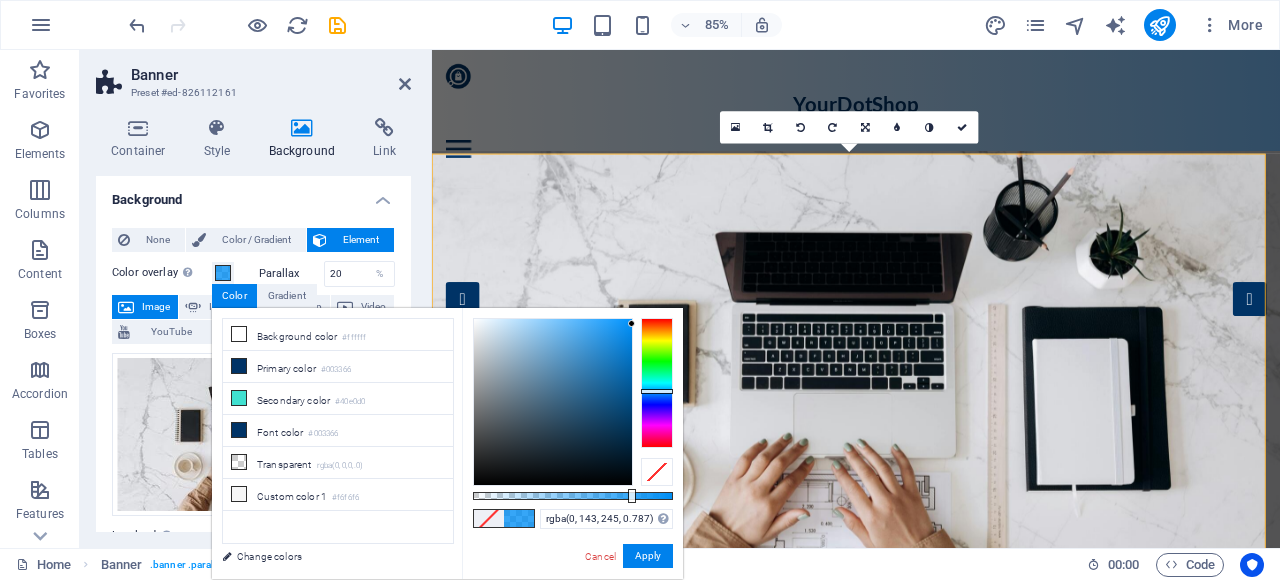 drag, startPoint x: 589, startPoint y: 327, endPoint x: 646, endPoint y: 324, distance: 57.07889 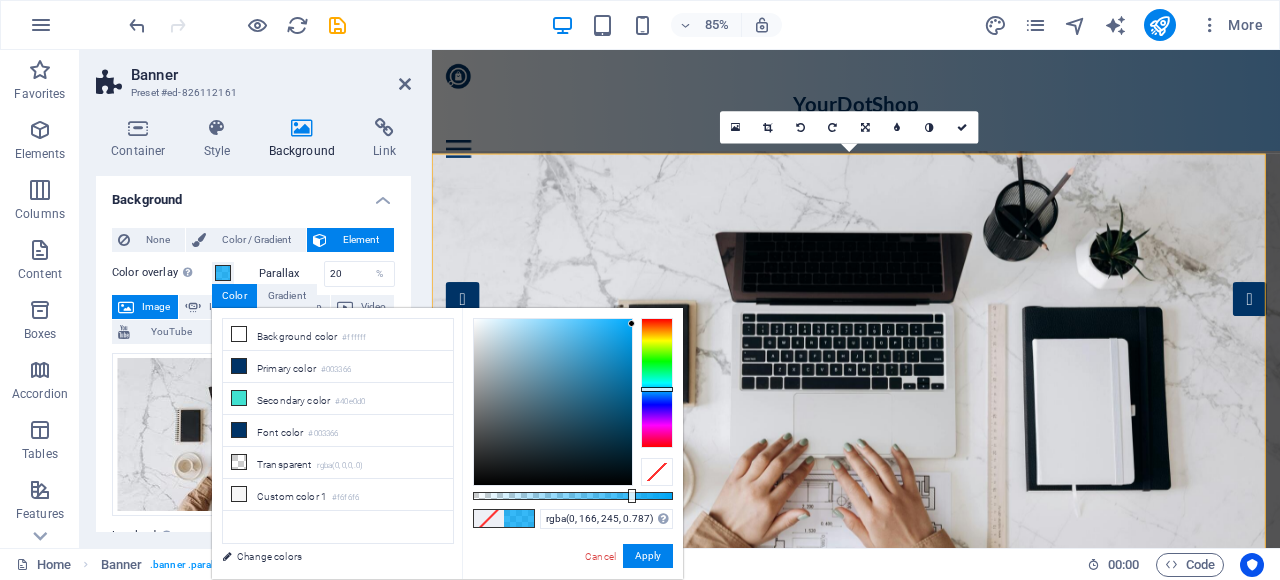 drag, startPoint x: 663, startPoint y: 387, endPoint x: 640, endPoint y: 478, distance: 93.8616 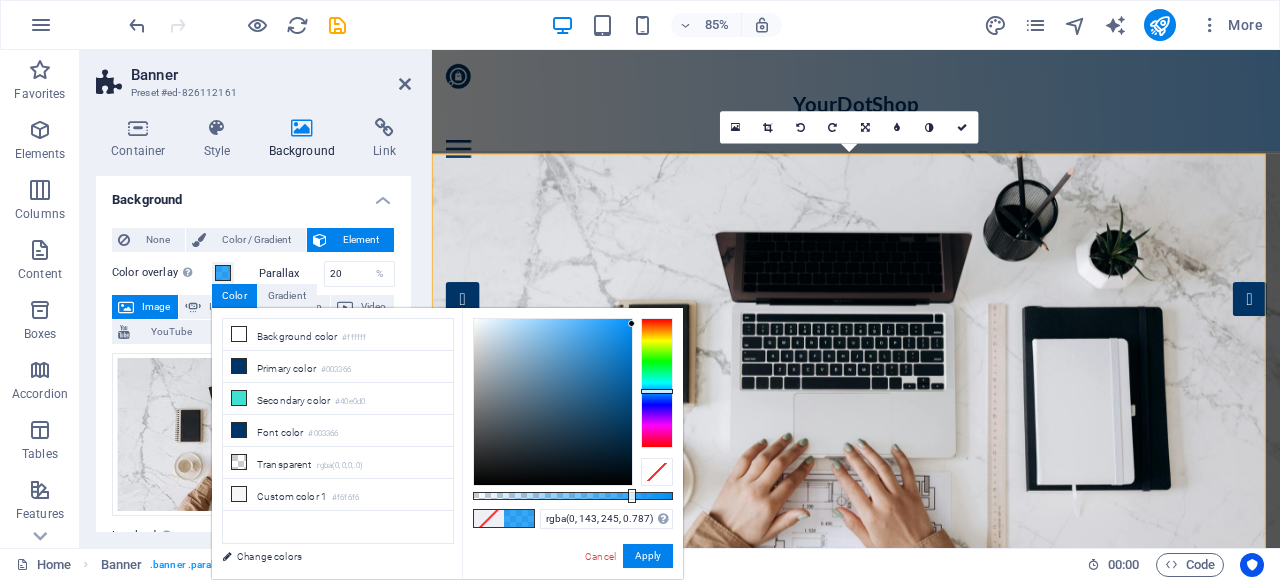 drag, startPoint x: 644, startPoint y: 490, endPoint x: 666, endPoint y: 497, distance: 23.086792 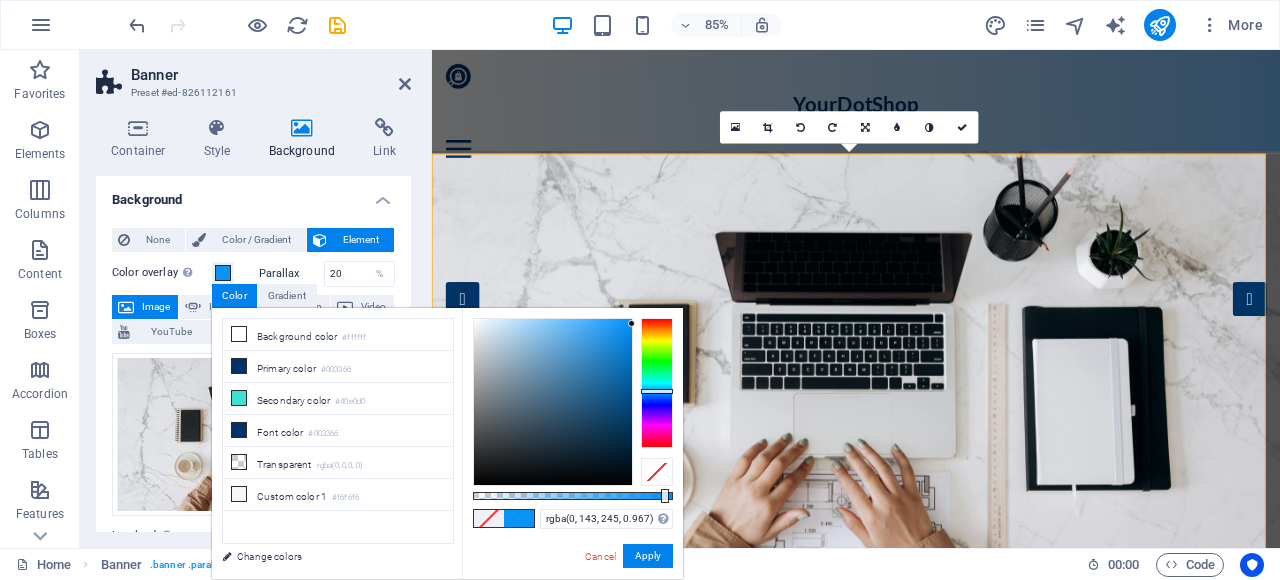 click at bounding box center [573, 496] 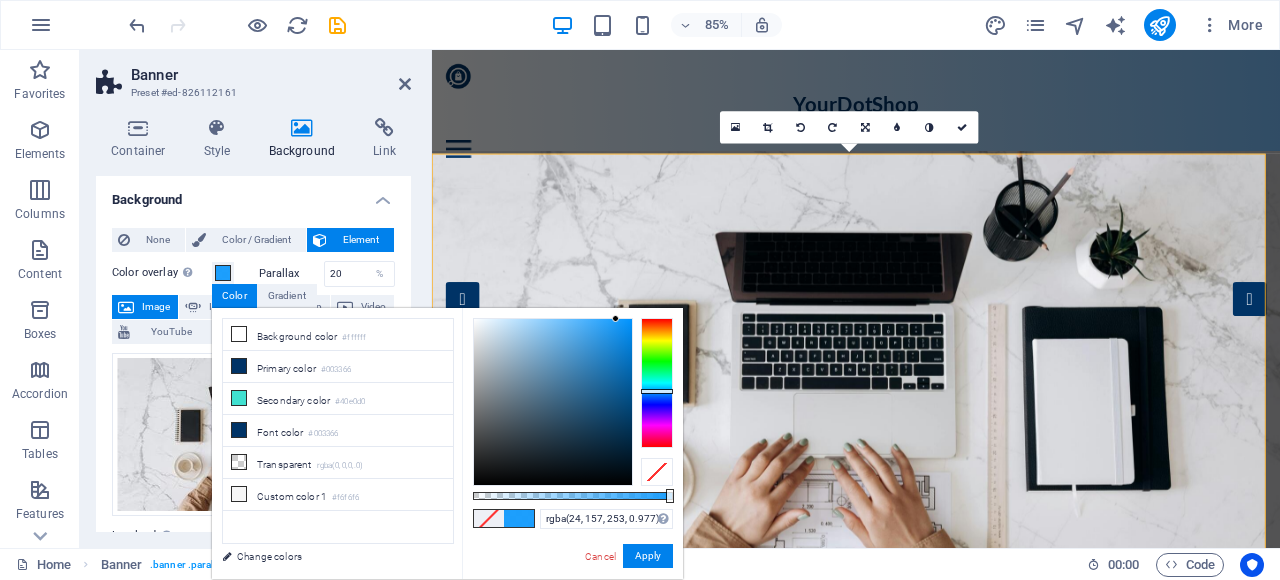 click at bounding box center (553, 402) 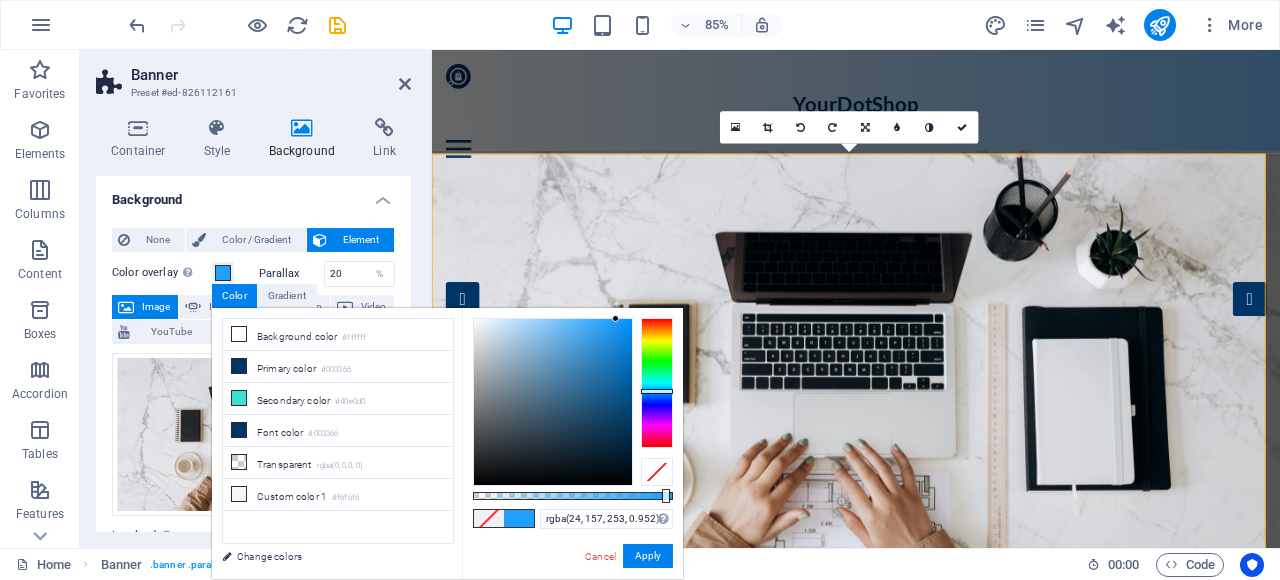 click at bounding box center (666, 496) 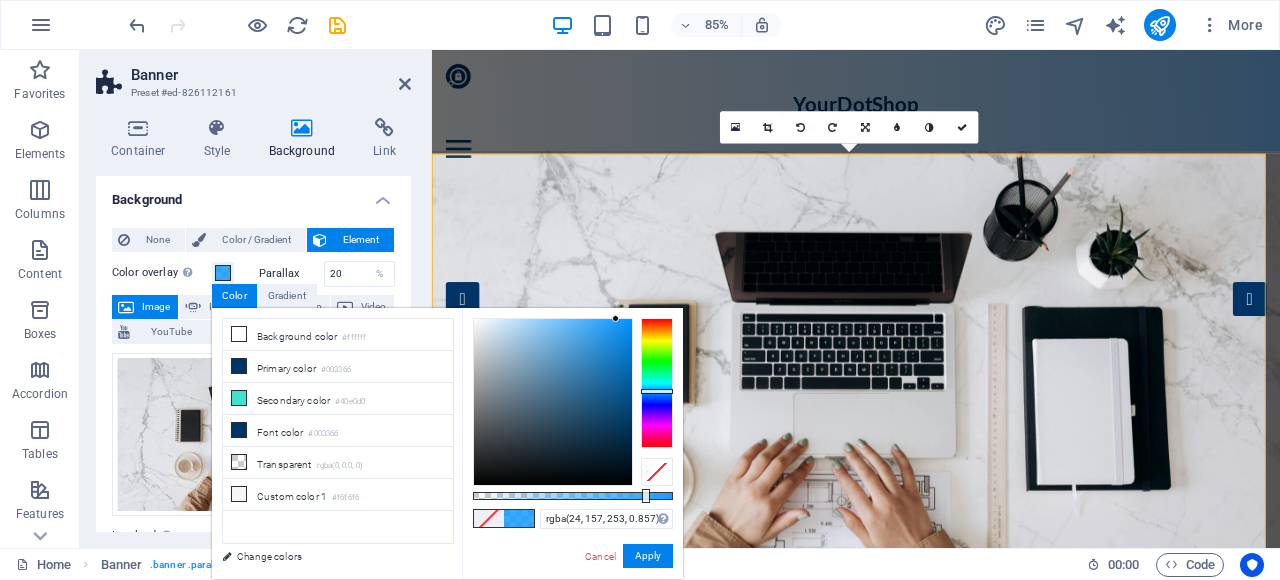 drag, startPoint x: 663, startPoint y: 494, endPoint x: 644, endPoint y: 491, distance: 19.235384 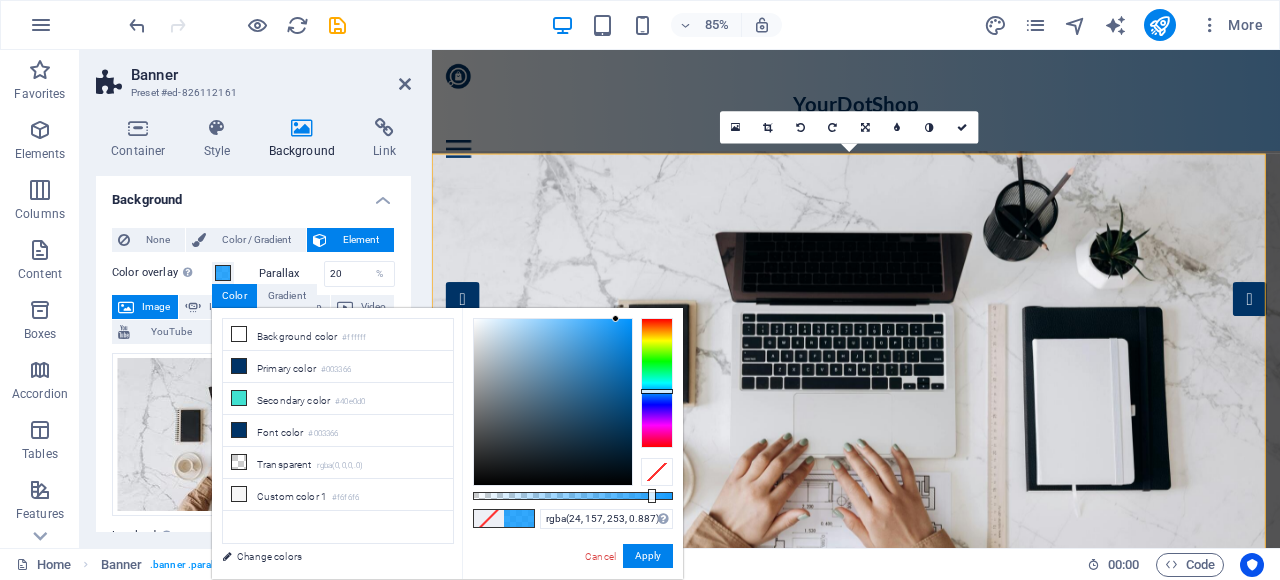 click at bounding box center [573, 496] 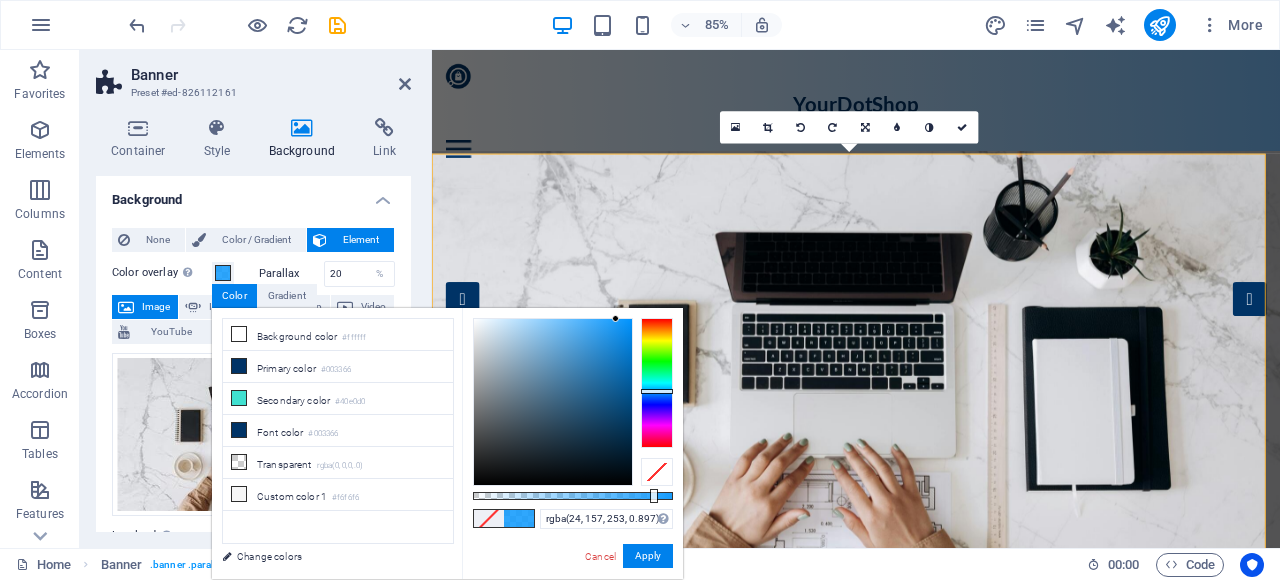 type on "rgba(24, 157, 253, 0.887)" 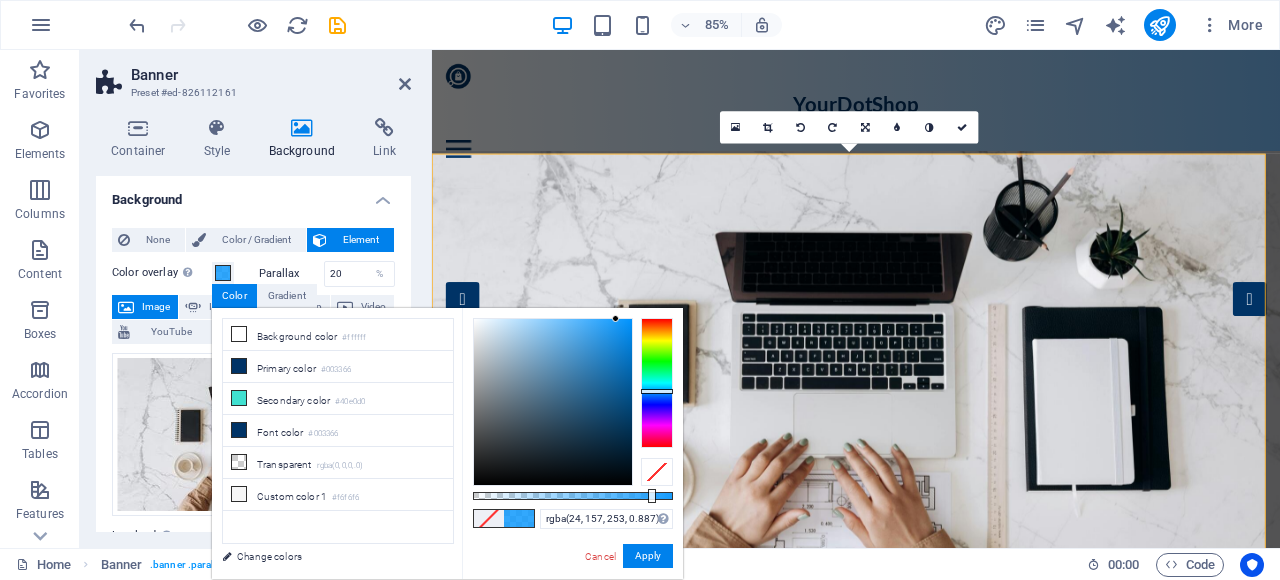 click at bounding box center [652, 496] 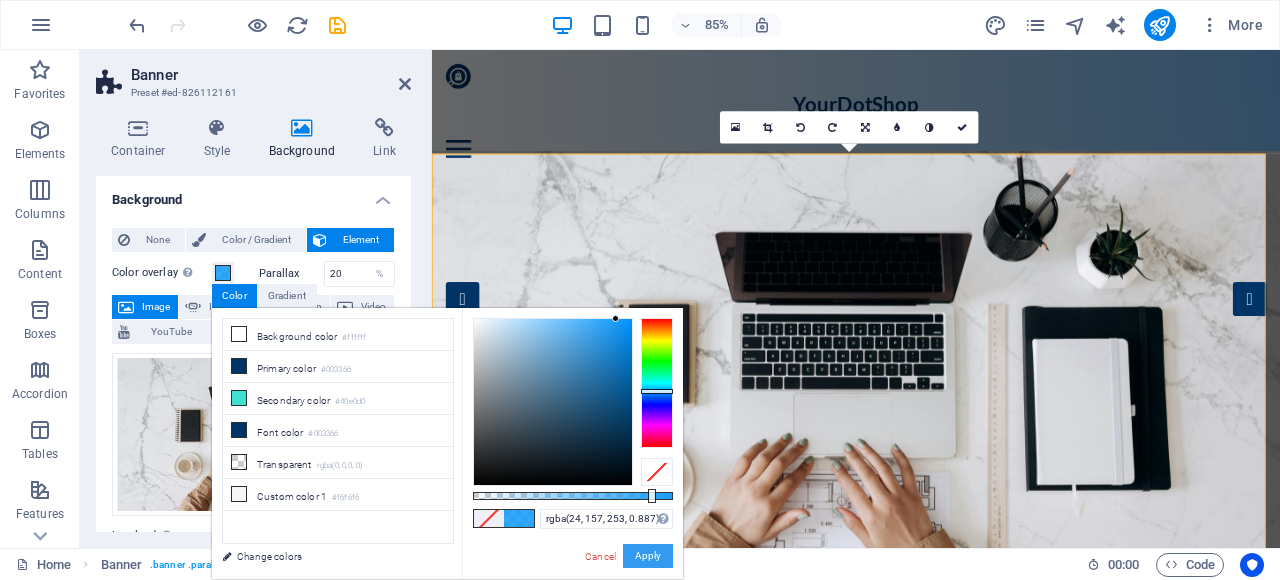 drag, startPoint x: 658, startPoint y: 557, endPoint x: 195, endPoint y: 482, distance: 469.0352 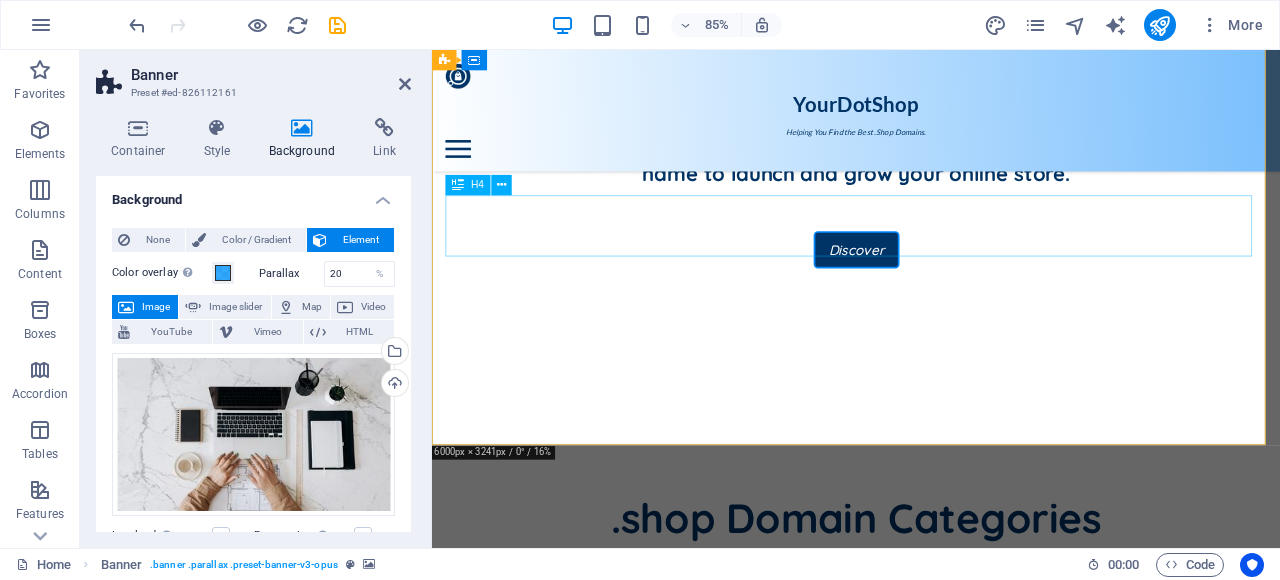 scroll, scrollTop: 0, scrollLeft: 0, axis: both 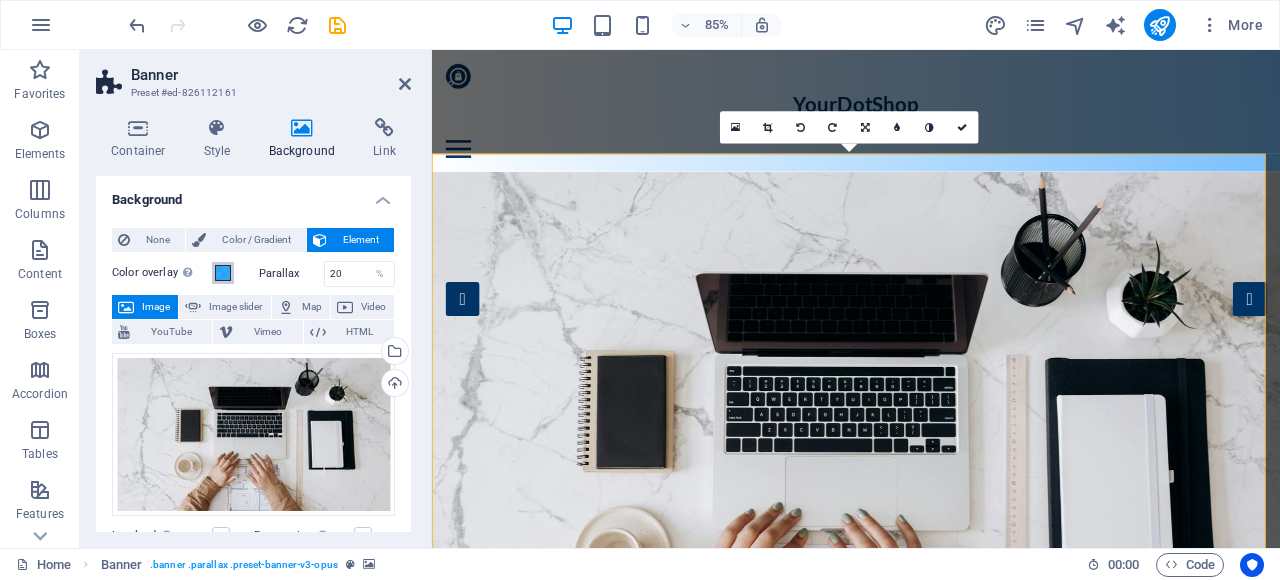 click at bounding box center (223, 273) 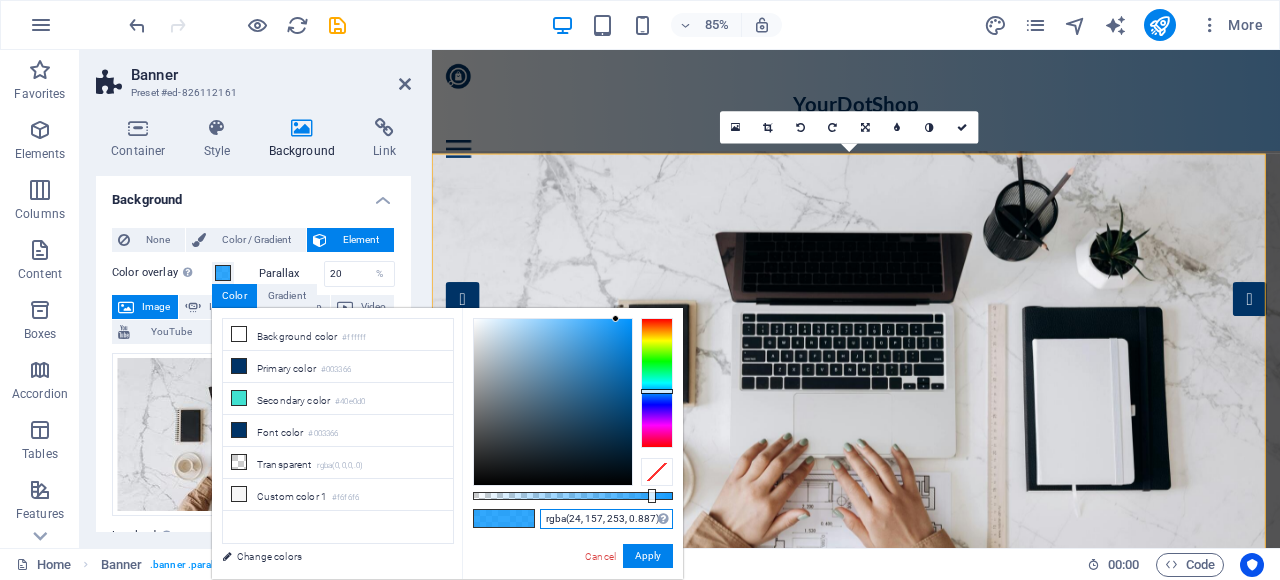 click on "rgba(24, 157, 253, 0.887)" at bounding box center (606, 519) 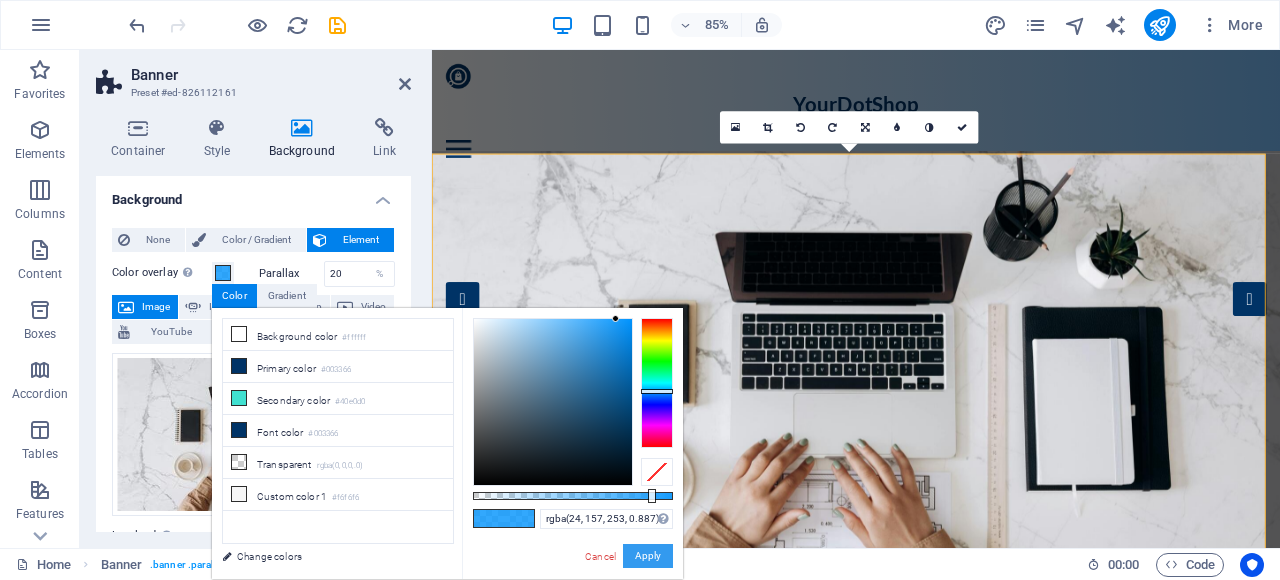 click on "Apply" at bounding box center [648, 556] 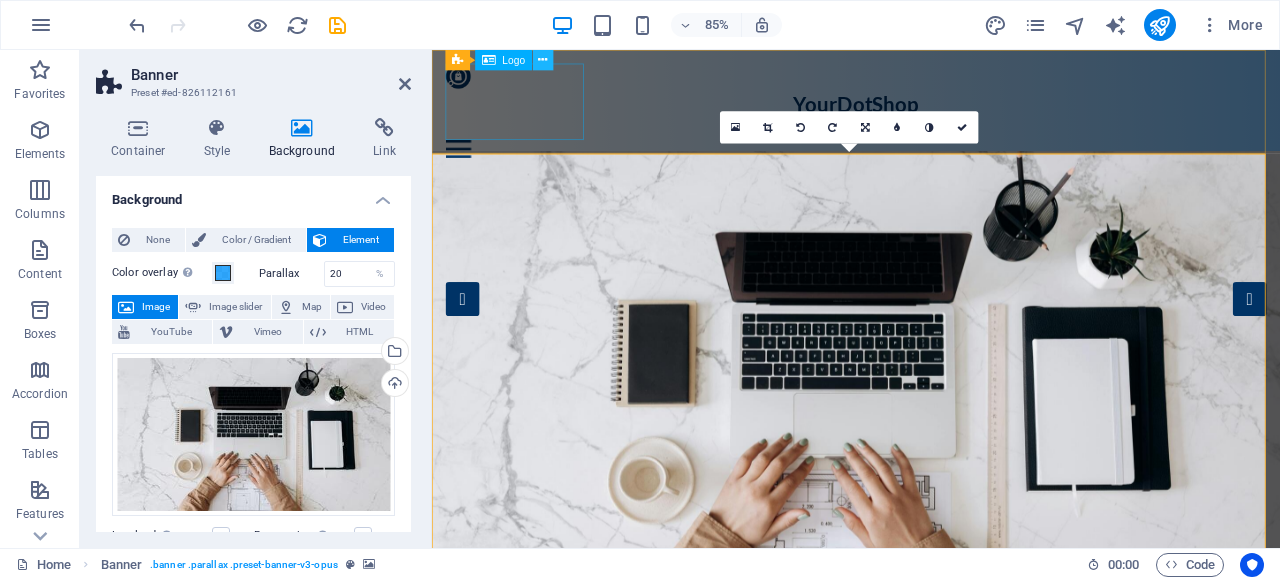 click at bounding box center (542, 60) 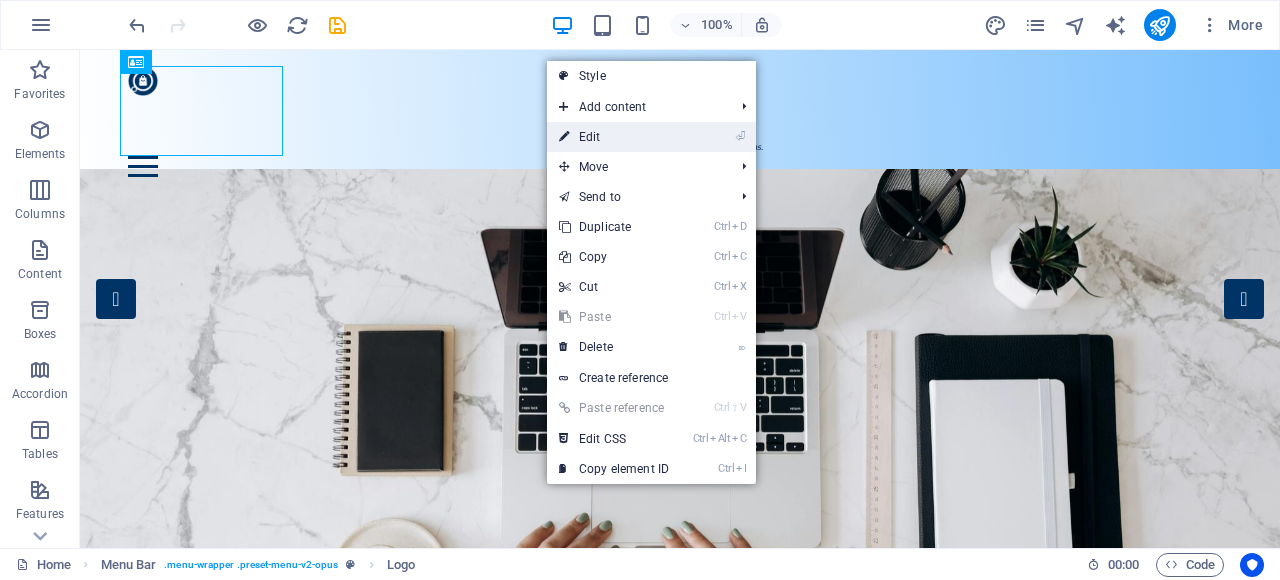 click on "⏎  Edit" at bounding box center [614, 137] 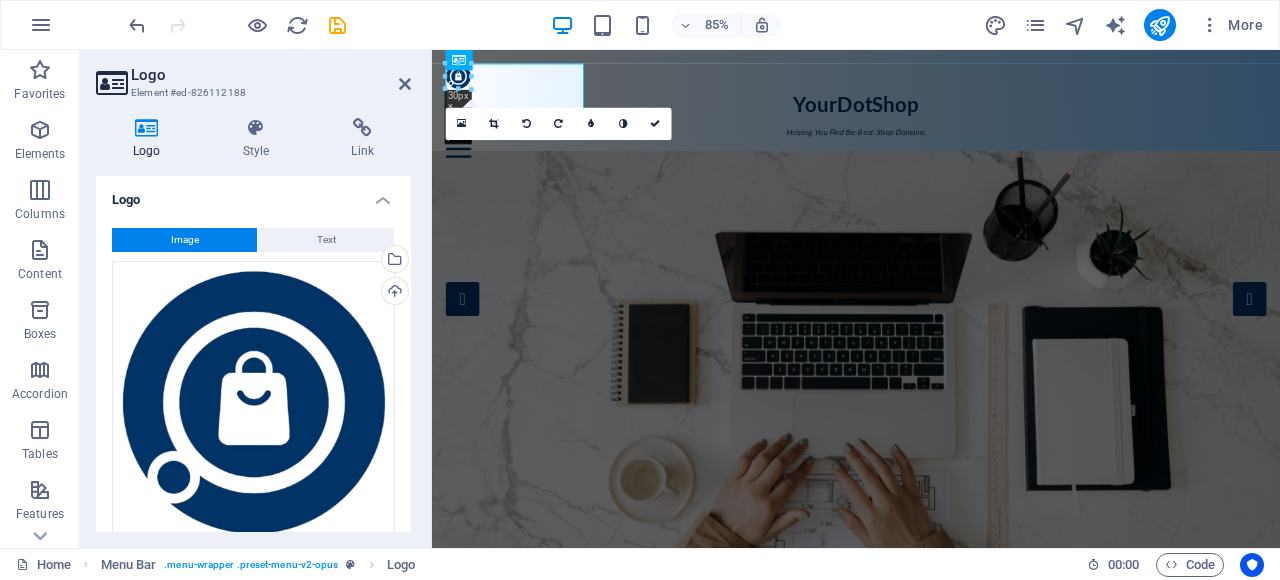 scroll, scrollTop: 266, scrollLeft: 0, axis: vertical 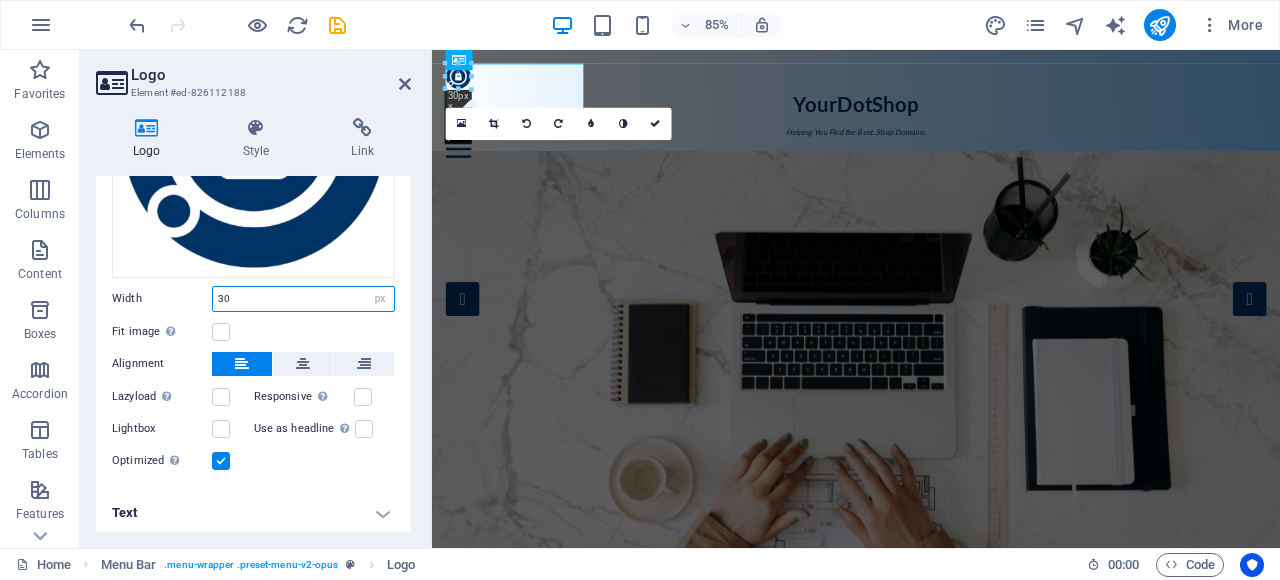 drag, startPoint x: 243, startPoint y: 297, endPoint x: 210, endPoint y: 296, distance: 33.01515 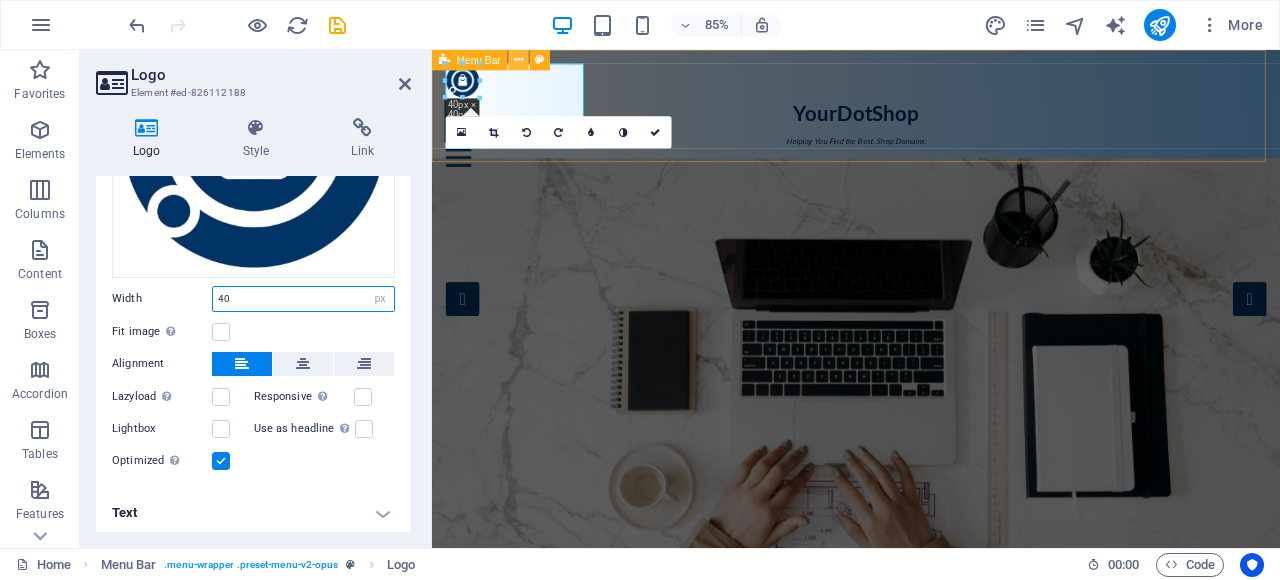 type on "40" 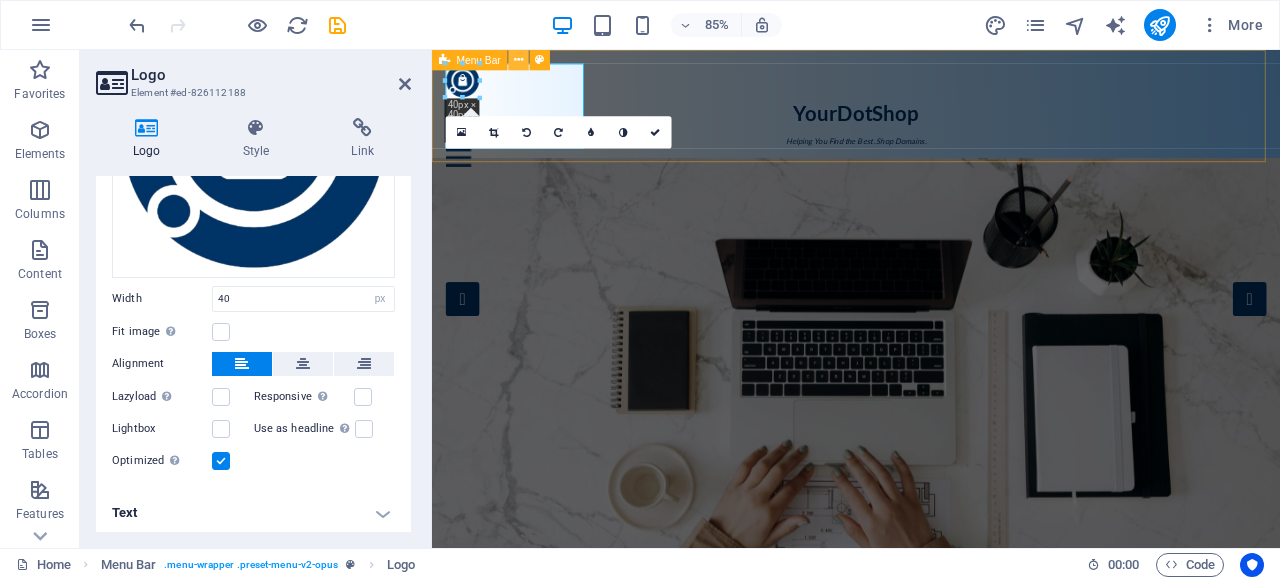 click at bounding box center [518, 60] 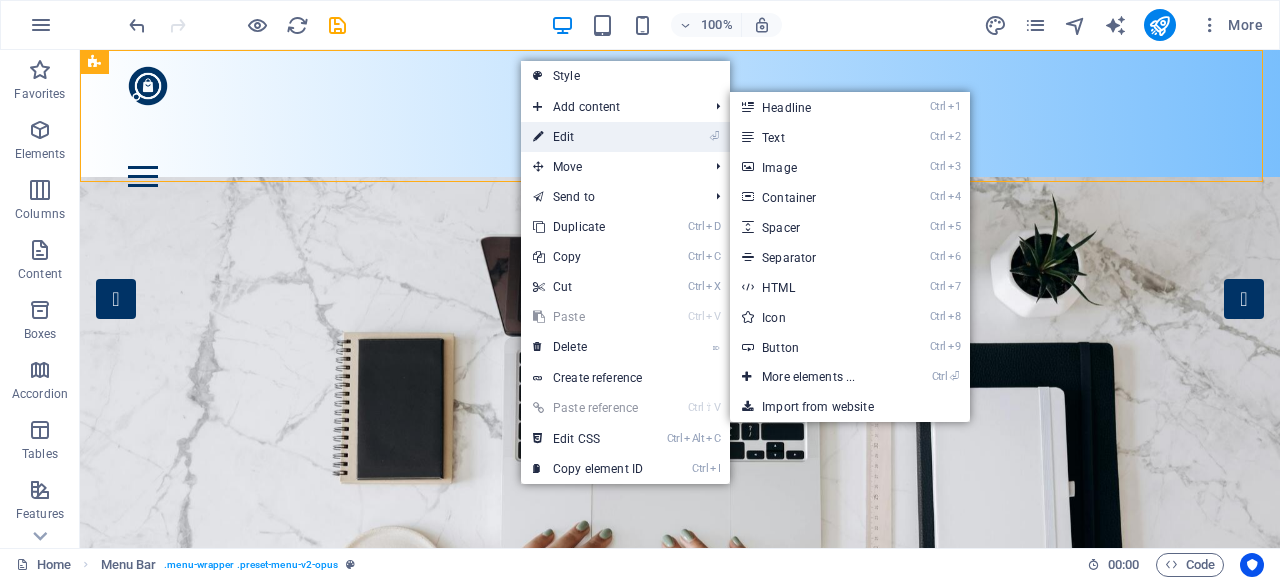 click on "⏎  Edit" at bounding box center (588, 137) 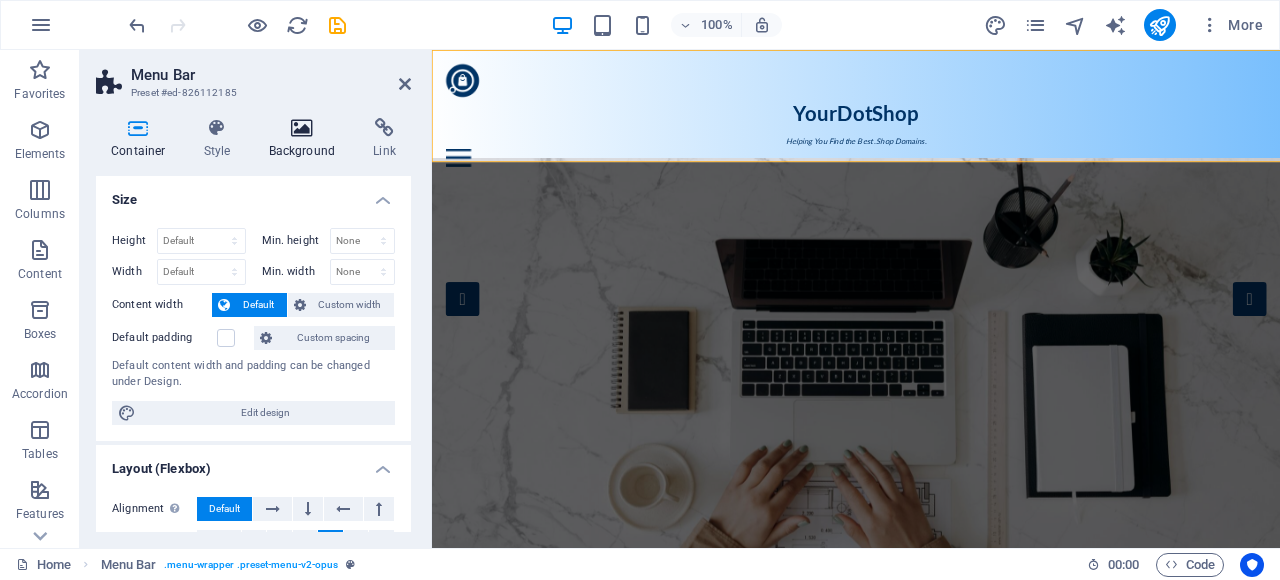 click at bounding box center (302, 128) 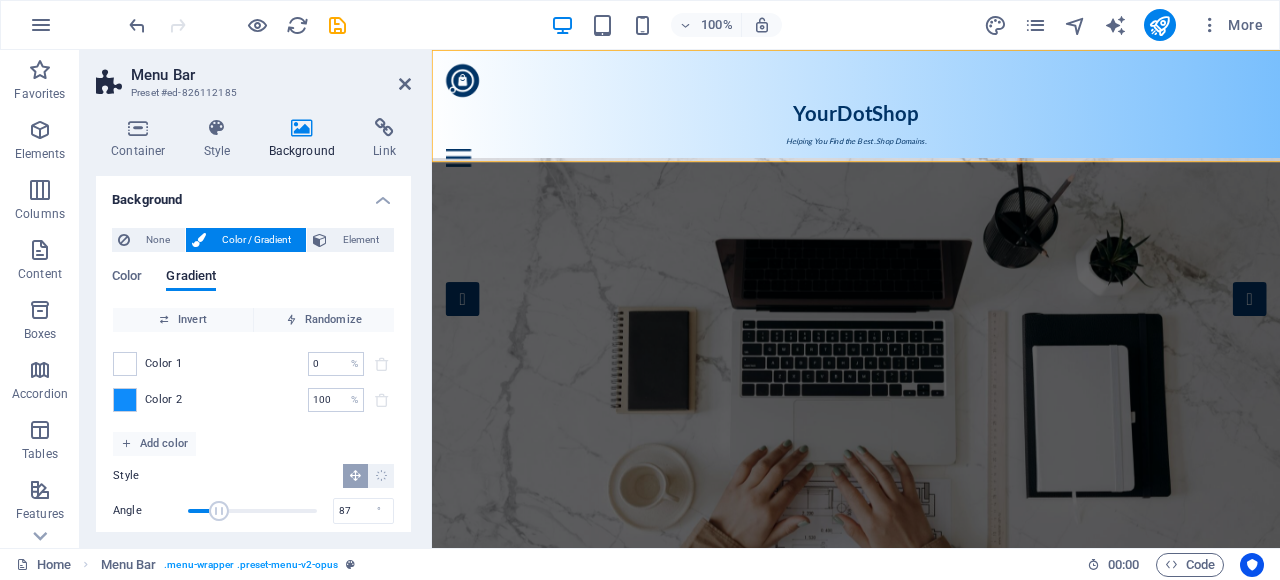 click on "Background" at bounding box center (306, 139) 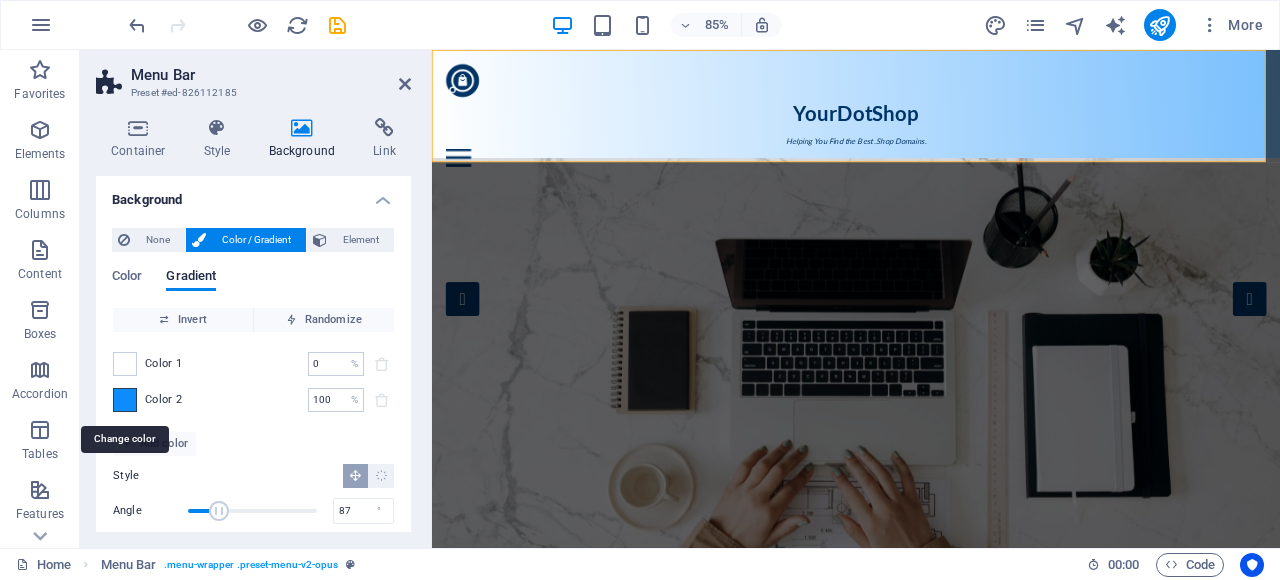 click at bounding box center [125, 400] 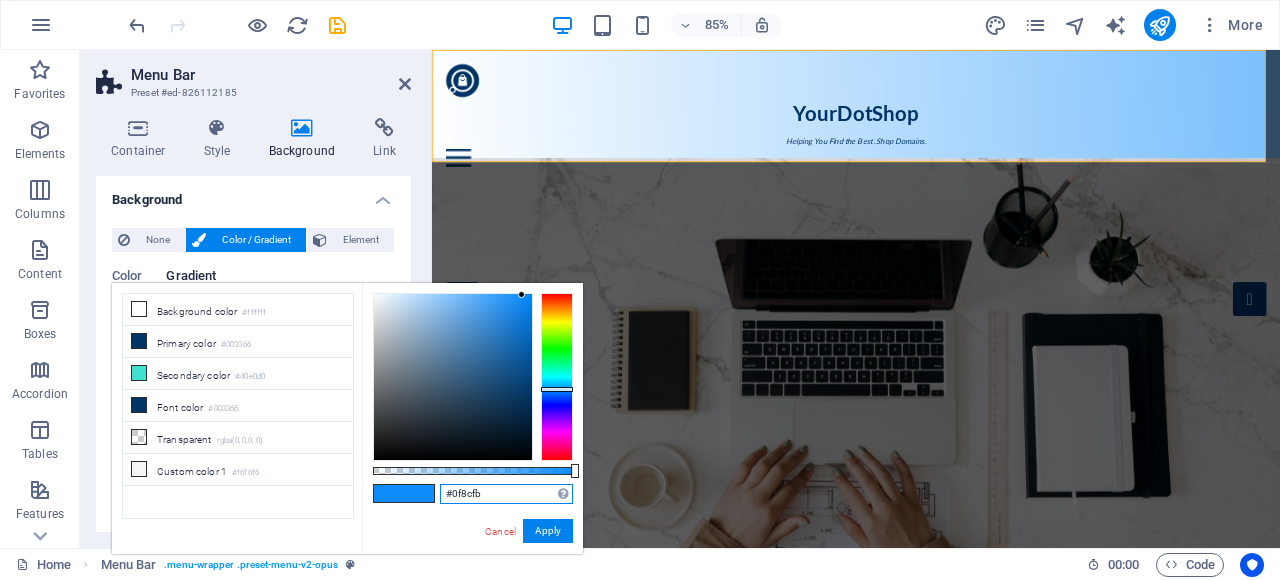 click on "#0f8cfb" at bounding box center [506, 494] 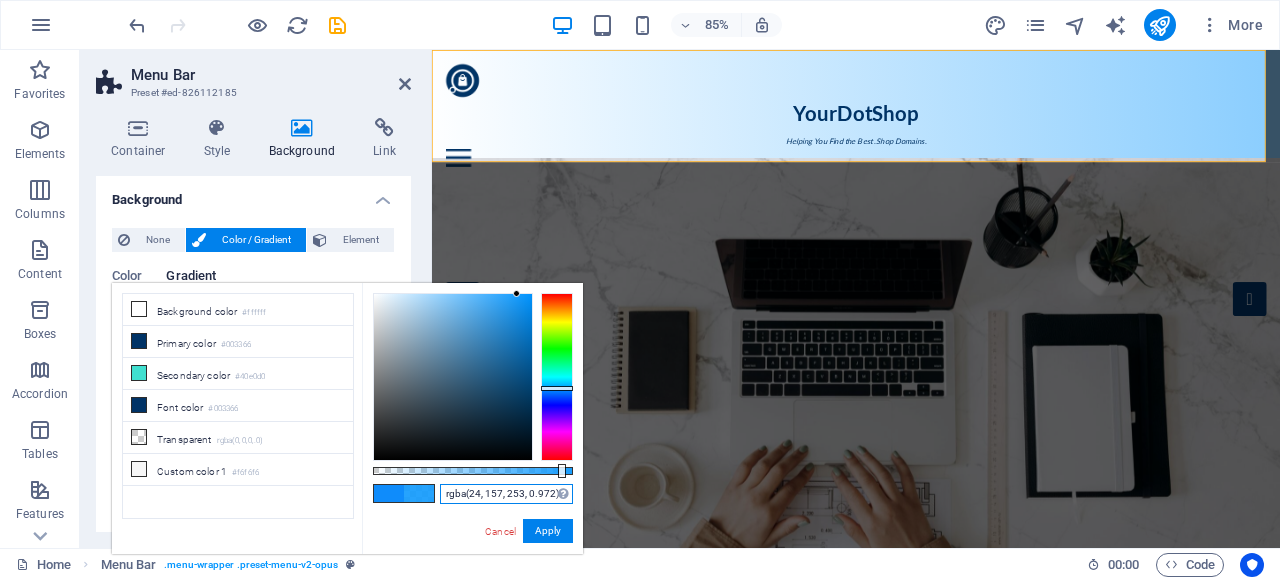drag, startPoint x: 560, startPoint y: 469, endPoint x: 575, endPoint y: 469, distance: 15 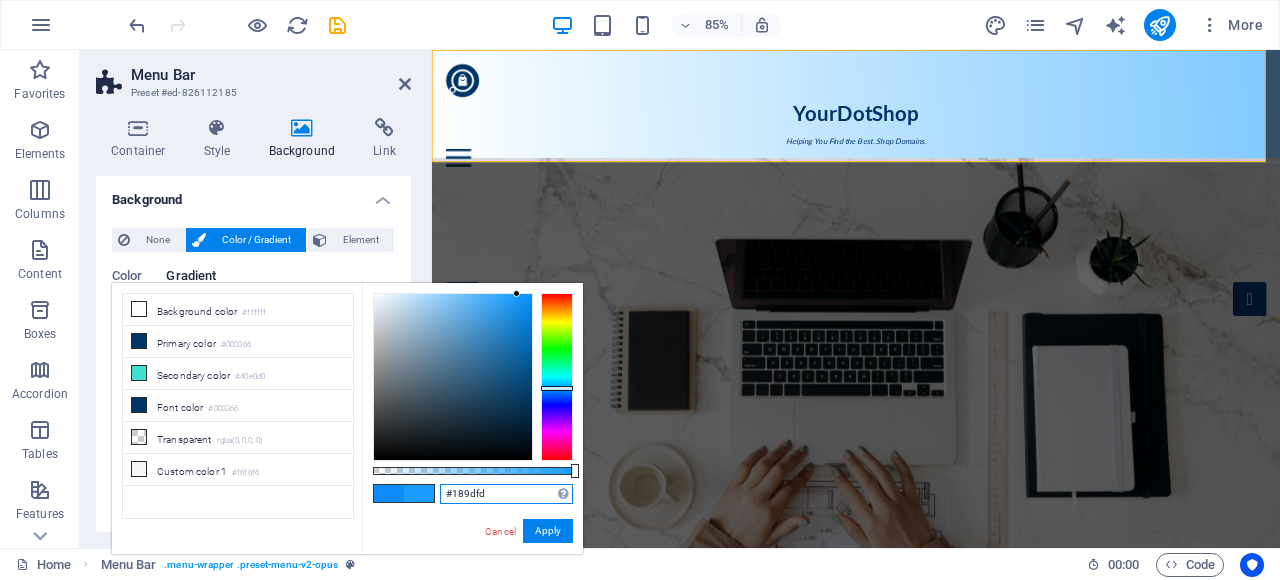 click at bounding box center [575, 471] 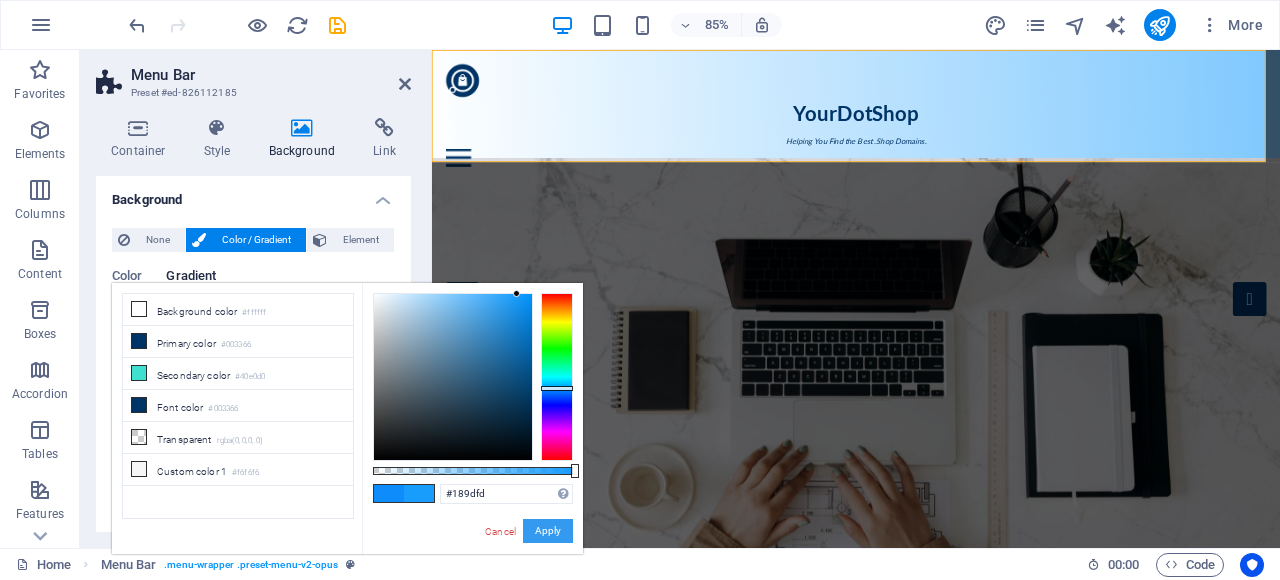 click on "Apply" at bounding box center [548, 531] 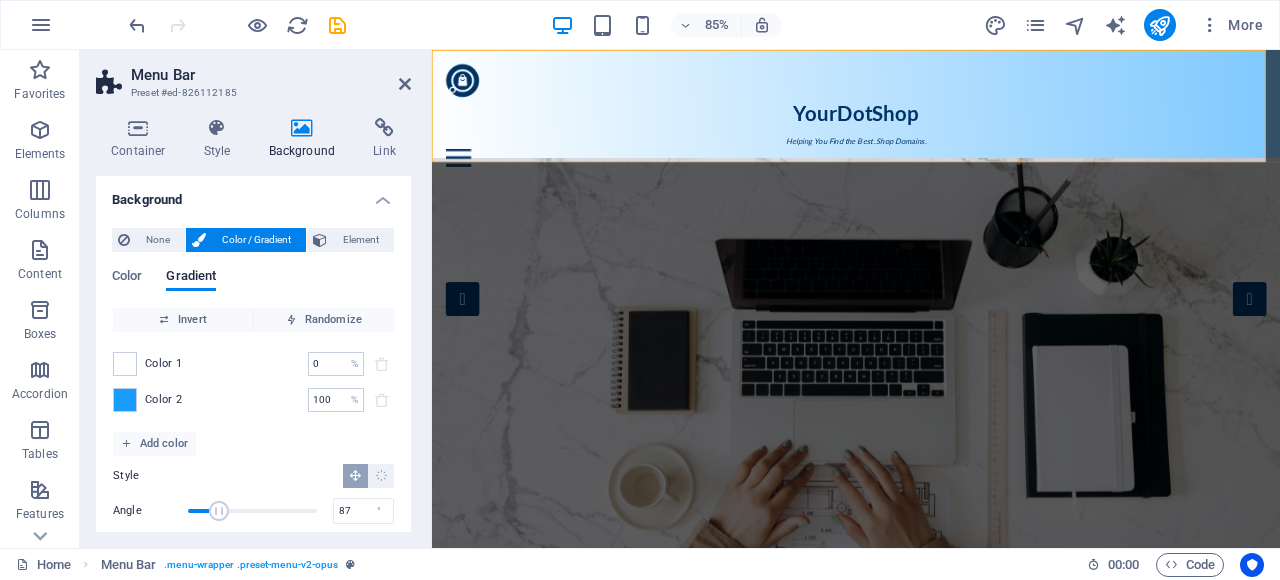 scroll, scrollTop: 56, scrollLeft: 0, axis: vertical 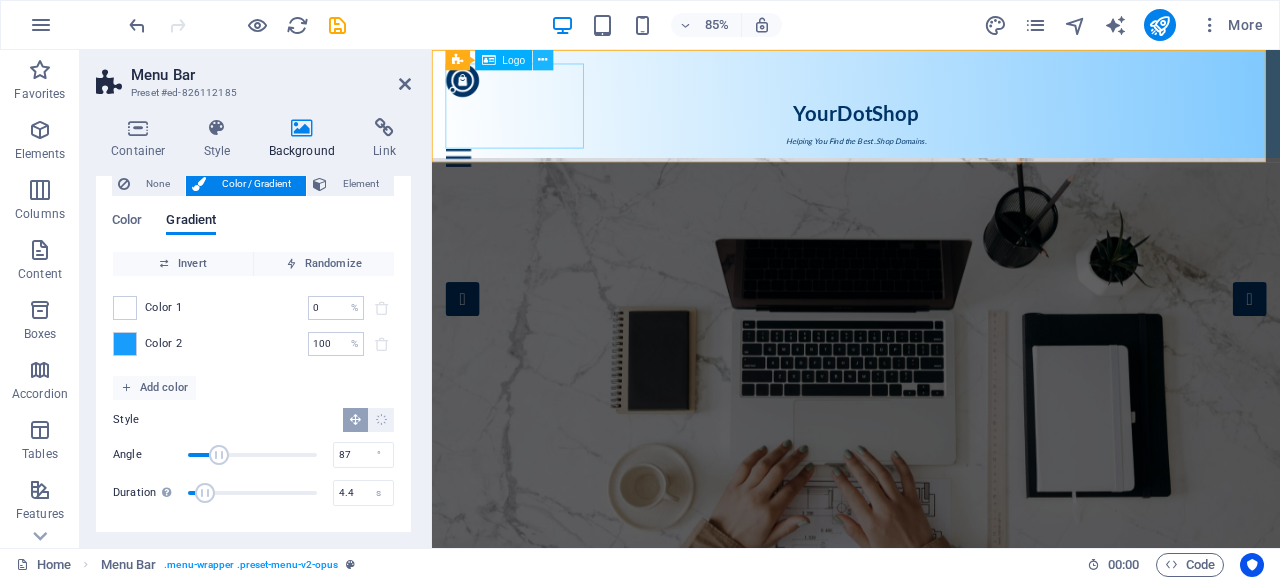 click at bounding box center (542, 60) 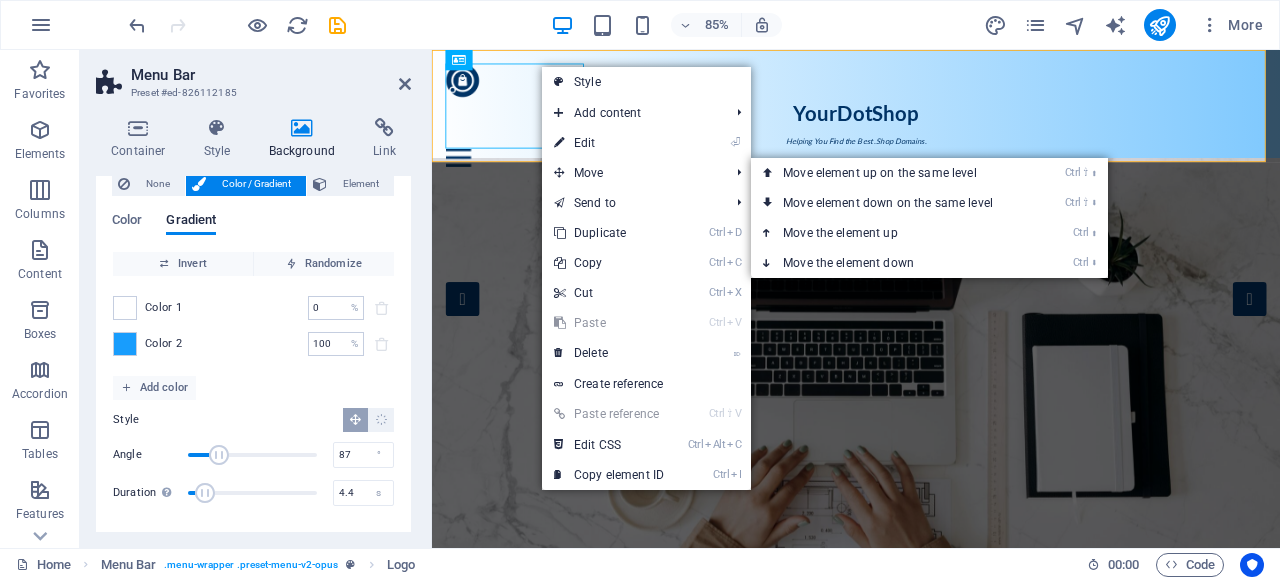 drag, startPoint x: 583, startPoint y: 144, endPoint x: 835, endPoint y: 9, distance: 285.88284 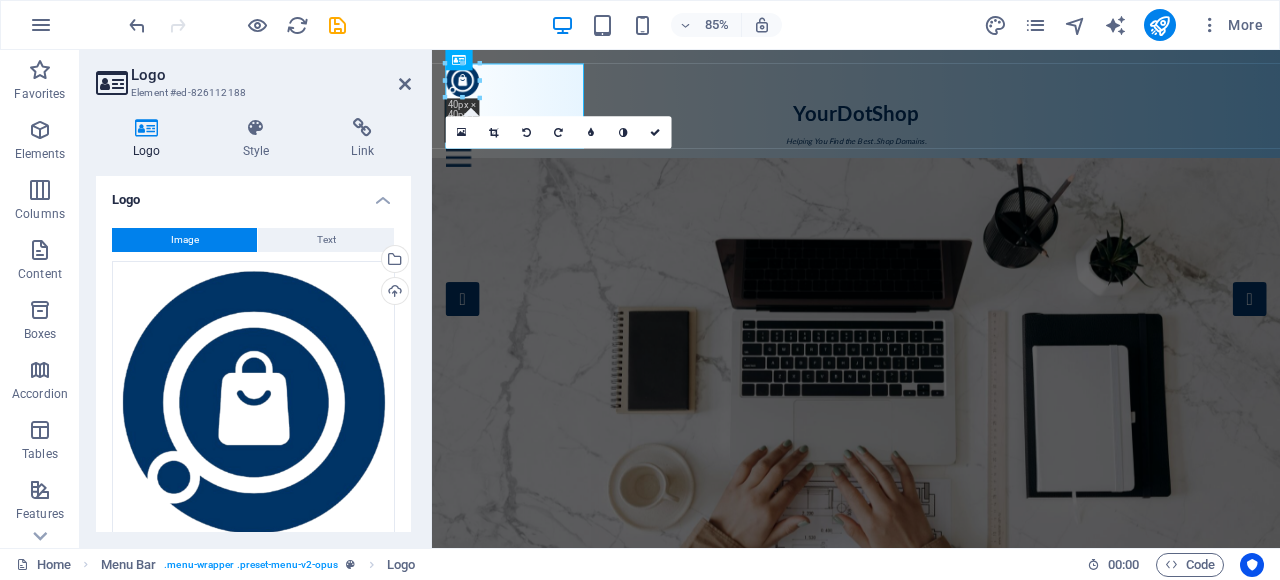 scroll, scrollTop: 266, scrollLeft: 0, axis: vertical 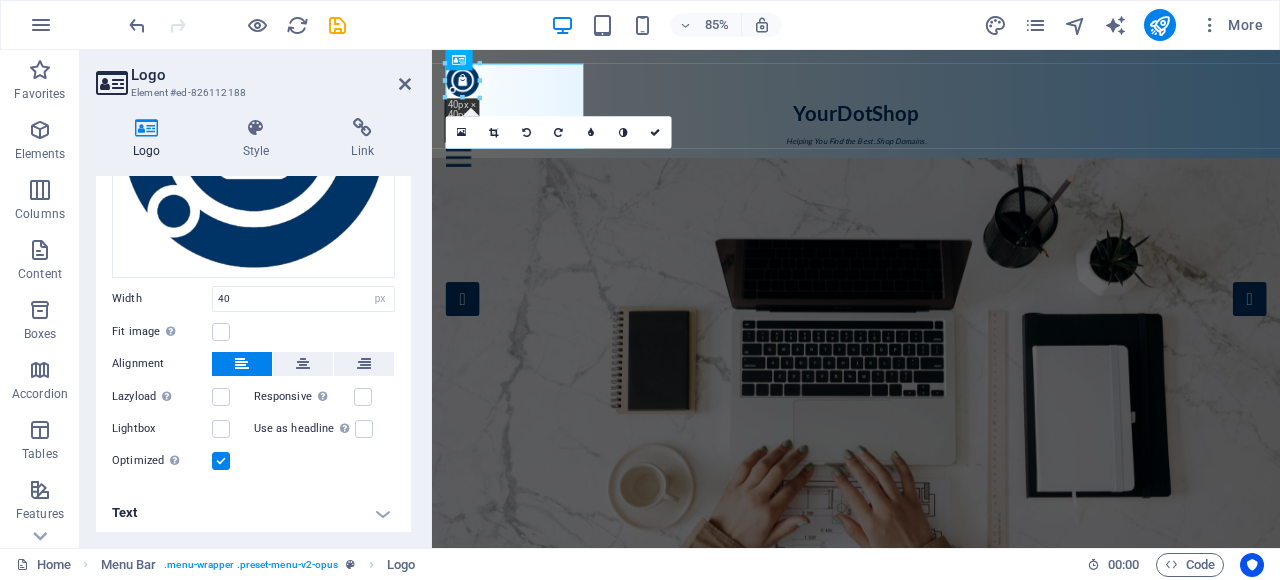 click on "Text" at bounding box center [253, 513] 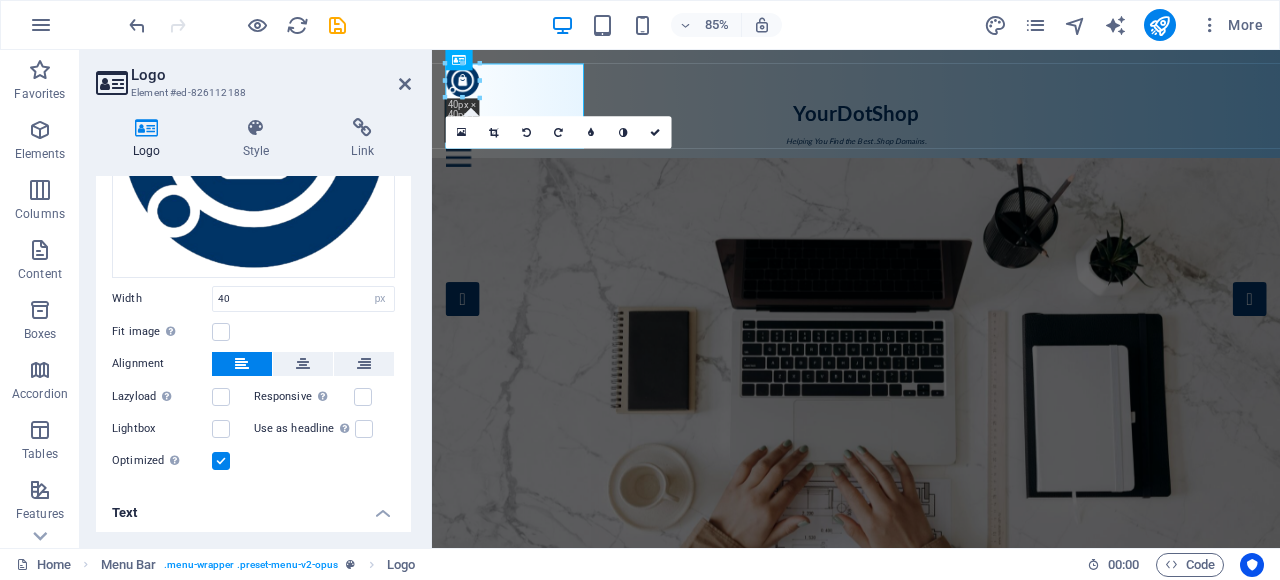 scroll, scrollTop: 454, scrollLeft: 0, axis: vertical 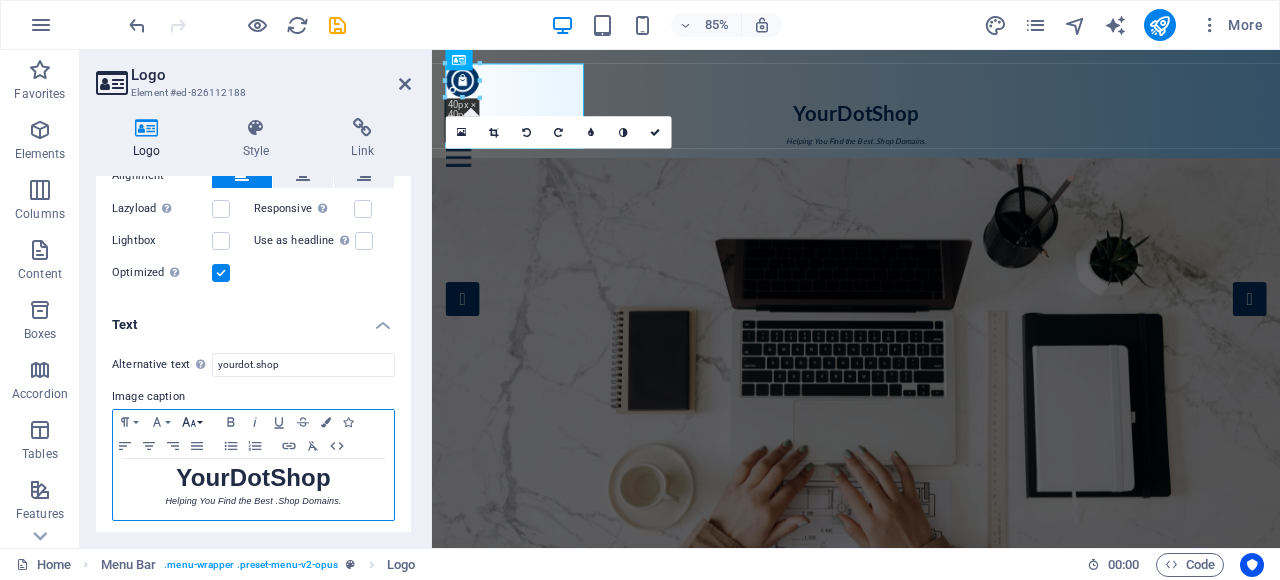 click on "Font Size" at bounding box center (193, 422) 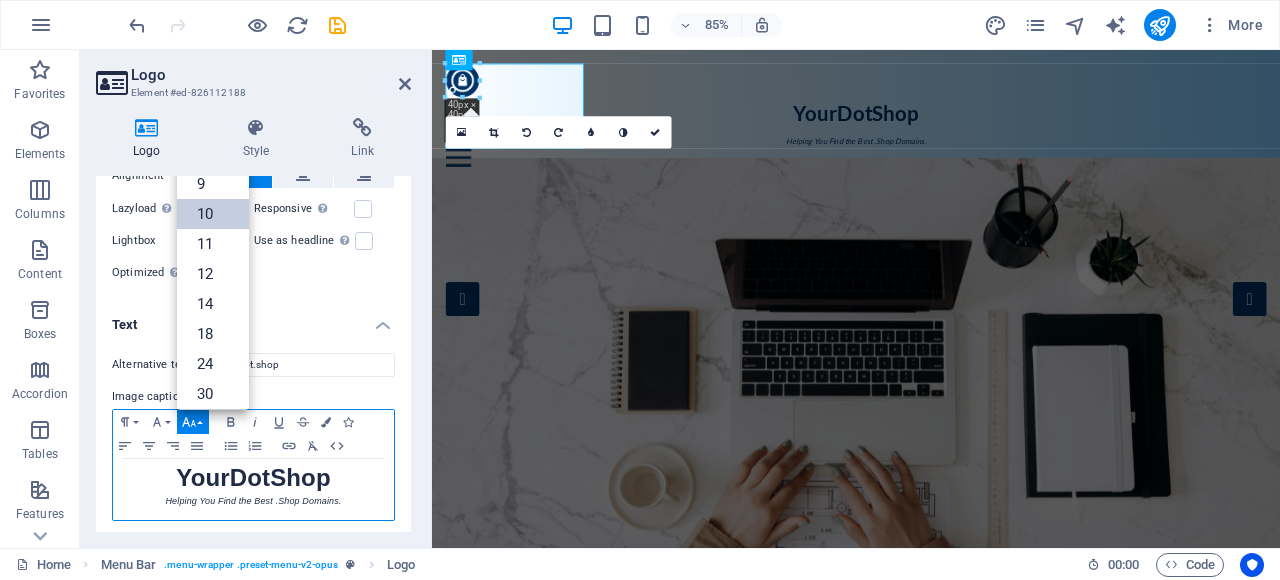 scroll, scrollTop: 0, scrollLeft: 0, axis: both 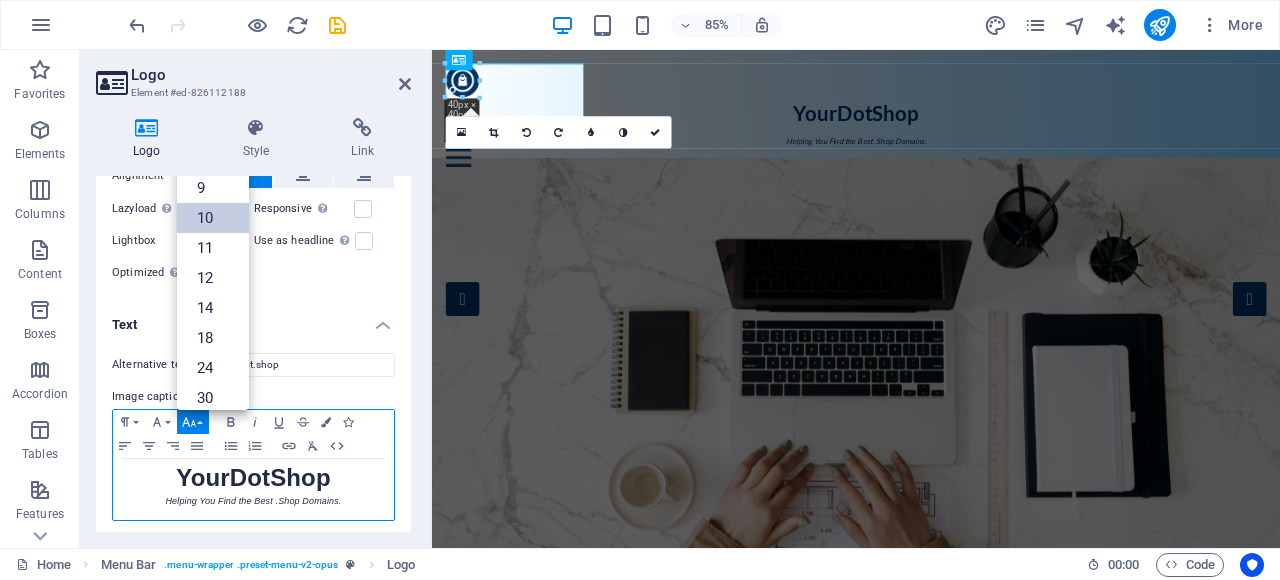 click on "YourDotShop" at bounding box center (253, 477) 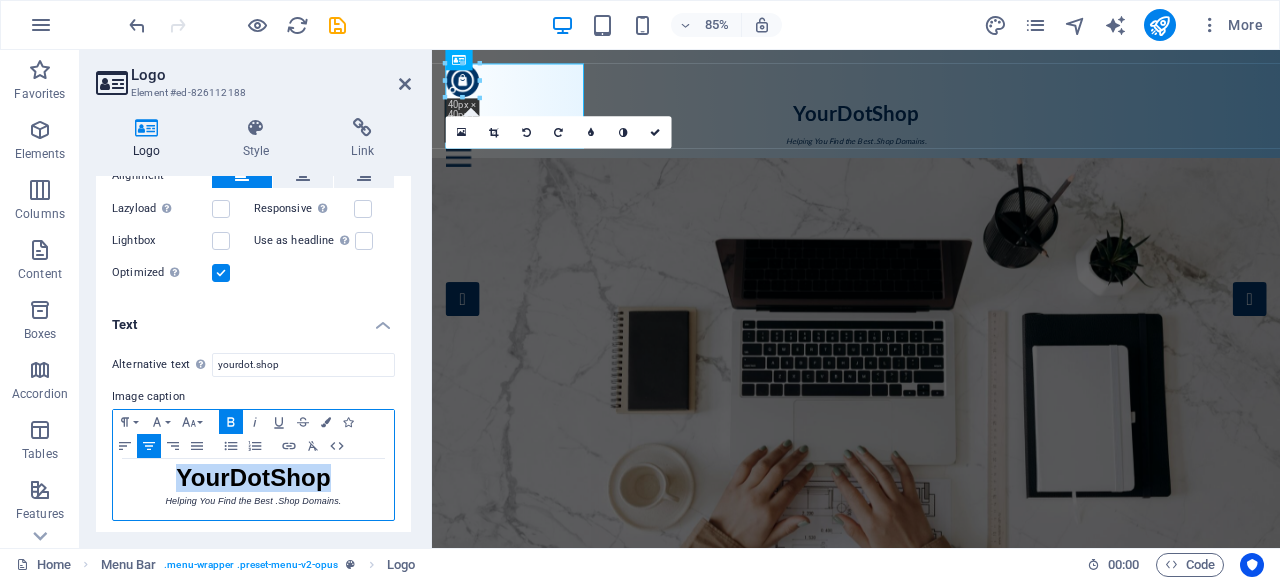 click on "YourDotShop" at bounding box center [253, 477] 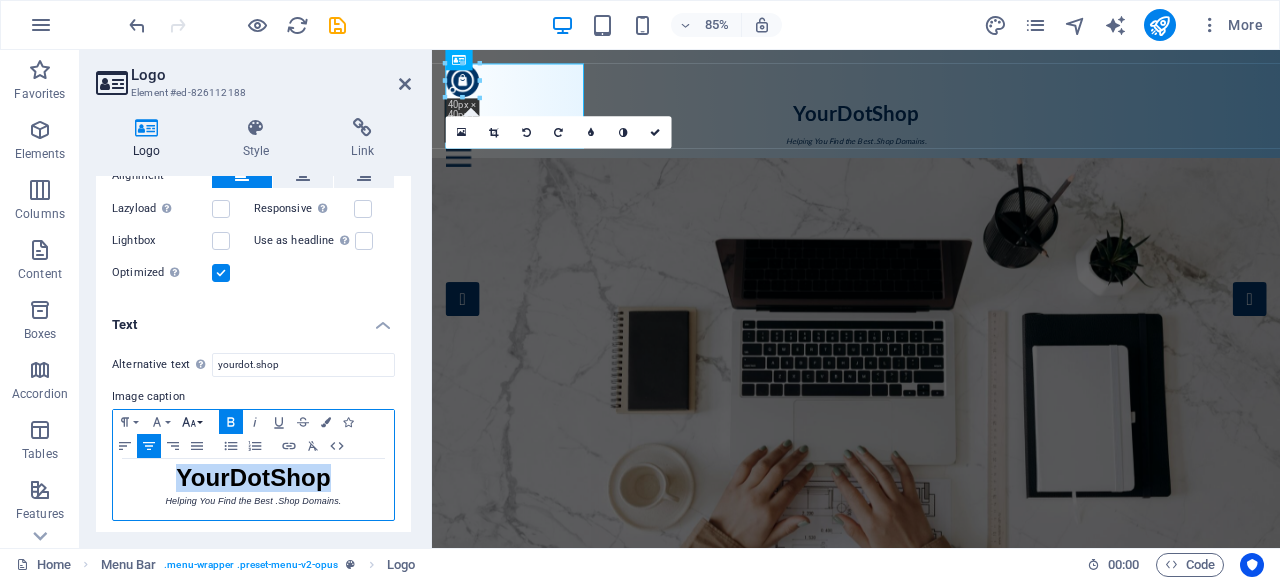 click on "Font Size" at bounding box center (193, 422) 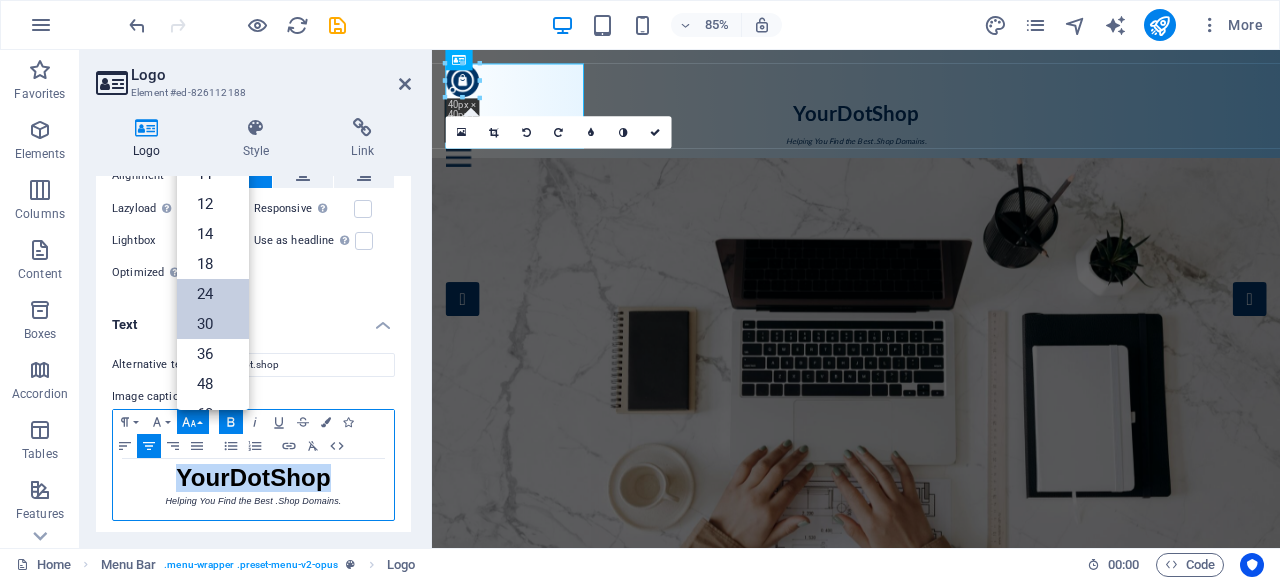 scroll, scrollTop: 60, scrollLeft: 0, axis: vertical 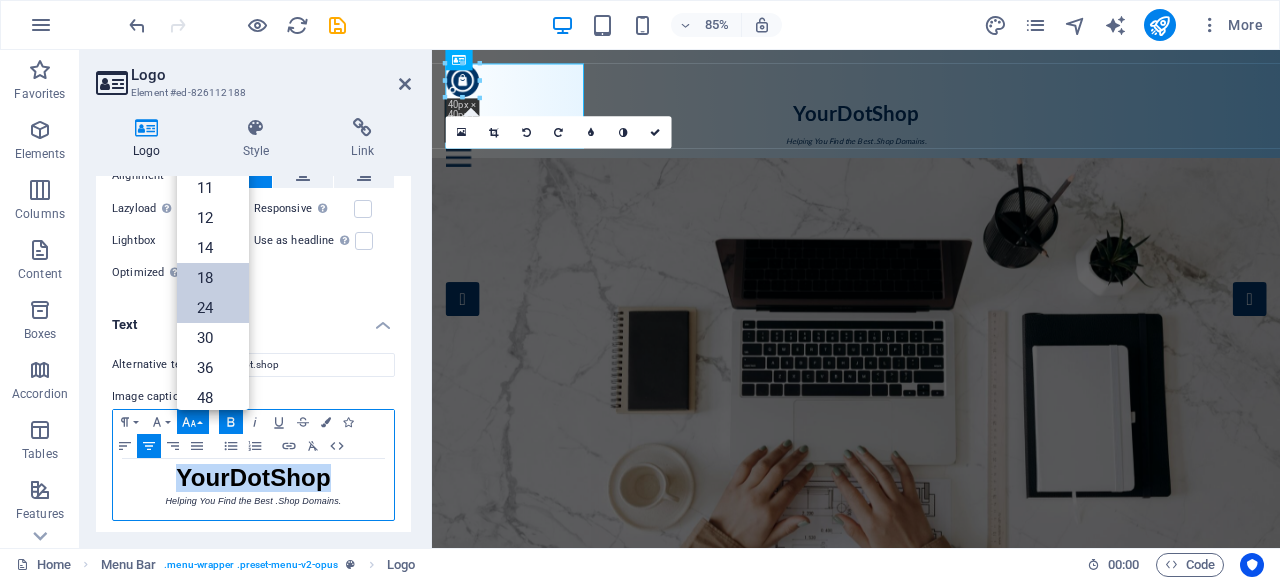 click on "18" at bounding box center (213, 278) 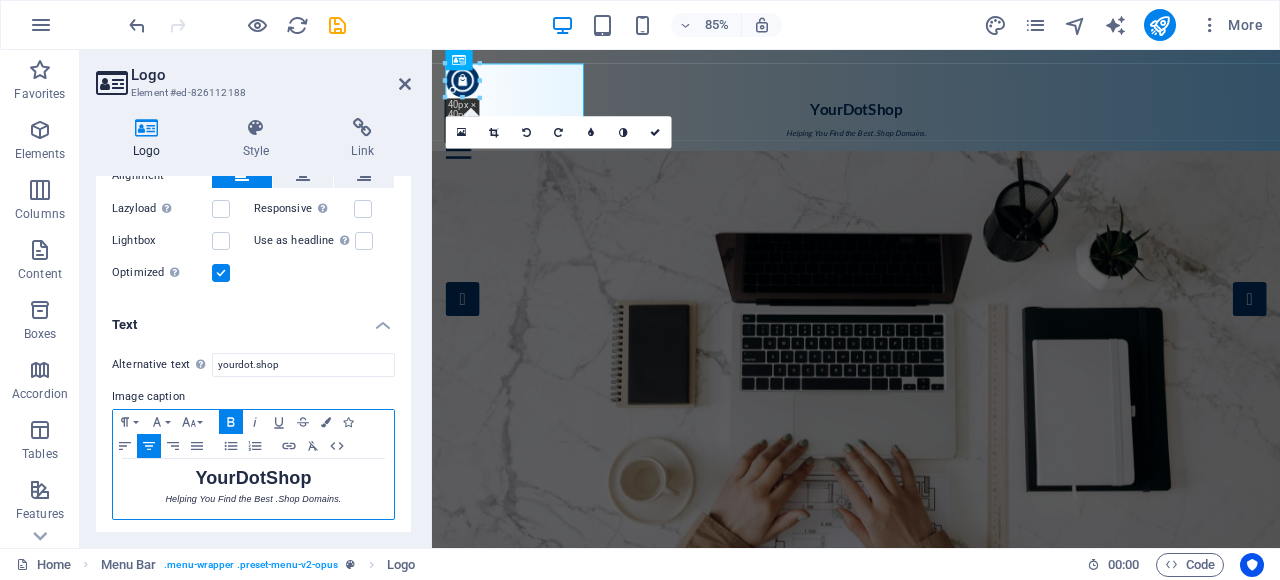 scroll, scrollTop: 453, scrollLeft: 0, axis: vertical 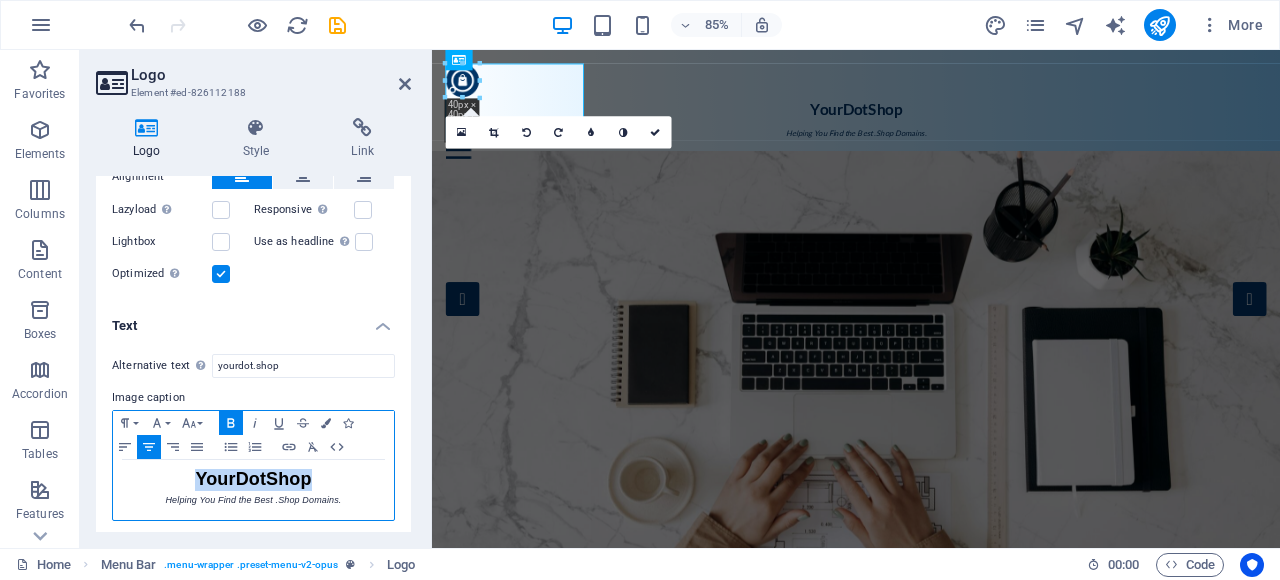 click on "Helping You Find the Best .Shop Domains." at bounding box center (253, 500) 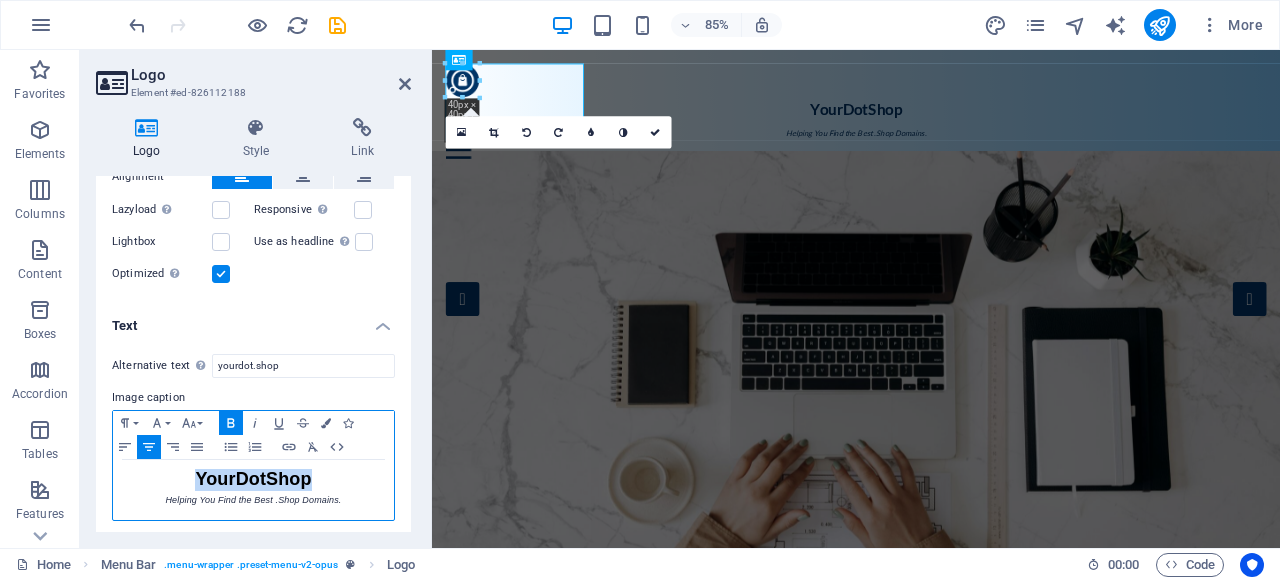click on "Helping You Find the Best .Shop Domains." at bounding box center [253, 500] 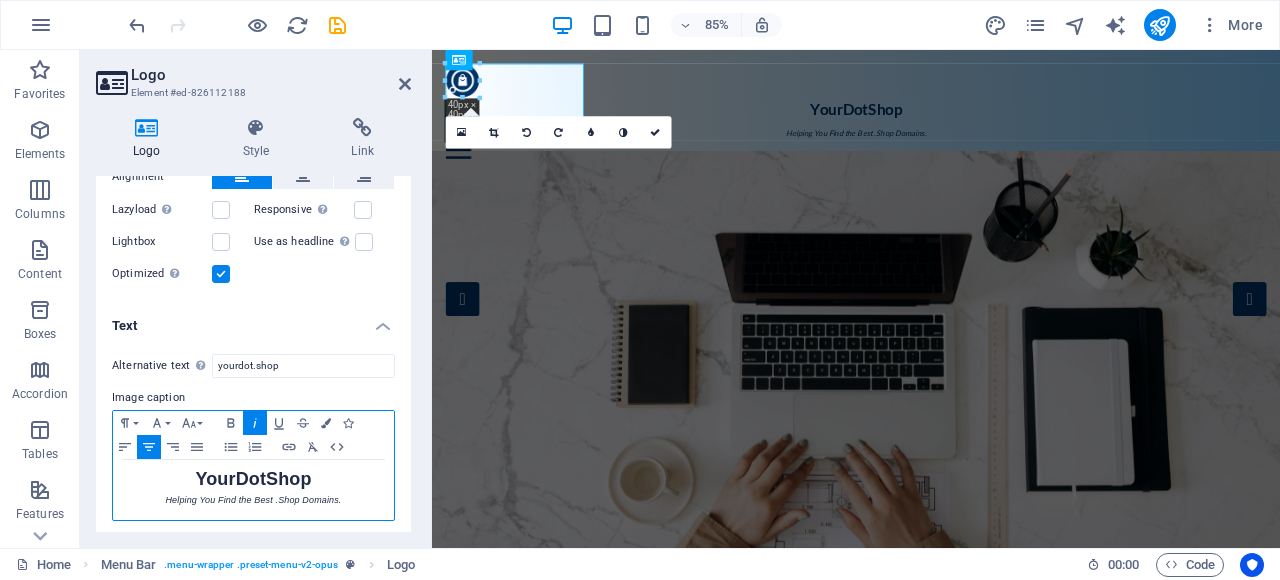 click on "Helping You Find the Best .Shop Domains." at bounding box center (253, 500) 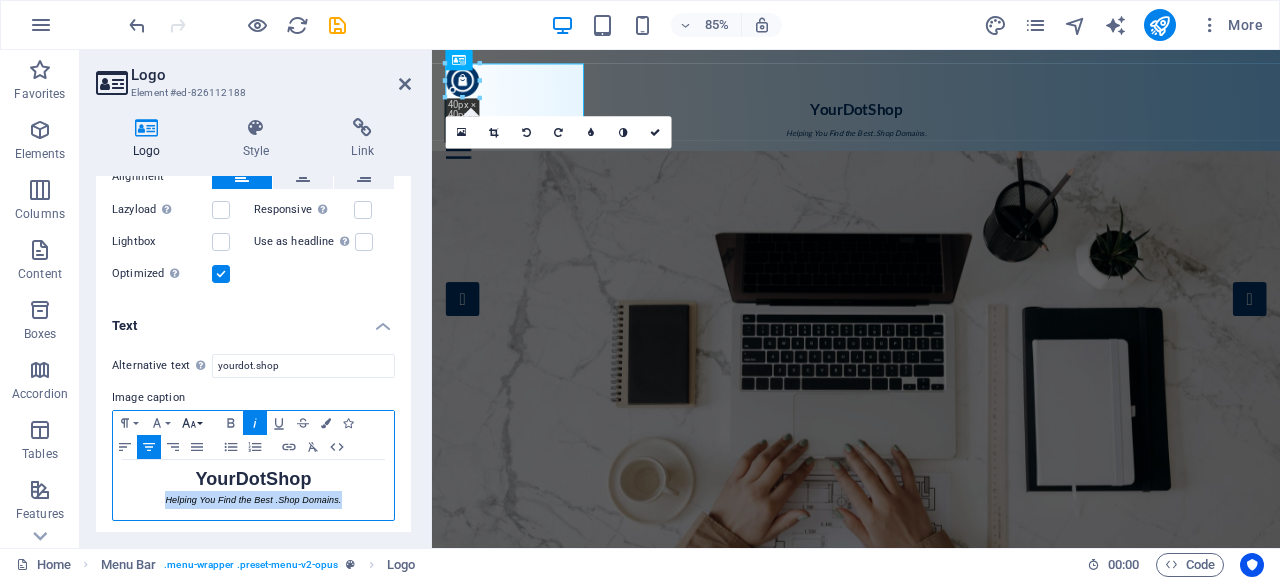 click on "Font Size" at bounding box center [193, 423] 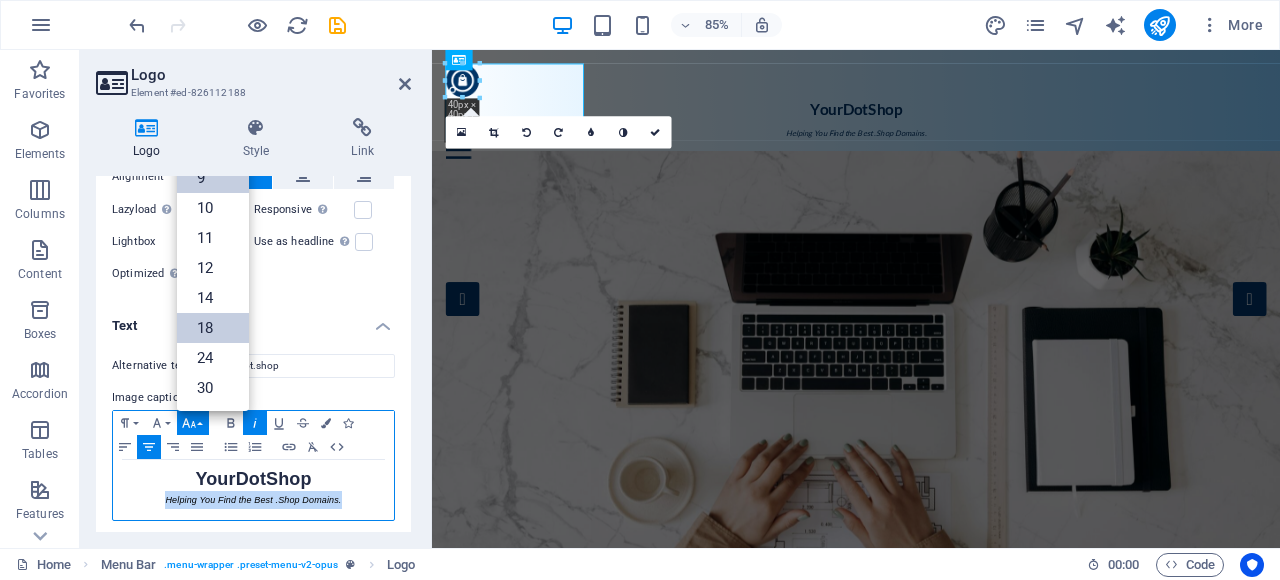 scroll, scrollTop: 0, scrollLeft: 0, axis: both 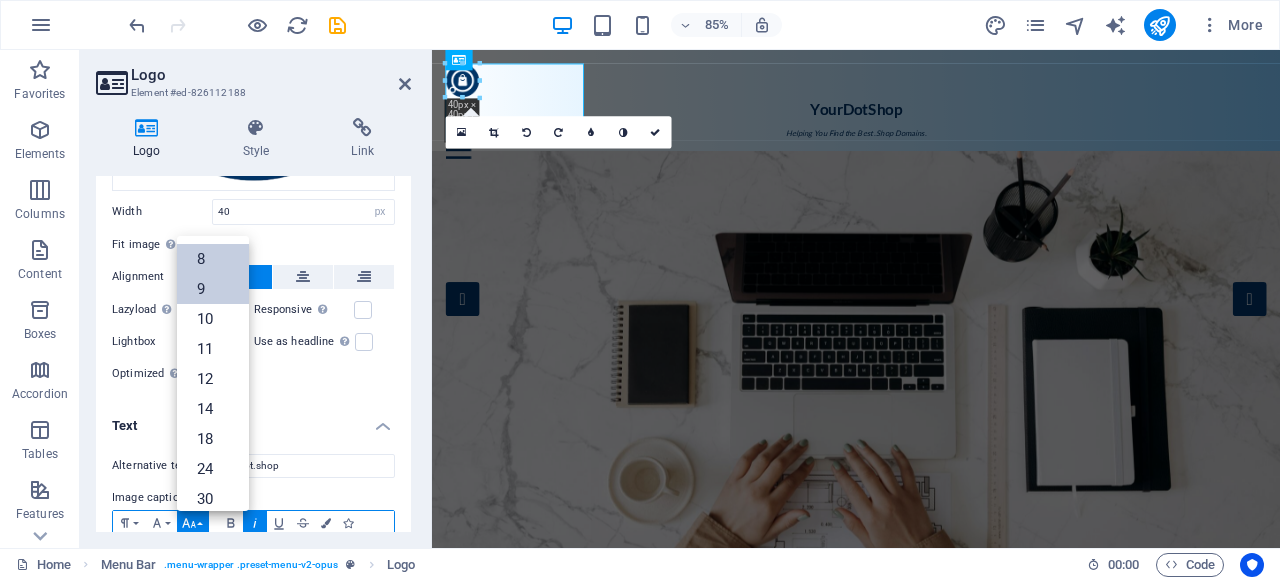 click on "8" at bounding box center [213, 259] 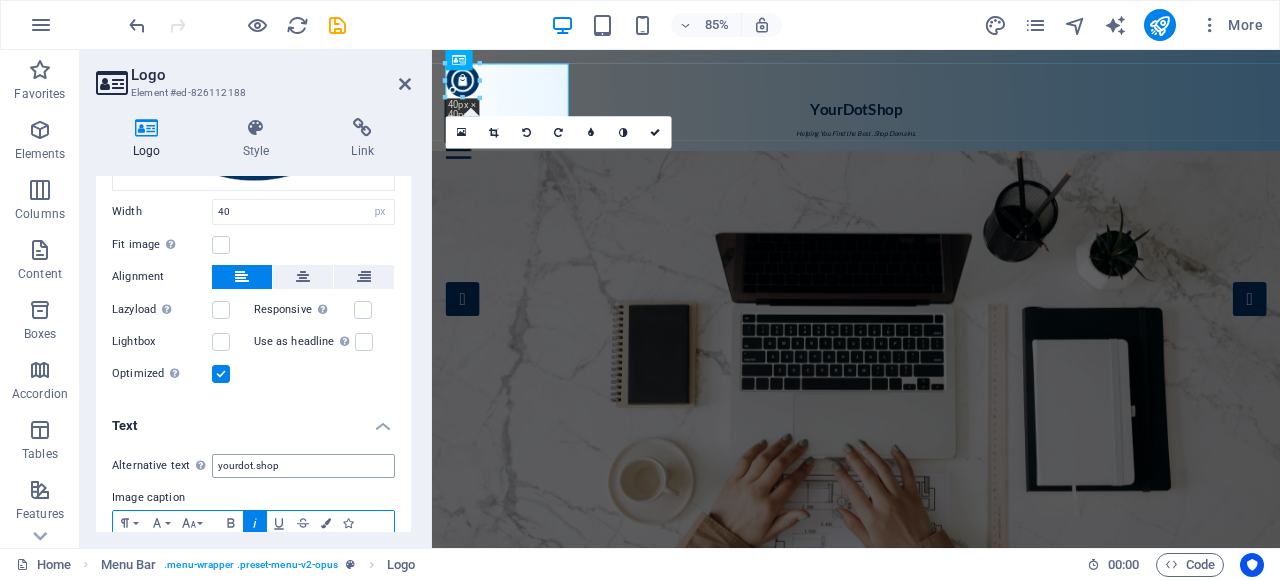 scroll, scrollTop: 453, scrollLeft: 0, axis: vertical 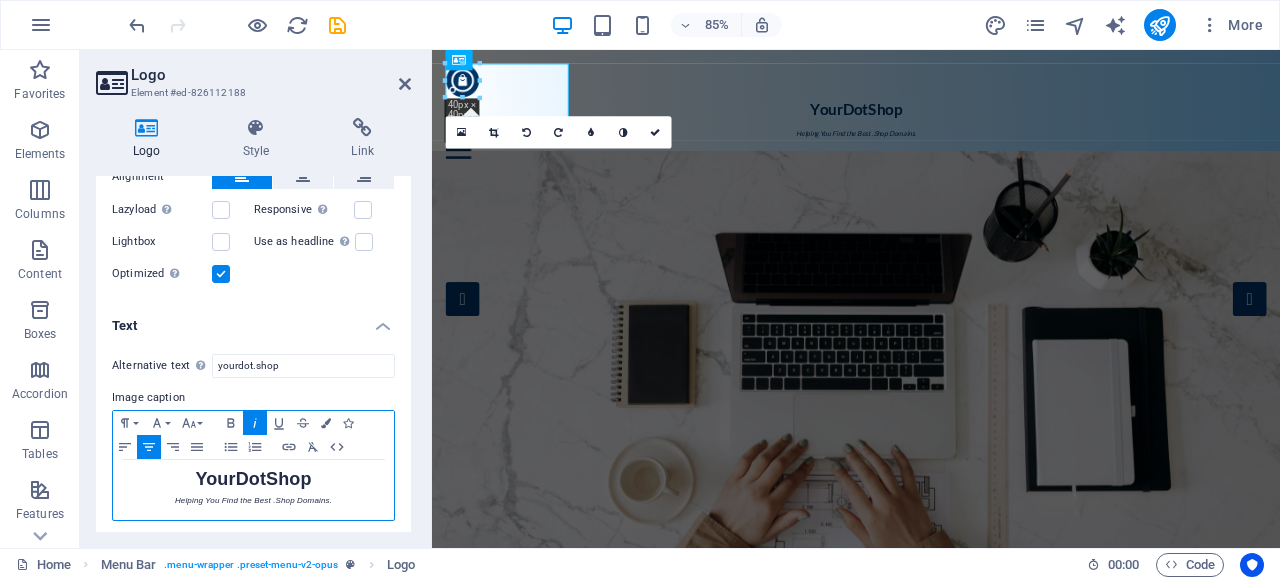 click on "YourDotShop" at bounding box center [253, 480] 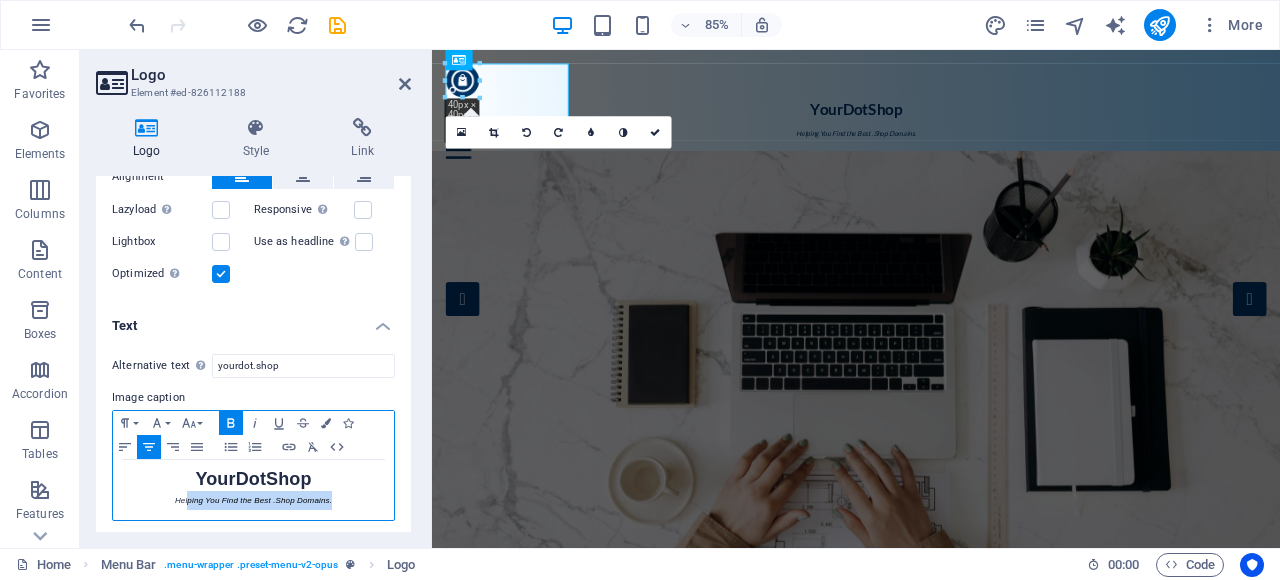 drag, startPoint x: 332, startPoint y: 497, endPoint x: 156, endPoint y: 493, distance: 176.04546 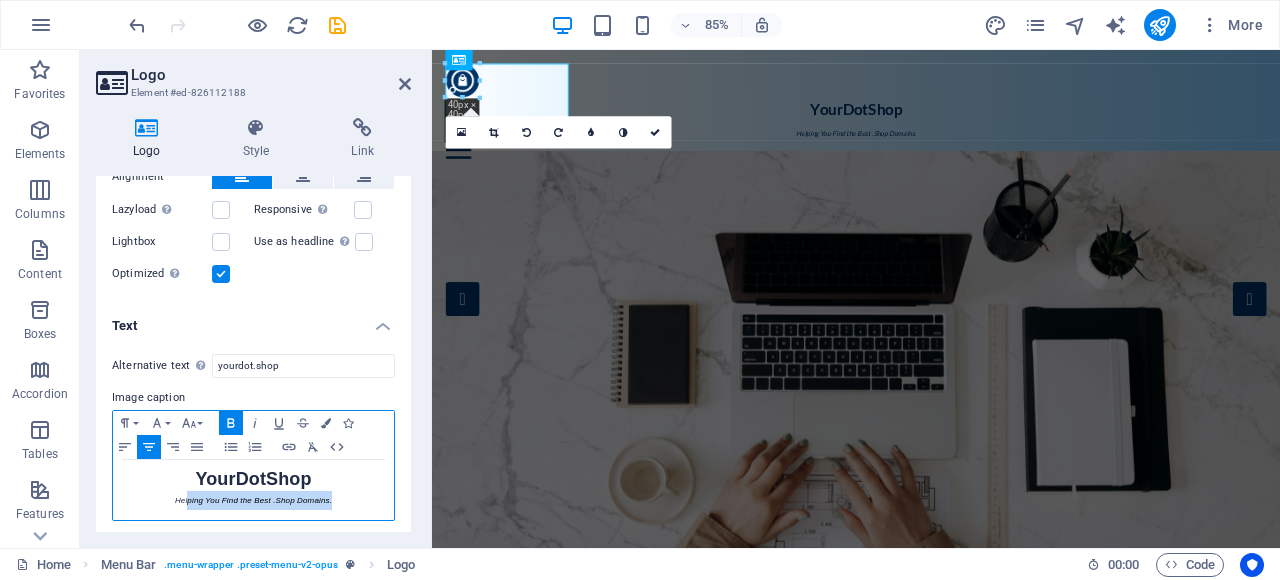click on "Helping You Find the Best .Shop Domains." at bounding box center (253, 500) 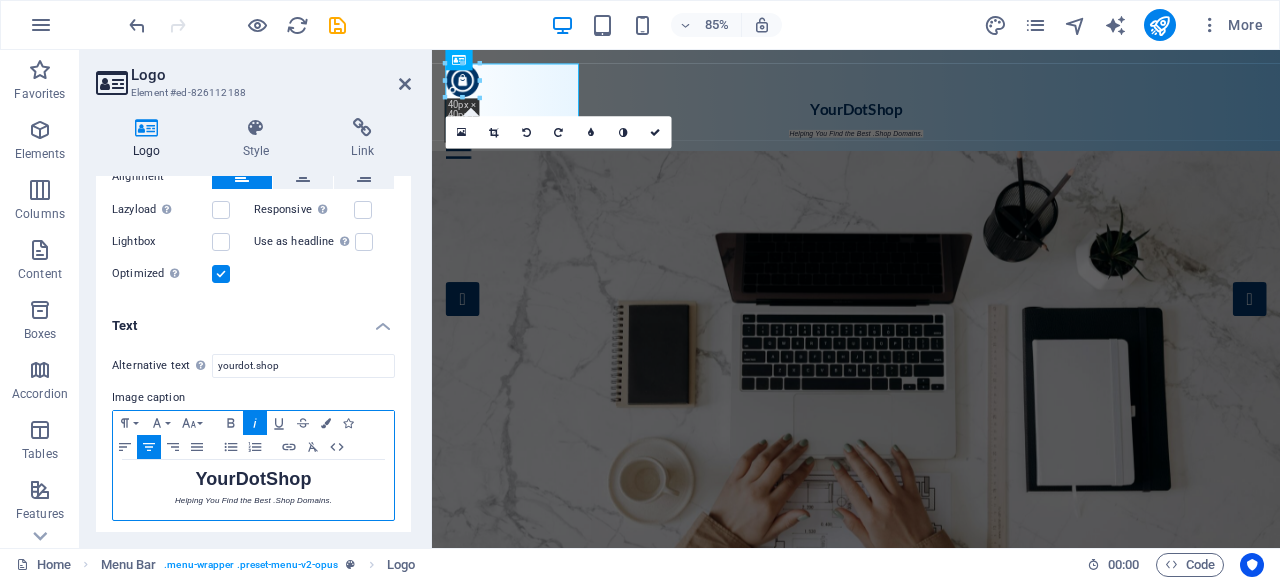 click on "Helping You Find the Best .Shop Domains." at bounding box center [253, 500] 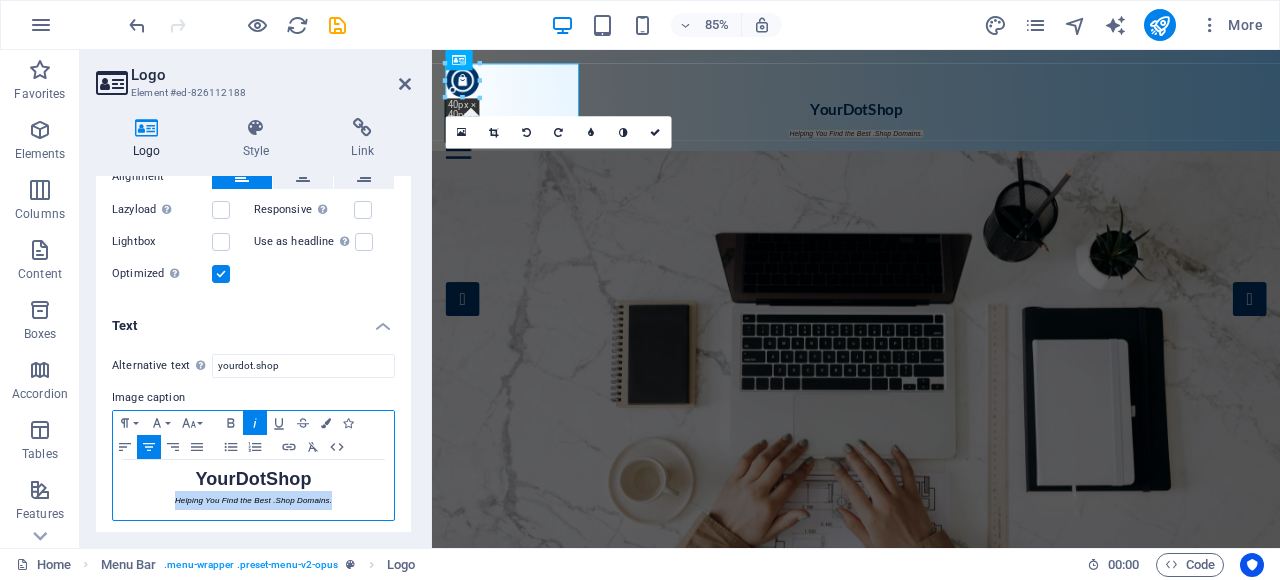 click on "Helping You Find the Best .Shop Domains." at bounding box center (253, 500) 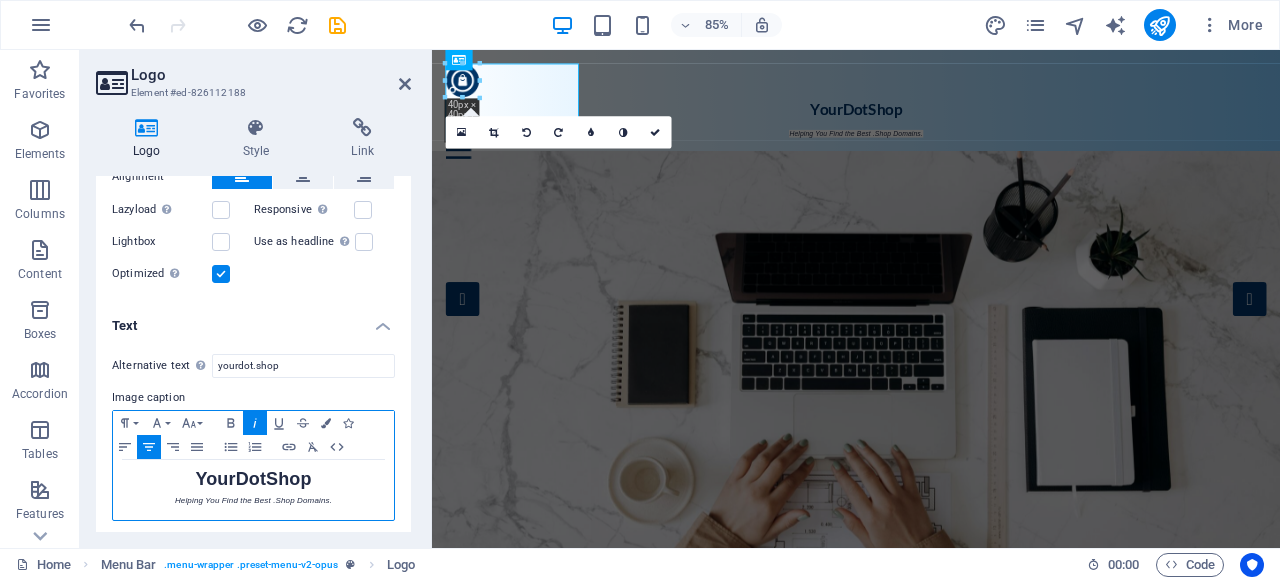 click on "Helping You Find the Best .Shop Domains." at bounding box center [253, 500] 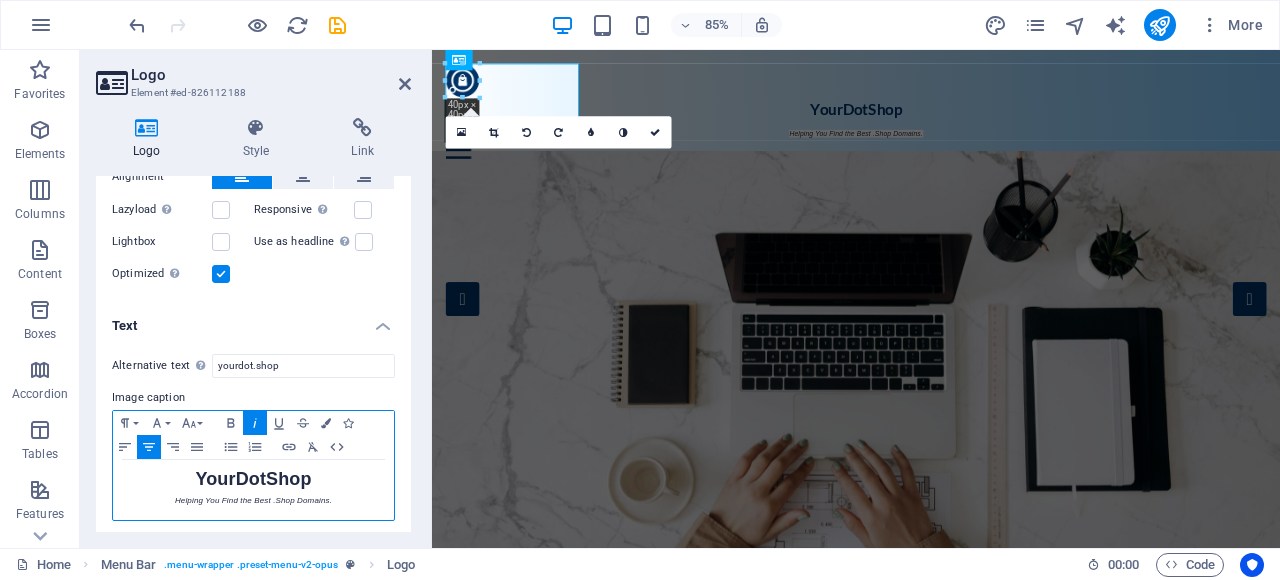 click on "Helping You Find the Best .Shop Domains." at bounding box center (253, 500) 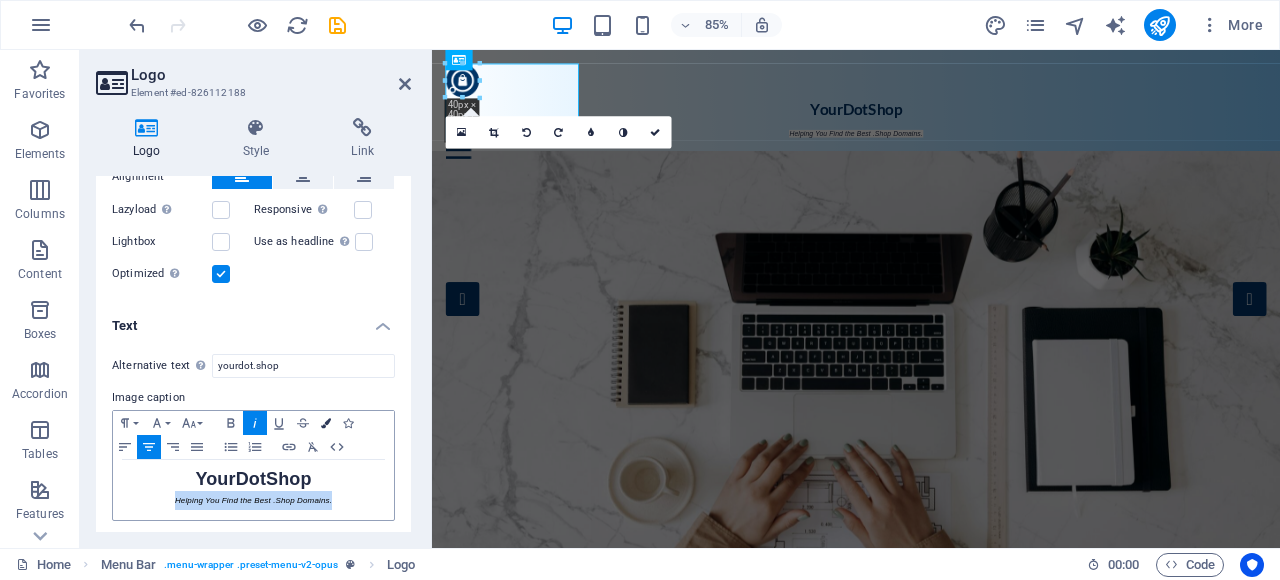 click at bounding box center (326, 423) 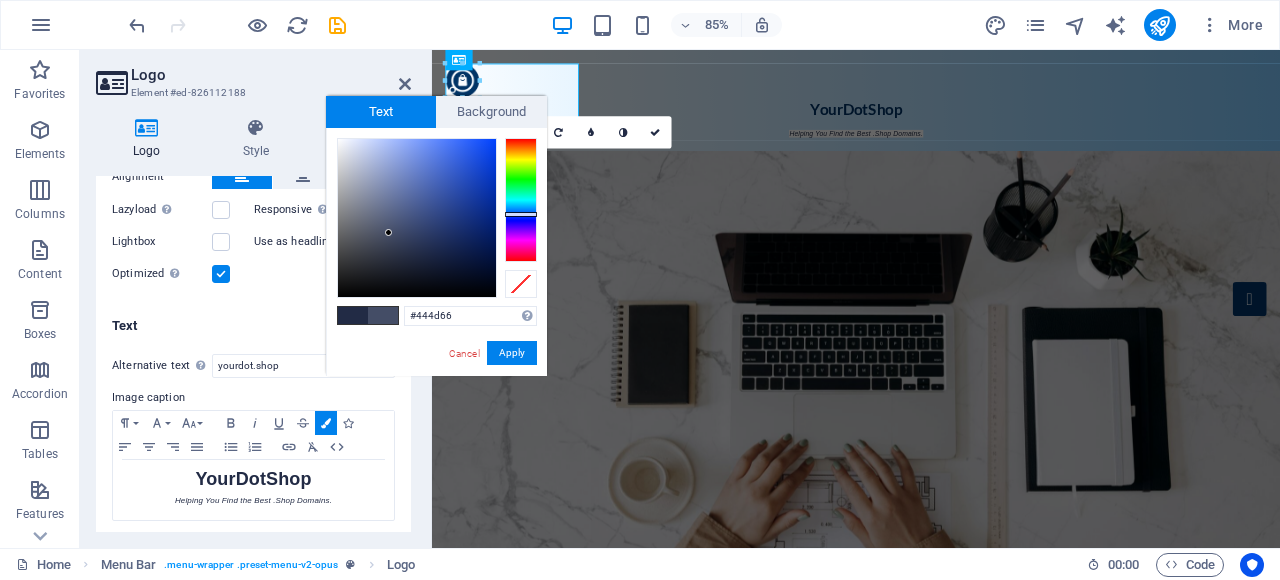click at bounding box center (417, 218) 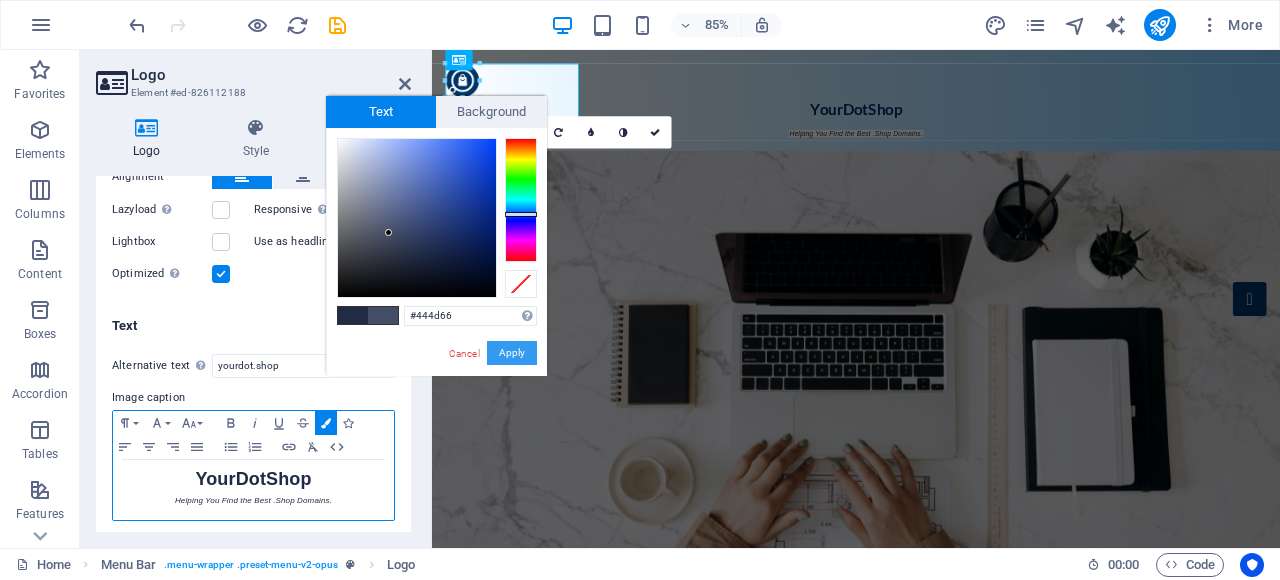 click on "Apply" at bounding box center (512, 353) 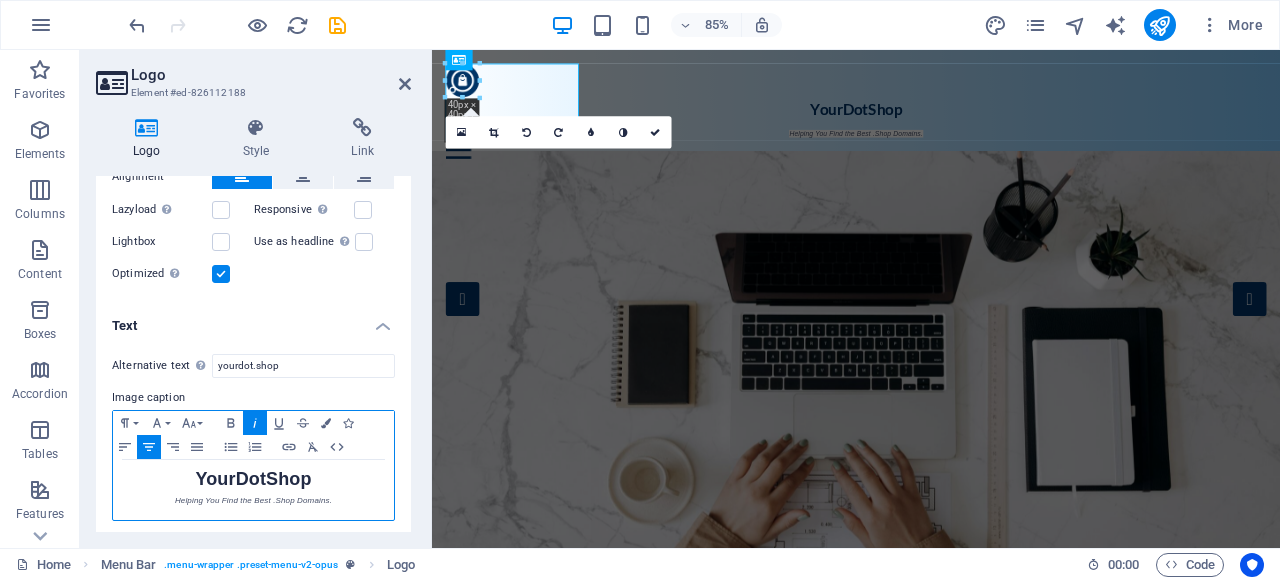 click on "YourDotShop" at bounding box center [253, 479] 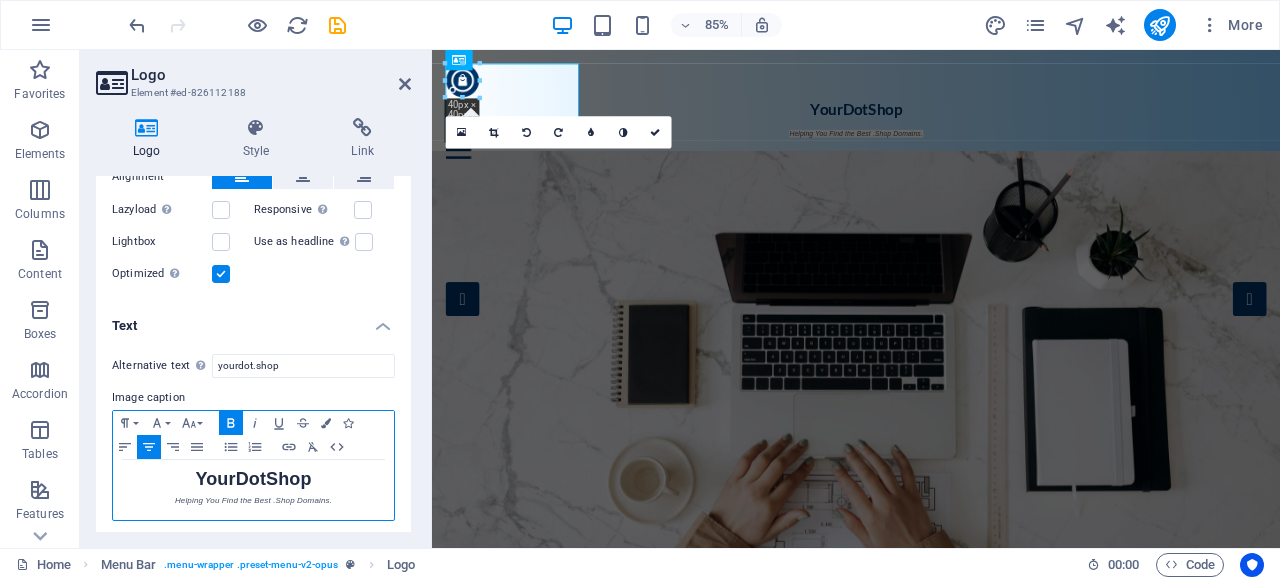 click on "Helping You Find the Best .Shop Domains." at bounding box center (253, 500) 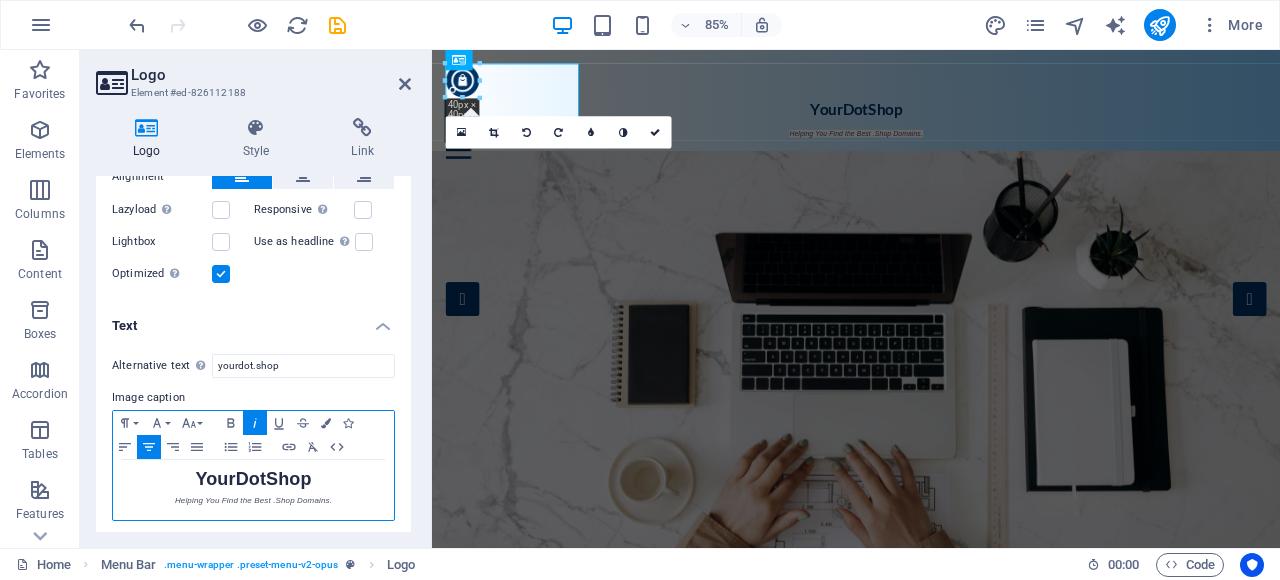 click on "Helping You Find the Best .Shop Domains." at bounding box center (253, 500) 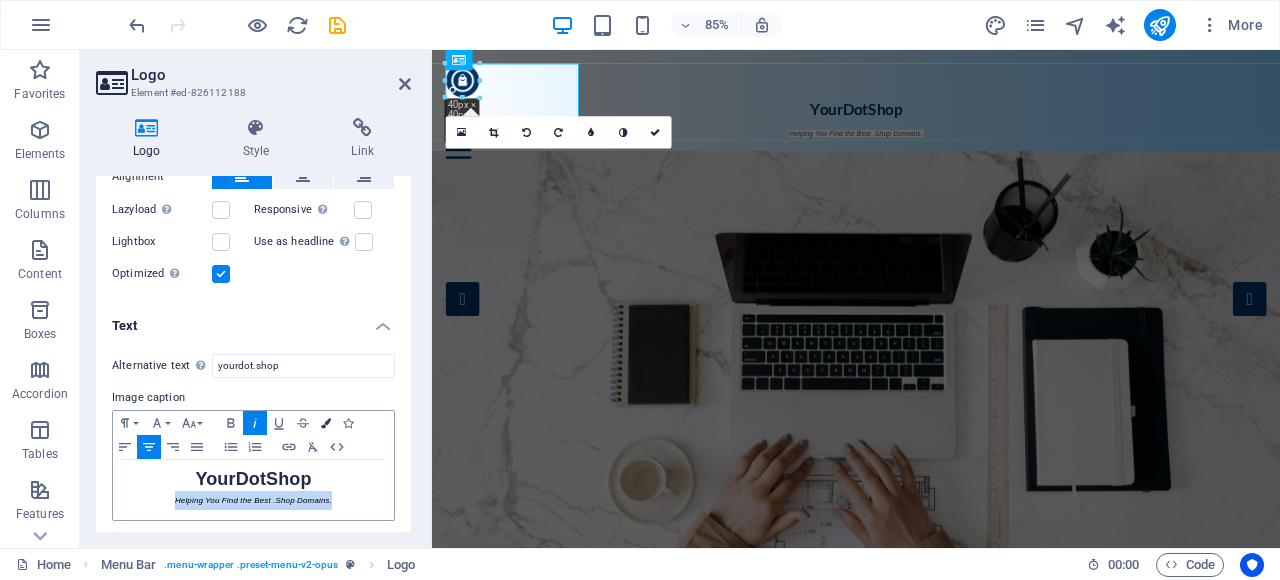 click at bounding box center (326, 423) 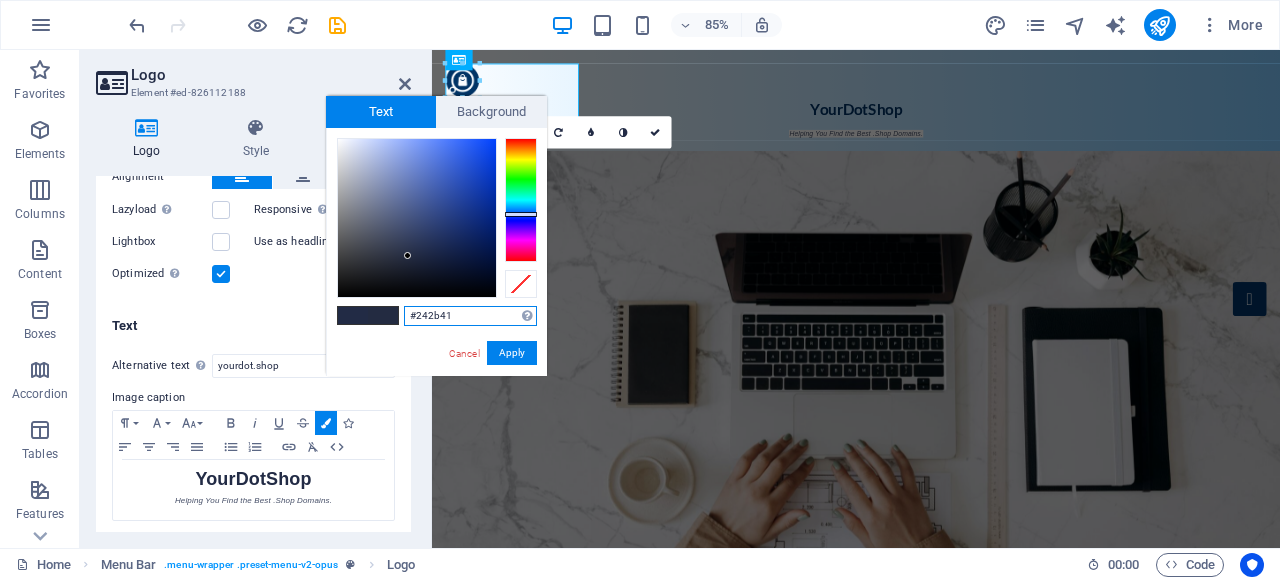 type on "#272e44" 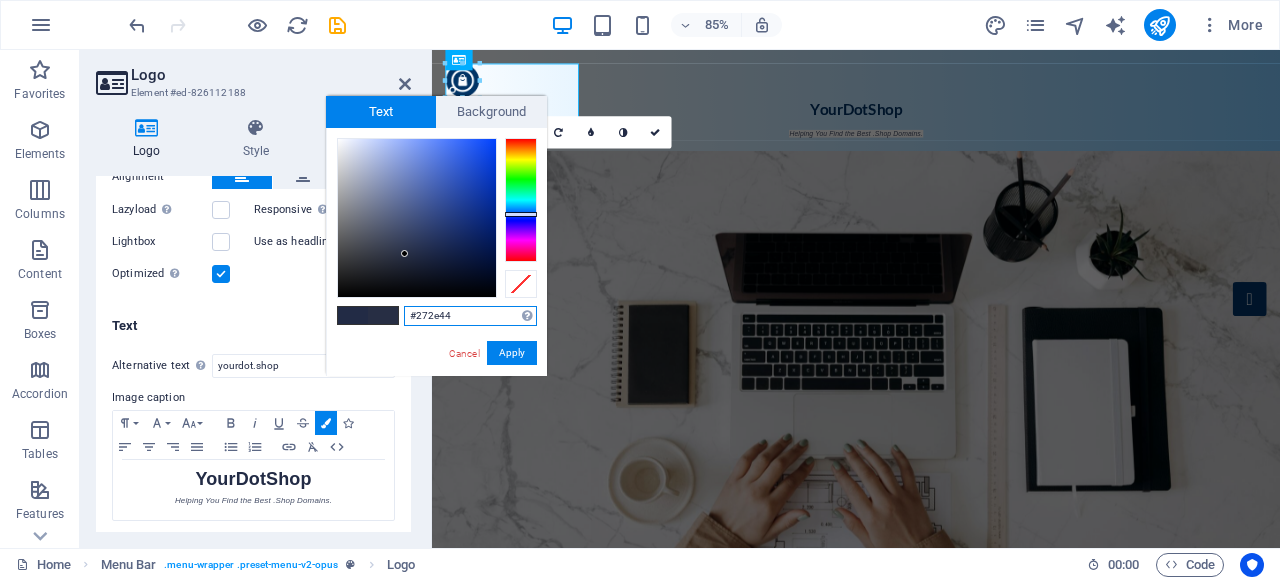 drag, startPoint x: 416, startPoint y: 256, endPoint x: 405, endPoint y: 254, distance: 11.18034 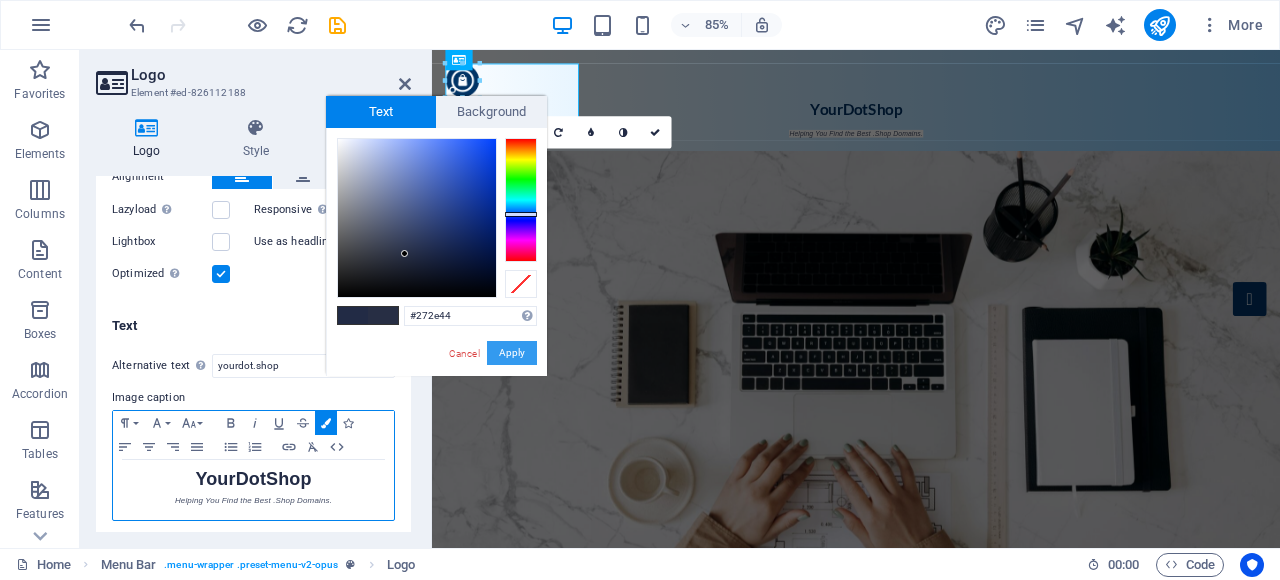 click on "Apply" at bounding box center (512, 353) 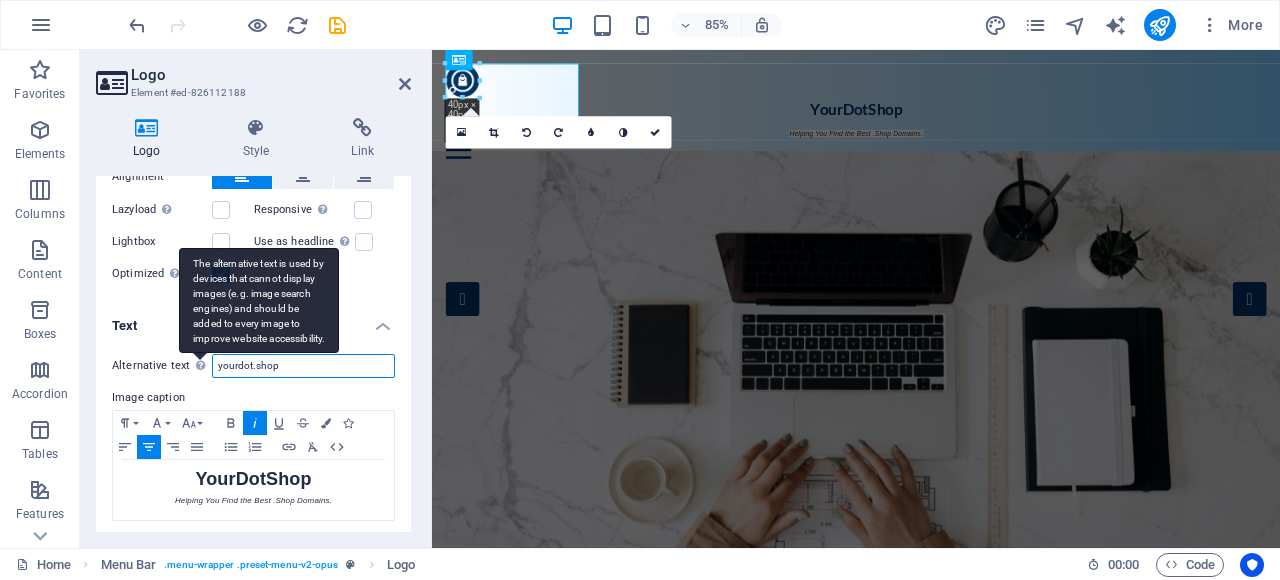 drag, startPoint x: 222, startPoint y: 360, endPoint x: 204, endPoint y: 360, distance: 18 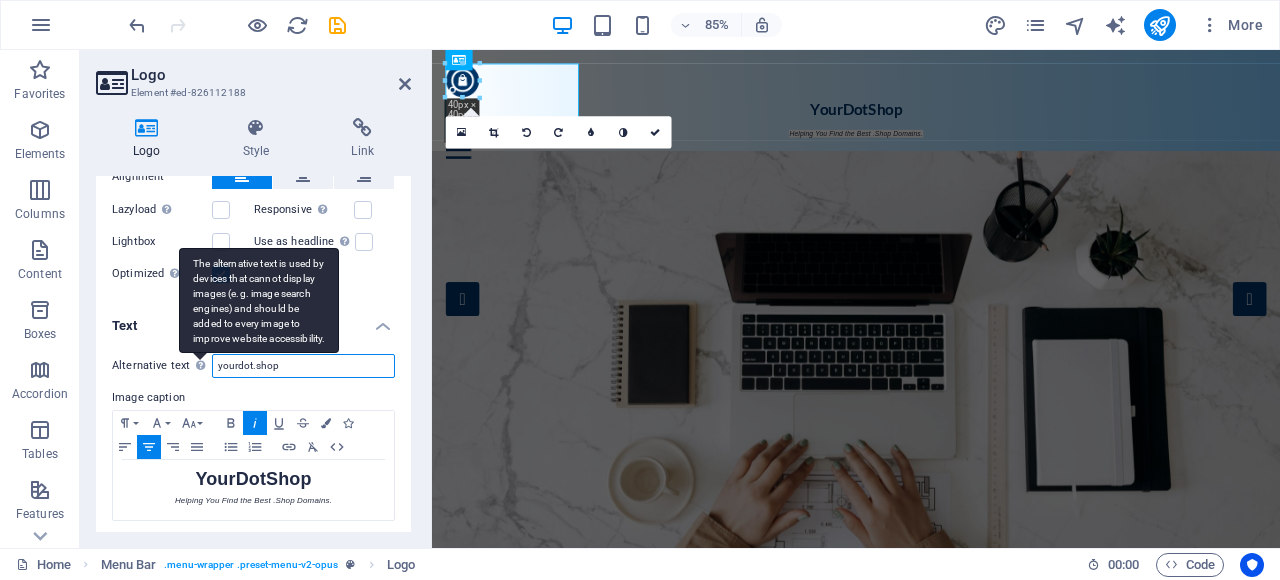 click on "yourdot.shop" at bounding box center (303, 366) 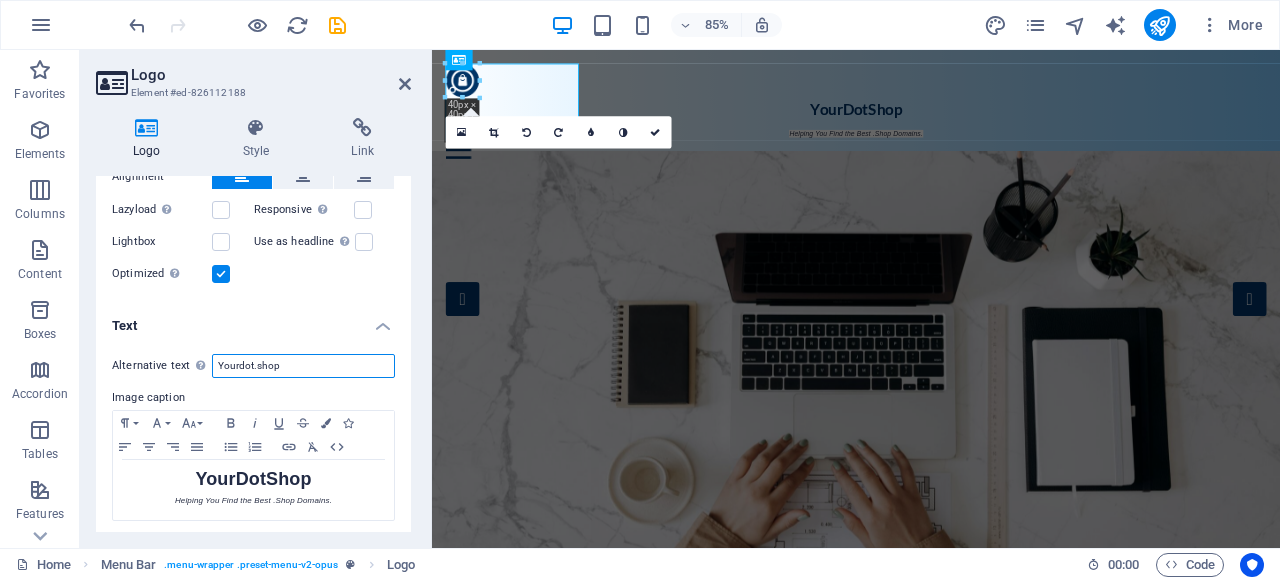 click on "Yourdot.shop" at bounding box center [303, 366] 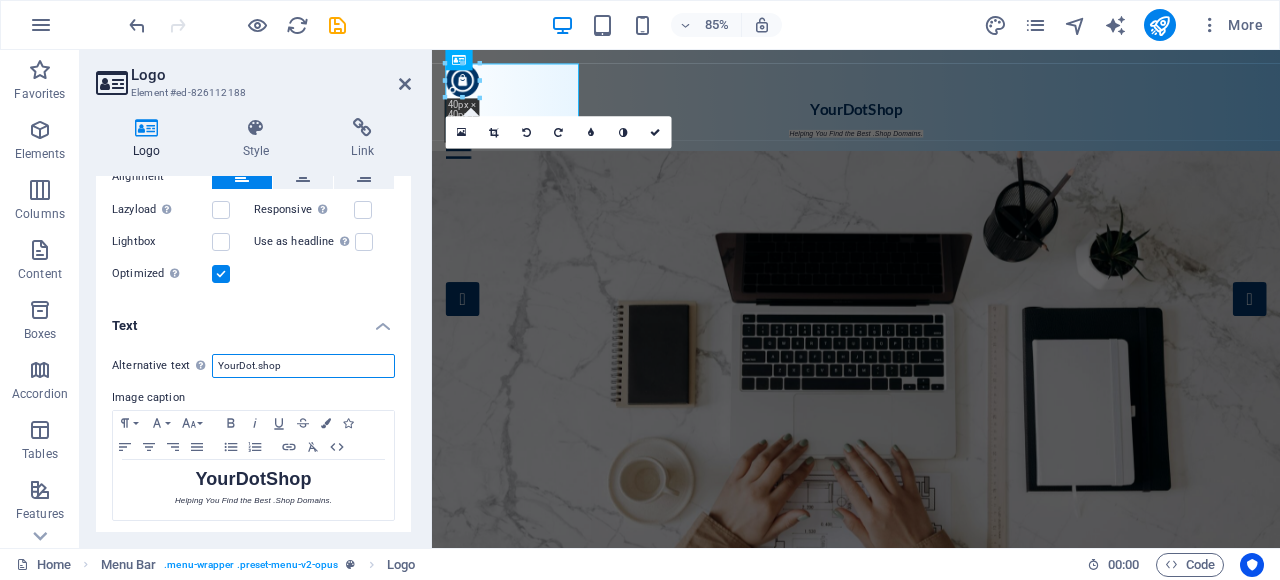 type on "YourDot.shop" 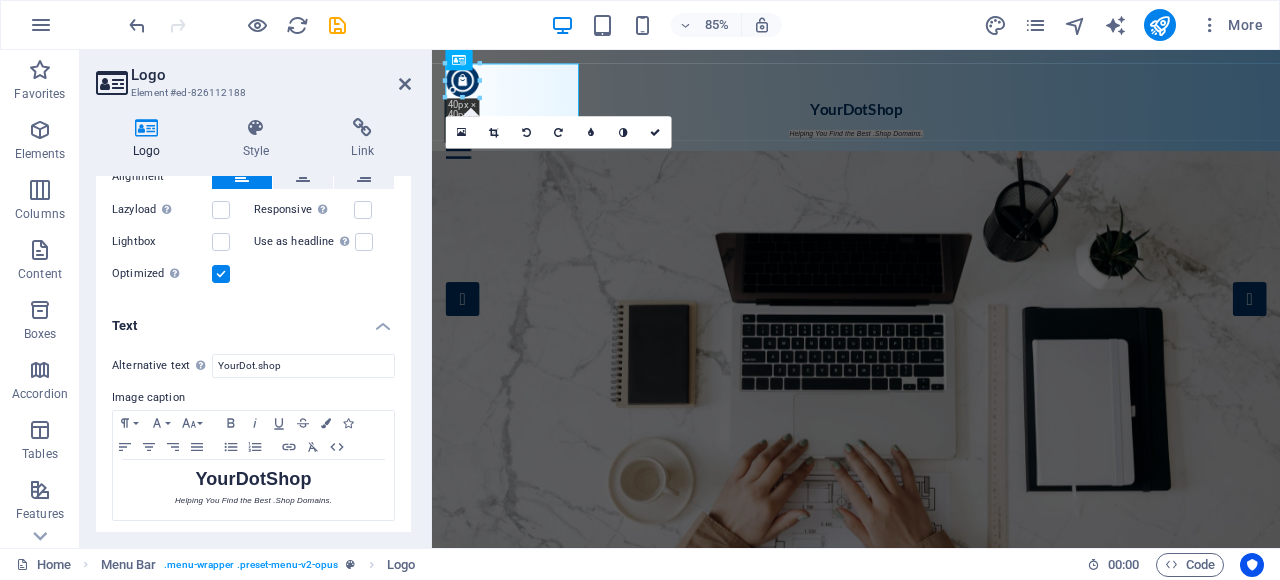 click on "Image caption" at bounding box center (253, 398) 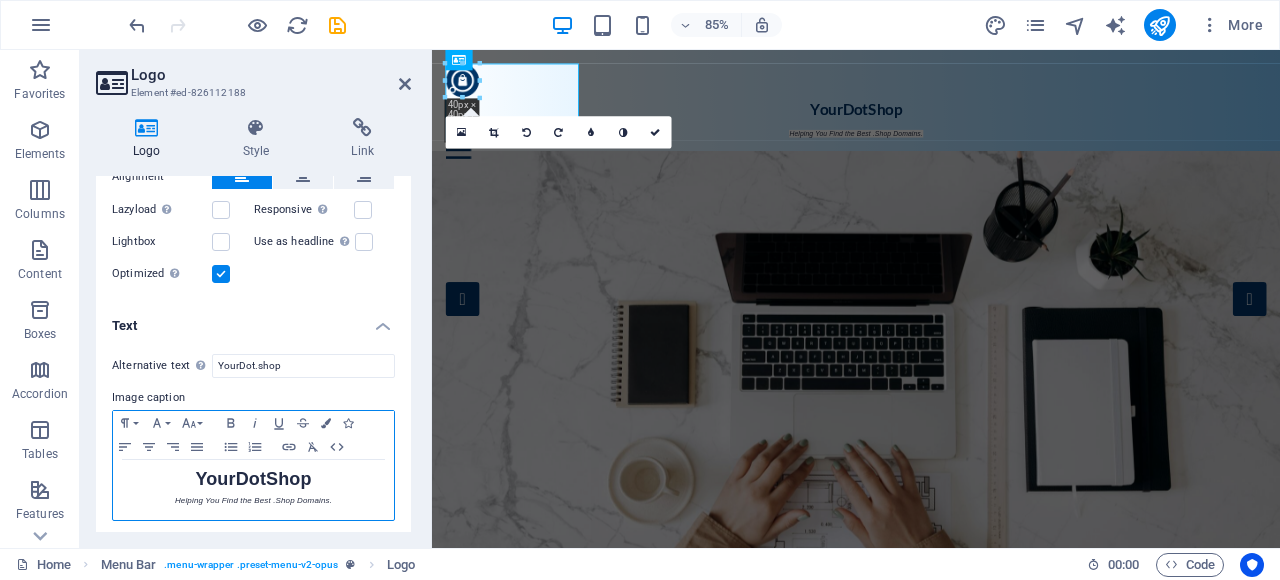 click on "YourDotShop" at bounding box center [253, 479] 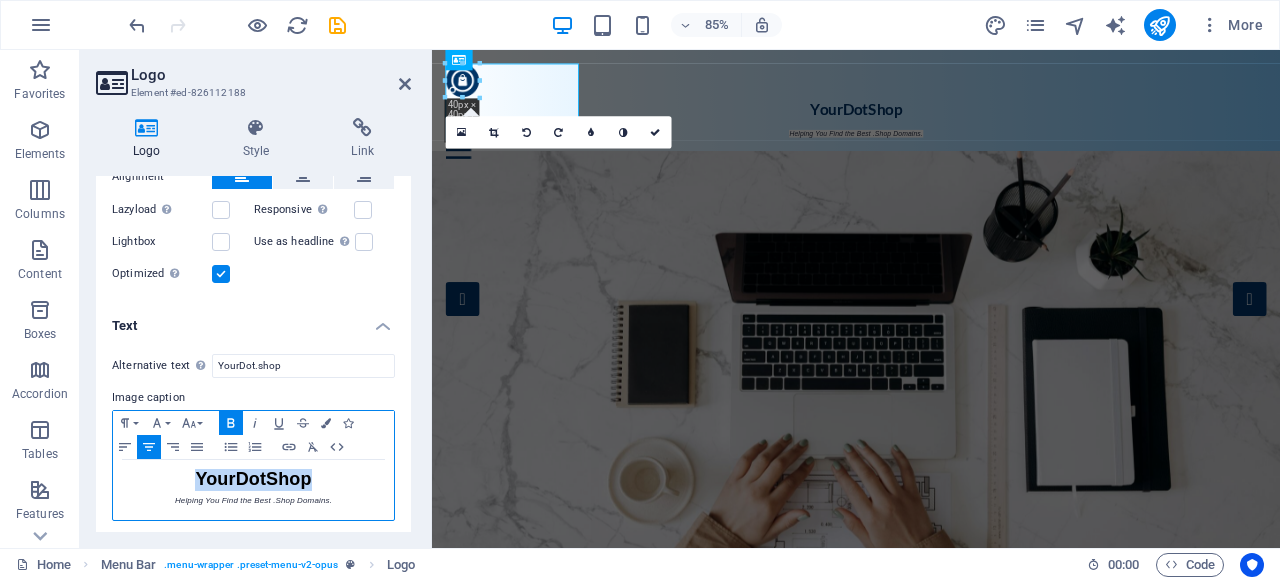 click on "YourDotShop" at bounding box center (253, 479) 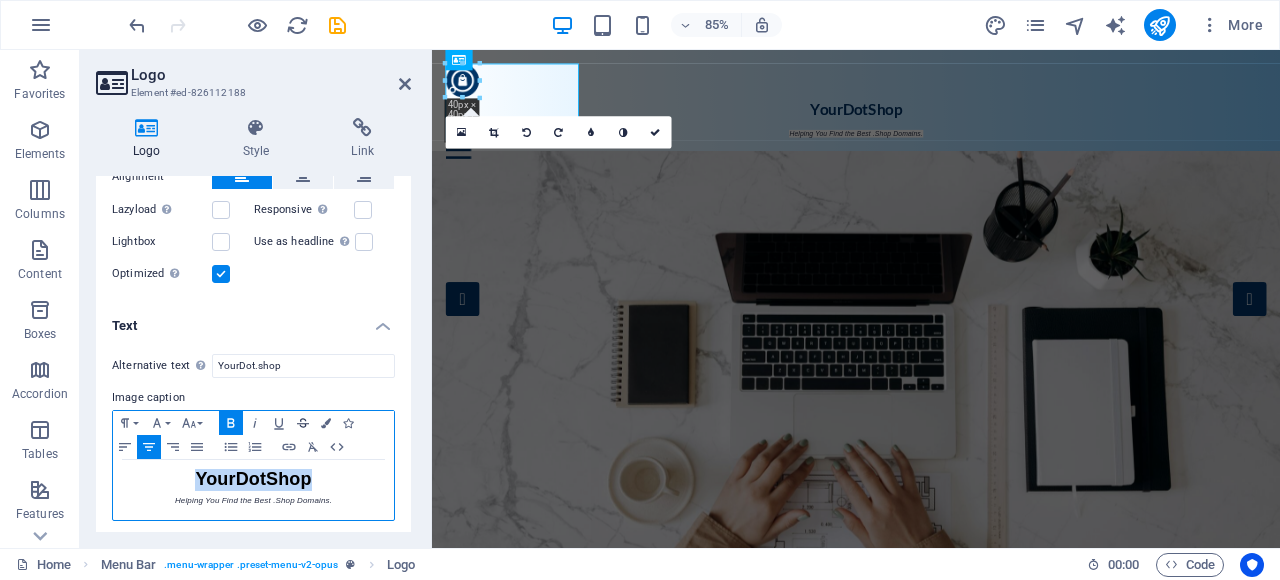 click 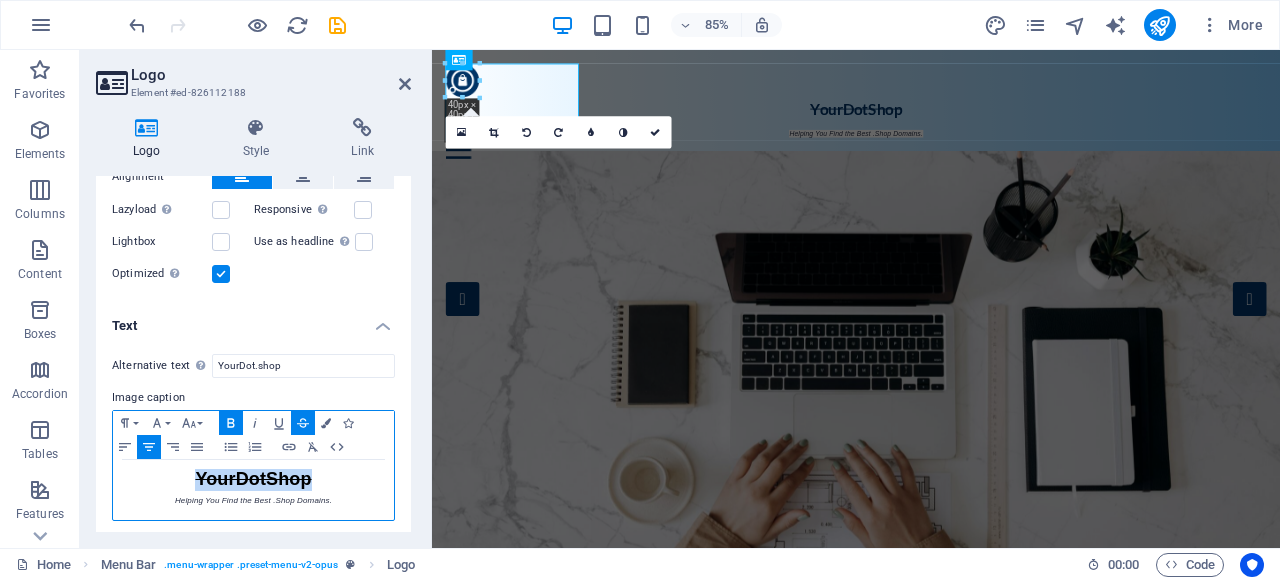 click 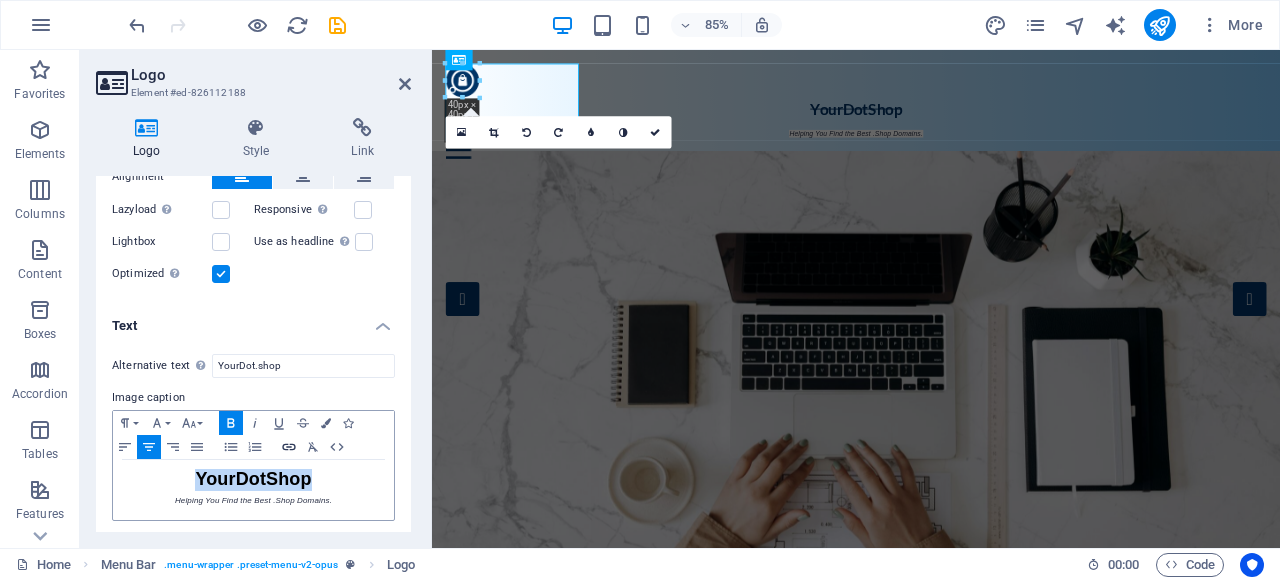 click 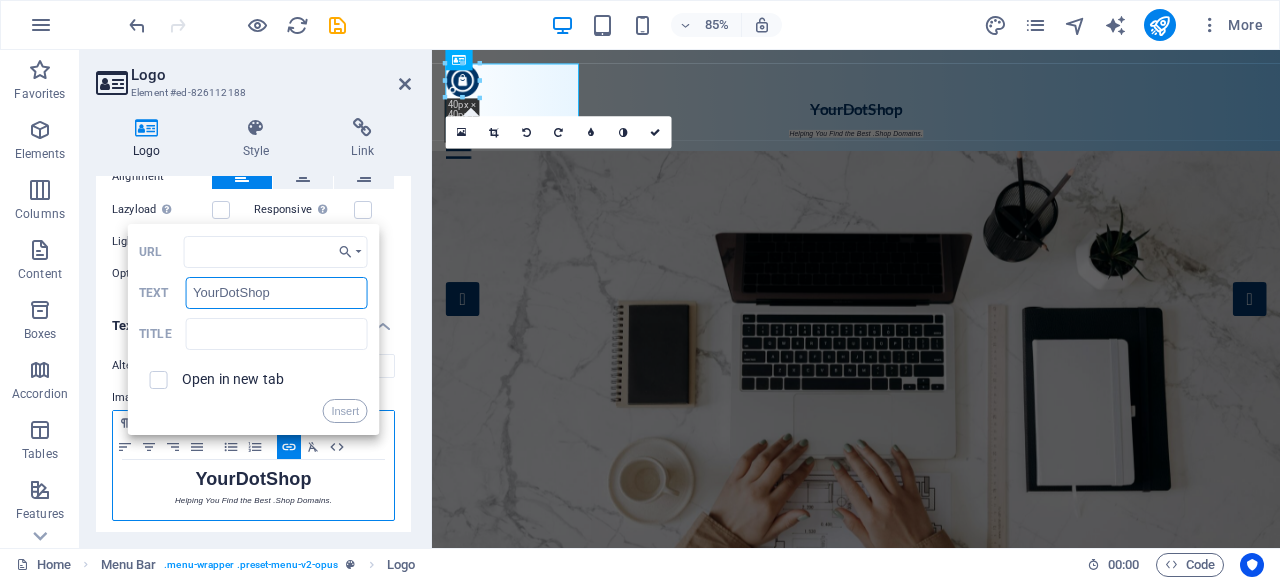 click on "YourDotShop" at bounding box center [277, 293] 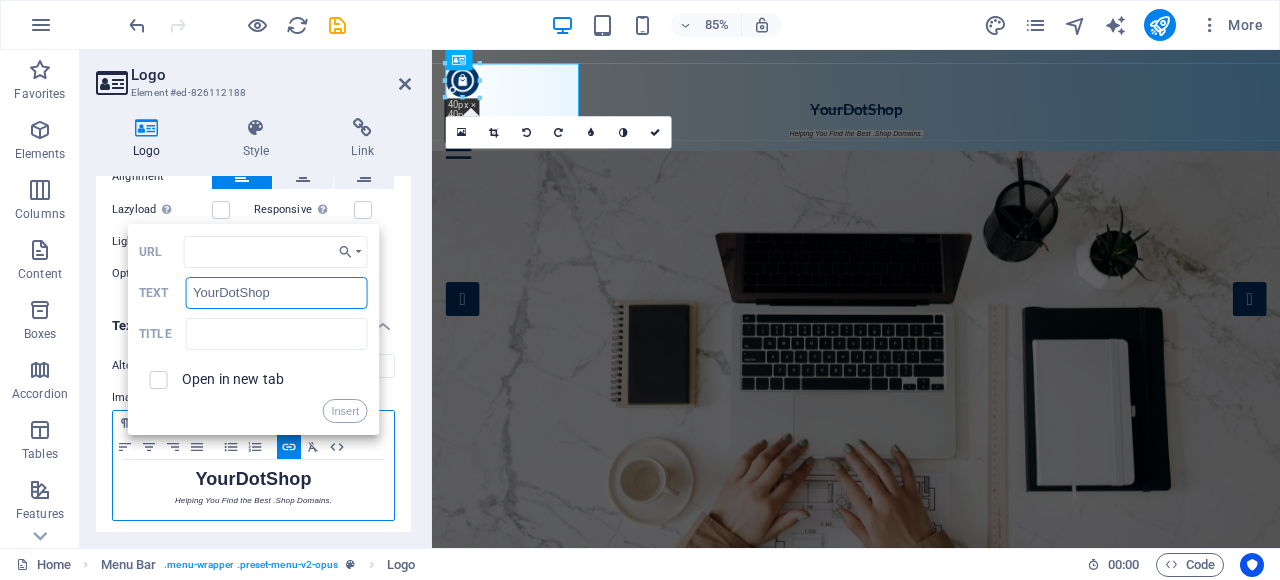 click on "YourDotShop" at bounding box center [277, 293] 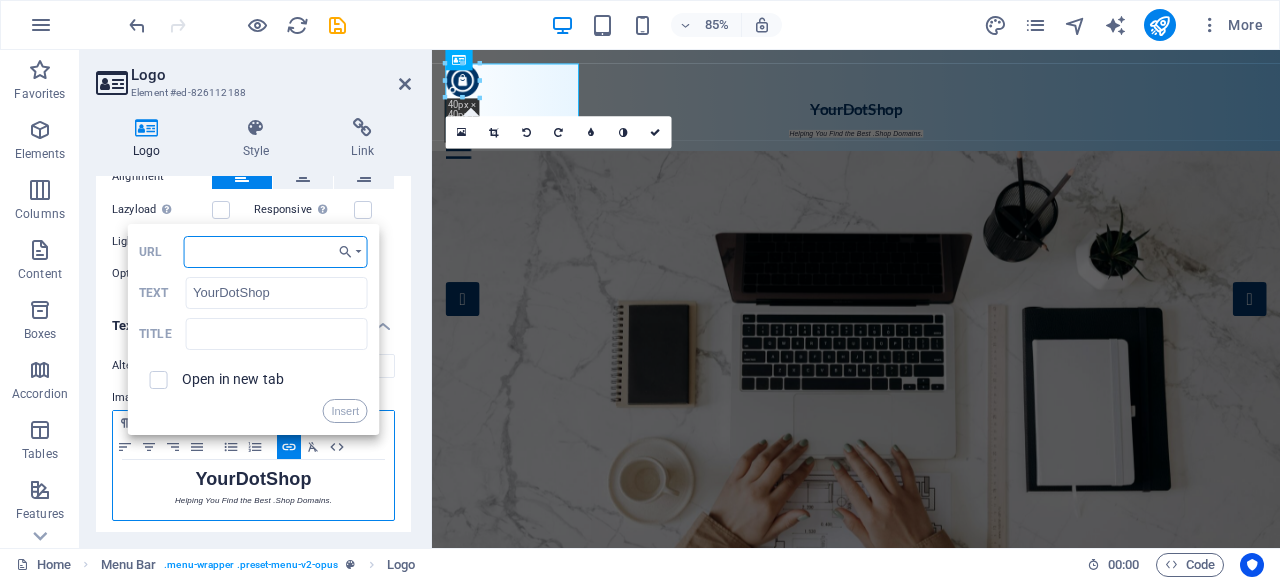 click on "URL" at bounding box center (276, 252) 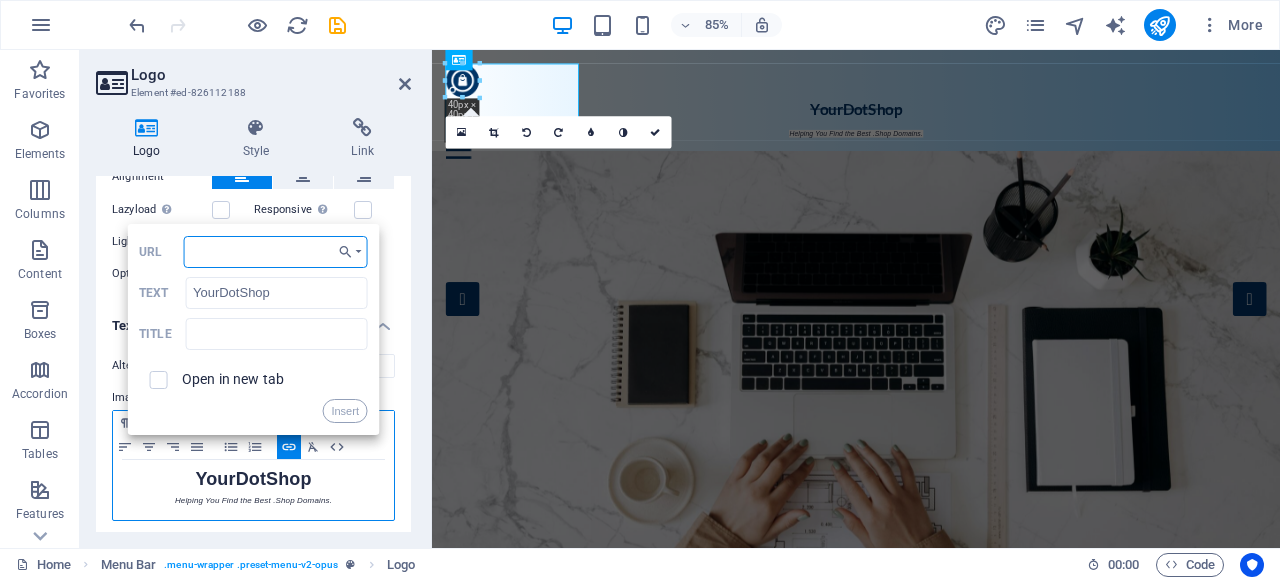 click on "URL" at bounding box center [276, 252] 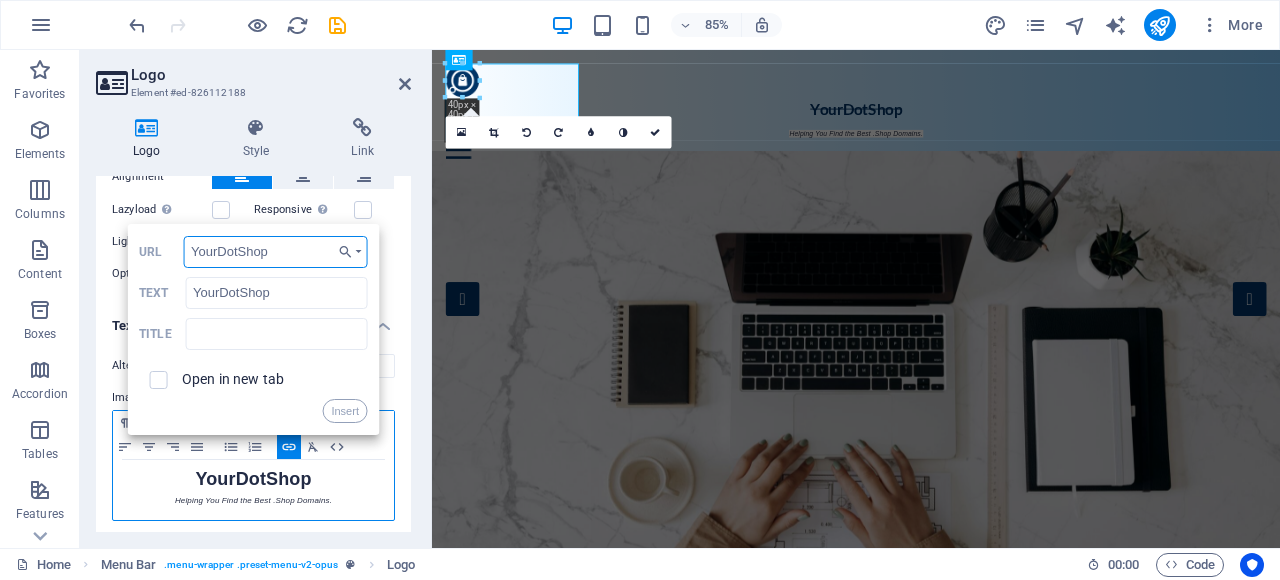click on "YourDotShop" at bounding box center [276, 252] 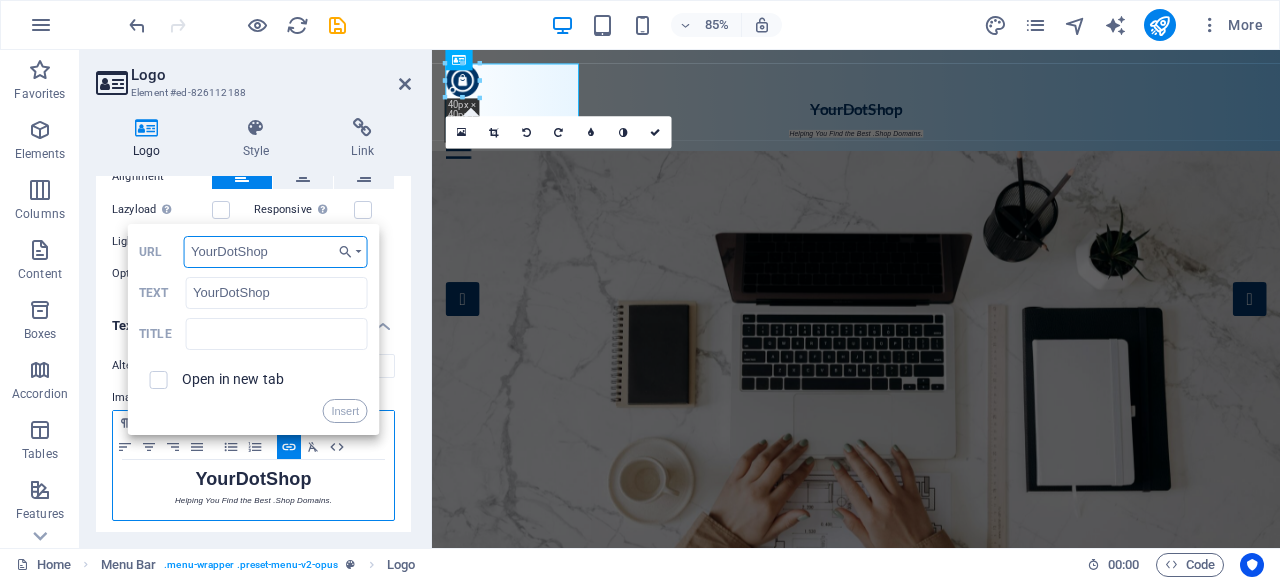 click on "YourDotShop" at bounding box center (276, 252) 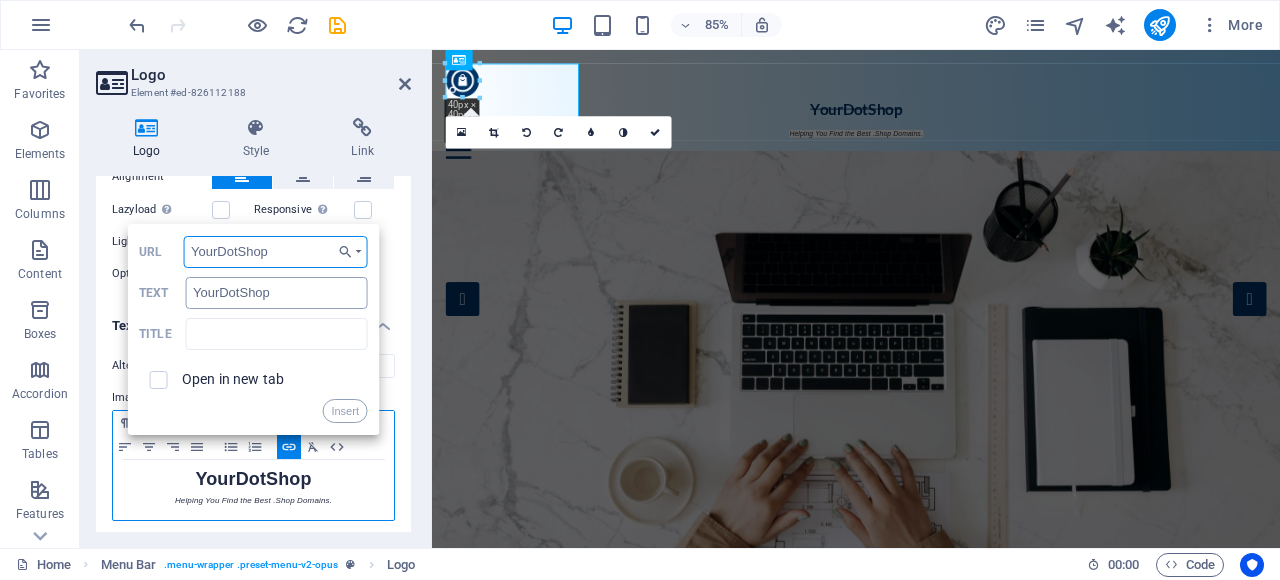 paste on "https://yourdot.shop/" 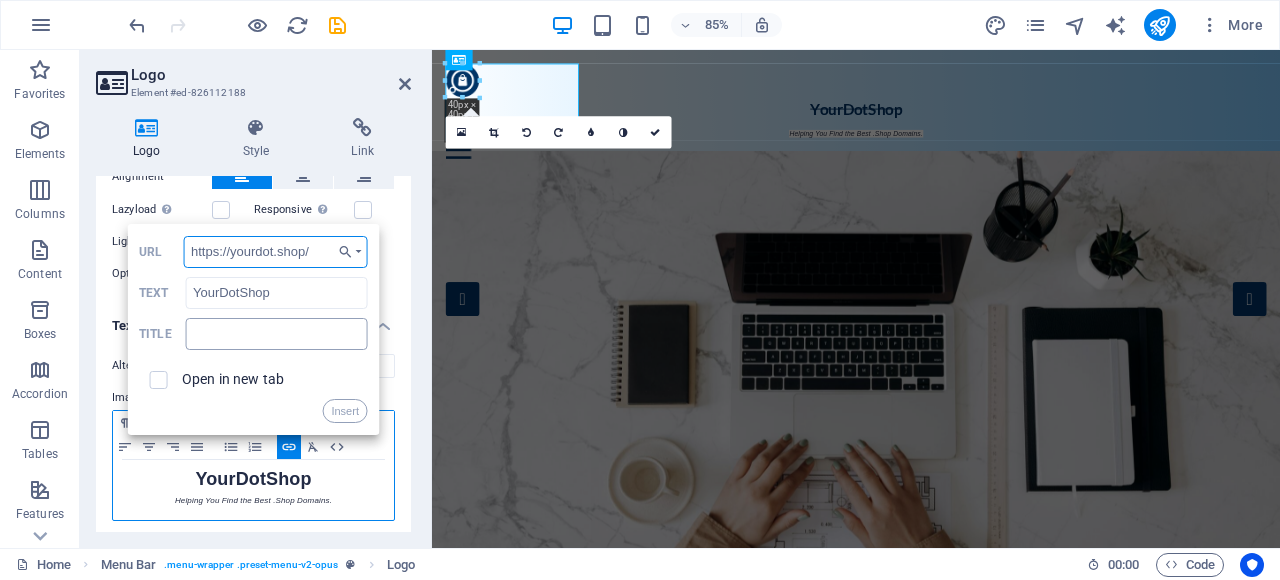type on "https://yourdot.shop/" 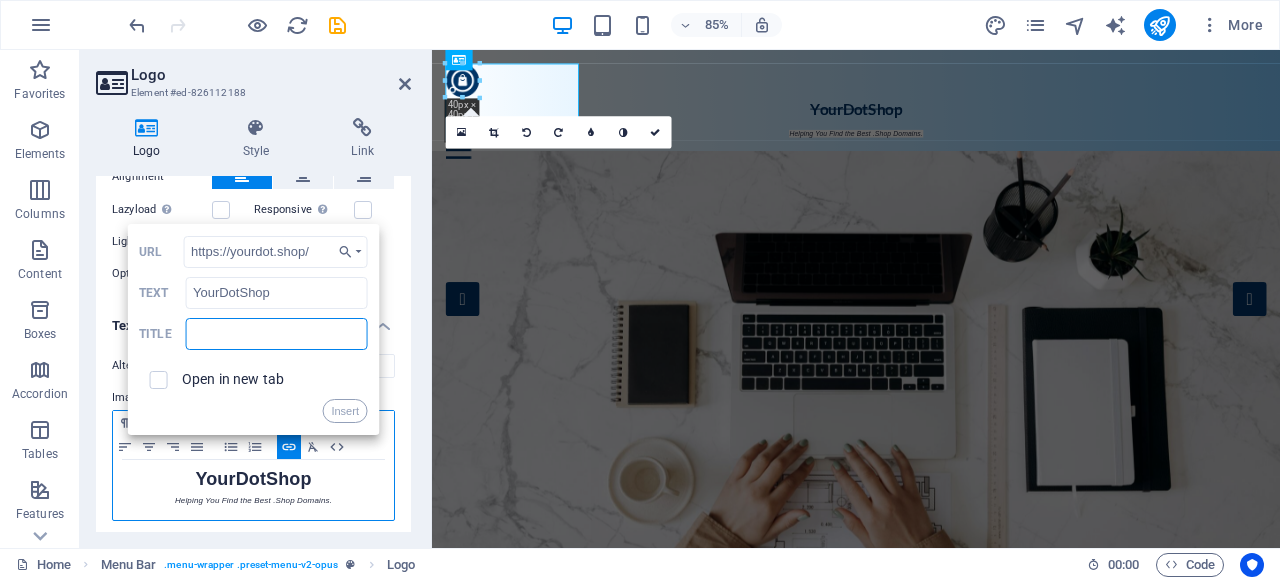 click at bounding box center [277, 334] 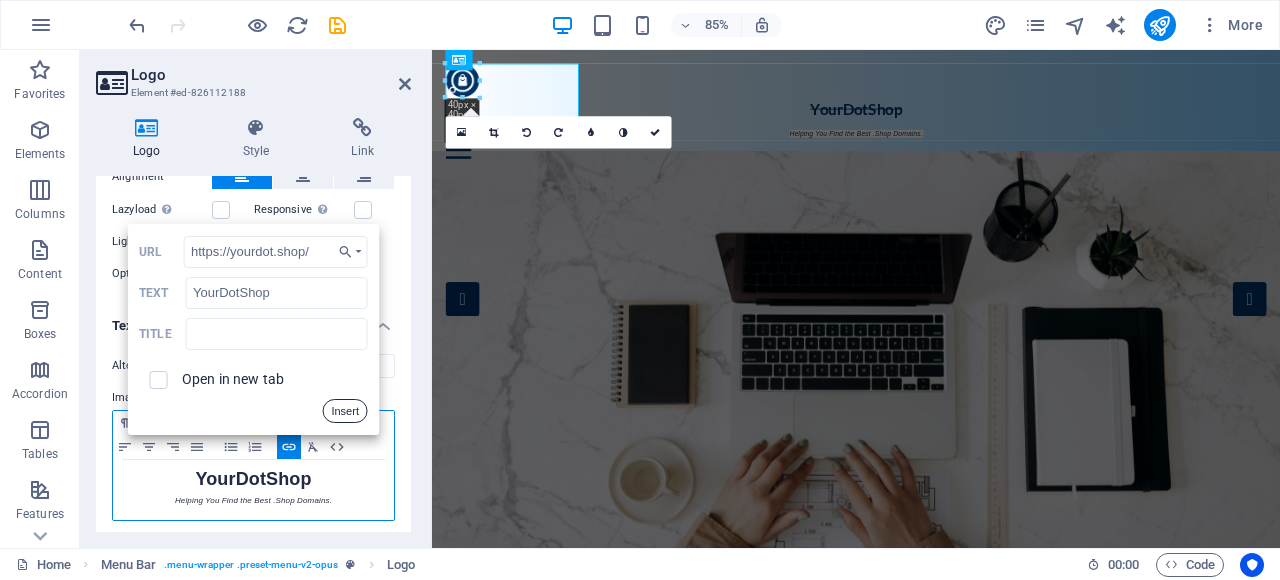 click on "Insert" at bounding box center (345, 411) 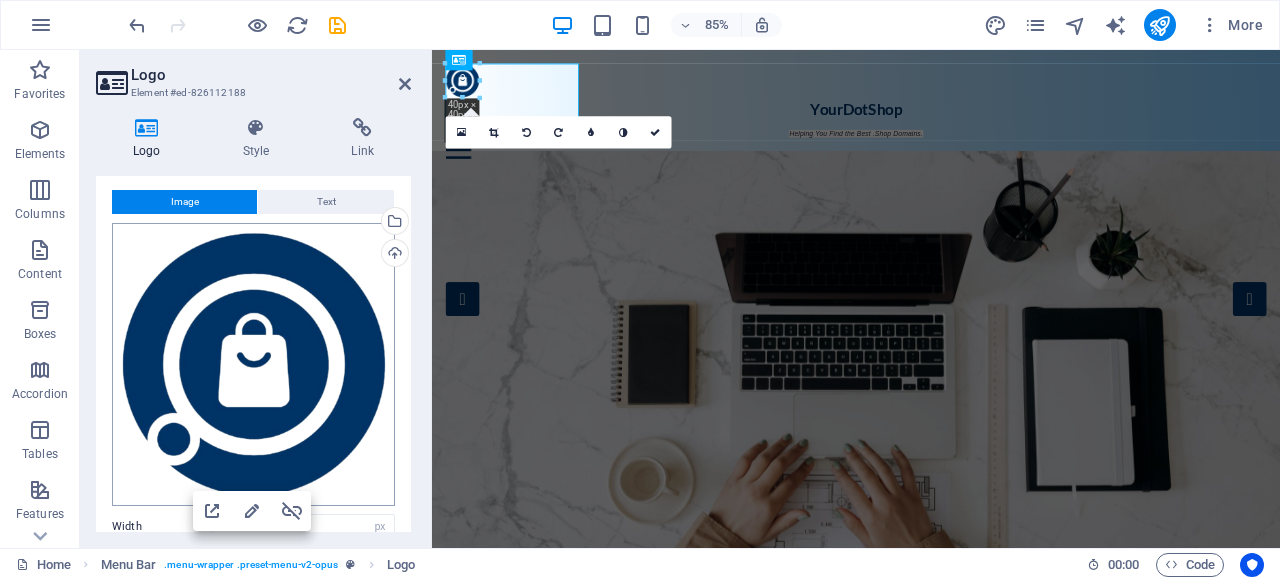 scroll, scrollTop: 0, scrollLeft: 0, axis: both 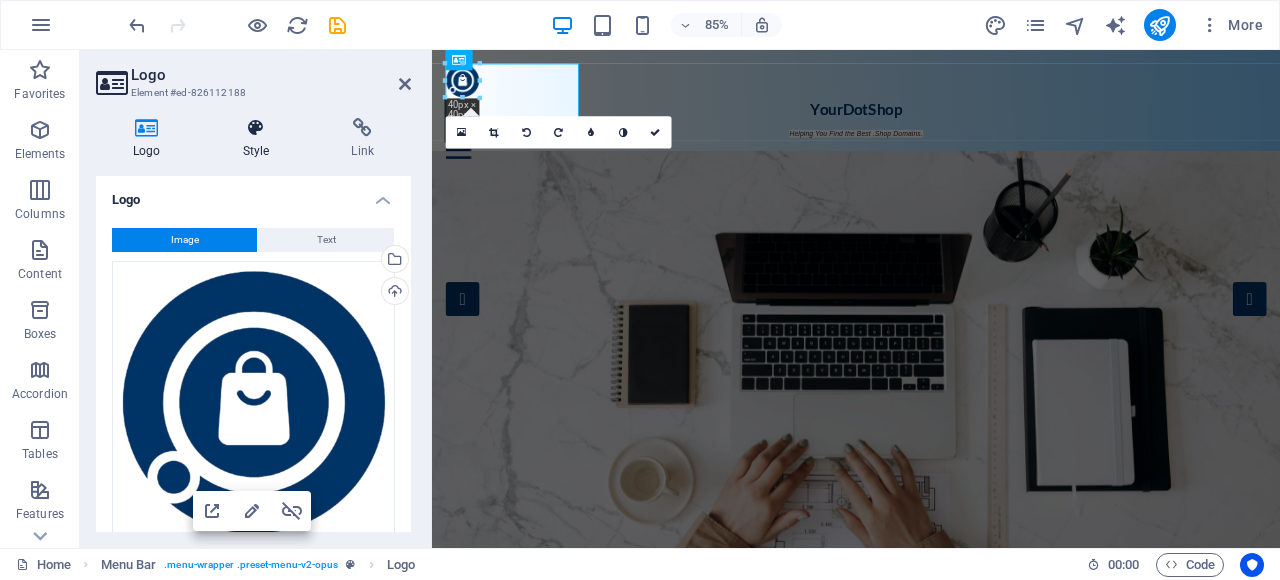 click on "Style" at bounding box center [260, 139] 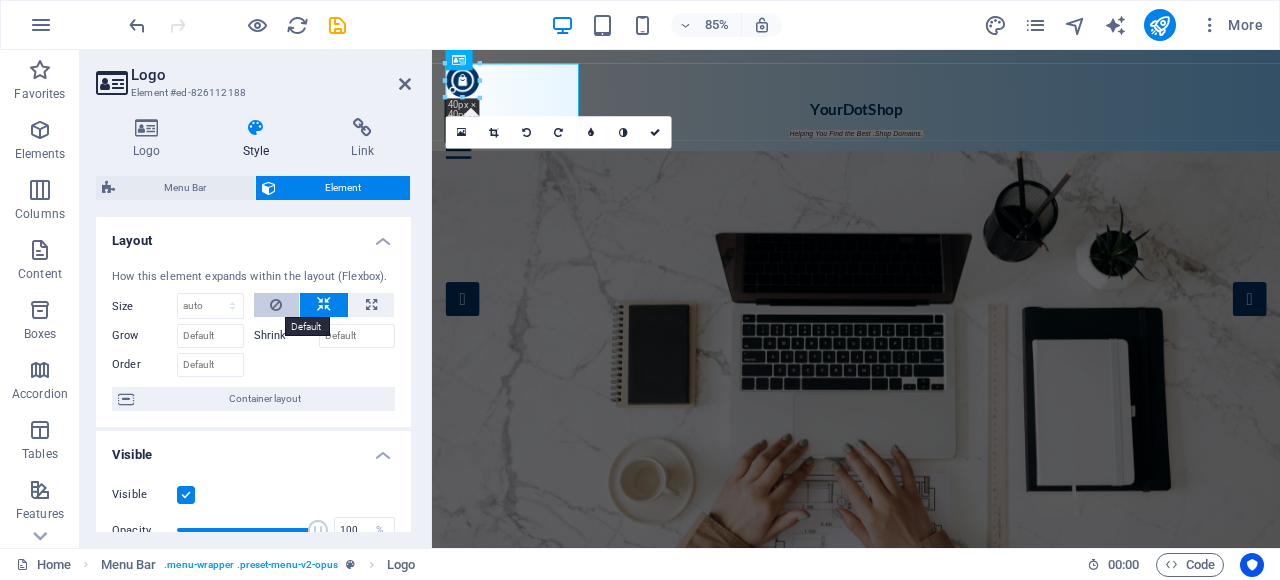 click at bounding box center [277, 305] 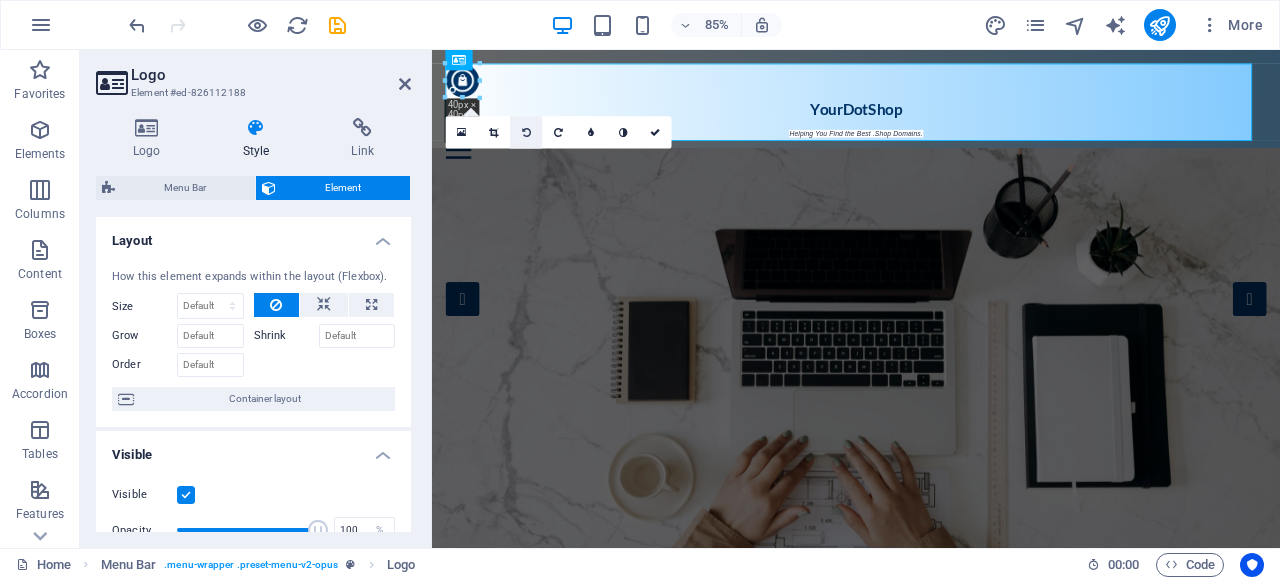 click at bounding box center (526, 132) 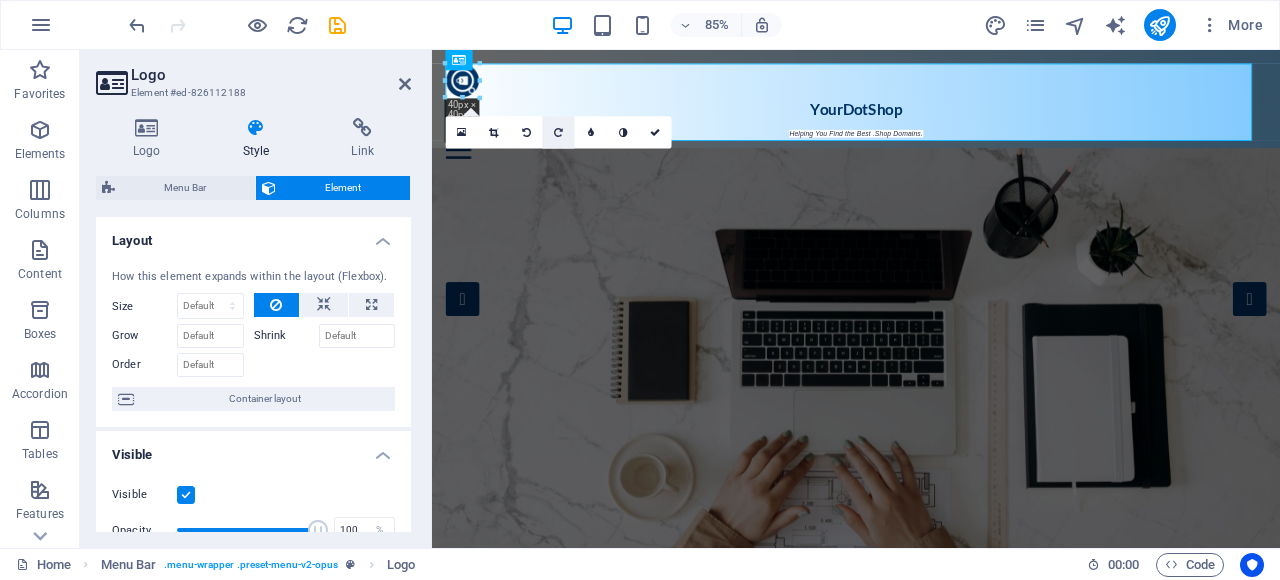 click at bounding box center (558, 132) 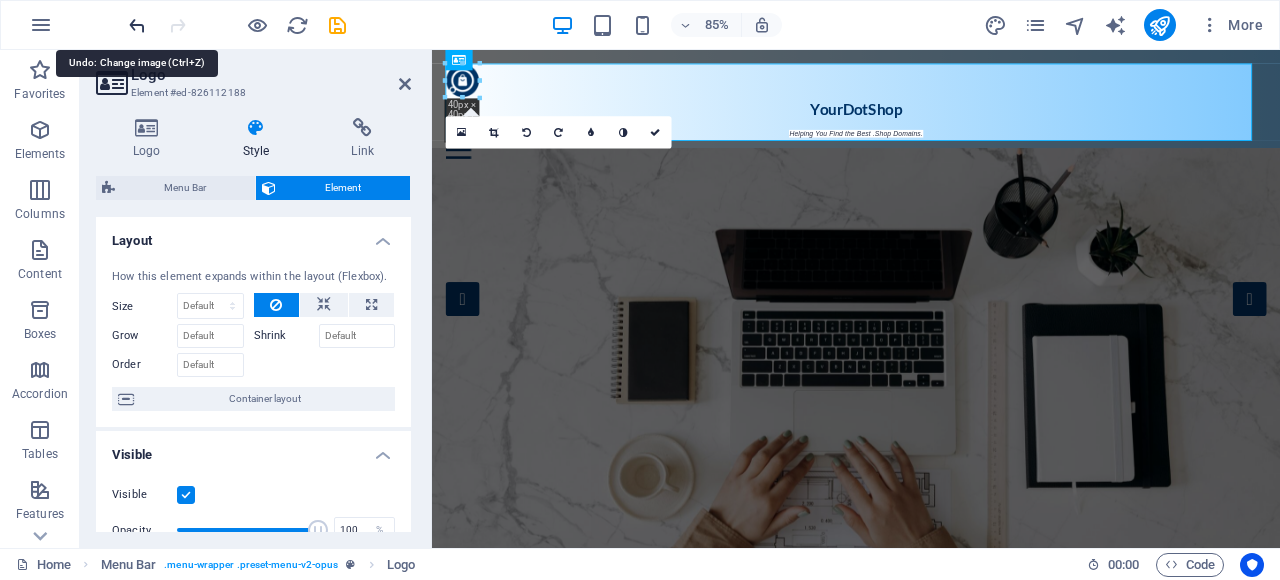 click at bounding box center (137, 25) 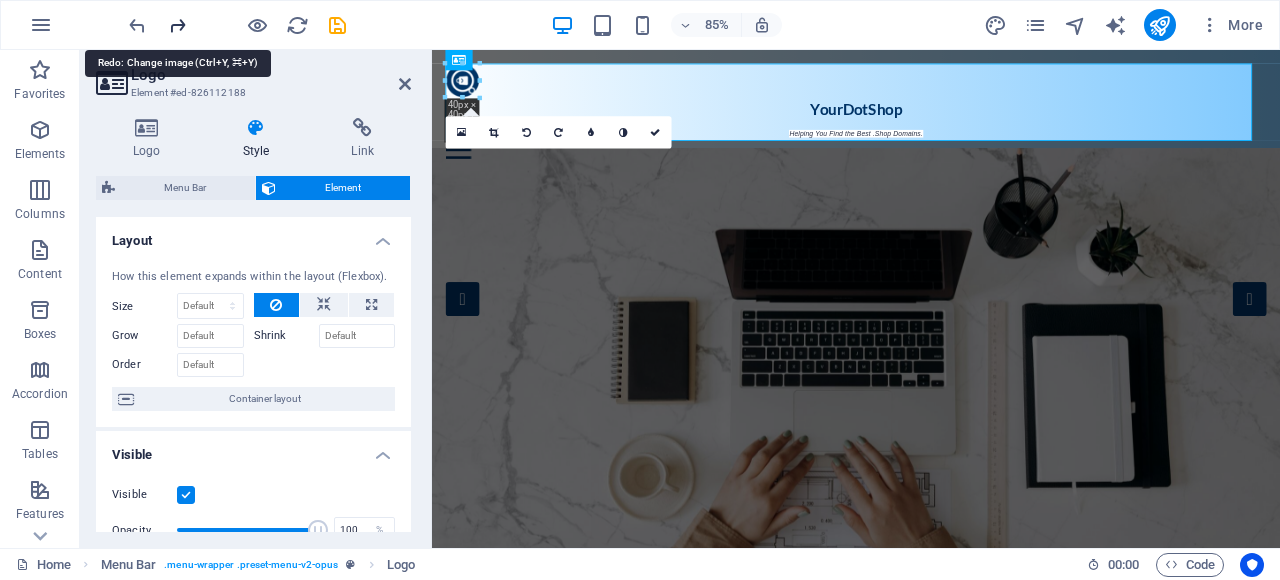 click at bounding box center (177, 25) 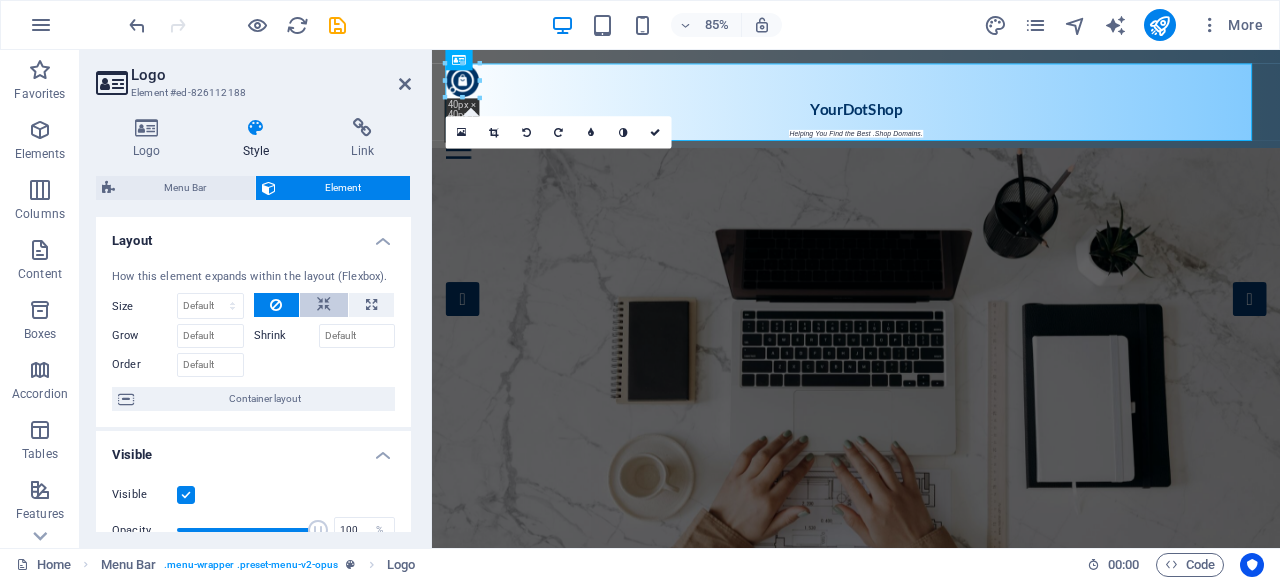 click at bounding box center (324, 305) 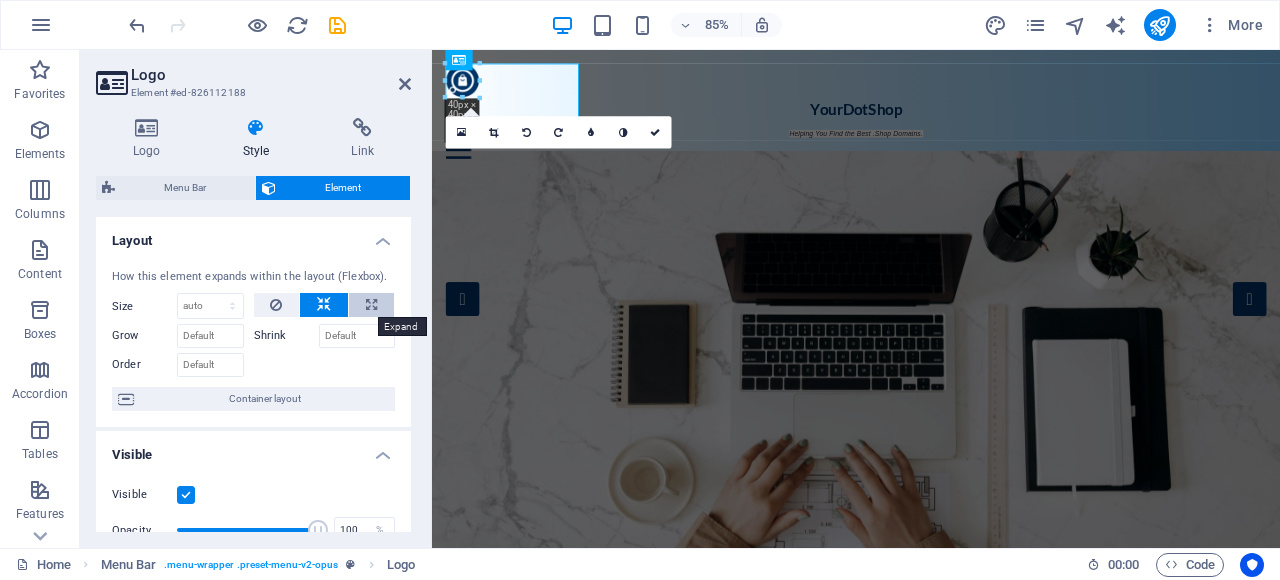 click at bounding box center [371, 305] 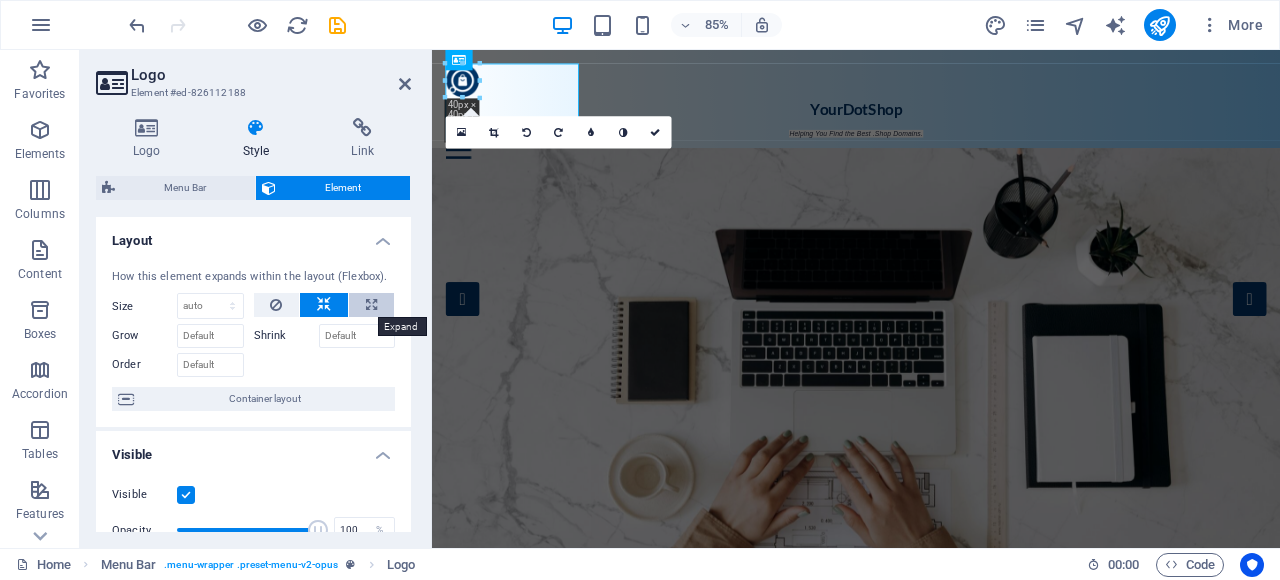 type on "100" 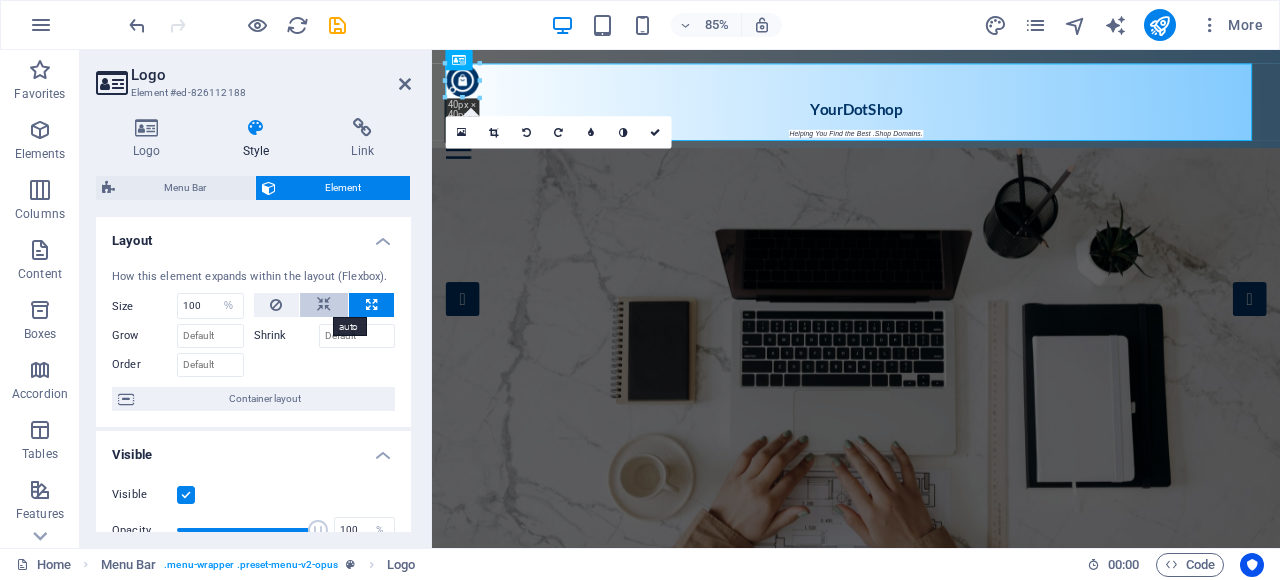 click at bounding box center [324, 305] 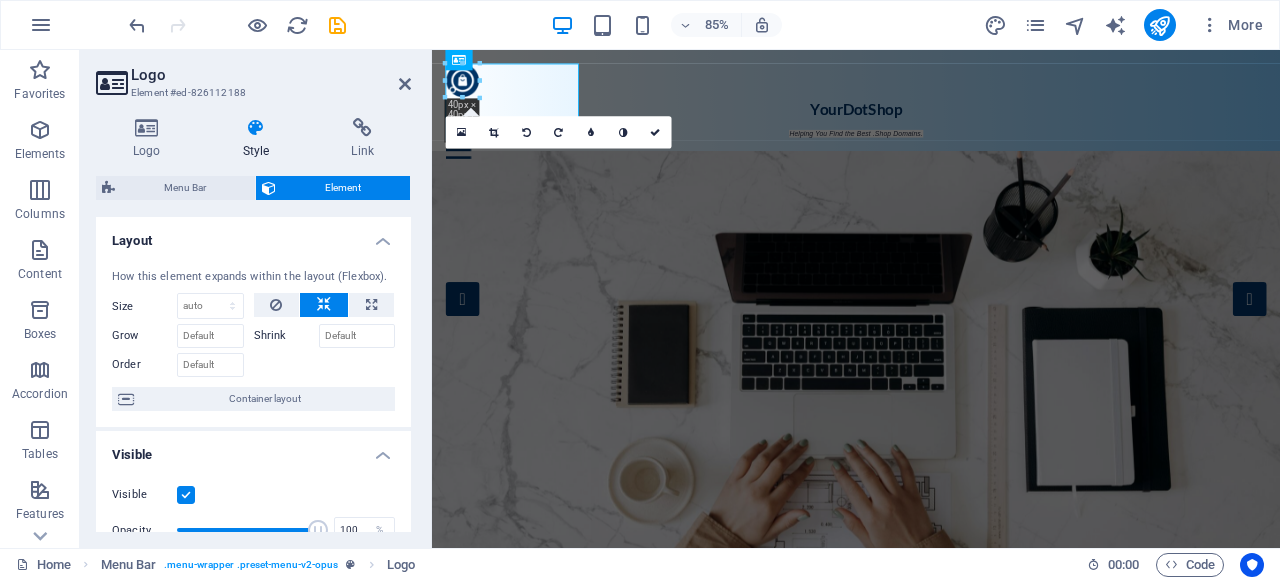 scroll, scrollTop: 529, scrollLeft: 0, axis: vertical 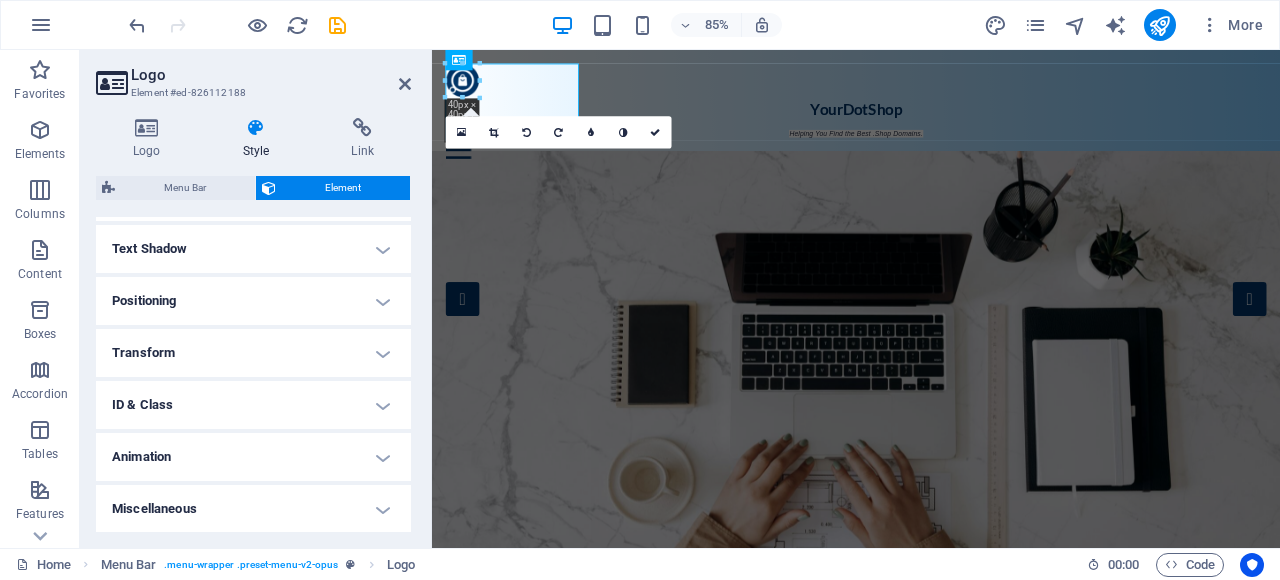 click on "Animation" at bounding box center (253, 457) 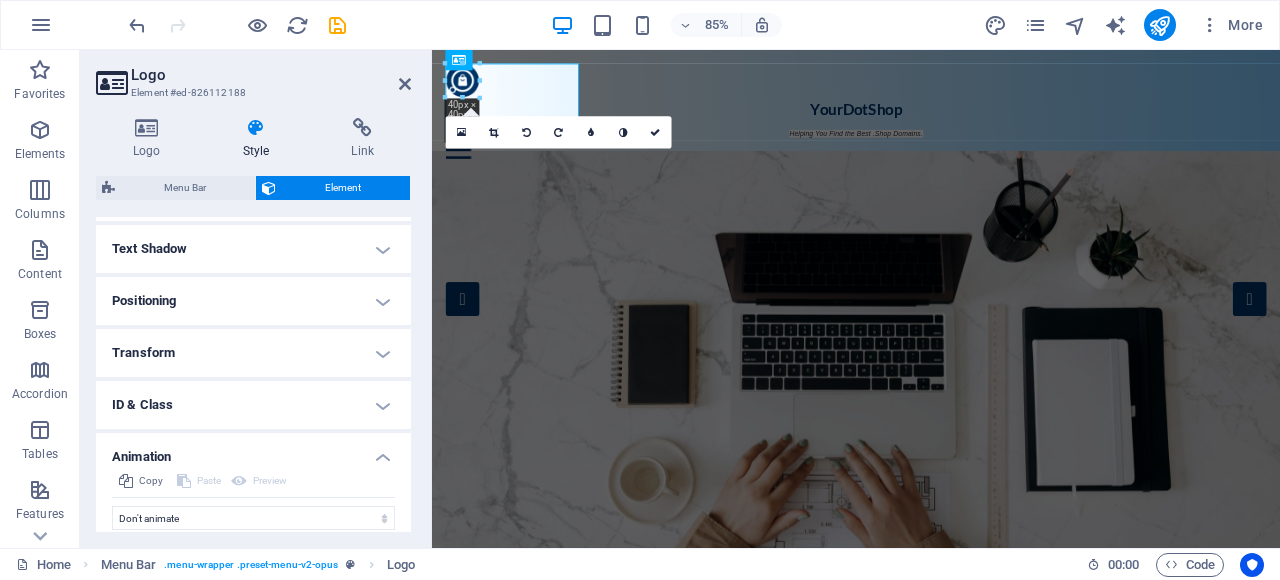 scroll, scrollTop: 594, scrollLeft: 0, axis: vertical 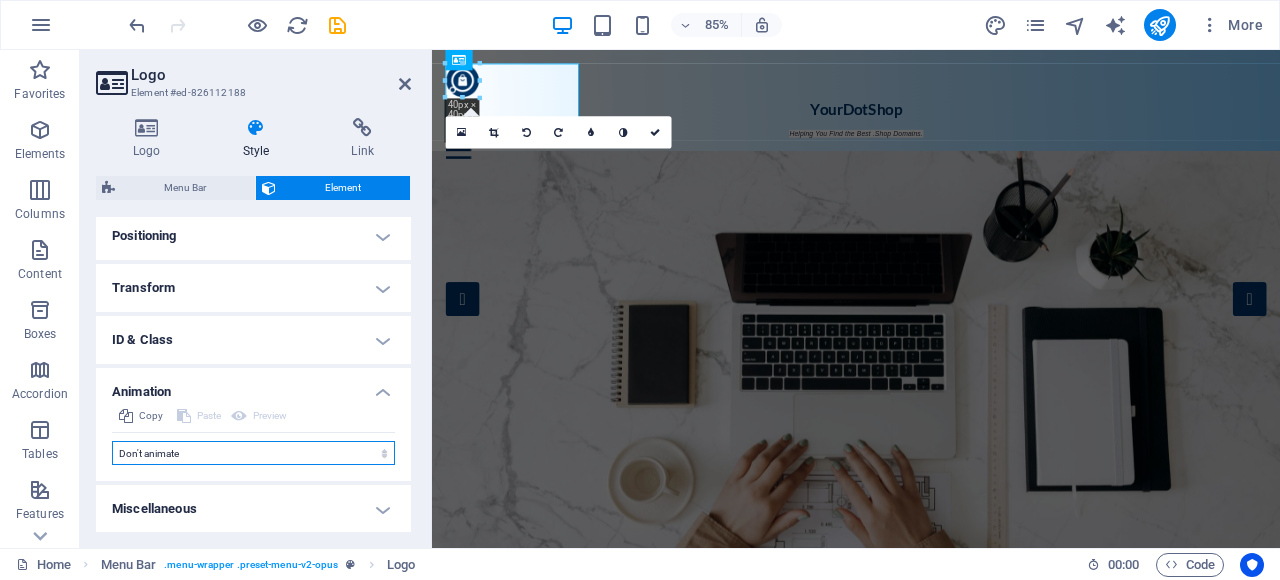 click on "Don't animate Show / Hide Slide up/down Zoom in/out Slide left to right Slide right to left Slide top to bottom Slide bottom to top Pulse Blink Open as overlay" at bounding box center [253, 453] 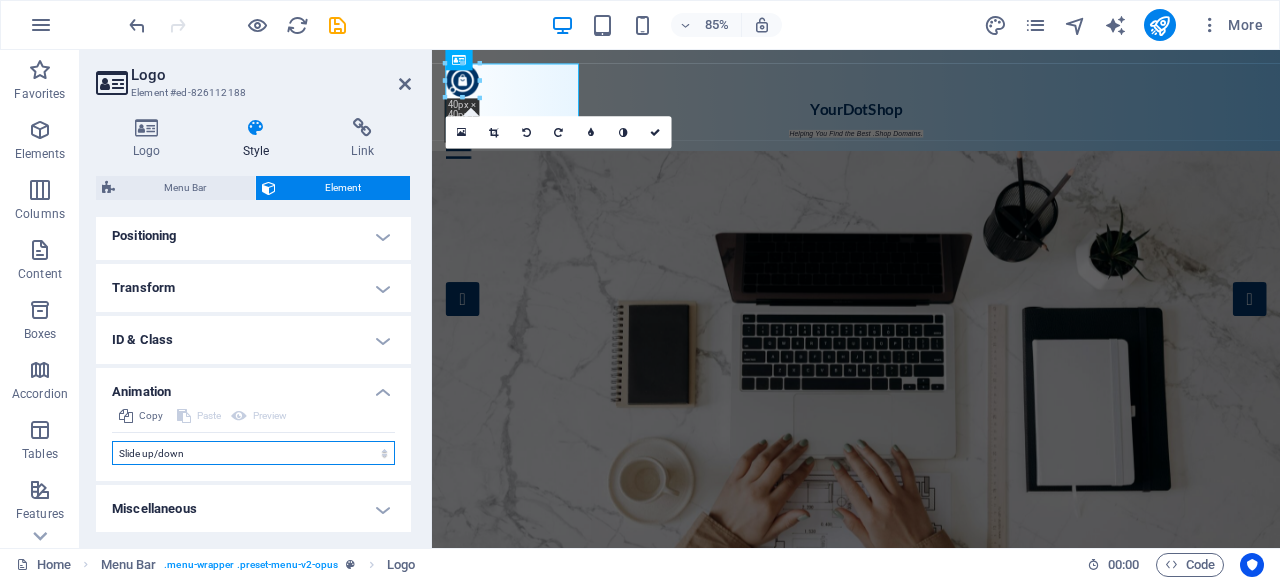 click on "Don't animate Show / Hide Slide up/down Zoom in/out Slide left to right Slide right to left Slide top to bottom Slide bottom to top Pulse Blink Open as overlay" at bounding box center (253, 453) 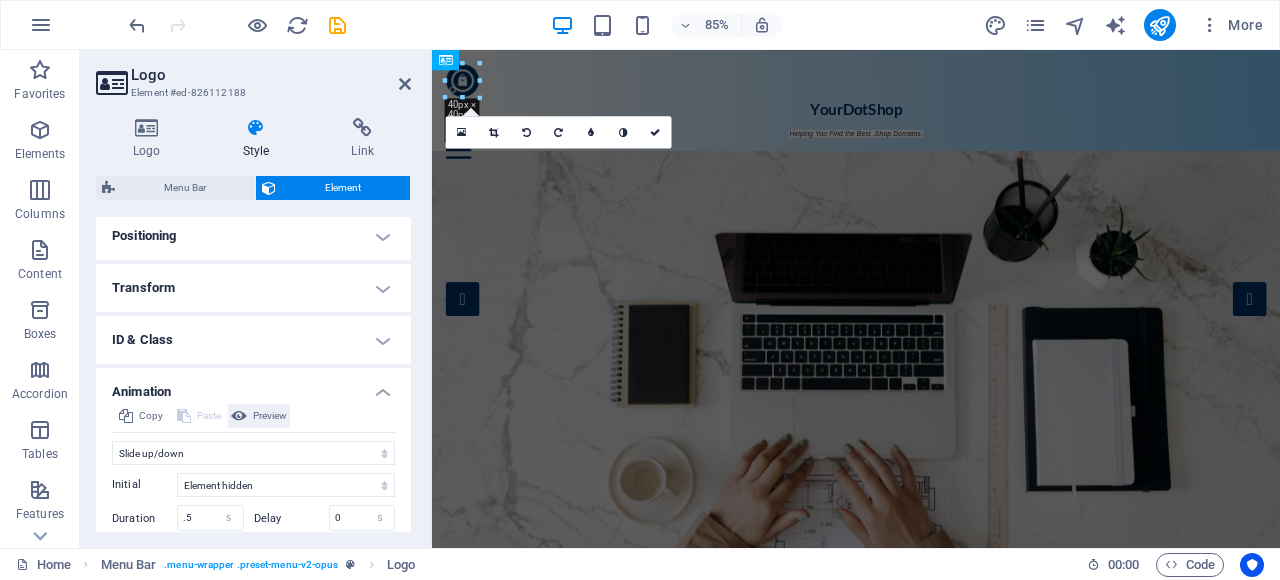 click on "Preview" at bounding box center (270, 416) 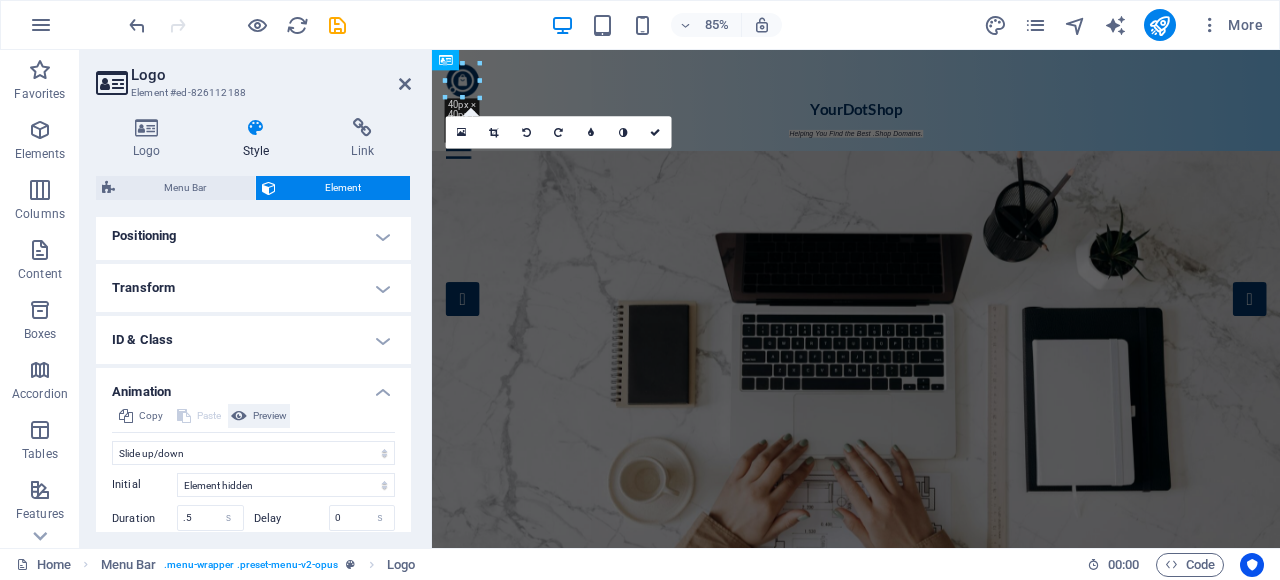 click on "Preview" at bounding box center [270, 416] 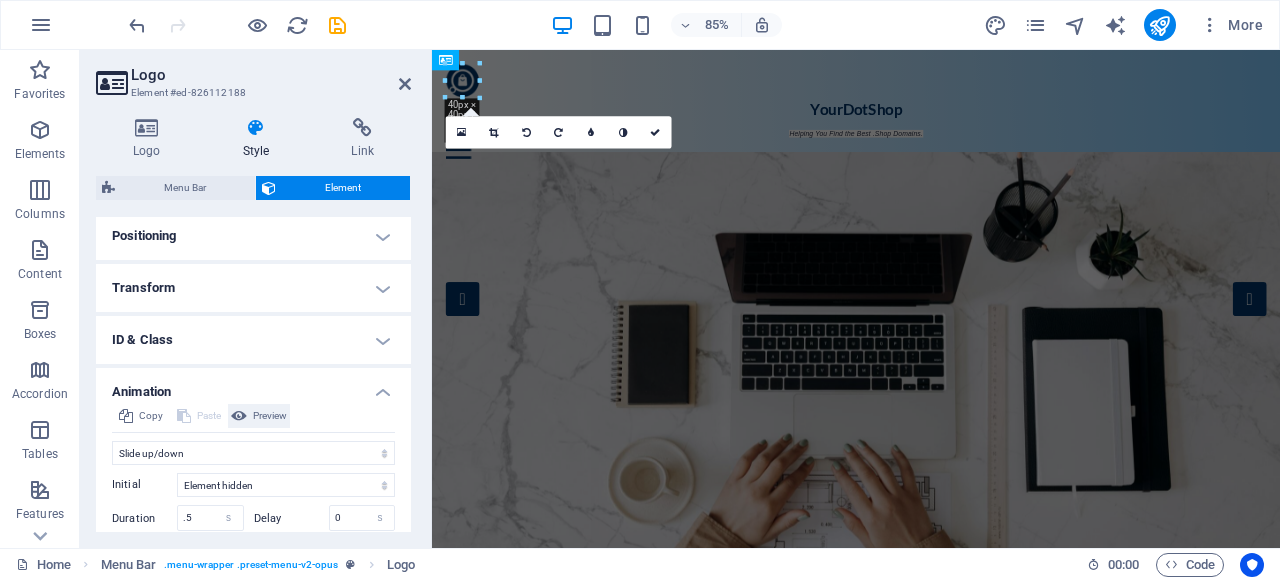 click on "Preview" at bounding box center [270, 416] 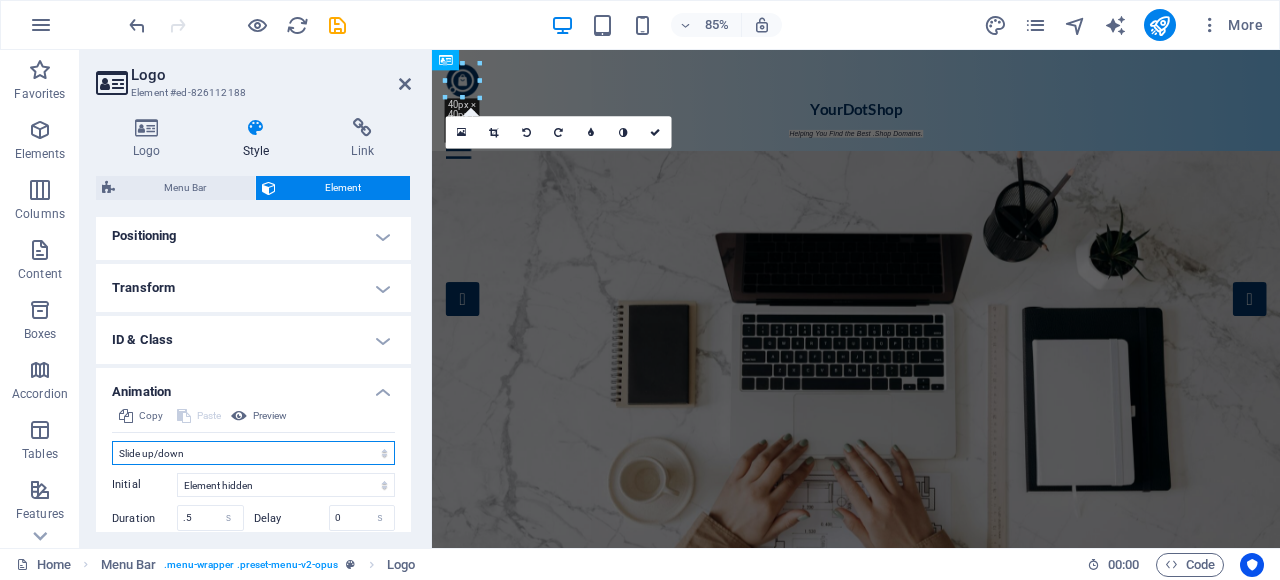 click on "Don't animate Show / Hide Slide up/down Zoom in/out Slide left to right Slide right to left Slide top to bottom Slide bottom to top Pulse Blink Open as overlay" at bounding box center (253, 453) 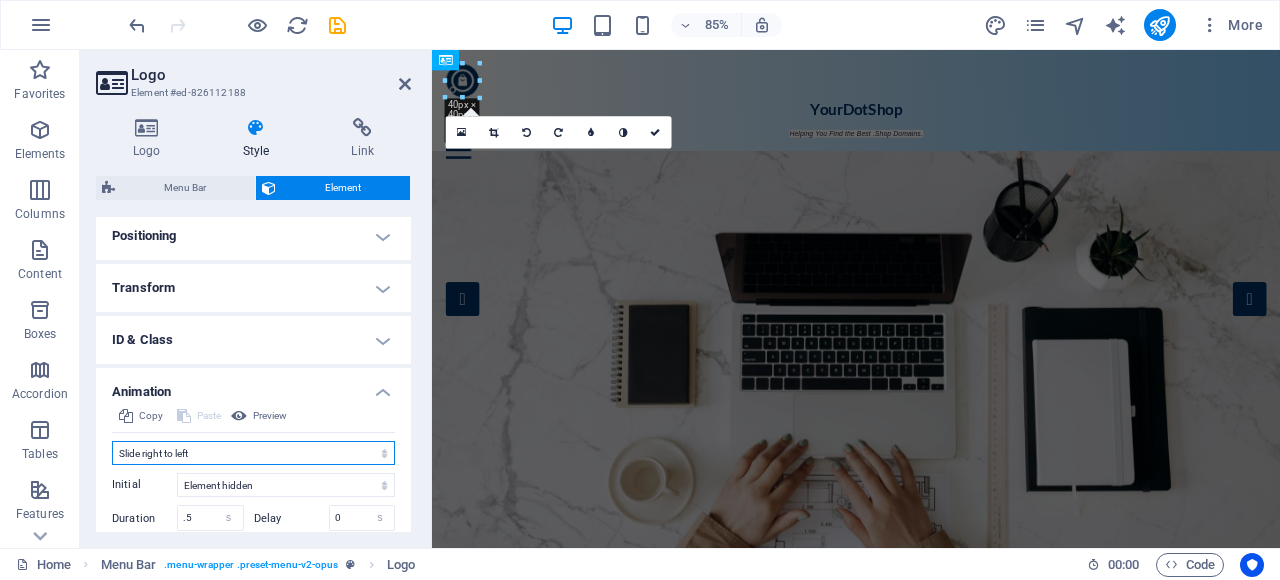 click on "Don't animate Show / Hide Slide up/down Zoom in/out Slide left to right Slide right to left Slide top to bottom Slide bottom to top Pulse Blink Open as overlay" at bounding box center [253, 453] 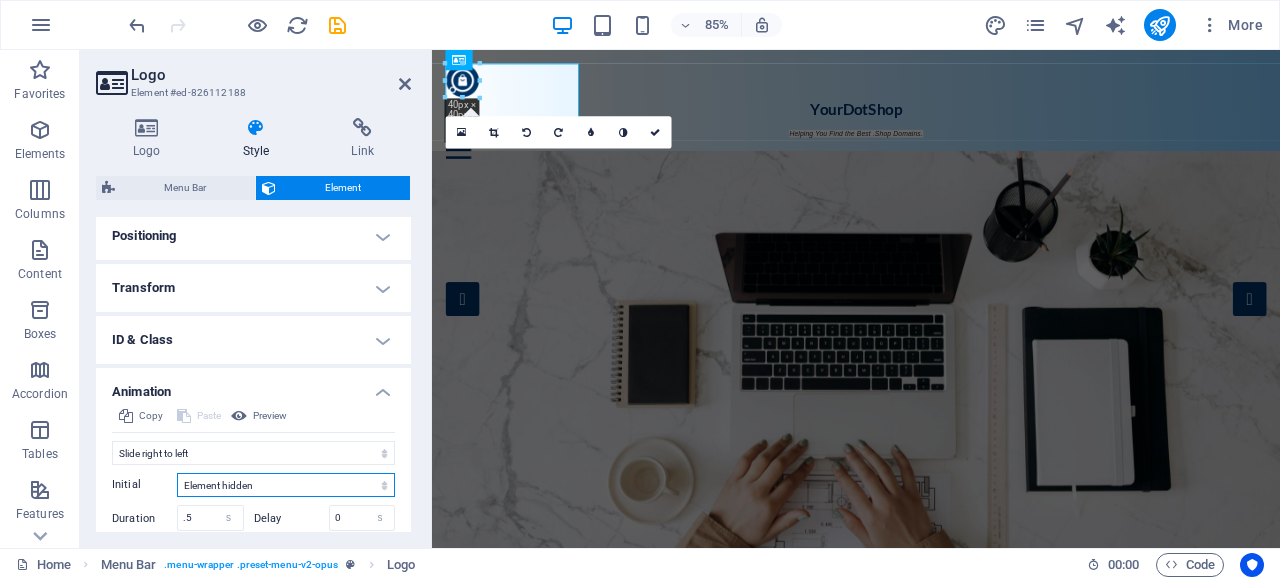 click on "Element hidden Element shown" at bounding box center (286, 485) 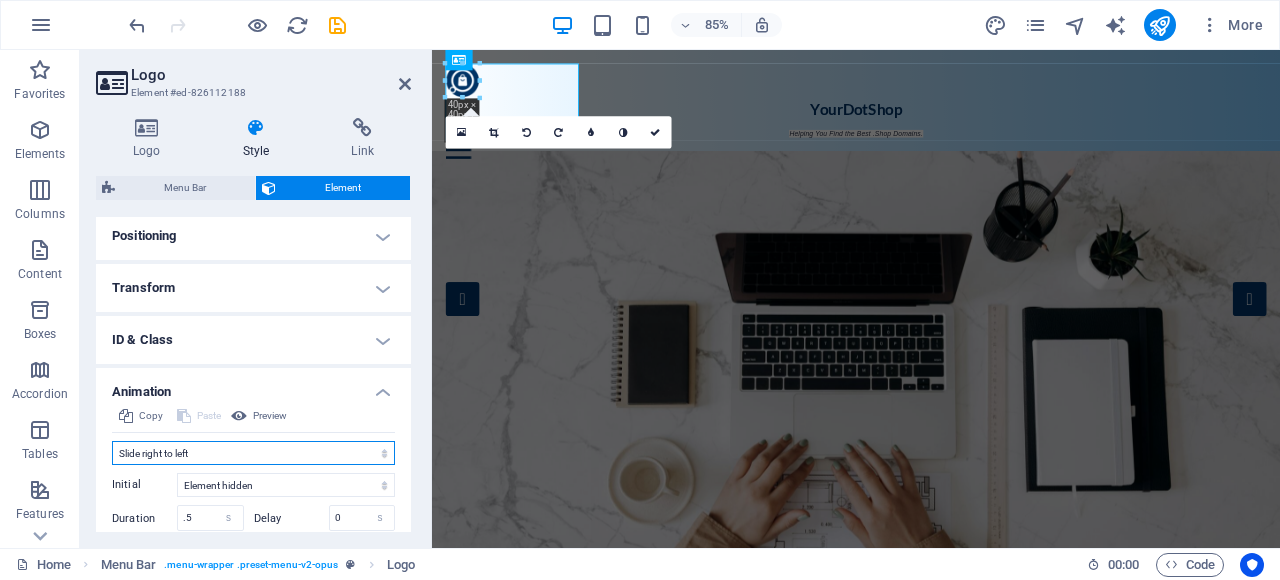 click on "Don't animate Show / Hide Slide up/down Zoom in/out Slide left to right Slide right to left Slide top to bottom Slide bottom to top Pulse Blink Open as overlay" at bounding box center [253, 453] 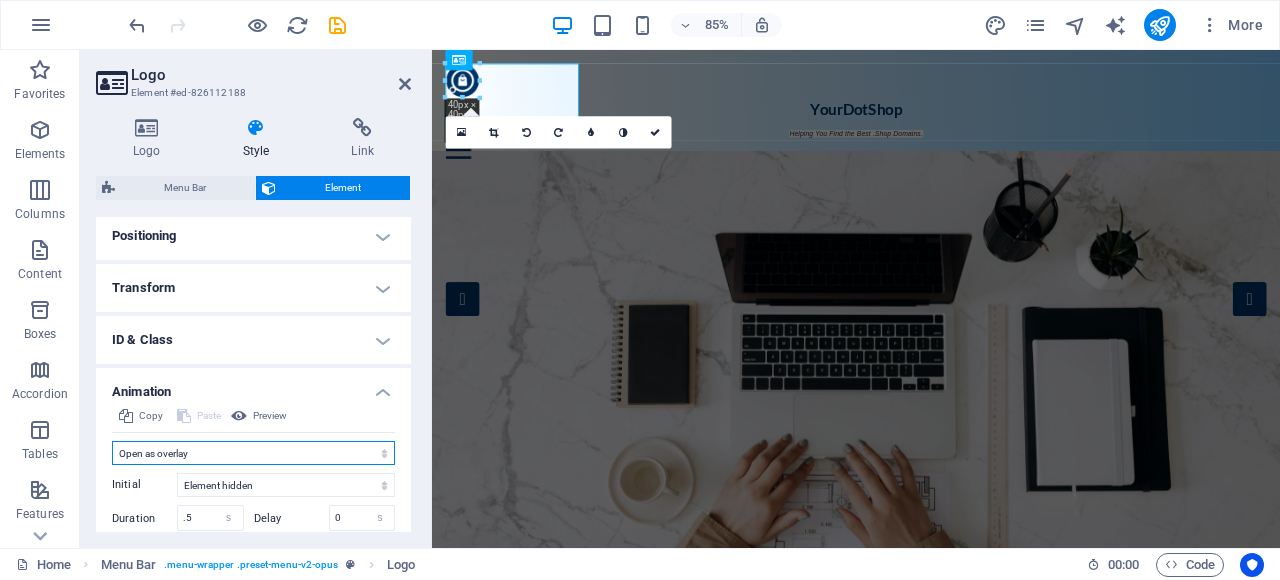click on "Don't animate Show / Hide Slide up/down Zoom in/out Slide left to right Slide right to left Slide top to bottom Slide bottom to top Pulse Blink Open as overlay" at bounding box center (253, 453) 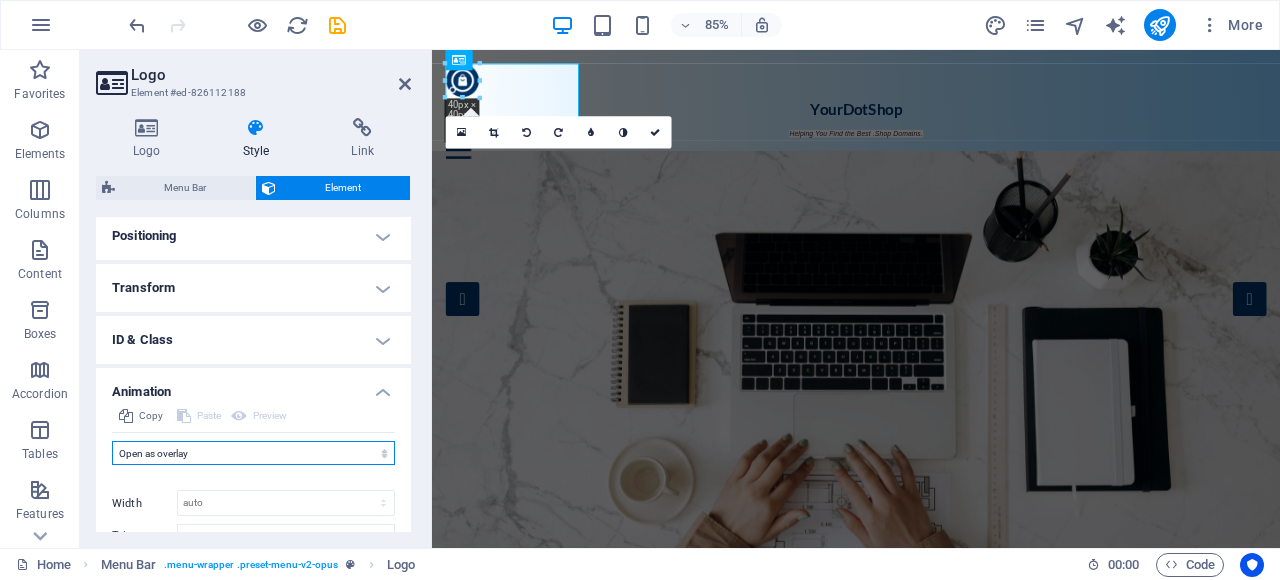 click on "Don't animate Show / Hide Slide up/down Zoom in/out Slide left to right Slide right to left Slide top to bottom Slide bottom to top Pulse Blink Open as overlay" at bounding box center [253, 453] 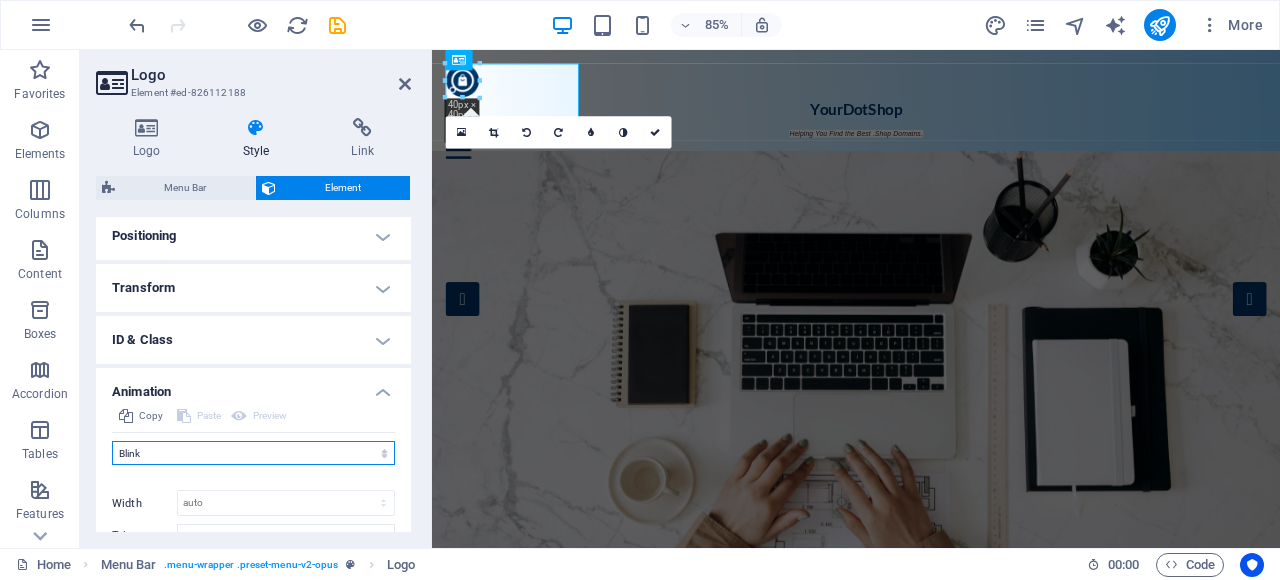 click on "Don't animate Show / Hide Slide up/down Zoom in/out Slide left to right Slide right to left Slide top to bottom Slide bottom to top Pulse Blink Open as overlay" at bounding box center (253, 453) 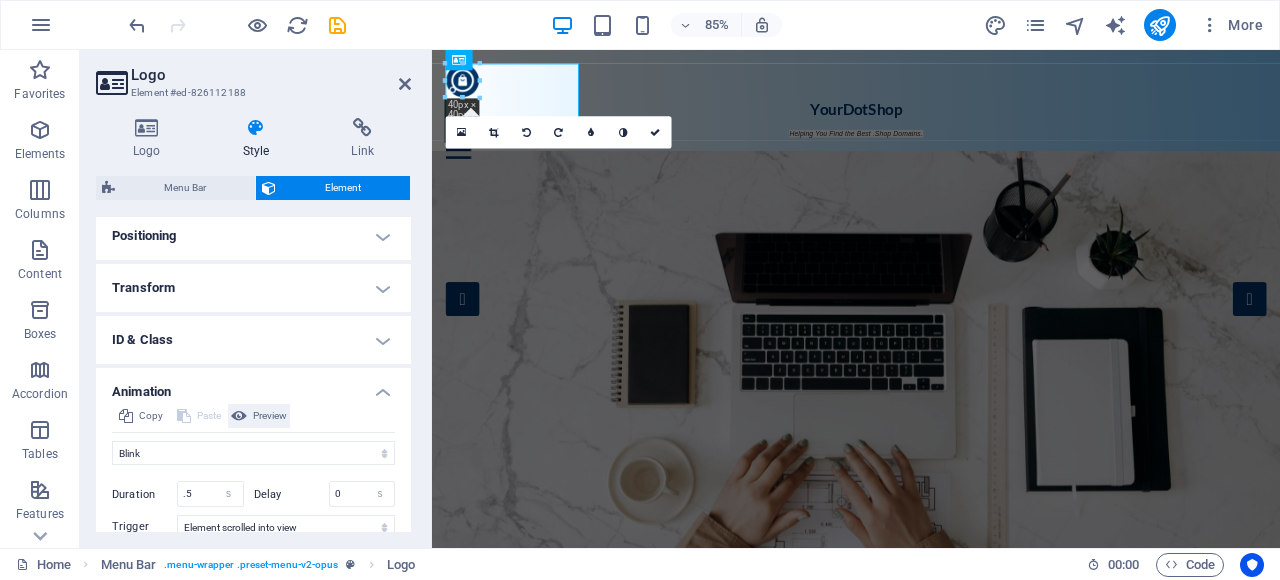 click on "Preview" at bounding box center (270, 416) 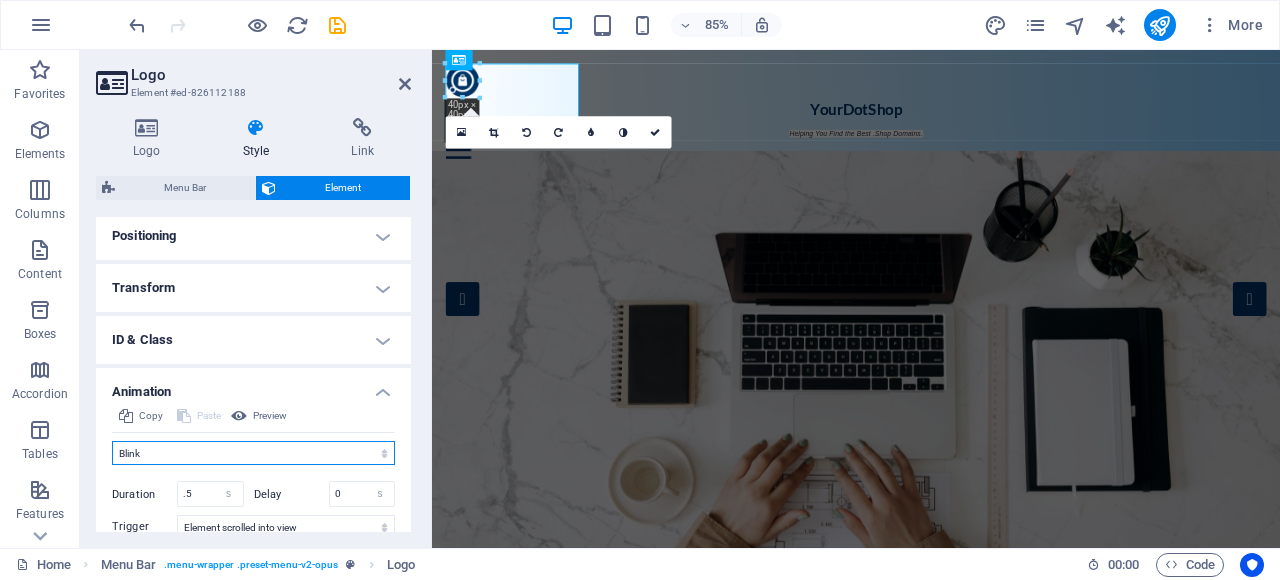 click on "Don't animate Show / Hide Slide up/down Zoom in/out Slide left to right Slide right to left Slide top to bottom Slide bottom to top Pulse Blink Open as overlay" at bounding box center [253, 453] 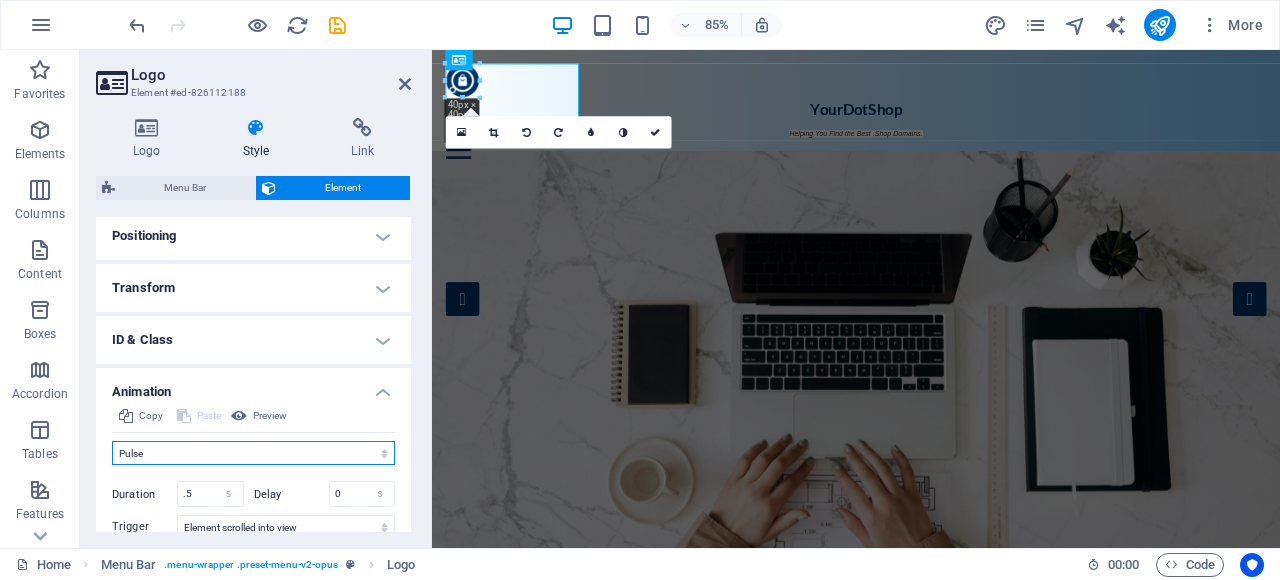 click on "Don't animate Show / Hide Slide up/down Zoom in/out Slide left to right Slide right to left Slide top to bottom Slide bottom to top Pulse Blink Open as overlay" at bounding box center (253, 453) 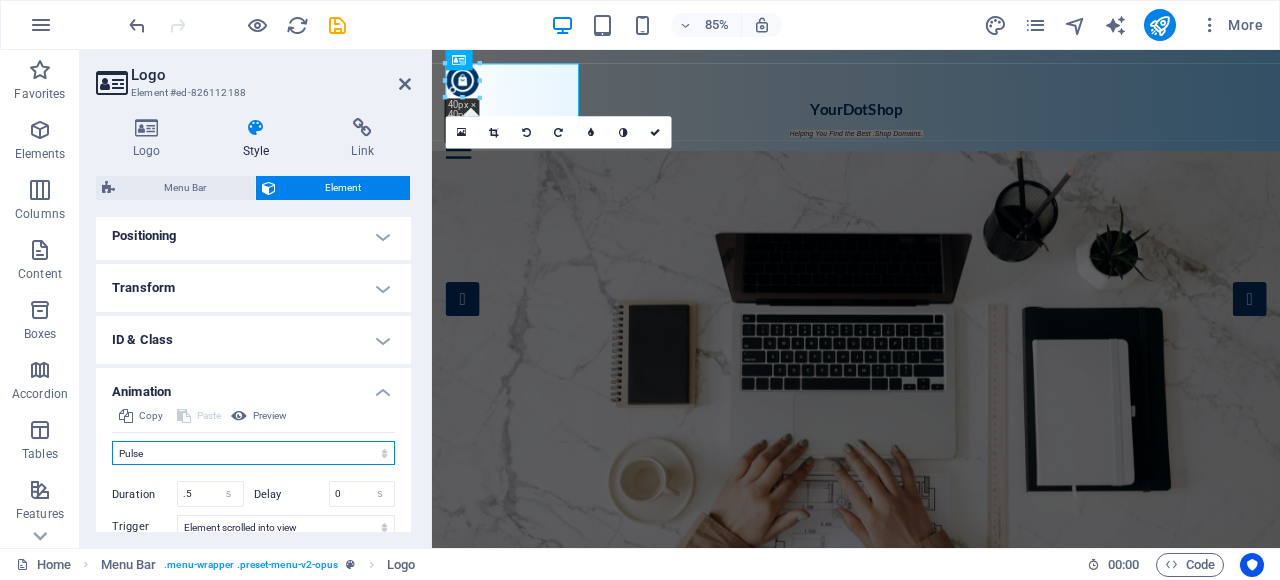 click on "Don't animate Show / Hide Slide up/down Zoom in/out Slide left to right Slide right to left Slide top to bottom Slide bottom to top Pulse Blink Open as overlay" at bounding box center (253, 453) 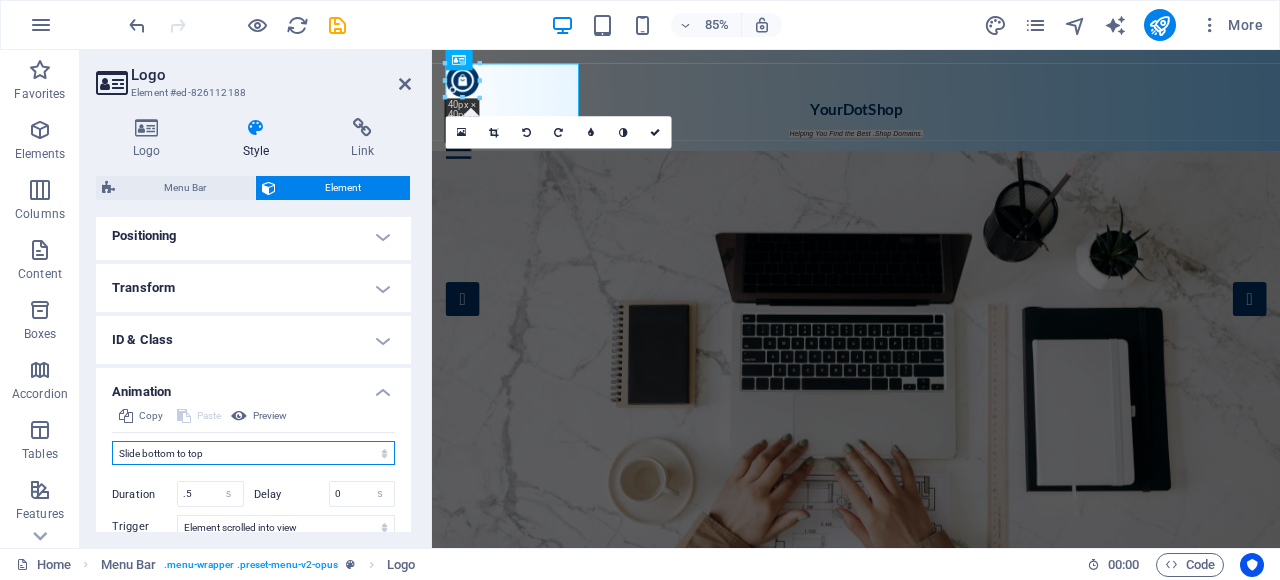 click on "Don't animate Show / Hide Slide up/down Zoom in/out Slide left to right Slide right to left Slide top to bottom Slide bottom to top Pulse Blink Open as overlay" at bounding box center (253, 453) 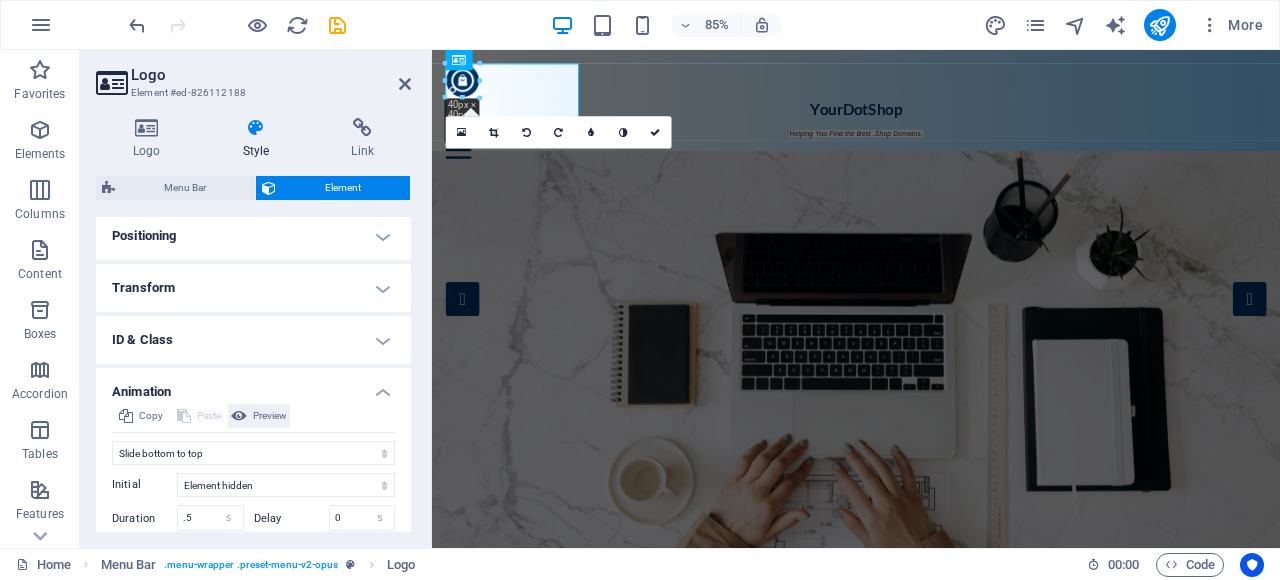 click on "Preview" at bounding box center (270, 416) 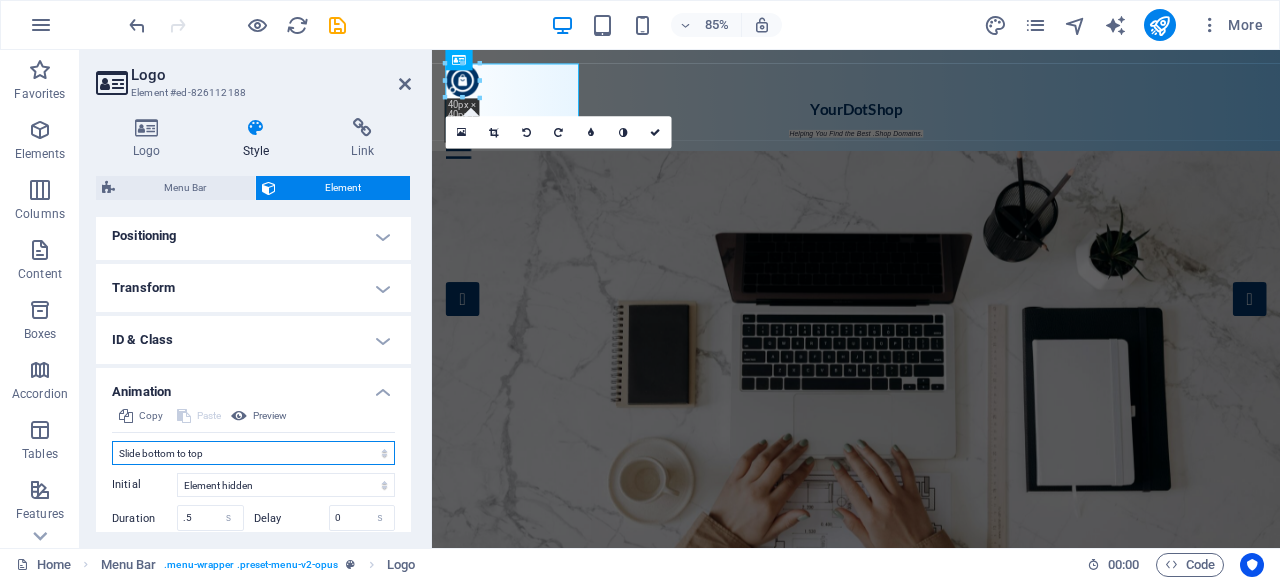 click on "Don't animate Show / Hide Slide up/down Zoom in/out Slide left to right Slide right to left Slide top to bottom Slide bottom to top Pulse Blink Open as overlay" at bounding box center (253, 453) 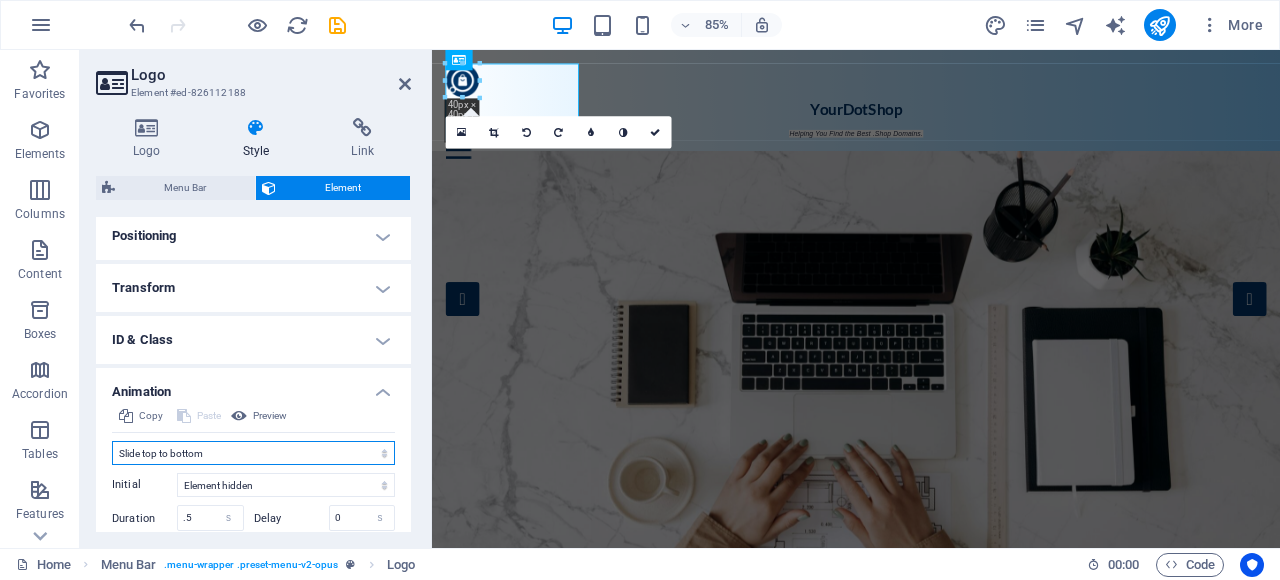 click on "Don't animate Show / Hide Slide up/down Zoom in/out Slide left to right Slide right to left Slide top to bottom Slide bottom to top Pulse Blink Open as overlay" at bounding box center [253, 453] 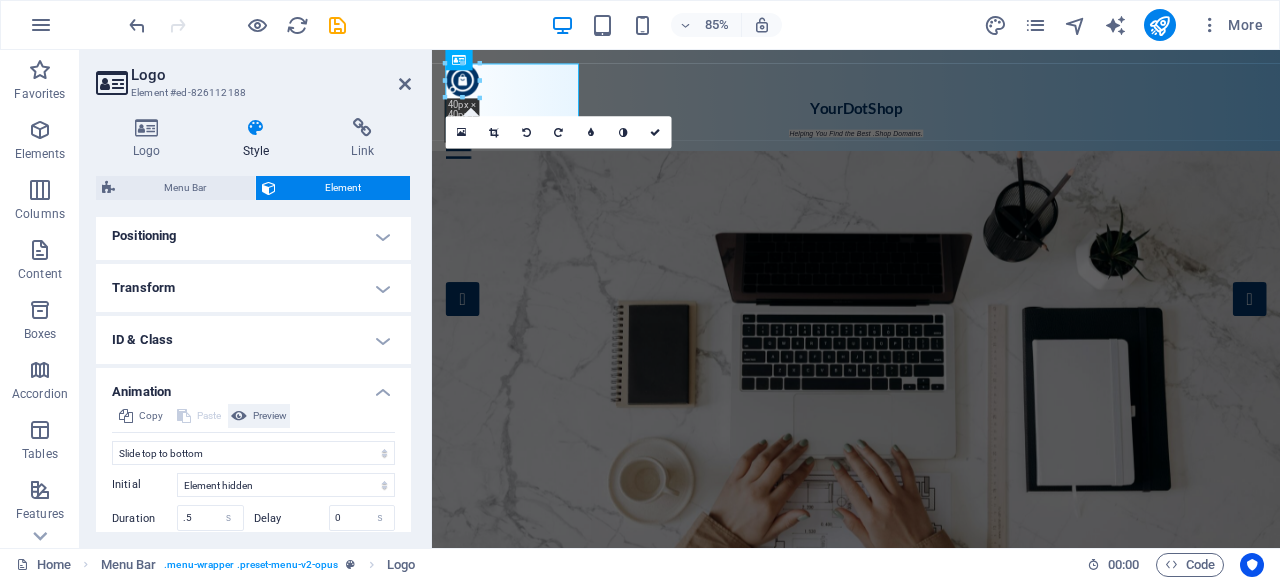 click on "Preview" at bounding box center [270, 416] 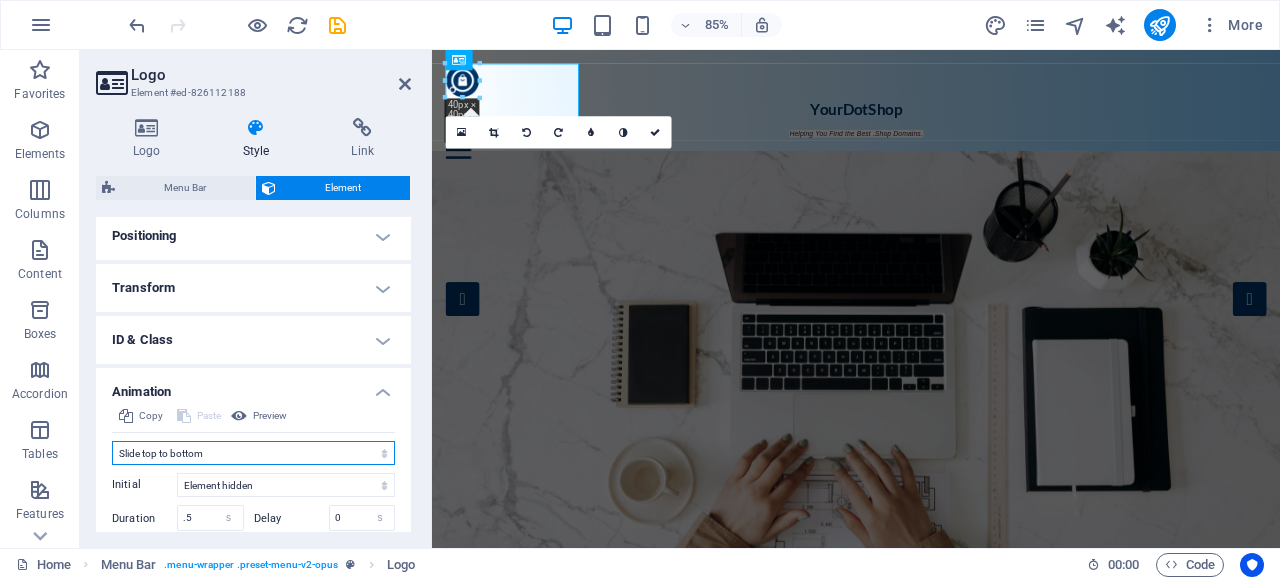 click on "Don't animate Show / Hide Slide up/down Zoom in/out Slide left to right Slide right to left Slide top to bottom Slide bottom to top Pulse Blink Open as overlay" at bounding box center (253, 453) 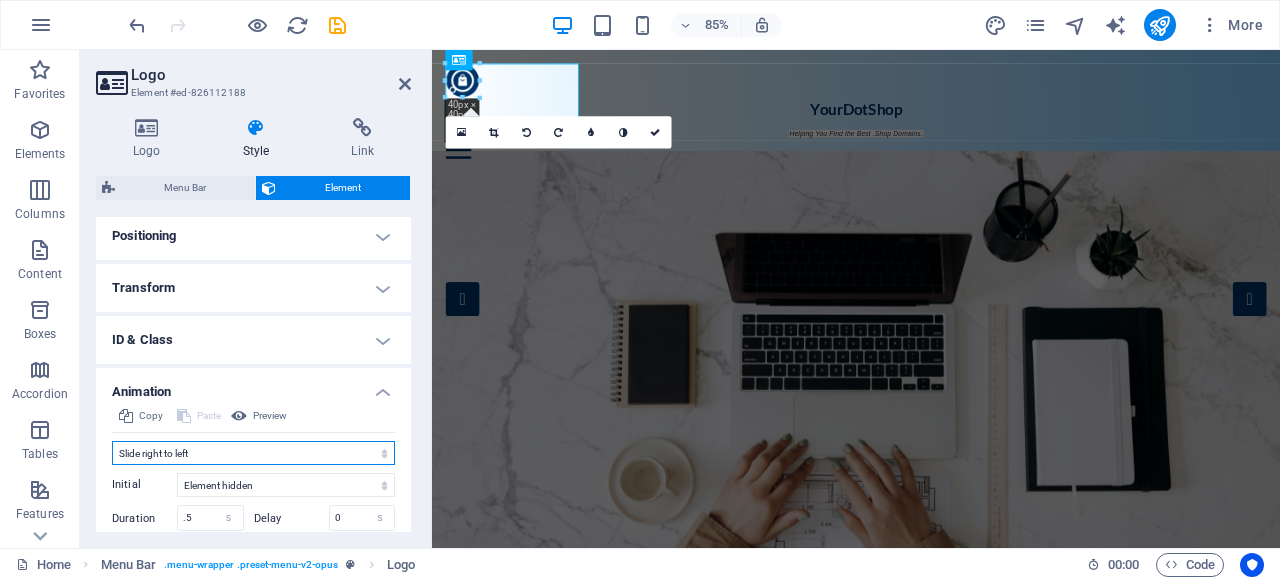 click on "Don't animate Show / Hide Slide up/down Zoom in/out Slide left to right Slide right to left Slide top to bottom Slide bottom to top Pulse Blink Open as overlay" at bounding box center [253, 453] 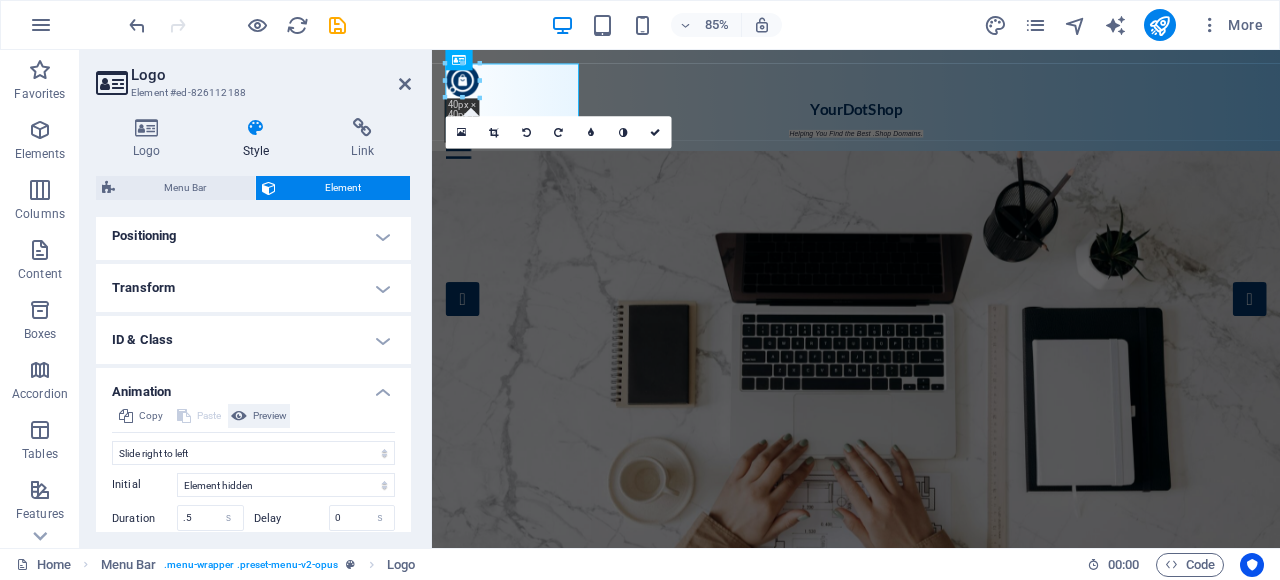 click on "Preview" at bounding box center (270, 416) 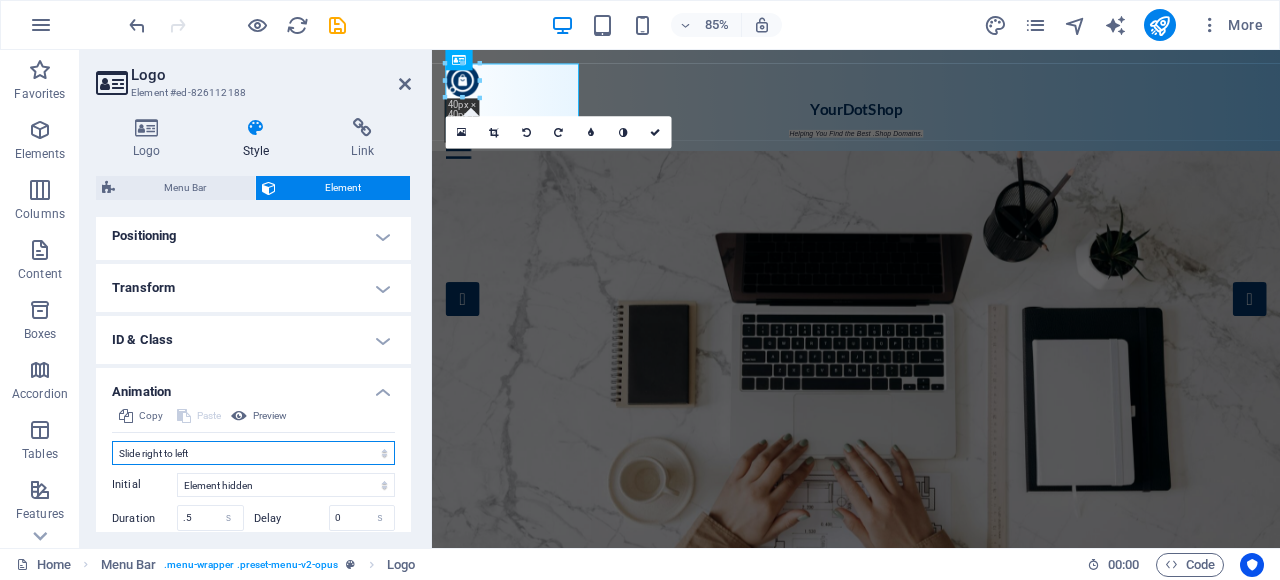 click on "Don't animate Show / Hide Slide up/down Zoom in/out Slide left to right Slide right to left Slide top to bottom Slide bottom to top Pulse Blink Open as overlay" at bounding box center [253, 453] 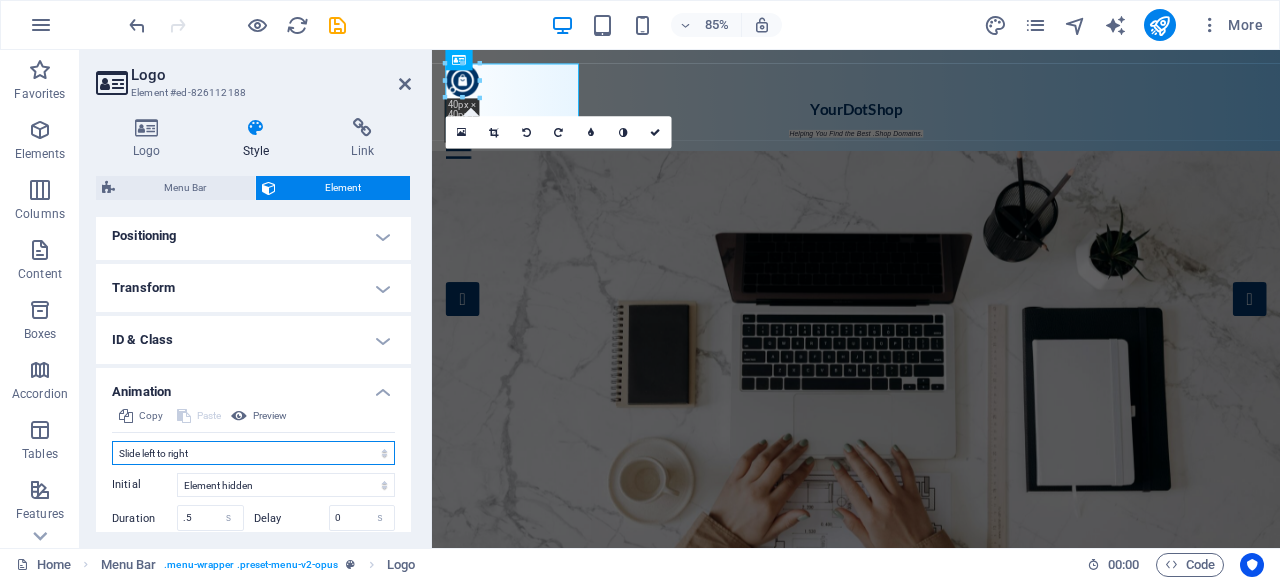 click on "Don't animate Show / Hide Slide up/down Zoom in/out Slide left to right Slide right to left Slide top to bottom Slide bottom to top Pulse Blink Open as overlay" at bounding box center [253, 453] 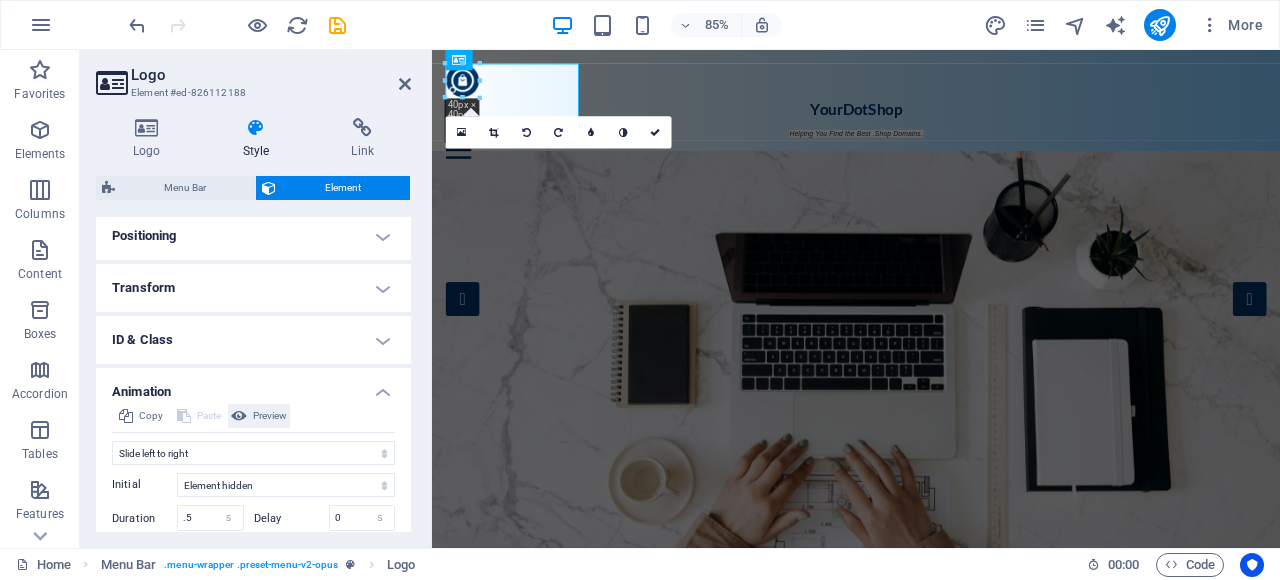 click on "Preview" at bounding box center [270, 416] 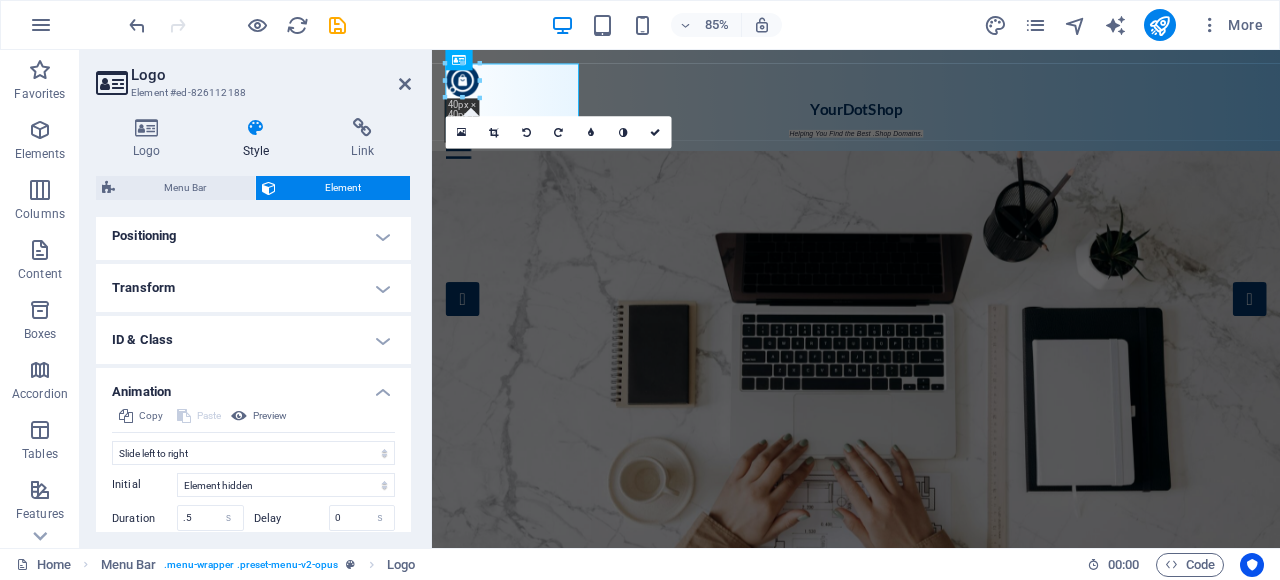 scroll, scrollTop: 694, scrollLeft: 0, axis: vertical 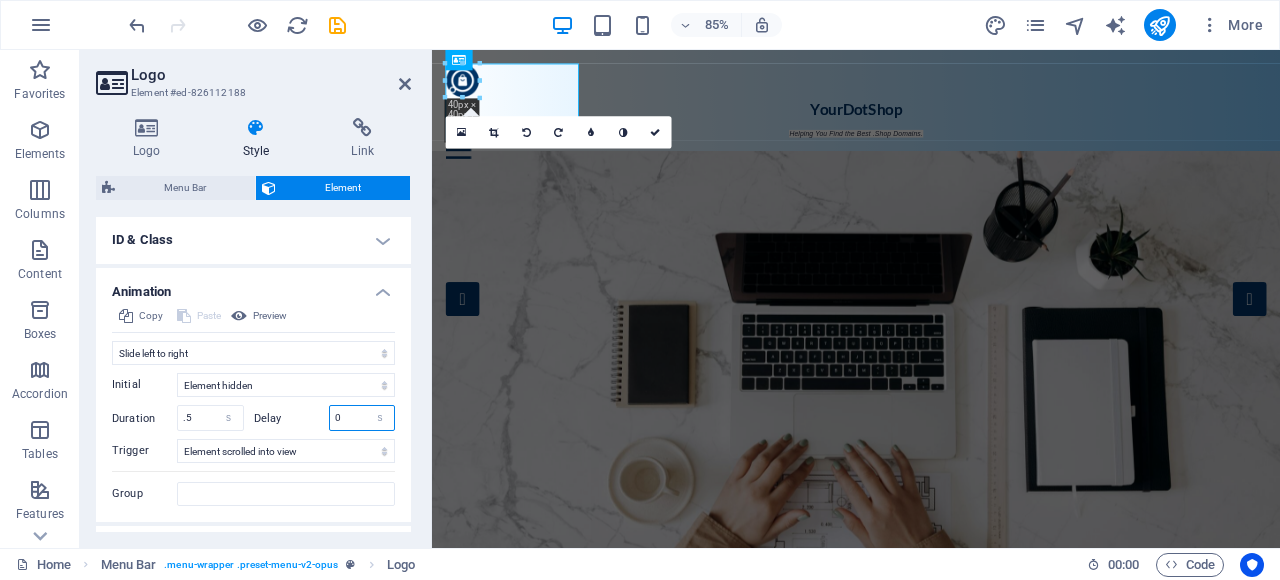 drag, startPoint x: 340, startPoint y: 420, endPoint x: 324, endPoint y: 420, distance: 16 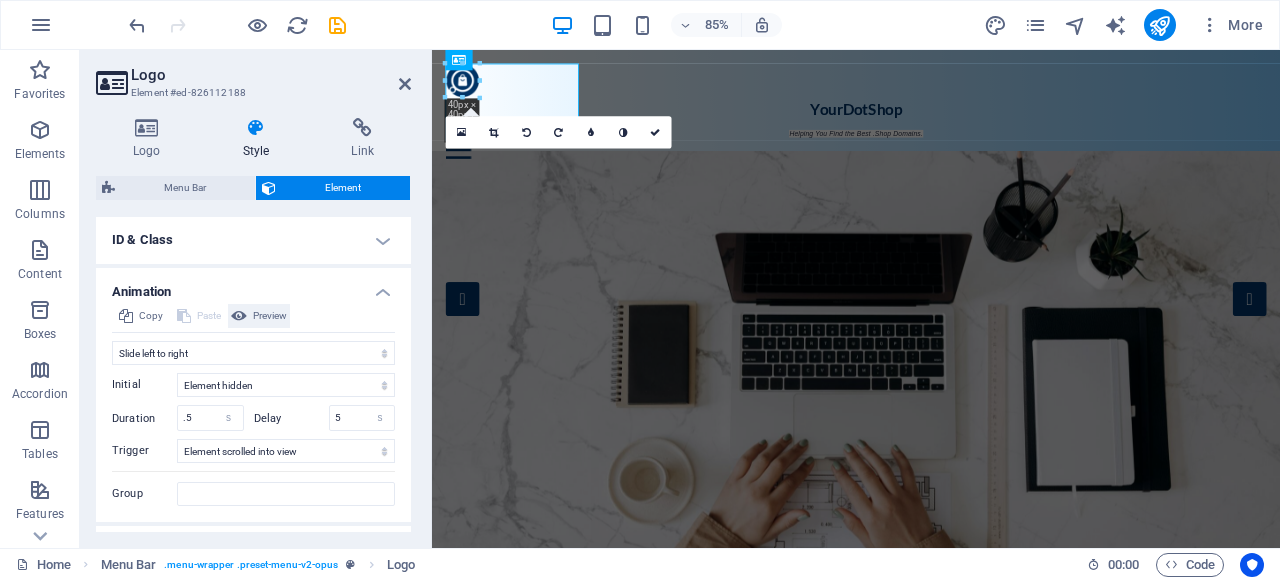 click on "Preview" at bounding box center [270, 316] 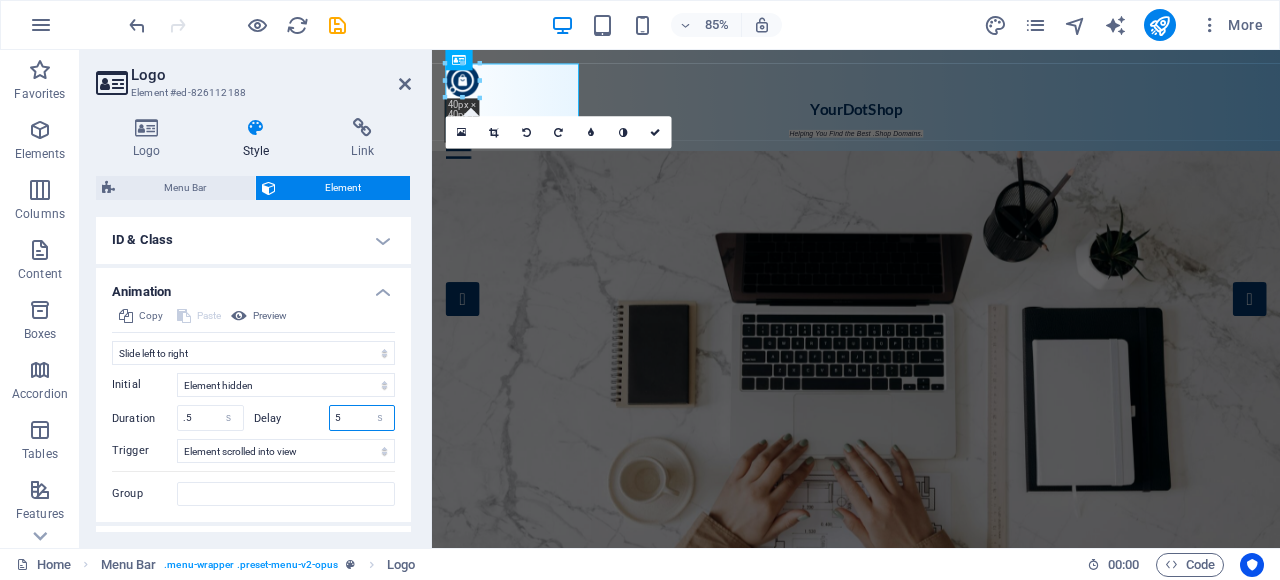 drag, startPoint x: 348, startPoint y: 415, endPoint x: 320, endPoint y: 417, distance: 28.071337 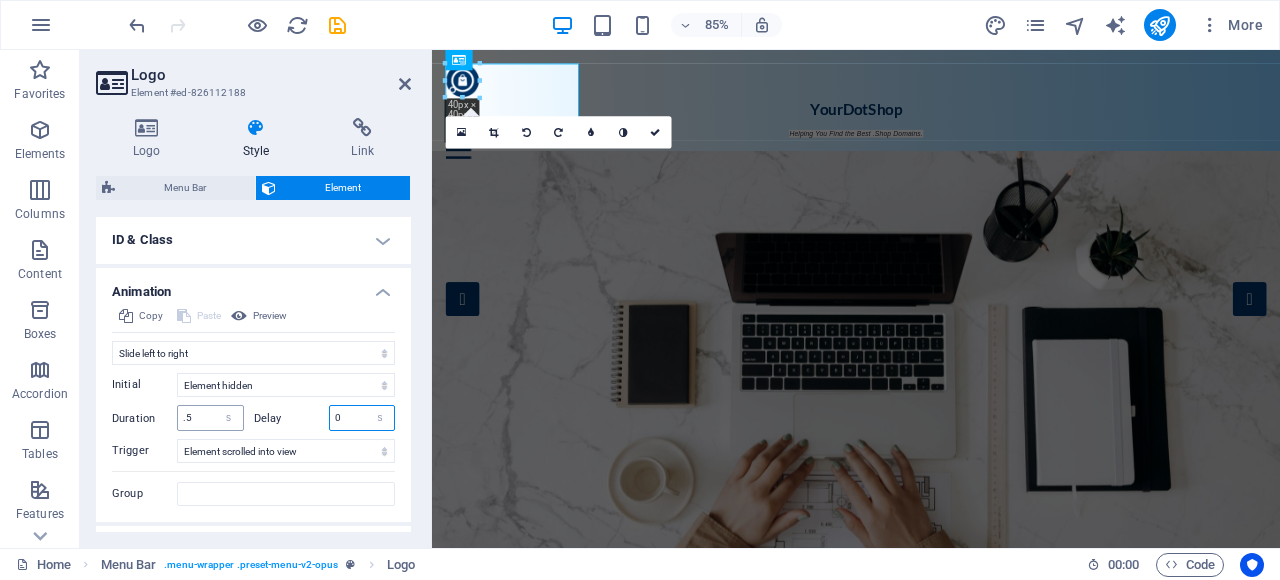 type on "0" 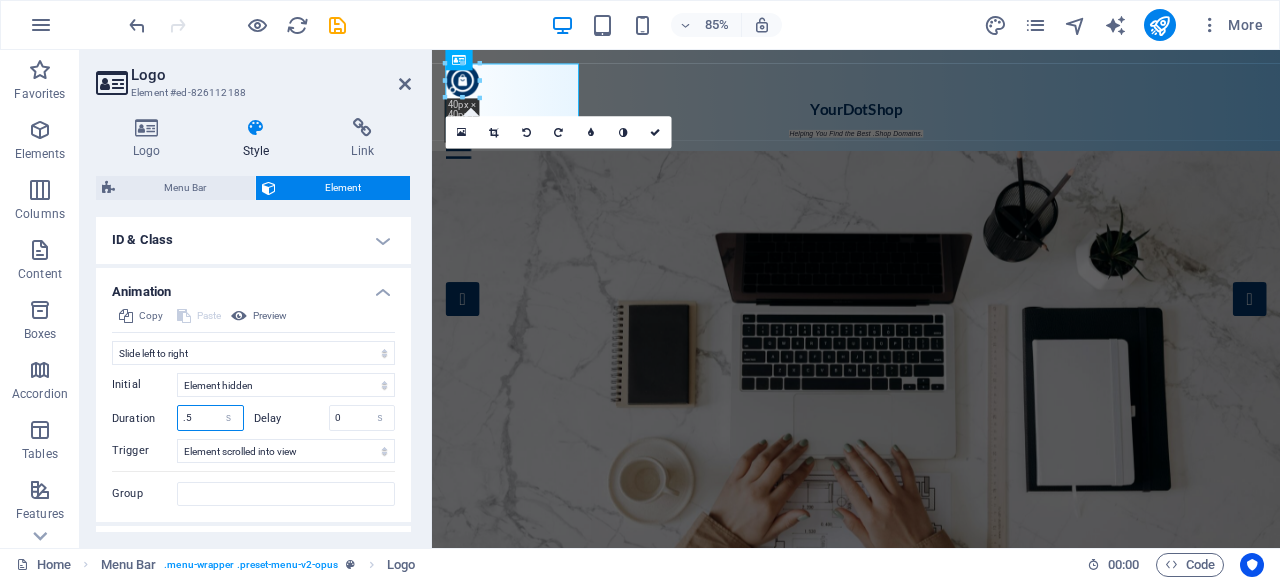 drag, startPoint x: 198, startPoint y: 415, endPoint x: 179, endPoint y: 415, distance: 19 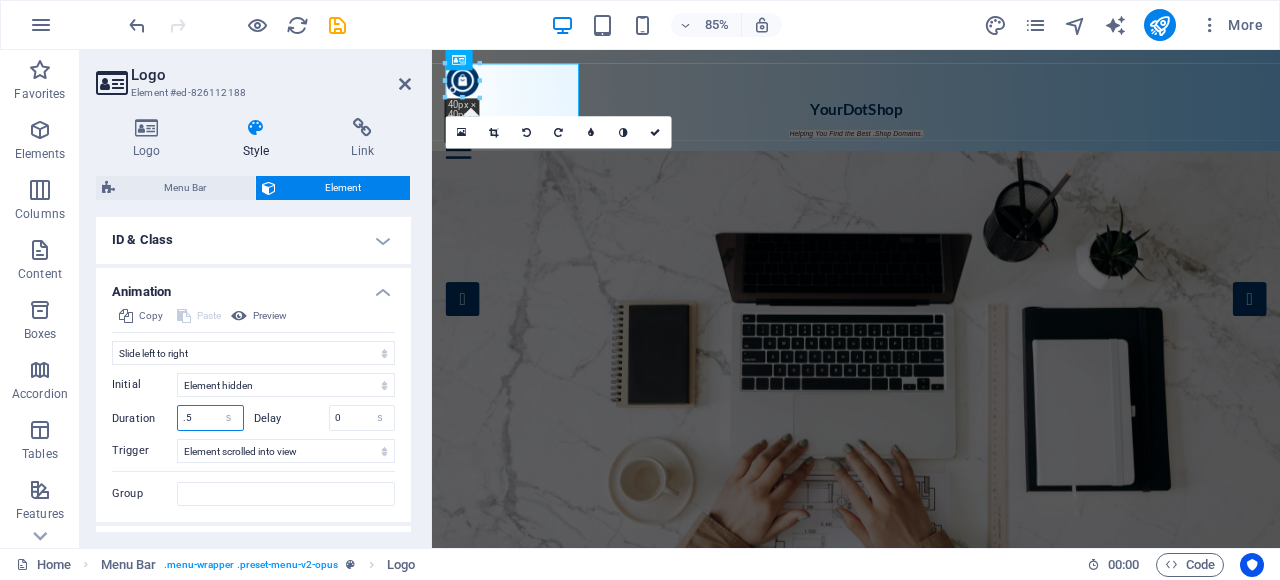 click on ".5" at bounding box center [210, 418] 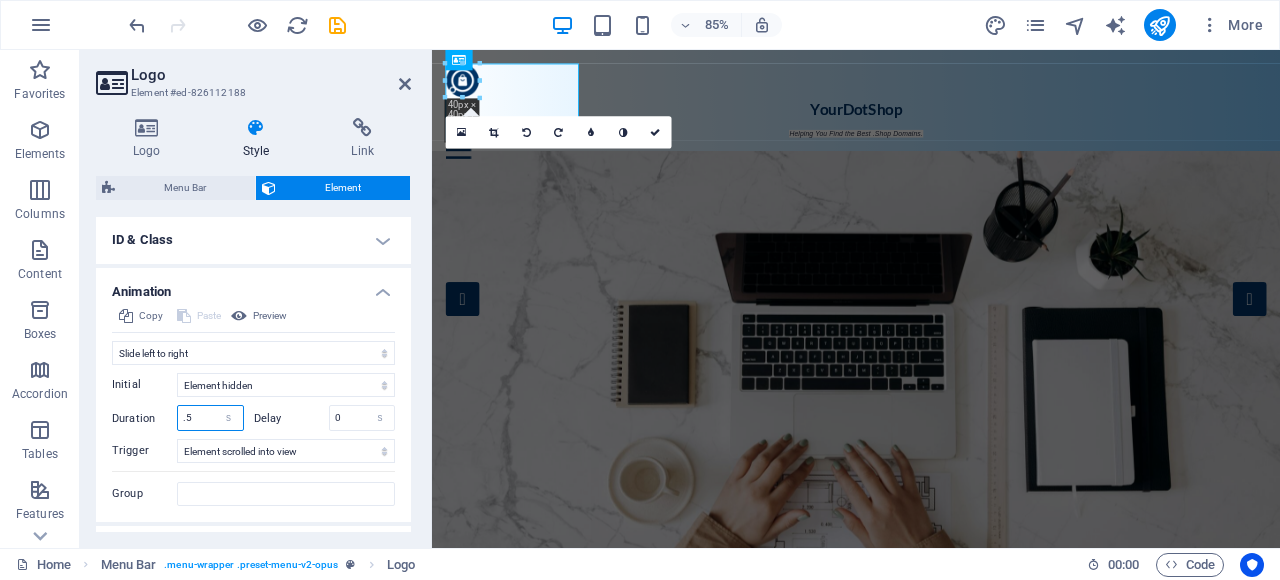 click on ".5" at bounding box center (210, 418) 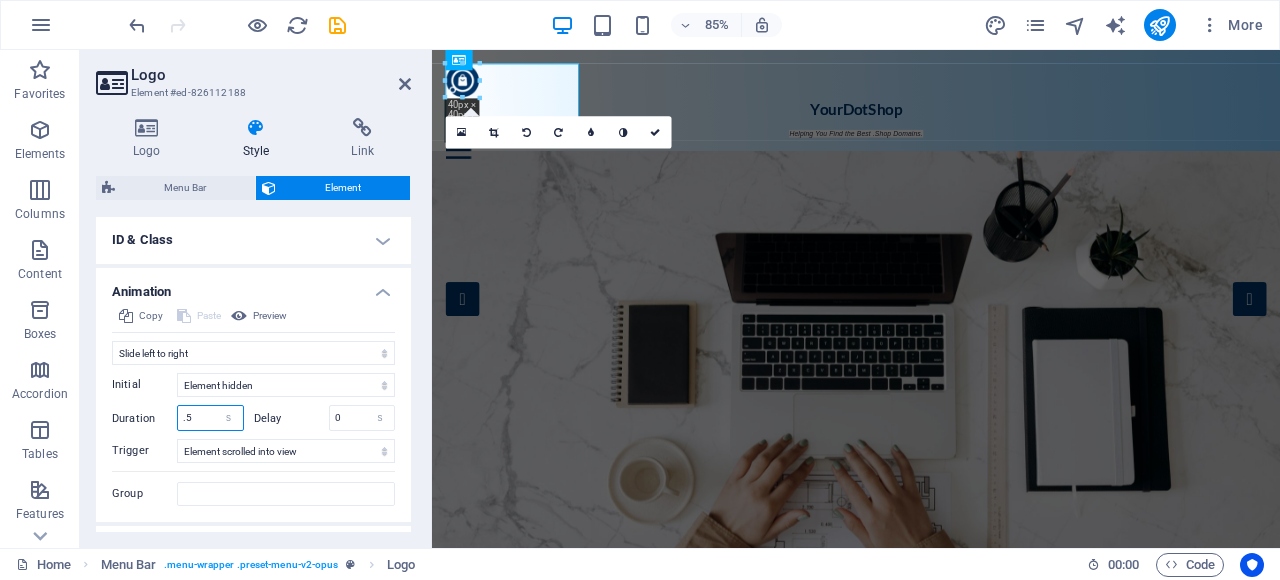 drag, startPoint x: 186, startPoint y: 415, endPoint x: 211, endPoint y: 415, distance: 25 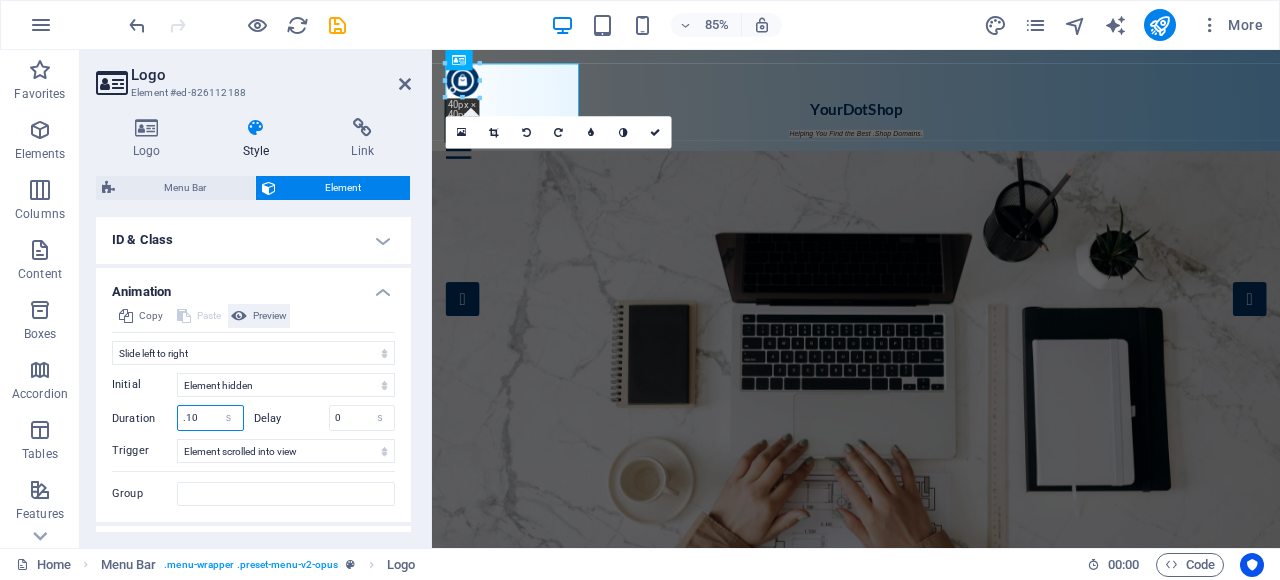 type on ".10" 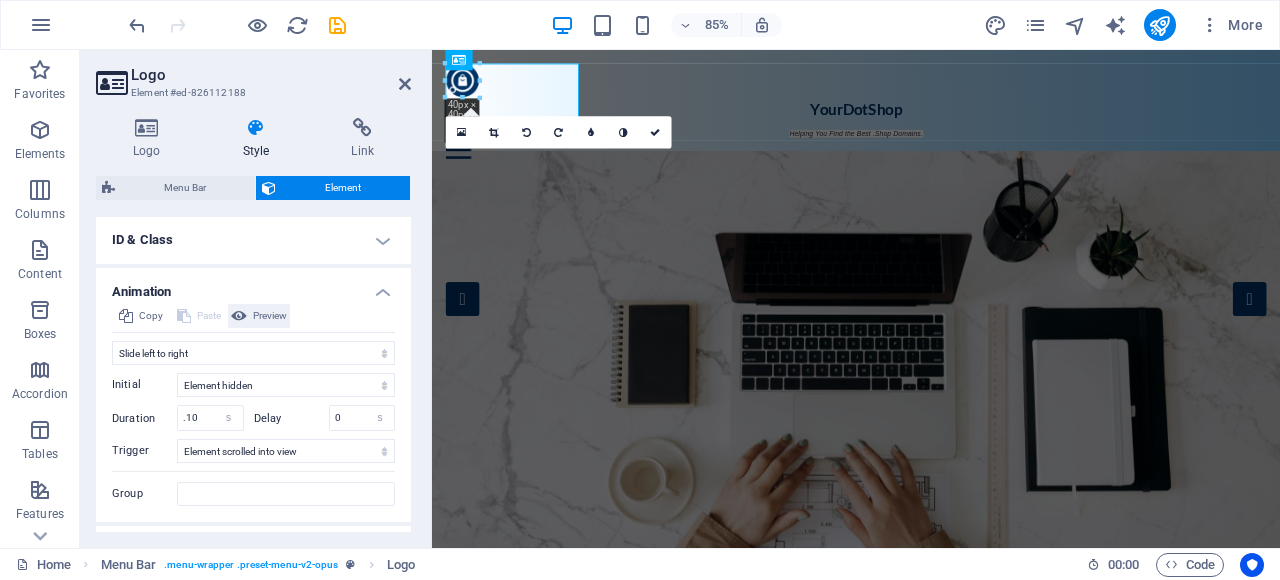 click on "Preview" at bounding box center (270, 316) 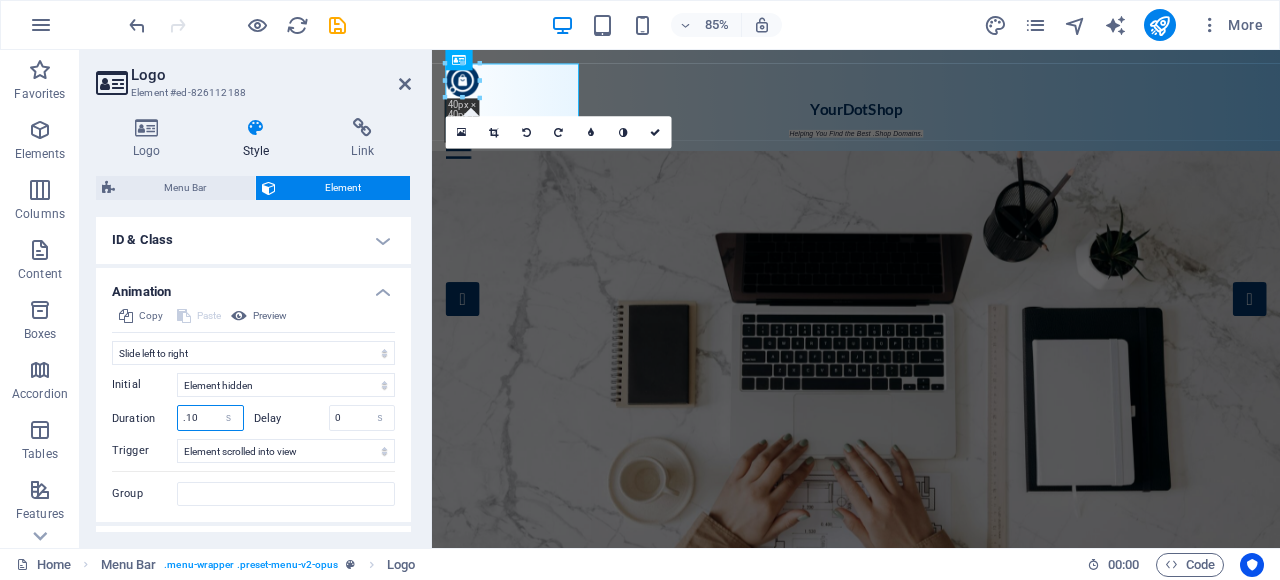 drag, startPoint x: 200, startPoint y: 420, endPoint x: 175, endPoint y: 421, distance: 25.019993 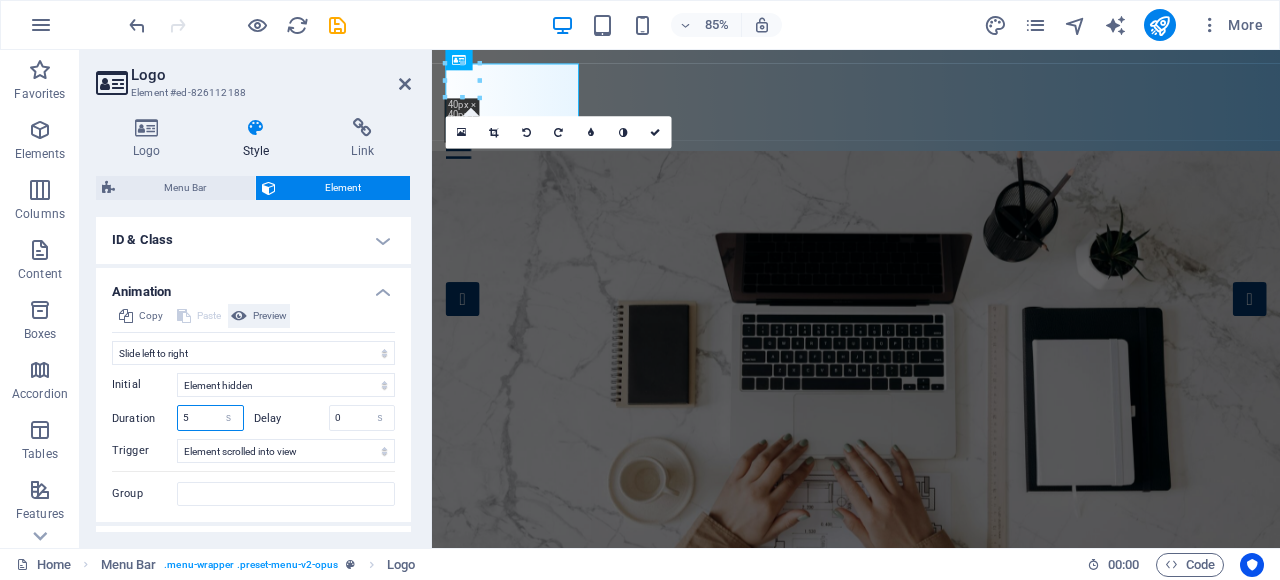 type on "5" 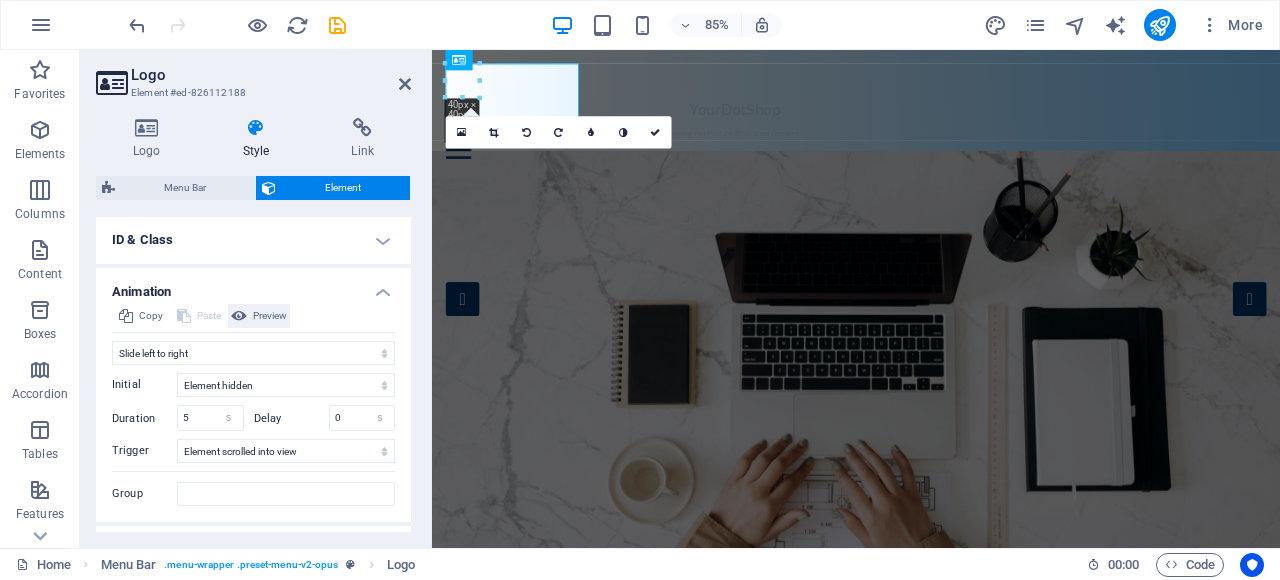 click on "Preview" at bounding box center [259, 316] 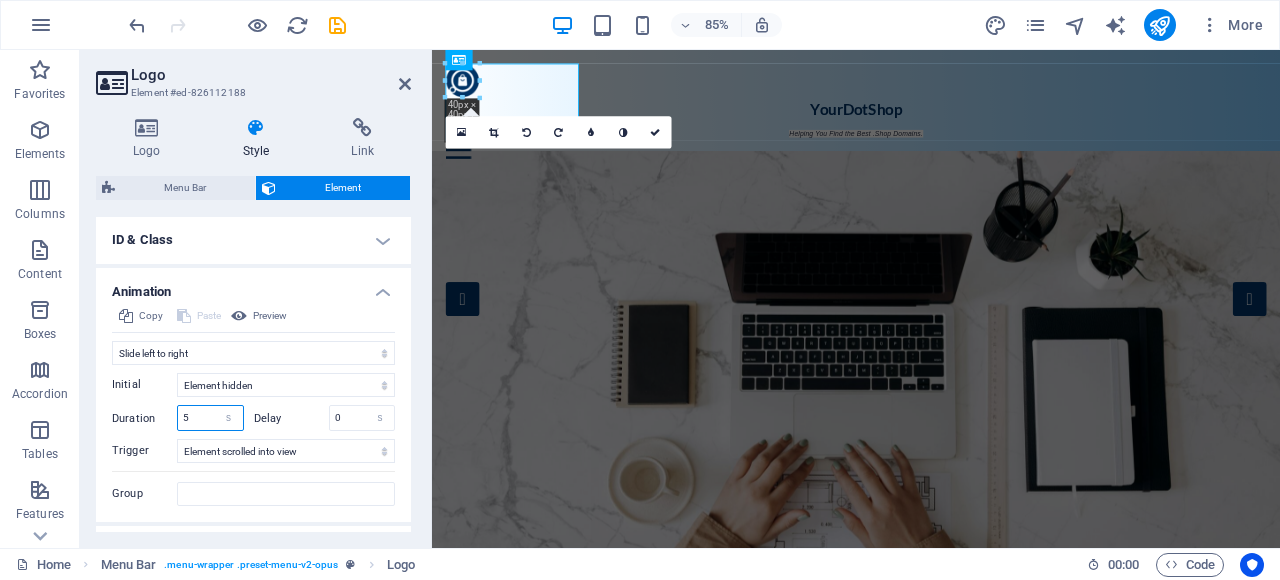 drag, startPoint x: 200, startPoint y: 418, endPoint x: 160, endPoint y: 415, distance: 40.112343 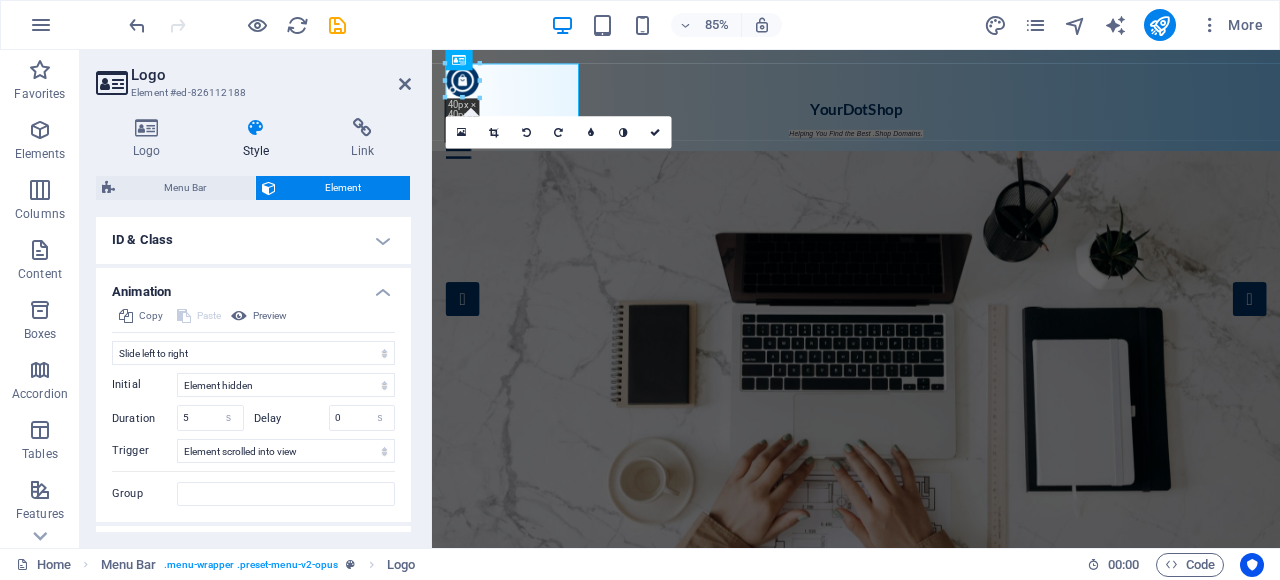 click on "Duration" at bounding box center [144, 418] 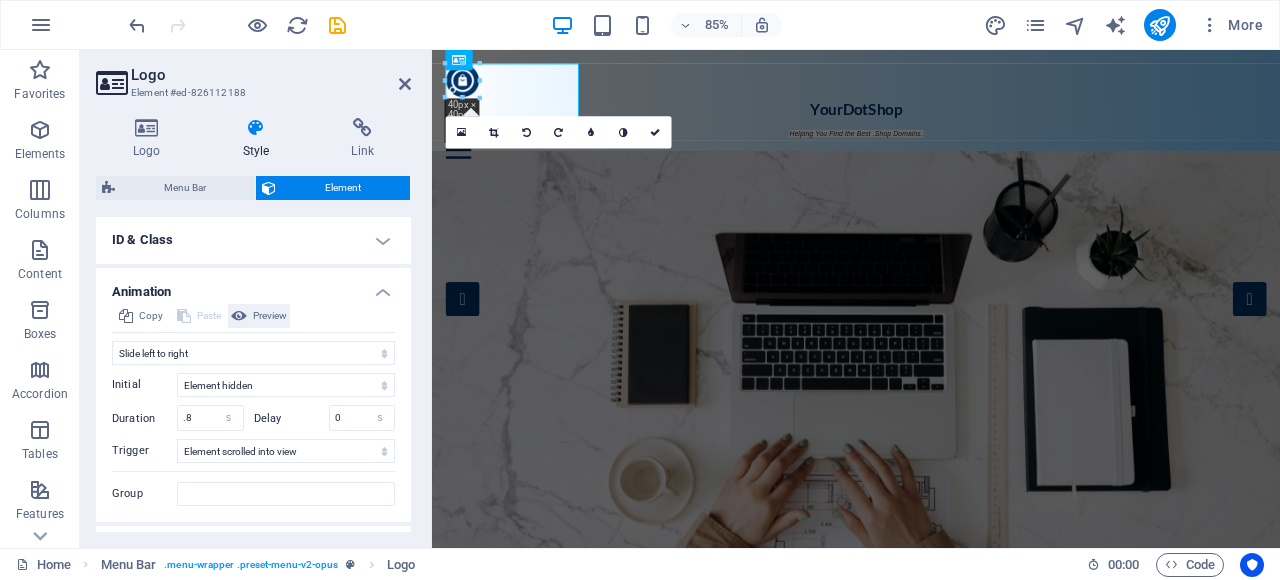click on "Preview" at bounding box center [270, 316] 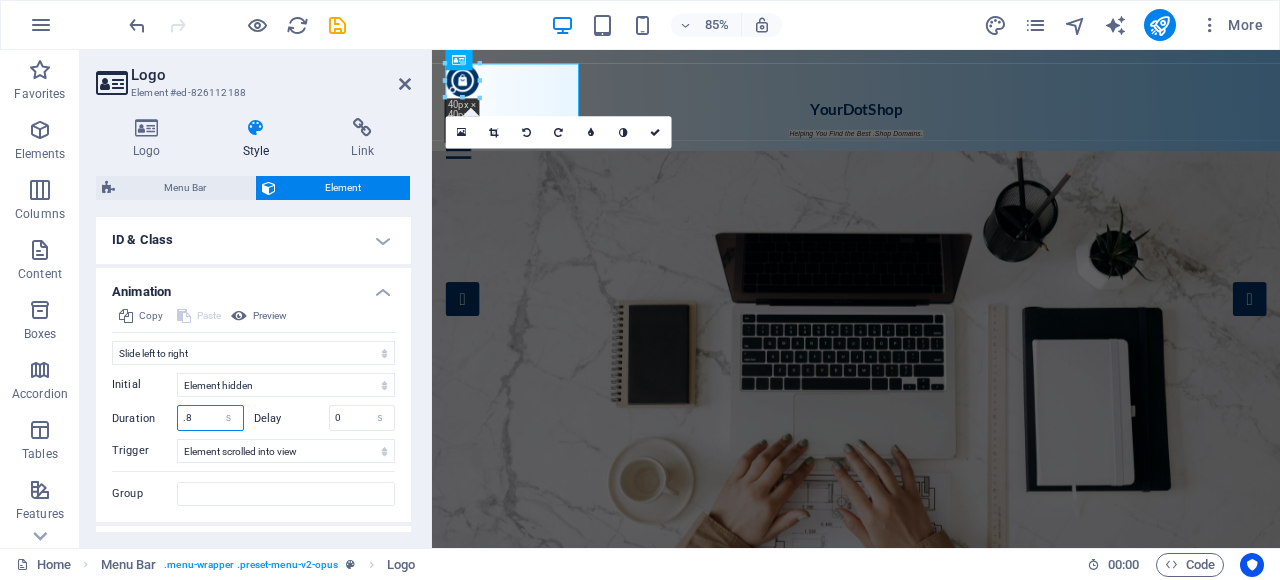 drag, startPoint x: 199, startPoint y: 411, endPoint x: 178, endPoint y: 415, distance: 21.377558 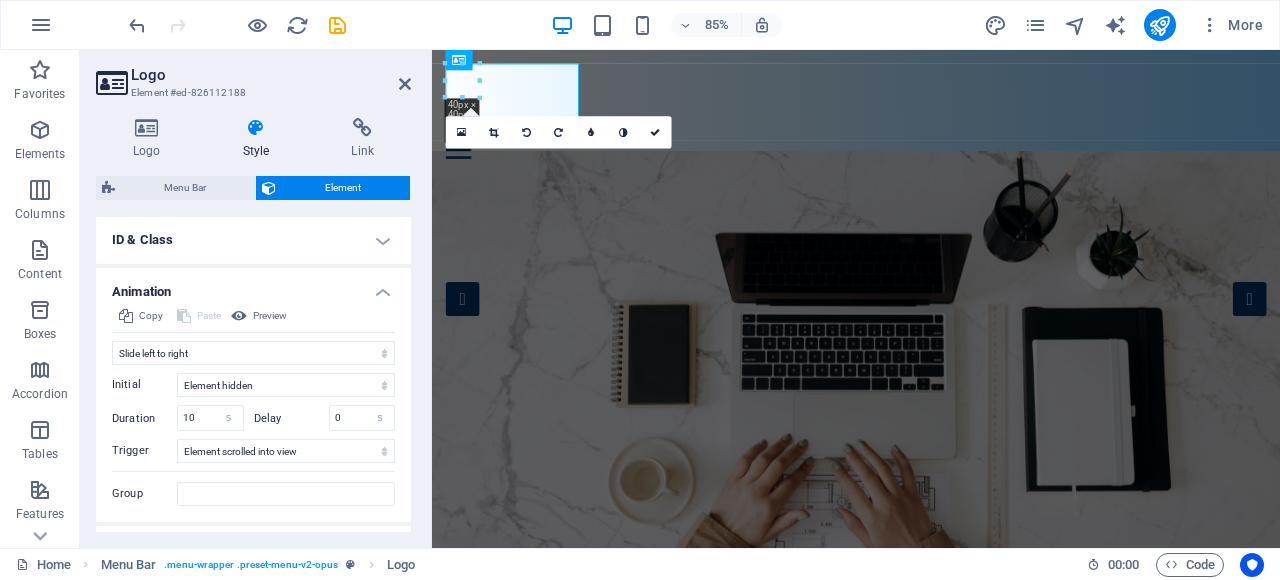 click on "Animation" at bounding box center [253, 286] 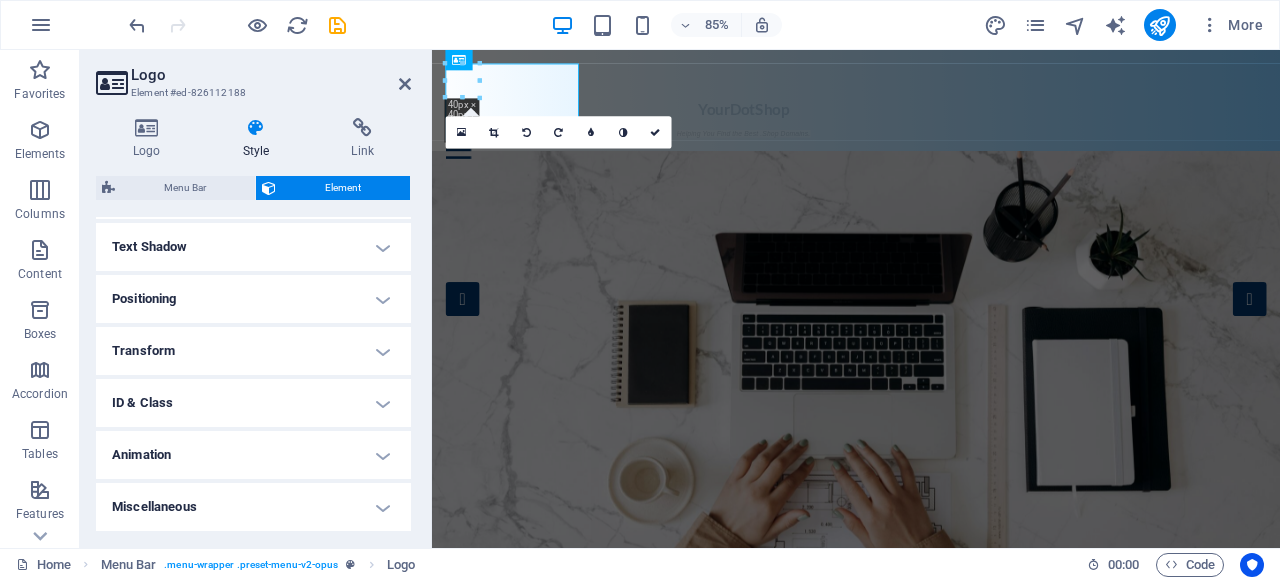 scroll, scrollTop: 529, scrollLeft: 0, axis: vertical 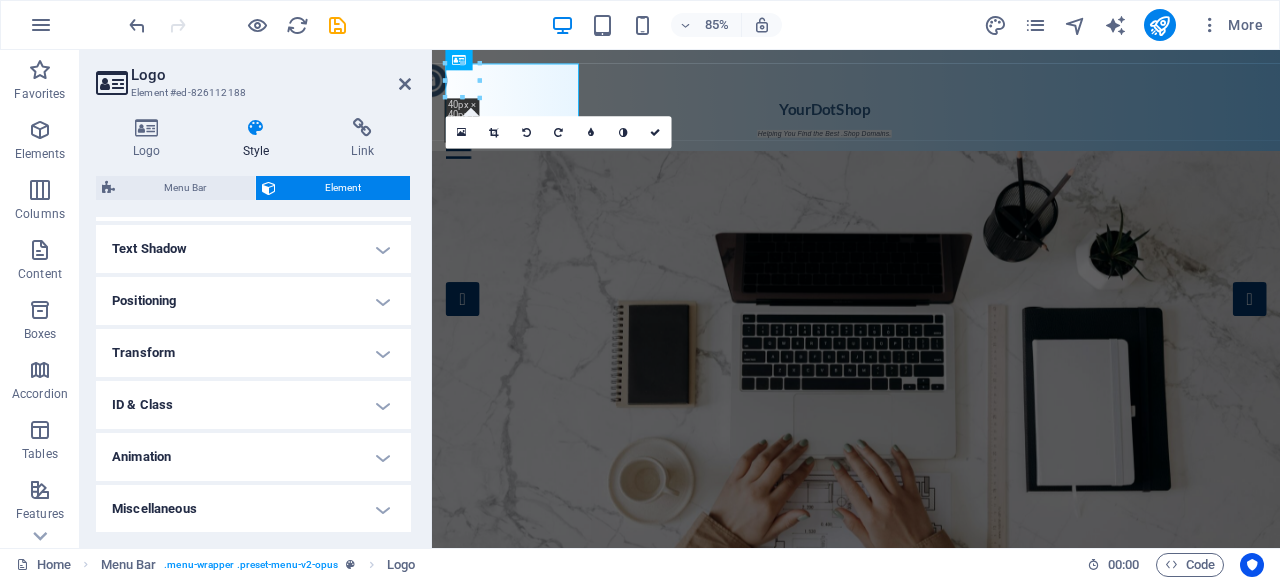 click on "Animation" at bounding box center (253, 457) 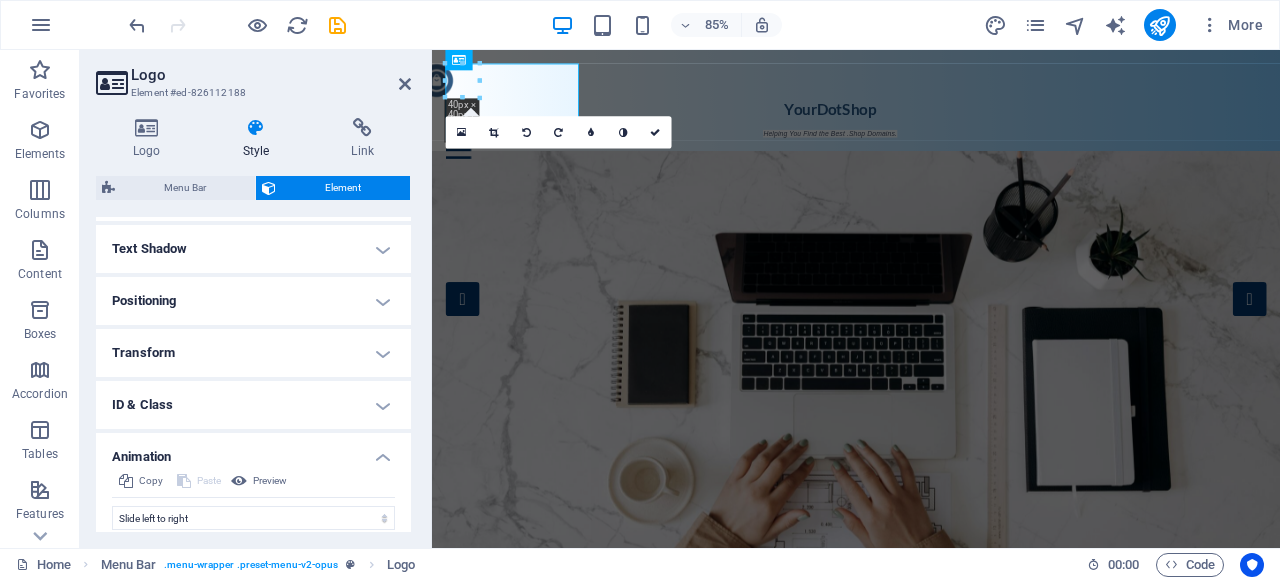 scroll, scrollTop: 694, scrollLeft: 0, axis: vertical 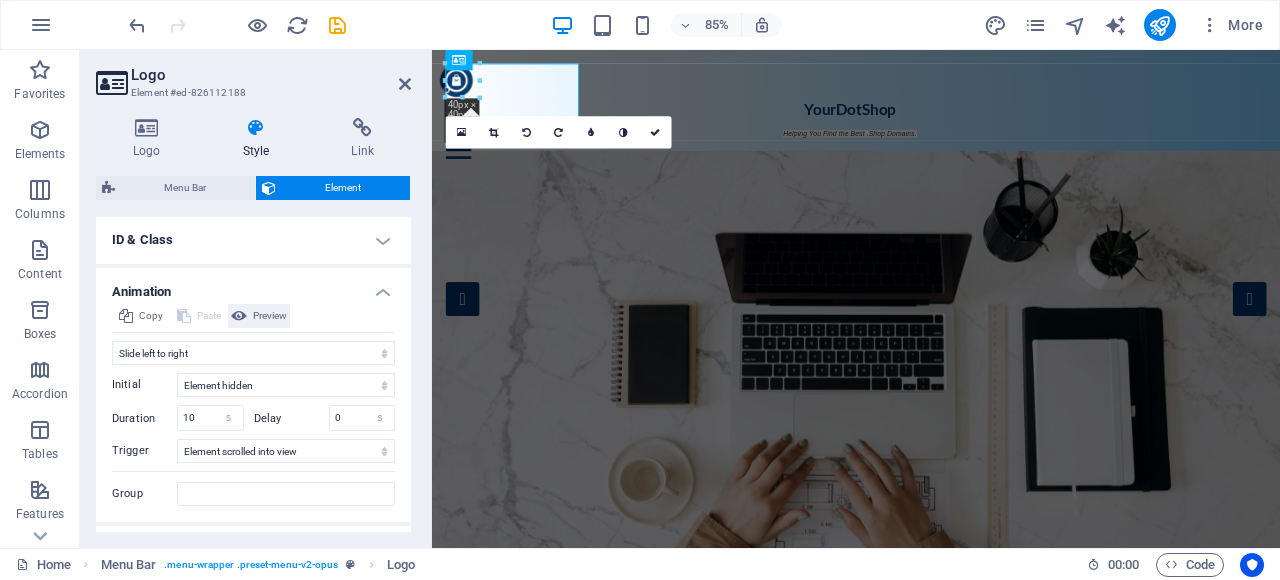 click on "Preview" at bounding box center [270, 316] 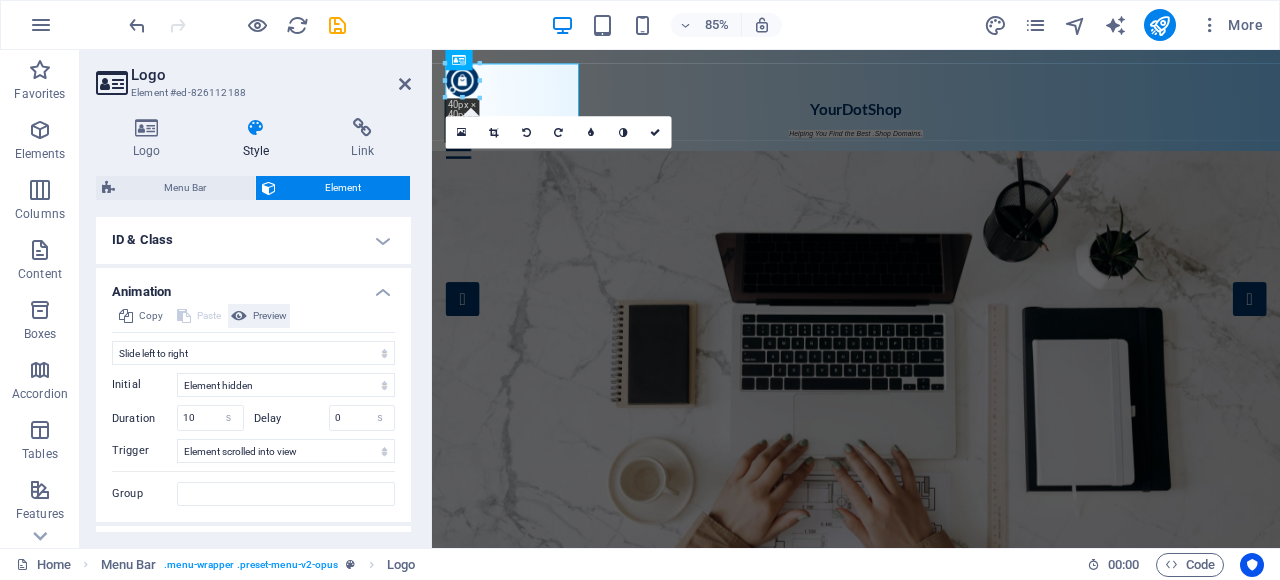 click on "Preview" at bounding box center [270, 316] 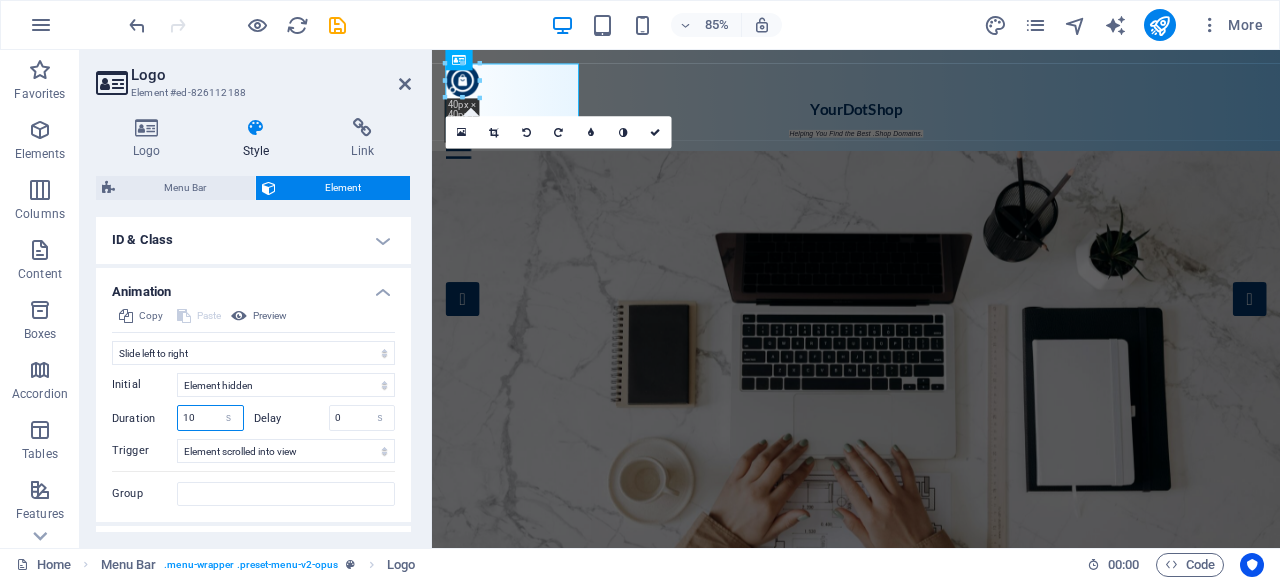 click on "10" at bounding box center (210, 418) 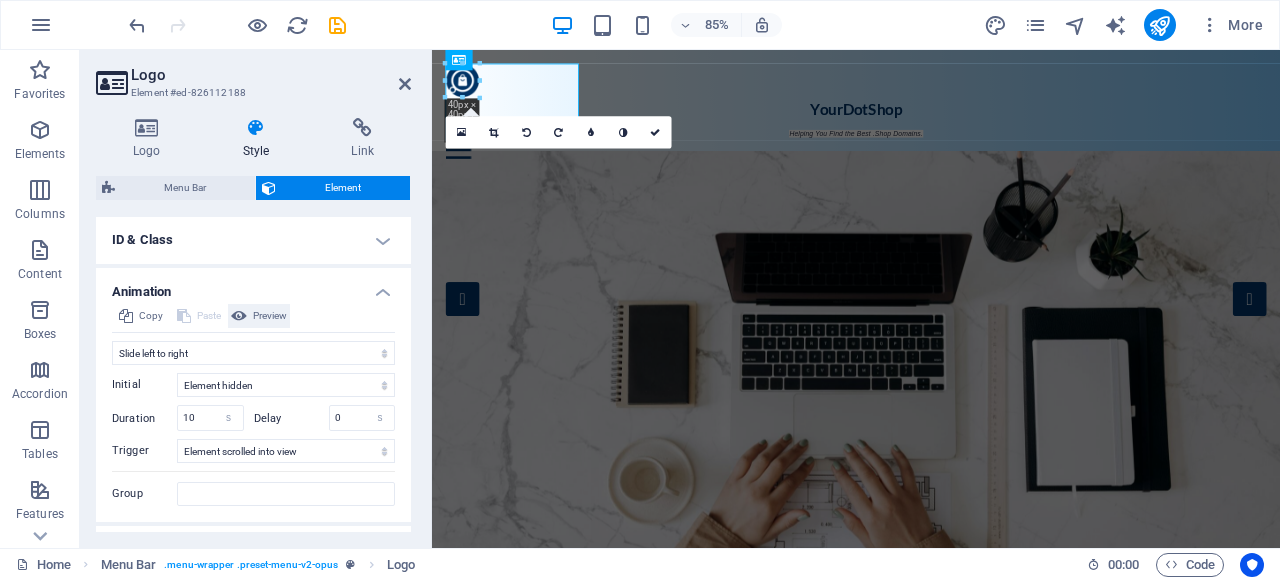 click on "Preview" at bounding box center (270, 316) 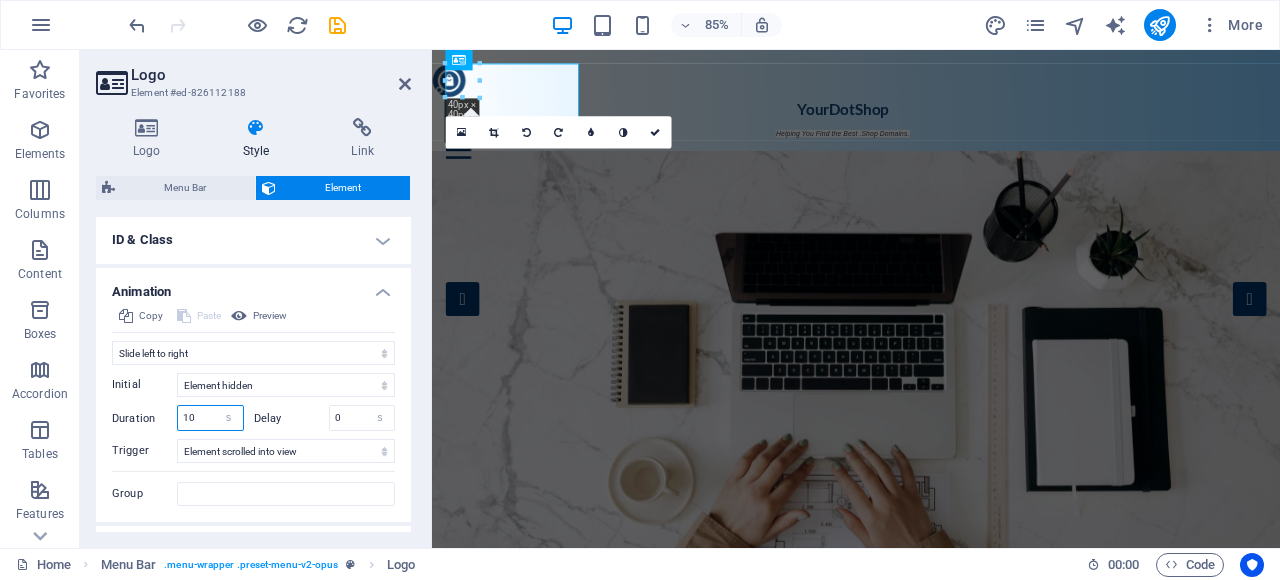 drag, startPoint x: 200, startPoint y: 411, endPoint x: 176, endPoint y: 419, distance: 25.298222 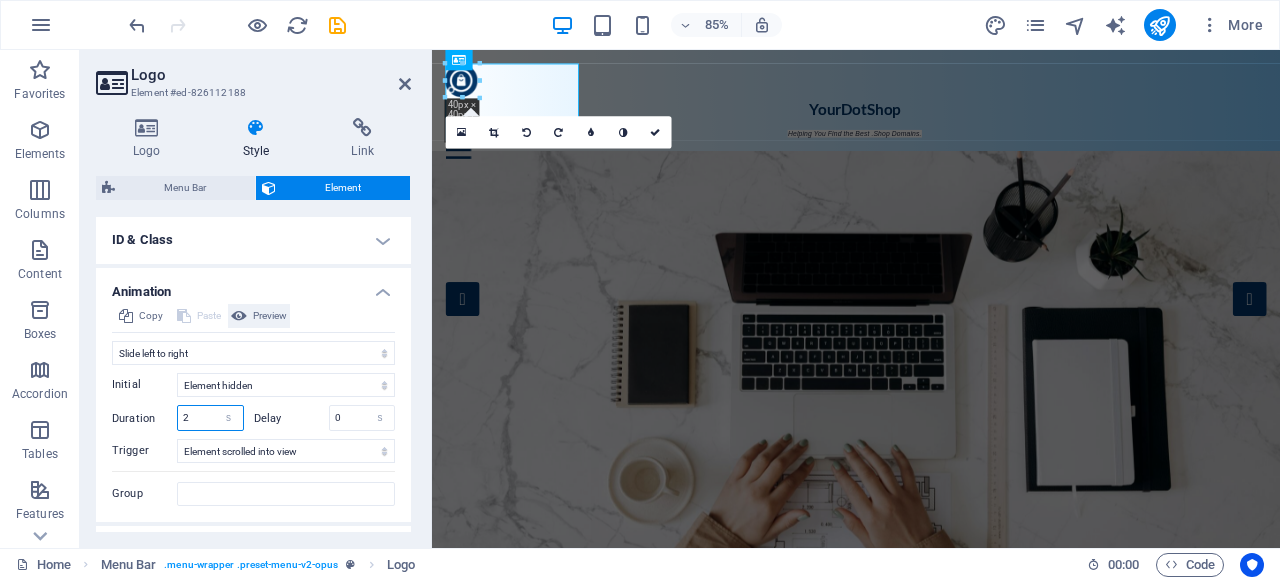 type on "2" 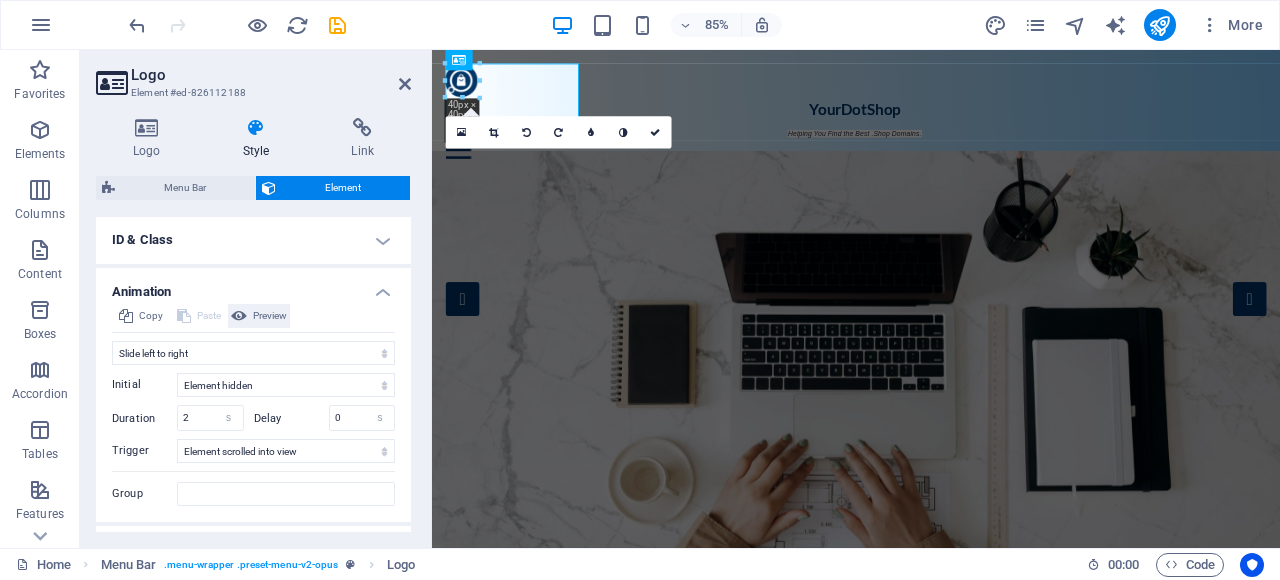 click on "Preview" at bounding box center [270, 316] 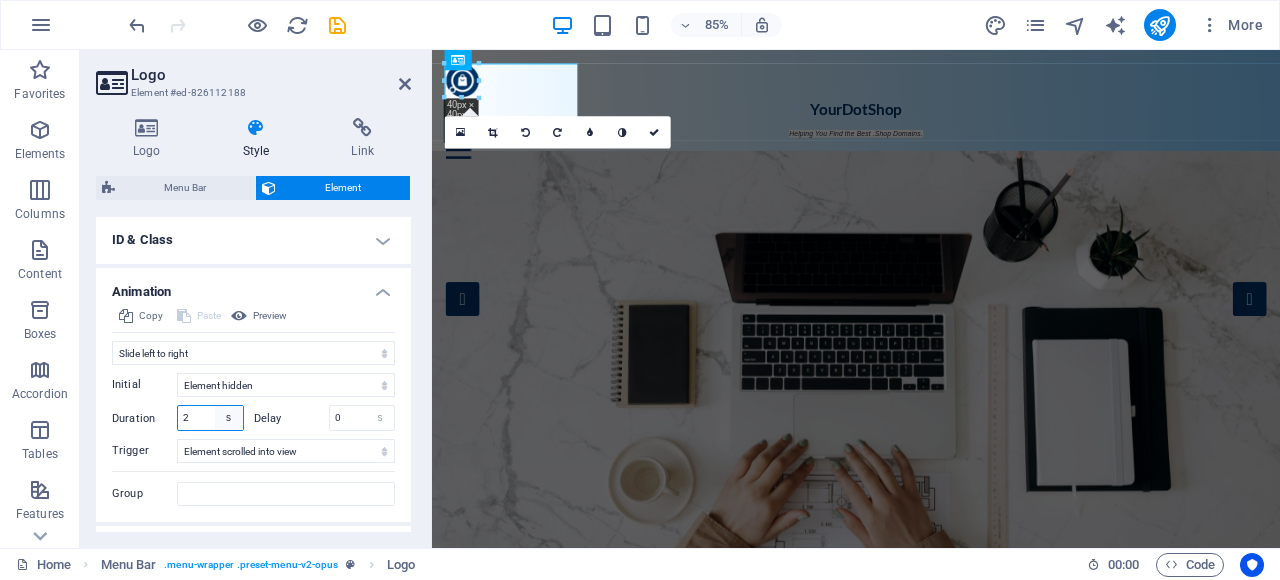click on "2 s ms" at bounding box center (210, 418) 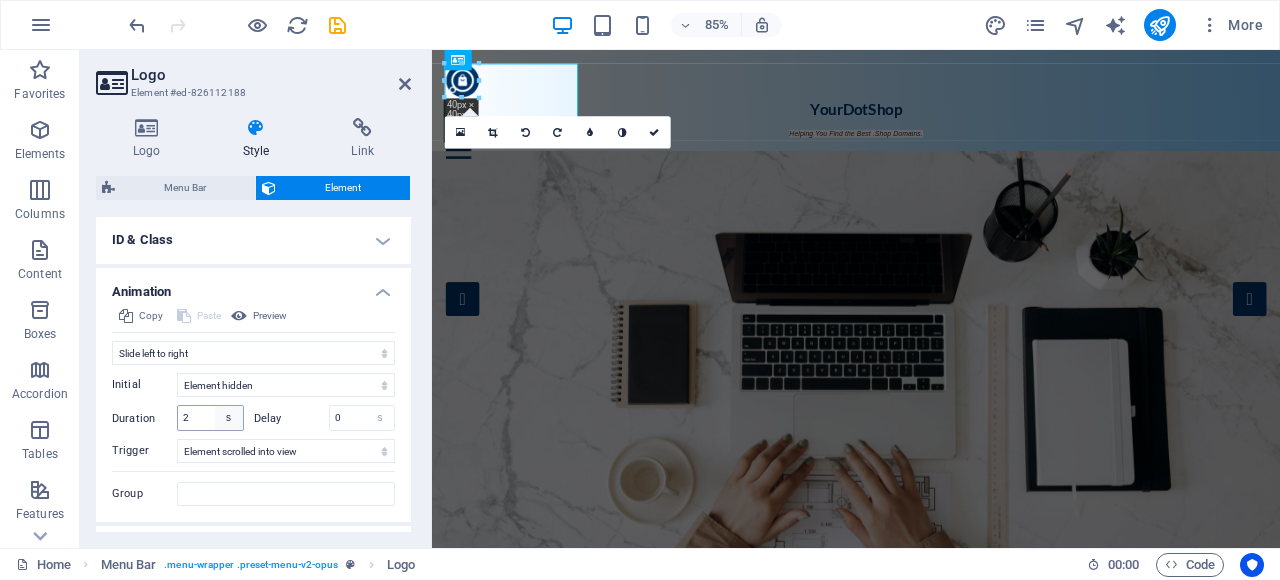 click on "Initial Element hidden Element shown Duration 2 s ms Delay 0 s ms Width auto px % Trigger No automatic trigger On page load Element scrolled into view Close This label appears when hovering over the close button, indicating its function. Group Show Don't alter this element Hide this element Show this element Hide Don't alter this element Hide this element Show this element" at bounding box center [253, 435] 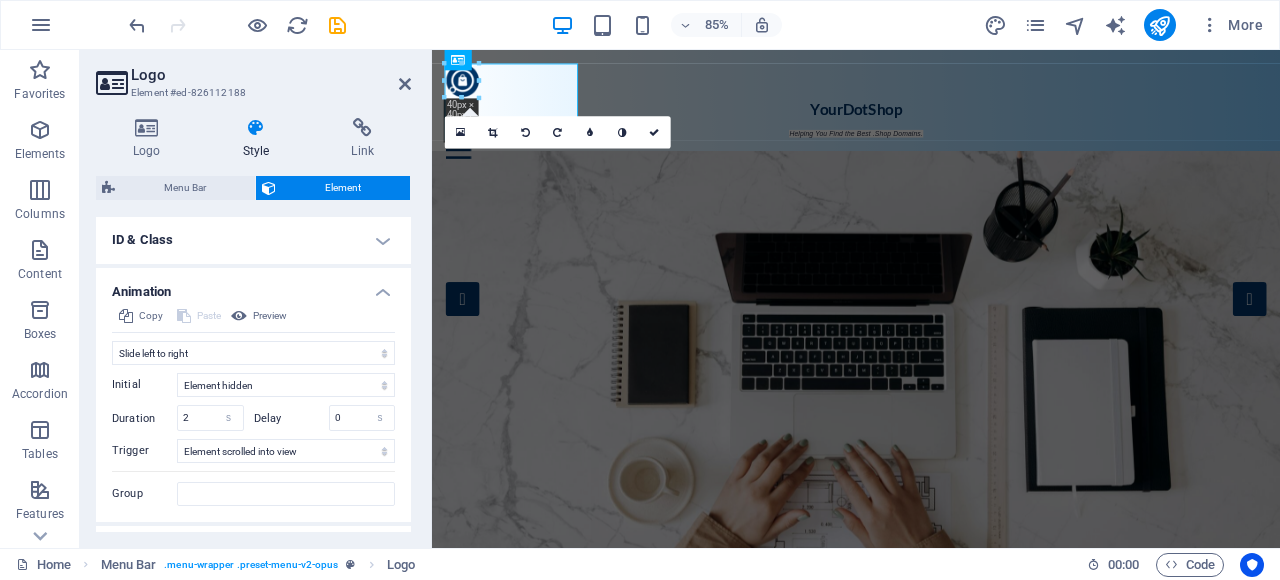click on "Delay 0 s ms" at bounding box center [325, 418] 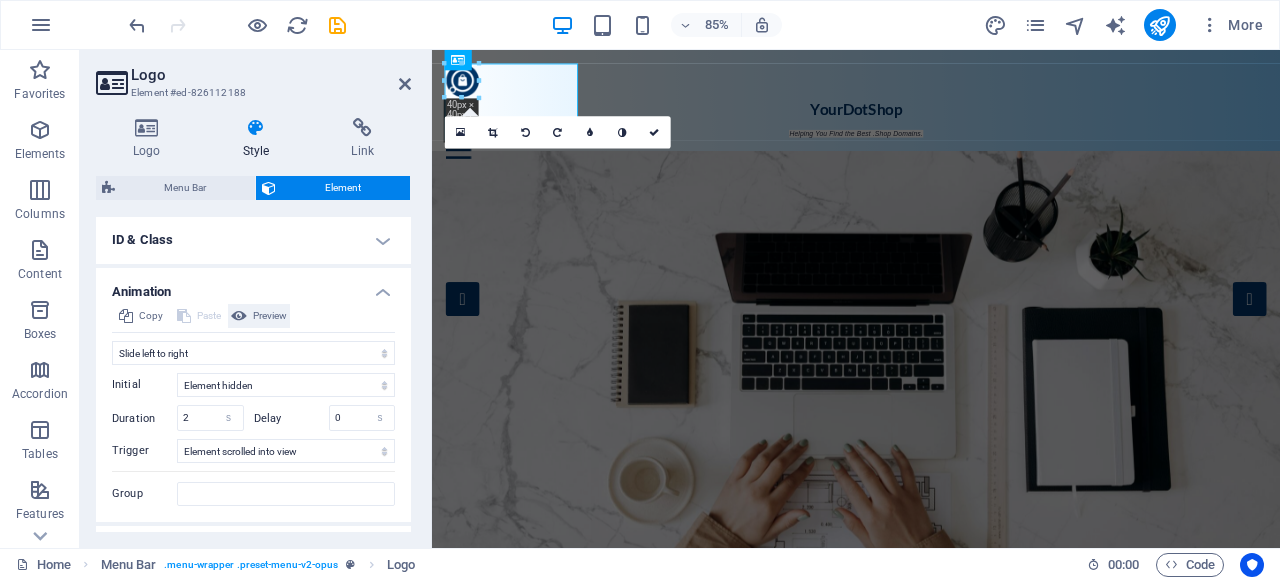 click on "Preview" at bounding box center (270, 316) 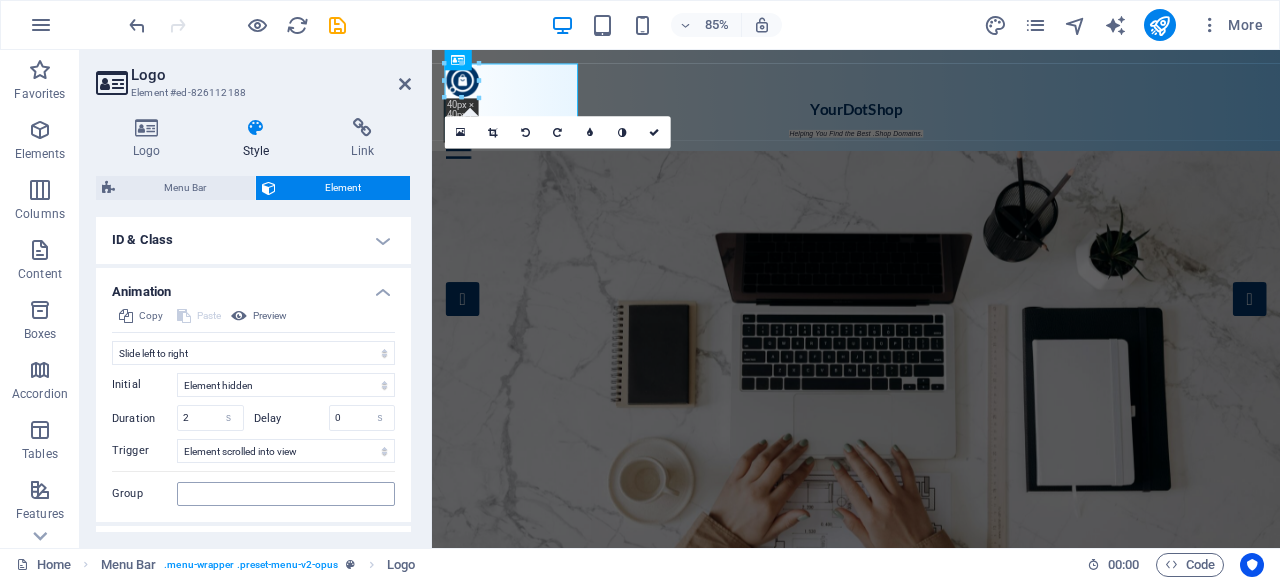 scroll, scrollTop: 734, scrollLeft: 0, axis: vertical 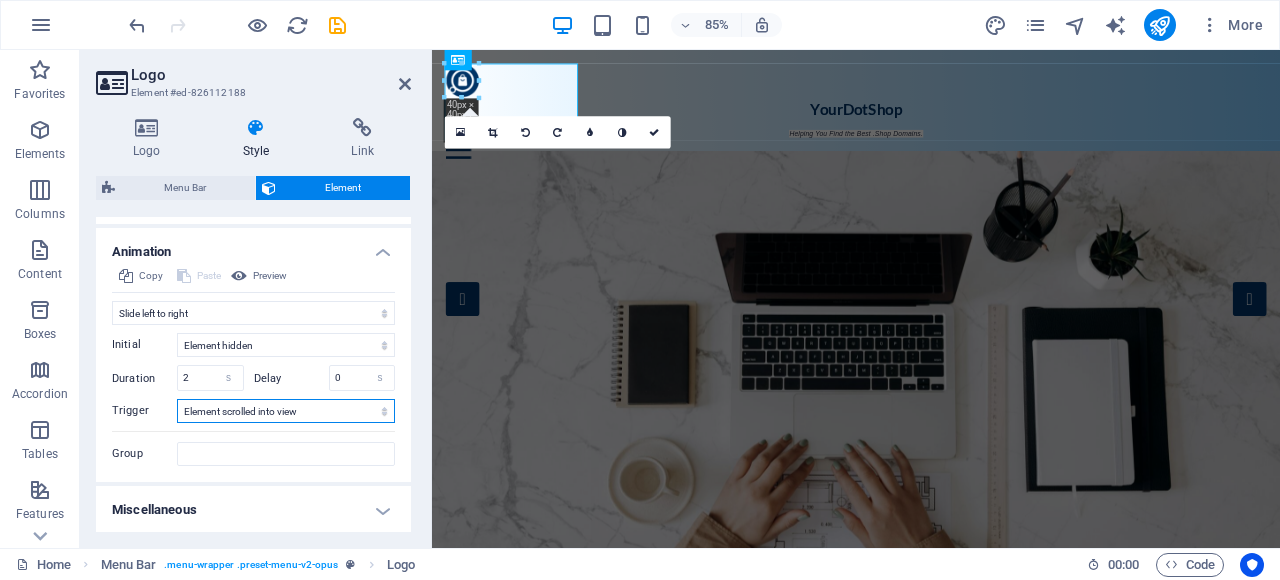 click on "No automatic trigger On page load Element scrolled into view" at bounding box center [286, 411] 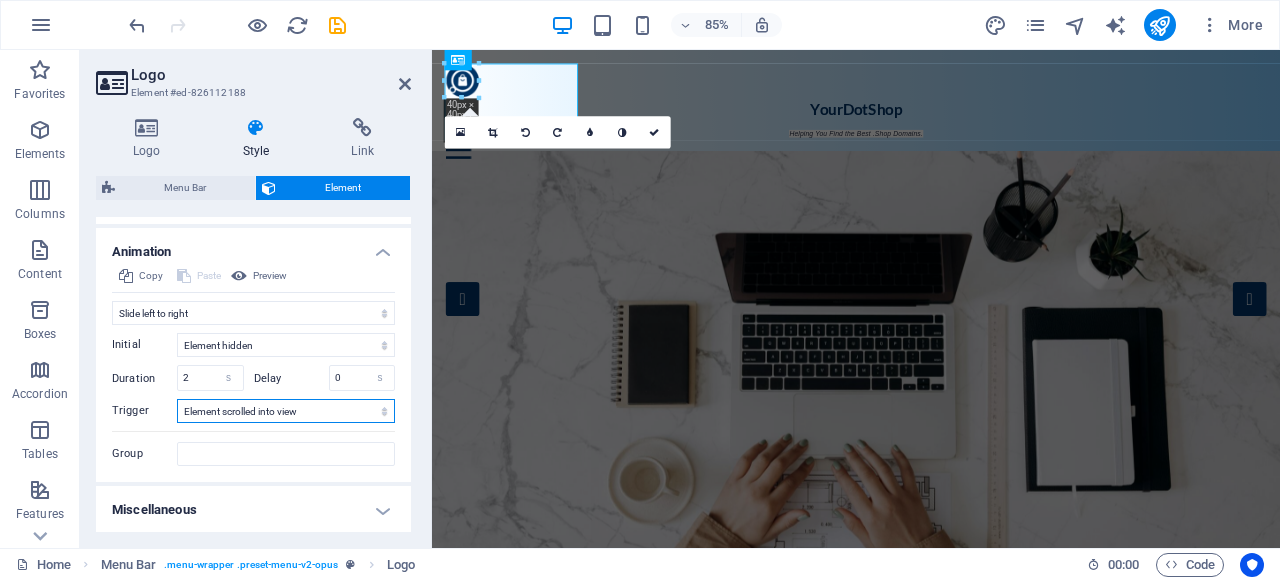 click on "No automatic trigger On page load Element scrolled into view" at bounding box center (286, 411) 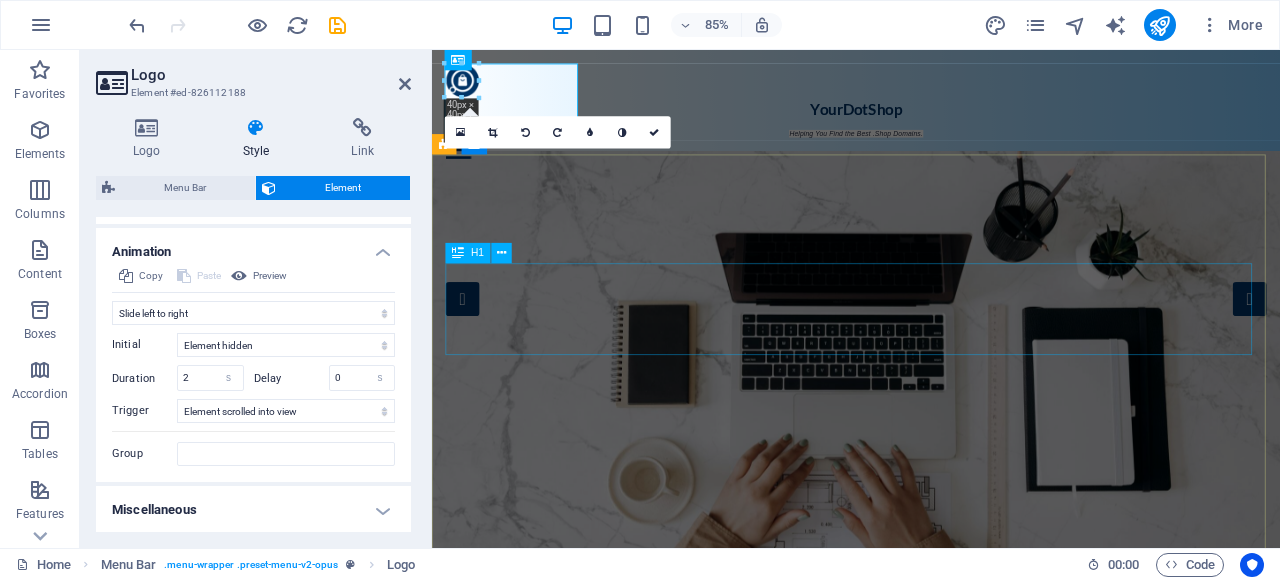 click on "YourDotShop" at bounding box center (931, 918) 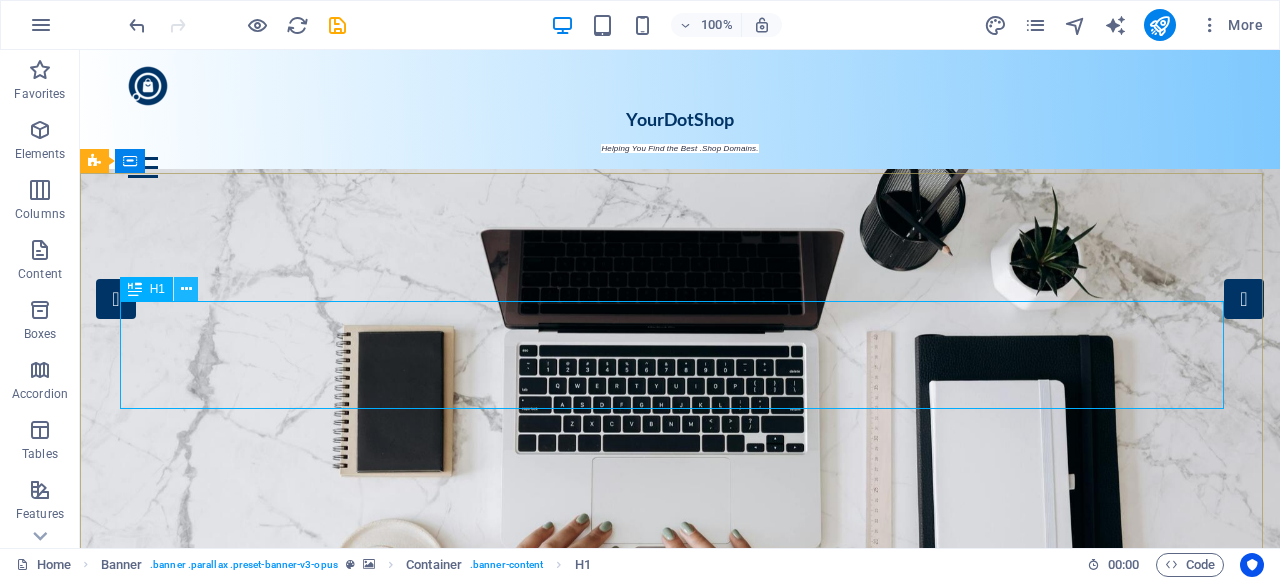 click at bounding box center (186, 289) 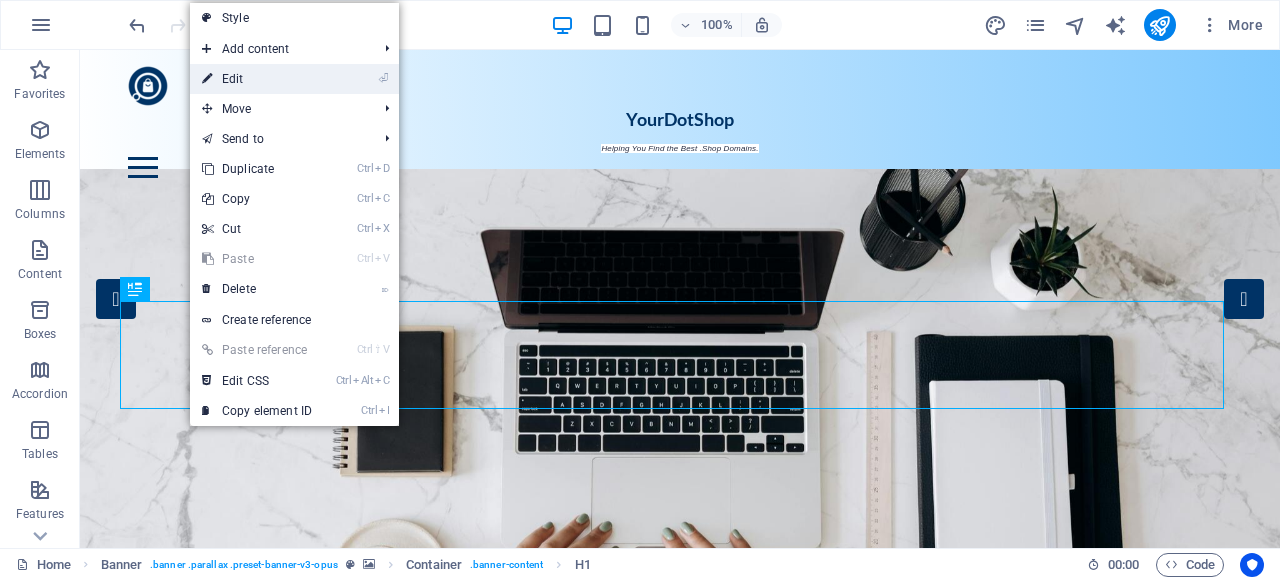 click on "⏎  Edit" at bounding box center (257, 79) 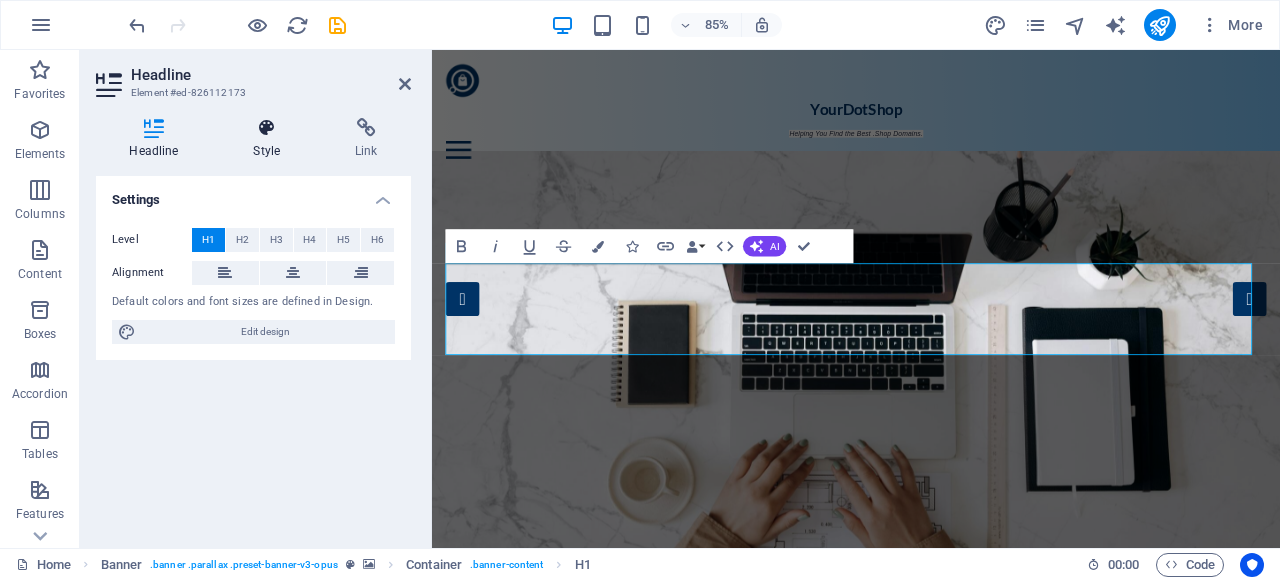 click on "Style" at bounding box center (271, 139) 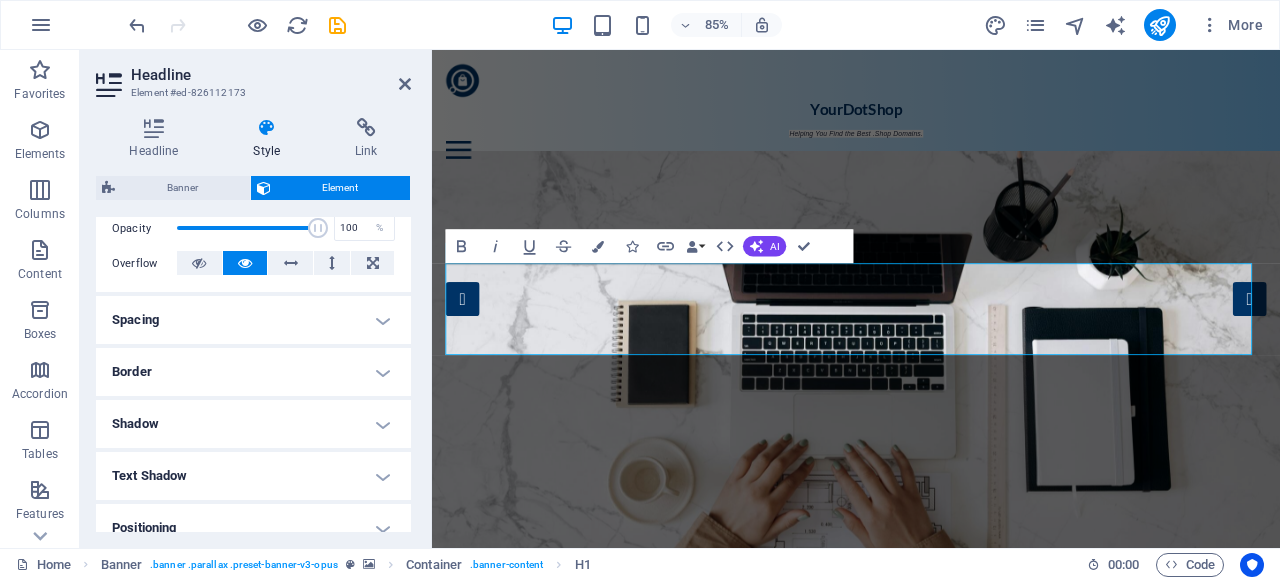 scroll, scrollTop: 529, scrollLeft: 0, axis: vertical 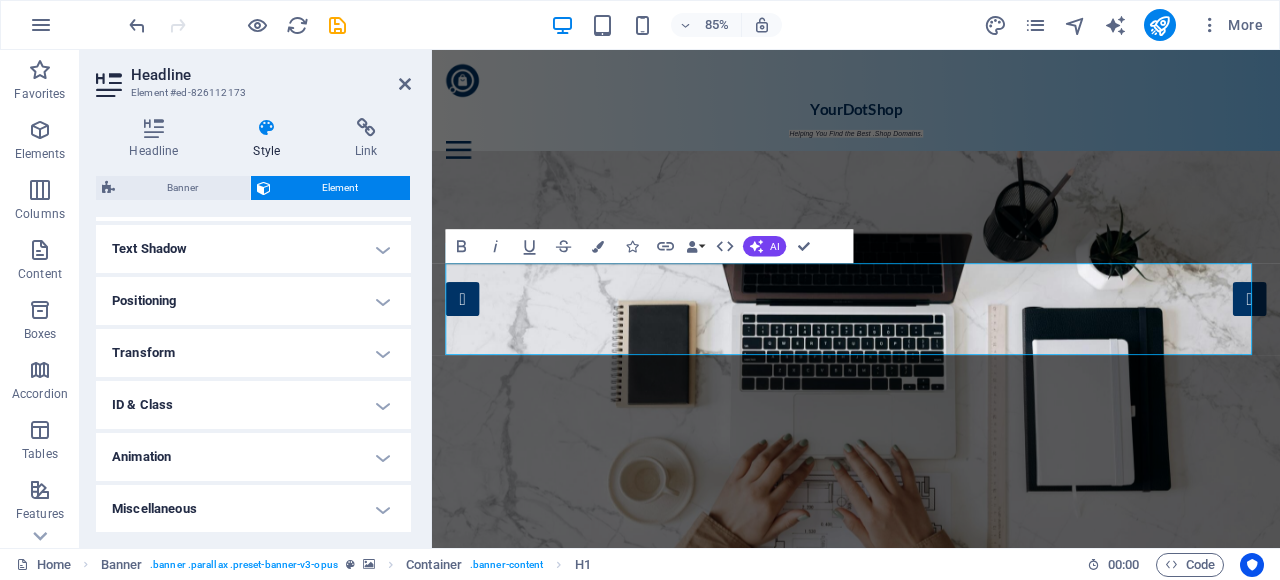 click on "Animation" at bounding box center [253, 457] 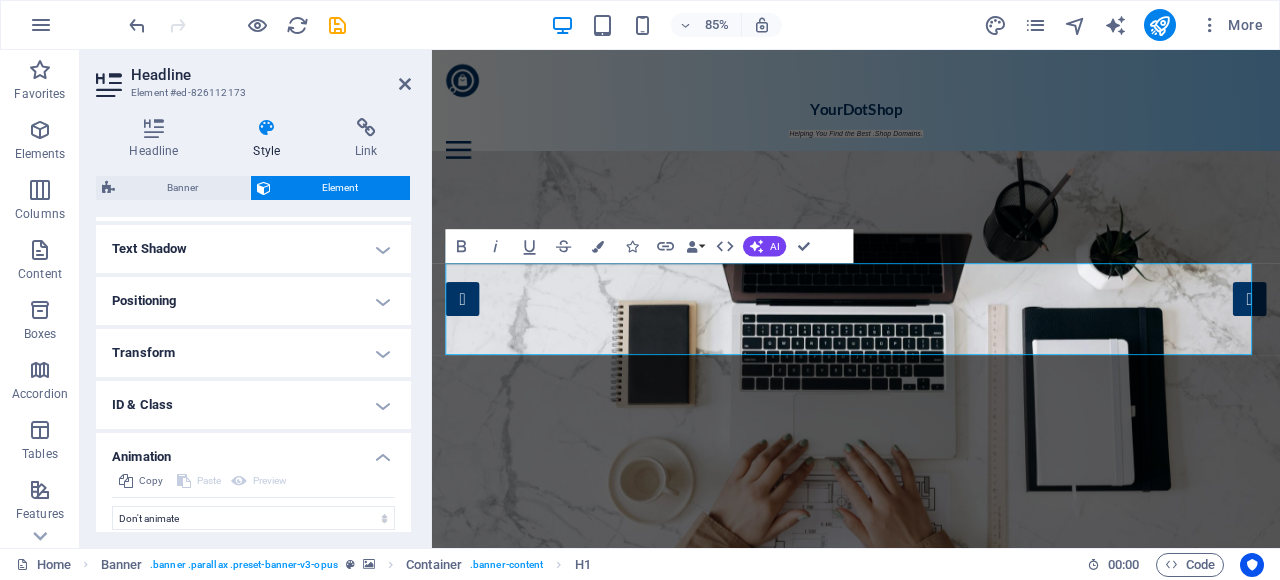 scroll, scrollTop: 594, scrollLeft: 0, axis: vertical 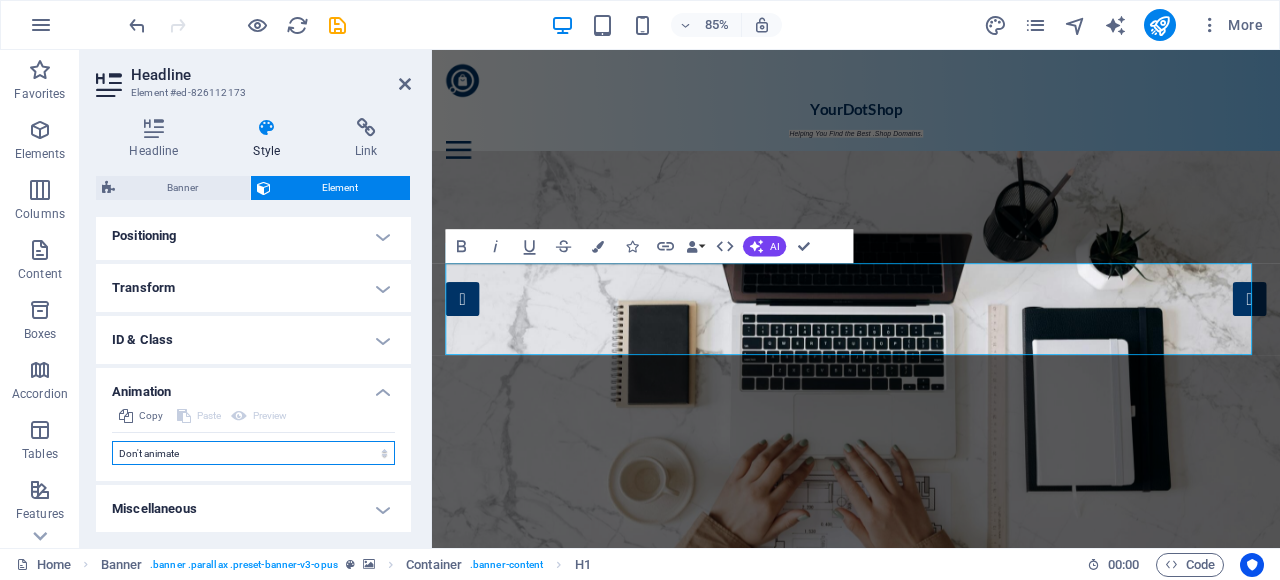 click on "Don't animate Show / Hide Slide up/down Zoom in/out Slide left to right Slide right to left Slide top to bottom Slide bottom to top Pulse Blink Open as overlay" at bounding box center [253, 453] 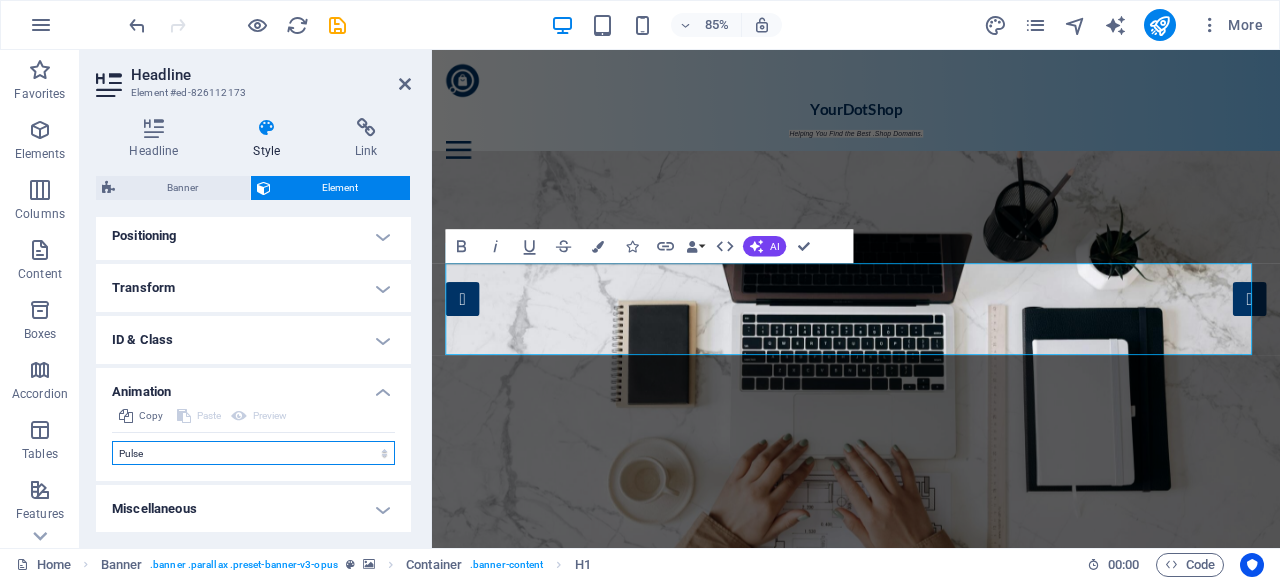 click on "Don't animate Show / Hide Slide up/down Zoom in/out Slide left to right Slide right to left Slide top to bottom Slide bottom to top Pulse Blink Open as overlay" at bounding box center (253, 453) 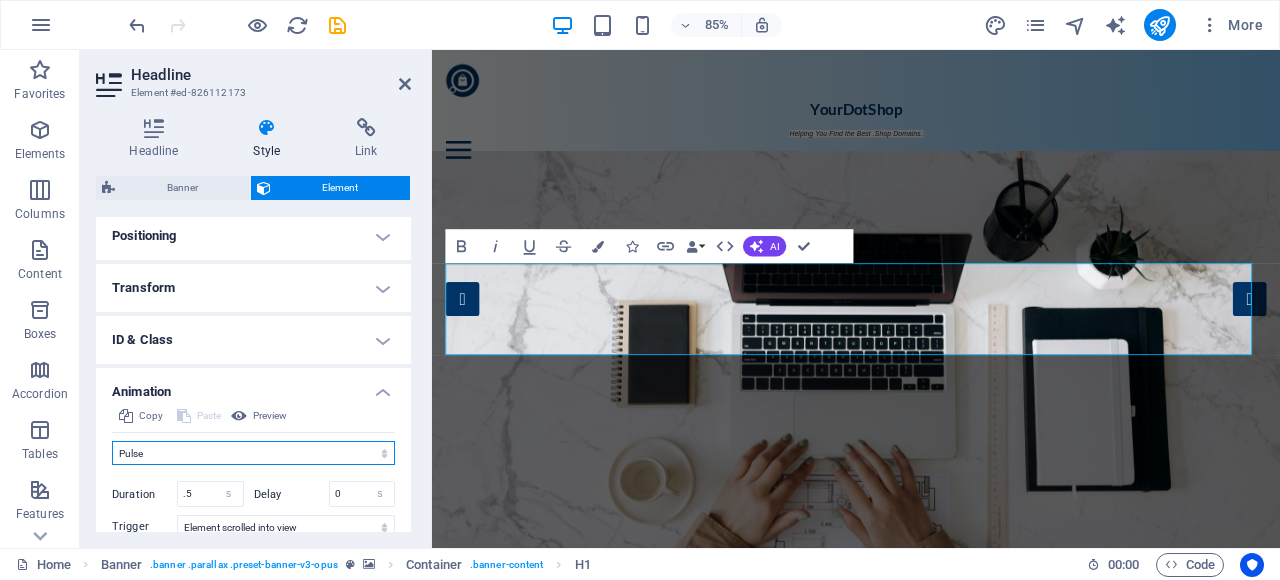 click on "Don't animate Show / Hide Slide up/down Zoom in/out Slide left to right Slide right to left Slide top to bottom Slide bottom to top Pulse Blink Open as overlay" at bounding box center [253, 453] 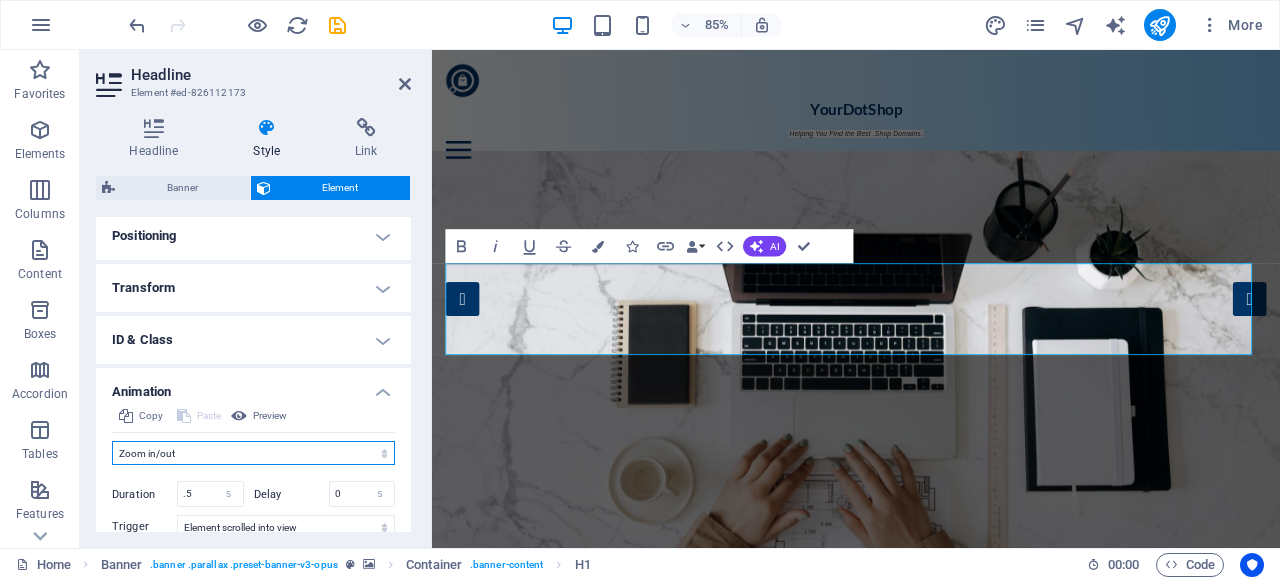 click on "Don't animate Show / Hide Slide up/down Zoom in/out Slide left to right Slide right to left Slide top to bottom Slide bottom to top Pulse Blink Open as overlay" at bounding box center [253, 453] 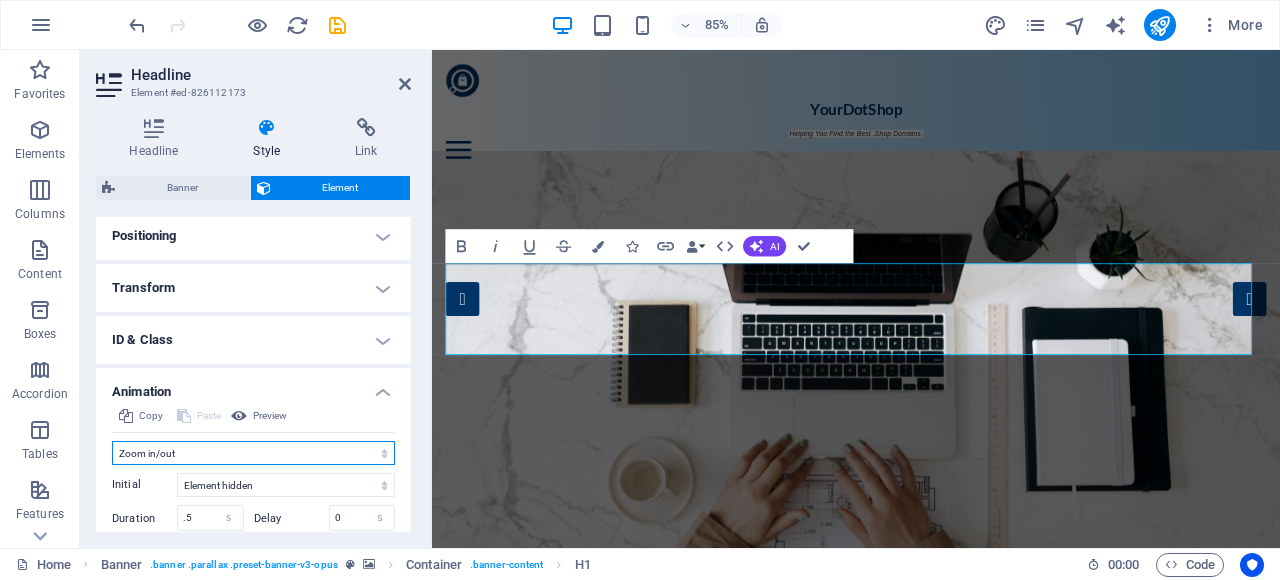 click on "Don't animate Show / Hide Slide up/down Zoom in/out Slide left to right Slide right to left Slide top to bottom Slide bottom to top Pulse Blink Open as overlay" at bounding box center (253, 453) 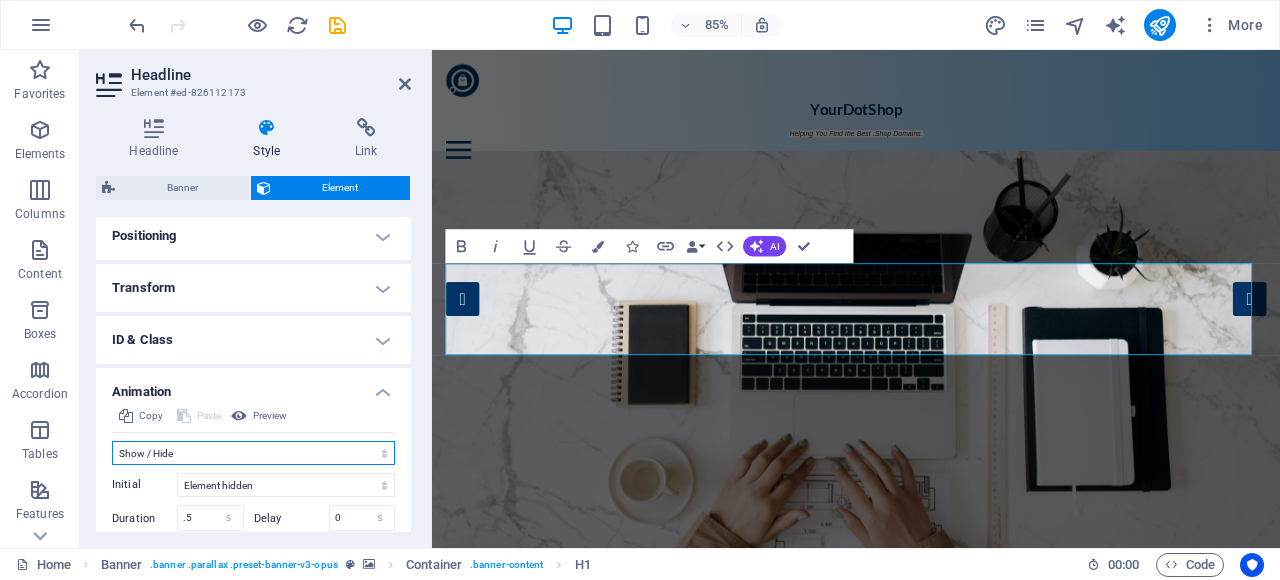 click on "Don't animate Show / Hide Slide up/down Zoom in/out Slide left to right Slide right to left Slide top to bottom Slide bottom to top Pulse Blink Open as overlay" at bounding box center (253, 453) 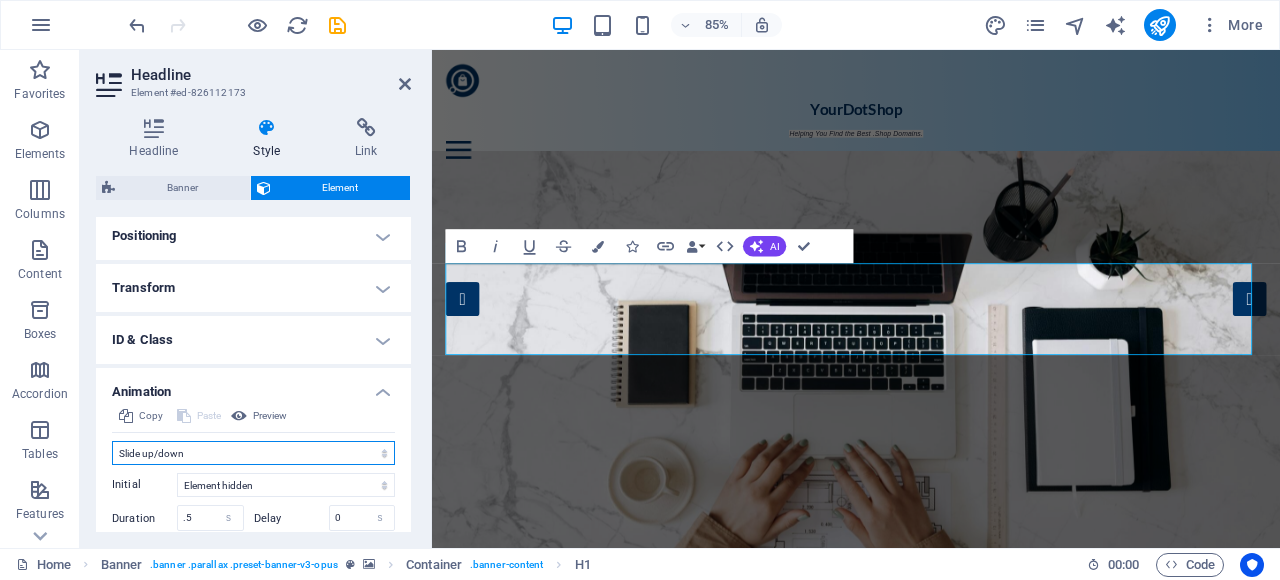 click on "Don't animate Show / Hide Slide up/down Zoom in/out Slide left to right Slide right to left Slide top to bottom Slide bottom to top Pulse Blink Open as overlay" at bounding box center (253, 453) 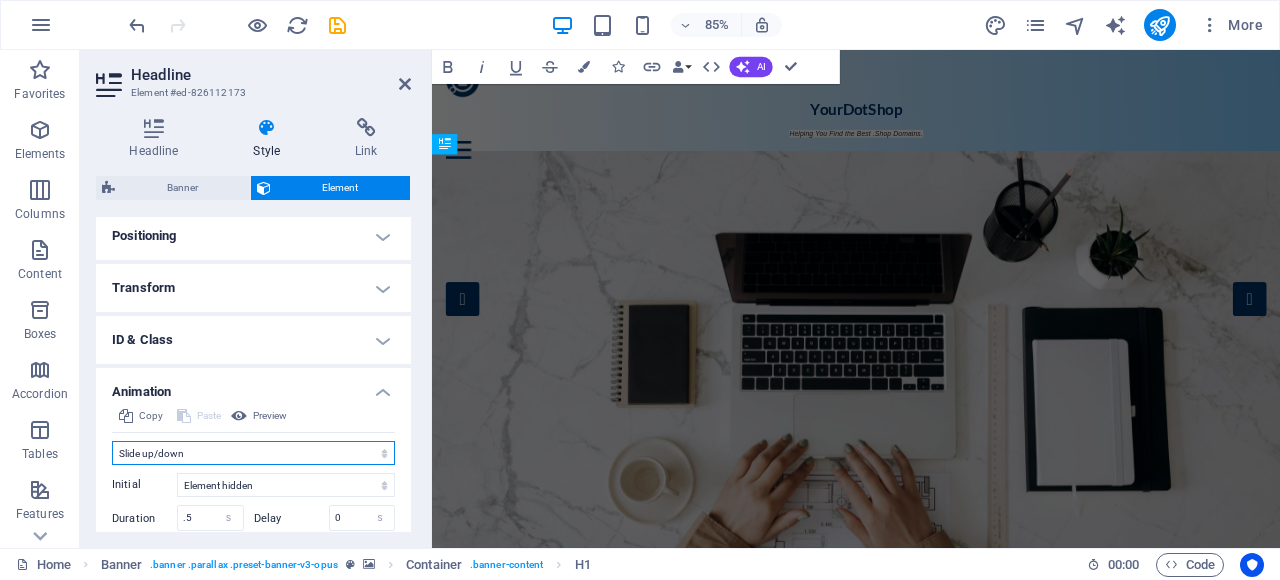 click on "Don't animate Show / Hide Slide up/down Zoom in/out Slide left to right Slide right to left Slide top to bottom Slide bottom to top Pulse Blink Open as overlay" at bounding box center [253, 453] 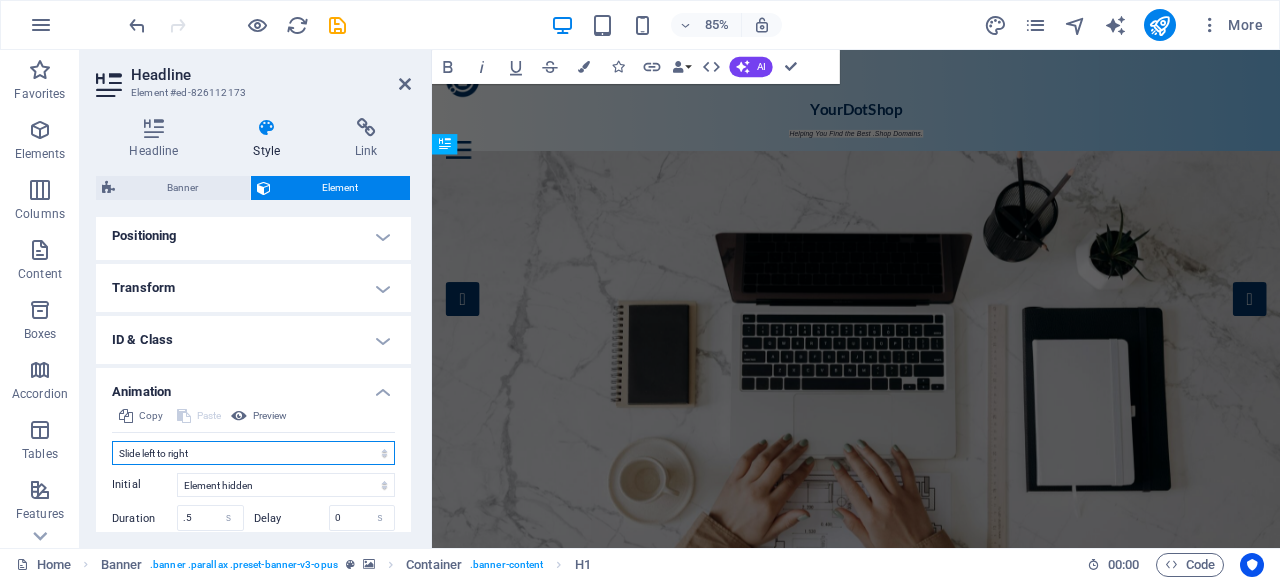 click on "Don't animate Show / Hide Slide up/down Zoom in/out Slide left to right Slide right to left Slide top to bottom Slide bottom to top Pulse Blink Open as overlay" at bounding box center [253, 453] 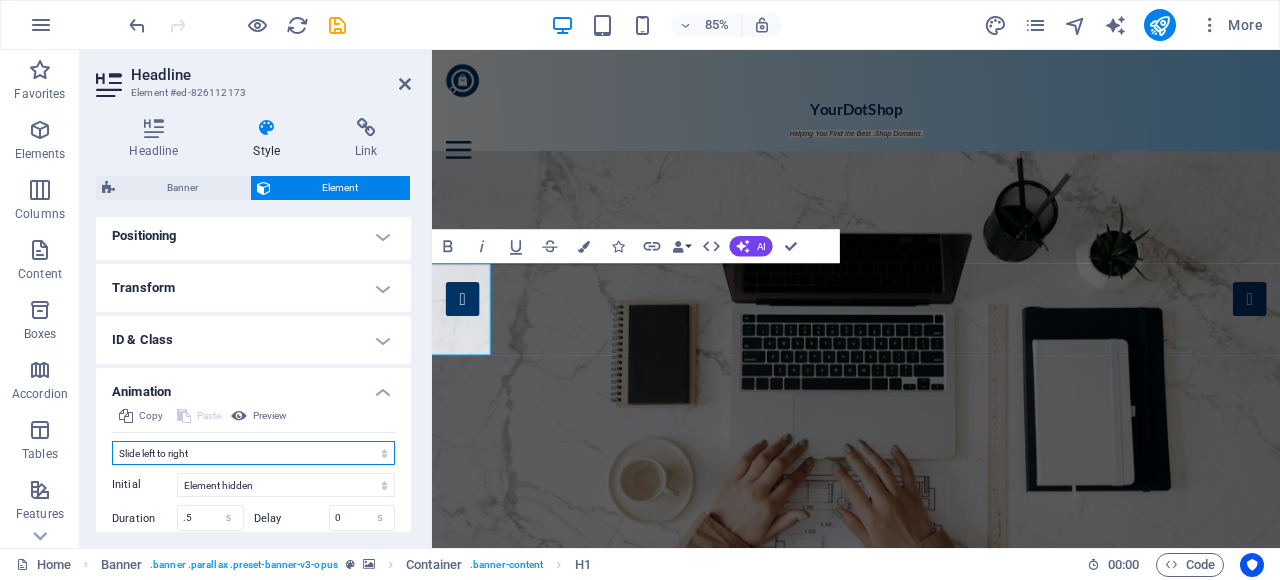 click on "Don't animate Show / Hide Slide up/down Zoom in/out Slide left to right Slide right to left Slide top to bottom Slide bottom to top Pulse Blink Open as overlay" at bounding box center [253, 453] 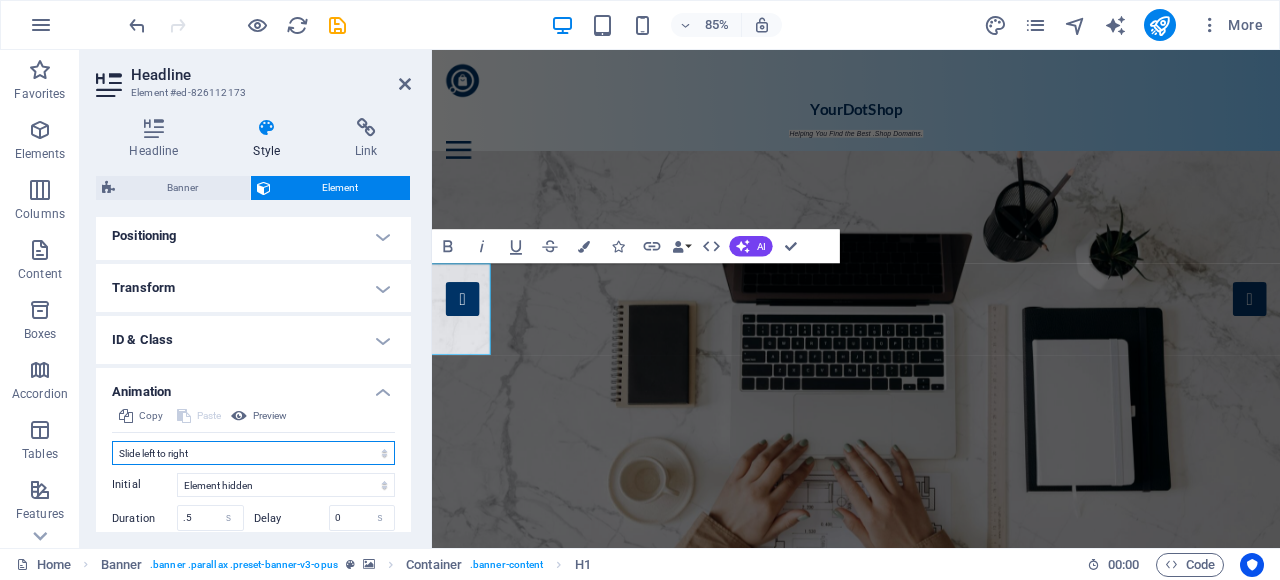 select on "slide" 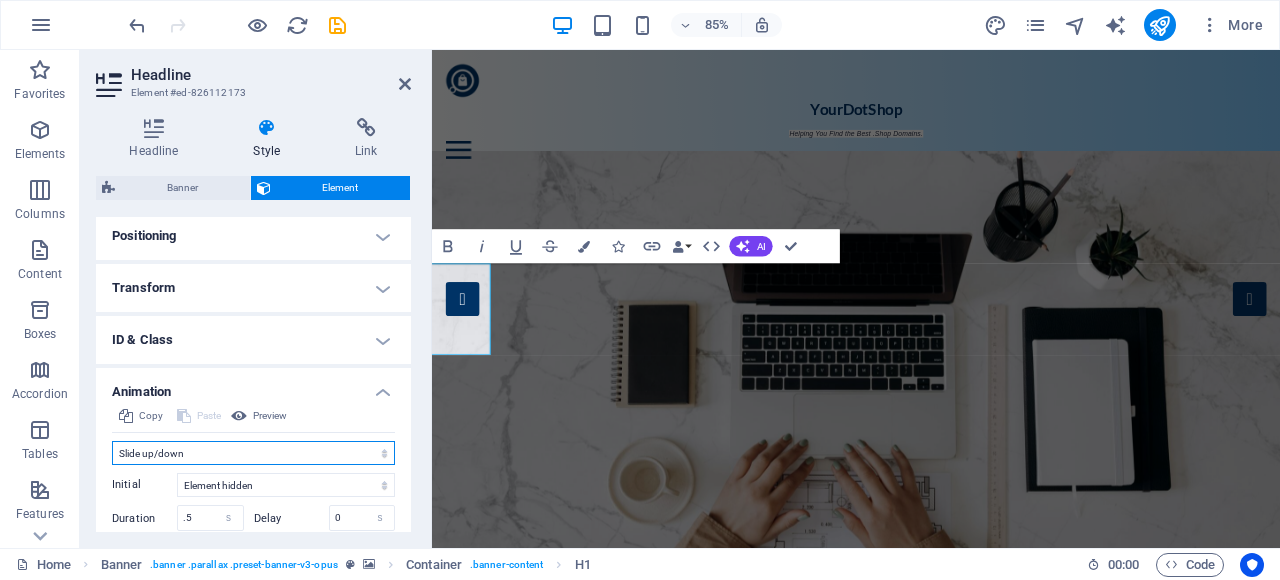 click on "Don't animate Show / Hide Slide up/down Zoom in/out Slide left to right Slide right to left Slide top to bottom Slide bottom to top Pulse Blink Open as overlay" at bounding box center [253, 453] 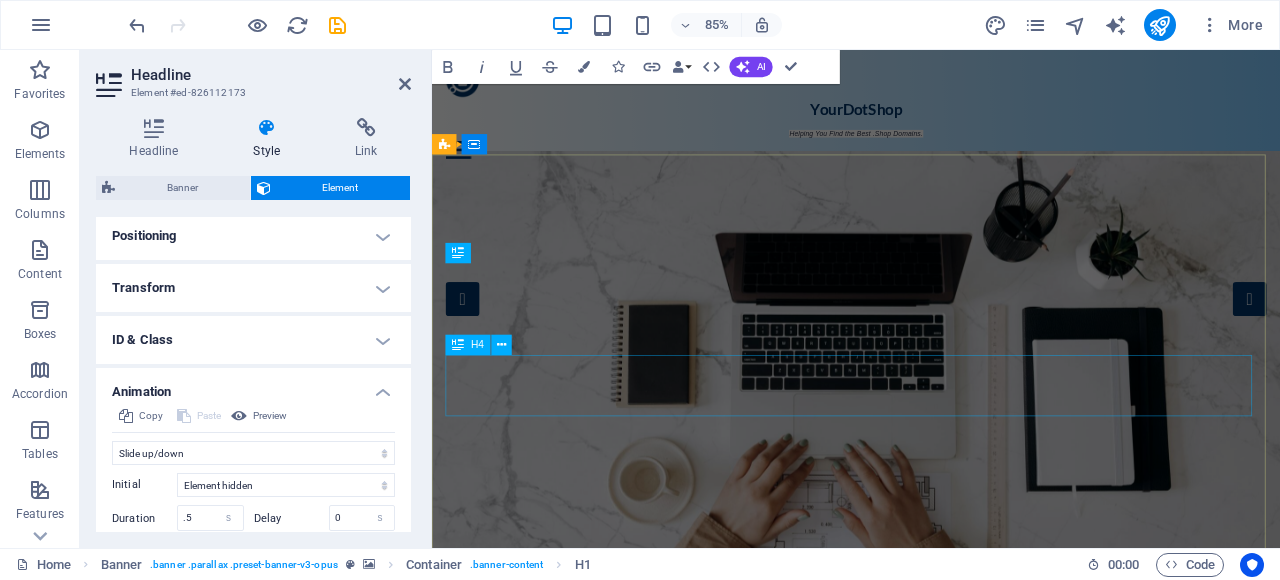 click on "Your curated marketplace for premium .shop domains, helping you find the perfect name to launch and grow your online store." at bounding box center [931, 1008] 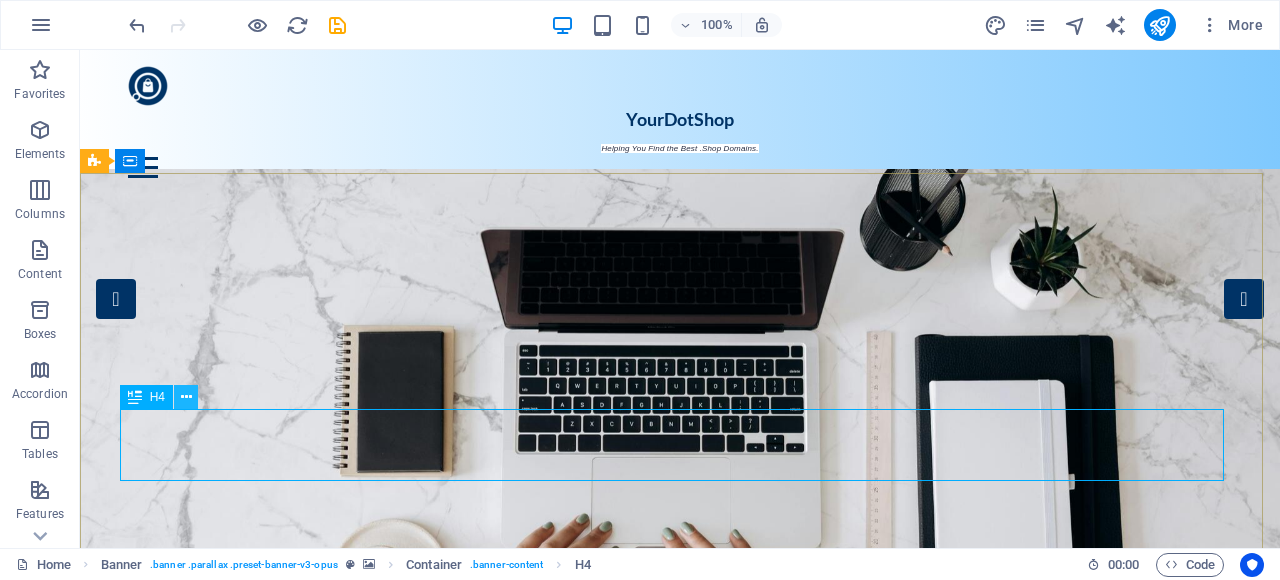 click at bounding box center (186, 397) 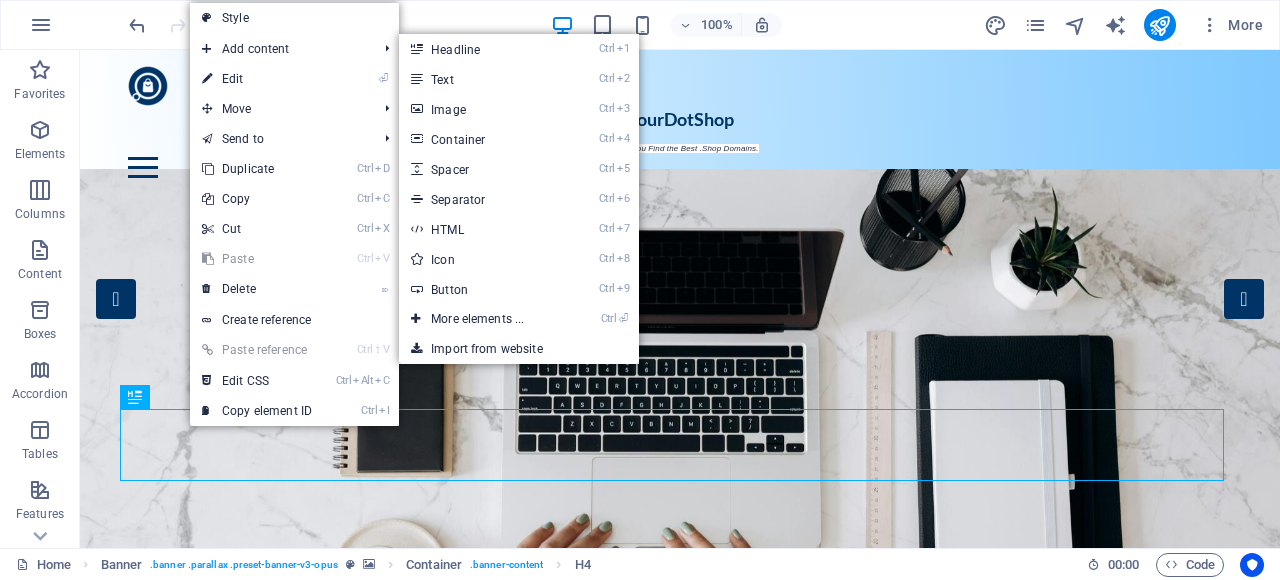 click on "Style" at bounding box center (294, 18) 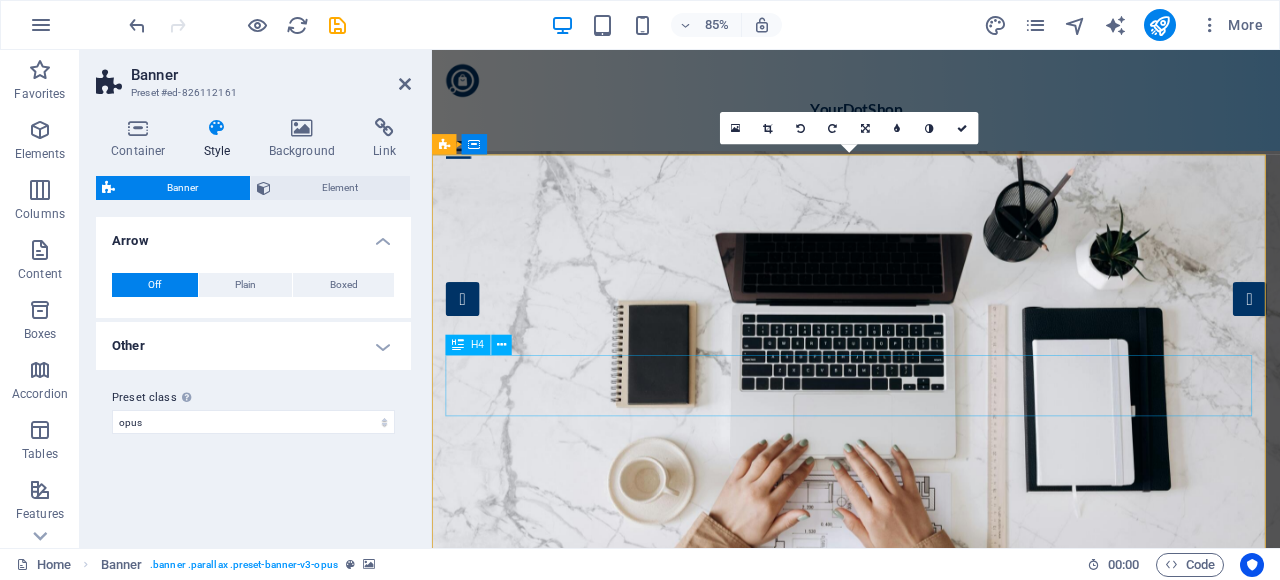 click on "Your curated marketplace for premium .shop domains, helping you find the perfect name to launch and grow your online store." at bounding box center [931, 1008] 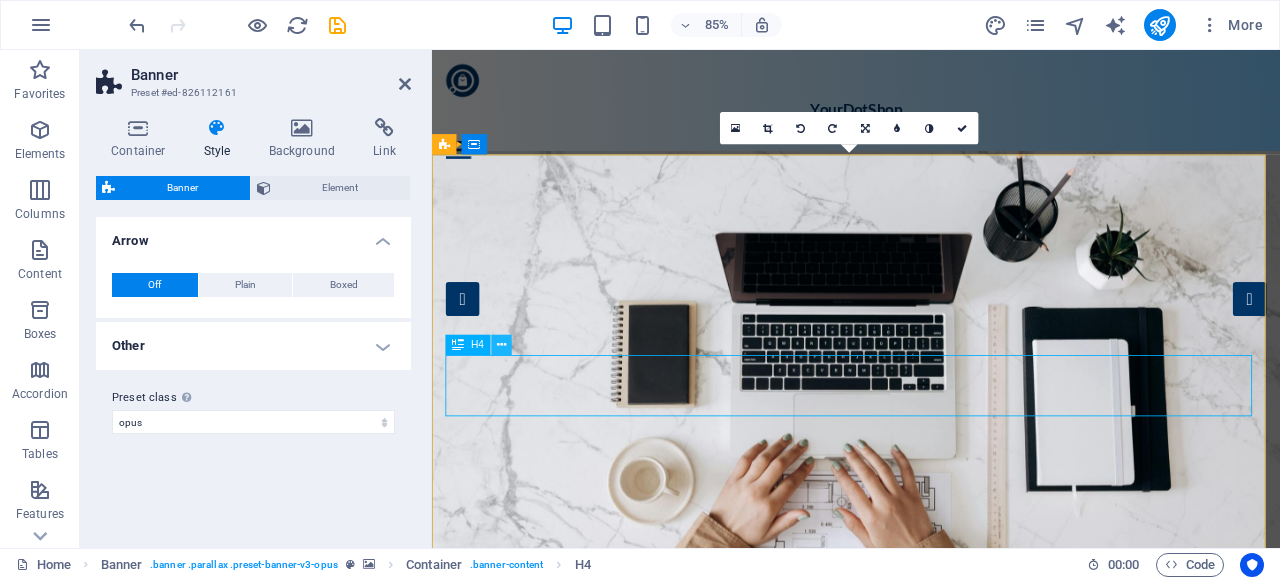 click at bounding box center [501, 345] 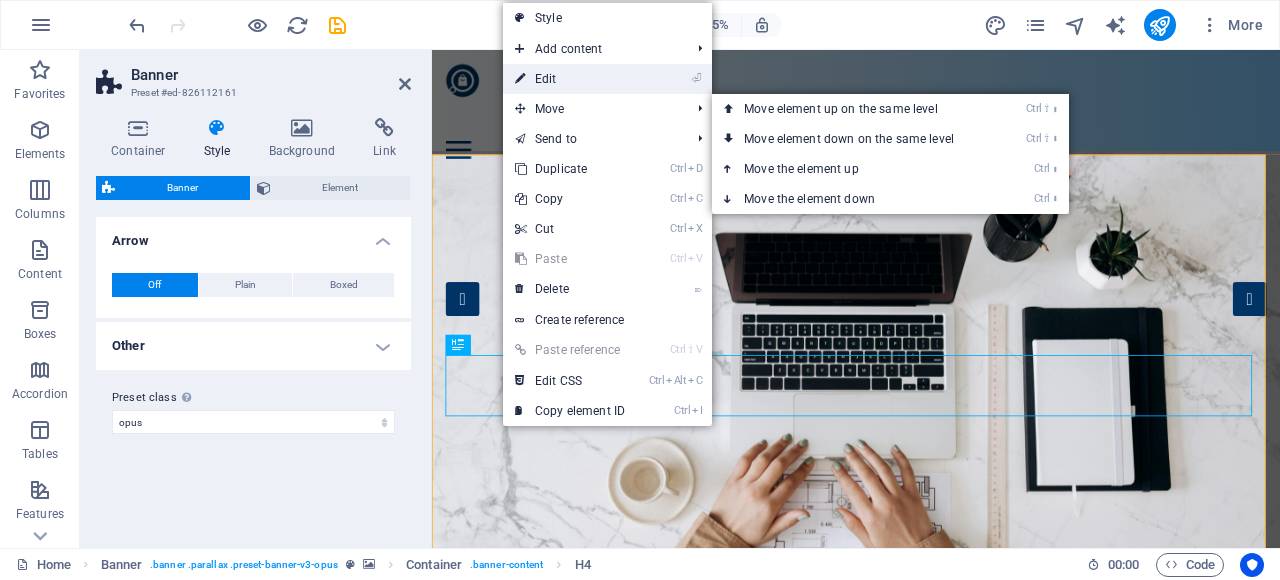 click on "⏎  Edit" at bounding box center (570, 79) 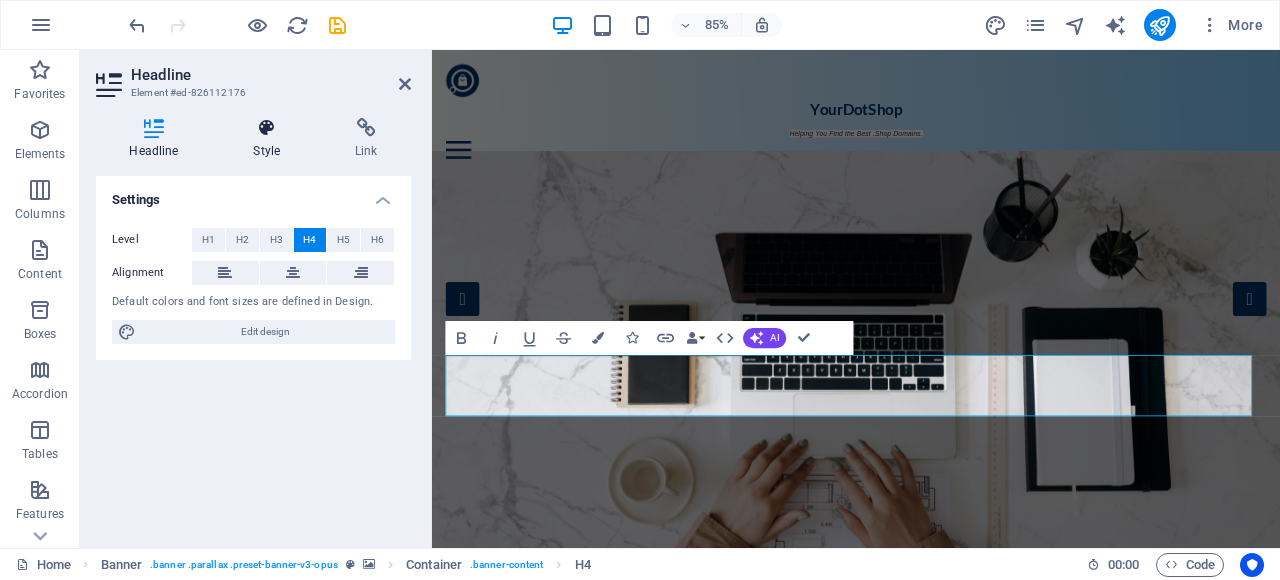 click on "Style" at bounding box center (271, 139) 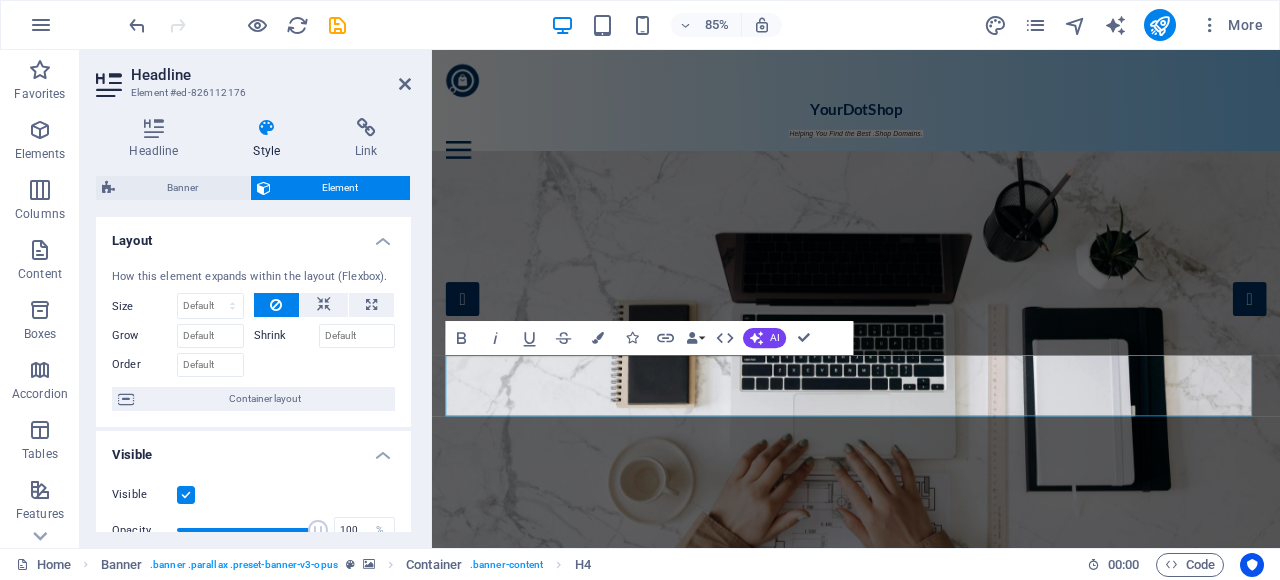 scroll, scrollTop: 529, scrollLeft: 0, axis: vertical 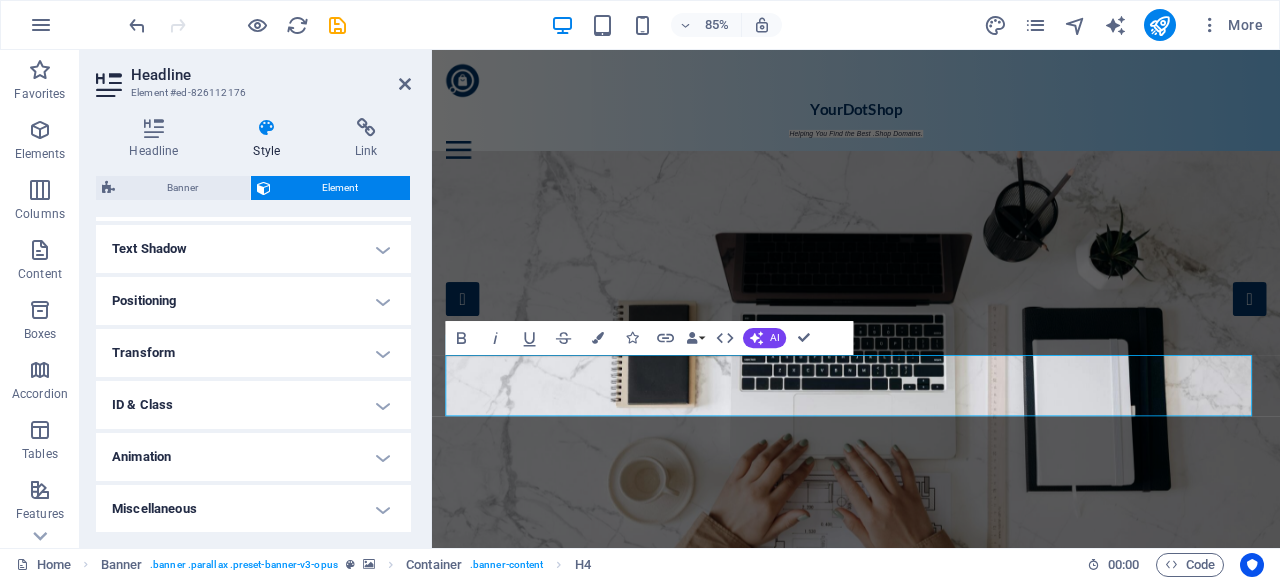 click on "Animation" at bounding box center (253, 457) 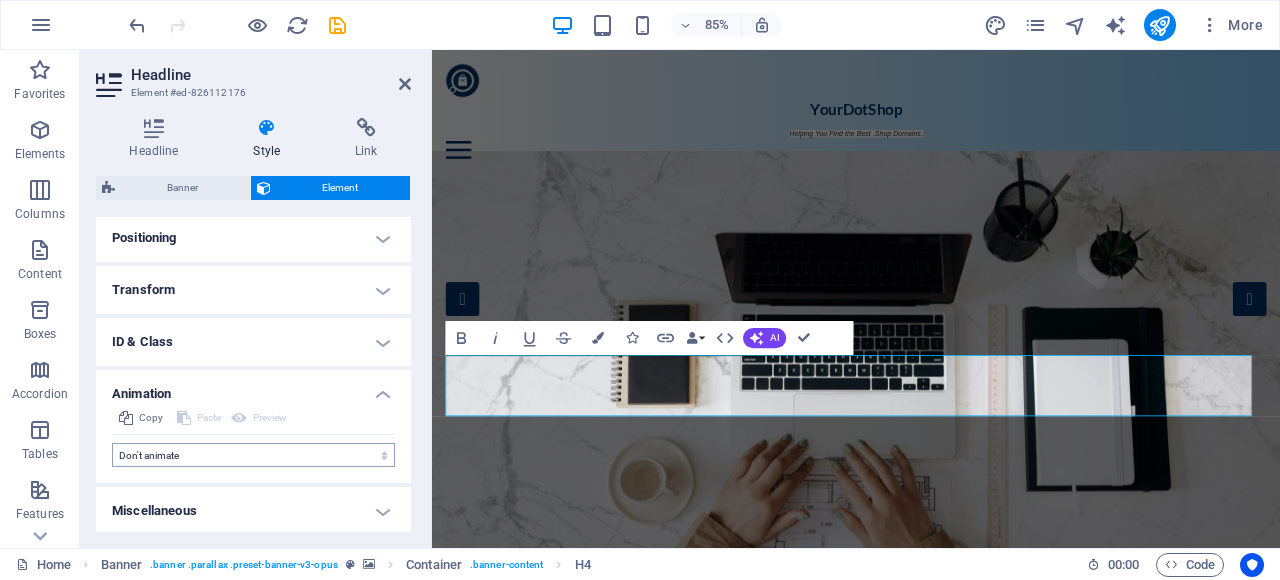 scroll, scrollTop: 594, scrollLeft: 0, axis: vertical 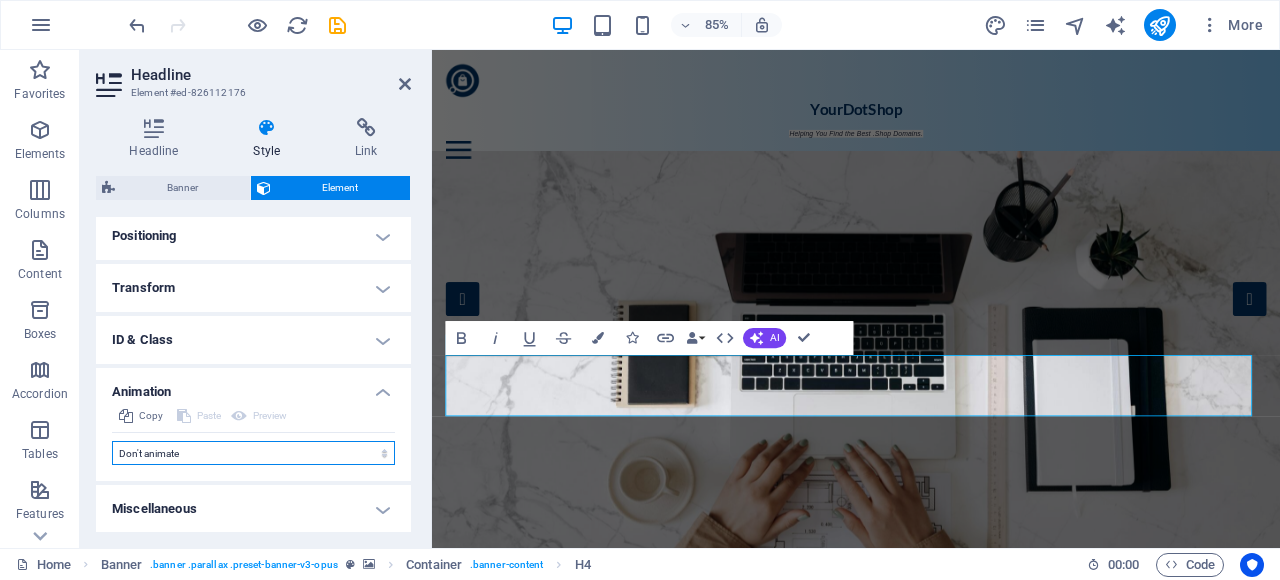 click on "Don't animate Show / Hide Slide up/down Zoom in/out Slide left to right Slide right to left Slide top to bottom Slide bottom to top Pulse Blink Open as overlay" at bounding box center [253, 453] 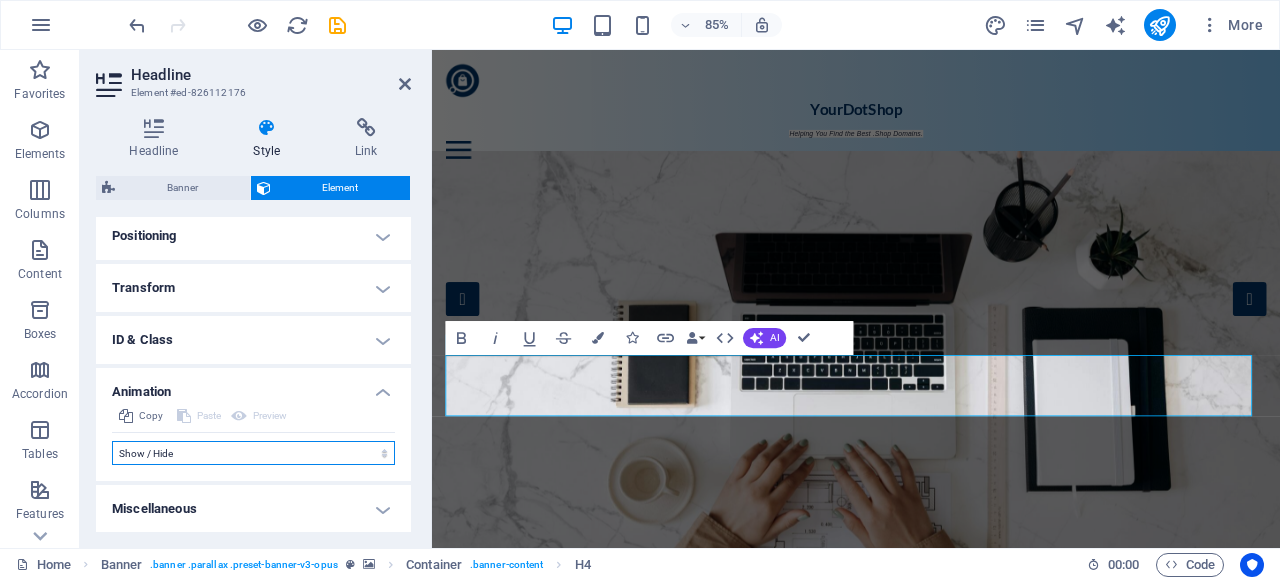 click on "Don't animate Show / Hide Slide up/down Zoom in/out Slide left to right Slide right to left Slide top to bottom Slide bottom to top Pulse Blink Open as overlay" at bounding box center (253, 453) 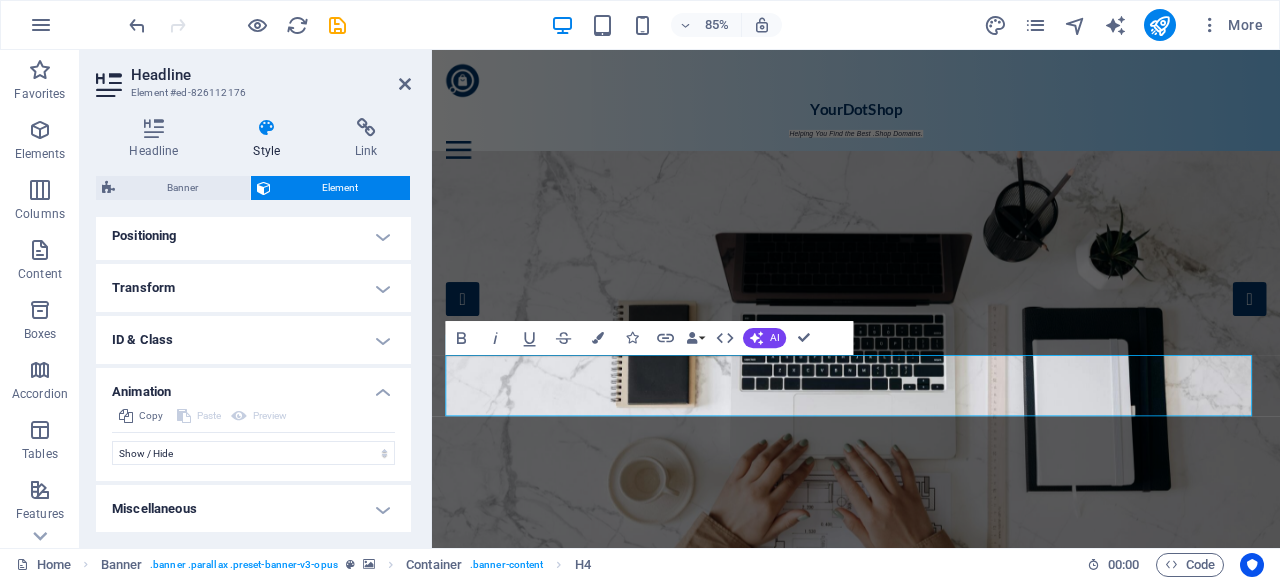 click on "Transform" at bounding box center (253, 288) 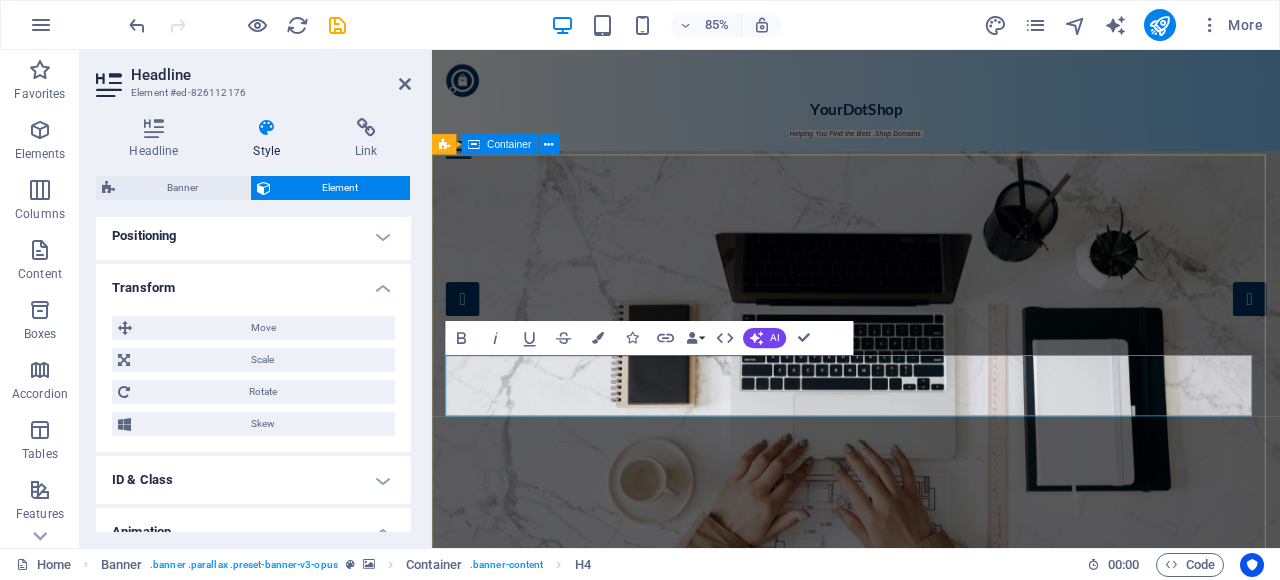click on "YourDotShop" at bounding box center [931, 918] 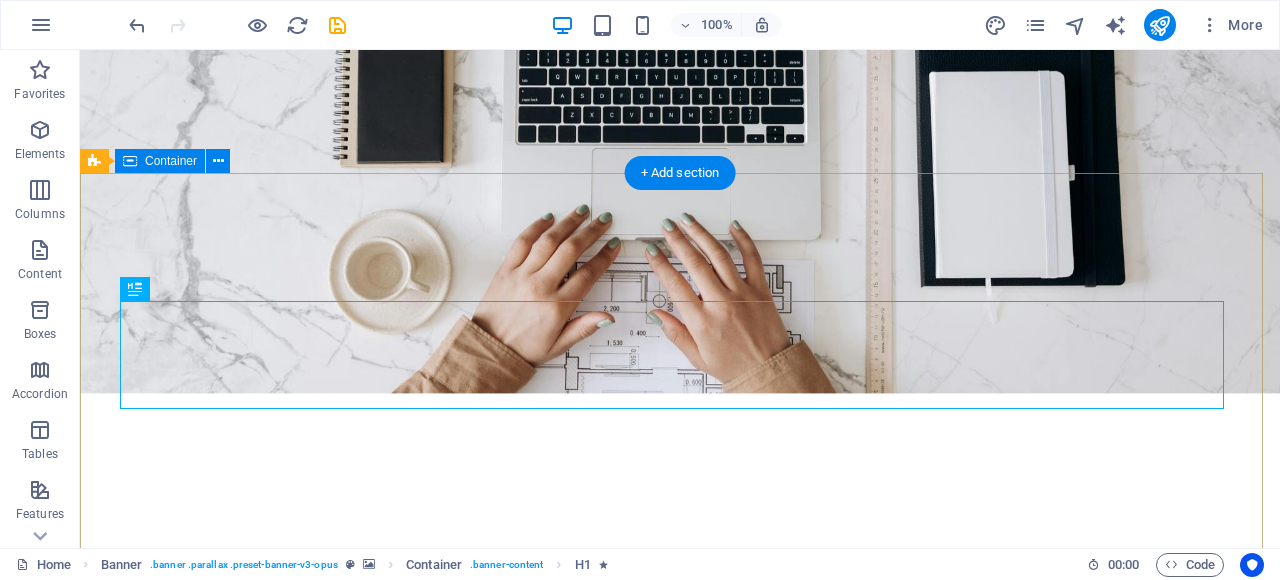 scroll, scrollTop: 0, scrollLeft: 0, axis: both 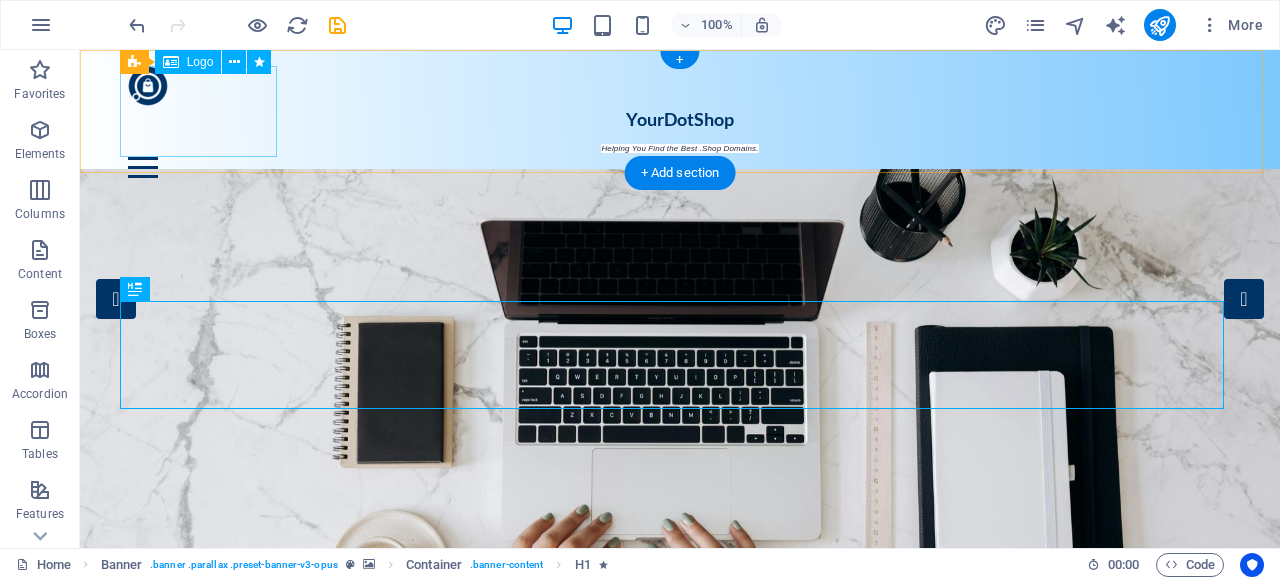 click on "YourDotShop Helping You Find the Best .Shop Domains." at bounding box center [680, 111] 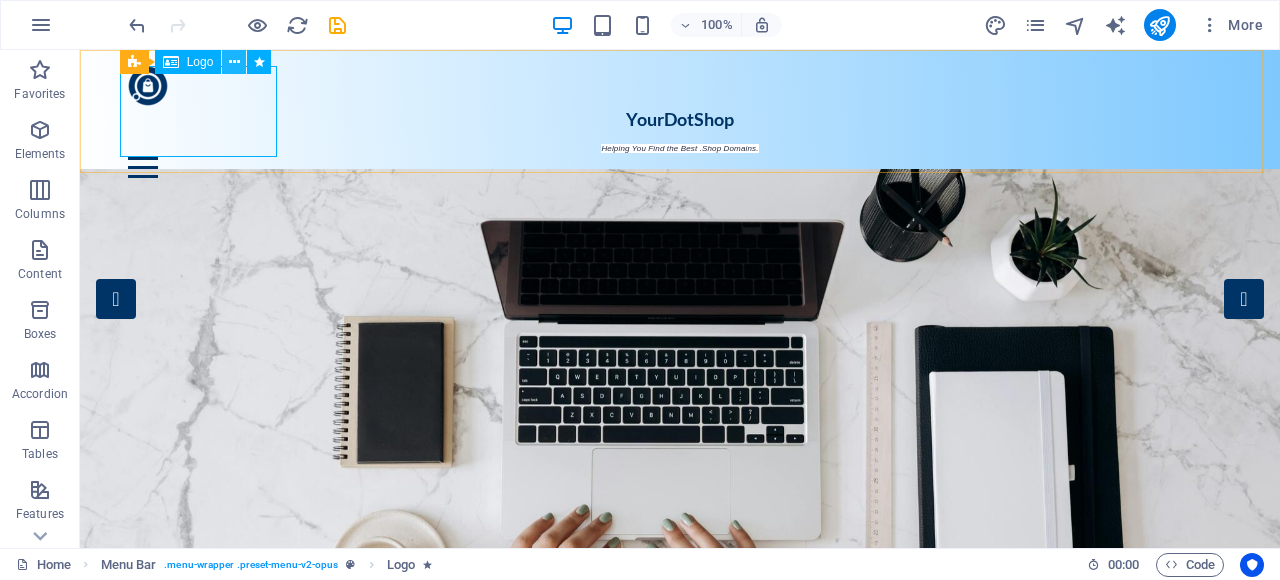 click at bounding box center (234, 62) 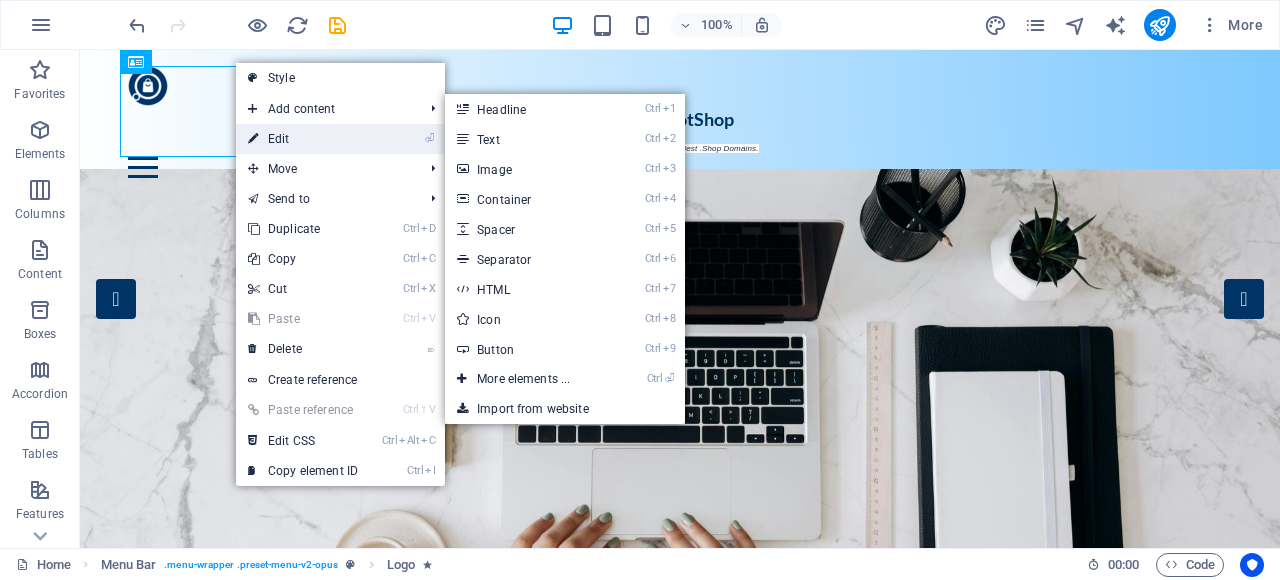 click on "⏎  Edit" at bounding box center [303, 139] 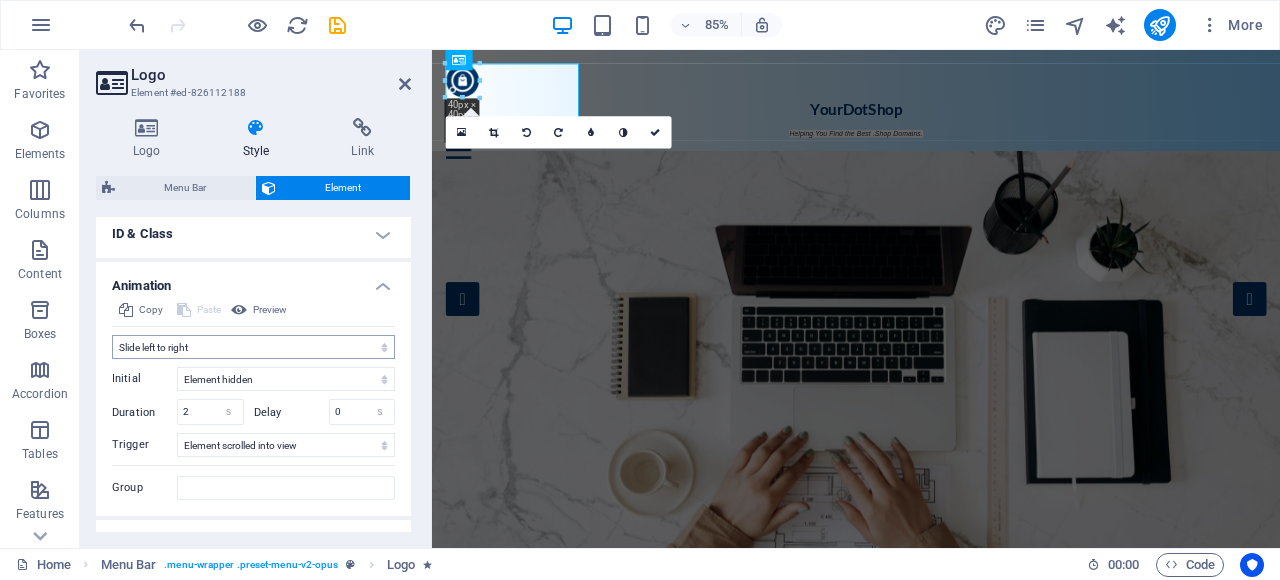 scroll, scrollTop: 734, scrollLeft: 0, axis: vertical 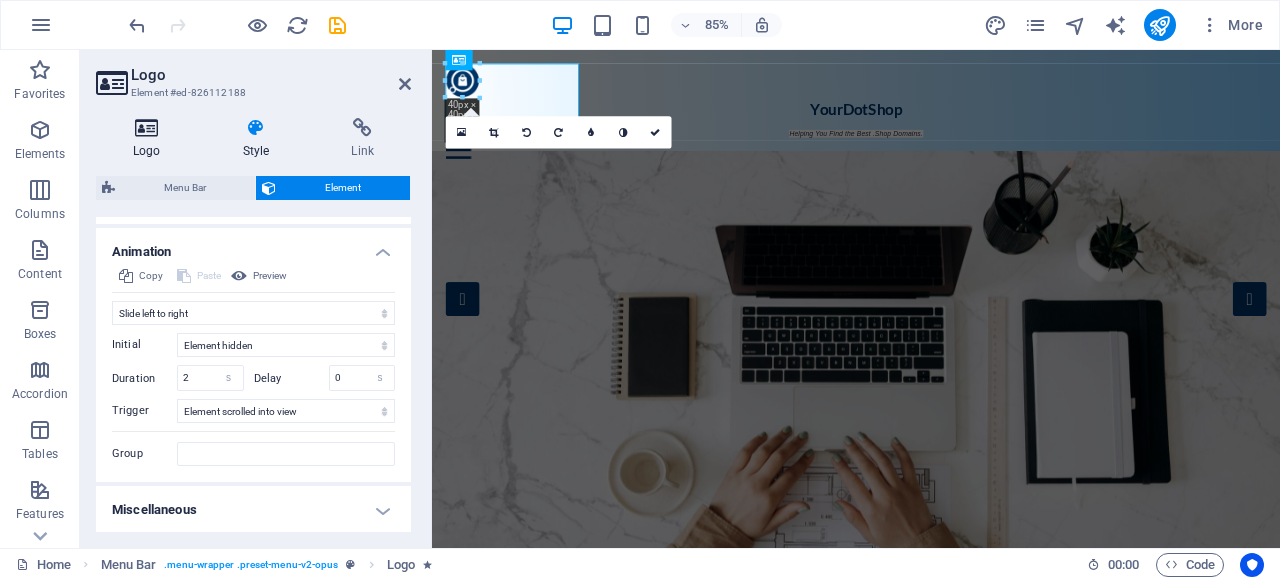 click at bounding box center [147, 128] 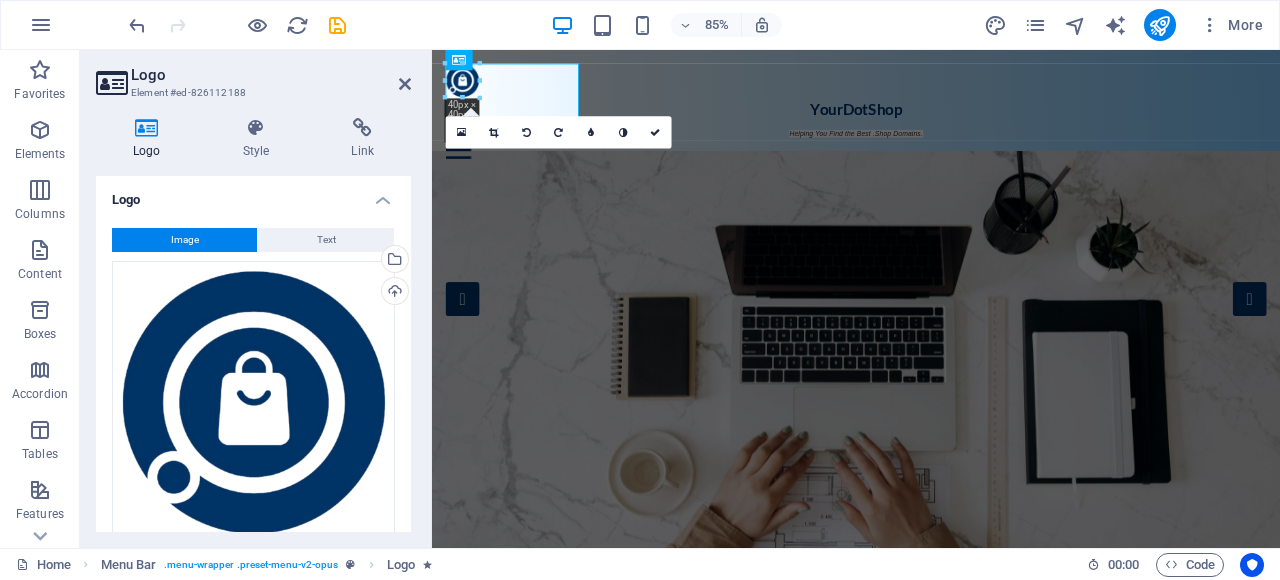 scroll, scrollTop: 453, scrollLeft: 0, axis: vertical 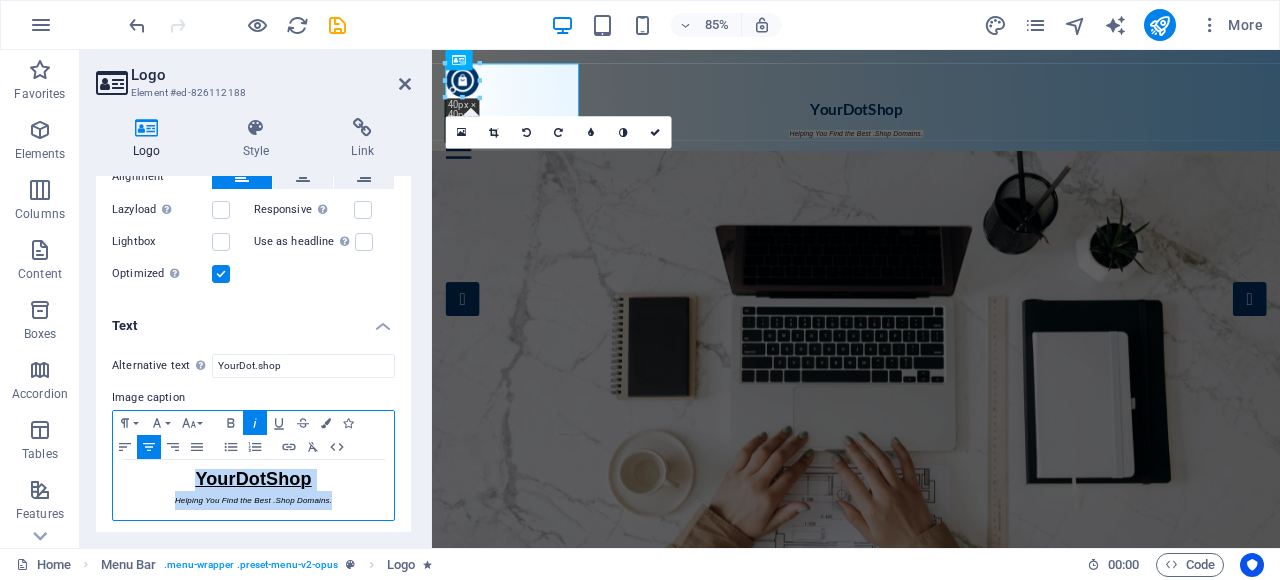 drag, startPoint x: 347, startPoint y: 493, endPoint x: 170, endPoint y: 465, distance: 179.201 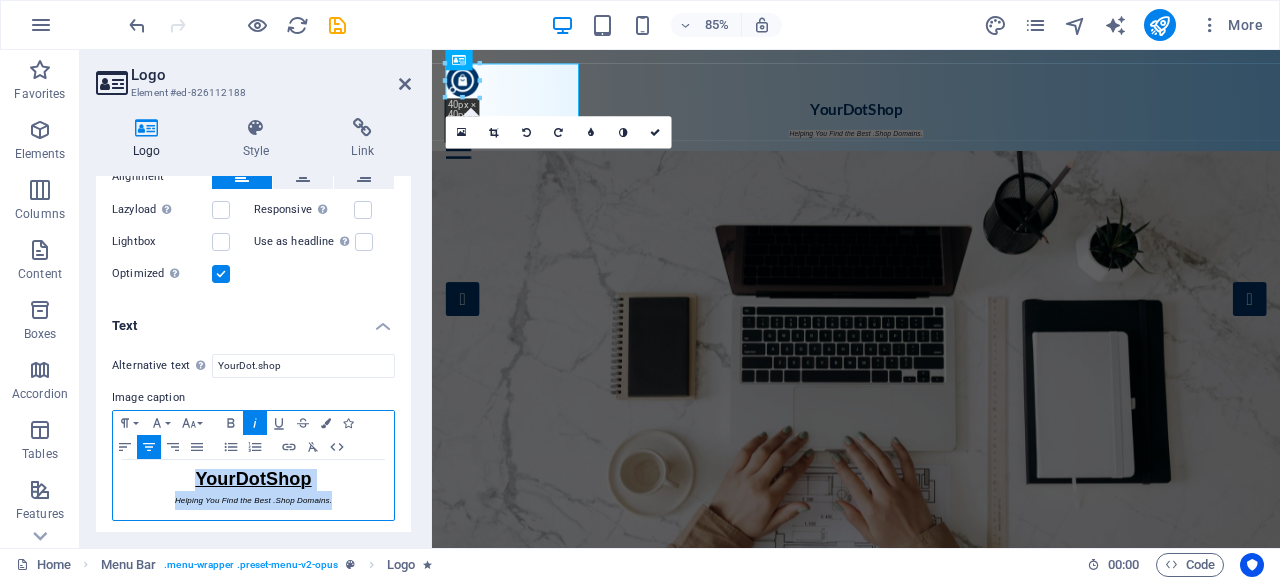 click on "YourDotShop Helping You Find the Best .Shop Domains." at bounding box center (253, 490) 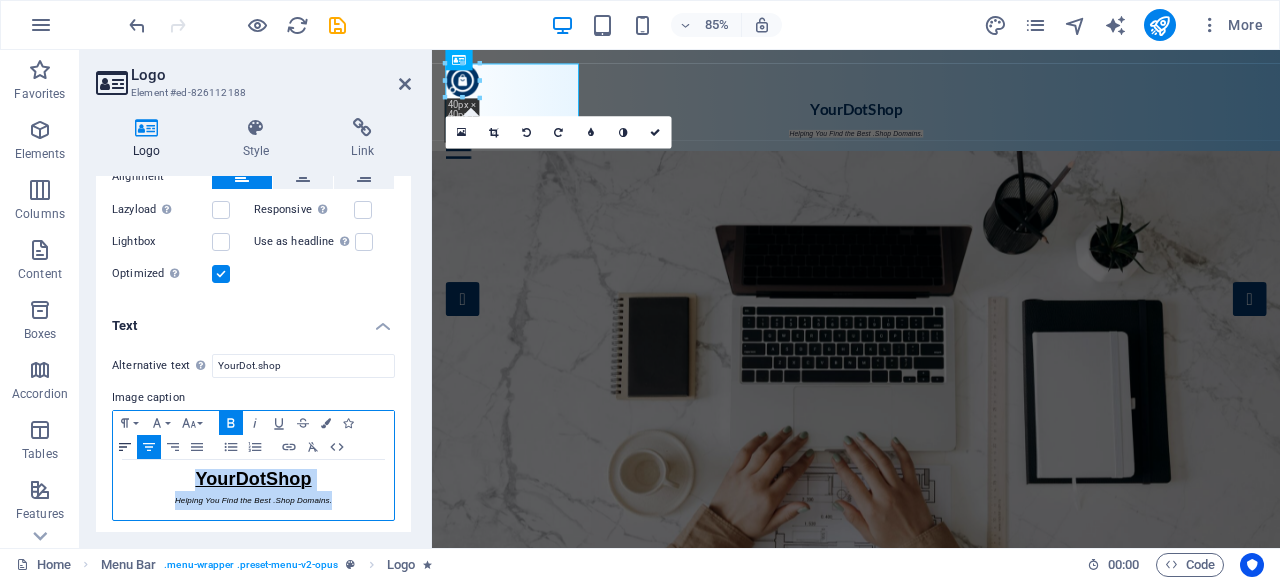 click 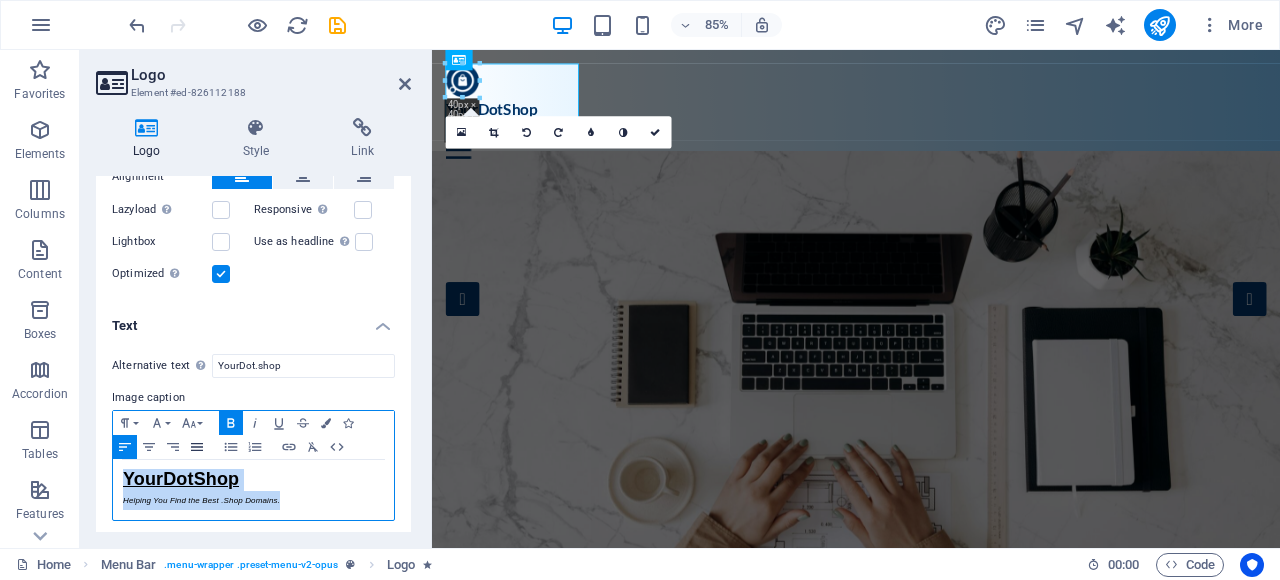 click 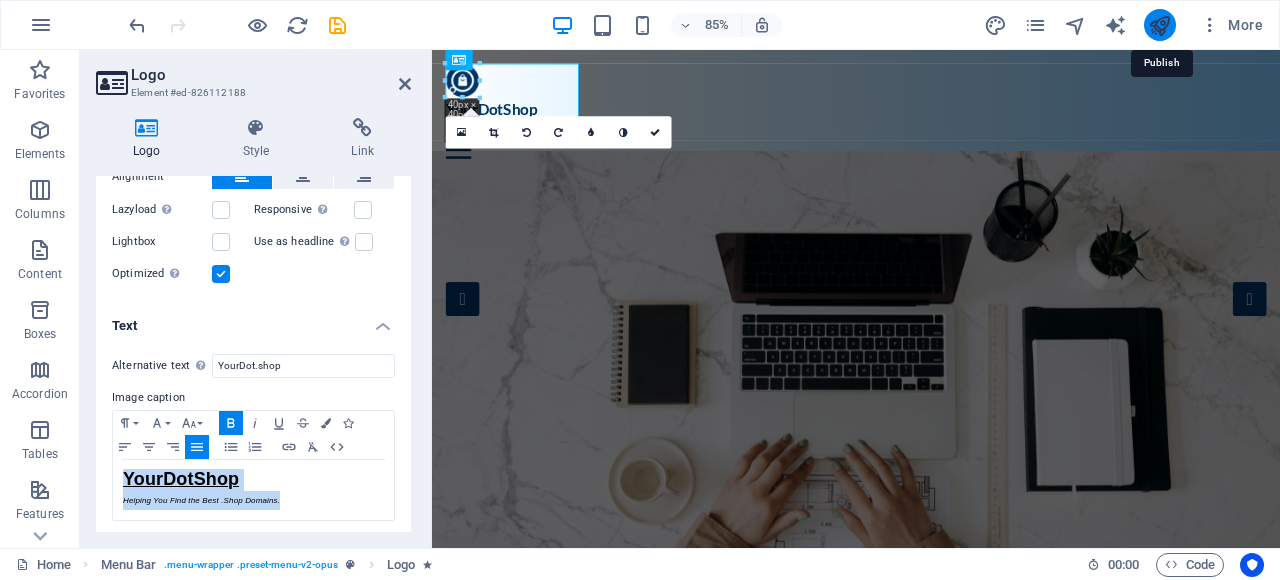 click at bounding box center [1159, 25] 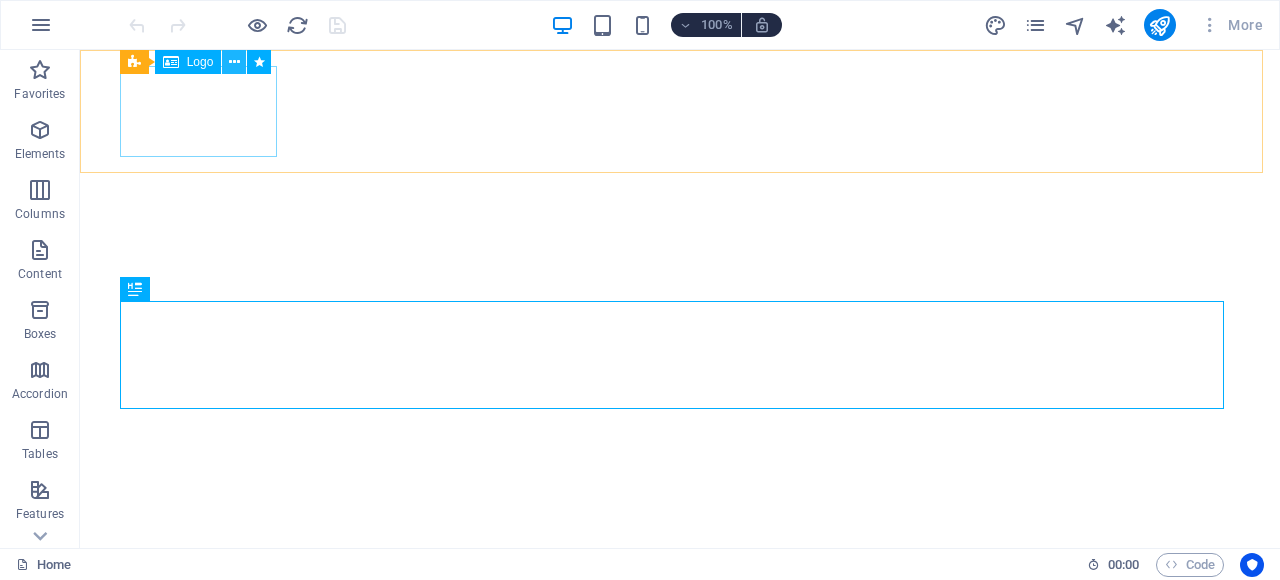 scroll, scrollTop: 0, scrollLeft: 0, axis: both 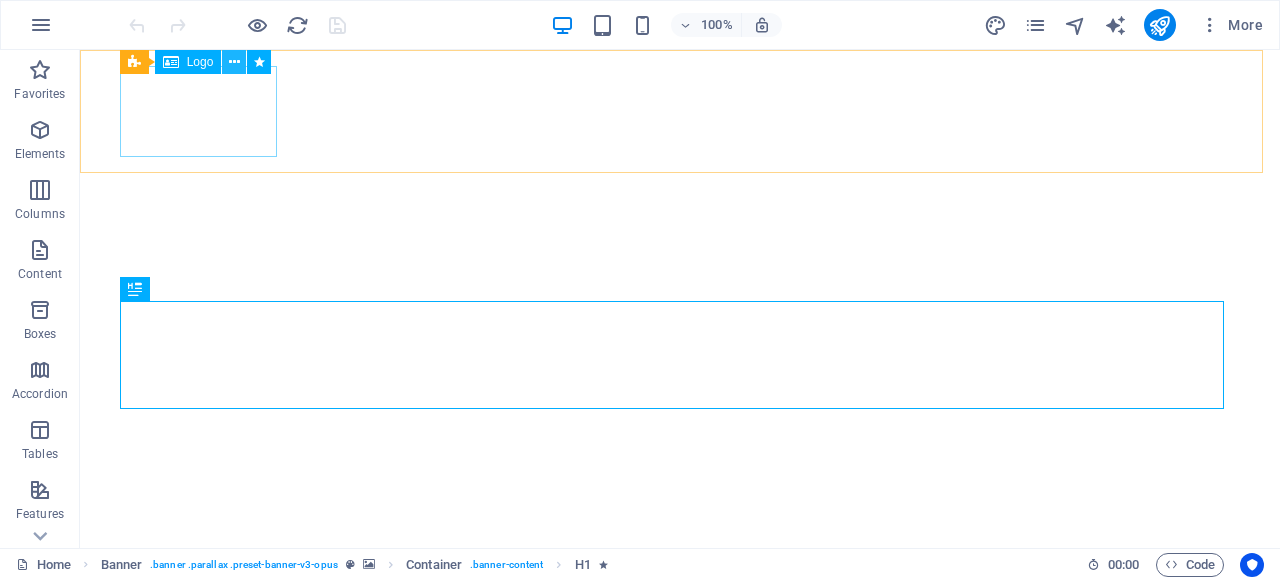 click at bounding box center (234, 62) 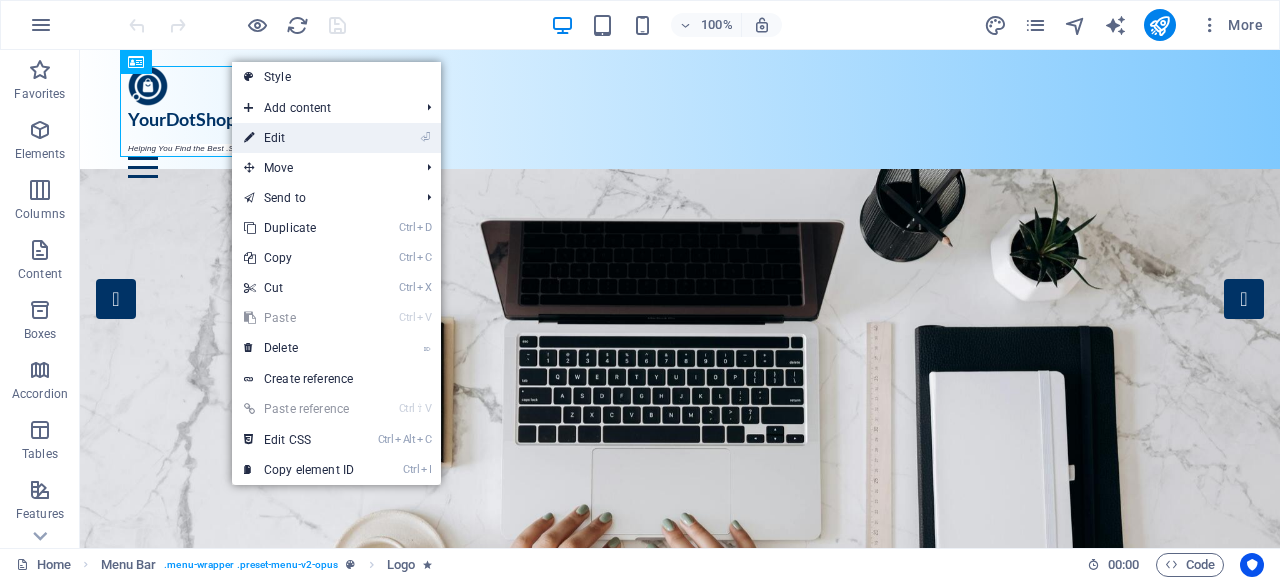 scroll, scrollTop: 0, scrollLeft: 0, axis: both 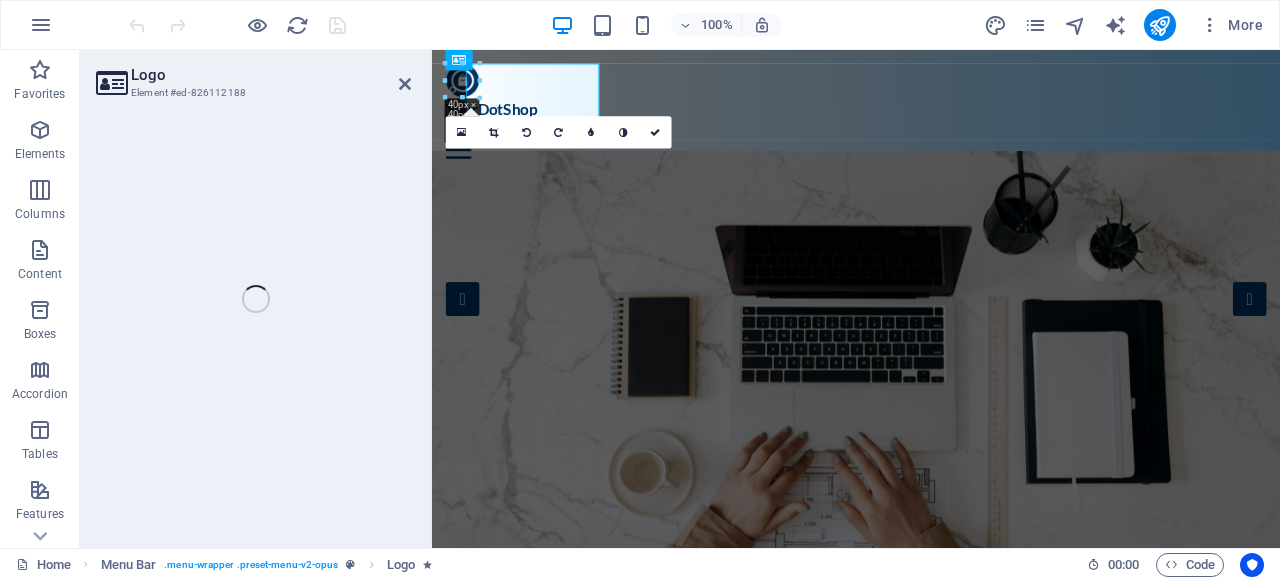 select on "px" 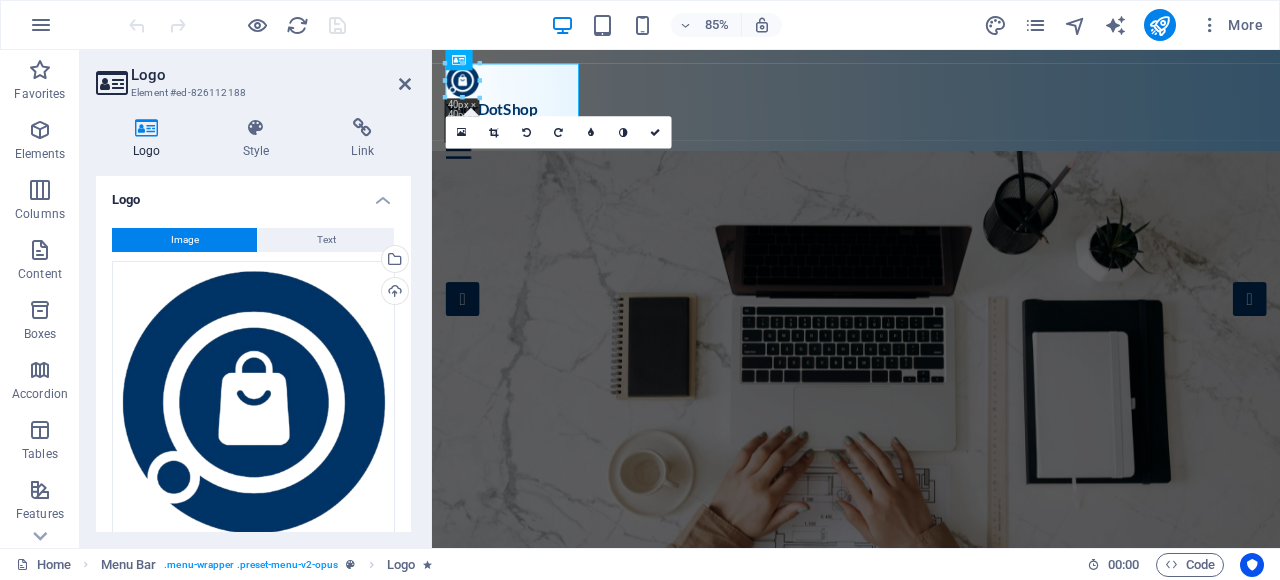 click on "Image Text Drag files here, click to choose files or select files from Files or our free stock photos & videos Select files from the file manager, stock photos, or upload file(s) Upload Width 40 Default auto px rem % em vh vw Fit image Automatically fit image to a fixed width and height Height Default auto px Alignment Lazyload Loading images after the page loads improves page speed. Responsive Automatically load retina image and smartphone optimized sizes. Lightbox Use as headline The image will be wrapped in an H1 headline tag. Useful for giving alternative text the weight of an H1 headline, e.g. for the logo. Leave unchecked if uncertain. Optimized Images are compressed to improve page speed. Position Direction Custom X offset 50 px rem % vh vw Y offset 50 px rem % vh vw Edit design" at bounding box center [253, 483] 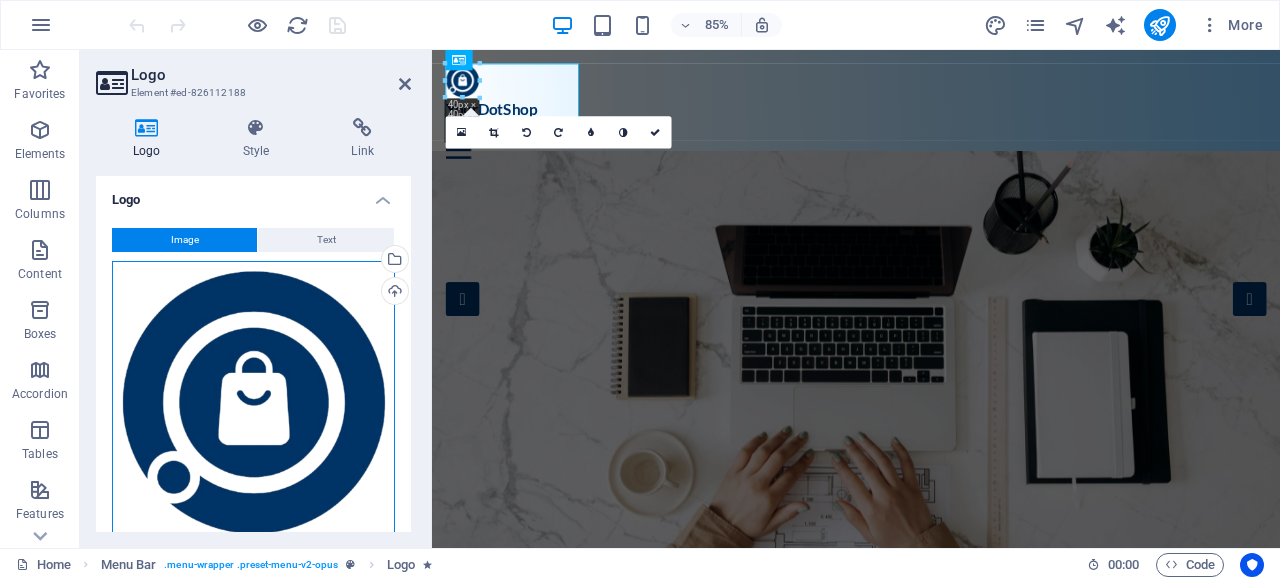 click on "Drag files here, click to choose files or select files from Files or our free stock photos & videos" at bounding box center (253, 402) 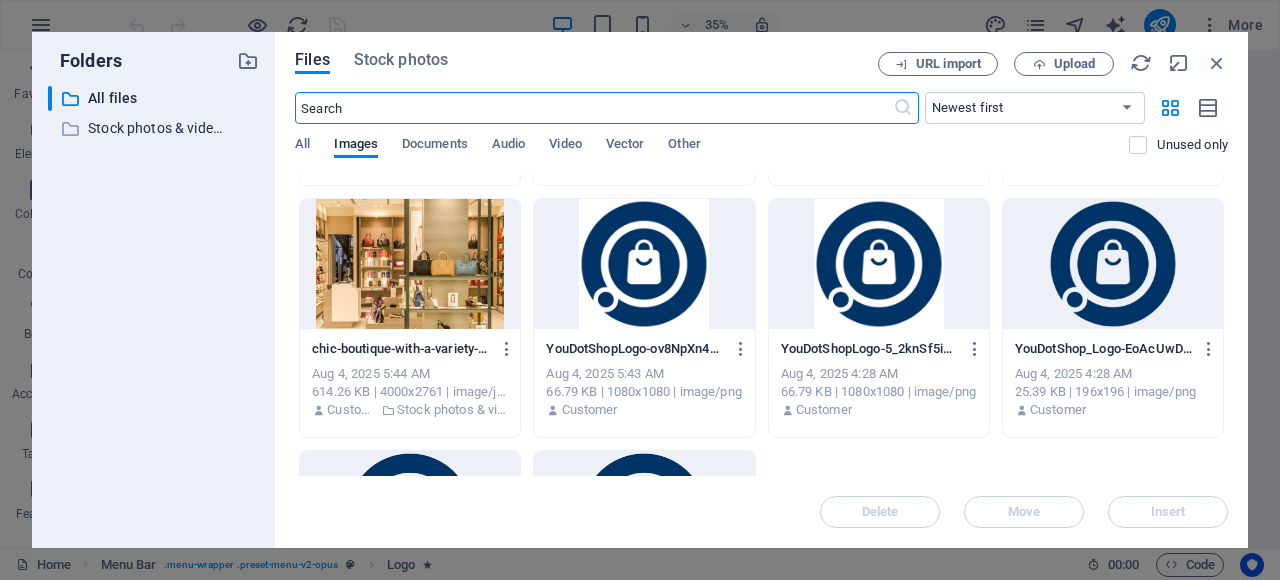 scroll, scrollTop: 200, scrollLeft: 0, axis: vertical 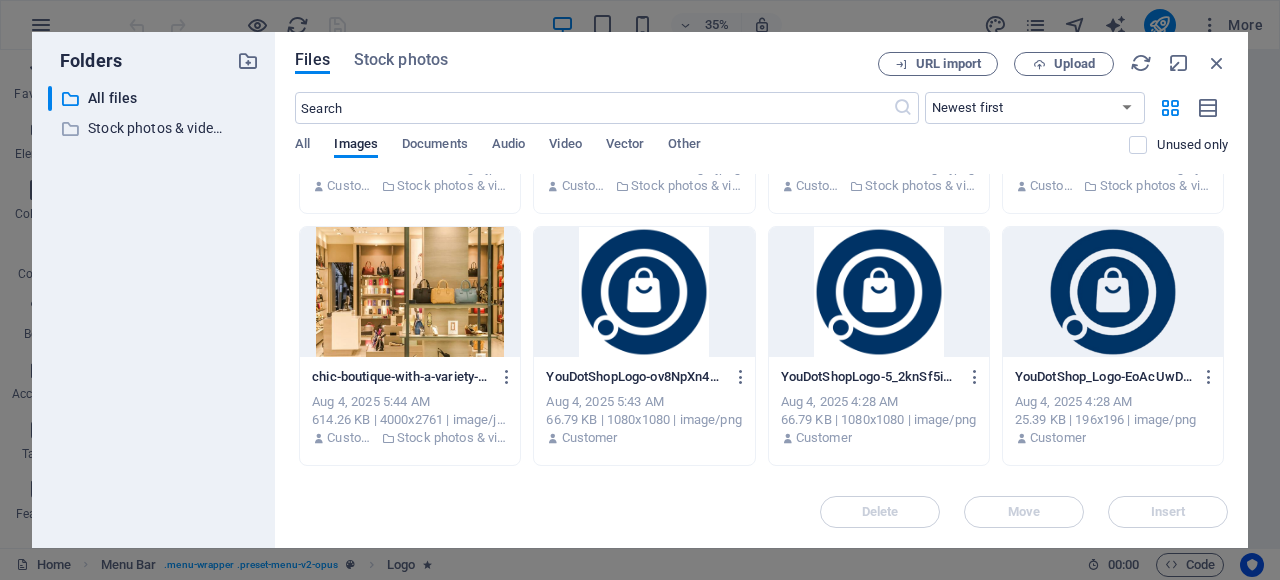 click at bounding box center (1113, 292) 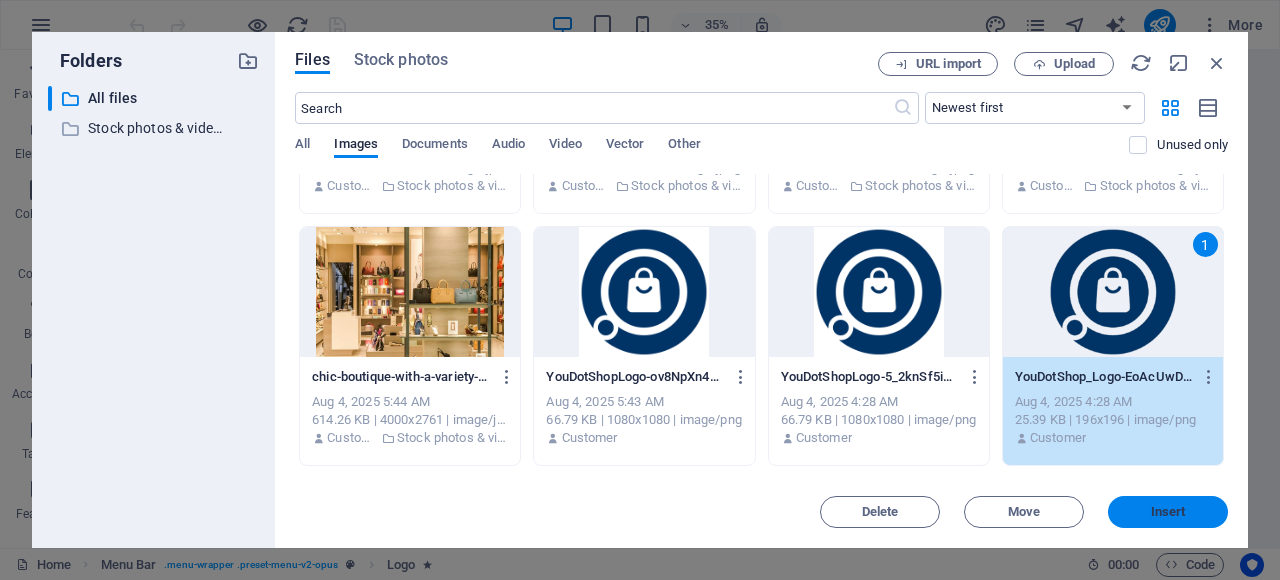 click on "Insert" at bounding box center (1168, 512) 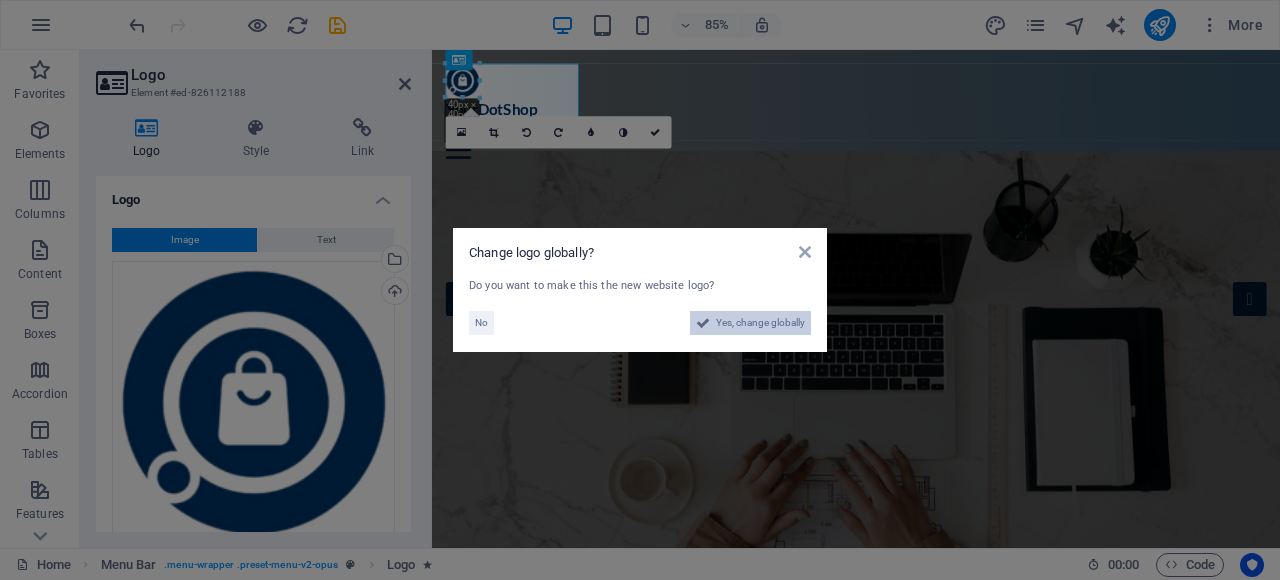 click on "Yes, change globally" at bounding box center (760, 323) 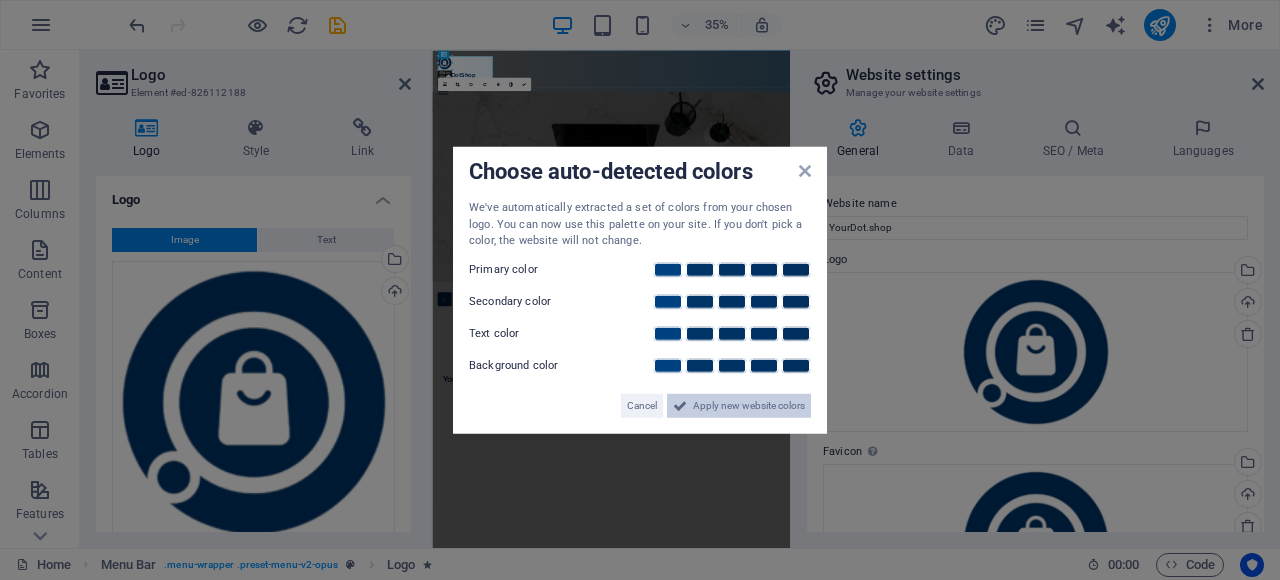 click on "Apply new website colors" at bounding box center [749, 405] 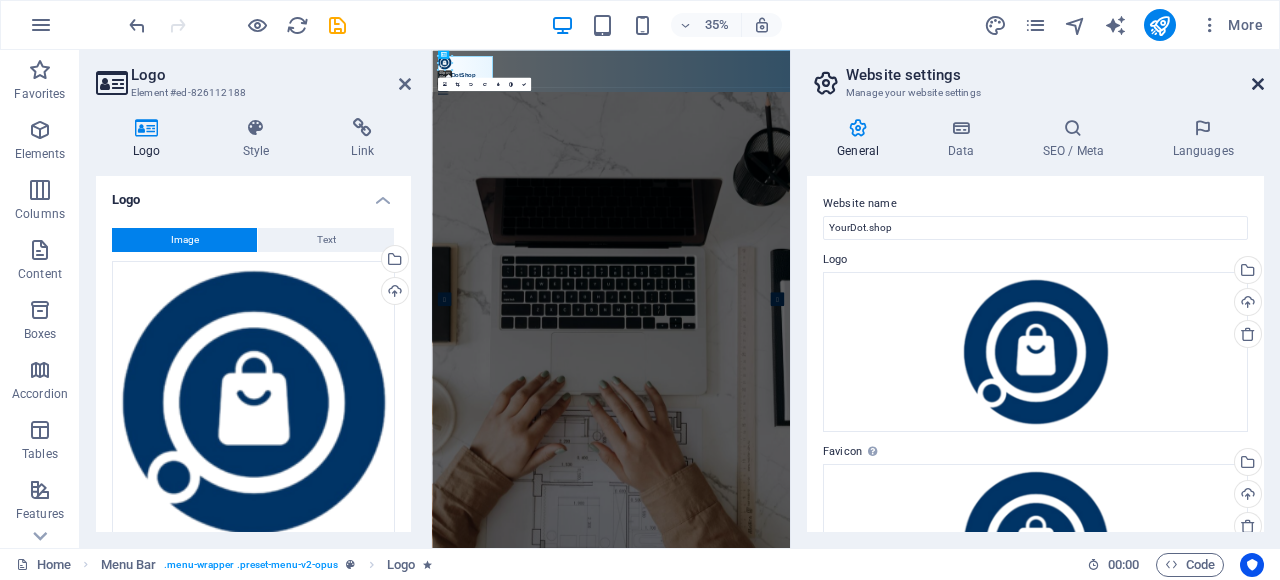click at bounding box center [1258, 84] 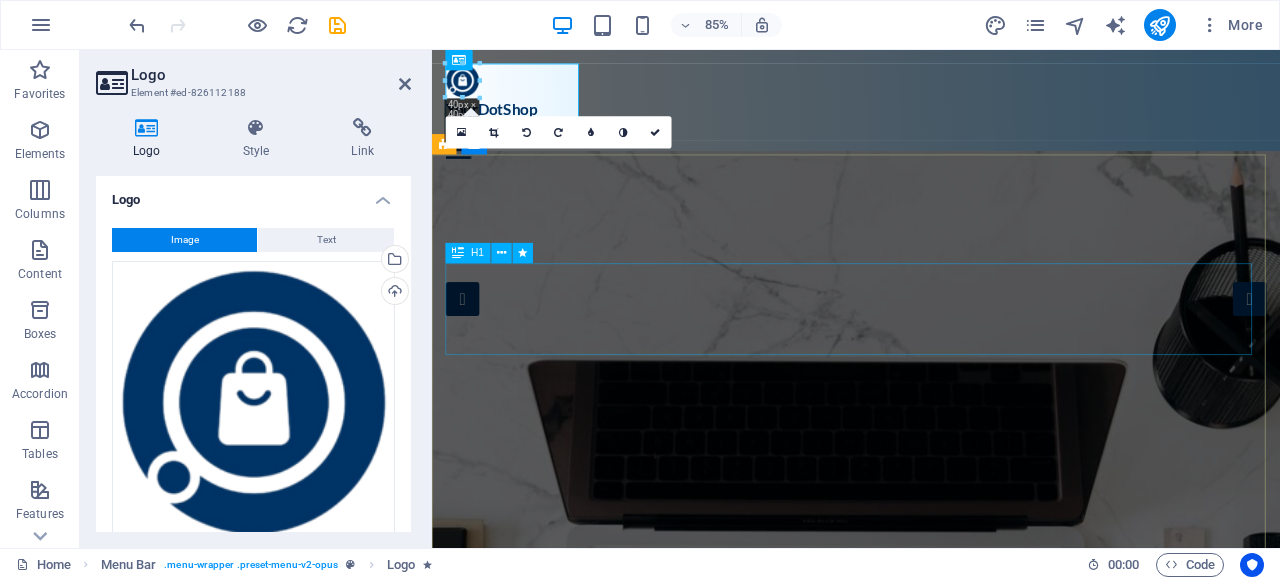 click on "YourDotShop Helping You Find the Best .Shop Domains. Home Domains Partners Testimonials Blog Contact" at bounding box center (931, 122) 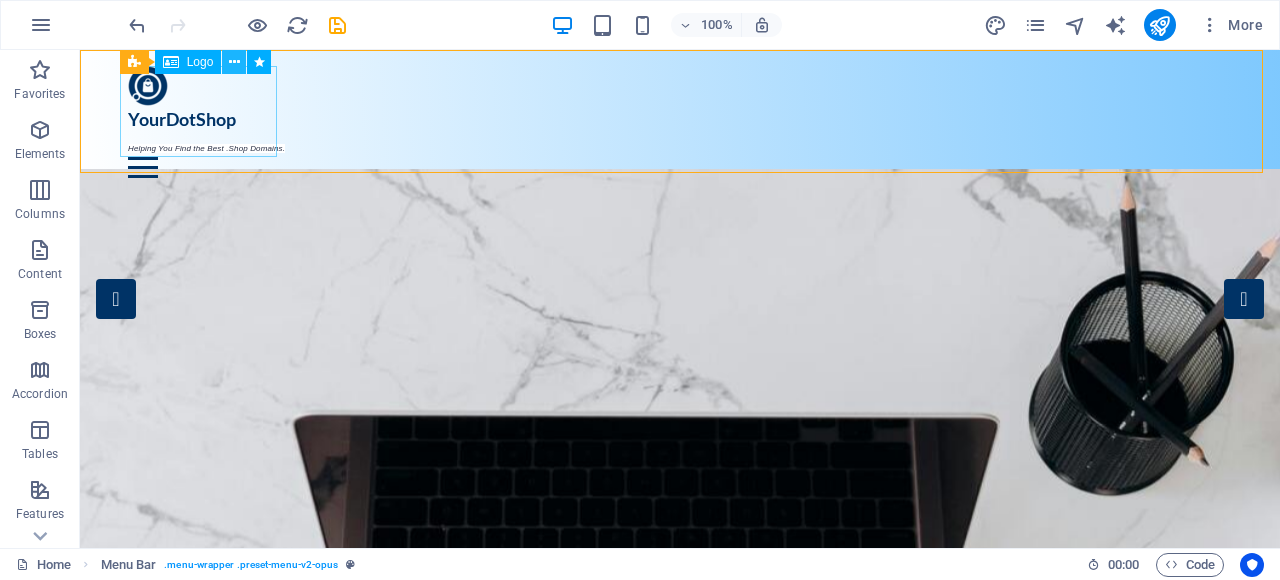 click at bounding box center (234, 62) 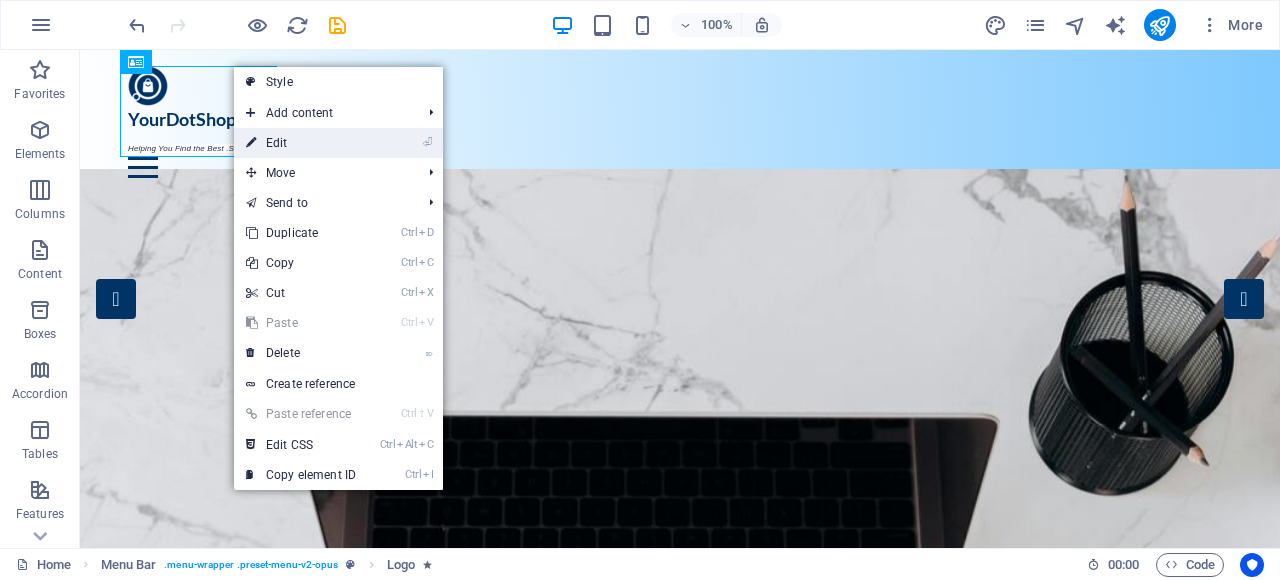 click on "⏎  Edit" at bounding box center [301, 143] 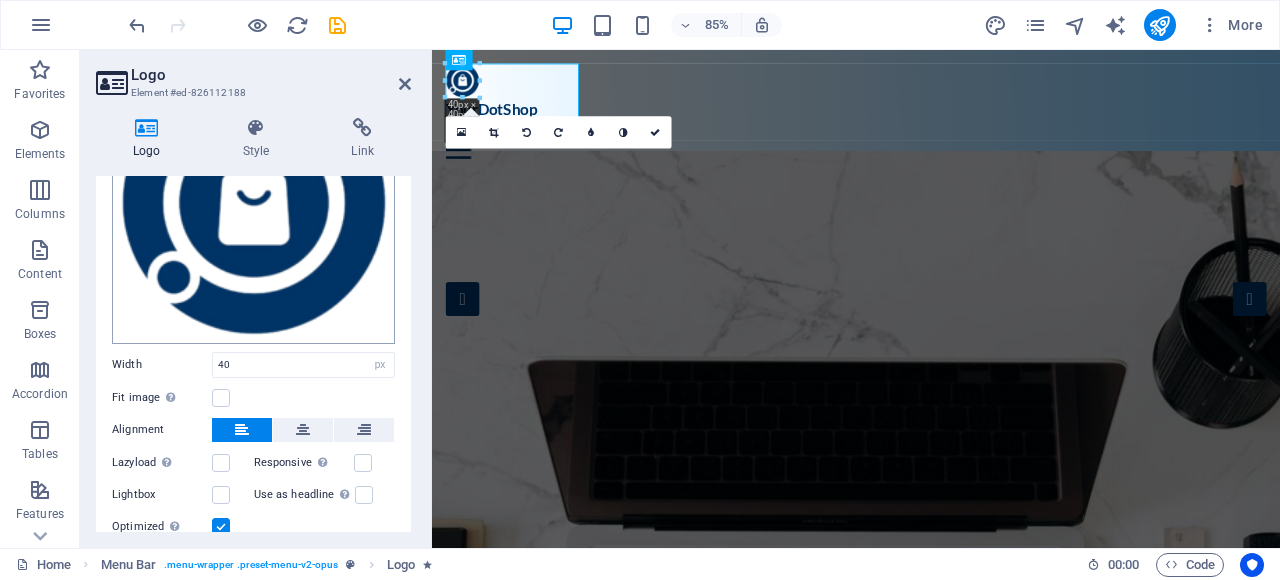 scroll, scrollTop: 100, scrollLeft: 0, axis: vertical 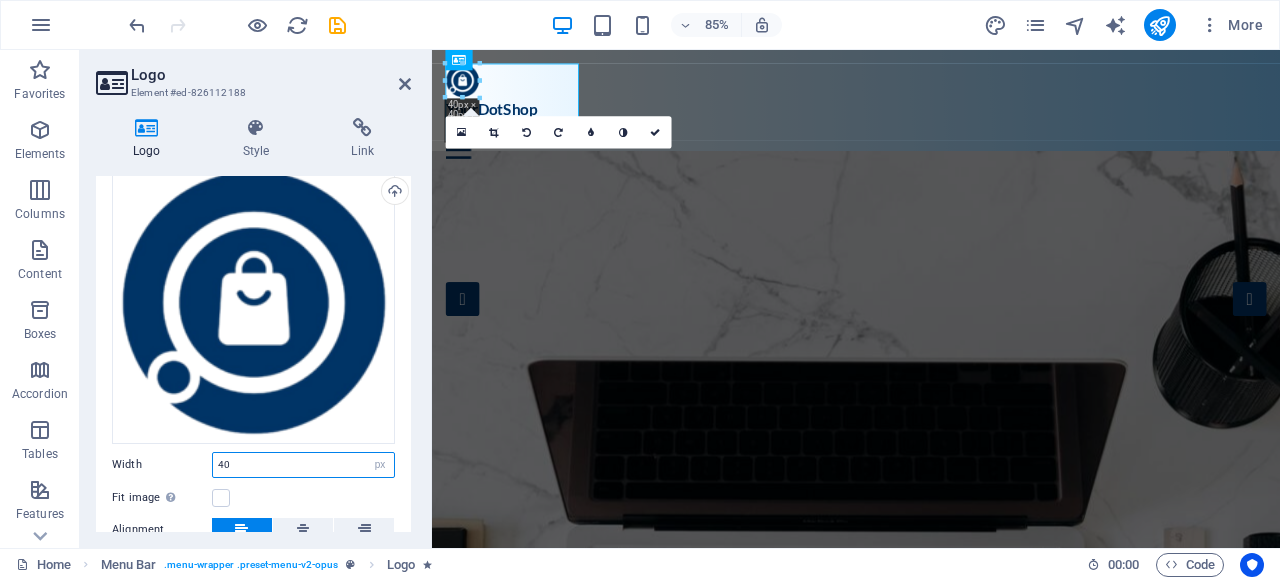 click on "40" at bounding box center [303, 465] 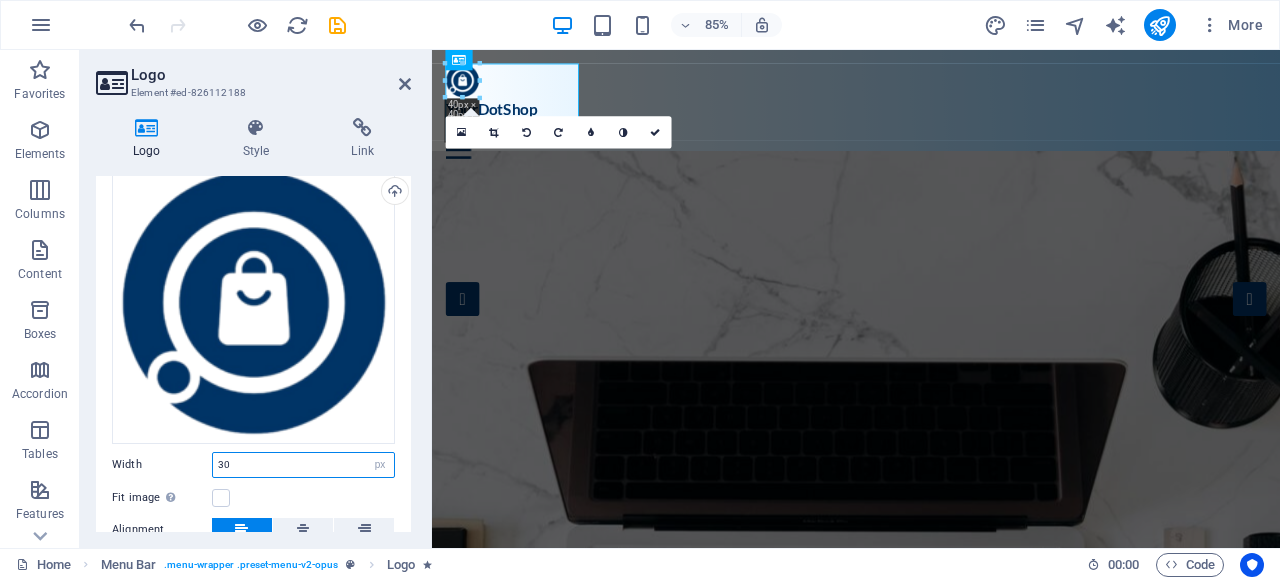 type on "30" 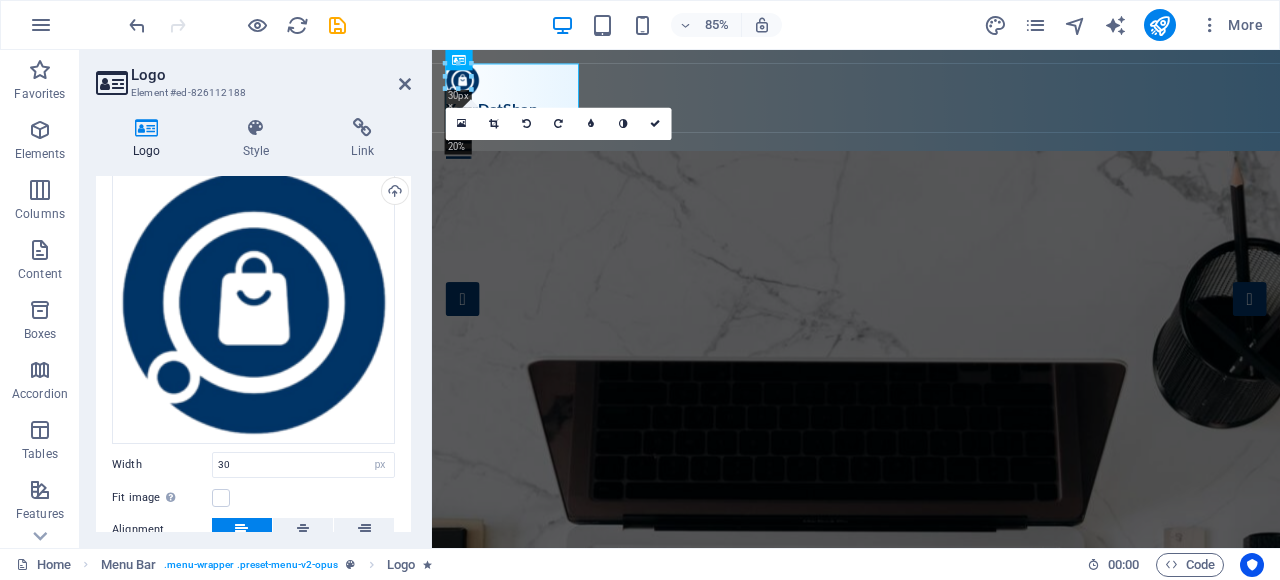 click on "Width" at bounding box center [162, 464] 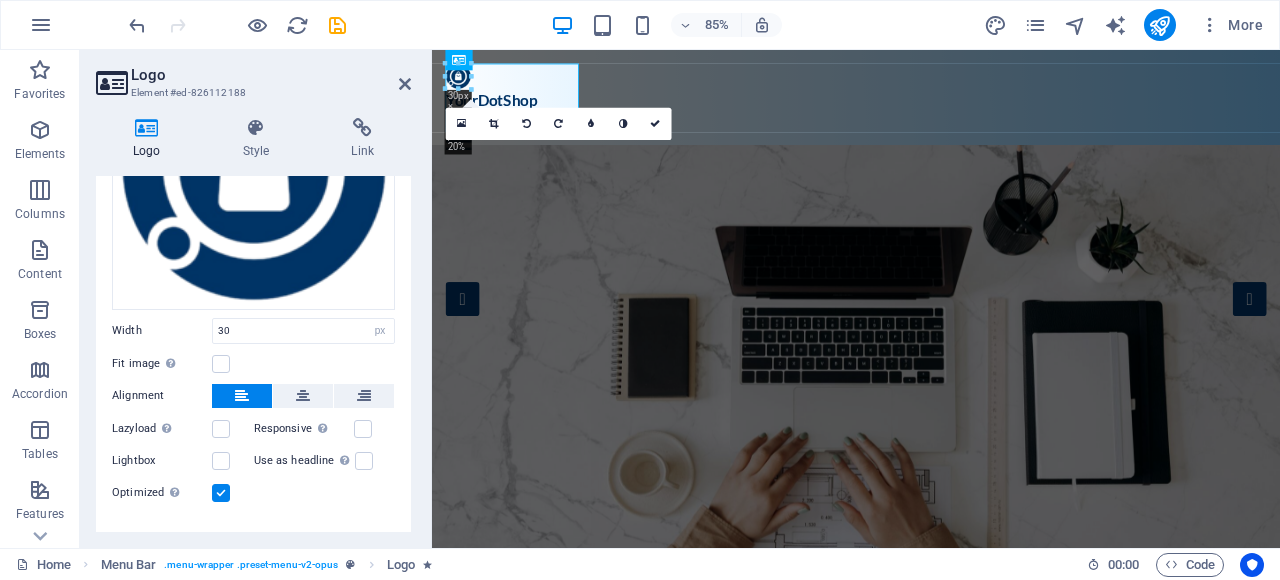 scroll, scrollTop: 266, scrollLeft: 0, axis: vertical 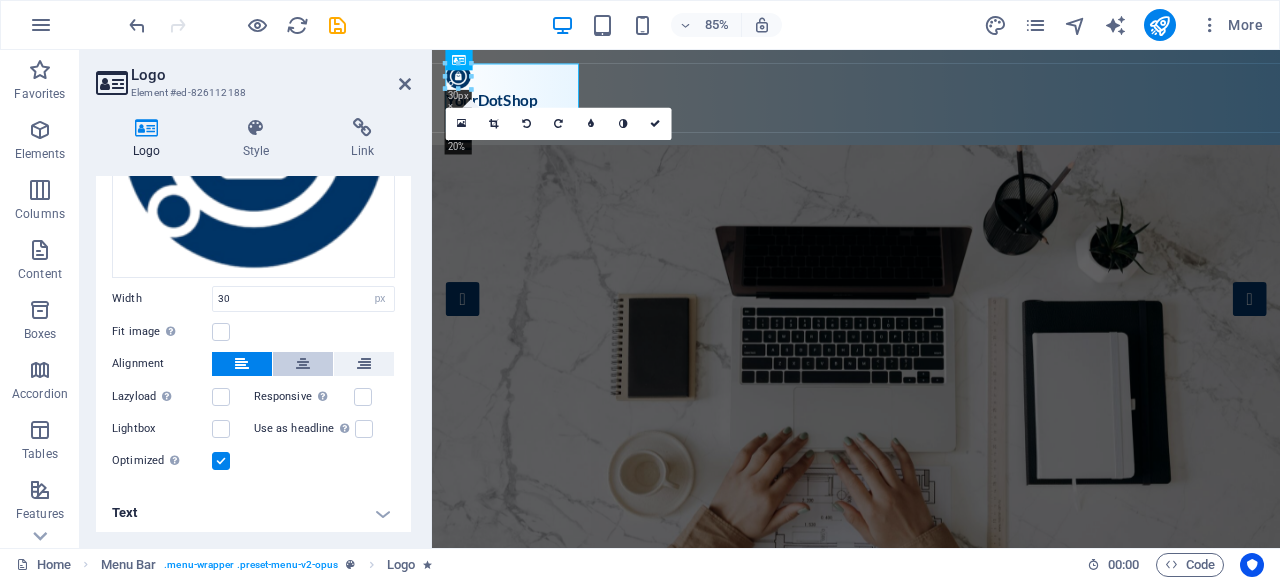 click at bounding box center (303, 364) 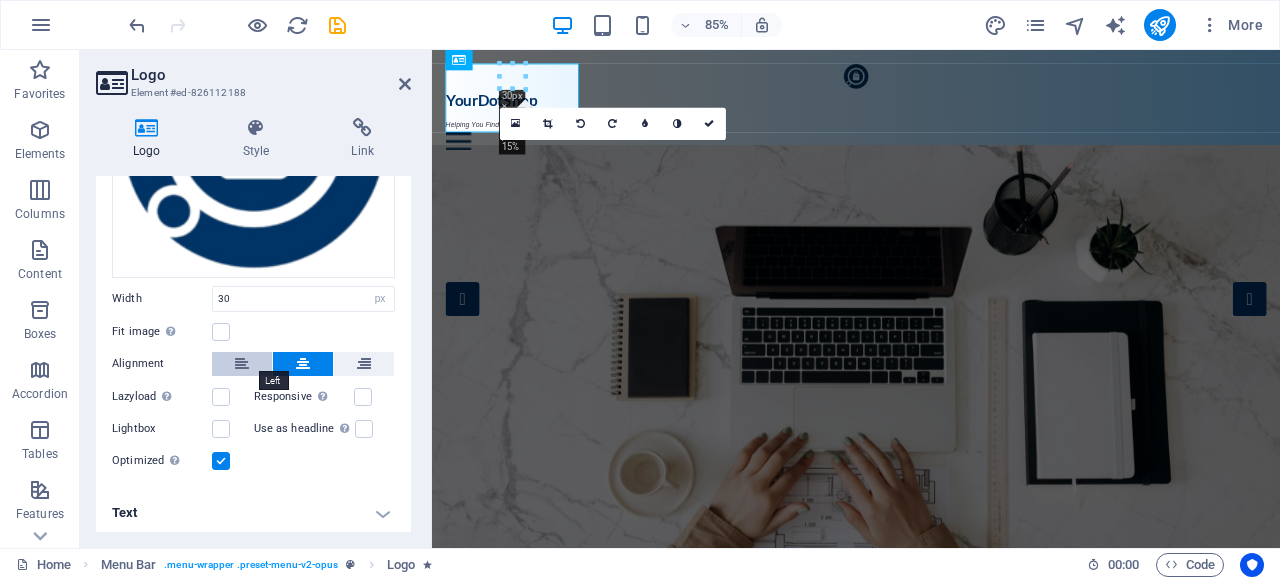 click at bounding box center (242, 364) 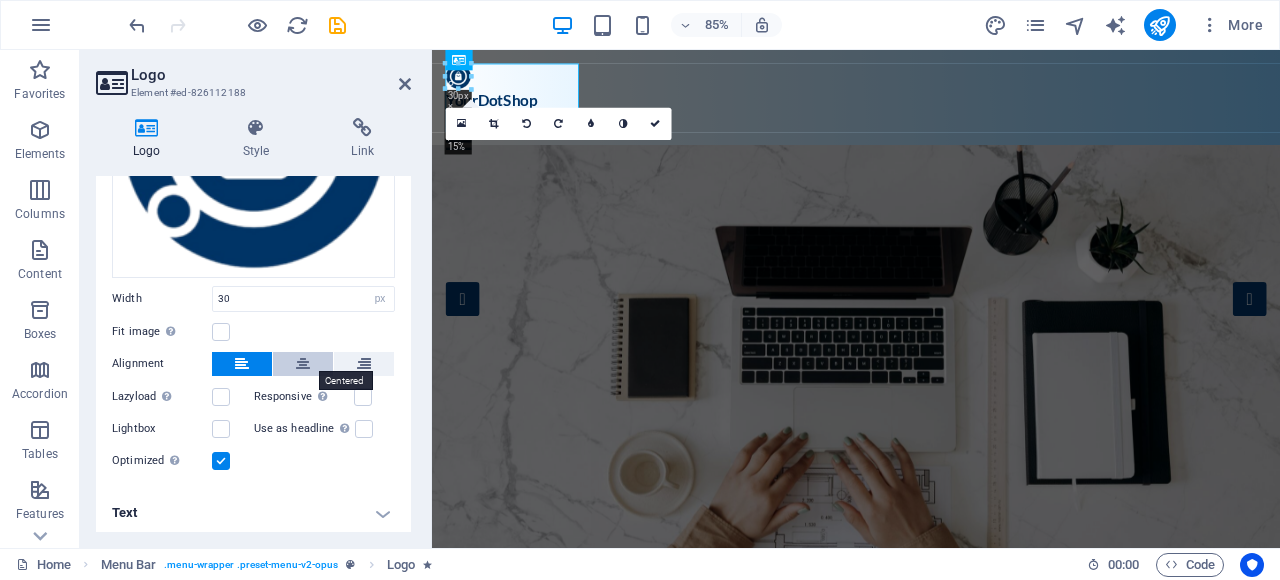 click at bounding box center [303, 364] 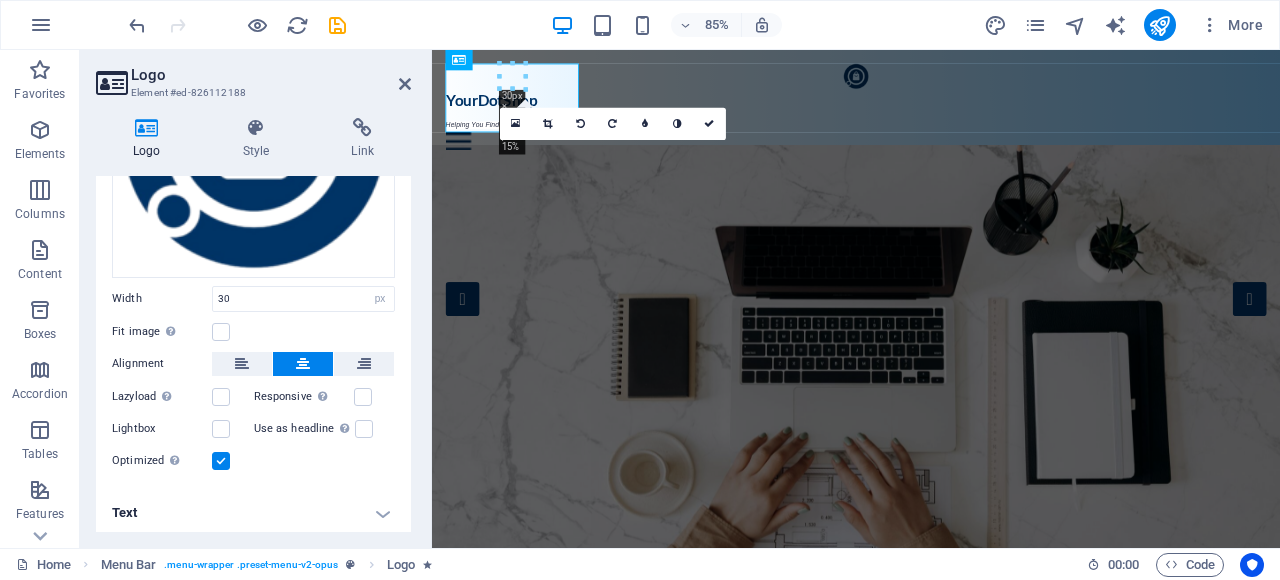 click on "Text" at bounding box center [253, 513] 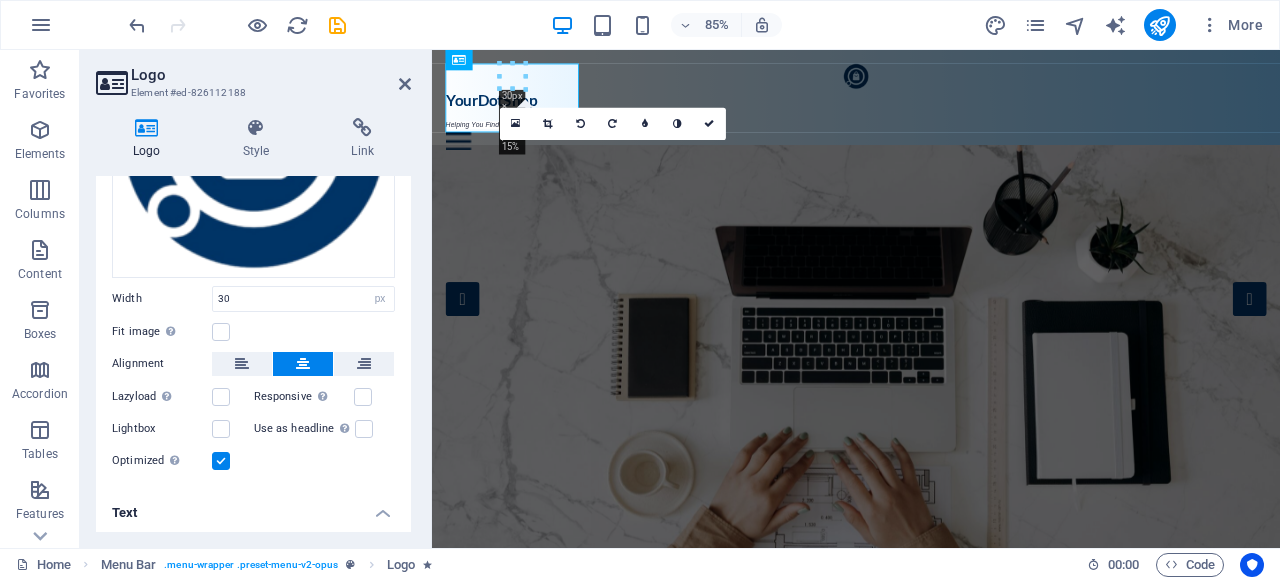 scroll, scrollTop: 453, scrollLeft: 0, axis: vertical 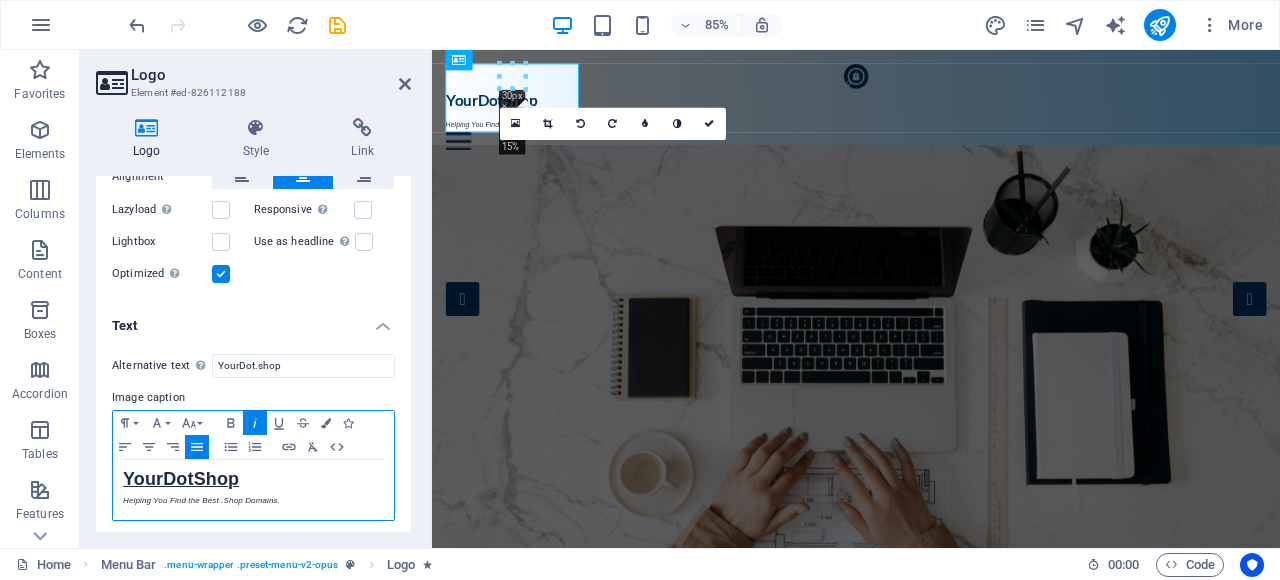 drag, startPoint x: 298, startPoint y: 494, endPoint x: 269, endPoint y: 476, distance: 34.132095 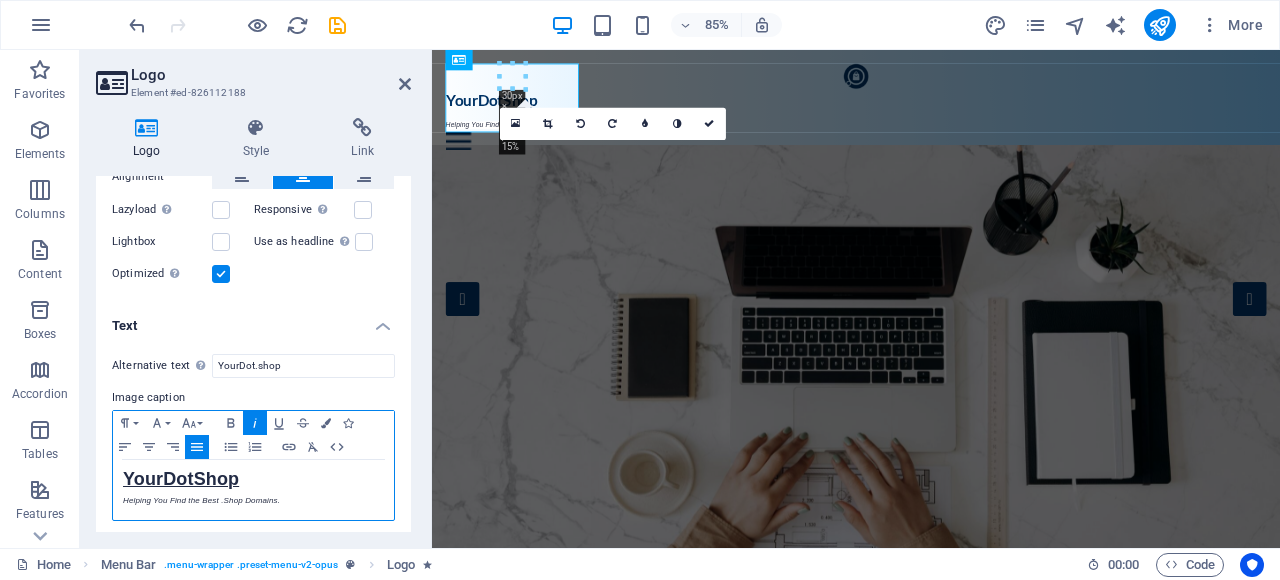 click on "Helping You Find the Best .Shop Domains." at bounding box center [253, 500] 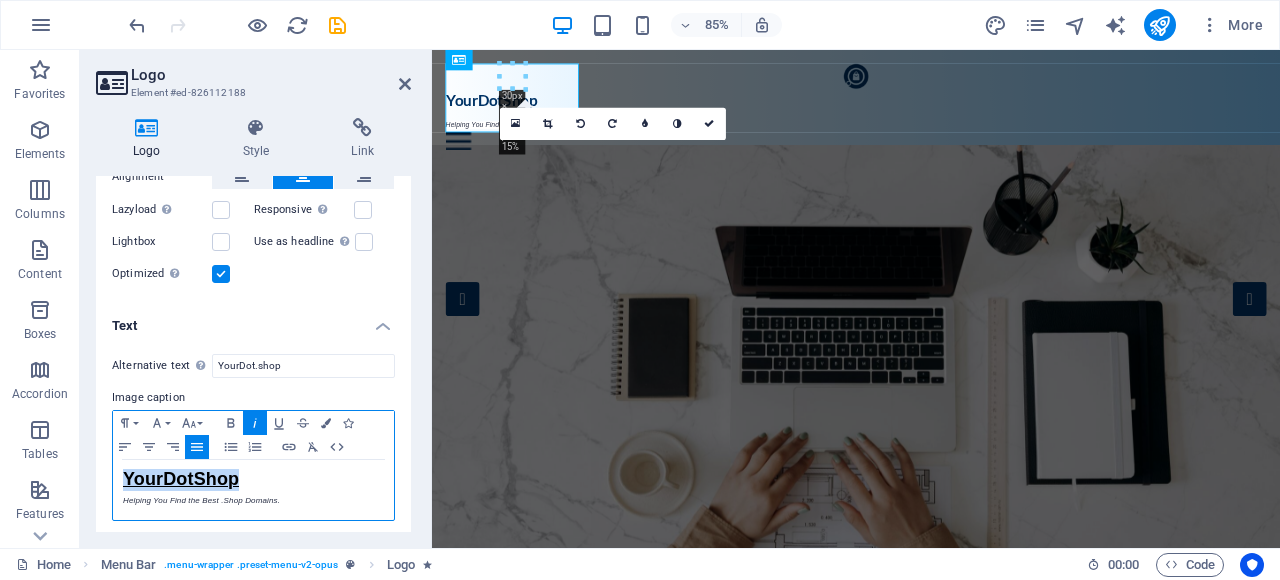 drag, startPoint x: 260, startPoint y: 469, endPoint x: 85, endPoint y: 471, distance: 175.01143 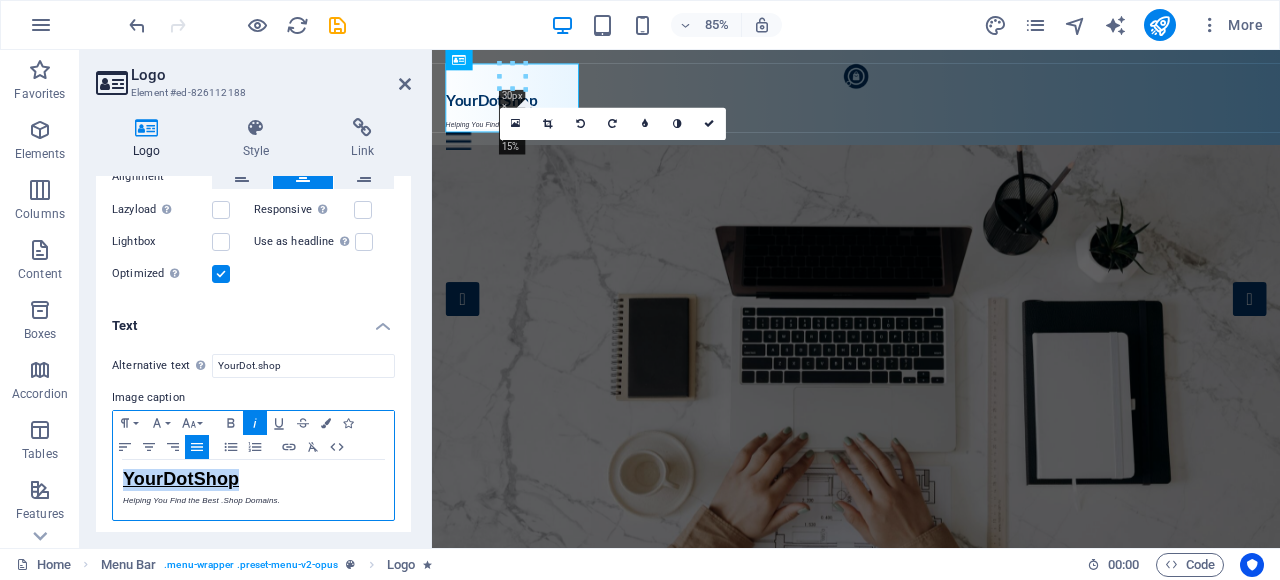 click on "Logo Style Link Logo Image Text Drag files here, click to choose files or select files from Files or our free stock photos & videos Select files from the file manager, stock photos, or upload file(s) Upload Width 30 Default auto px rem % em vh vw Fit image Automatically fit image to a fixed width and height Height Default auto px Alignment Lazyload Loading images after the page loads improves page speed. Responsive Automatically load retina image and smartphone optimized sizes. Lightbox Use as headline The image will be wrapped in an H1 headline tag. Useful for giving alternative text the weight of an H1 headline, e.g. for the logo. Leave unchecked if uncertain. Optimized Images are compressed to improve page speed. Position Direction Custom X offset 50 px rem % vh vw Y offset 50 px rem % vh vw Edit design Text Float No float Image left Image right Determine how text should behave around the image. Text Alternative text YourDot.shop Image caption Paragraph Format Normal Heading 1 Heading 2 Heading 3 Heading 4" at bounding box center (253, 325) 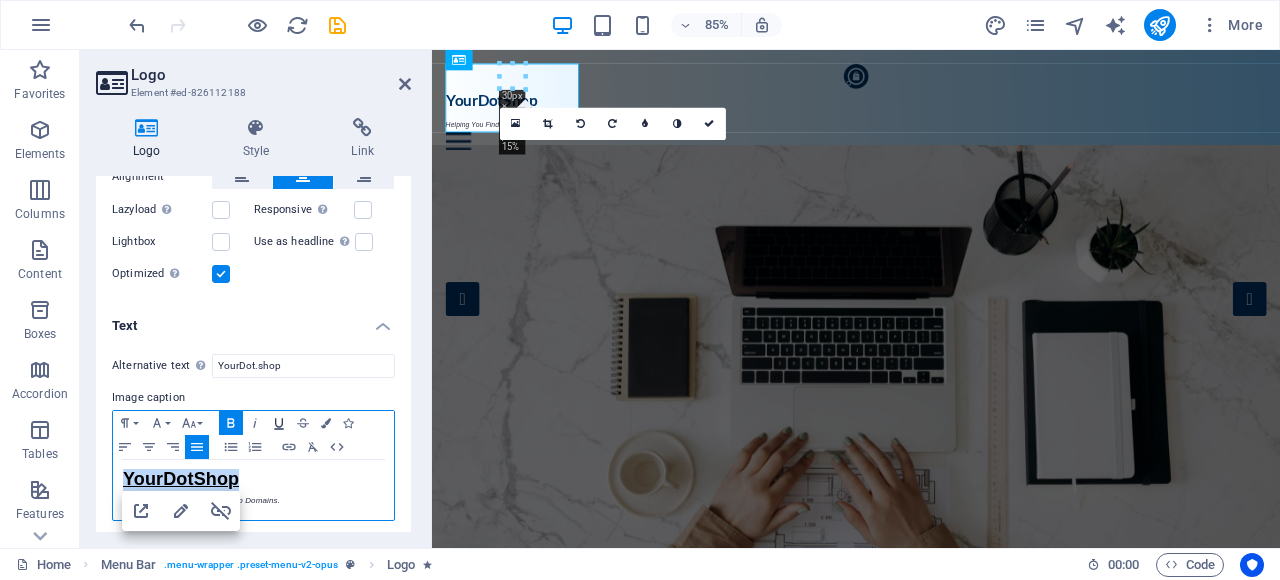 click 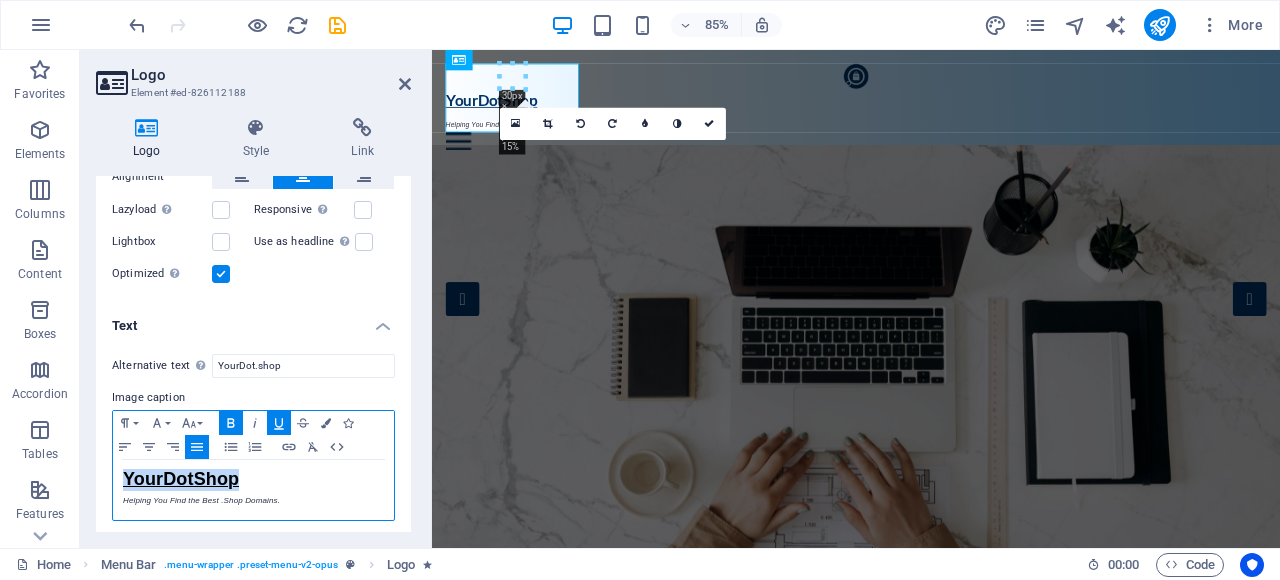 click 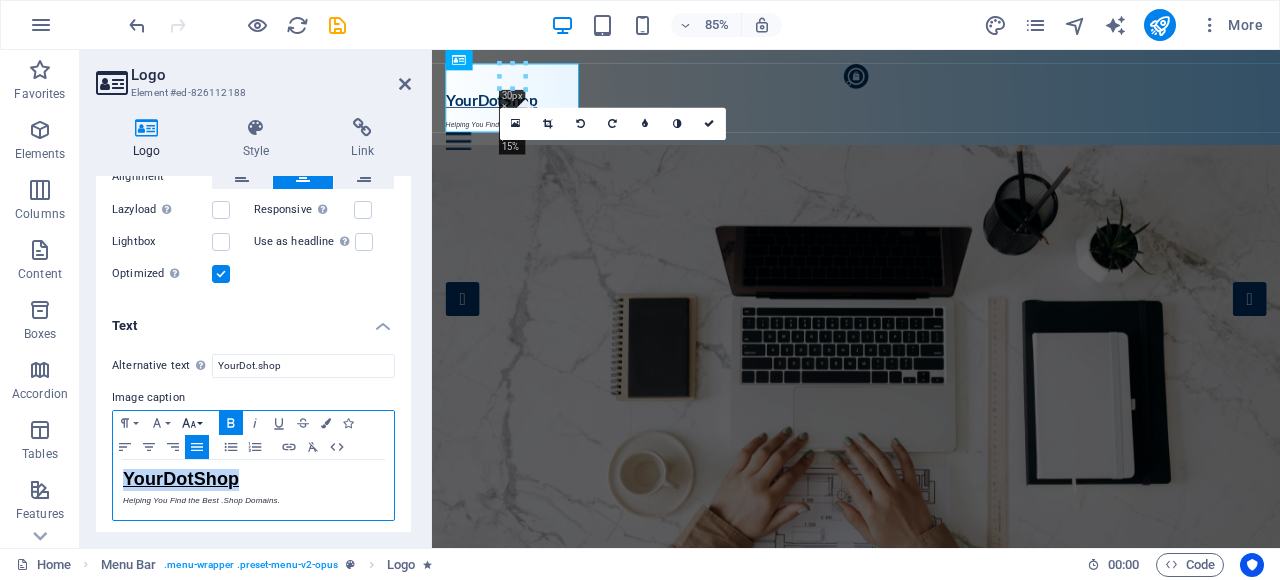 click on "Font Size" at bounding box center (193, 423) 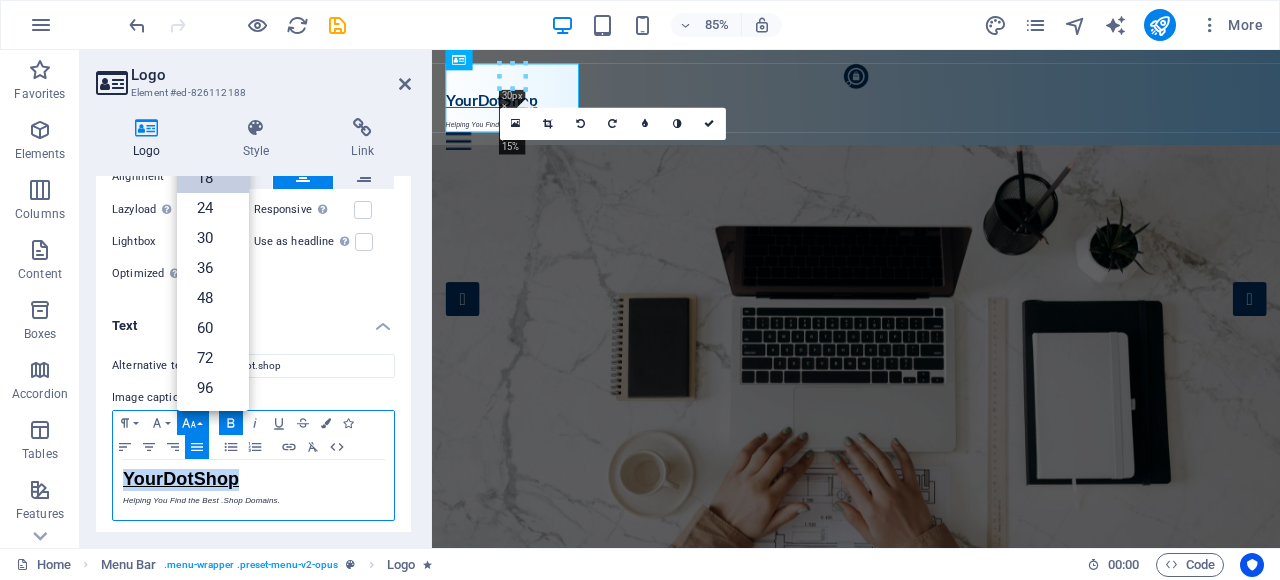 scroll, scrollTop: 160, scrollLeft: 0, axis: vertical 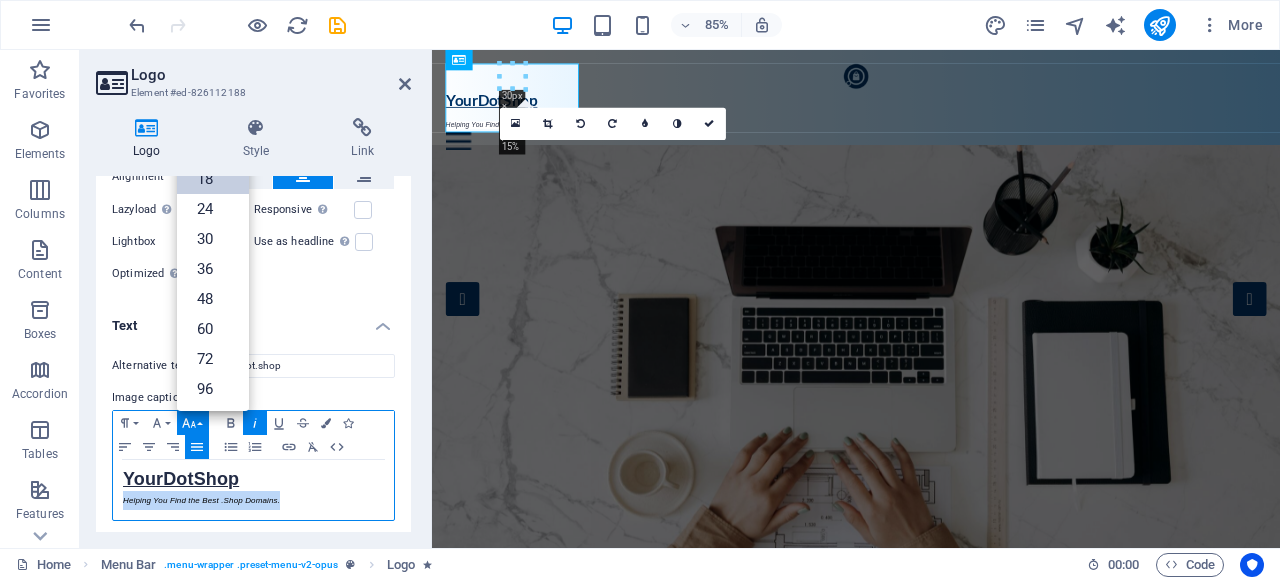 drag, startPoint x: 284, startPoint y: 494, endPoint x: 80, endPoint y: 493, distance: 204.00246 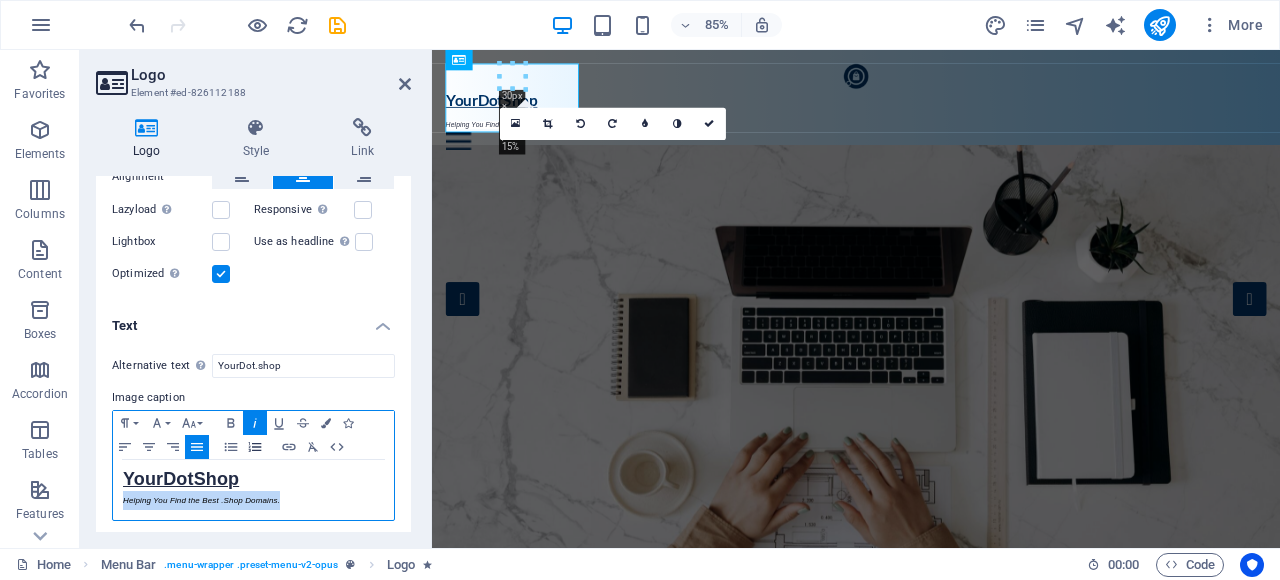 drag, startPoint x: 254, startPoint y: 411, endPoint x: 259, endPoint y: 430, distance: 19.646883 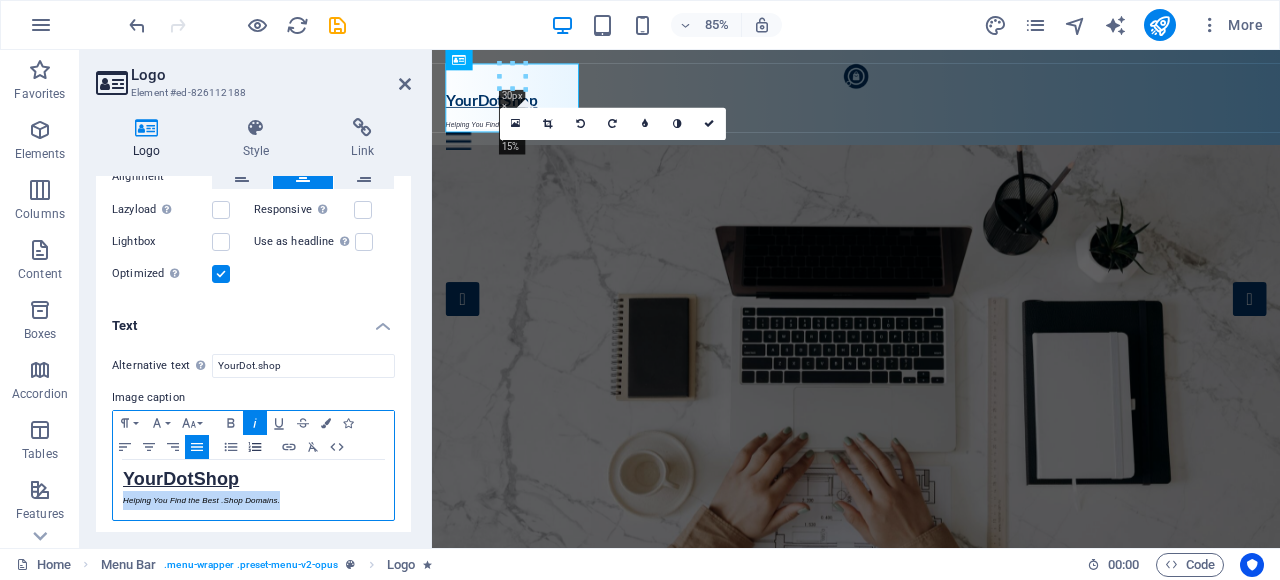 click 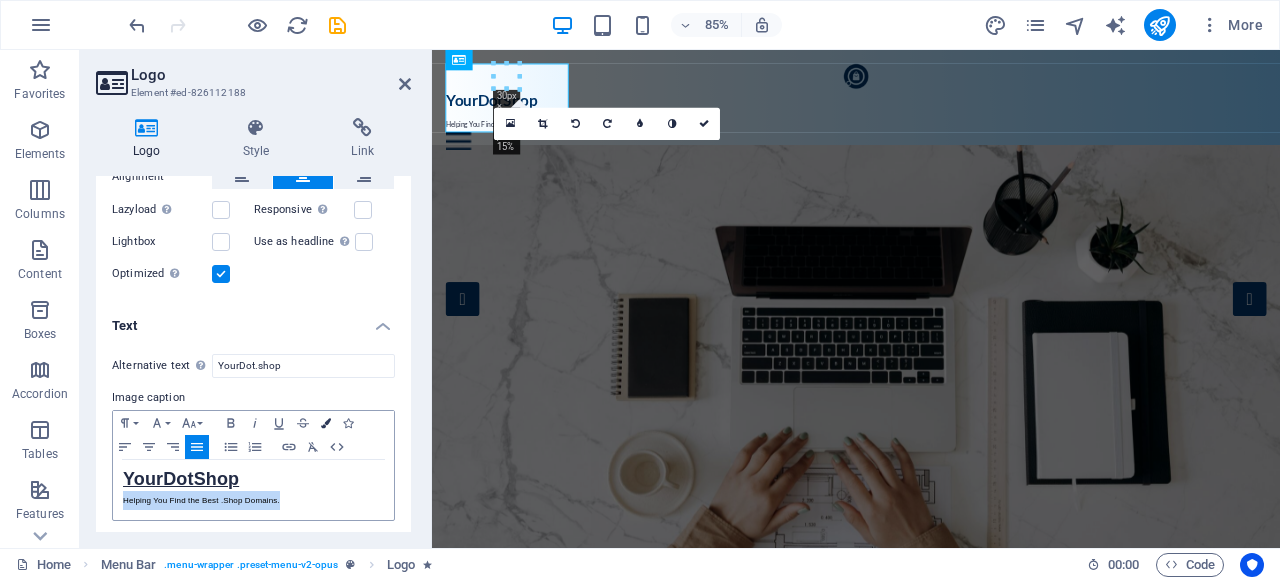 click at bounding box center [326, 423] 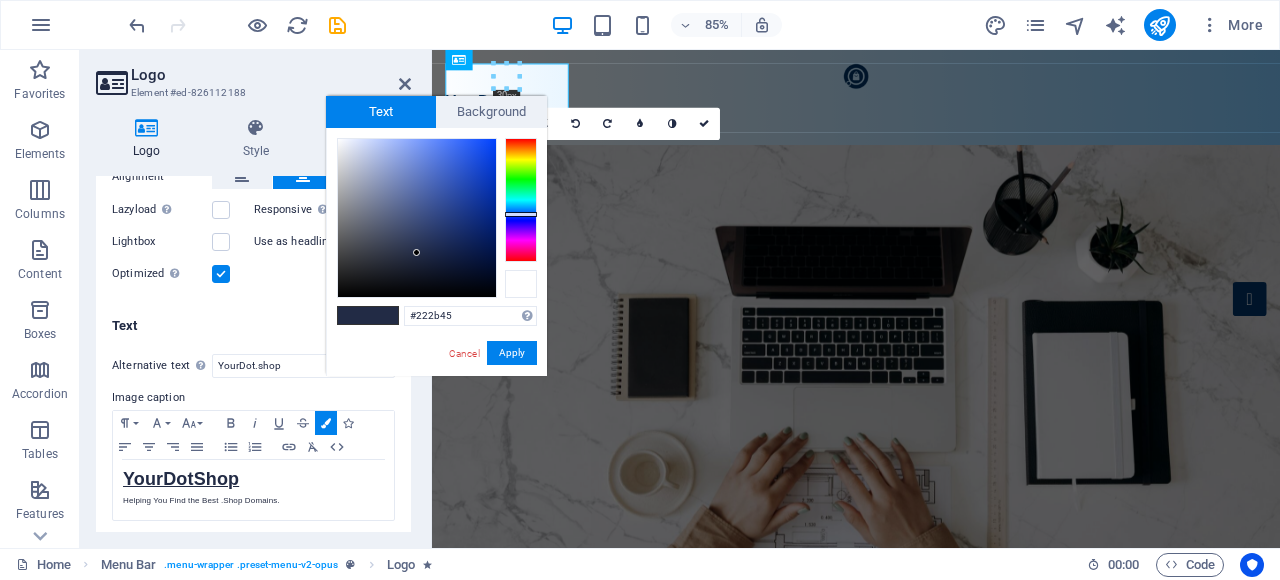 drag, startPoint x: 519, startPoint y: 287, endPoint x: 83, endPoint y: 291, distance: 436.01834 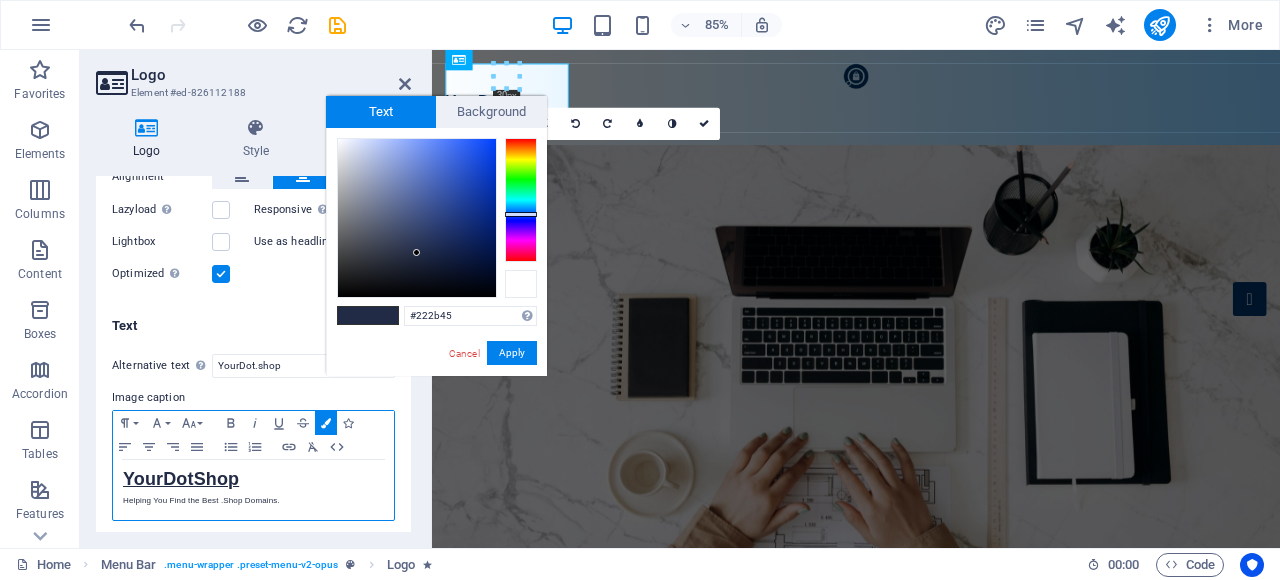 click at bounding box center (521, 284) 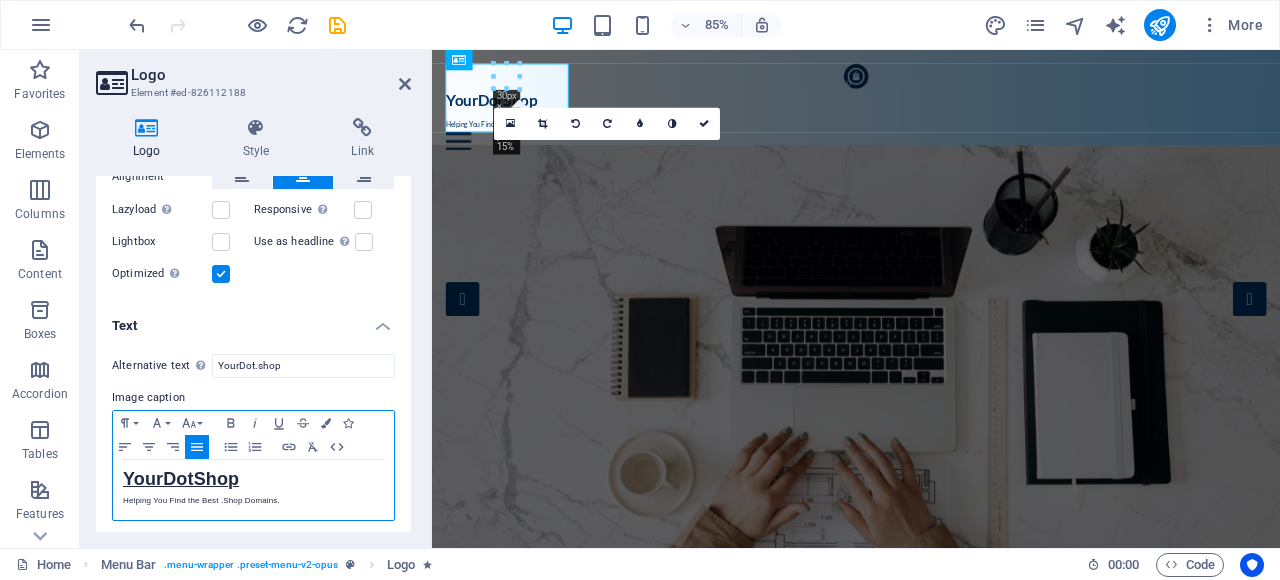 click on "Helping You Find the Best .Shop Domains." at bounding box center (253, 500) 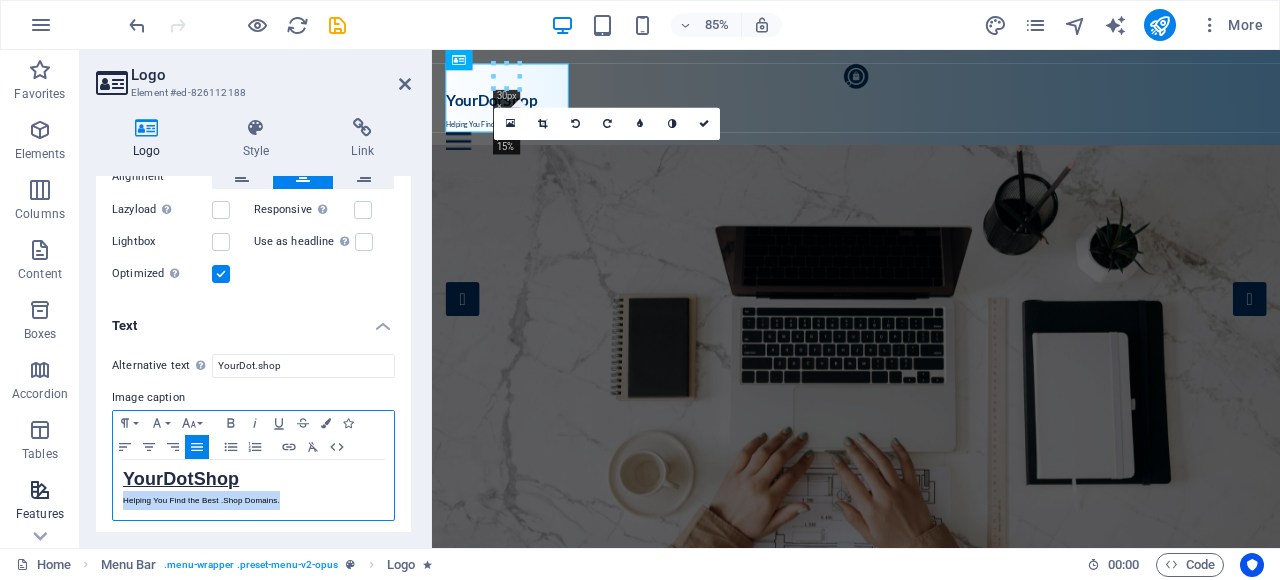 drag, startPoint x: 301, startPoint y: 490, endPoint x: 58, endPoint y: 496, distance: 243.07407 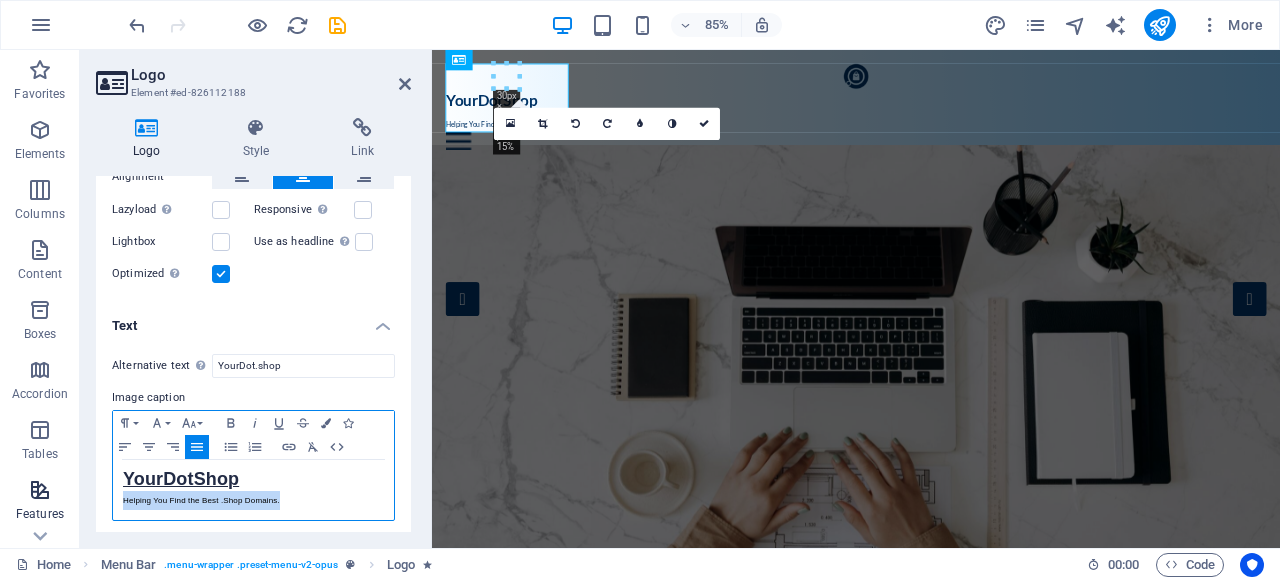click on "Favorites Elements Columns Content Boxes Accordion Tables Features Images Slider Header Footer Forms Marketing Collections Logo Element #ed-826112188 Logo Style Link Logo Image Text Drag files here, click to choose files or select files from Files or our free stock photos & videos Select files from the file manager, stock photos, or upload file(s) Upload Width 30 Default auto px rem % em vh vw Fit image Automatically fit image to a fixed width and height Height Default auto px Alignment Lazyload Loading images after the page loads improves page speed. Responsive Automatically load retina image and smartphone optimized sizes. Lightbox Use as headline The image will be wrapped in an H1 headline tag. Useful for giving alternative text the weight of an H1 headline, e.g. for the logo. Leave unchecked if uncertain. Optimized Images are compressed to improve page speed. Position Direction Custom X offset 50 px rem % vh vw Y offset 50 px rem % vh vw Edit design Text Float No float Image left Image right Text Normal 8" at bounding box center [640, 299] 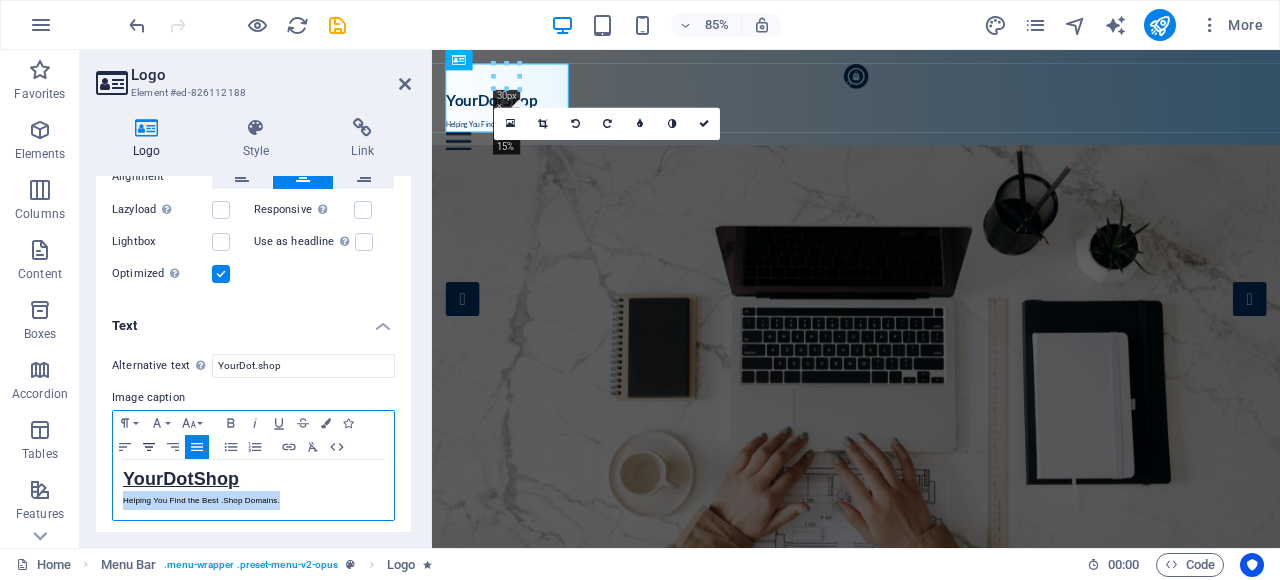click 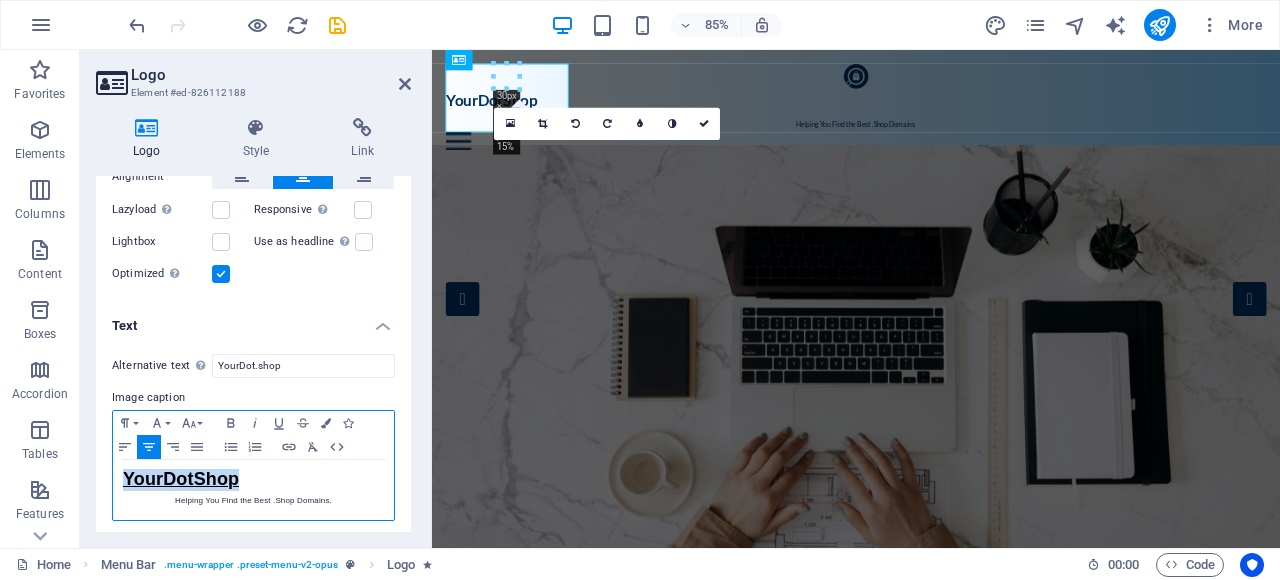 drag, startPoint x: 256, startPoint y: 475, endPoint x: 118, endPoint y: 470, distance: 138.09055 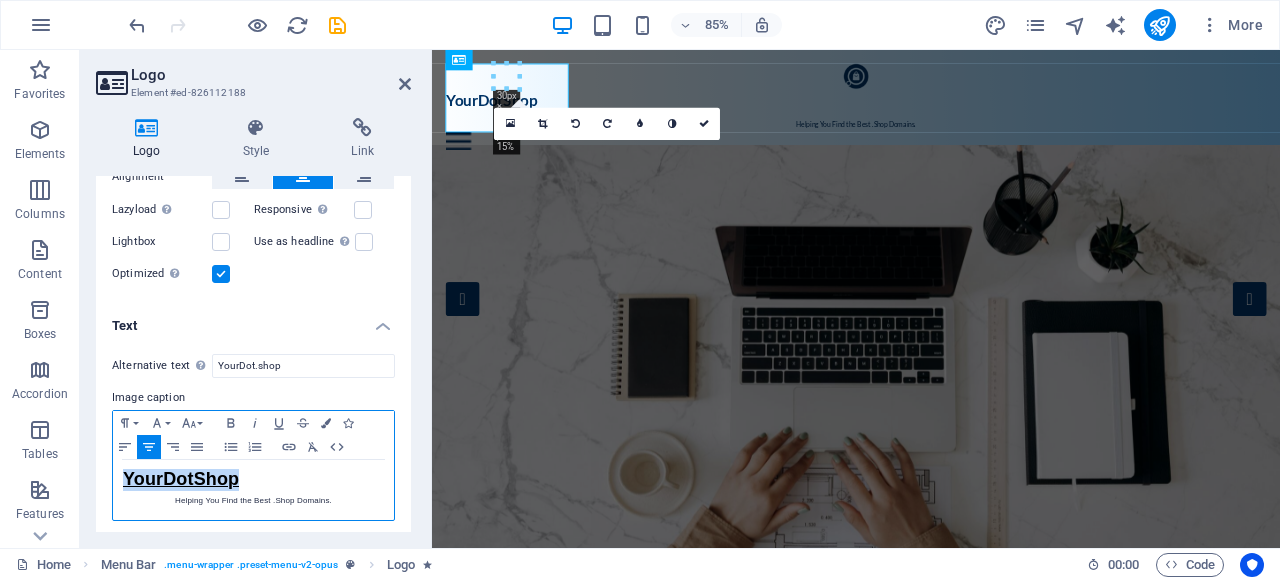 click on "Alternative text The alternative text is used by devices that cannot display images (e.g. image search engines) and should be added to every image to improve website accessibility. YourDot.shop Image caption Paragraph Format Normal Heading 1 Heading 2 Heading 3 Heading 4 Heading 5 Heading 6 Code Font Family Arial Georgia Impact Tahoma Times New Roman Verdana Font Size 8 9 10 11 12 14 18 24 30 36 48 60 72 96 Bold Italic Underline Strikethrough Colors Icons Align Left Align Center Align Right Align Justify Unordered List Ordered List Insert Link Clear Formatting HTML YourDotShop Helping You Find the Best .Shop Domains." at bounding box center (253, 438) 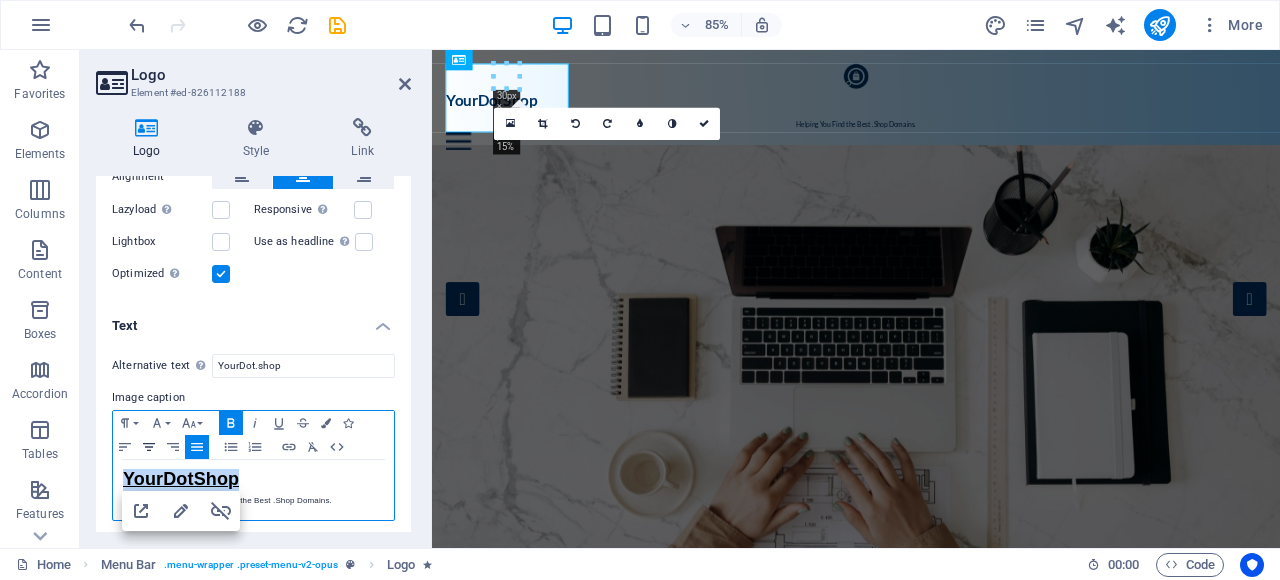 click on "Align Center" at bounding box center [149, 447] 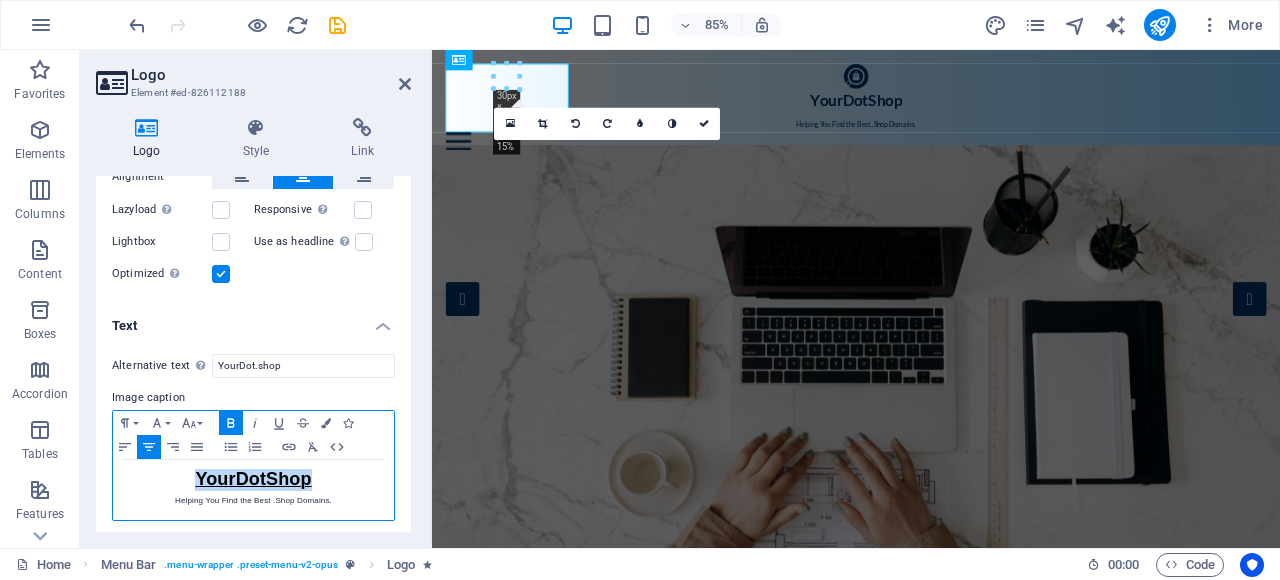 scroll, scrollTop: 0, scrollLeft: 0, axis: both 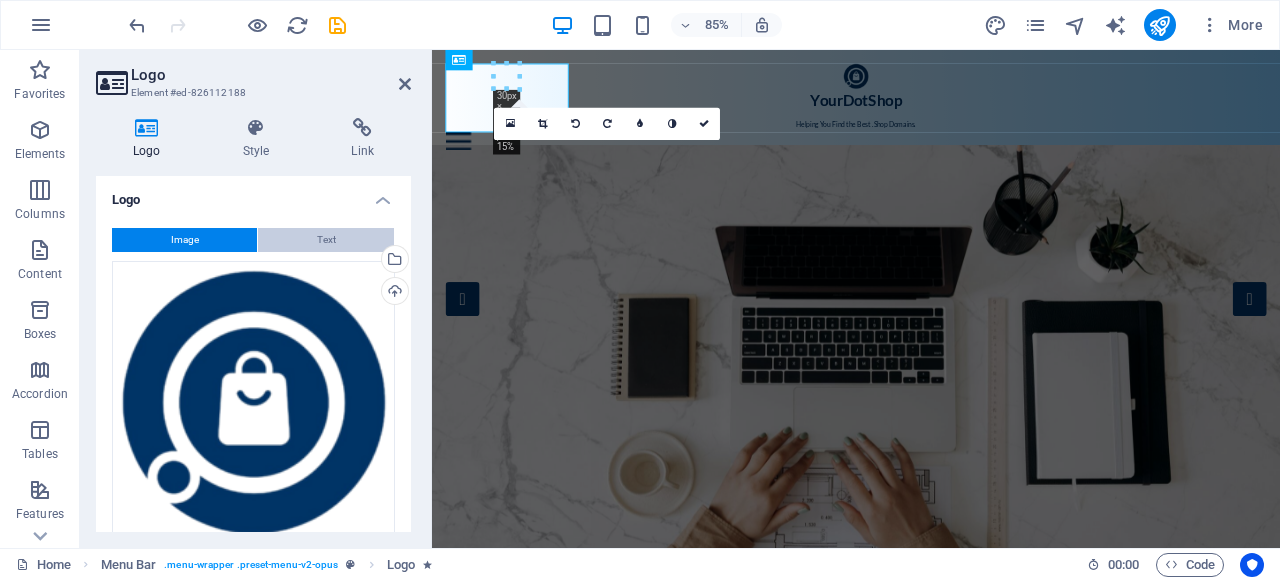 click on "Text" at bounding box center [326, 240] 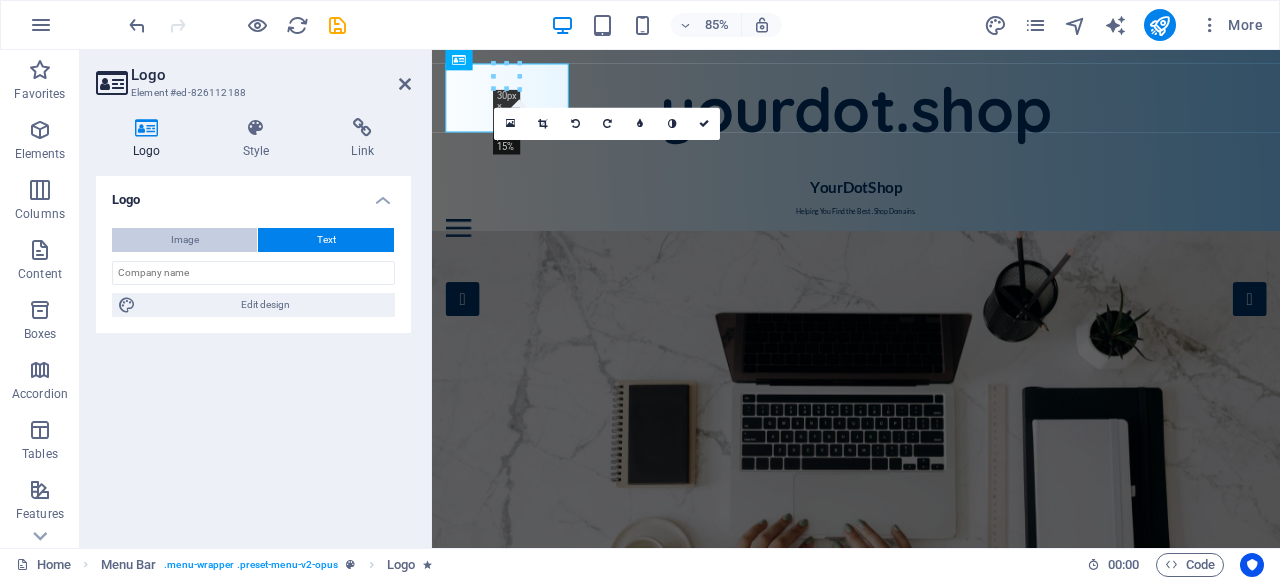 click on "Image" at bounding box center (184, 240) 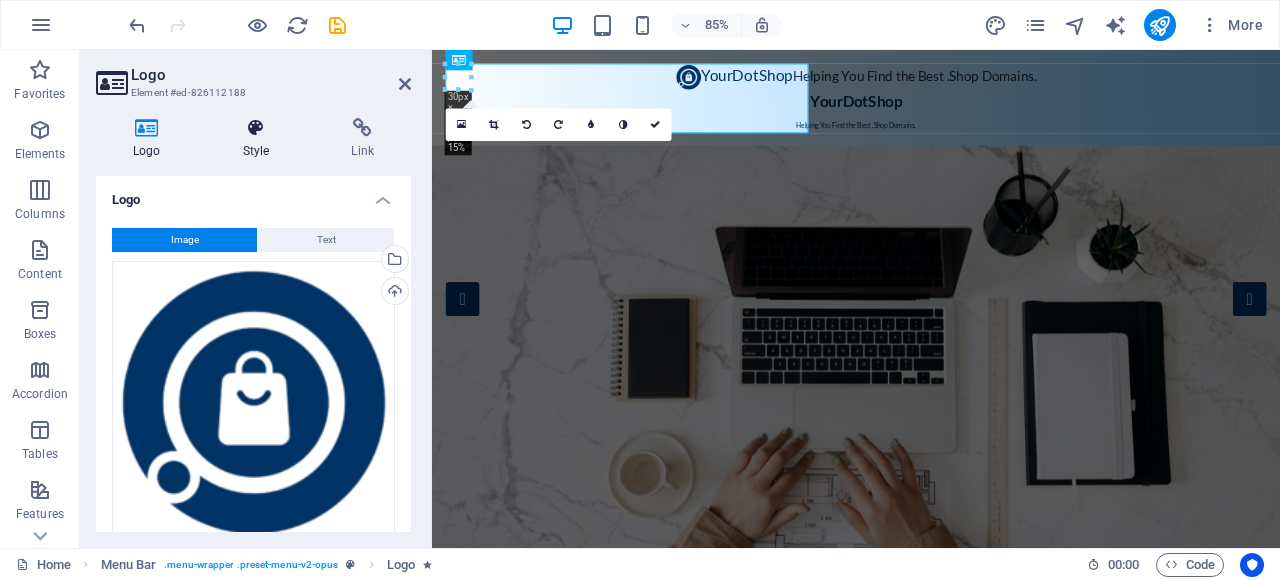 click on "Style" at bounding box center (260, 139) 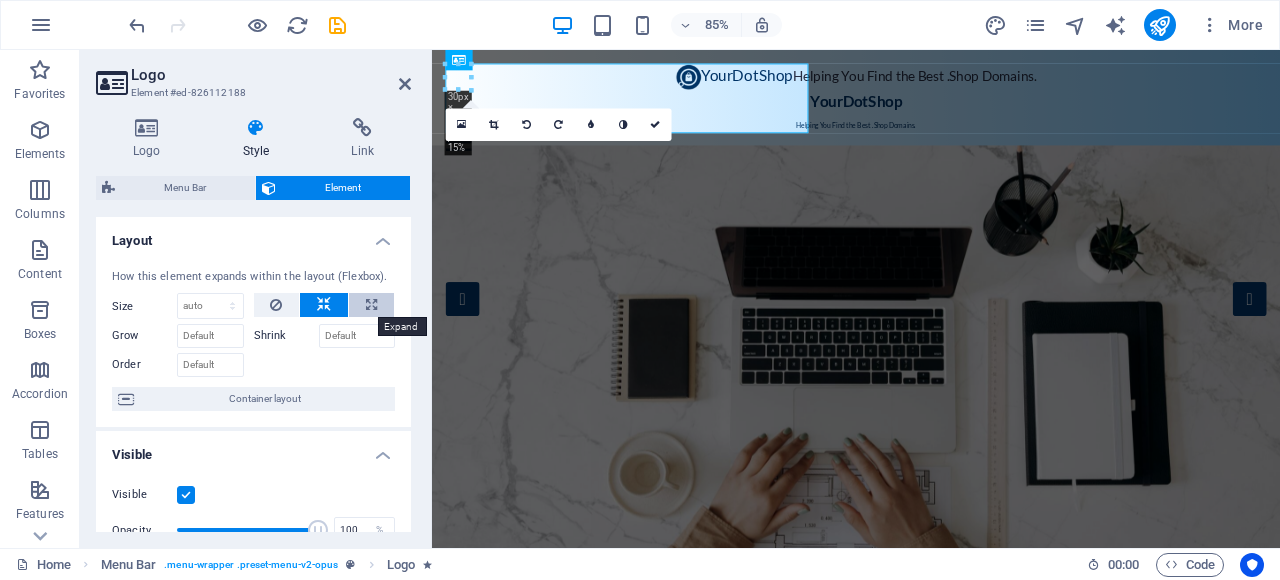 click at bounding box center (371, 305) 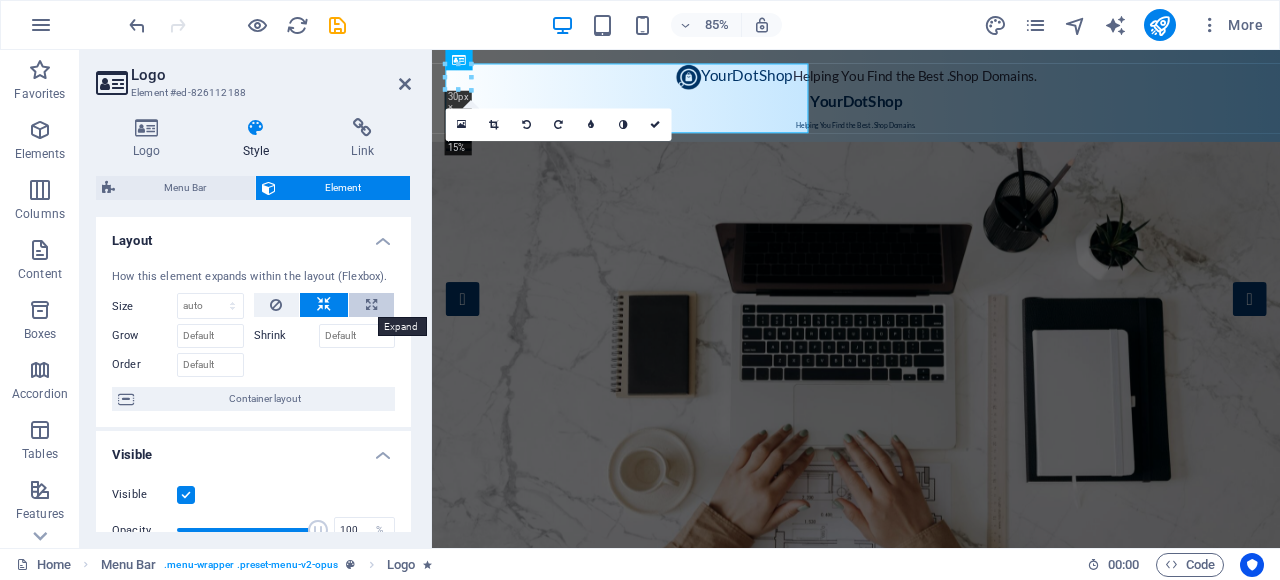 type on "100" 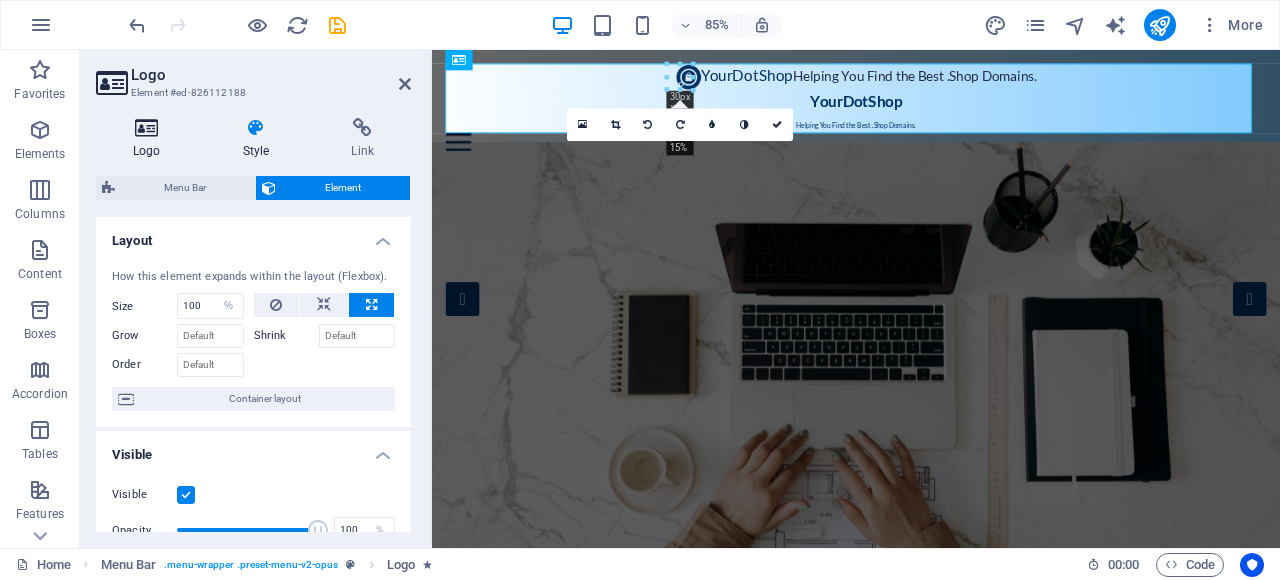 click at bounding box center [147, 128] 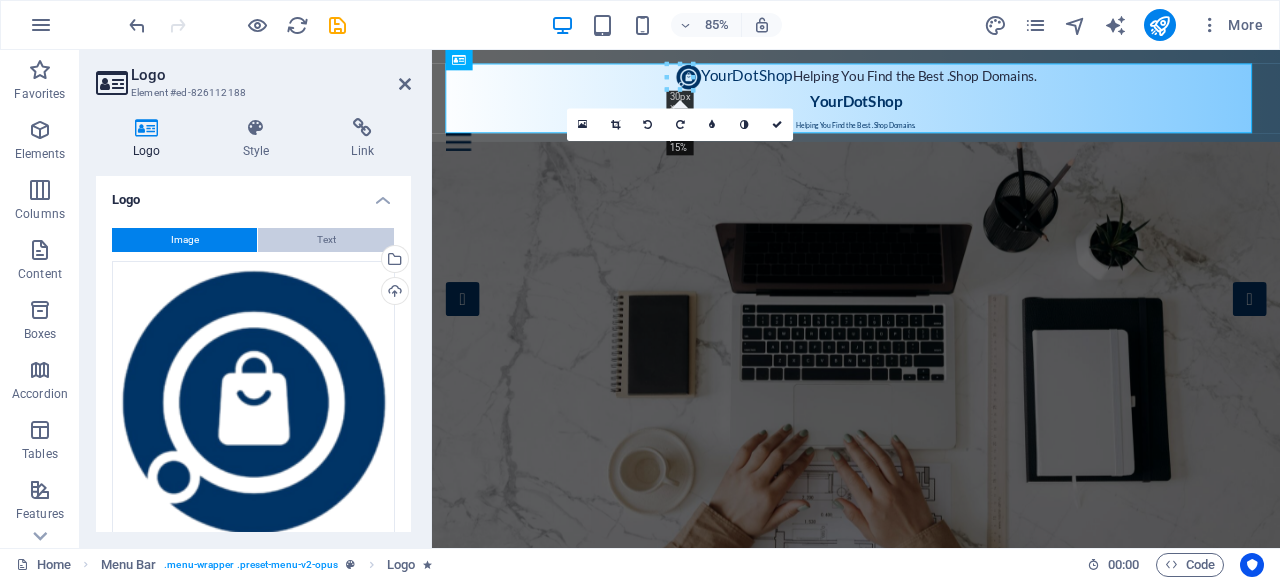 click on "Text" at bounding box center (326, 240) 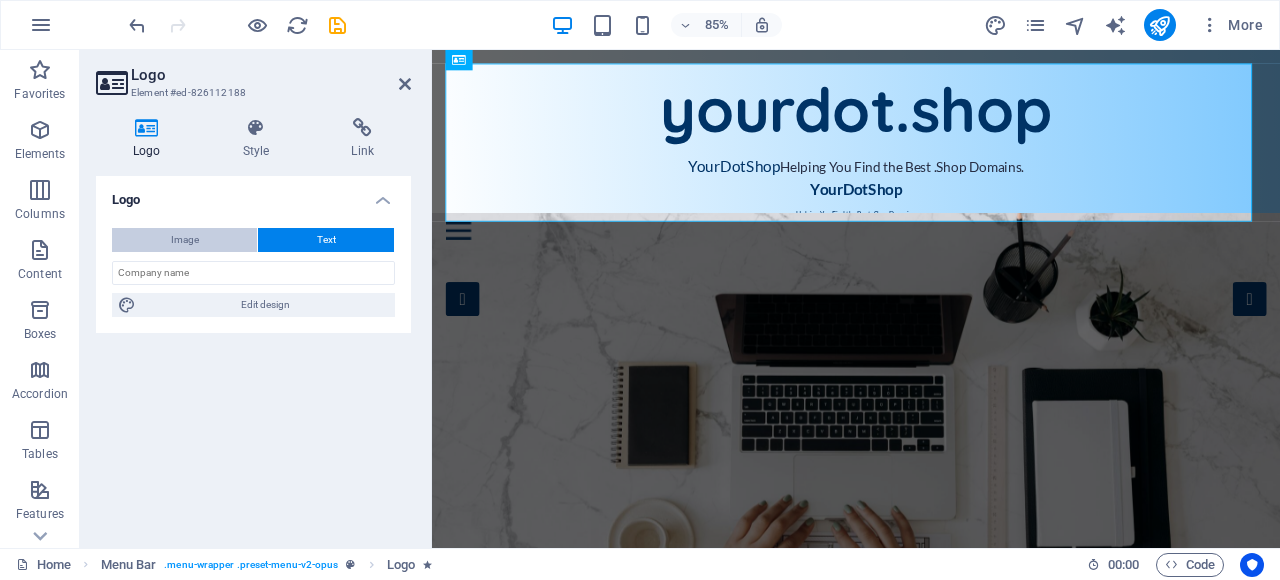 click on "Image" at bounding box center (184, 240) 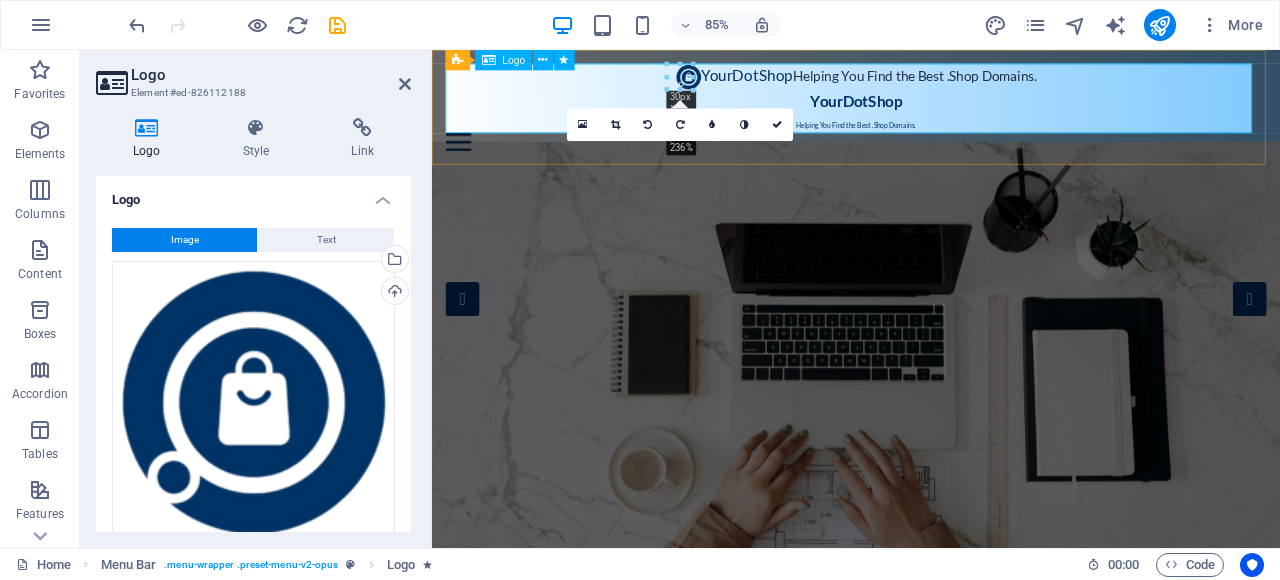 click on "YourDotShop Helping You Find the Best .Shop Domains. YourDotShop Helping You Find the Best .Shop Domains." at bounding box center [931, 107] 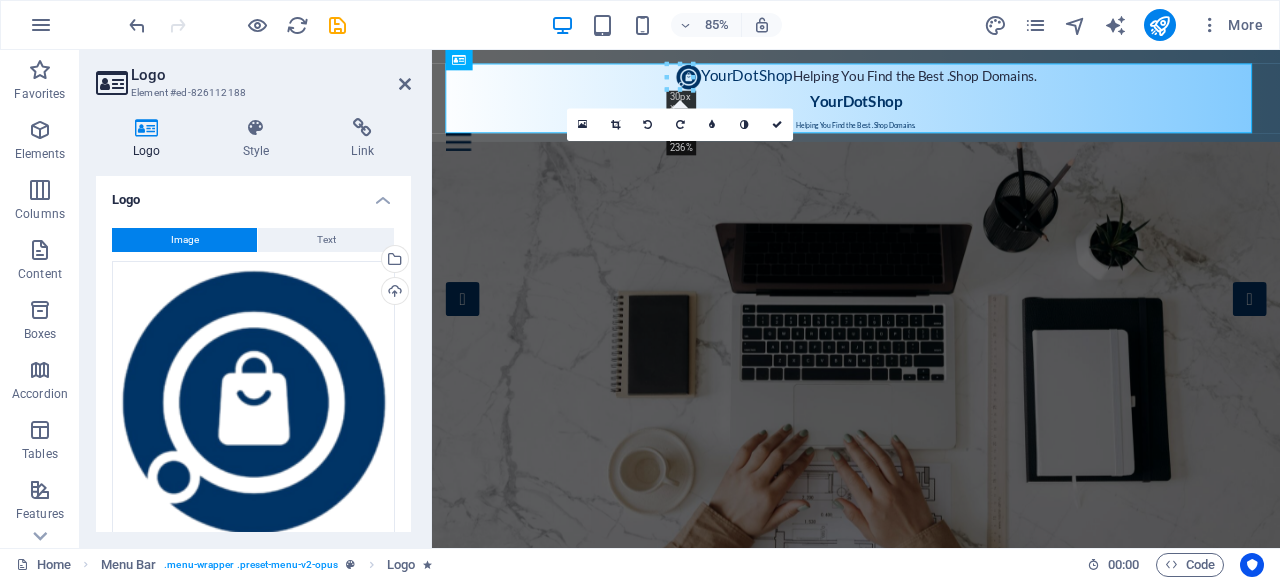 scroll, scrollTop: 453, scrollLeft: 0, axis: vertical 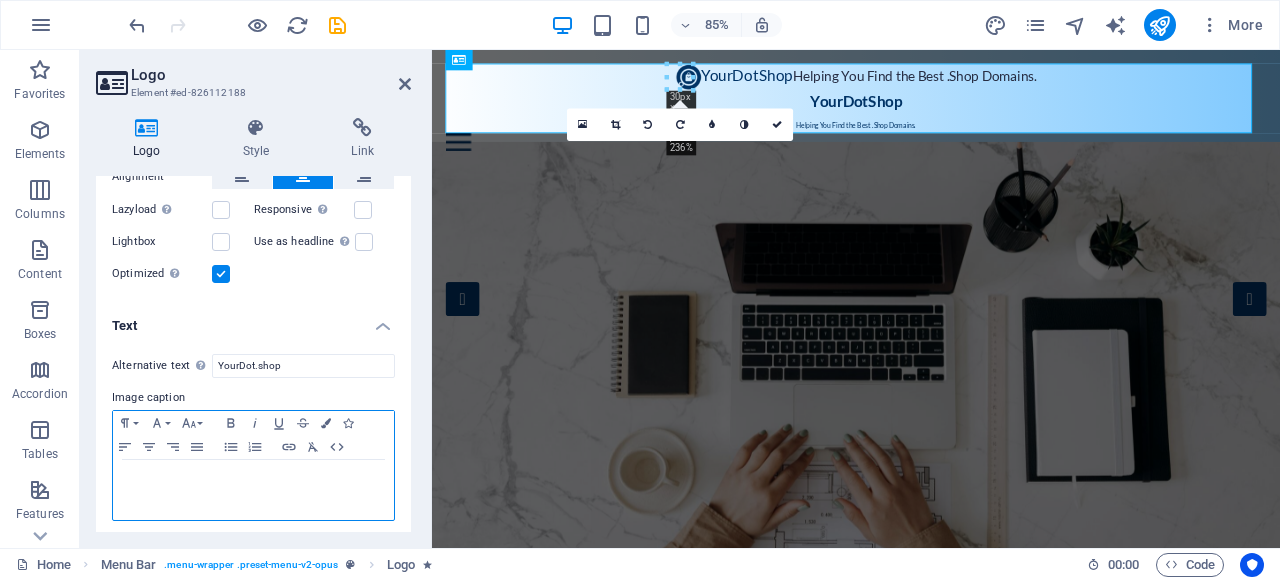 click at bounding box center (253, 479) 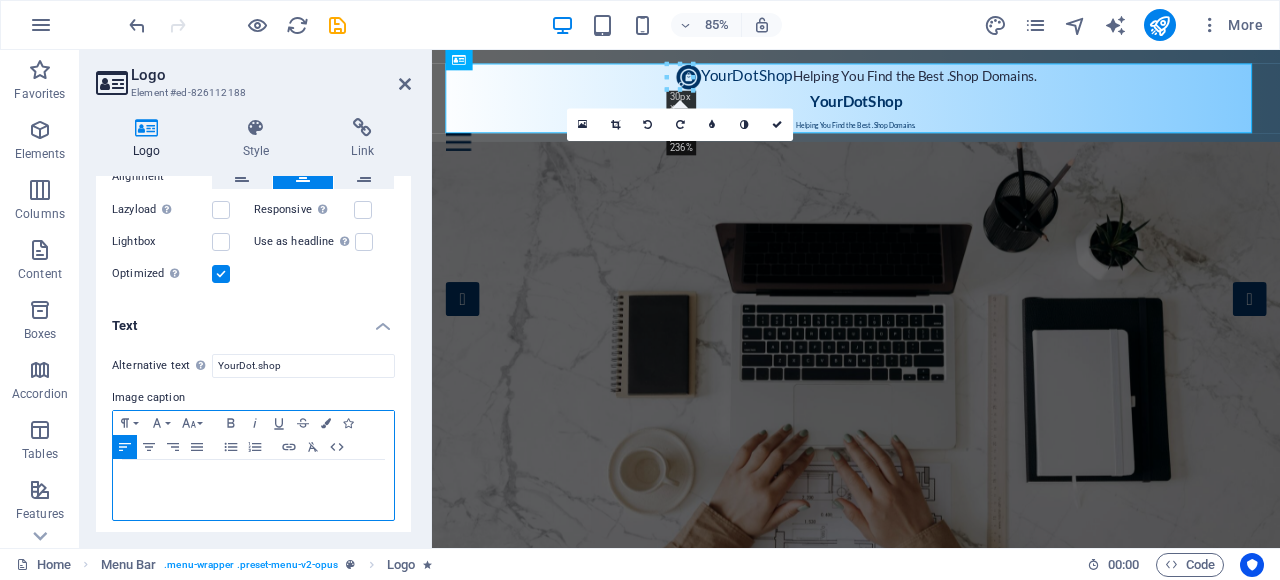 scroll, scrollTop: 0, scrollLeft: 0, axis: both 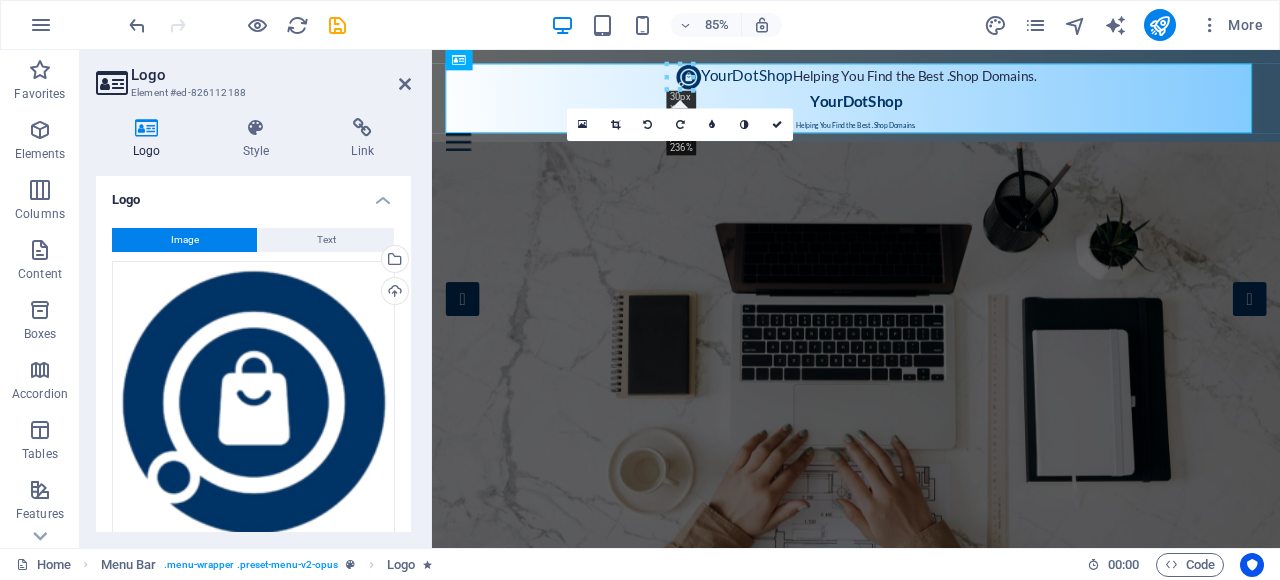 click at bounding box center [147, 128] 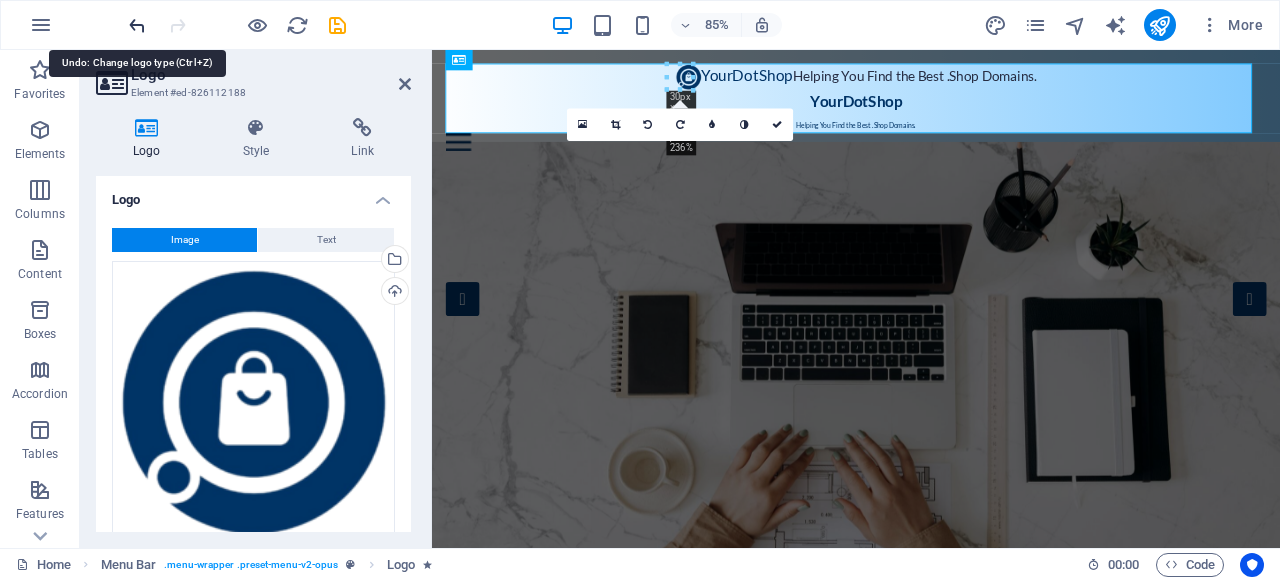 click at bounding box center [137, 25] 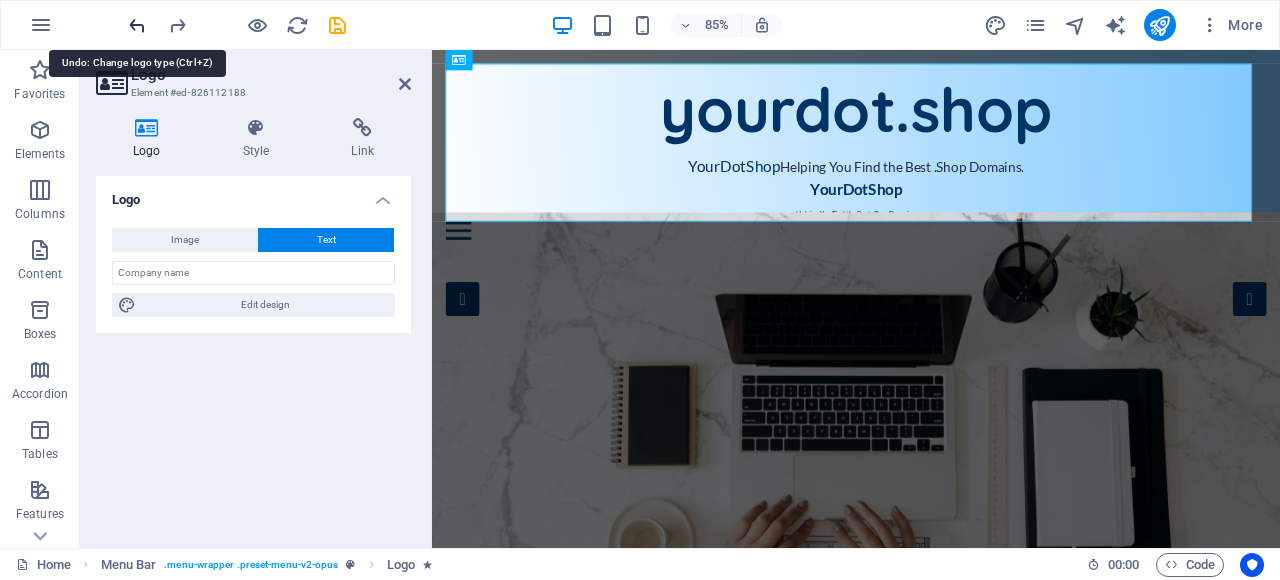 click at bounding box center [137, 25] 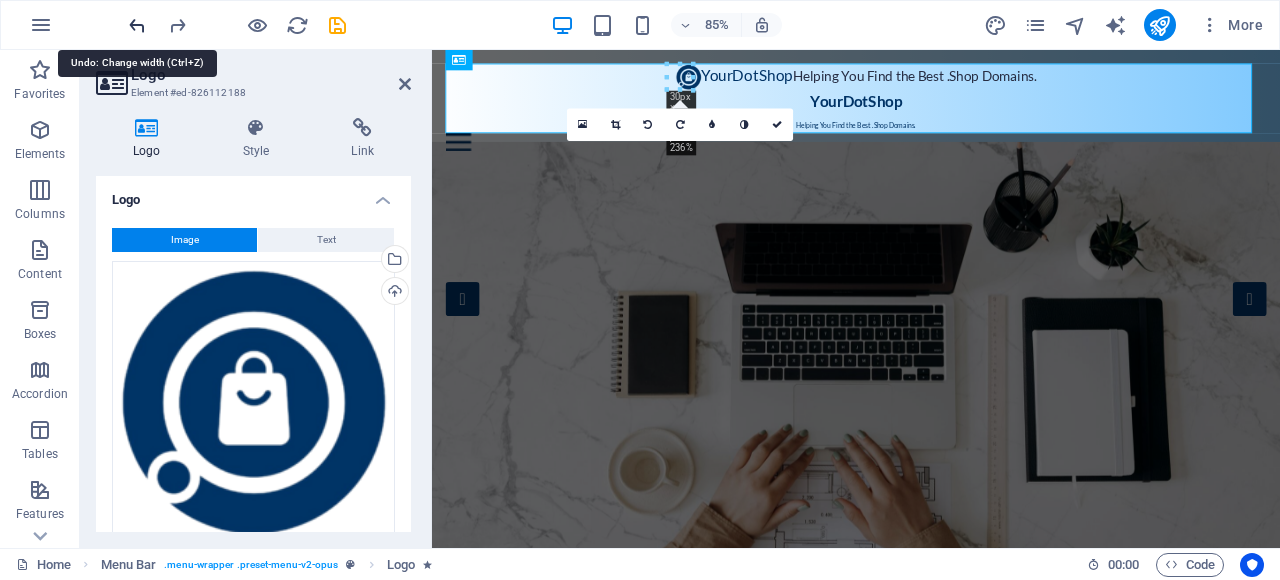 click at bounding box center [137, 25] 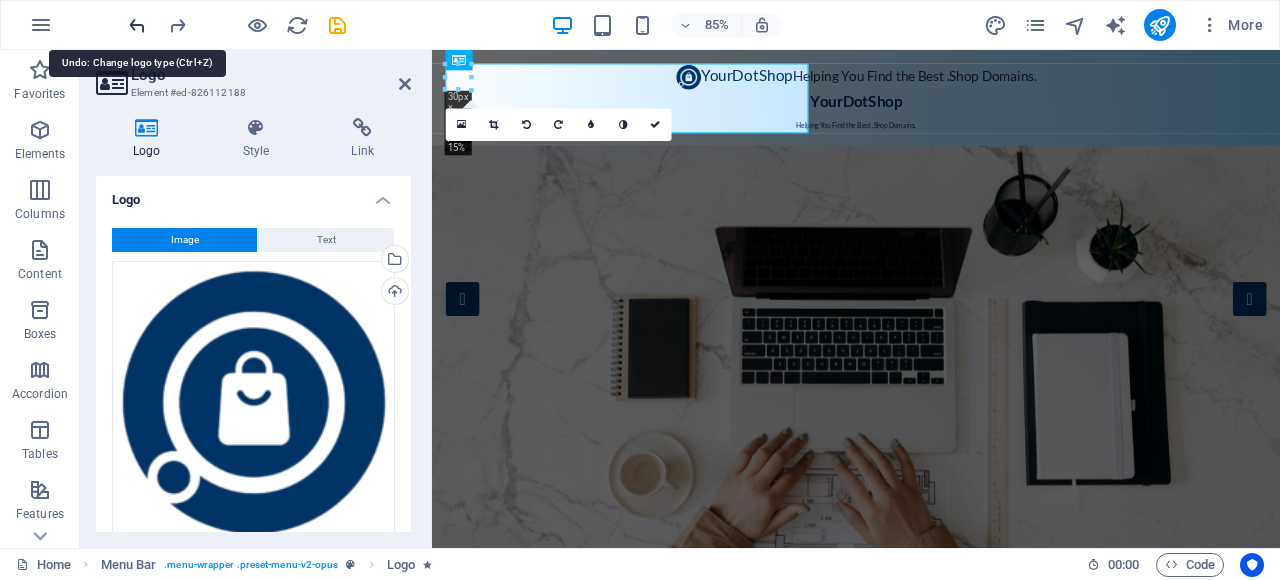 click at bounding box center (137, 25) 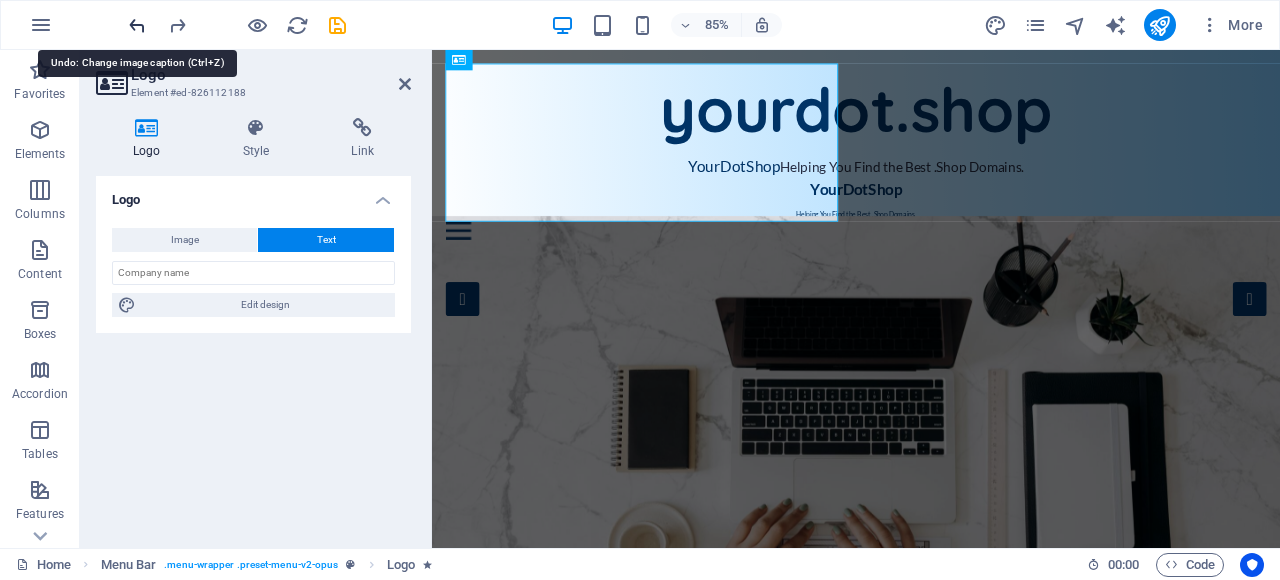 click at bounding box center (137, 25) 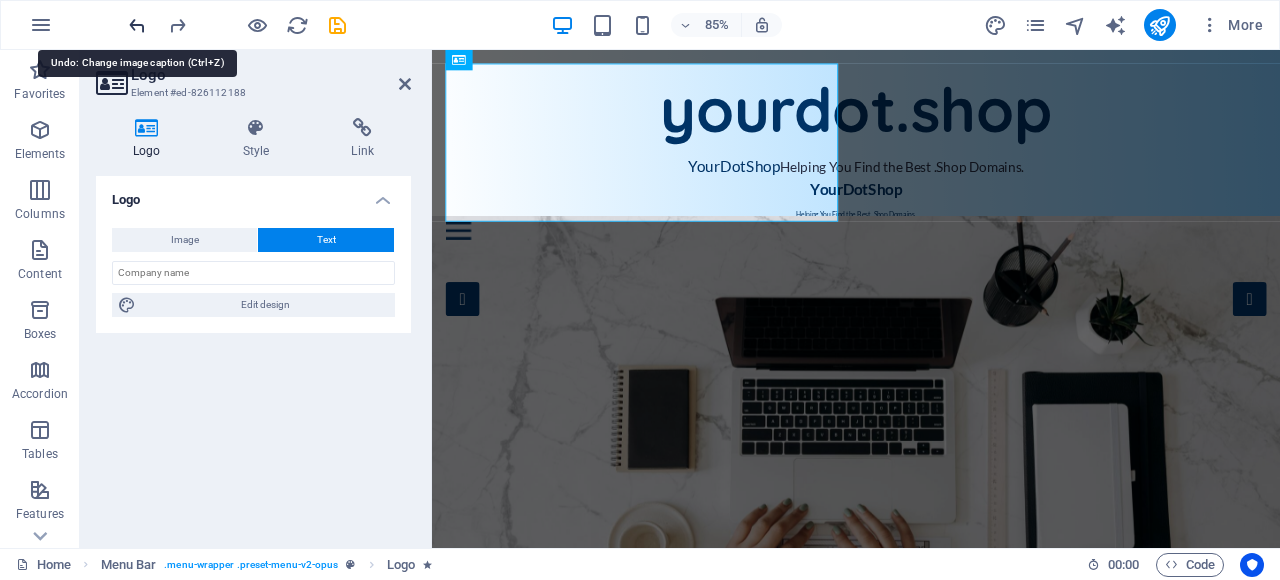 click at bounding box center (137, 25) 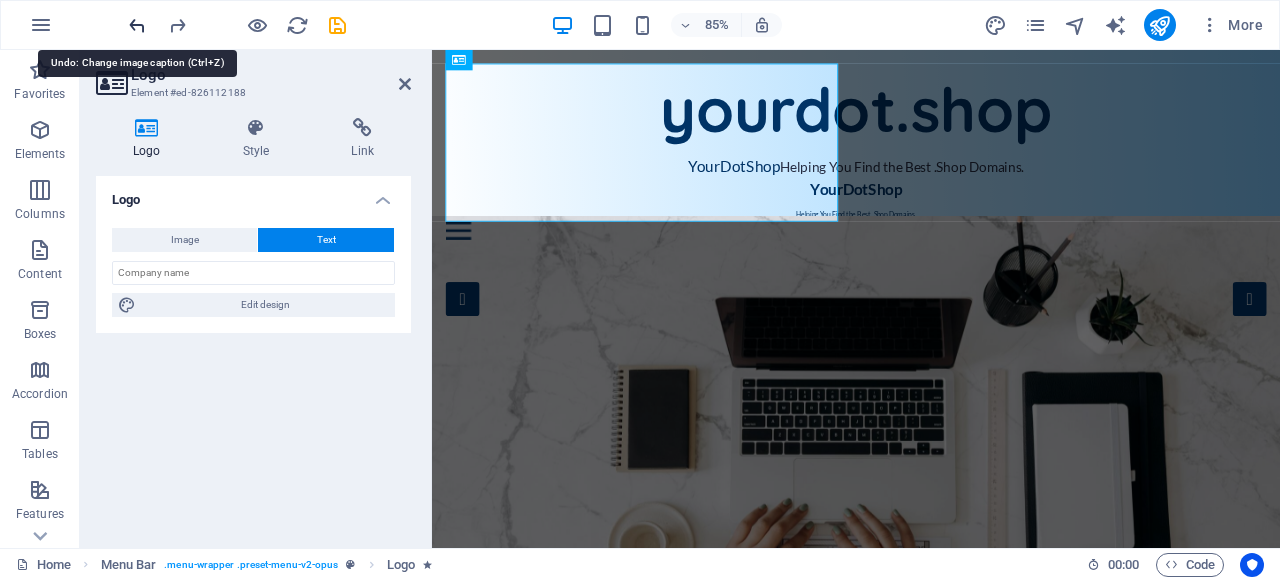 click at bounding box center [137, 25] 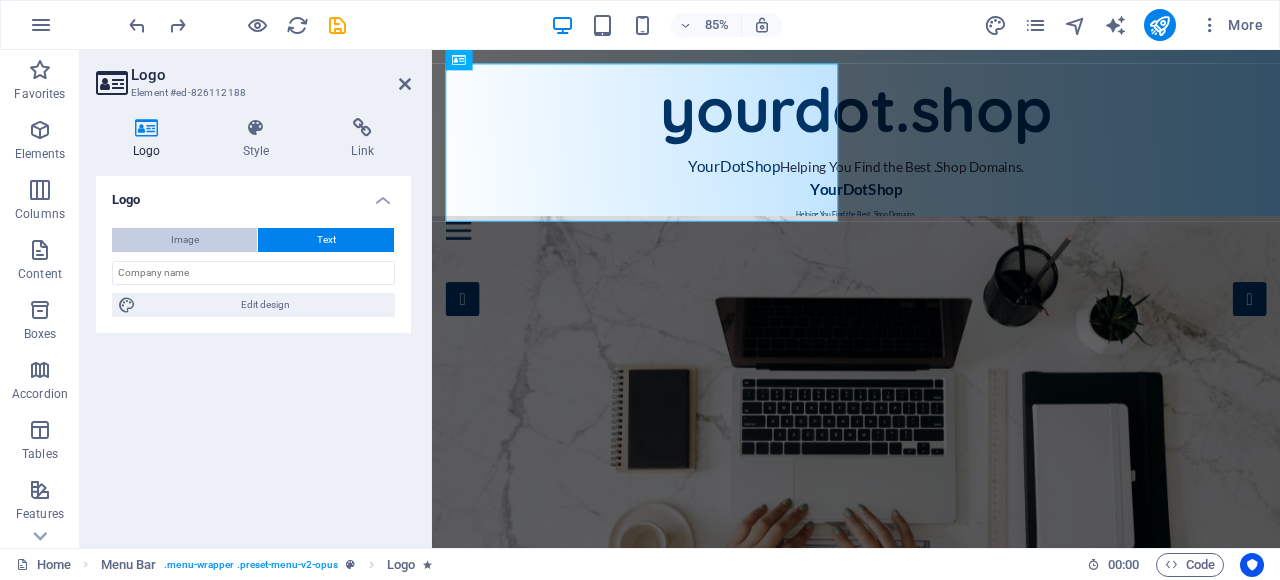 click on "Image" at bounding box center (185, 240) 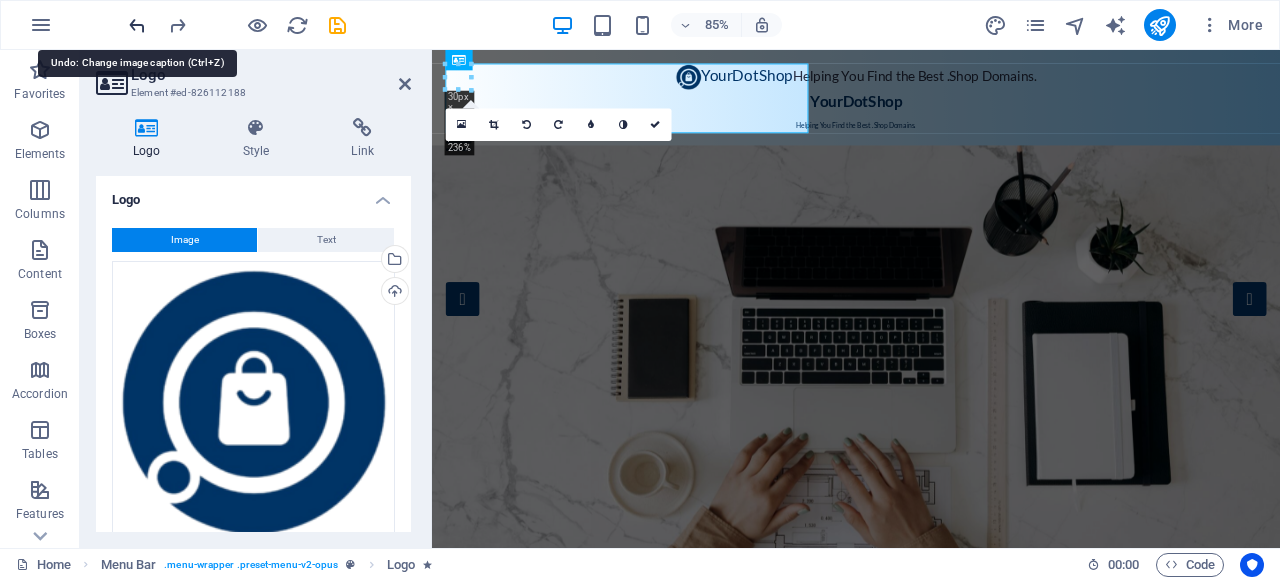 click at bounding box center [137, 25] 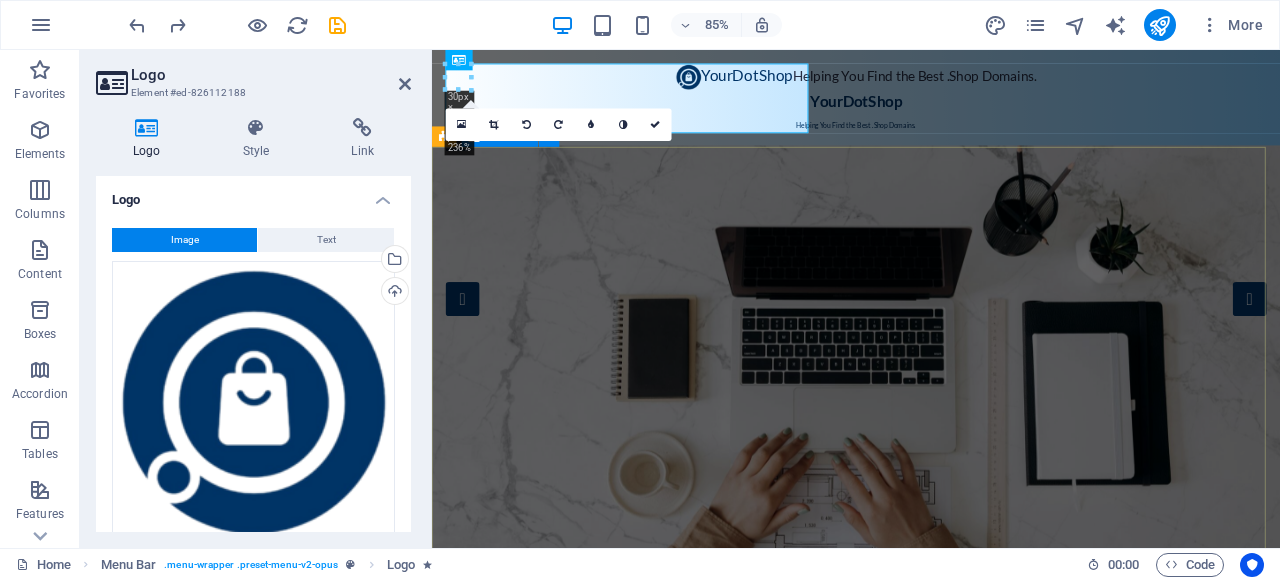 click on "YourDotShop Your curated marketplace for premium .shop domains, helping you find the perfect name to launch and grow your online store.  Discover" at bounding box center [931, 992] 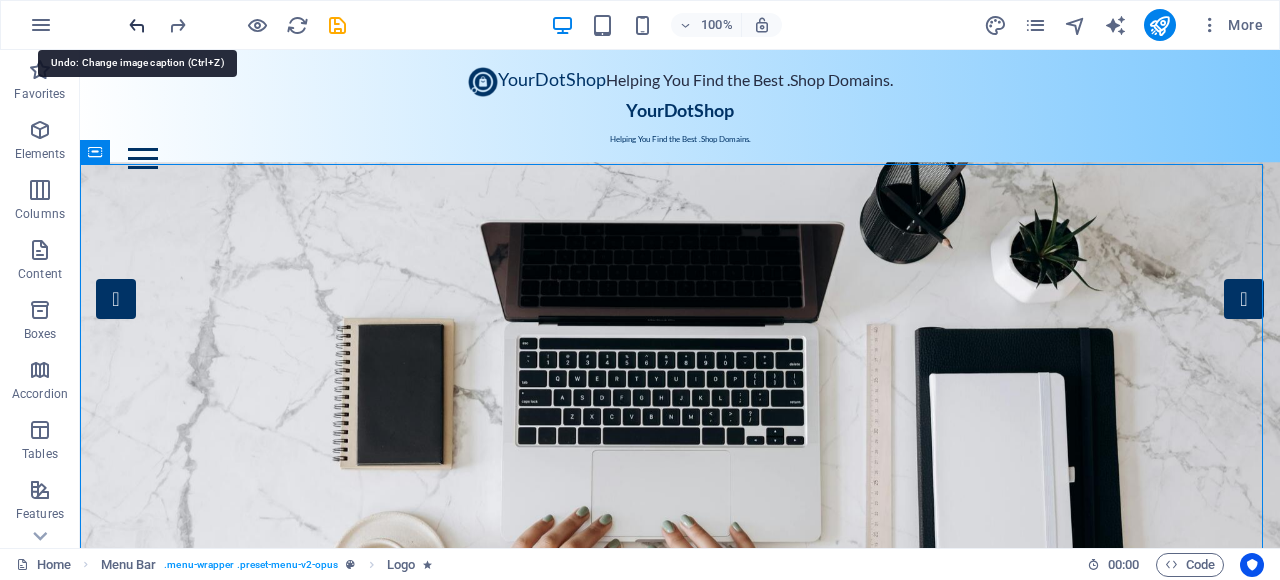 click at bounding box center [137, 25] 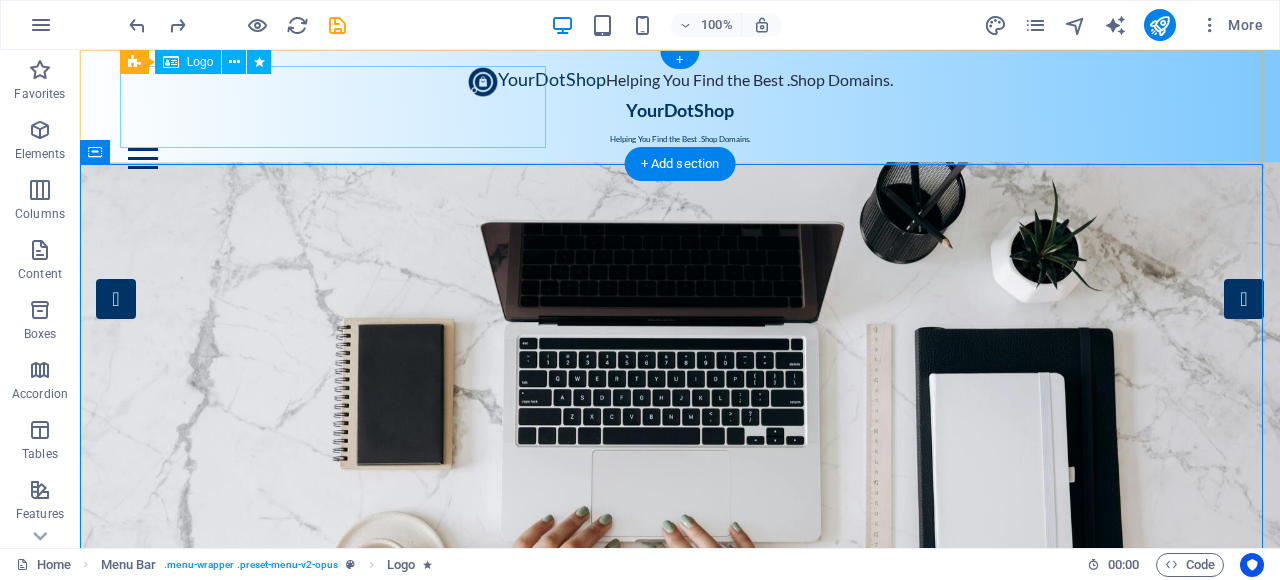 click on "YourDotShop Helping You Find the Best .Shop Domains. YourDotShop Helping You Find the Best .Shop Domains." at bounding box center [680, 107] 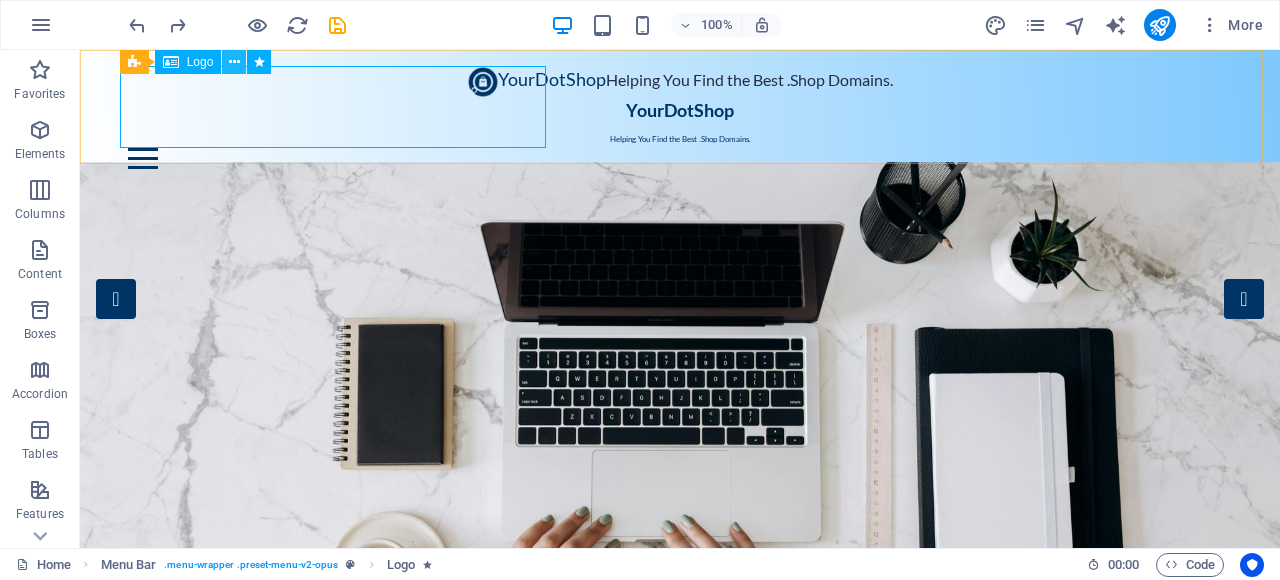 click at bounding box center (234, 62) 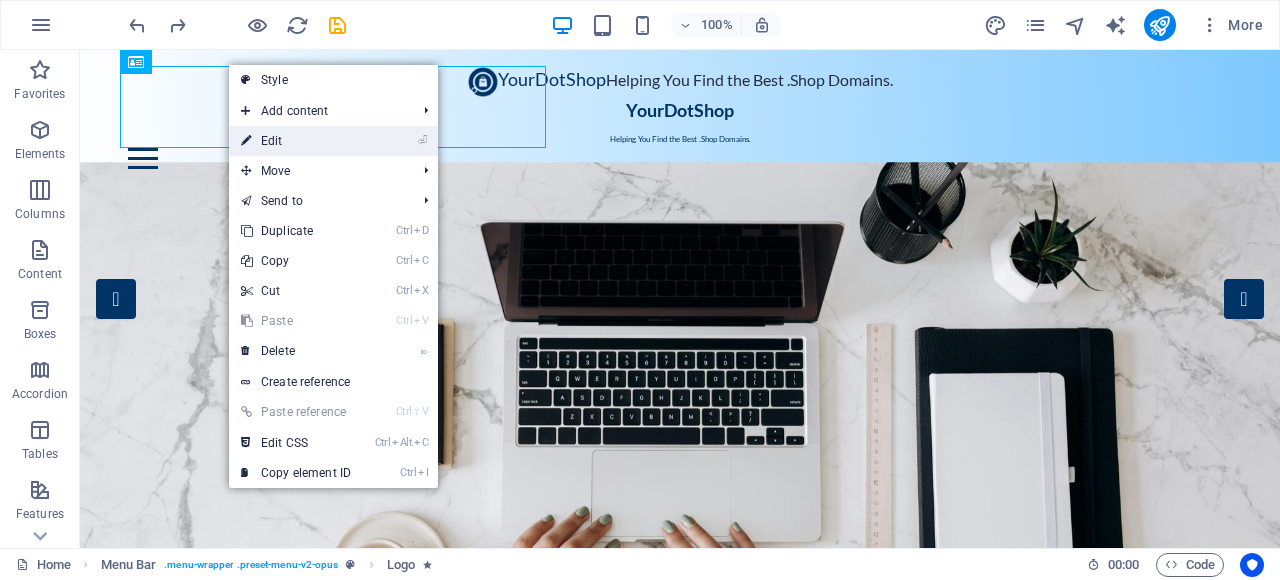 click on "⏎  Edit" at bounding box center [296, 141] 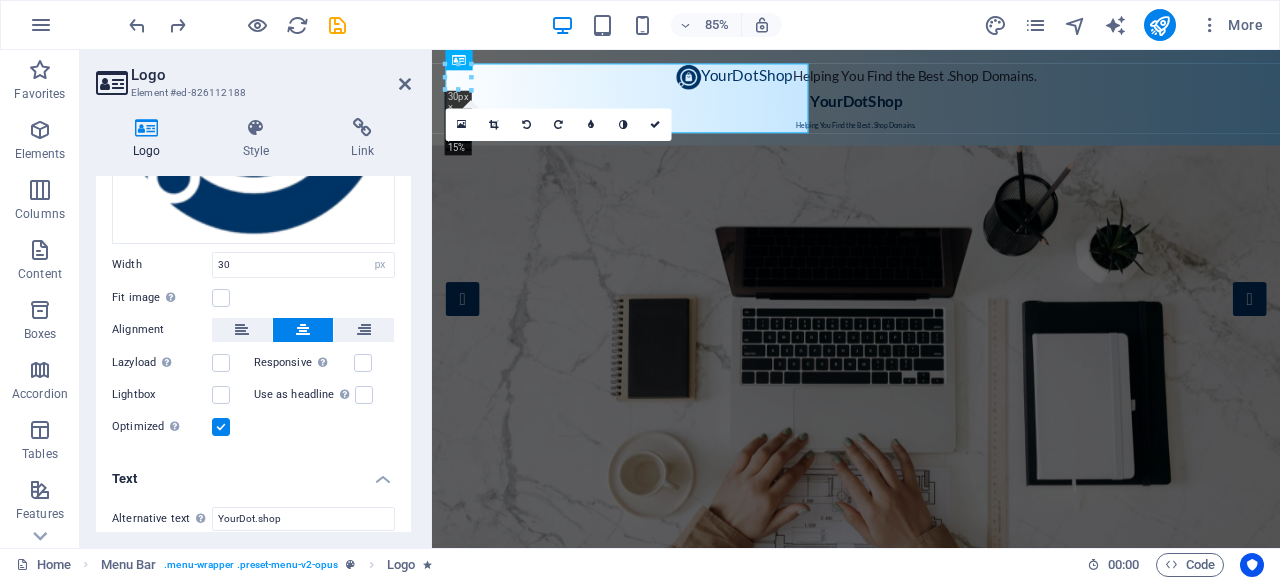 scroll, scrollTop: 453, scrollLeft: 0, axis: vertical 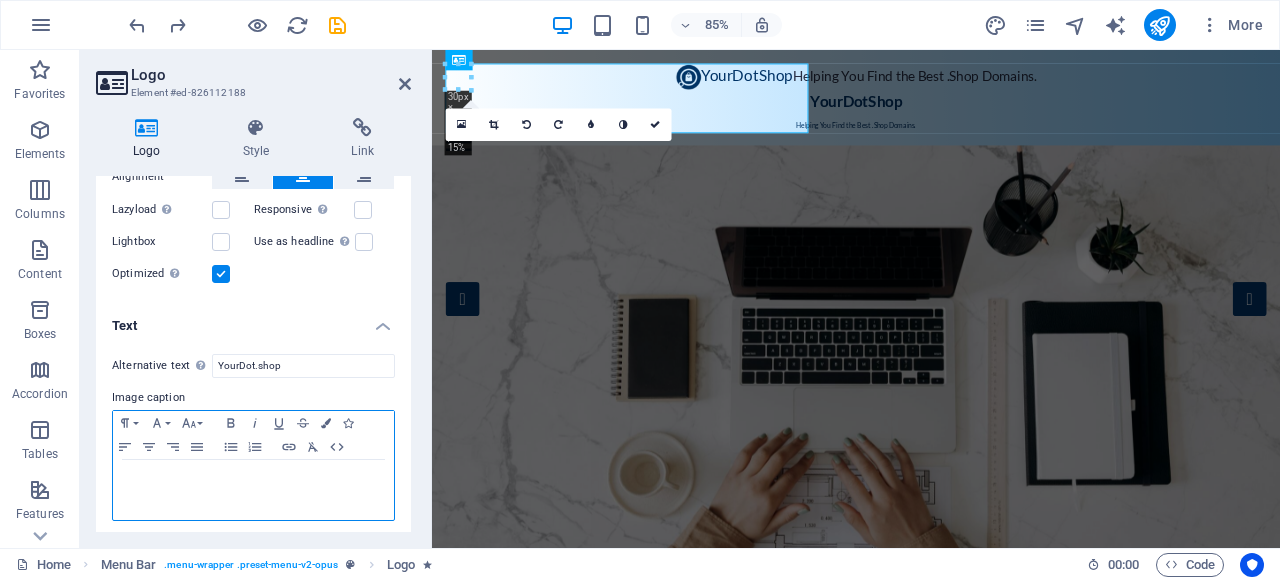 click at bounding box center [253, 479] 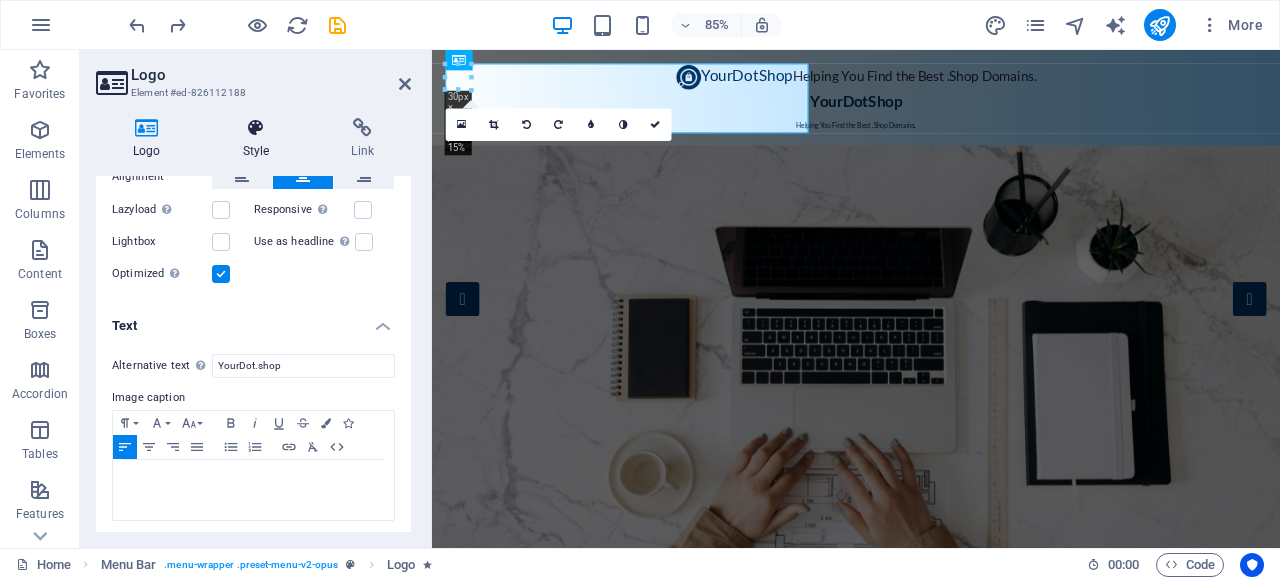 click on "Logo Style Link Logo Image Text Drag files here, click to choose files or select files from Files or our free stock photos & videos Select files from the file manager, stock photos, or upload file(s) Upload Width 30 Default auto px rem % em vh vw Fit image Automatically fit image to a fixed width and height Height Default auto px Alignment Lazyload Loading images after the page loads improves page speed. Responsive Automatically load retina image and smartphone optimized sizes. Lightbox Use as headline The image will be wrapped in an H1 headline tag. Useful for giving alternative text the weight of an H1 headline, e.g. for the logo. Leave unchecked if uncertain. Optimized Images are compressed to improve page speed. Position Direction Custom X offset 50 px rem % vh vw Y offset 50 px rem % vh vw Edit design Text Float No float Image left Image right Determine how text should behave around the image. Text Alternative text YourDot.shop Image caption Paragraph Format Normal Heading 1 Heading 2 Heading 3 Heading 4" at bounding box center [253, 325] 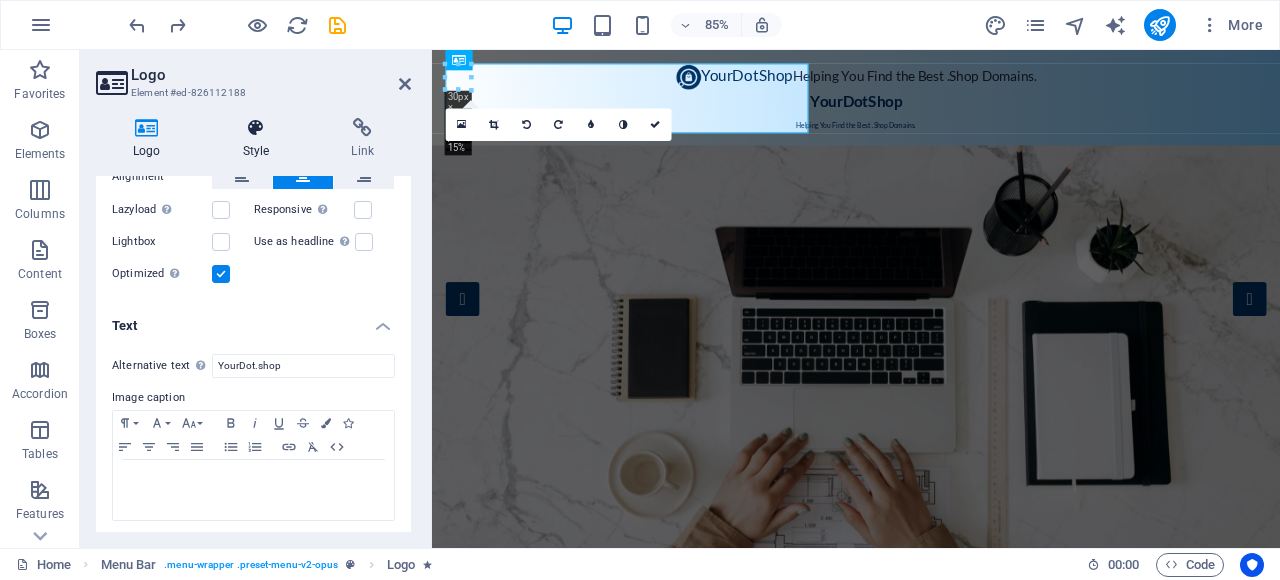 click on "Style" at bounding box center (260, 139) 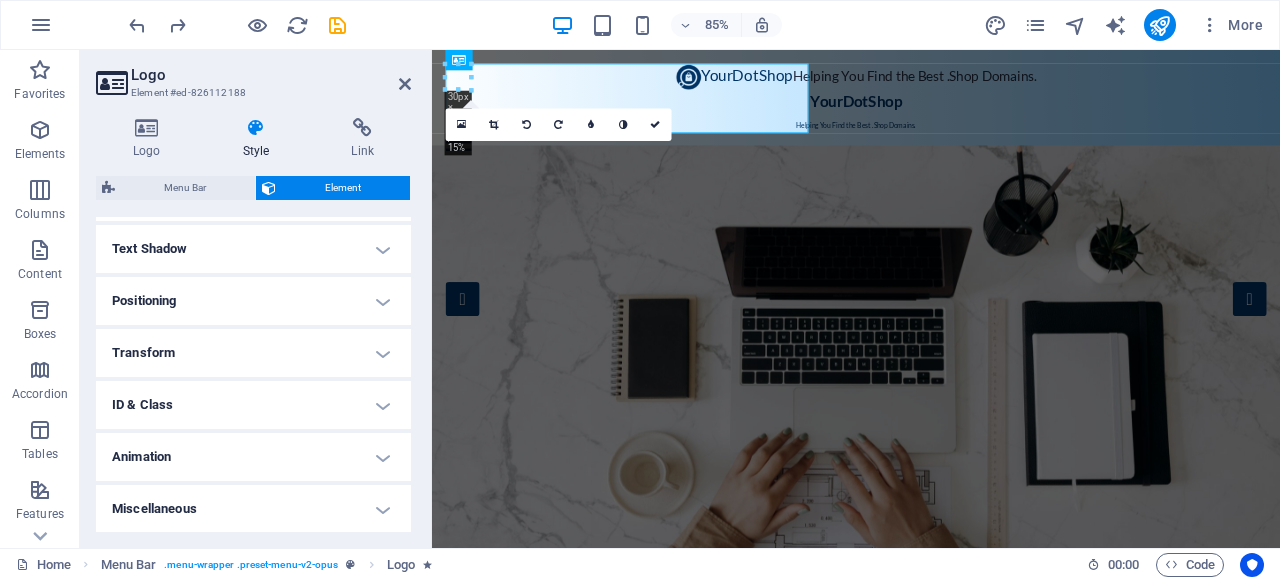 scroll, scrollTop: 0, scrollLeft: 0, axis: both 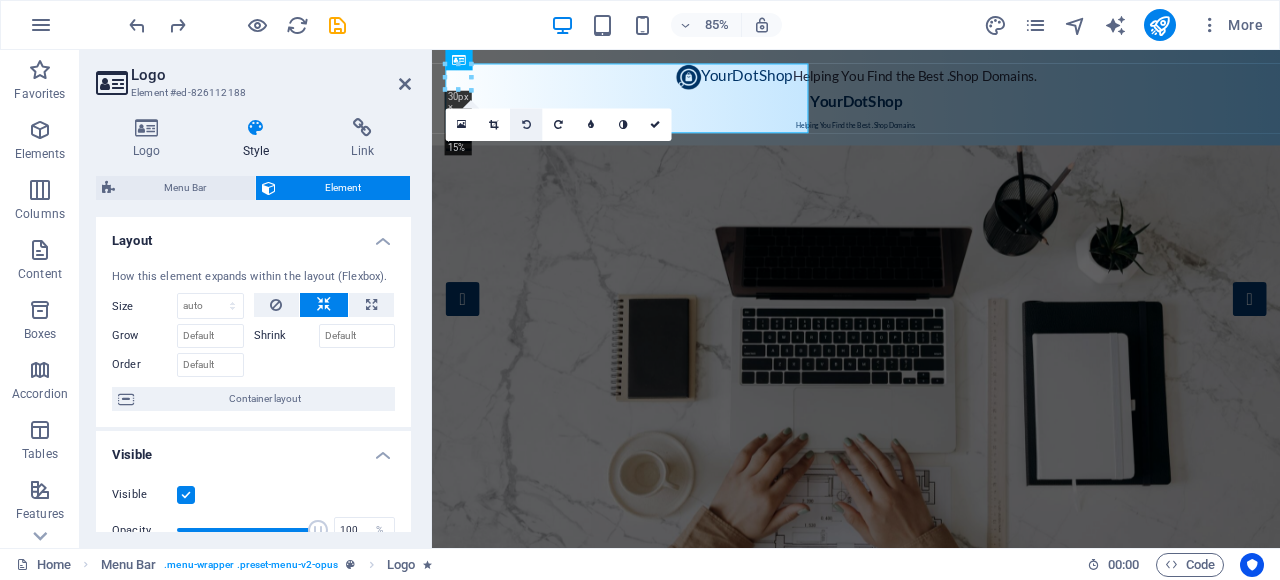 click at bounding box center (526, 125) 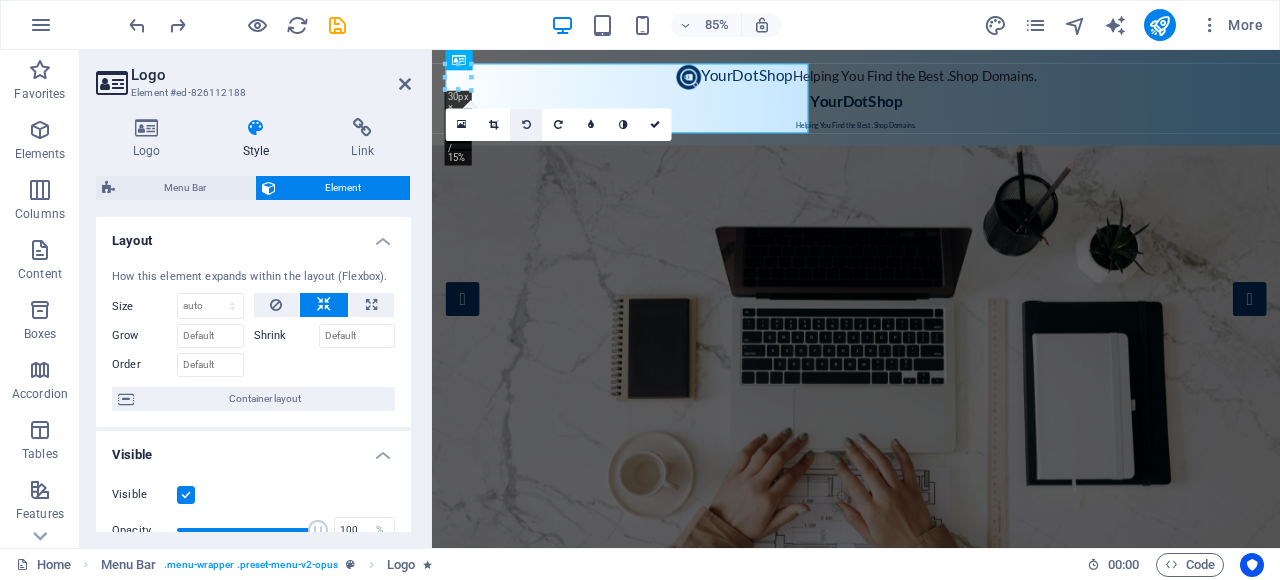 click at bounding box center (526, 125) 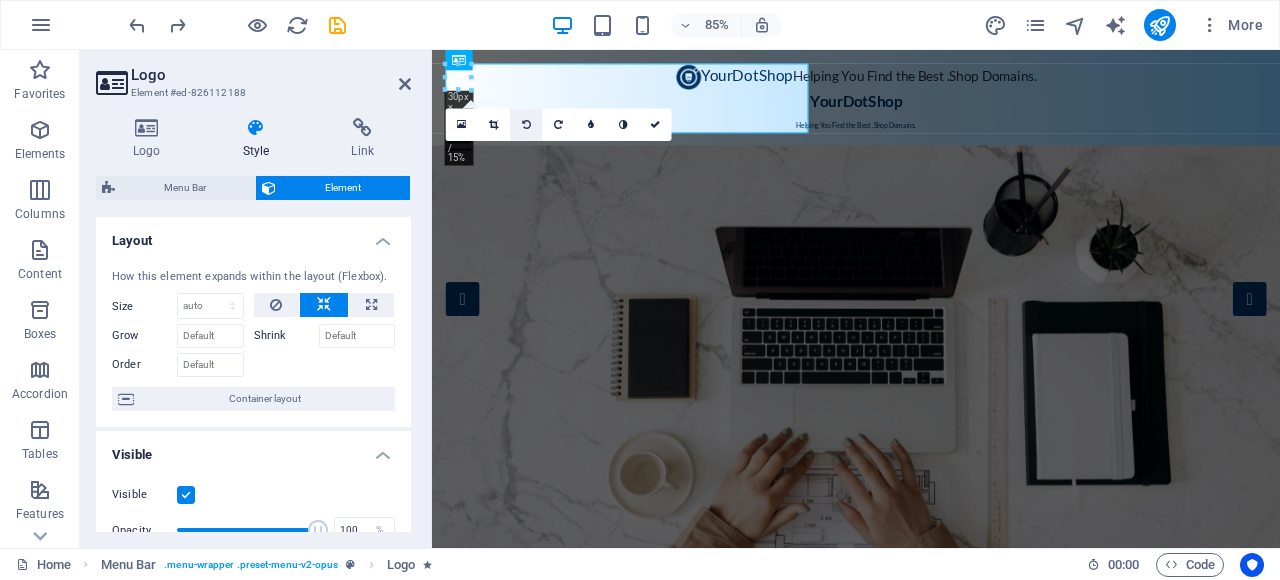 click at bounding box center [526, 125] 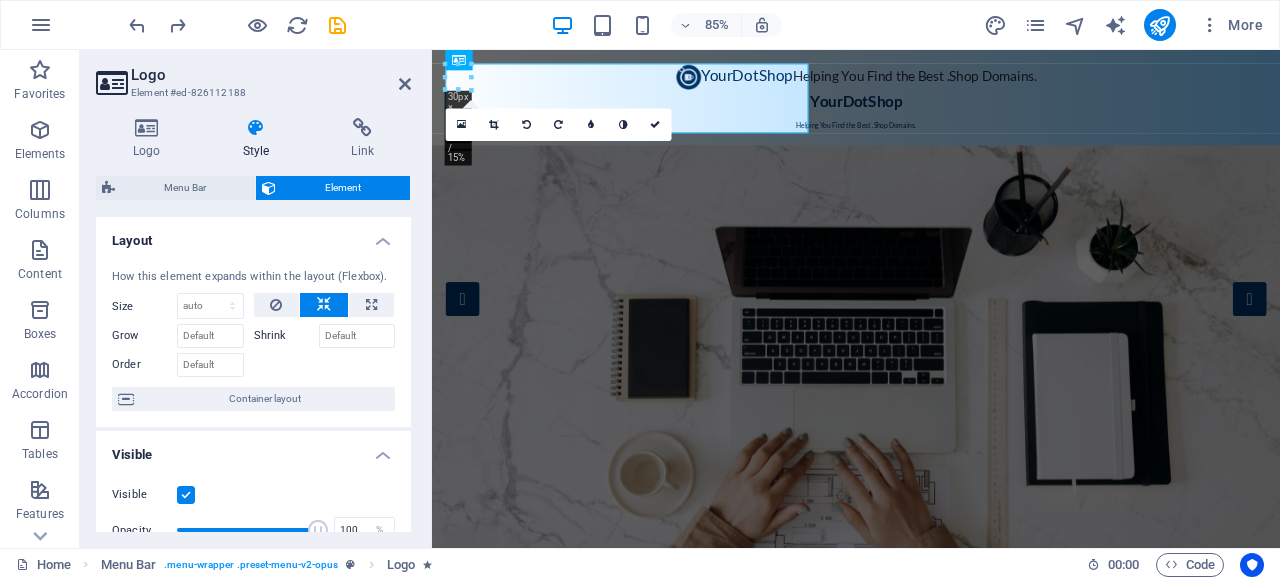 click at bounding box center (526, 125) 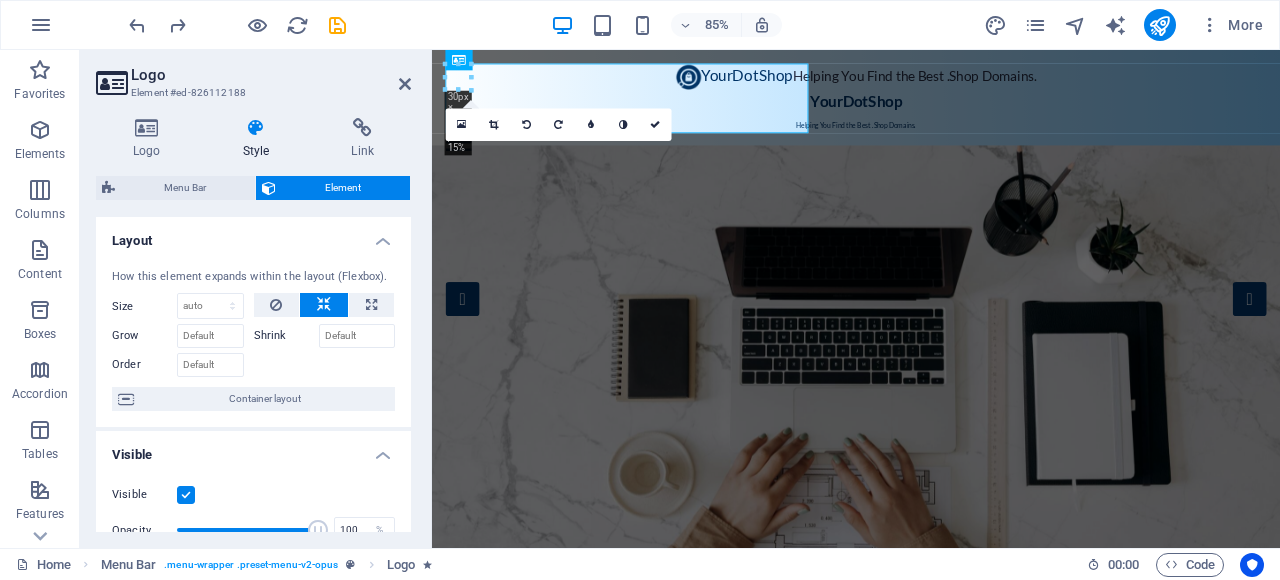 click at bounding box center [526, 125] 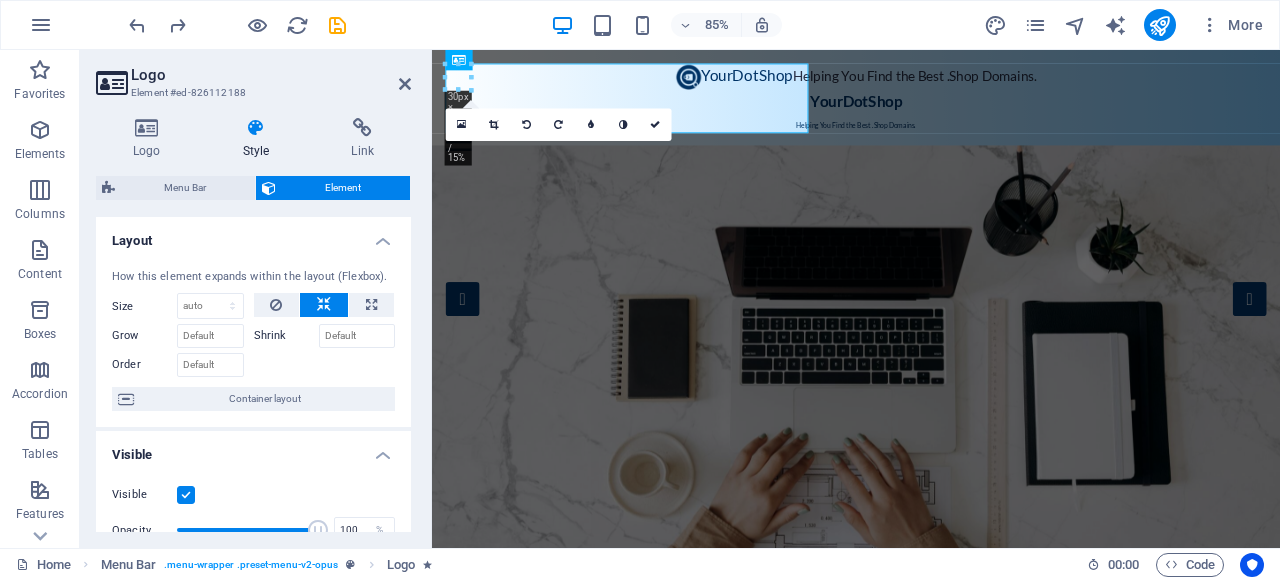 click at bounding box center [526, 125] 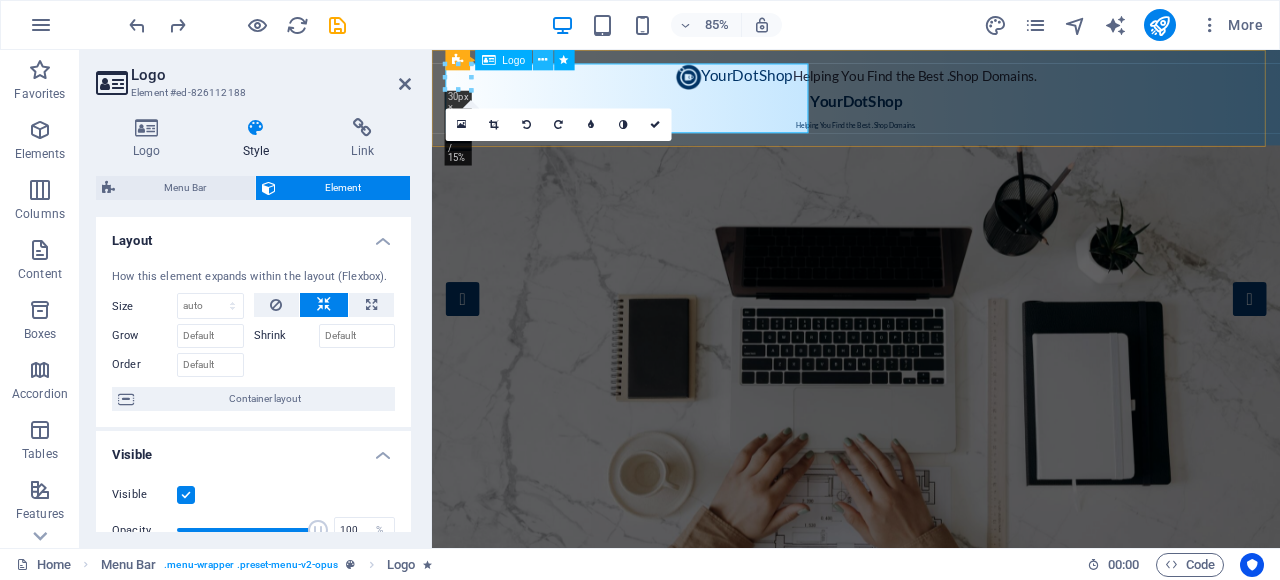 click at bounding box center [542, 60] 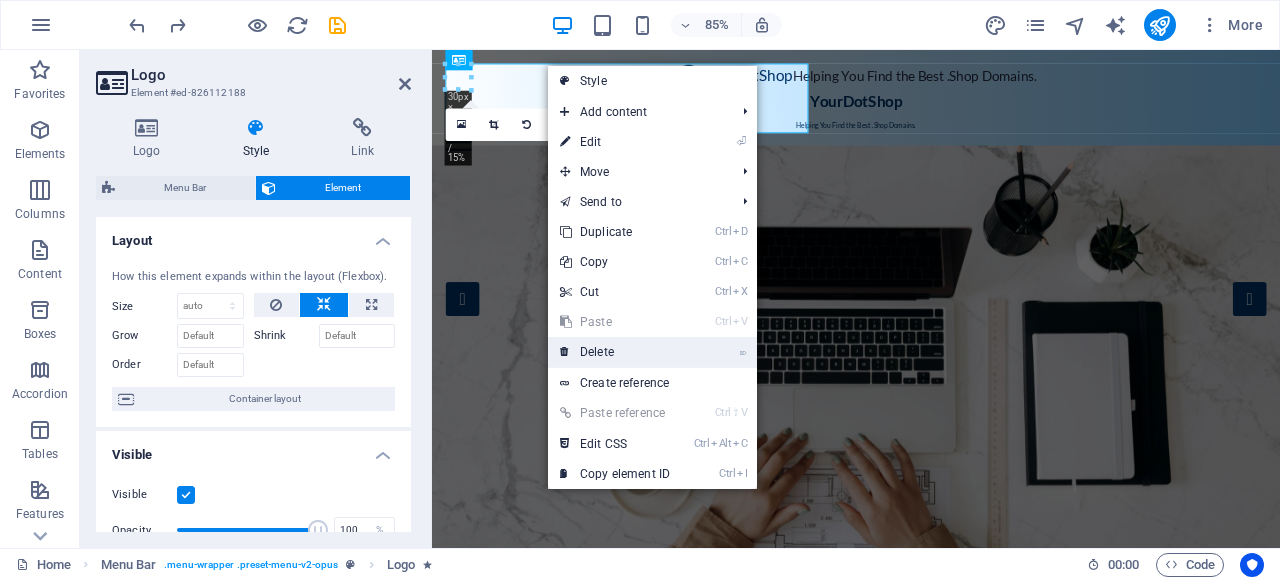 click on "⌦  Delete" at bounding box center (615, 352) 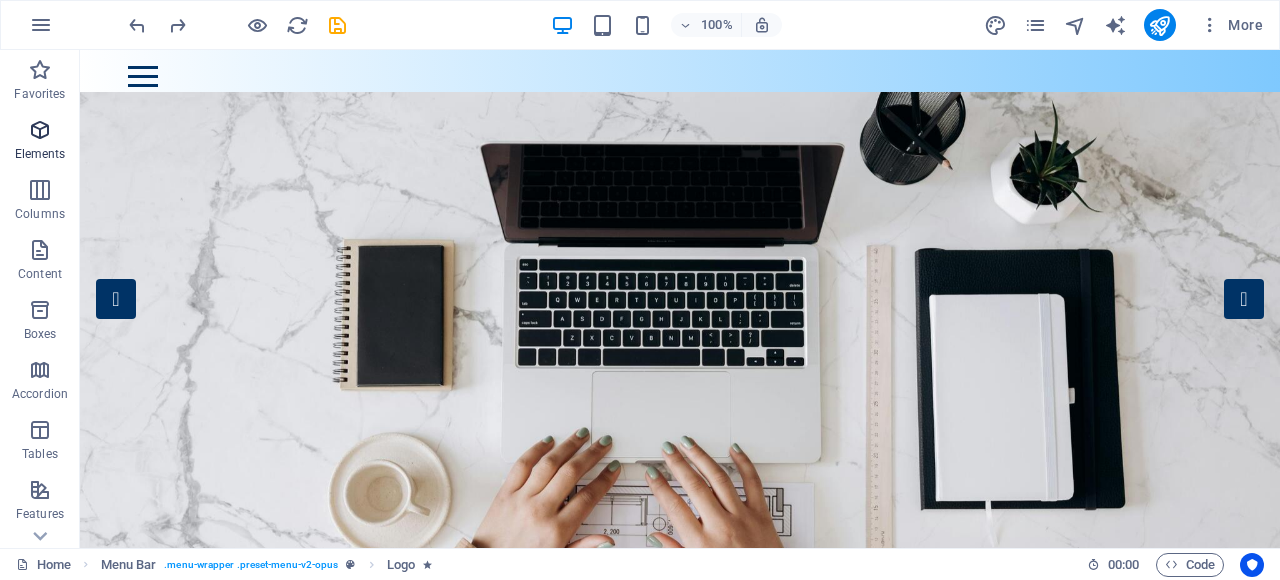 click at bounding box center (40, 130) 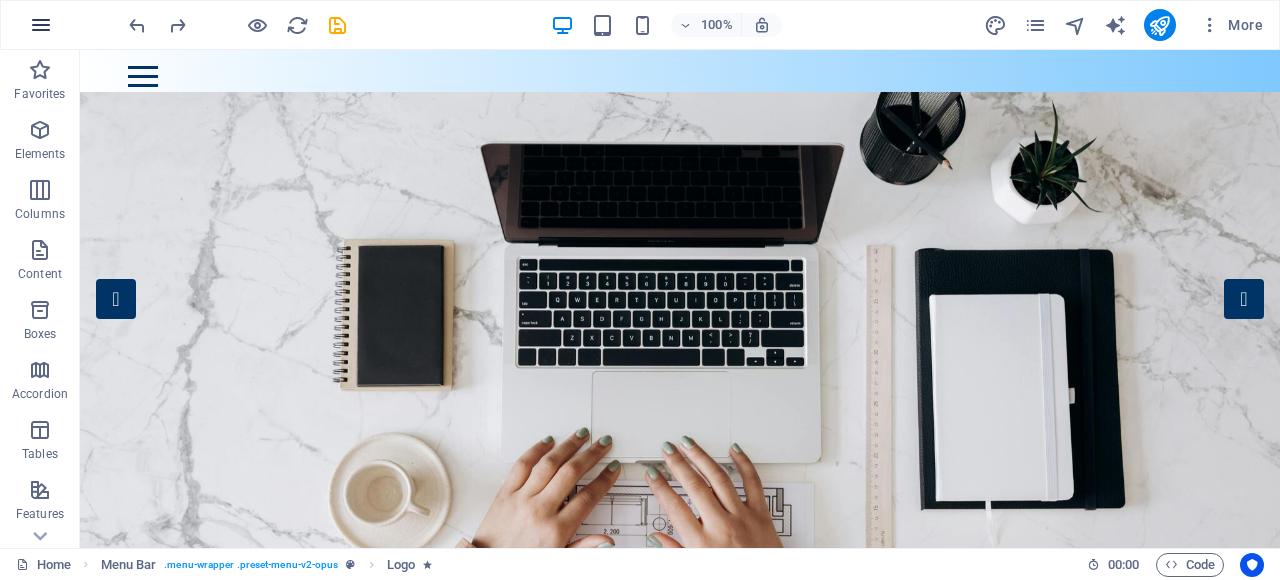 click at bounding box center (41, 25) 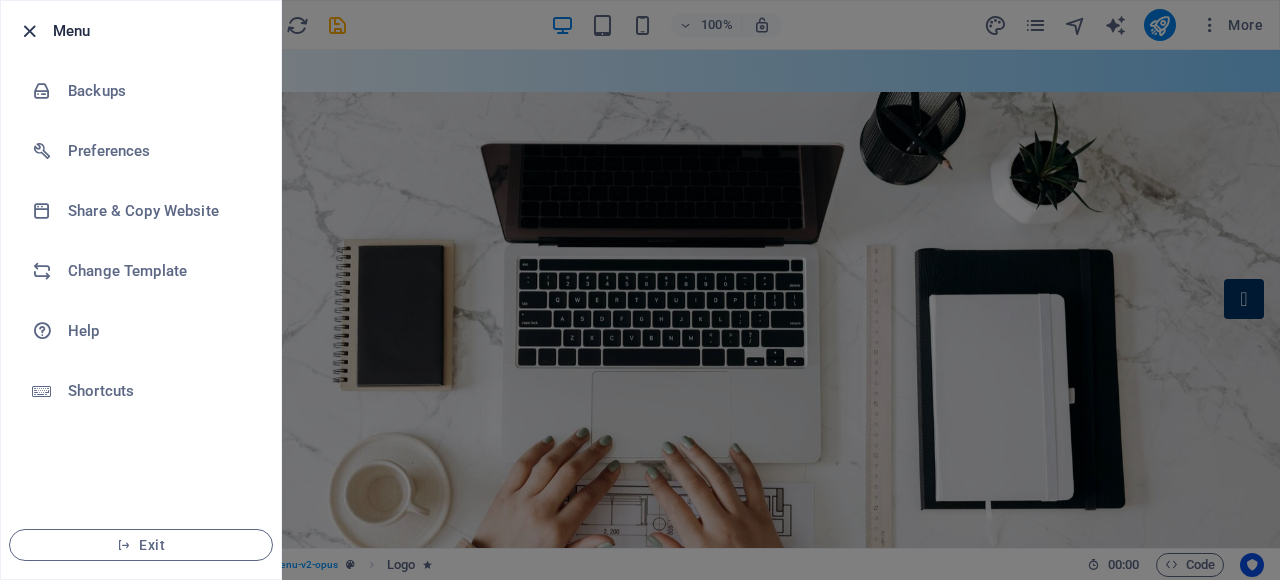 click at bounding box center [29, 31] 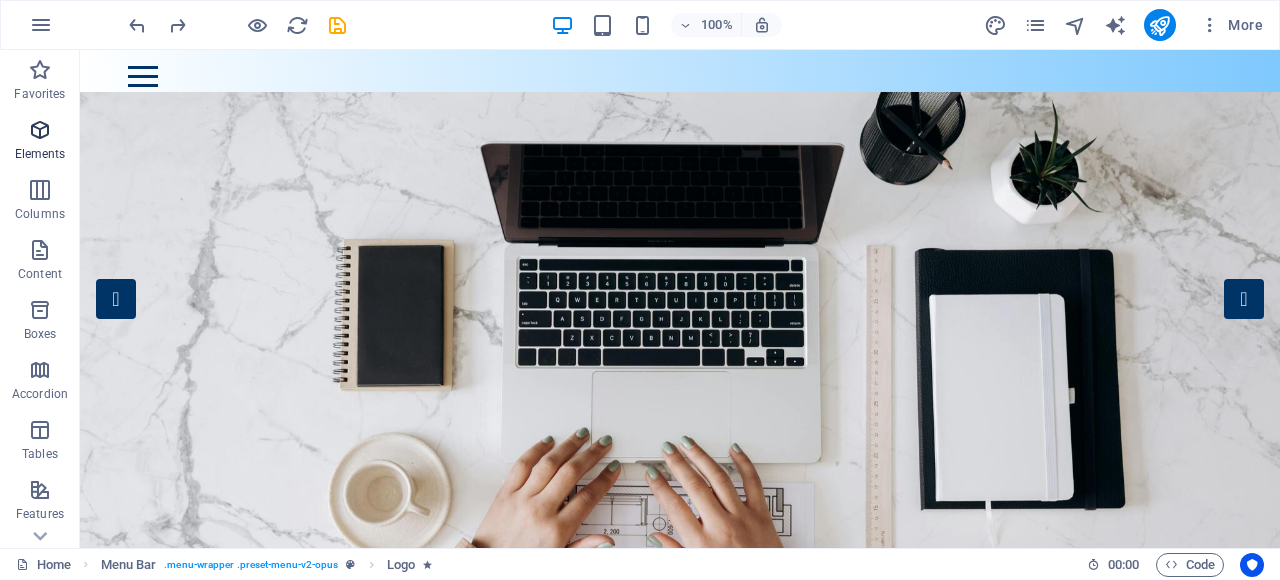 click at bounding box center (40, 130) 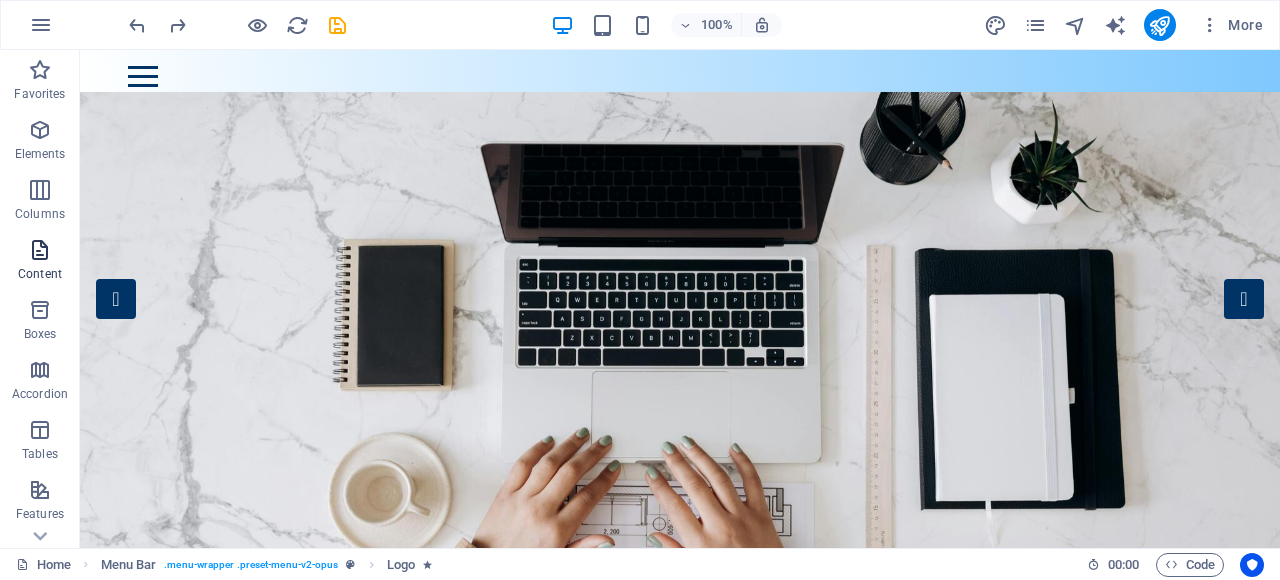 click on "Content" at bounding box center [40, 262] 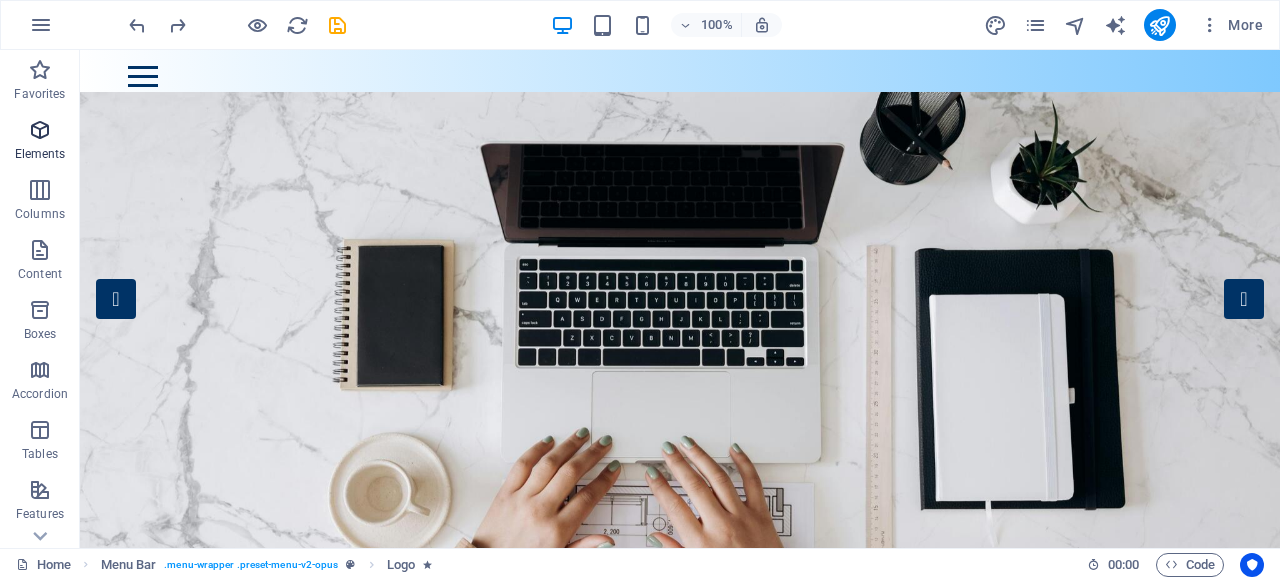 click on "Elements" at bounding box center [40, 142] 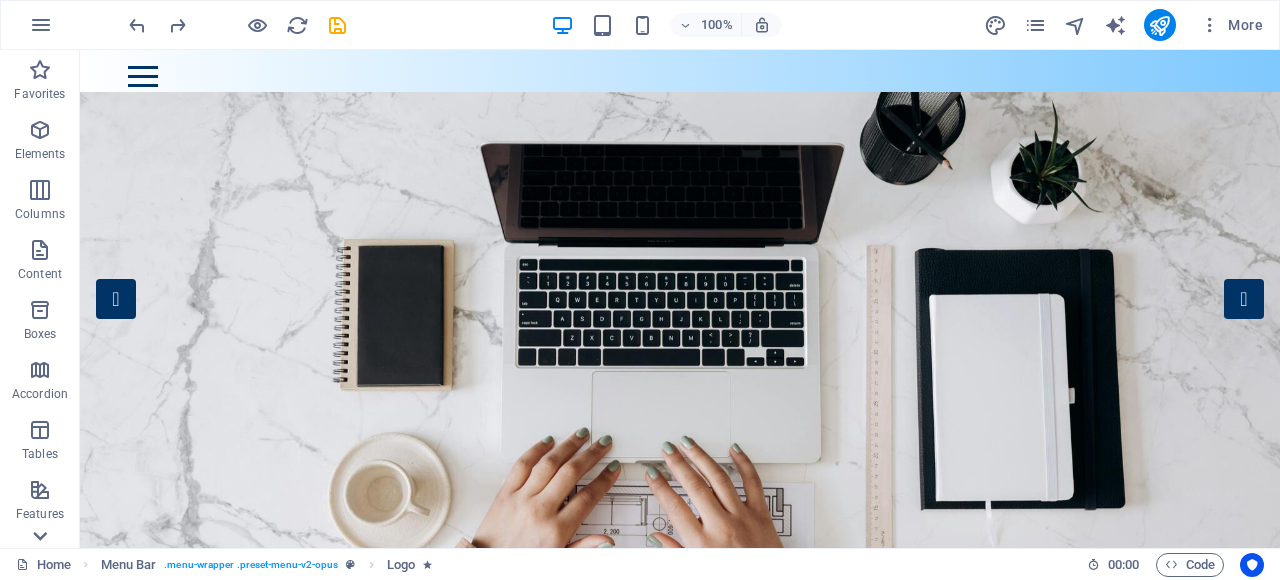 click 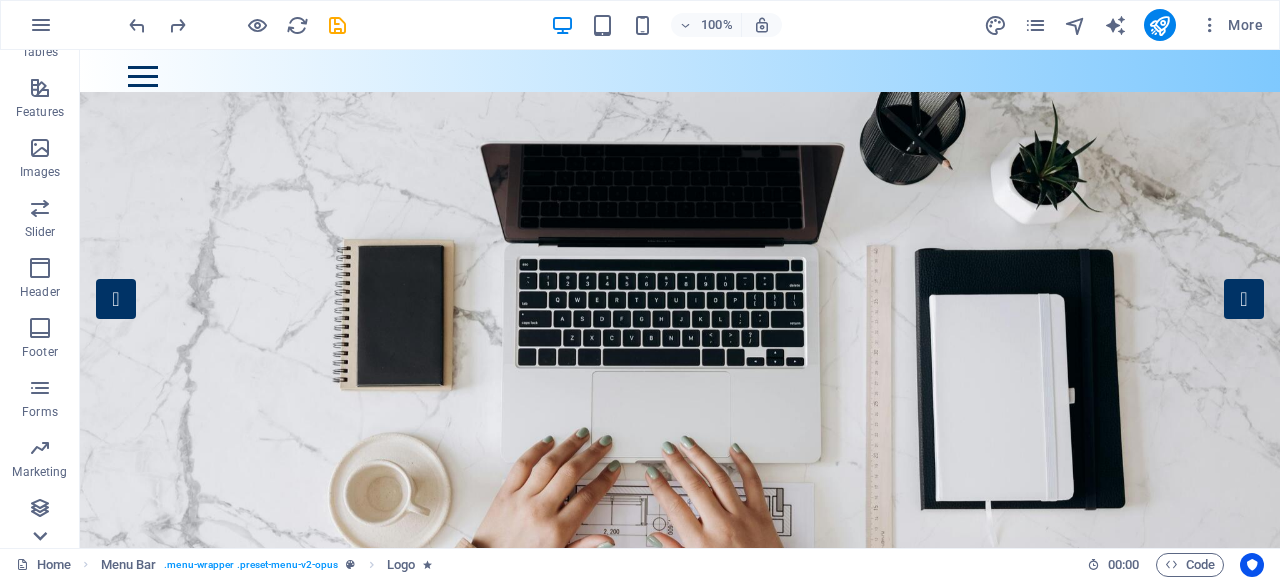 scroll, scrollTop: 402, scrollLeft: 0, axis: vertical 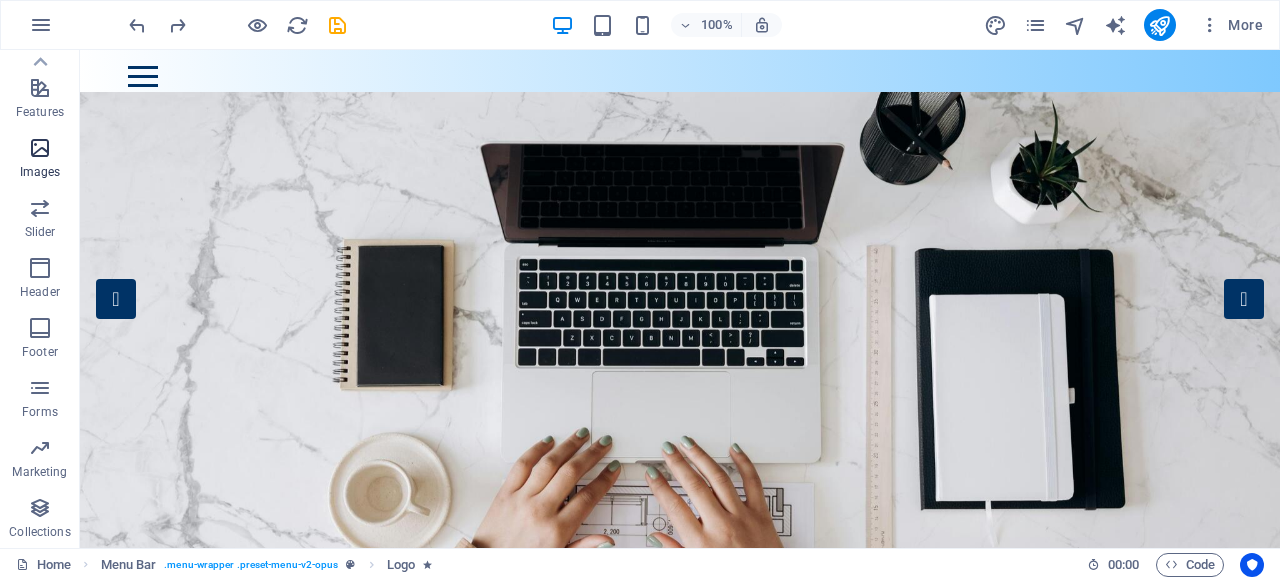 click at bounding box center [40, 148] 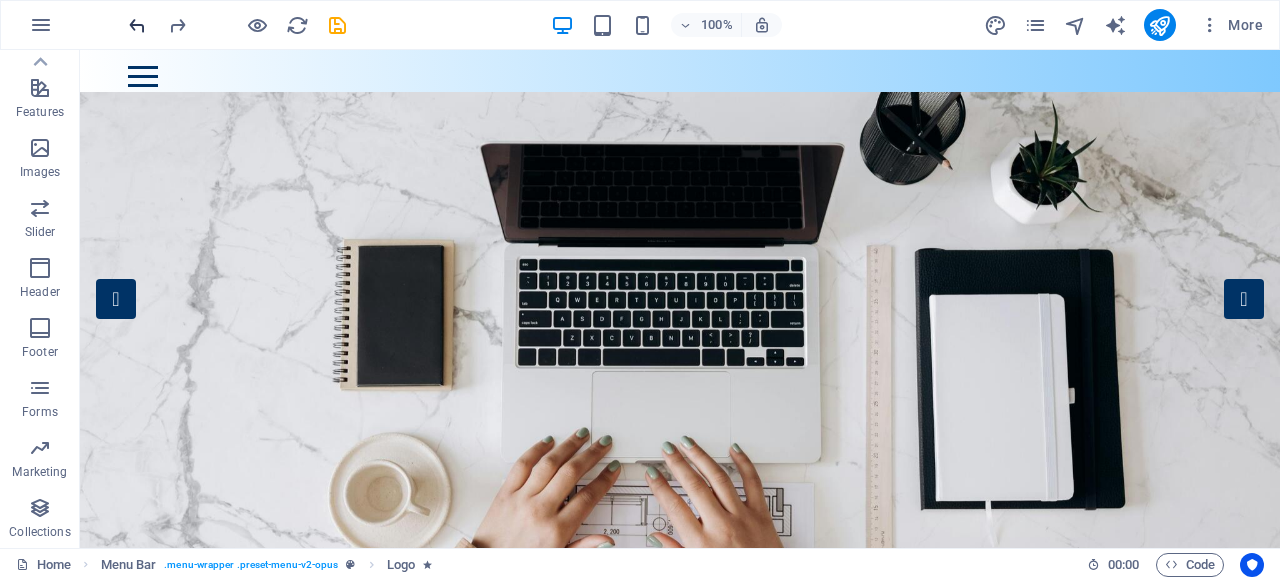 click at bounding box center (137, 25) 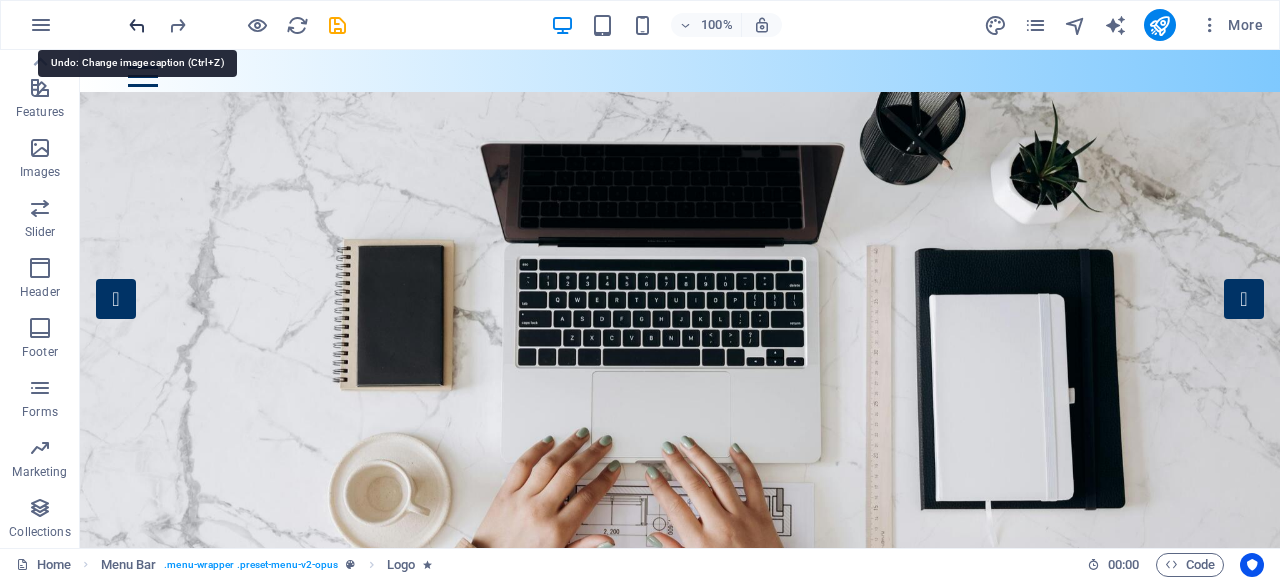click at bounding box center (137, 25) 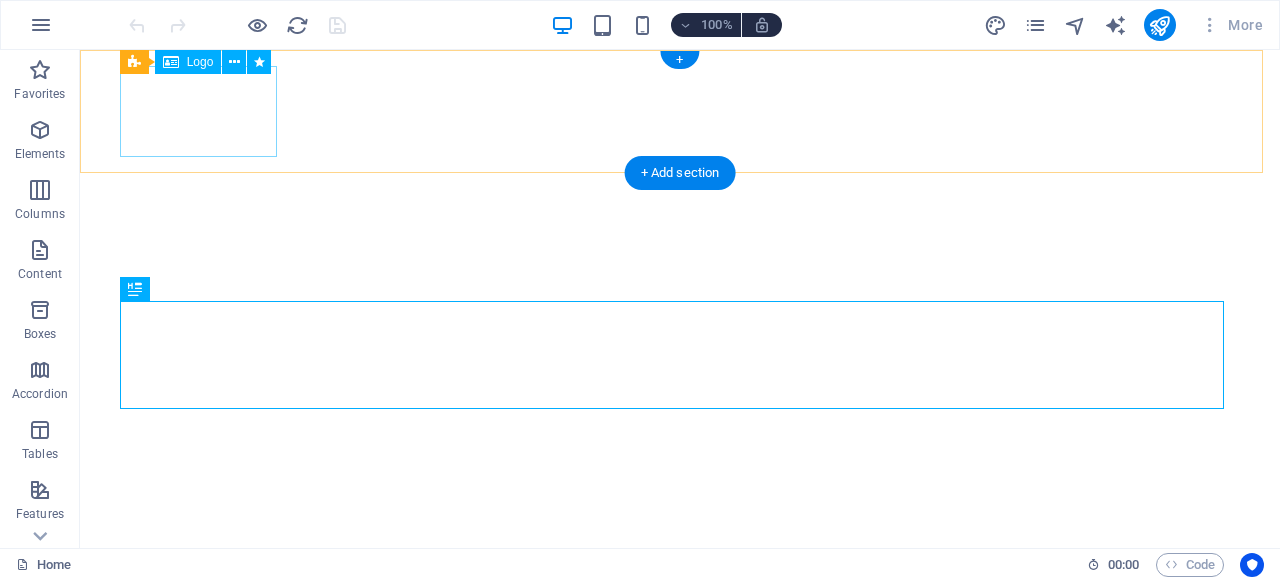 scroll, scrollTop: 0, scrollLeft: 0, axis: both 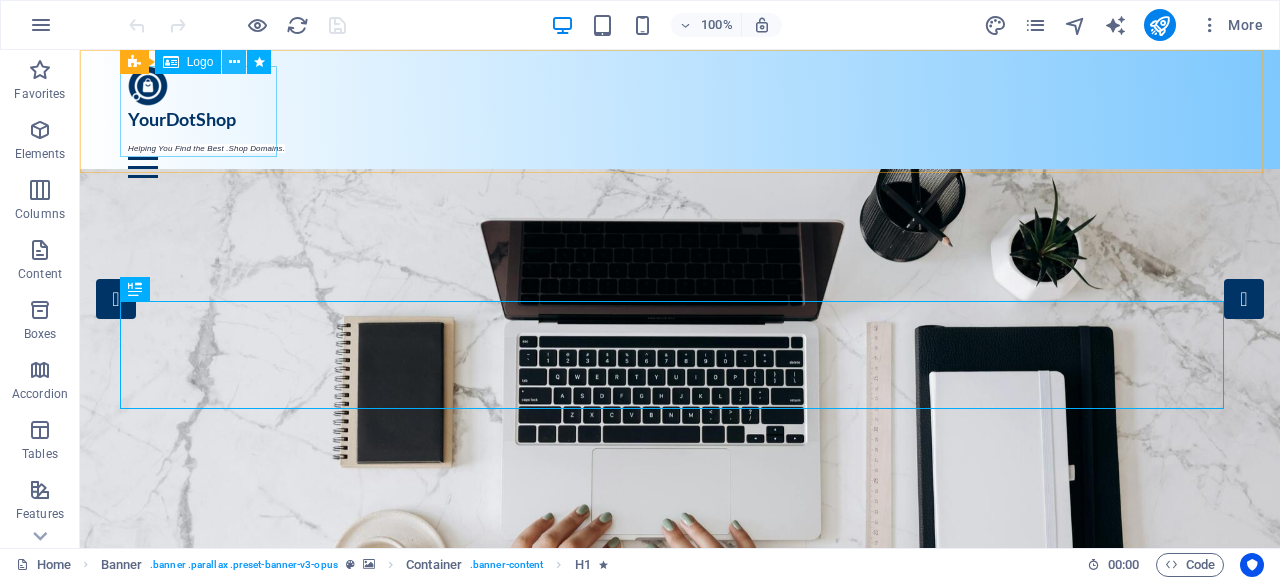 click at bounding box center (234, 62) 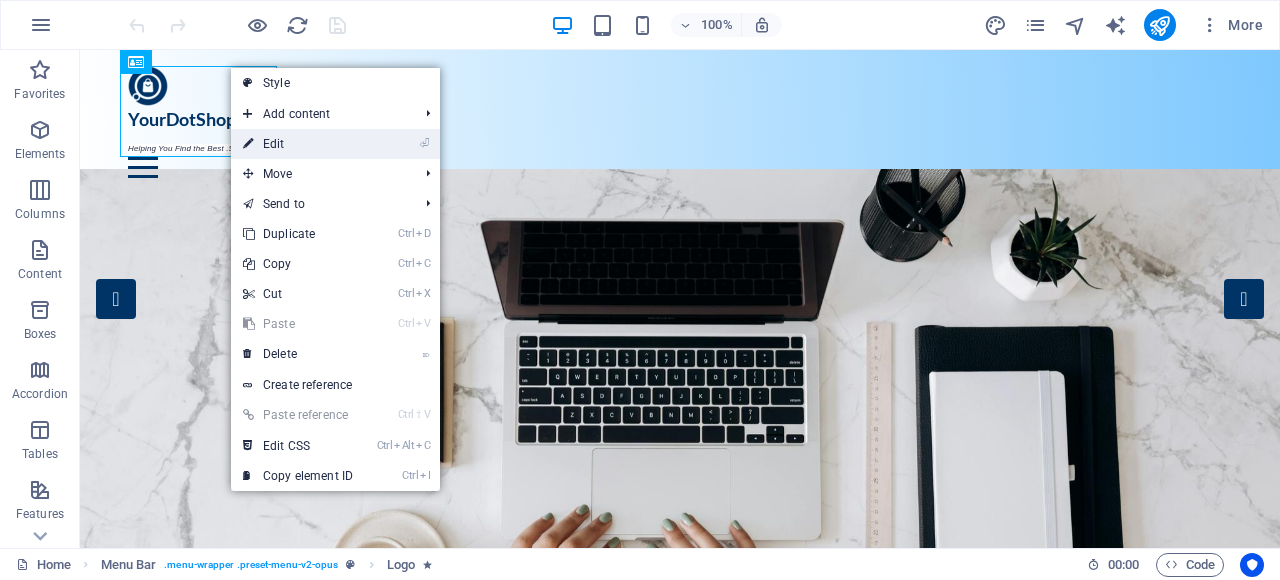 click on "⏎  Edit" at bounding box center [298, 144] 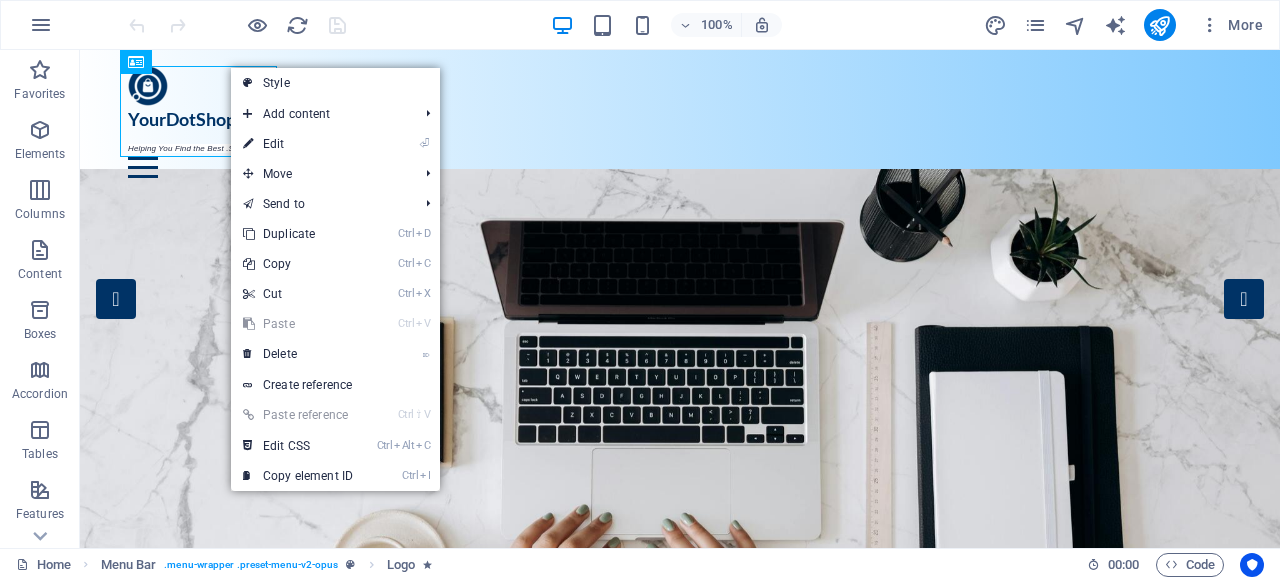select on "px" 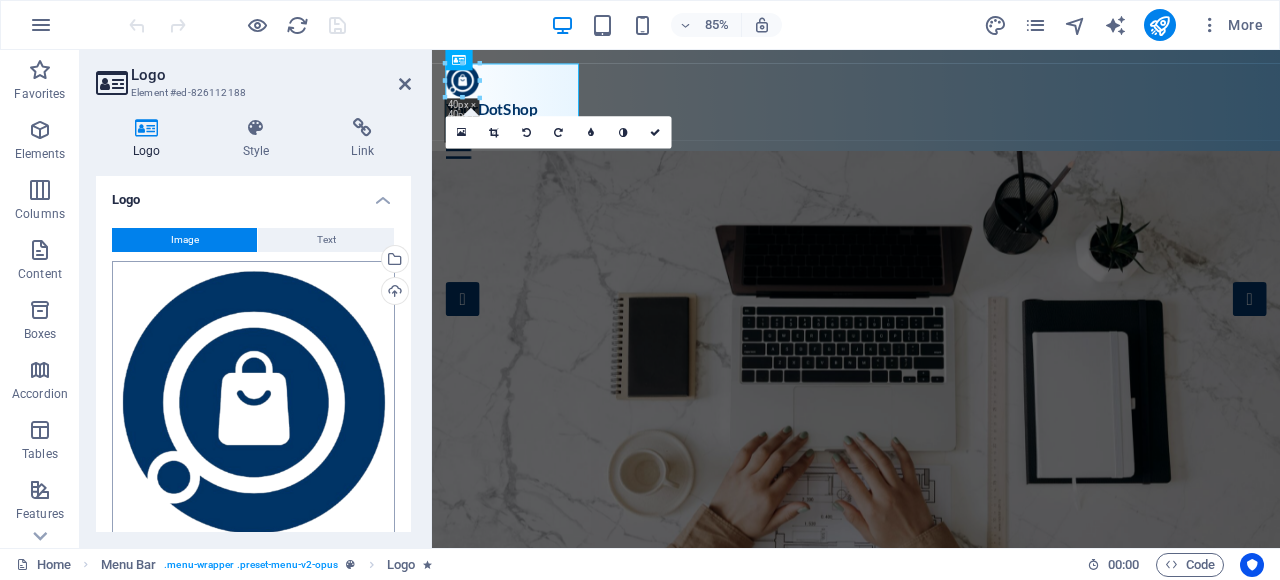 scroll, scrollTop: 200, scrollLeft: 0, axis: vertical 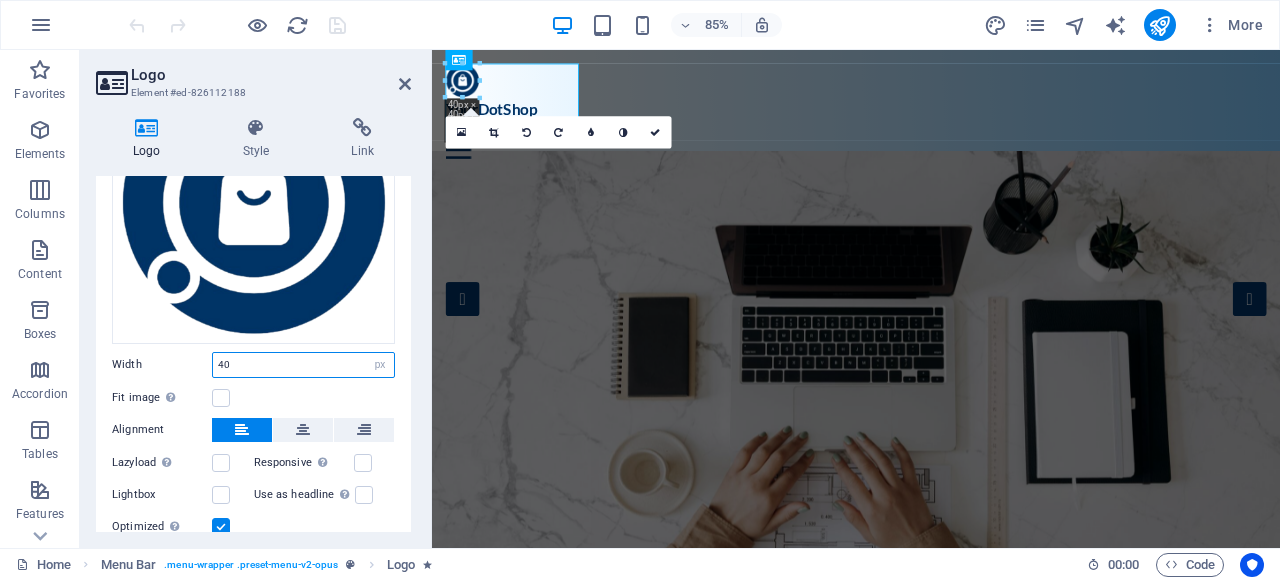 click on "40" at bounding box center [303, 365] 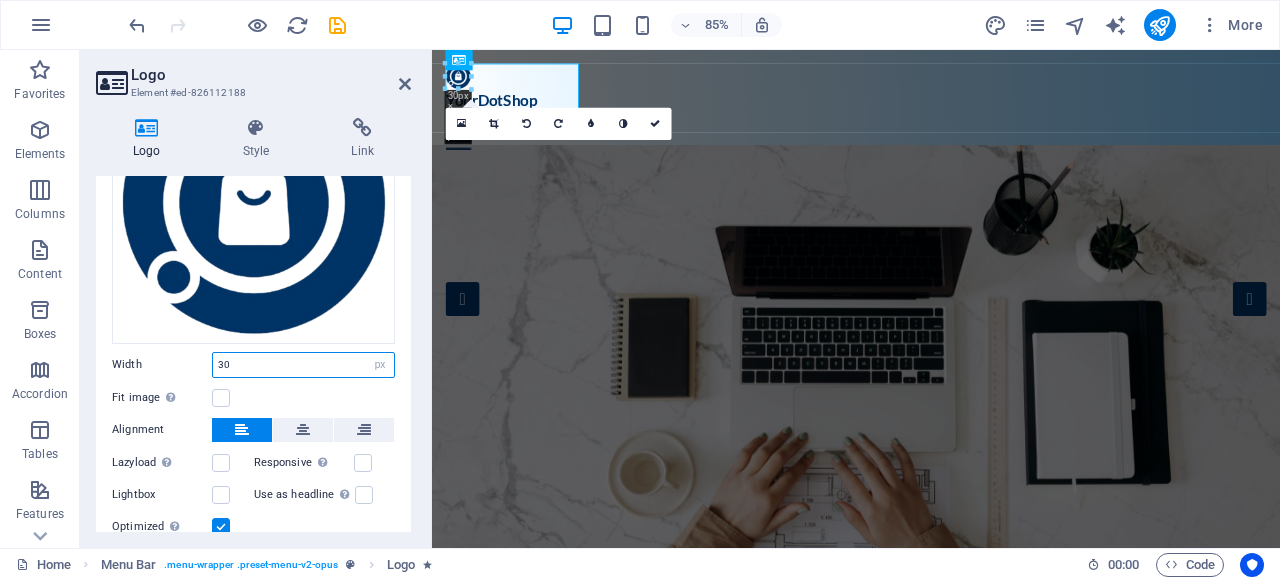 type on "30" 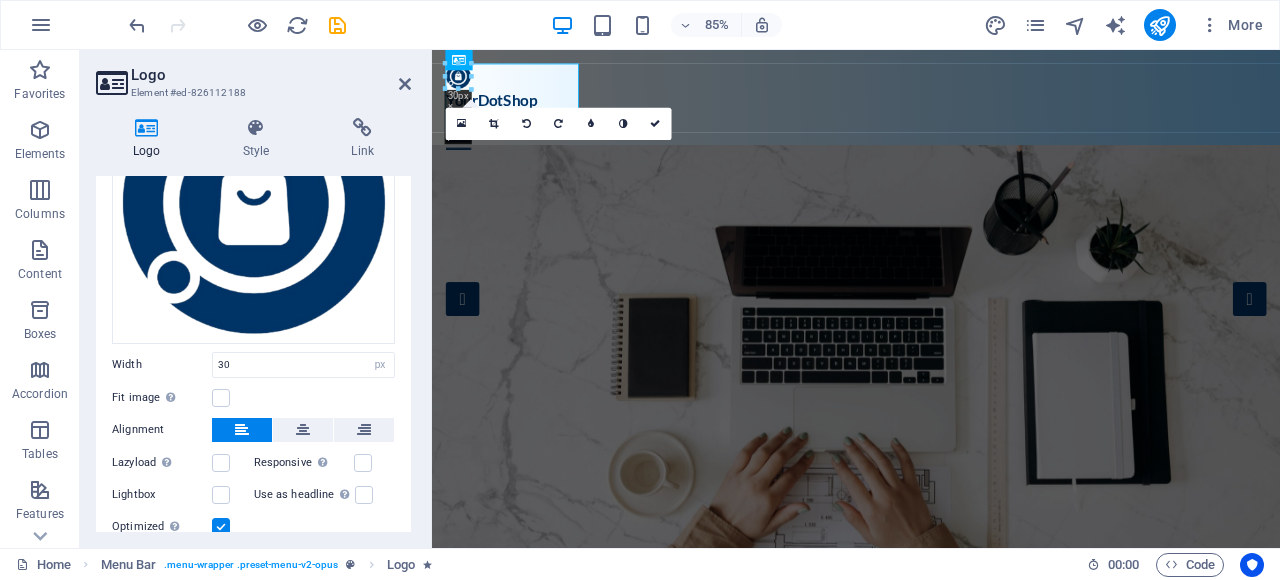 click on "Fit image Automatically fit image to a fixed width and height" at bounding box center (253, 398) 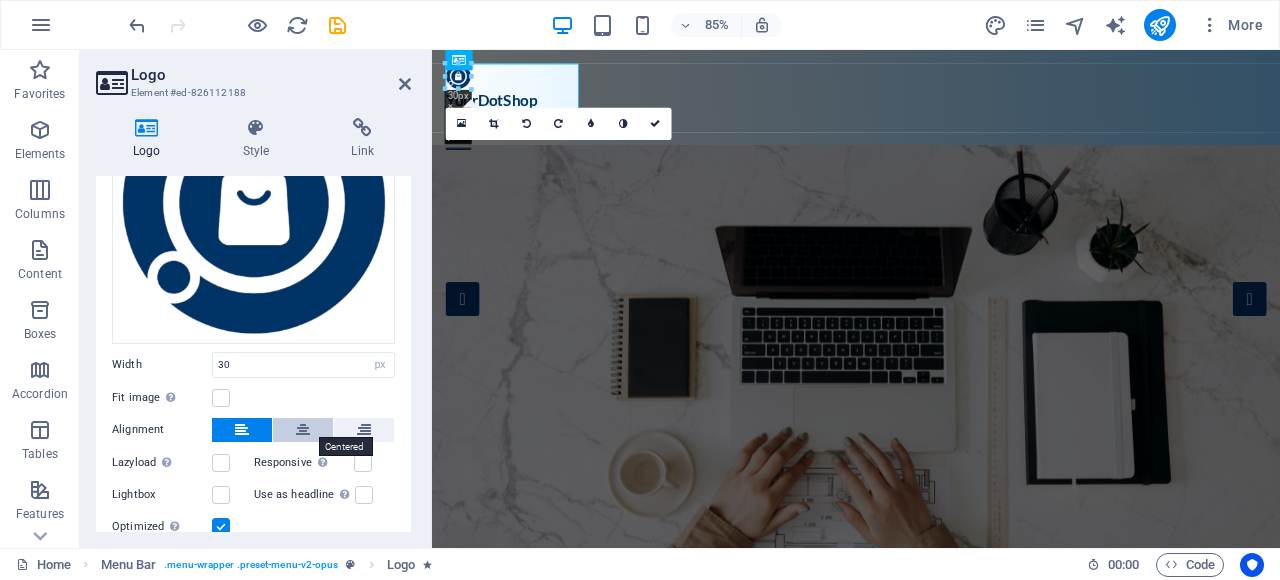 click at bounding box center [303, 430] 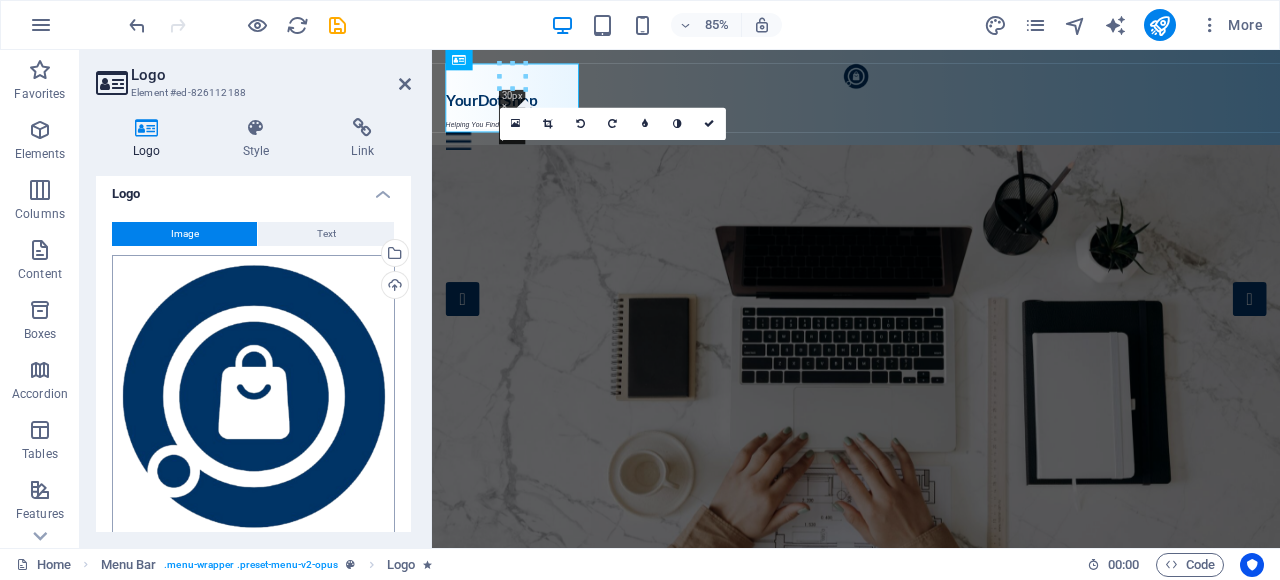 scroll, scrollTop: 0, scrollLeft: 0, axis: both 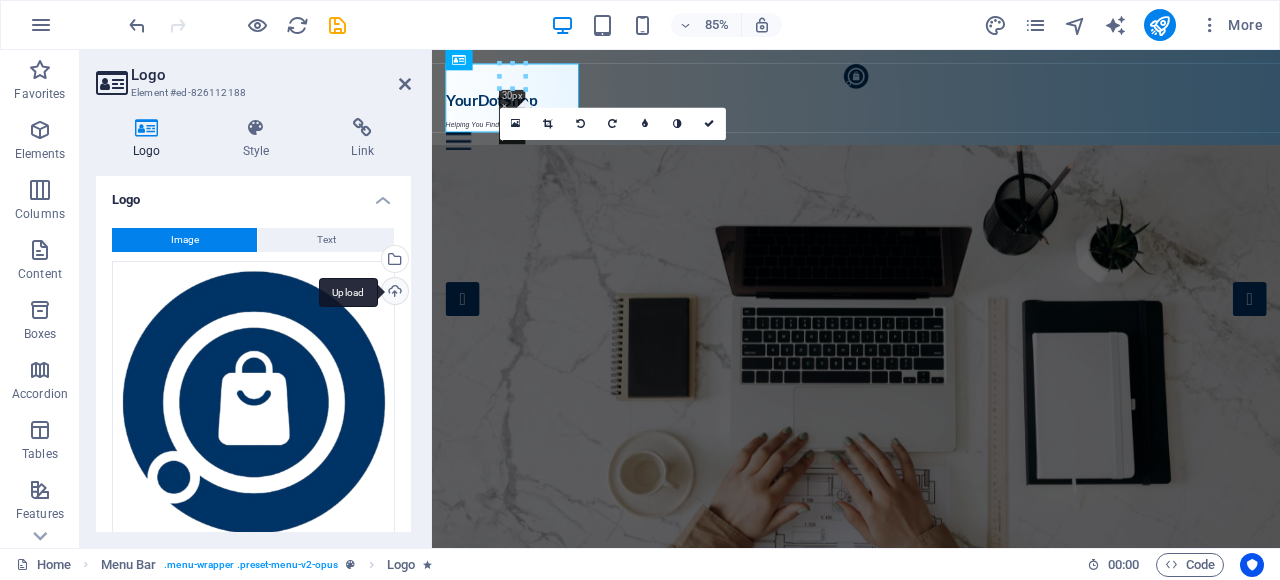 click on "Upload" at bounding box center [393, 293] 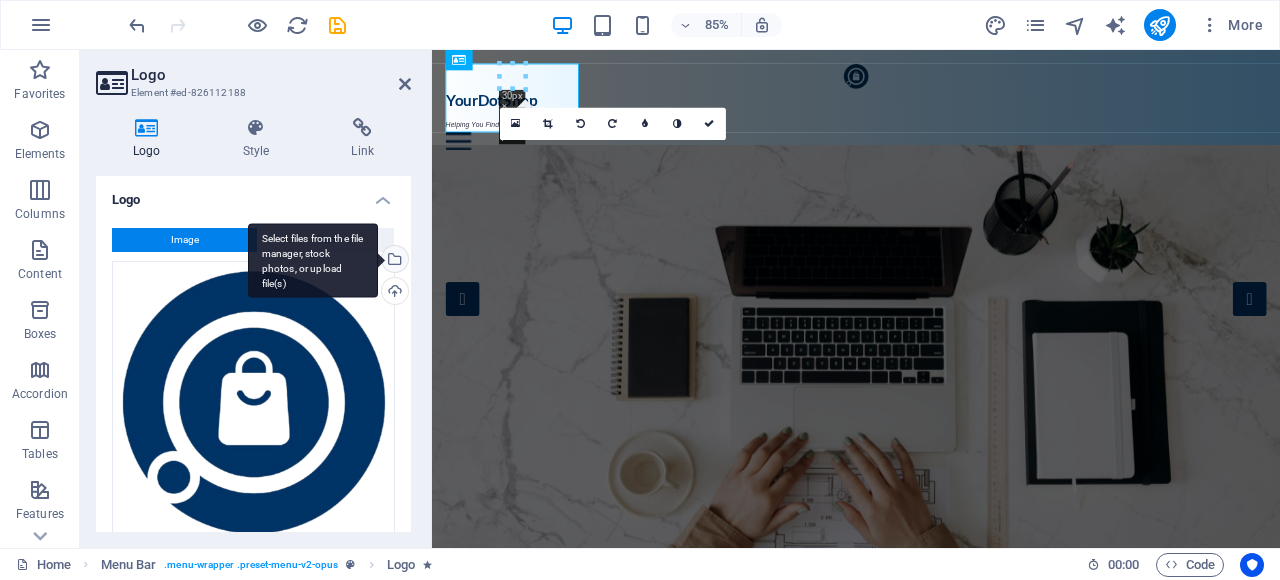 click on "Select files from the file manager, stock photos, or upload file(s)" at bounding box center (393, 261) 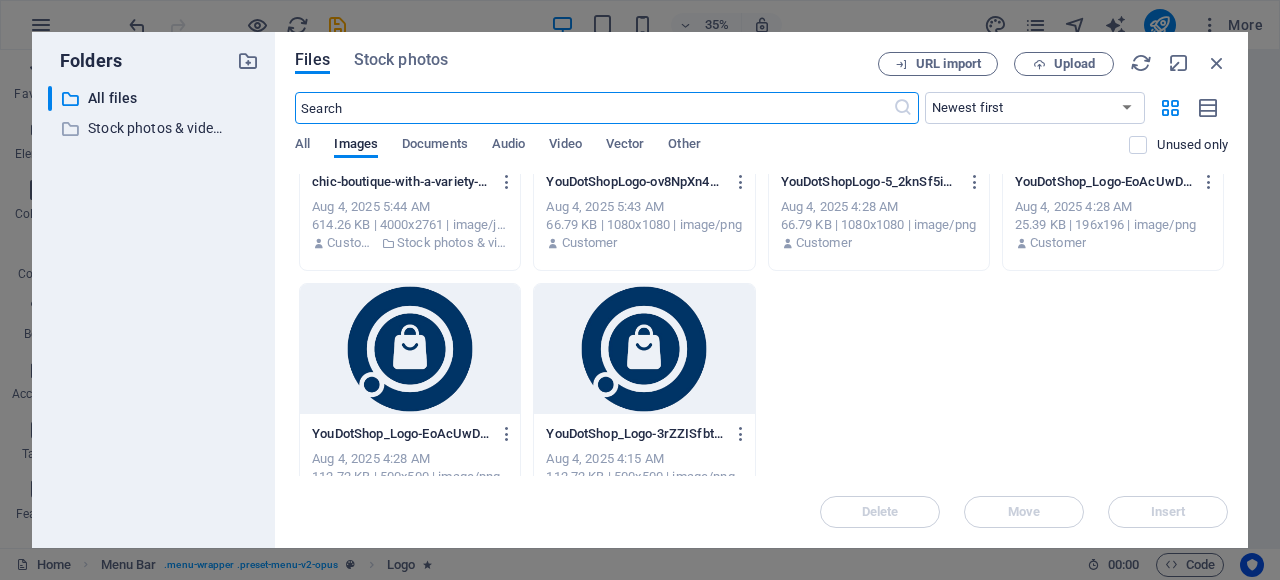 scroll, scrollTop: 400, scrollLeft: 0, axis: vertical 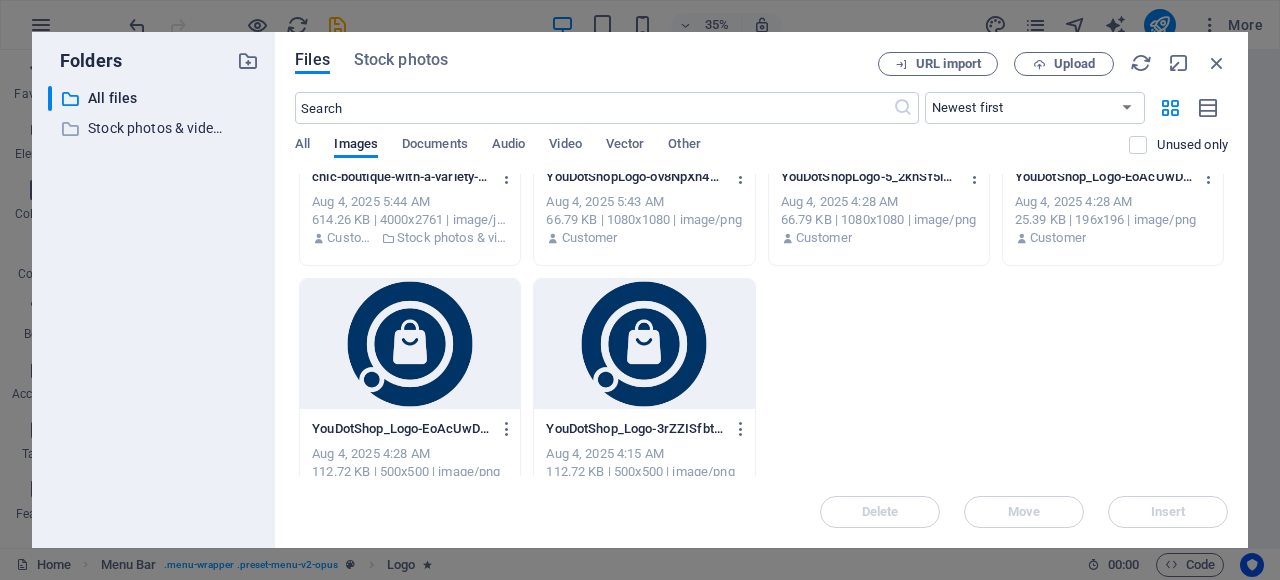 click at bounding box center (644, 344) 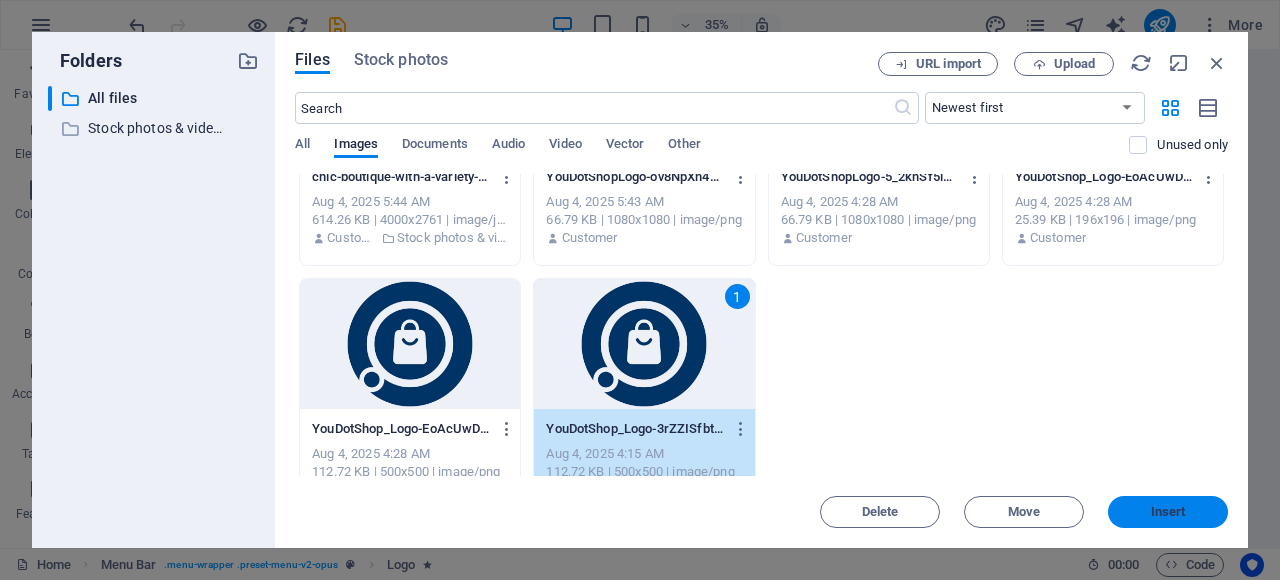 click on "Insert" at bounding box center (1168, 512) 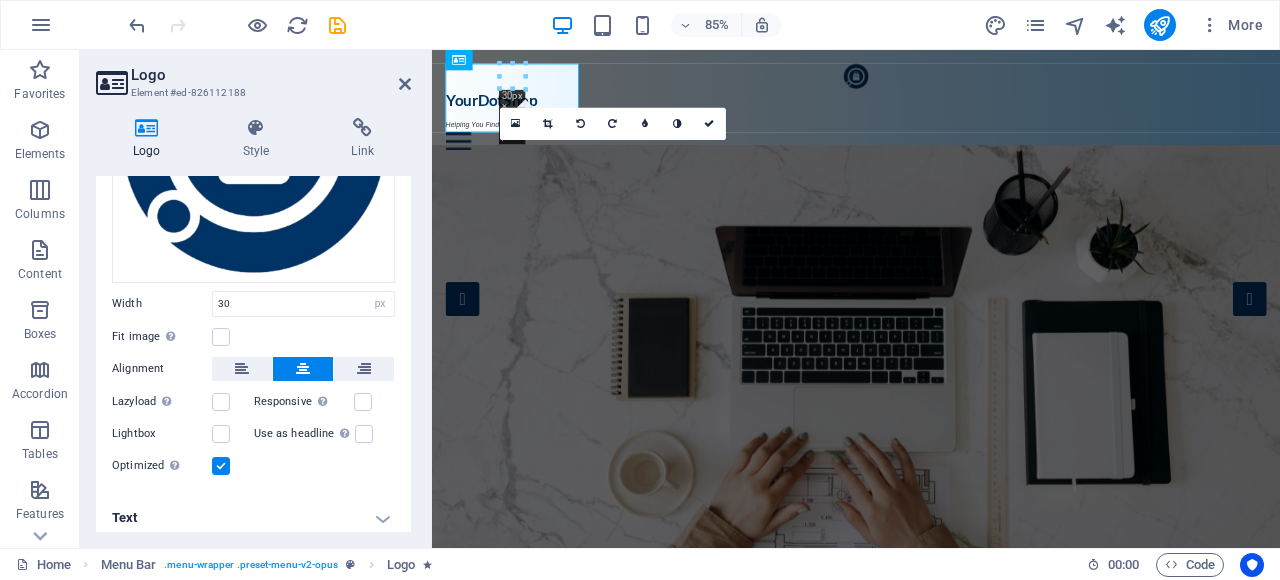 scroll, scrollTop: 266, scrollLeft: 0, axis: vertical 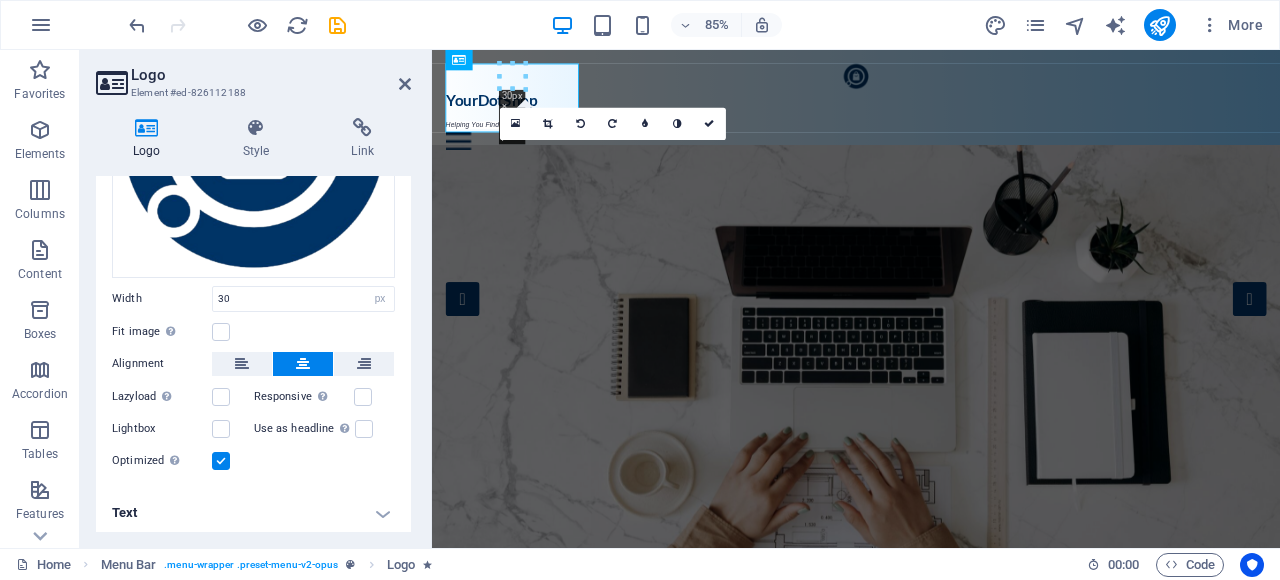 click on "Text" at bounding box center (253, 513) 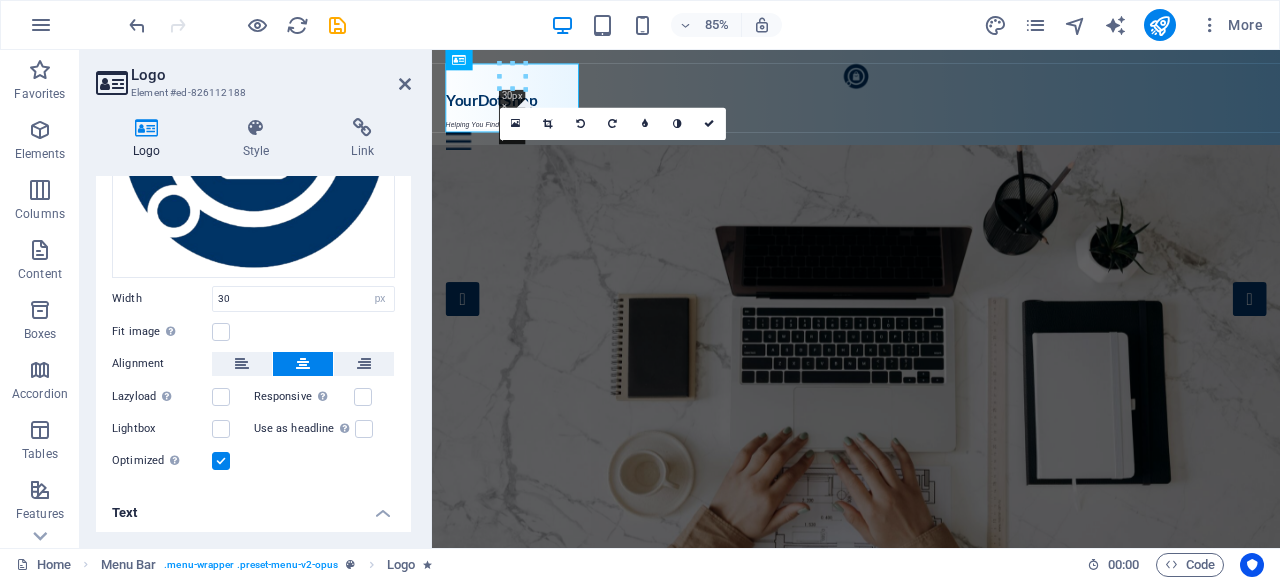 scroll, scrollTop: 453, scrollLeft: 0, axis: vertical 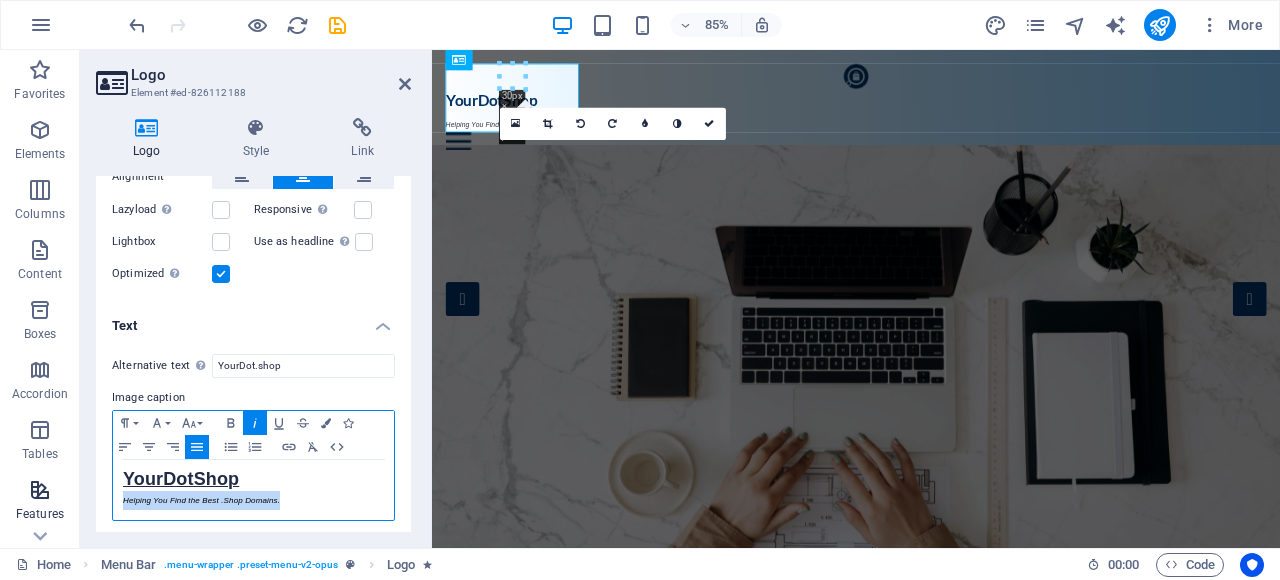 drag, startPoint x: 289, startPoint y: 500, endPoint x: 68, endPoint y: 503, distance: 221.02036 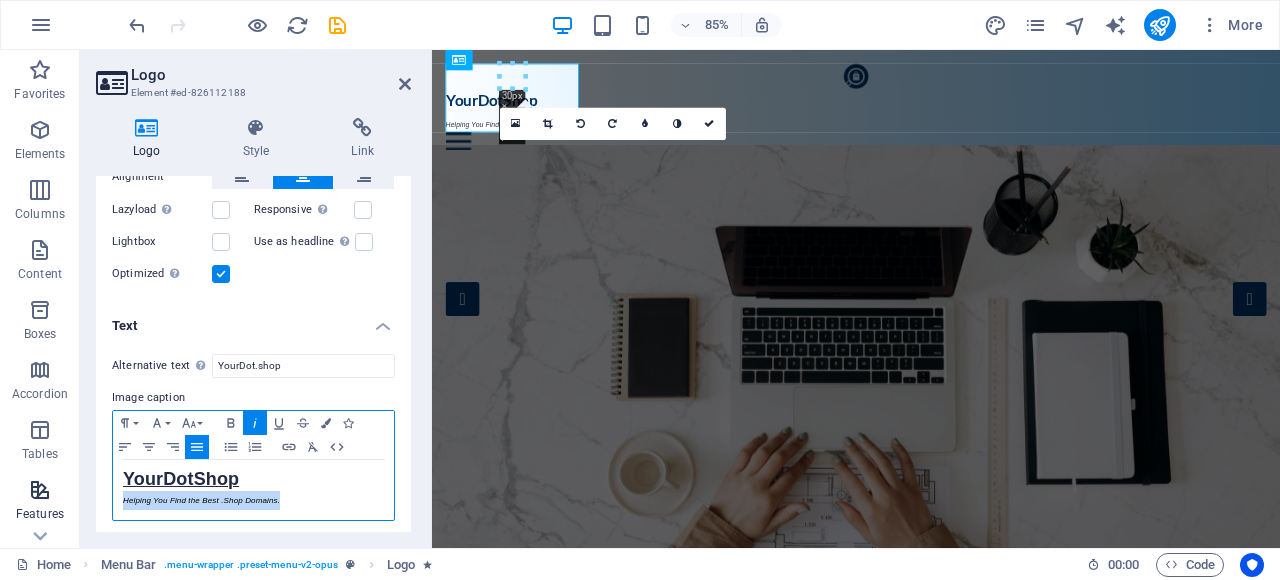 click on "Favorites Elements Columns Content Boxes Accordion Tables Features Images Slider Header Footer Forms Marketing Collections Logo Element #ed-826112188 Logo Style Link Logo Image Text Drag files here, click to choose files or select files from Files or our free stock photos & videos Select files from the file manager, stock photos, or upload file(s) Upload Width 30 Default auto px rem % em vh vw Fit image Automatically fit image to a fixed width and height Height Default auto px Alignment Lazyload Loading images after the page loads improves page speed. Responsive Automatically load retina image and smartphone optimized sizes. Lightbox Use as headline The image will be wrapped in an H1 headline tag. Useful for giving alternative text the weight of an H1 headline, e.g. for the logo. Leave unchecked if uncertain. Optimized Images are compressed to improve page speed. Position Direction Custom X offset 50 px rem % vh vw Y offset 50 px rem % vh vw Edit design Text Float No float Image left Image right Text Normal 8" at bounding box center (640, 299) 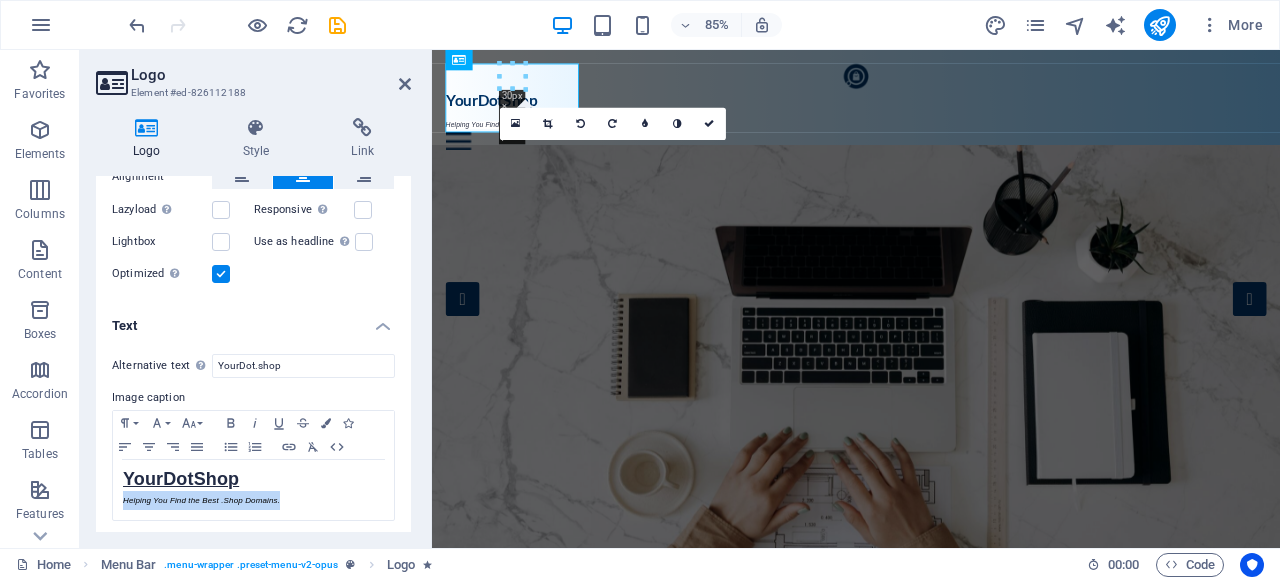 drag, startPoint x: 68, startPoint y: 503, endPoint x: 608, endPoint y: 0, distance: 737.97626 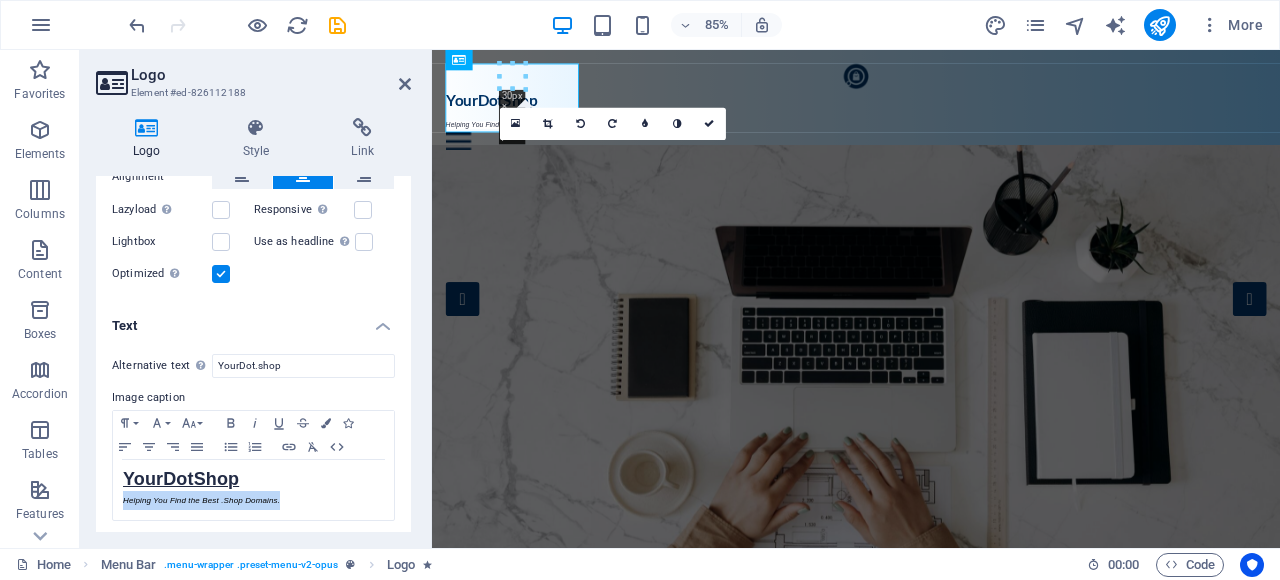 click on "Features" at bounding box center [40, 502] 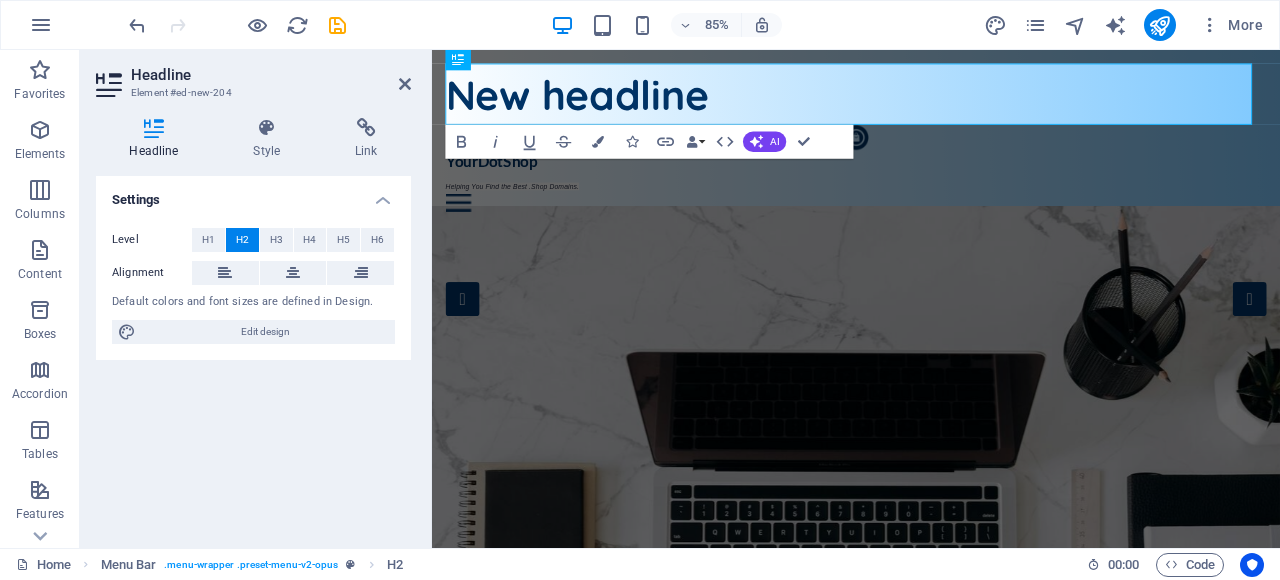 click on "Settings Level H1 H2 H3 H4 H5 H6 Alignment Default colors and font sizes are defined in Design. Edit design" at bounding box center [253, 354] 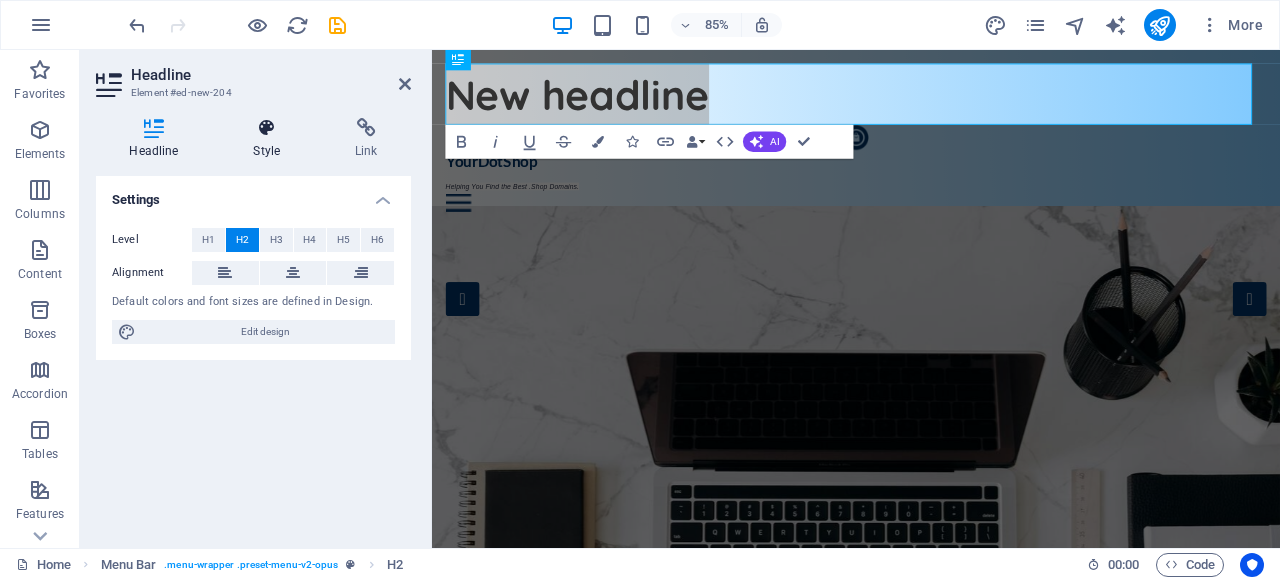 click on "Style" at bounding box center (271, 139) 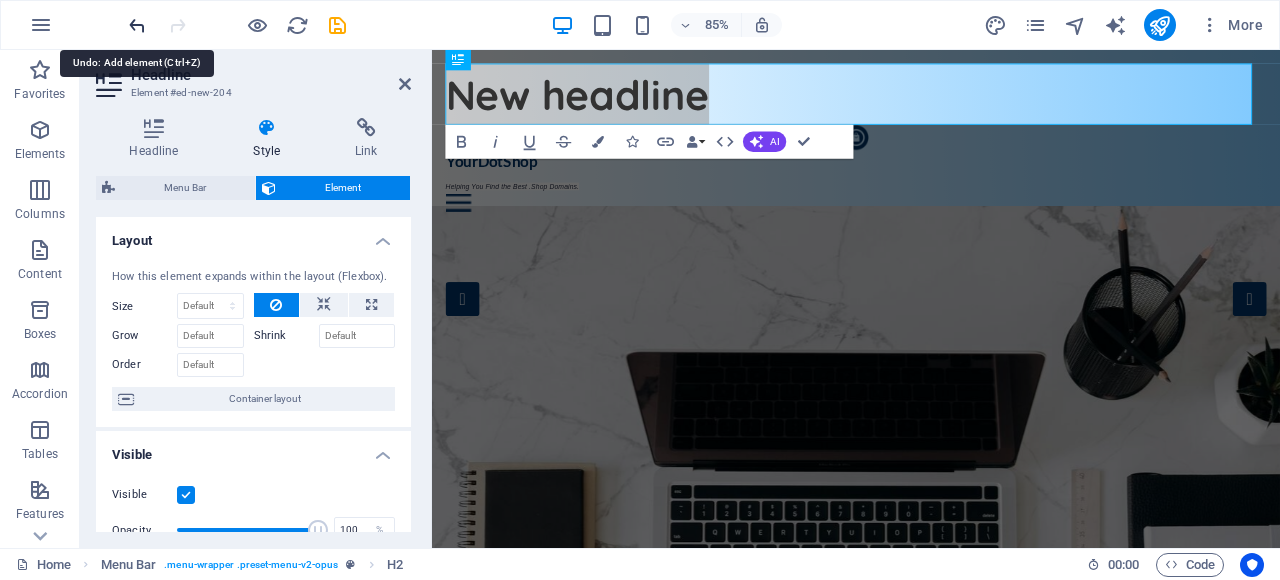 click at bounding box center (137, 25) 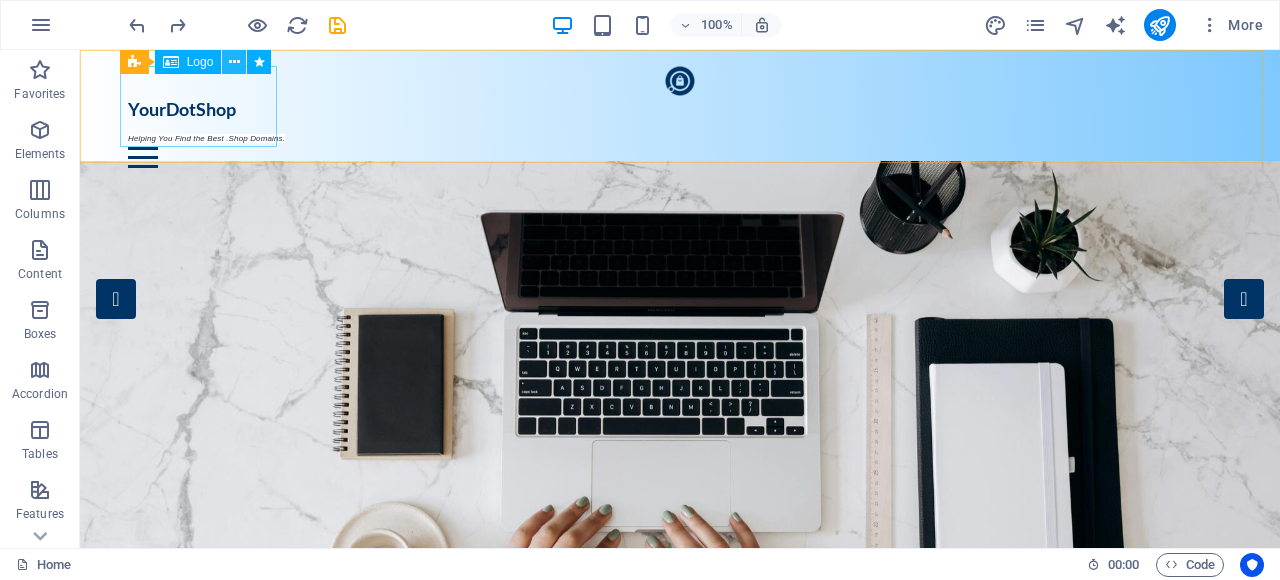 click at bounding box center [234, 62] 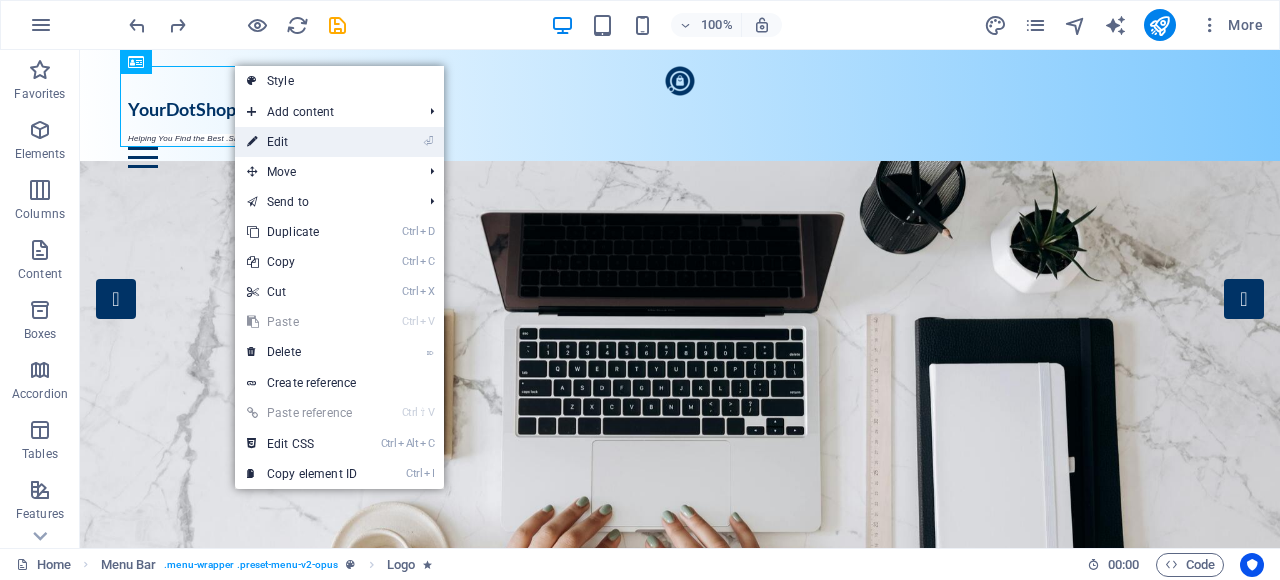 click on "⏎  Edit" at bounding box center [302, 142] 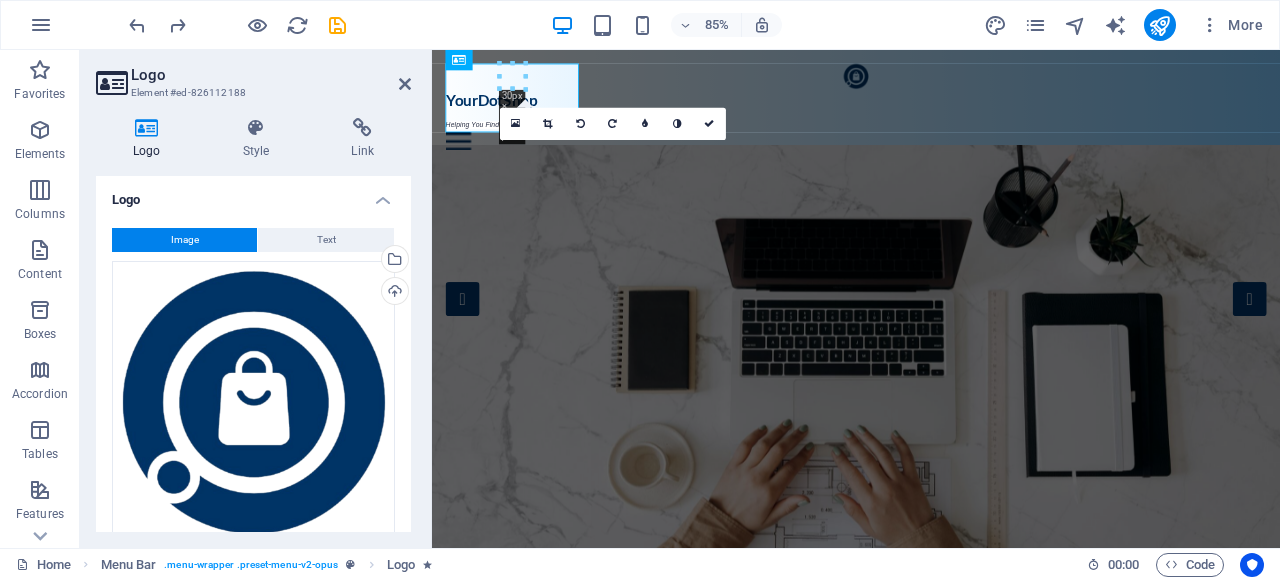 scroll, scrollTop: 453, scrollLeft: 0, axis: vertical 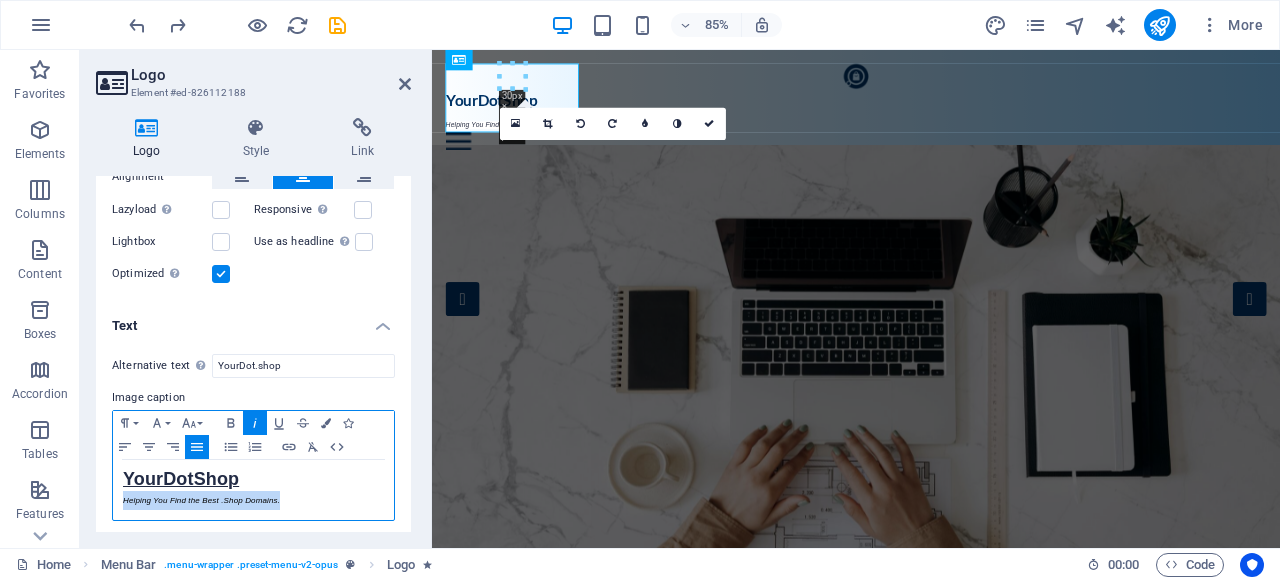 drag, startPoint x: 285, startPoint y: 488, endPoint x: 158, endPoint y: 486, distance: 127.01575 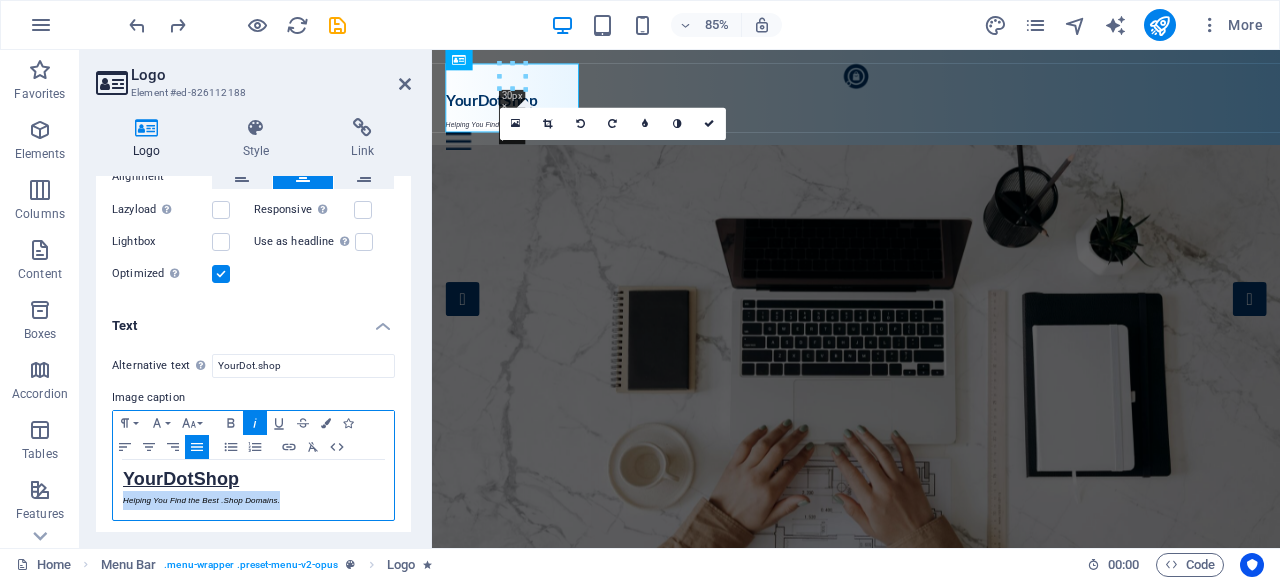 click on "Alternative text The alternative text is used by devices that cannot display images (e.g. image search engines) and should be added to every image to improve website accessibility. YourDot.shop Image caption Paragraph Format Normal Heading 1 Heading 2 Heading 3 Heading 4 Heading 5 Heading 6 Code Font Family Arial Georgia Impact Tahoma Times New Roman Verdana Font Size 8 9 10 11 12 14 18 24 30 36 48 60 72 96 Bold Italic Underline Strikethrough Colors Icons Align Left Align Center Align Right Align Justify Unordered List Ordered List Insert Link Clear Formatting HTML YourDotShop Helping You Find the Best .Shop Domains." at bounding box center [253, 438] 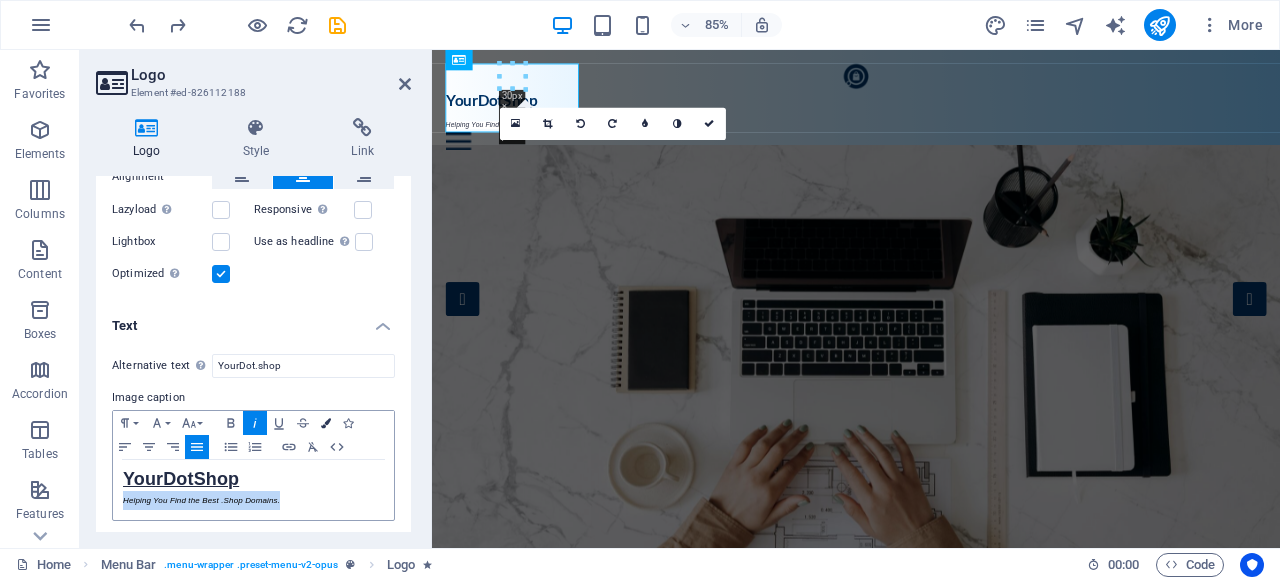 click at bounding box center (326, 423) 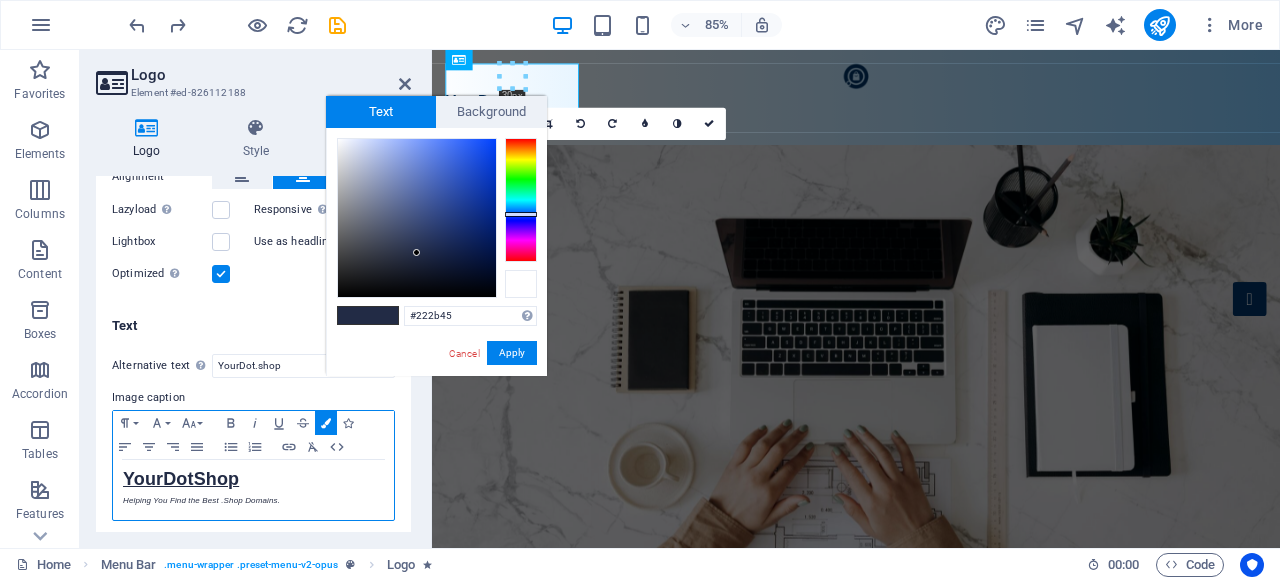 click at bounding box center [521, 284] 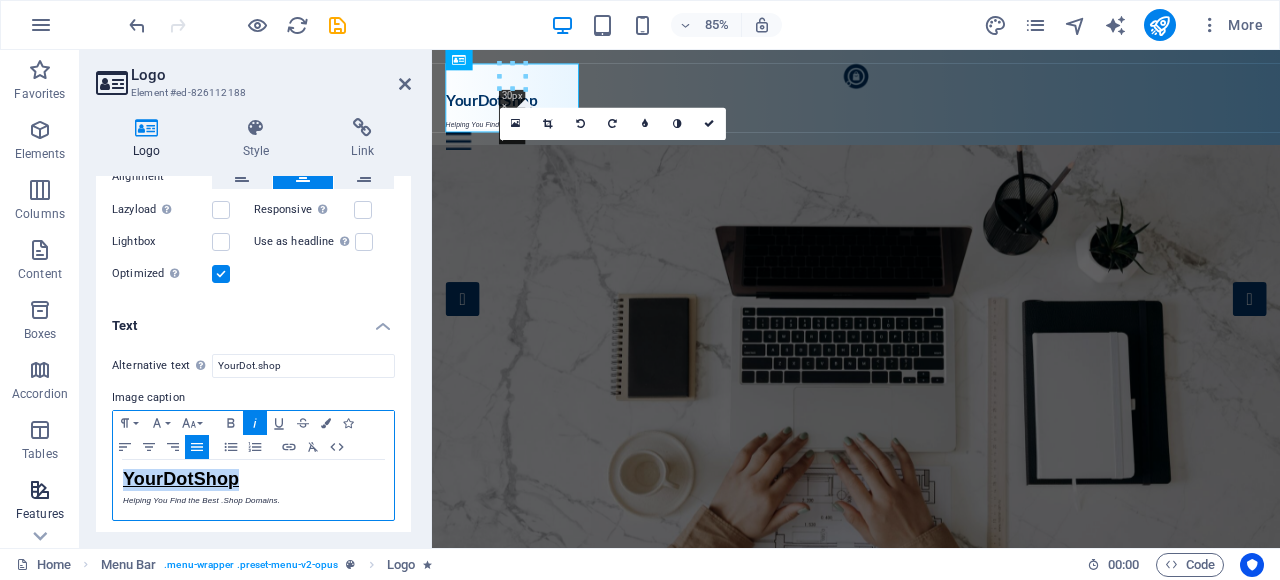 drag, startPoint x: 255, startPoint y: 473, endPoint x: 78, endPoint y: 473, distance: 177 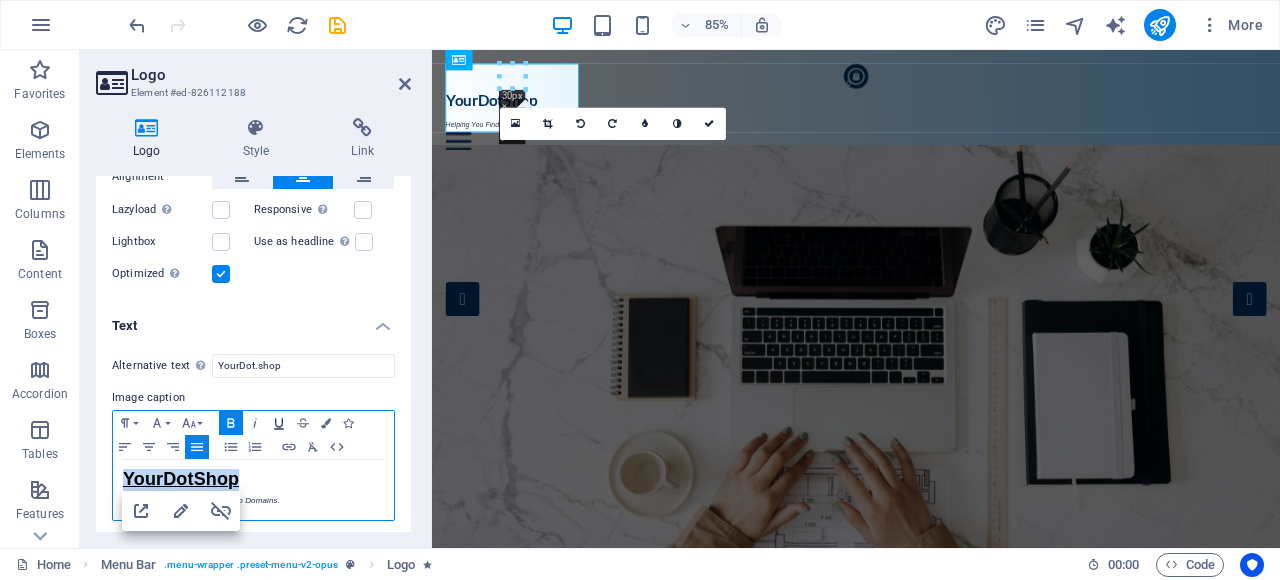 click 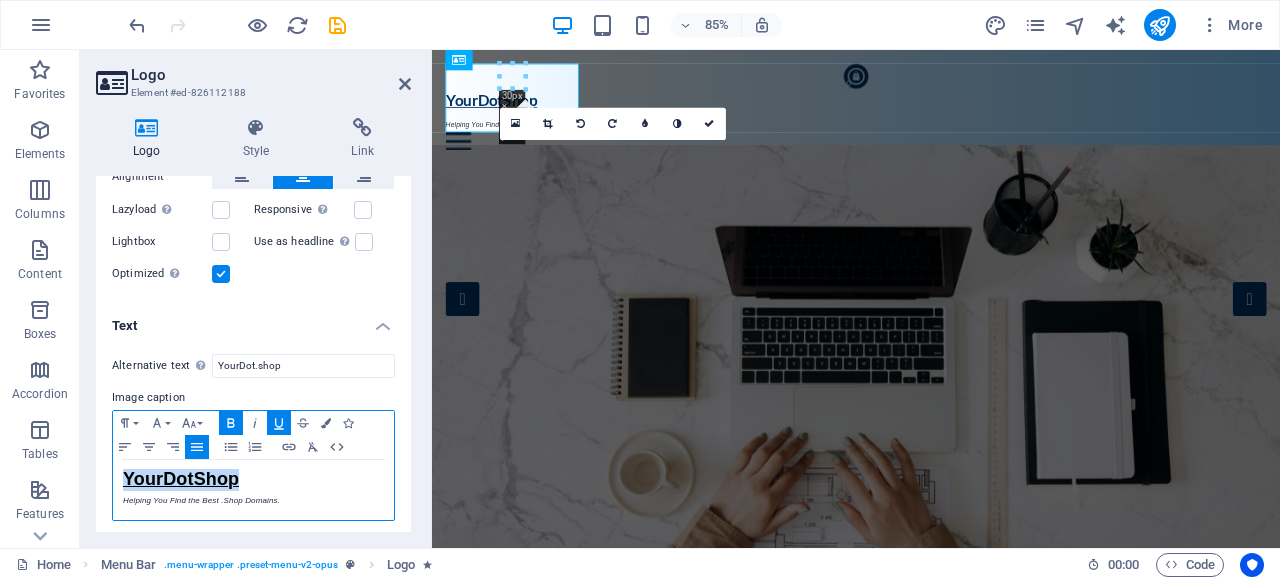 click 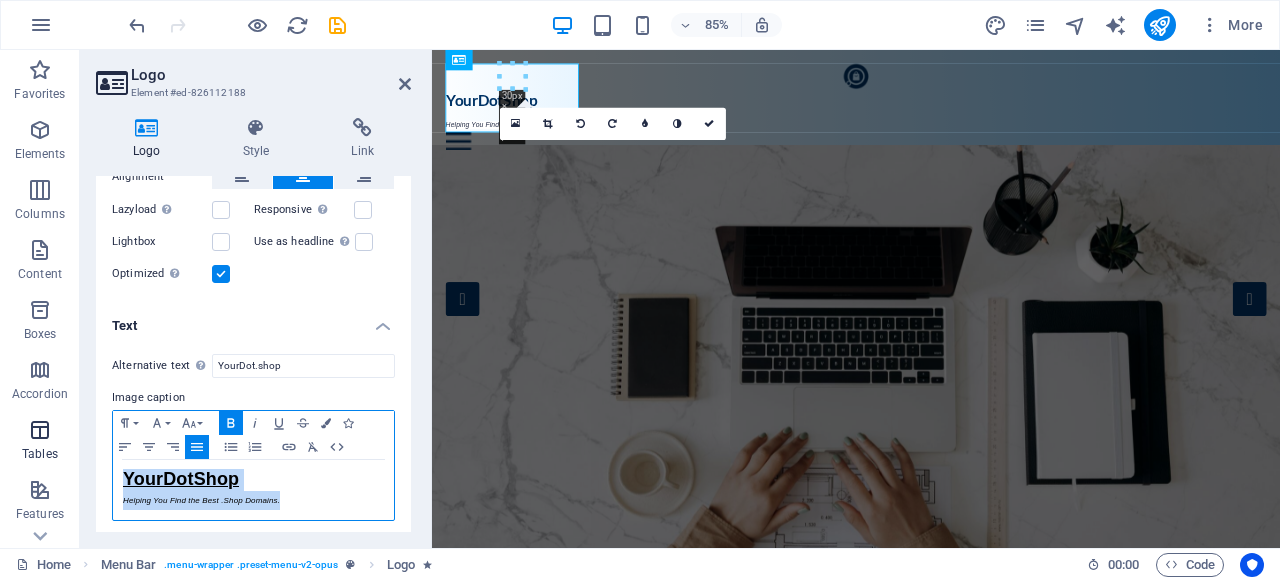 drag, startPoint x: 294, startPoint y: 493, endPoint x: 77, endPoint y: 458, distance: 219.80446 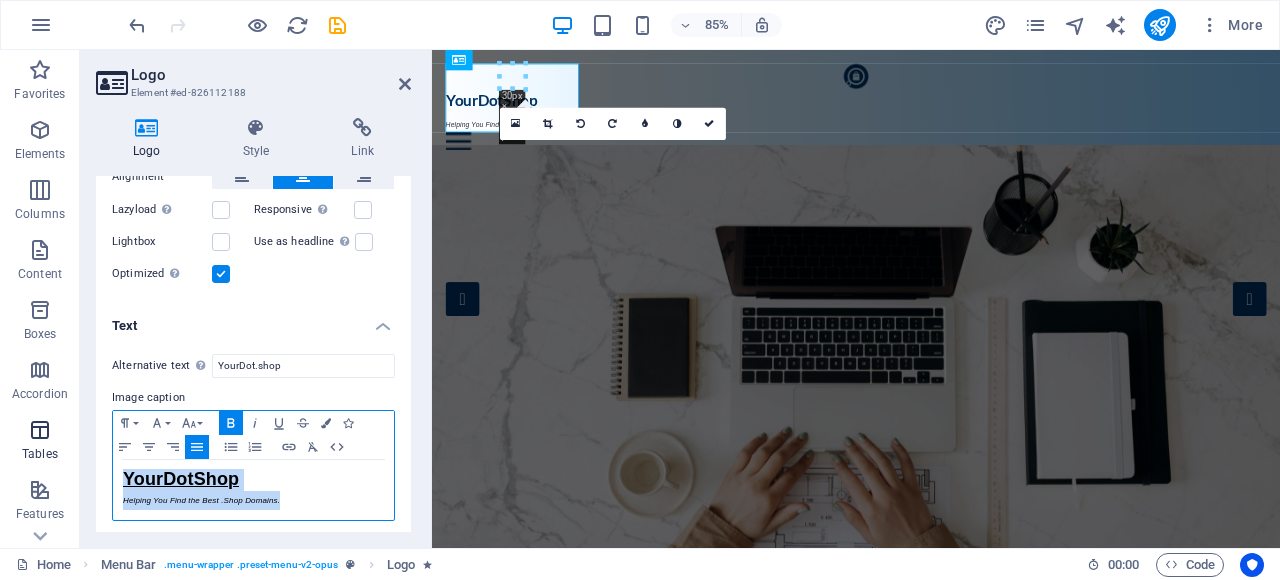 click on "Favorites Elements Columns Content Boxes Accordion Tables Features Images Slider Header Footer Forms Marketing Collections Logo Element #ed-826112188 Logo Style Link Logo Image Text Drag files here, click to choose files or select files from Files or our free stock photos & videos Select files from the file manager, stock photos, or upload file(s) Upload Width 30 Default auto px rem % em vh vw Fit image Automatically fit image to a fixed width and height Height Default auto px Alignment Lazyload Loading images after the page loads improves page speed. Responsive Automatically load retina image and smartphone optimized sizes. Lightbox Use as headline The image will be wrapped in an H1 headline tag. Useful for giving alternative text the weight of an H1 headline, e.g. for the logo. Leave unchecked if uncertain. Optimized Images are compressed to improve page speed. Position Direction Custom X offset 50 px rem % vh vw Y offset 50 px rem % vh vw Edit design Text Float No float Image left Image right Text Normal 8" at bounding box center (640, 299) 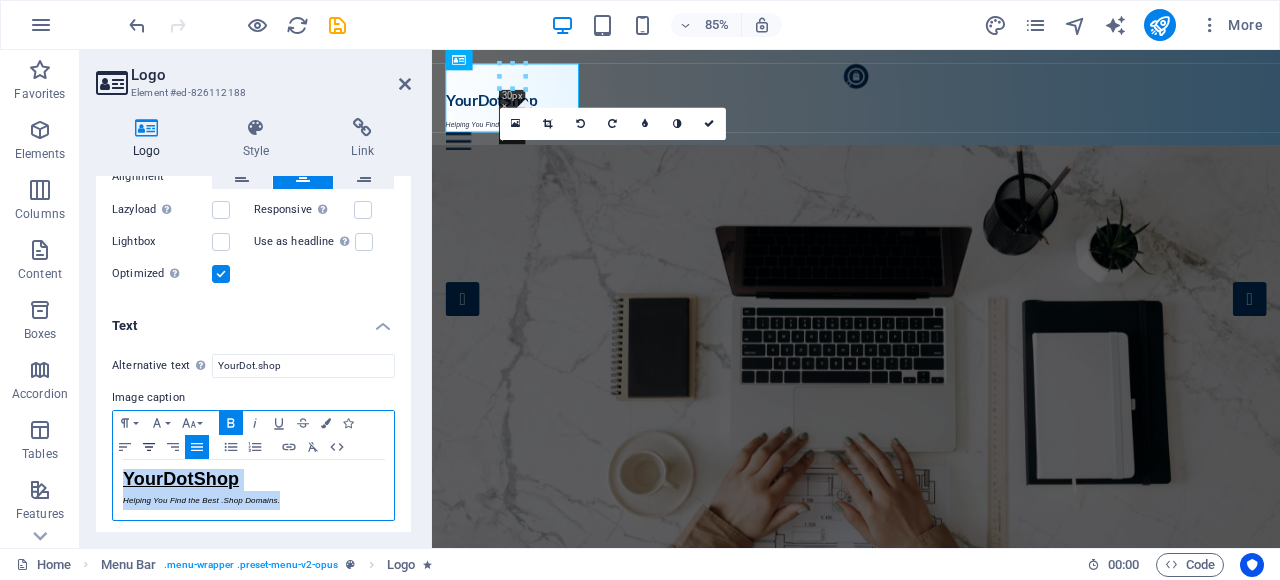 click 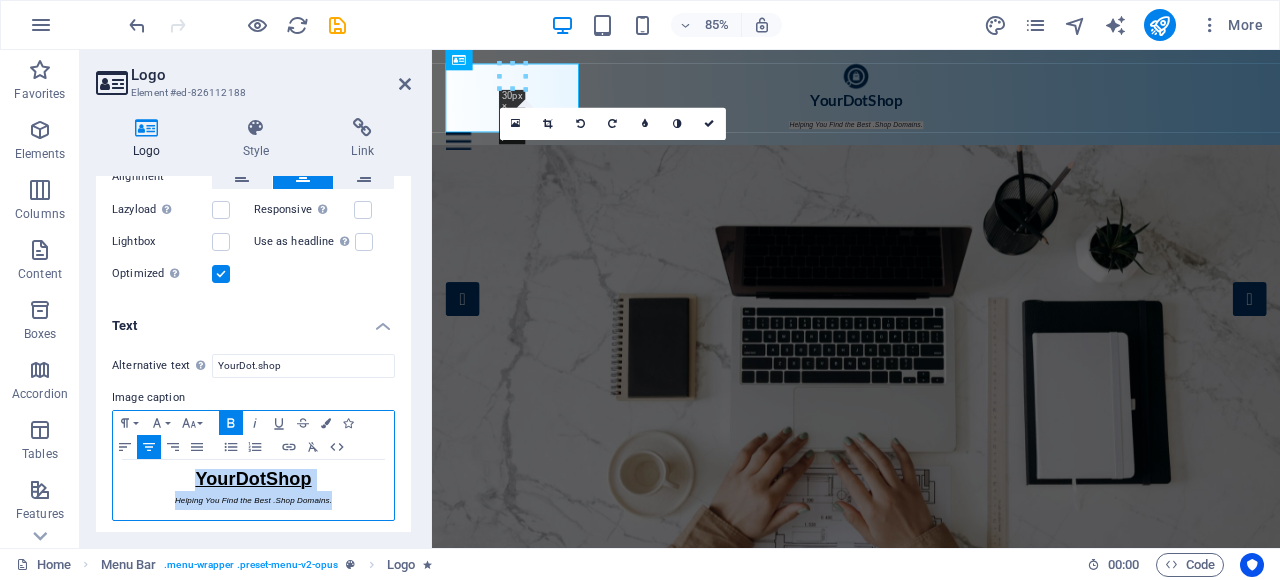 click on "Helping You Find the Best .Shop Domains." at bounding box center [253, 500] 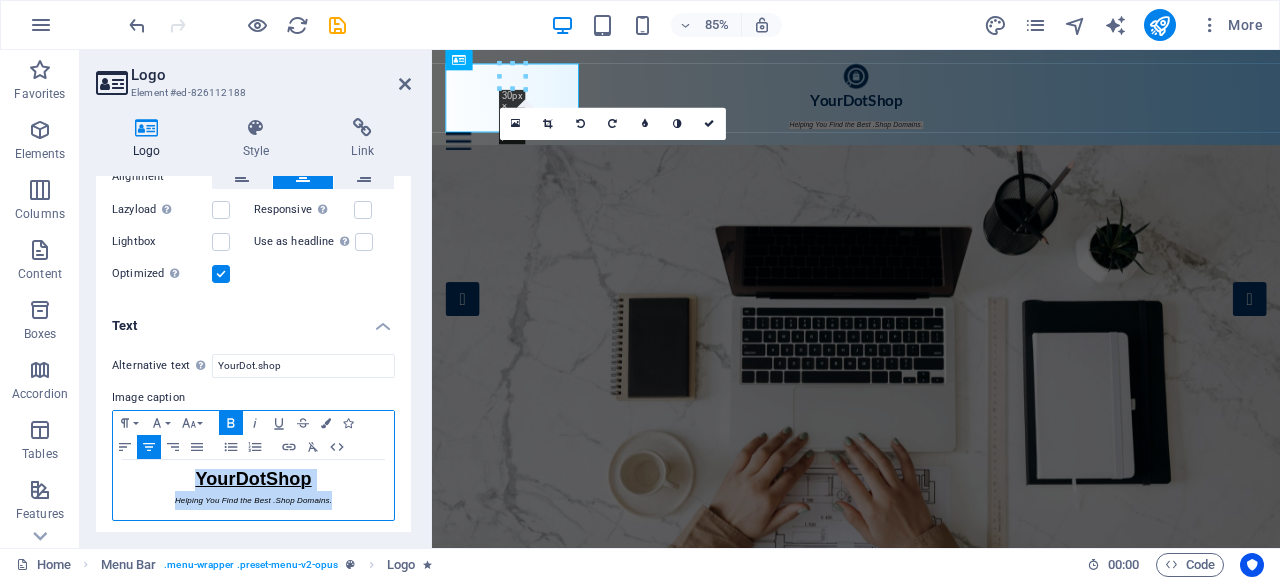 click on "YourDotShop" at bounding box center (253, 480) 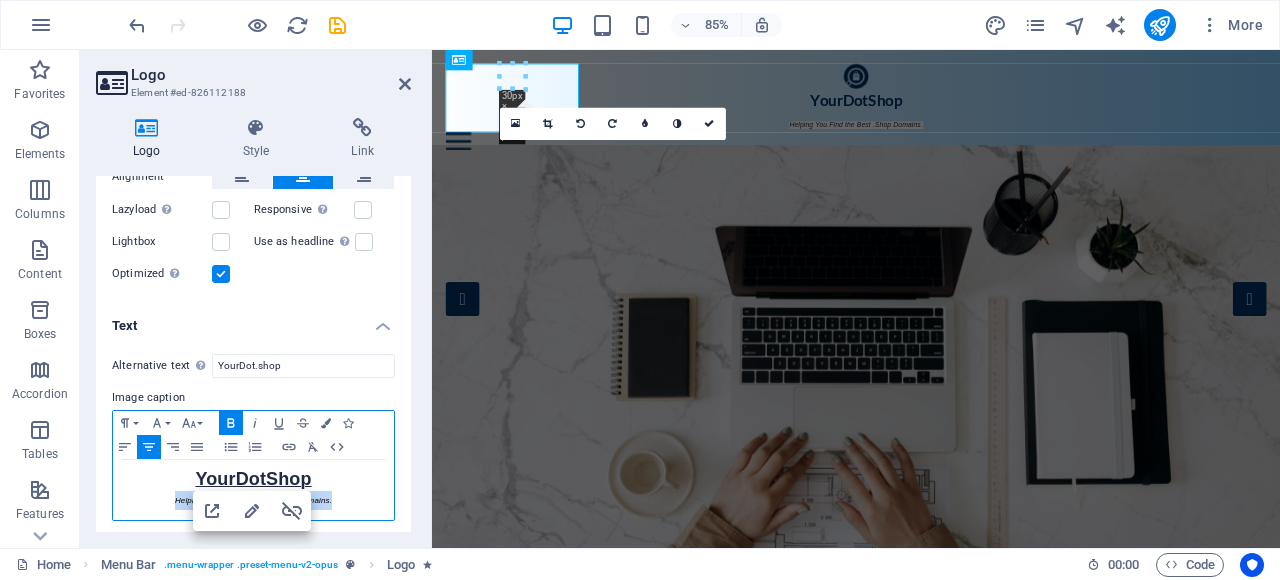 drag, startPoint x: 333, startPoint y: 491, endPoint x: 172, endPoint y: 496, distance: 161.07762 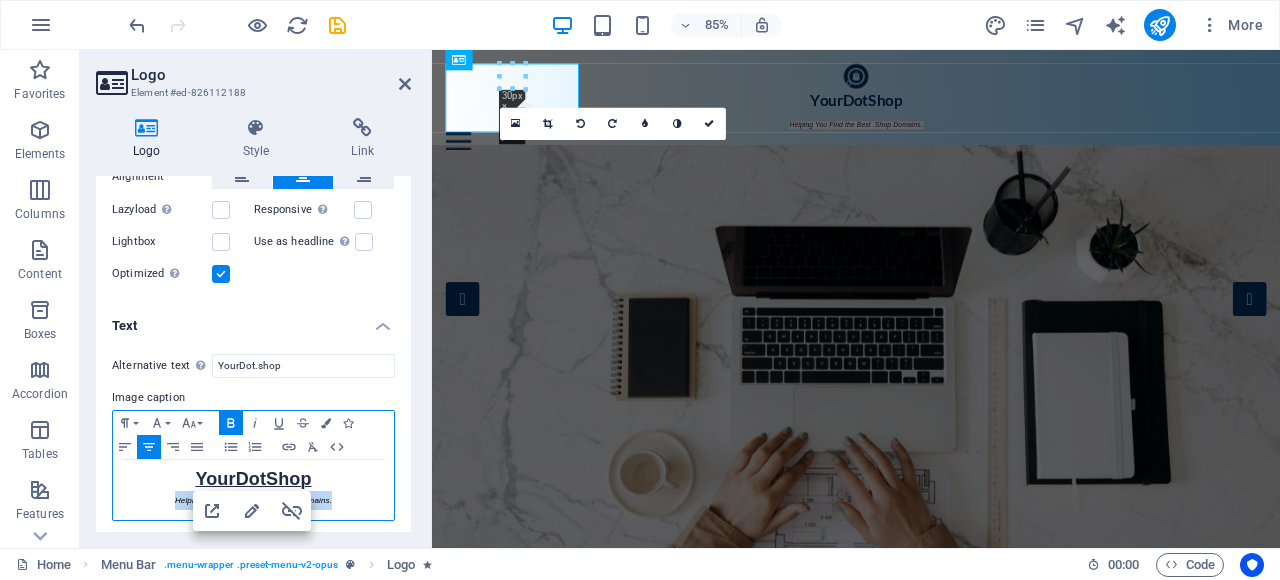 click on "Helping You Find the Best .Shop Domains." at bounding box center (253, 500) 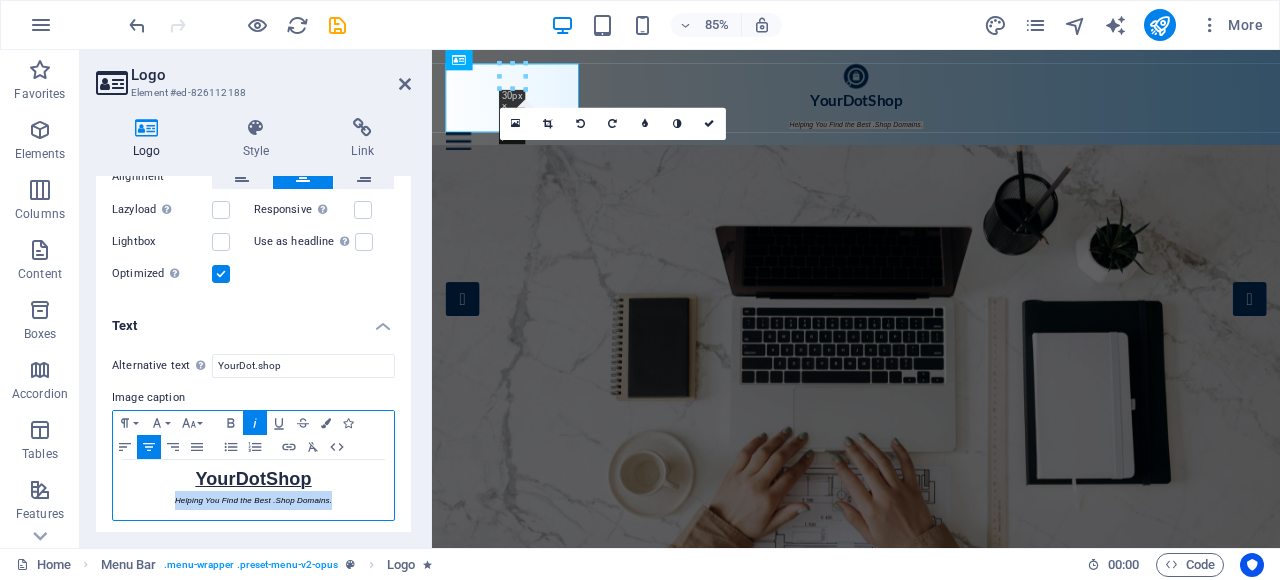 copy on "Helping You Find the Best .Shop Domains." 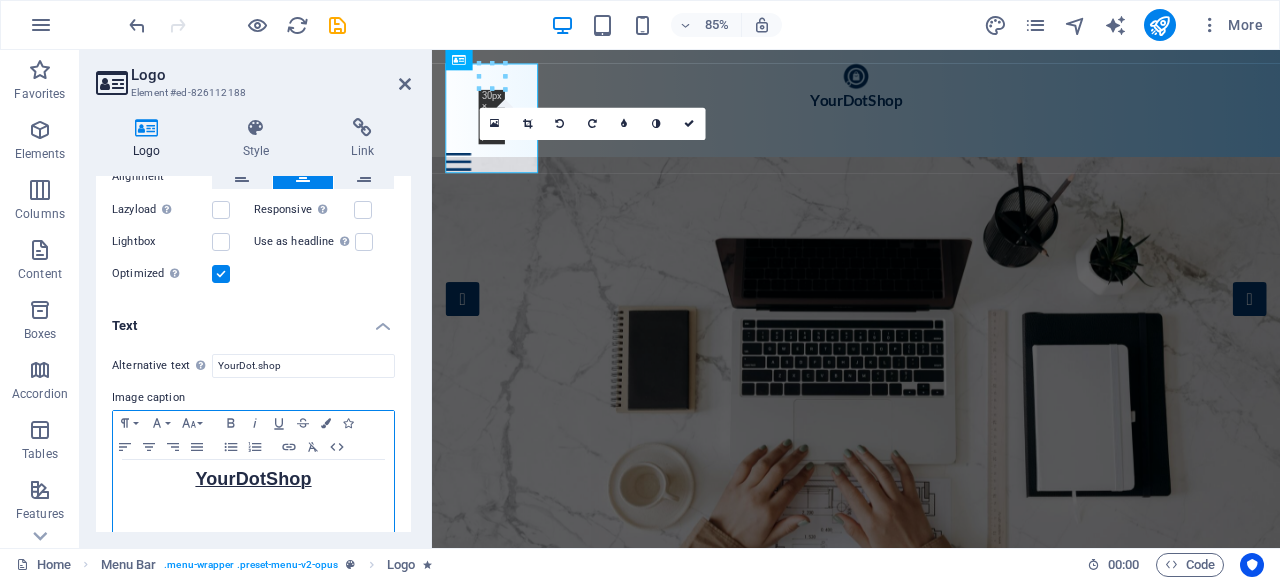 click on "YourDotShop" at bounding box center (253, 489) 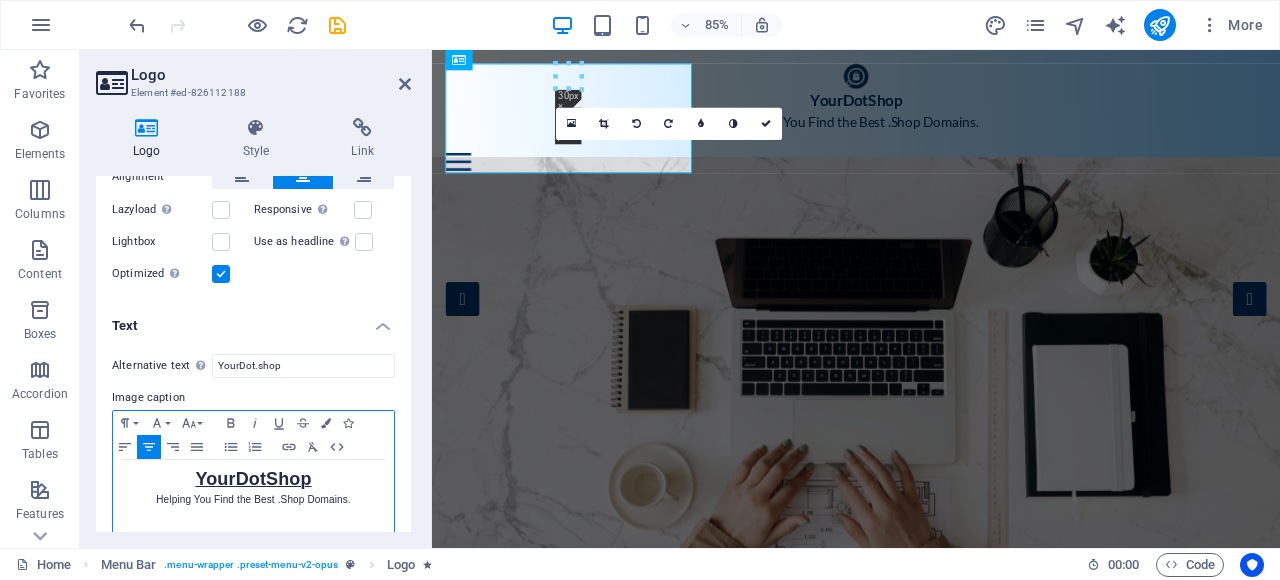 scroll, scrollTop: 0, scrollLeft: 1, axis: horizontal 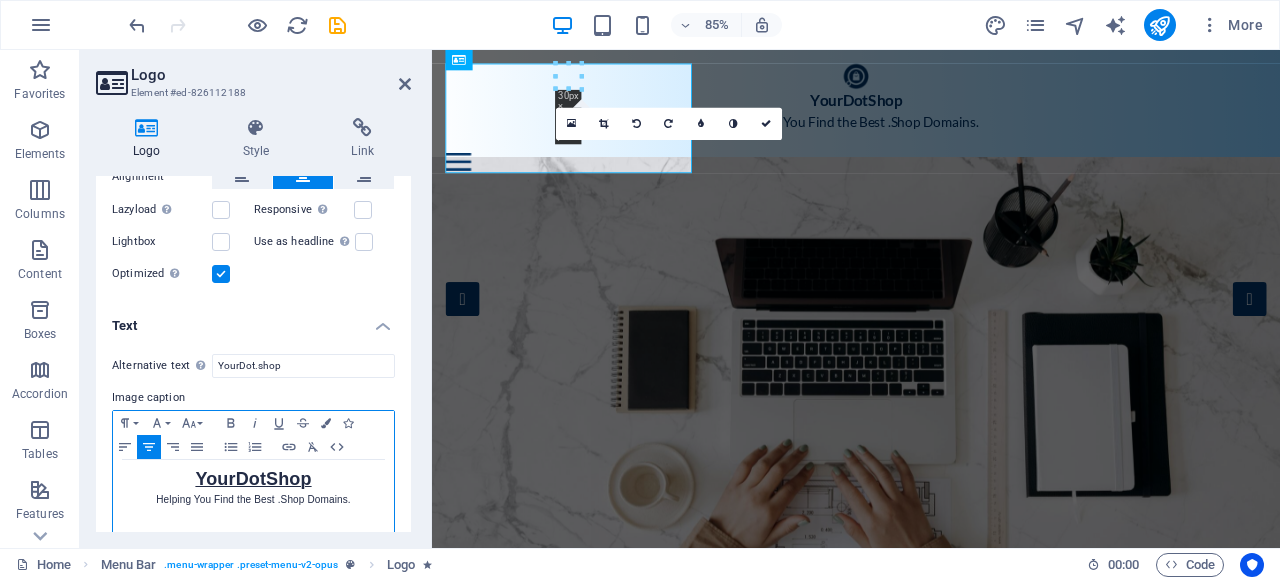 click on "YourDotShop Helping You Find the Best .Shop Domains." at bounding box center (253, 489) 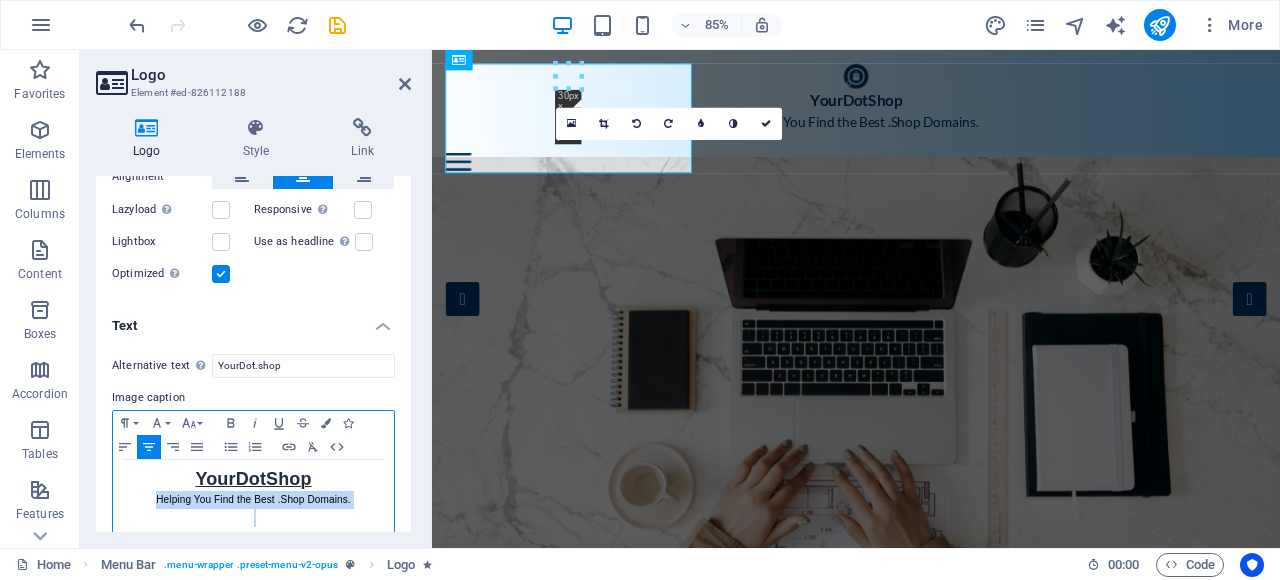 click on "YourDotShop Helping You Find the Best .Shop Domains." at bounding box center [253, 489] 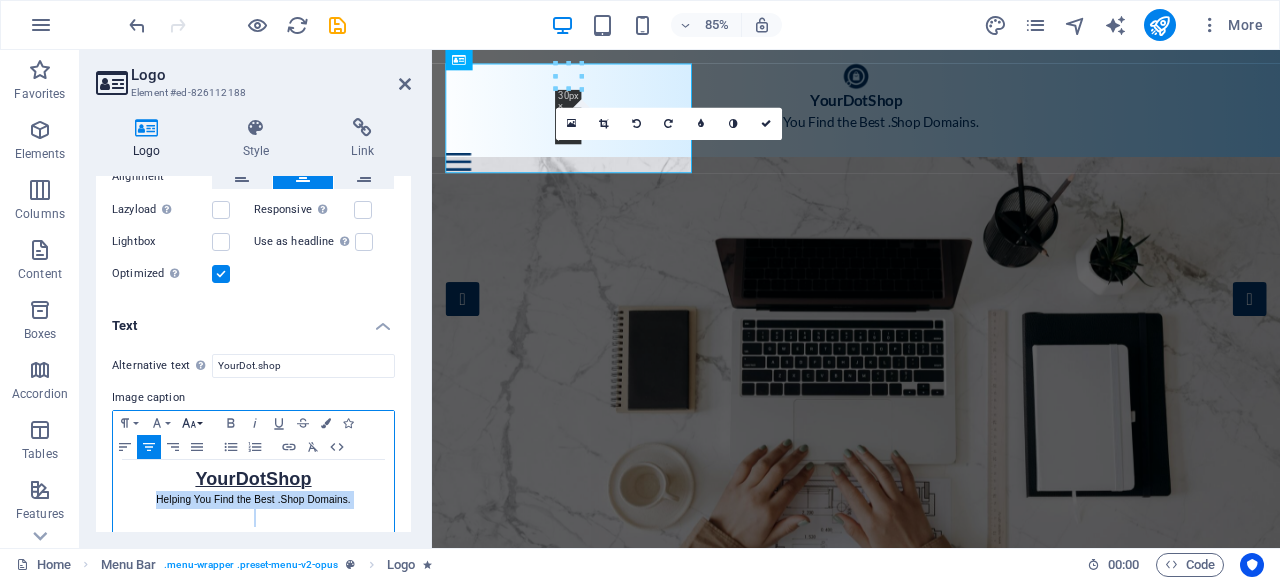 click 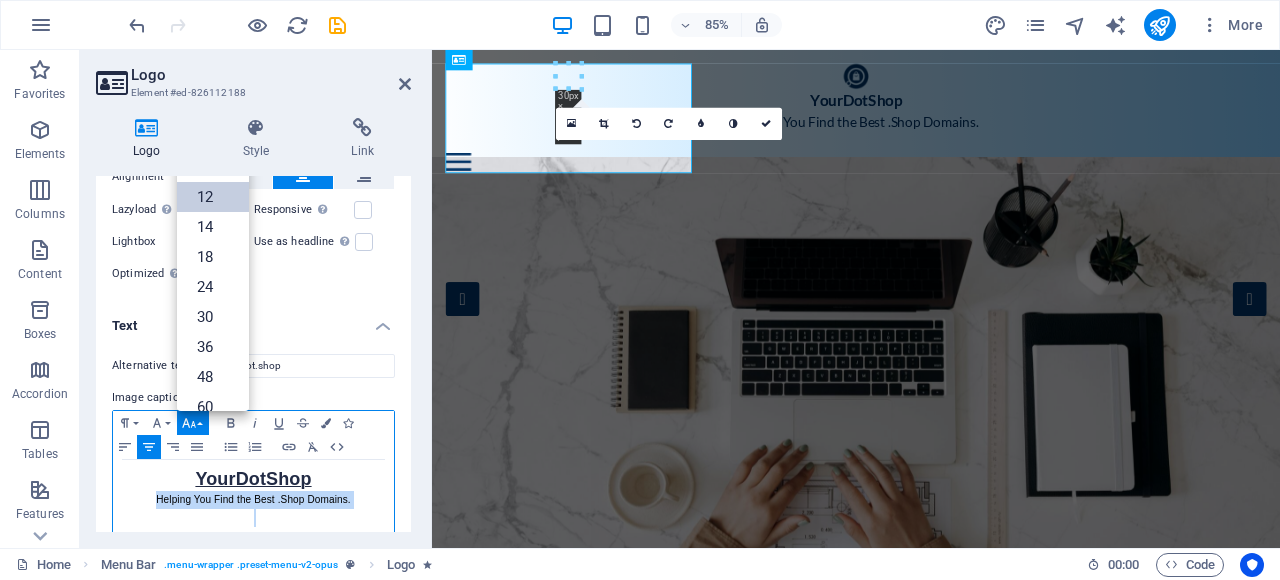 scroll, scrollTop: 0, scrollLeft: 0, axis: both 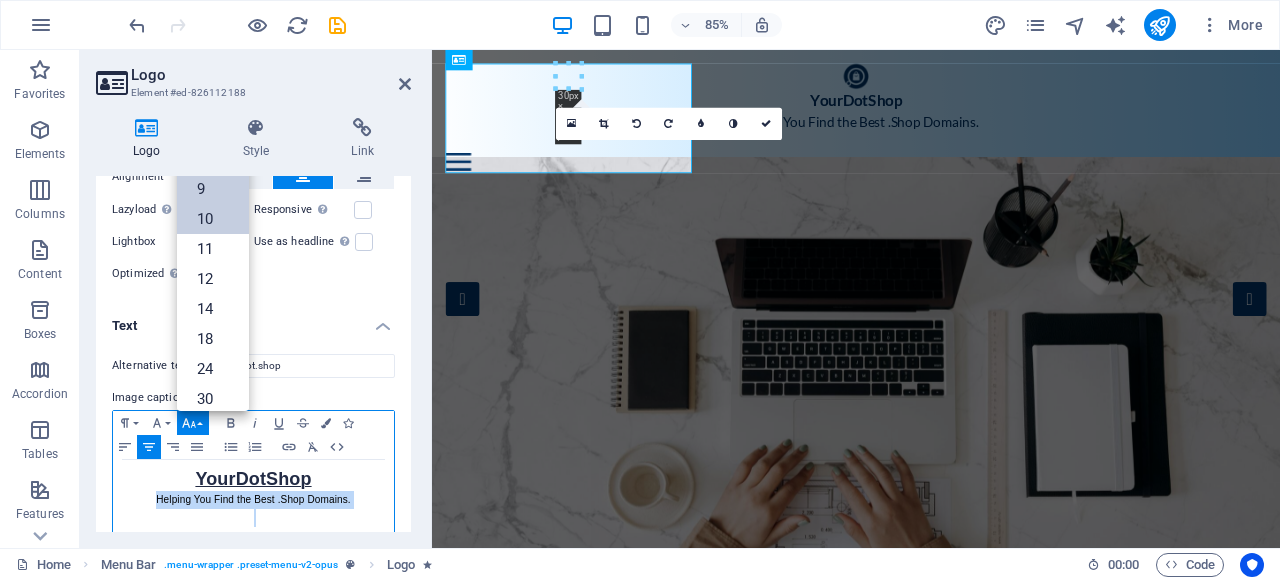click on "9" at bounding box center (213, 189) 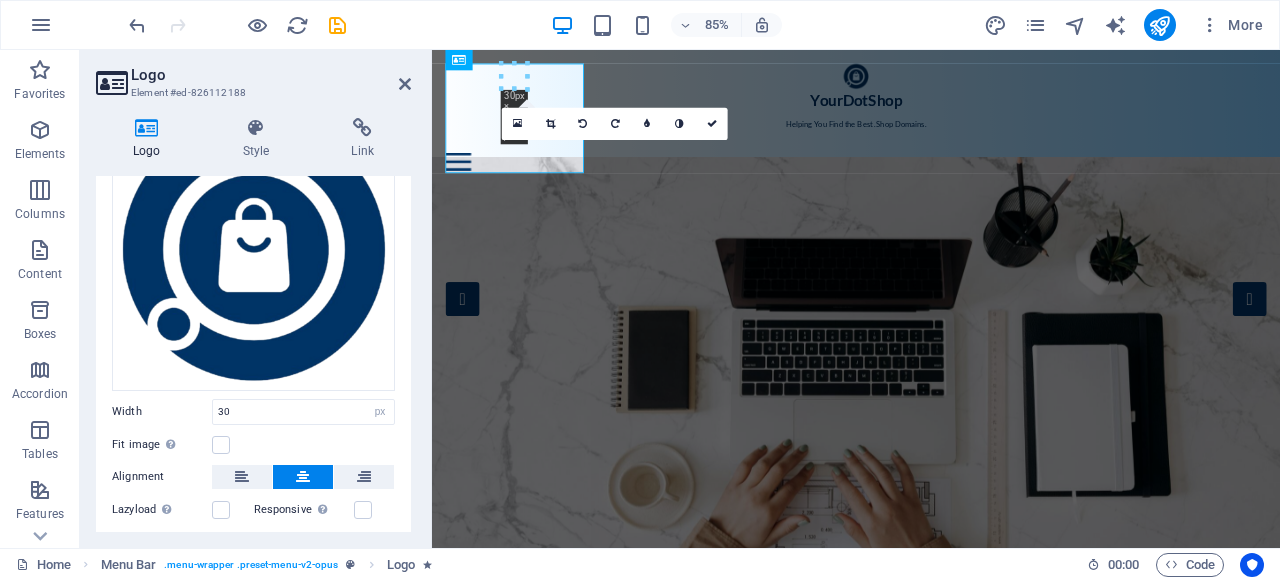scroll, scrollTop: 470, scrollLeft: 0, axis: vertical 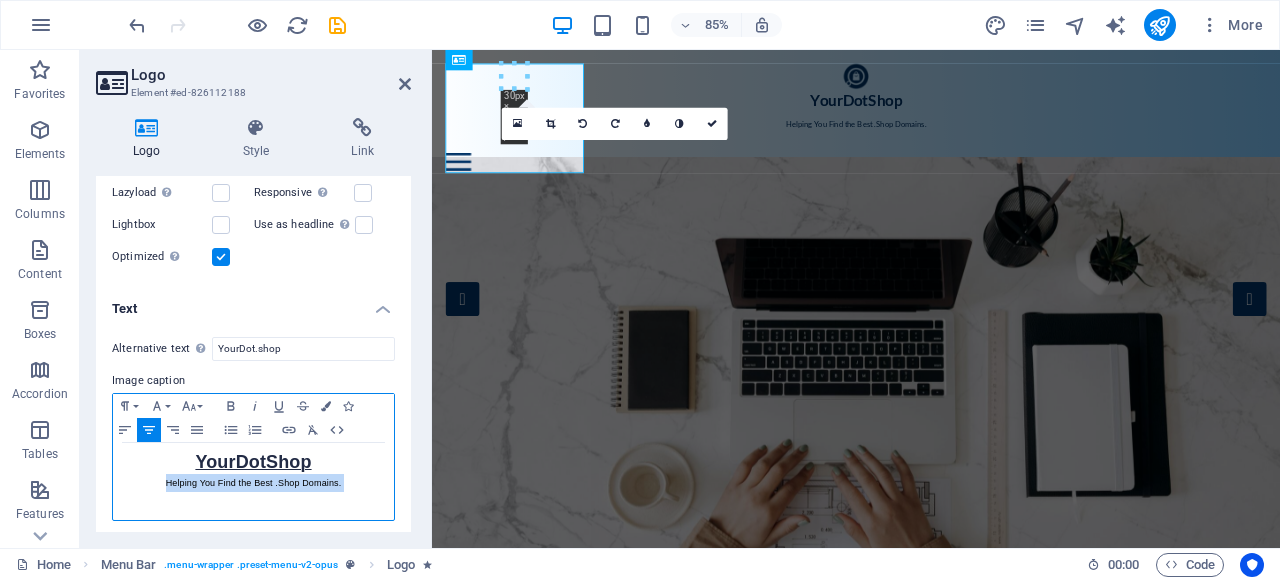 click on "YourDotShop Helping You Find the Best .Shop Domains." at bounding box center (253, 472) 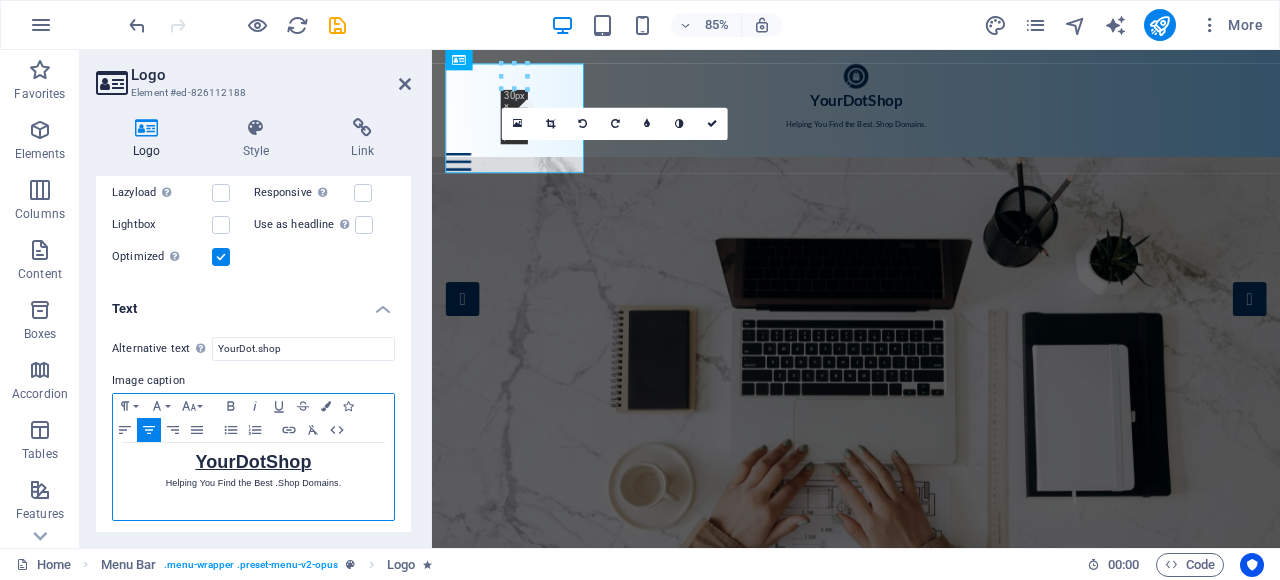 click on "YourDotShop Helping You Find the Best .Shop Domains." at bounding box center [253, 472] 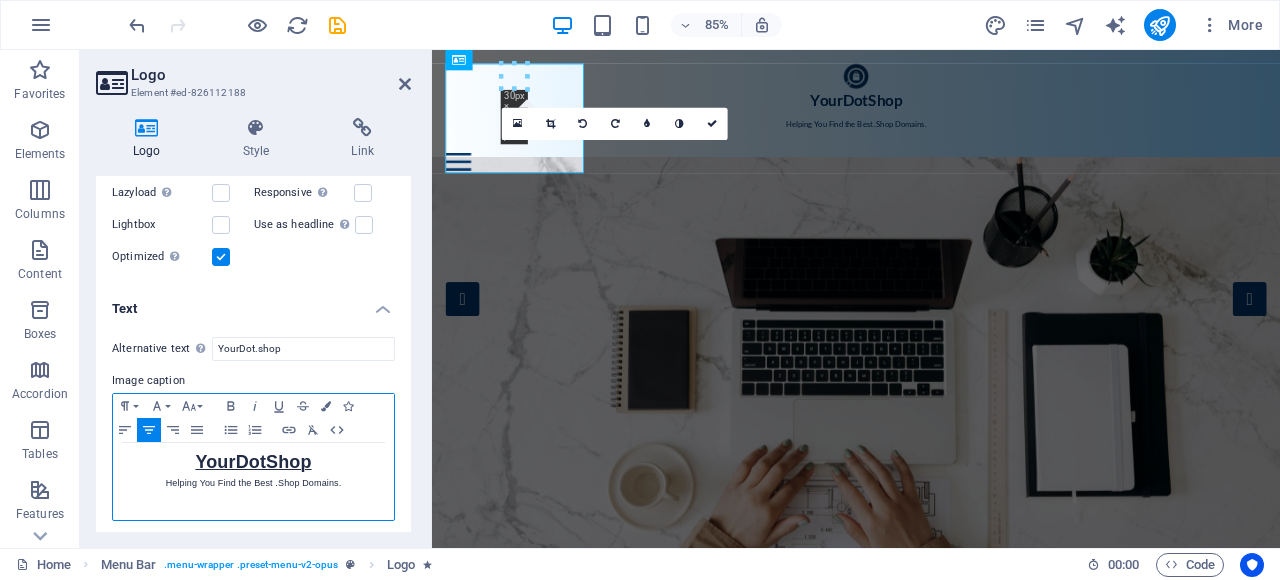click at bounding box center (253, 501) 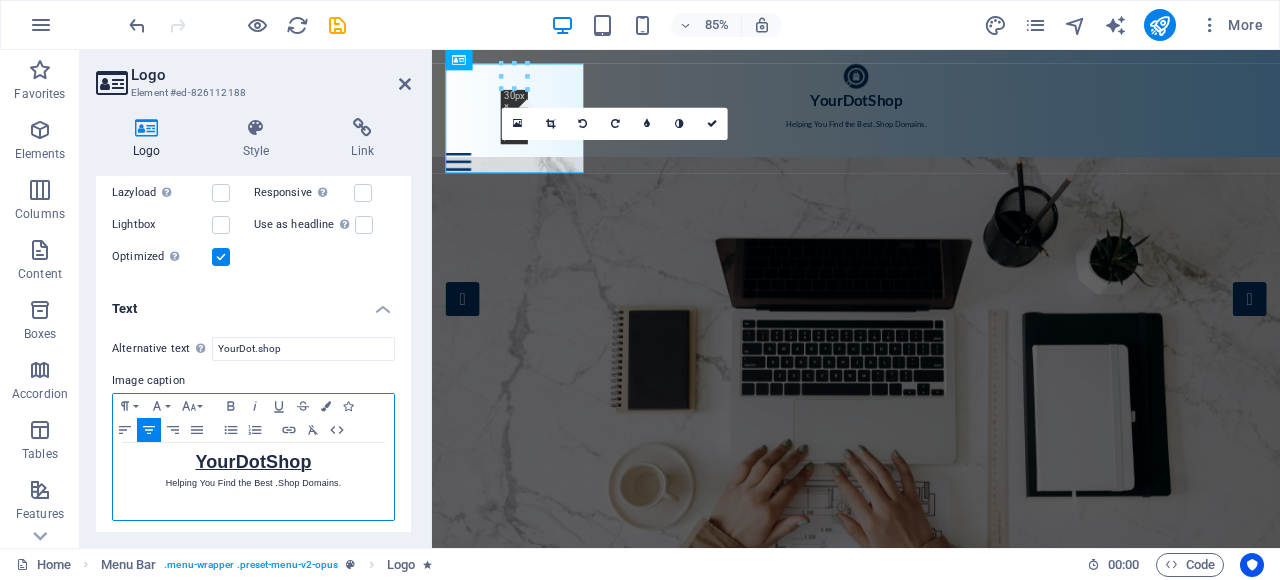 scroll, scrollTop: 453, scrollLeft: 0, axis: vertical 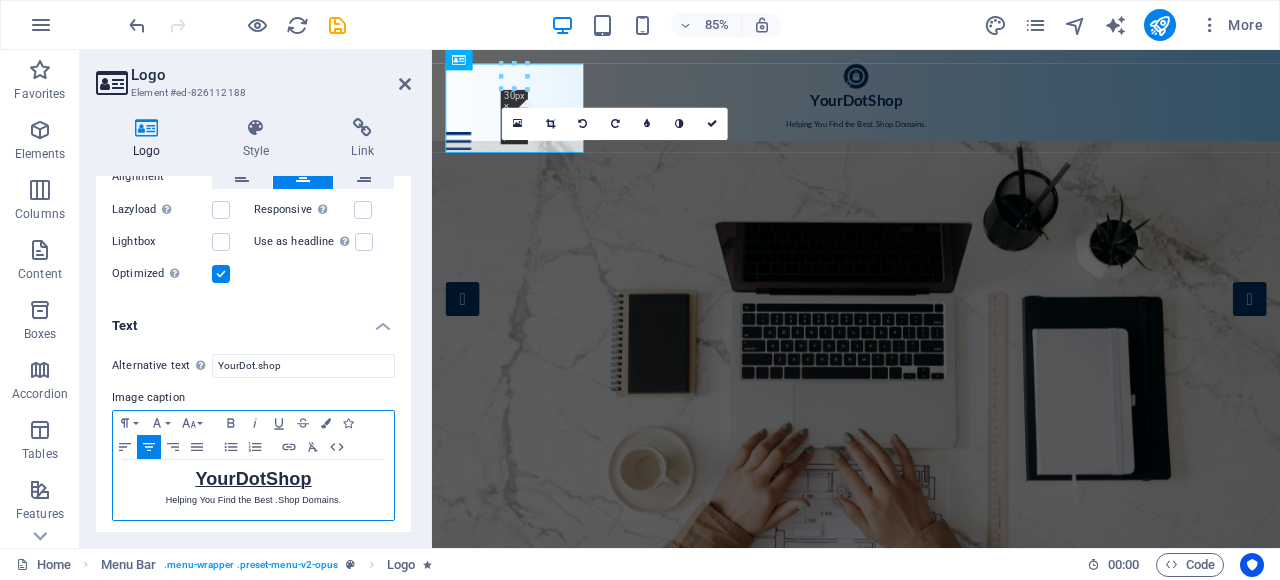 click on "YourDotShop Helping You Find the Best .Shop Domains." at bounding box center (253, 489) 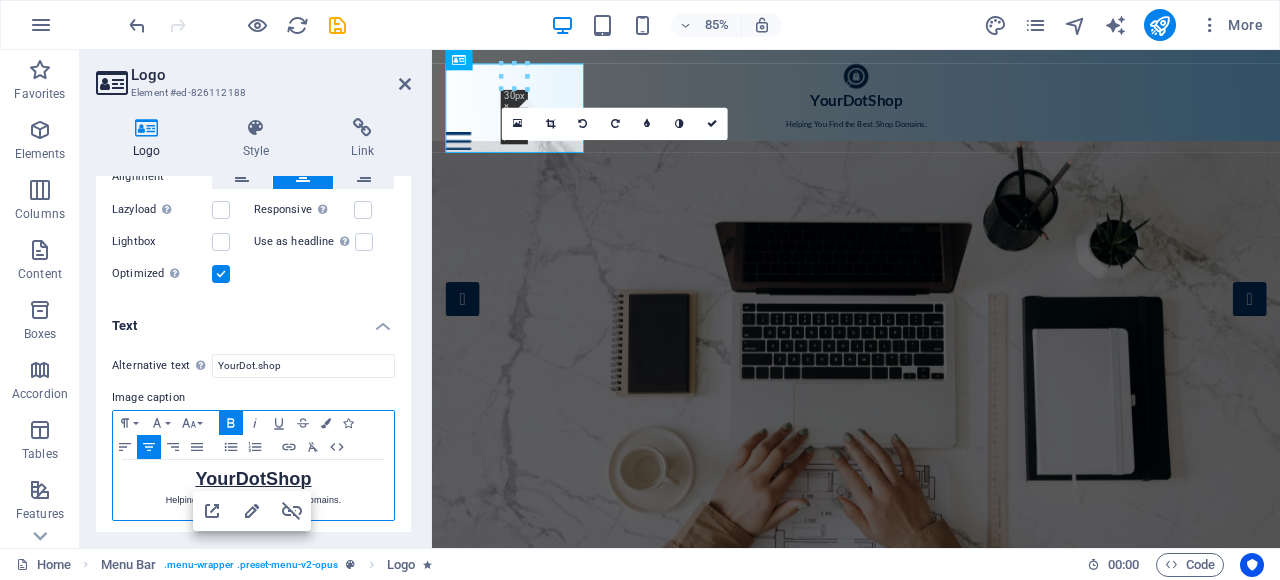 click on "YourDotShop Helping You Find the Best .Shop Domains." at bounding box center [253, 489] 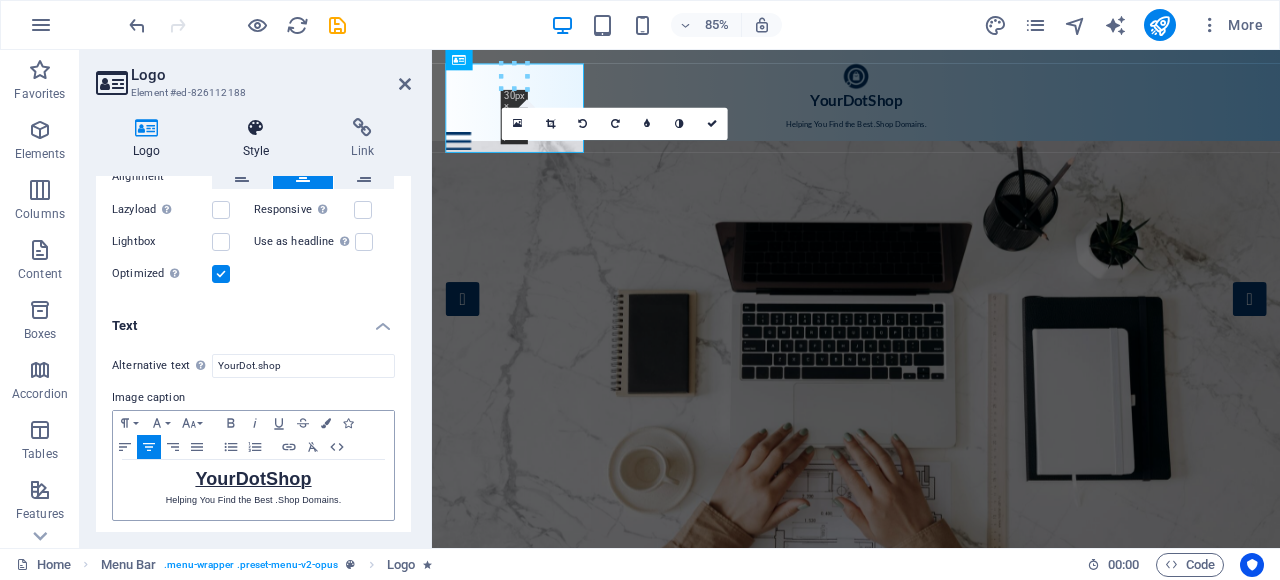 click on "Style" at bounding box center (260, 139) 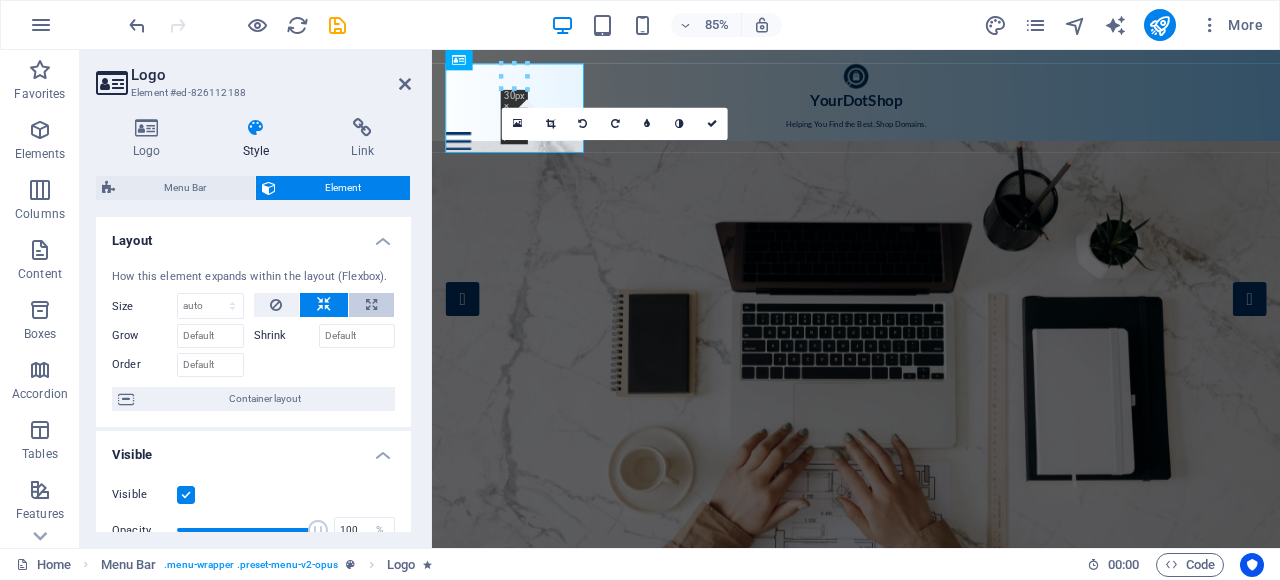 click at bounding box center [371, 305] 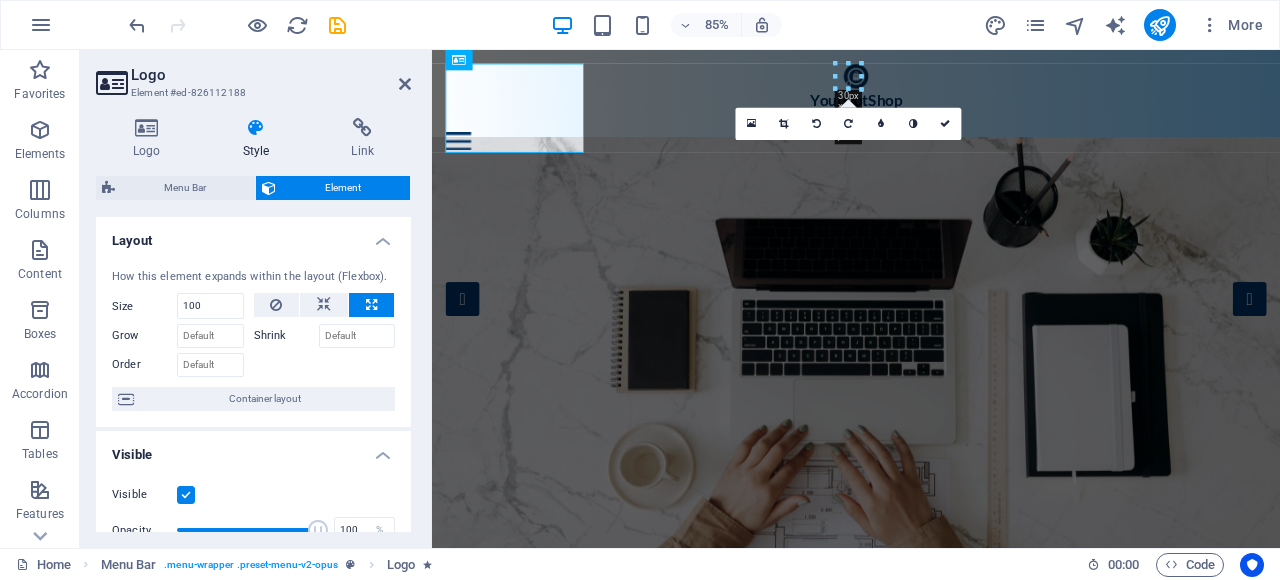 type on "100" 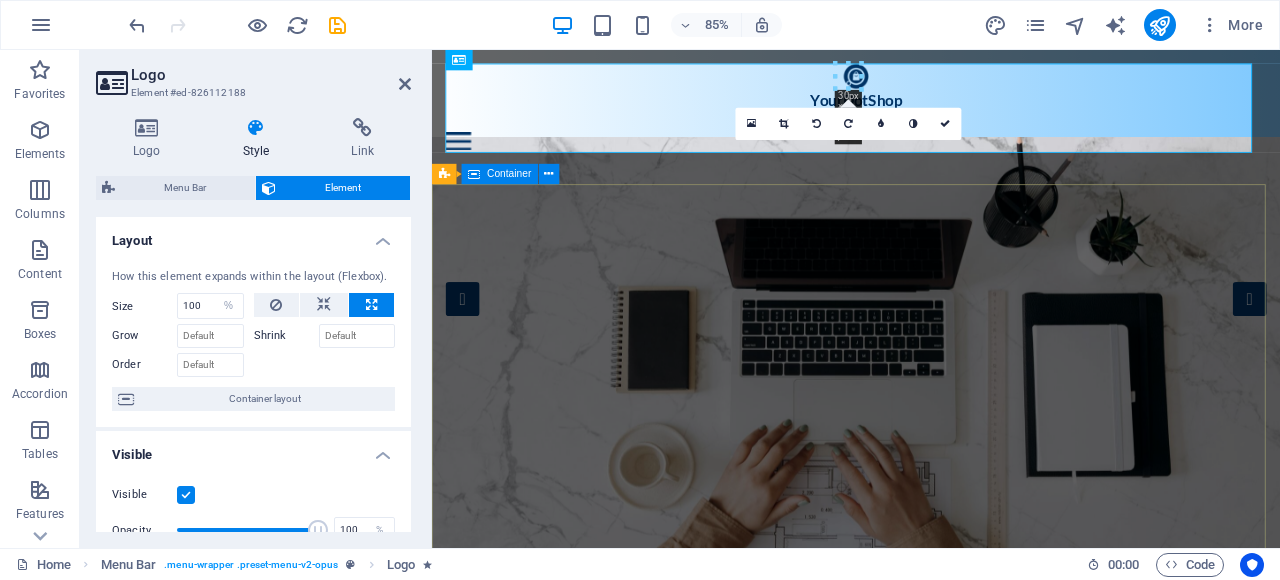 click on "YourDotShop Your curated marketplace for premium .shop domains, helping you find the perfect name to launch and grow your online store.  Discover" at bounding box center [931, 991] 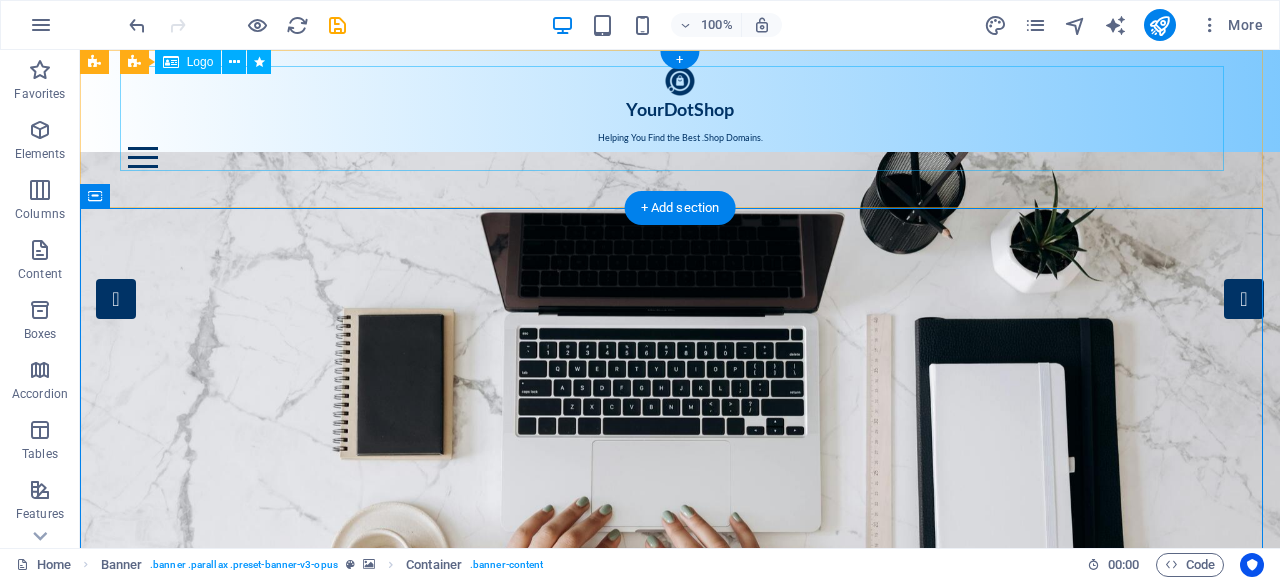 click on "YourDotShop Helping You Find the Best .Shop Domains." at bounding box center [680, 106] 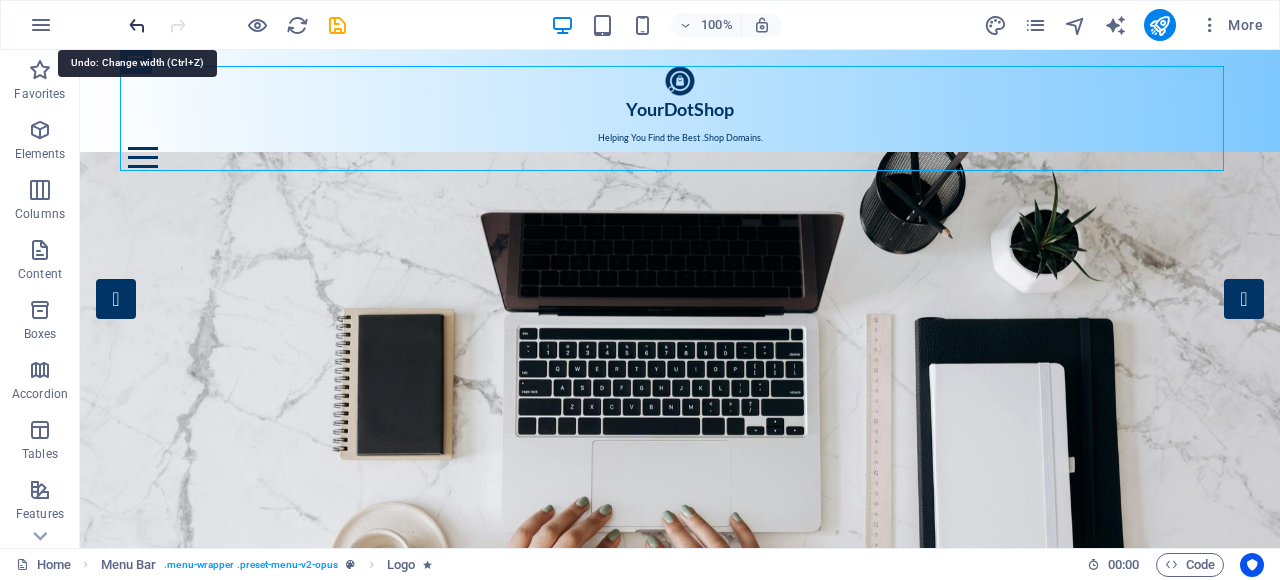 click at bounding box center (137, 25) 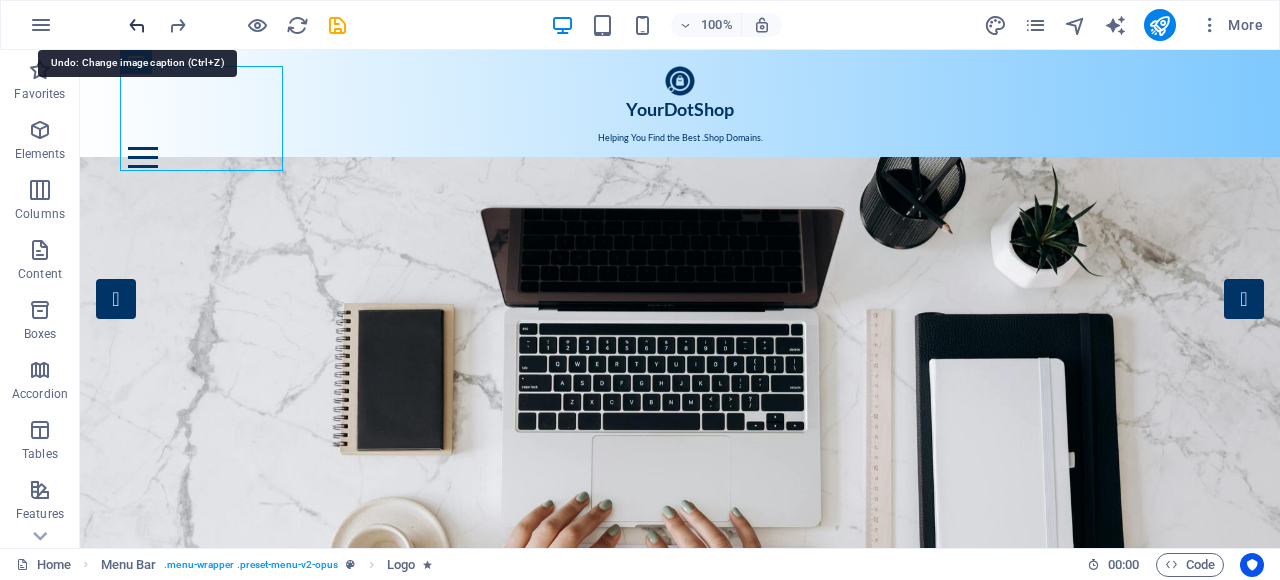 click at bounding box center [137, 25] 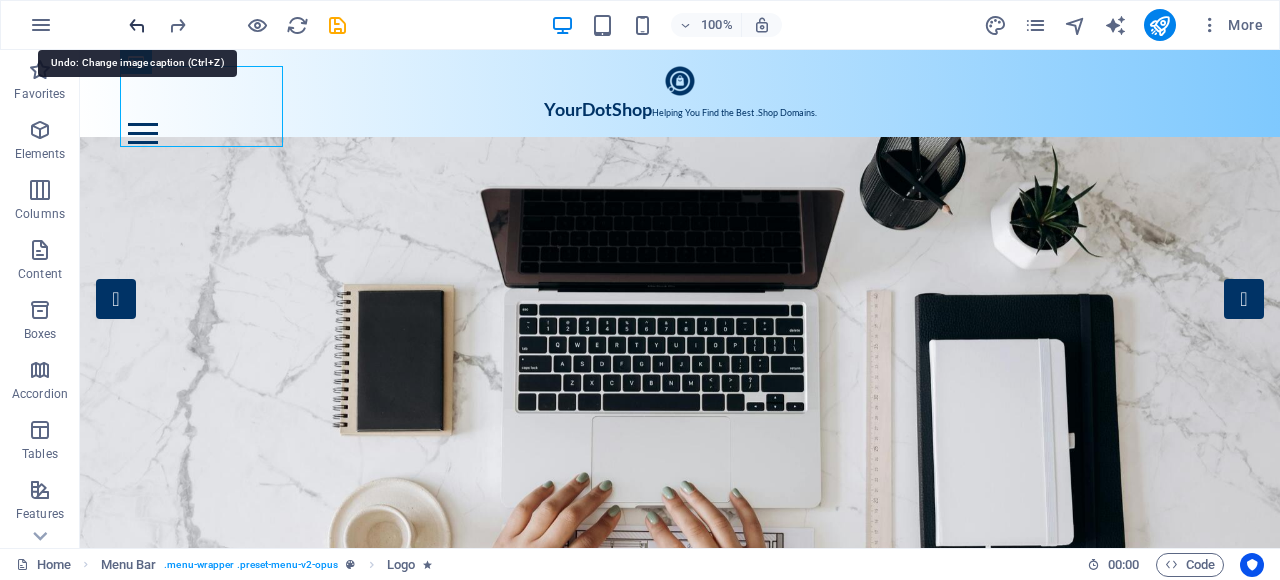 click at bounding box center [137, 25] 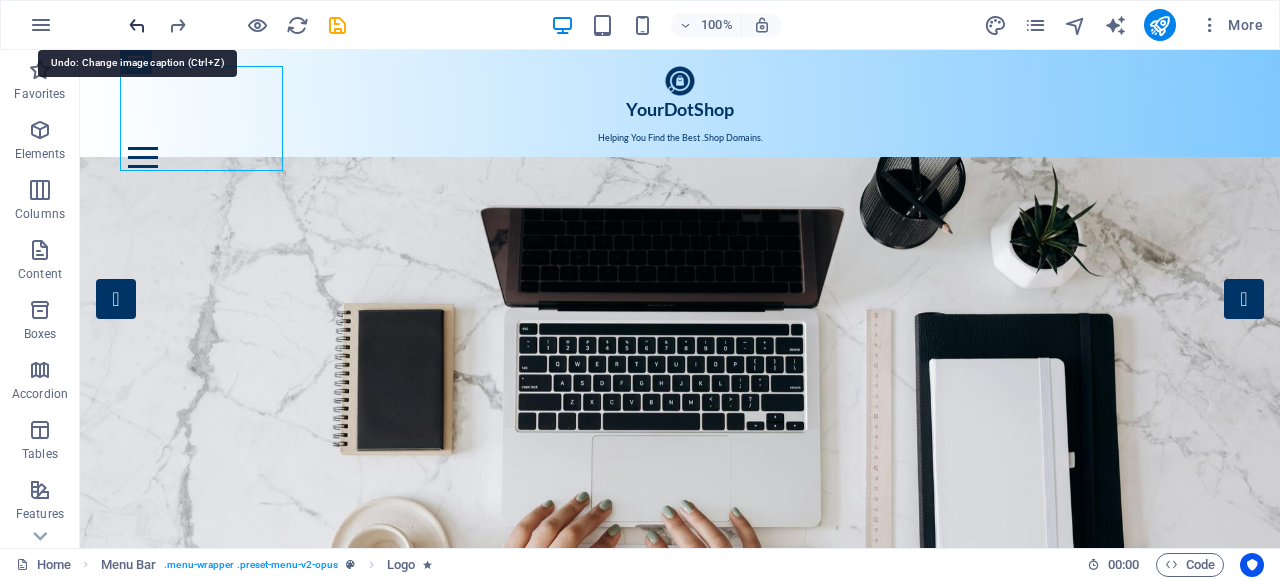 click at bounding box center (137, 25) 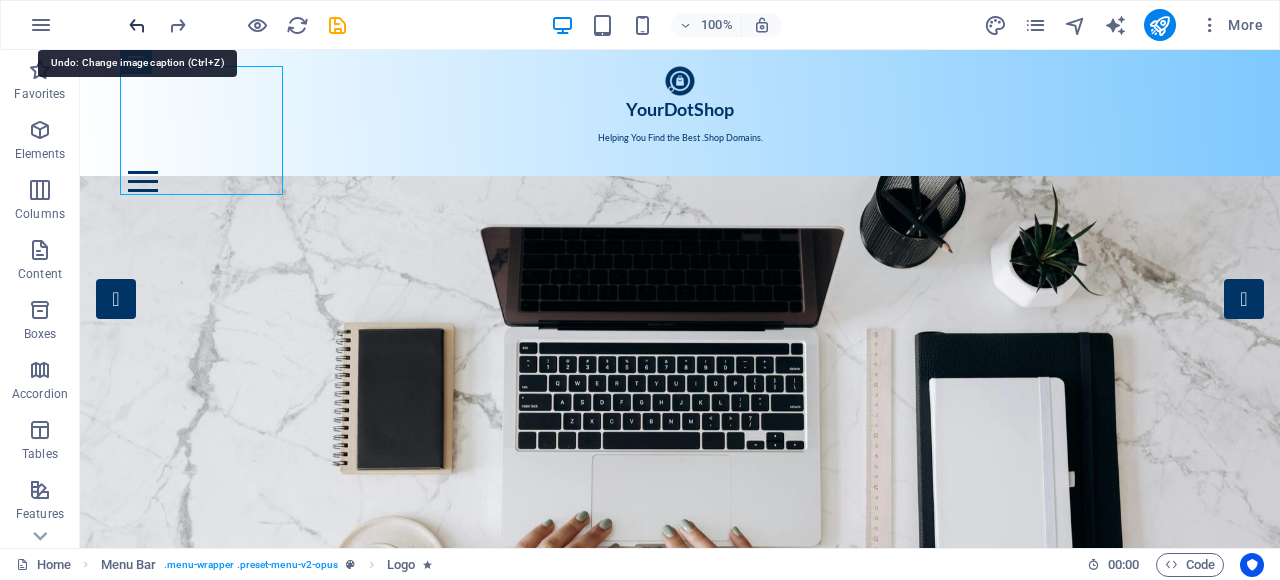click at bounding box center [137, 25] 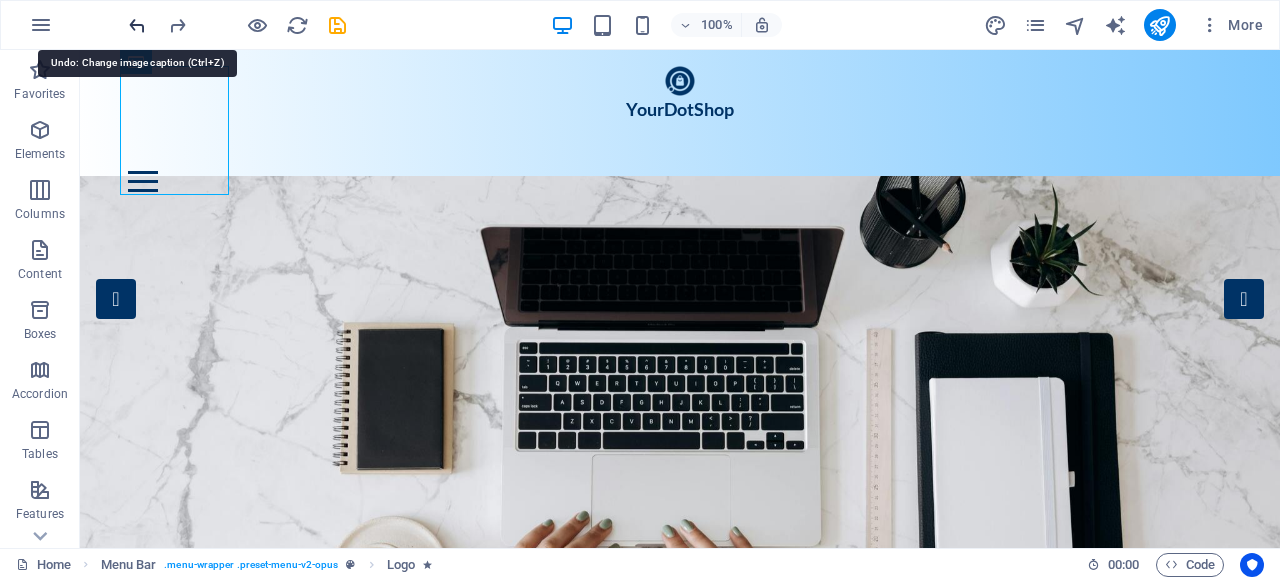 click at bounding box center (137, 25) 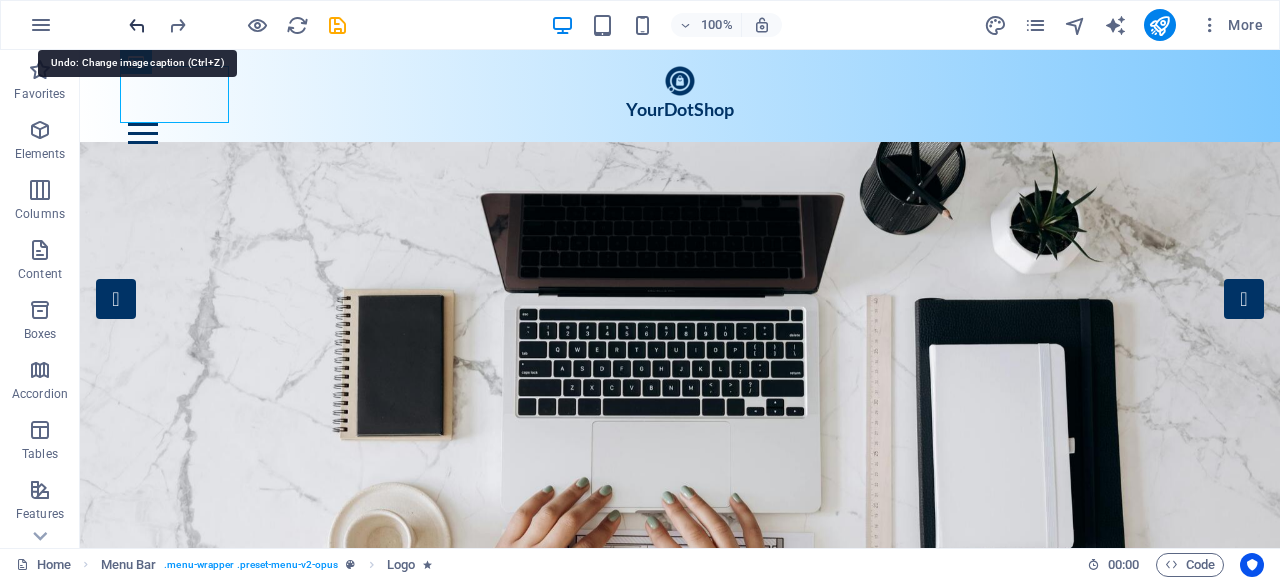 click at bounding box center [137, 25] 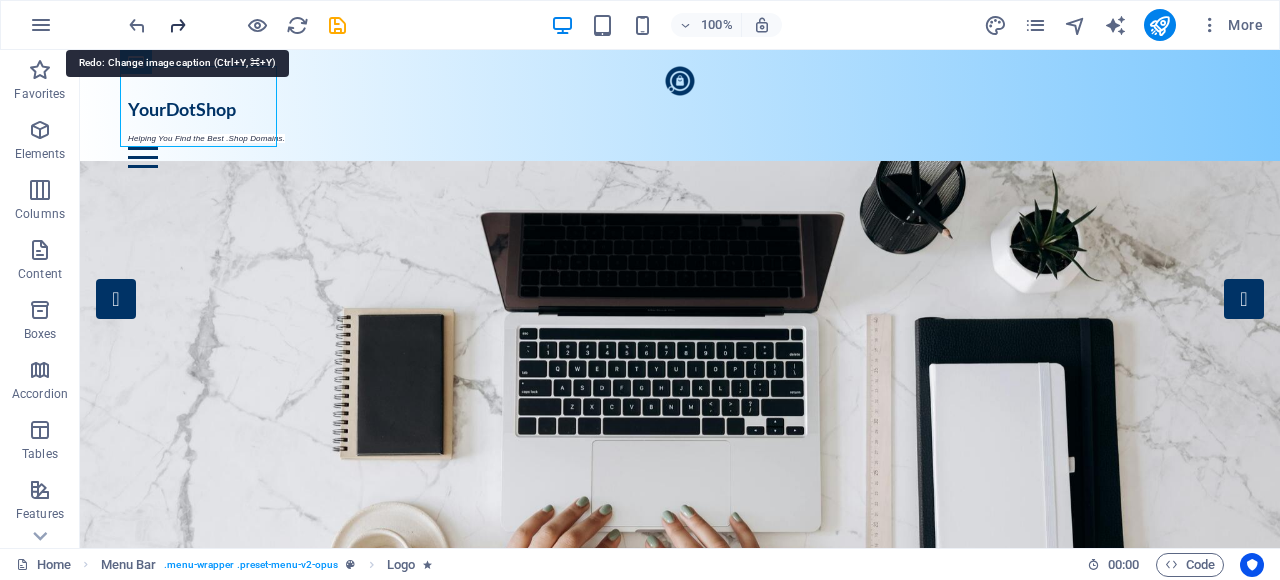 click at bounding box center [177, 25] 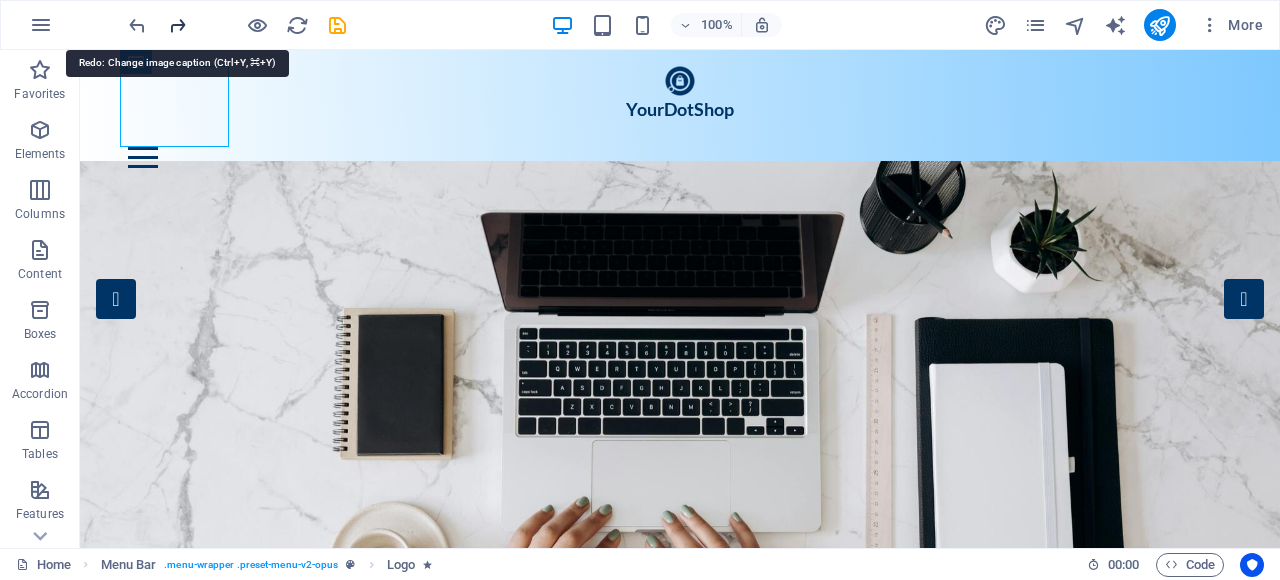click at bounding box center (177, 25) 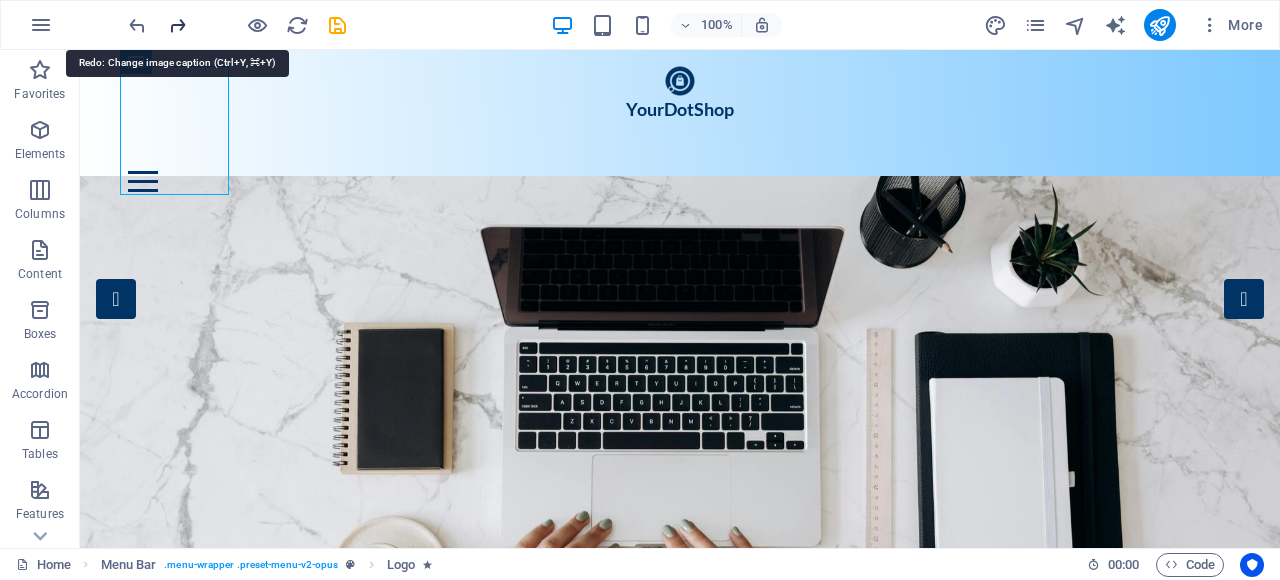 click at bounding box center (177, 25) 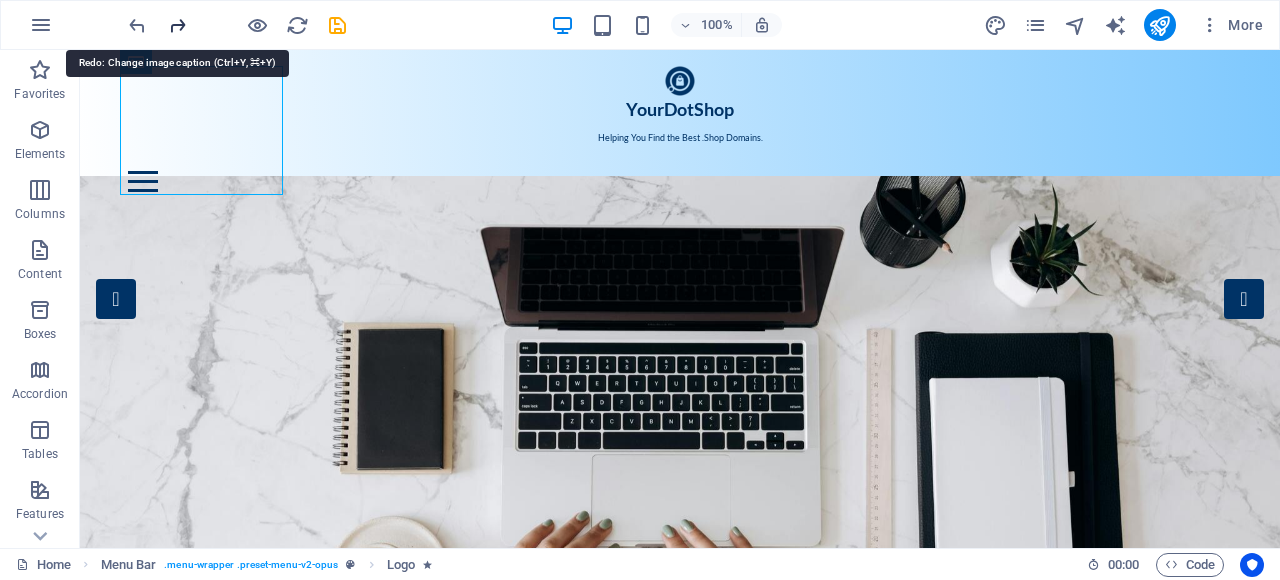 click at bounding box center [177, 25] 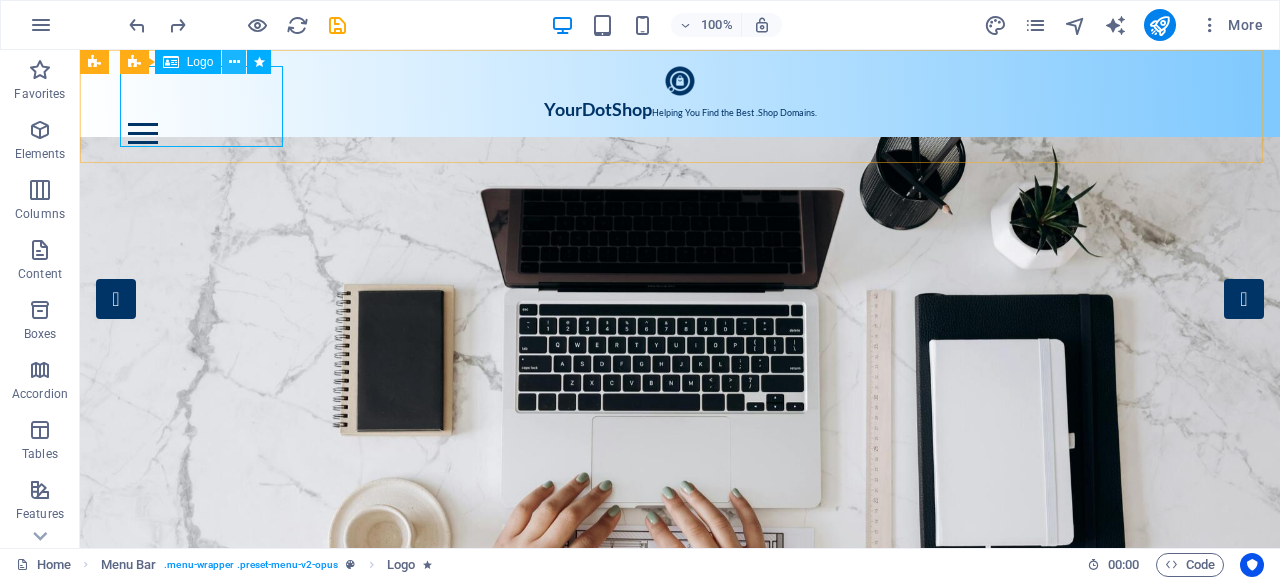 click at bounding box center [234, 62] 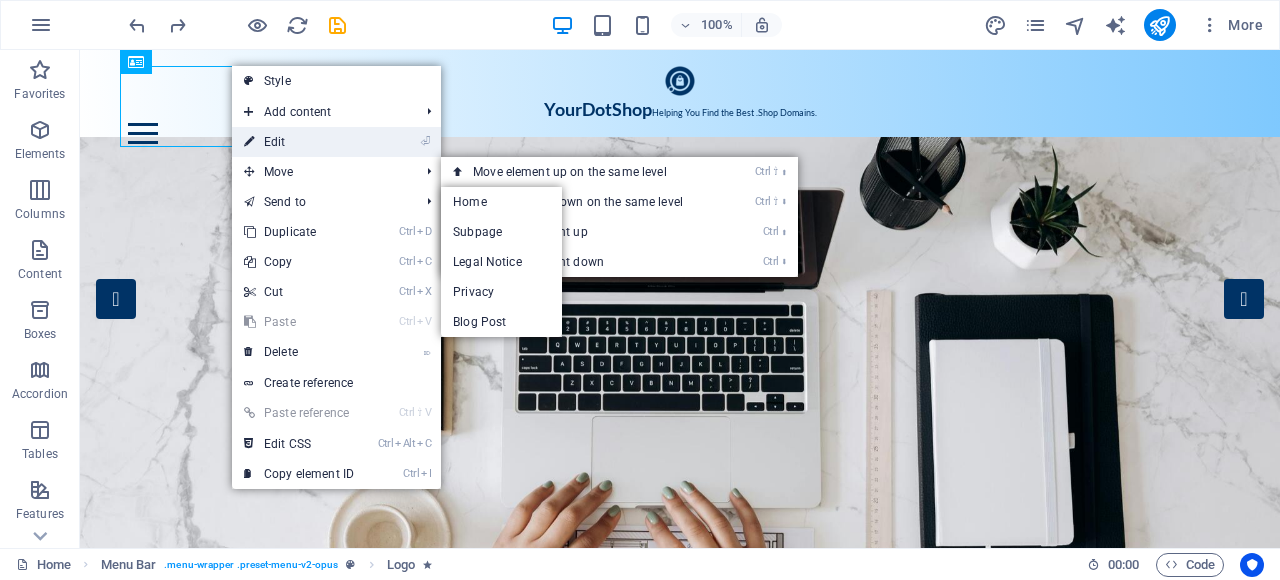 click on "⏎  Edit" at bounding box center [299, 142] 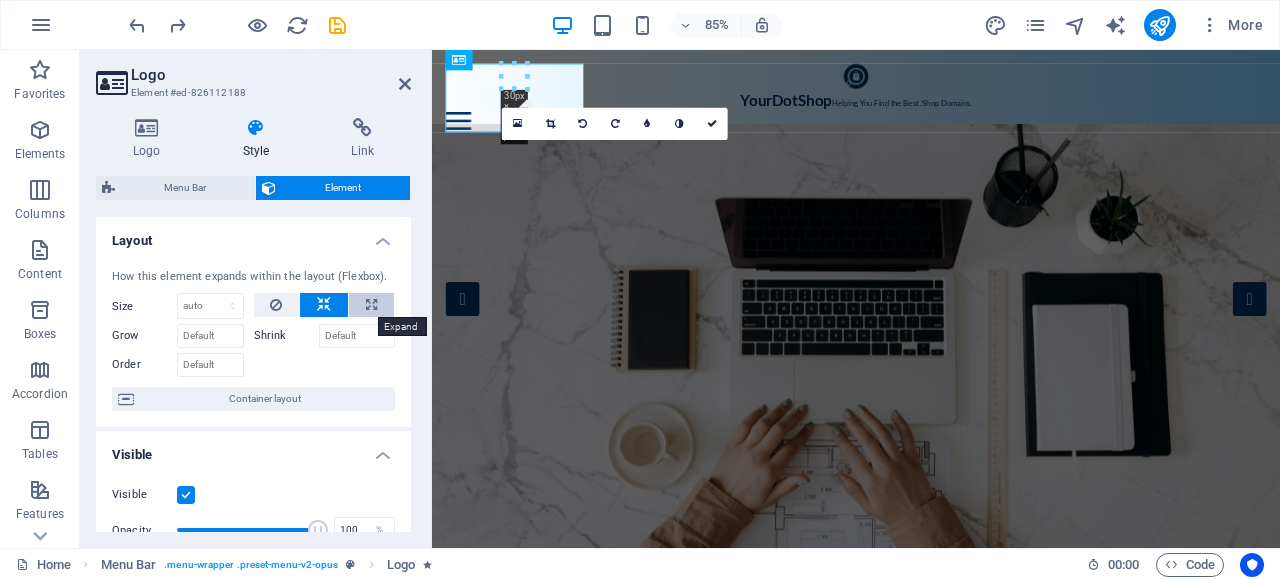 click at bounding box center (371, 305) 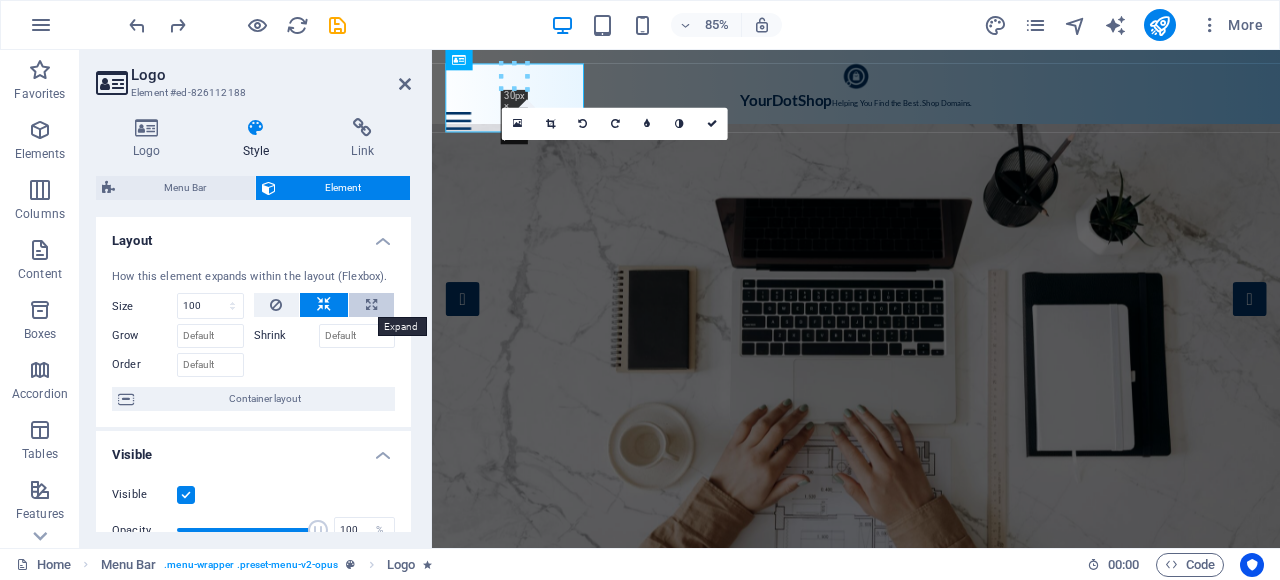 select on "%" 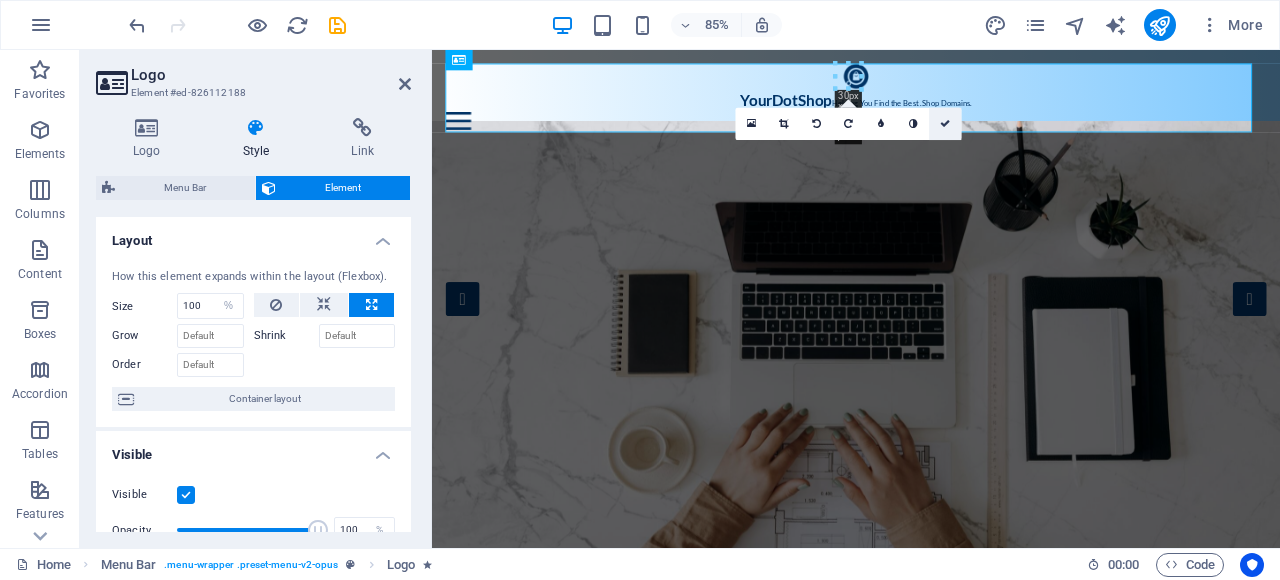 click at bounding box center (946, 124) 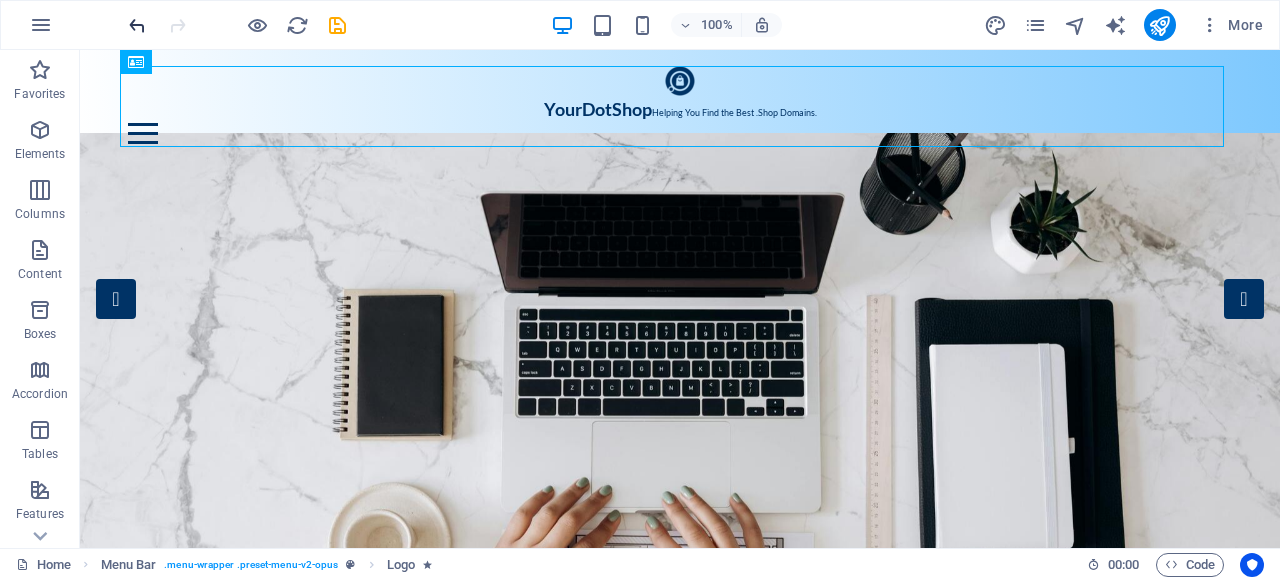 click at bounding box center [137, 25] 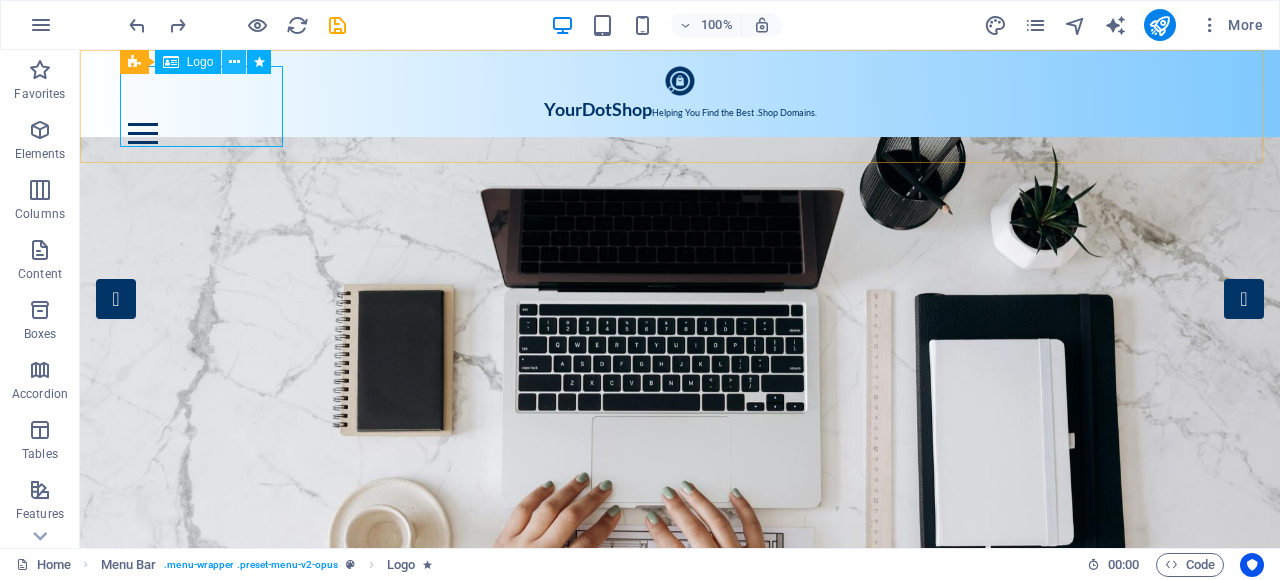 click at bounding box center (234, 62) 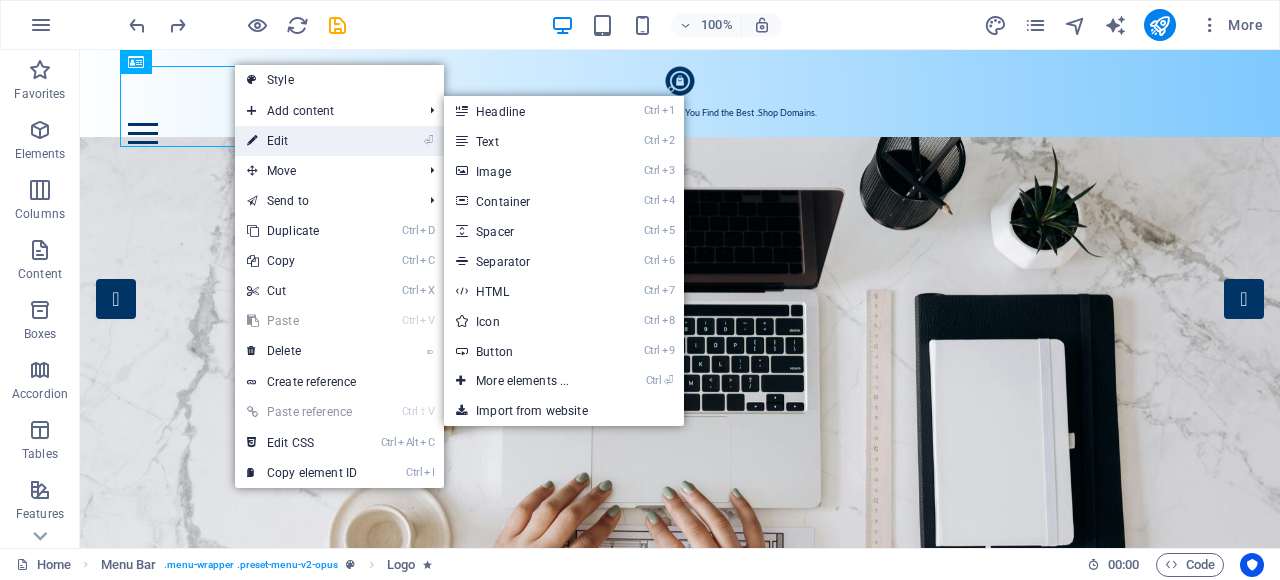 click on "⏎  Edit" at bounding box center (302, 141) 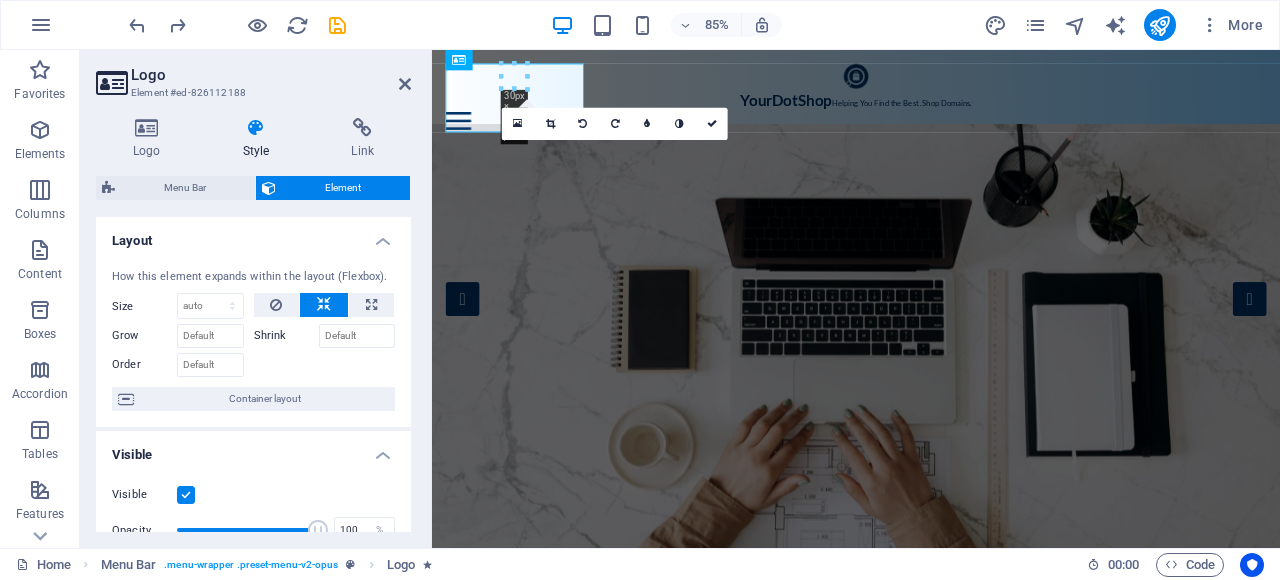 scroll, scrollTop: 529, scrollLeft: 0, axis: vertical 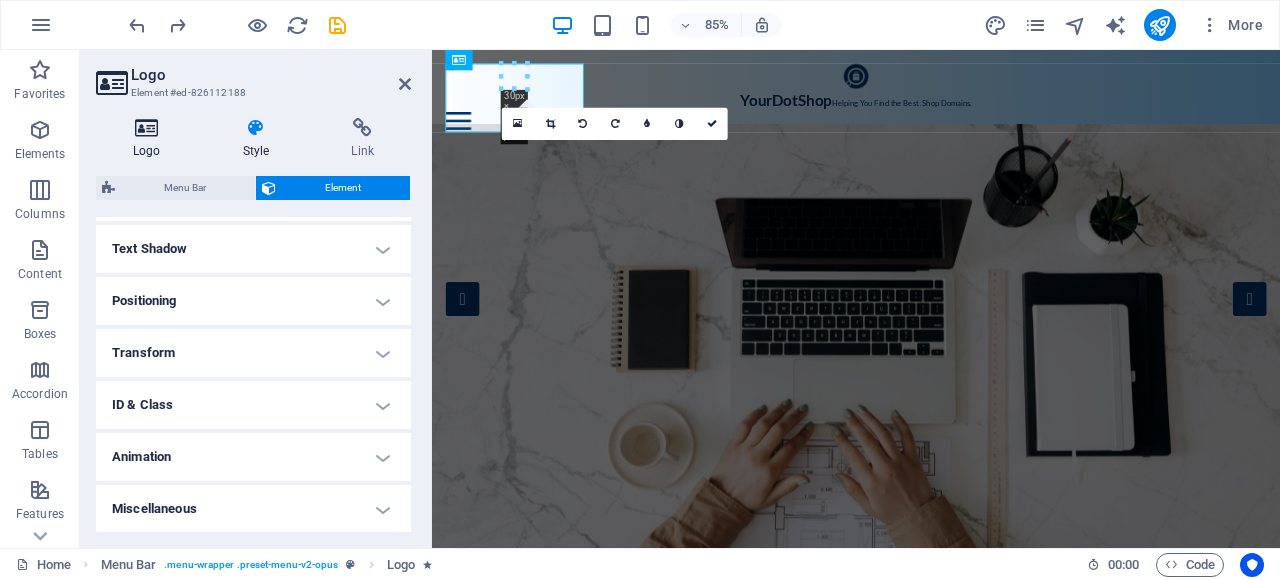 click at bounding box center (147, 128) 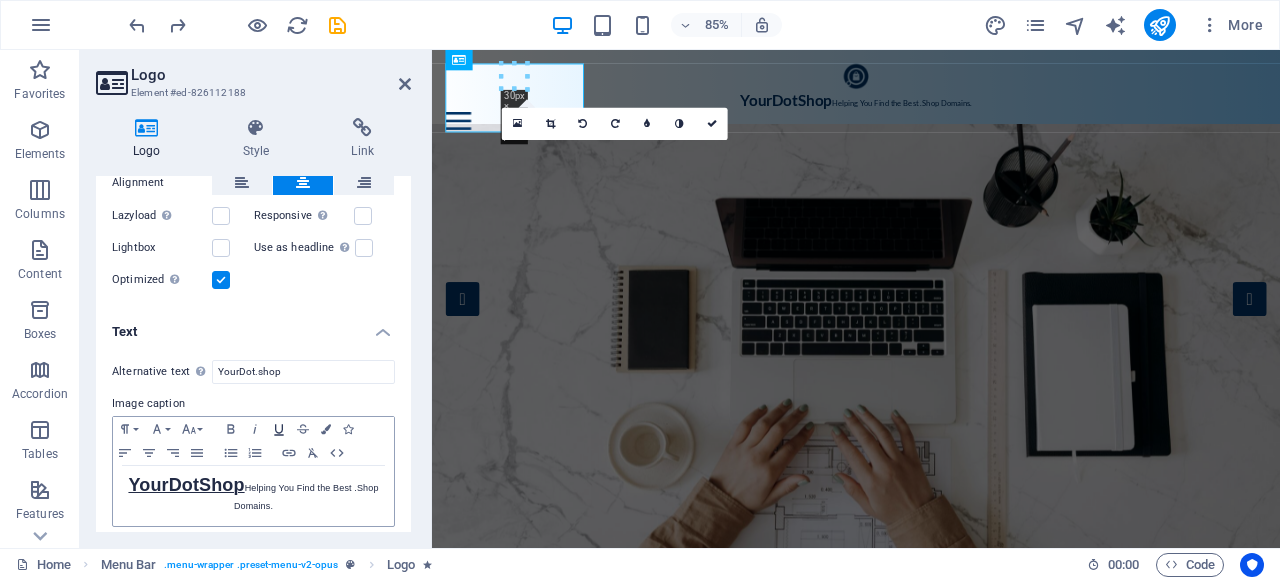 scroll, scrollTop: 453, scrollLeft: 0, axis: vertical 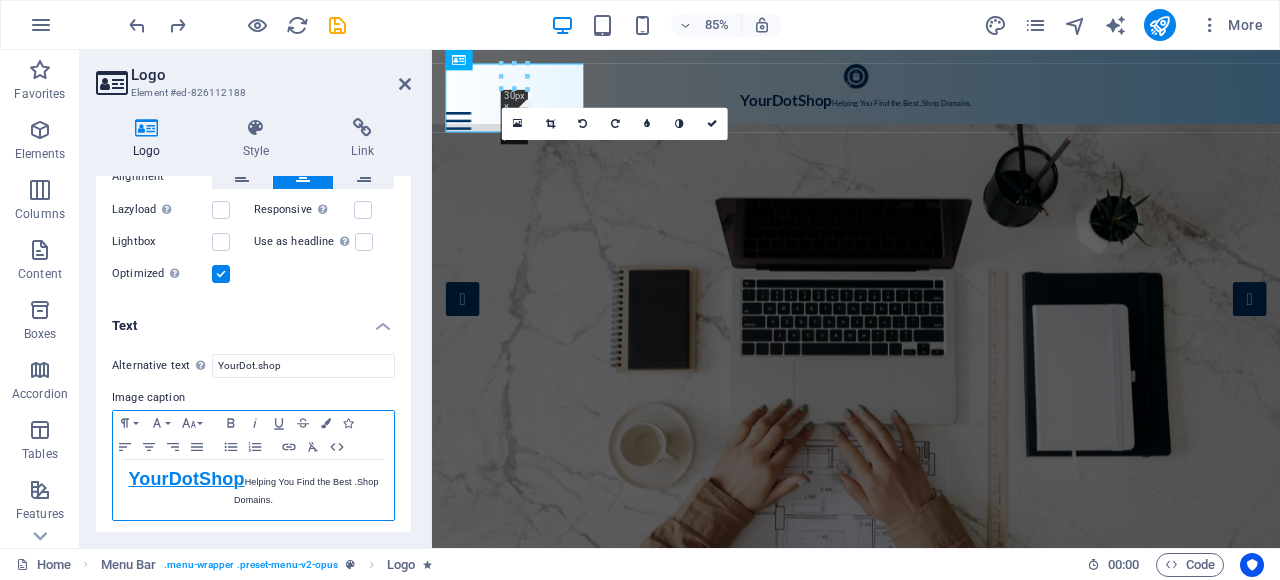 click on "YourDotShop" at bounding box center (186, 479) 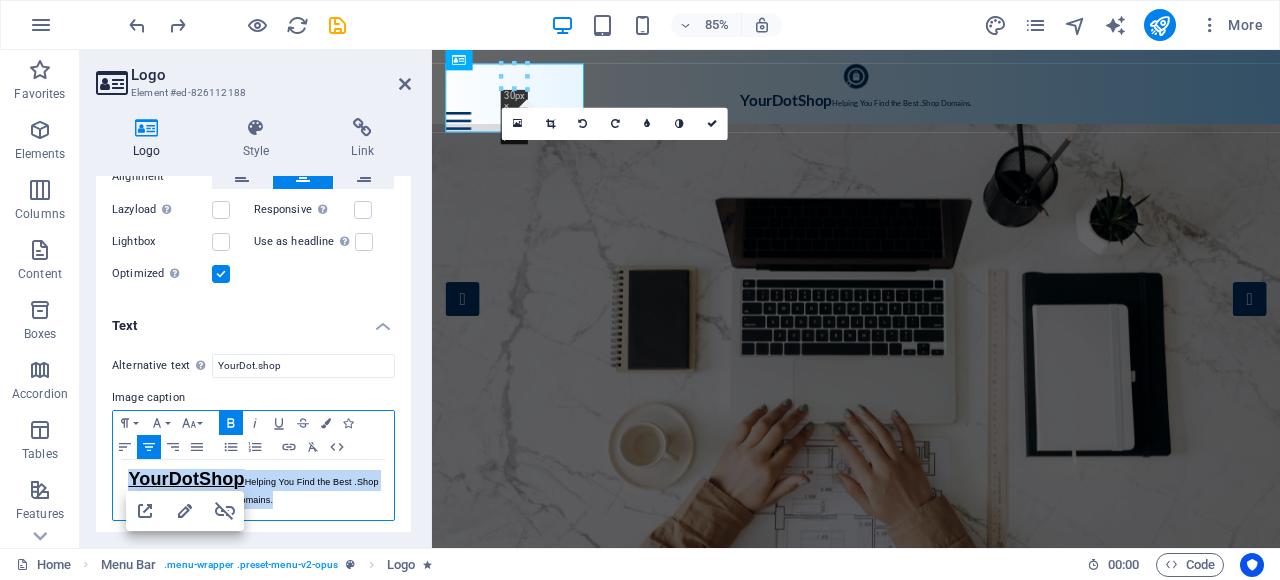 drag, startPoint x: 280, startPoint y: 496, endPoint x: 123, endPoint y: 467, distance: 159.65588 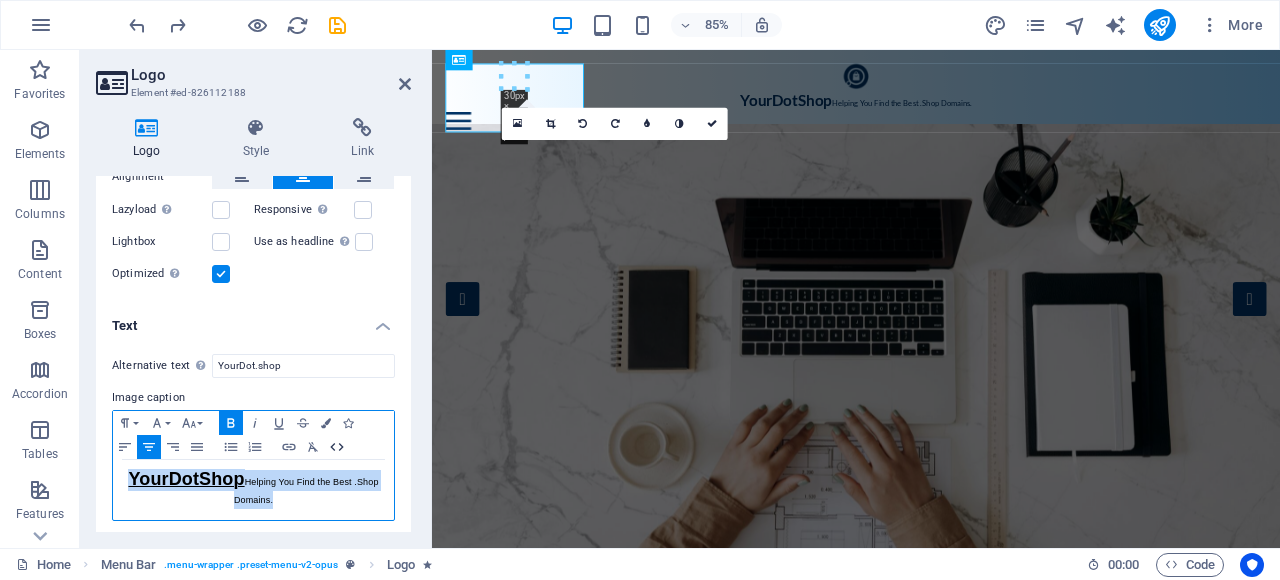click 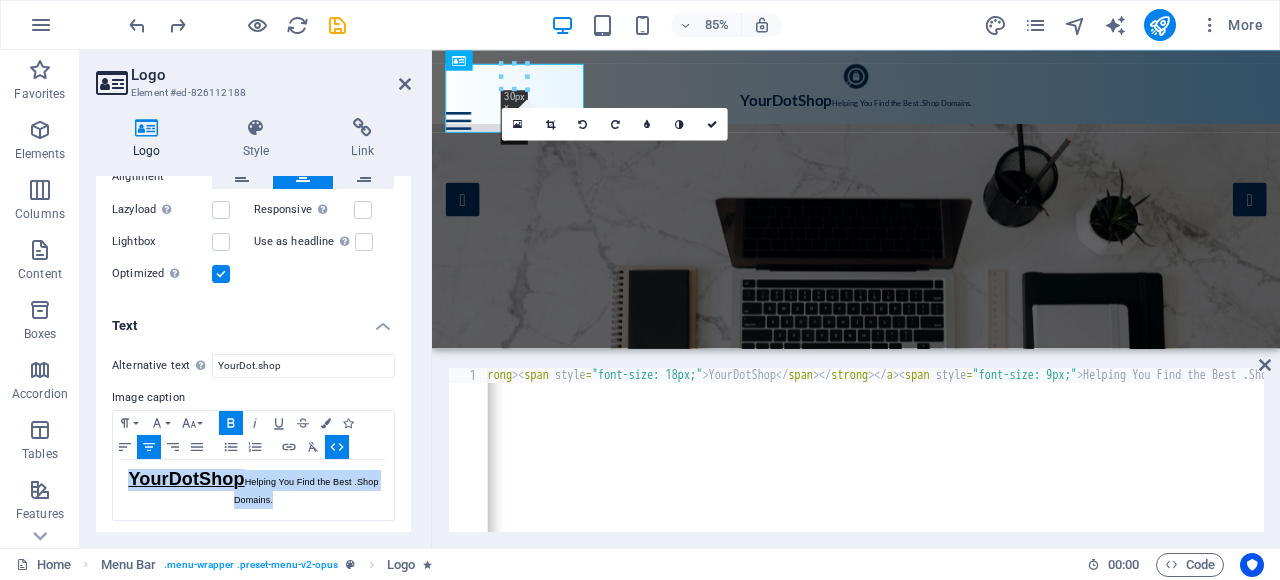type on "<p style="text-align: center;"><a href="https://yourdot.shop/" title=""><strong><span style="font-size: 18px;">YourDotShop</span></strong></a><span style="font-size: 9px;">Helping You Find the Best .Shop Domains.<br></span></p>" 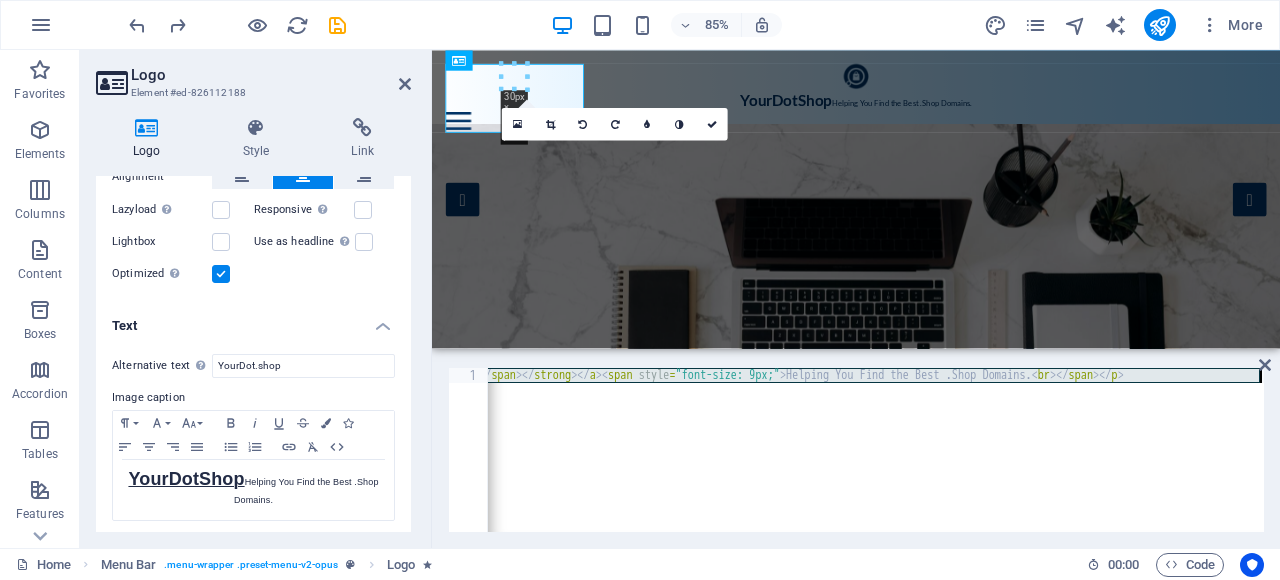 scroll, scrollTop: 0, scrollLeft: 761, axis: horizontal 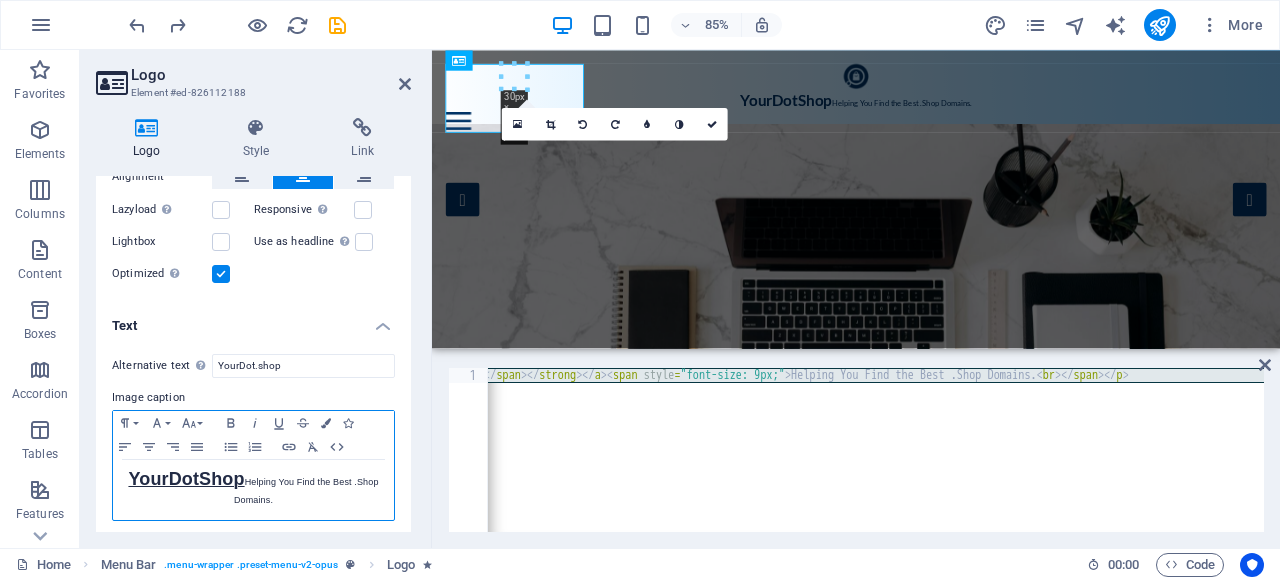 click on "YourDotShop Helping You Find the Best .Shop Domains." at bounding box center (253, 489) 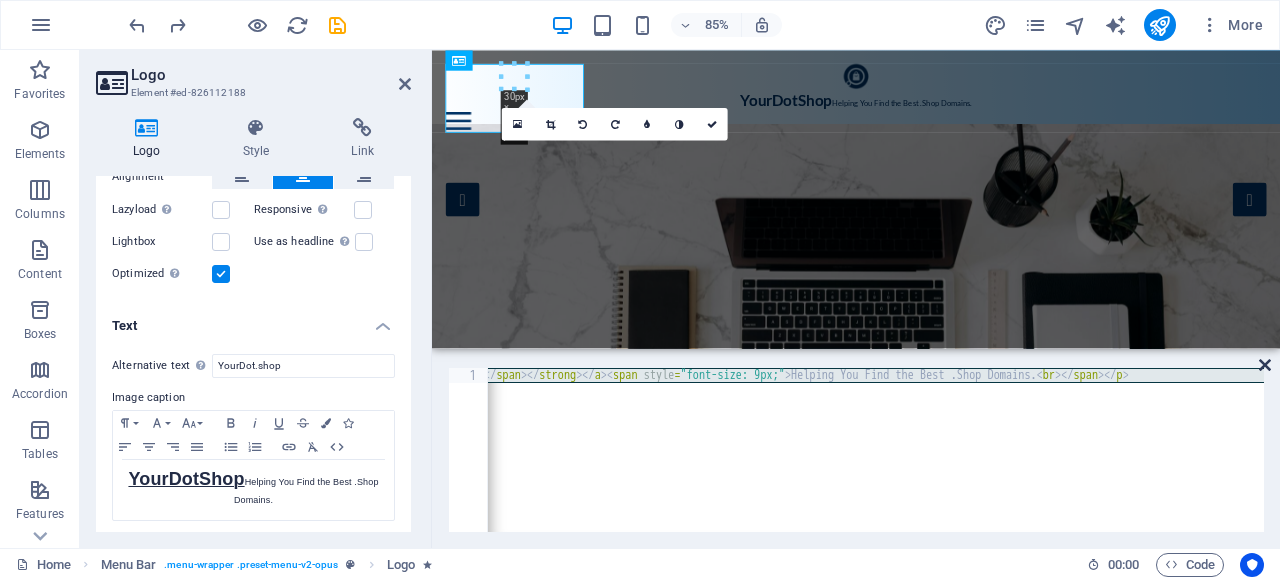 click at bounding box center (1265, 365) 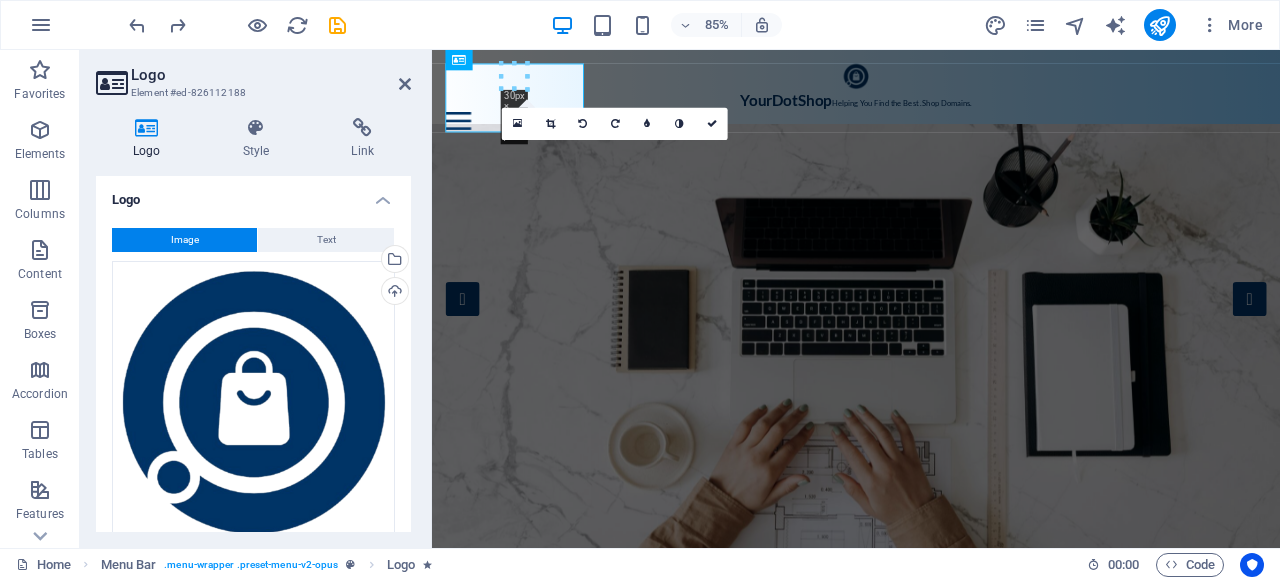 scroll, scrollTop: 453, scrollLeft: 0, axis: vertical 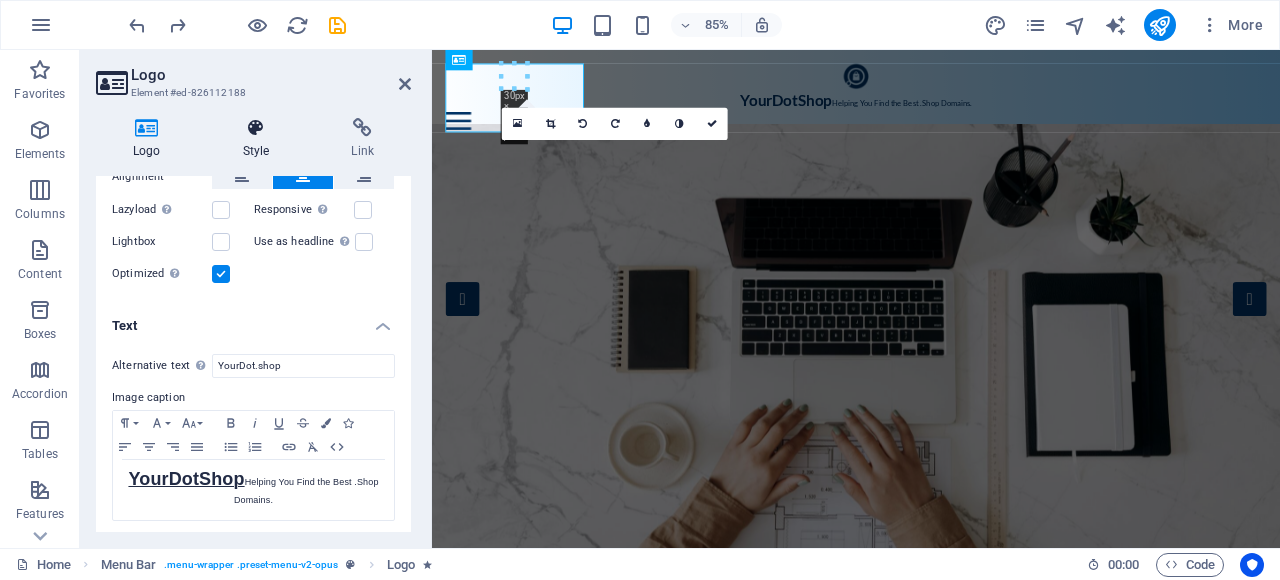 click at bounding box center [256, 128] 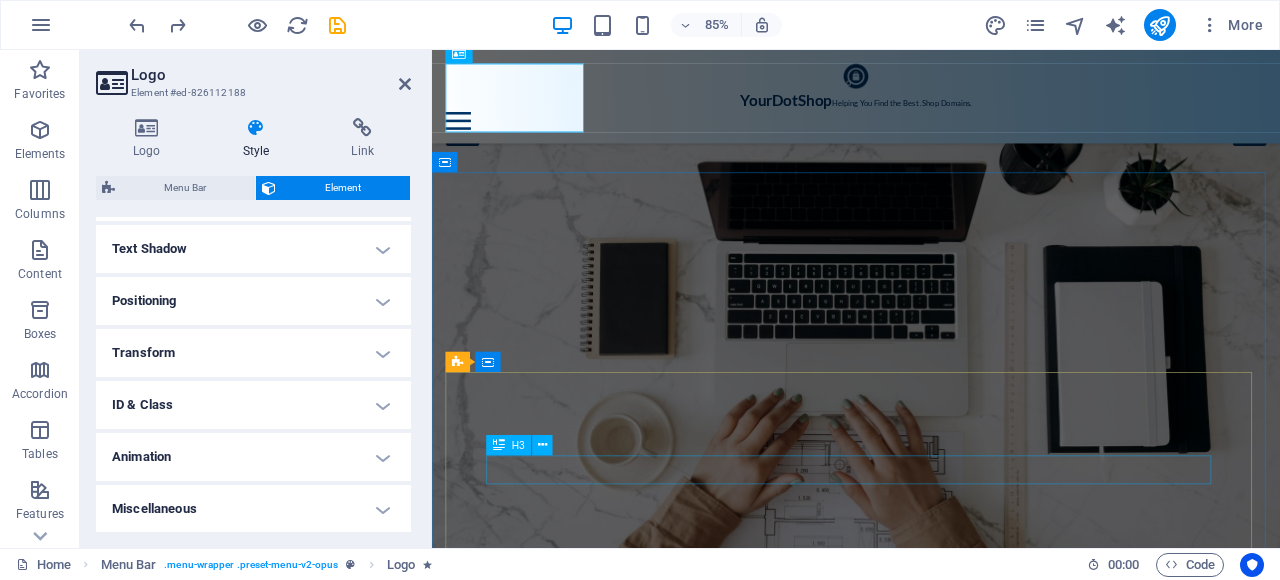 scroll, scrollTop: 500, scrollLeft: 0, axis: vertical 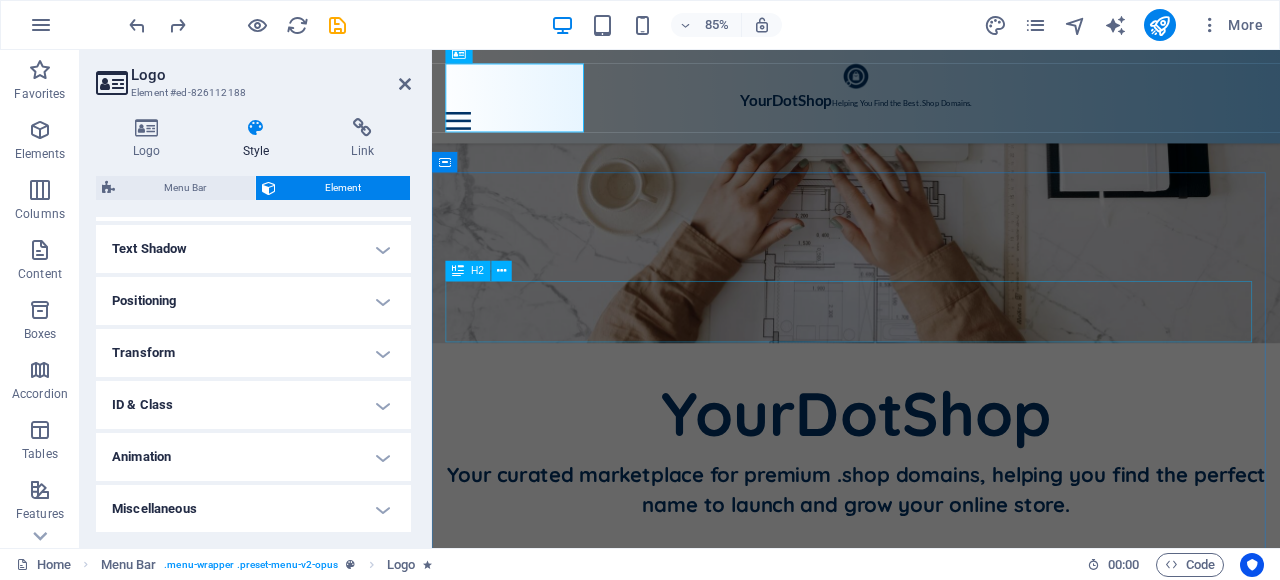 click on ".shop Domain Categories" at bounding box center (931, 990) 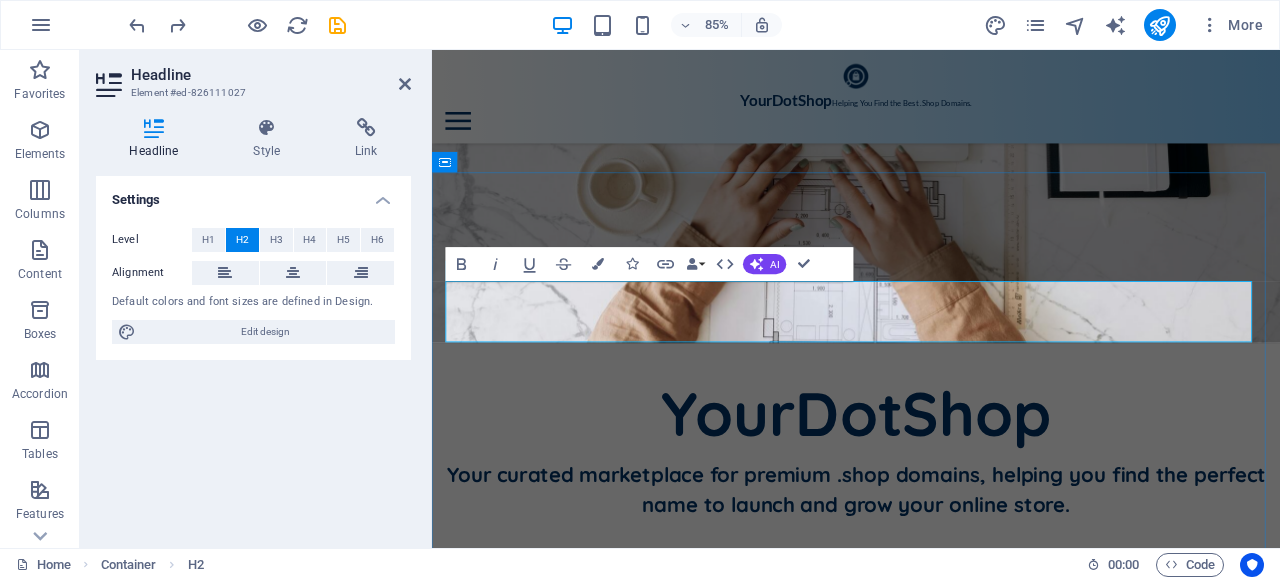 click on ".shop Domain Categories" at bounding box center (931, 990) 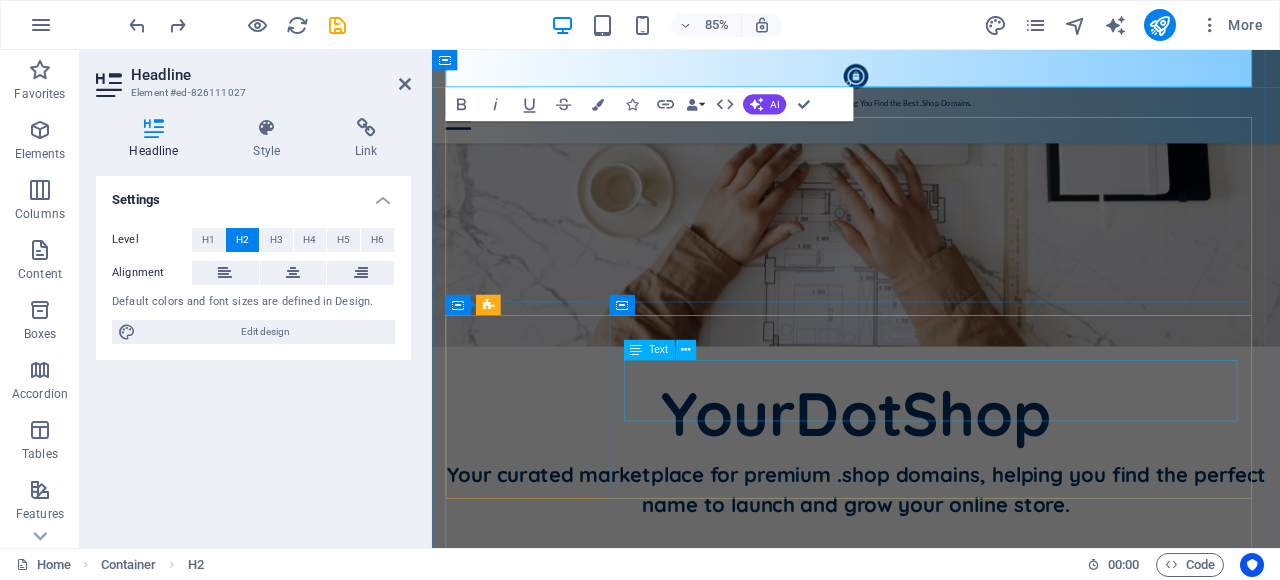 scroll, scrollTop: 800, scrollLeft: 0, axis: vertical 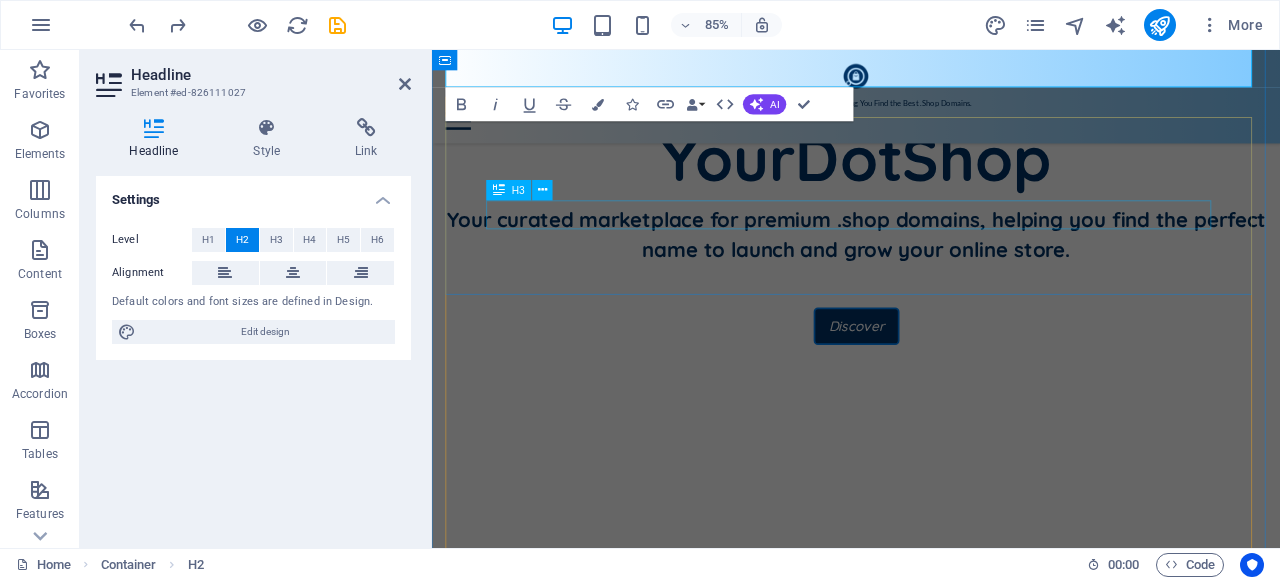 click on "Design" at bounding box center (931, 856) 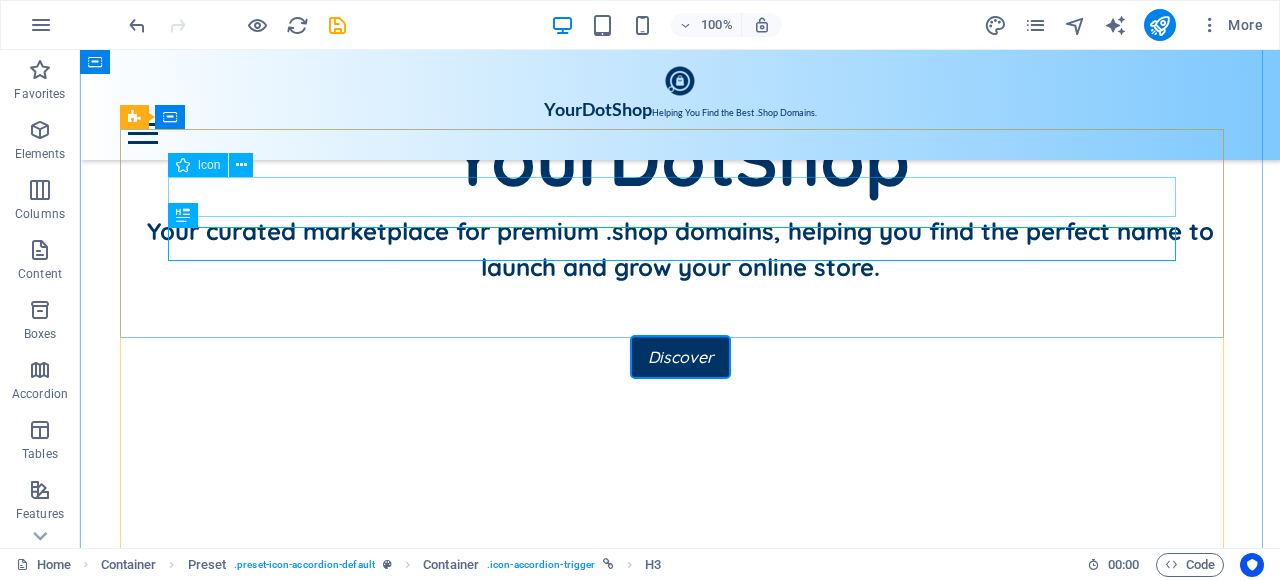 click at bounding box center [680, 787] 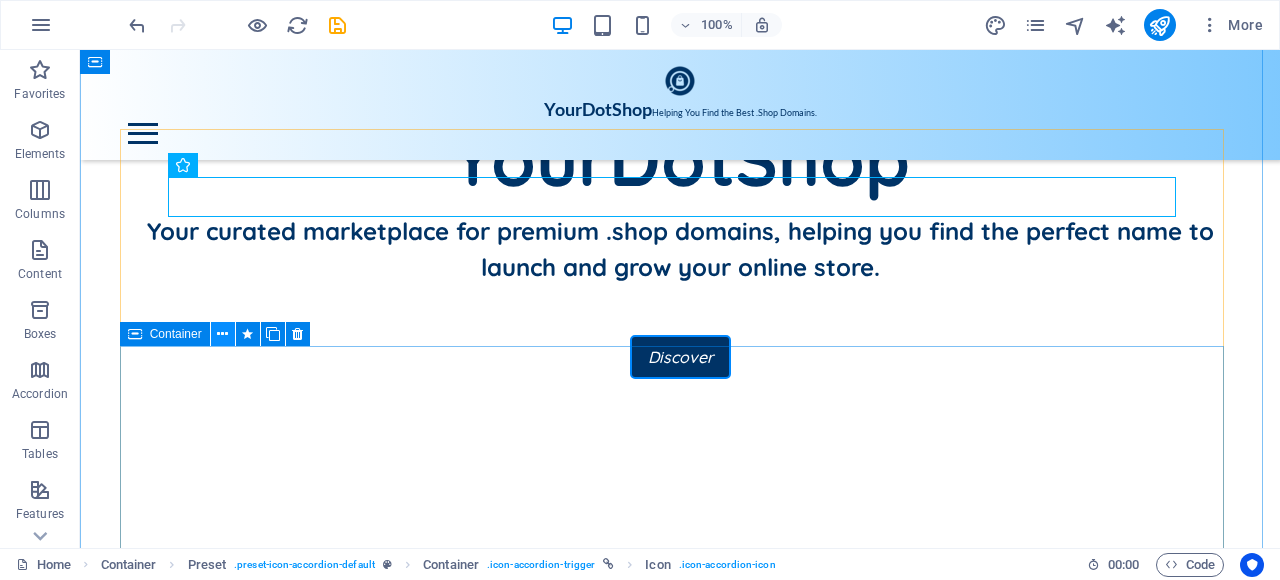click at bounding box center (222, 334) 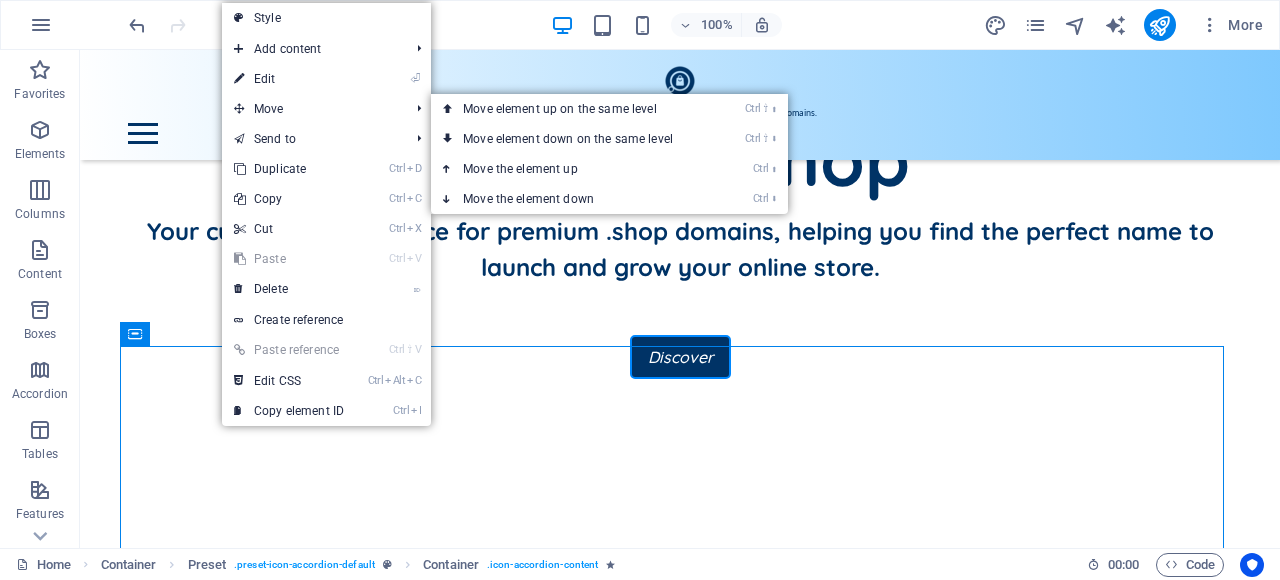 click on "⏎  Edit" at bounding box center [289, 79] 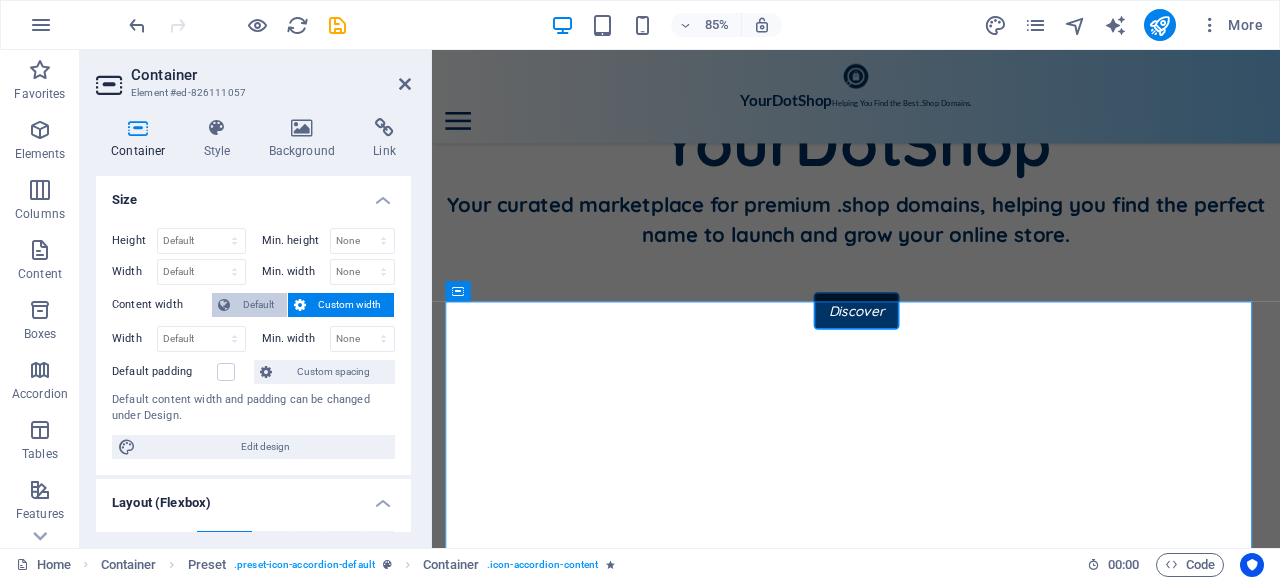click on "Default" at bounding box center [258, 305] 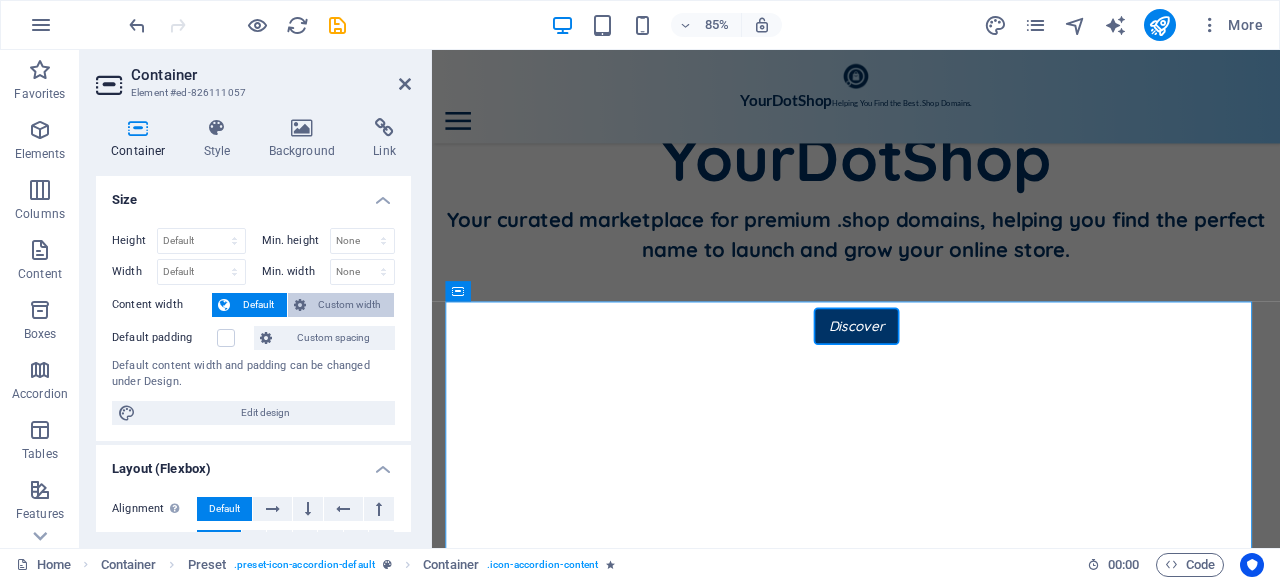 click on "Custom width" at bounding box center [350, 305] 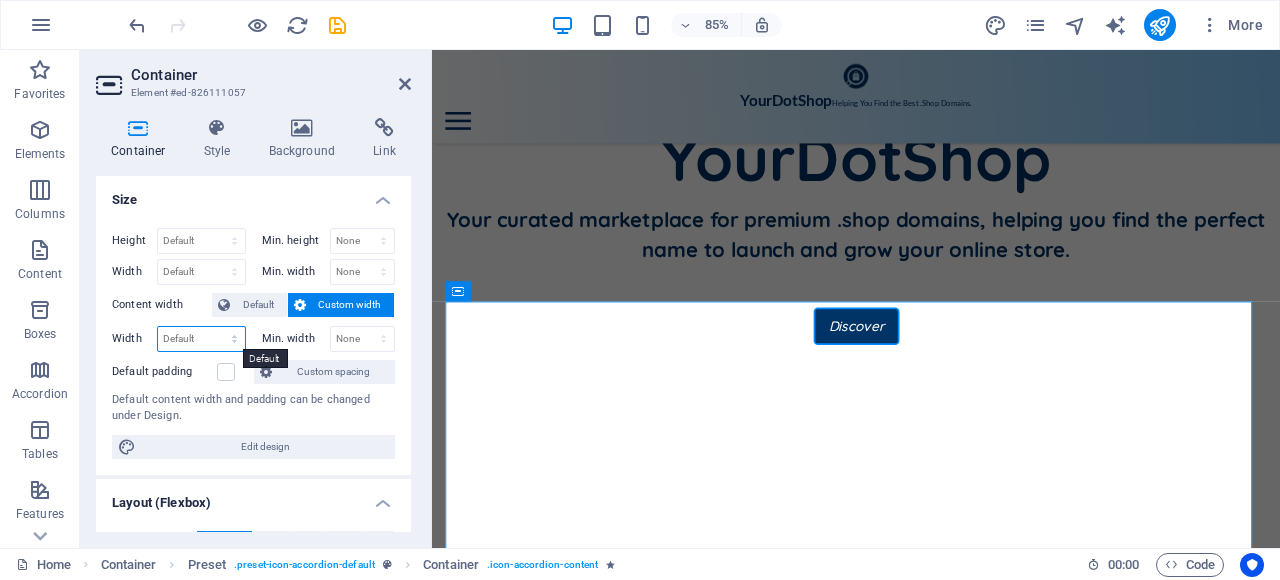 click on "Default px rem % em vh vw" at bounding box center (201, 339) 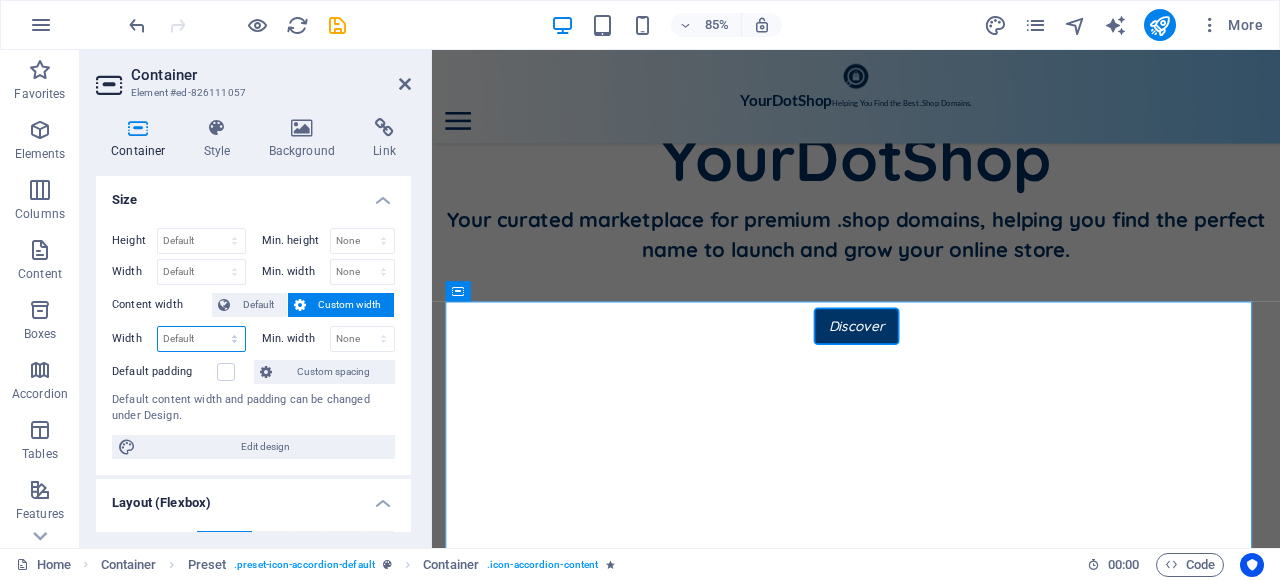 click on "Default px rem % em vh vw" at bounding box center (201, 339) 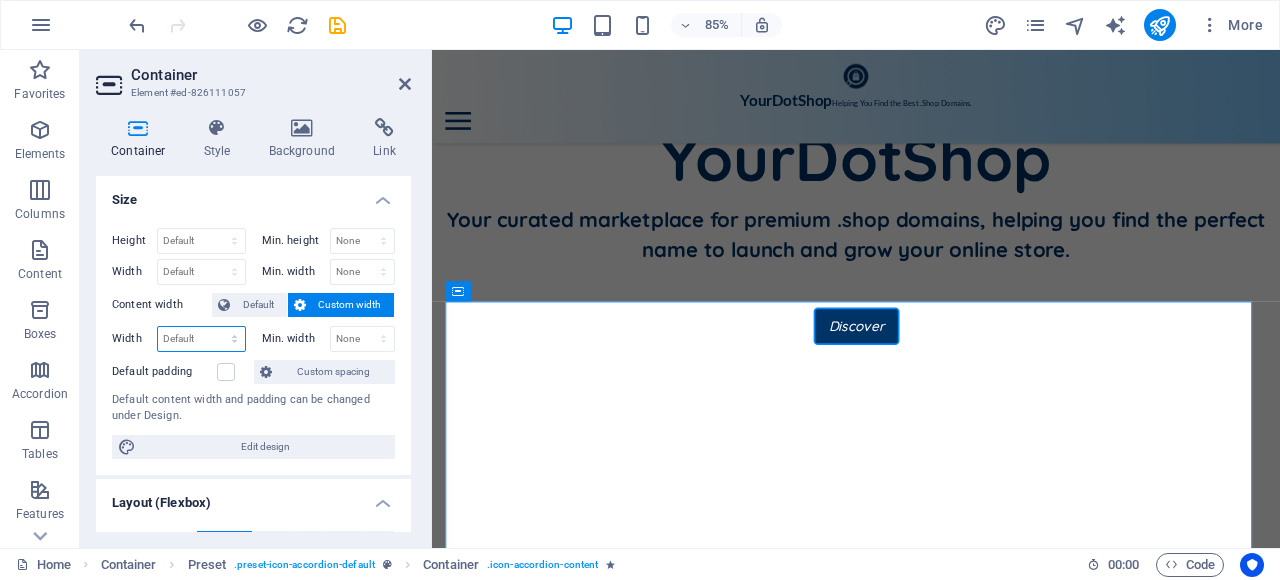 click on "Default px rem % em vh vw" at bounding box center (201, 339) 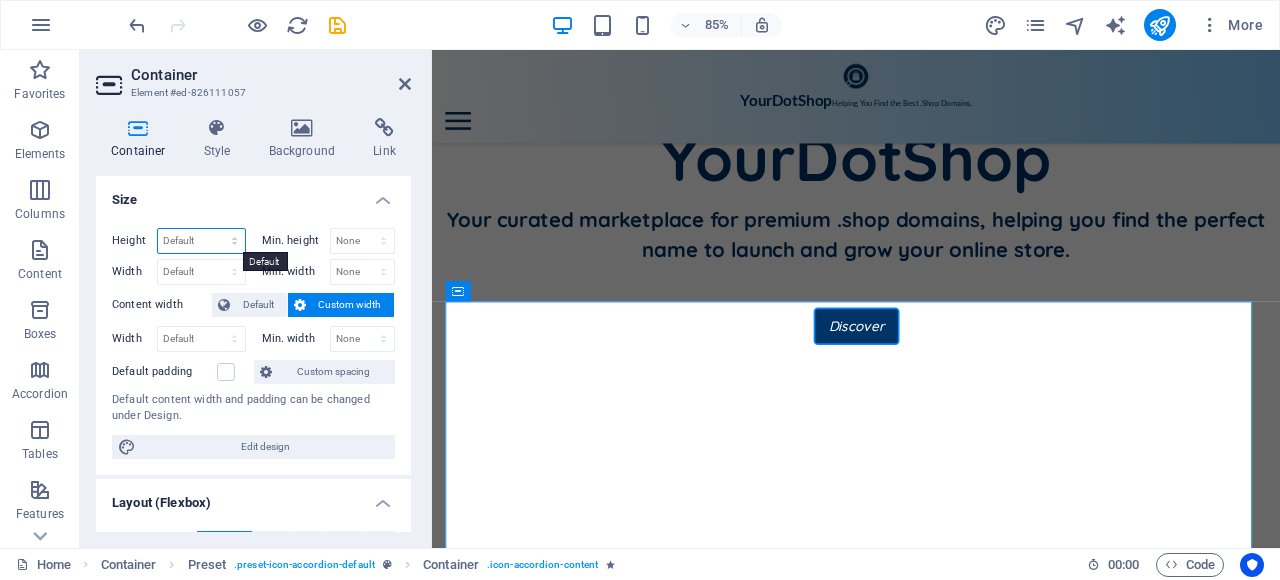 click on "Default px rem % vh vw" at bounding box center (201, 241) 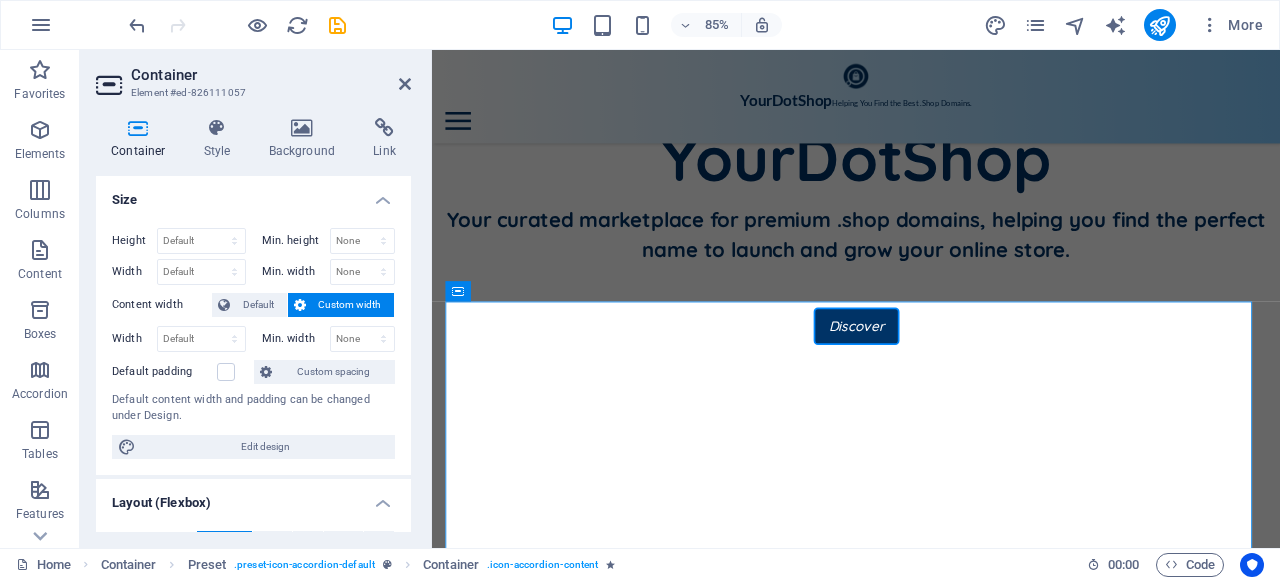 click on "Height Default px rem % vh vw Min. height None px rem % vh vw Width Default px rem % em vh vw Min. width None px rem % vh vw Content width Default Custom width Width Default px rem % em vh vw Min. width None px rem % vh vw Default padding Custom spacing Default content width and padding can be changed under Design. Edit design" at bounding box center [253, 343] 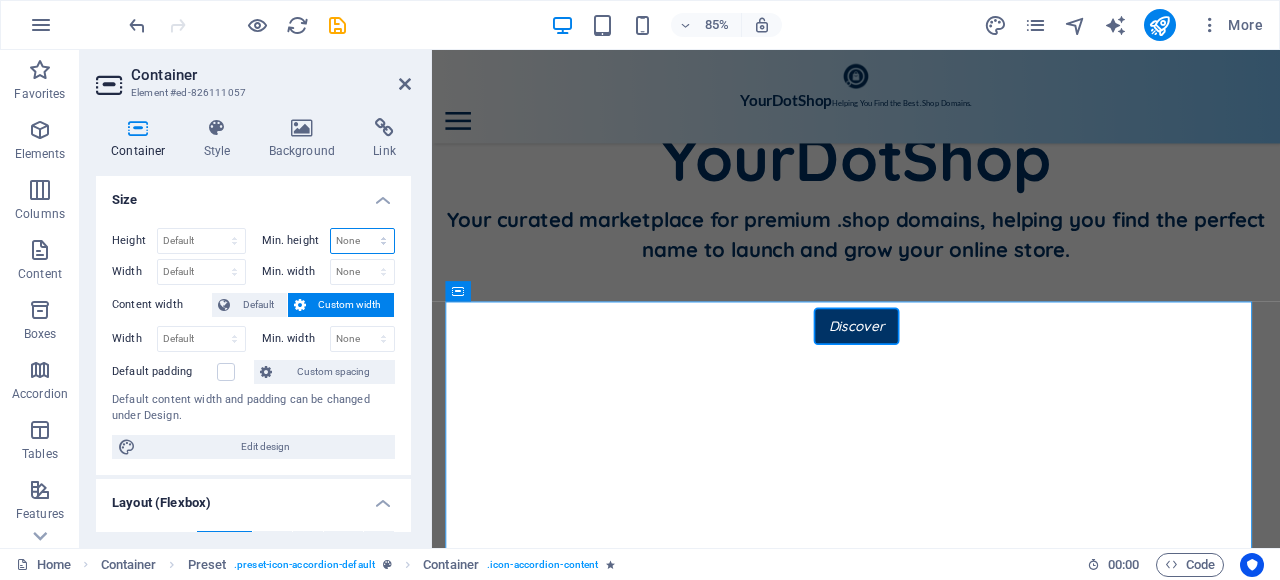 click on "None px rem % vh vw" at bounding box center (363, 241) 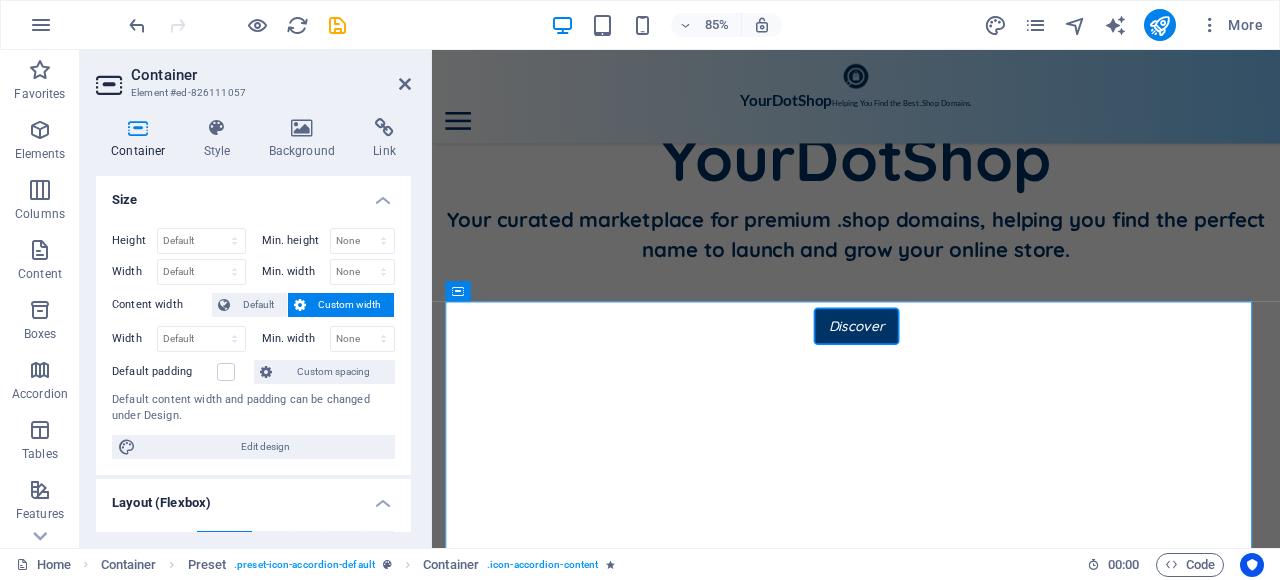 click on "Size" at bounding box center [253, 194] 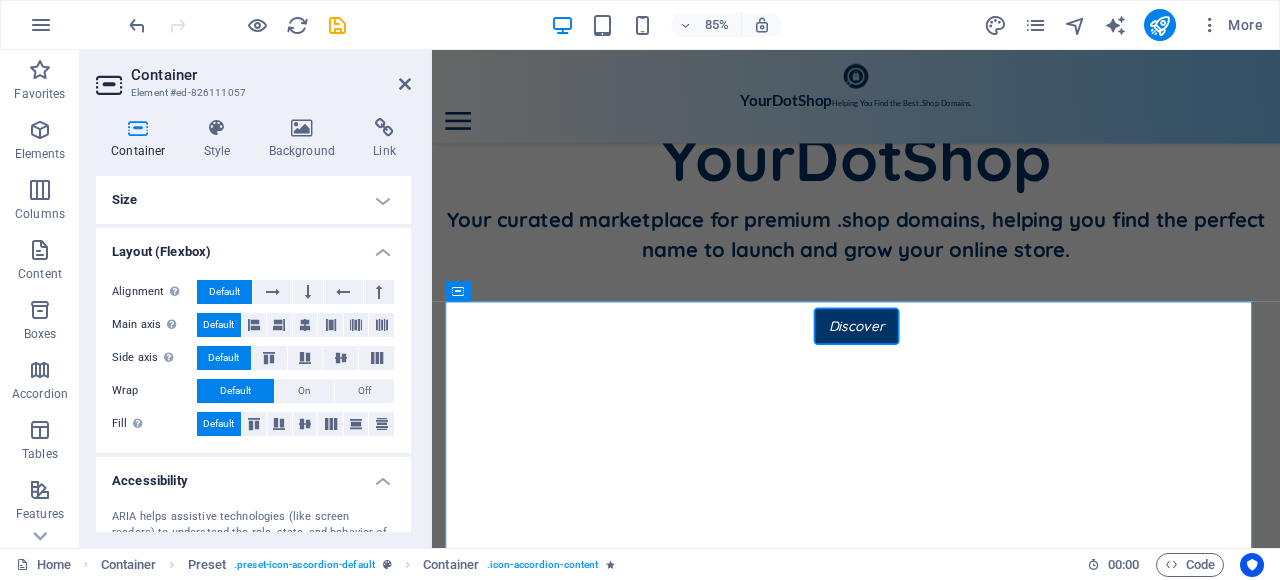click on "Size" at bounding box center [253, 200] 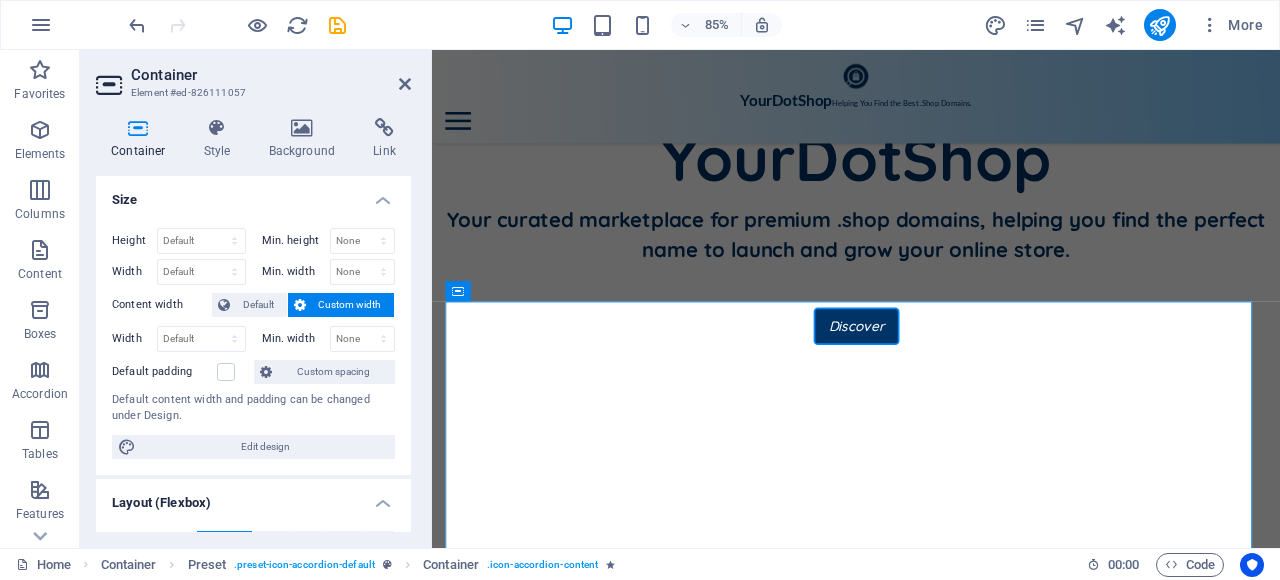 click on "Size" at bounding box center [253, 194] 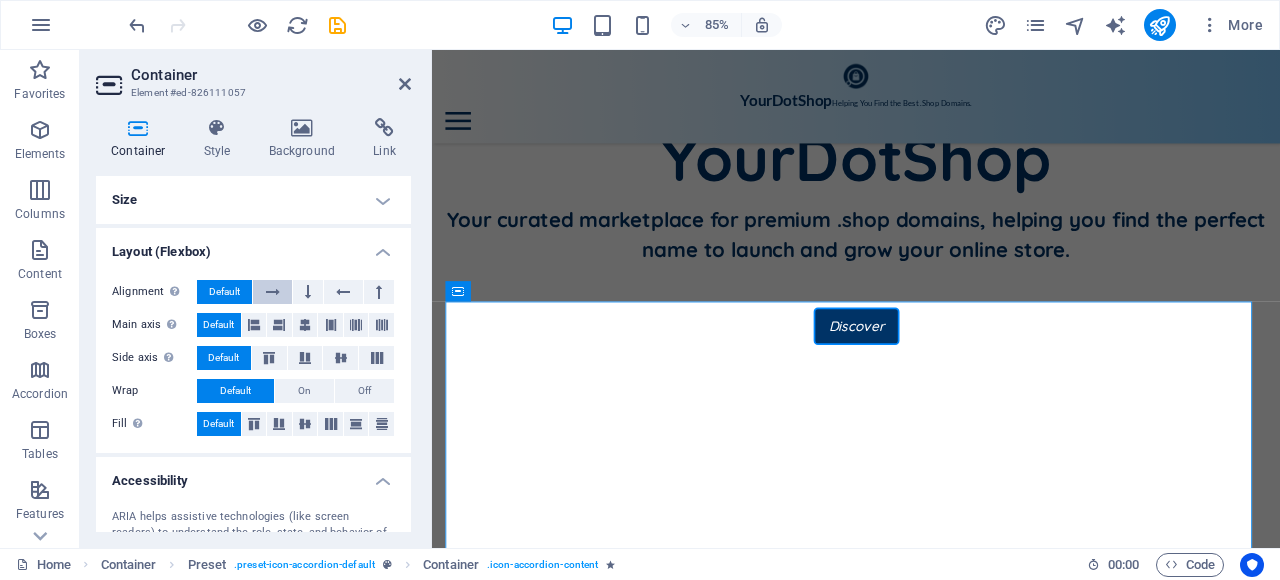 click at bounding box center (273, 292) 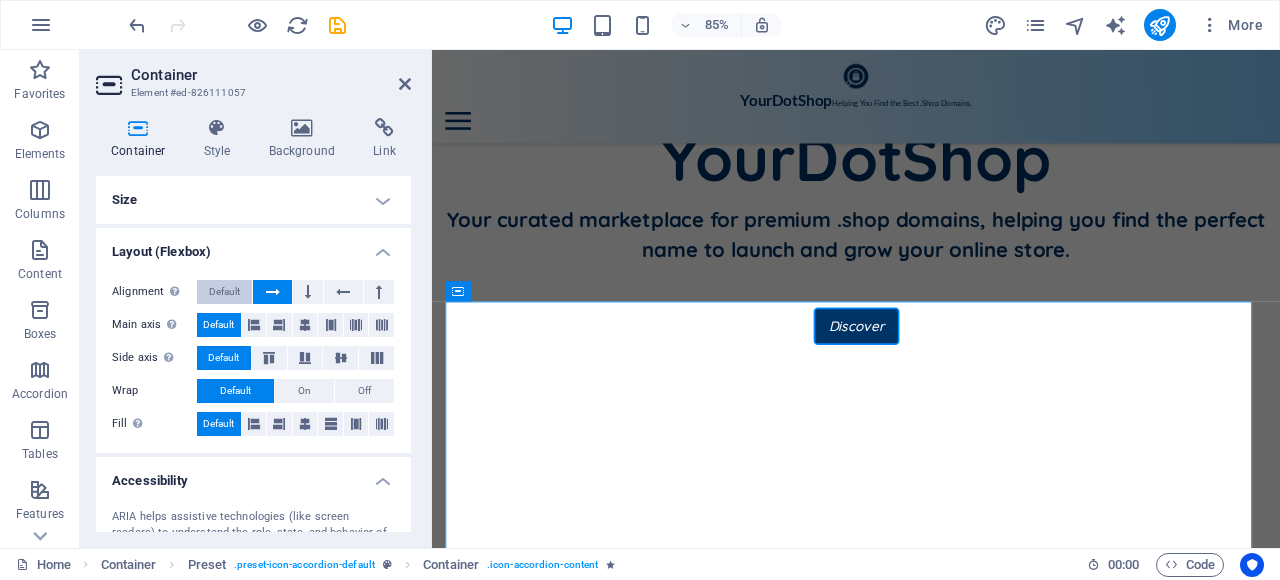 click on "Default" at bounding box center [224, 292] 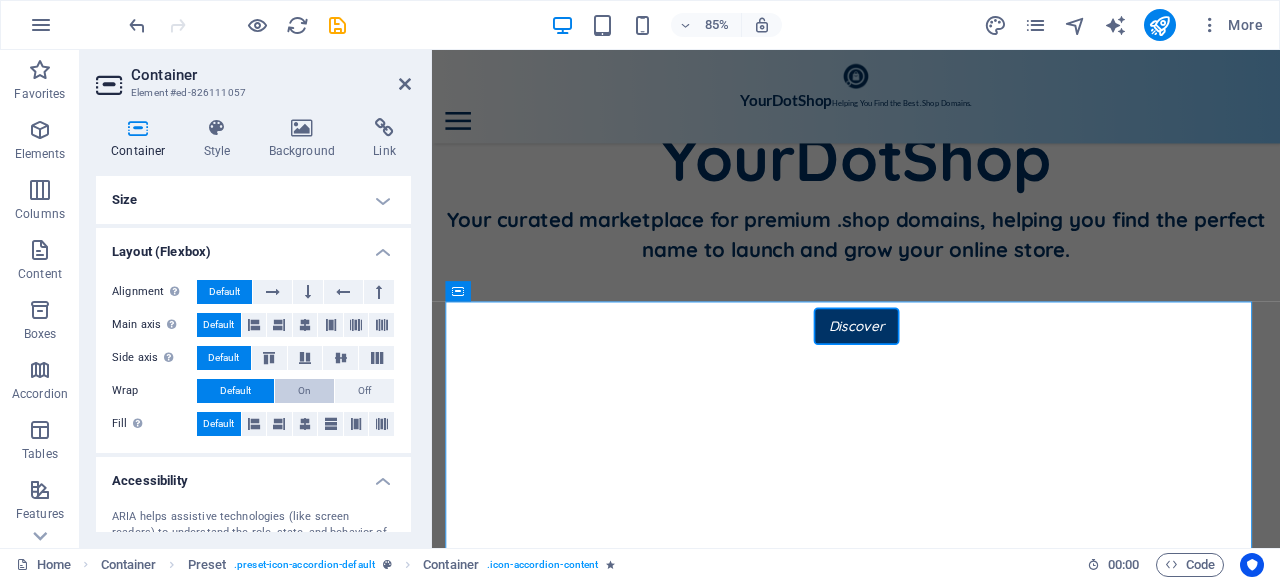 click on "On" at bounding box center [304, 391] 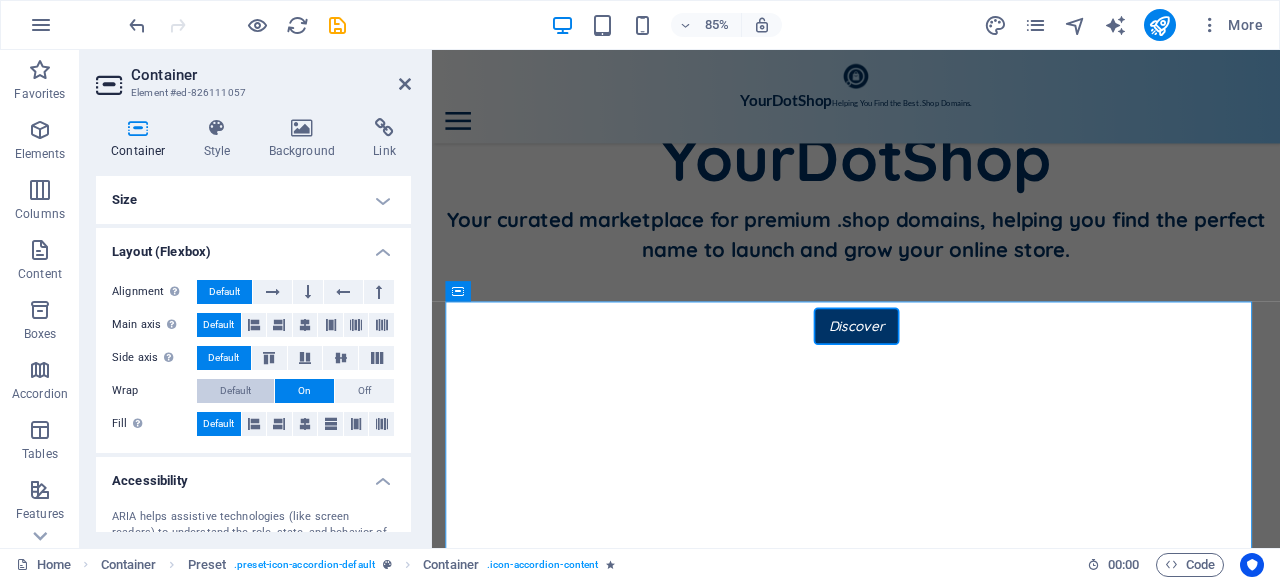 click on "Default" at bounding box center [235, 391] 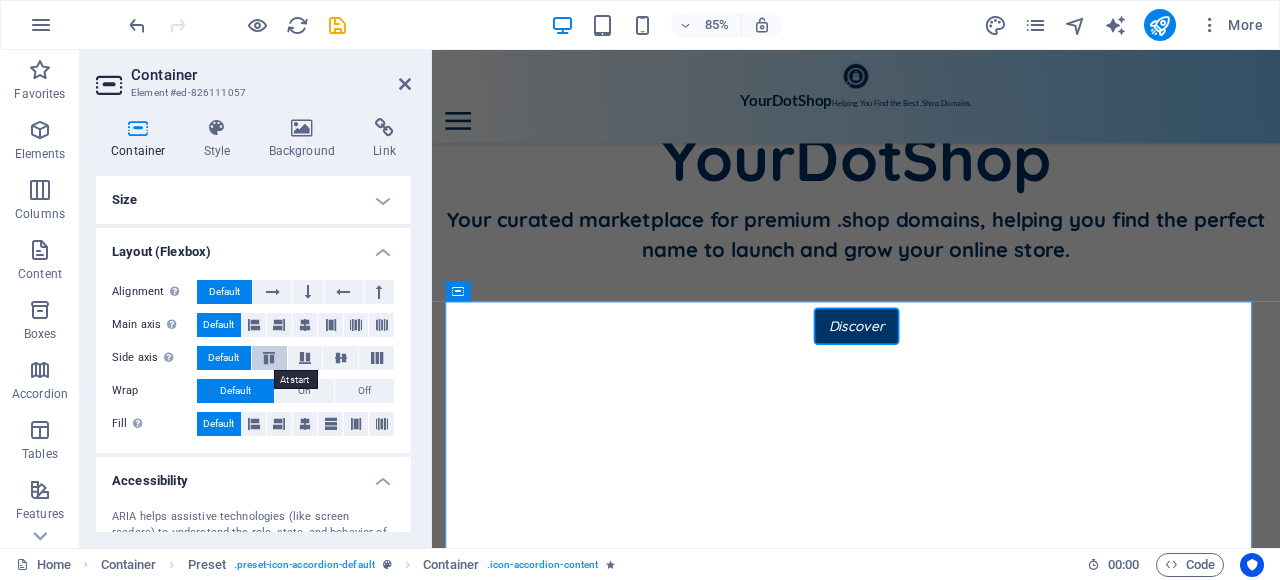 click at bounding box center (269, 358) 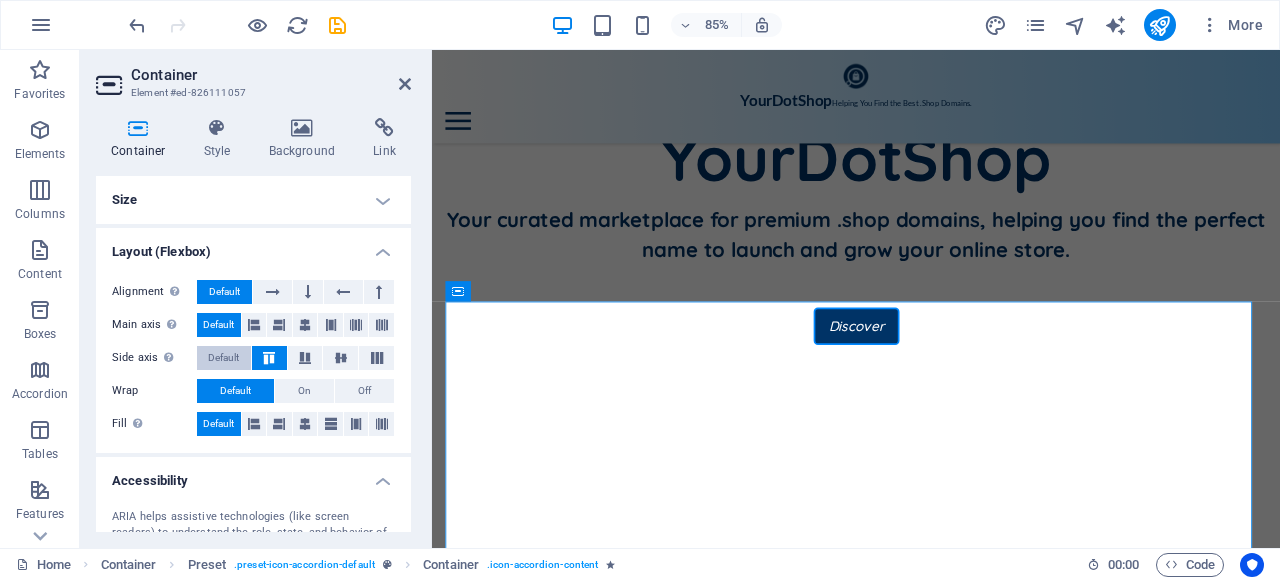 click on "Default" at bounding box center [224, 358] 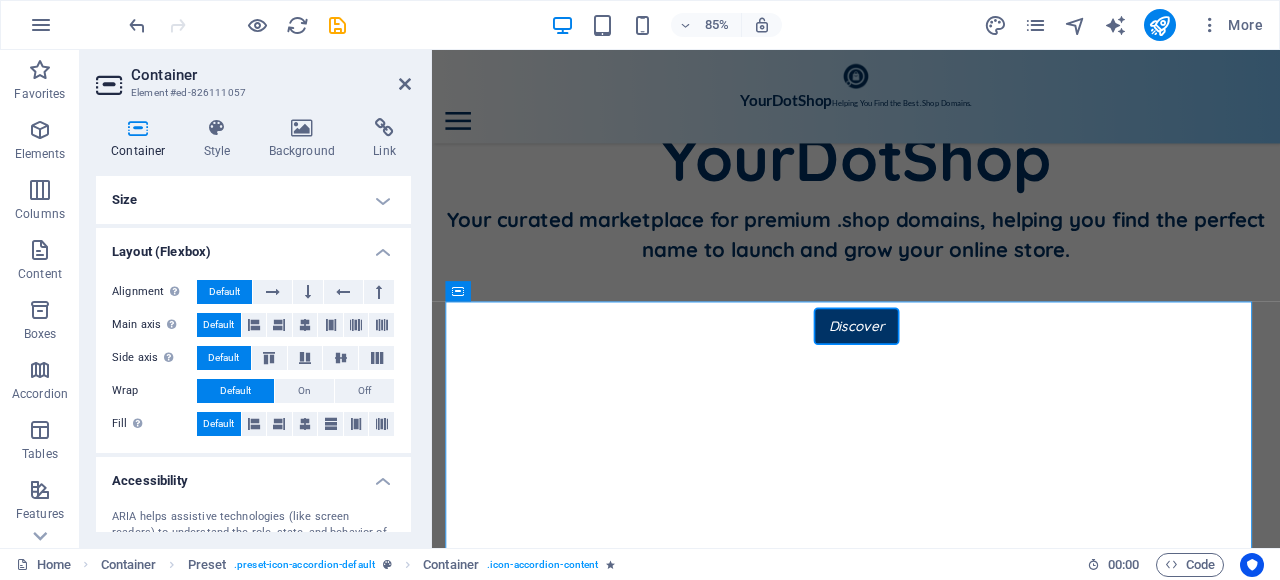 scroll, scrollTop: 202, scrollLeft: 0, axis: vertical 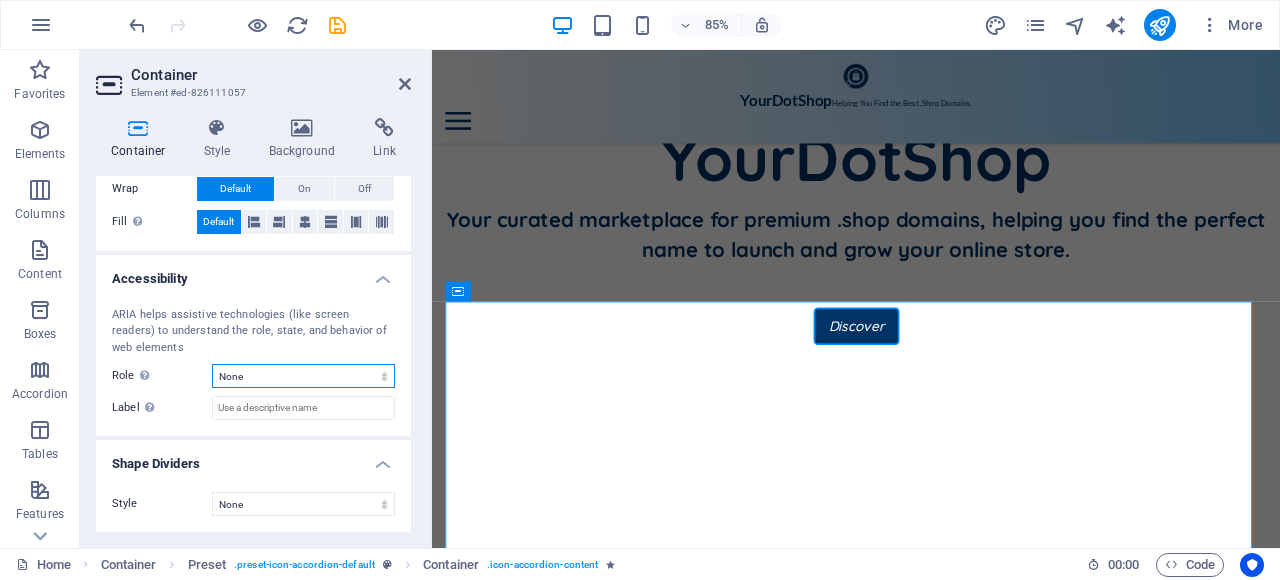 click on "None Alert Article Banner Comment Complementary Dialog Footer Header Marquee Presentation Region Section Separator Status Timer" at bounding box center [303, 376] 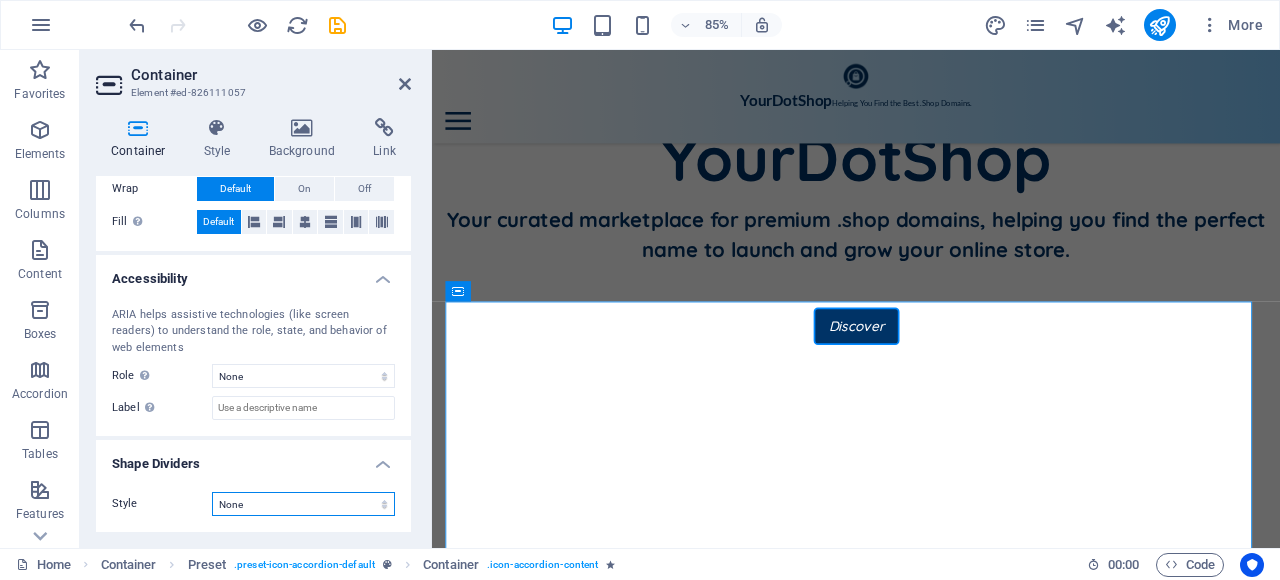 click on "None Triangle Square Diagonal Polygon 1 Polygon 2 Zigzag Multiple Zigzags Waves Multiple Waves Half Circle Circle Circle Shadow Blocks Hexagons Clouds Multiple Clouds Fan Pyramids Book Paint Drip Fire Shredded Paper Arrow" at bounding box center (303, 504) 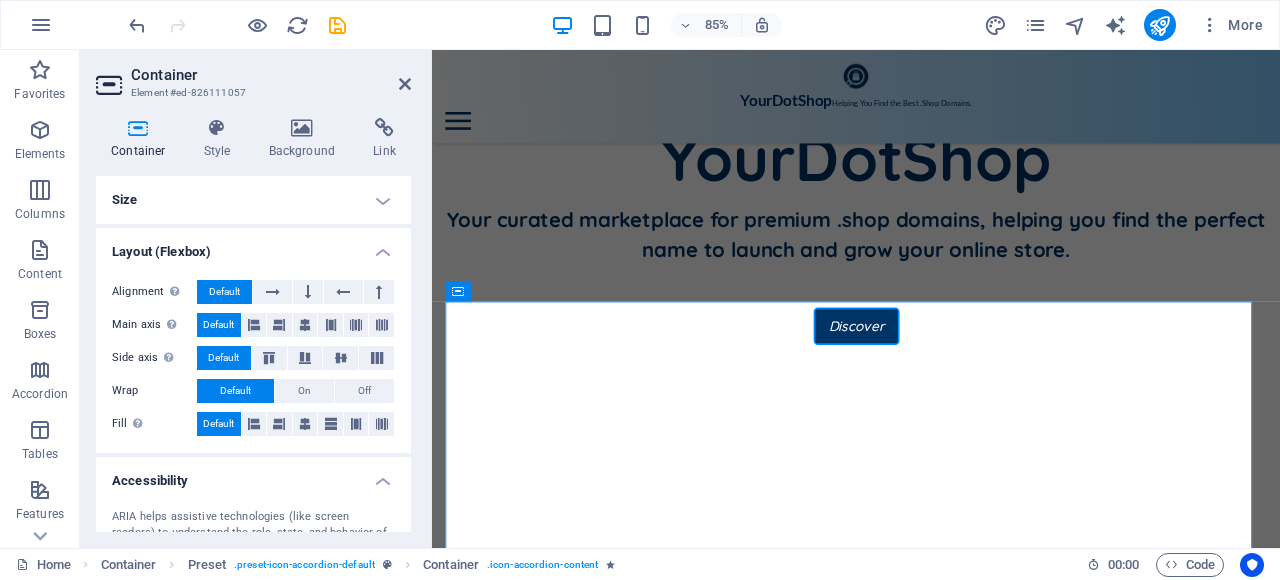 click on "Size" at bounding box center (253, 200) 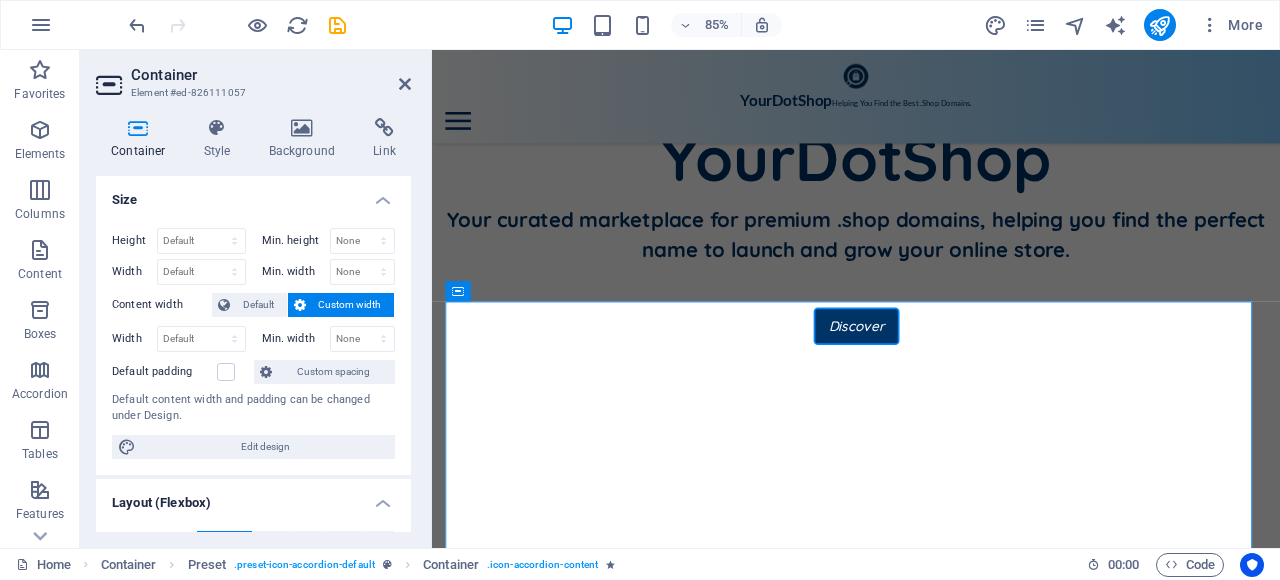 scroll, scrollTop: 200, scrollLeft: 0, axis: vertical 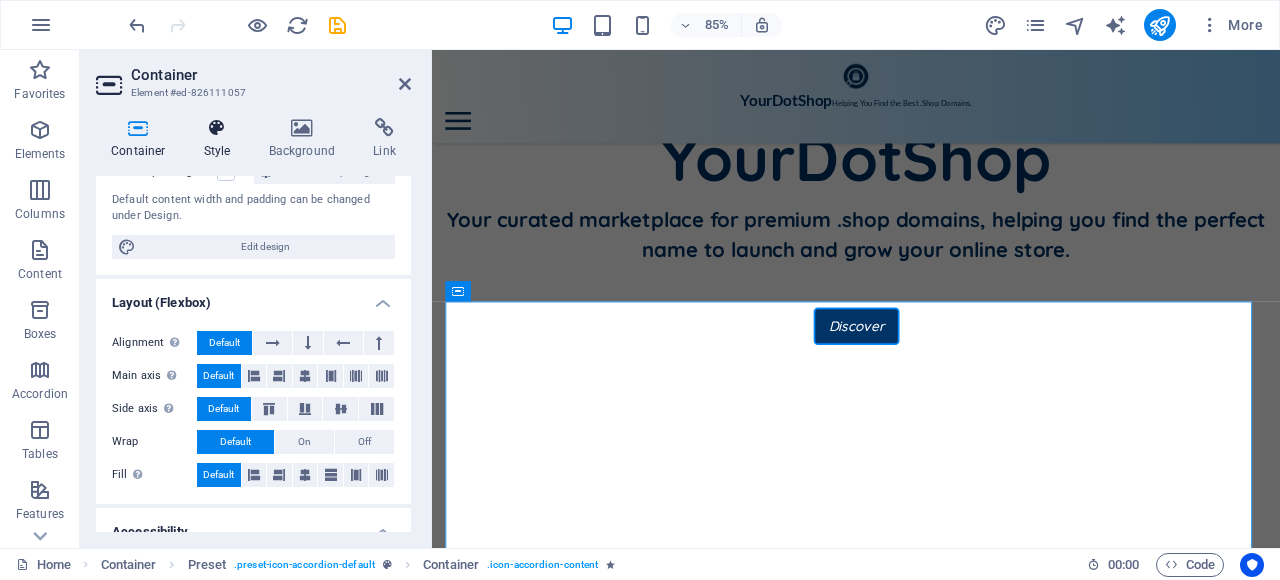click on "Style" at bounding box center [221, 139] 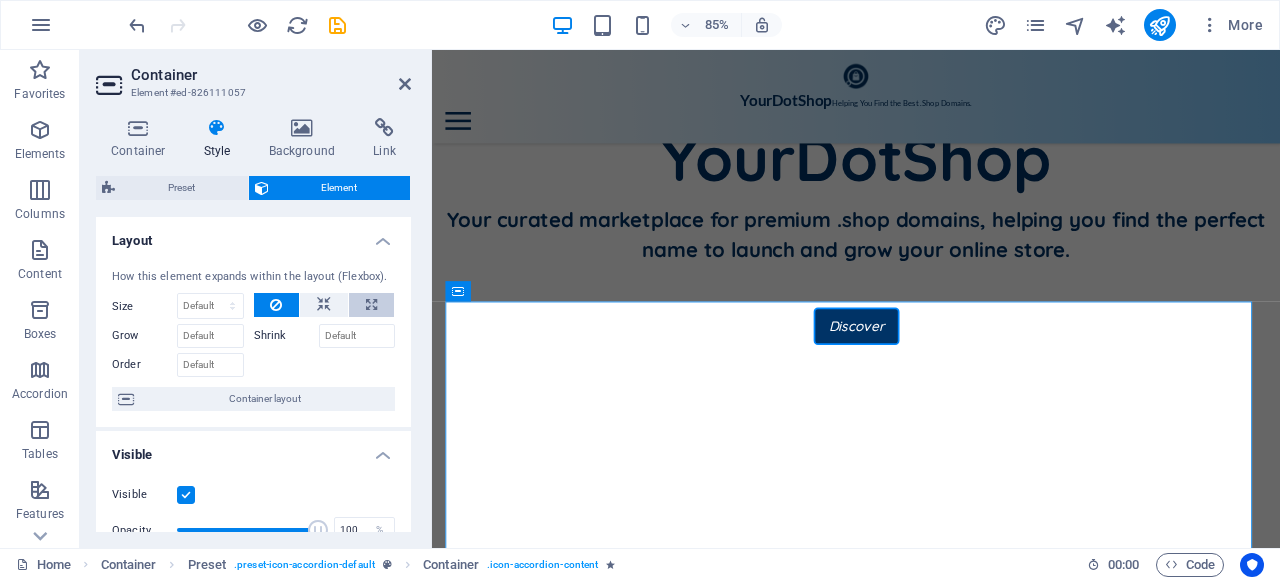 click at bounding box center (371, 305) 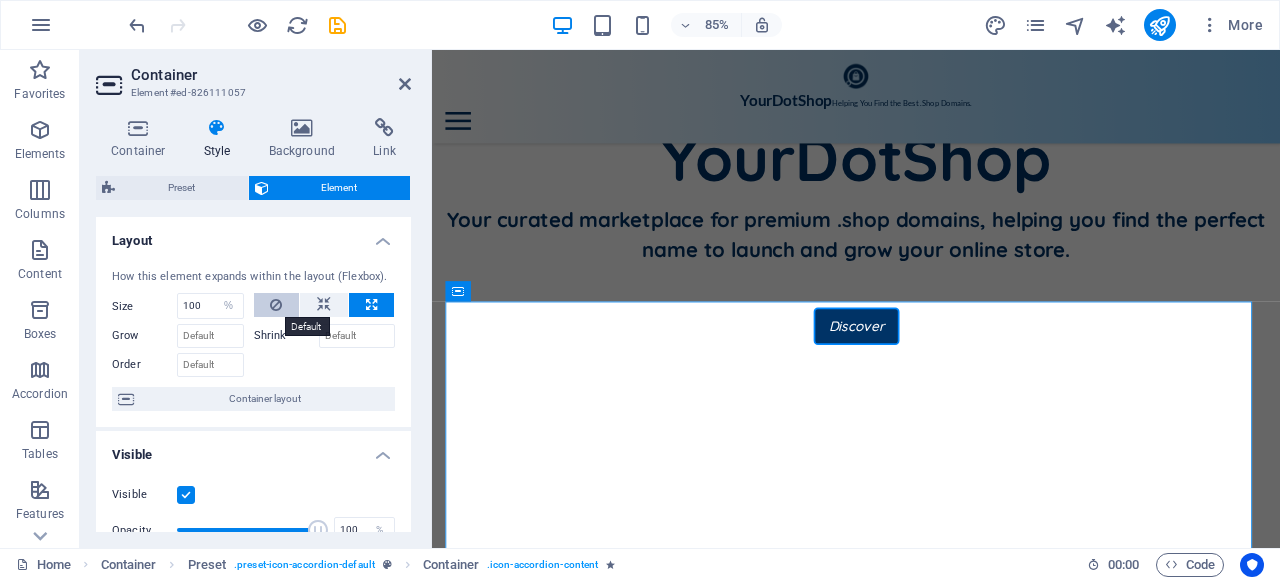 click at bounding box center (276, 305) 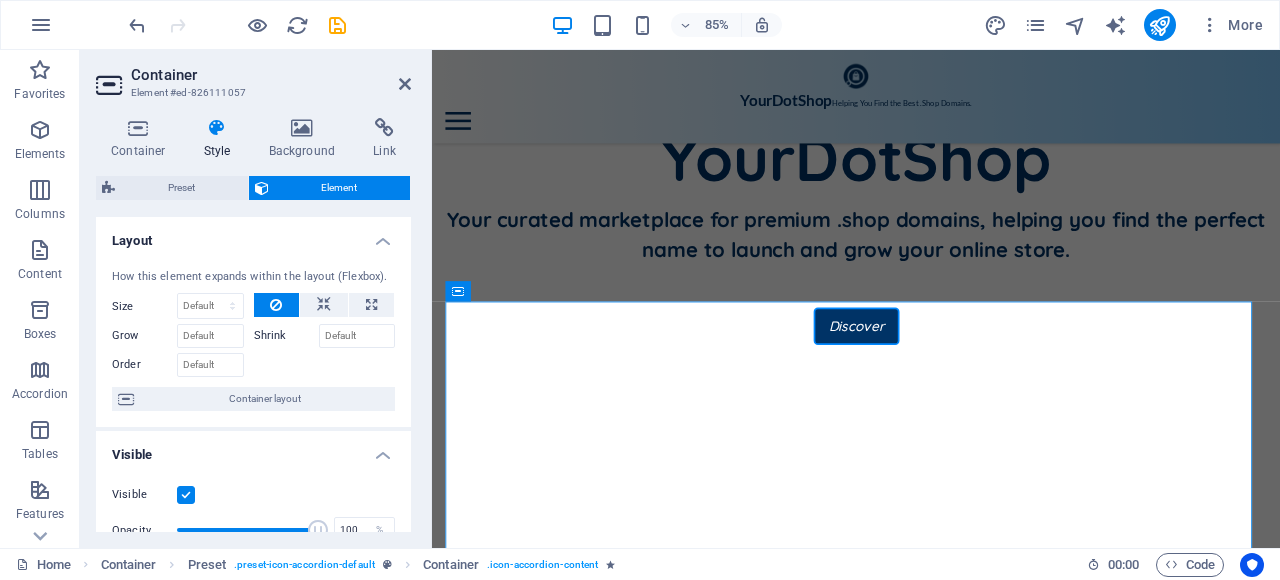 scroll, scrollTop: 100, scrollLeft: 0, axis: vertical 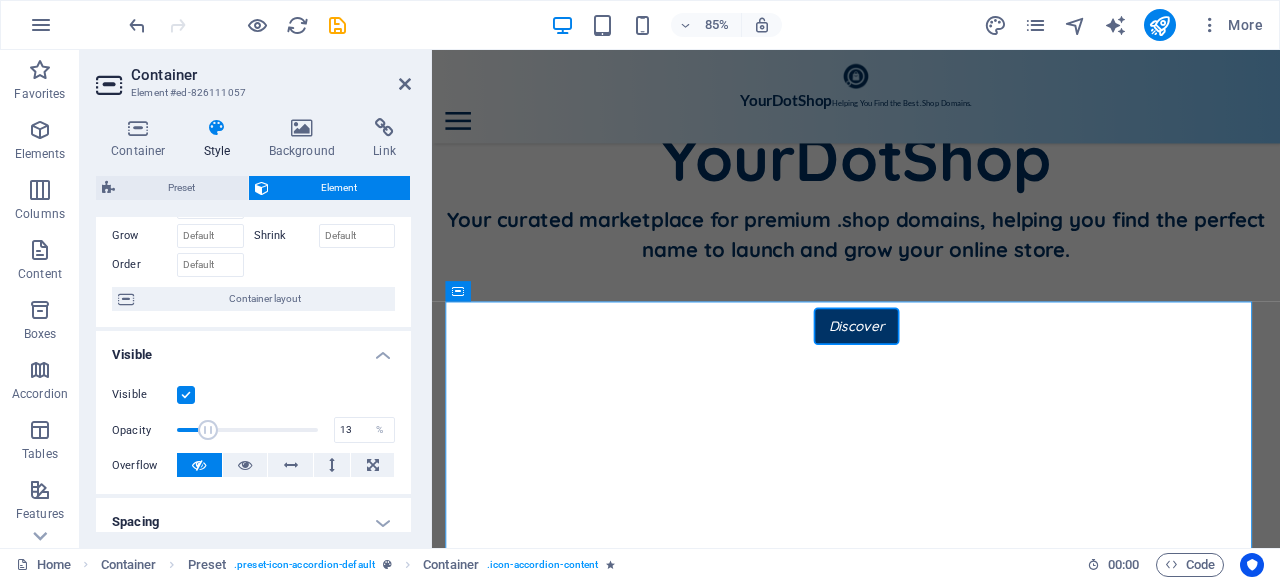 drag, startPoint x: 286, startPoint y: 425, endPoint x: 194, endPoint y: 429, distance: 92.086914 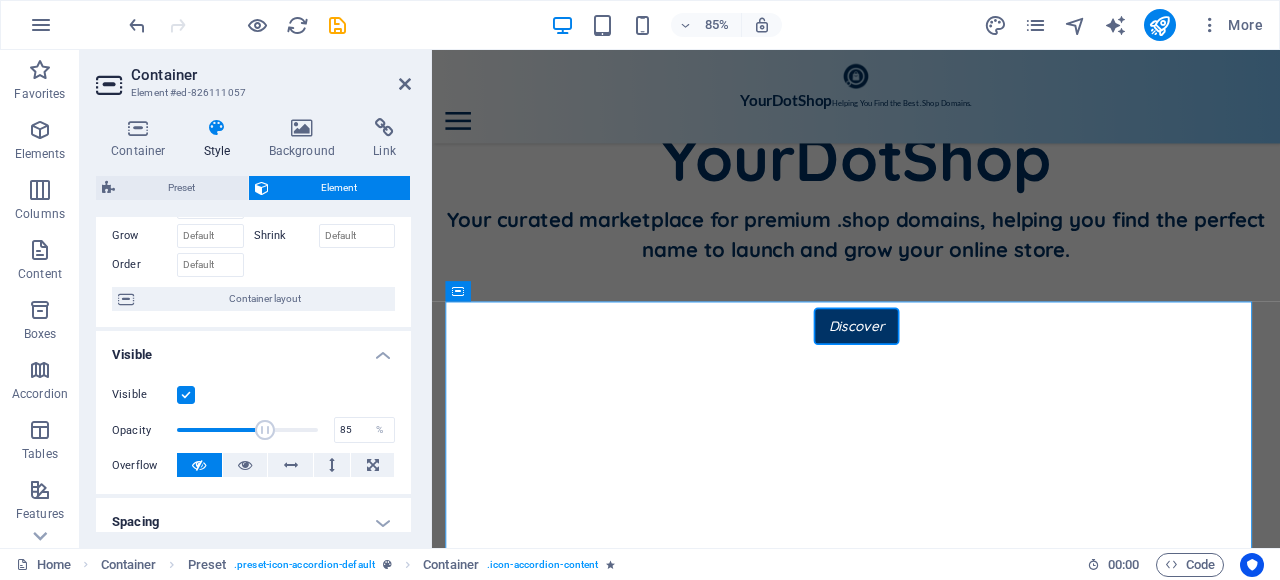 type on "100" 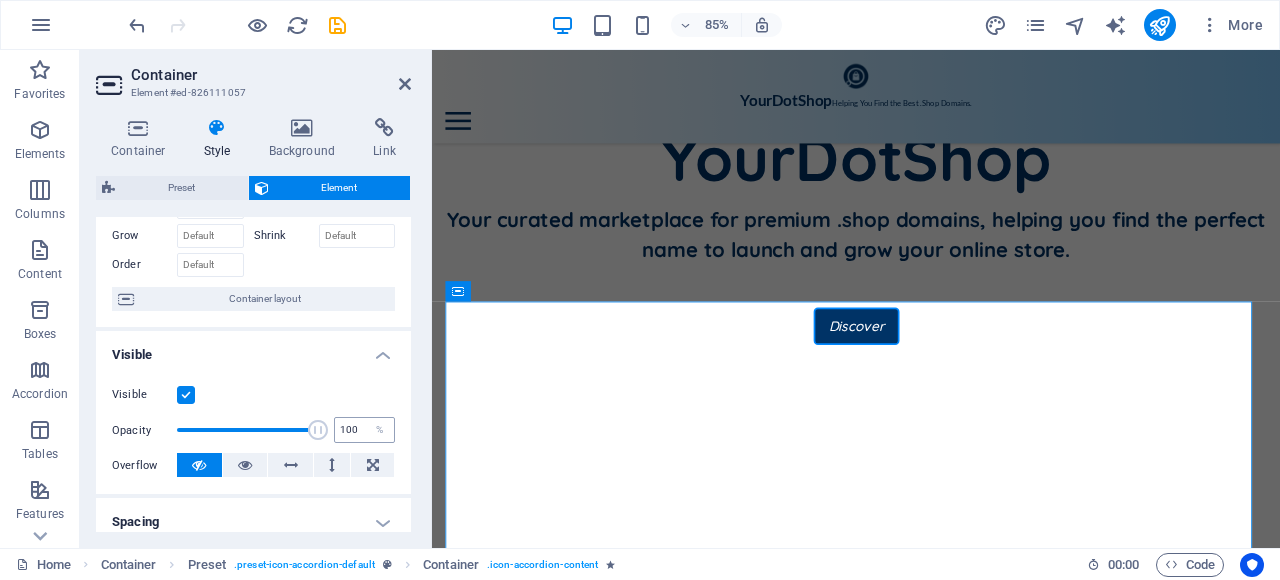 drag, startPoint x: 208, startPoint y: 431, endPoint x: 359, endPoint y: 417, distance: 151.64761 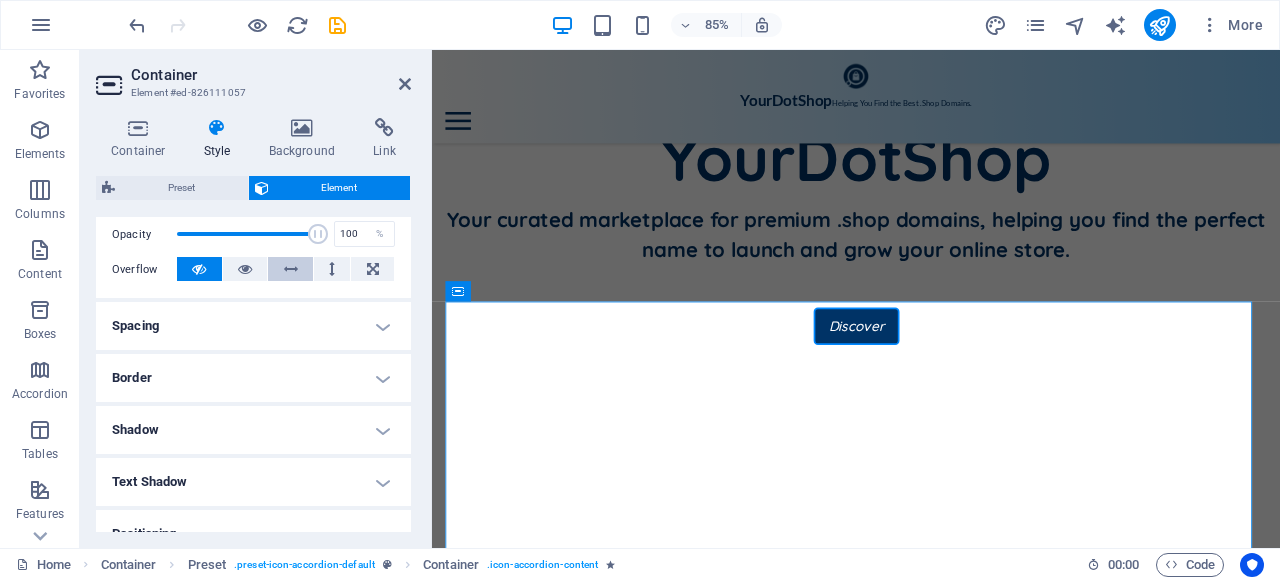 scroll, scrollTop: 300, scrollLeft: 0, axis: vertical 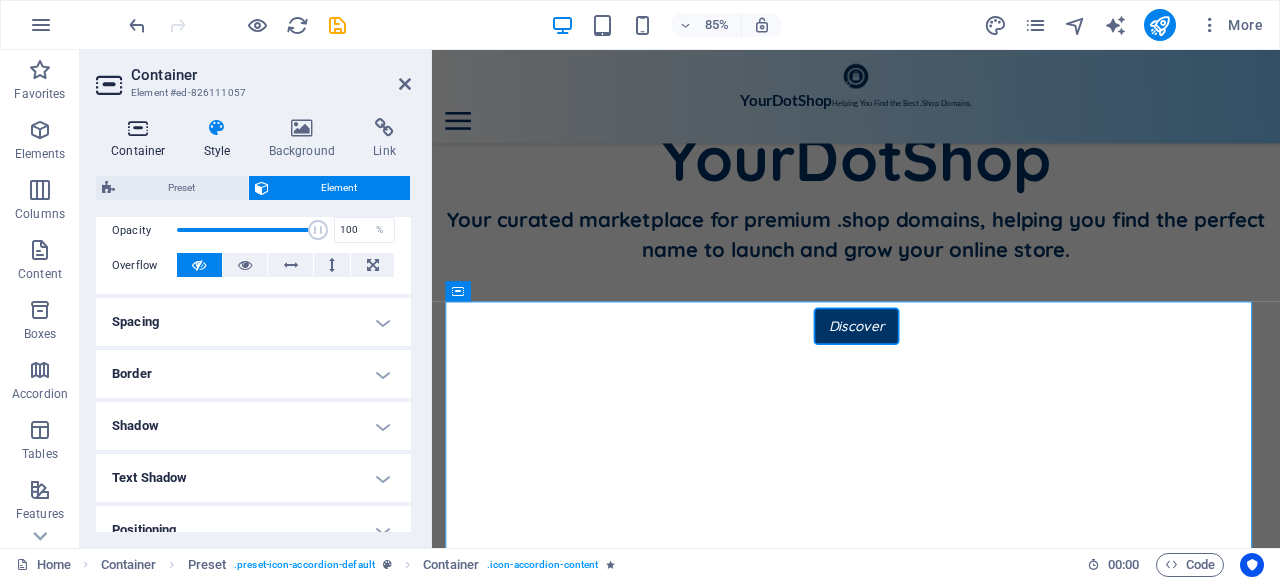 click on "Container" at bounding box center (142, 139) 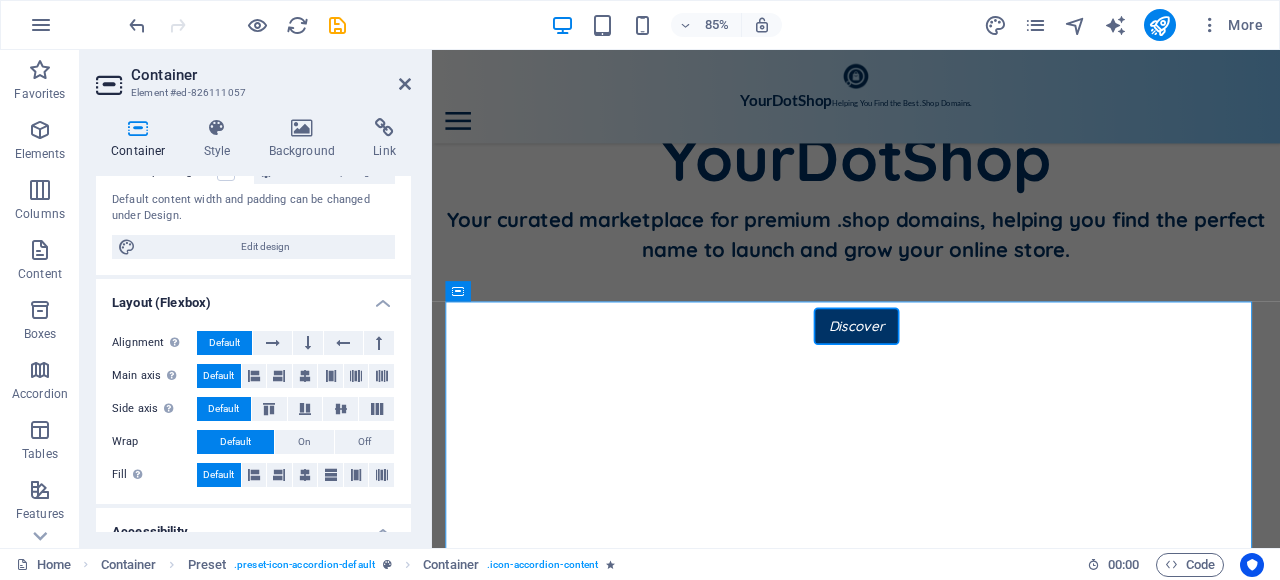scroll, scrollTop: 0, scrollLeft: 0, axis: both 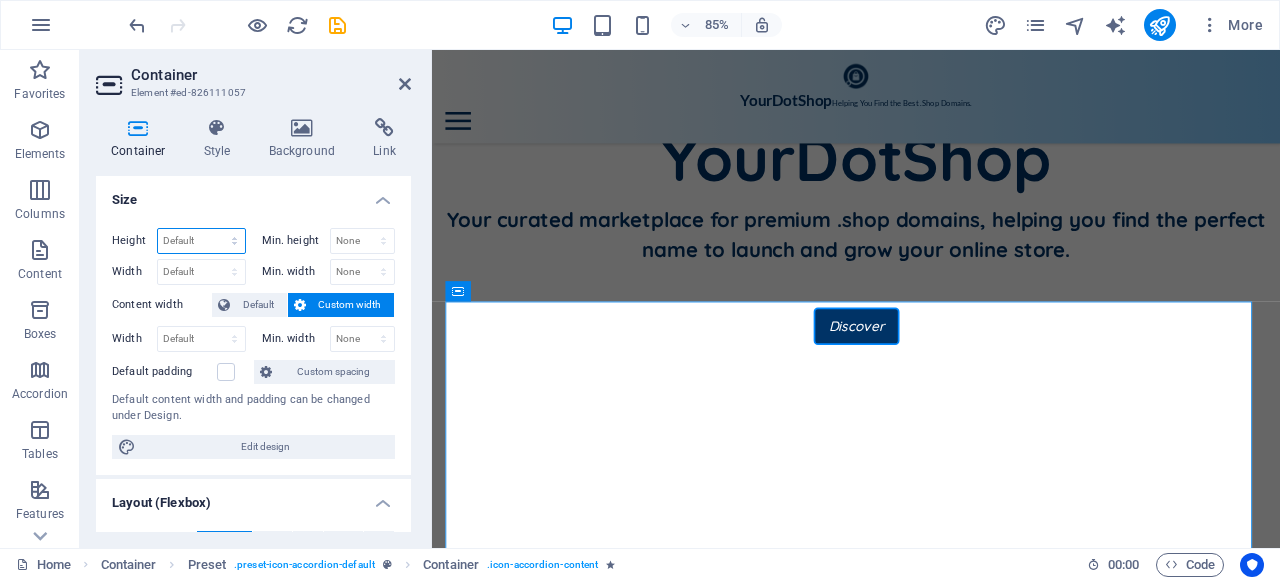 click on "Default px rem % vh vw" at bounding box center [201, 241] 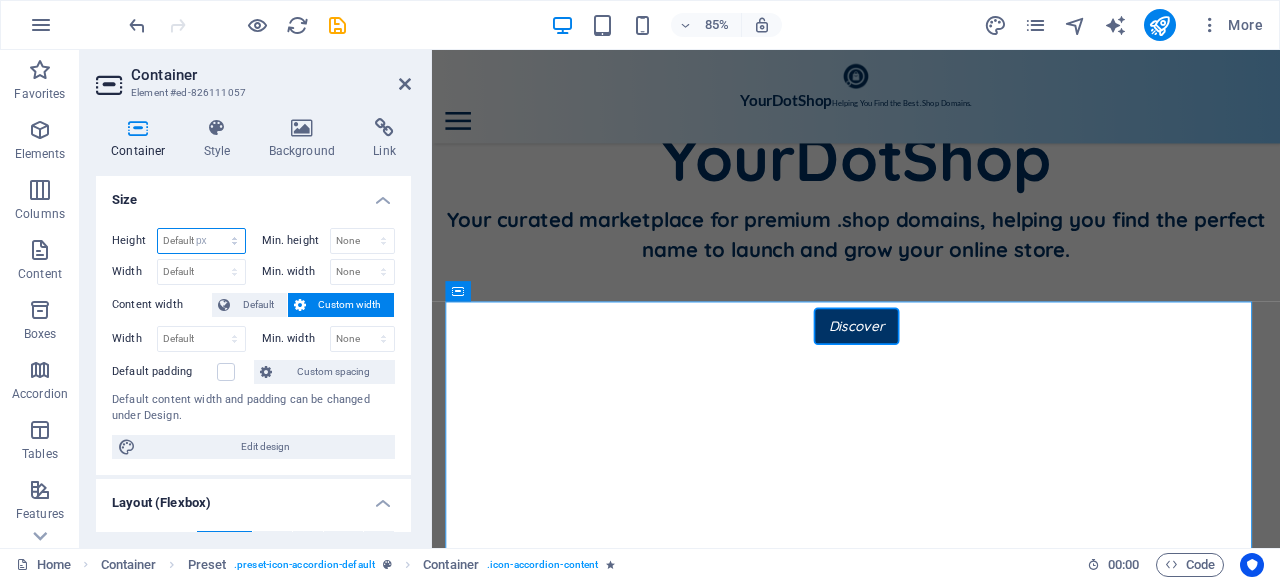 click on "Default px rem % vh vw" at bounding box center (201, 241) 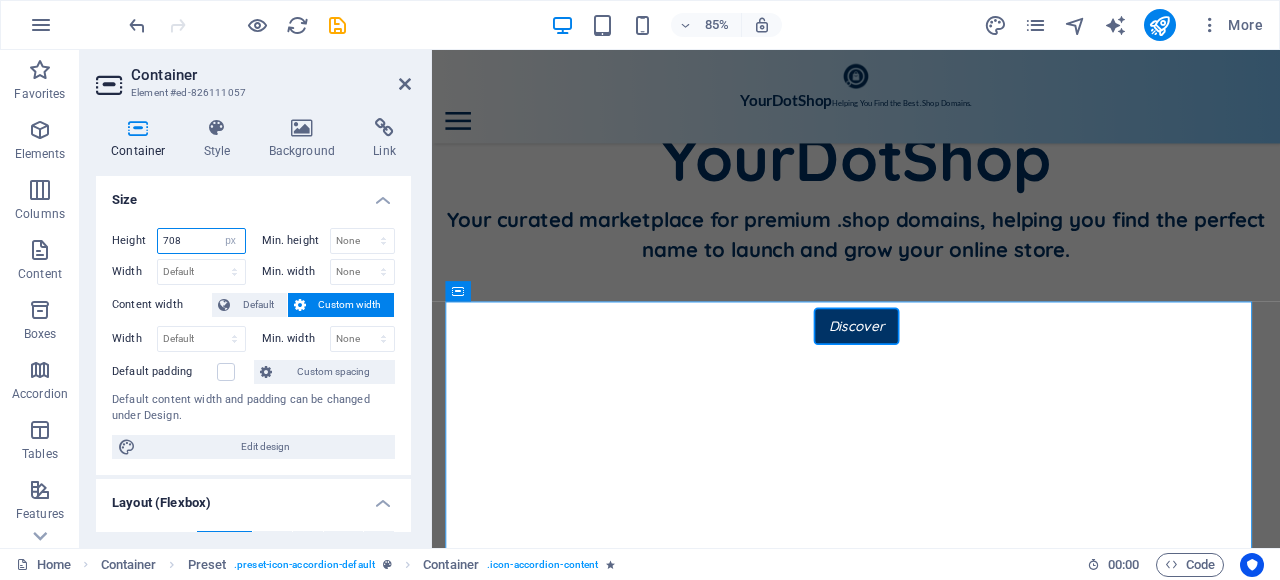 click on "708" at bounding box center [201, 241] 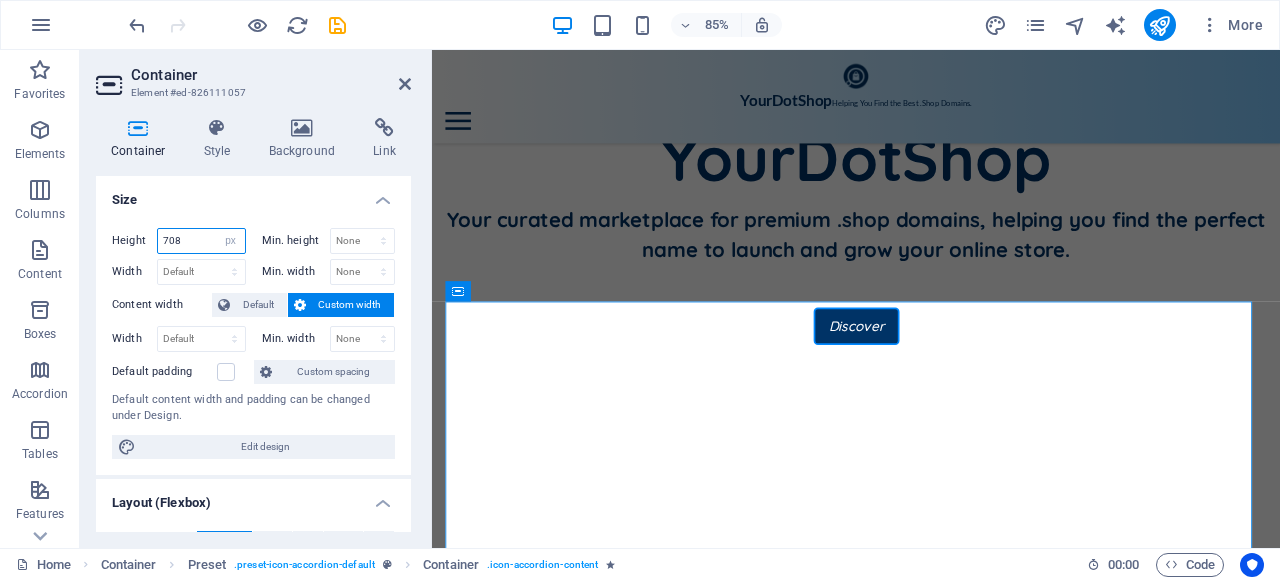 click on "Height 708 Default px rem % vh vw" at bounding box center (179, 241) 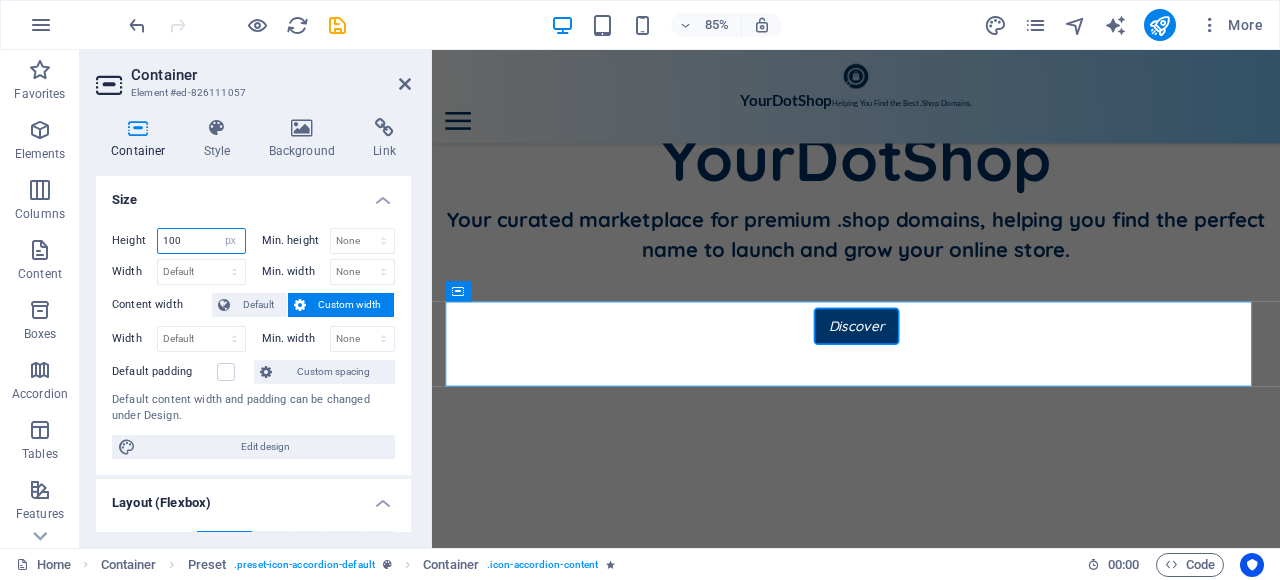 type on "100" 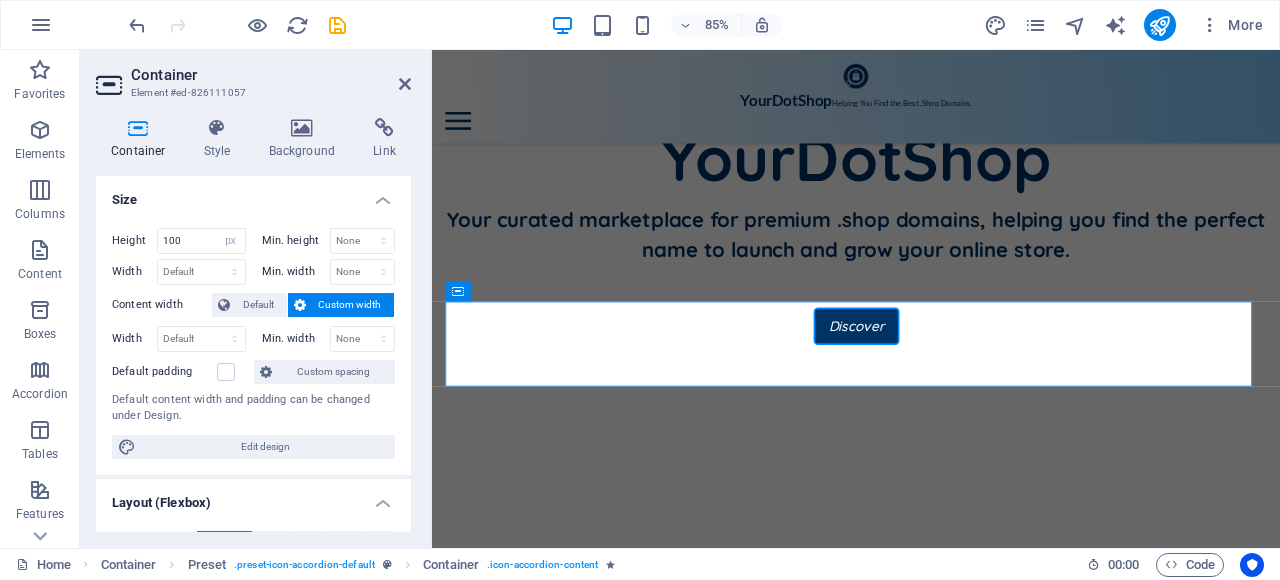 click on "Size" at bounding box center (253, 194) 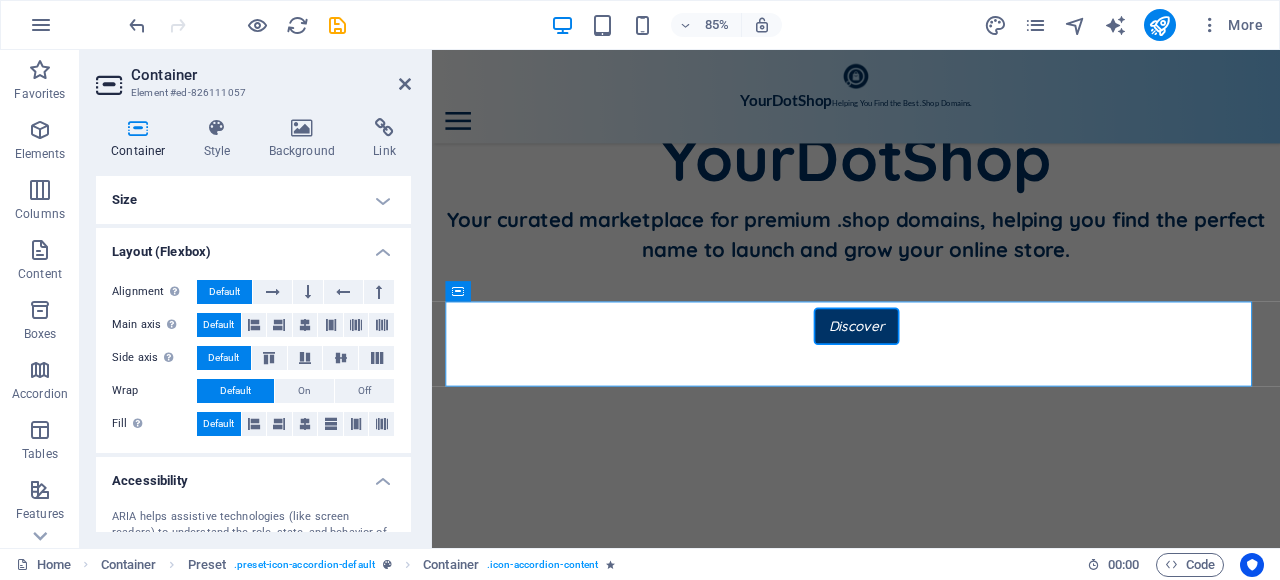 click on "Size" at bounding box center (253, 200) 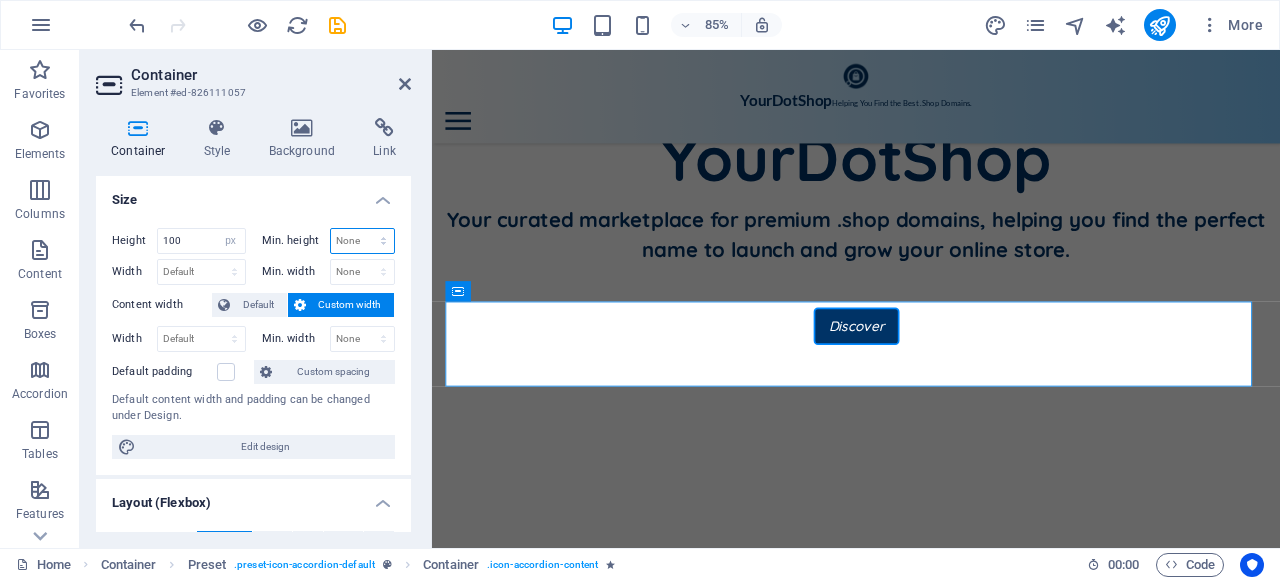 click on "None px rem % vh vw" at bounding box center (363, 241) 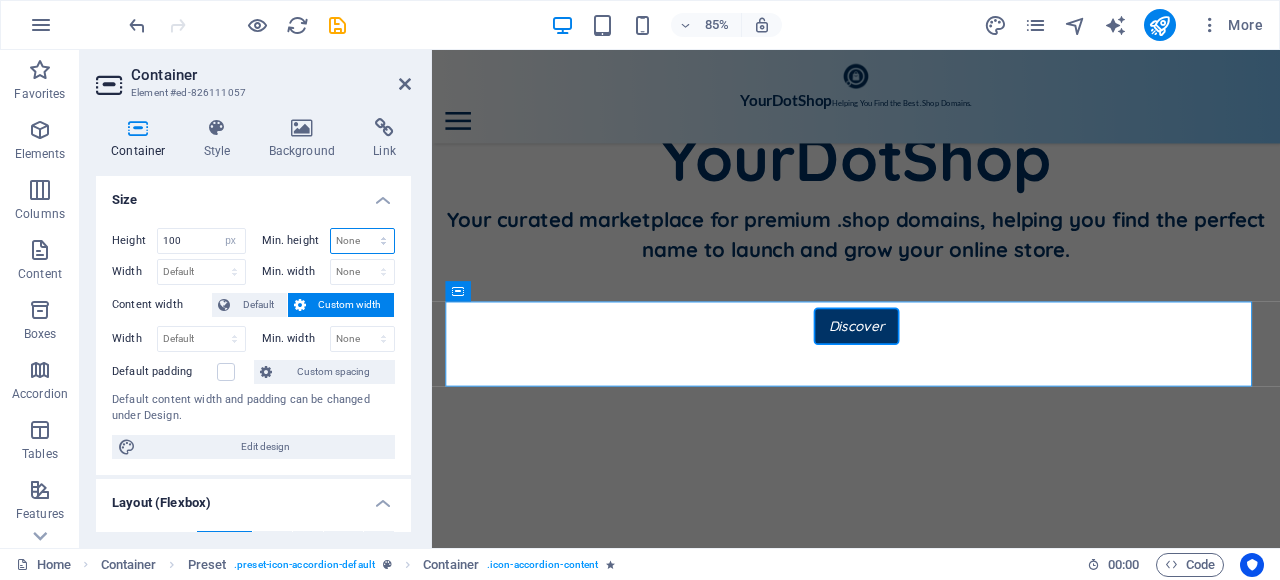 select on "px" 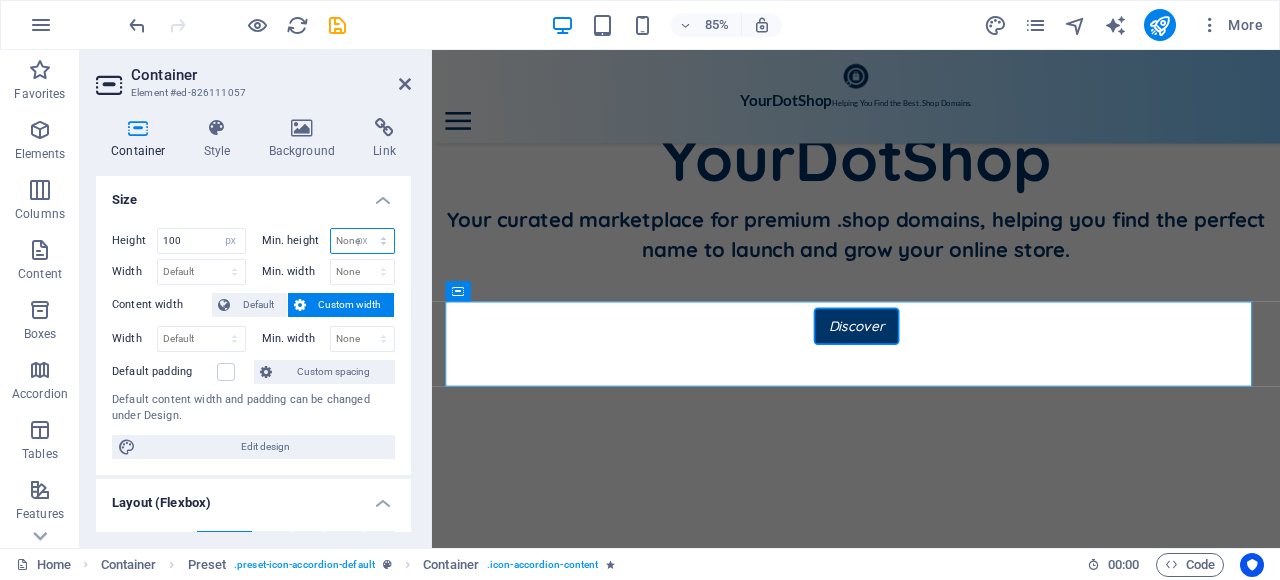 click on "None px rem % vh vw" at bounding box center [363, 241] 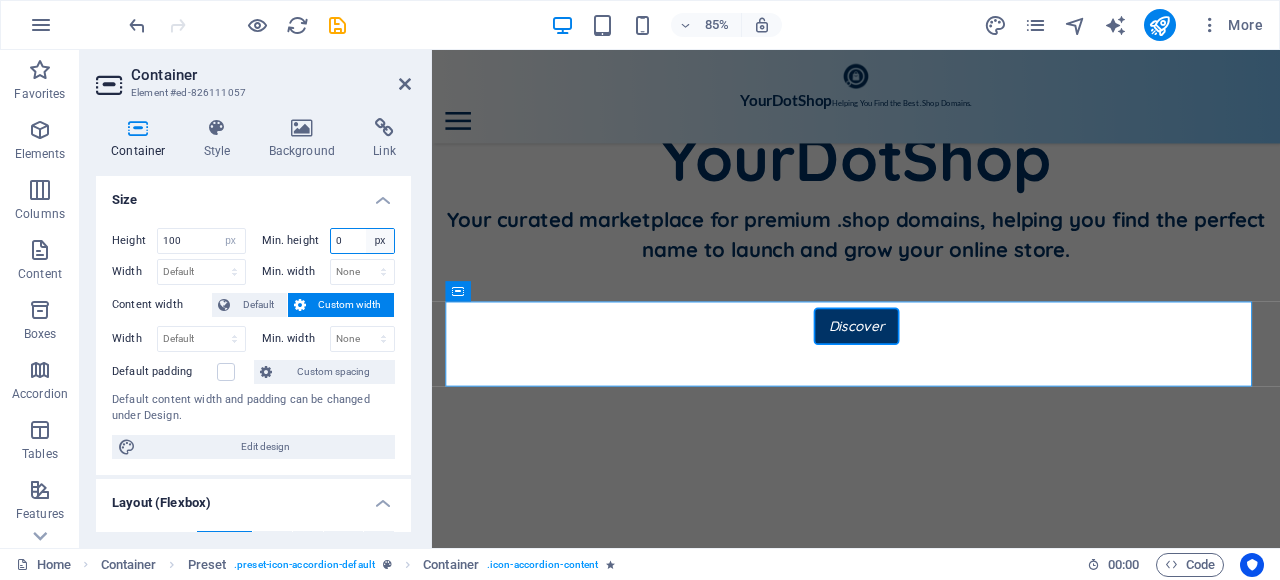 click on "None px rem % vh vw" at bounding box center (380, 241) 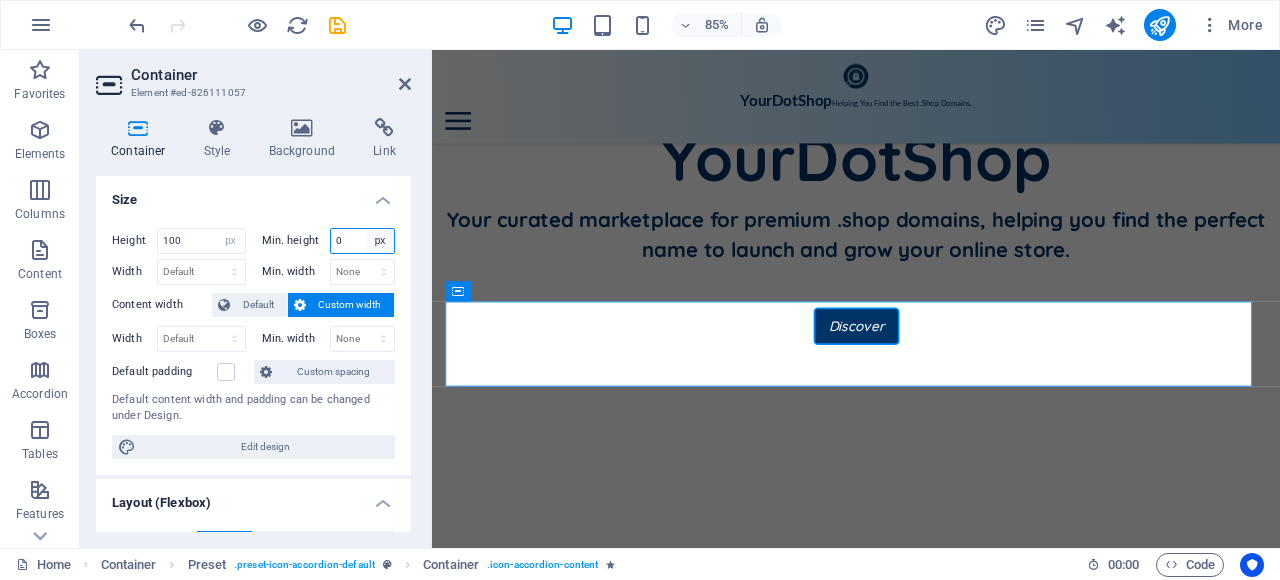 select on "%" 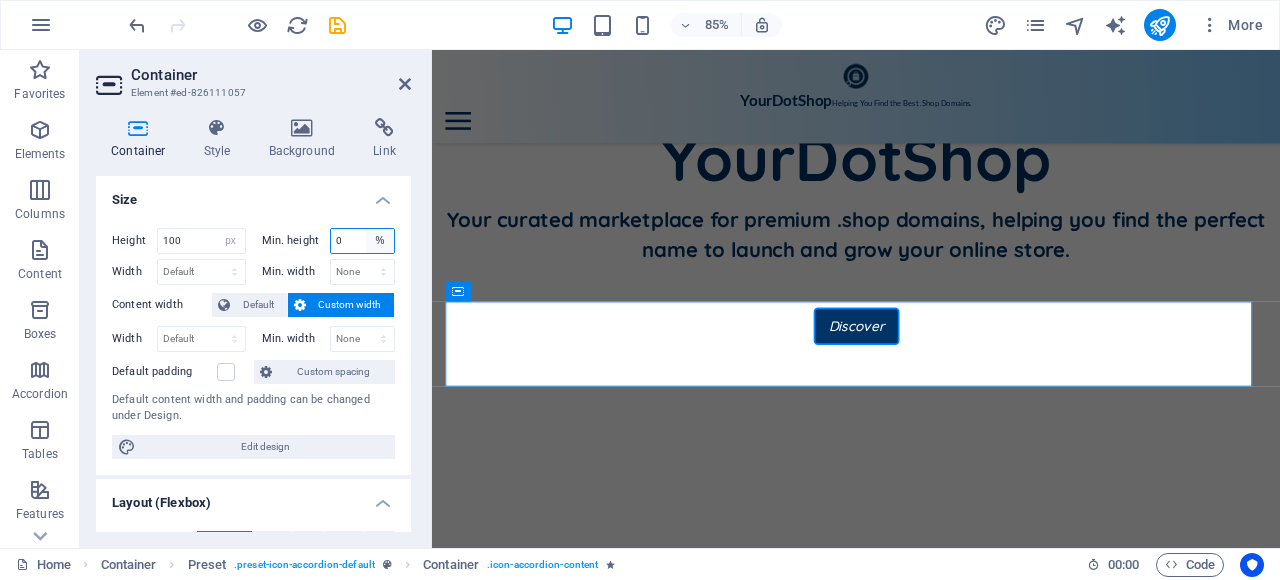 click on "None px rem % vh vw" at bounding box center [380, 241] 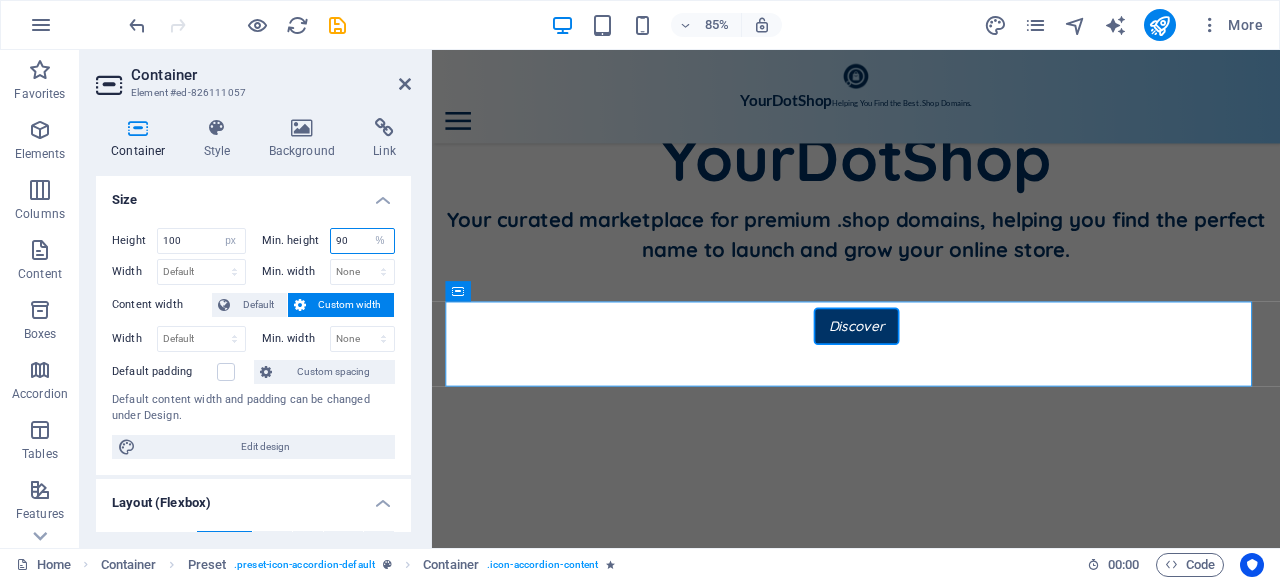 click on "90" at bounding box center (363, 241) 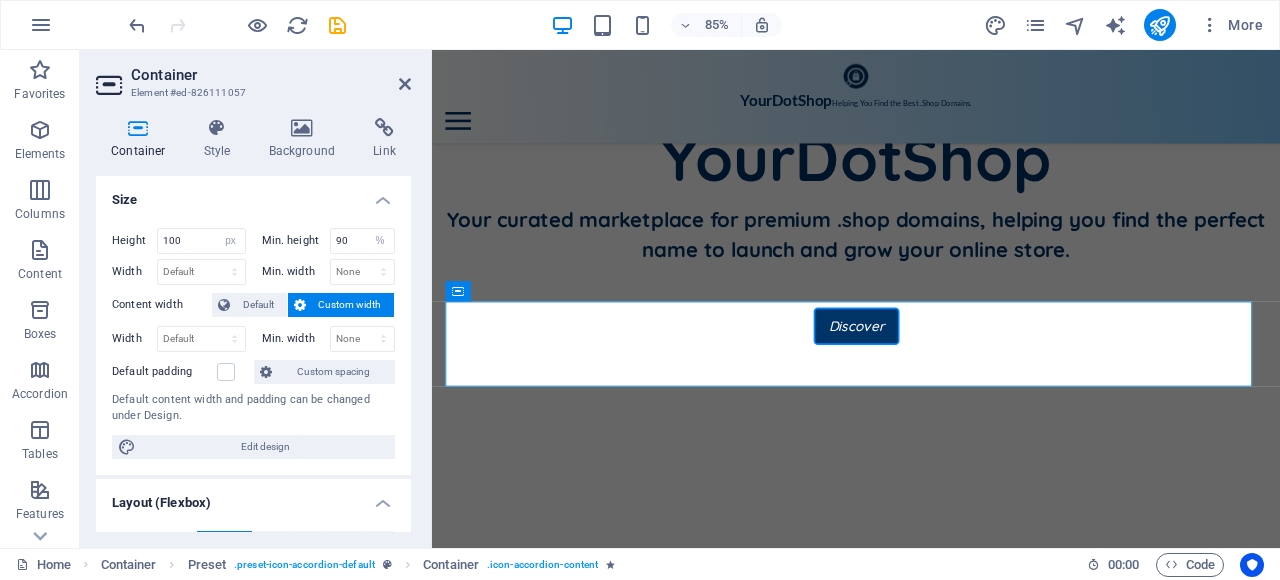 click on "Size" at bounding box center (253, 194) 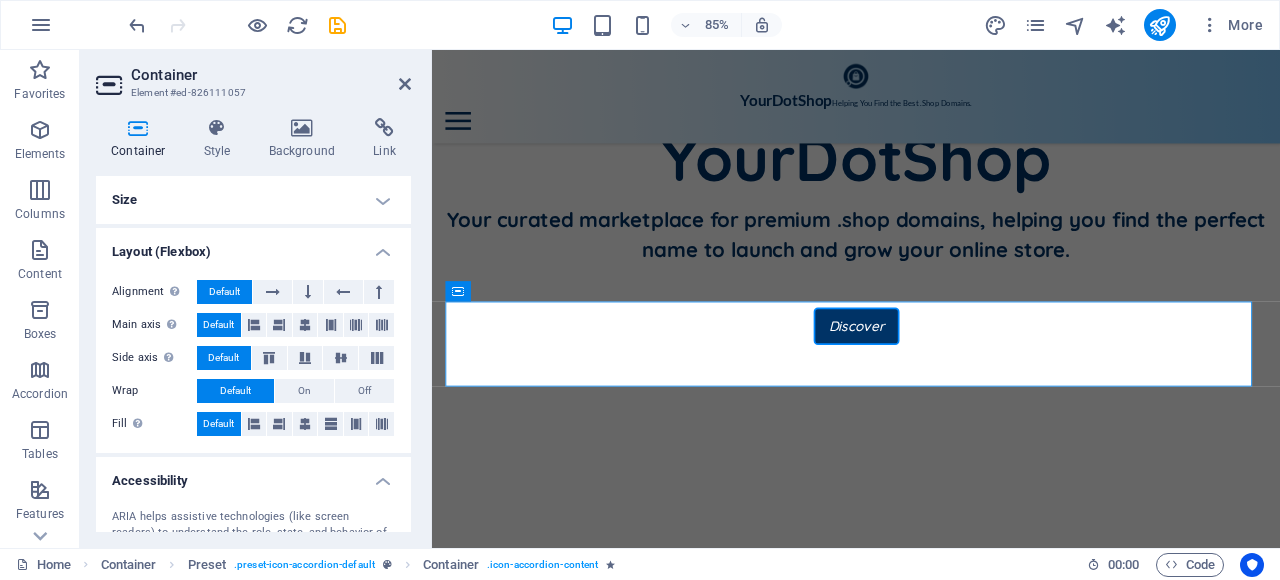 click on "Size" at bounding box center [253, 200] 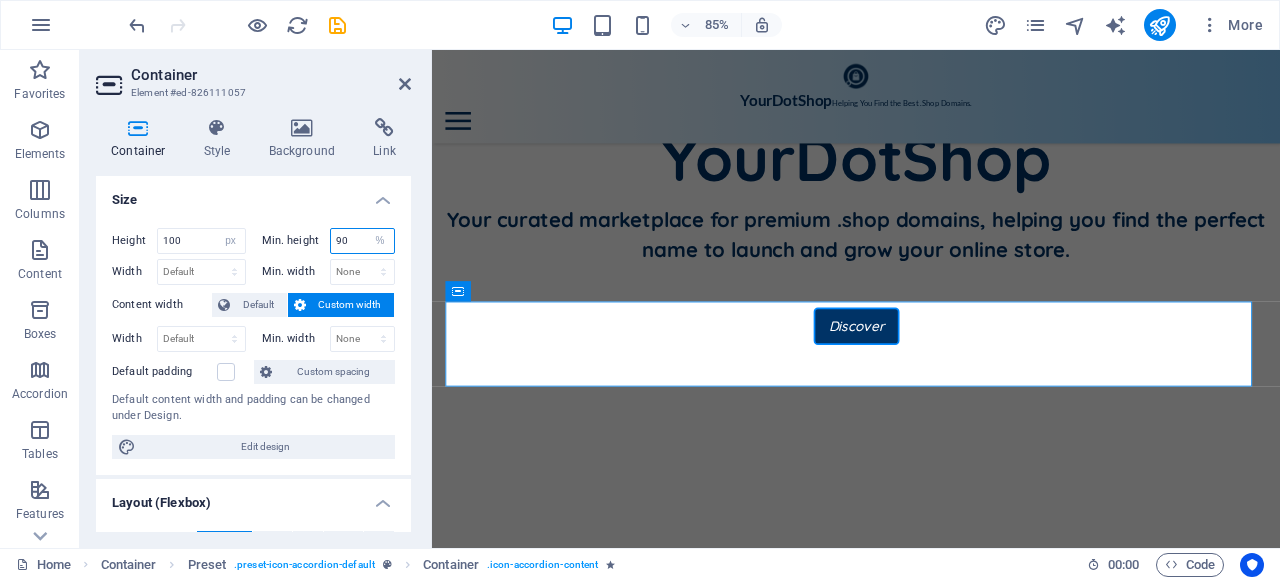 drag, startPoint x: 360, startPoint y: 237, endPoint x: 299, endPoint y: 243, distance: 61.294373 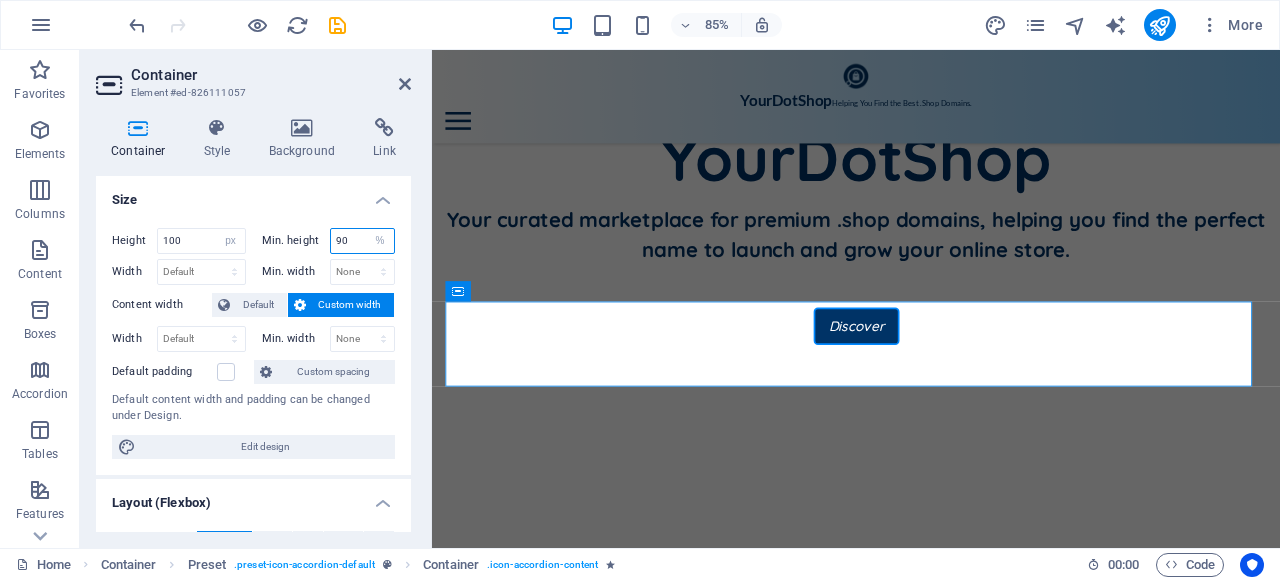 click on "Min. height 90 None px rem % vh vw" at bounding box center (329, 241) 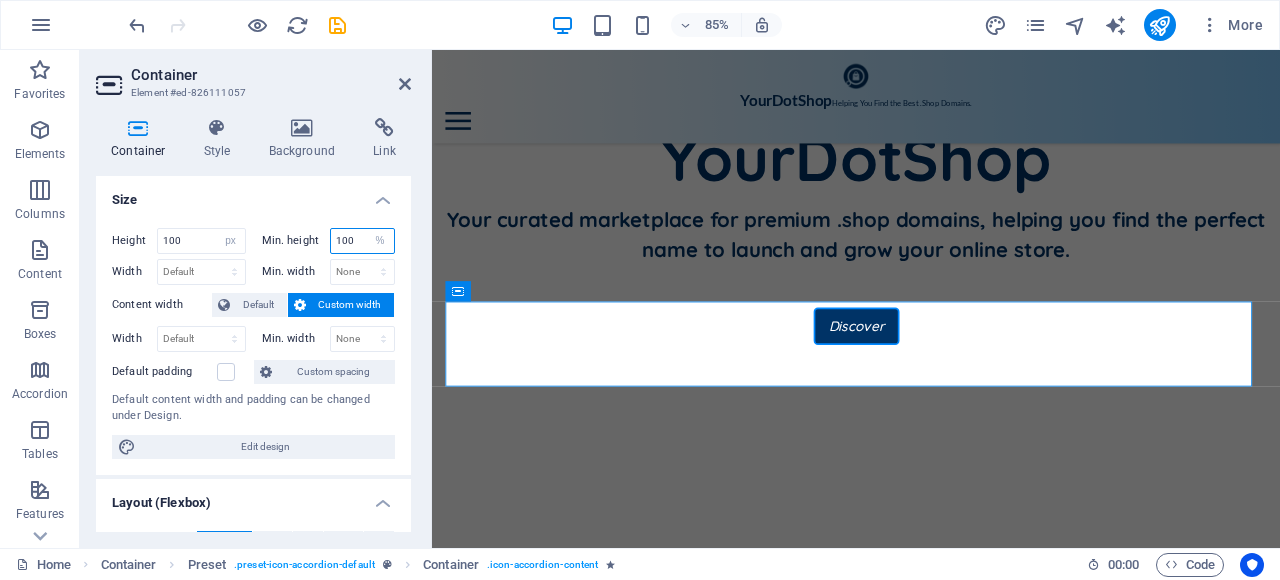 type on "100" 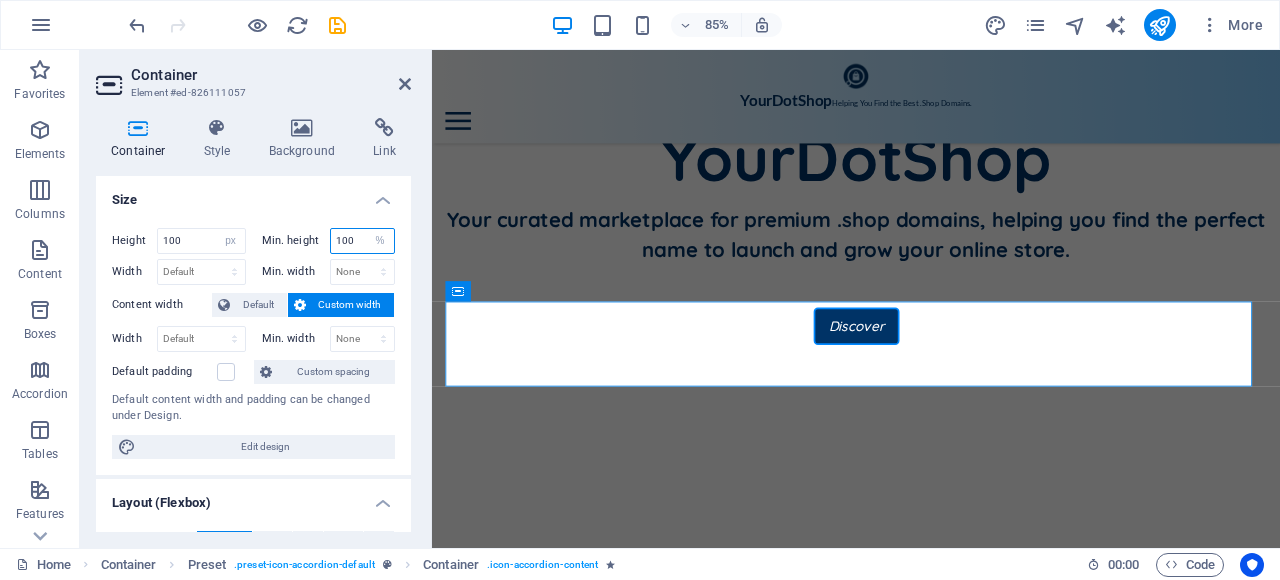 click on "100" at bounding box center [363, 241] 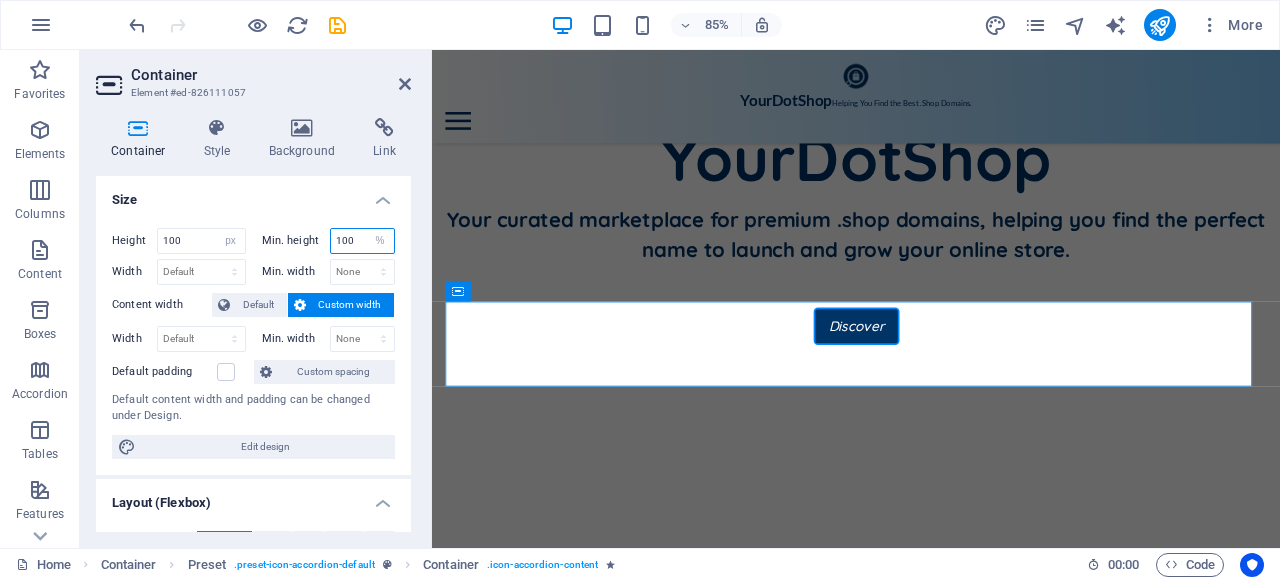 click on "100" at bounding box center (363, 241) 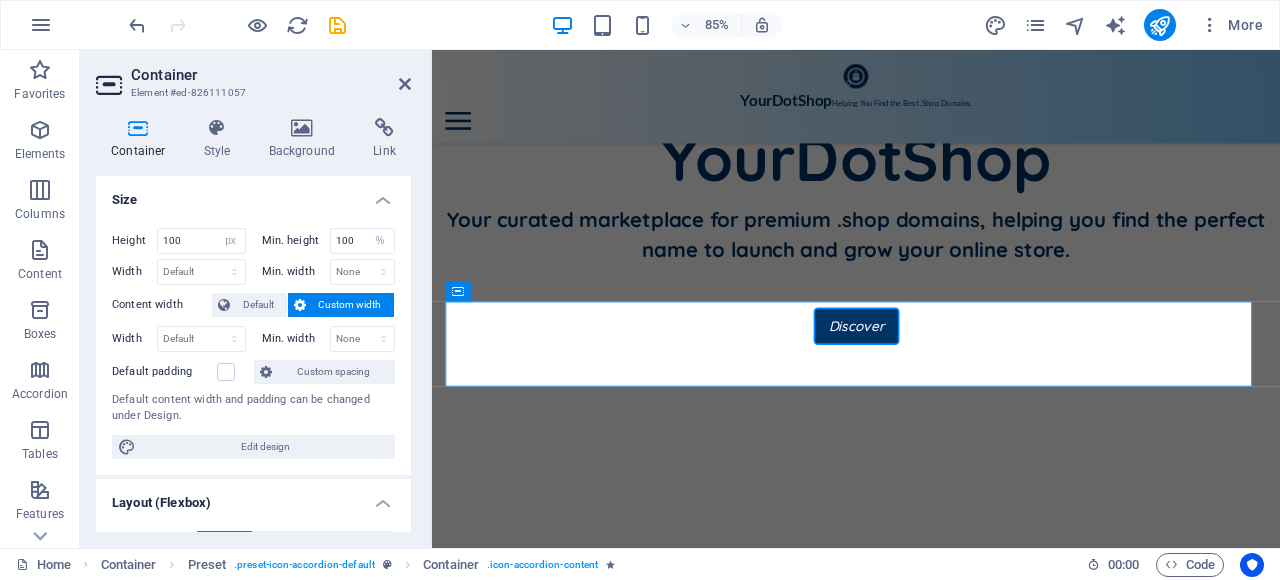 click on "Height 100 Default px rem % vh vw Min. height 100 None px rem % vh vw Width Default px rem % em vh vw Min. width None px rem % vh vw Content width Default Custom width Width Default px rem % em vh vw Min. width None px rem % vh vw Default padding Custom spacing Default content width and padding can be changed under Design. Edit design" at bounding box center (253, 343) 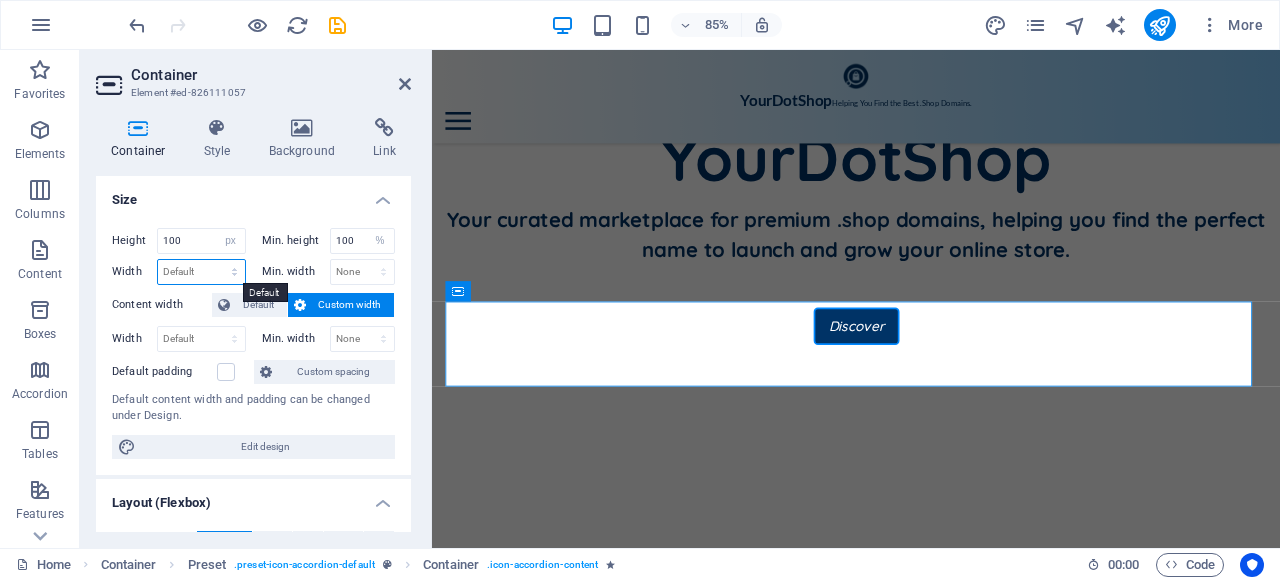 click on "Default px rem % em vh vw" at bounding box center (201, 272) 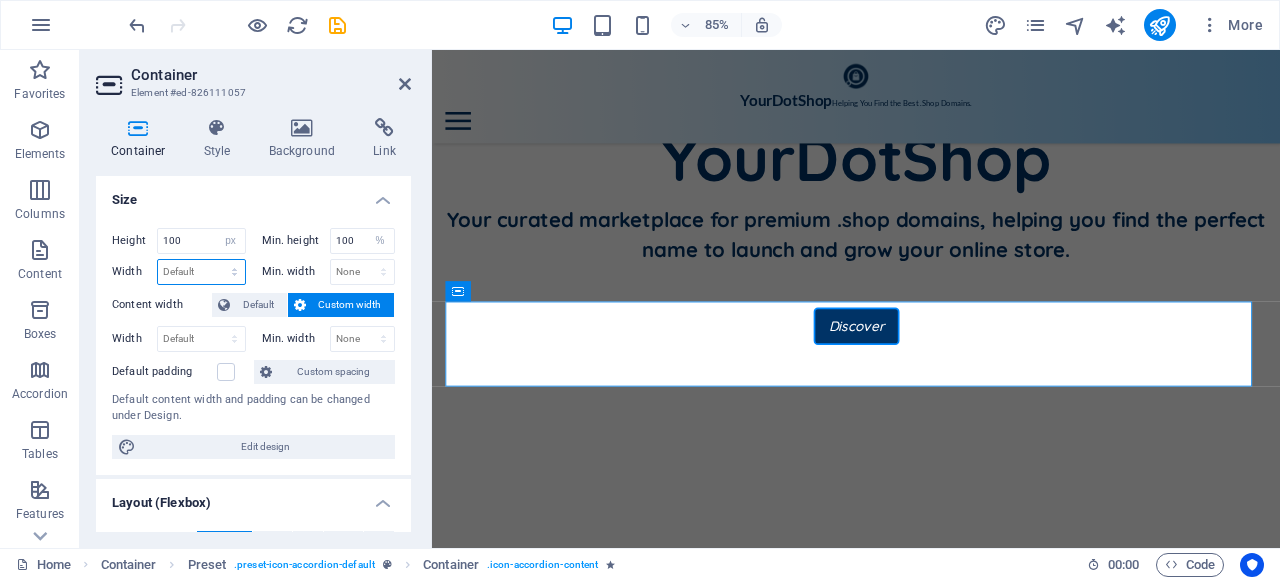click on "Default px rem % em vh vw" at bounding box center (201, 272) 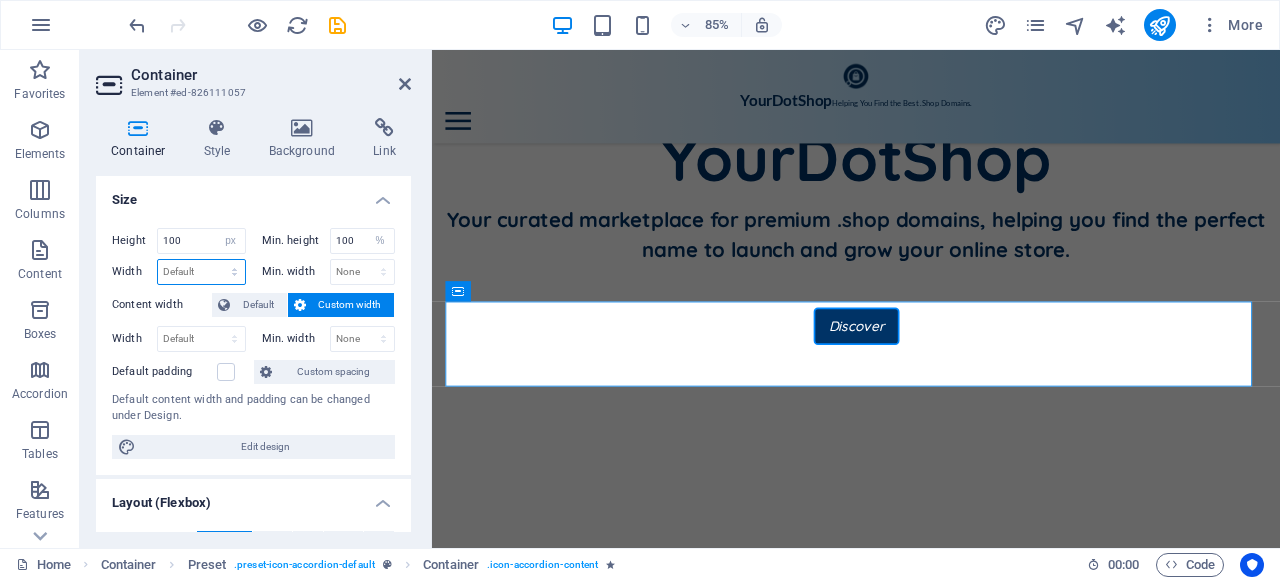click on "Default px rem % em vh vw" at bounding box center (201, 272) 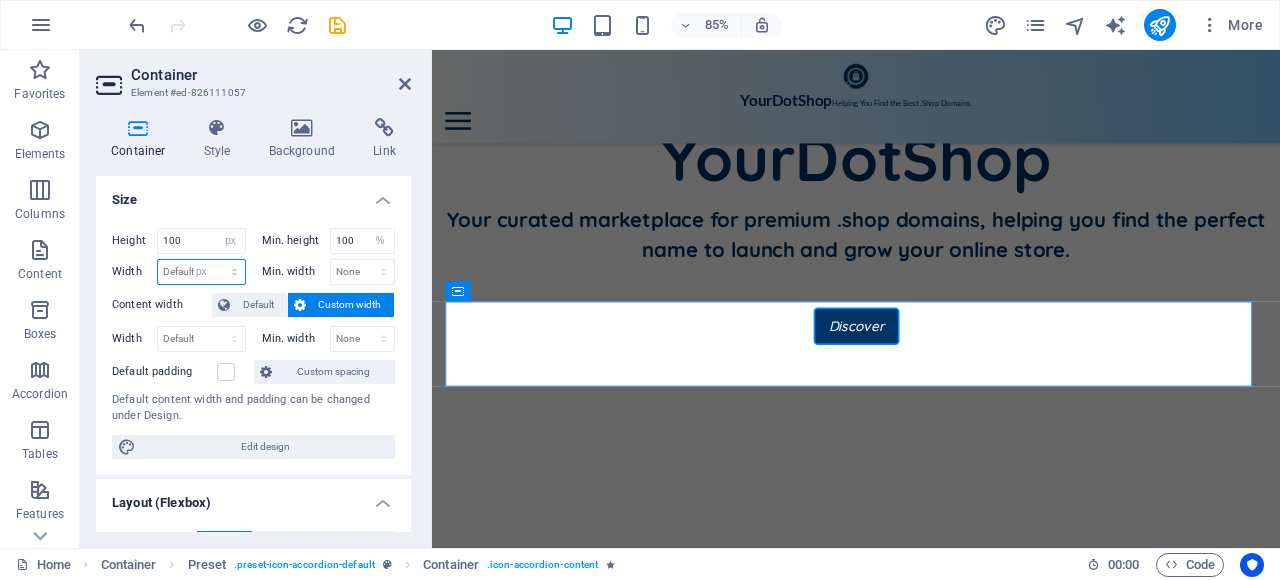 click on "Default px rem % em vh vw" at bounding box center [201, 272] 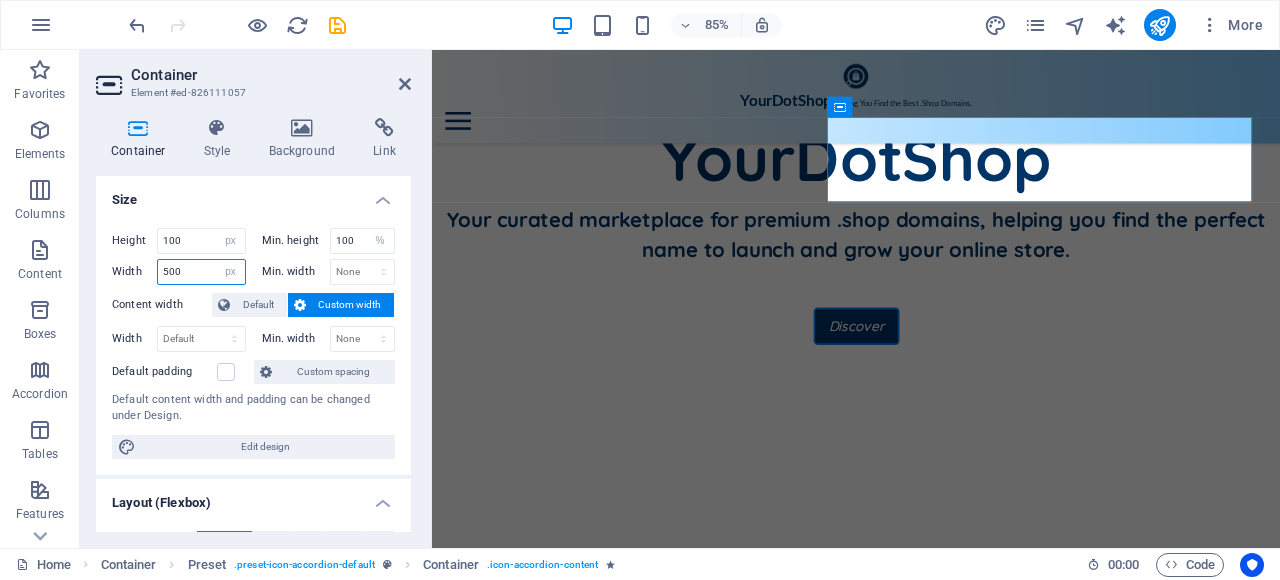 type on "500" 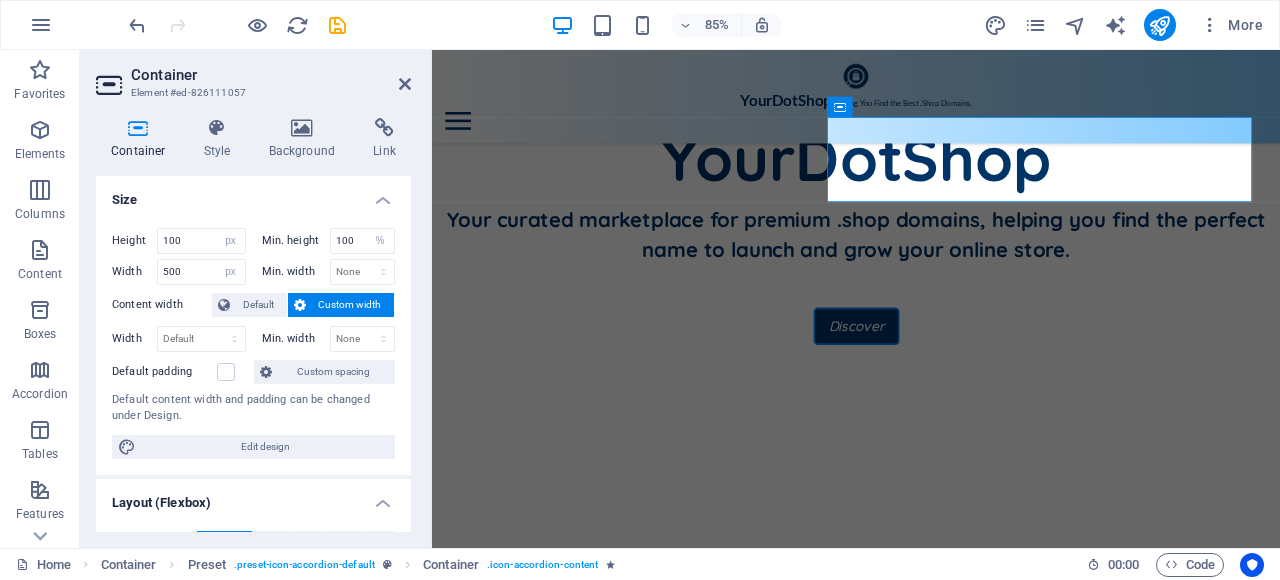 click on "Size" at bounding box center [253, 194] 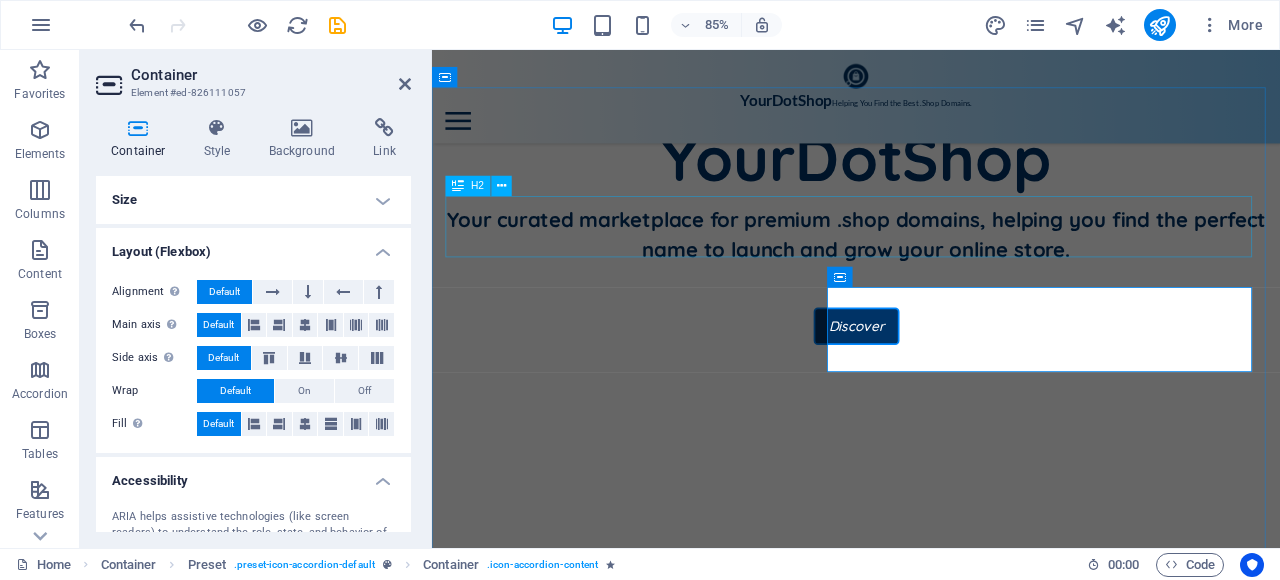 scroll, scrollTop: 600, scrollLeft: 0, axis: vertical 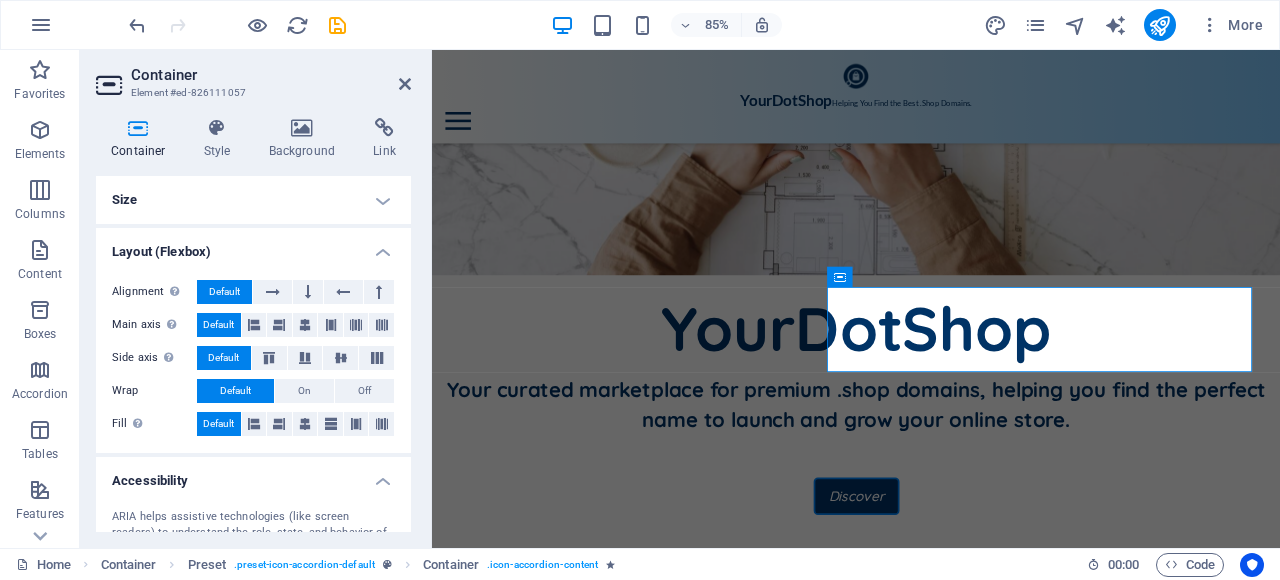 click on "Size" at bounding box center [253, 200] 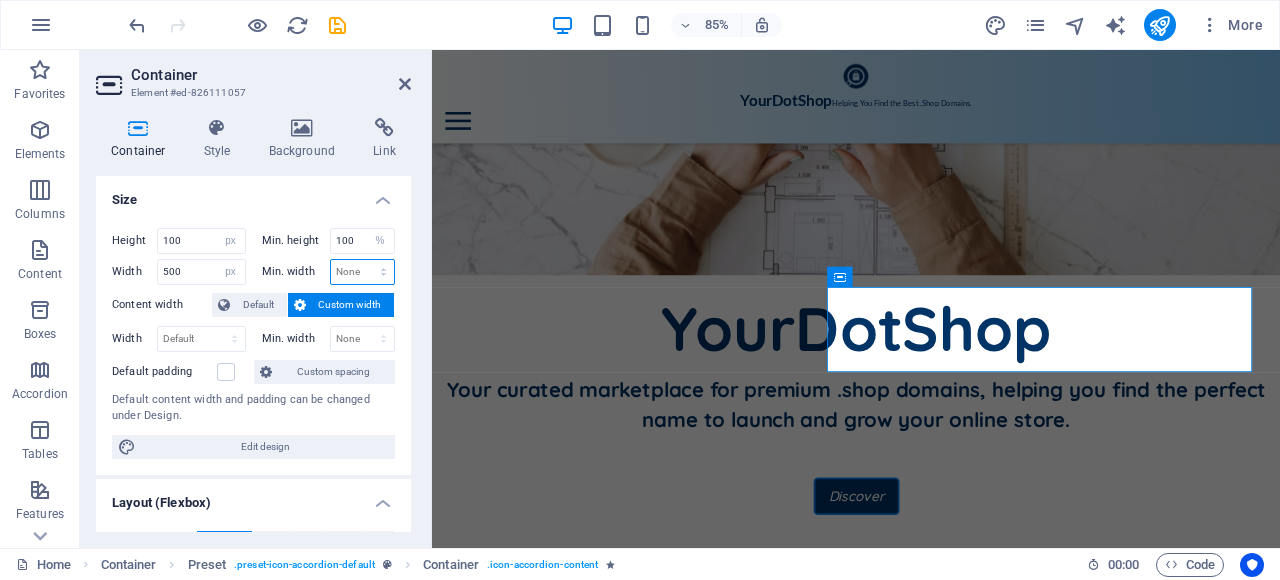 click on "None px rem % vh vw" at bounding box center [363, 272] 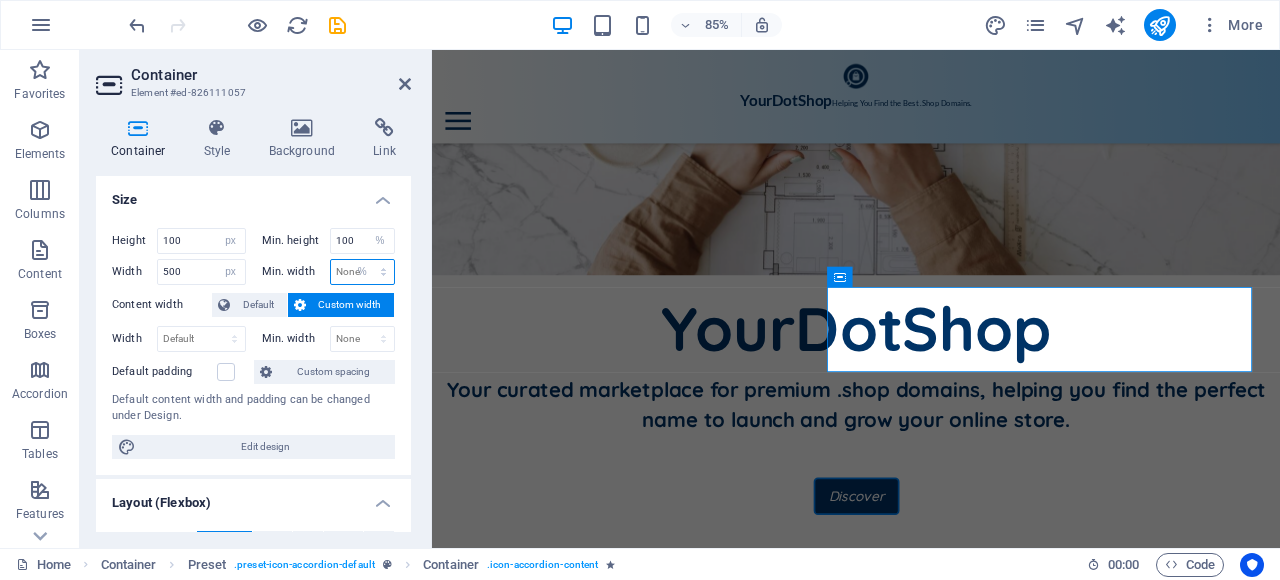 click on "None px rem % vh vw" at bounding box center (363, 272) 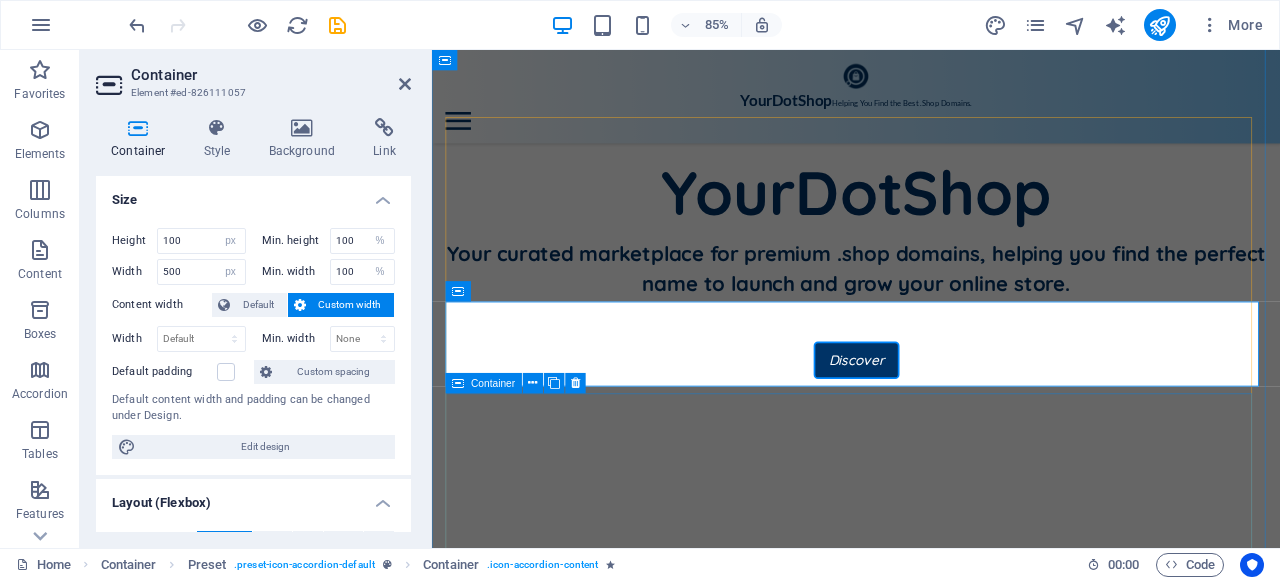 scroll, scrollTop: 800, scrollLeft: 0, axis: vertical 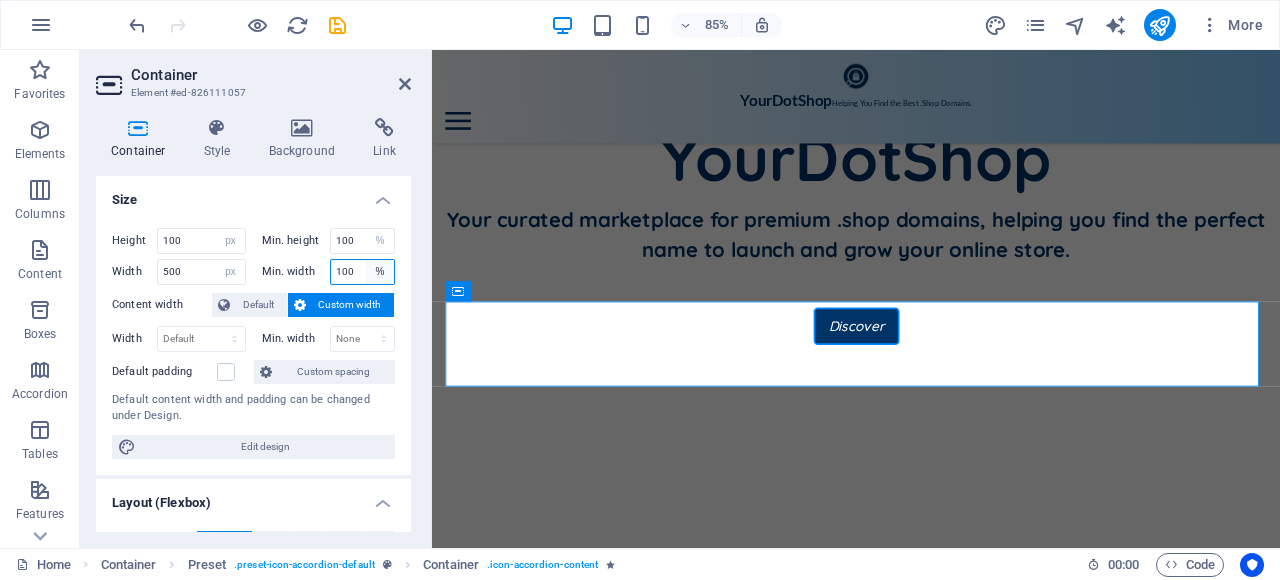 click on "None px rem % vh vw" at bounding box center (380, 272) 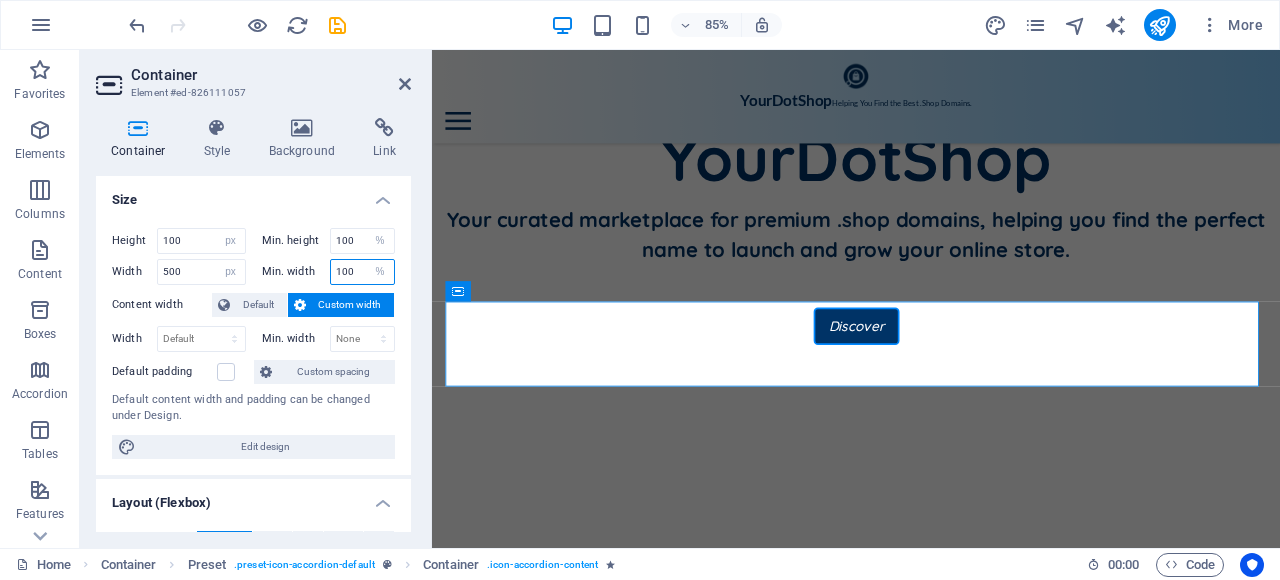 select on "px" 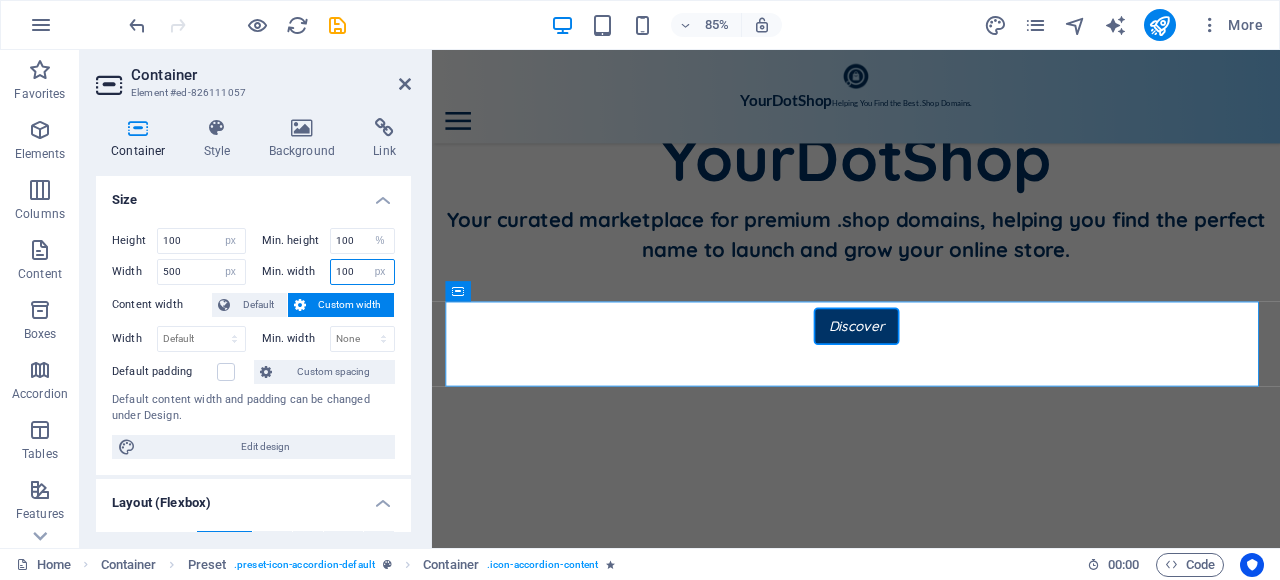 click on "None px rem % vh vw" at bounding box center (380, 272) 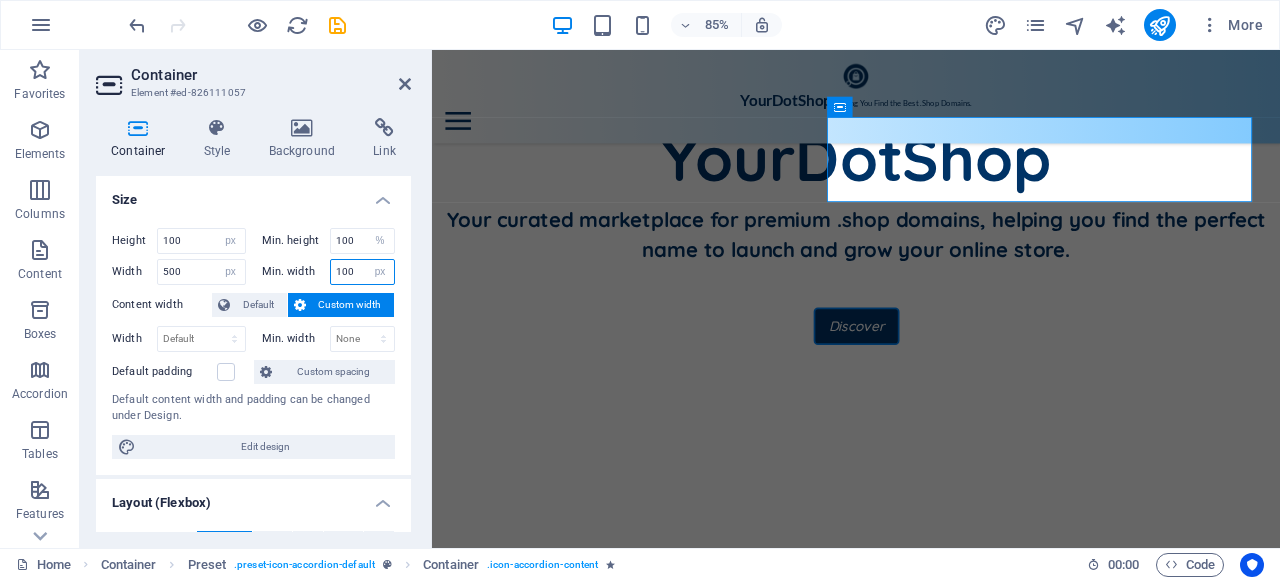 click on "100" at bounding box center (363, 272) 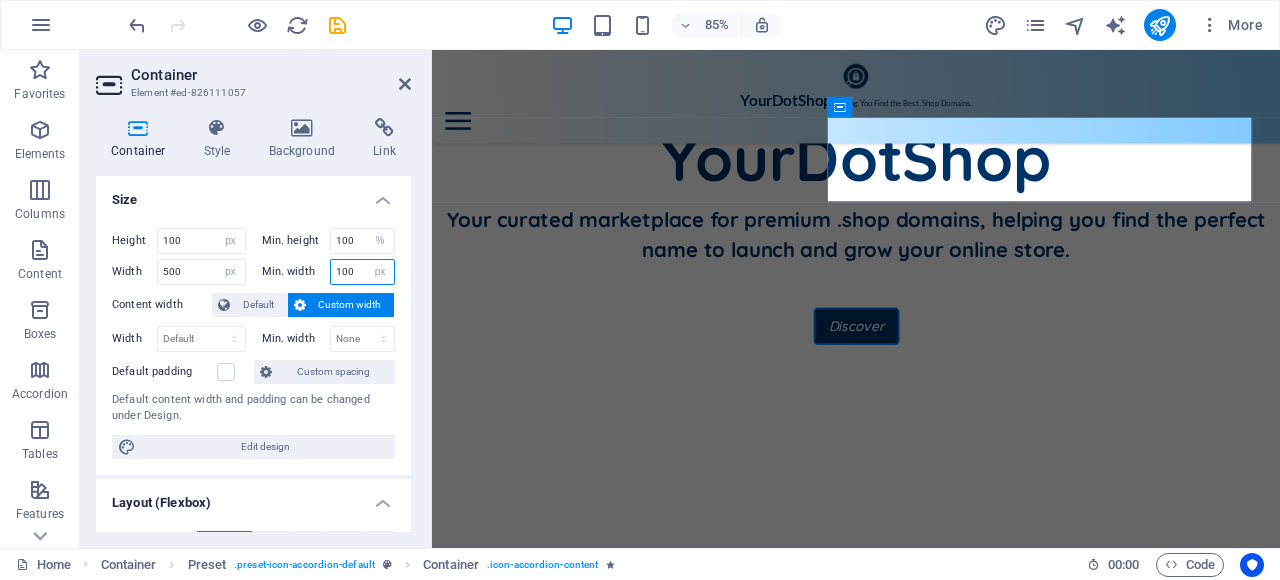 click on "100" at bounding box center (363, 272) 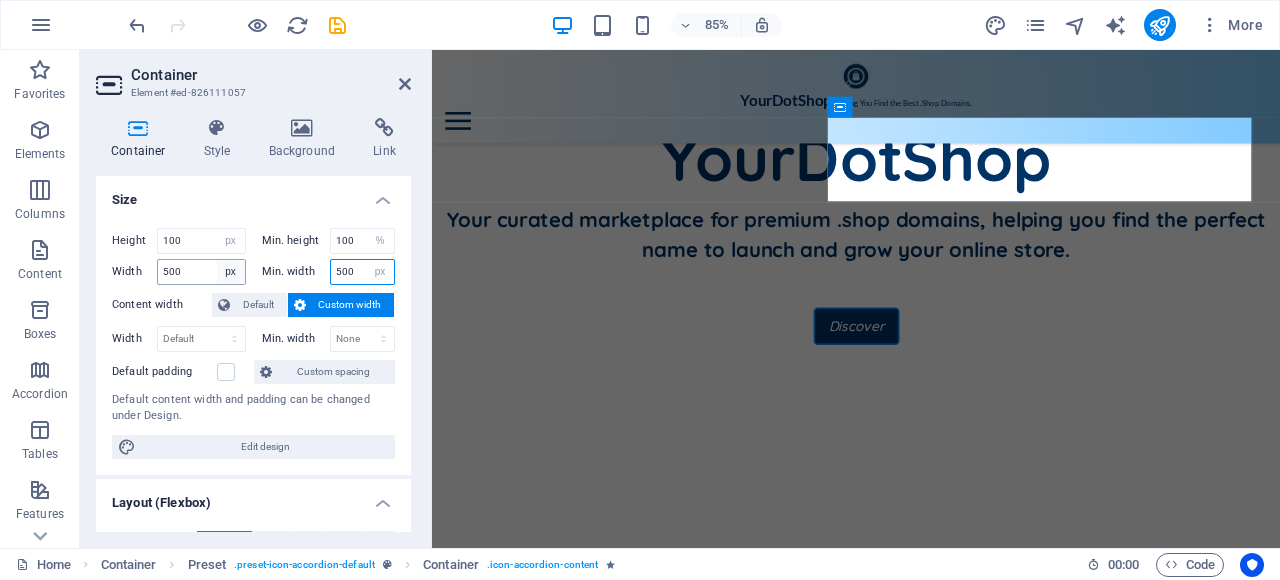 type on "500" 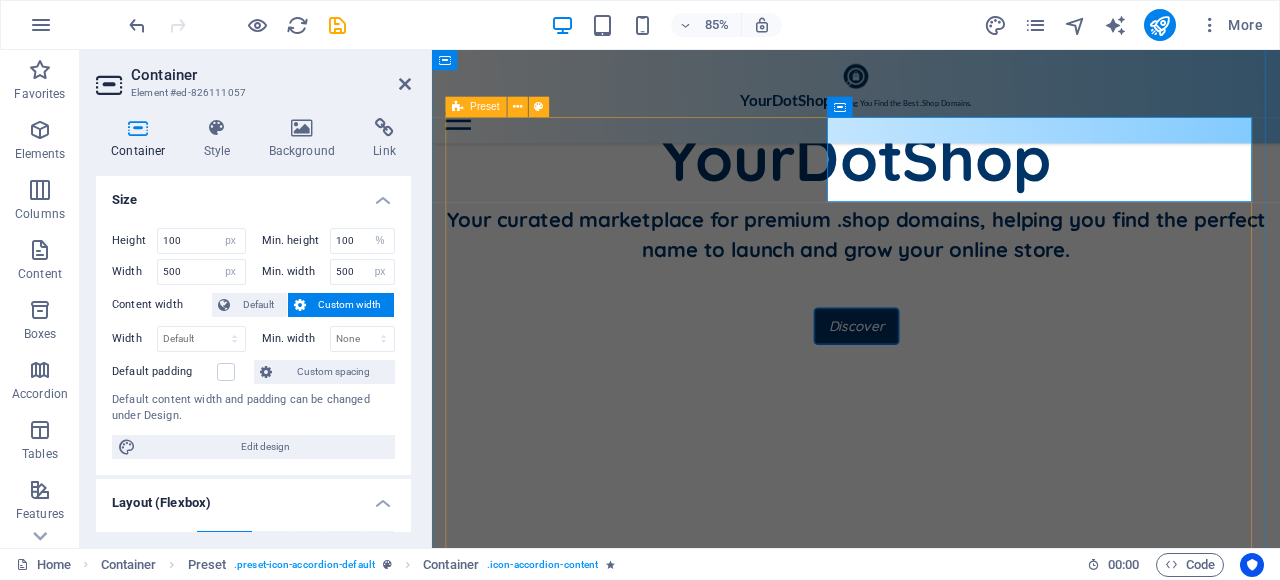 scroll, scrollTop: 700, scrollLeft: 0, axis: vertical 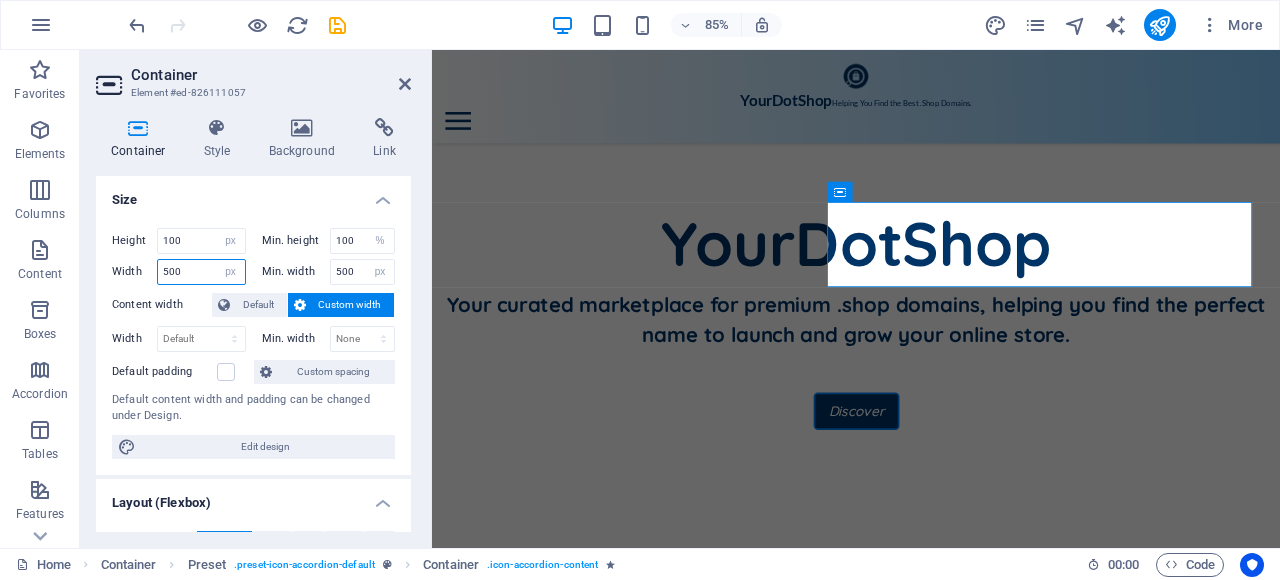 drag, startPoint x: 180, startPoint y: 269, endPoint x: 148, endPoint y: 277, distance: 32.984844 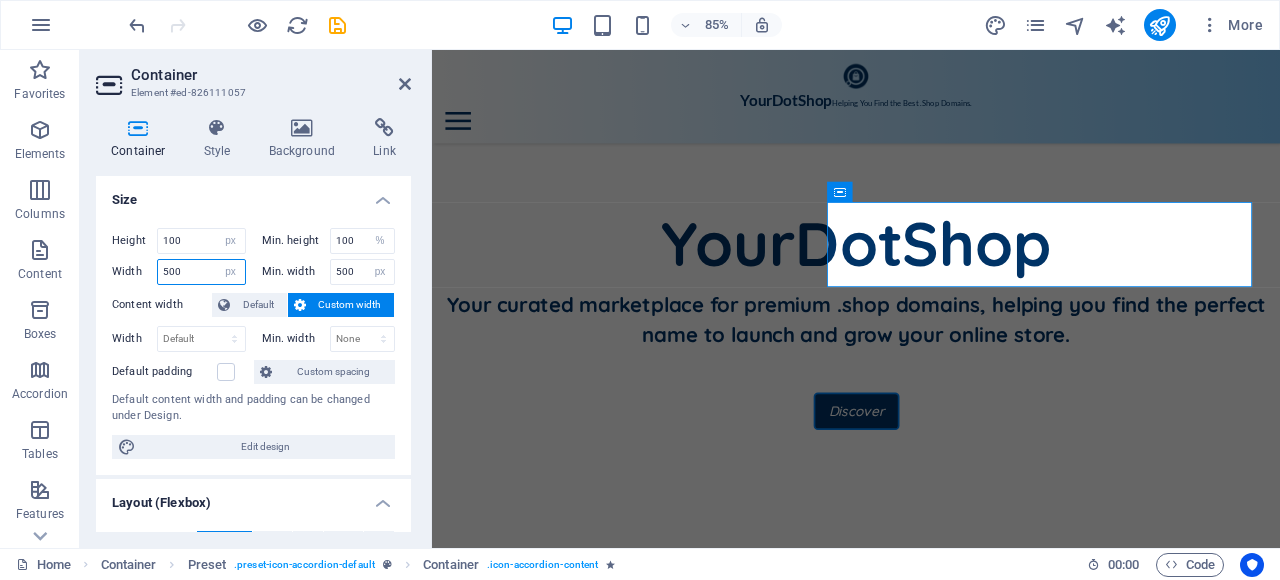 click on "500" at bounding box center (201, 272) 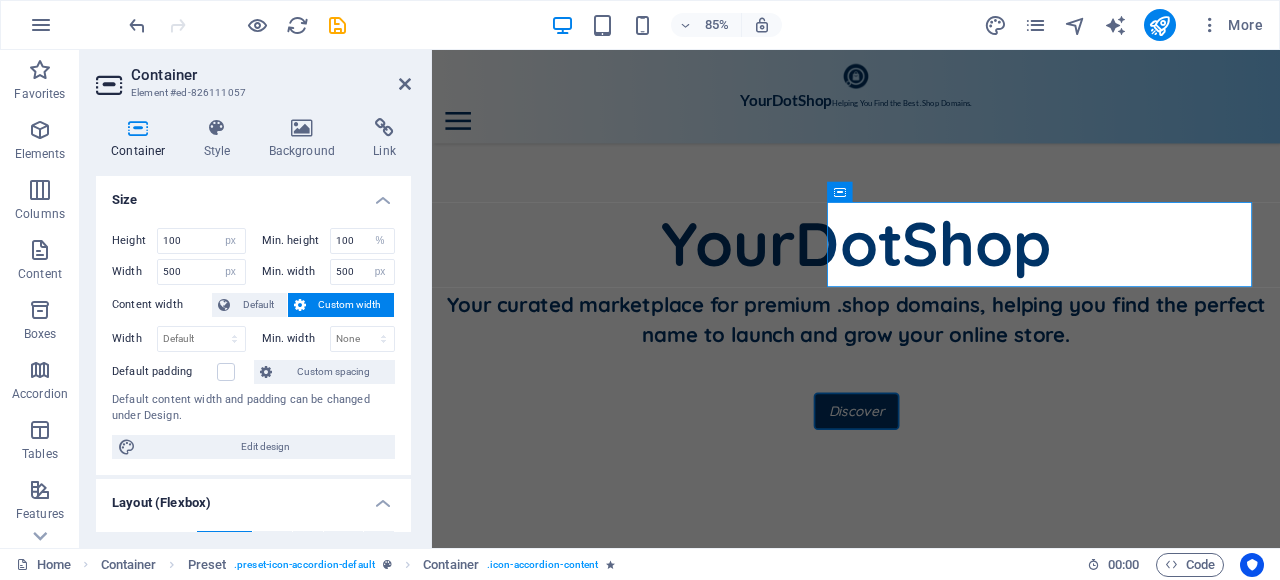 click on "Width 500 Default px rem % em vh vw" at bounding box center (179, 272) 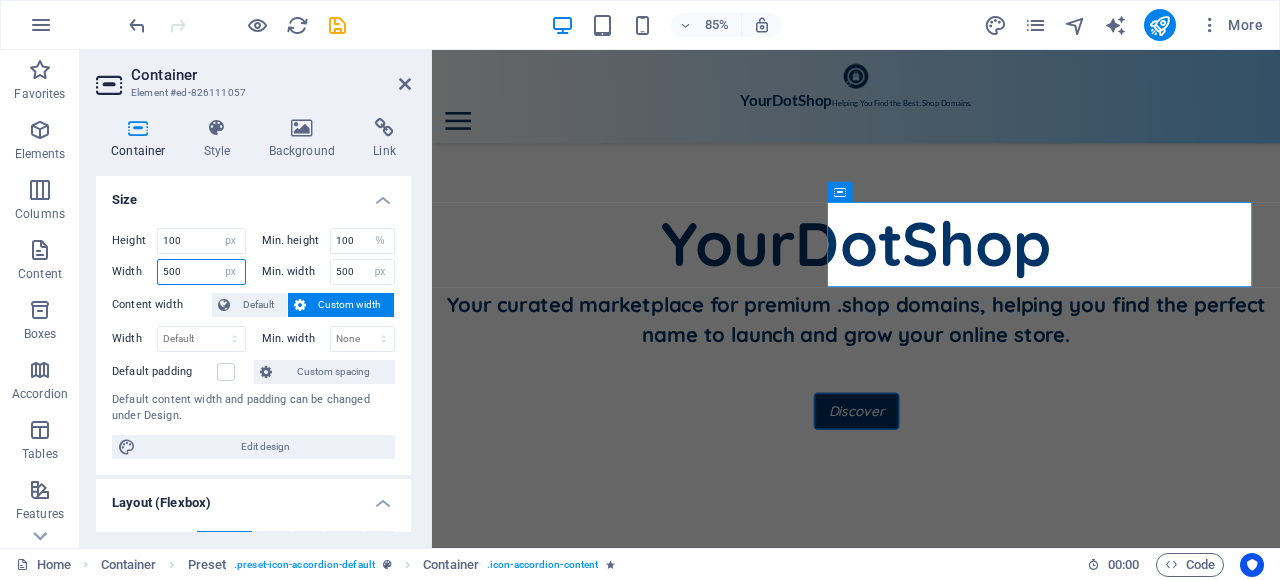 click on "500" at bounding box center [201, 272] 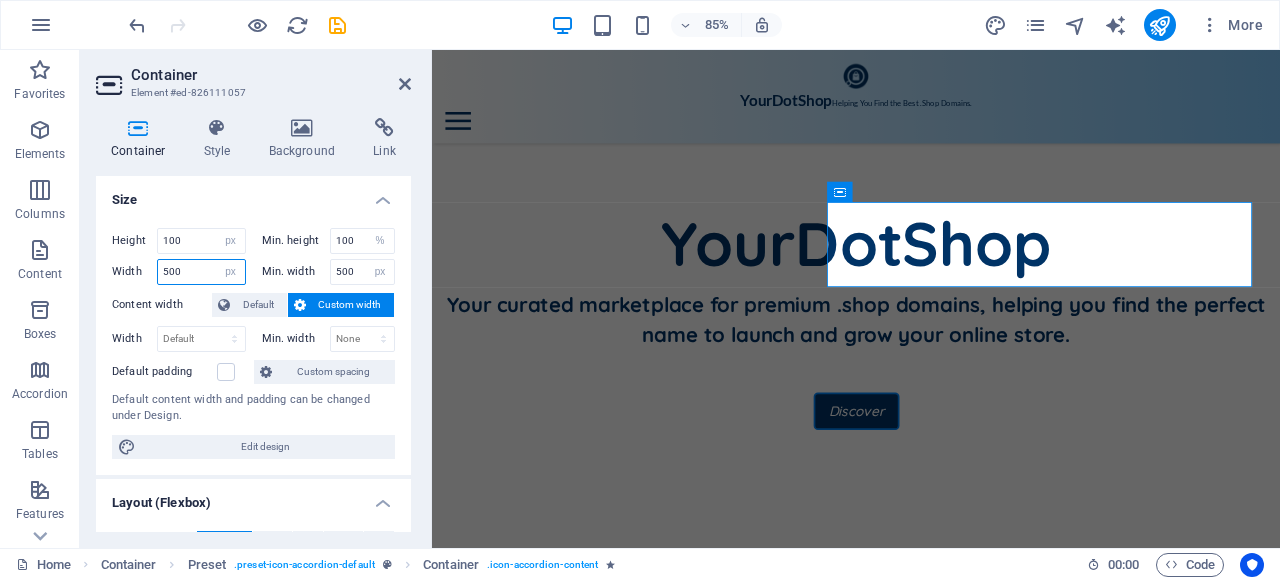 click on "500" at bounding box center [201, 272] 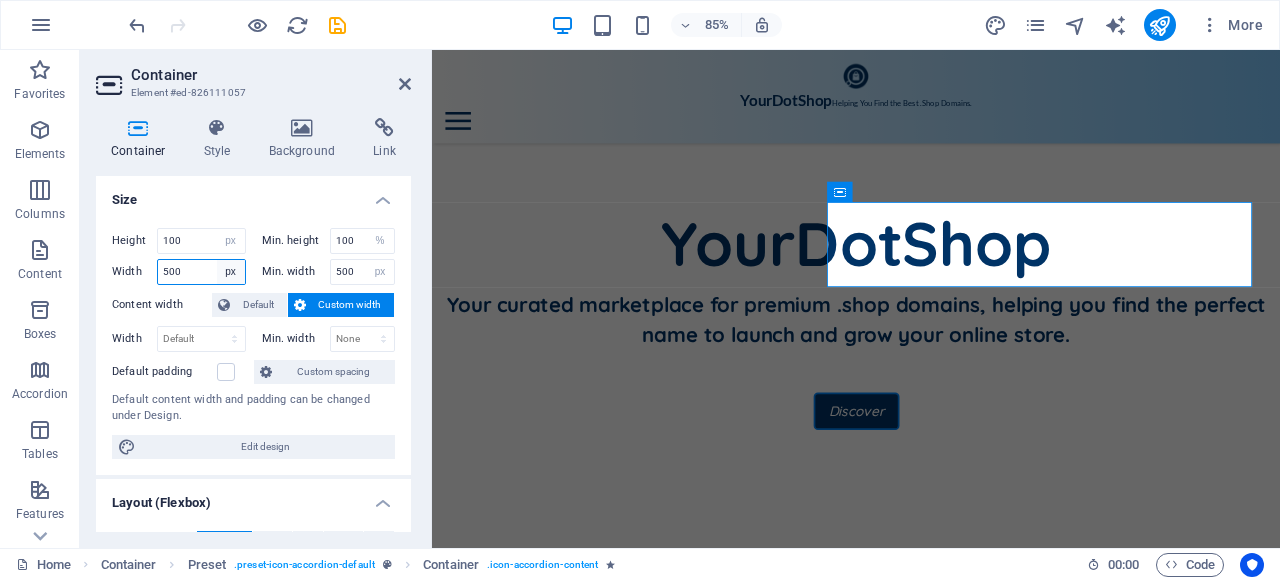 click on "Default px rem % em vh vw" at bounding box center [231, 272] 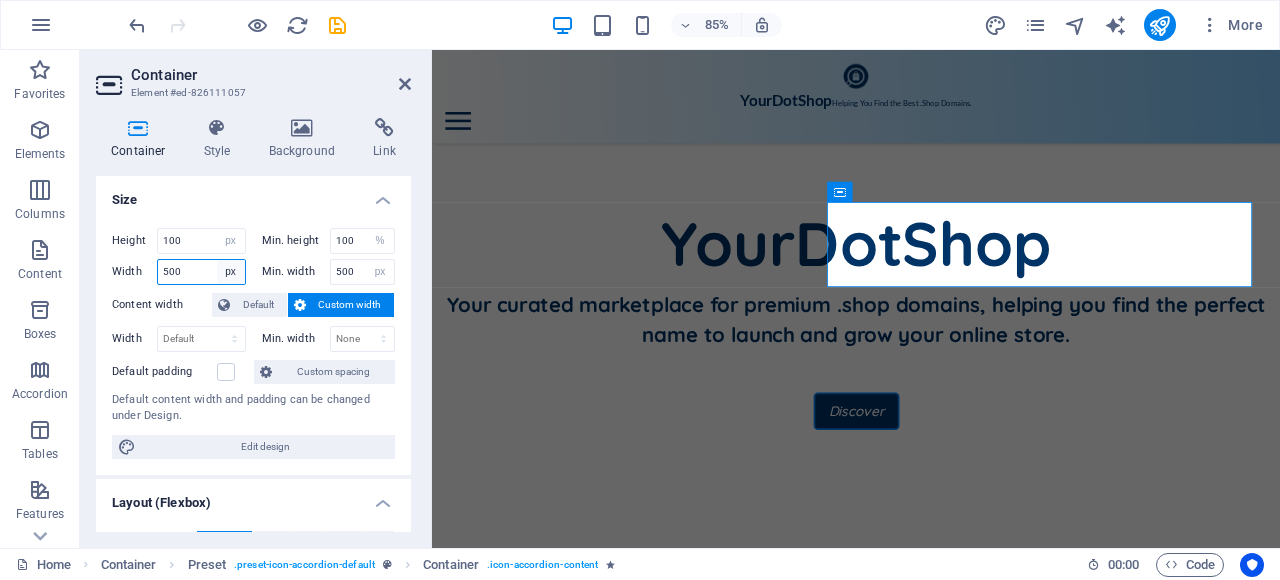 select on "%" 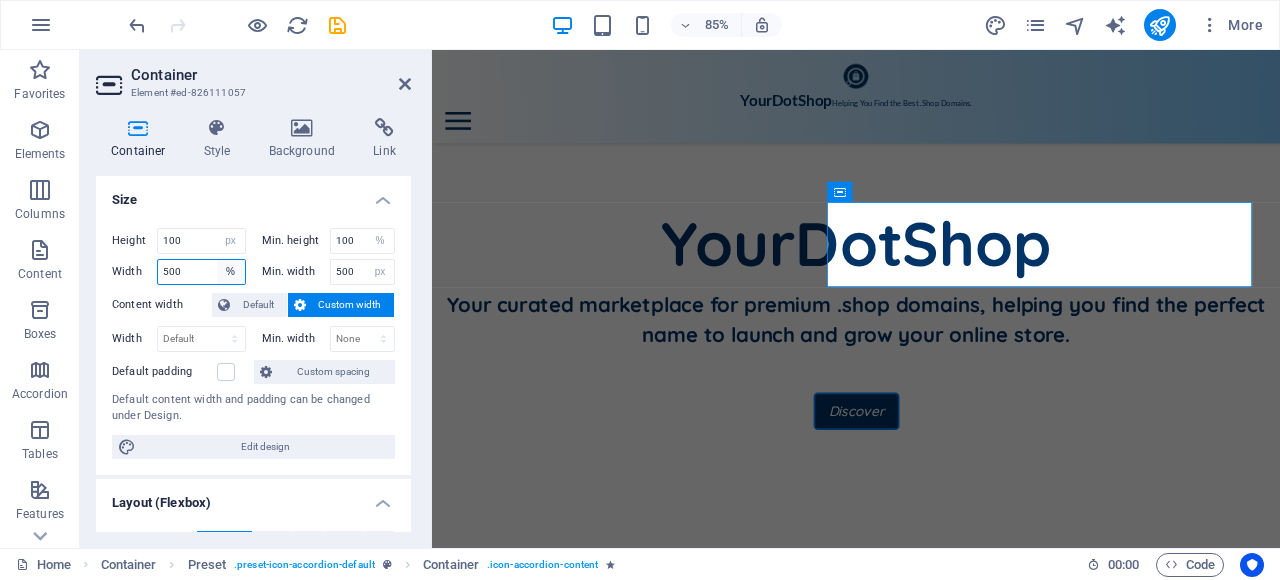 click on "Default px rem % em vh vw" at bounding box center [231, 272] 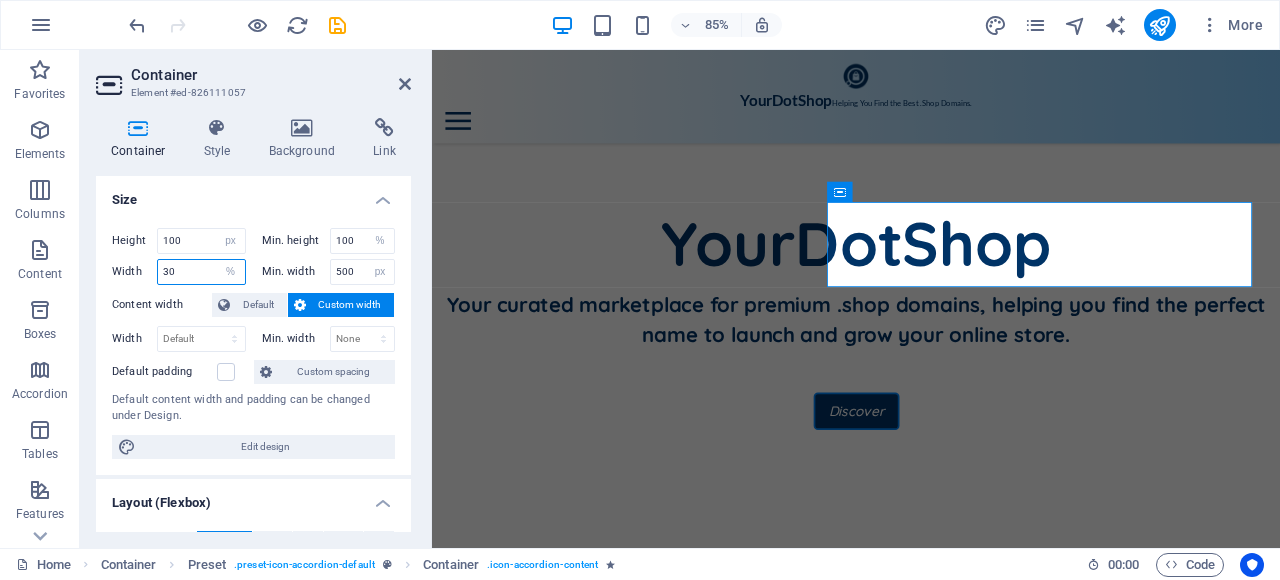 click on "30" at bounding box center [201, 272] 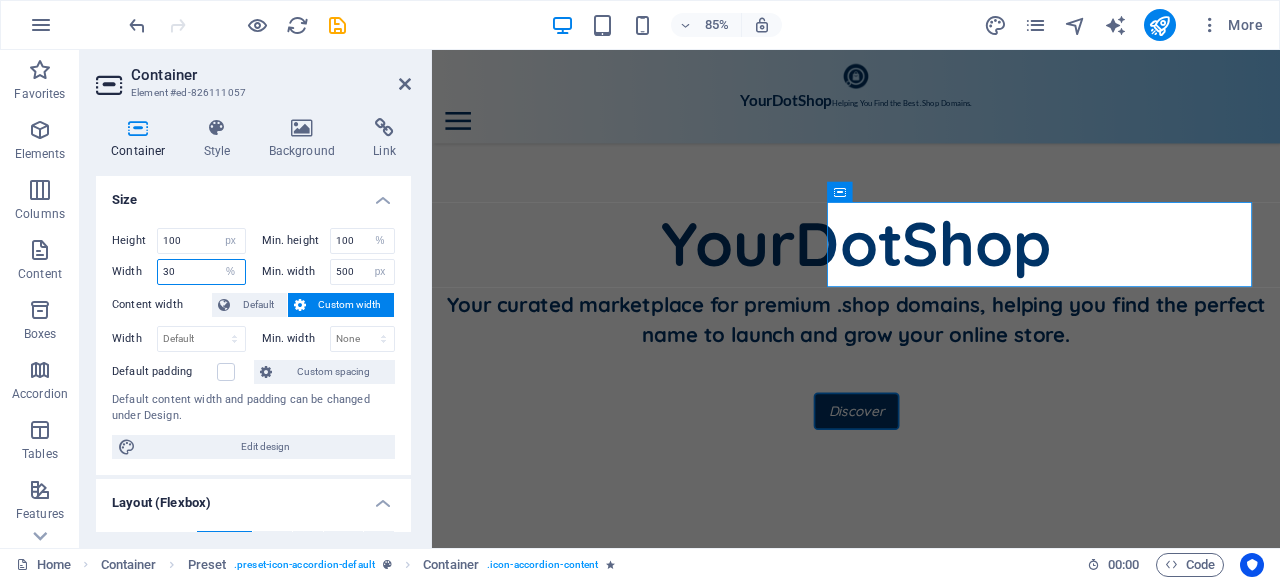 click on "30" at bounding box center (201, 272) 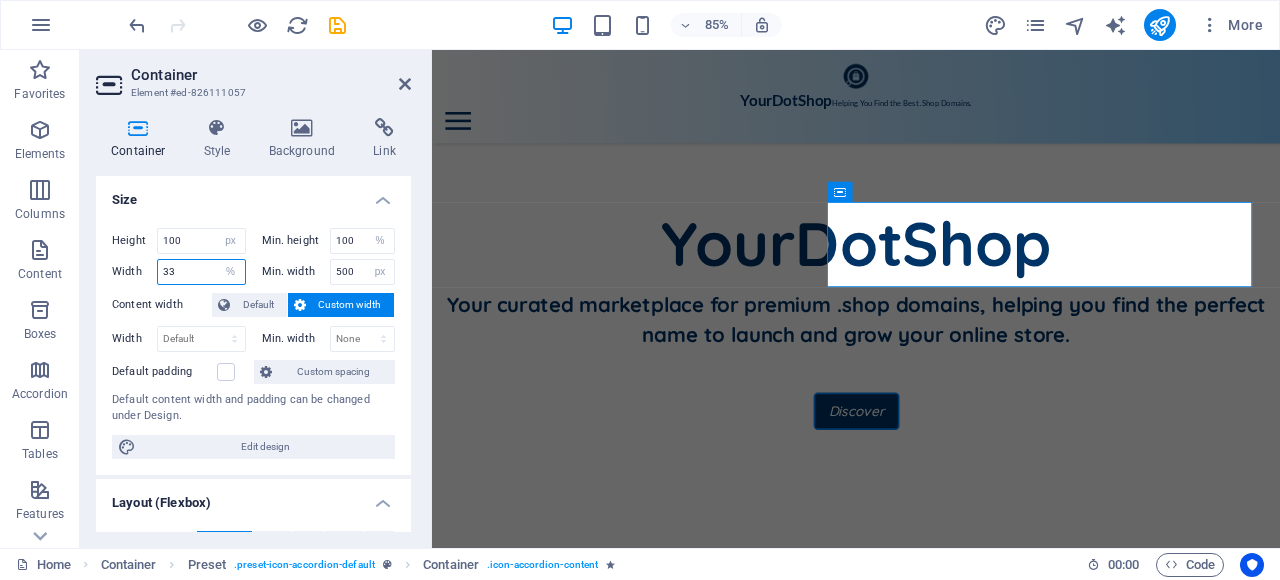 type on "33" 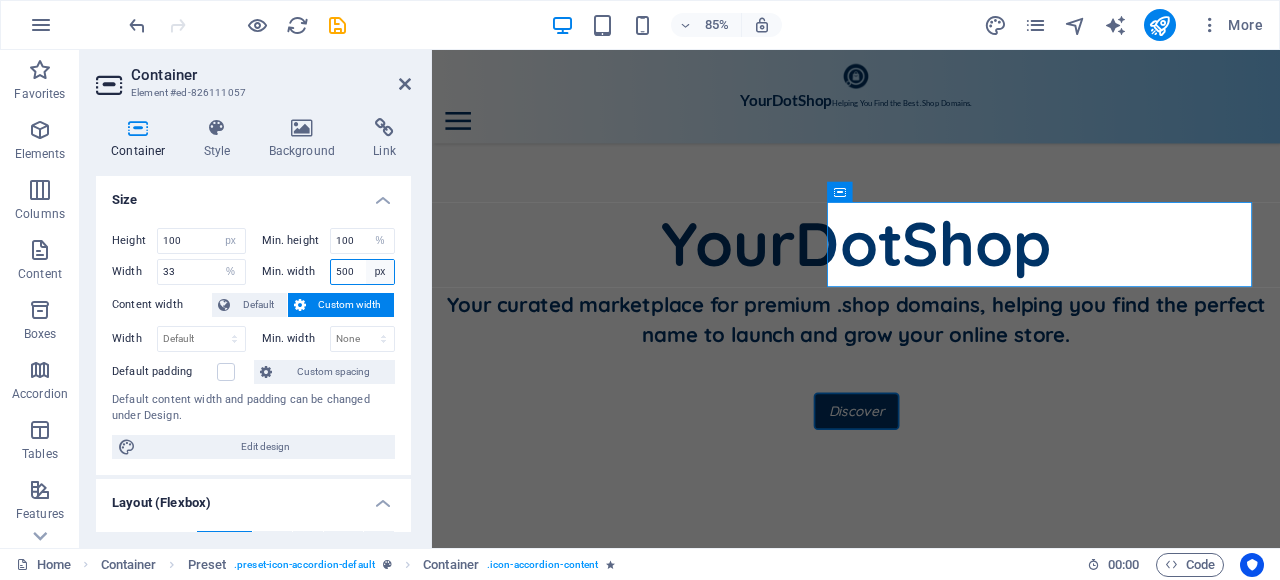 click on "None px rem % vh vw" at bounding box center [380, 272] 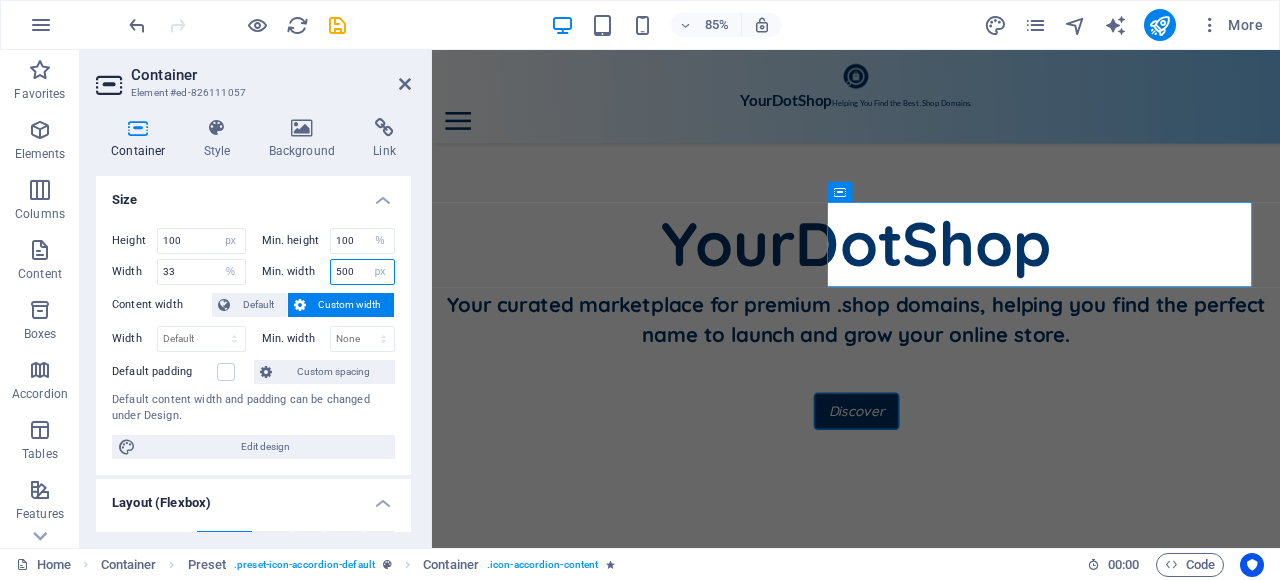 select on "%" 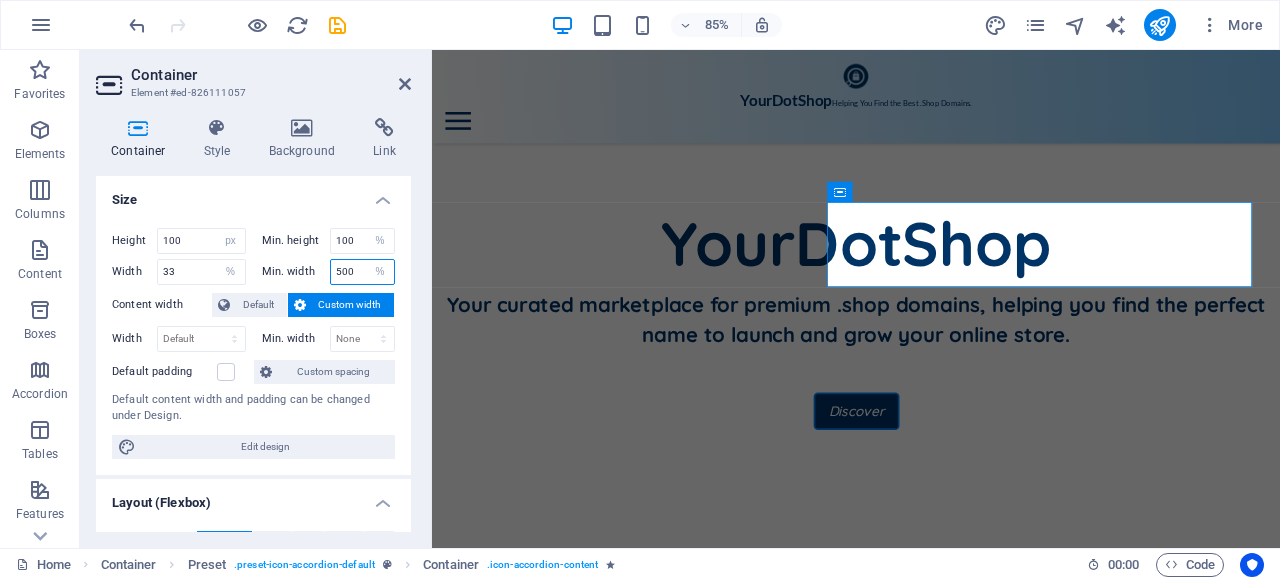 click on "None px rem % vh vw" at bounding box center [380, 272] 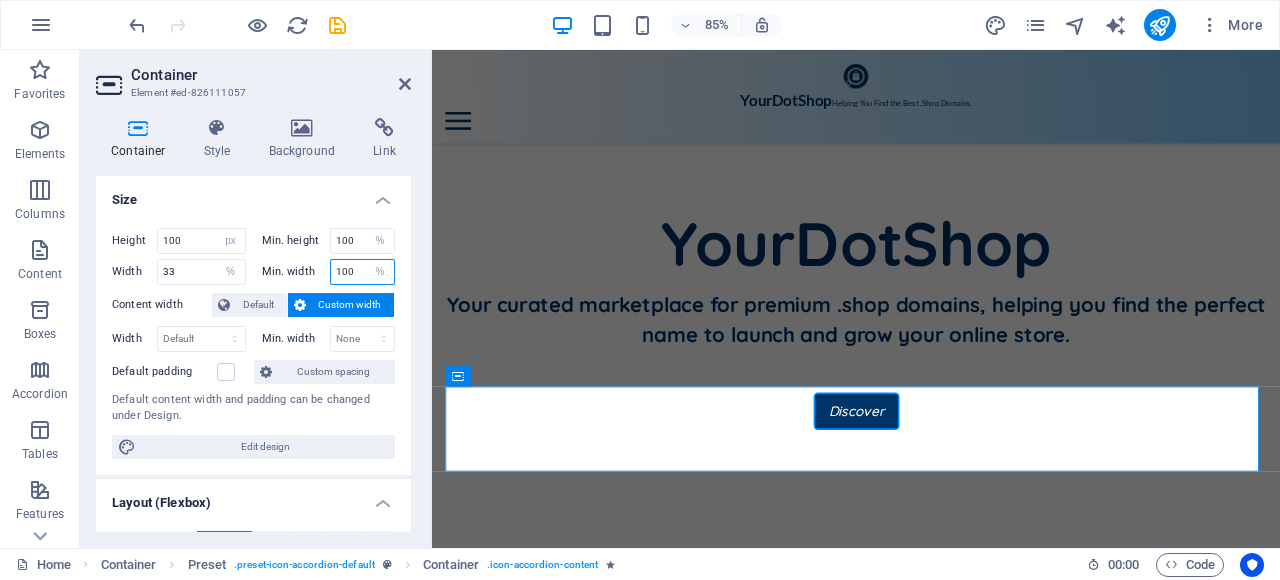 click on "100" at bounding box center (363, 272) 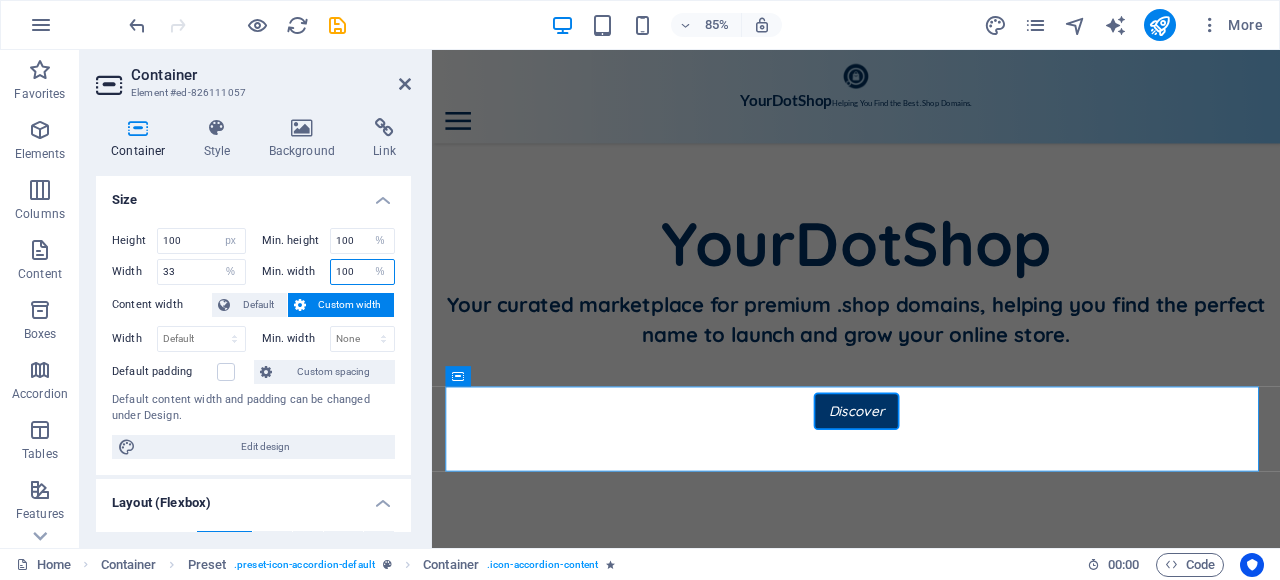 drag, startPoint x: 350, startPoint y: 272, endPoint x: 302, endPoint y: 320, distance: 67.88225 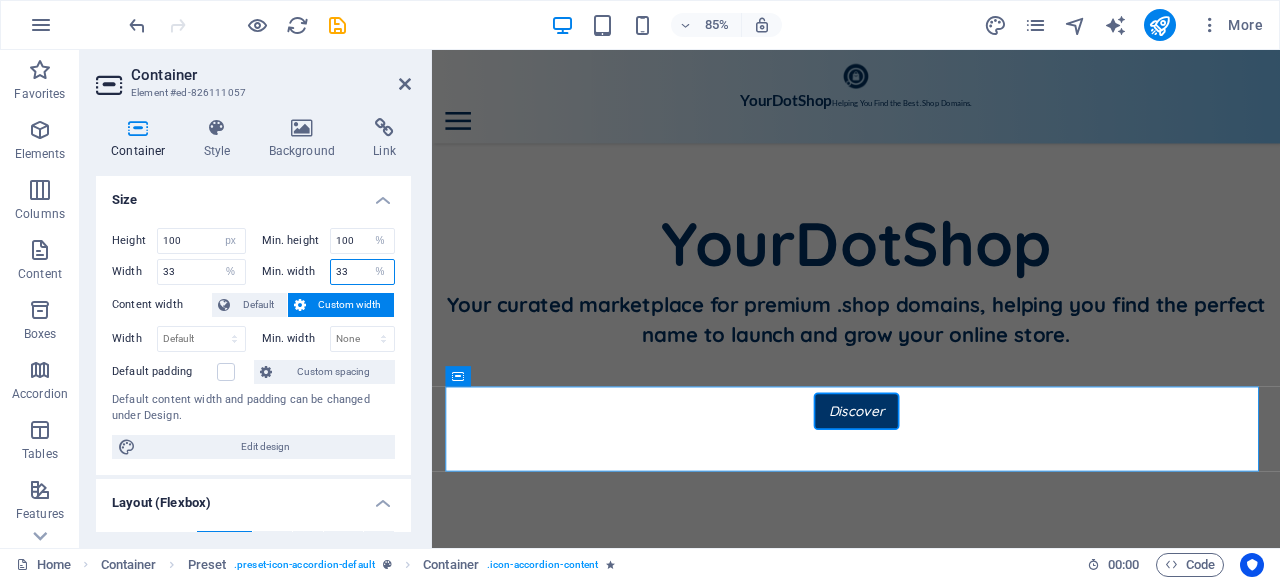 type on "33" 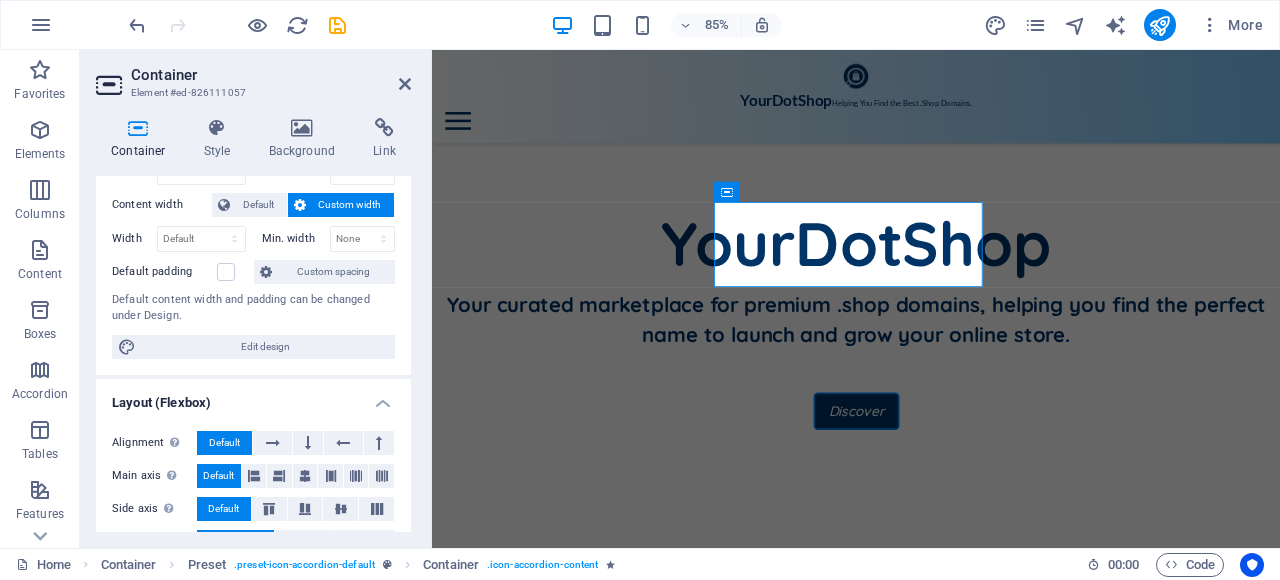 scroll, scrollTop: 0, scrollLeft: 0, axis: both 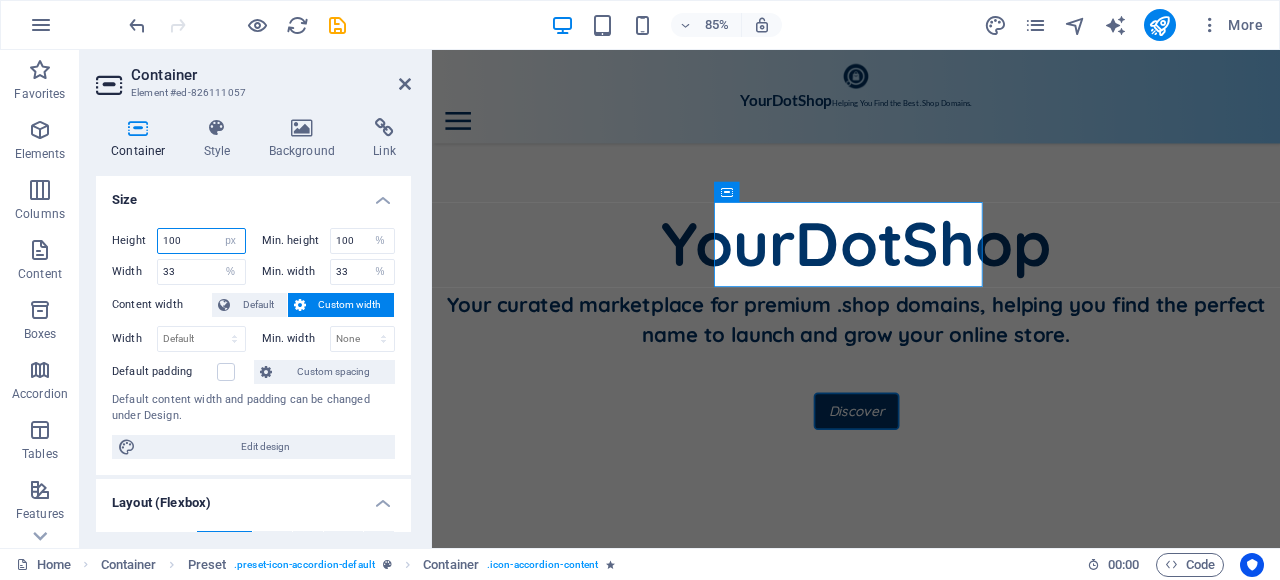 click on "100" at bounding box center (201, 241) 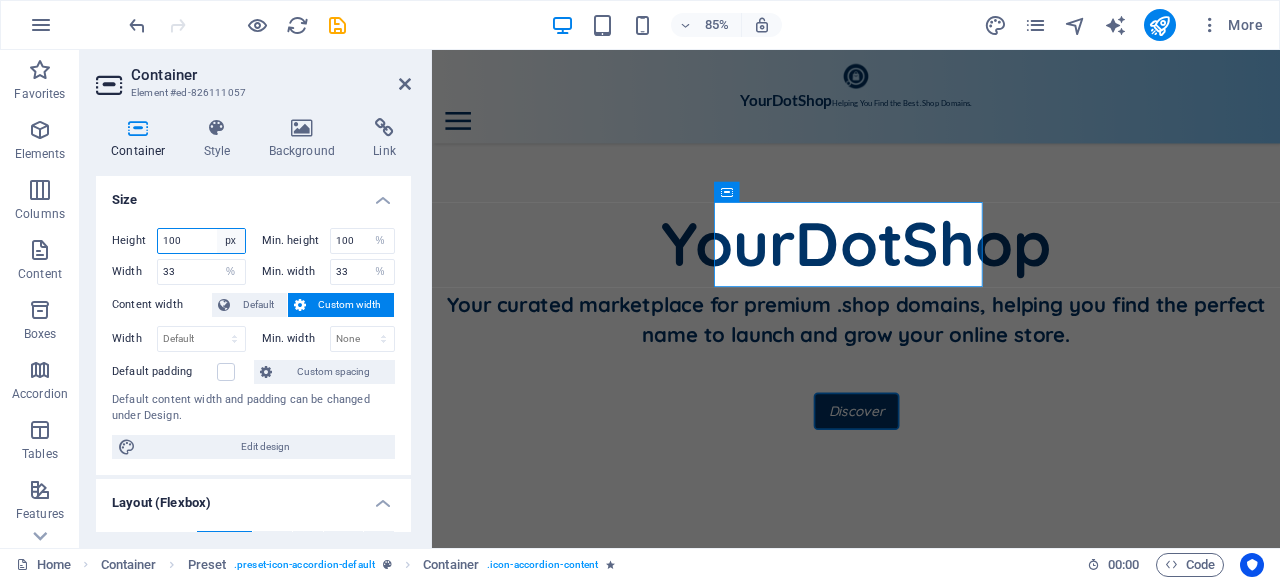 click on "Default px rem % vh vw" at bounding box center [231, 241] 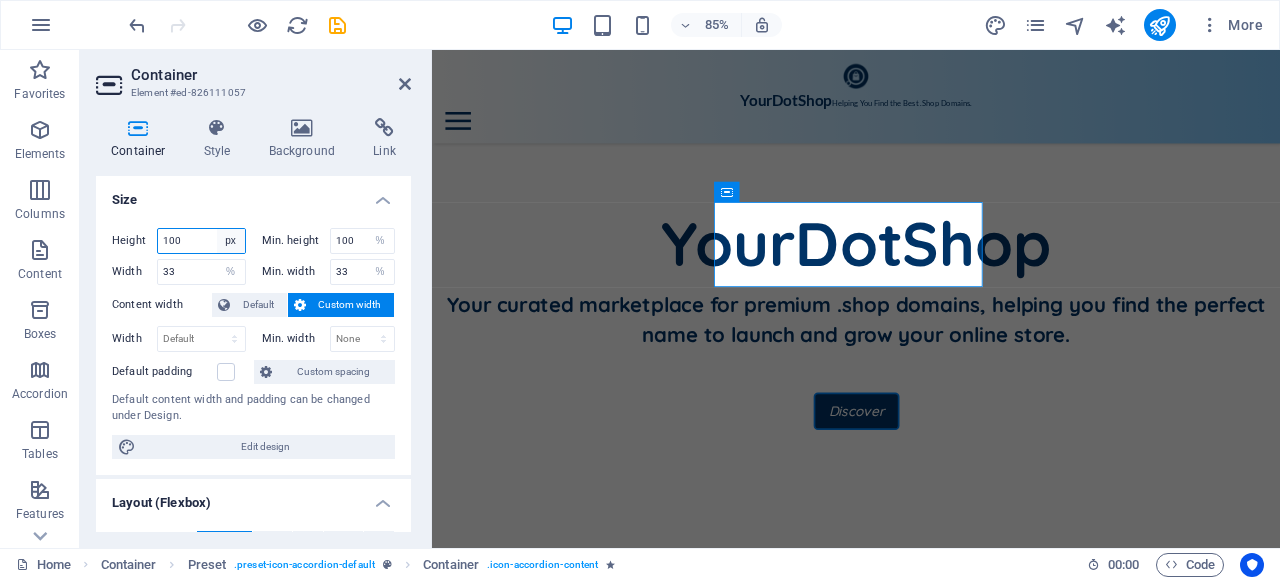 click on "Default px rem % vh vw" at bounding box center [231, 241] 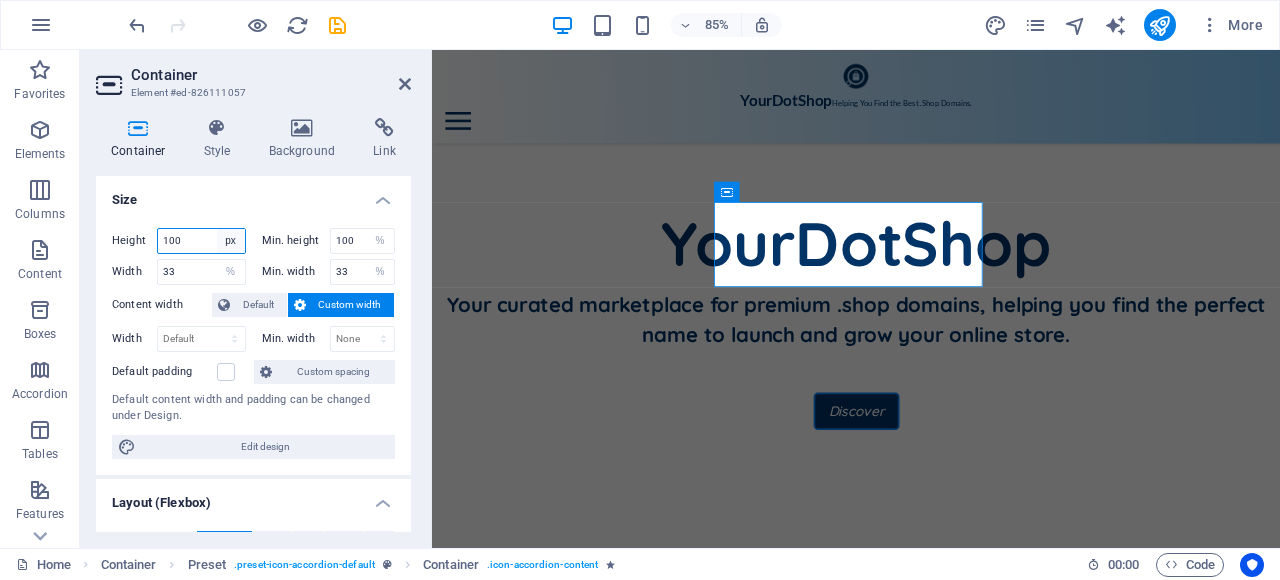 select on "%" 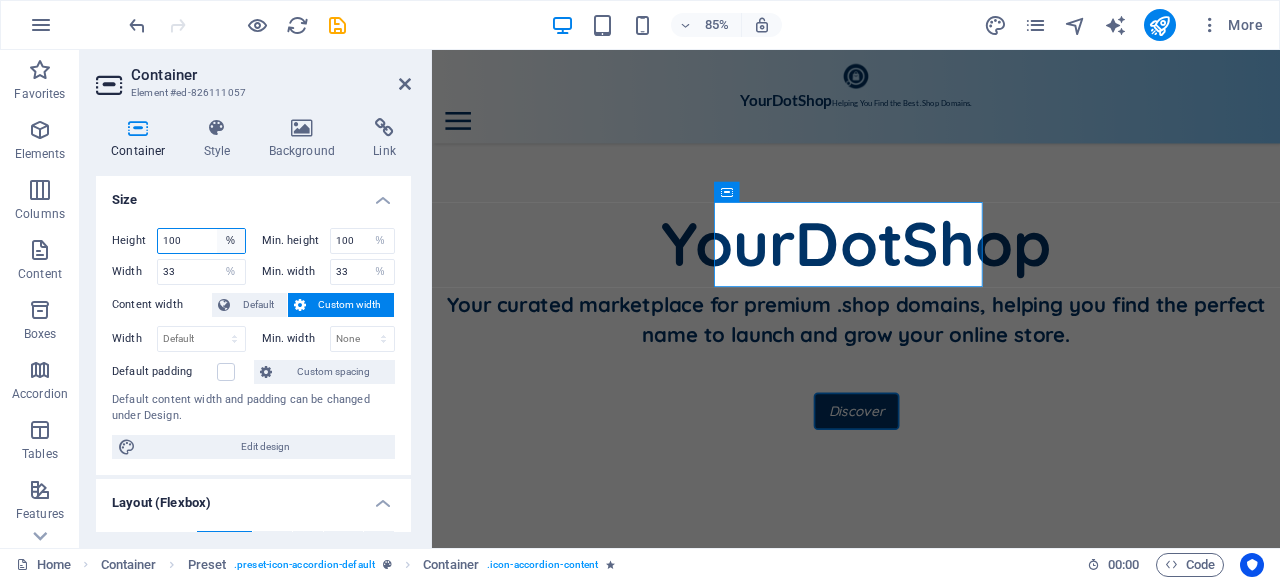 click on "Default px rem % vh vw" at bounding box center [231, 241] 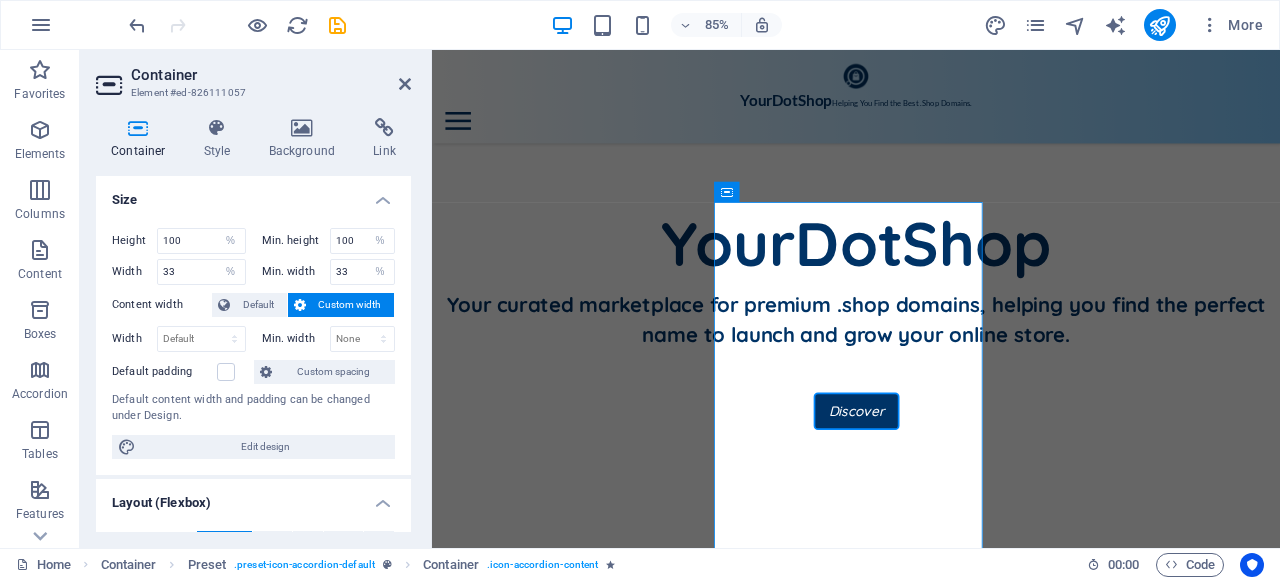 click on "Height 100 Default px rem % vh vw Min. height 100 None px rem % vh vw Width 33 Default px rem % em vh vw Min. width 33 None px rem % vh vw Content width Default Custom width Width Default px rem % em vh vw Min. width None px rem % vh vw Default padding Custom spacing Default content width and padding can be changed under Design. Edit design" at bounding box center [253, 343] 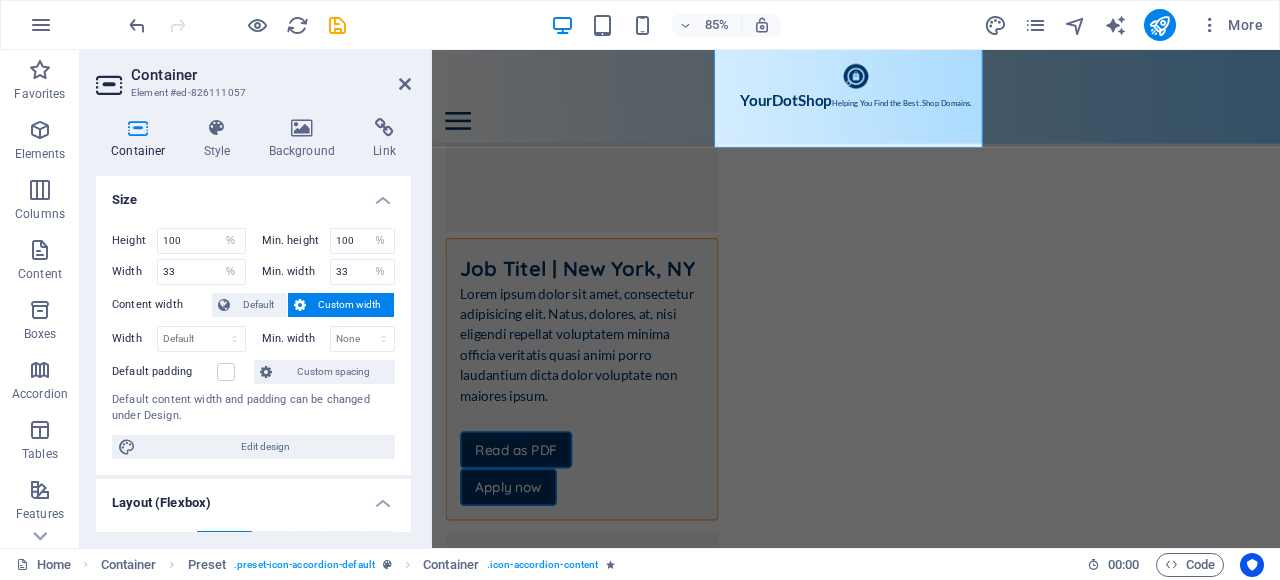 scroll, scrollTop: 2000, scrollLeft: 0, axis: vertical 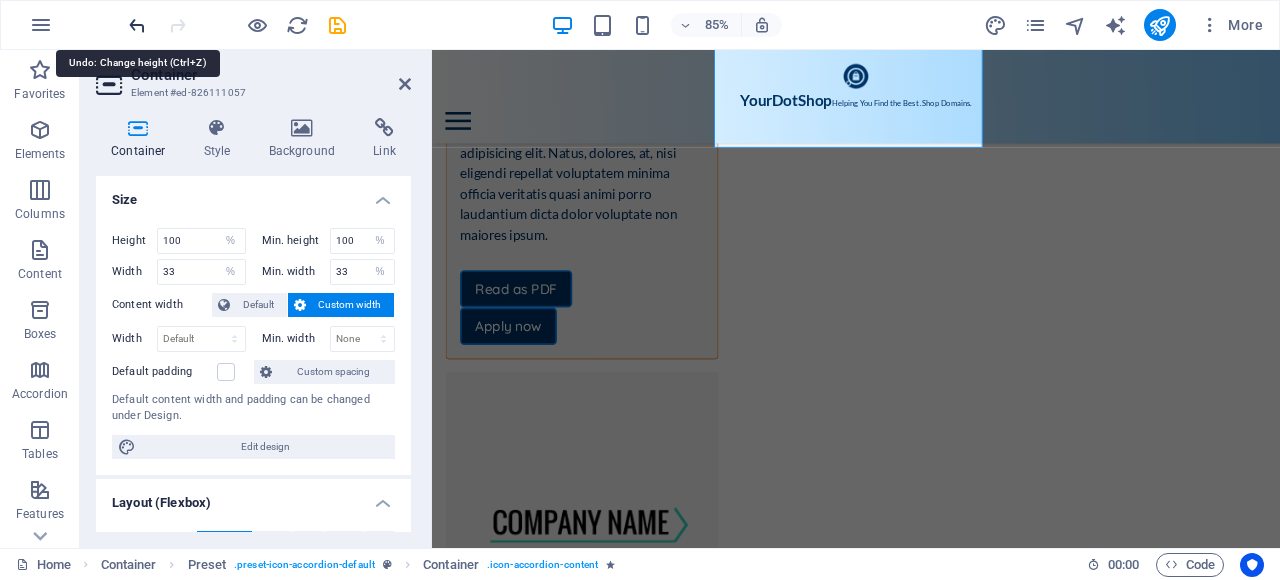 click at bounding box center (137, 25) 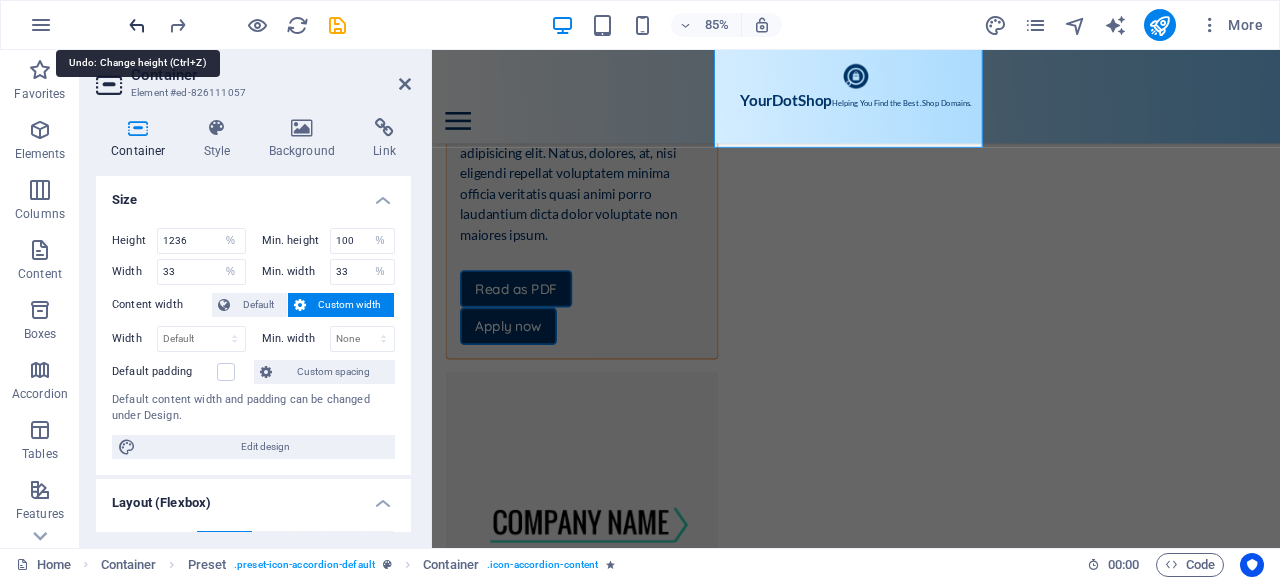 click at bounding box center (137, 25) 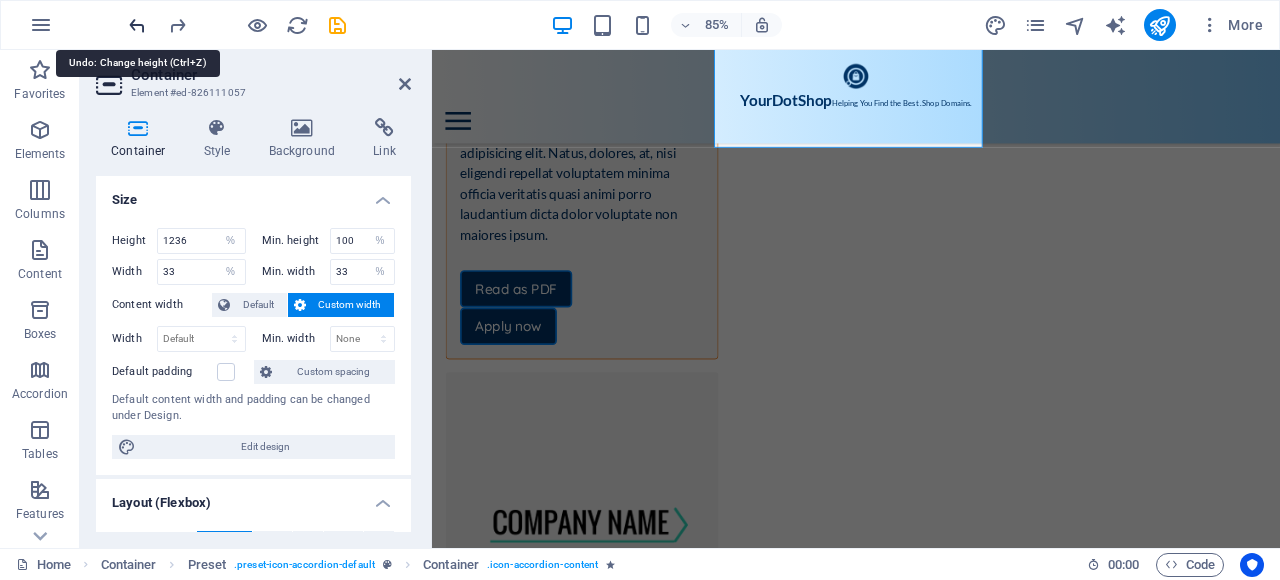 type on "100" 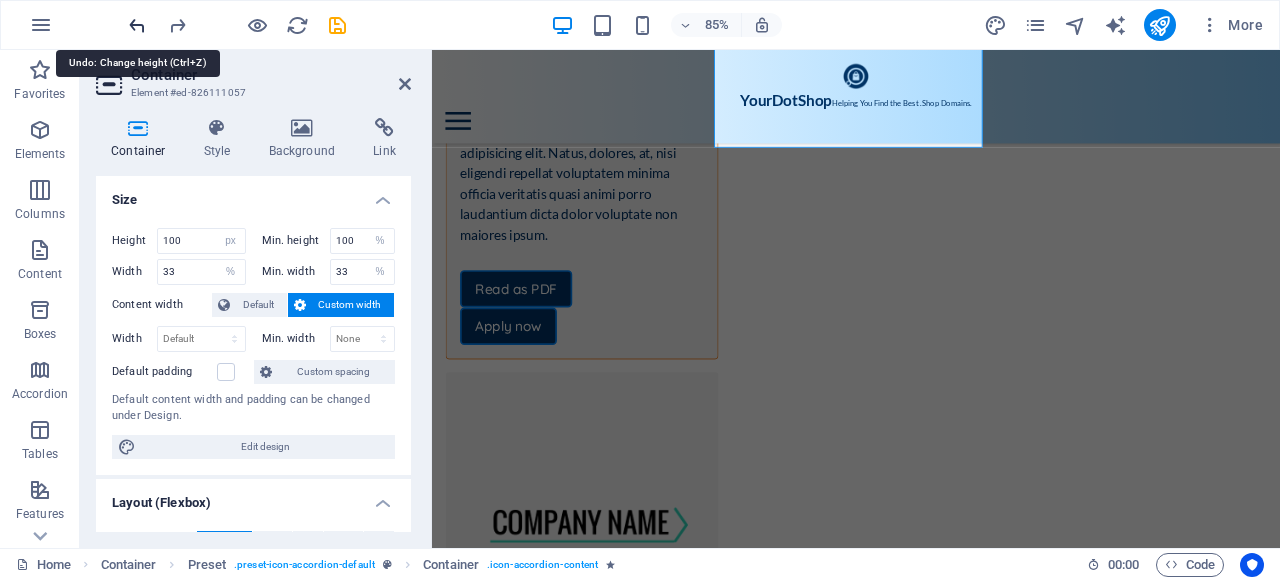 click at bounding box center (137, 25) 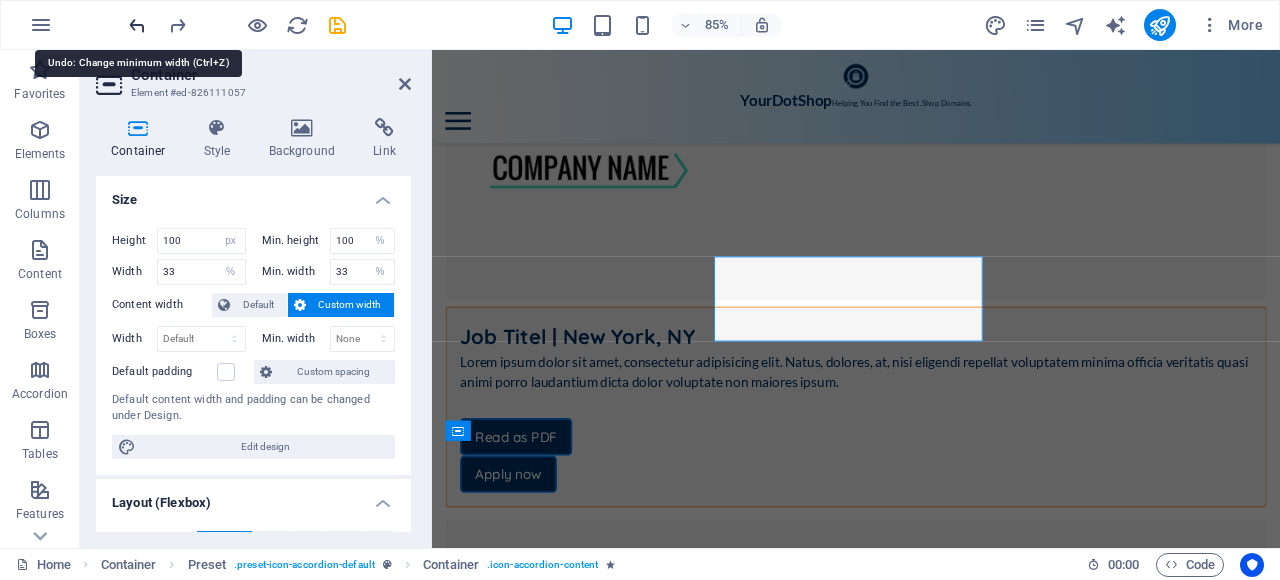click at bounding box center (137, 25) 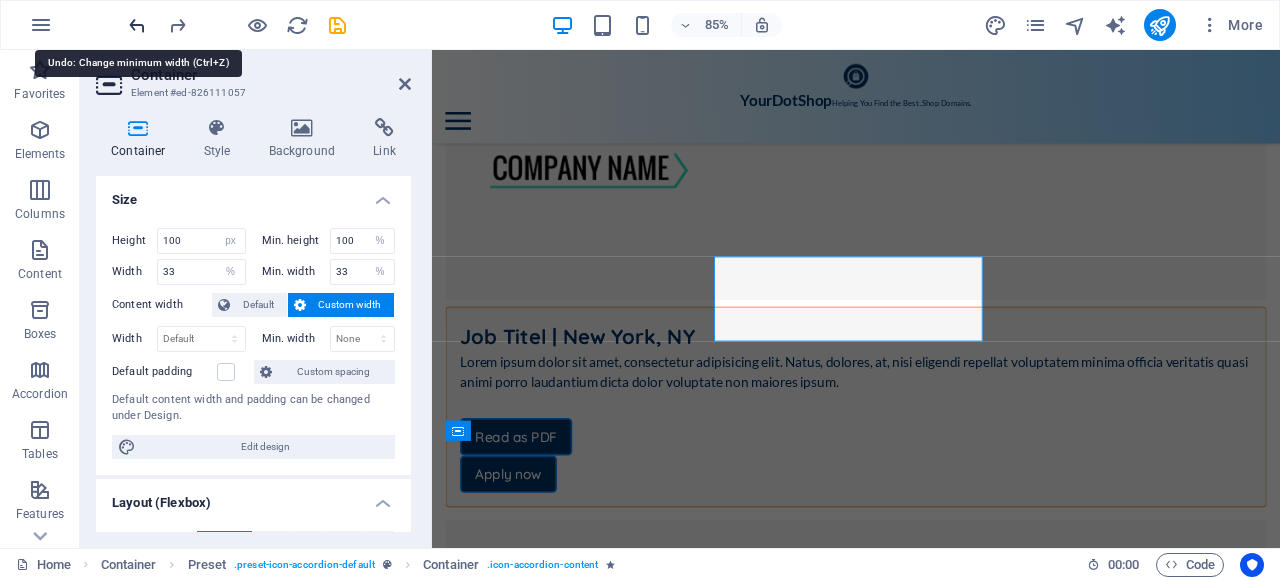 type on "500" 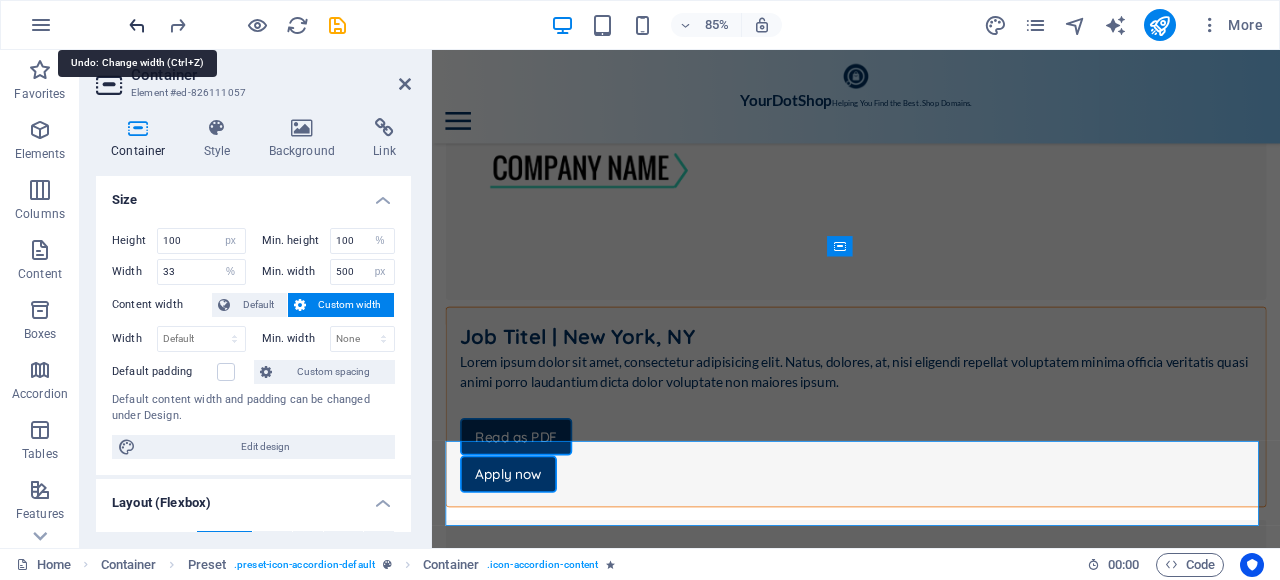 click at bounding box center [137, 25] 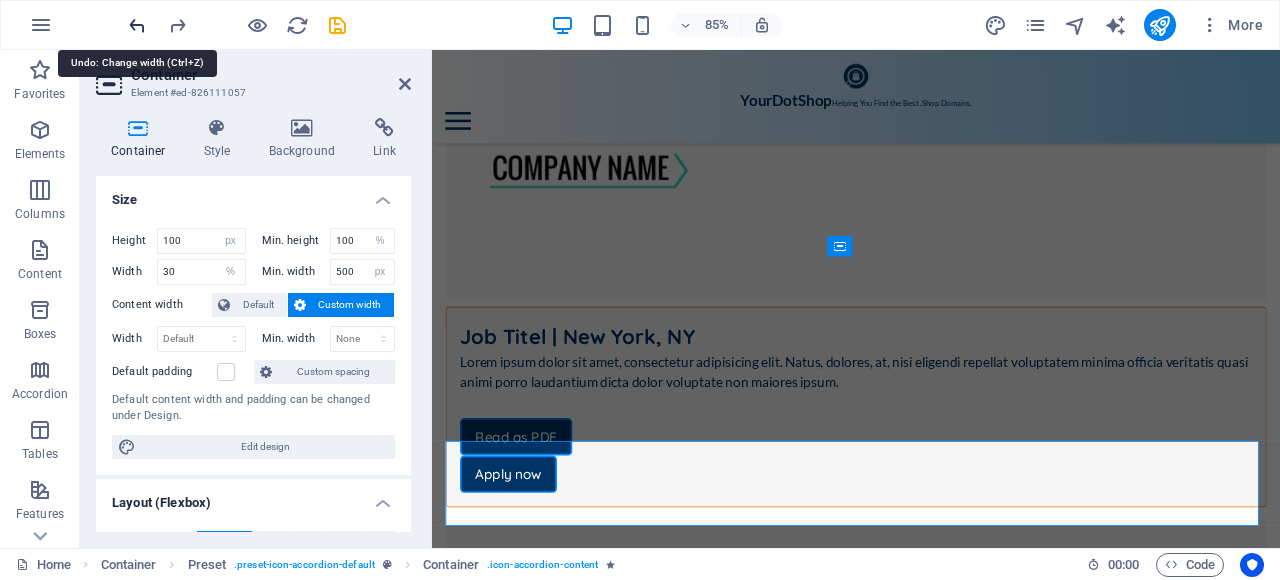 scroll, scrollTop: 636, scrollLeft: 0, axis: vertical 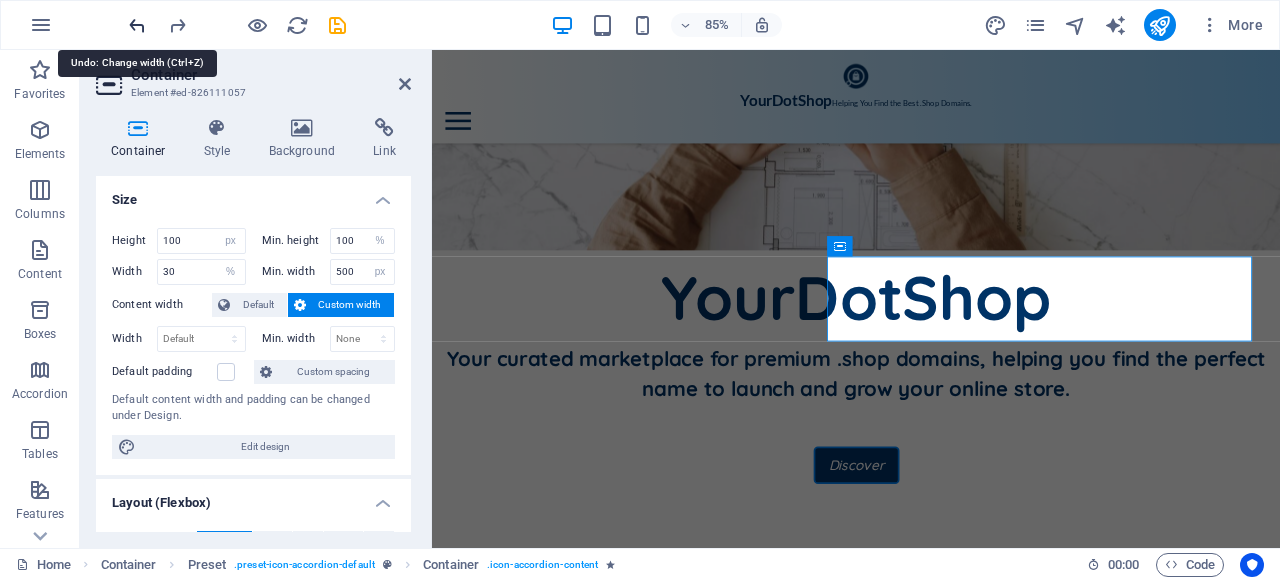 click at bounding box center [137, 25] 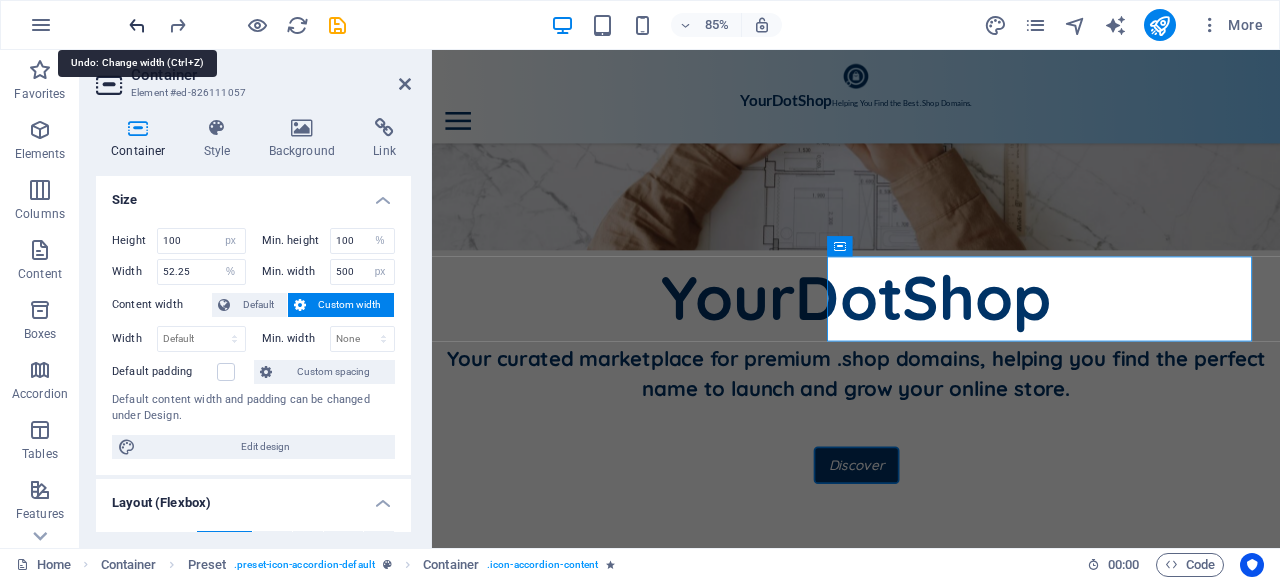 click at bounding box center (137, 25) 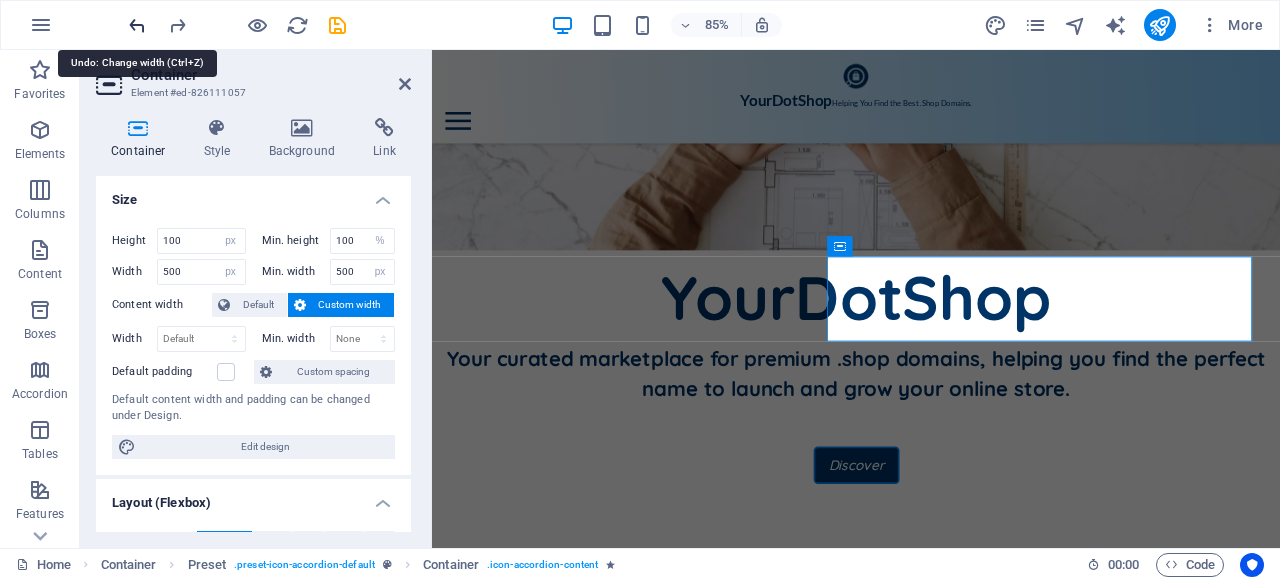 click at bounding box center (137, 25) 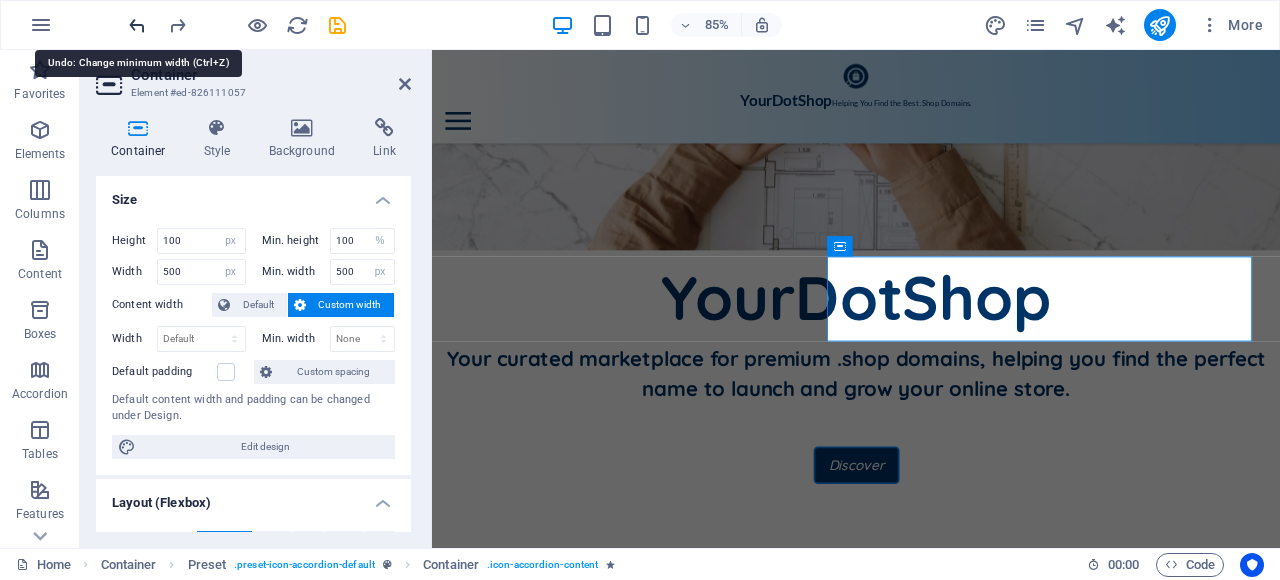 type on "100" 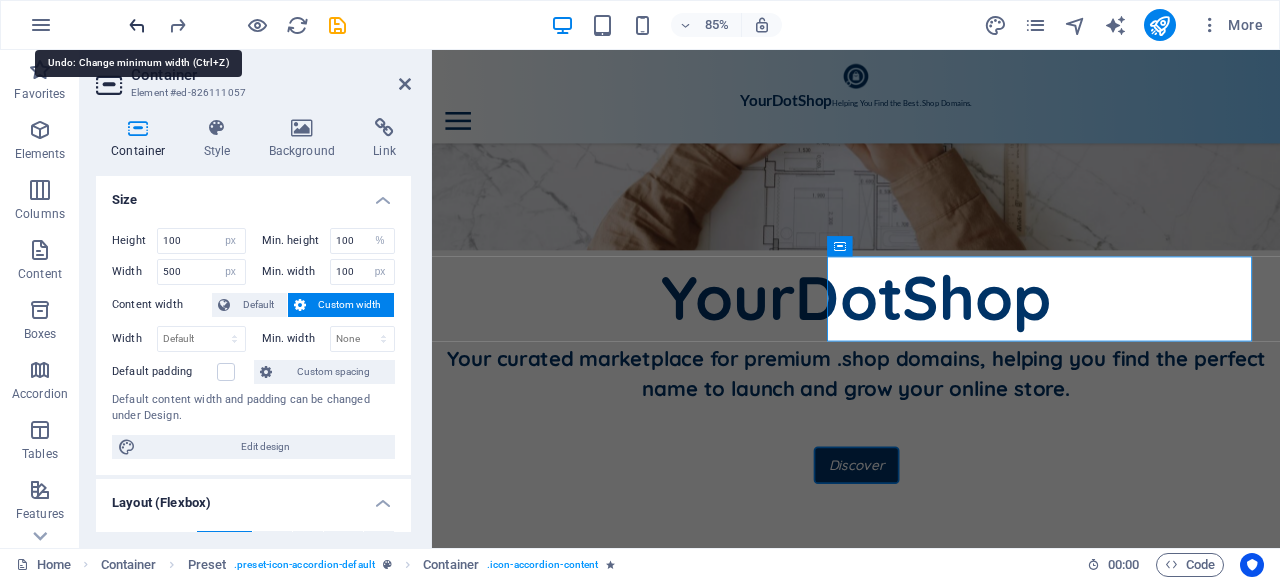 click at bounding box center [137, 25] 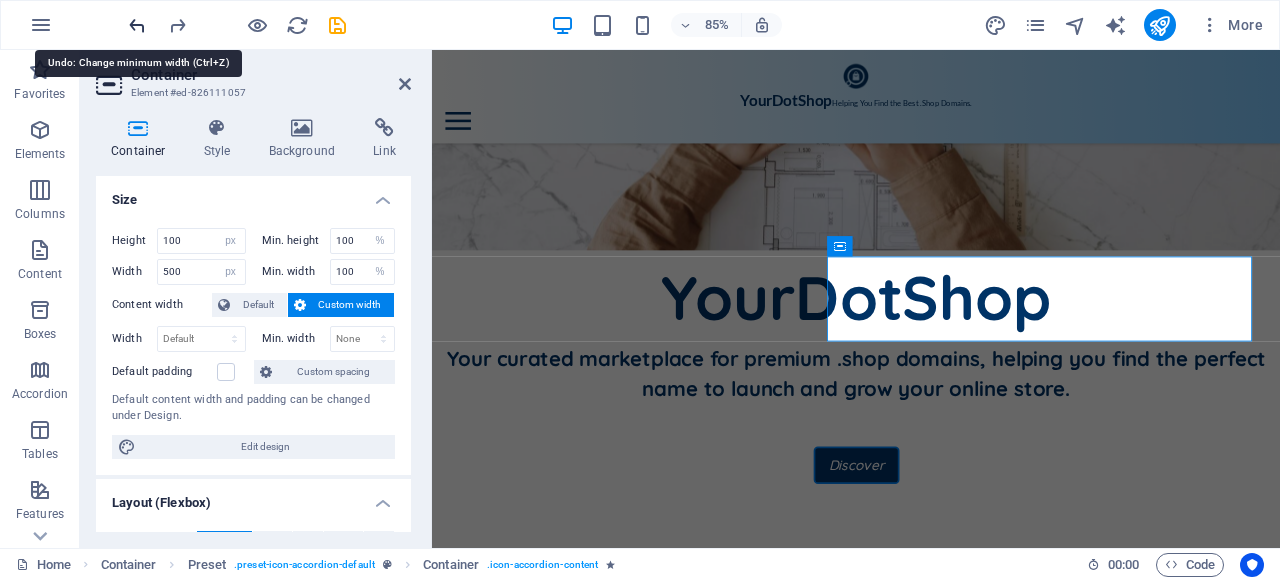 click at bounding box center [137, 25] 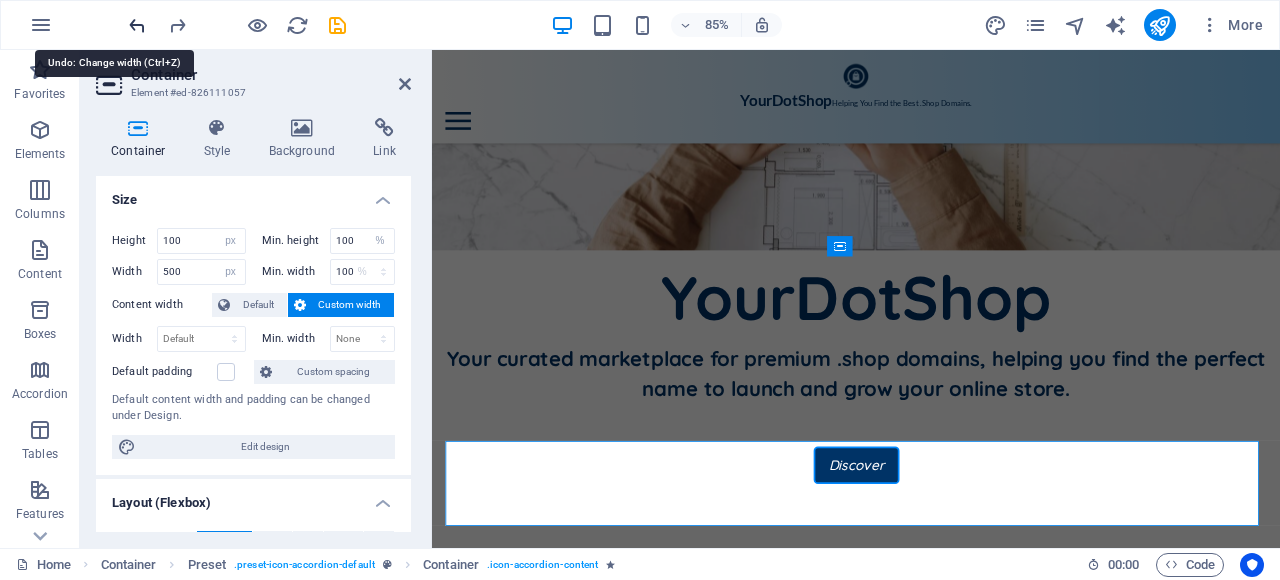 click at bounding box center [137, 25] 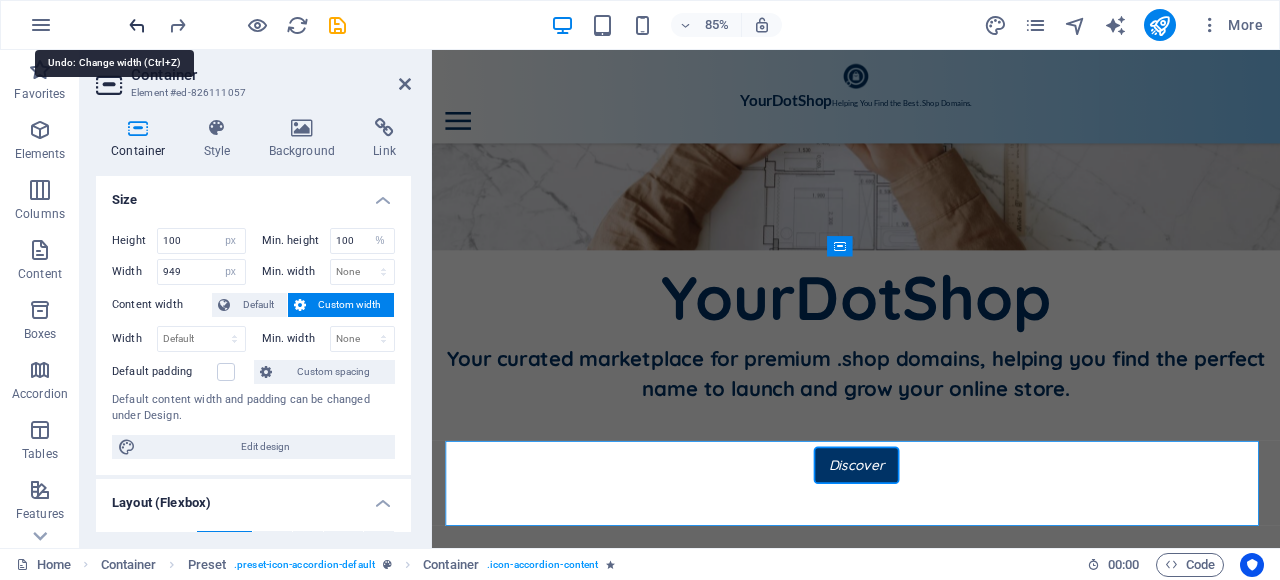 click at bounding box center (137, 25) 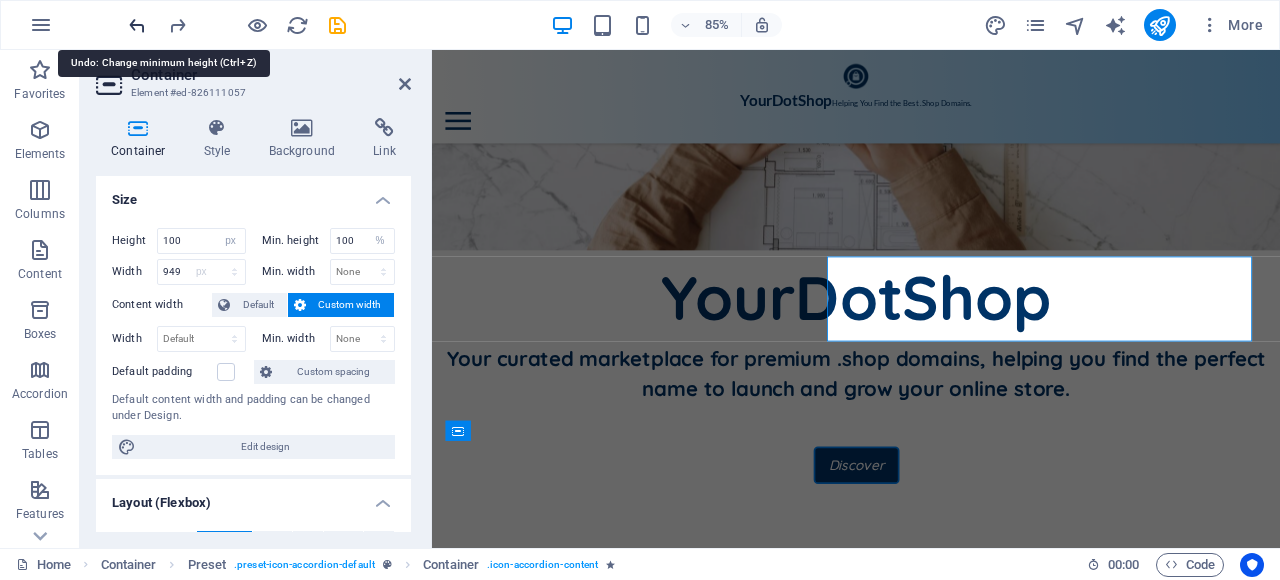 type 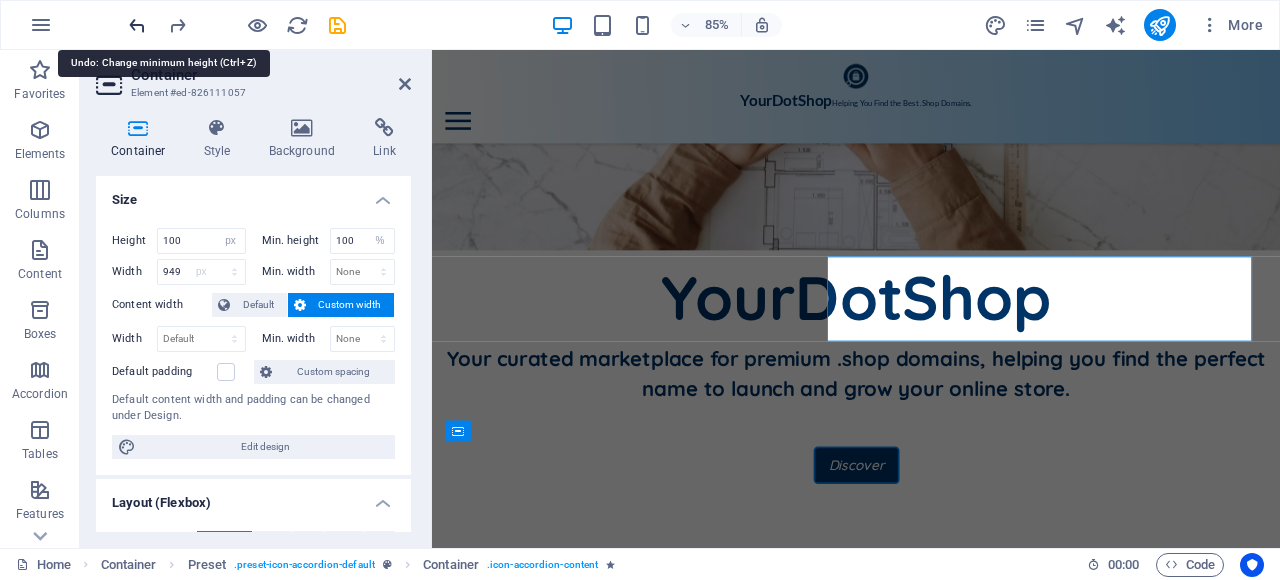 select on "DISABLED_OPTION_VALUE" 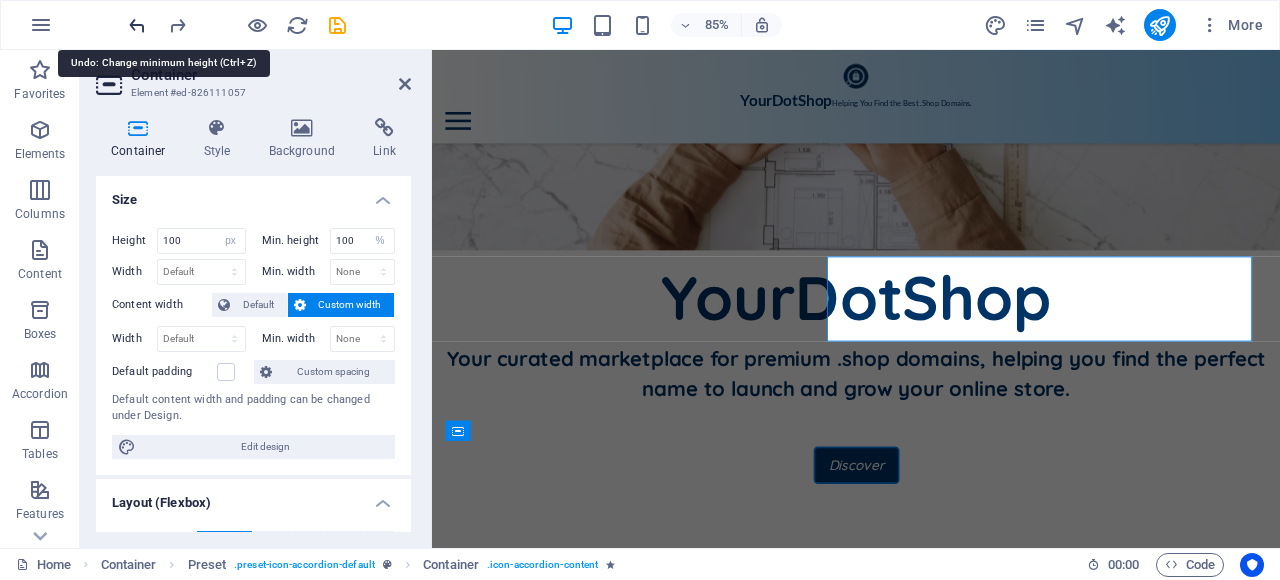 click at bounding box center [137, 25] 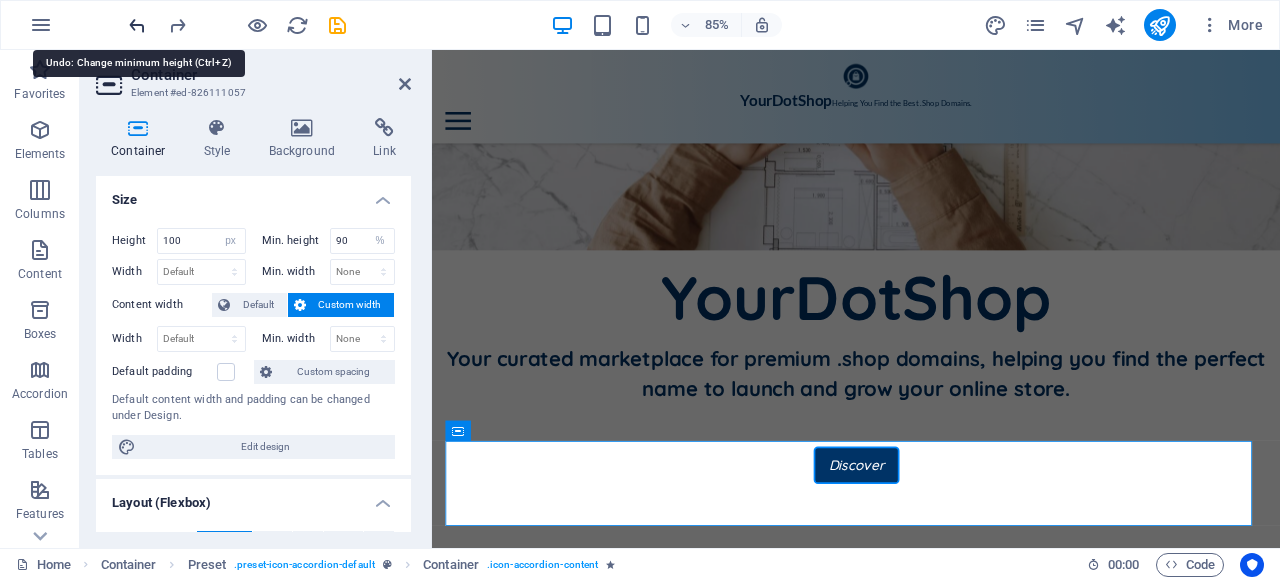 click at bounding box center [137, 25] 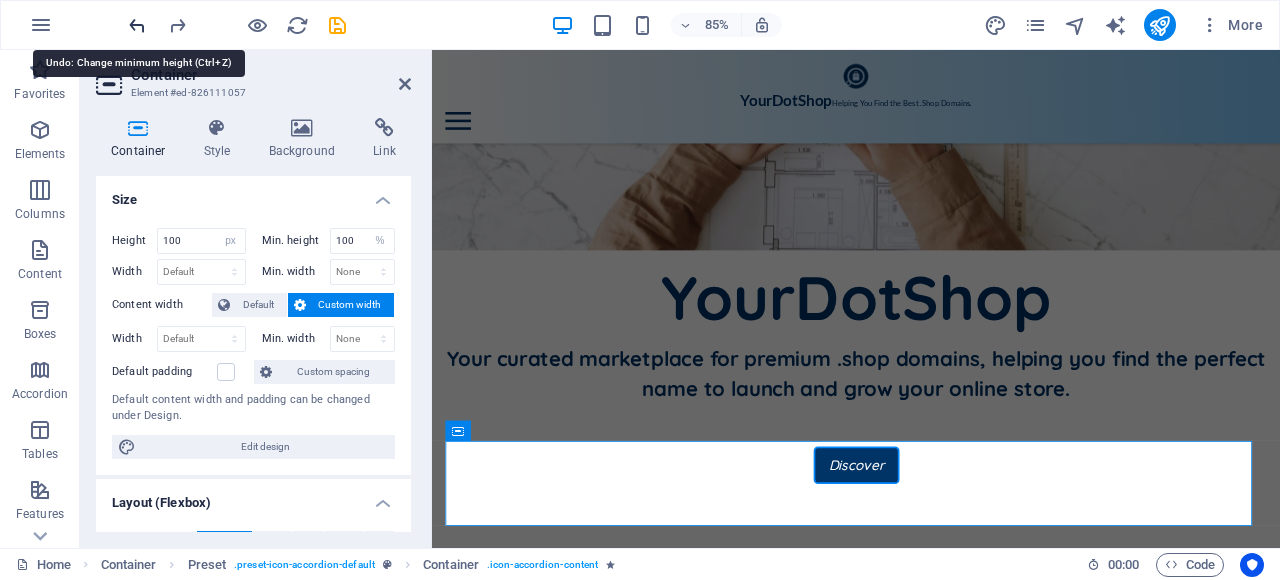 click at bounding box center [137, 25] 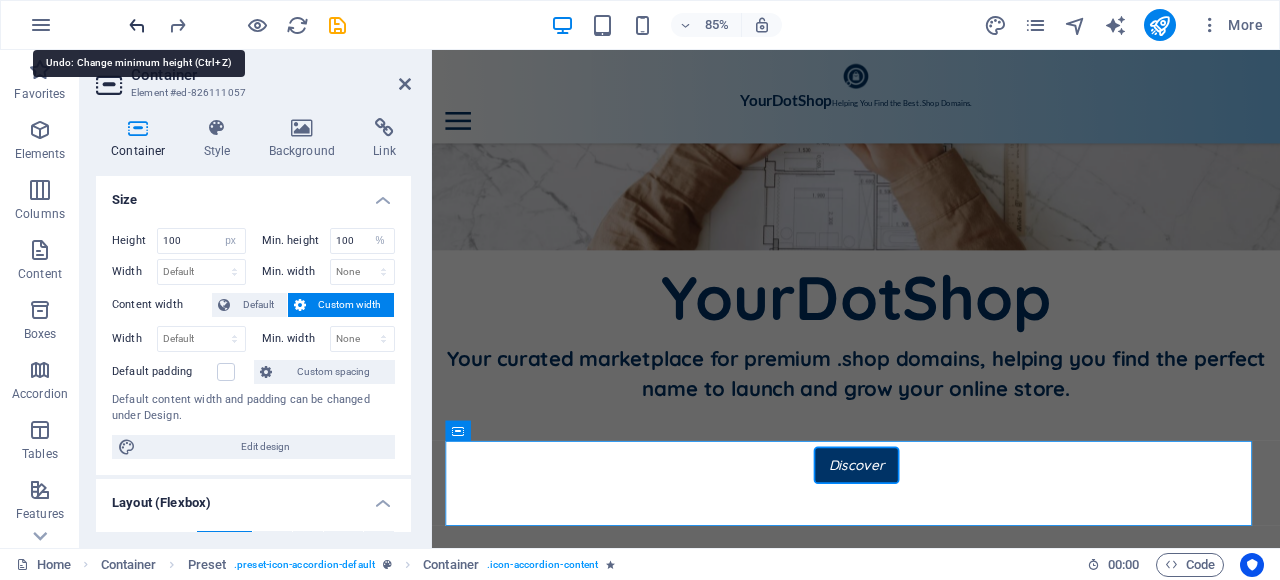 type on "0" 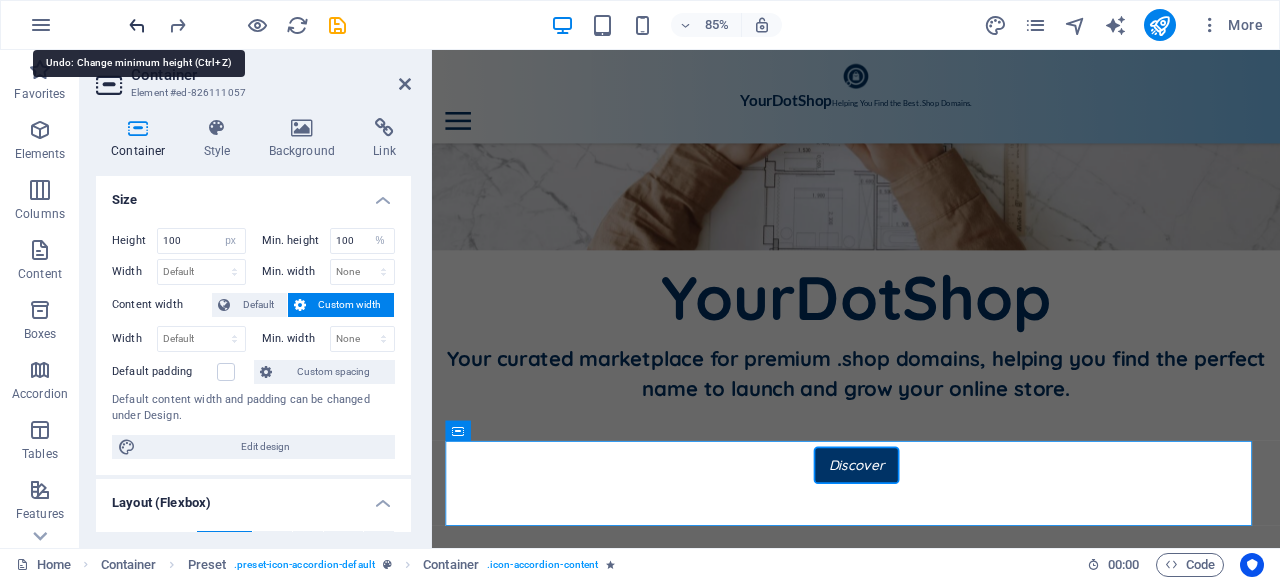 select on "px" 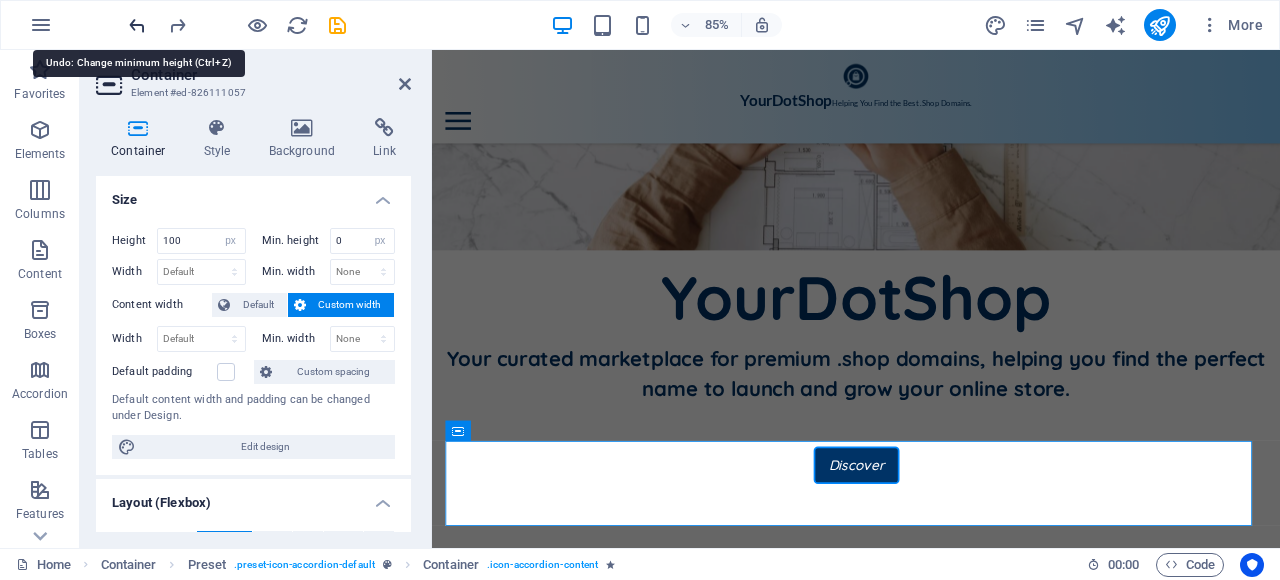 click at bounding box center (137, 25) 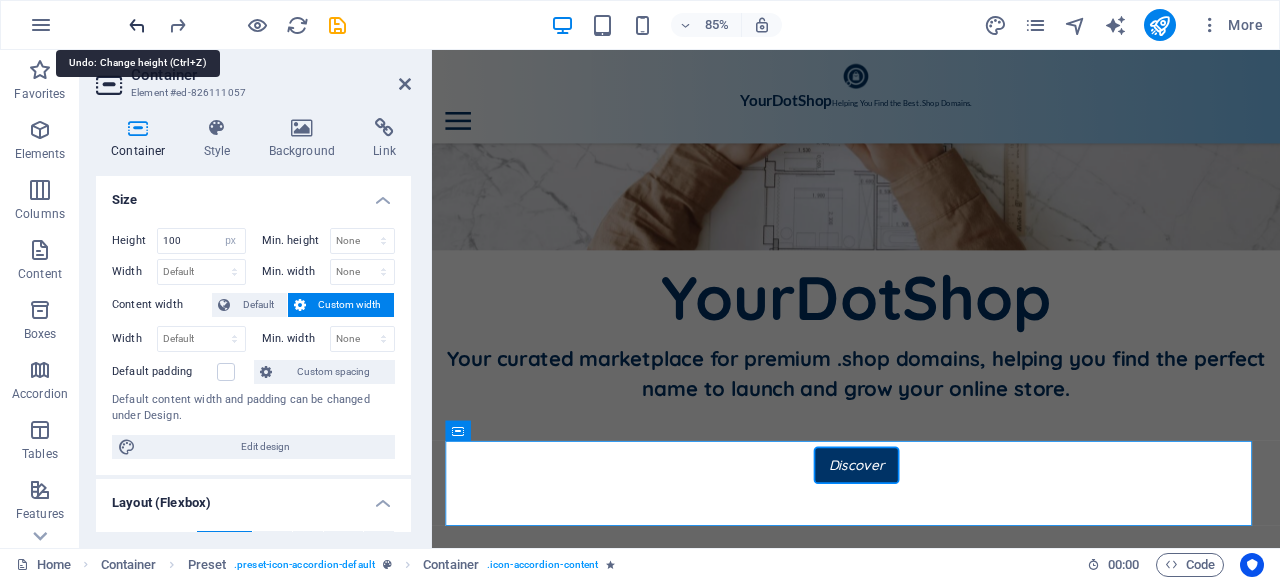 click at bounding box center [137, 25] 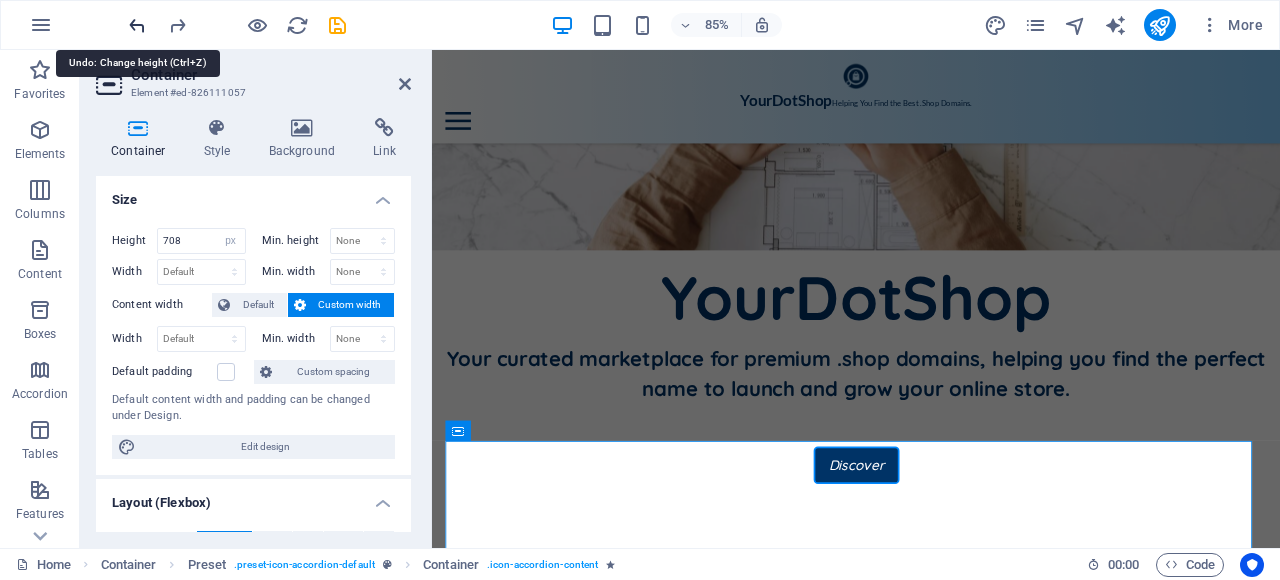 click at bounding box center [137, 25] 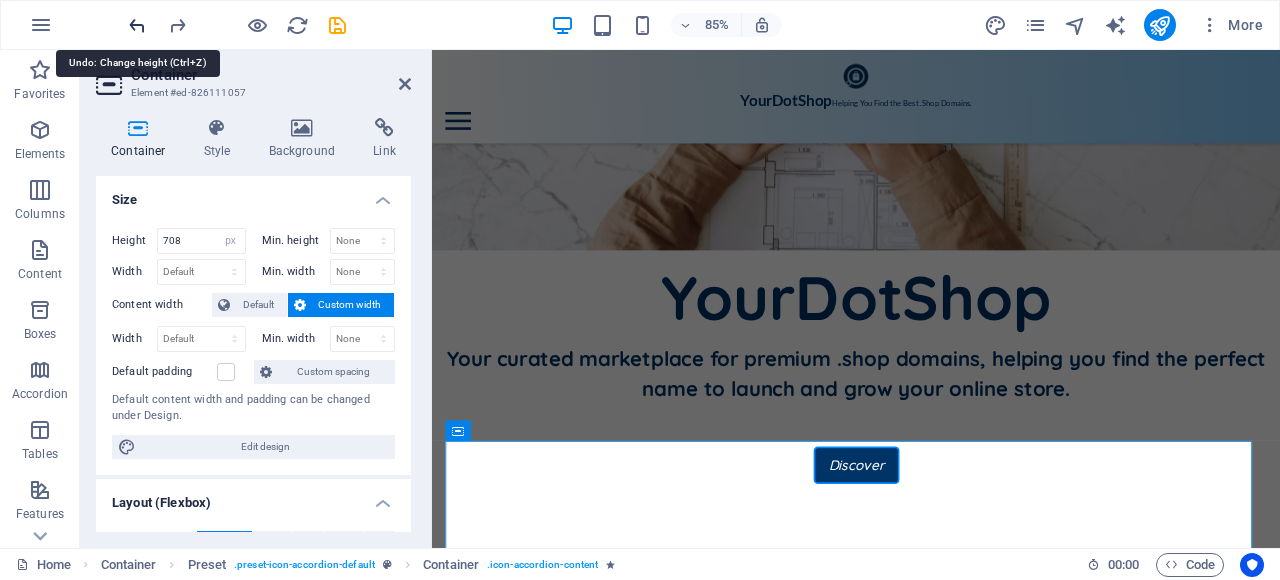 type 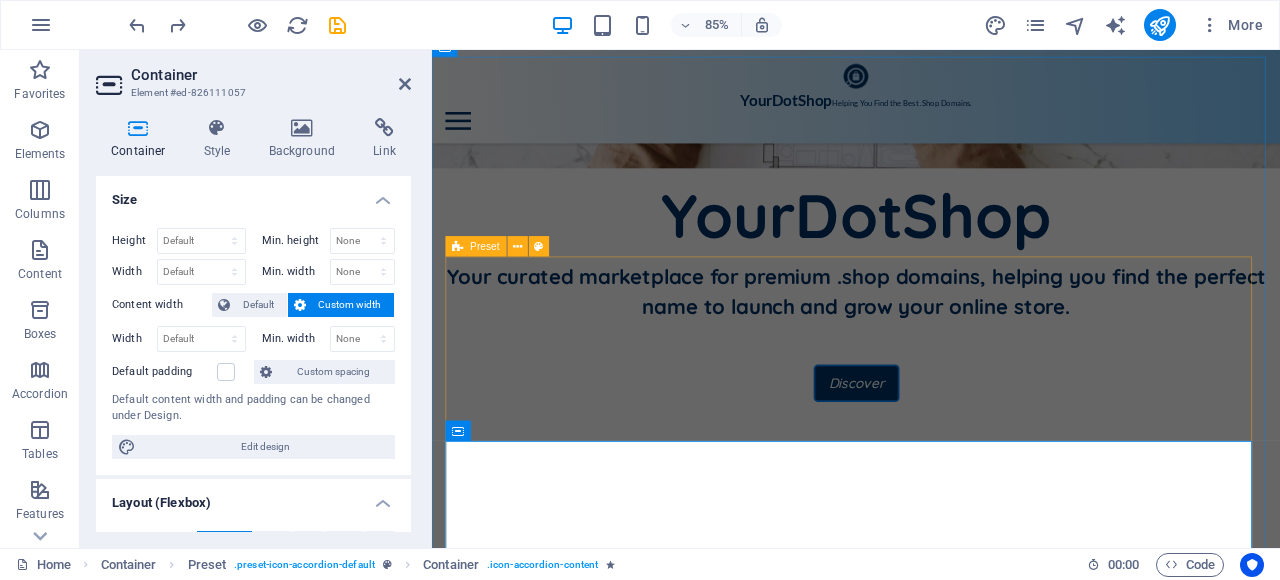 scroll, scrollTop: 636, scrollLeft: 0, axis: vertical 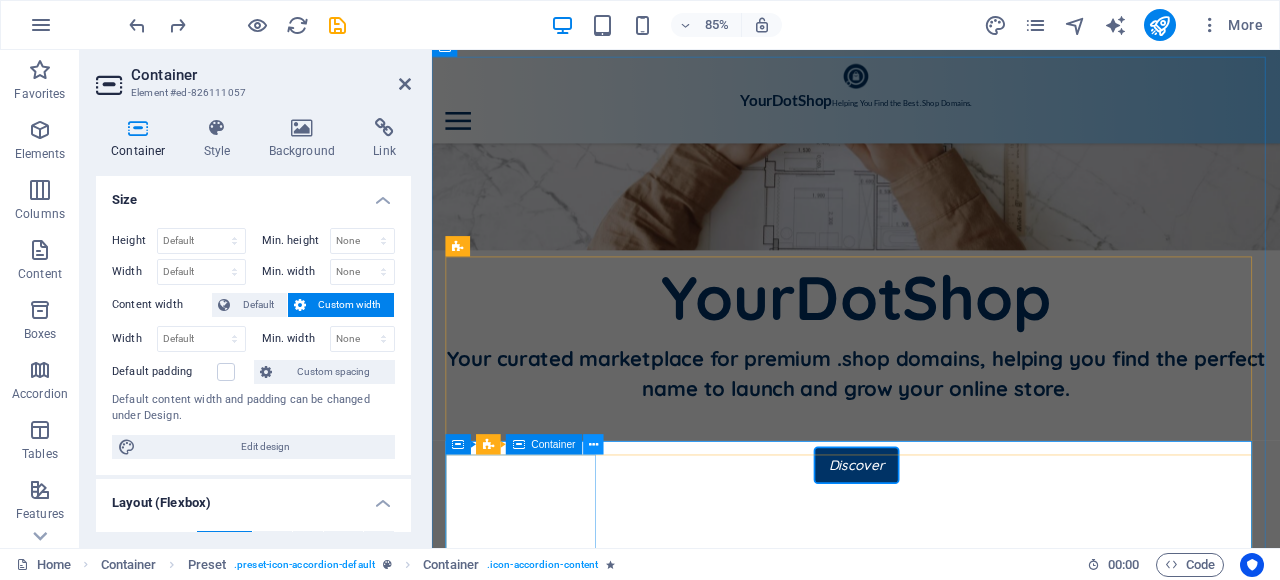 click at bounding box center [593, 445] 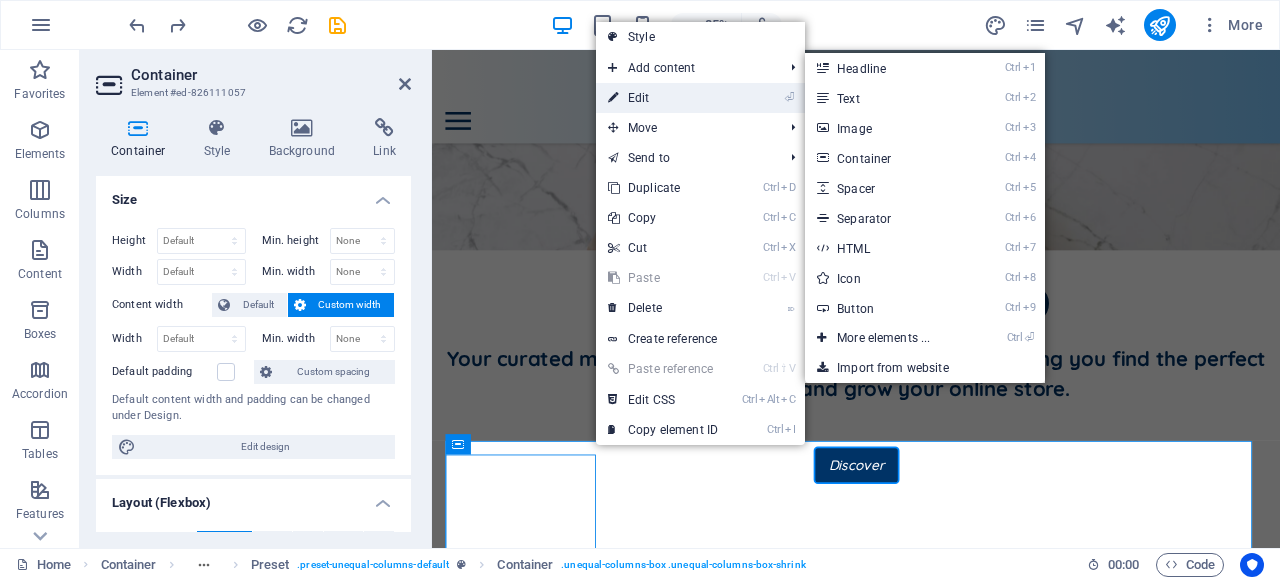 click on "⏎  Edit" at bounding box center (663, 98) 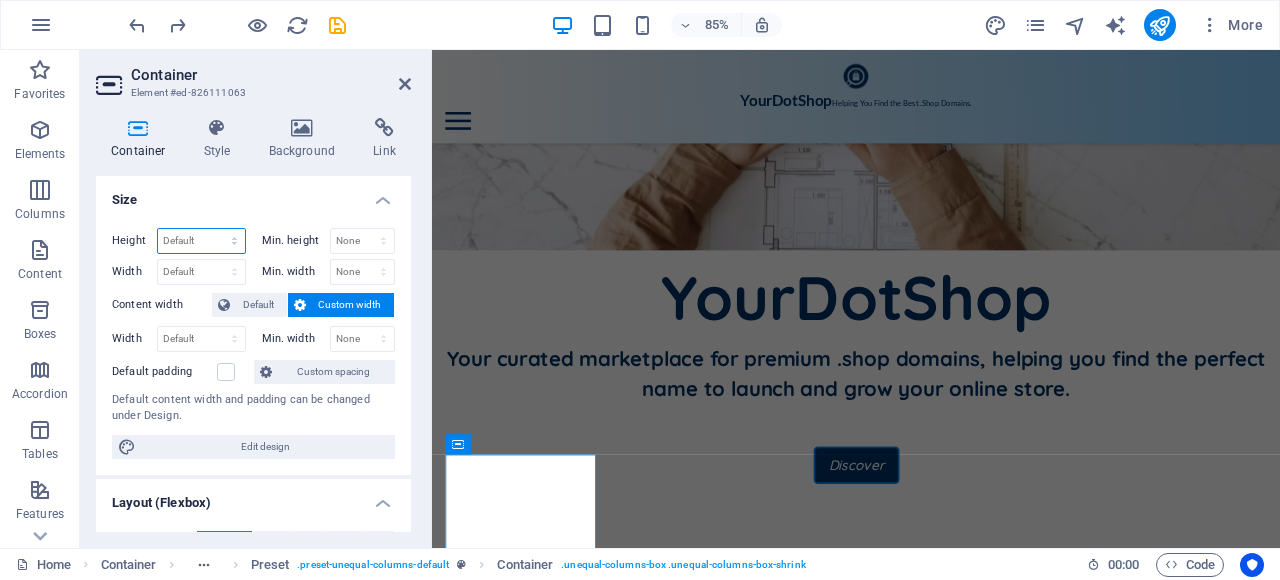 click on "Default px rem % vh vw" at bounding box center [201, 241] 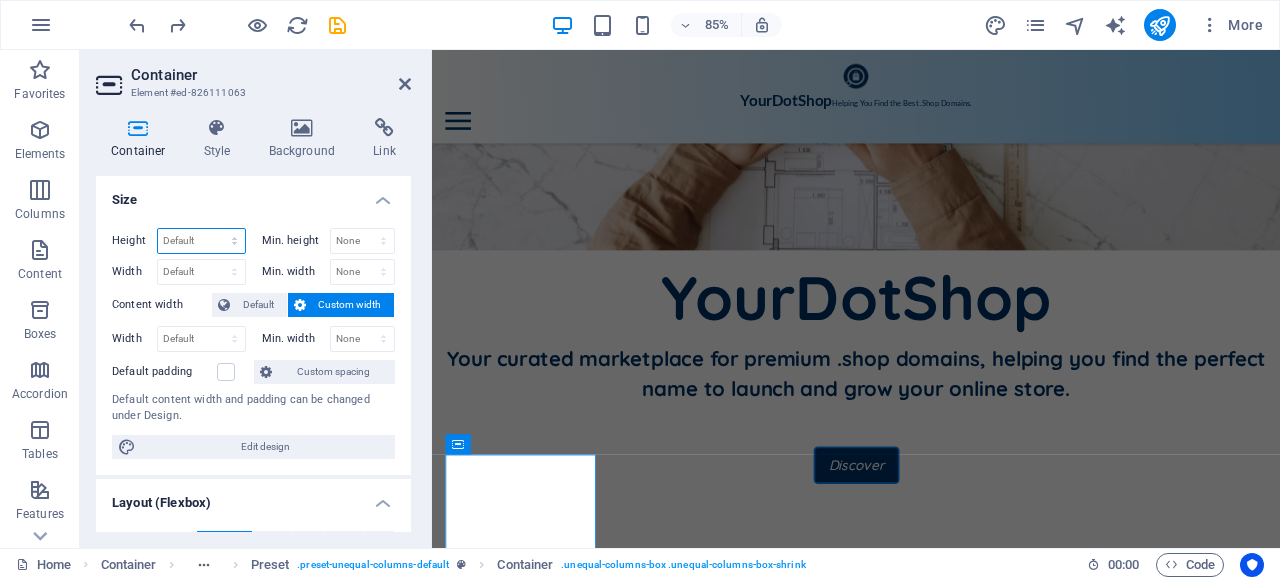 click on "Default px rem % vh vw" at bounding box center [201, 241] 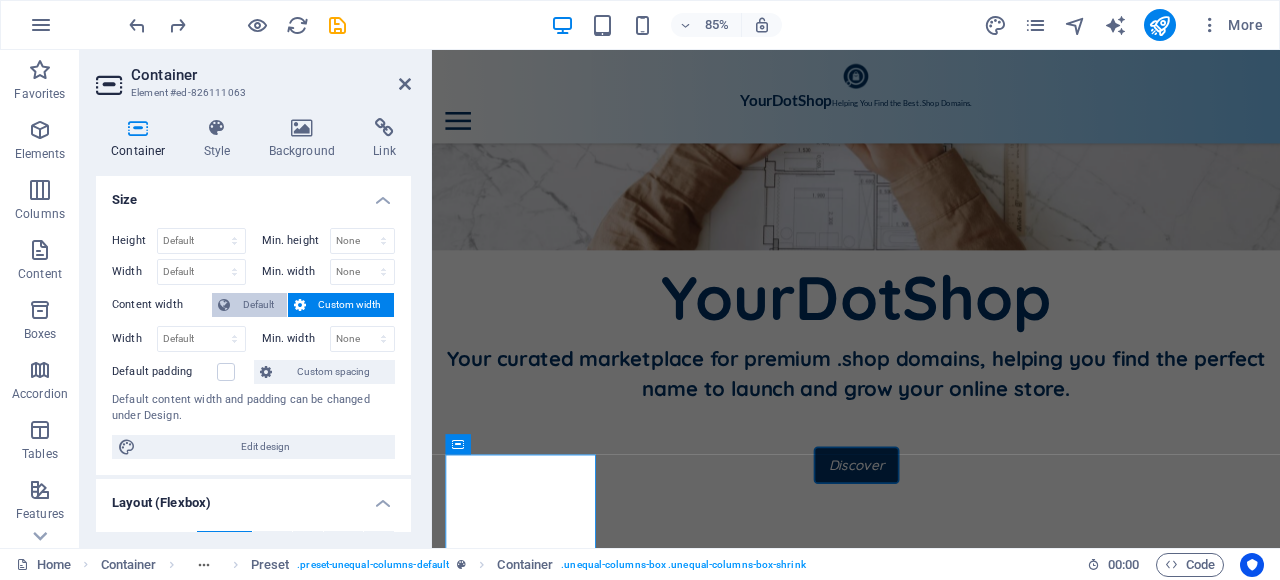 click on "Default" at bounding box center [258, 305] 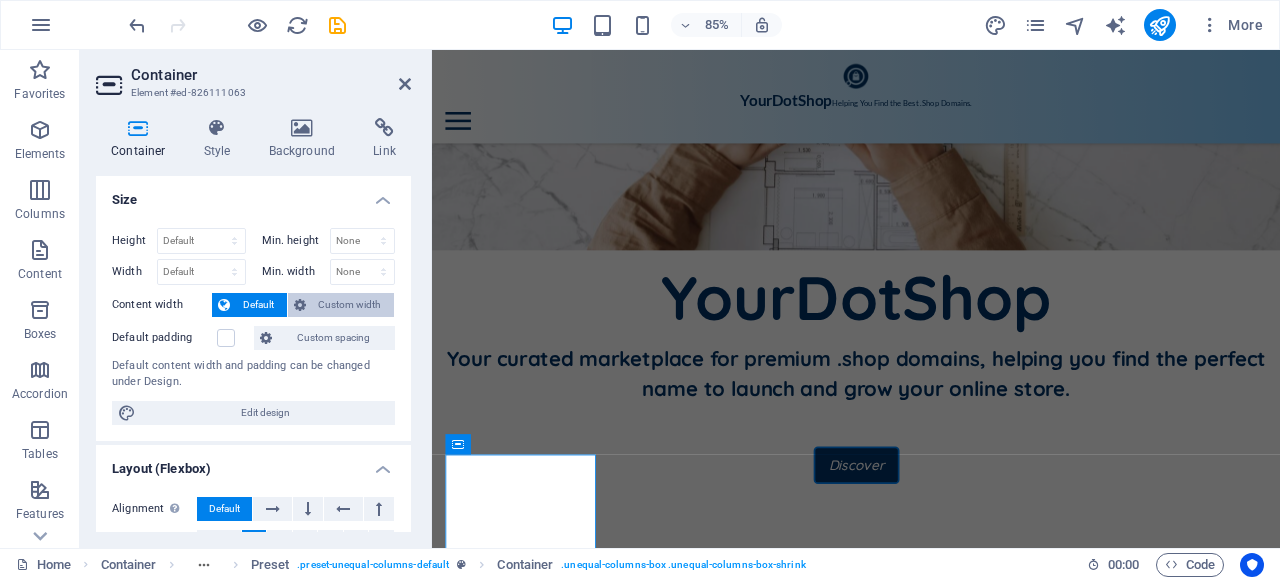 click on "Custom width" at bounding box center (341, 305) 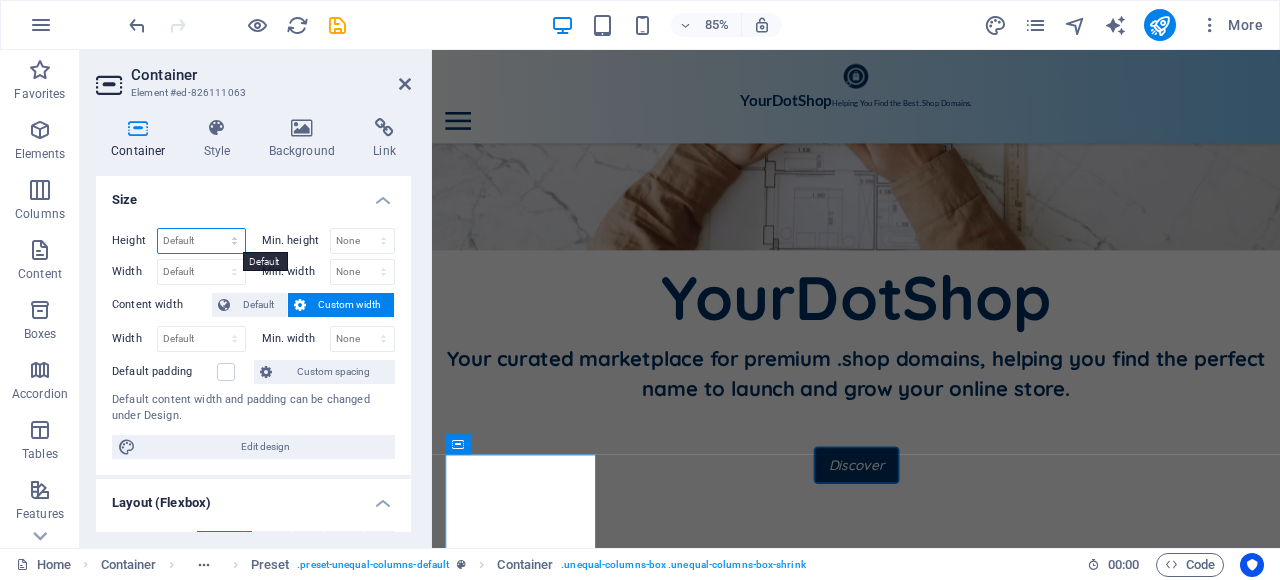 click on "Default px rem % vh vw" at bounding box center [201, 241] 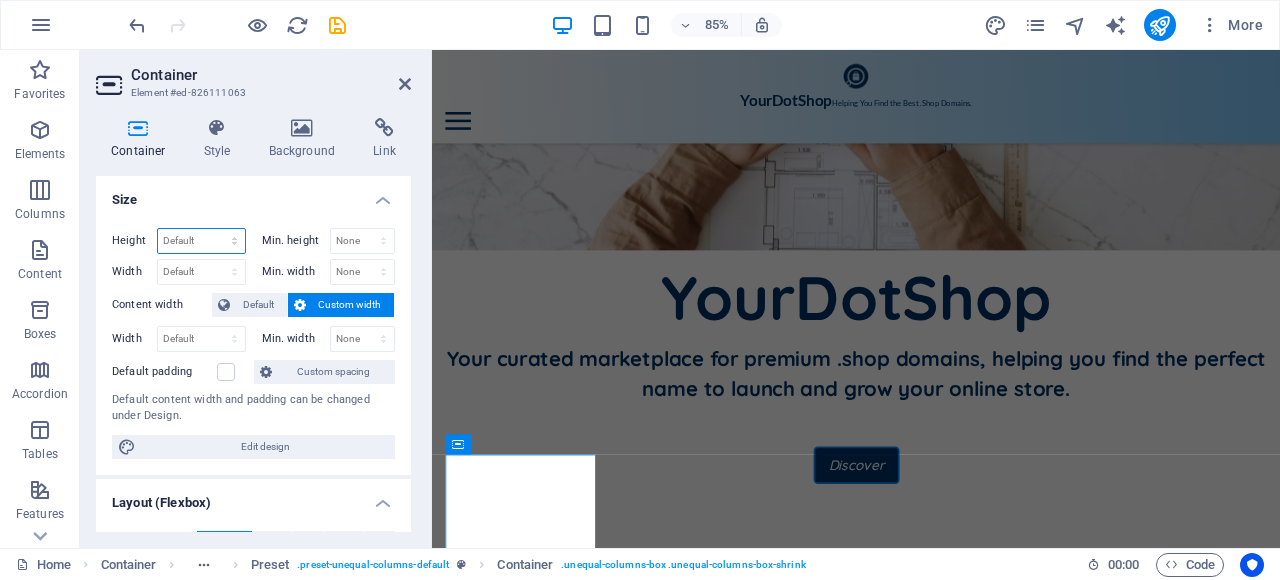 select on "px" 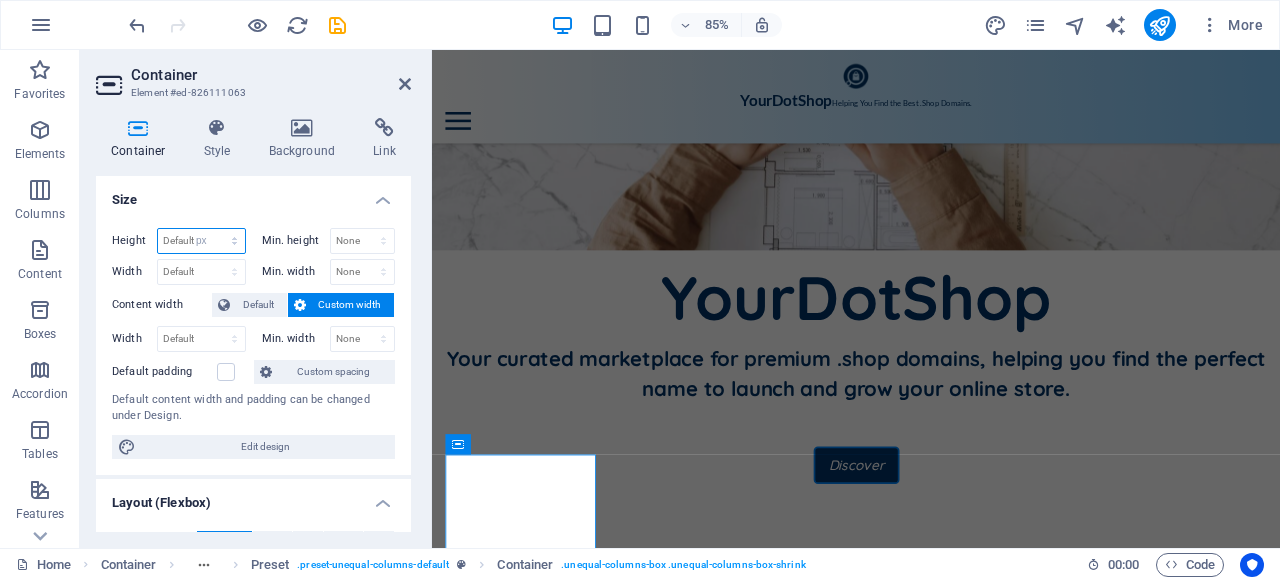 click on "Default px rem % vh vw" at bounding box center [201, 241] 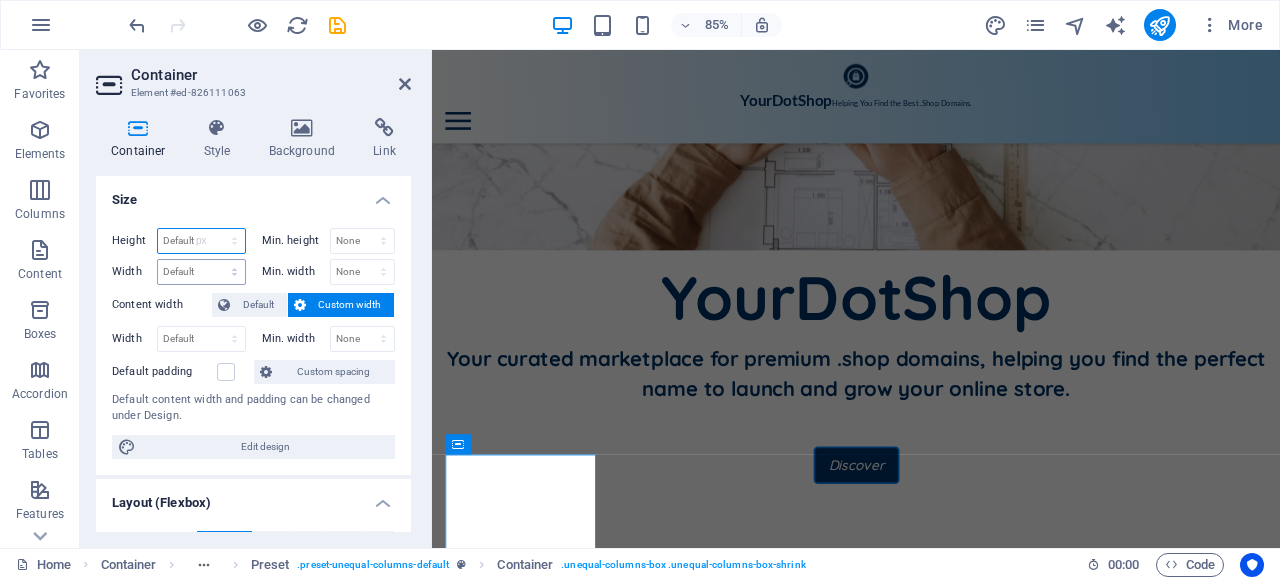 type on "215" 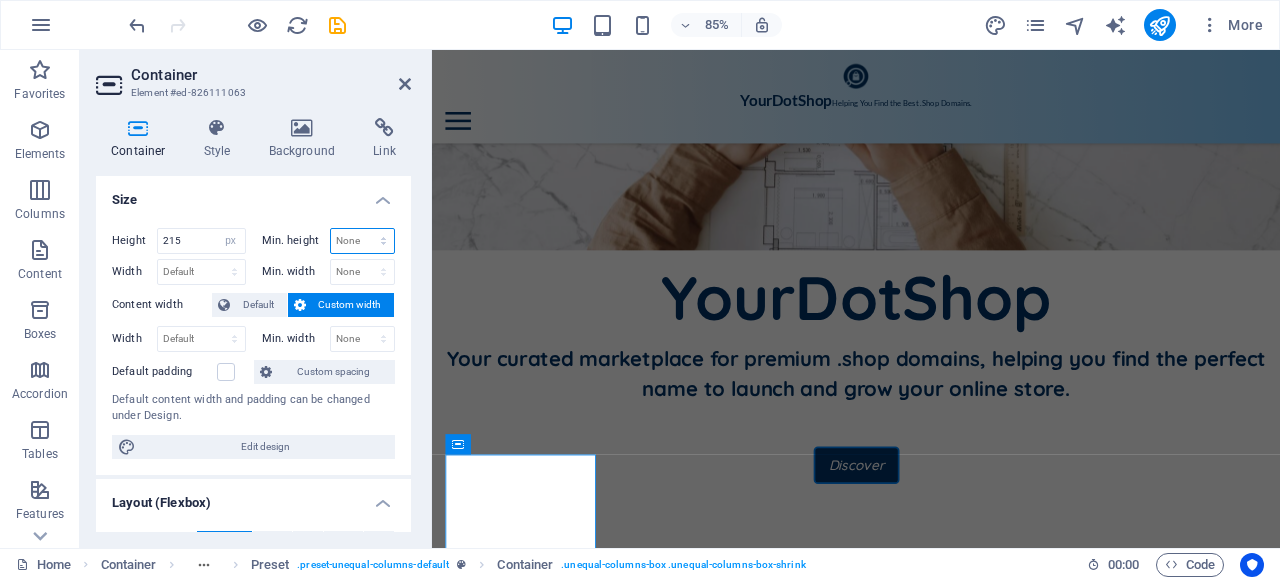 click on "None px rem % vh vw" at bounding box center (363, 241) 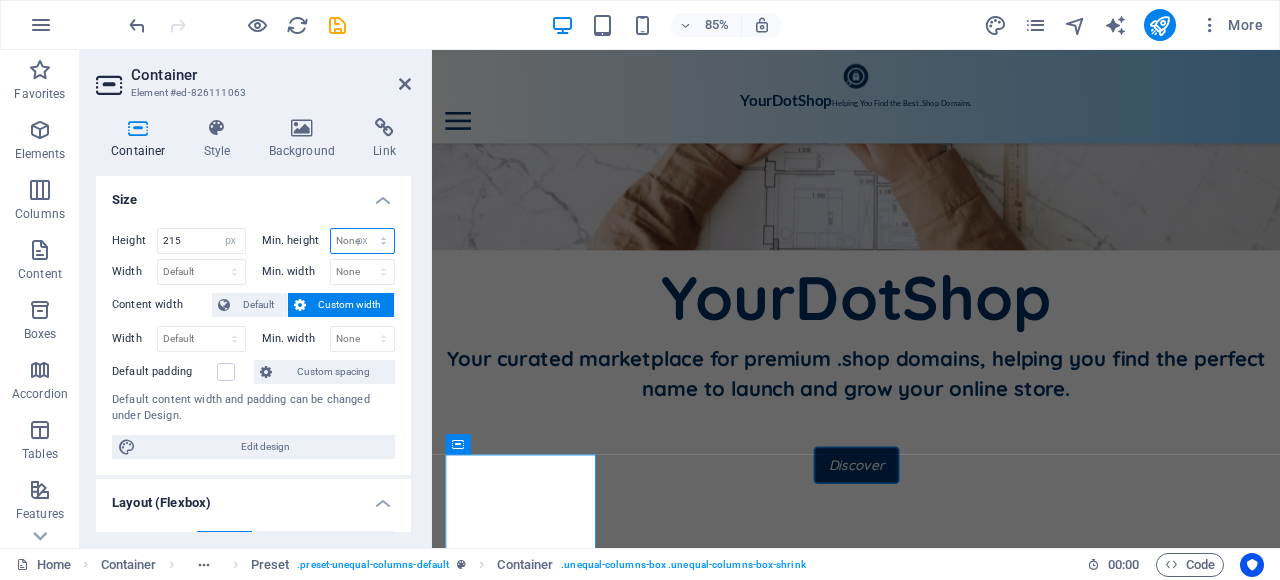 click on "None px rem % vh vw" at bounding box center (363, 241) 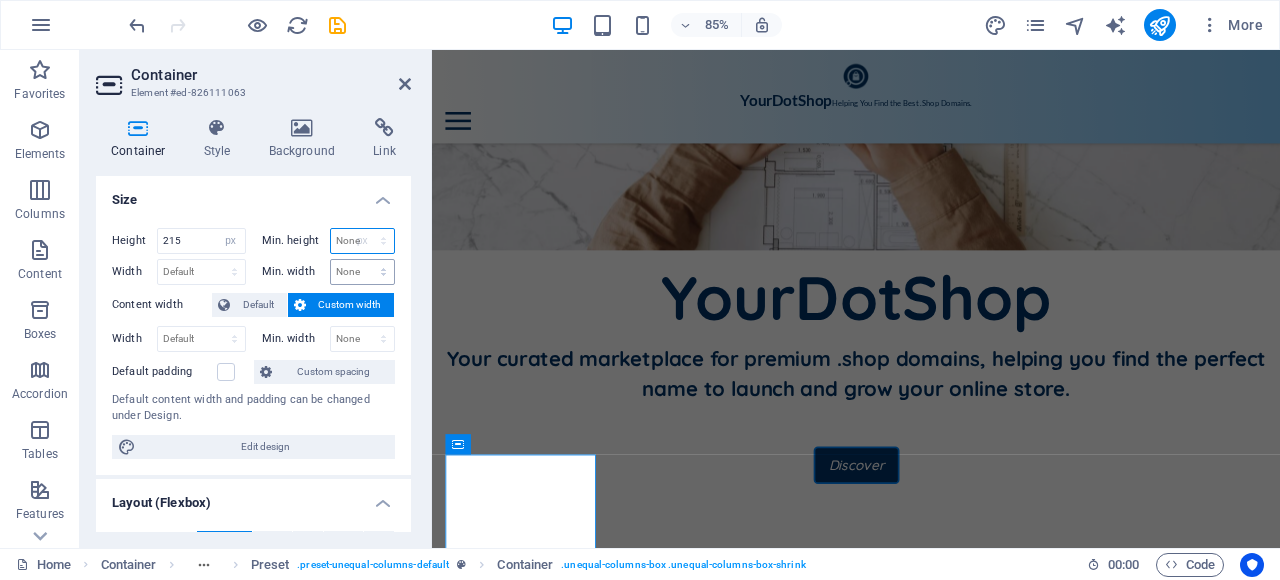 type on "0" 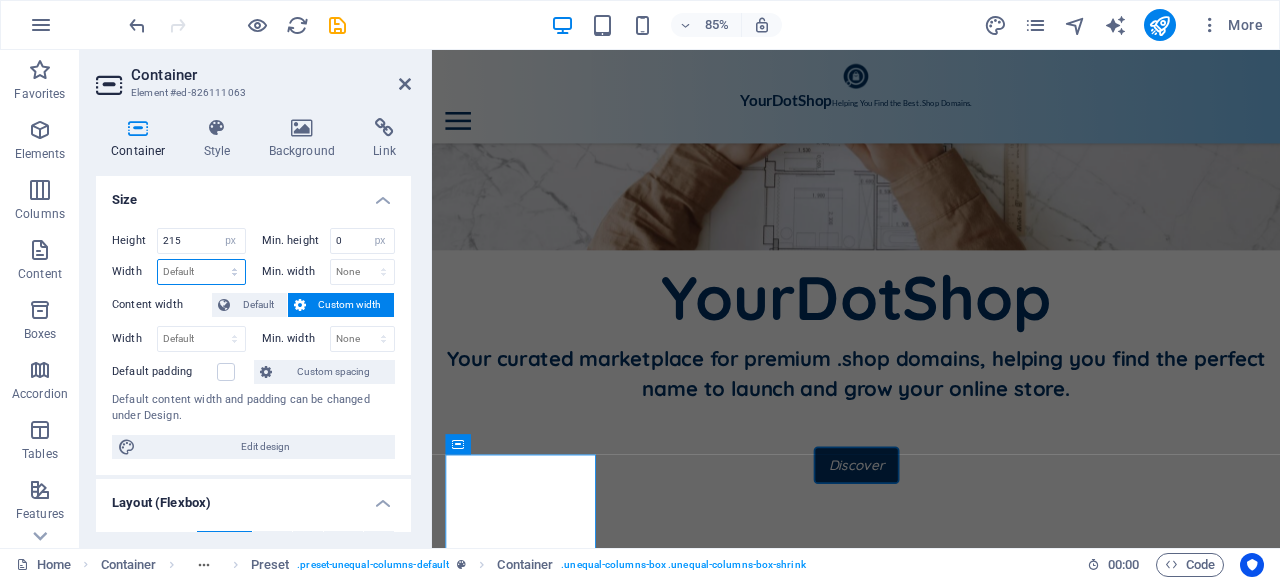 click on "Default px rem % em vh vw" at bounding box center [201, 272] 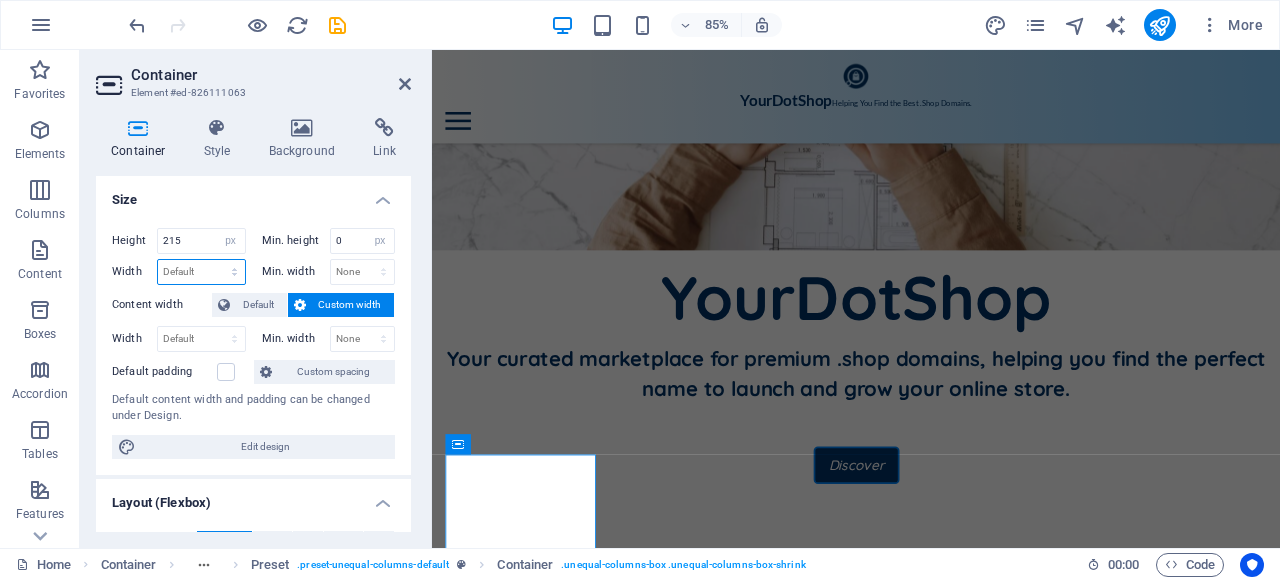 select on "px" 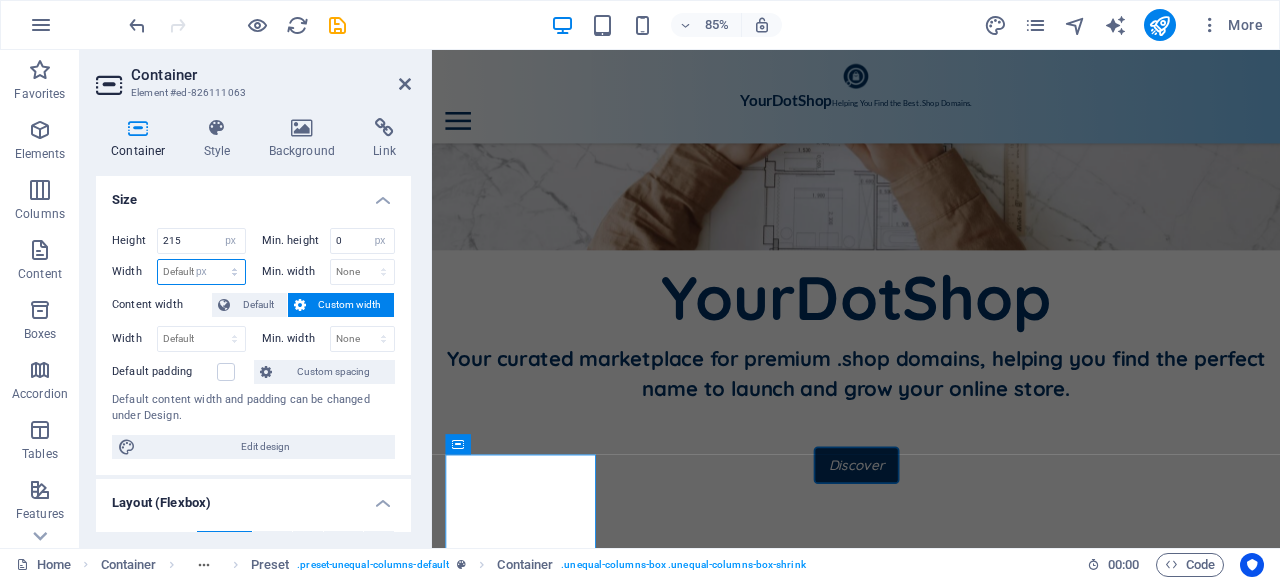 click on "Default px rem % em vh vw" at bounding box center (201, 272) 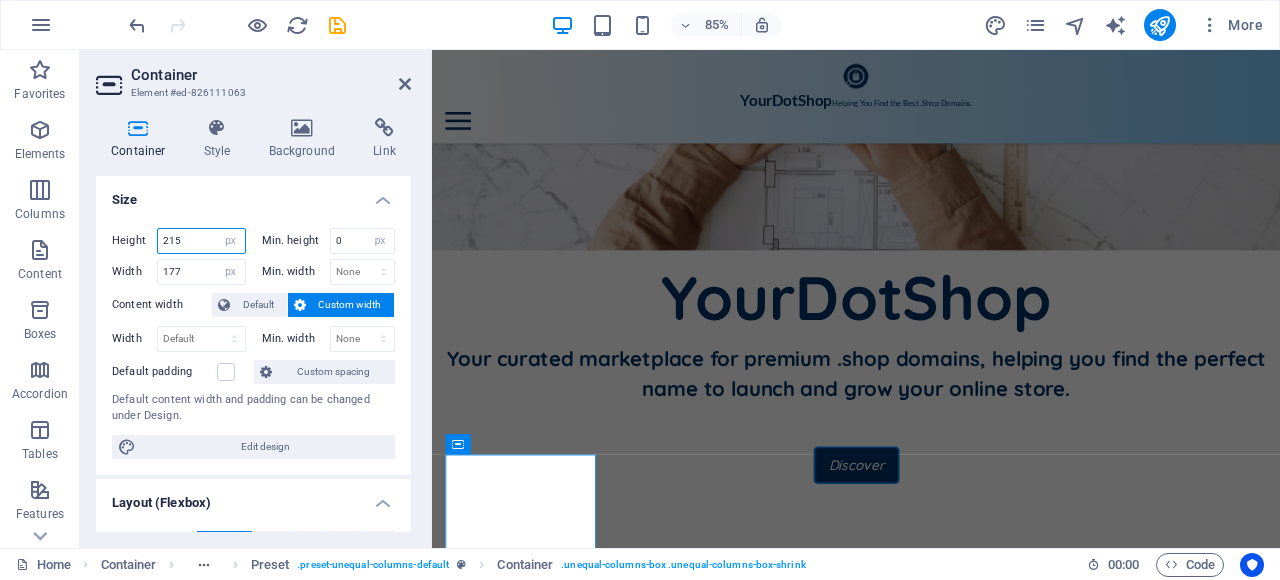 drag, startPoint x: 190, startPoint y: 241, endPoint x: 149, endPoint y: 240, distance: 41.01219 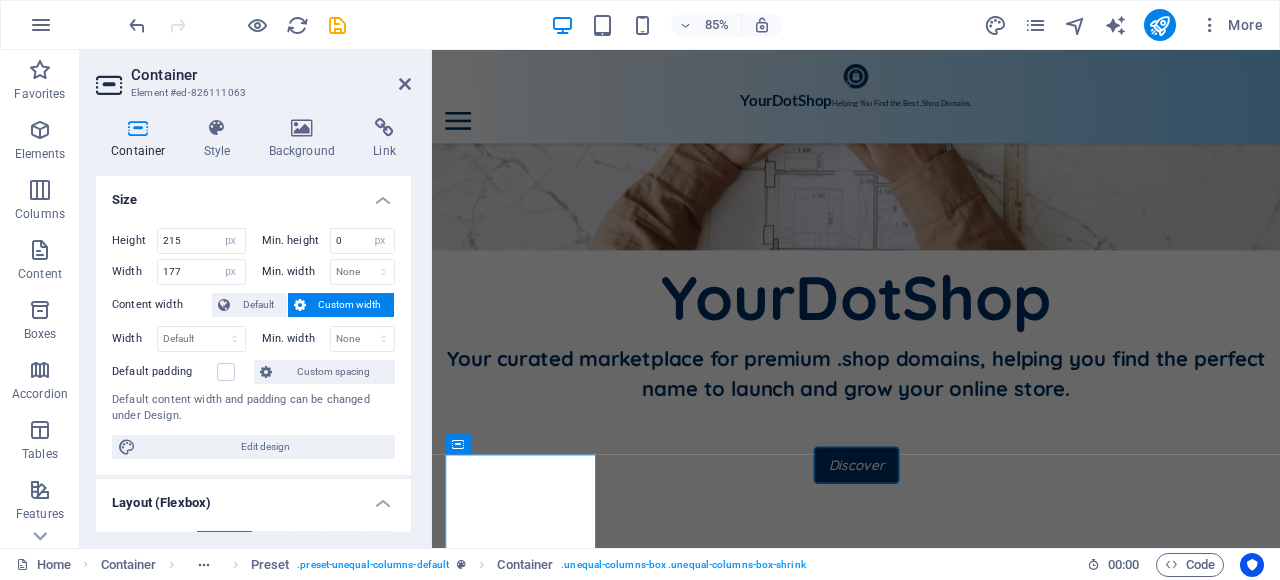 click on "Height" at bounding box center (134, 240) 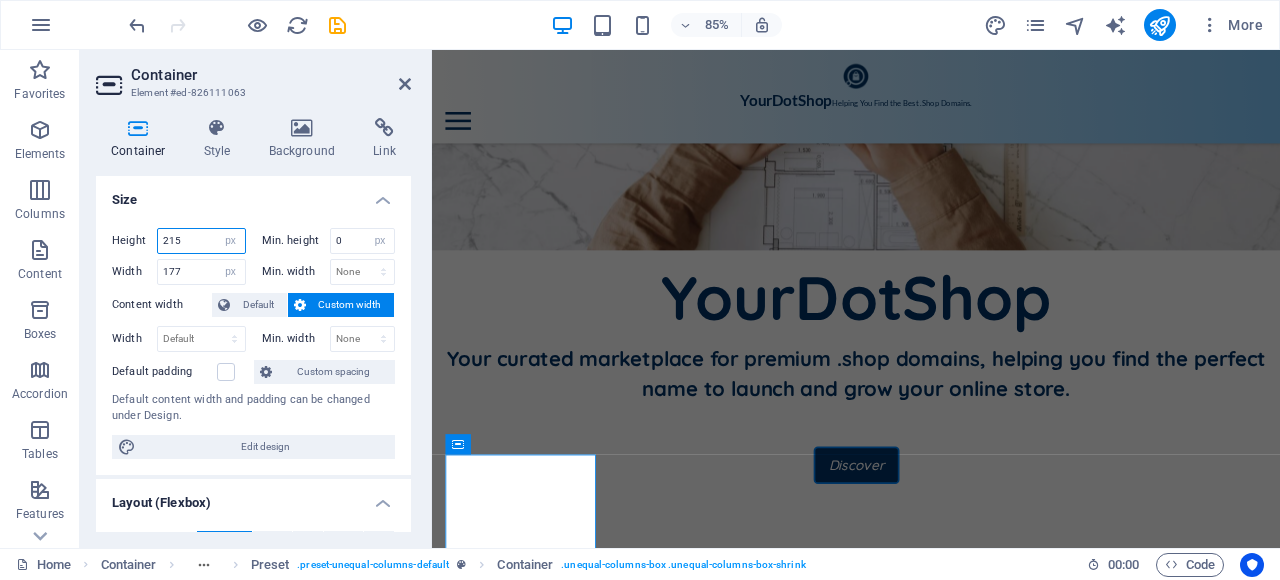click on "215" at bounding box center (201, 241) 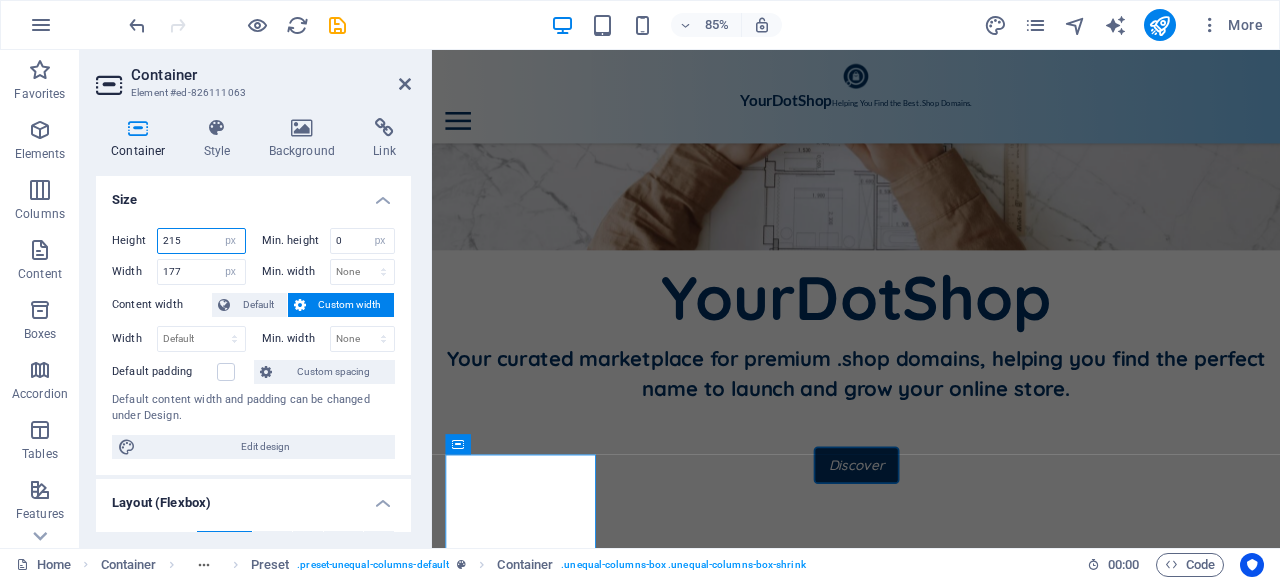 click on "215" at bounding box center [201, 241] 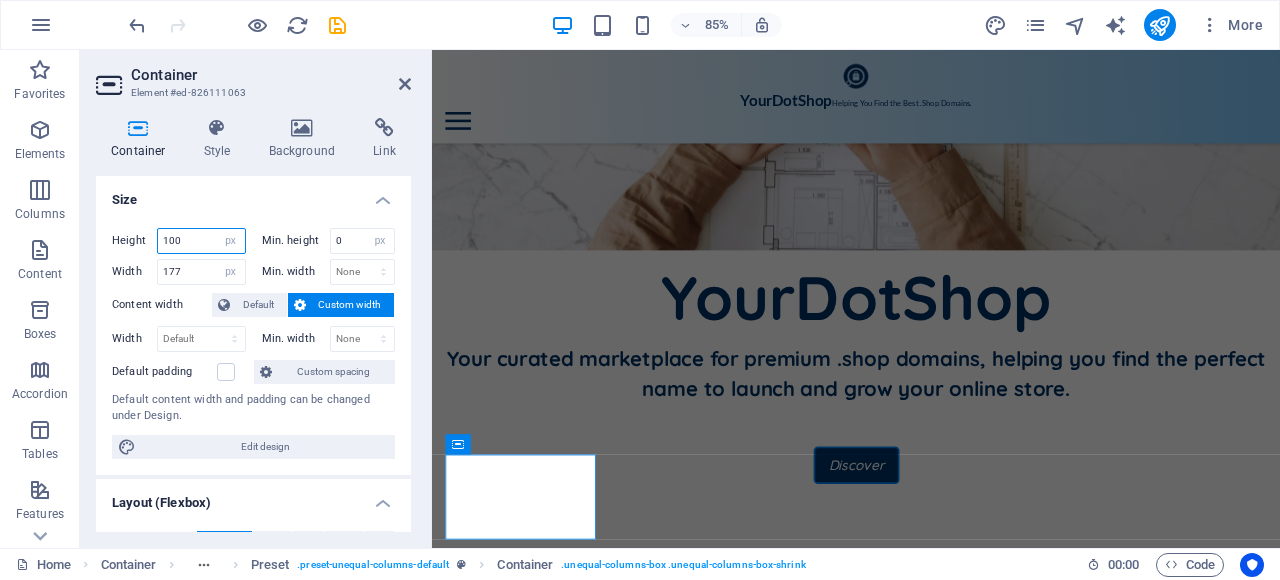 type on "100" 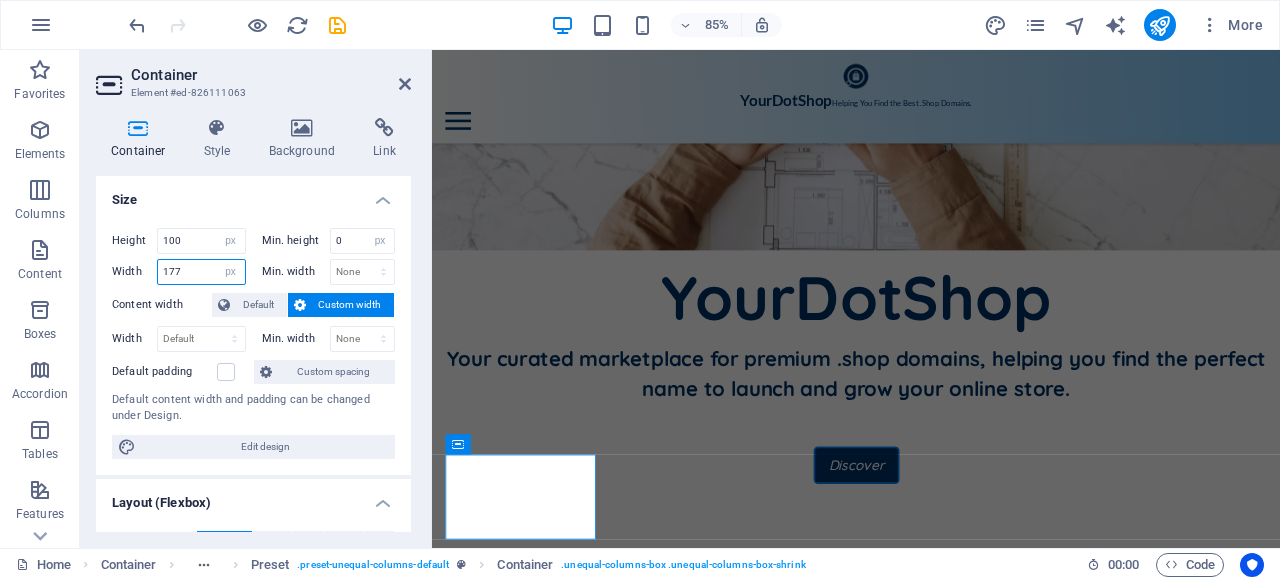 click on "177" at bounding box center (201, 272) 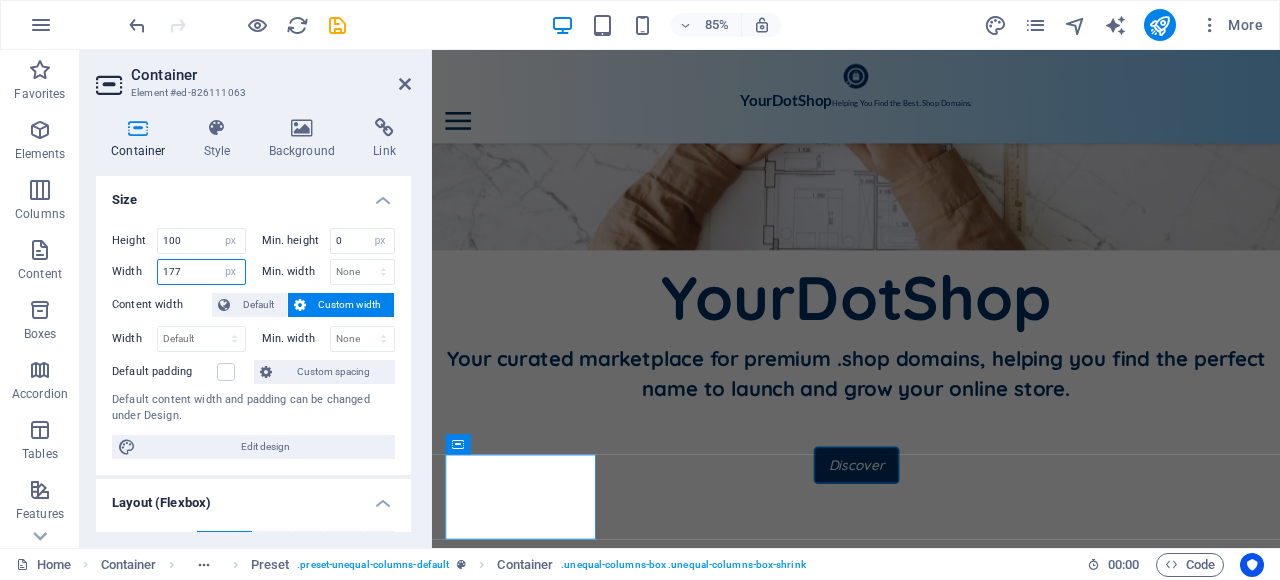 click on "177" at bounding box center [201, 272] 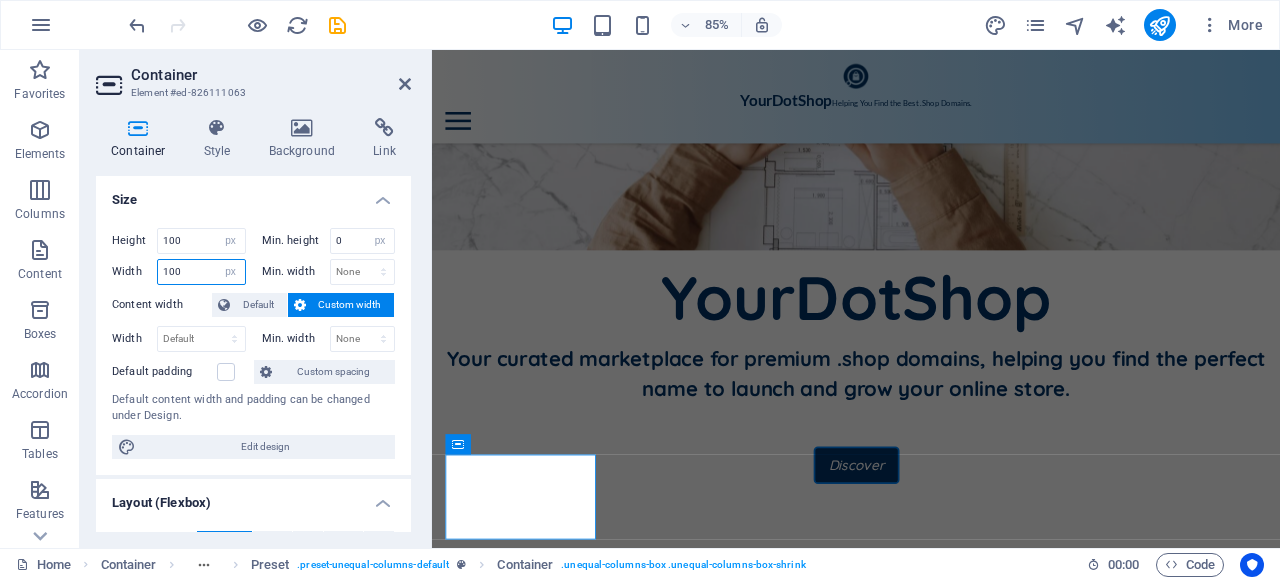 type on "100" 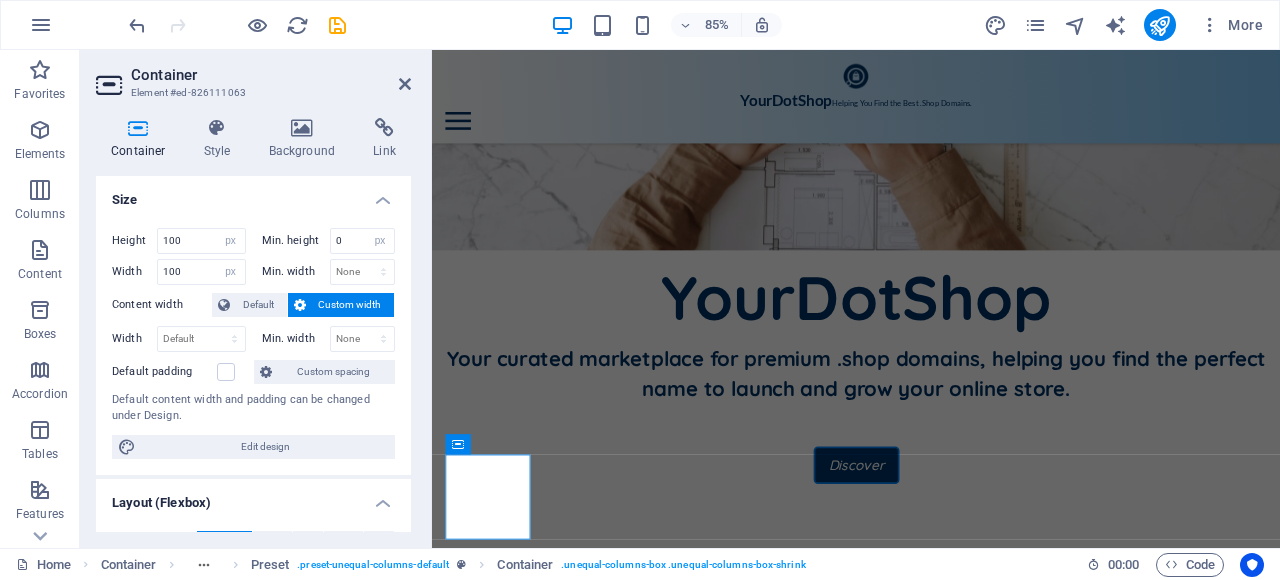 click on "Size" at bounding box center [253, 194] 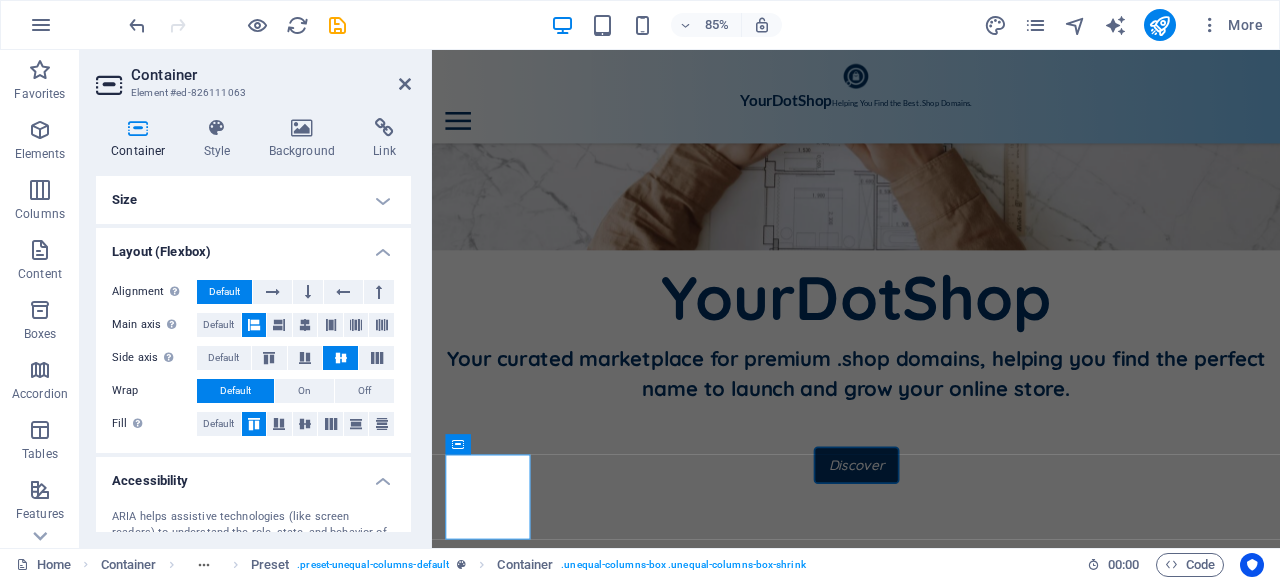 click on "Size" at bounding box center [253, 200] 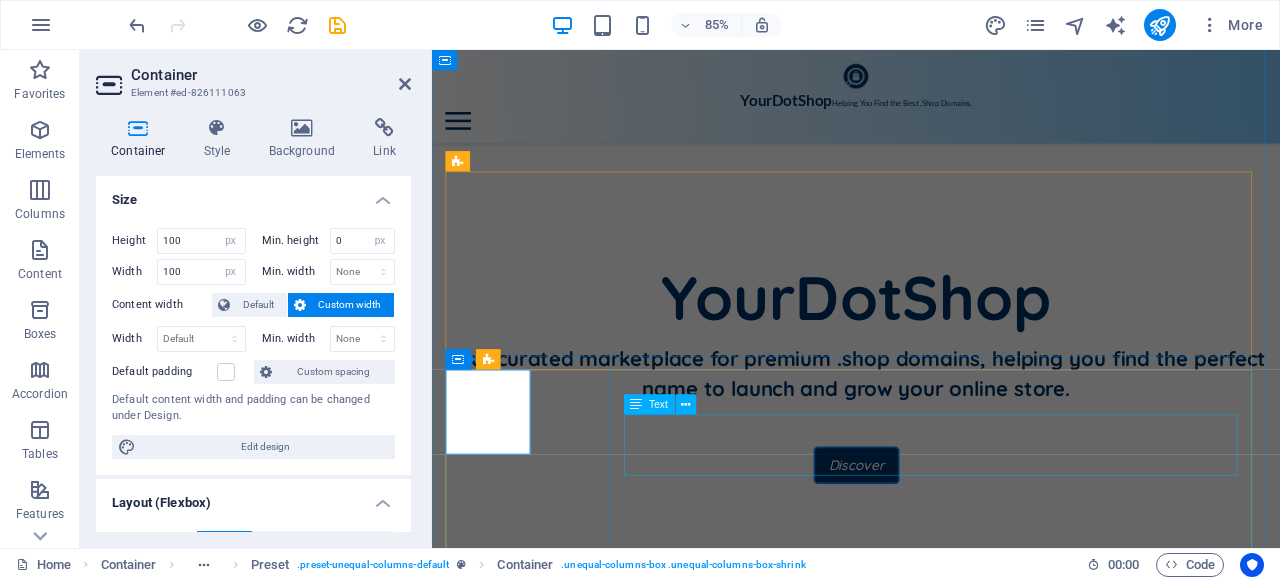 scroll, scrollTop: 736, scrollLeft: 0, axis: vertical 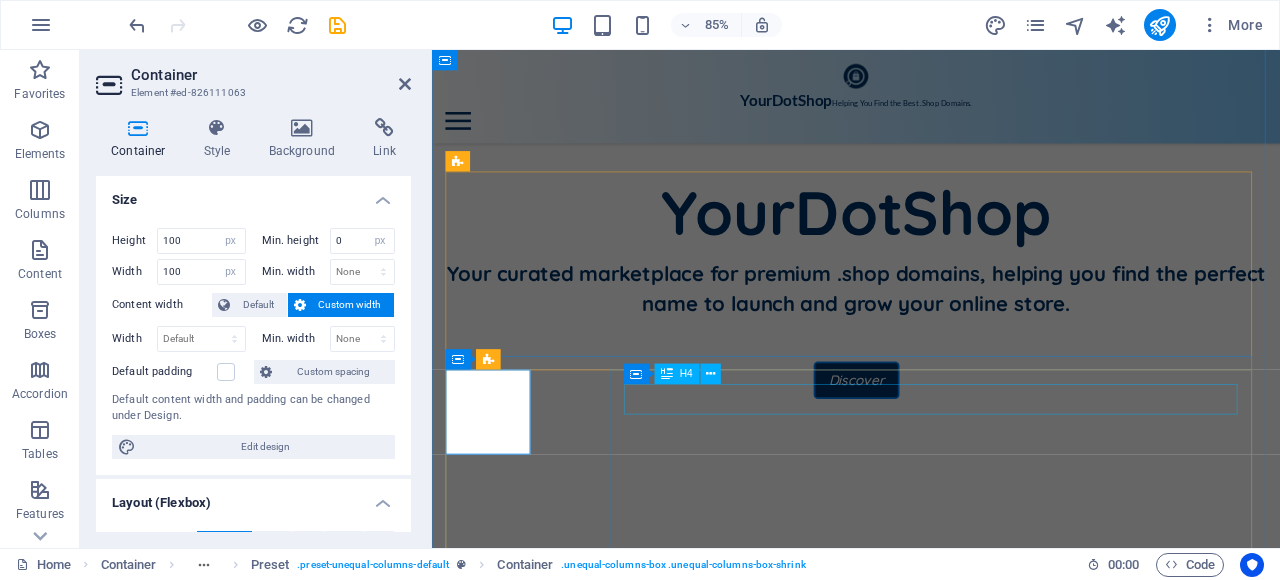 drag, startPoint x: 781, startPoint y: 454, endPoint x: 1089, endPoint y: 387, distance: 315.2031 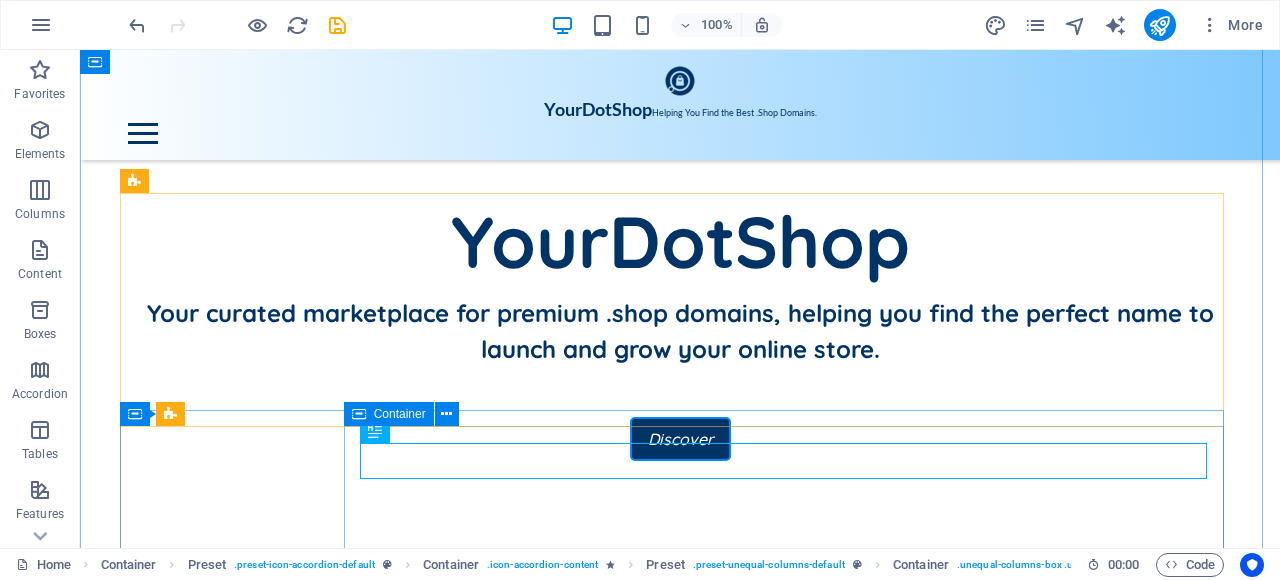 click on "Job Titel | [CITY], [STATE] Lorem ipsum dolor sit amet, consectetur adipisicing elit. Natus, dolores, at, nisi eligendi repellat voluptatem minima officia veritatis quasi animi porro laudantium dicta dolor voluptate non maiores ipsum.   Read as PDF   Apply now" at bounding box center [680, 1232] 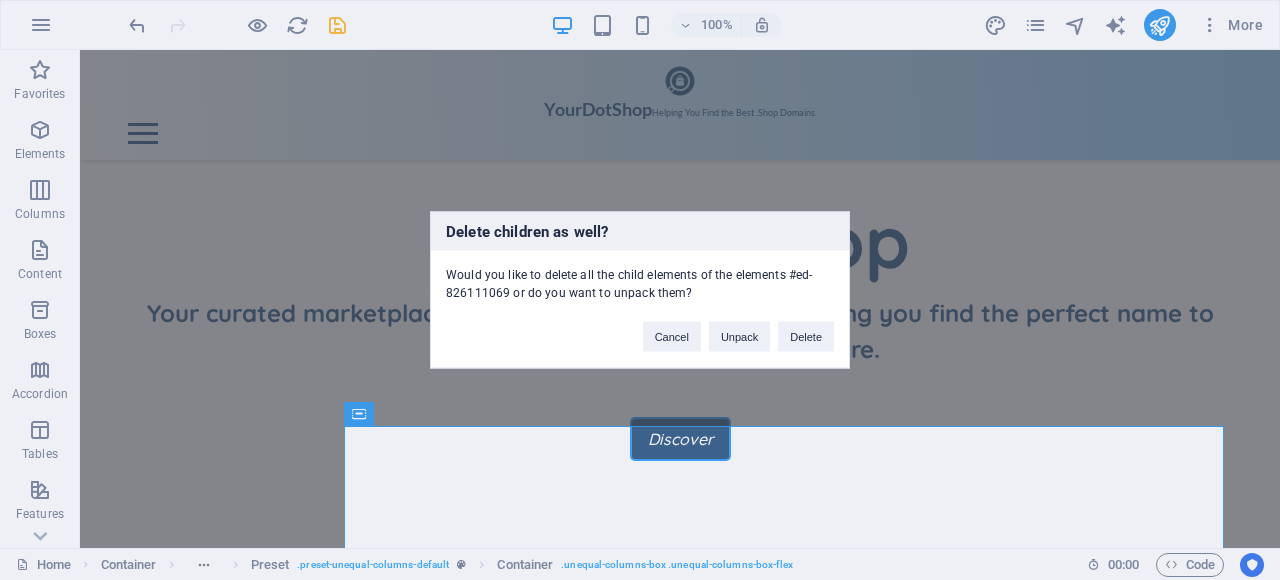 type 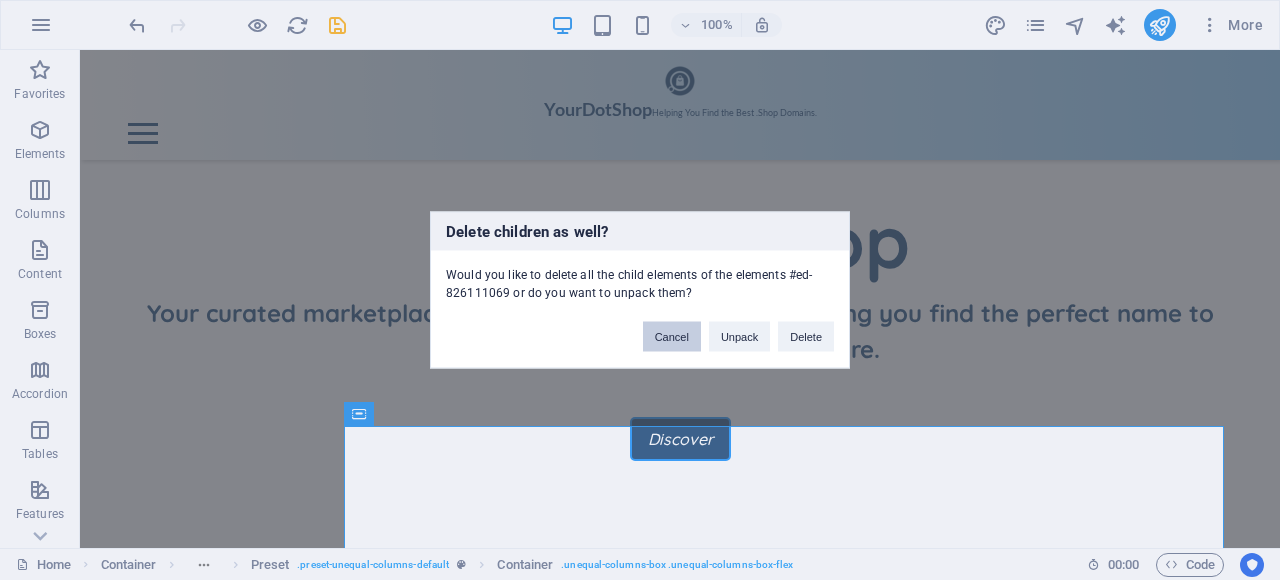 drag, startPoint x: 690, startPoint y: 342, endPoint x: 603, endPoint y: 295, distance: 98.88377 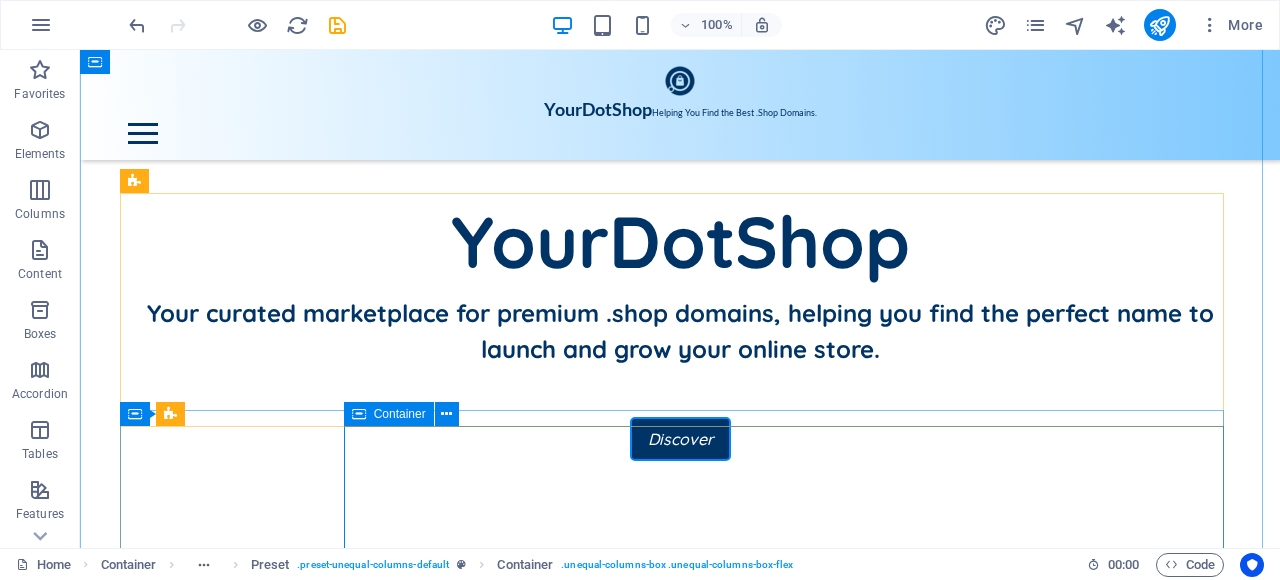 click on "Job Titel | [CITY], [STATE] Lorem ipsum dolor sit amet, consectetur adipisicing elit. Natus, dolores, at, nisi eligendi repellat voluptatem minima officia veritatis quasi animi porro laudantium dicta dolor voluptate non maiores ipsum.   Read as PDF   Apply now" at bounding box center (680, 1232) 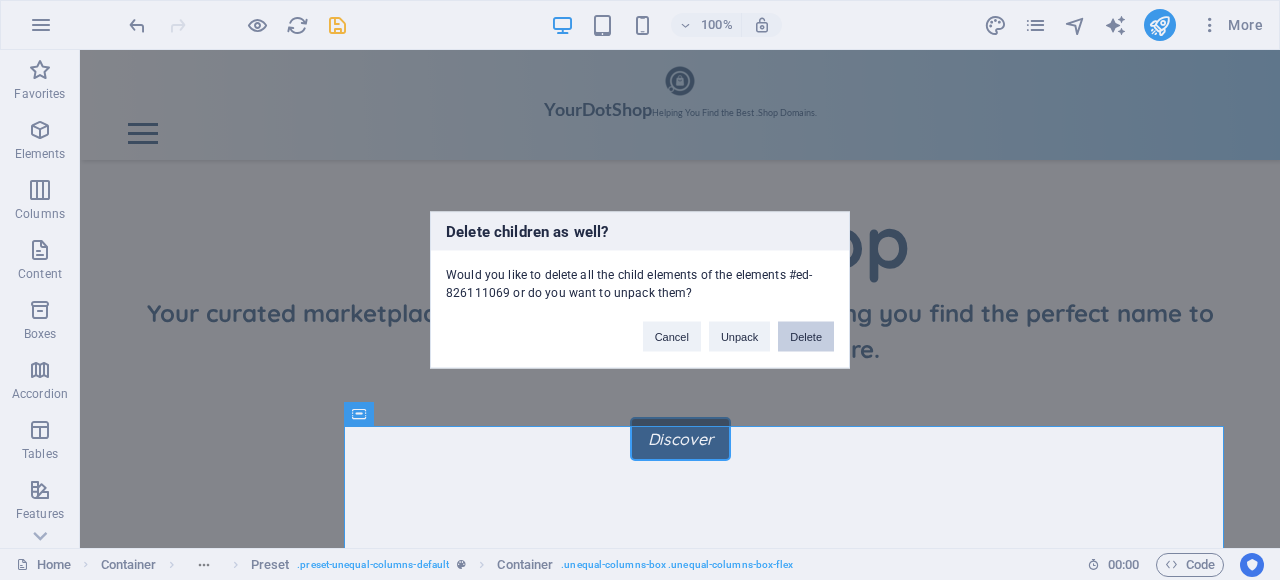 drag, startPoint x: 794, startPoint y: 341, endPoint x: 704, endPoint y: 299, distance: 99.31767 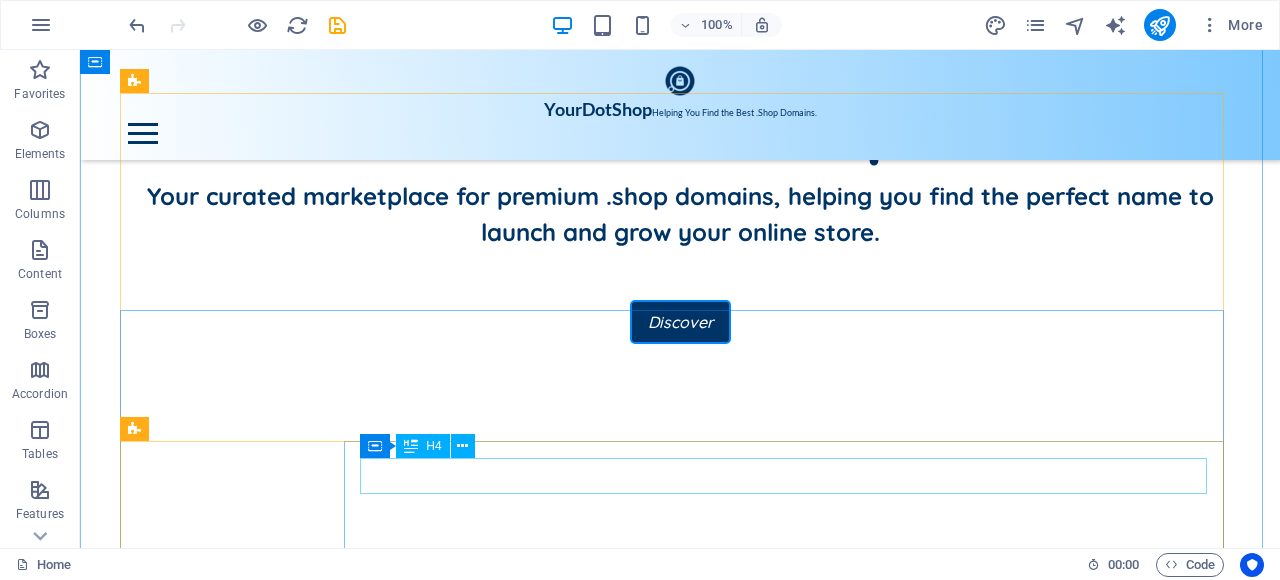 scroll, scrollTop: 836, scrollLeft: 0, axis: vertical 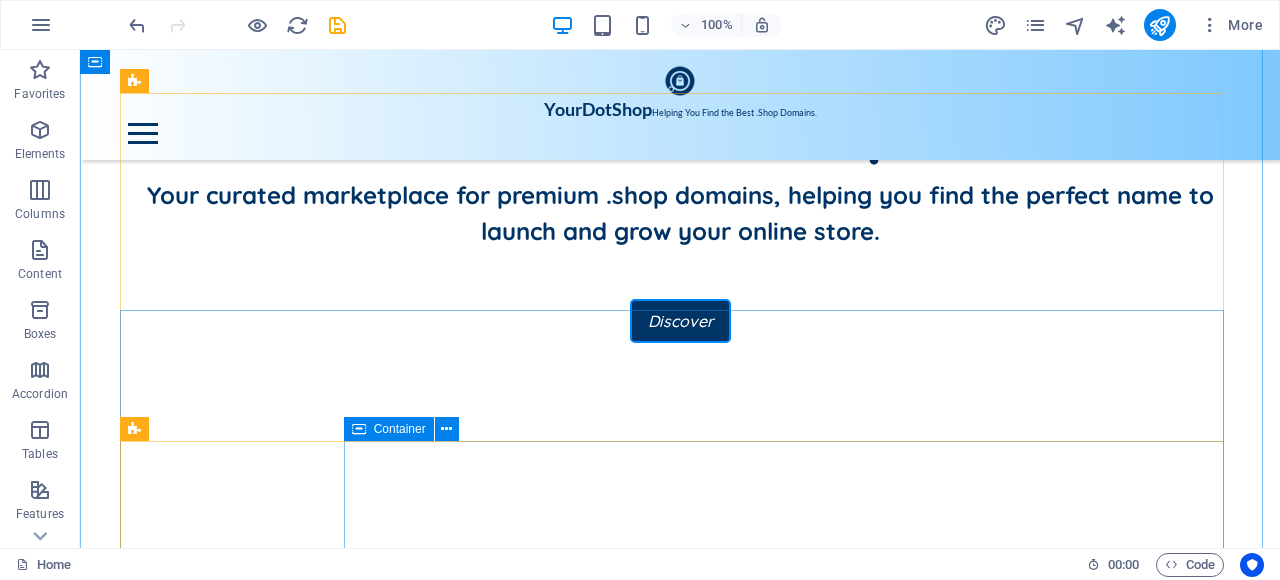 click on "Job Titel | [CITY], [STATE] Lorem ipsum dolor sit amet, consectetur adipisicing elit. Natus, dolores, at, nisi eligendi repellat voluptatem minima officia veritatis quasi animi porro laudantium dicta dolor voluptate non maiores ipsum.   Read as PDF   Apply now" at bounding box center (680, 1461) 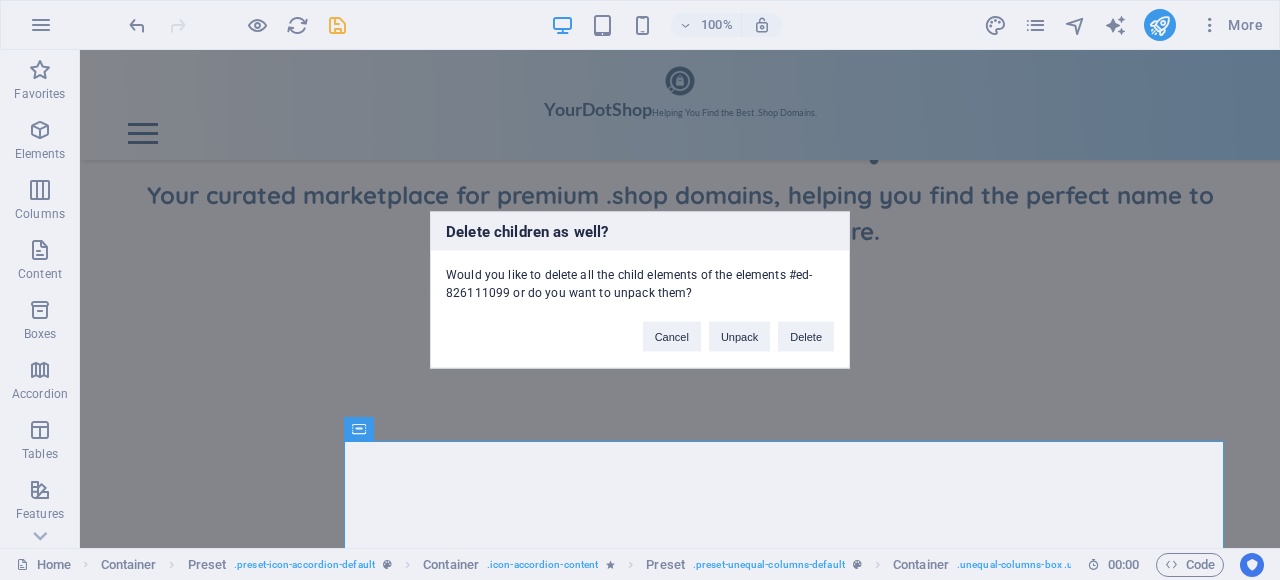 type 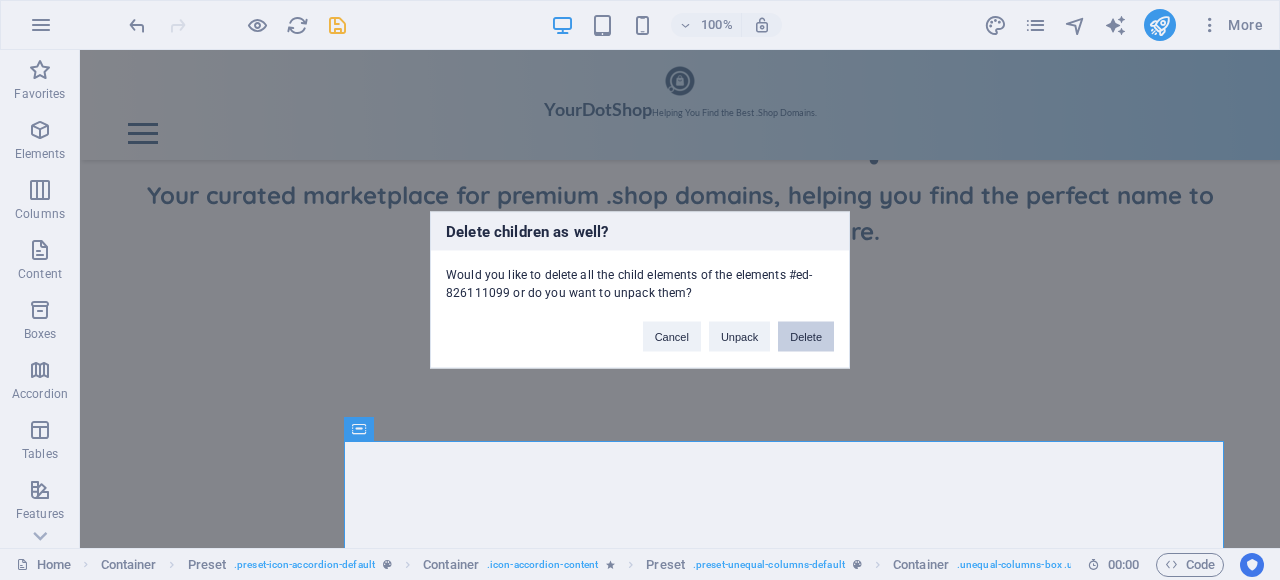 click on "Delete" at bounding box center [806, 337] 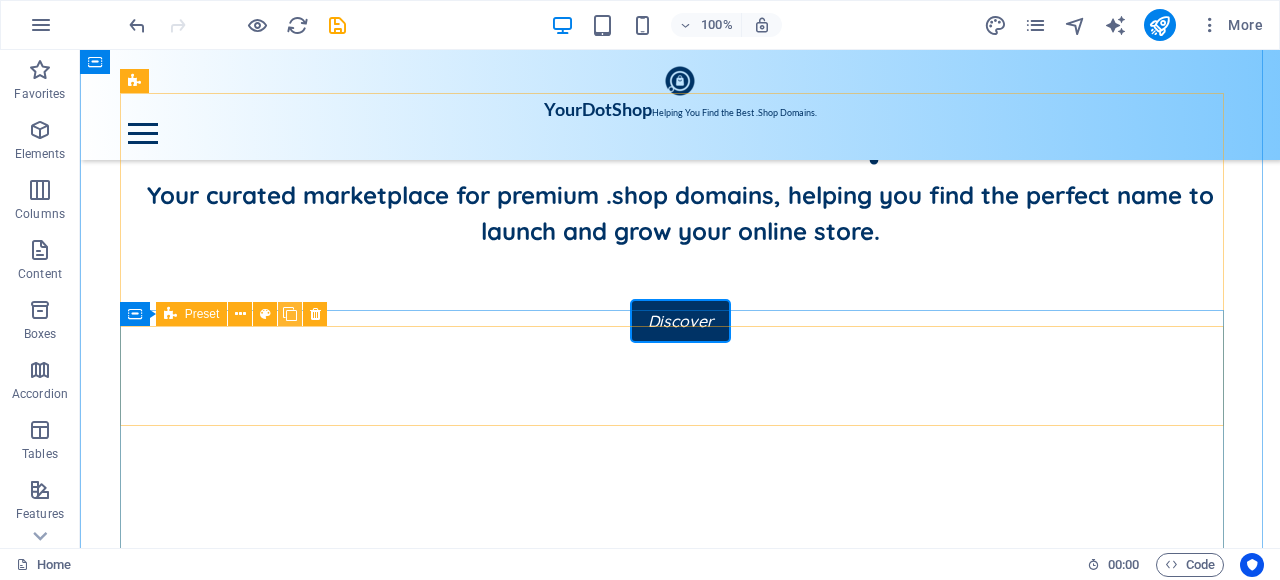 click at bounding box center (290, 314) 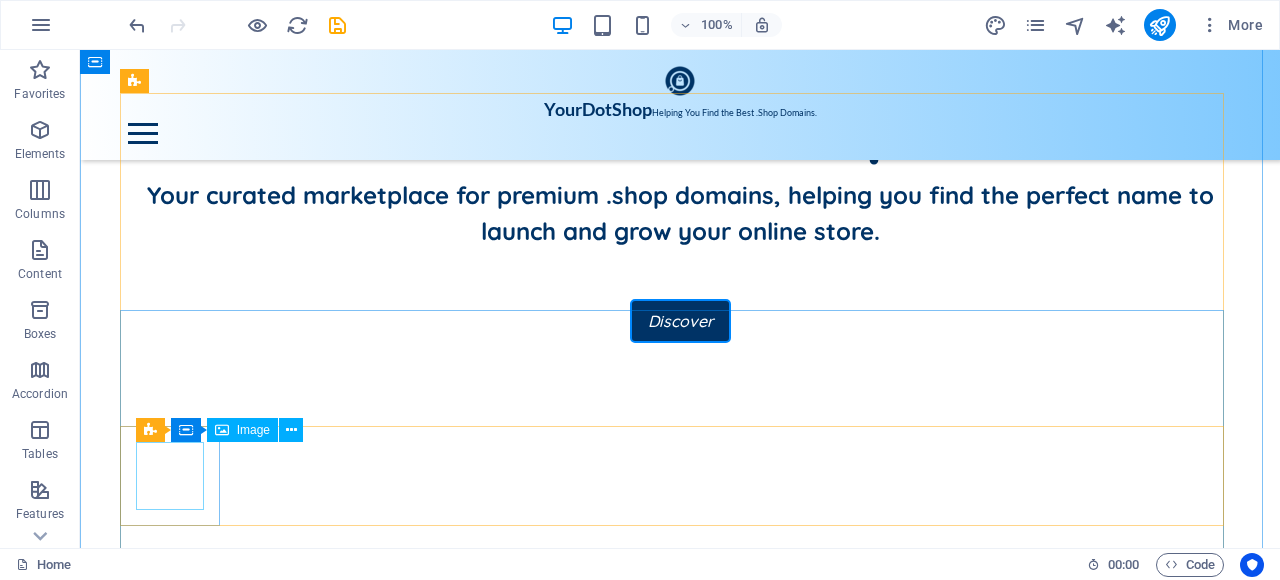 click at bounding box center [178, 1154] 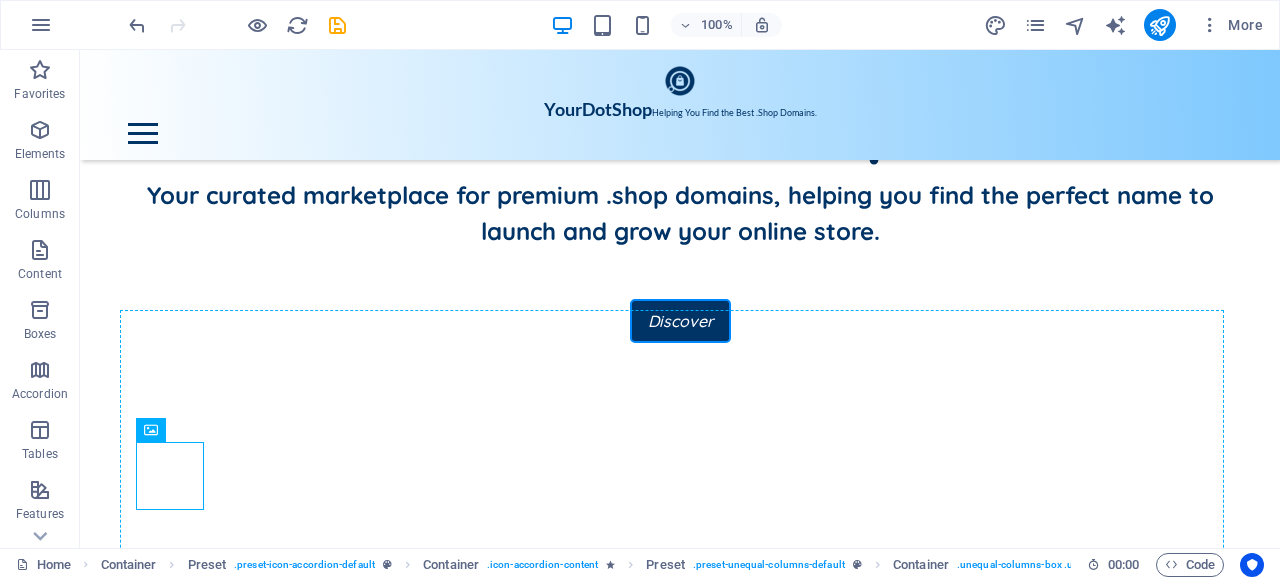 drag, startPoint x: 182, startPoint y: 465, endPoint x: 240, endPoint y: 373, distance: 108.75661 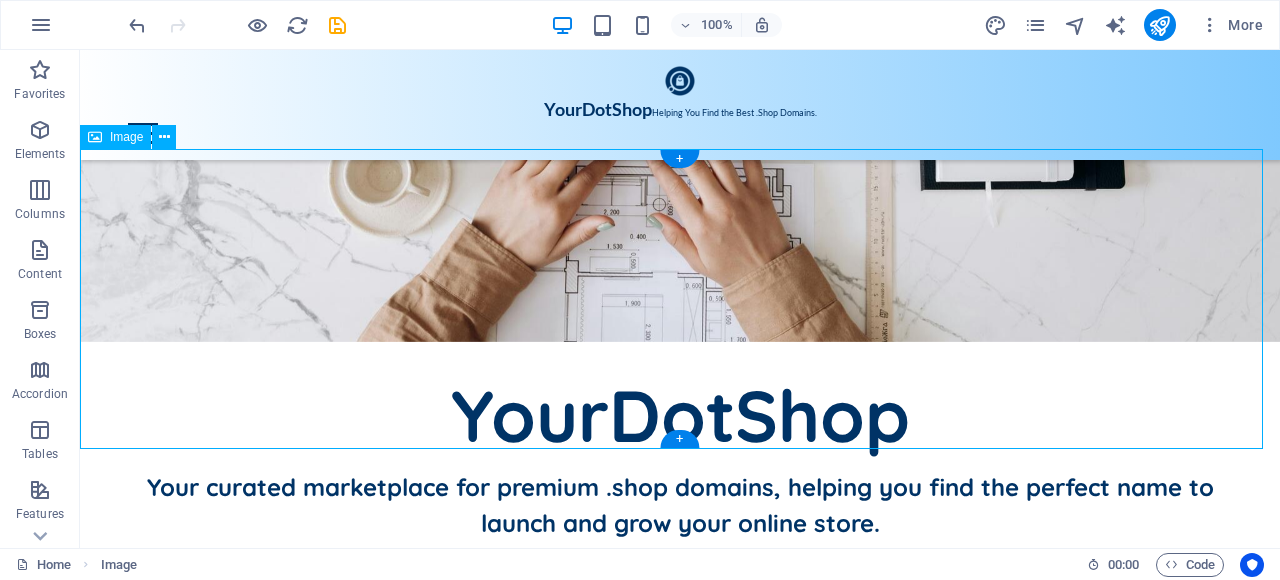 scroll, scrollTop: 444, scrollLeft: 0, axis: vertical 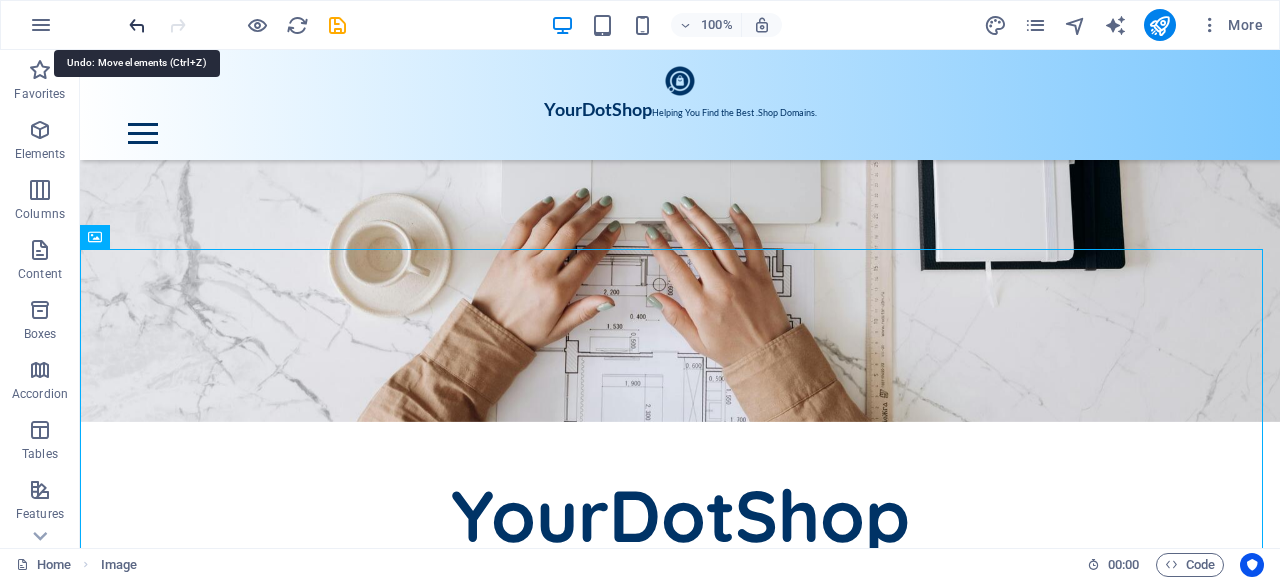 click at bounding box center (137, 25) 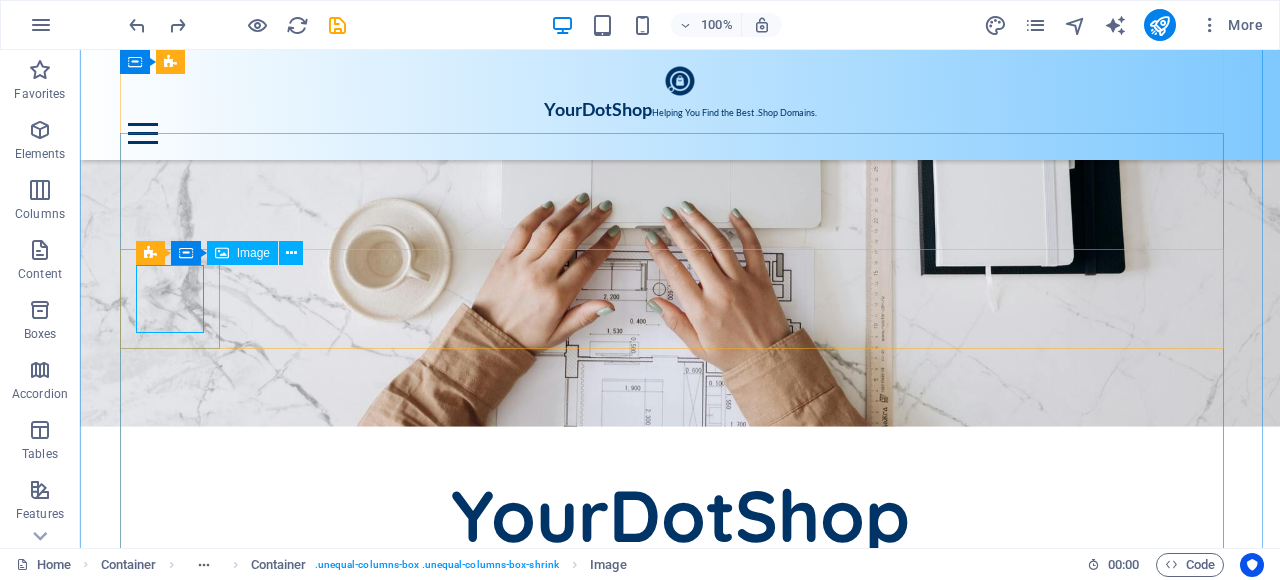 scroll, scrollTop: 1013, scrollLeft: 0, axis: vertical 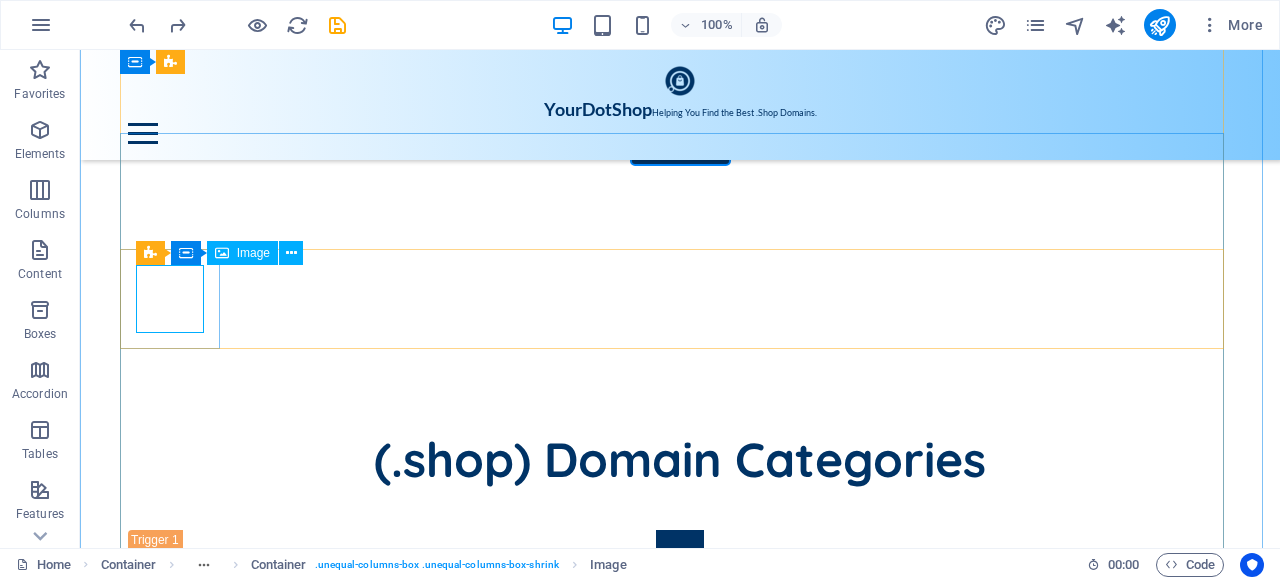 click on "Image" at bounding box center (242, 253) 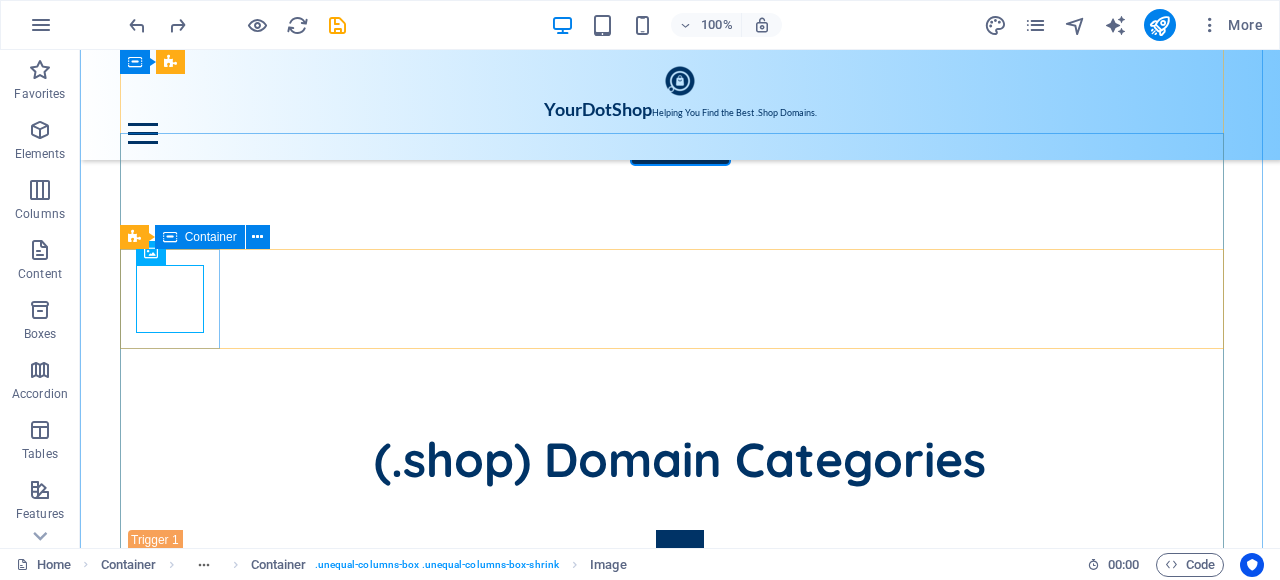 click at bounding box center (178, 861) 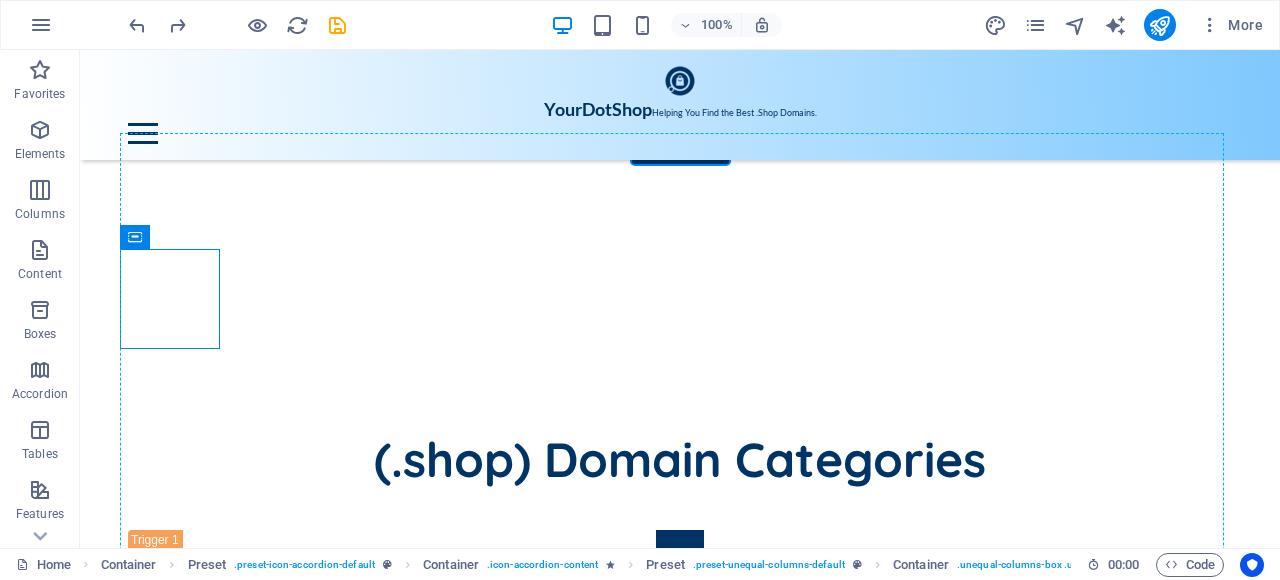 drag, startPoint x: 214, startPoint y: 286, endPoint x: 240, endPoint y: 223, distance: 68.154236 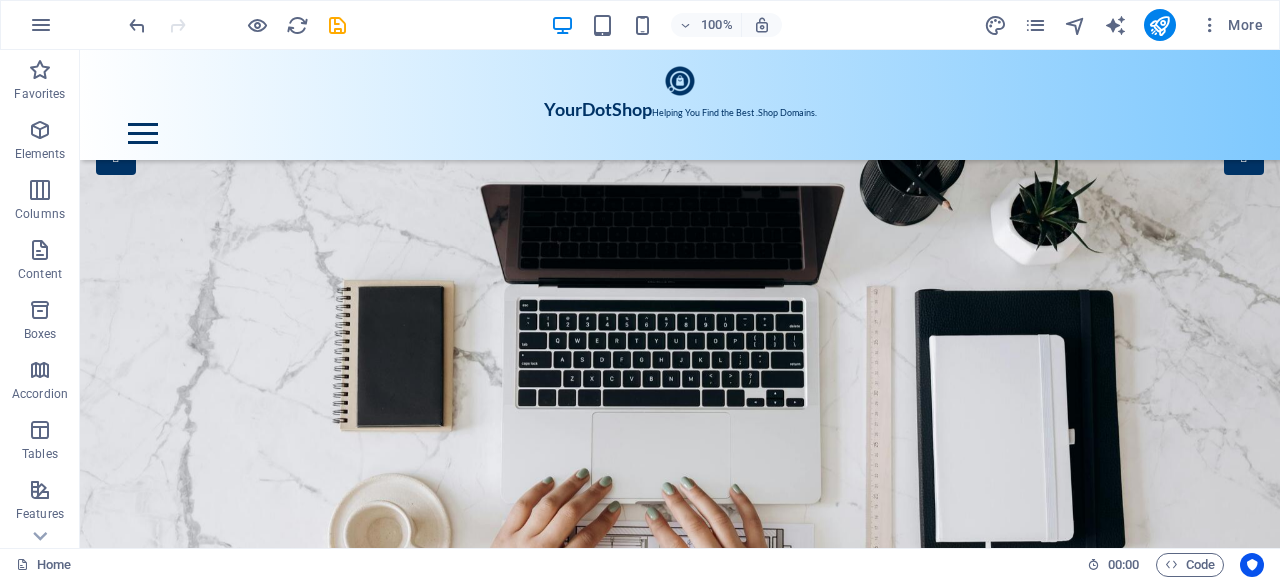 scroll, scrollTop: 444, scrollLeft: 0, axis: vertical 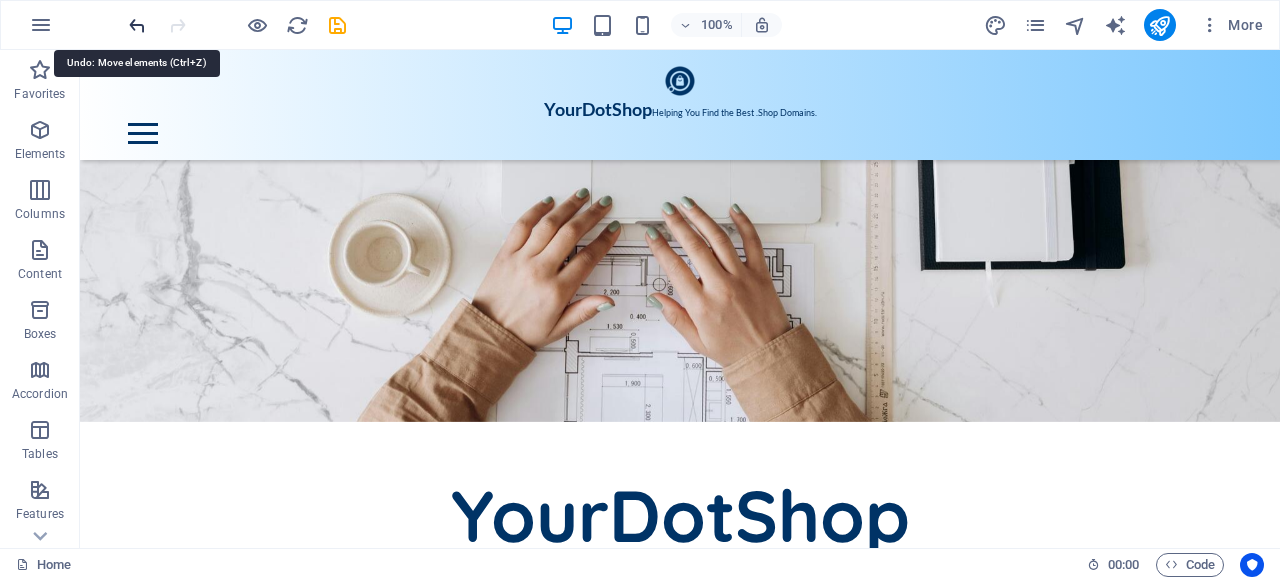 click at bounding box center [137, 25] 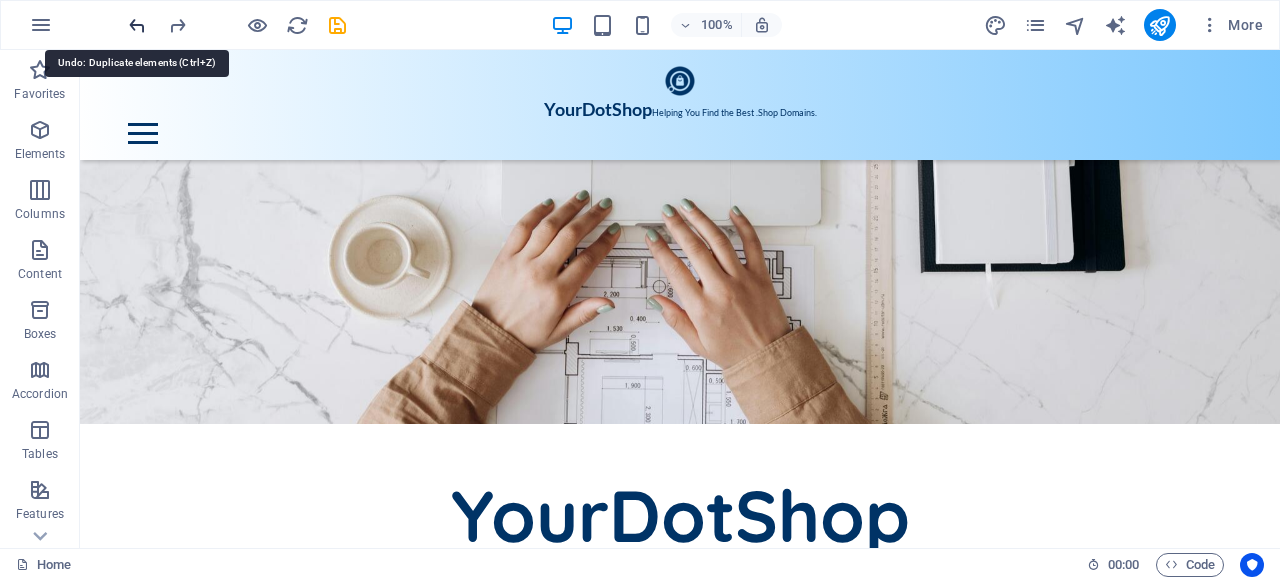 scroll, scrollTop: 1013, scrollLeft: 0, axis: vertical 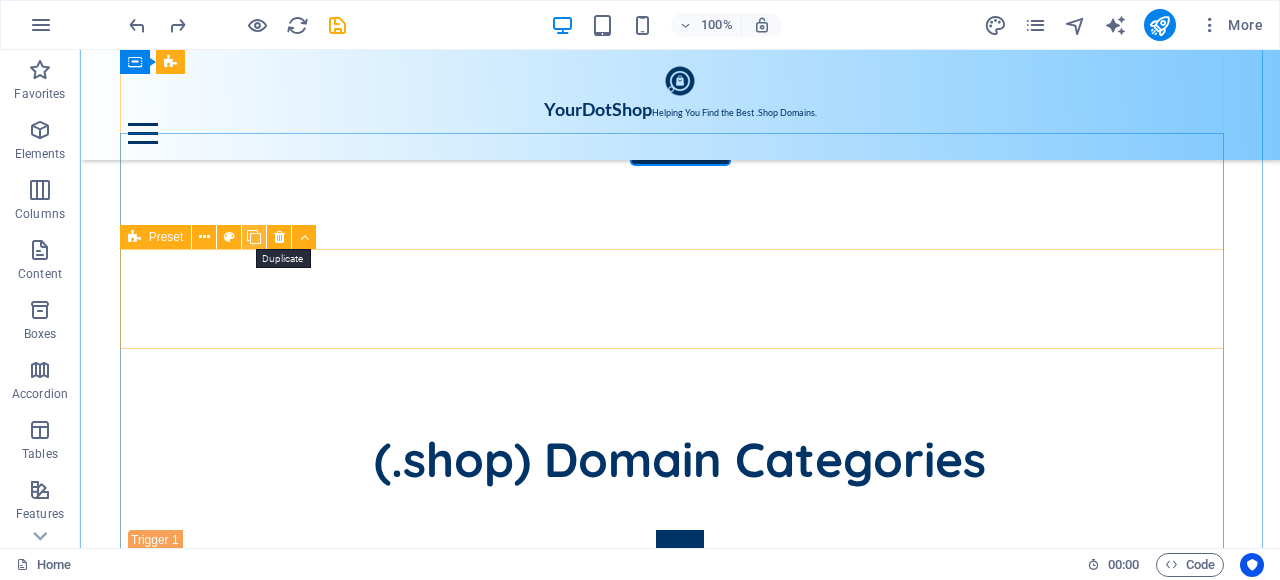 click at bounding box center (254, 237) 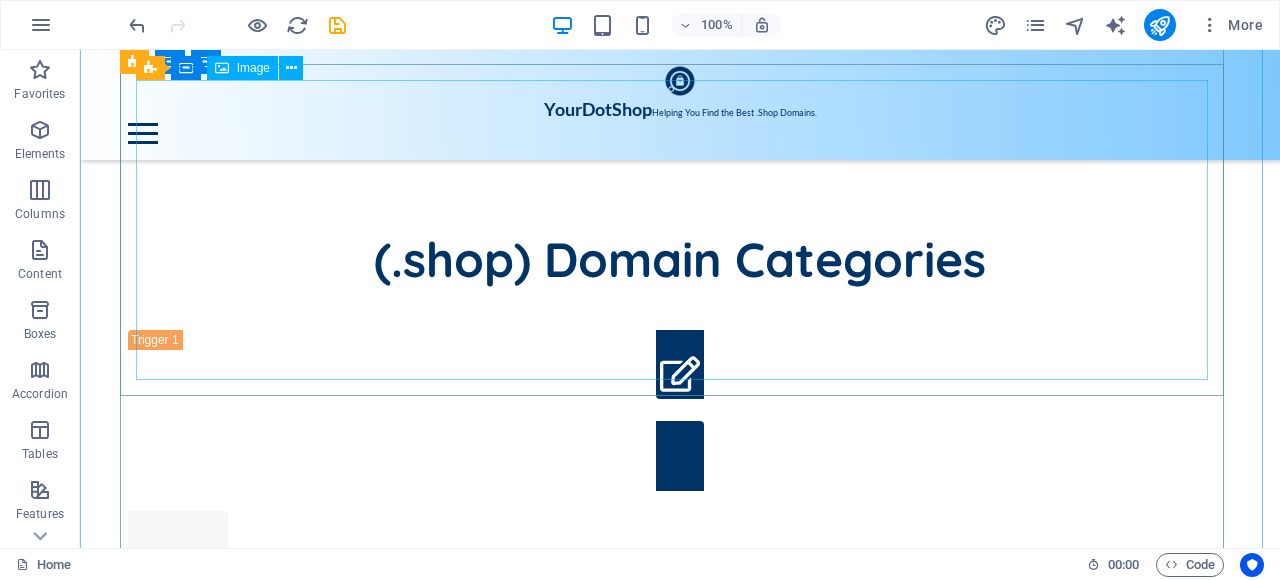 scroll, scrollTop: 1413, scrollLeft: 0, axis: vertical 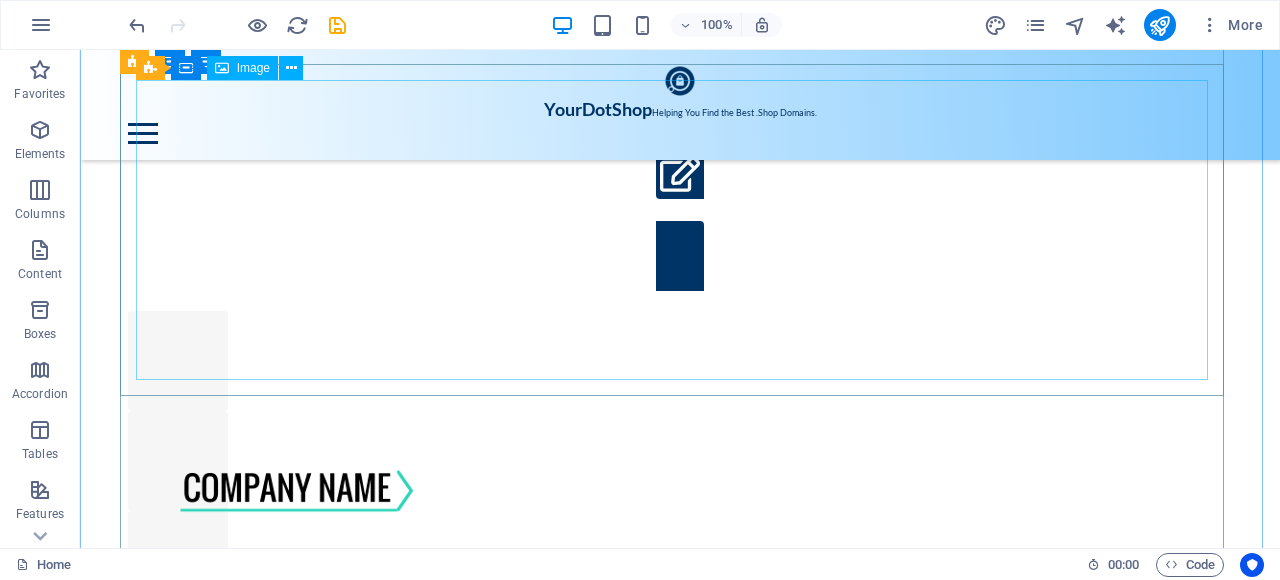 click at bounding box center (680, 792) 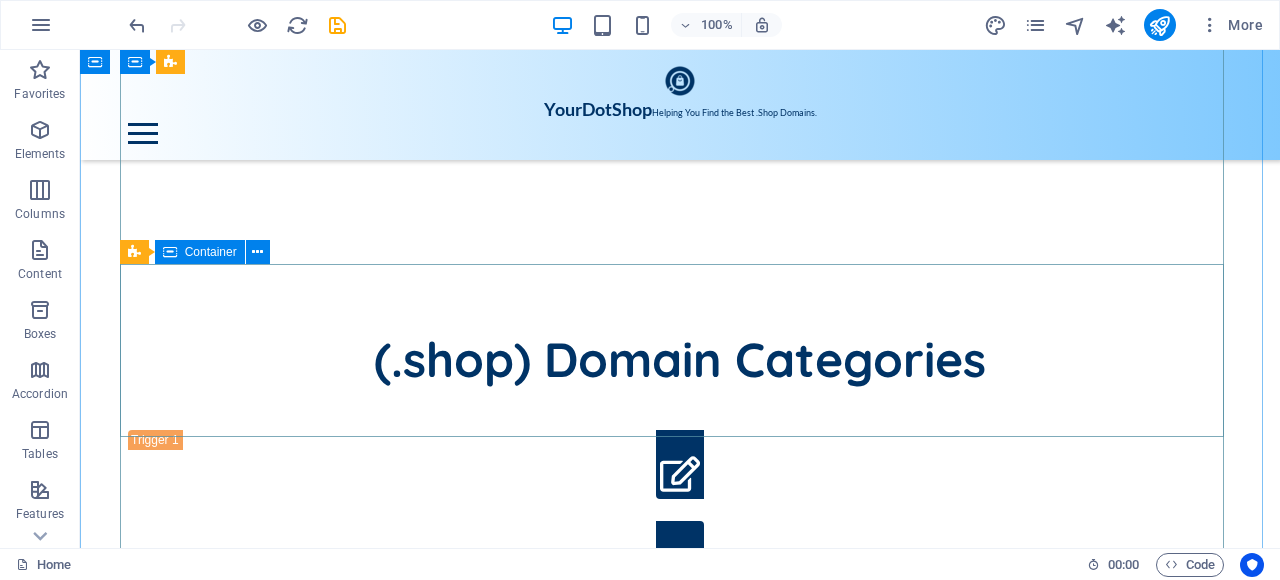 scroll, scrollTop: 1213, scrollLeft: 0, axis: vertical 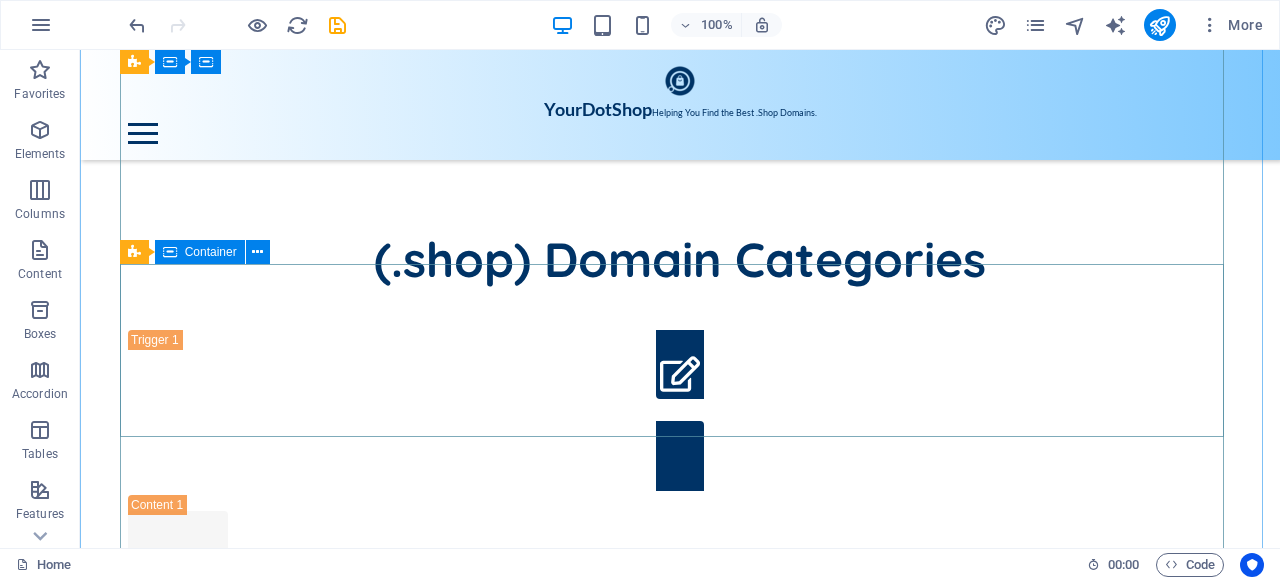 click on "Drop content here or  Add elements  Paste clipboard" at bounding box center (680, 913) 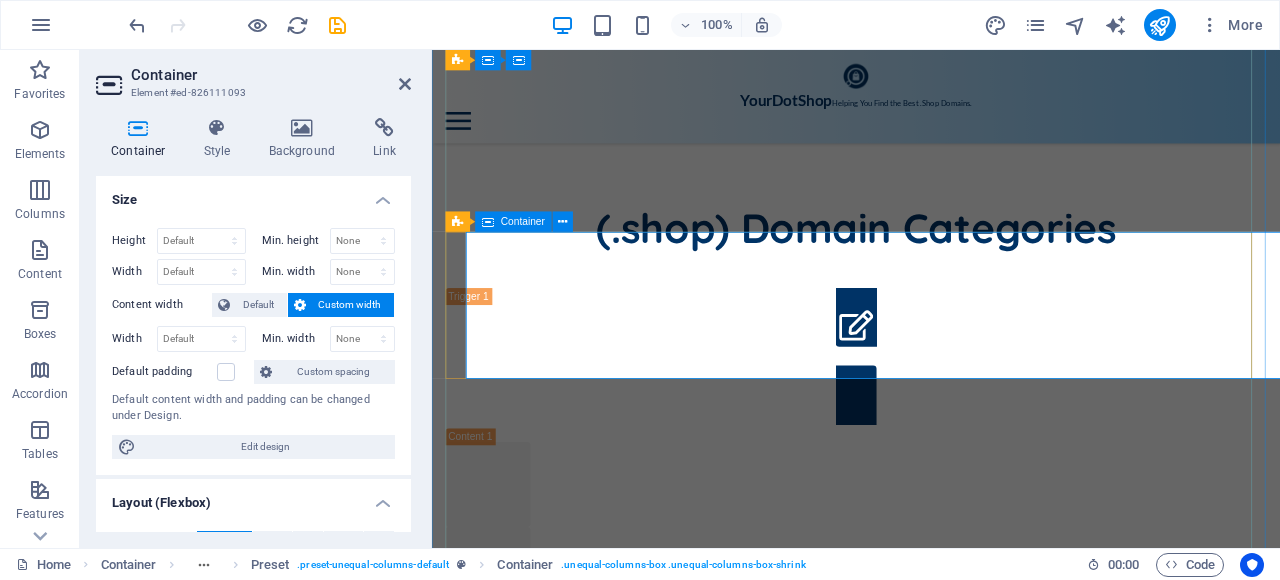 click at bounding box center (931, 761) 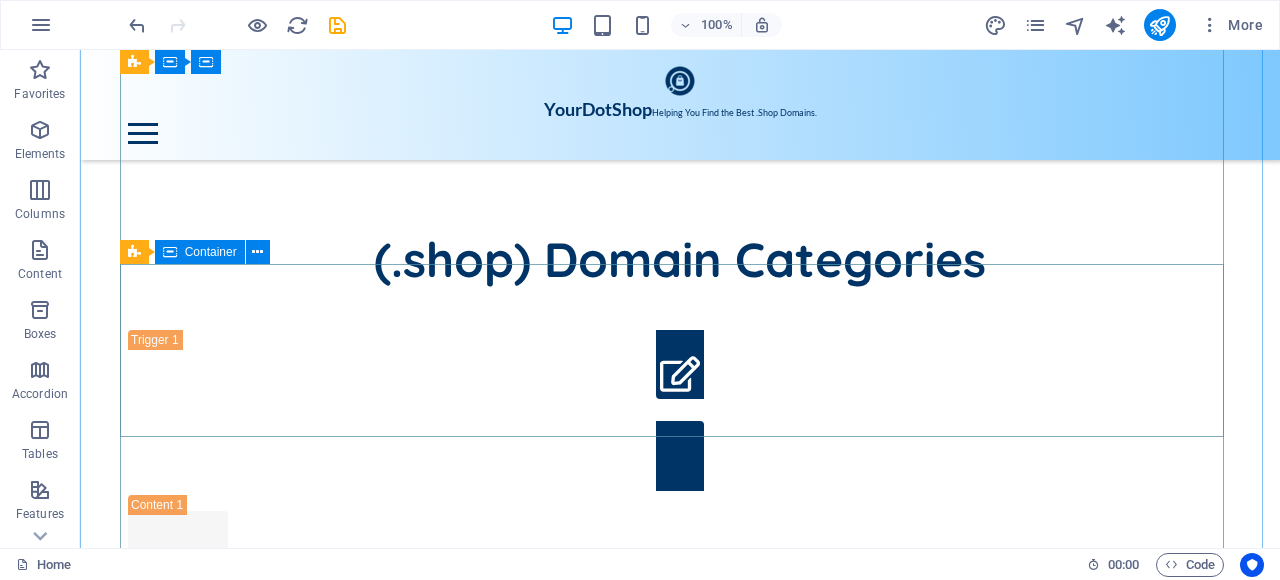 click on "Drop content here or  Add elements  Paste clipboard" at bounding box center (680, 913) 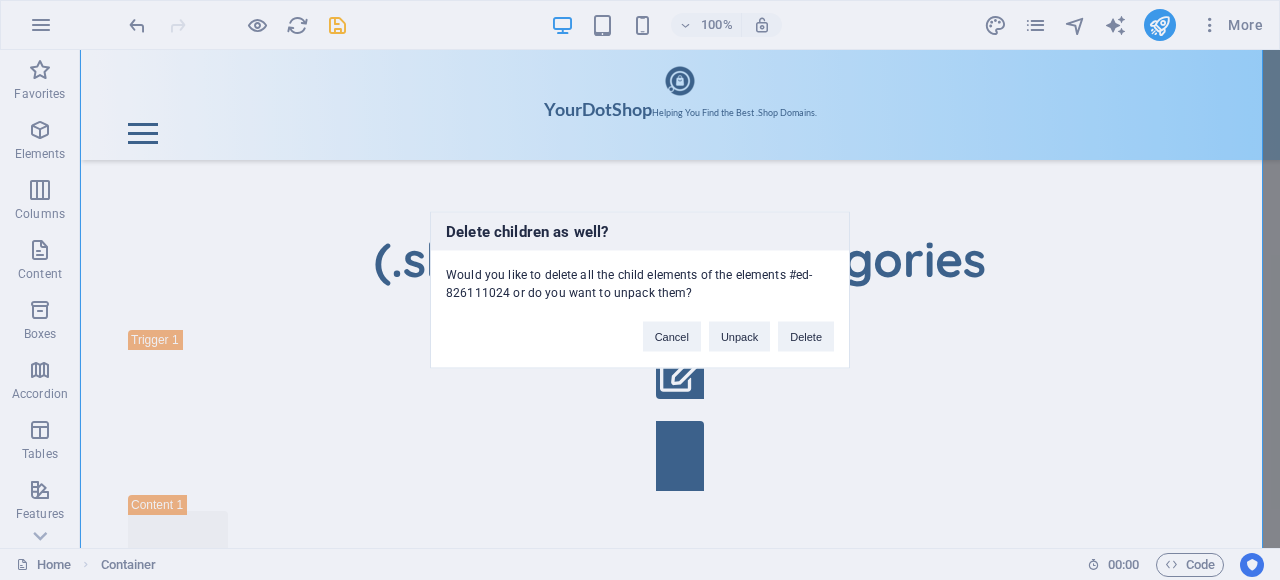 type 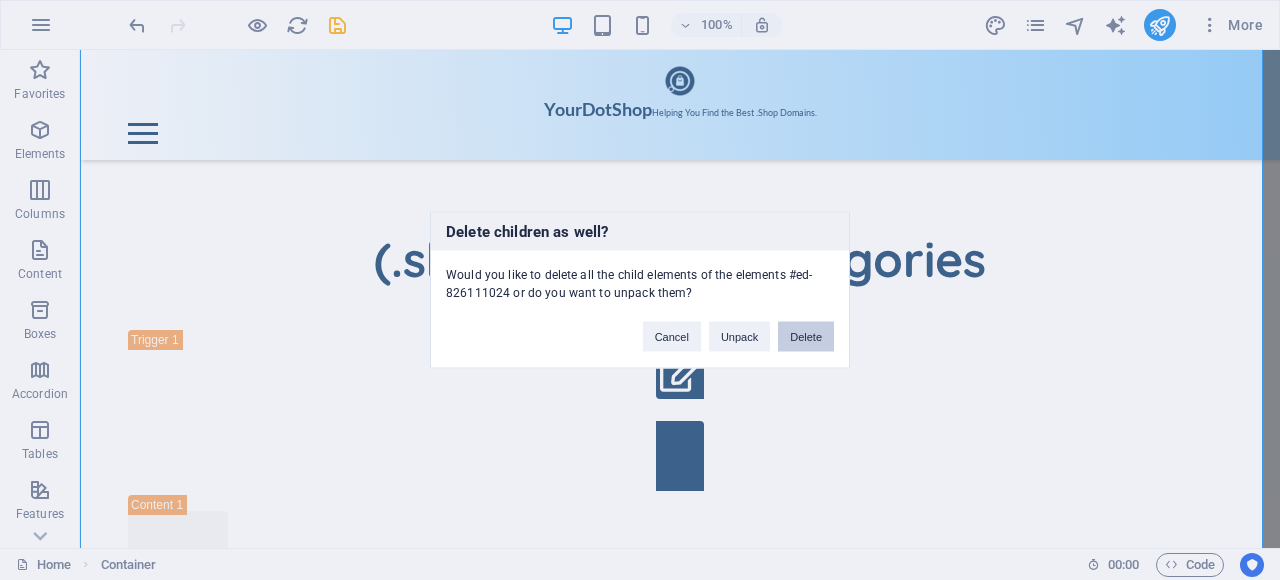 click on "Delete" at bounding box center (806, 337) 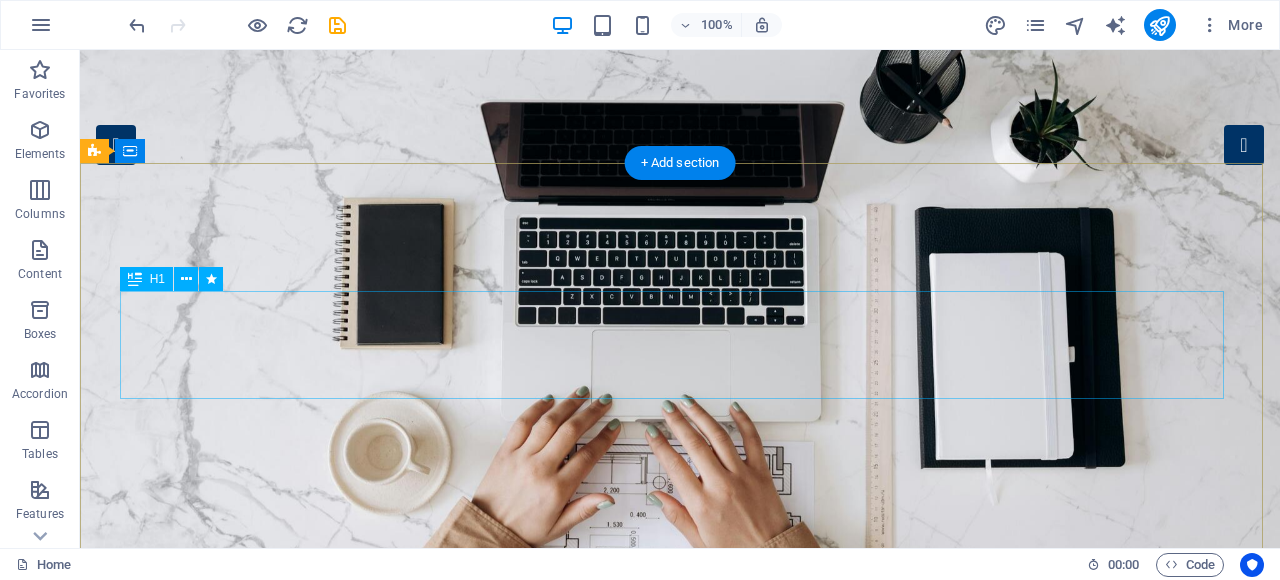scroll, scrollTop: 0, scrollLeft: 0, axis: both 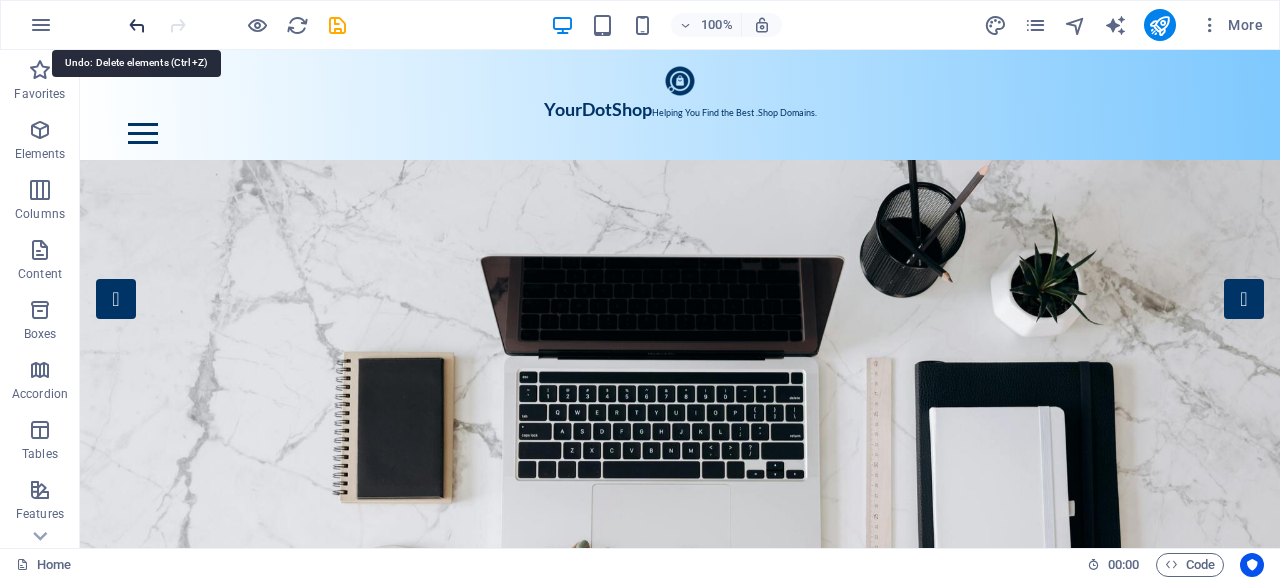 click at bounding box center (137, 25) 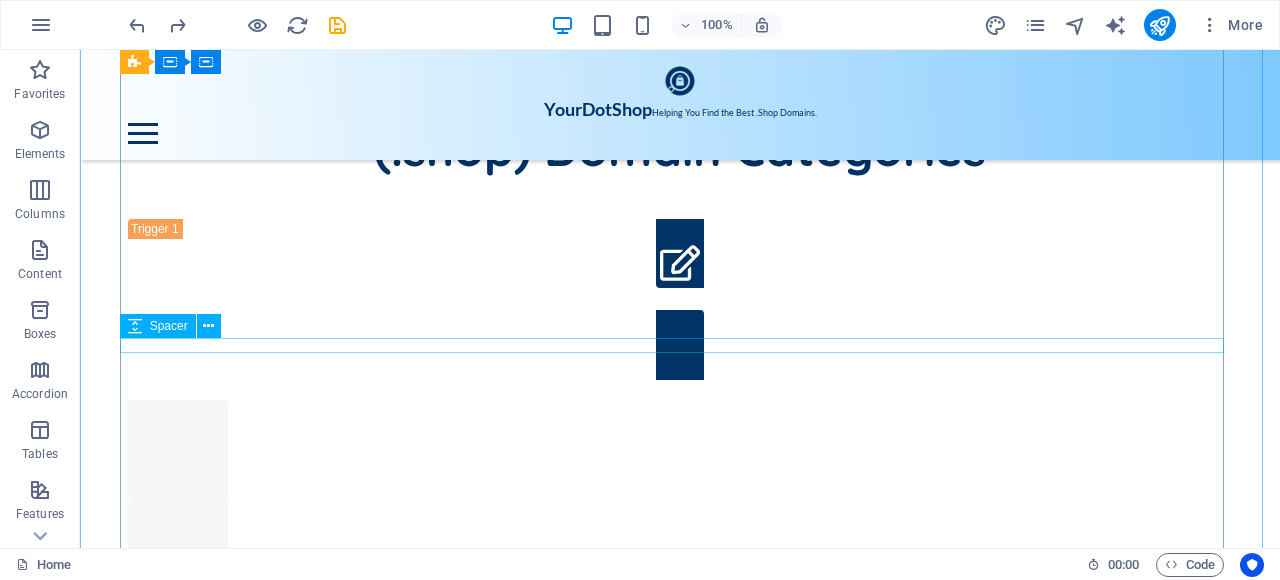 scroll, scrollTop: 1124, scrollLeft: 0, axis: vertical 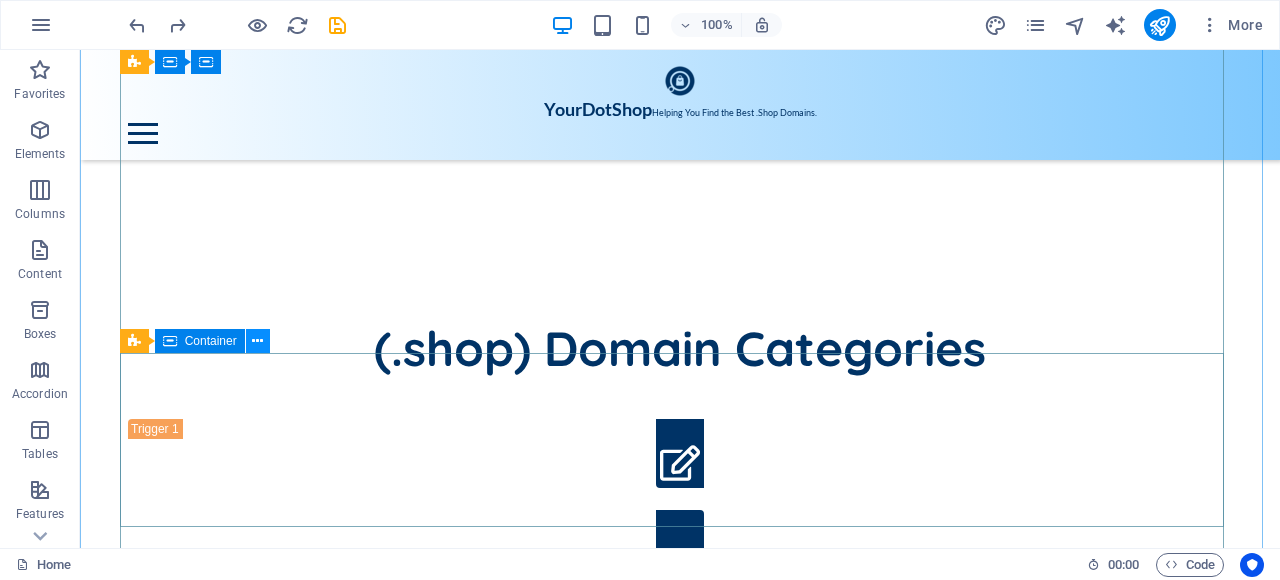 click at bounding box center (257, 341) 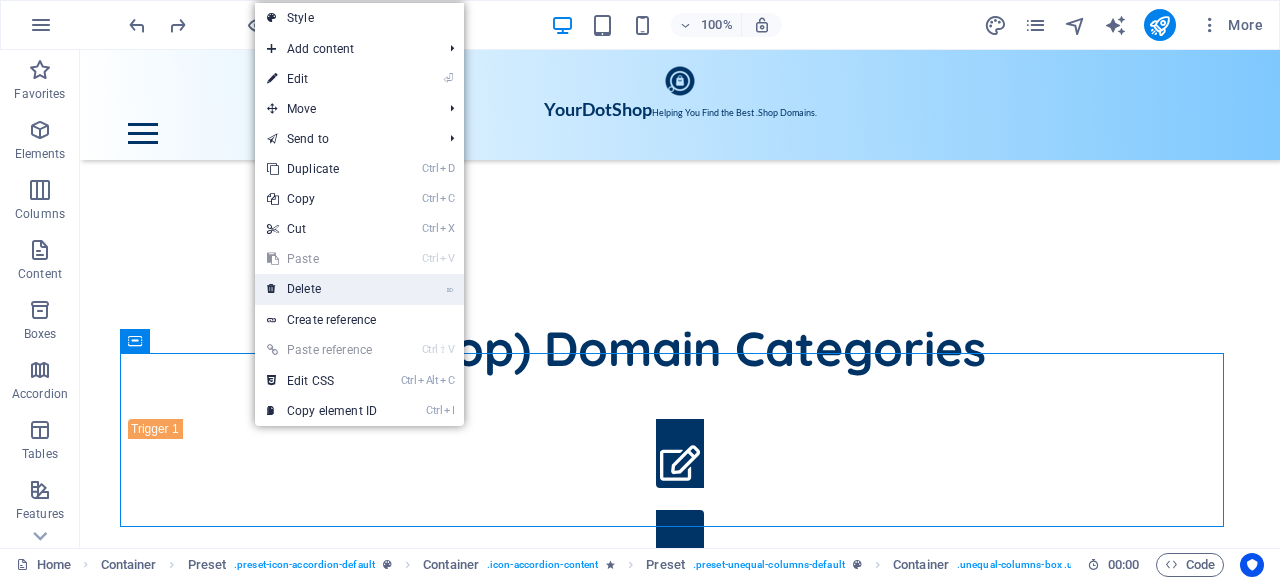 click on "⌦  Delete" at bounding box center (322, 289) 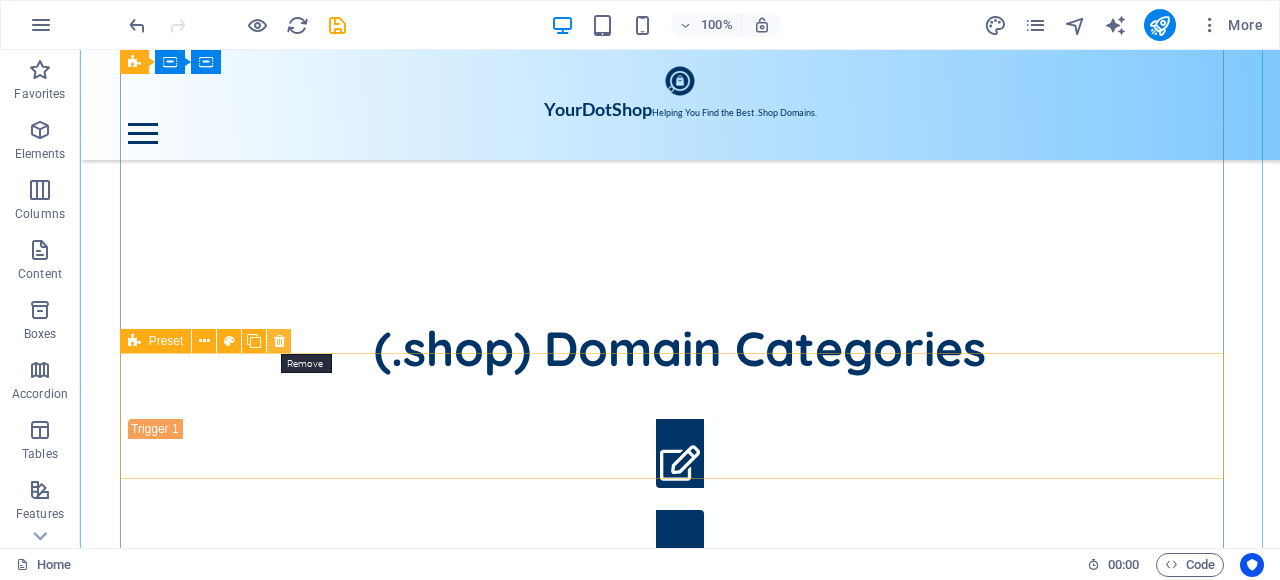 click at bounding box center (279, 341) 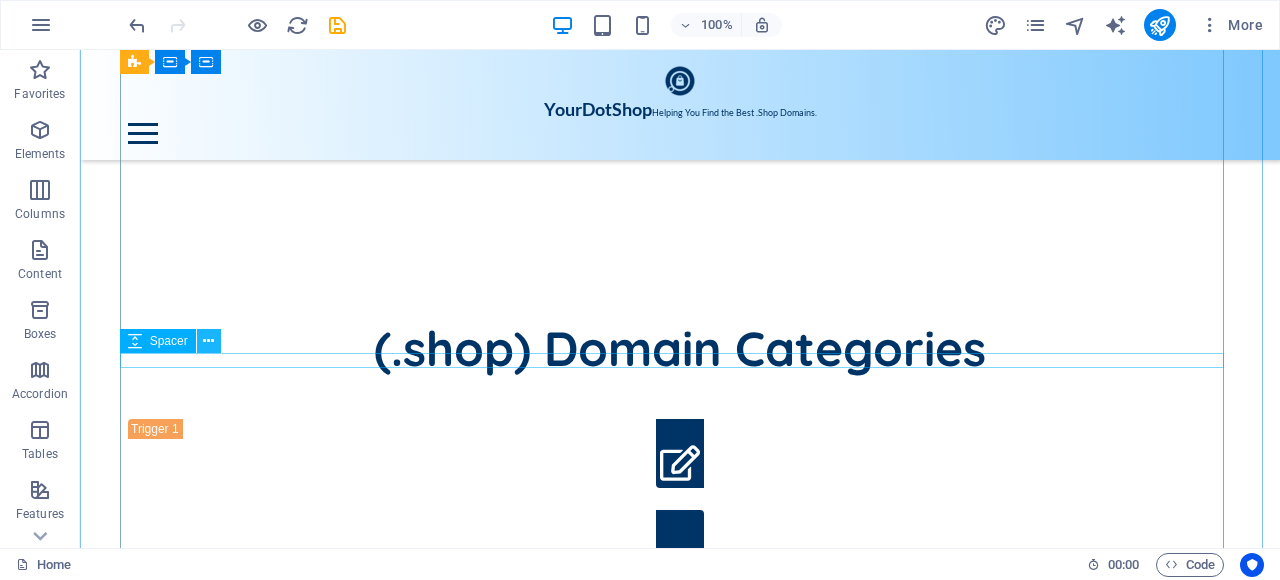 click at bounding box center [208, 341] 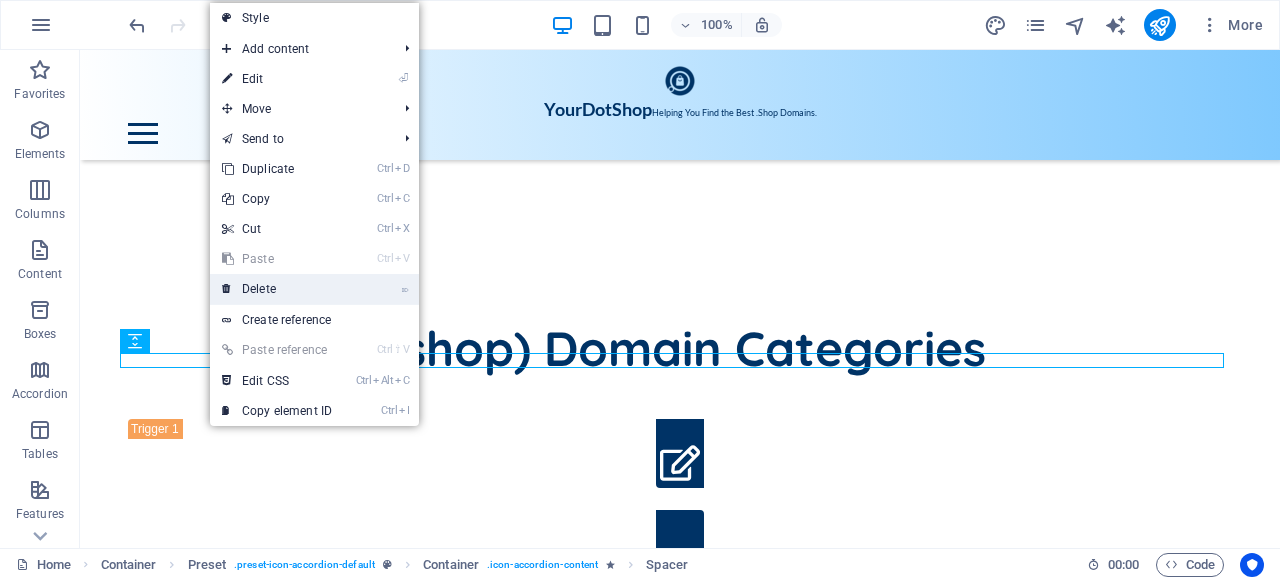 click on "⌦  Delete" at bounding box center (277, 289) 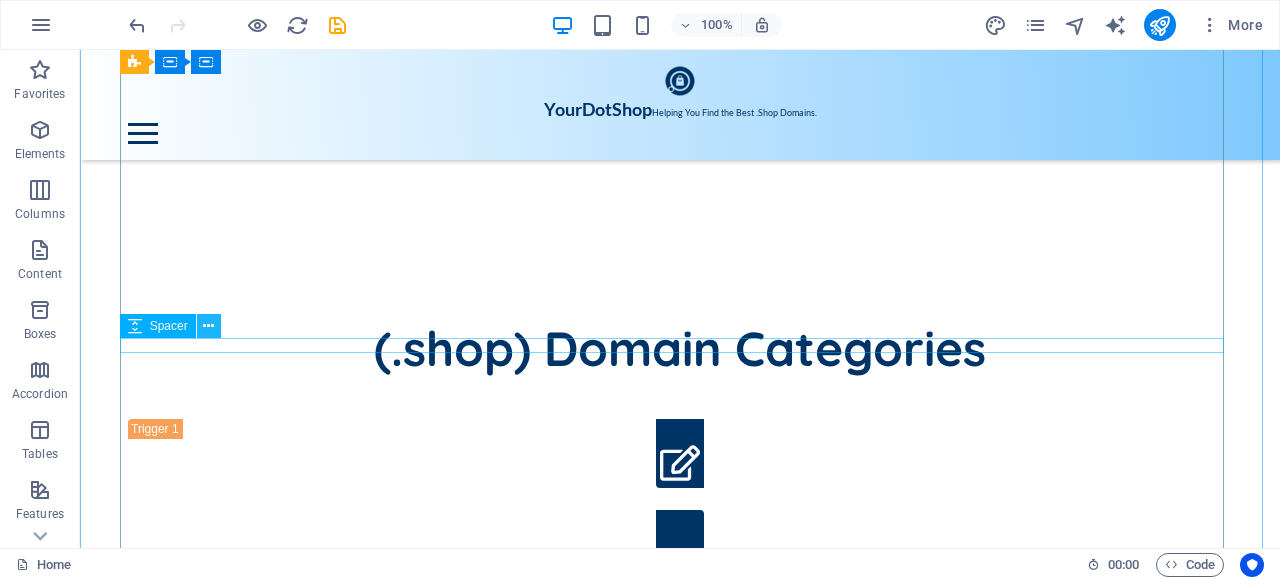click at bounding box center (208, 326) 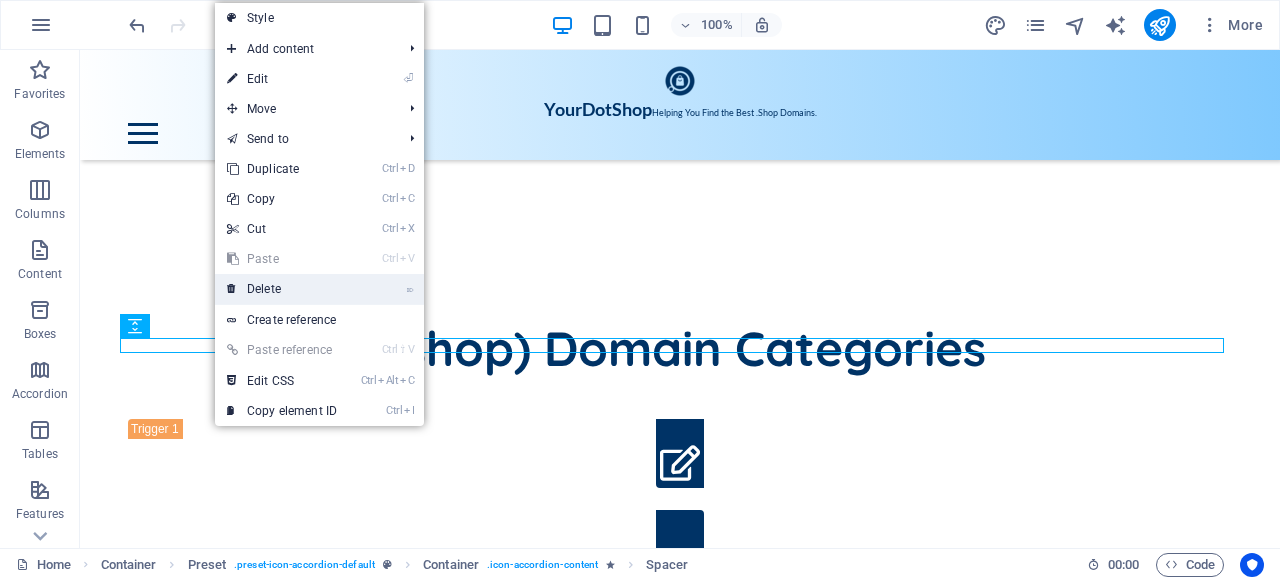 drag, startPoint x: 260, startPoint y: 283, endPoint x: 166, endPoint y: 258, distance: 97.26767 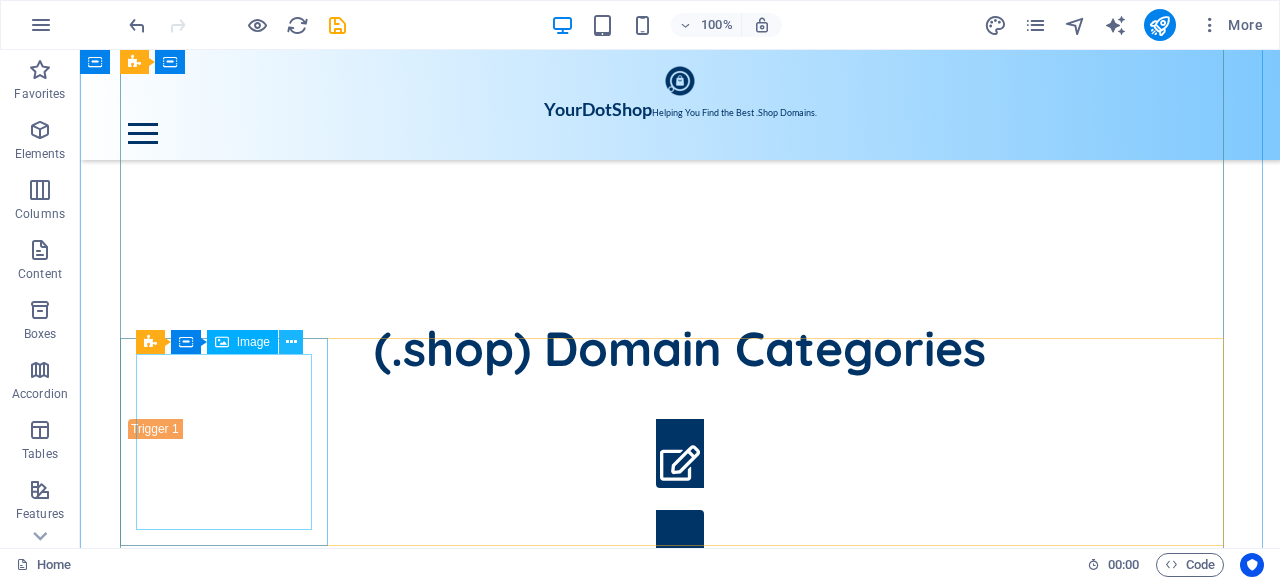 click at bounding box center (291, 342) 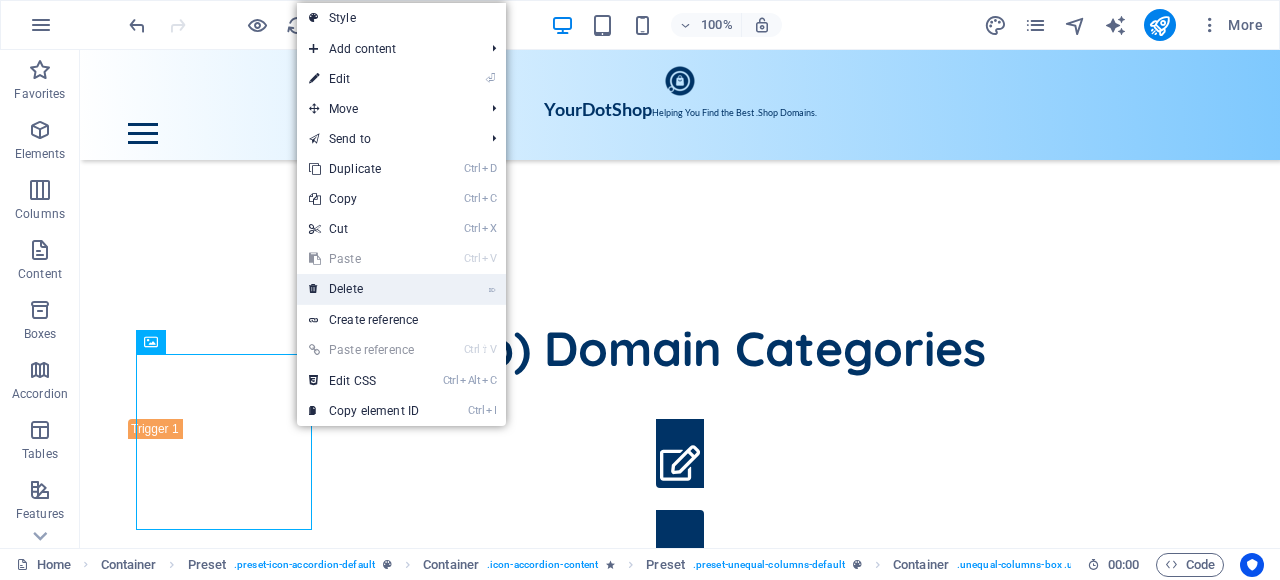 click on "⌦  Delete" at bounding box center [364, 289] 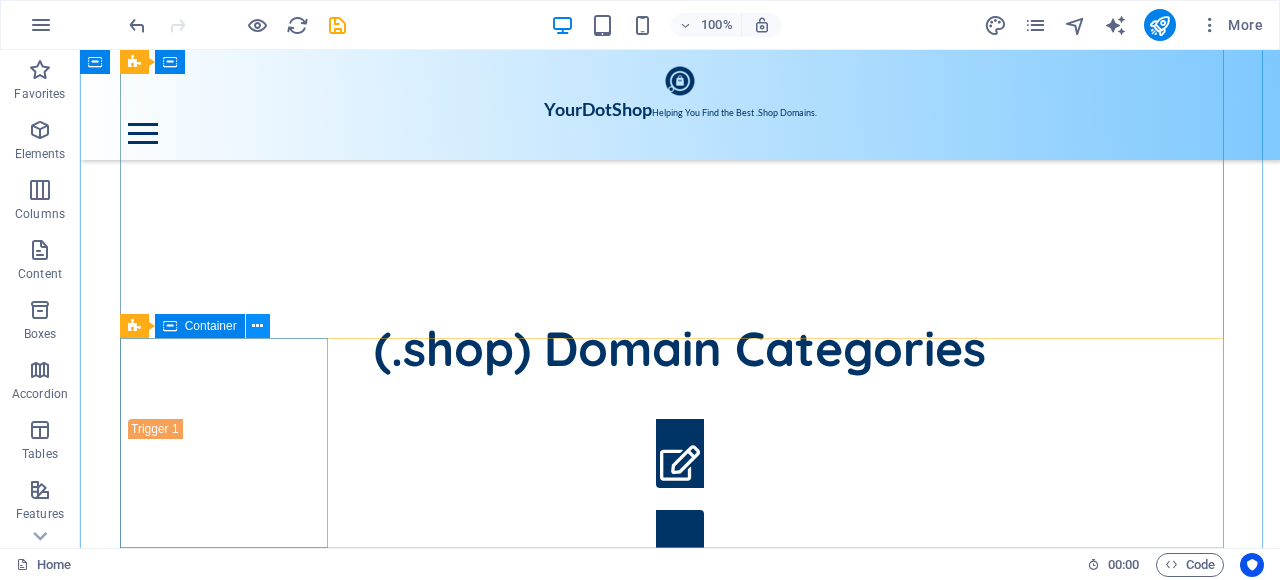 click at bounding box center [257, 326] 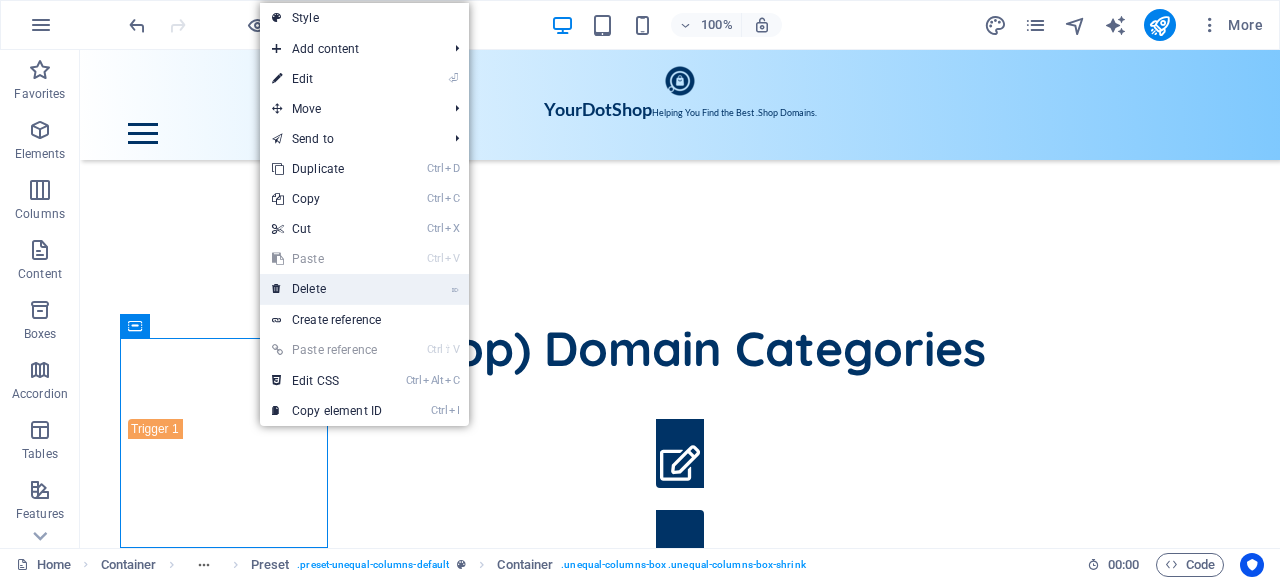 drag, startPoint x: 305, startPoint y: 287, endPoint x: 225, endPoint y: 239, distance: 93.29523 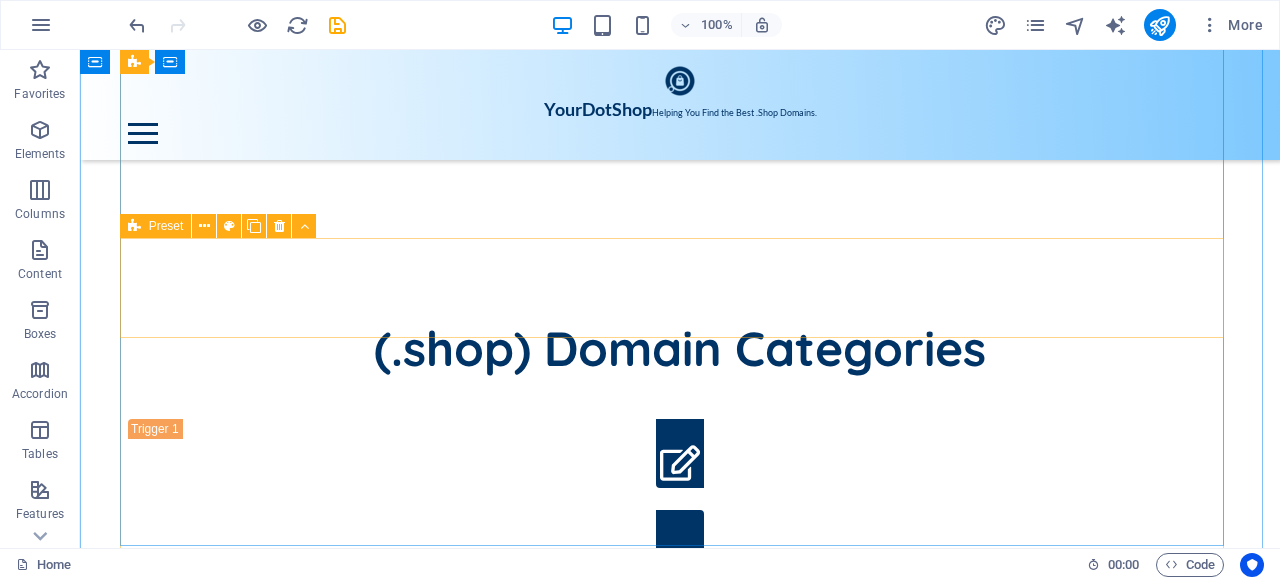 click at bounding box center [680, 850] 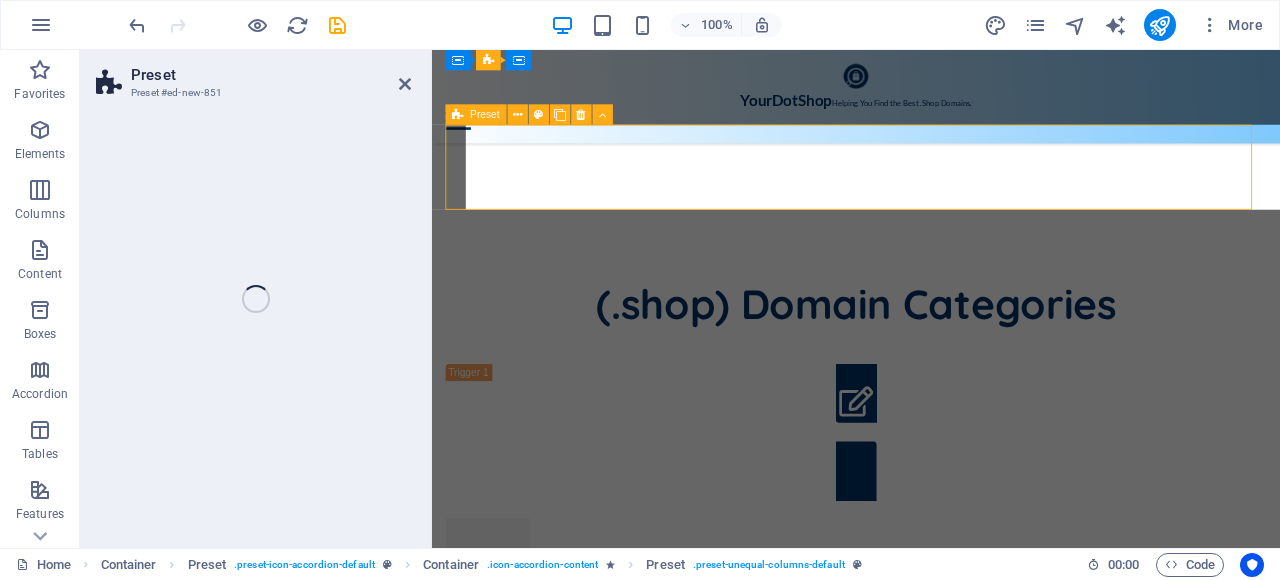 click on "Job Titel | [CITY], [STATE] Lorem ipsum dolor sit amet, consectetur adipisicing elit. Natus, dolores, at, nisi eligendi repellat voluptatem minima officia veritatis quasi animi porro laudantium dicta dolor voluptate non maiores ipsum.   Read as PDF   Apply now" at bounding box center [931, 1018] 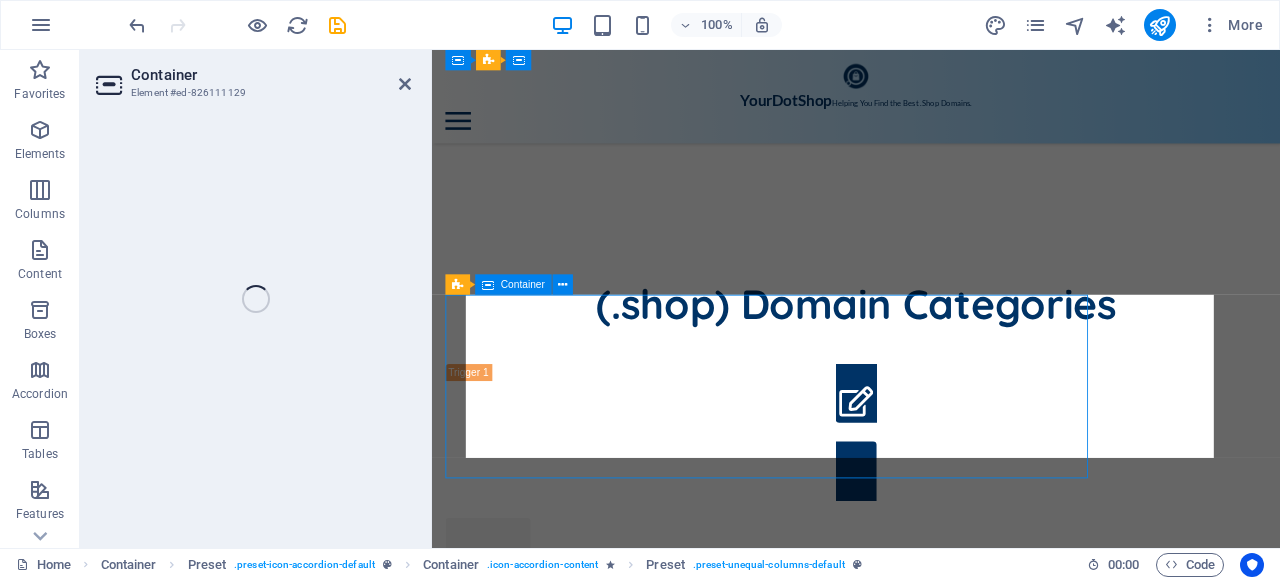 click at bounding box center [931, 850] 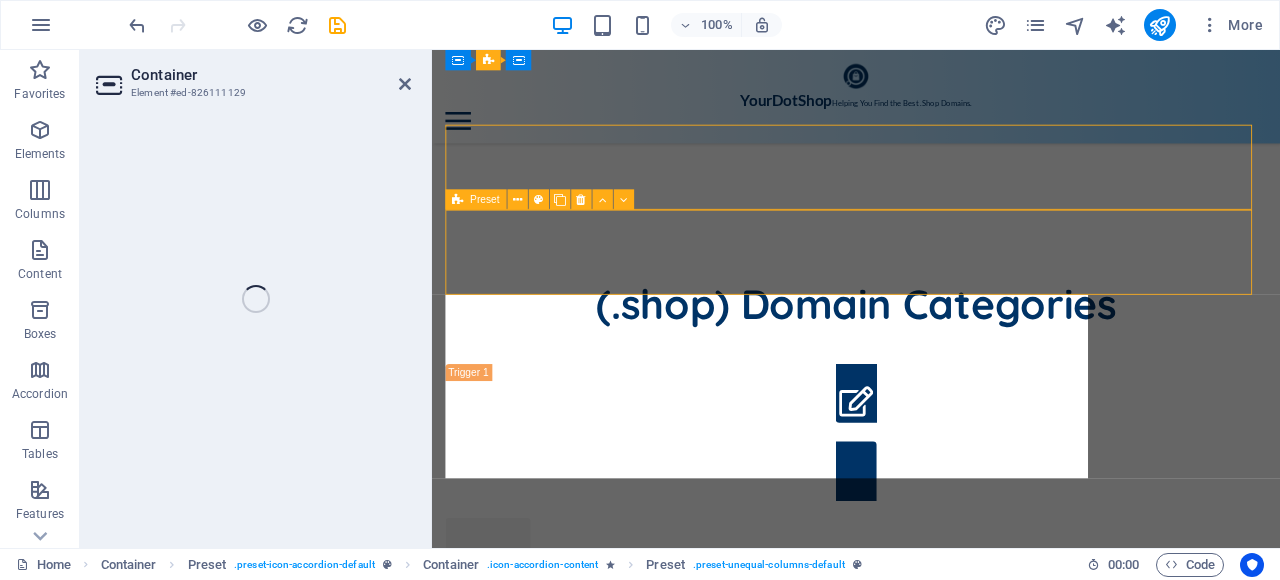 click on "Job Titel | [CITY], [STATE] Lorem ipsum dolor sit amet, consectetur adipisicing elit. Natus, dolores, at, nisi eligendi repellat voluptatem minima officia veritatis quasi animi porro laudantium dicta dolor voluptate non maiores ipsum.   Read as PDF   Apply now" at bounding box center [931, 1018] 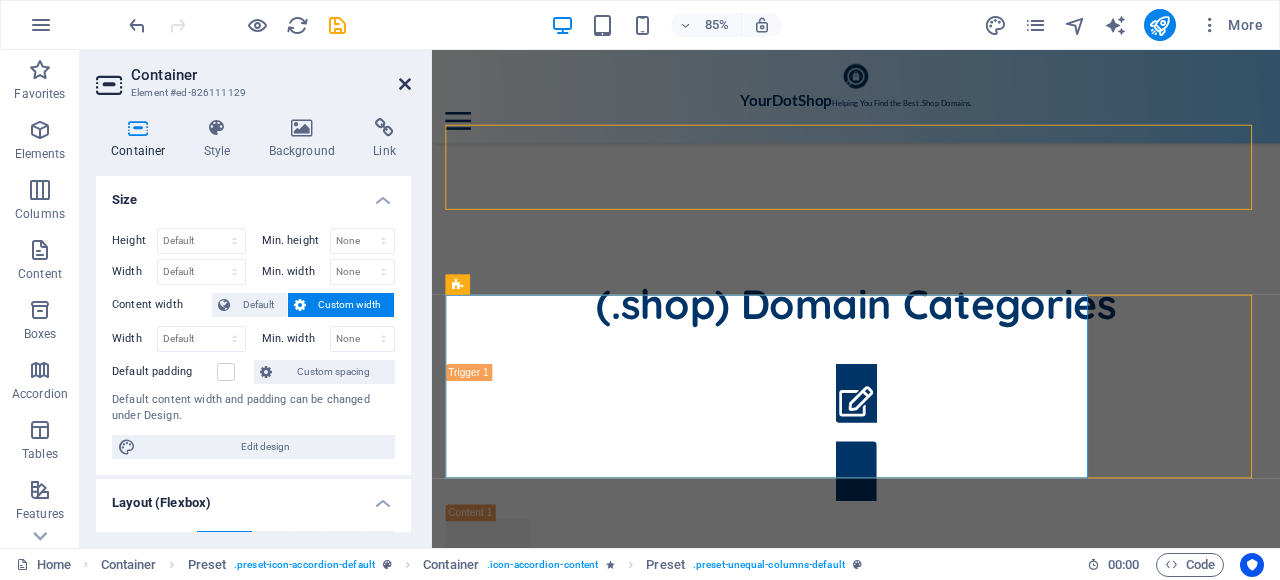 click at bounding box center (405, 84) 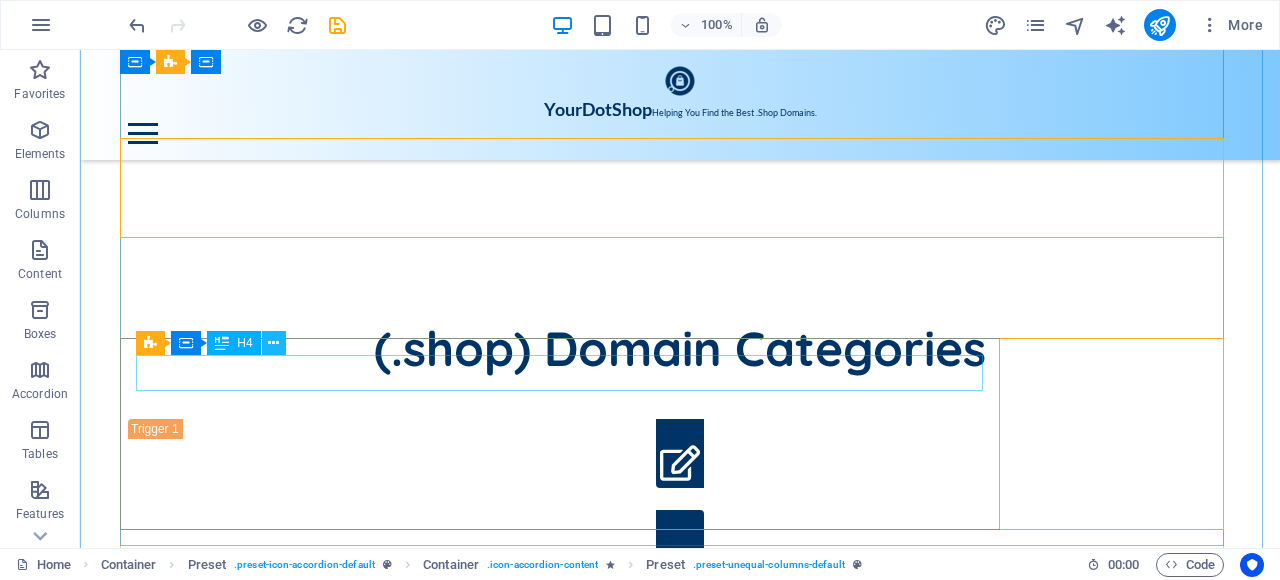 click at bounding box center (273, 343) 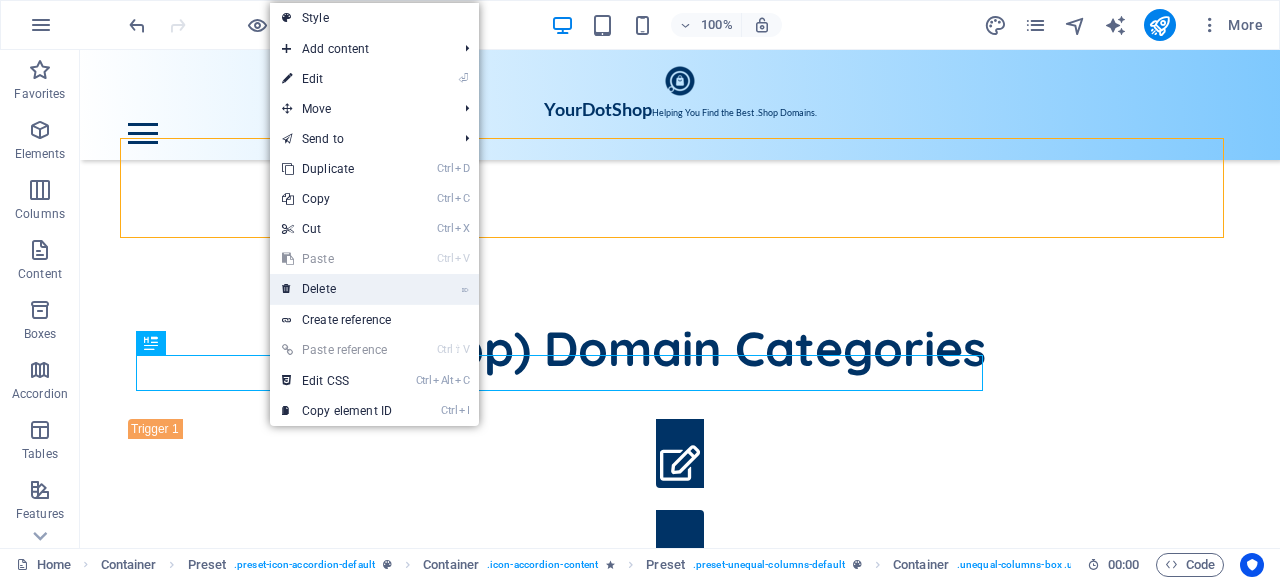 drag, startPoint x: 336, startPoint y: 284, endPoint x: 256, endPoint y: 233, distance: 94.873604 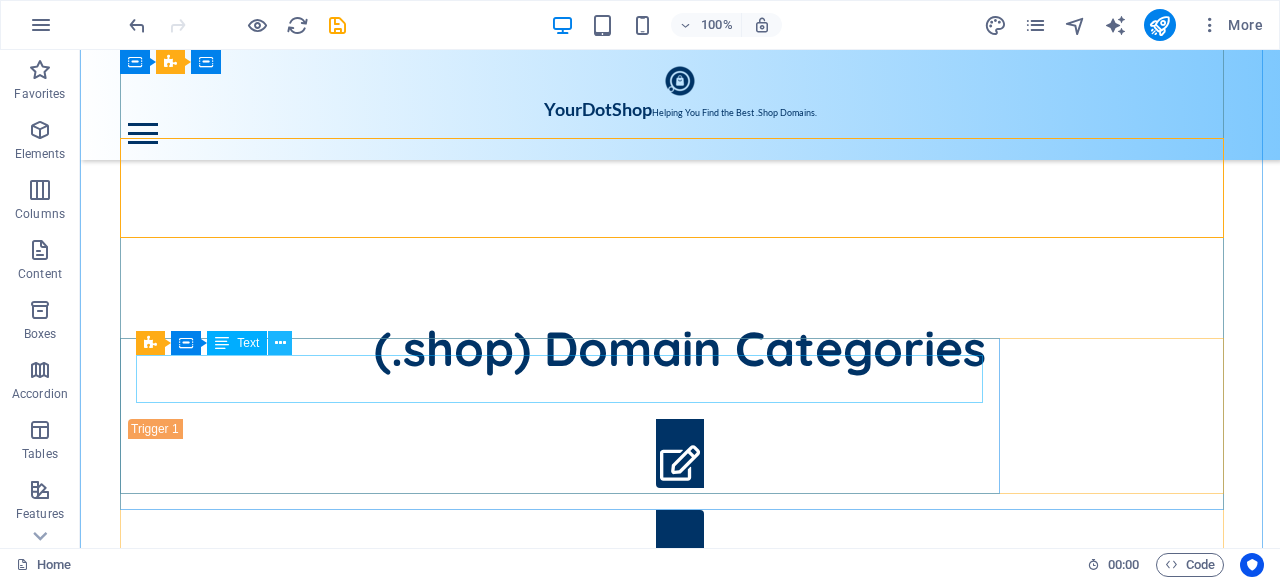 click at bounding box center [280, 343] 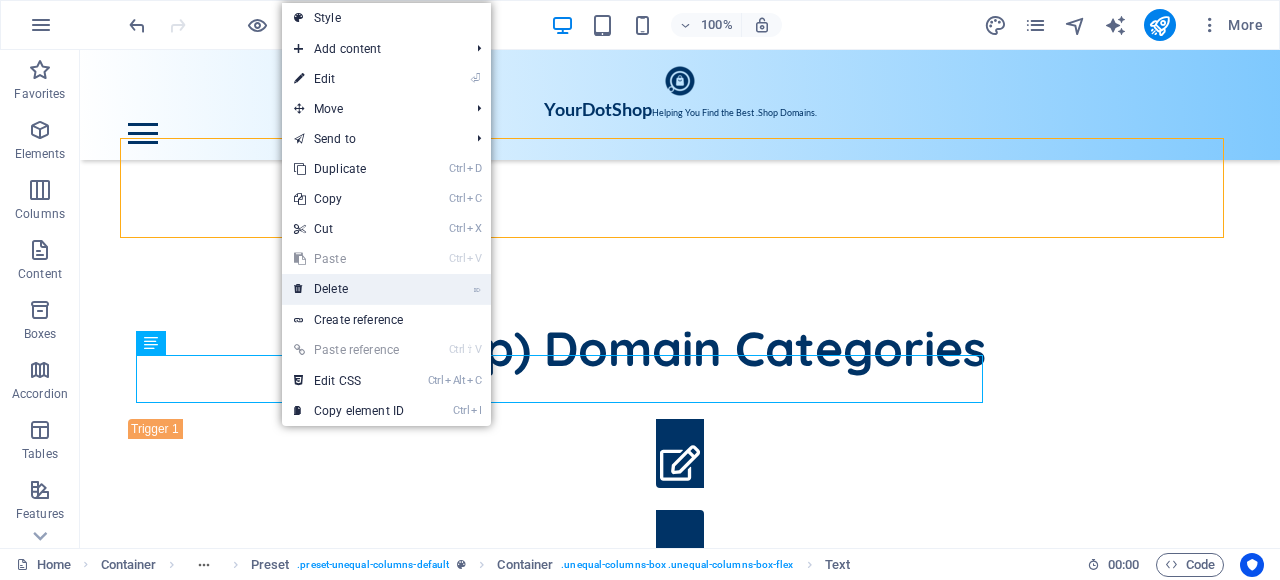 drag, startPoint x: 344, startPoint y: 286, endPoint x: 210, endPoint y: 285, distance: 134.00374 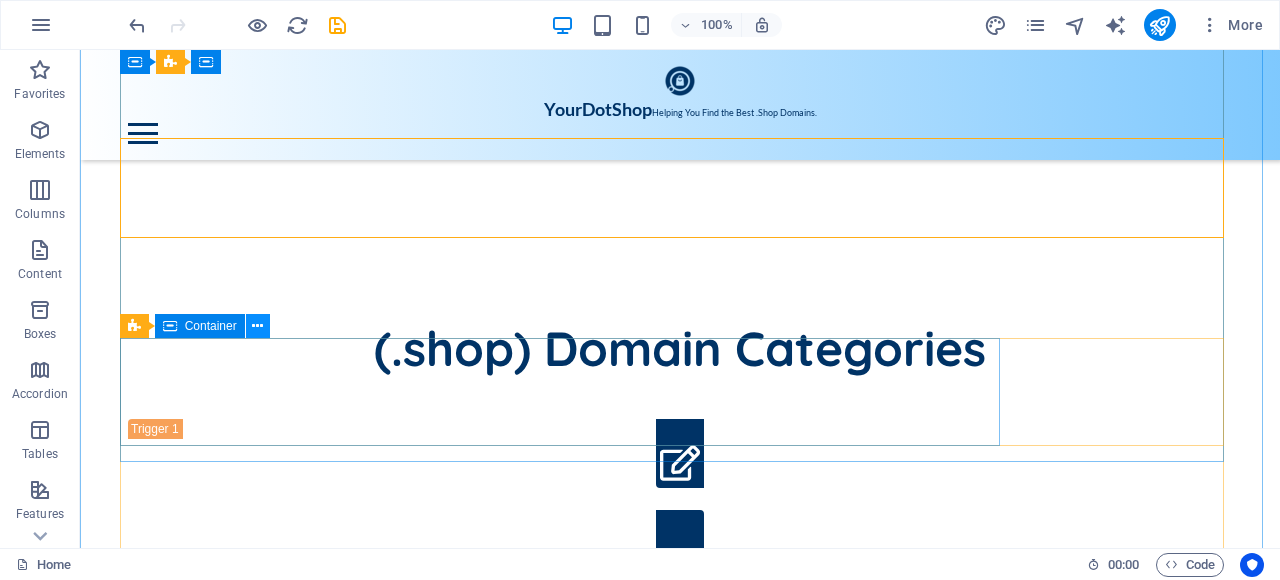 click at bounding box center [257, 326] 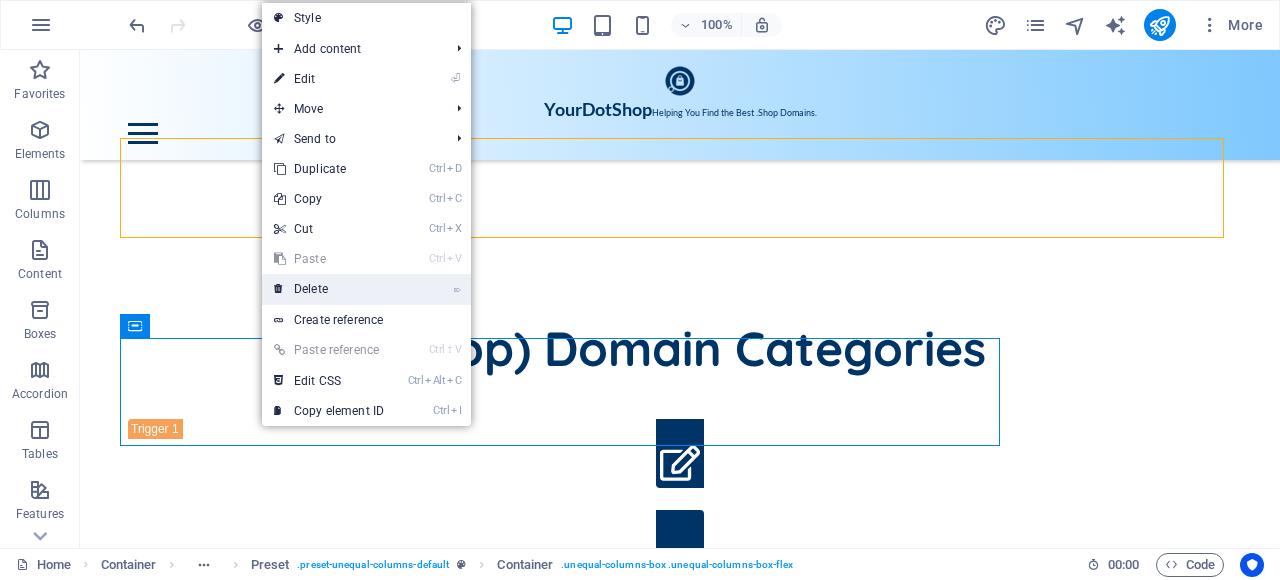 click on "⌦  Delete" at bounding box center [329, 289] 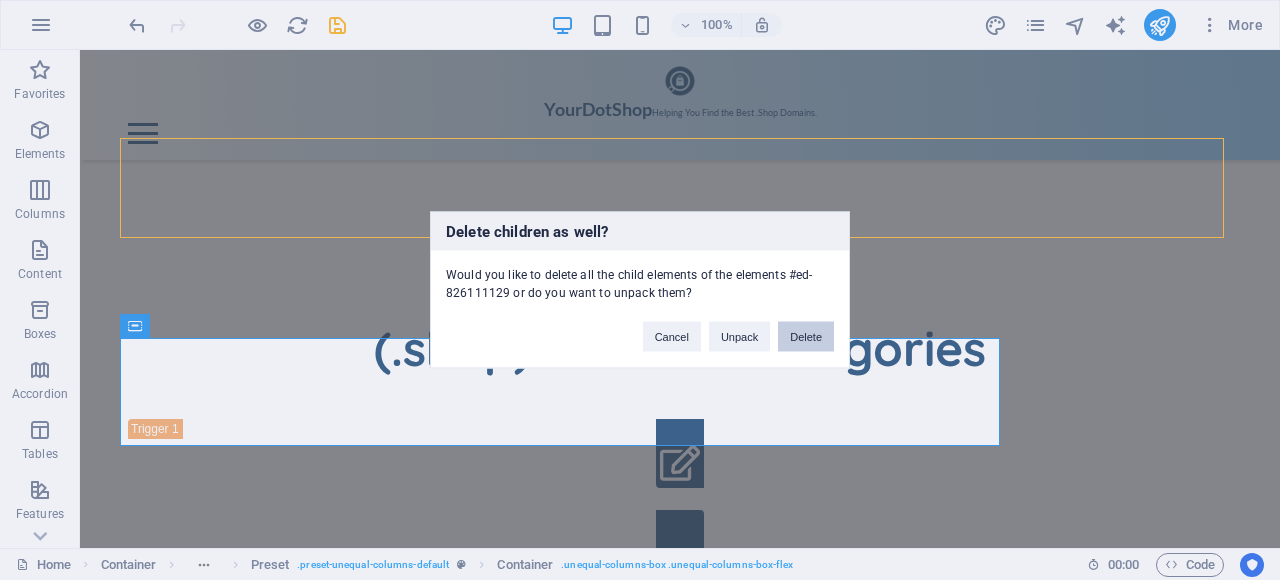 click on "Delete" at bounding box center (806, 337) 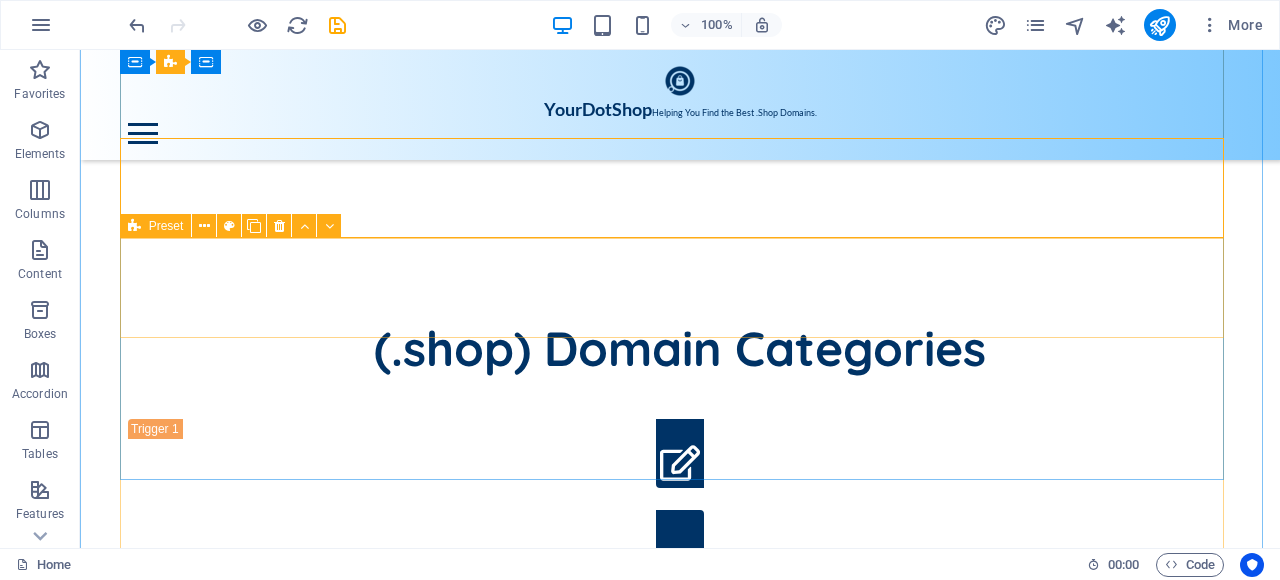 click at bounding box center [680, 850] 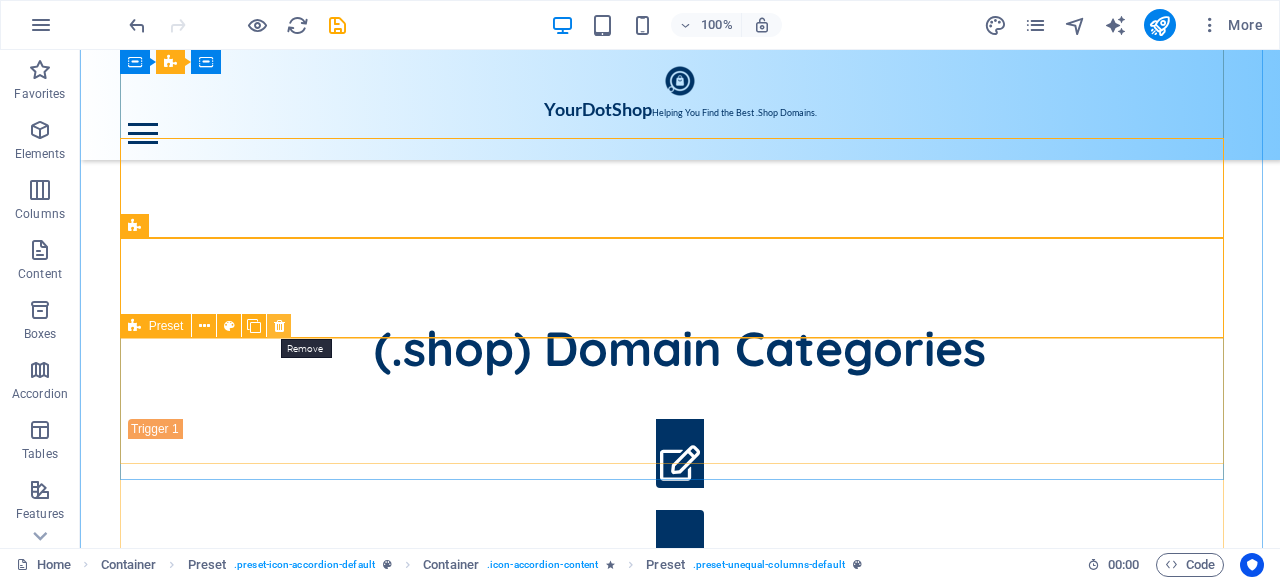 click at bounding box center [279, 326] 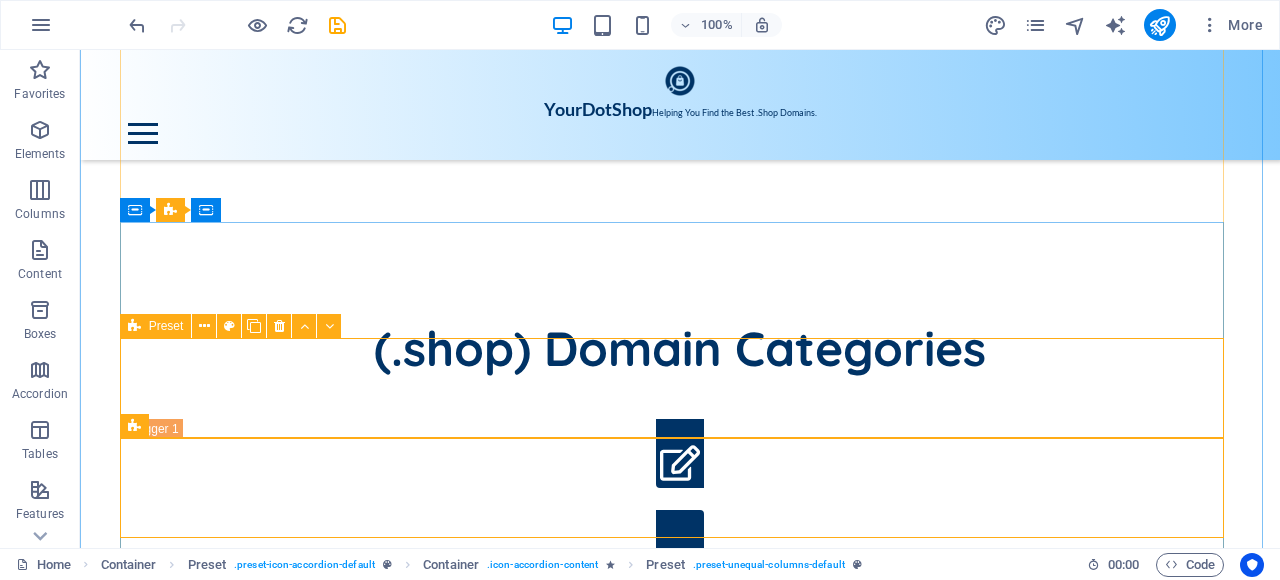 scroll, scrollTop: 824, scrollLeft: 0, axis: vertical 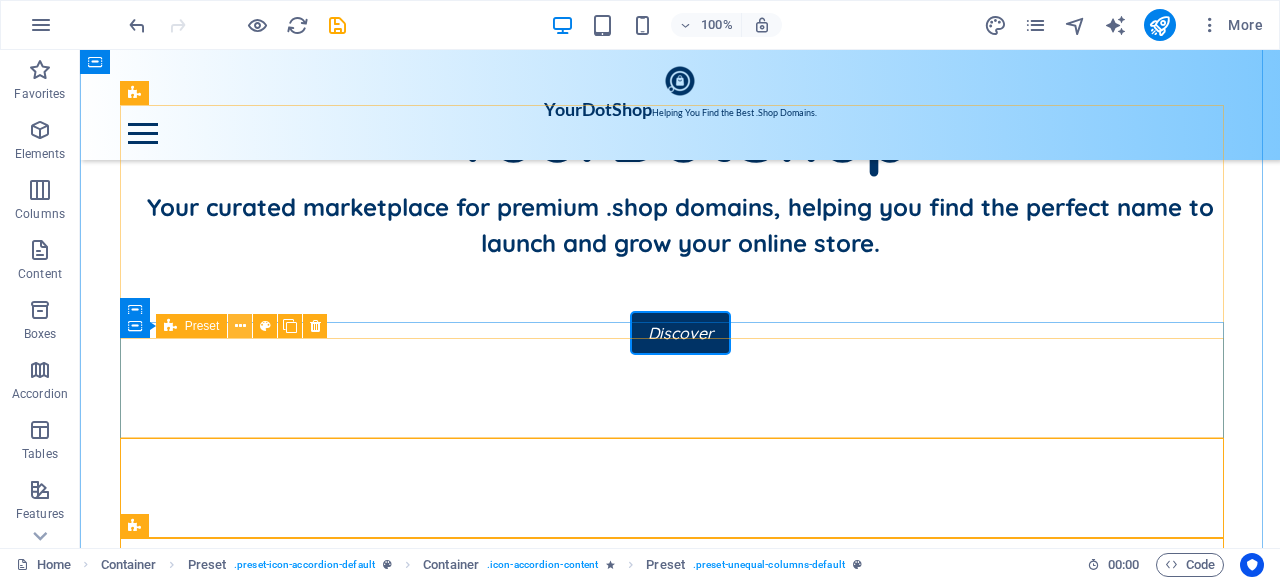 click at bounding box center [240, 326] 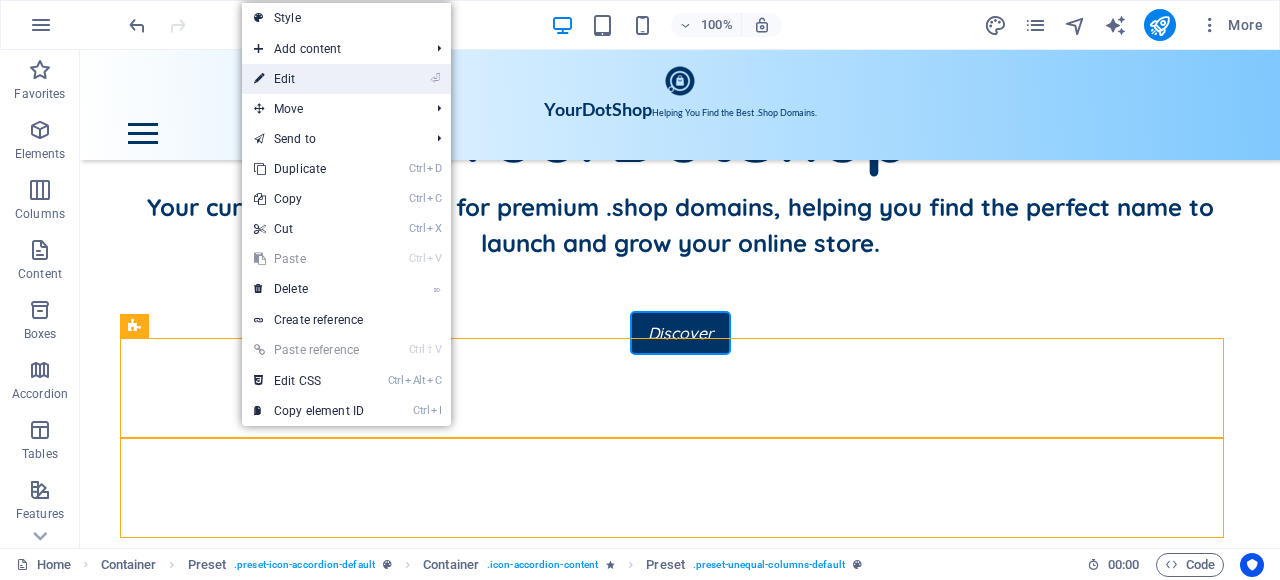 click on "⏎  Edit" at bounding box center (309, 79) 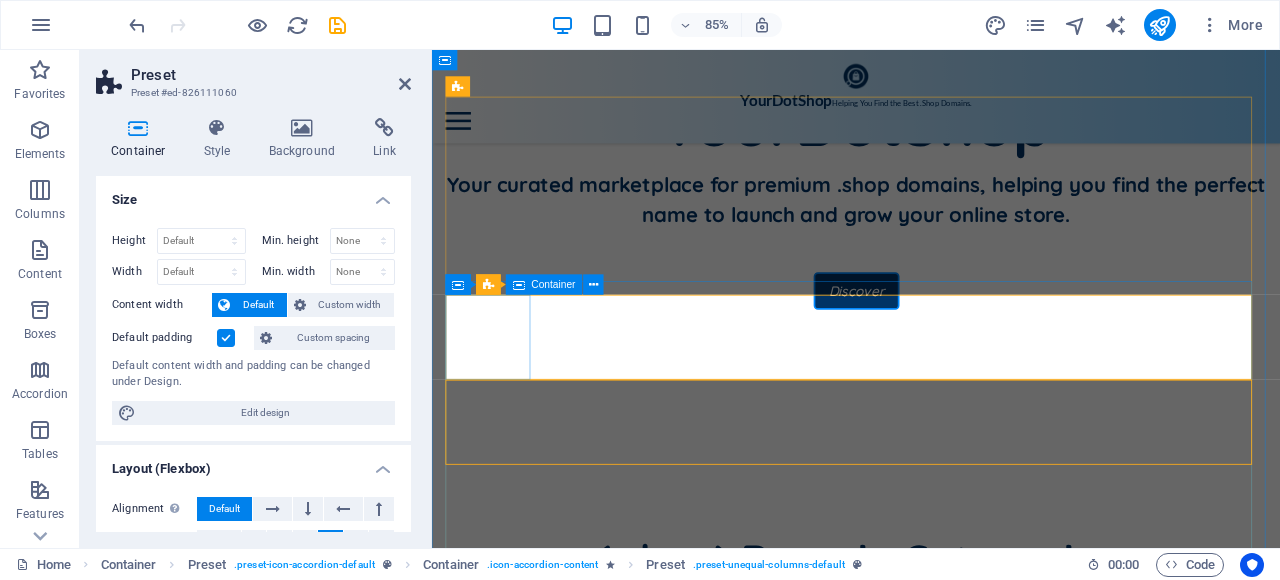 click at bounding box center [498, 950] 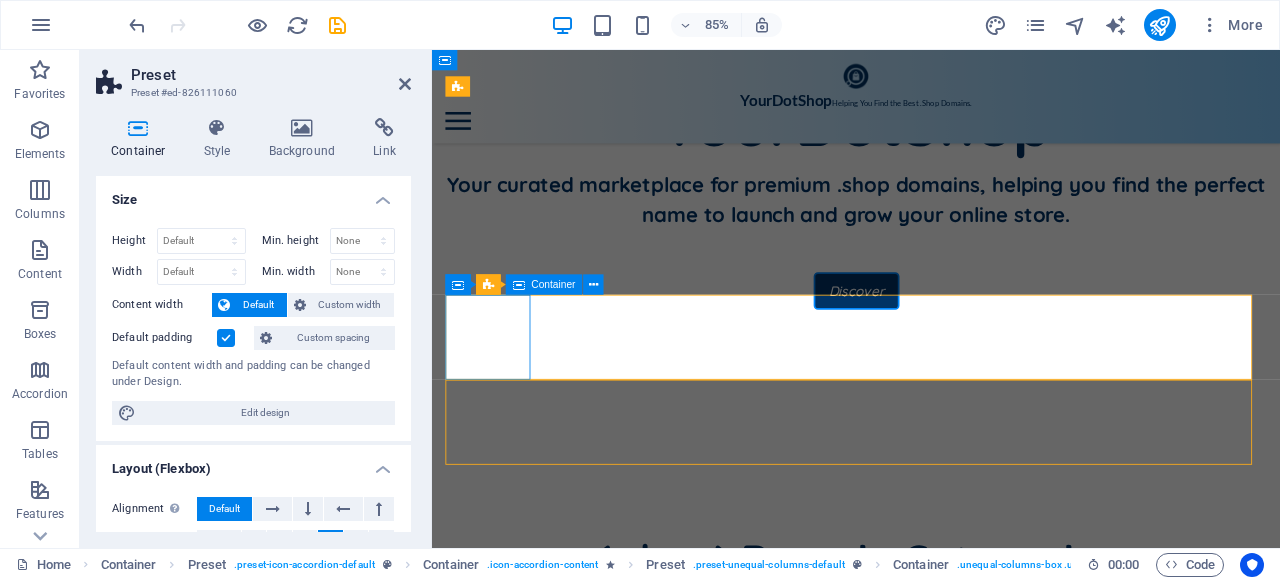 click at bounding box center (498, 950) 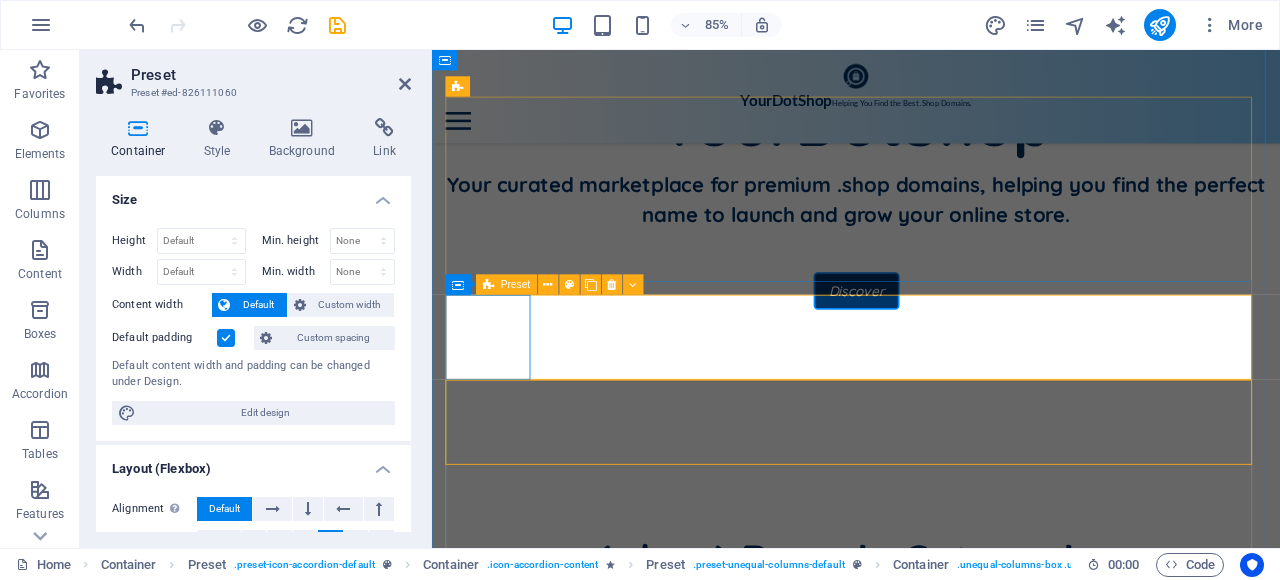 click at bounding box center [931, 950] 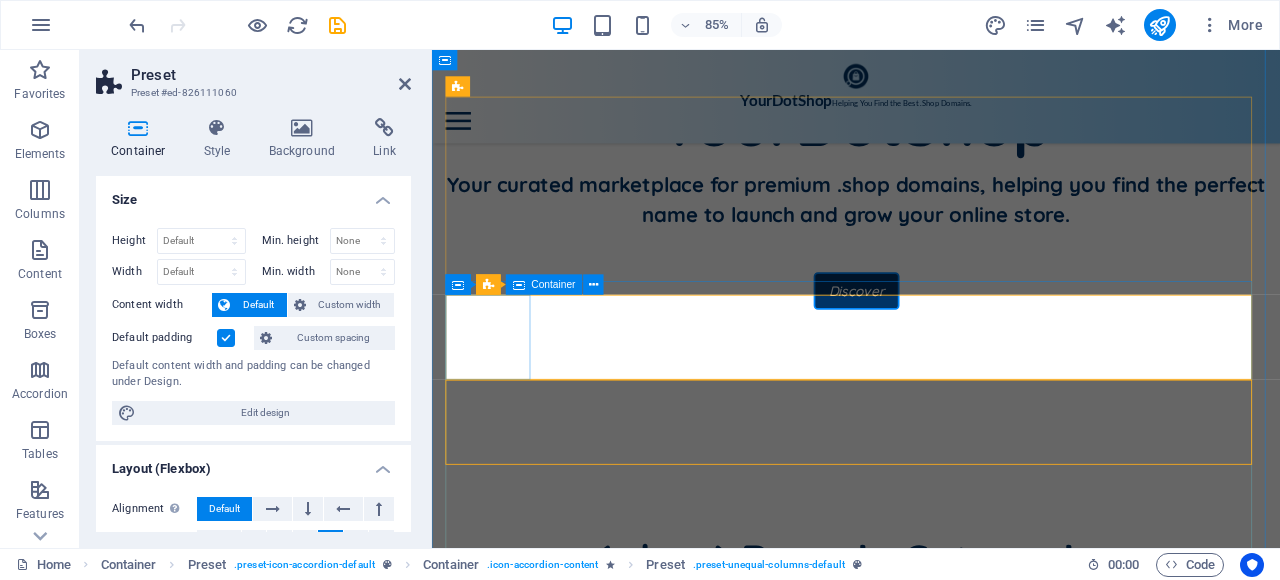click at bounding box center (498, 950) 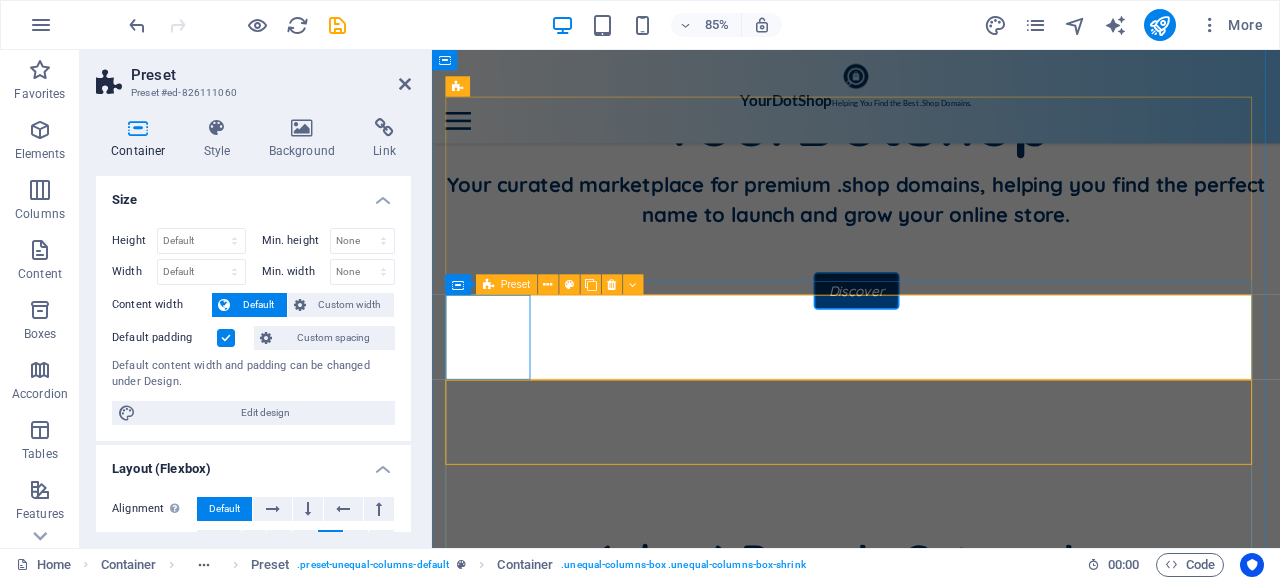 click at bounding box center (931, 950) 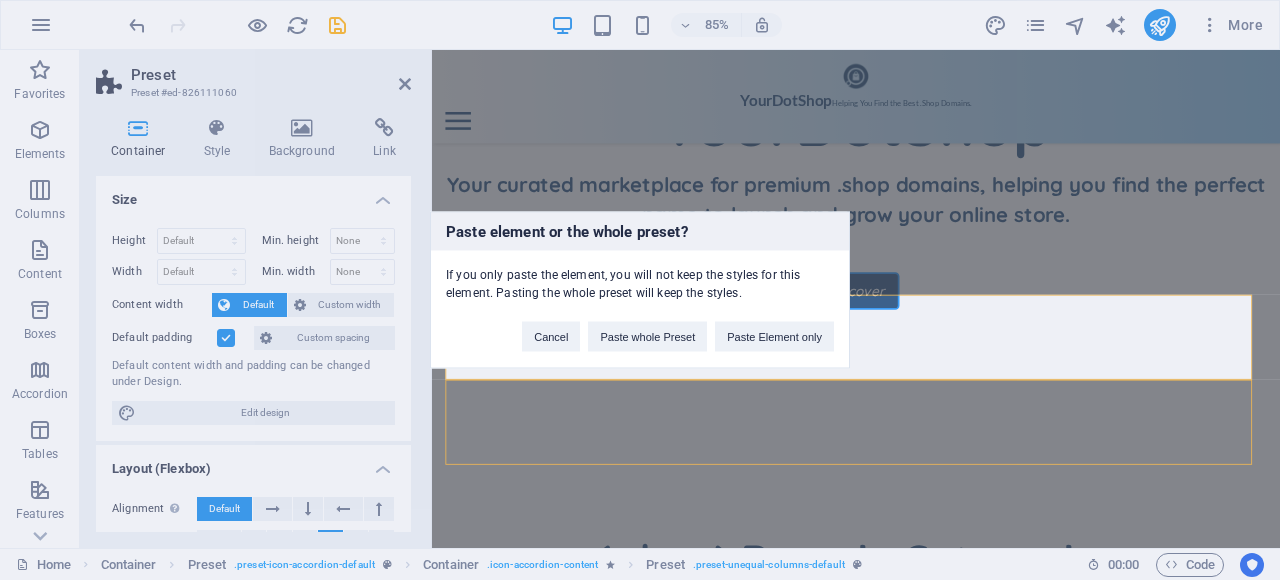 type 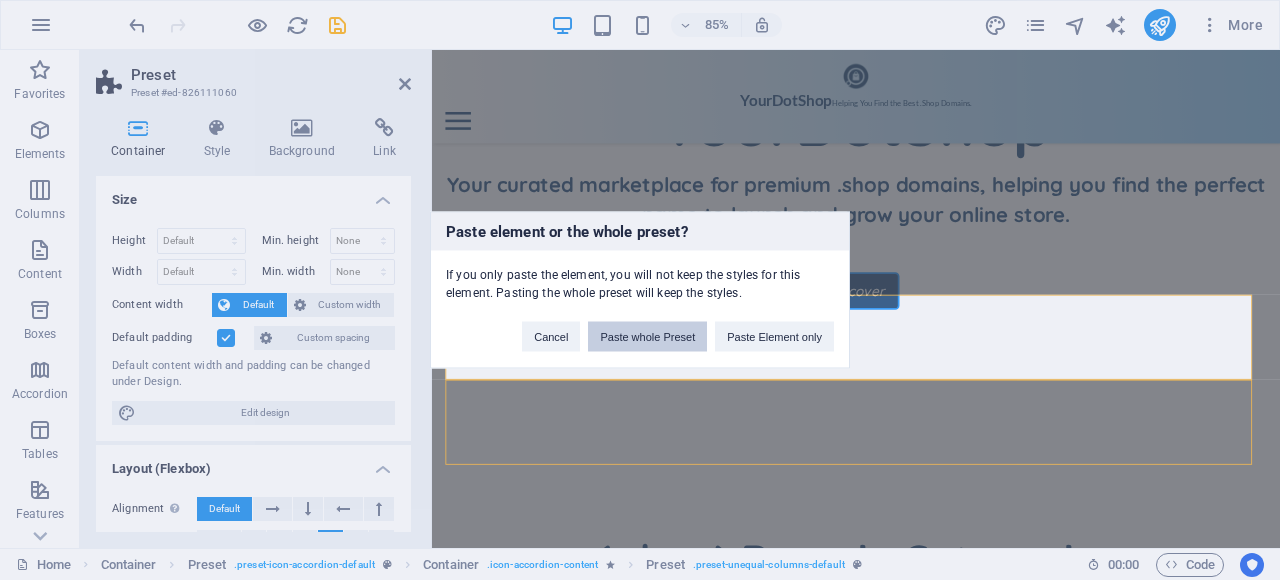 click on "Paste whole Preset" at bounding box center (647, 337) 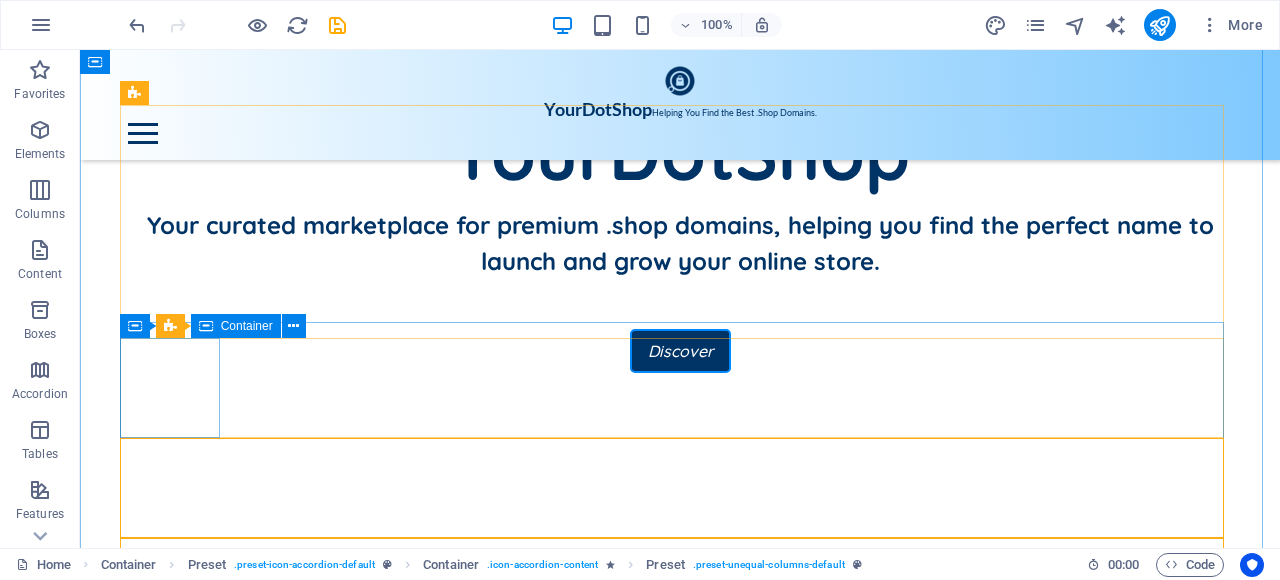 click at bounding box center (178, 968) 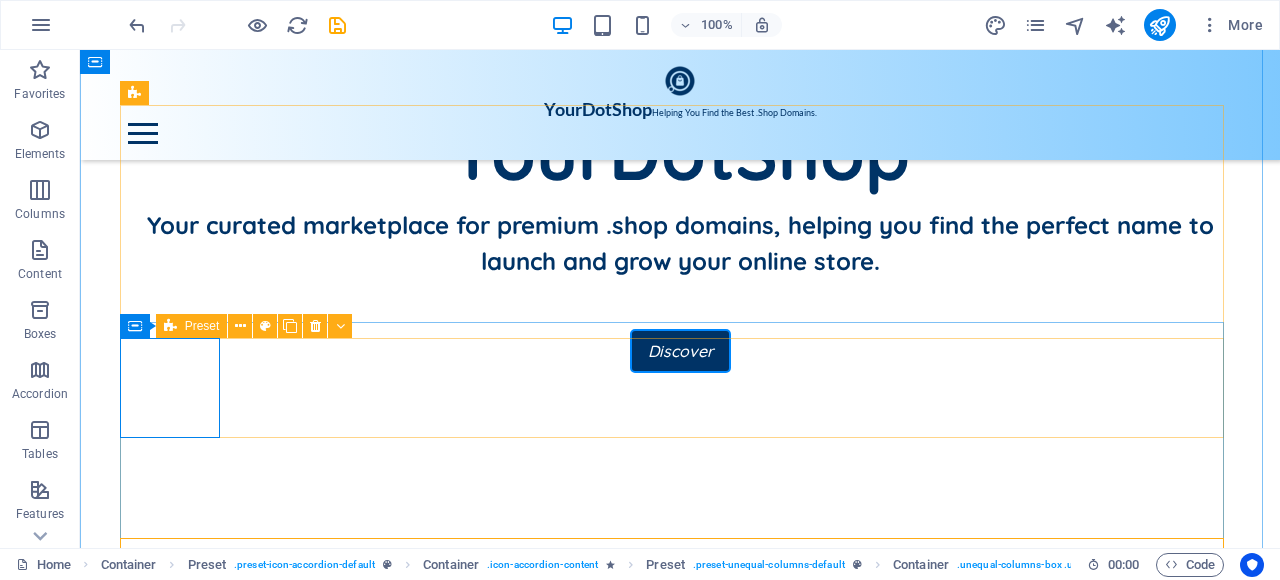 click at bounding box center (680, 968) 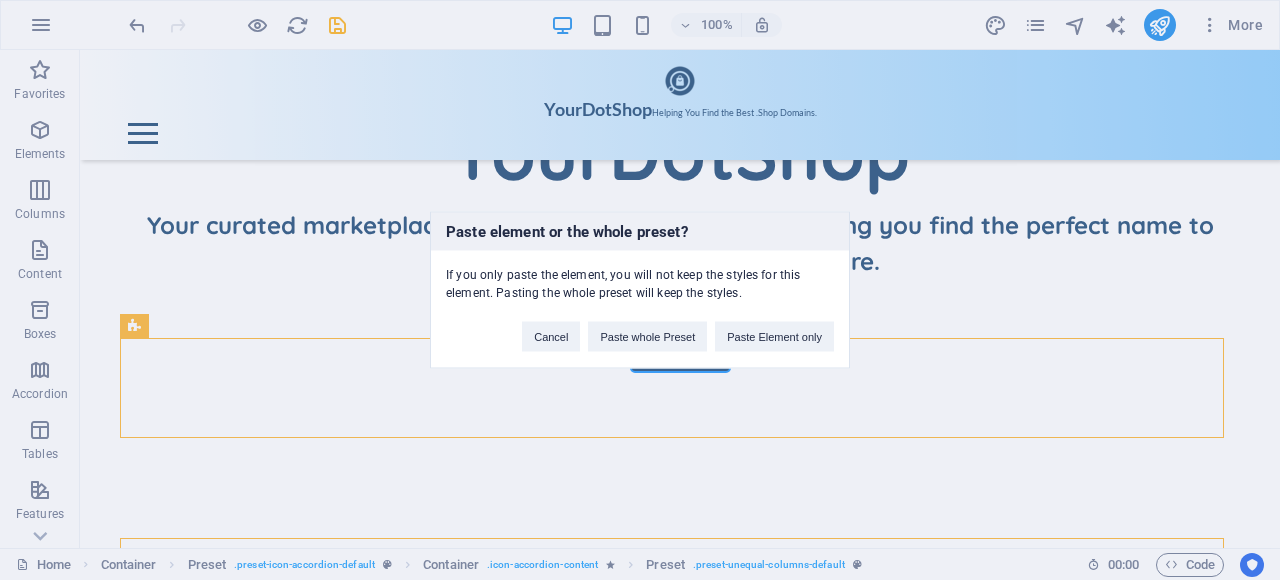 type 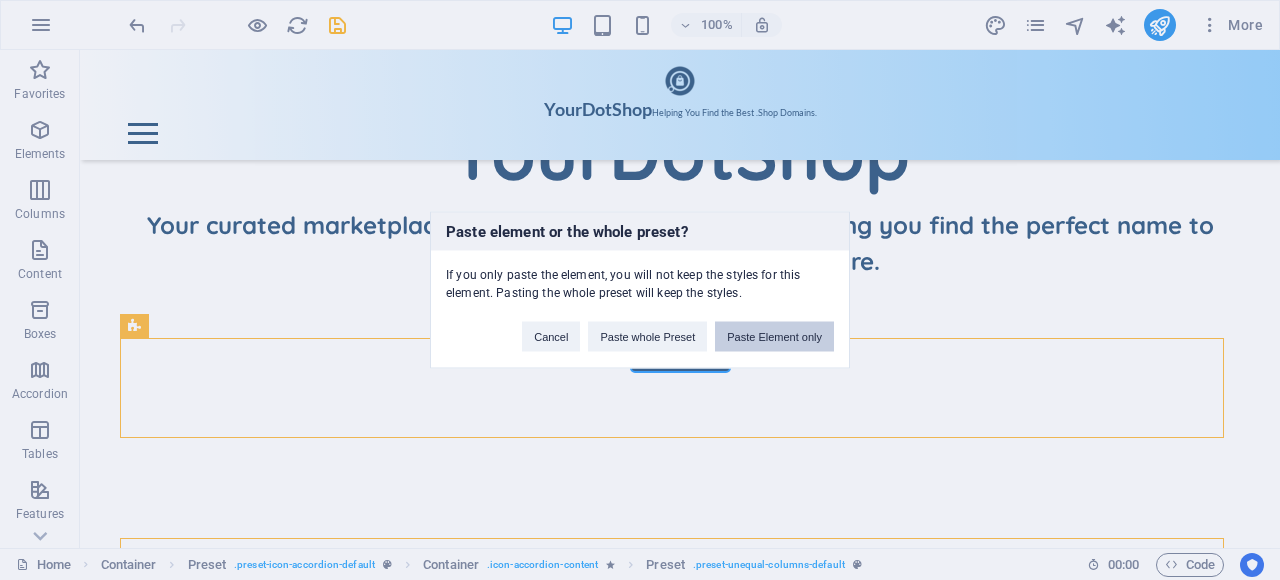 drag, startPoint x: 776, startPoint y: 333, endPoint x: 696, endPoint y: 284, distance: 93.813644 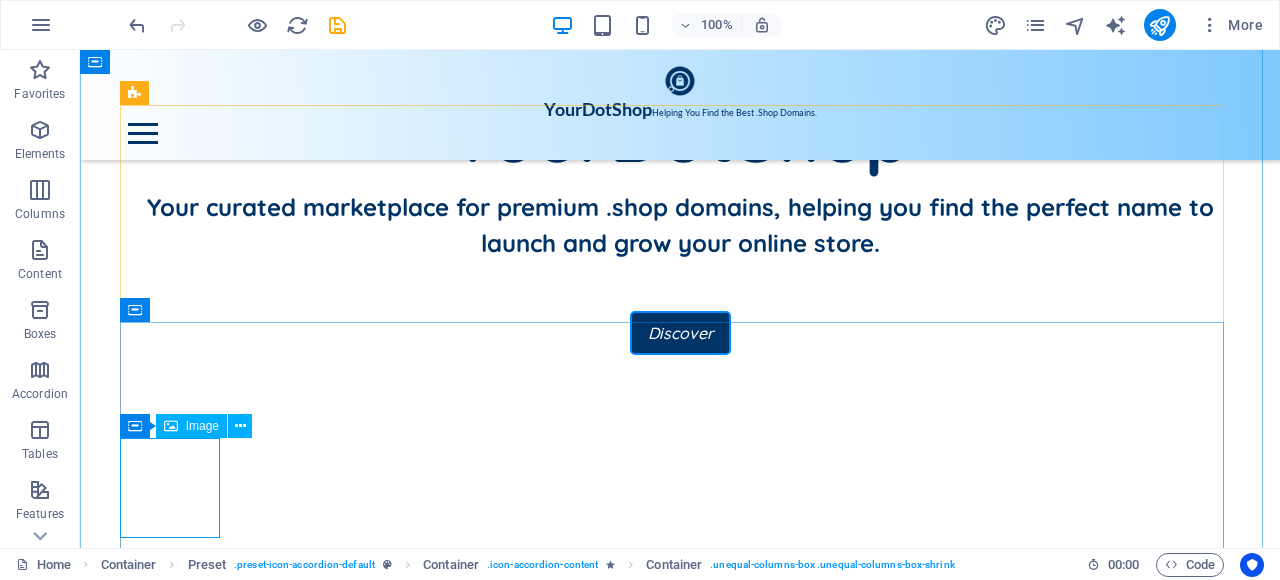 drag, startPoint x: 320, startPoint y: 460, endPoint x: 210, endPoint y: 448, distance: 110.65261 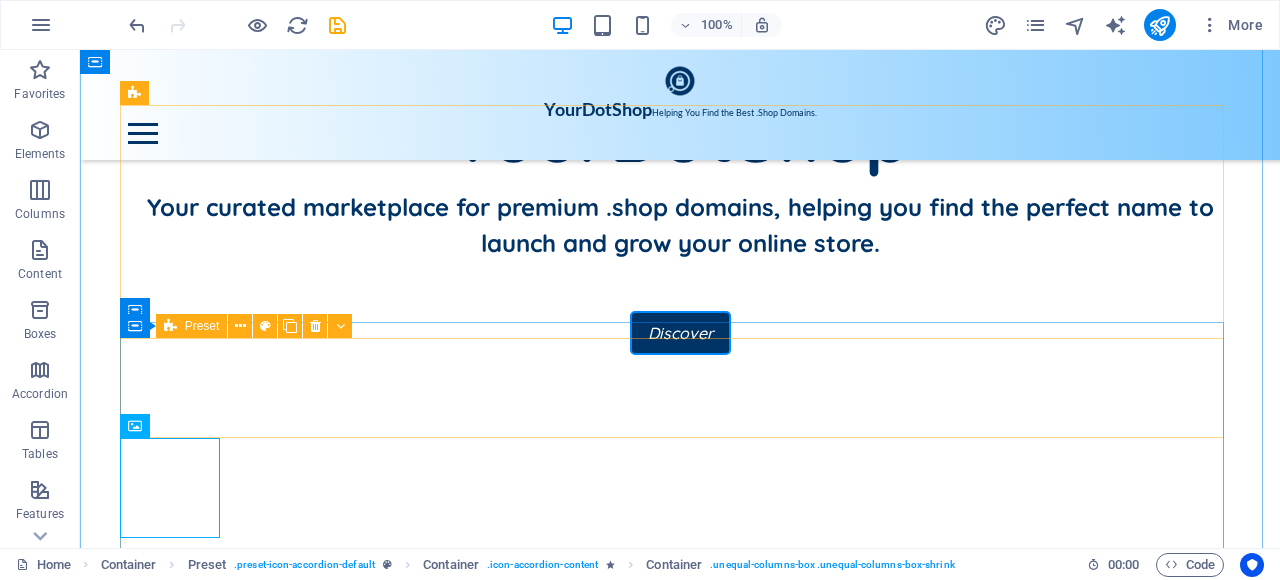 click at bounding box center (680, 1150) 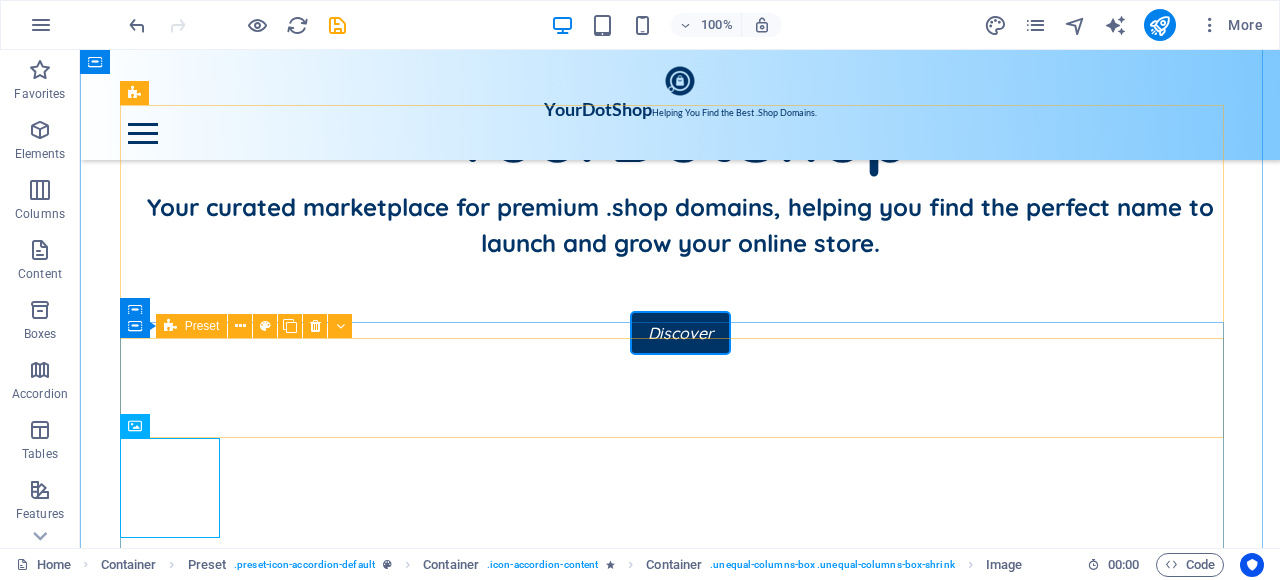 click at bounding box center (680, 950) 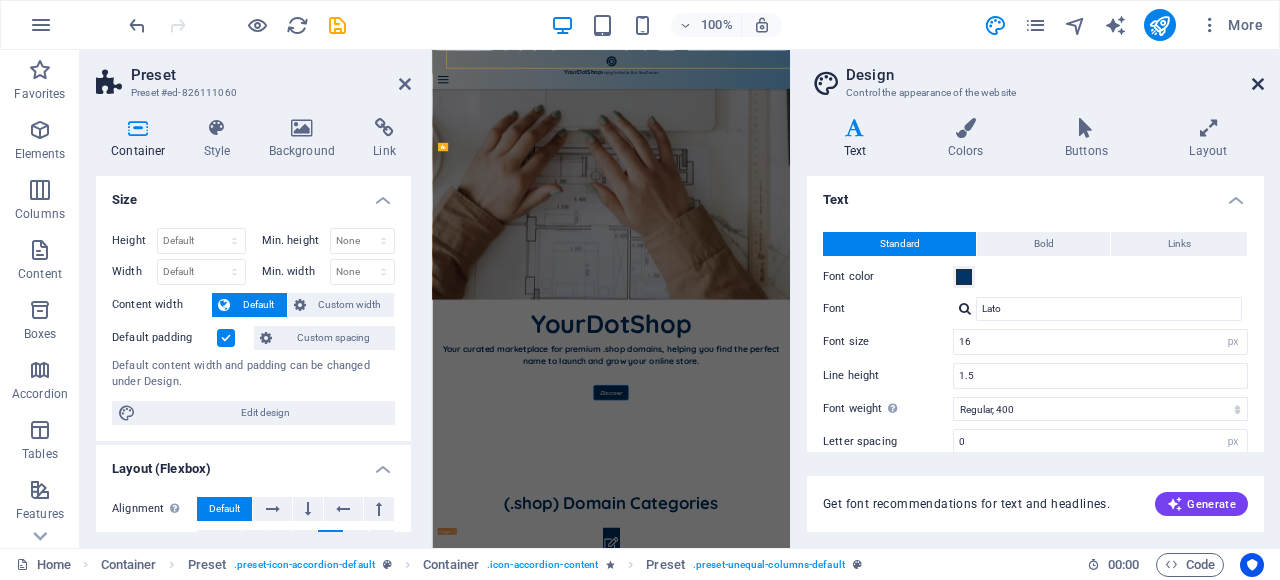 click at bounding box center (1258, 84) 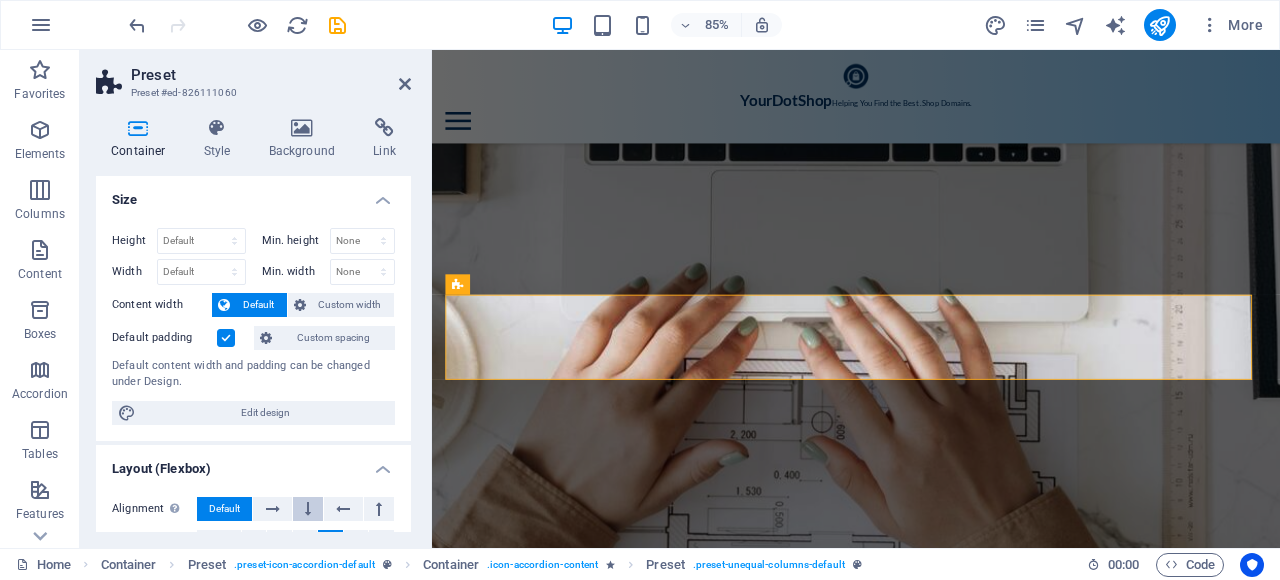 scroll, scrollTop: 200, scrollLeft: 0, axis: vertical 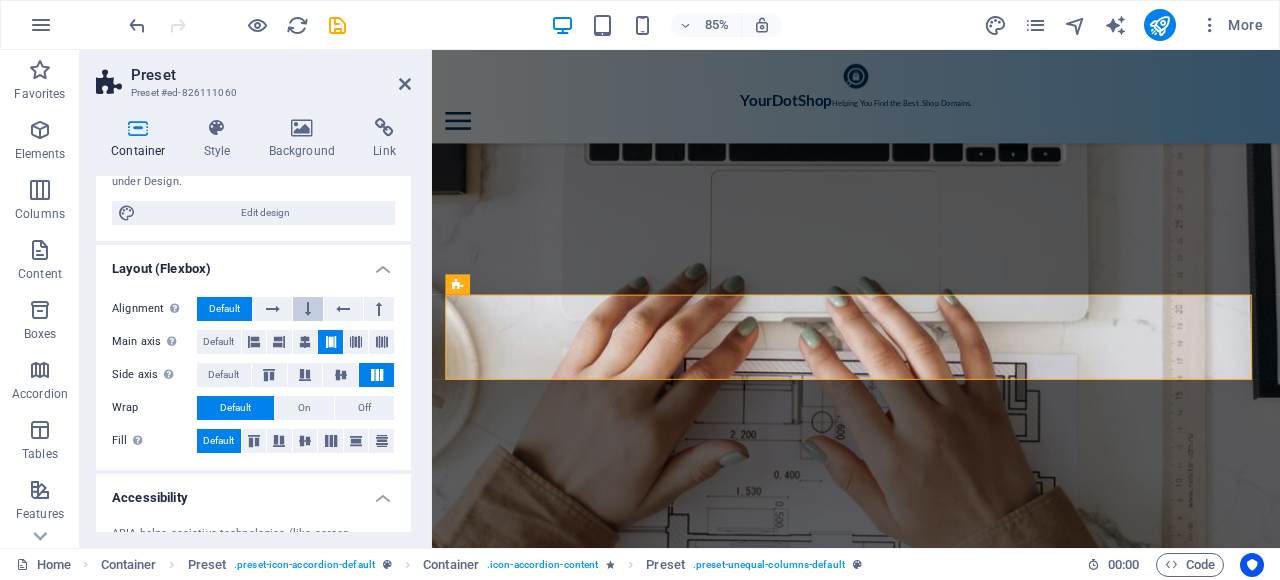 click at bounding box center (308, 309) 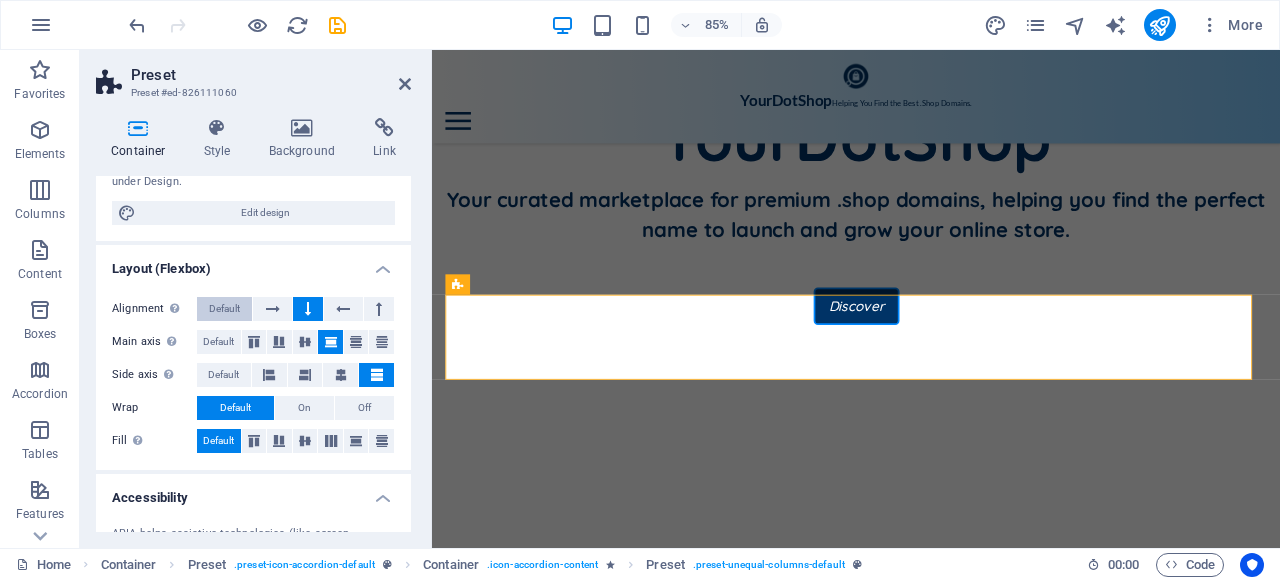click on "Default" at bounding box center (224, 309) 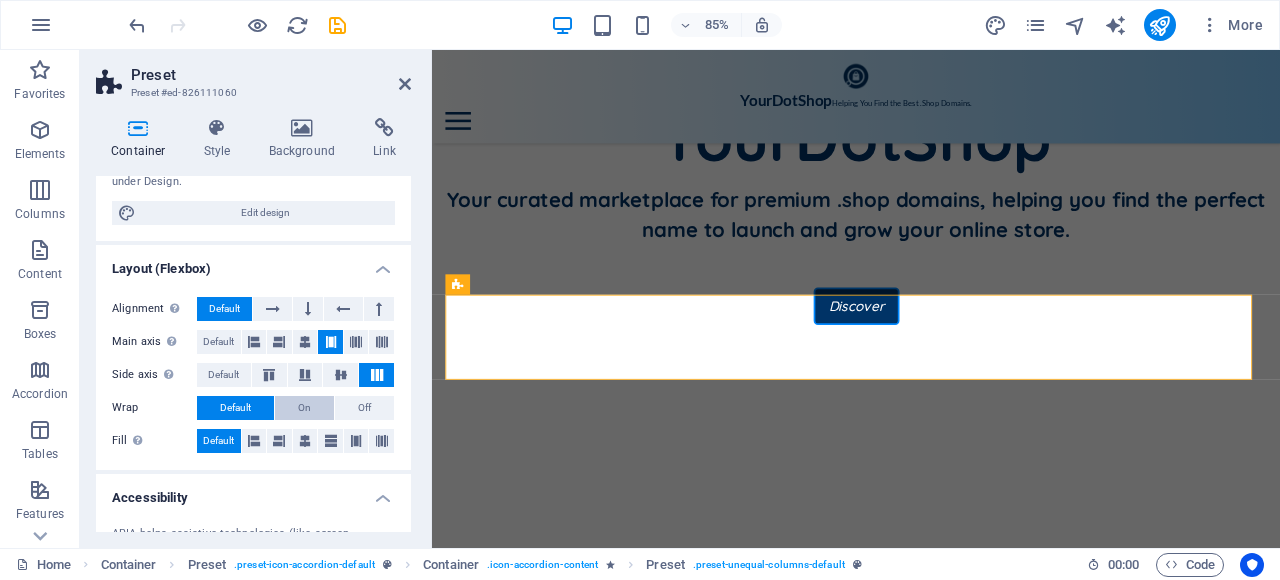 click on "On" at bounding box center (304, 408) 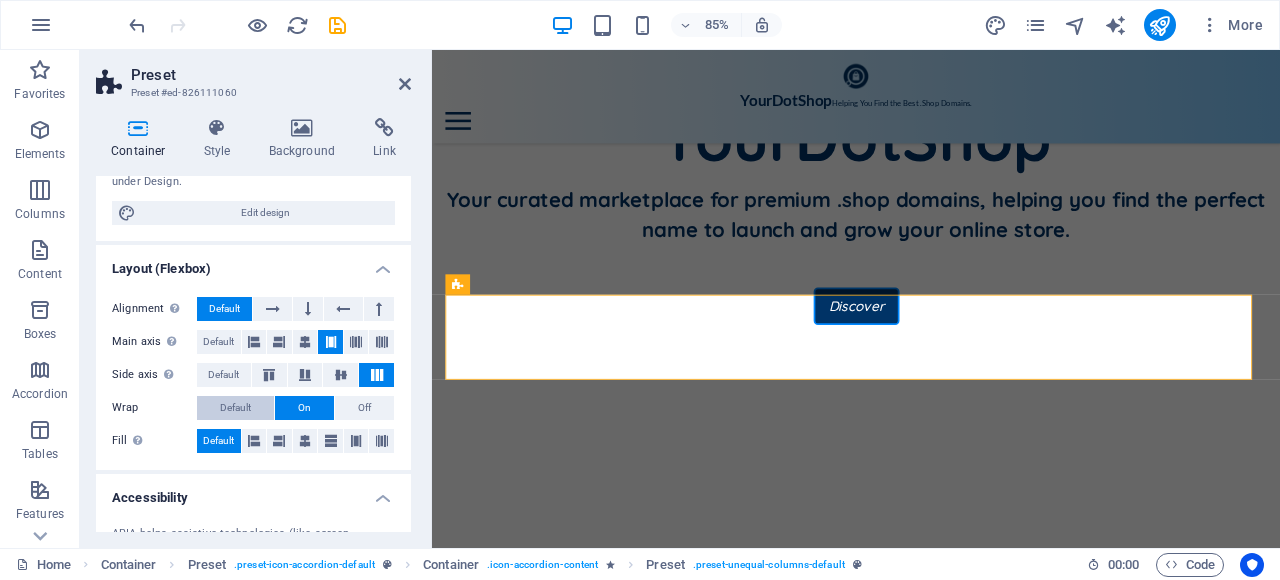 click on "Default" at bounding box center (235, 408) 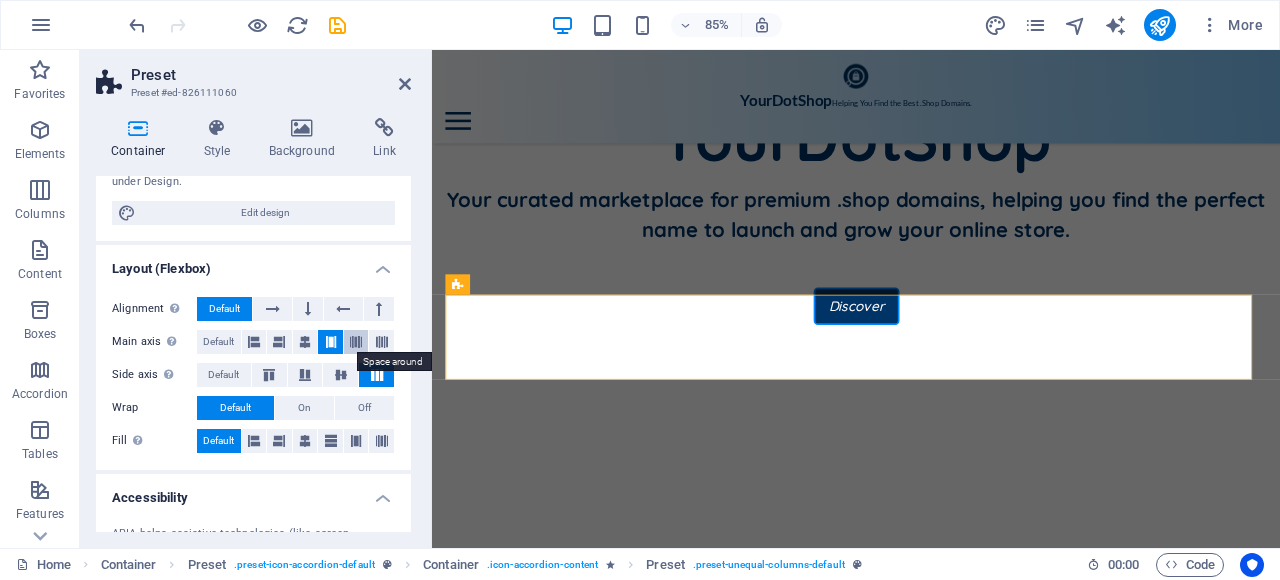click at bounding box center (356, 342) 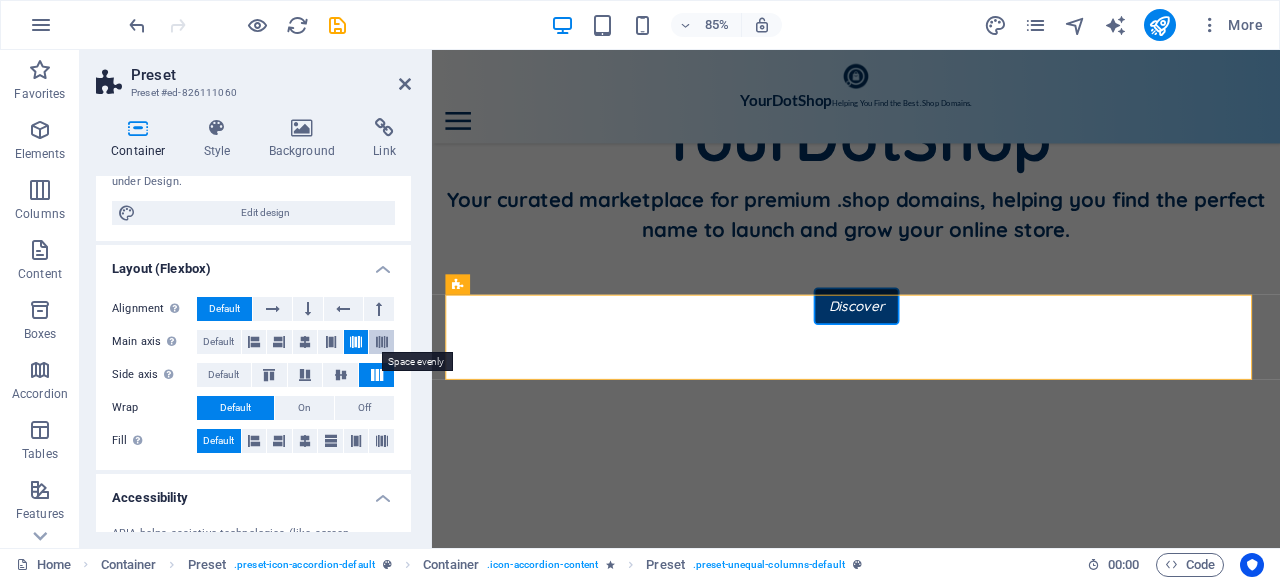click at bounding box center (382, 342) 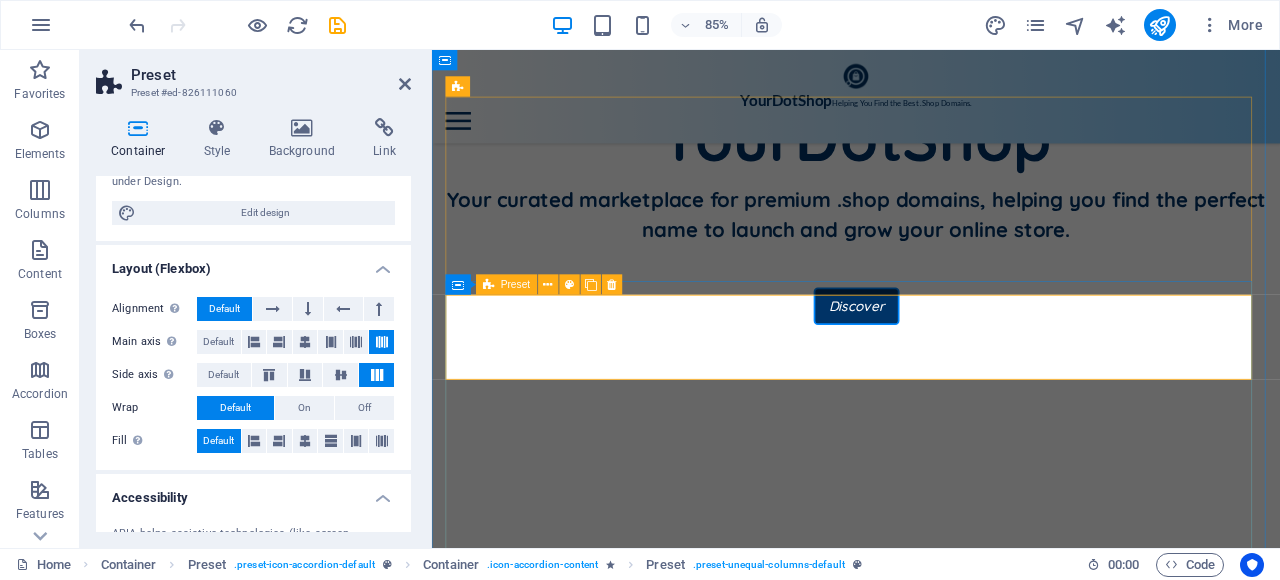 drag, startPoint x: 903, startPoint y: 408, endPoint x: 1234, endPoint y: 377, distance: 332.4485 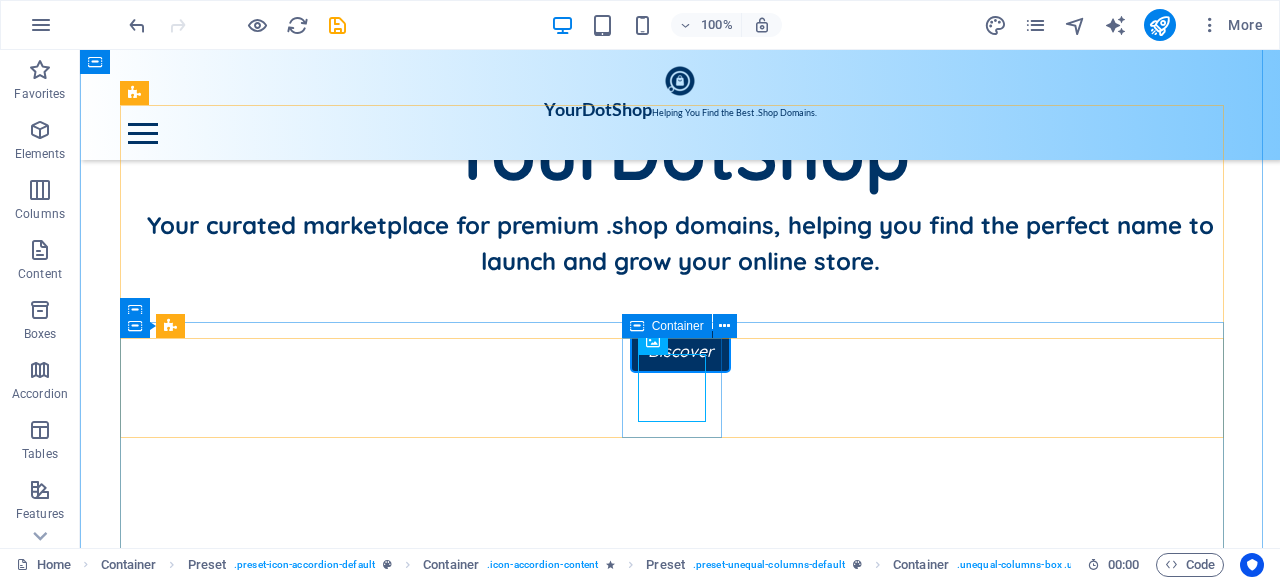 click at bounding box center (178, 968) 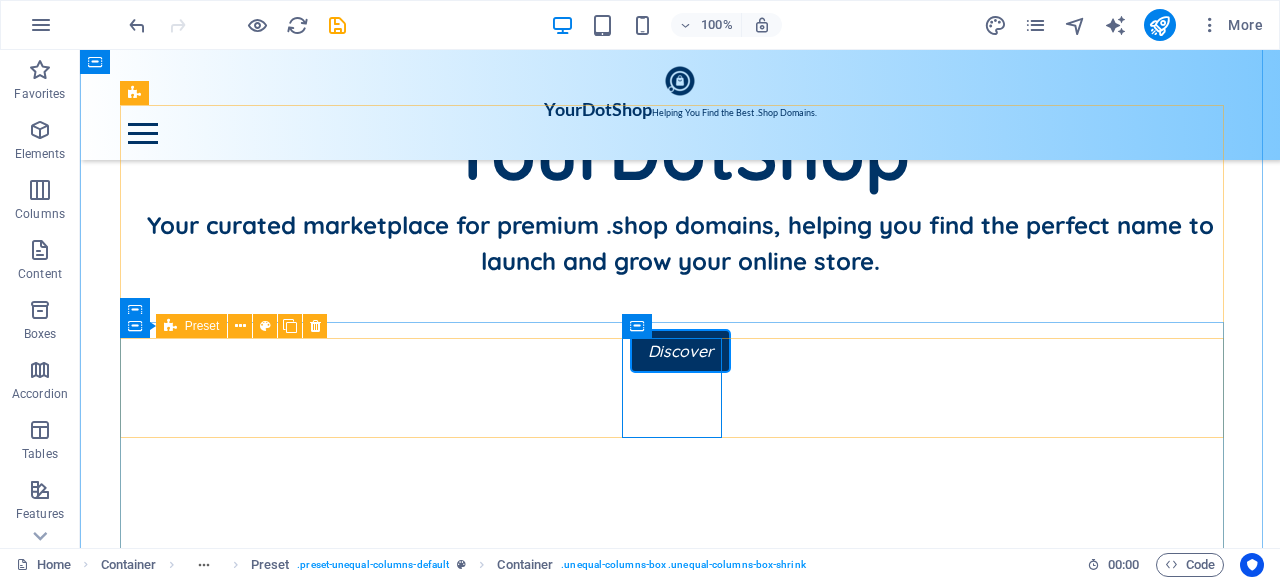 click at bounding box center (680, 968) 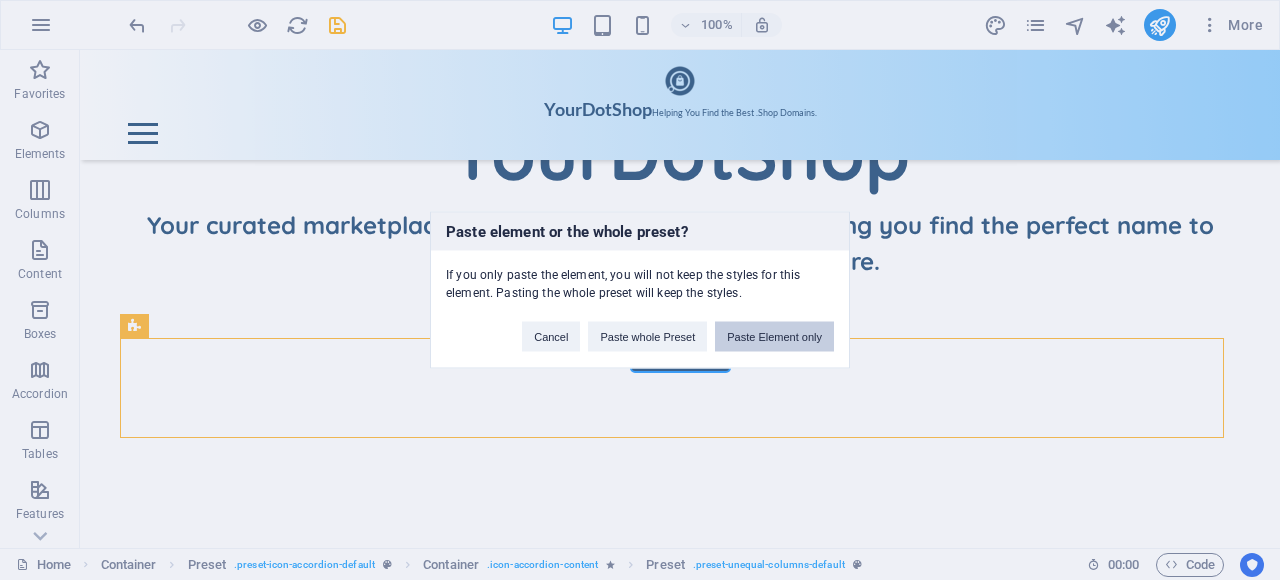 click on "Paste Element only" at bounding box center (774, 337) 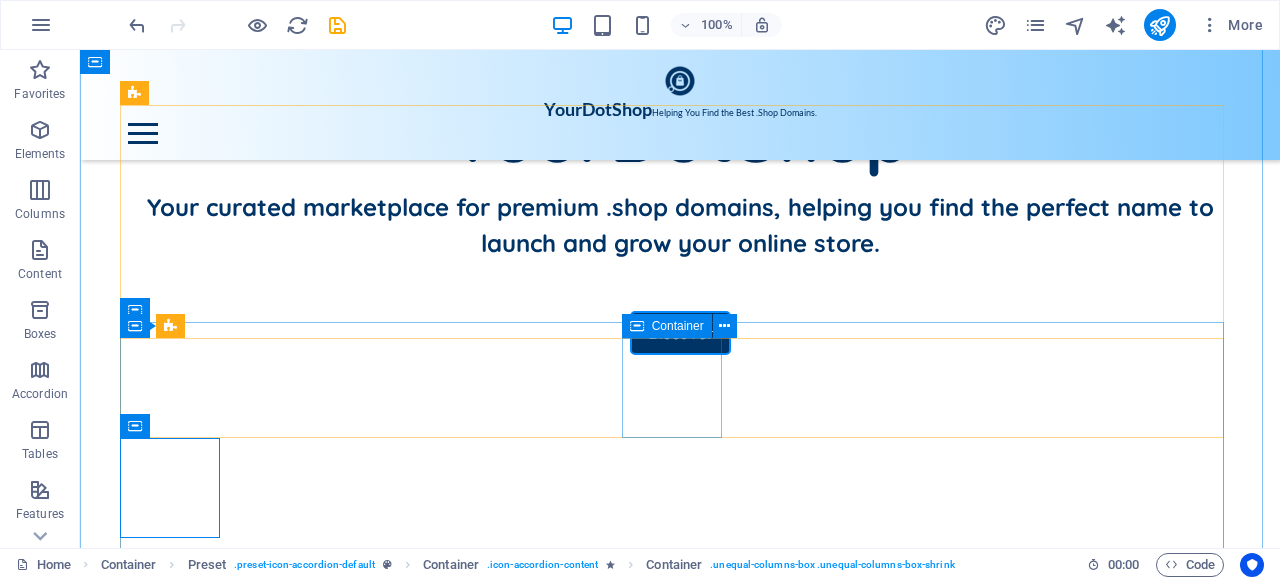 click at bounding box center (178, 950) 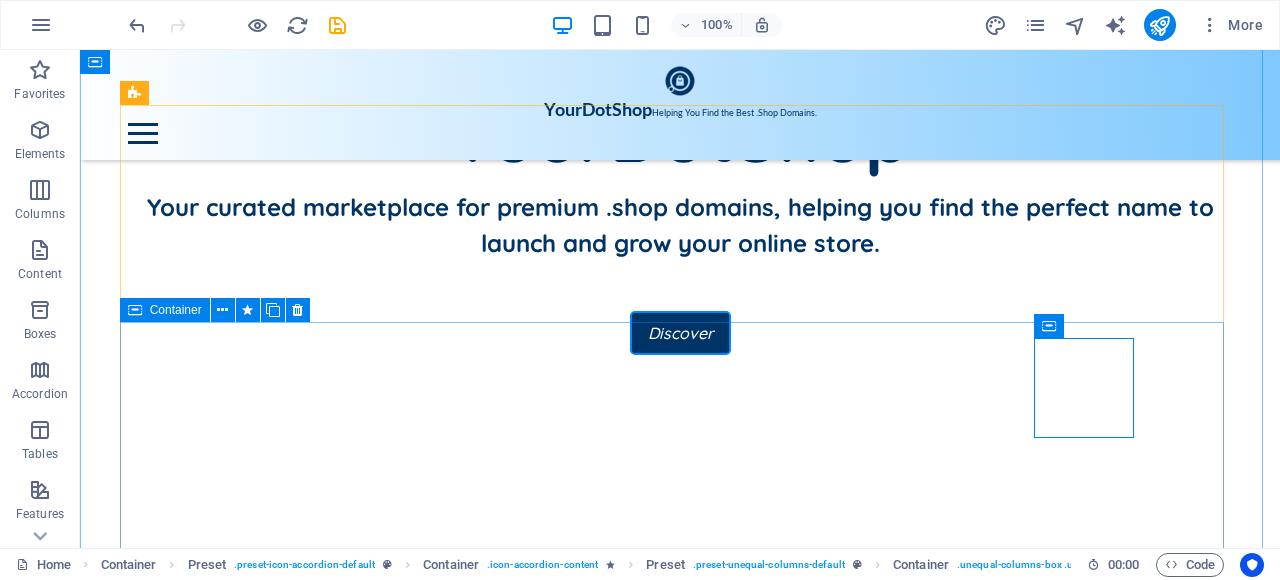 drag, startPoint x: 350, startPoint y: 335, endPoint x: 300, endPoint y: 360, distance: 55.9017 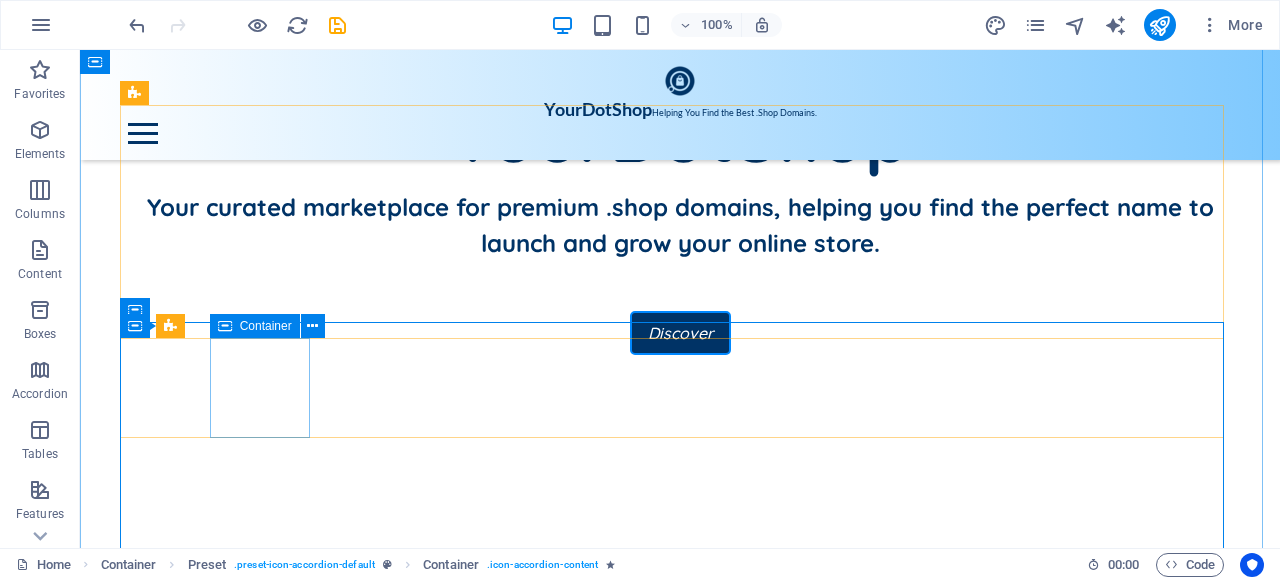 click at bounding box center (178, 950) 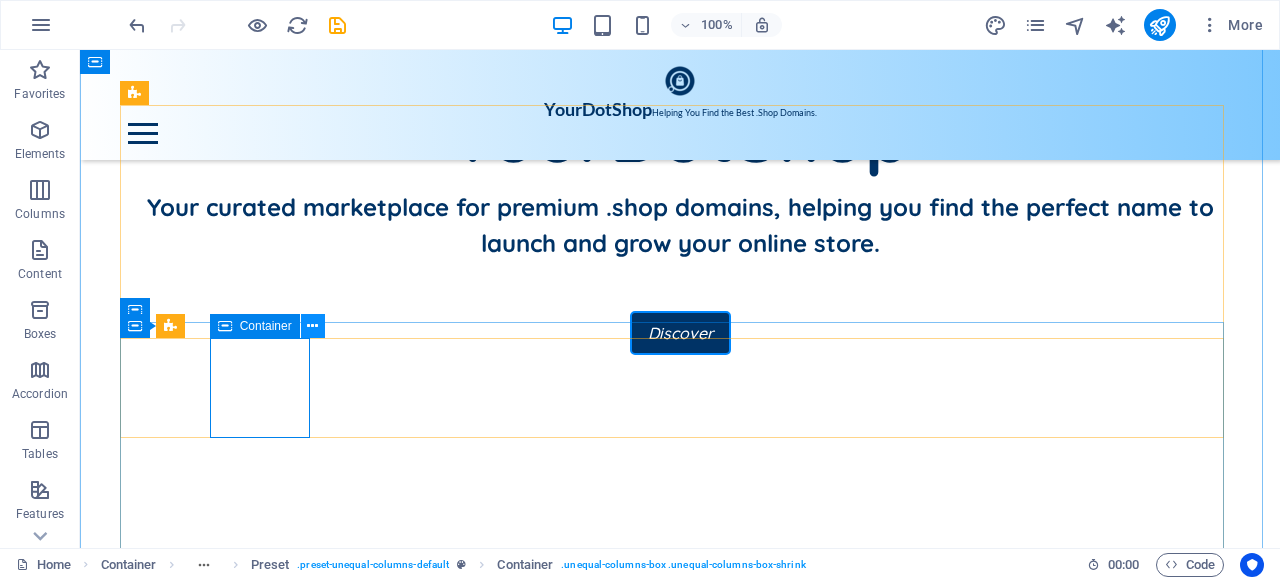 click at bounding box center (312, 326) 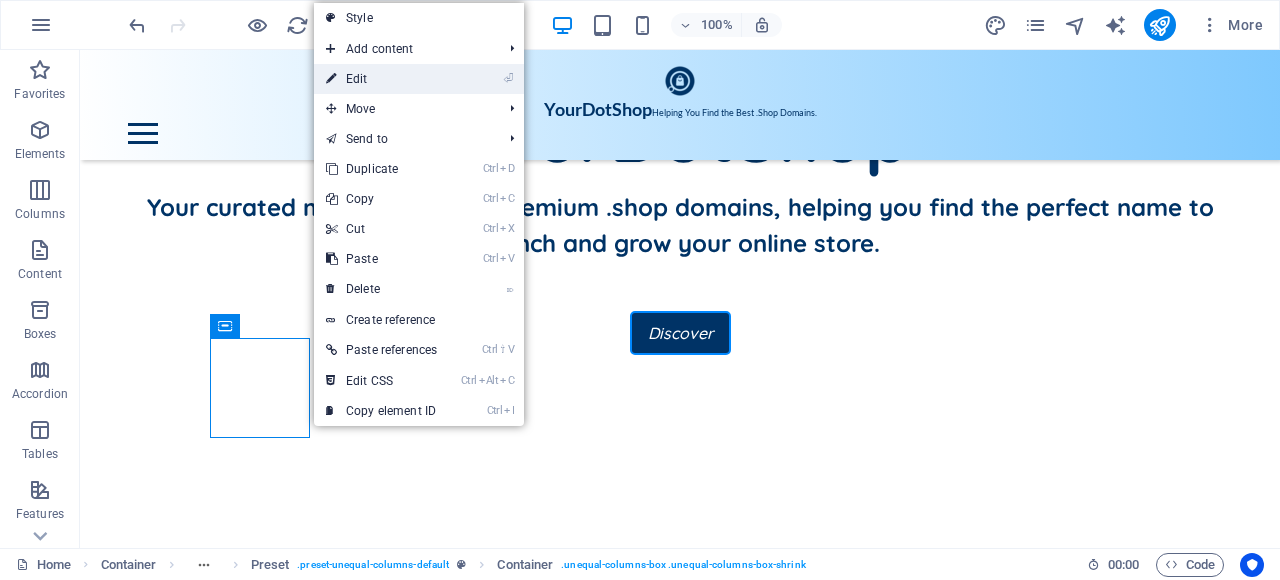 click on "⏎  Edit" at bounding box center (381, 79) 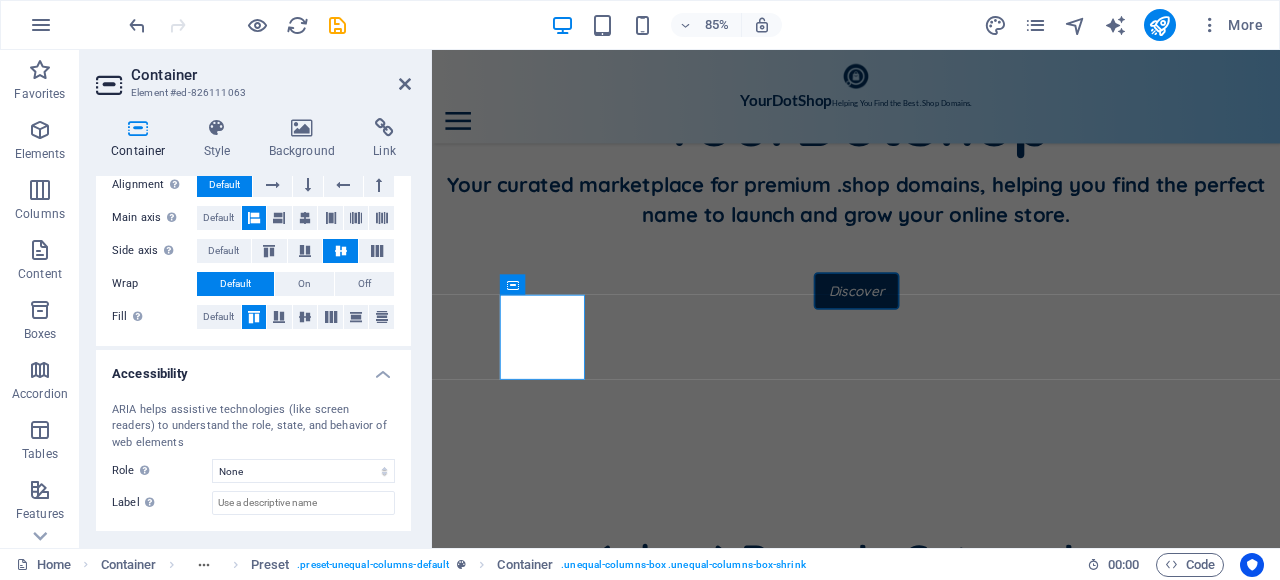 scroll, scrollTop: 51, scrollLeft: 0, axis: vertical 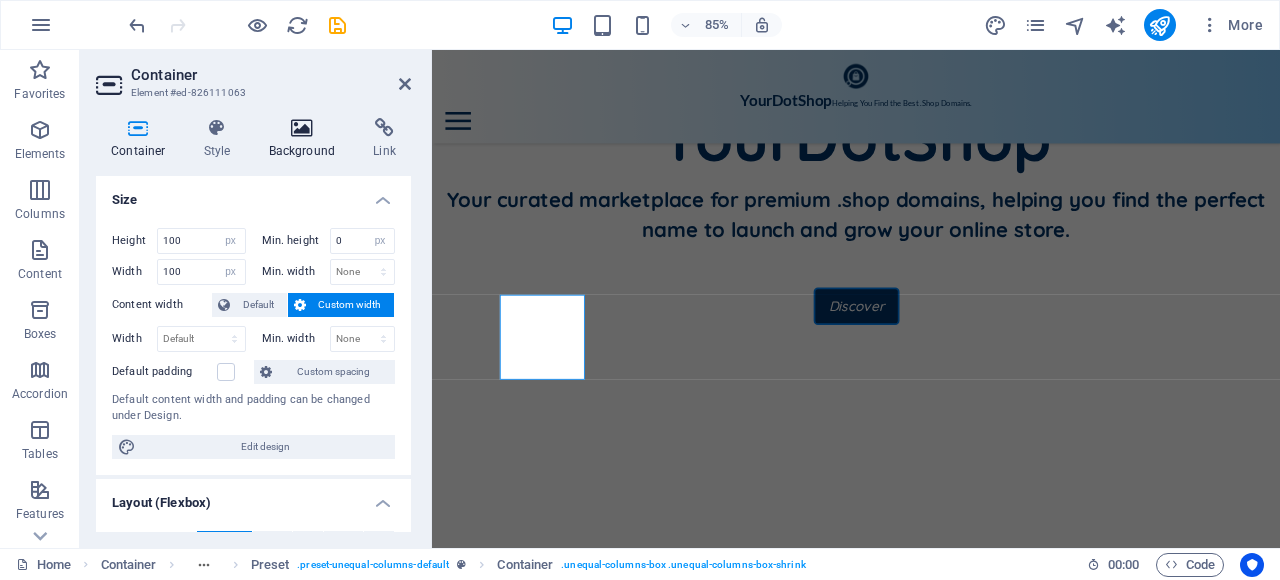 click on "Background" at bounding box center [306, 139] 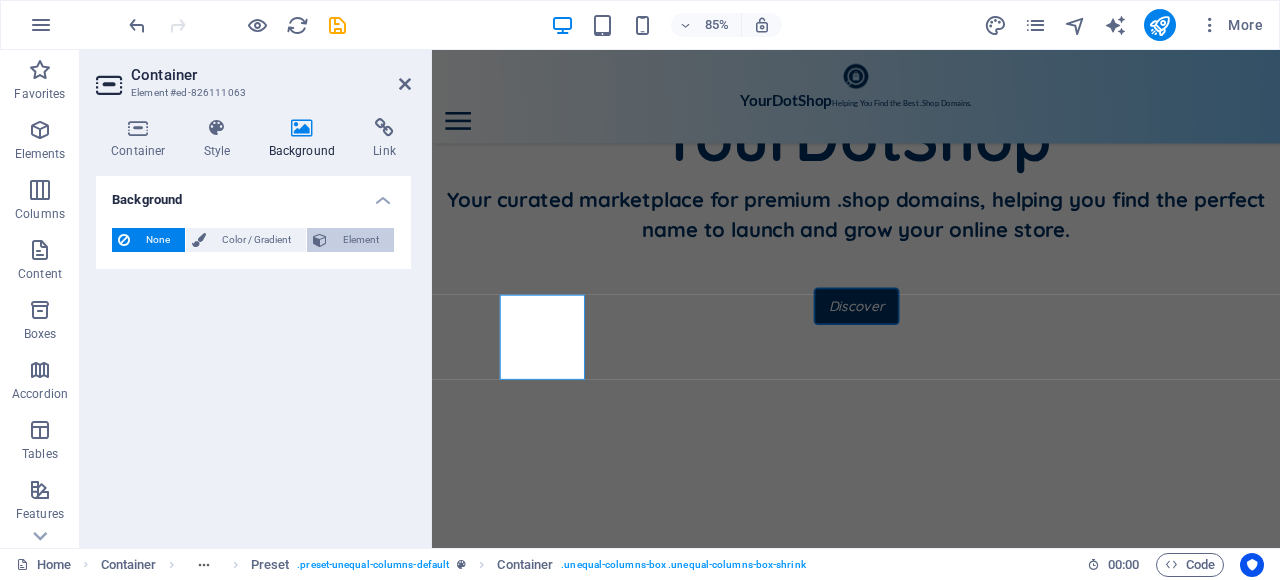 click on "Element" at bounding box center [360, 240] 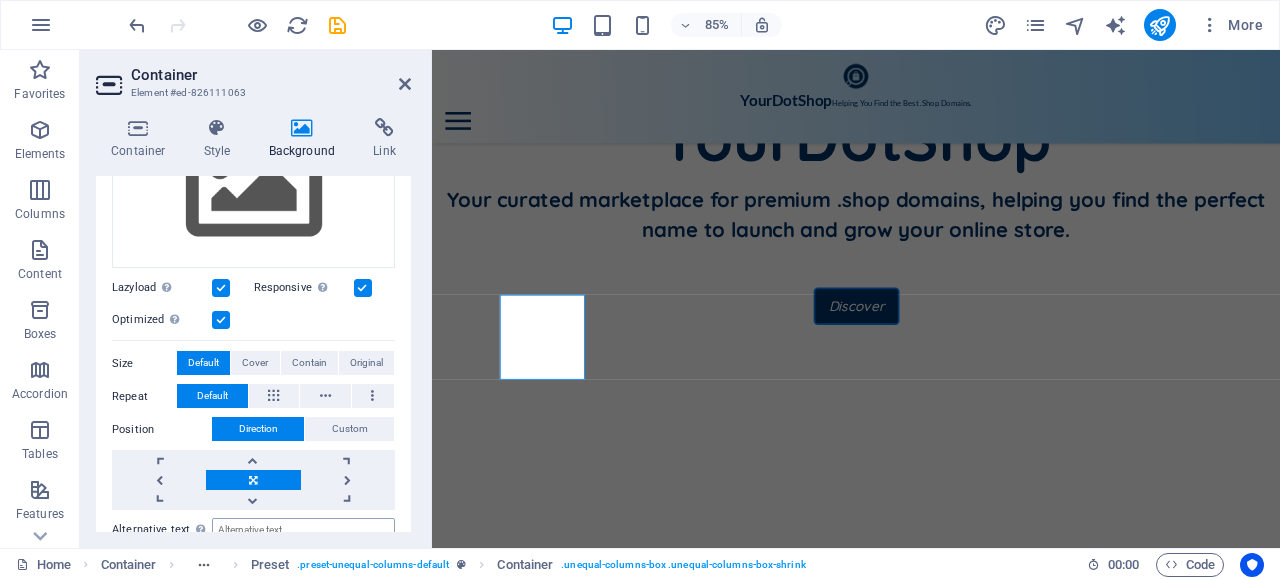 scroll, scrollTop: 133, scrollLeft: 0, axis: vertical 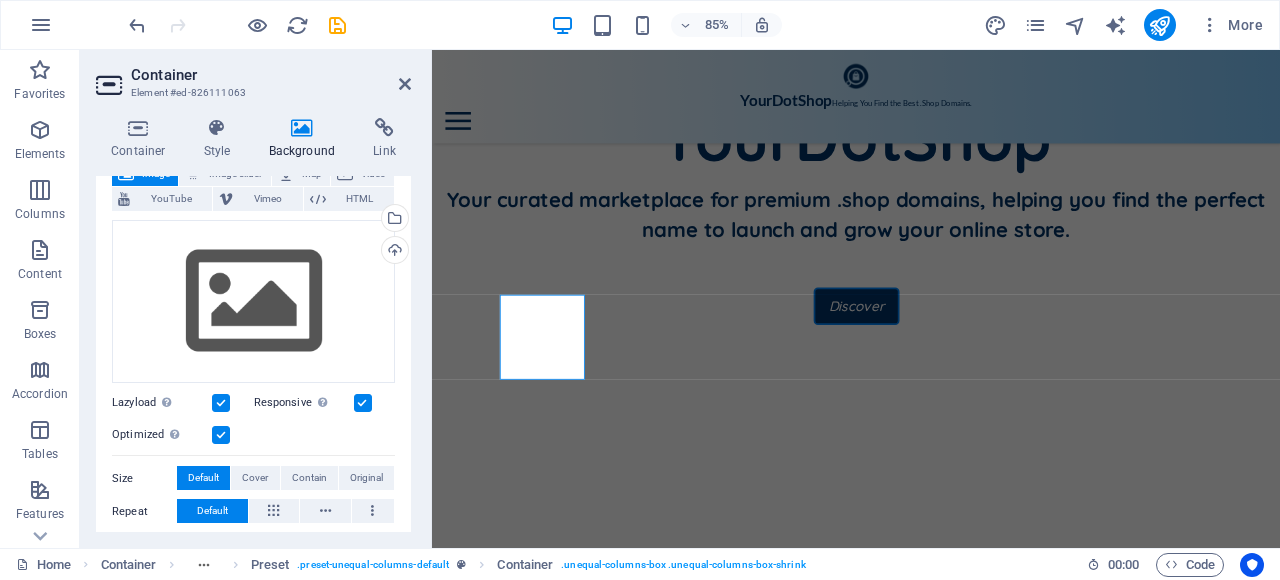click at bounding box center (253, 575) 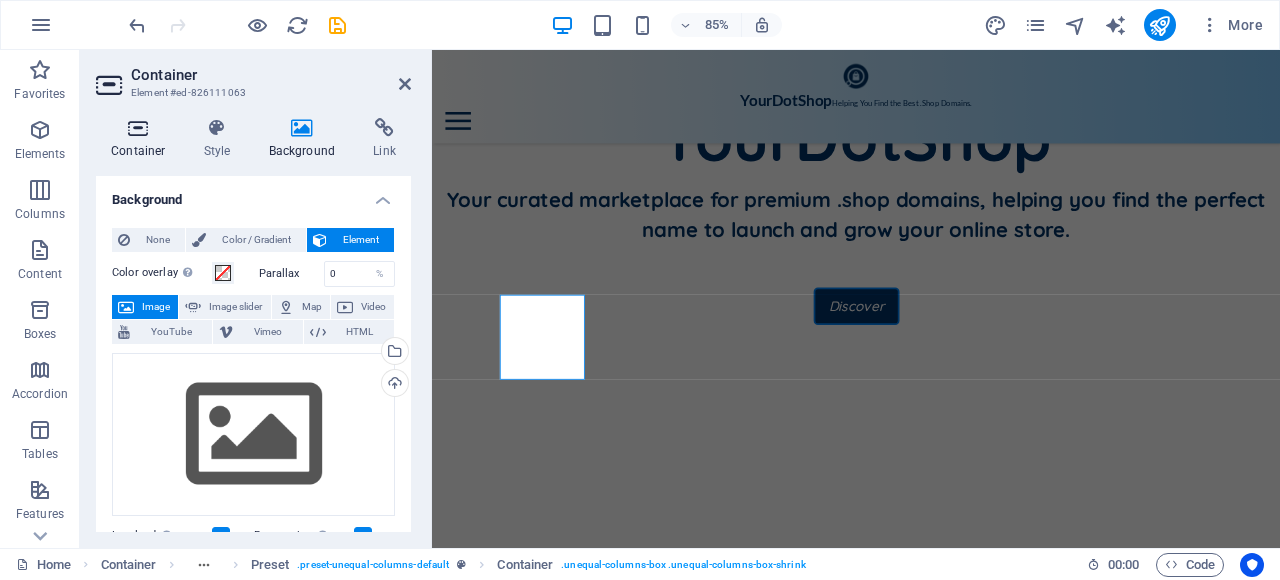 click on "Container" at bounding box center [142, 139] 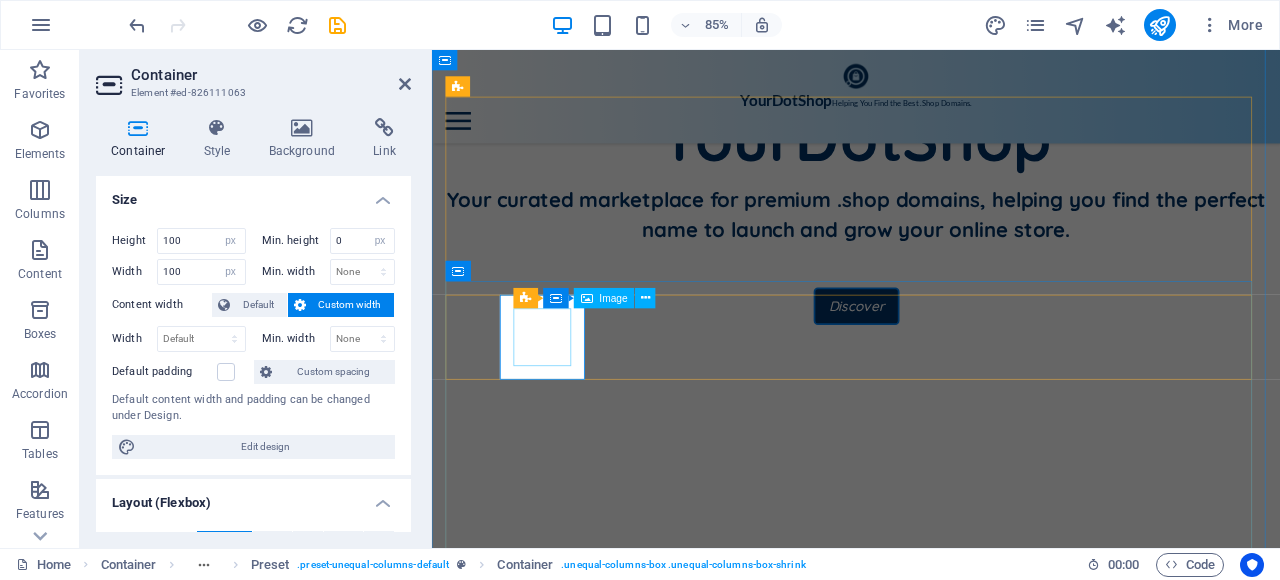 click on "Image" at bounding box center [604, 298] 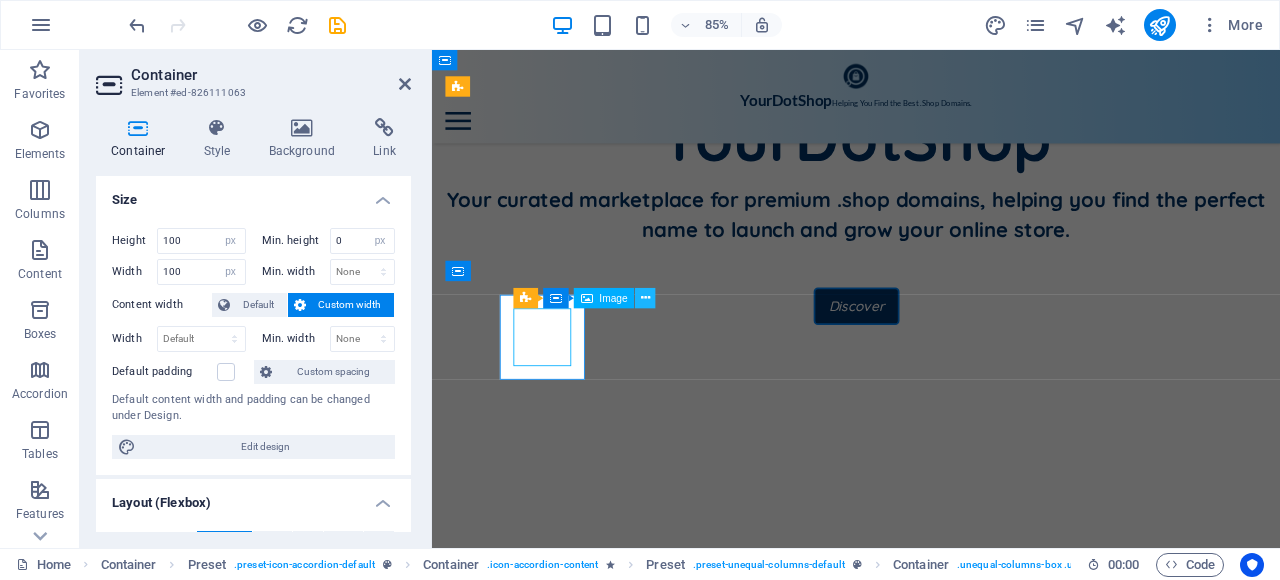 click at bounding box center (645, 299) 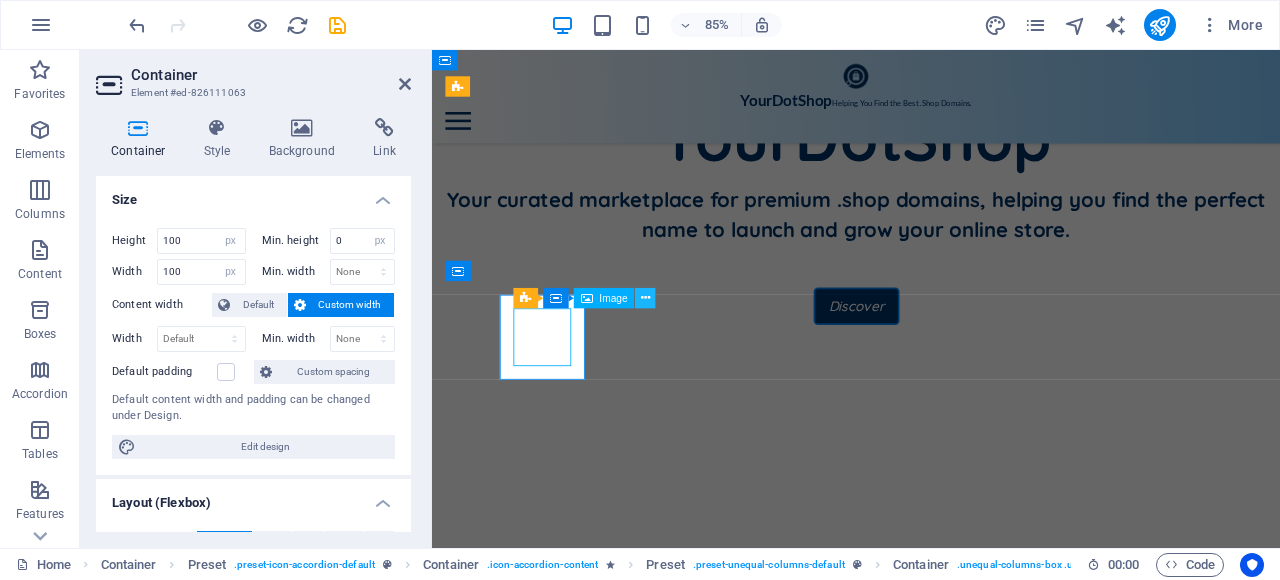click at bounding box center [645, 299] 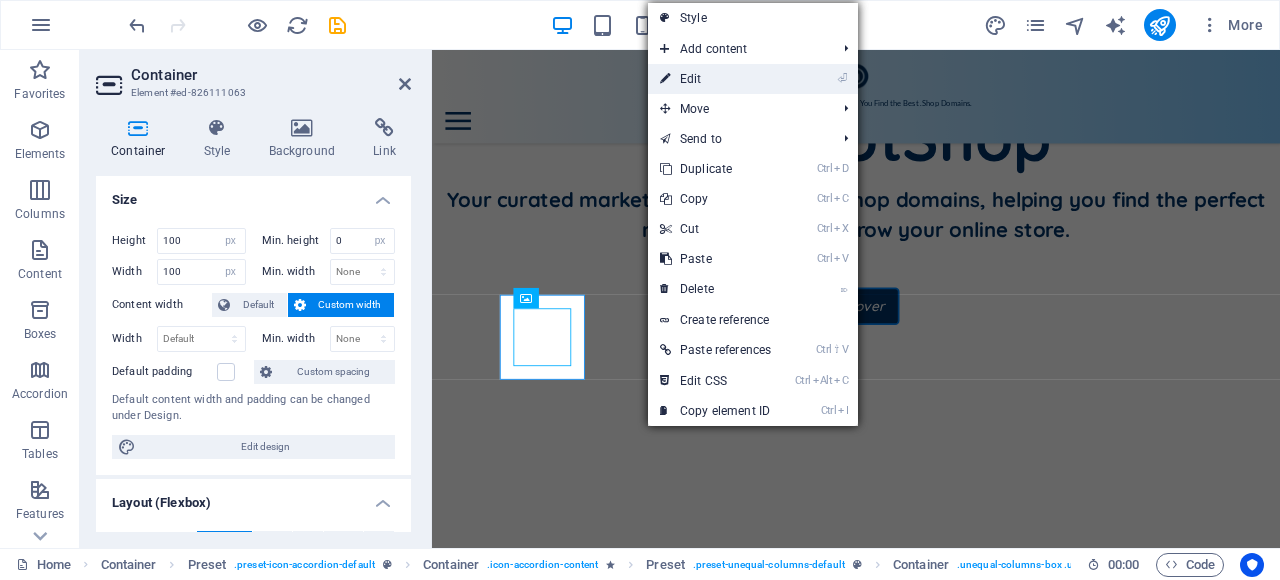 drag, startPoint x: 726, startPoint y: 87, endPoint x: 344, endPoint y: 45, distance: 384.30197 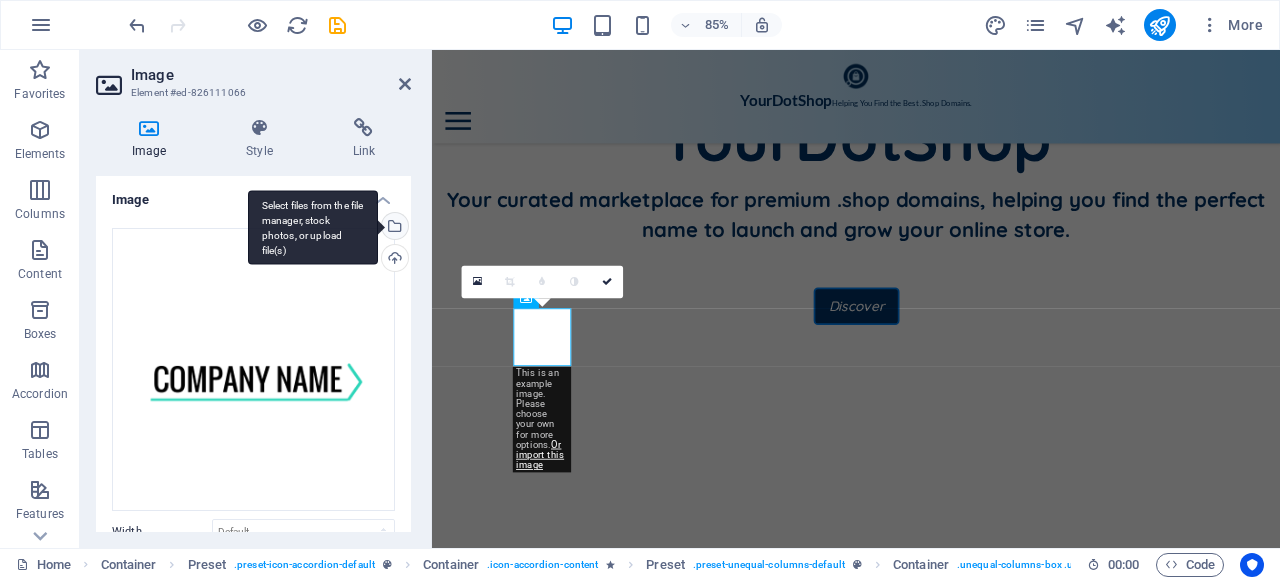 click on "Select files from the file manager, stock photos, or upload file(s)" at bounding box center (393, 228) 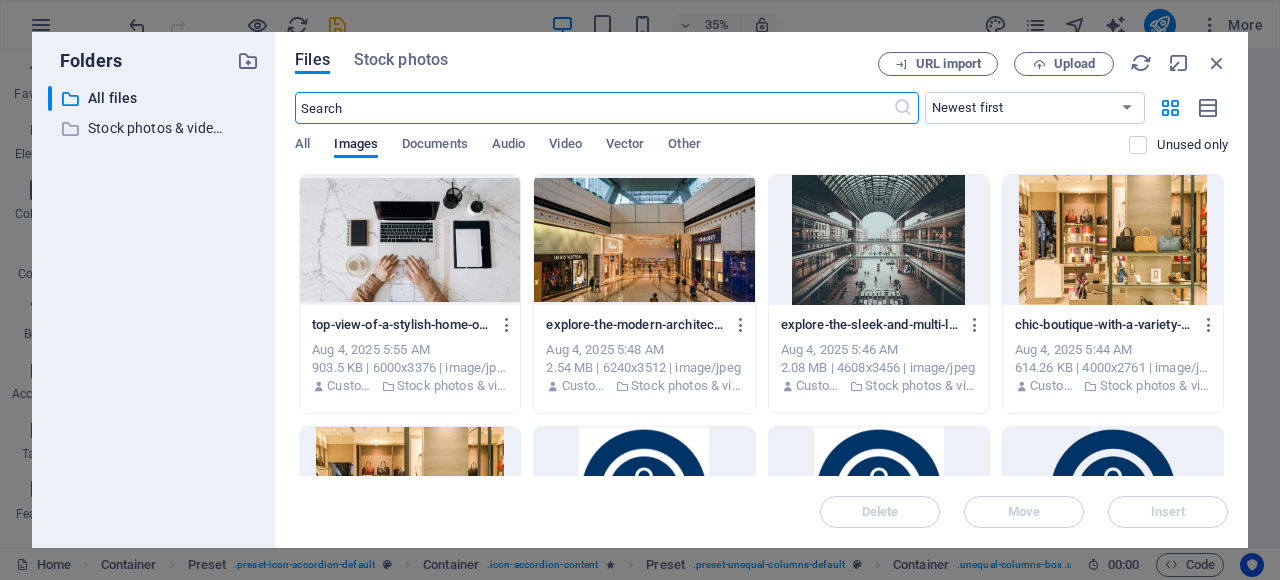 scroll, scrollTop: 1461, scrollLeft: 0, axis: vertical 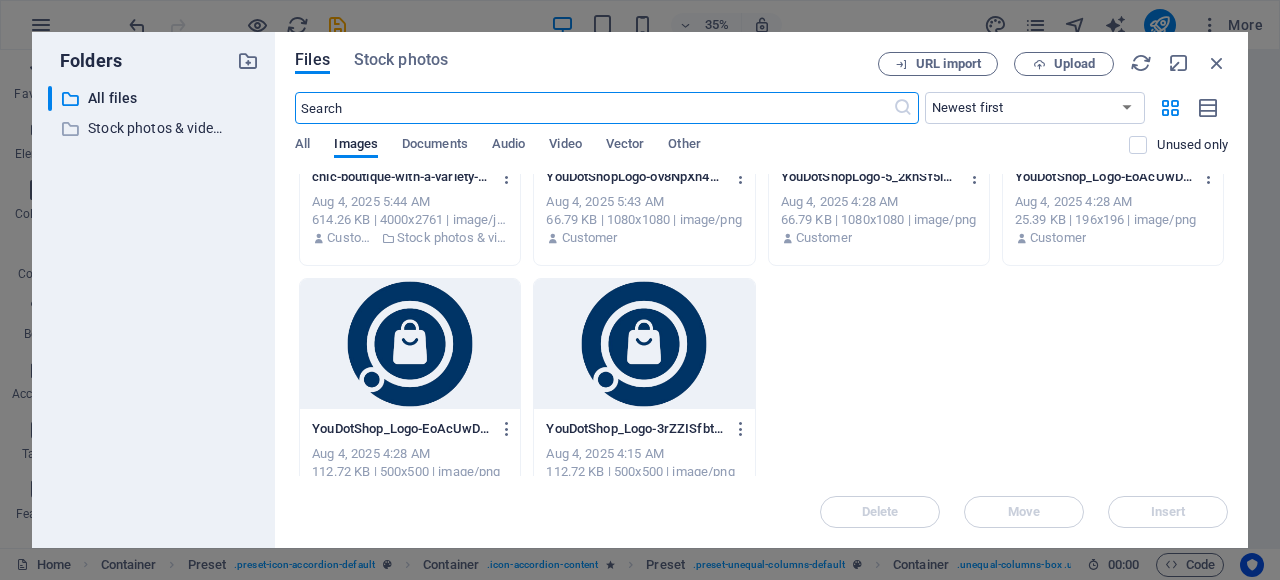 click at bounding box center [644, 344] 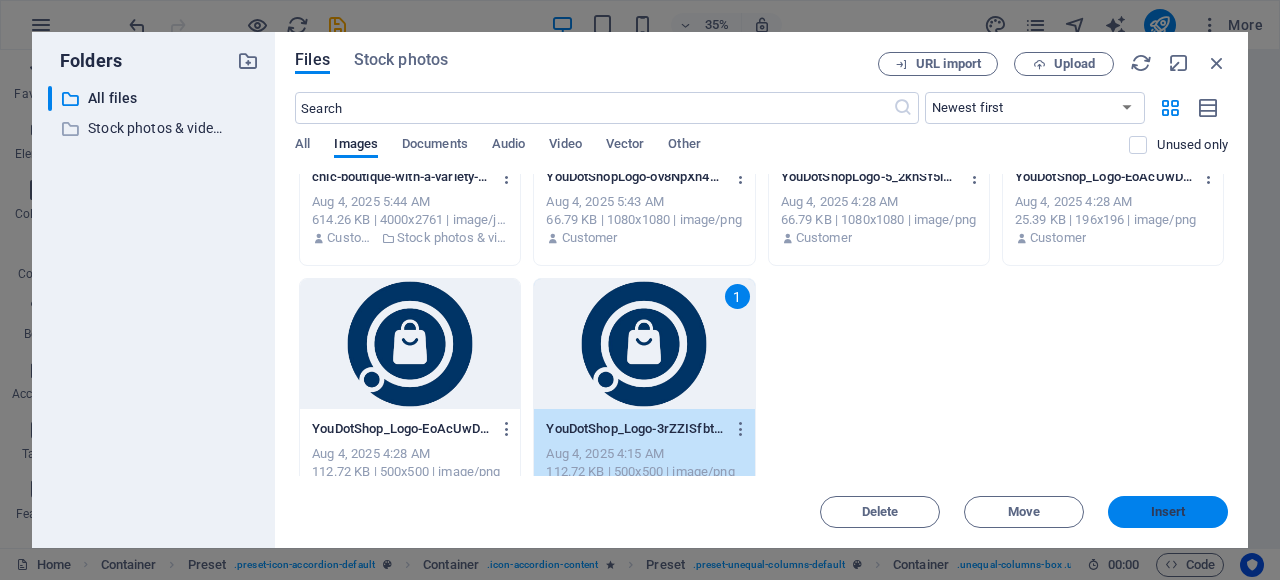 click on "Insert" at bounding box center (1168, 512) 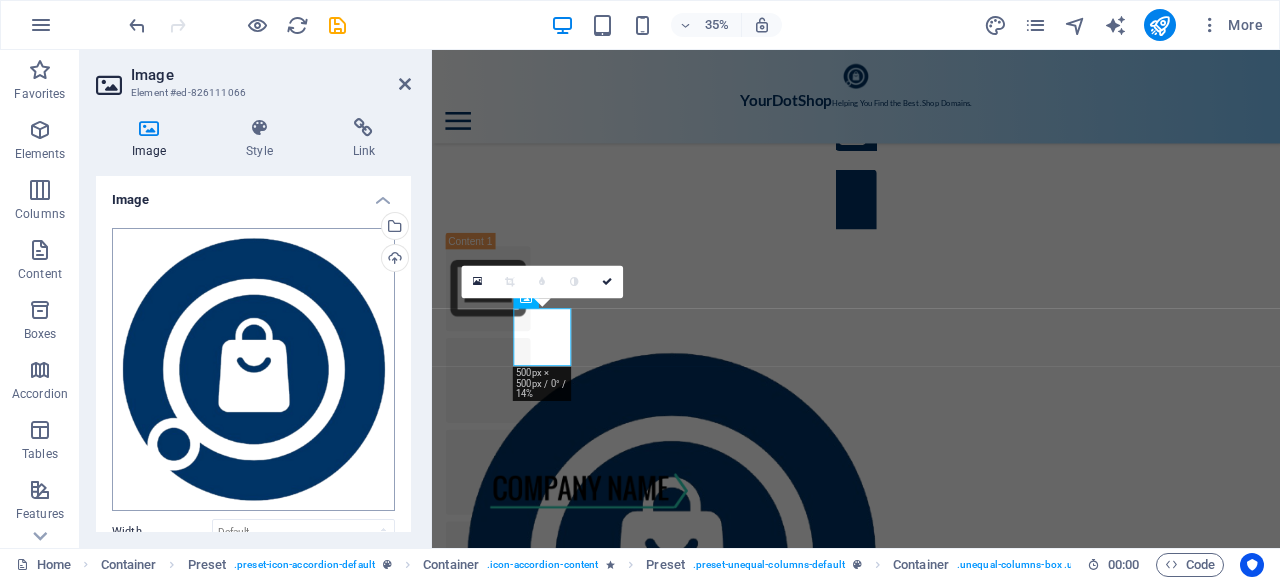 scroll, scrollTop: 824, scrollLeft: 0, axis: vertical 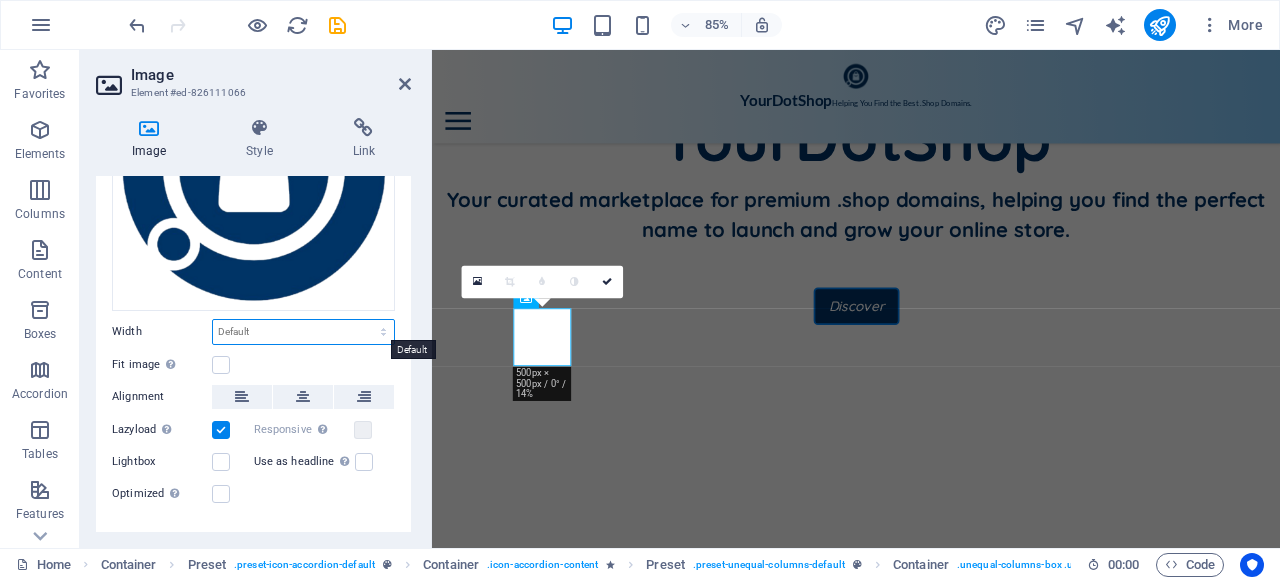 click on "Default auto px rem % em vh vw" at bounding box center (303, 332) 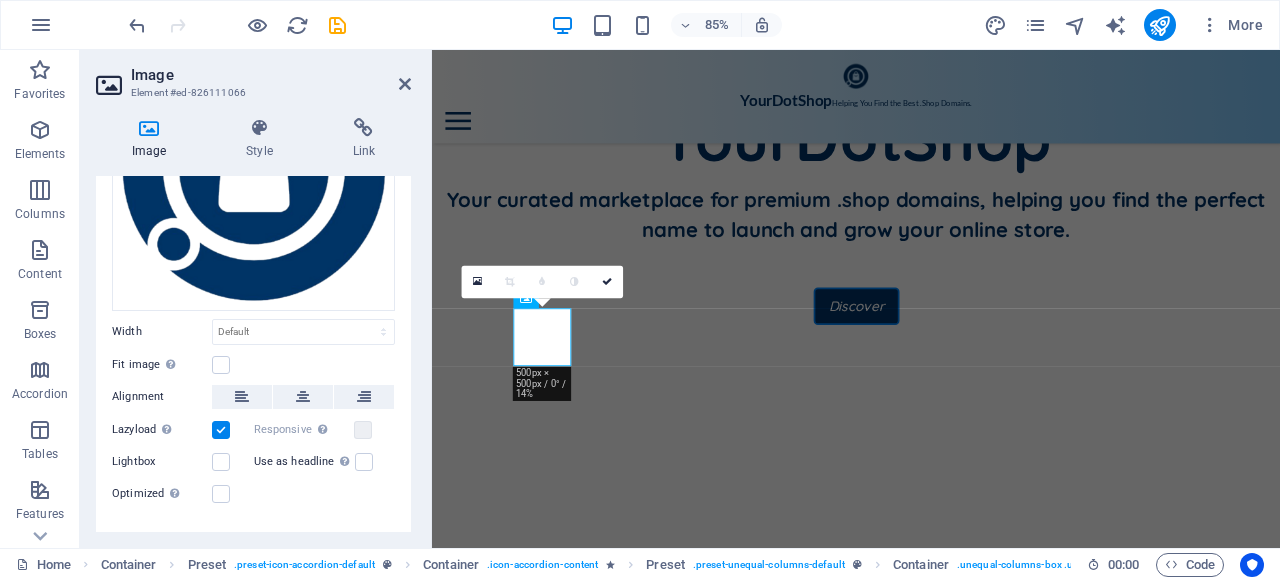 click on "Width" at bounding box center [162, 331] 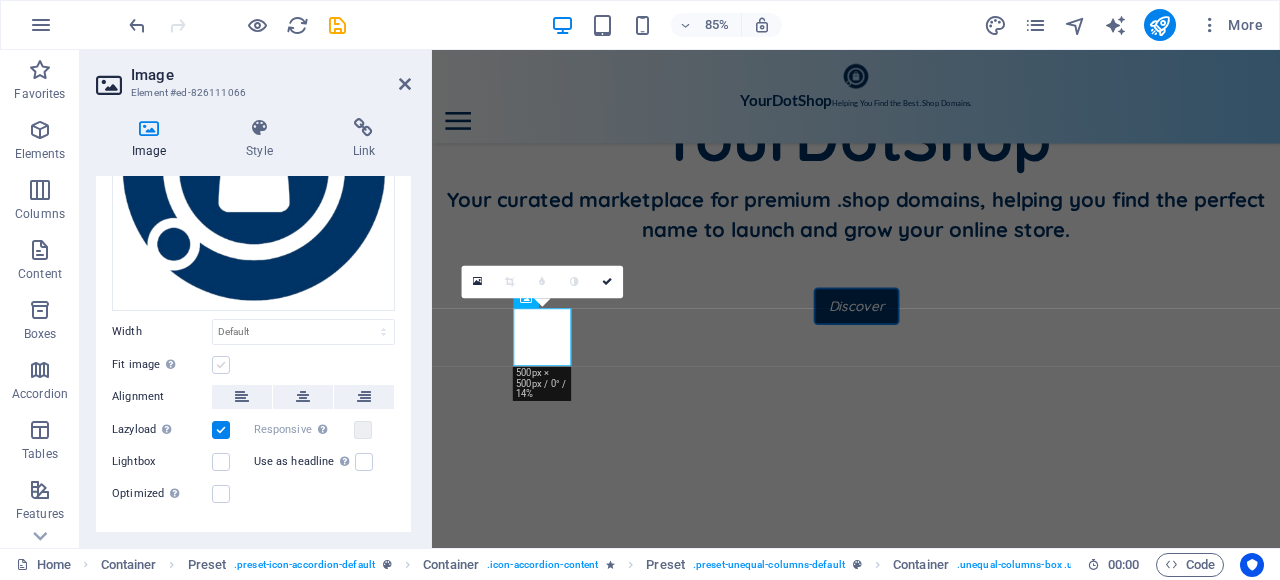 click at bounding box center (221, 365) 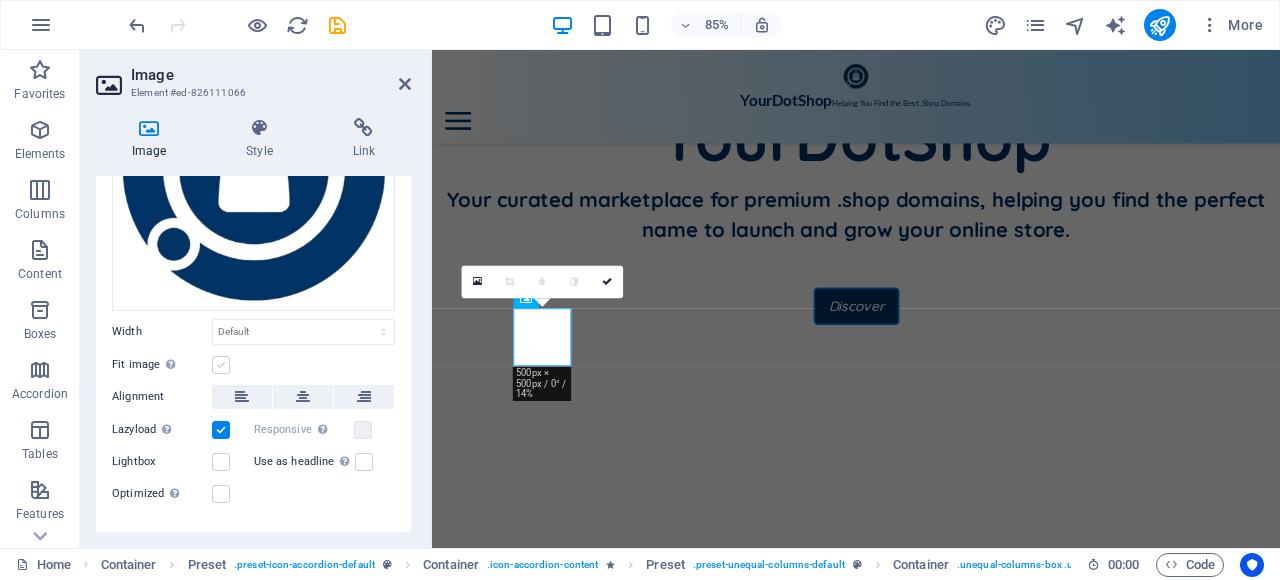 click on "Fit image Automatically fit image to a fixed width and height" at bounding box center [0, 0] 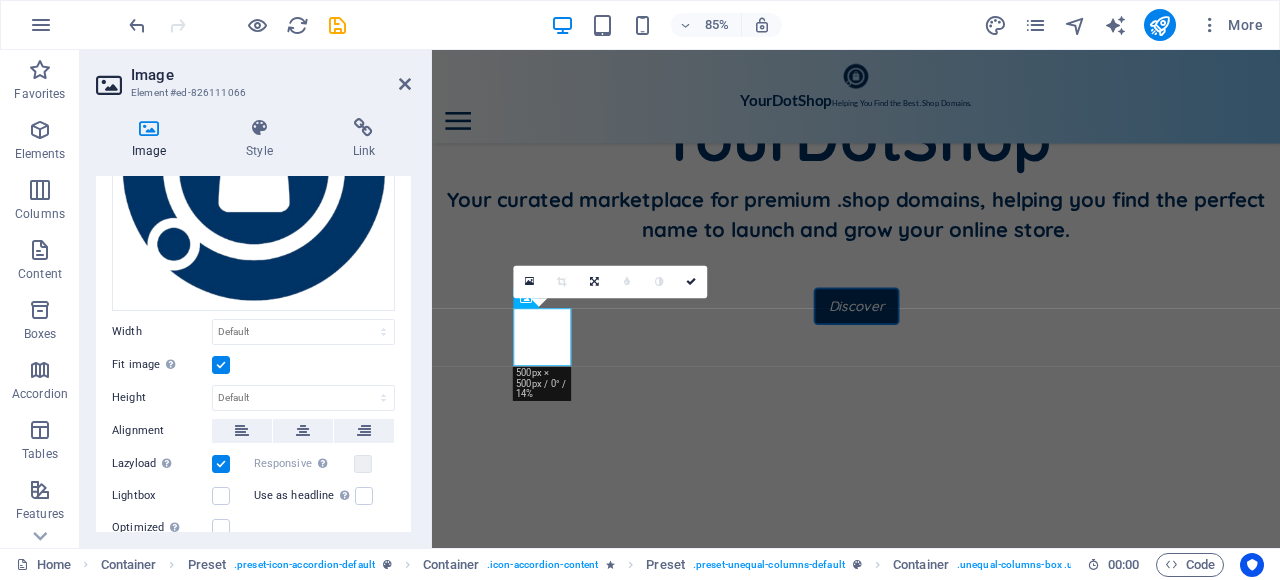 click at bounding box center [221, 365] 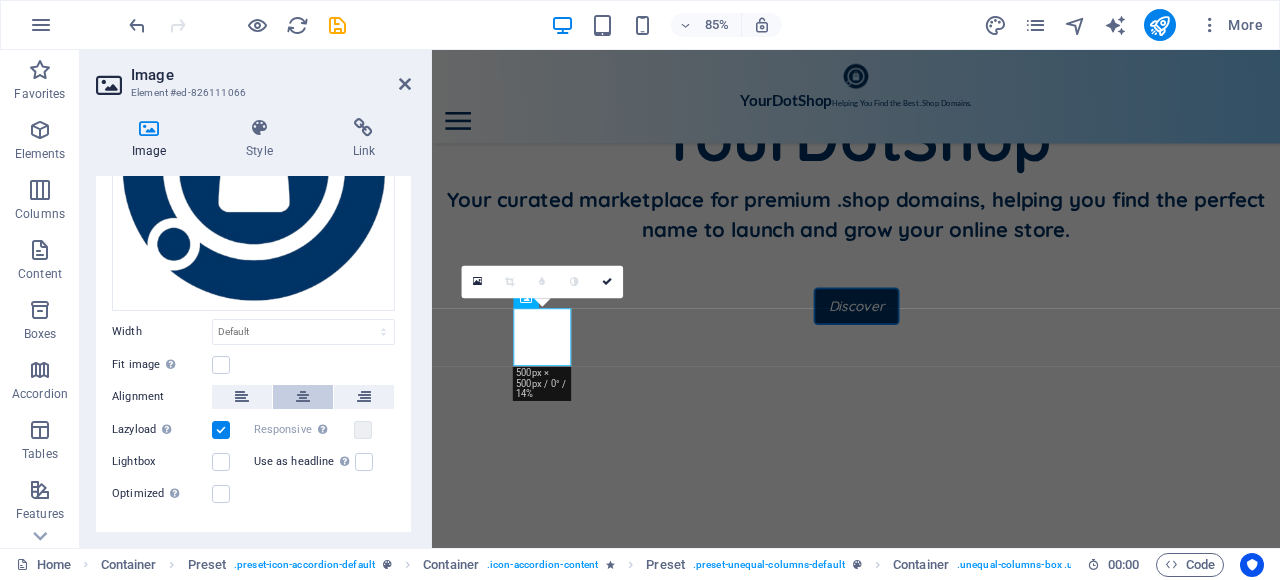 click at bounding box center (303, 397) 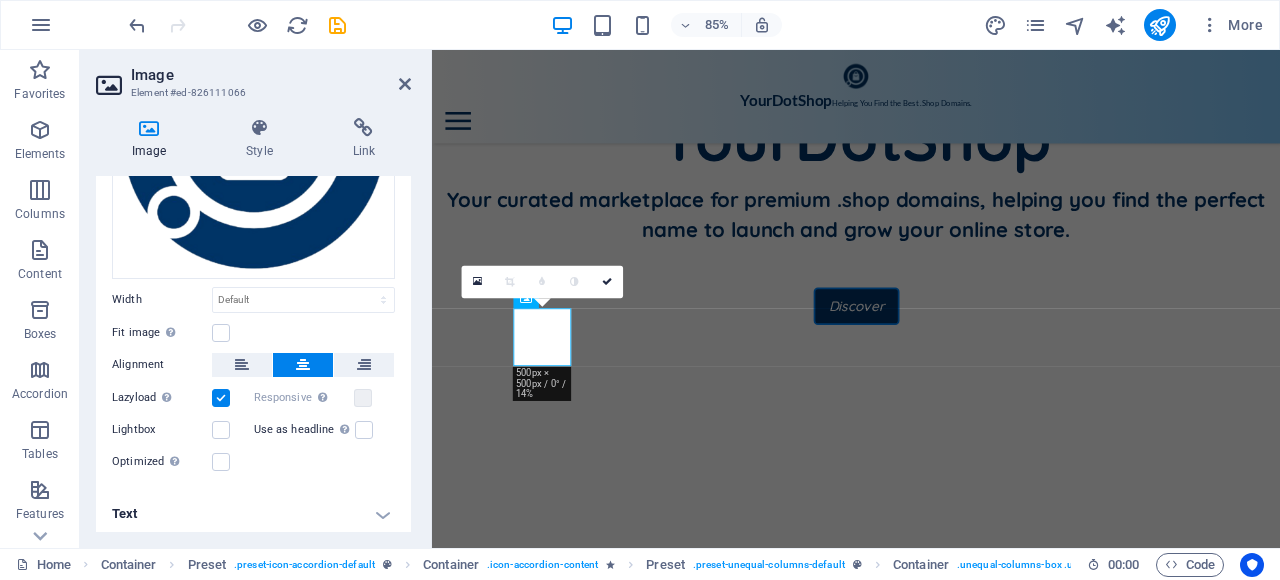 scroll, scrollTop: 233, scrollLeft: 0, axis: vertical 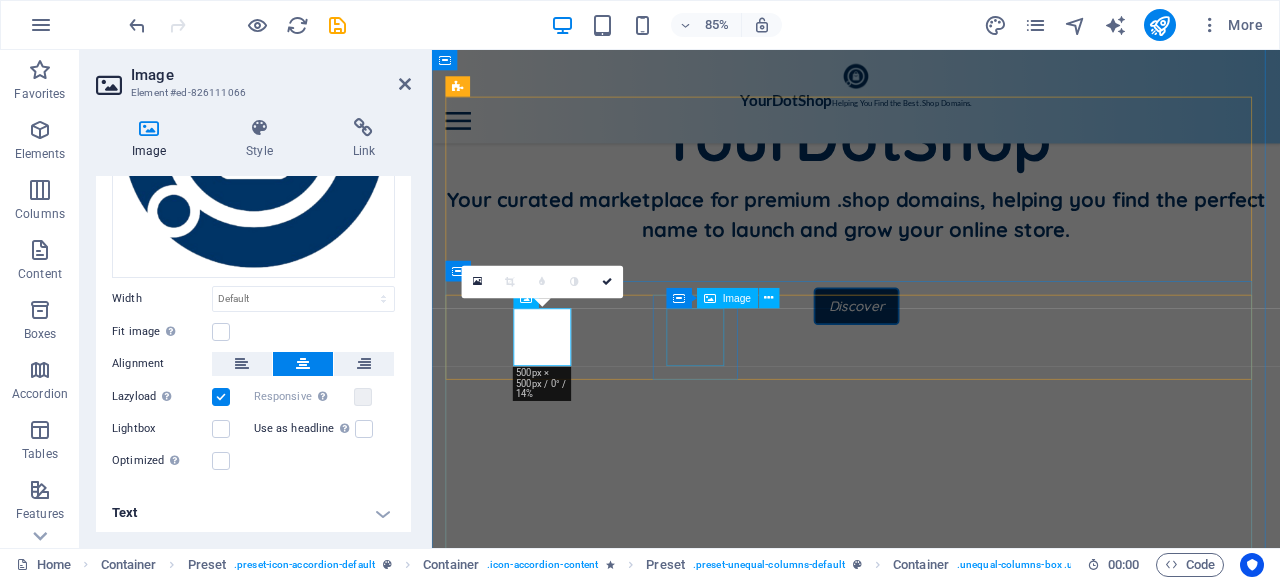 click at bounding box center [498, 1192] 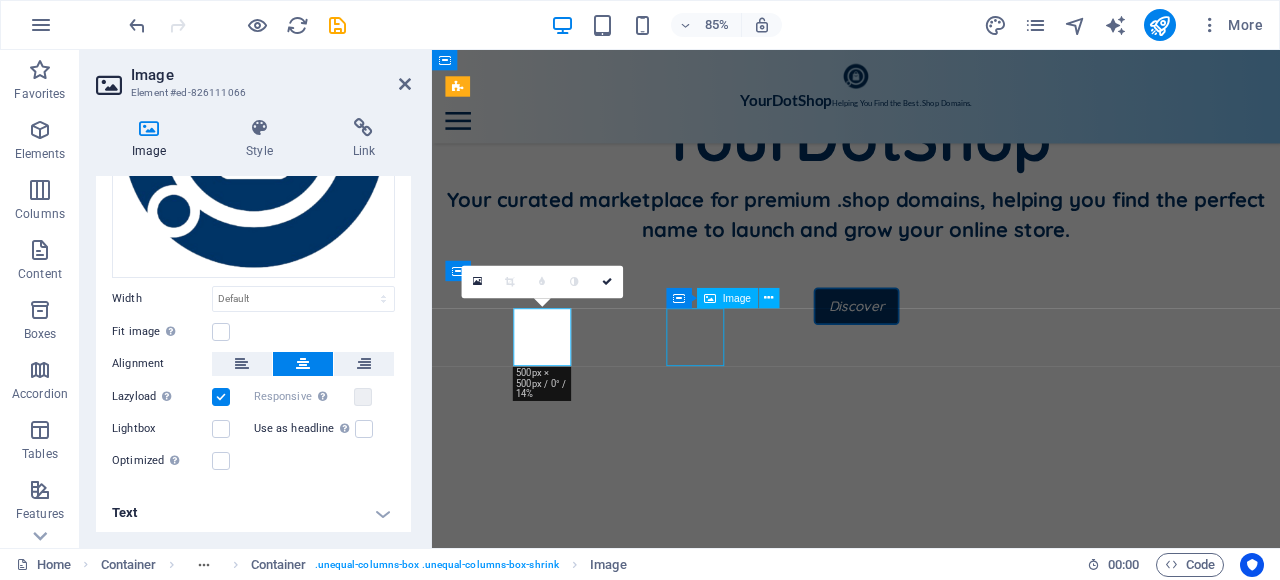 click at bounding box center (498, 1284) 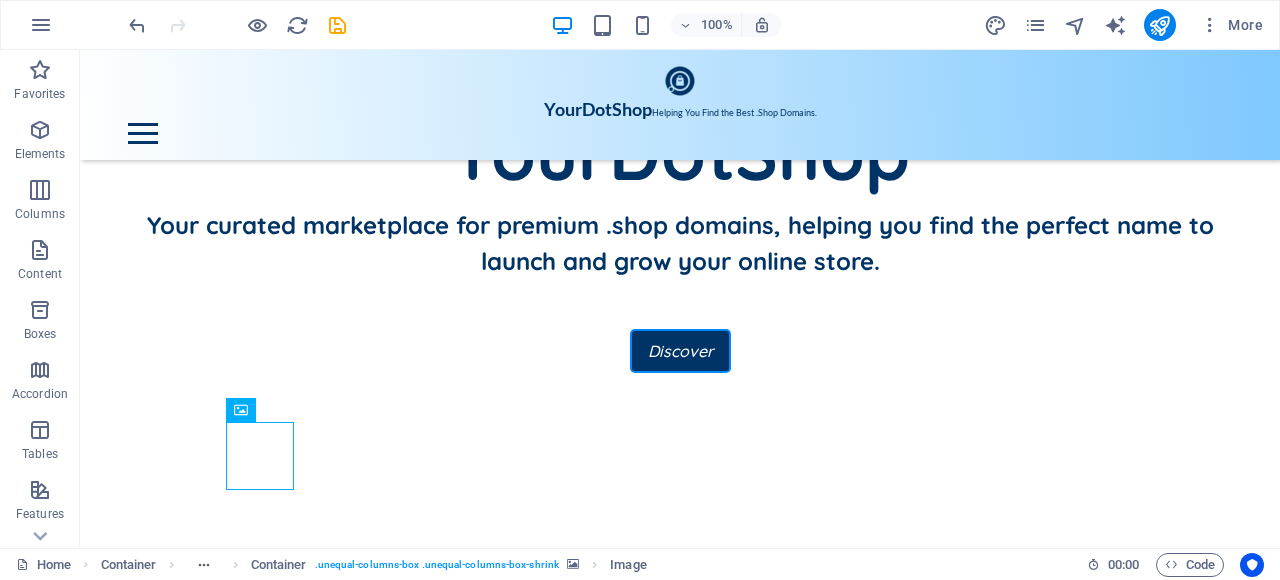 click at bounding box center (178, 968) 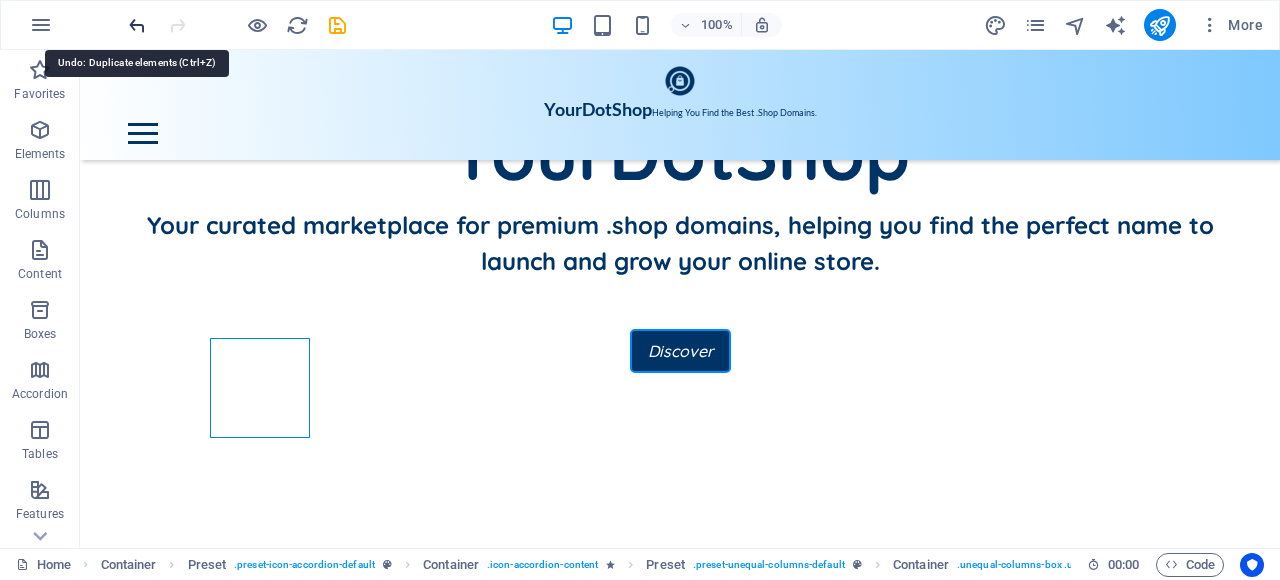 click at bounding box center (137, 25) 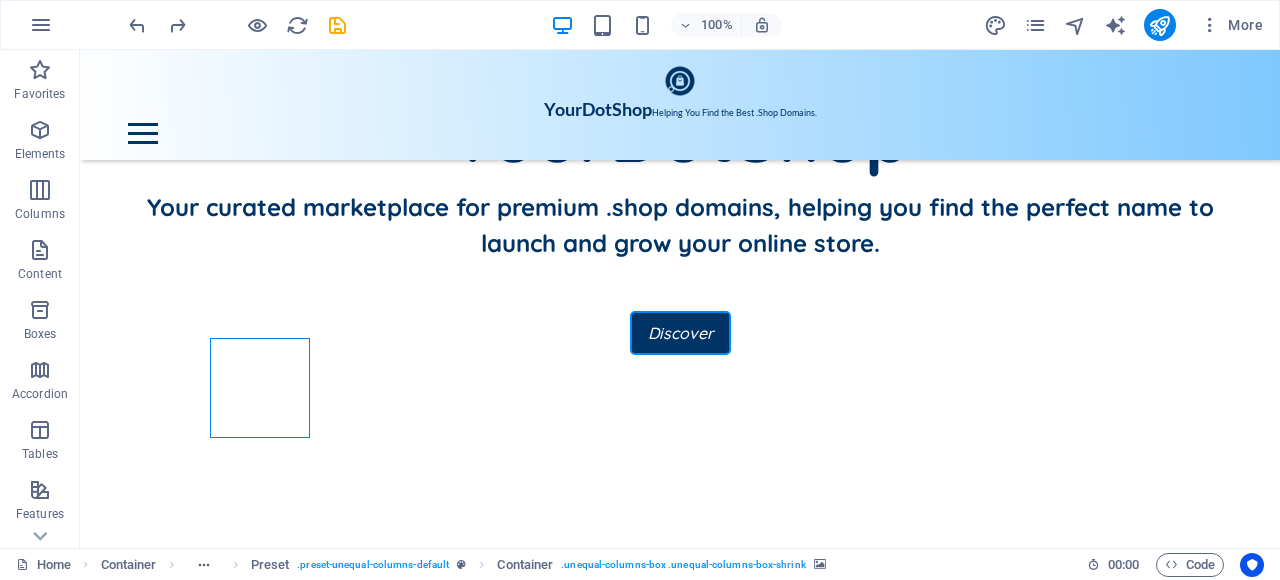 click at bounding box center [178, 950] 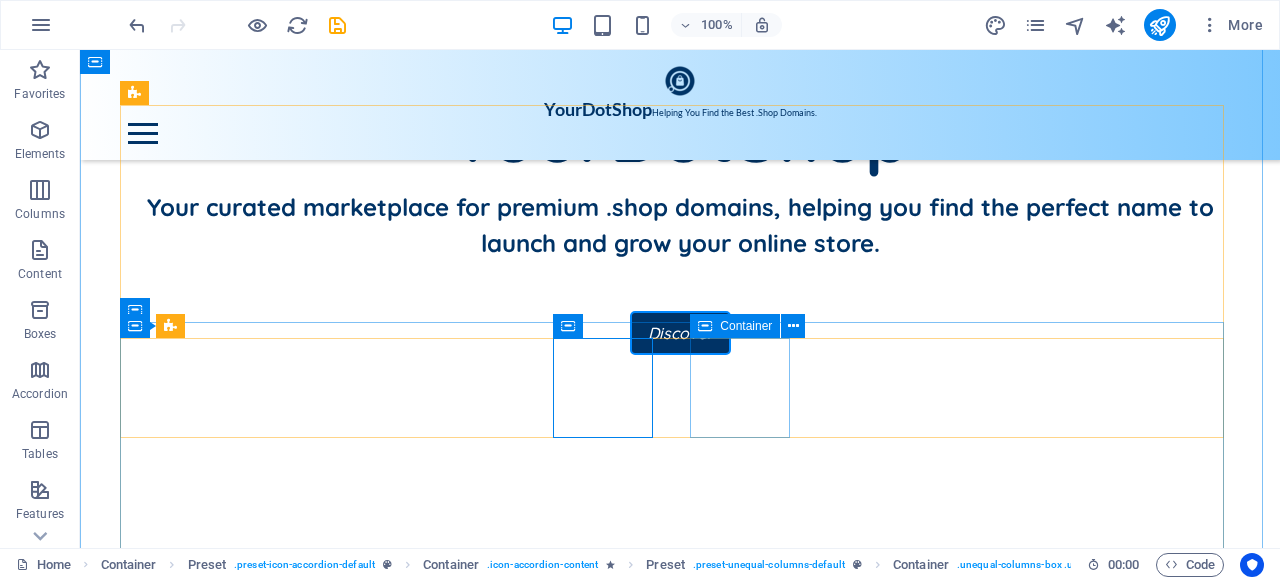 click at bounding box center (178, 1382) 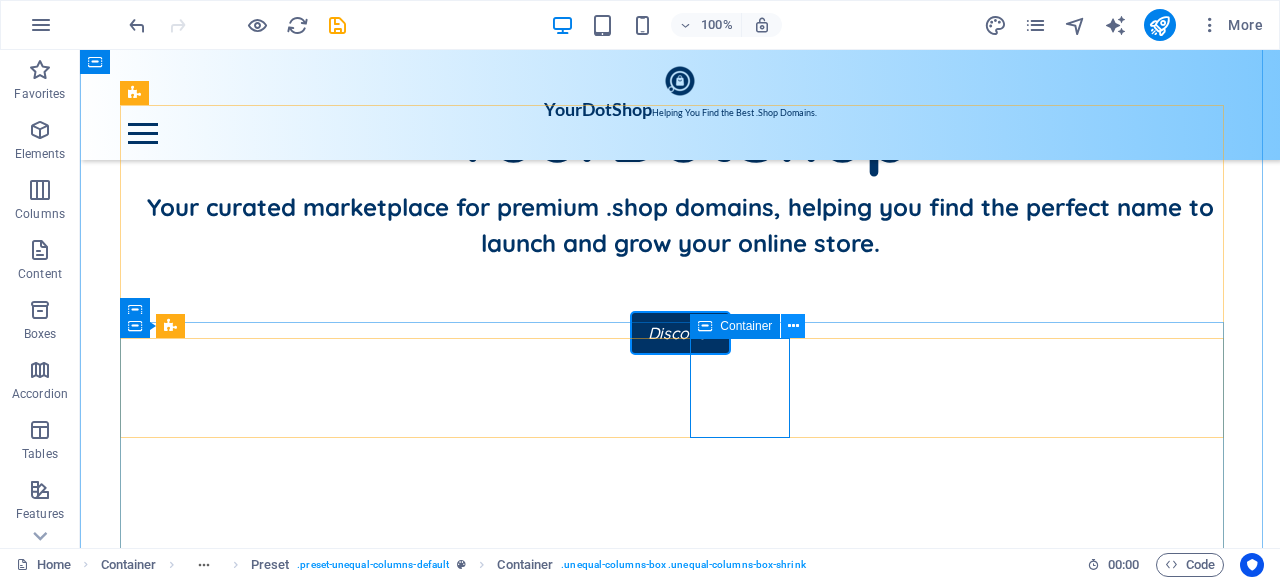 click at bounding box center [793, 326] 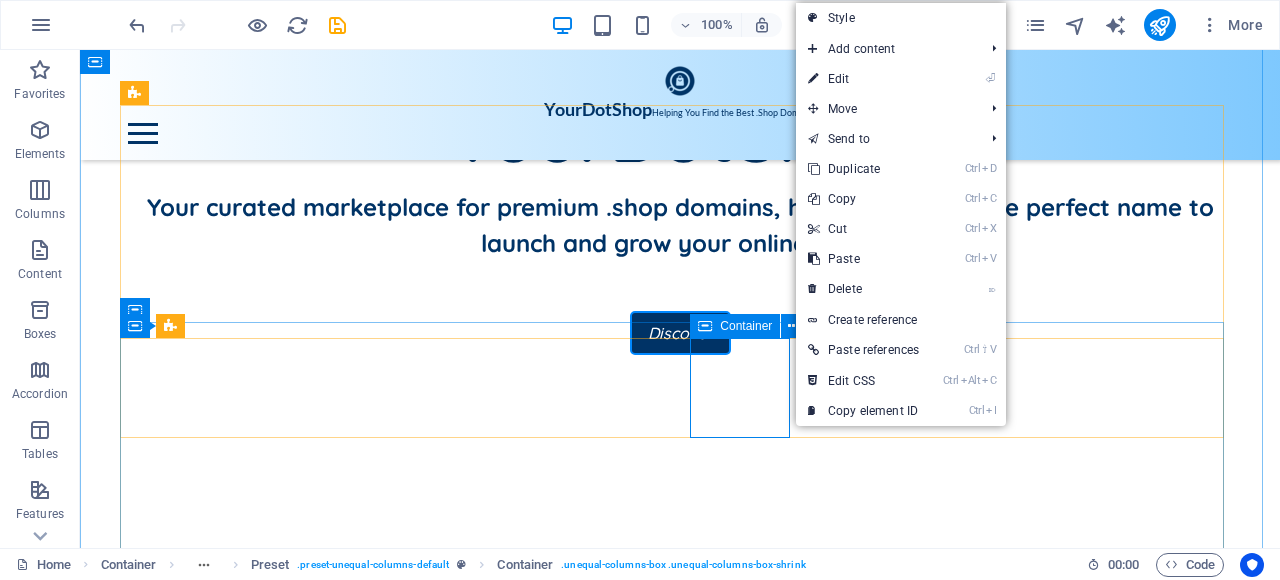 click at bounding box center (178, 1382) 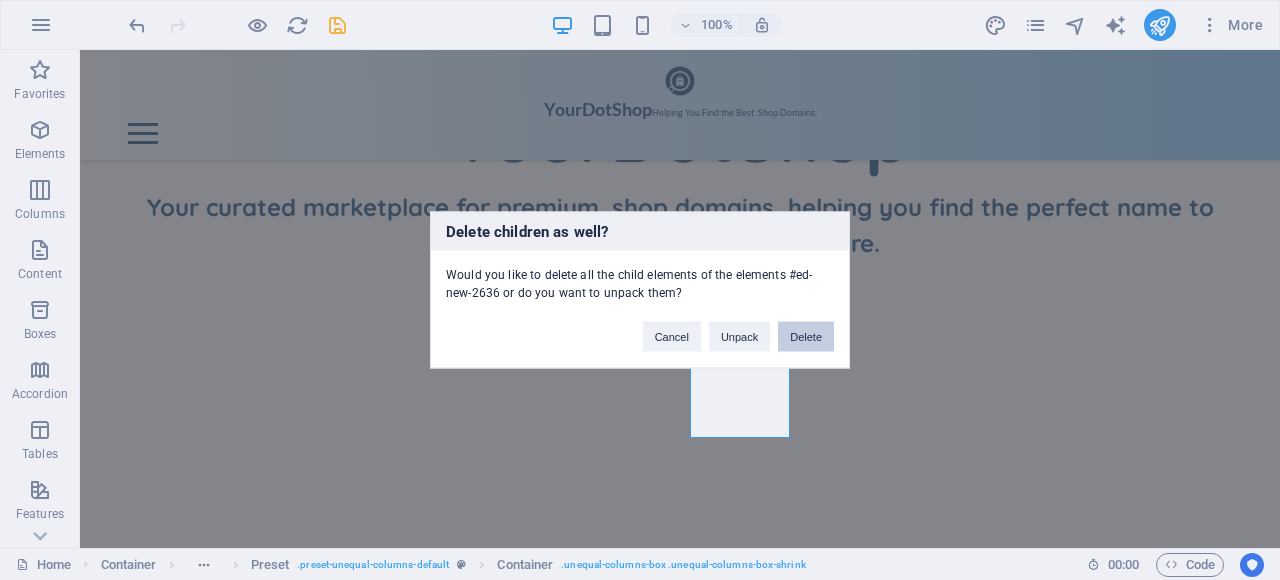 drag, startPoint x: 800, startPoint y: 343, endPoint x: 716, endPoint y: 292, distance: 98.270035 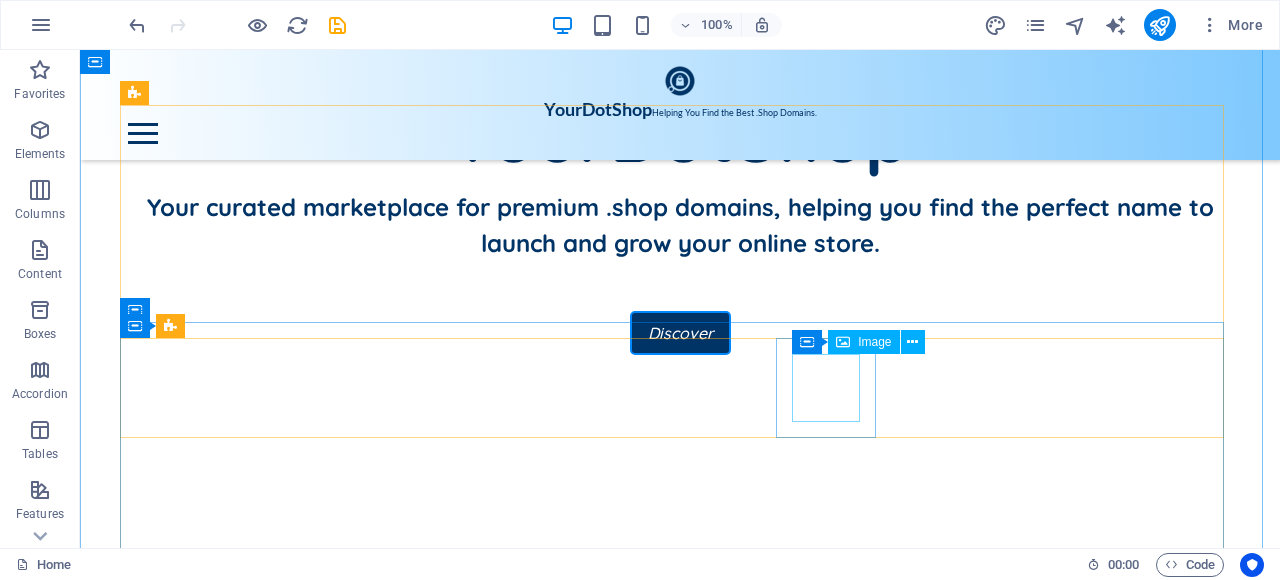 click at bounding box center (178, 1498) 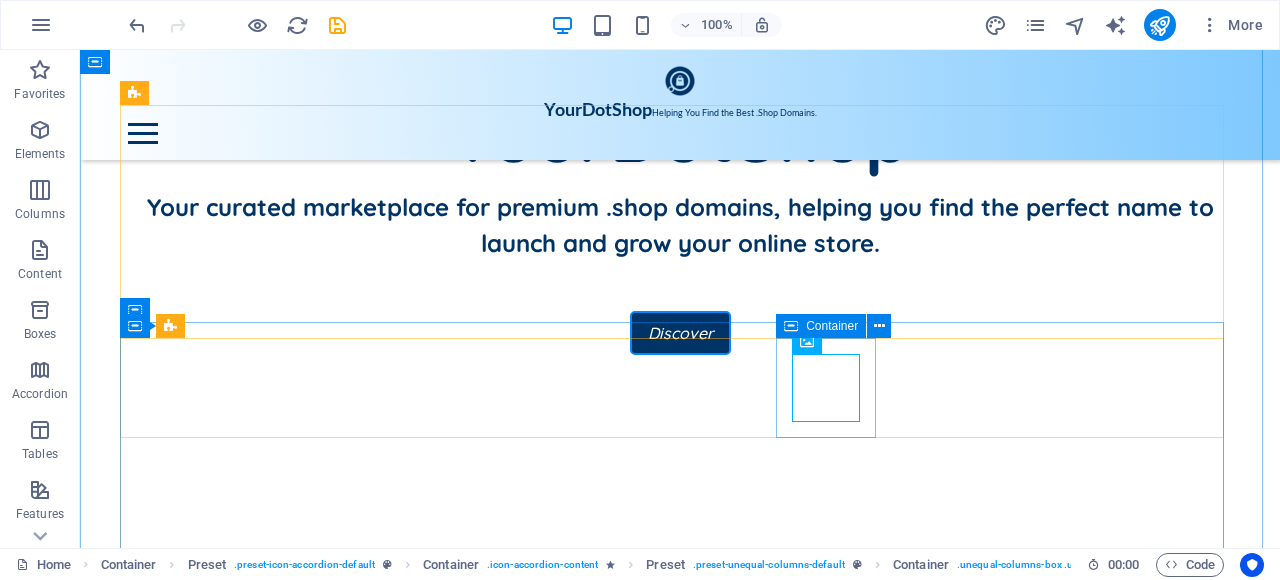 click at bounding box center (178, 1382) 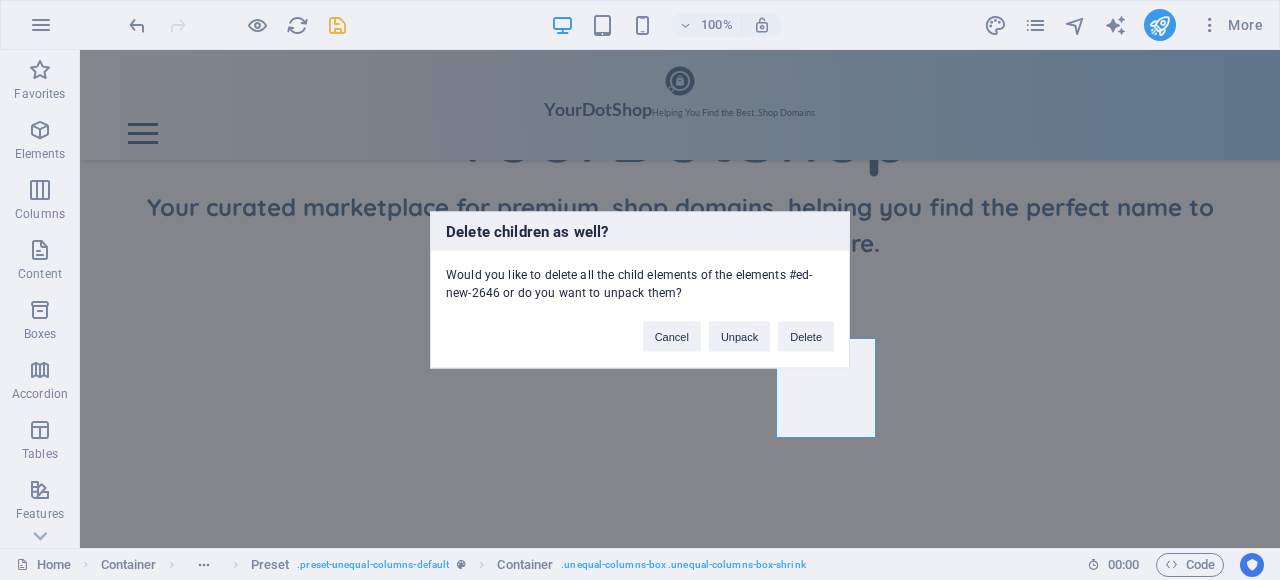 type 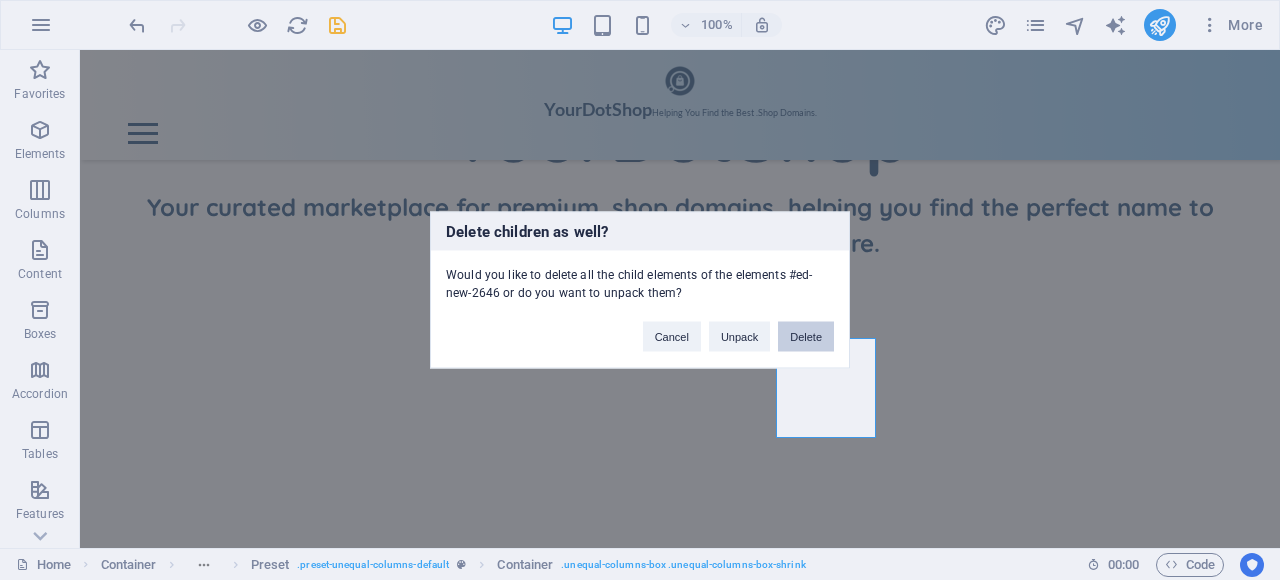 click on "Delete" at bounding box center (806, 337) 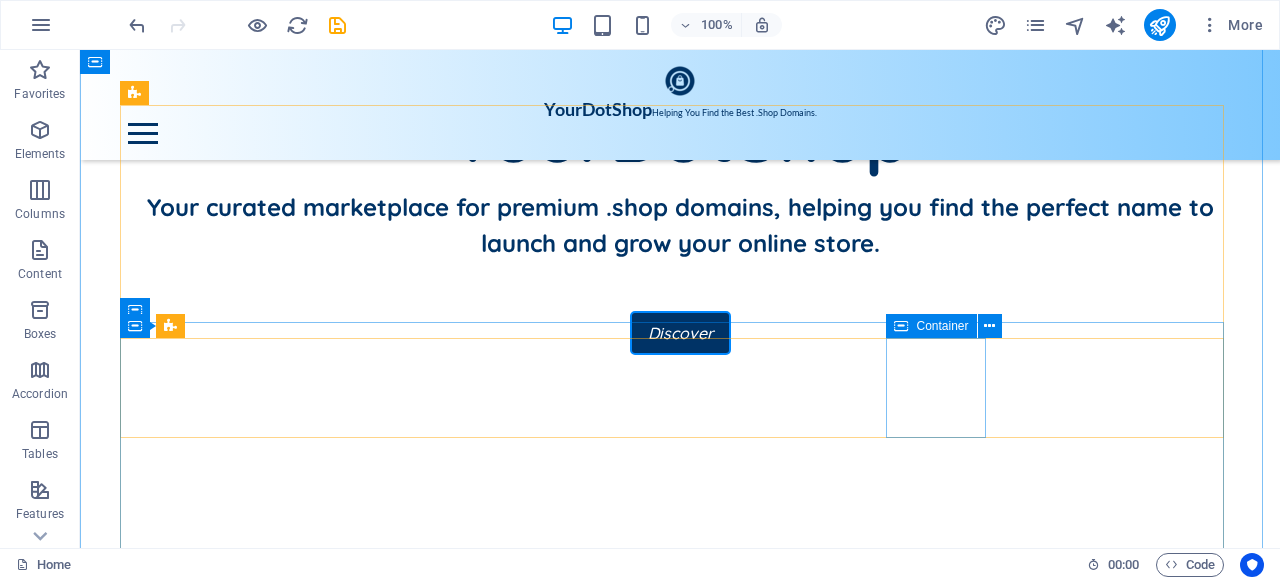 click at bounding box center [178, 1382] 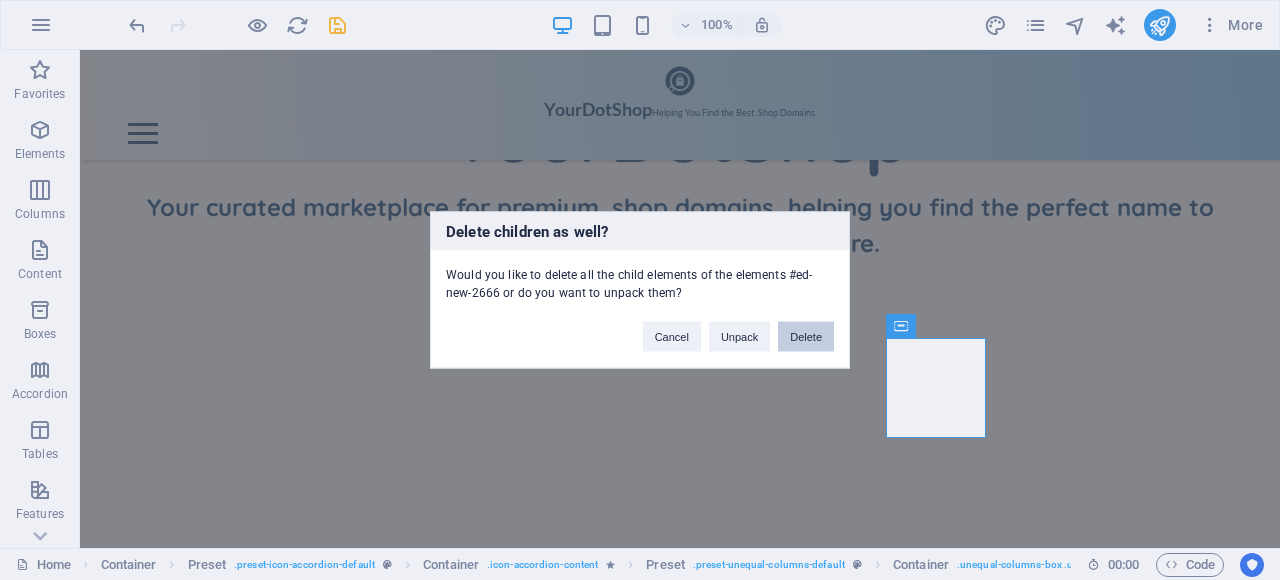 click on "Delete" at bounding box center (806, 337) 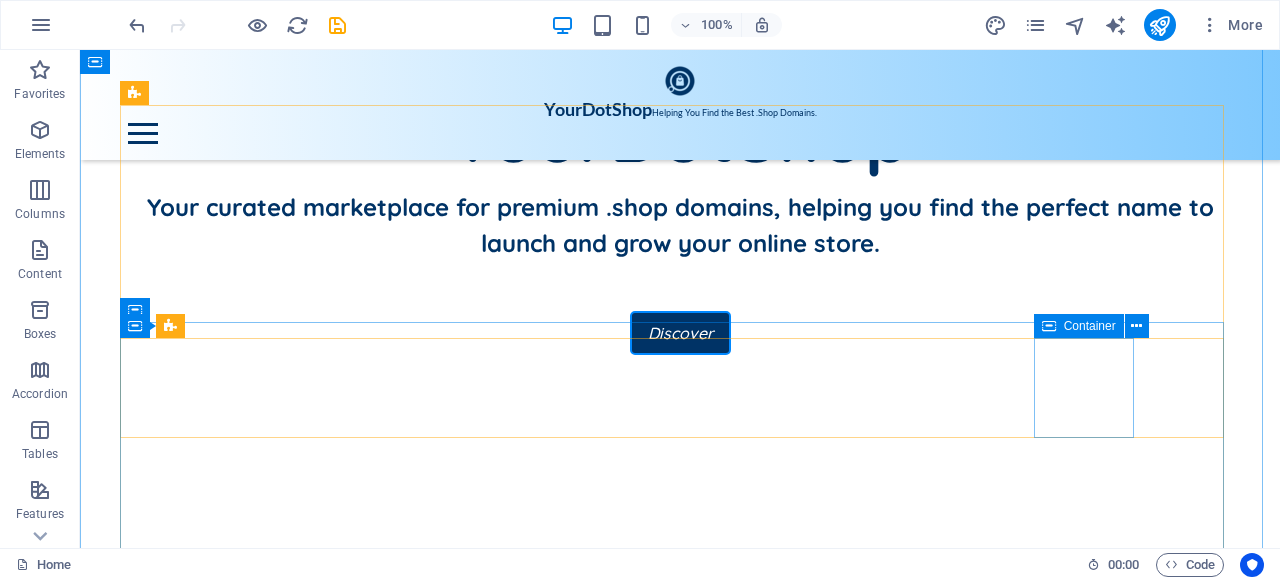 click at bounding box center [178, 1382] 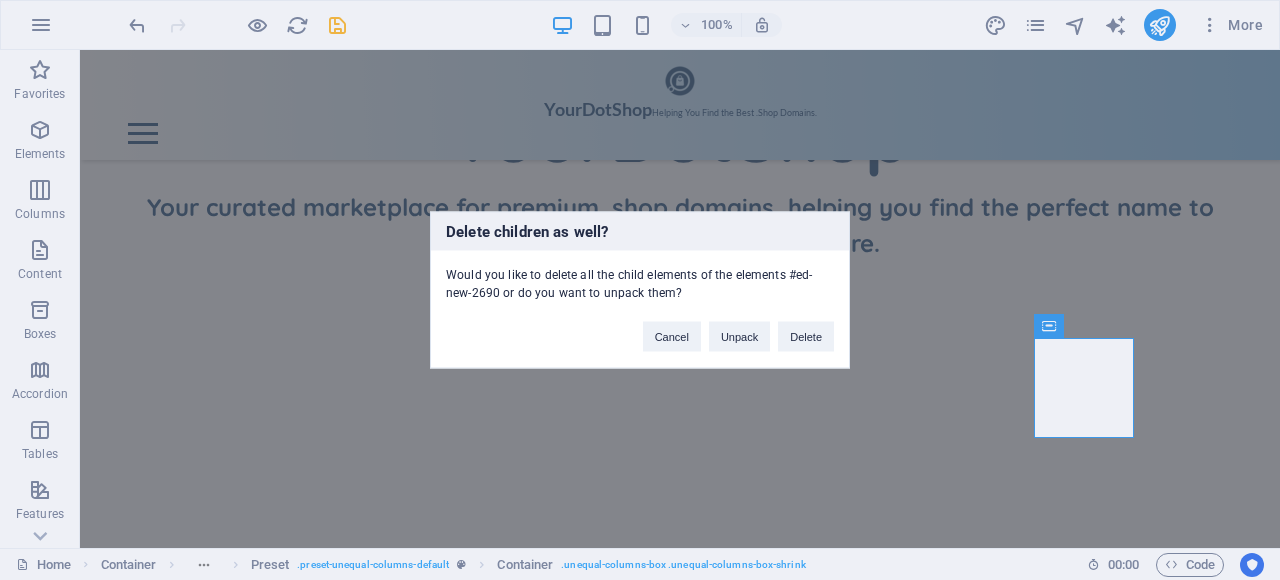 type 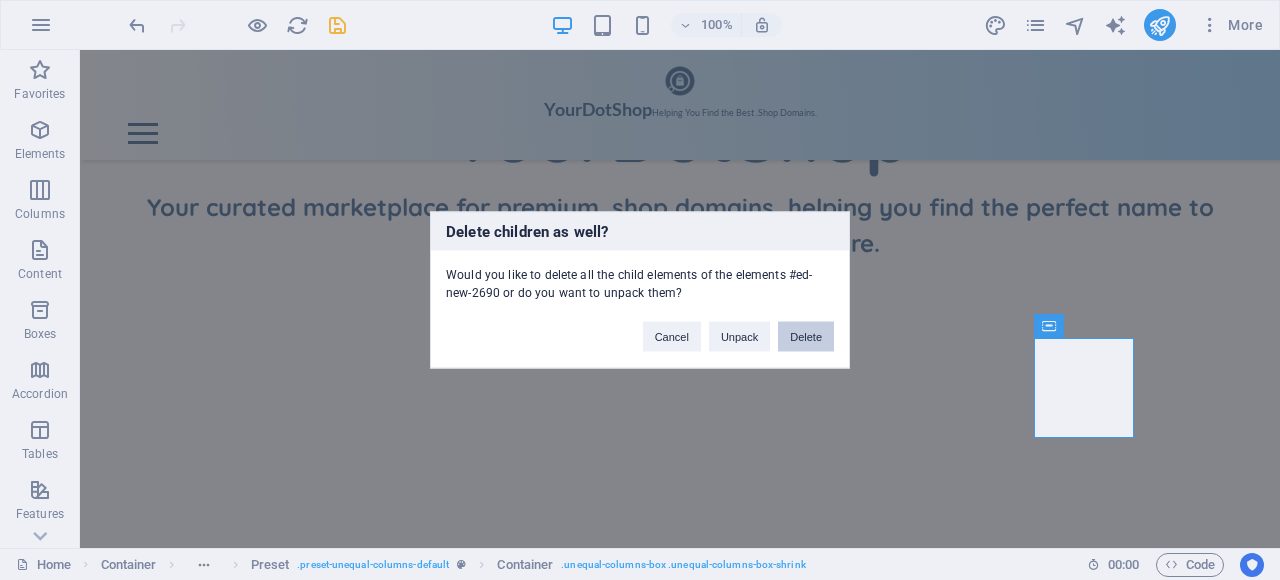 click on "Delete" at bounding box center [806, 337] 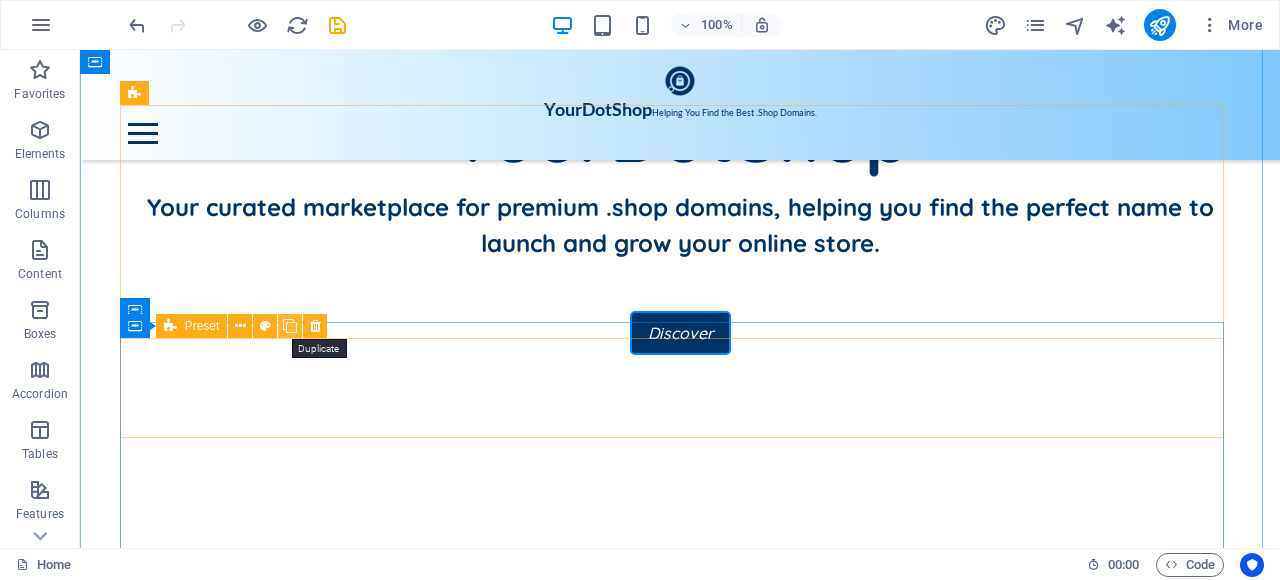 click at bounding box center (290, 326) 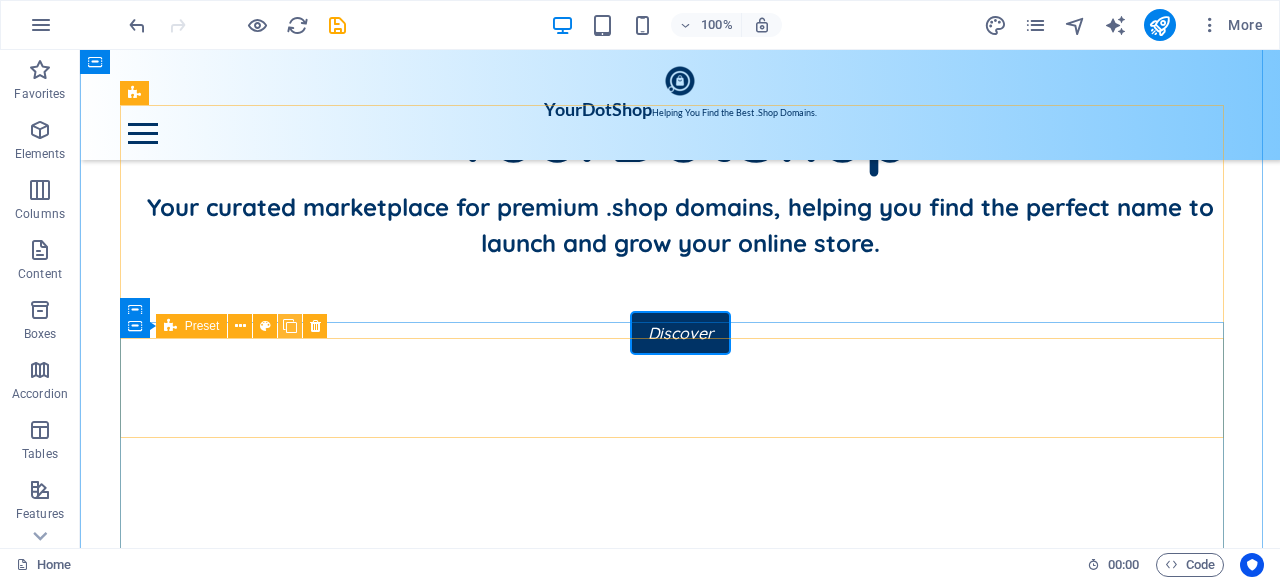 click at bounding box center [290, 326] 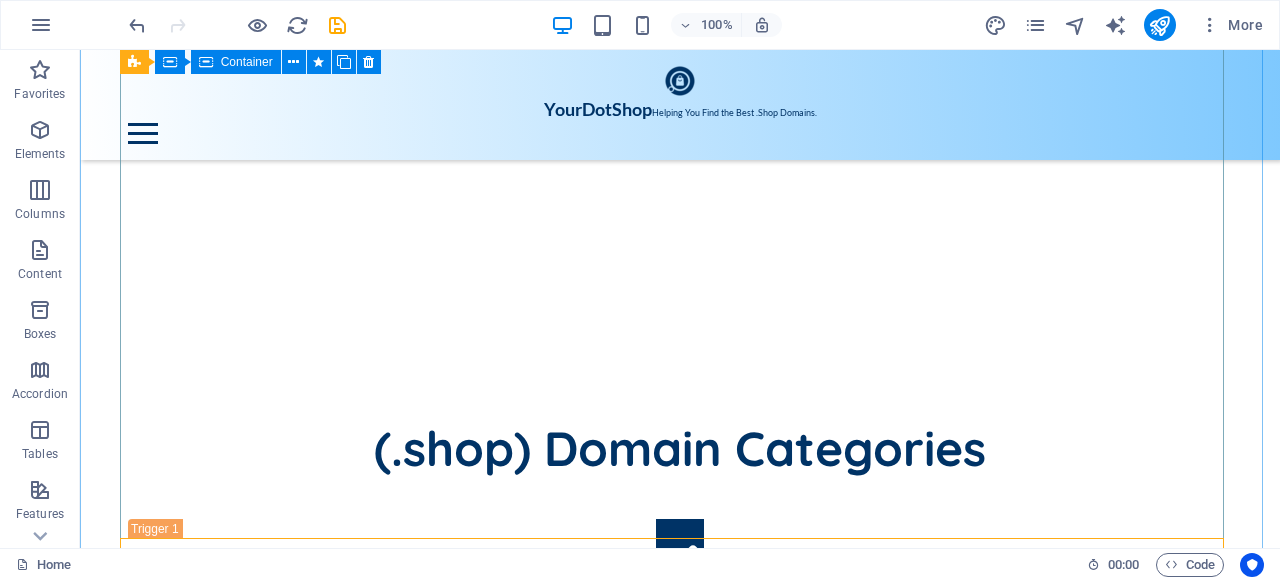 scroll, scrollTop: 1124, scrollLeft: 0, axis: vertical 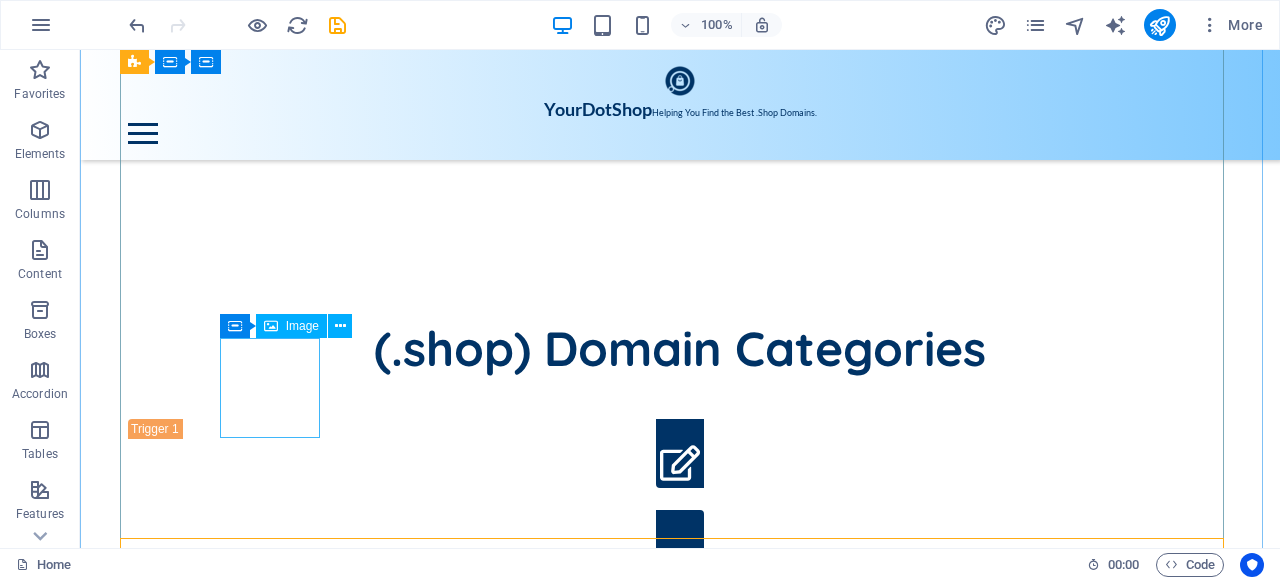 click at bounding box center [178, 2122] 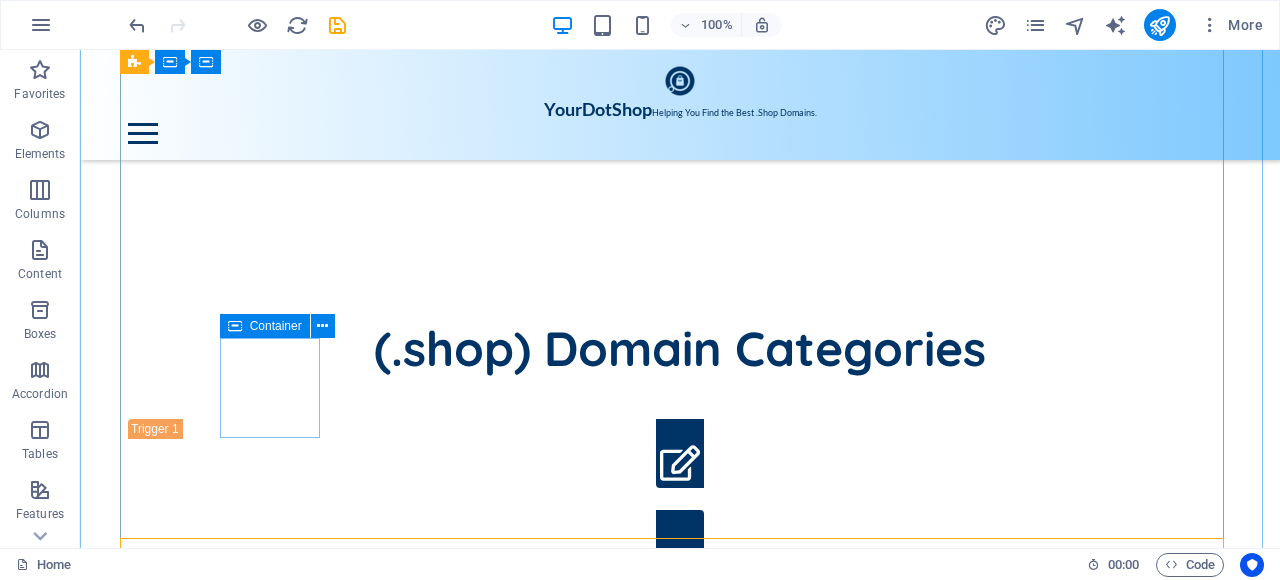 click on "Drop content here or  Add elements  Paste clipboard" at bounding box center (178, 2101) 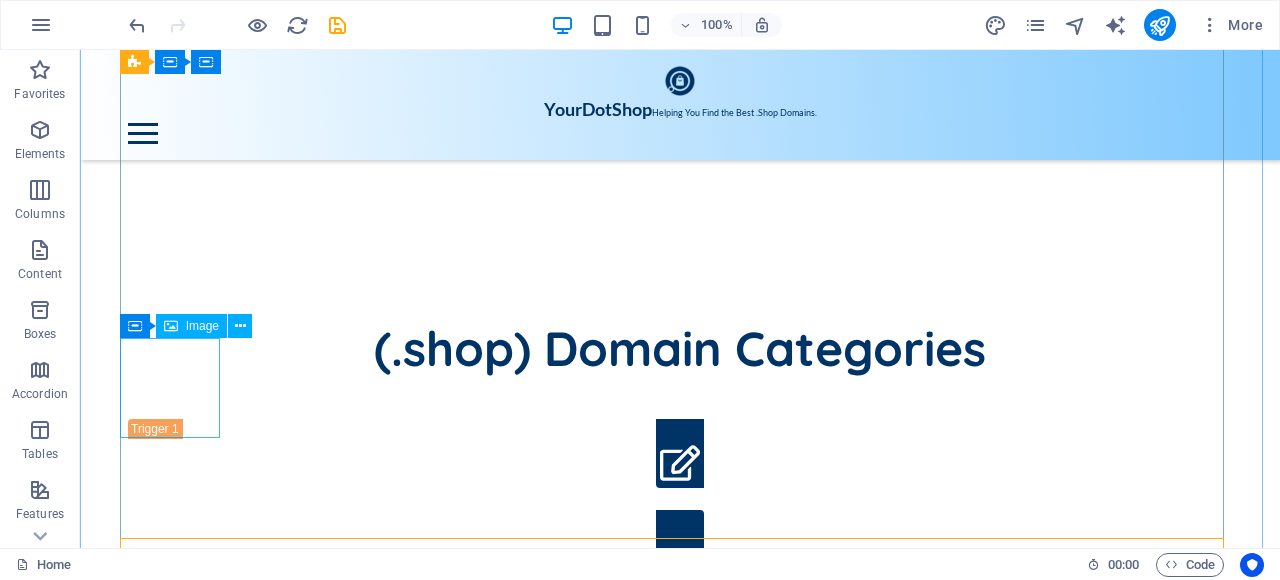 click at bounding box center [178, 2022] 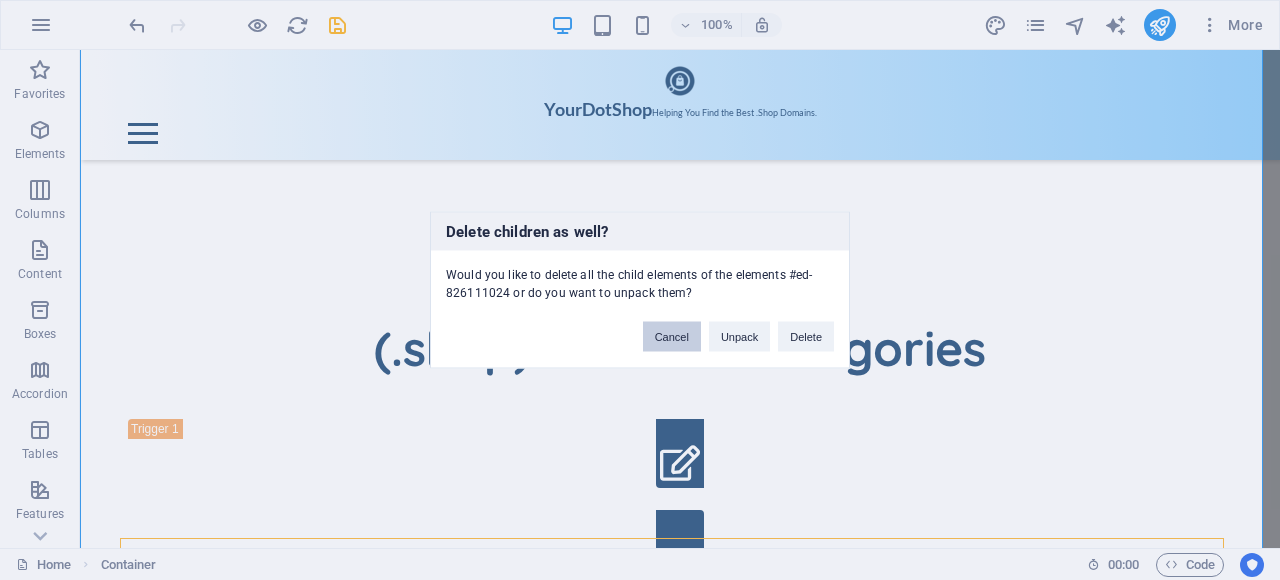 click on "Cancel" at bounding box center (672, 337) 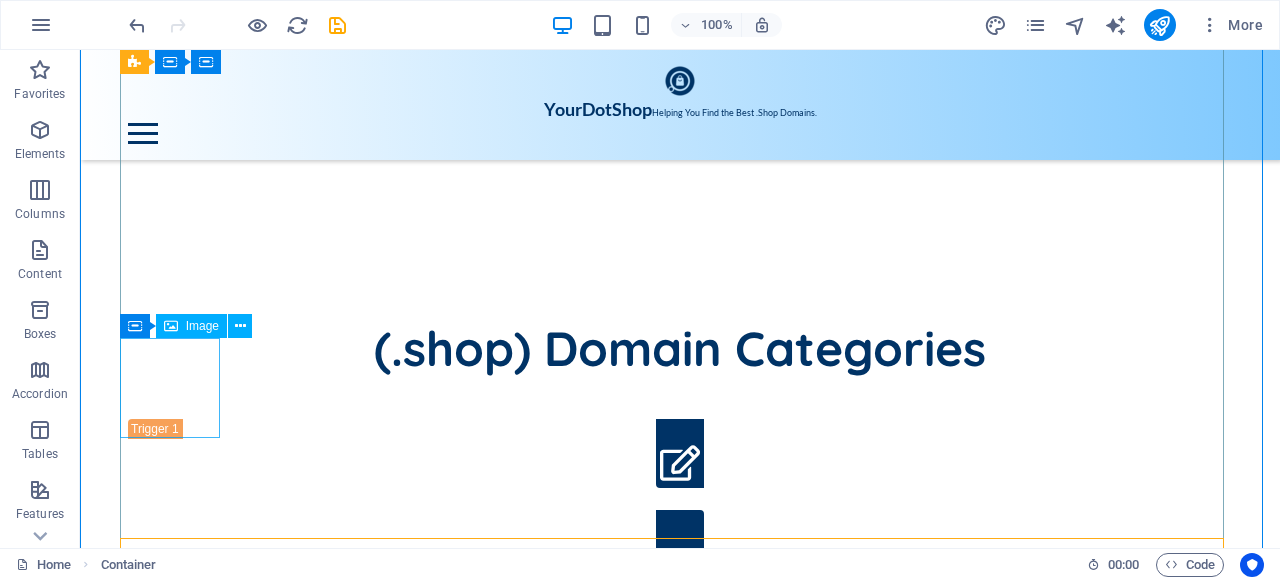 click at bounding box center (178, 2022) 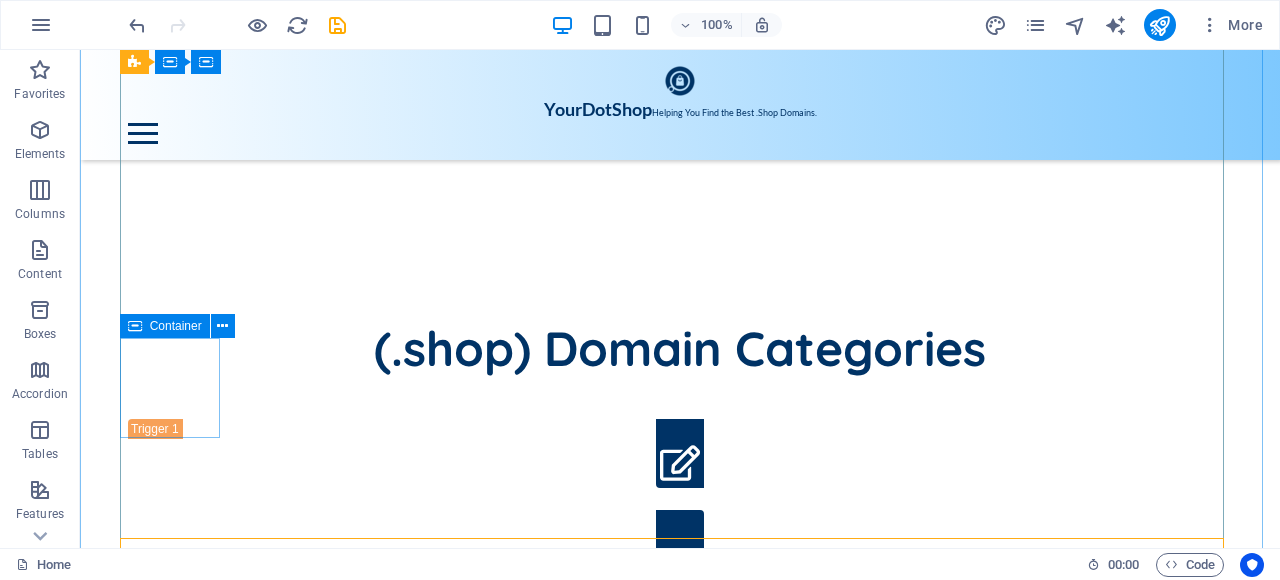click on "Drop content here or  Add elements  Paste clipboard" at bounding box center [178, 2001] 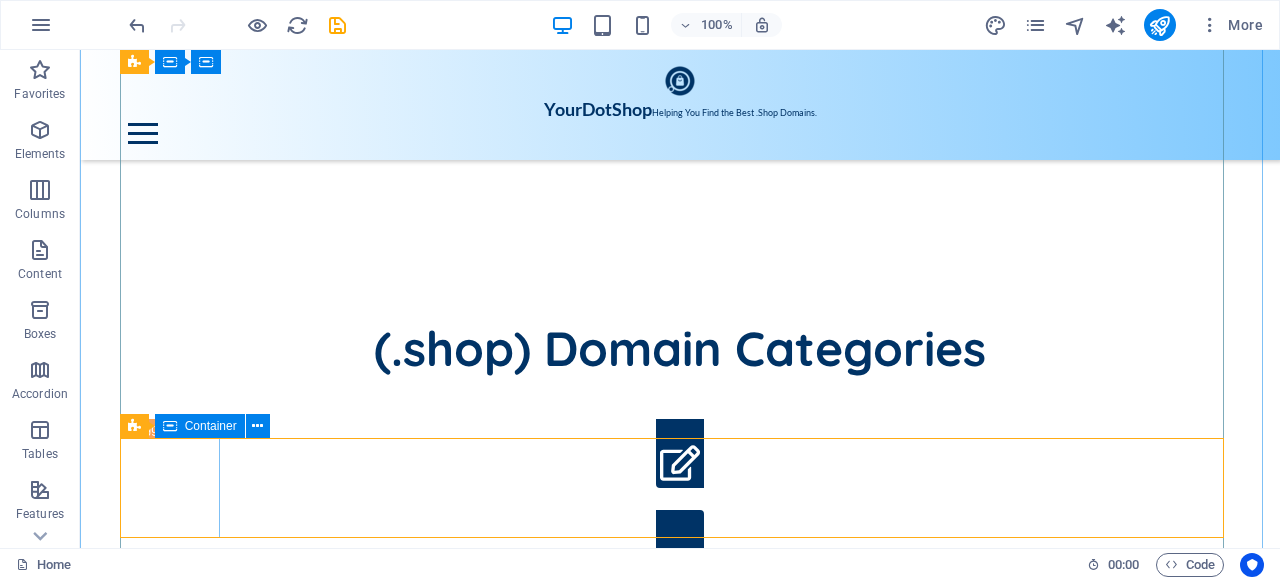 click at bounding box center (178, 2022) 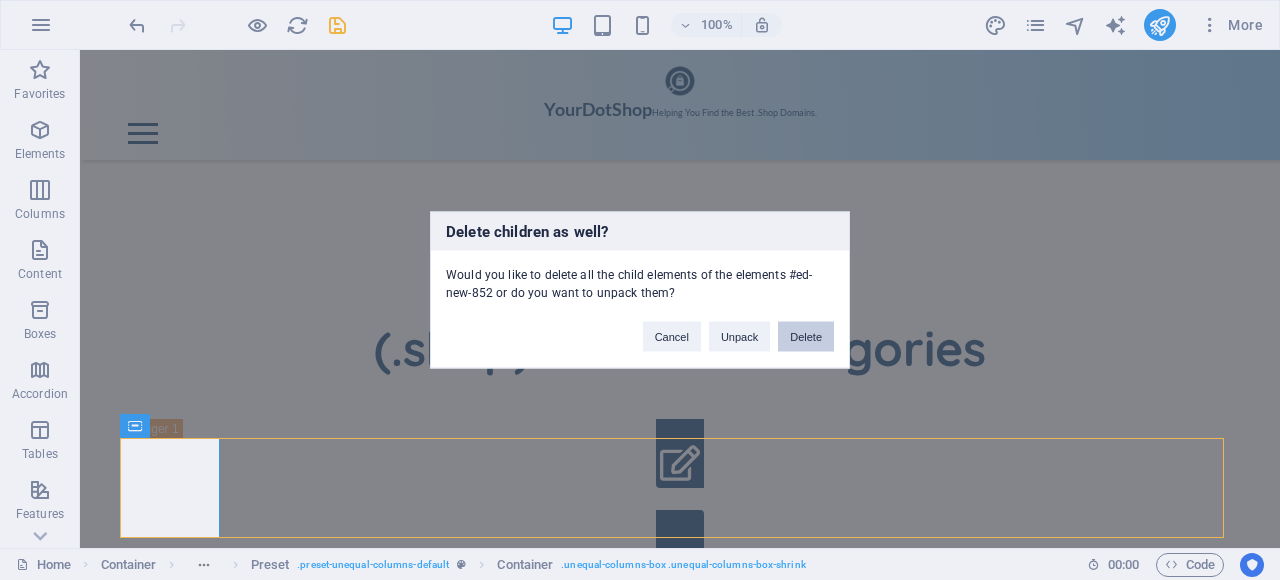 click on "Delete" at bounding box center [806, 337] 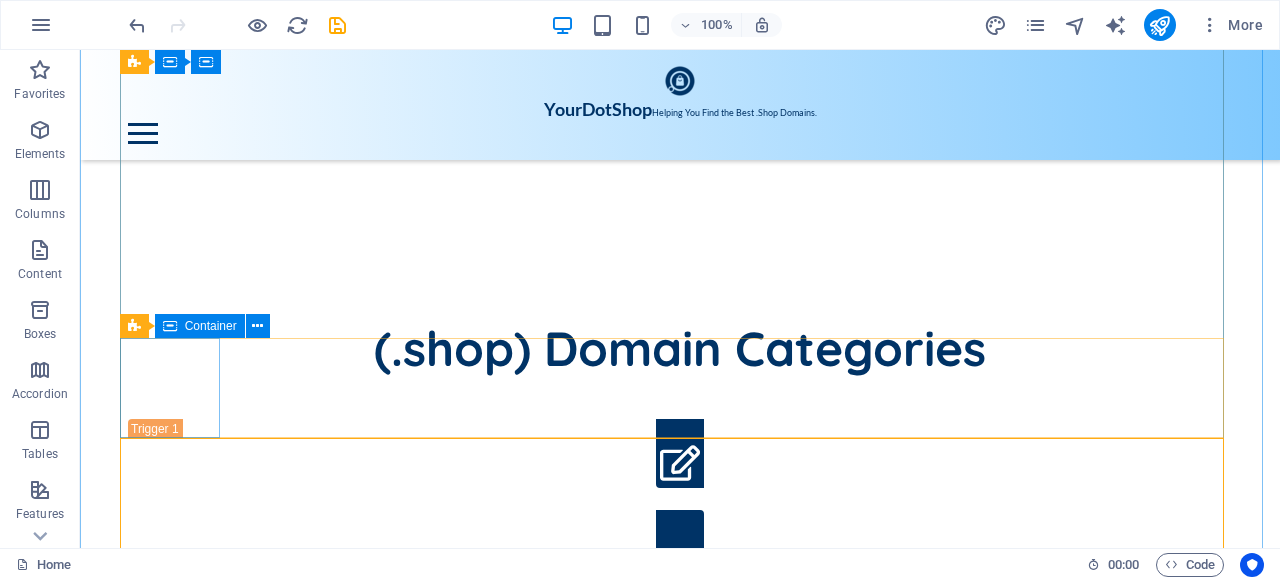 click at bounding box center (178, 1922) 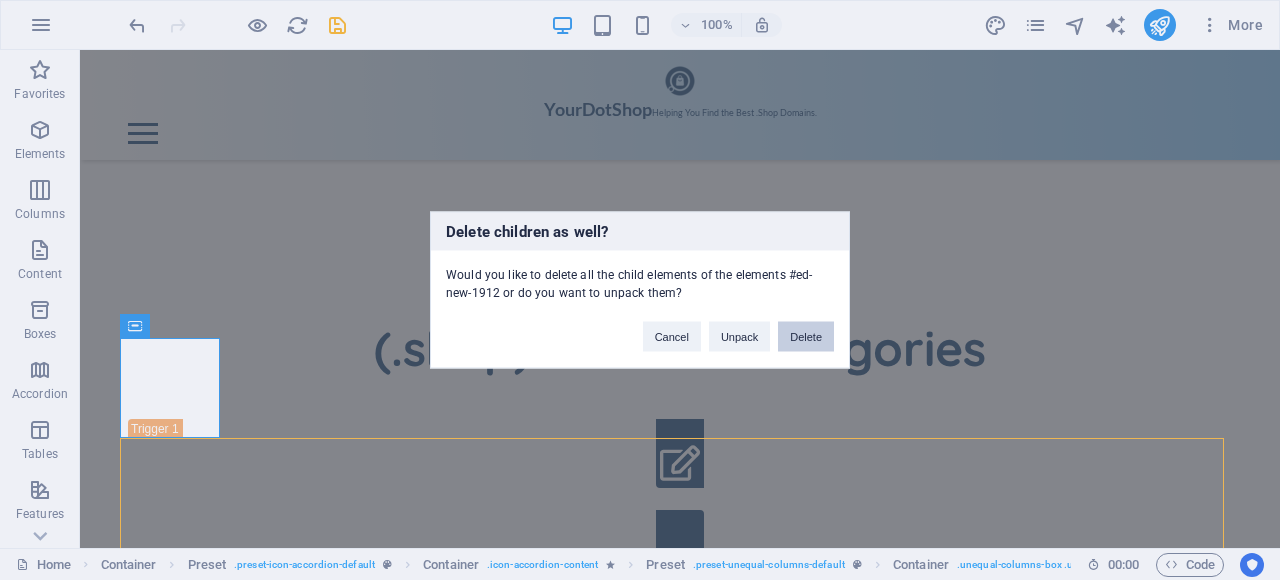 click on "Delete" at bounding box center [806, 337] 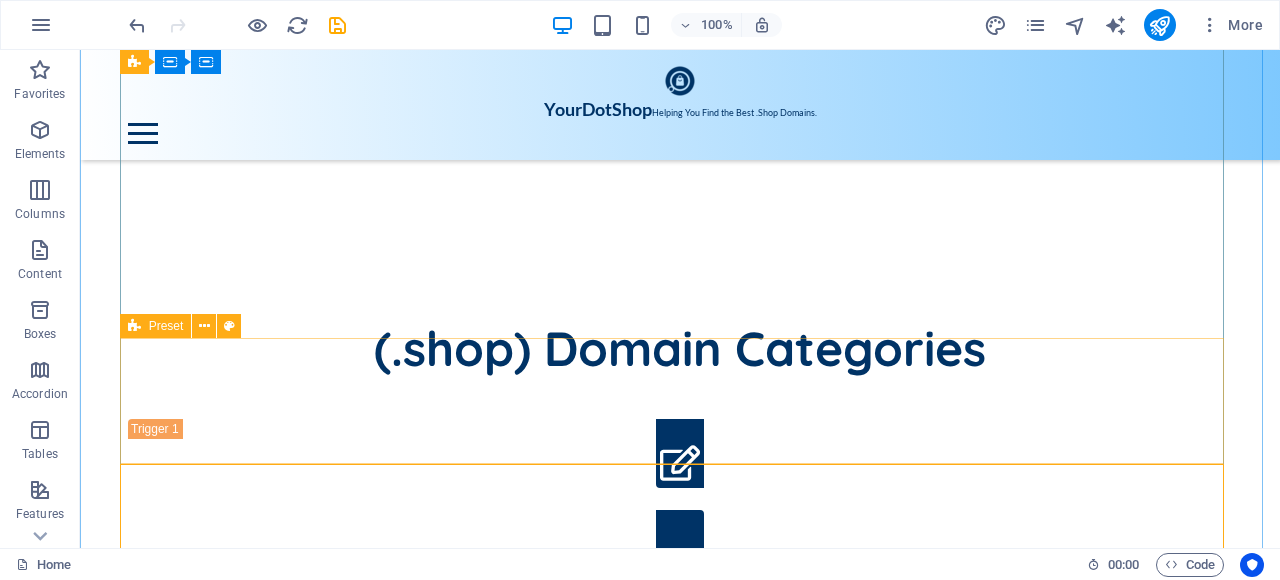 click on "Drop content here or  Add elements  Paste clipboard" at bounding box center (680, 1935) 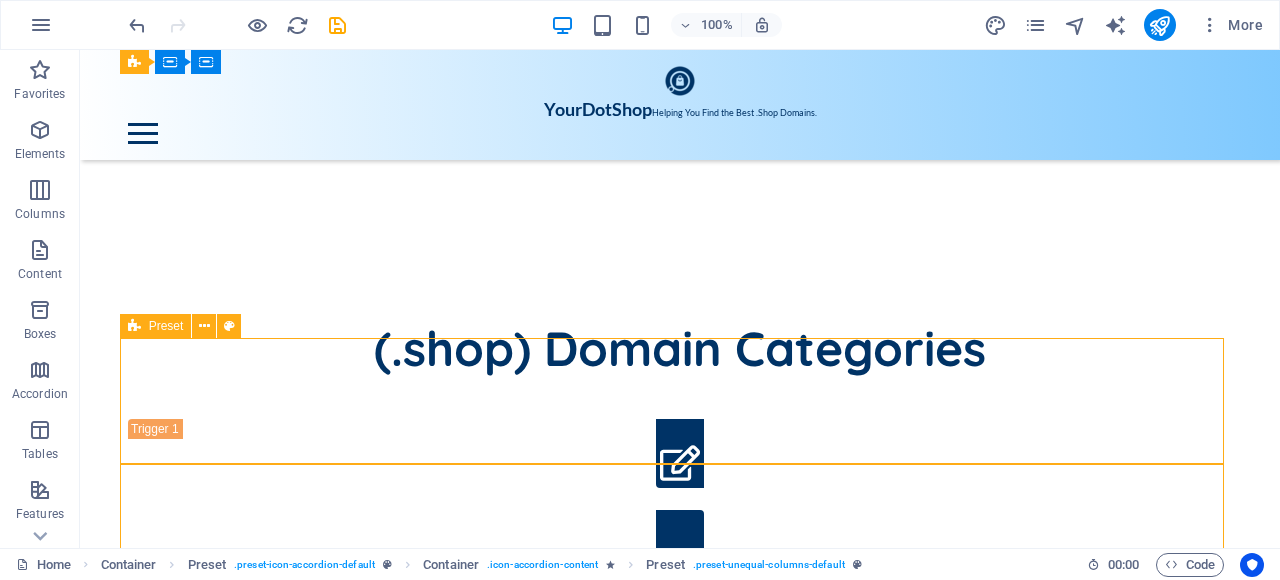 click on "Drop content here or  Add elements  Paste clipboard" at bounding box center [680, 1935] 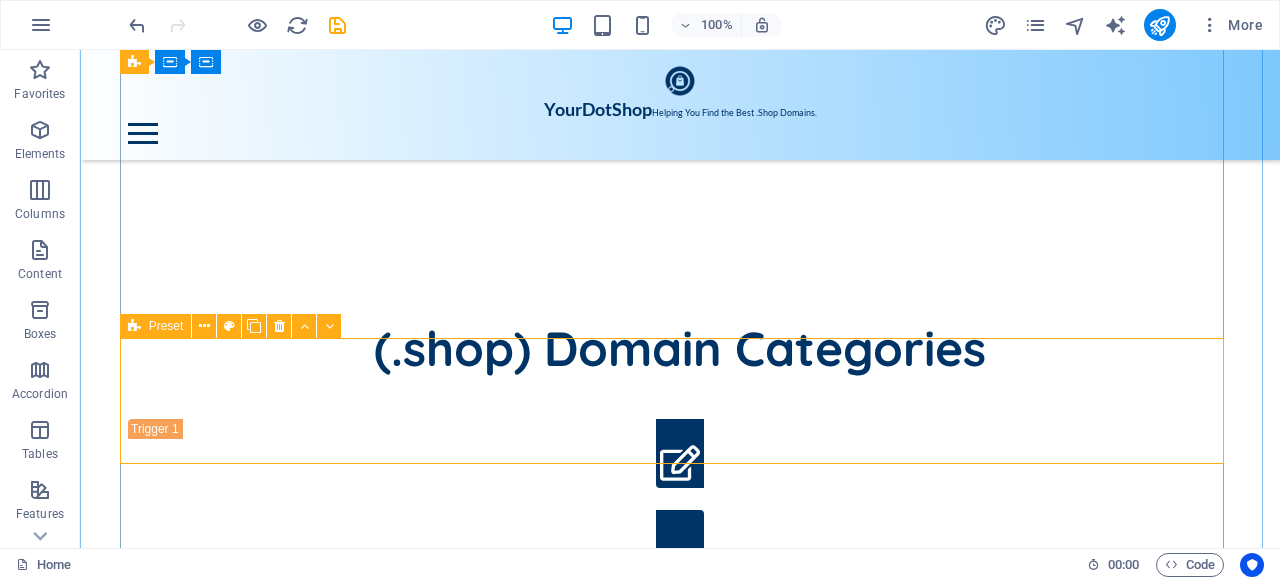 click on "Drop content here or  Add elements  Paste clipboard" at bounding box center [680, 1935] 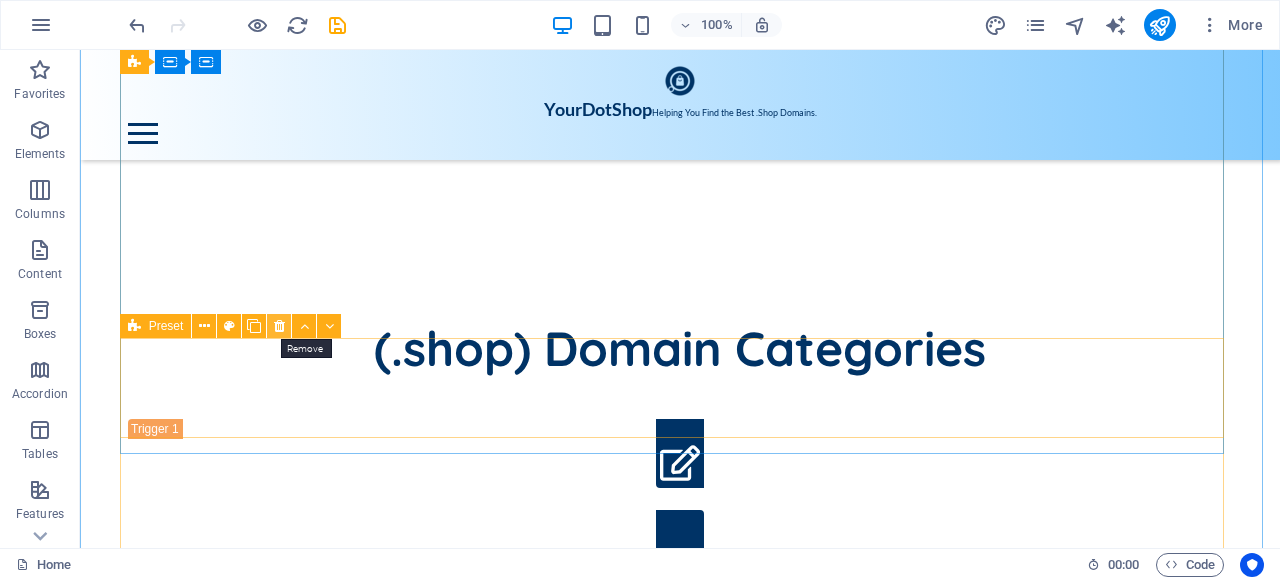 click at bounding box center [279, 326] 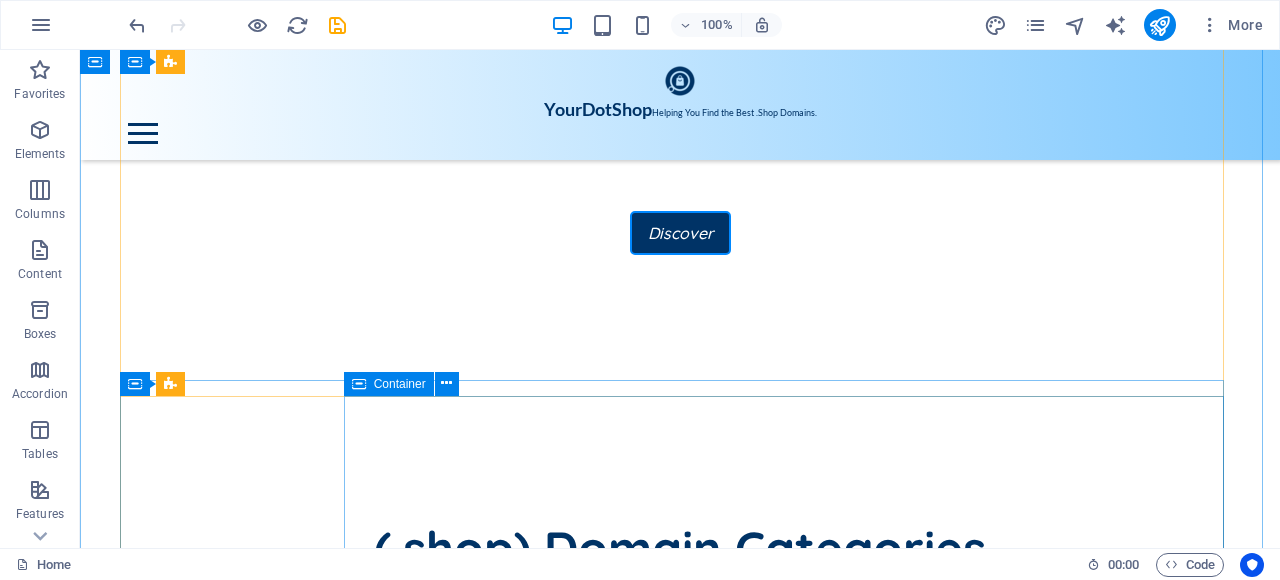 scroll, scrollTop: 1324, scrollLeft: 0, axis: vertical 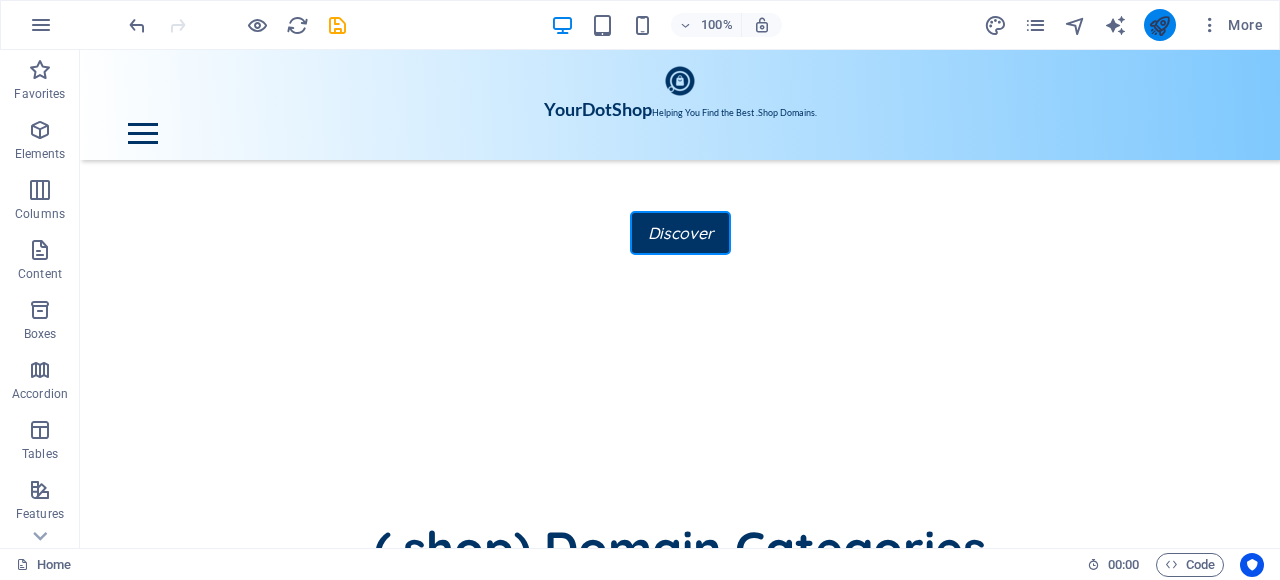 click at bounding box center (1159, 25) 